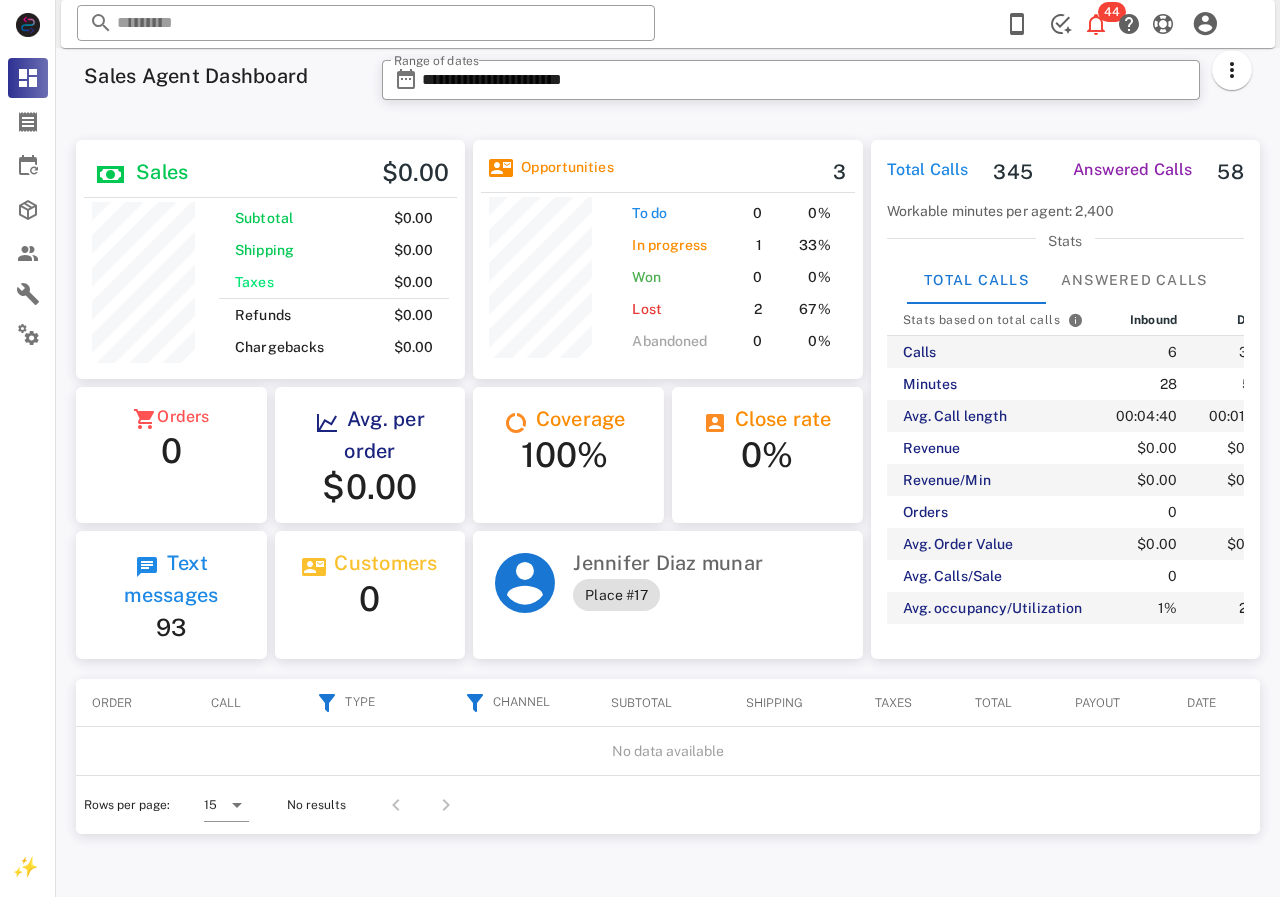 scroll, scrollTop: 0, scrollLeft: 0, axis: both 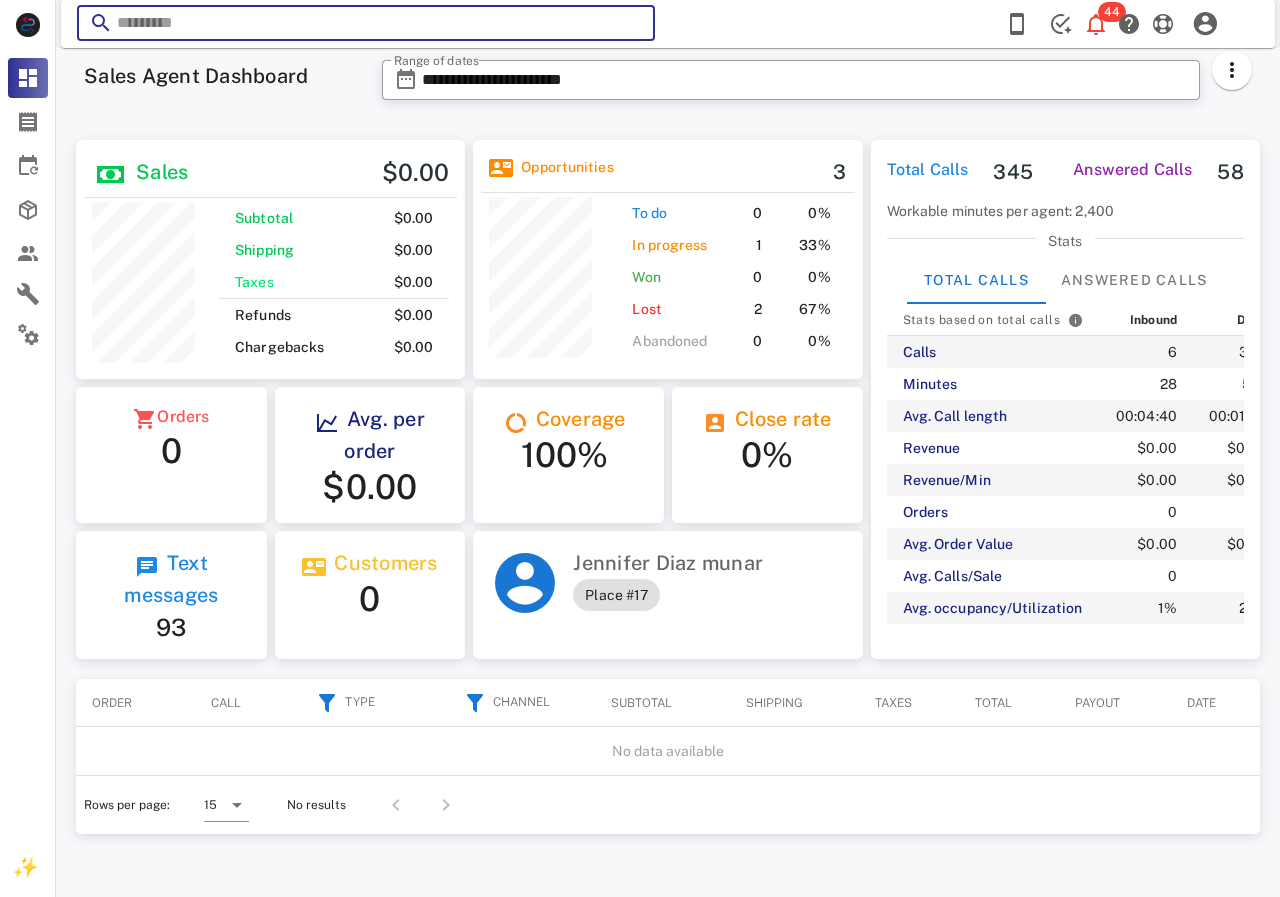 click at bounding box center [366, 23] 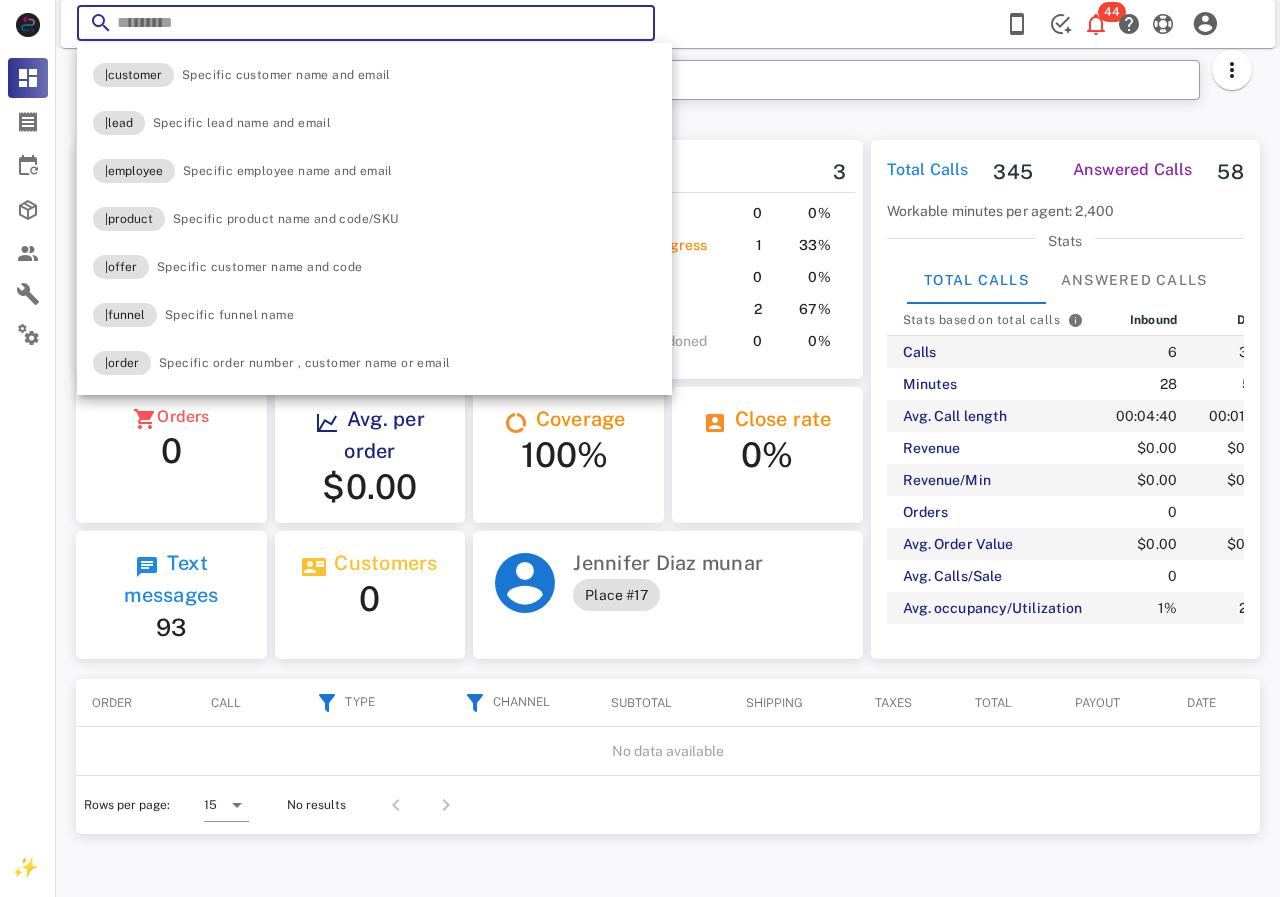 paste on "**********" 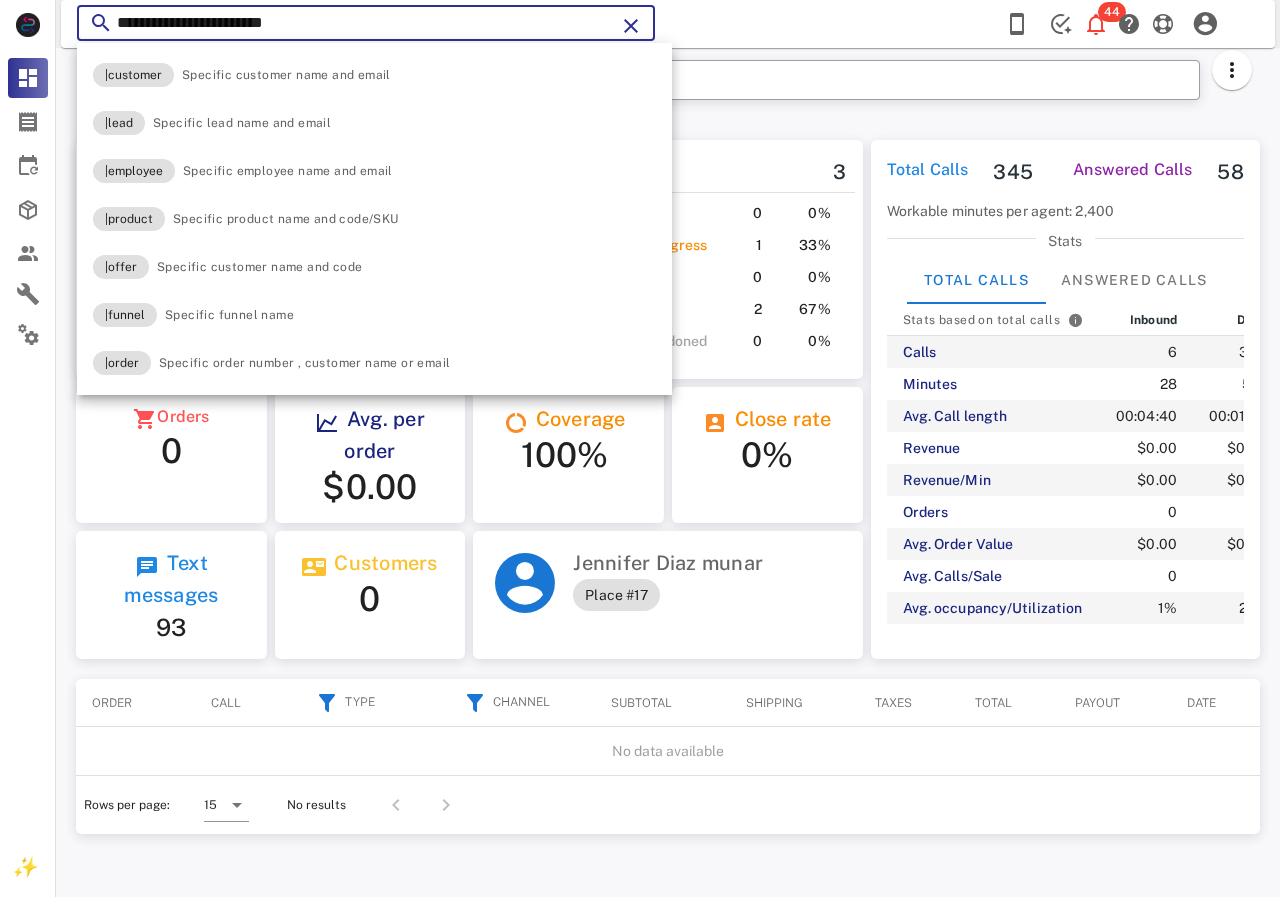 type on "**********" 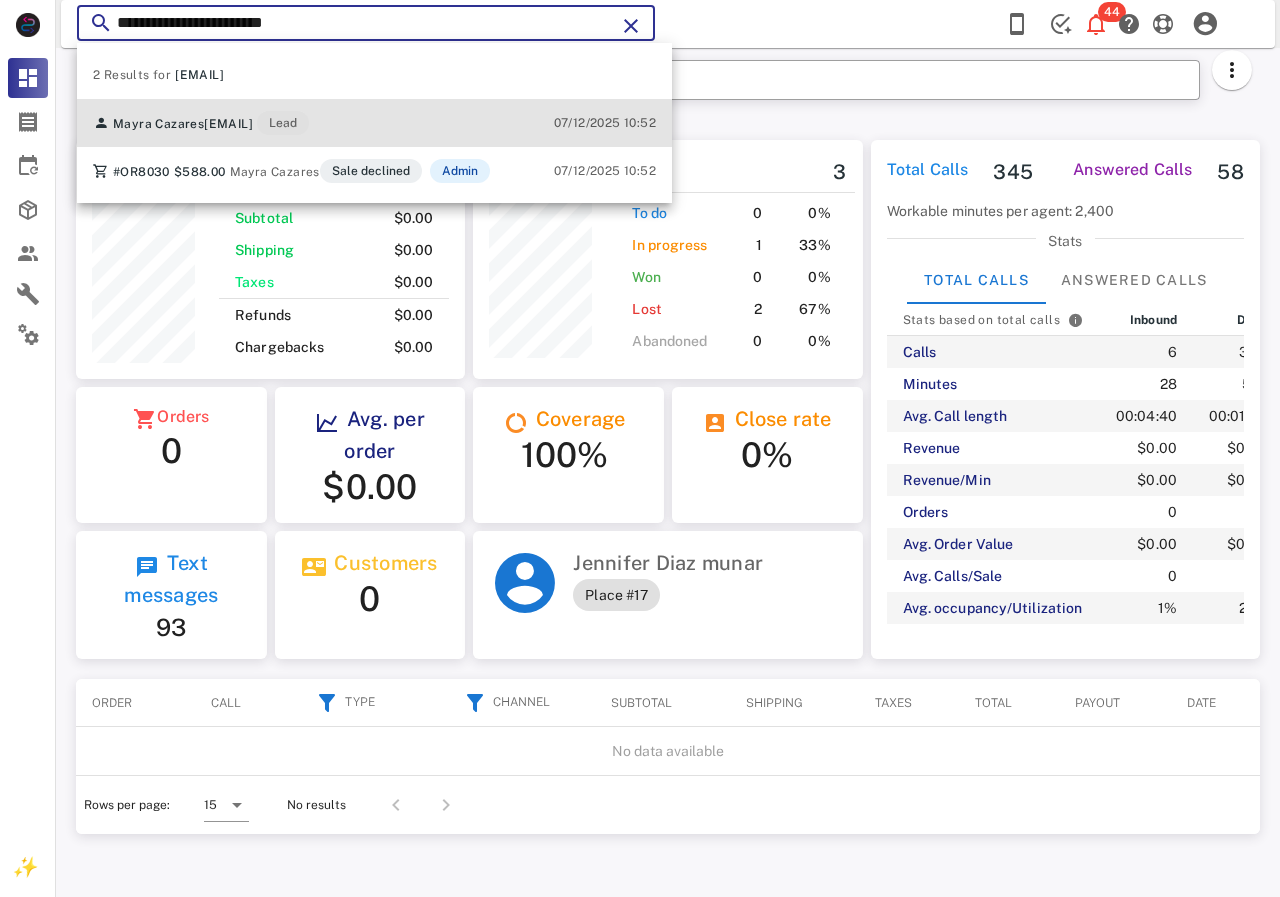 click on "[FIRST] [LAST]   [EMAIL]   Lead" at bounding box center (201, 123) 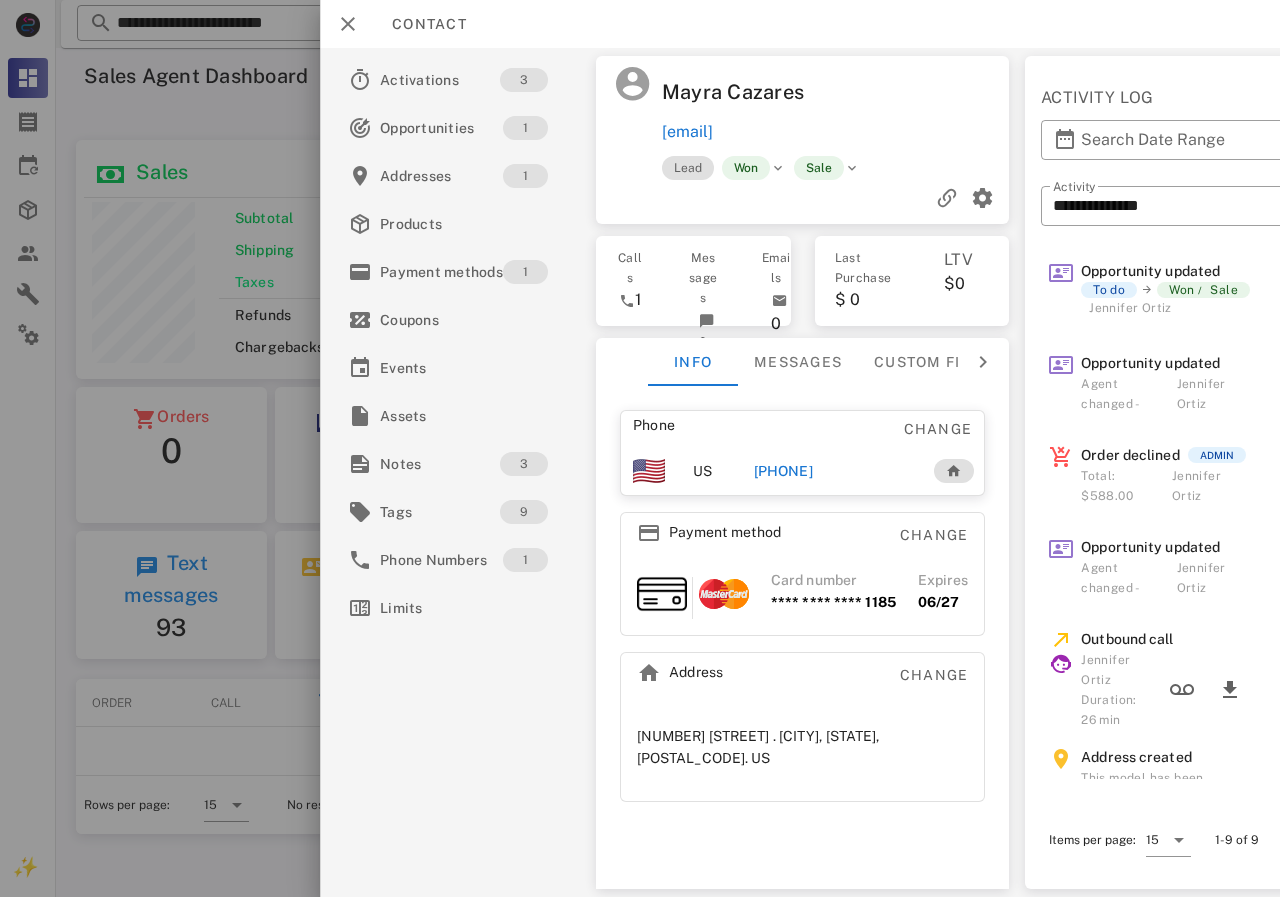 click on "[PHONE]" at bounding box center (783, 471) 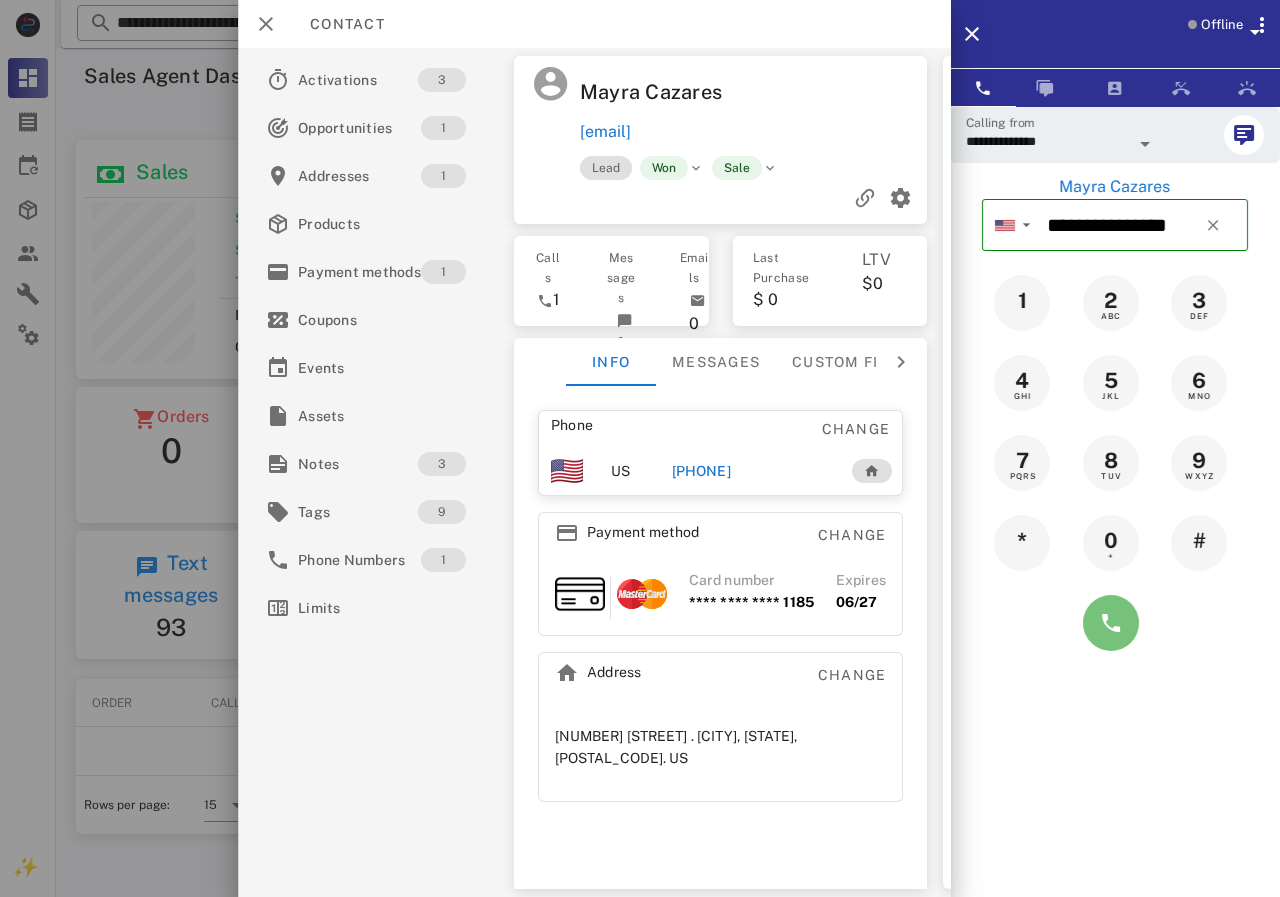 click at bounding box center [1111, 623] 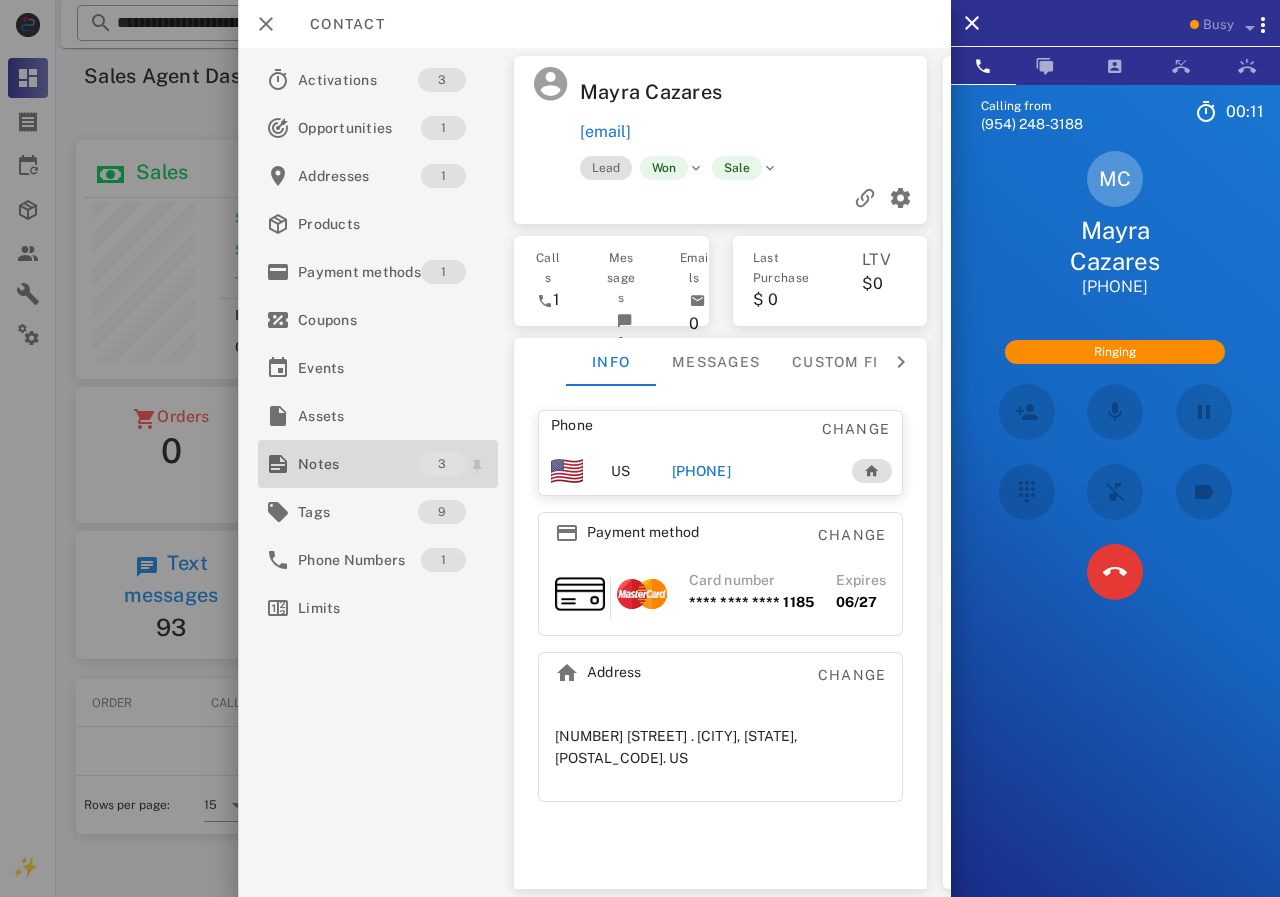click on "Notes" at bounding box center (358, 464) 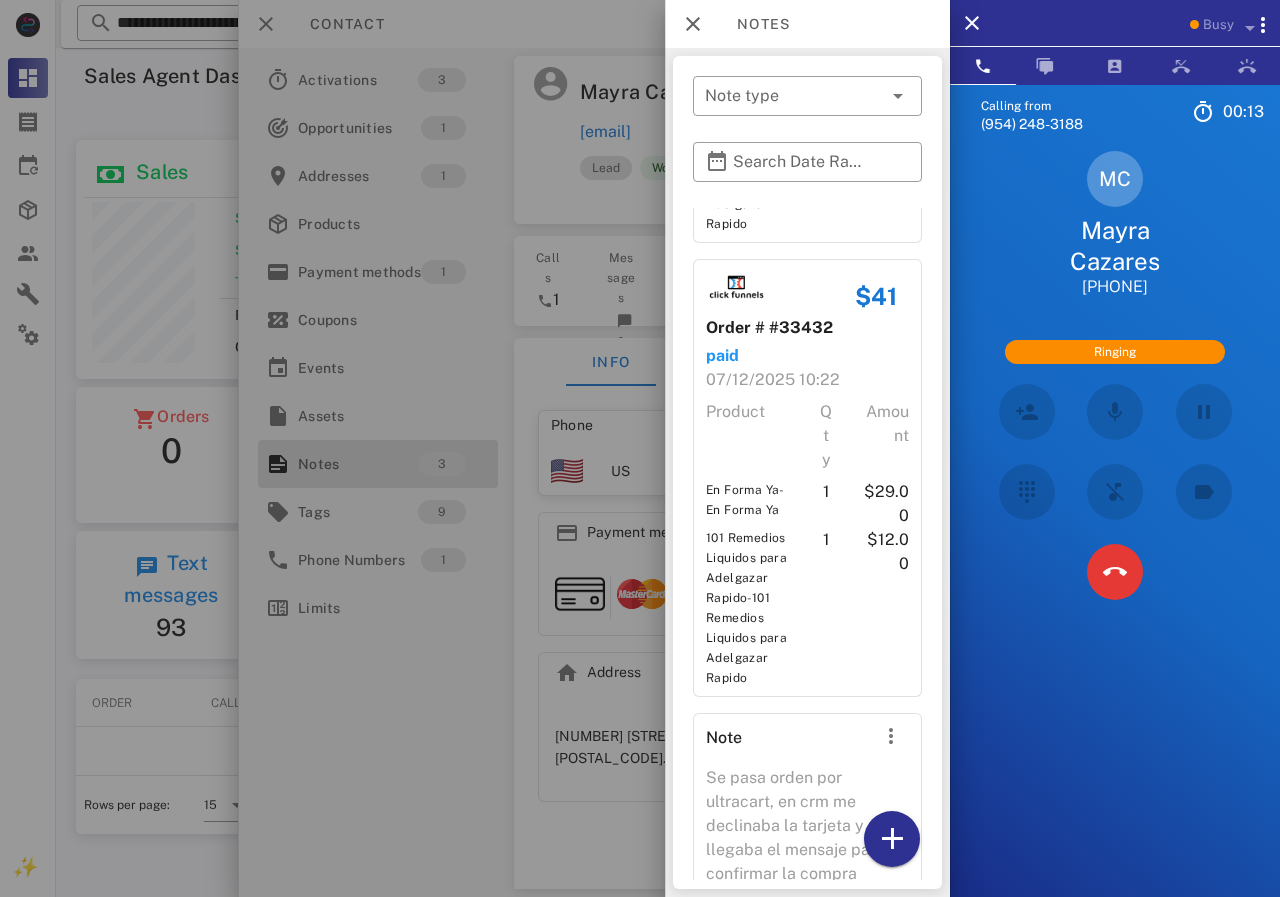 scroll, scrollTop: 548, scrollLeft: 0, axis: vertical 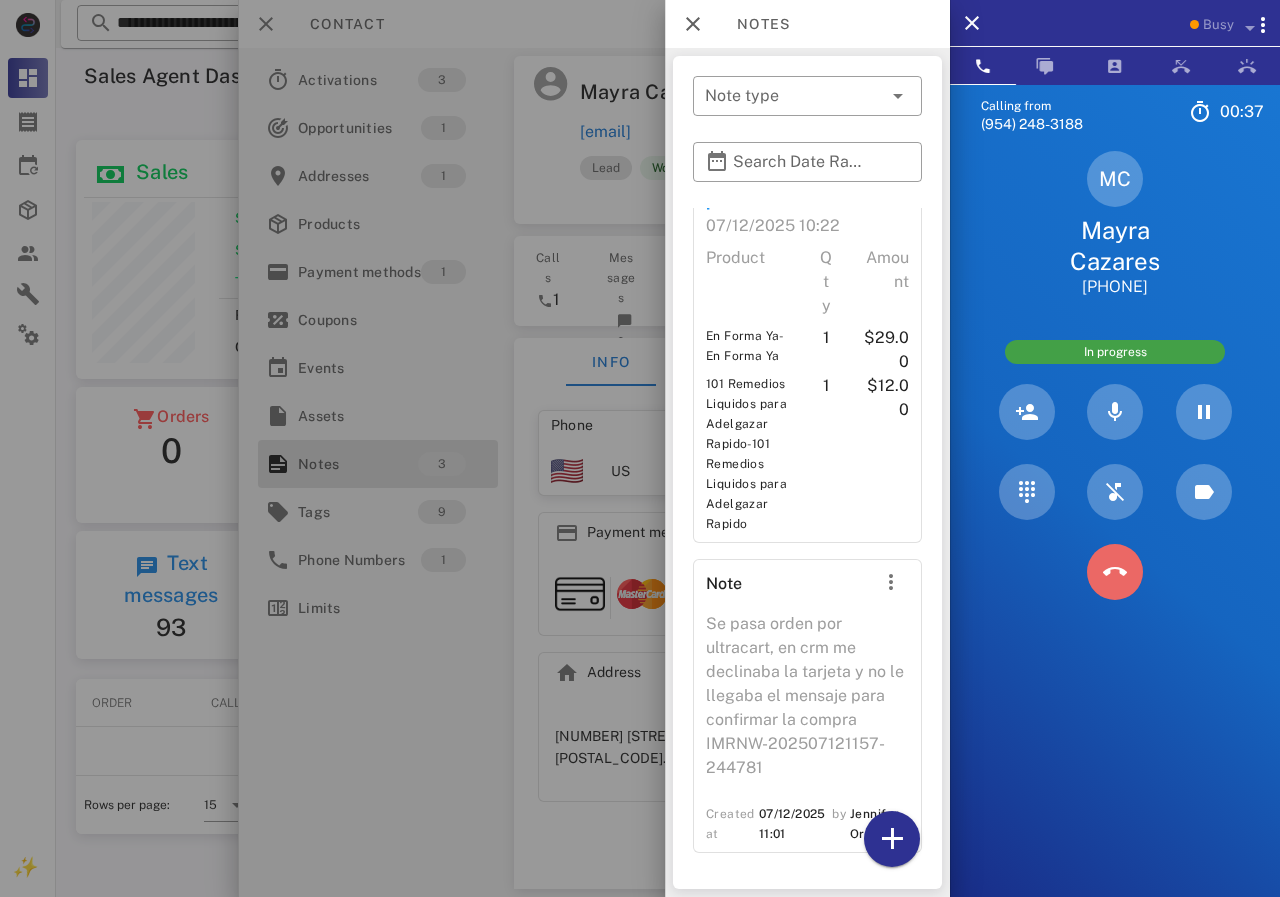 click at bounding box center (1115, 572) 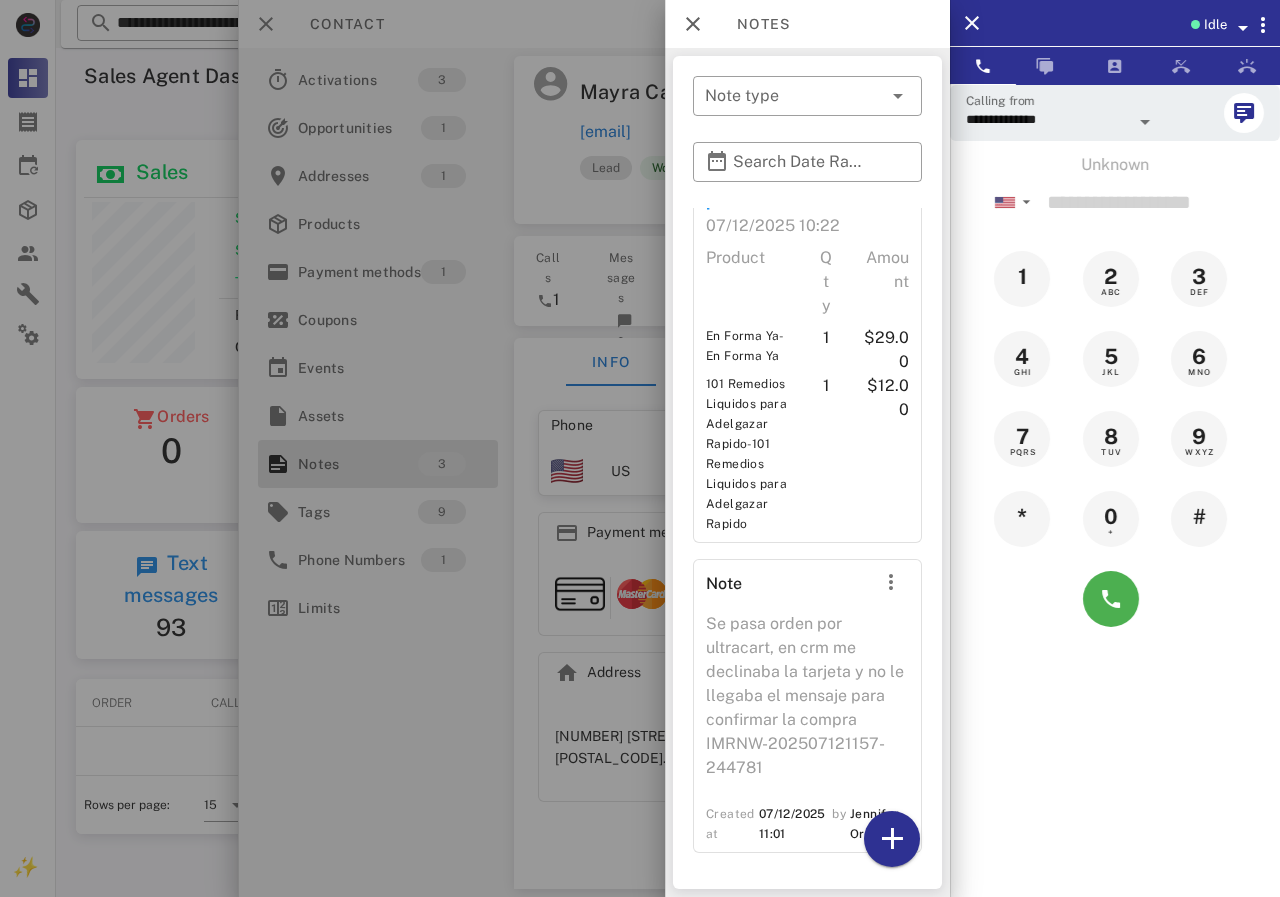 click at bounding box center (640, 448) 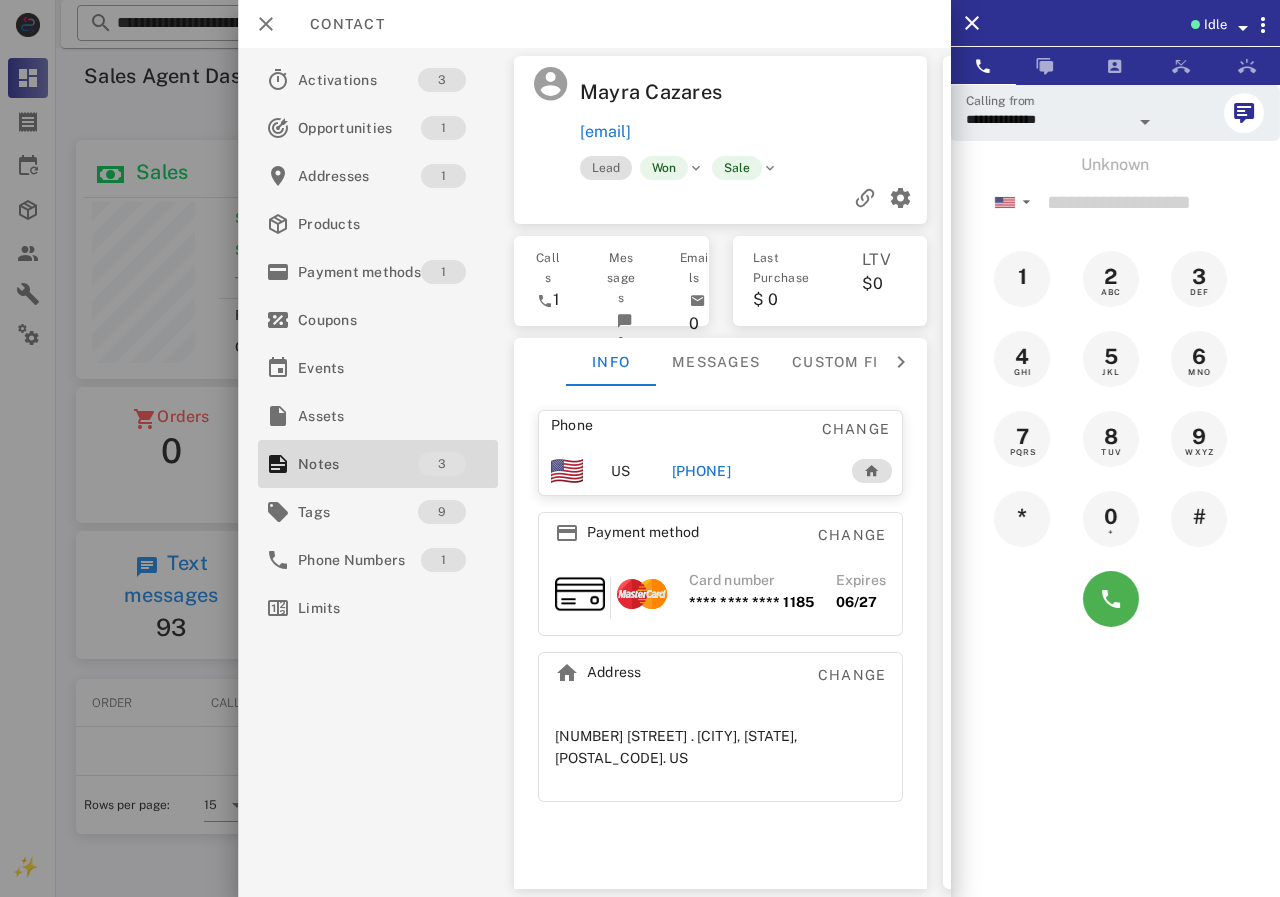 click on "[PHONE]" at bounding box center [700, 471] 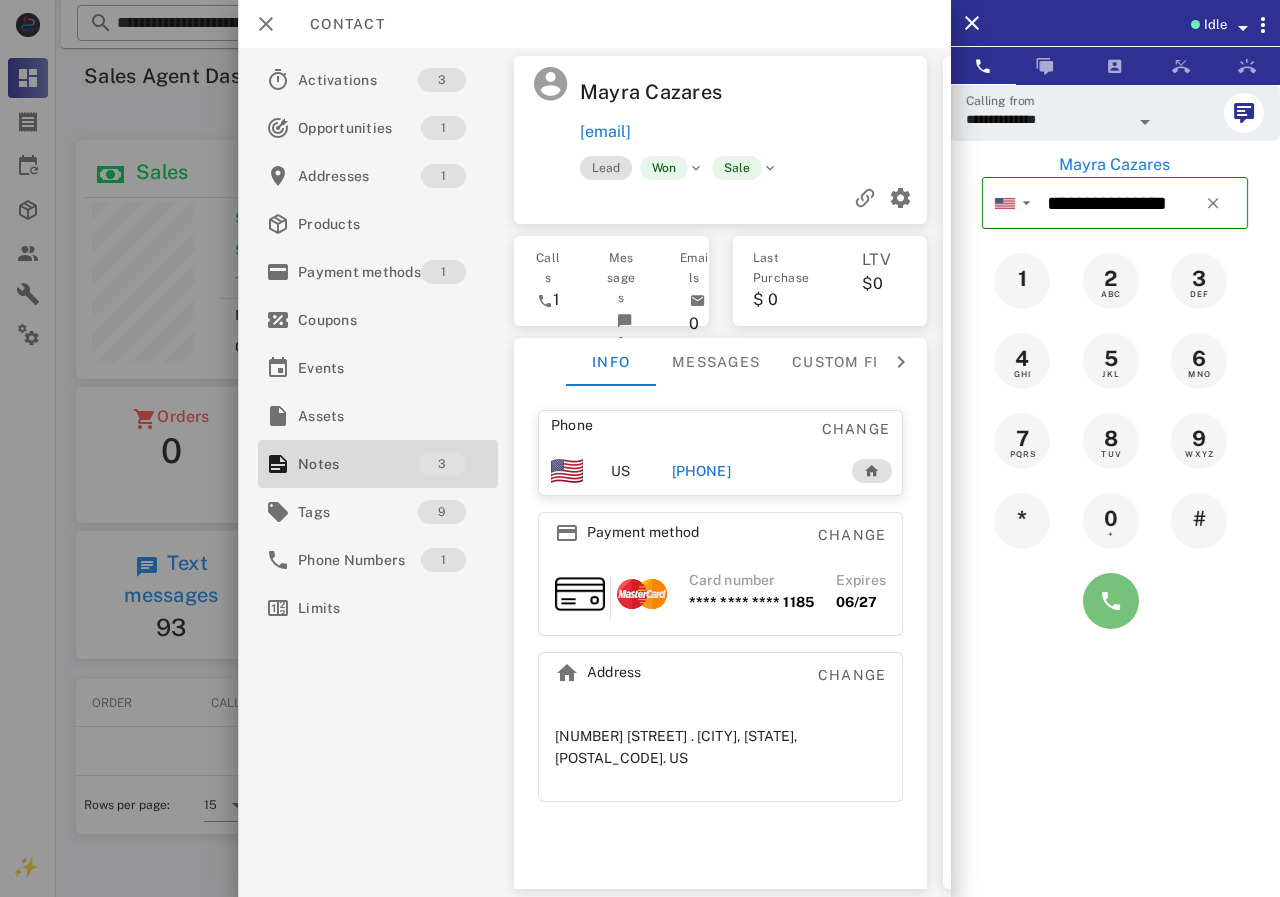 click at bounding box center [1111, 601] 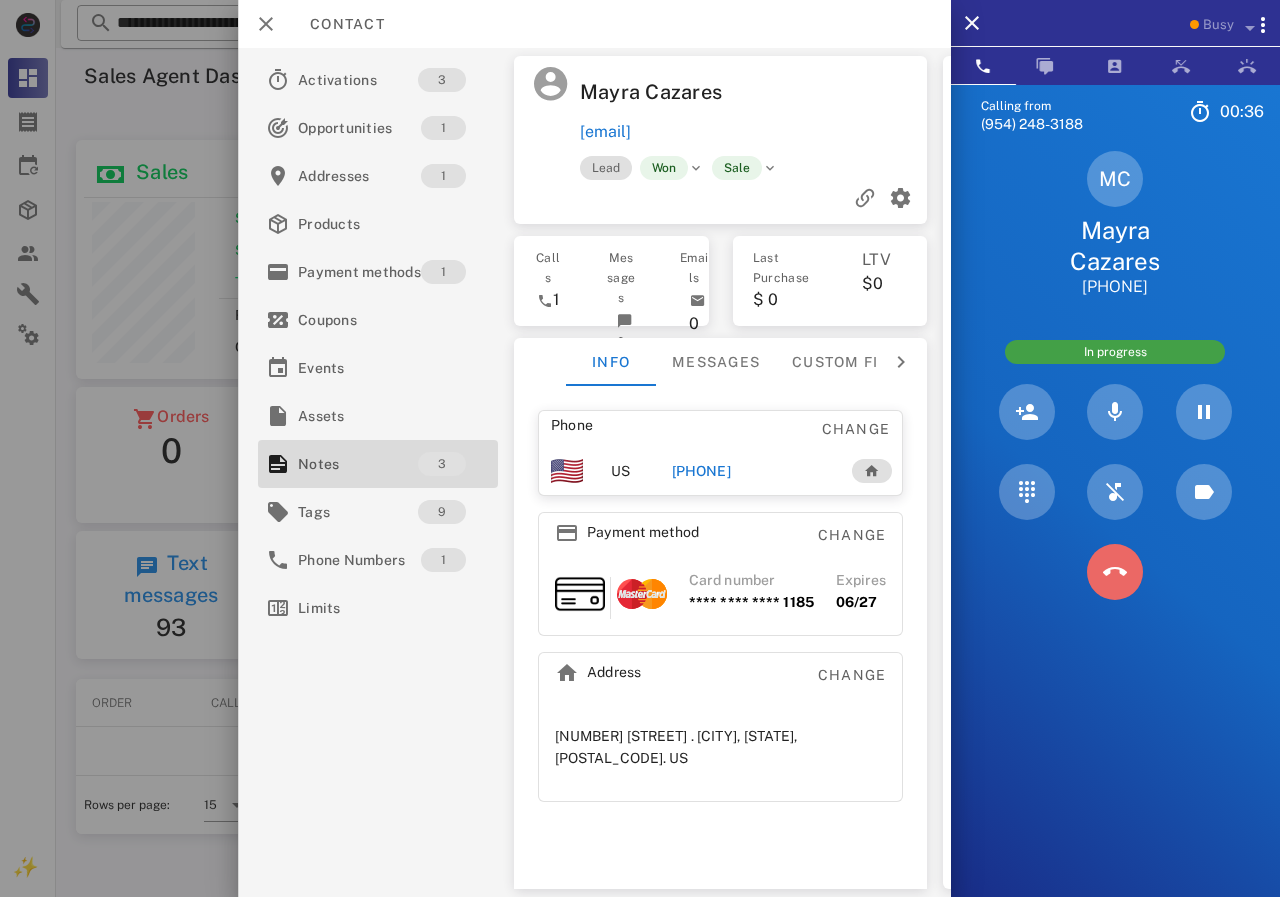 click at bounding box center (1115, 572) 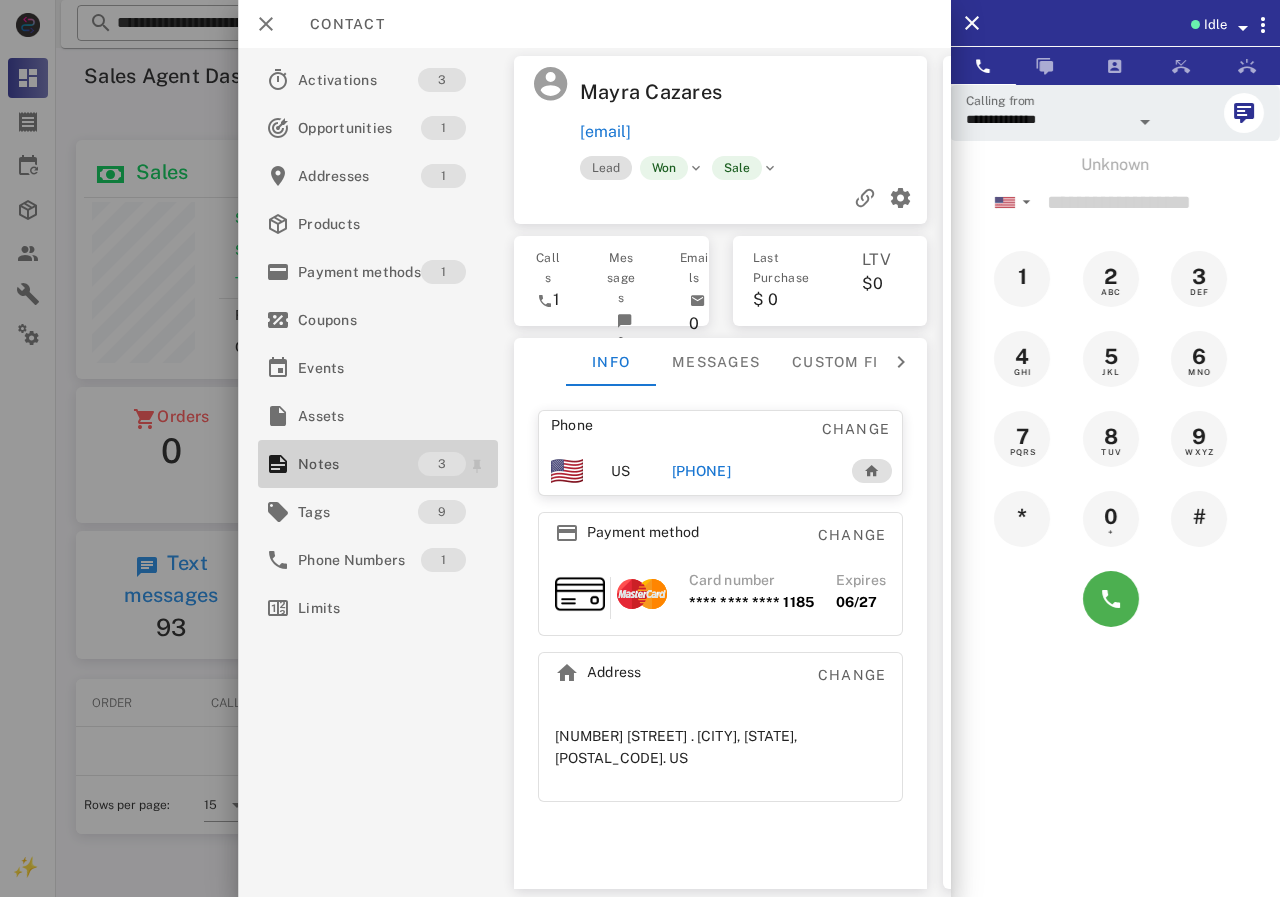 click on "Notes" at bounding box center [358, 464] 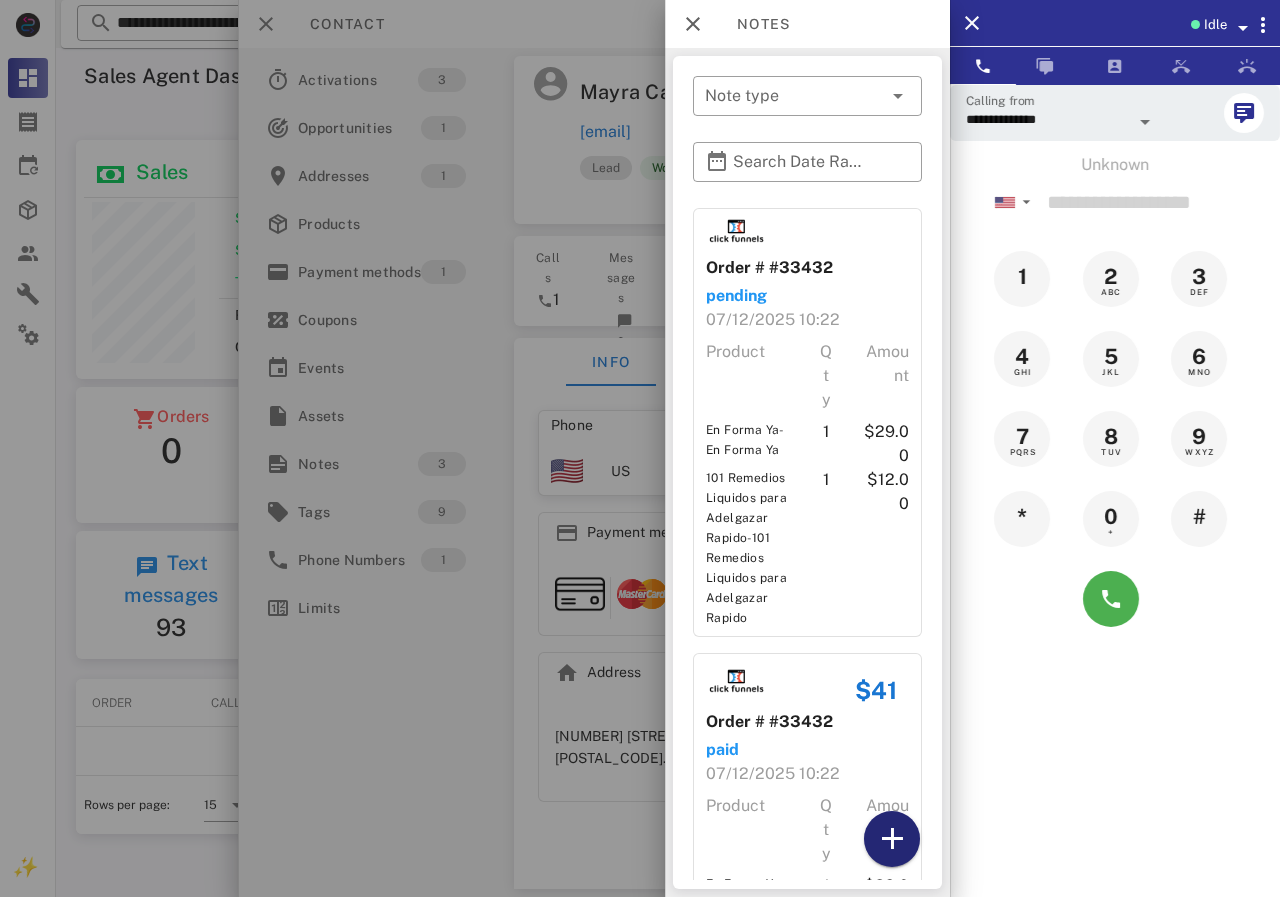 click at bounding box center [892, 839] 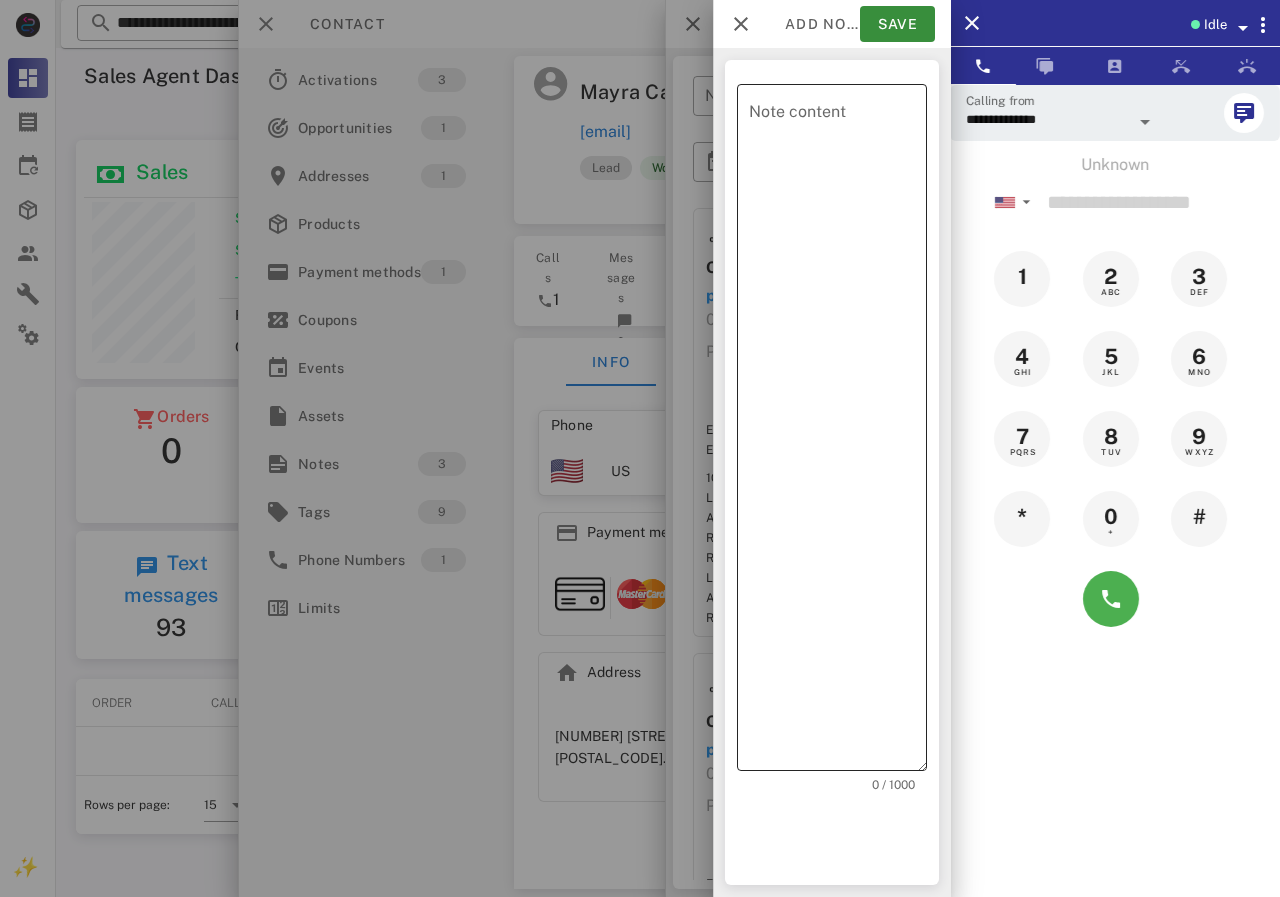 click on "Note content" at bounding box center (838, 432) 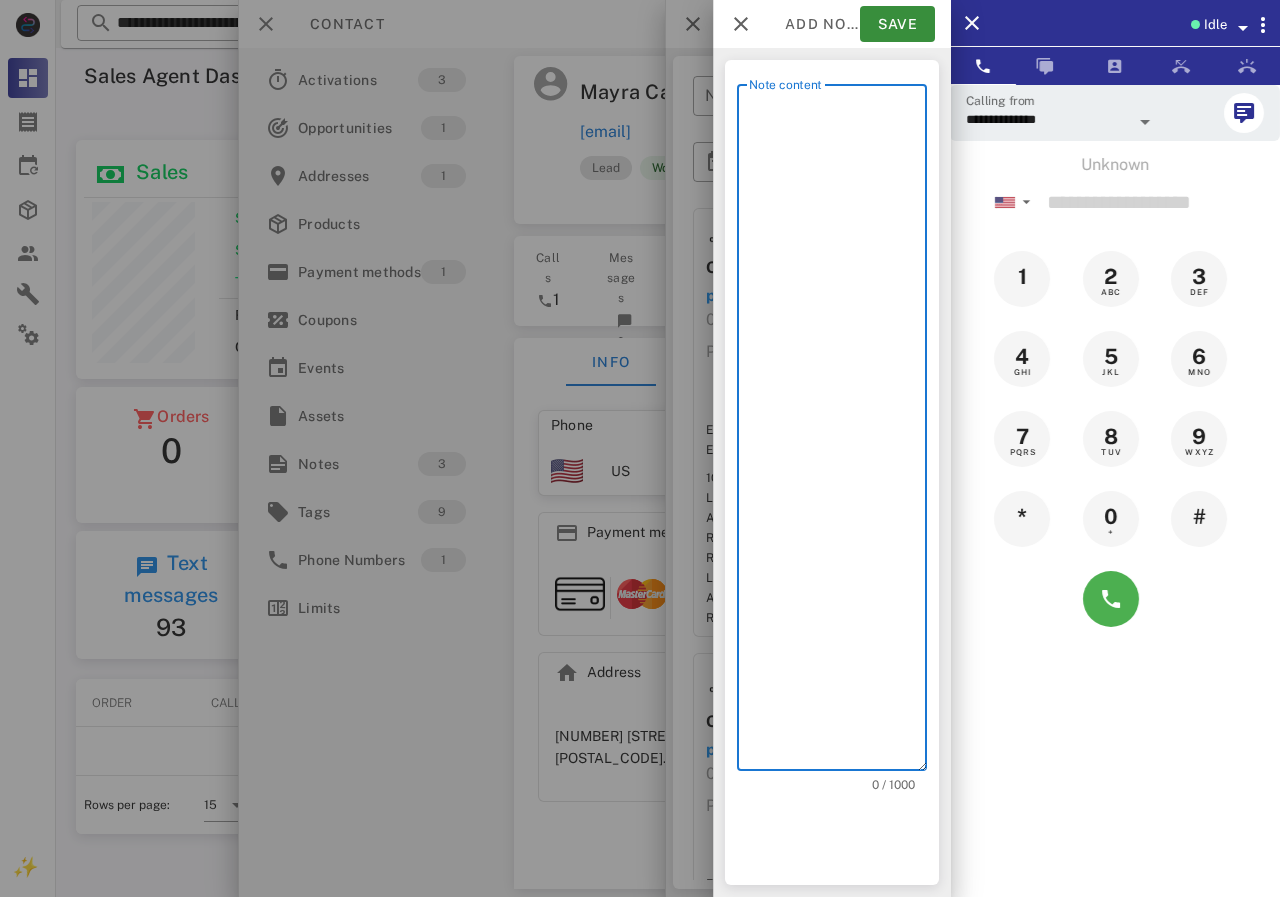 scroll, scrollTop: 240, scrollLeft: 390, axis: both 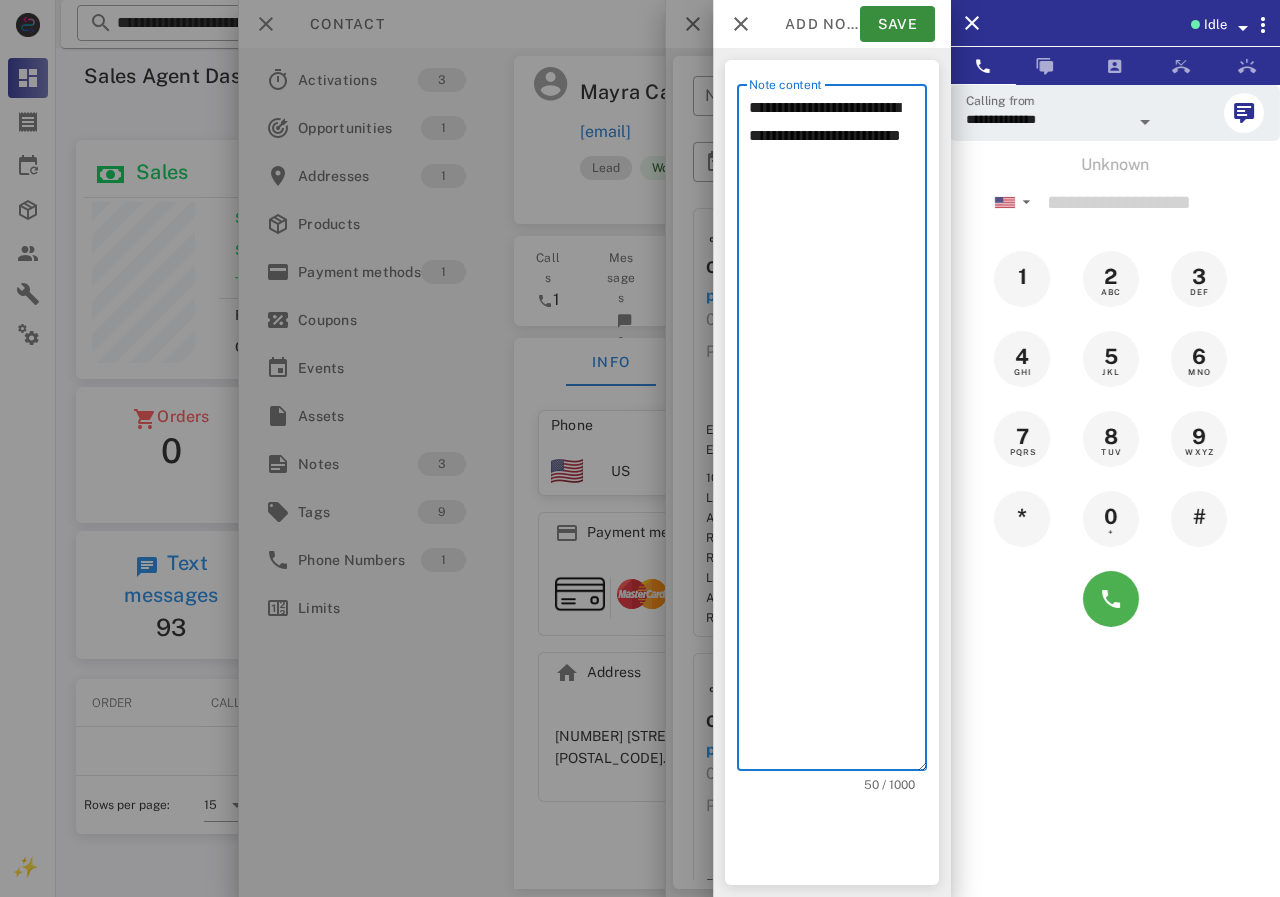 drag, startPoint x: 758, startPoint y: 153, endPoint x: 730, endPoint y: 153, distance: 28 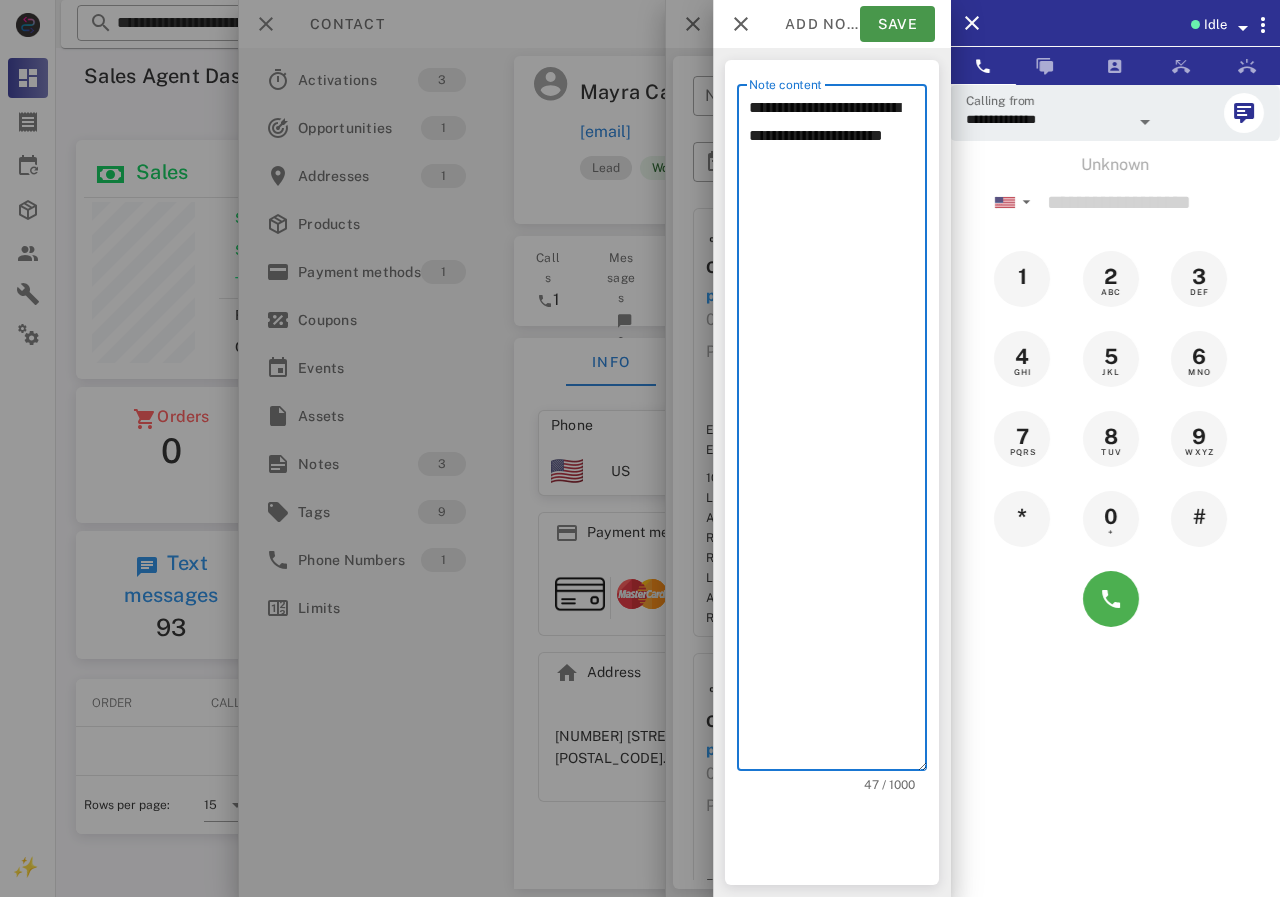 type on "**********" 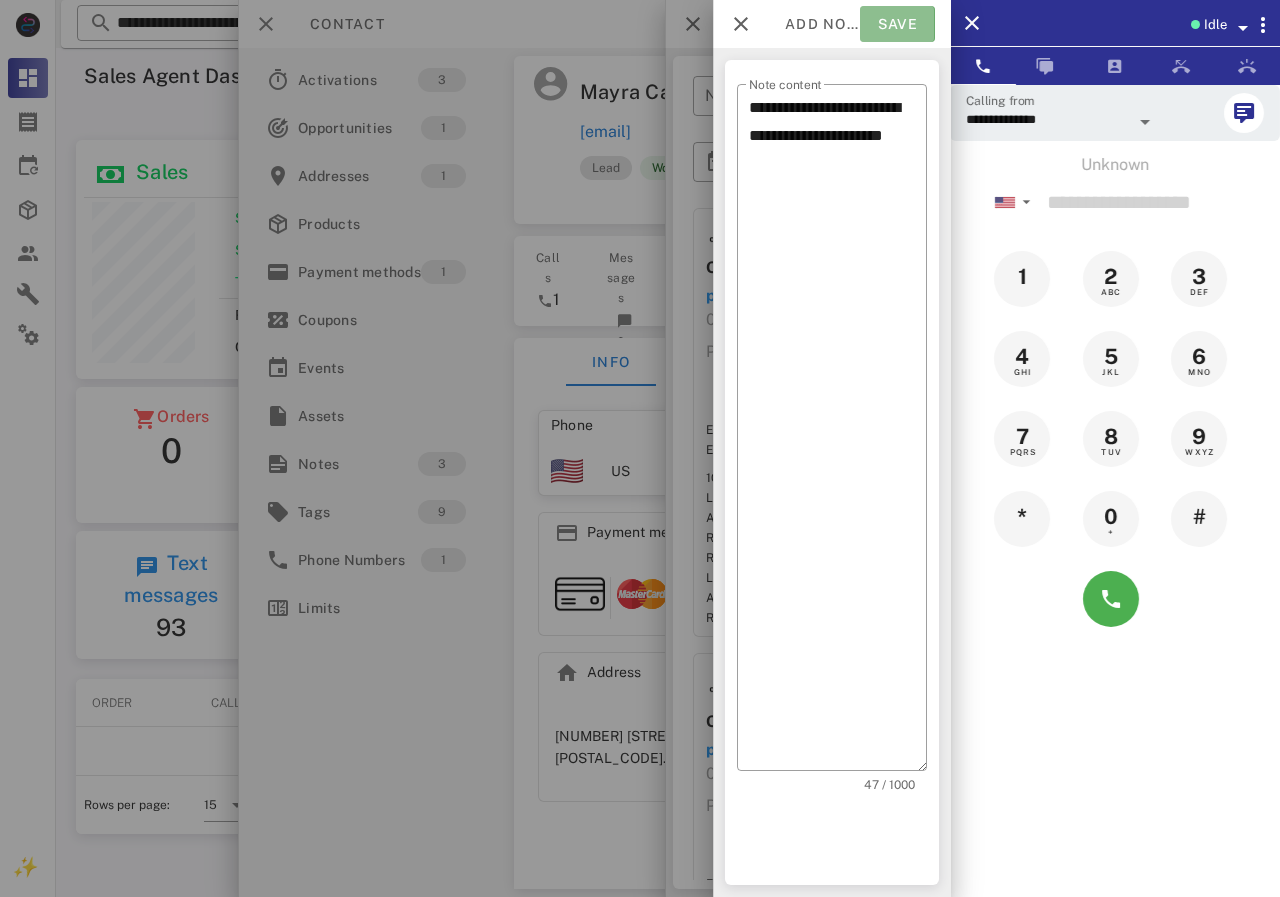 click on "Save" at bounding box center (897, 24) 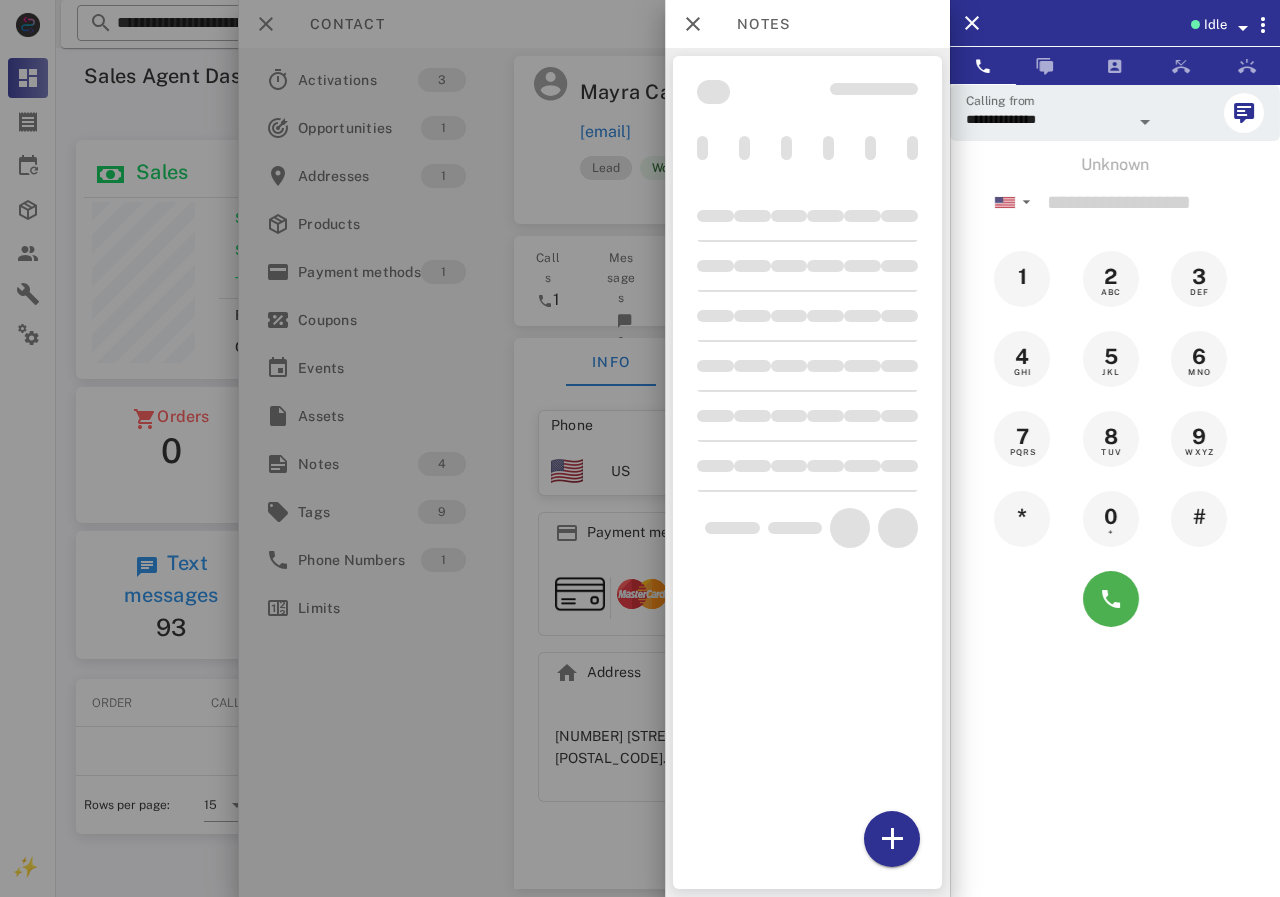 click at bounding box center (640, 448) 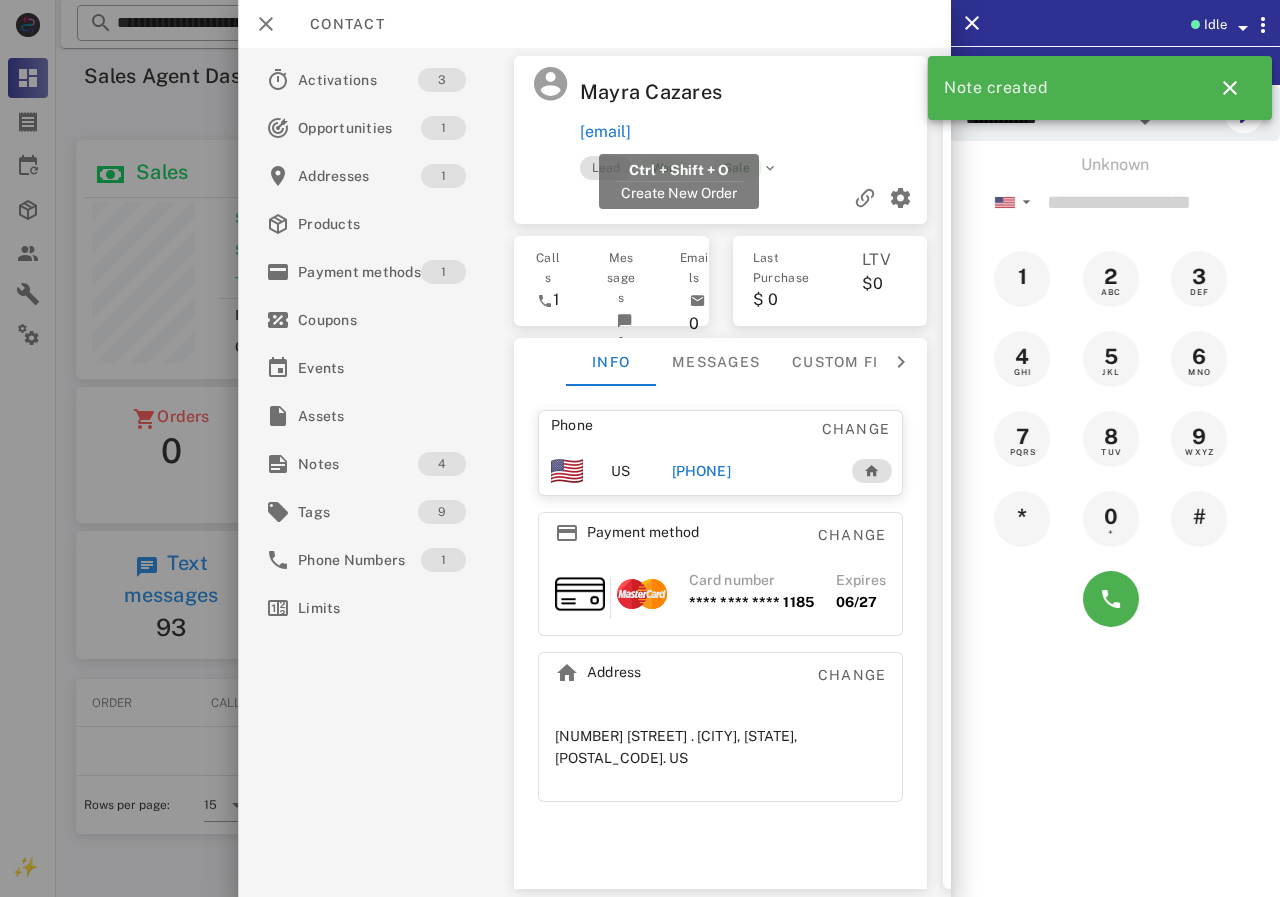 drag, startPoint x: 807, startPoint y: 128, endPoint x: 582, endPoint y: 140, distance: 225.31978 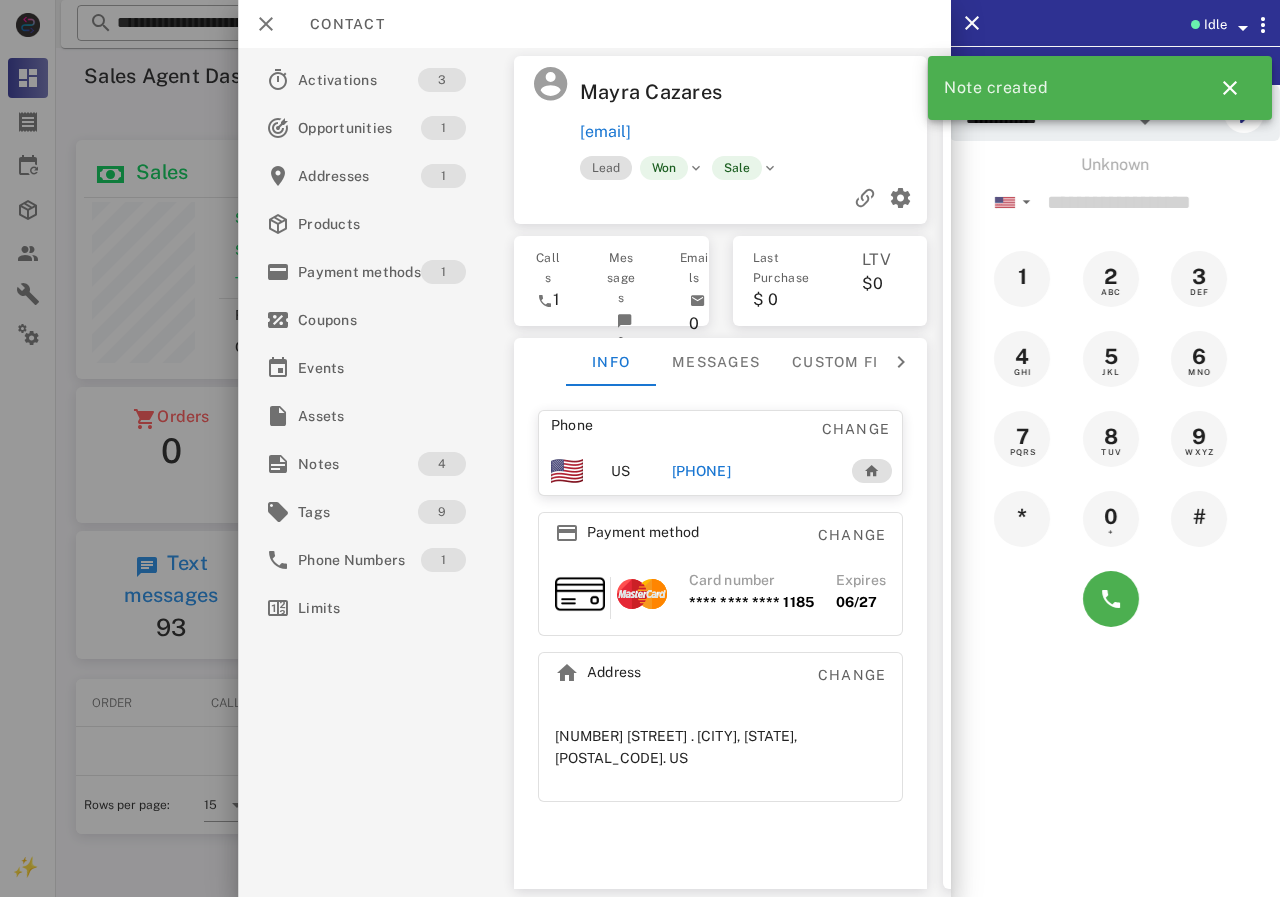 copy on "[EMAIL]" 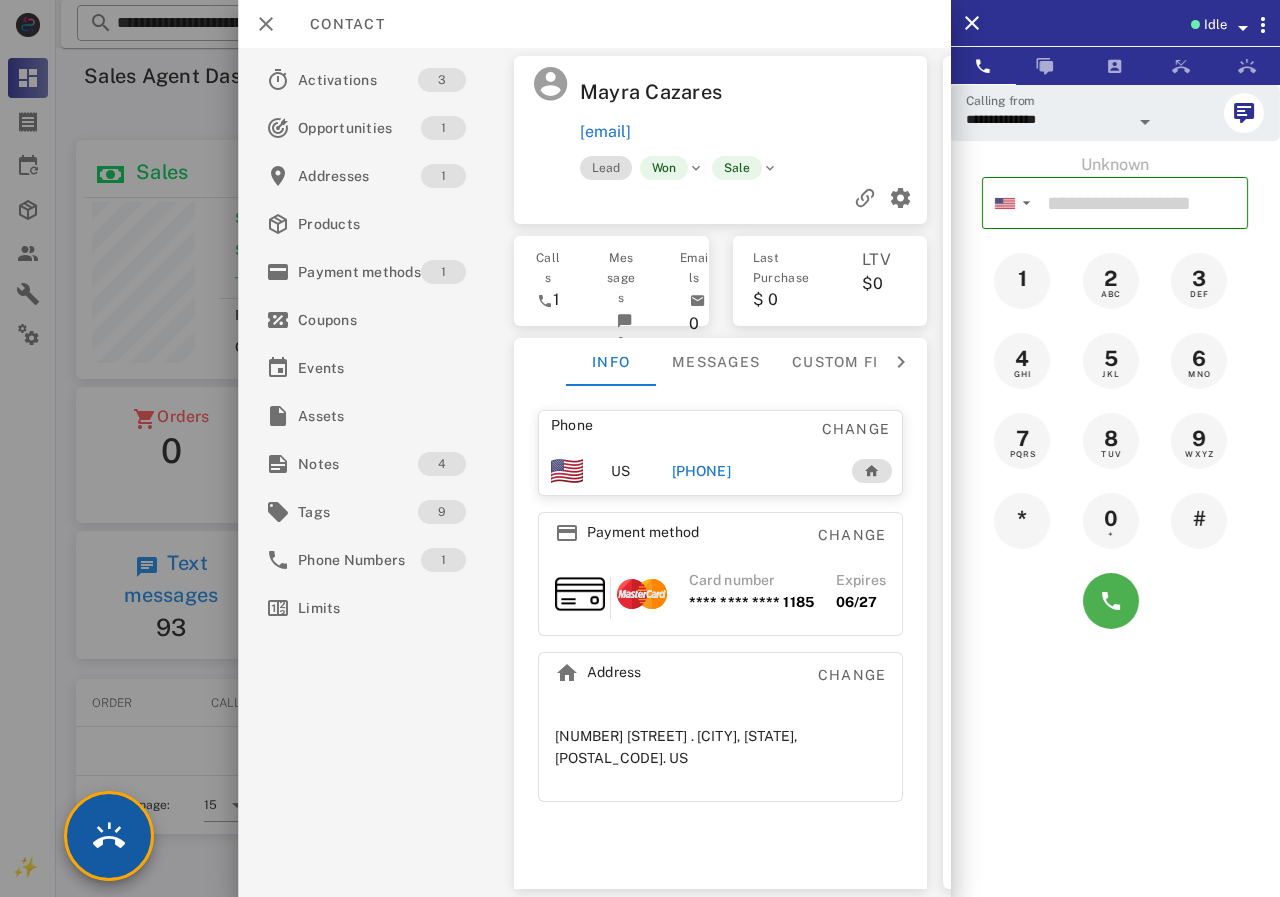 click at bounding box center (109, 836) 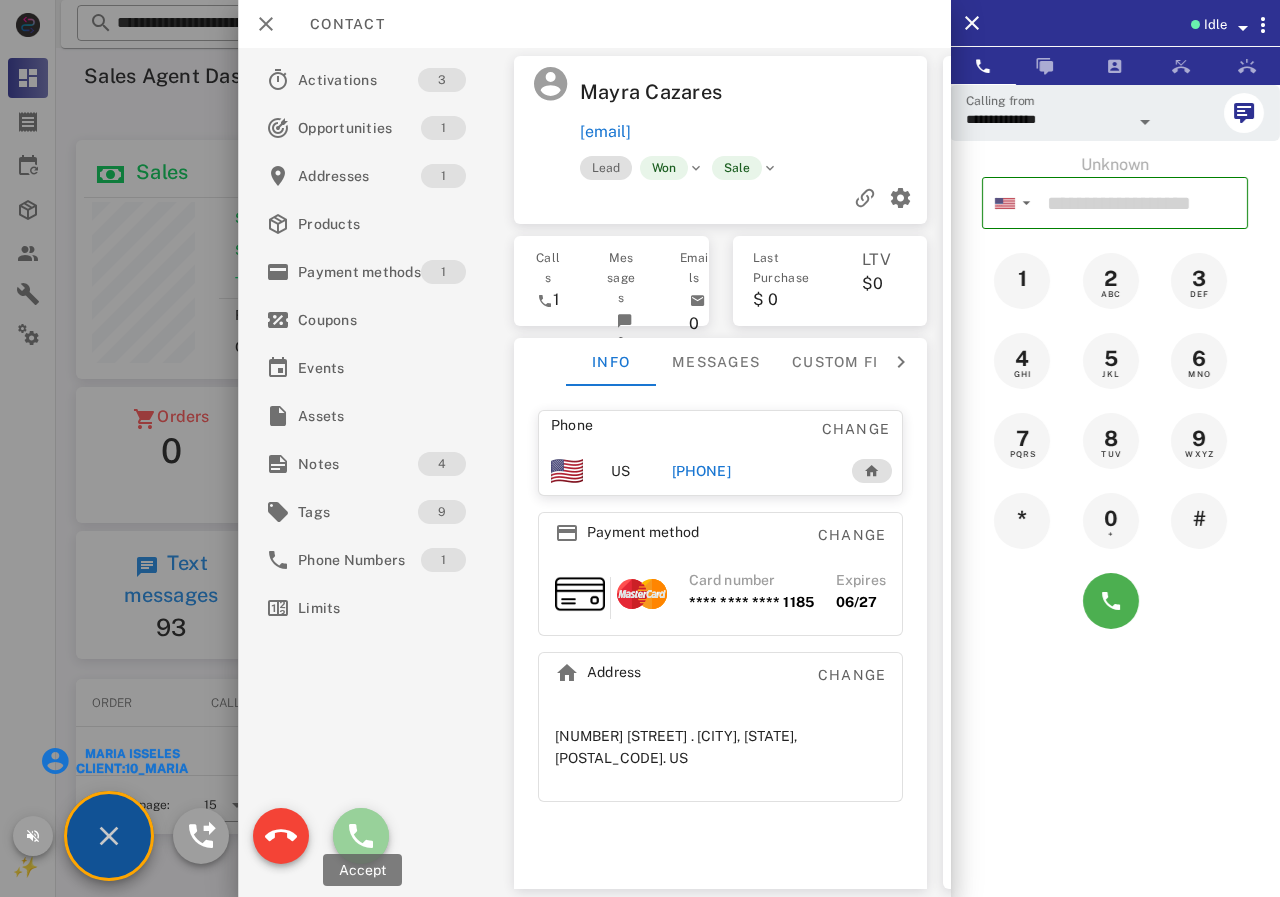 click at bounding box center [361, 836] 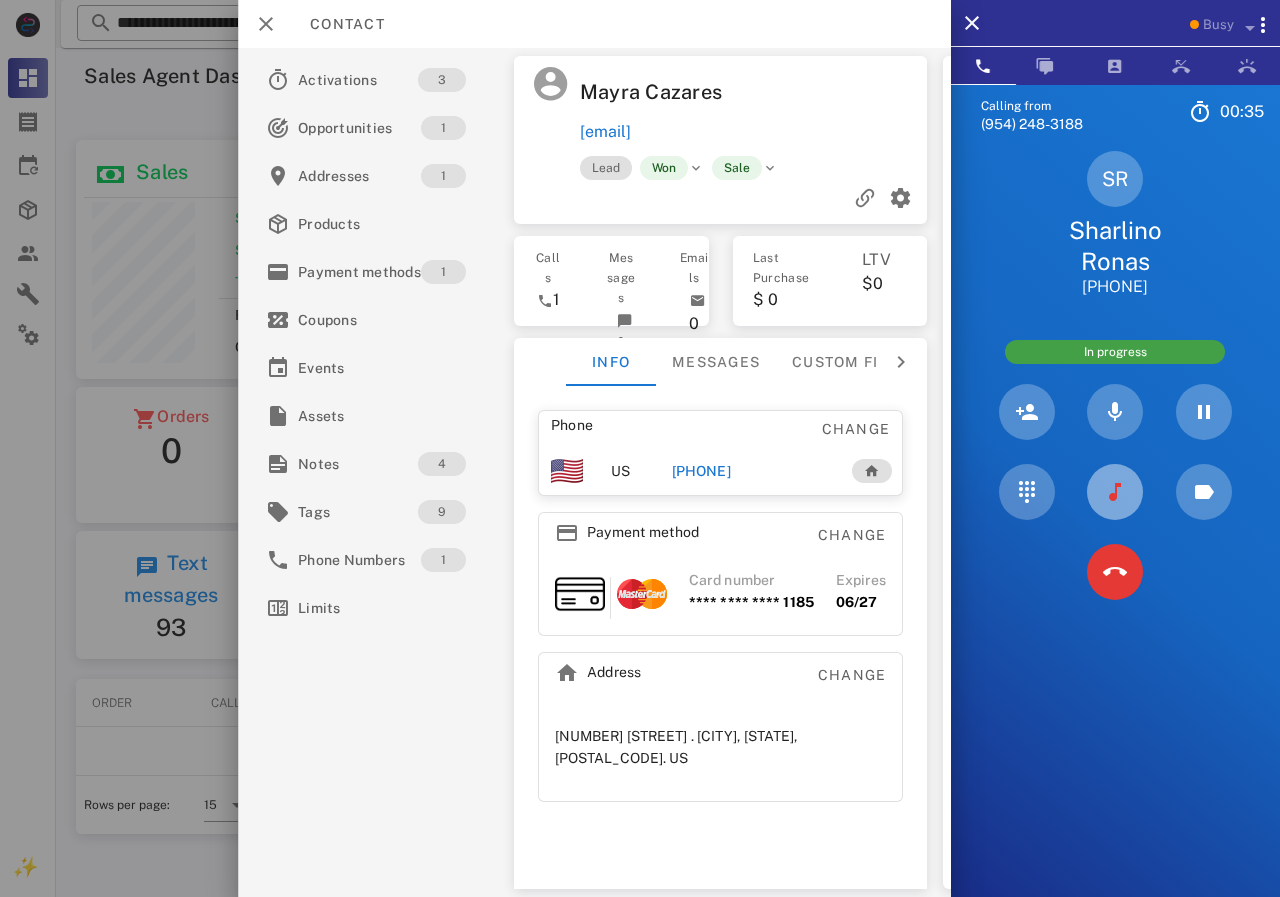 click at bounding box center (1115, 492) 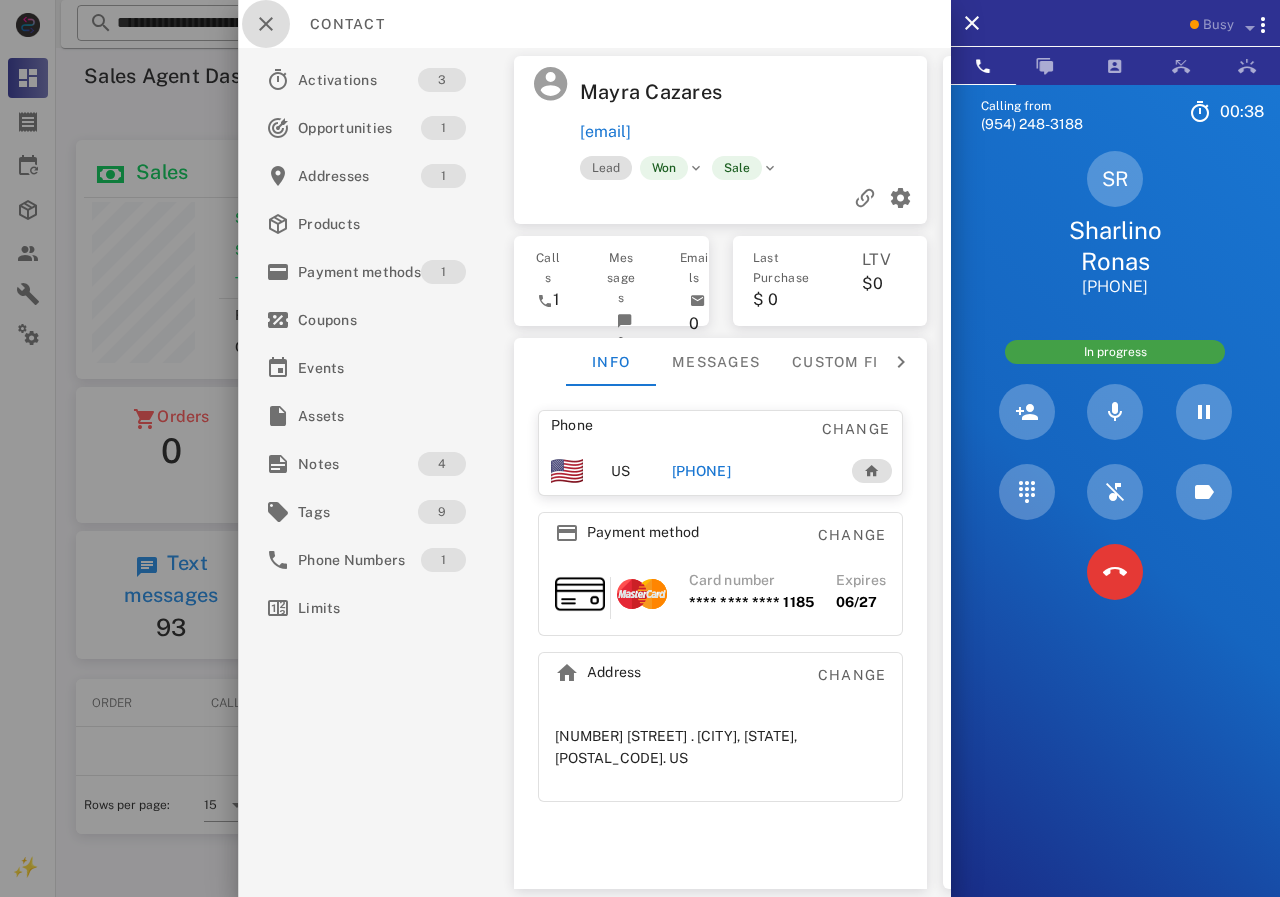 click at bounding box center [266, 24] 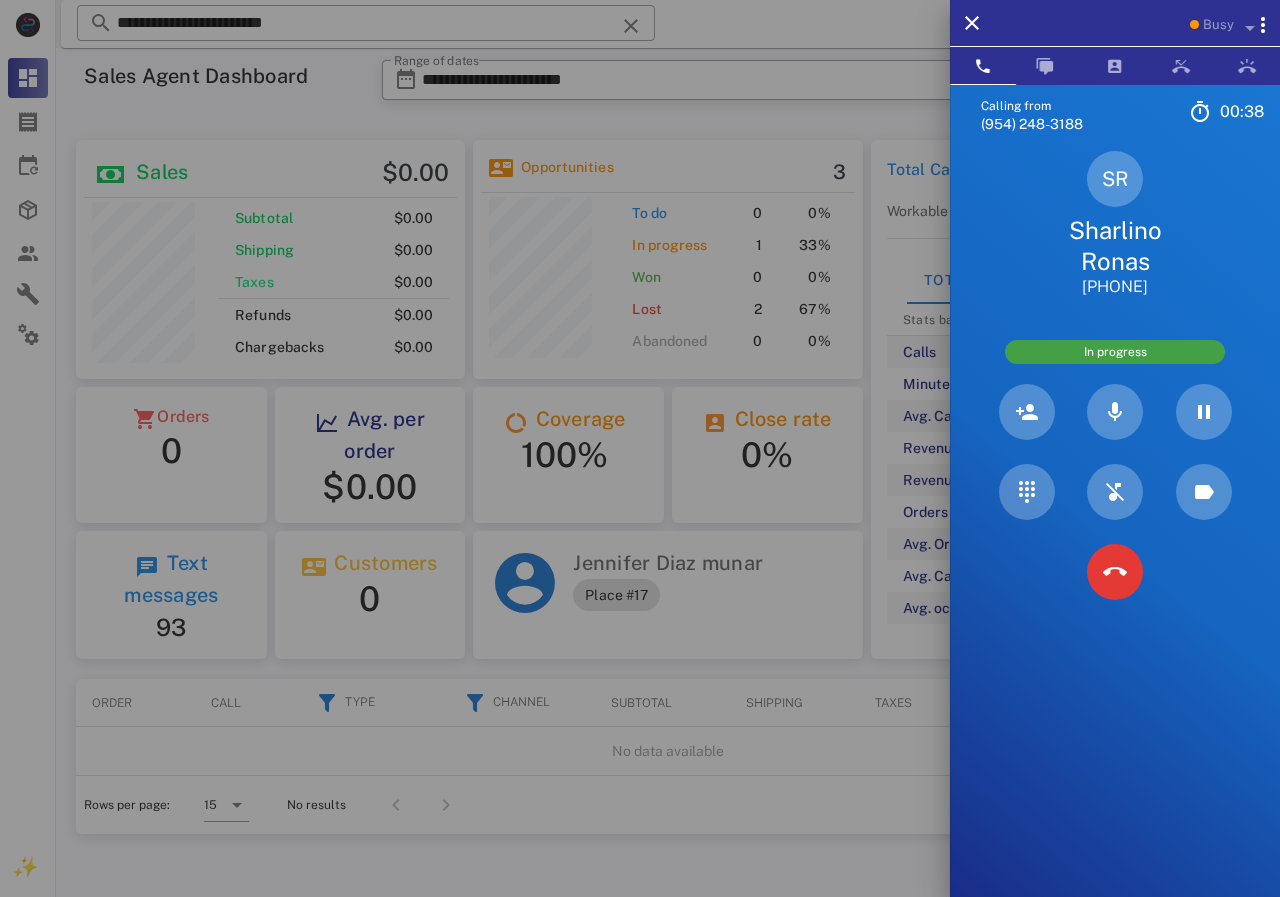 click on "Sharlino Ronas" at bounding box center [1115, 246] 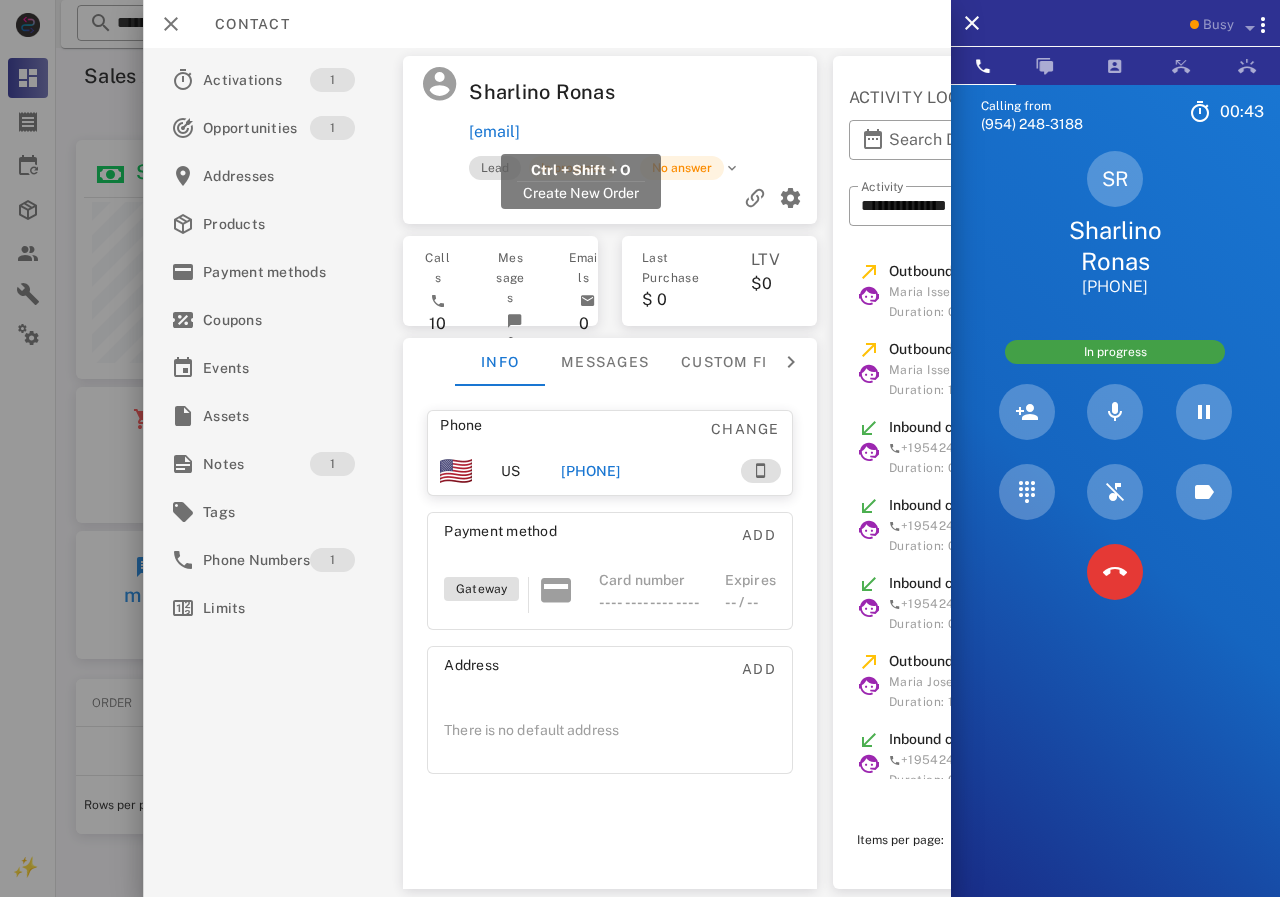 drag, startPoint x: 715, startPoint y: 132, endPoint x: 470, endPoint y: 125, distance: 245.09998 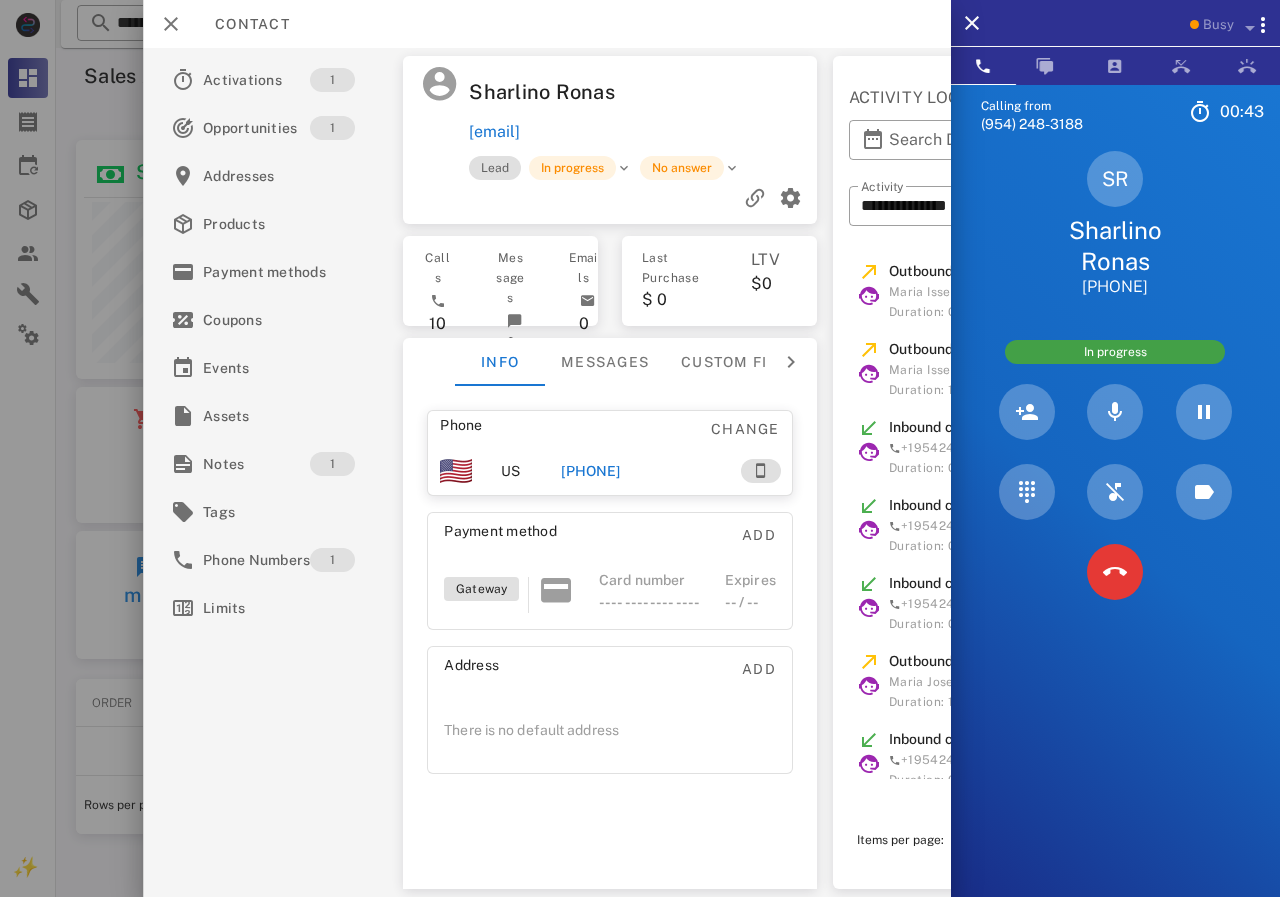 copy on "[EMAIL]" 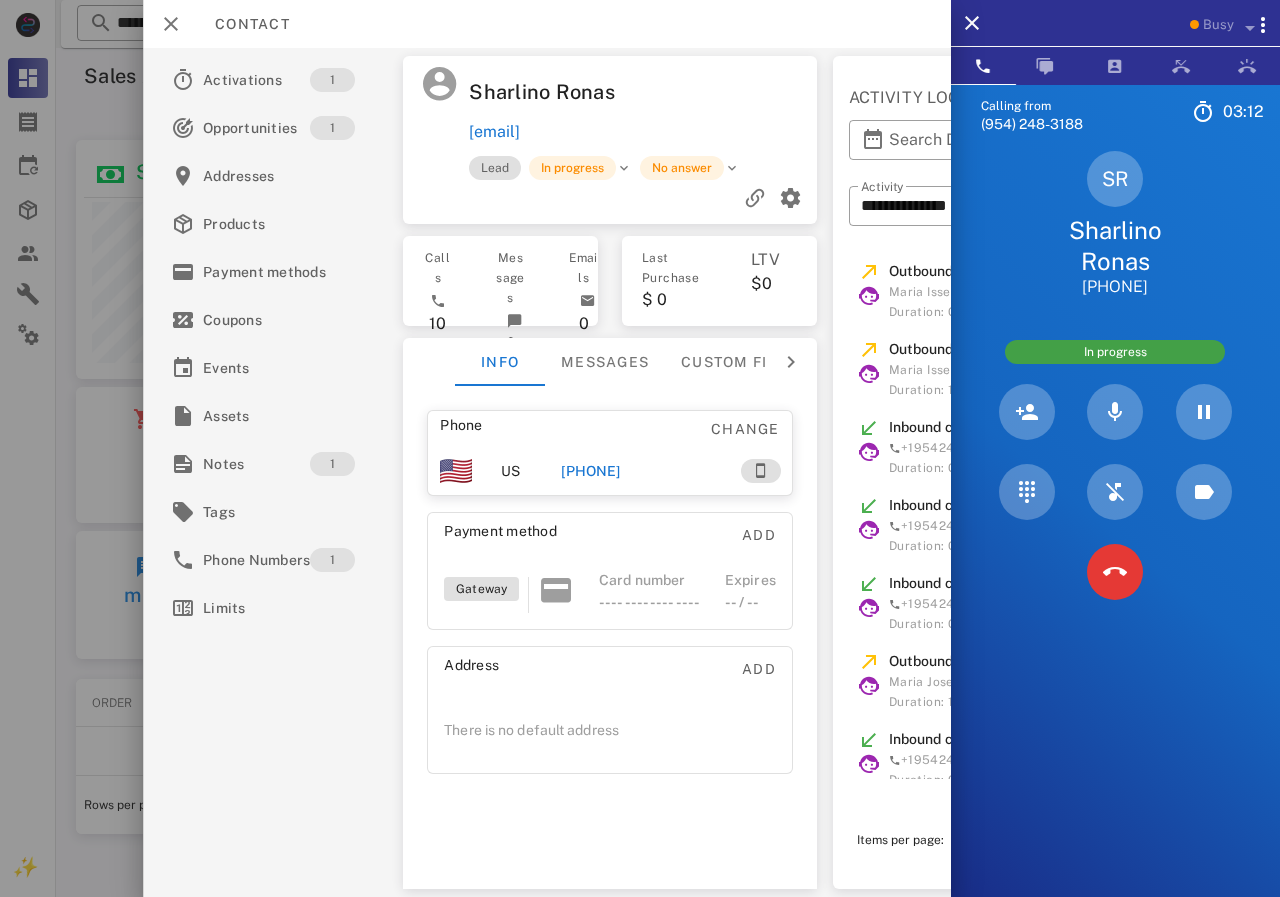 click on "[EMAIL]" at bounding box center (638, 132) 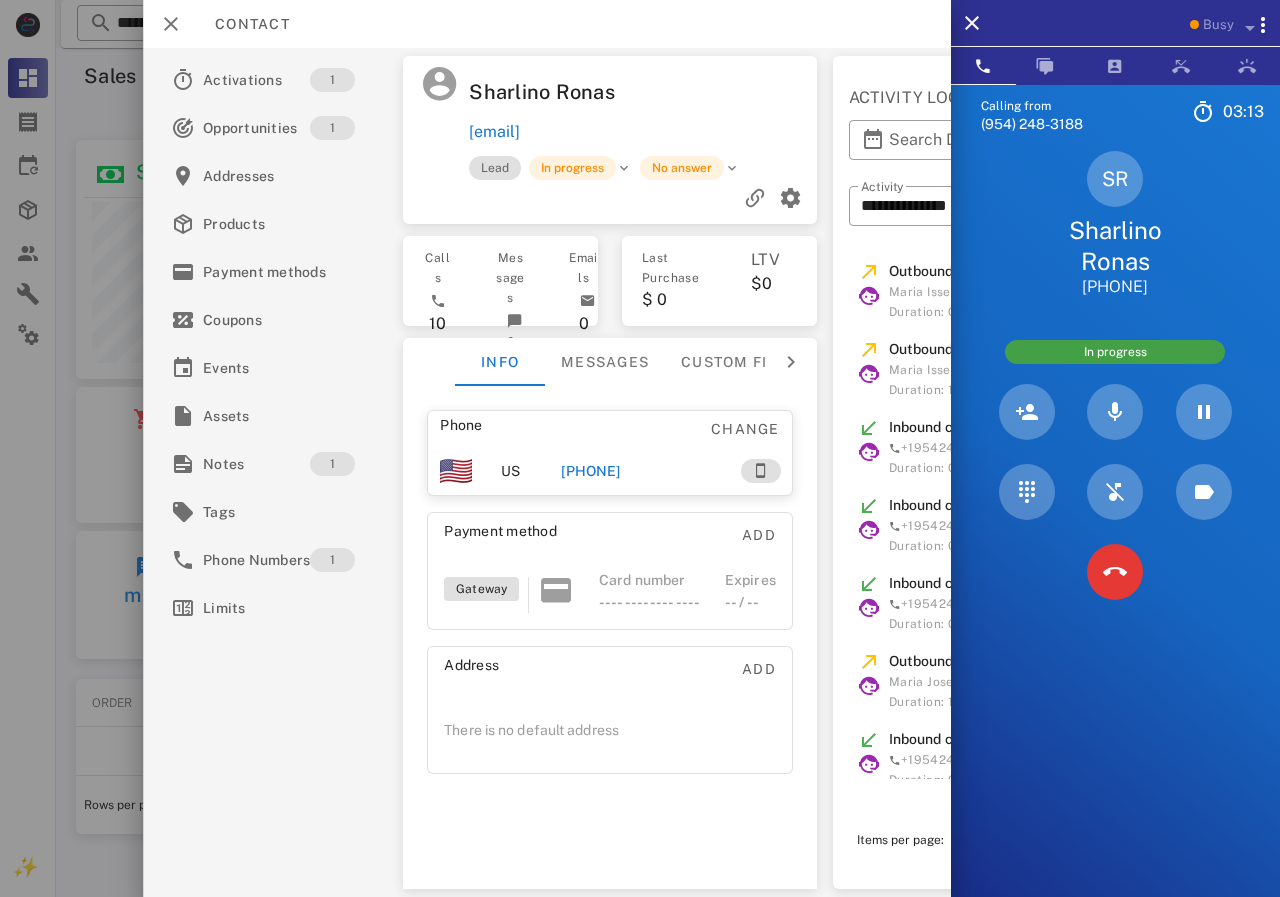 click on "[EMAIL]" at bounding box center (638, 132) 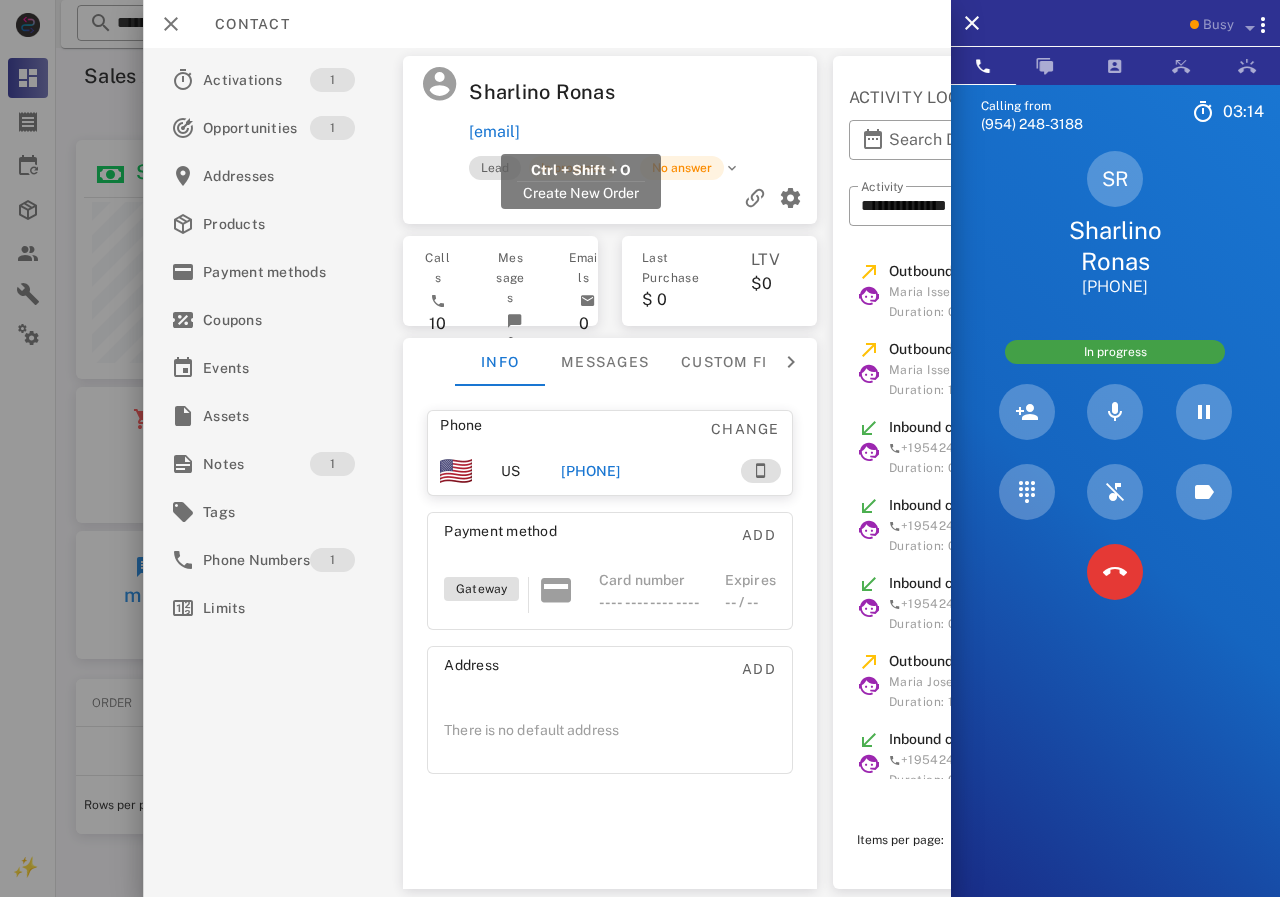 drag, startPoint x: 697, startPoint y: 133, endPoint x: 466, endPoint y: 128, distance: 231.05411 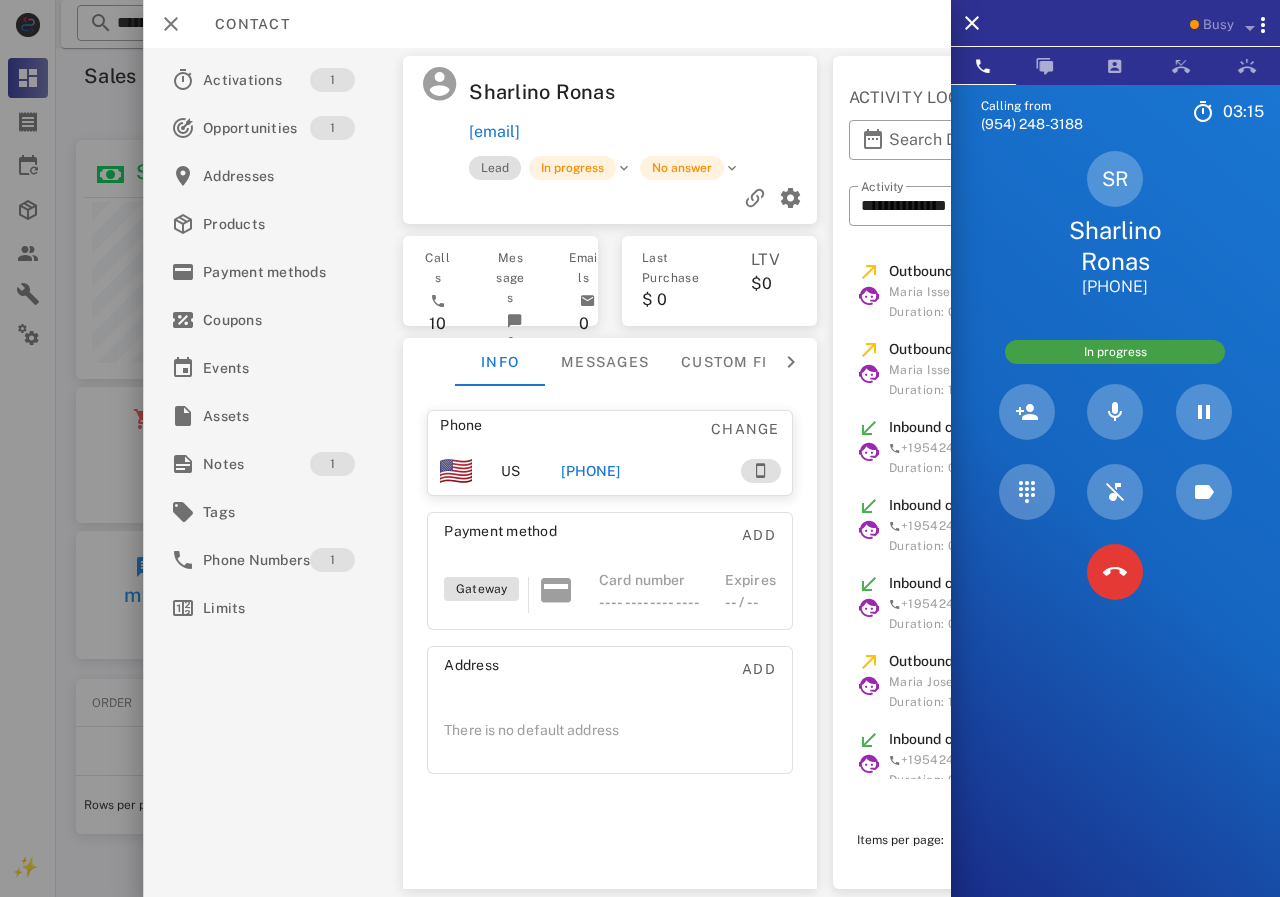 click at bounding box center (736, 92) 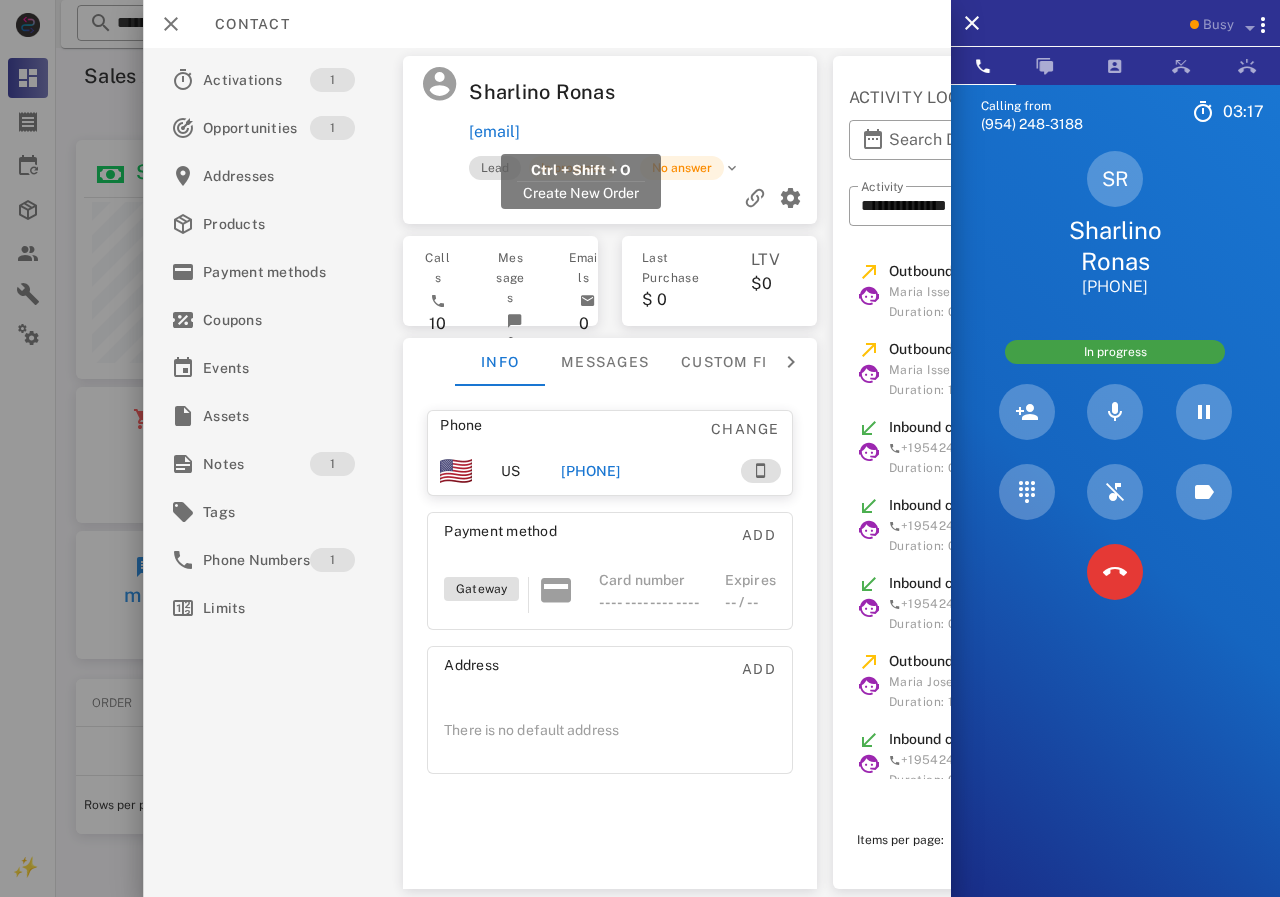 drag, startPoint x: 707, startPoint y: 138, endPoint x: 470, endPoint y: 134, distance: 237.03375 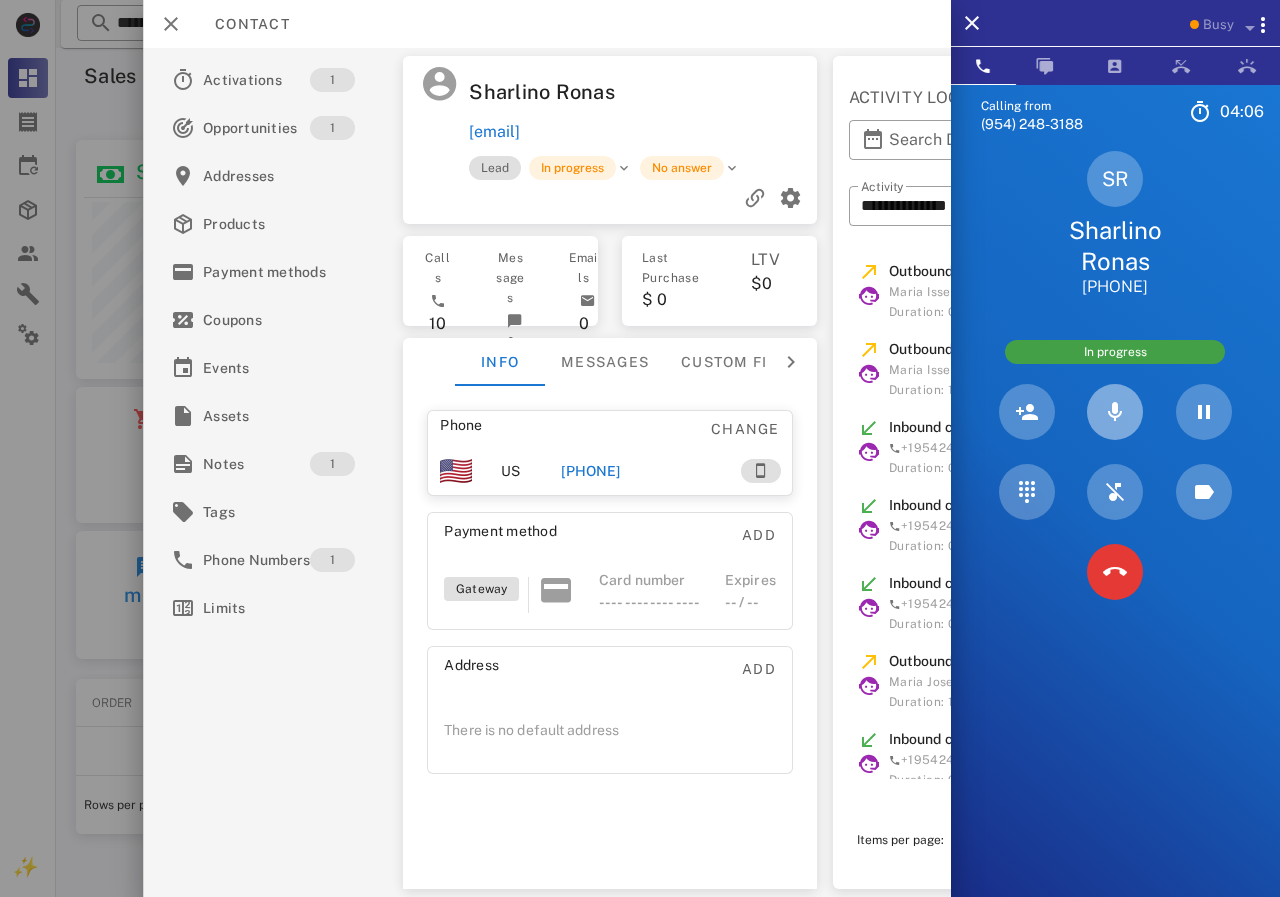 click at bounding box center [1115, 412] 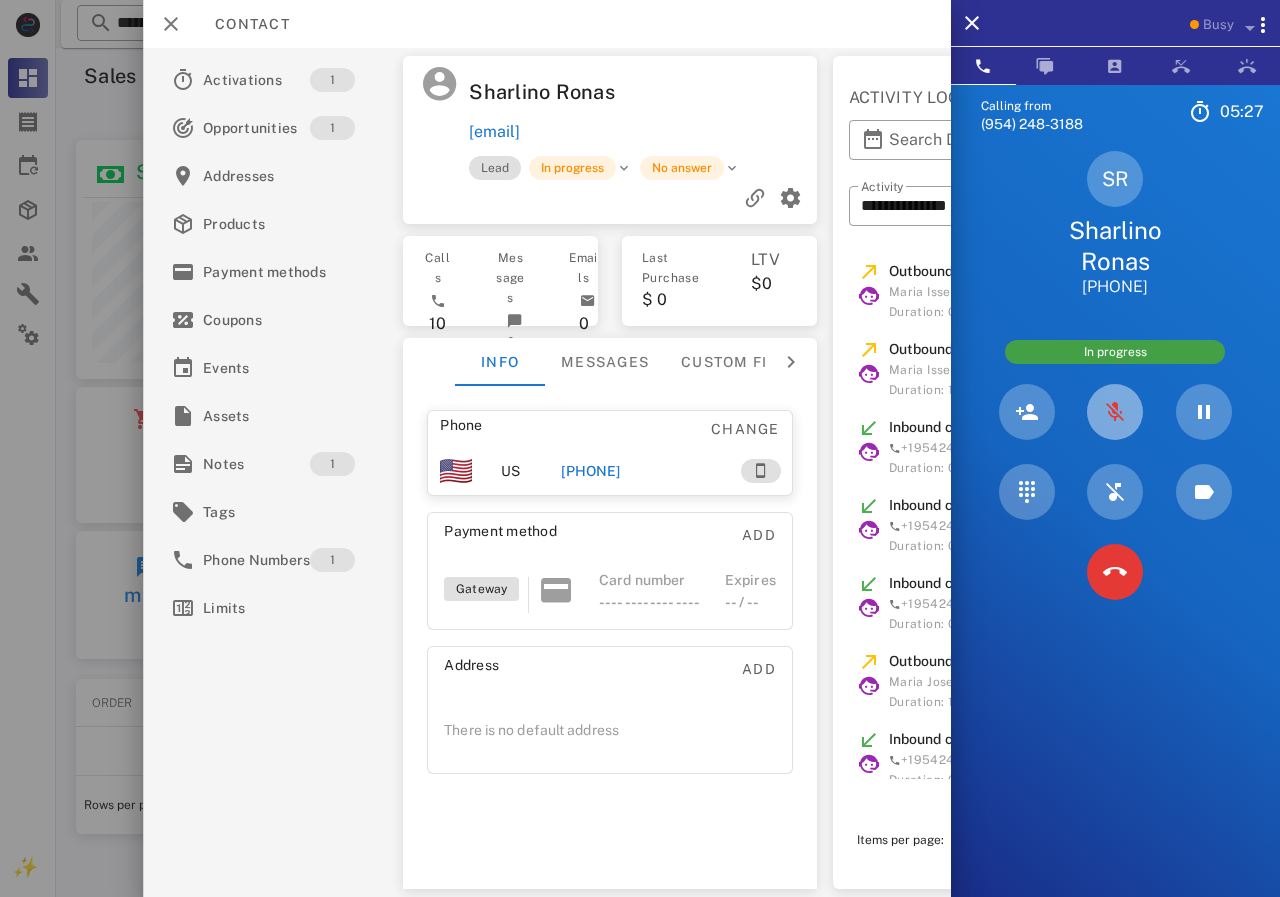 click at bounding box center [1115, 412] 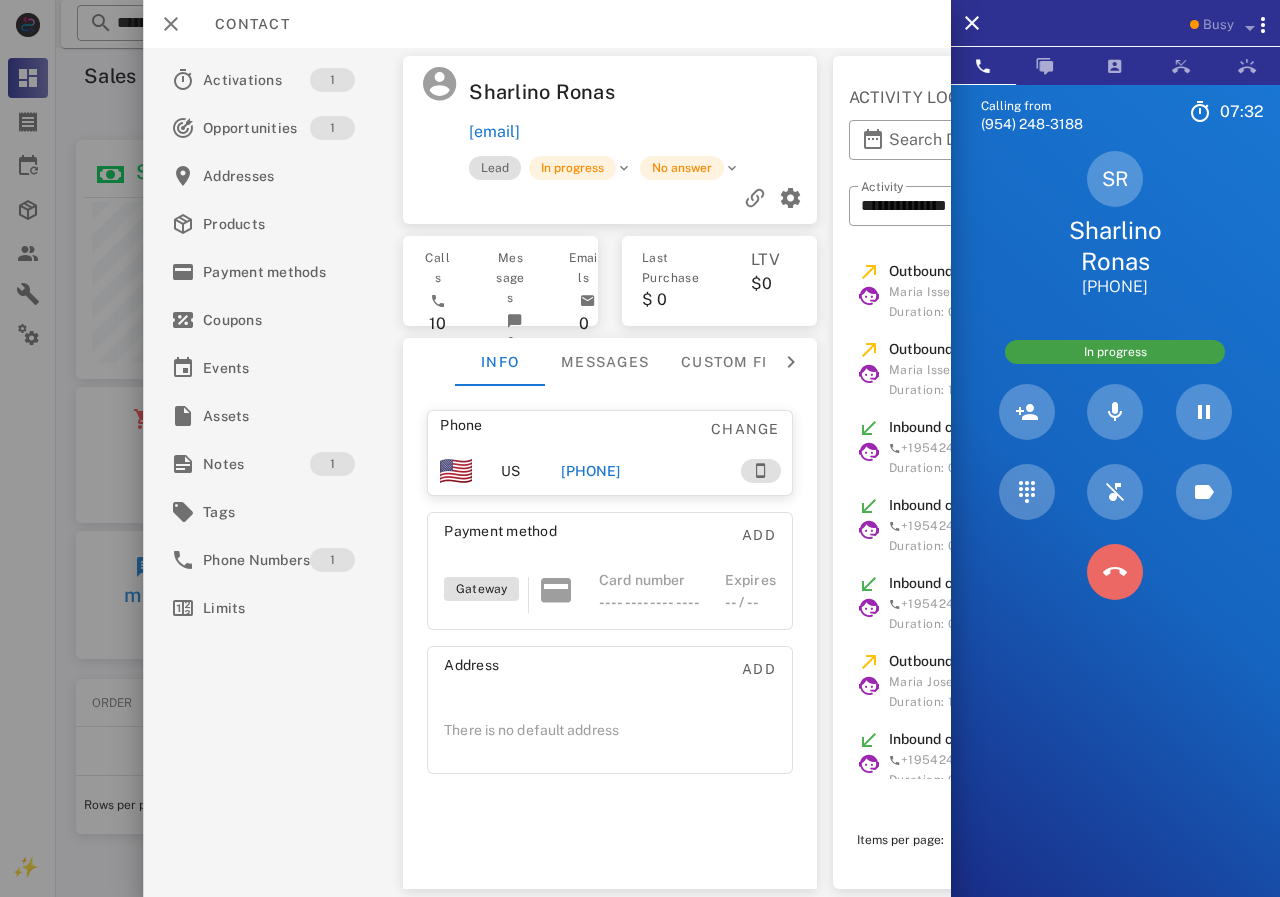 click at bounding box center [1115, 572] 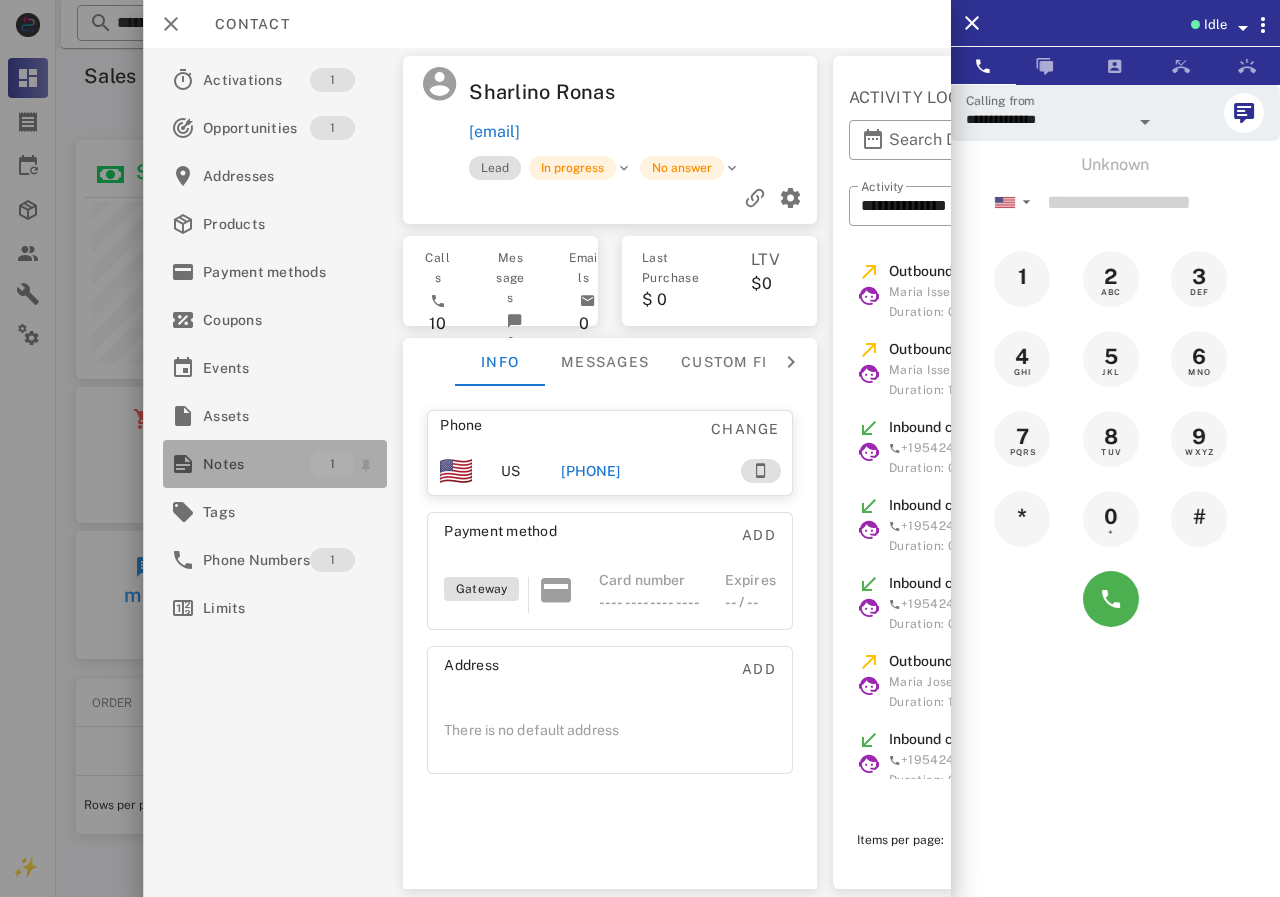 click on "Notes" at bounding box center (256, 464) 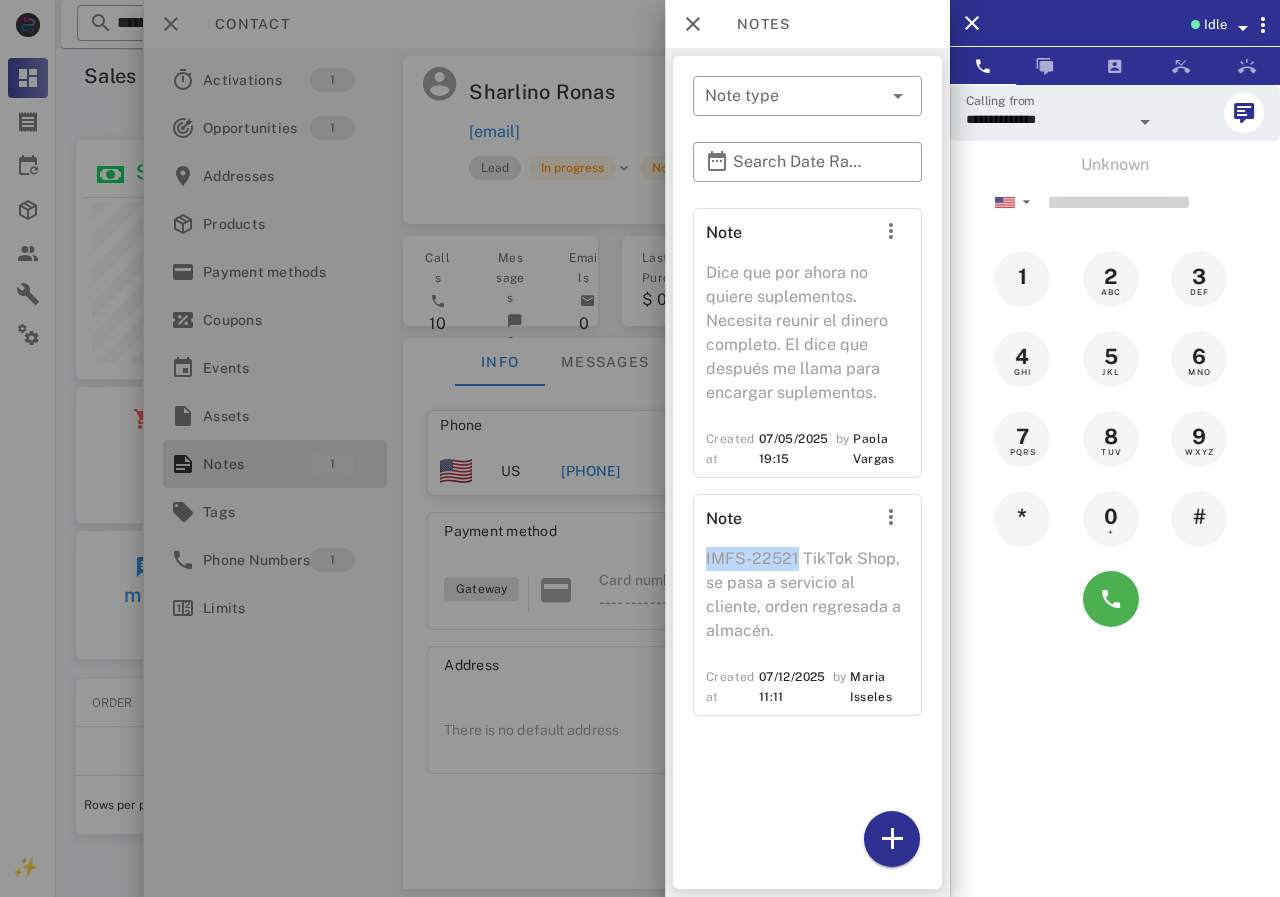drag, startPoint x: 796, startPoint y: 561, endPoint x: 706, endPoint y: 558, distance: 90.04999 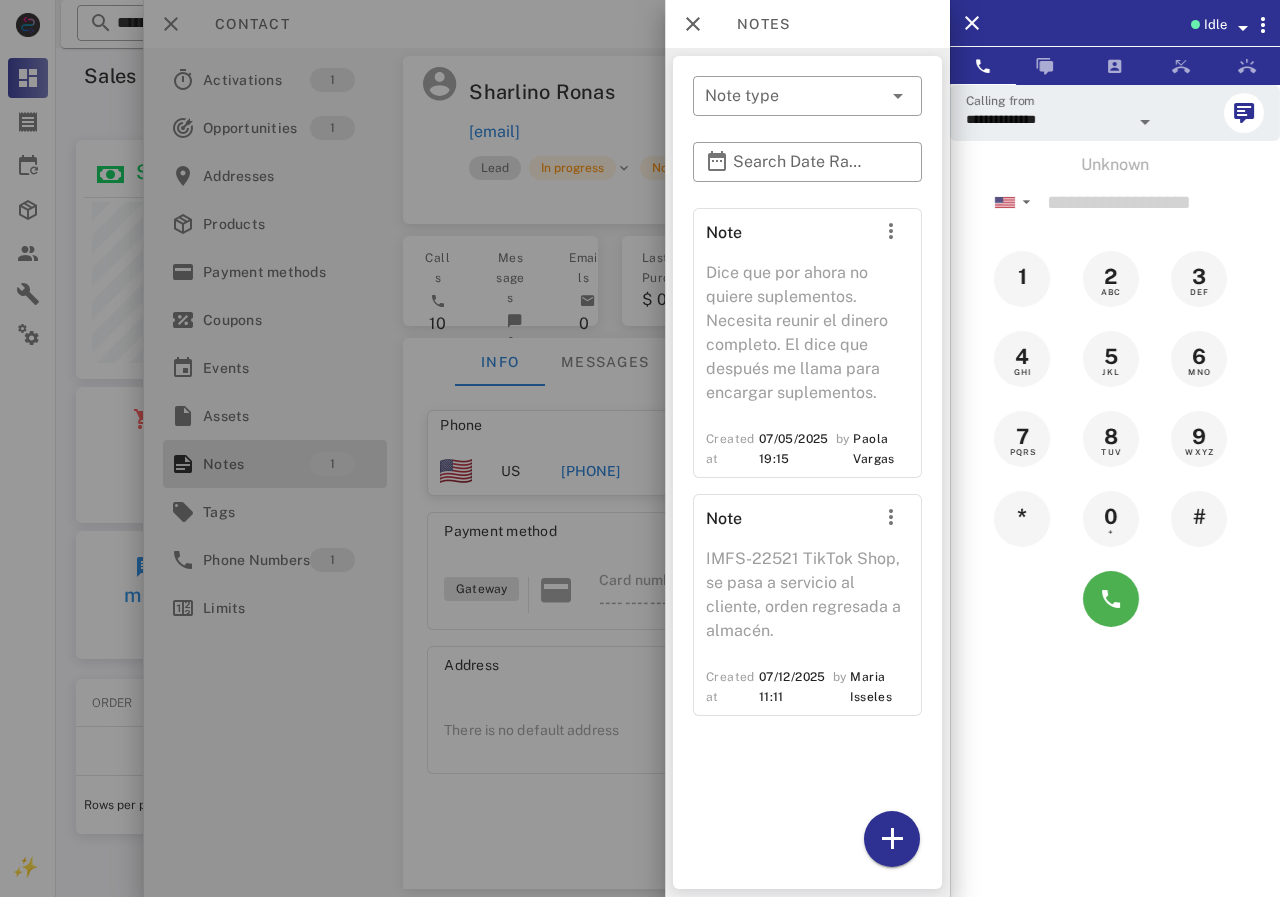 click at bounding box center (640, 448) 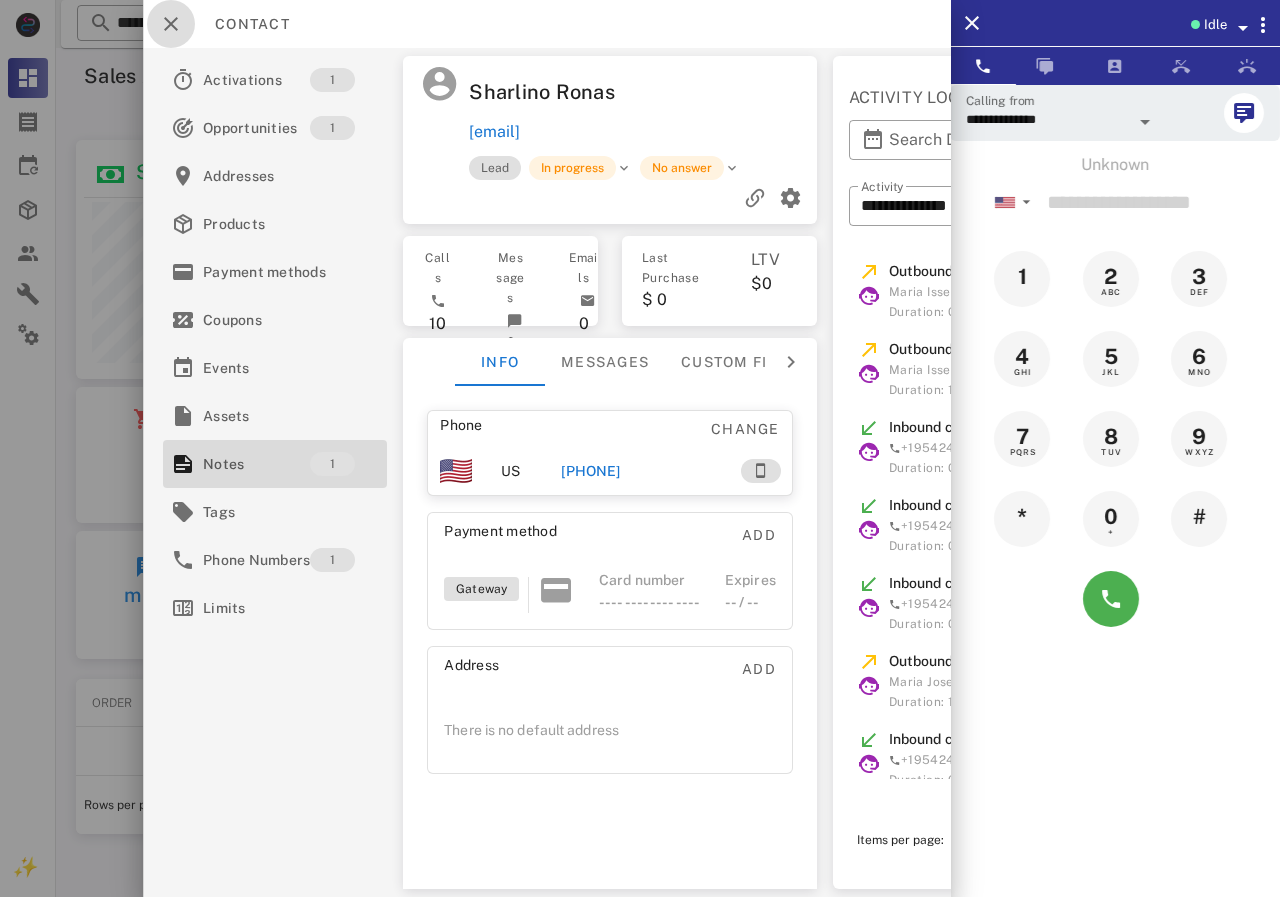click at bounding box center [171, 24] 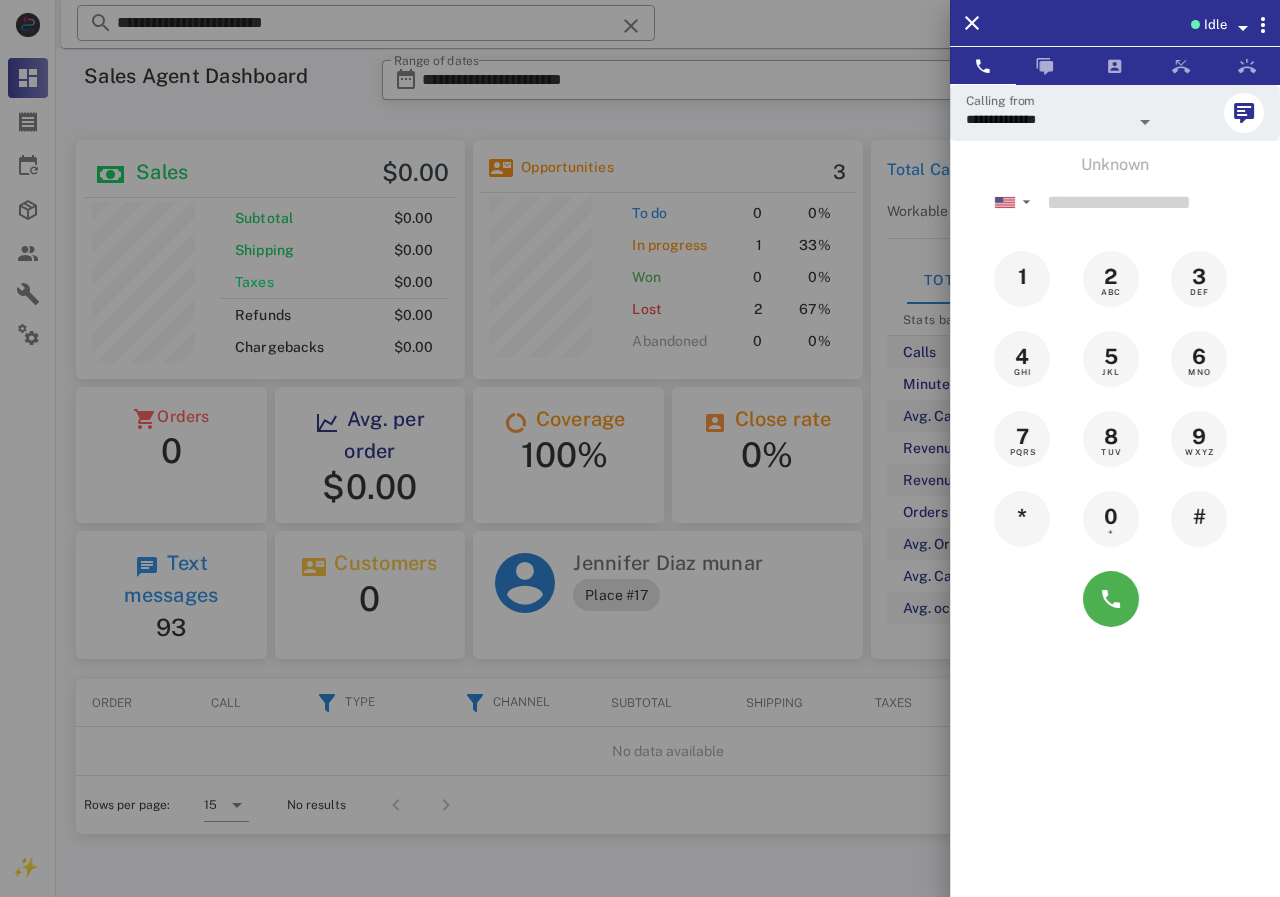 click at bounding box center (640, 448) 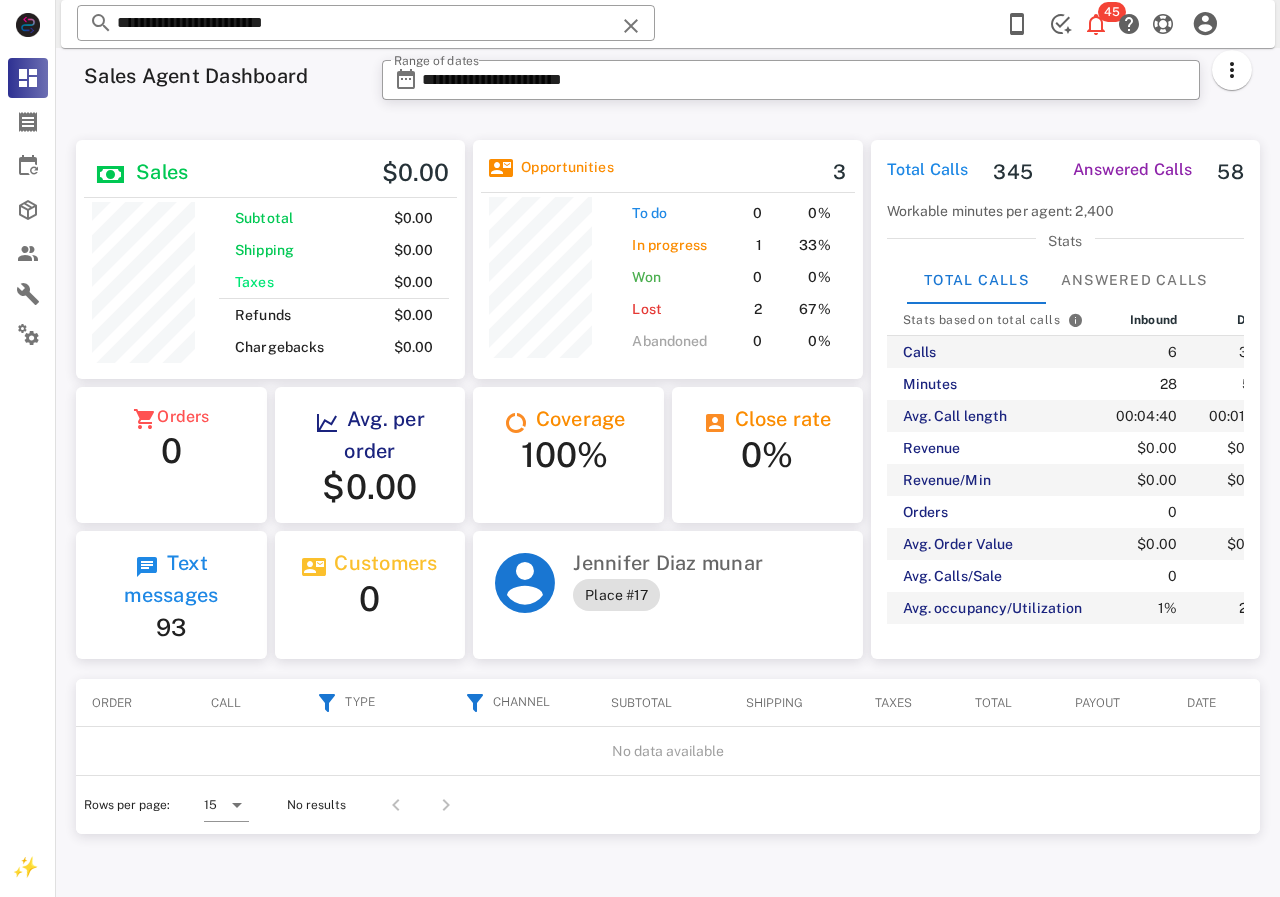 drag, startPoint x: 89, startPoint y: 27, endPoint x: 59, endPoint y: 28, distance: 30.016663 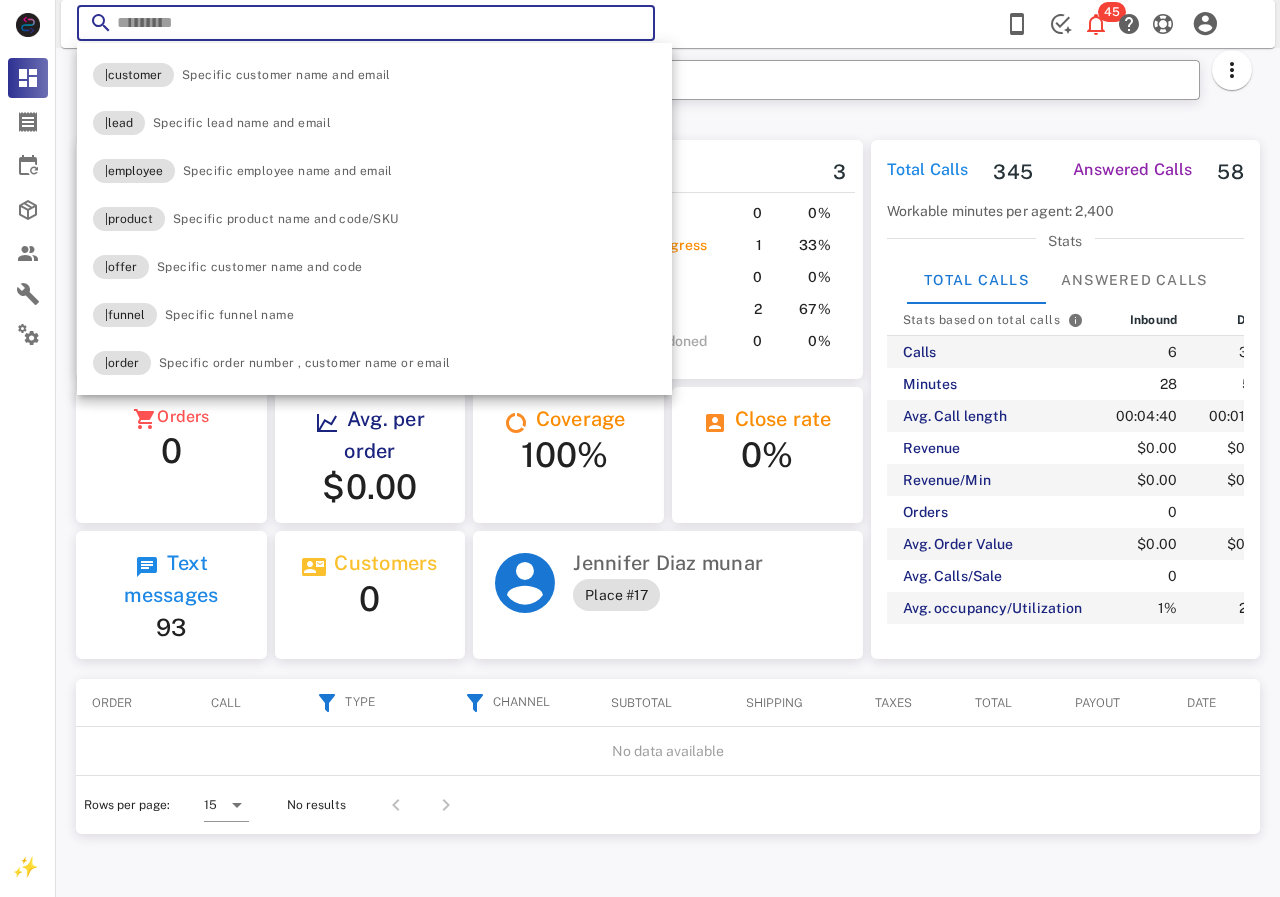 click at bounding box center (366, 23) 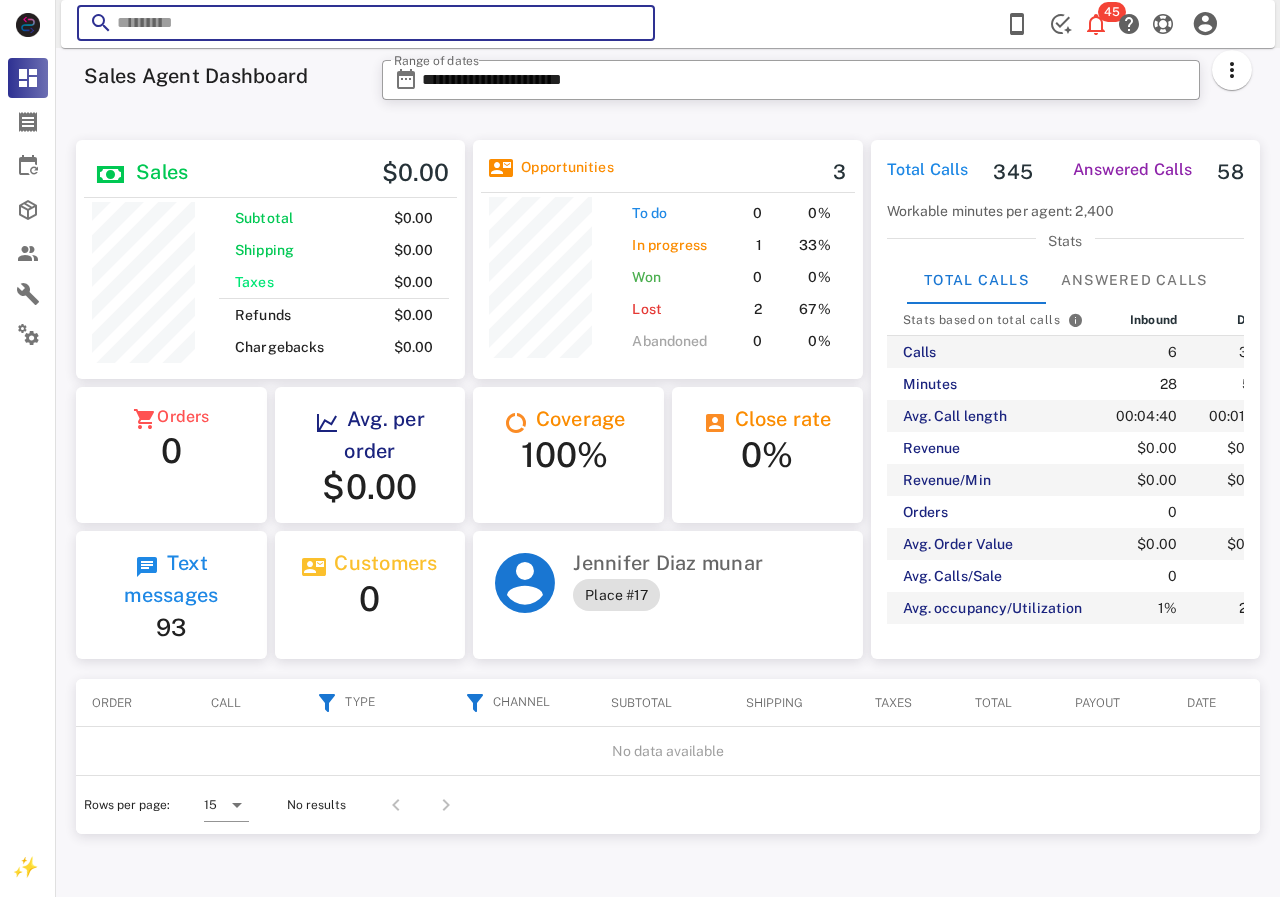 paste on "**********" 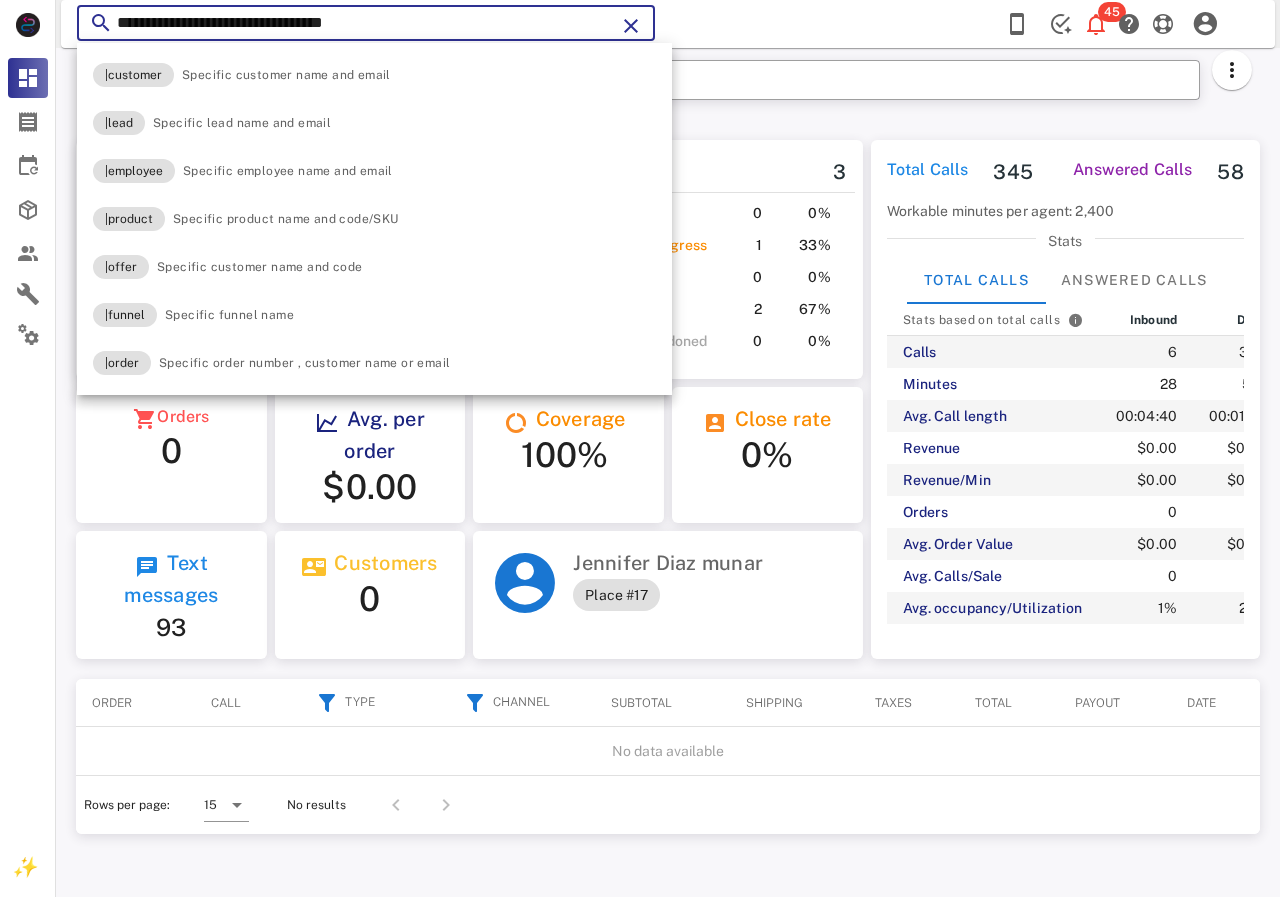 type 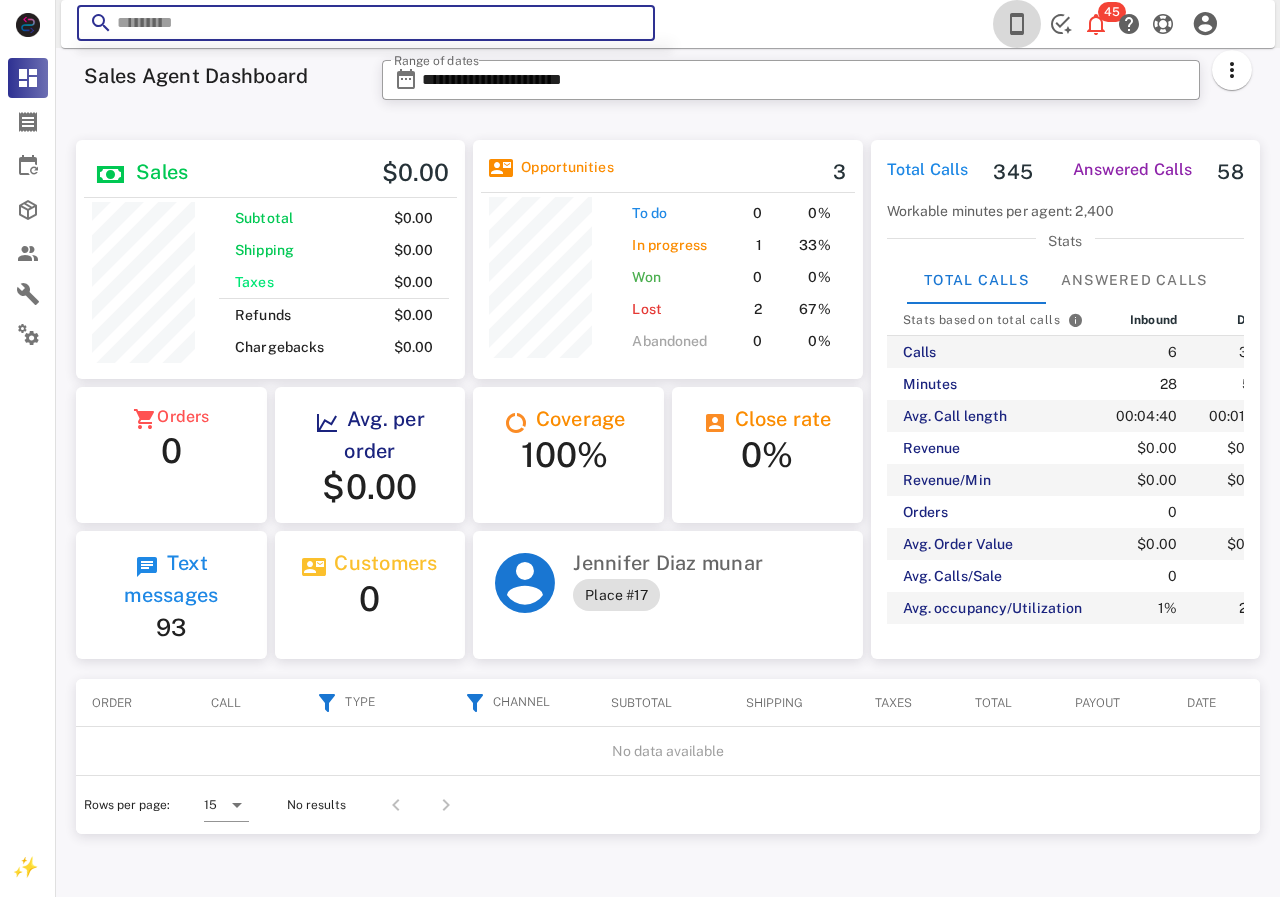 type 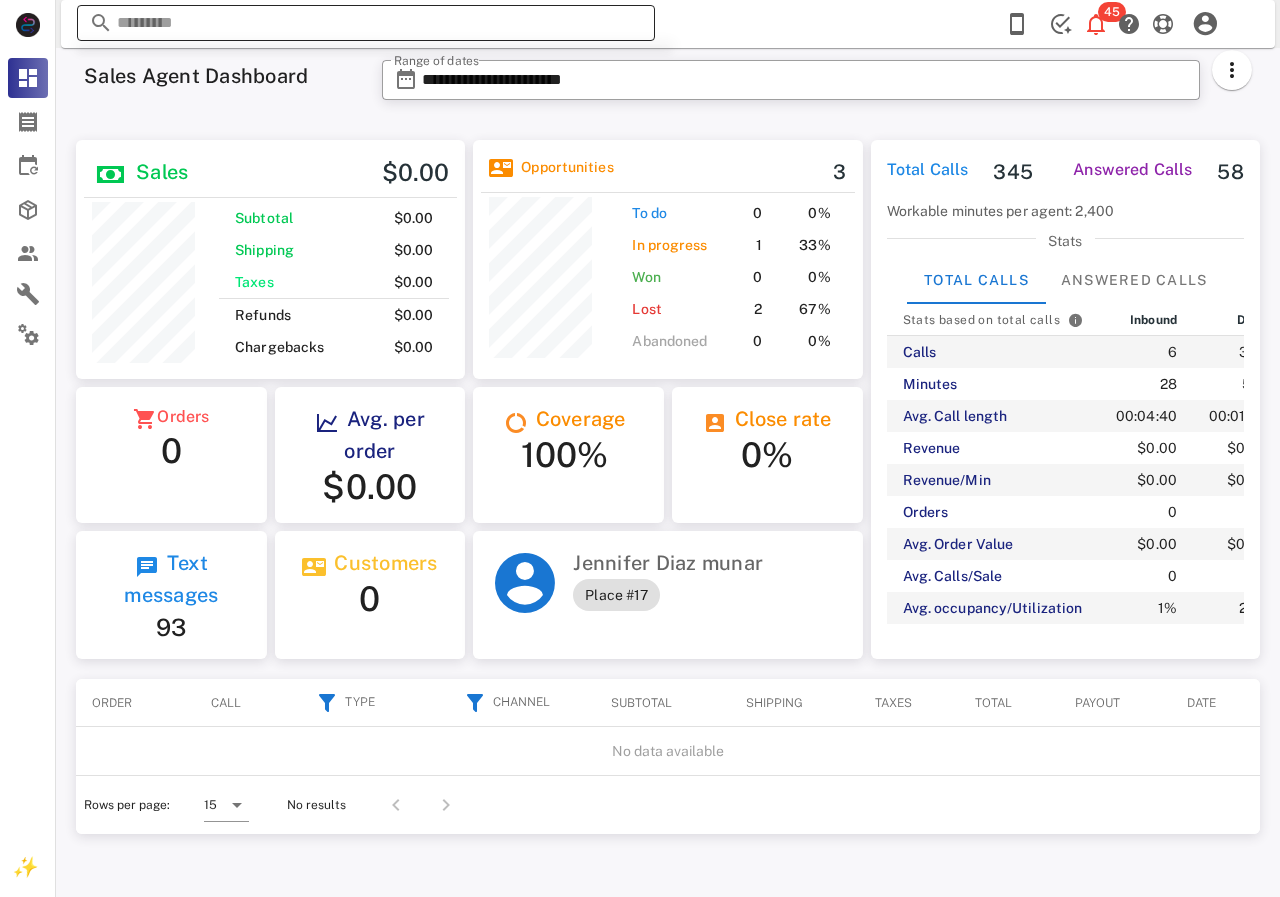 click at bounding box center (366, 23) 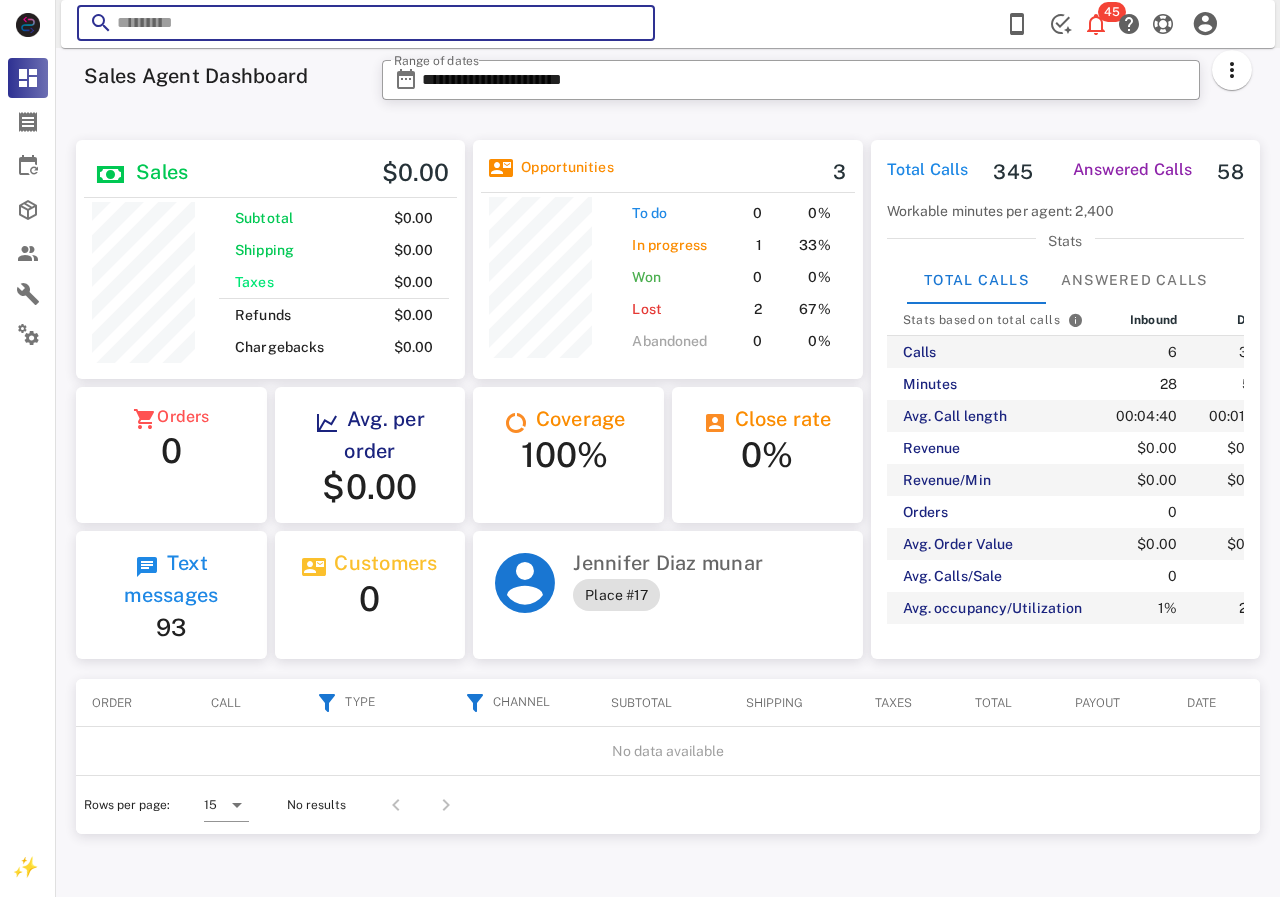 paste on "**********" 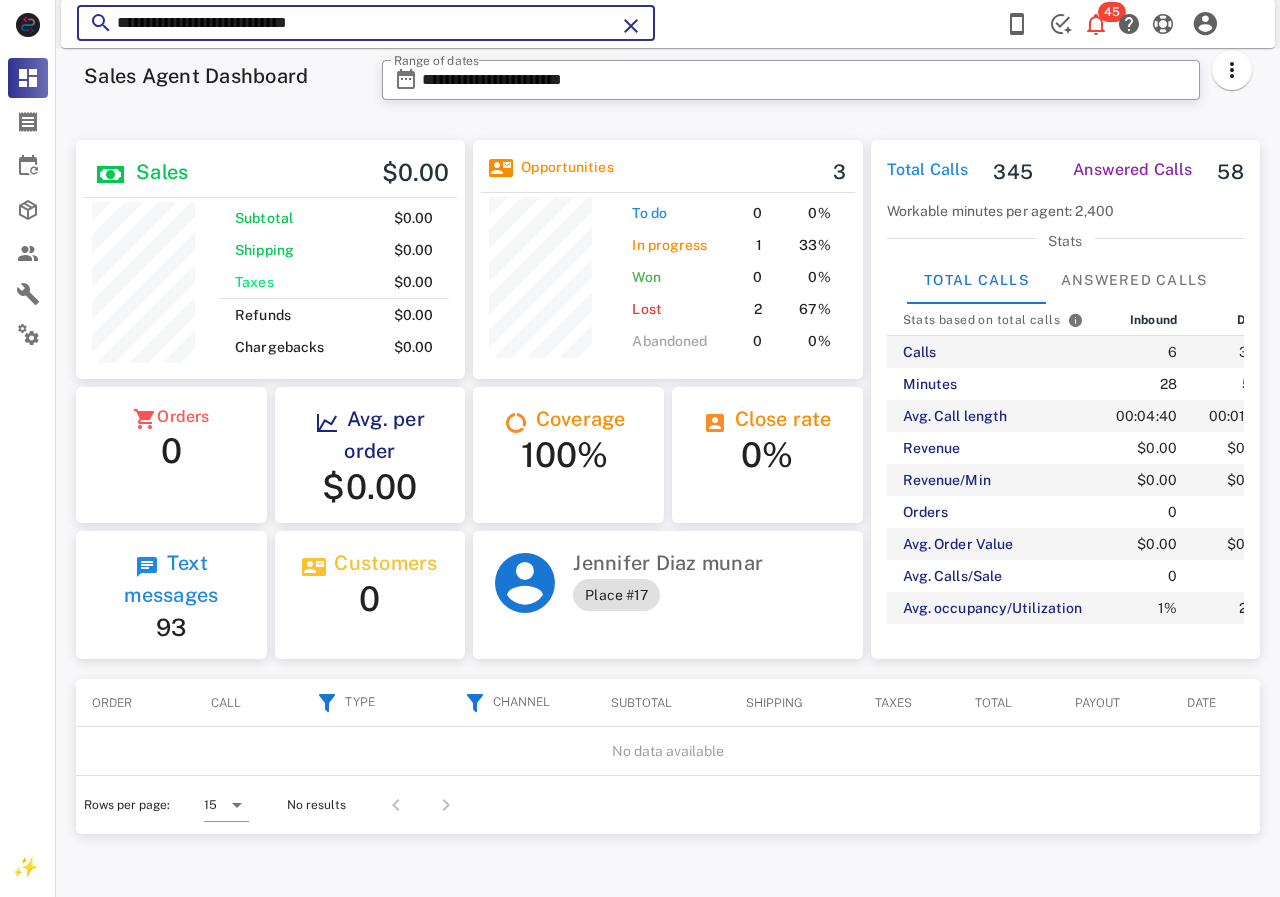 type on "**********" 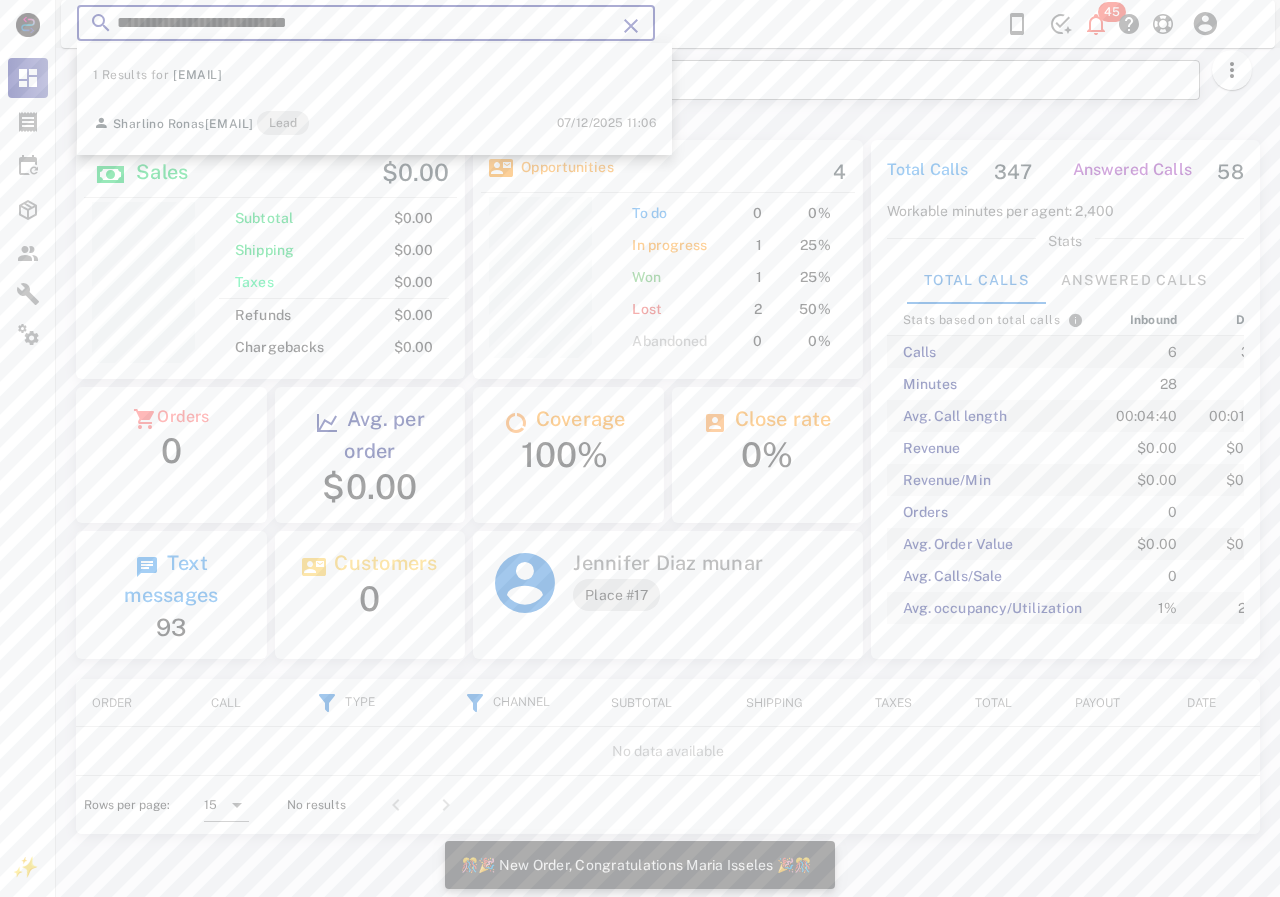 scroll, scrollTop: 999761, scrollLeft: 999611, axis: both 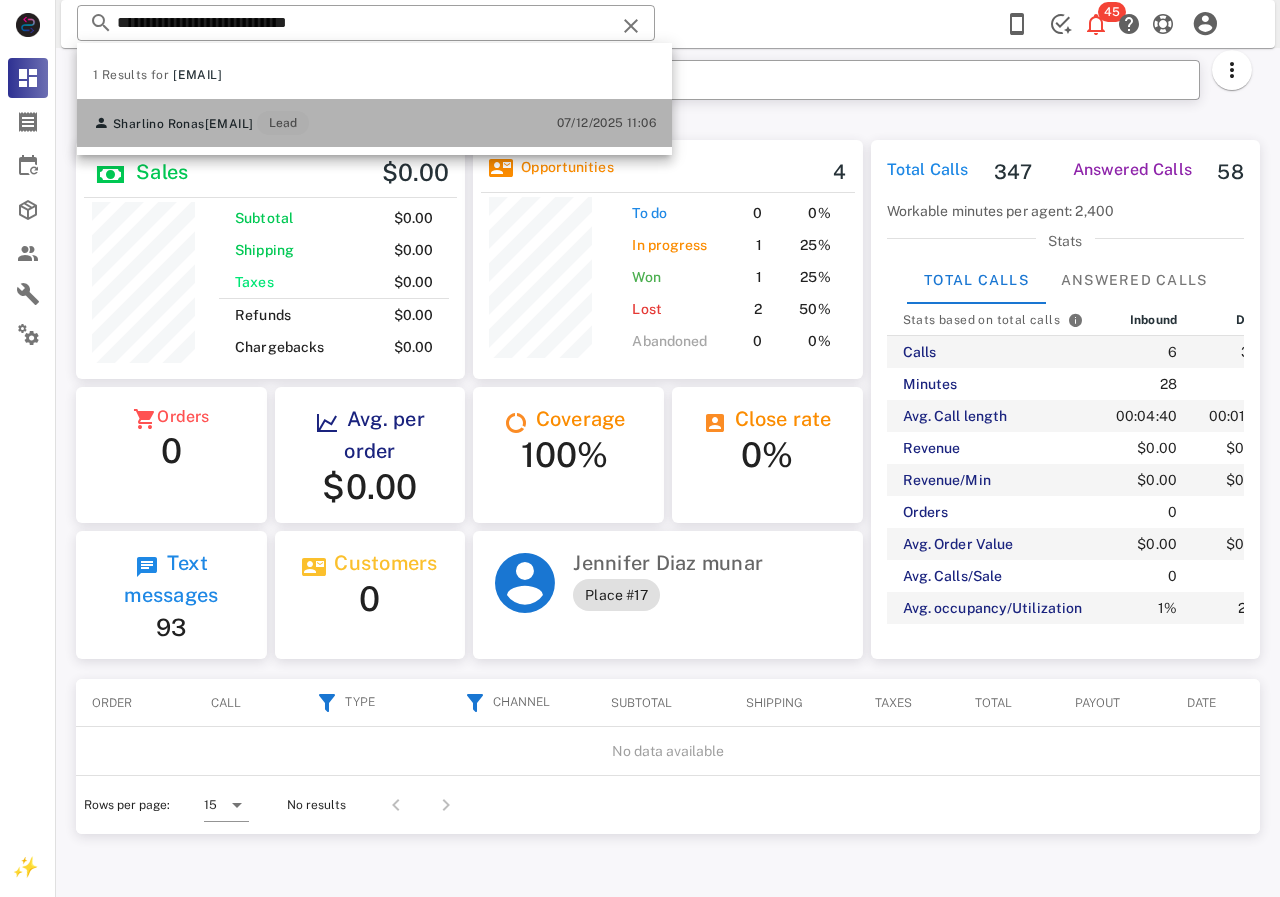 click on "[FIRST] [LAST]   [EMAIL]   Lead" at bounding box center [201, 123] 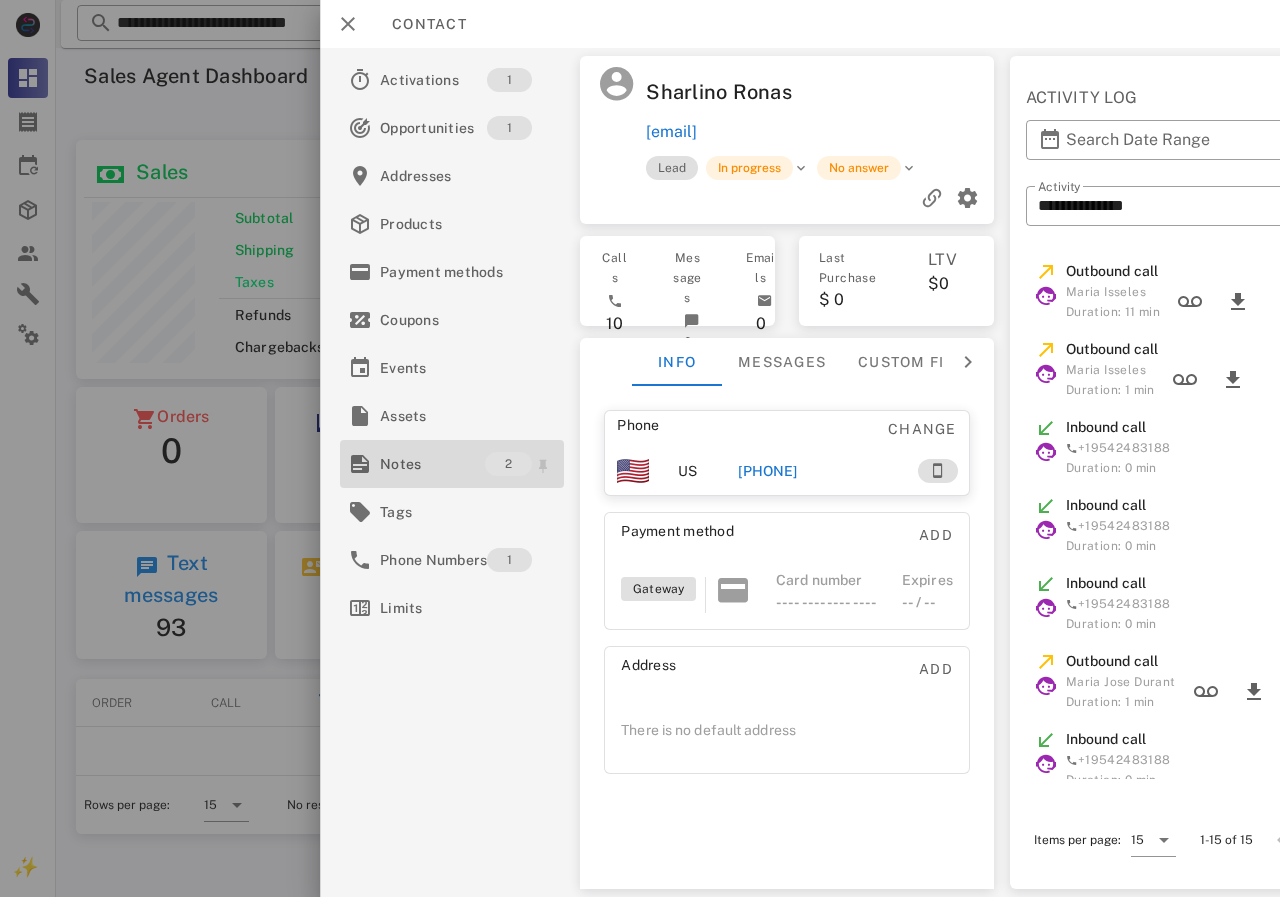click on "Notes" at bounding box center (432, 464) 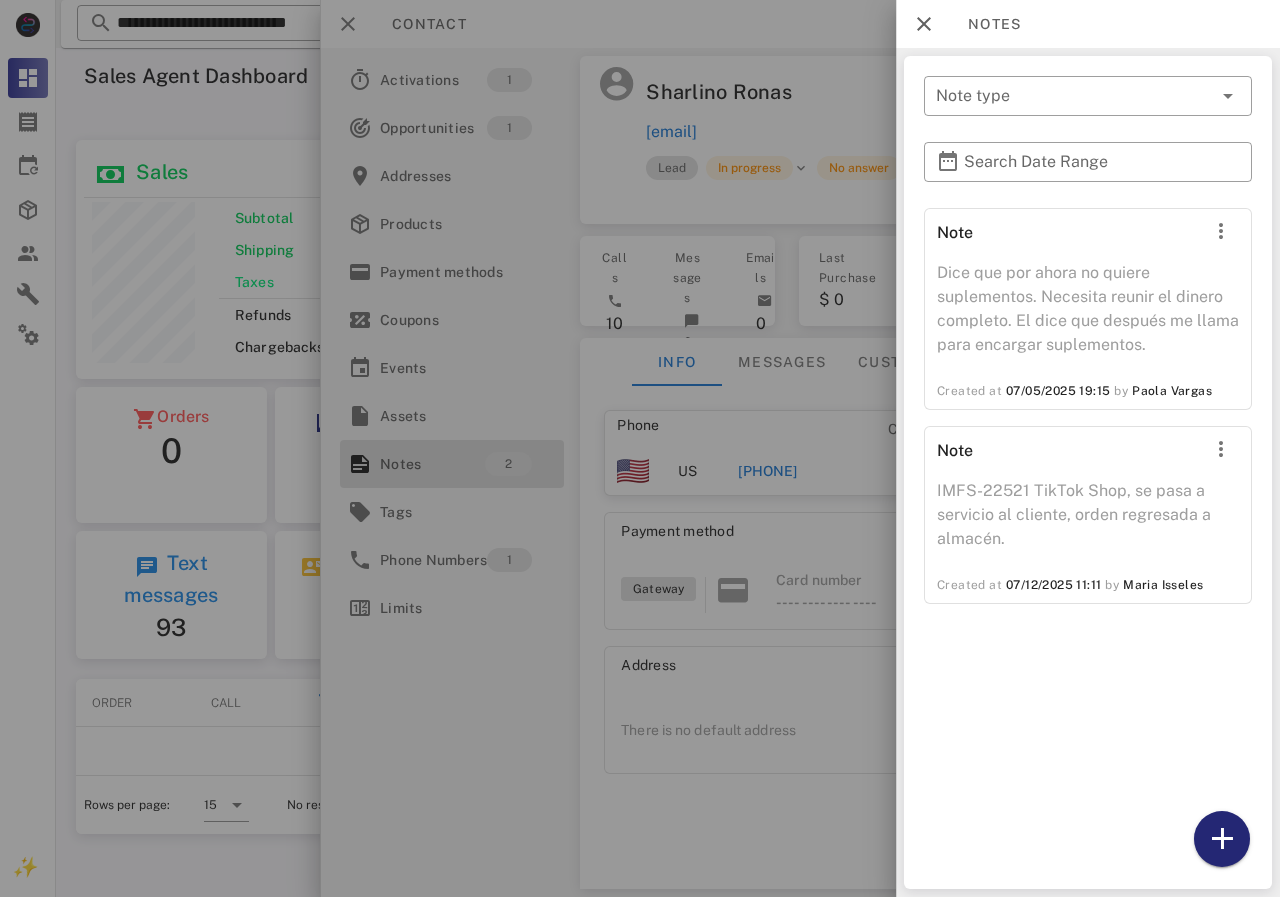 drag, startPoint x: 1221, startPoint y: 839, endPoint x: 1227, endPoint y: 770, distance: 69.260376 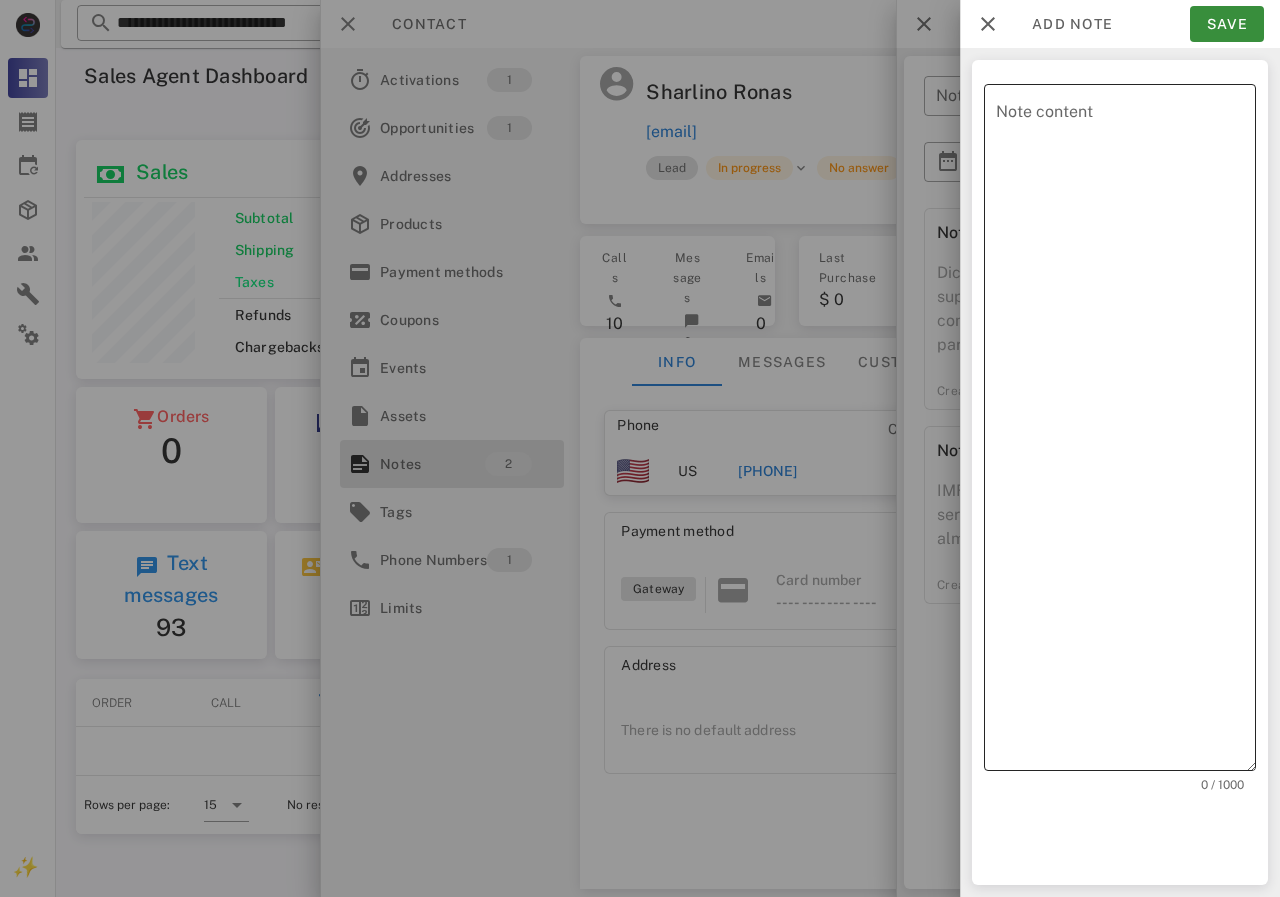 click on "Note content" at bounding box center (1126, 432) 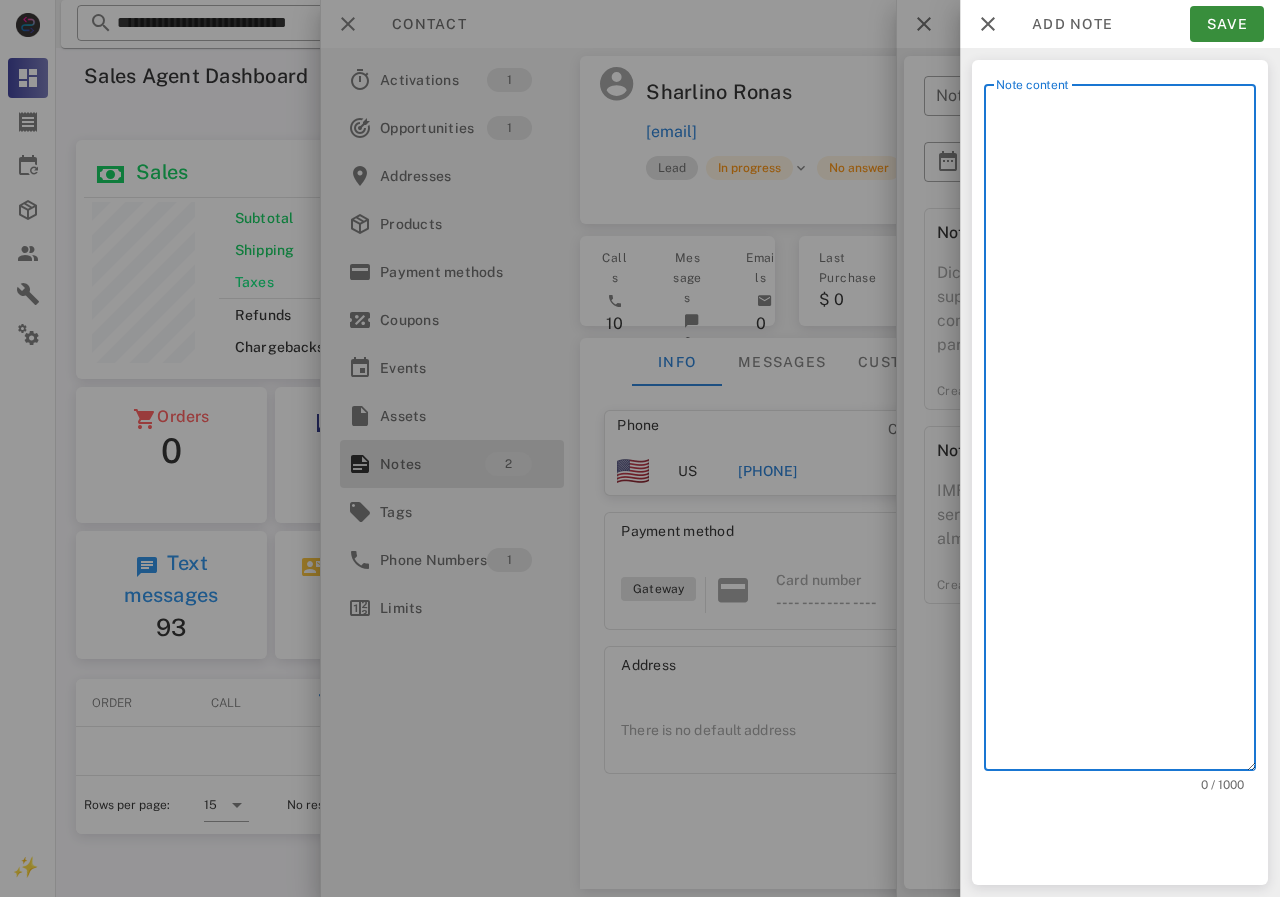 scroll, scrollTop: 240, scrollLeft: 390, axis: both 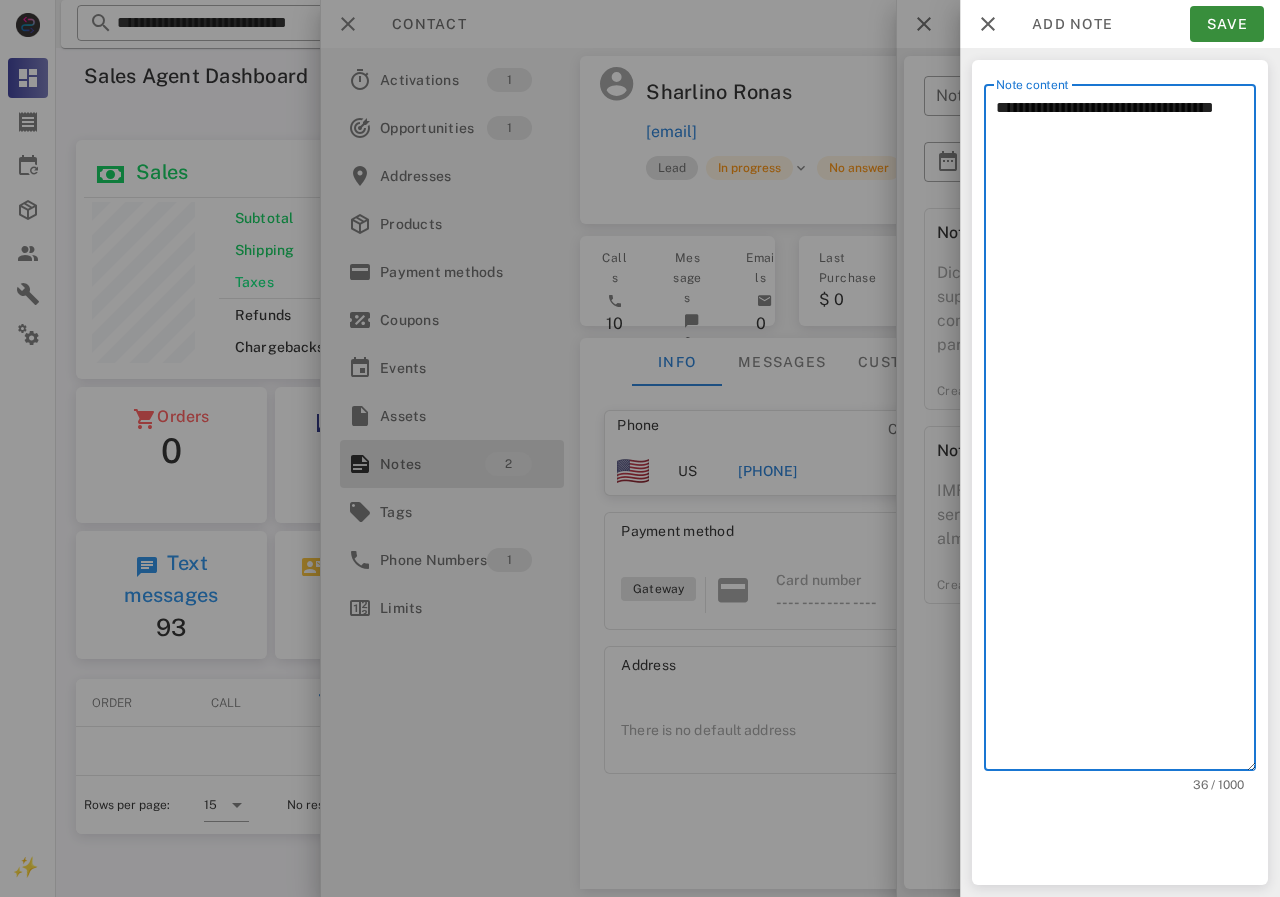 click on "**********" at bounding box center (1126, 432) 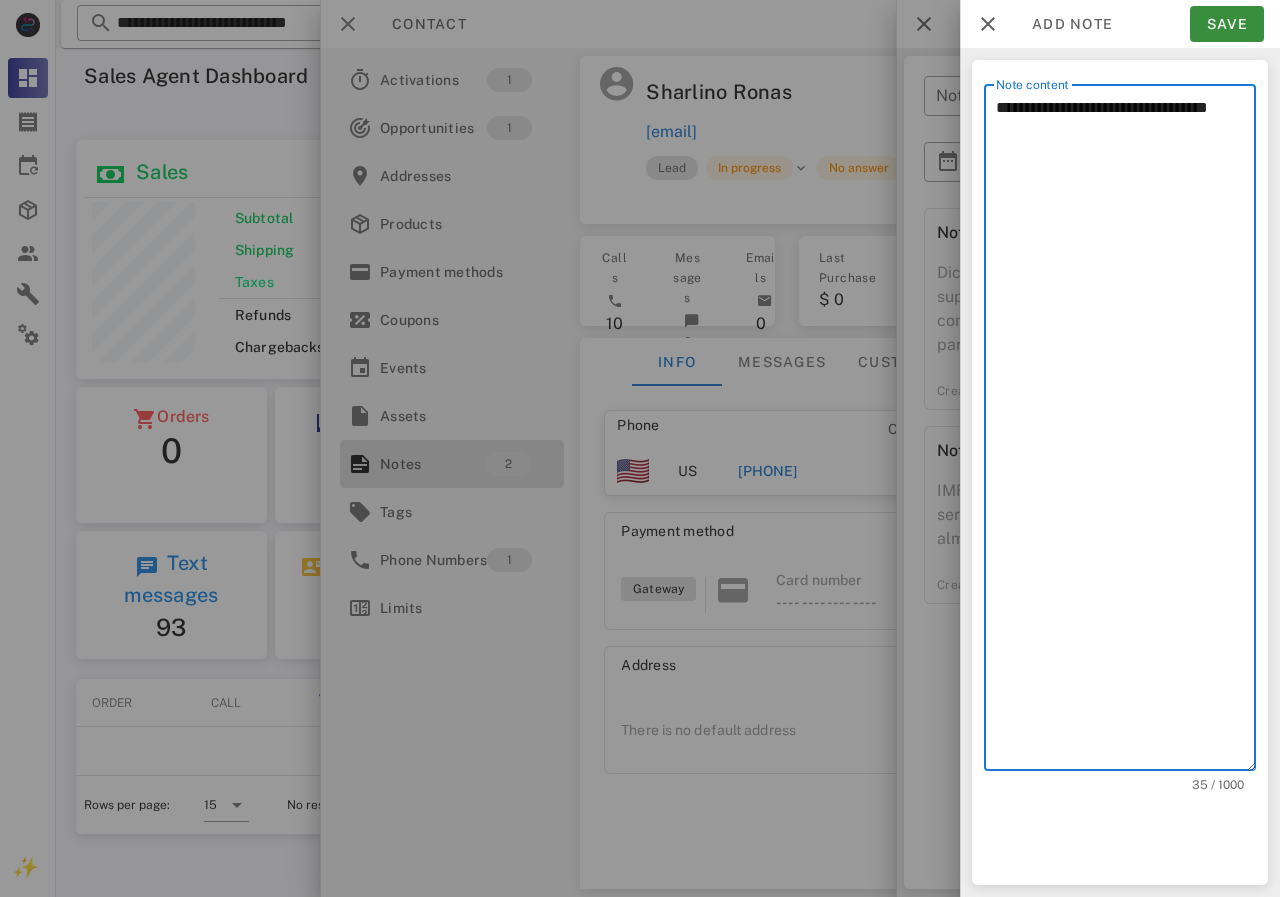 click on "**********" at bounding box center [1126, 432] 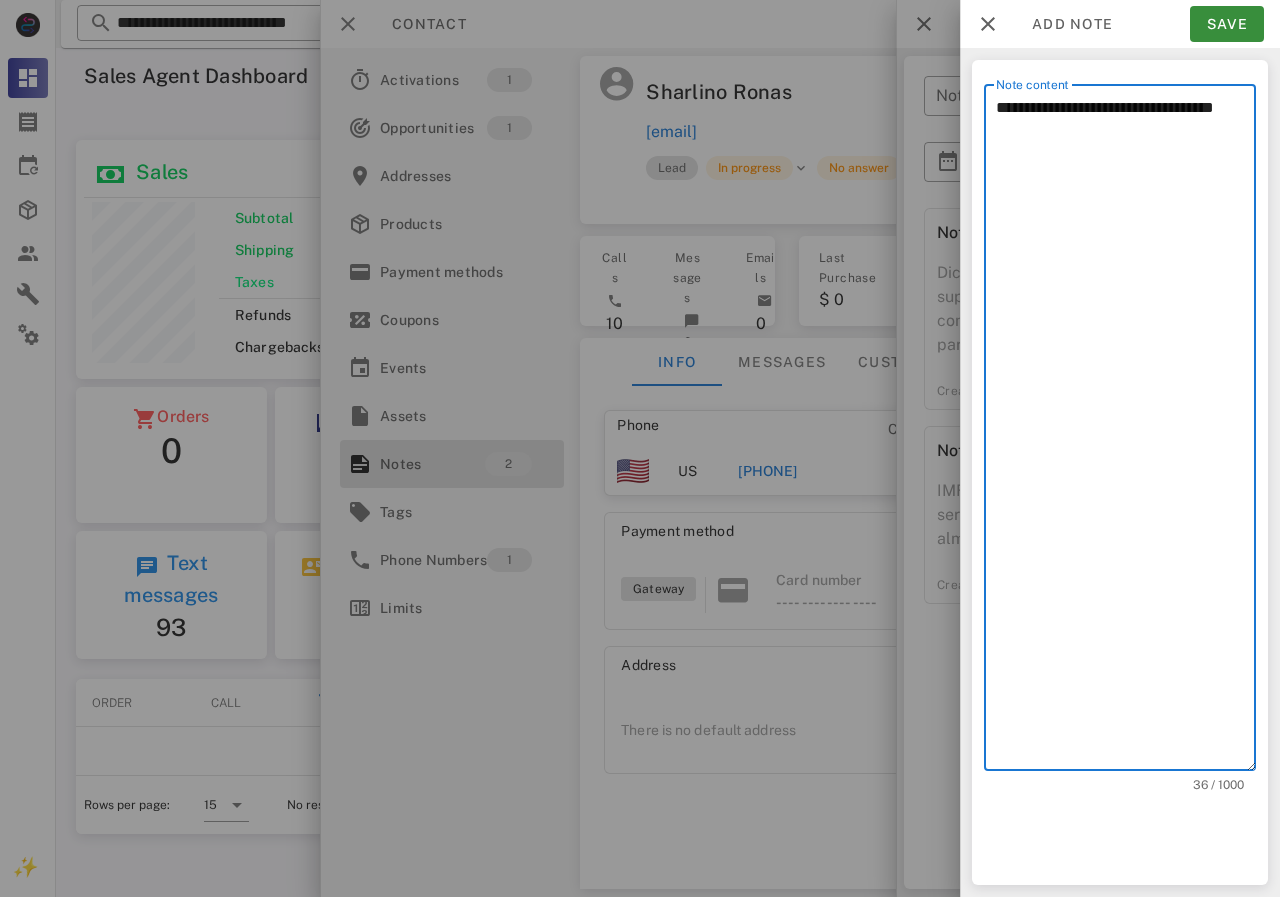 click on "**********" at bounding box center (1126, 432) 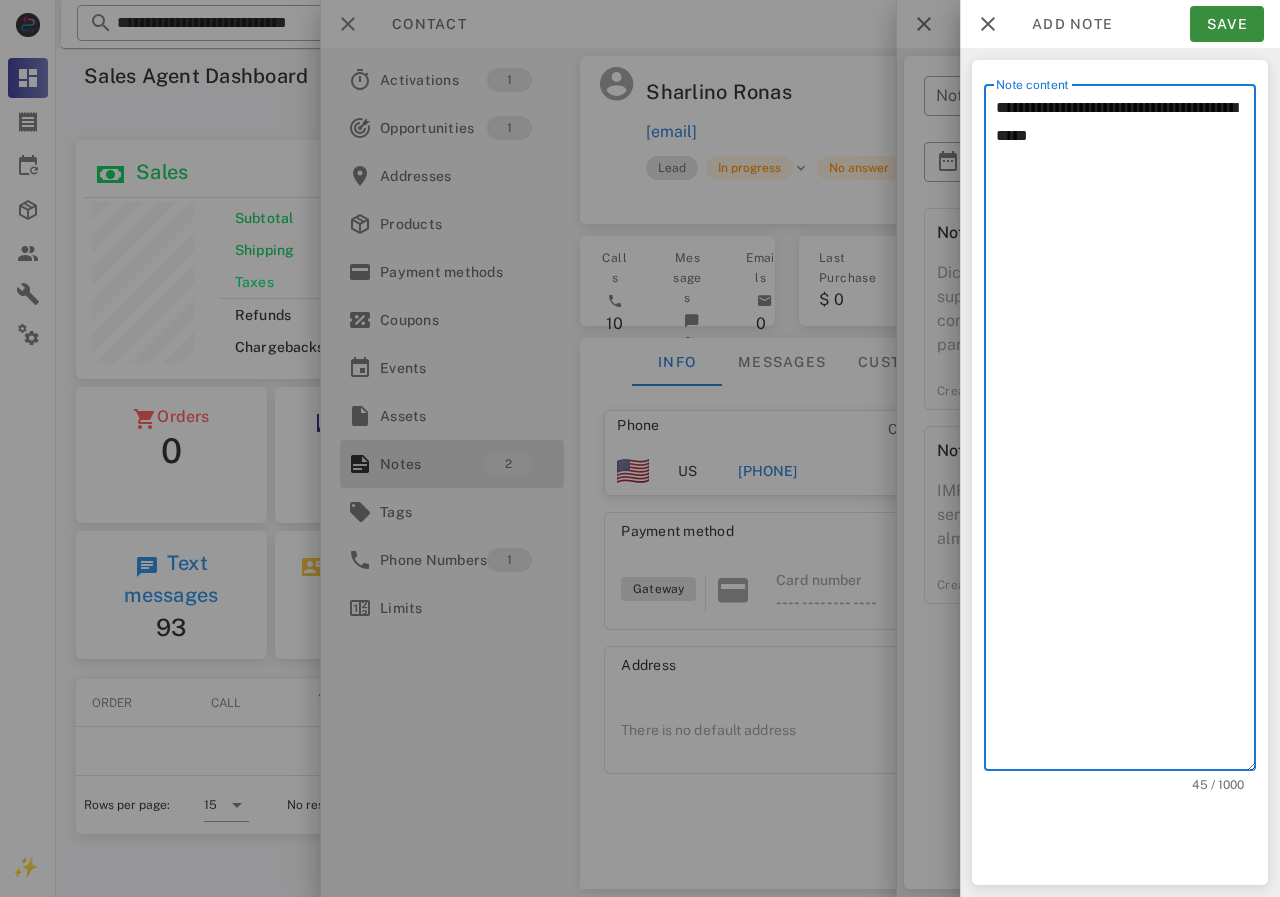 paste on "**********" 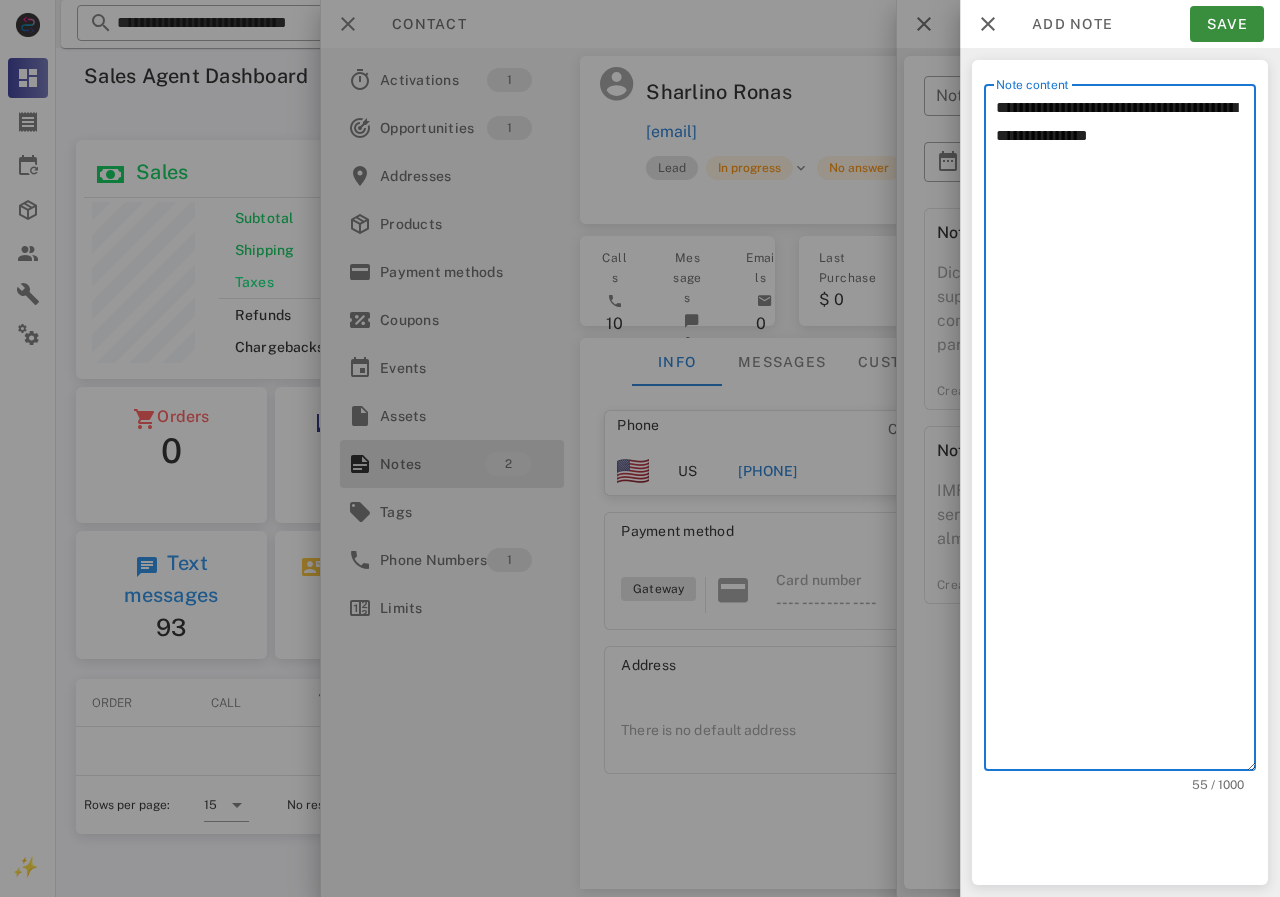 drag, startPoint x: 1080, startPoint y: 174, endPoint x: 1048, endPoint y: 169, distance: 32.38827 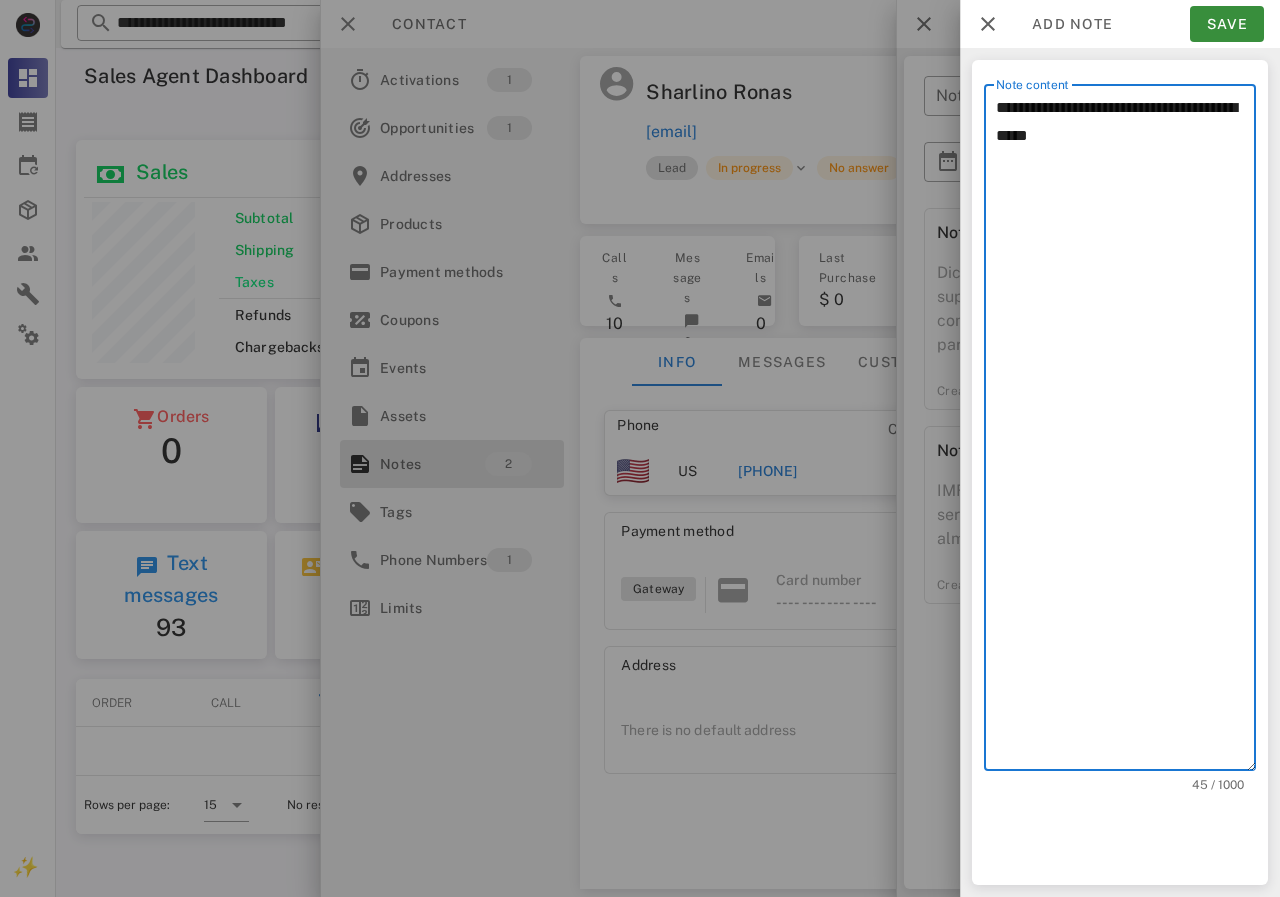 click on "**********" at bounding box center [1126, 432] 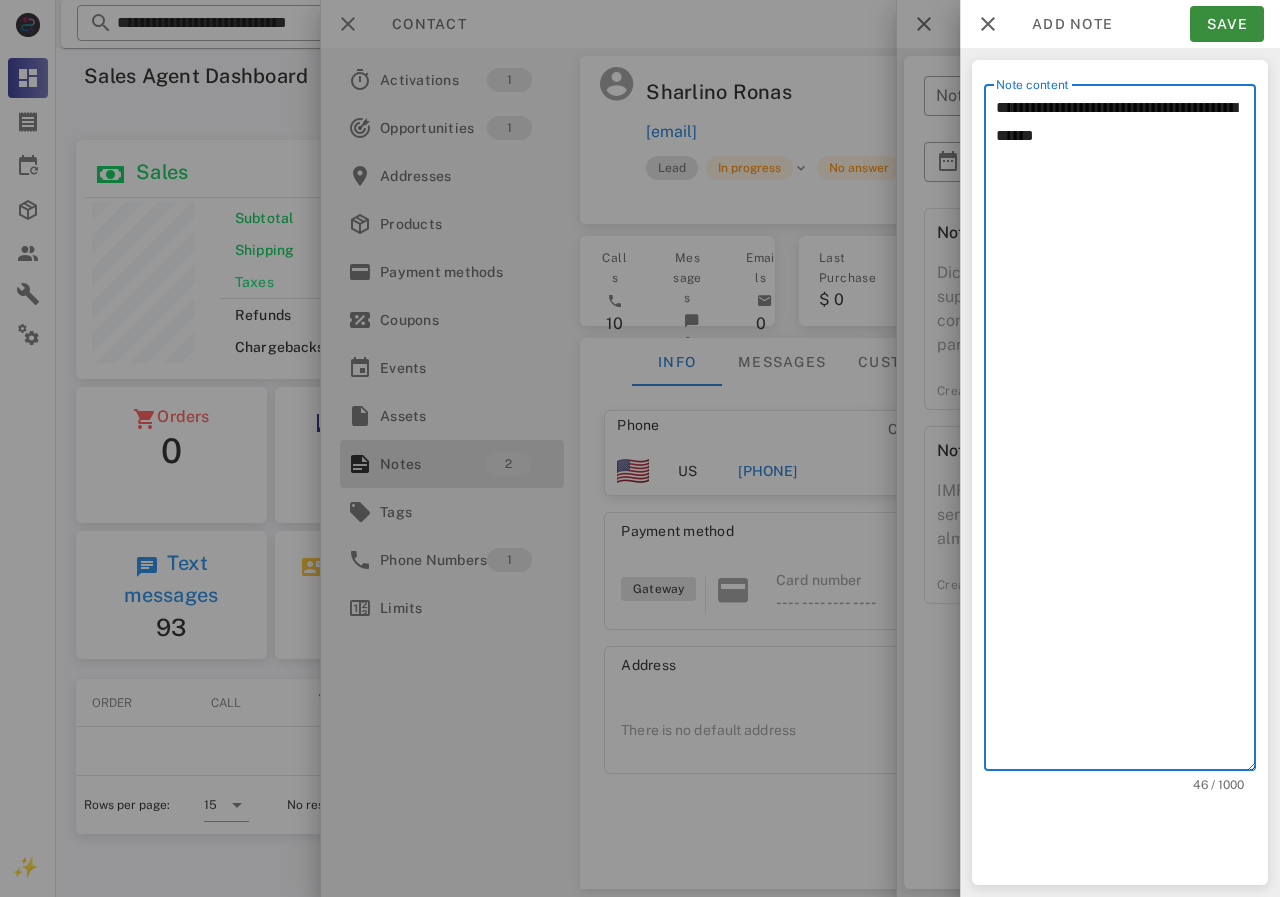 paste on "**********" 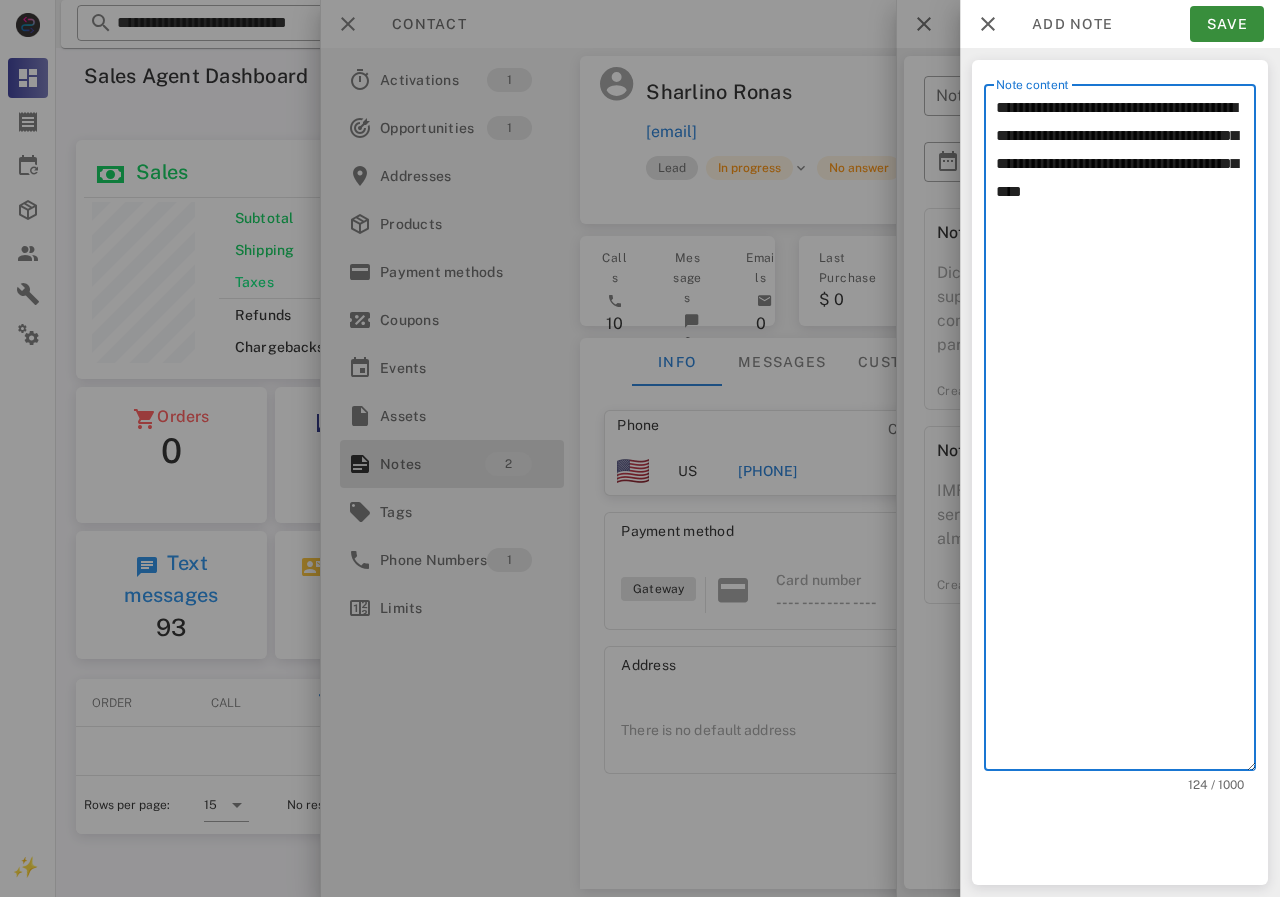 click on "**********" at bounding box center (1126, 432) 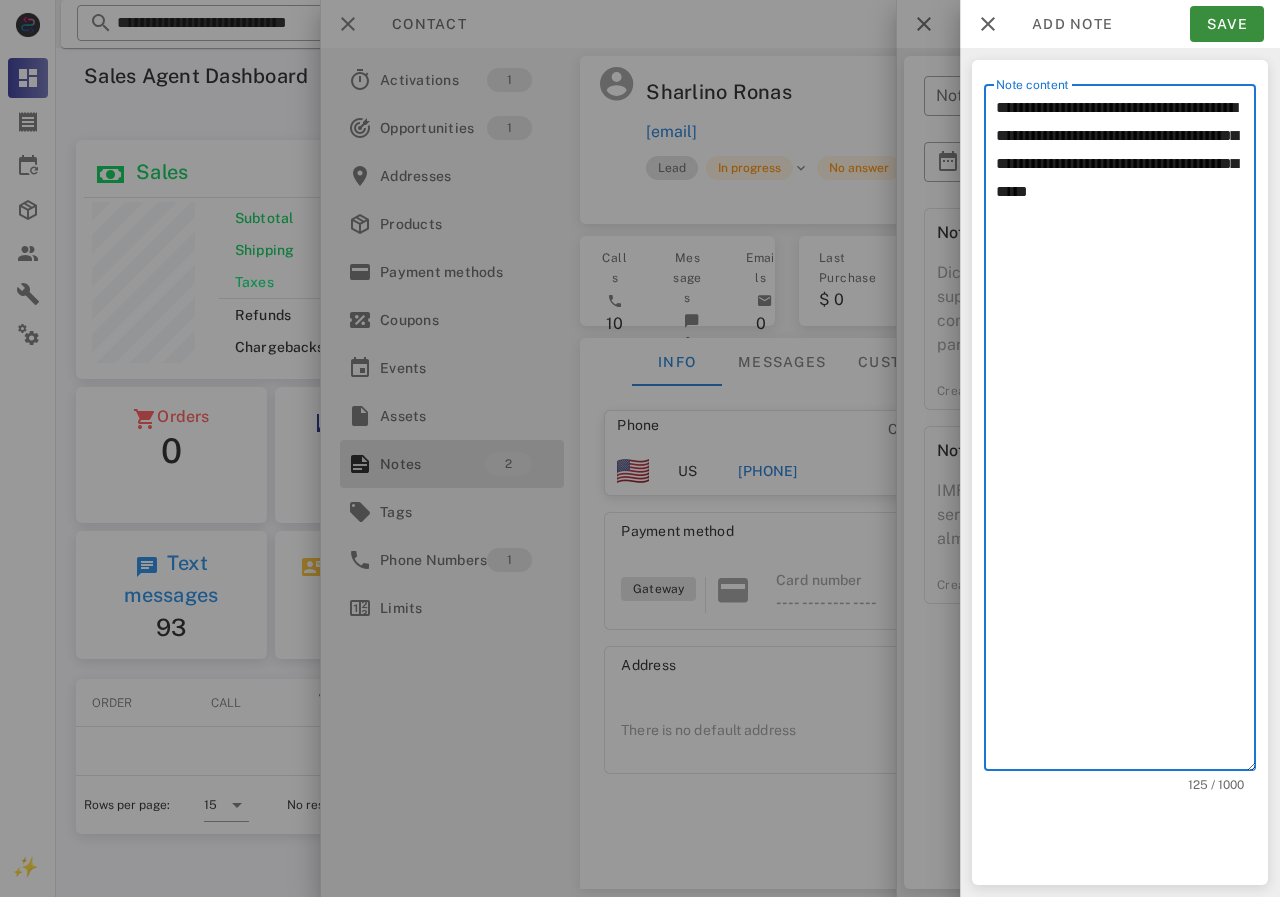 click on "**********" at bounding box center (1126, 432) 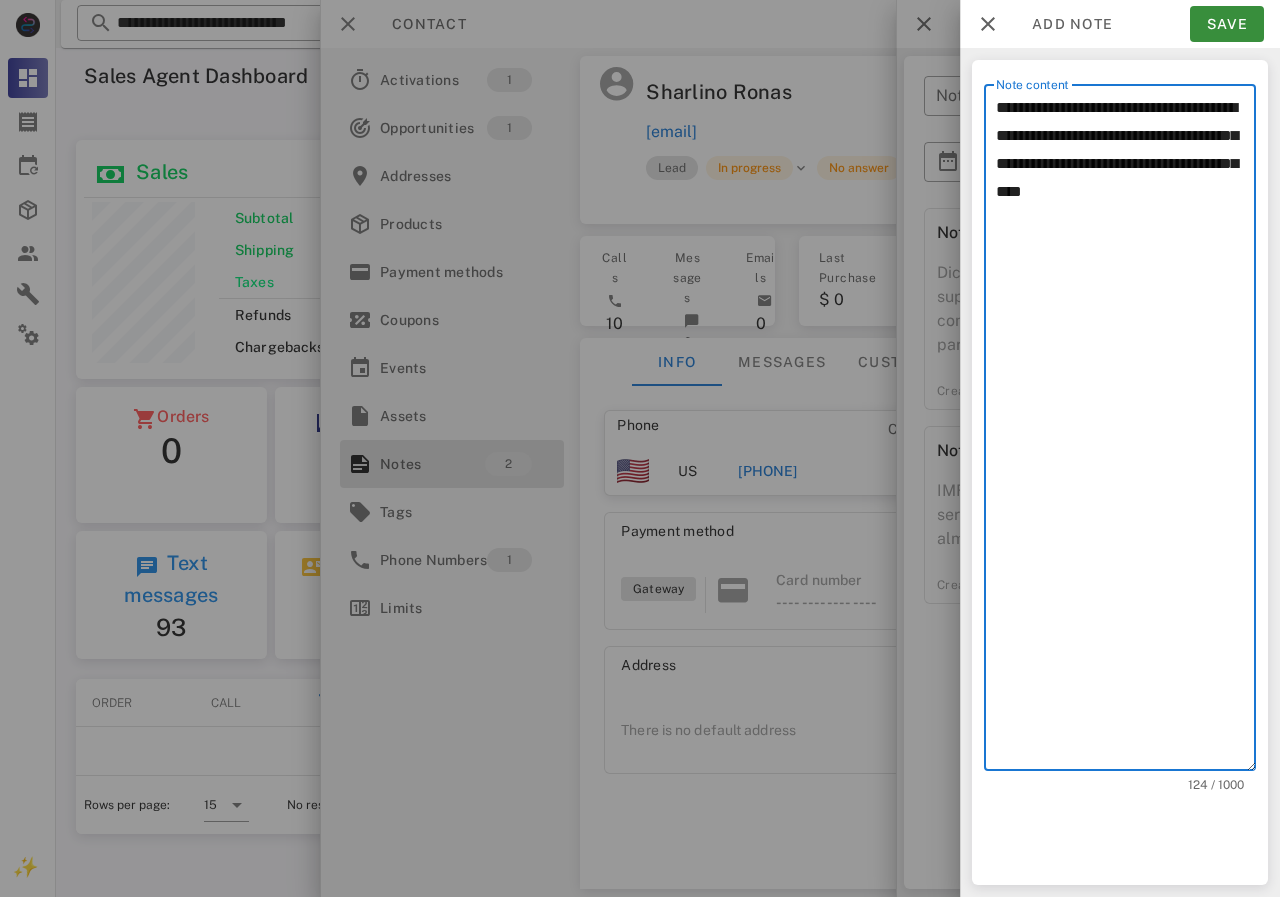 click on "**********" at bounding box center (1126, 432) 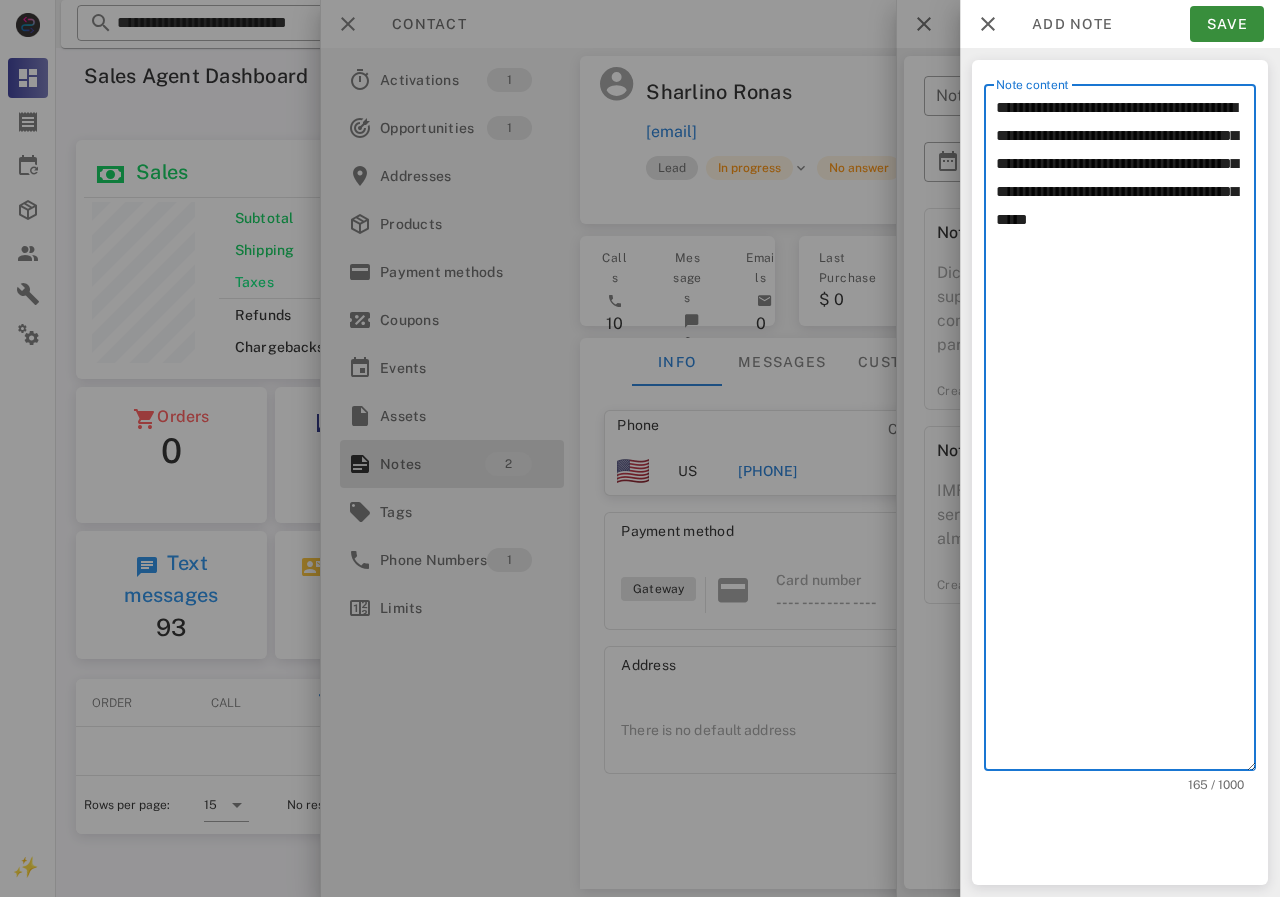 click on "**********" at bounding box center [1126, 432] 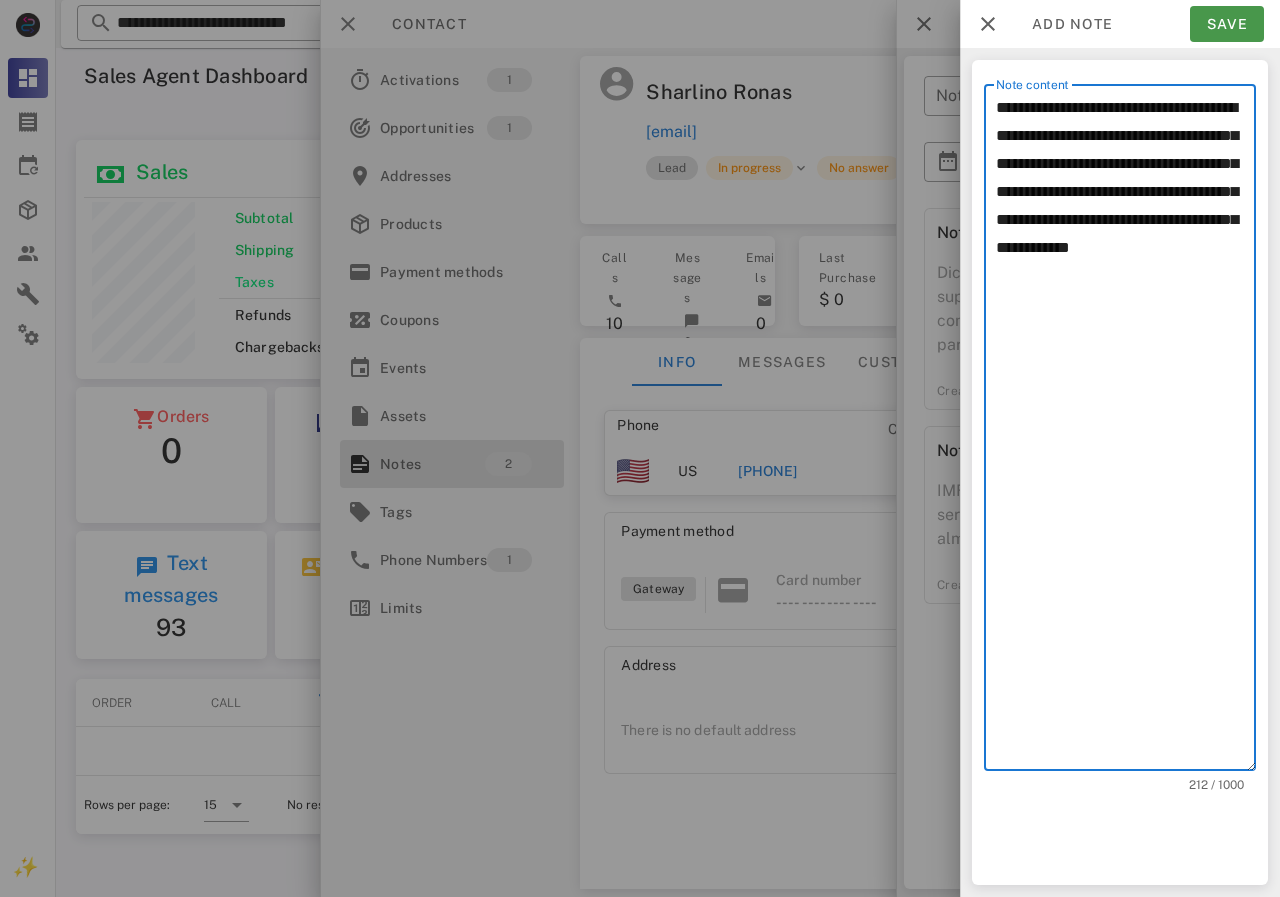 type on "**********" 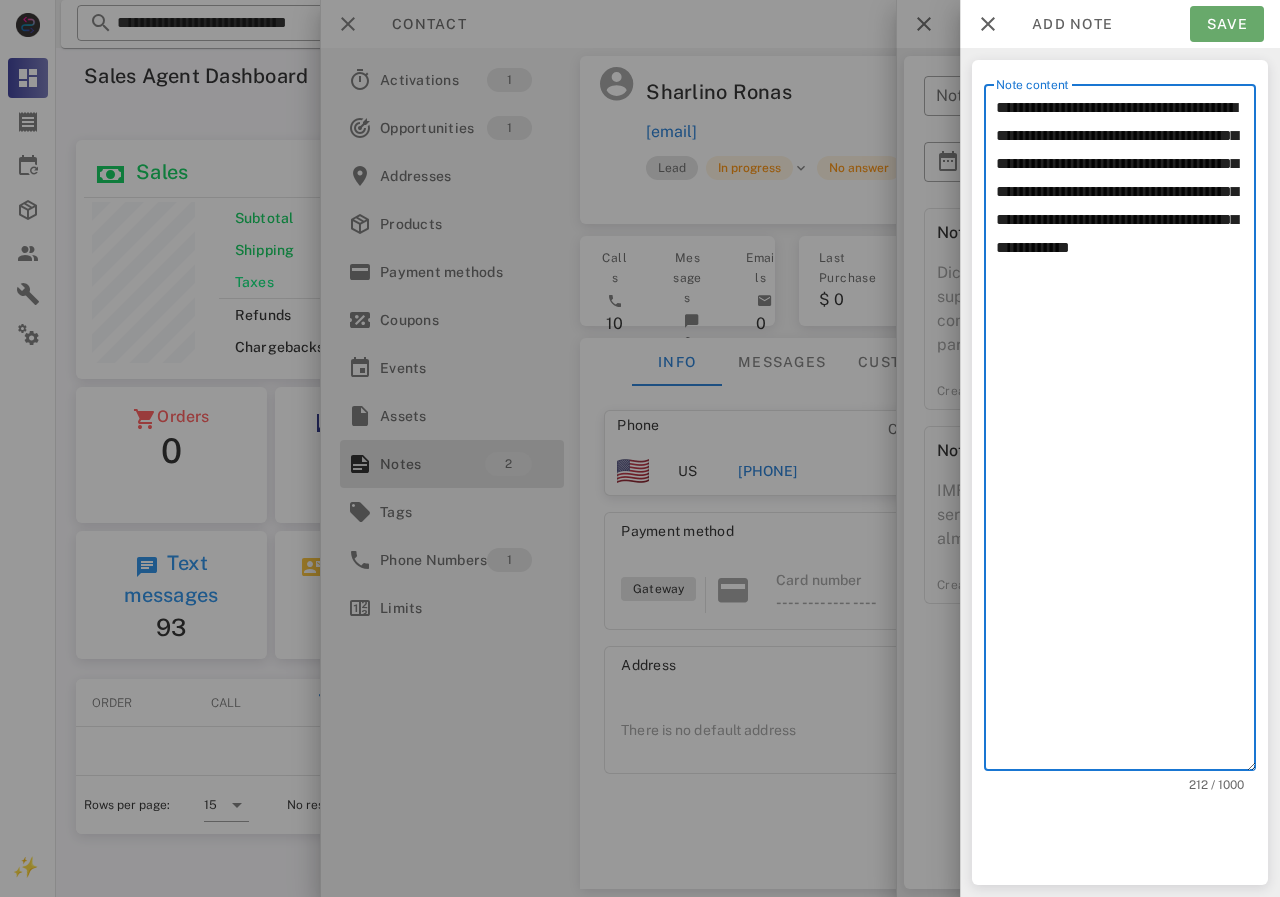click on "Save" at bounding box center [1227, 24] 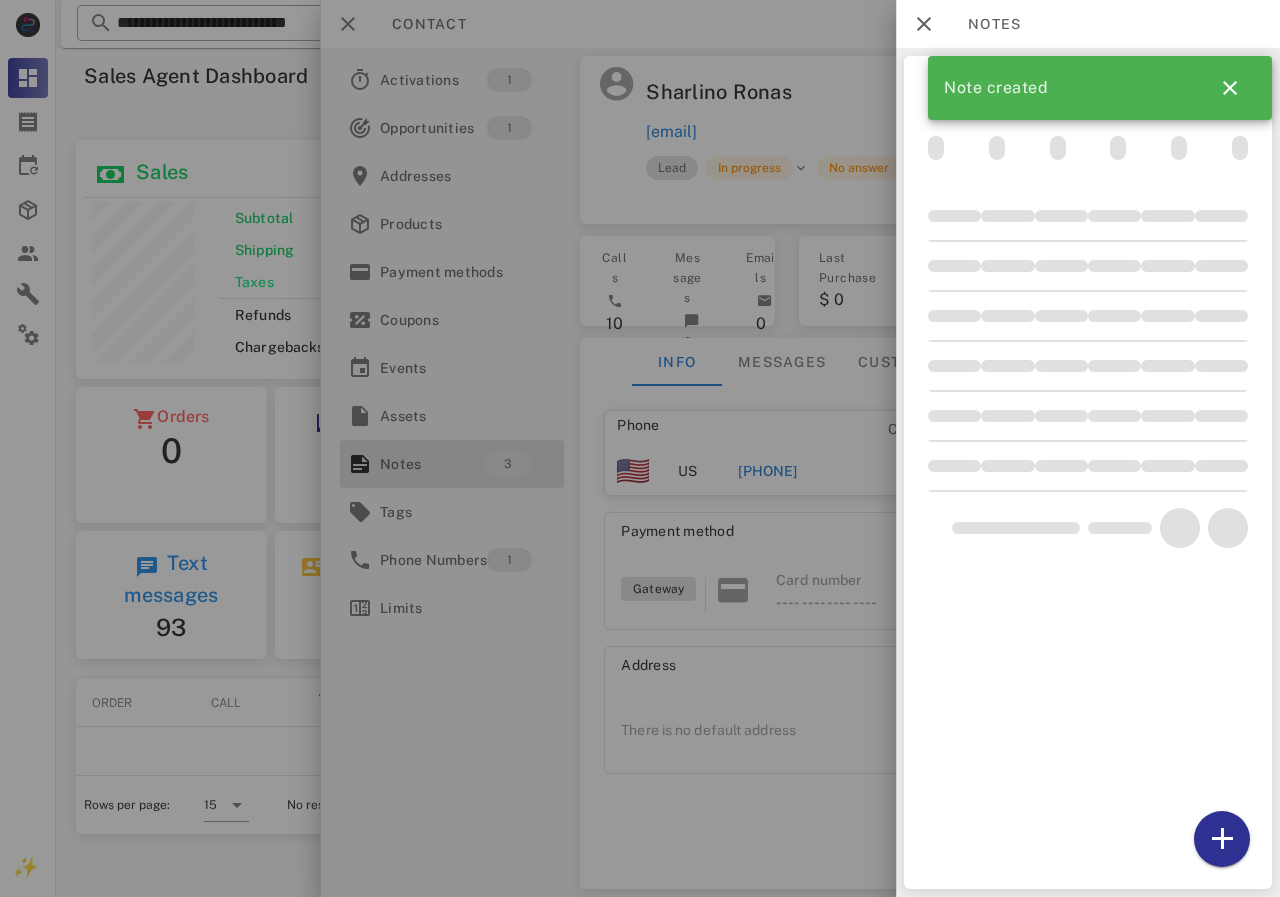 click at bounding box center [640, 448] 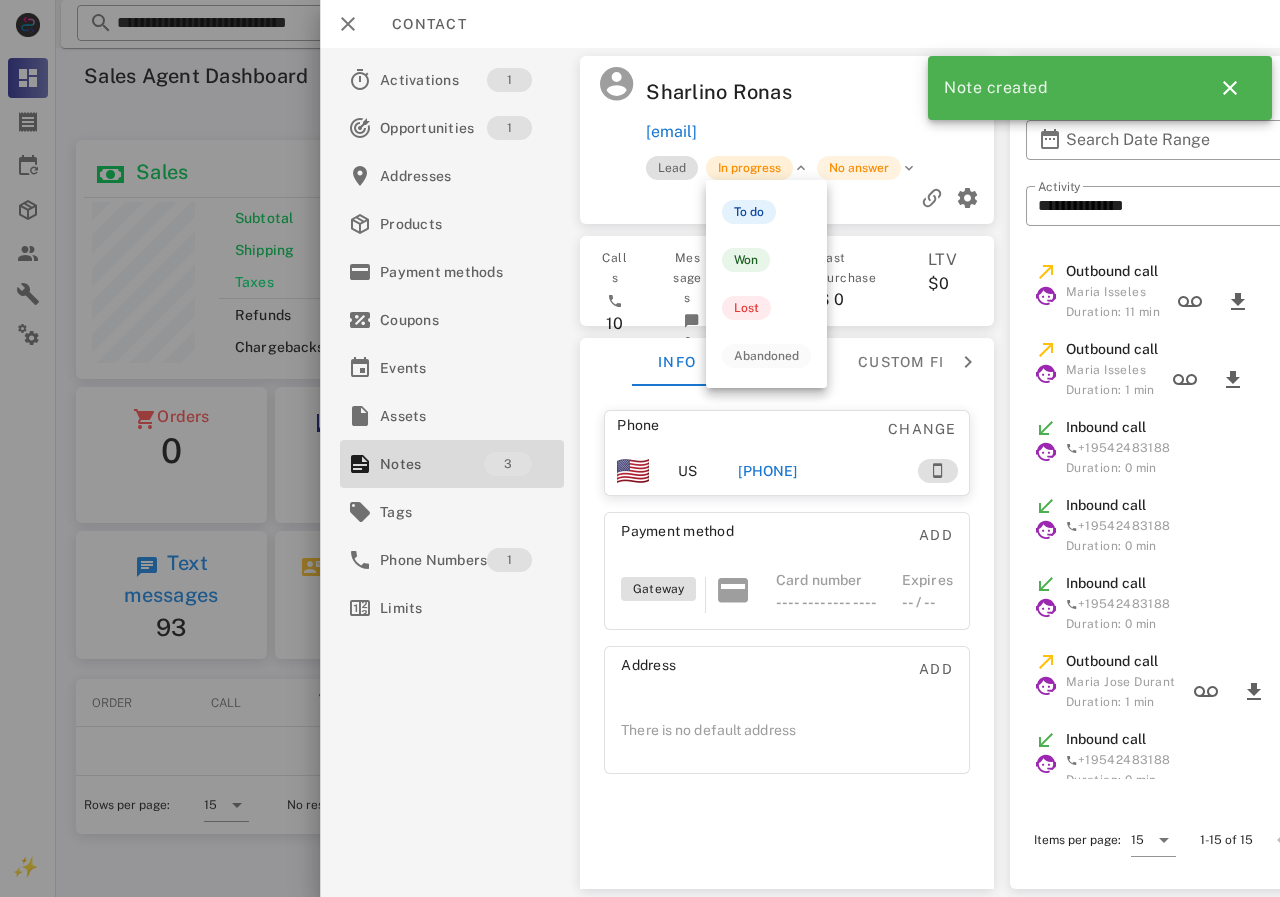 click on "In progress" at bounding box center [749, 168] 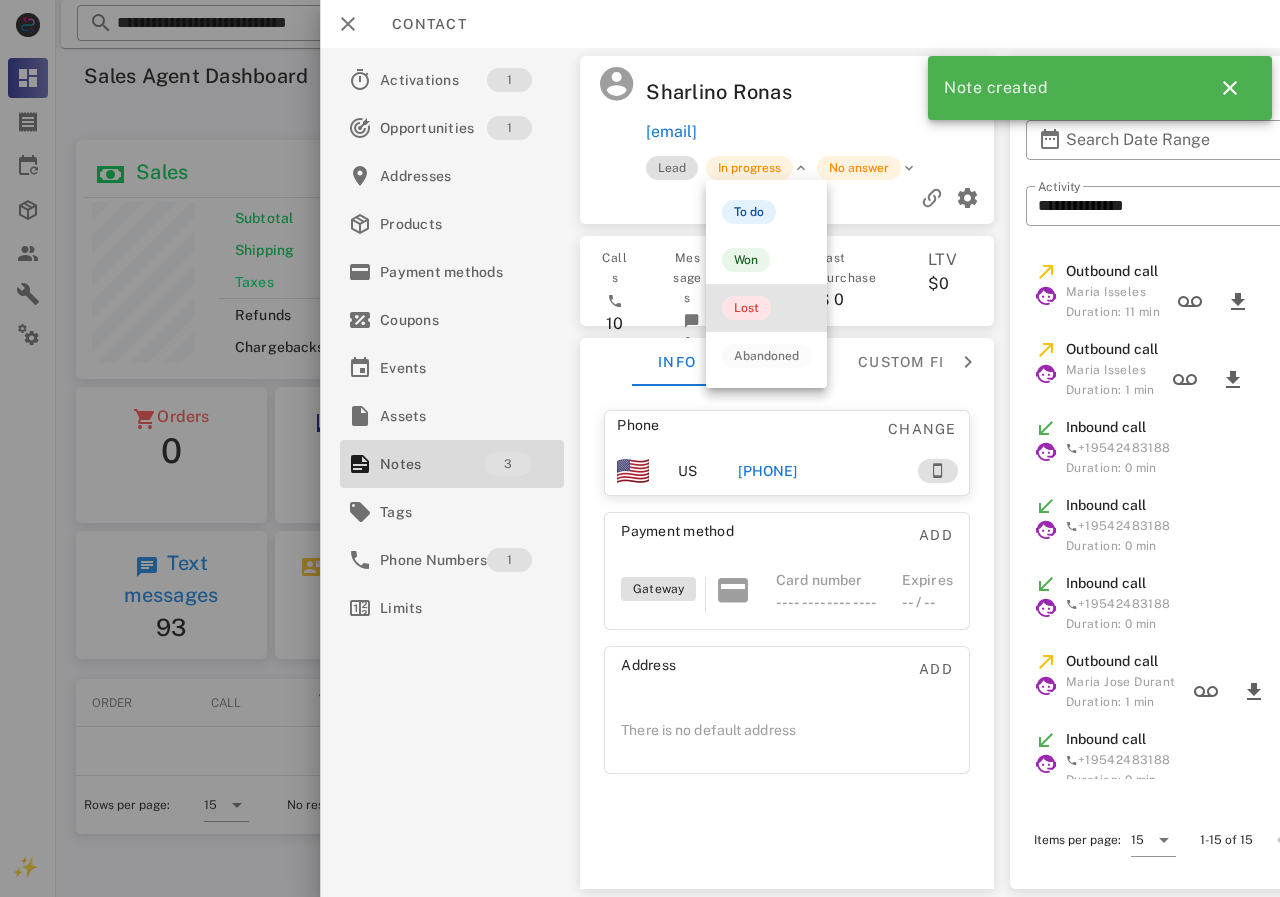 click on "Lost" at bounding box center [746, 308] 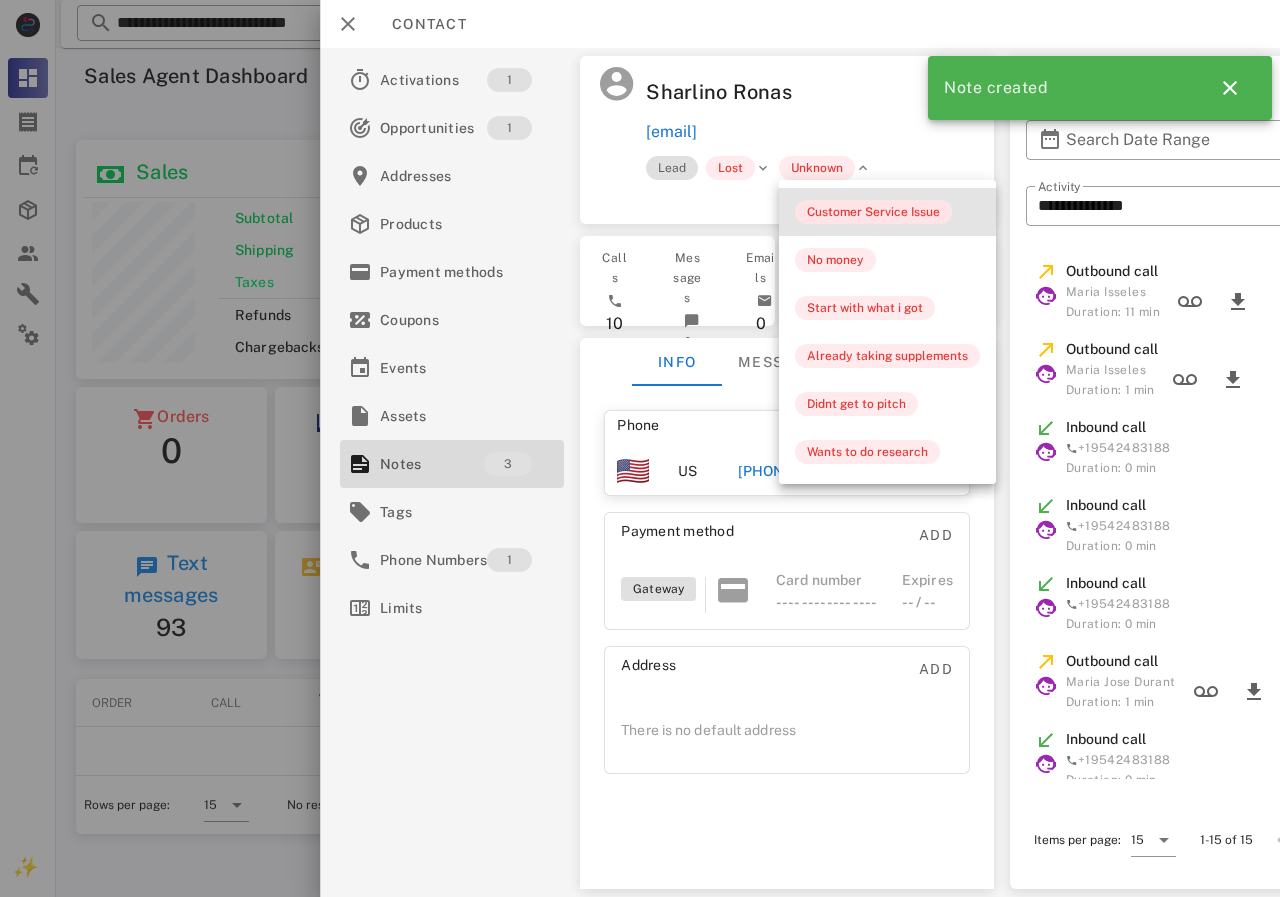 click on "Customer Service Issue" at bounding box center [873, 212] 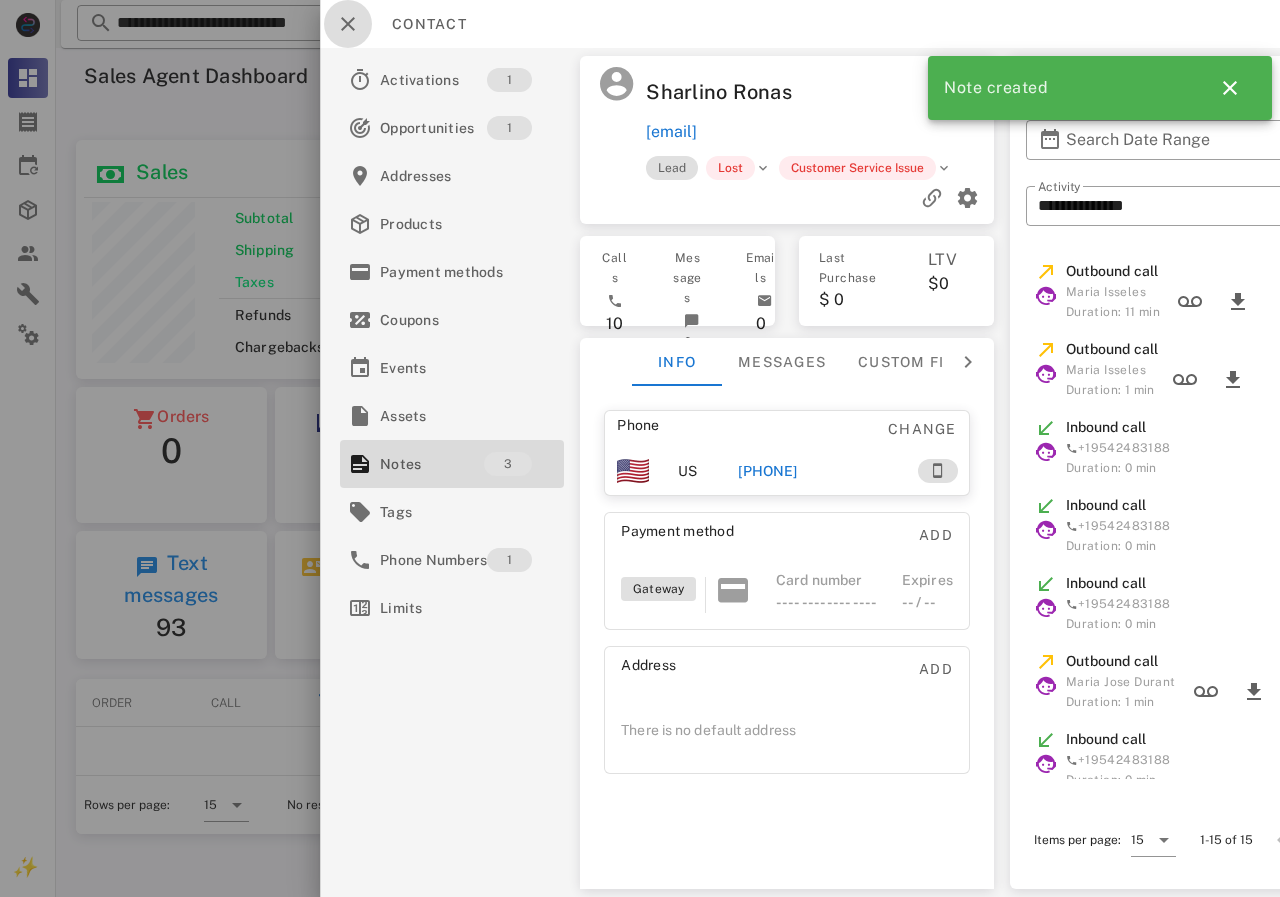 click at bounding box center (348, 24) 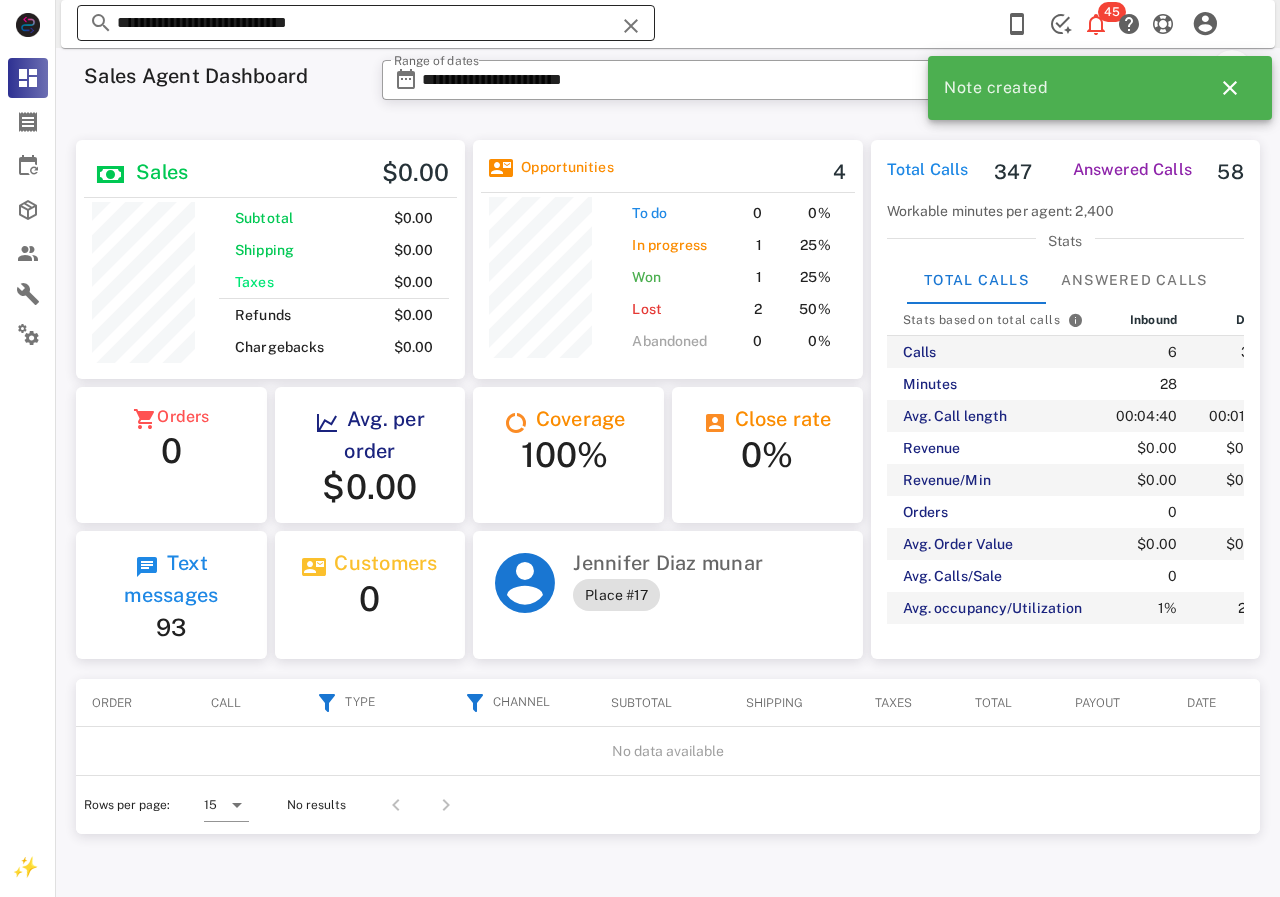 click on "**********" at bounding box center [366, 23] 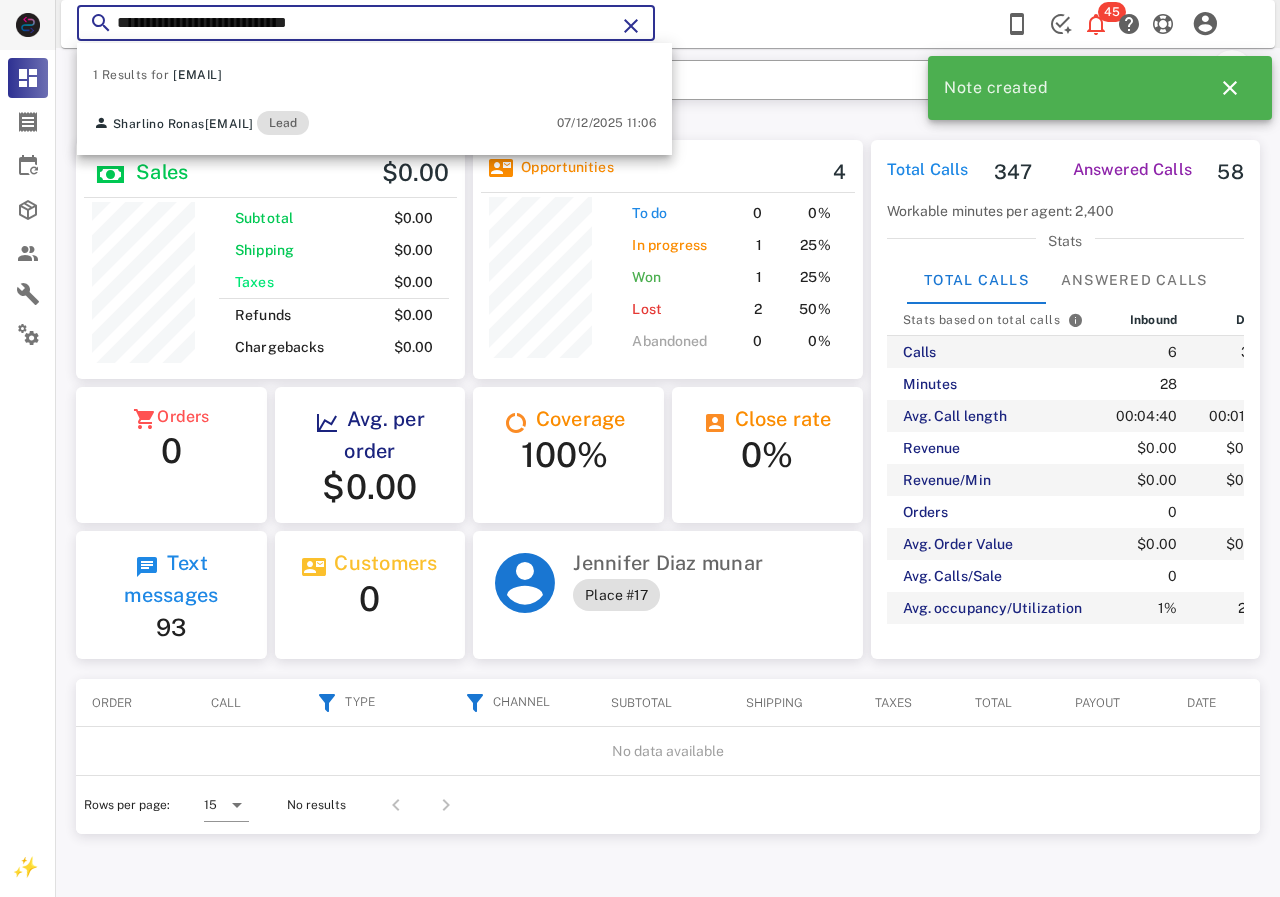 drag, startPoint x: 263, startPoint y: 24, endPoint x: 46, endPoint y: 27, distance: 217.02074 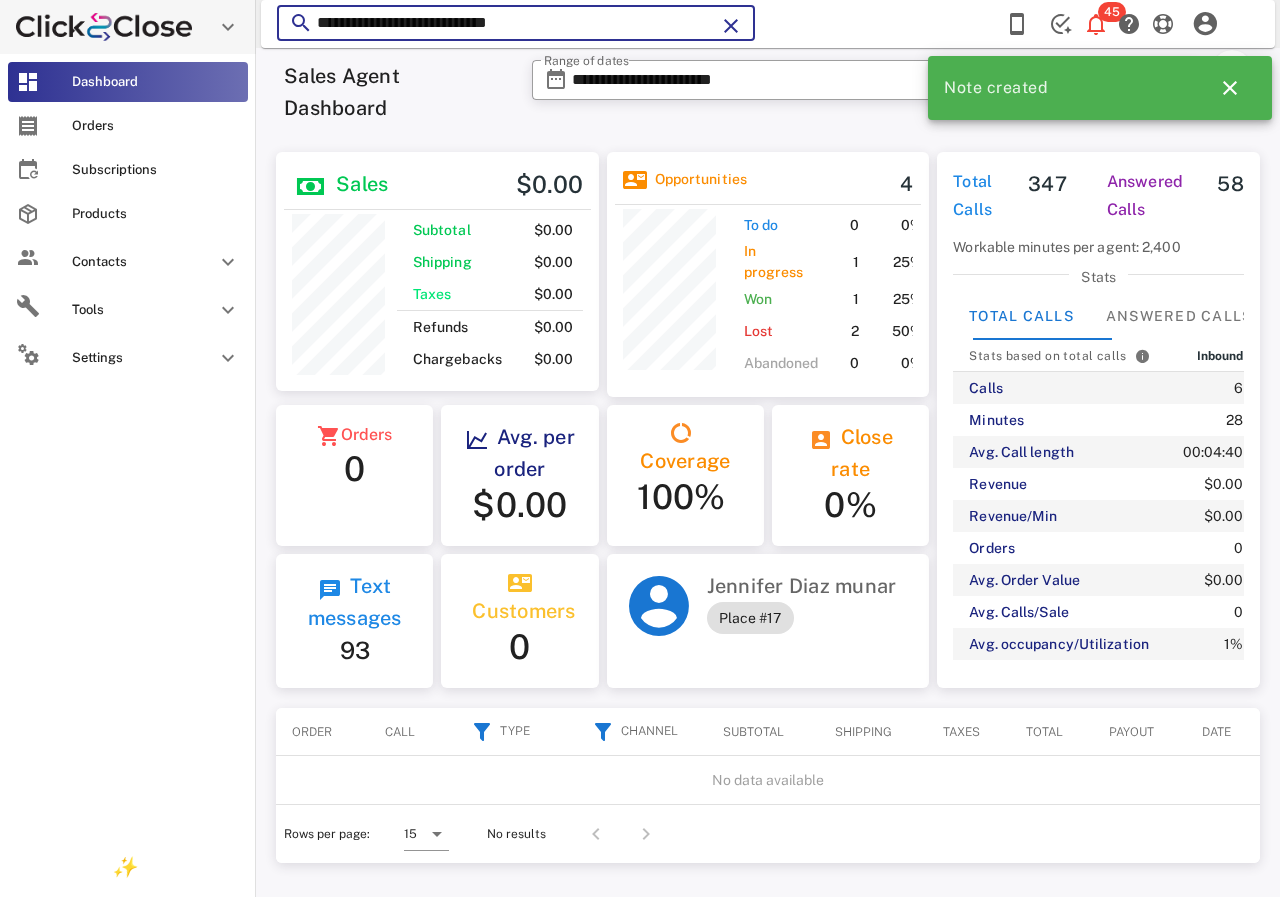 scroll, scrollTop: 255, scrollLeft: 319, axis: both 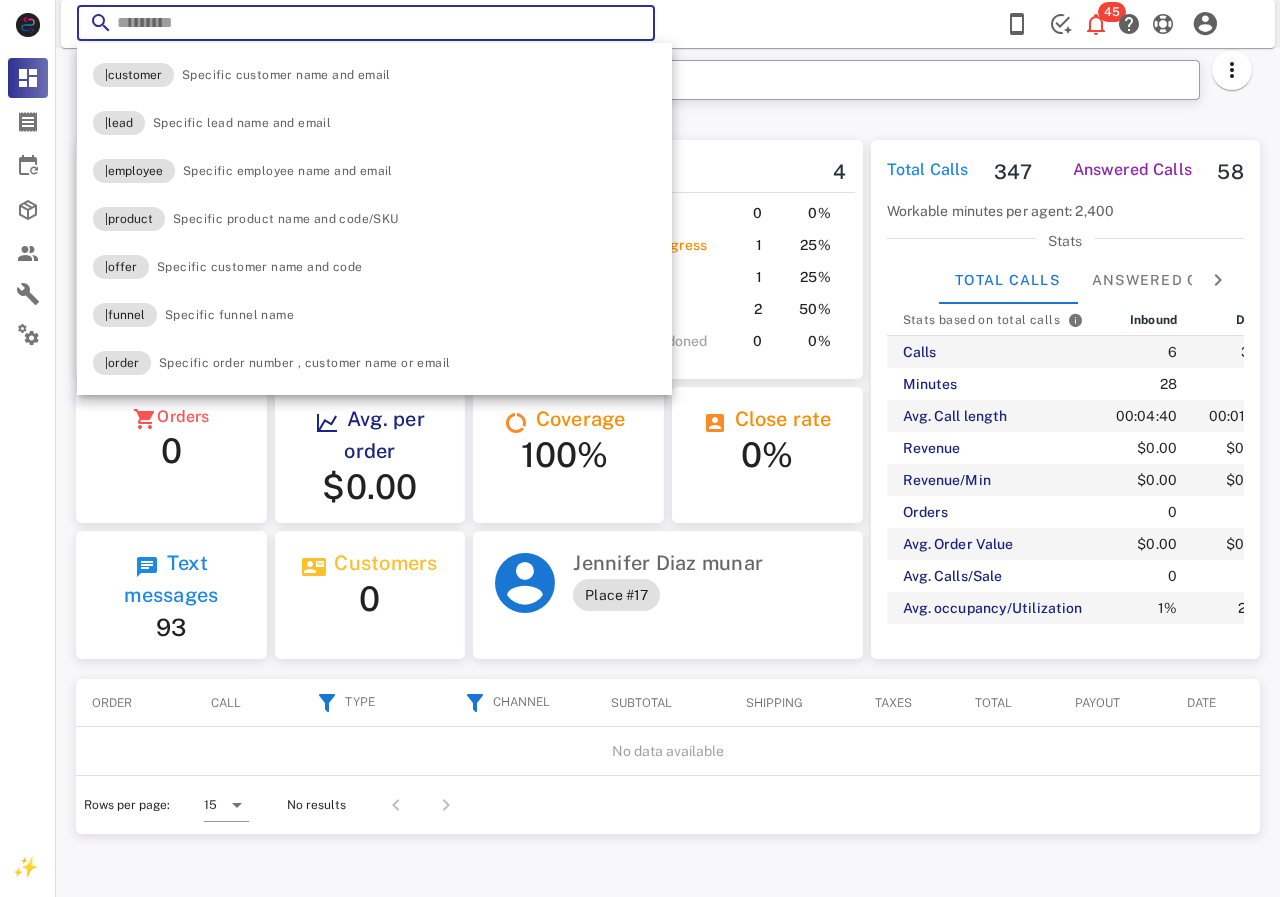 type 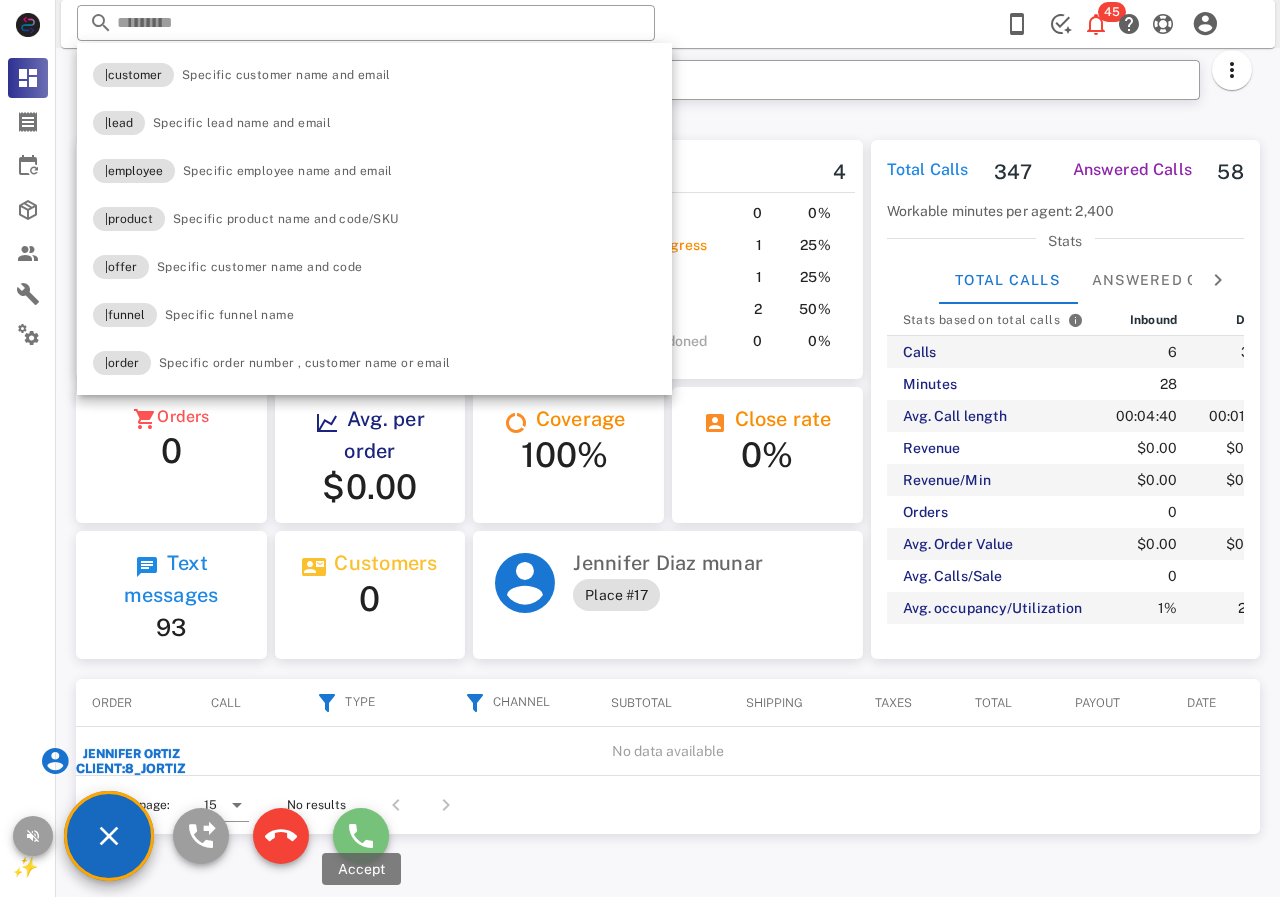 click at bounding box center [361, 836] 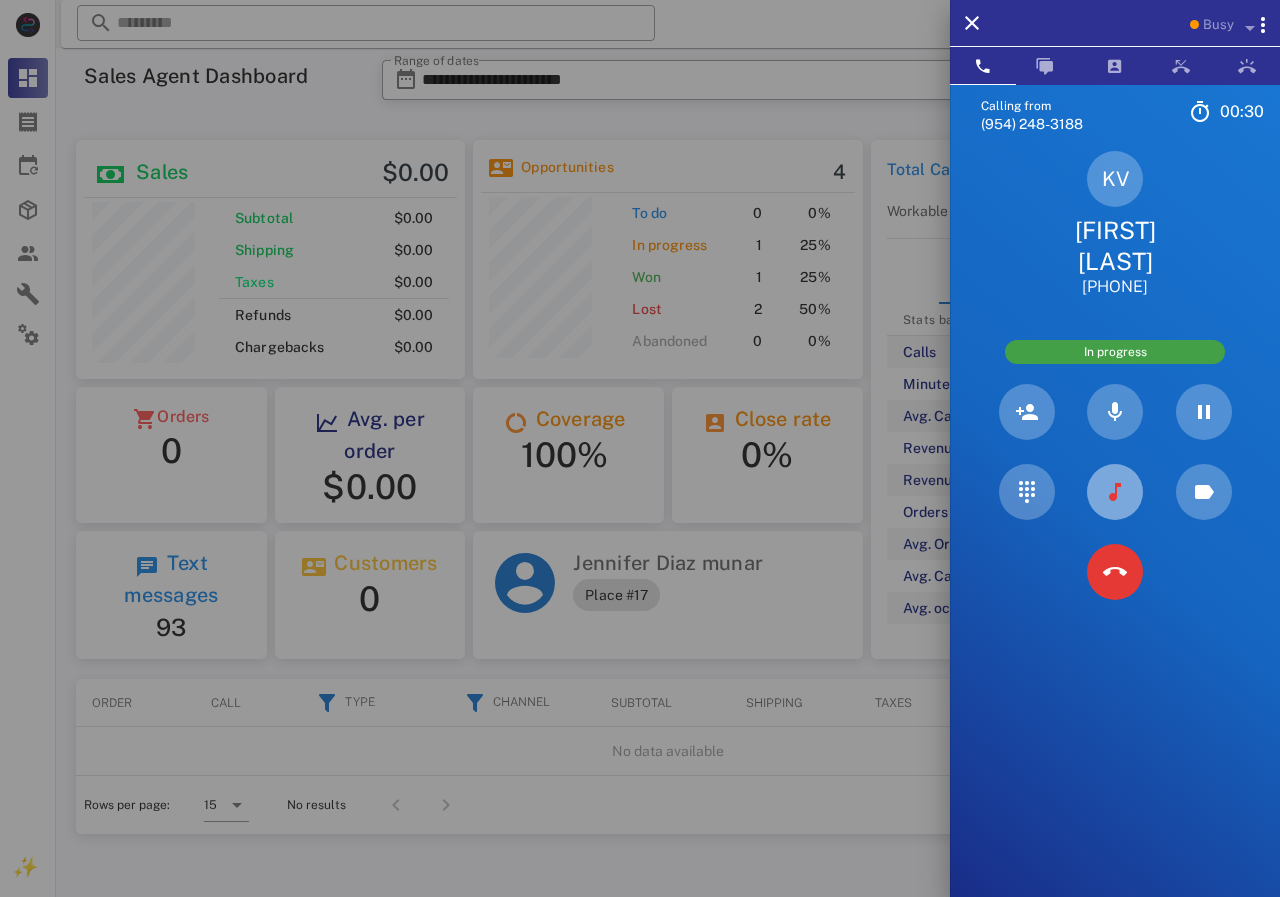 click at bounding box center (1115, 492) 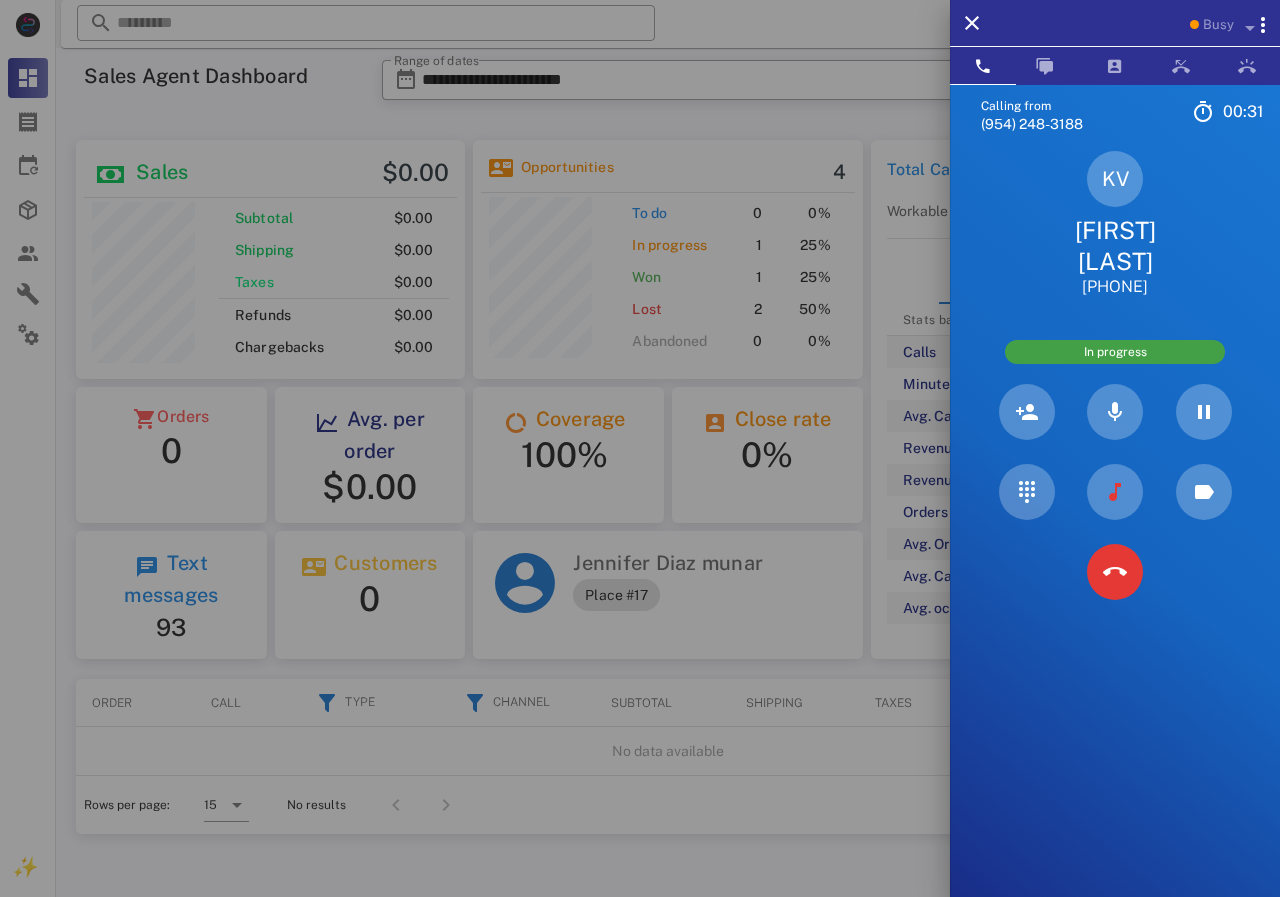 click on "[FIRST] [LAST]" at bounding box center (1115, 246) 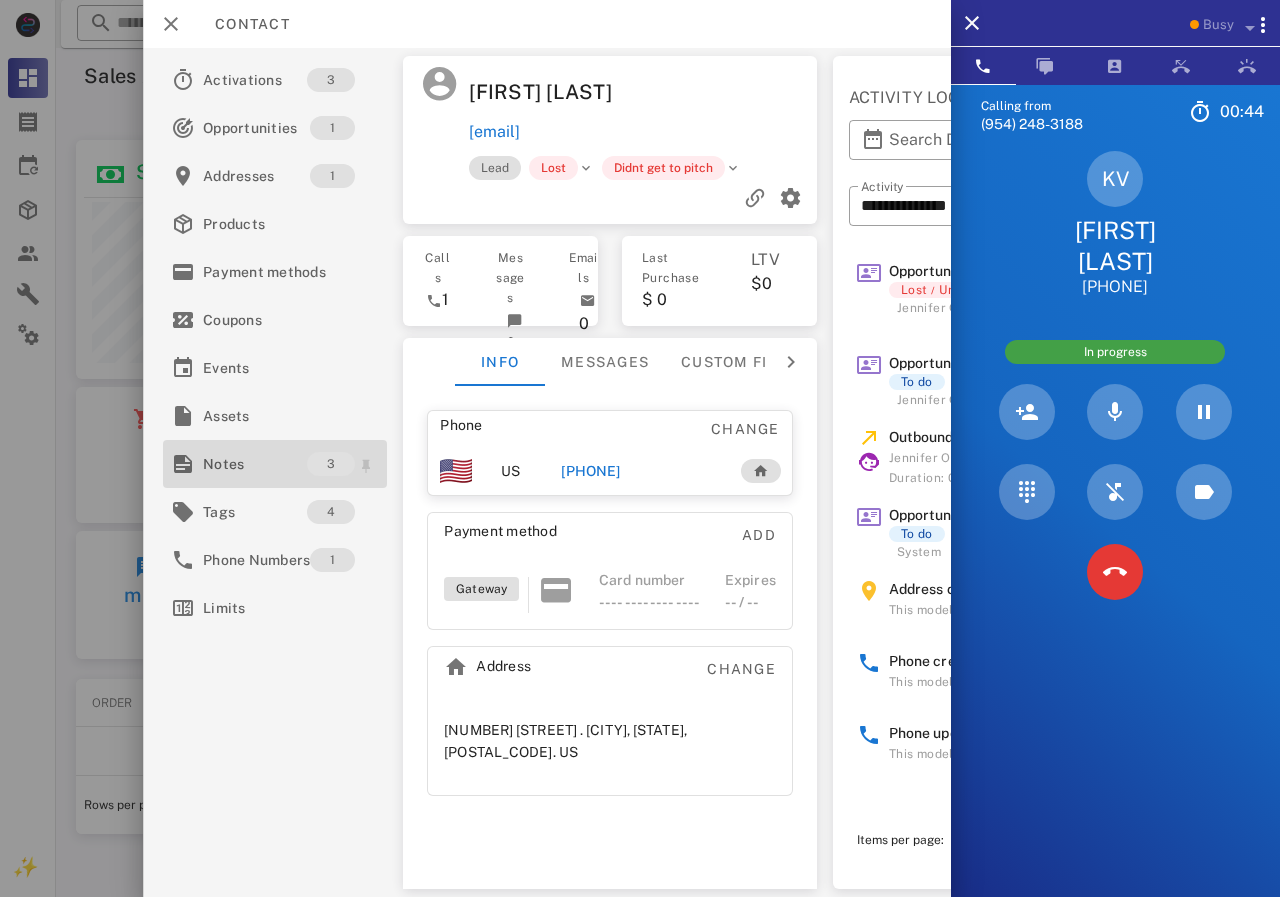 click on "Notes" at bounding box center [255, 464] 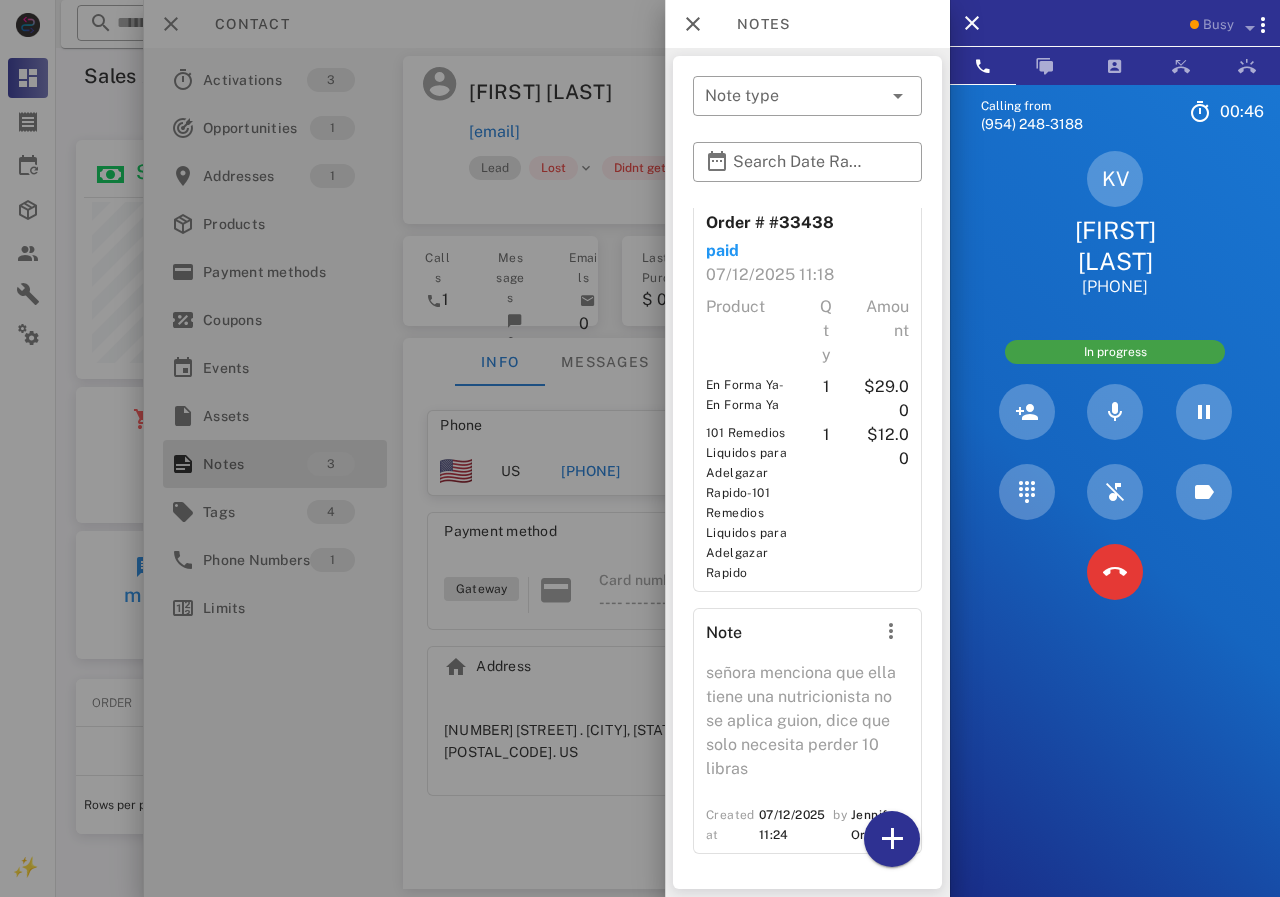 scroll, scrollTop: 500, scrollLeft: 0, axis: vertical 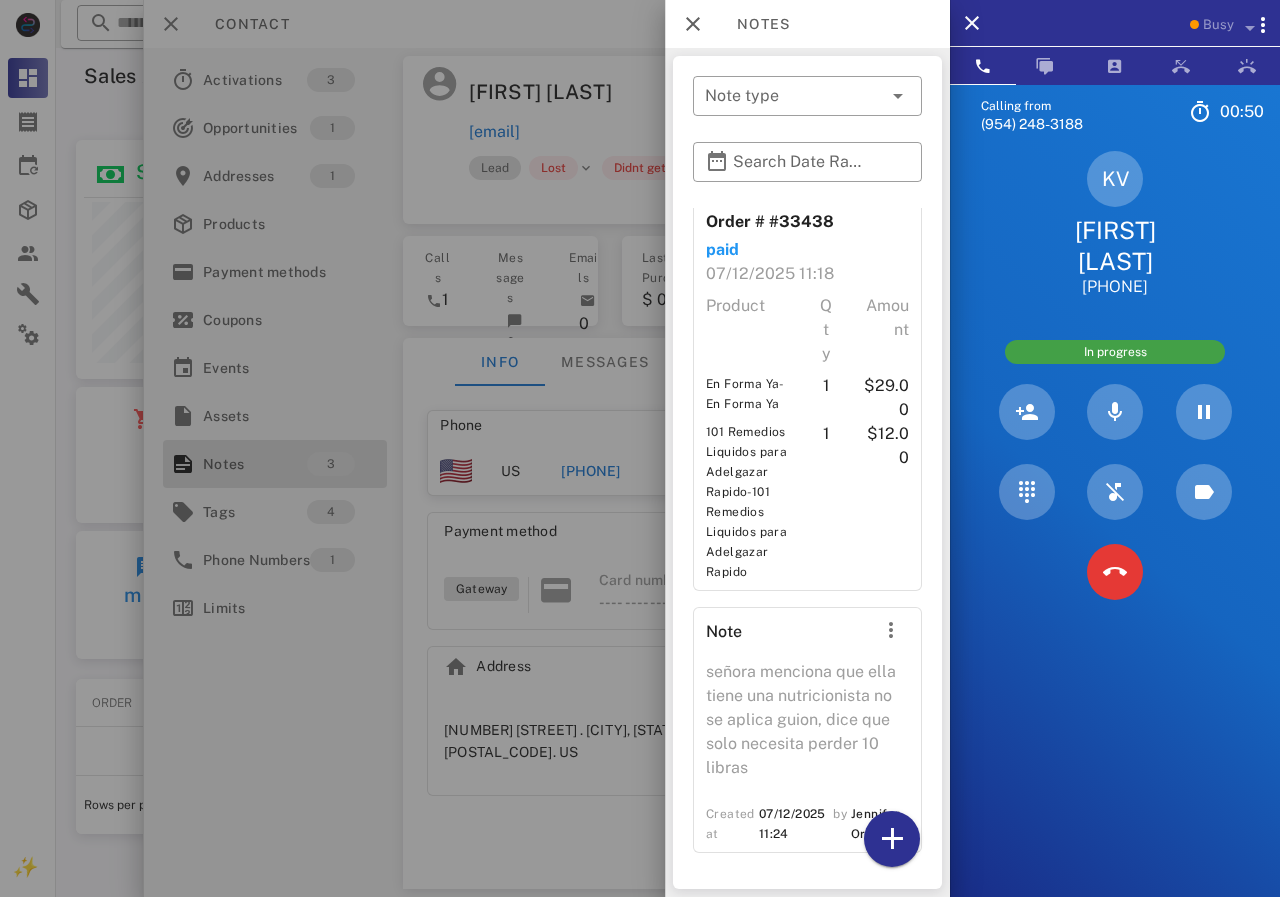 click at bounding box center [640, 448] 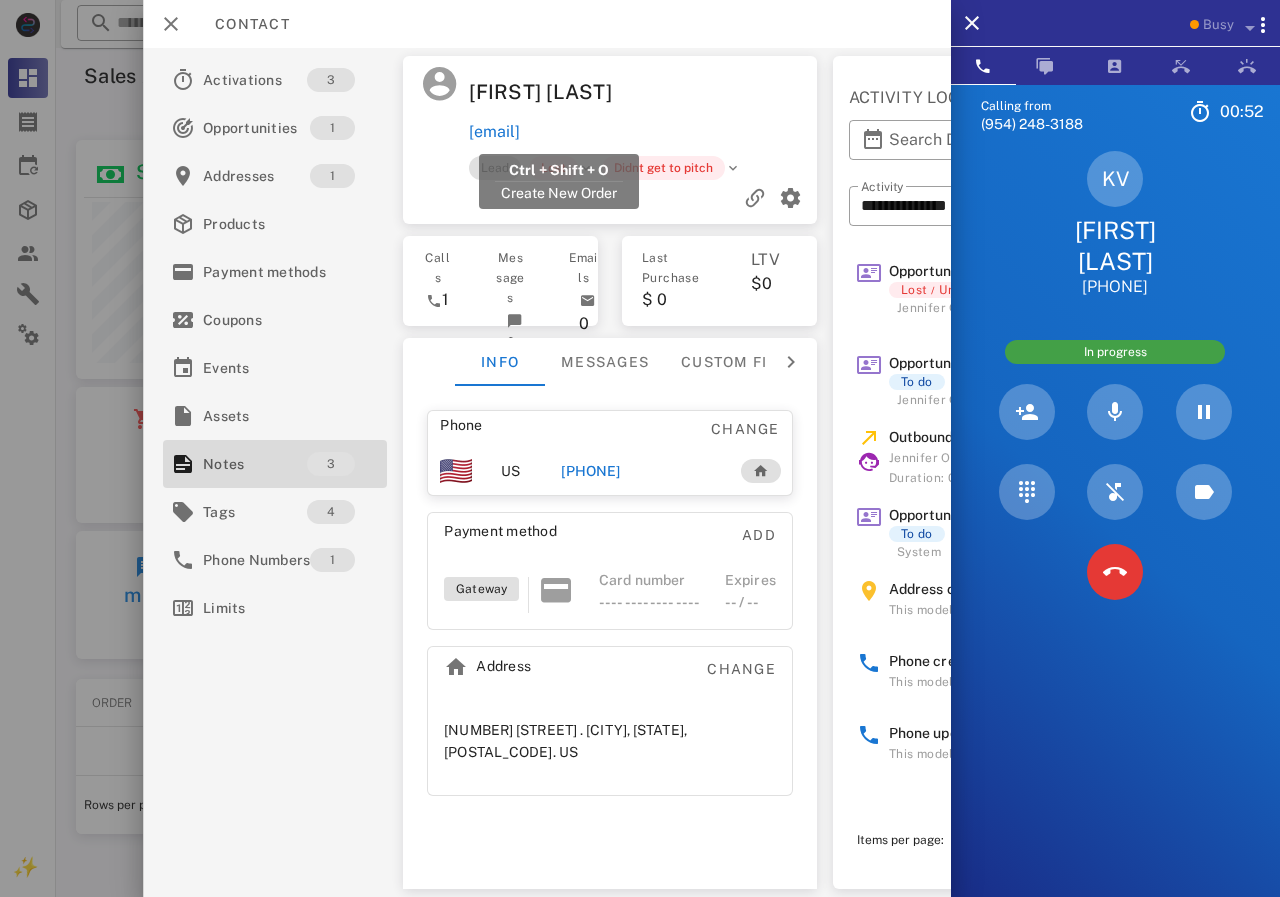 drag, startPoint x: 705, startPoint y: 127, endPoint x: 470, endPoint y: 132, distance: 235.05319 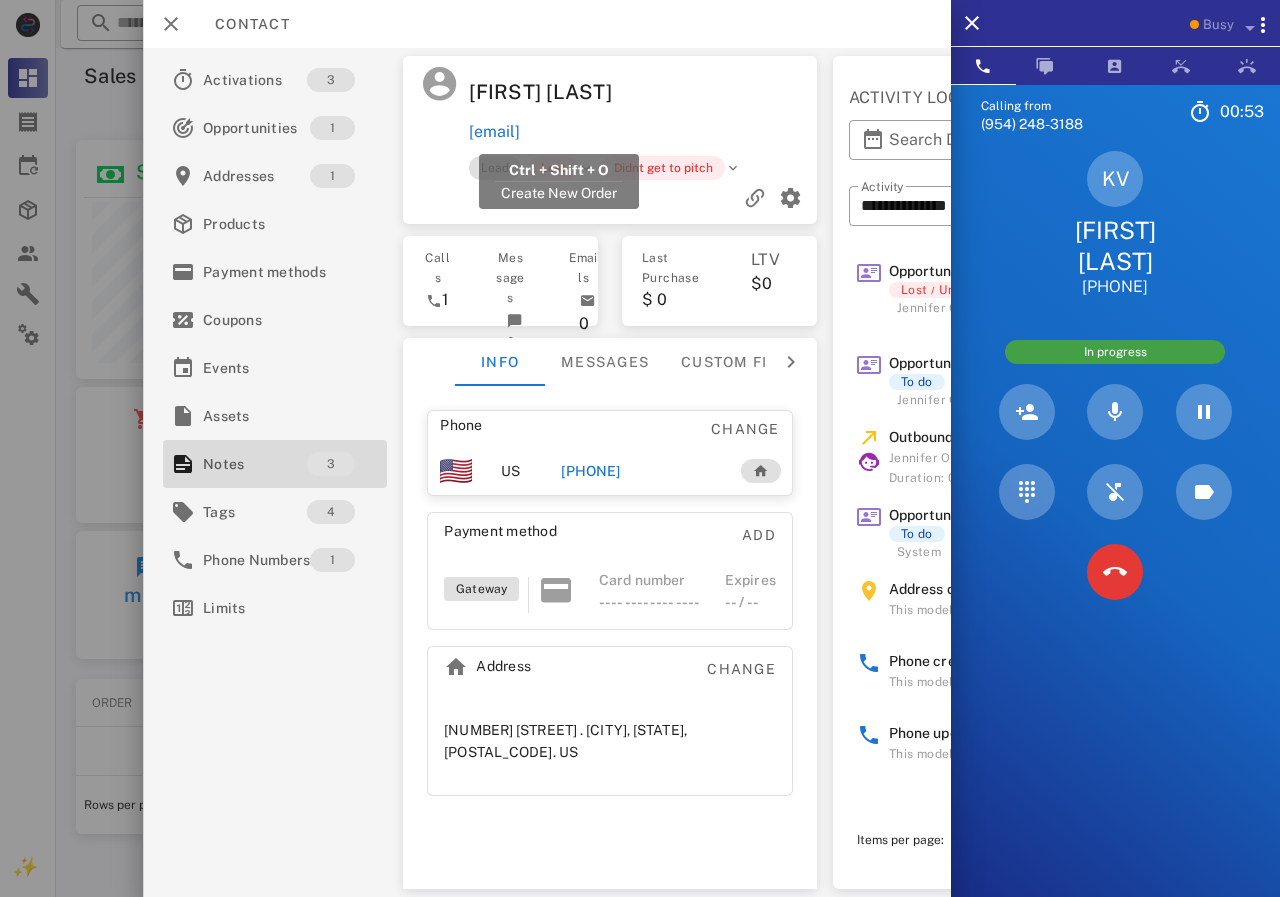 copy on "[EMAIL]" 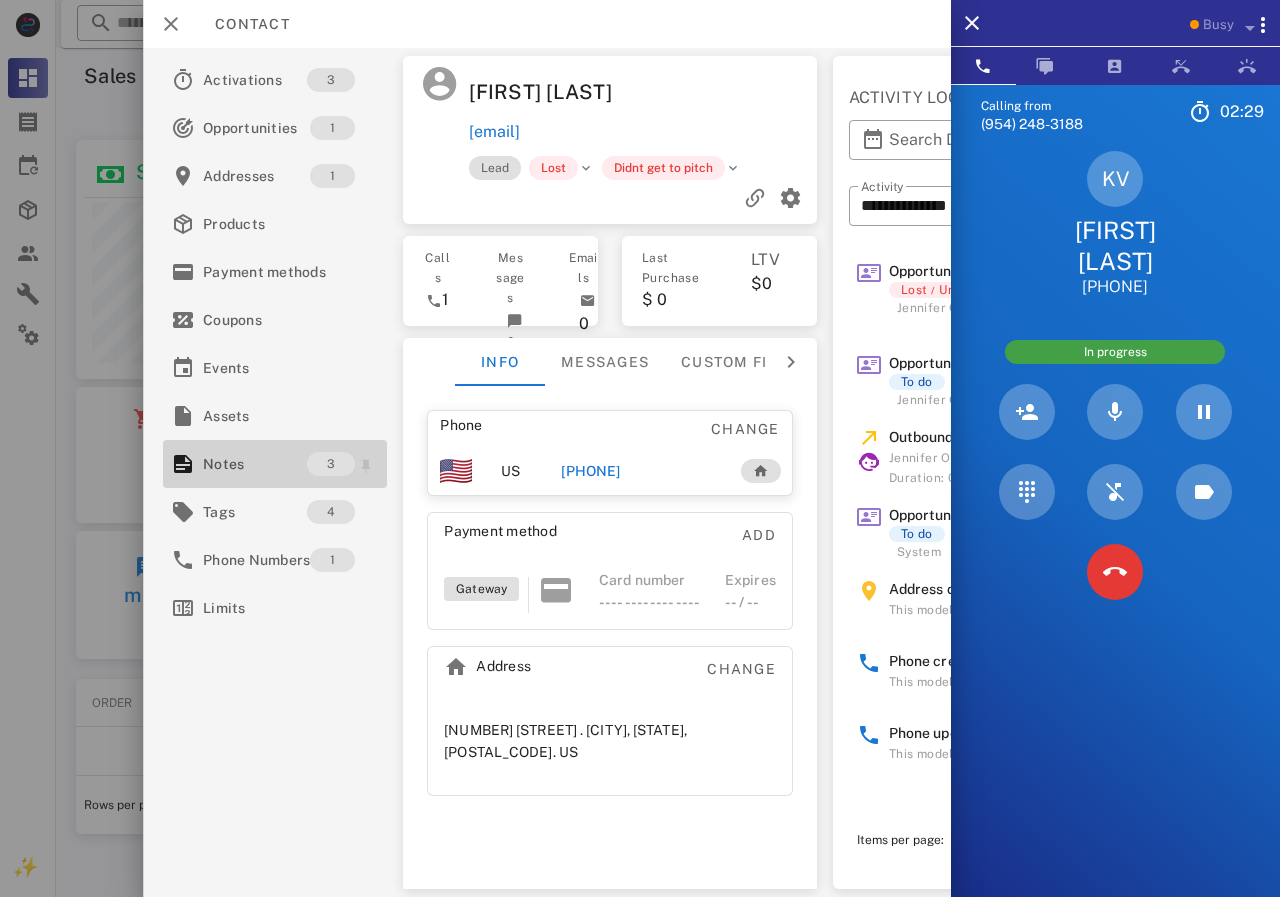 click on "Notes" at bounding box center [255, 464] 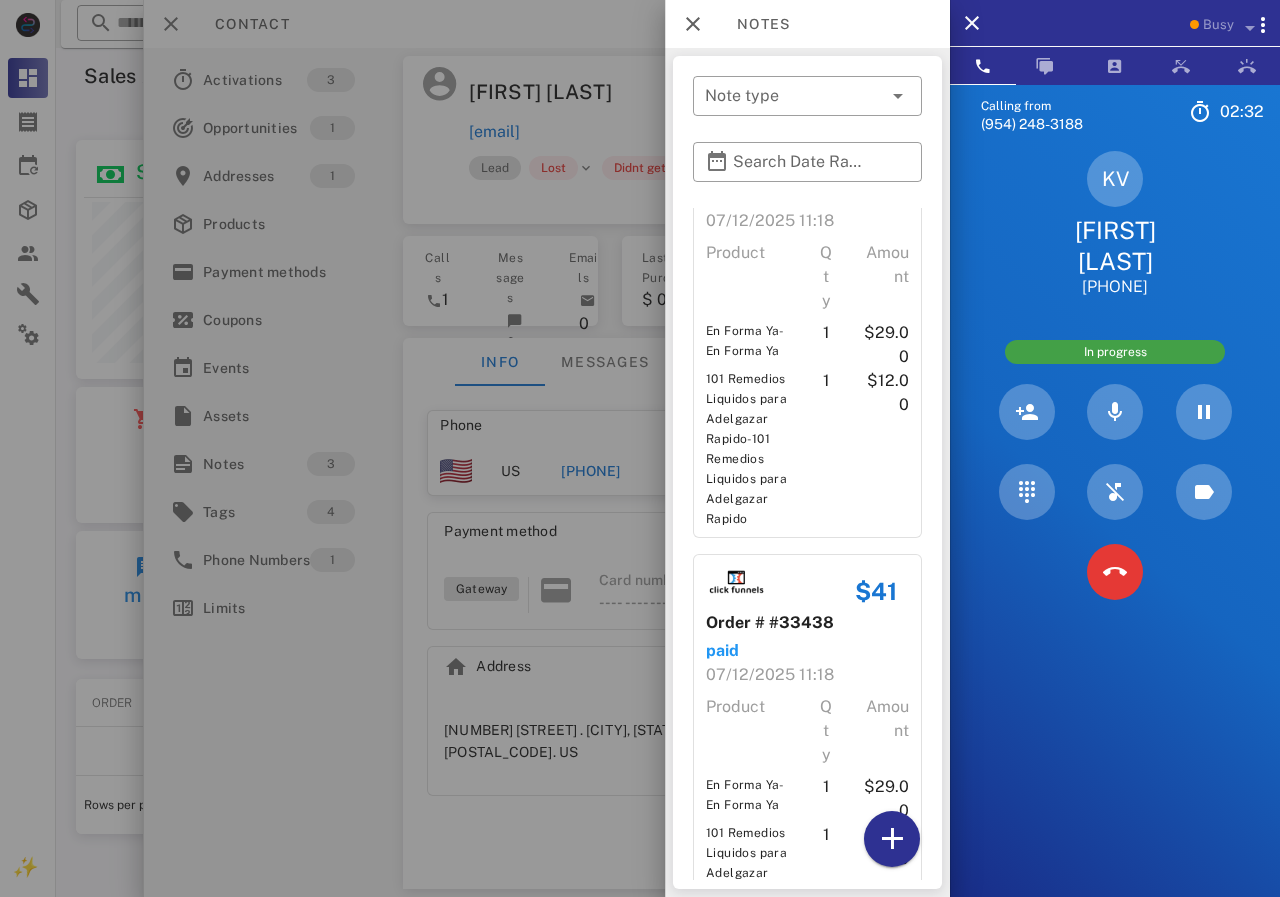 scroll, scrollTop: 0, scrollLeft: 0, axis: both 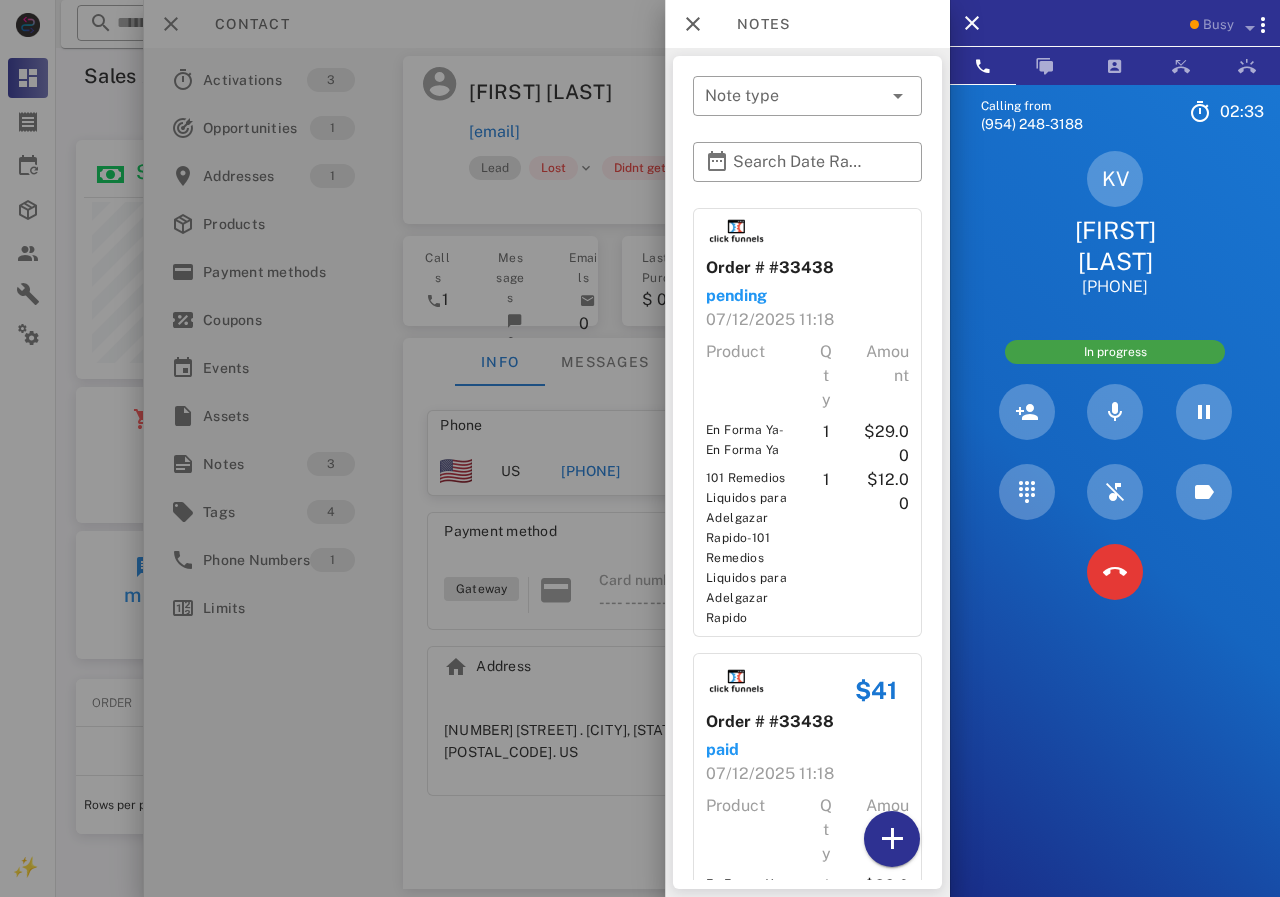 click at bounding box center [640, 448] 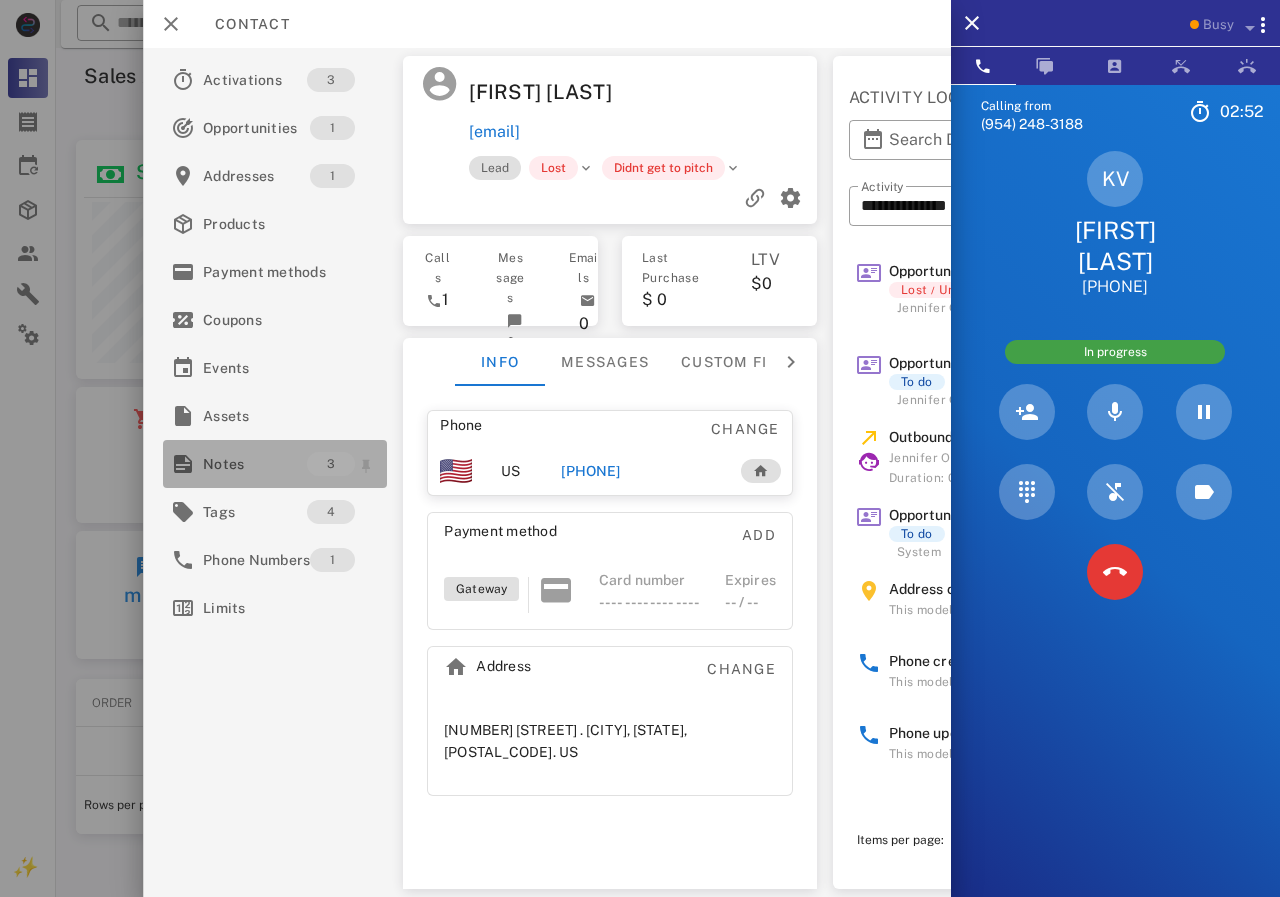 click on "Notes" at bounding box center (255, 464) 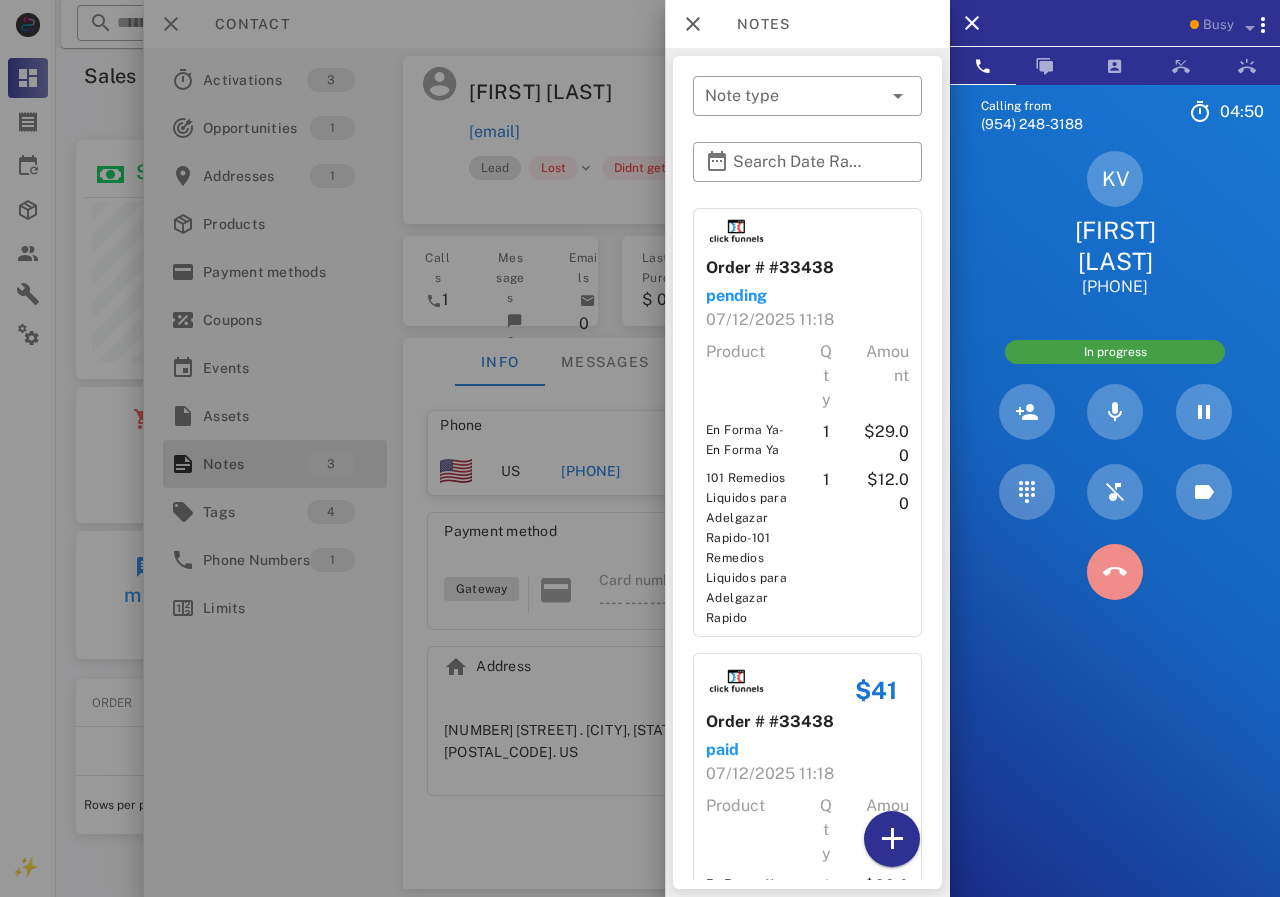 click at bounding box center (1115, 572) 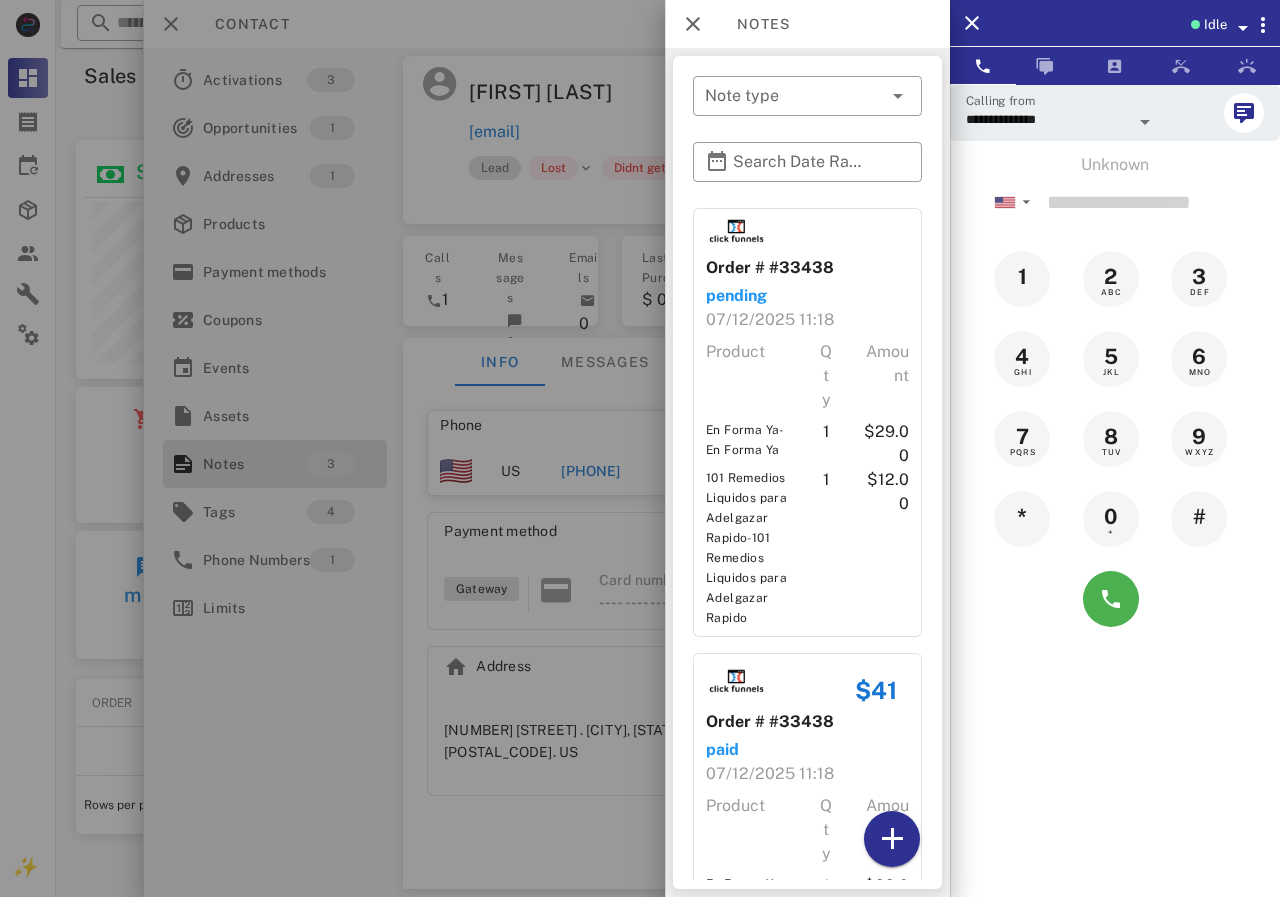 click at bounding box center (640, 448) 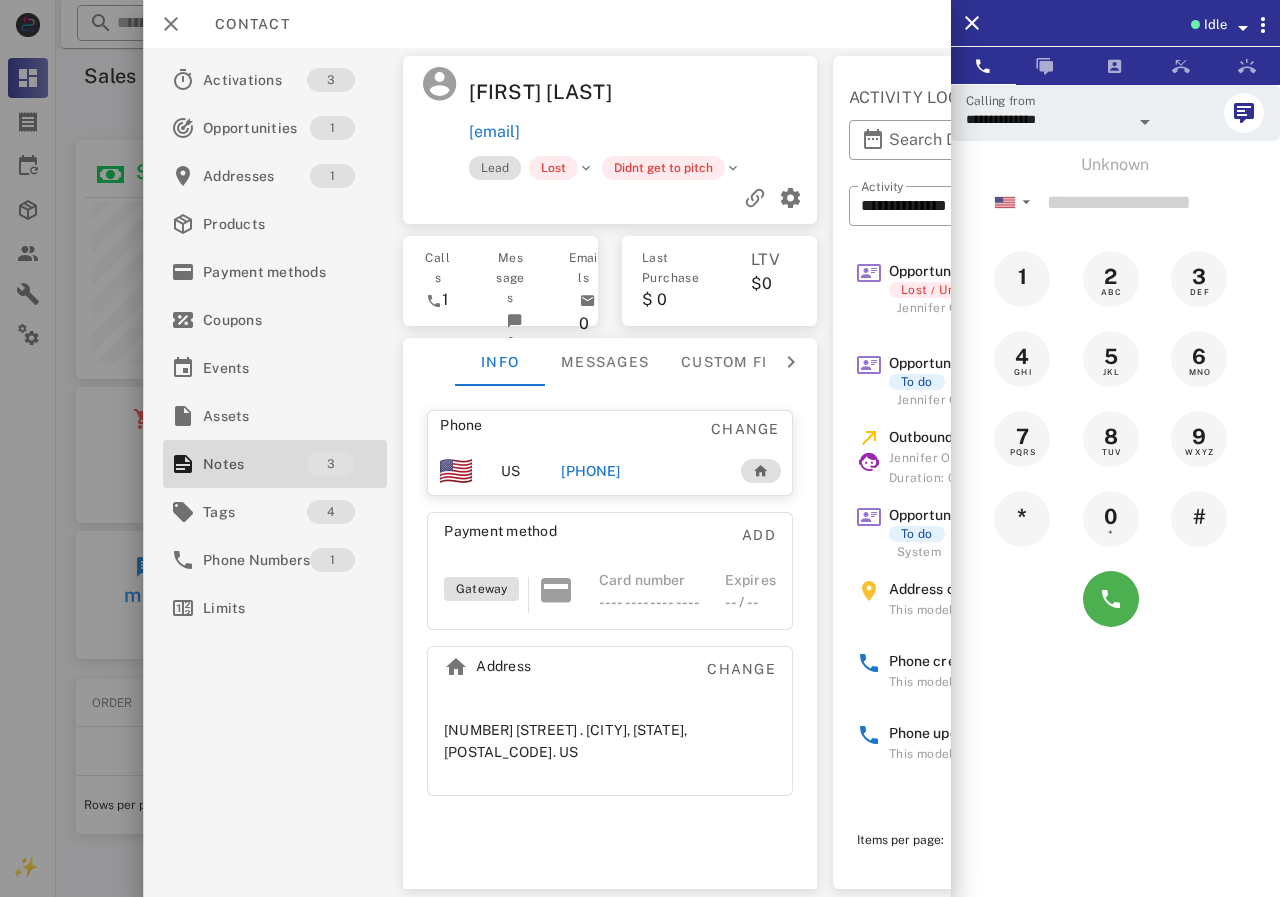 click on "[PHONE]" at bounding box center [590, 471] 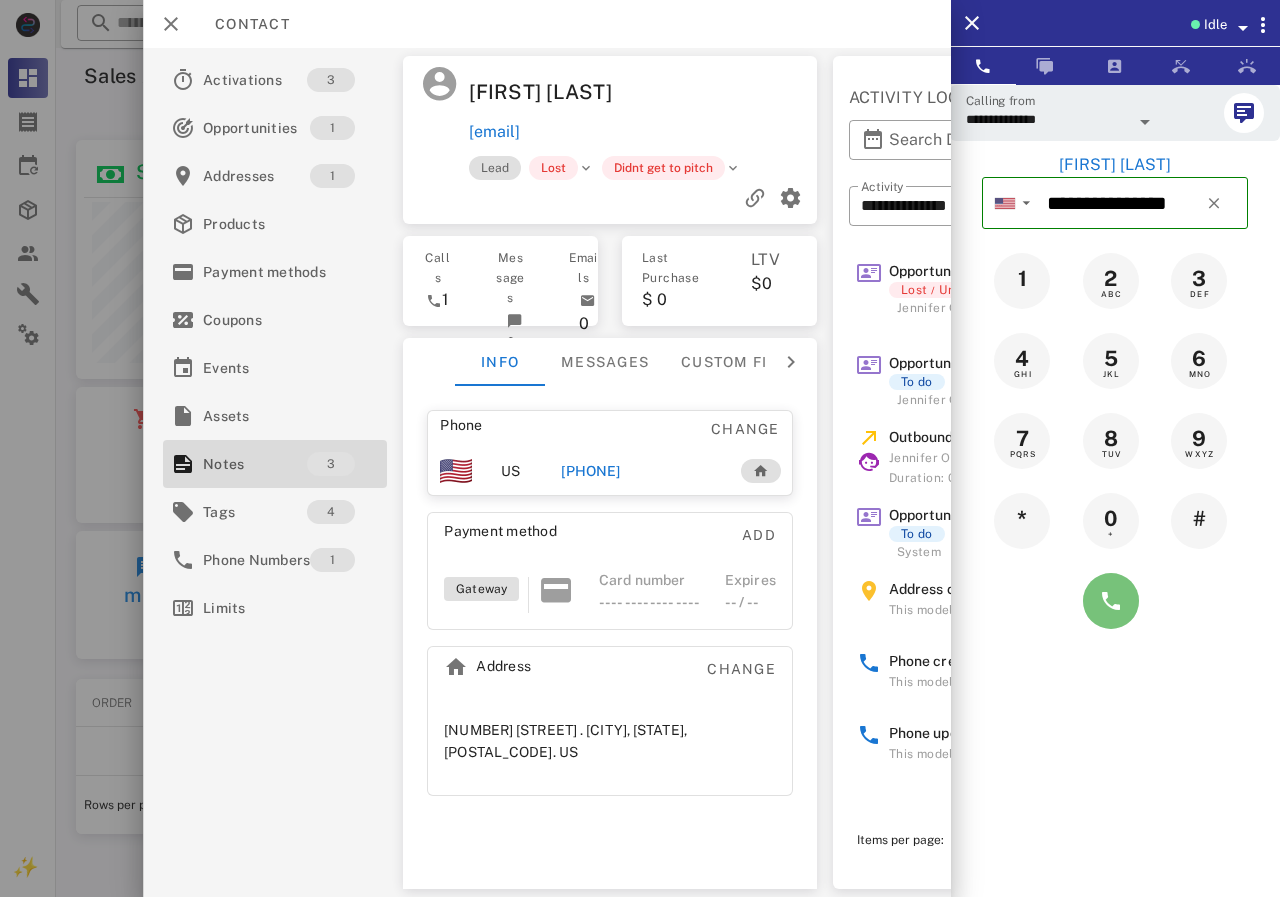 click at bounding box center [1111, 601] 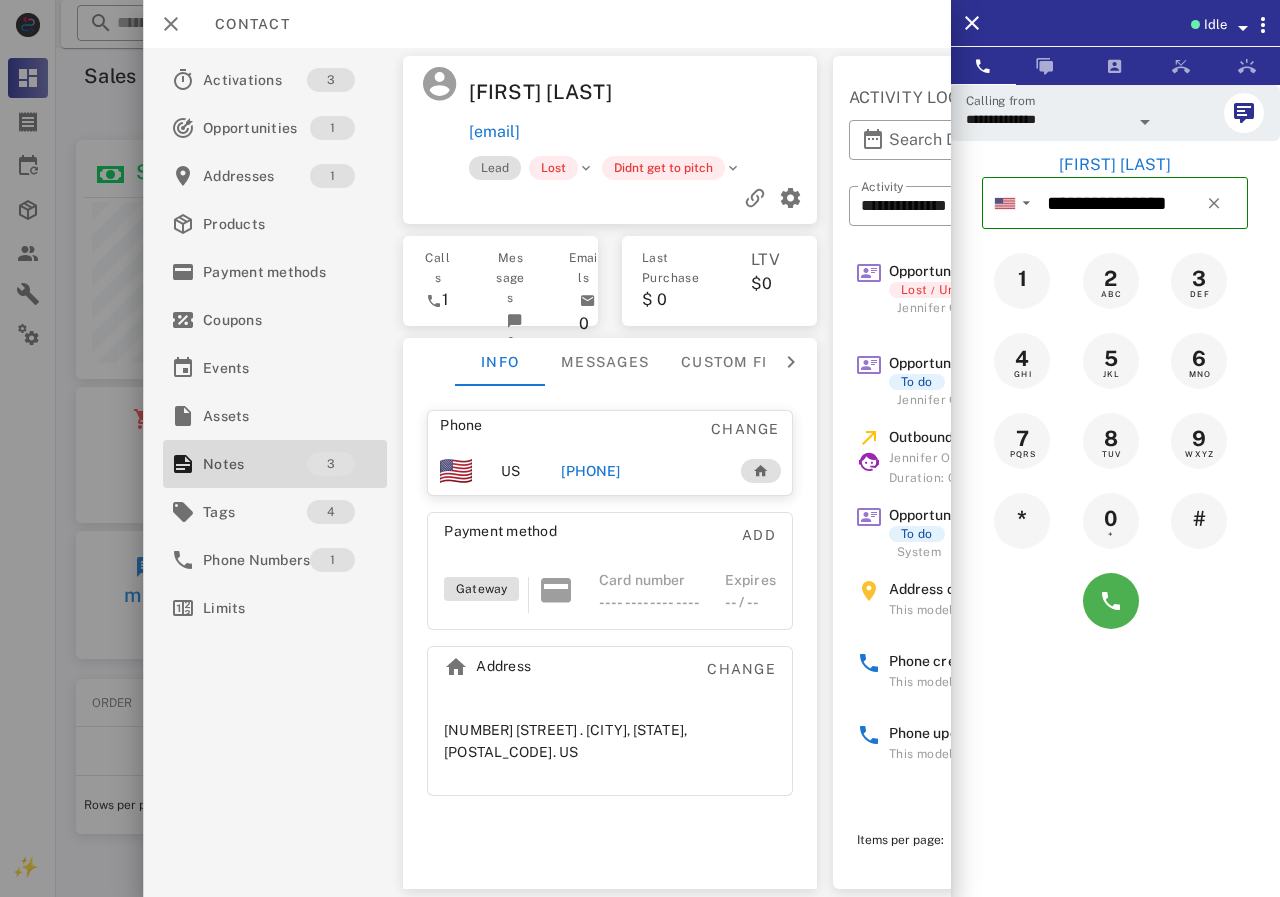 type 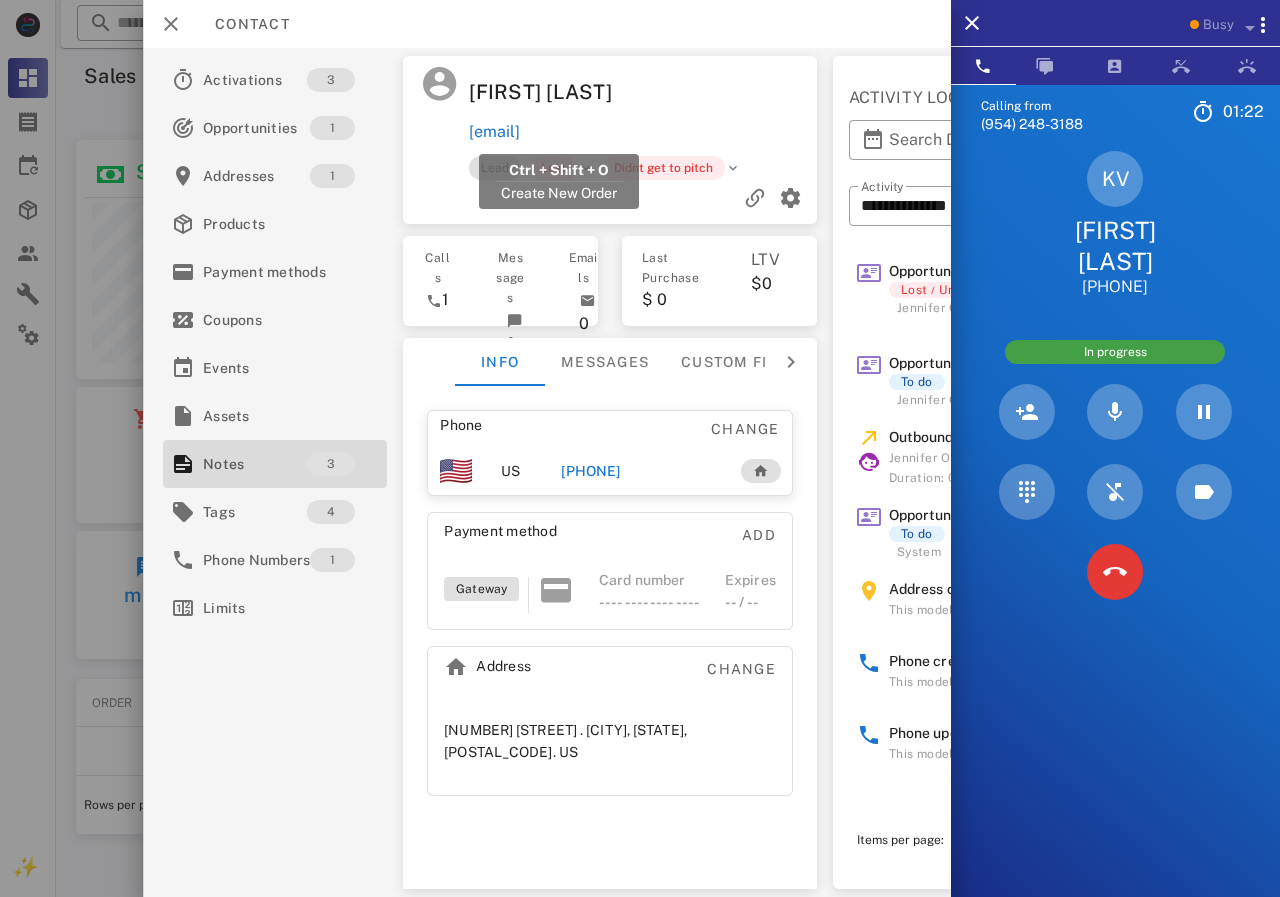 drag, startPoint x: 460, startPoint y: 133, endPoint x: 533, endPoint y: 132, distance: 73.00685 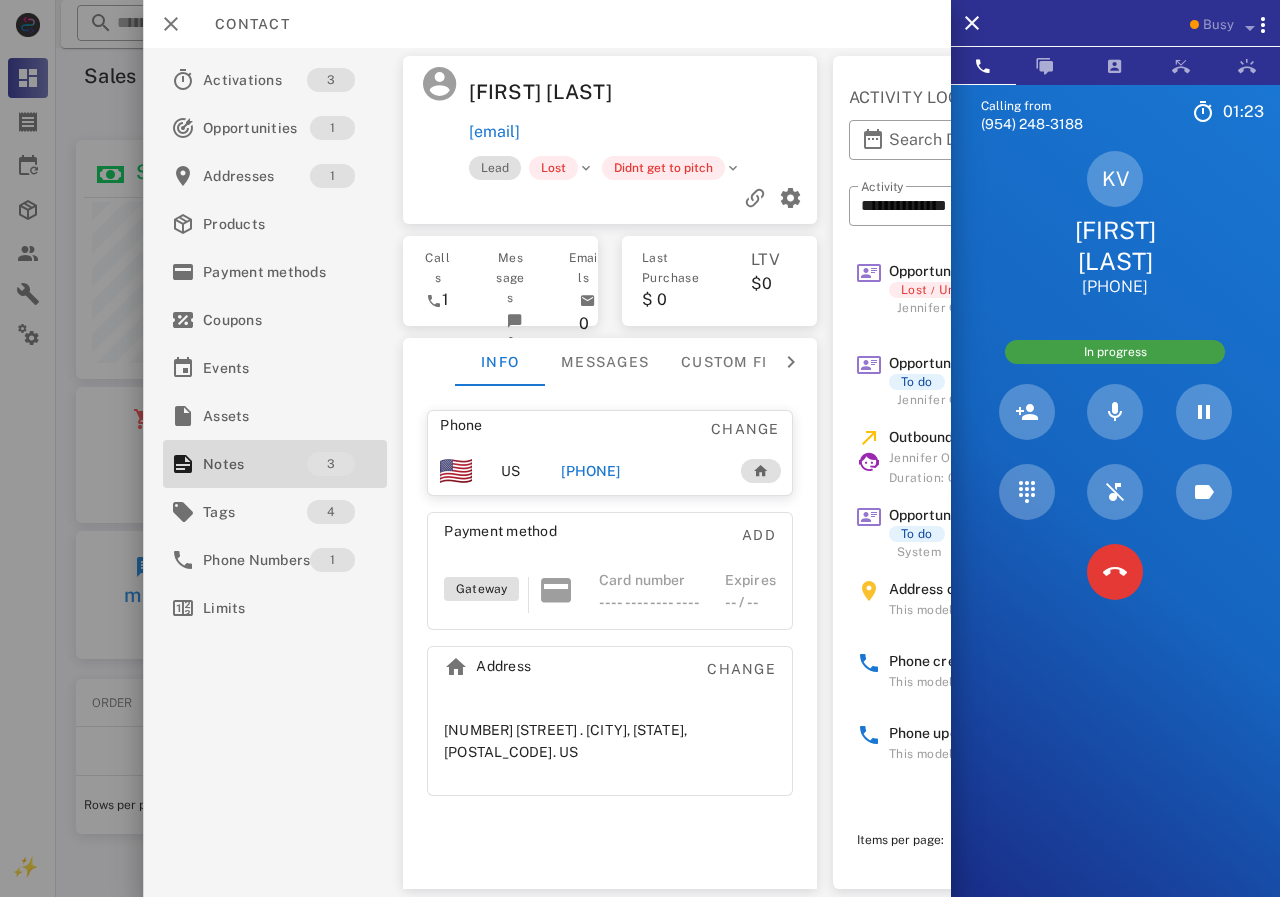 click on "[FIRST] [LAST]  [EMAIL]" at bounding box center [644, 110] 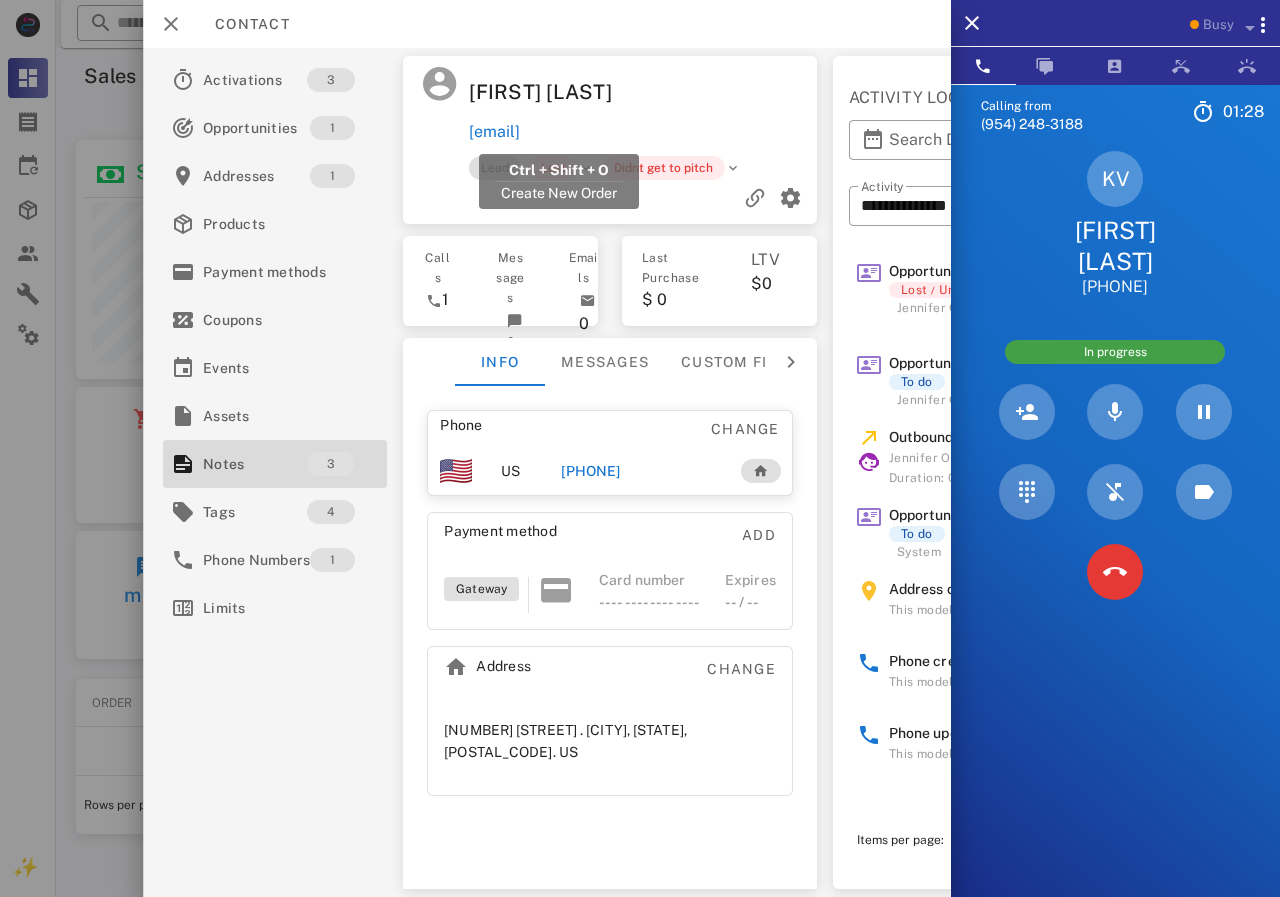 drag, startPoint x: 468, startPoint y: 138, endPoint x: 619, endPoint y: 139, distance: 151.00331 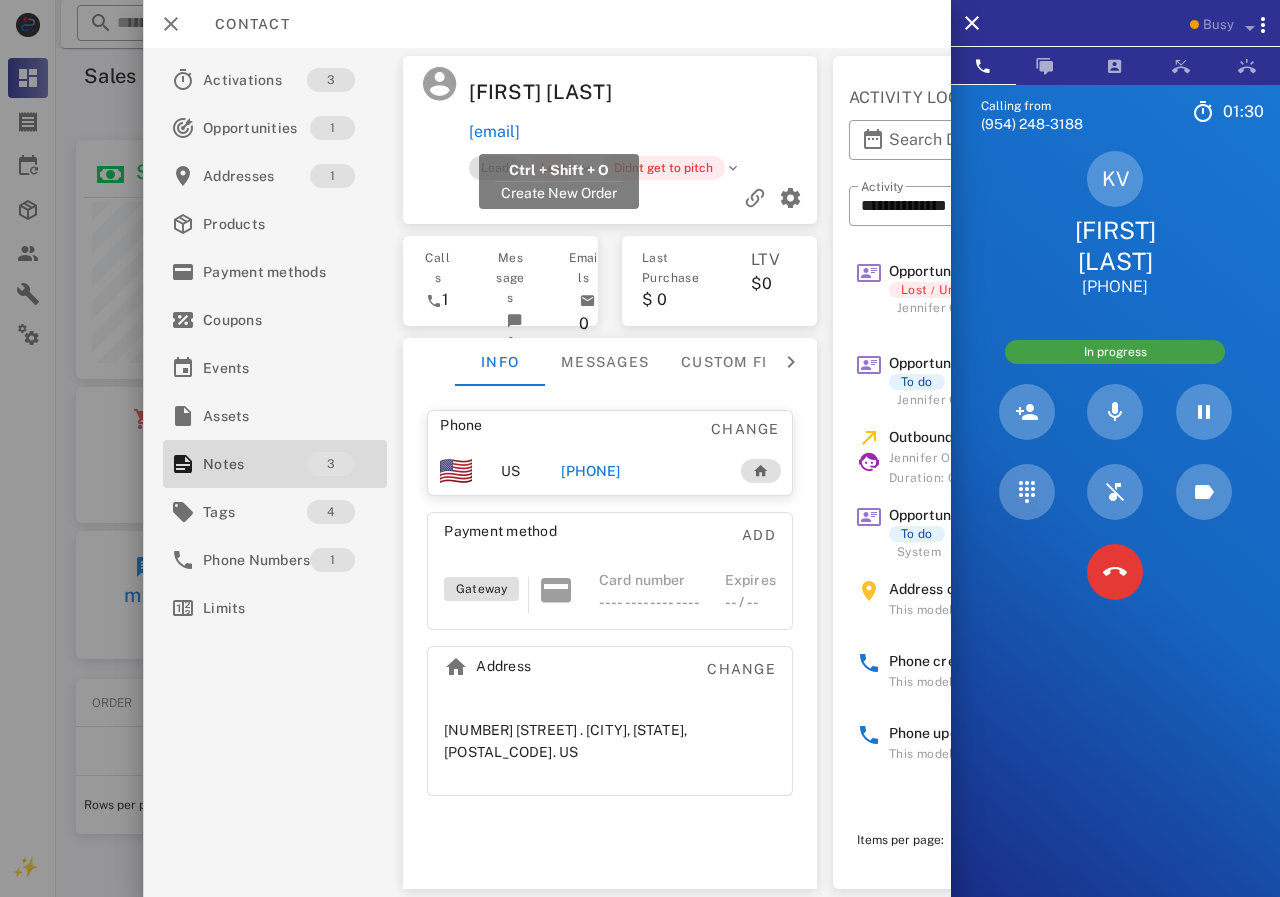 drag, startPoint x: 604, startPoint y: 138, endPoint x: 471, endPoint y: 138, distance: 133 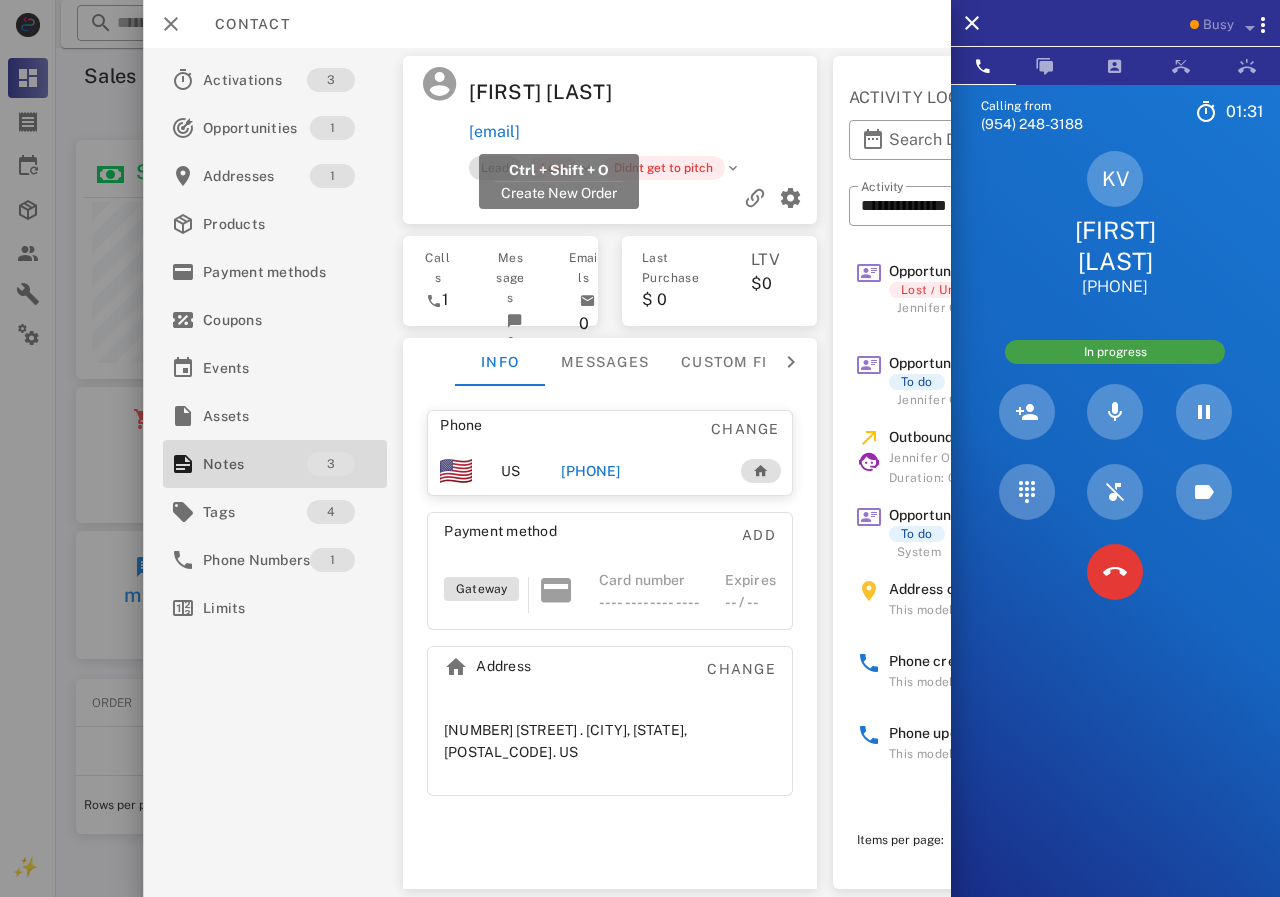 copy on "[EMAIL]" 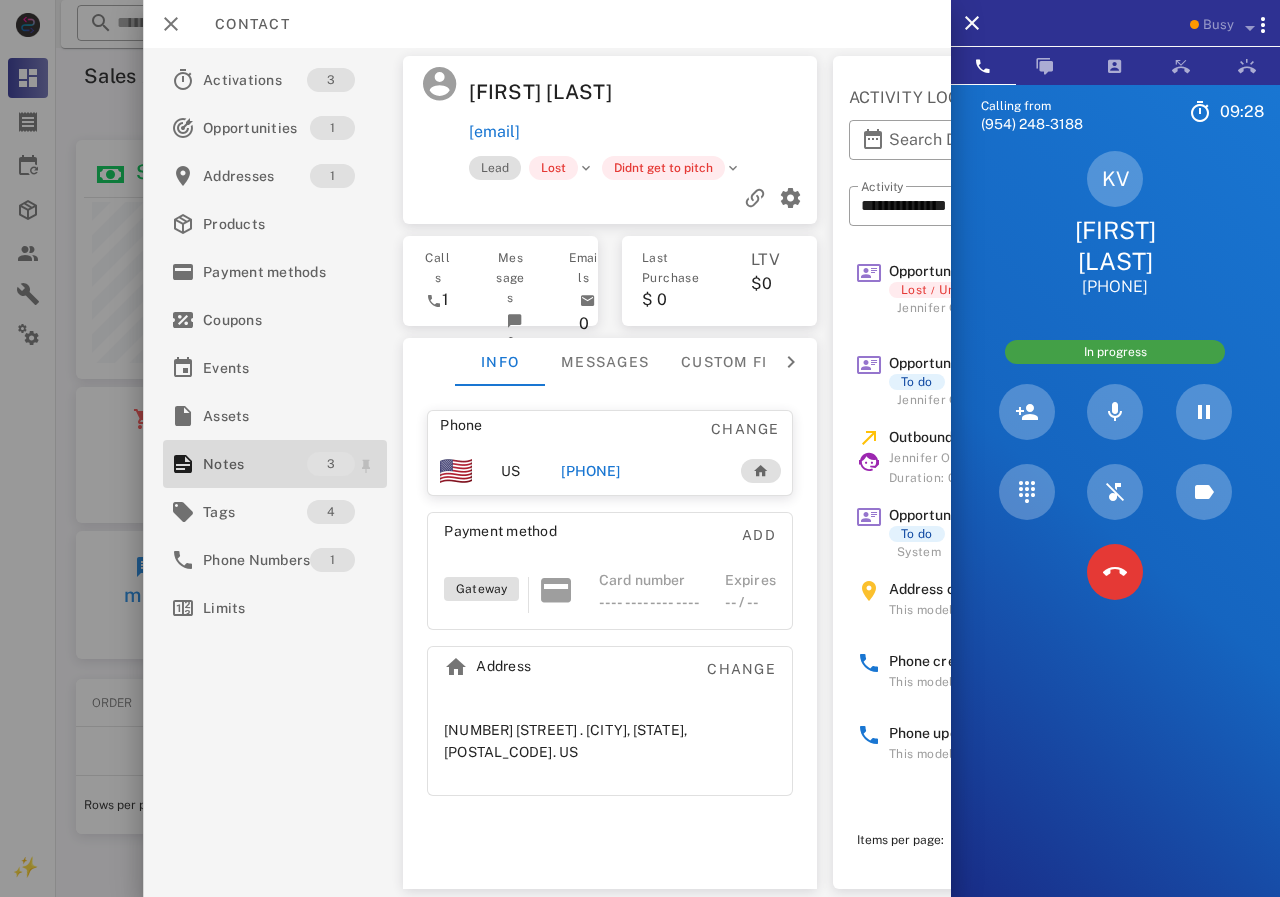 scroll, scrollTop: 999761, scrollLeft: 999611, axis: both 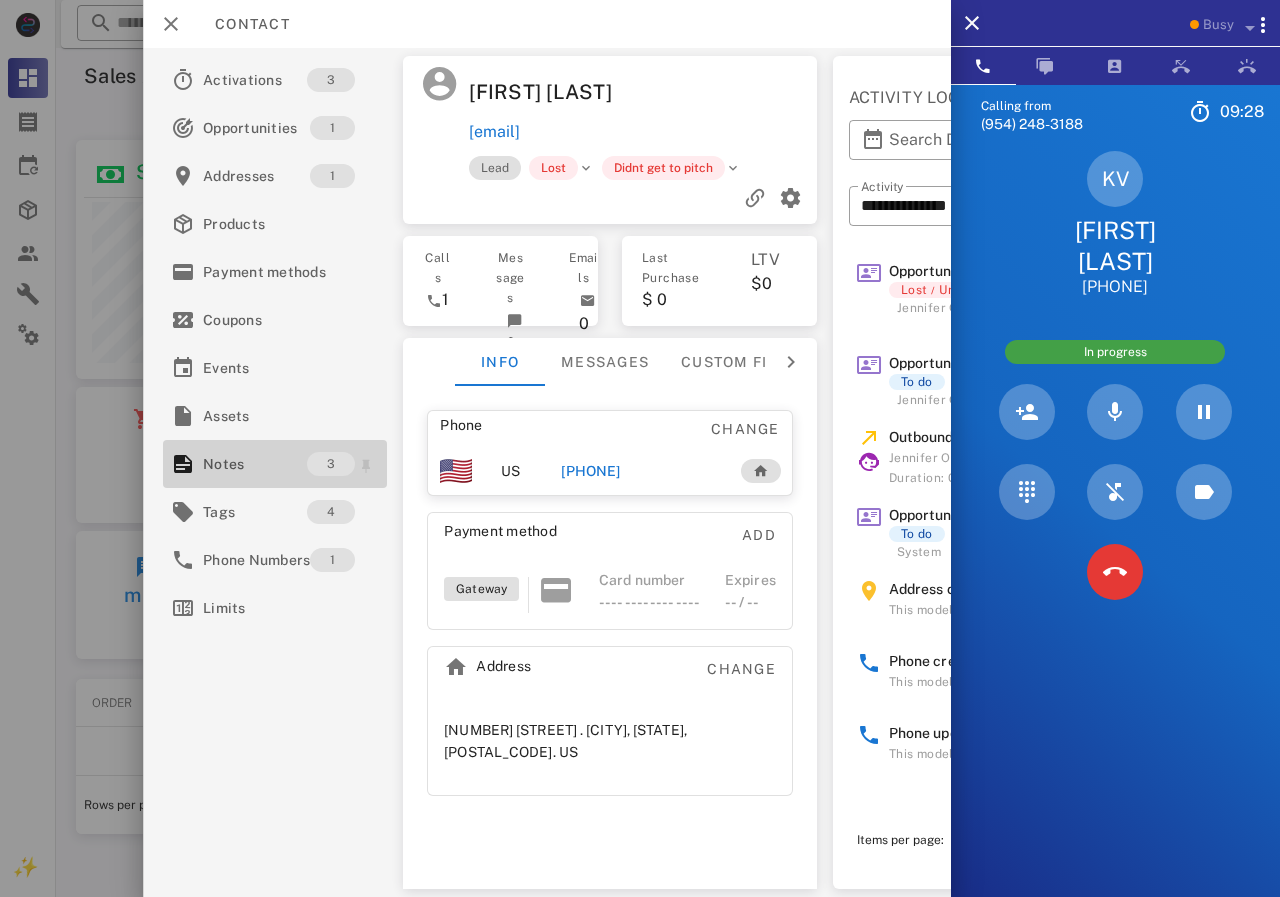 click on "Notes" at bounding box center [255, 464] 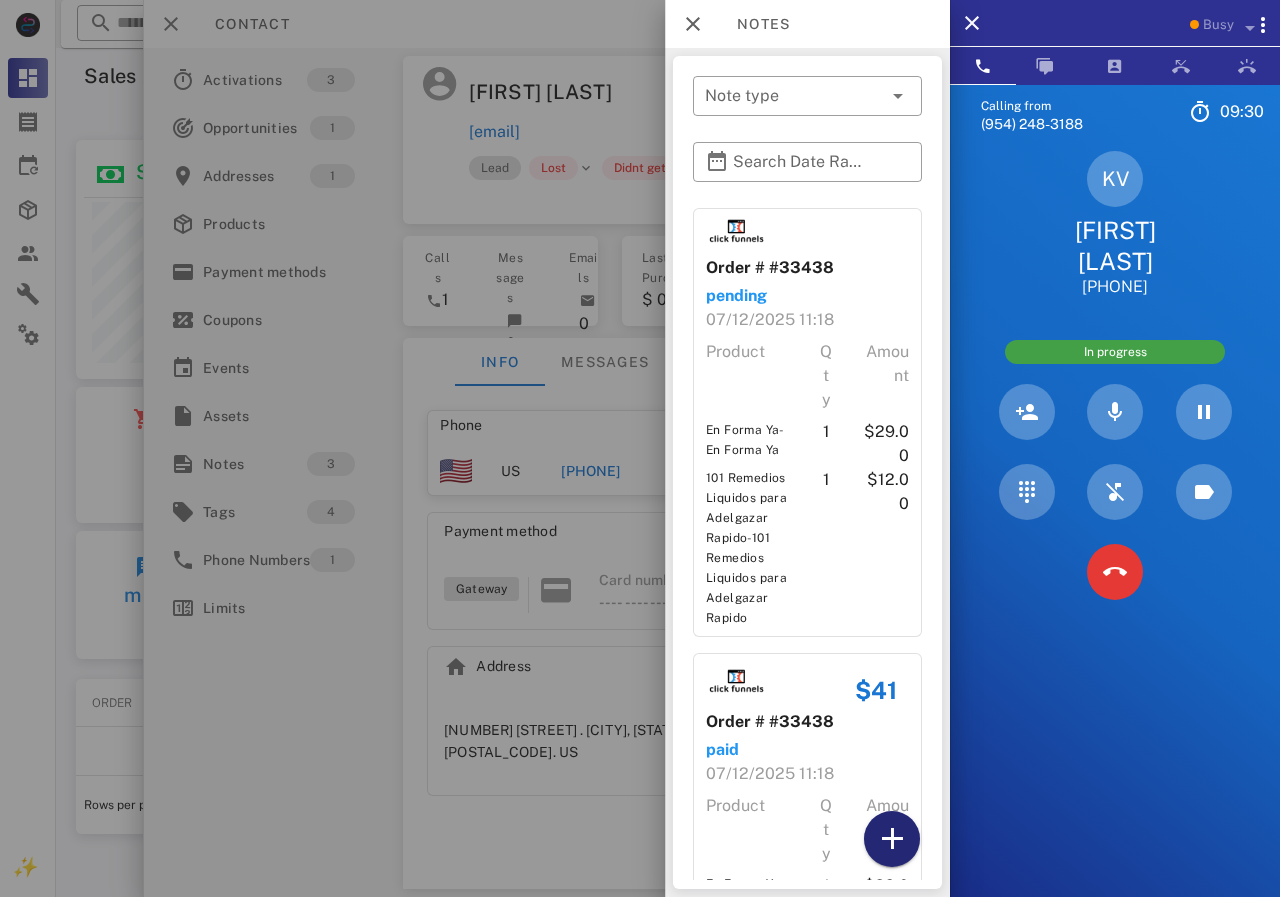 click at bounding box center (892, 839) 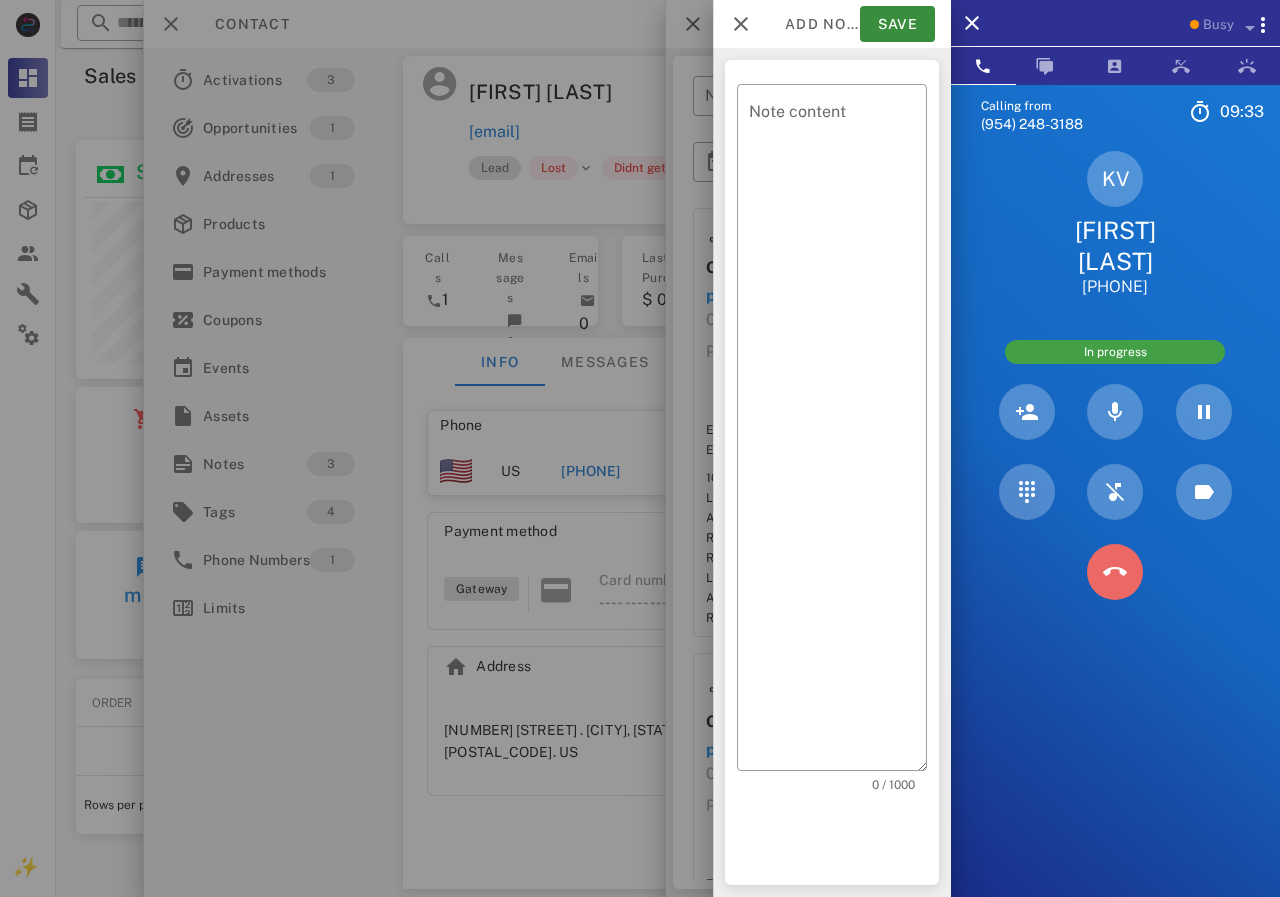 click at bounding box center (1115, 572) 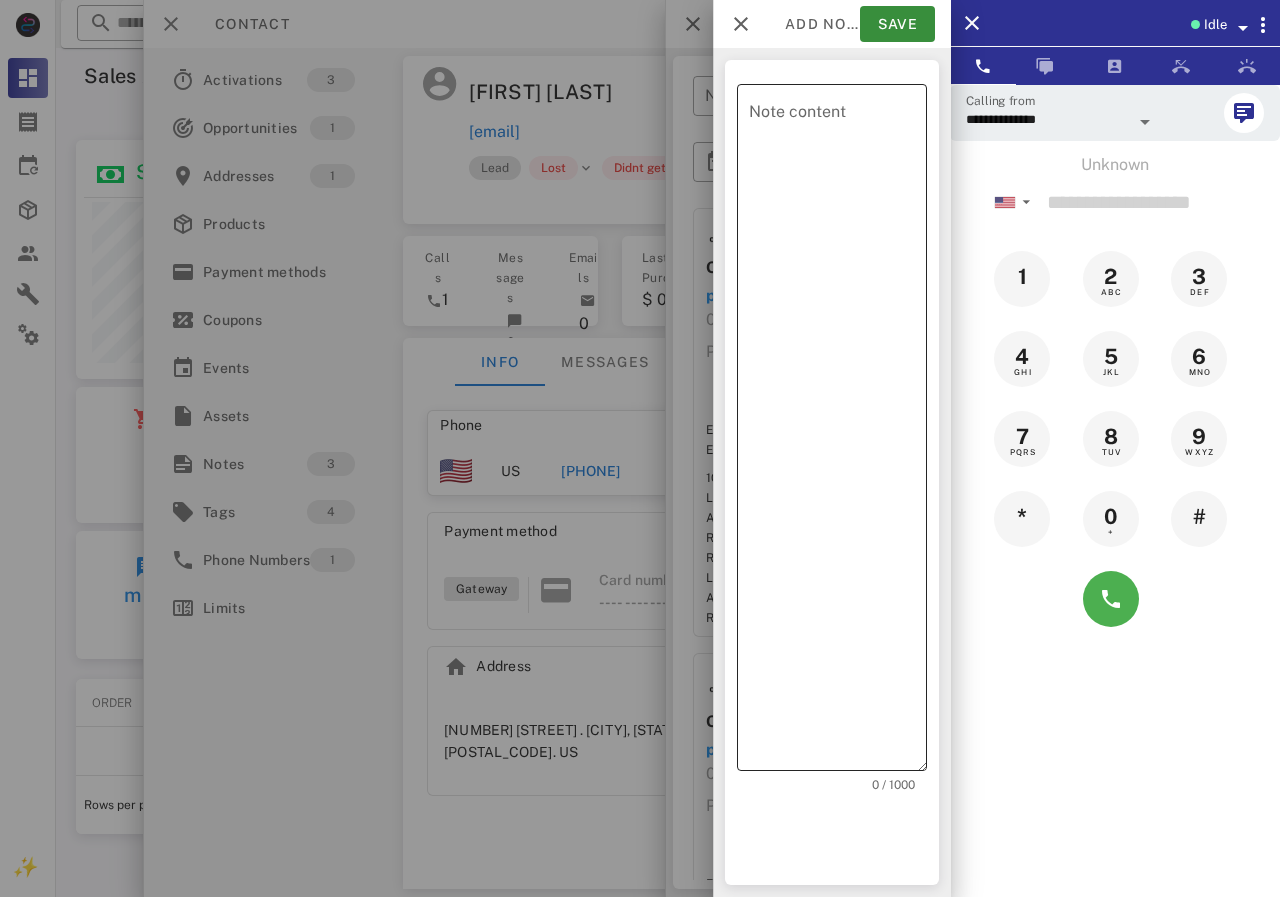 click on "Note content" at bounding box center [838, 432] 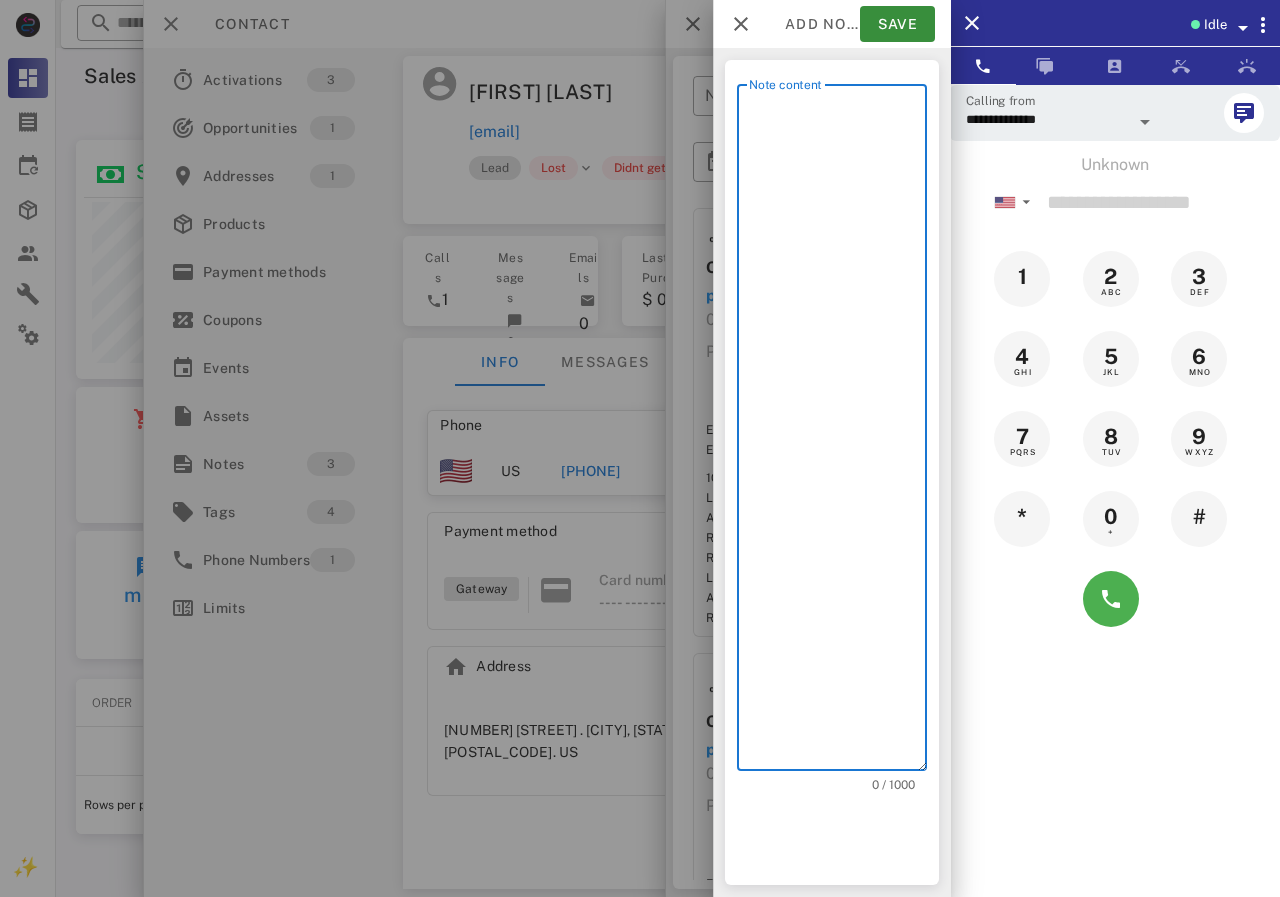 scroll, scrollTop: 240, scrollLeft: 390, axis: both 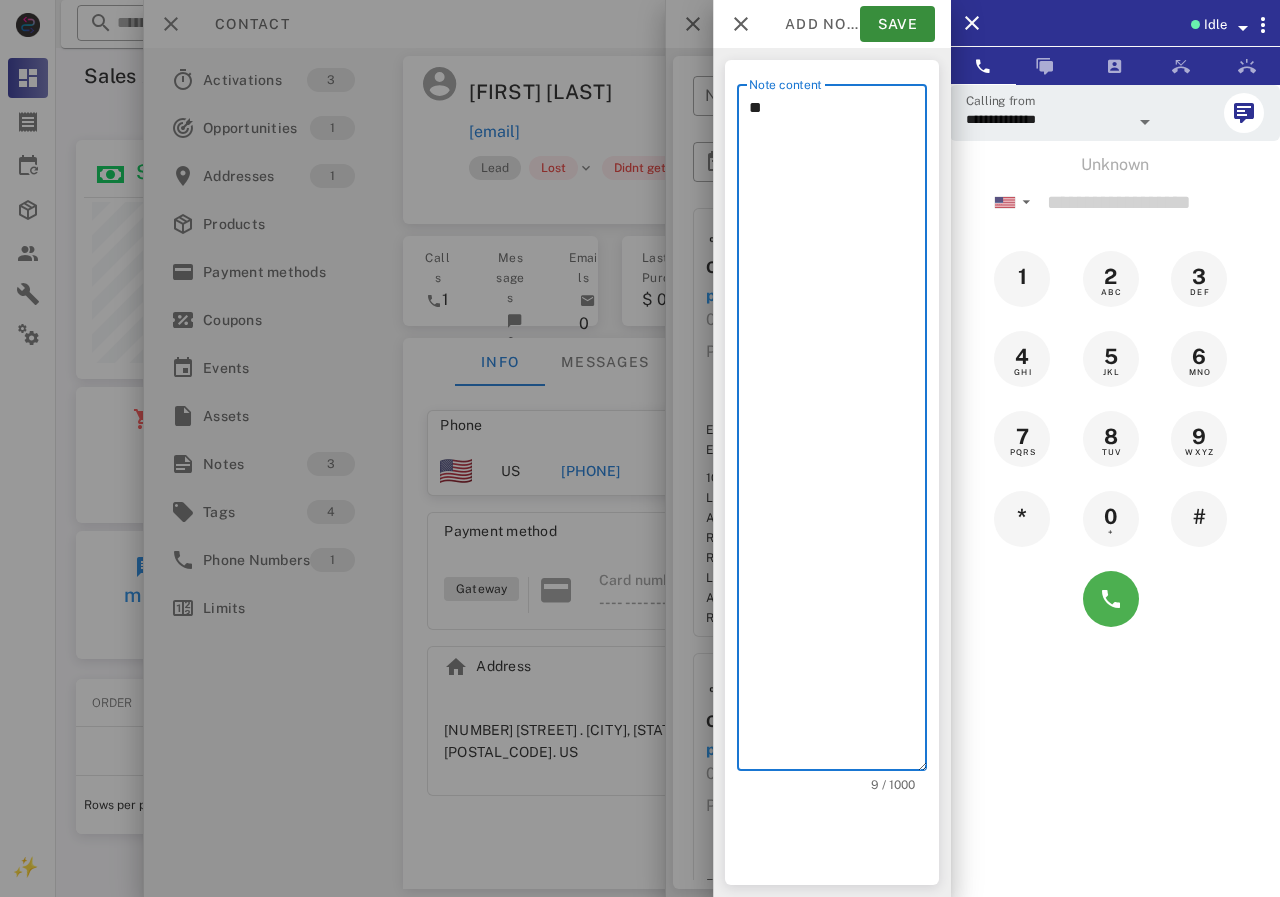 type on "*" 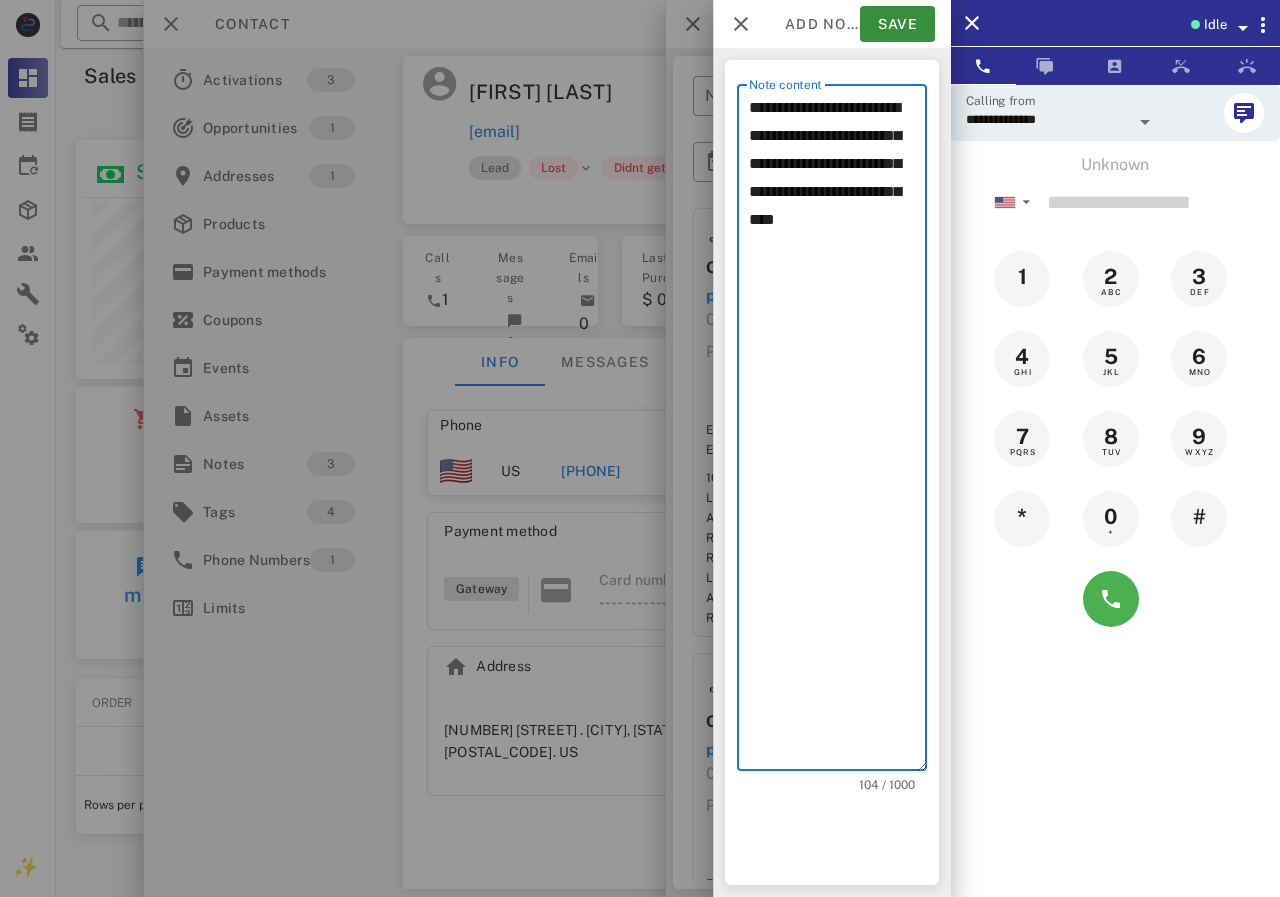 click on "**********" at bounding box center [838, 432] 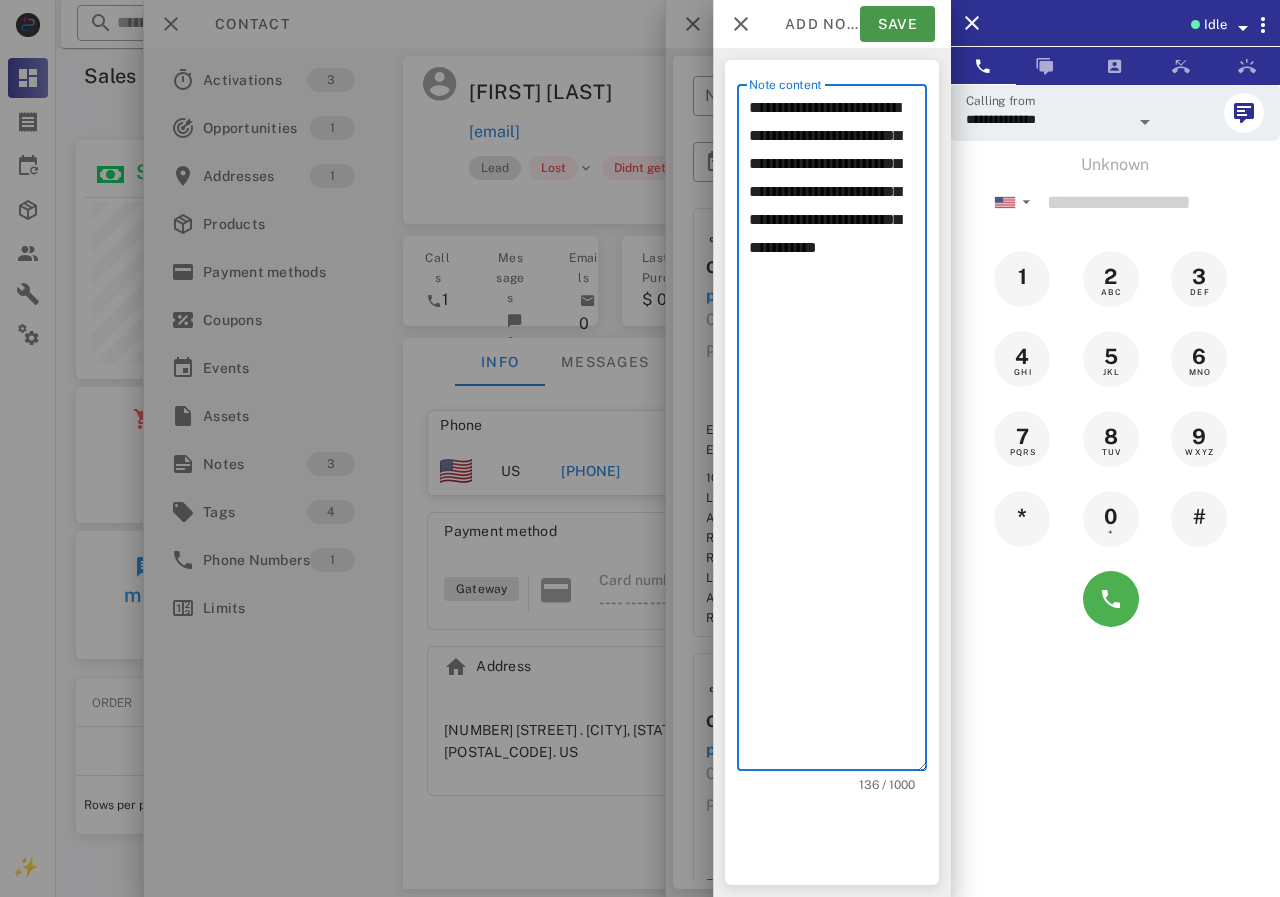 type on "**********" 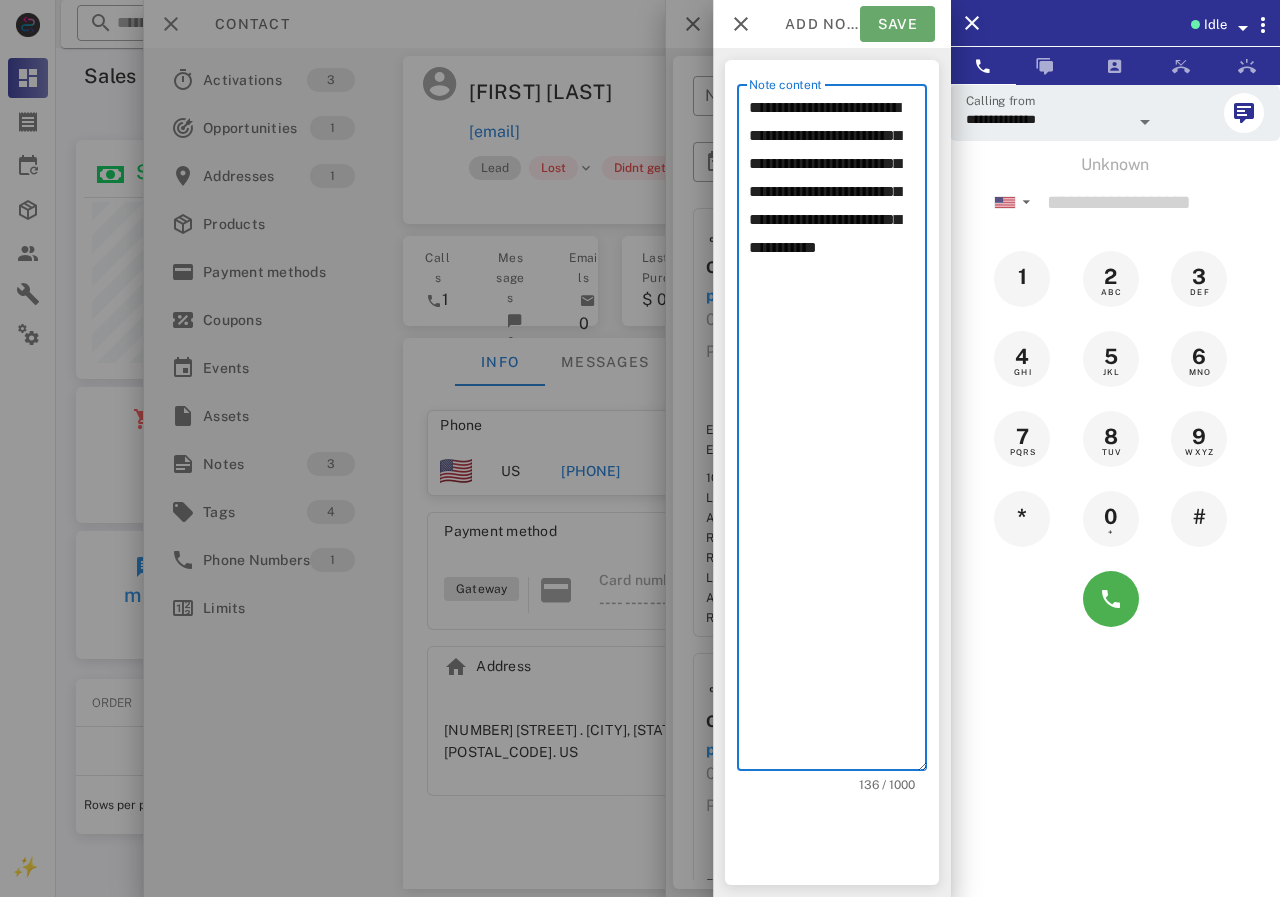 drag, startPoint x: 911, startPoint y: 30, endPoint x: 664, endPoint y: 116, distance: 261.5435 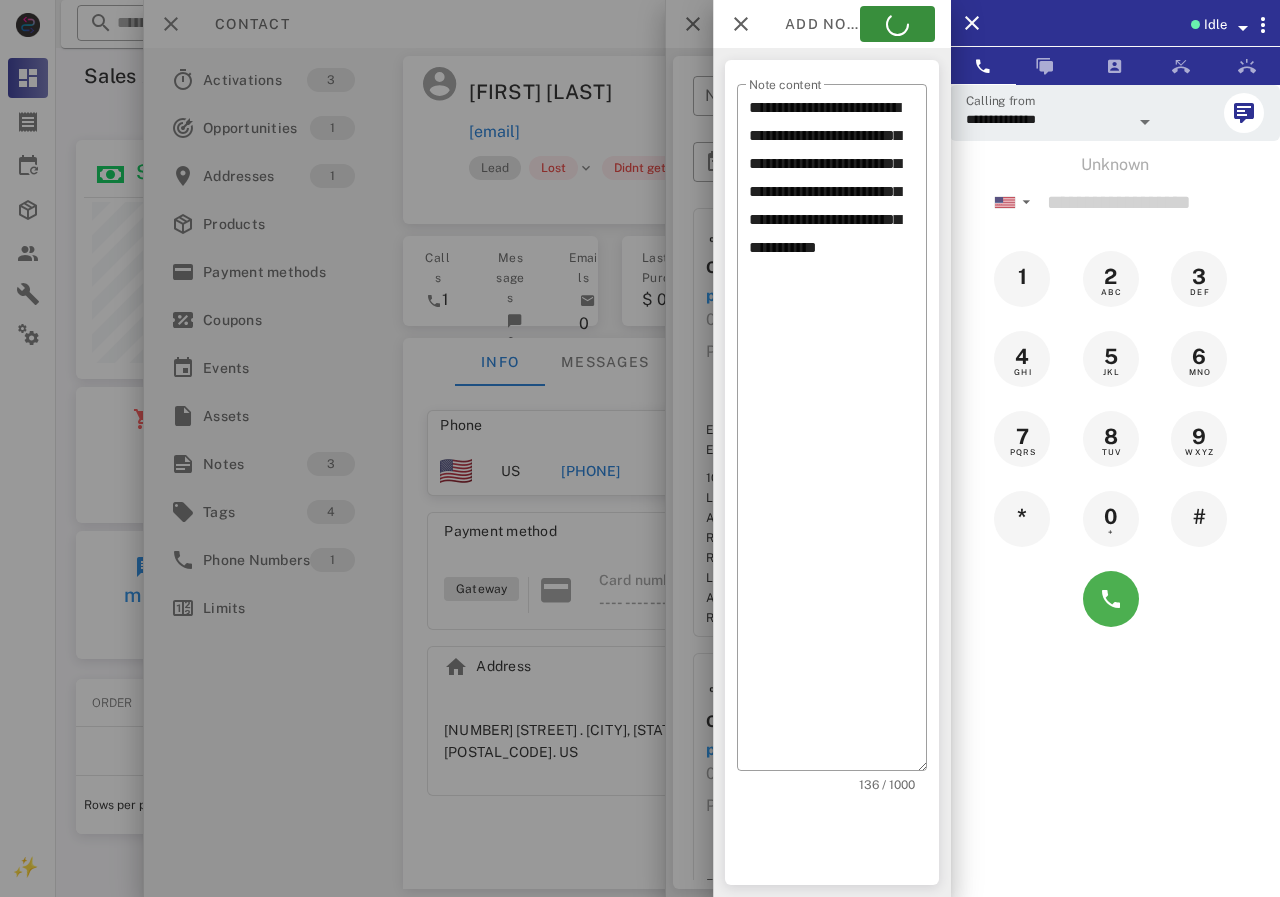 click at bounding box center (640, 448) 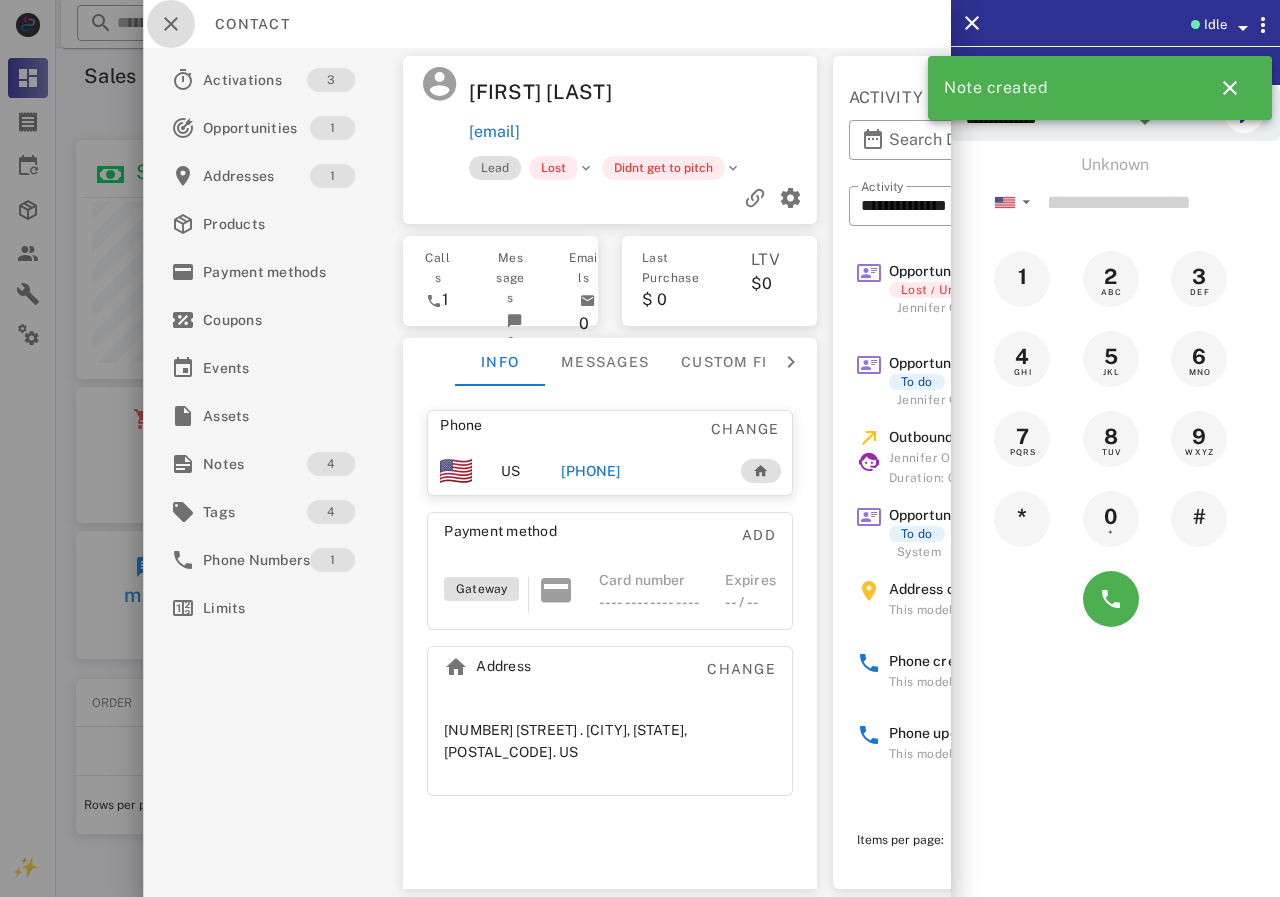 click at bounding box center [171, 24] 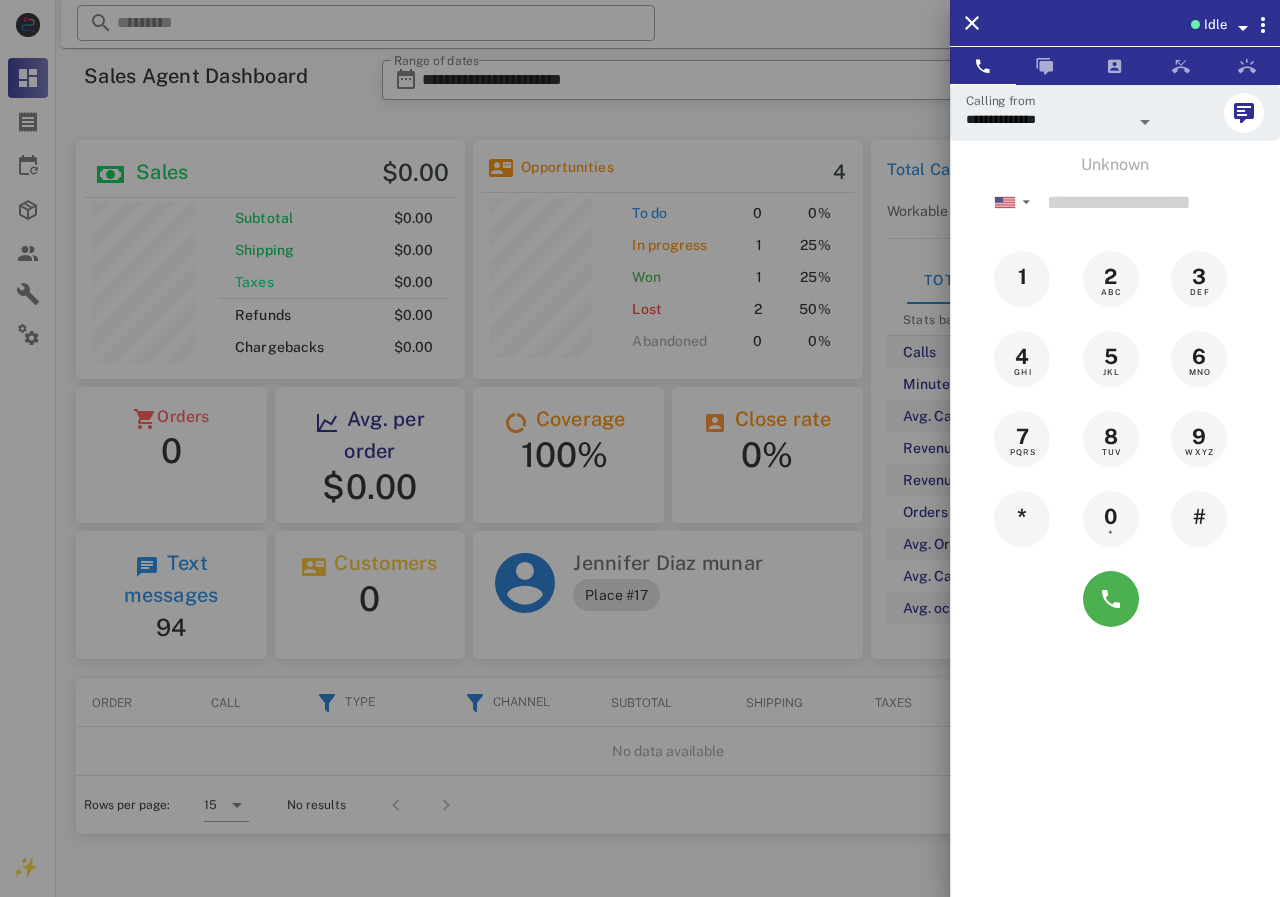 click at bounding box center [640, 448] 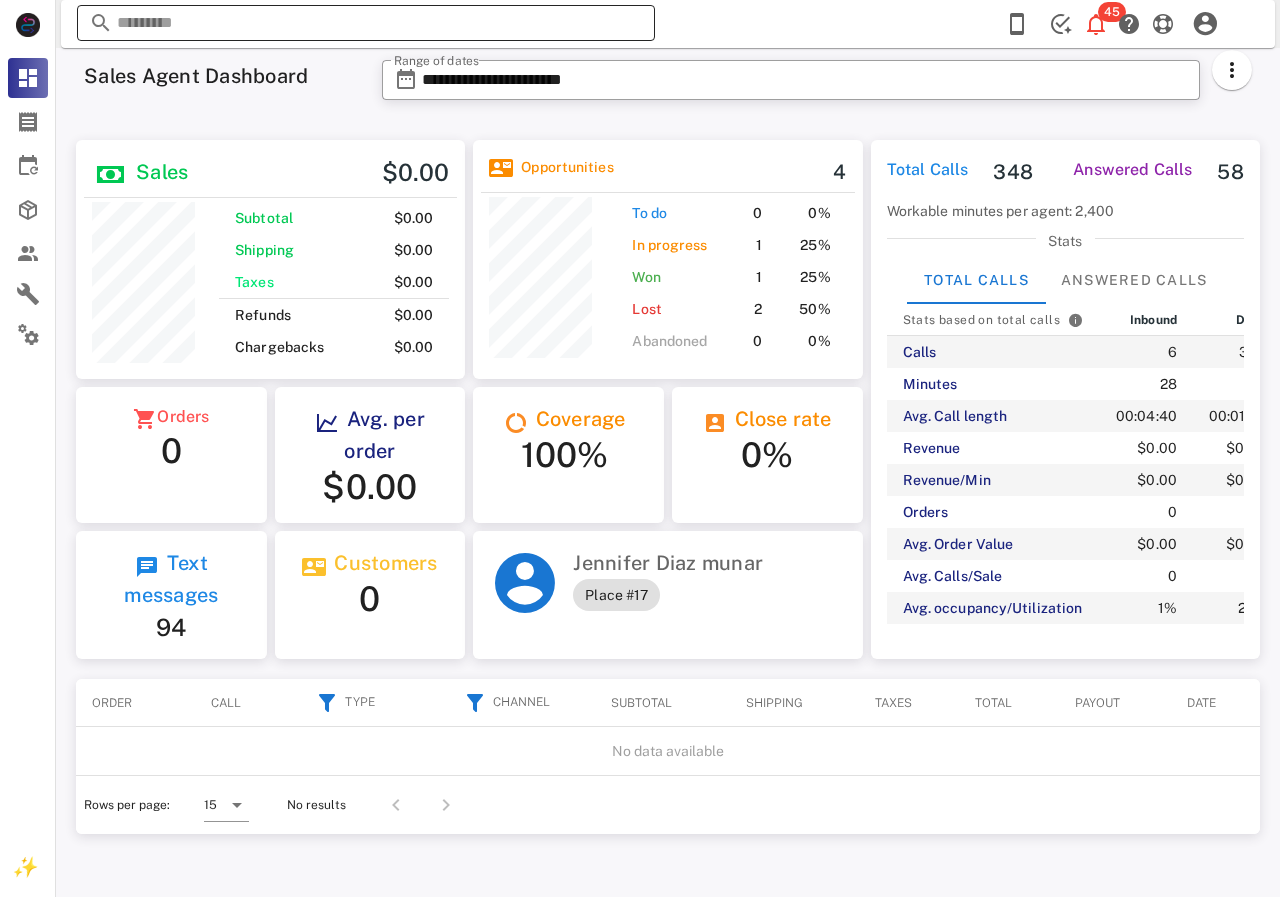 click at bounding box center (366, 23) 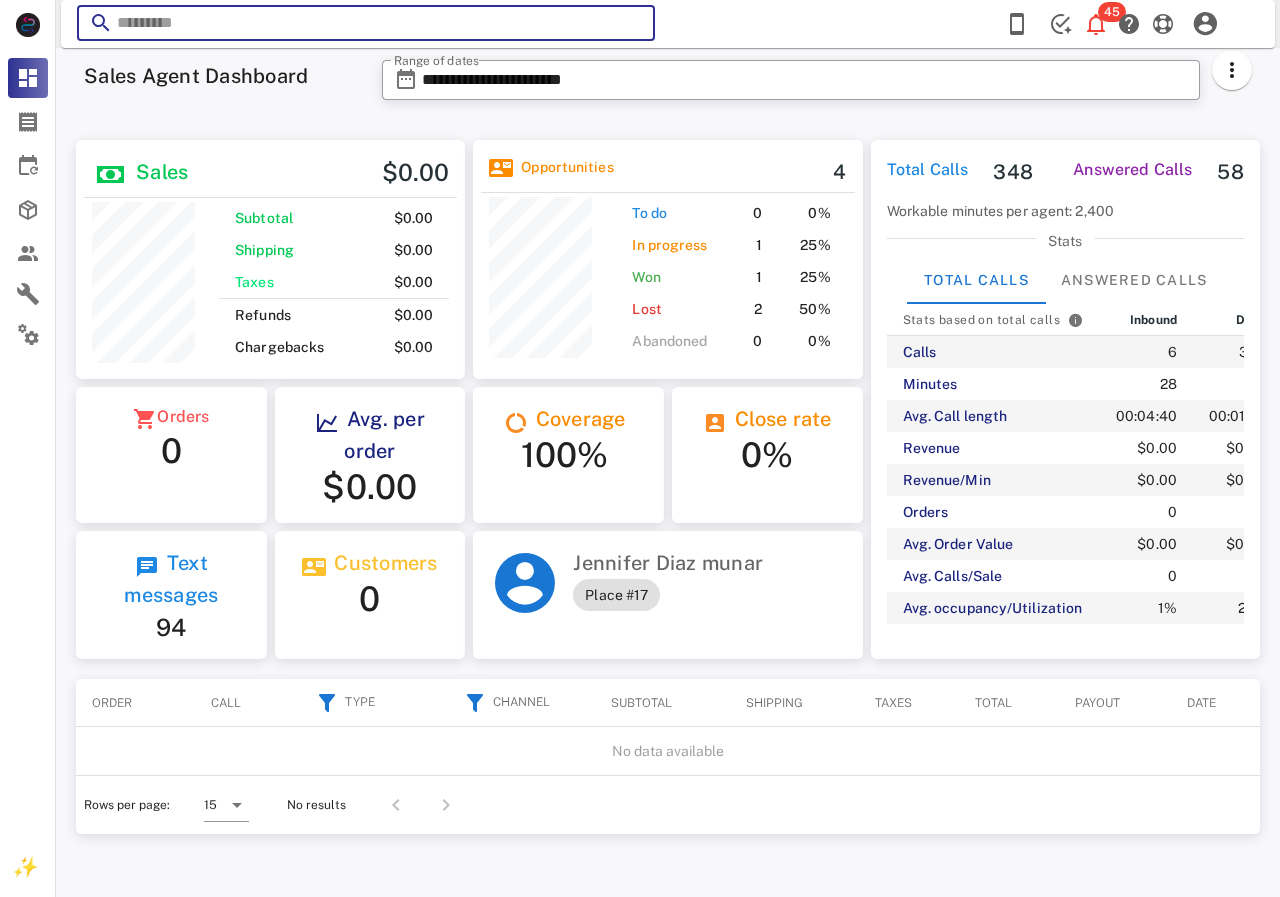 paste on "**********" 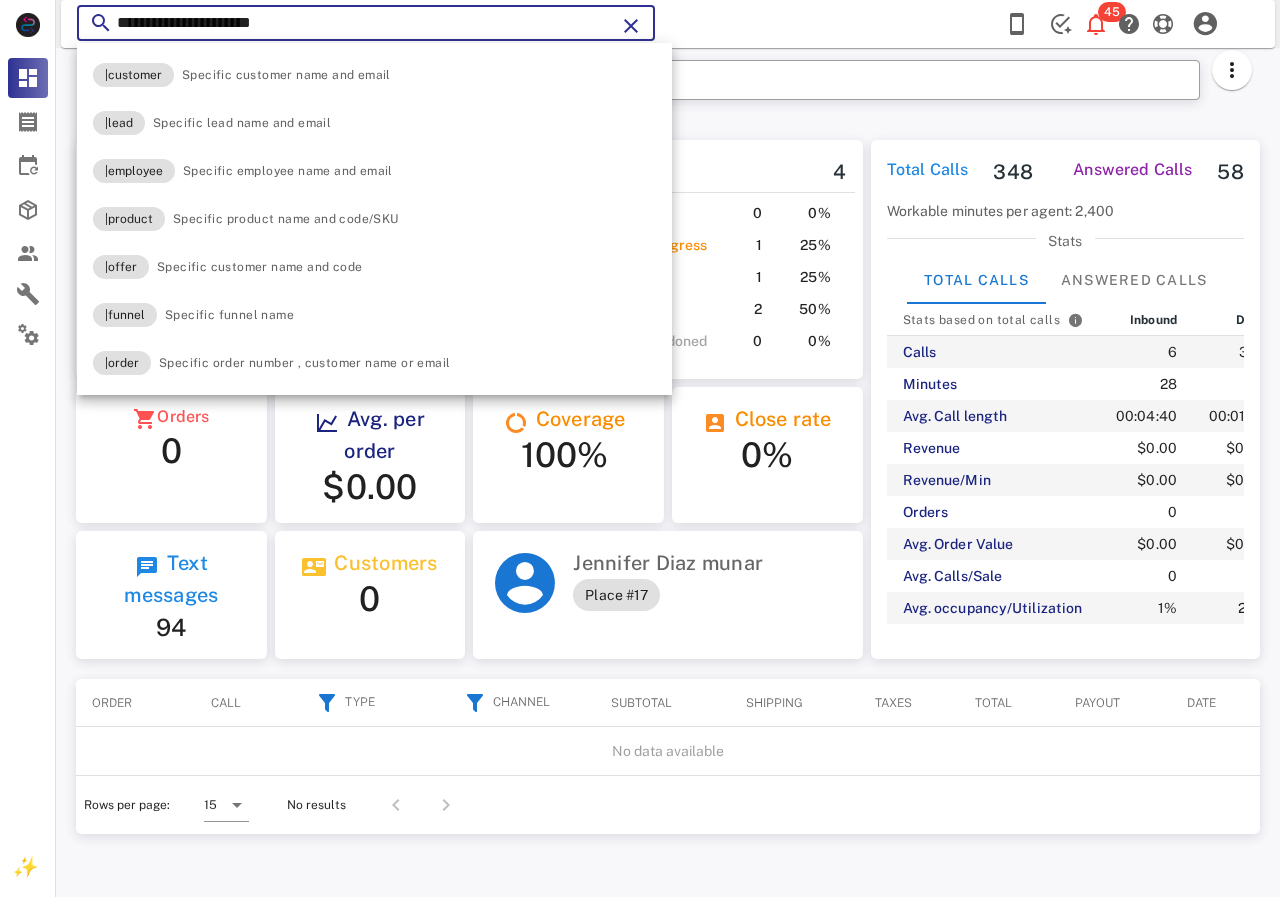 type on "**********" 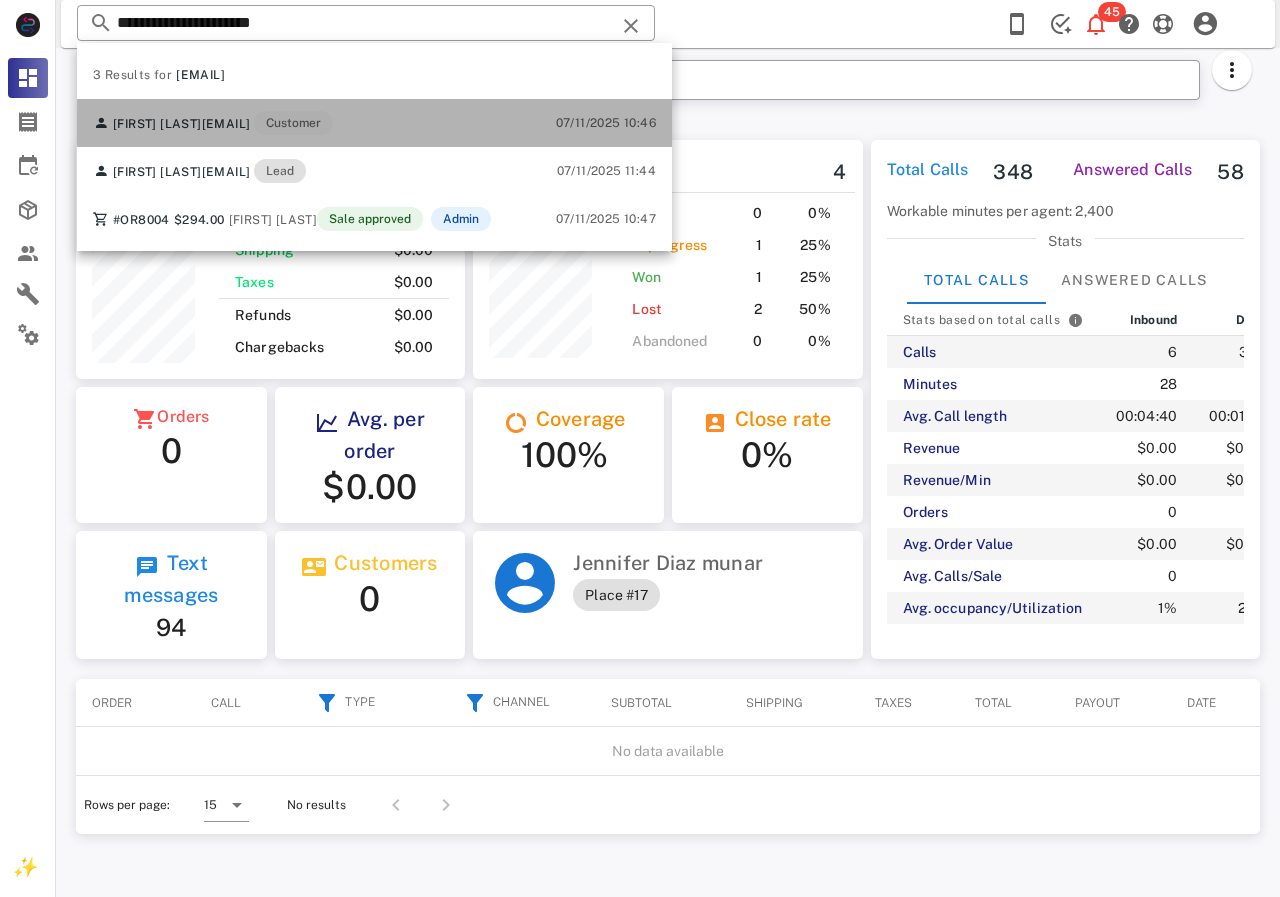 click on "[EMAIL]" at bounding box center [226, 124] 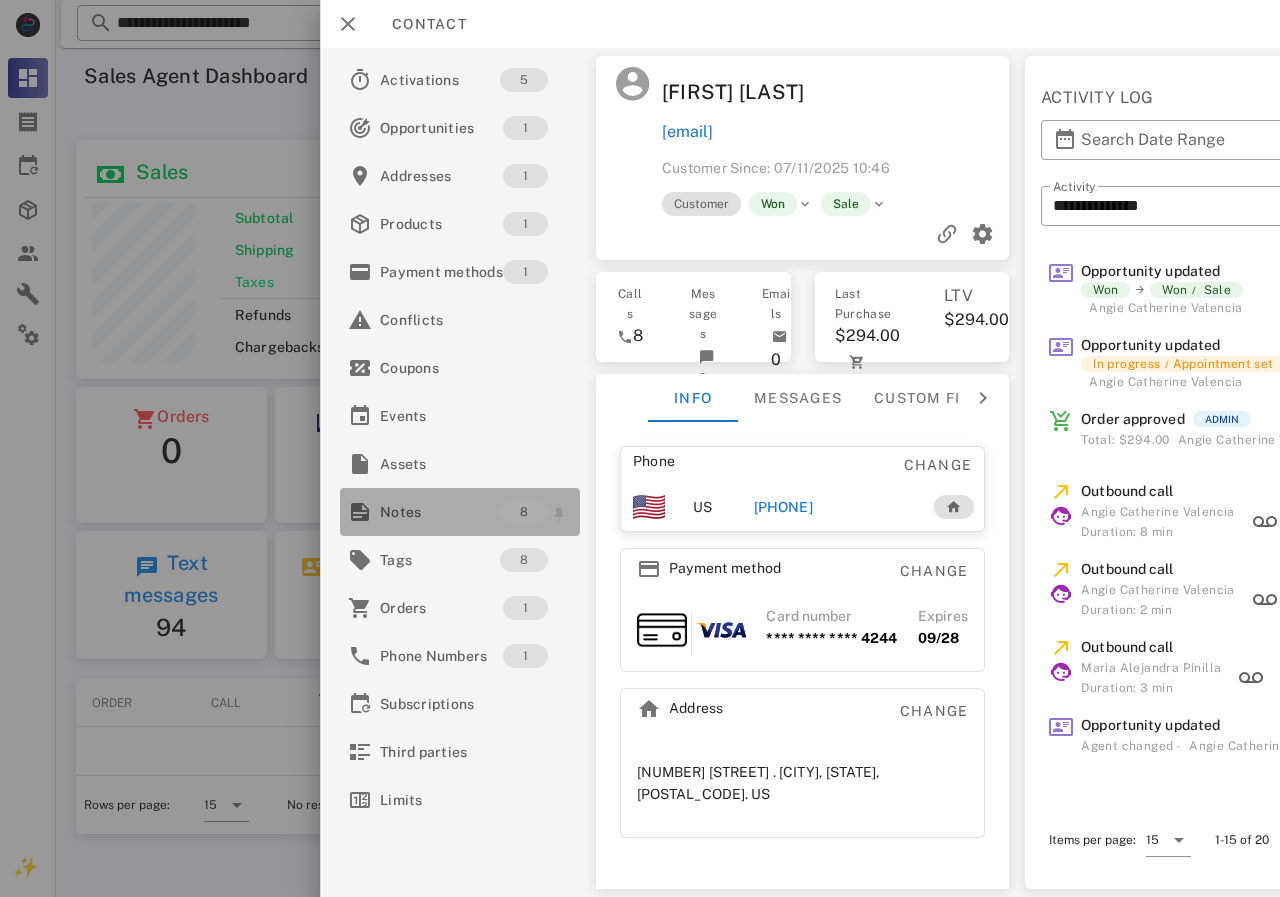 click on "Notes" at bounding box center (440, 512) 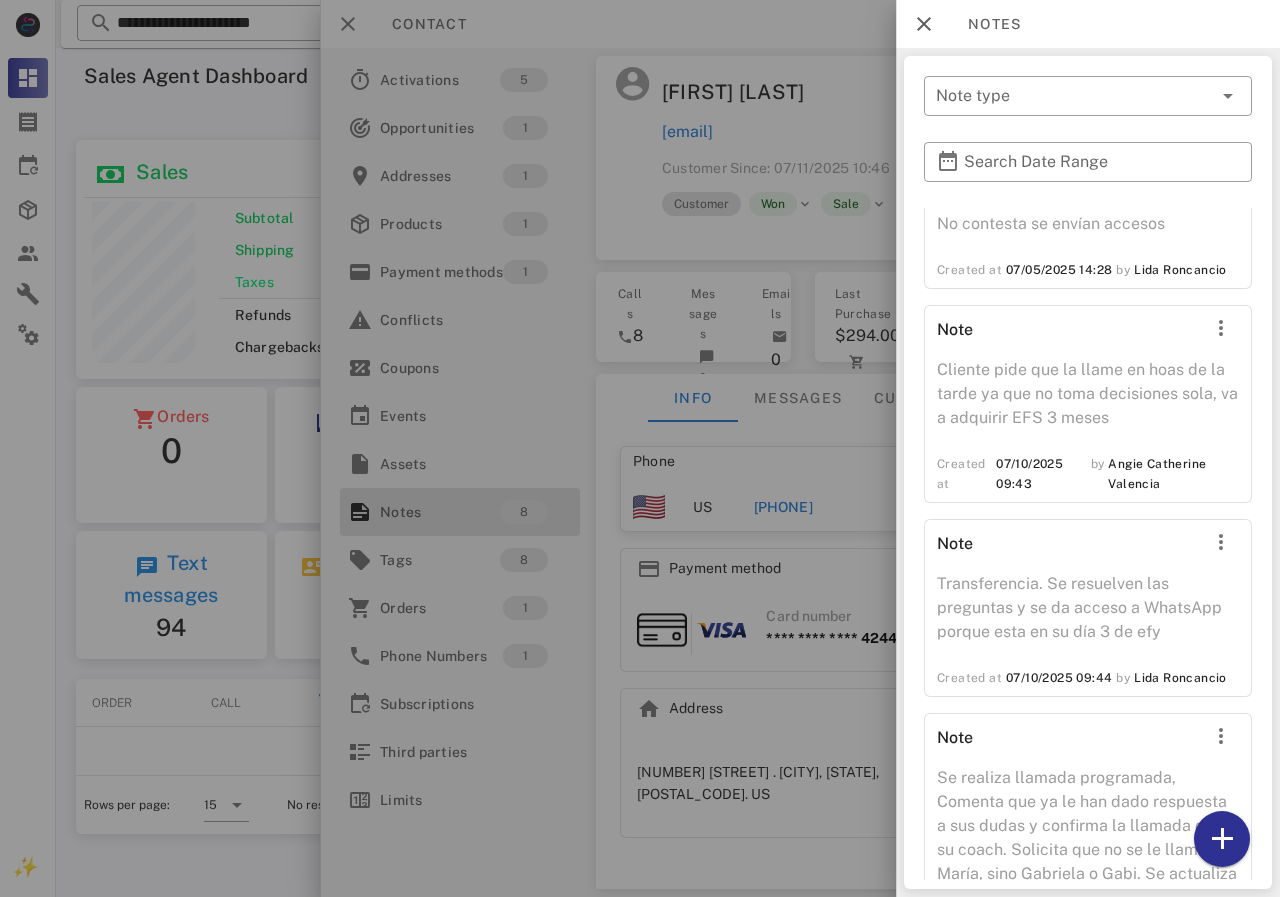 scroll, scrollTop: 1144, scrollLeft: 0, axis: vertical 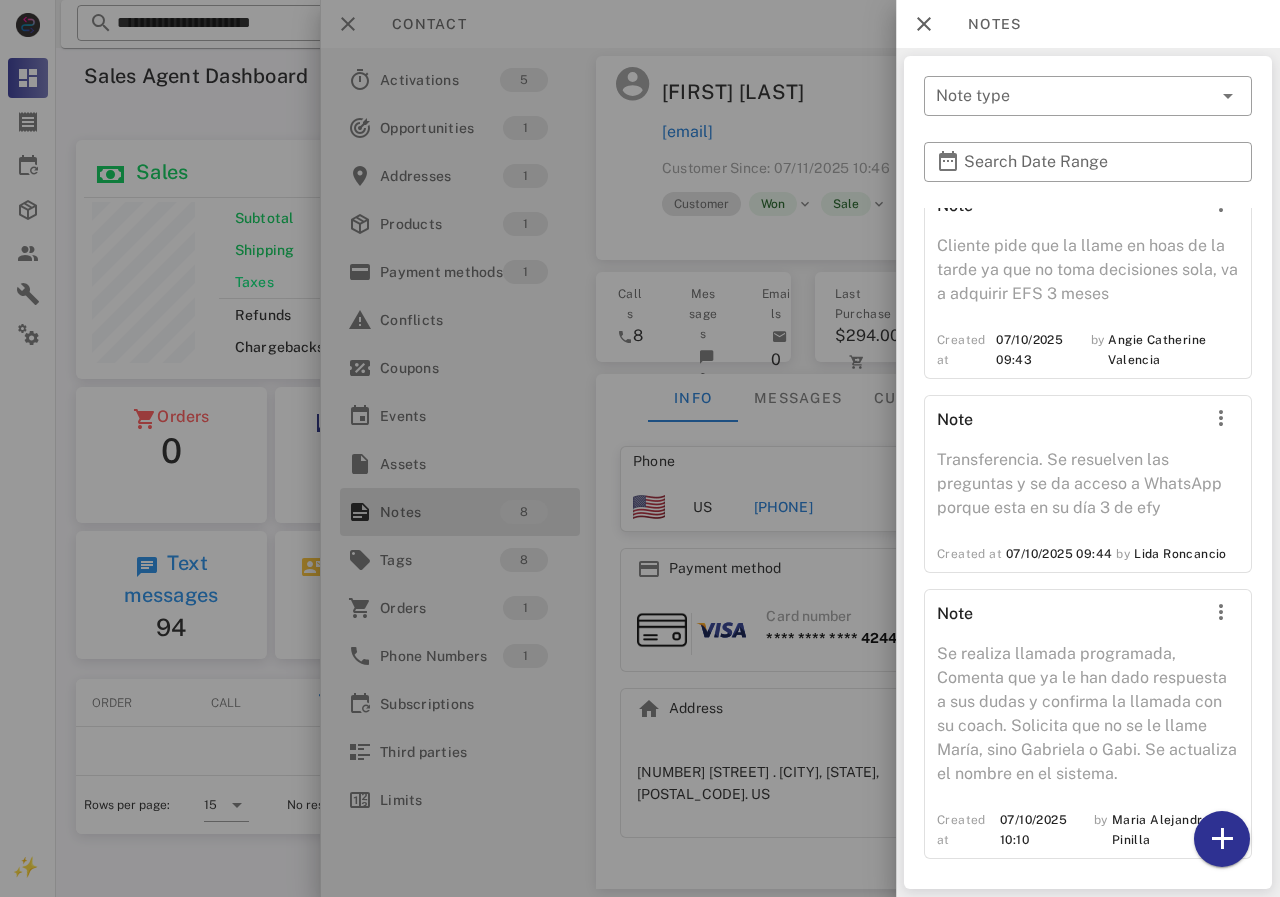 click at bounding box center [640, 448] 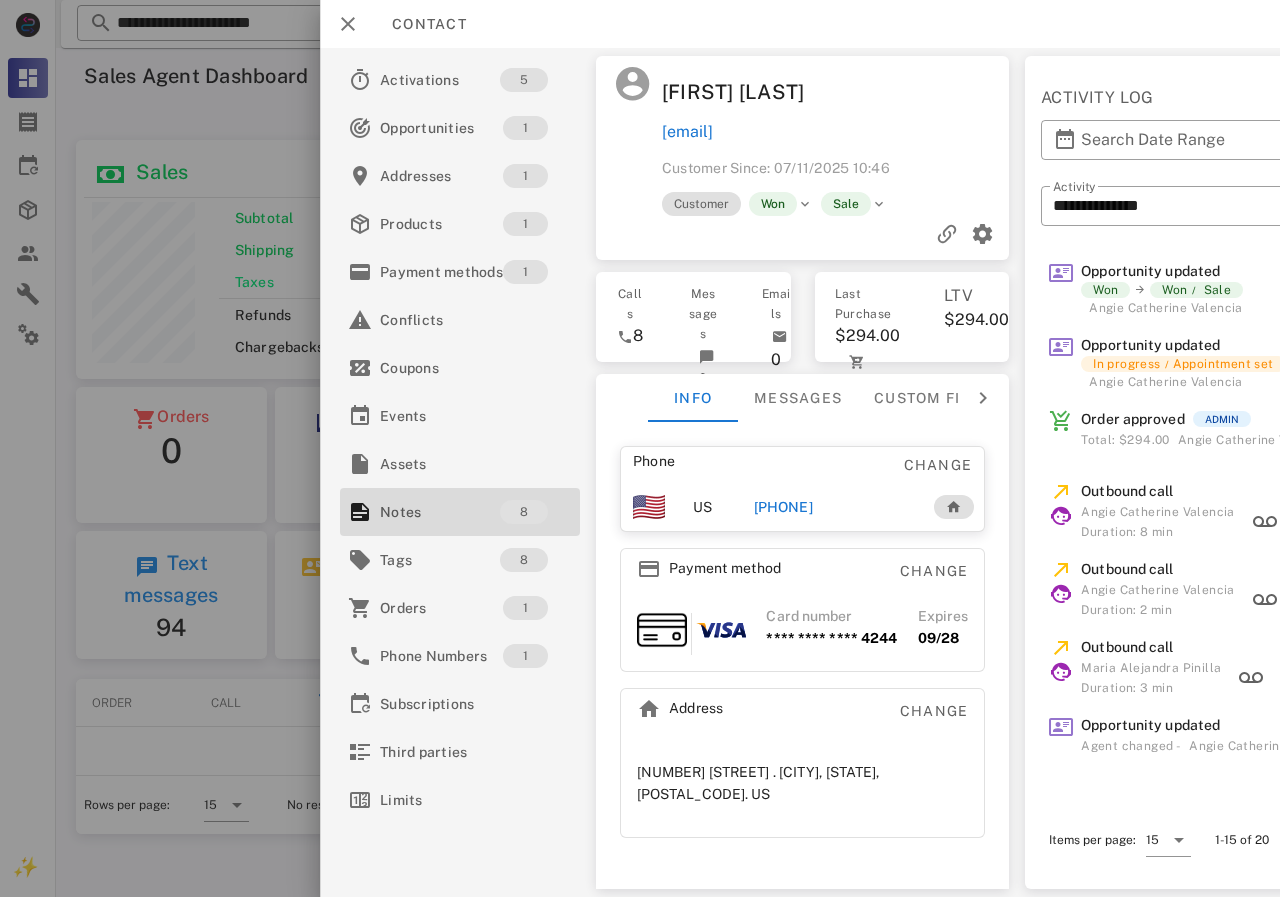 click on "[PHONE]" at bounding box center [783, 507] 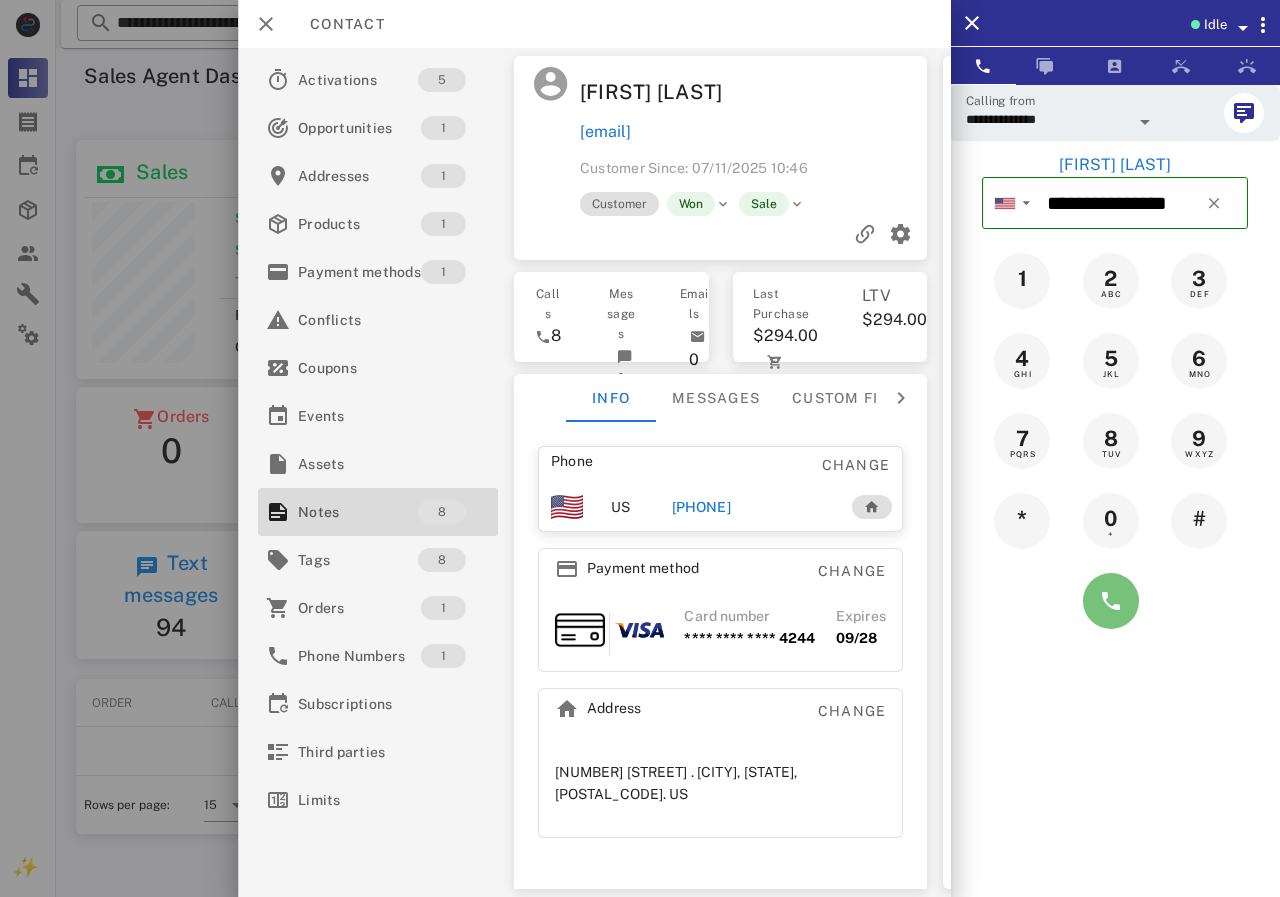 click at bounding box center [1111, 601] 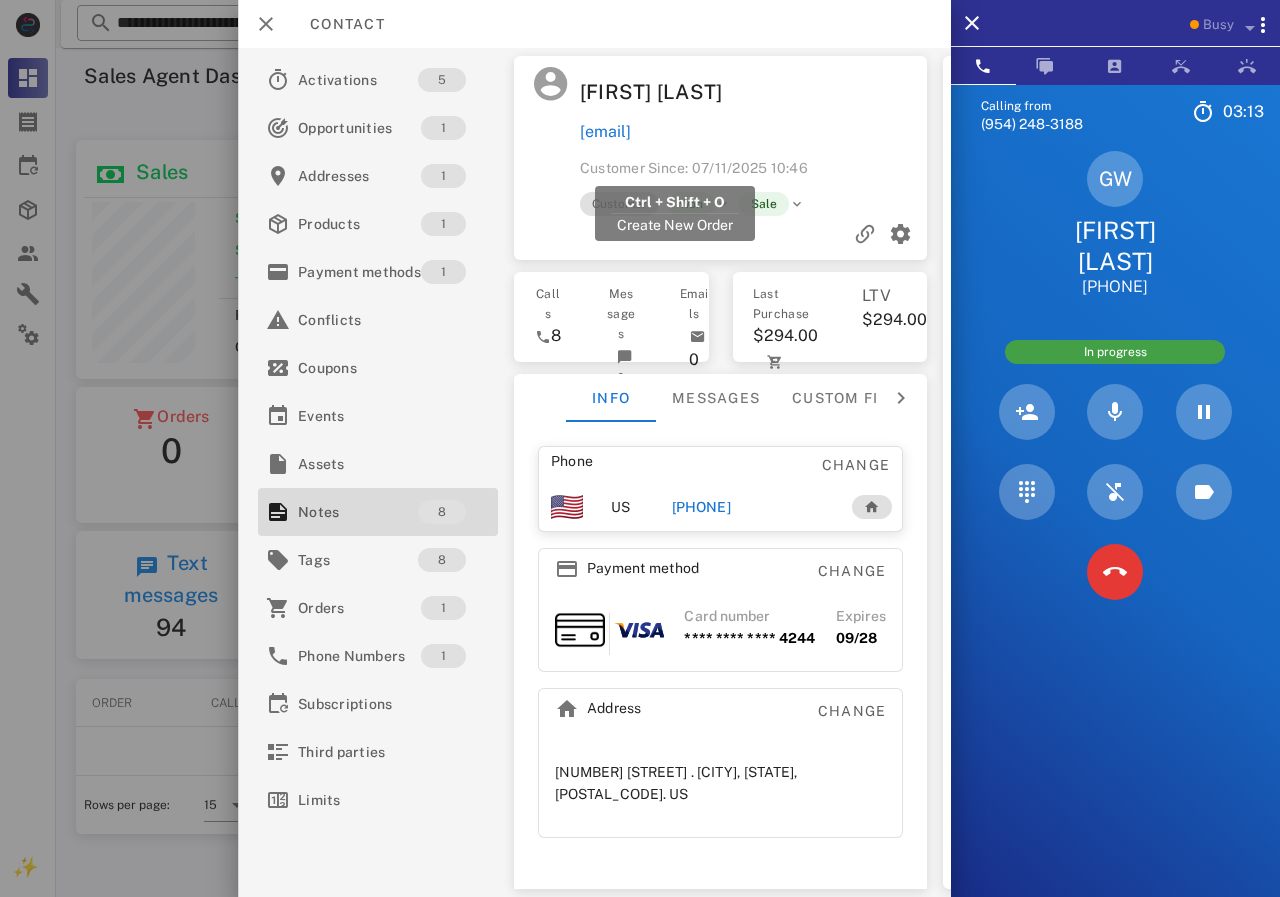 drag, startPoint x: 800, startPoint y: 169, endPoint x: 580, endPoint y: 166, distance: 220.02045 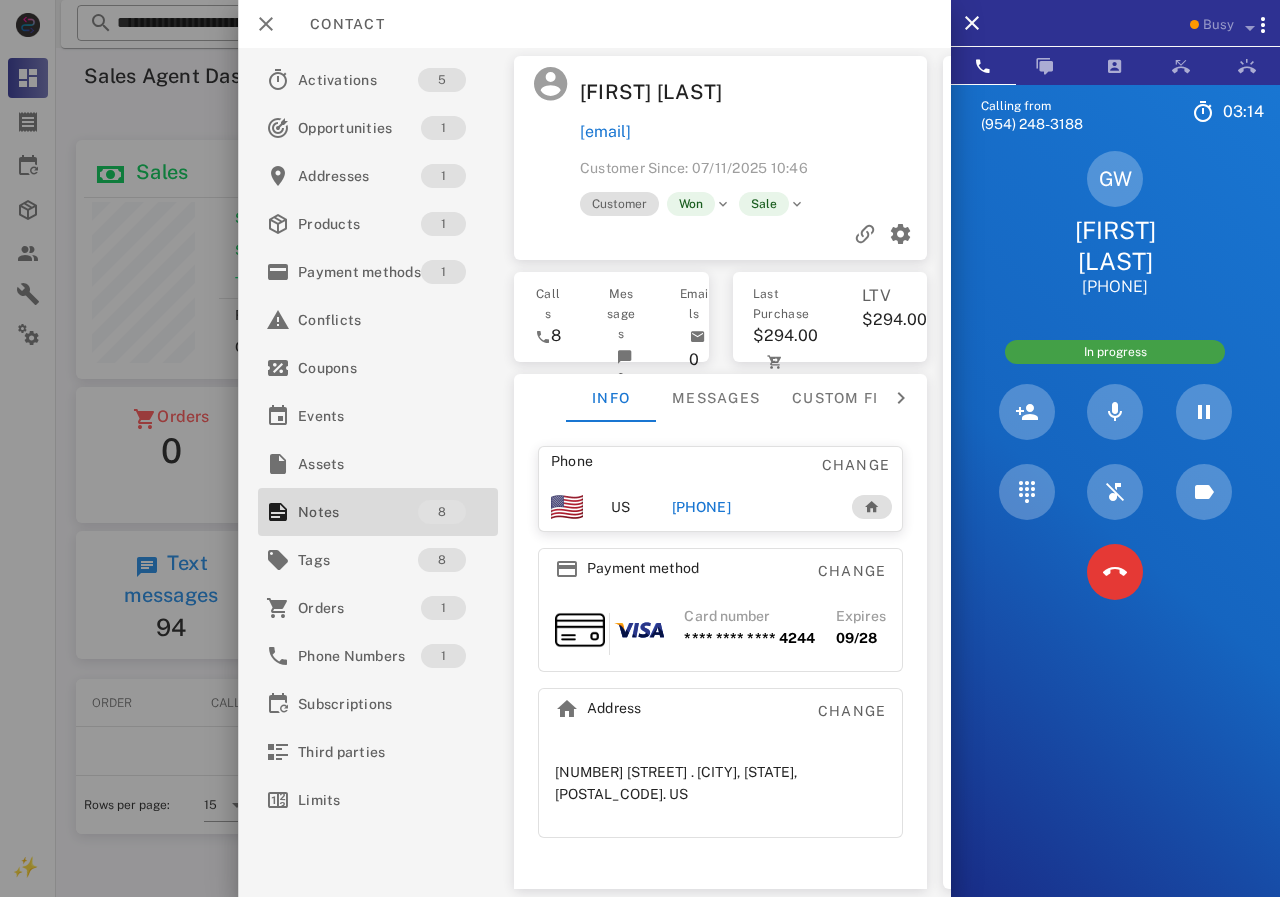 copy on "[EMAIL]" 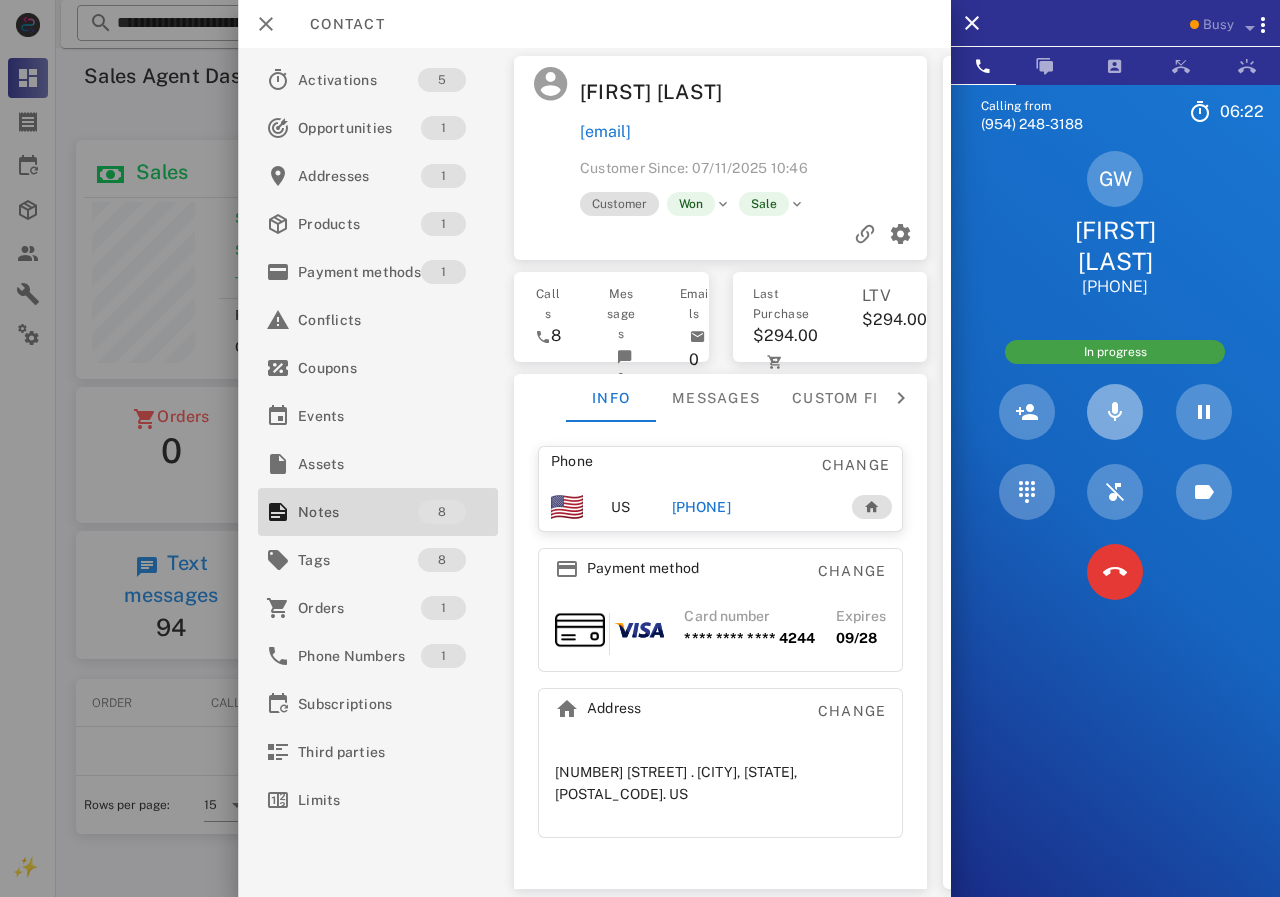 click at bounding box center (1115, 412) 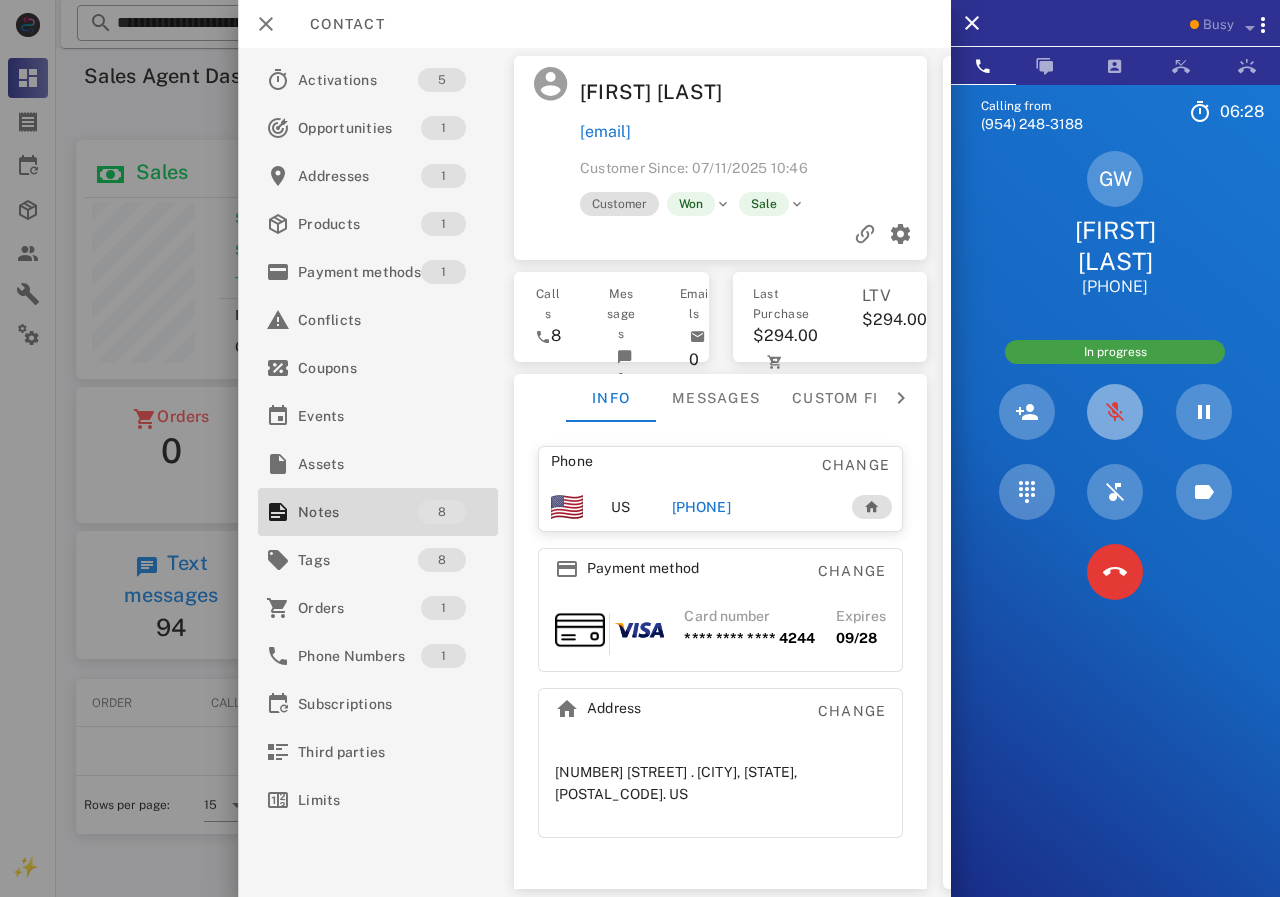 click at bounding box center [1115, 412] 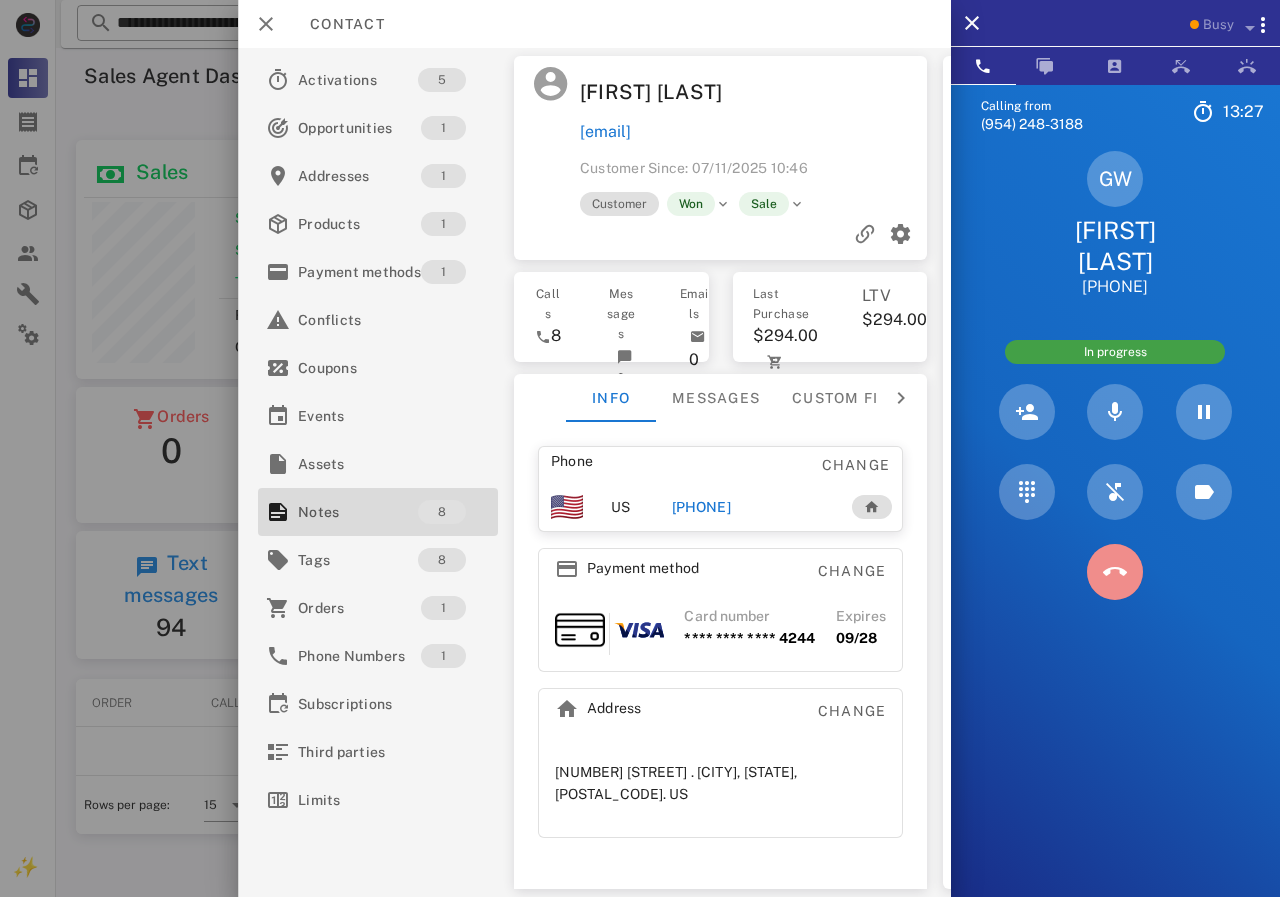 click at bounding box center [1115, 572] 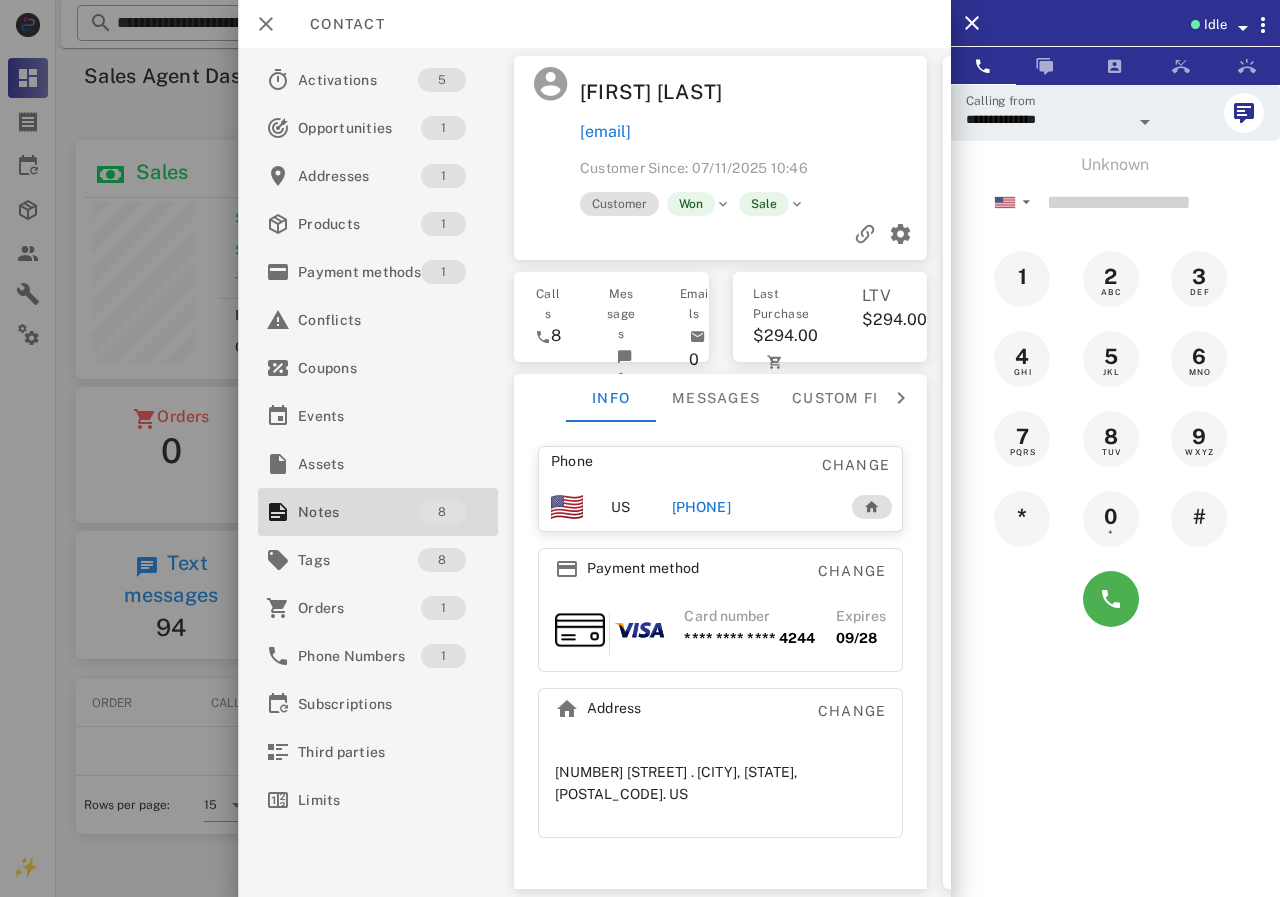 click on "[PHONE]" at bounding box center [700, 507] 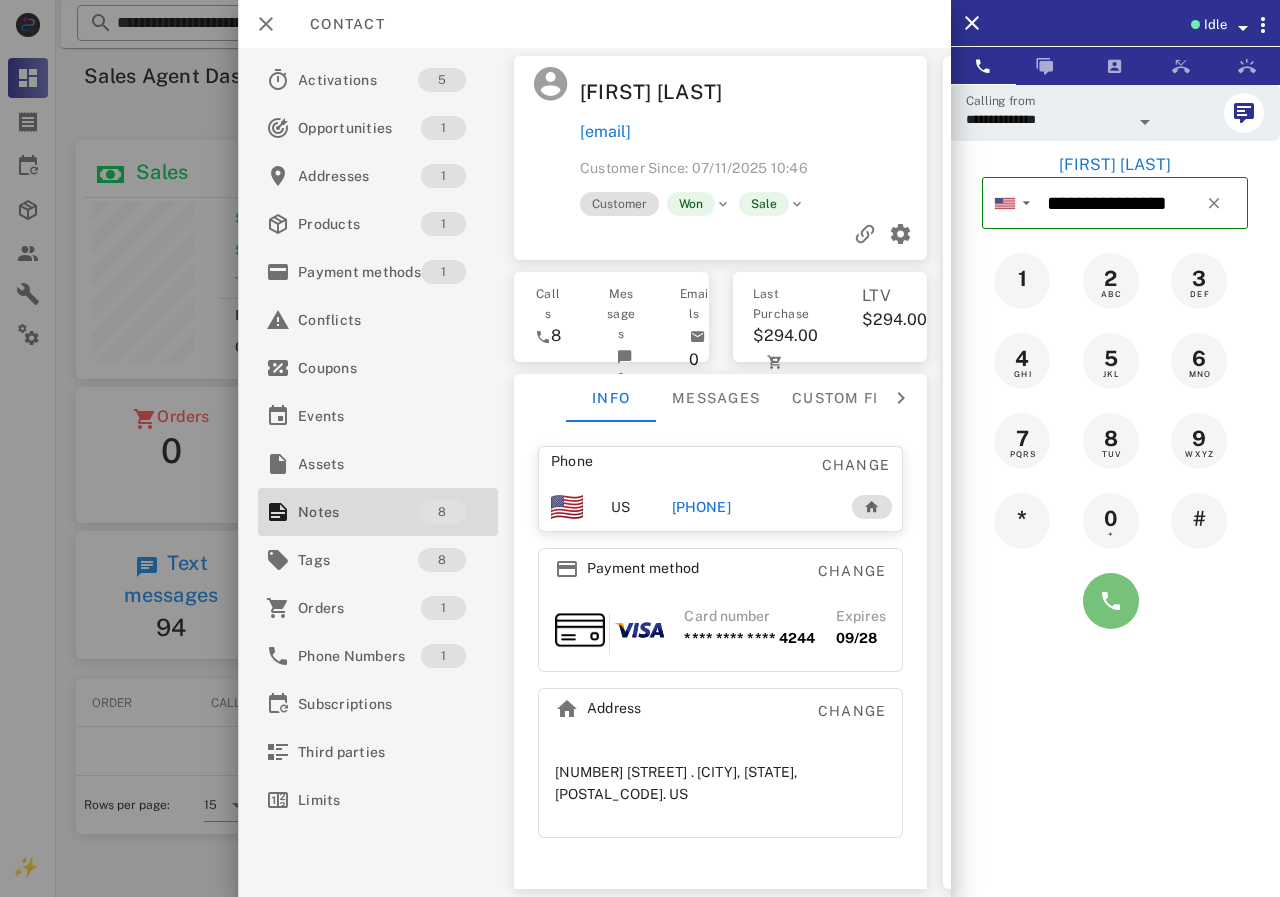 click at bounding box center [1111, 601] 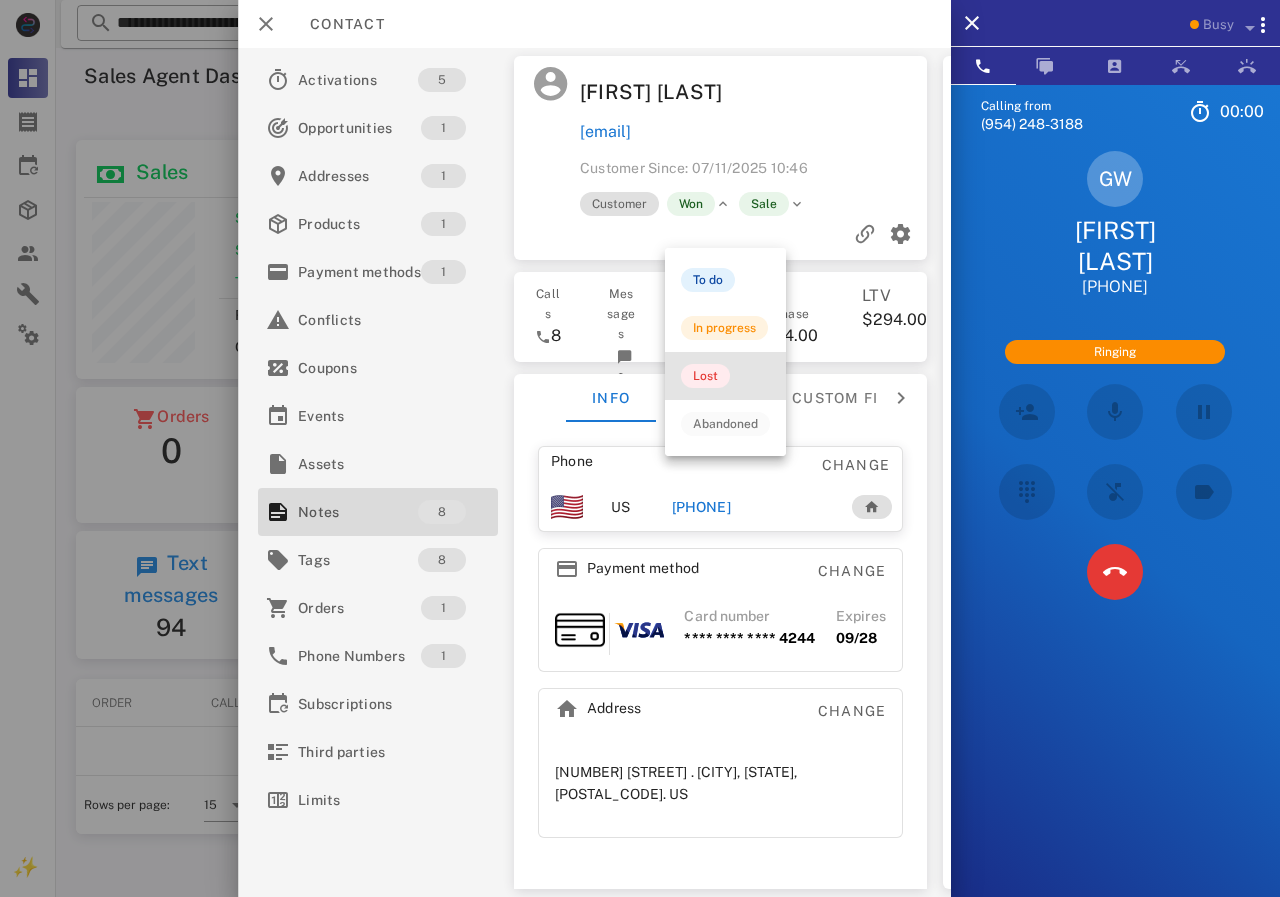 click on "Lost" at bounding box center [725, 376] 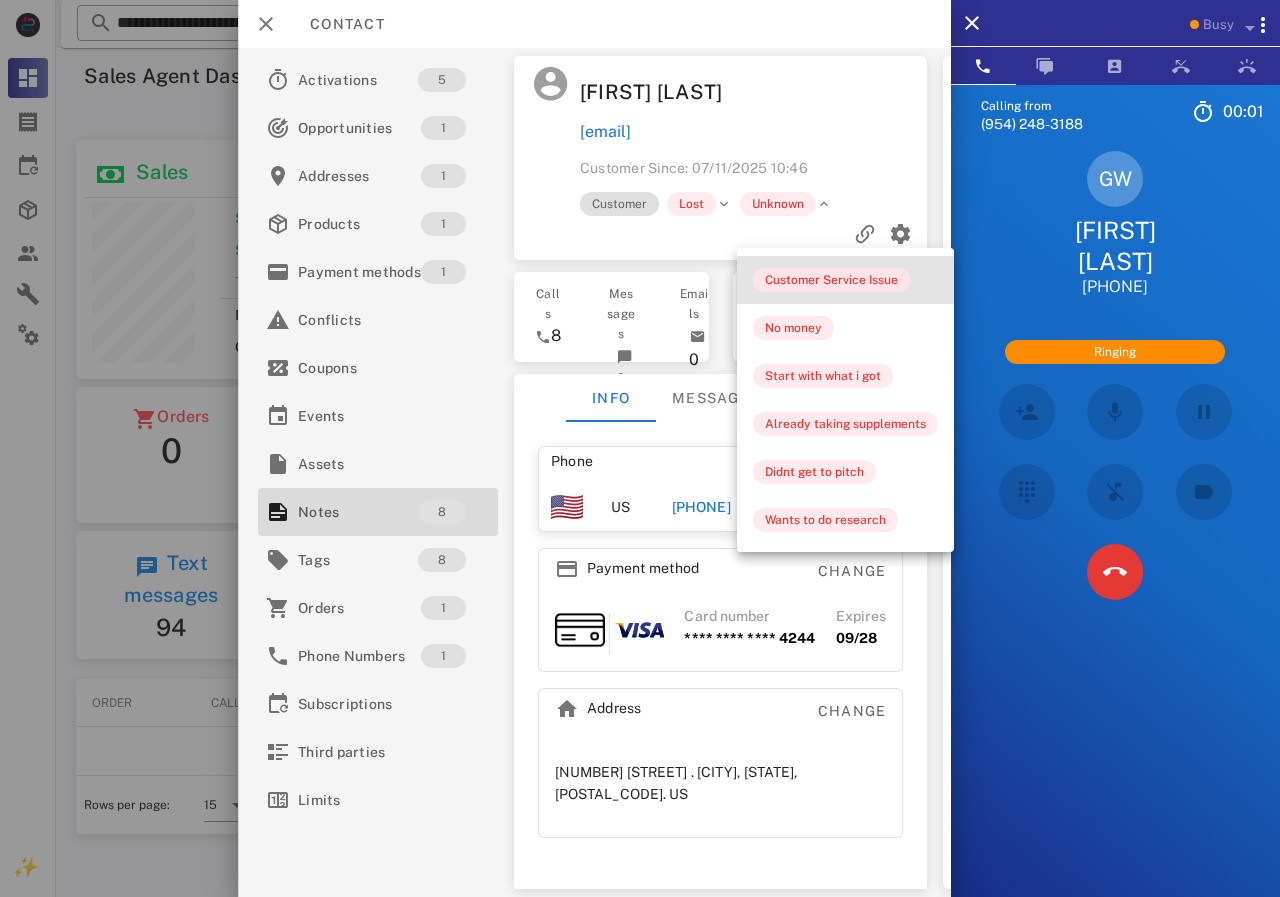 click on "Customer Service Issue" at bounding box center [831, 280] 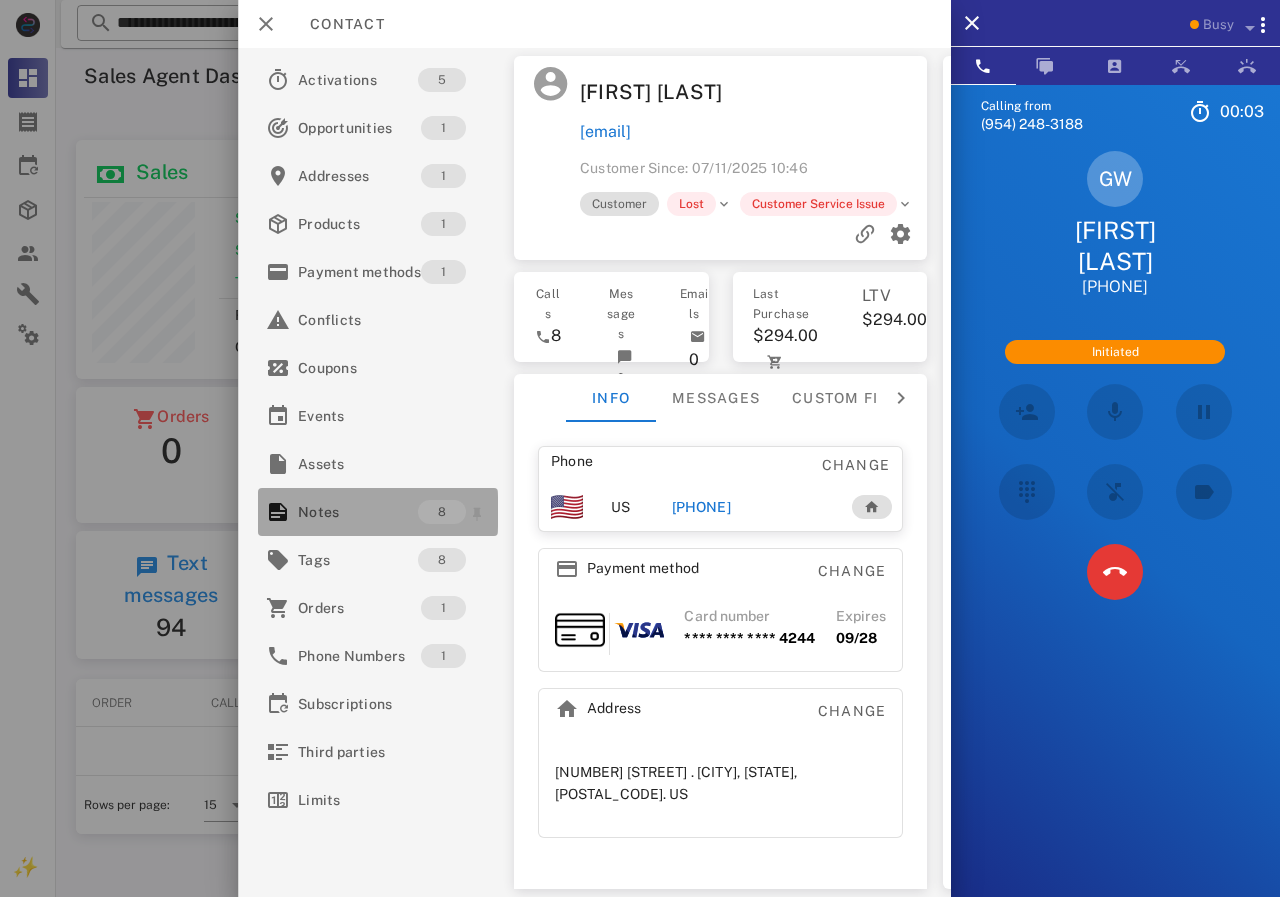 click on "Notes" at bounding box center [358, 512] 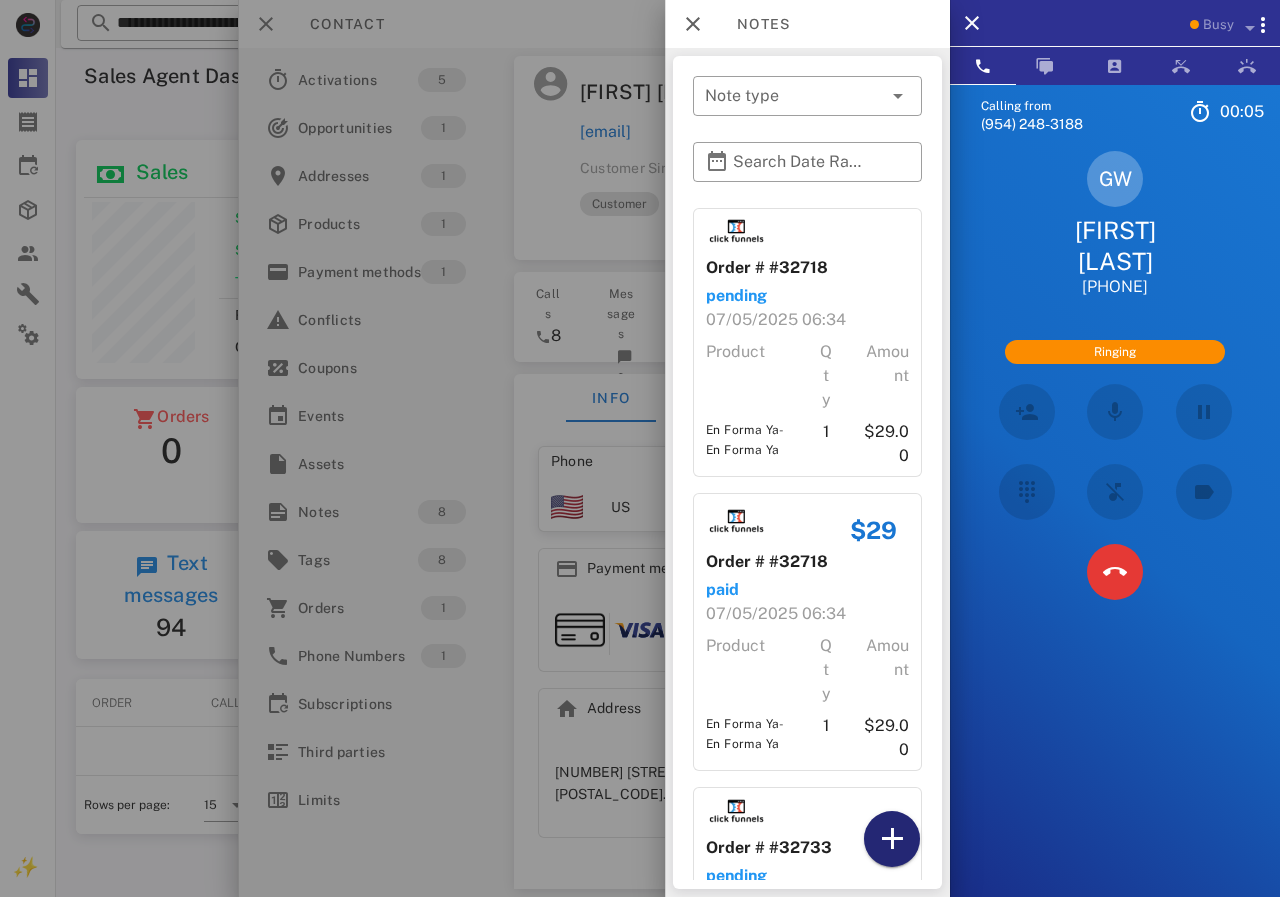click at bounding box center [892, 839] 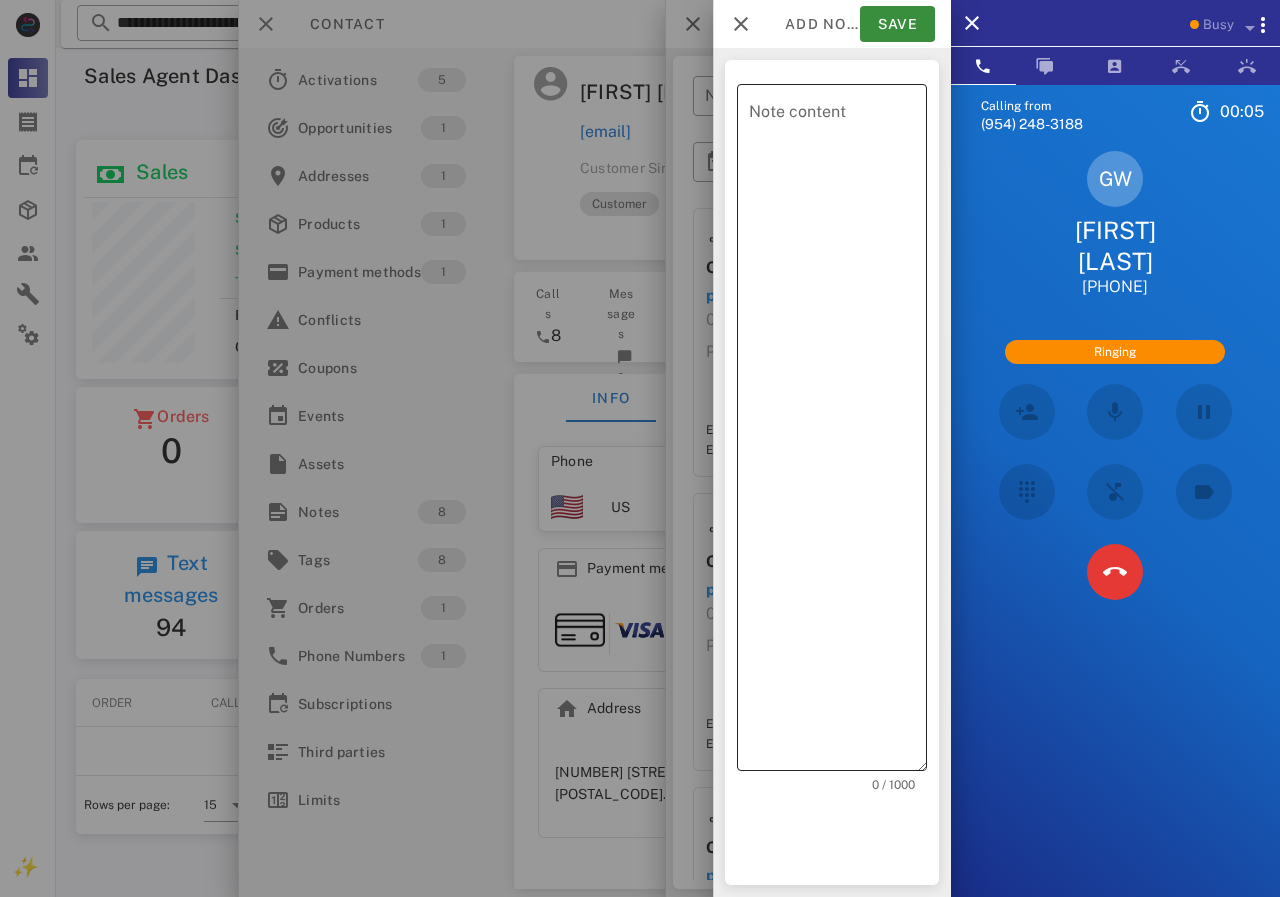click on "Note content" at bounding box center (838, 432) 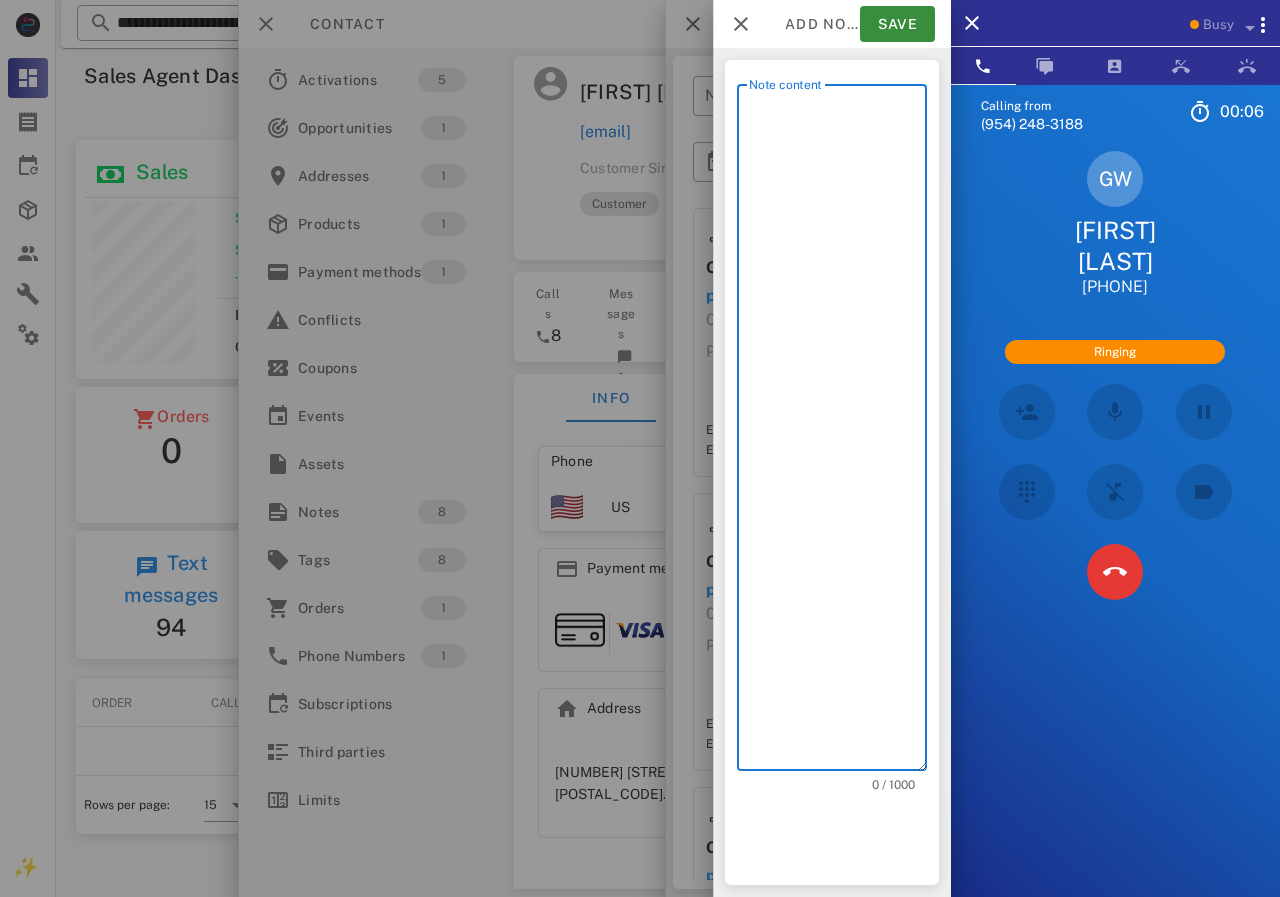 scroll, scrollTop: 240, scrollLeft: 390, axis: both 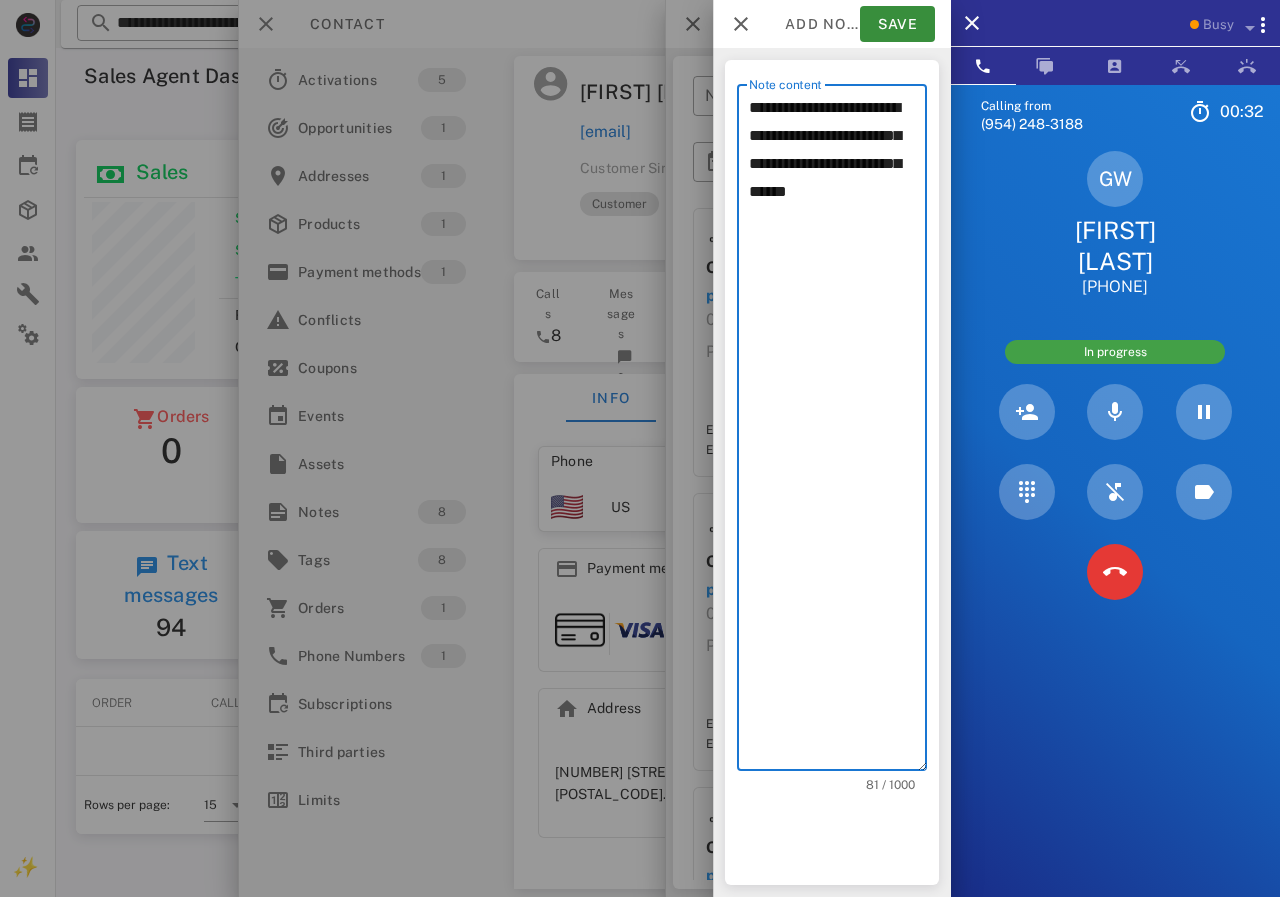 drag, startPoint x: 768, startPoint y: 227, endPoint x: 751, endPoint y: 223, distance: 17.464249 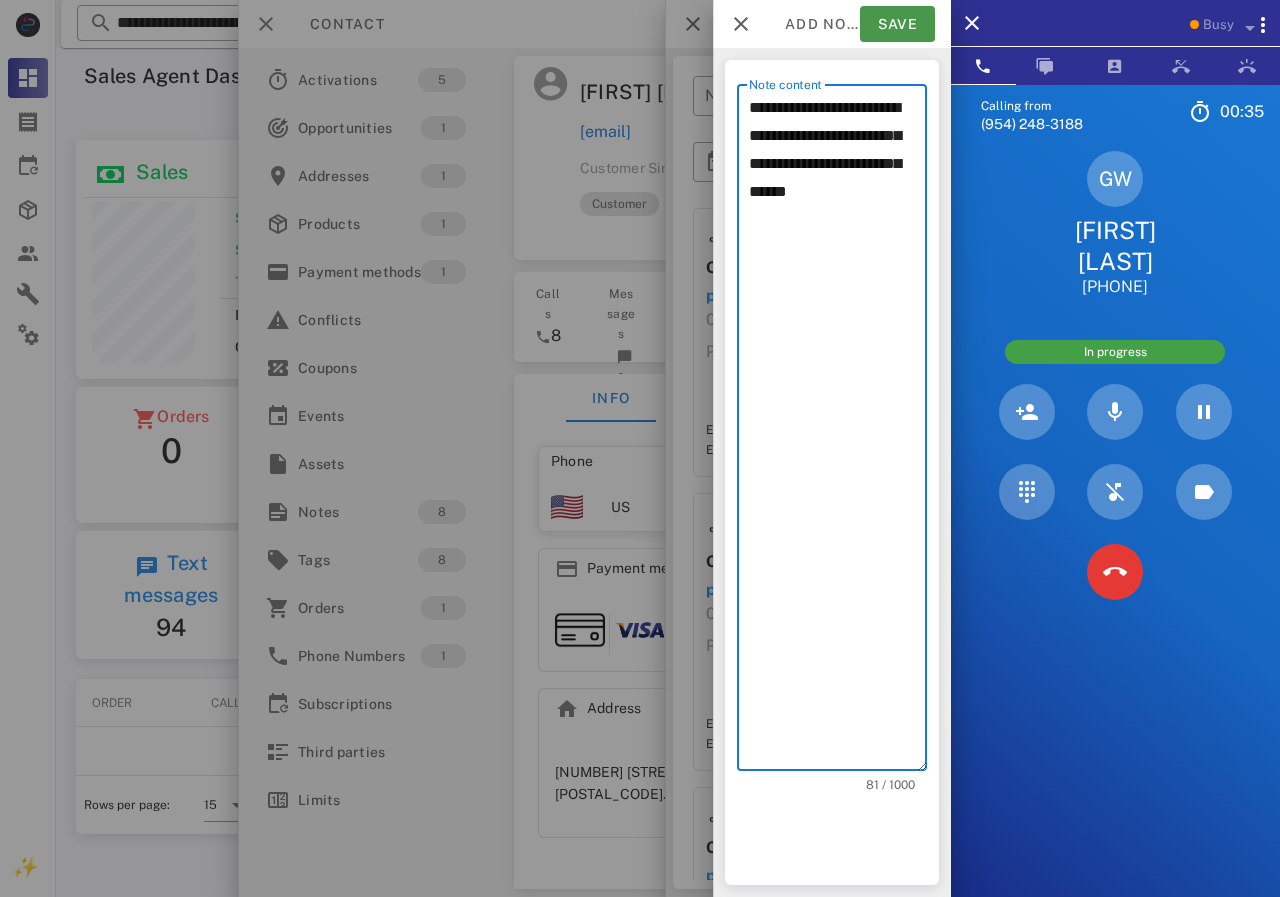 type on "**********" 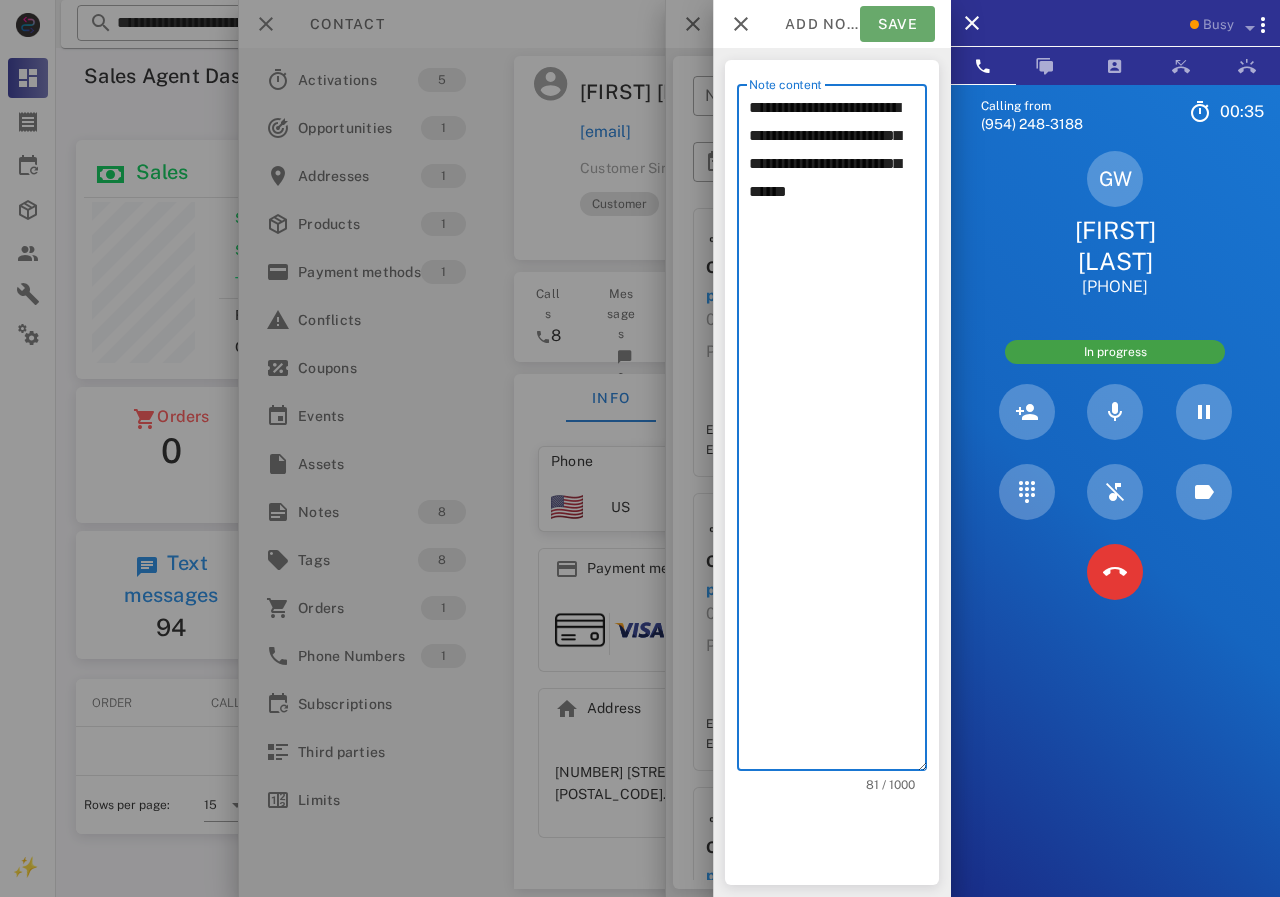 click on "Save" at bounding box center (897, 24) 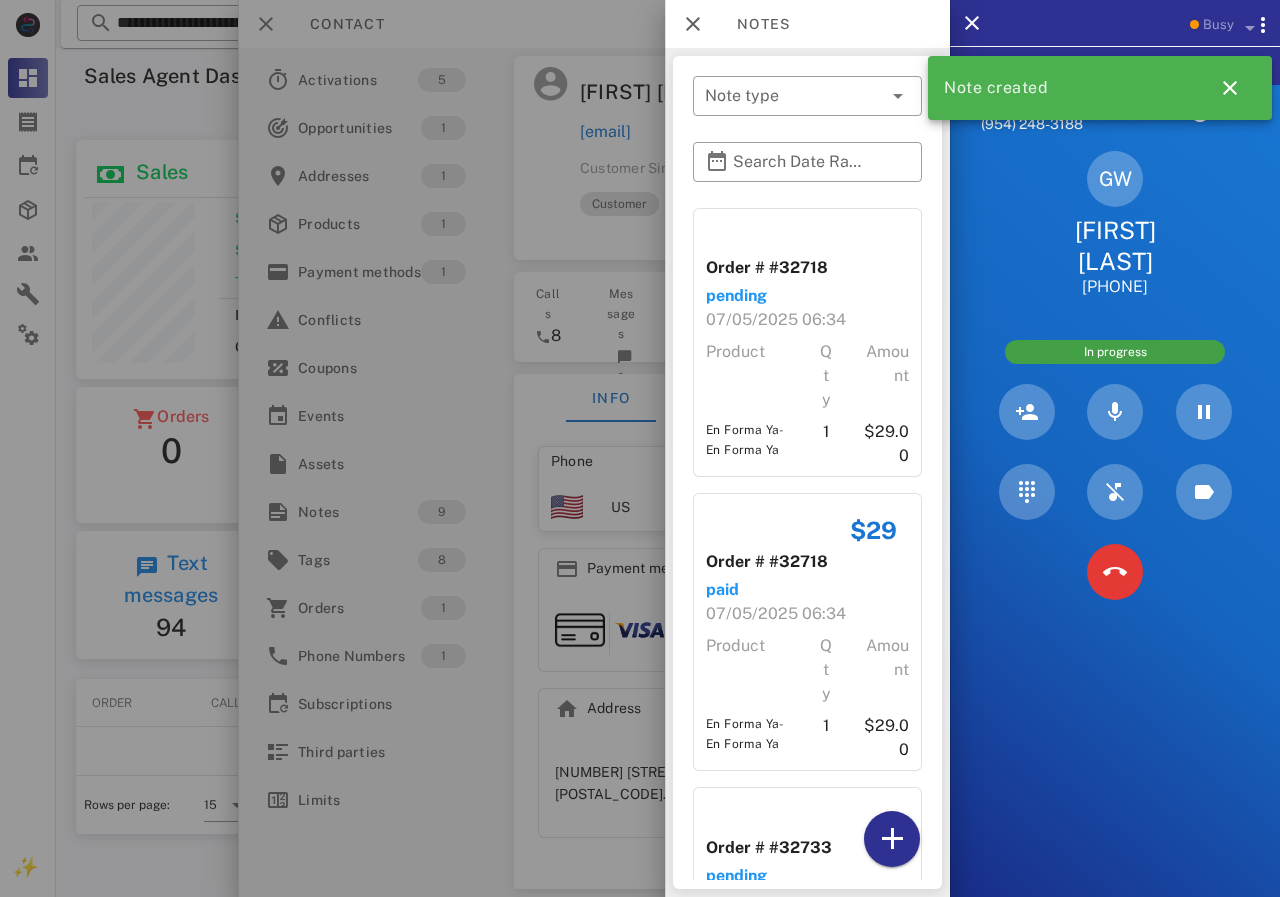 click at bounding box center (640, 448) 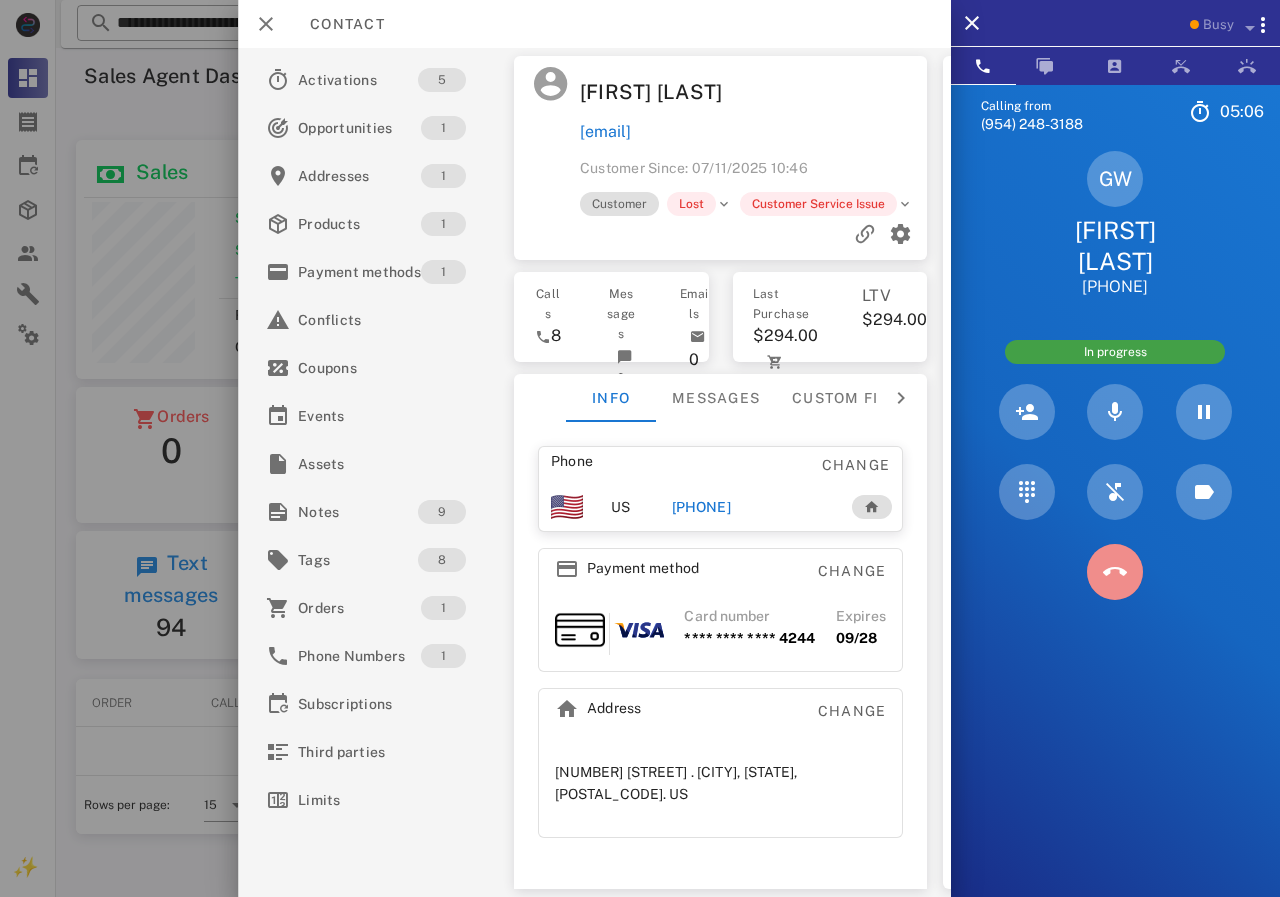 click at bounding box center [1115, 572] 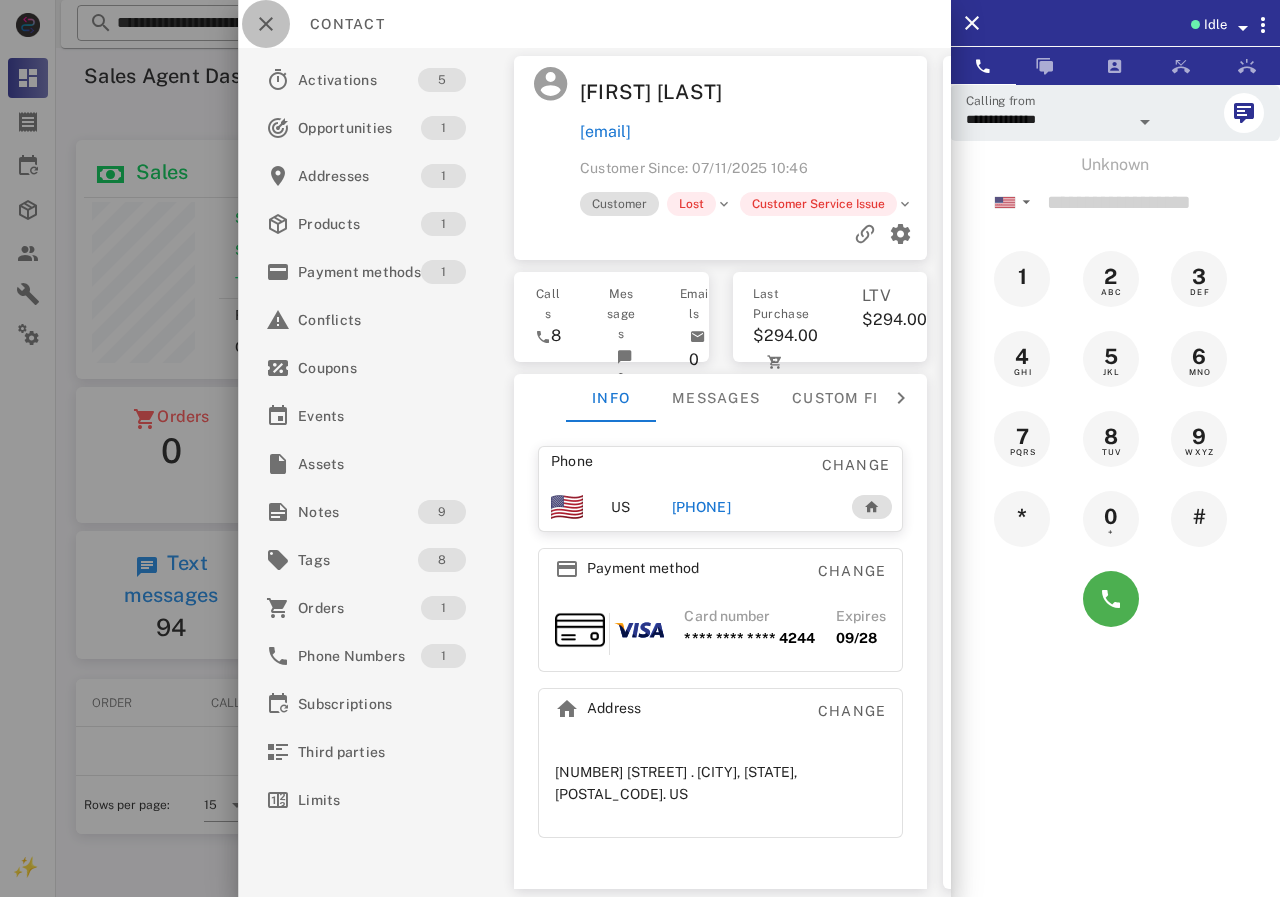 click at bounding box center (266, 24) 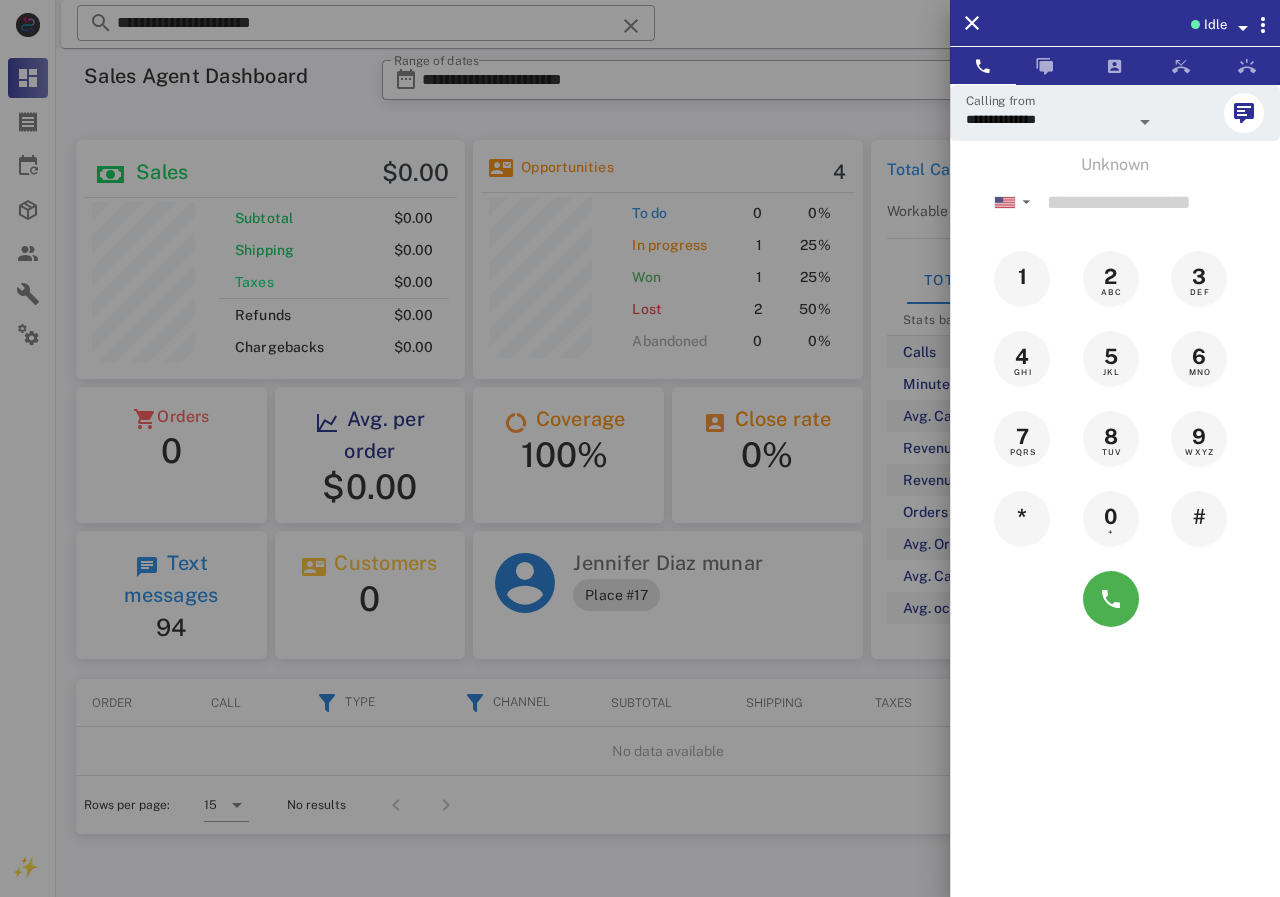 click at bounding box center [640, 448] 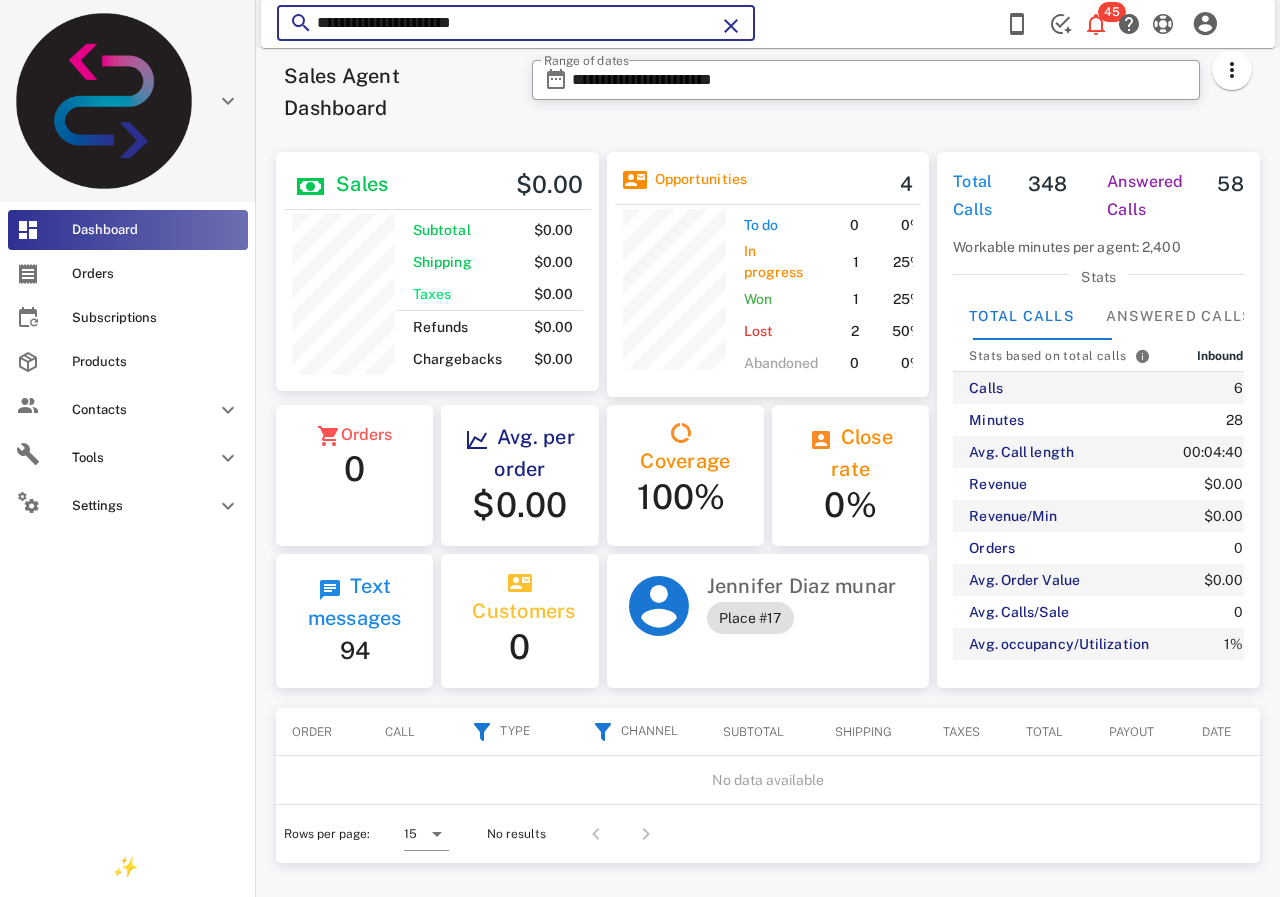 click on "**********" at bounding box center [768, 472] 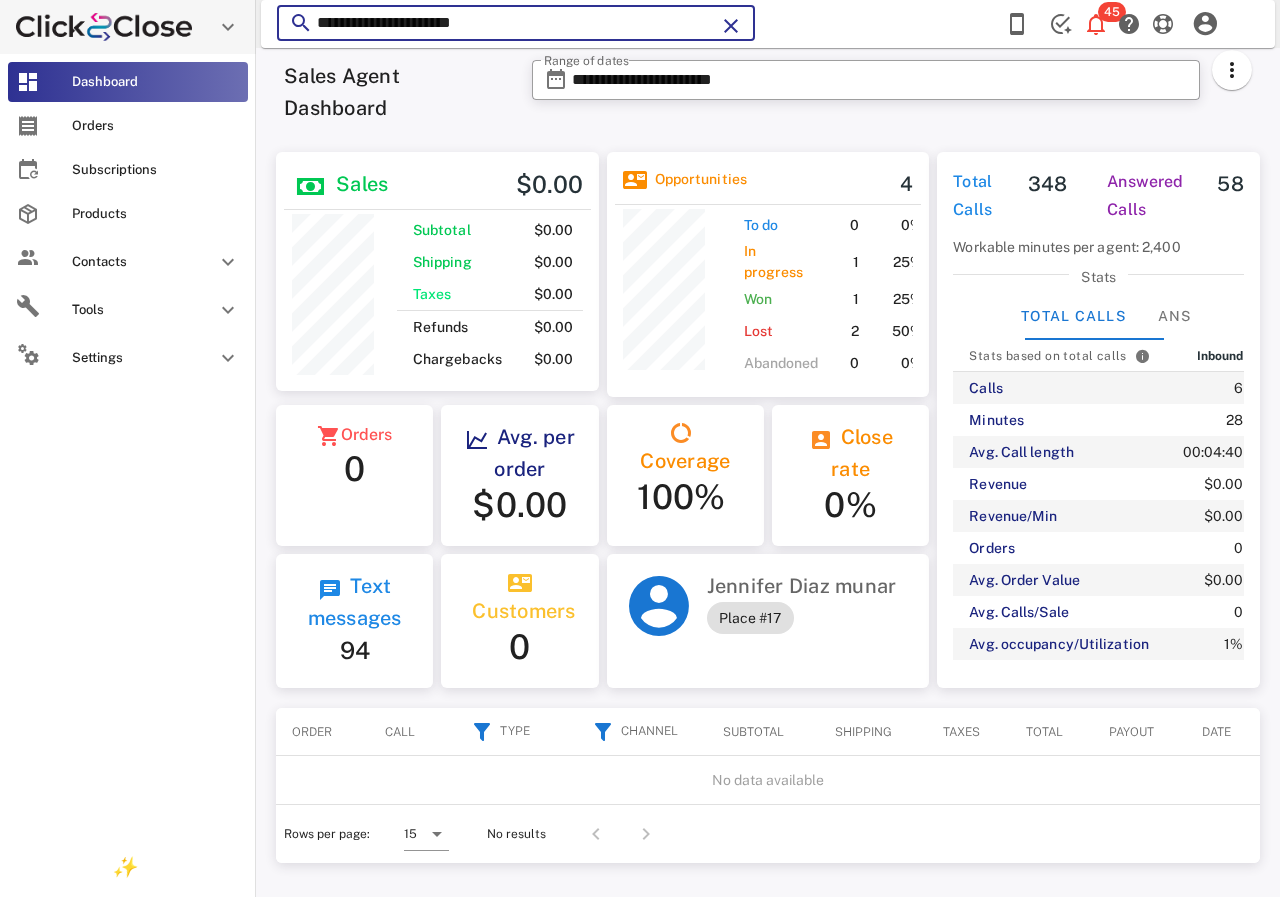 scroll, scrollTop: 255, scrollLeft: 318, axis: both 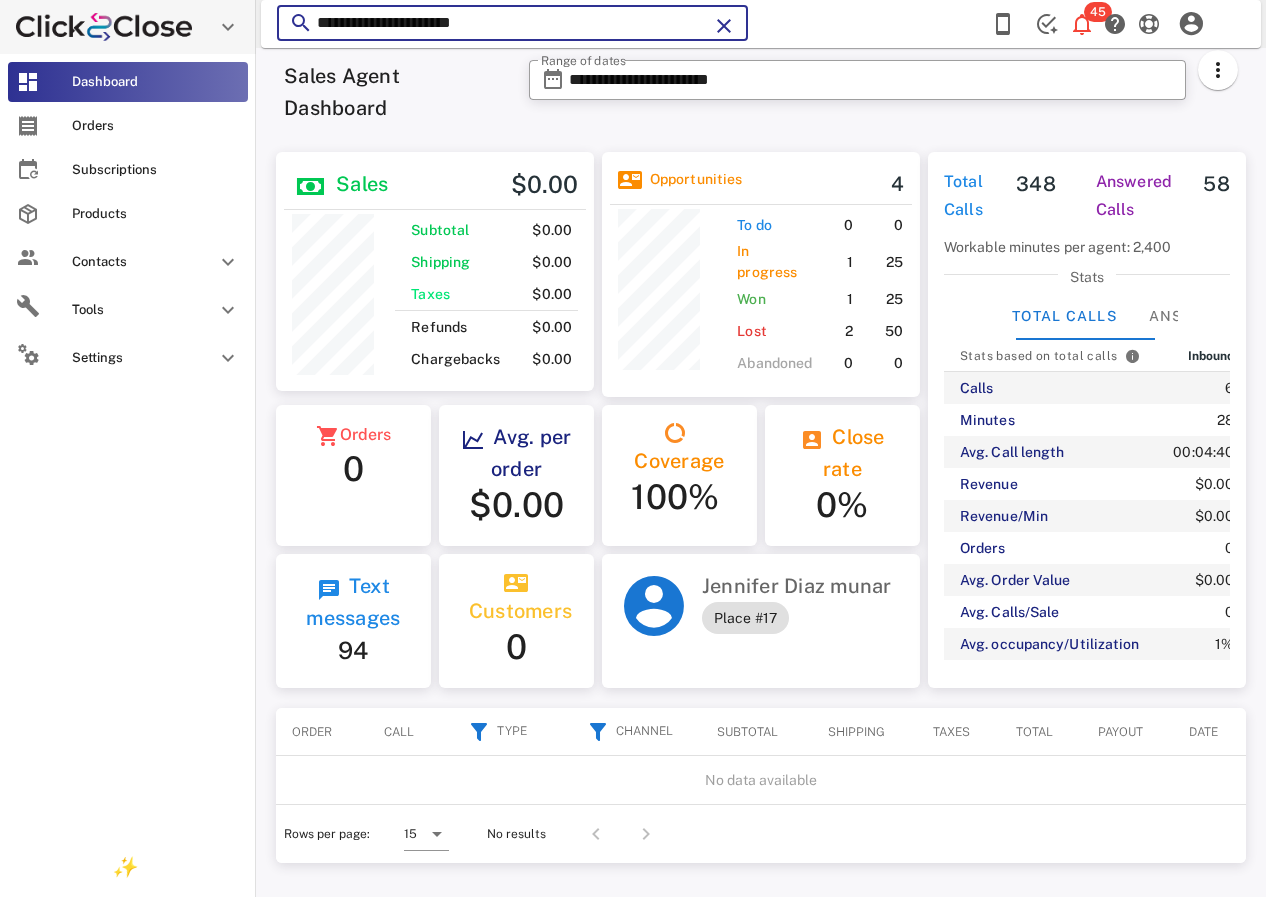 paste 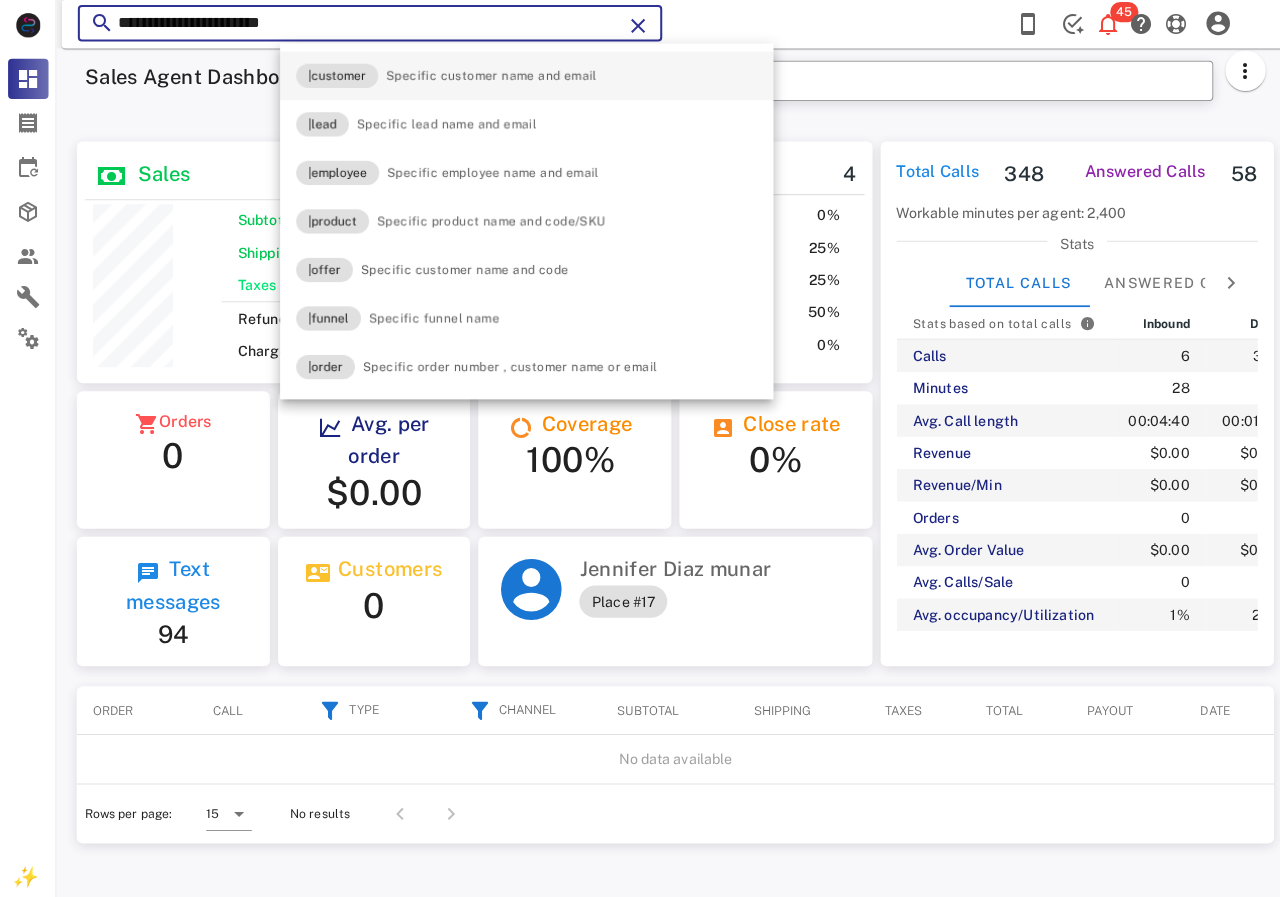 scroll, scrollTop: 999761, scrollLeft: 999611, axis: both 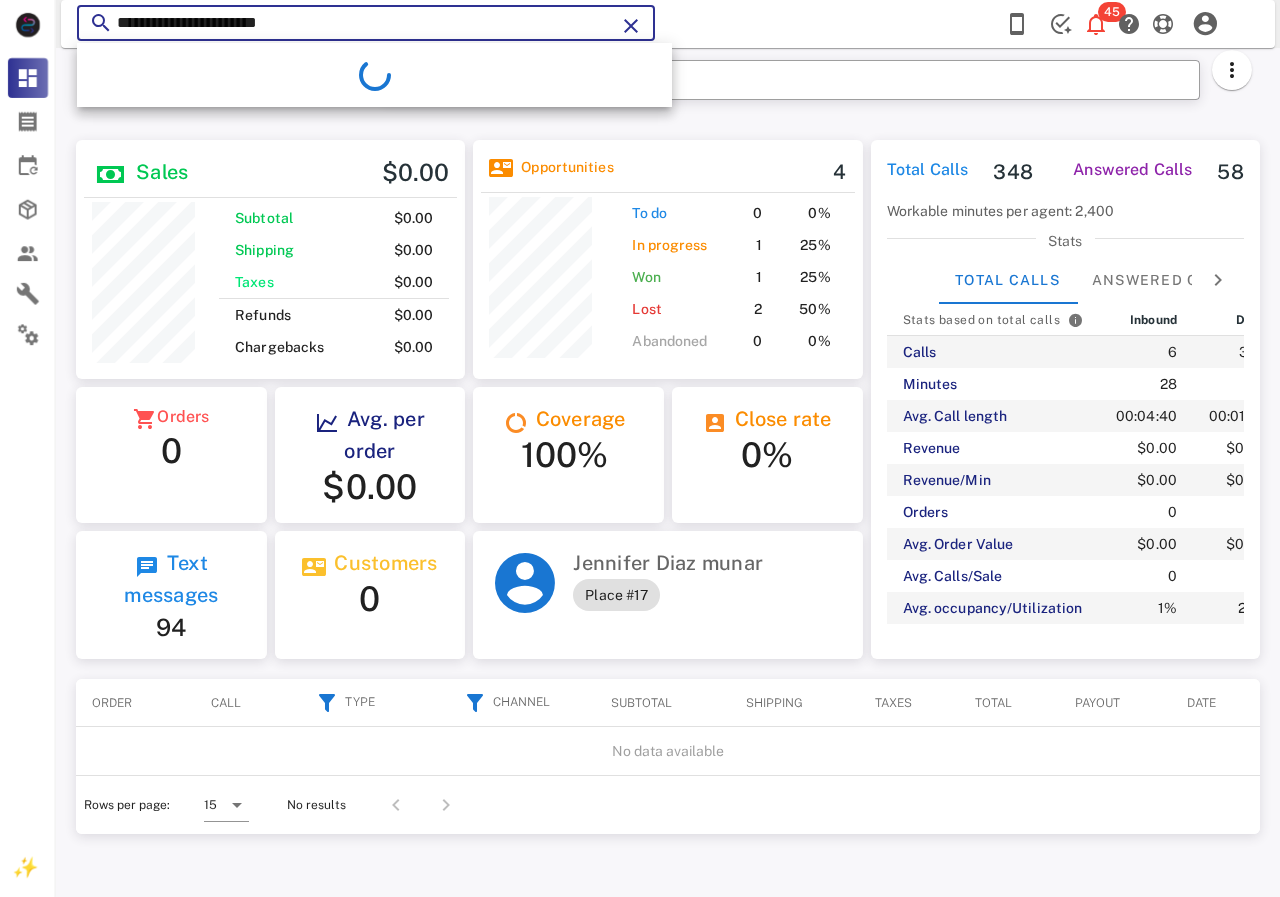 drag, startPoint x: 438, startPoint y: 23, endPoint x: 122, endPoint y: 22, distance: 316.0016 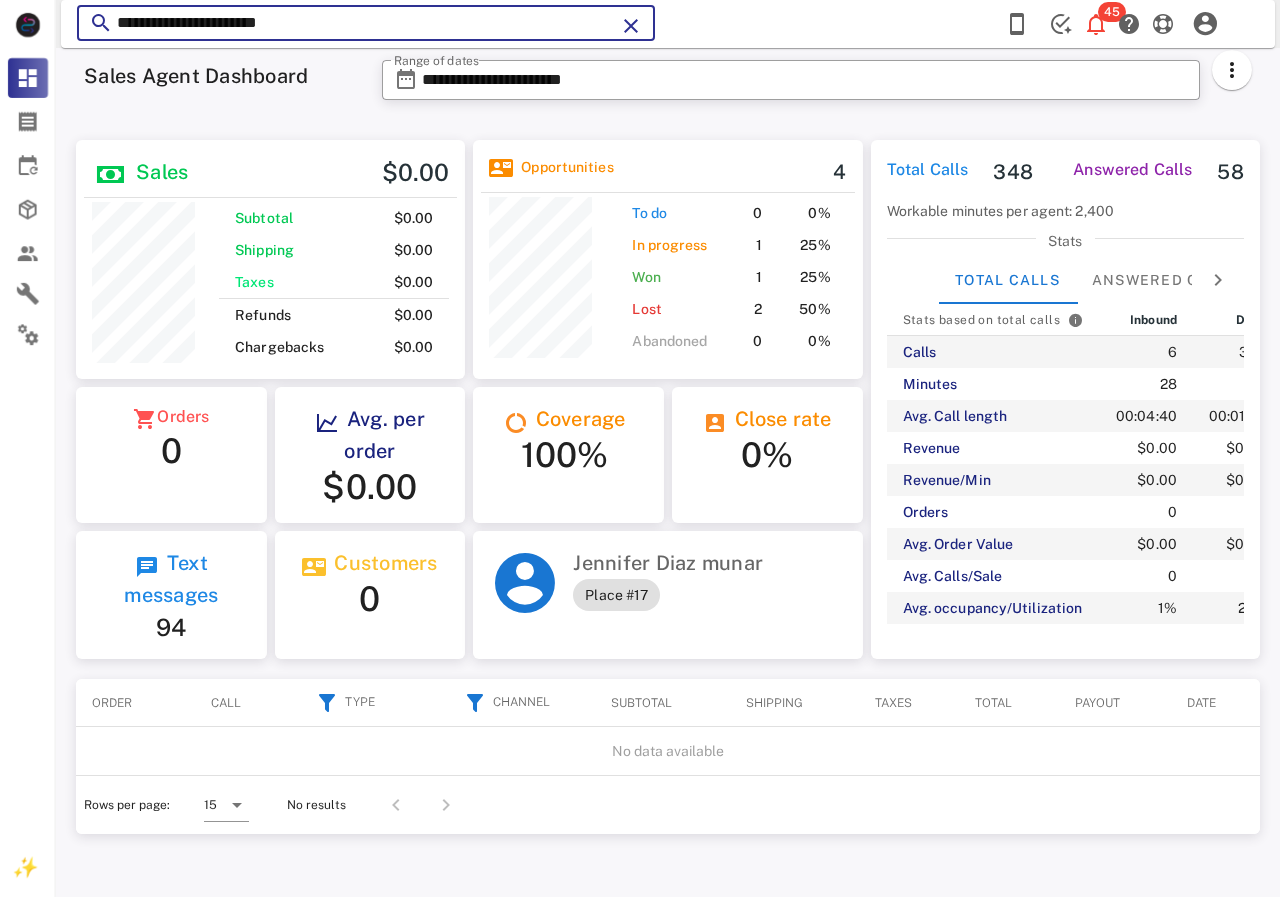 type on "*" 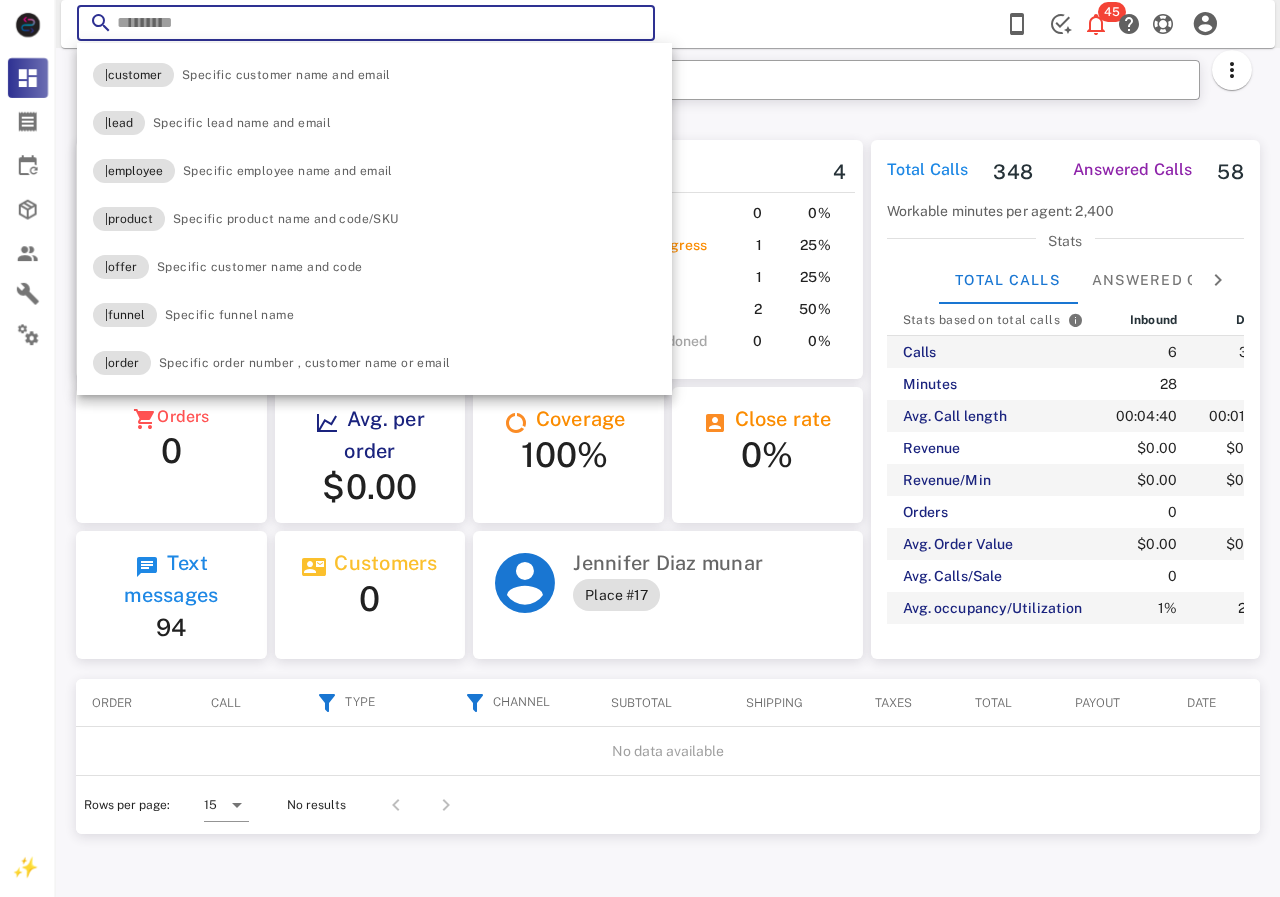 paste on "**********" 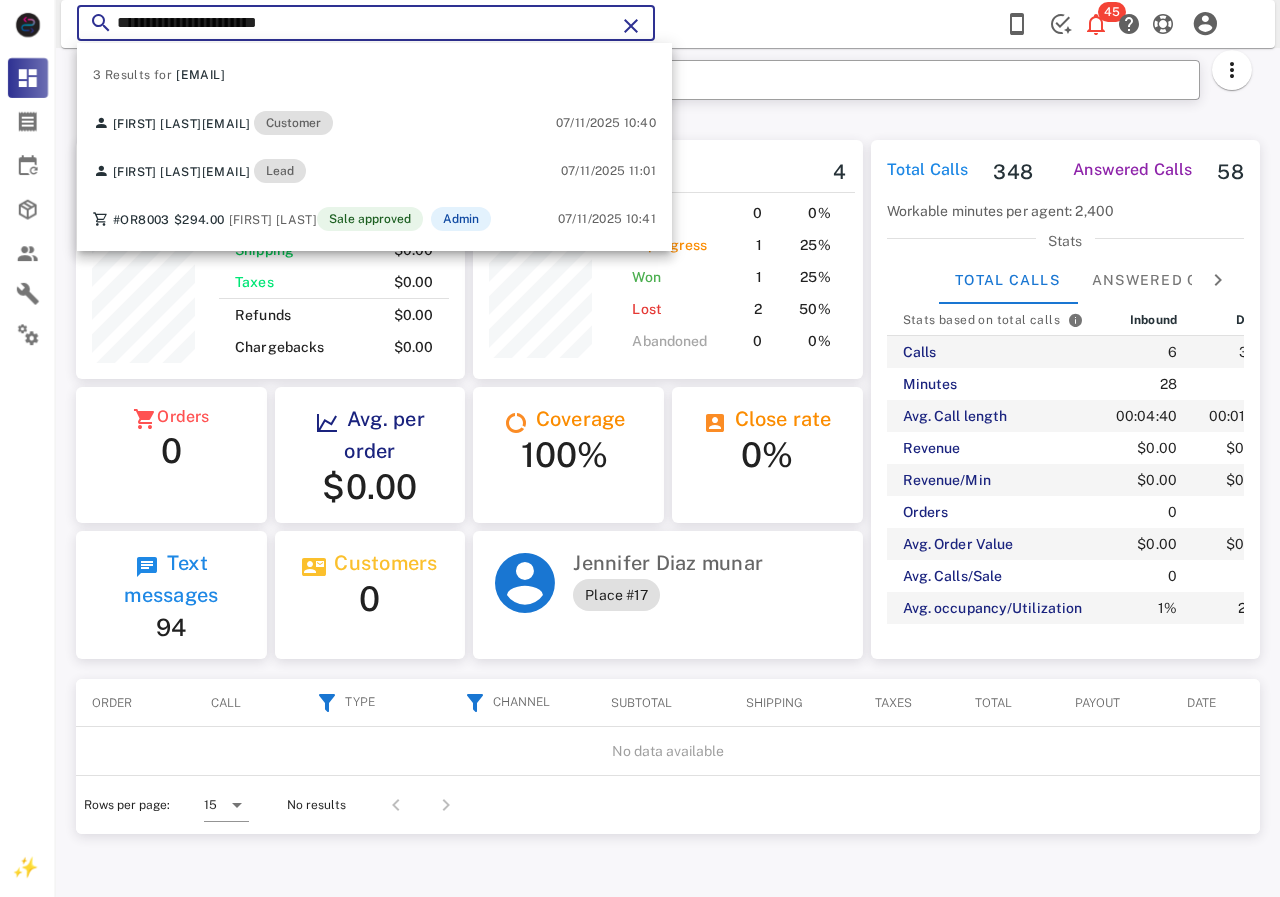 type on "**********" 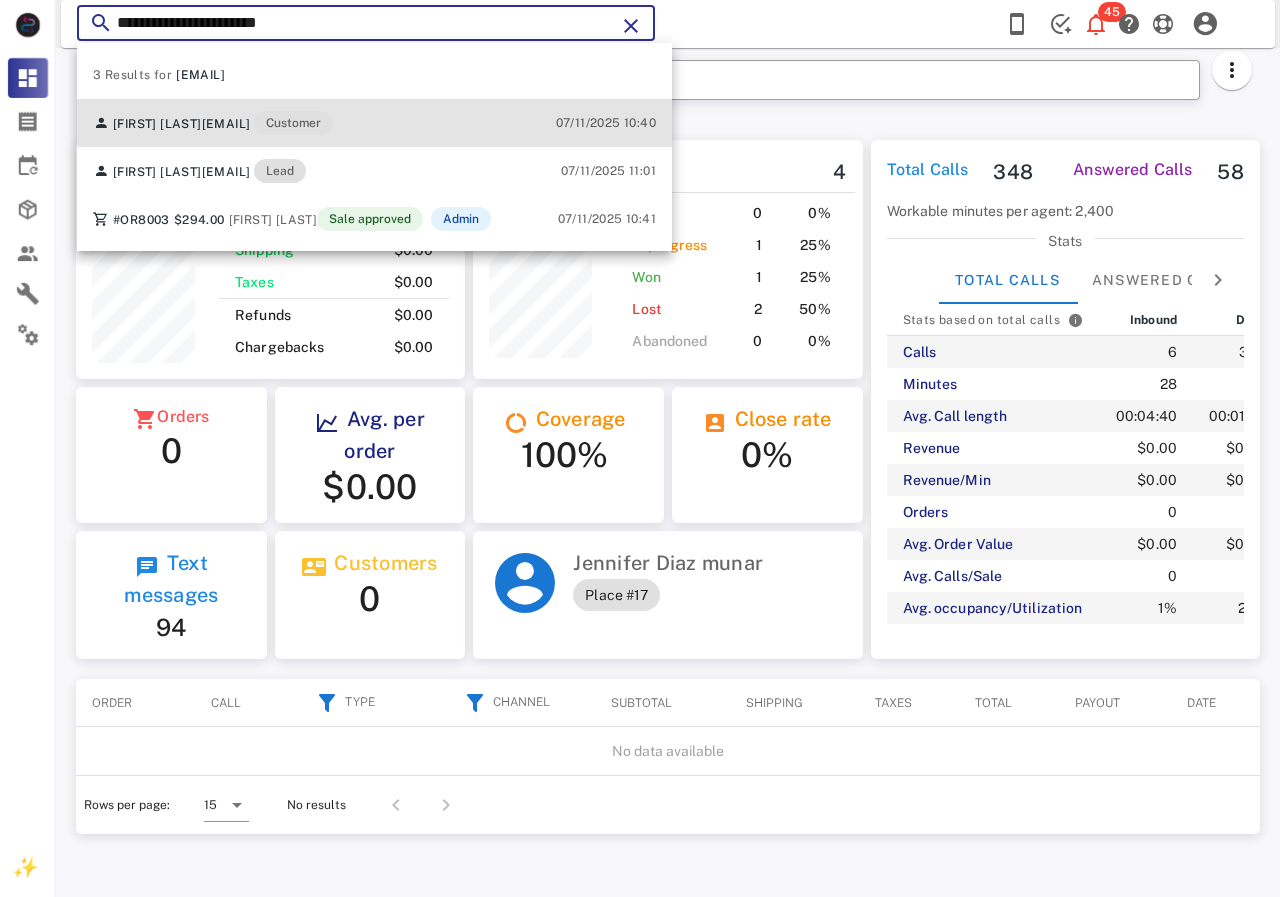 click on "[FIRST] [LAST]   [EMAIL]   Customer   [DATE] [TIME]" at bounding box center (374, 123) 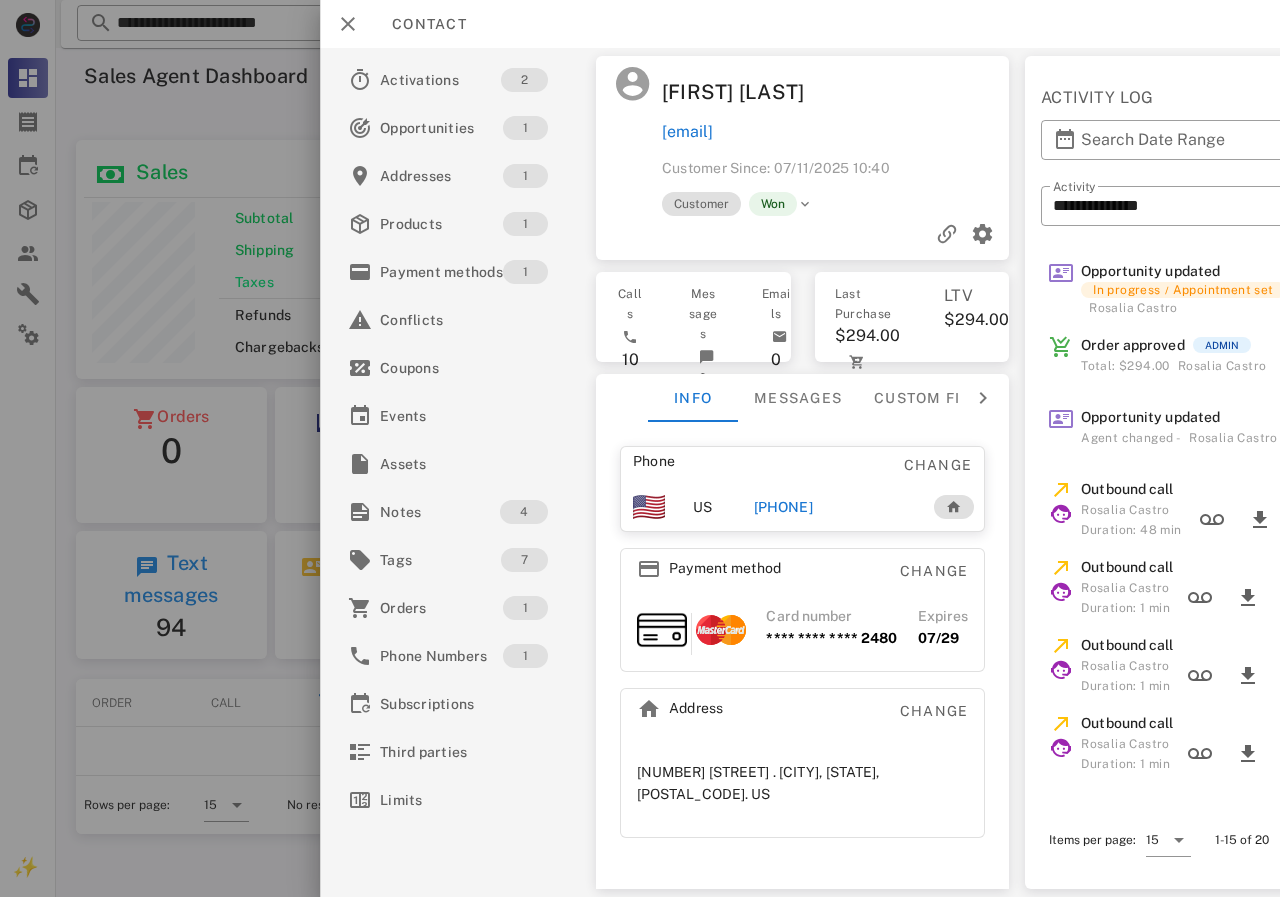 click on "[PHONE]" at bounding box center [783, 507] 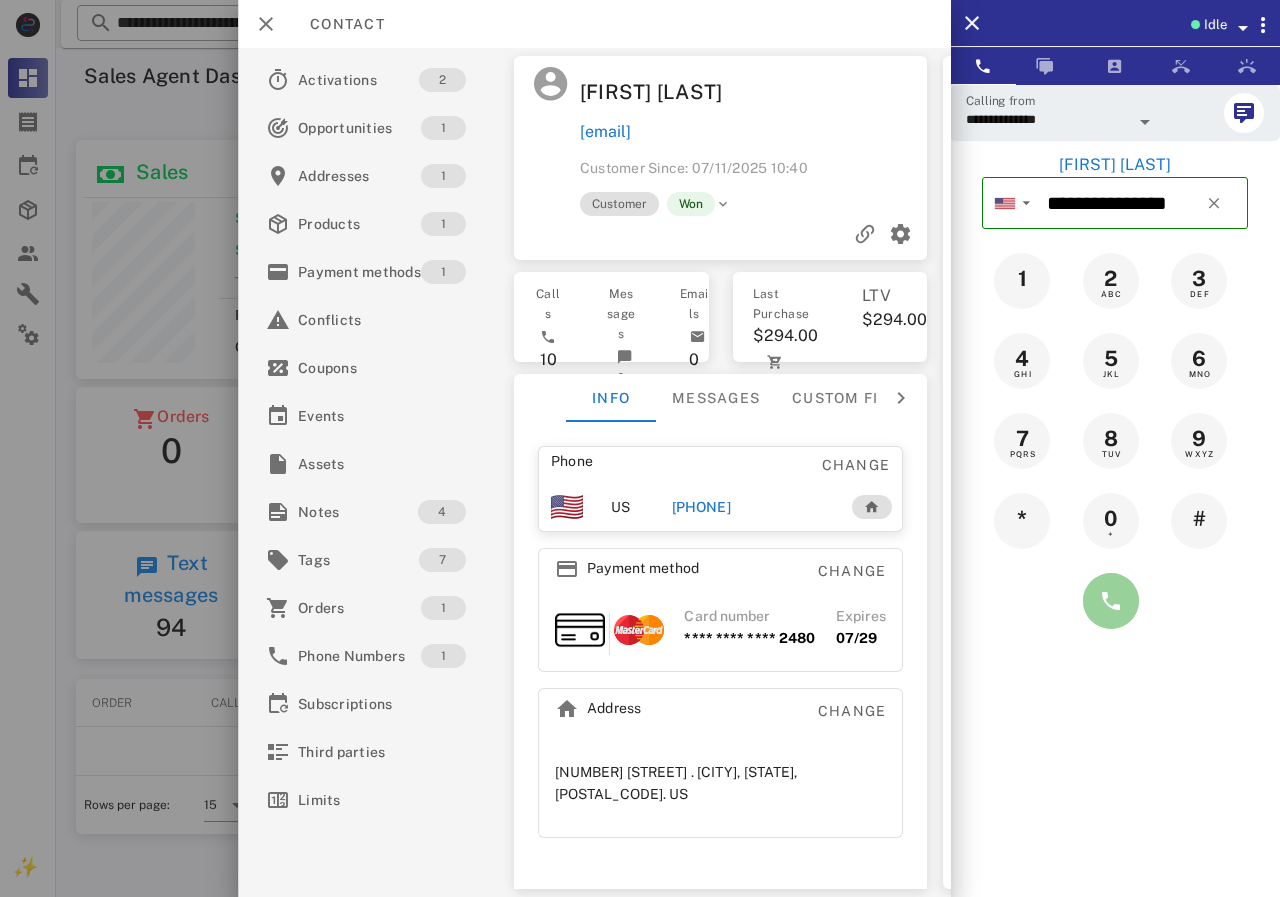 click at bounding box center [1111, 601] 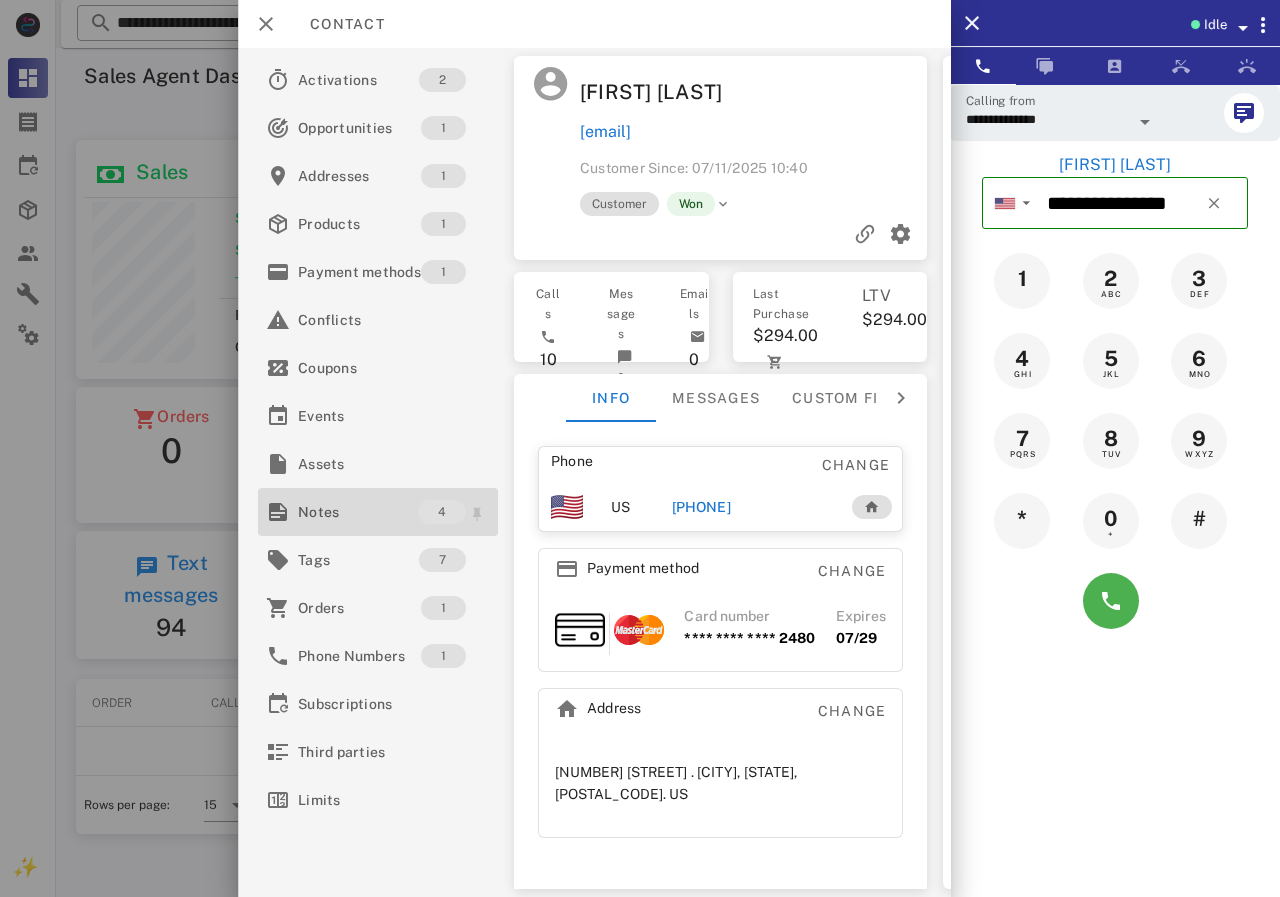 click on "Notes" at bounding box center (358, 512) 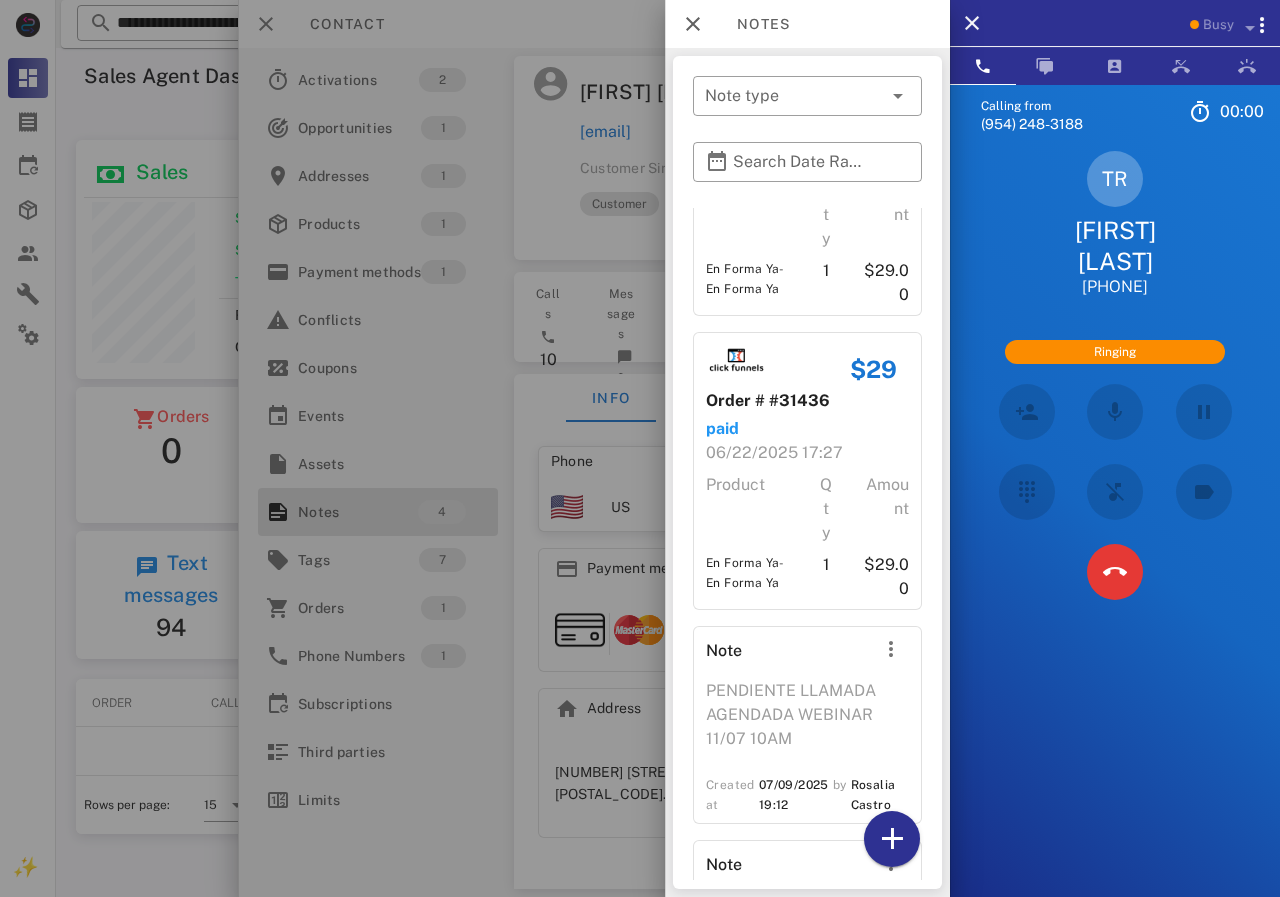 scroll, scrollTop: 366, scrollLeft: 0, axis: vertical 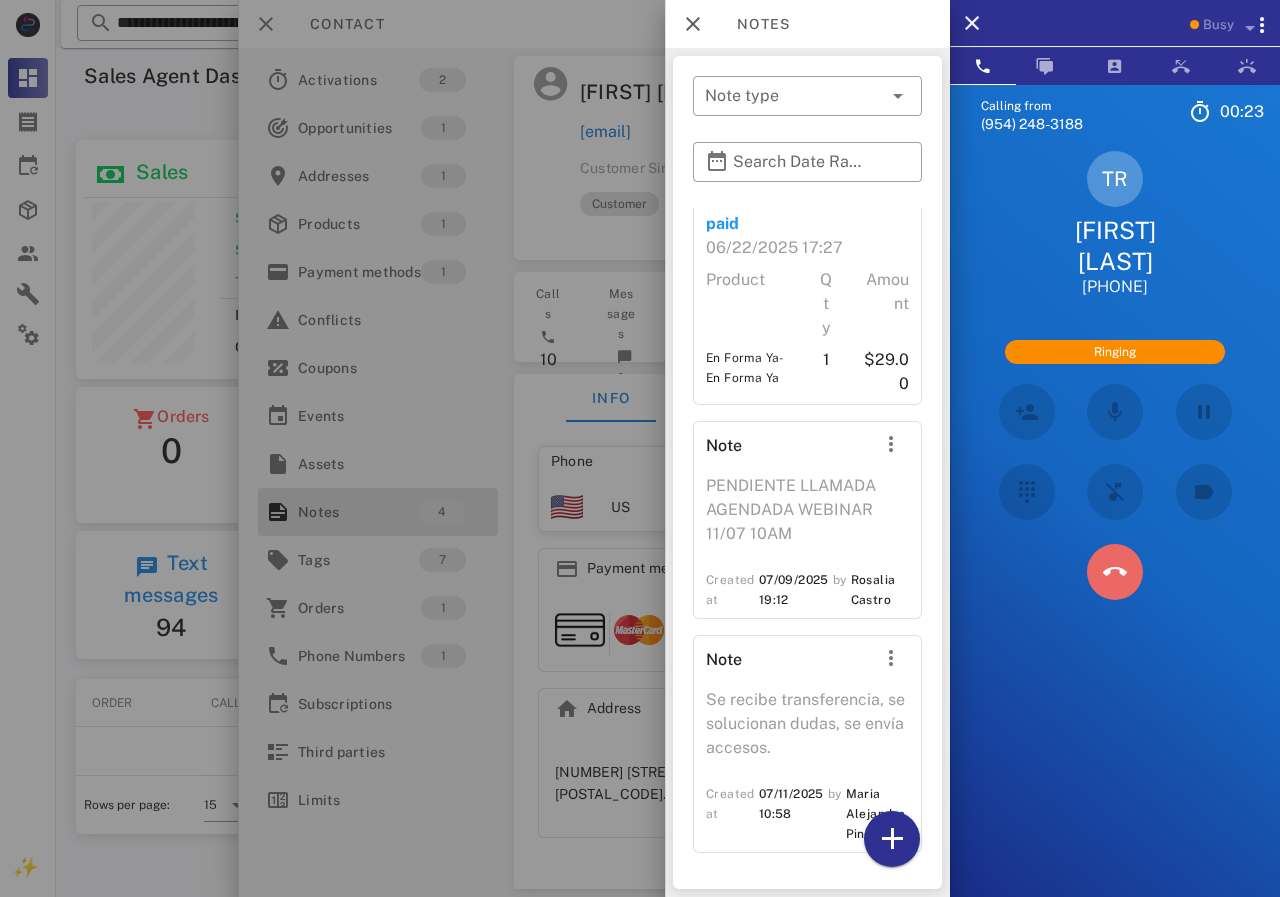 click at bounding box center (1115, 572) 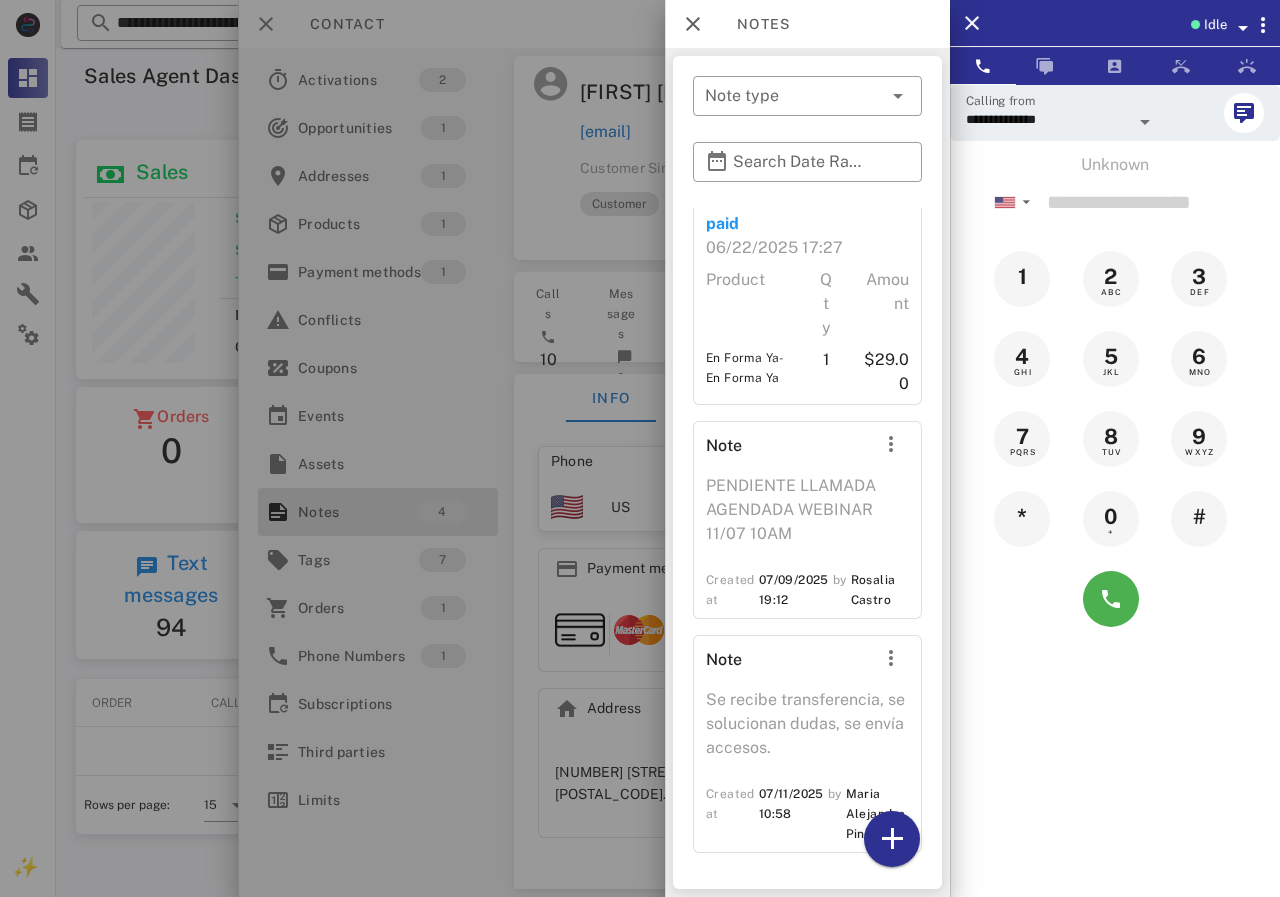 click at bounding box center (640, 448) 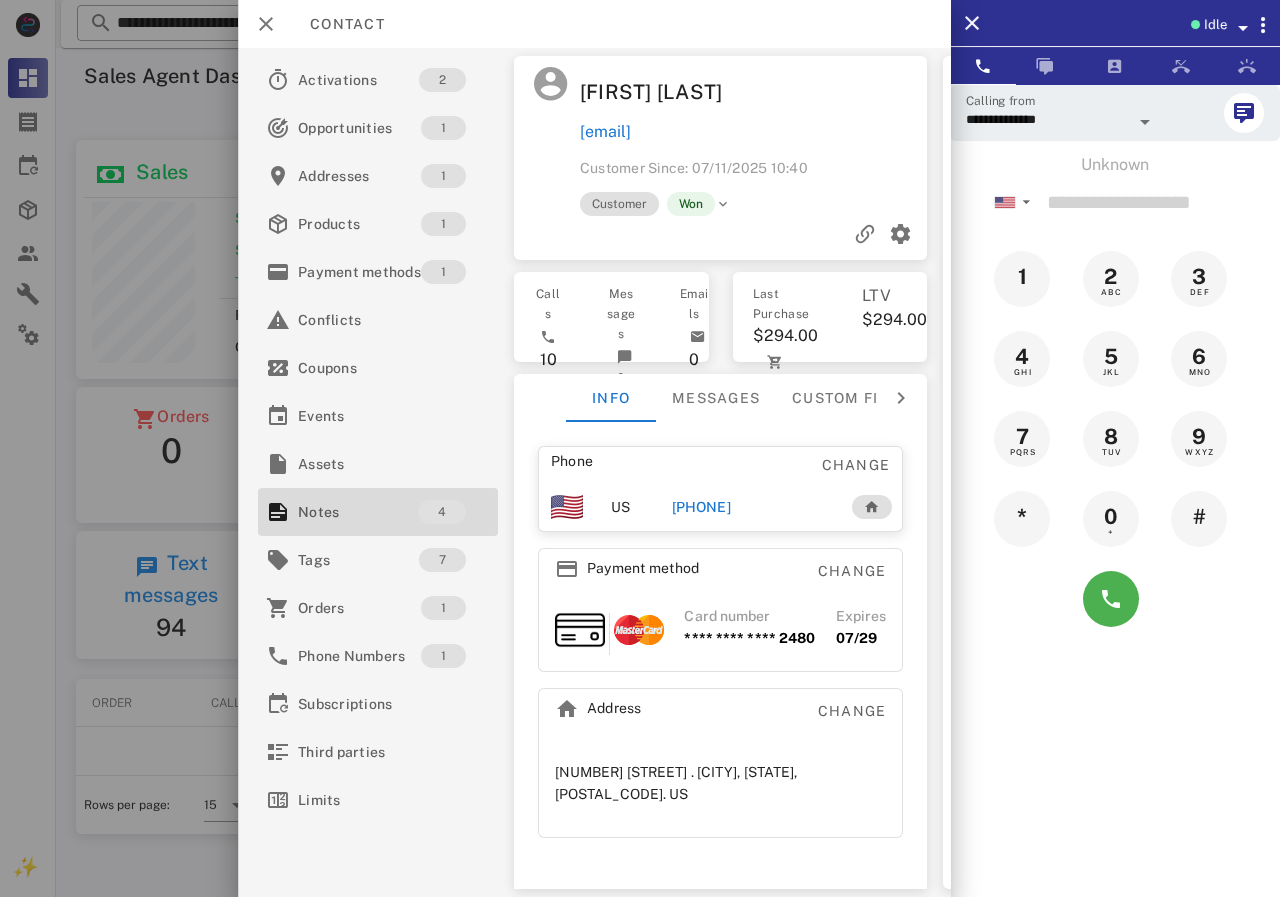 click on "[PHONE]" at bounding box center [700, 507] 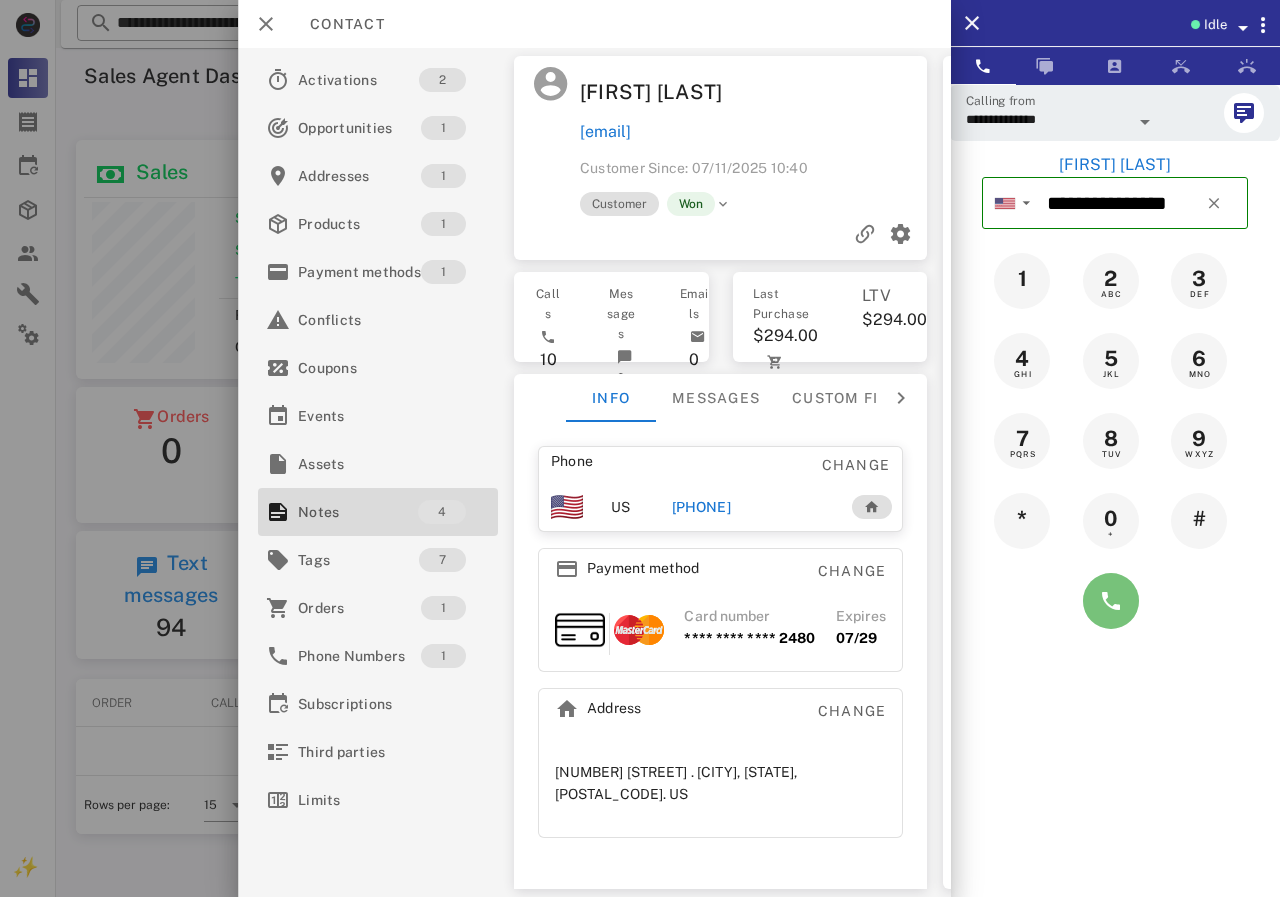 click at bounding box center [1111, 601] 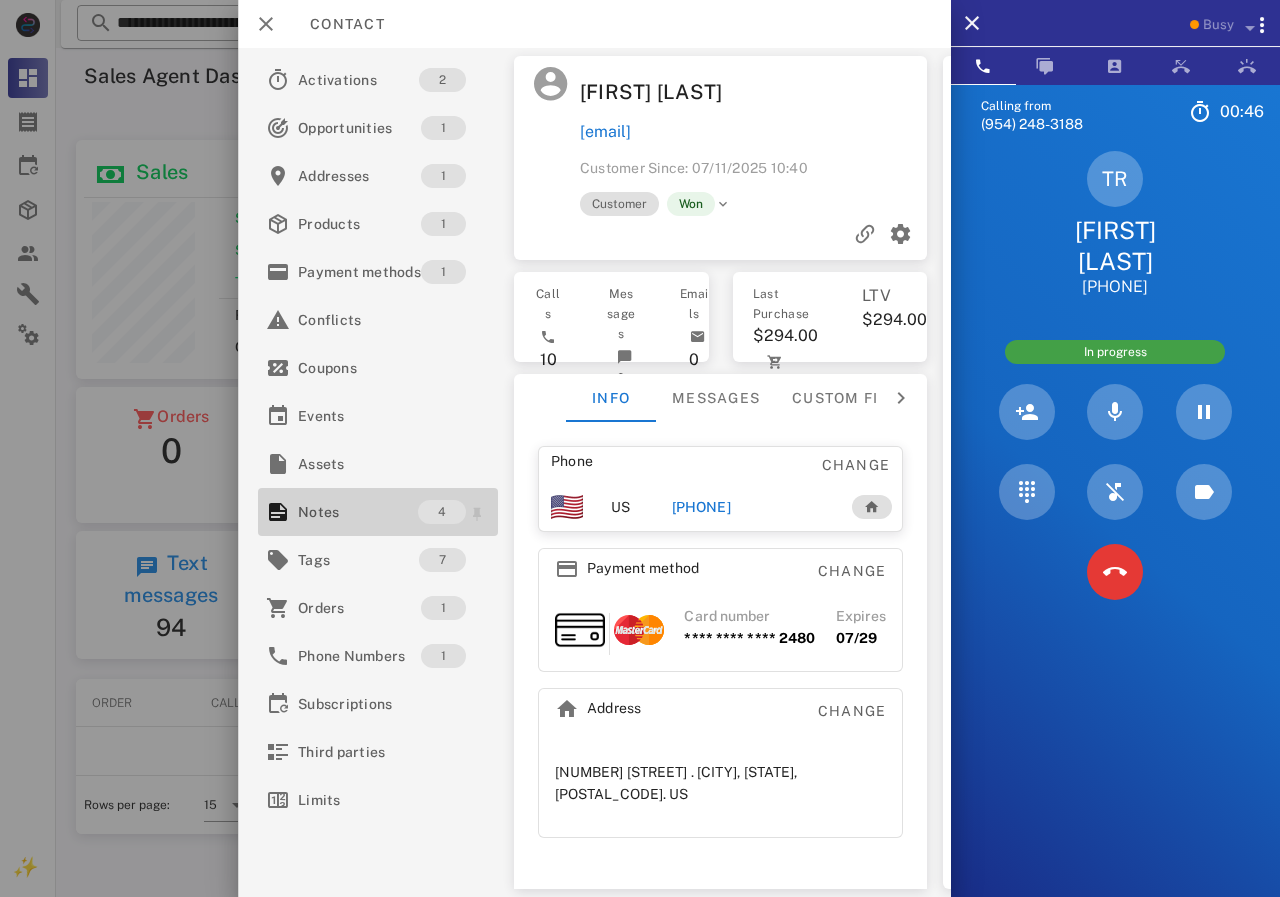 click on "Notes" at bounding box center [358, 512] 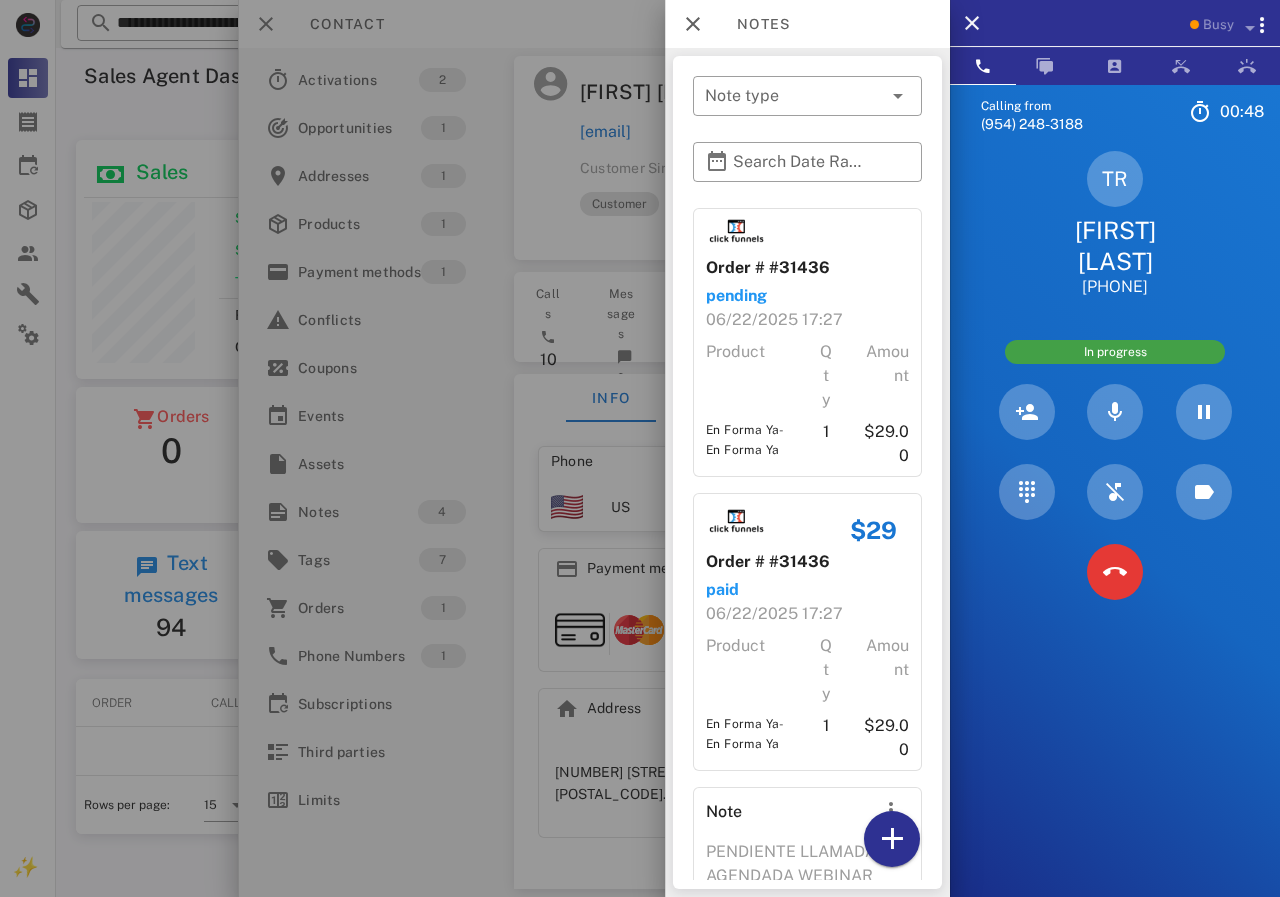 scroll, scrollTop: 366, scrollLeft: 0, axis: vertical 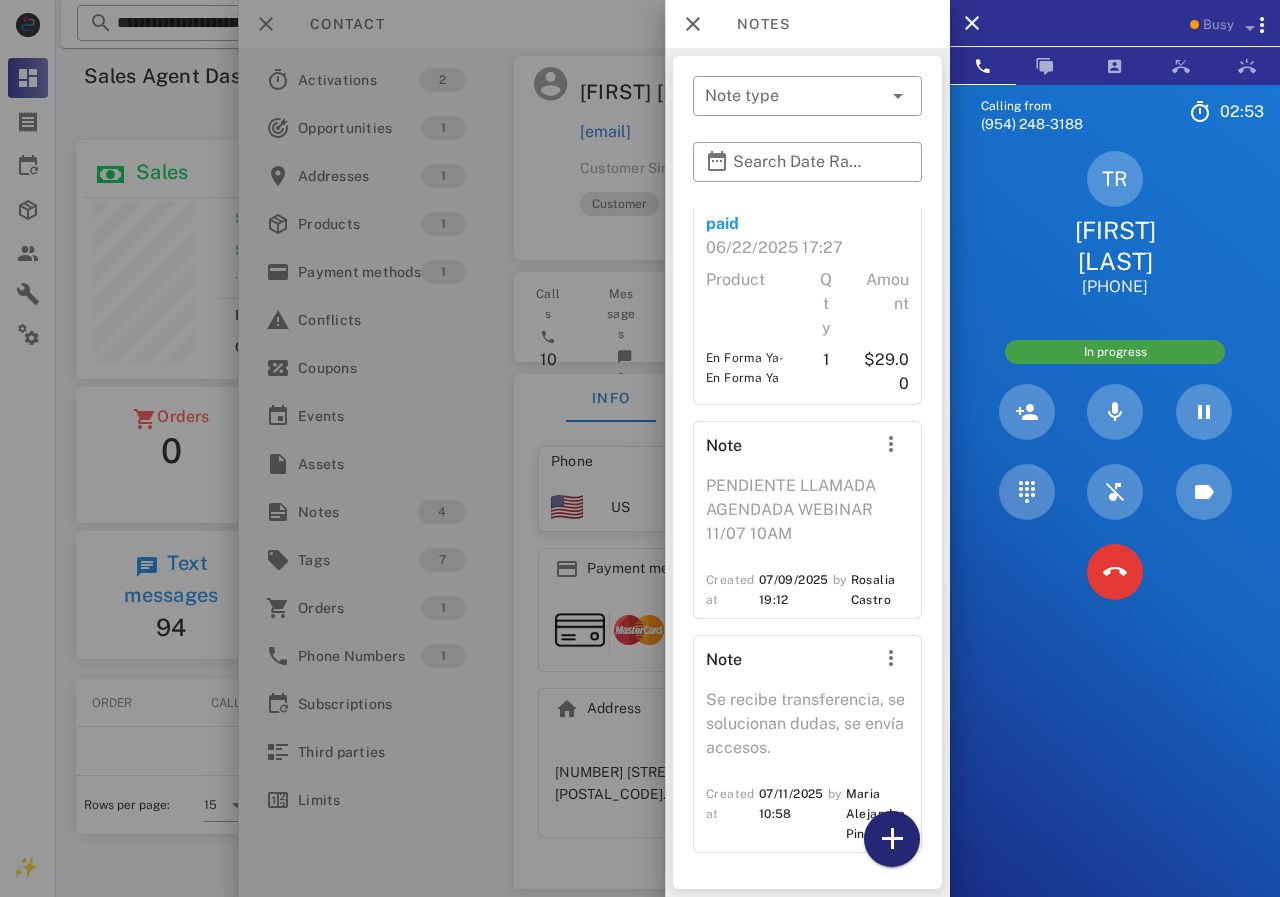 click at bounding box center [892, 839] 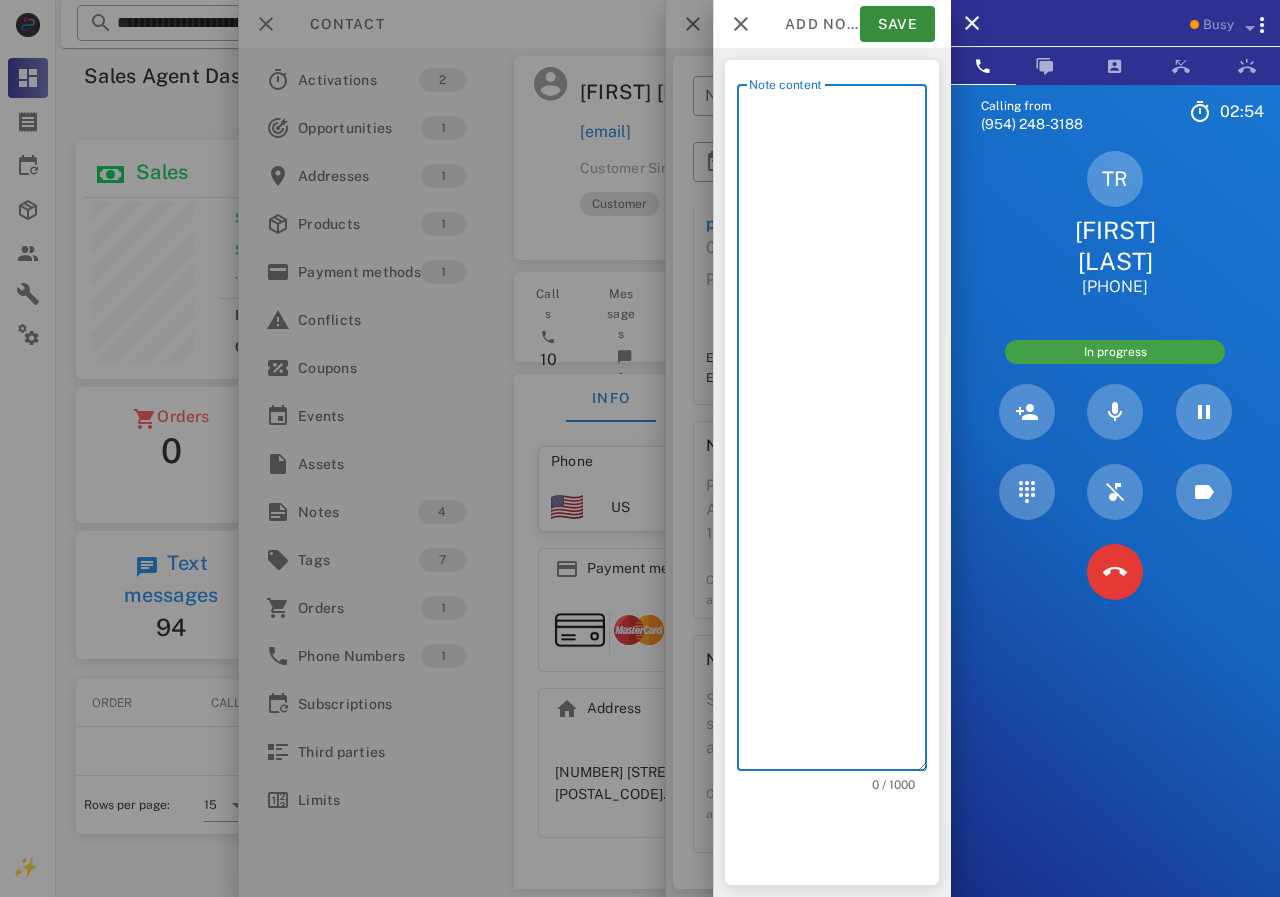 click on "Note content" at bounding box center (838, 432) 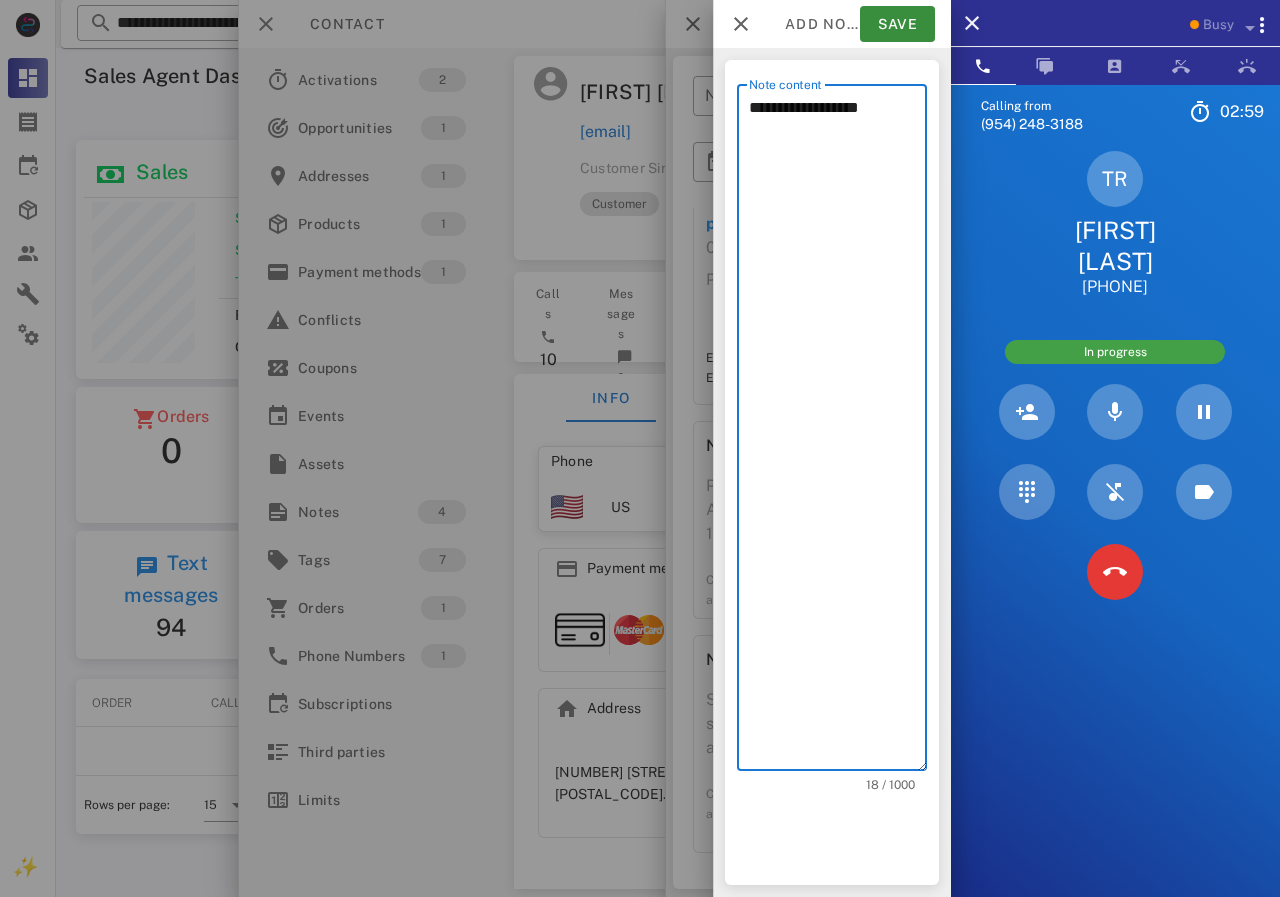 click on "**********" at bounding box center (838, 432) 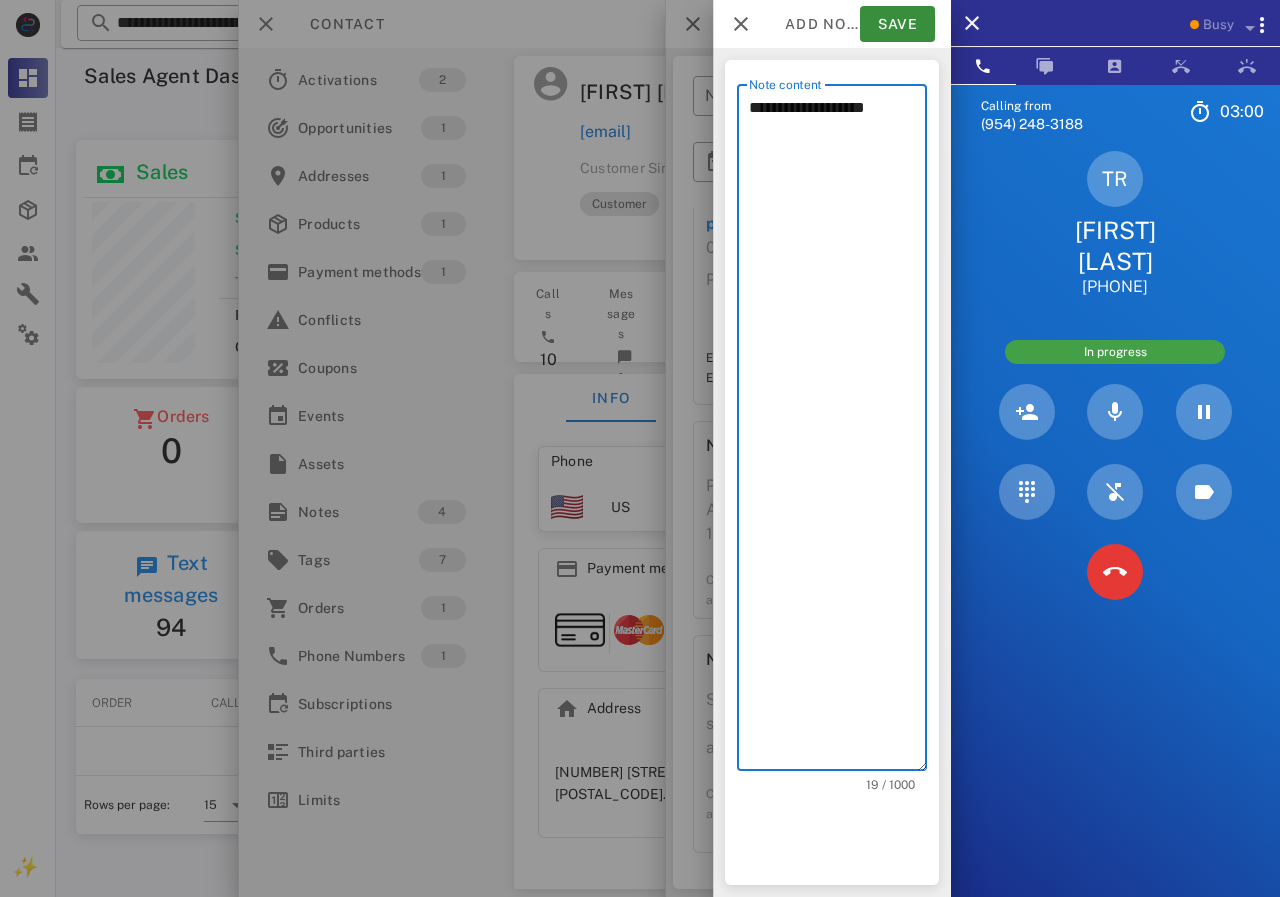 drag, startPoint x: 873, startPoint y: 150, endPoint x: 882, endPoint y: 132, distance: 20.12461 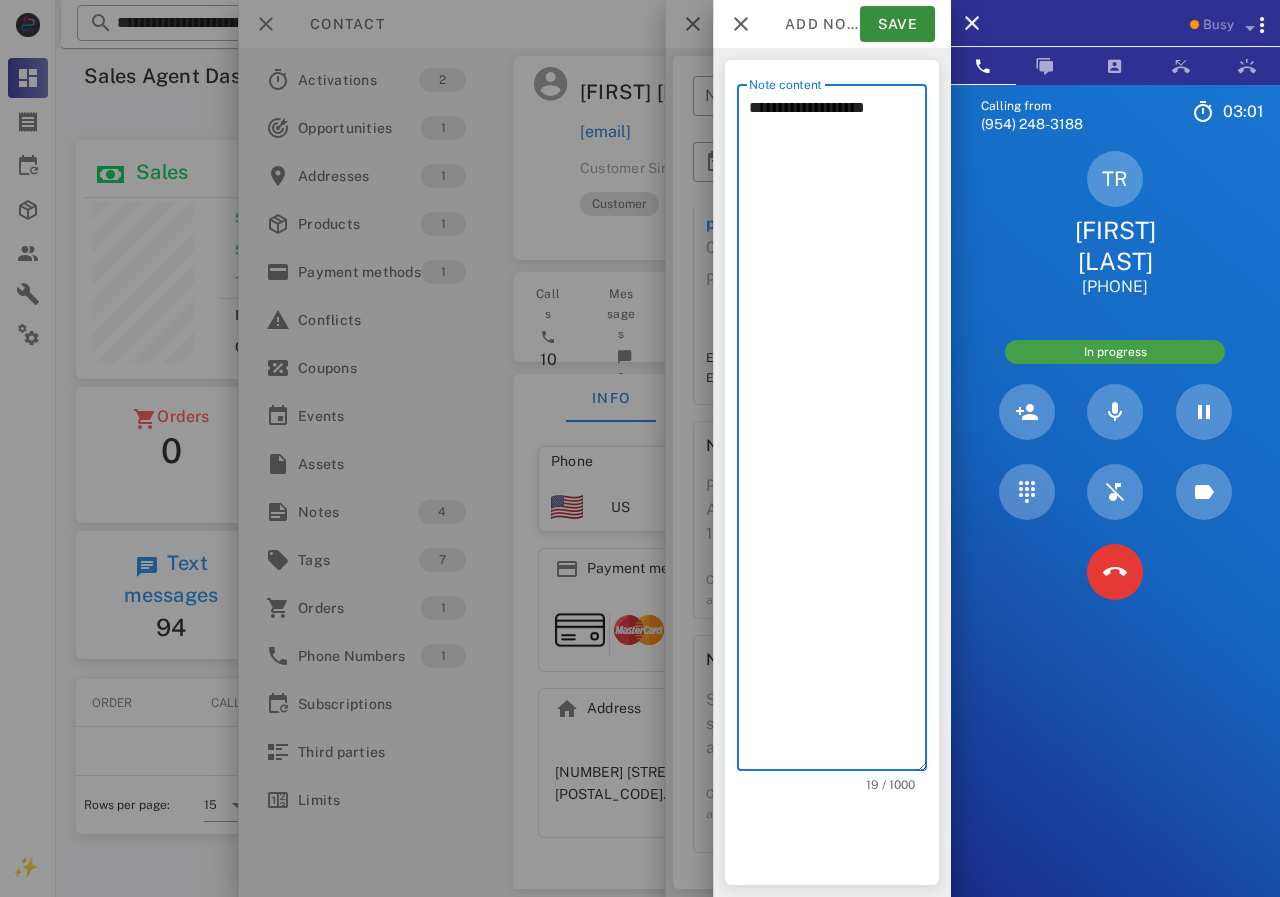 type on "**********" 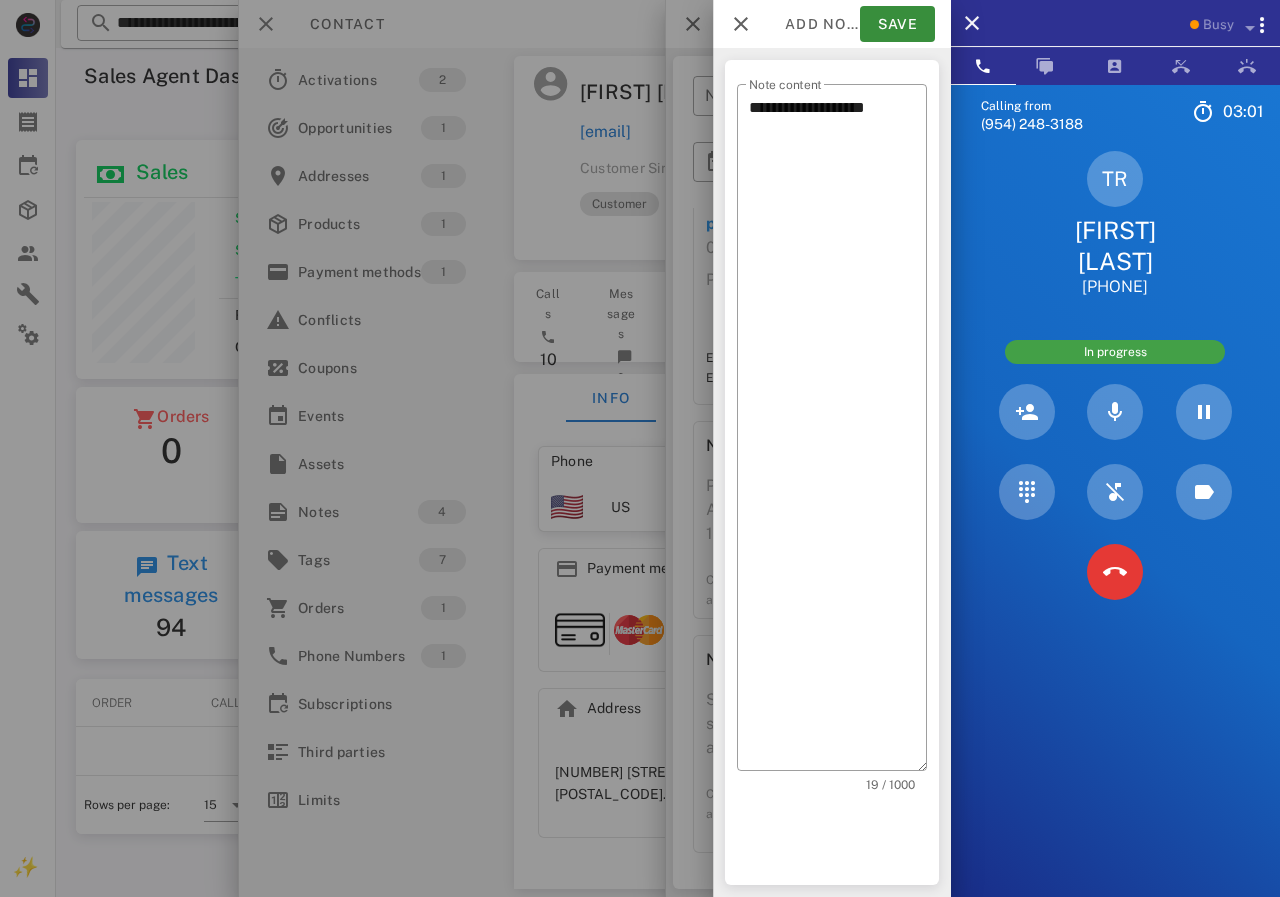 click at bounding box center [640, 448] 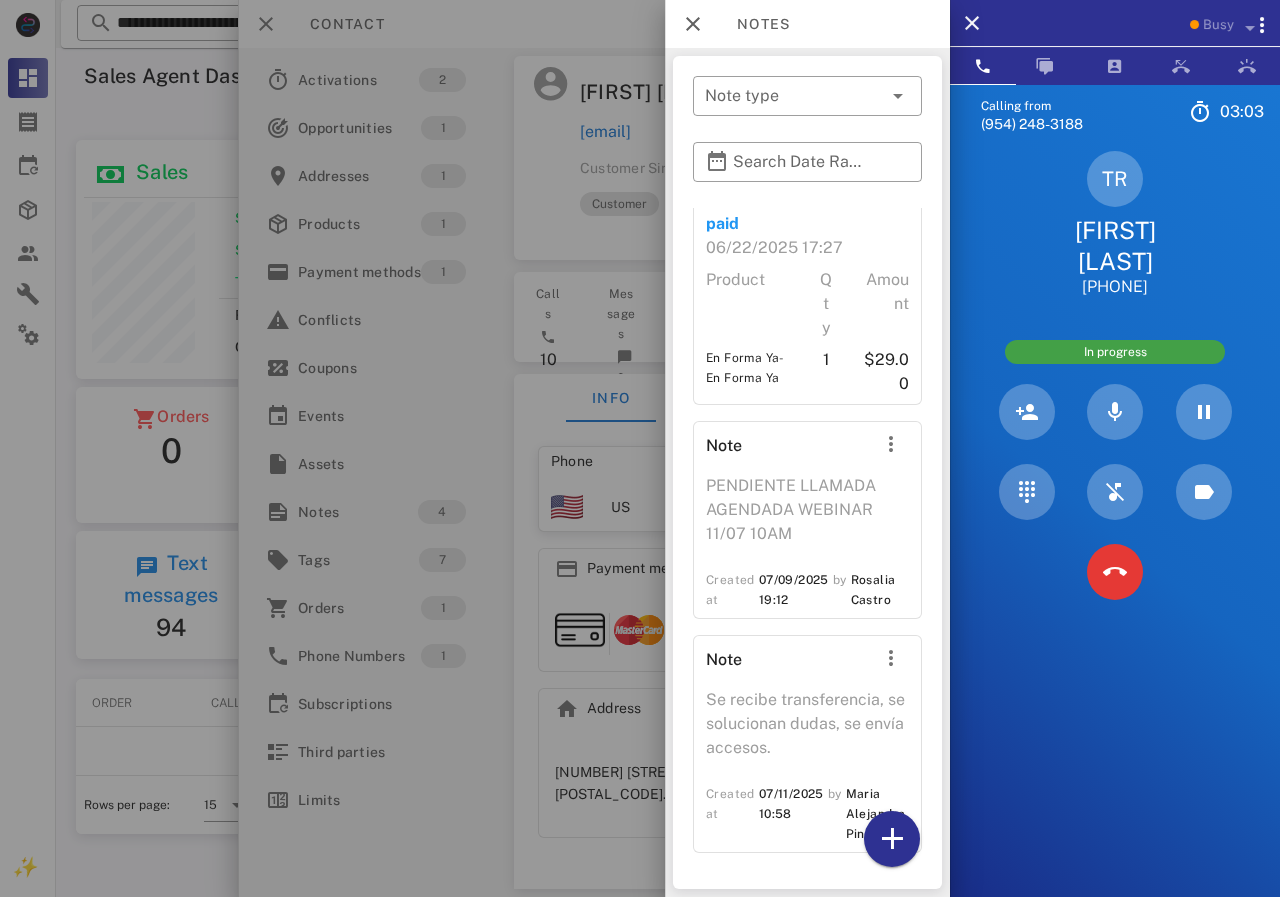 click at bounding box center (640, 448) 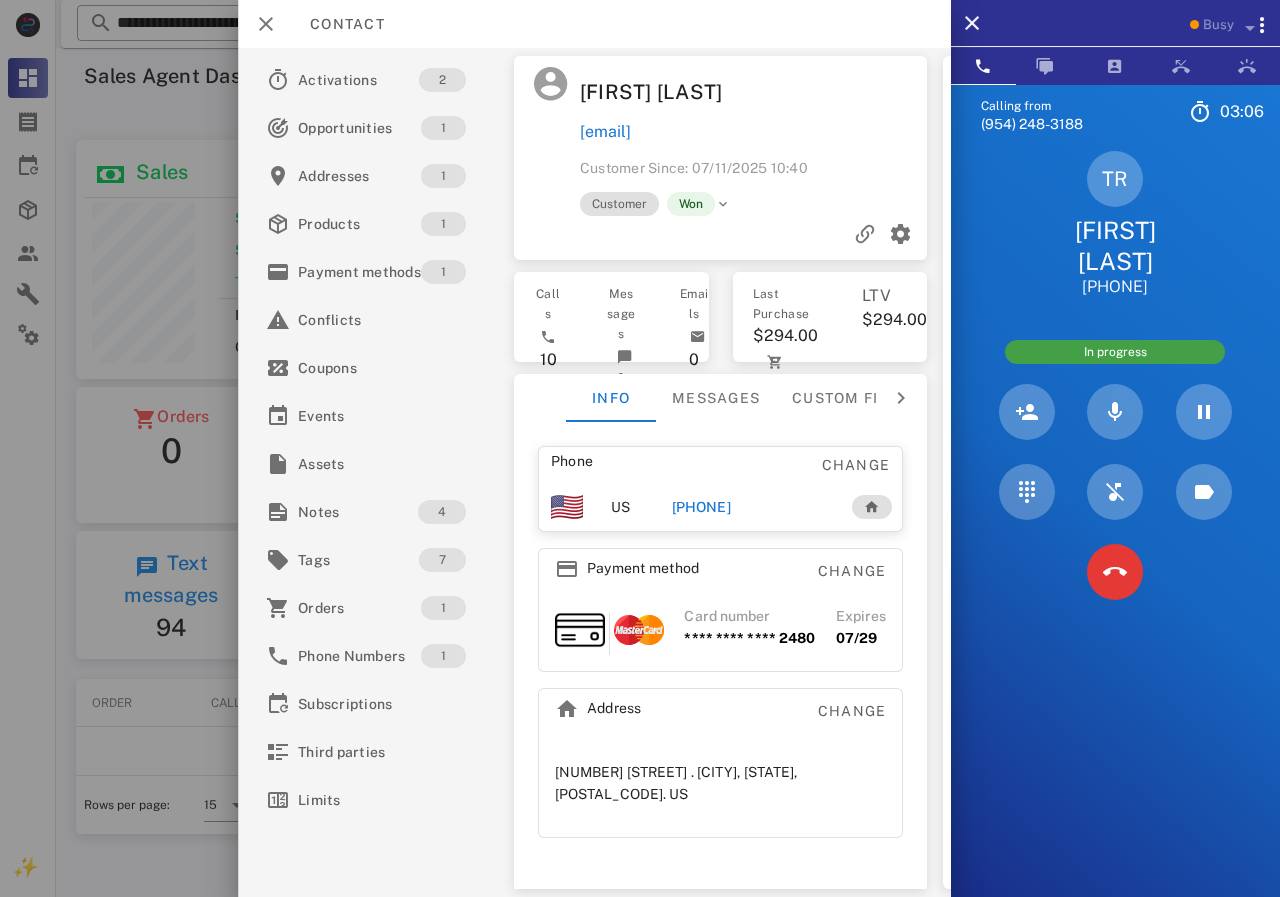 click at bounding box center [640, 448] 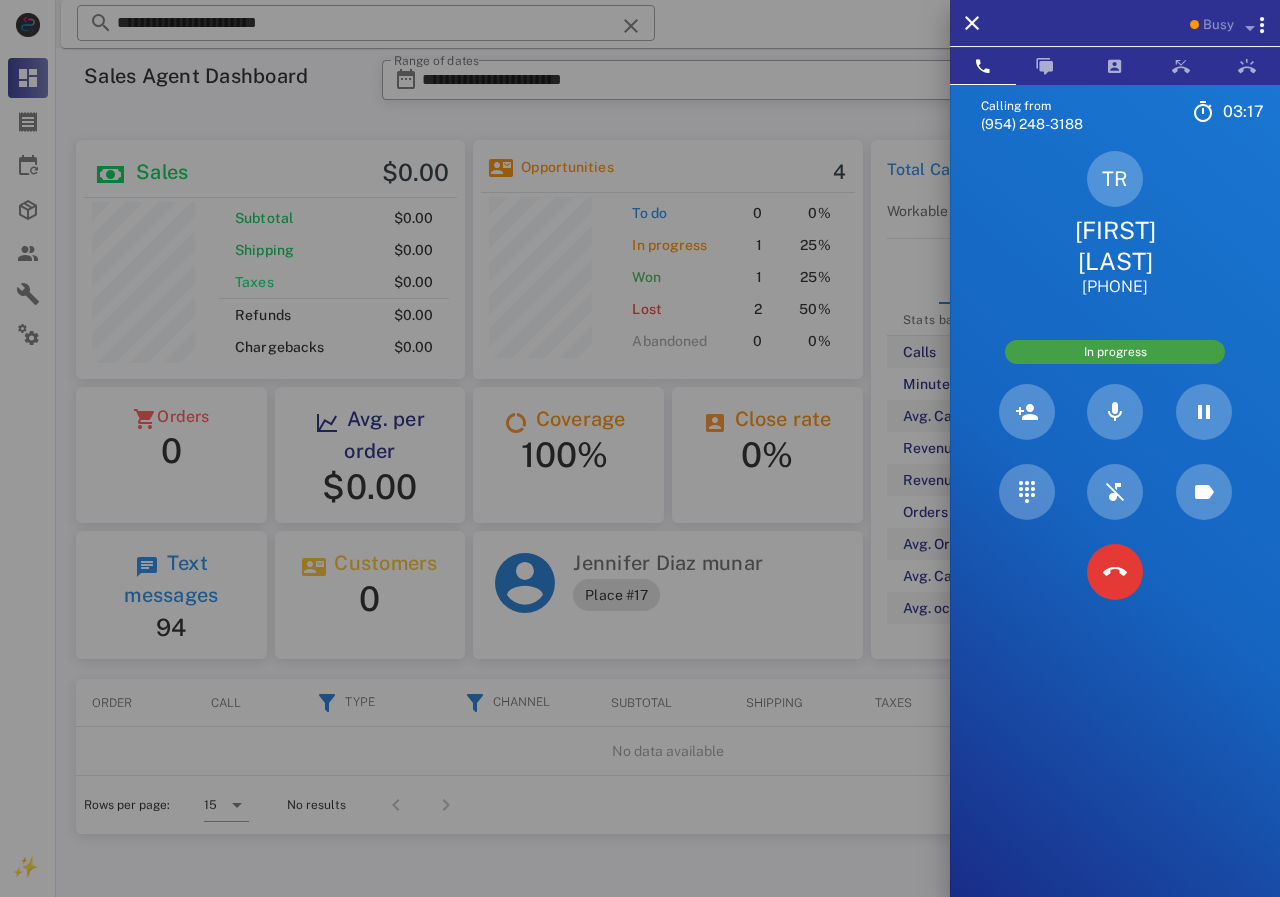 click on "[FIRST] [LAST]" at bounding box center [1115, 246] 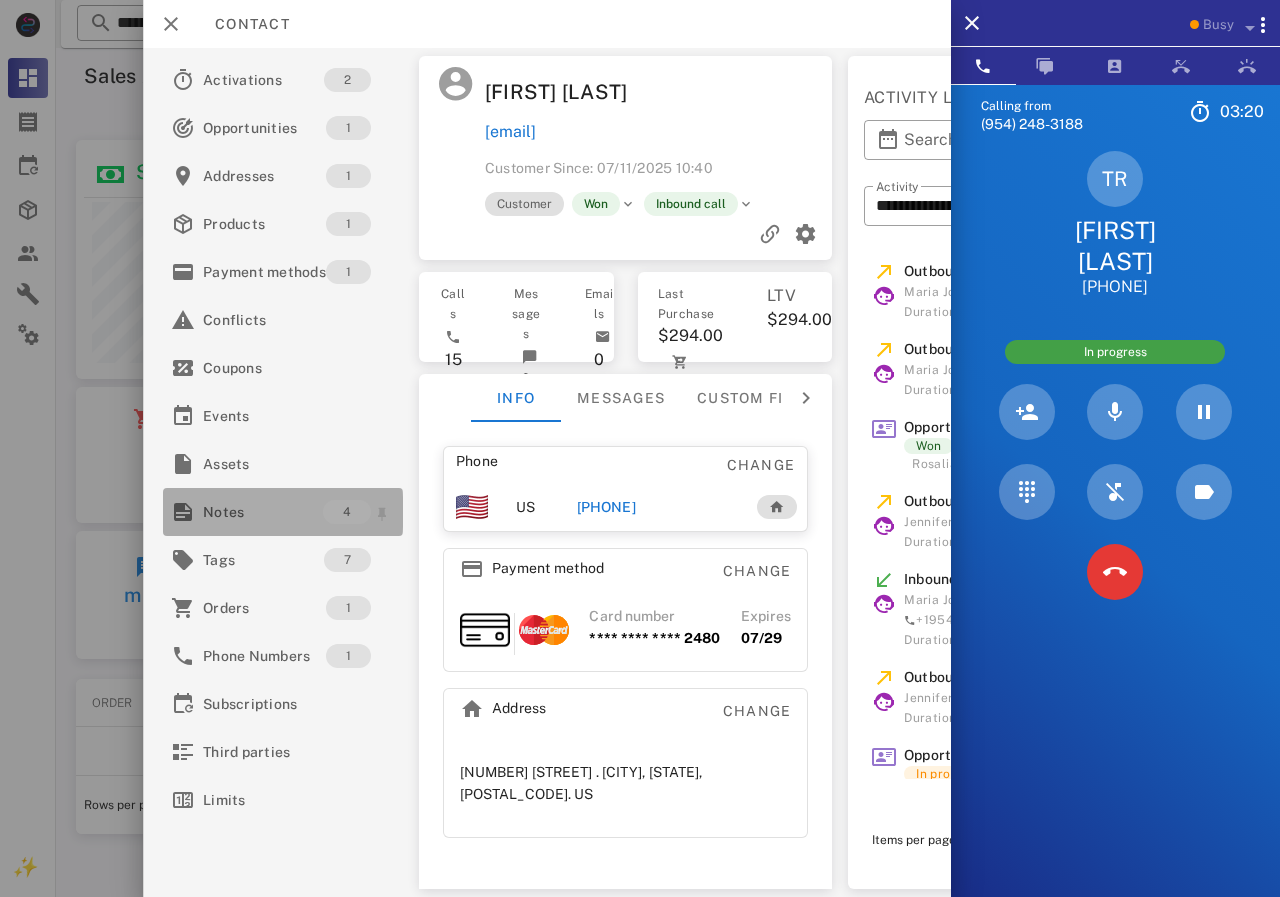 click on "Notes" at bounding box center (263, 512) 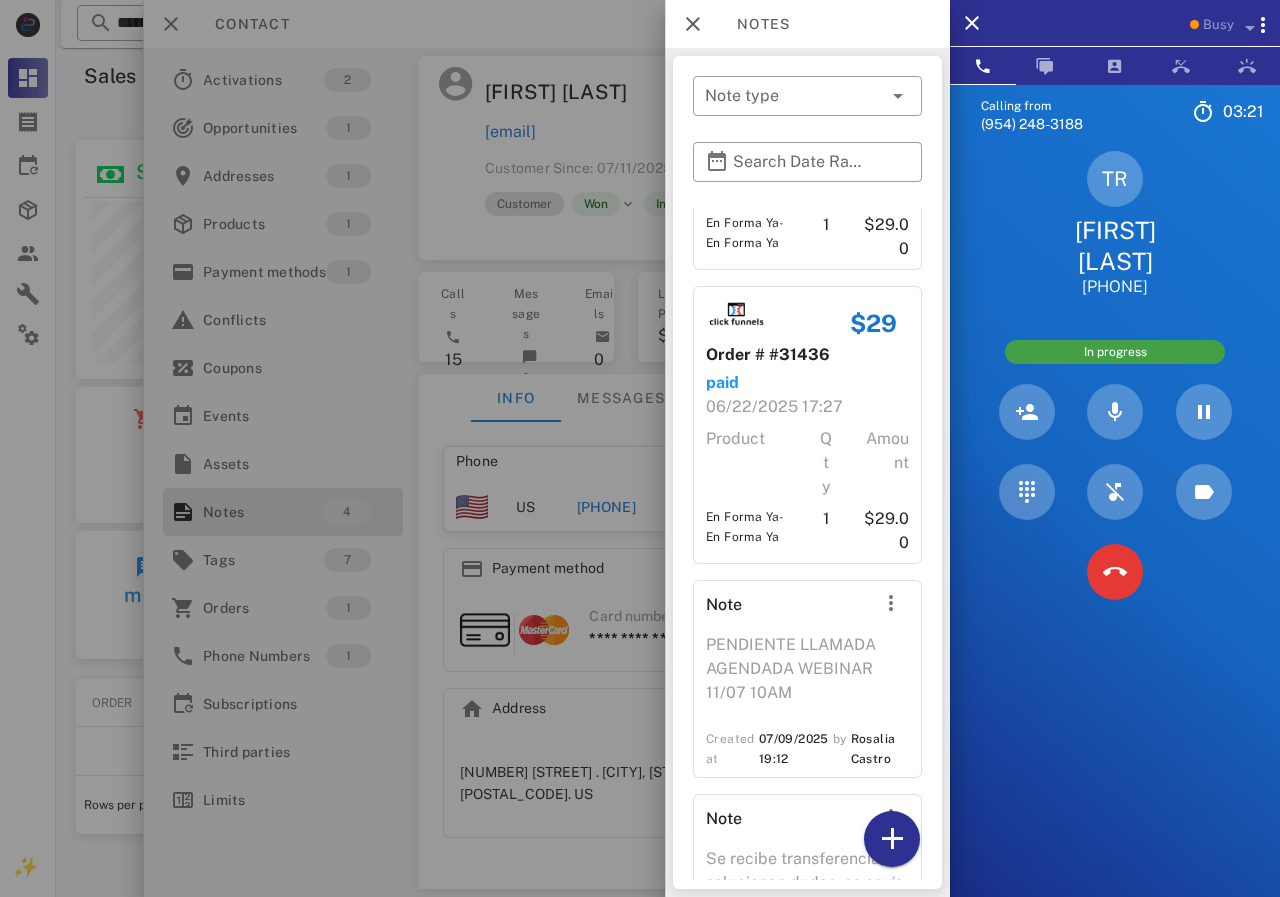 scroll, scrollTop: 366, scrollLeft: 0, axis: vertical 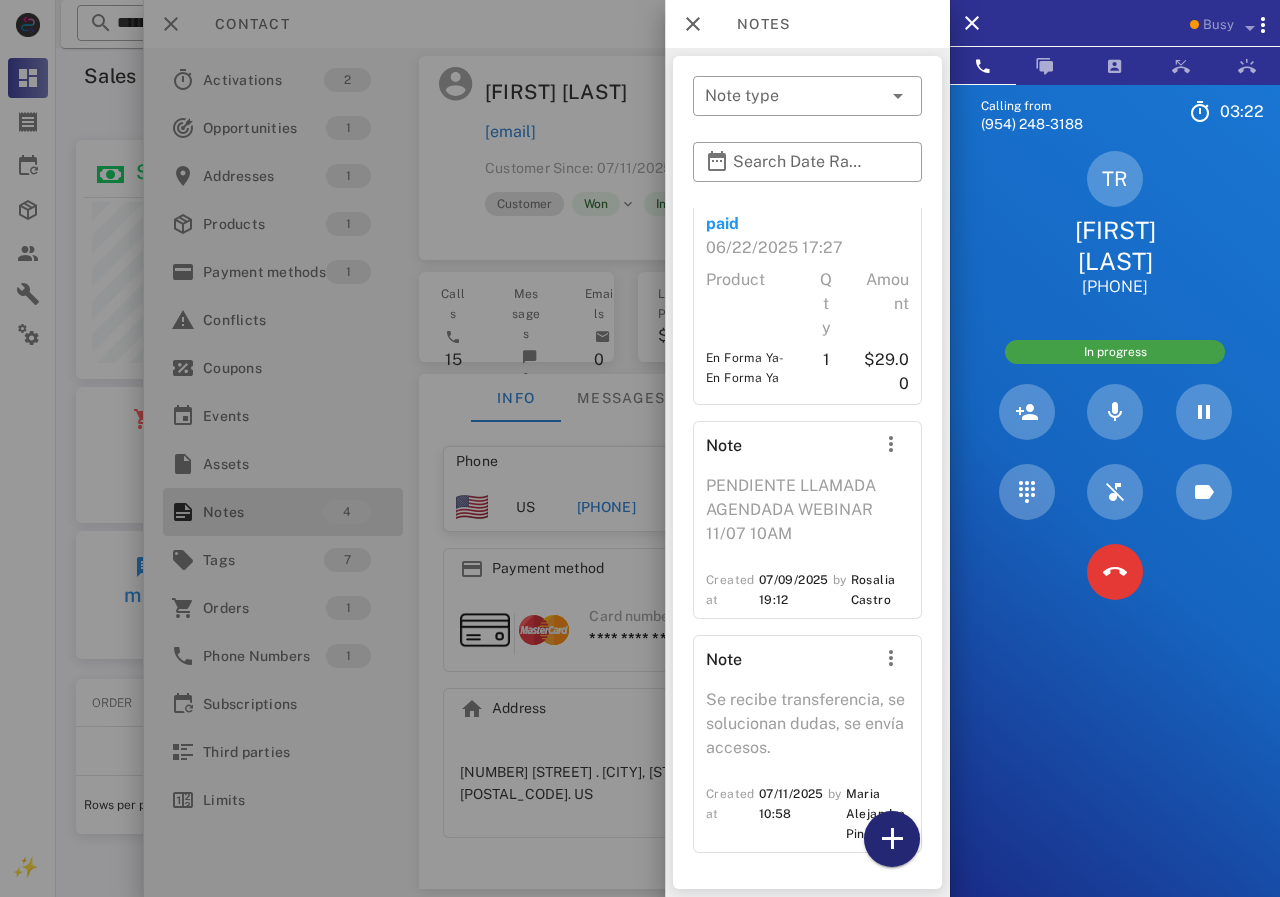 click at bounding box center (892, 839) 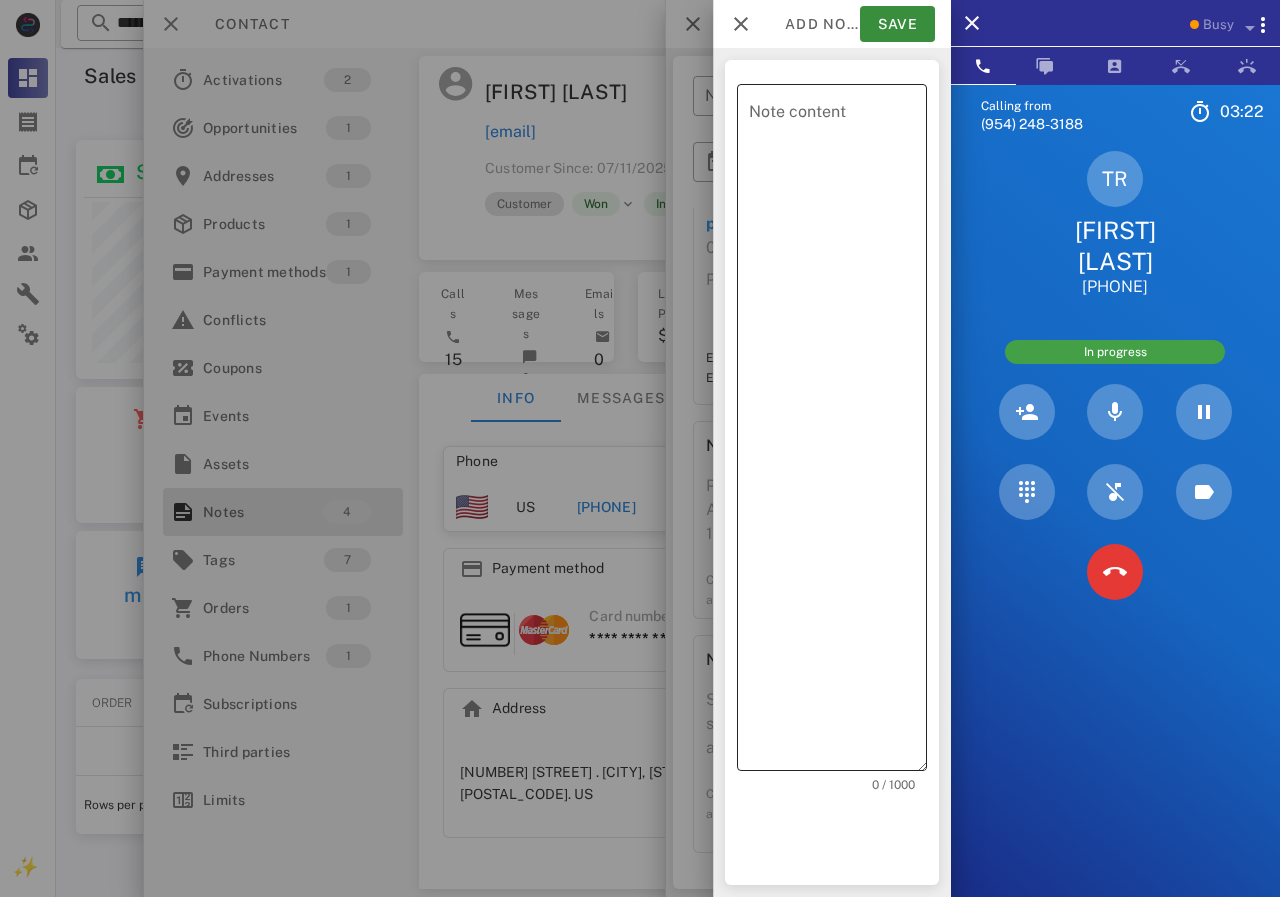 click on "Note content" at bounding box center (838, 432) 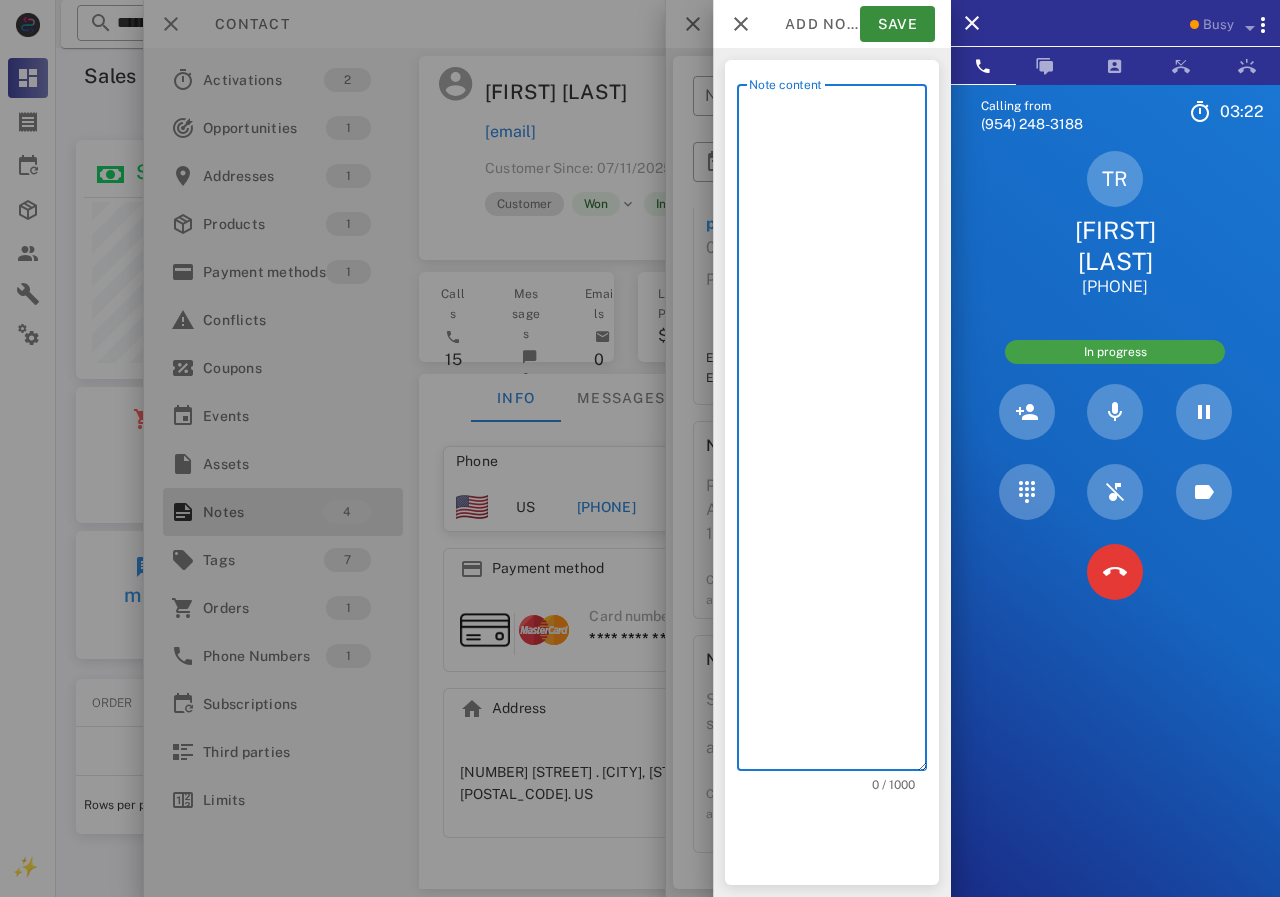 scroll, scrollTop: 240, scrollLeft: 390, axis: both 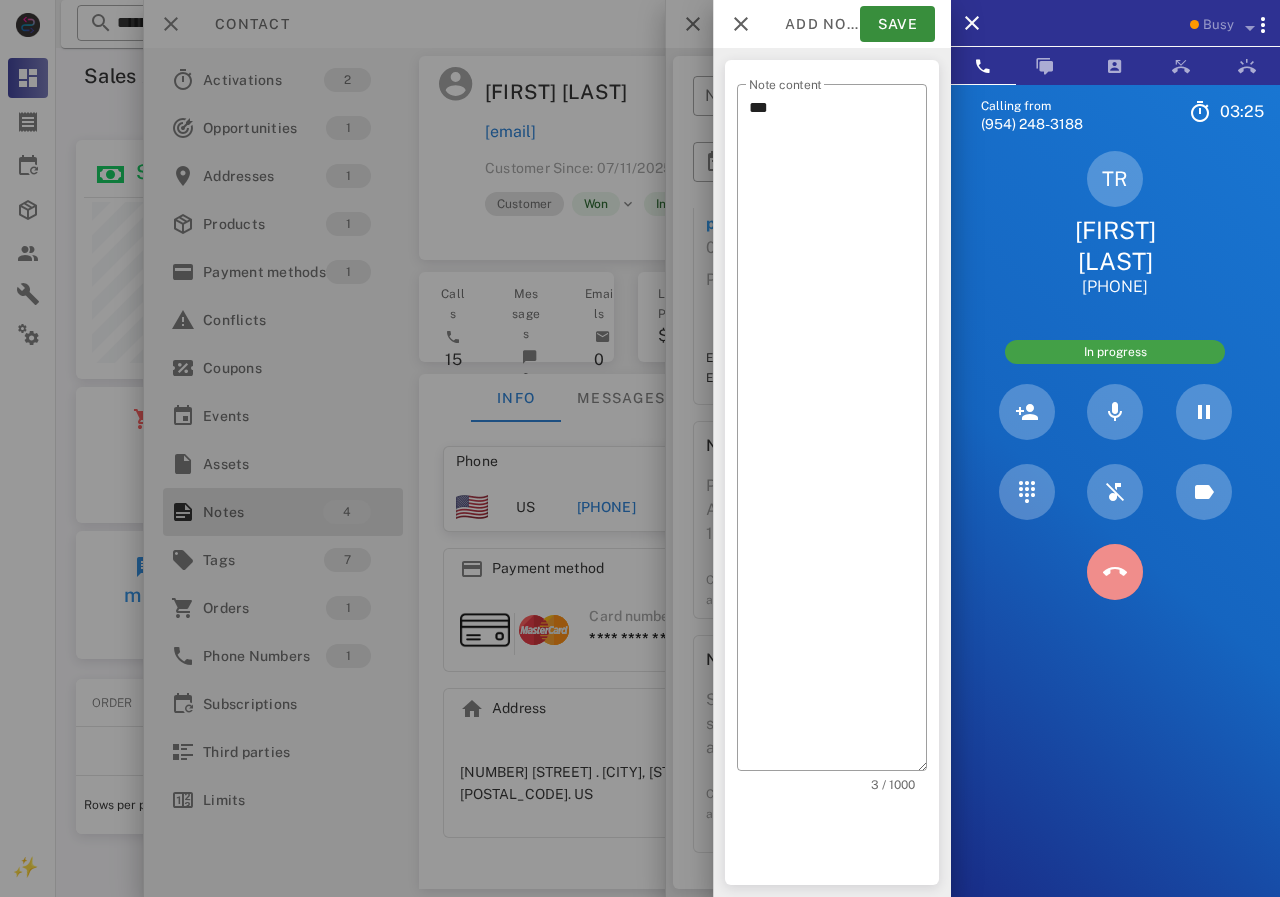 click at bounding box center (1115, 572) 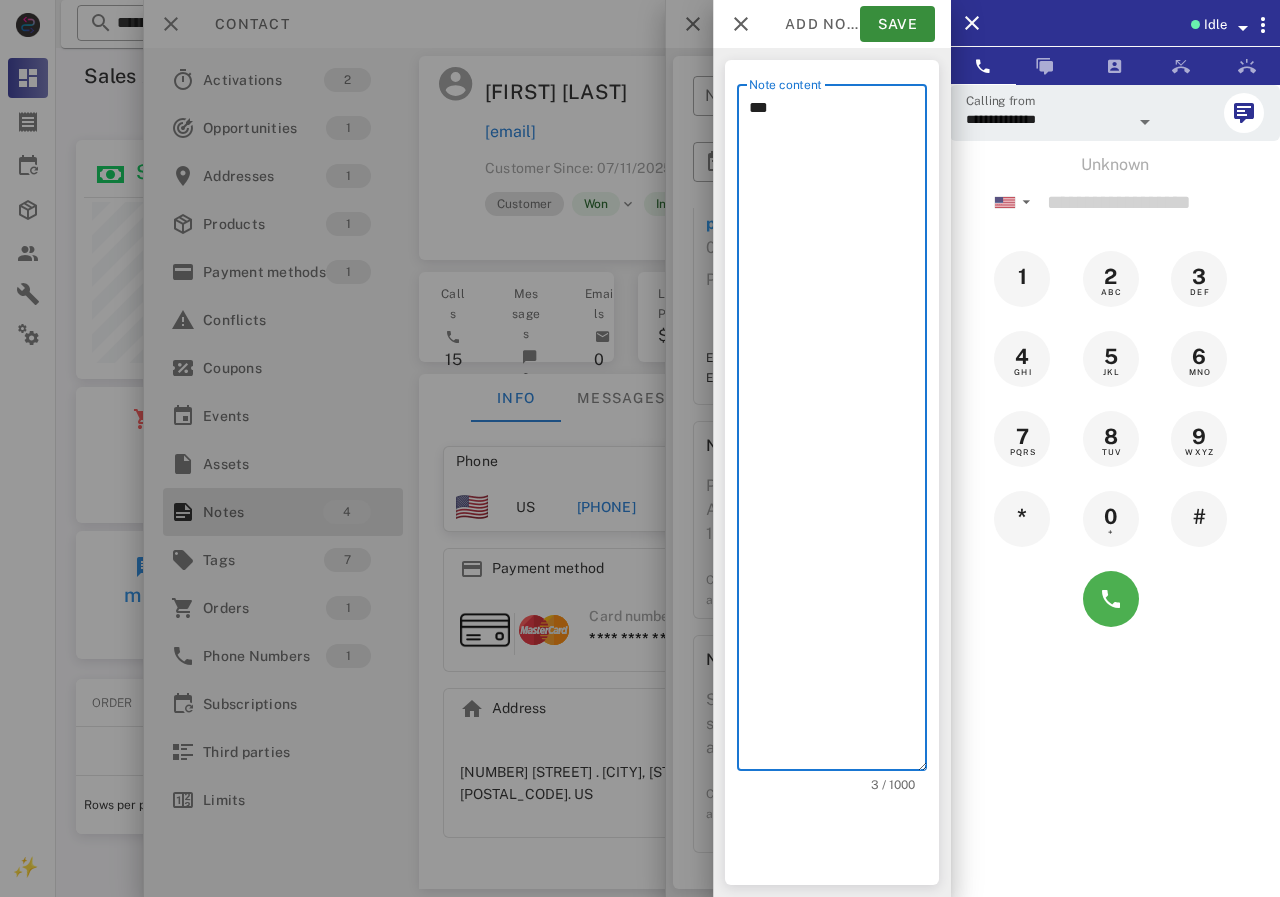 click on "**" at bounding box center [838, 432] 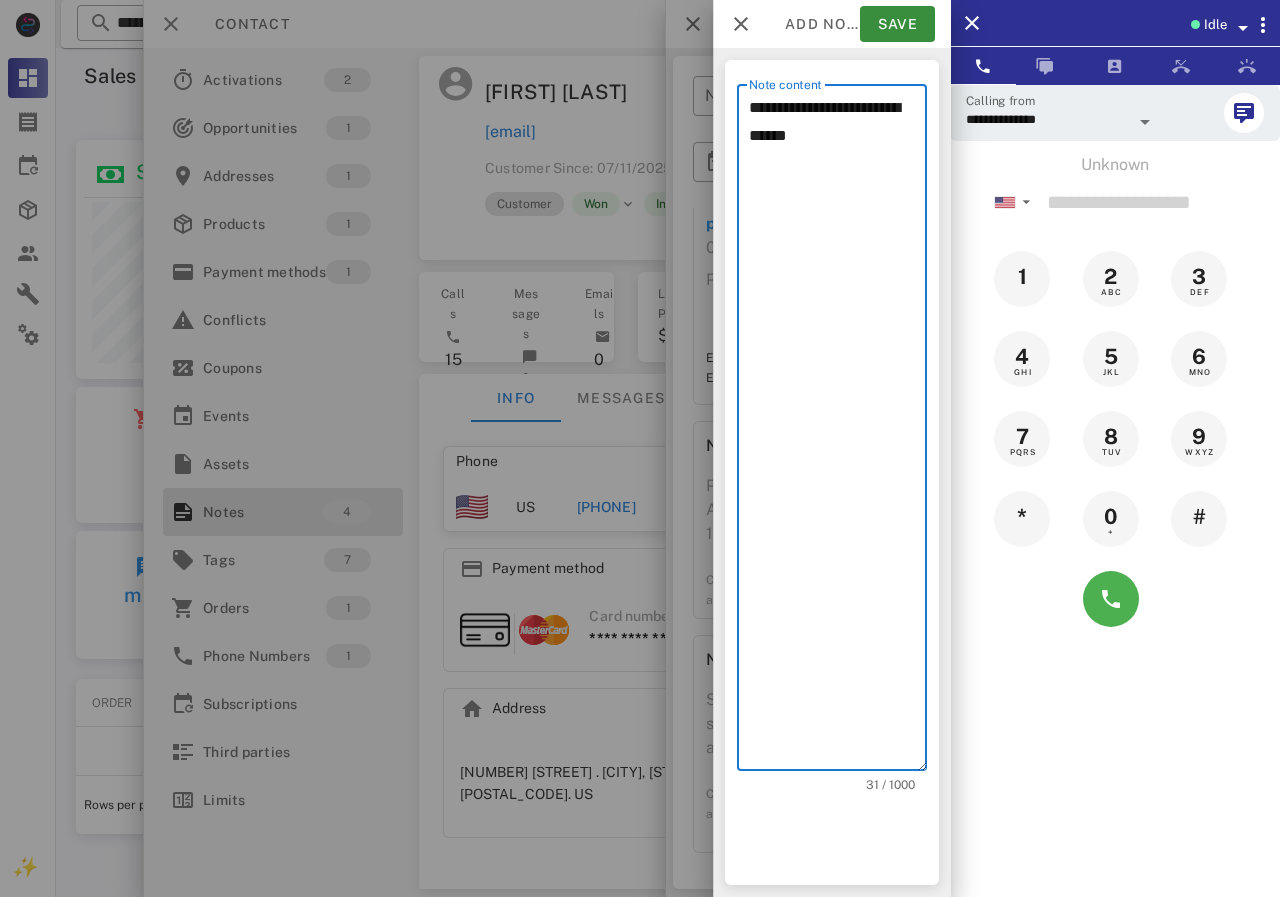 click on "**********" at bounding box center [838, 432] 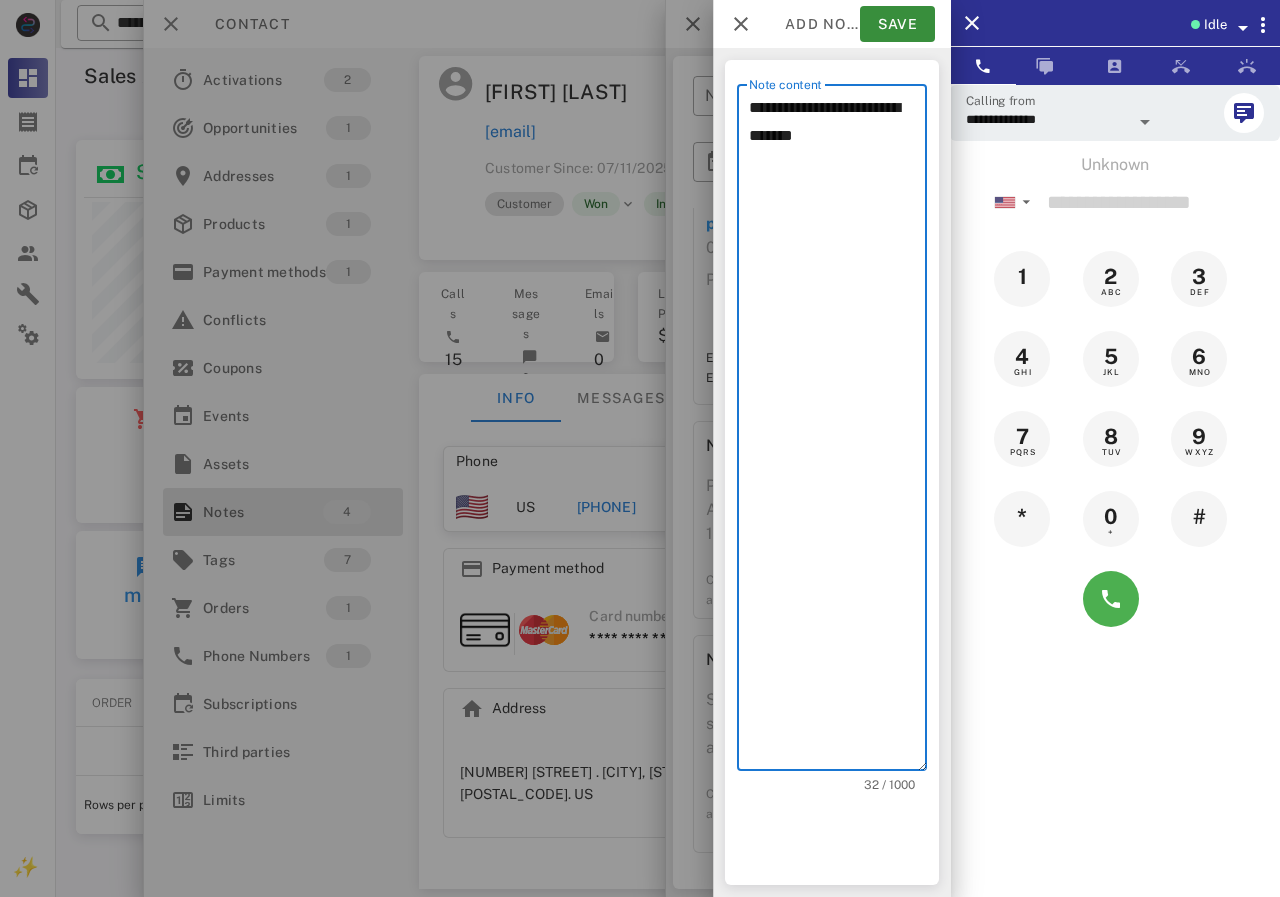 click on "**********" at bounding box center (838, 432) 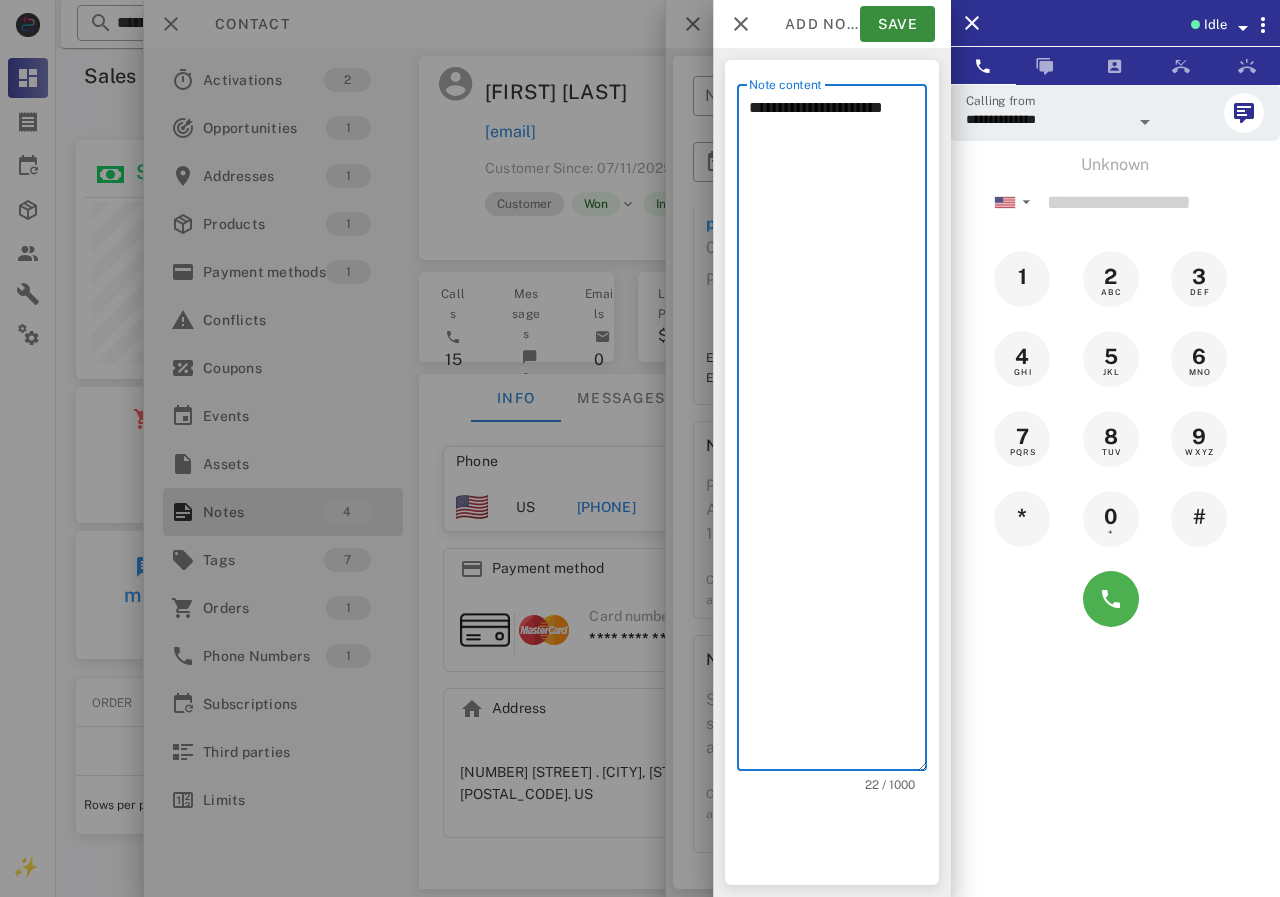 drag, startPoint x: 890, startPoint y: 107, endPoint x: 914, endPoint y: 111, distance: 24.33105 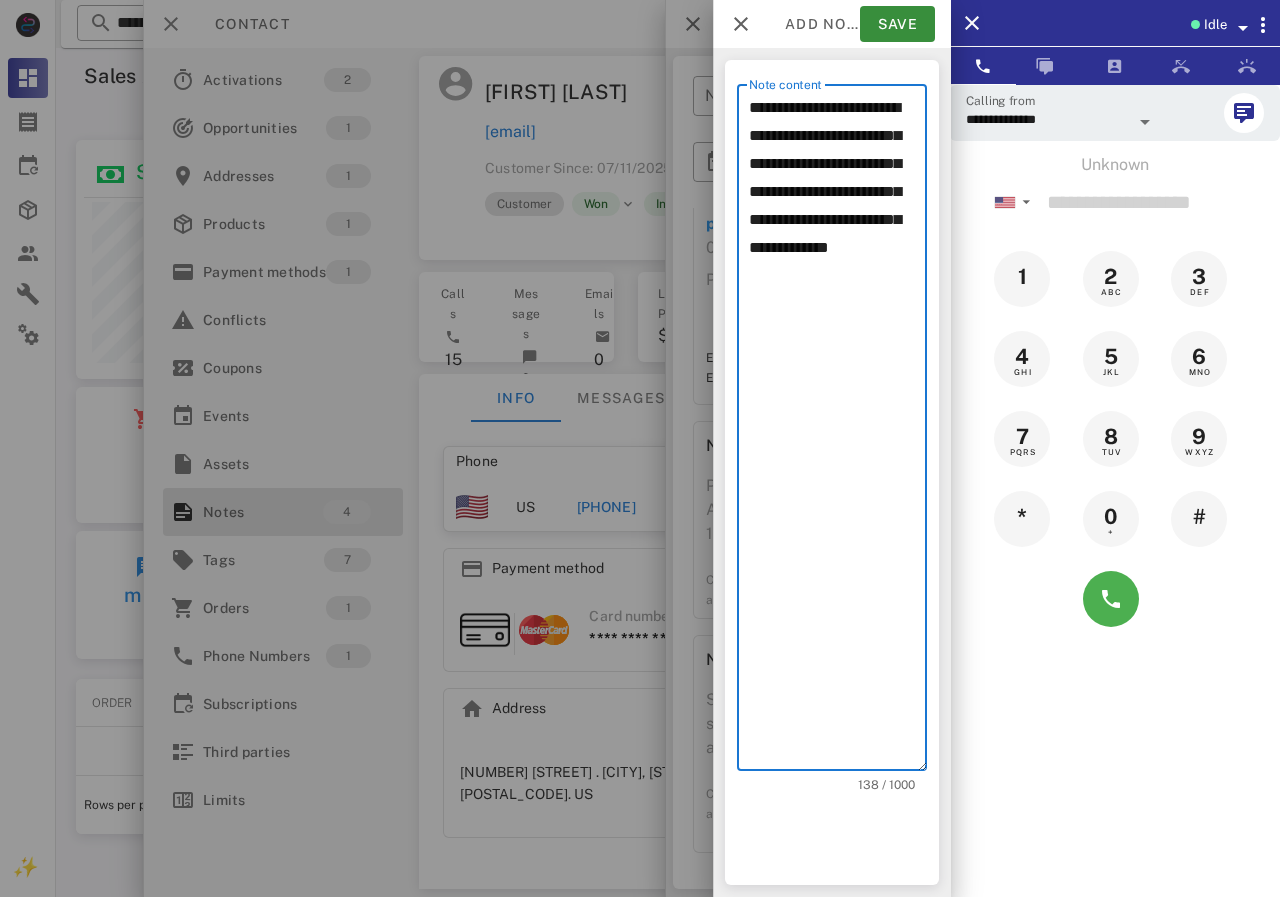 click on "**********" at bounding box center [838, 432] 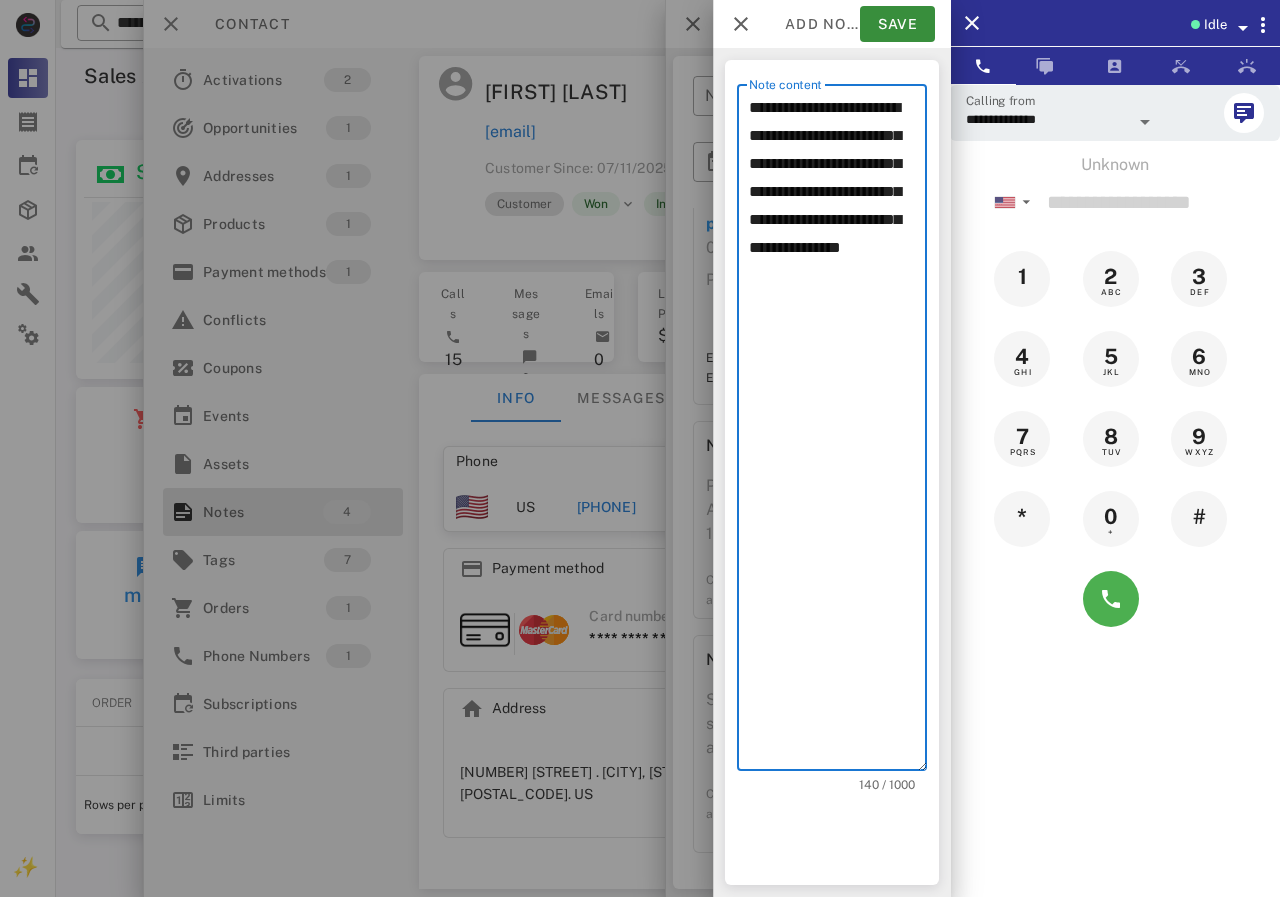 click on "**********" at bounding box center (838, 432) 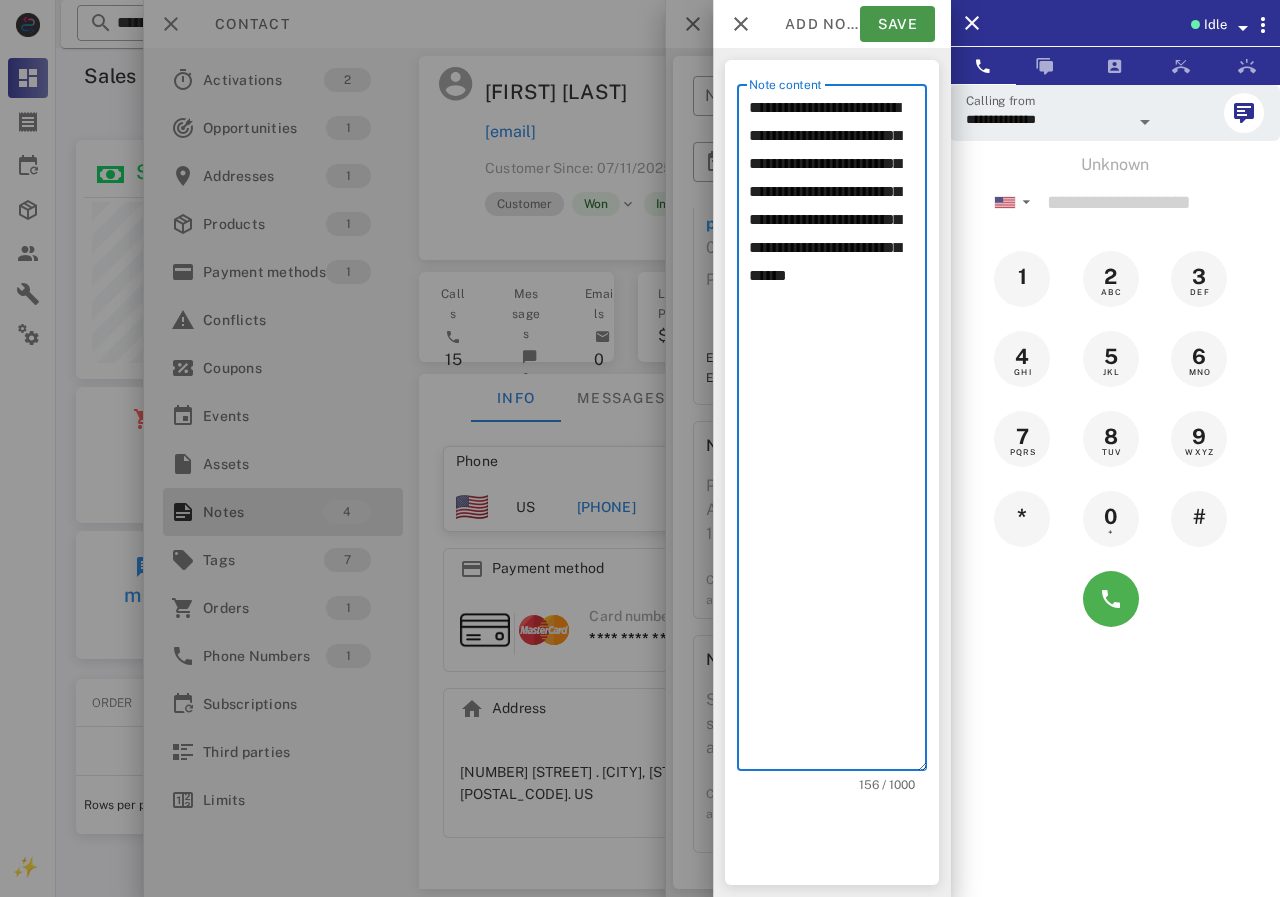 type on "**********" 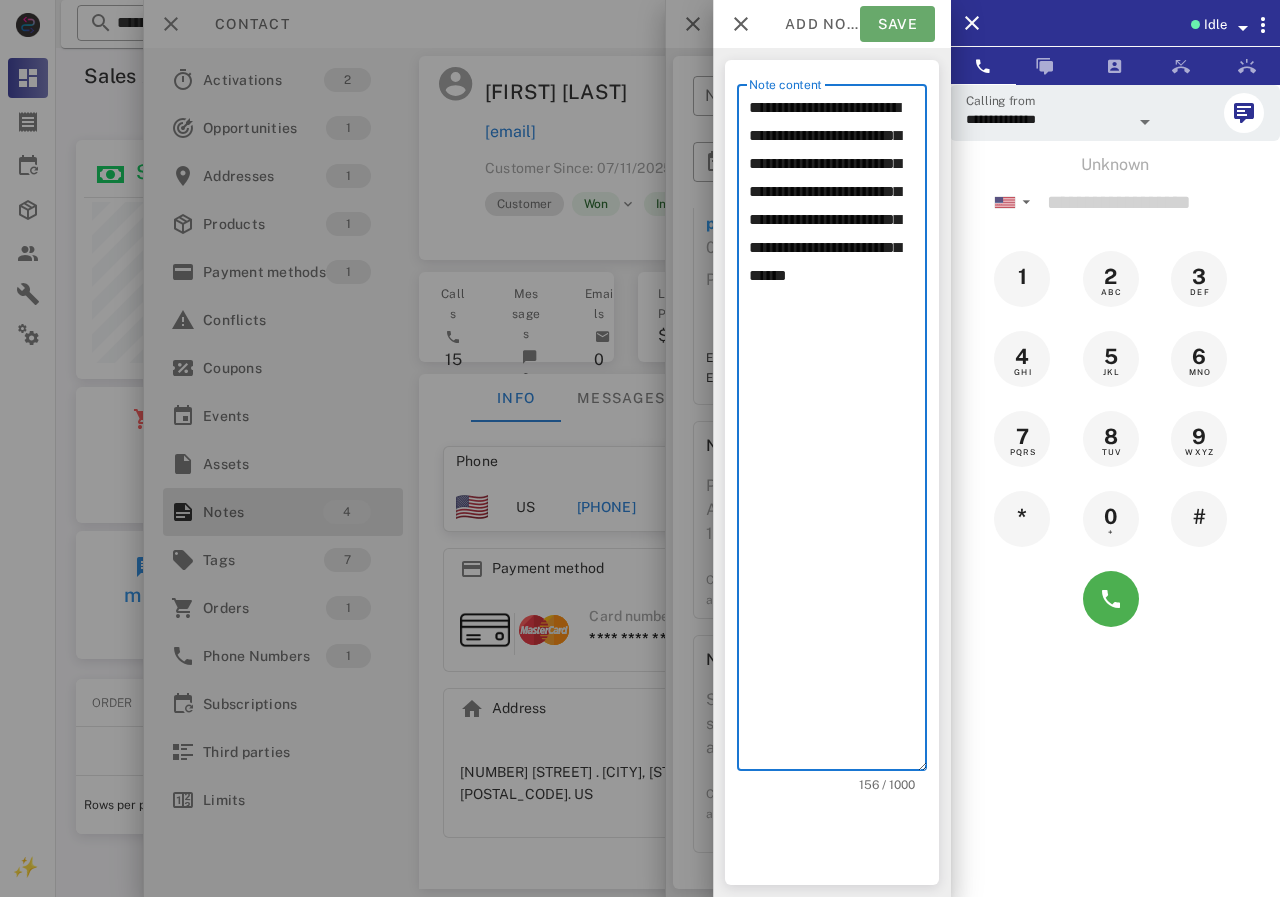 click on "Save" at bounding box center [897, 24] 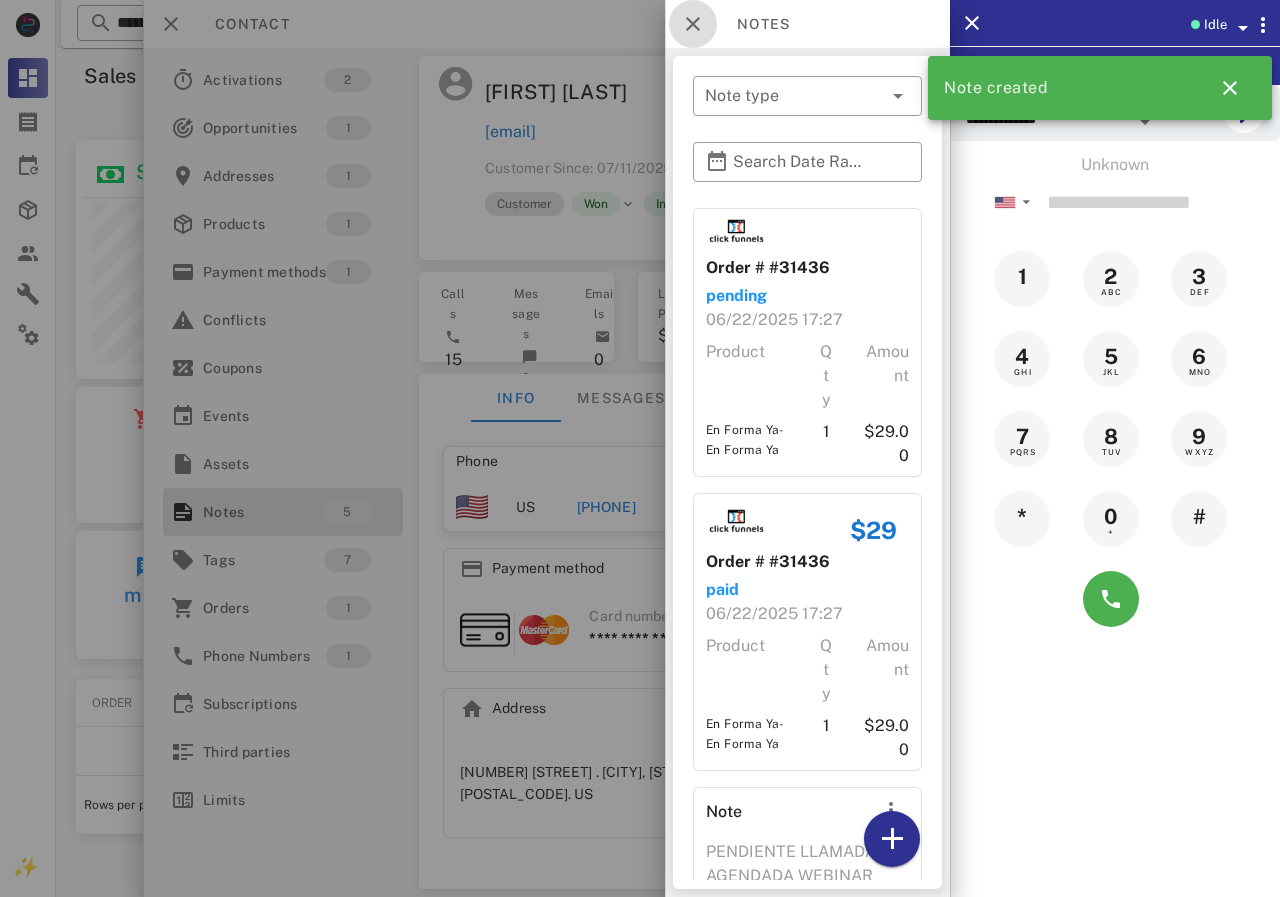 click at bounding box center (693, 24) 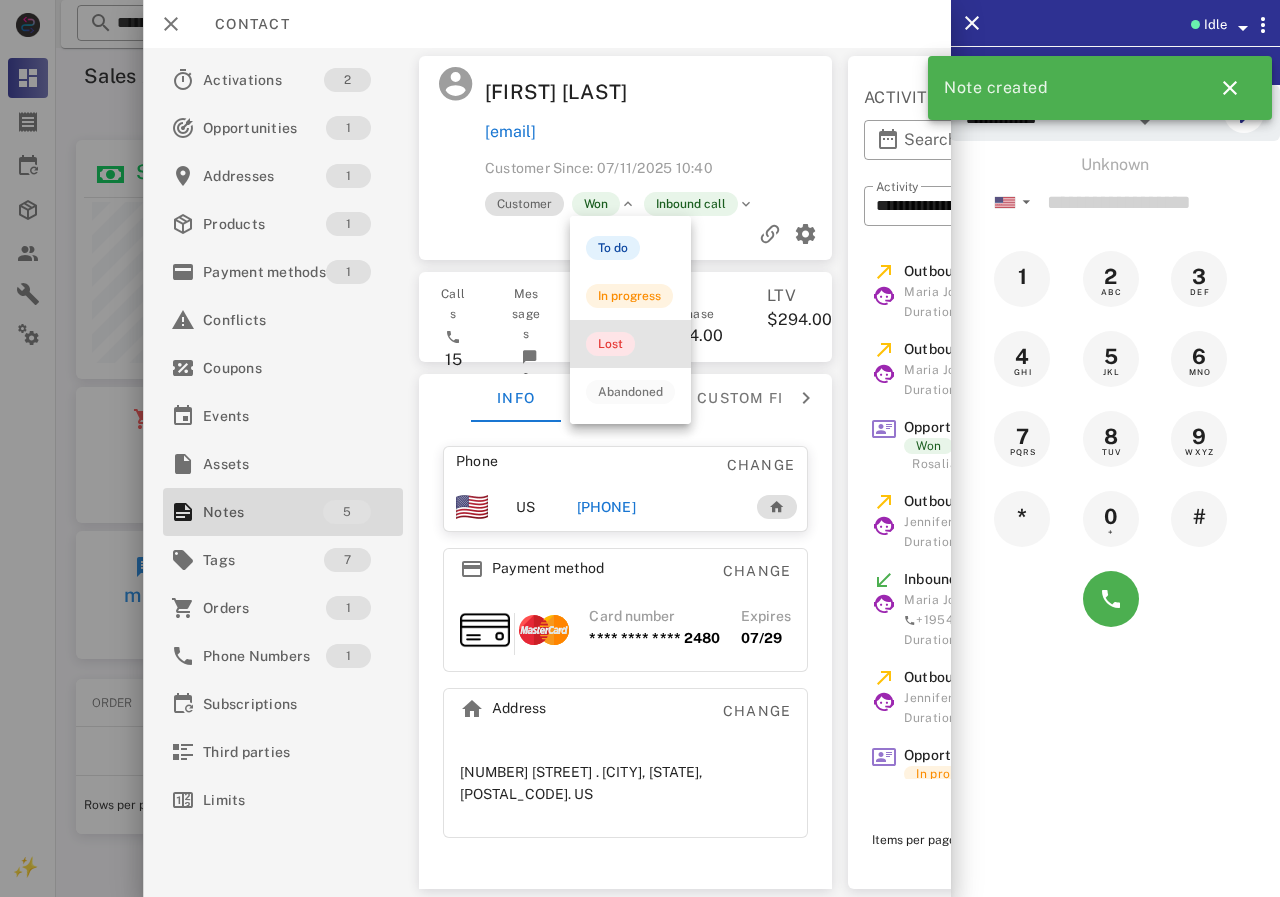click on "Lost" at bounding box center [610, 344] 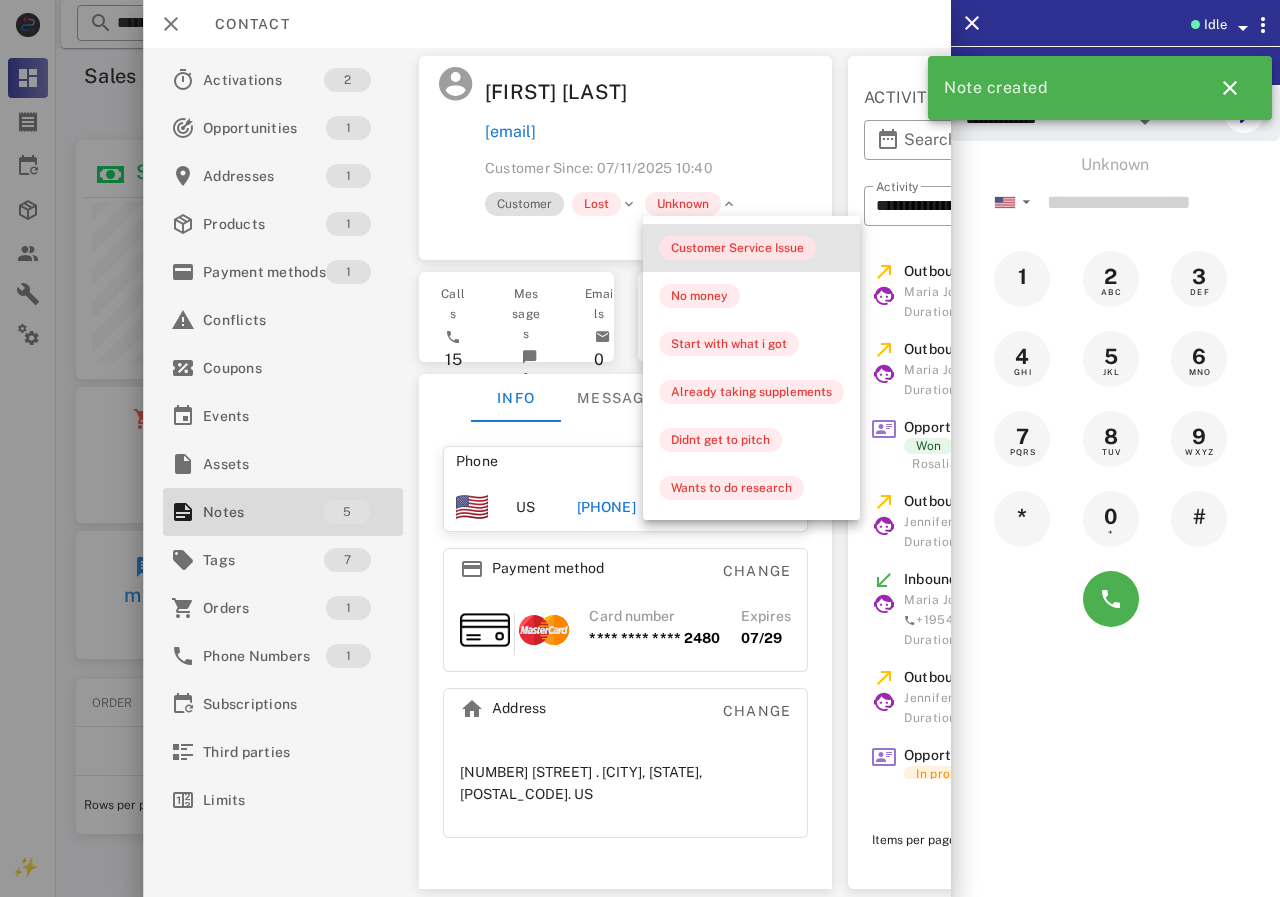 click on "Customer Service Issue" at bounding box center [737, 248] 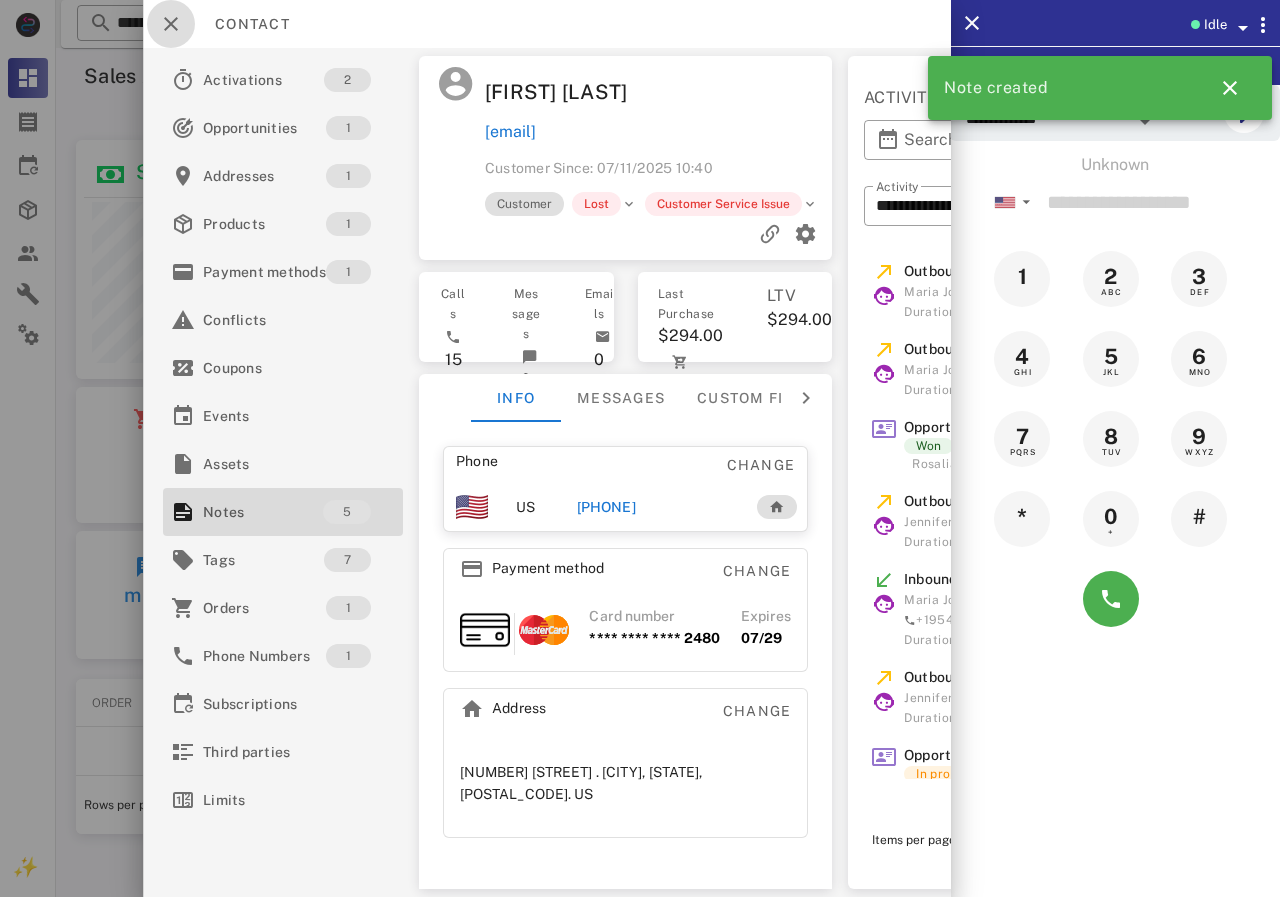 click at bounding box center [171, 24] 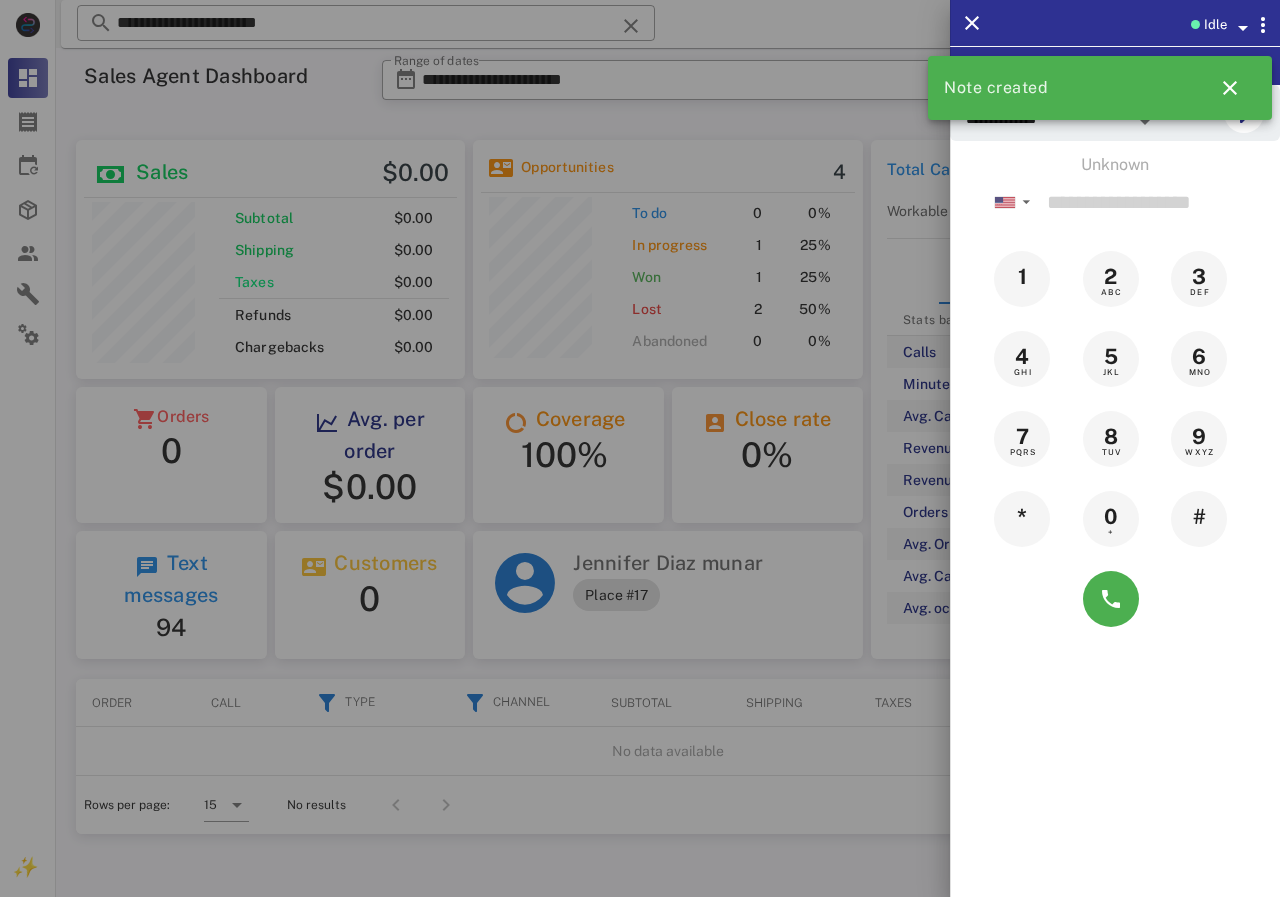 click at bounding box center [640, 448] 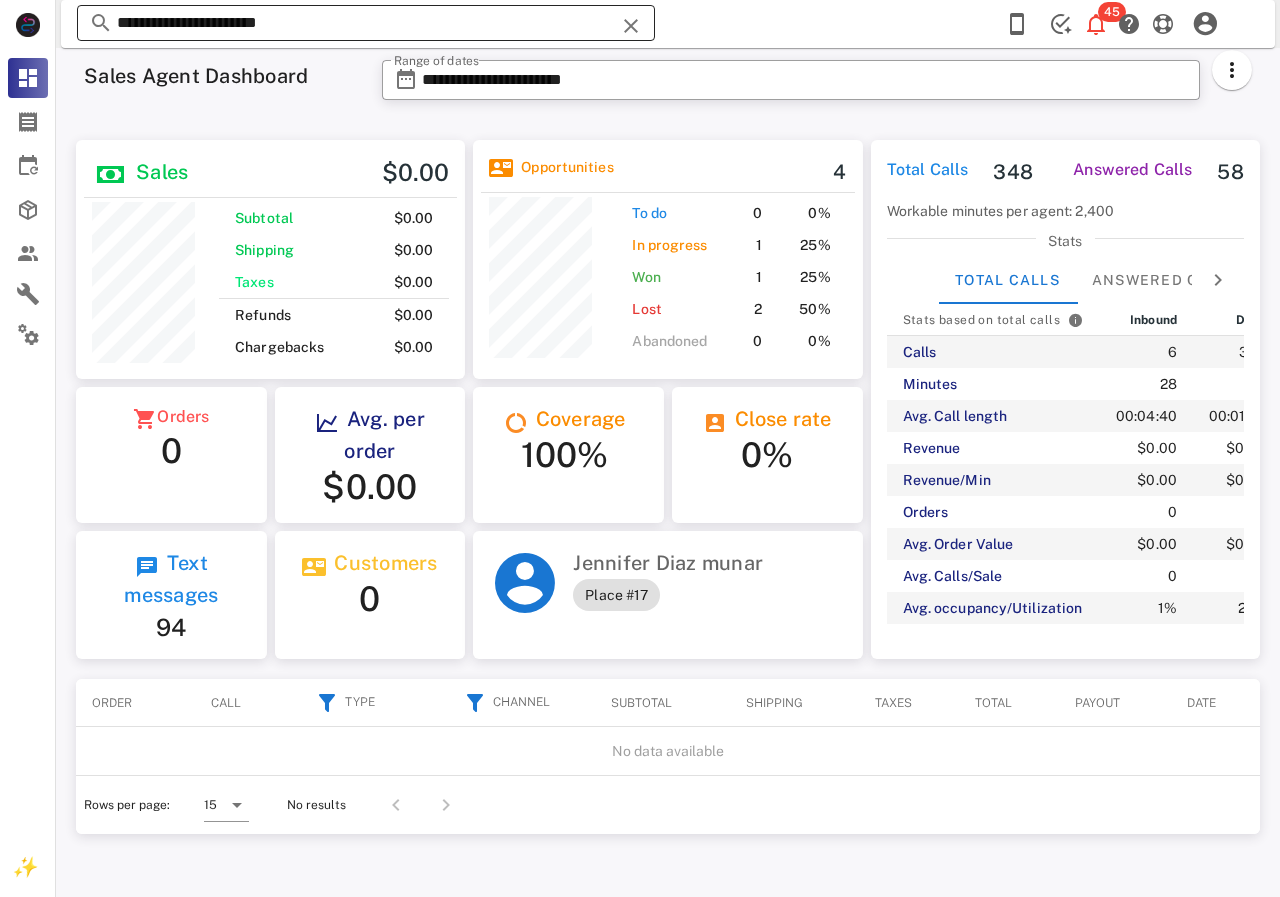 click on "**********" at bounding box center (366, 23) 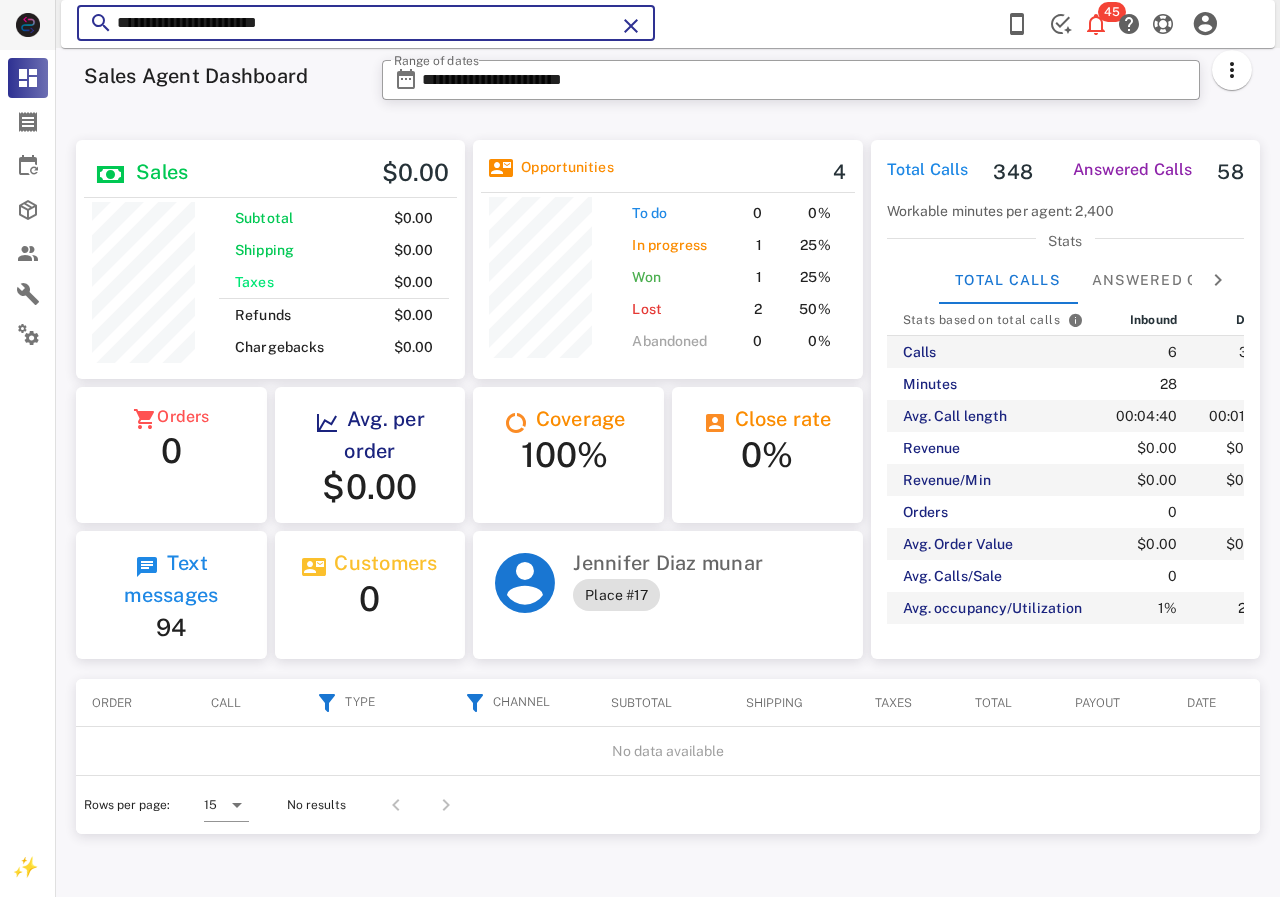 drag, startPoint x: 247, startPoint y: 30, endPoint x: 27, endPoint y: 34, distance: 220.03636 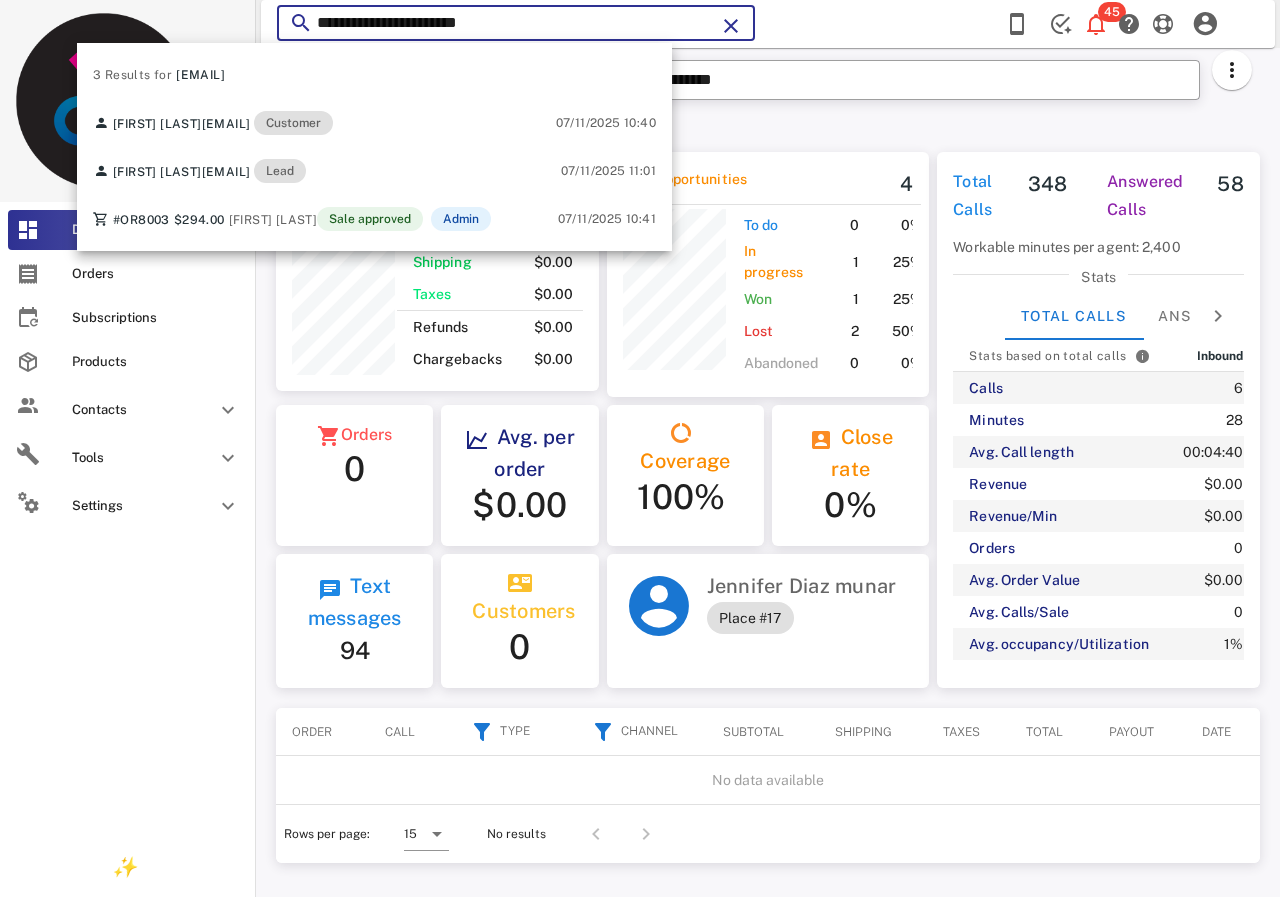 scroll, scrollTop: 255, scrollLeft: 318, axis: both 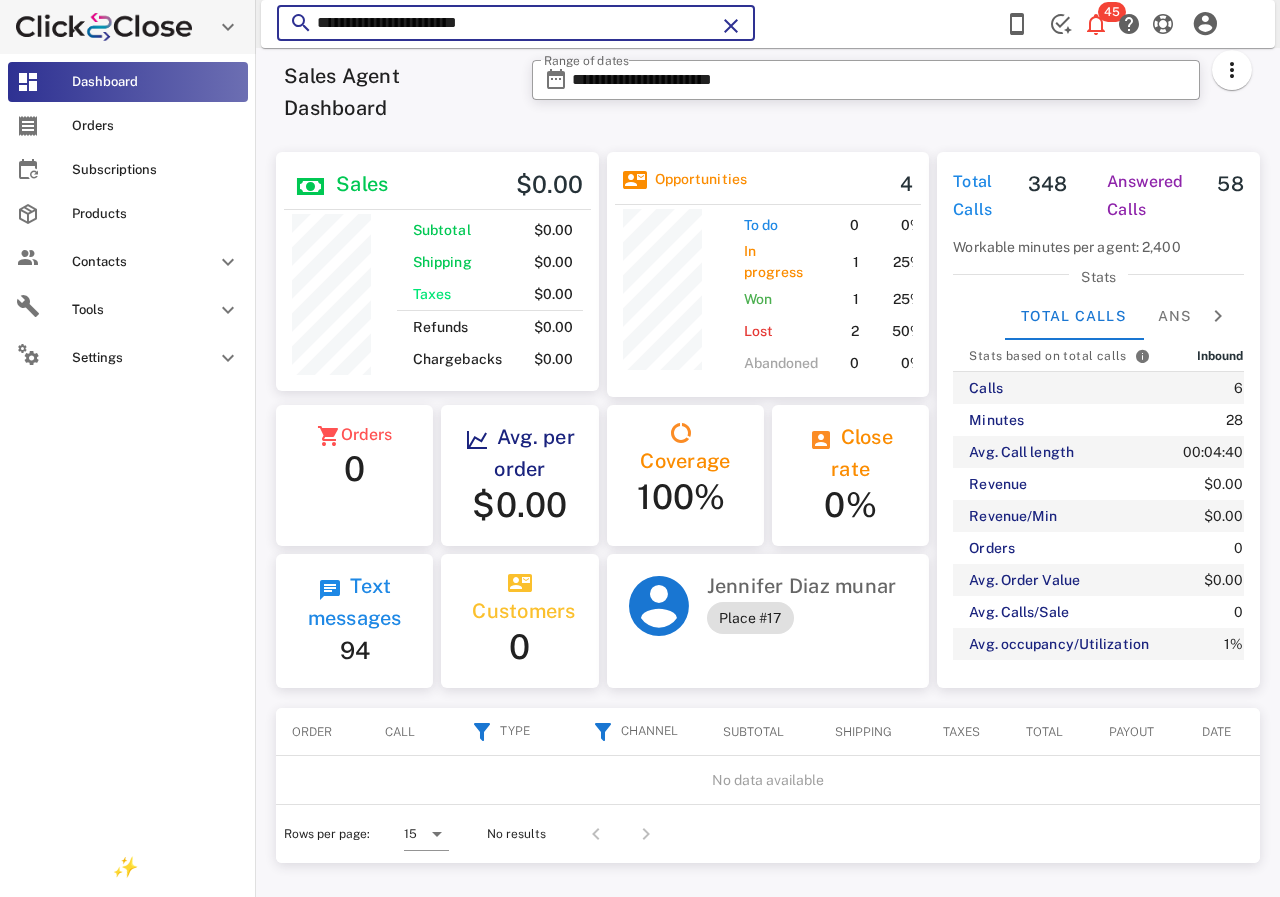 paste on "****" 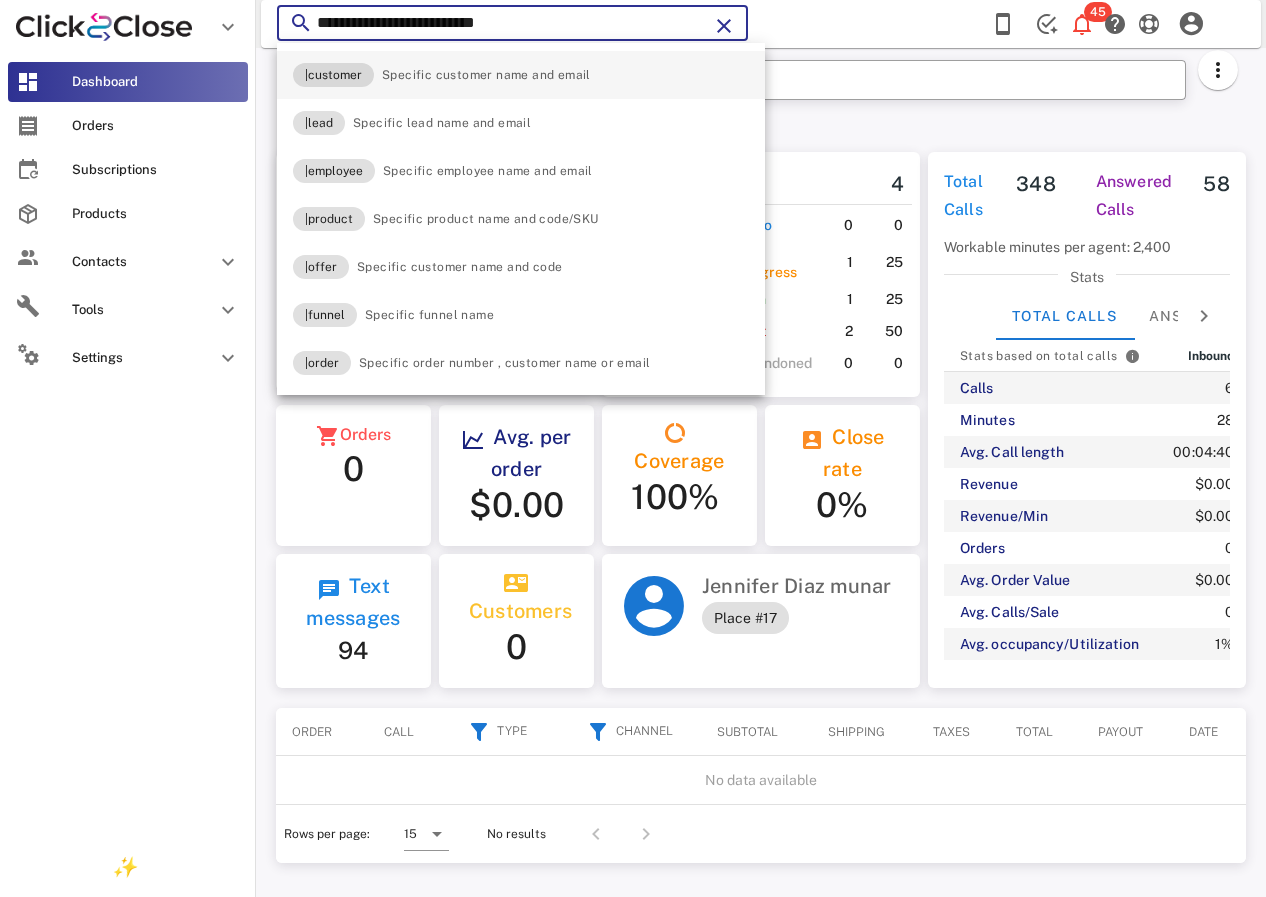 scroll, scrollTop: 999761, scrollLeft: 999613, axis: both 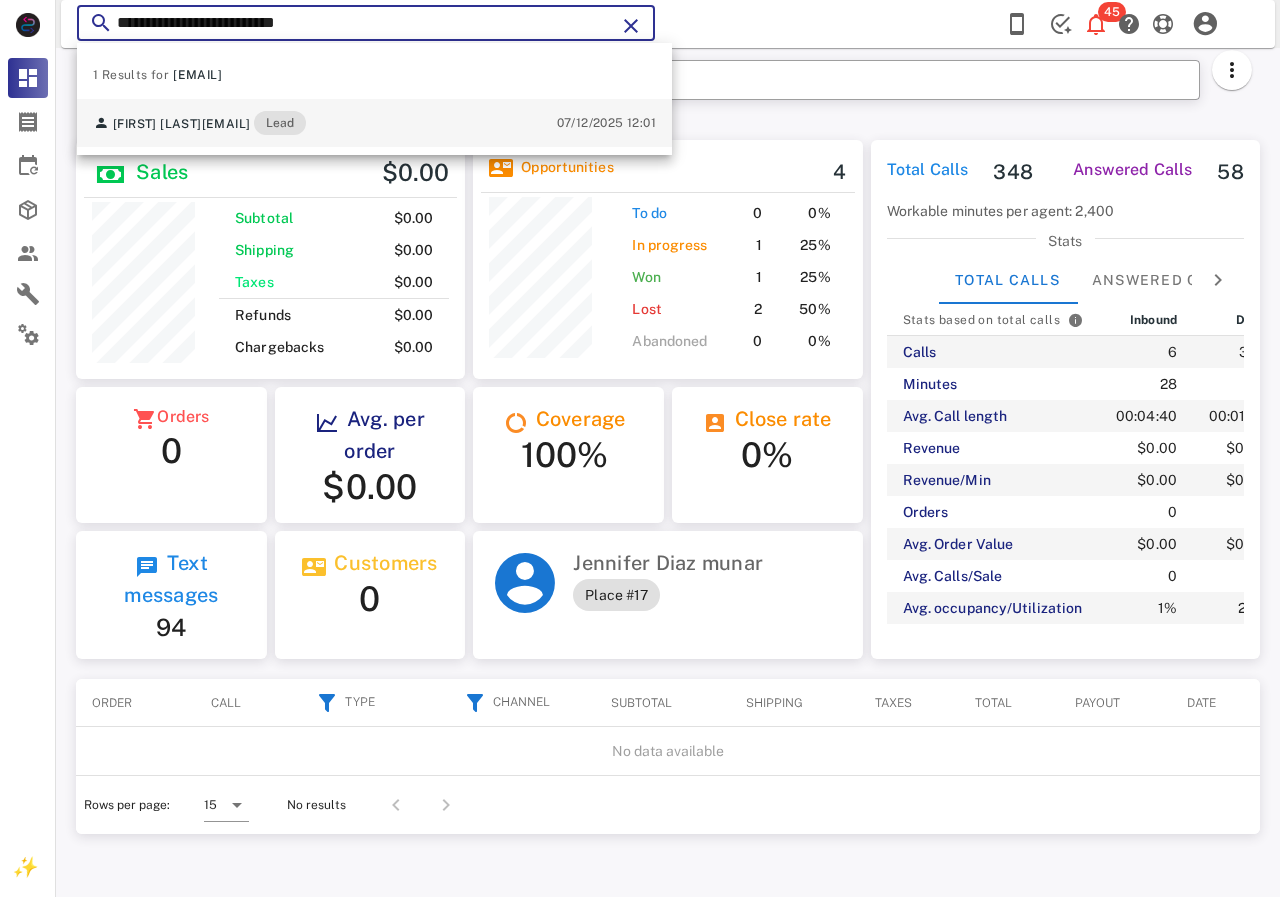 type on "**********" 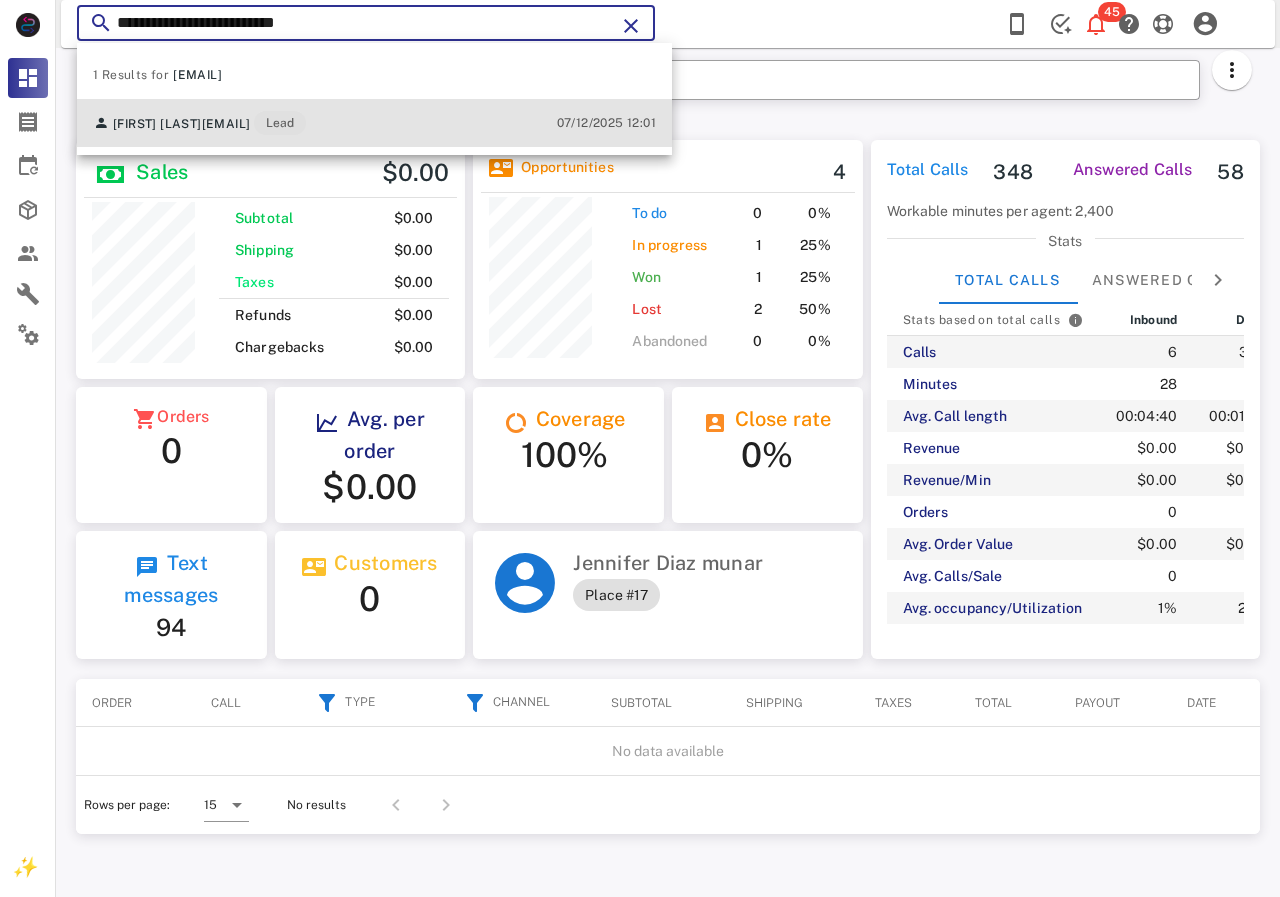 click on "[FIRST] [LAST]   [EMAIL]   Lead   [DATE] [TIME]" at bounding box center [374, 123] 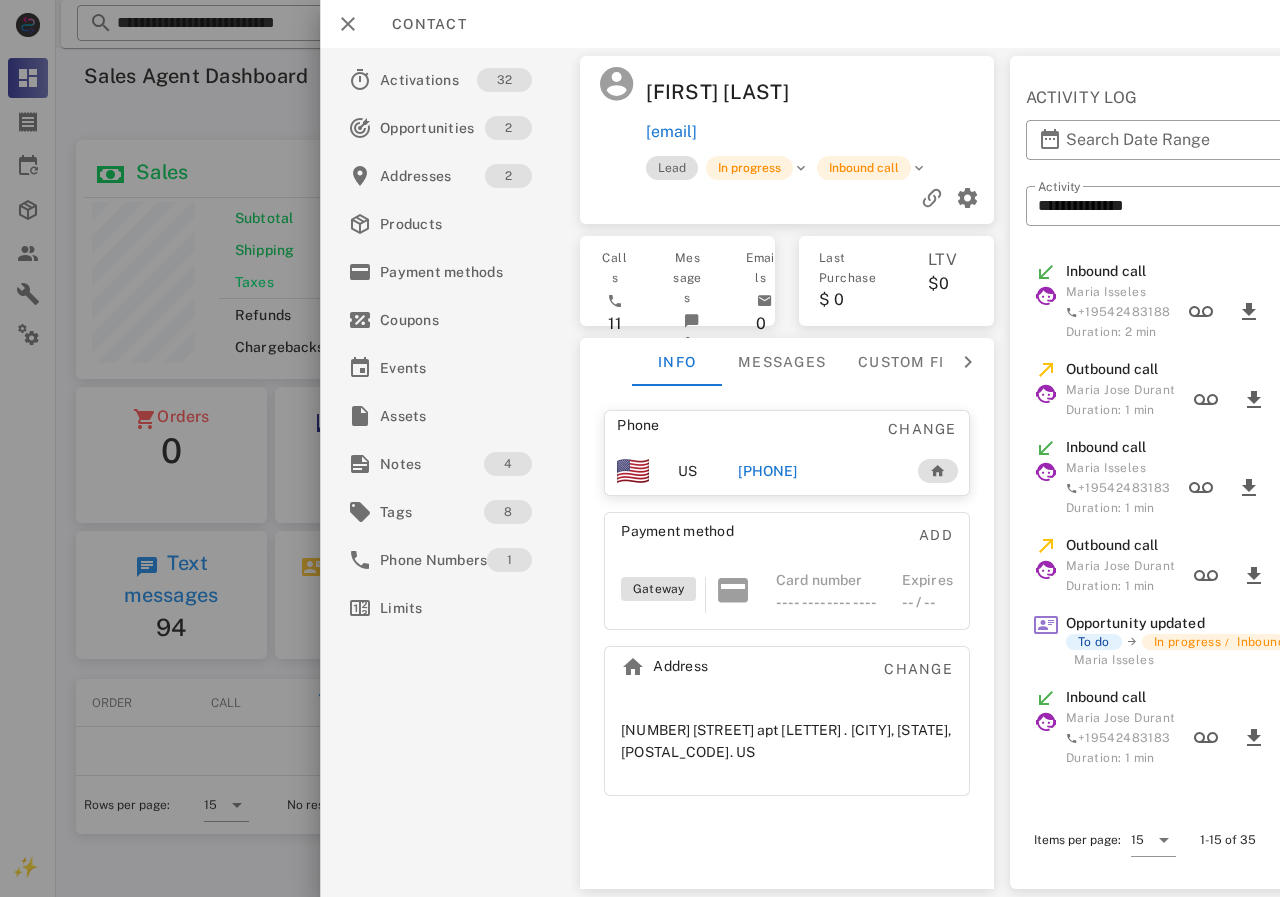 drag, startPoint x: 768, startPoint y: 427, endPoint x: 775, endPoint y: 466, distance: 39.623226 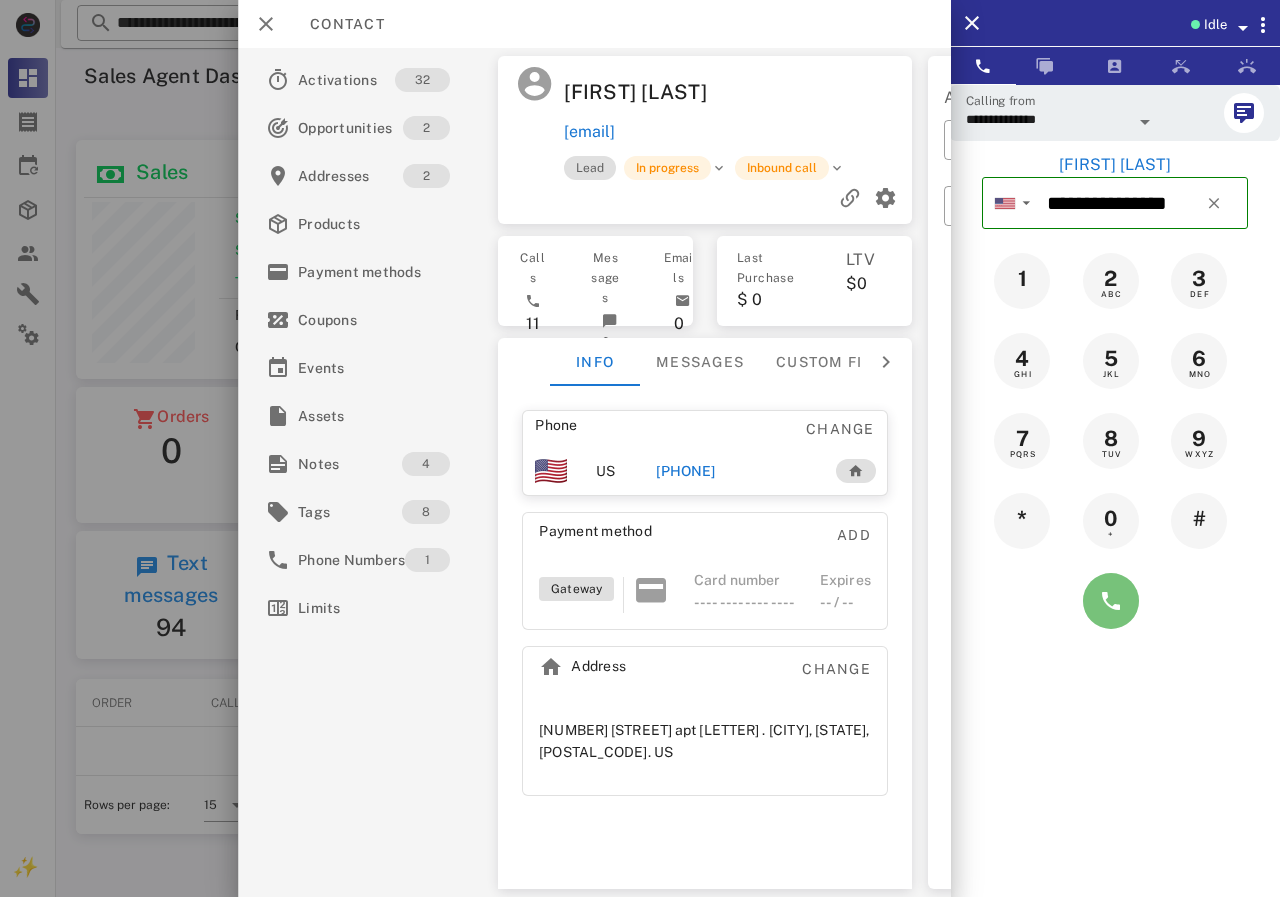 click at bounding box center [1111, 601] 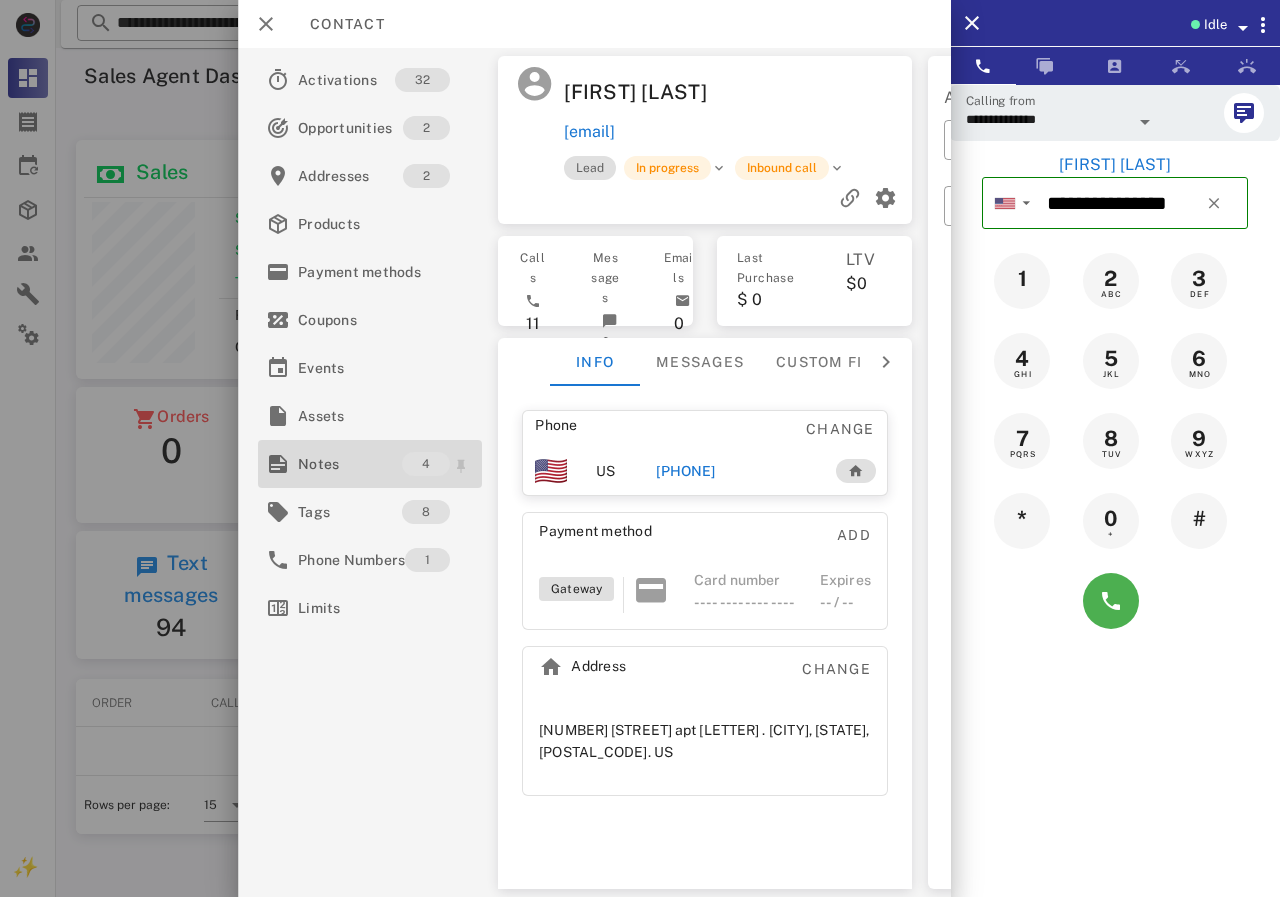 click on "Notes" at bounding box center (350, 464) 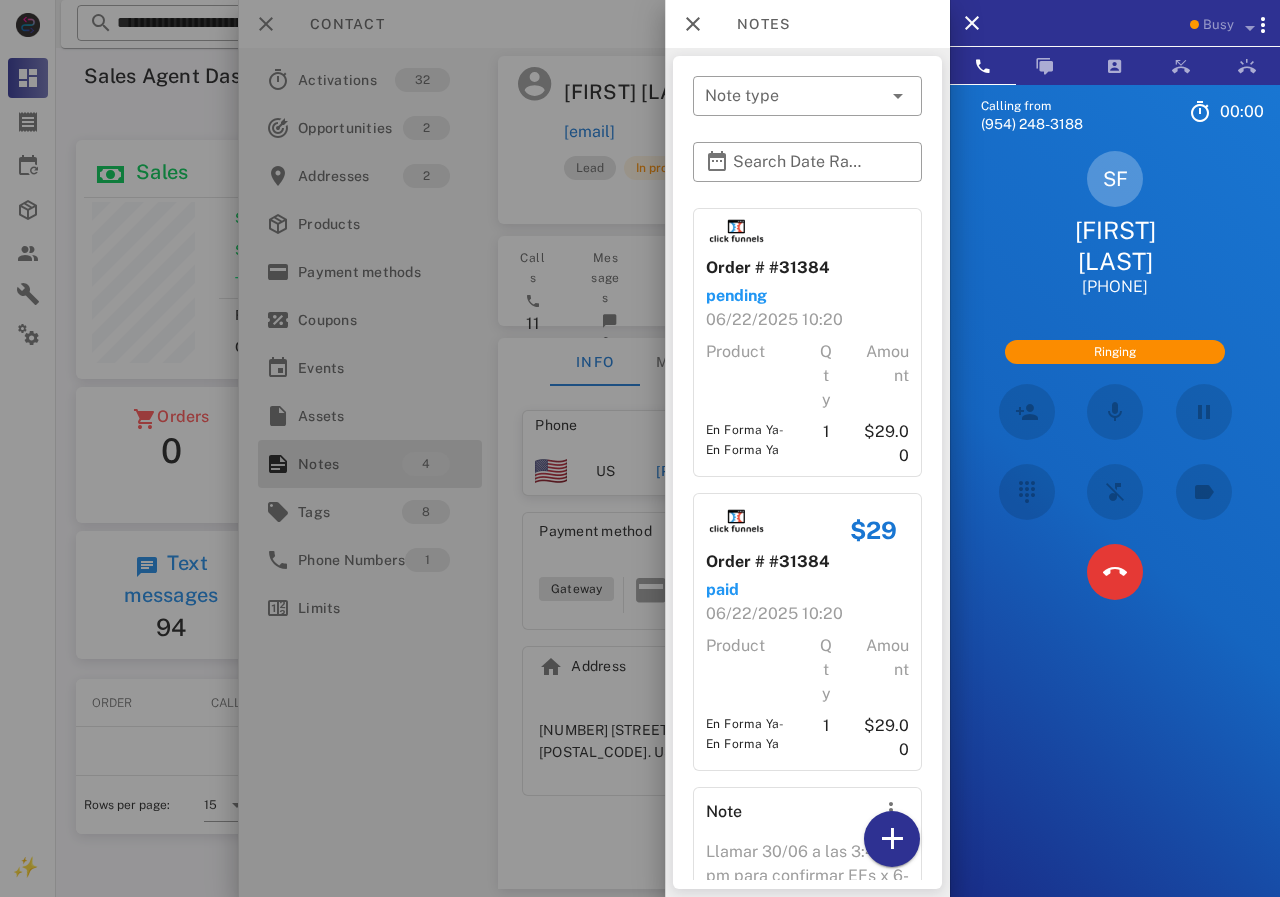 scroll, scrollTop: 418, scrollLeft: 0, axis: vertical 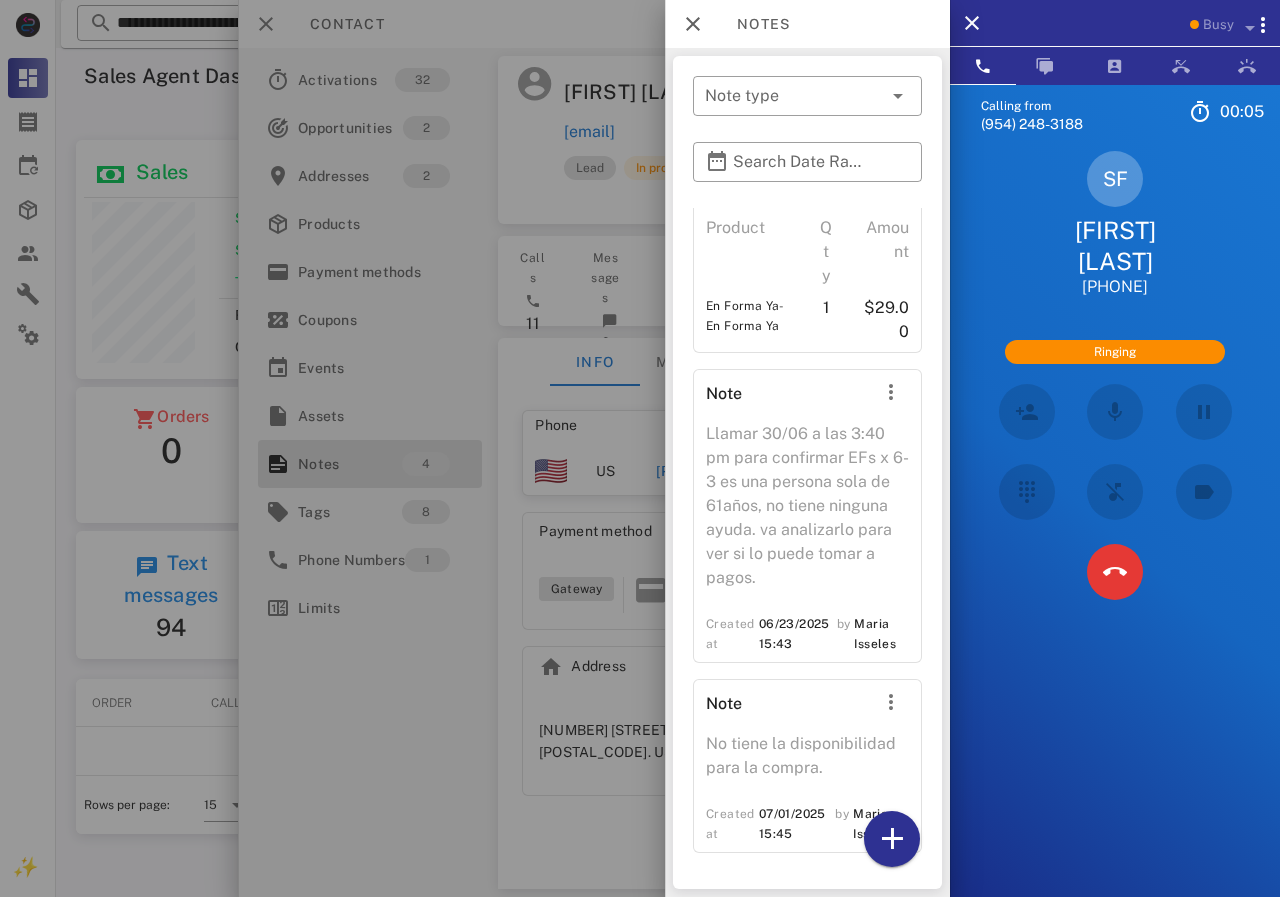 click at bounding box center [640, 448] 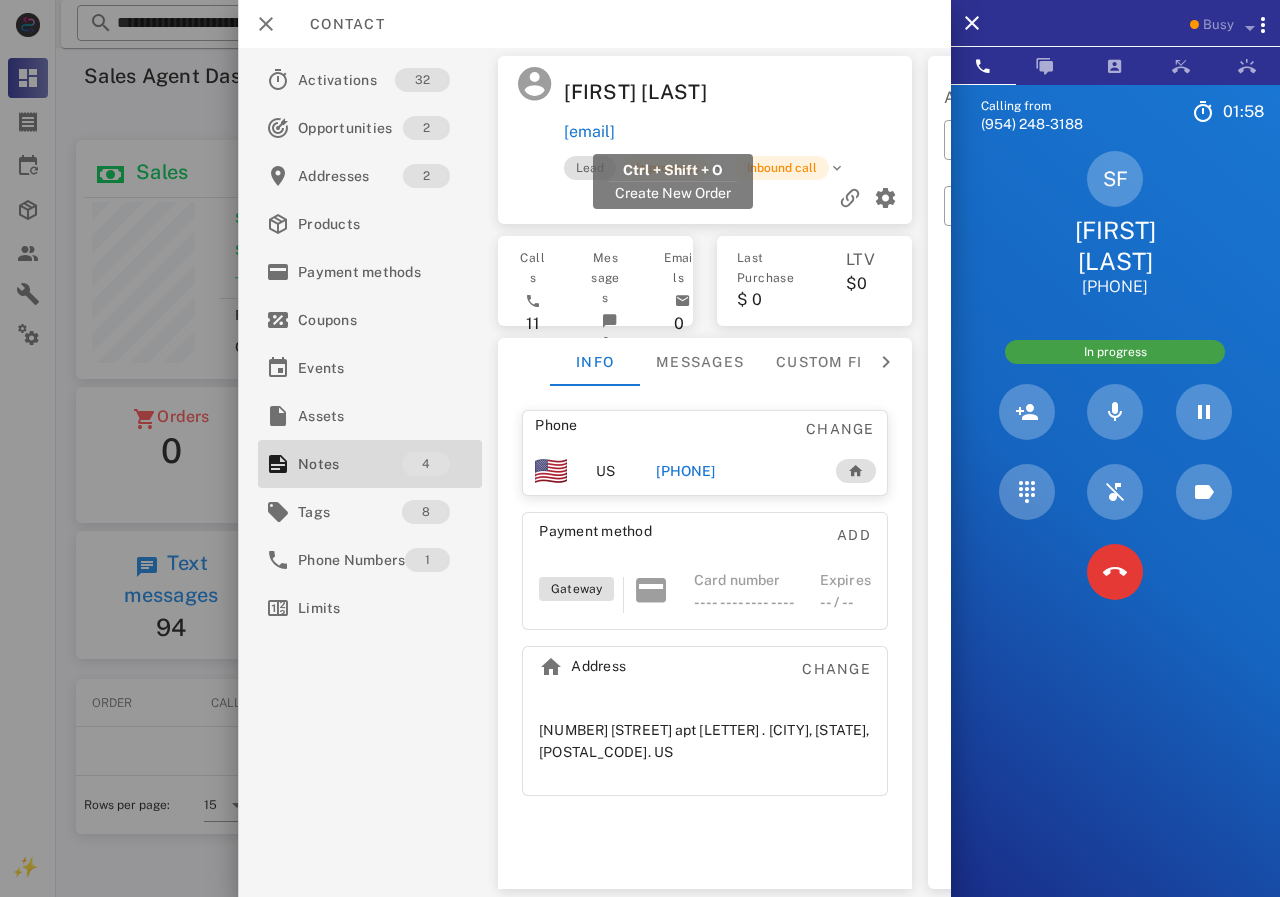 drag, startPoint x: 800, startPoint y: 134, endPoint x: 566, endPoint y: 139, distance: 234.0534 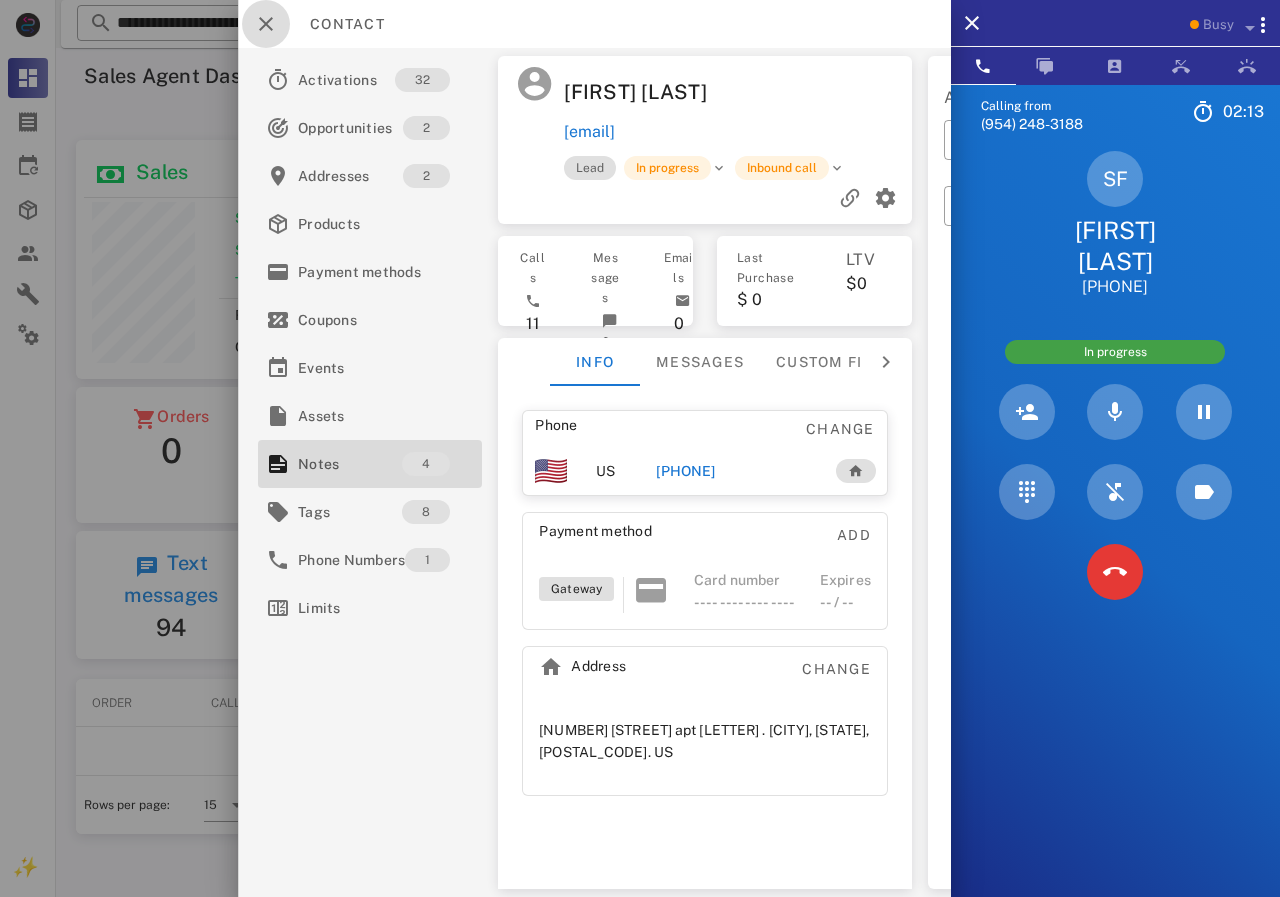 click at bounding box center [266, 24] 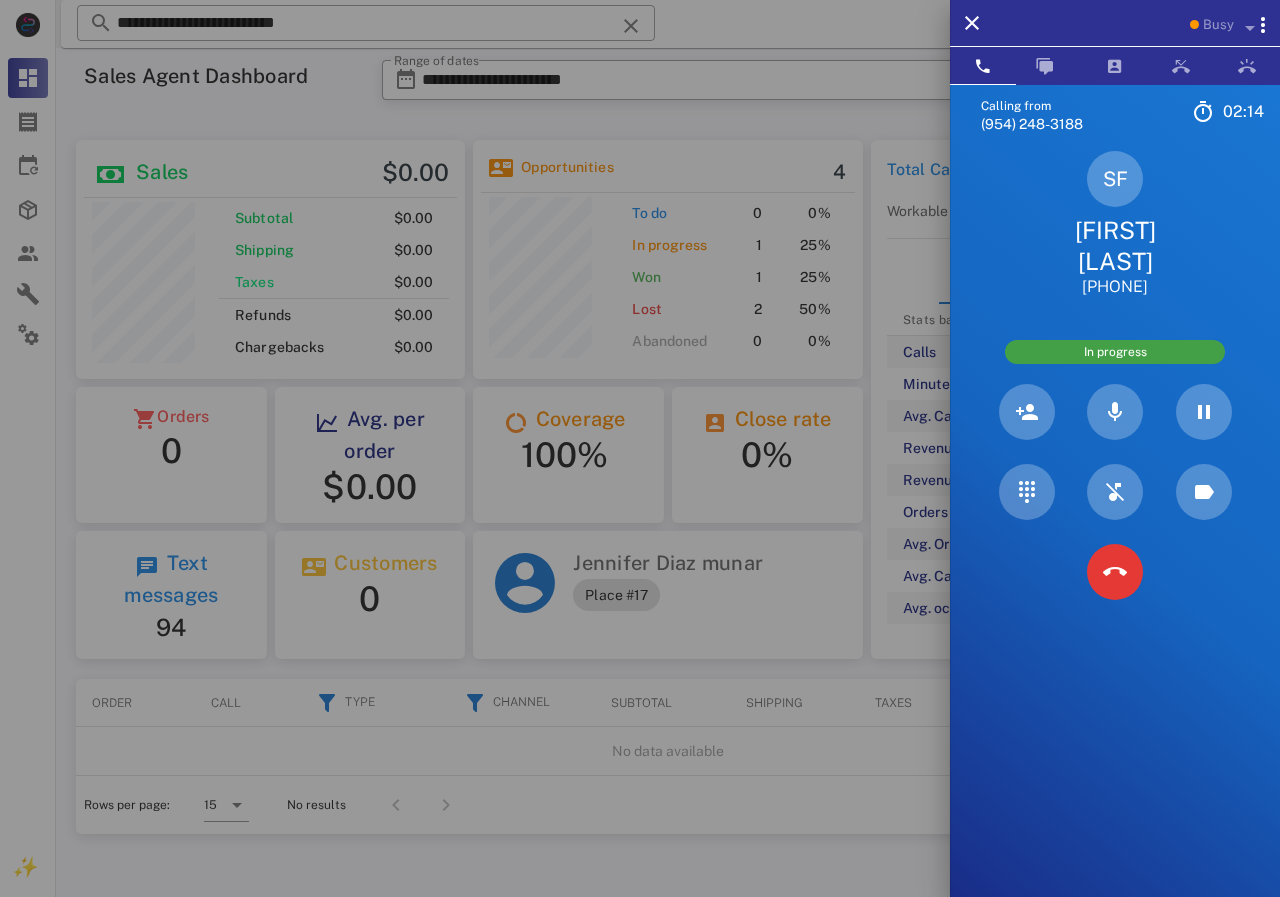 click at bounding box center (640, 448) 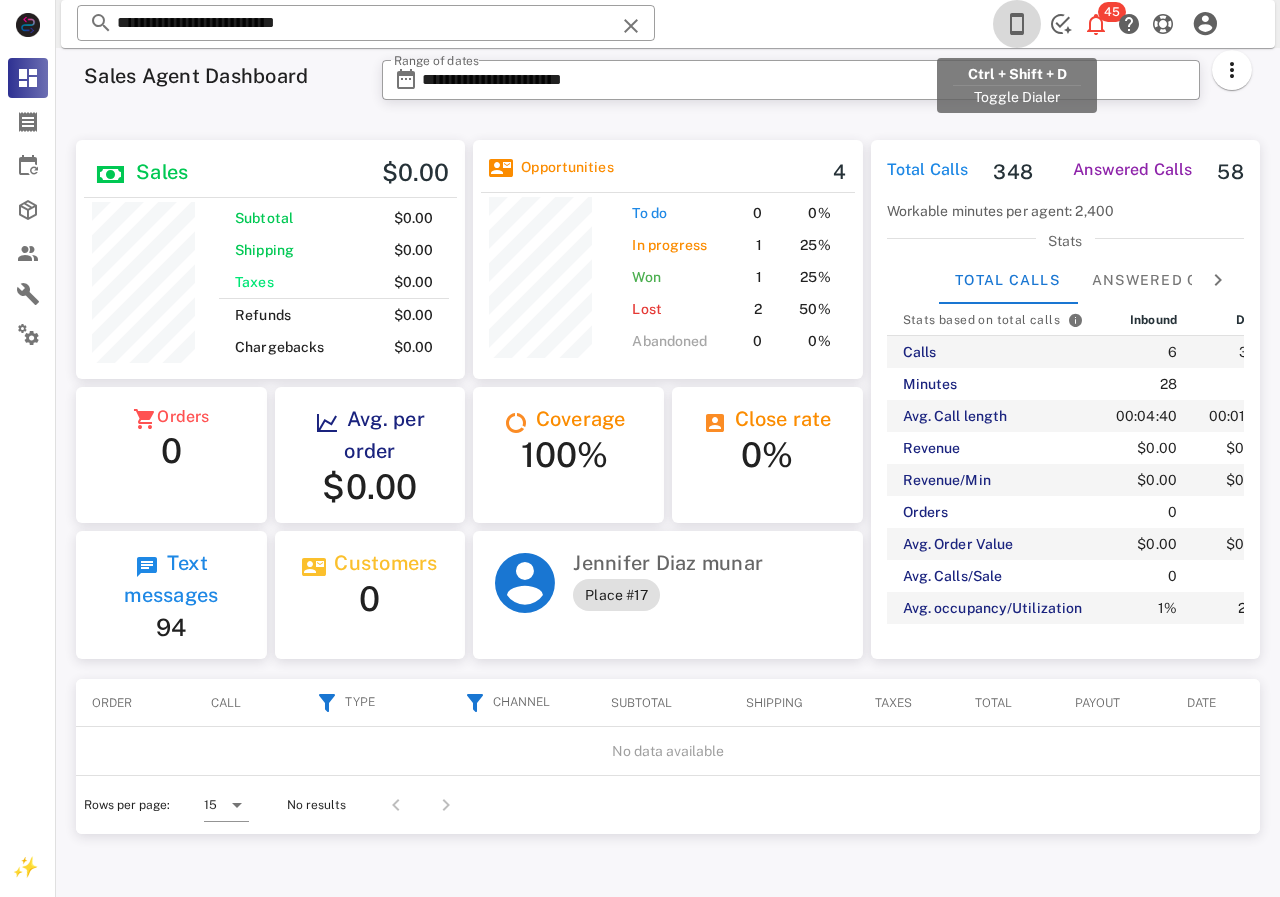 drag, startPoint x: 1001, startPoint y: 14, endPoint x: 1013, endPoint y: 22, distance: 14.422205 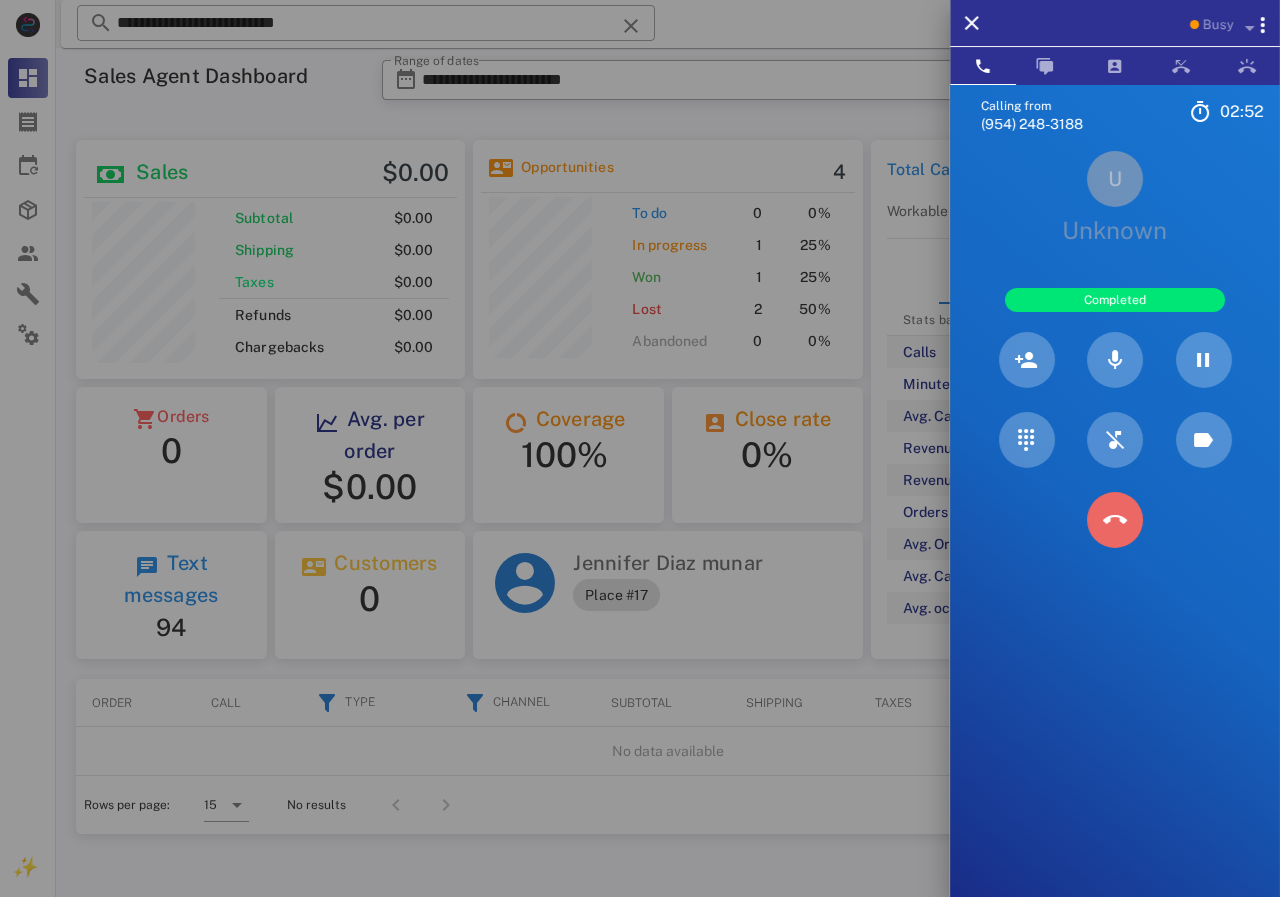 click at bounding box center (1115, 520) 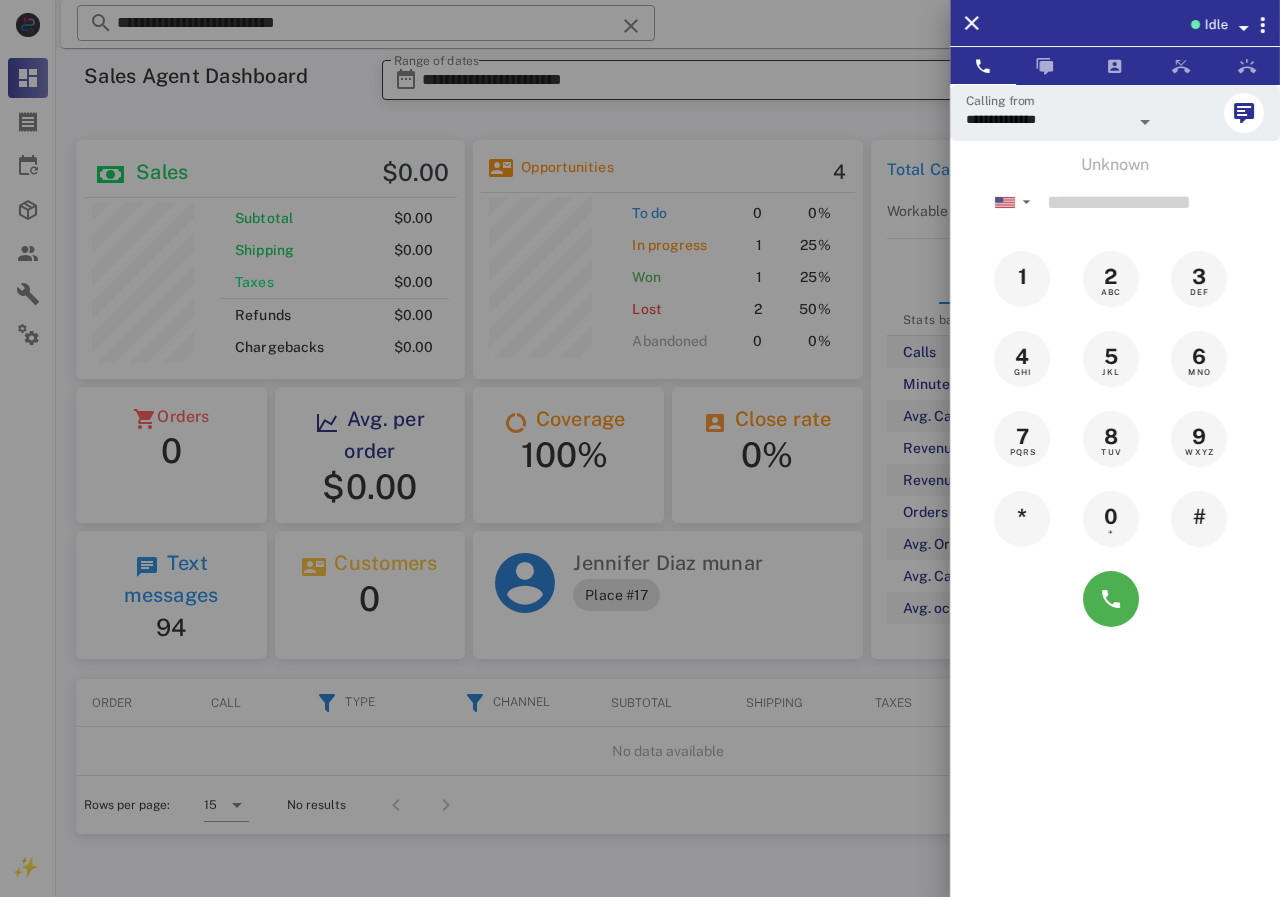 click at bounding box center (640, 448) 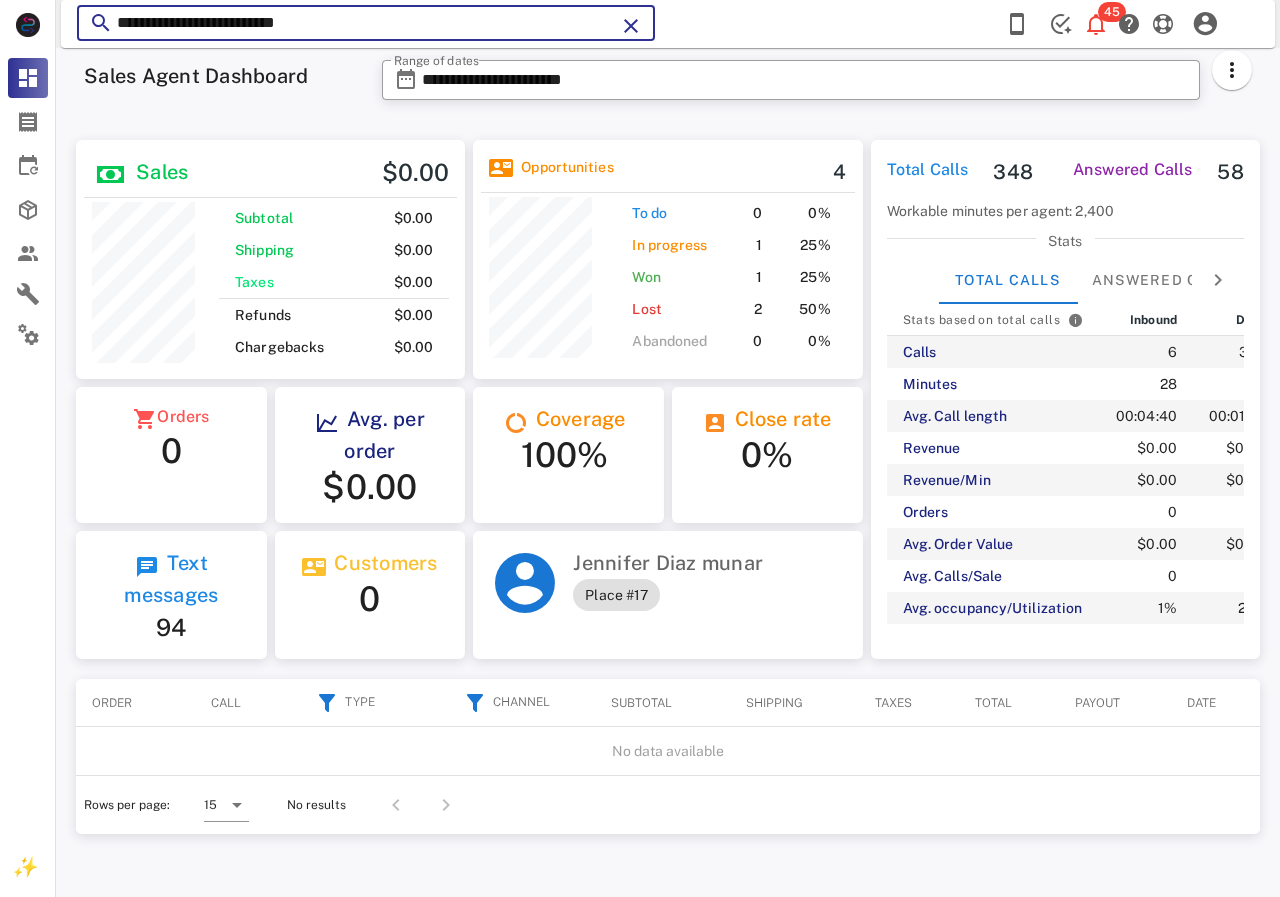 click on "**********" at bounding box center (366, 23) 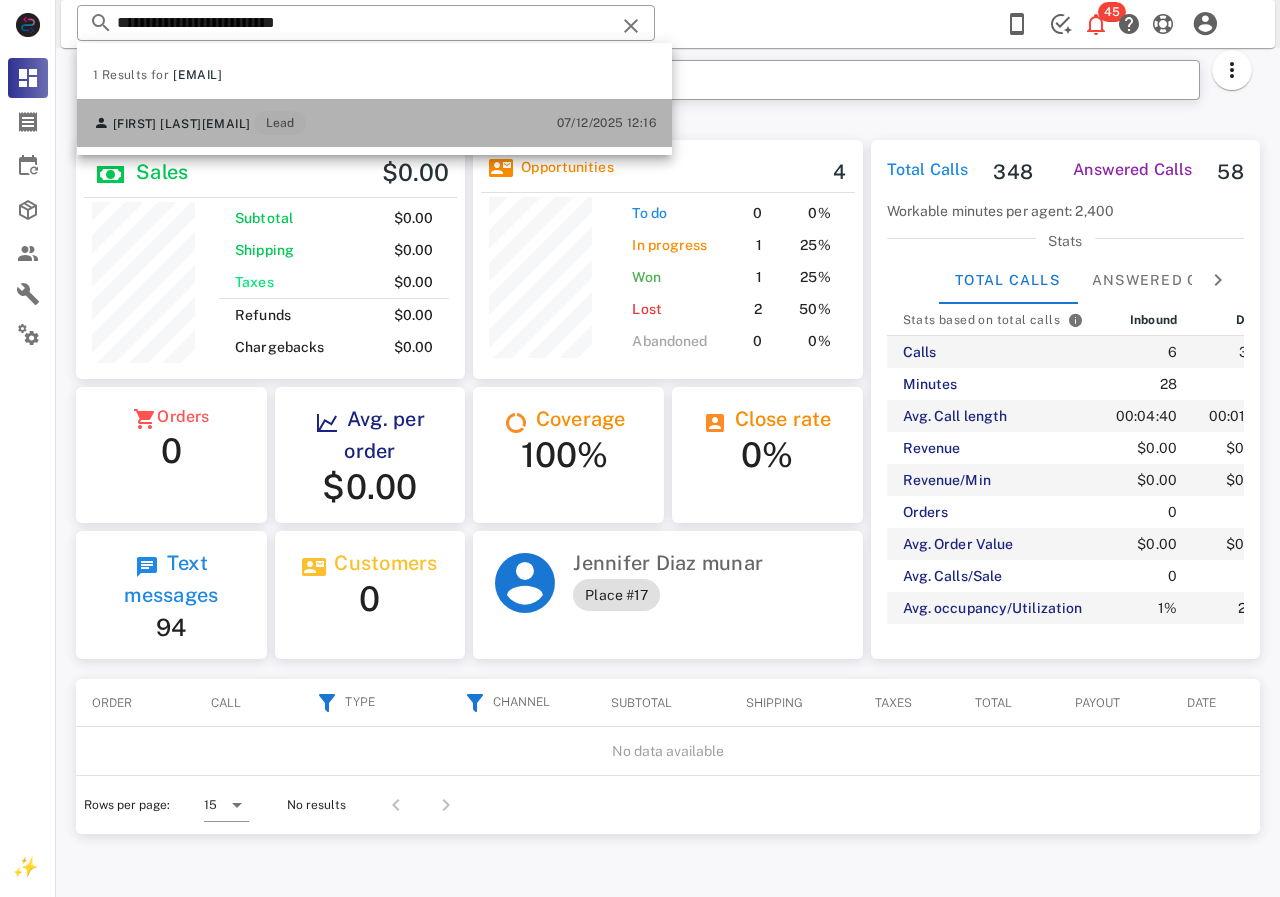 click on "[FIRST] [LAST]   [EMAIL]   Lead" at bounding box center (199, 123) 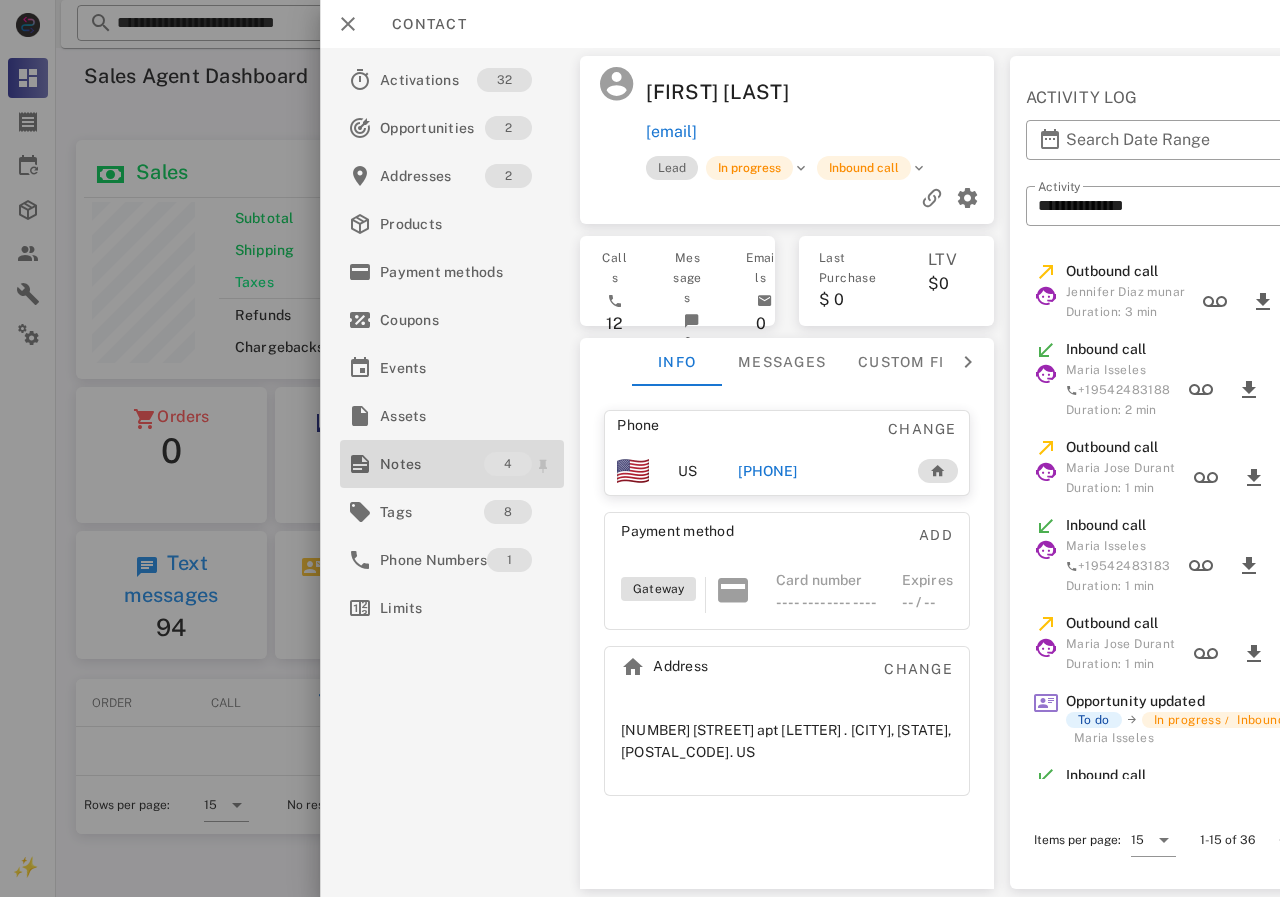 click on "Notes" at bounding box center [432, 464] 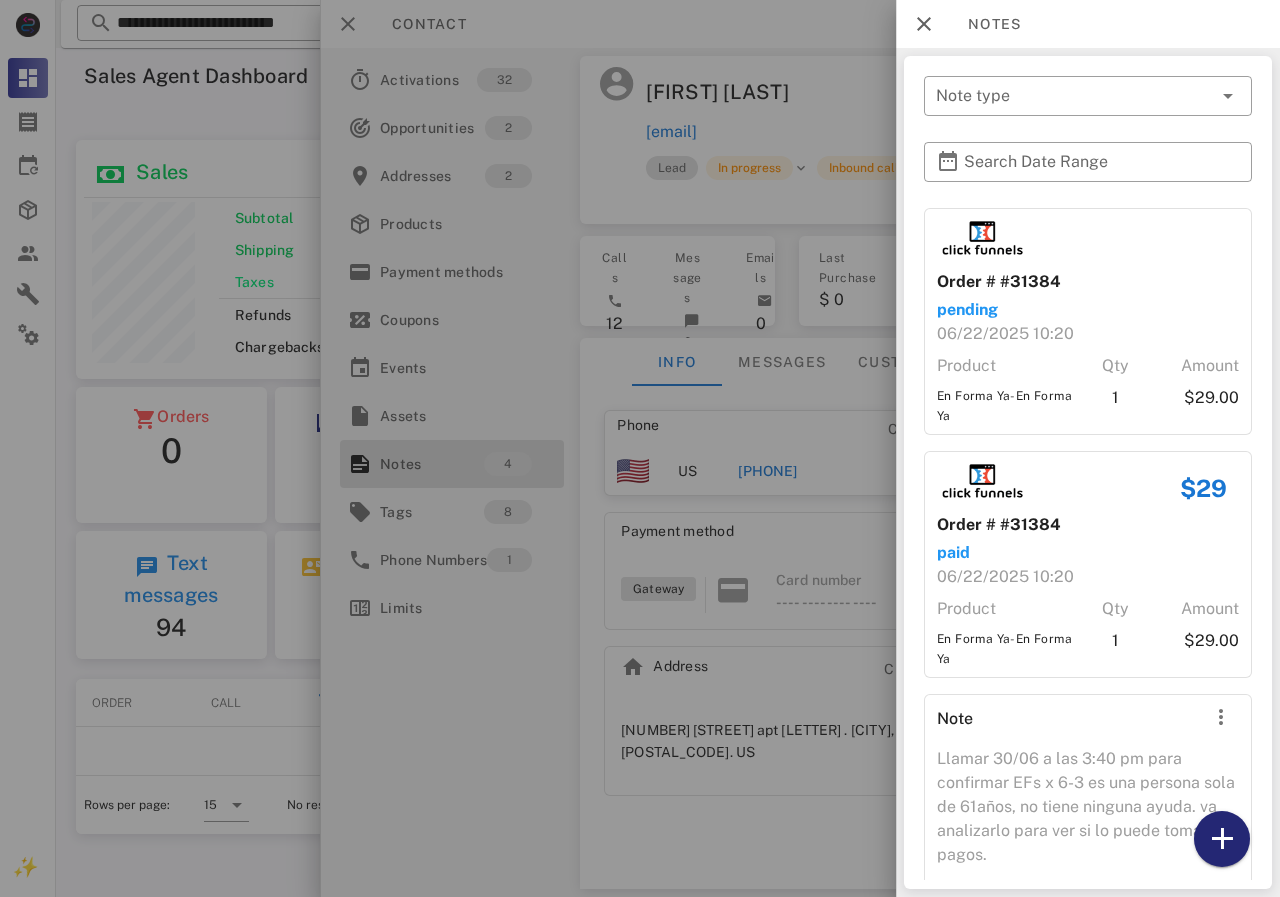 click at bounding box center [1222, 839] 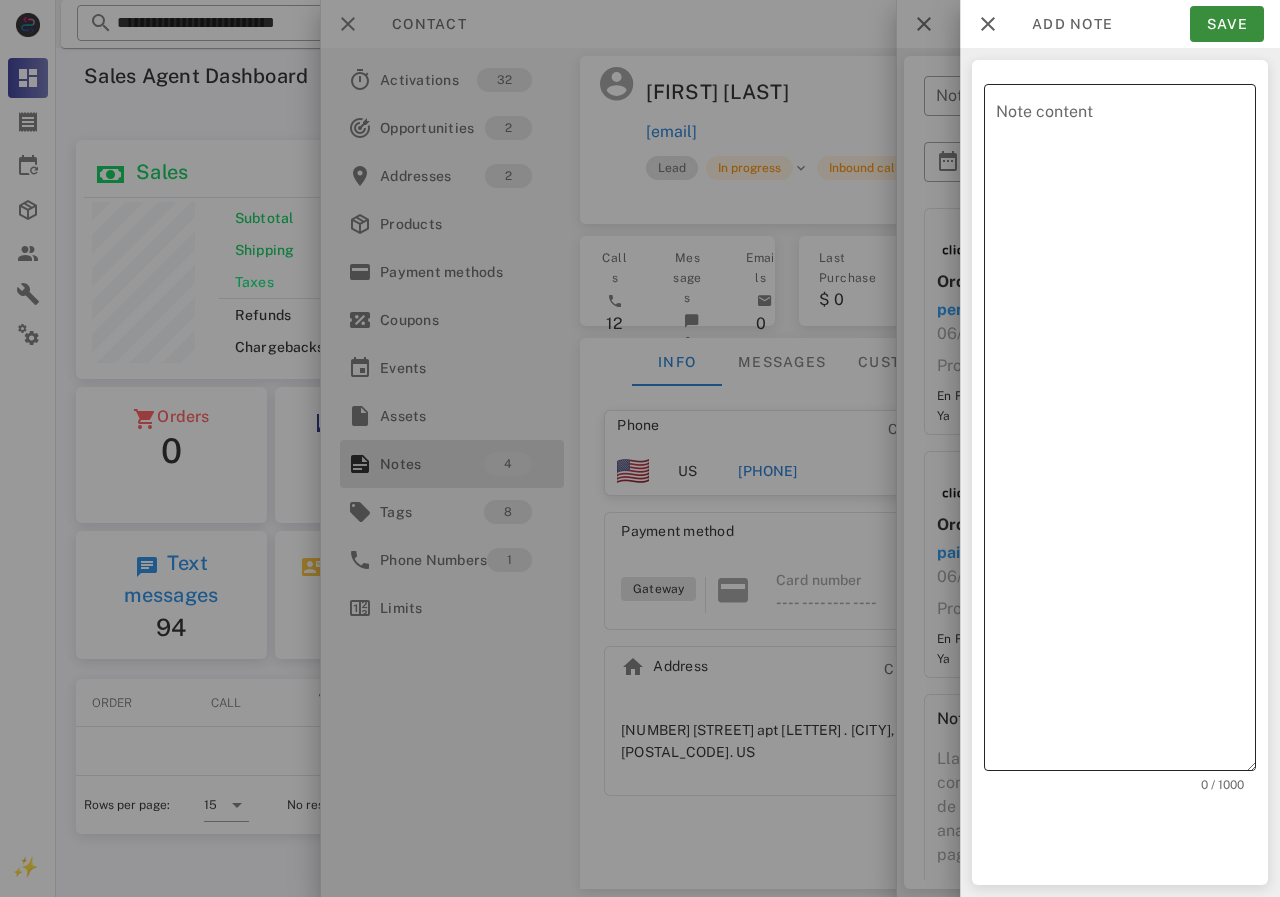 click on "Note content" at bounding box center (1126, 432) 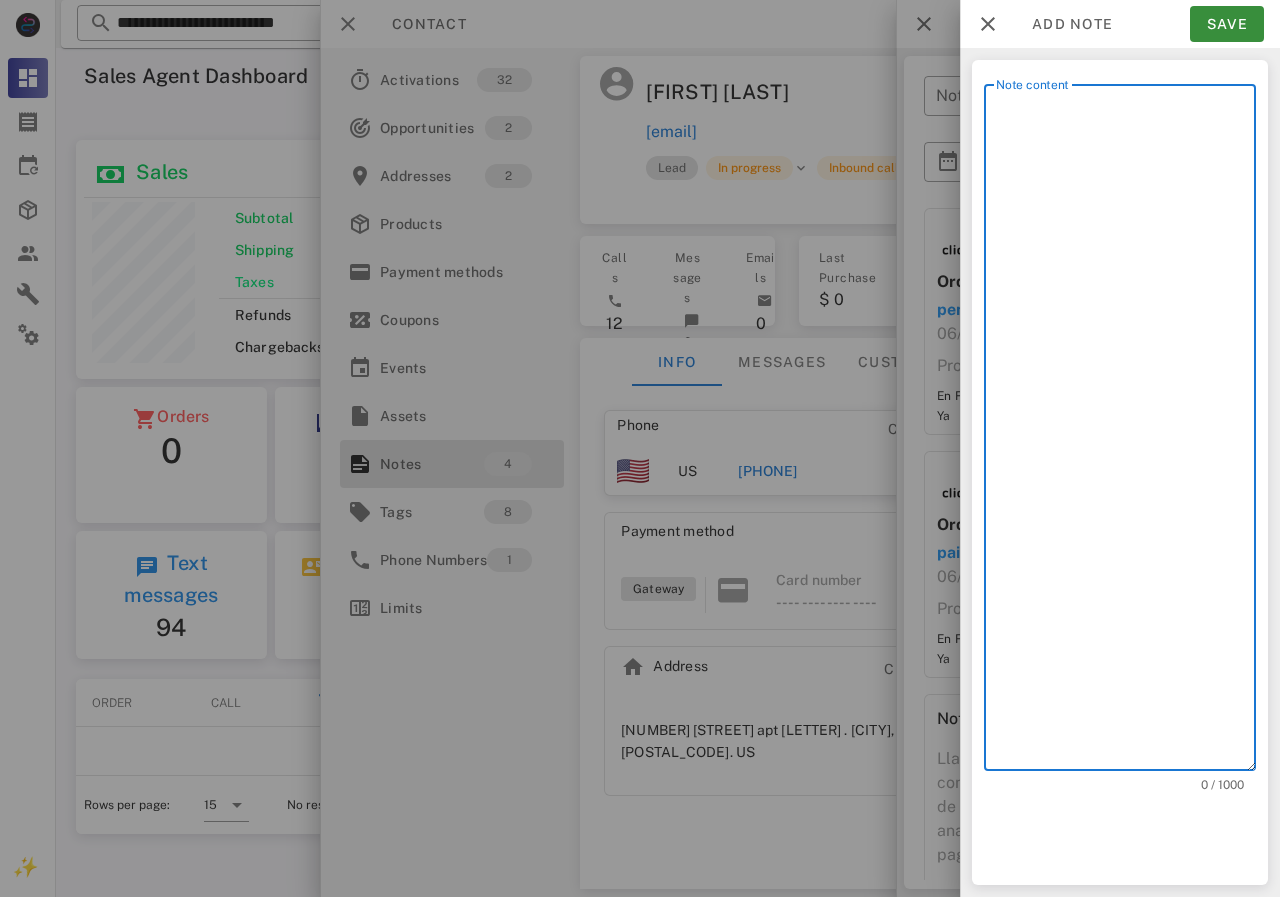 scroll, scrollTop: 240, scrollLeft: 390, axis: both 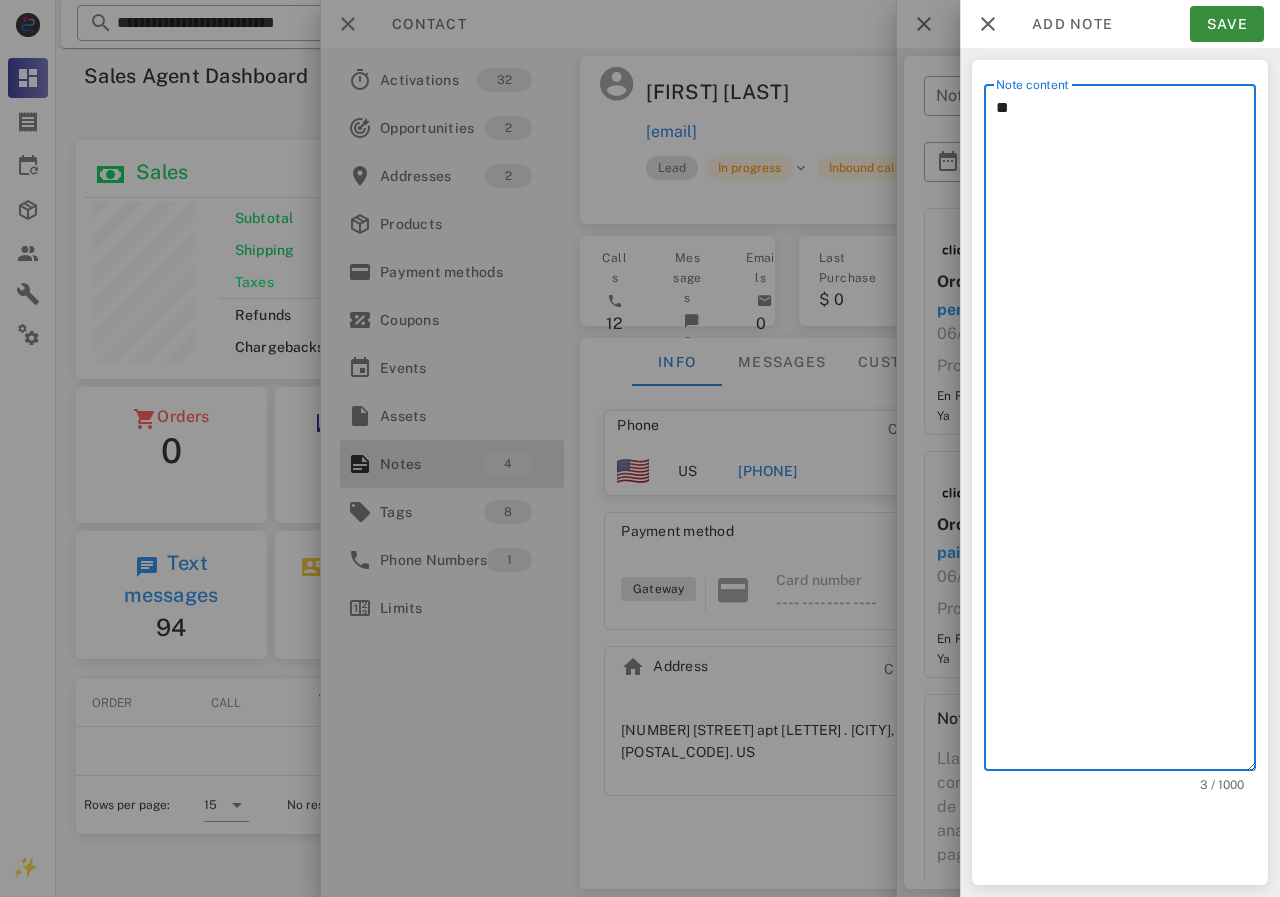 type on "*" 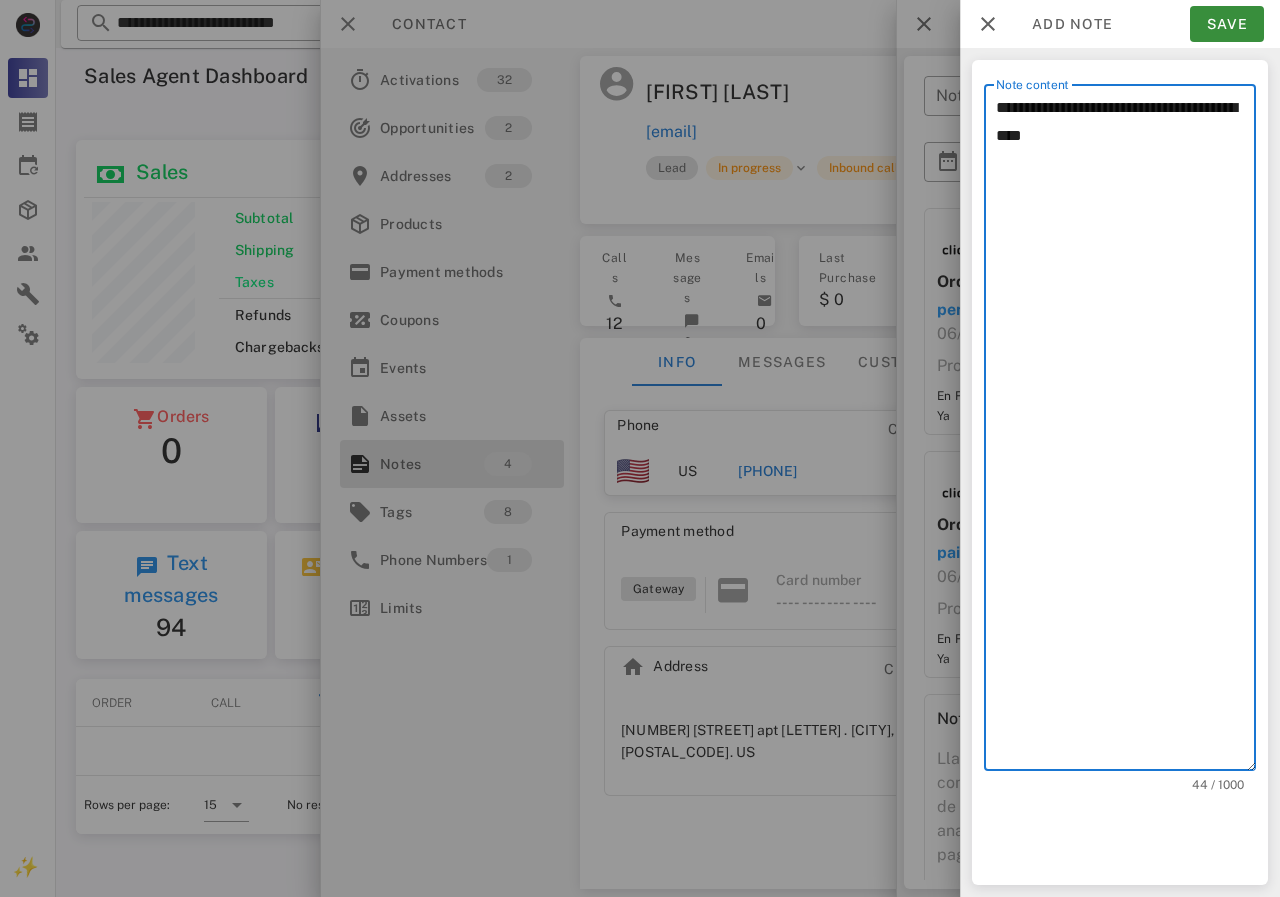 paste on "**********" 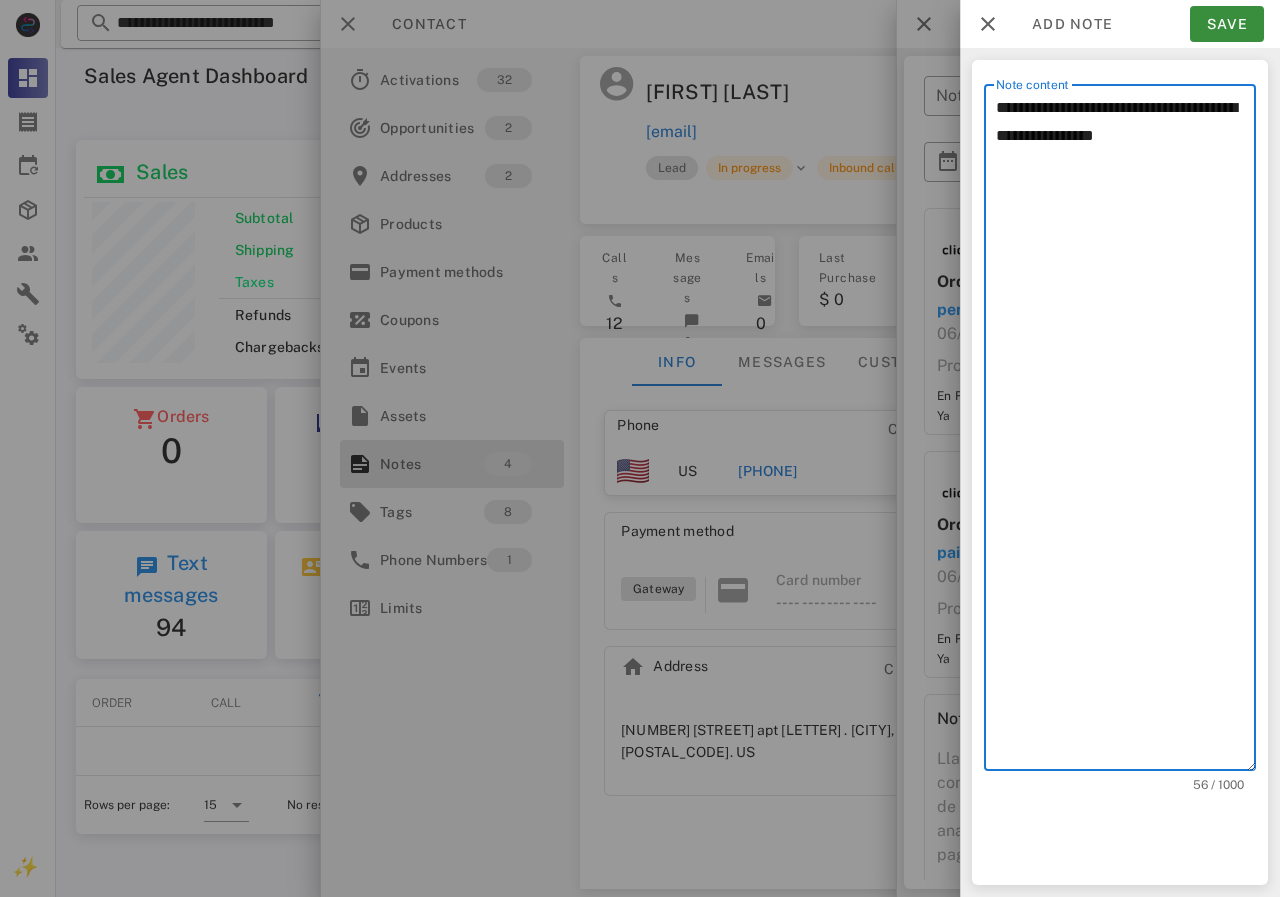 type on "**********" 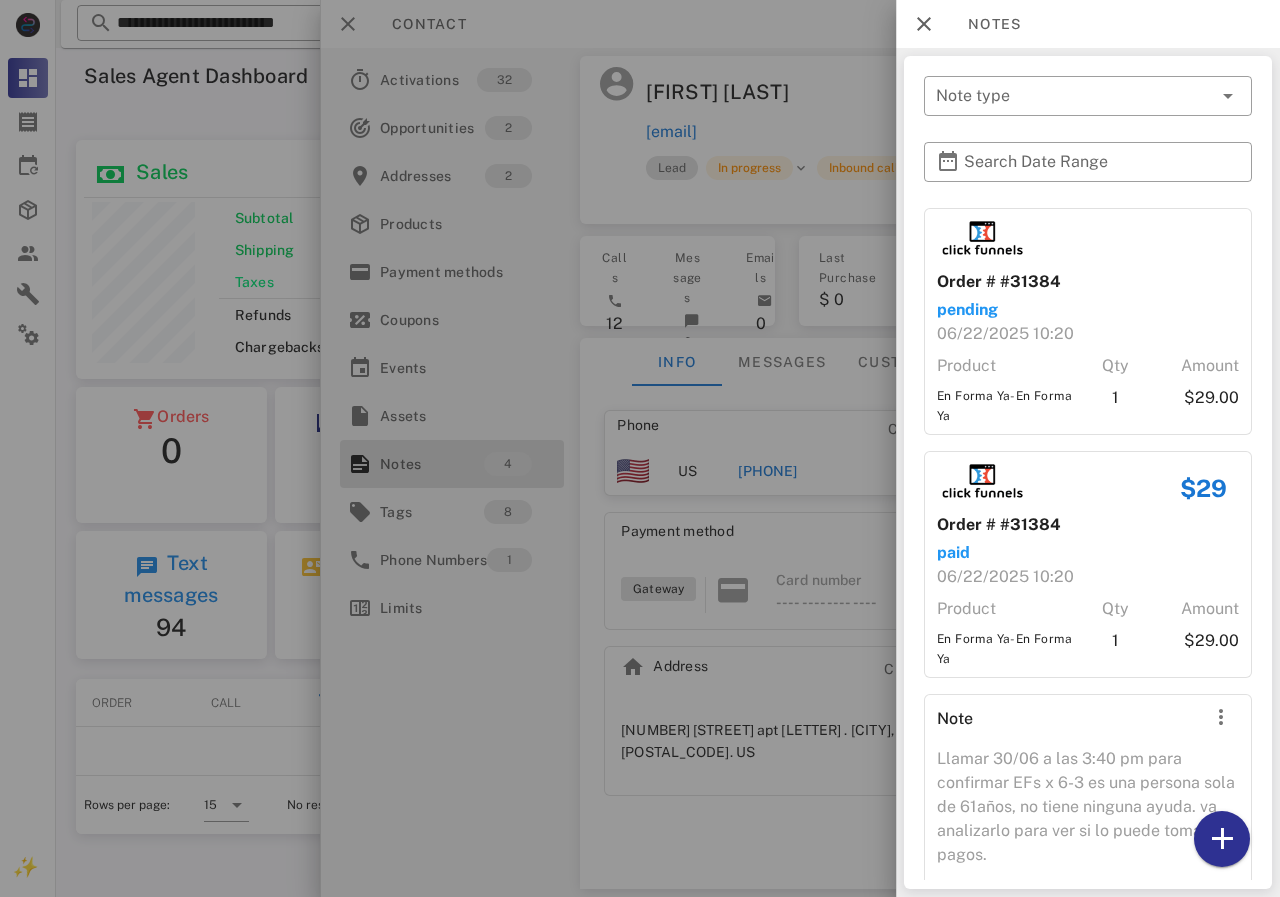 click at bounding box center (640, 448) 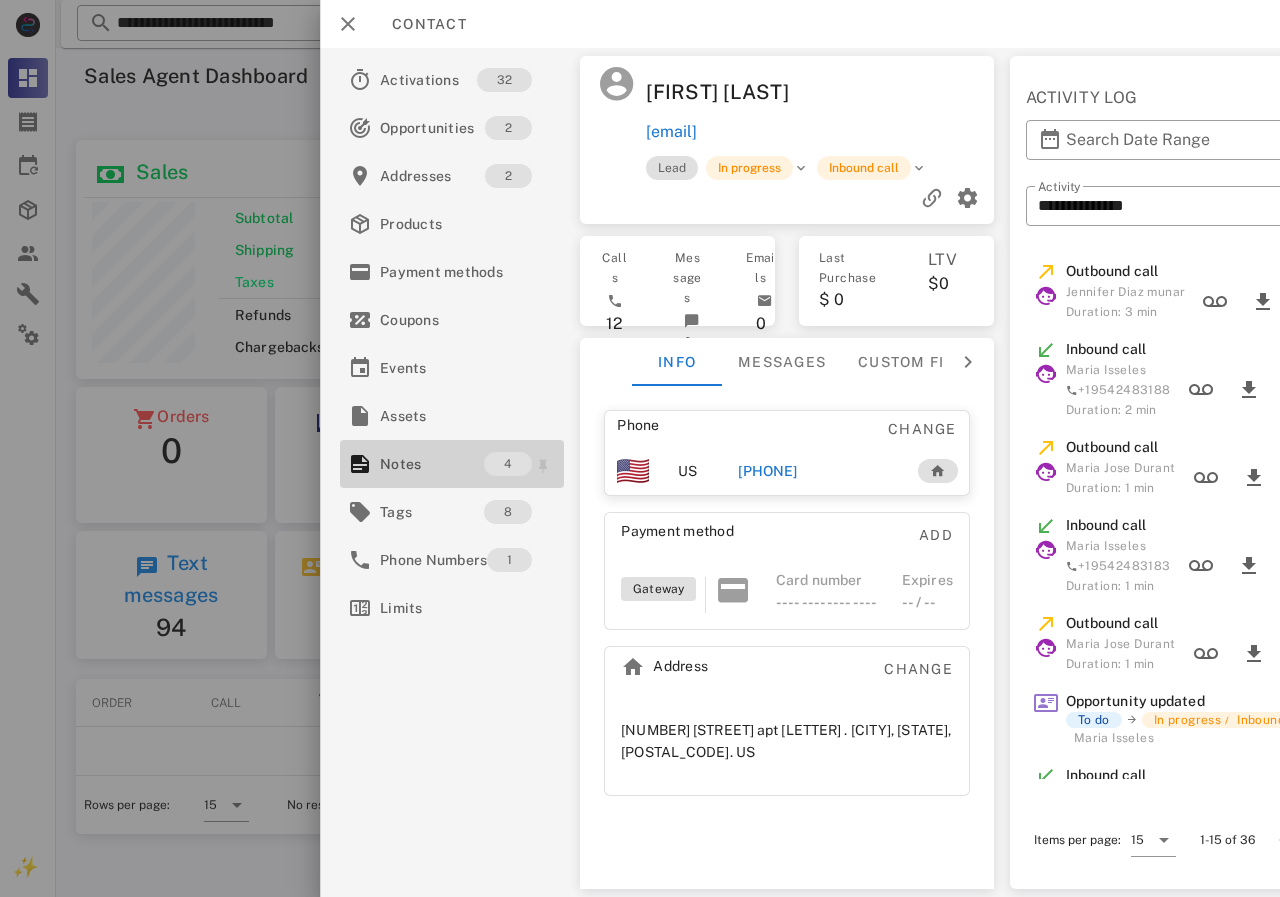 click on "Notes" at bounding box center (432, 464) 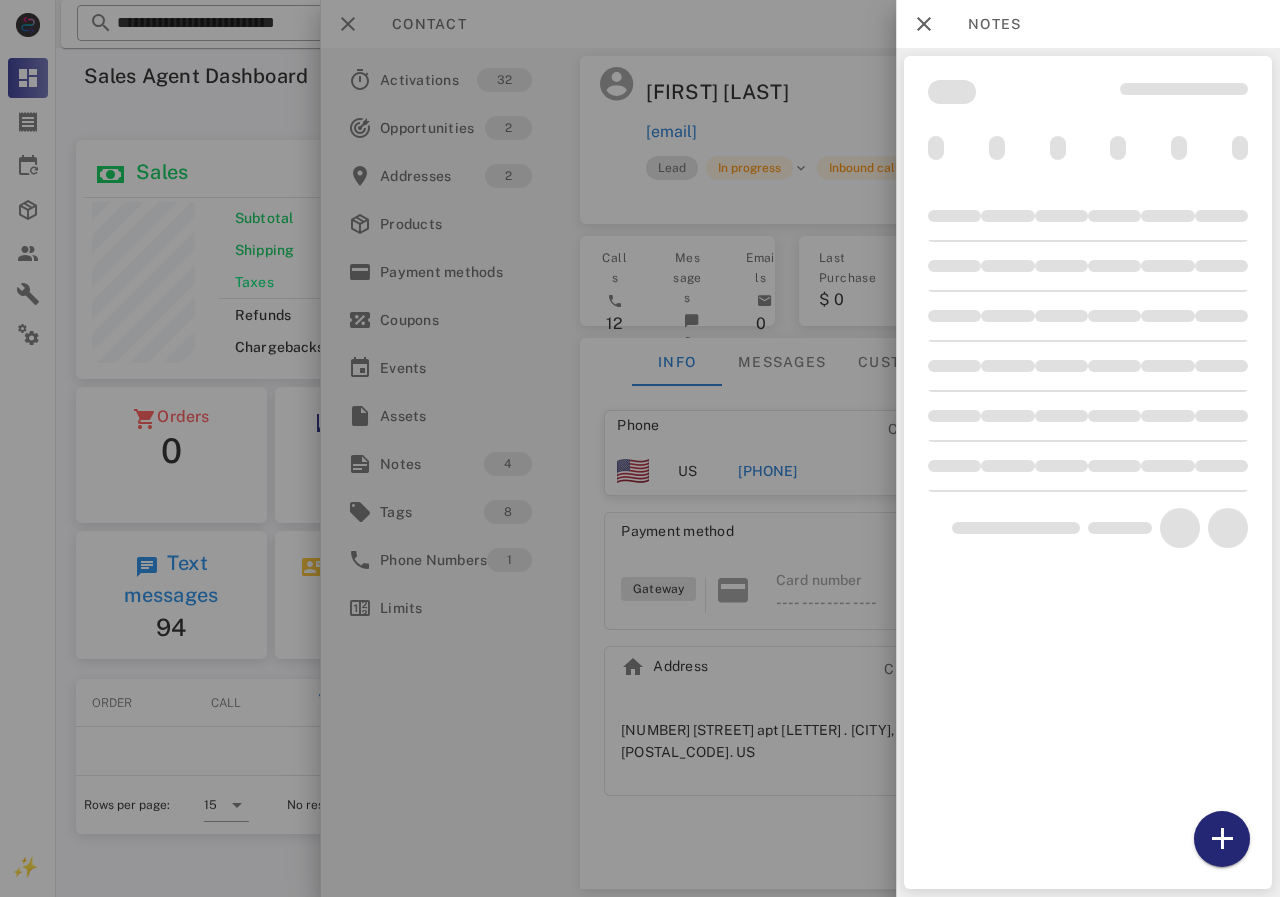 click at bounding box center [1222, 839] 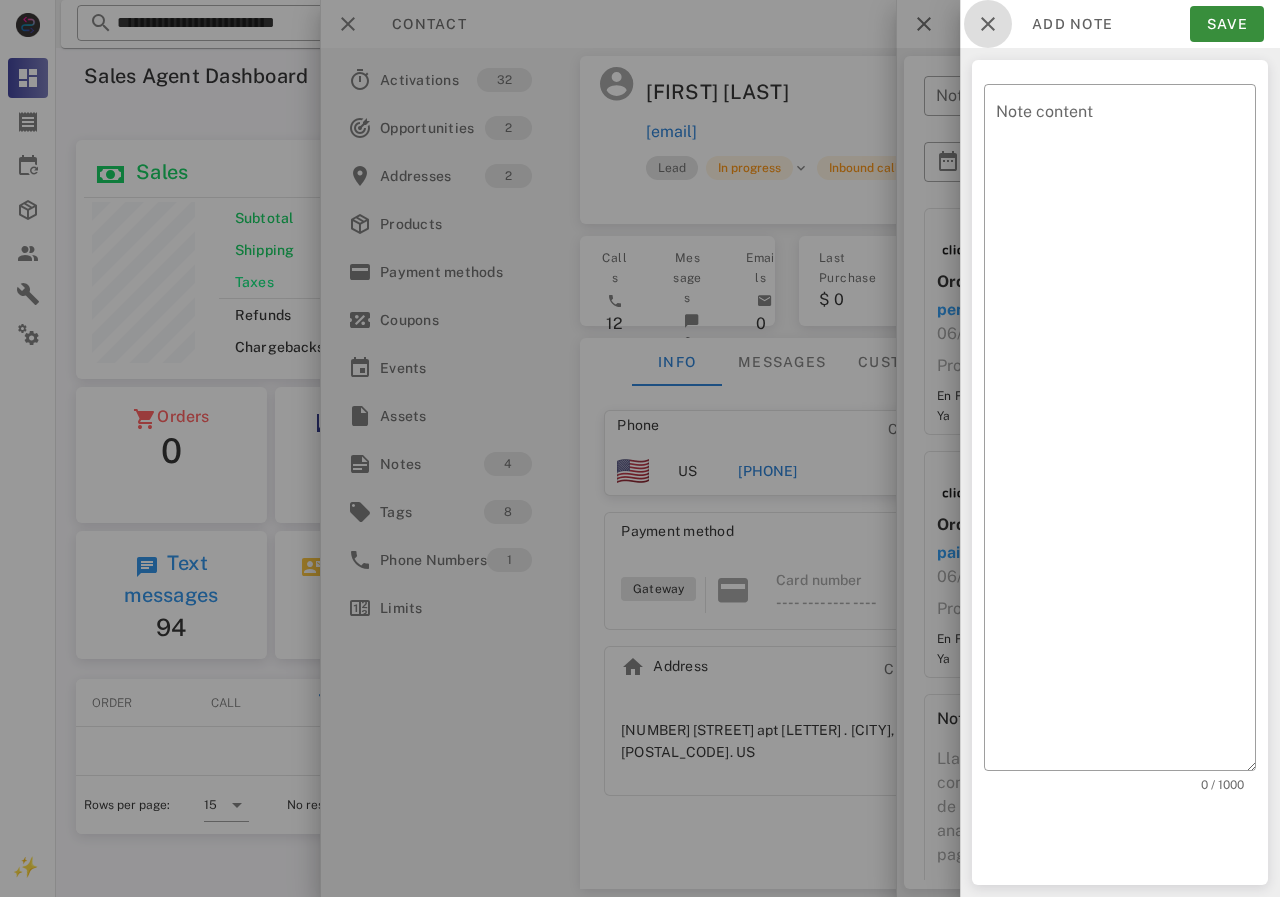 click at bounding box center (988, 24) 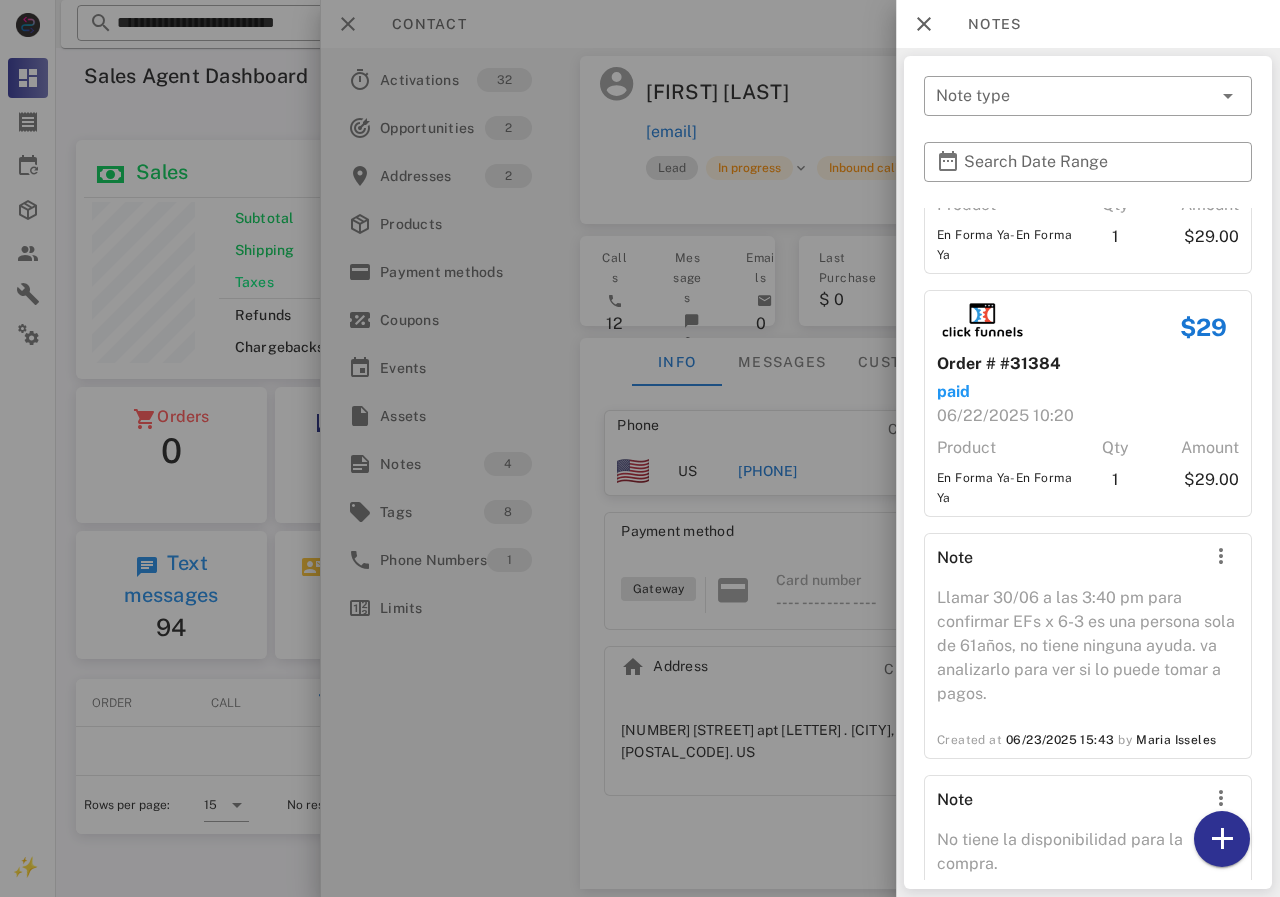 scroll, scrollTop: 234, scrollLeft: 0, axis: vertical 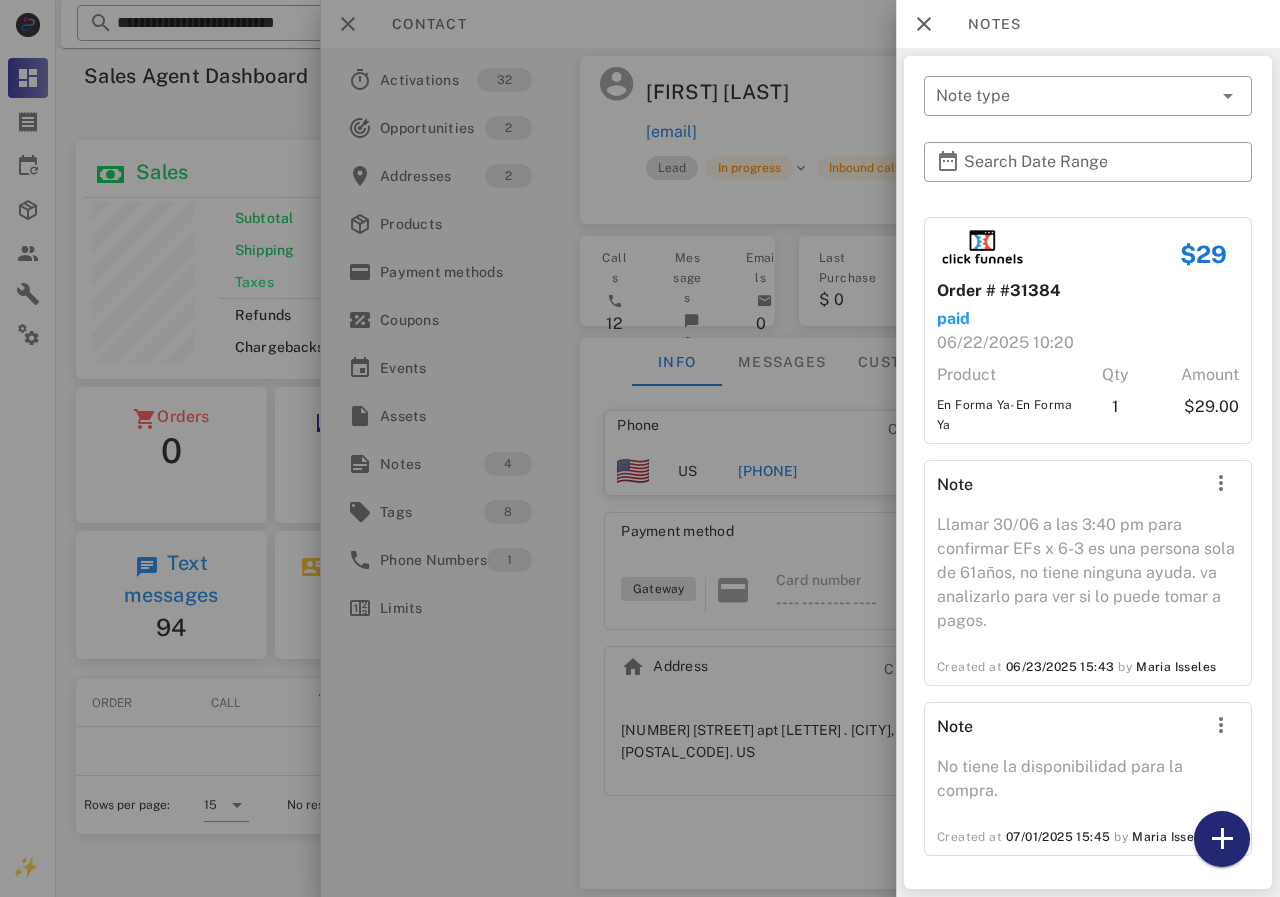 click at bounding box center (1222, 839) 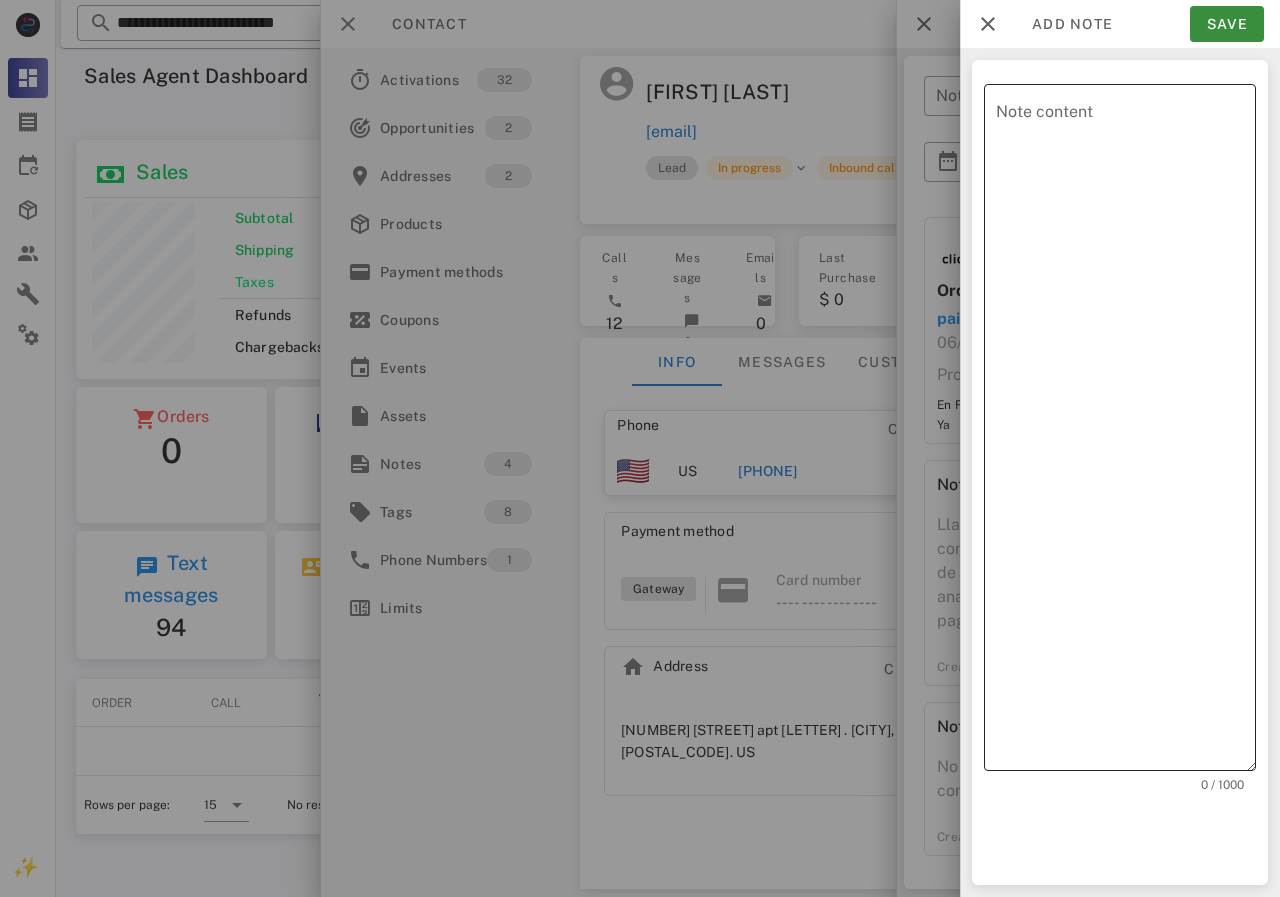 click on "Note content" at bounding box center [1126, 432] 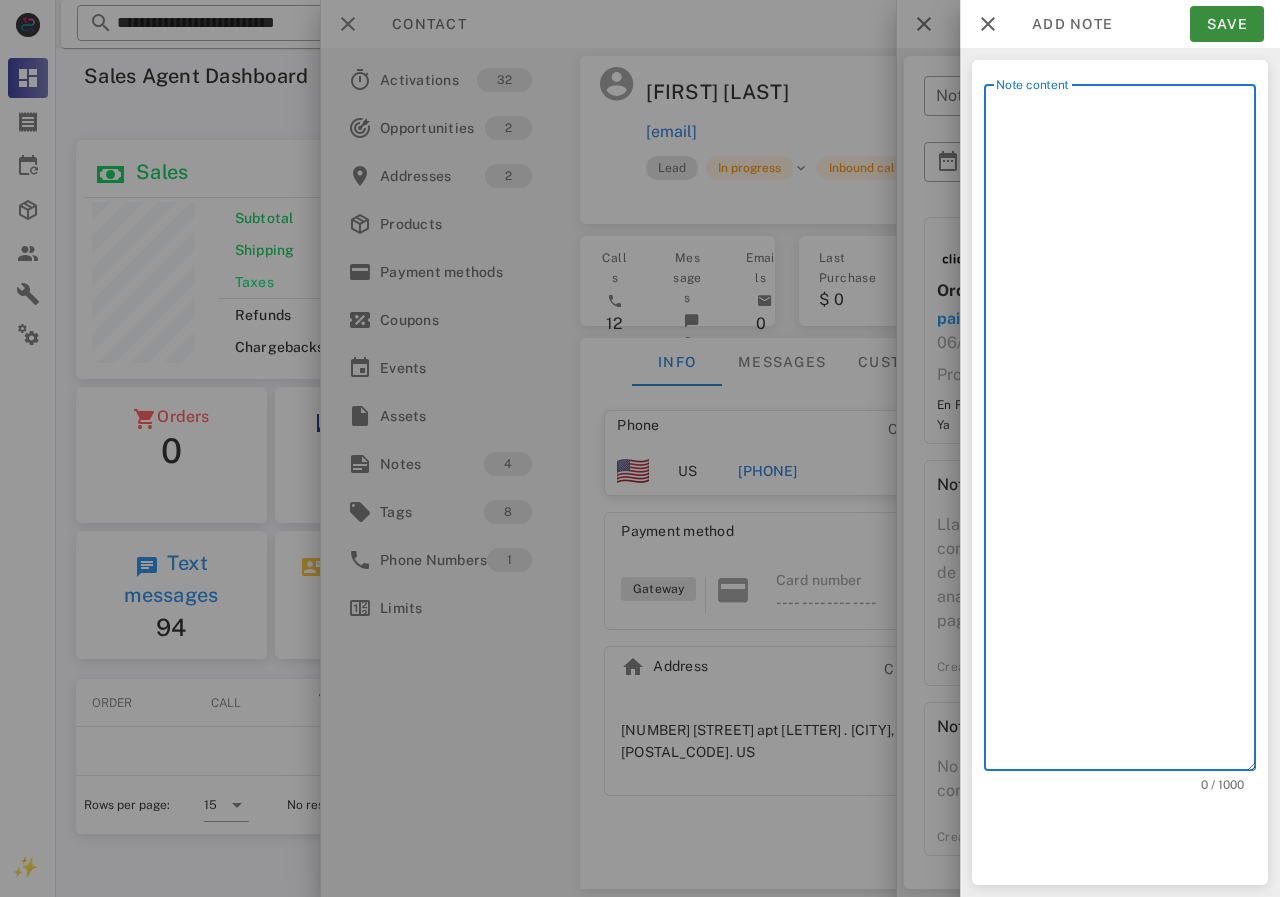scroll, scrollTop: 240, scrollLeft: 390, axis: both 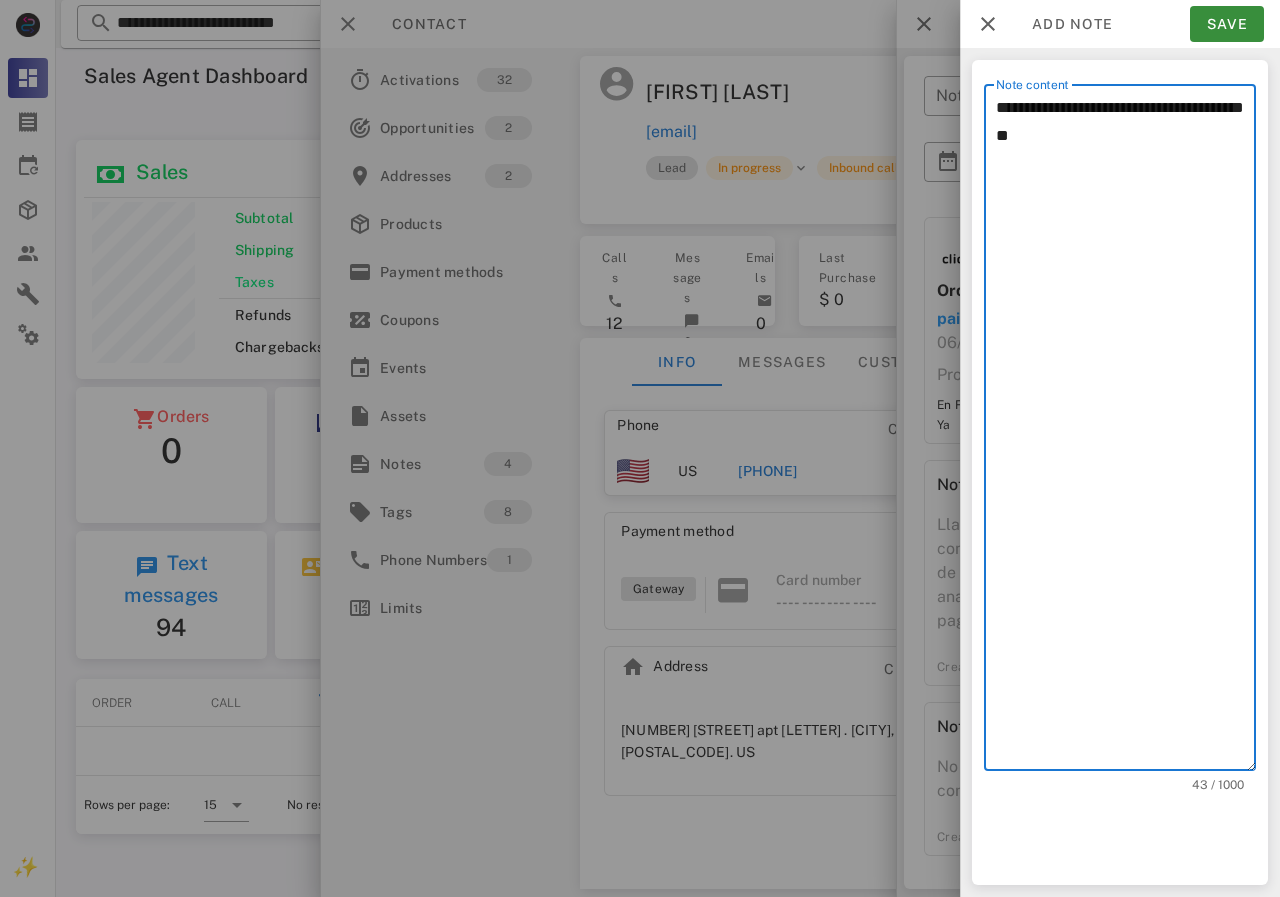 paste on "**********" 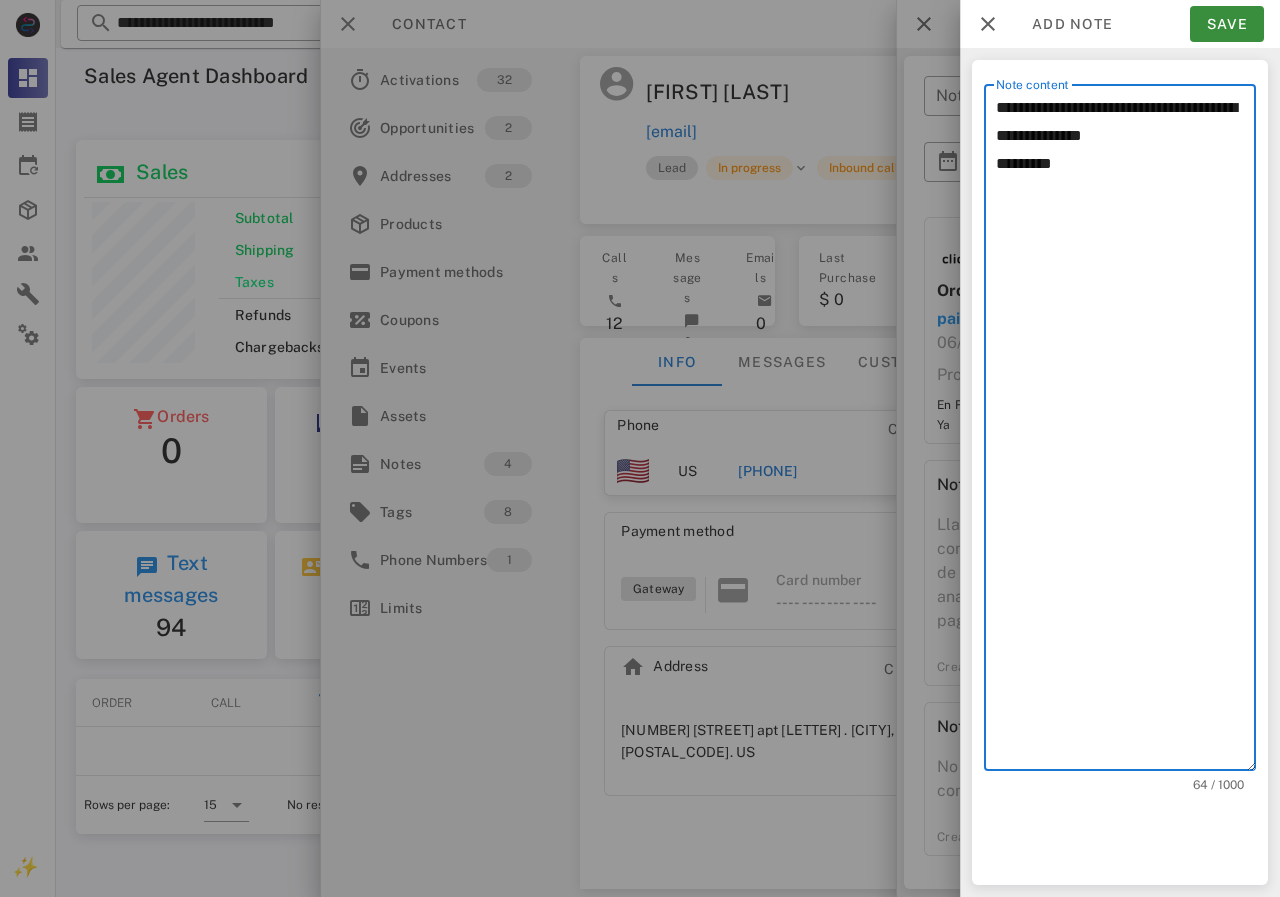 drag, startPoint x: 1092, startPoint y: 177, endPoint x: 988, endPoint y: 169, distance: 104.307236 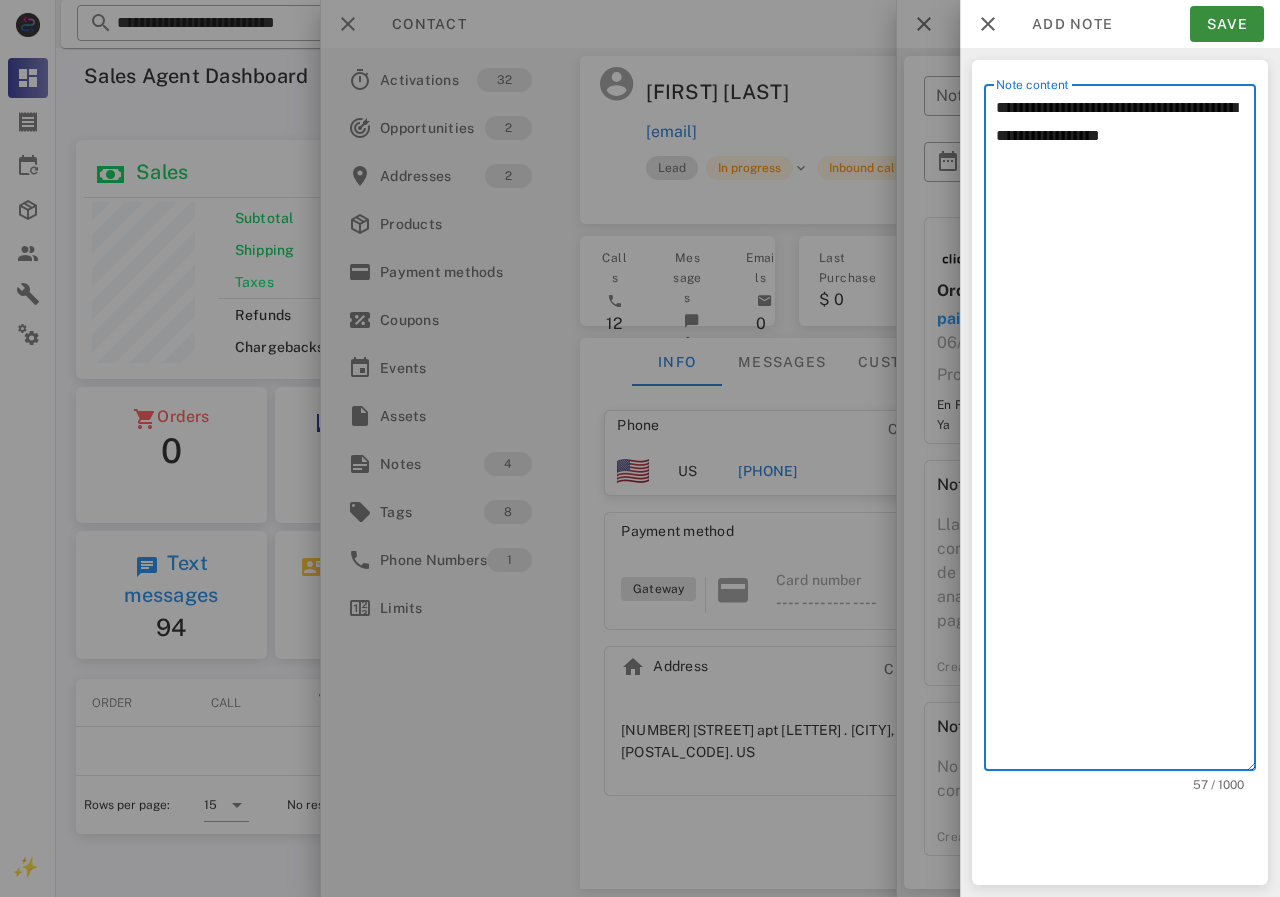 click on "**********" at bounding box center (1126, 432) 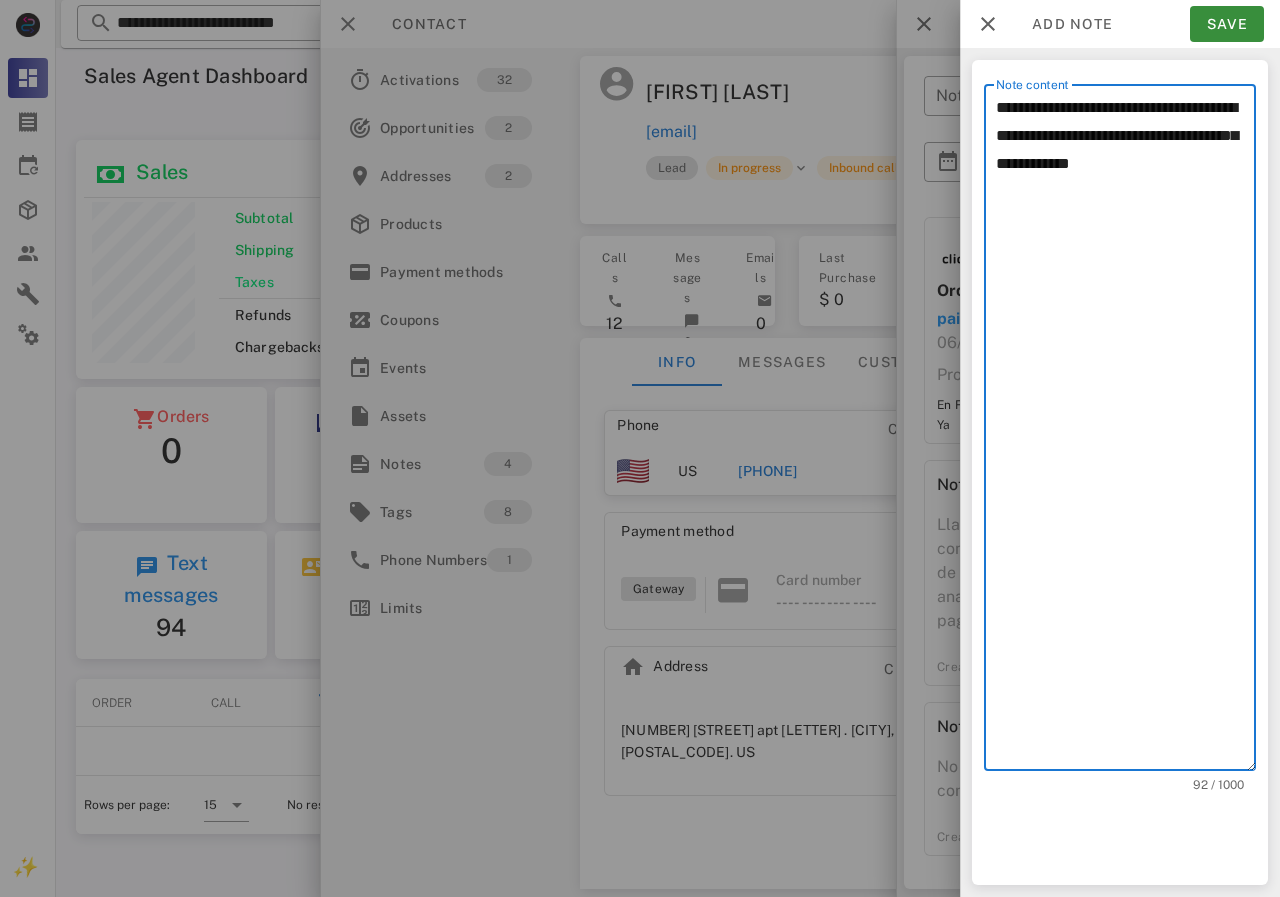 click on "**********" at bounding box center (1126, 432) 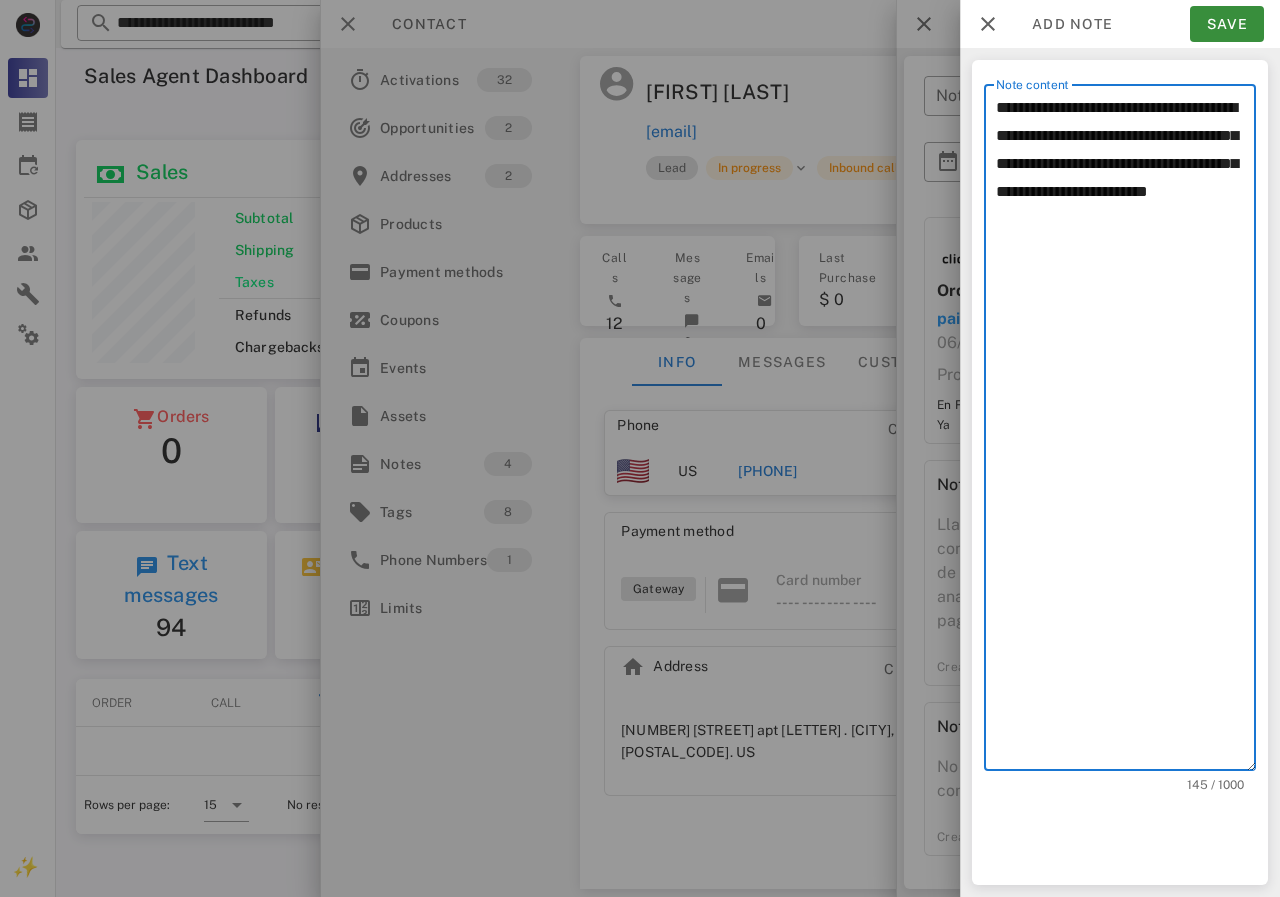 click on "**********" at bounding box center (1126, 432) 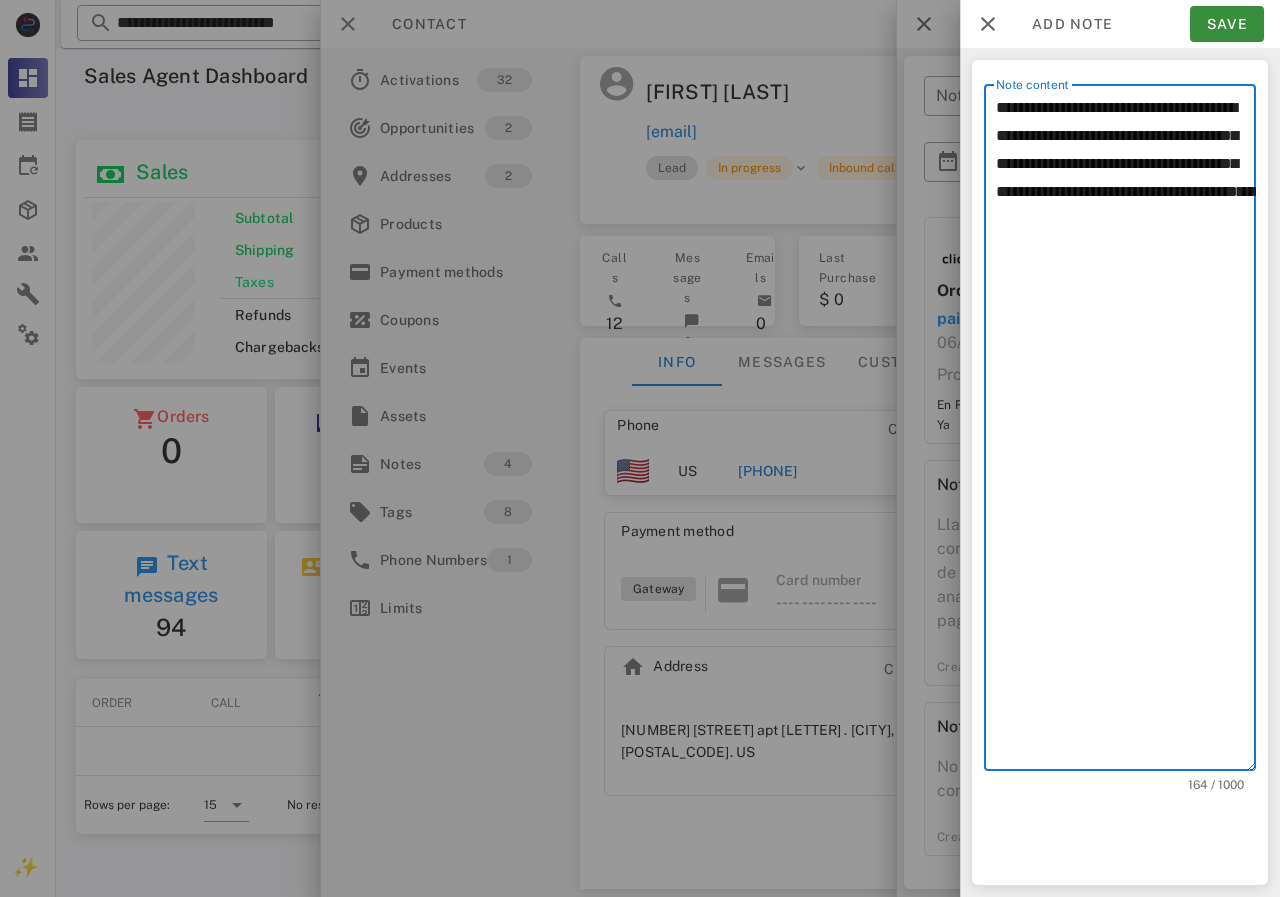 drag, startPoint x: 1065, startPoint y: 253, endPoint x: 986, endPoint y: 243, distance: 79.630394 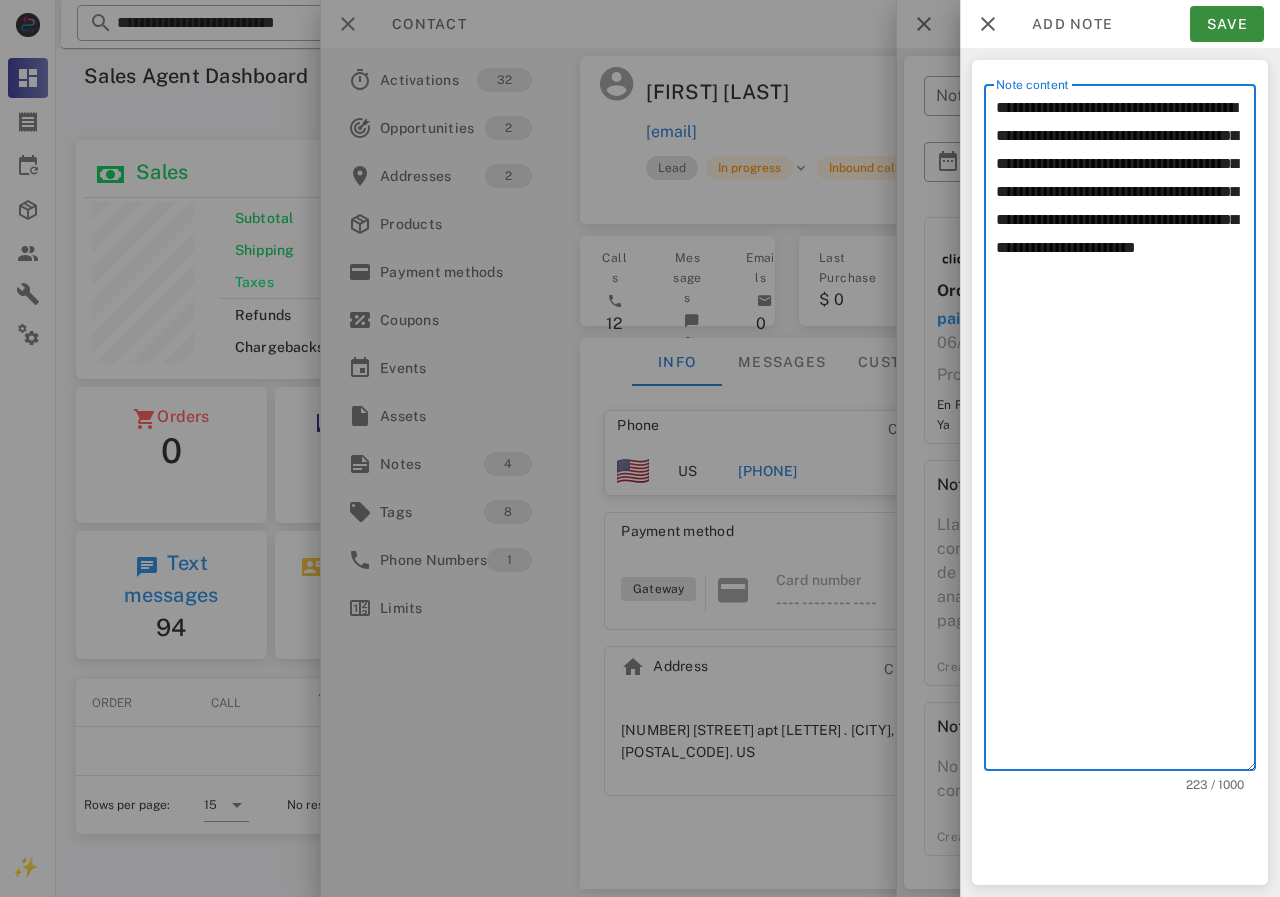 type on "**********" 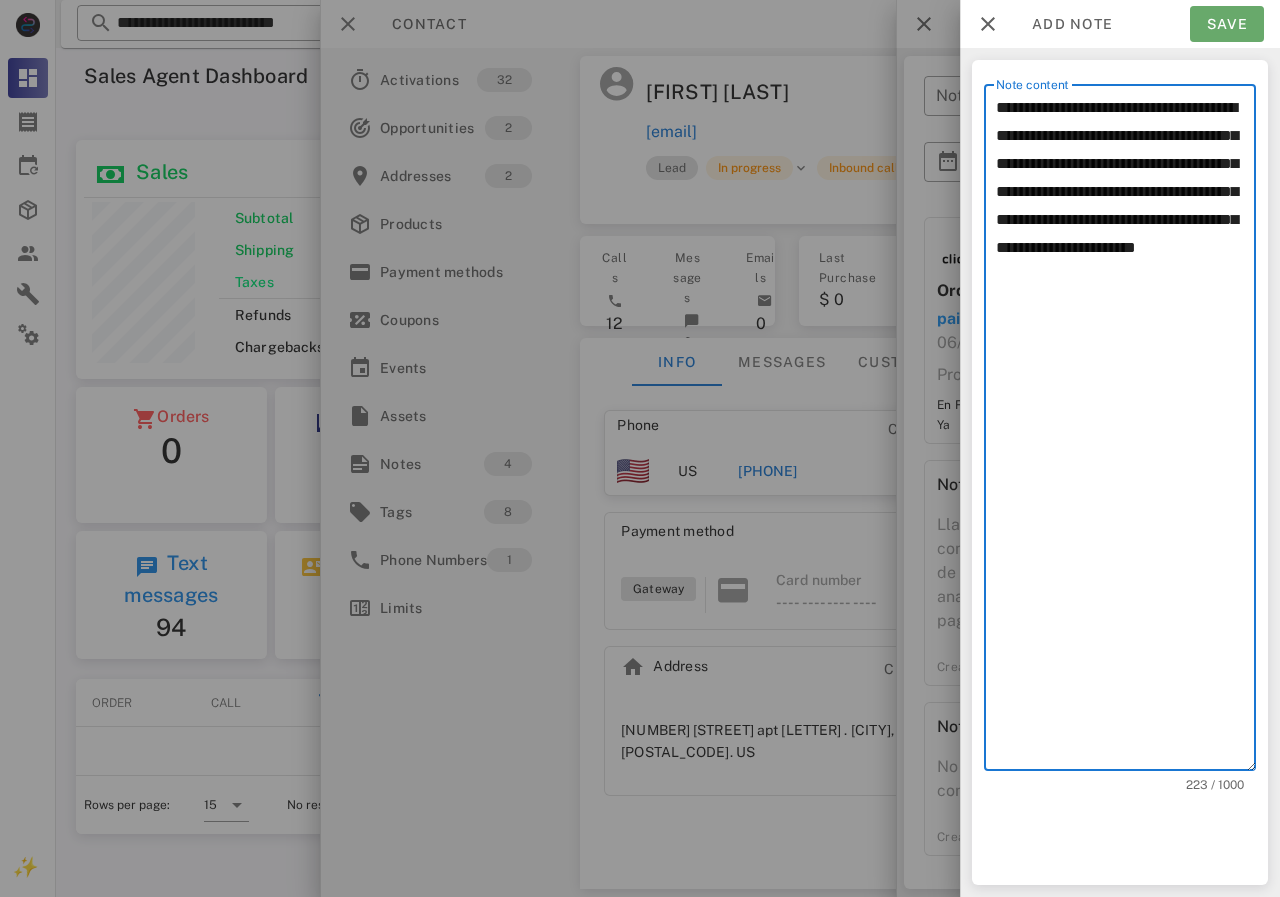 click on "Save" at bounding box center [1227, 24] 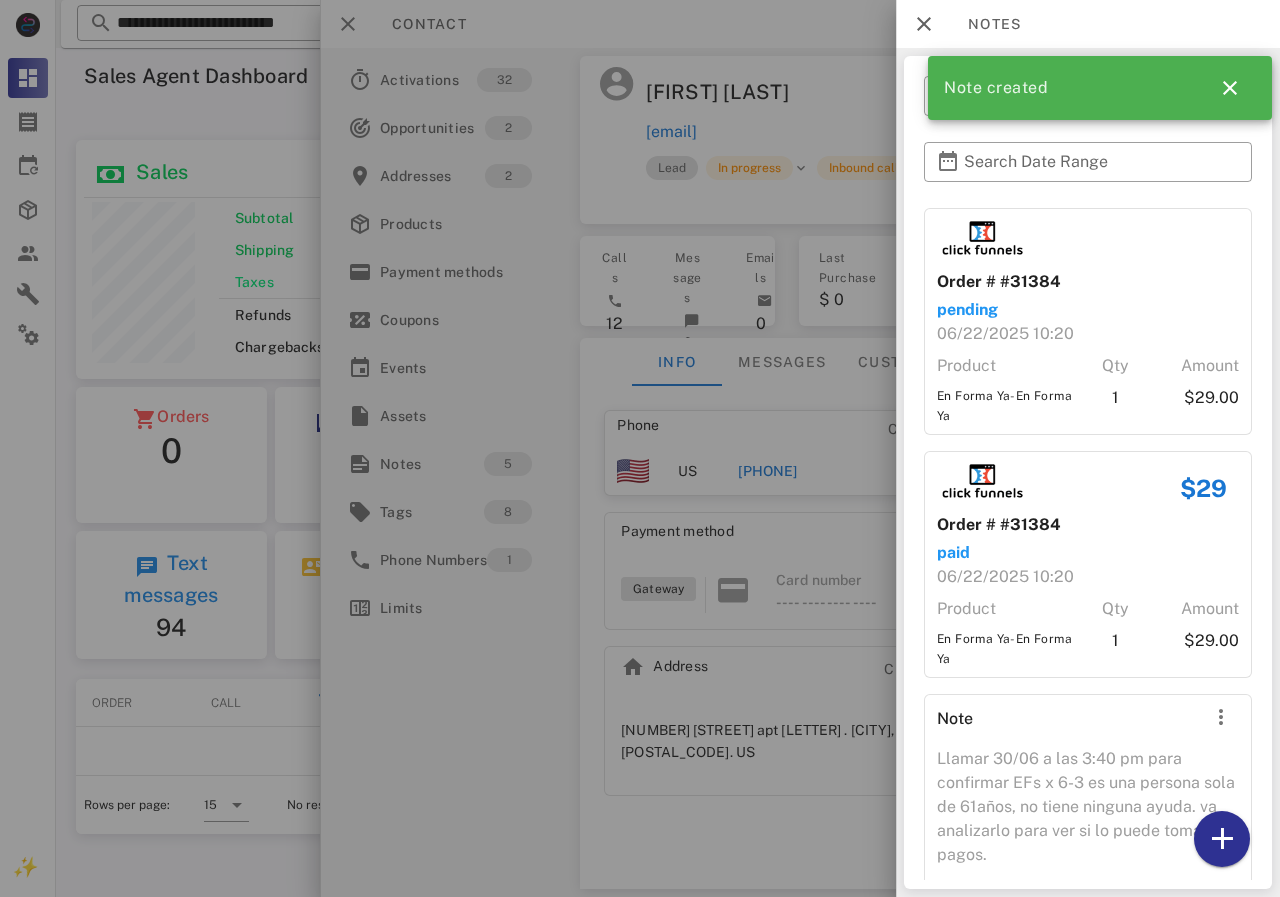 click at bounding box center (640, 448) 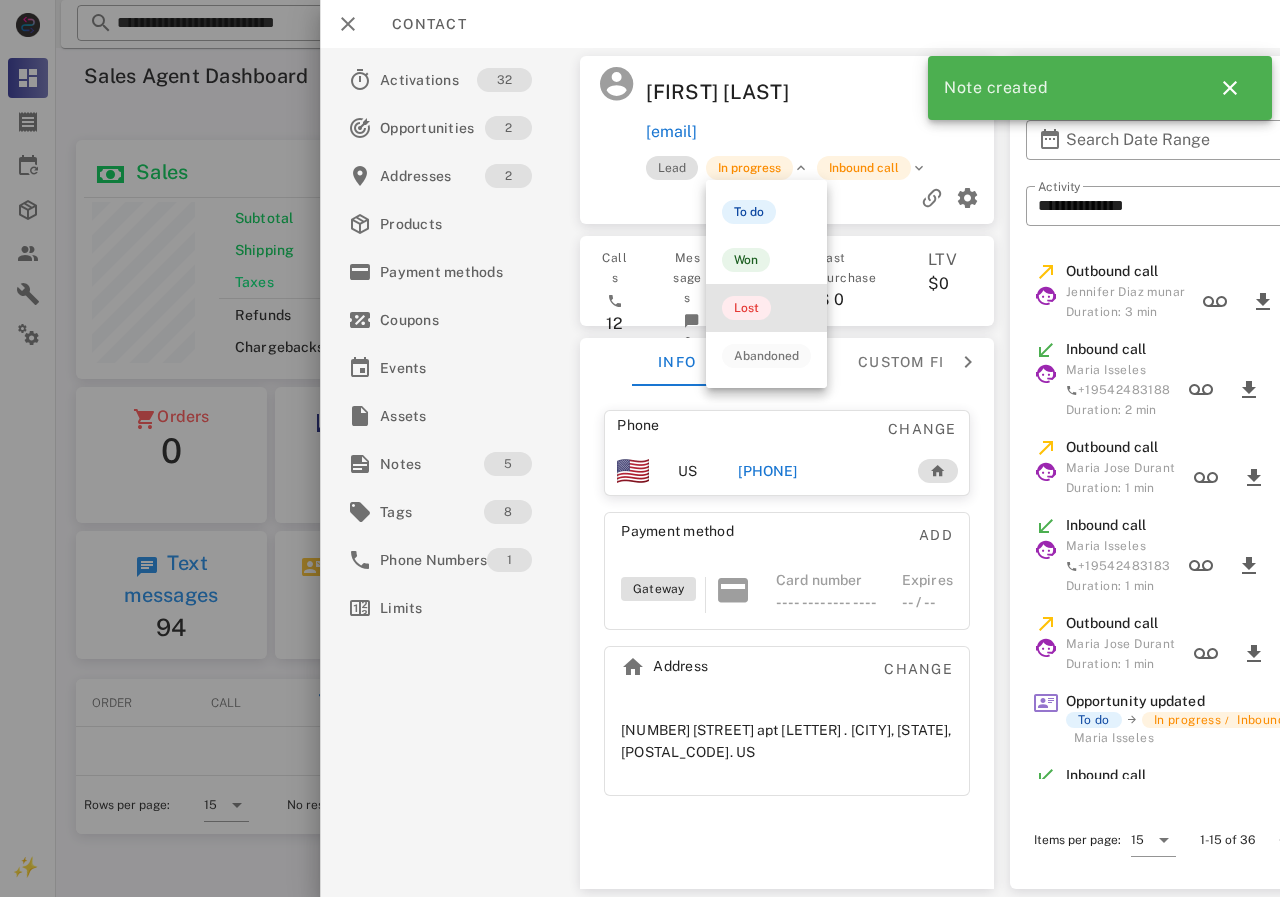 click on "Lost" at bounding box center [766, 308] 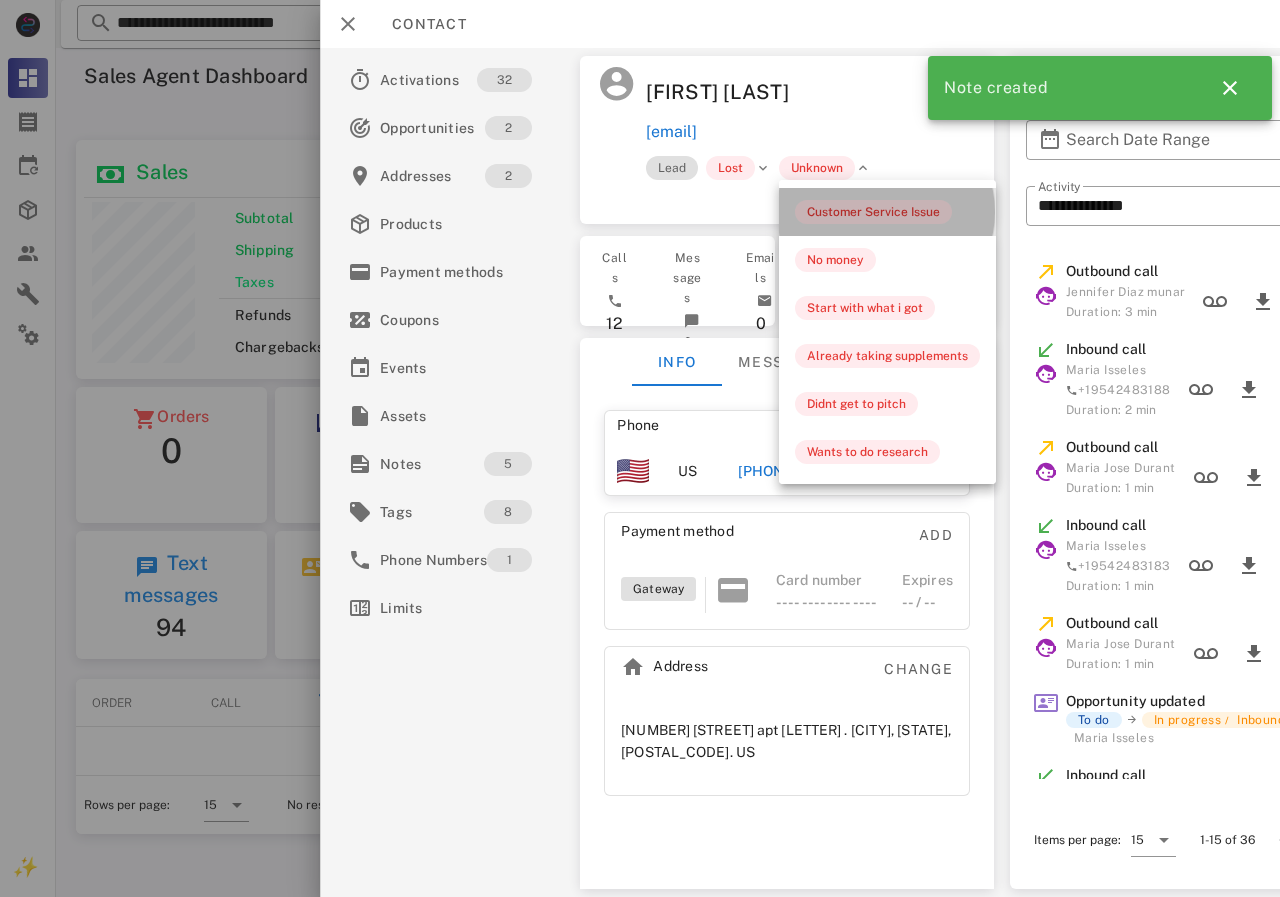 click on "Customer Service Issue" at bounding box center [873, 212] 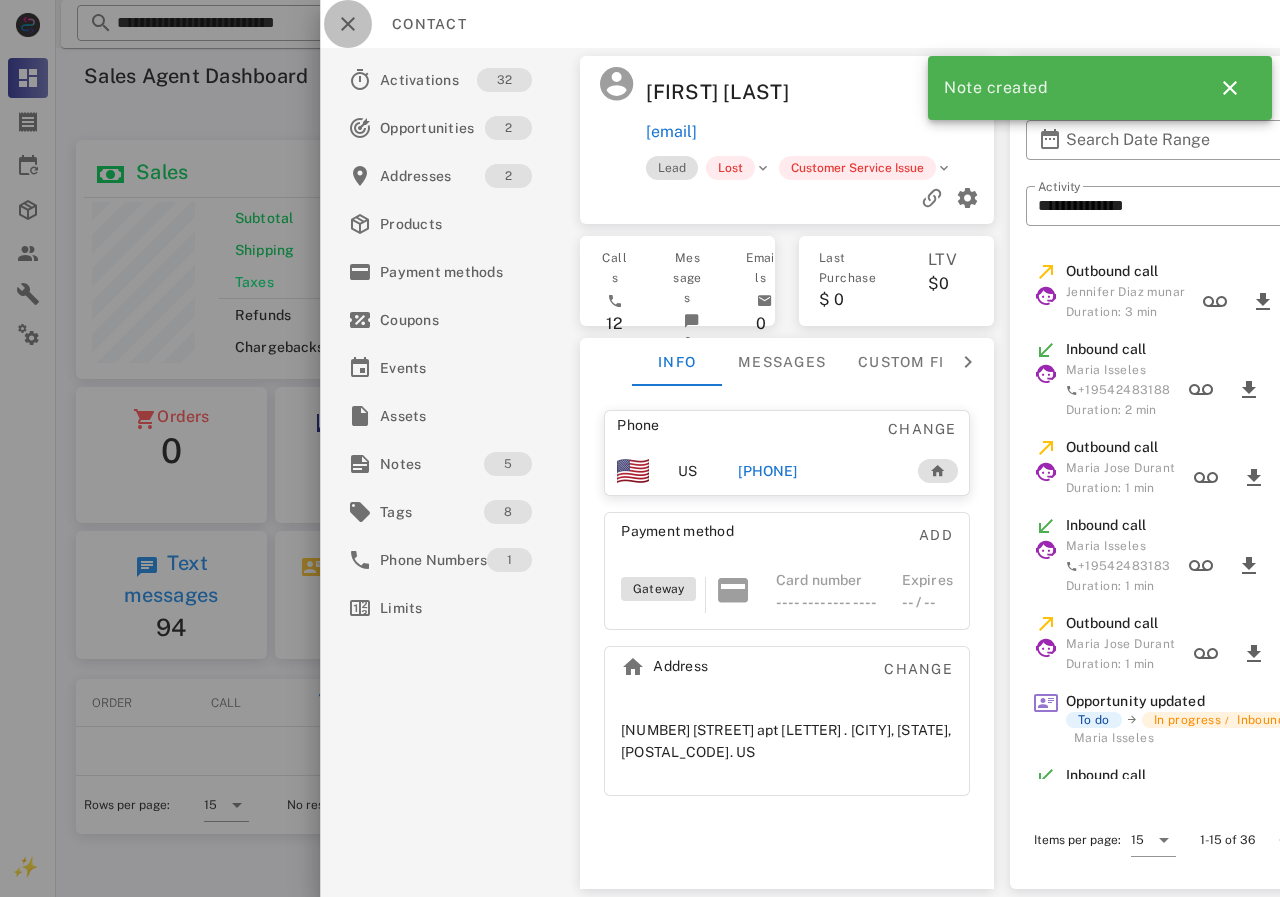 click at bounding box center (348, 24) 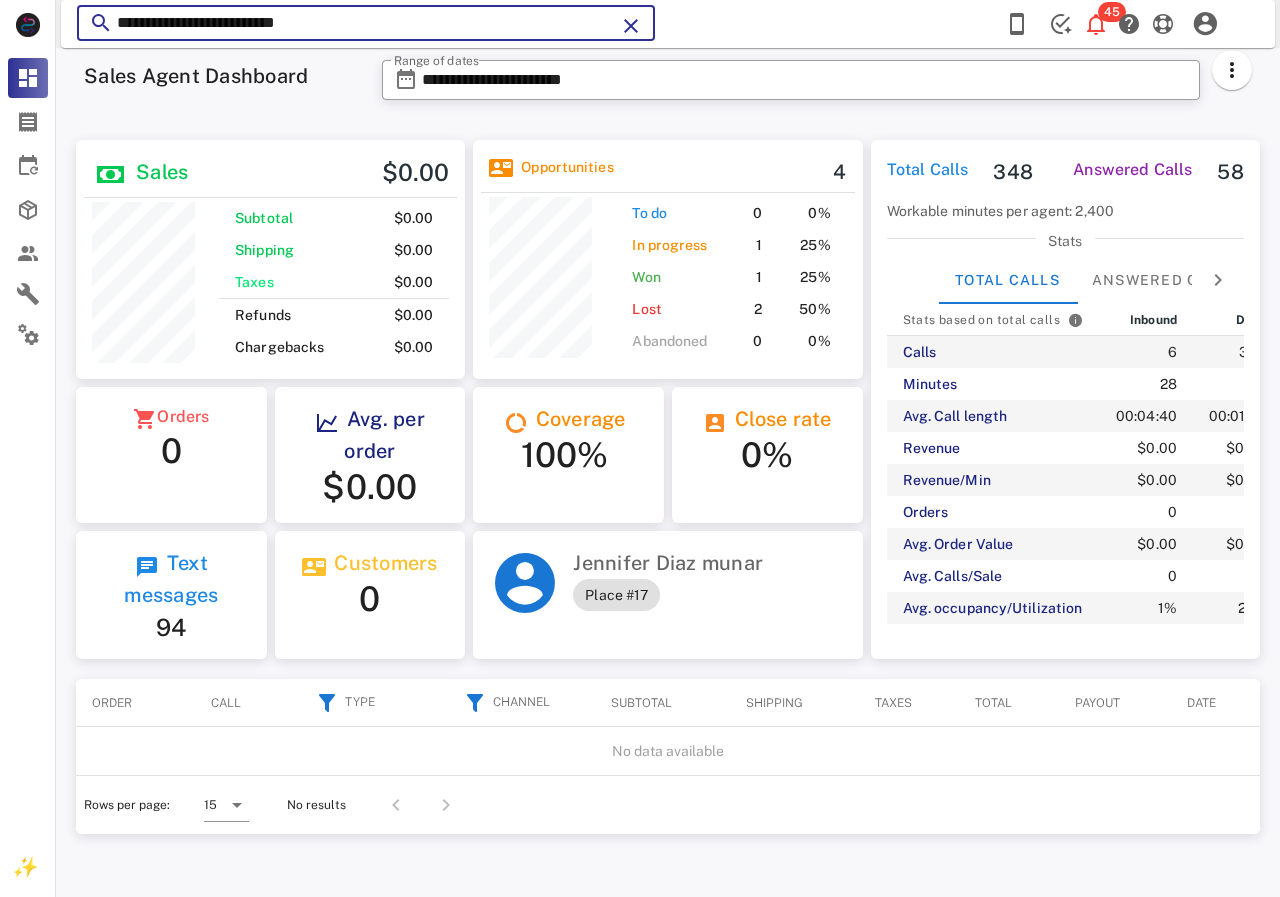 drag, startPoint x: 354, startPoint y: 22, endPoint x: 118, endPoint y: 15, distance: 236.10379 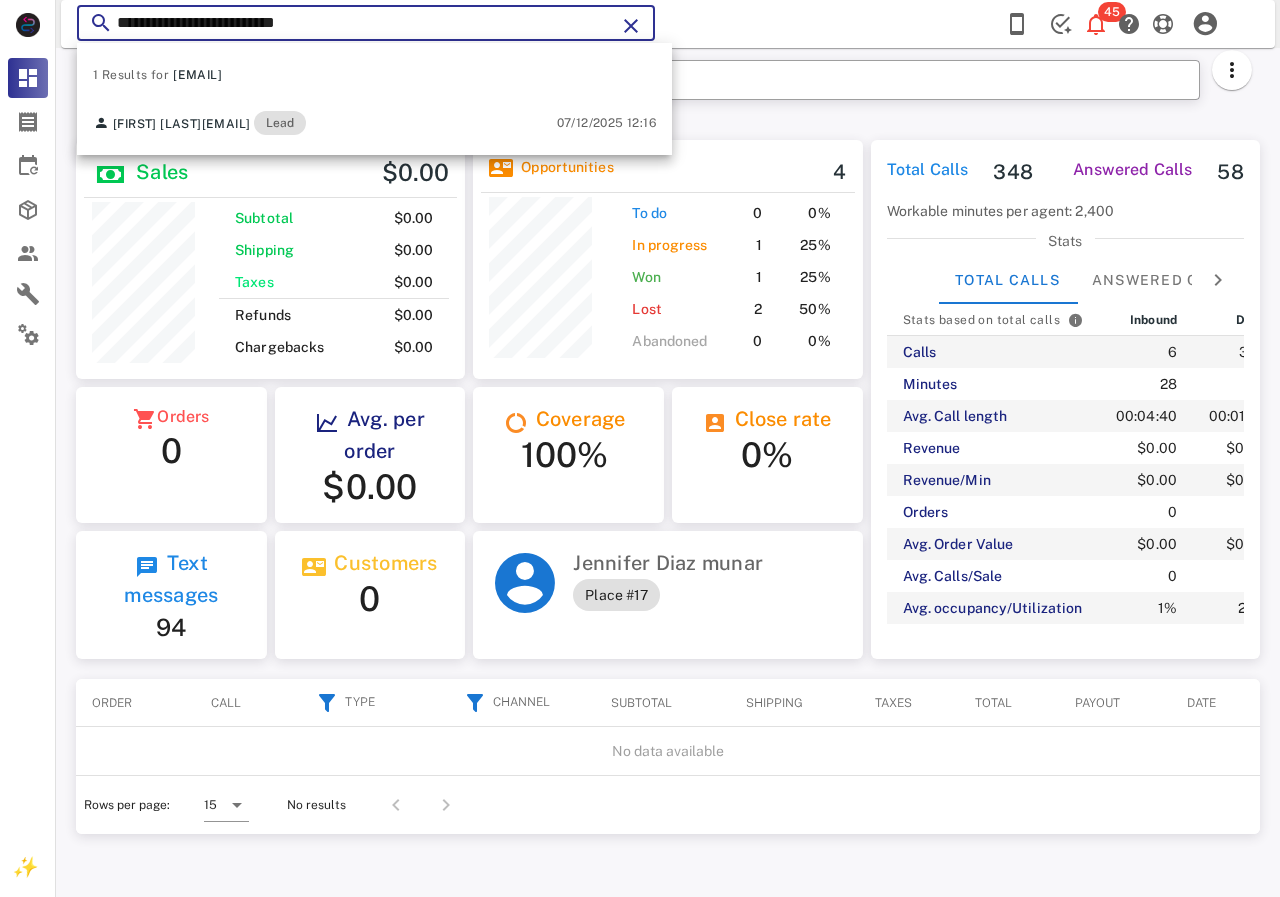 paste 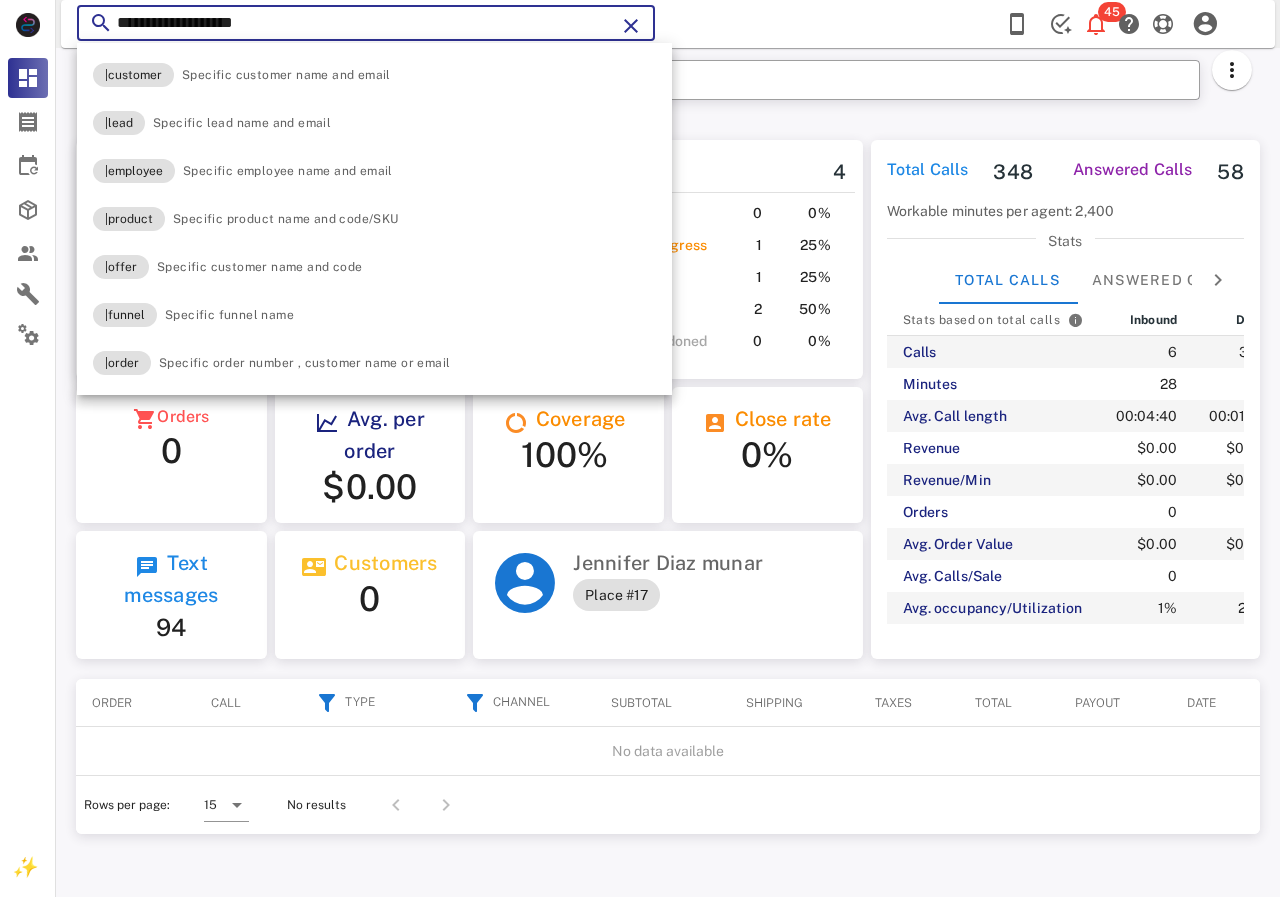type on "**********" 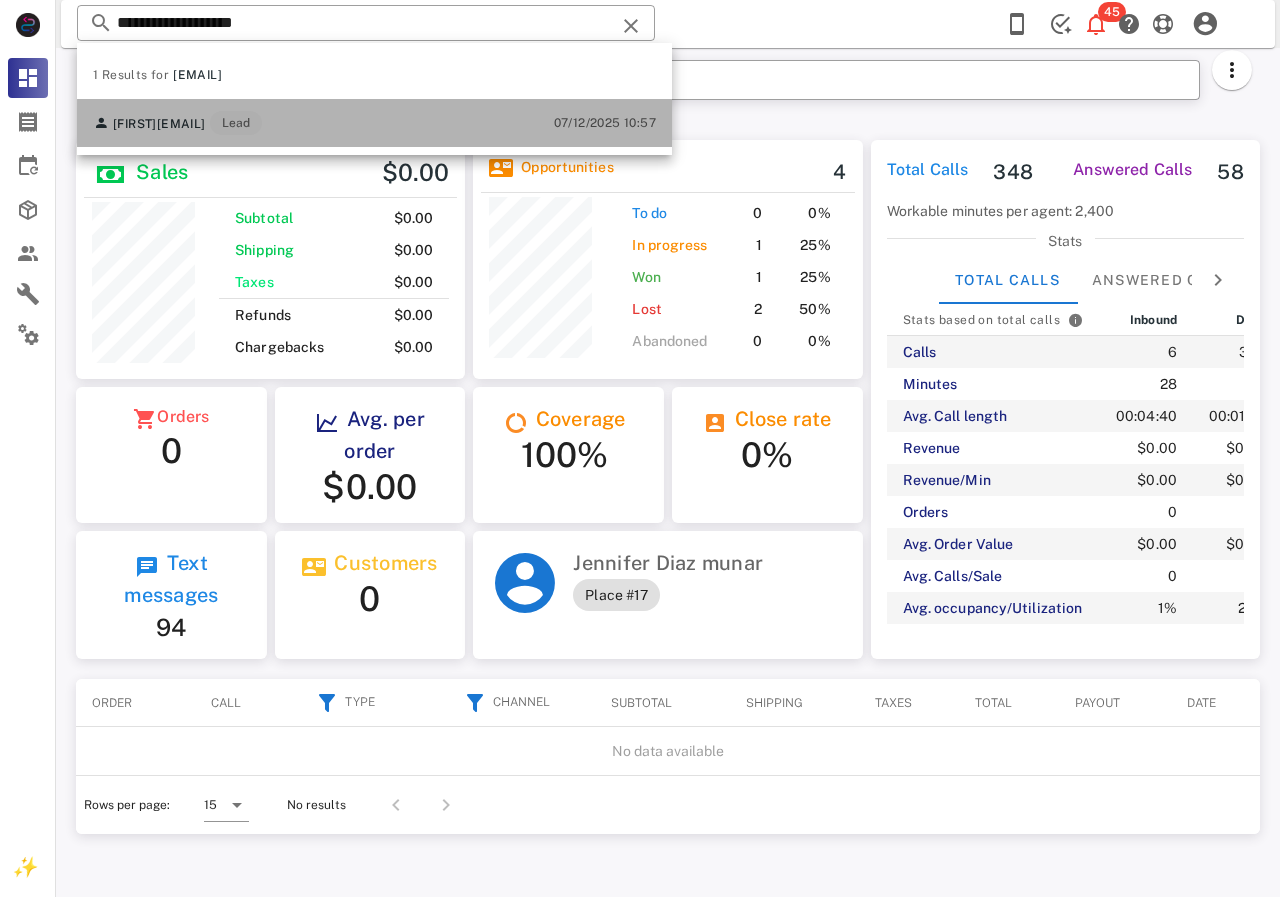 click on "[FIRST]   [EMAIL]   Lead   [DATE] [TIME]" at bounding box center [374, 123] 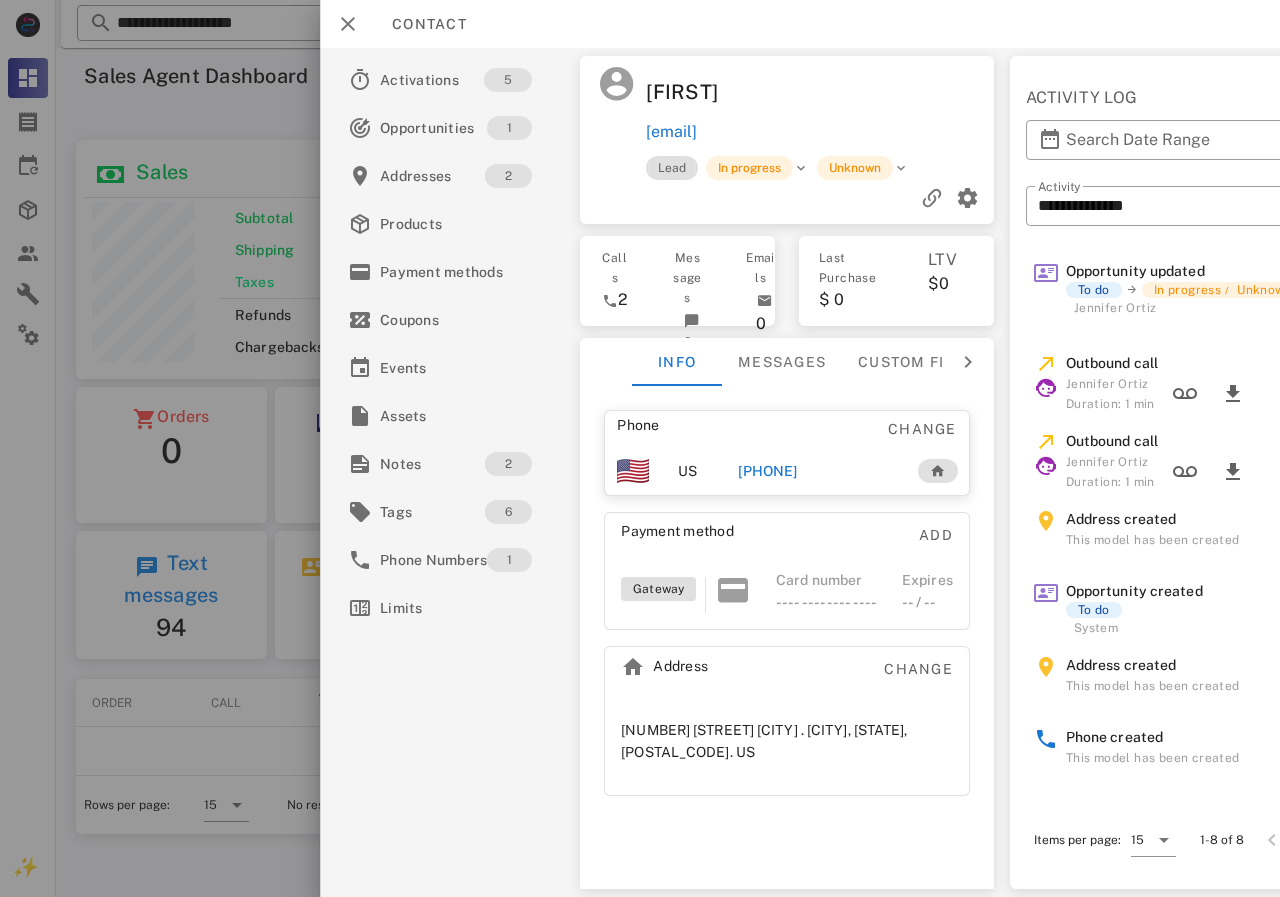 click on "[PHONE]" at bounding box center (817, 471) 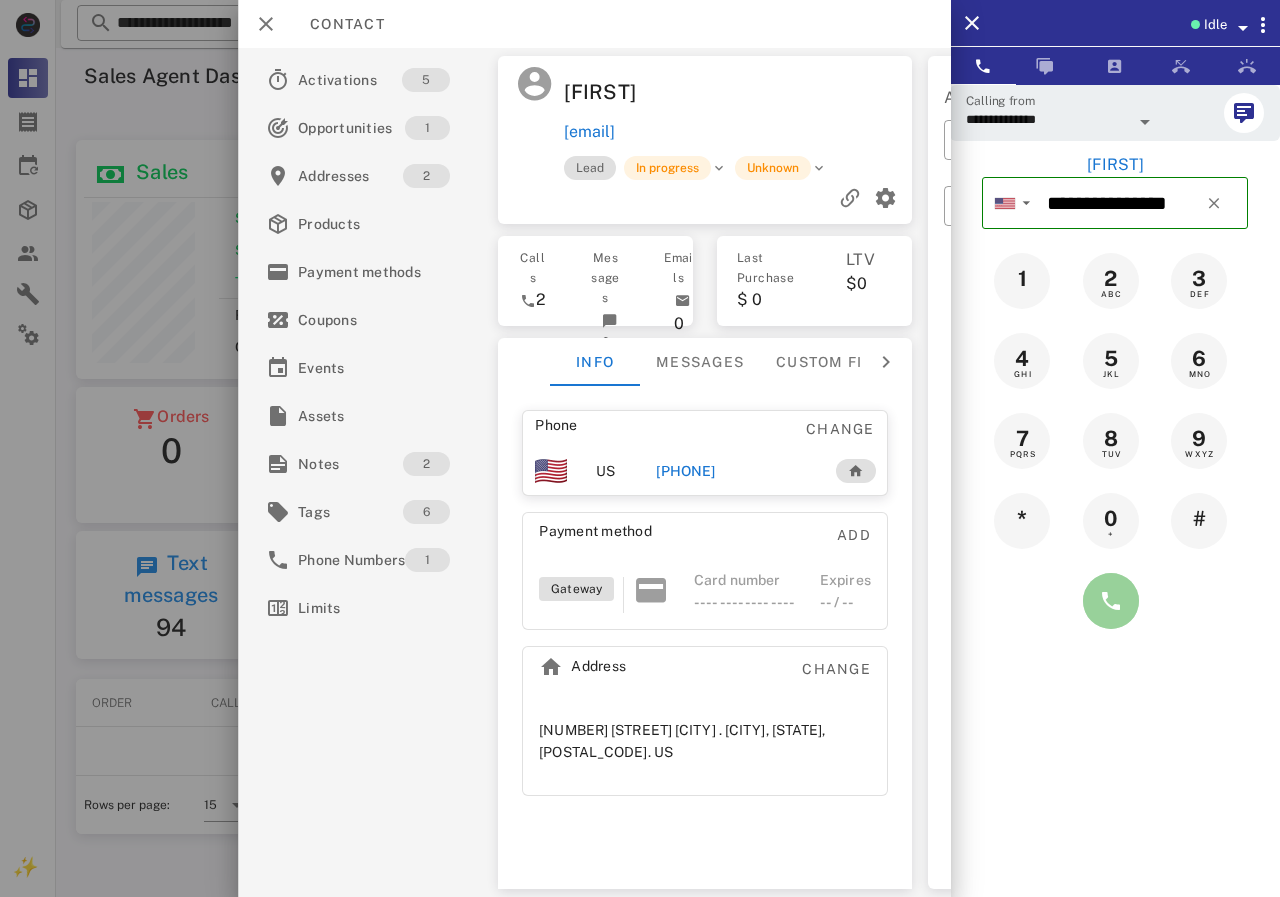 click at bounding box center [1111, 601] 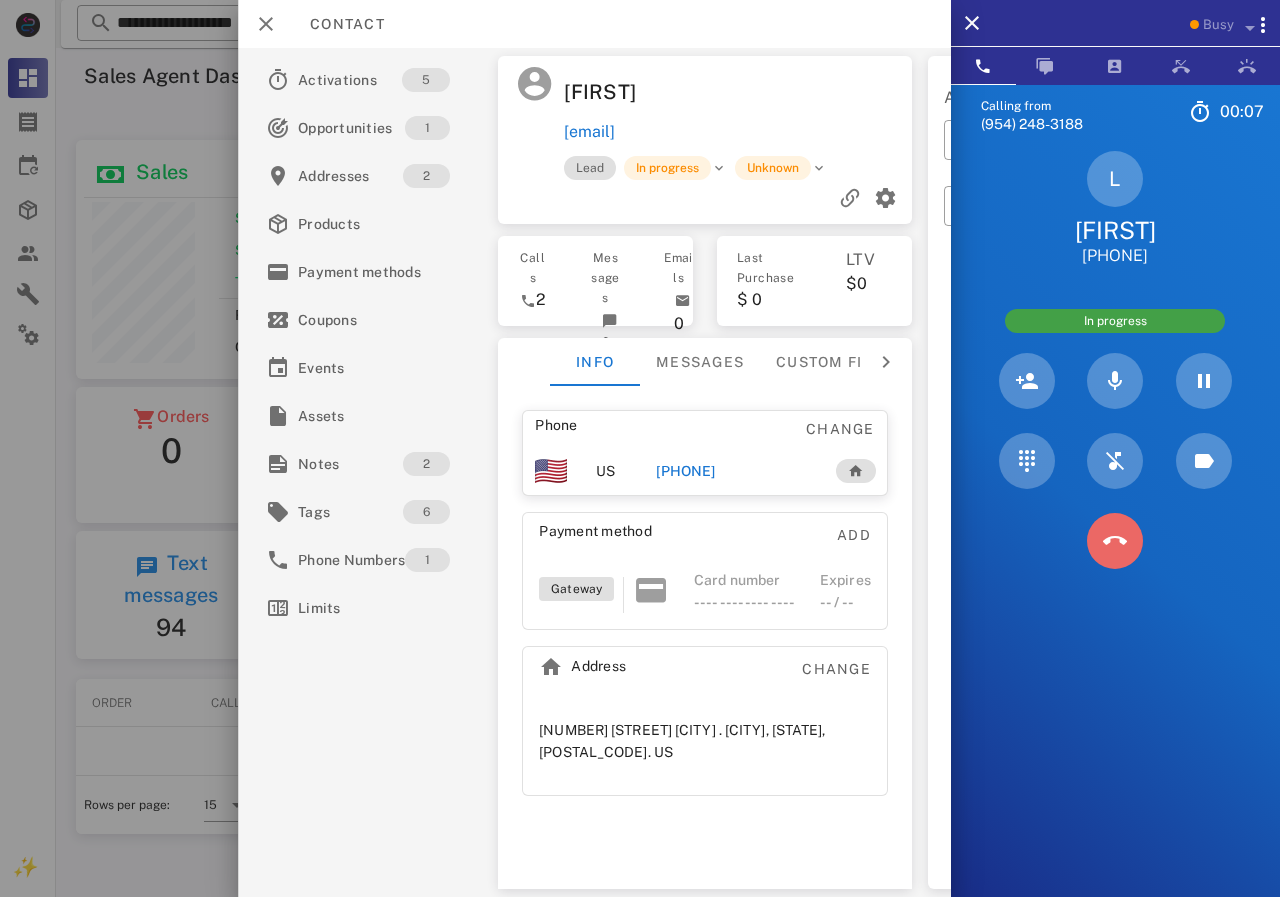 click at bounding box center [1115, 541] 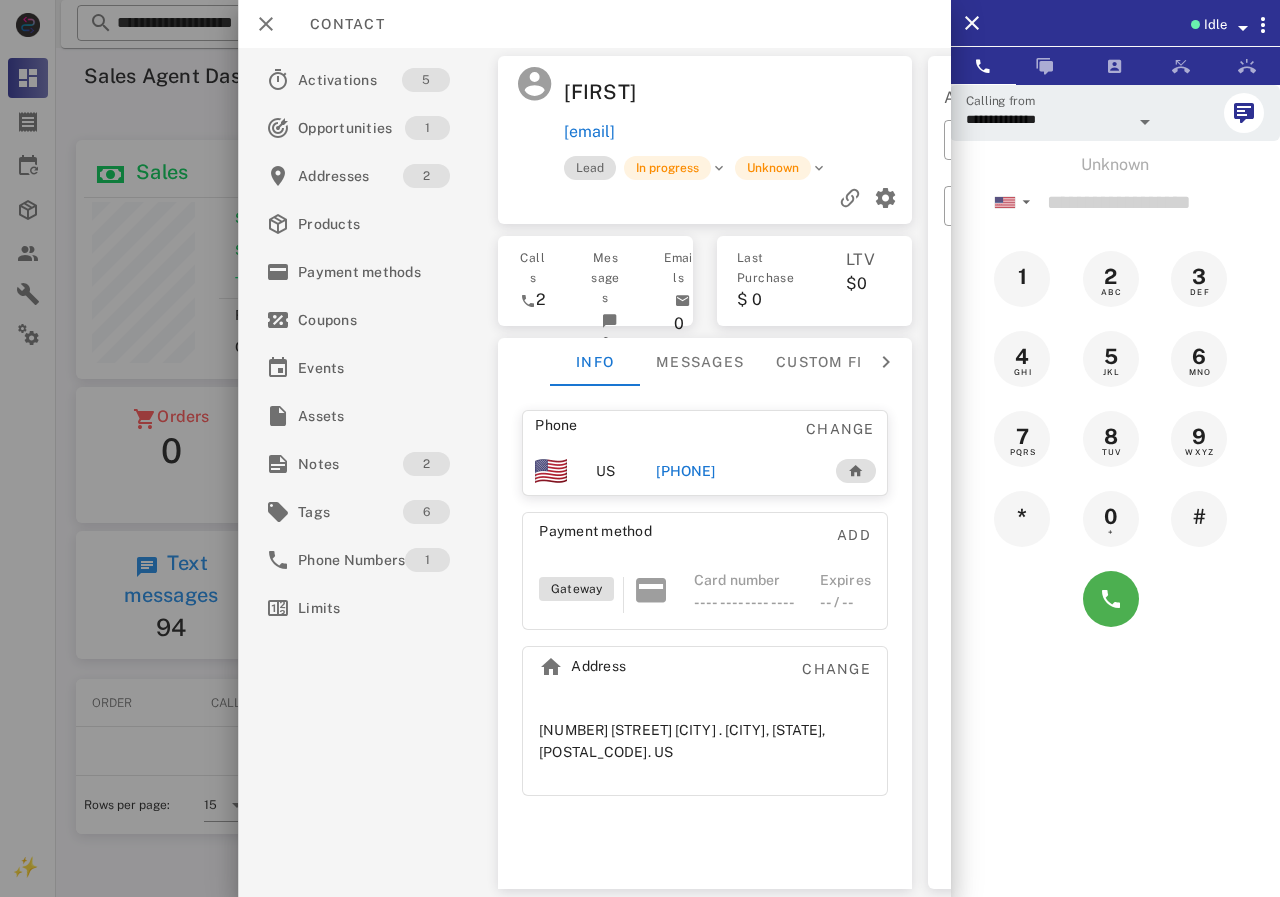 click on "[PHONE]" at bounding box center (685, 471) 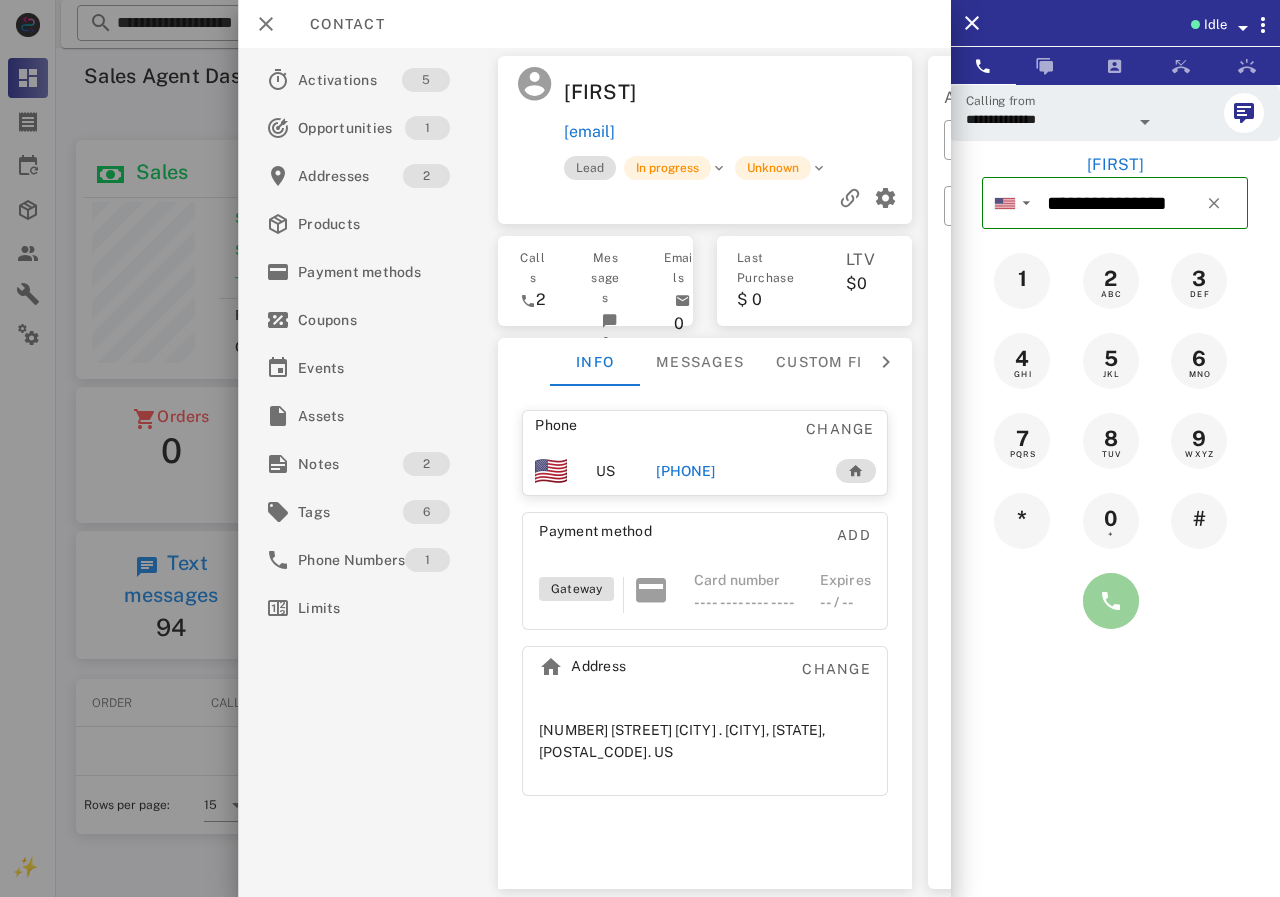 click at bounding box center [1111, 601] 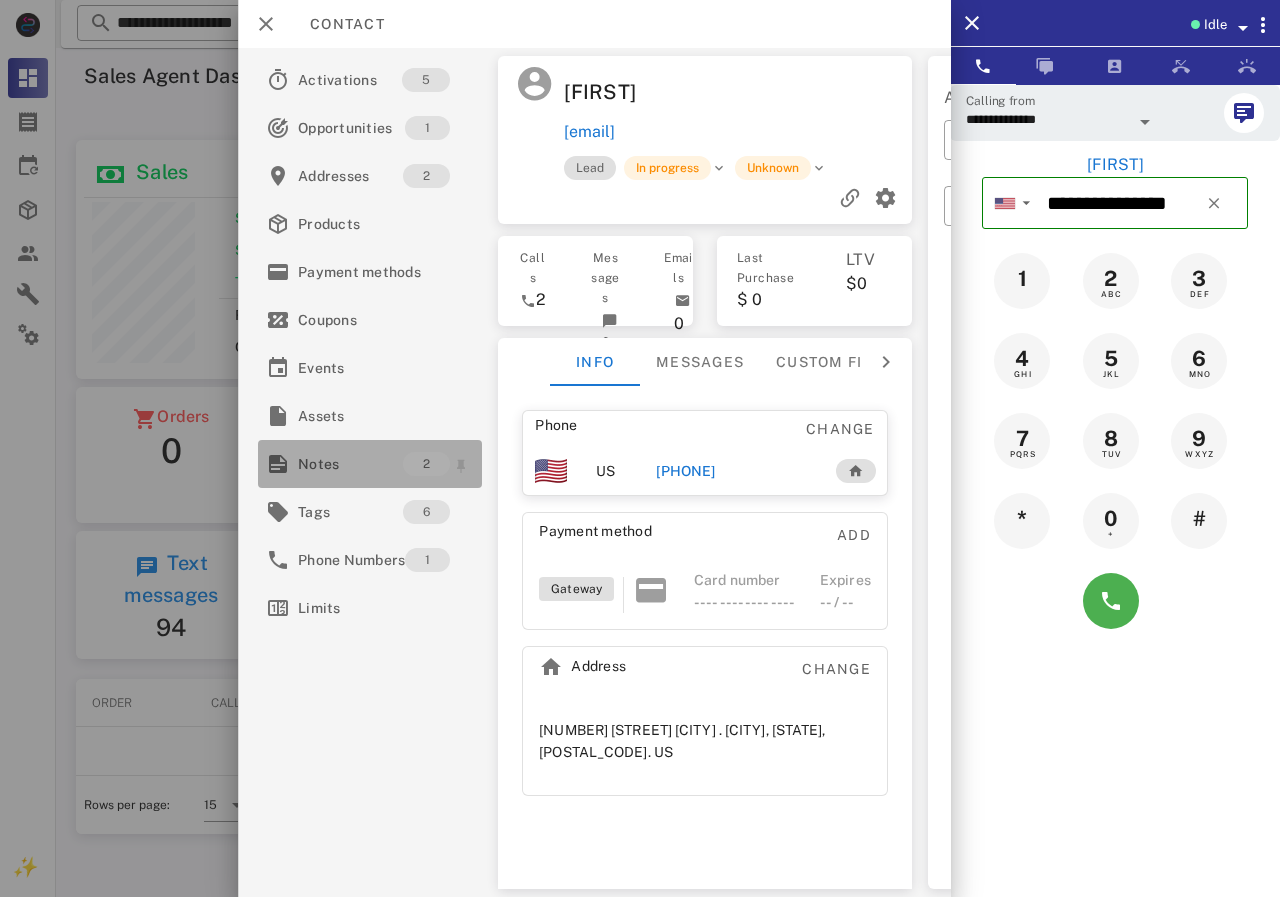 click on "Notes" at bounding box center (350, 464) 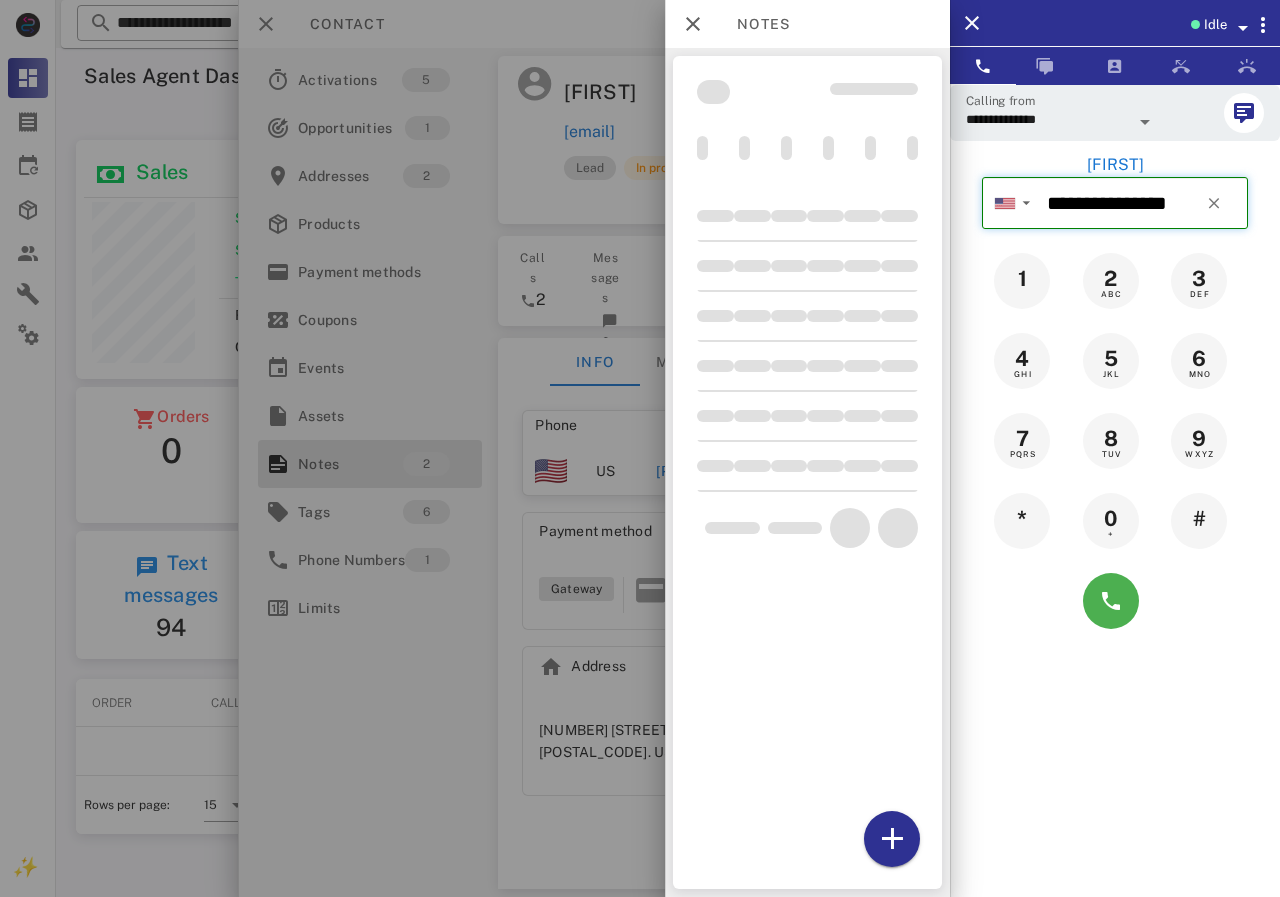 type 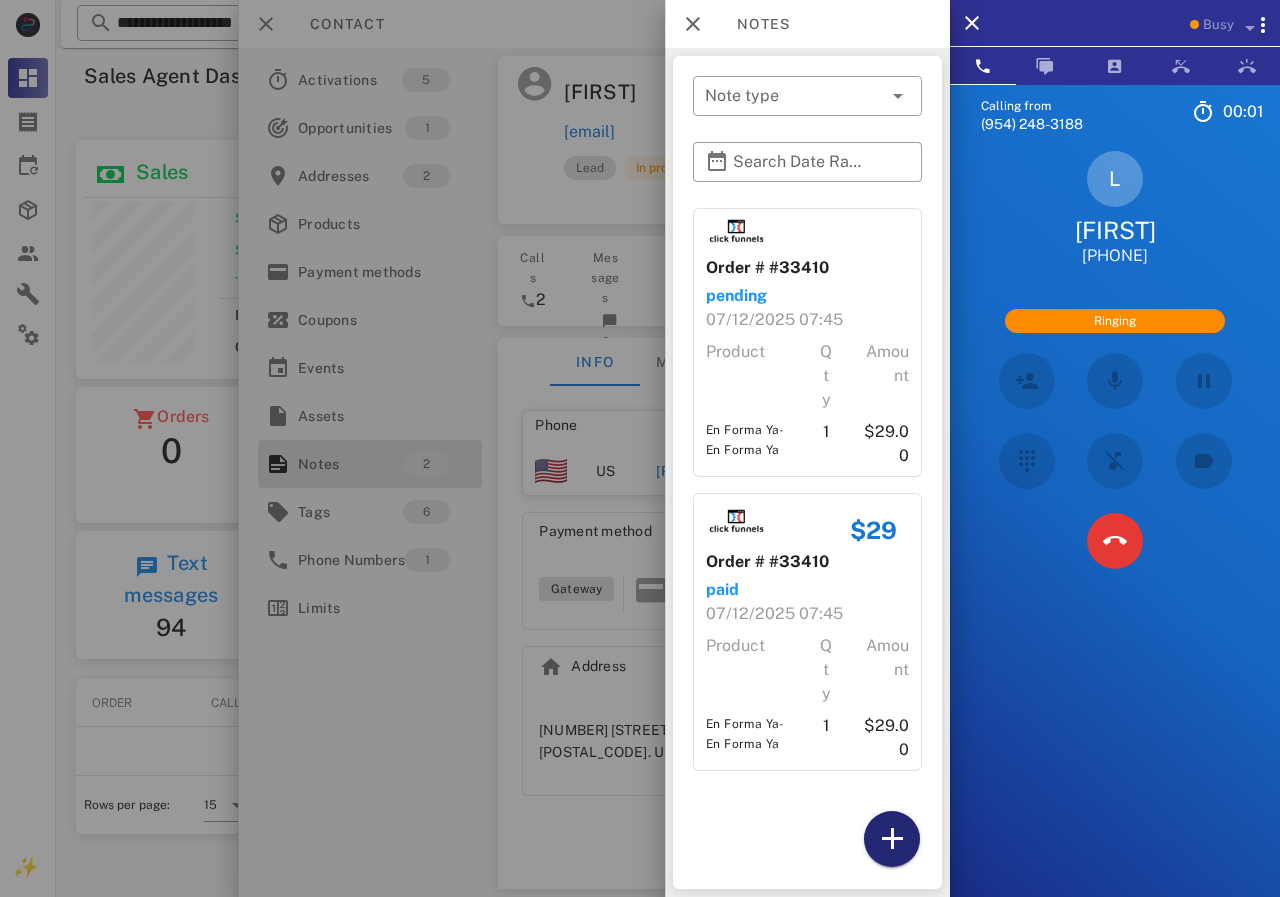 click at bounding box center [892, 839] 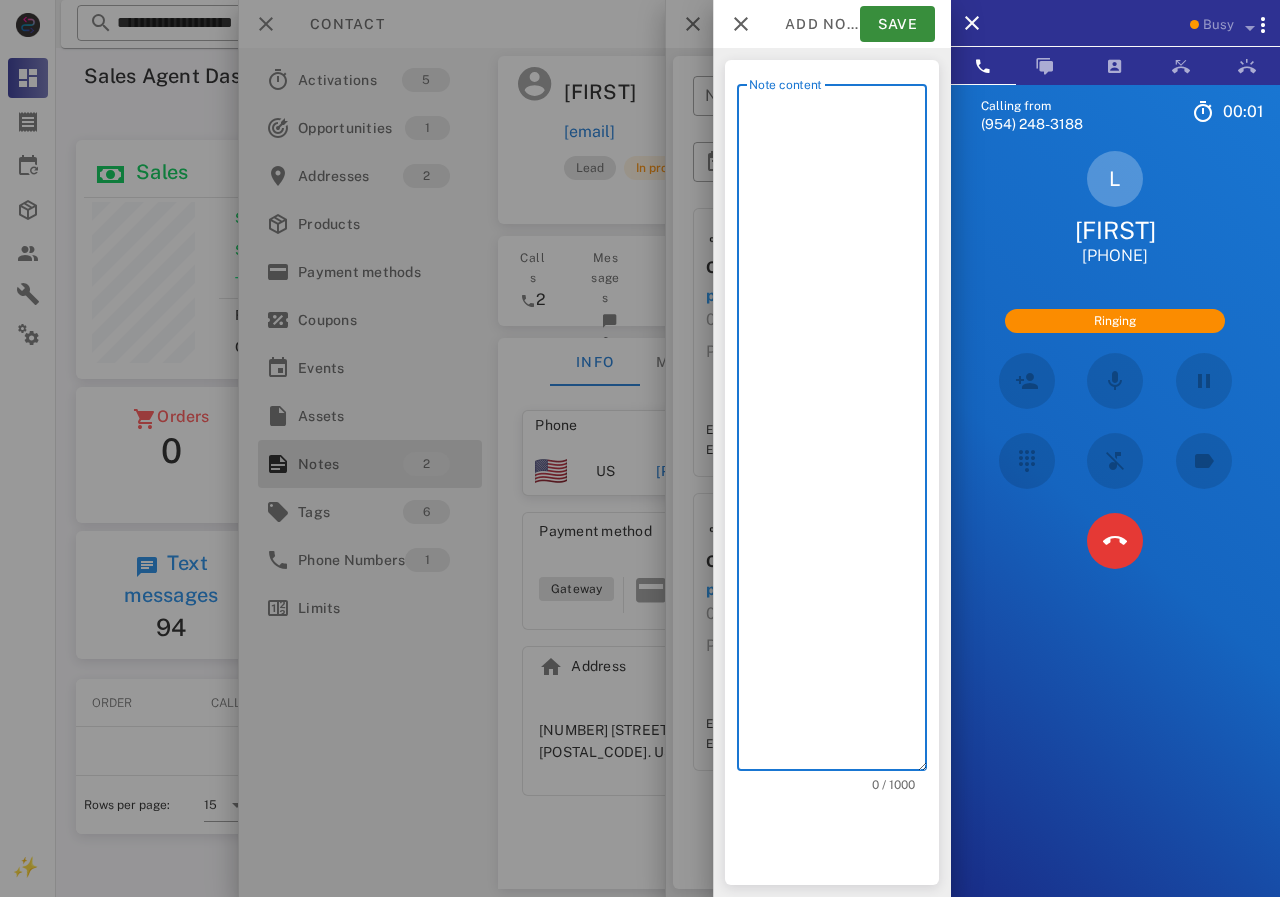scroll, scrollTop: 240, scrollLeft: 390, axis: both 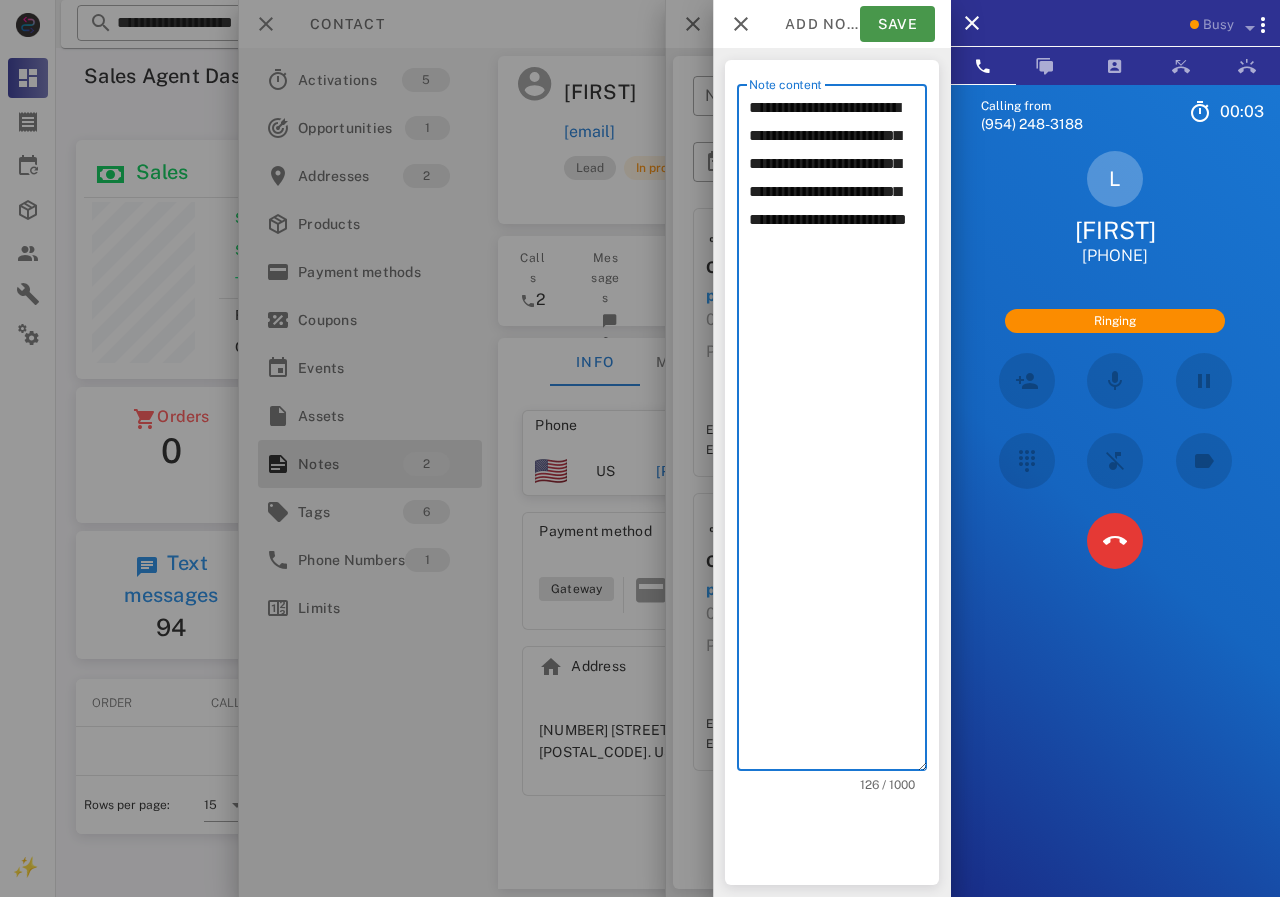 type on "**********" 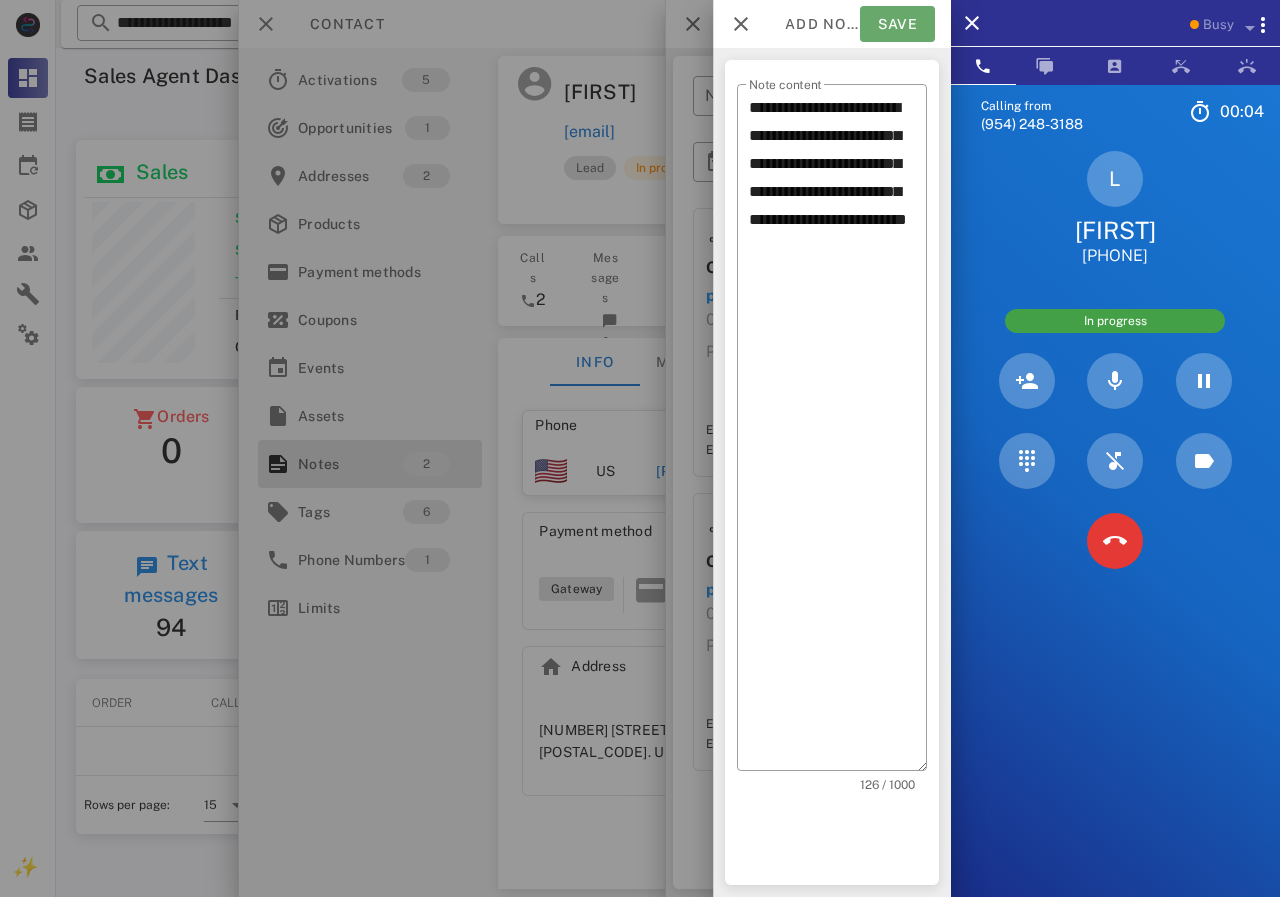 click on "Save" at bounding box center (897, 24) 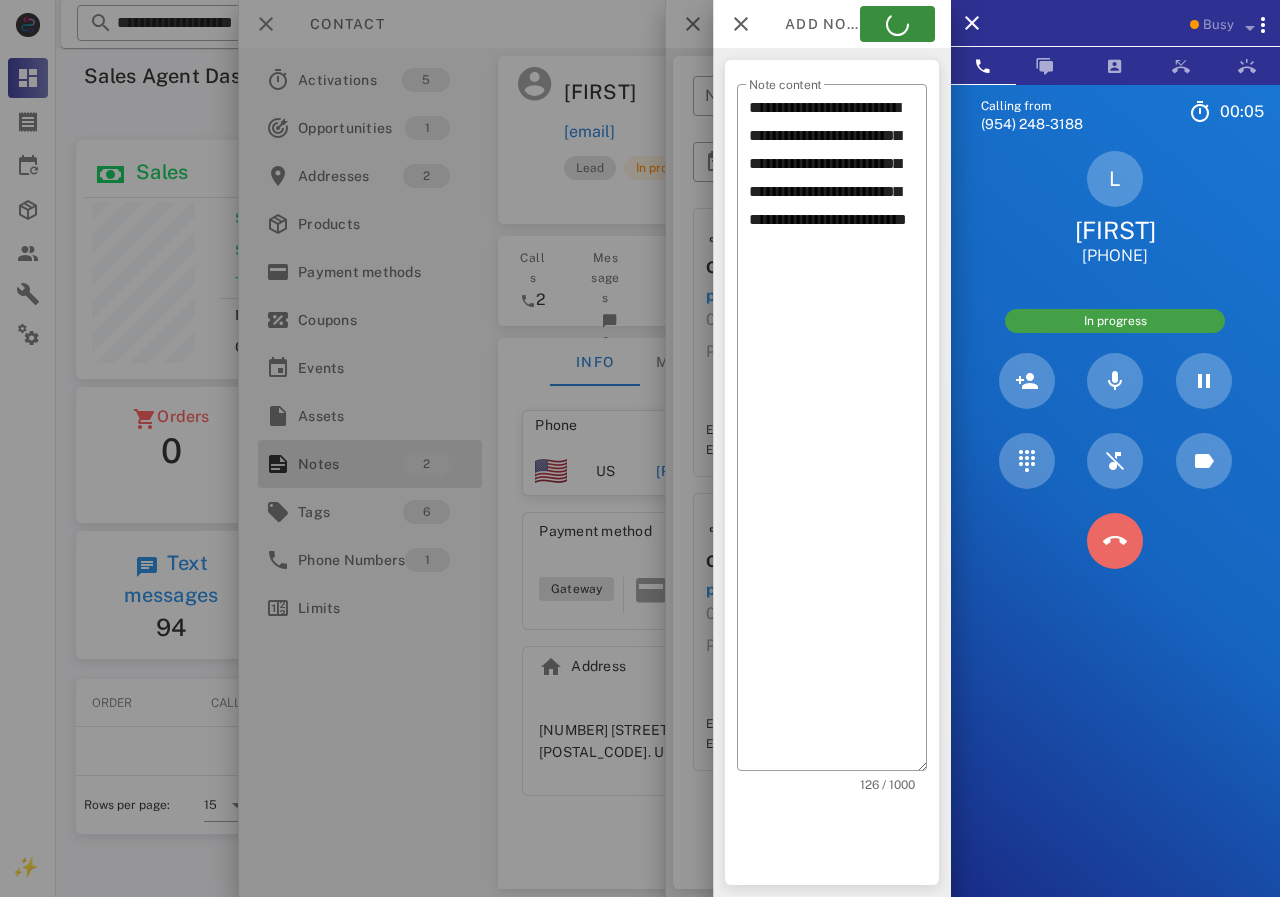 click at bounding box center (1115, 541) 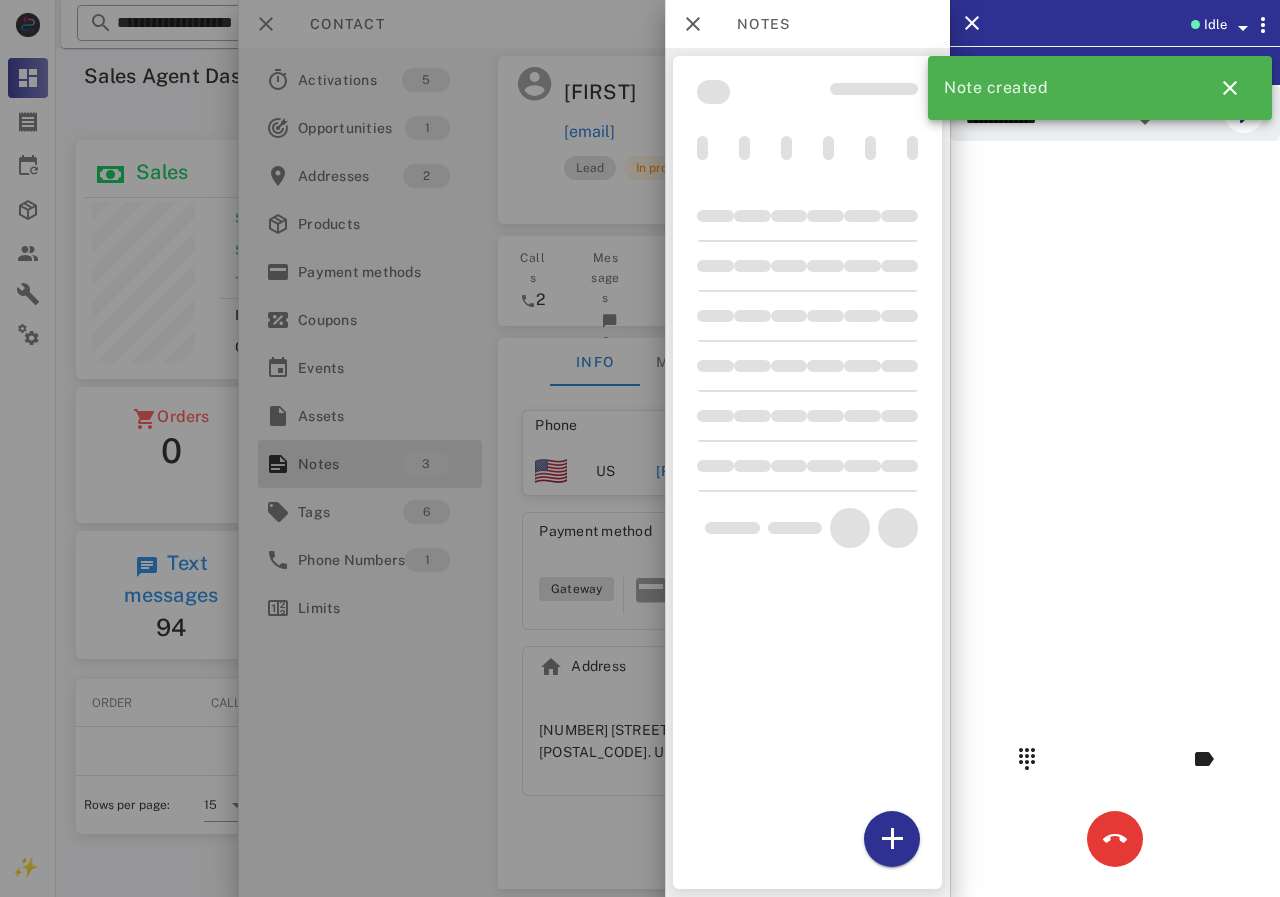 click at bounding box center [640, 448] 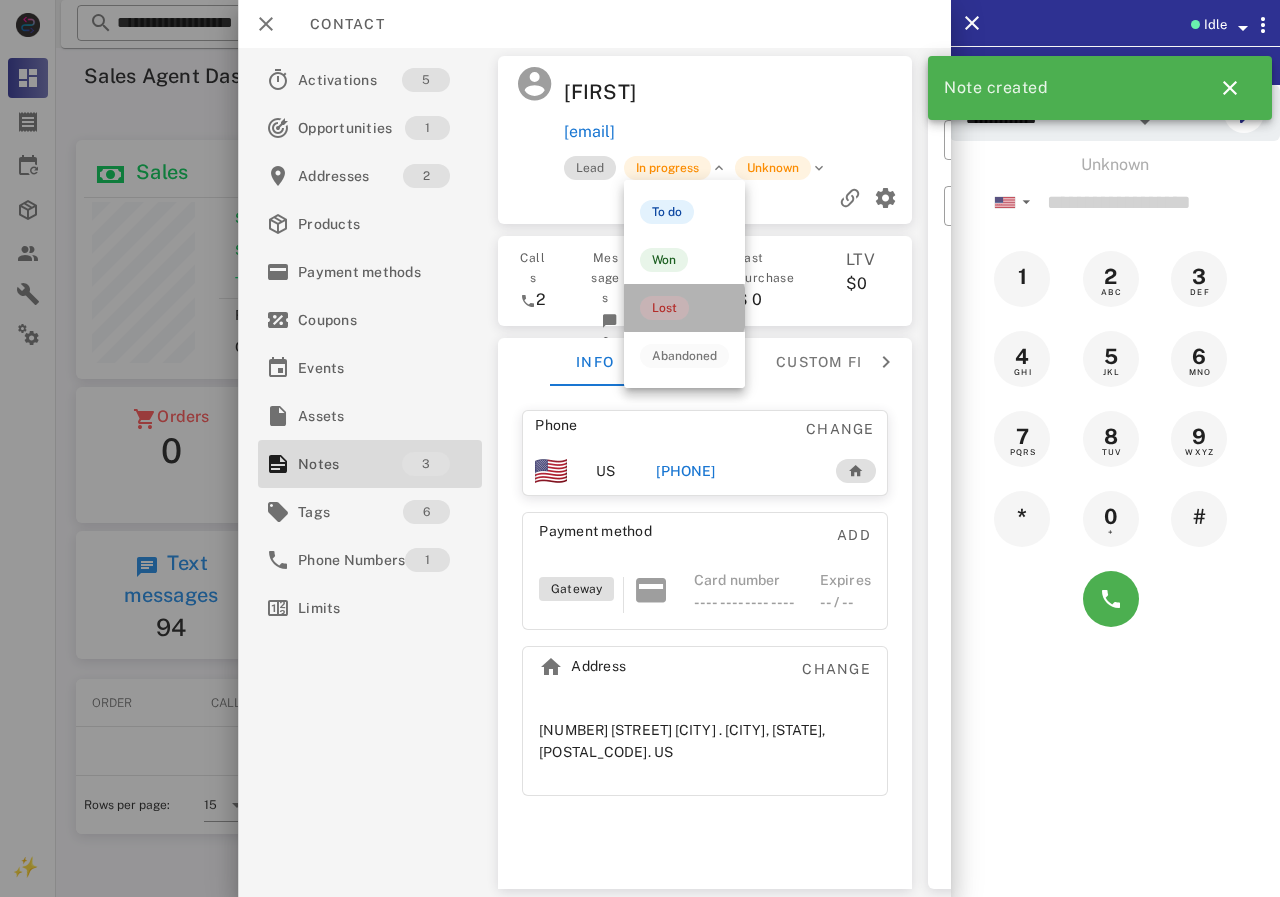 click on "Lost" at bounding box center [664, 308] 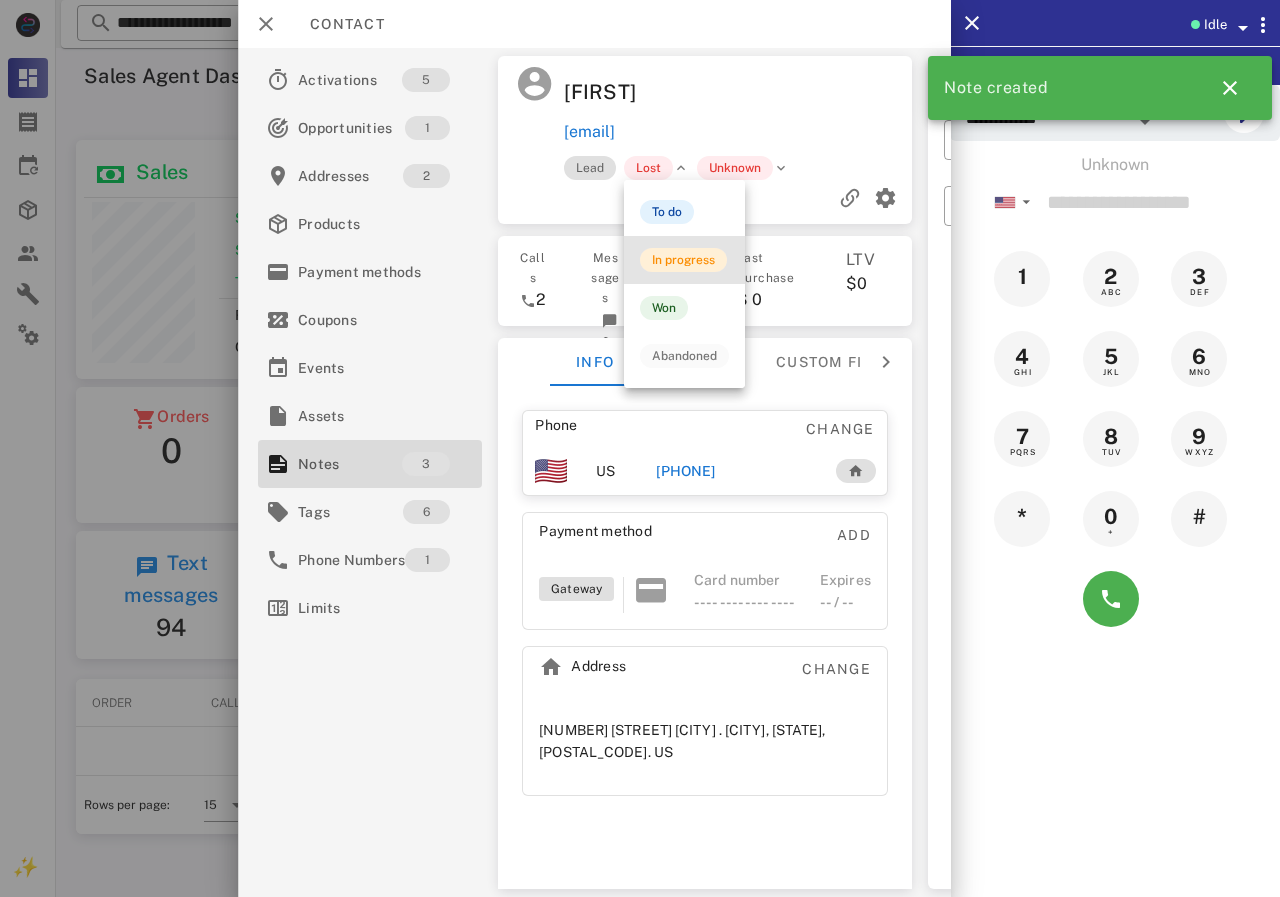 click on "In progress" at bounding box center (683, 260) 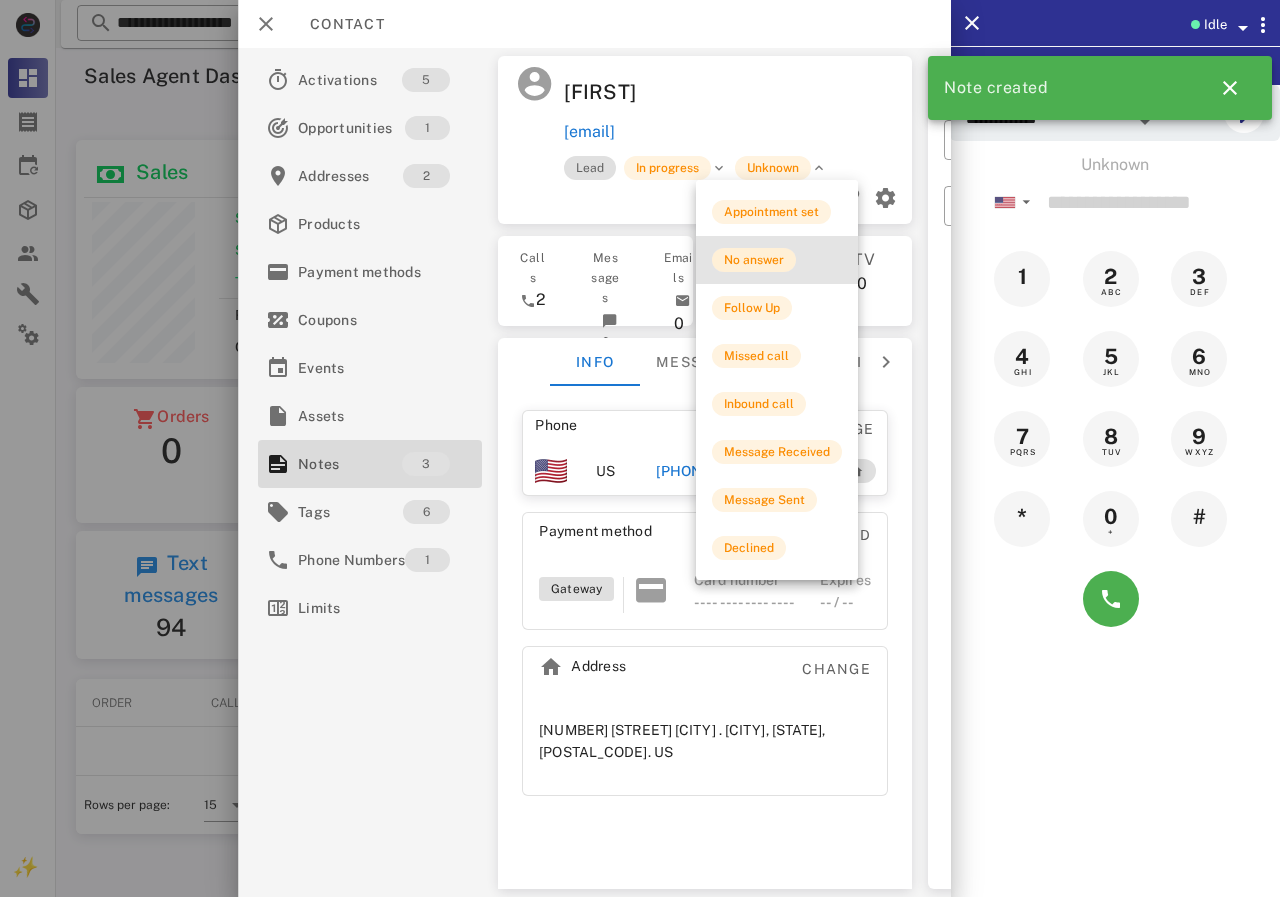 click on "No answer" at bounding box center [754, 260] 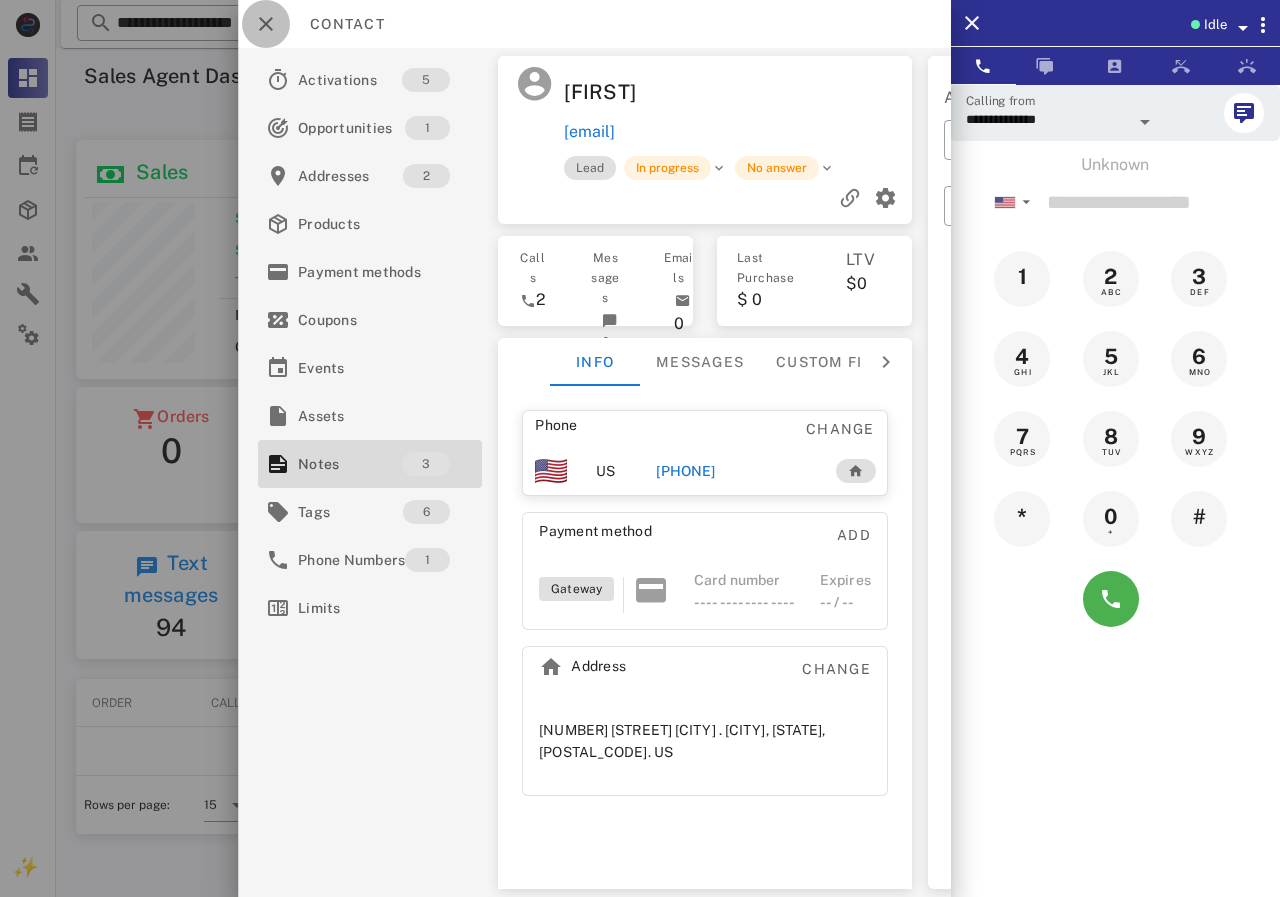 click at bounding box center (266, 24) 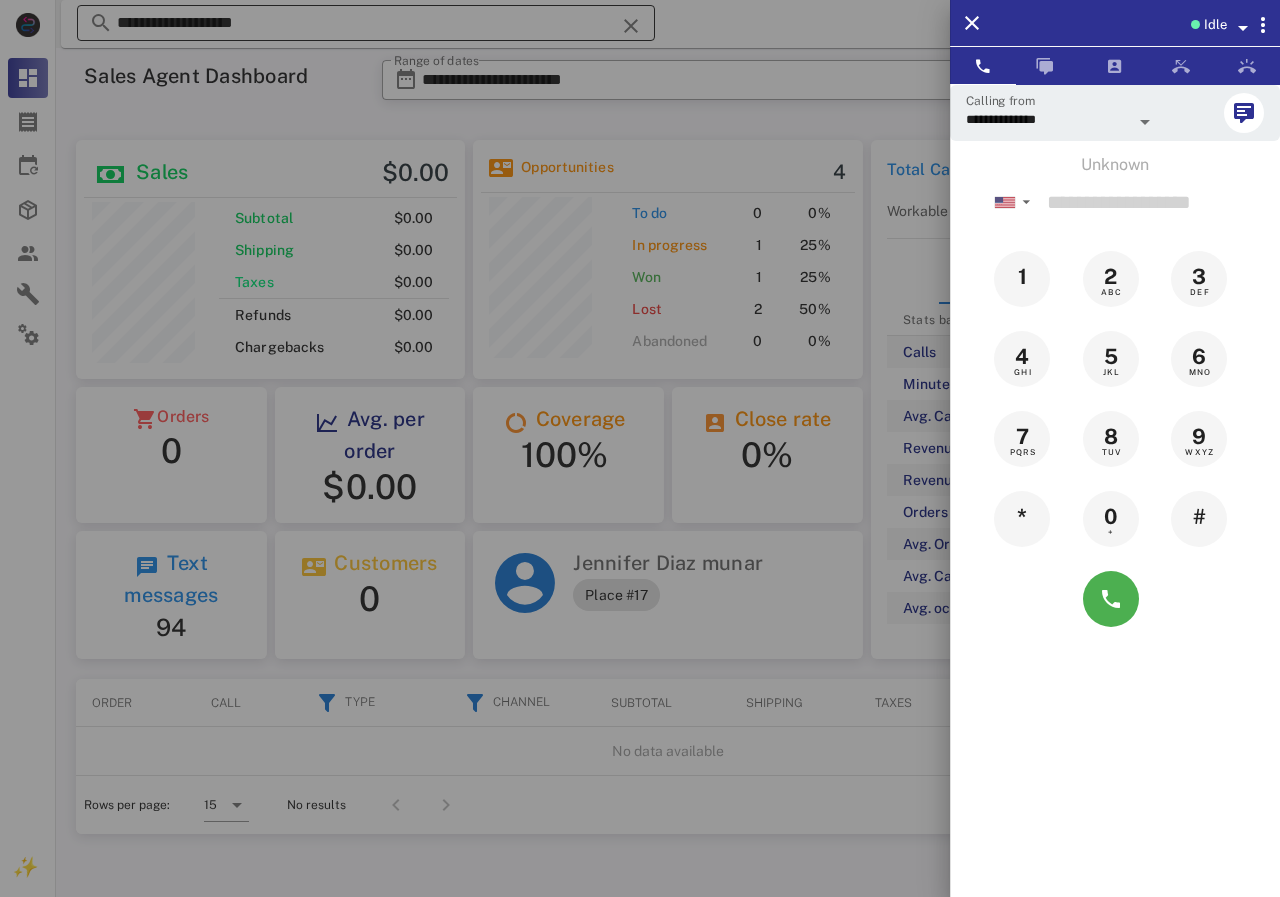 click at bounding box center [640, 448] 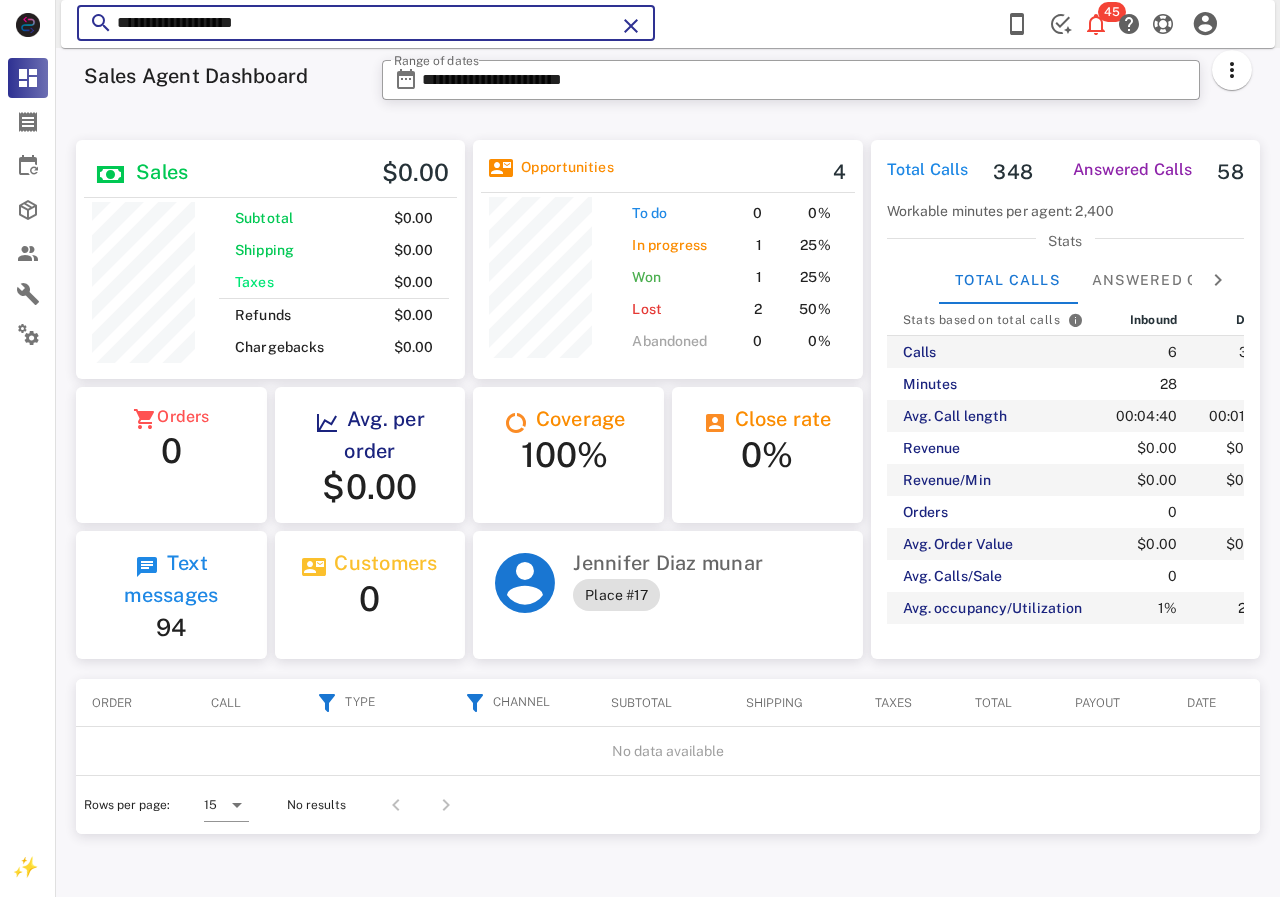 drag, startPoint x: 358, startPoint y: 25, endPoint x: 97, endPoint y: 35, distance: 261.1915 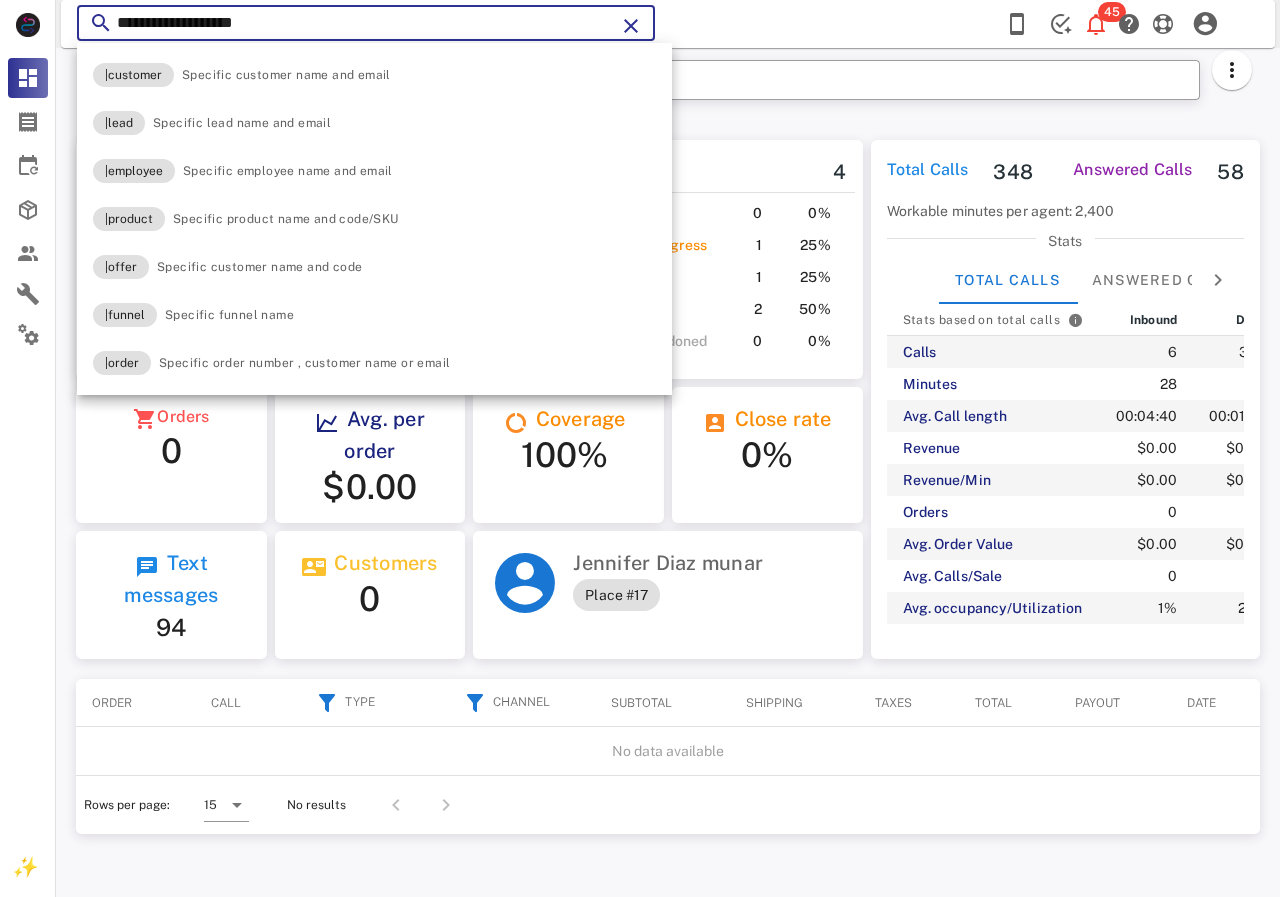 type on "**********" 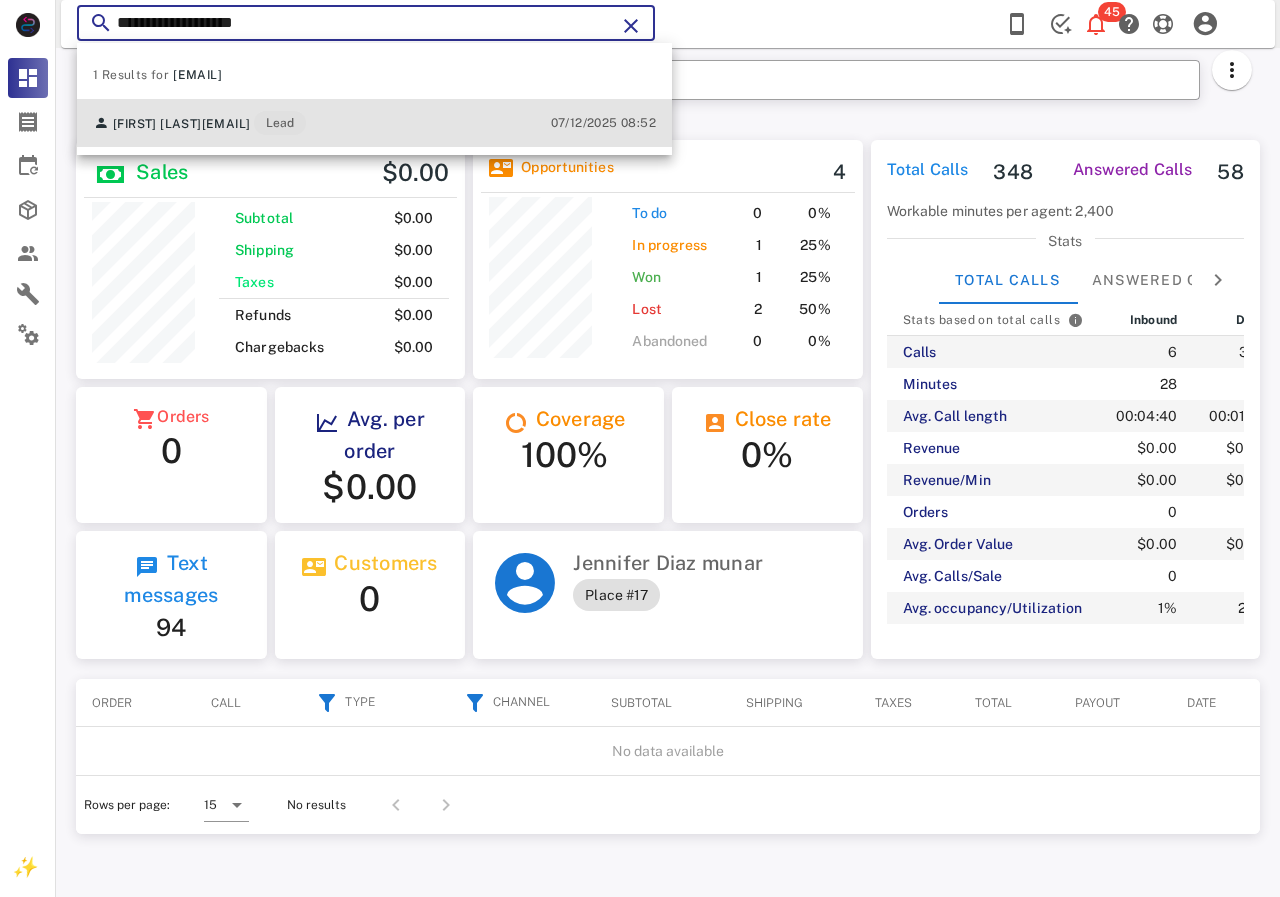 click on "[EMAIL]" at bounding box center (226, 124) 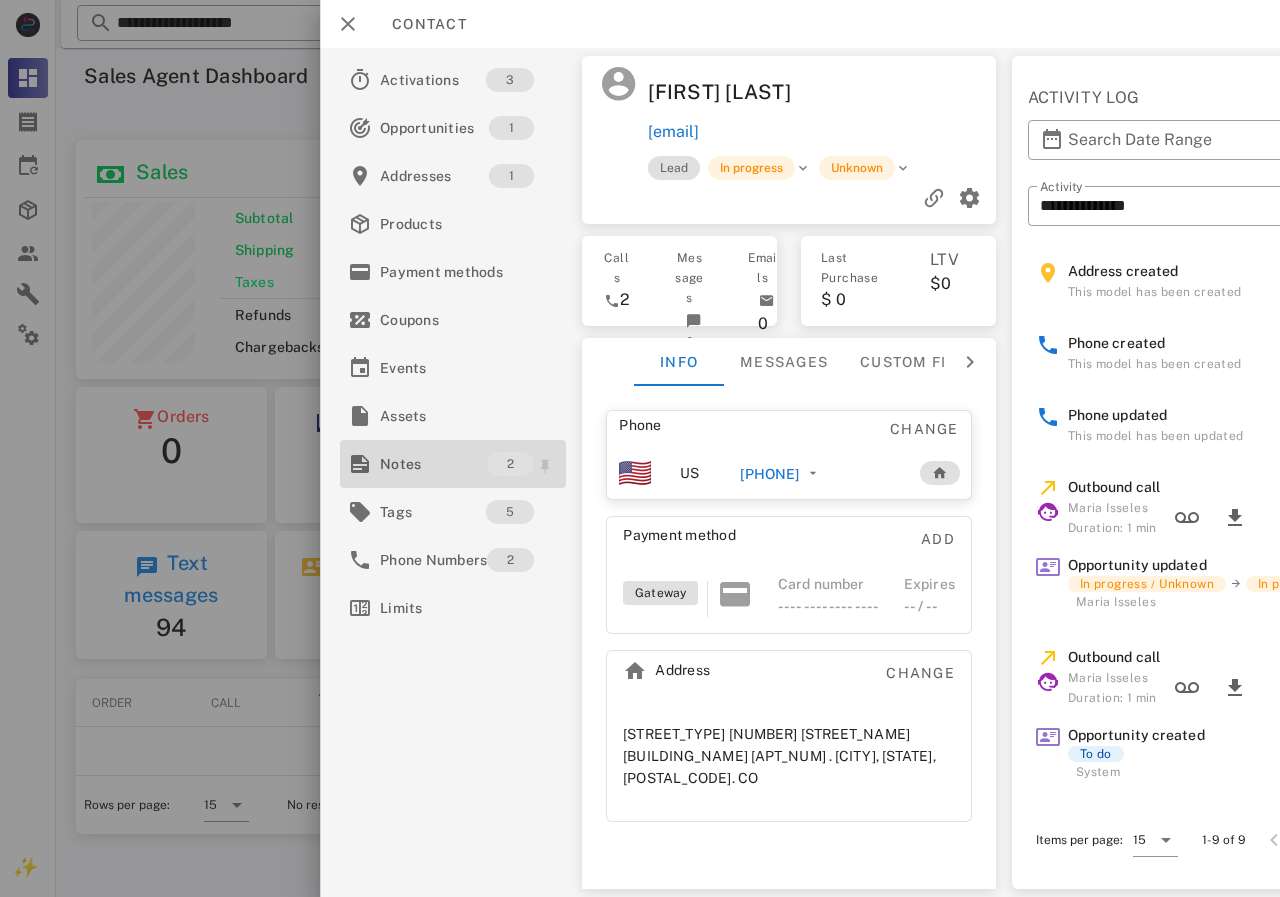 click on "Notes" at bounding box center [433, 464] 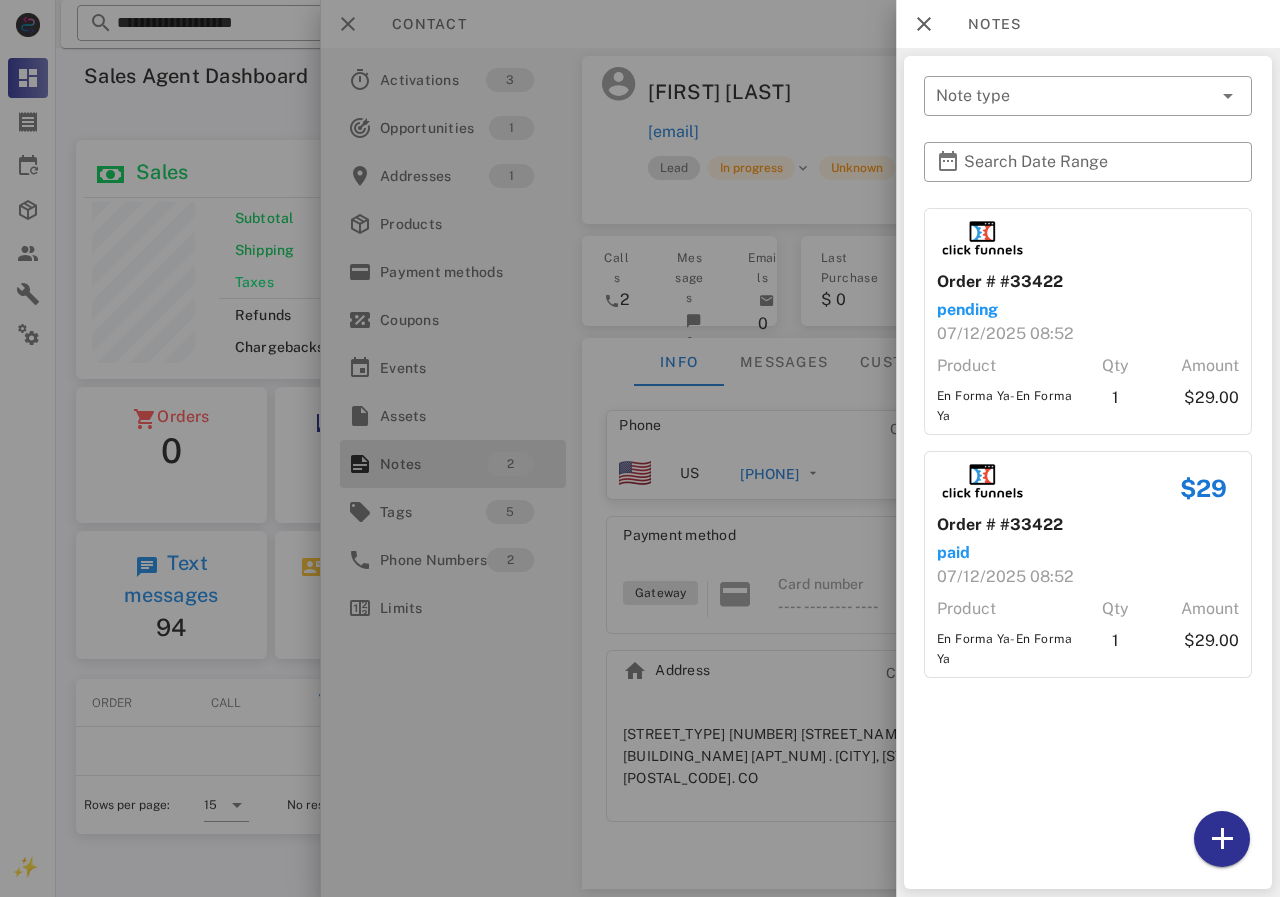 click at bounding box center [640, 448] 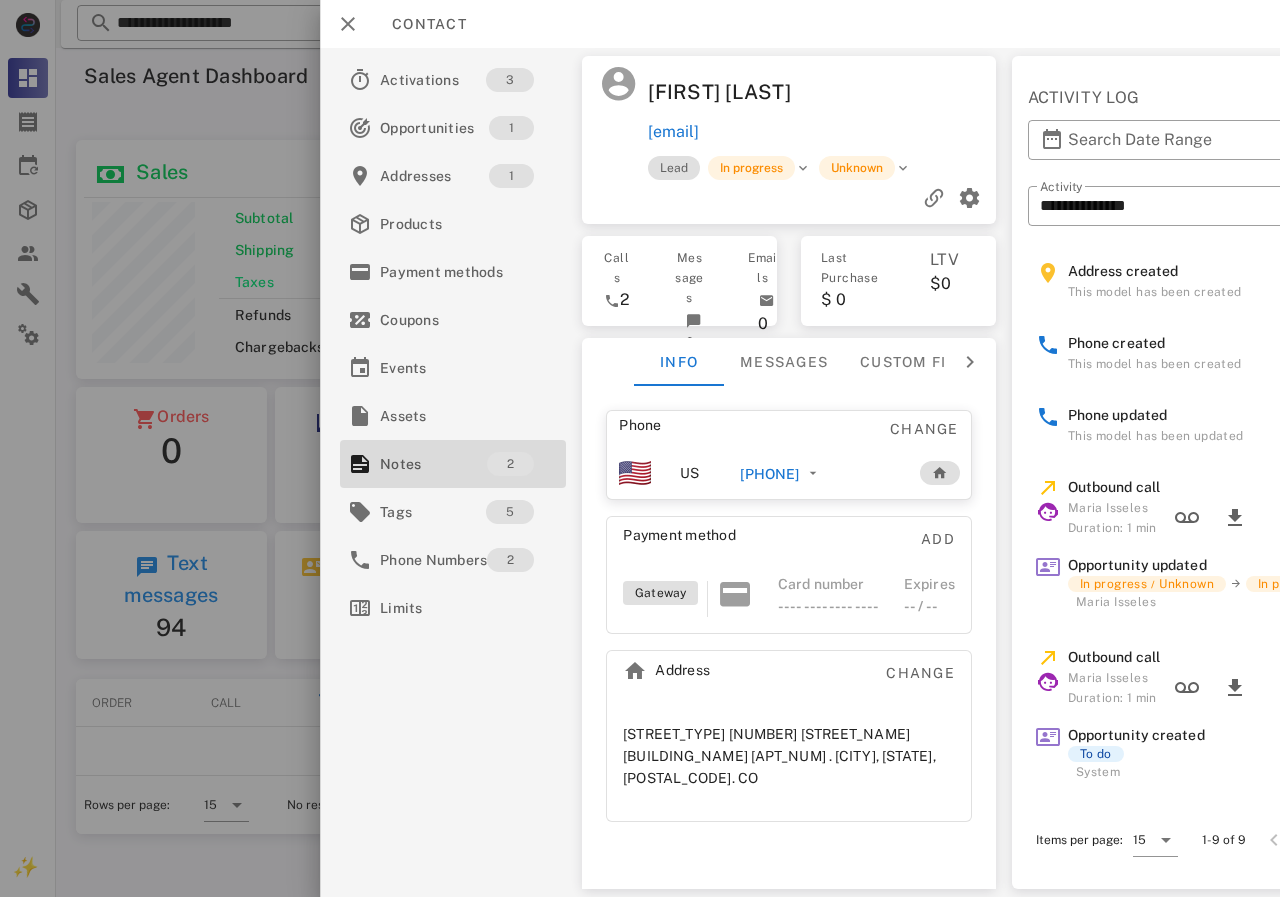 click on "[PHONE]" at bounding box center [769, 474] 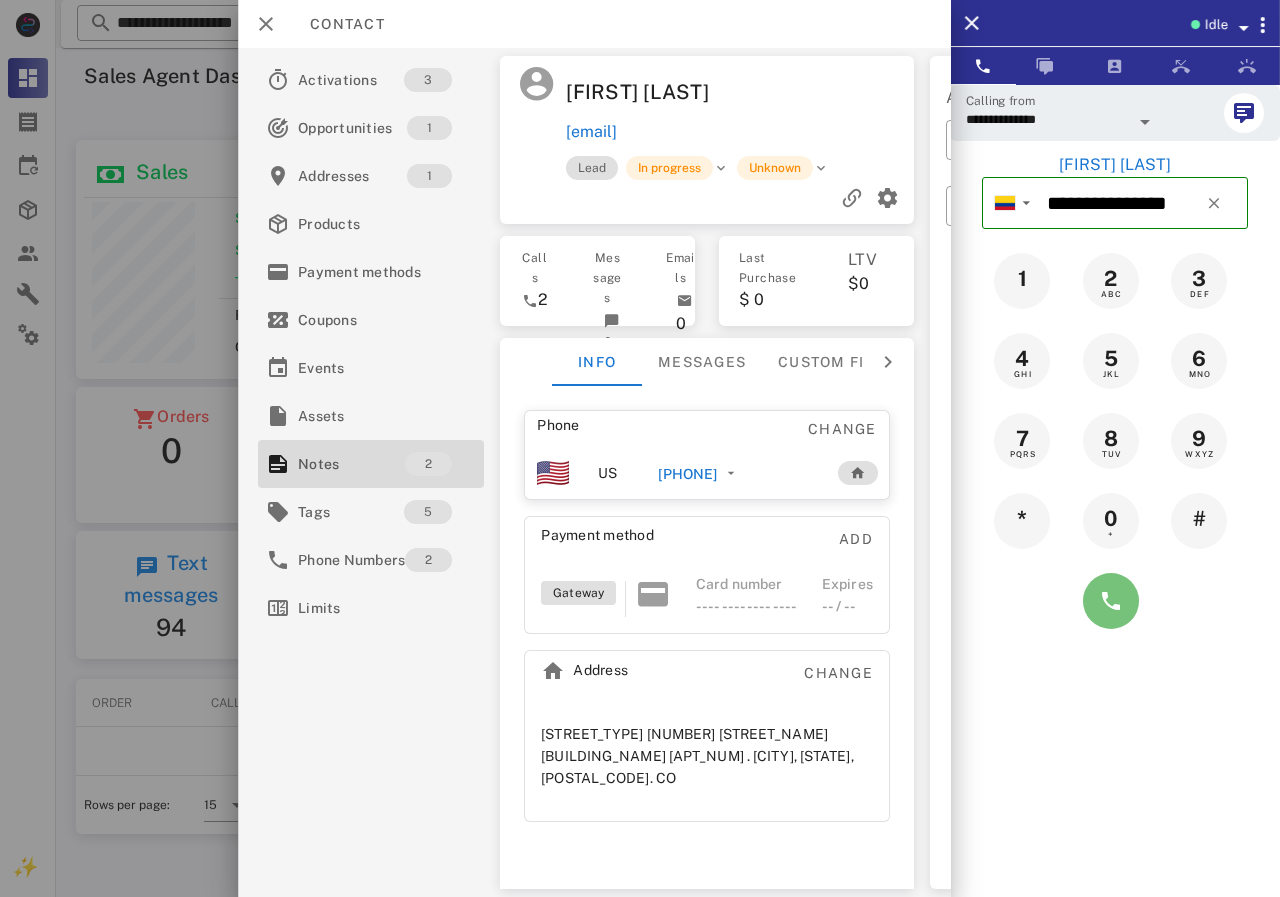 click at bounding box center [1111, 601] 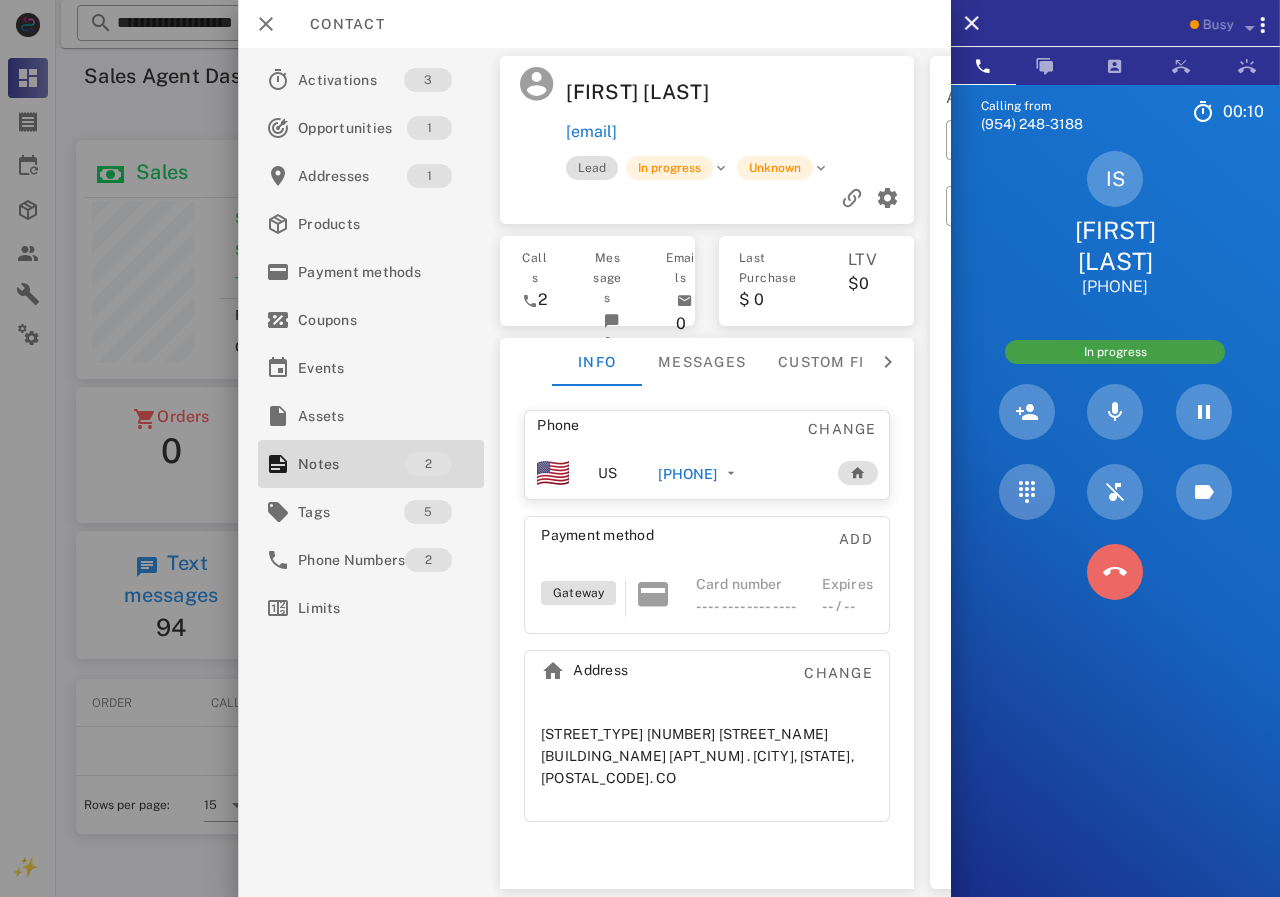 click at bounding box center [1115, 572] 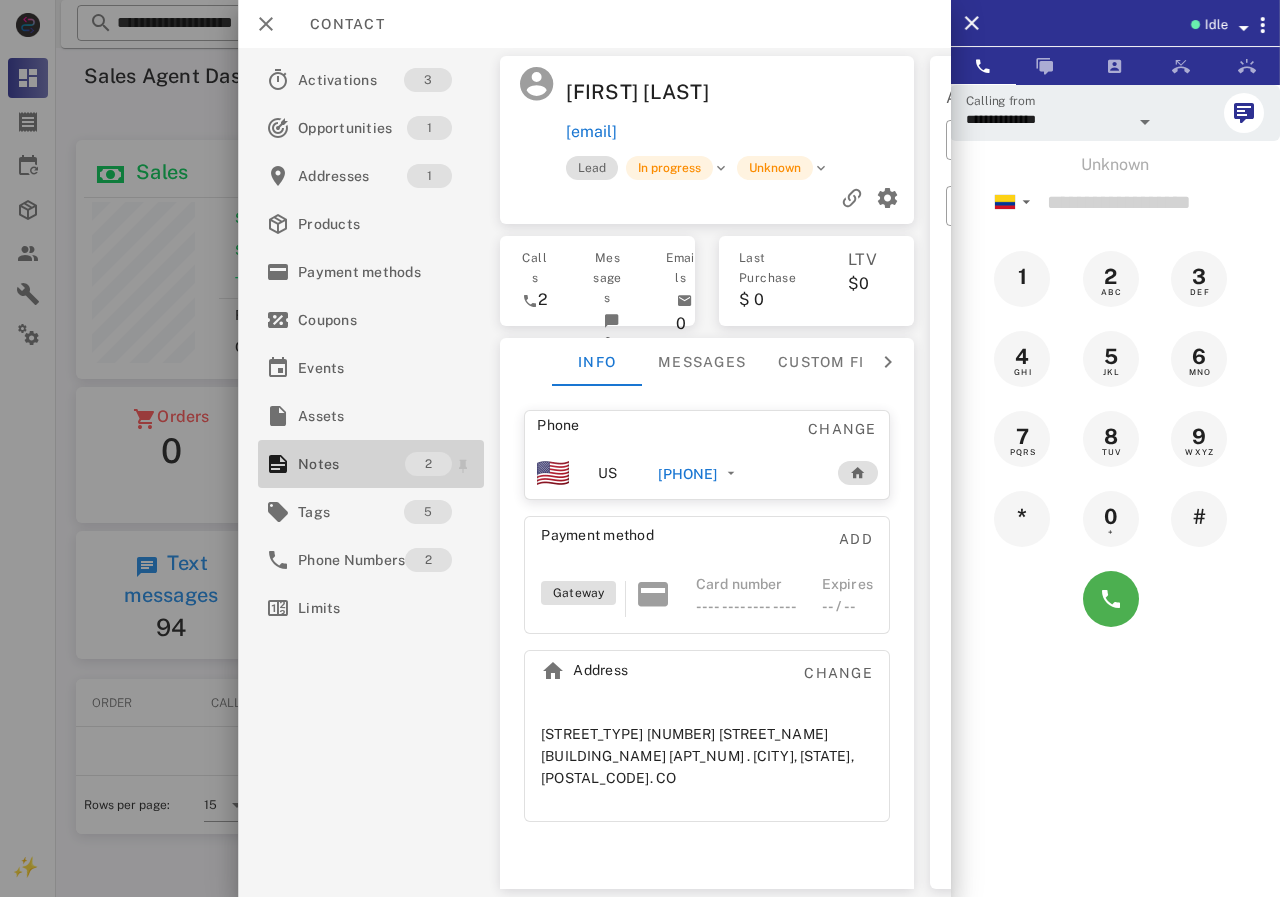 click on "Notes" at bounding box center (351, 464) 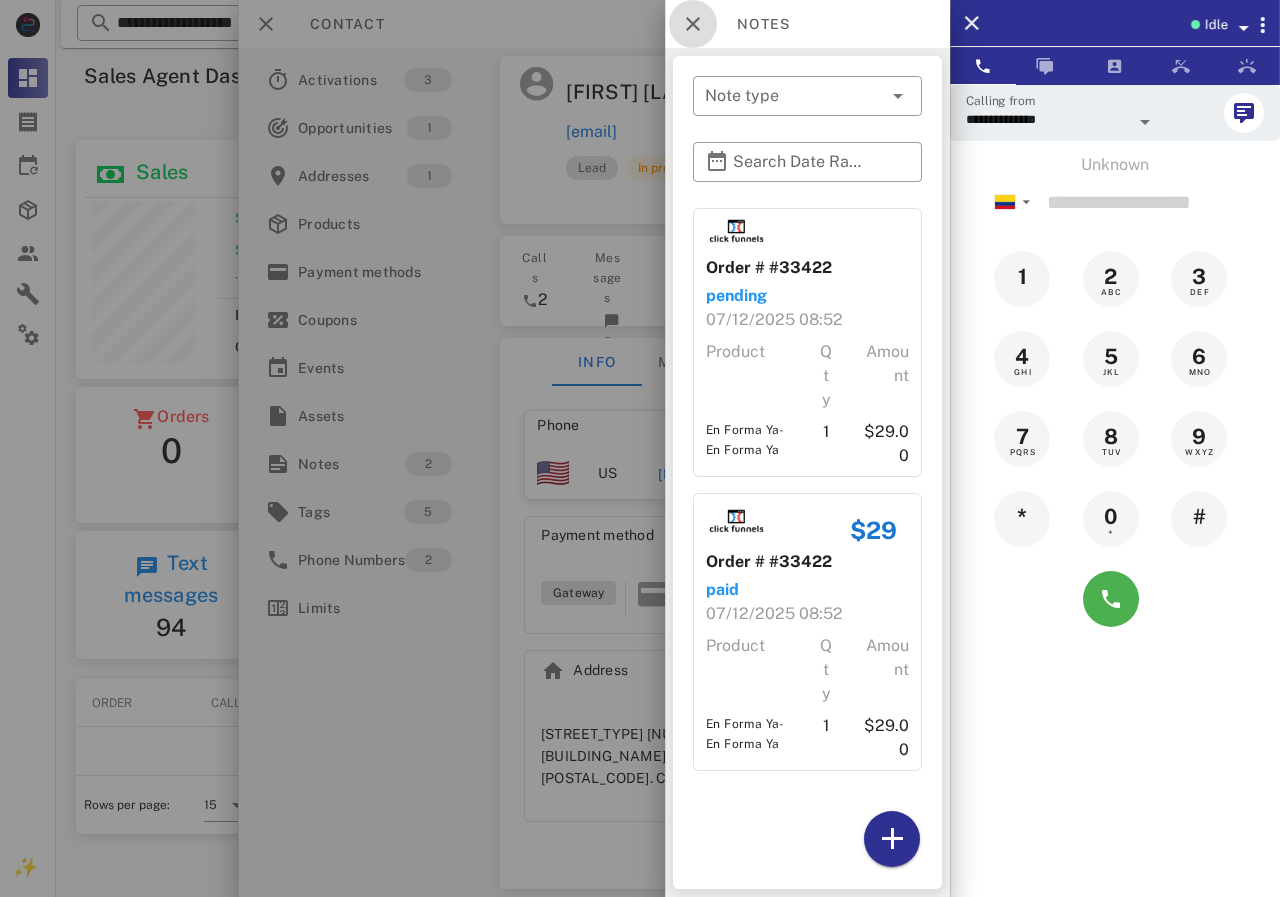 click at bounding box center (693, 24) 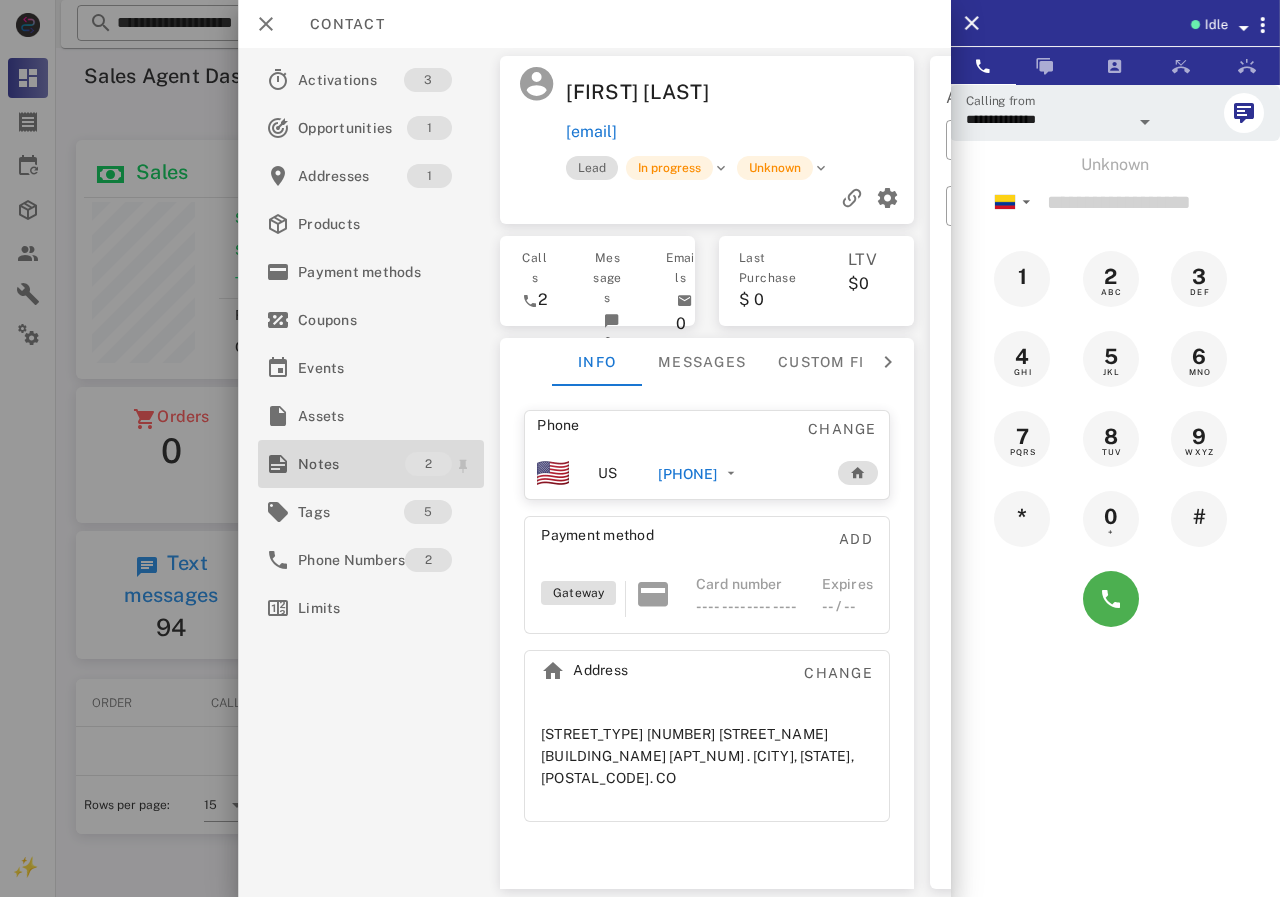 click on "Notes" at bounding box center (351, 464) 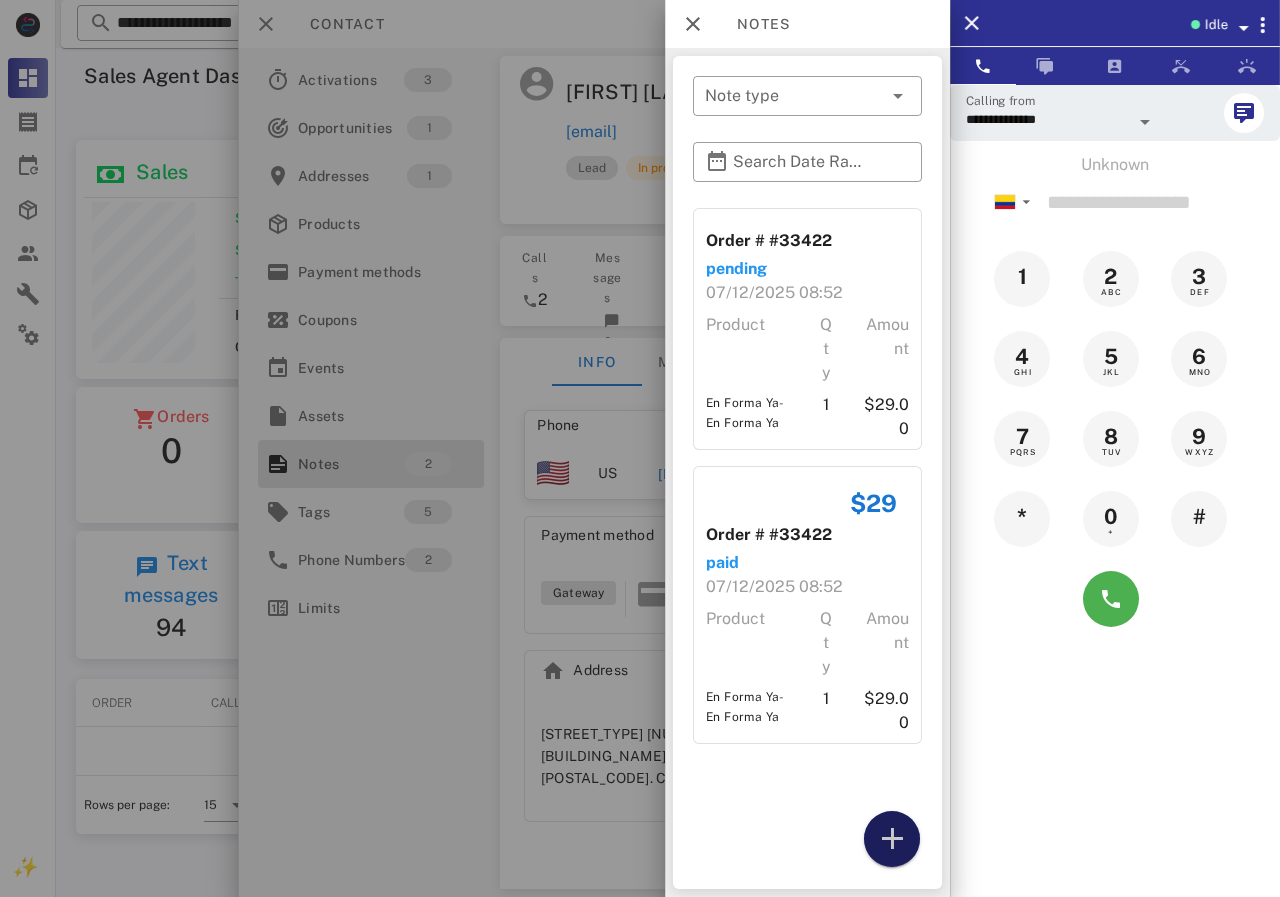 click at bounding box center (892, 839) 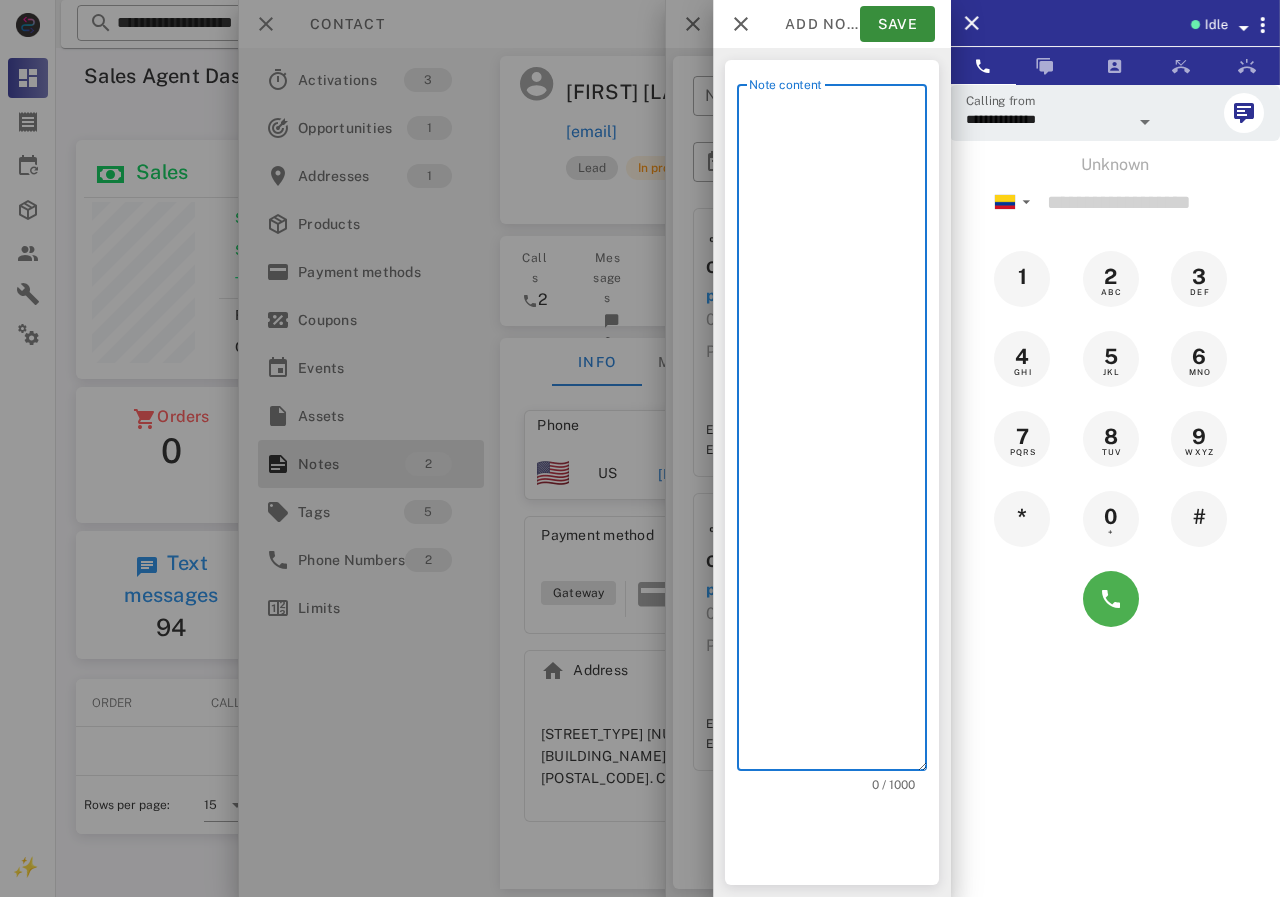 scroll, scrollTop: 240, scrollLeft: 390, axis: both 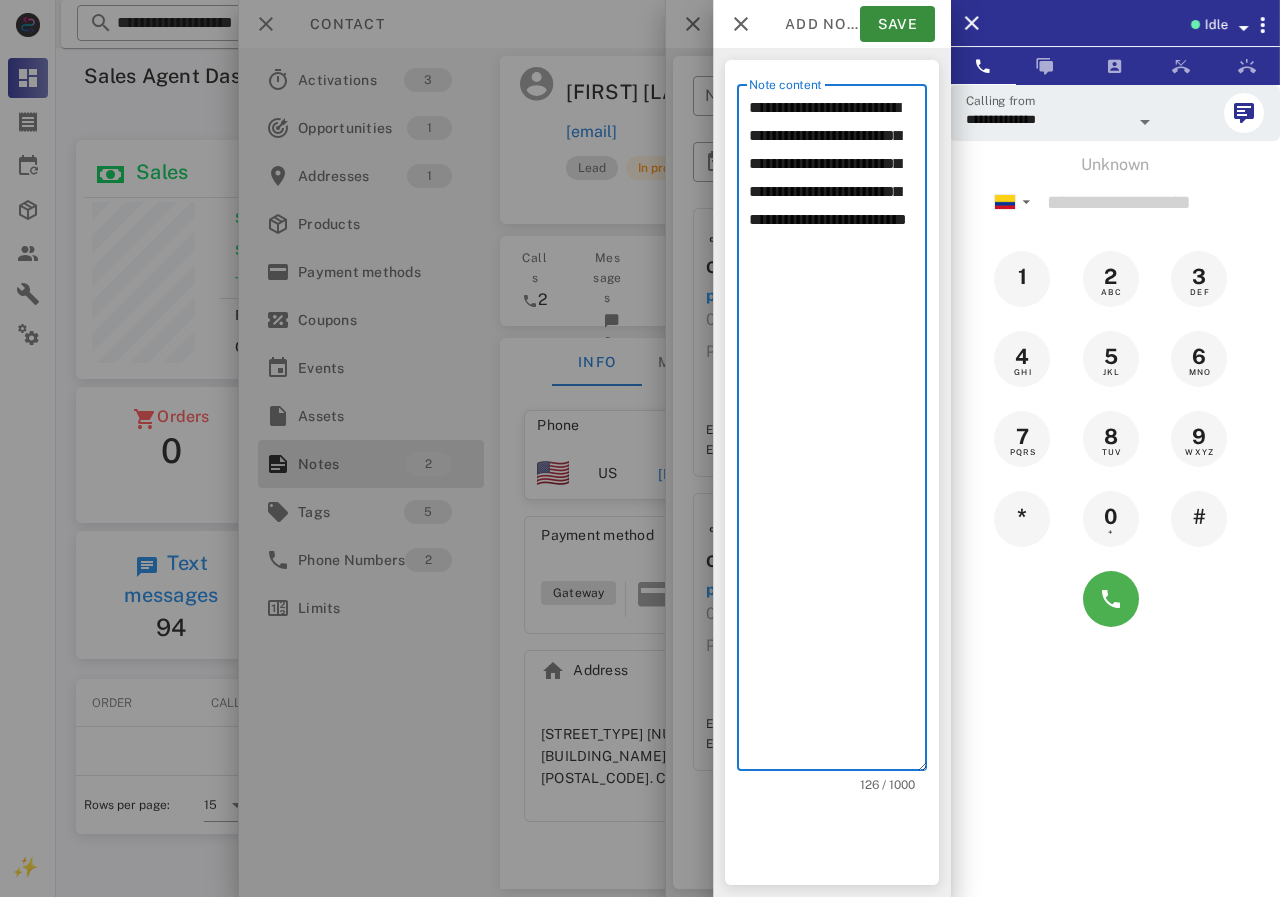 drag, startPoint x: 860, startPoint y: 353, endPoint x: 813, endPoint y: 195, distance: 164.84235 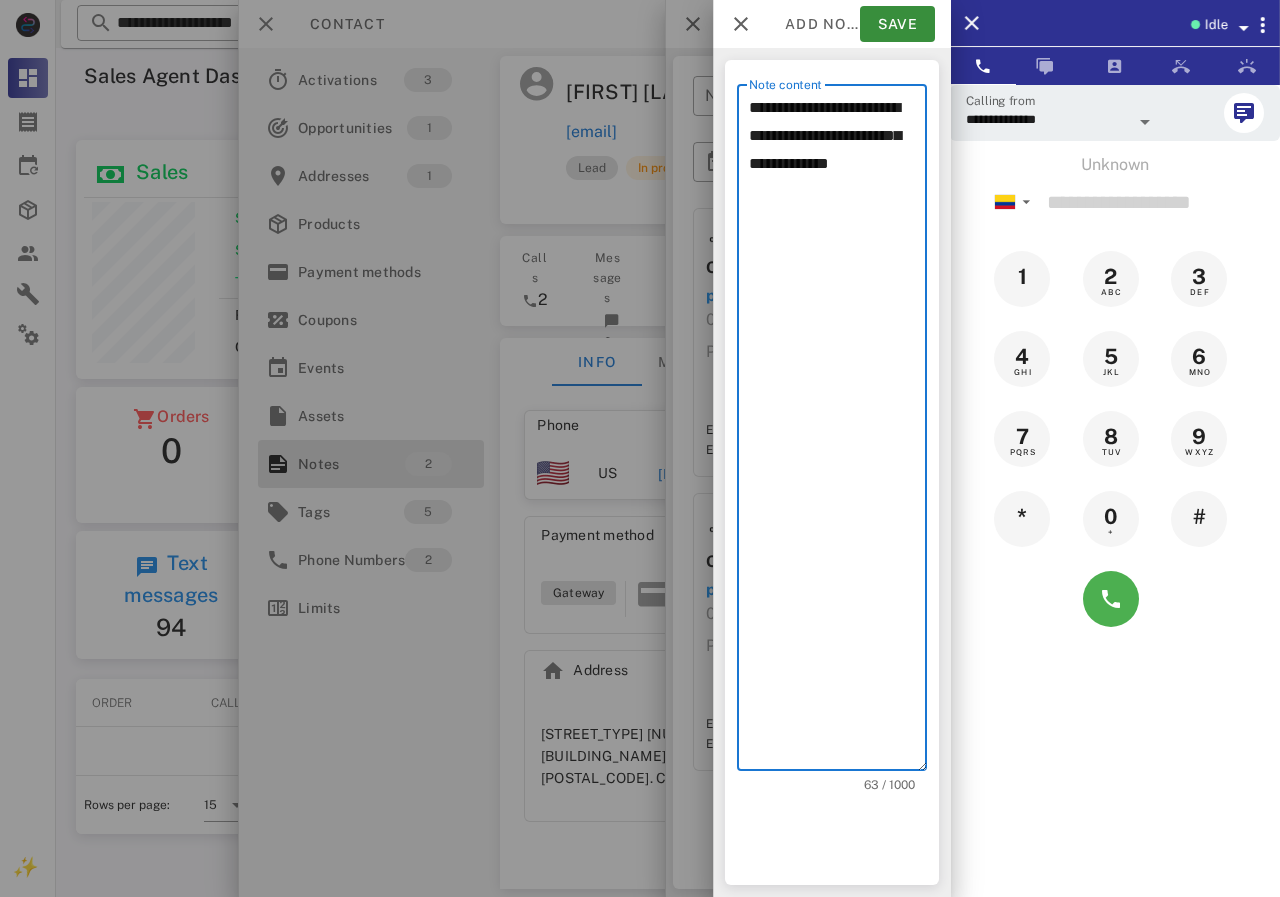 drag, startPoint x: 812, startPoint y: 223, endPoint x: 731, endPoint y: 110, distance: 139.03236 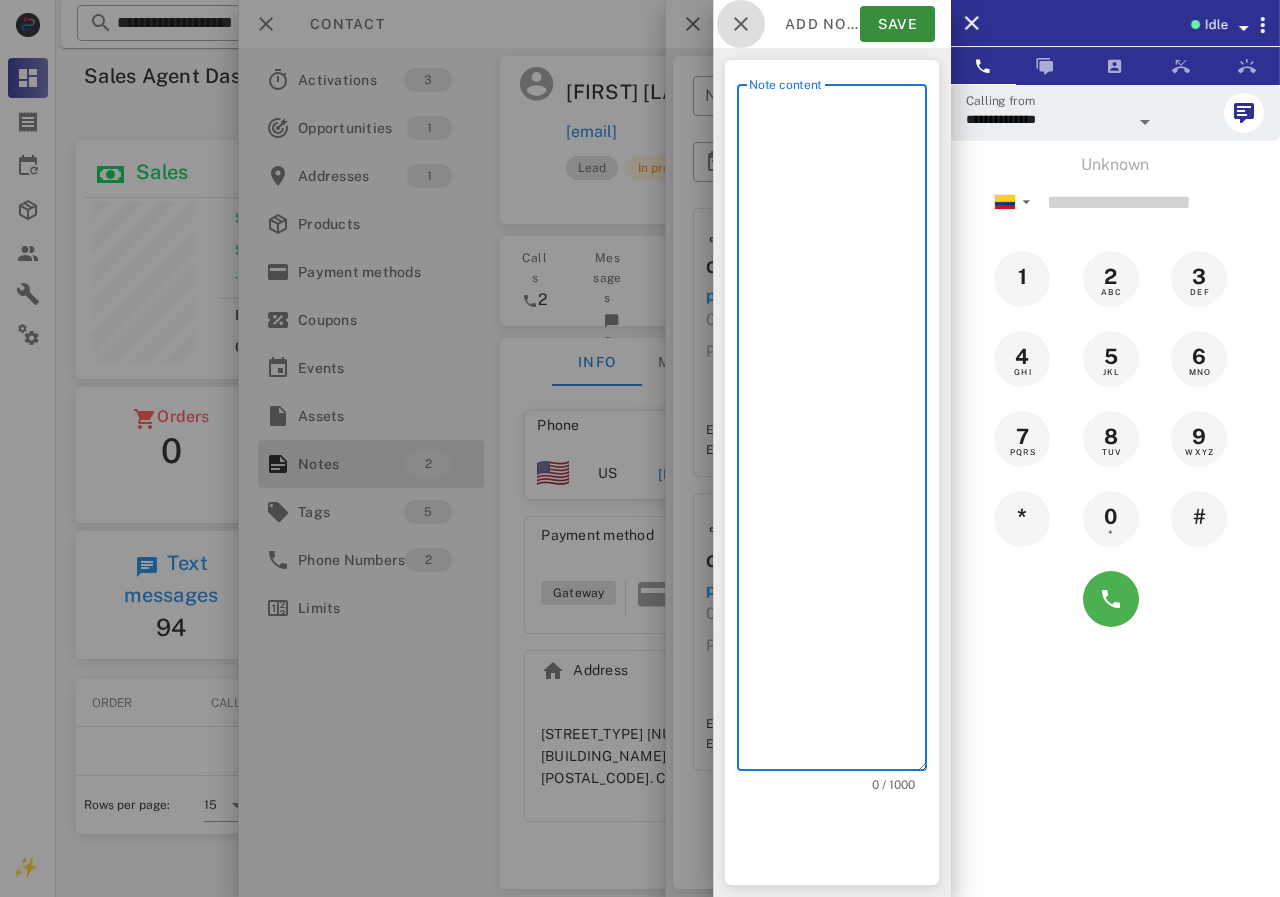 click at bounding box center (741, 24) 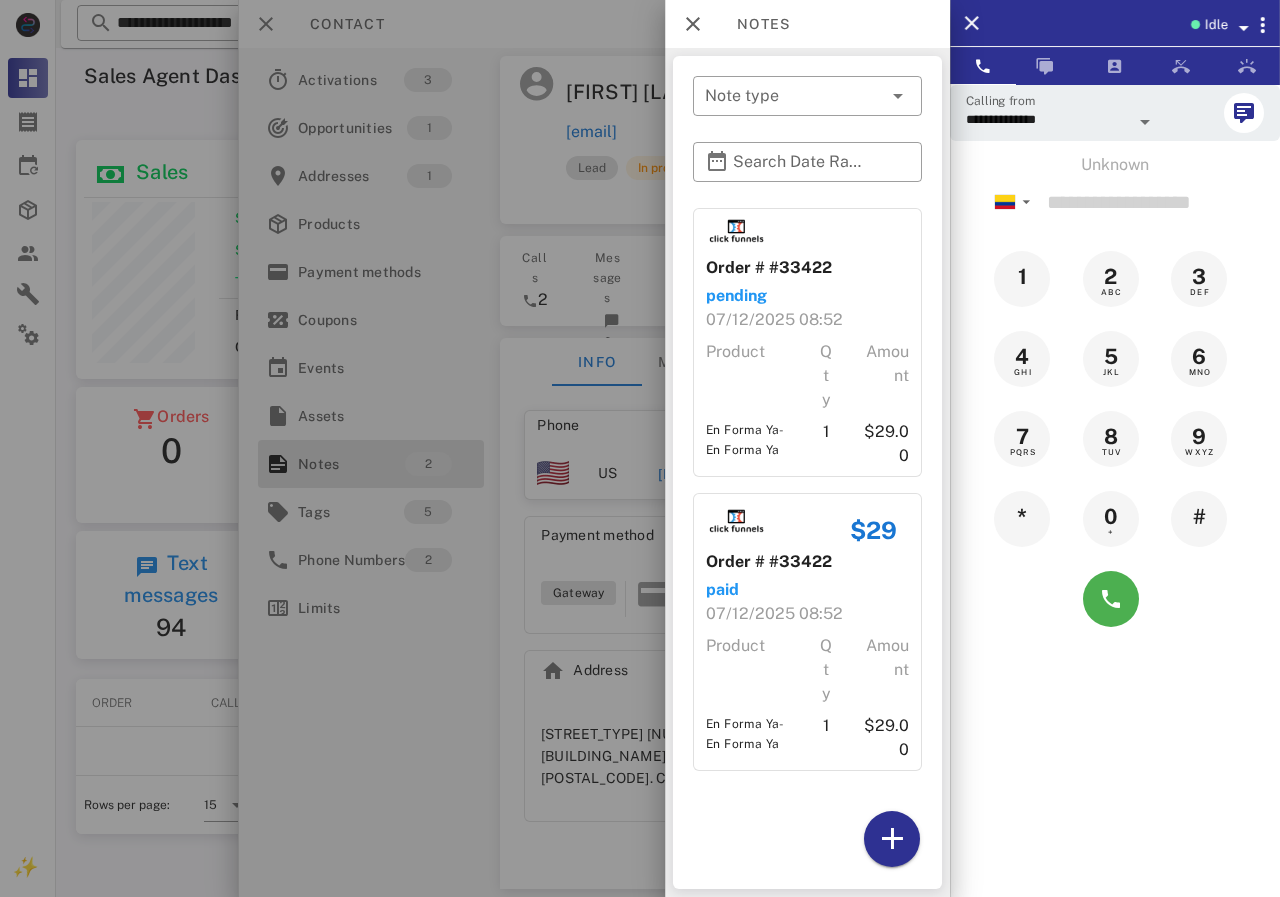click at bounding box center [640, 448] 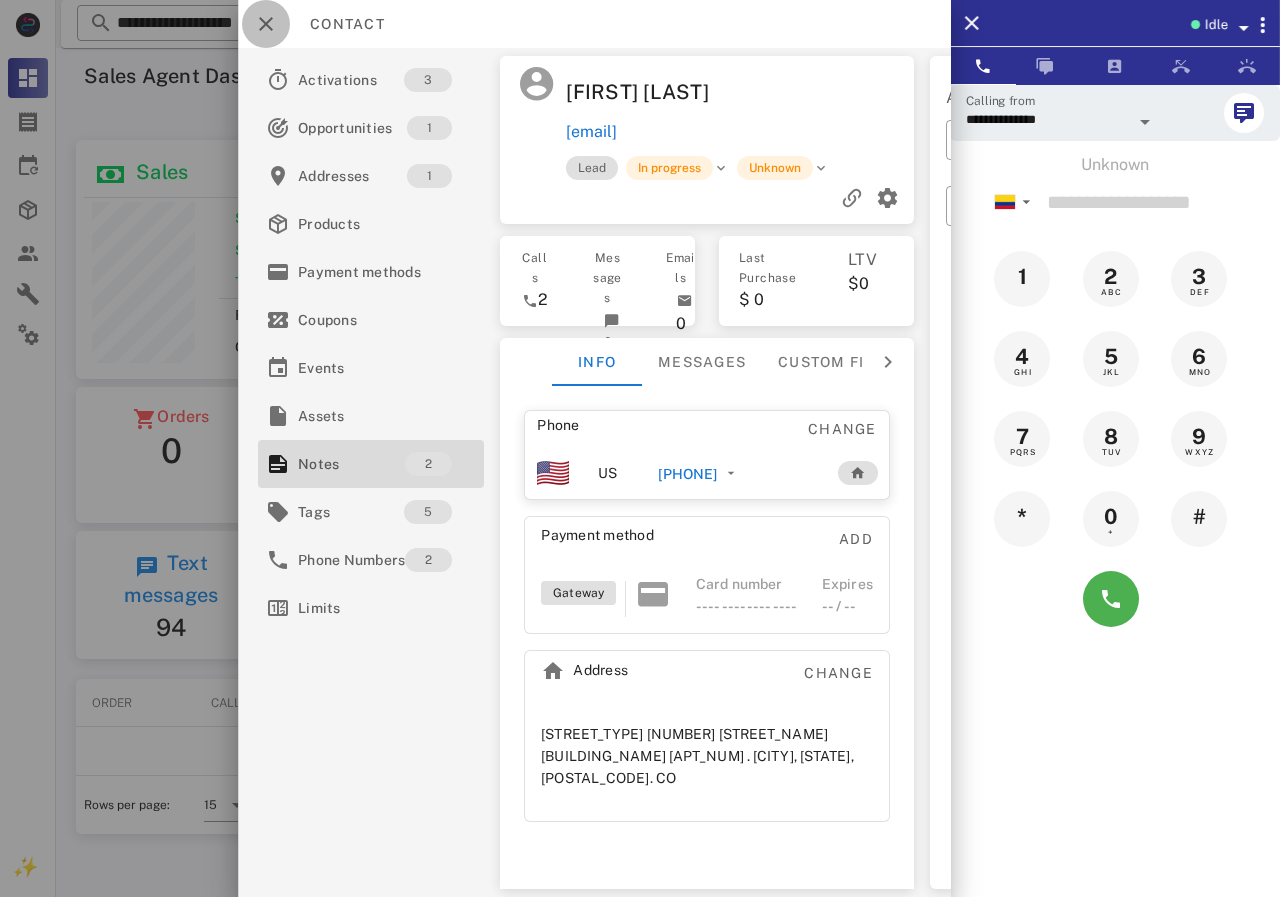click at bounding box center [266, 24] 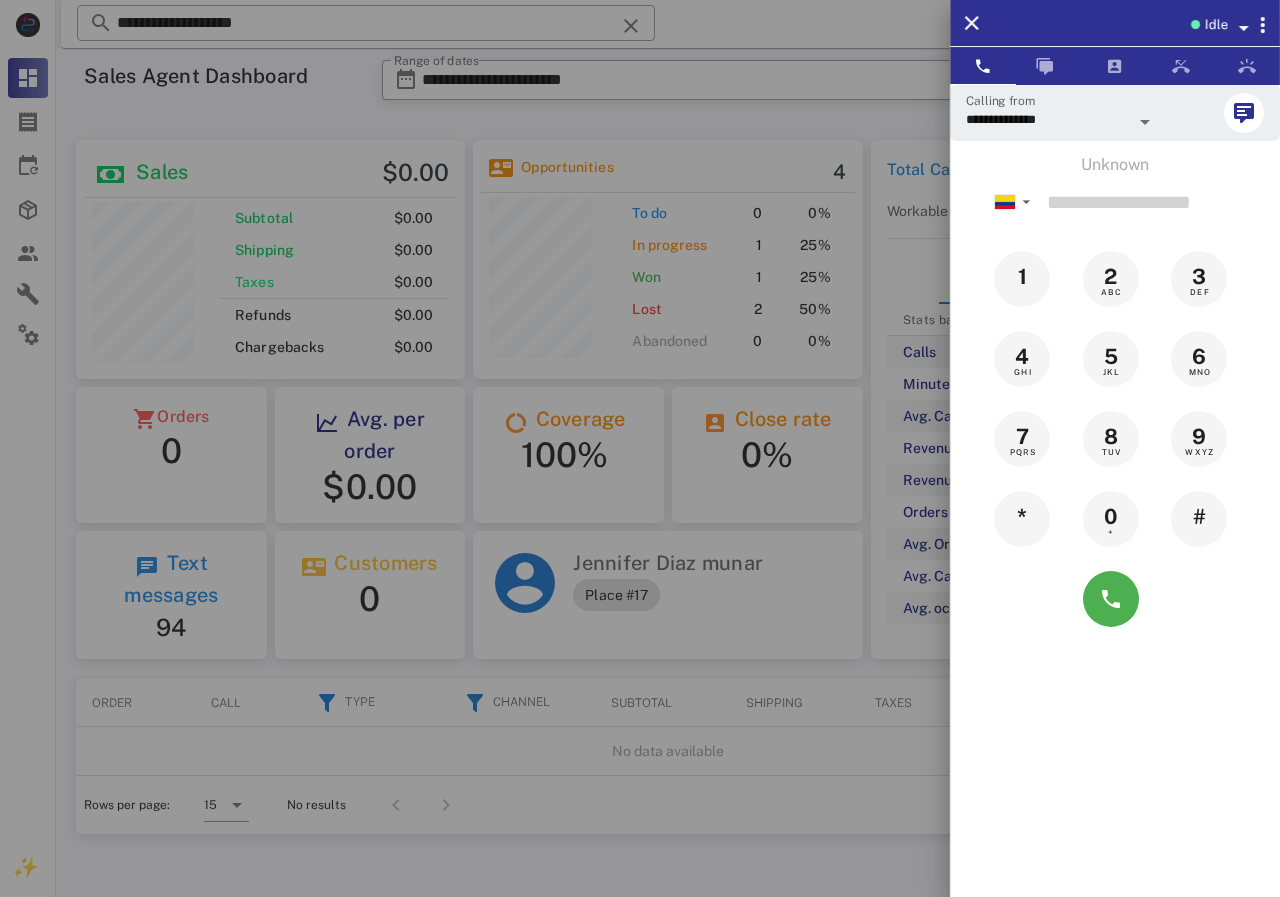 click at bounding box center [640, 448] 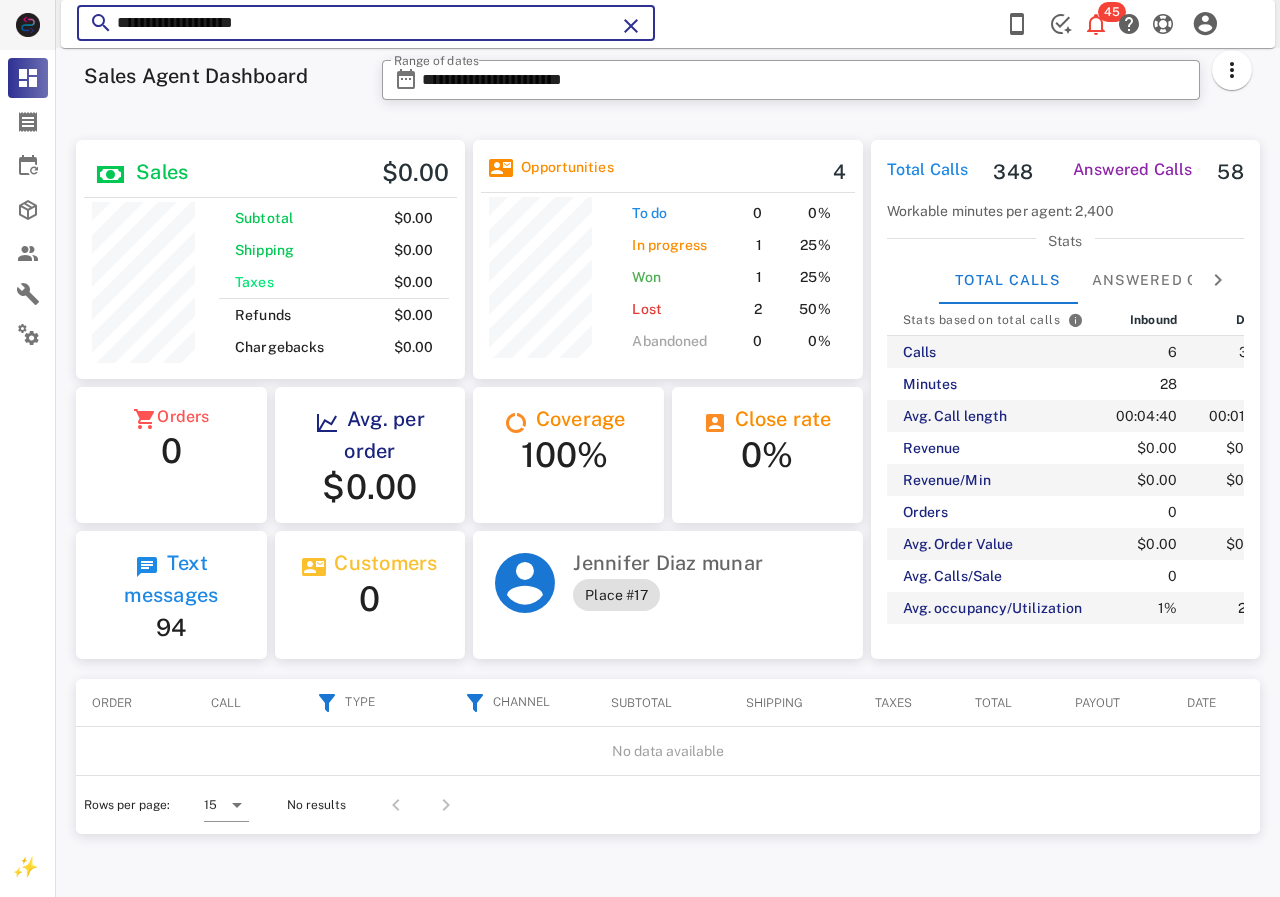 drag, startPoint x: 206, startPoint y: 20, endPoint x: 53, endPoint y: 38, distance: 154.05519 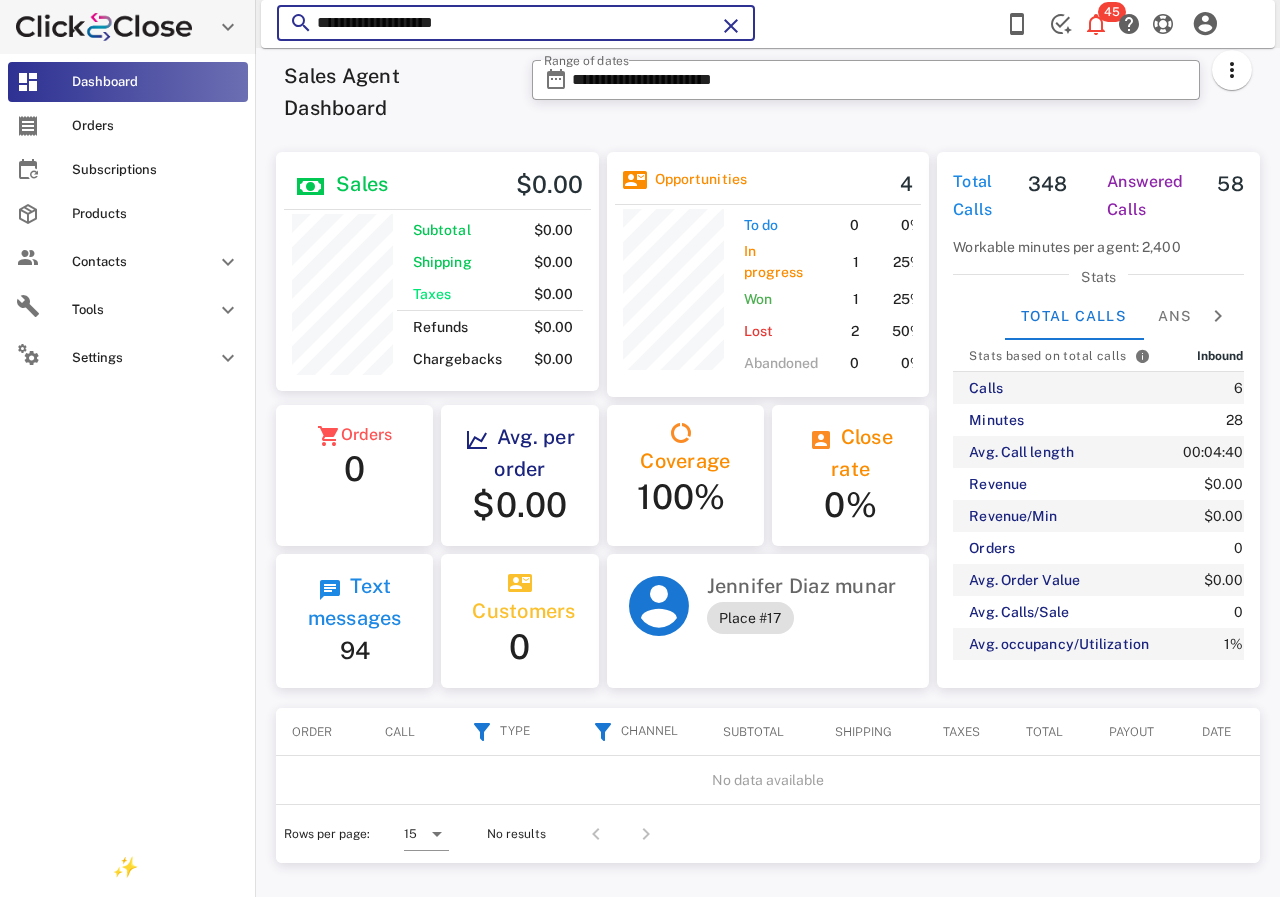 scroll, scrollTop: 255, scrollLeft: 324, axis: both 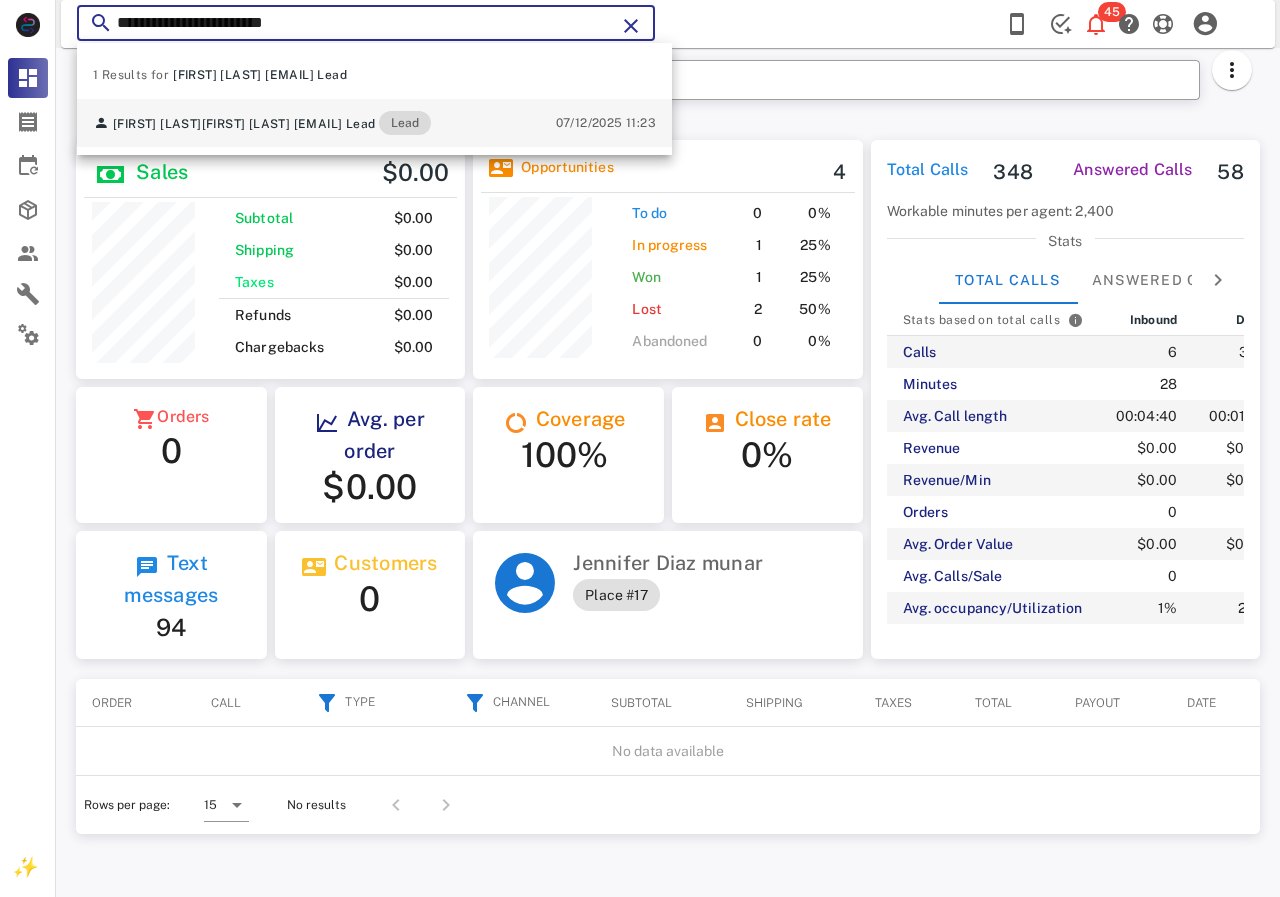 type on "**********" 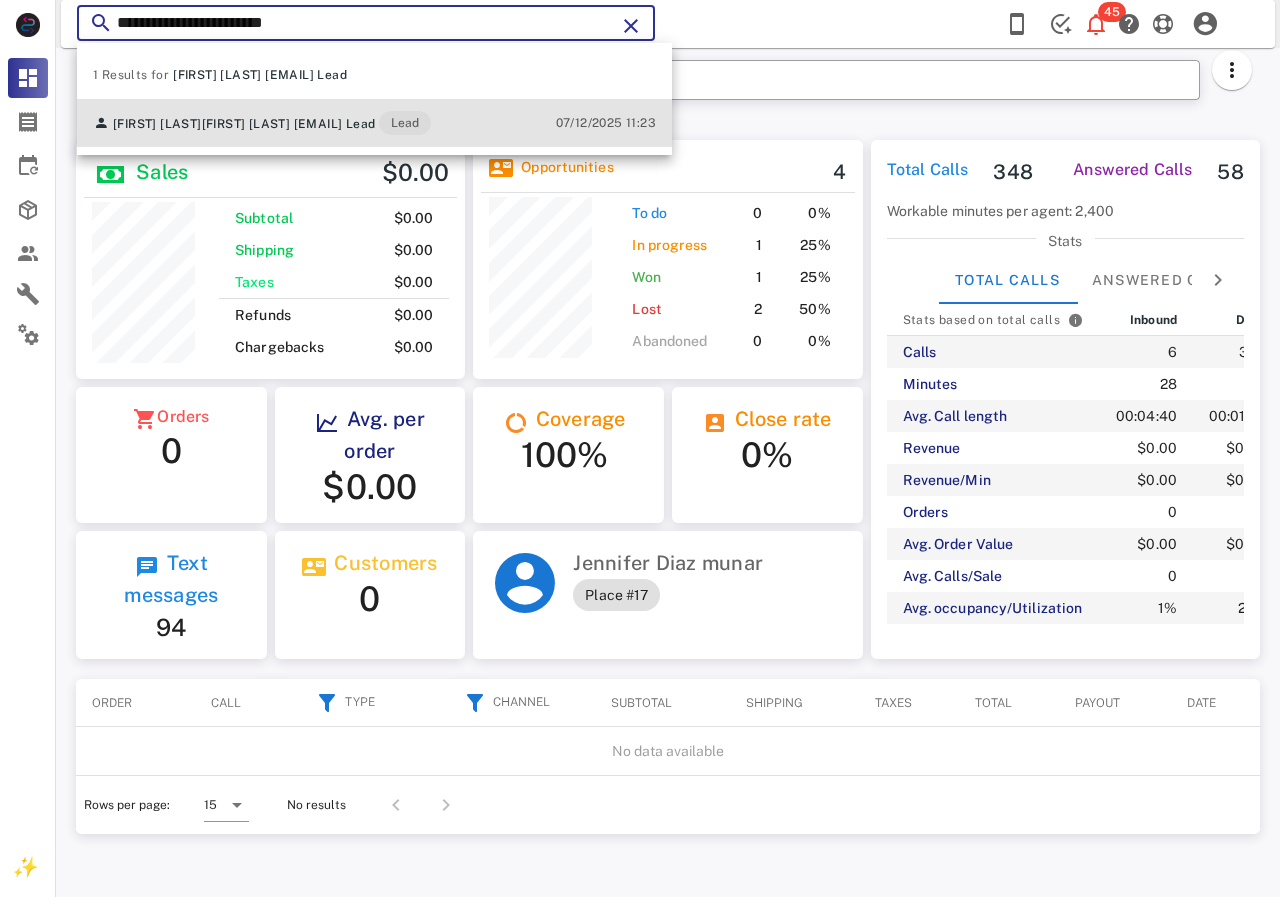 click on "Lead" at bounding box center [405, 123] 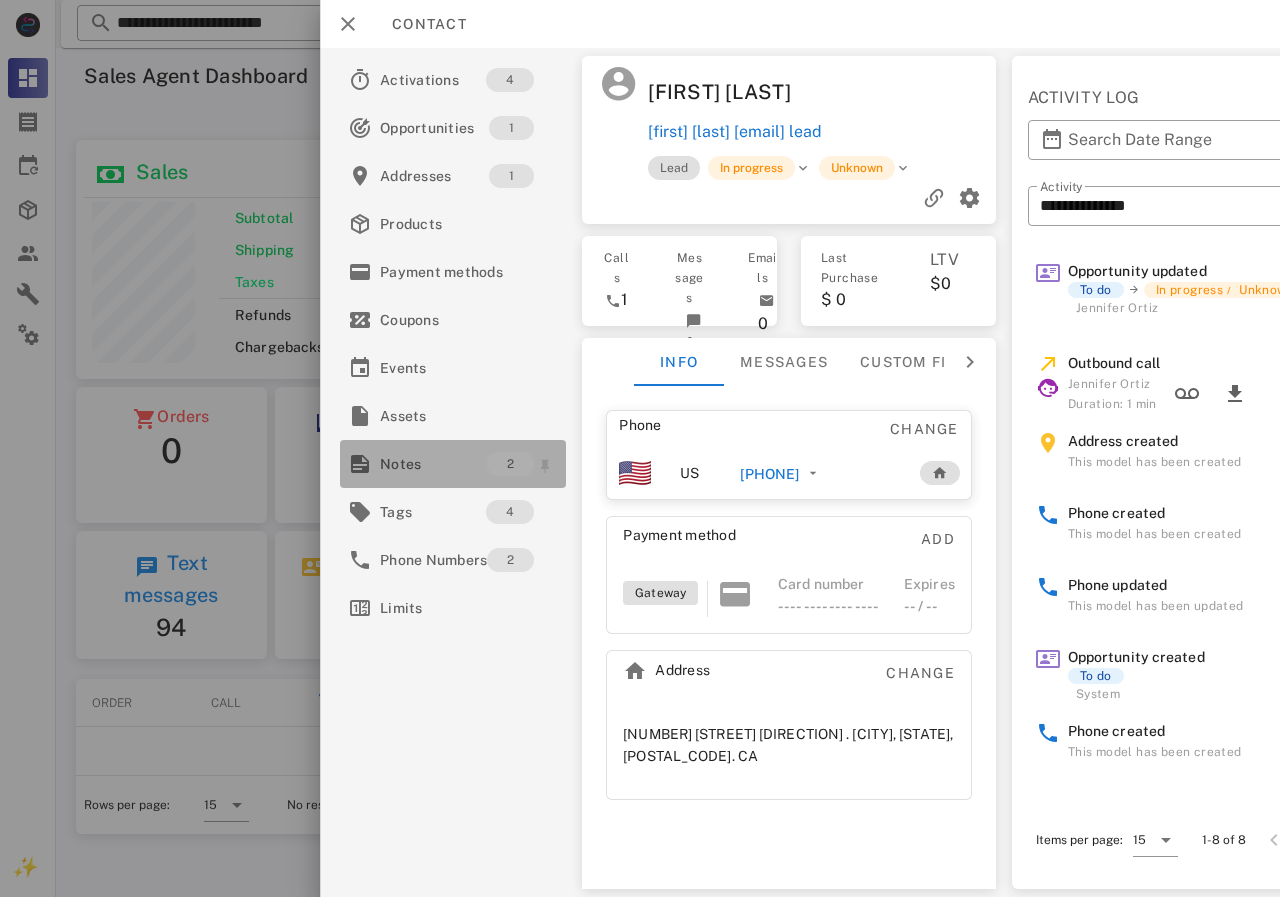click on "Notes" at bounding box center [433, 464] 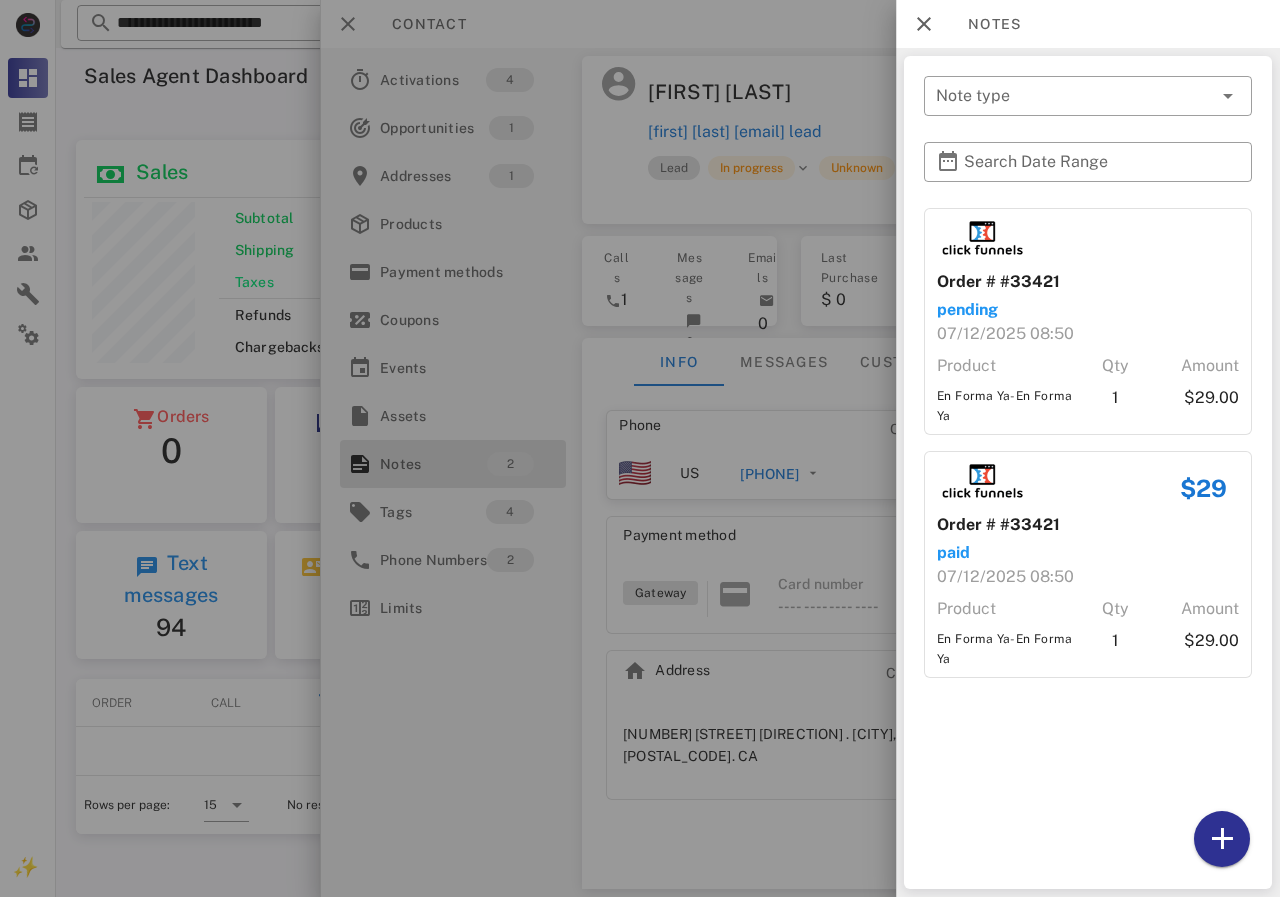 click at bounding box center (640, 448) 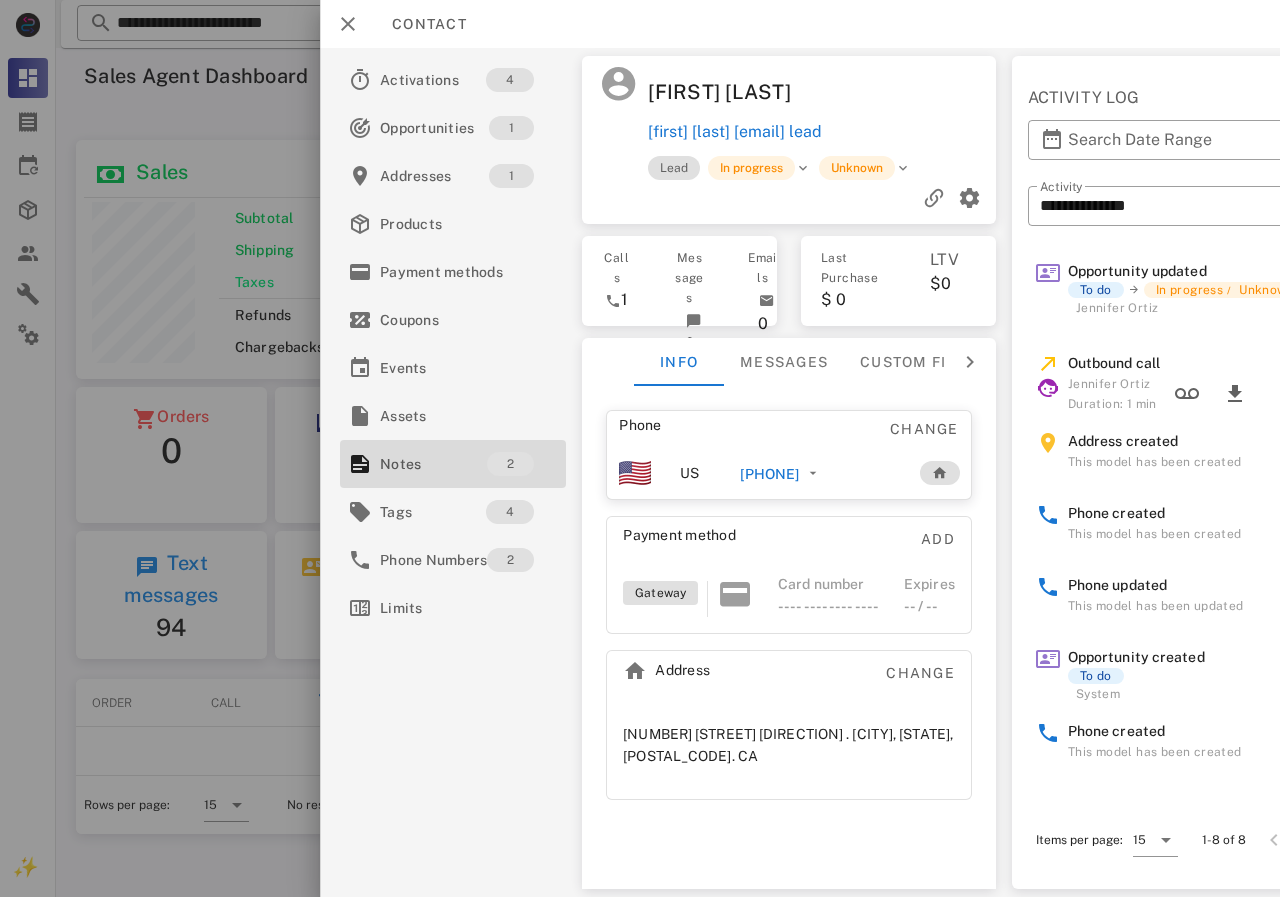 click on "[PHONE]" at bounding box center (769, 474) 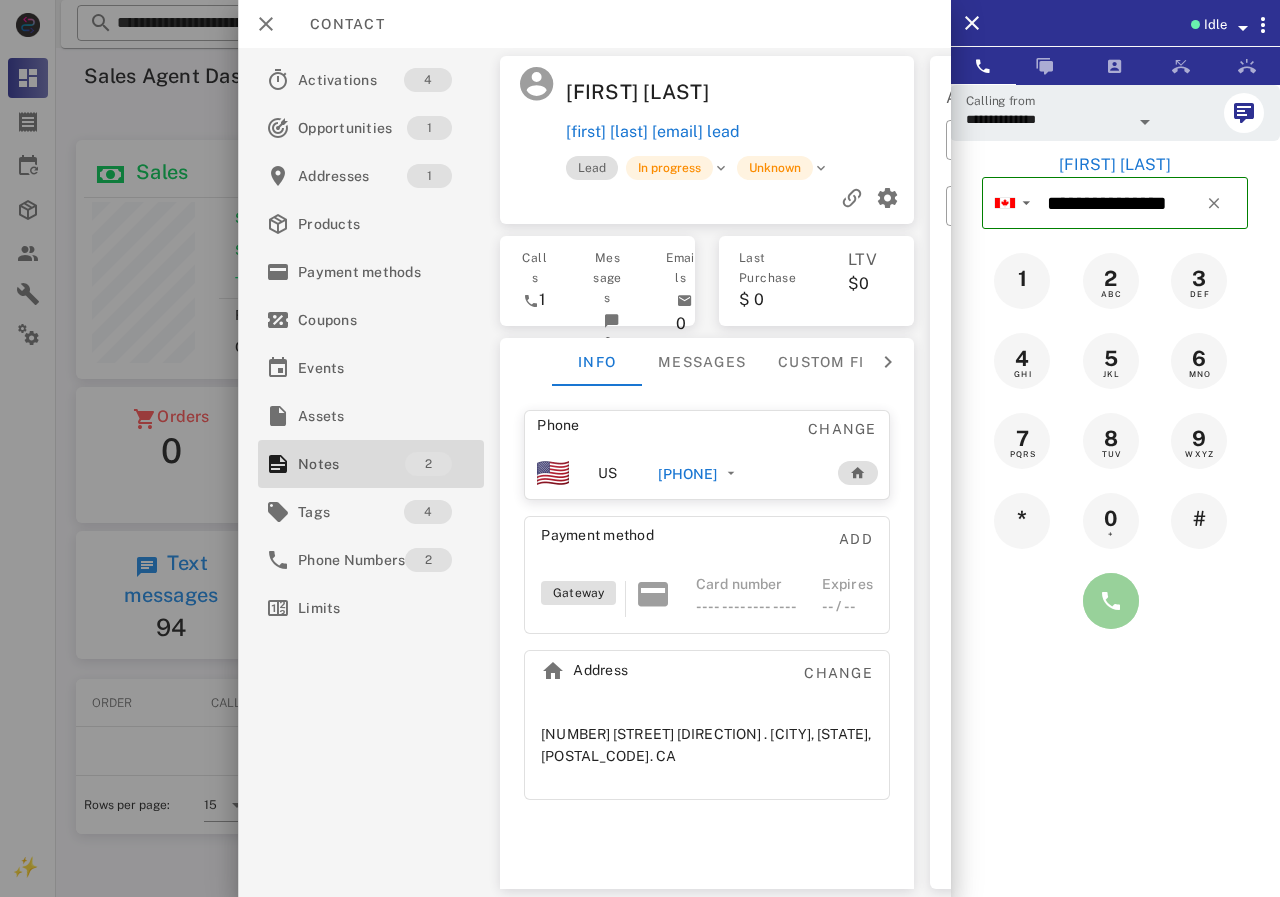 click at bounding box center [1111, 601] 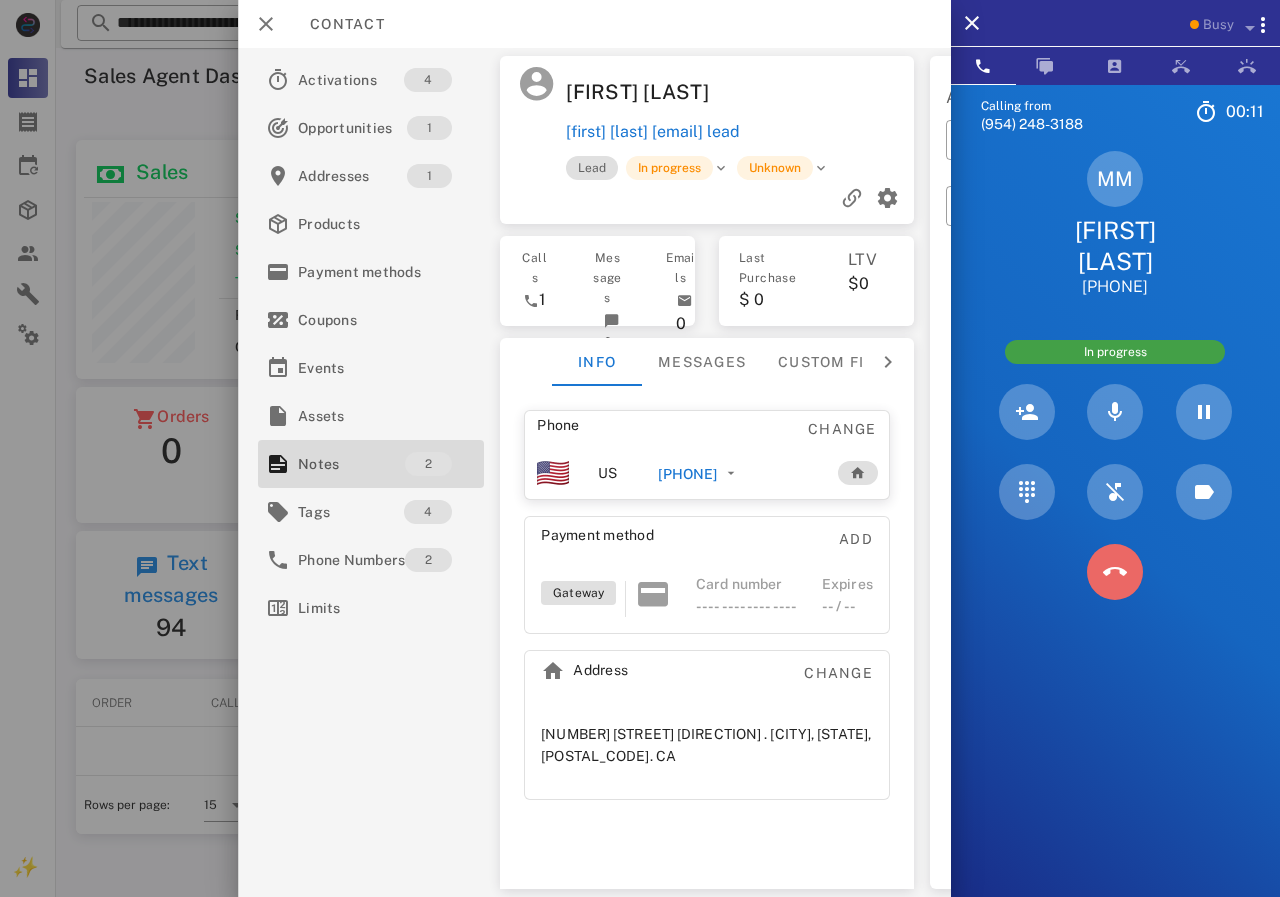 click at bounding box center (1115, 572) 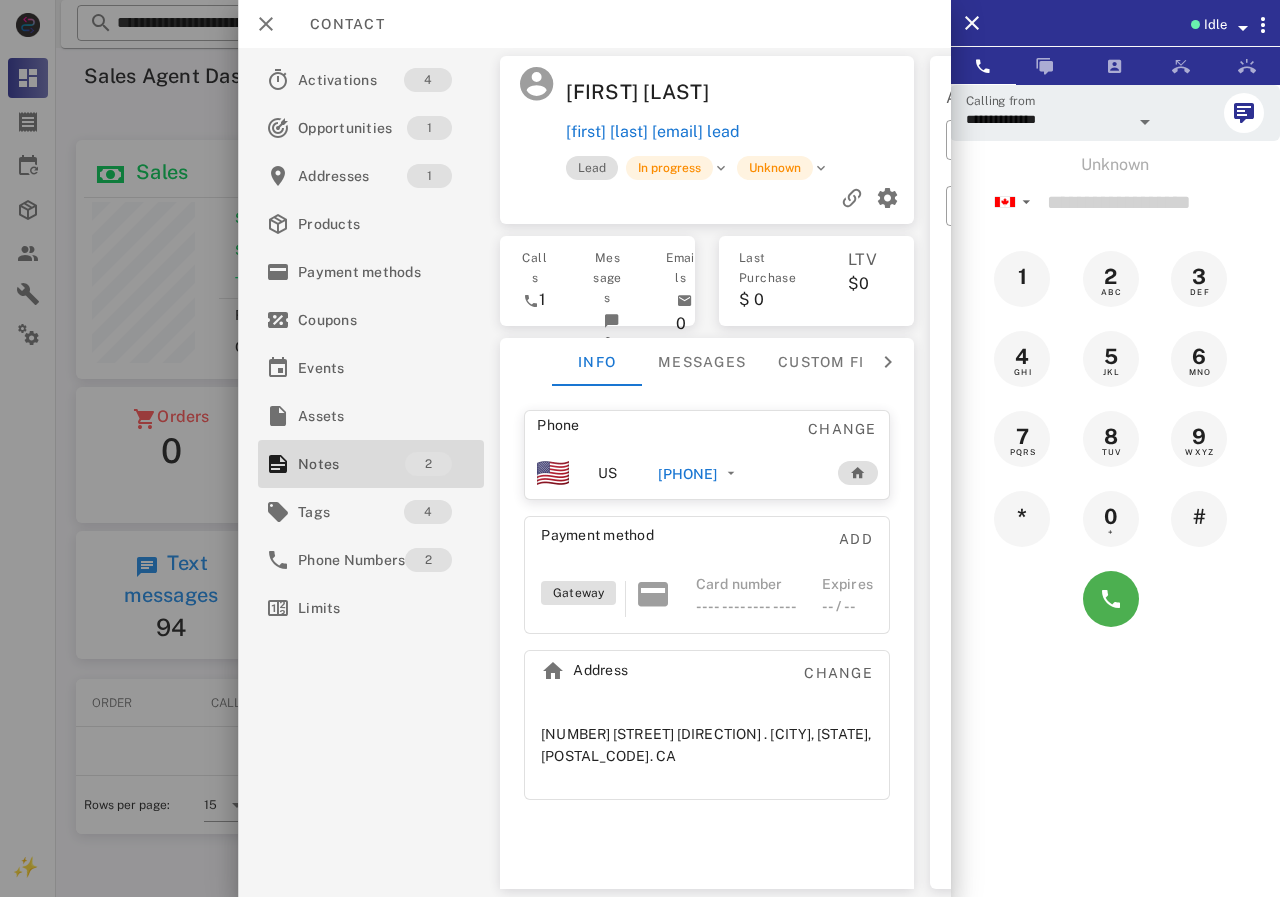 click on "[PHONE]" at bounding box center [687, 474] 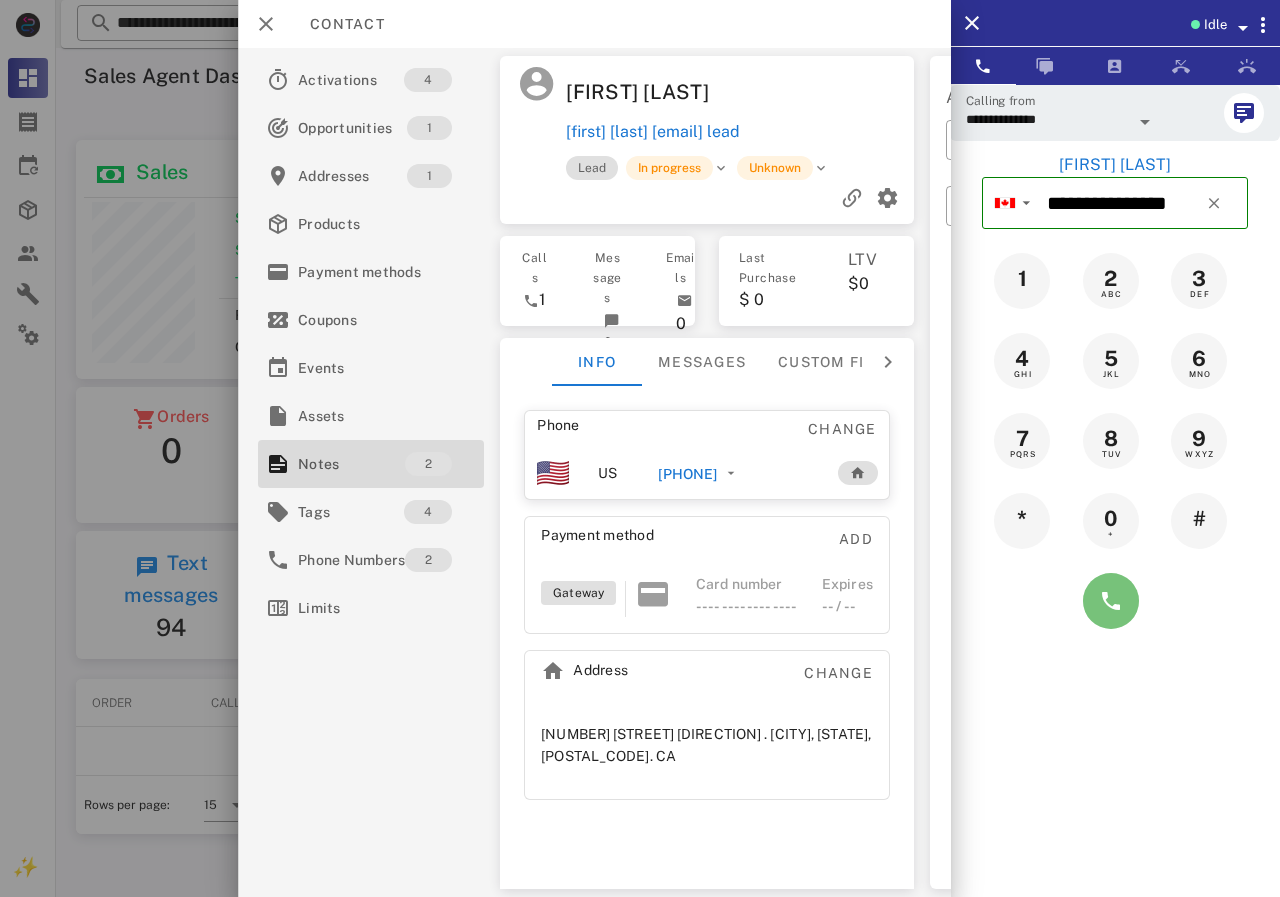 click at bounding box center [1111, 601] 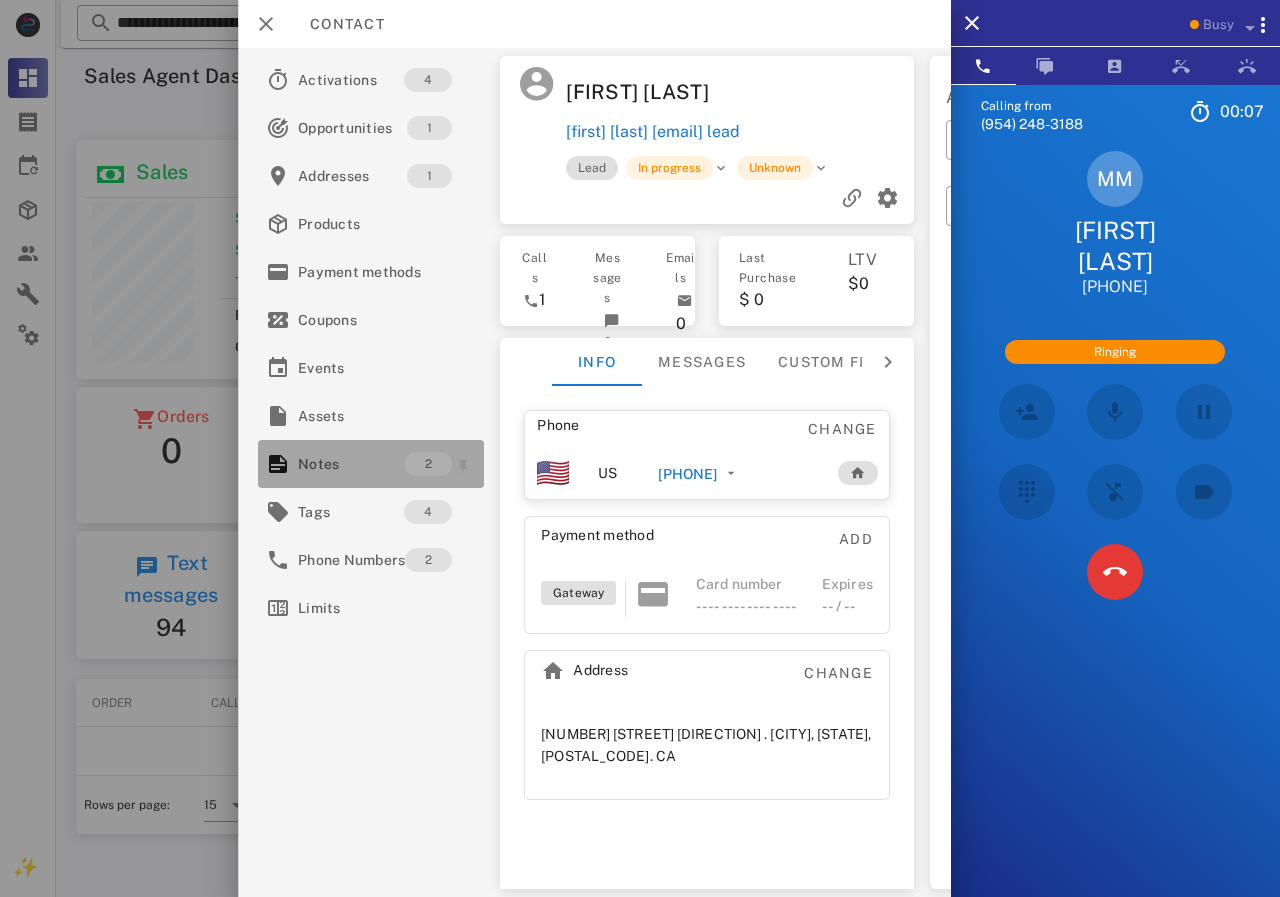 click on "Notes" at bounding box center [351, 464] 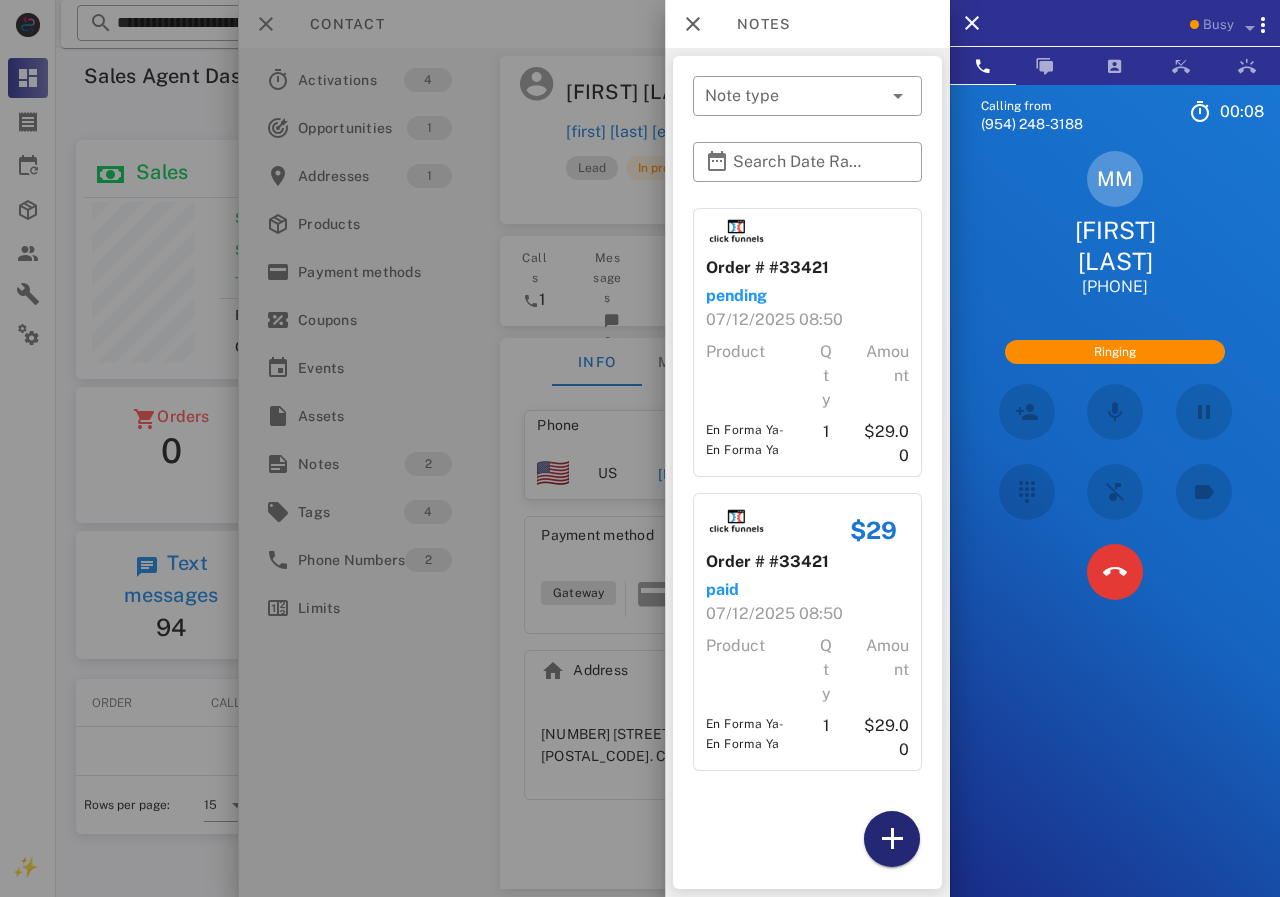 click at bounding box center [892, 839] 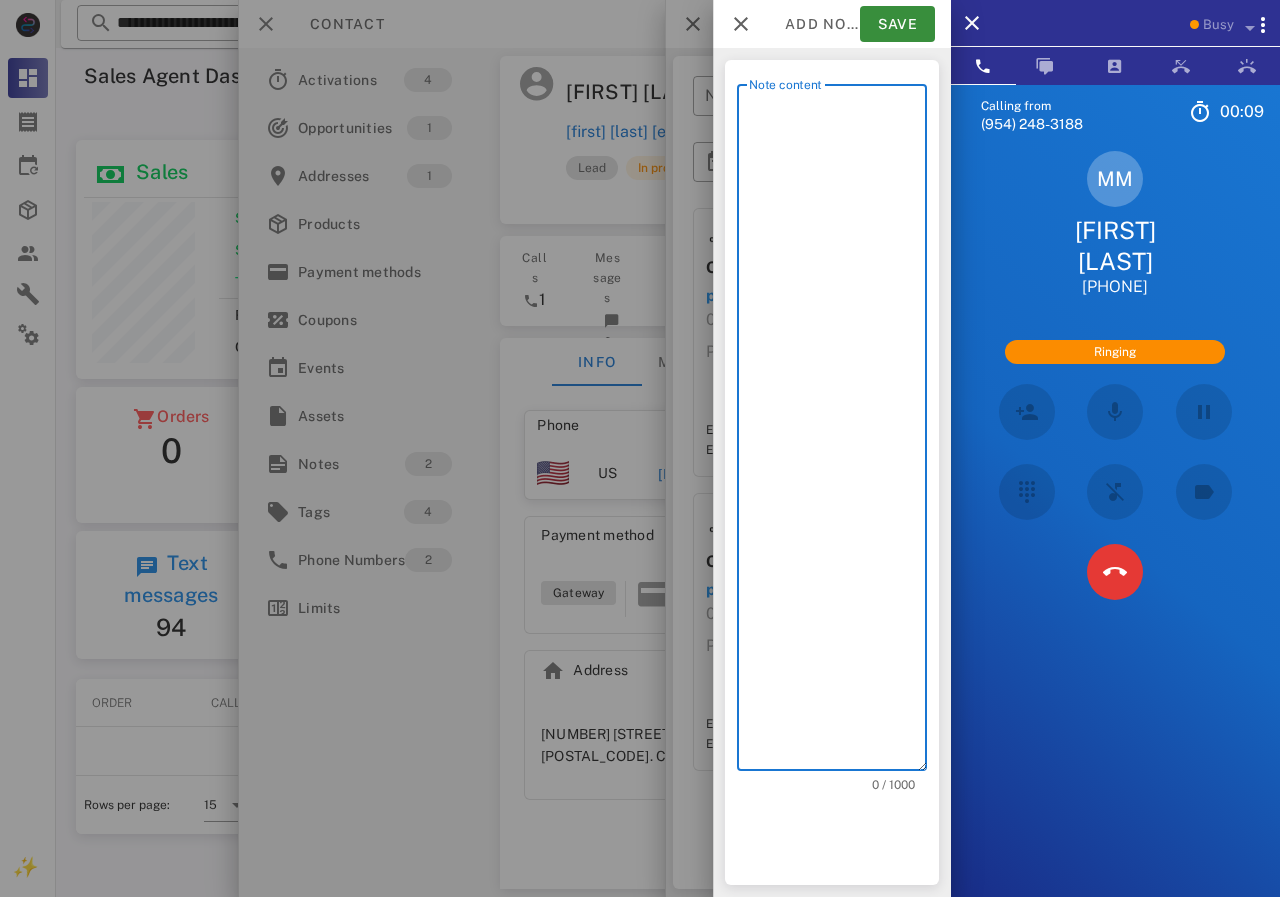 scroll, scrollTop: 240, scrollLeft: 390, axis: both 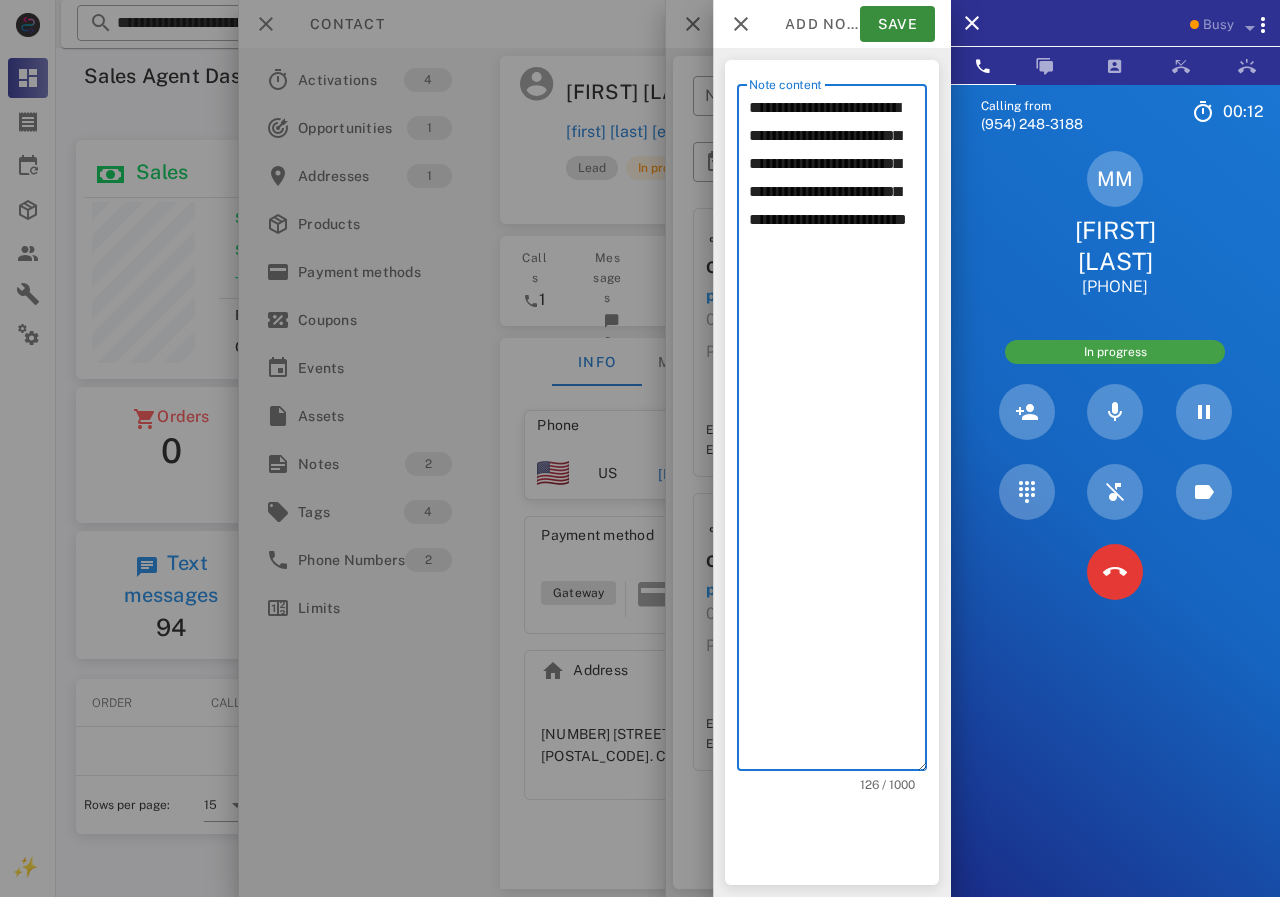 drag, startPoint x: 815, startPoint y: 193, endPoint x: 874, endPoint y: 348, distance: 165.84933 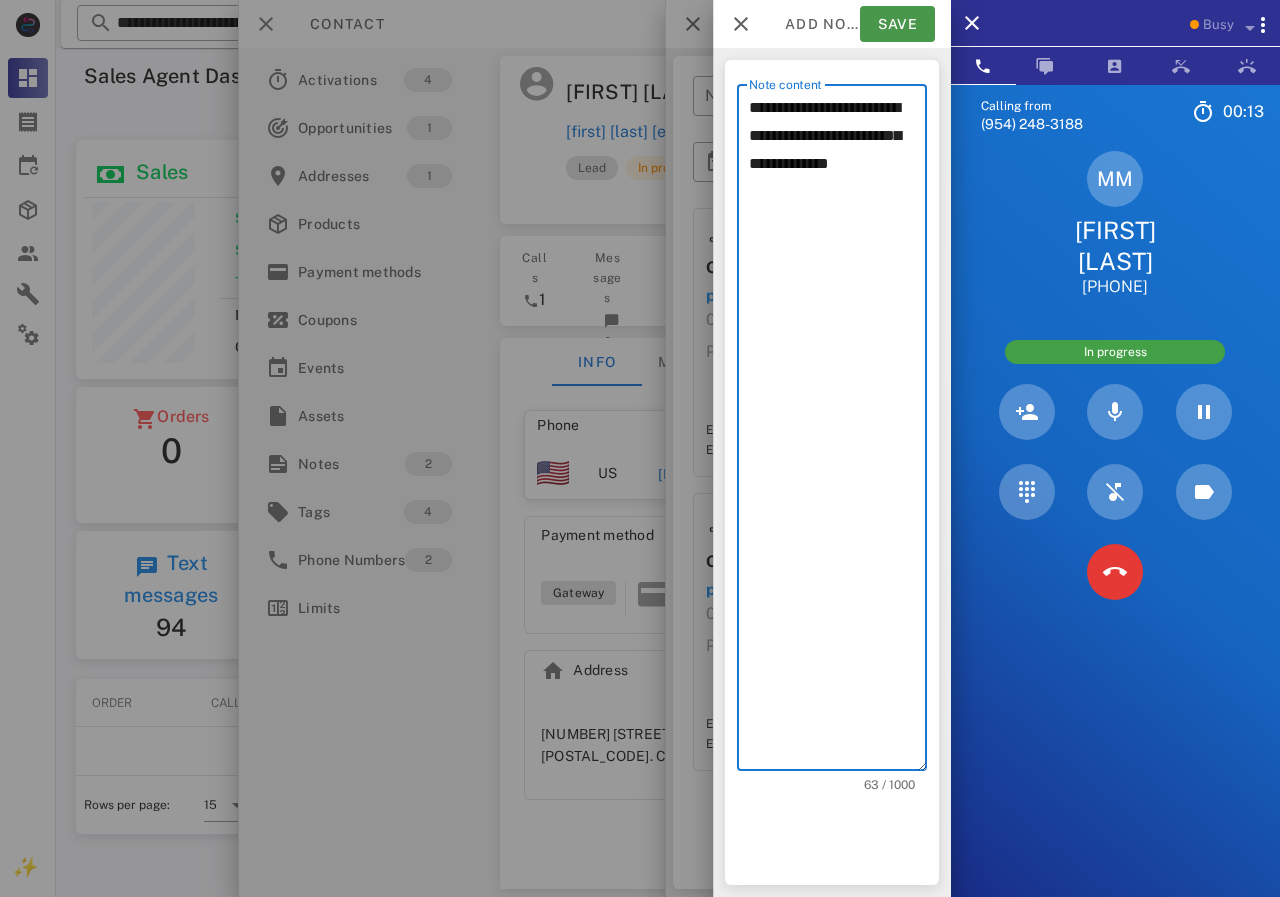 type on "**********" 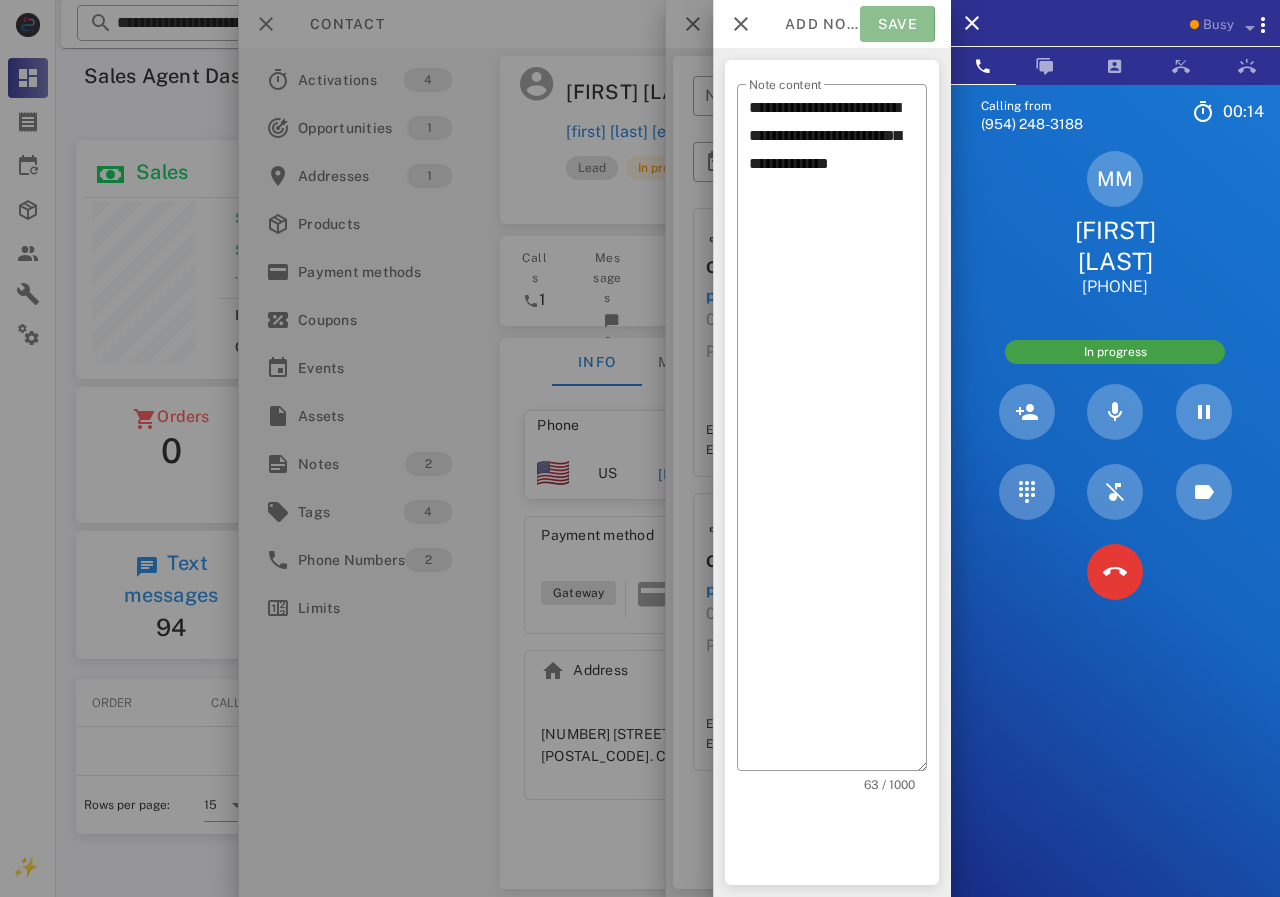 click on "Save" at bounding box center [897, 24] 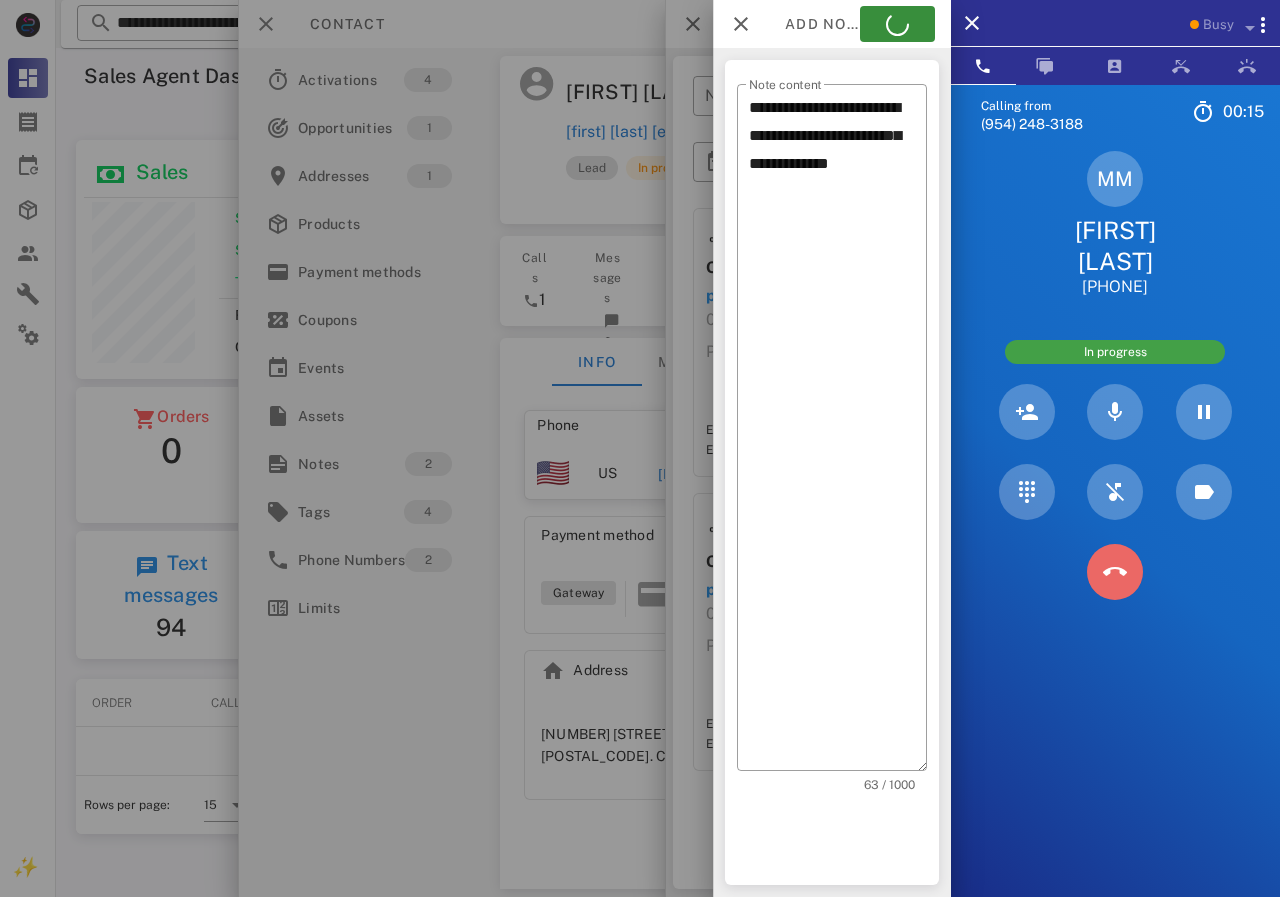 click at bounding box center [1115, 572] 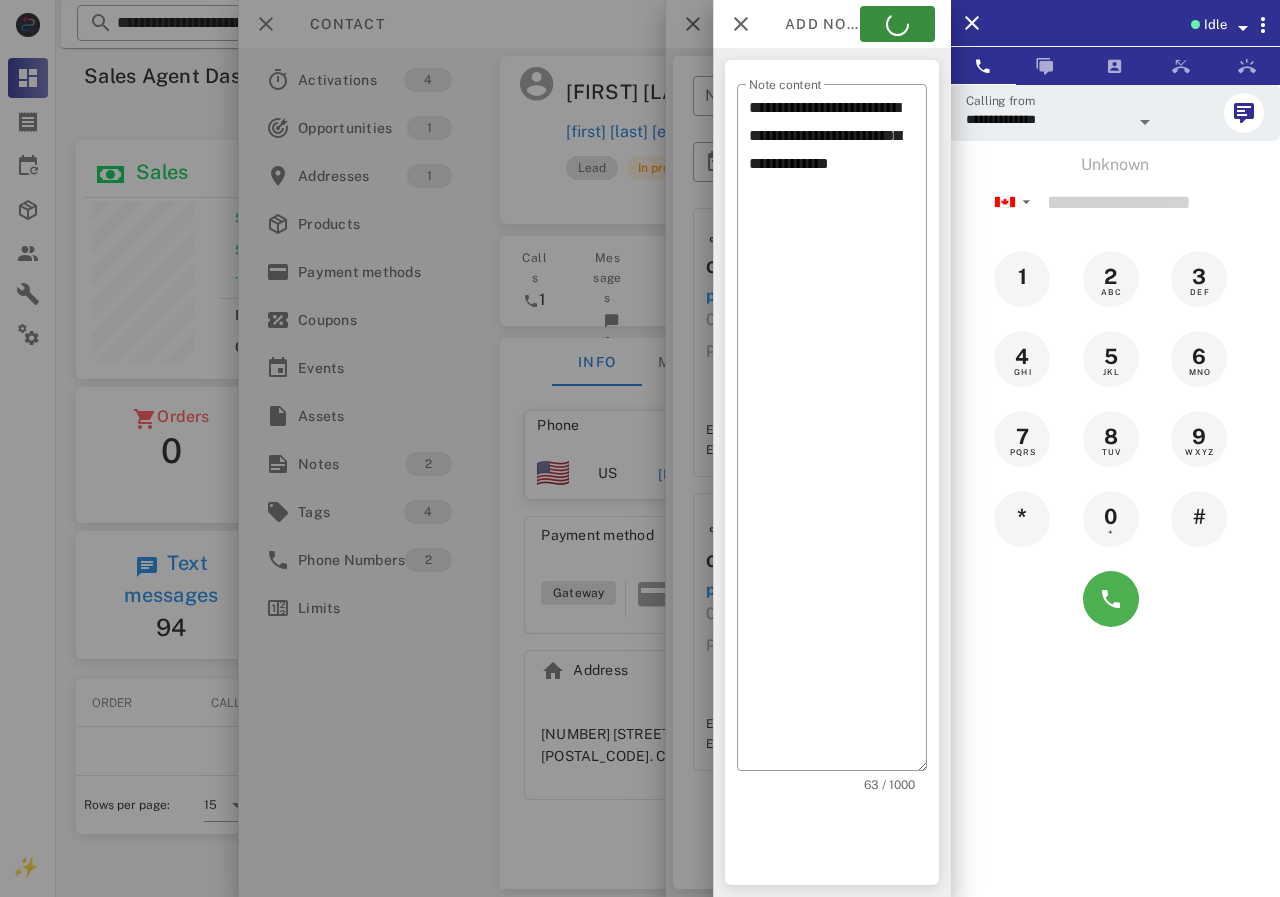 click at bounding box center [640, 448] 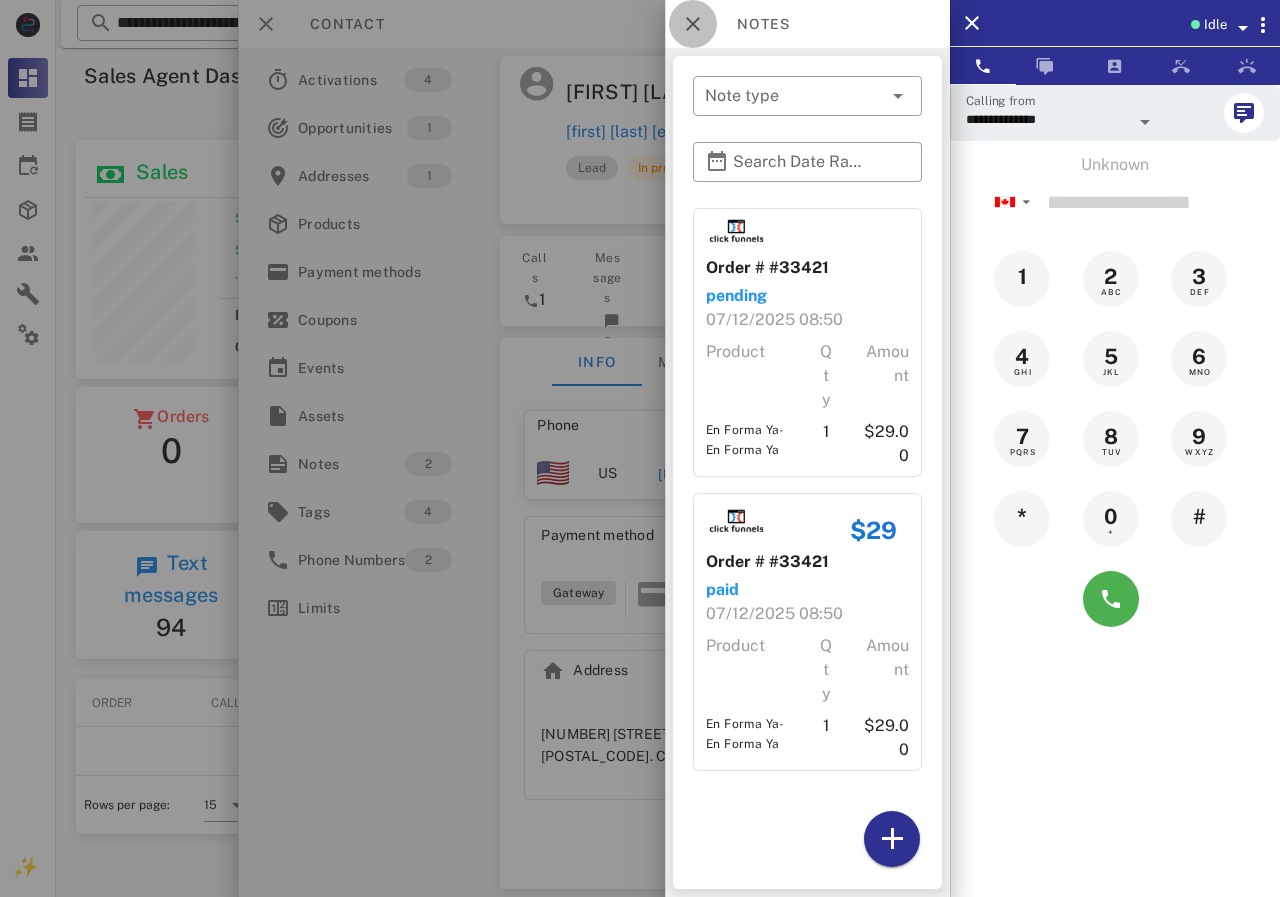 click at bounding box center [693, 24] 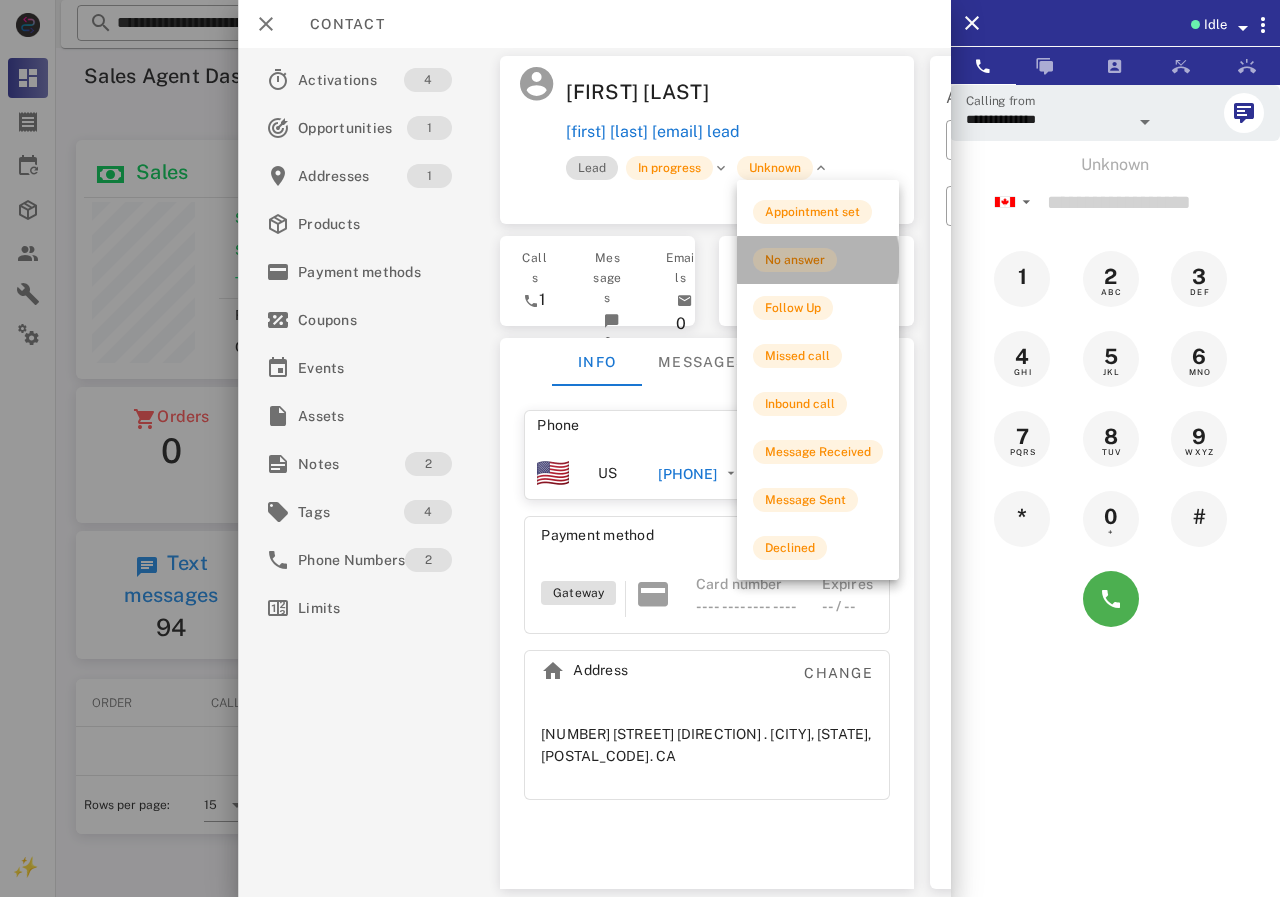 click on "No answer" at bounding box center [795, 260] 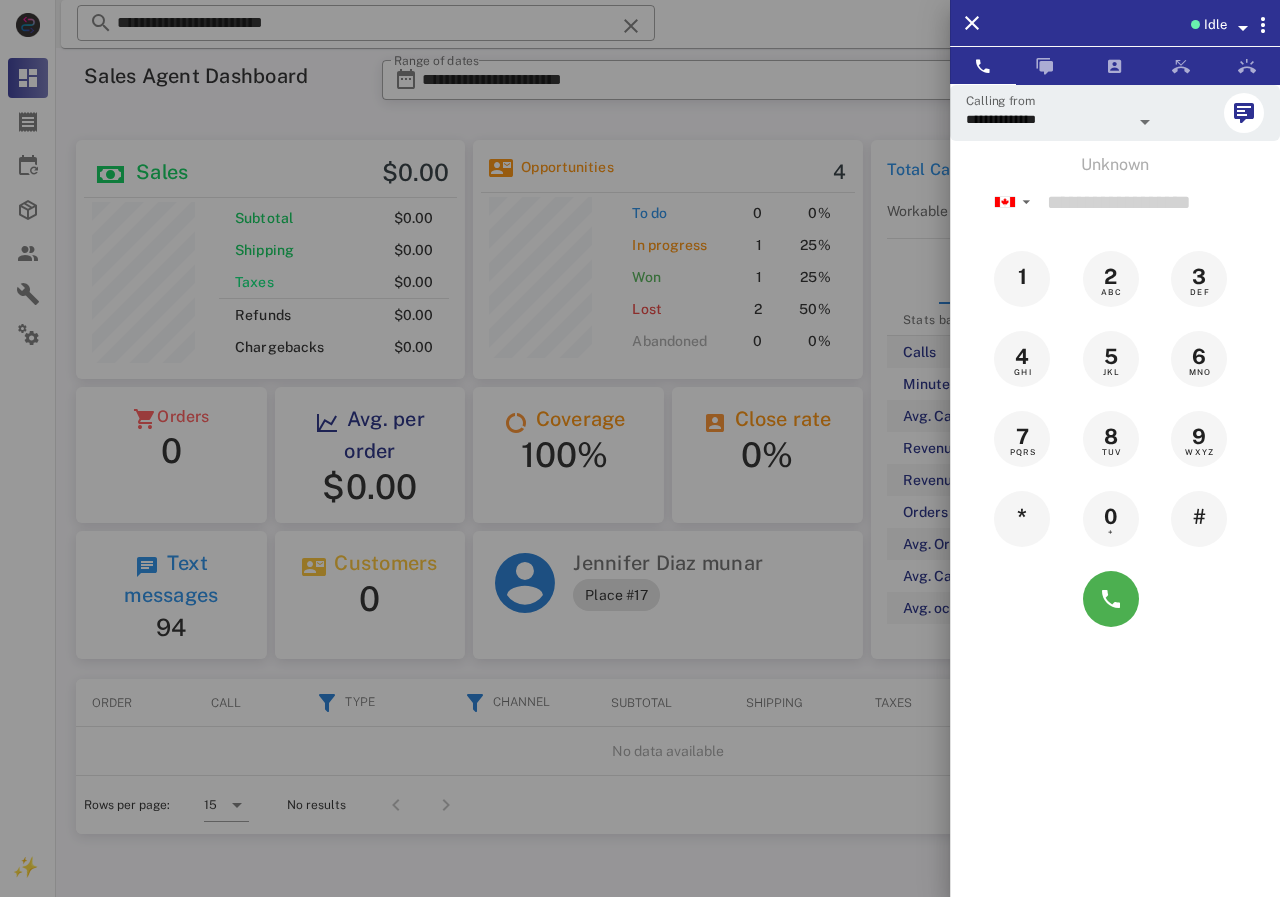 click at bounding box center [640, 448] 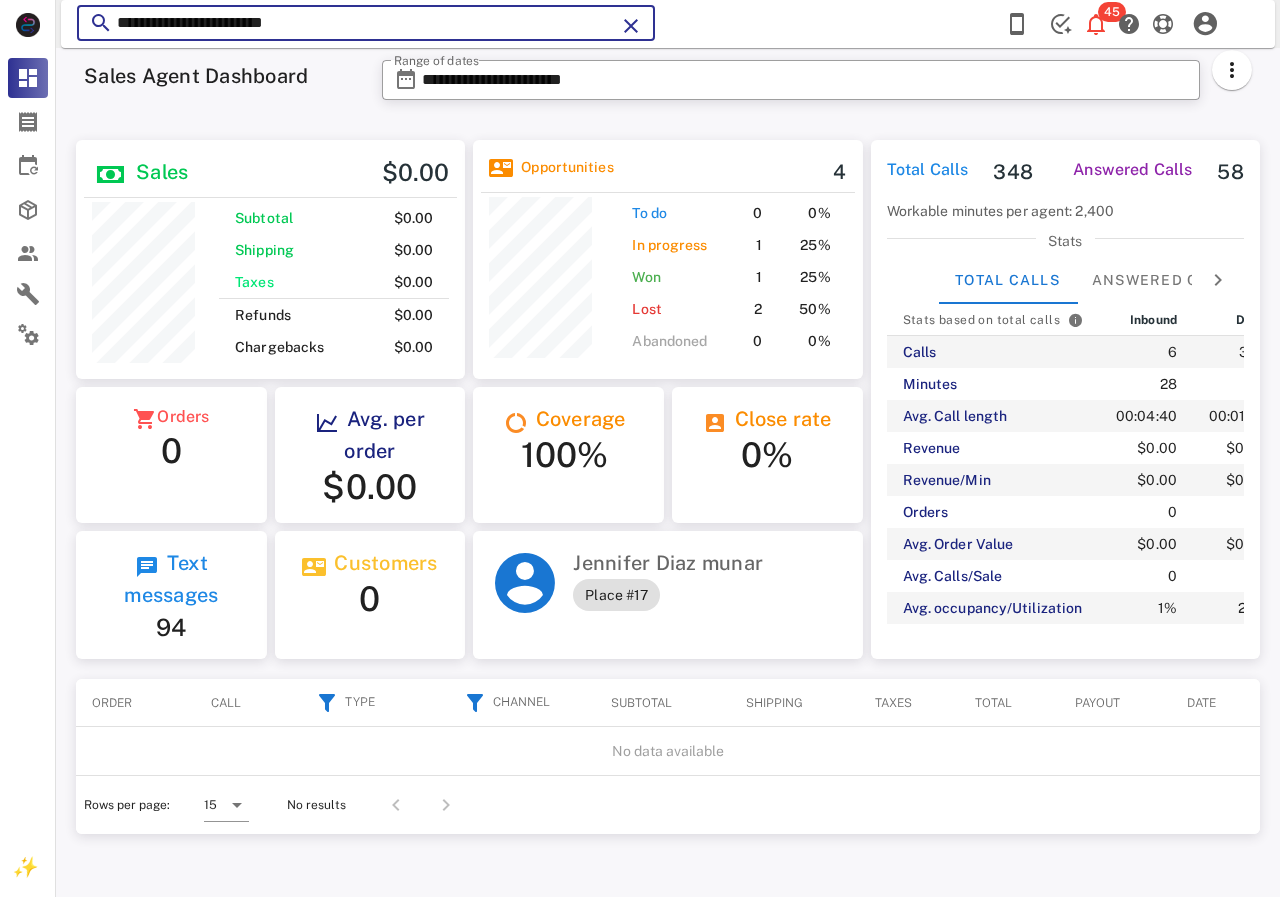 drag, startPoint x: 372, startPoint y: 21, endPoint x: 133, endPoint y: 24, distance: 239.01883 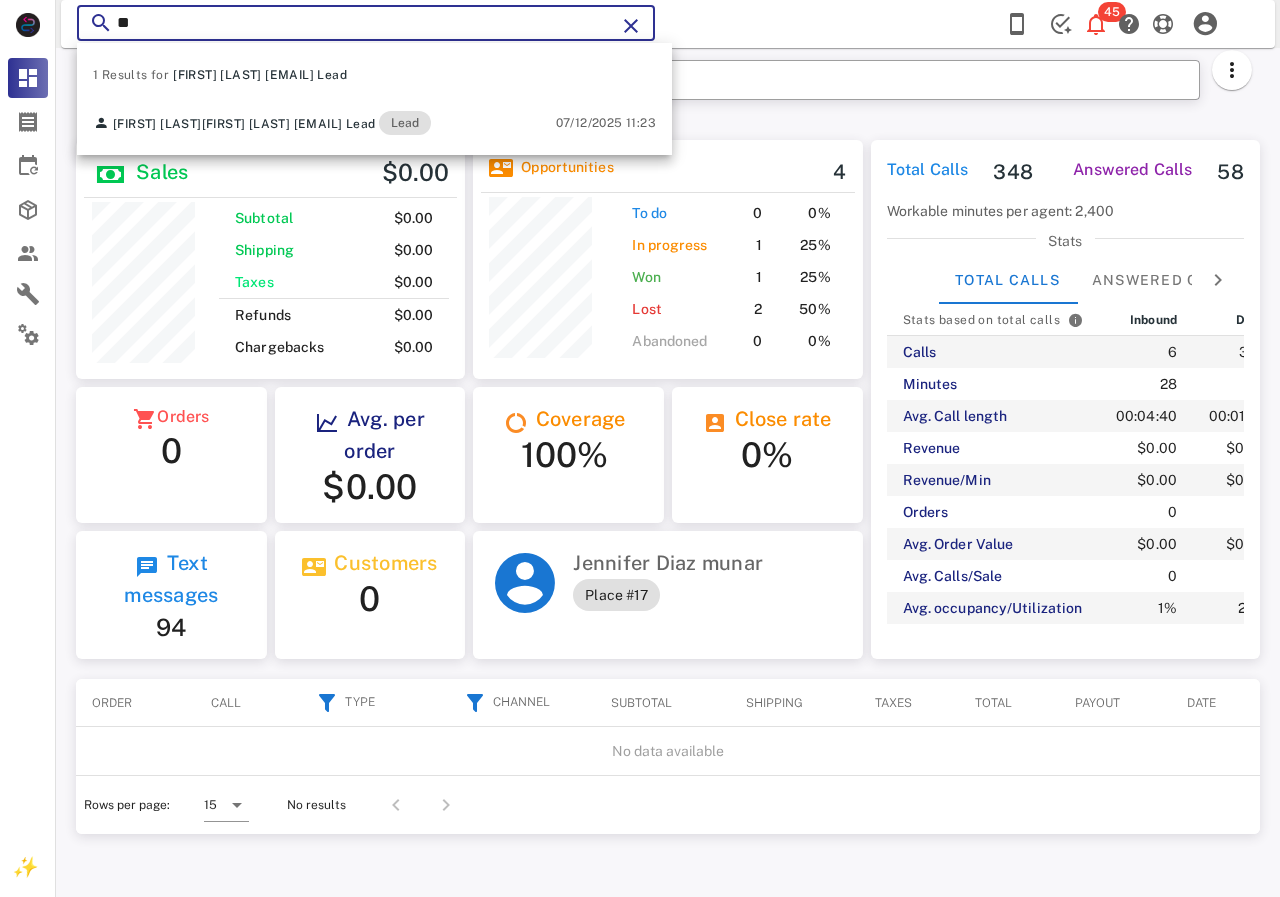 type on "*" 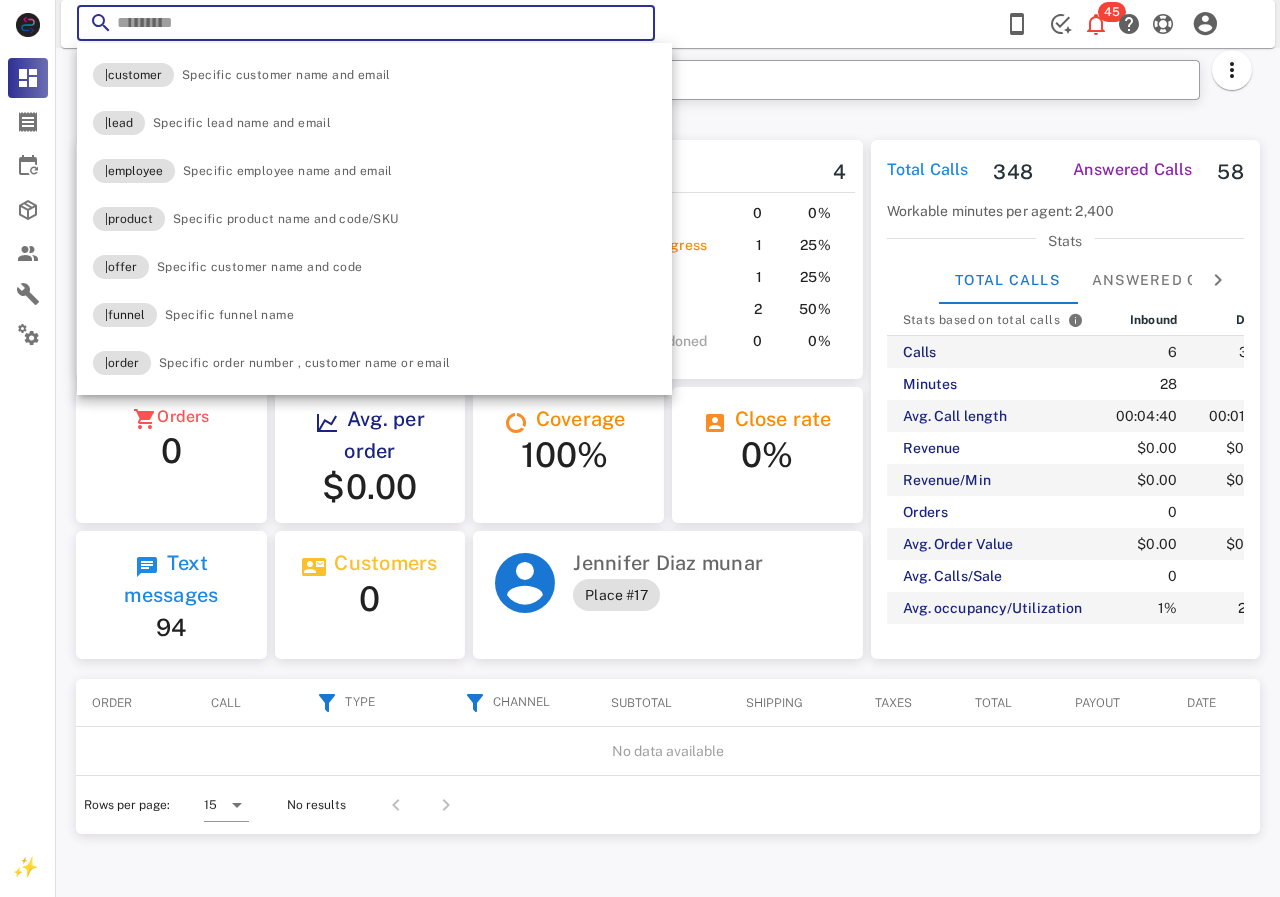 paste on "**********" 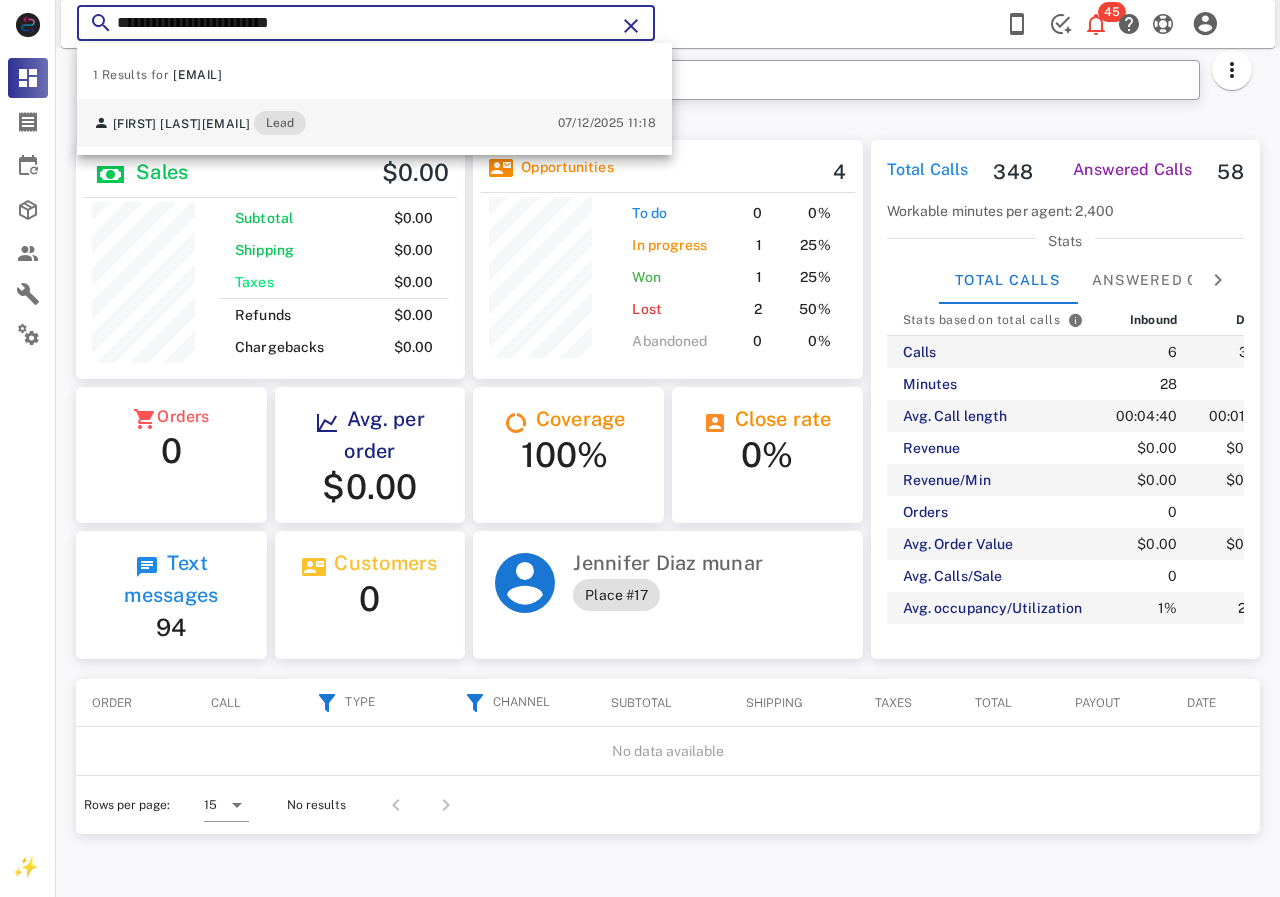 type on "**********" 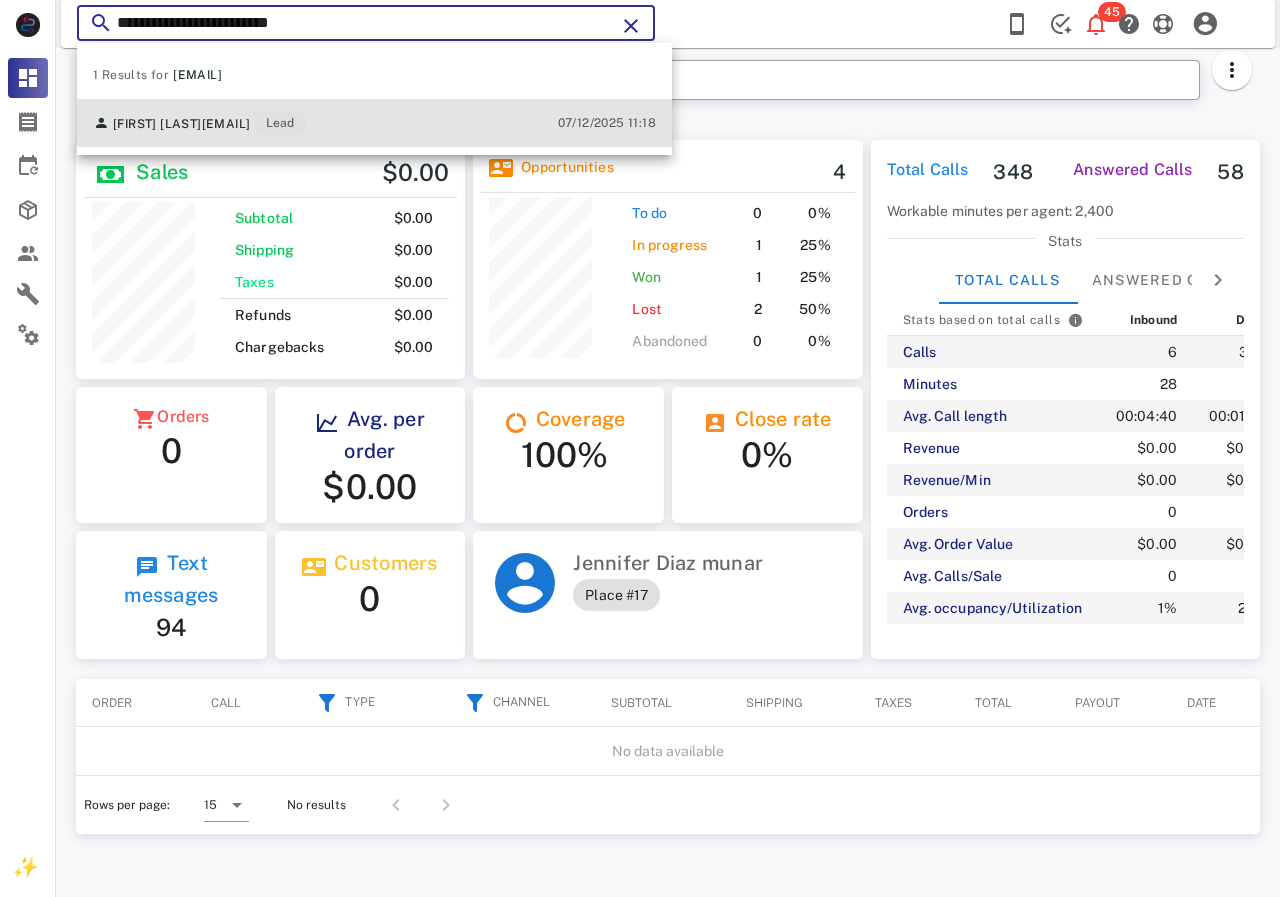 click on "[EMAIL]" at bounding box center [226, 124] 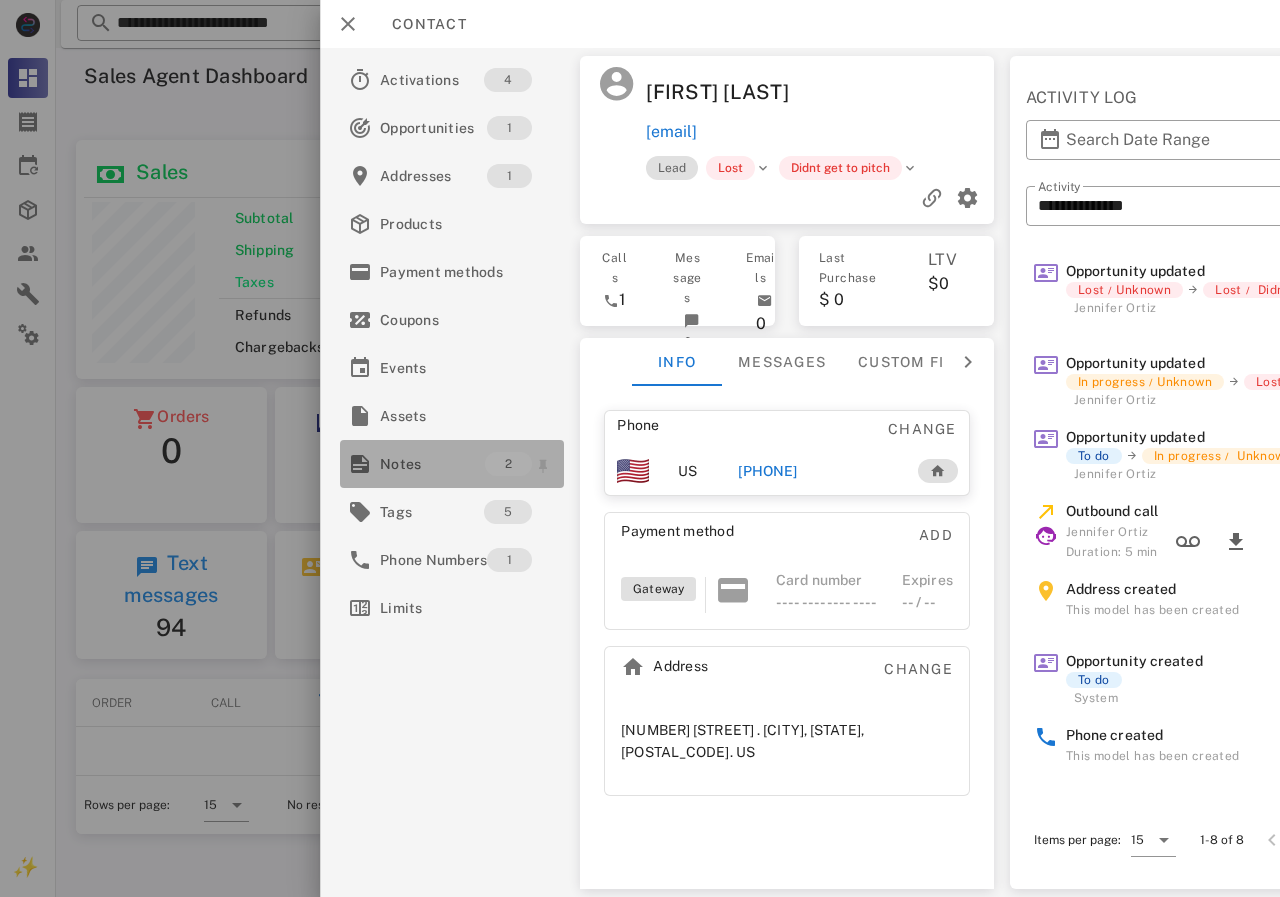 click on "Notes" at bounding box center [432, 464] 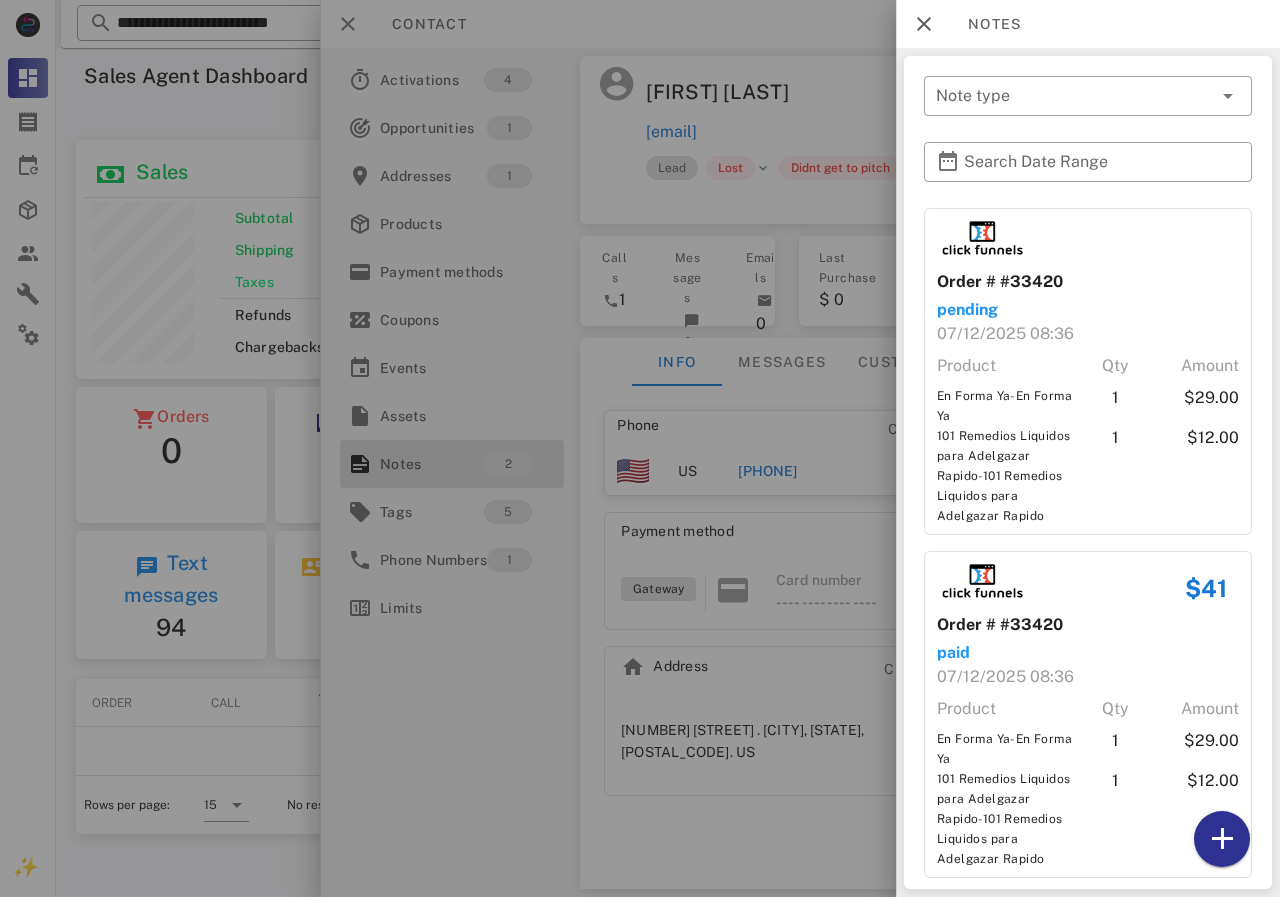 scroll, scrollTop: 62, scrollLeft: 0, axis: vertical 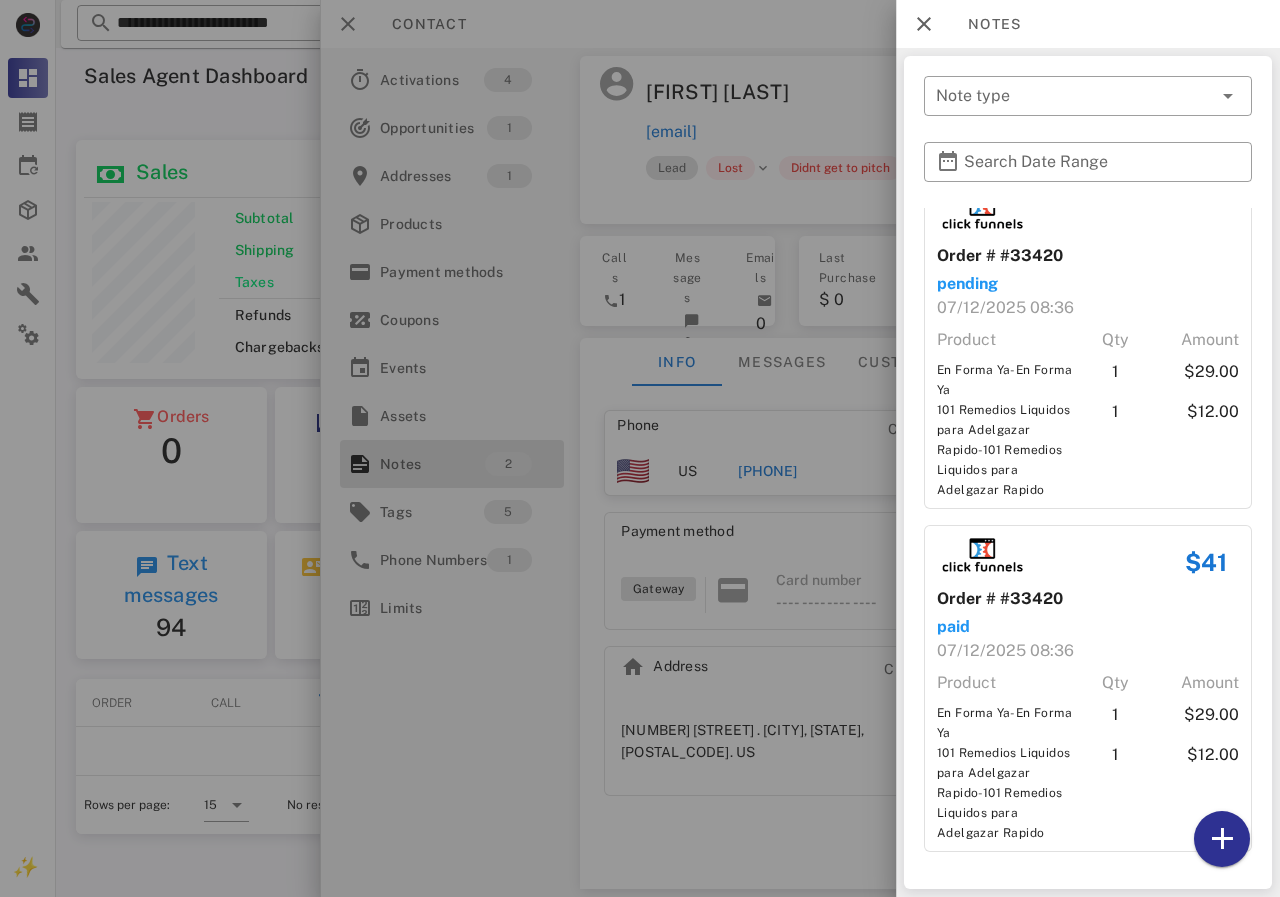 click at bounding box center [640, 448] 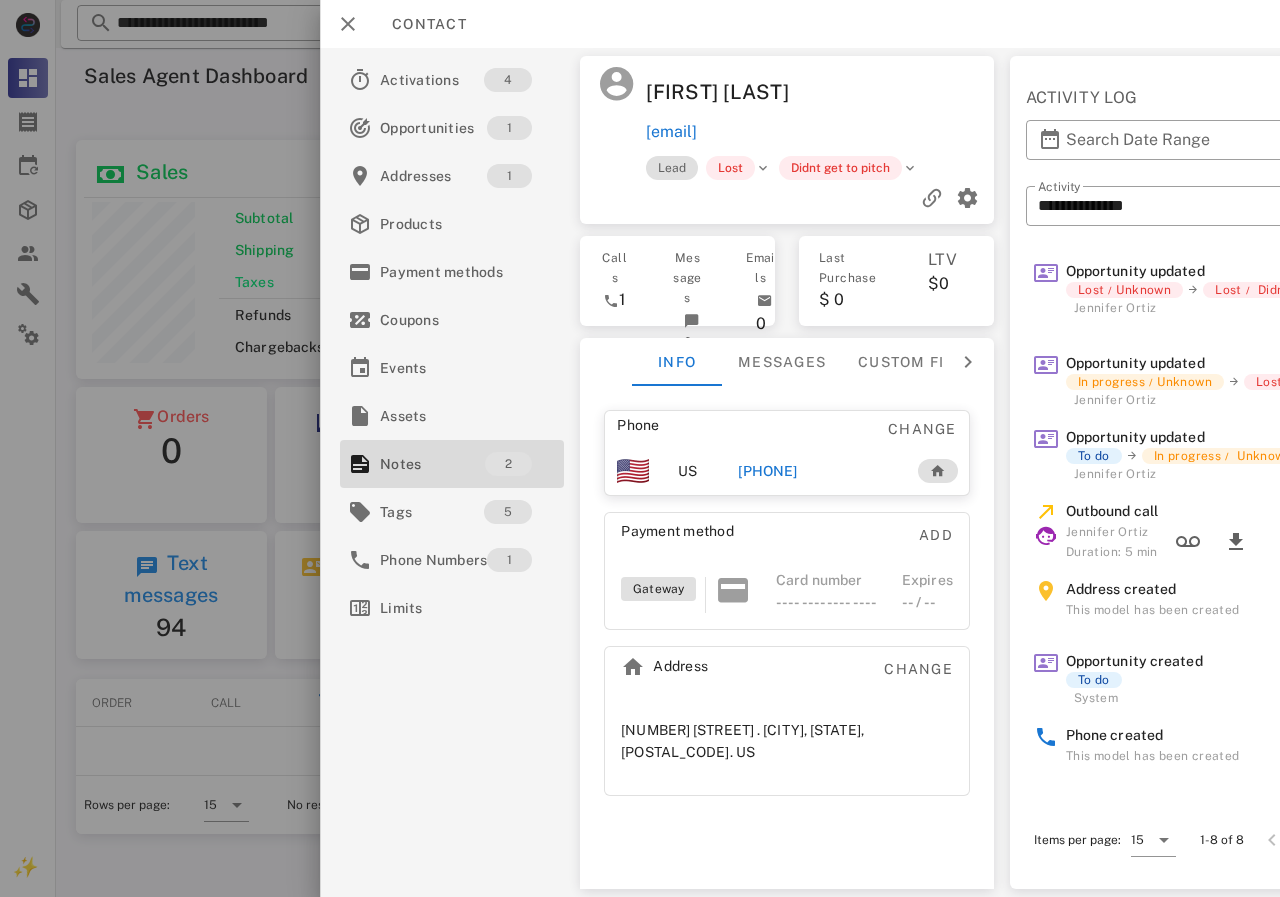 click on "[PHONE]" at bounding box center [767, 471] 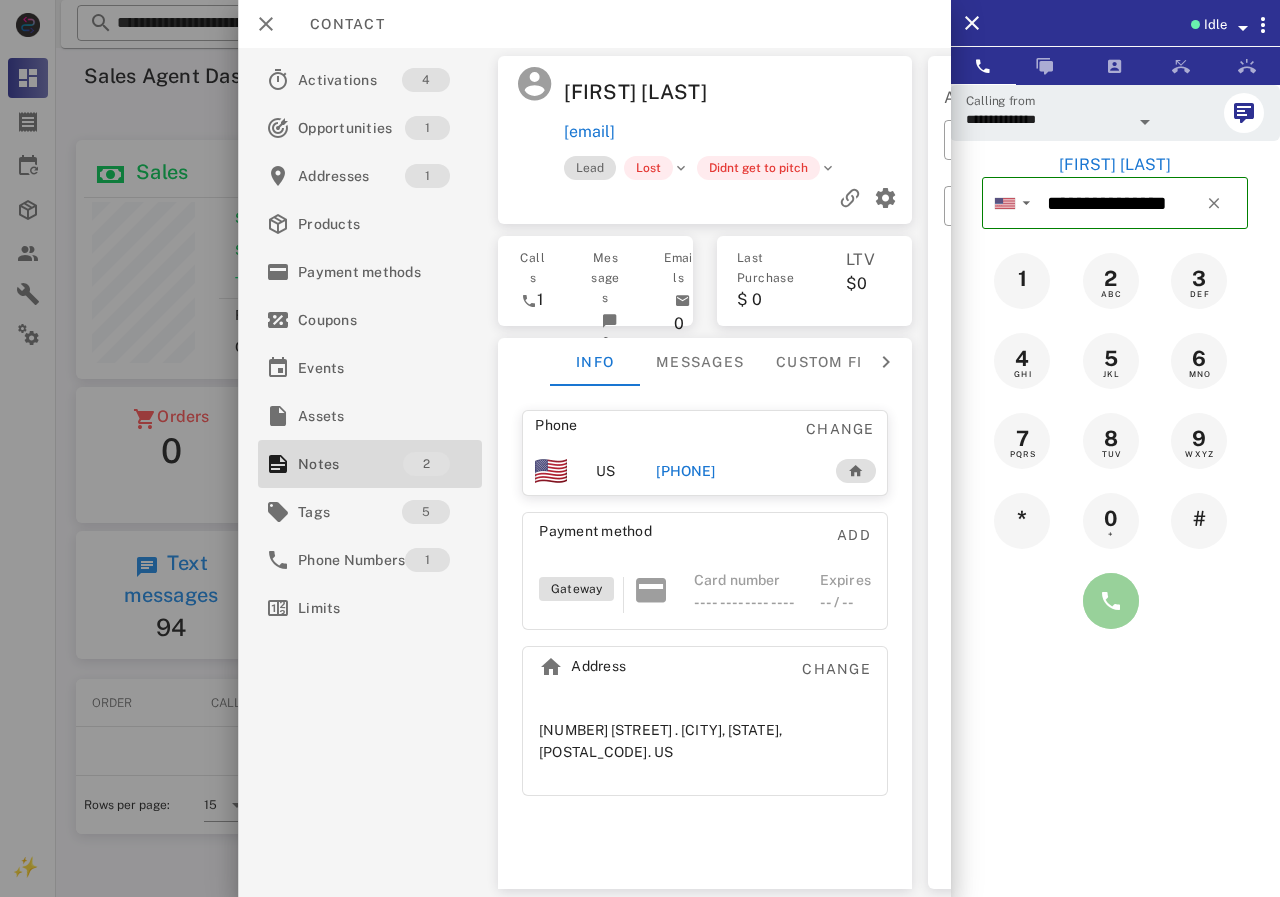 click at bounding box center [1111, 601] 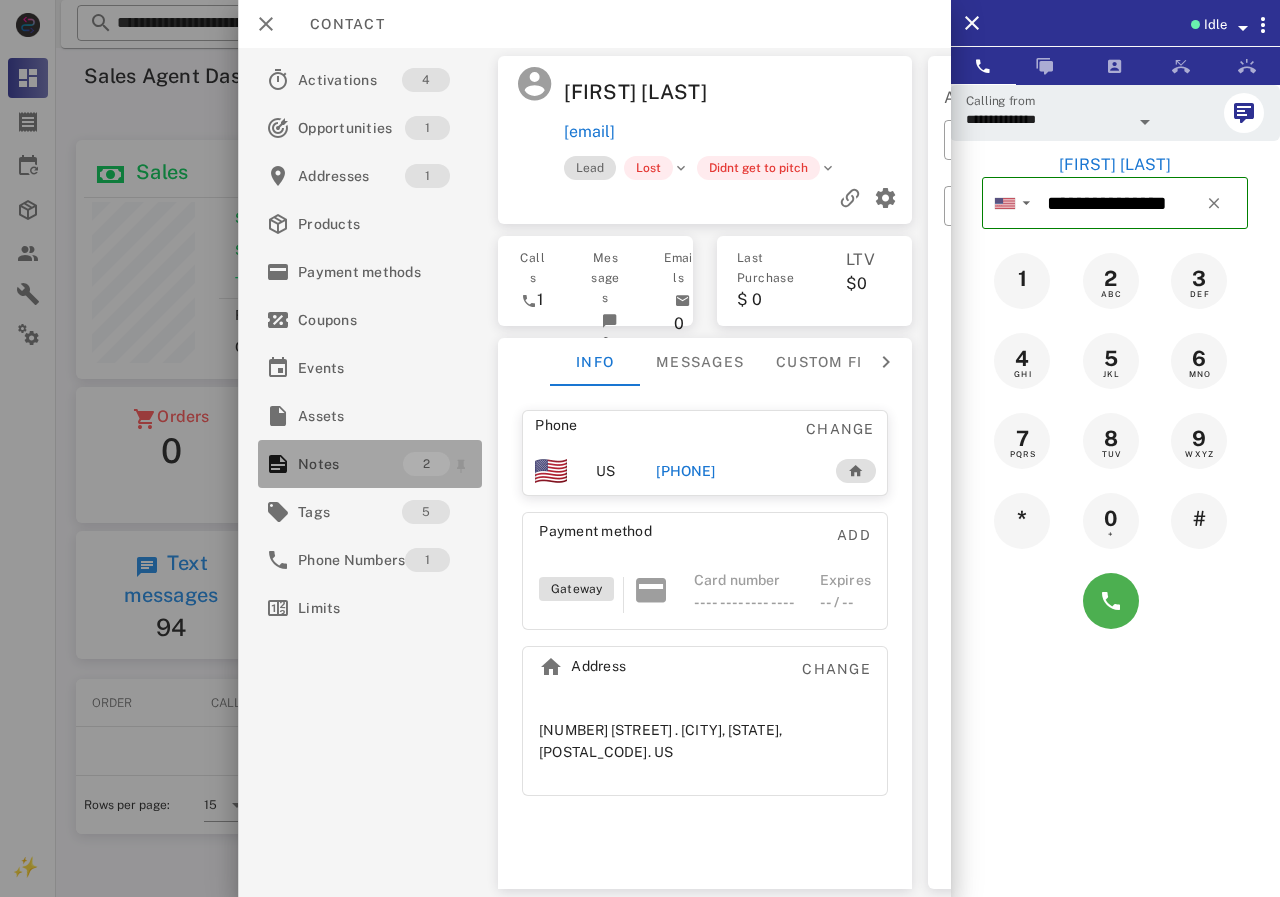 click on "Notes" at bounding box center (350, 464) 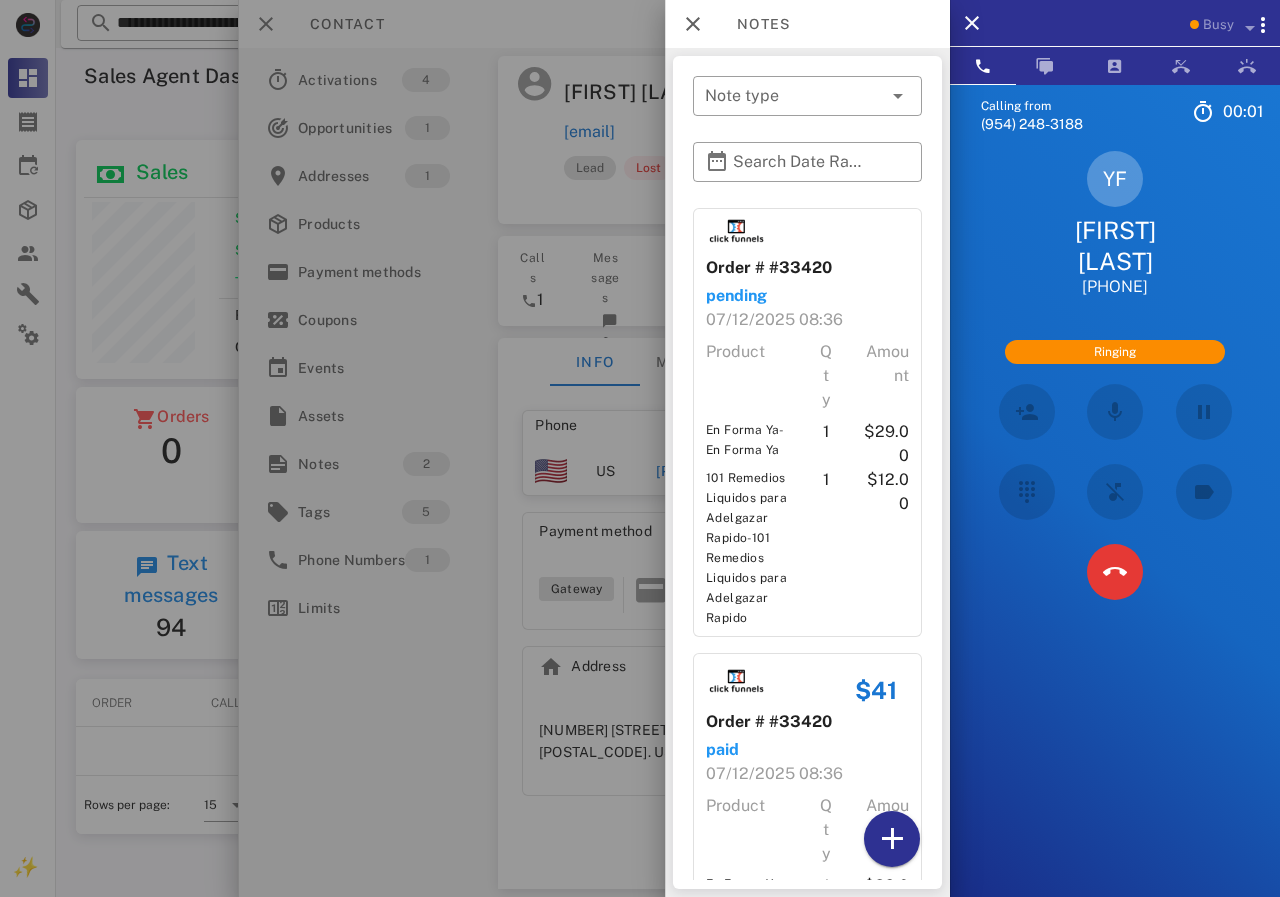 scroll, scrollTop: 238, scrollLeft: 0, axis: vertical 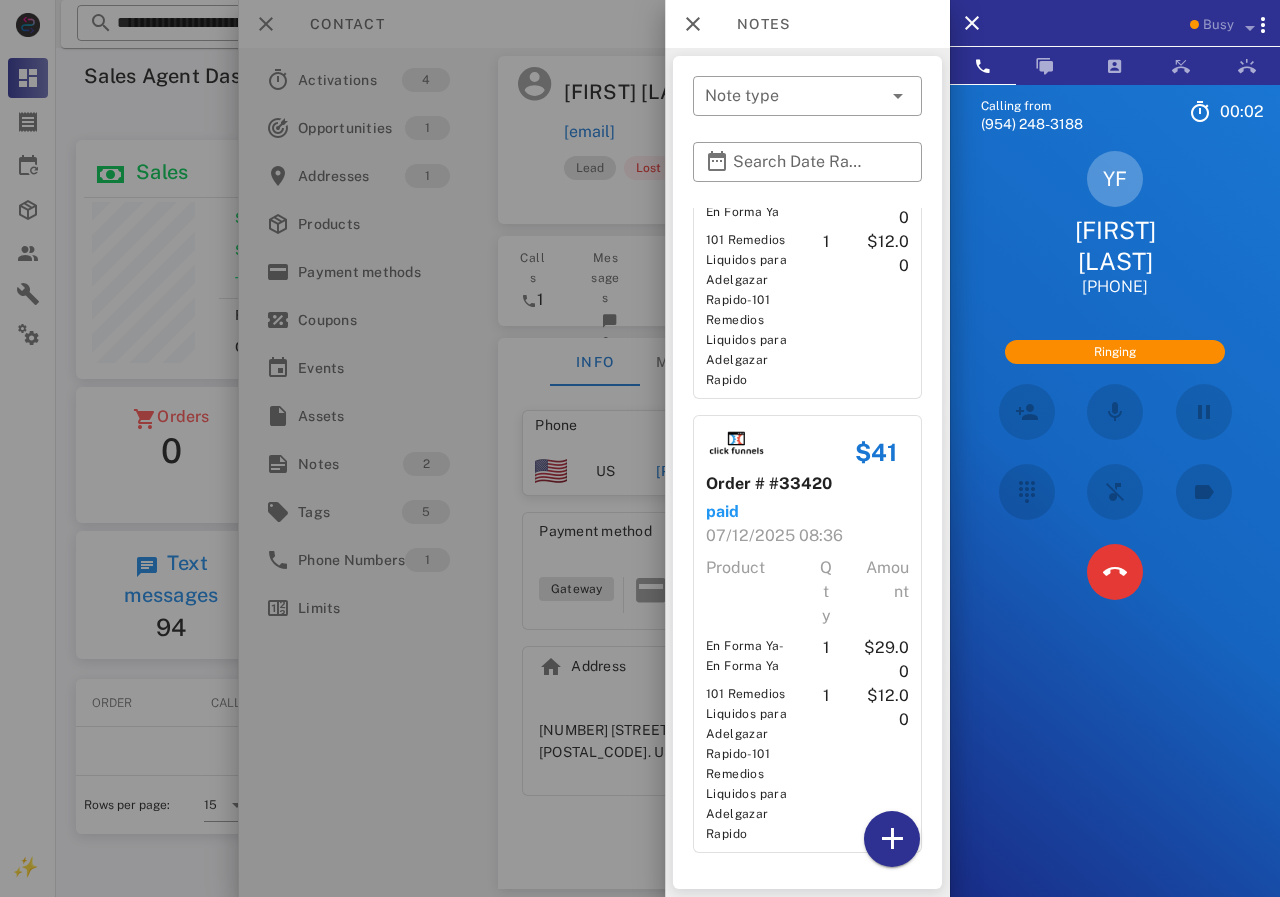 click at bounding box center (640, 448) 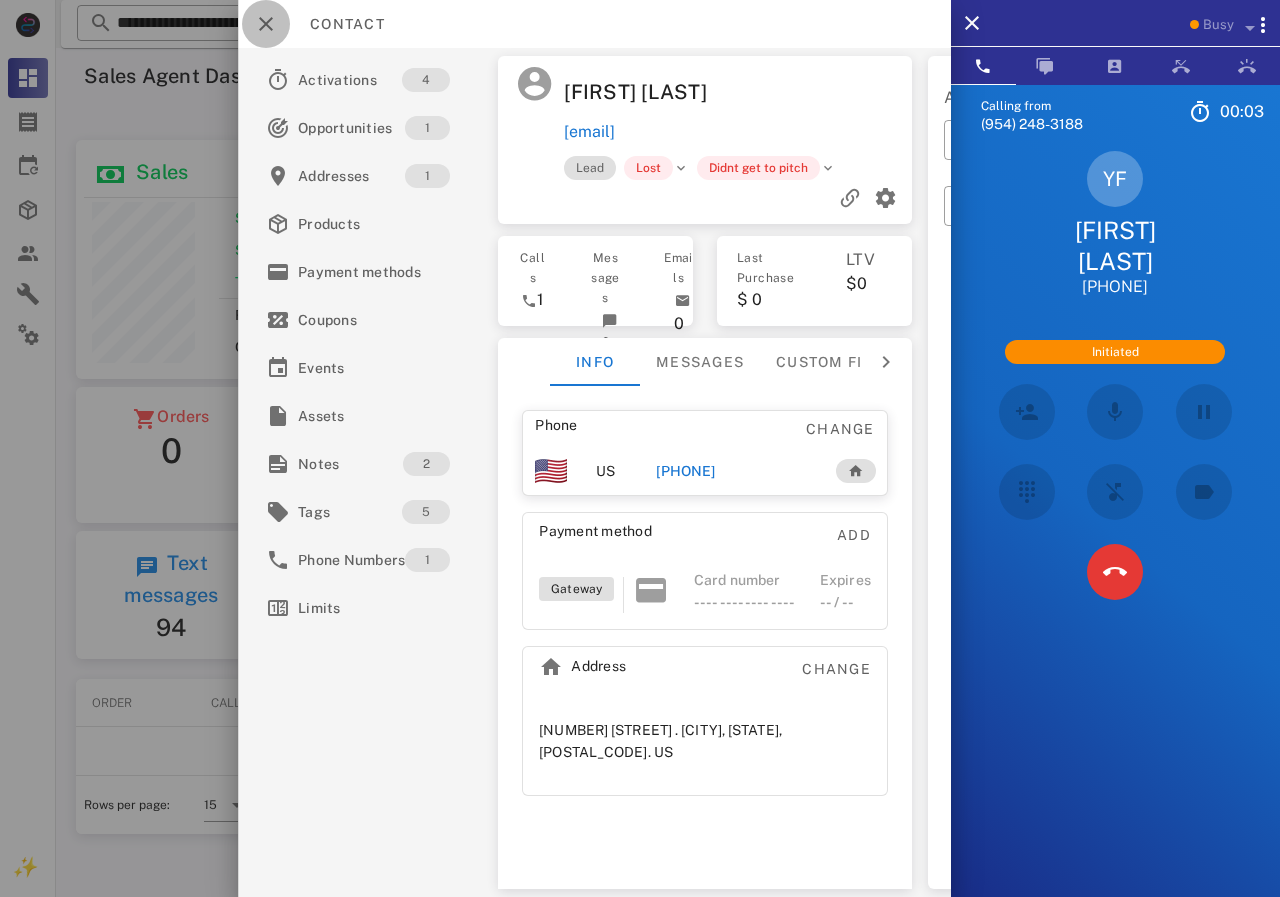click at bounding box center (266, 24) 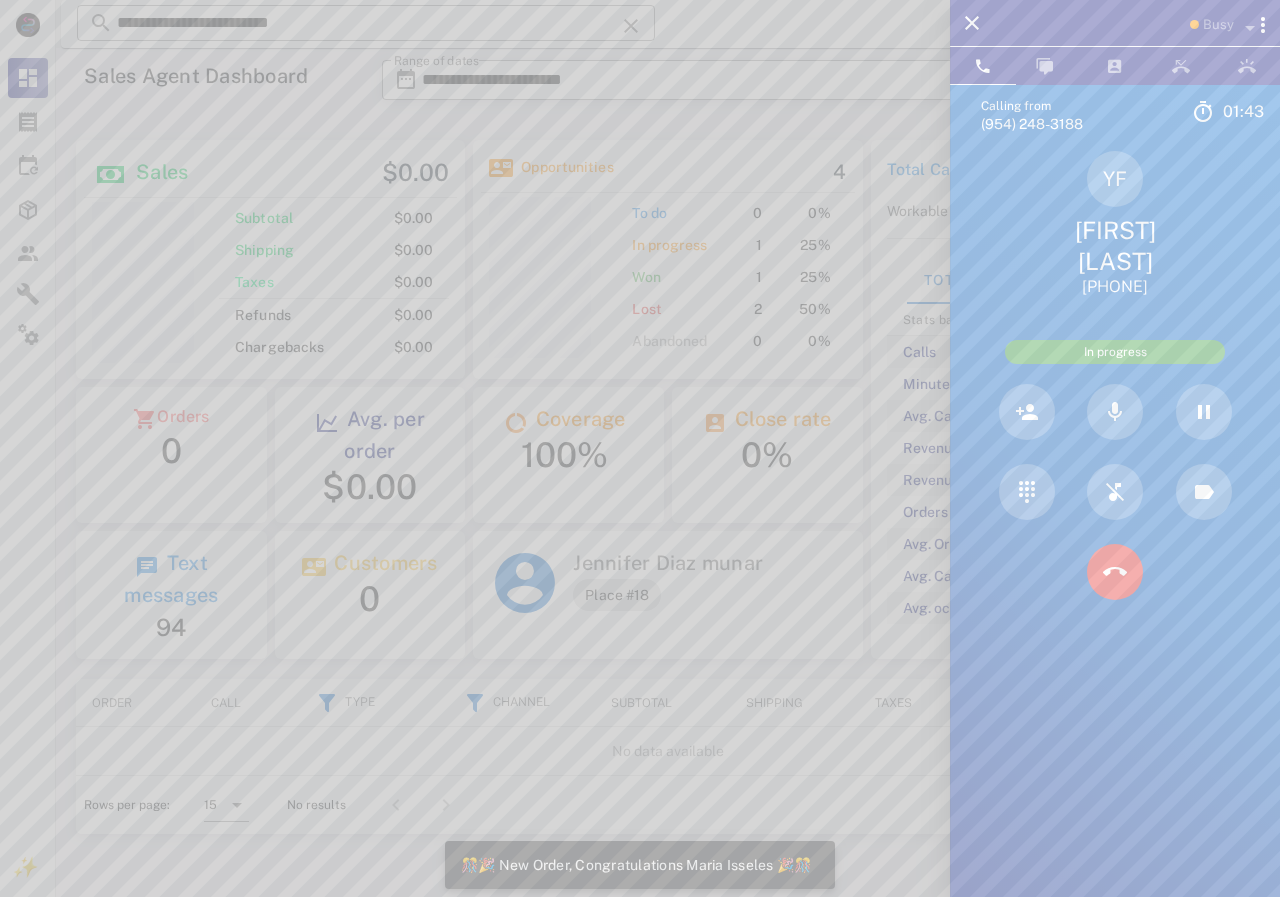 scroll, scrollTop: 999761, scrollLeft: 999611, axis: both 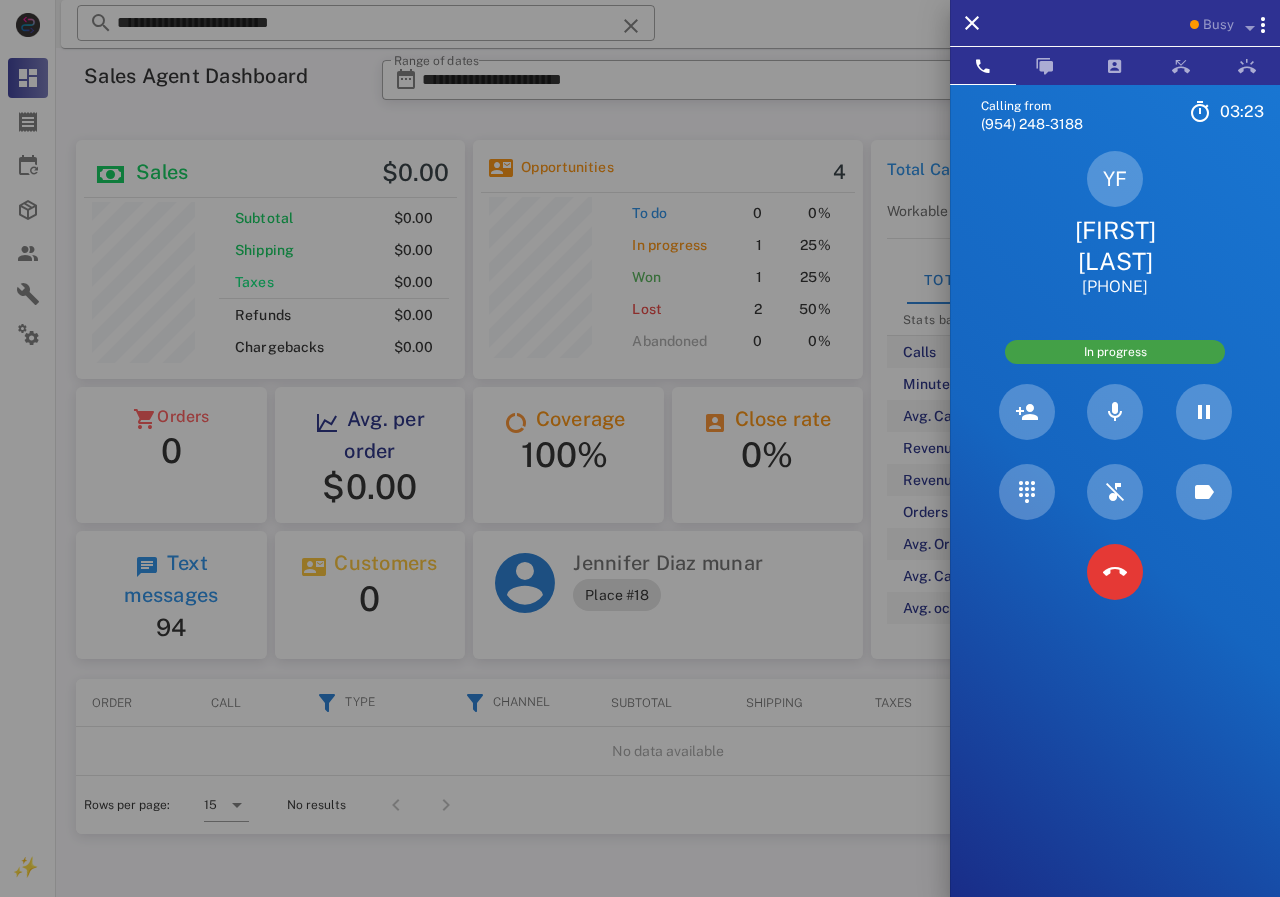click at bounding box center (640, 448) 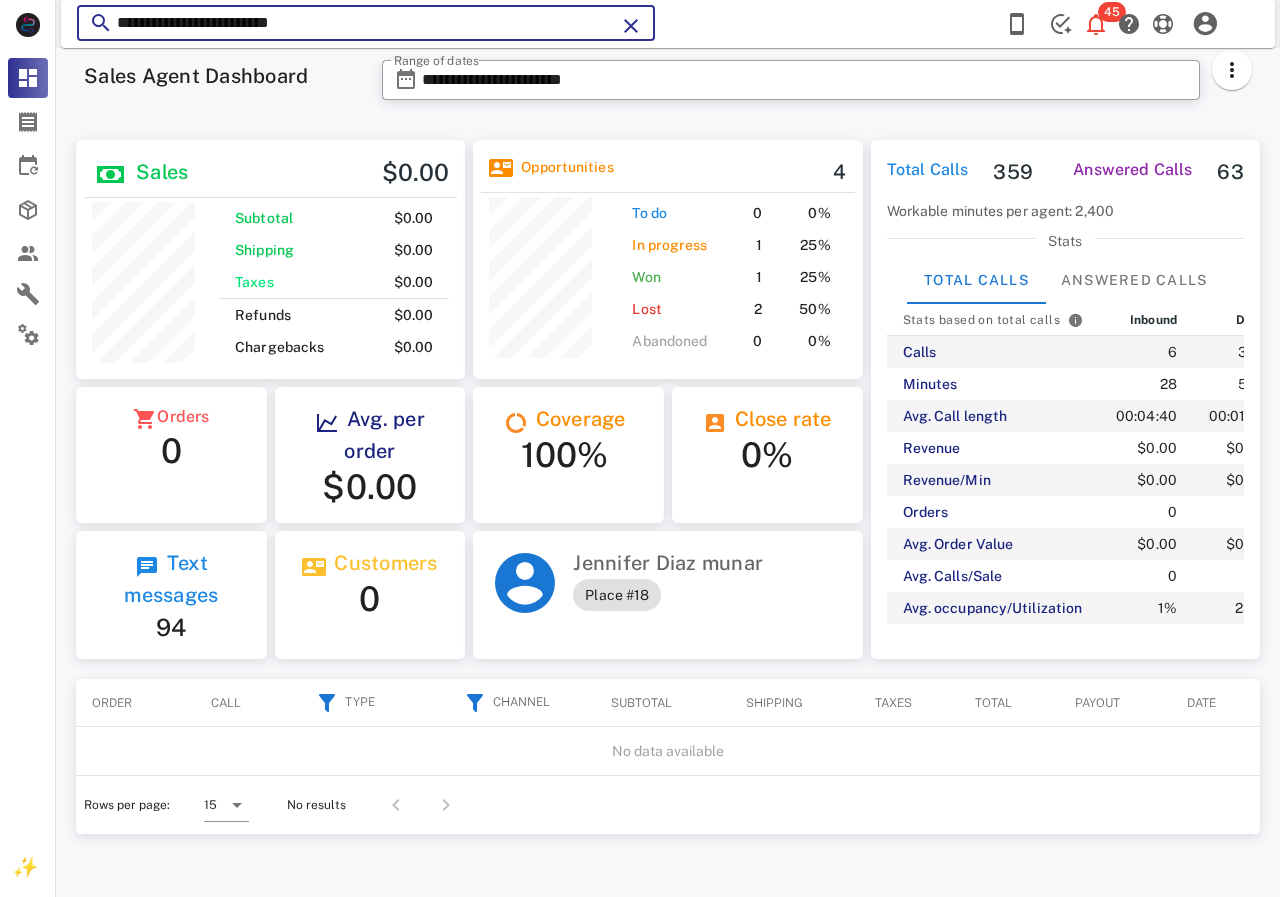 click on "**********" at bounding box center [366, 23] 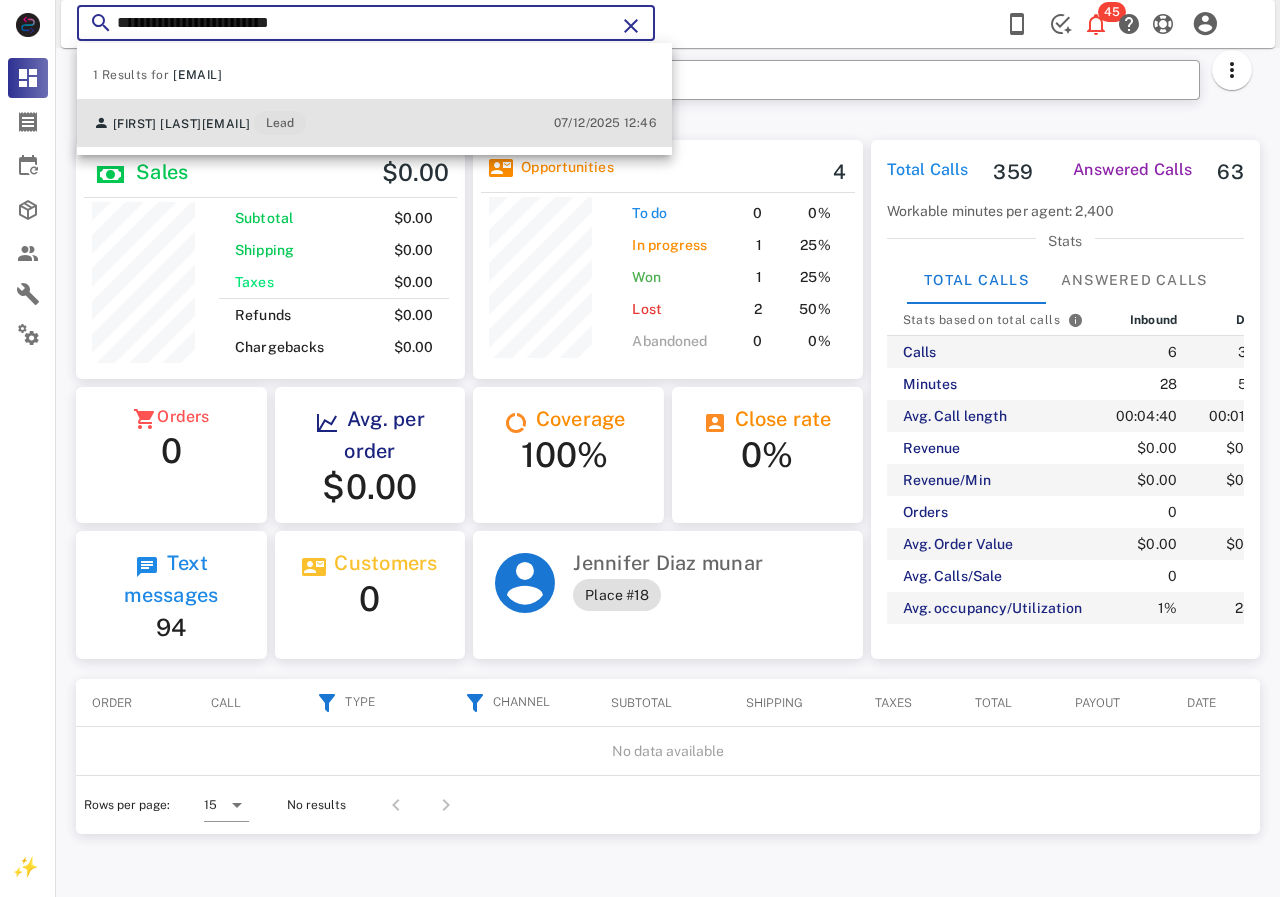 click on "[FIRST] [LAST]   [EMAIL]   Lead   [DATE] [TIME]" at bounding box center [374, 123] 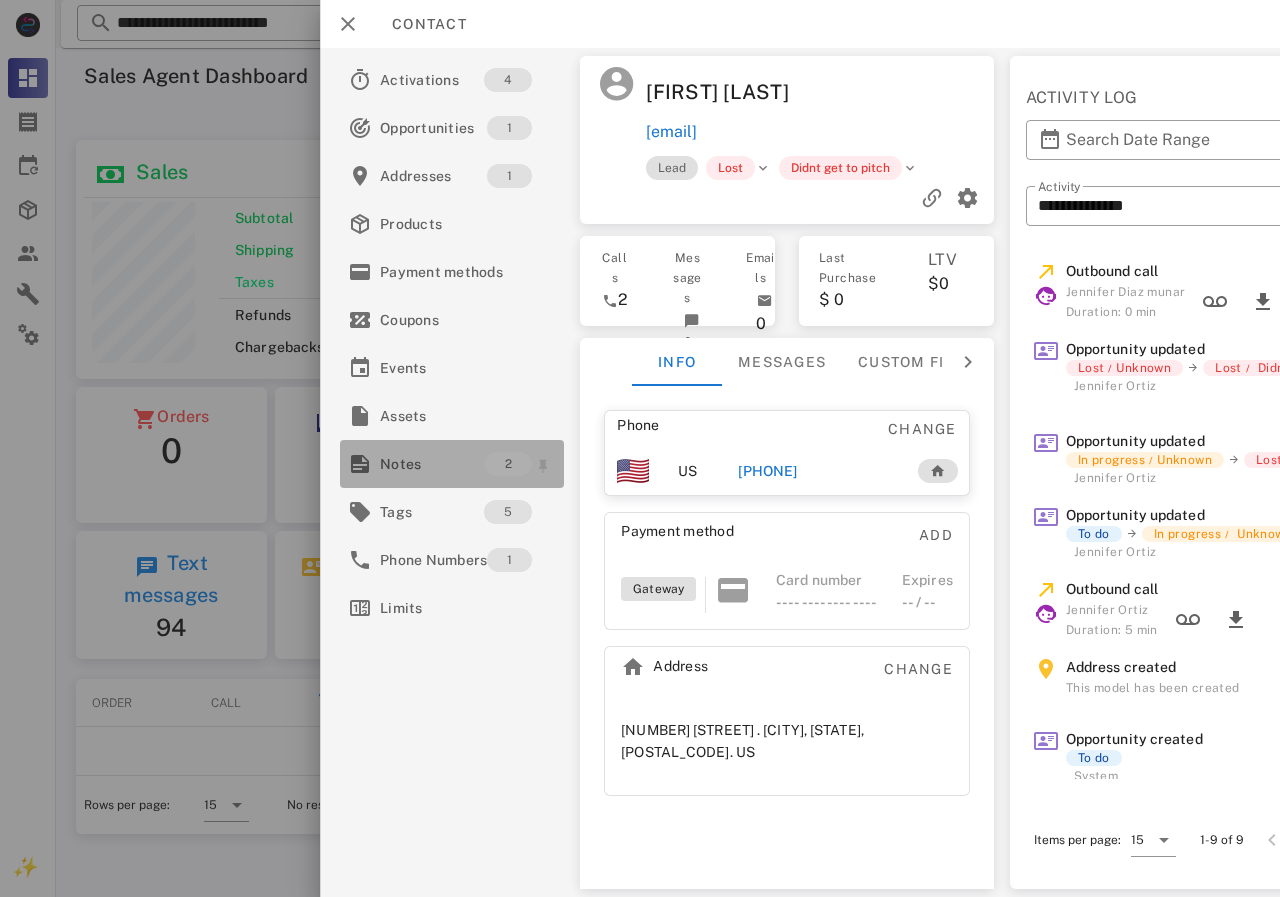 click on "Notes" at bounding box center [432, 464] 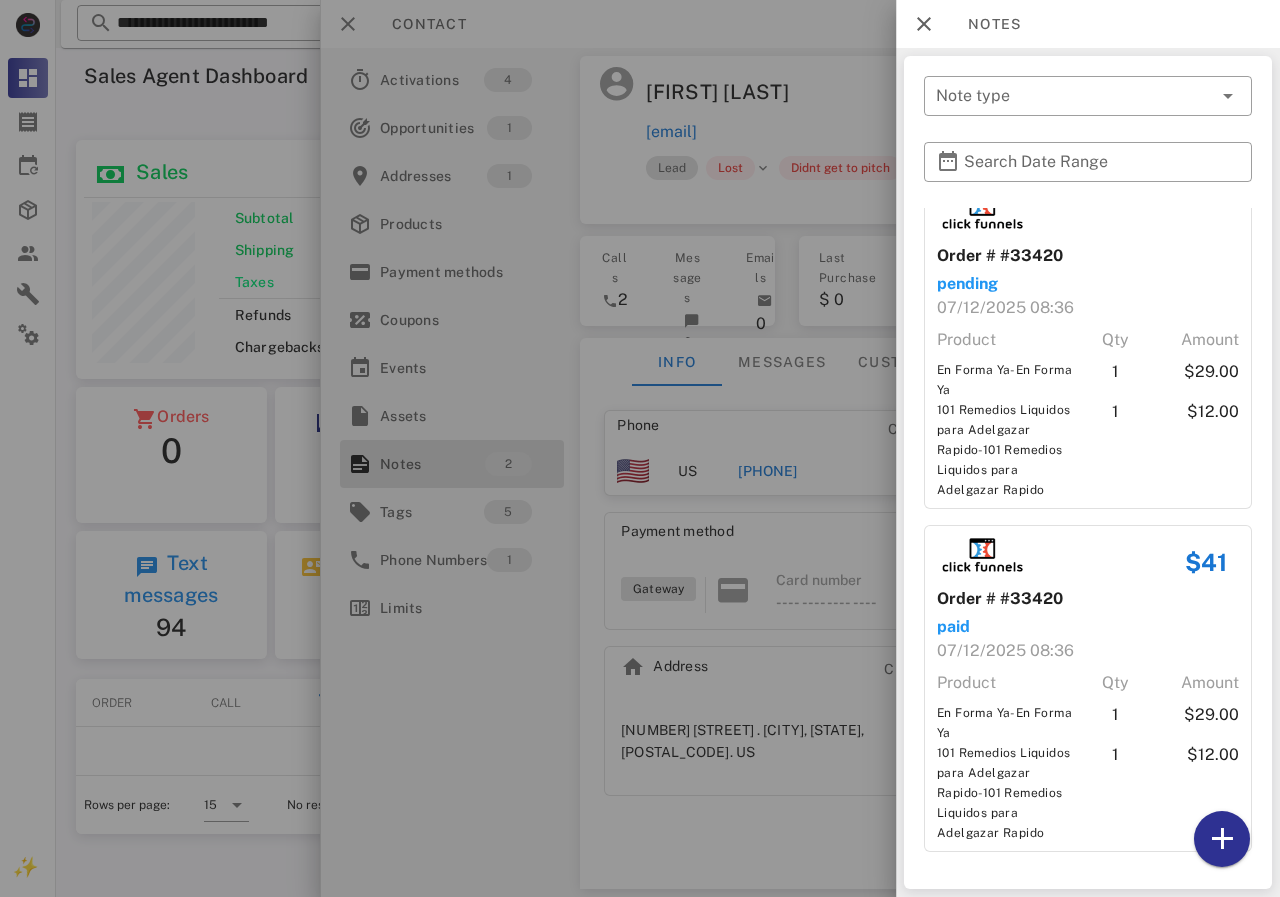 scroll, scrollTop: 62, scrollLeft: 0, axis: vertical 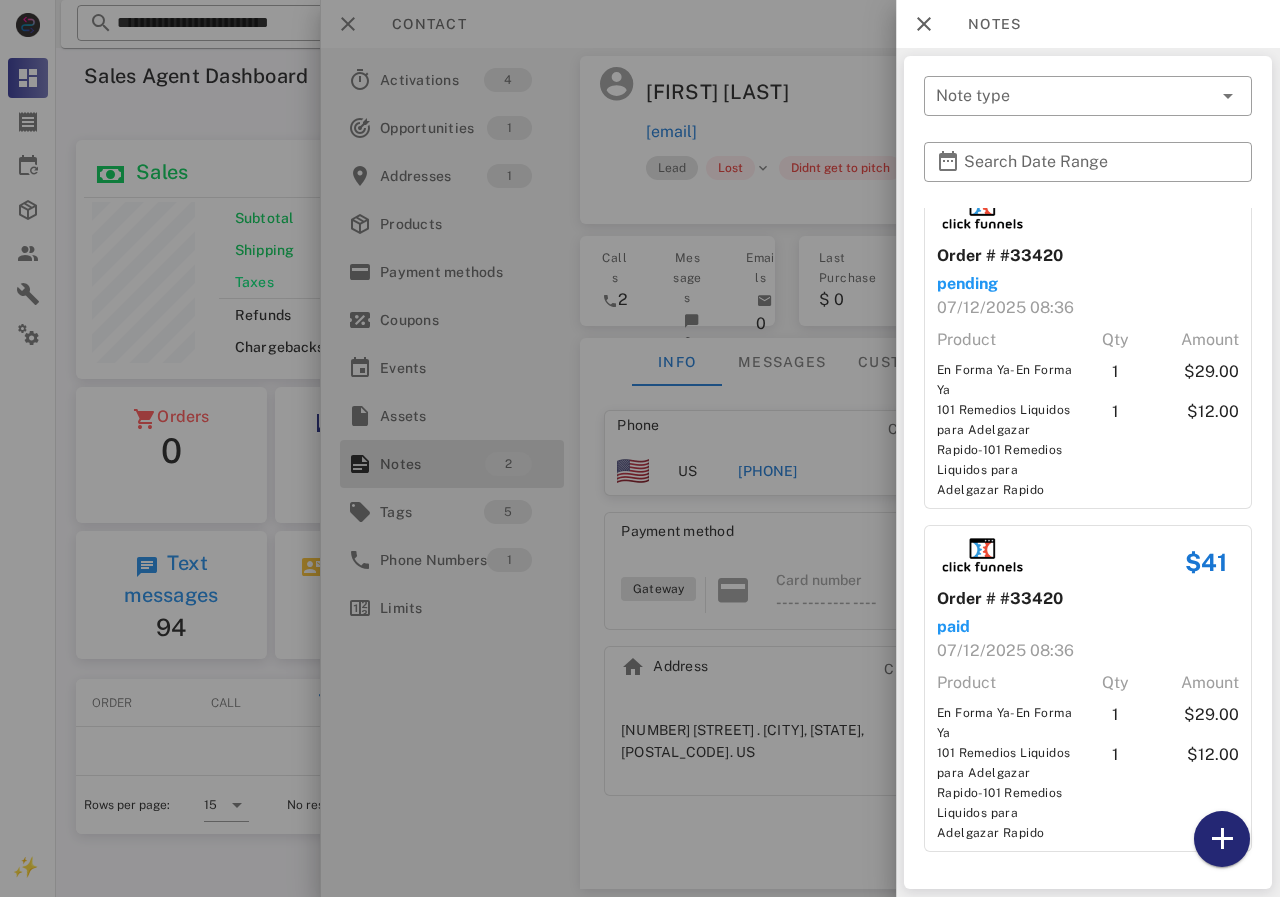 click at bounding box center [1222, 839] 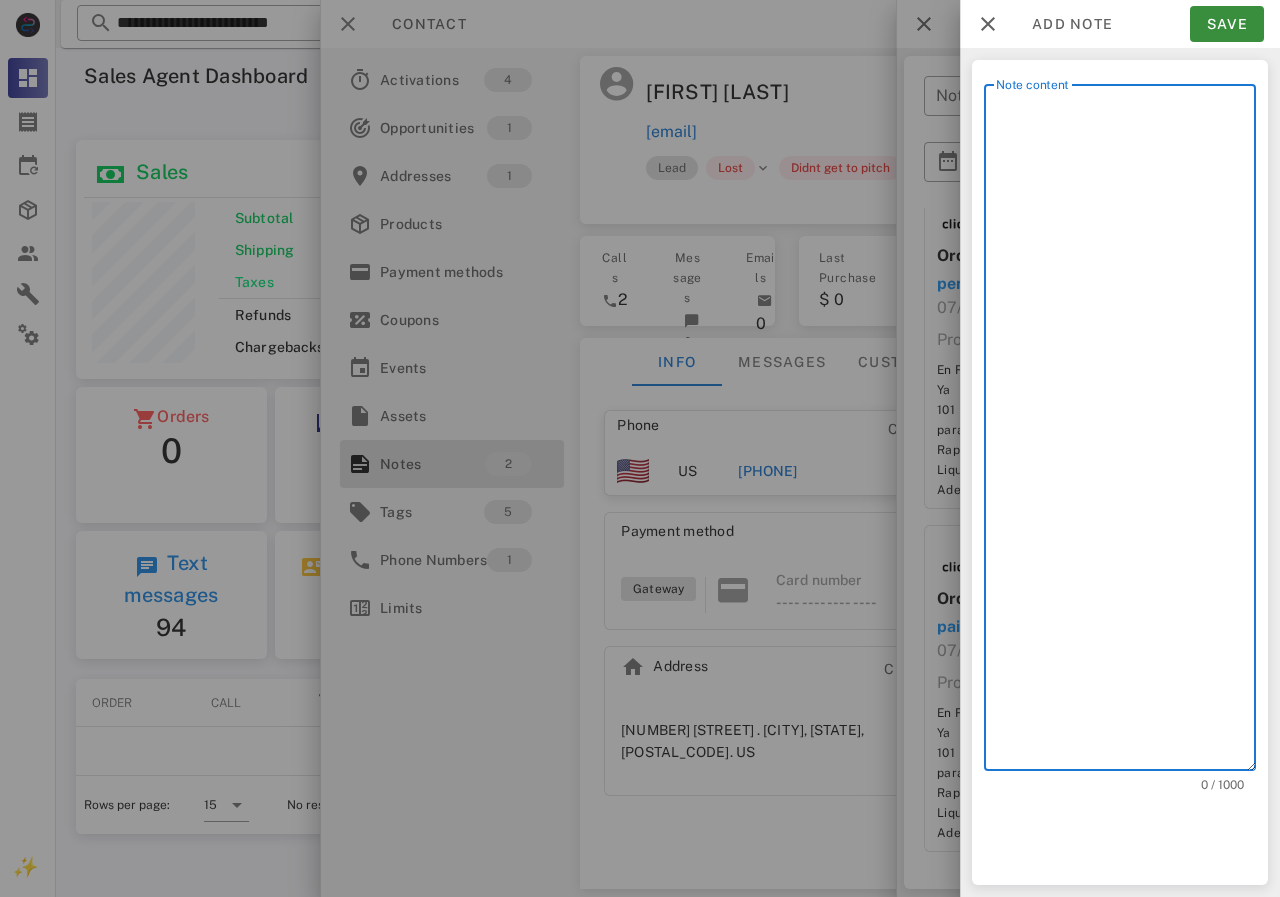 click on "Note content" at bounding box center [1126, 432] 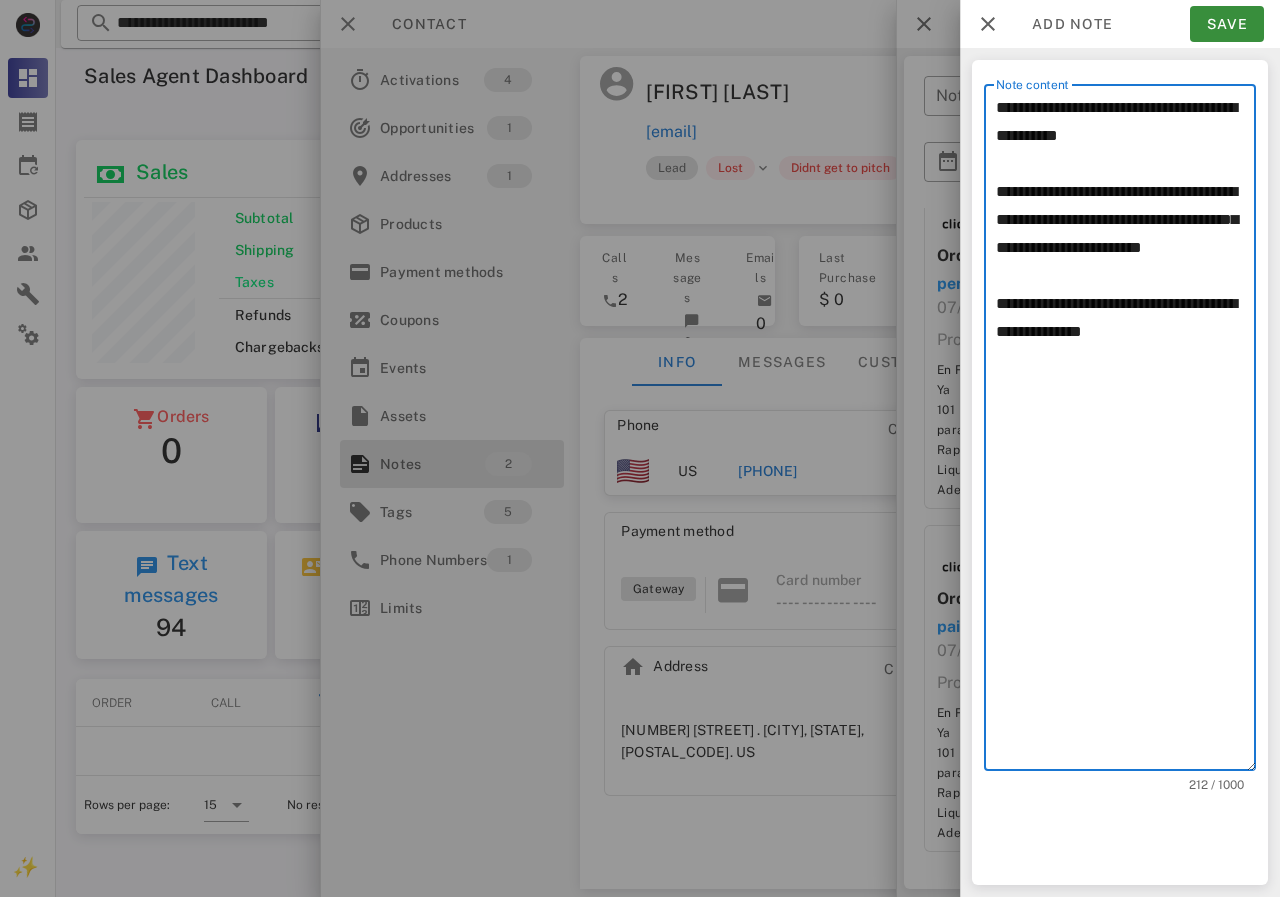 drag, startPoint x: 1003, startPoint y: 181, endPoint x: 1190, endPoint y: 417, distance: 301.1063 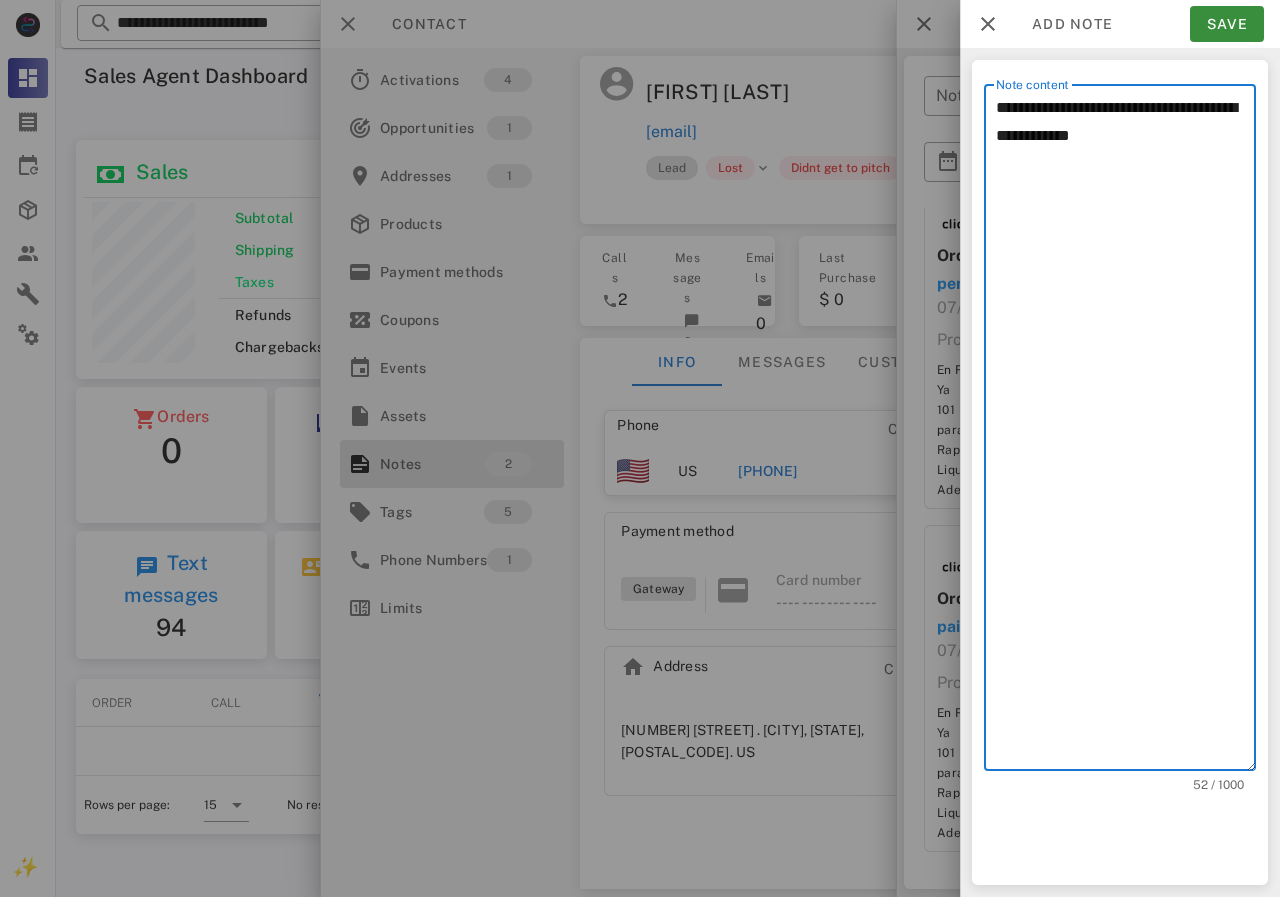 drag, startPoint x: 1008, startPoint y: 135, endPoint x: 994, endPoint y: 135, distance: 14 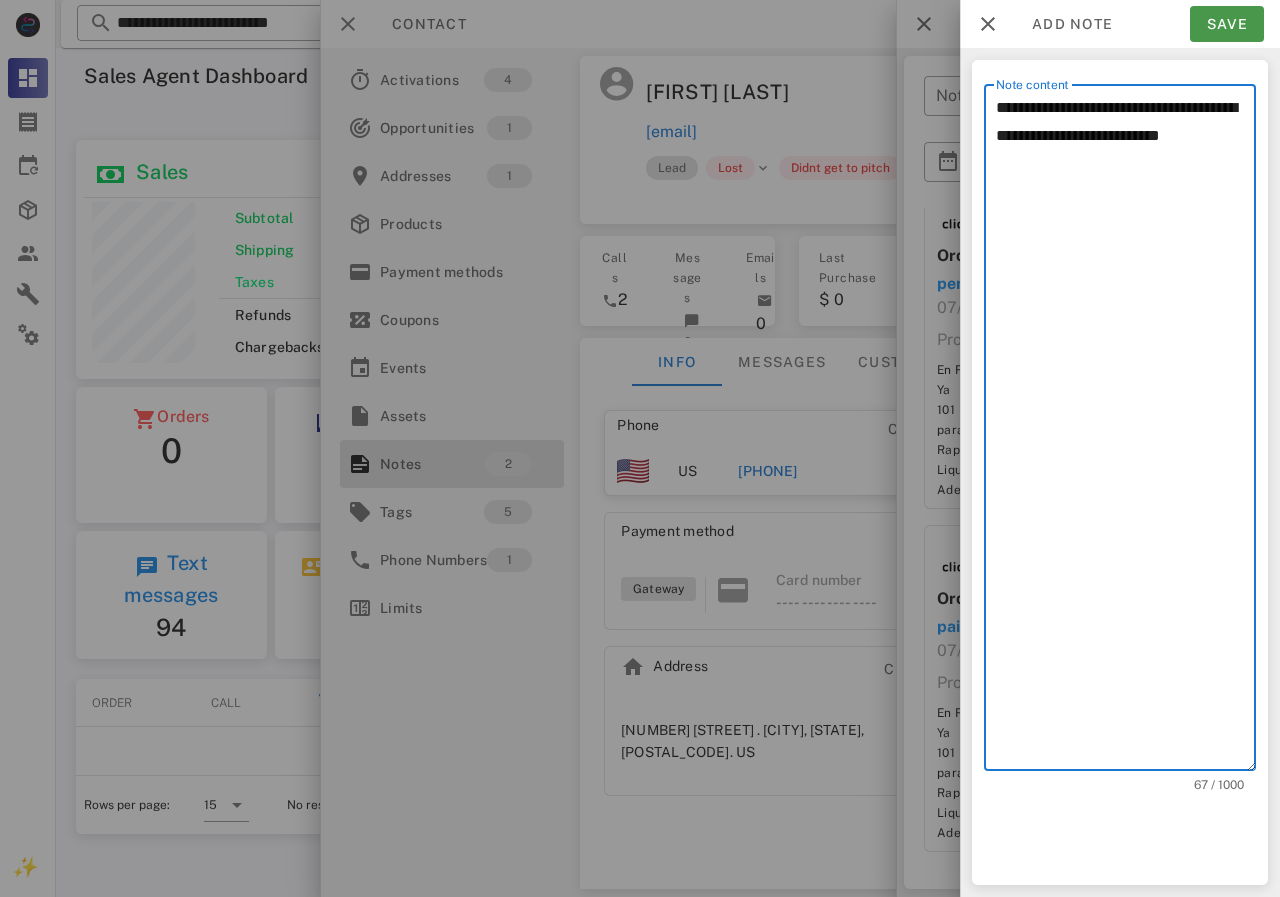 type on "**********" 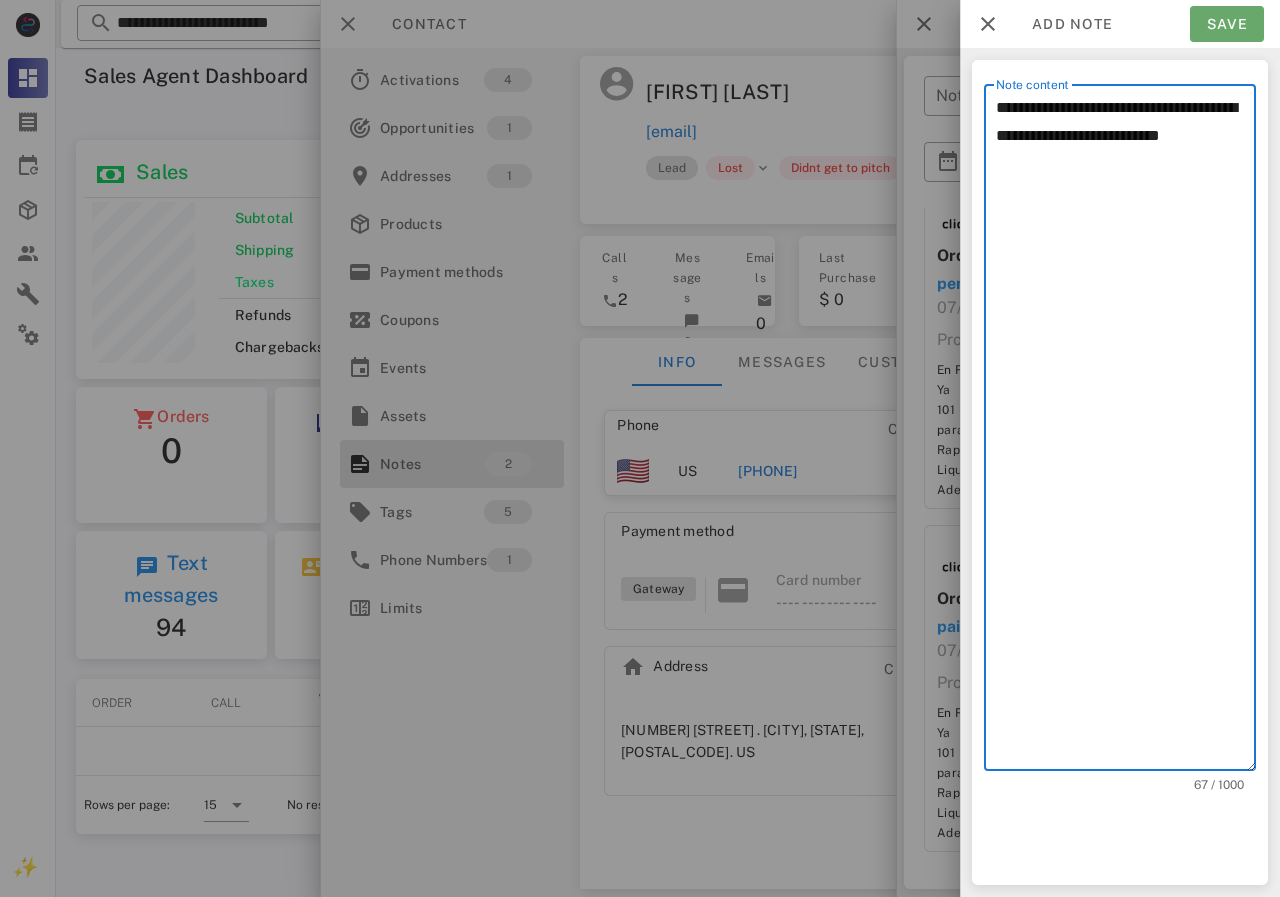 click on "Save" at bounding box center [1227, 24] 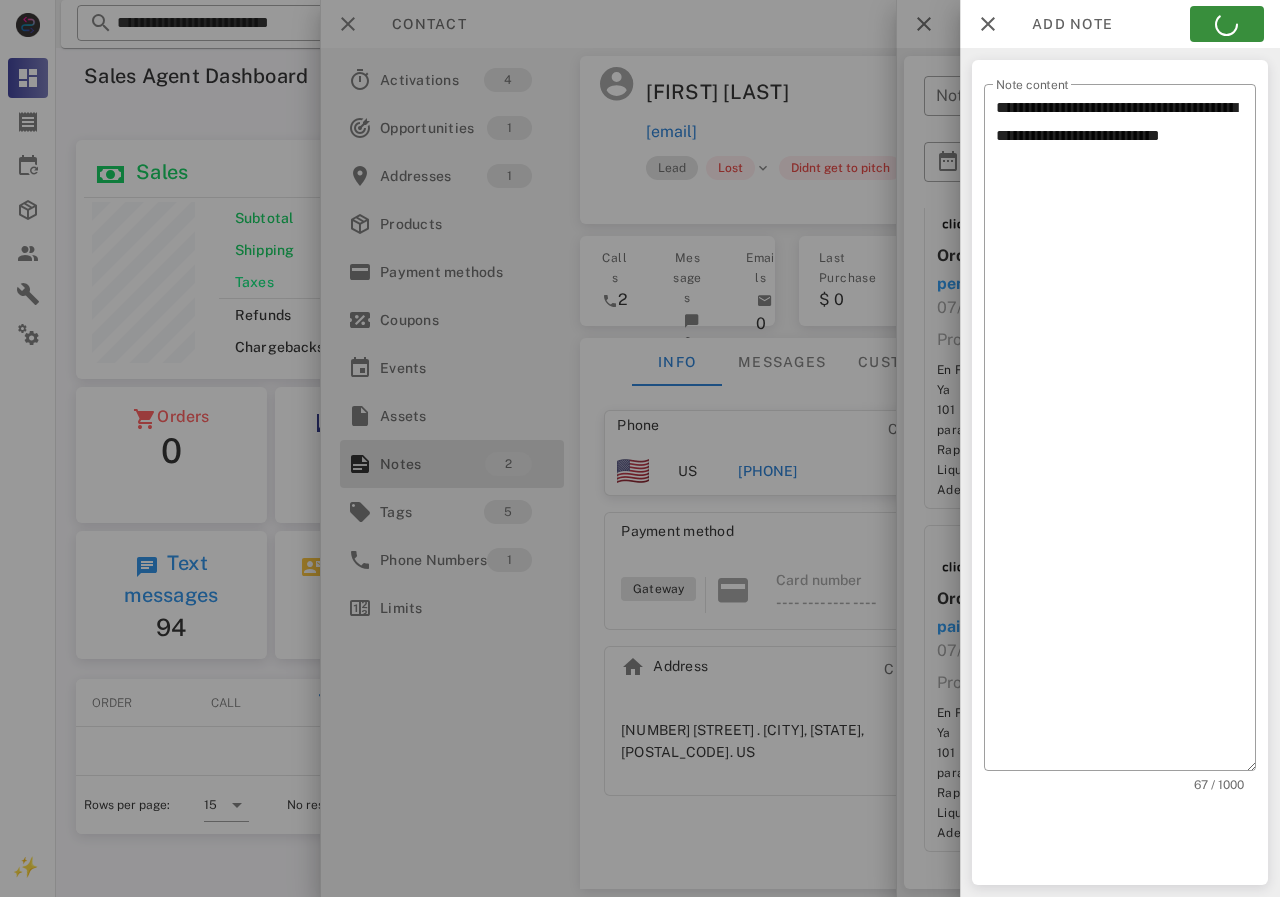 click at bounding box center [640, 448] 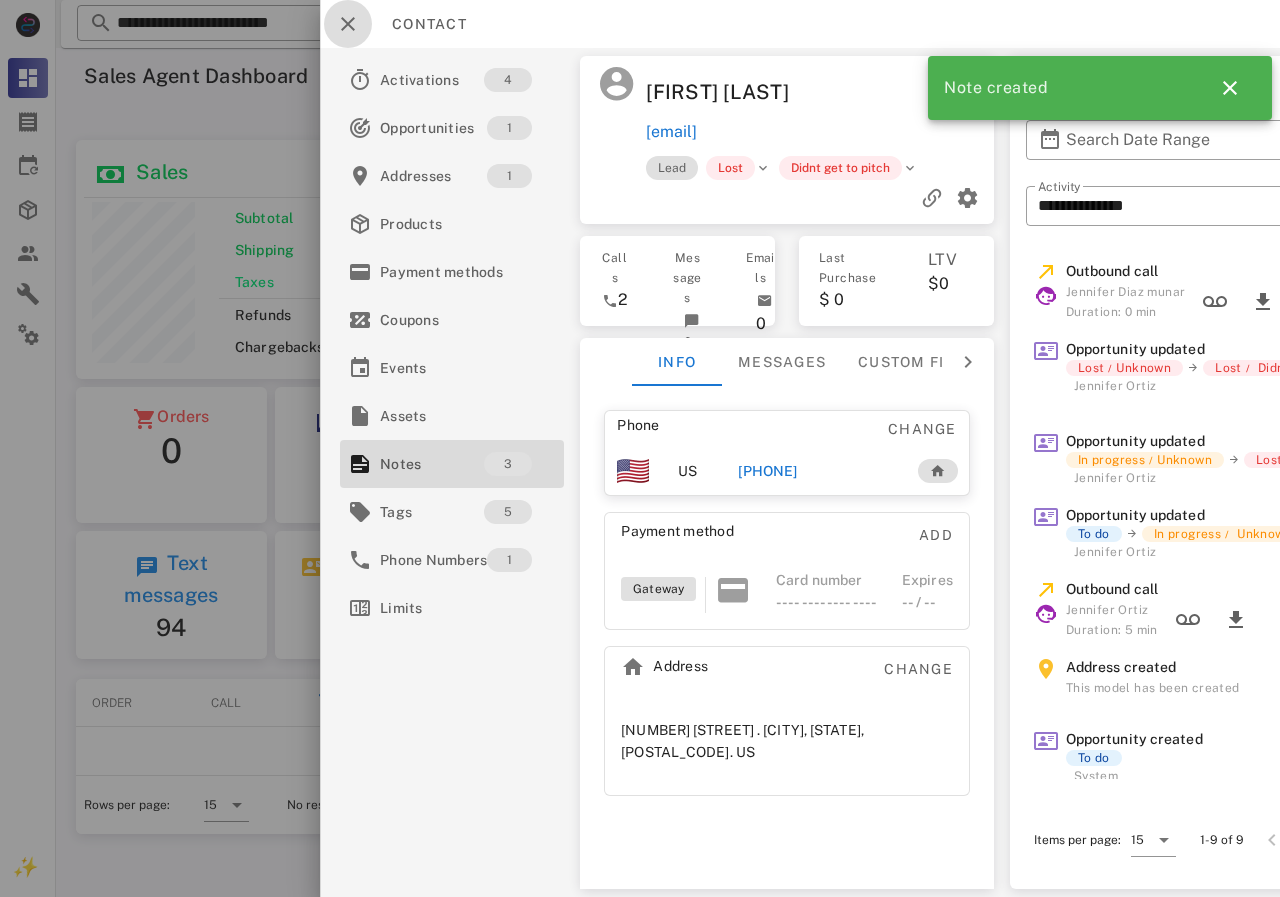 click at bounding box center (348, 24) 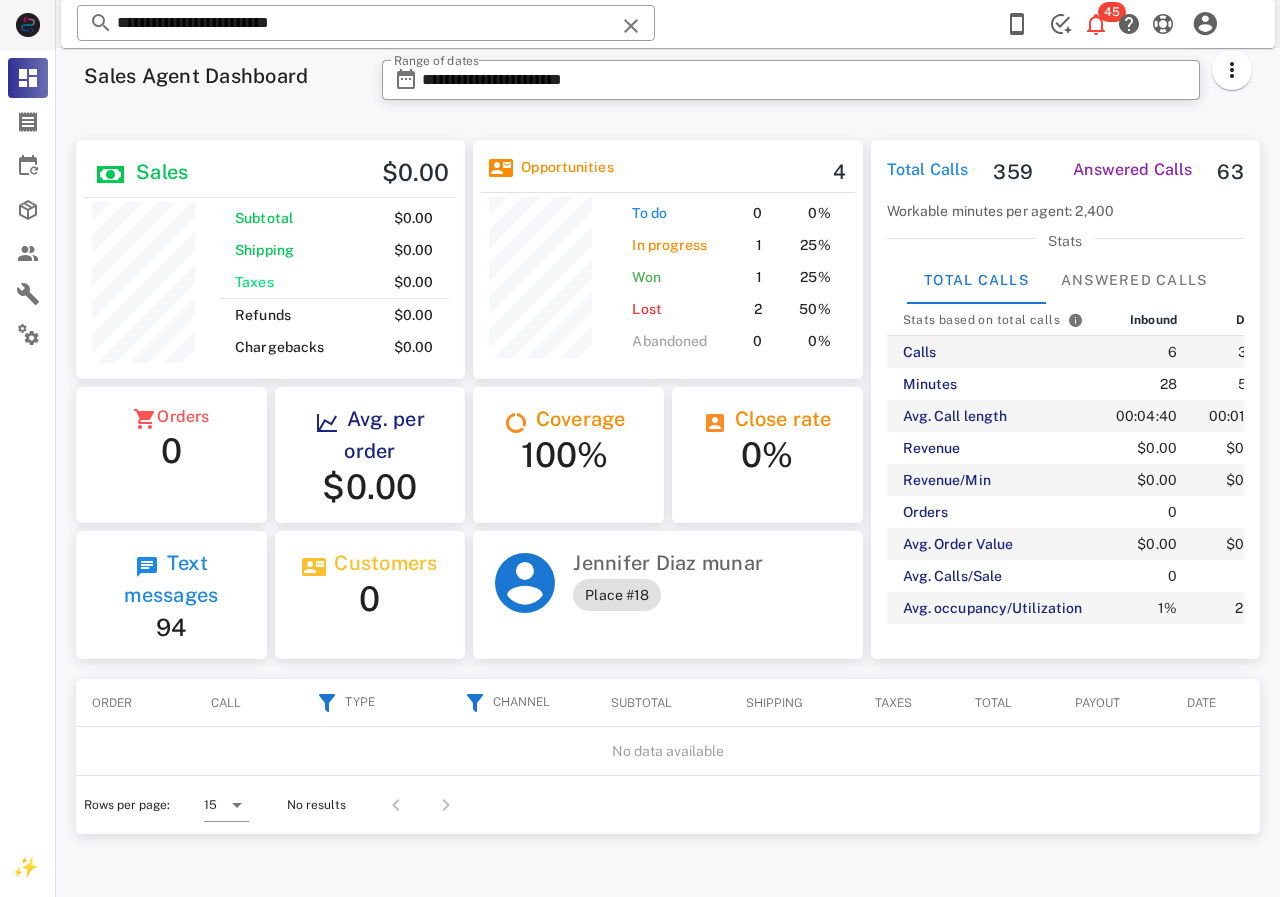 scroll, scrollTop: 240, scrollLeft: 347, axis: both 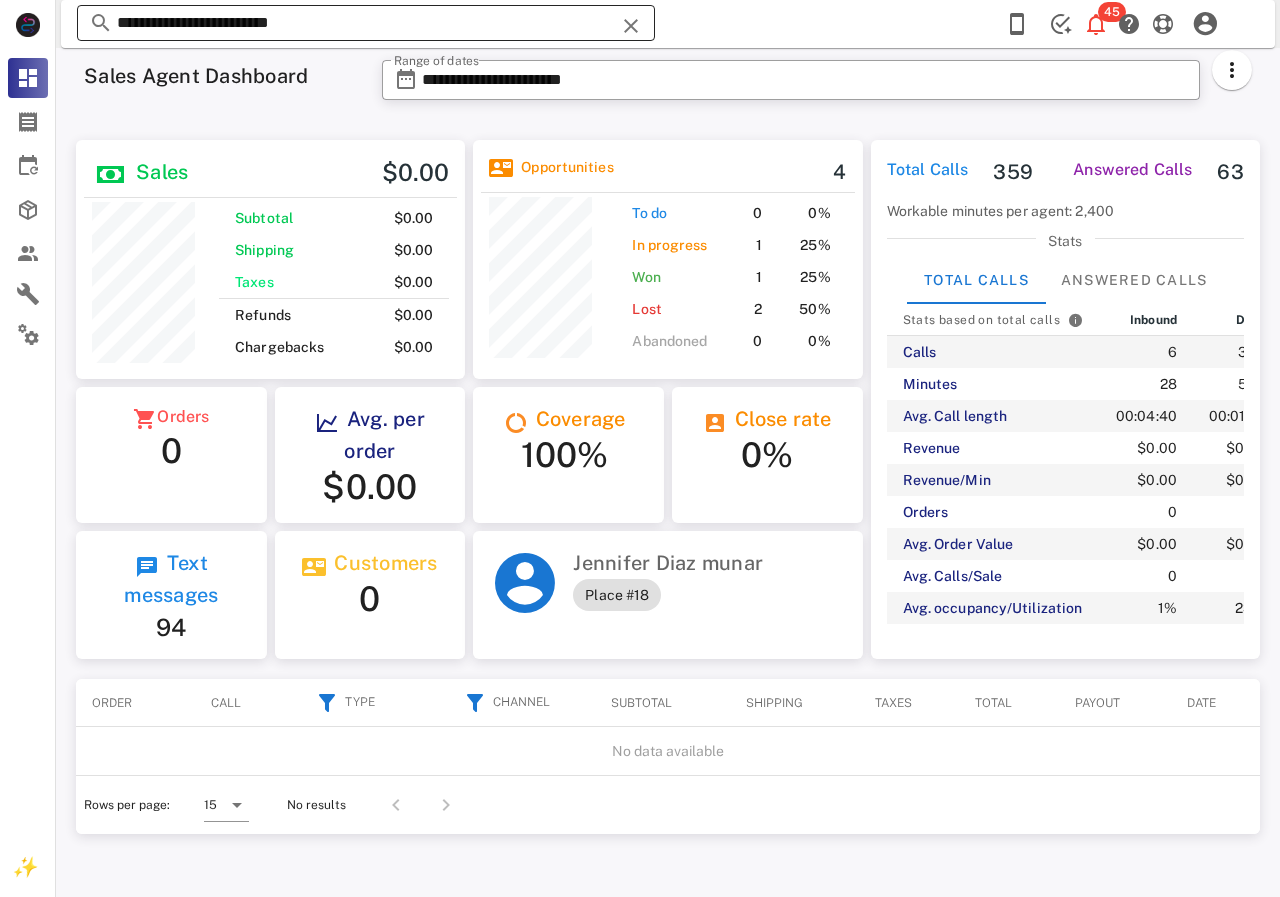click on "**********" at bounding box center (366, 23) 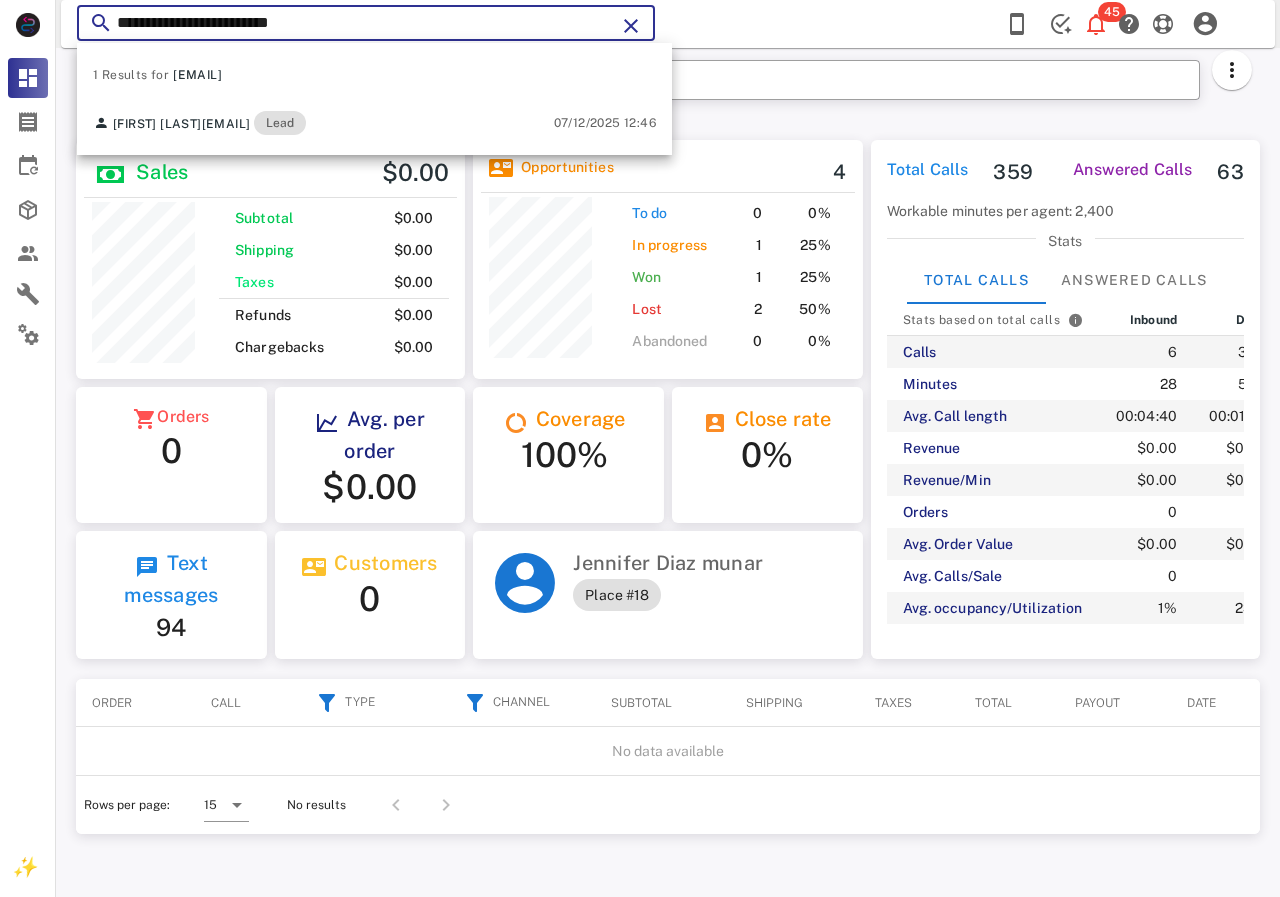 drag, startPoint x: 362, startPoint y: 29, endPoint x: 165, endPoint y: 40, distance: 197.30687 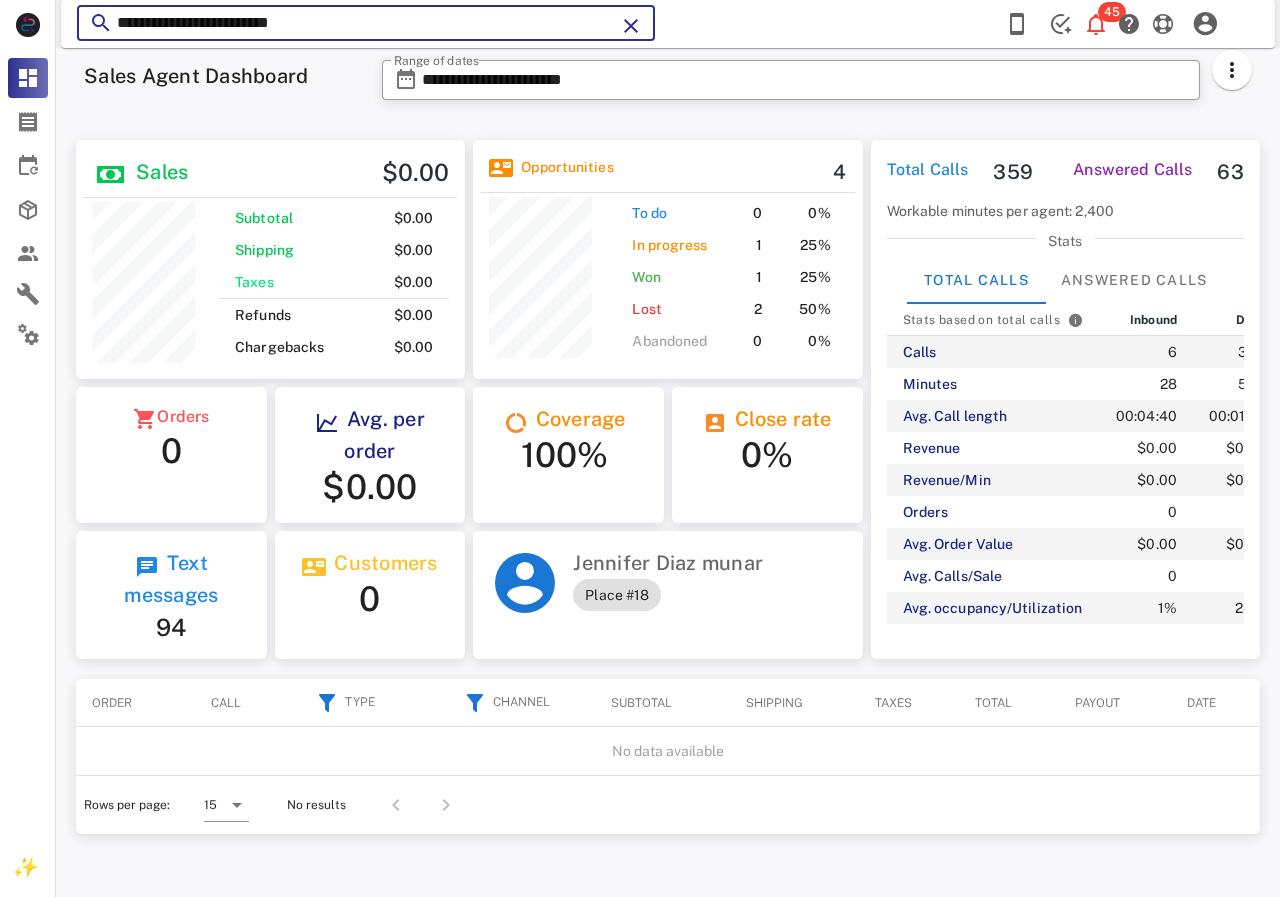 click on "Sales Agent Dashboard" at bounding box center (221, 86) 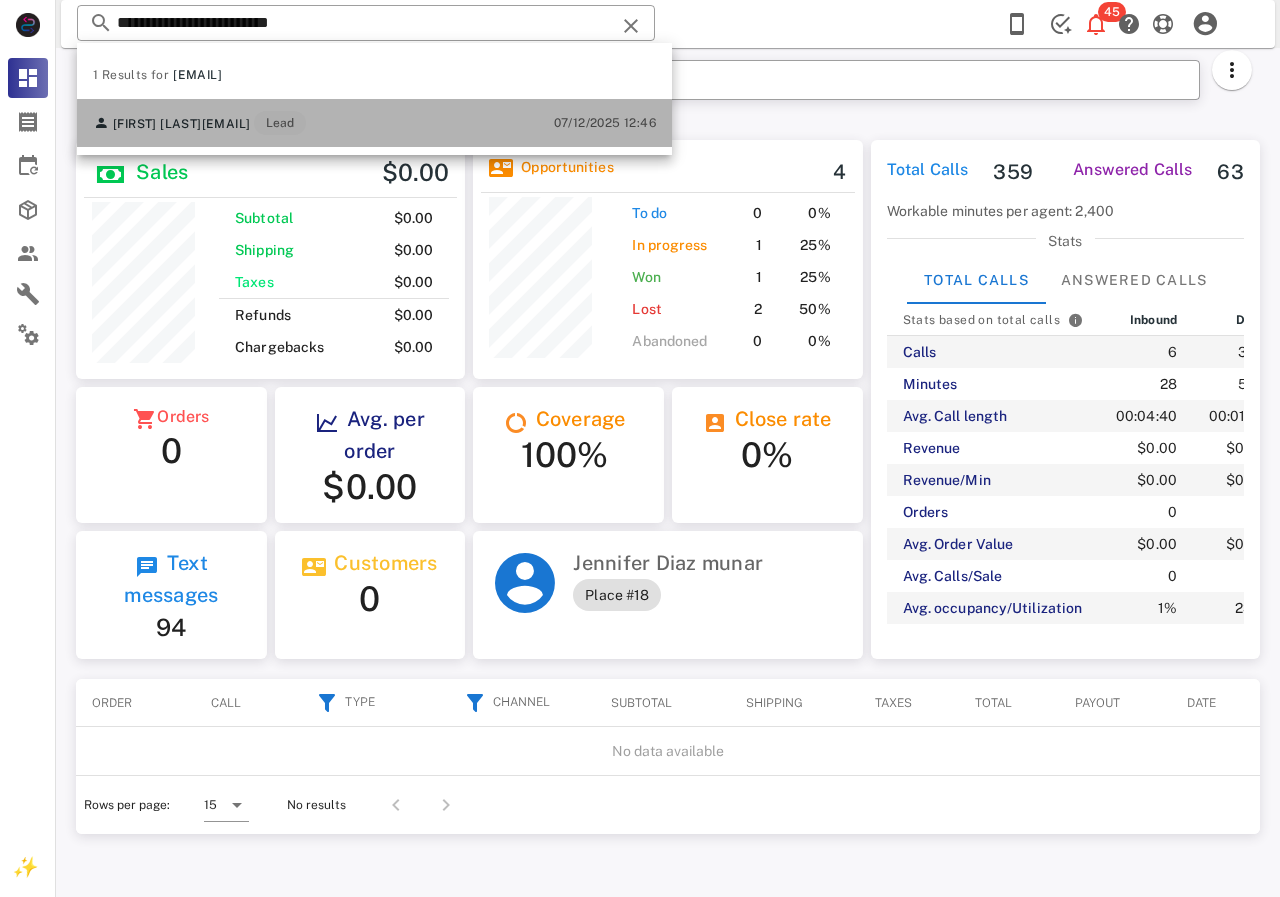 click on "[EMAIL]" at bounding box center [226, 124] 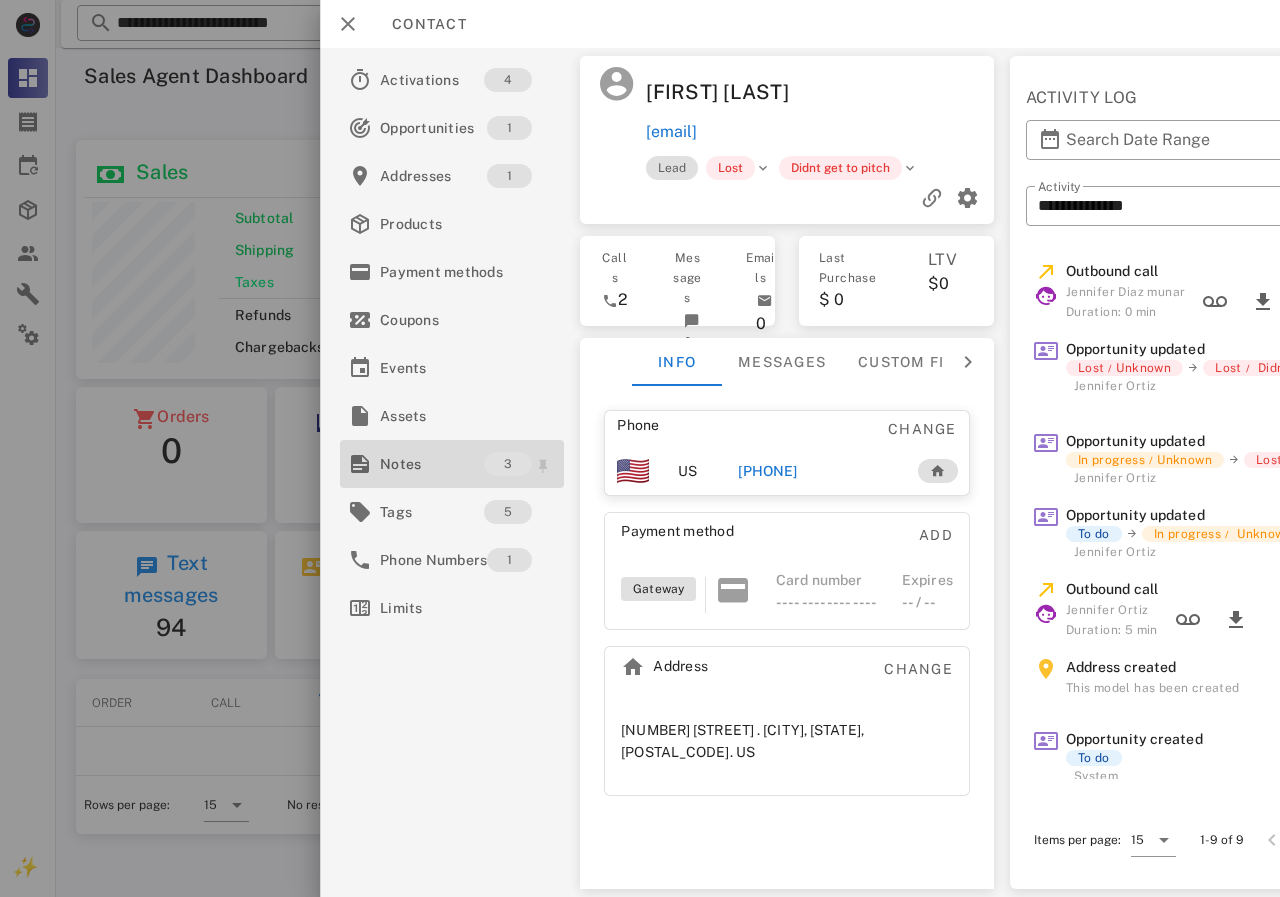 click on "Notes" at bounding box center [432, 464] 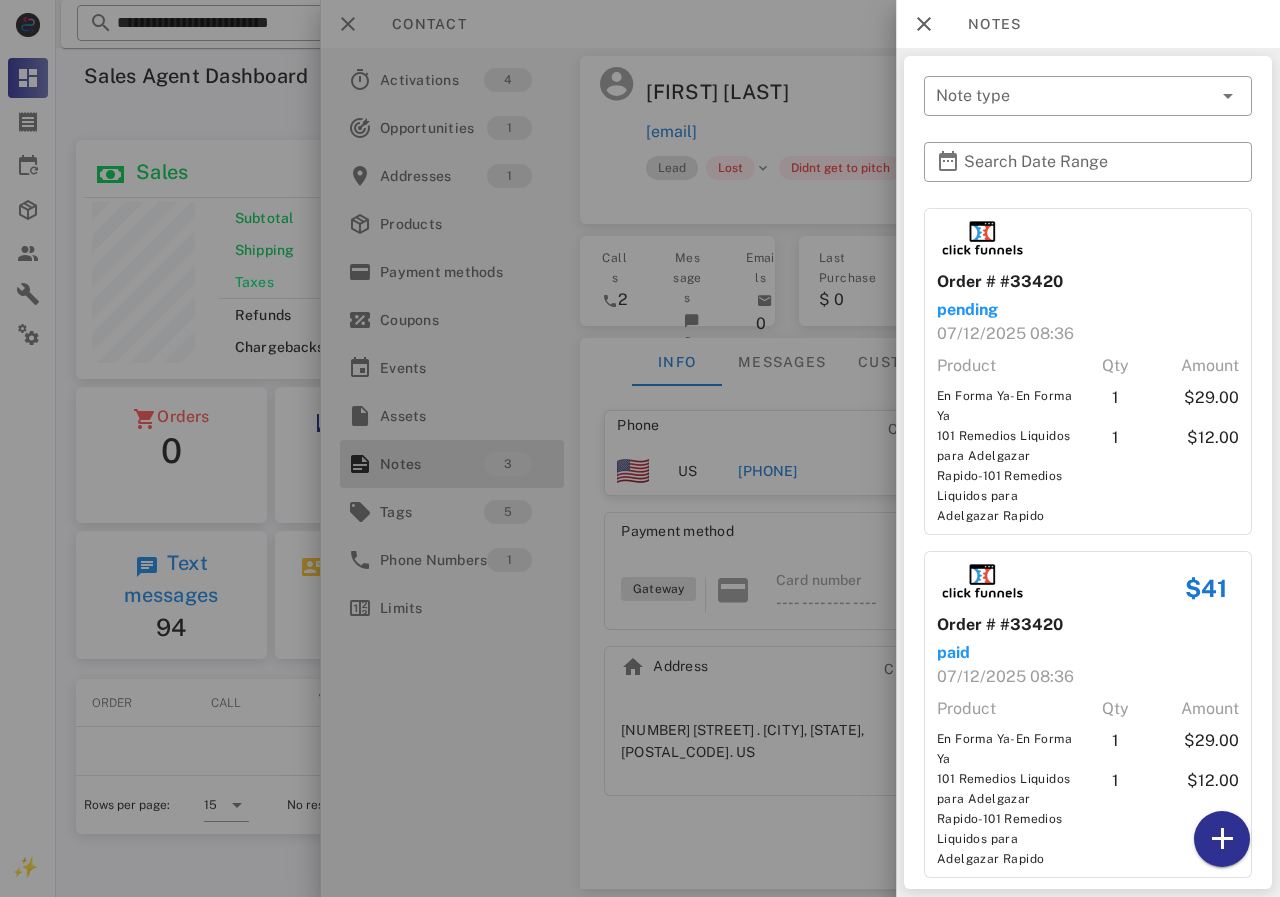 click at bounding box center [640, 448] 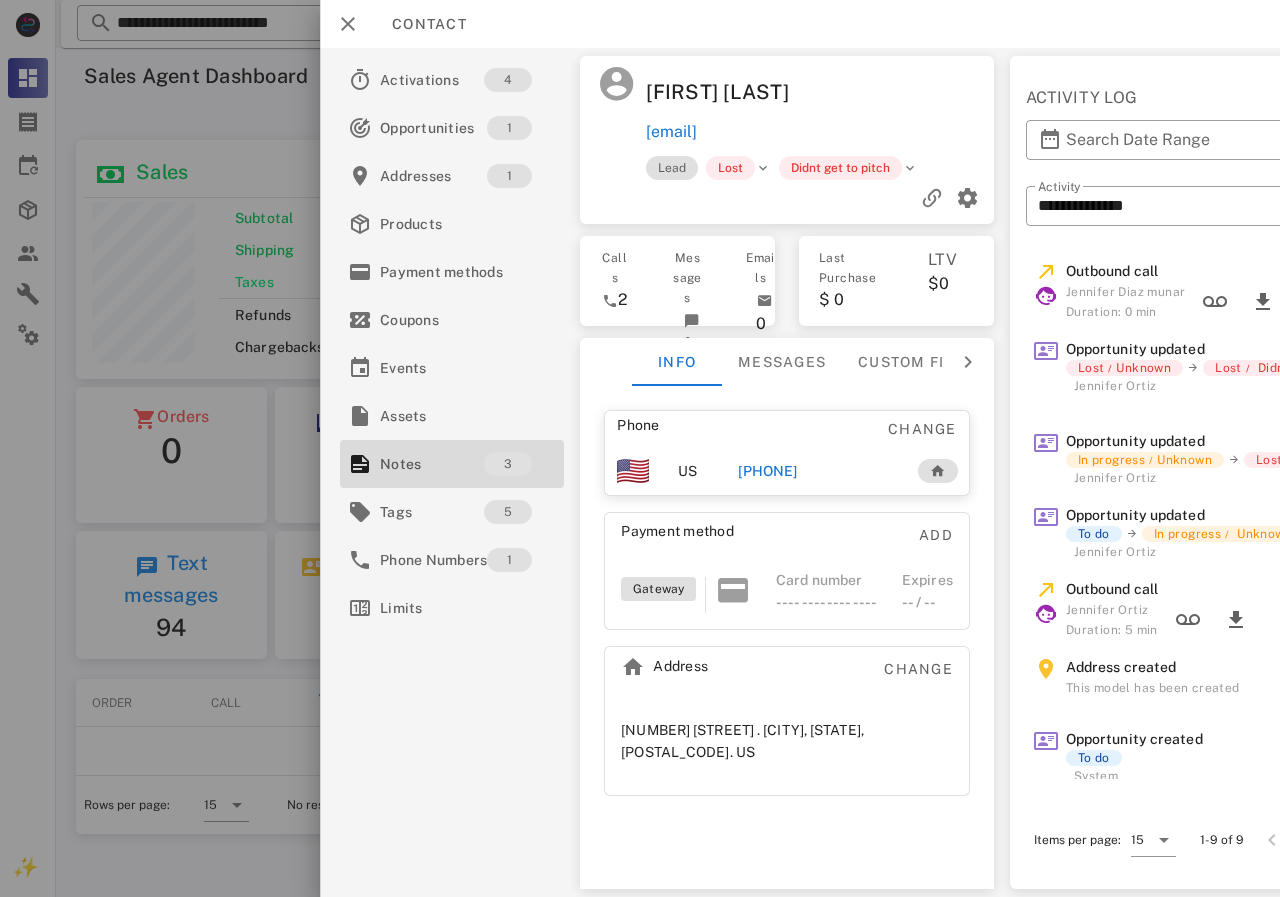 drag, startPoint x: 873, startPoint y: 127, endPoint x: 644, endPoint y: 145, distance: 229.70633 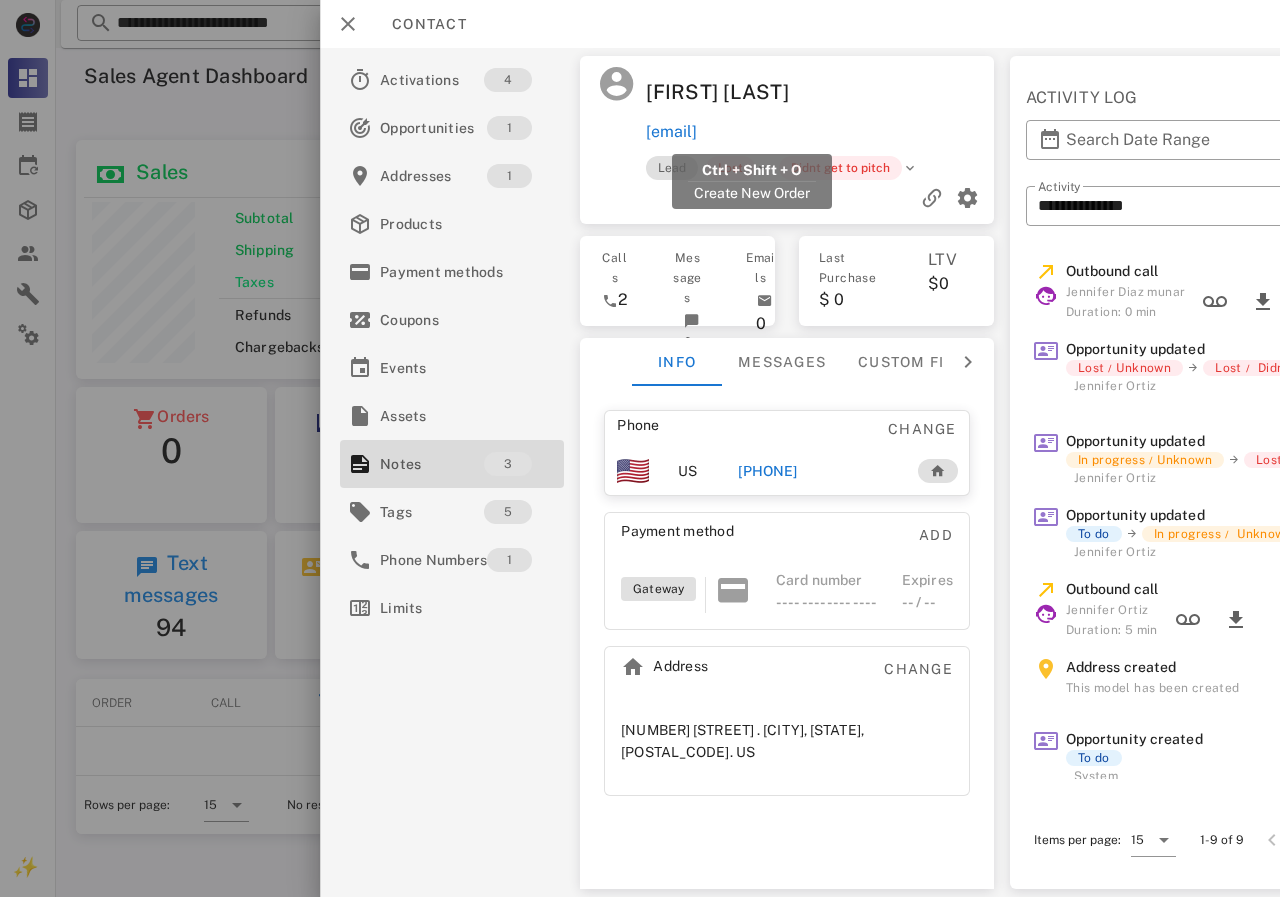 drag, startPoint x: 879, startPoint y: 122, endPoint x: 648, endPoint y: 142, distance: 231.86418 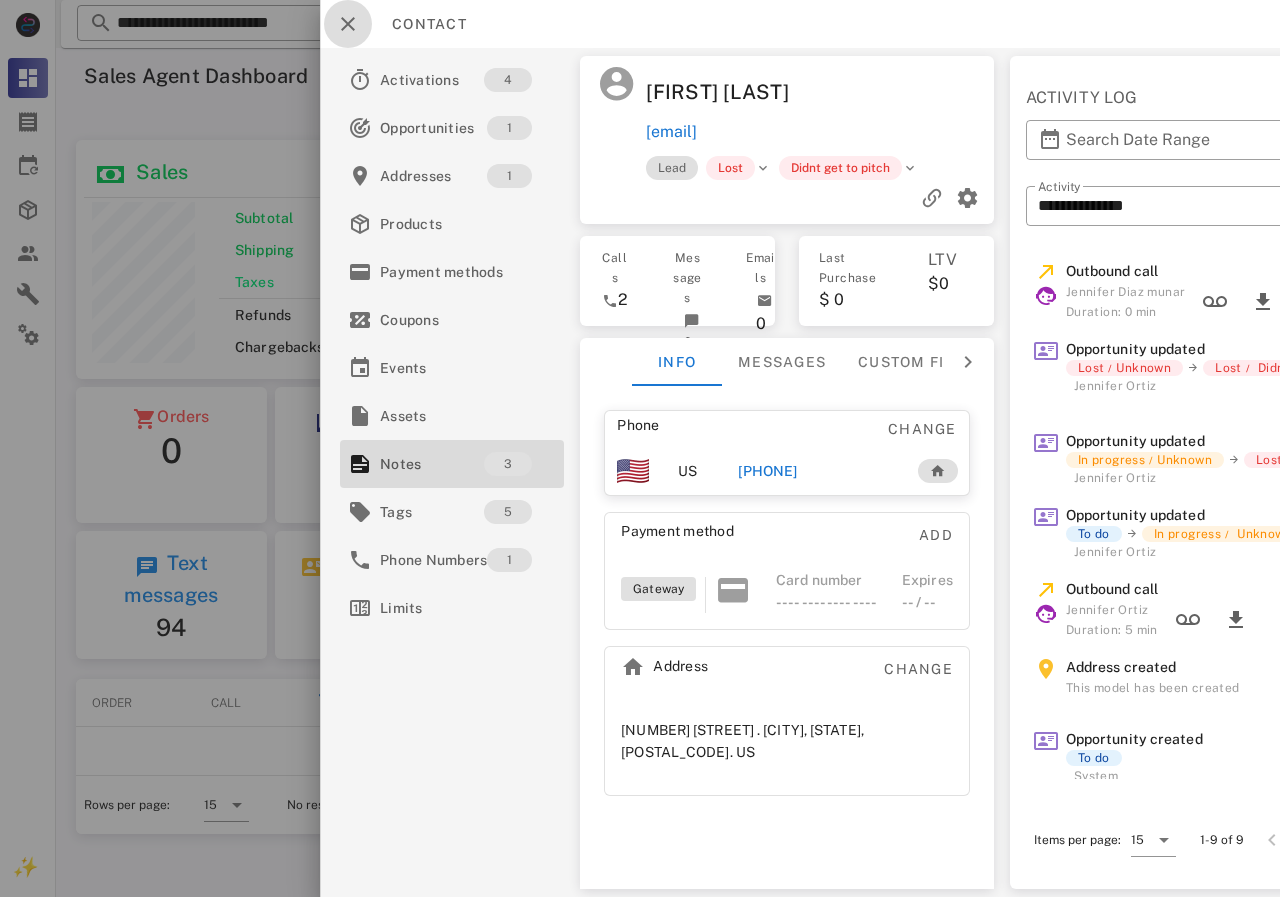 click at bounding box center (348, 24) 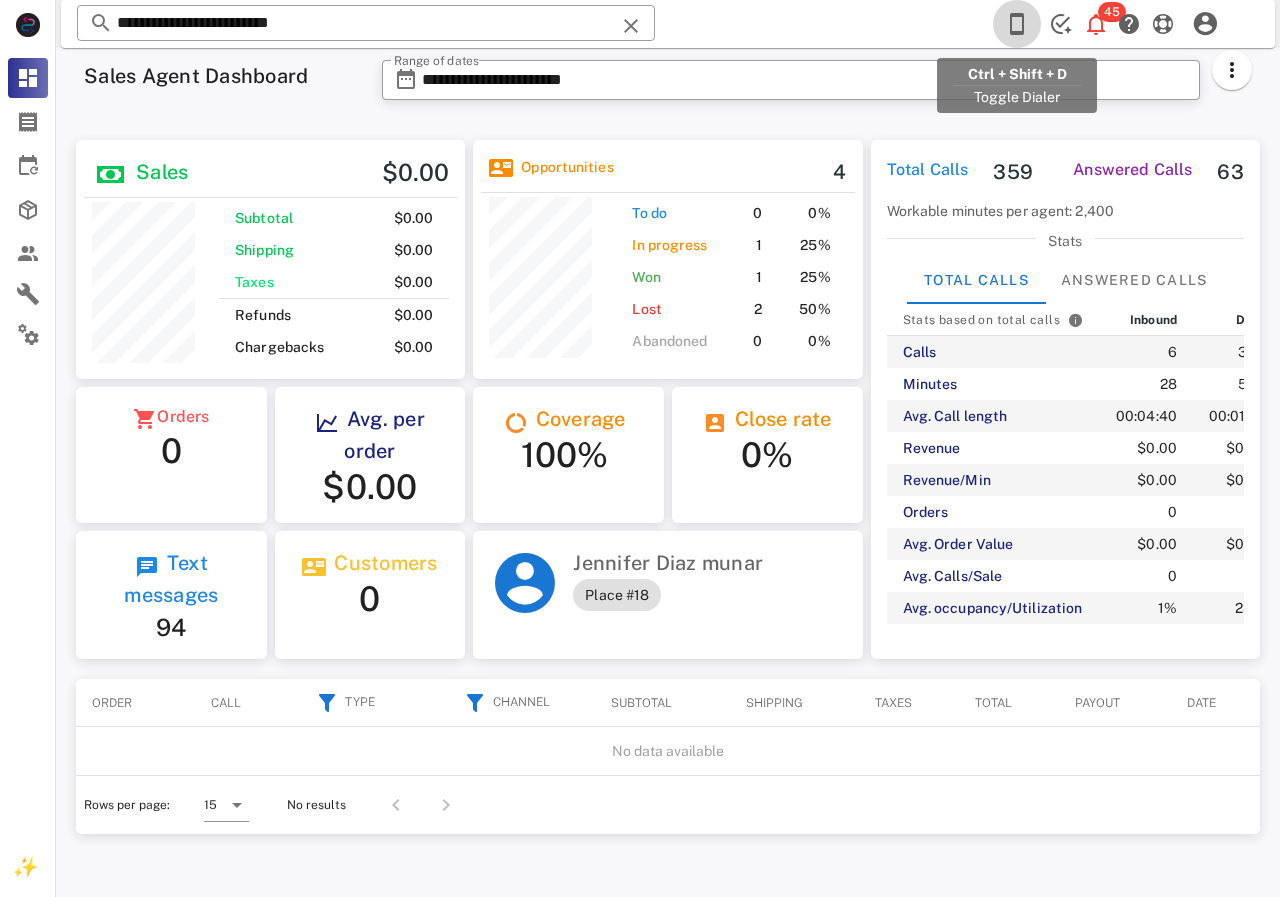 click at bounding box center (1017, 24) 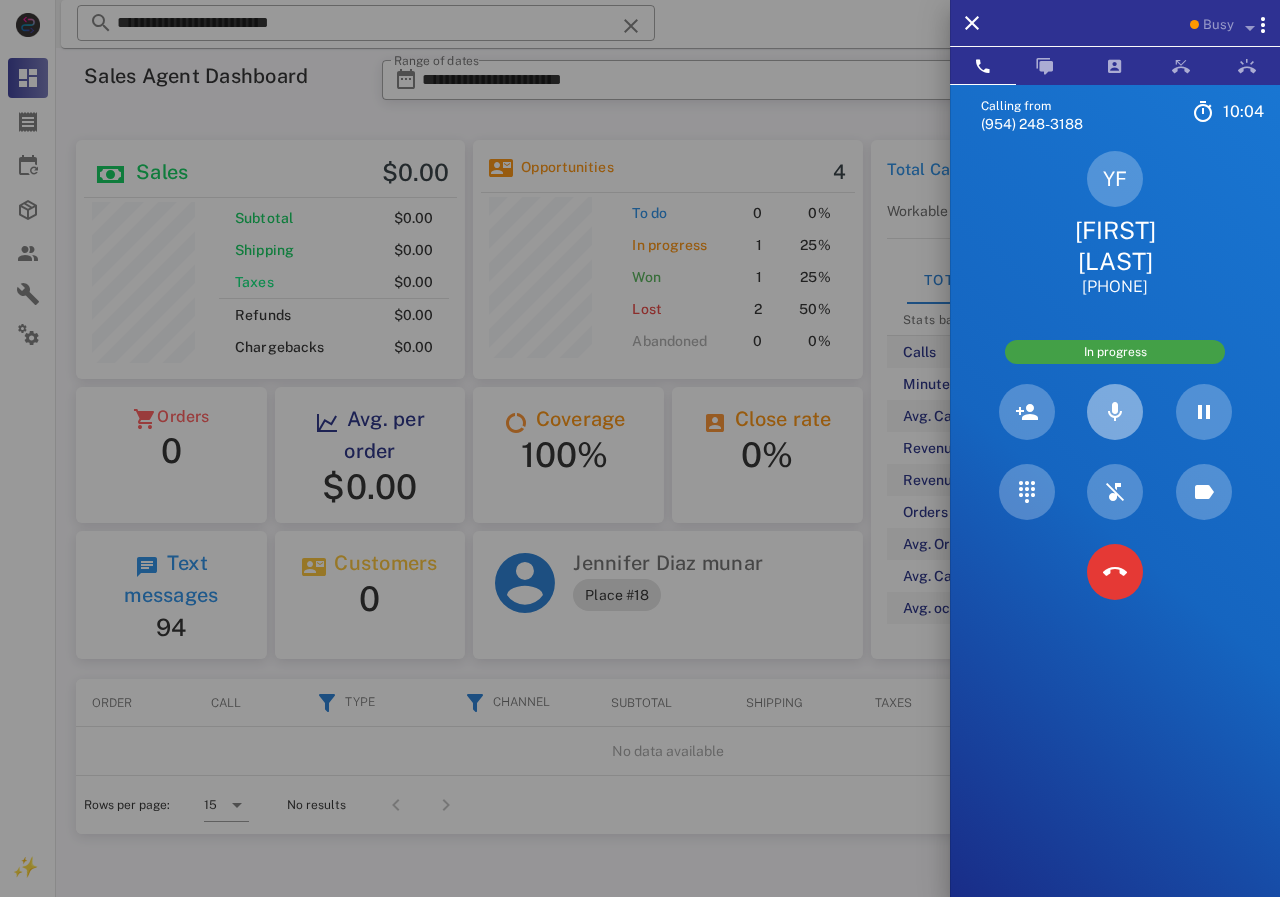 click at bounding box center [1115, 412] 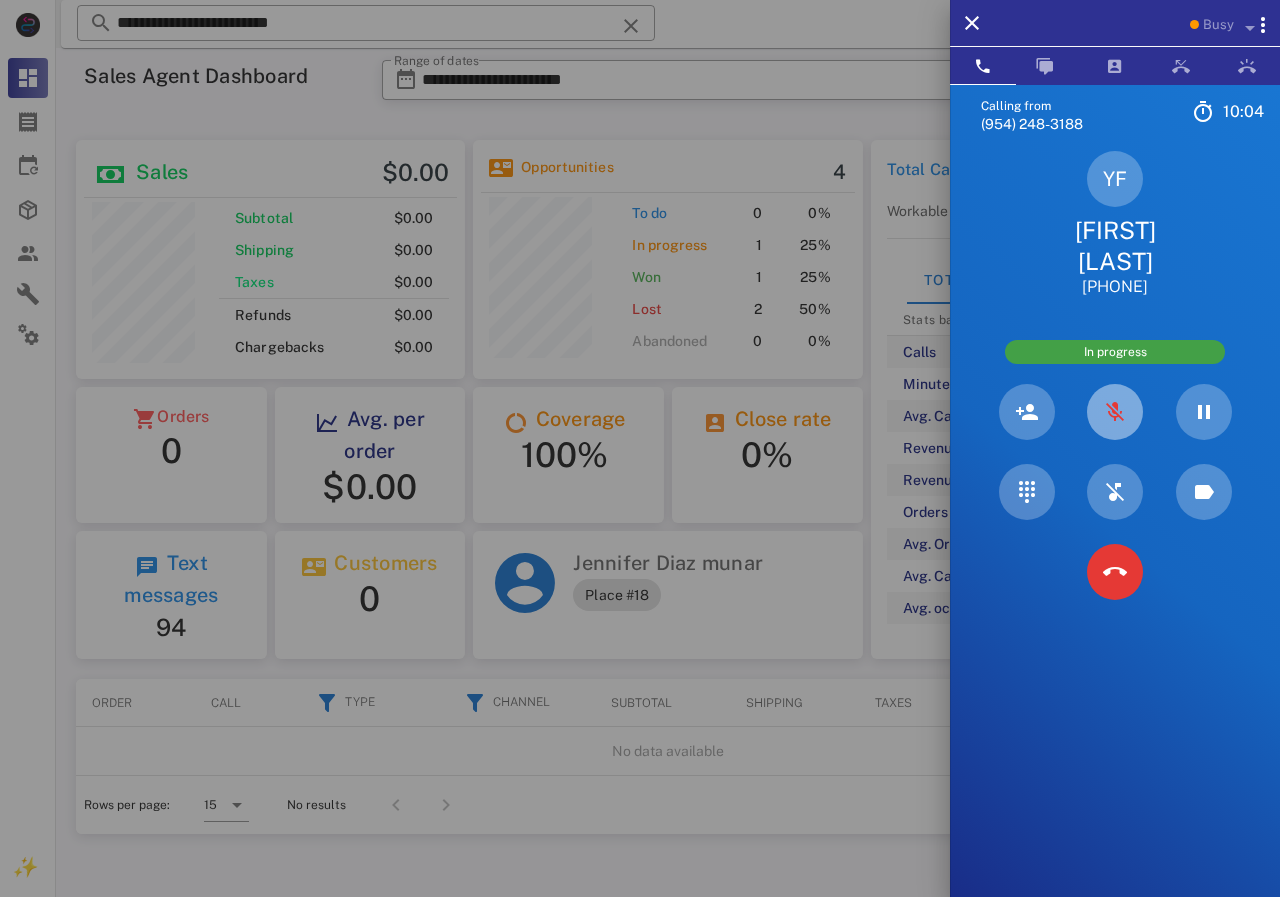 click at bounding box center [1115, 412] 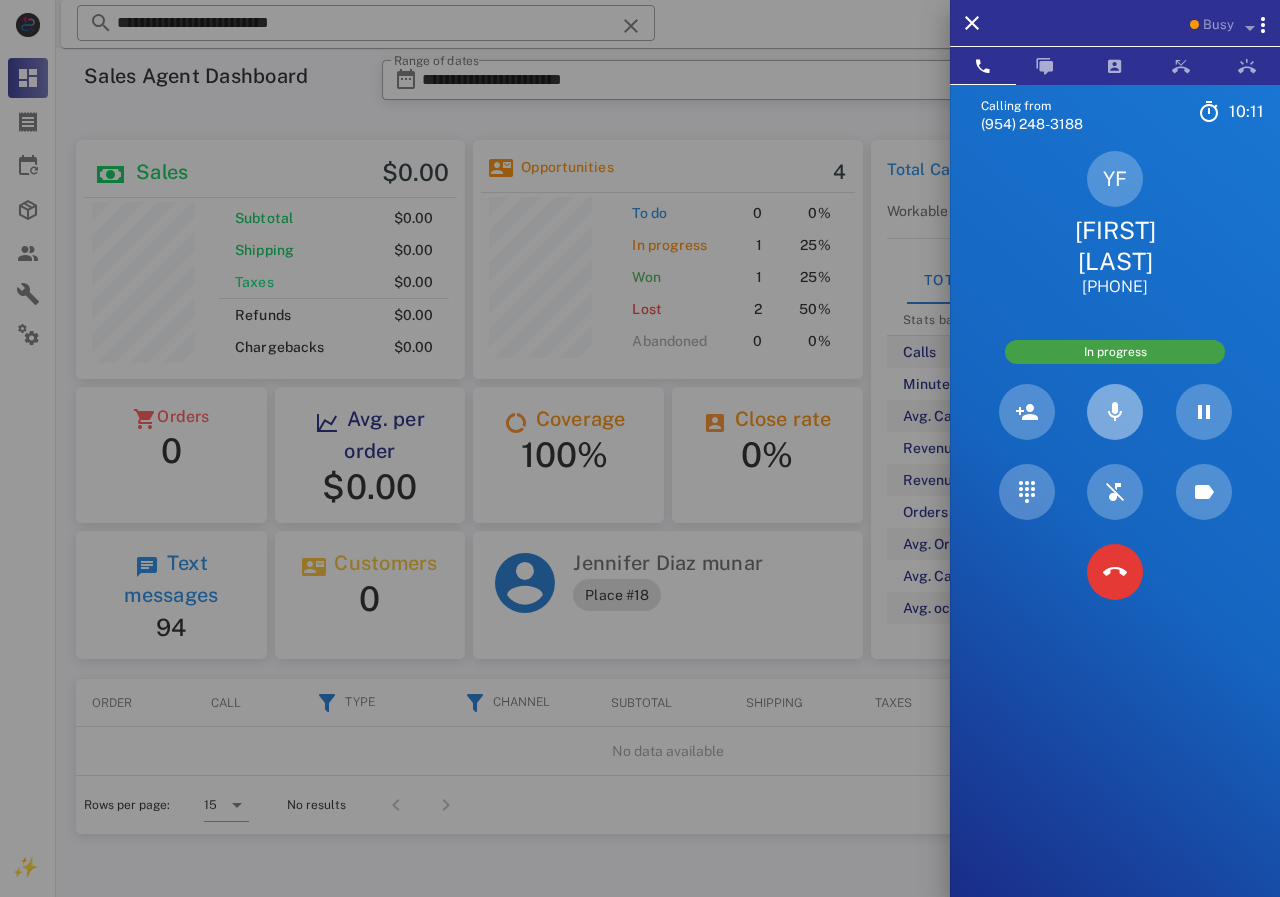 click at bounding box center [1115, 412] 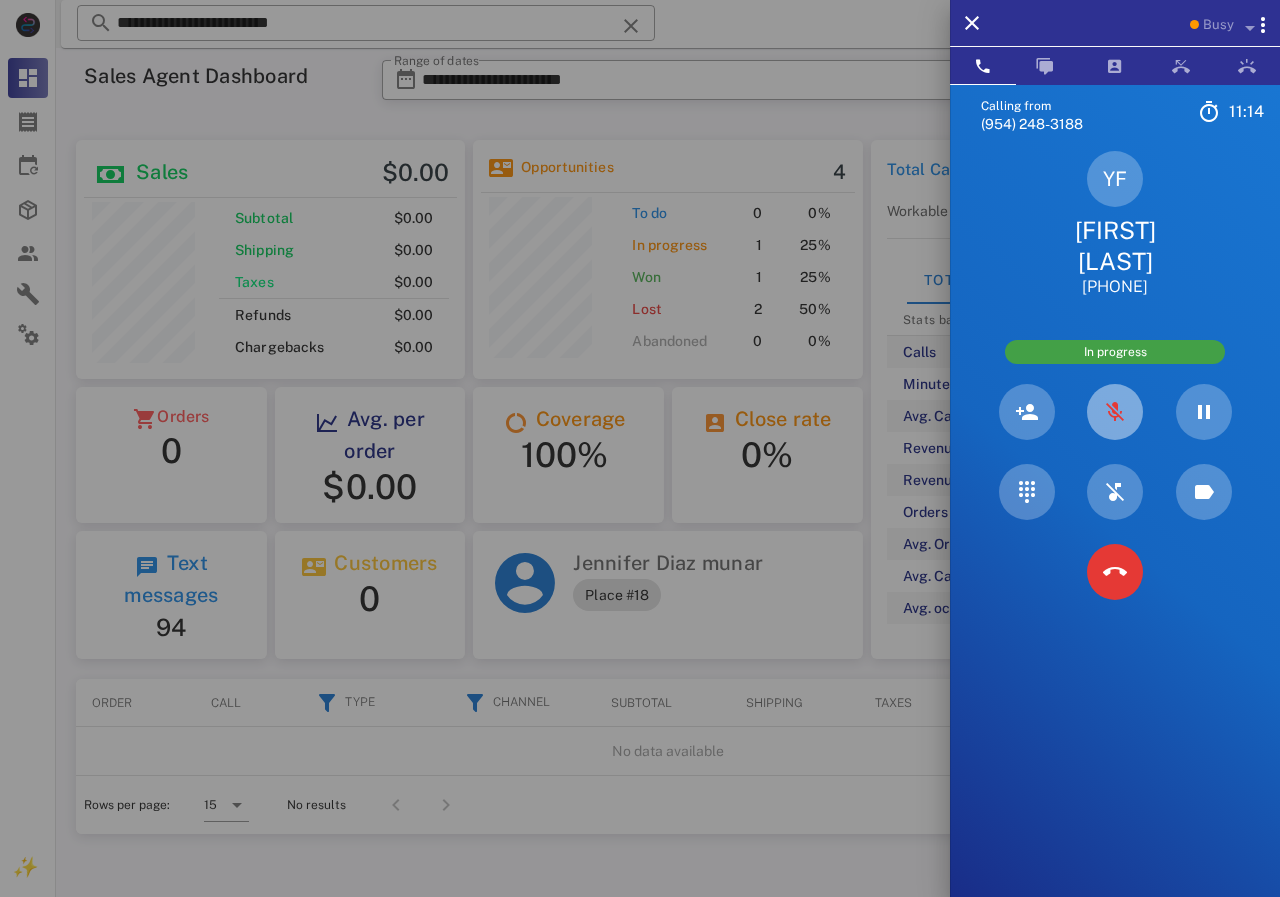 click at bounding box center (1115, 412) 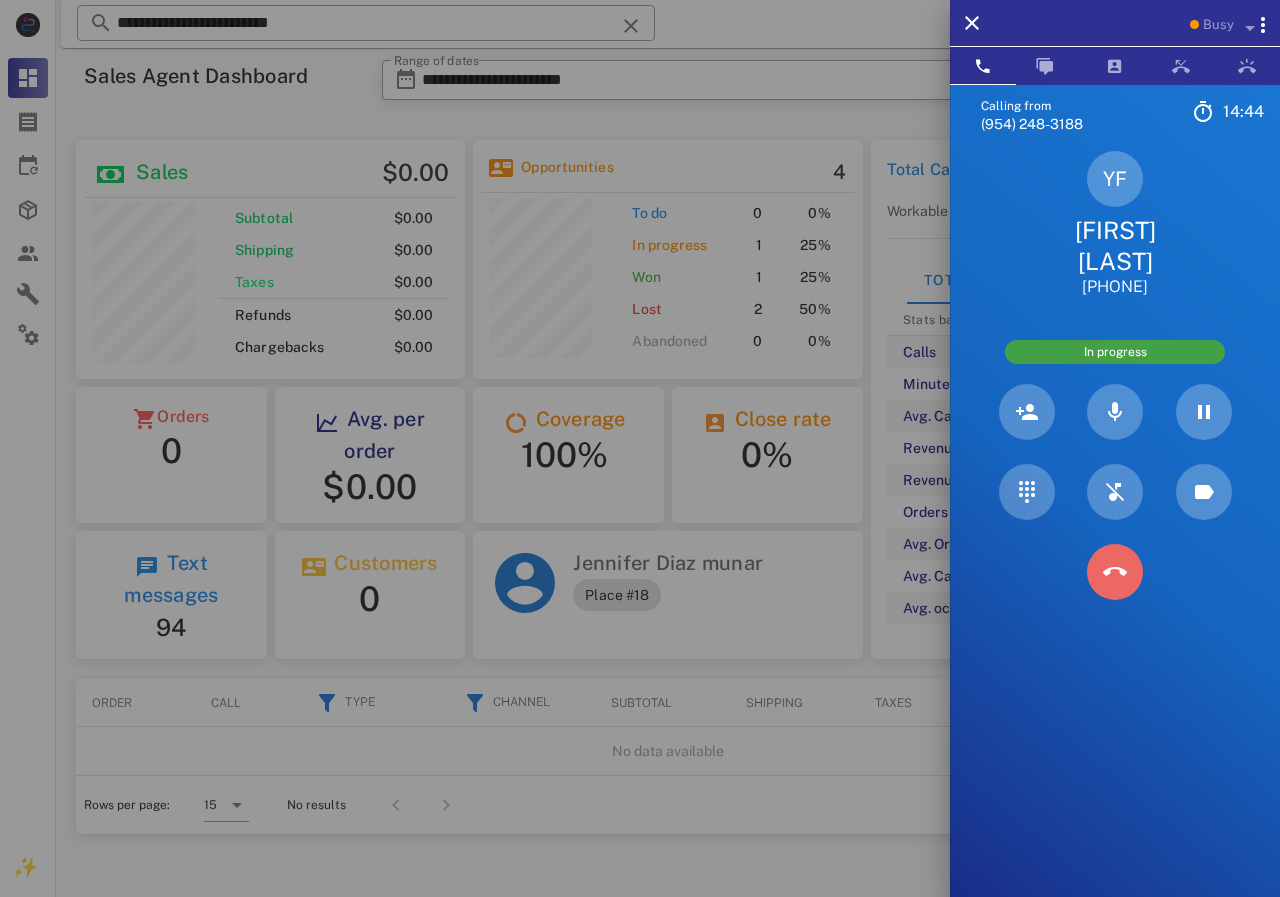 click at bounding box center [1115, 572] 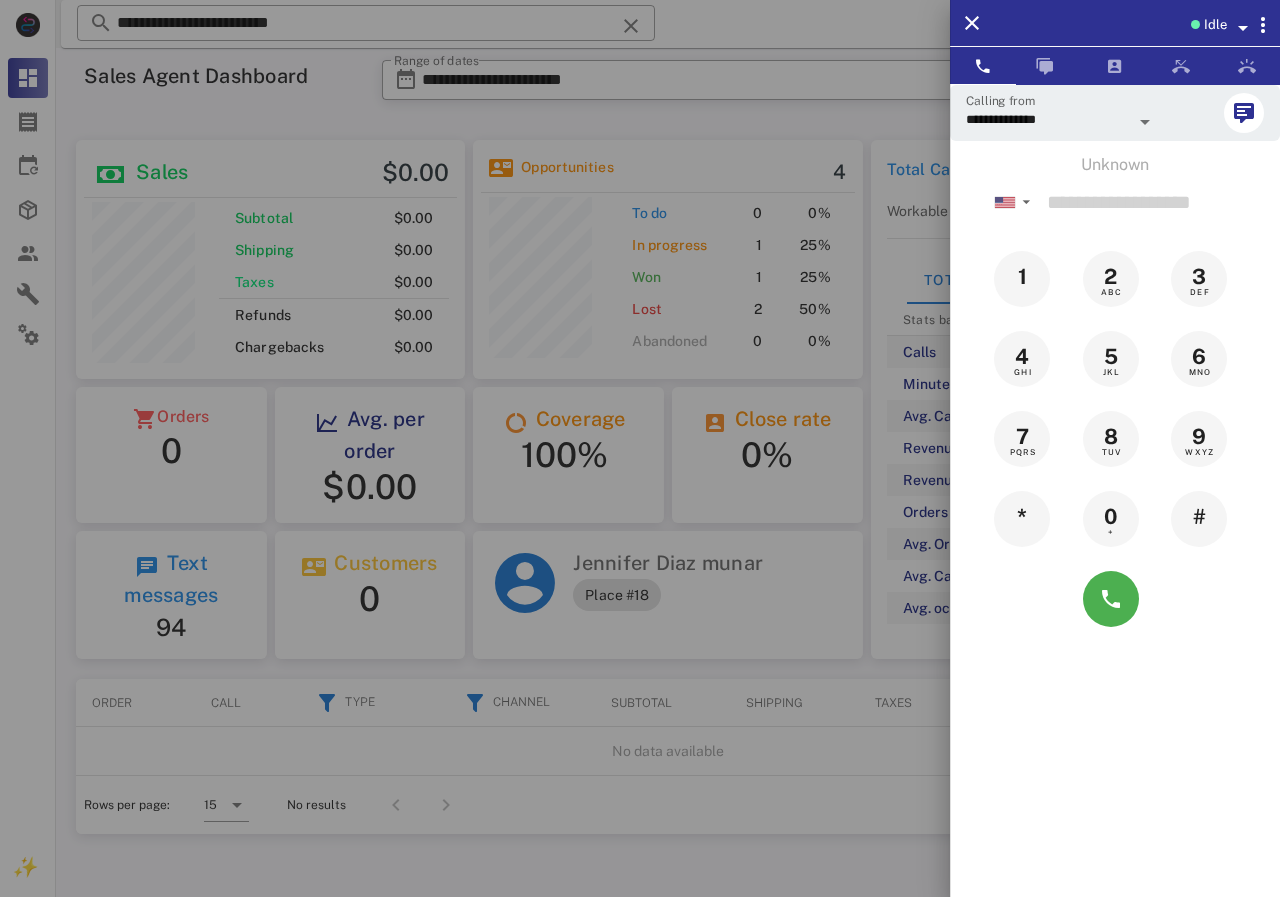 click at bounding box center (640, 448) 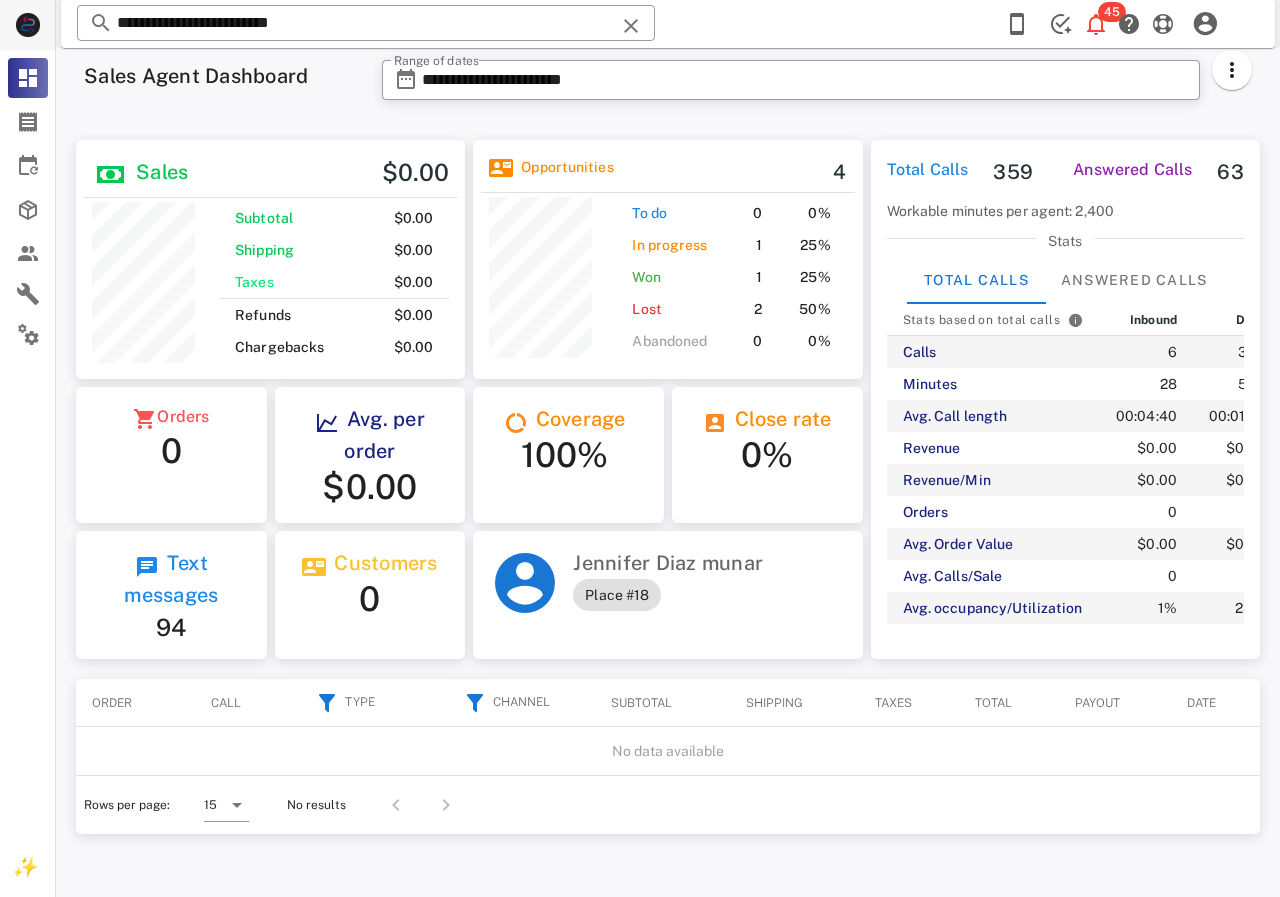 drag, startPoint x: 354, startPoint y: 19, endPoint x: 29, endPoint y: 19, distance: 325 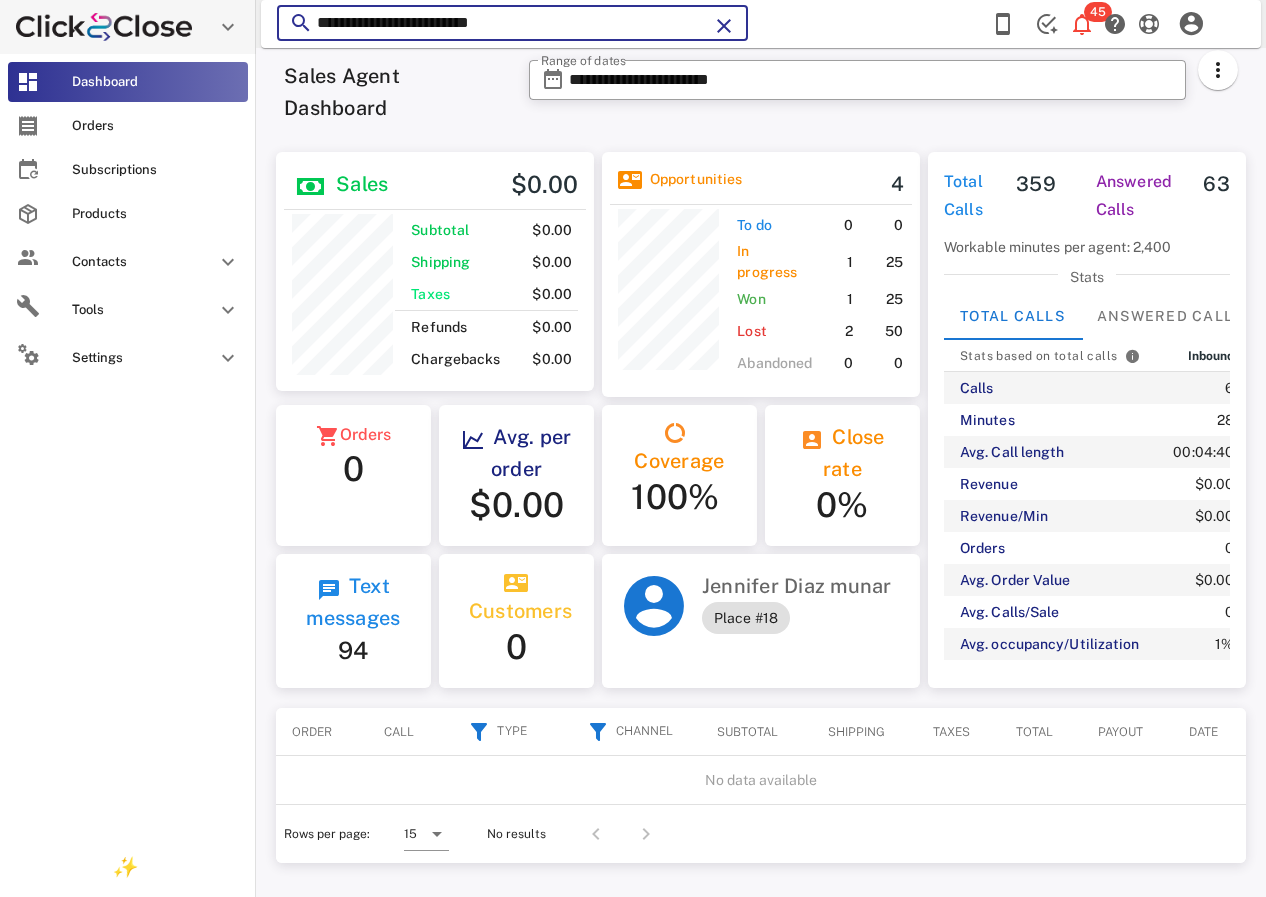 scroll, scrollTop: 255, scrollLeft: 318, axis: both 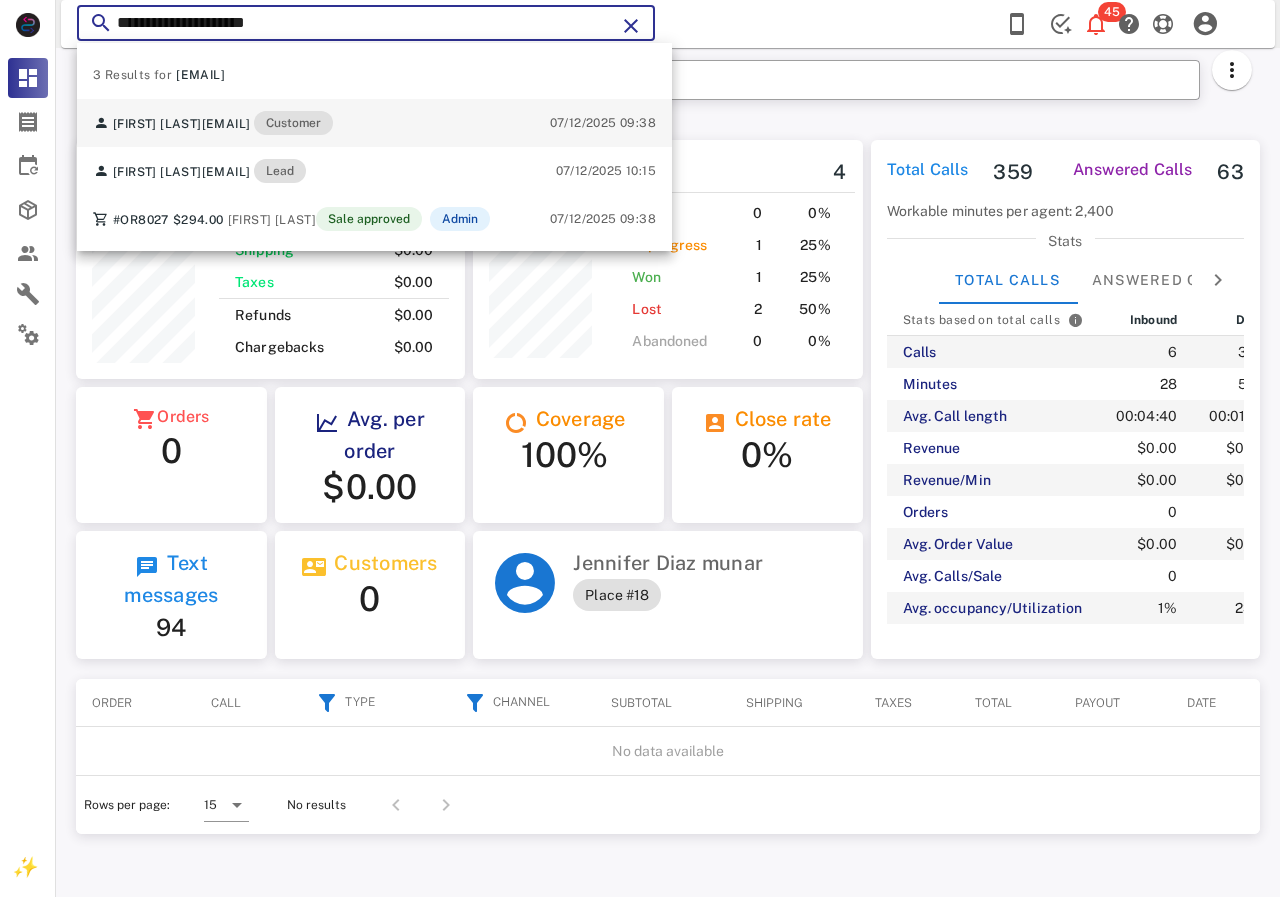 type on "**********" 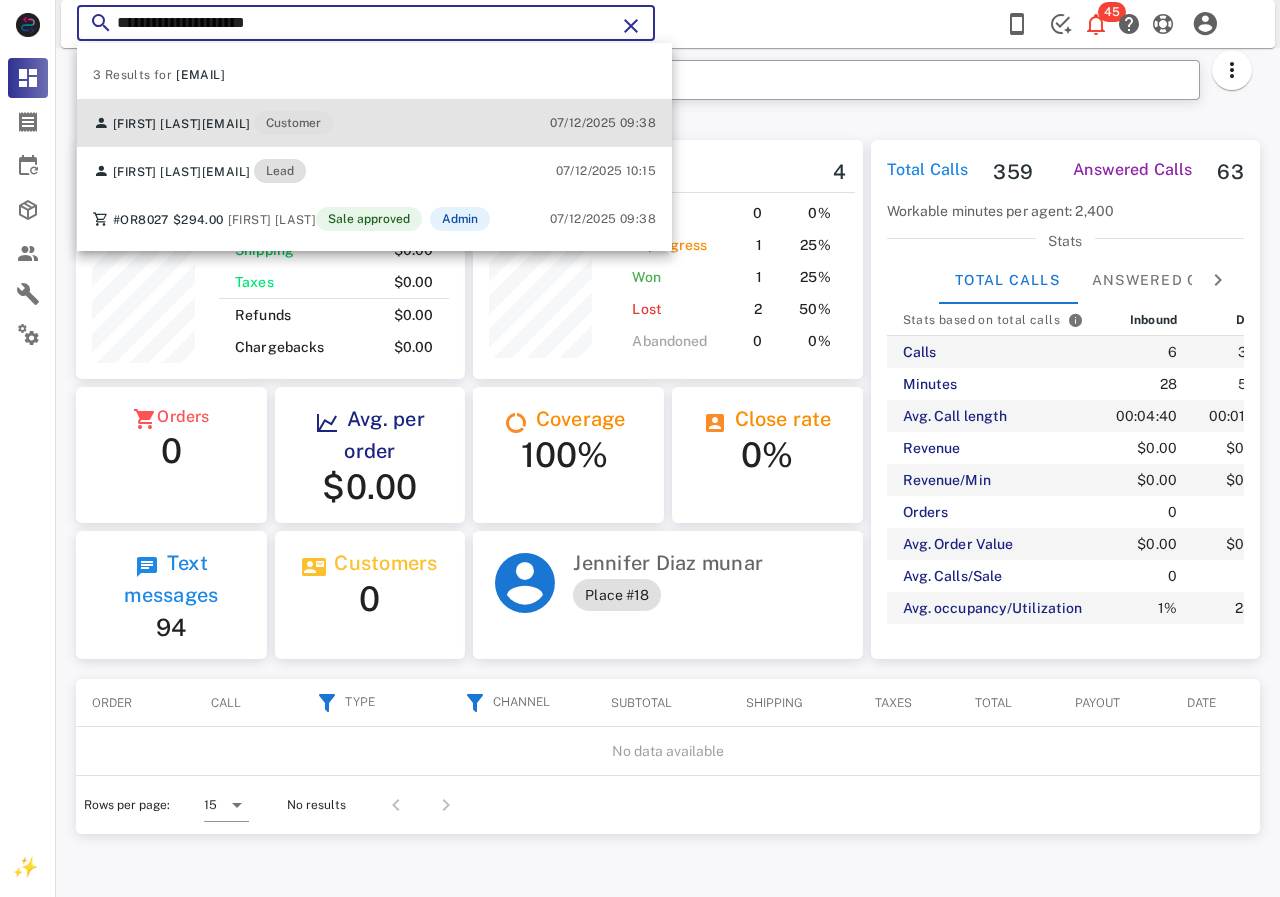 click on "[FIRST] [LAST]   [EMAIL]   Customer" at bounding box center [213, 123] 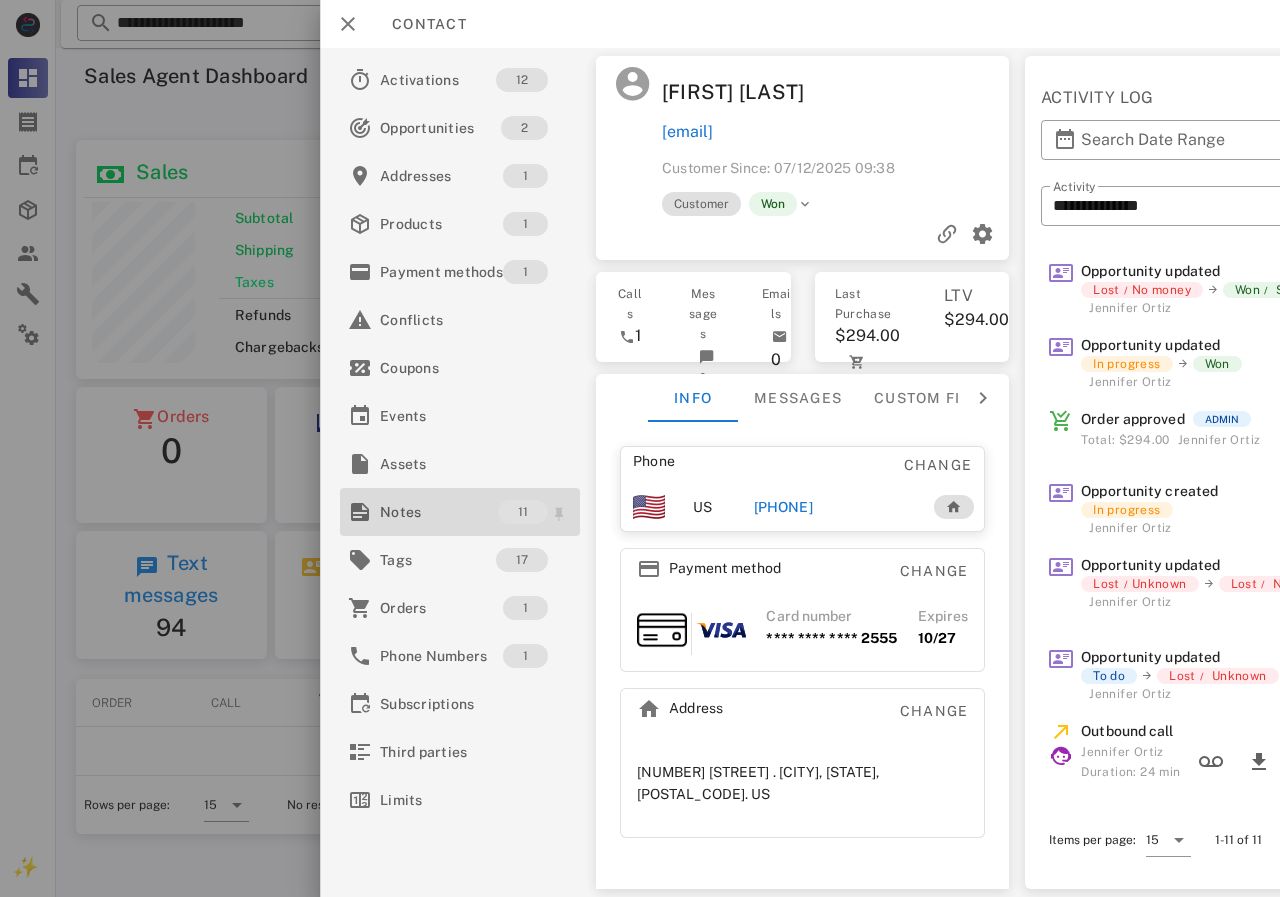 click on "Notes" at bounding box center (439, 512) 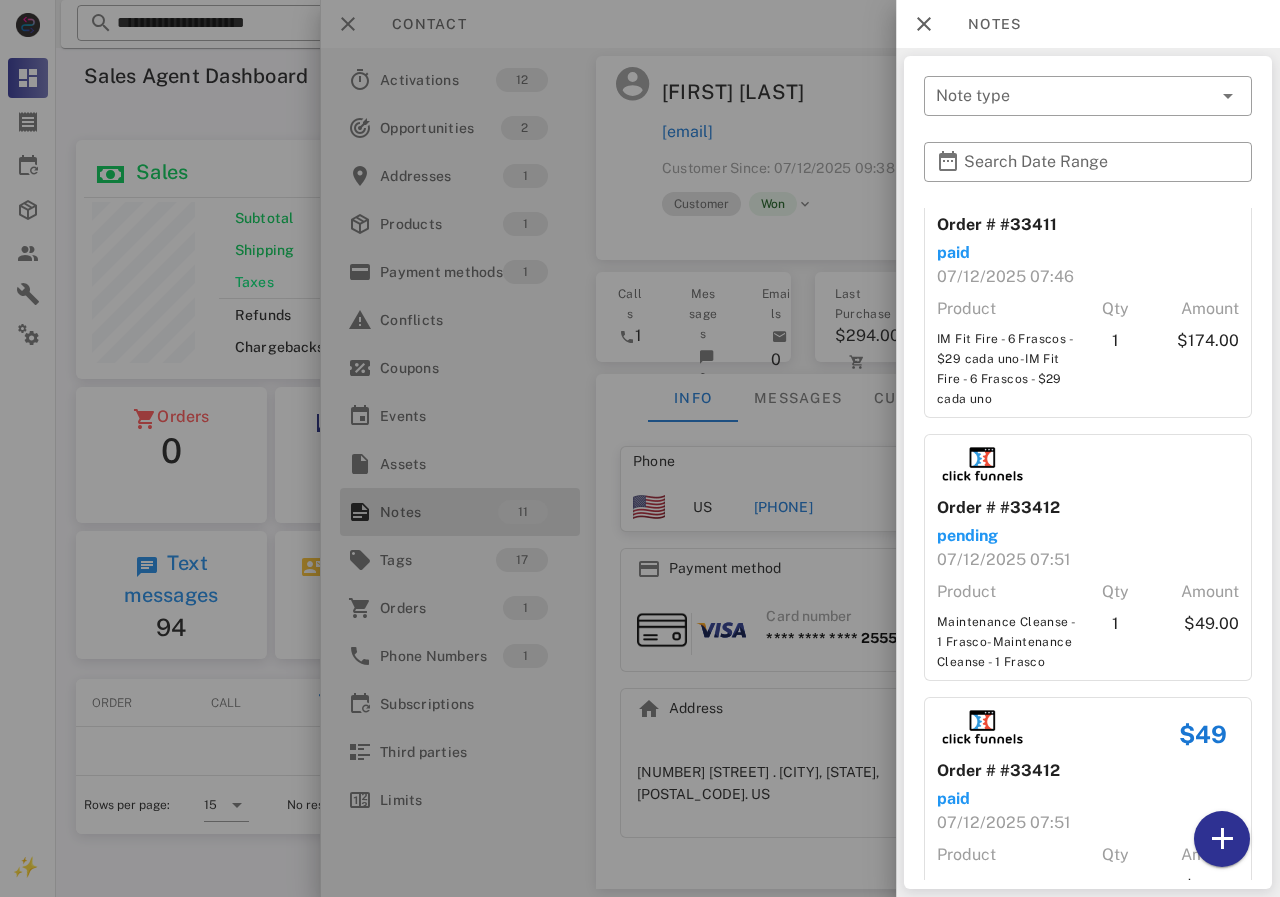scroll, scrollTop: 800, scrollLeft: 0, axis: vertical 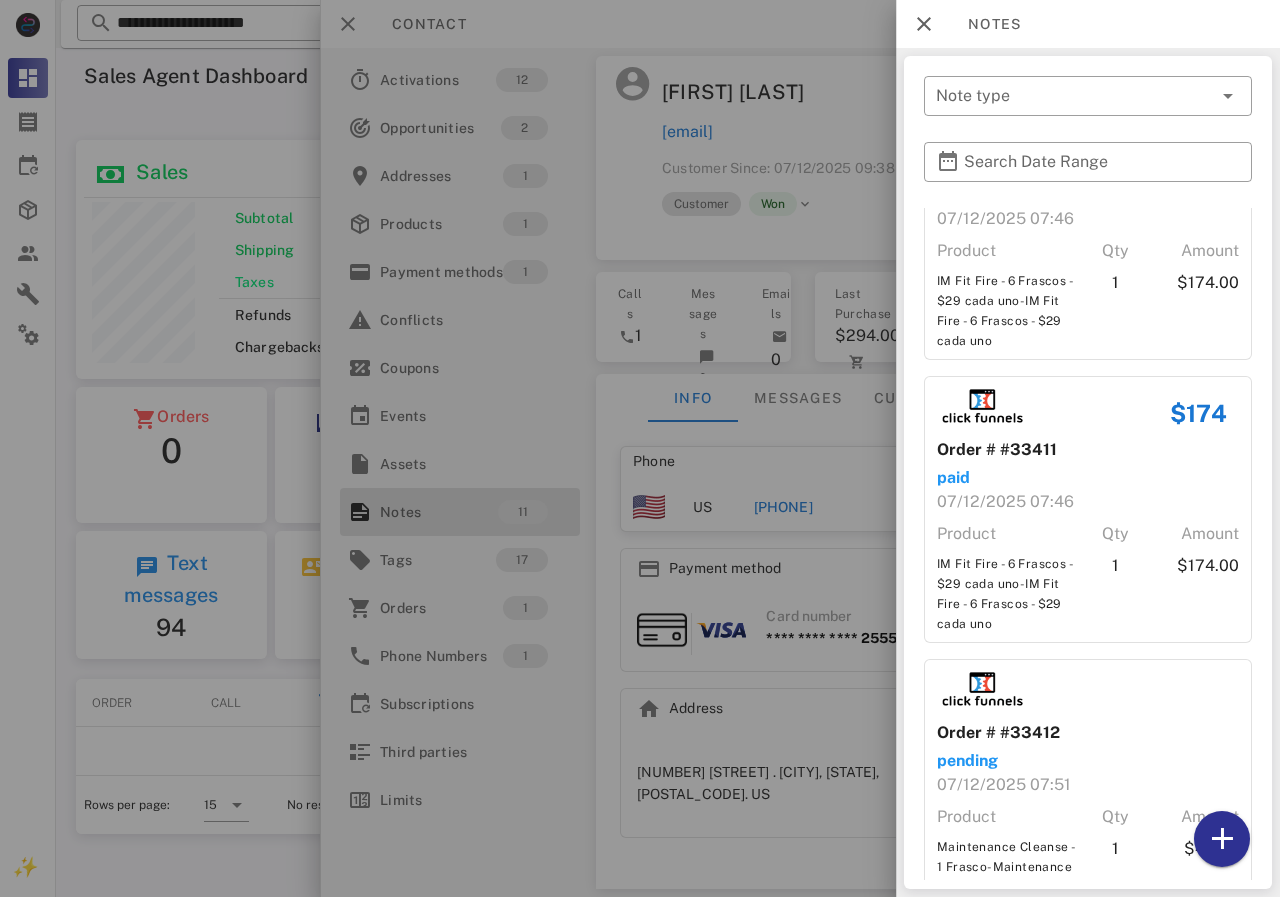 drag, startPoint x: 756, startPoint y: 447, endPoint x: 771, endPoint y: 477, distance: 33.54102 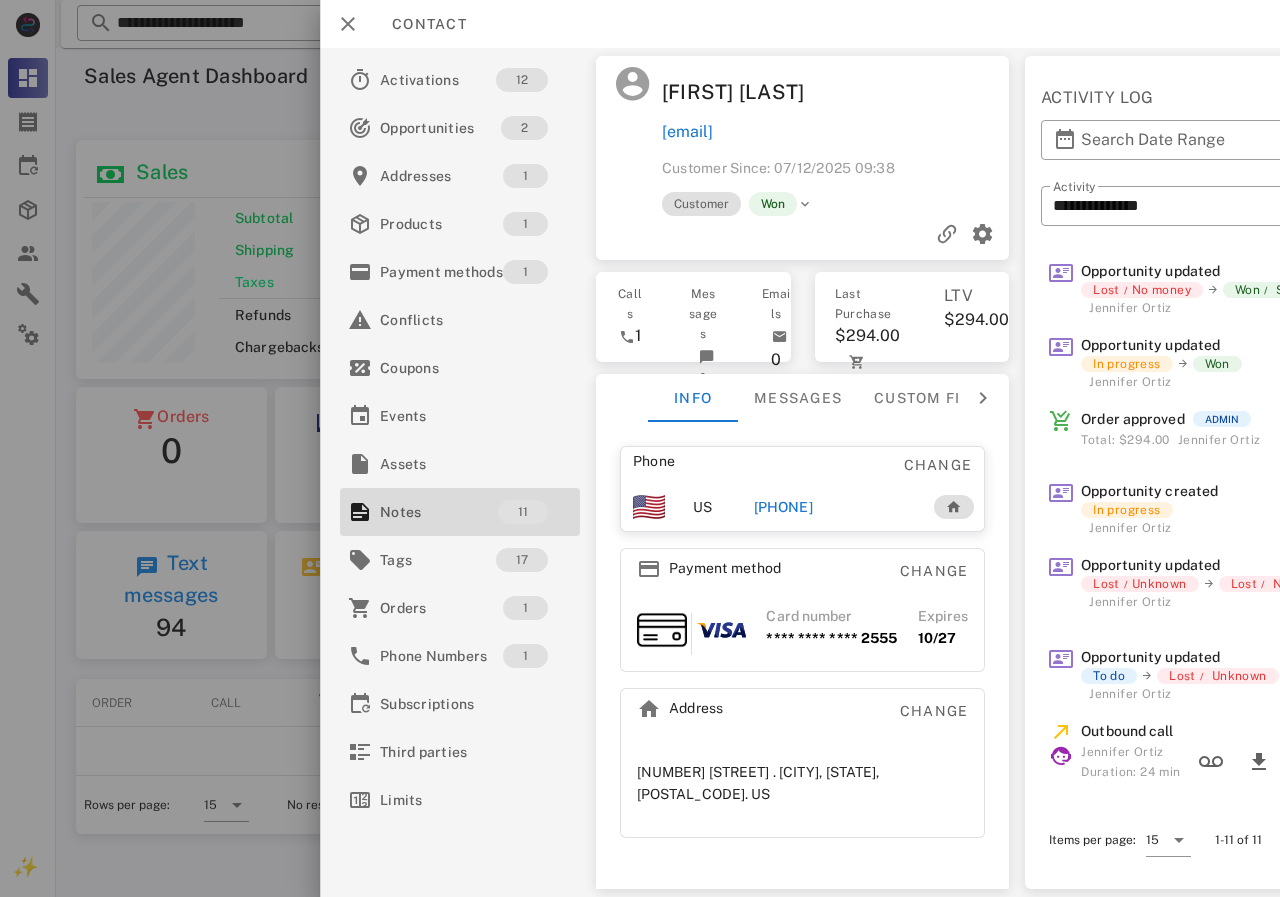 click on "[PHONE]" at bounding box center (783, 507) 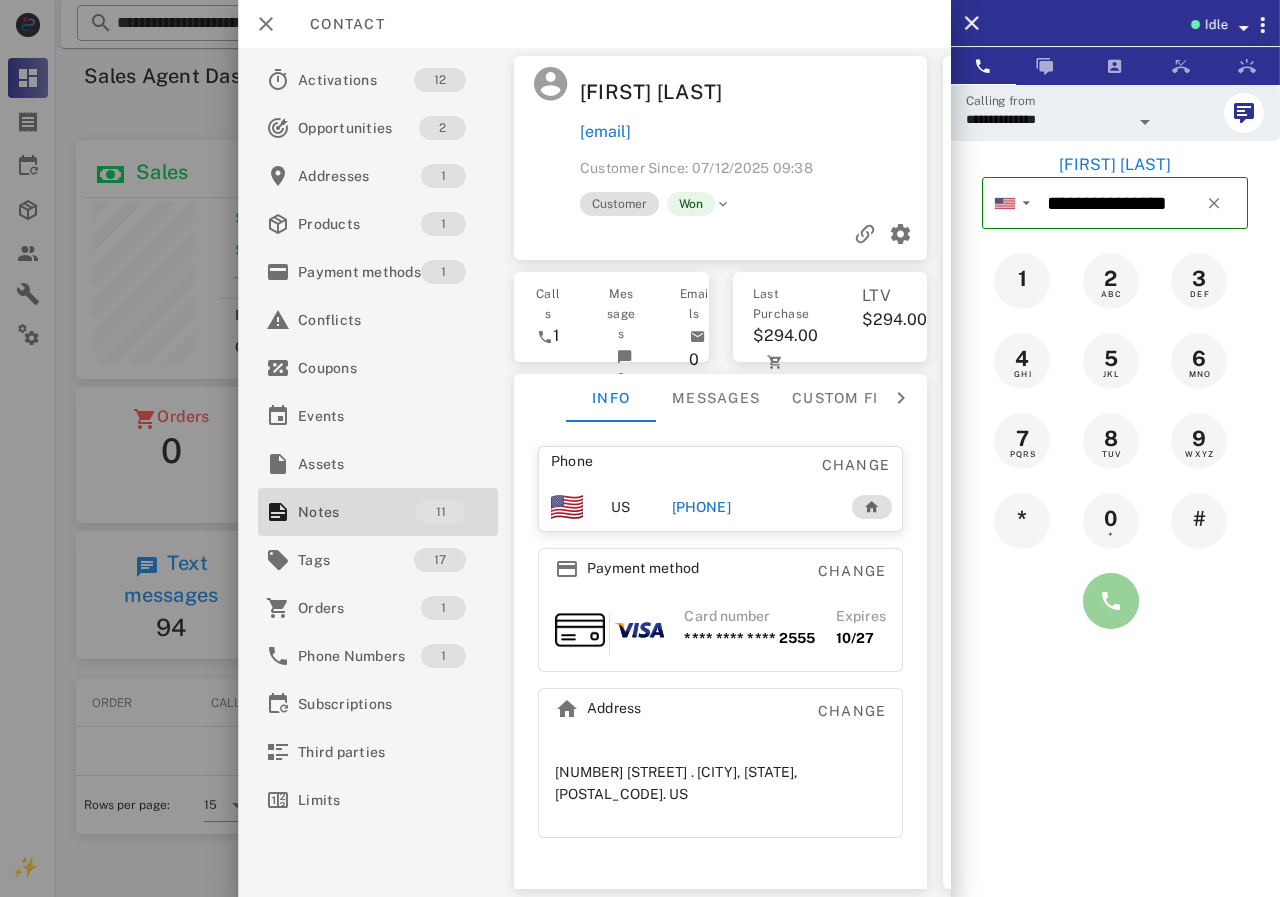 click at bounding box center (1111, 601) 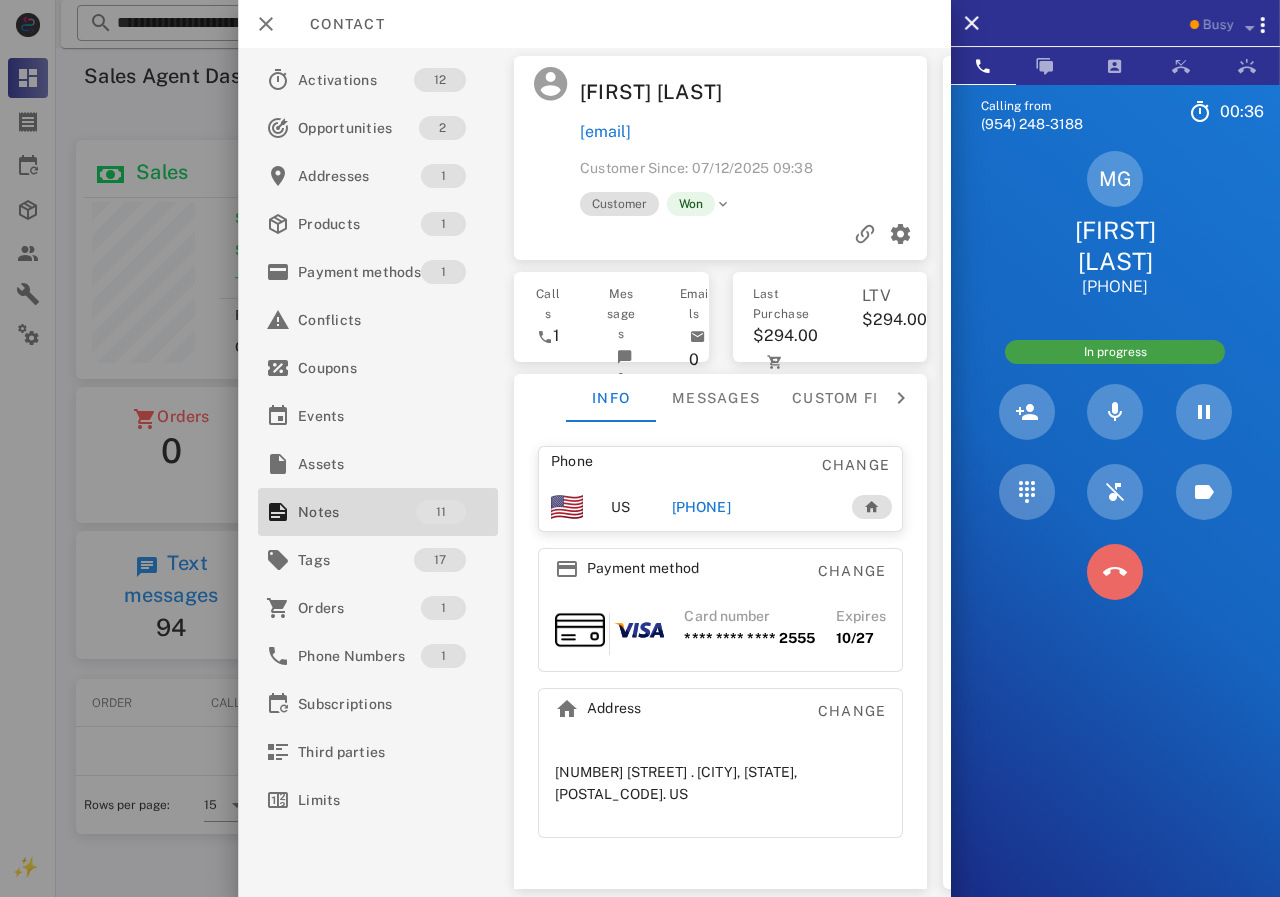 click at bounding box center (1115, 572) 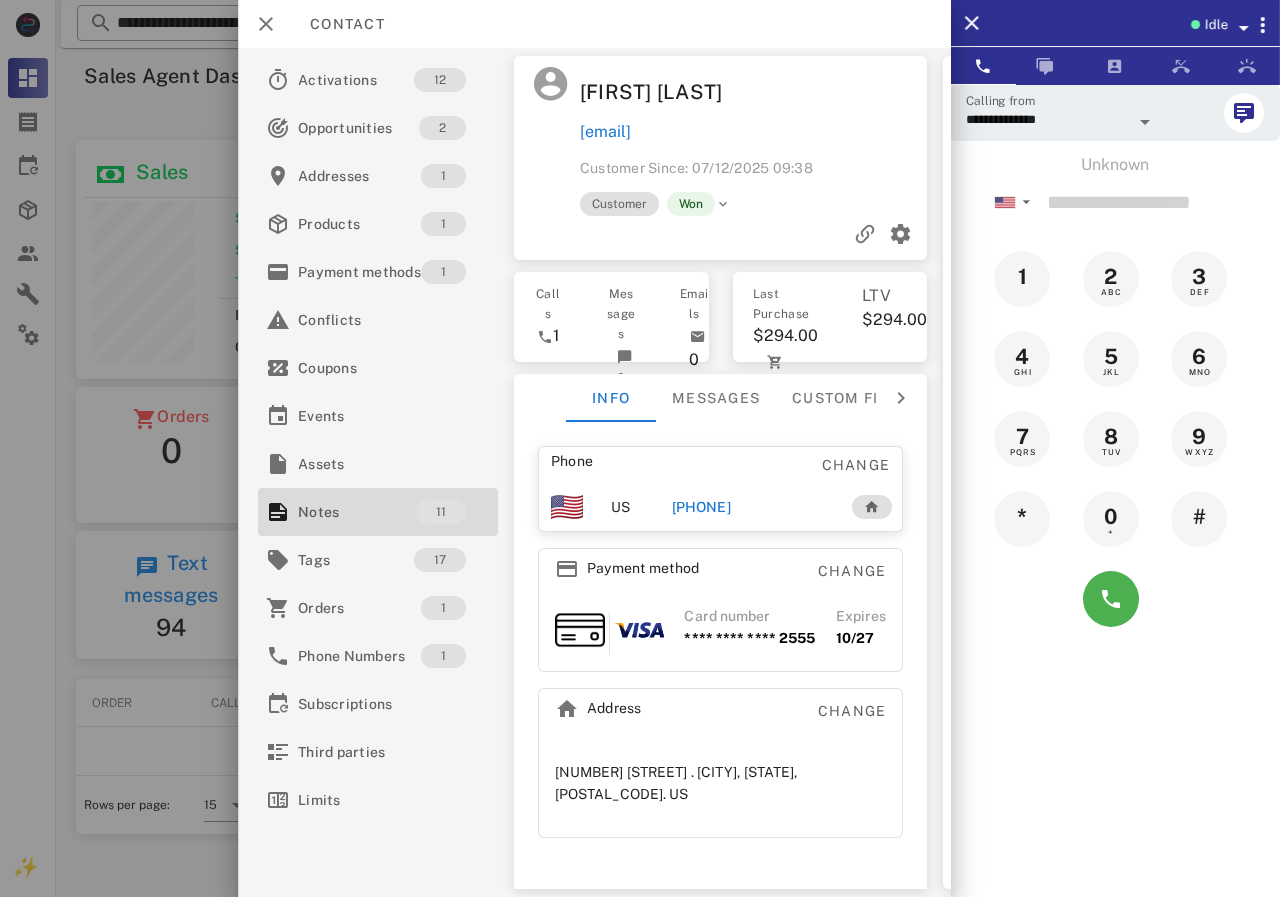 click on "[PHONE]" at bounding box center [700, 507] 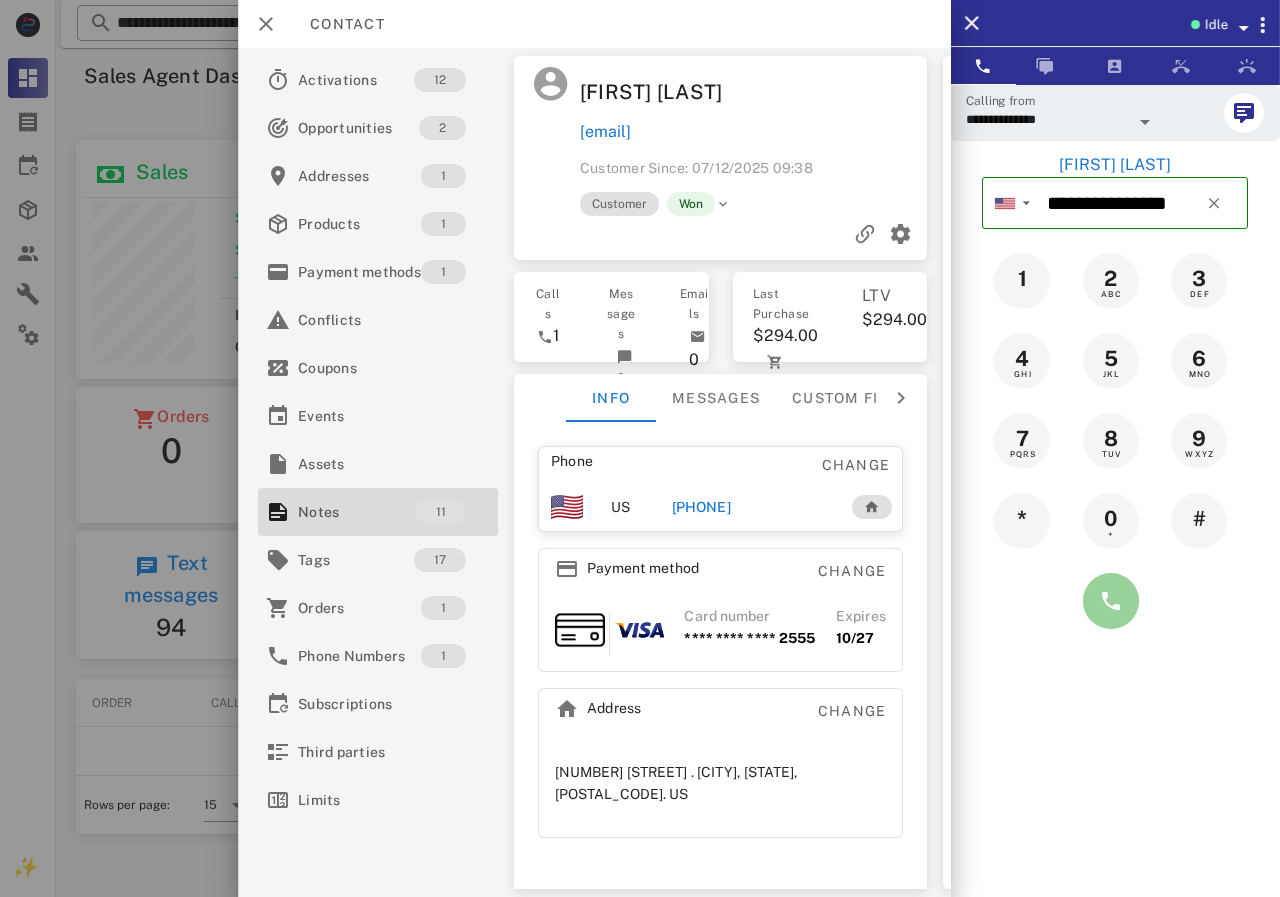 click at bounding box center (1111, 601) 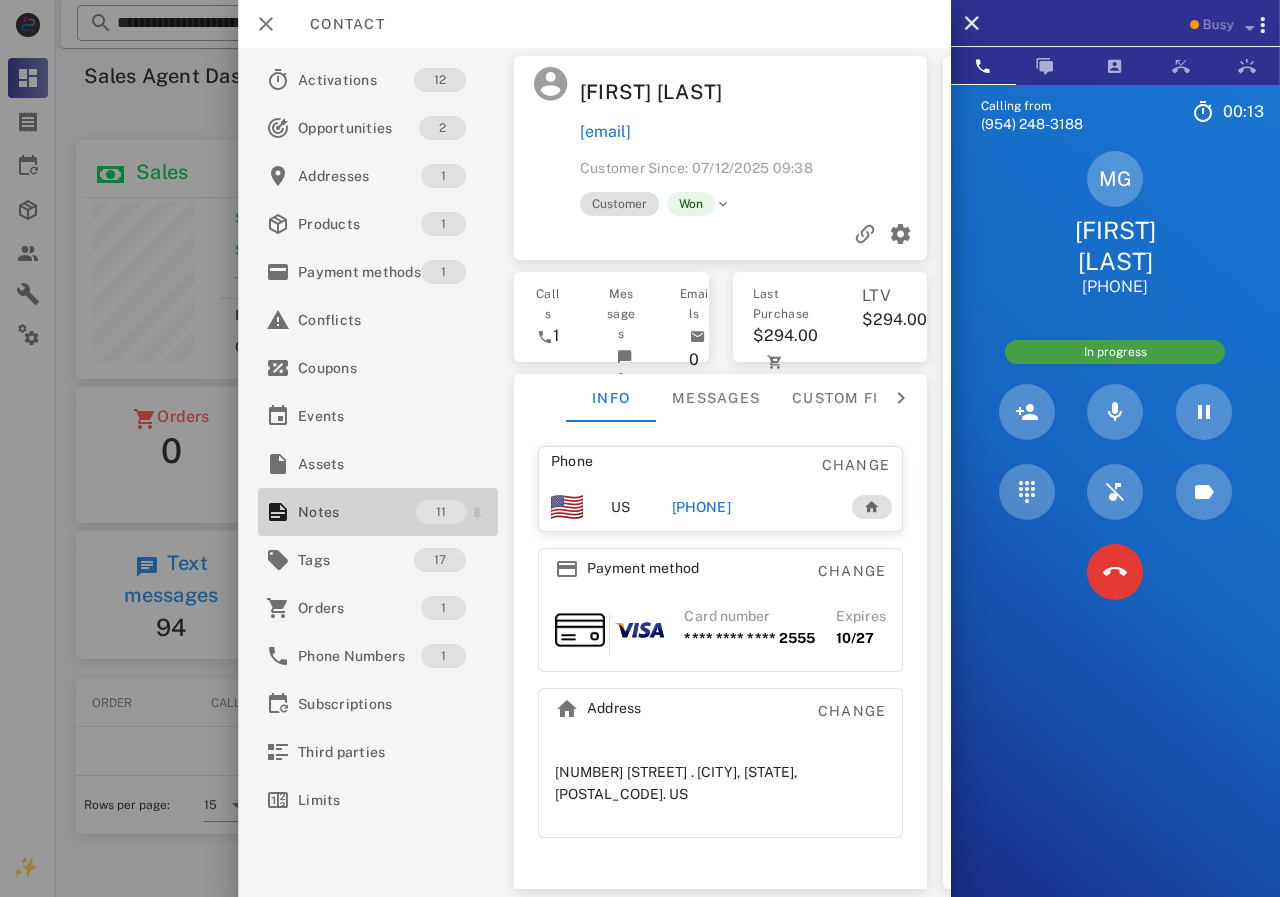 click on "Notes" at bounding box center [357, 512] 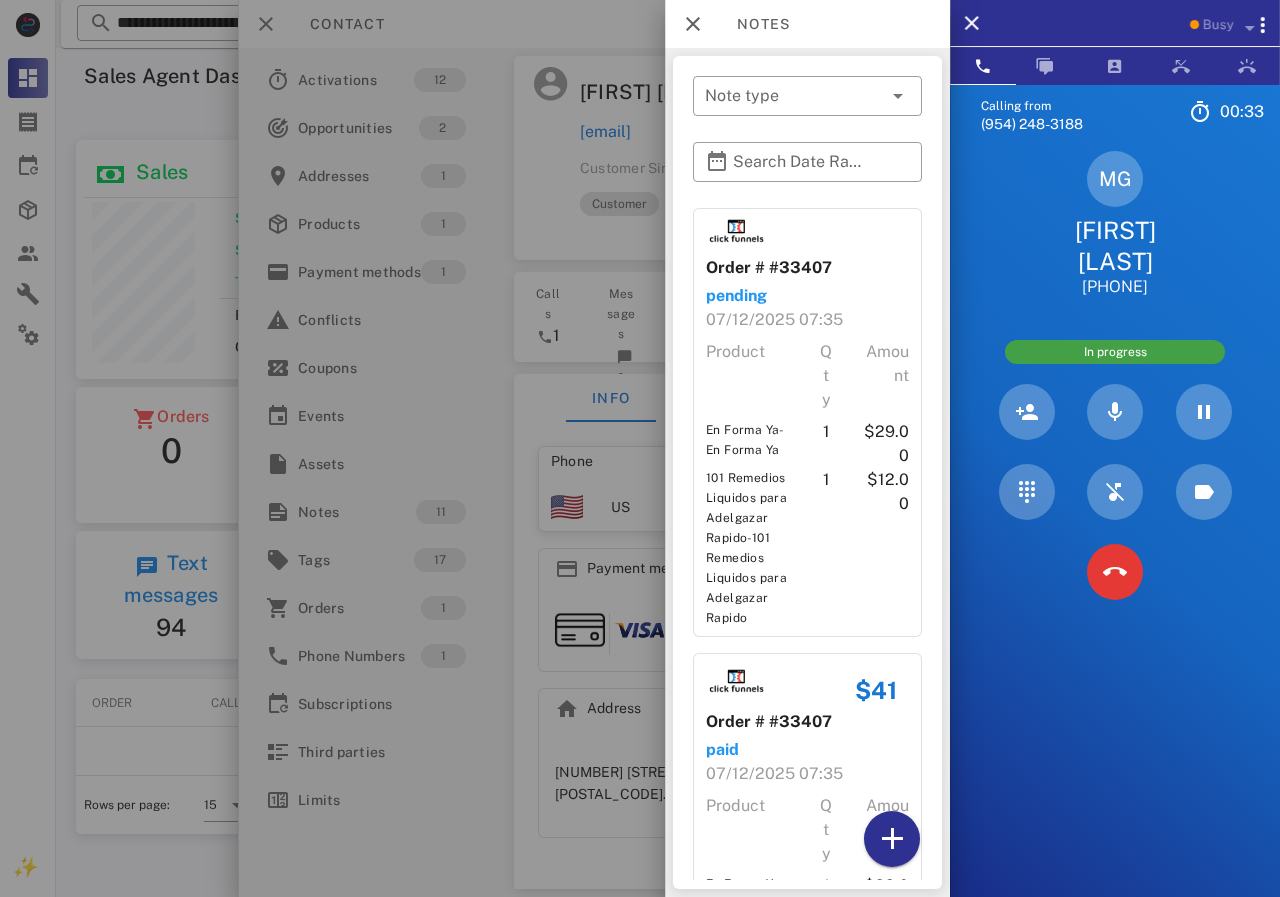 click at bounding box center [640, 448] 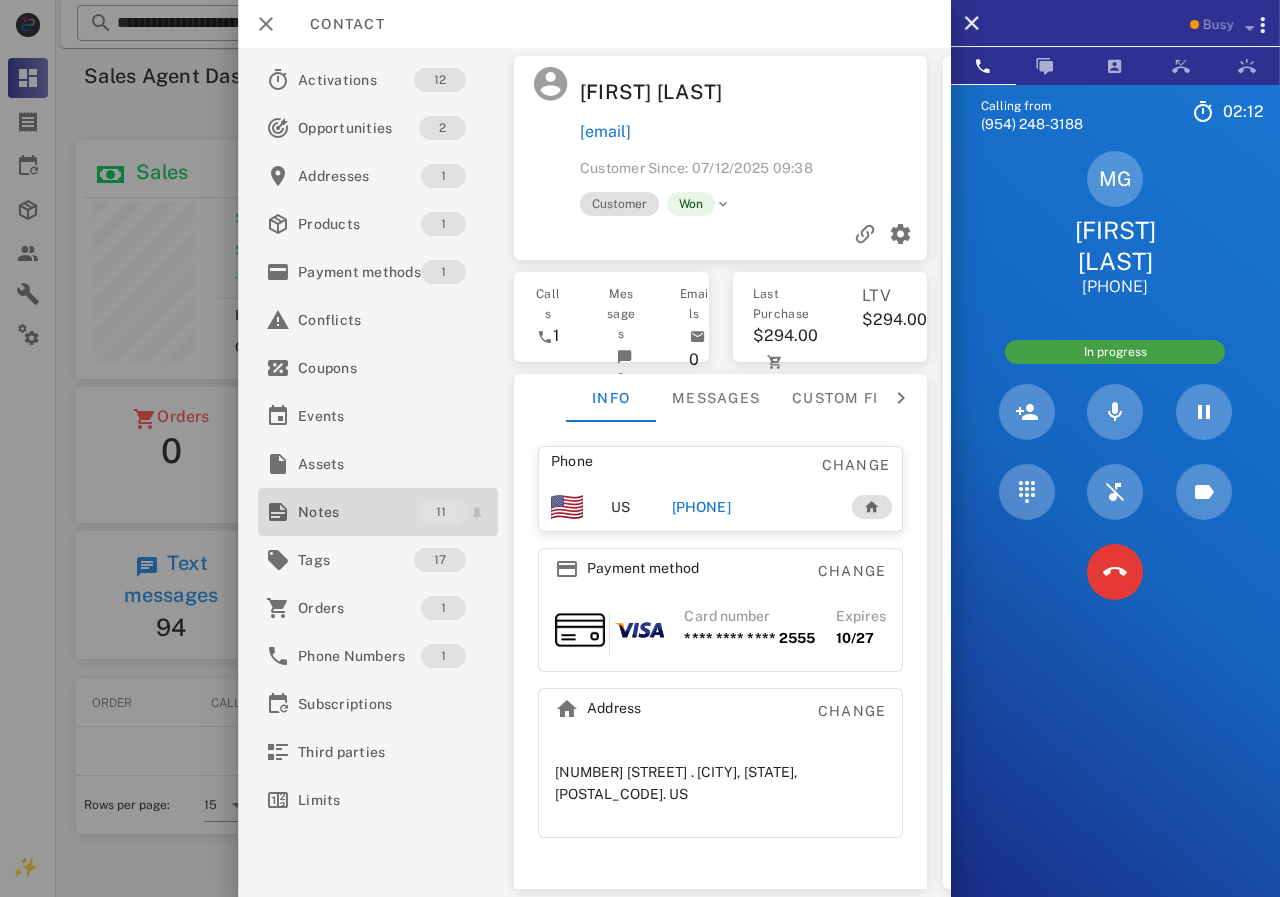 click on "Notes" at bounding box center (357, 512) 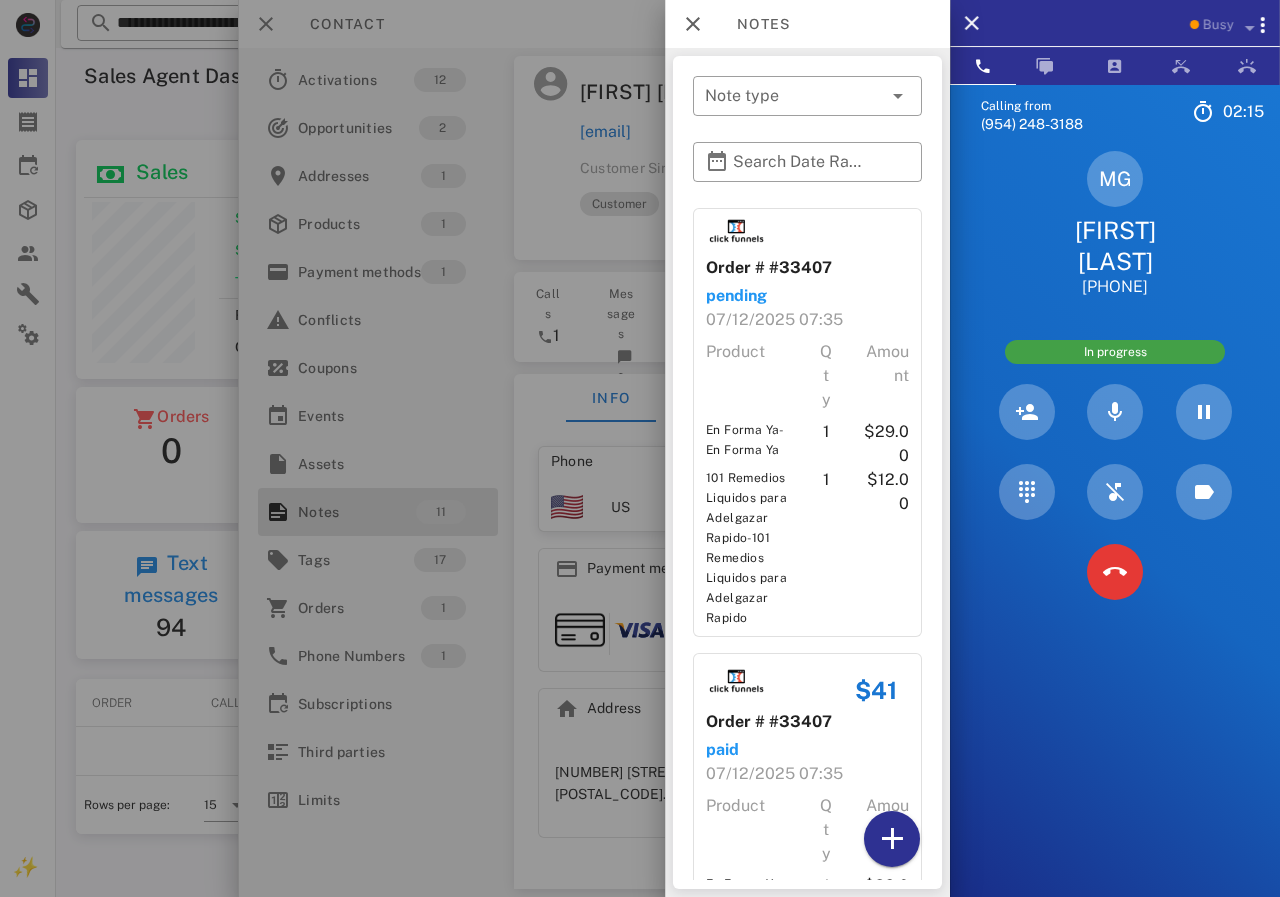 click at bounding box center [640, 448] 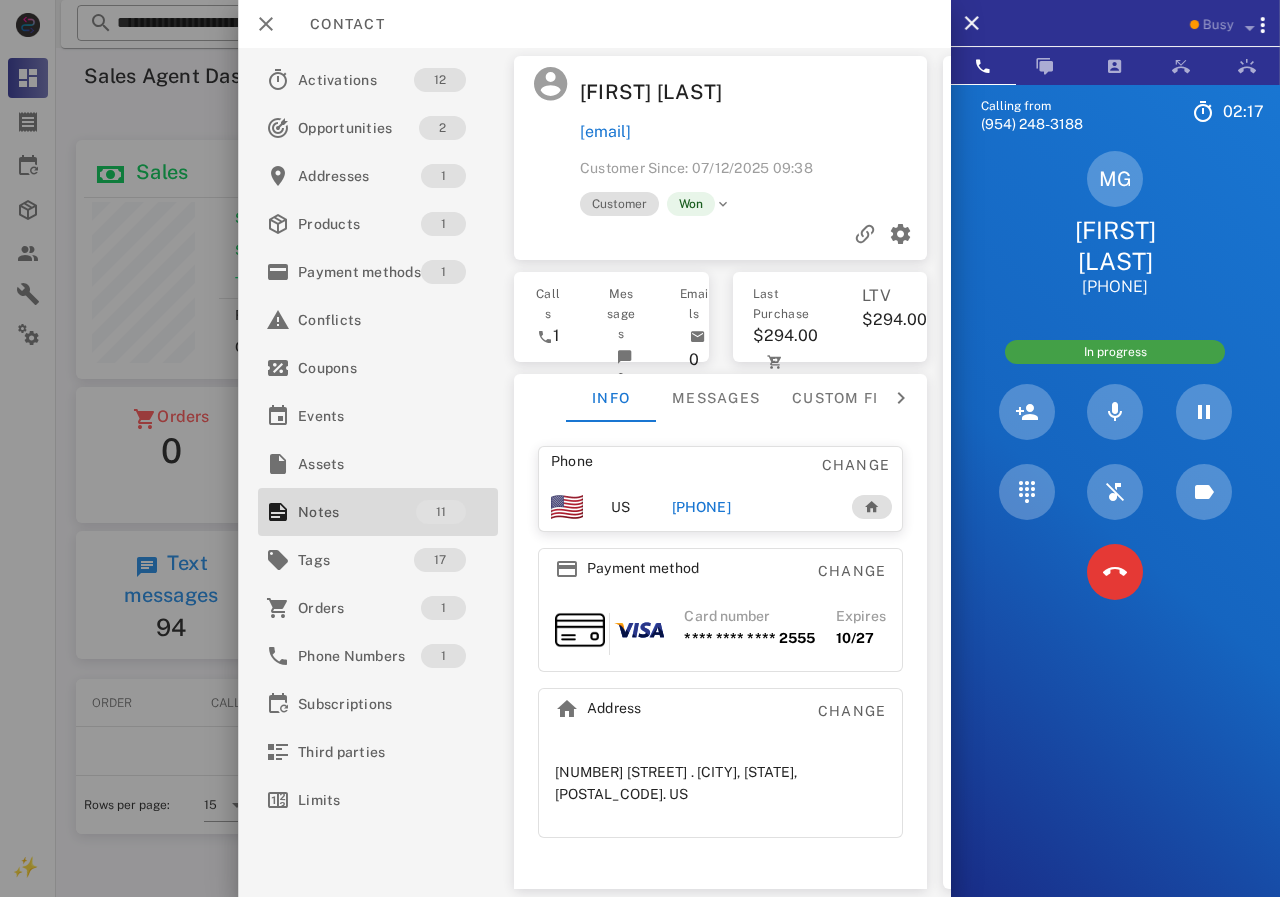 drag, startPoint x: 740, startPoint y: 146, endPoint x: 578, endPoint y: 149, distance: 162.02777 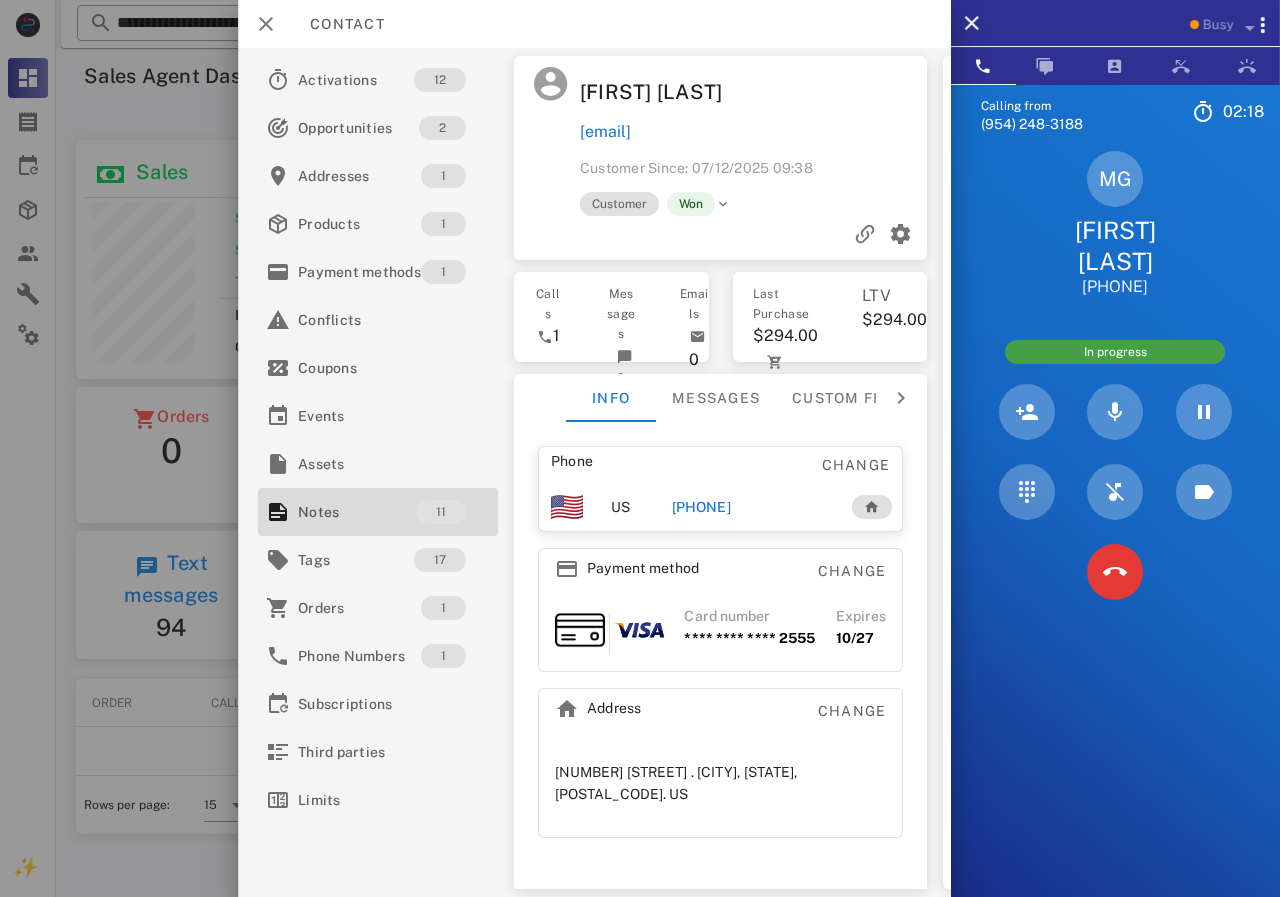 copy on "[EMAIL]" 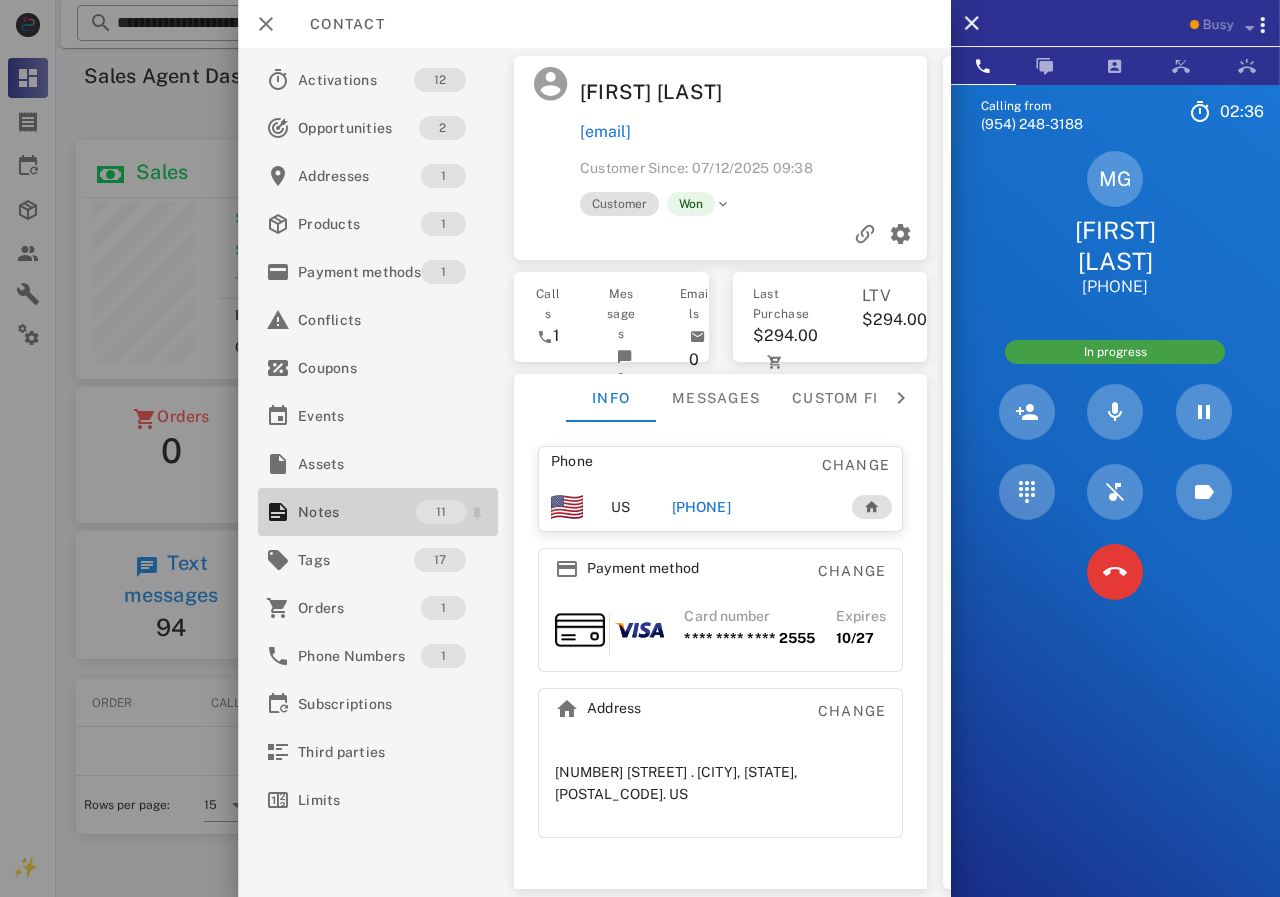 click on "Notes" at bounding box center (357, 512) 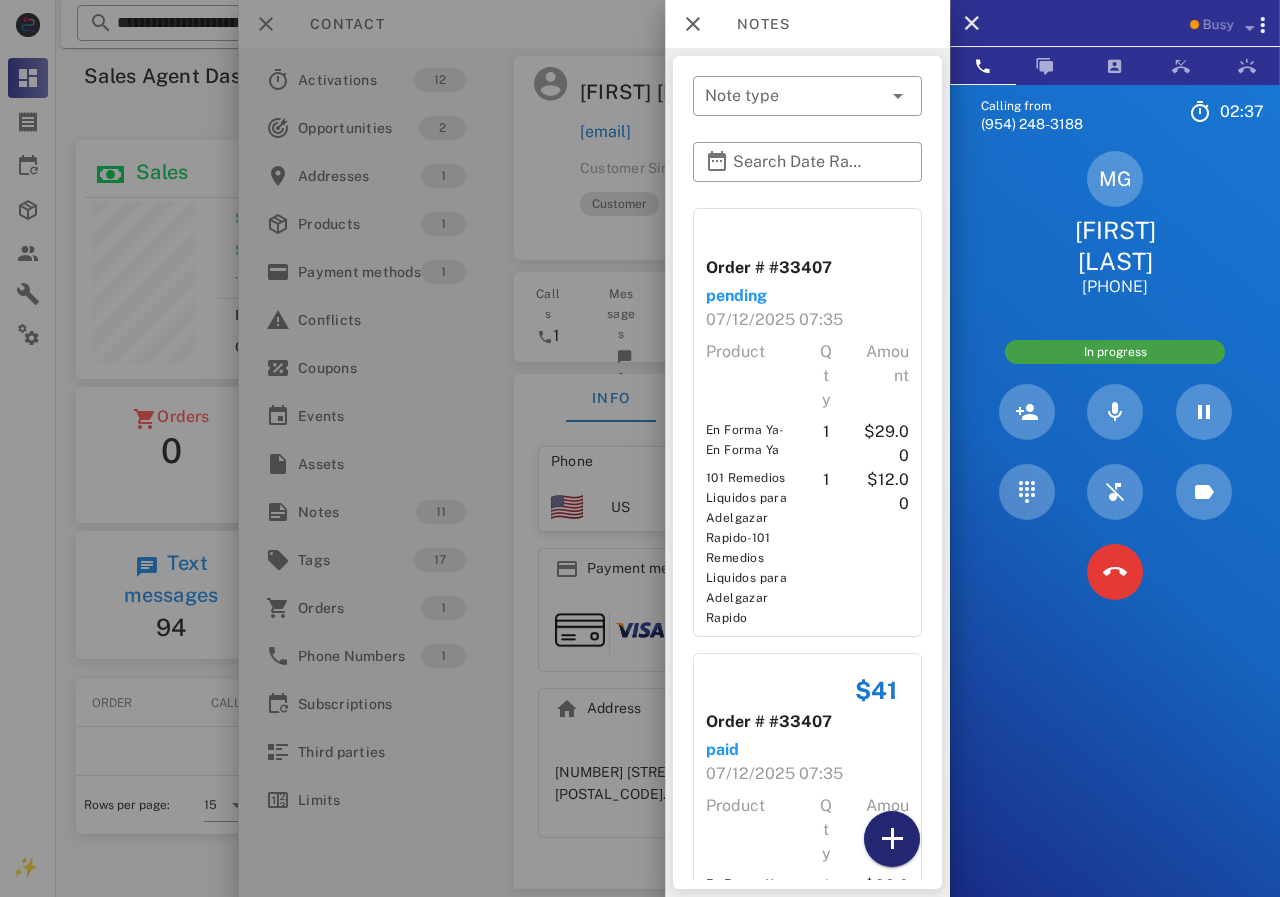 click at bounding box center (892, 839) 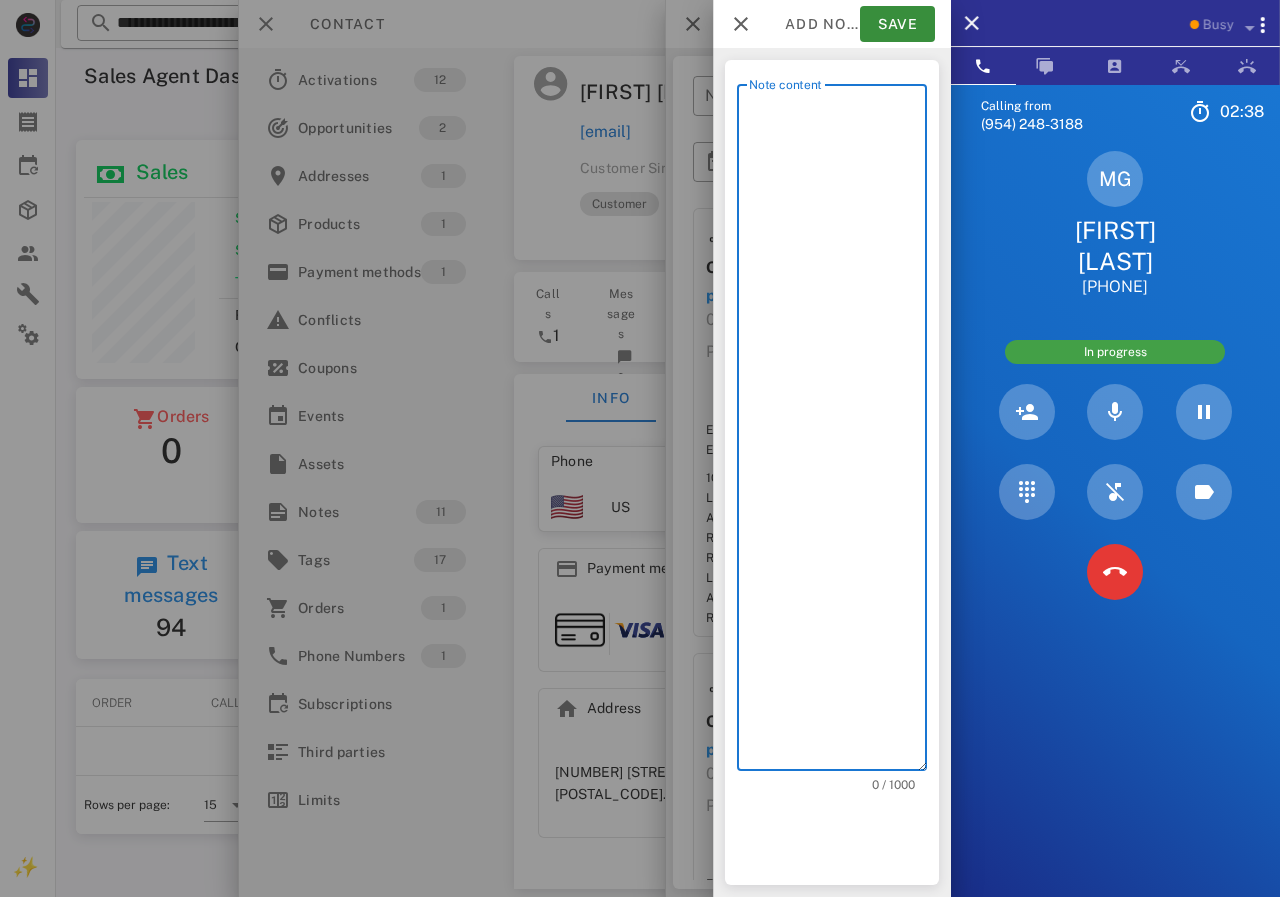 scroll, scrollTop: 240, scrollLeft: 390, axis: both 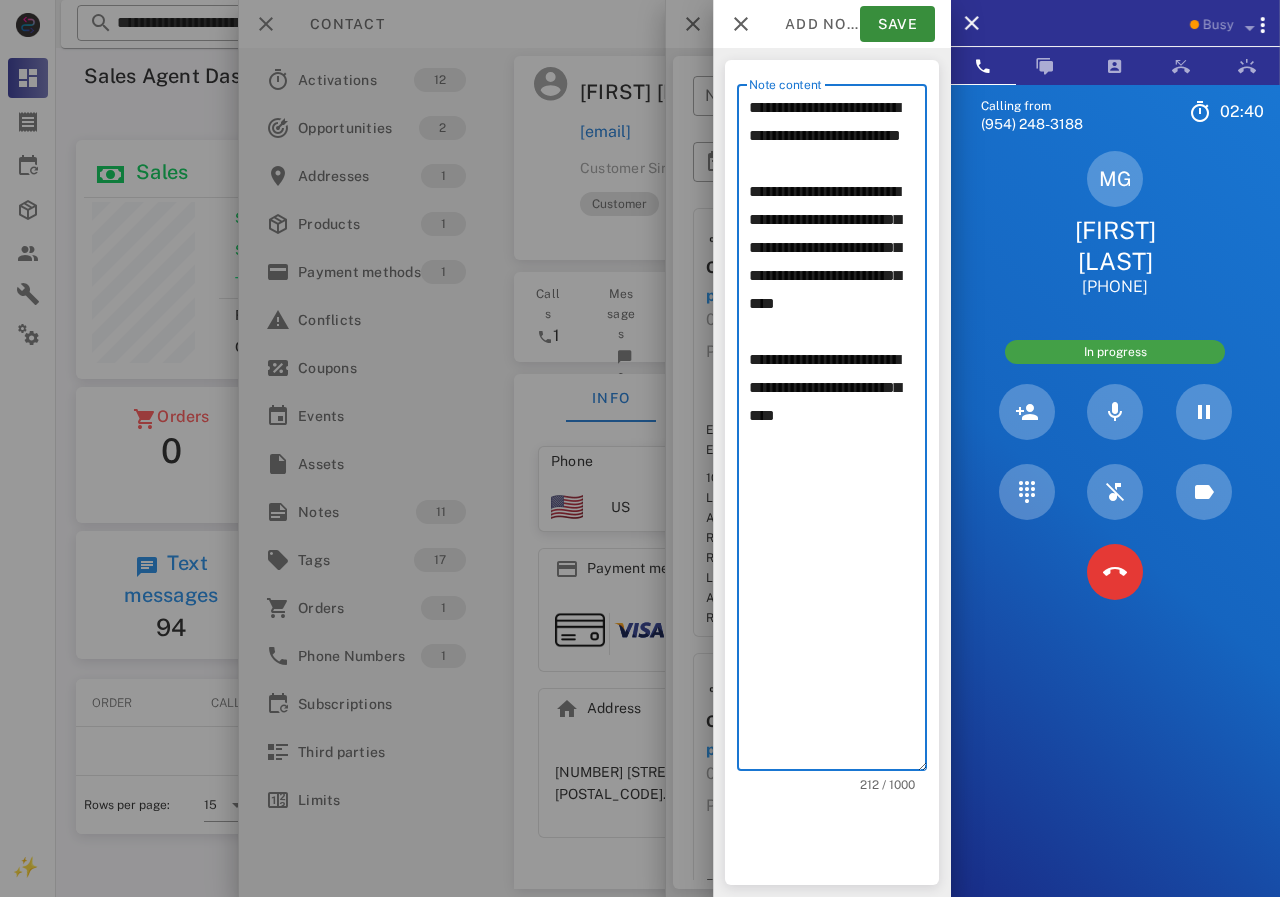 drag, startPoint x: 778, startPoint y: 149, endPoint x: 711, endPoint y: 80, distance: 96.17692 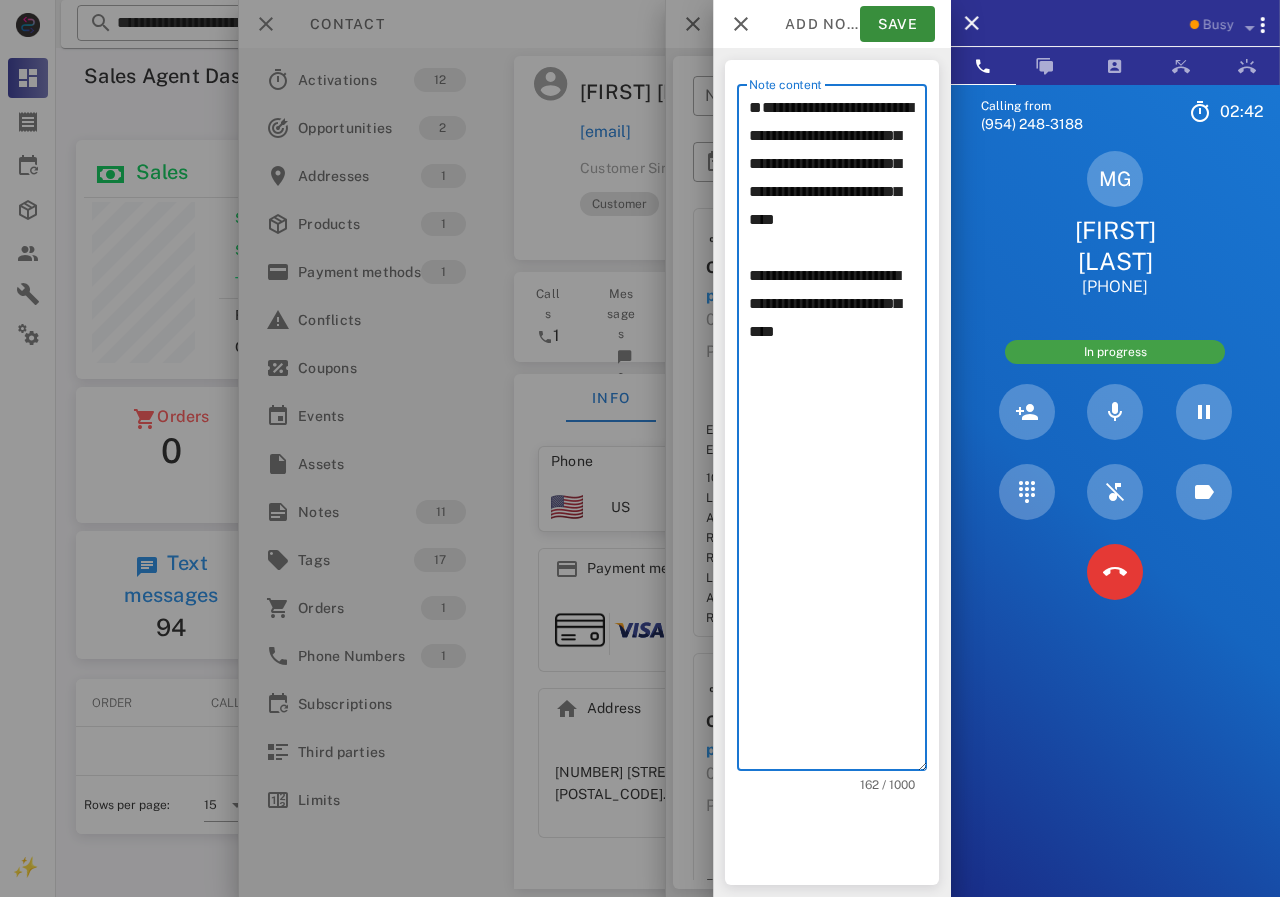 drag, startPoint x: 714, startPoint y: 171, endPoint x: 695, endPoint y: 96, distance: 77.36925 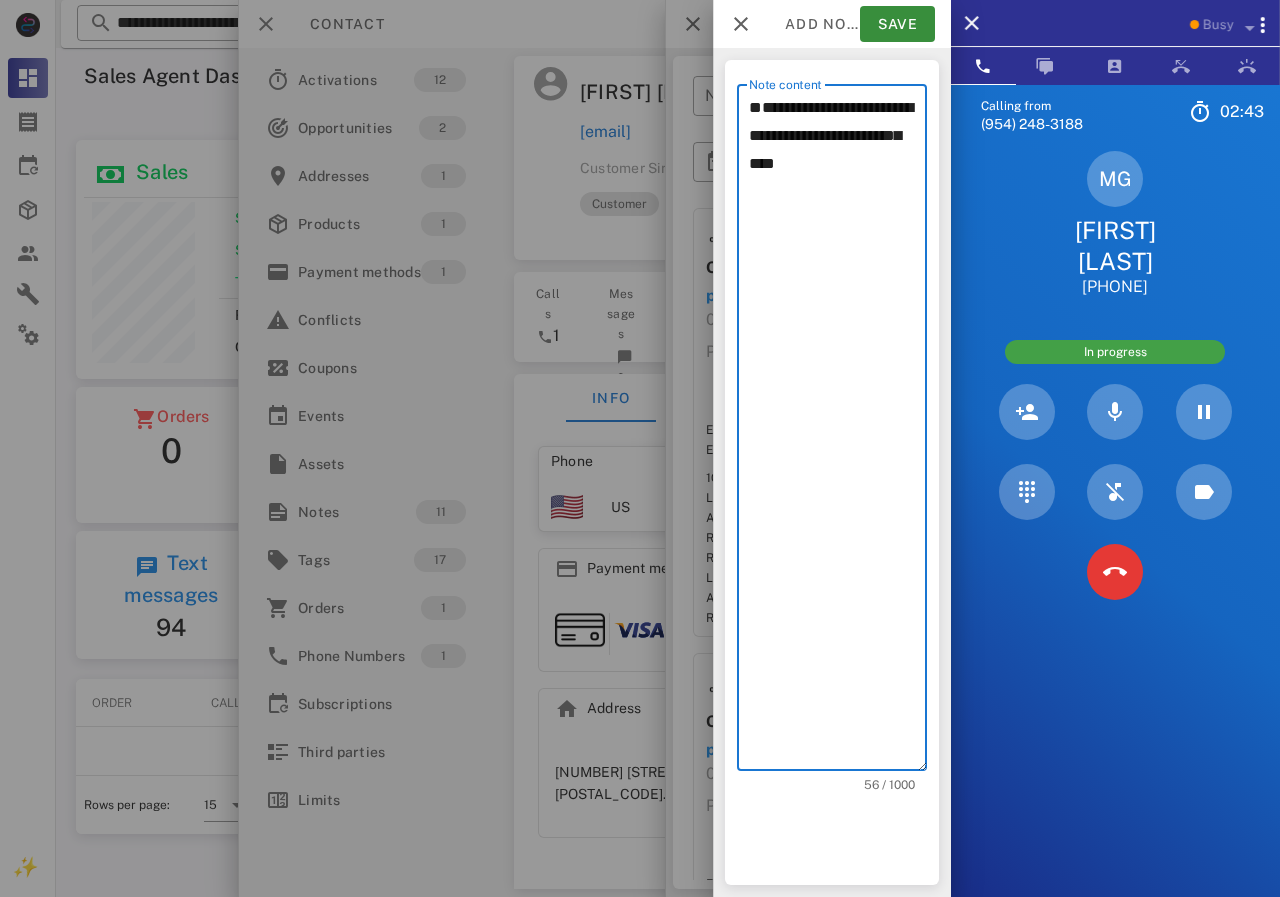 click on "**********" at bounding box center (838, 432) 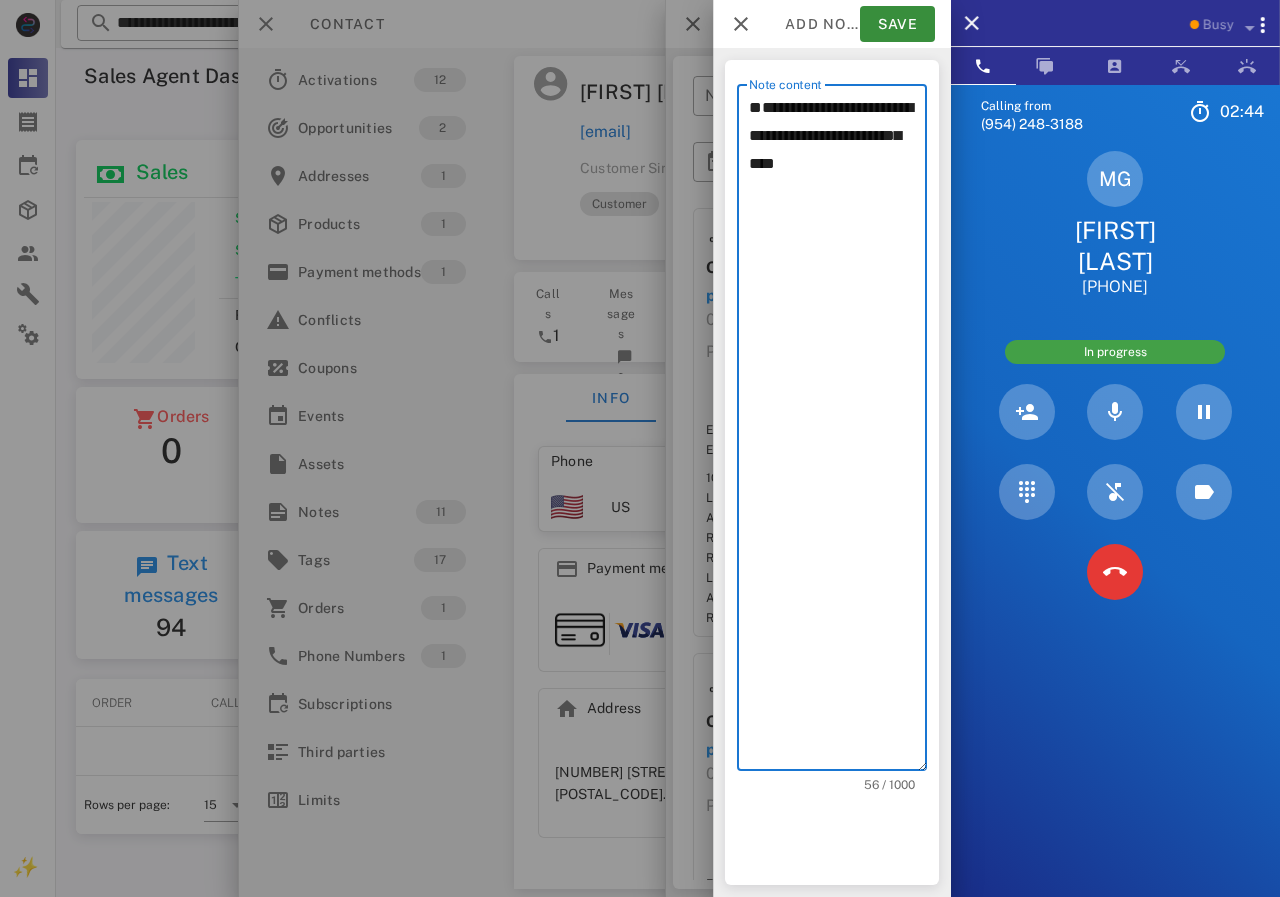 click on "**********" at bounding box center (838, 432) 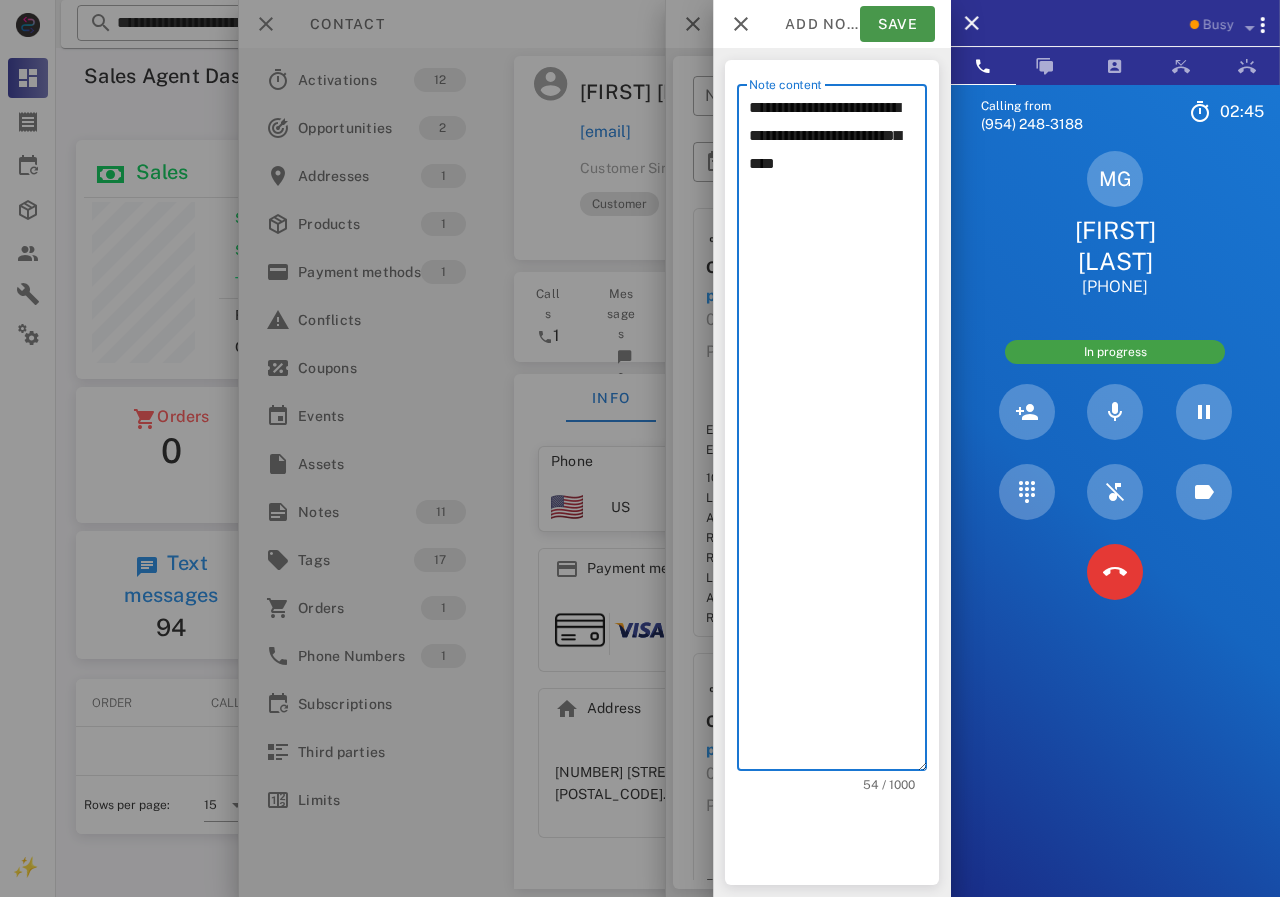 type on "**********" 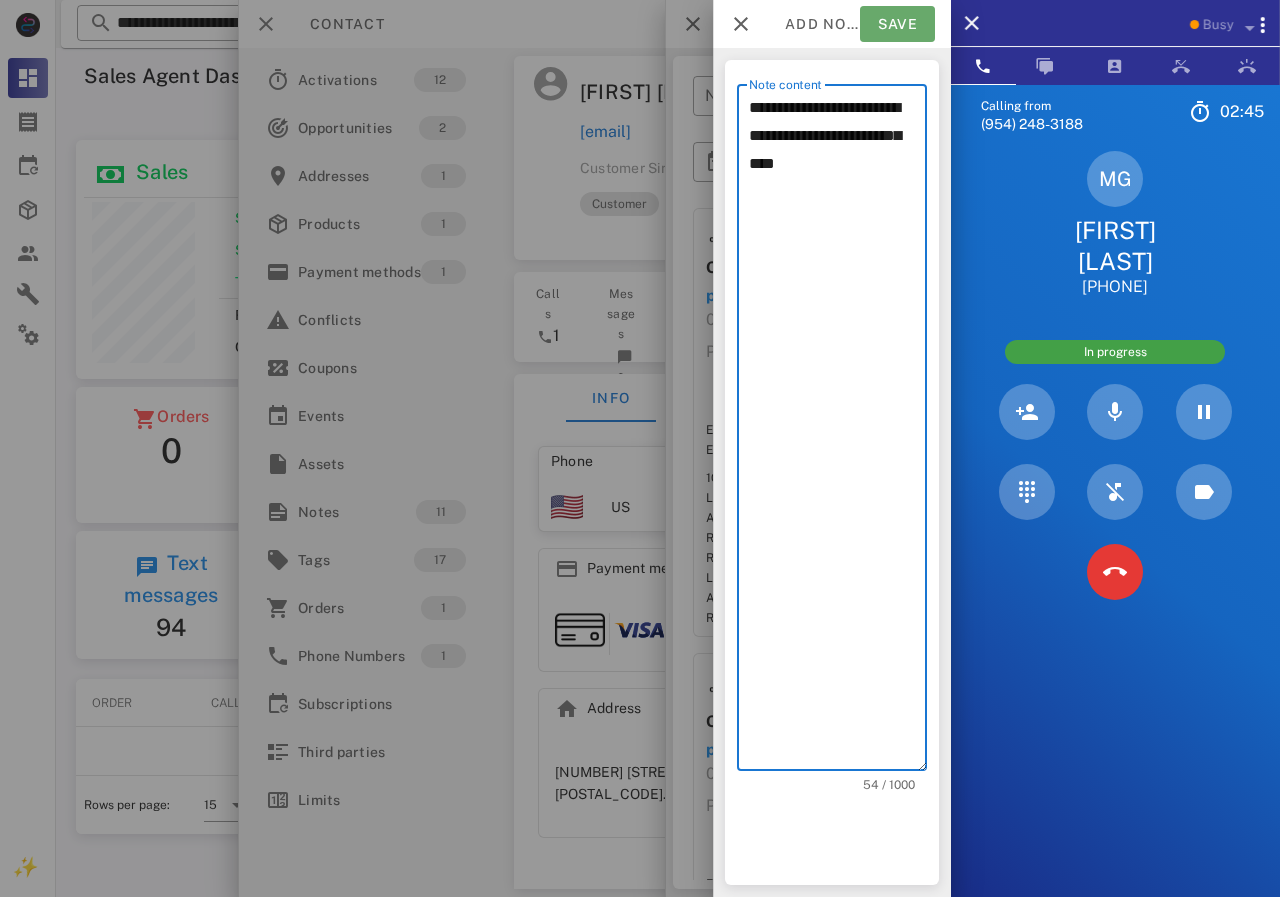 click on "Save" at bounding box center [897, 24] 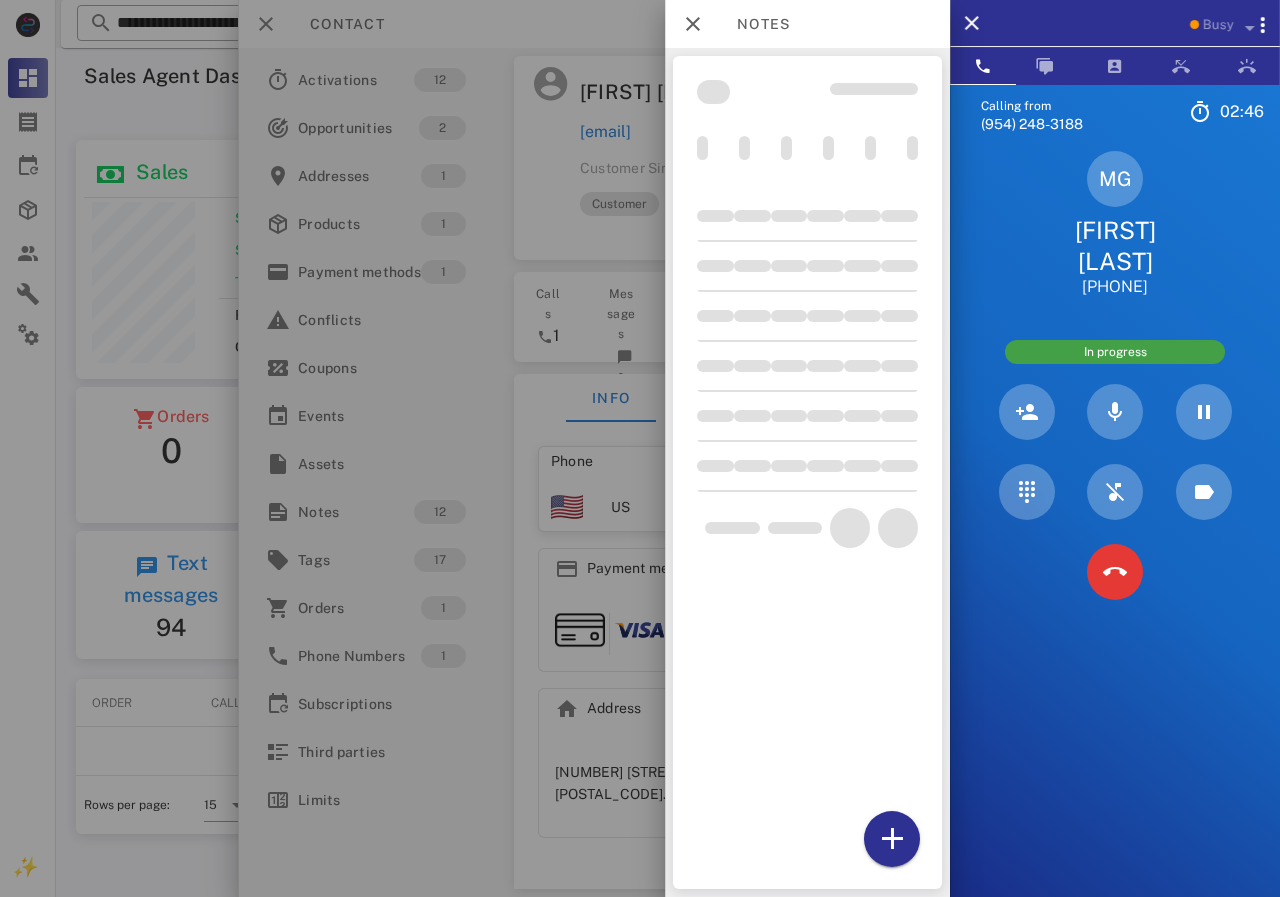 click at bounding box center (640, 448) 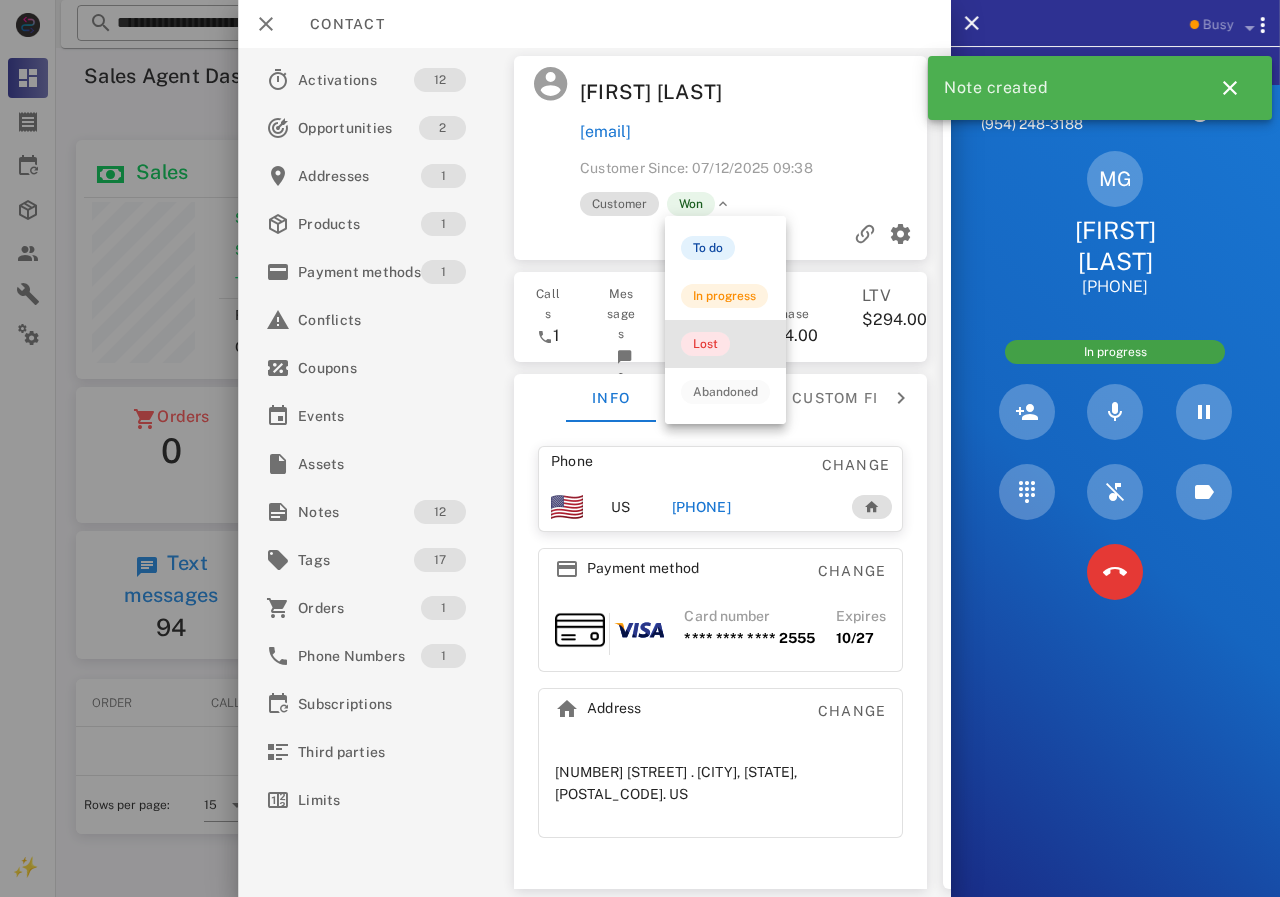 click on "Lost" at bounding box center (705, 344) 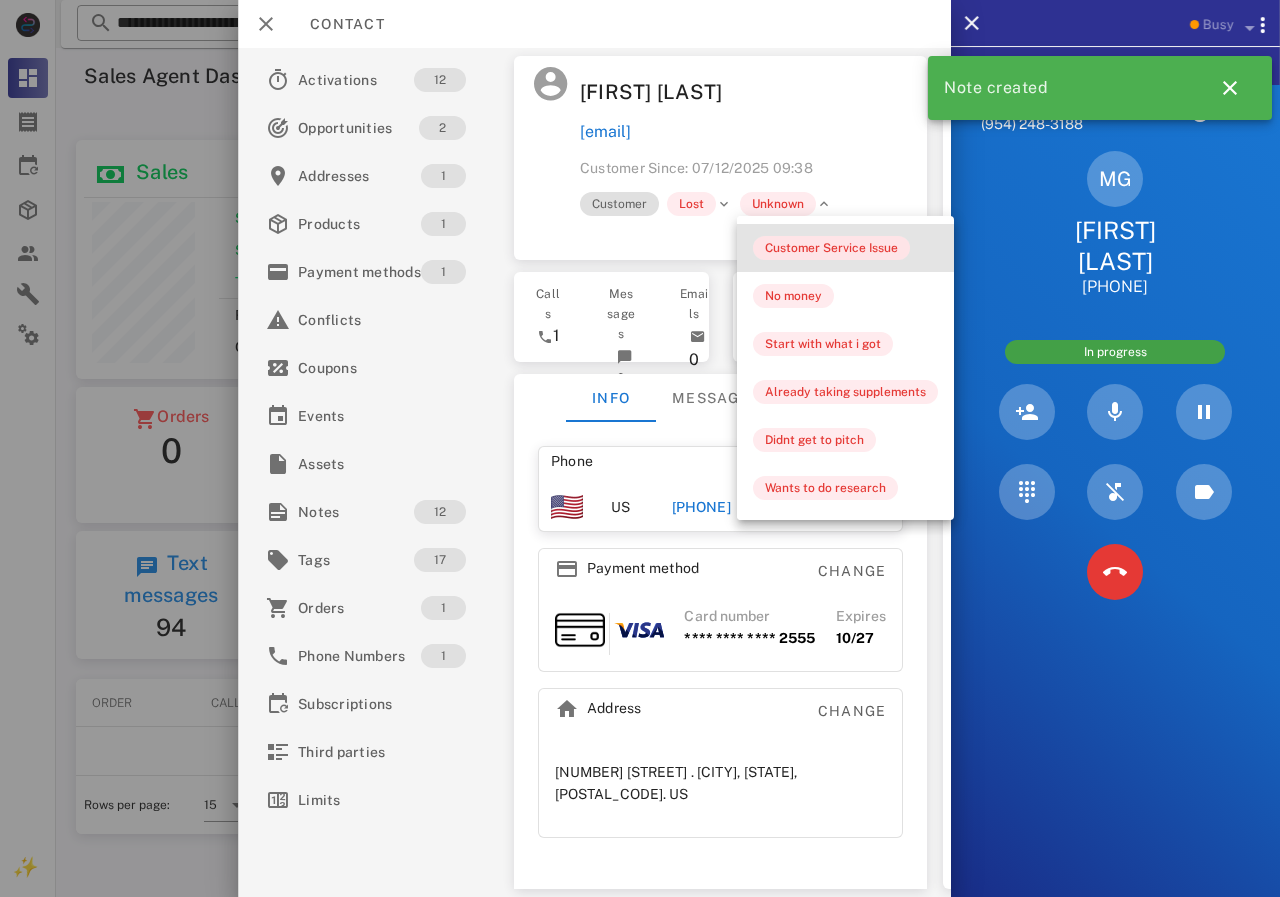 click on "Customer Service Issue" at bounding box center [831, 248] 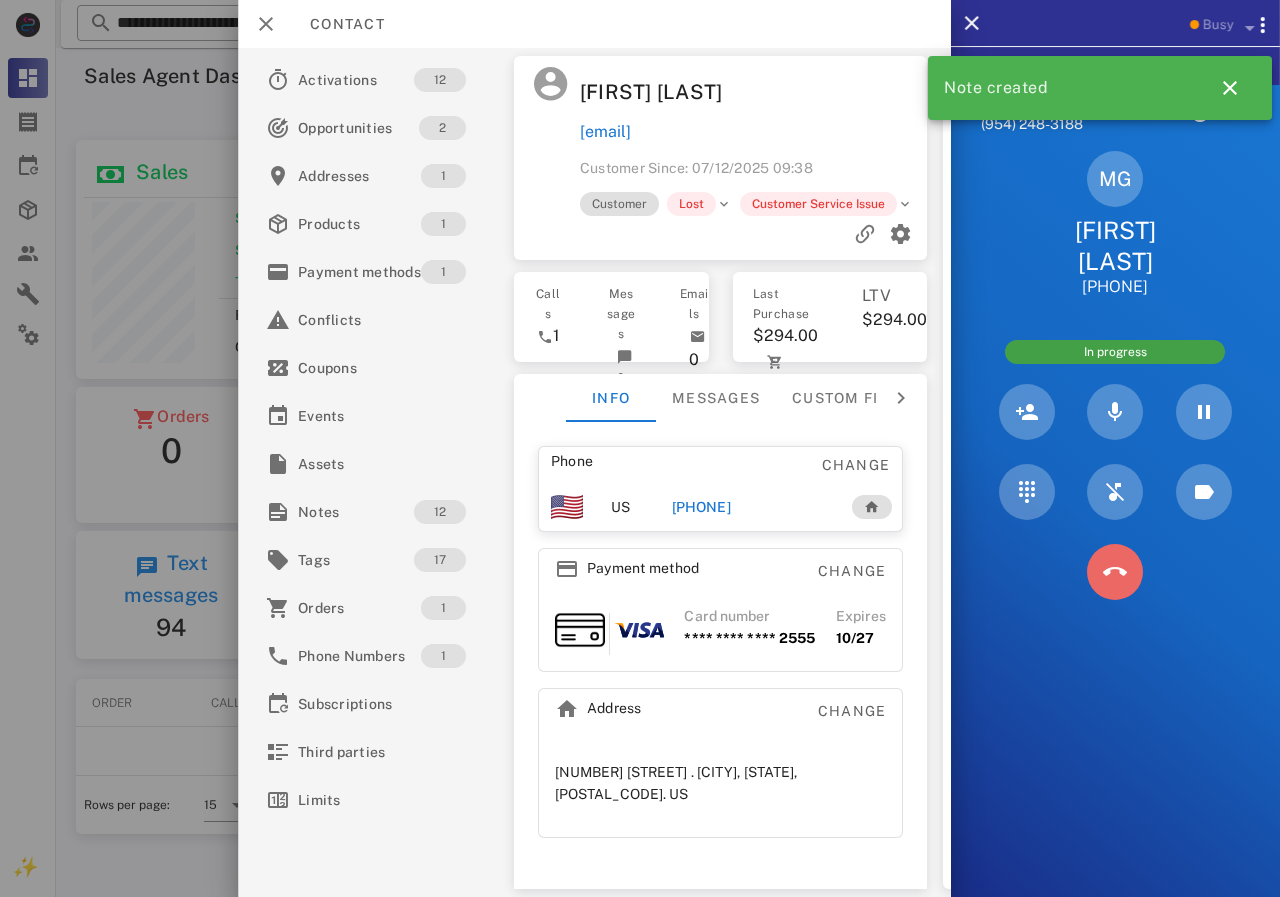click at bounding box center (1115, 572) 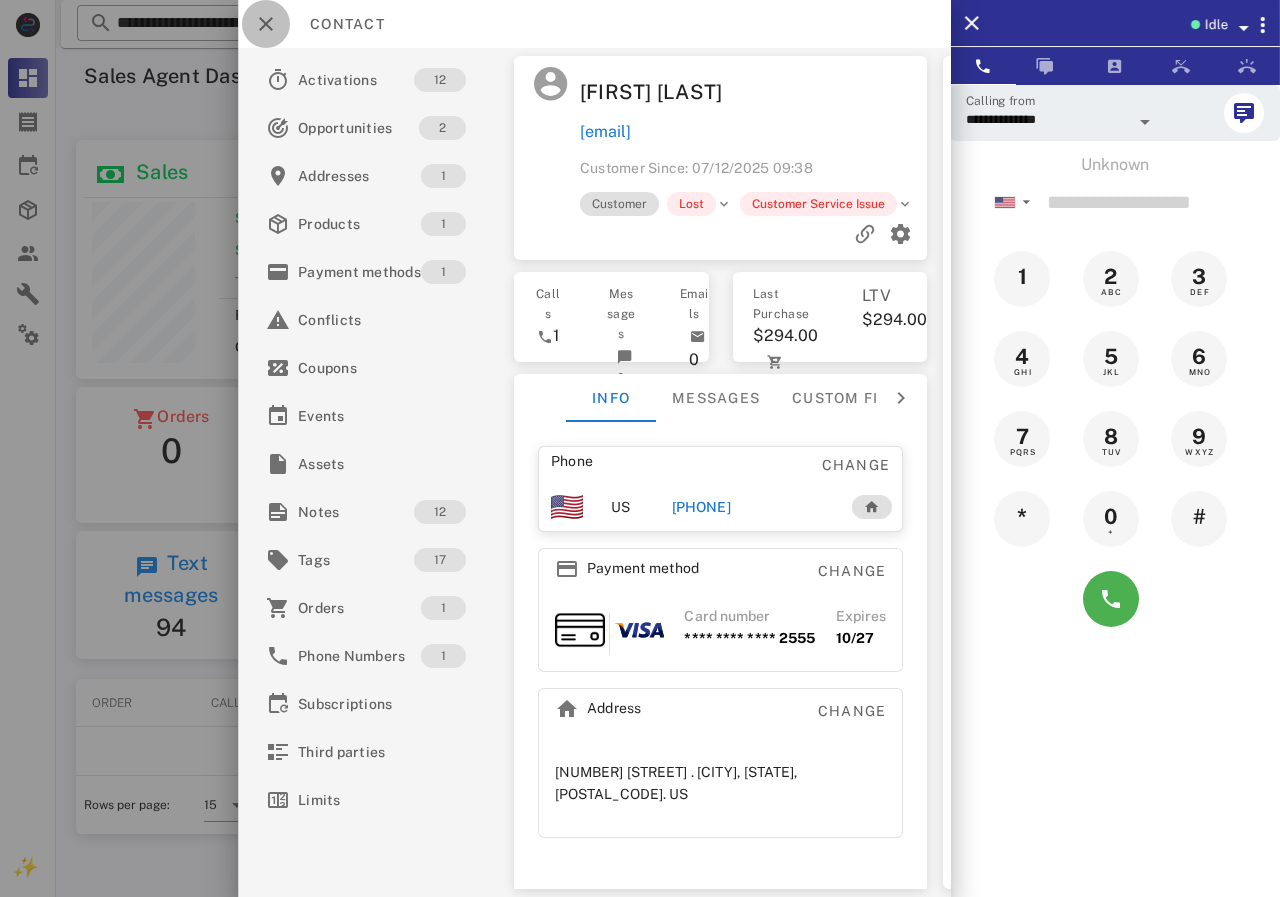 click at bounding box center (266, 24) 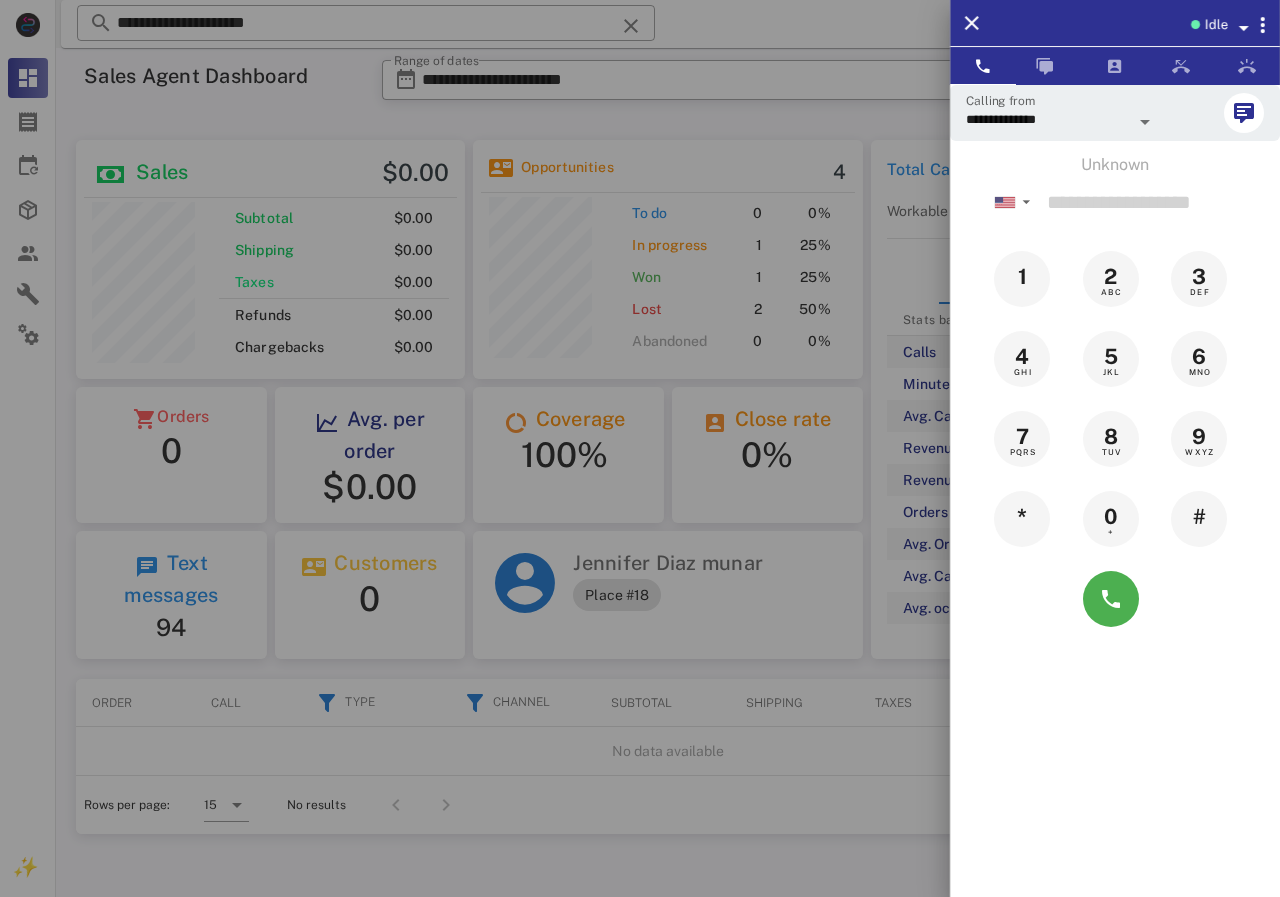 click at bounding box center (640, 448) 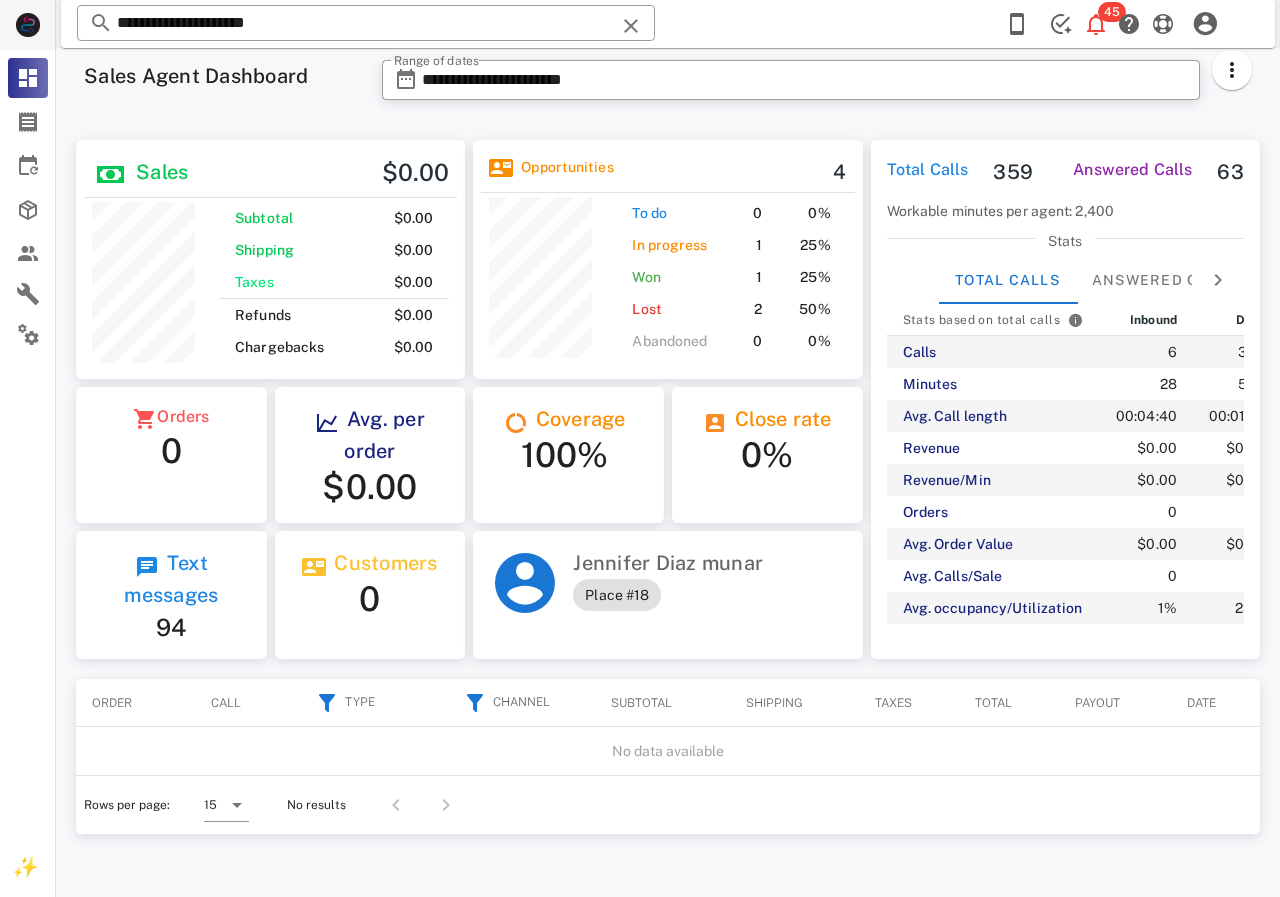 drag, startPoint x: 77, startPoint y: 29, endPoint x: 49, endPoint y: 29, distance: 28 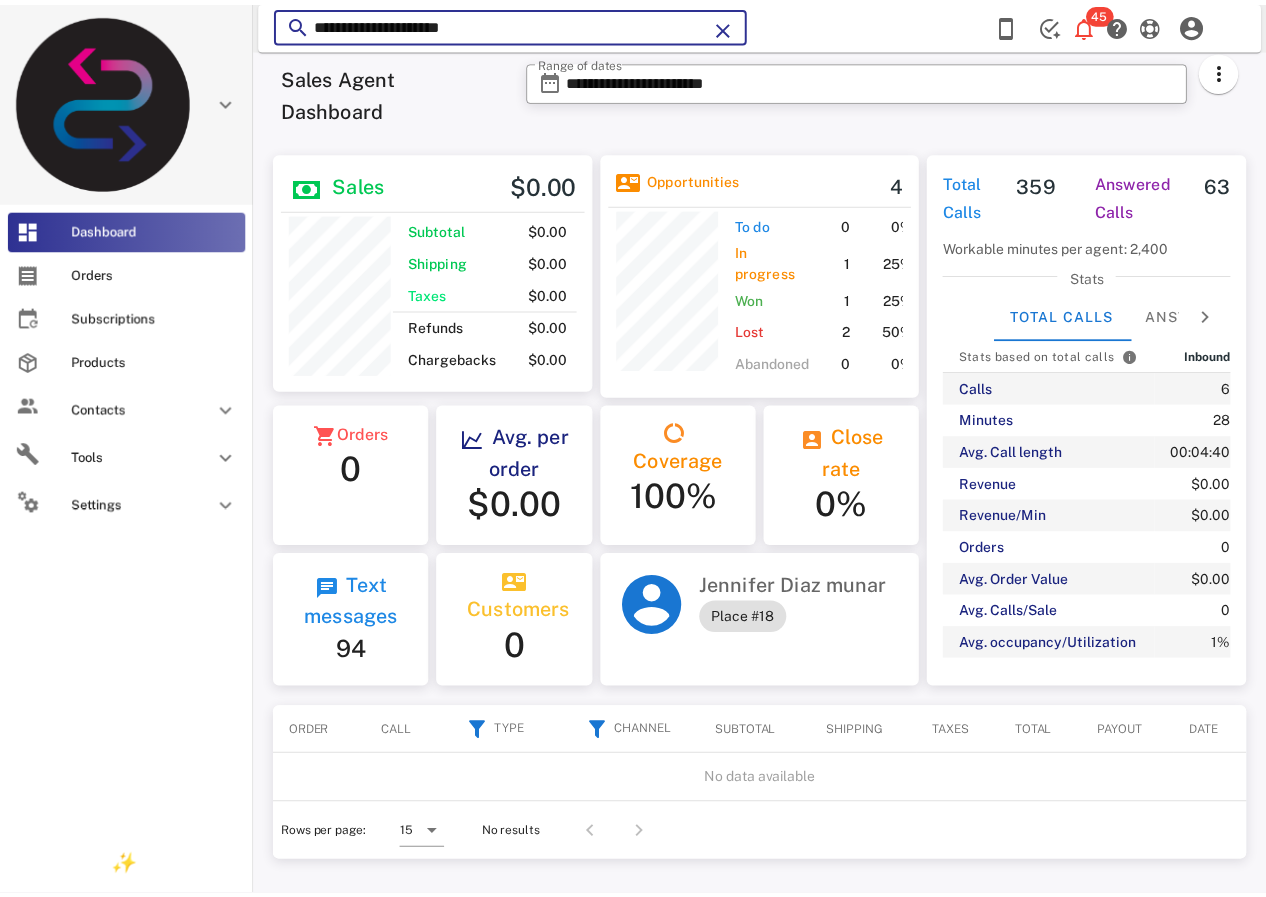 scroll, scrollTop: 255, scrollLeft: 318, axis: both 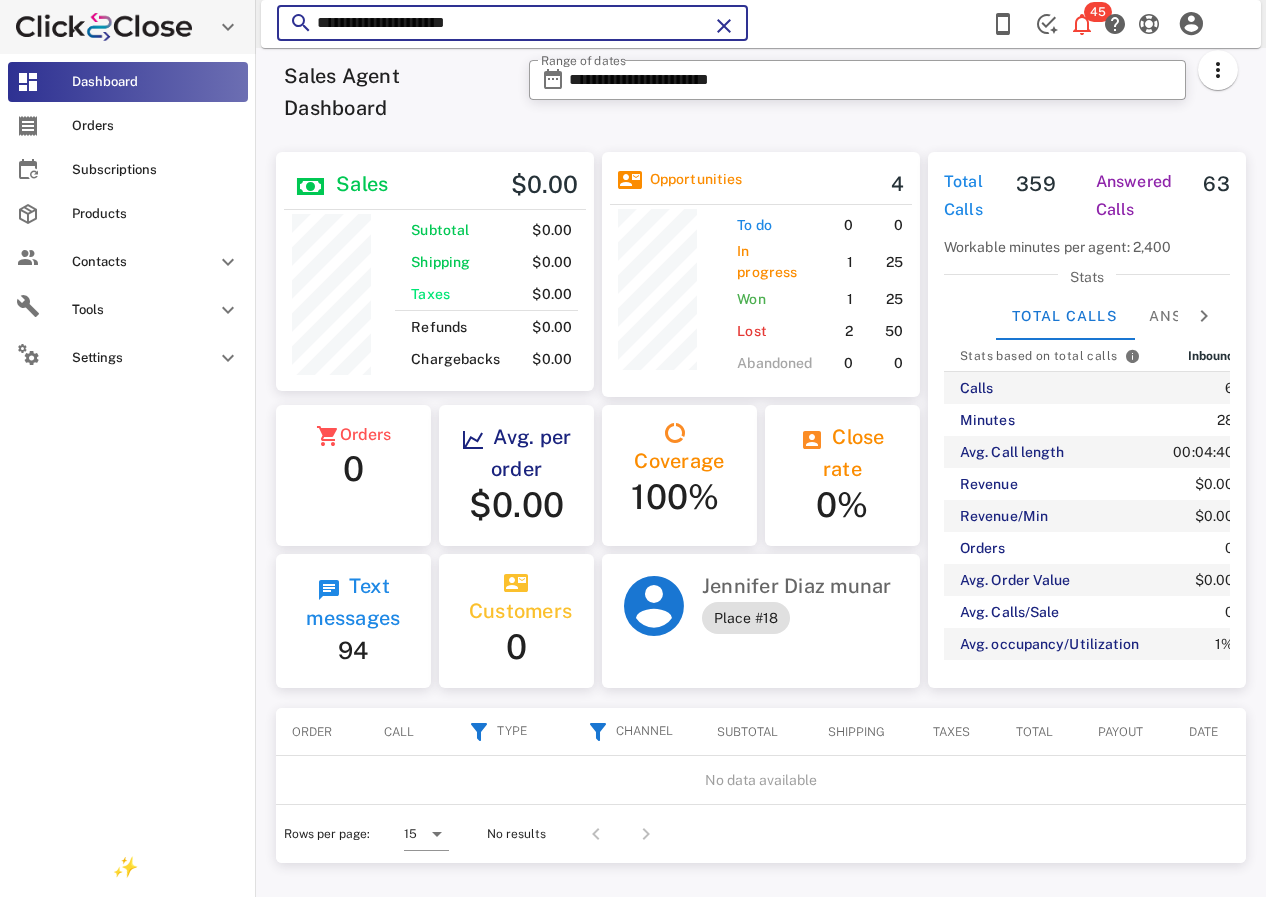 paste on "****" 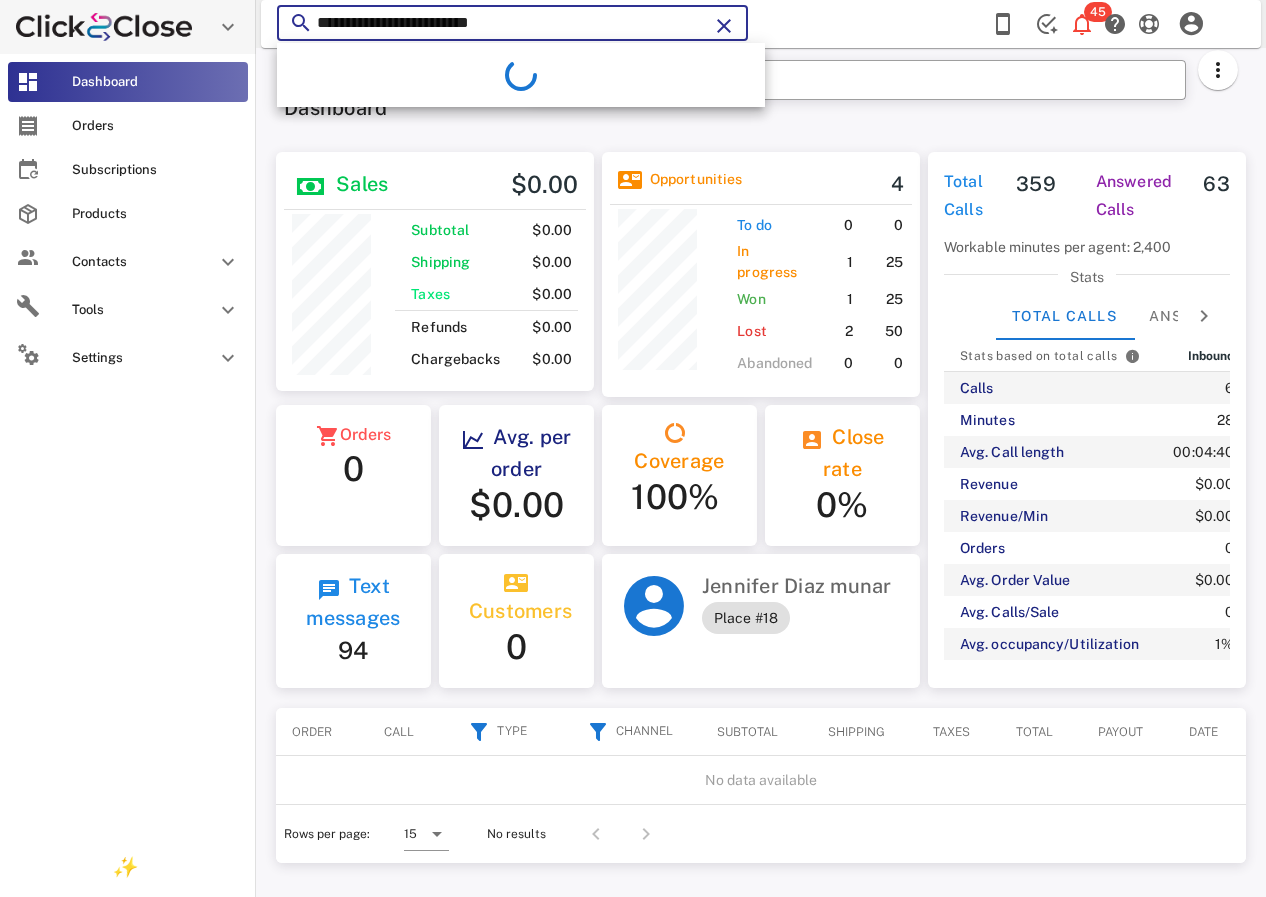 type on "**********" 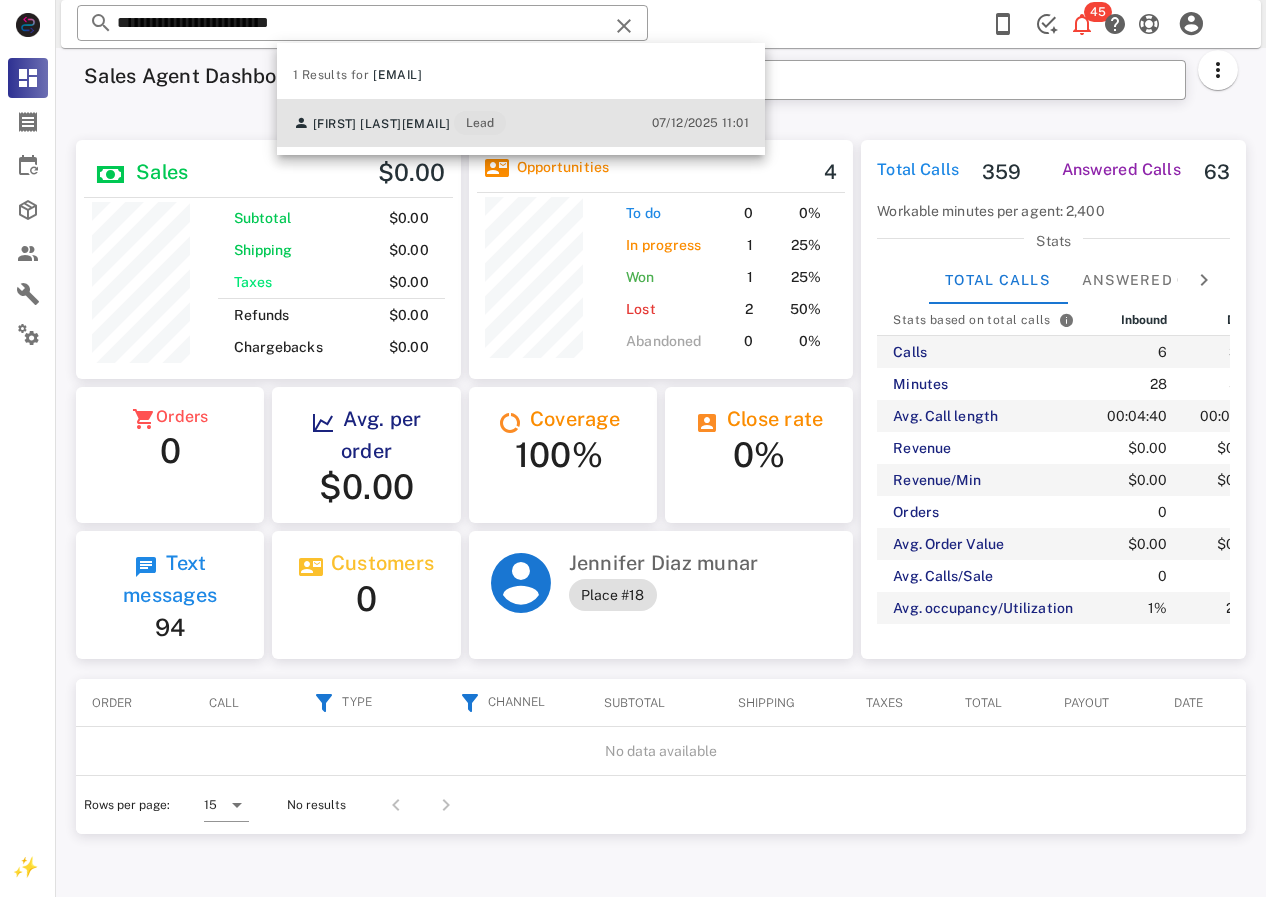 scroll, scrollTop: 999761, scrollLeft: 999611, axis: both 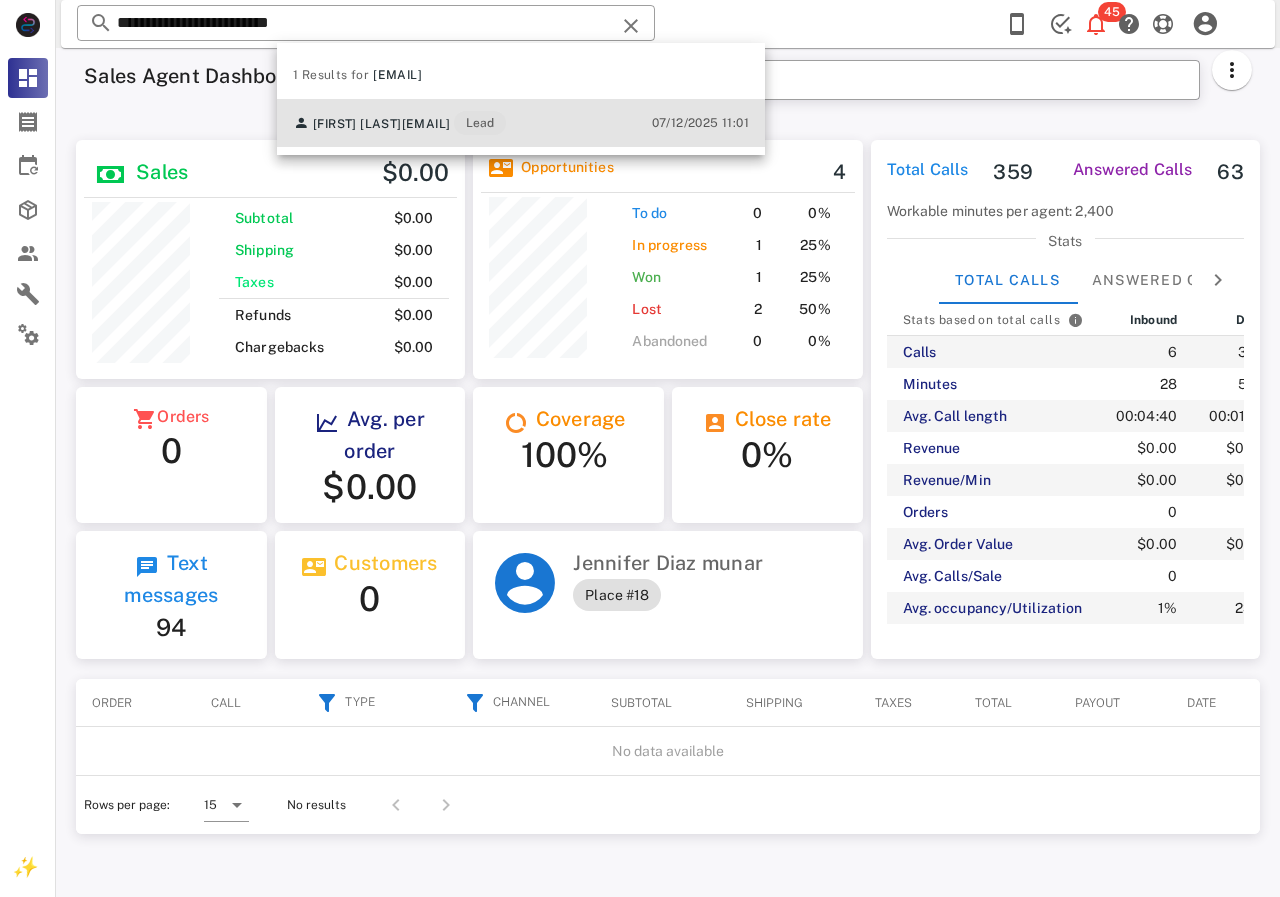 click on "[FIRST] [LAST]   [EMAIL]   Lead" at bounding box center (399, 123) 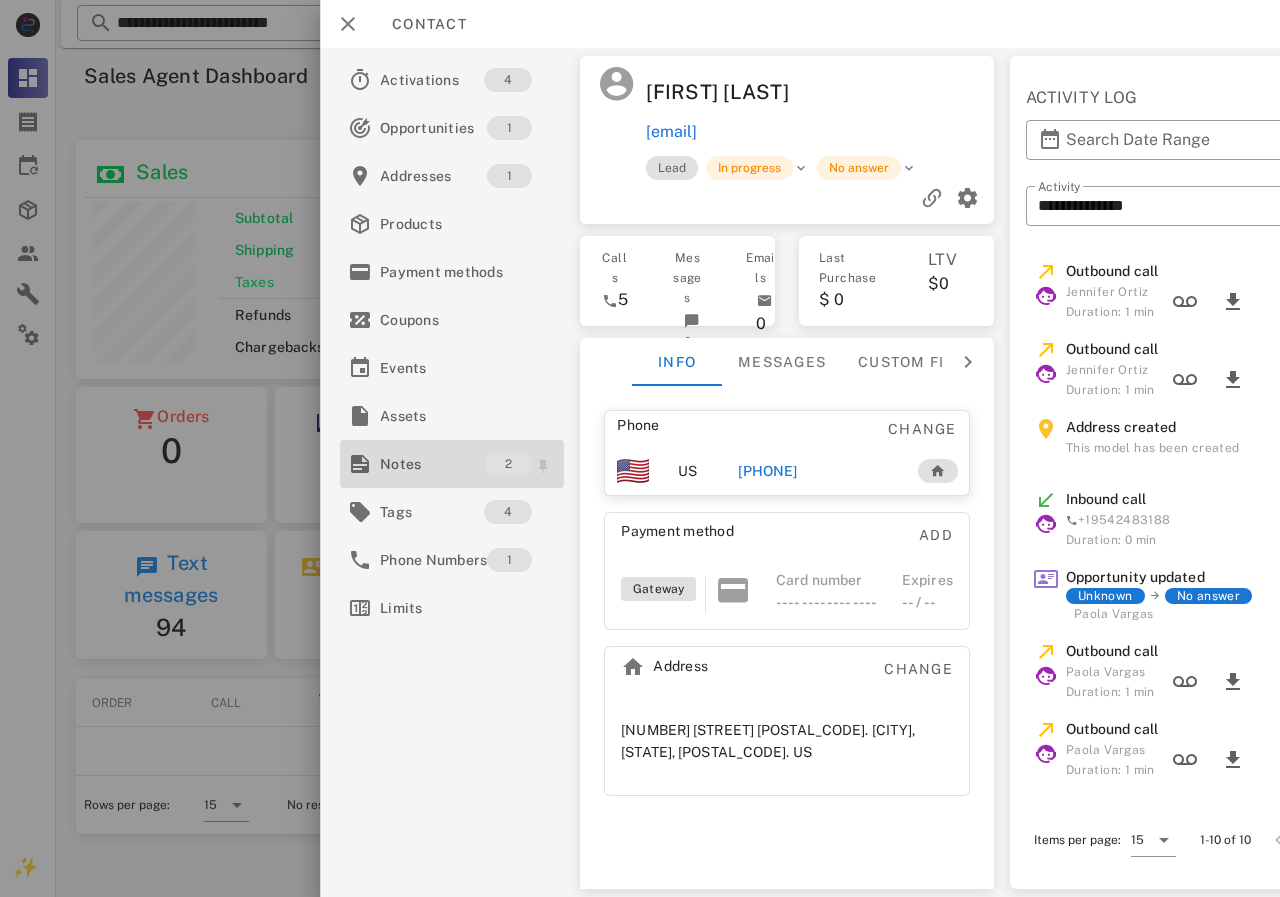 click on "Notes" at bounding box center (432, 464) 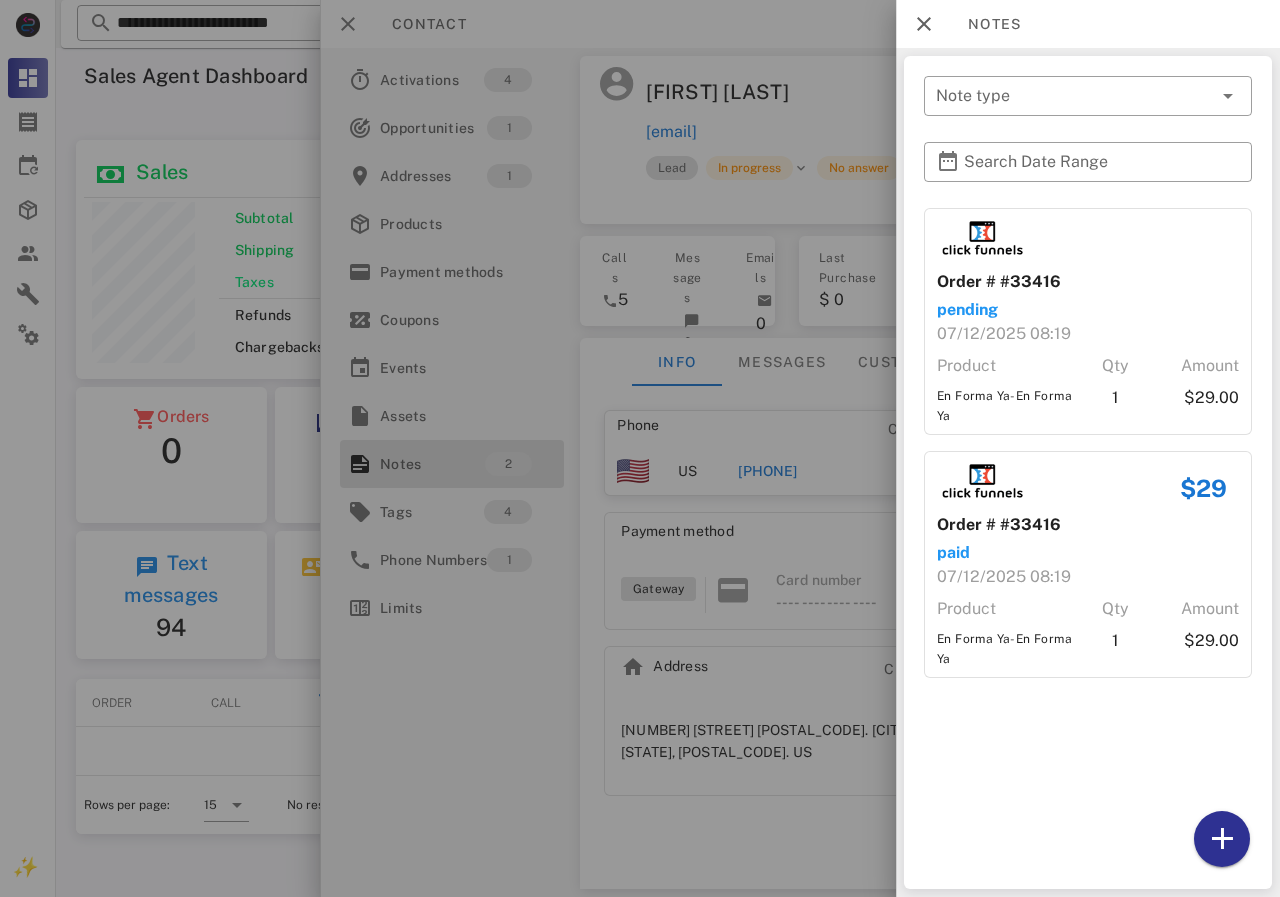 click at bounding box center [640, 448] 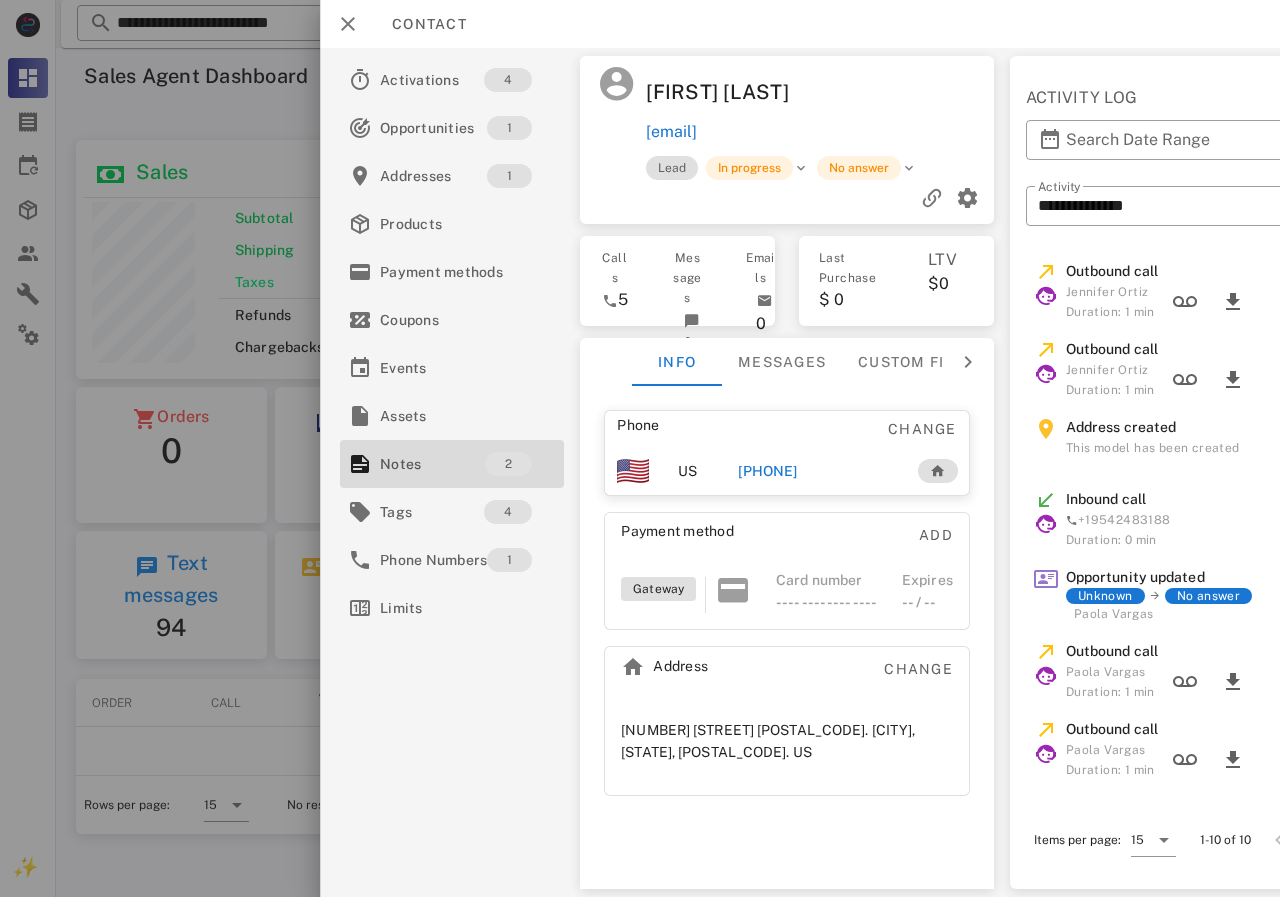 click on "[PHONE]" at bounding box center [767, 471] 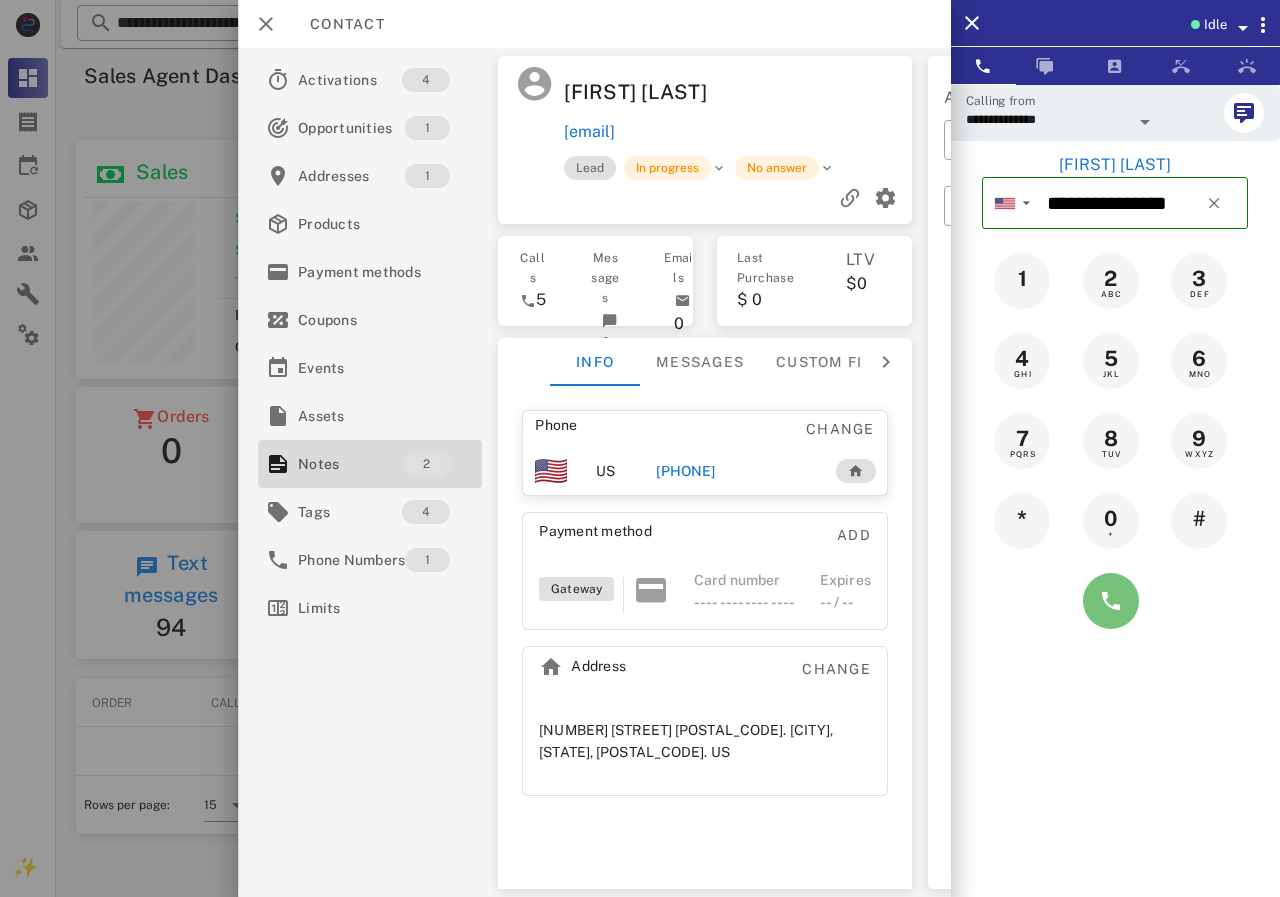 click at bounding box center (1111, 601) 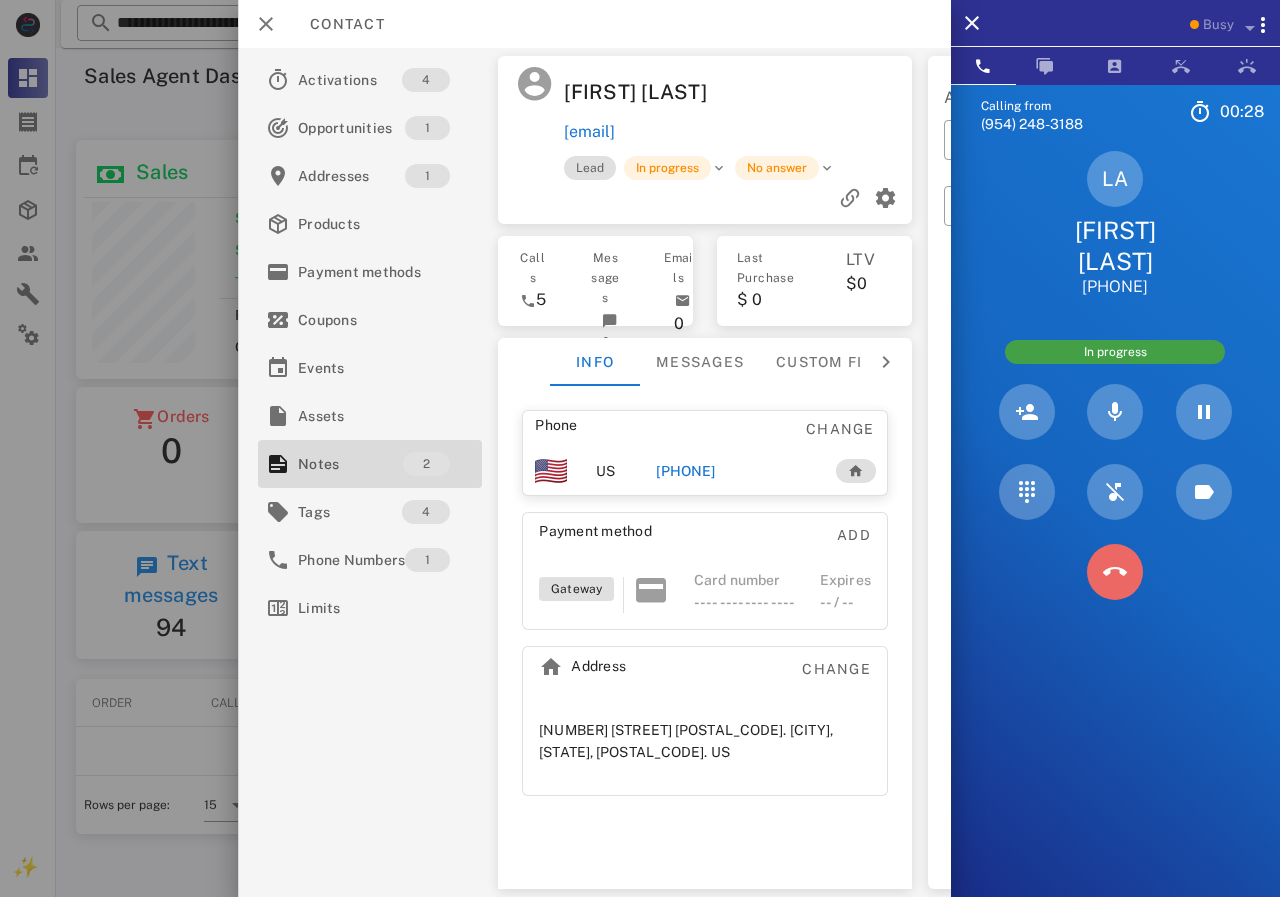 click at bounding box center (1115, 572) 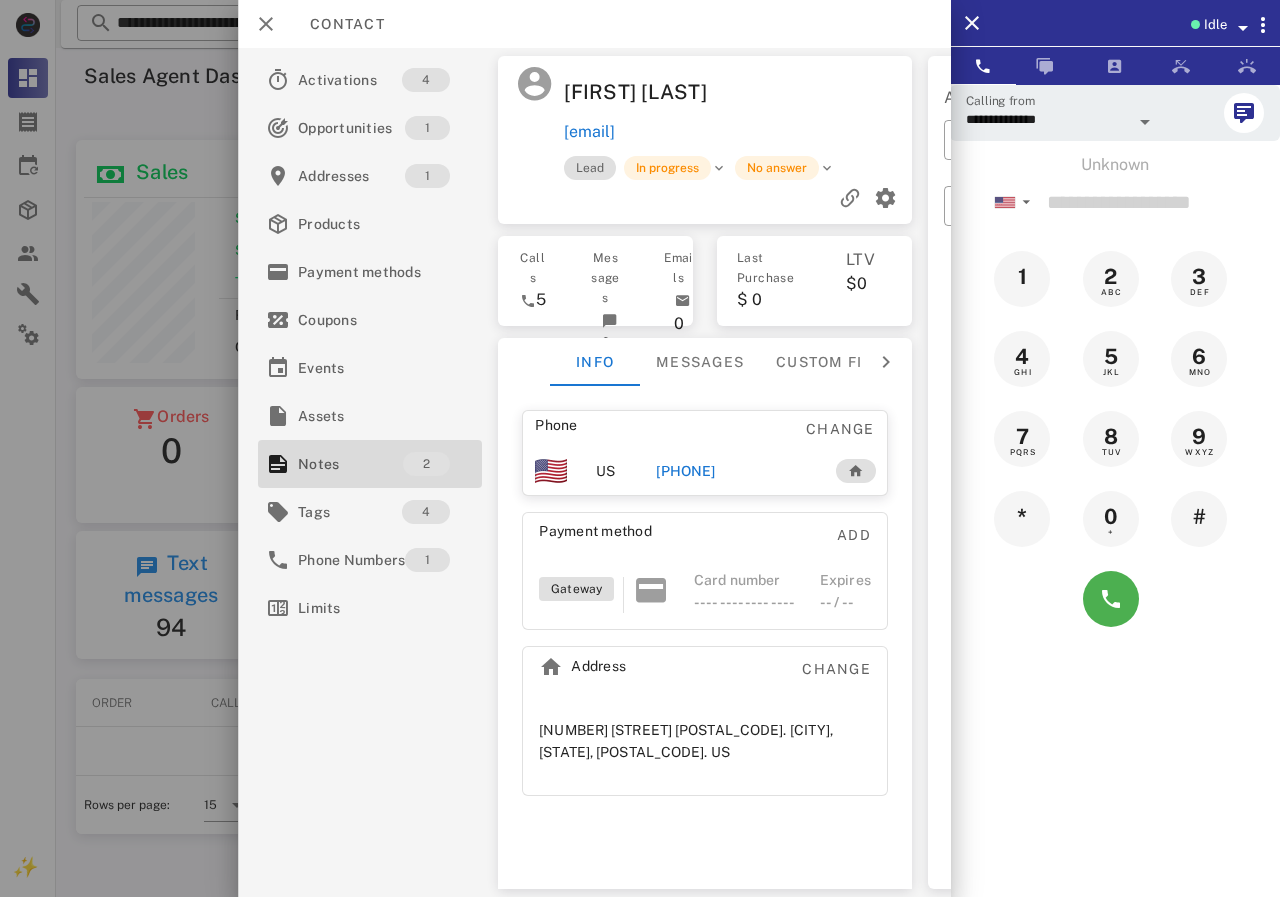 click on "[PHONE]" at bounding box center (685, 471) 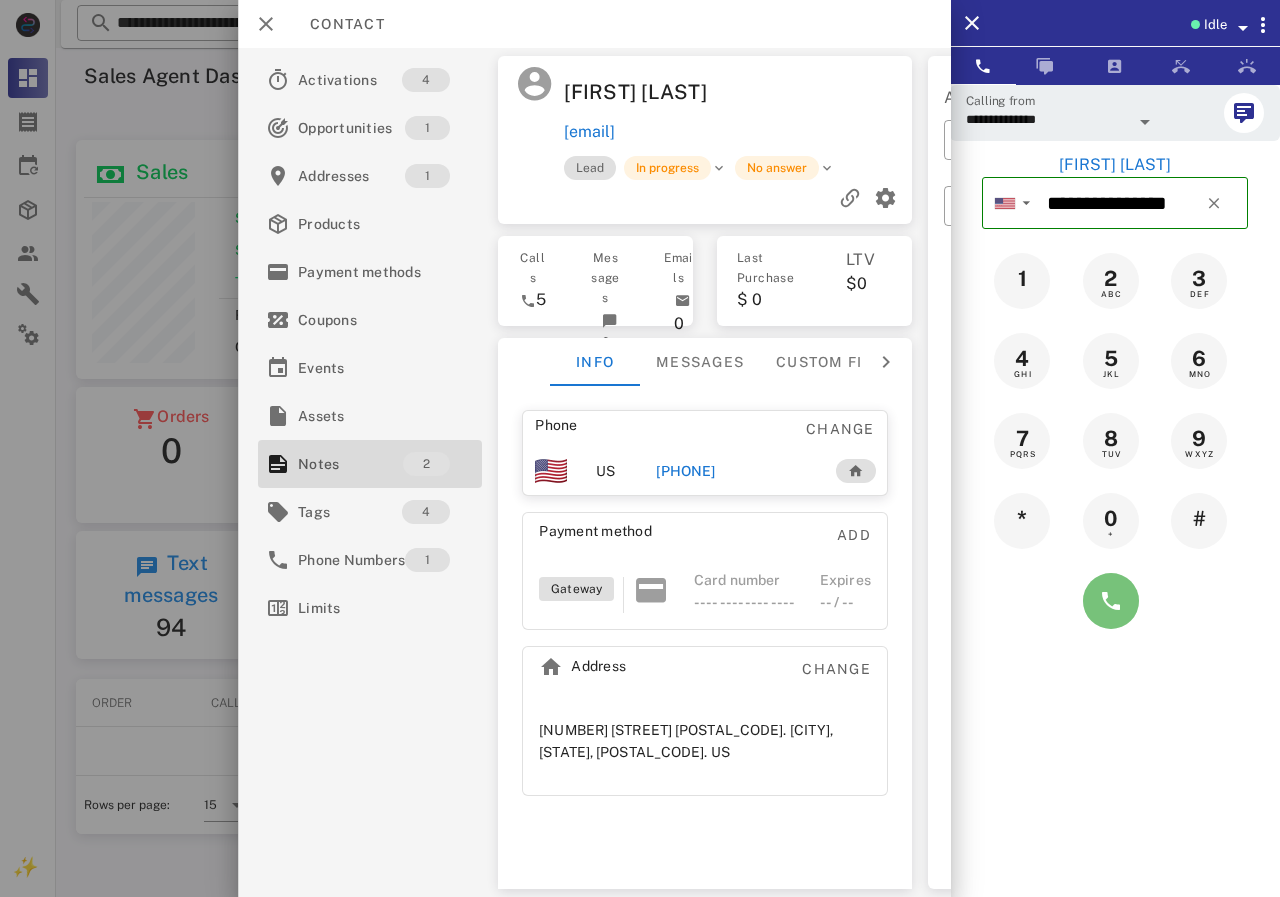 click at bounding box center (1111, 601) 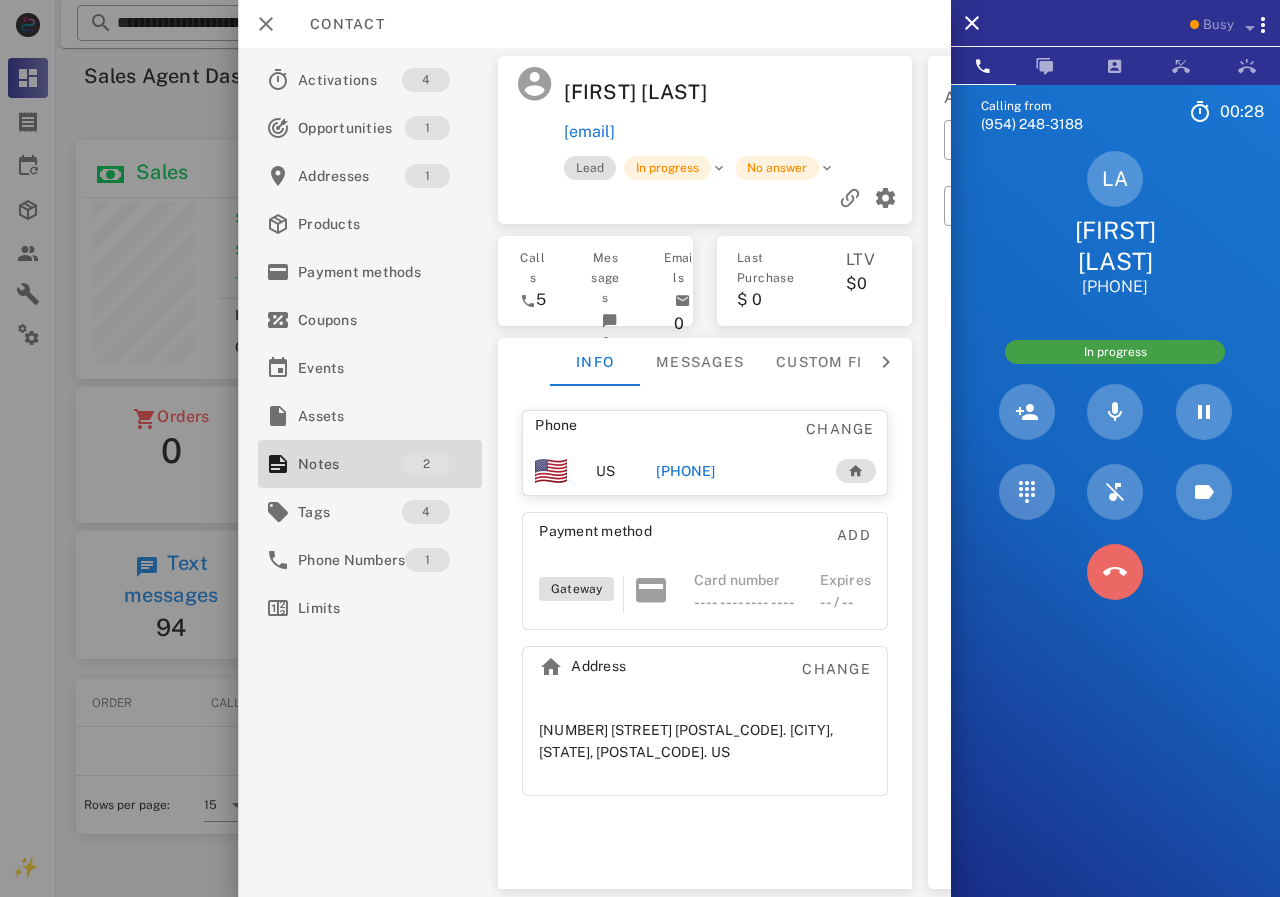 click at bounding box center (1115, 572) 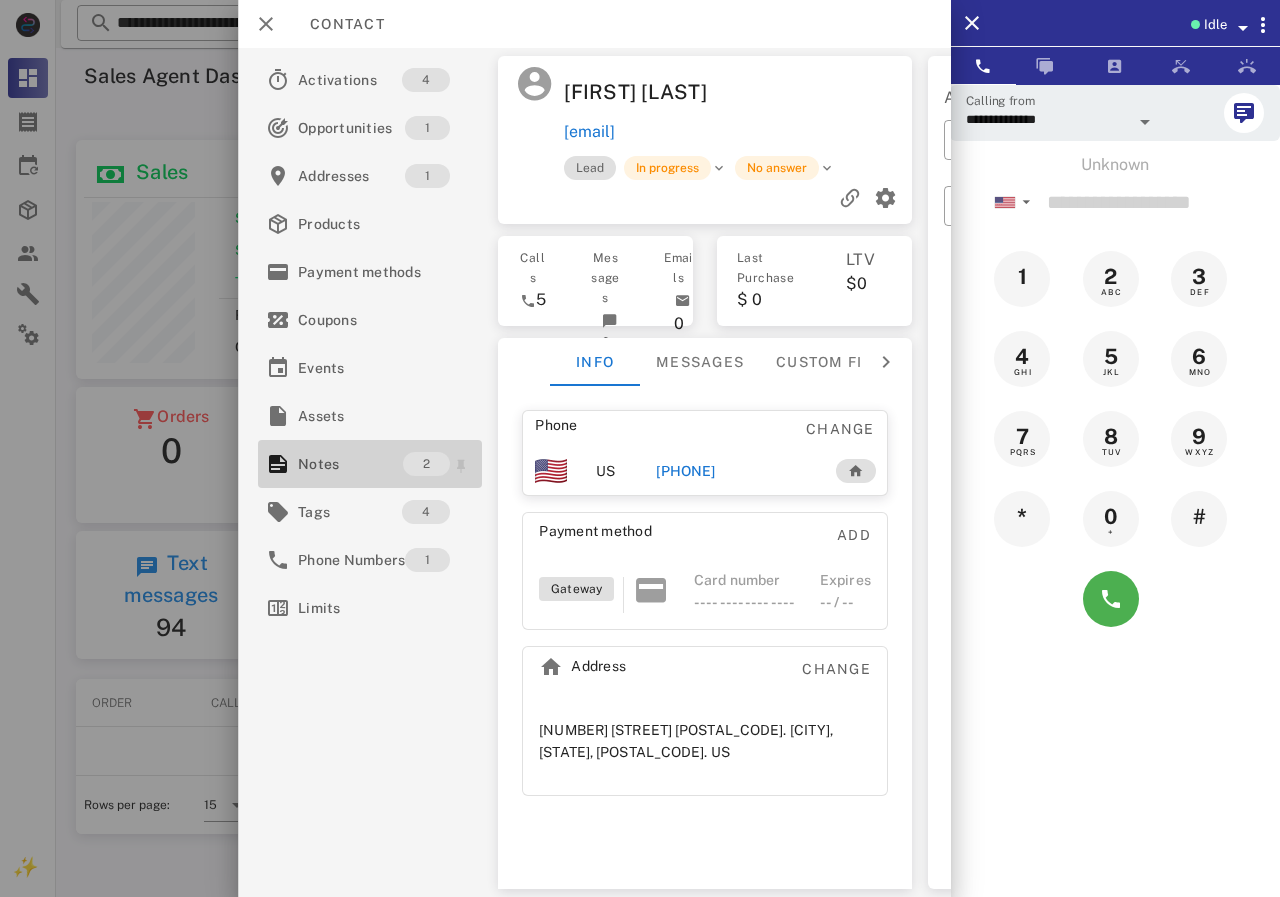 click on "Notes" at bounding box center (350, 464) 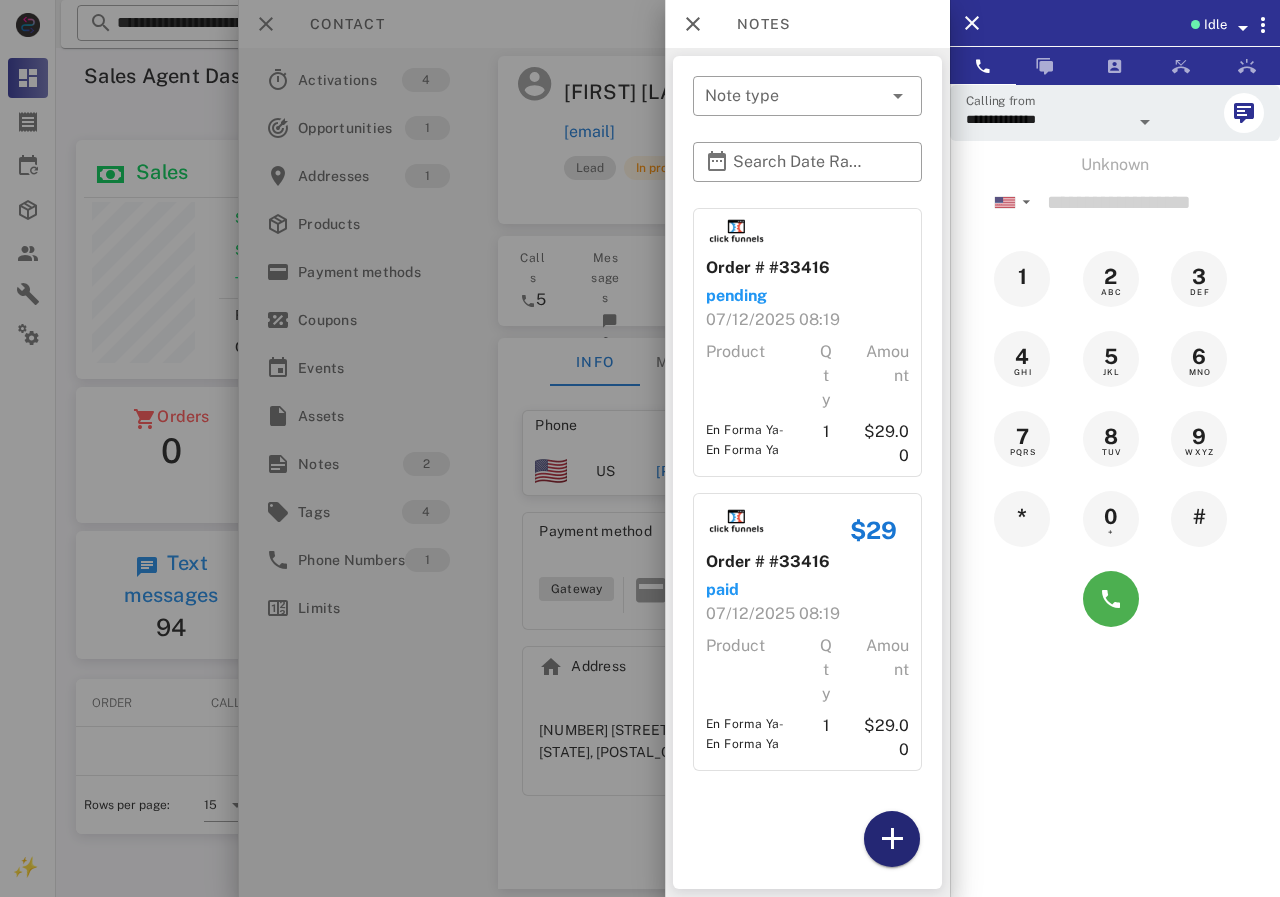 click at bounding box center (892, 839) 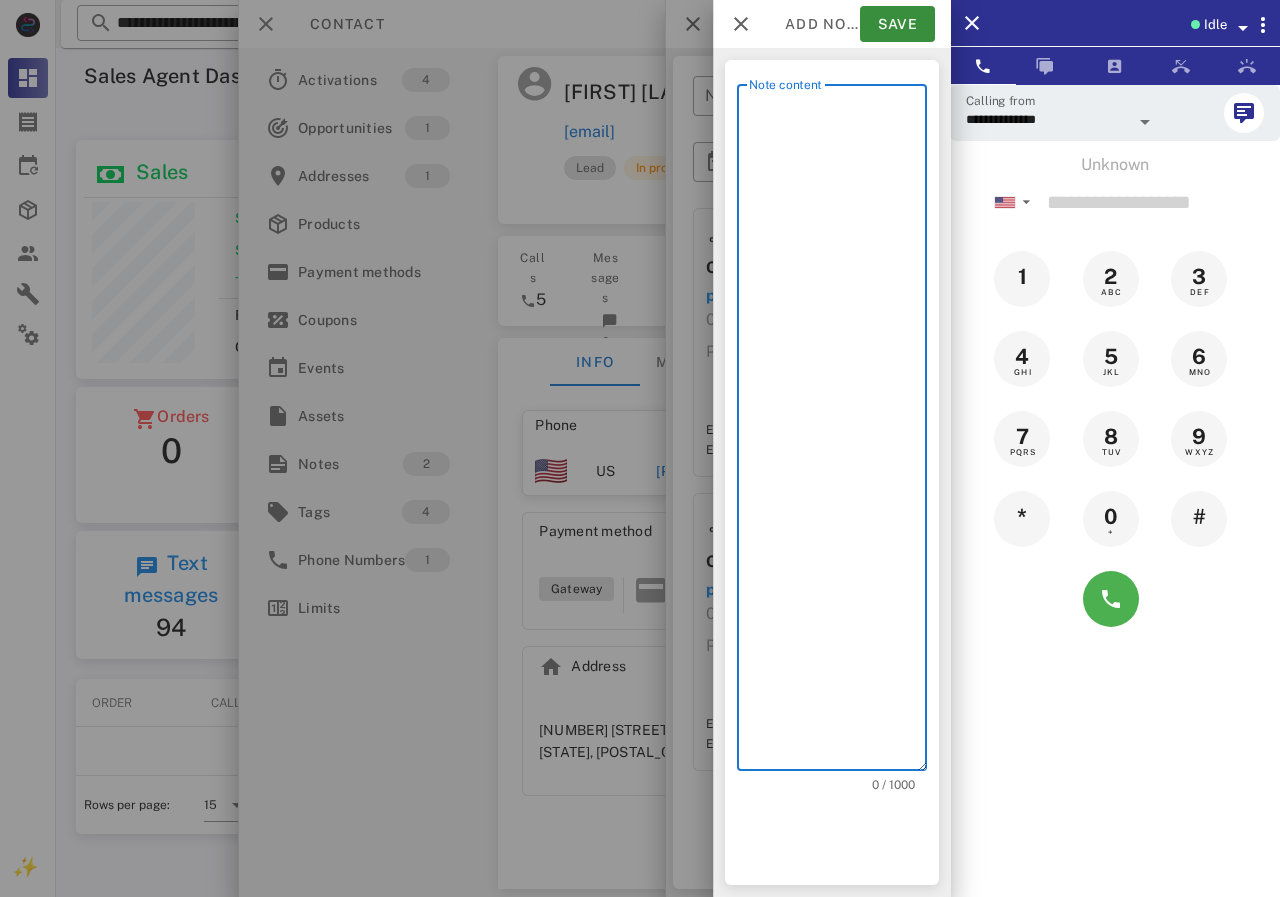 scroll, scrollTop: 240, scrollLeft: 390, axis: both 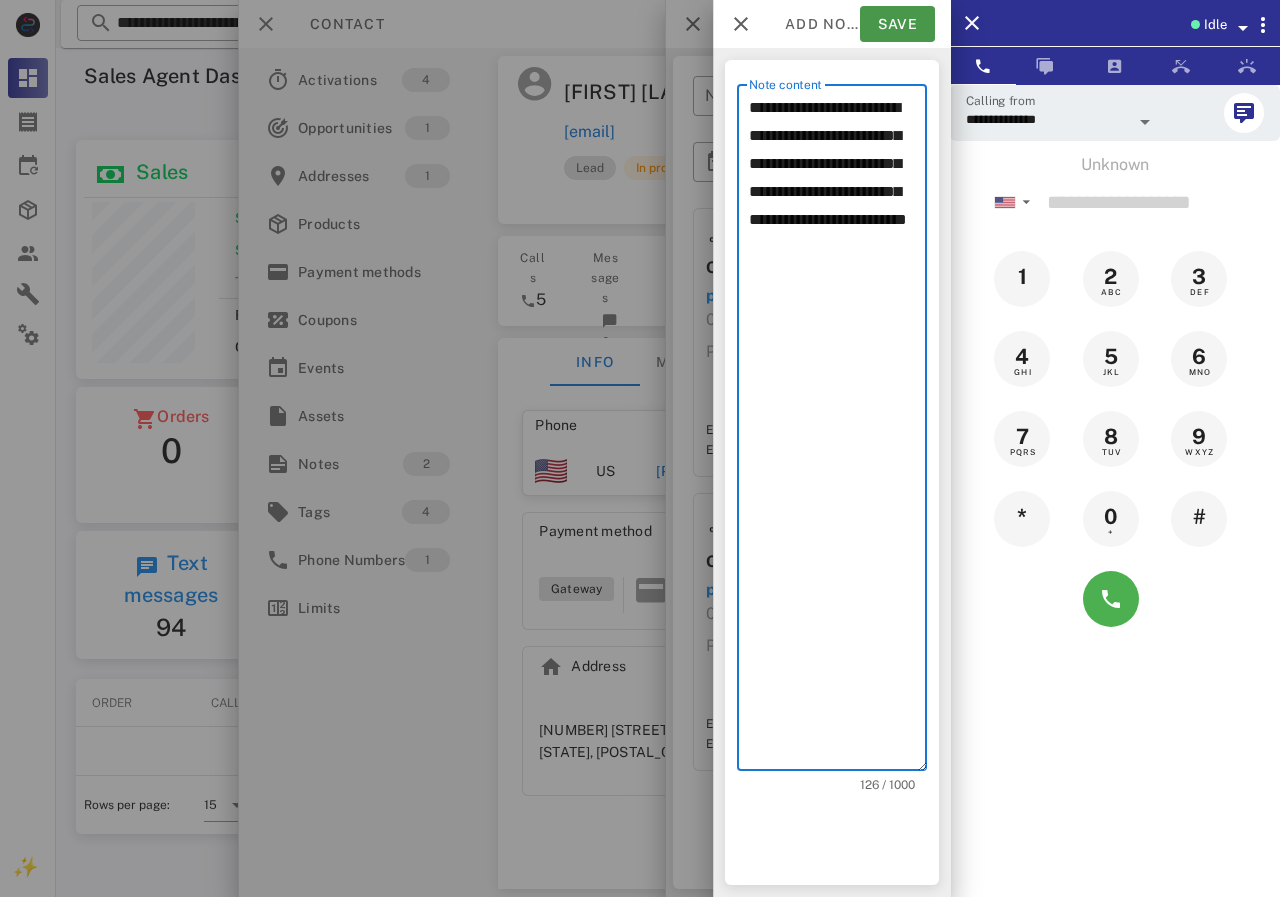 type on "**********" 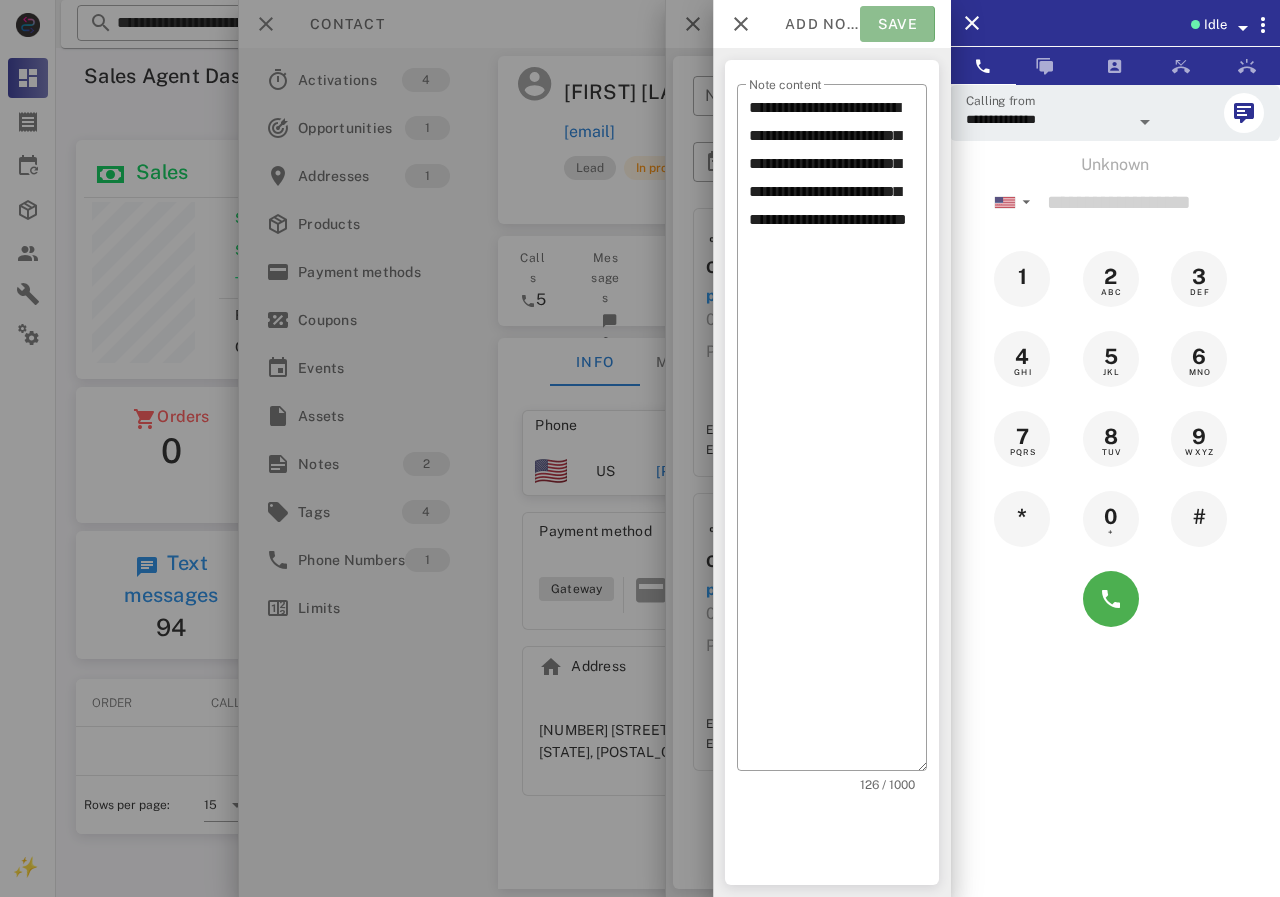 click on "Save" at bounding box center (897, 24) 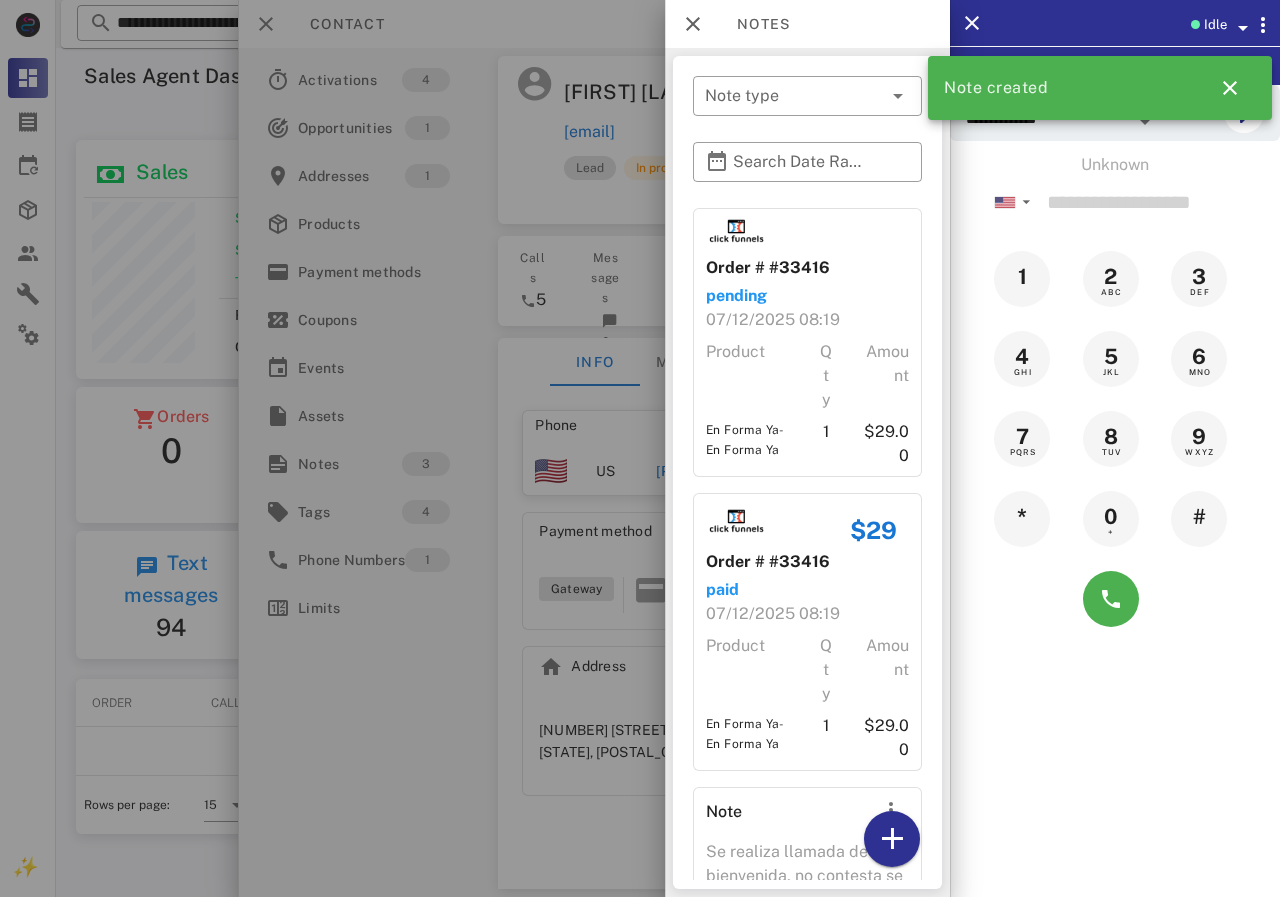 click at bounding box center (640, 448) 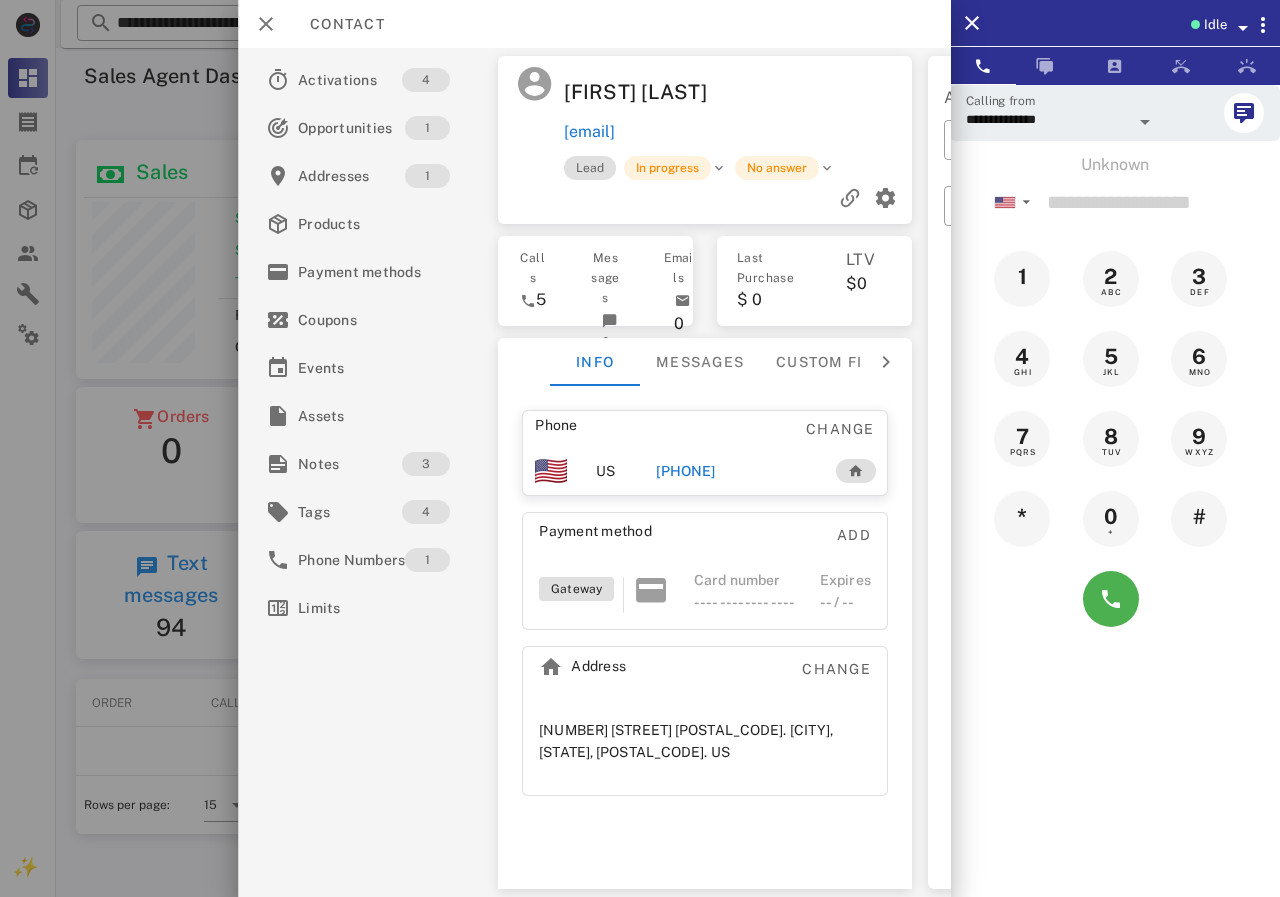 click on "Contact" at bounding box center (337, 24) 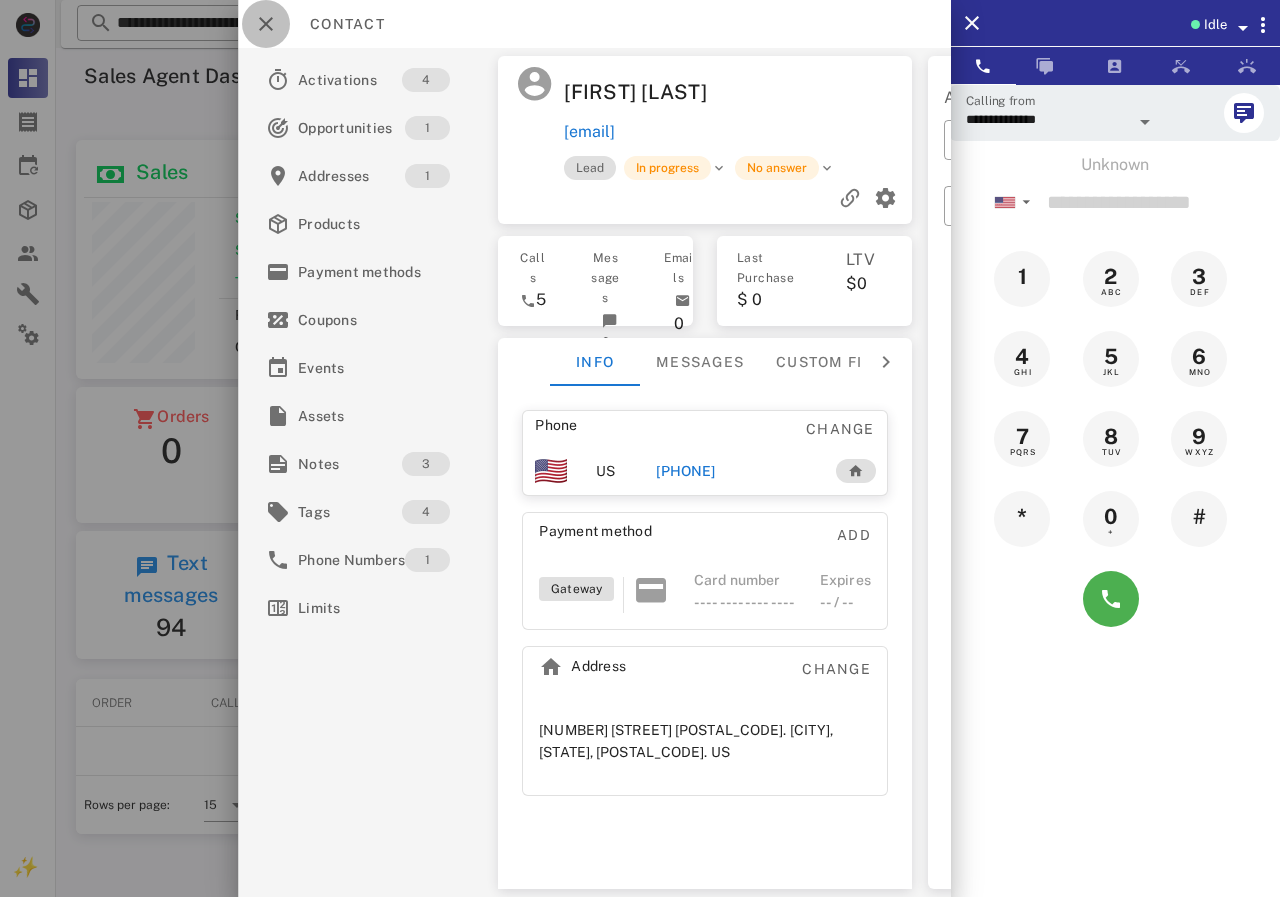 click at bounding box center [266, 24] 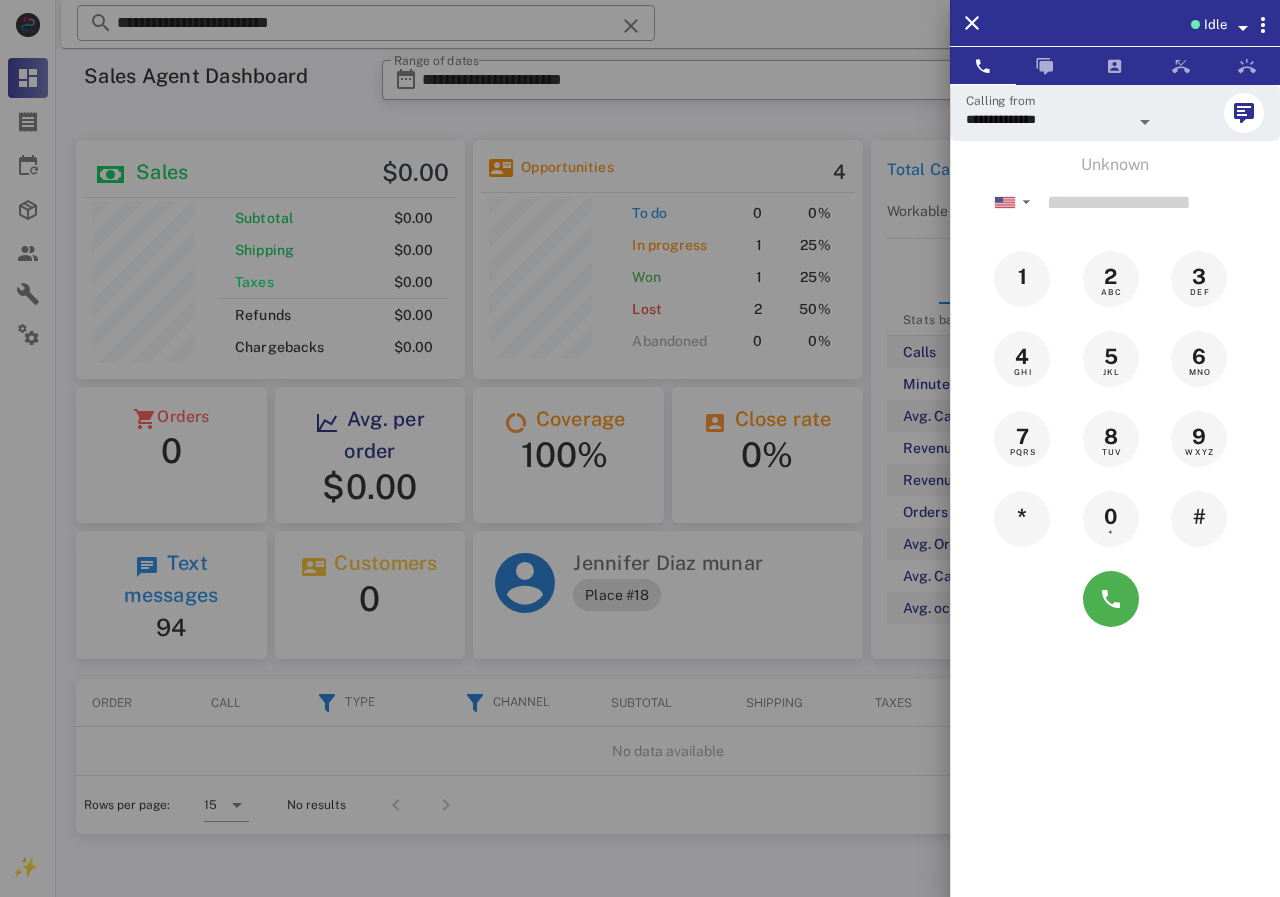 click at bounding box center (640, 448) 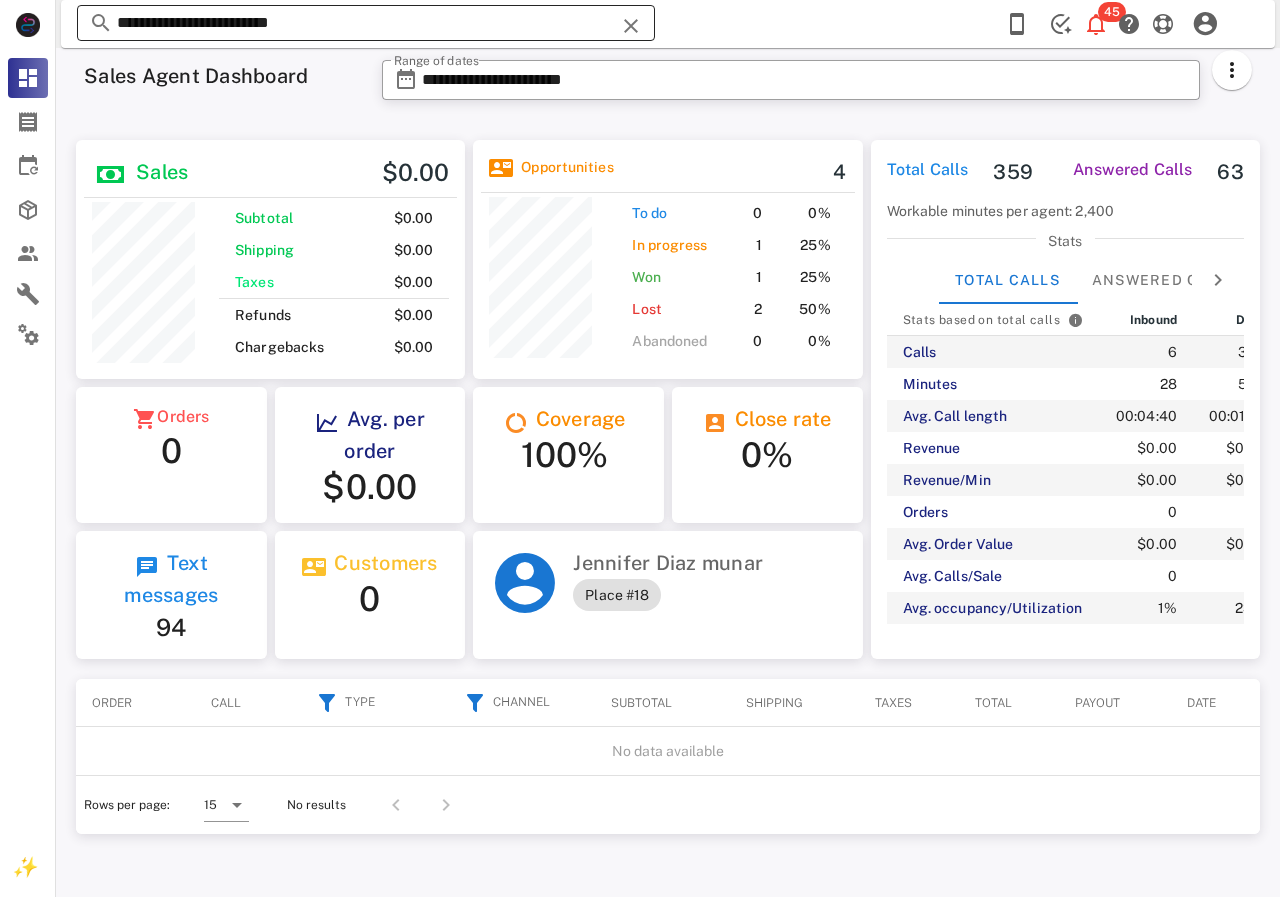 drag, startPoint x: 491, startPoint y: 26, endPoint x: 165, endPoint y: 26, distance: 326 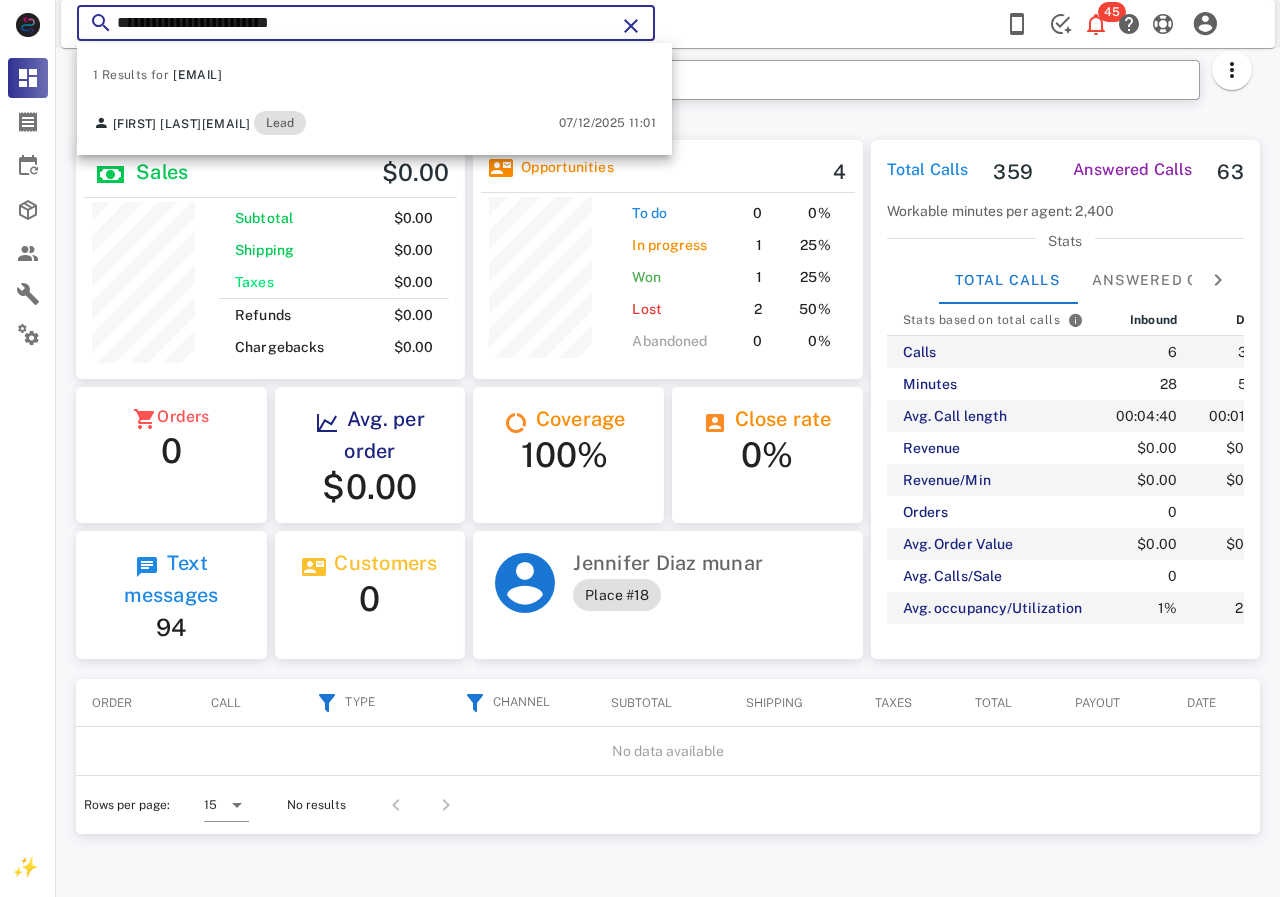 drag, startPoint x: 165, startPoint y: 26, endPoint x: 185, endPoint y: 31, distance: 20.615528 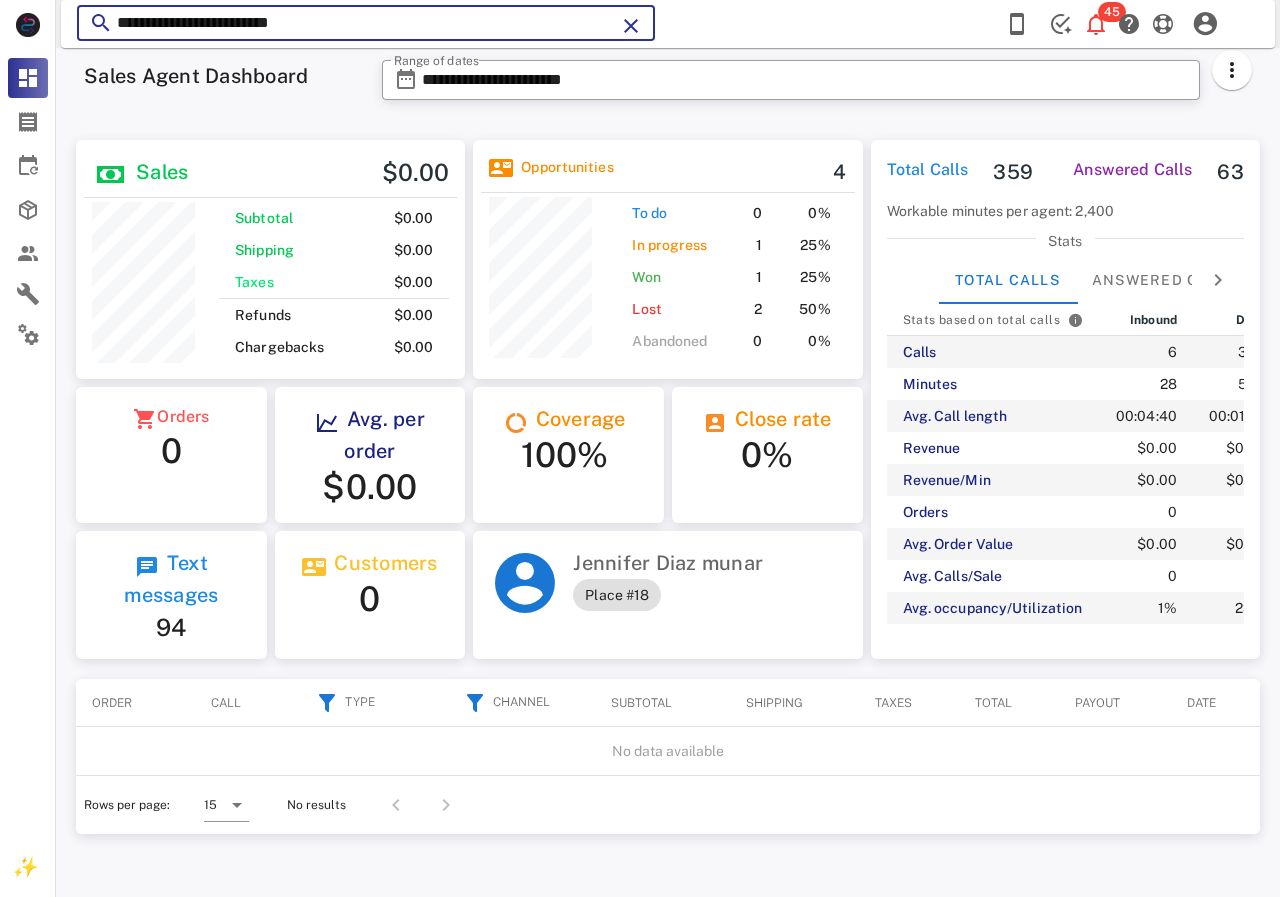 click on "**********" at bounding box center [366, 23] 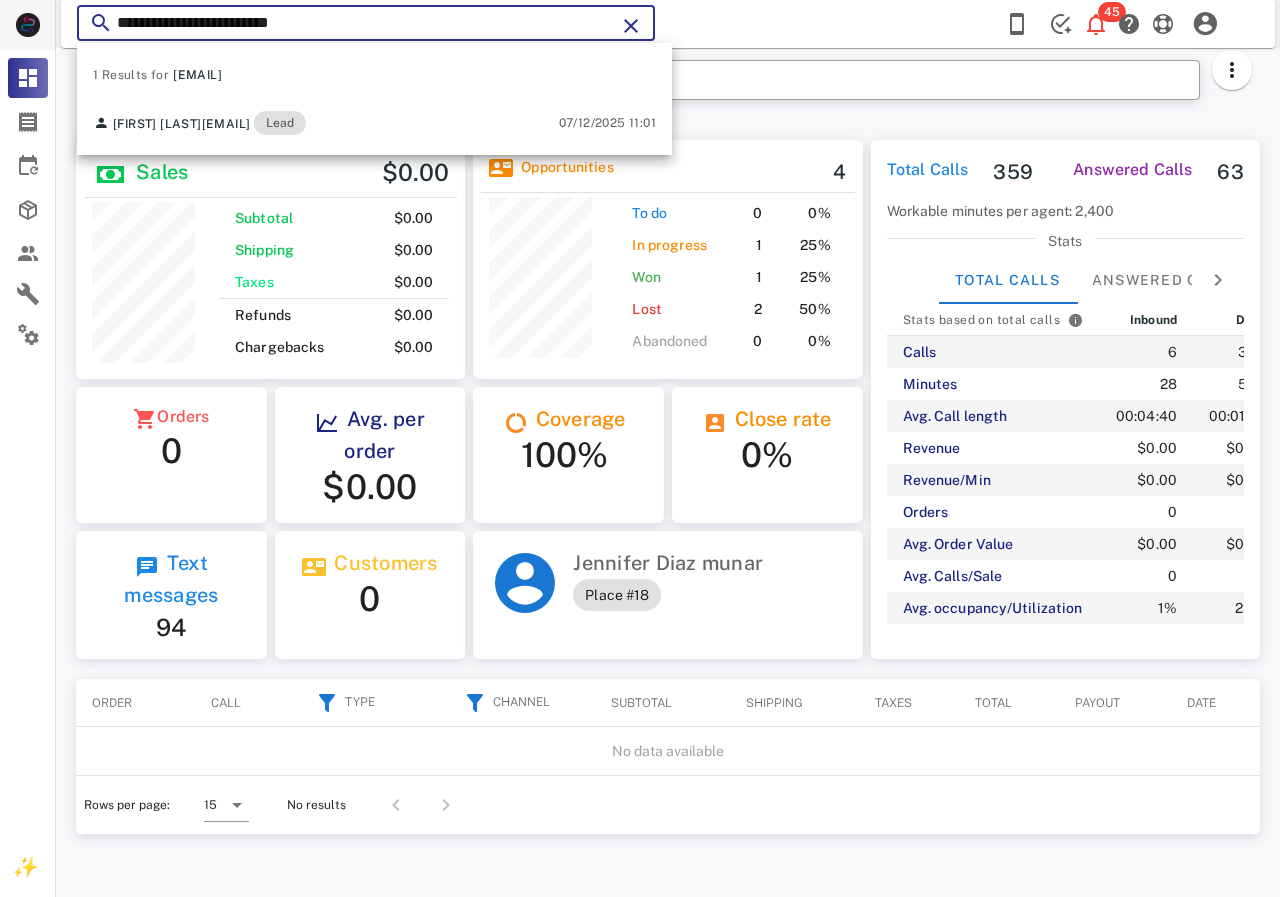 drag, startPoint x: 415, startPoint y: 24, endPoint x: 17, endPoint y: 29, distance: 398.0314 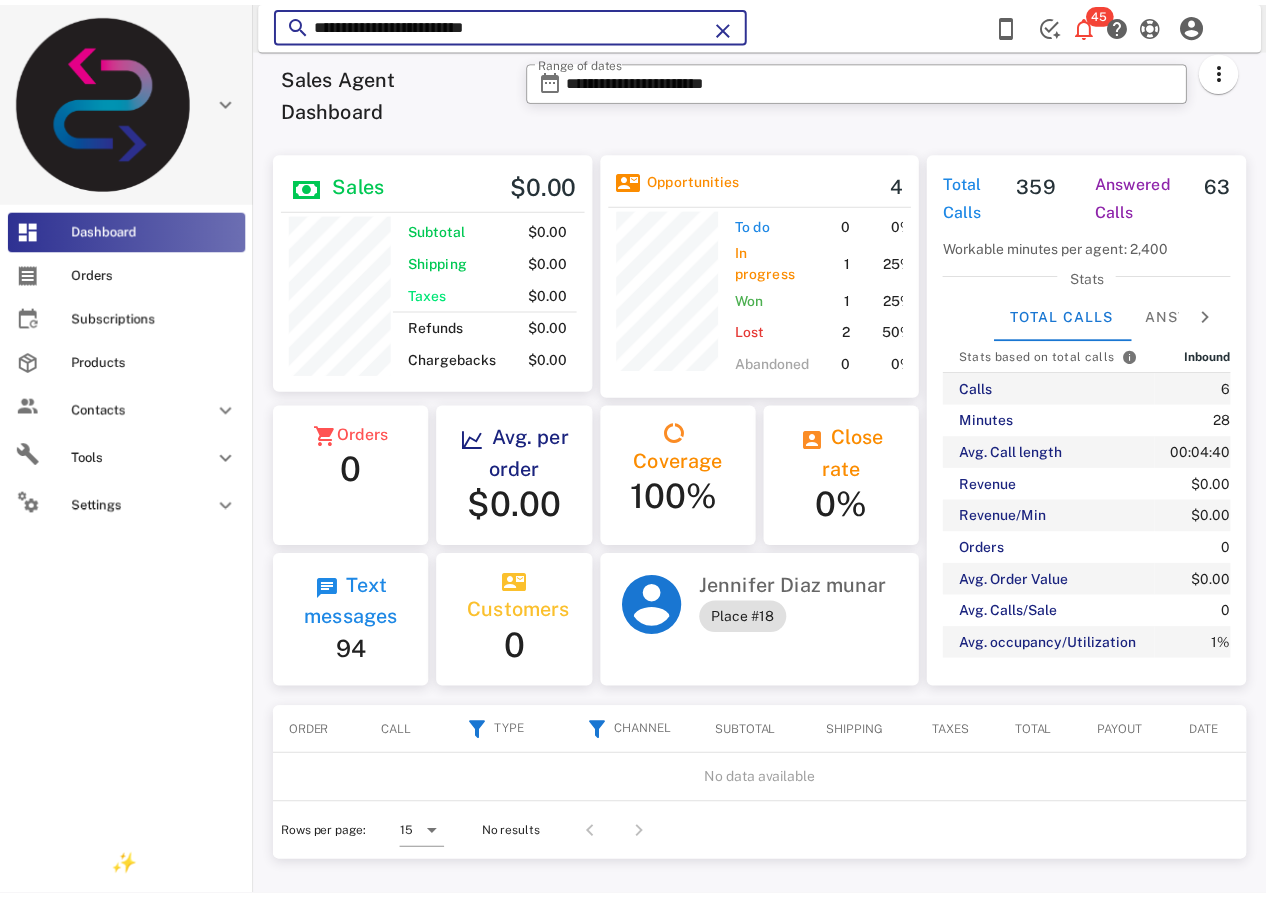scroll, scrollTop: 255, scrollLeft: 318, axis: both 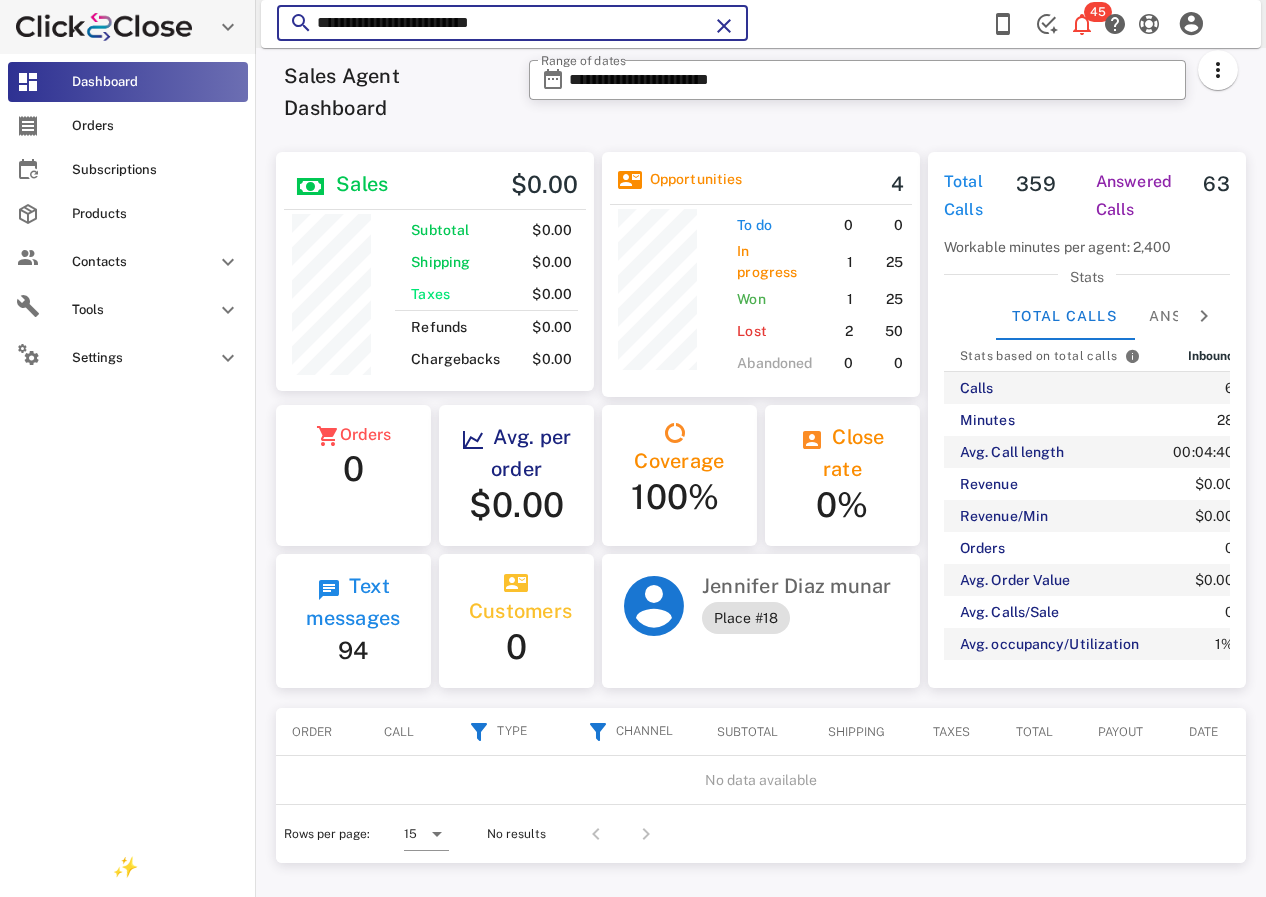 paste 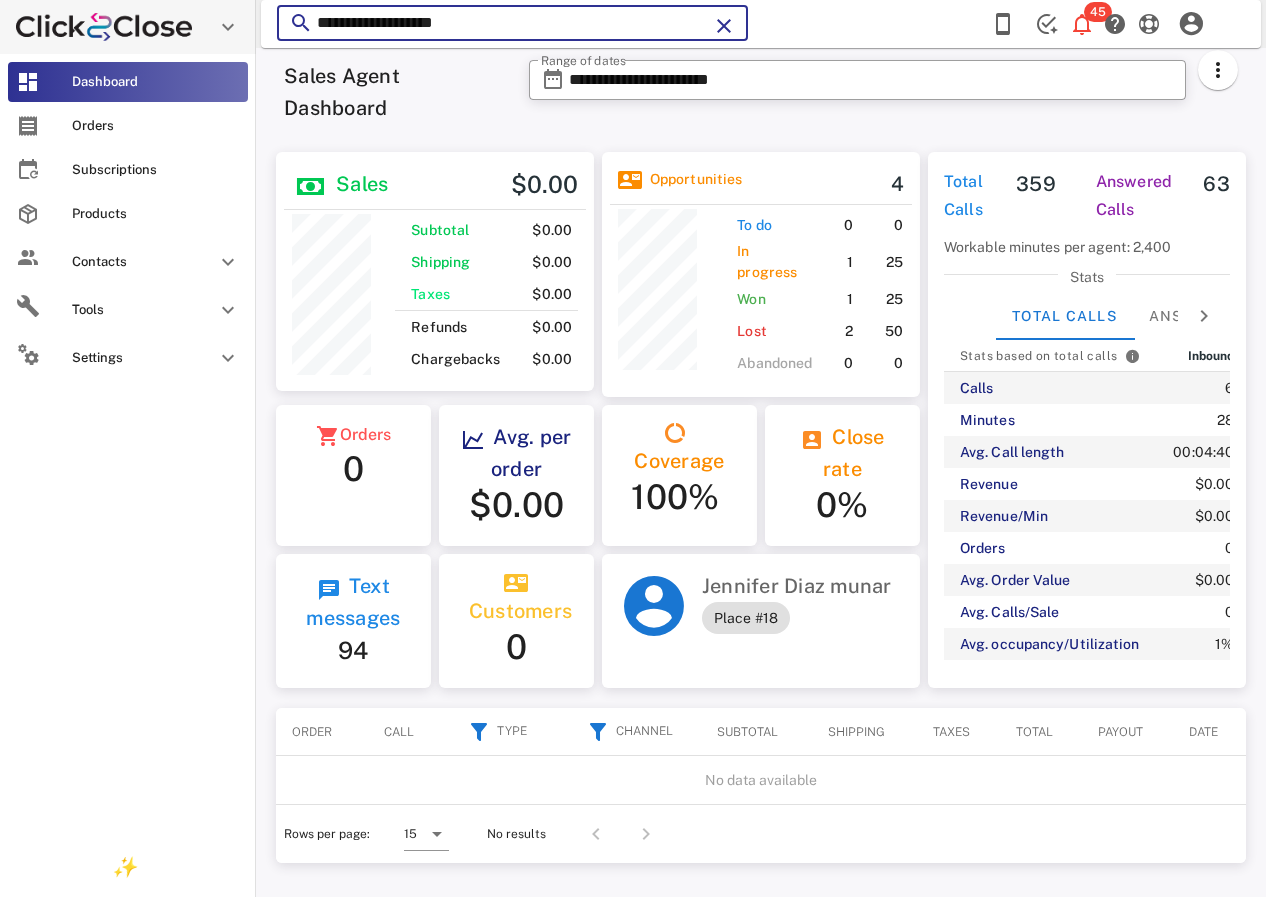 scroll, scrollTop: 255, scrollLeft: 318, axis: both 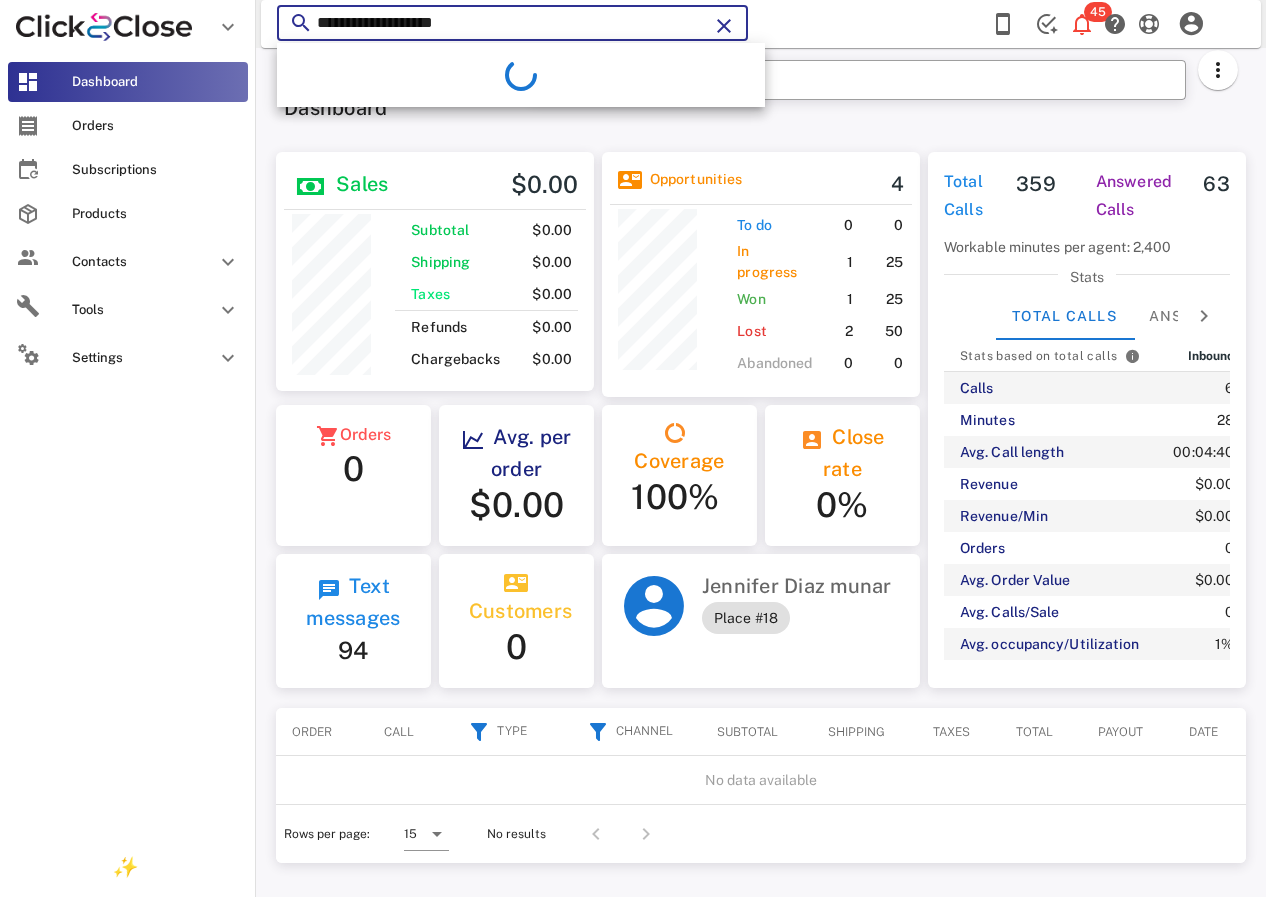 type on "**********" 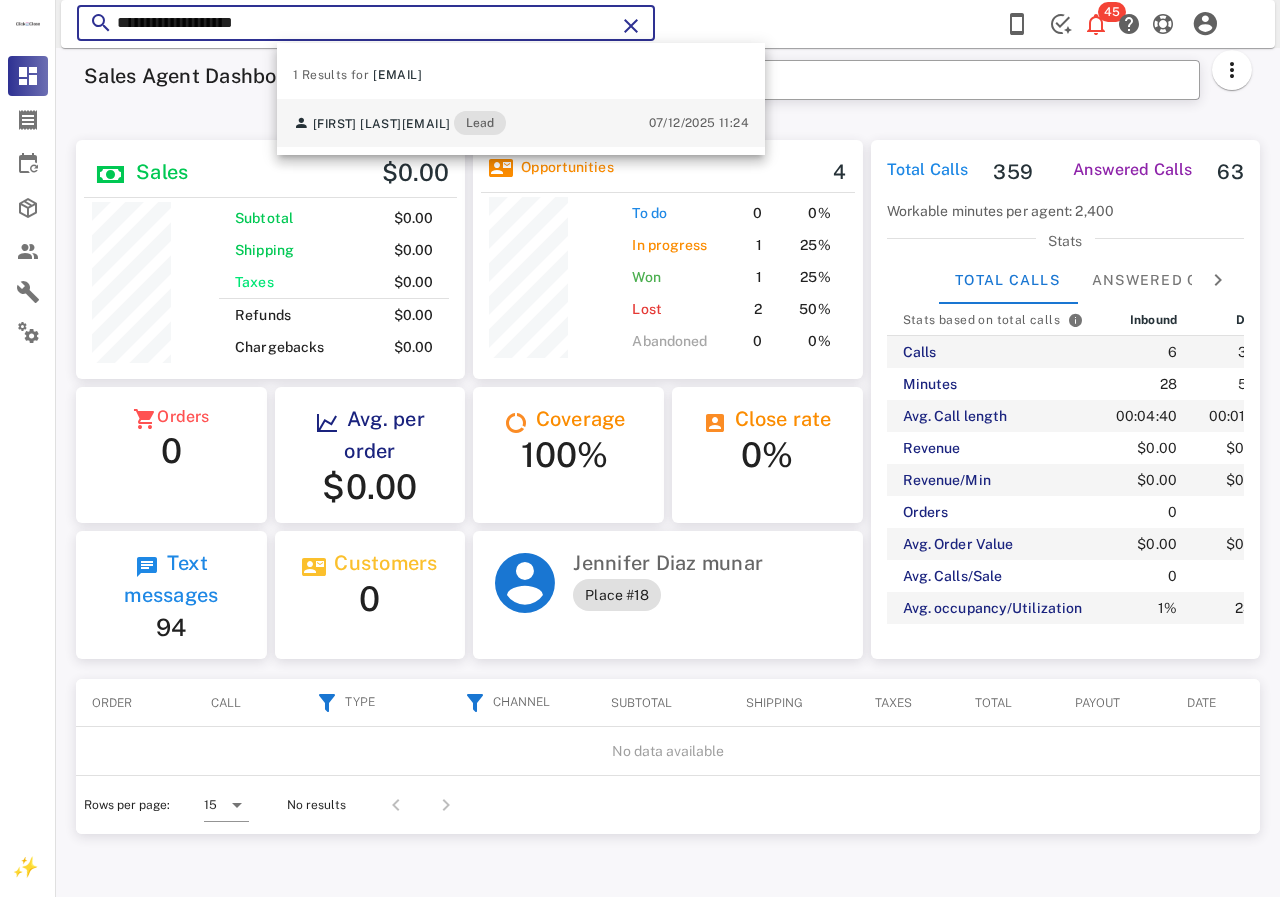 scroll, scrollTop: 999761, scrollLeft: 999611, axis: both 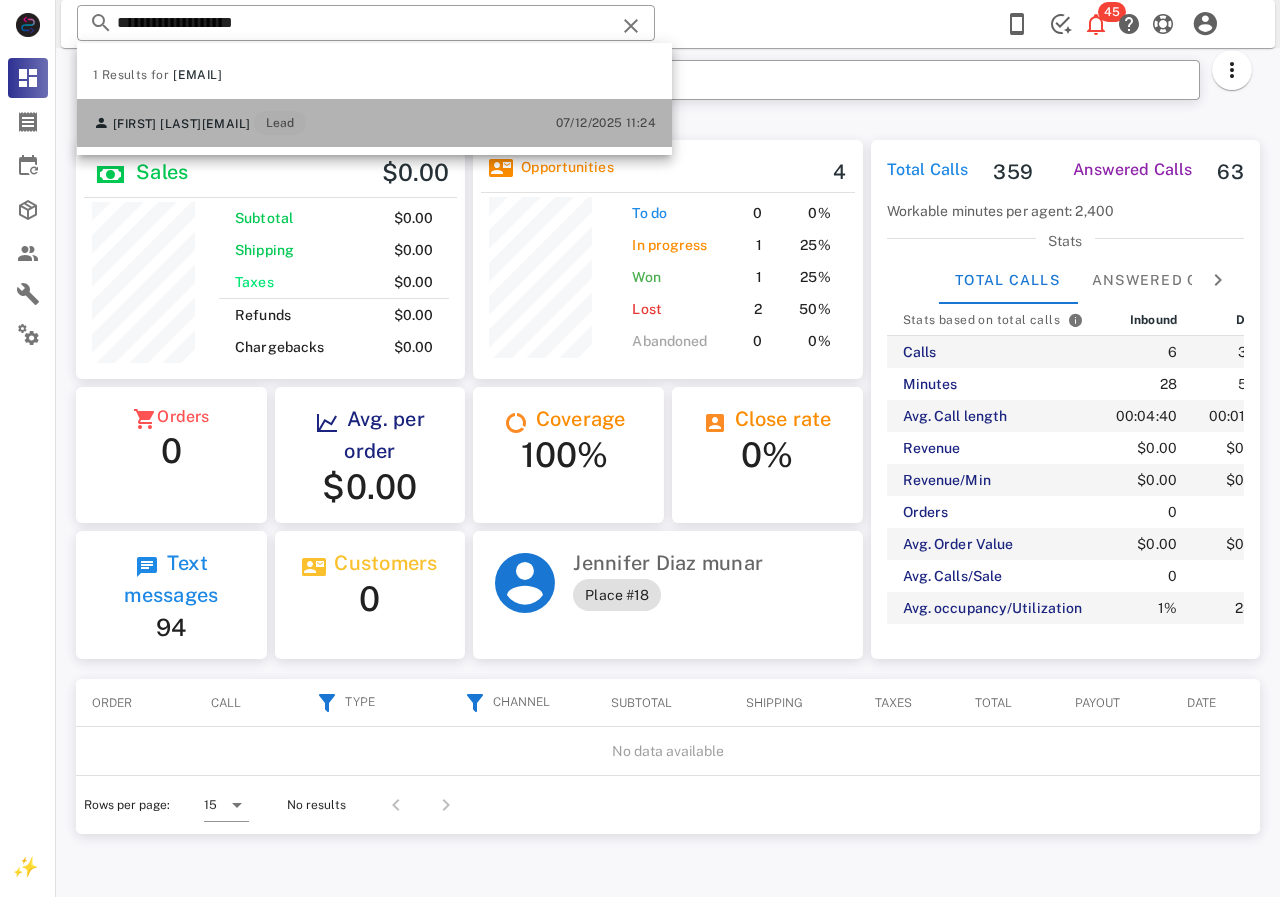 click on "[EMAIL]" at bounding box center (226, 124) 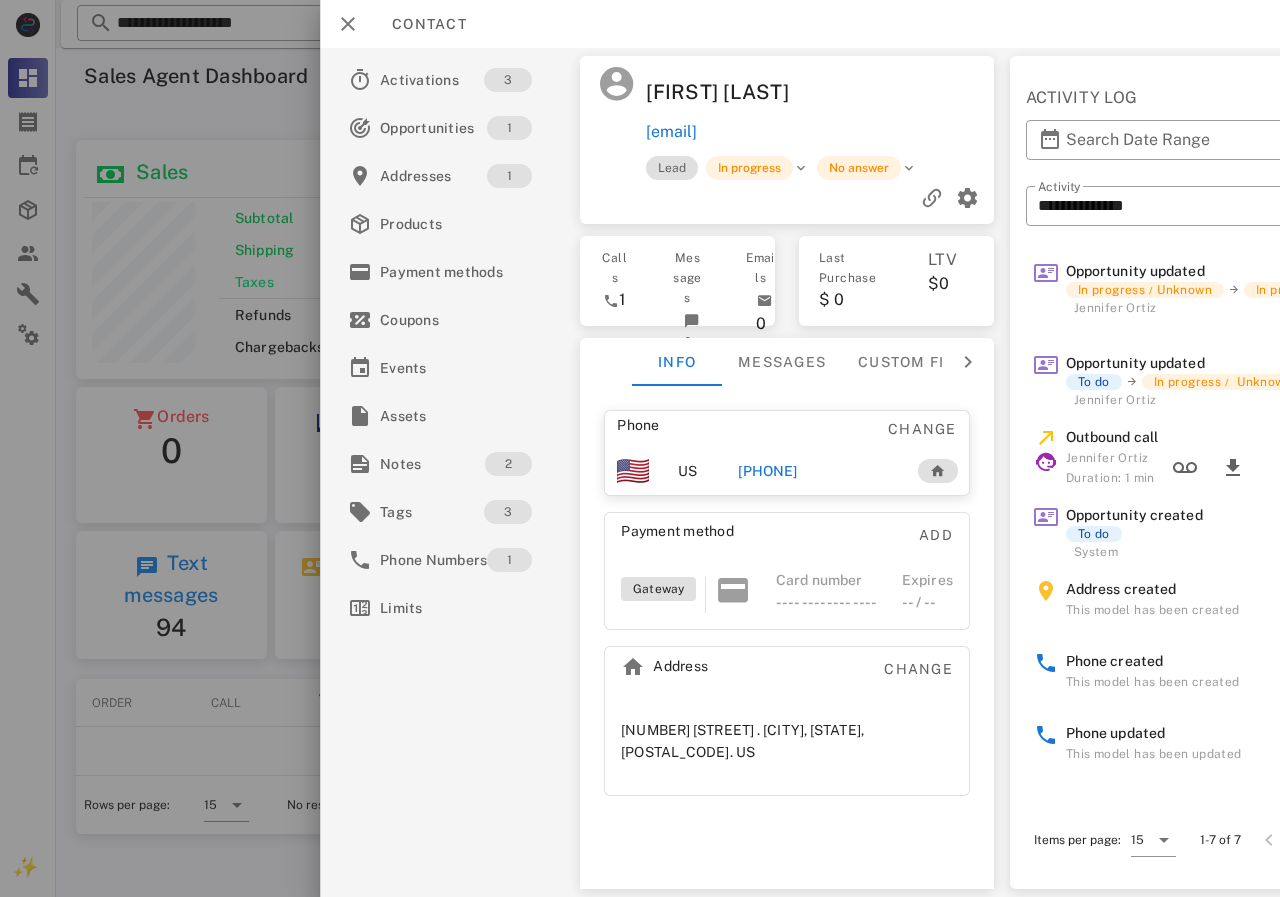 click on "[PHONE]" at bounding box center (767, 471) 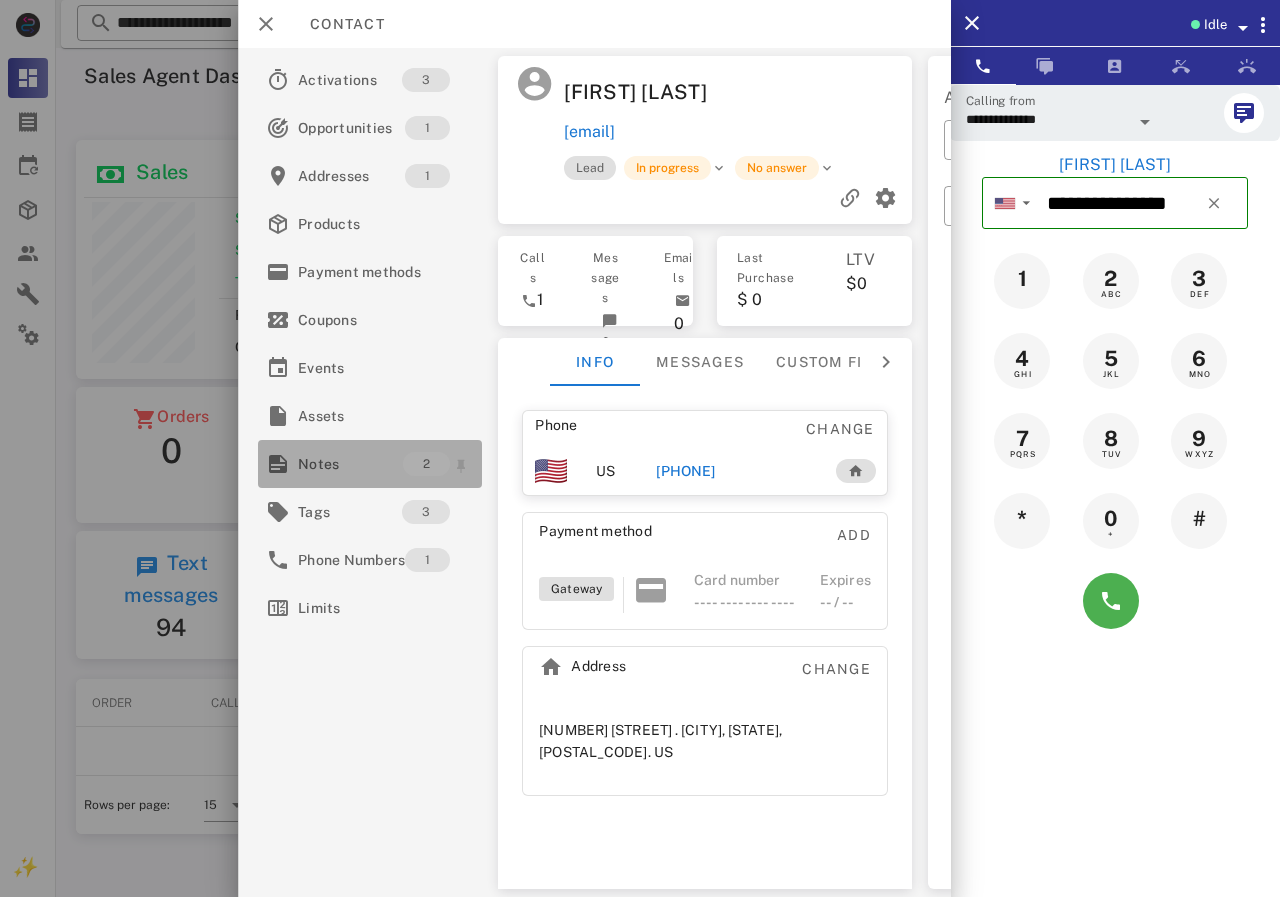 click on "Notes" at bounding box center [350, 464] 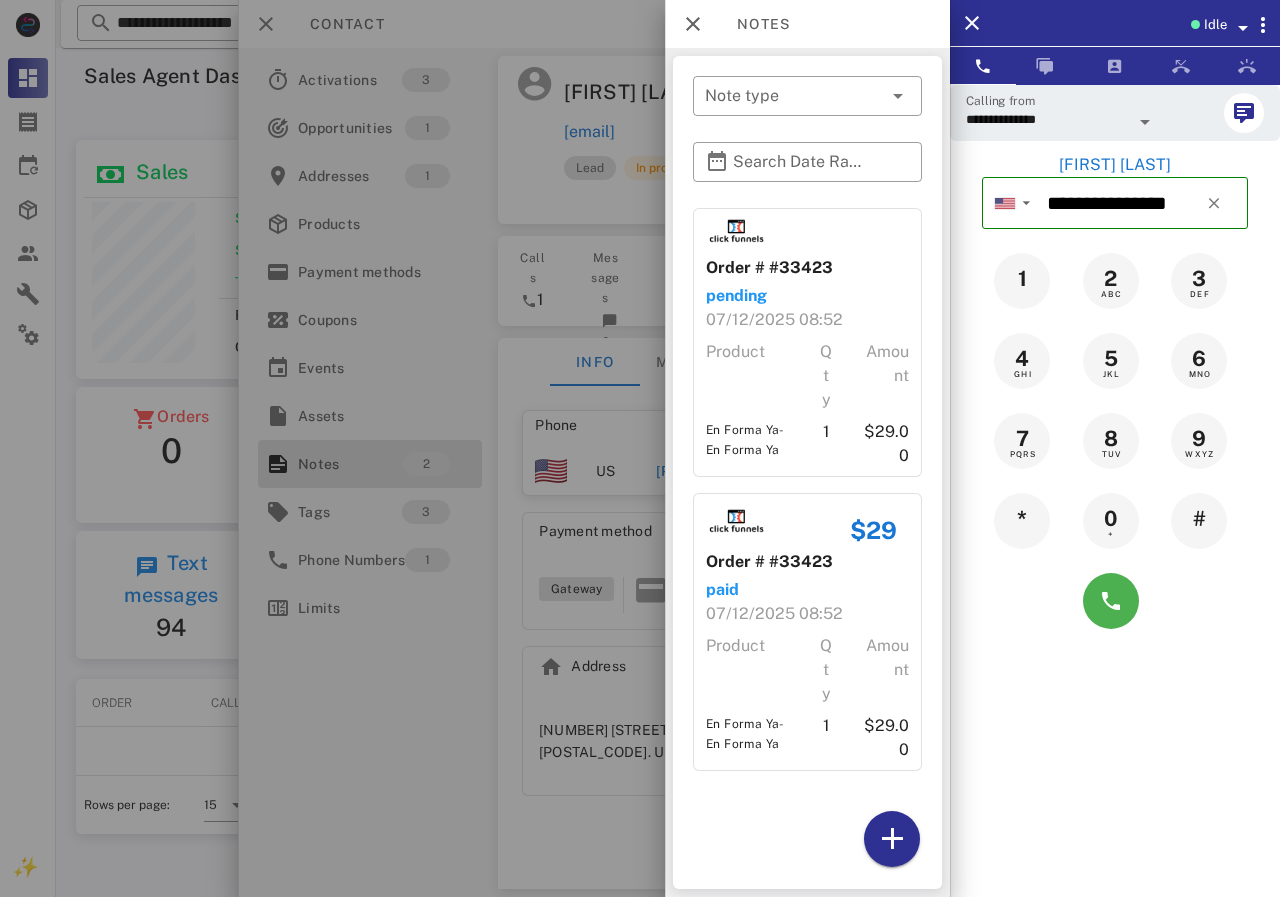 click at bounding box center (640, 448) 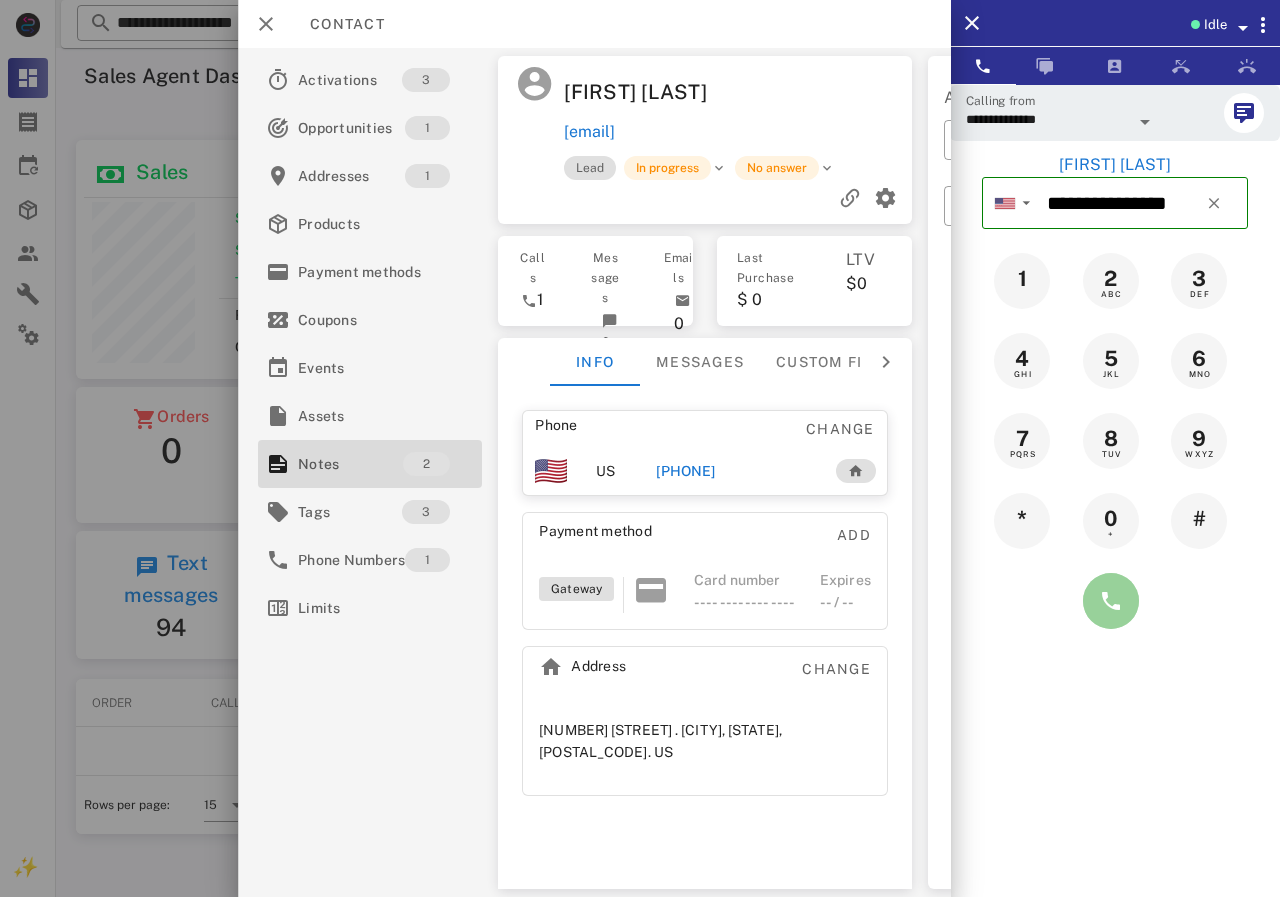 click at bounding box center [1111, 601] 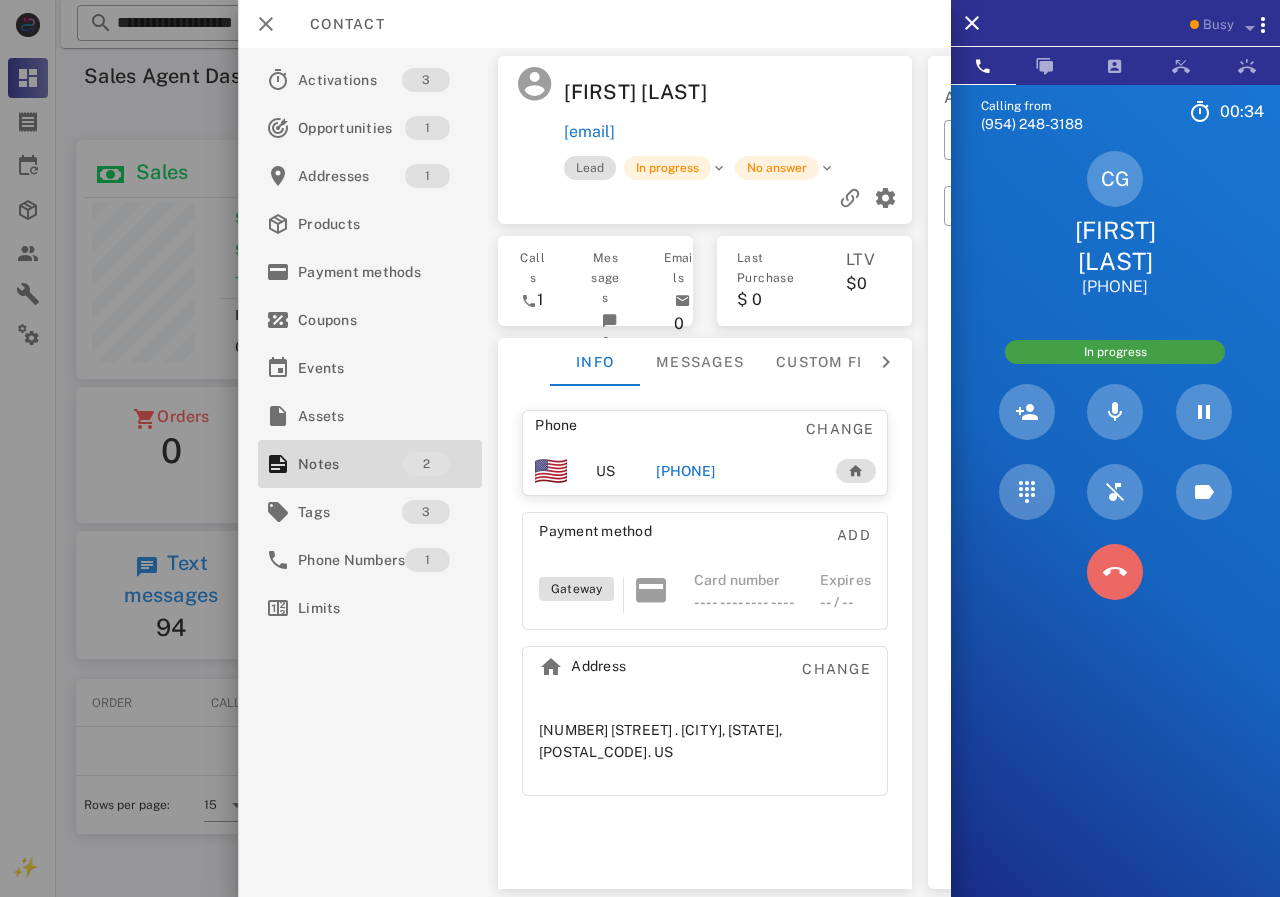click at bounding box center (1115, 572) 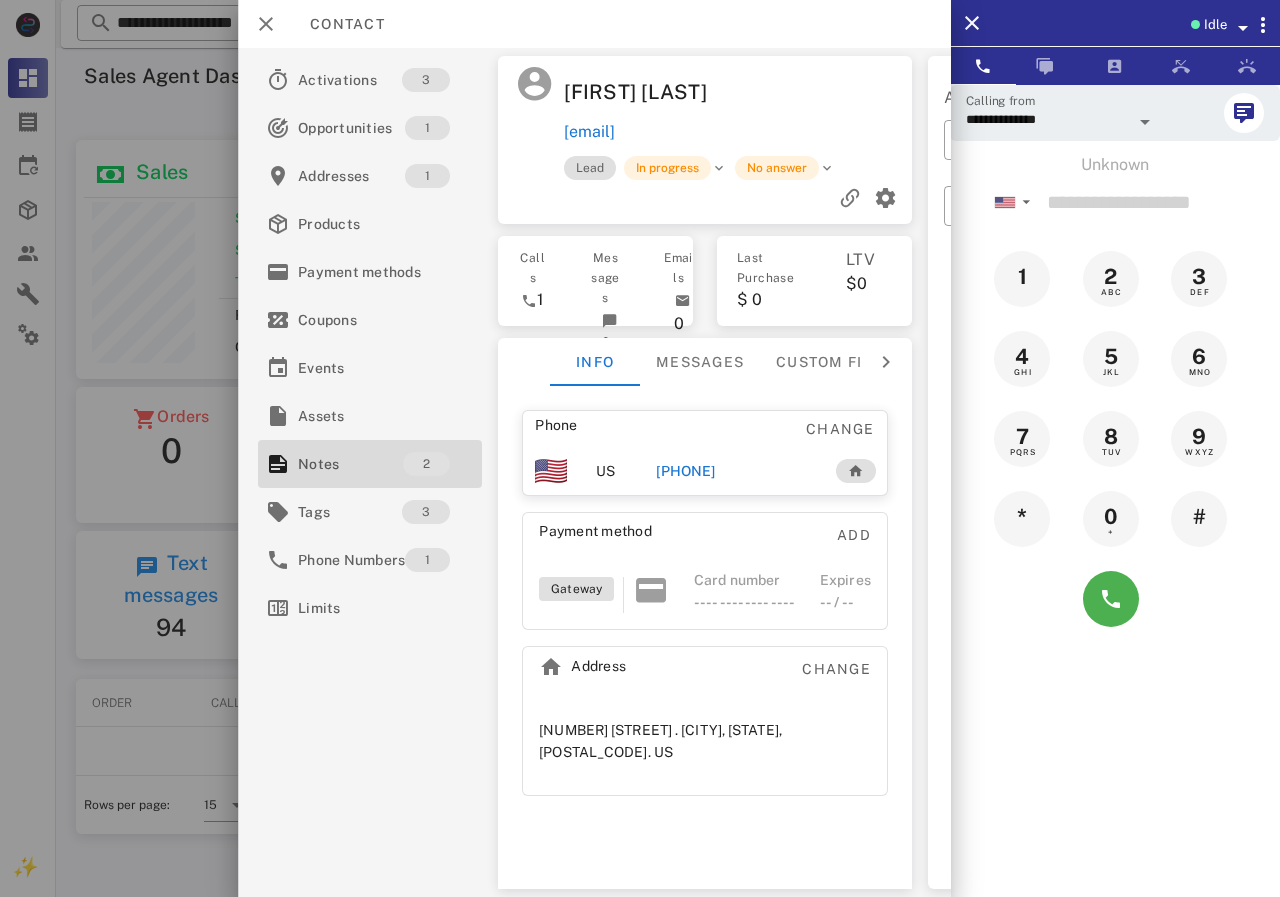 click on "[PHONE]" at bounding box center (685, 471) 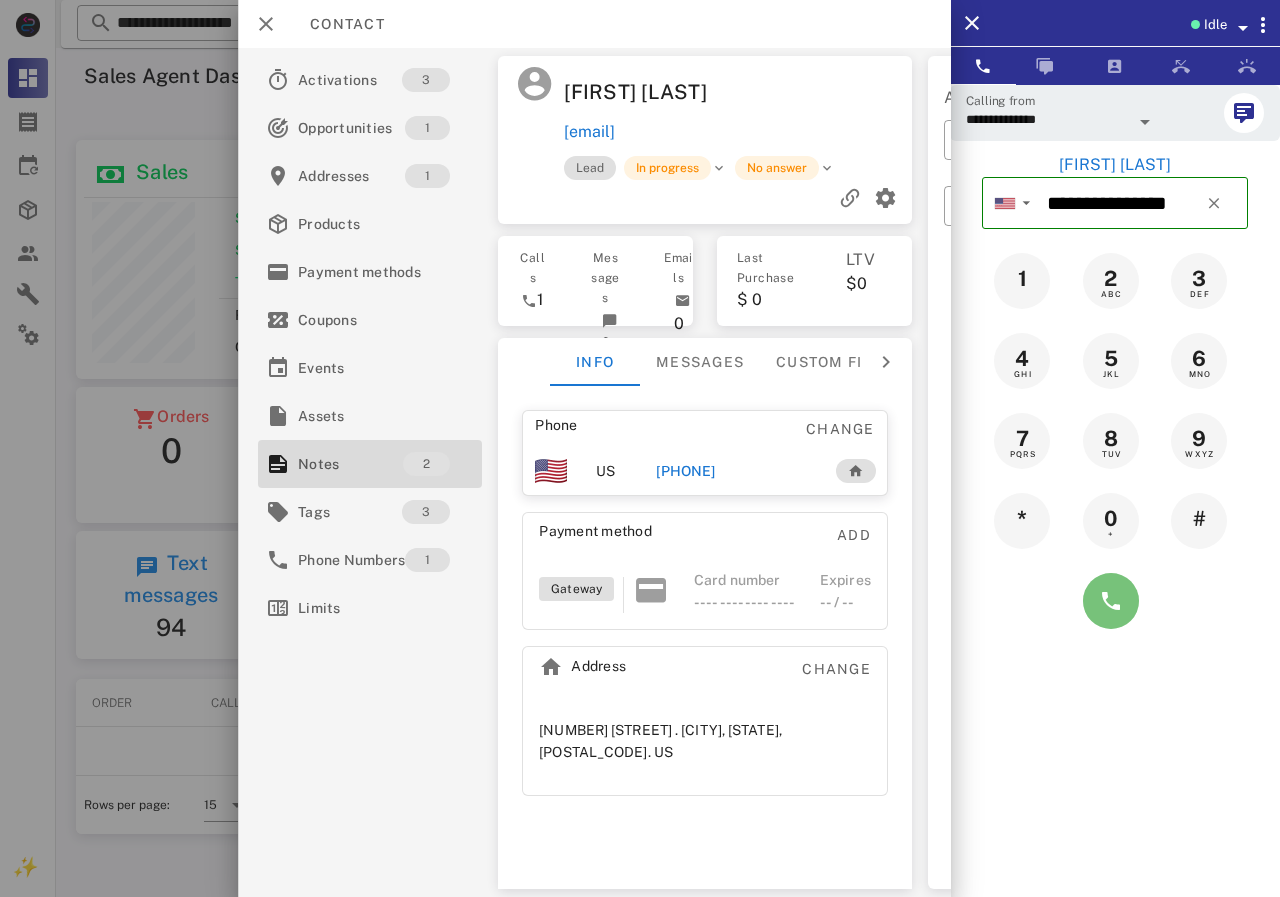 click at bounding box center (1111, 601) 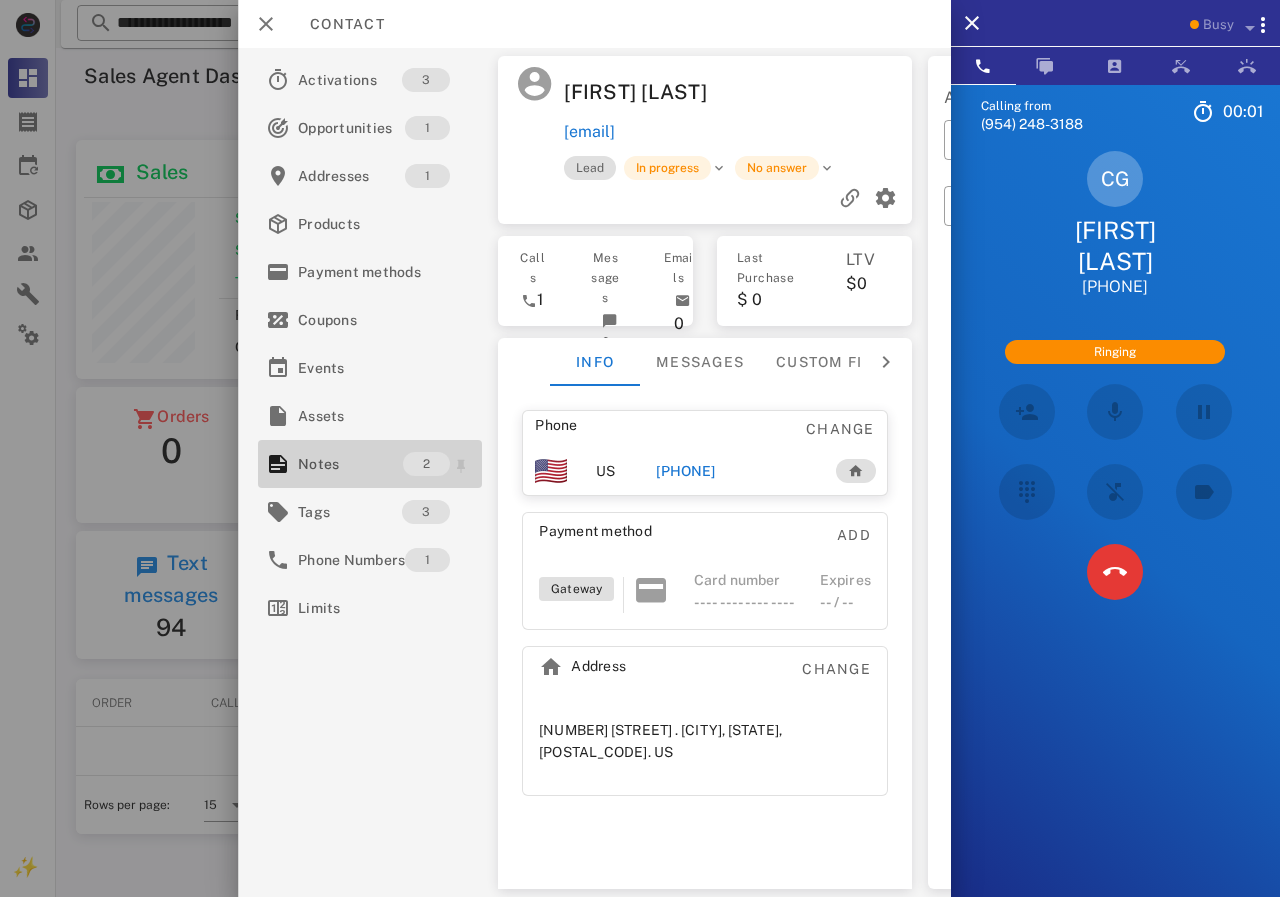 click on "Notes" at bounding box center [350, 464] 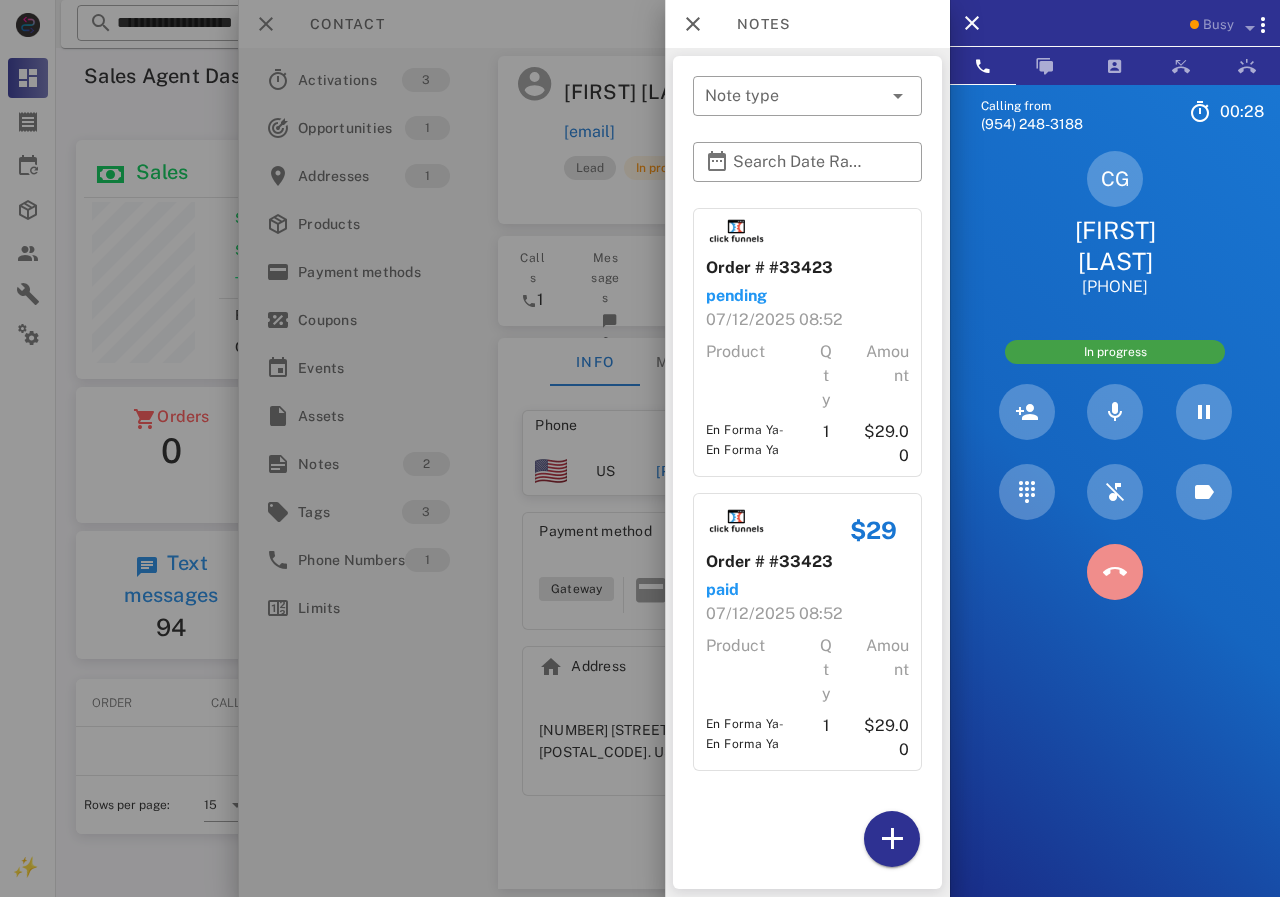 click at bounding box center (1115, 572) 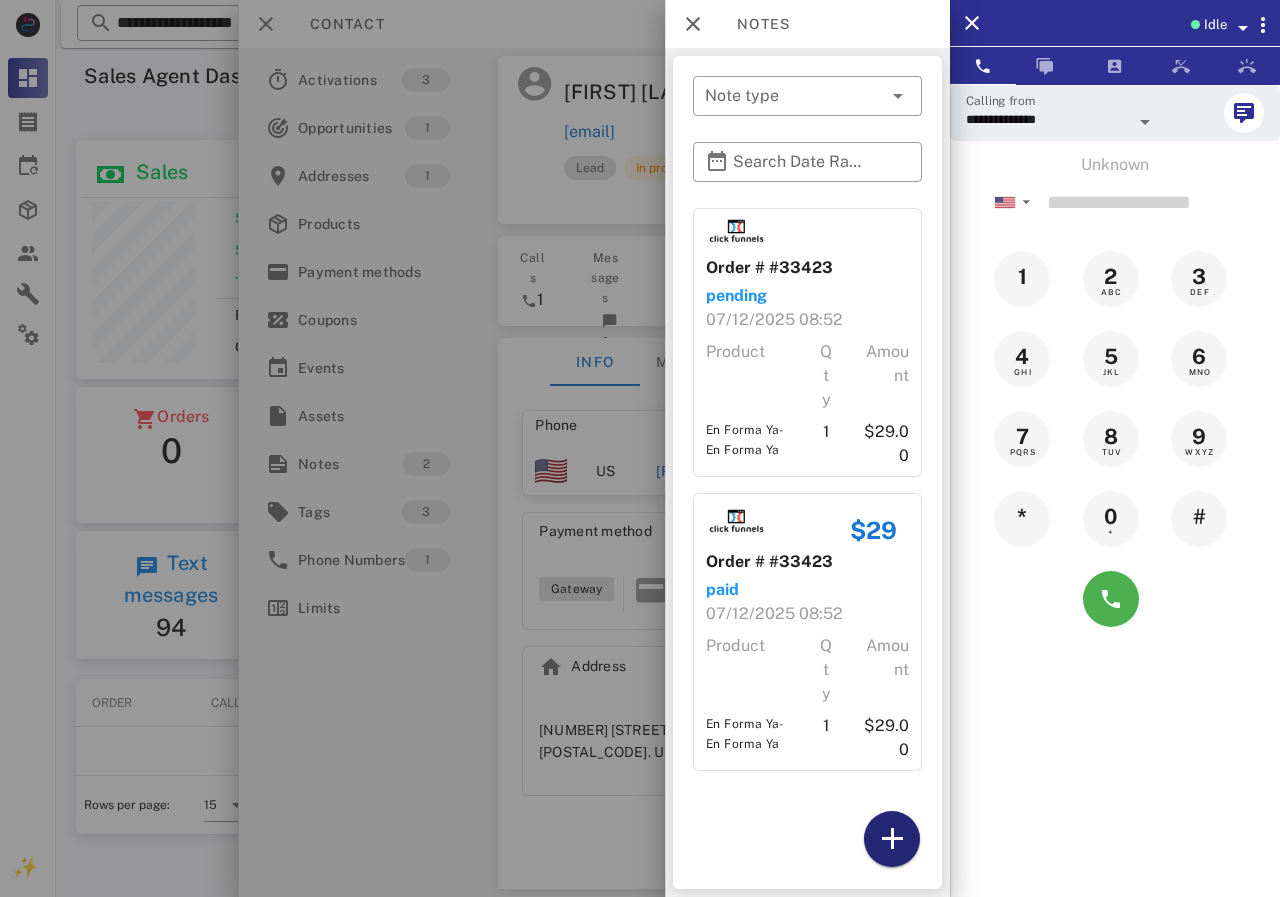 click at bounding box center (892, 839) 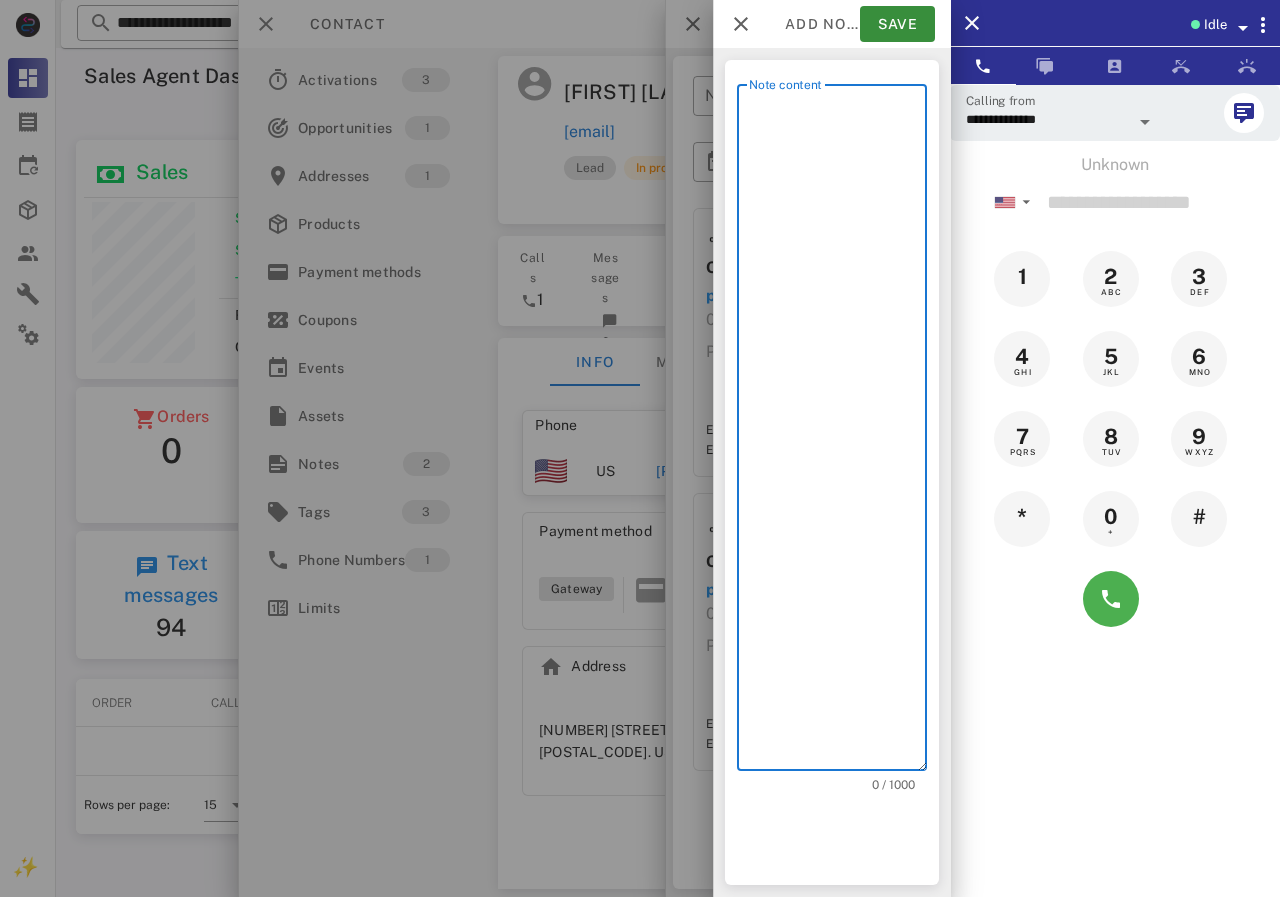 click on "Note content" at bounding box center [838, 432] 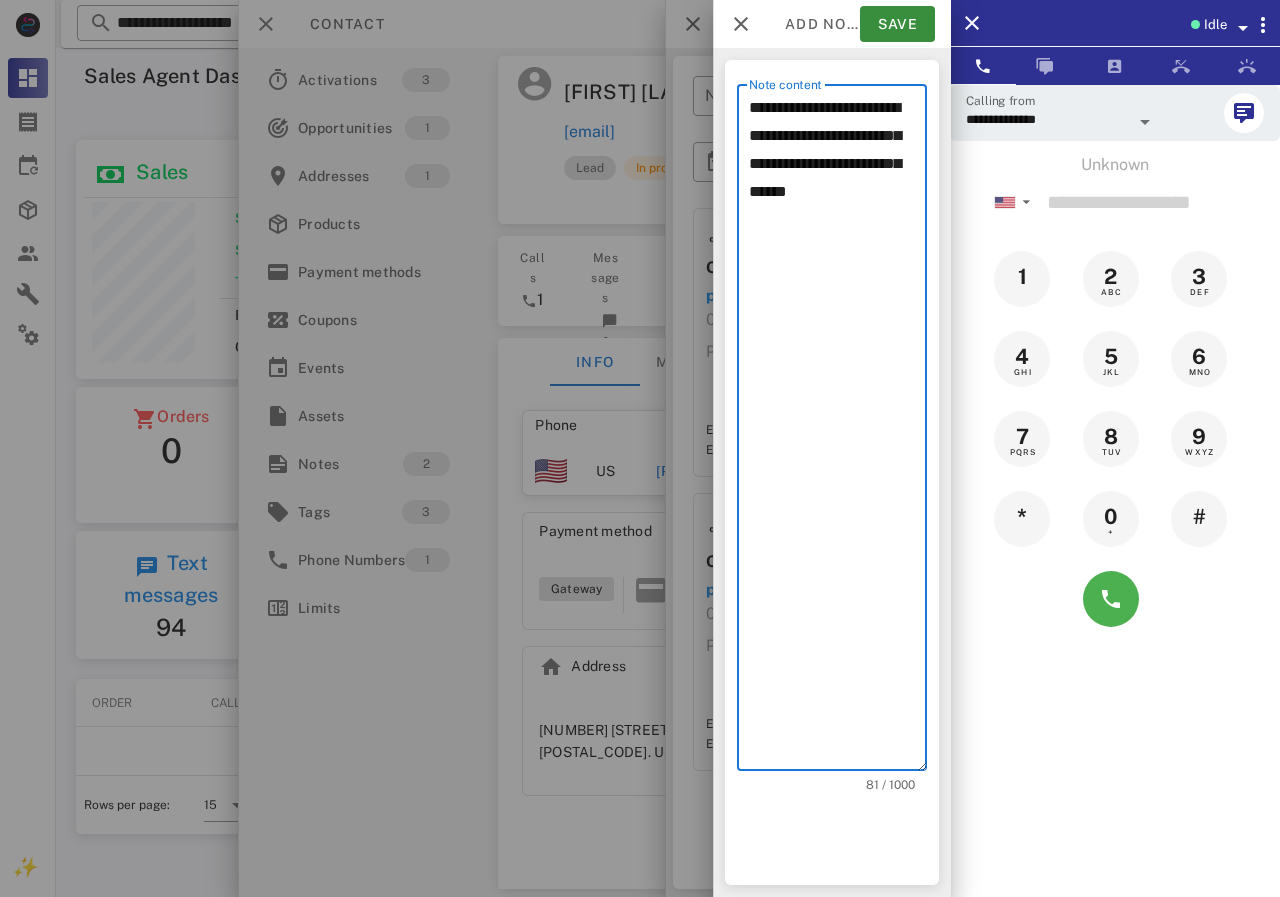 click on "**********" at bounding box center (838, 432) 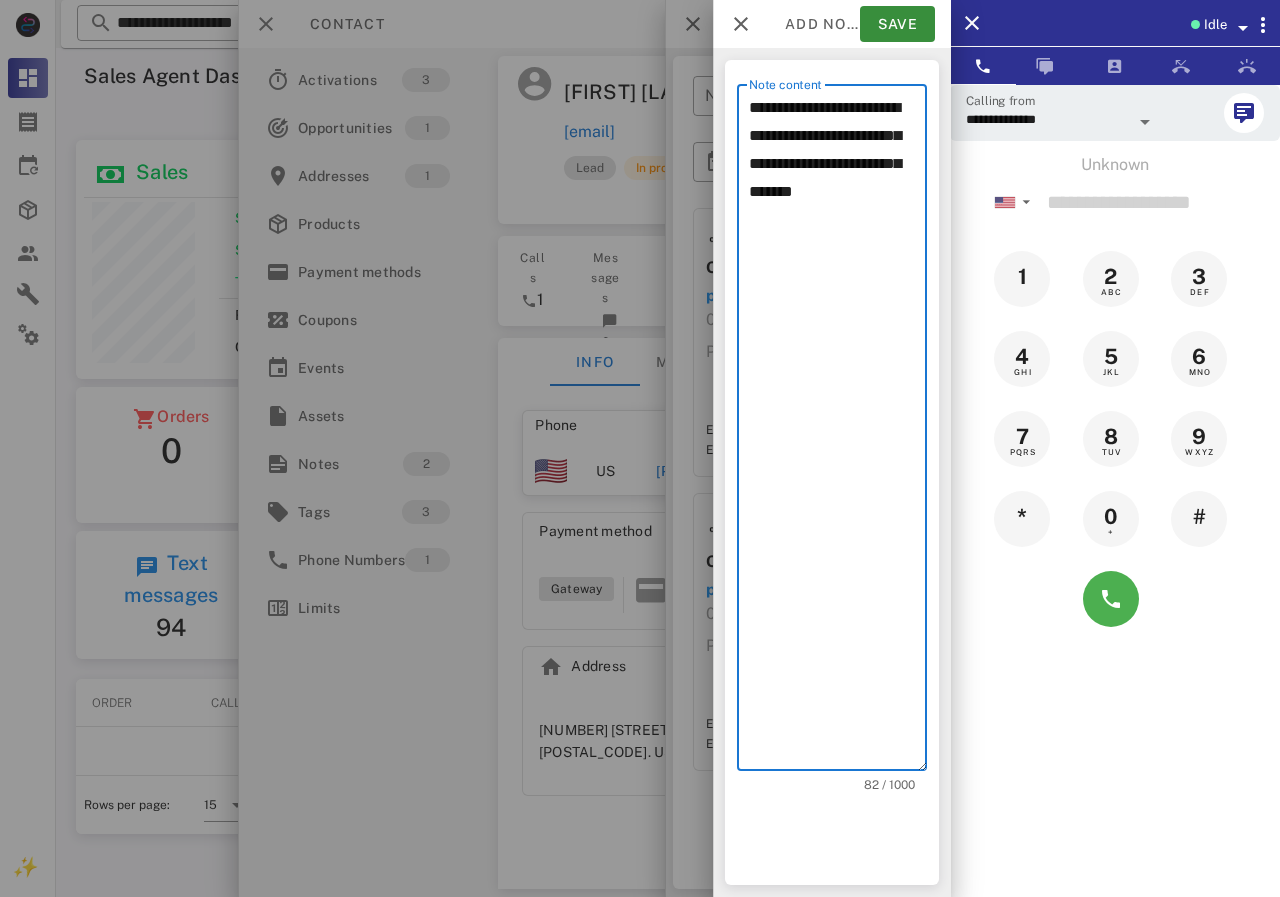 click on "**********" at bounding box center (838, 432) 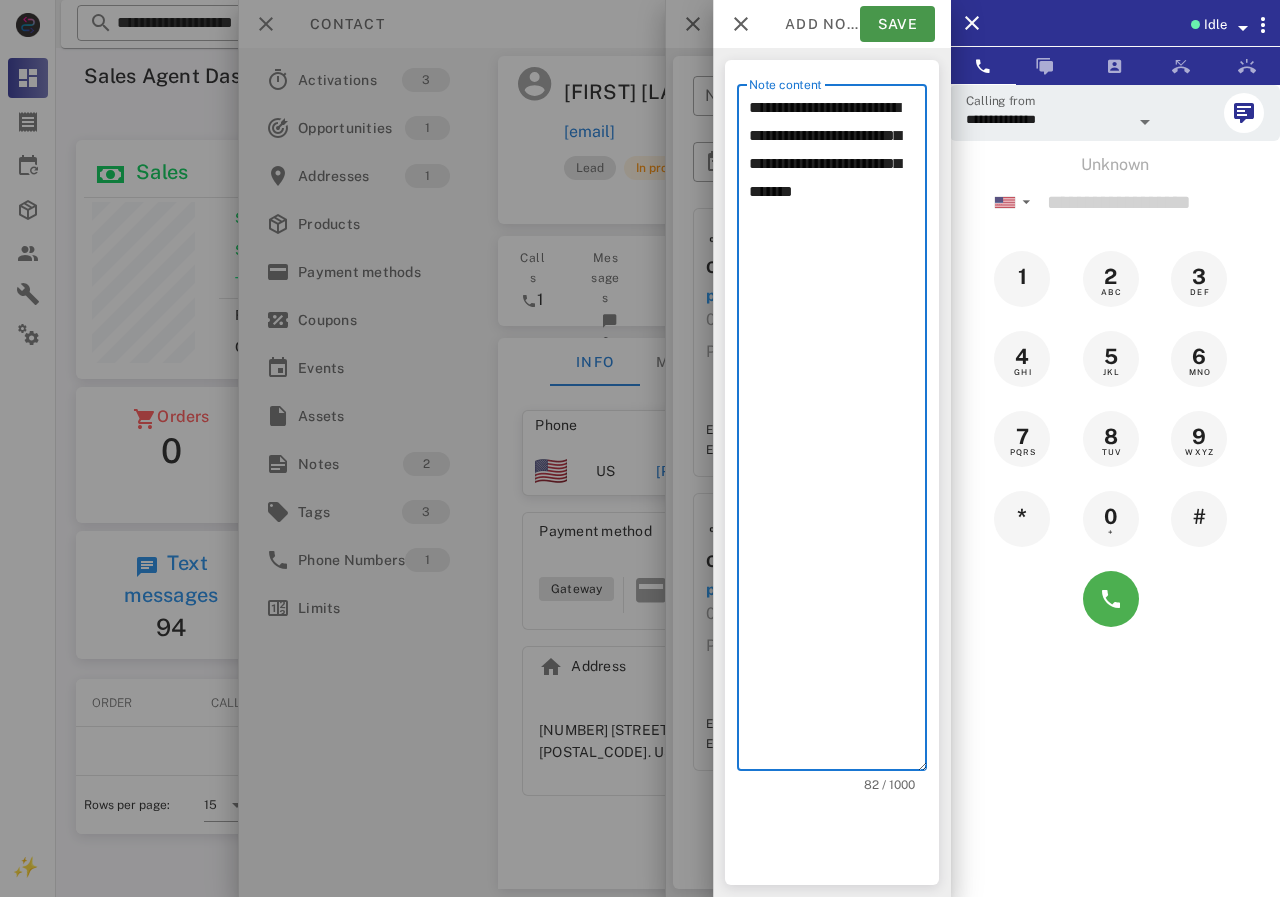 type on "**********" 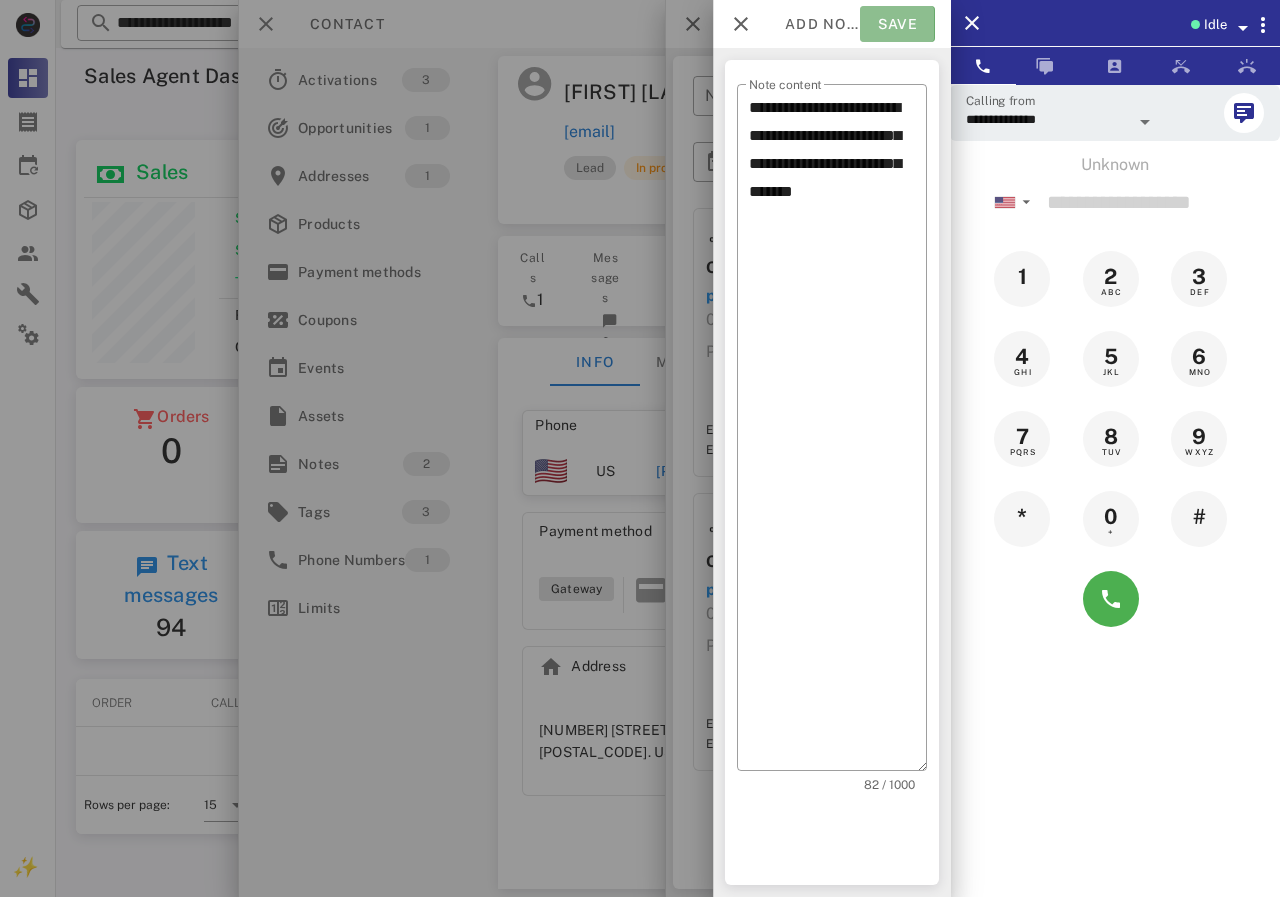 click on "Save" at bounding box center [897, 24] 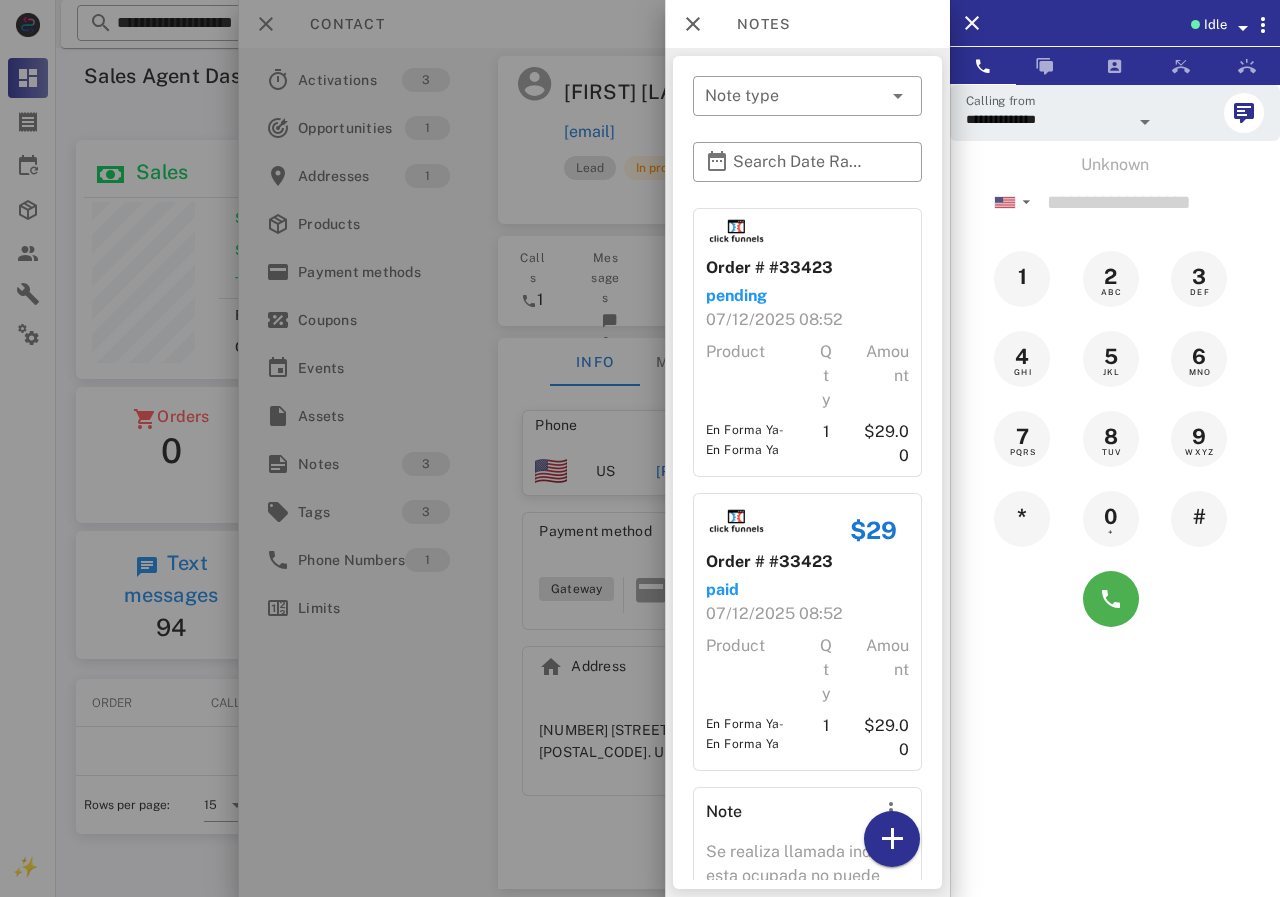 click at bounding box center (640, 448) 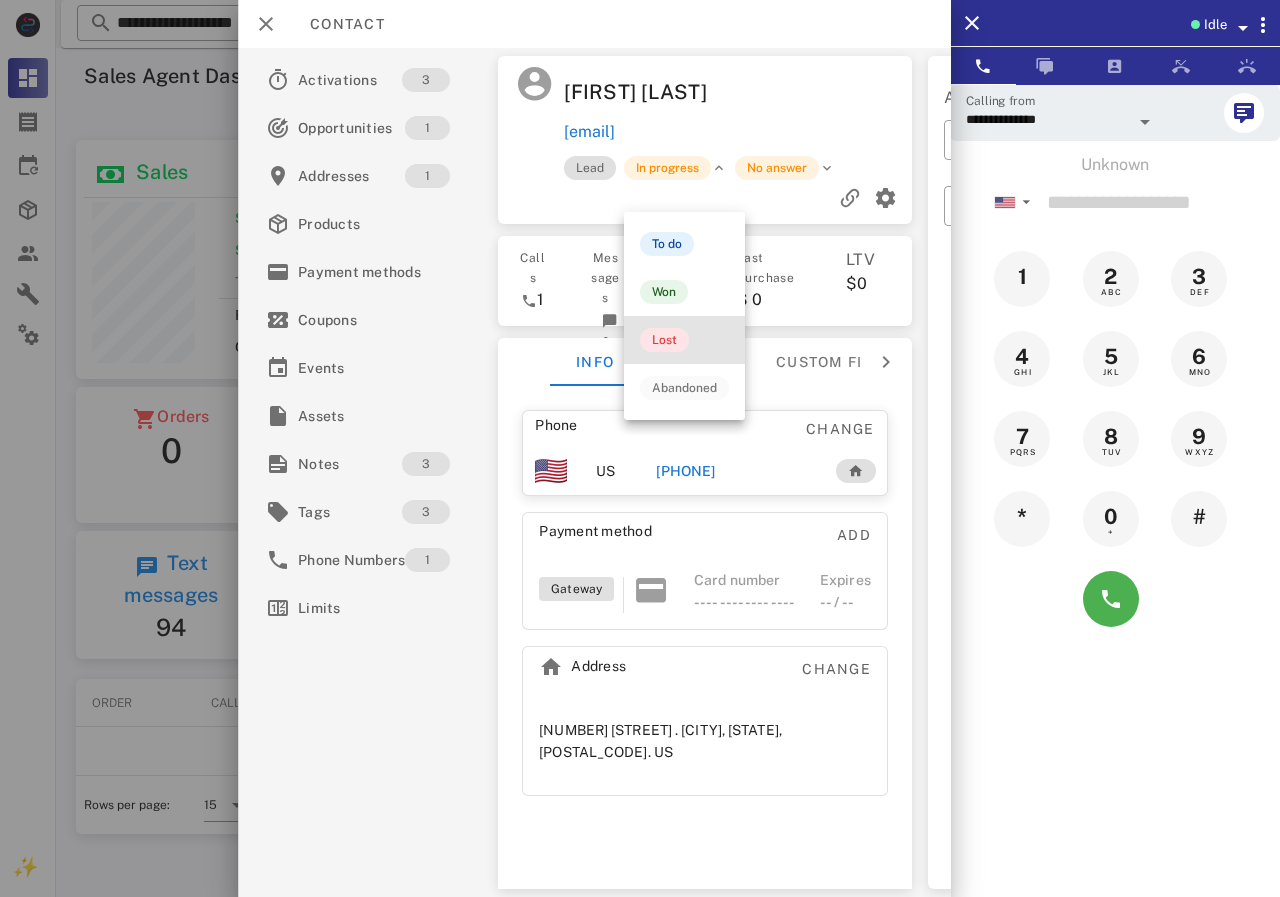 click on "Lost" at bounding box center (664, 340) 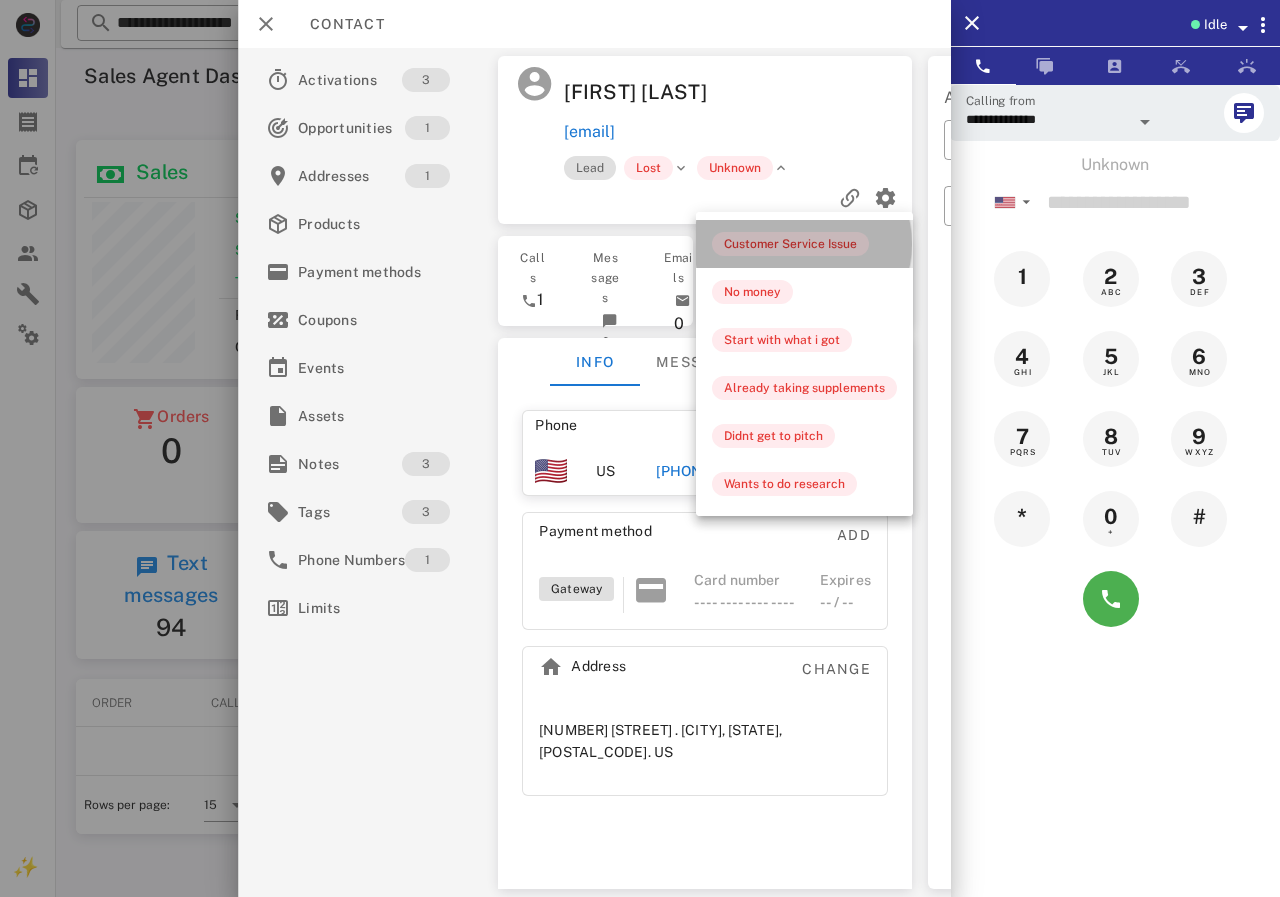 drag, startPoint x: 782, startPoint y: 238, endPoint x: 700, endPoint y: 188, distance: 96.04166 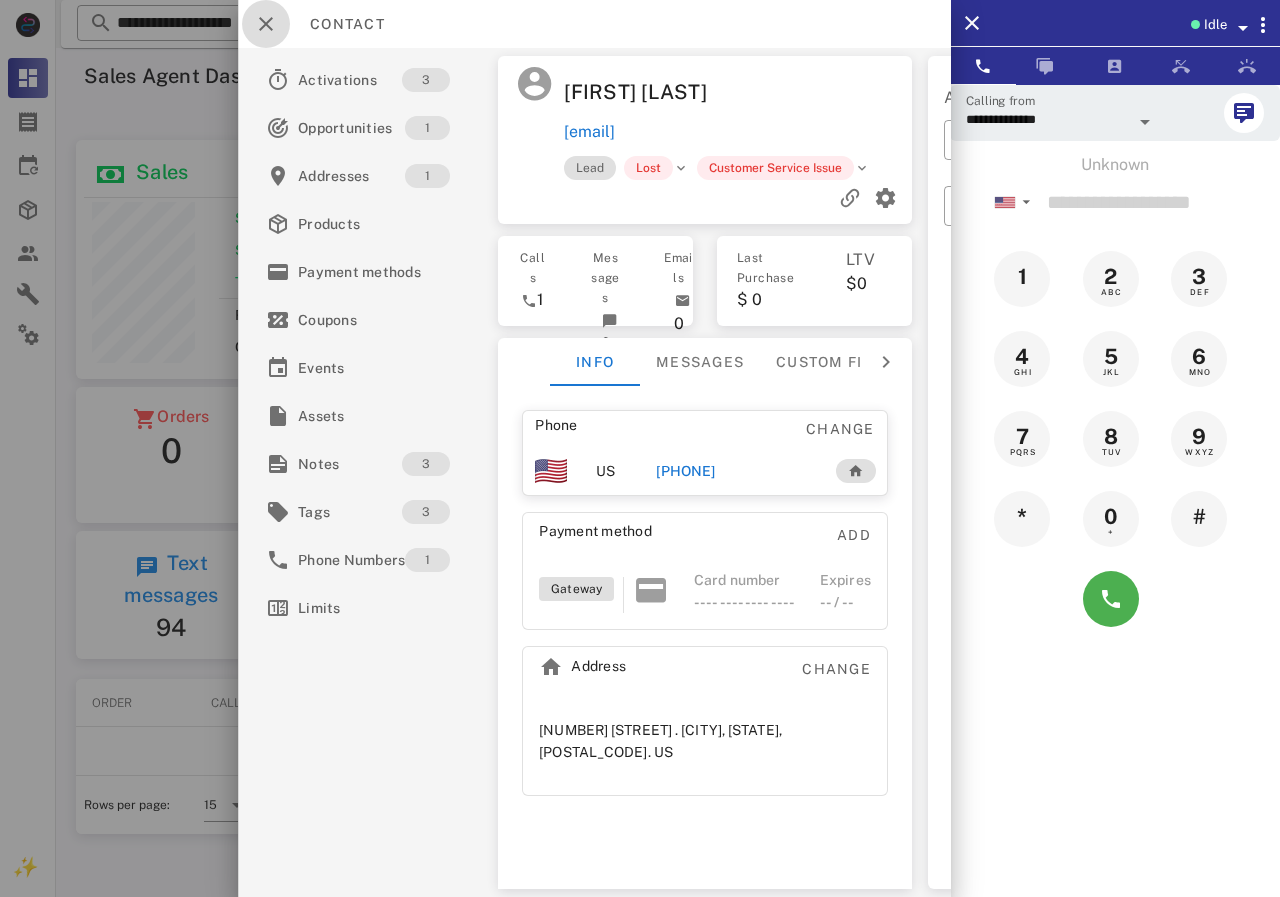 click at bounding box center [266, 24] 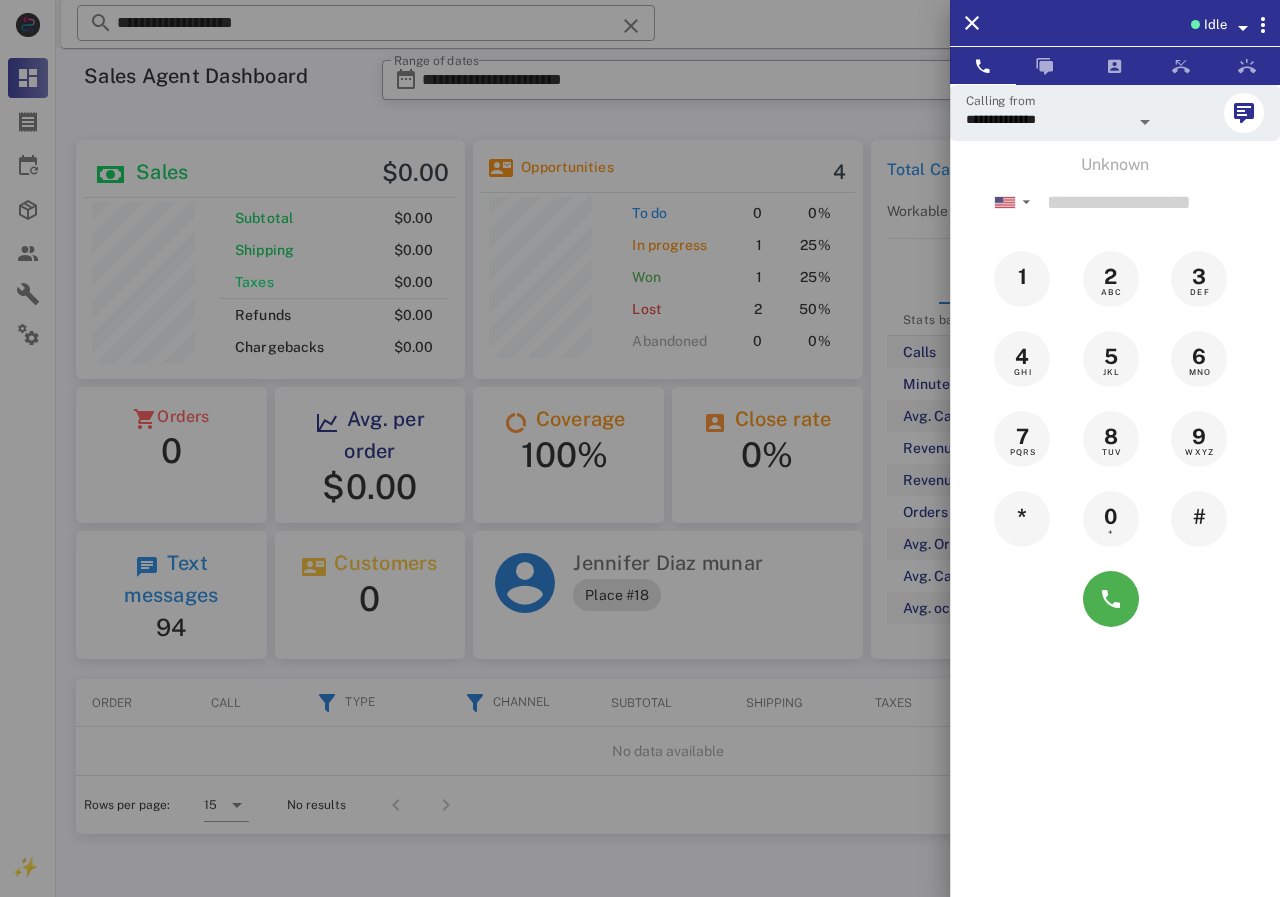 click at bounding box center (640, 448) 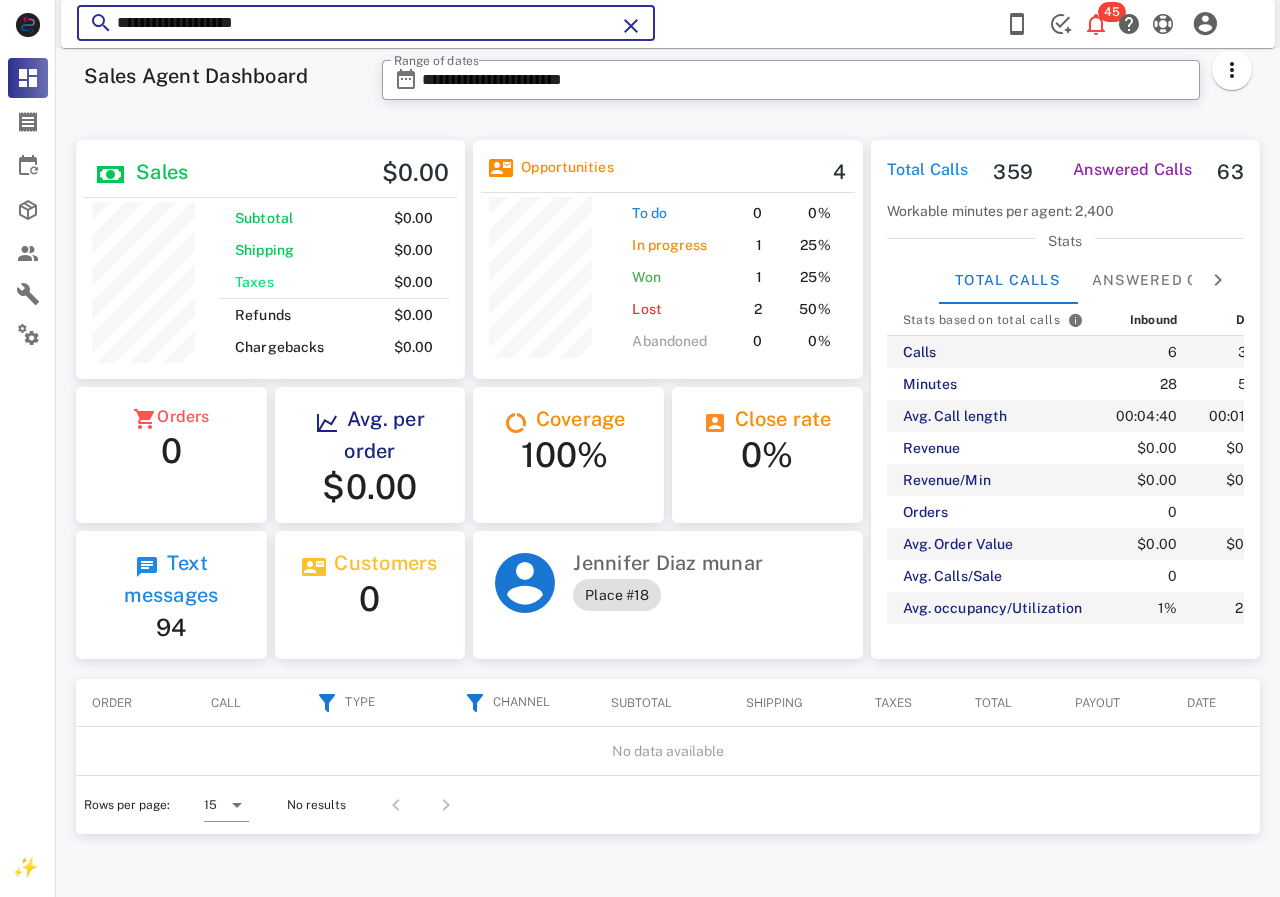 click on "**********" at bounding box center [366, 23] 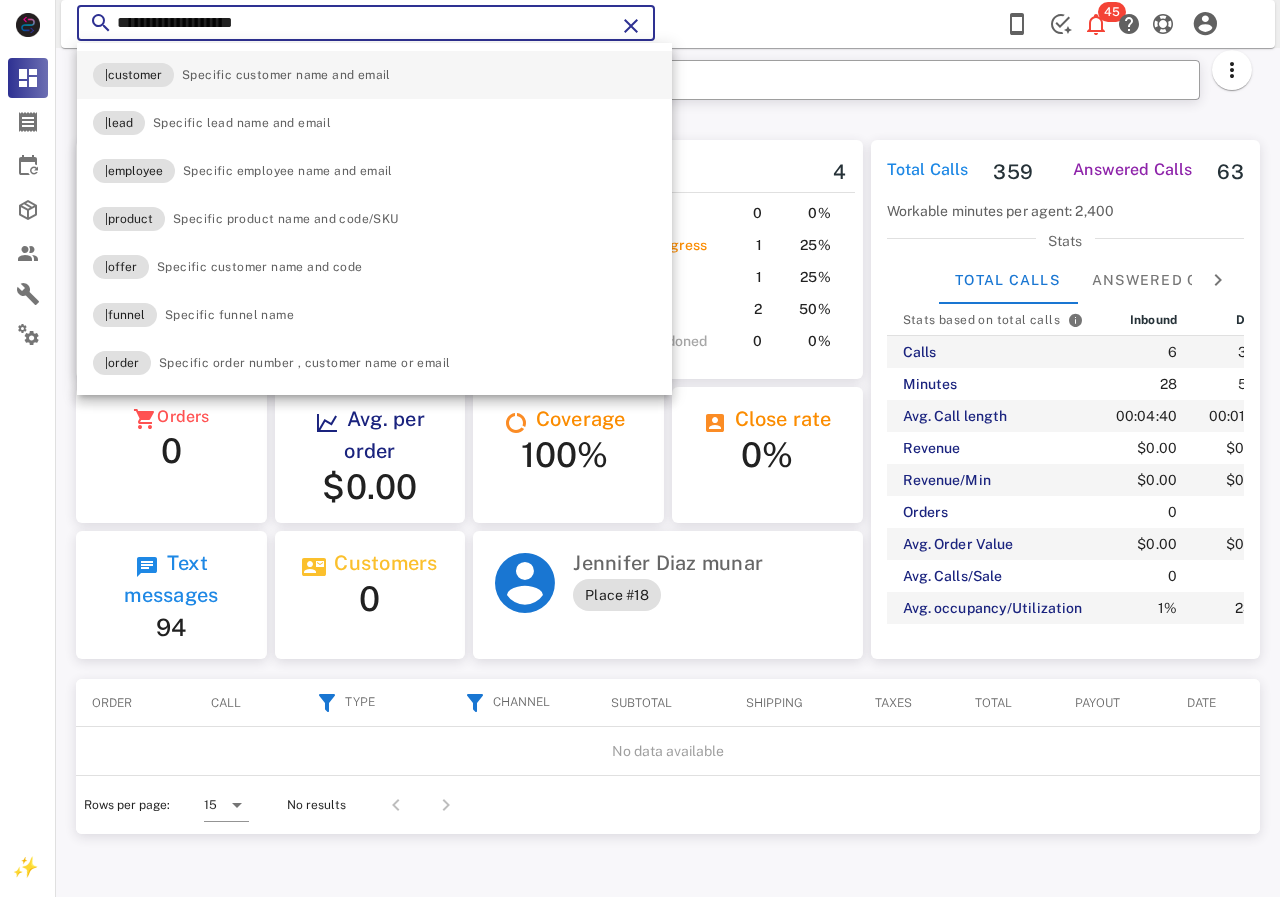type on "**********" 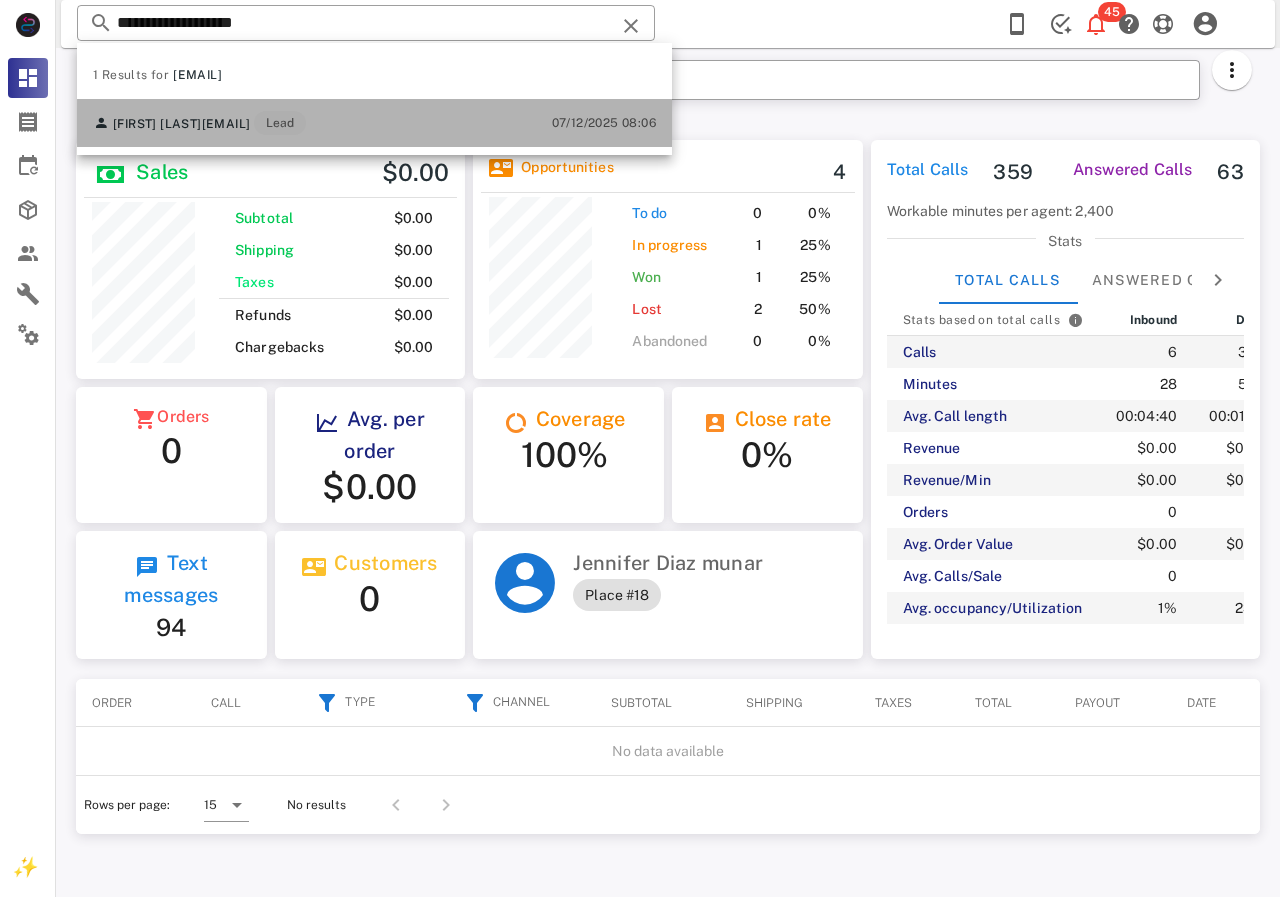 click on "[FIRST] [LAST]   [EMAIL]   Lead" at bounding box center [199, 123] 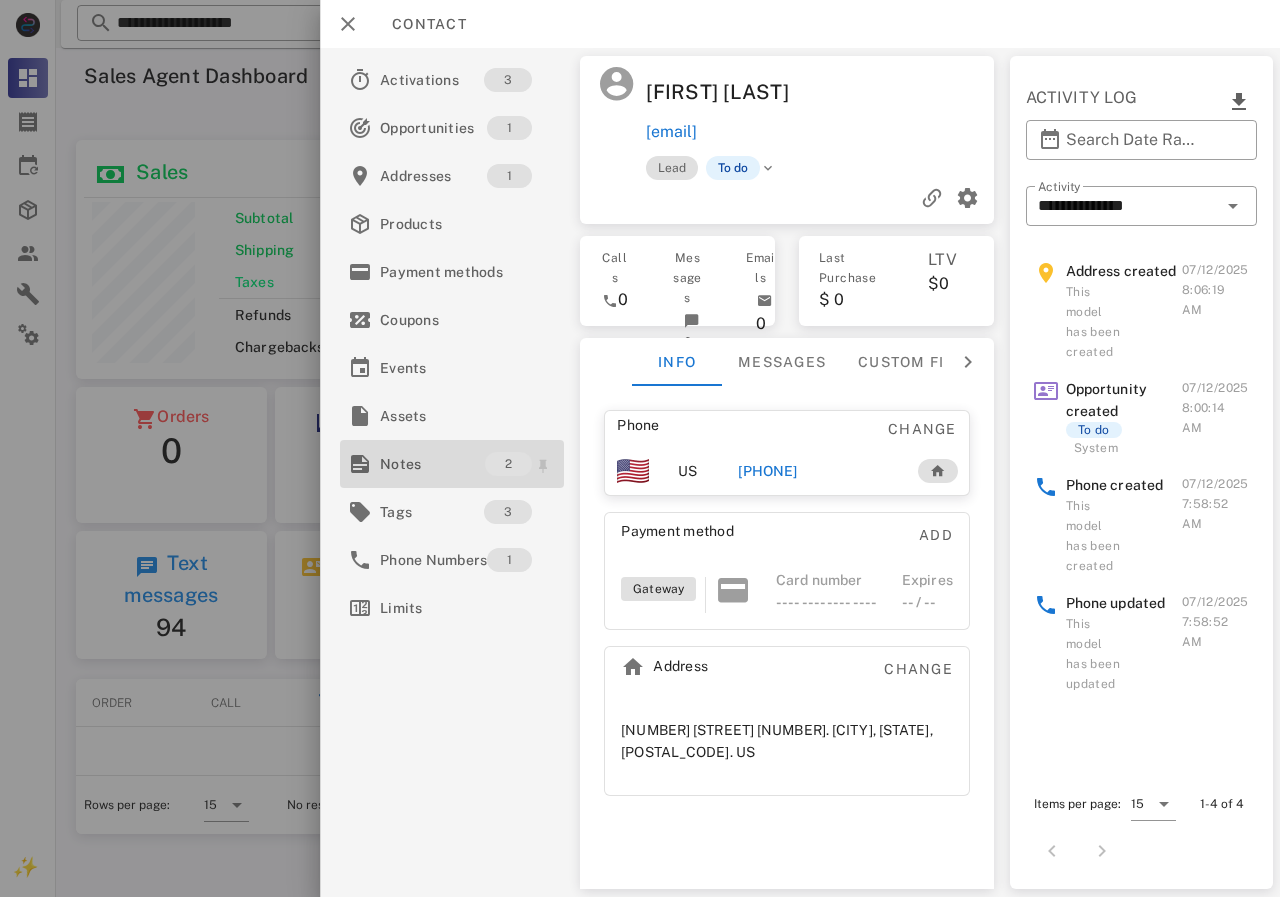 click on "Notes" at bounding box center (432, 464) 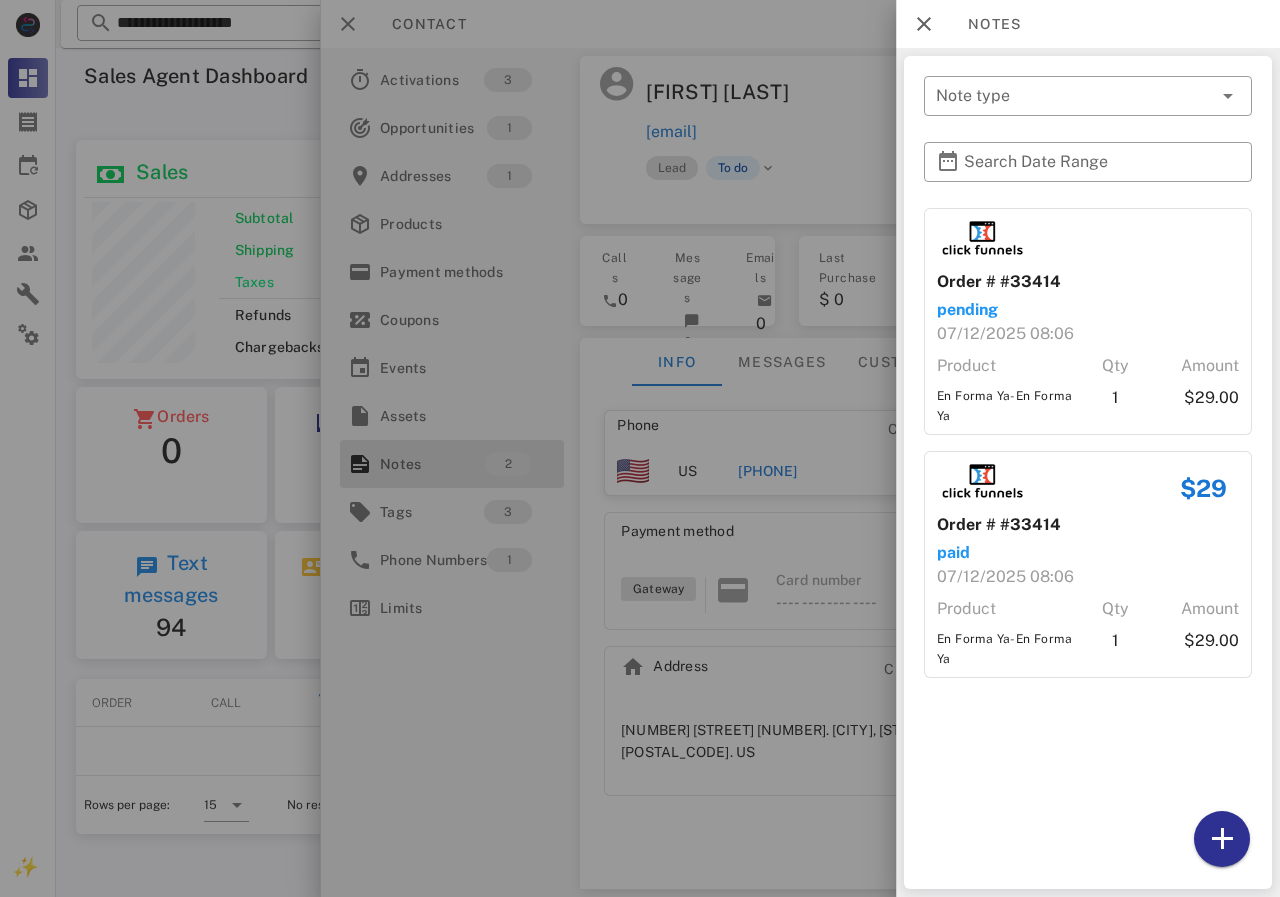 drag, startPoint x: 806, startPoint y: 425, endPoint x: 805, endPoint y: 453, distance: 28.01785 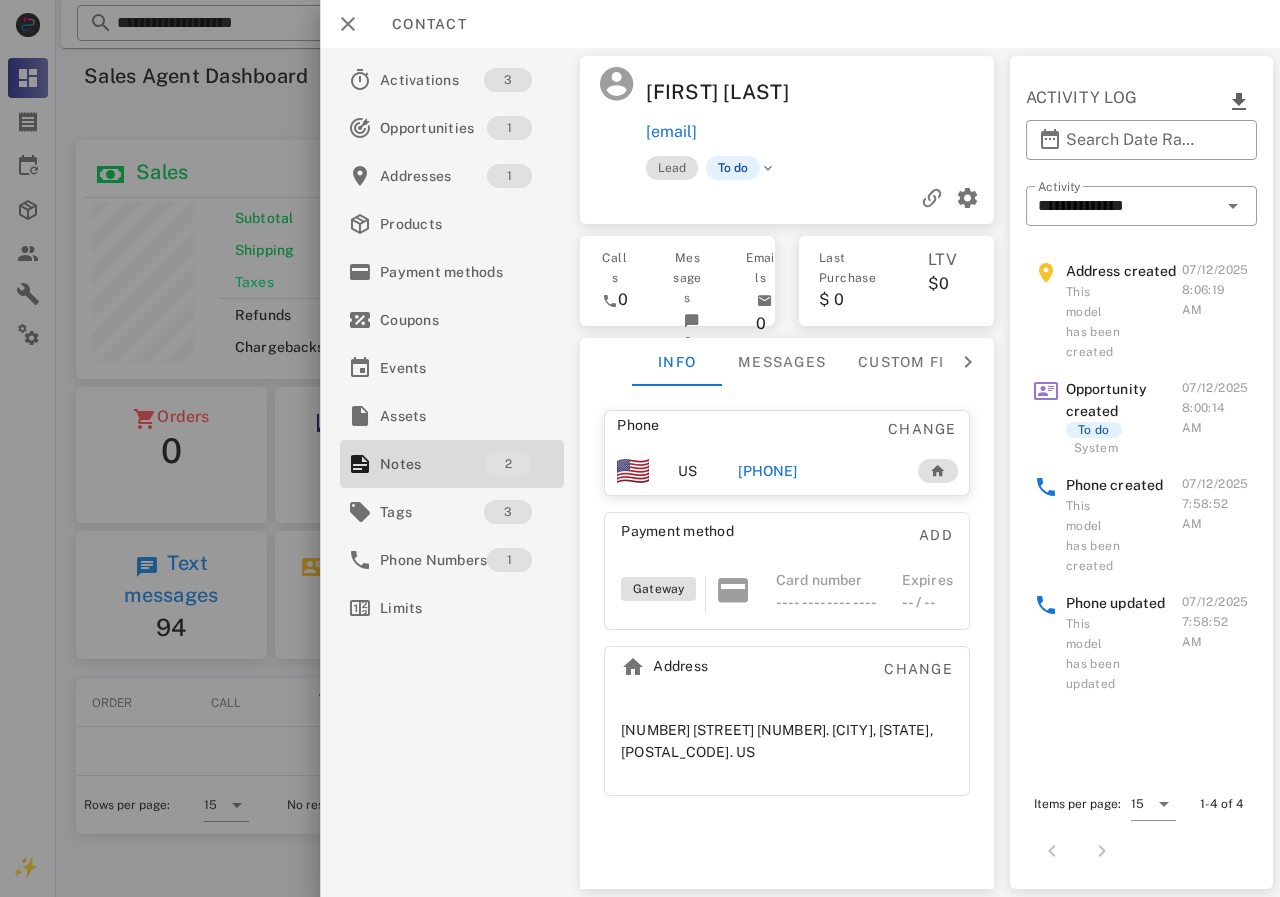 click on "[PHONE]" at bounding box center [767, 471] 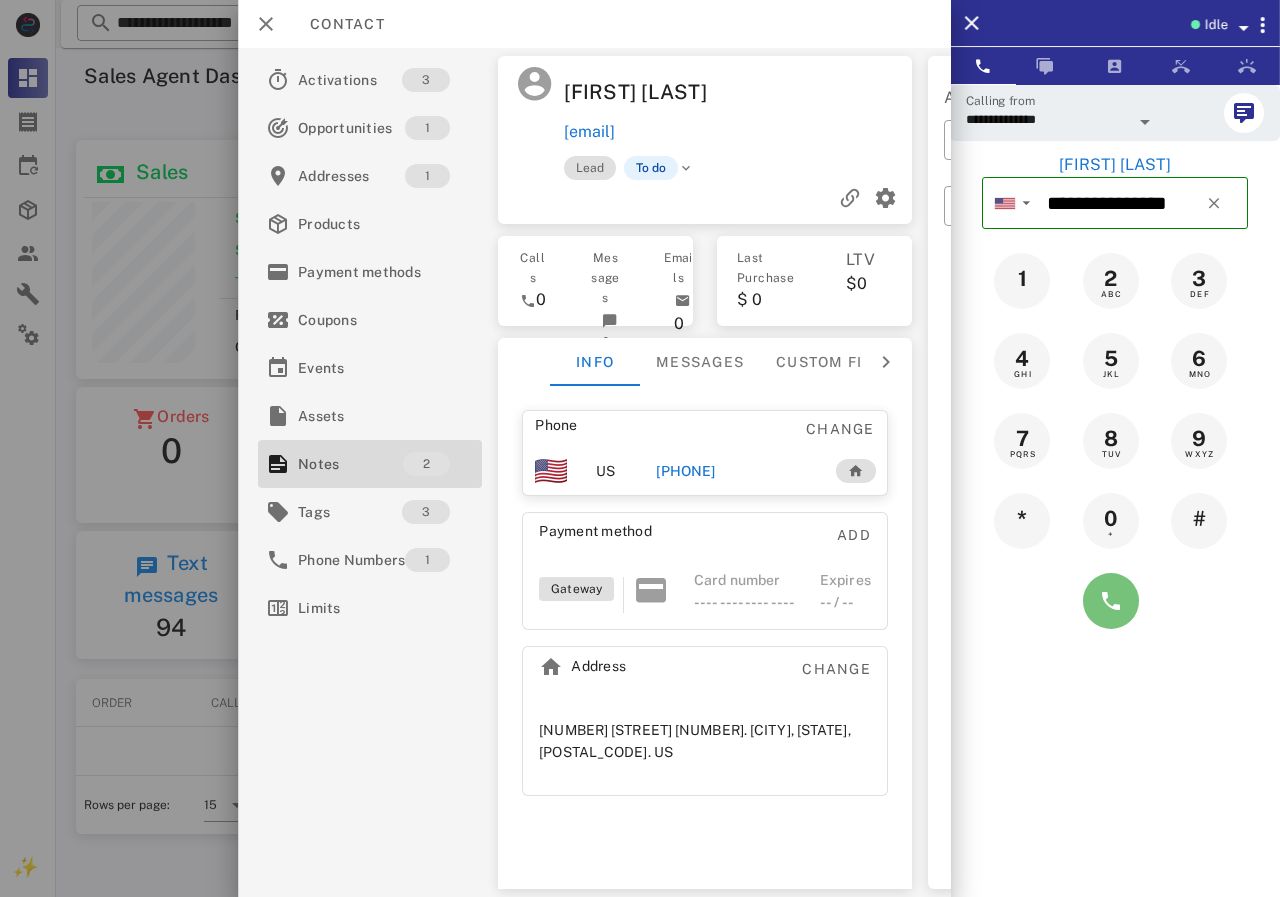click at bounding box center (1111, 601) 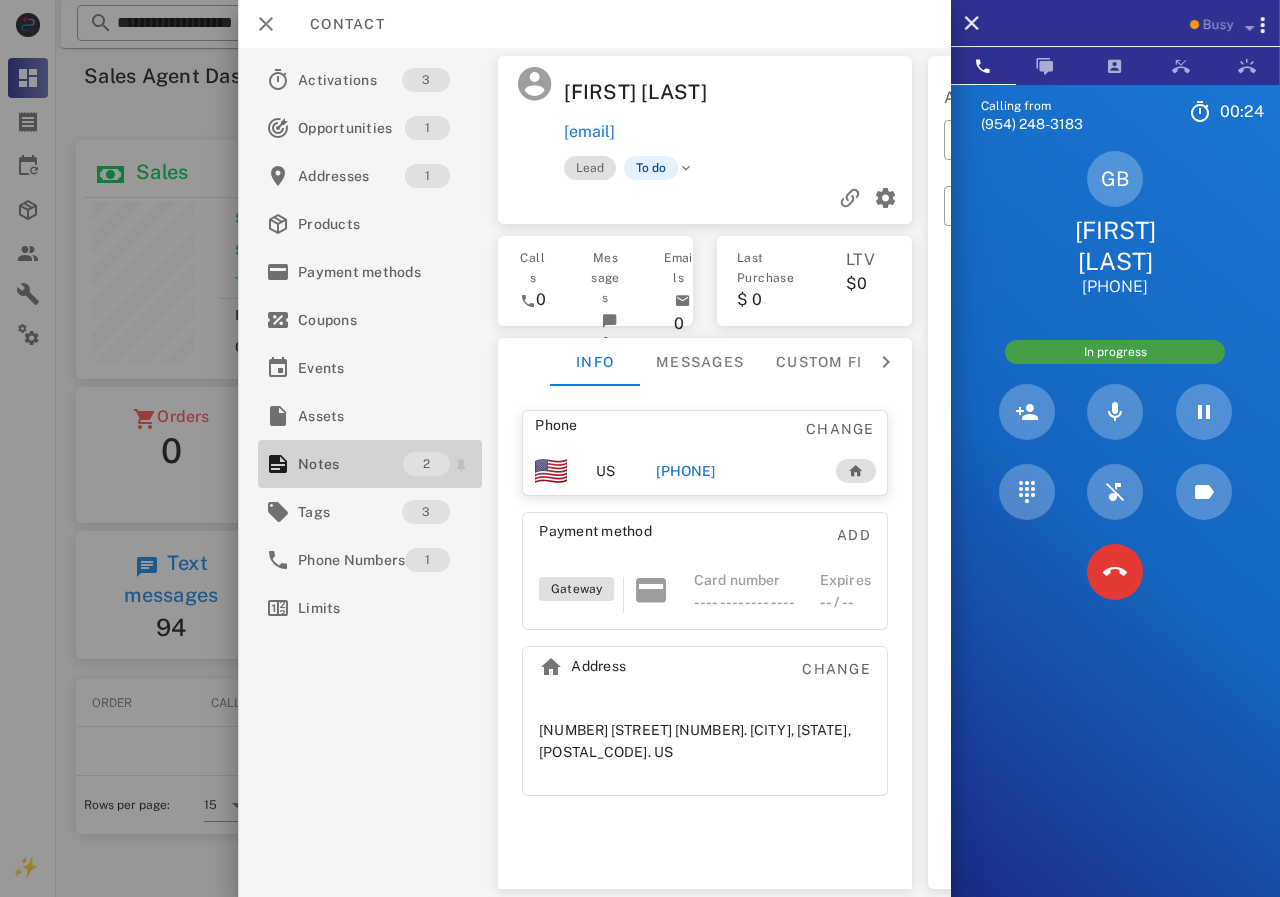 click on "Notes" at bounding box center [350, 464] 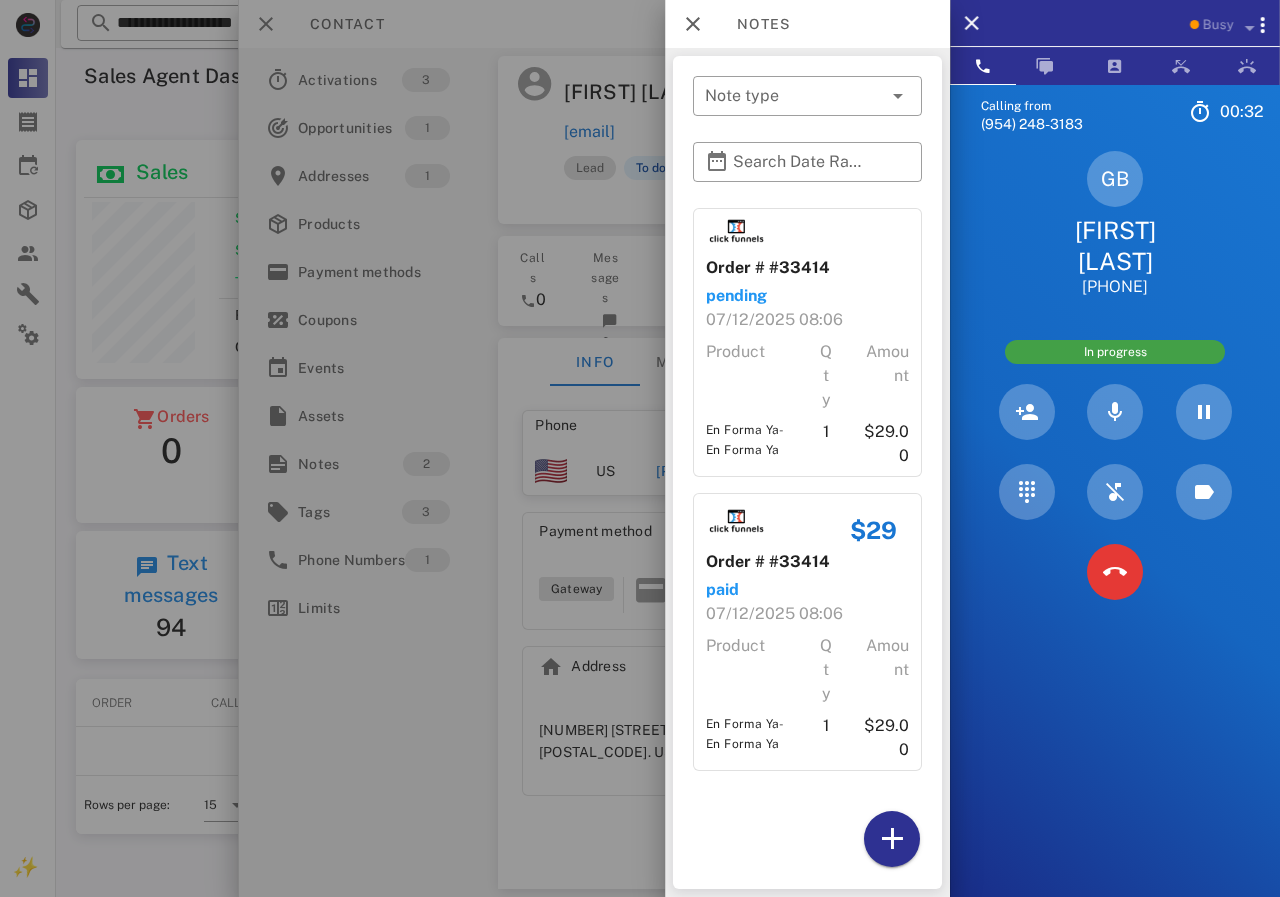 click at bounding box center [640, 448] 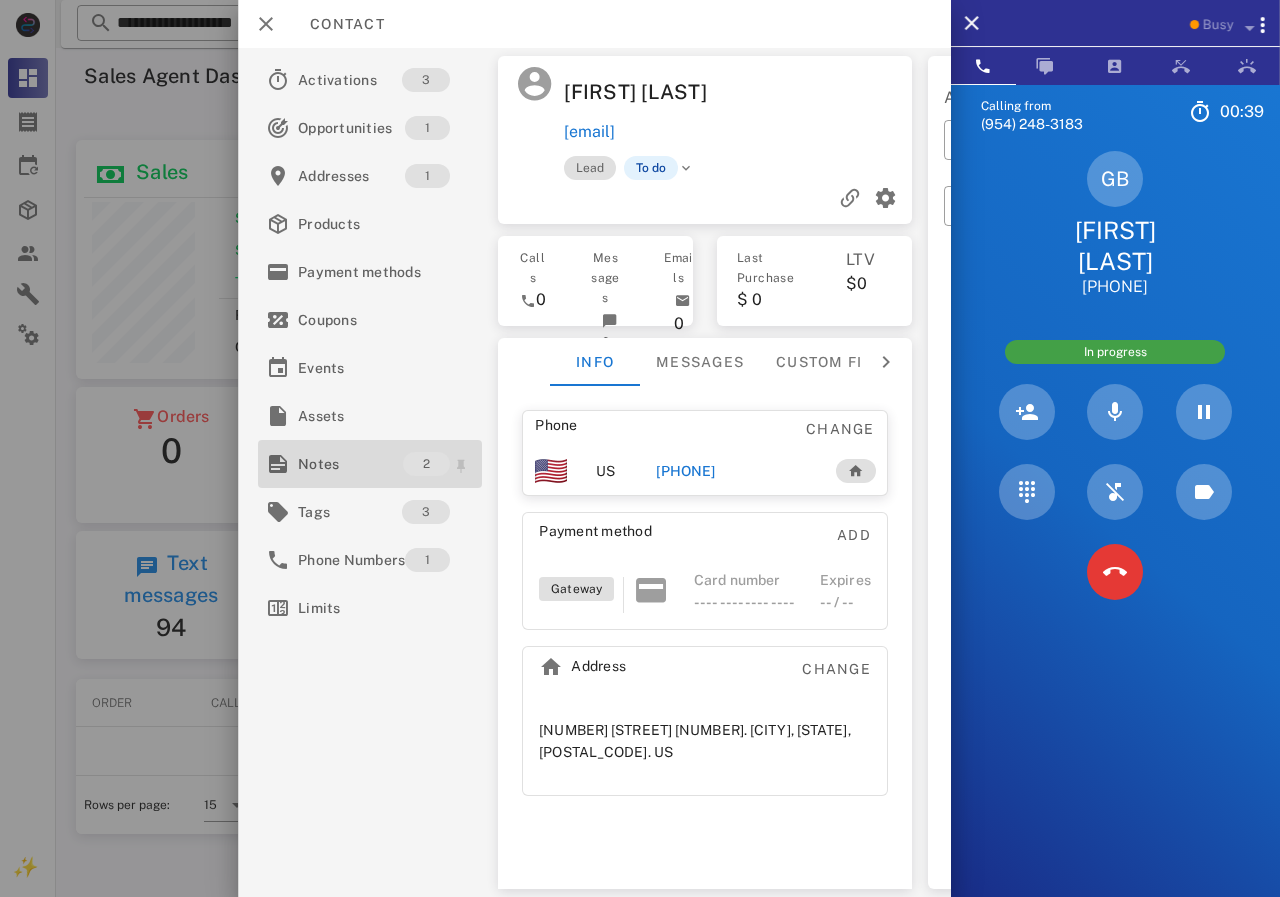 click on "Notes" at bounding box center [350, 464] 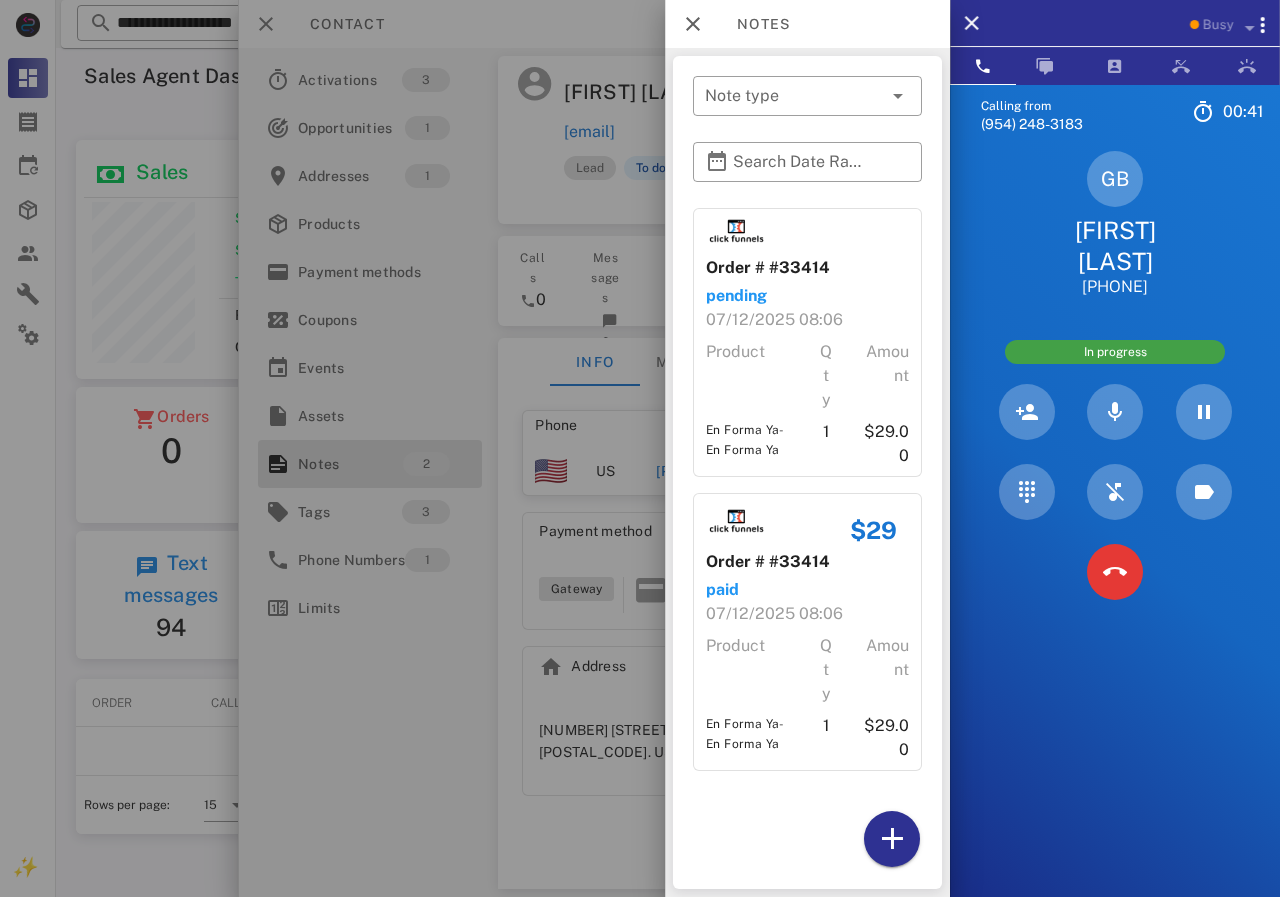 click at bounding box center [640, 448] 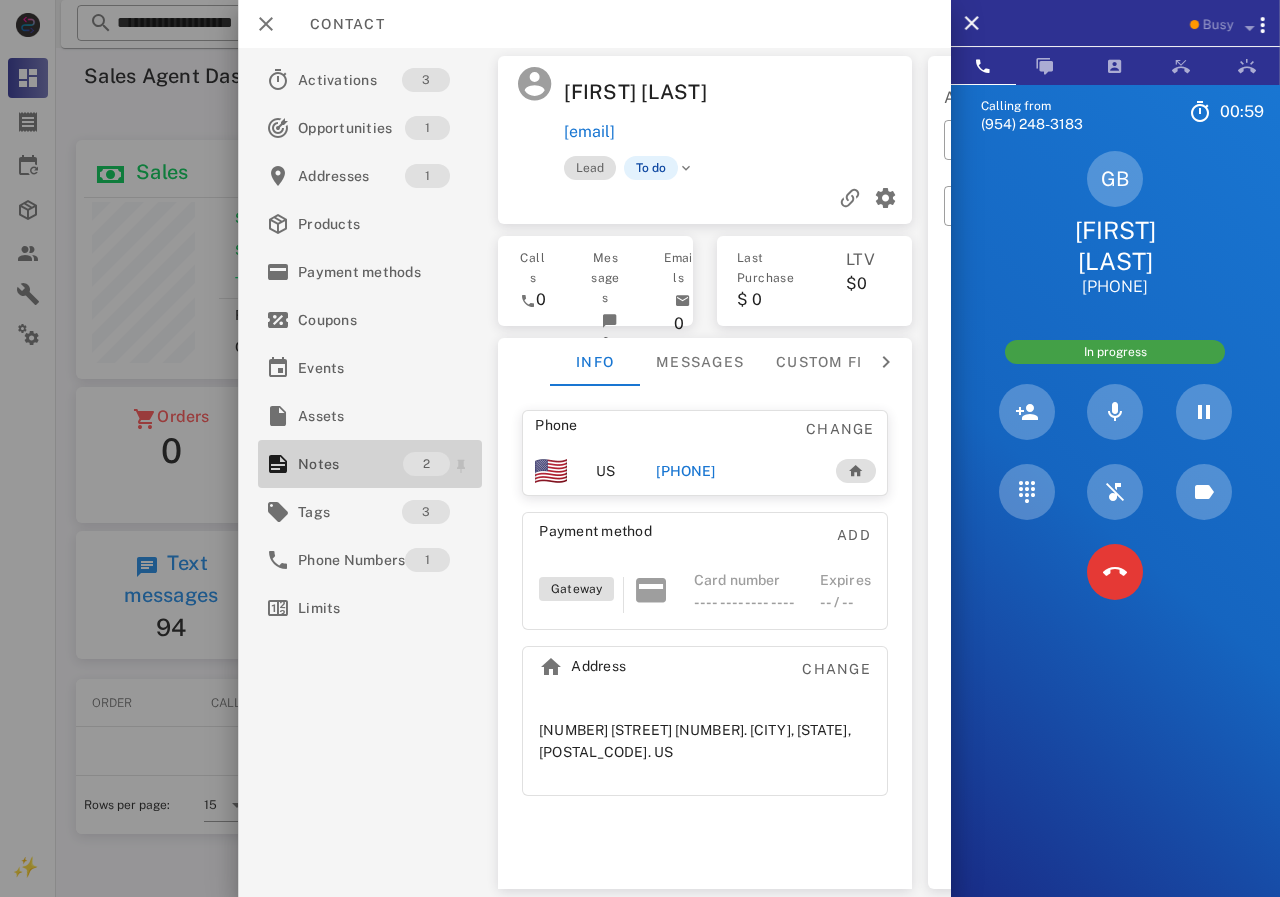 click on "Notes" at bounding box center (350, 464) 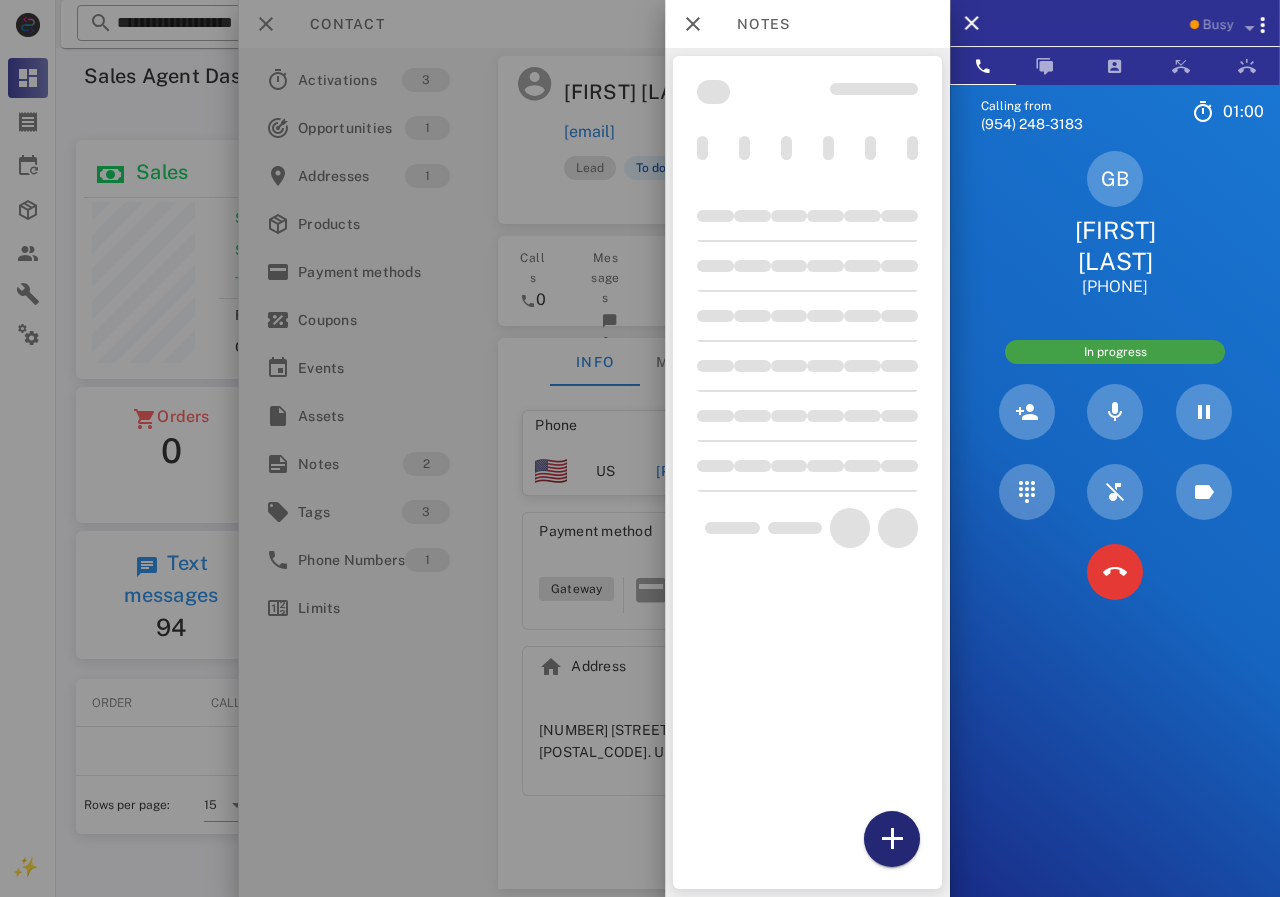 click at bounding box center (892, 839) 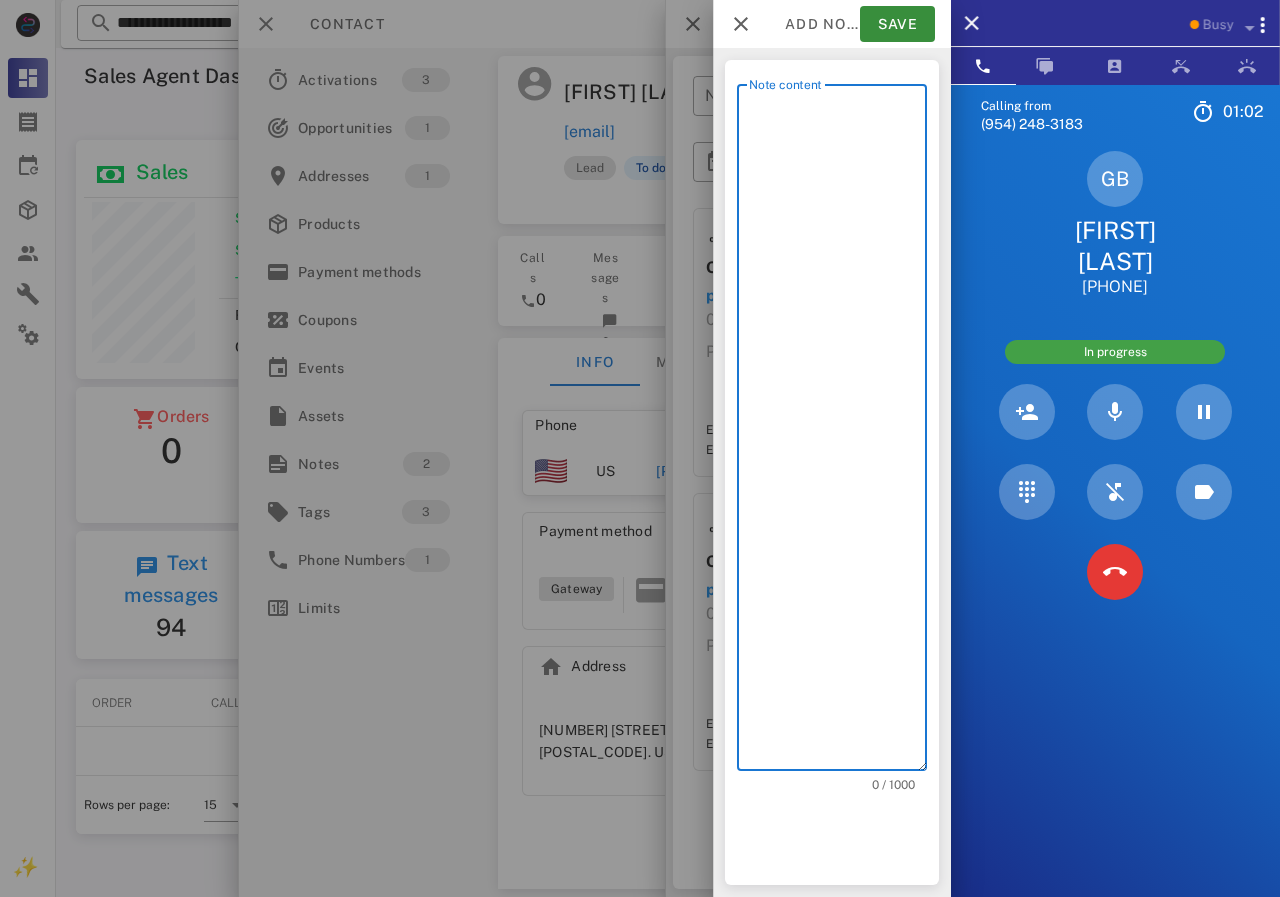 scroll, scrollTop: 240, scrollLeft: 390, axis: both 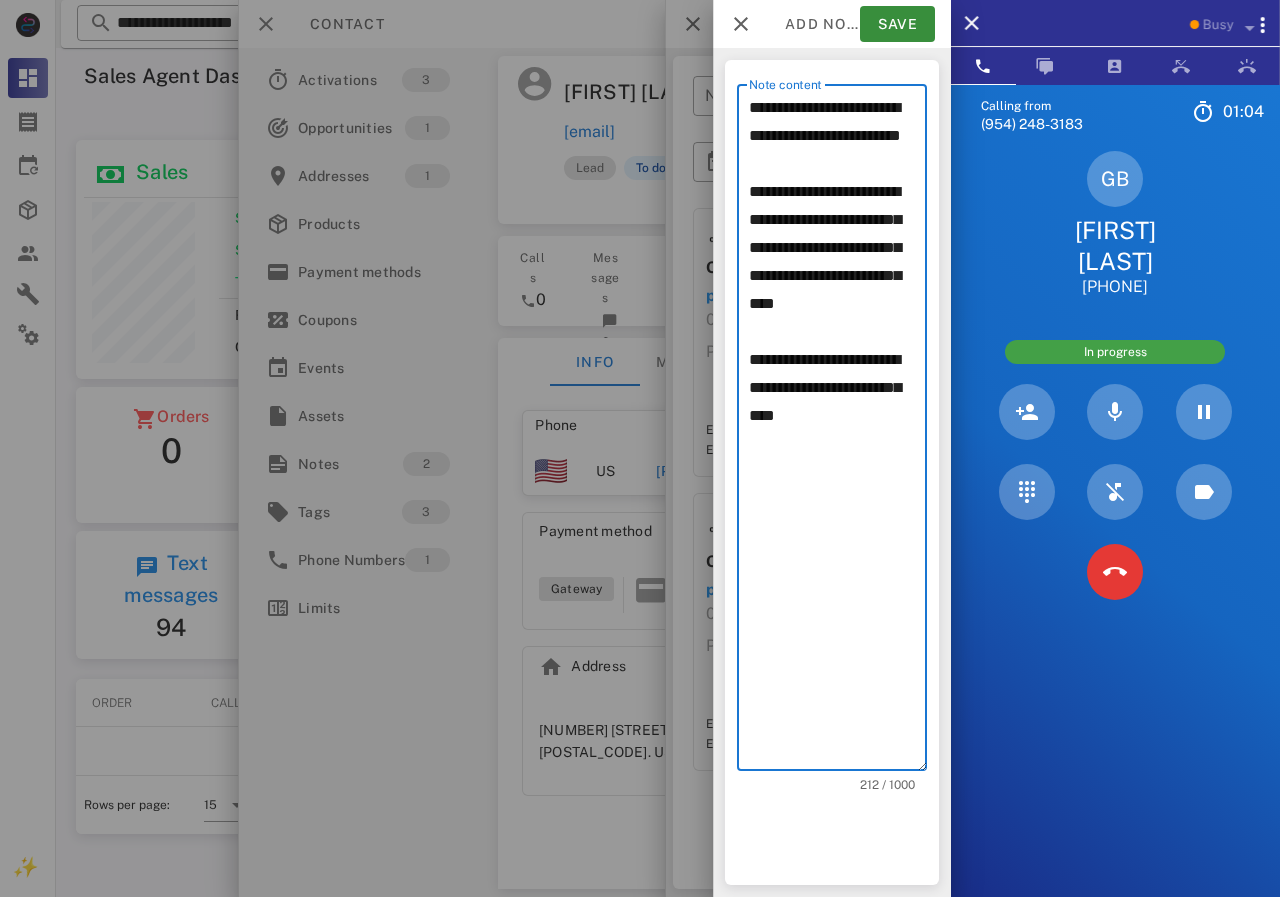 drag, startPoint x: 754, startPoint y: 216, endPoint x: 879, endPoint y: 582, distance: 386.75702 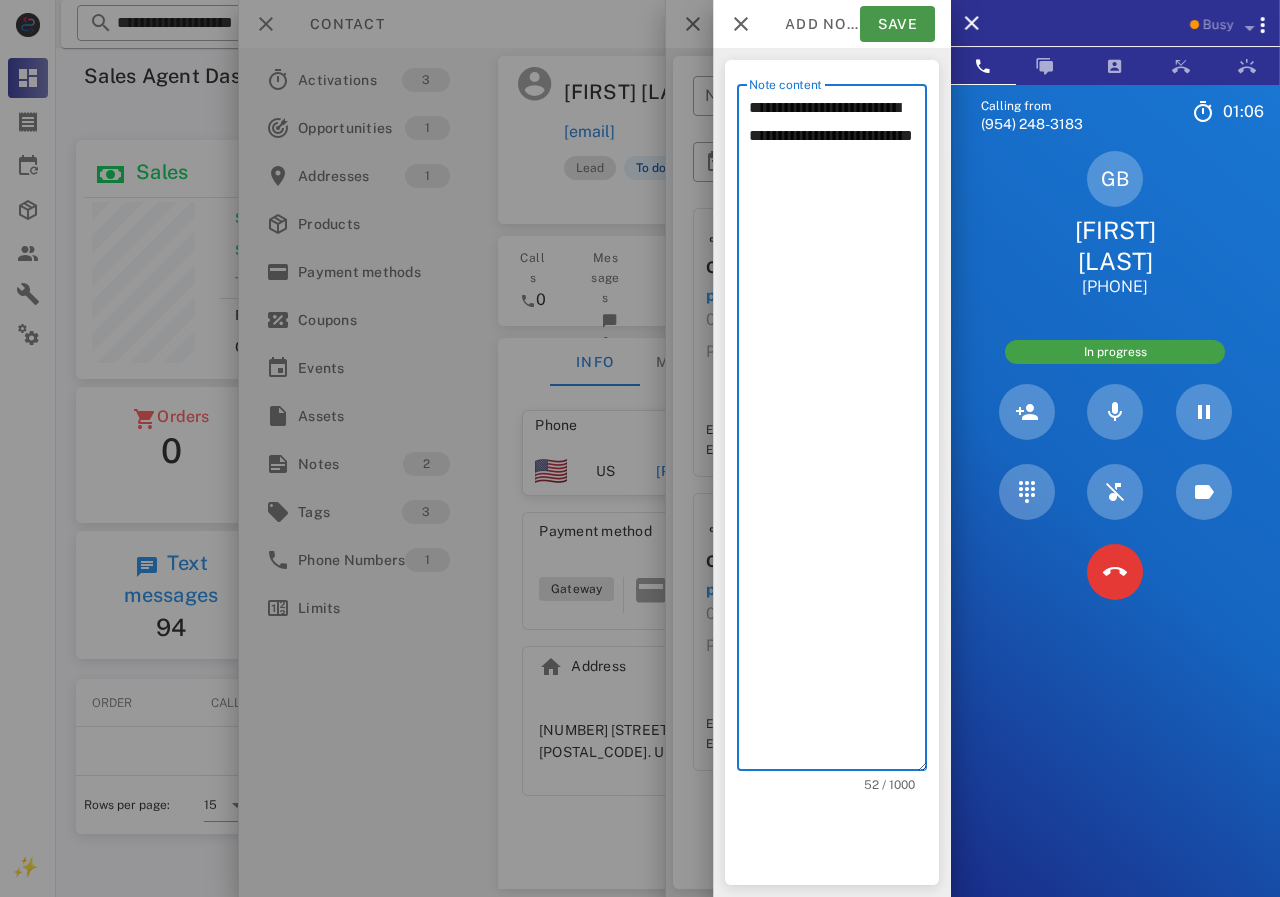 type on "**********" 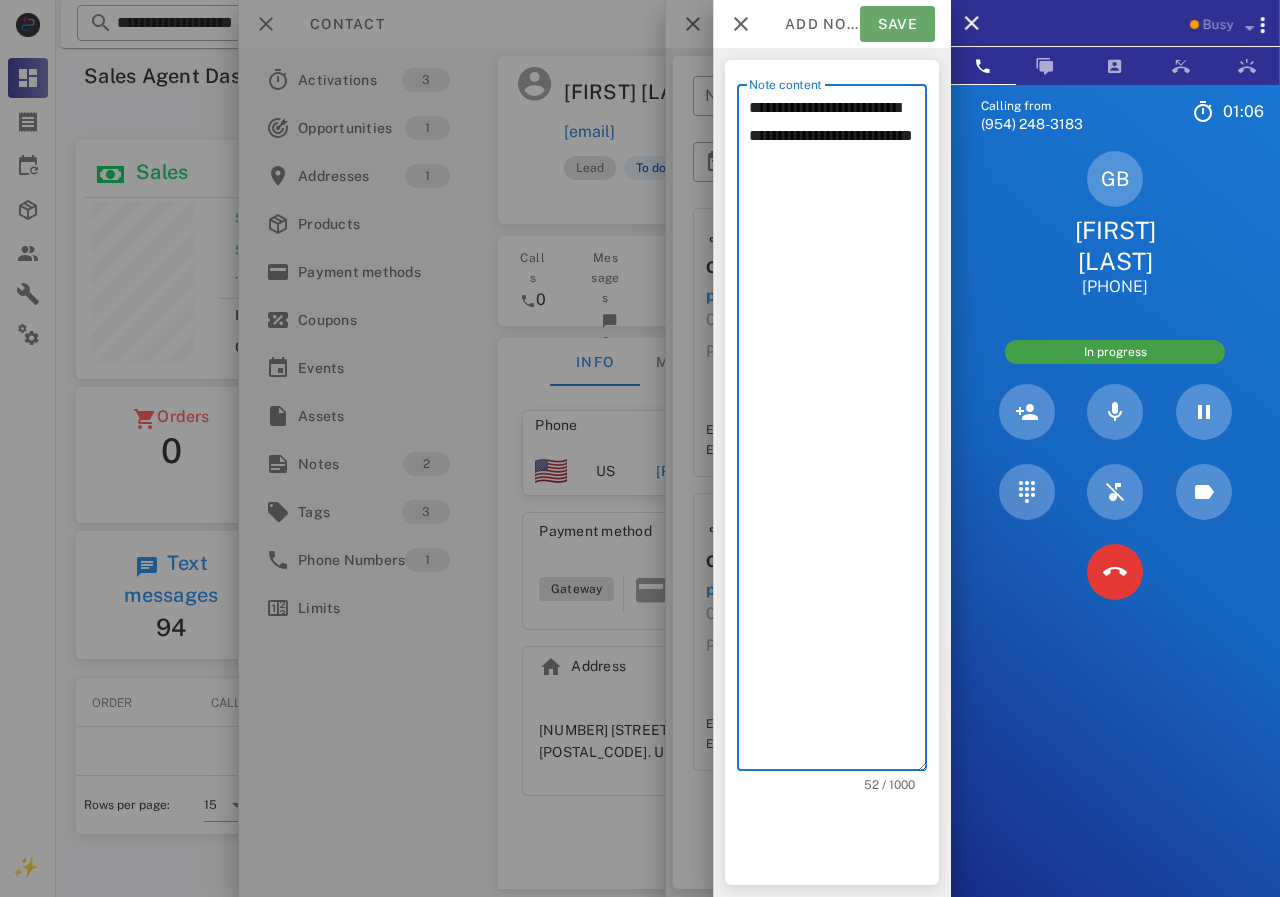 click on "Save" at bounding box center (897, 24) 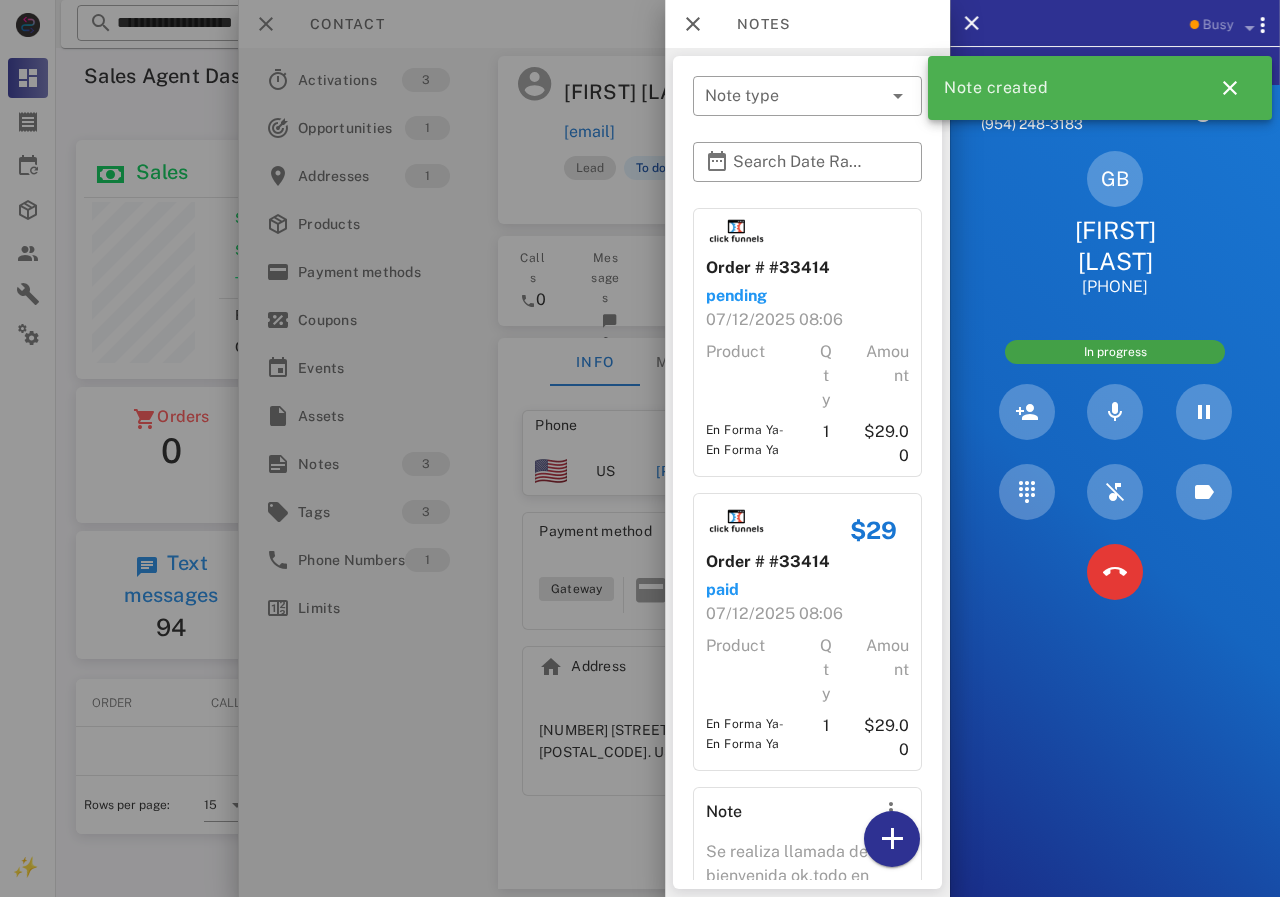 click at bounding box center (640, 448) 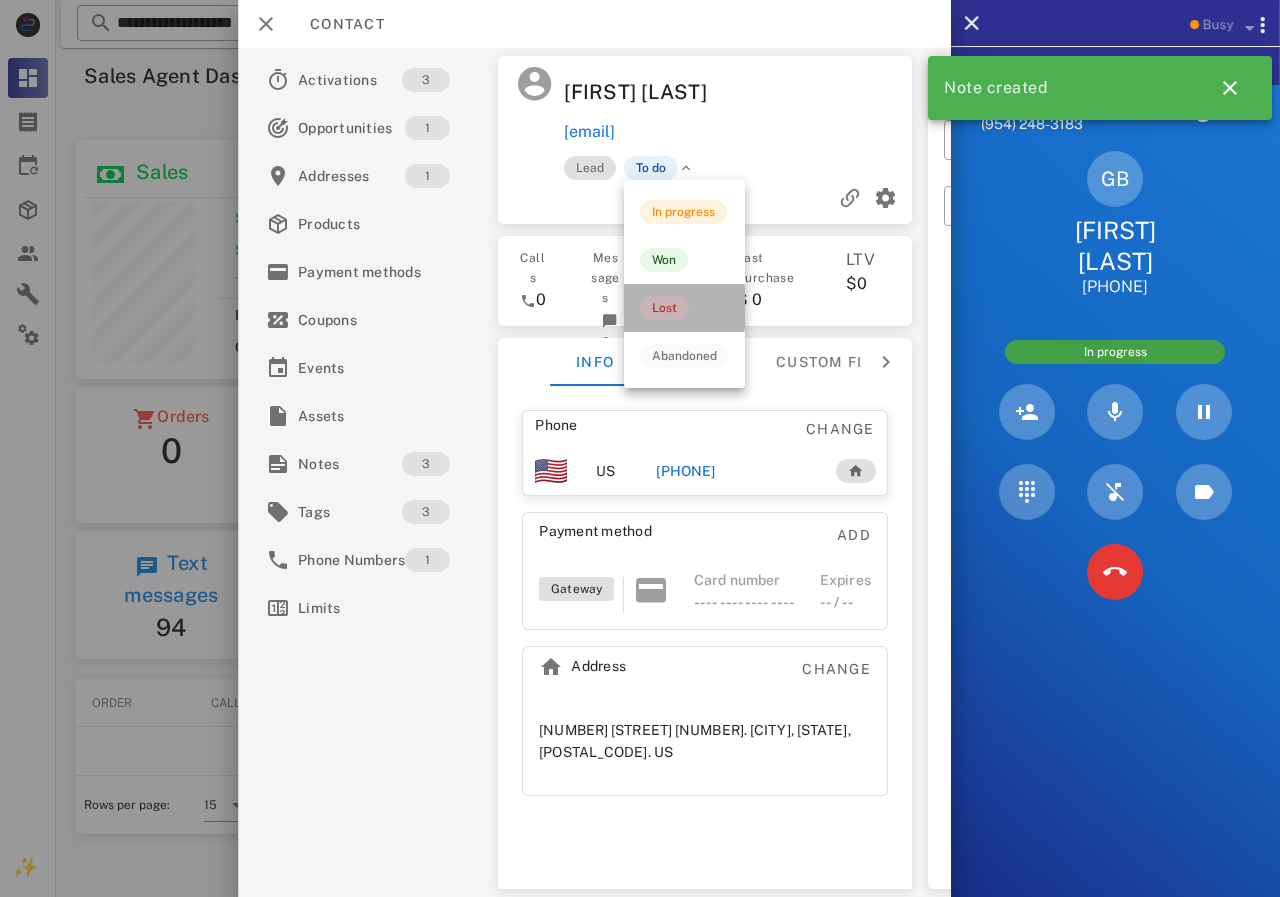 click on "Lost" at bounding box center [664, 308] 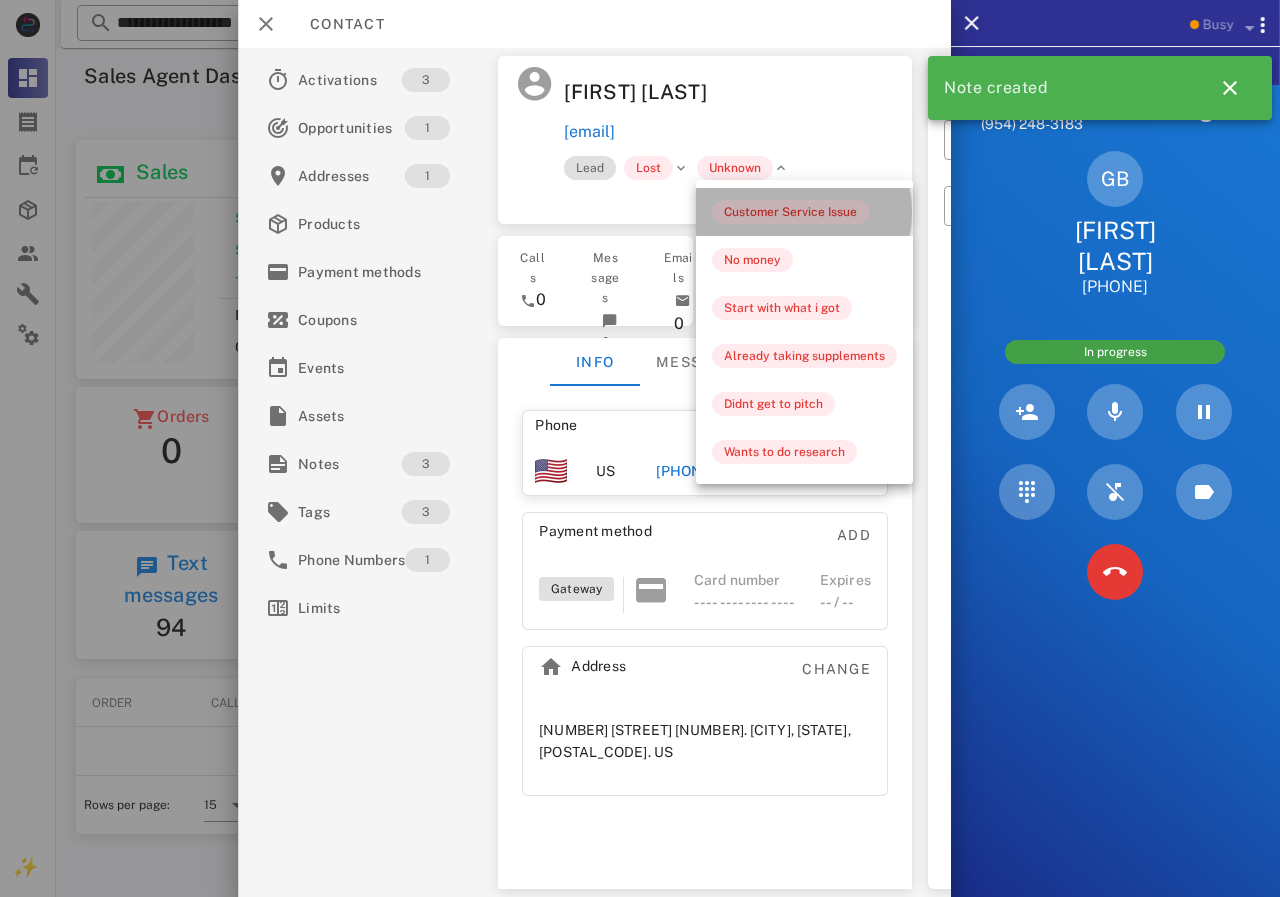 click on "Customer Service Issue" at bounding box center [790, 212] 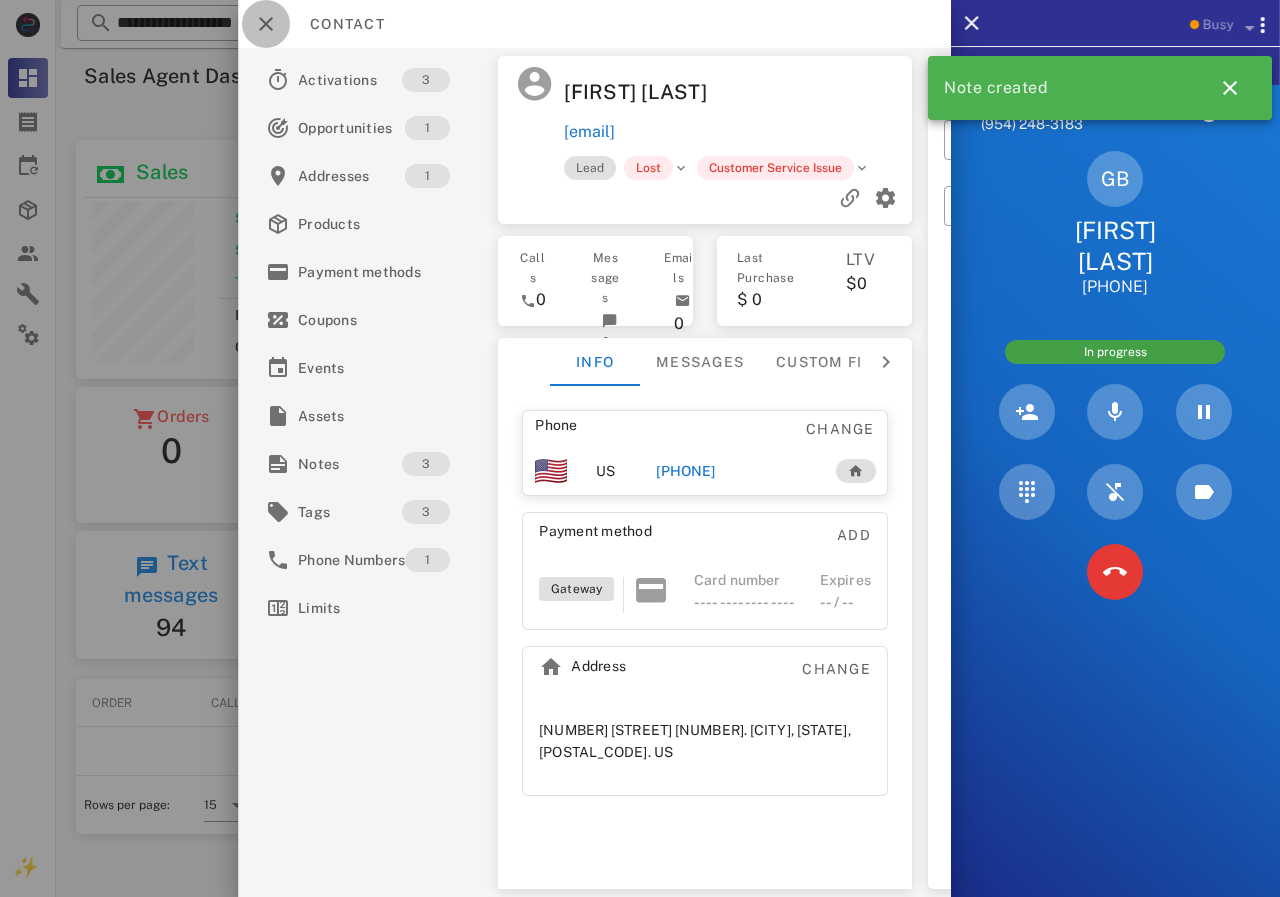 click at bounding box center (266, 24) 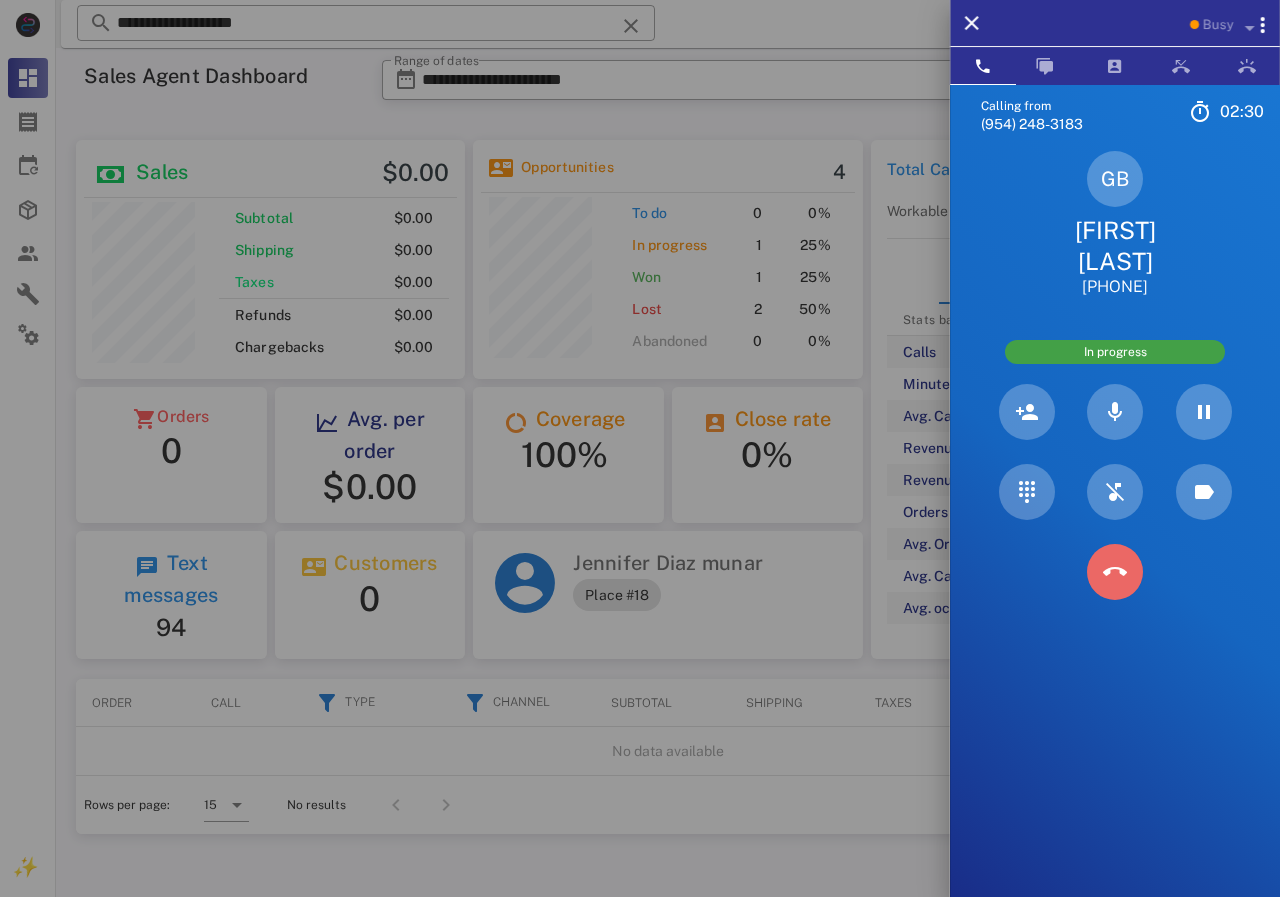 click at bounding box center (1115, 572) 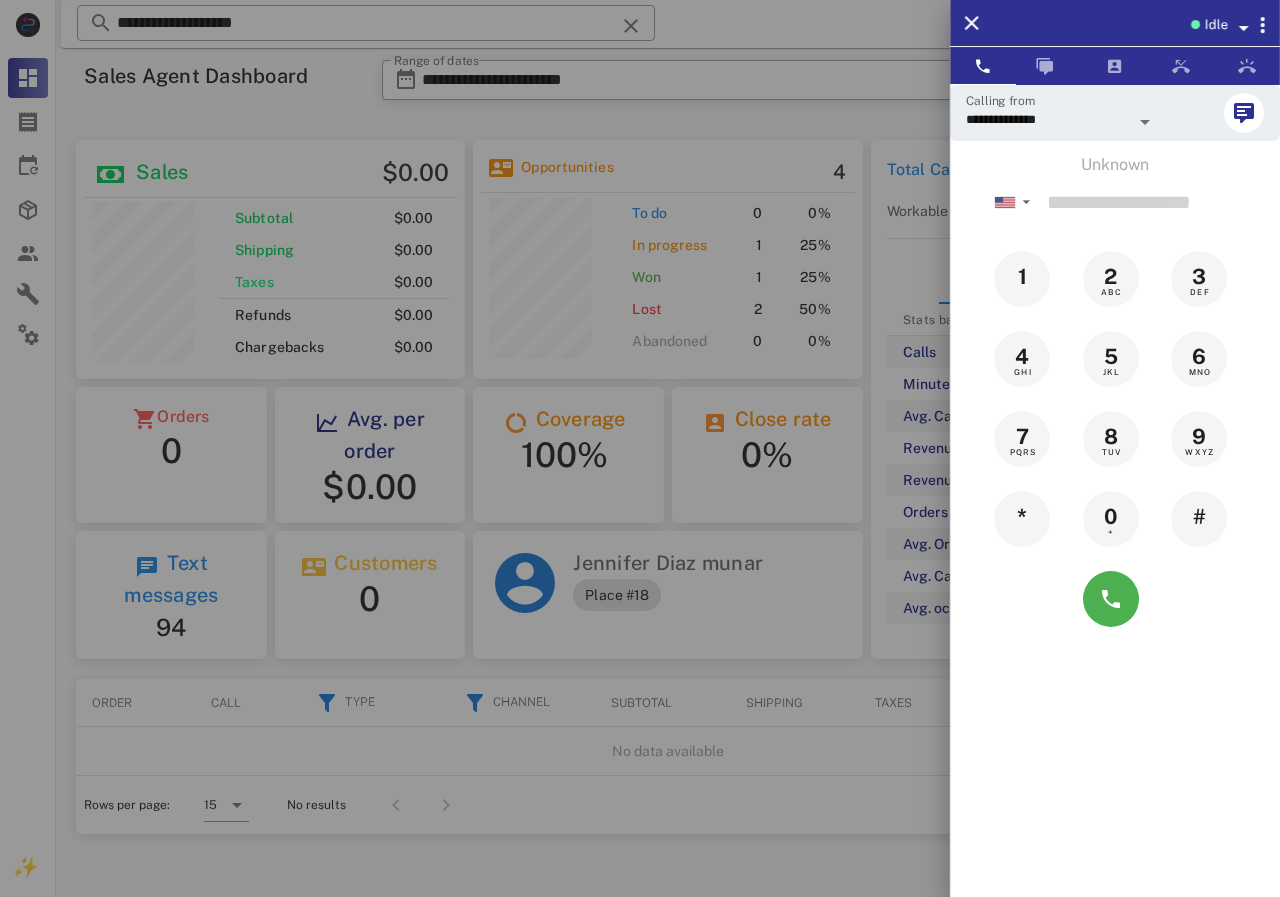 click at bounding box center (640, 448) 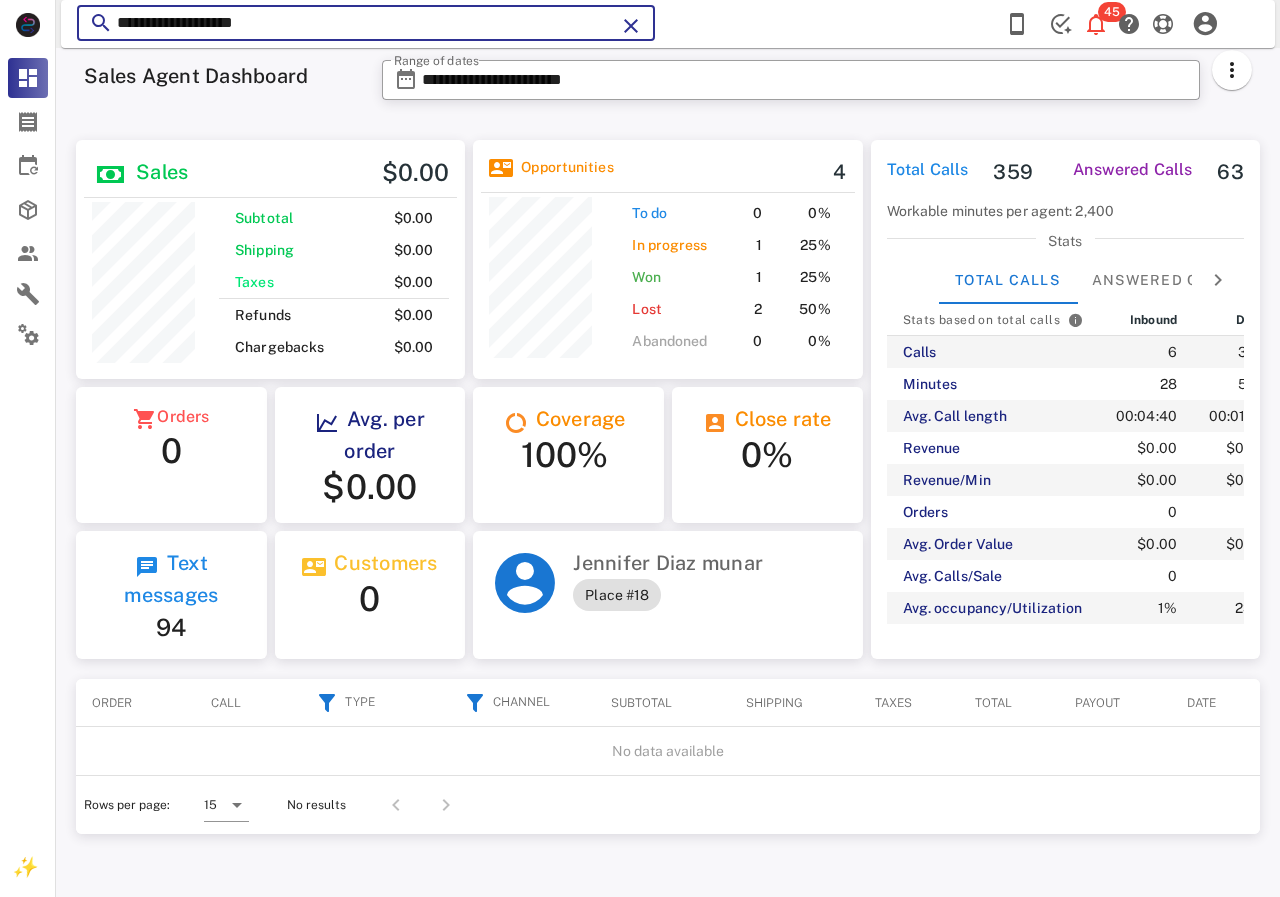drag, startPoint x: 495, startPoint y: 36, endPoint x: 98, endPoint y: 9, distance: 397.91708 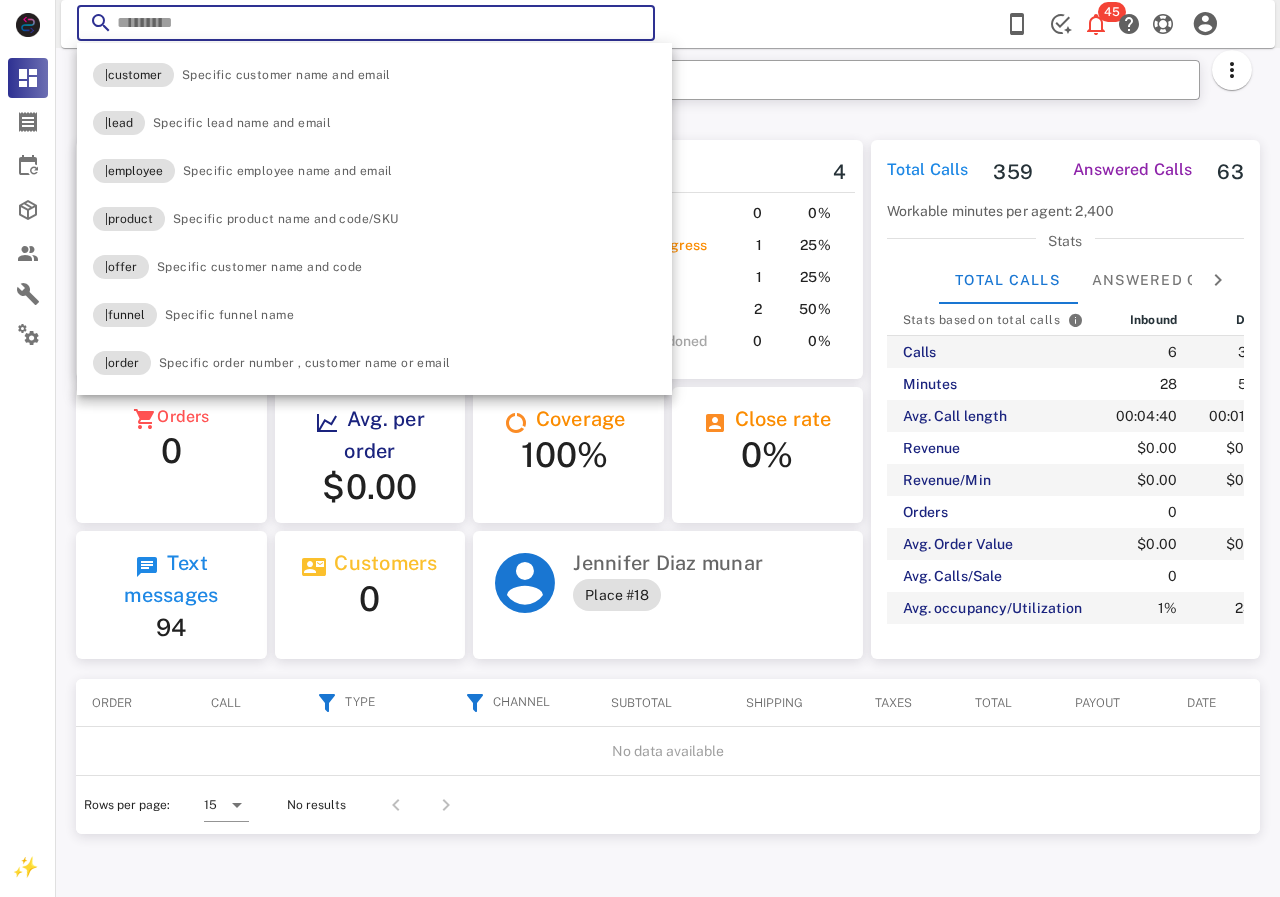 paste on "**********" 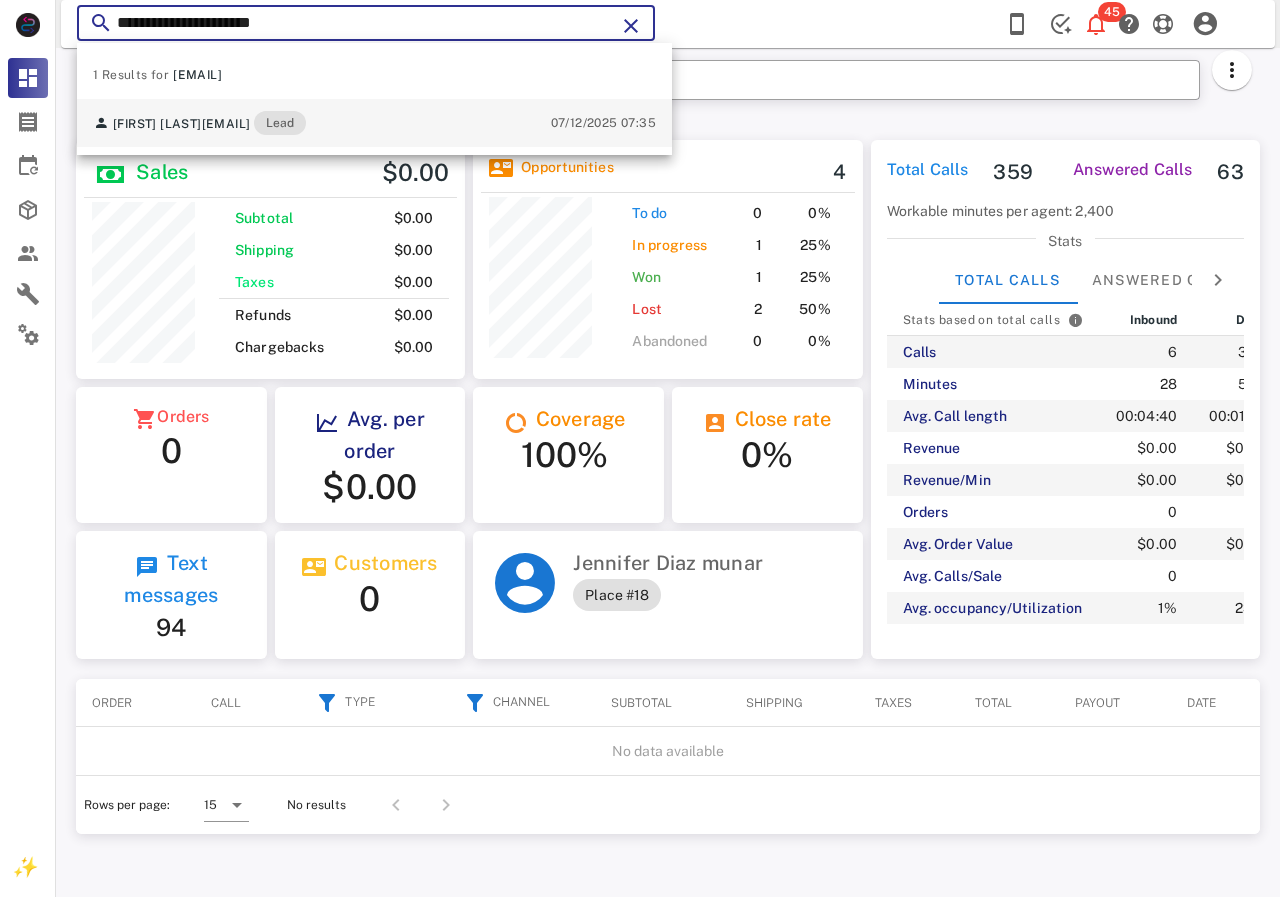 type on "**********" 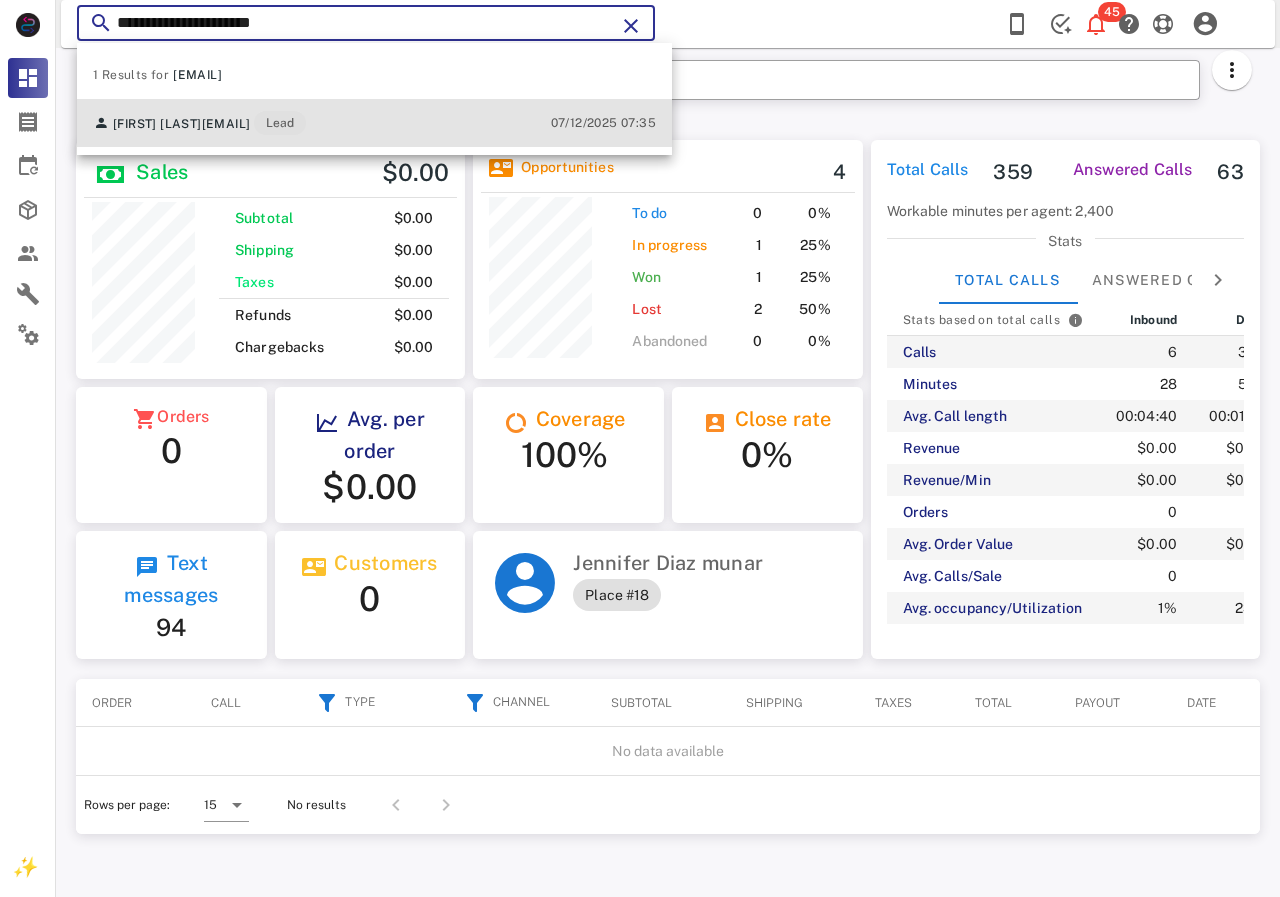 click on "[EMAIL]" at bounding box center [226, 124] 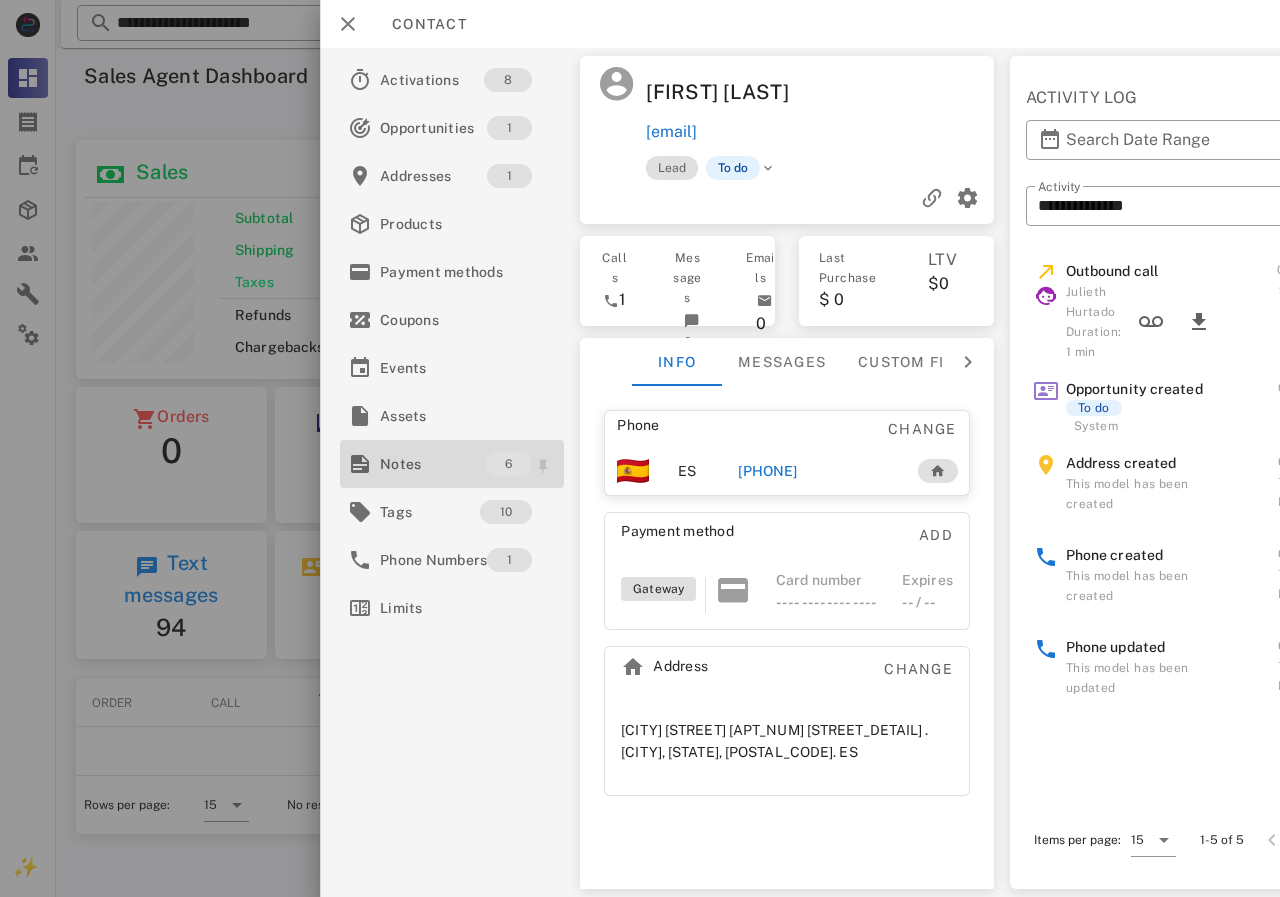 click on "Notes" at bounding box center (432, 464) 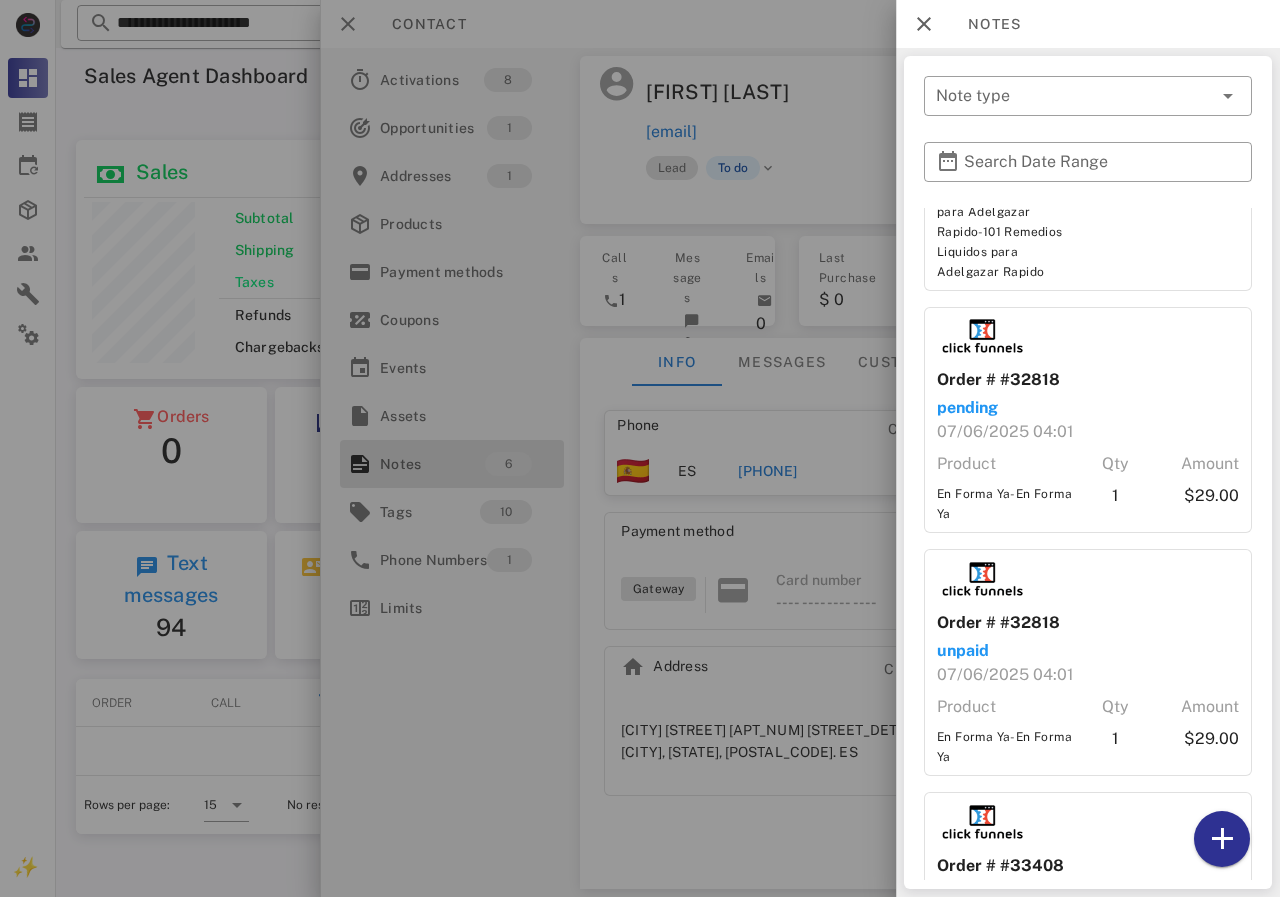 scroll, scrollTop: 565, scrollLeft: 0, axis: vertical 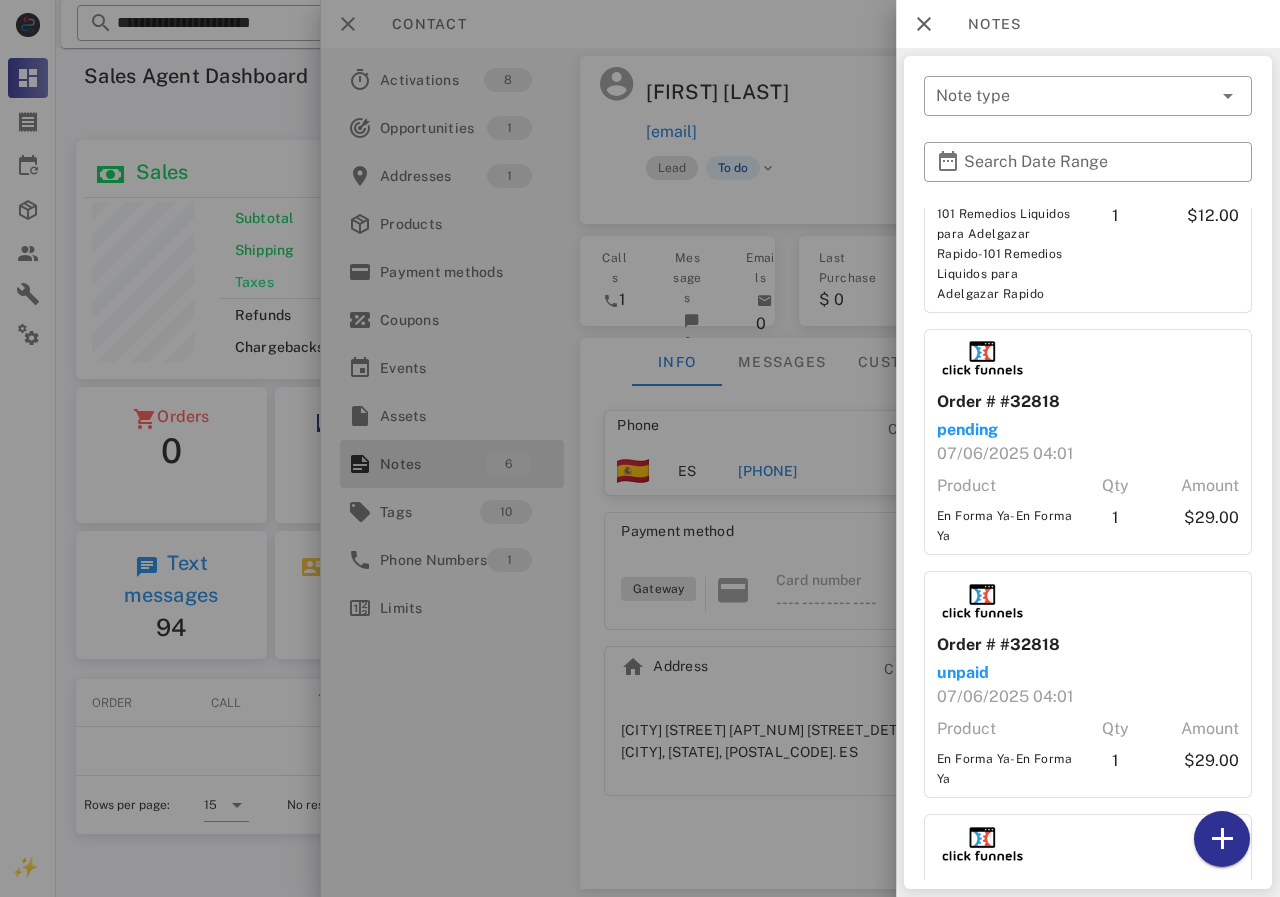 click at bounding box center (640, 448) 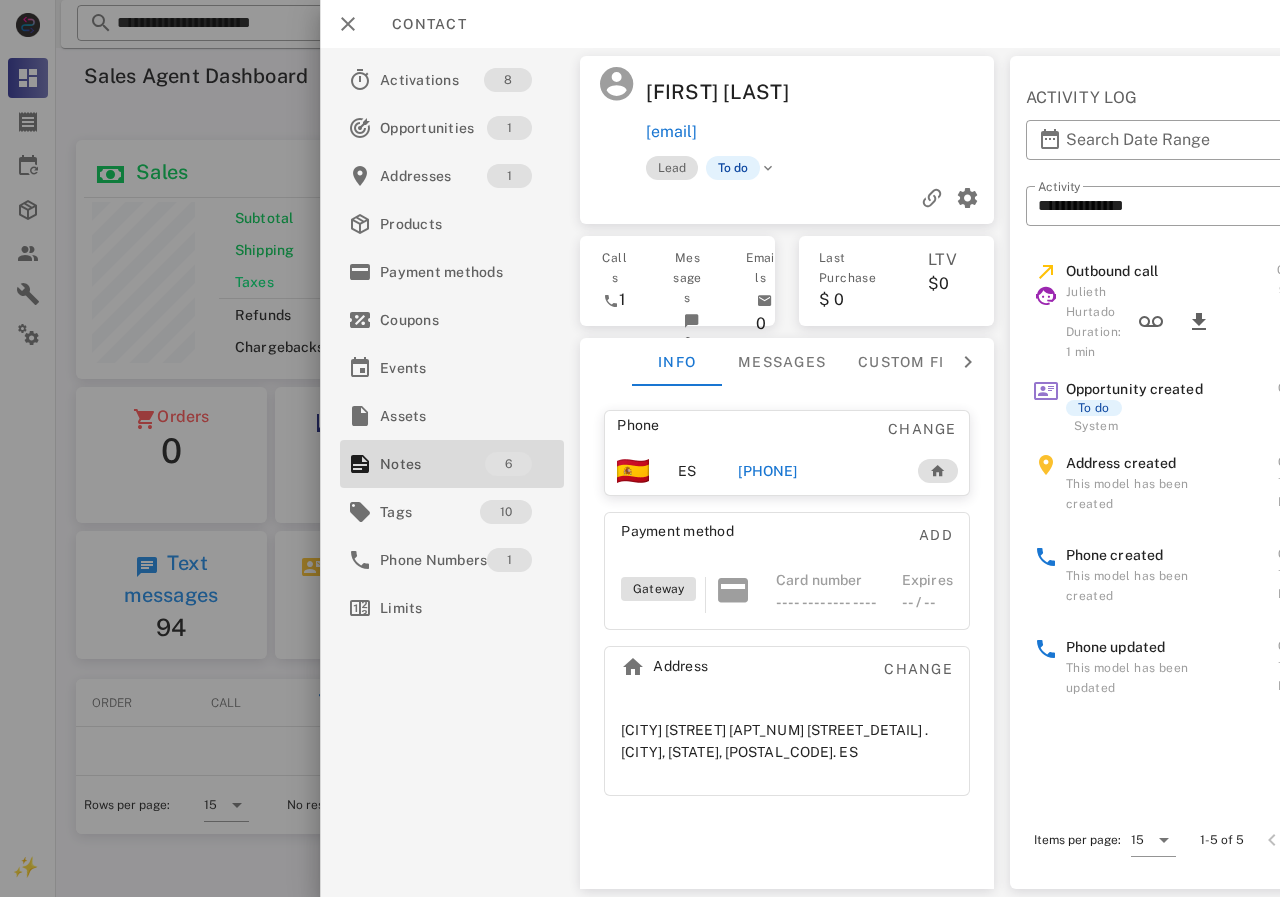 click on "[PHONE]" at bounding box center [767, 471] 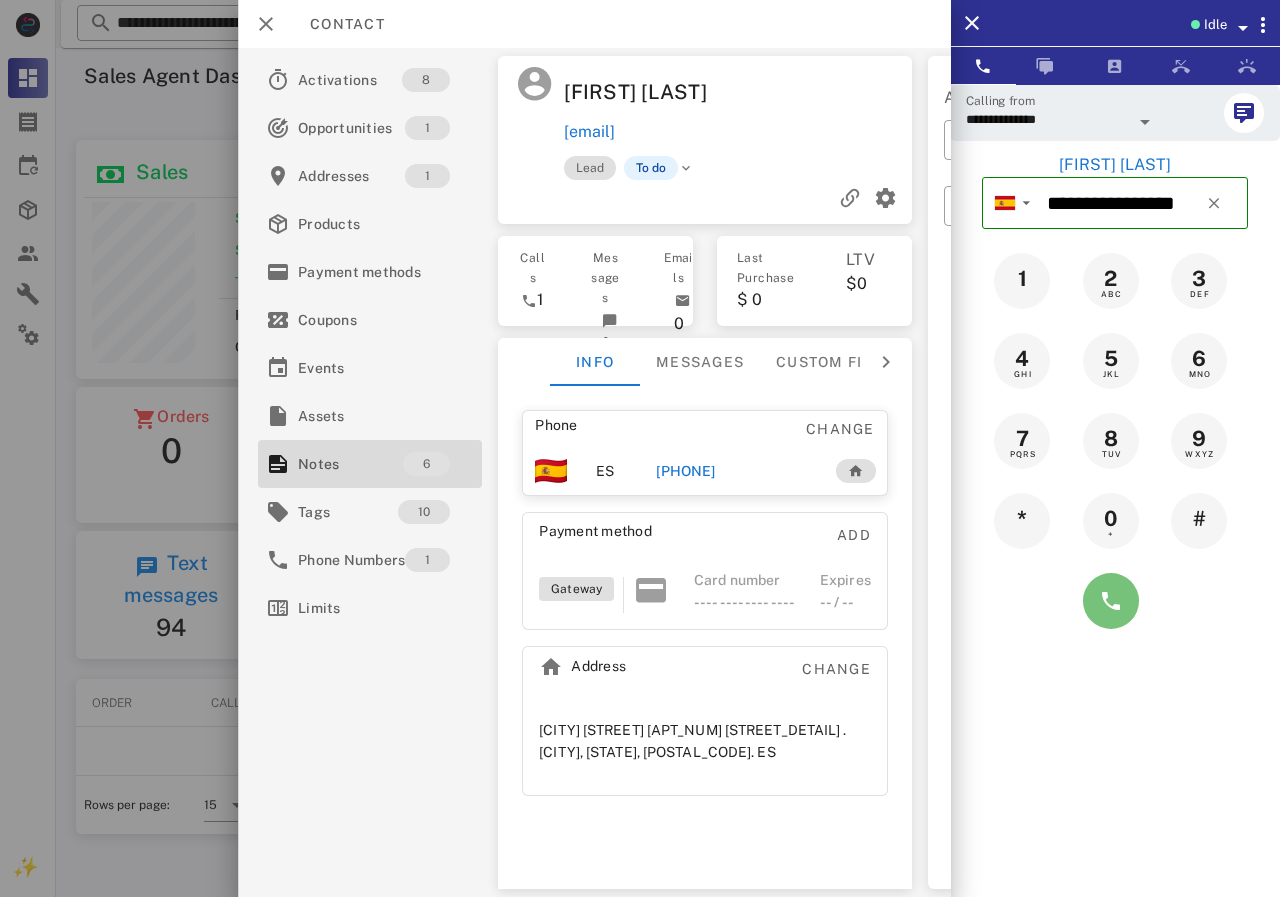 click at bounding box center (1111, 601) 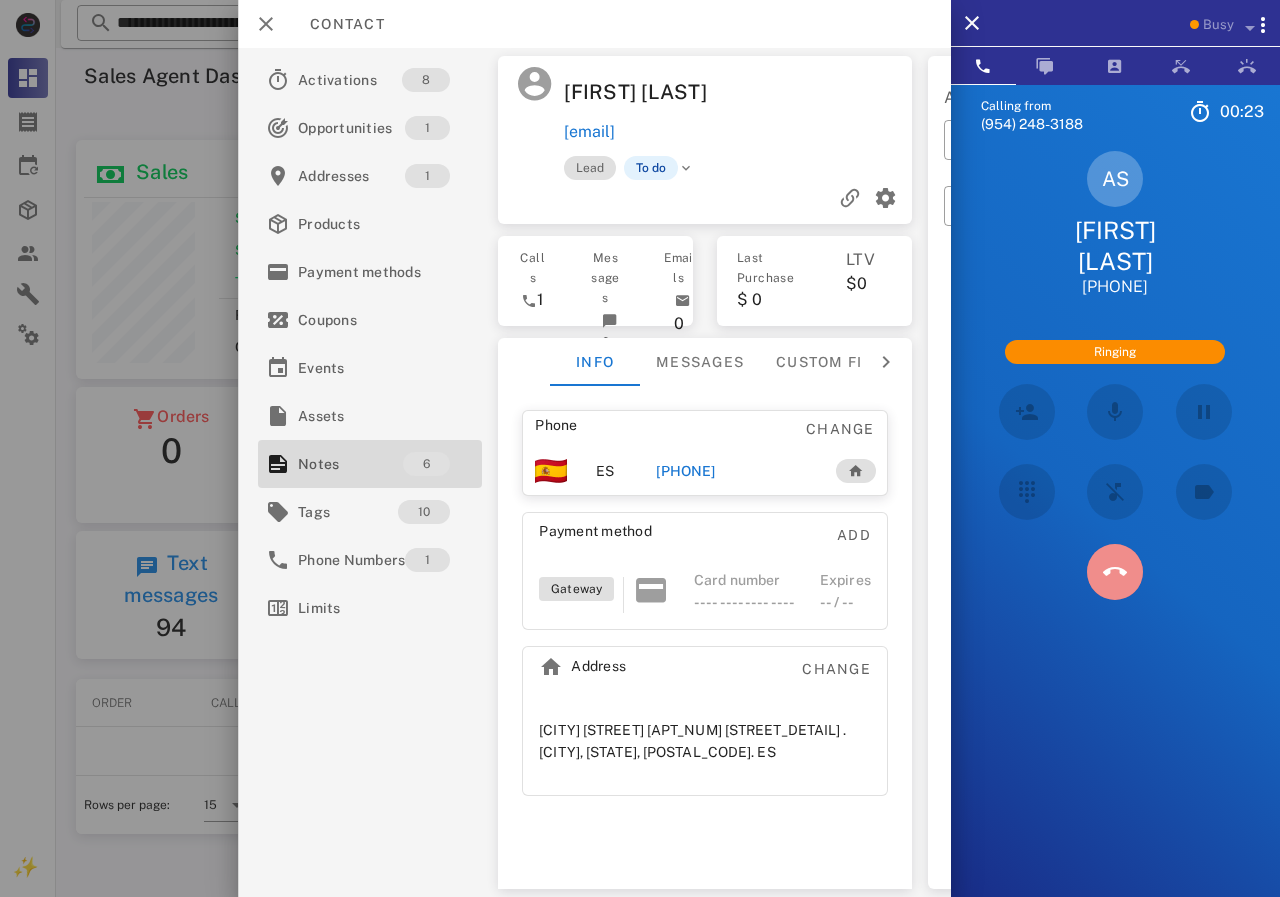 click at bounding box center (1115, 572) 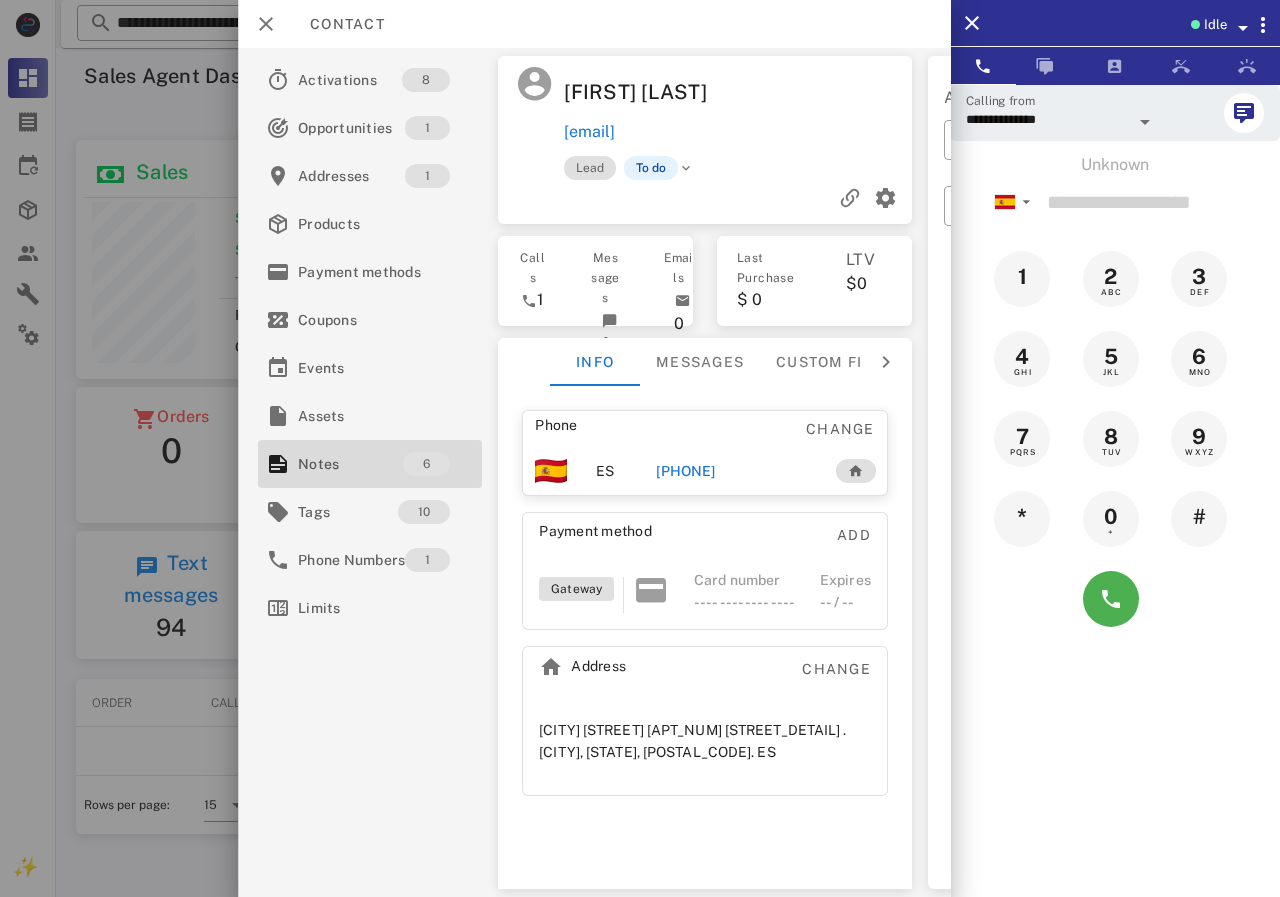 click on "[PHONE]" at bounding box center [685, 471] 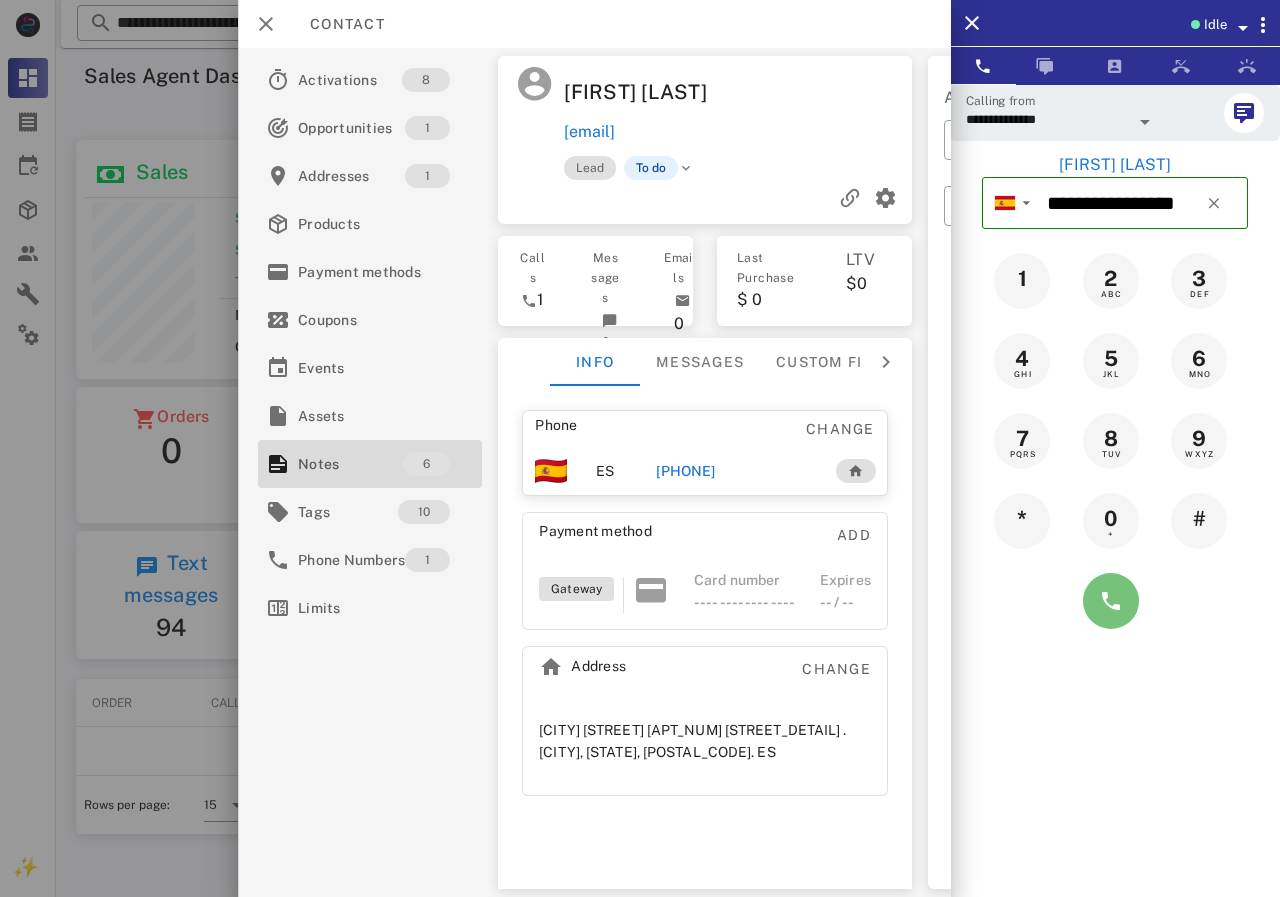 click at bounding box center [1111, 601] 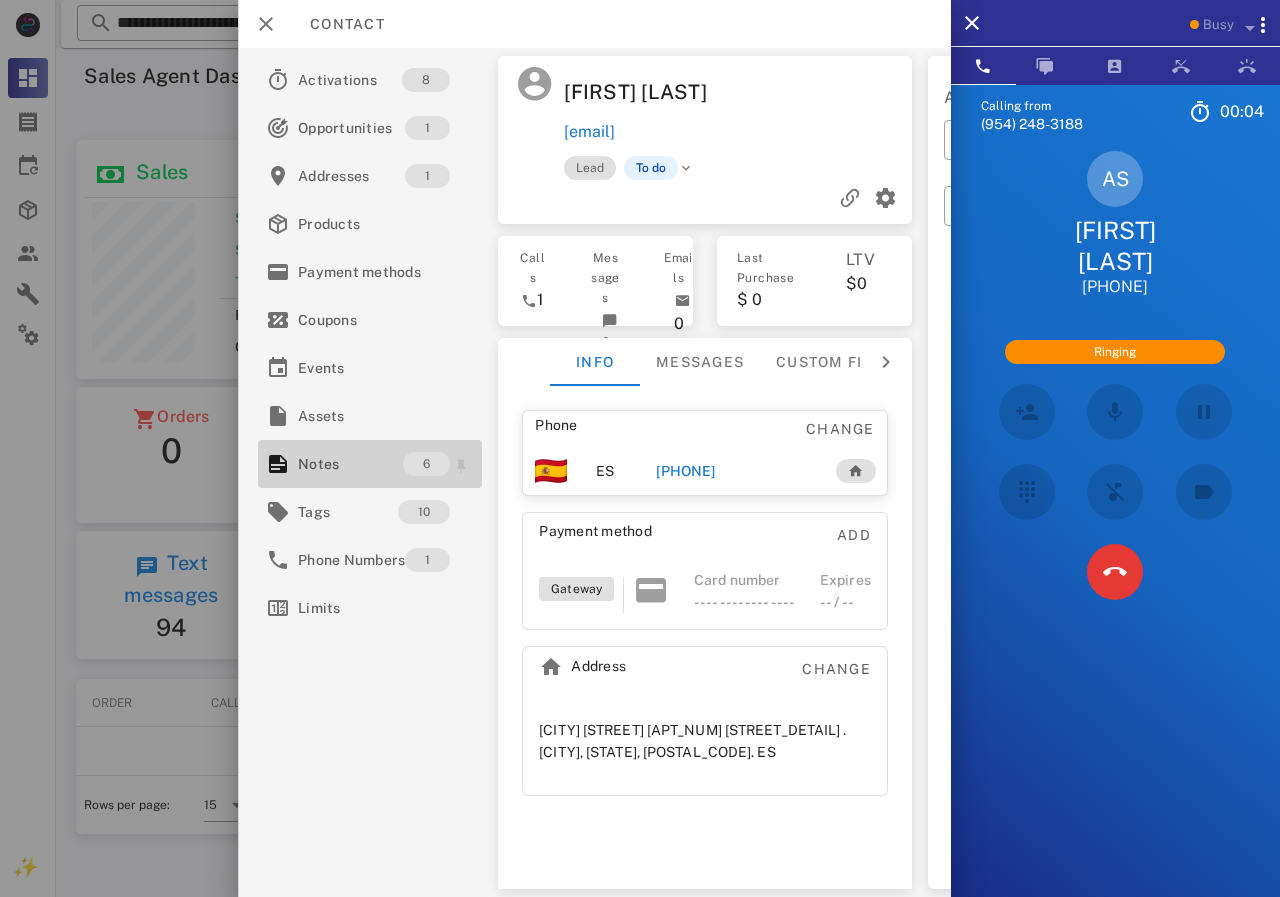 click on "Notes" at bounding box center [350, 464] 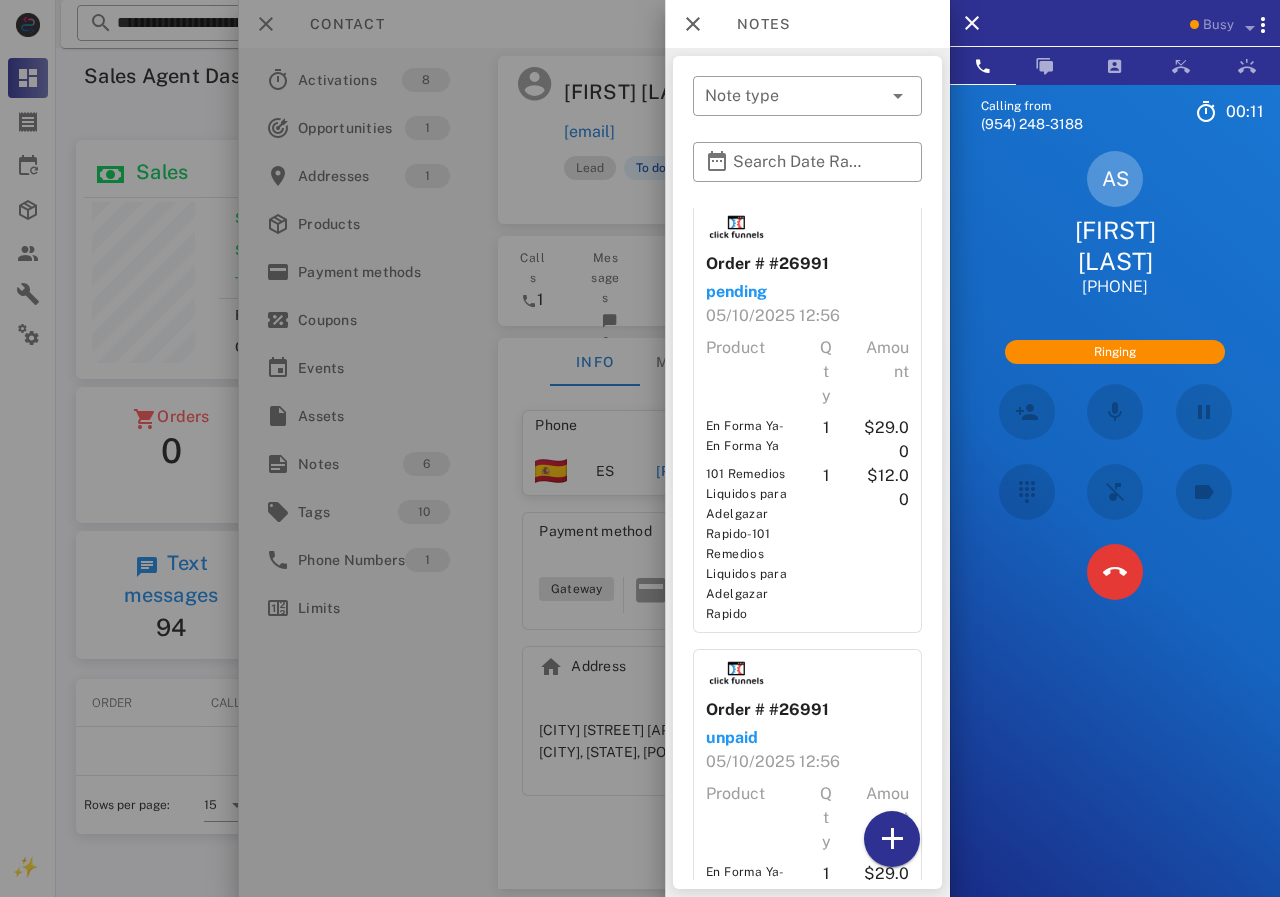 scroll, scrollTop: 0, scrollLeft: 0, axis: both 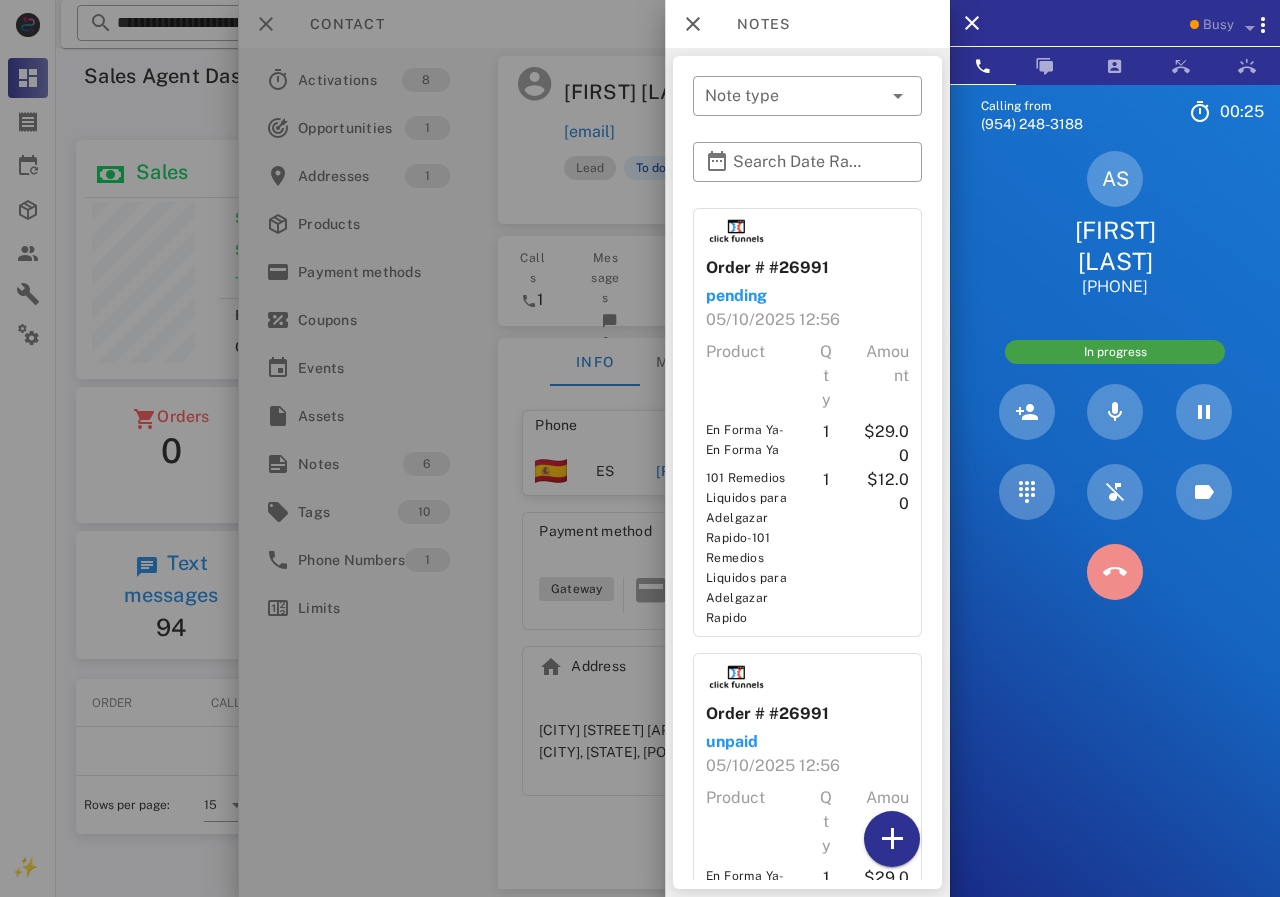 click at bounding box center (1115, 572) 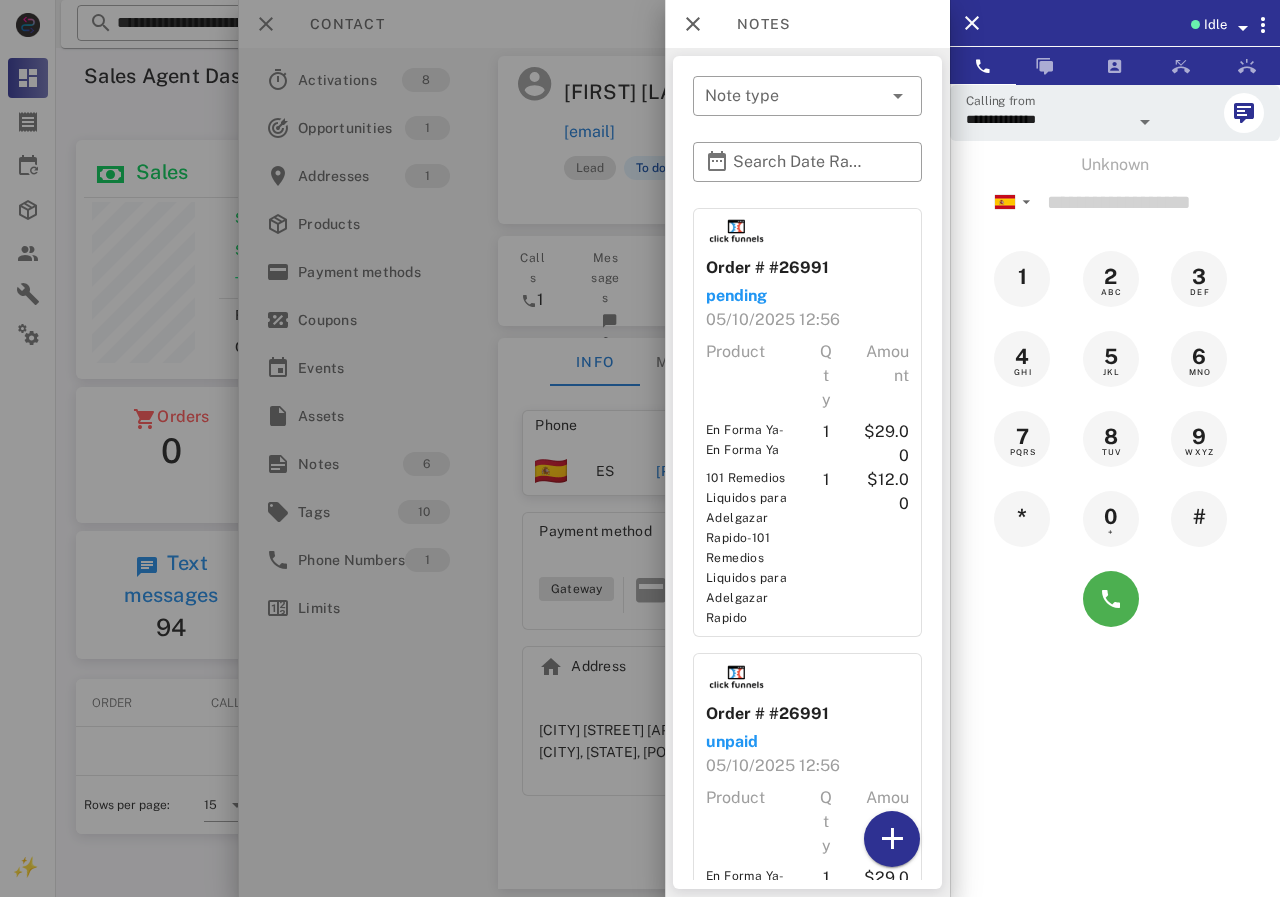 click at bounding box center (640, 448) 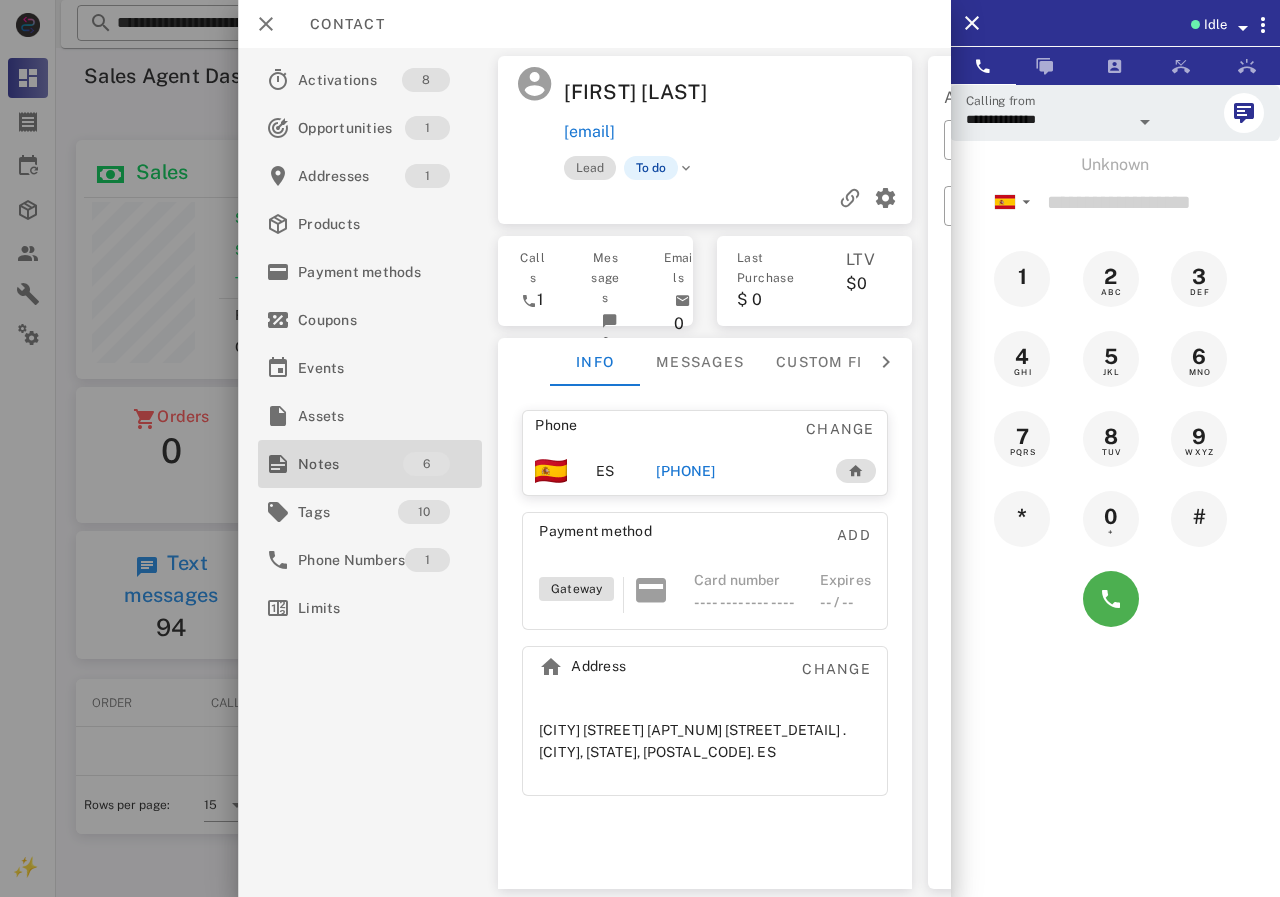 click on "Notes" at bounding box center (350, 464) 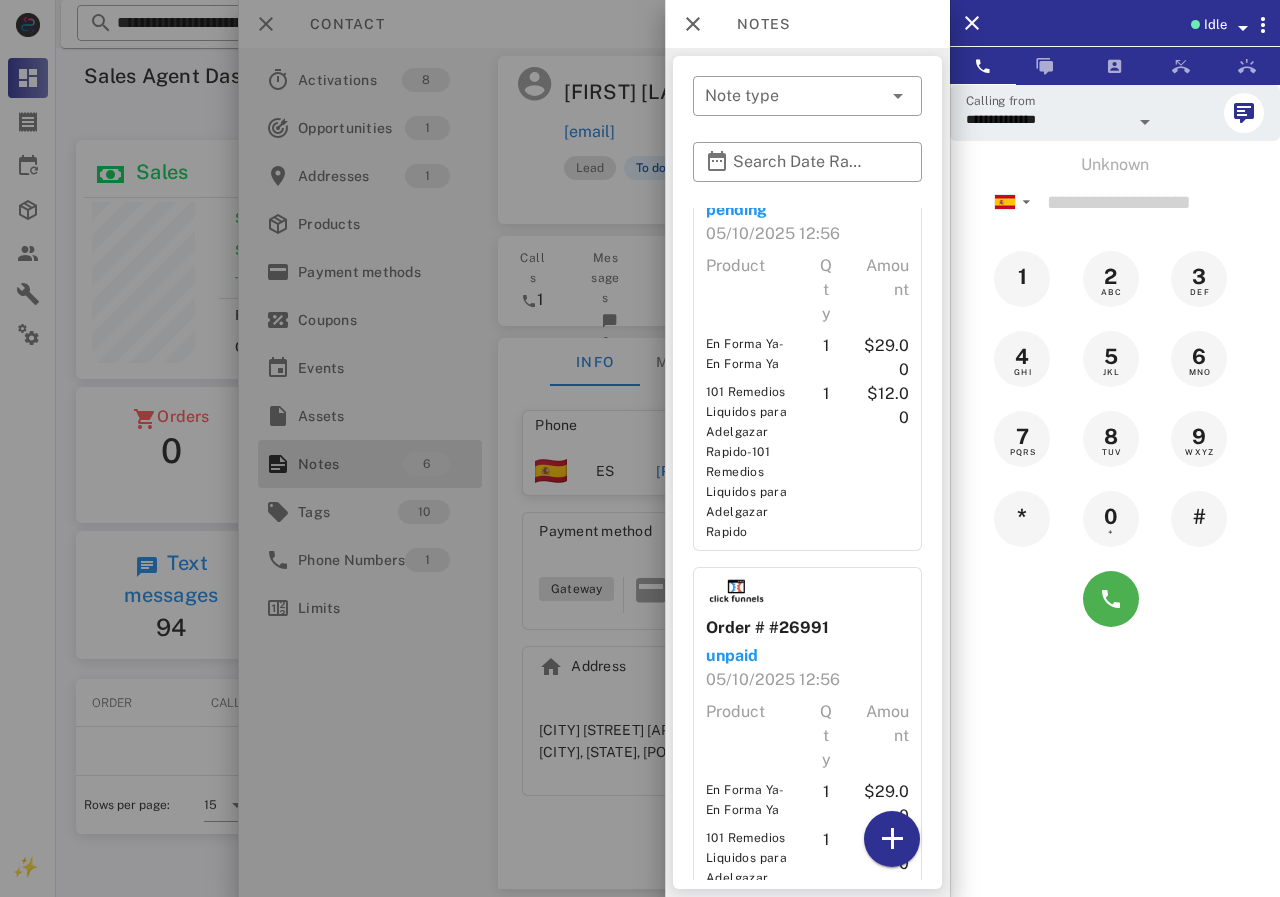 scroll, scrollTop: 300, scrollLeft: 0, axis: vertical 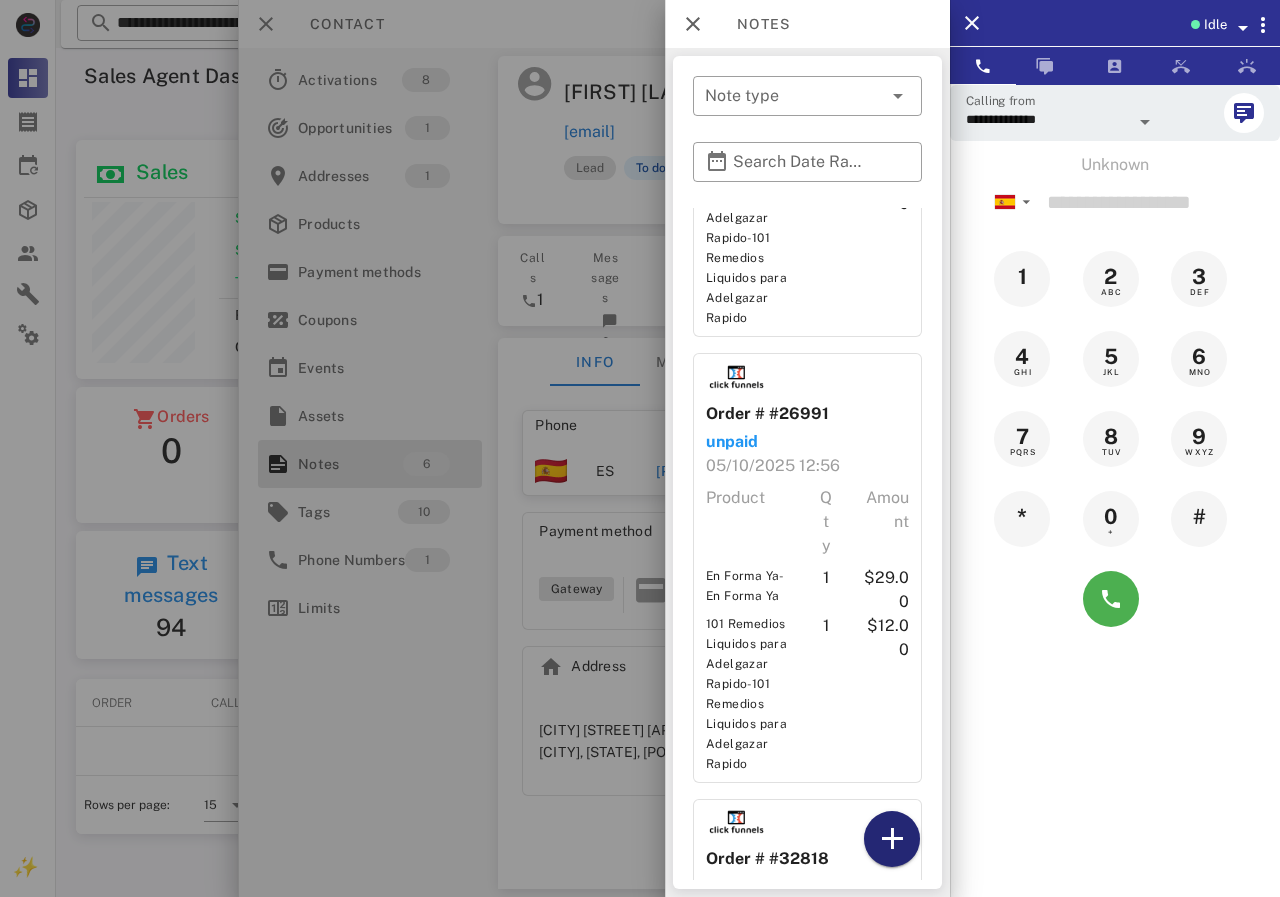 click at bounding box center [892, 839] 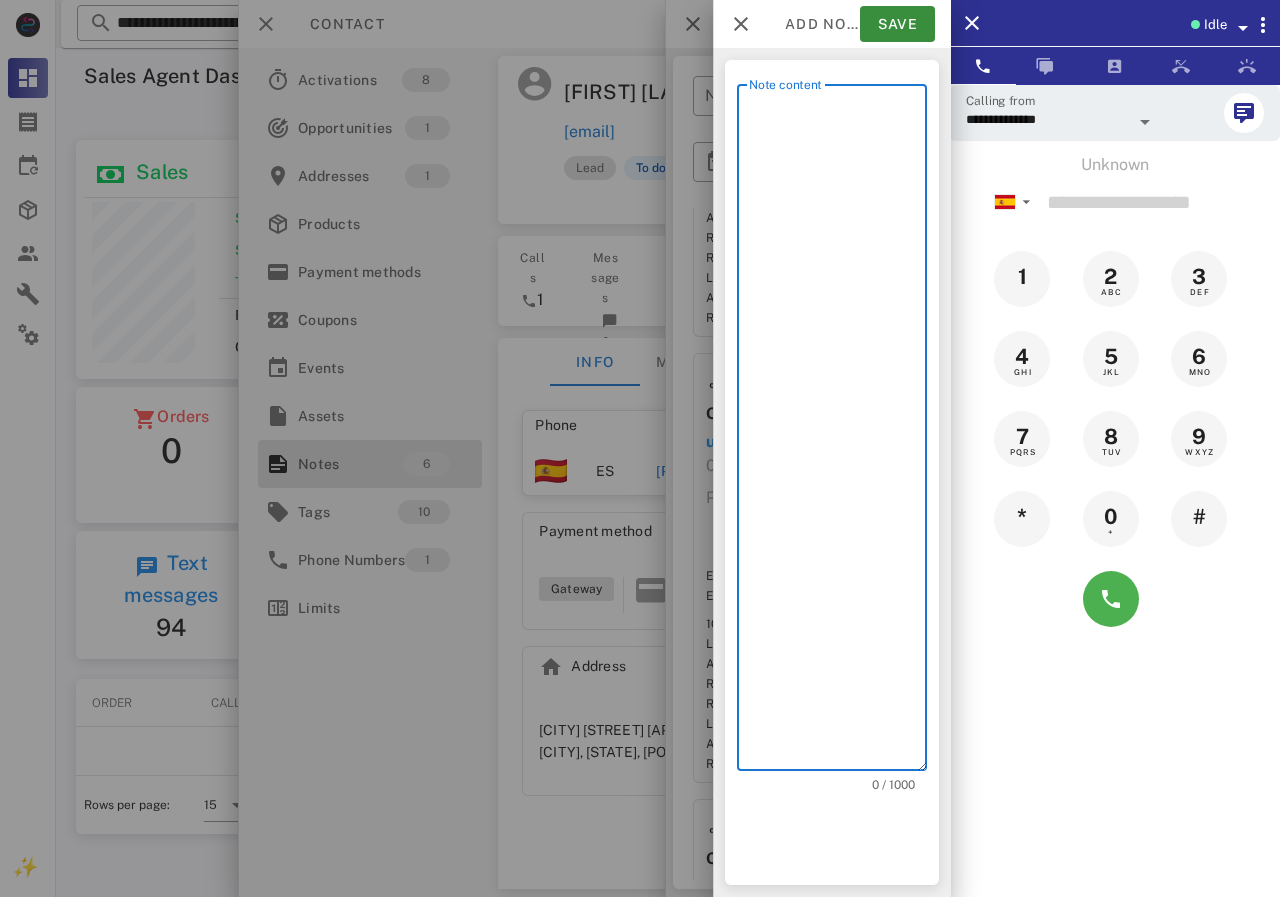 scroll, scrollTop: 240, scrollLeft: 390, axis: both 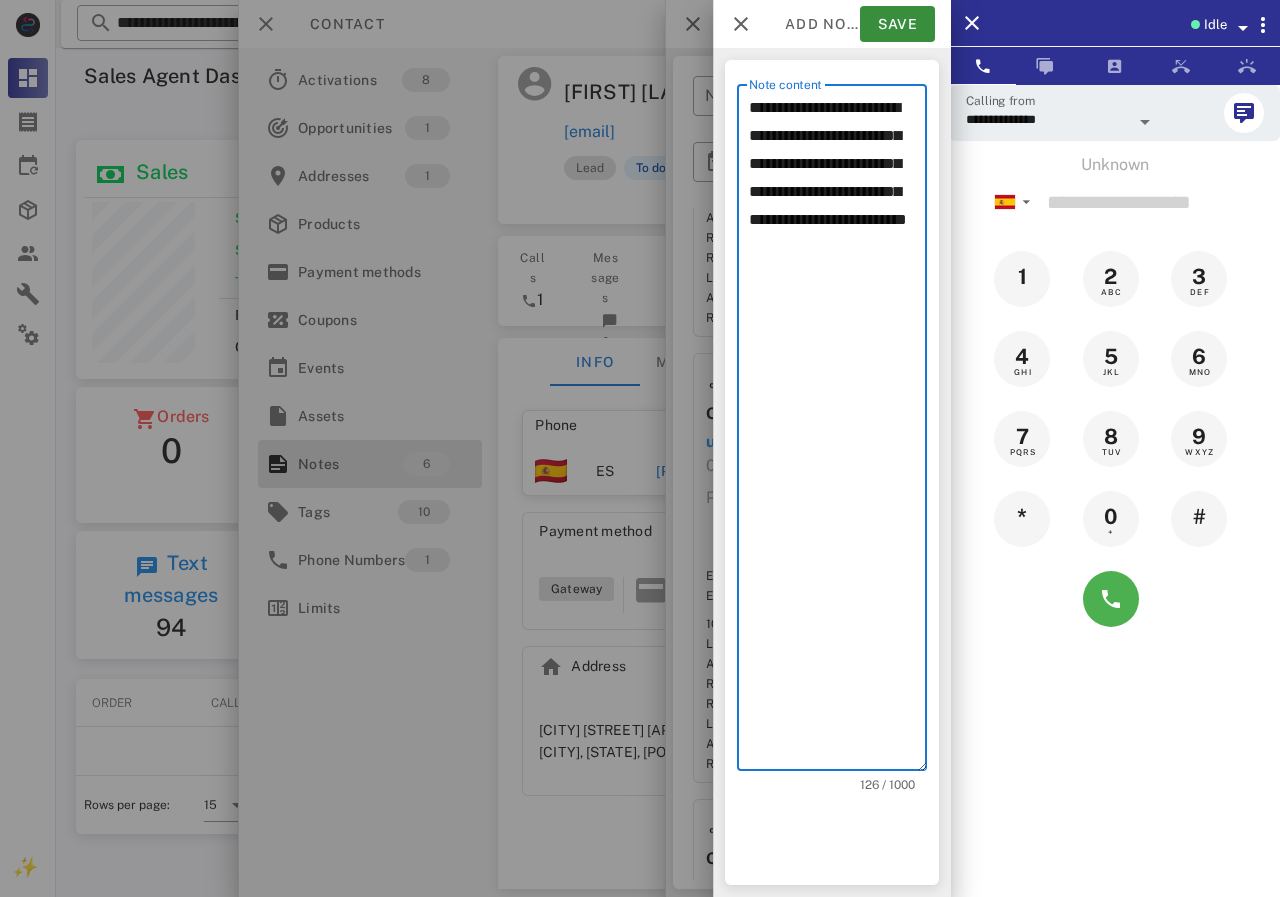 drag, startPoint x: 876, startPoint y: 217, endPoint x: 927, endPoint y: 304, distance: 100.84642 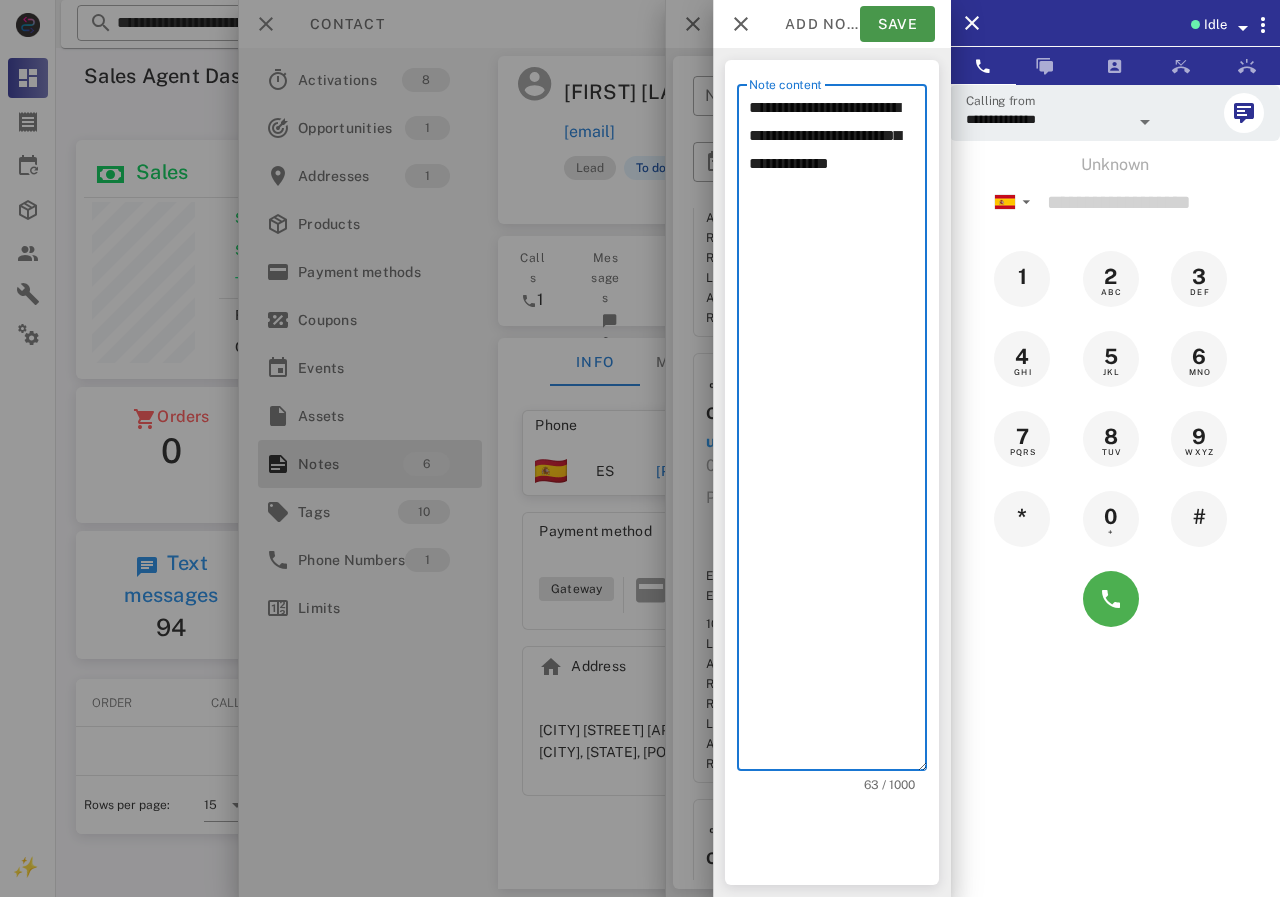 type on "**********" 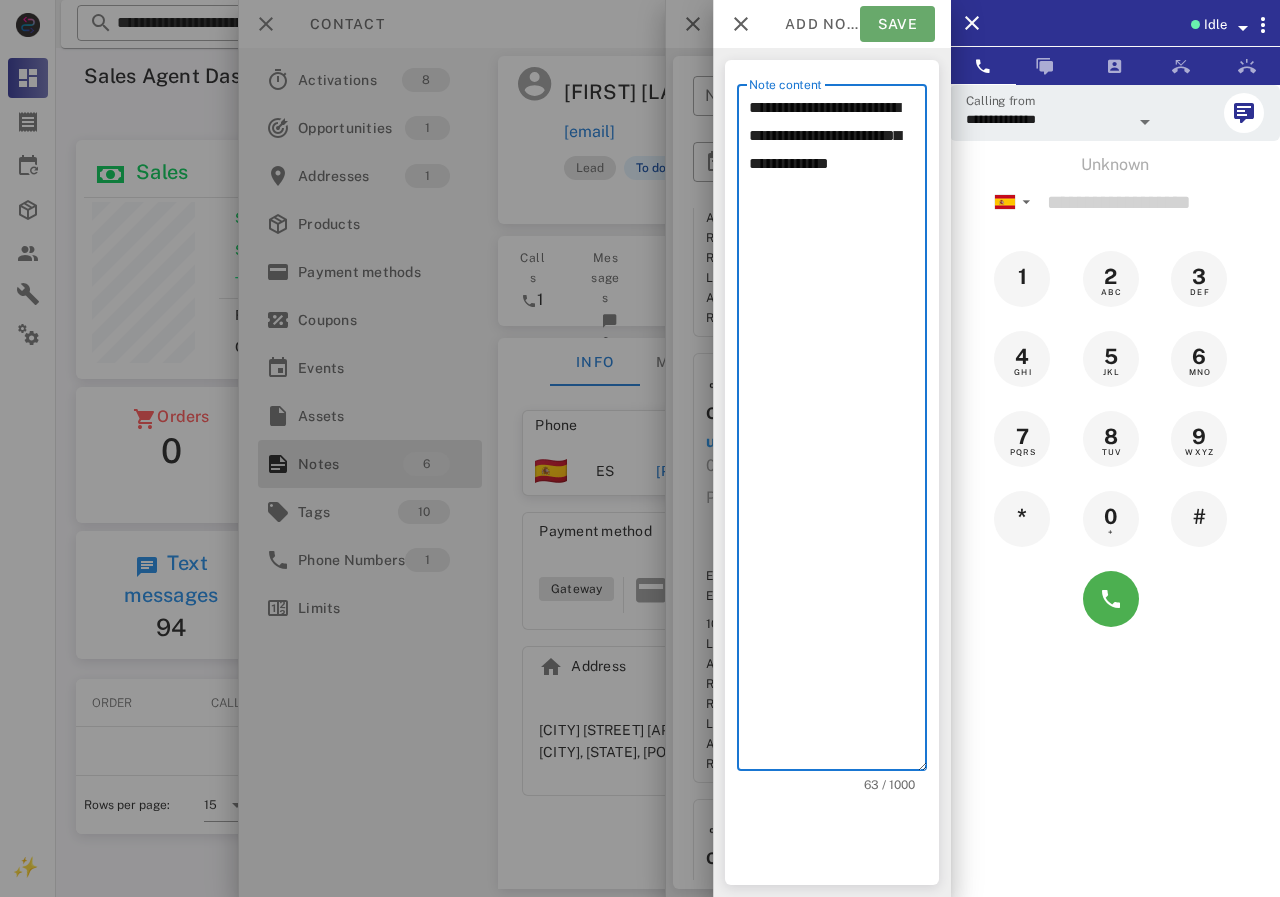 click on "Save" at bounding box center [897, 24] 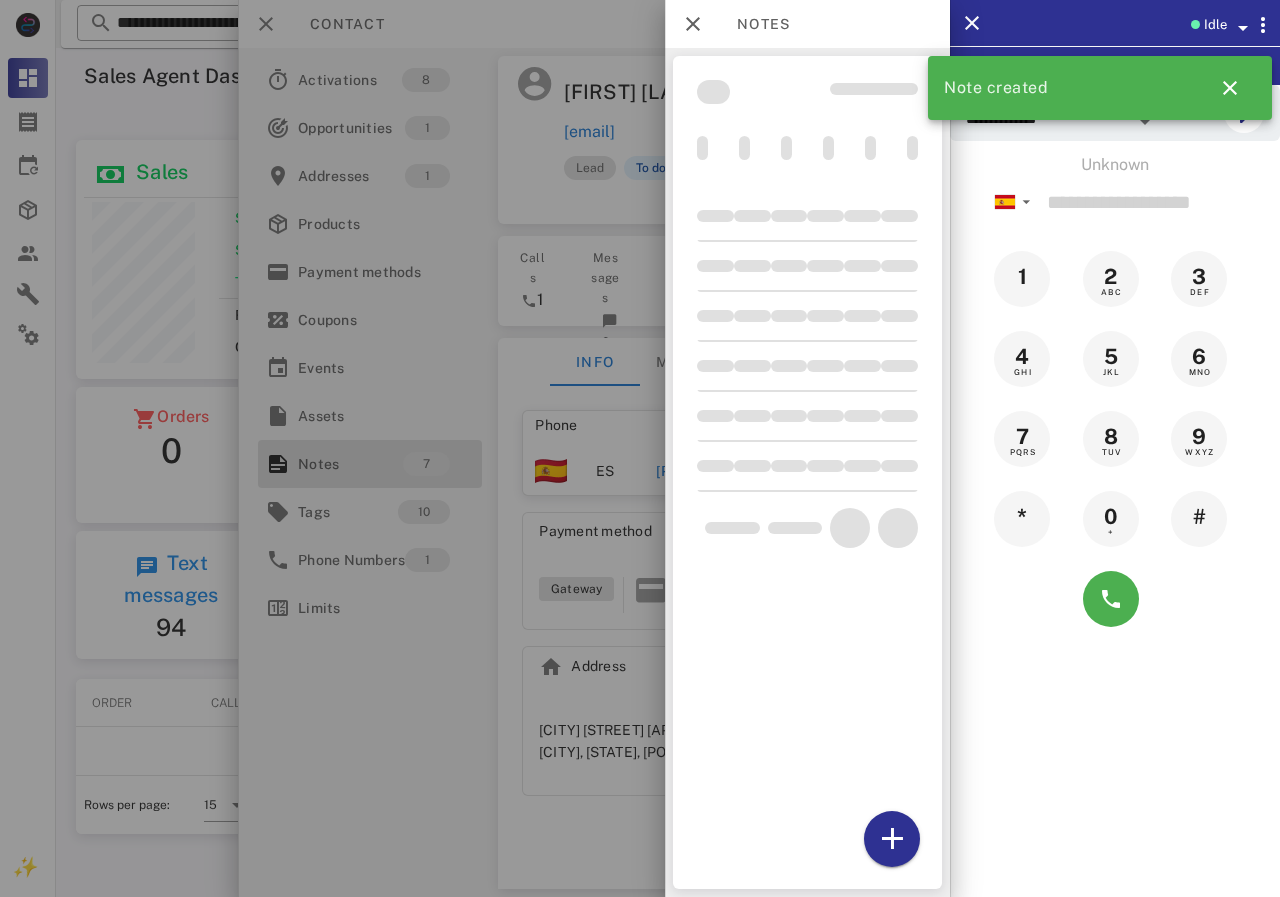click at bounding box center [640, 448] 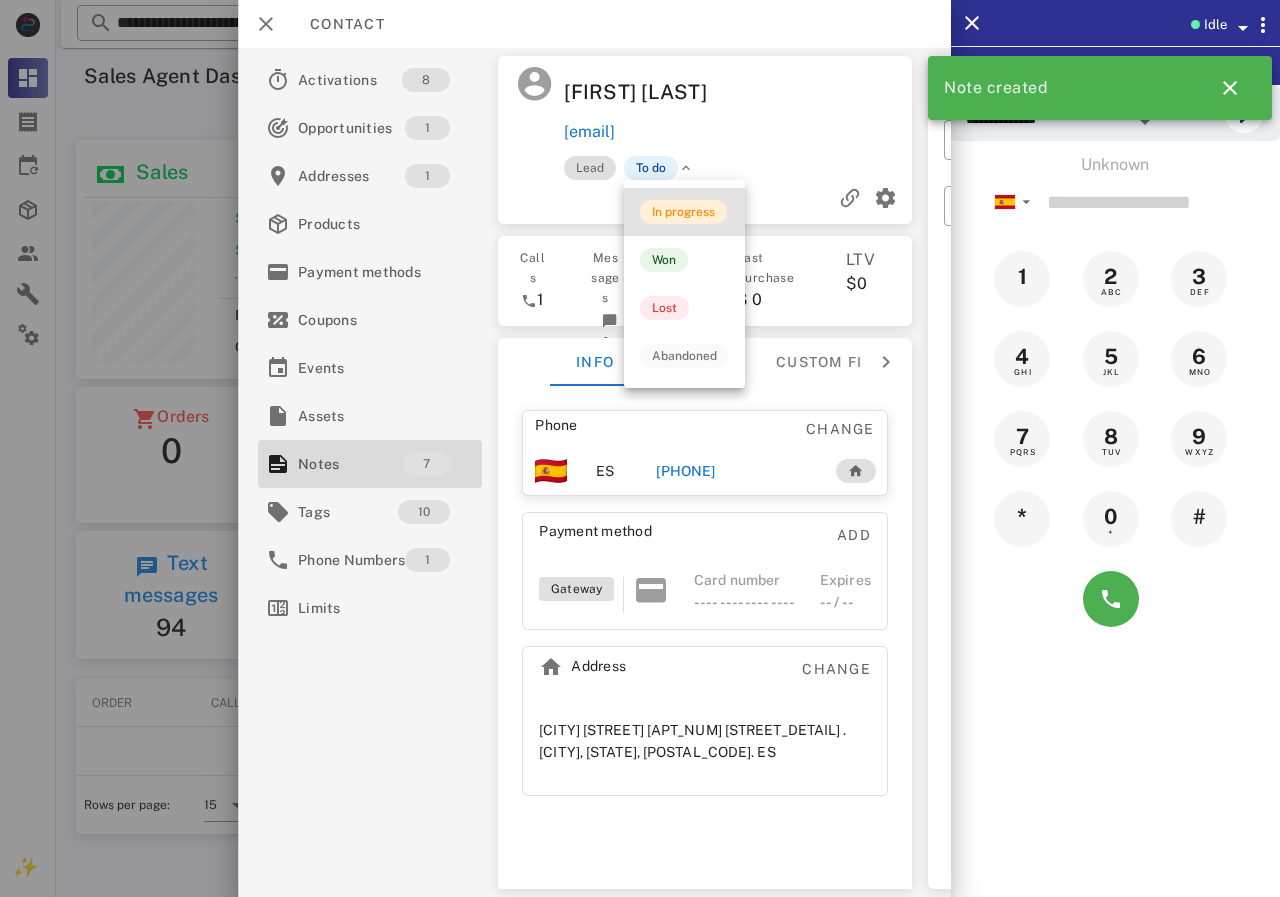 click on "In progress" at bounding box center (683, 212) 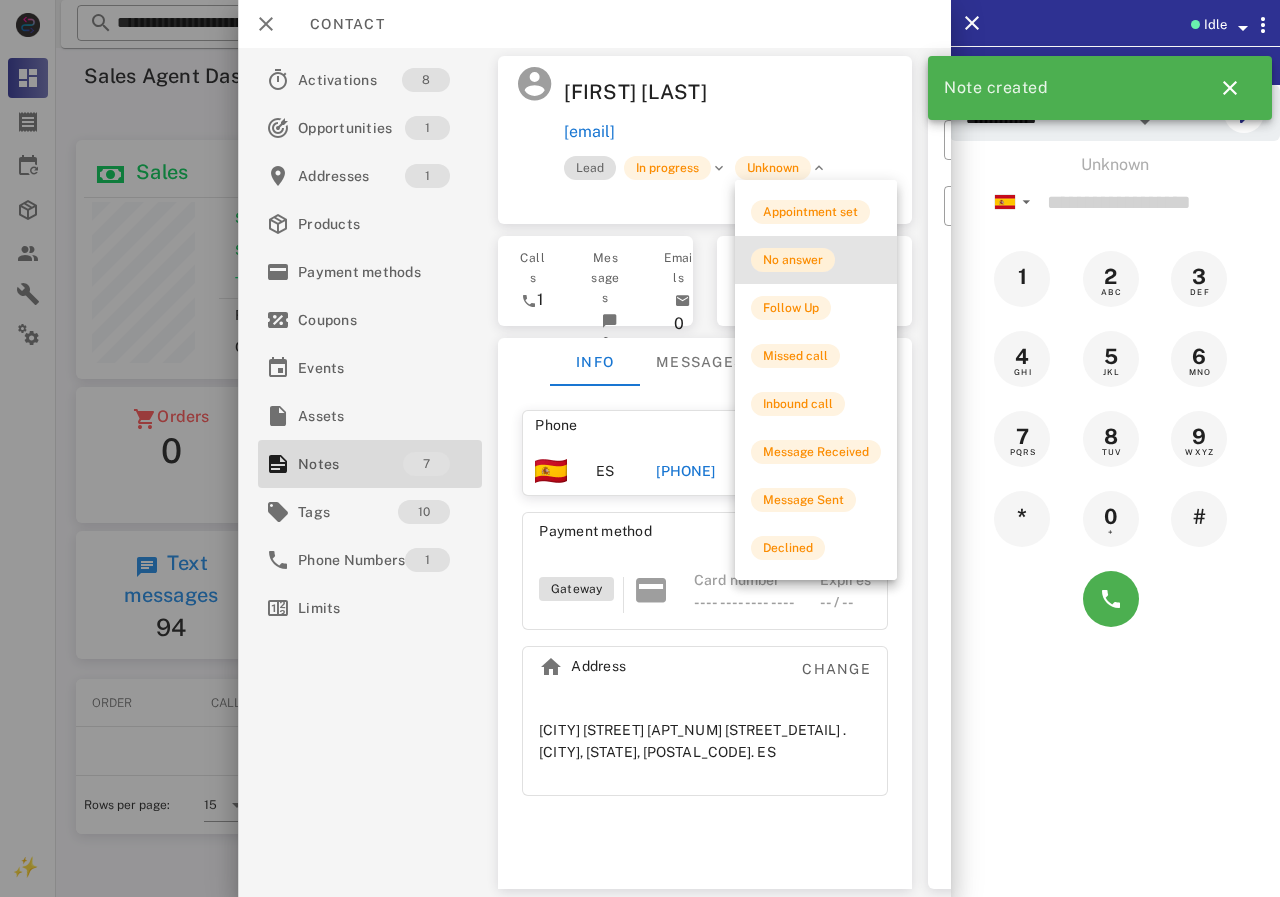 click on "No answer" at bounding box center (793, 260) 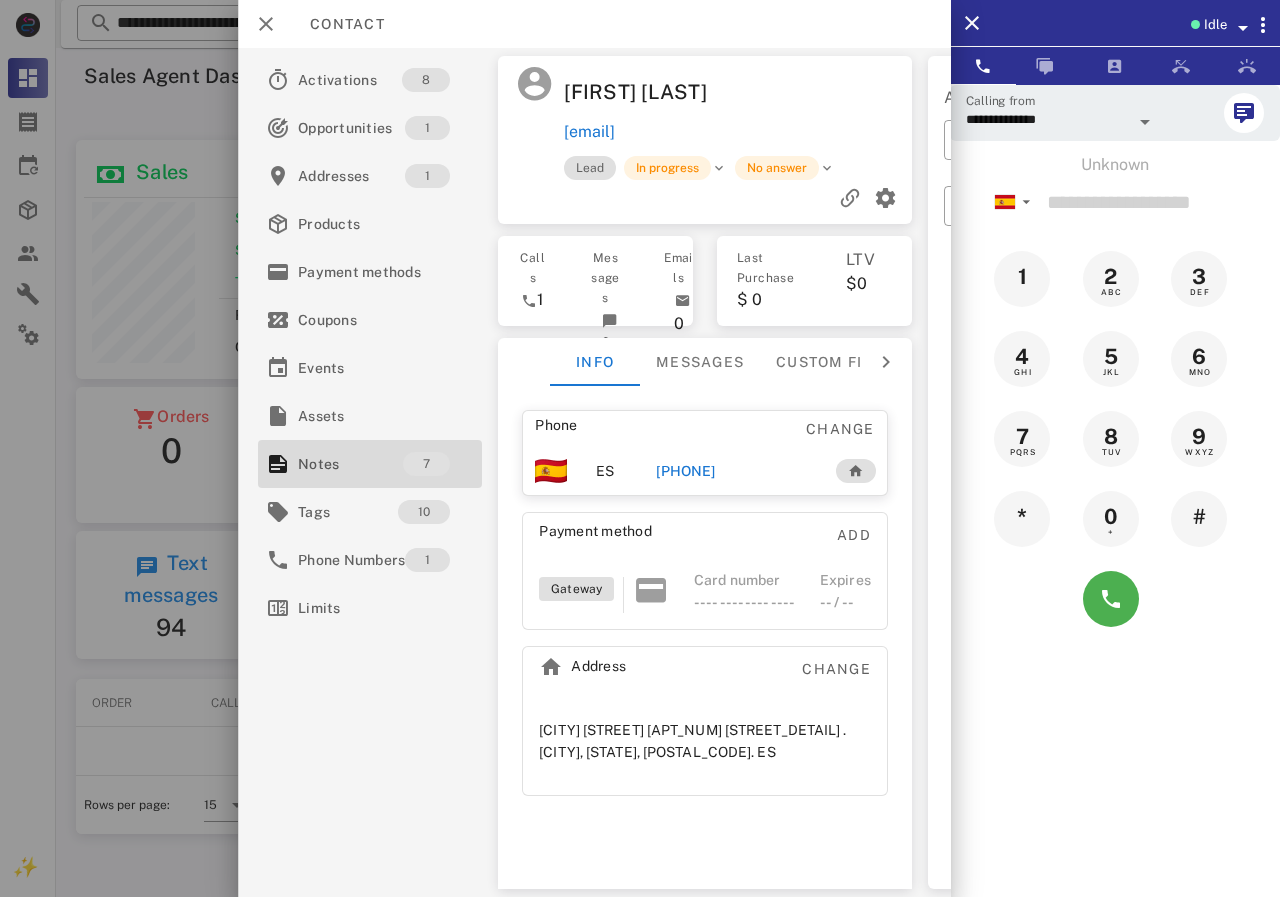click on "Contact" at bounding box center (337, 24) 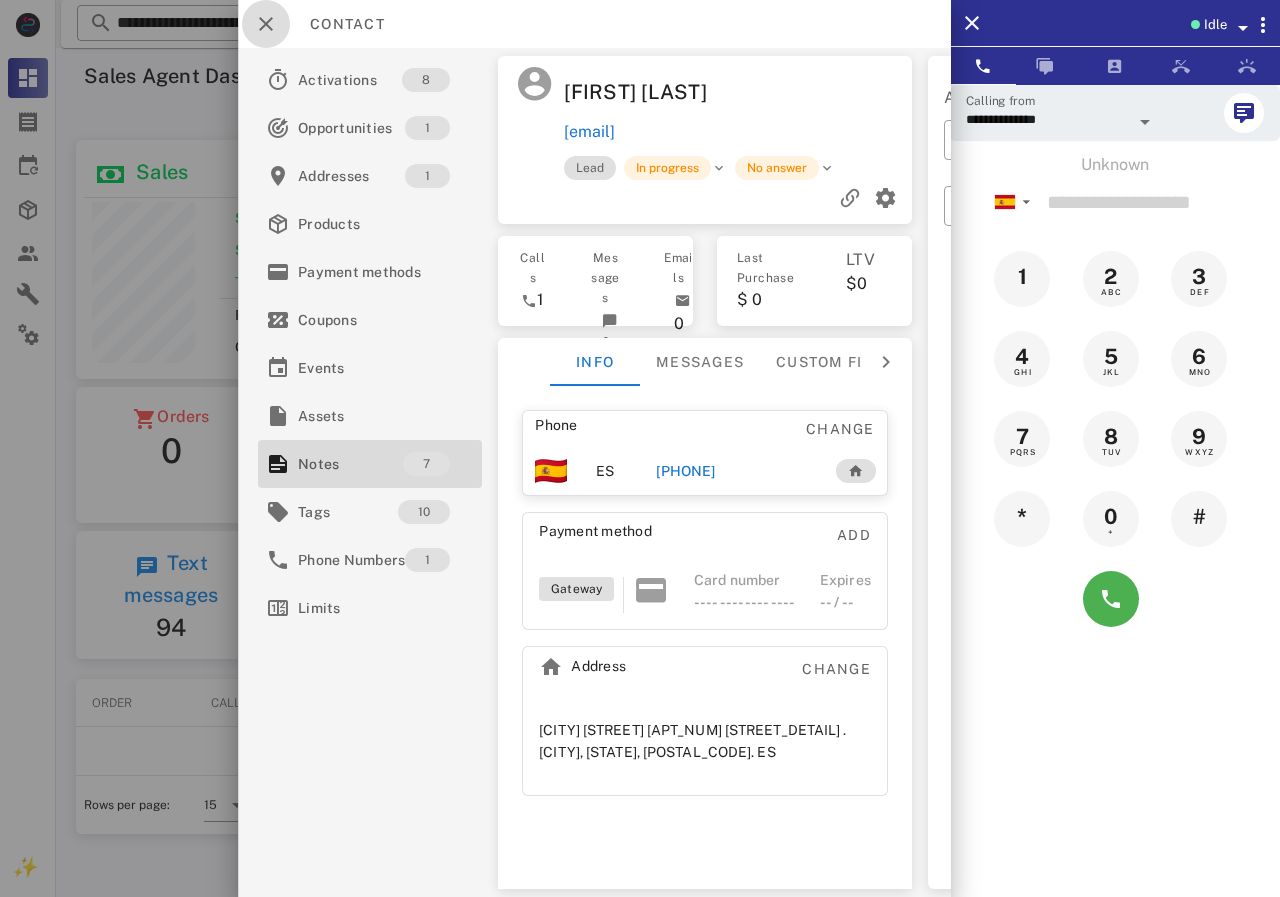 drag, startPoint x: 269, startPoint y: 20, endPoint x: 283, endPoint y: 21, distance: 14.035668 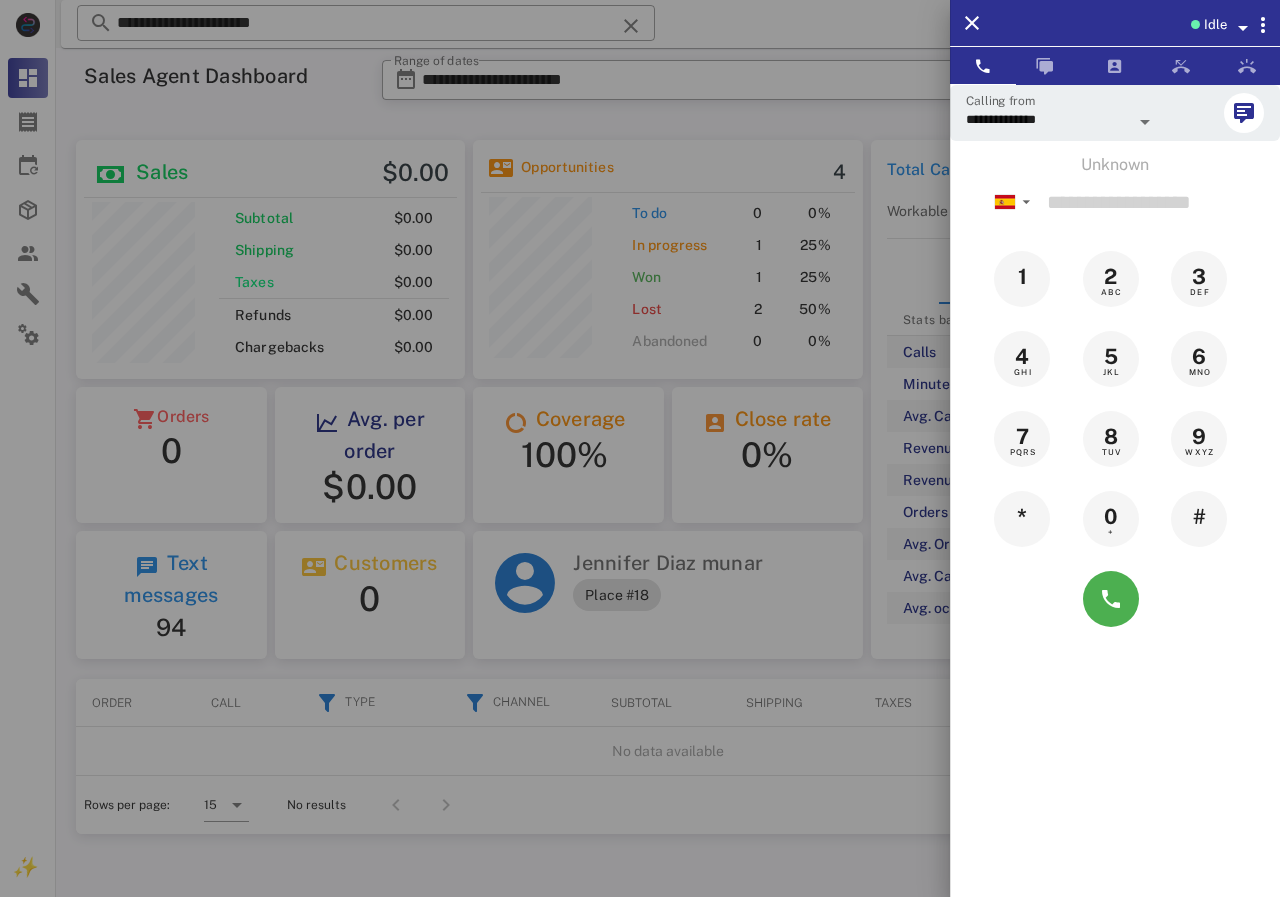 click at bounding box center [640, 448] 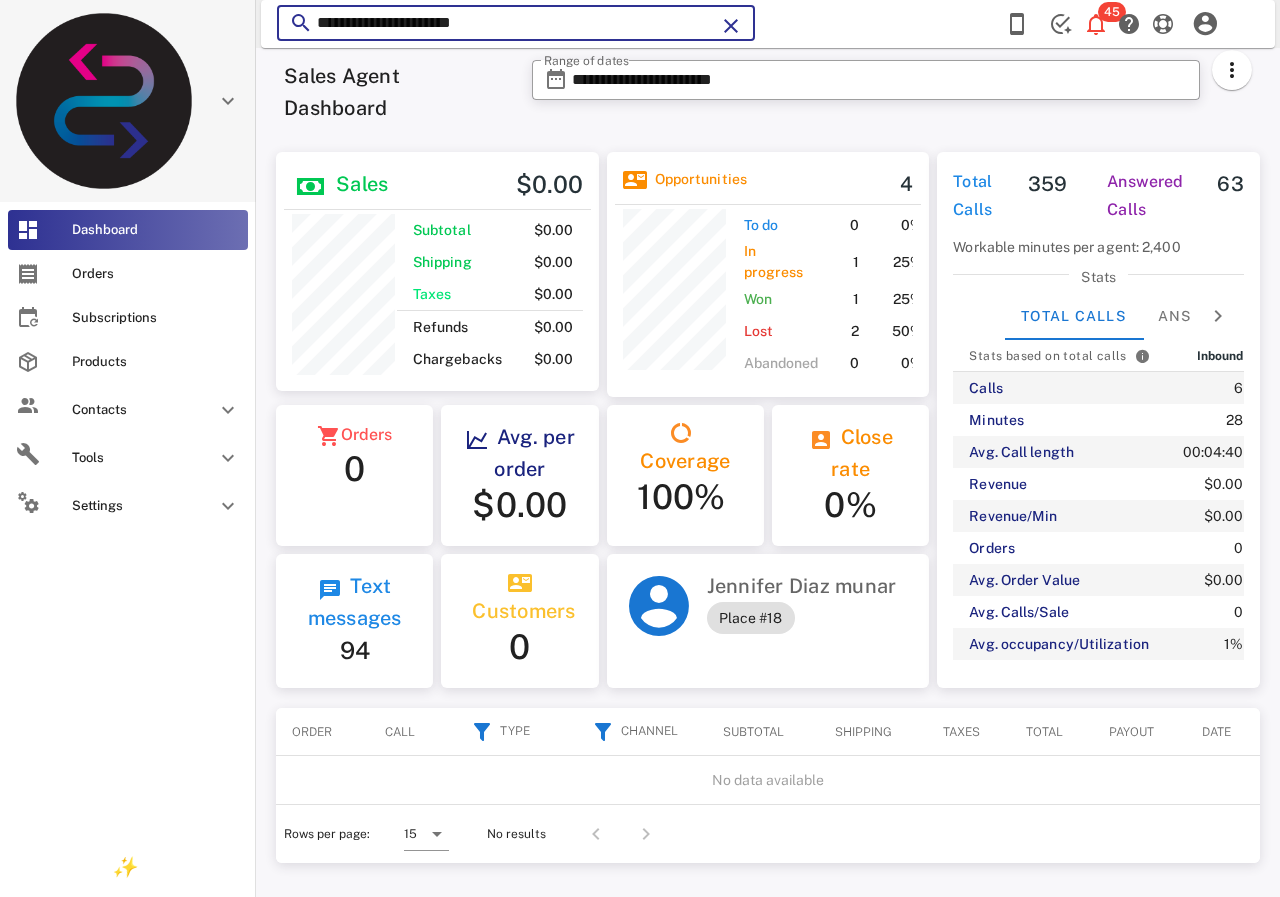 drag, startPoint x: 465, startPoint y: 22, endPoint x: 34, endPoint y: 22, distance: 431 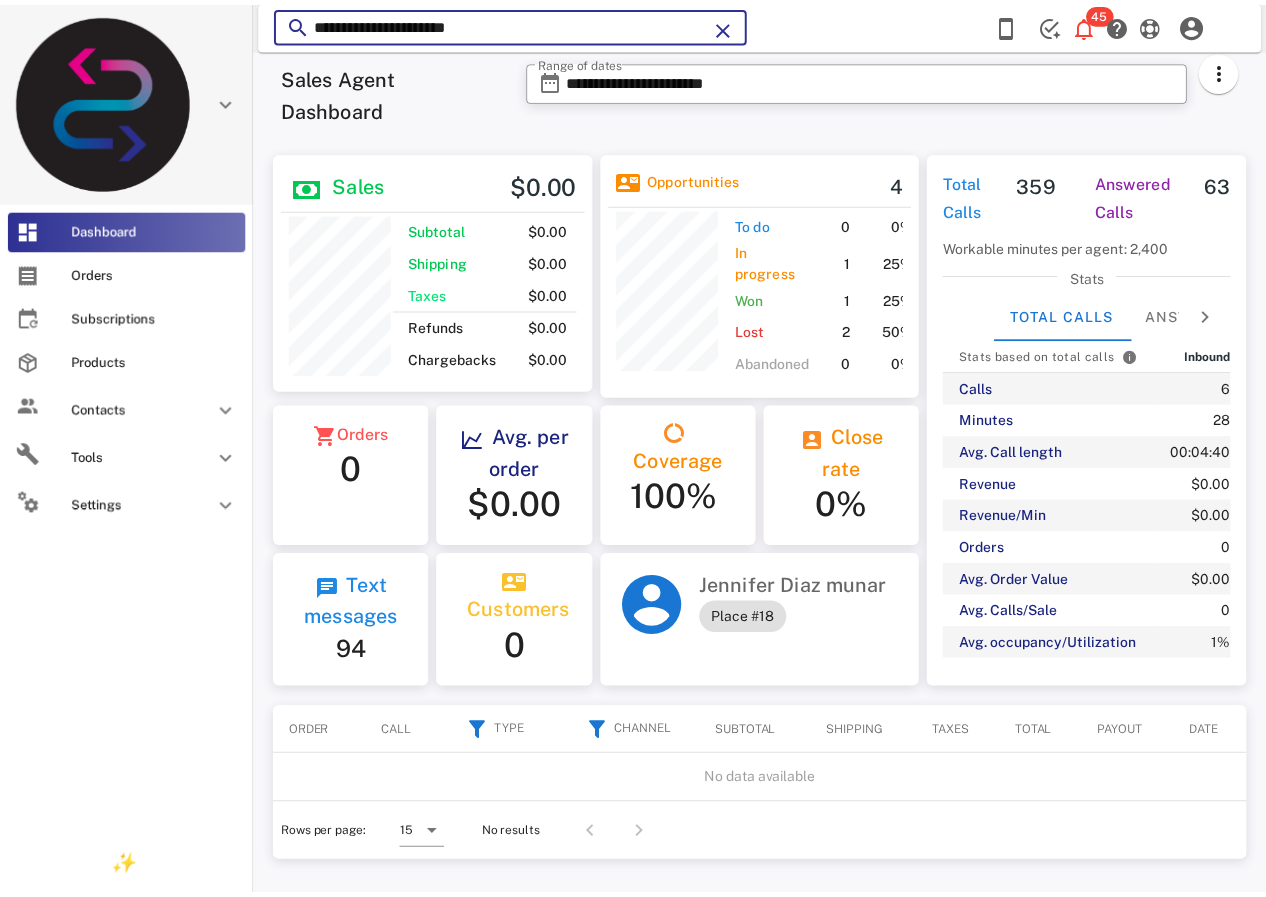 paste 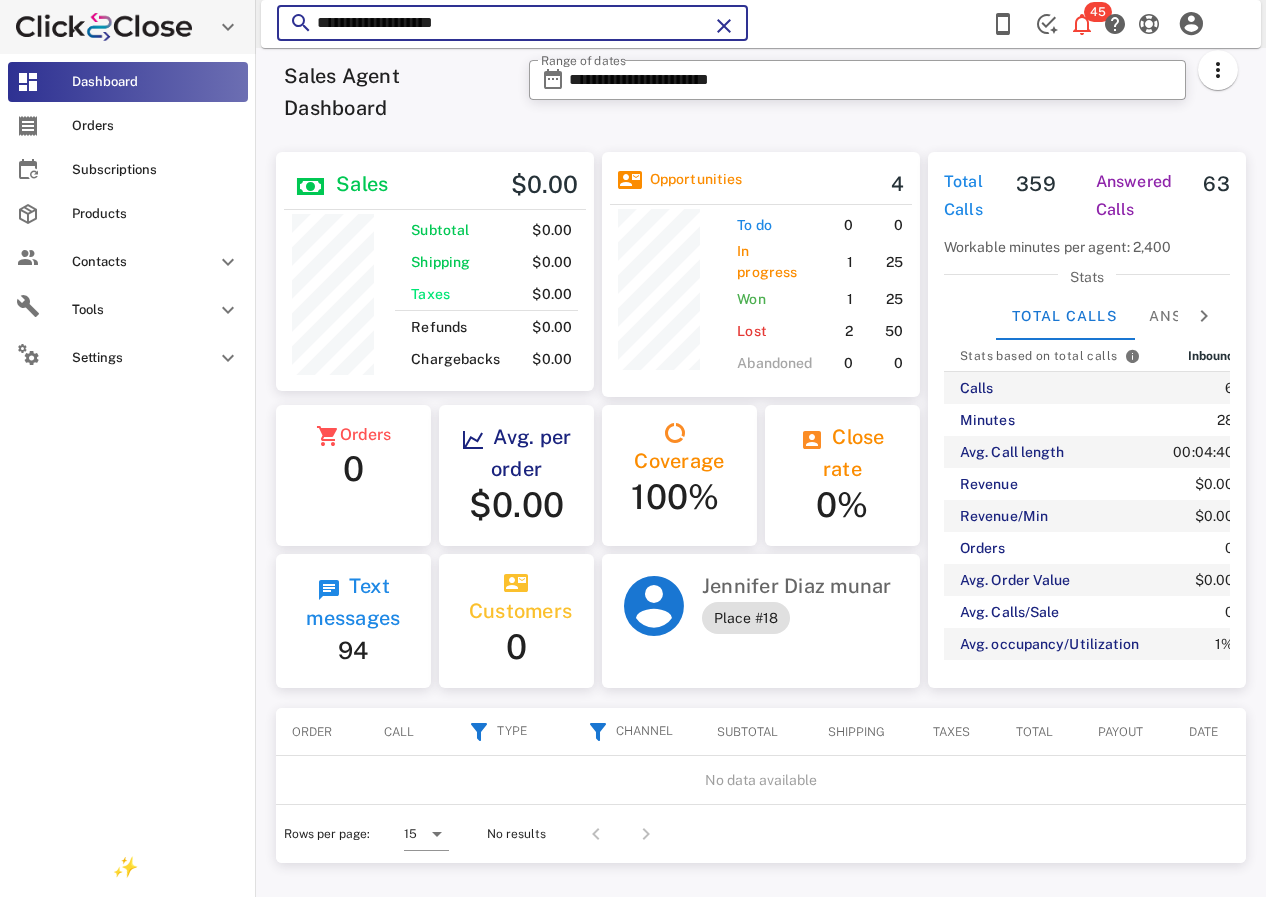 scroll, scrollTop: 255, scrollLeft: 318, axis: both 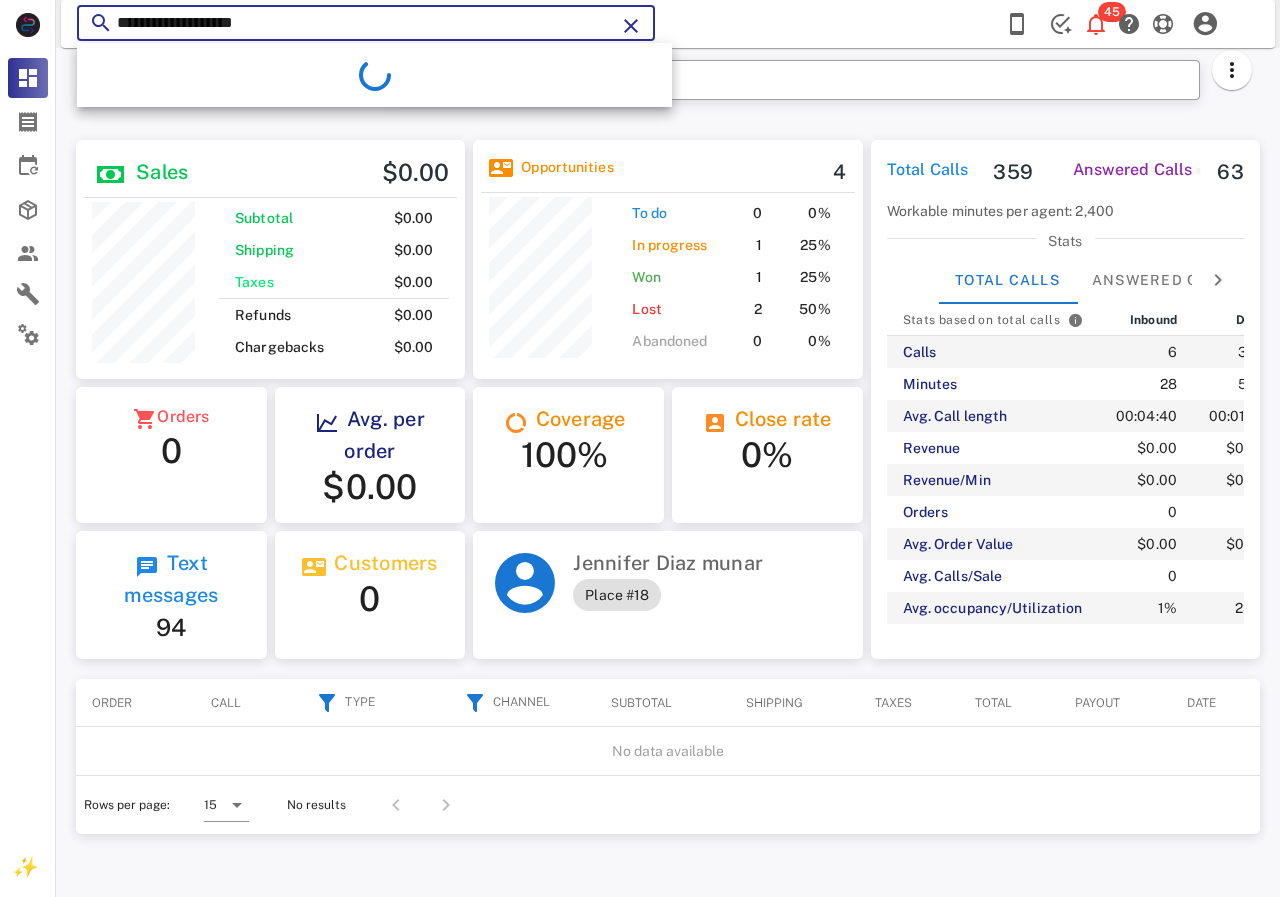 type on "**********" 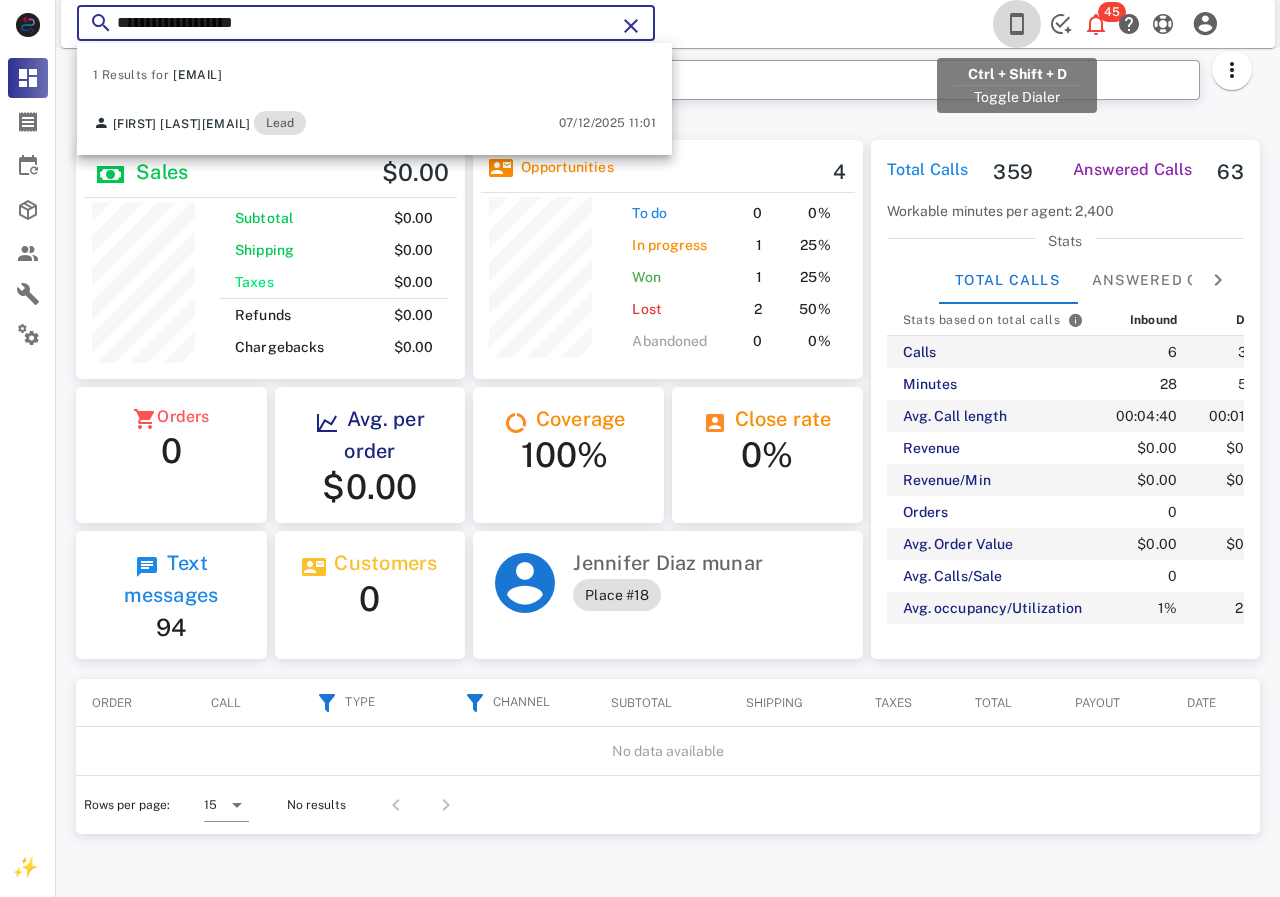 click at bounding box center [1017, 24] 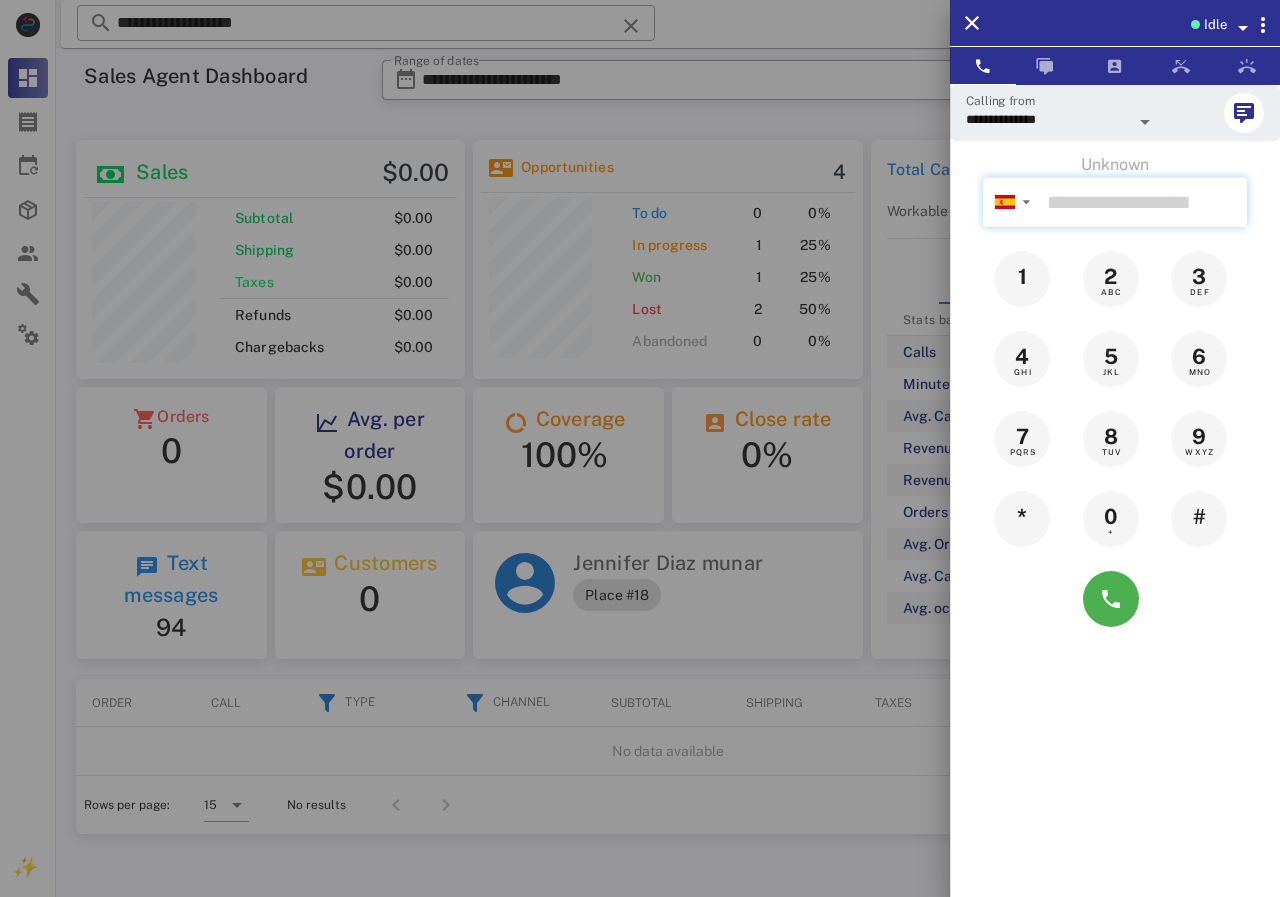 click at bounding box center (1143, 202) 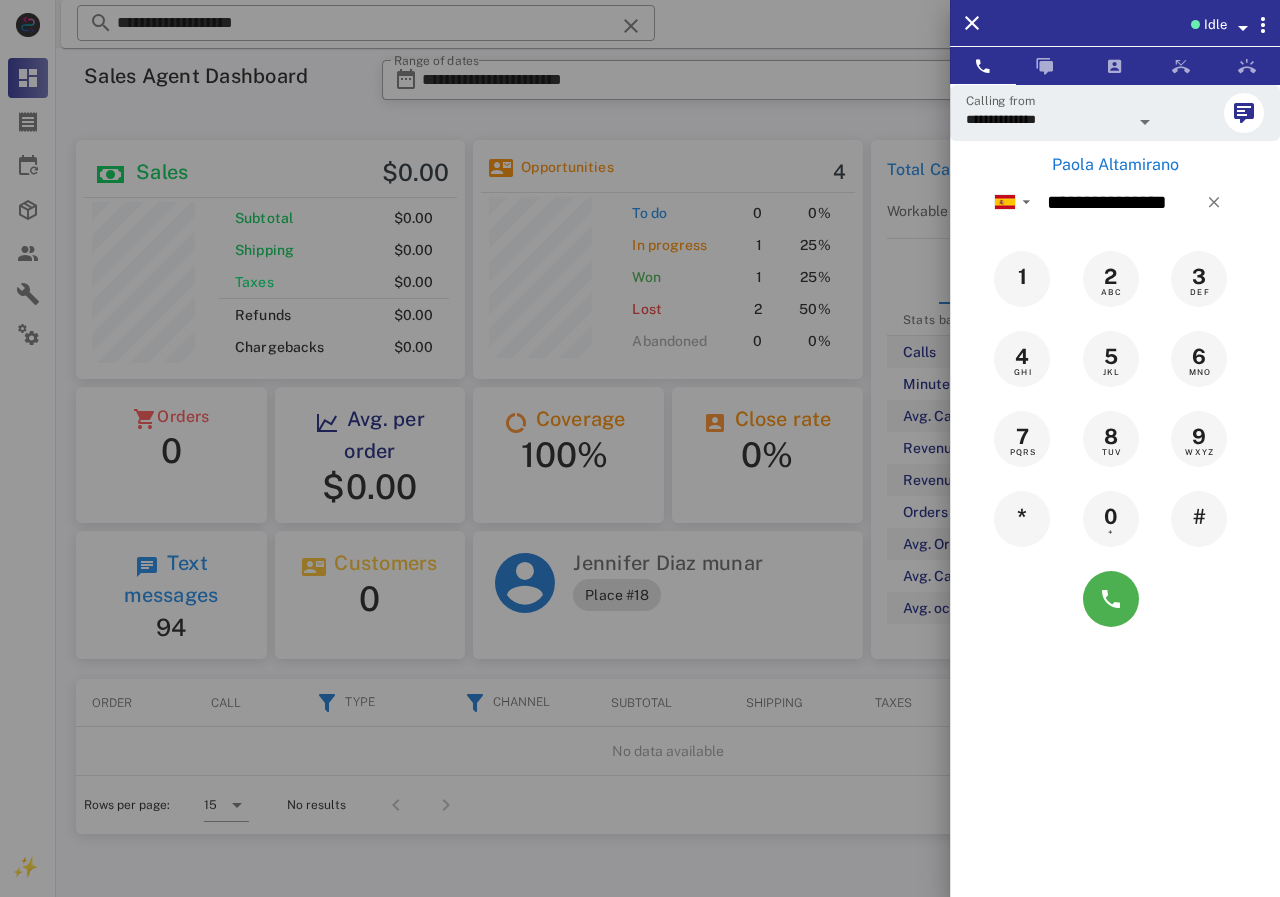 click on "Paola Altamirano" at bounding box center [1115, 165] 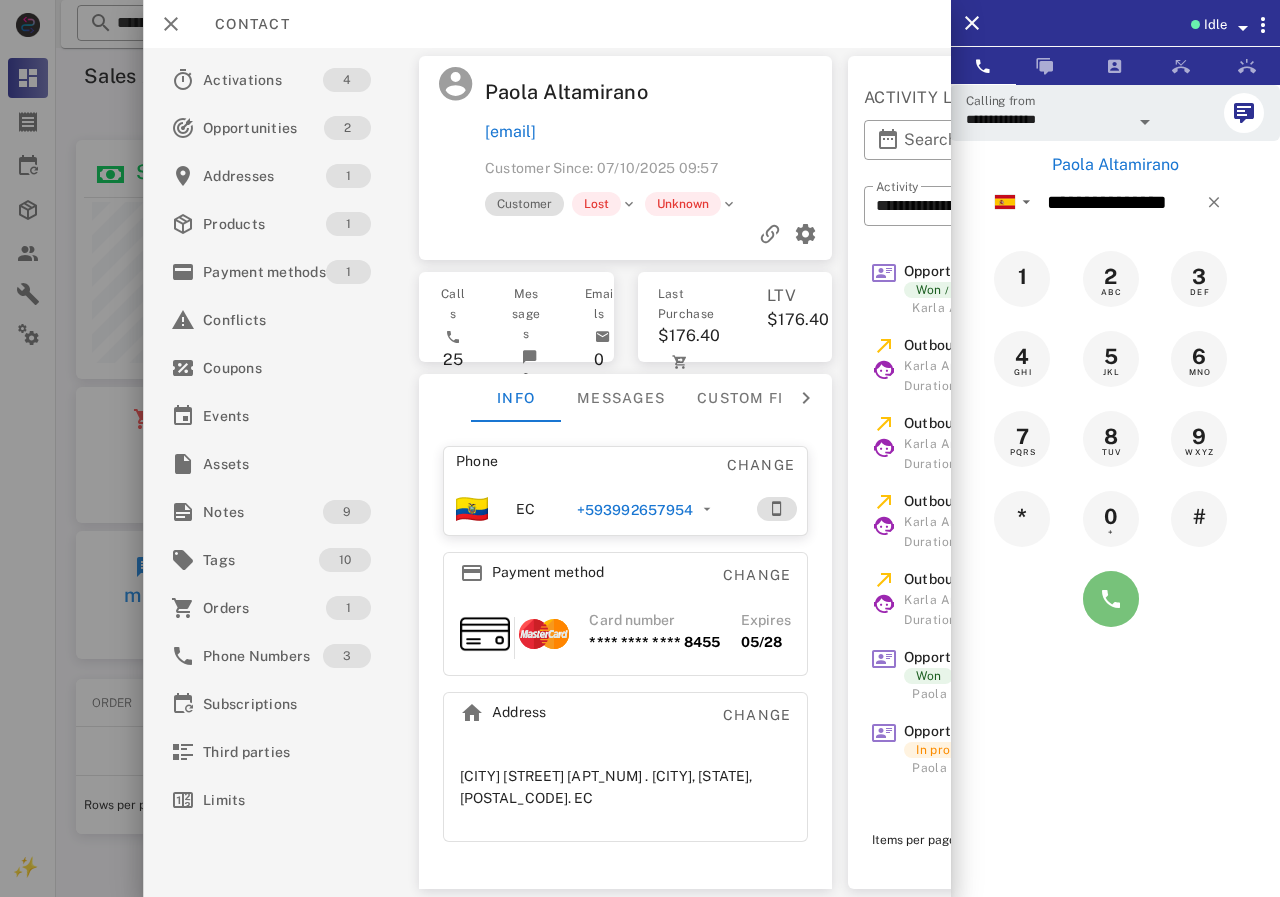 click at bounding box center (1111, 599) 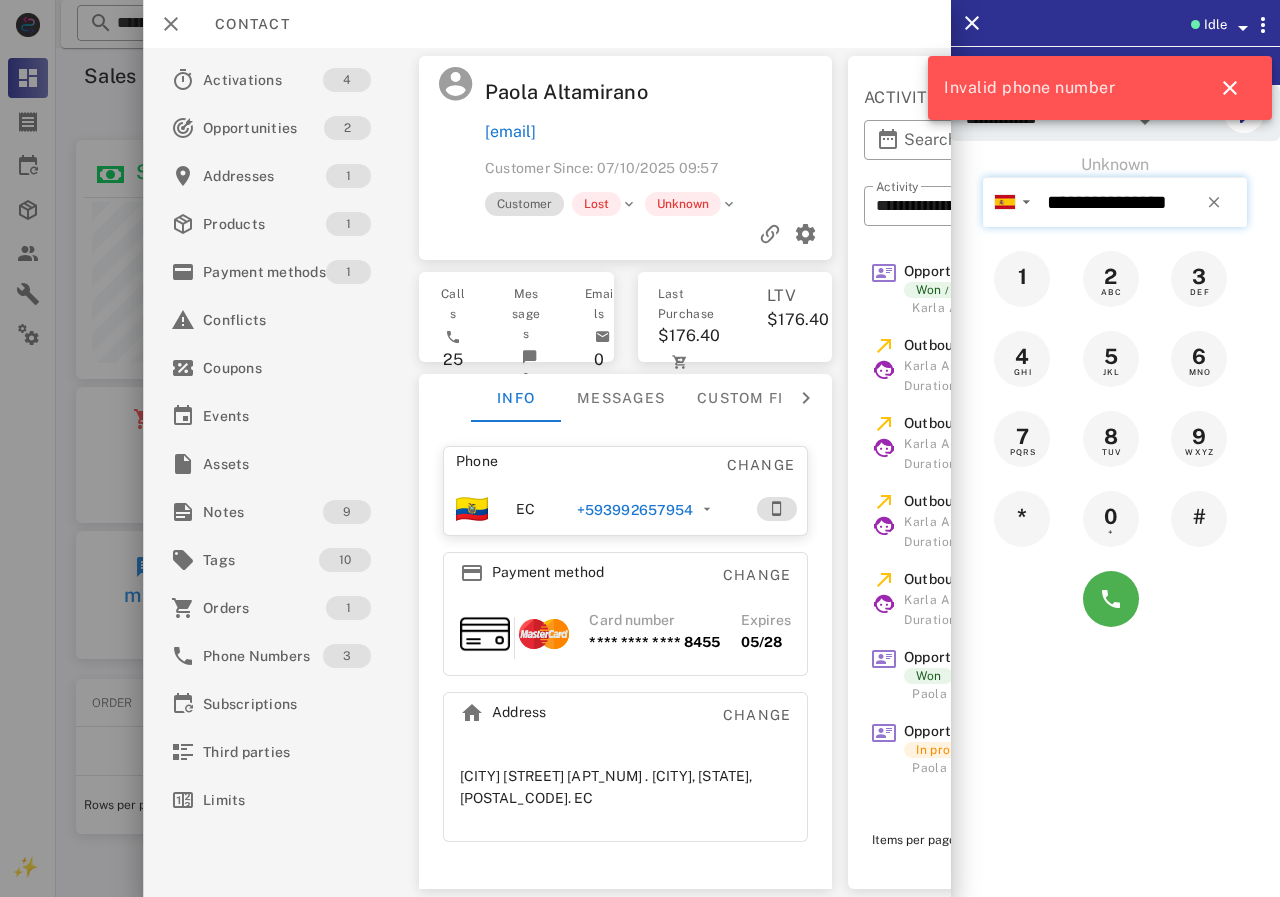 drag, startPoint x: 1037, startPoint y: 201, endPoint x: 1175, endPoint y: 203, distance: 138.0145 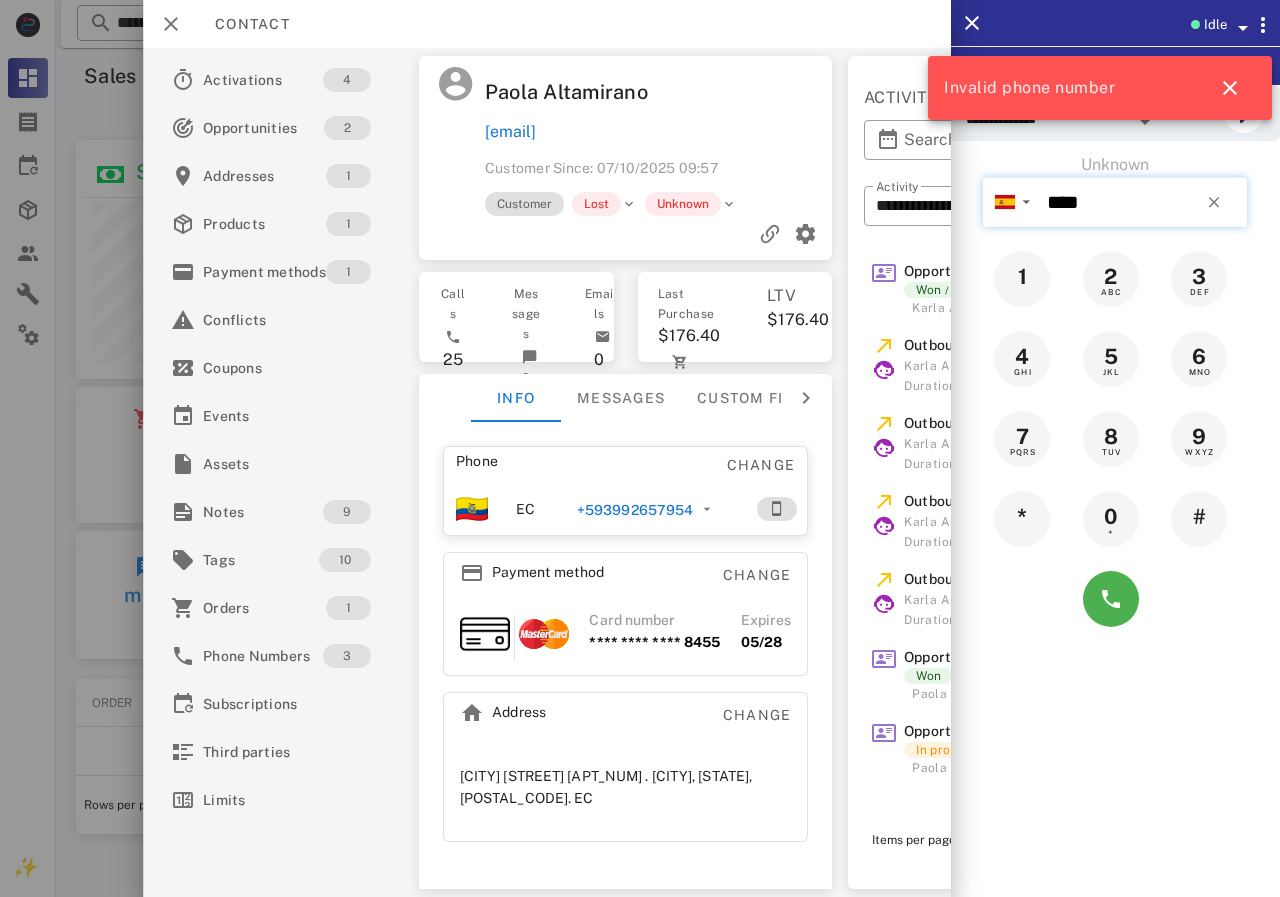 drag, startPoint x: 1084, startPoint y: 208, endPoint x: 1056, endPoint y: 208, distance: 28 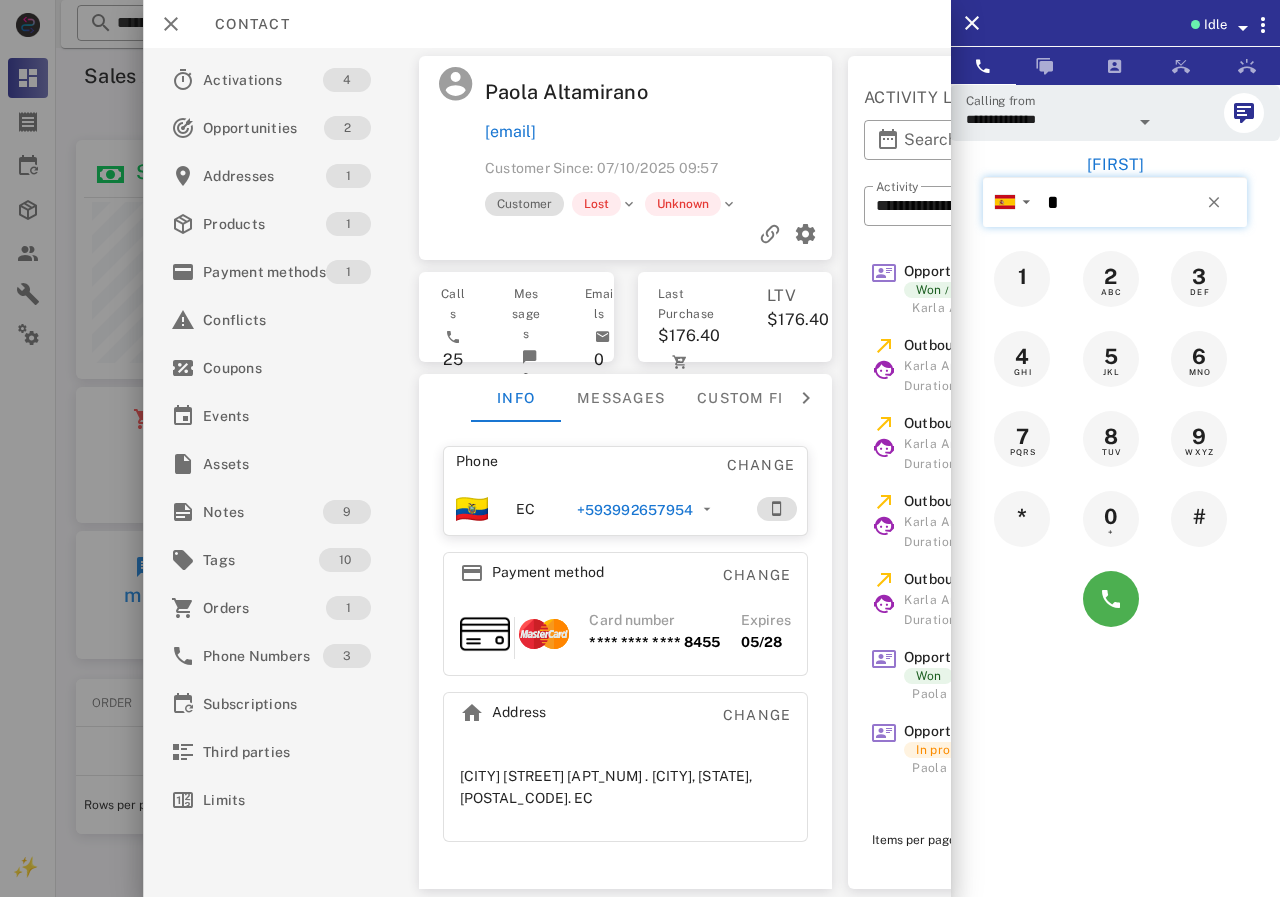 paste on "**********" 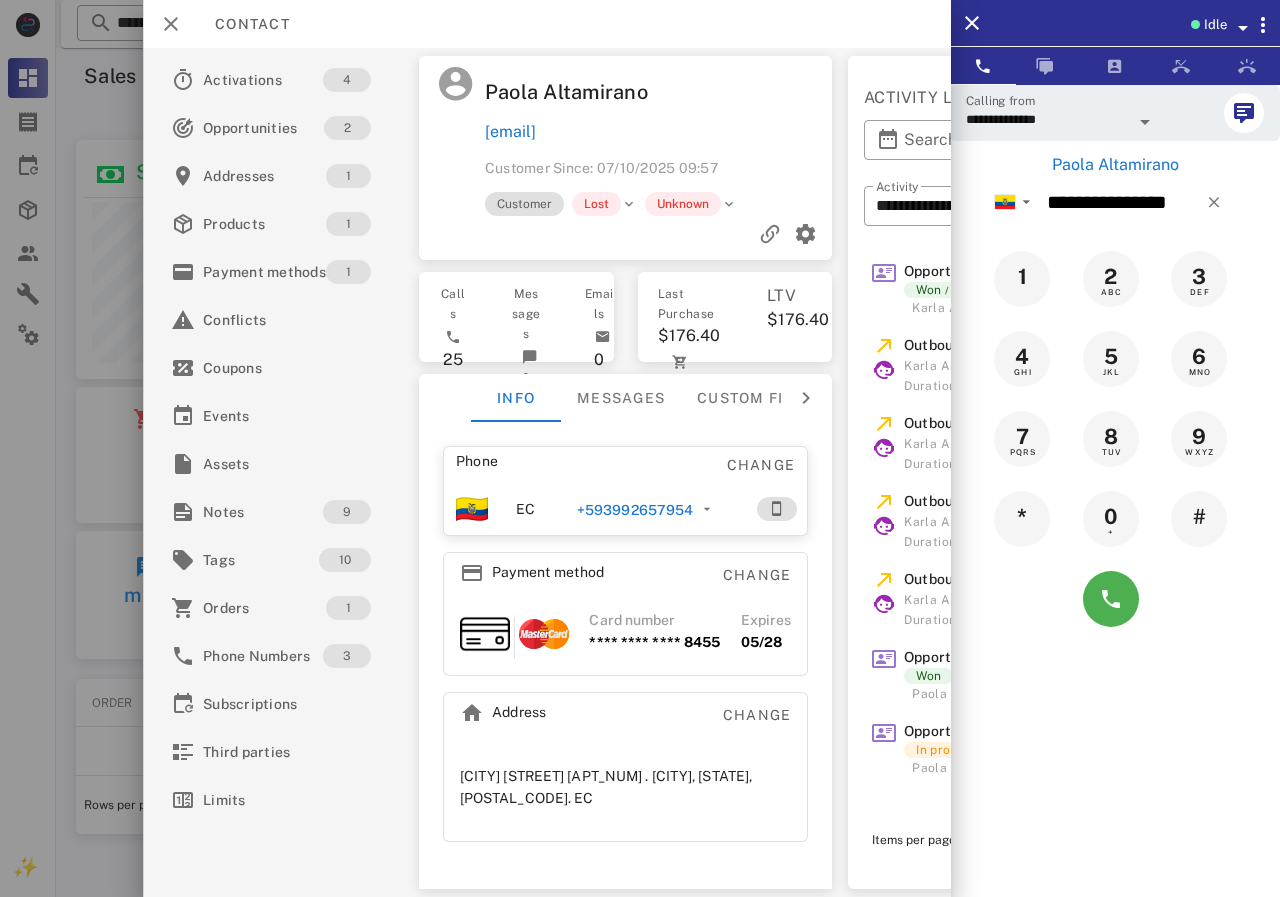 click on "Paola Altamirano" at bounding box center [1115, 165] 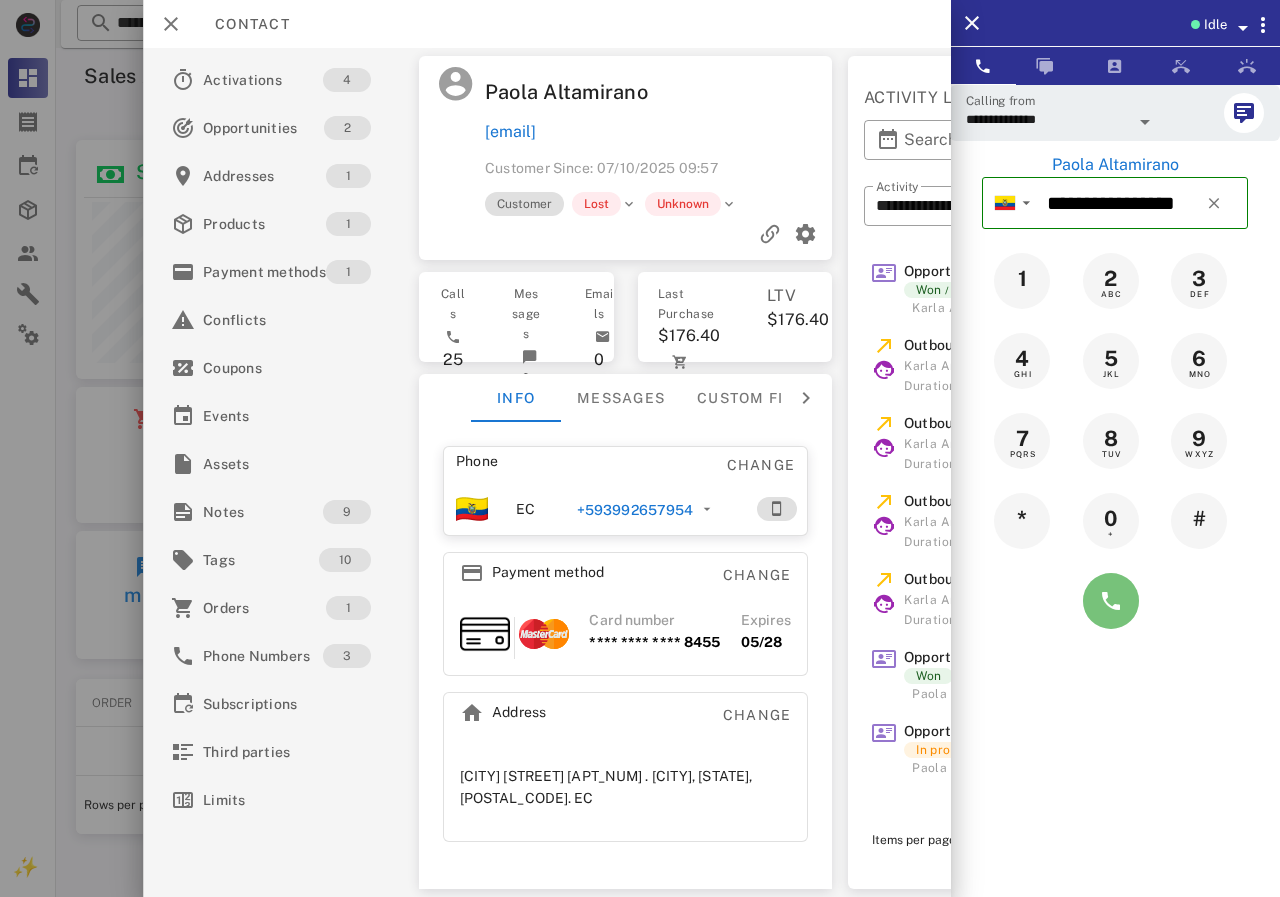 click at bounding box center [1111, 601] 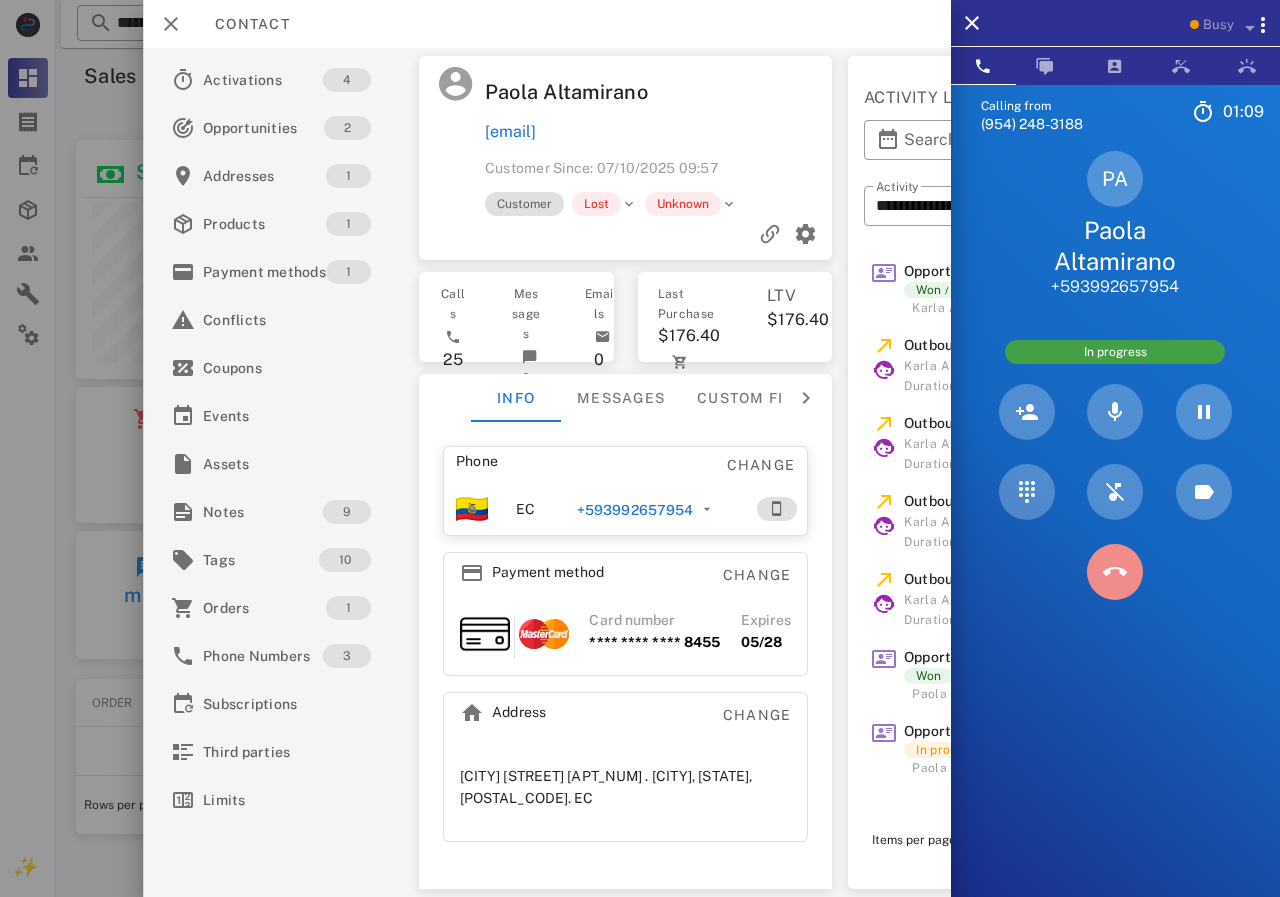 click at bounding box center (1115, 572) 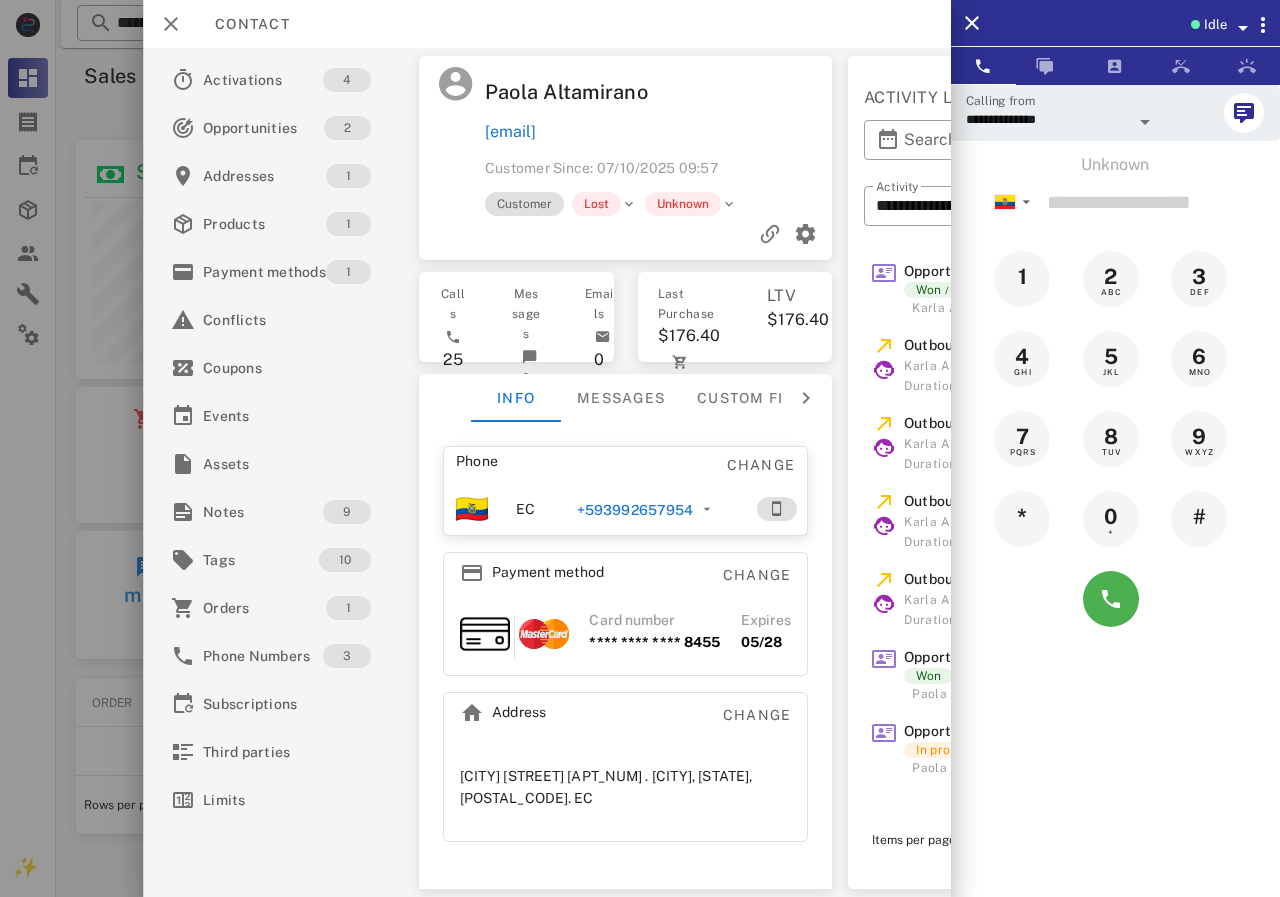 click on "+593992657954" at bounding box center [634, 510] 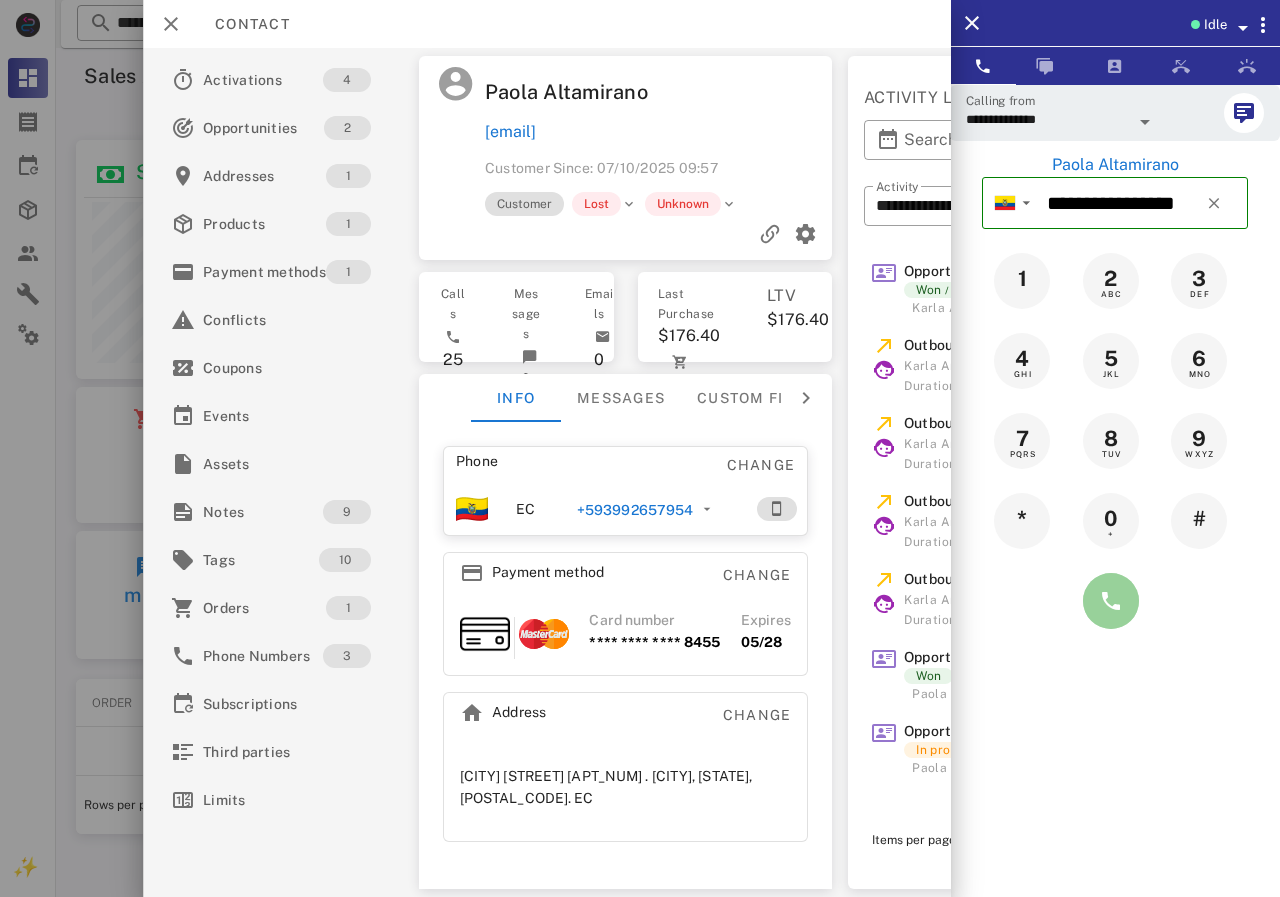 click at bounding box center [1111, 601] 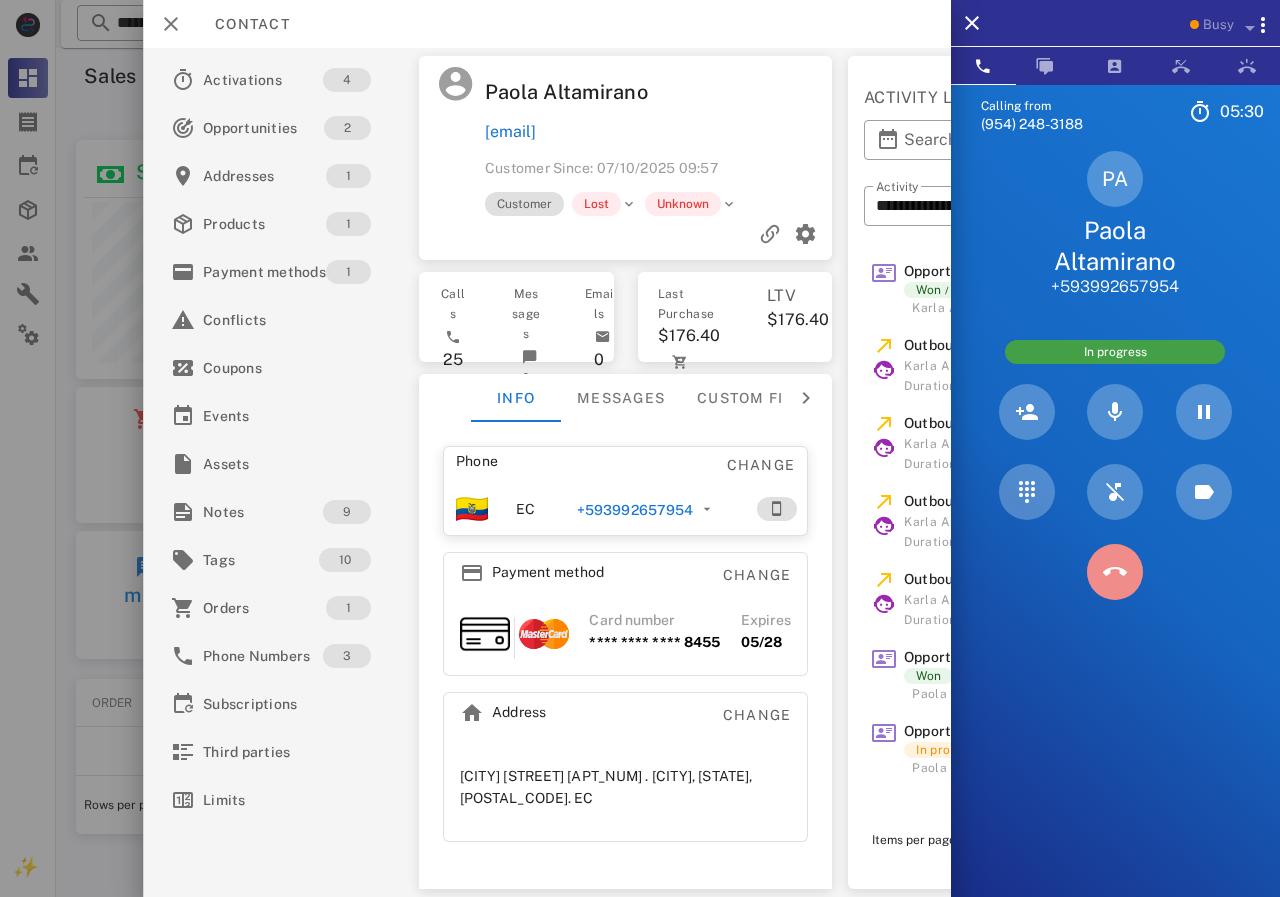 click at bounding box center [1115, 572] 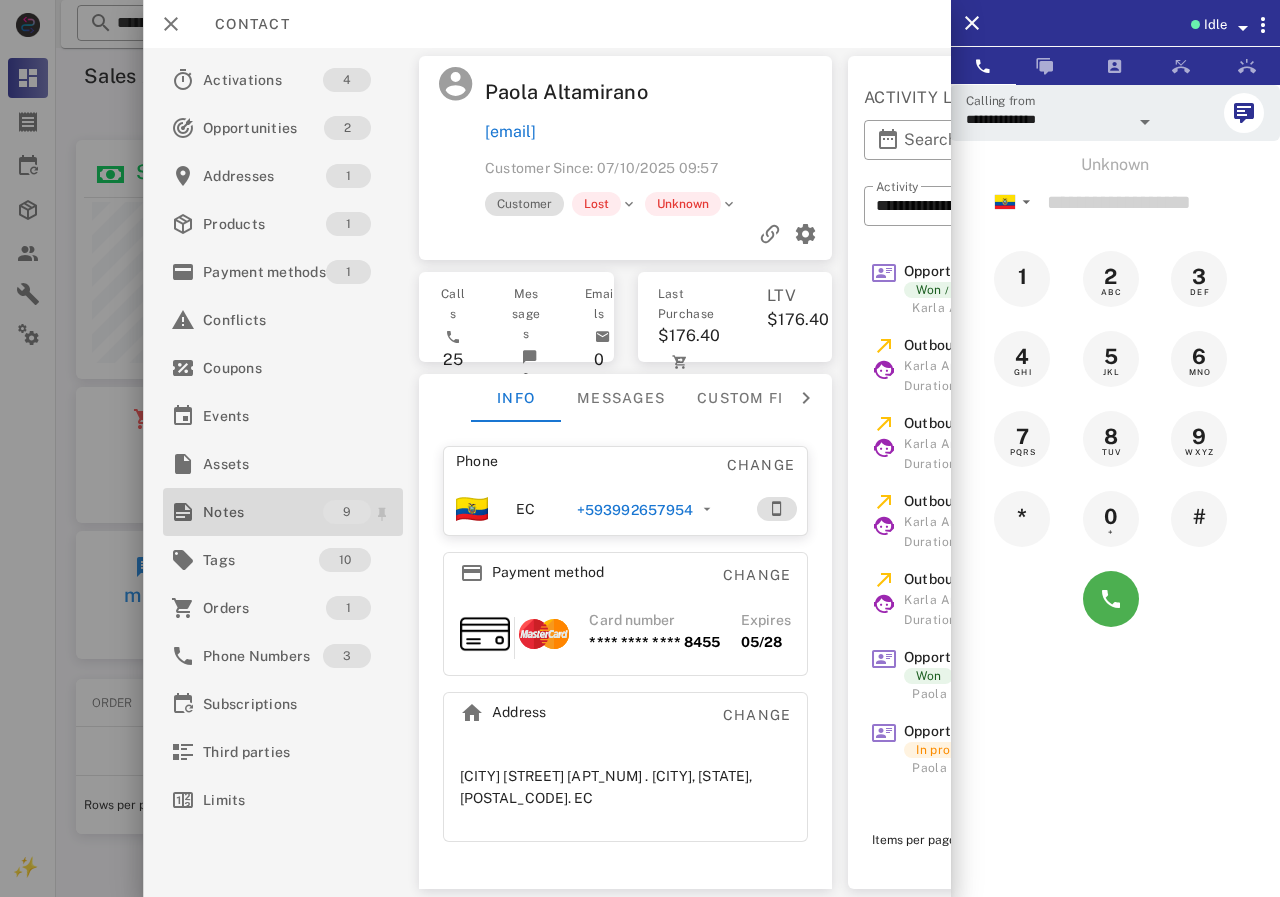 click on "Notes" at bounding box center [263, 512] 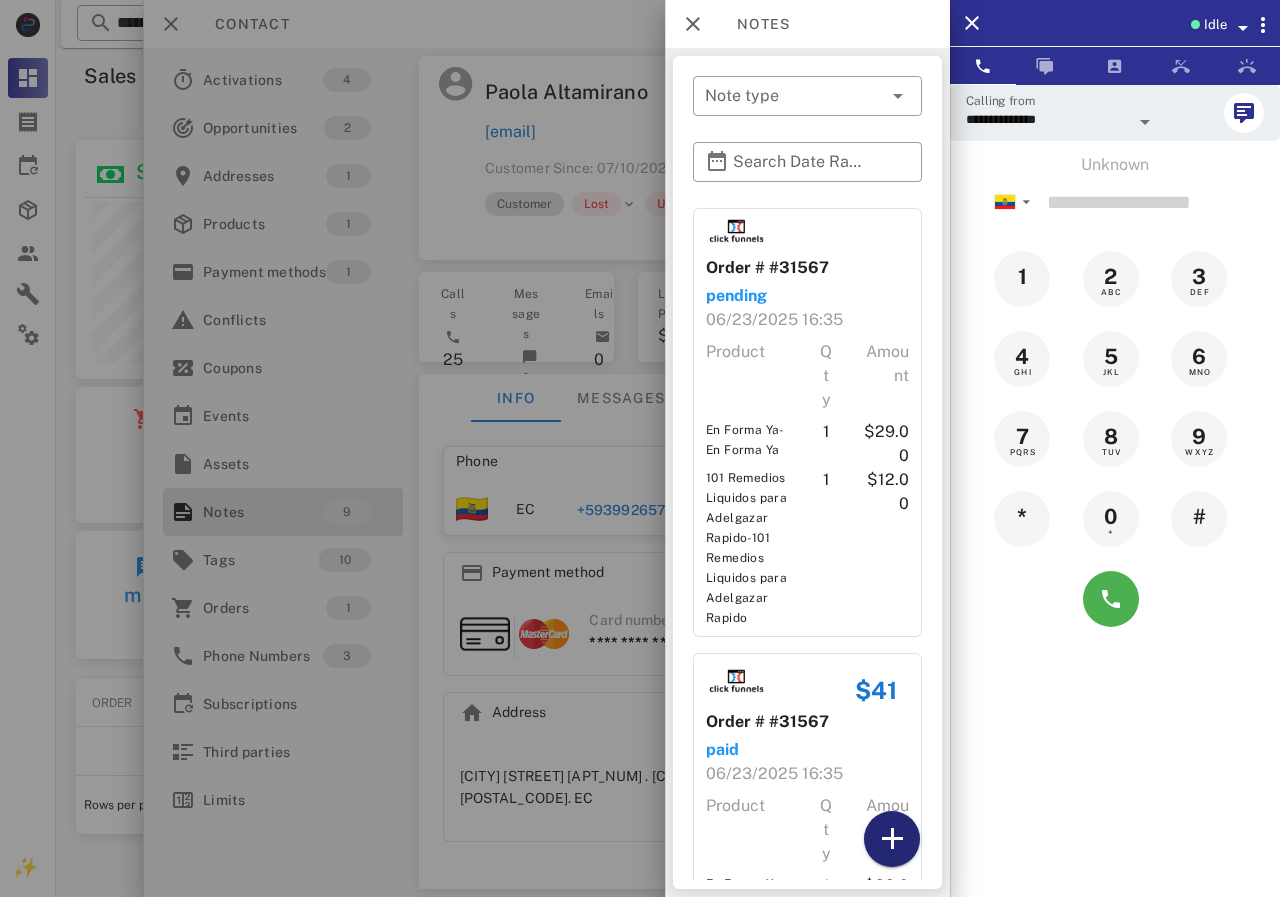 click at bounding box center [892, 839] 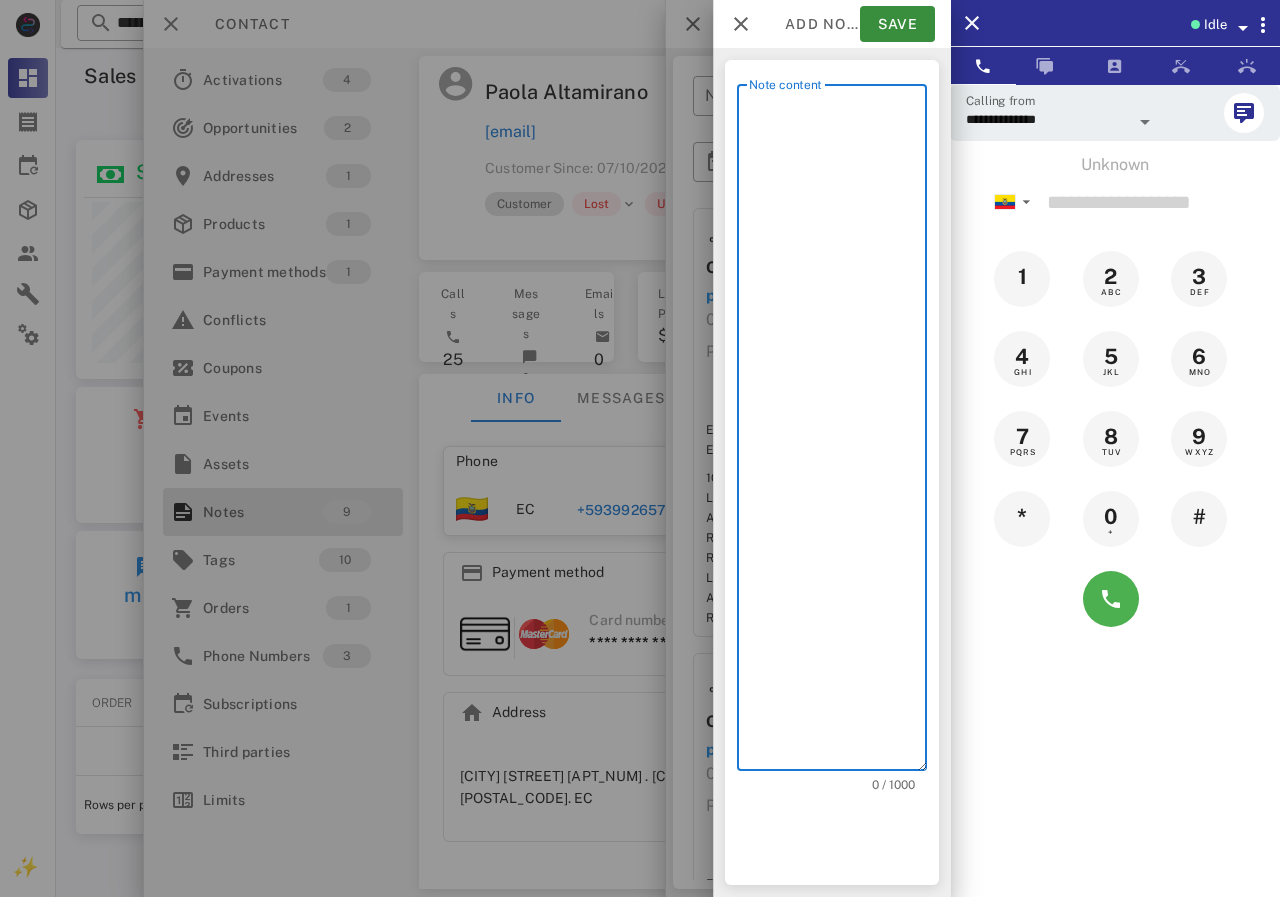 click on "Note content" at bounding box center (838, 432) 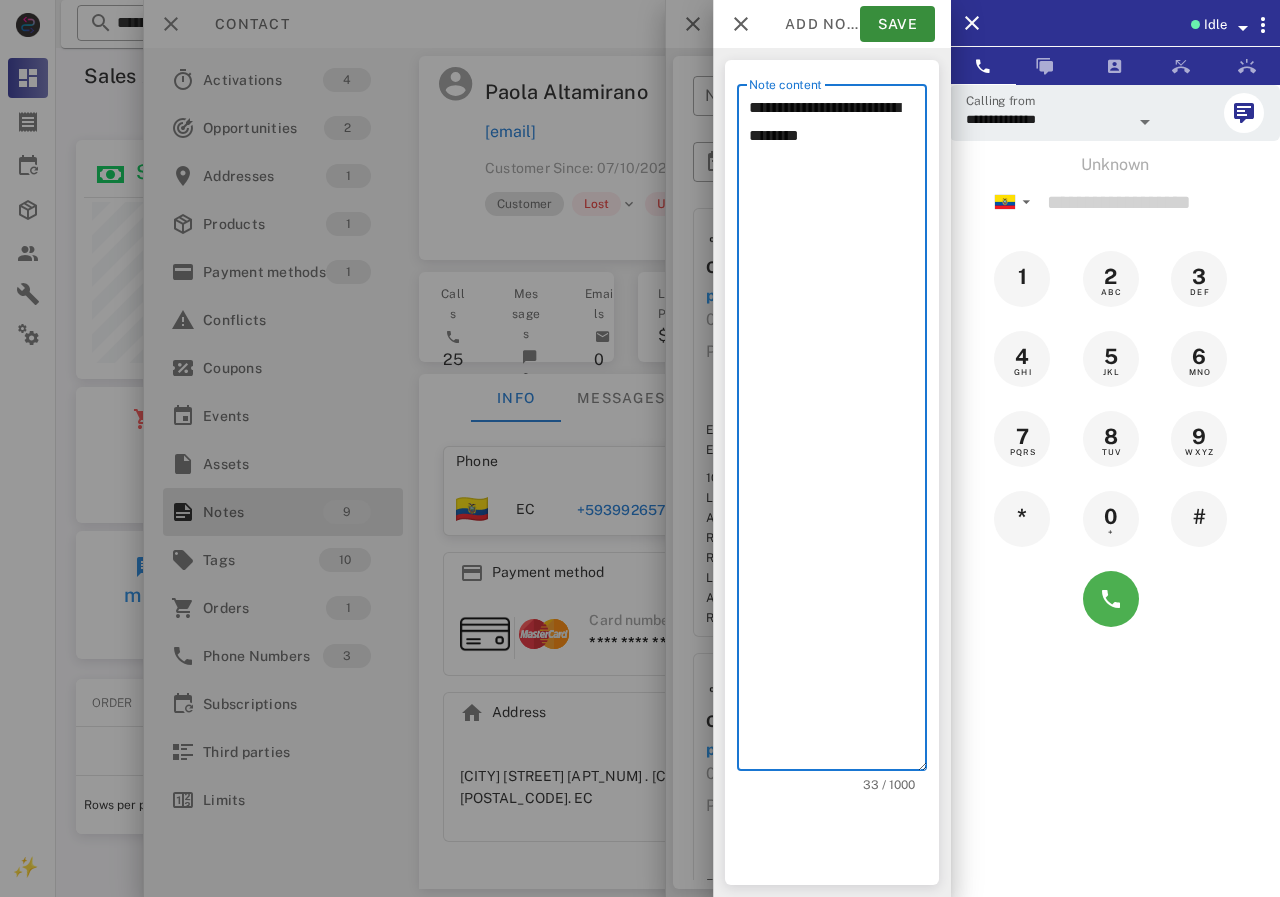 click on "**********" at bounding box center (838, 432) 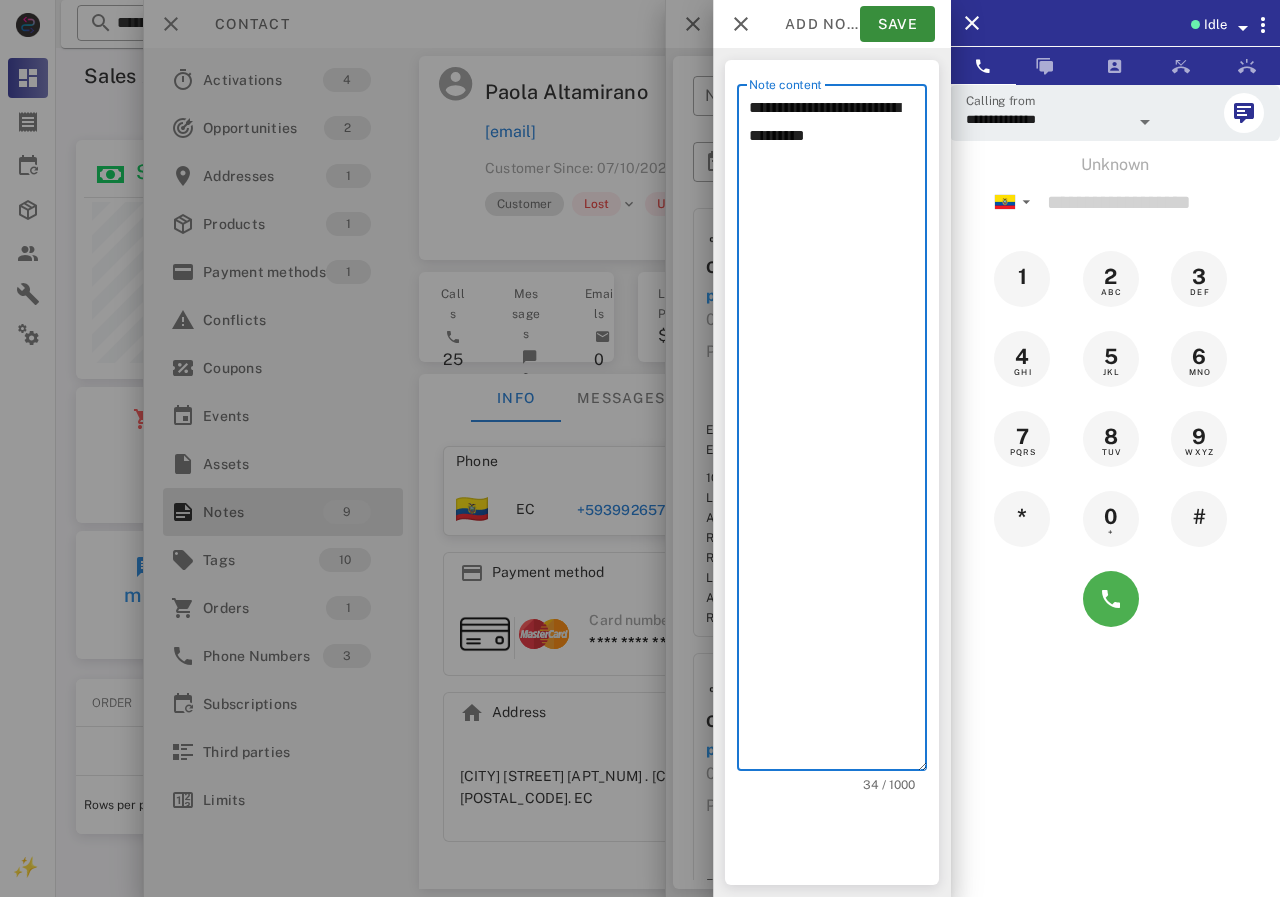 click on "**********" at bounding box center [838, 432] 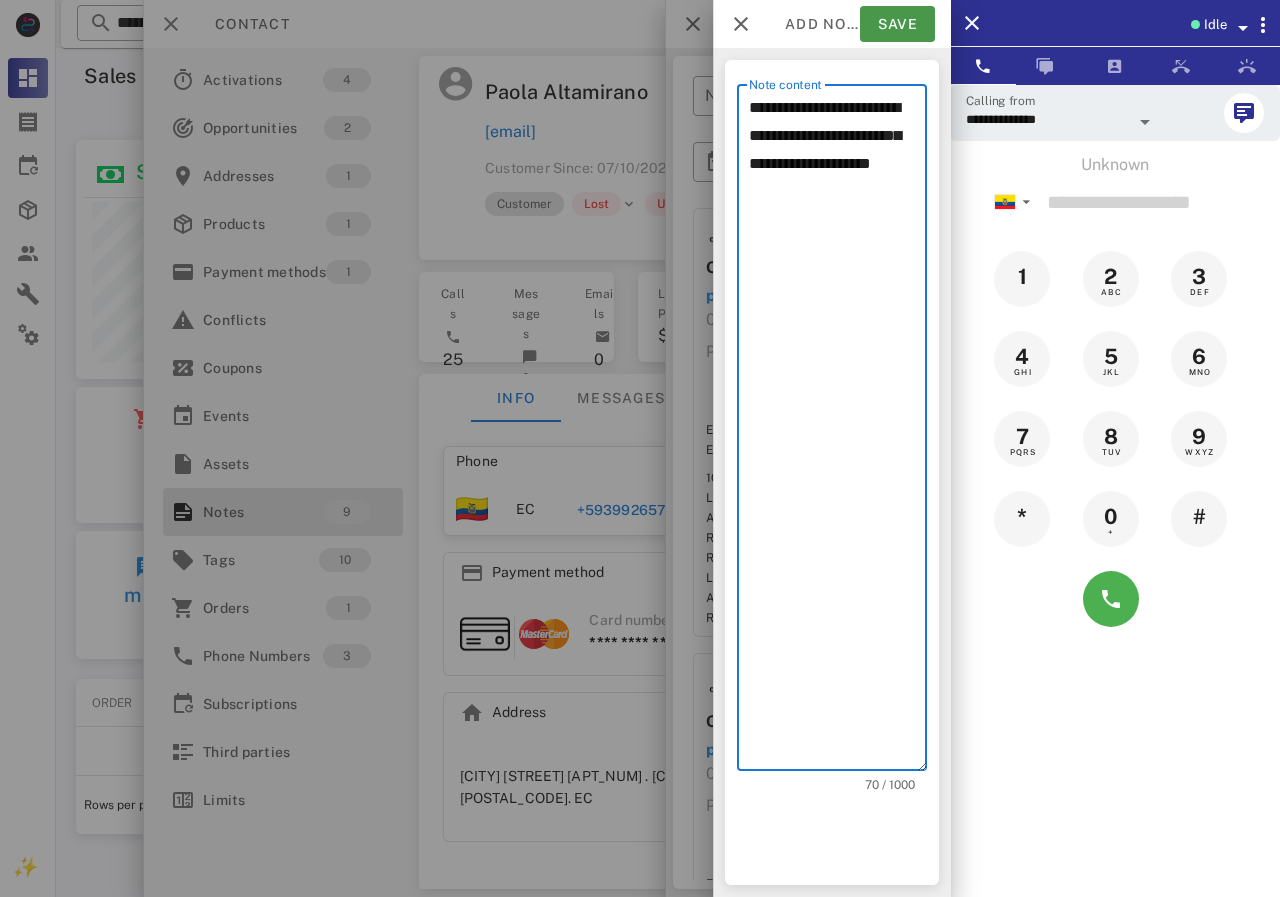 type on "**********" 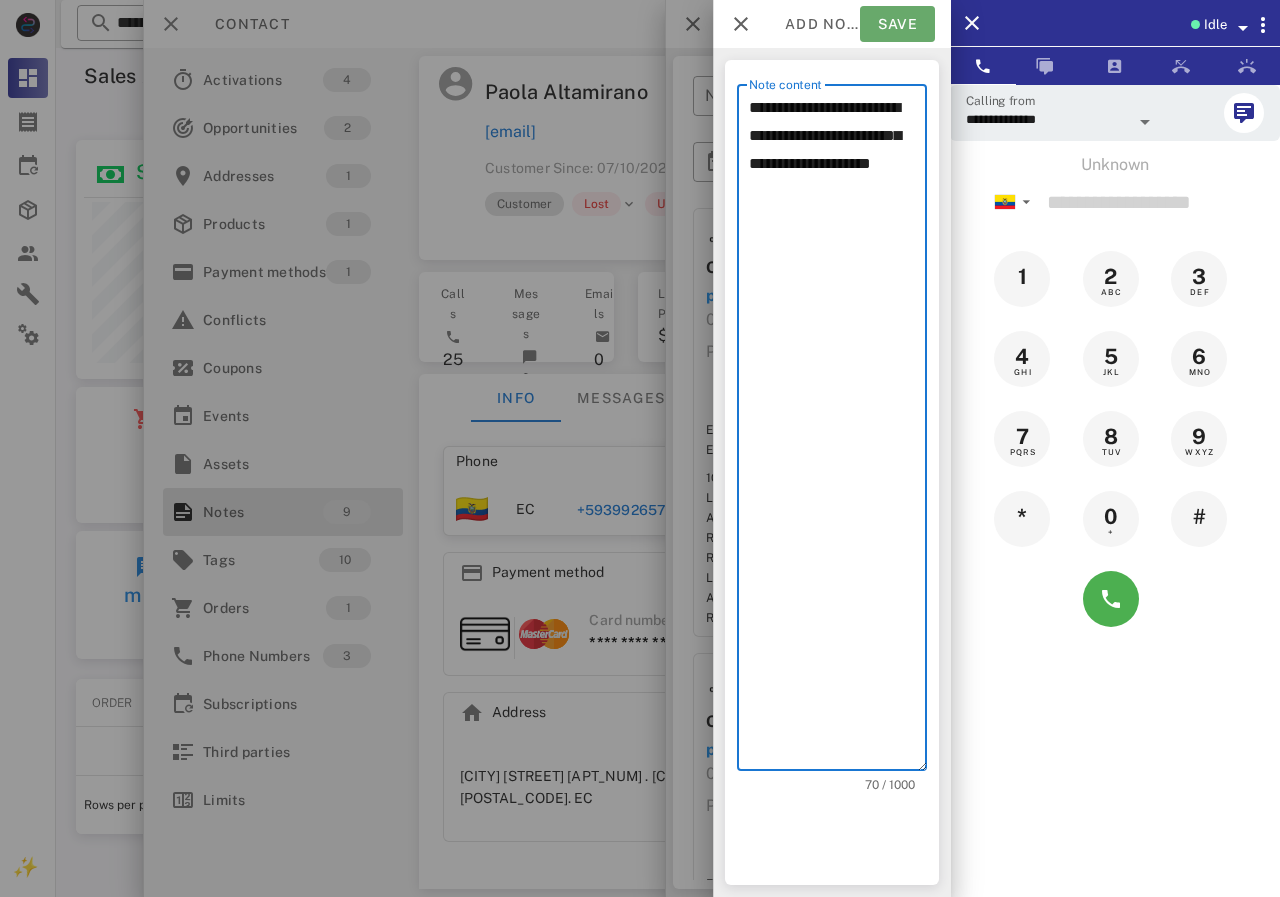 click on "Save" at bounding box center [897, 24] 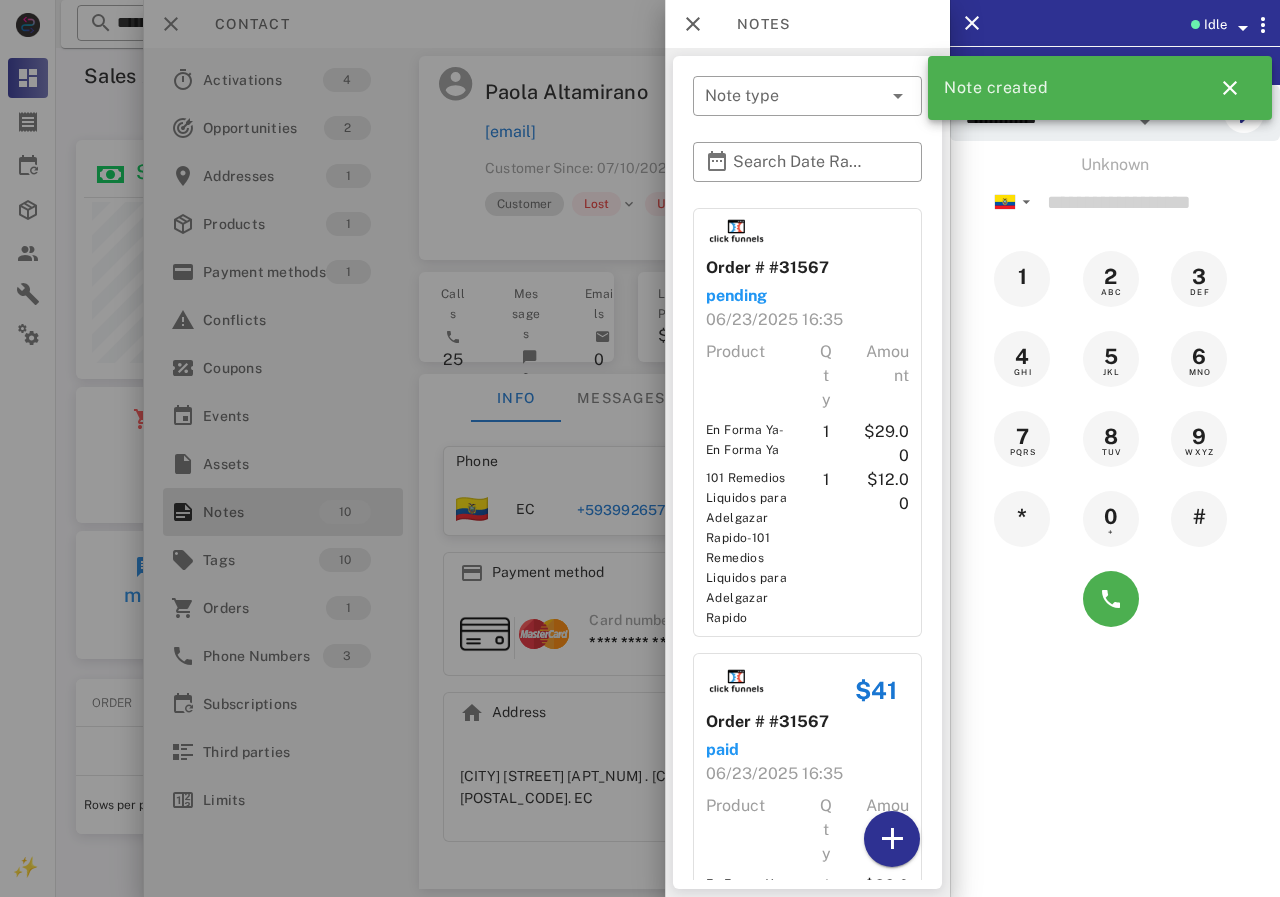 scroll, scrollTop: 999761, scrollLeft: 999611, axis: both 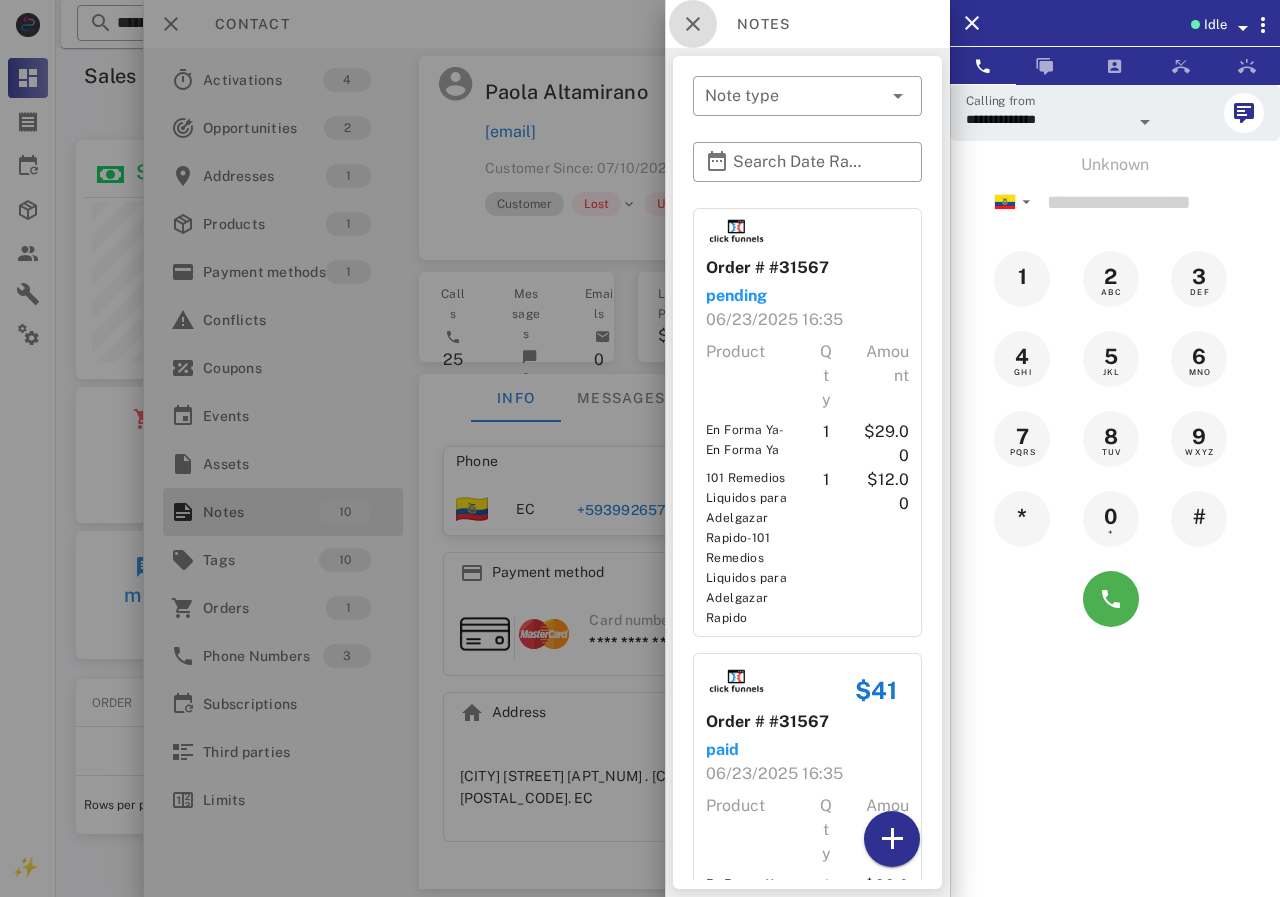 drag, startPoint x: 695, startPoint y: 22, endPoint x: 658, endPoint y: 3, distance: 41.59327 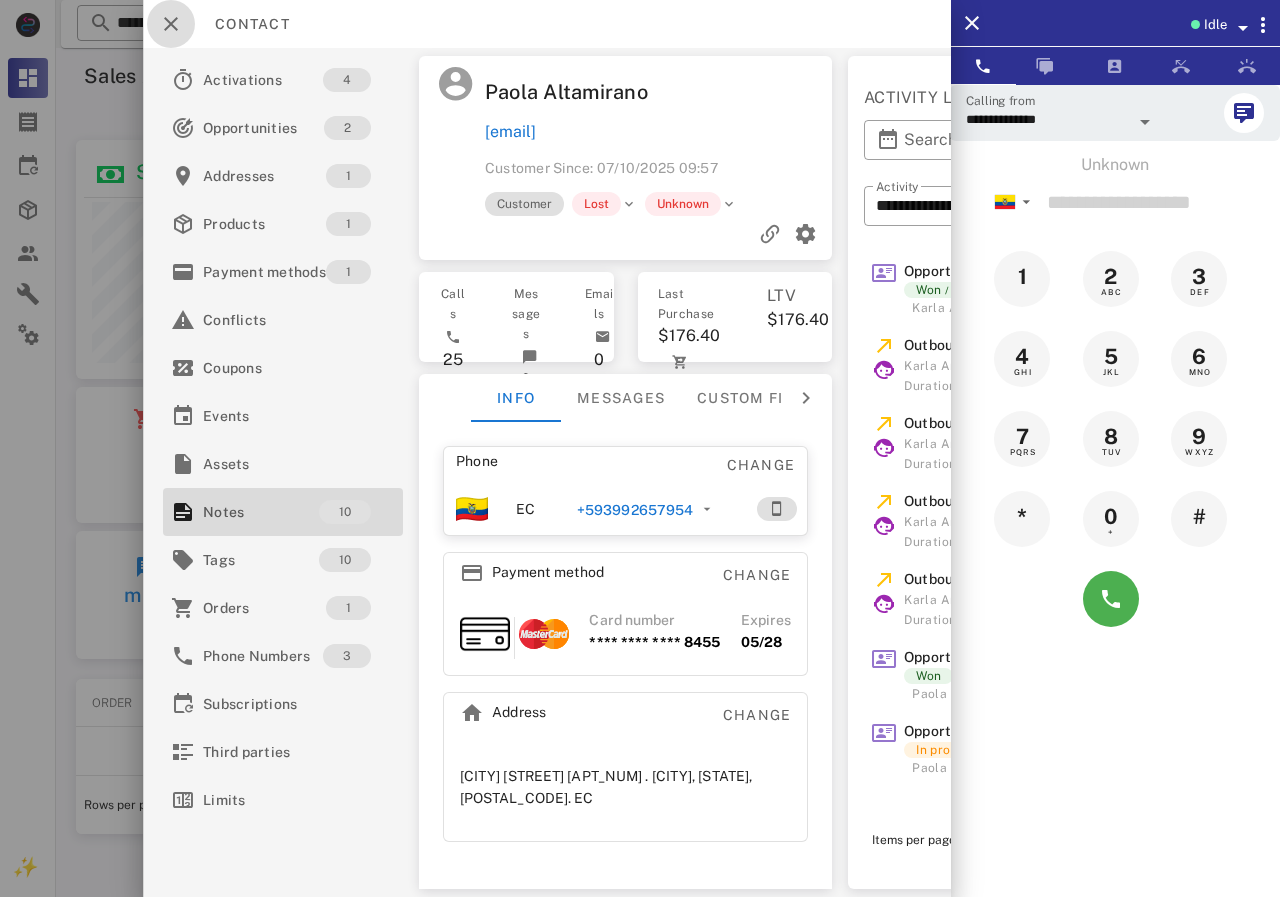 click at bounding box center (171, 24) 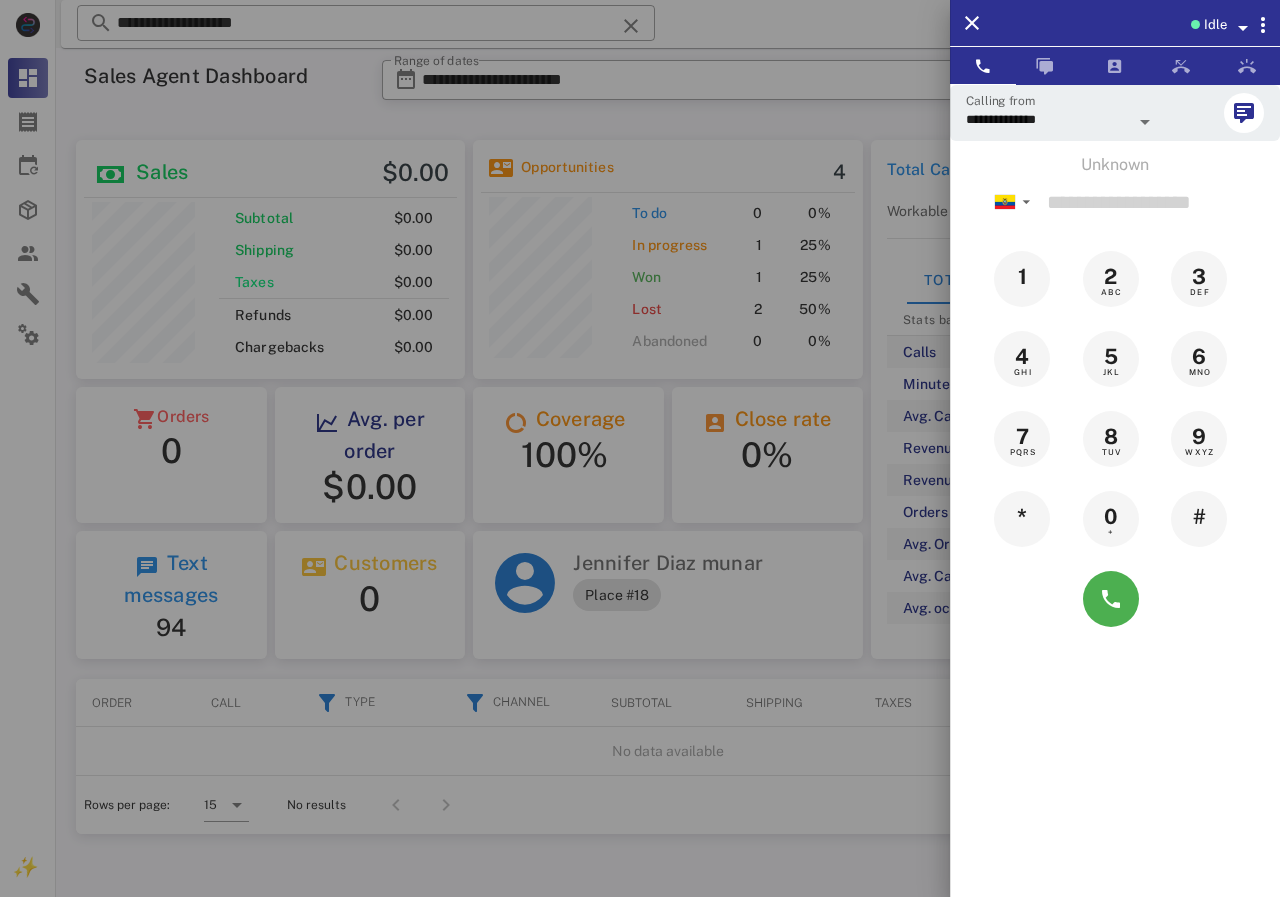 click at bounding box center [640, 448] 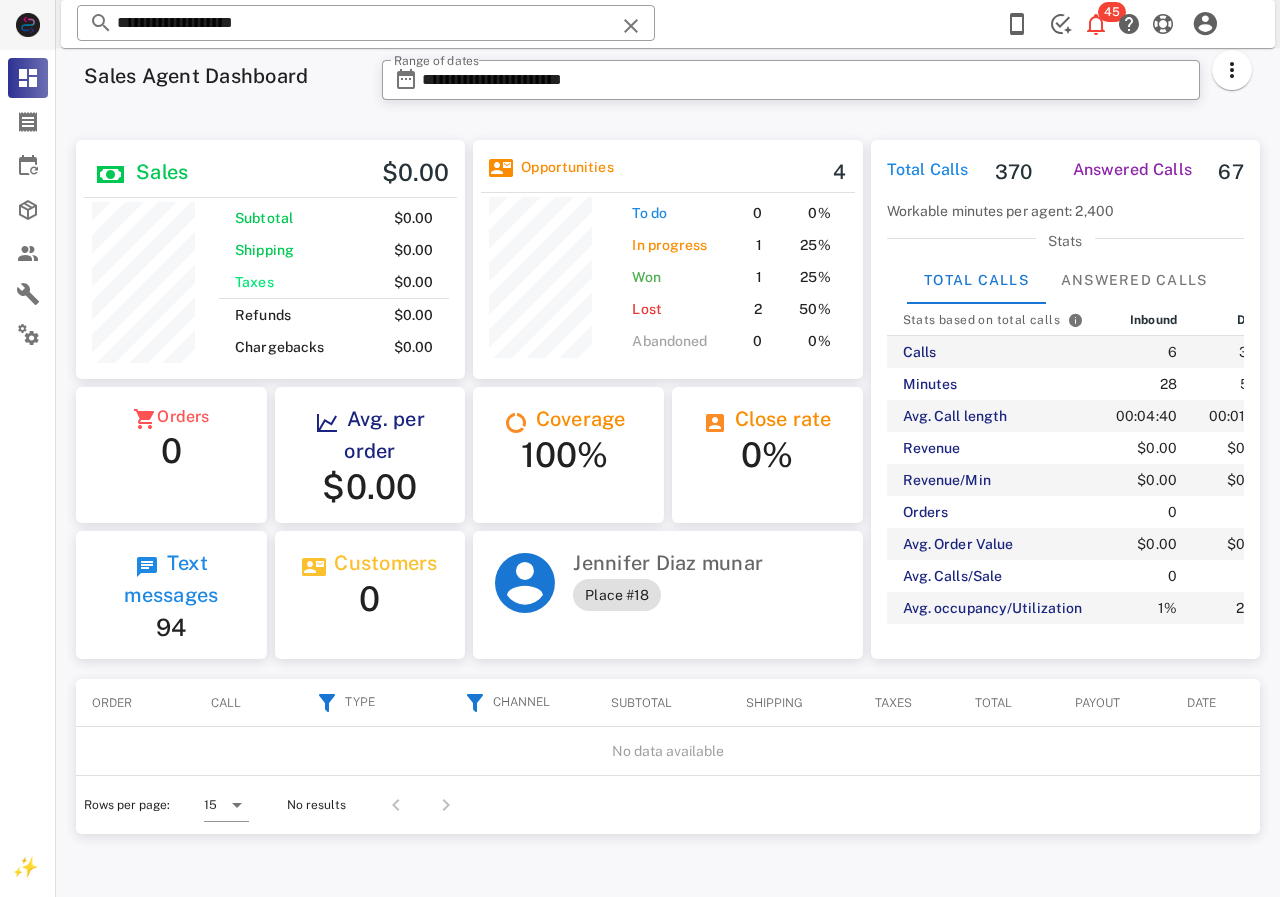 drag, startPoint x: 377, startPoint y: 21, endPoint x: 0, endPoint y: 21, distance: 377 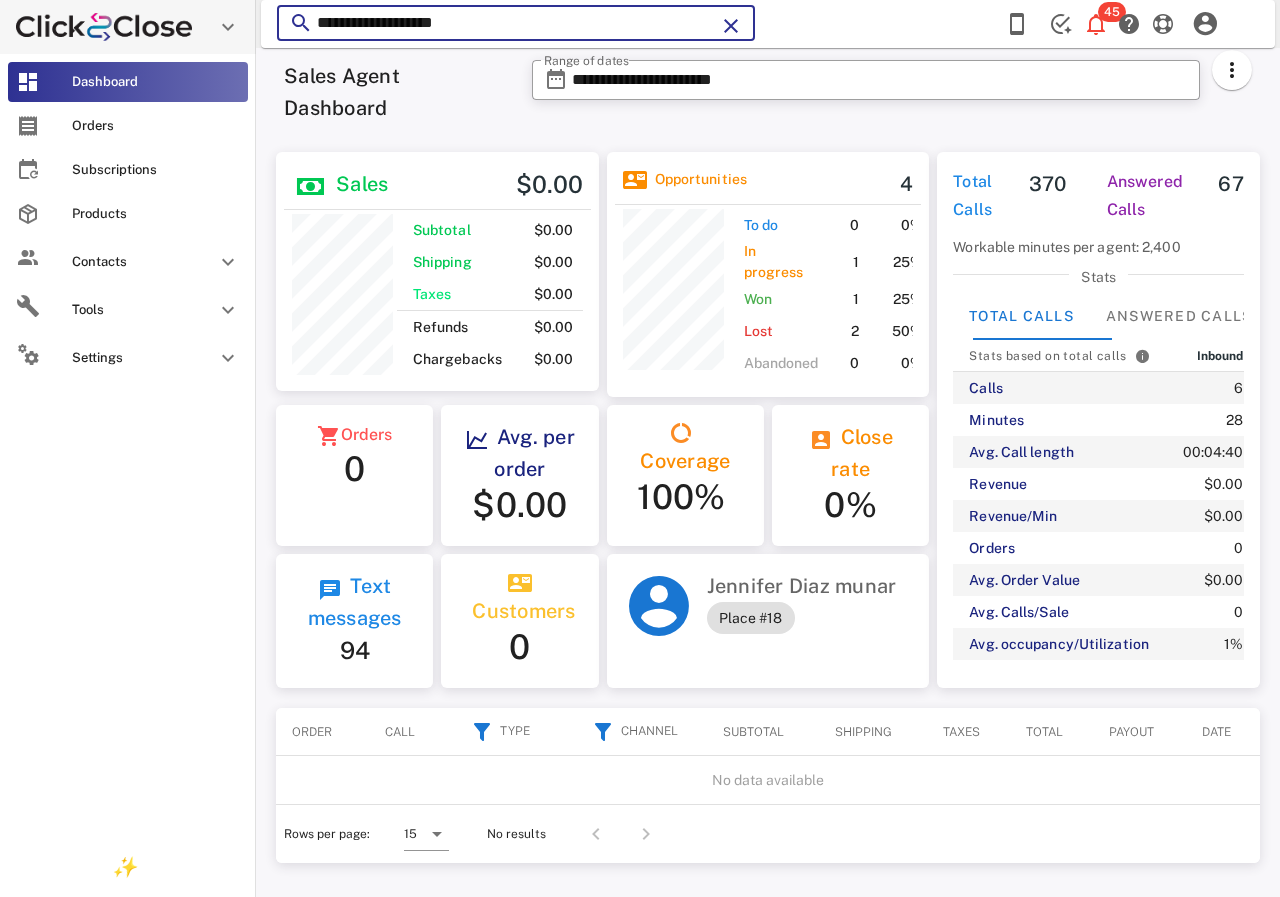 scroll, scrollTop: 255, scrollLeft: 318, axis: both 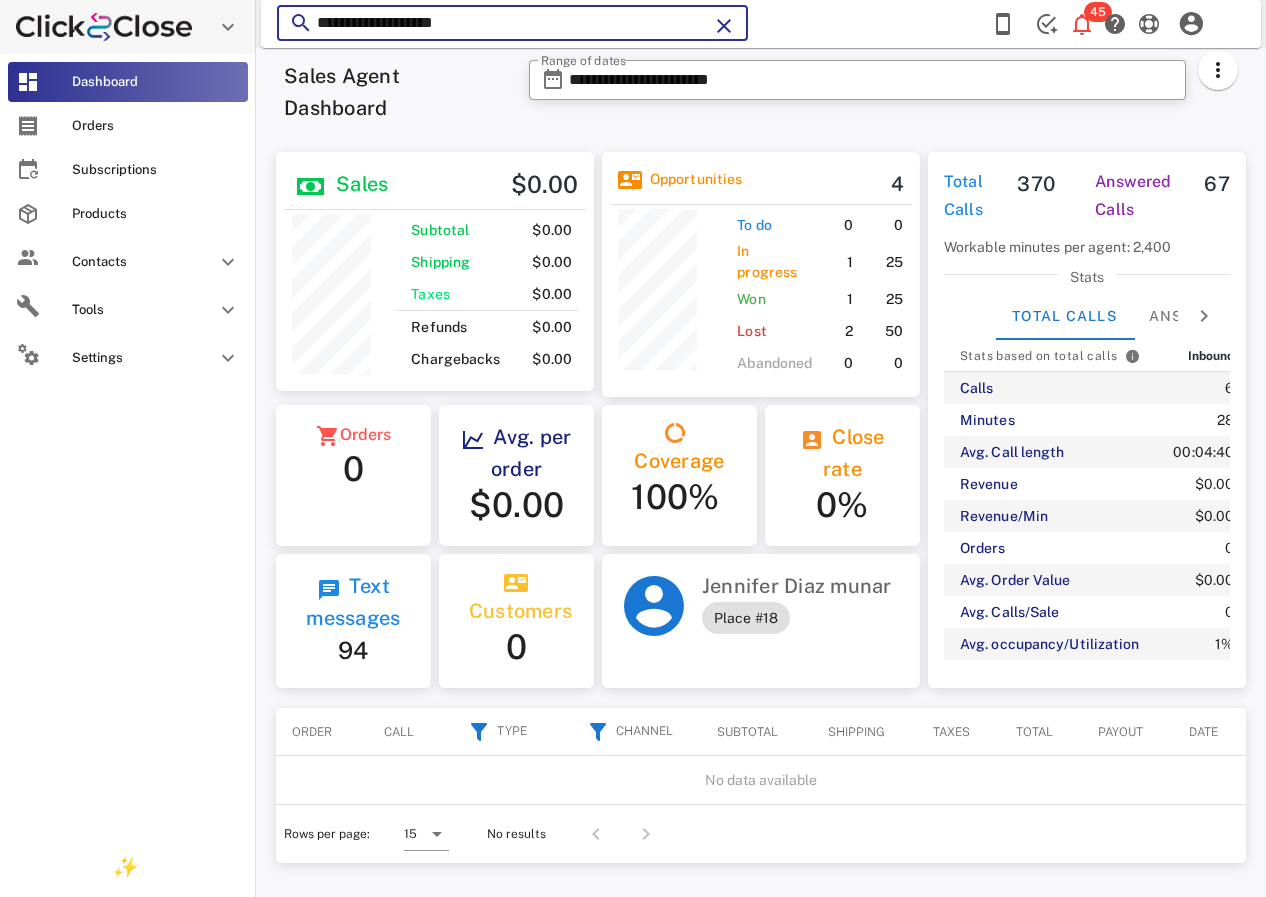 paste on "******" 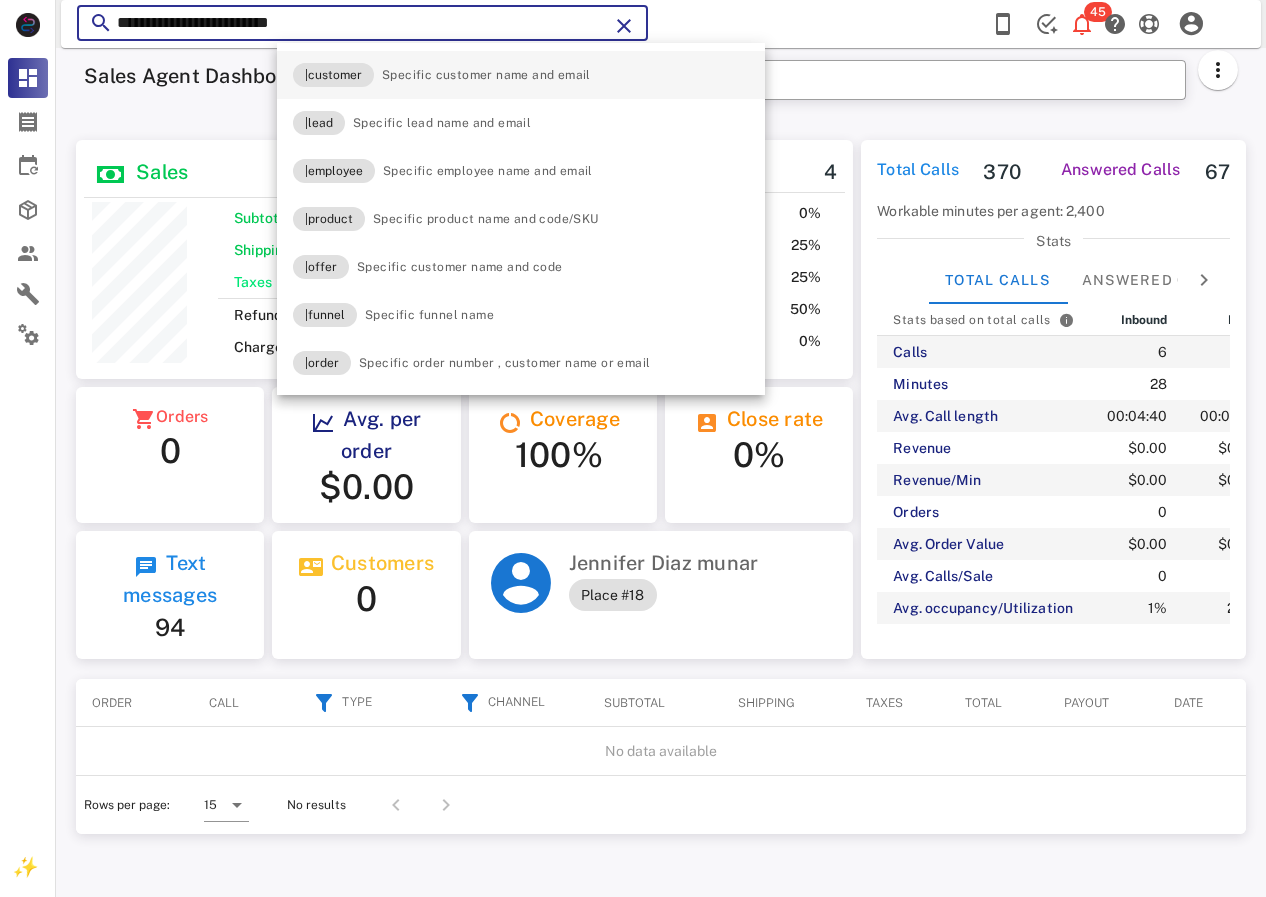 scroll, scrollTop: 999761, scrollLeft: 999611, axis: both 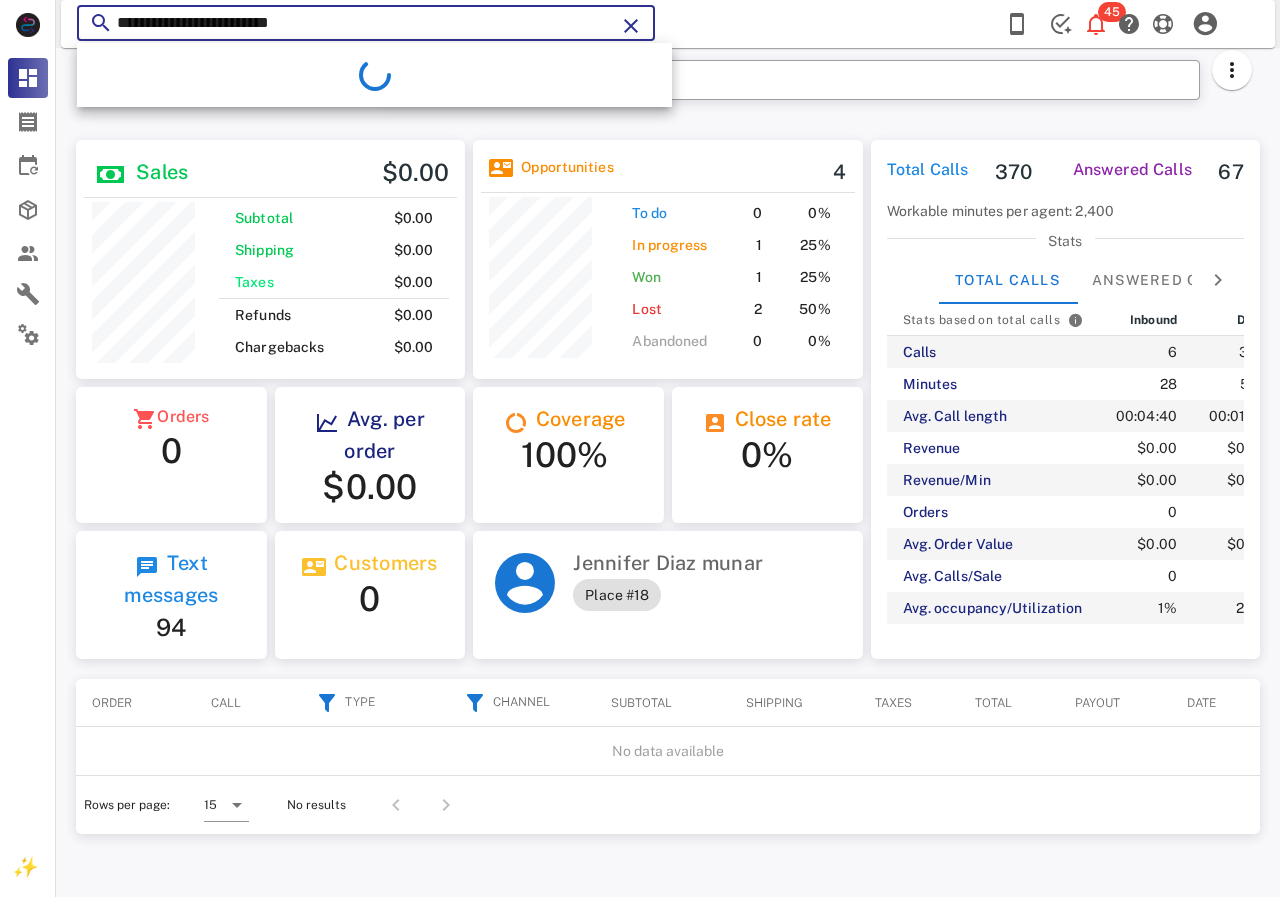 type on "**********" 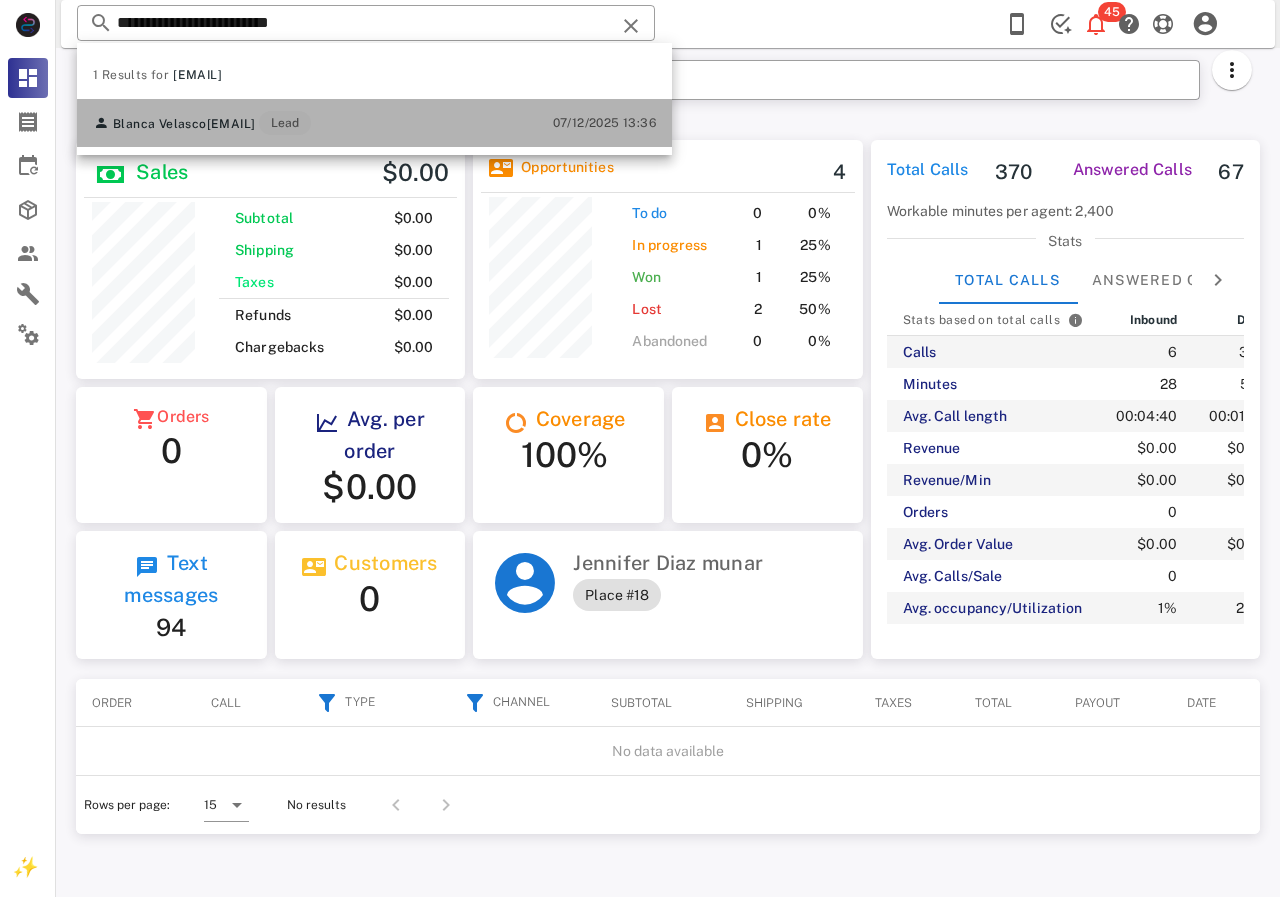 click on "[EMAIL]" at bounding box center [231, 124] 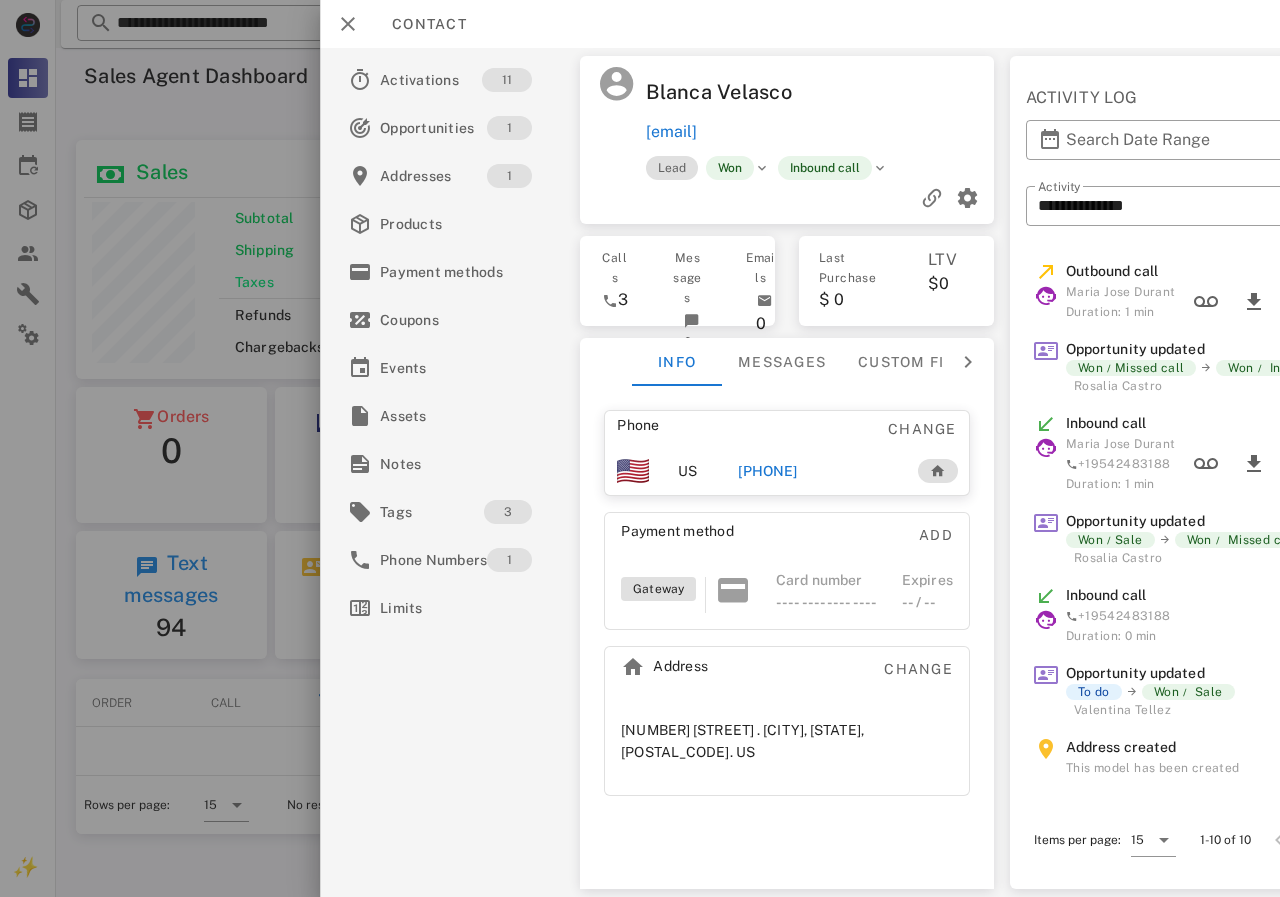 click on "[PHONE]" at bounding box center [767, 471] 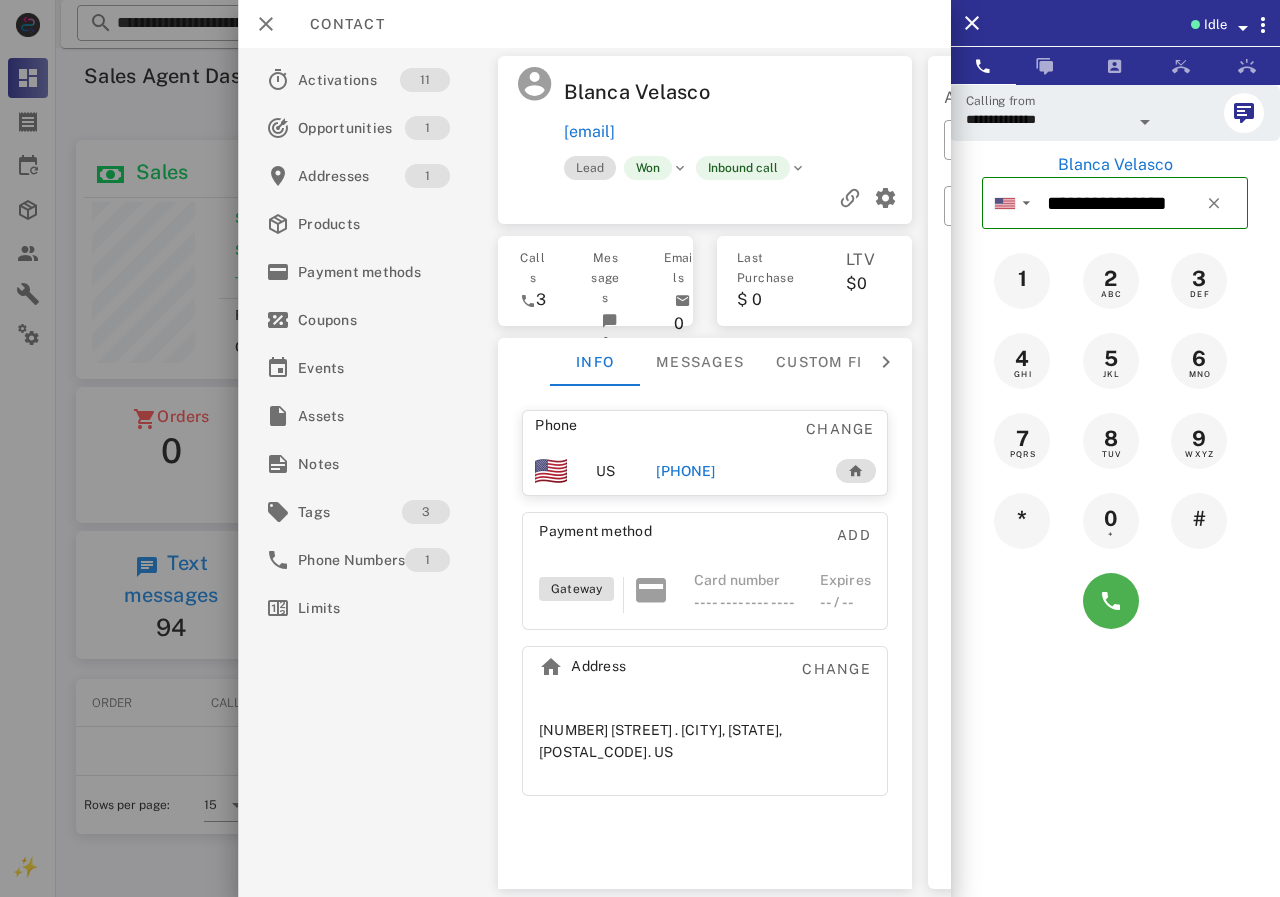 click on "[PHONE]" at bounding box center (685, 471) 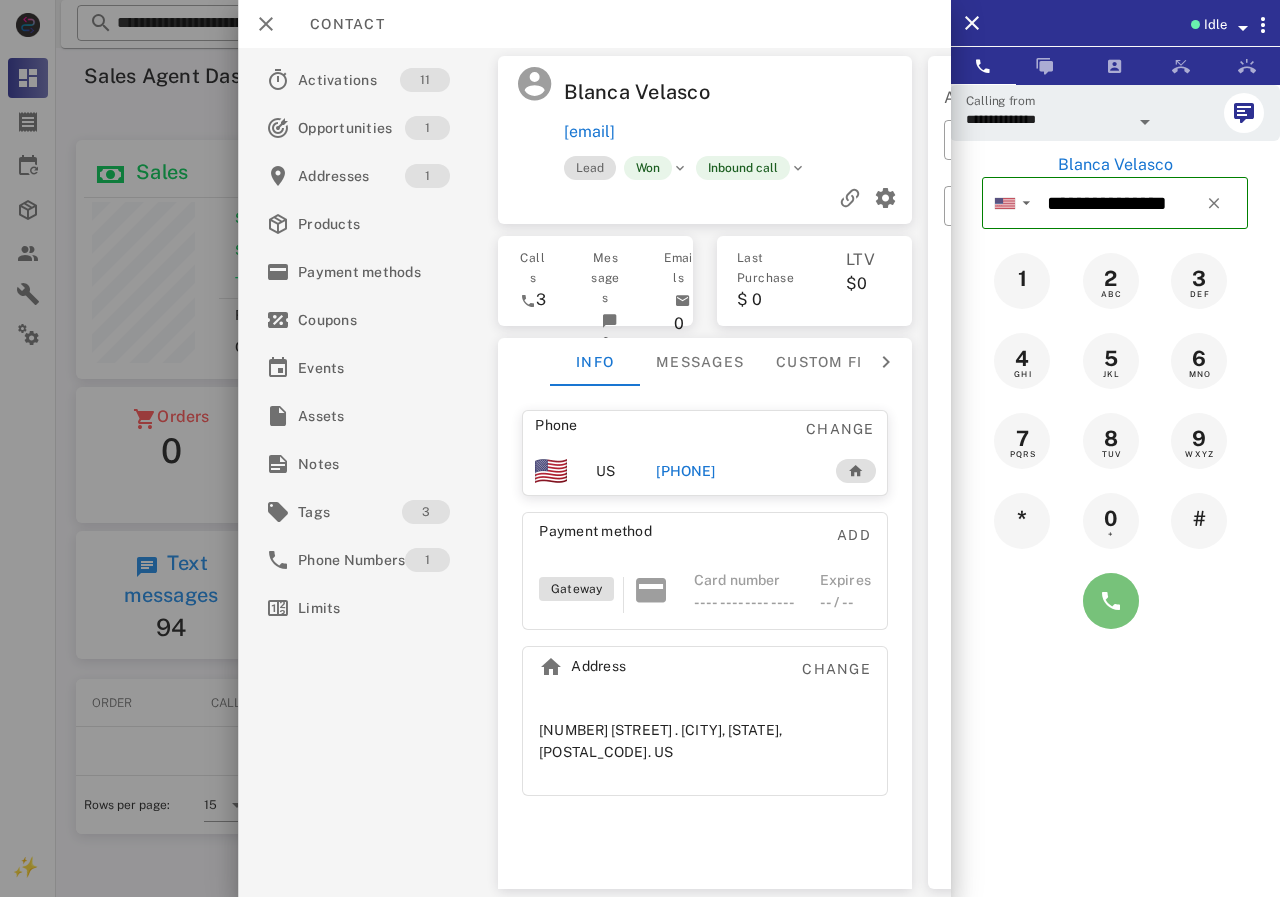 click at bounding box center [1111, 601] 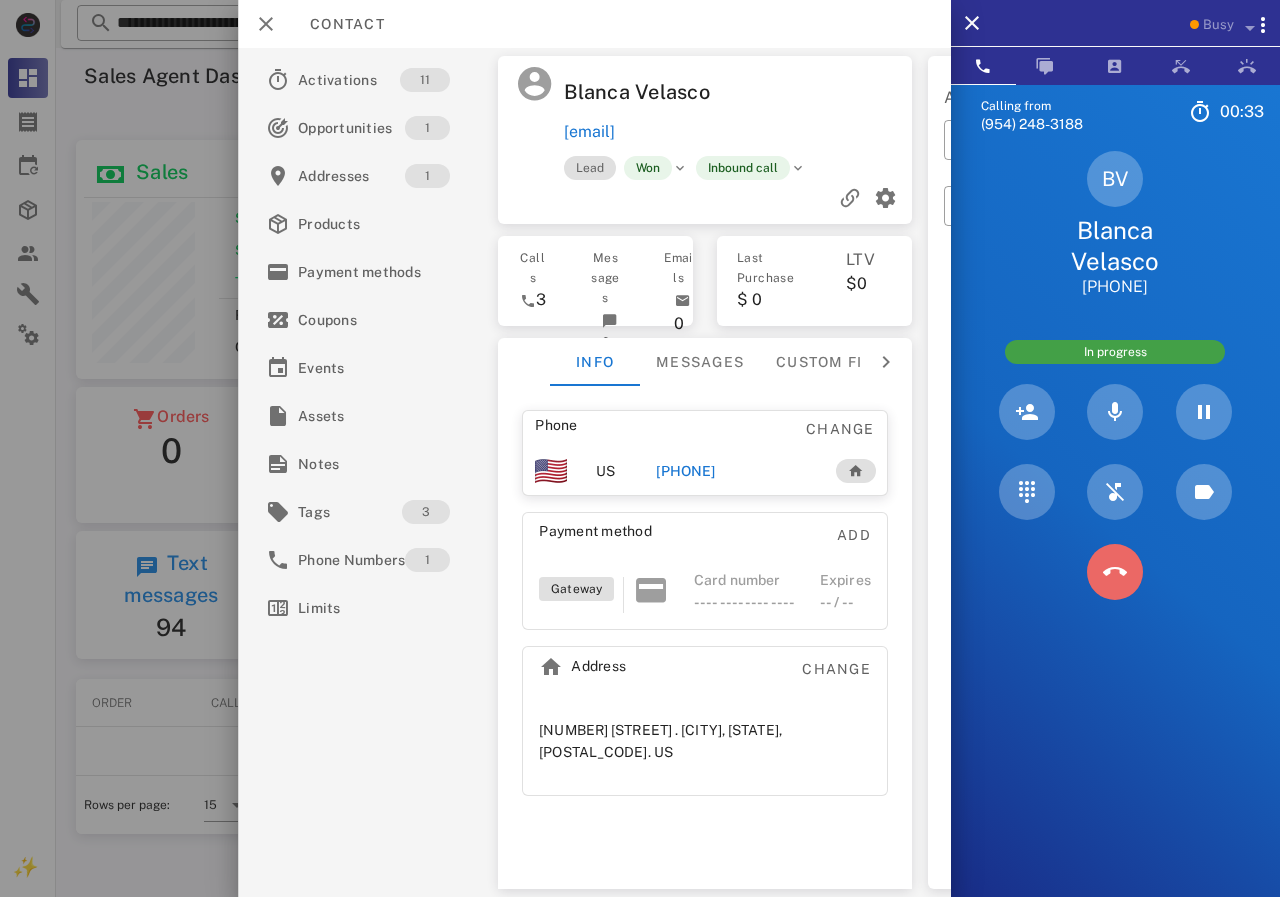 click at bounding box center [1115, 572] 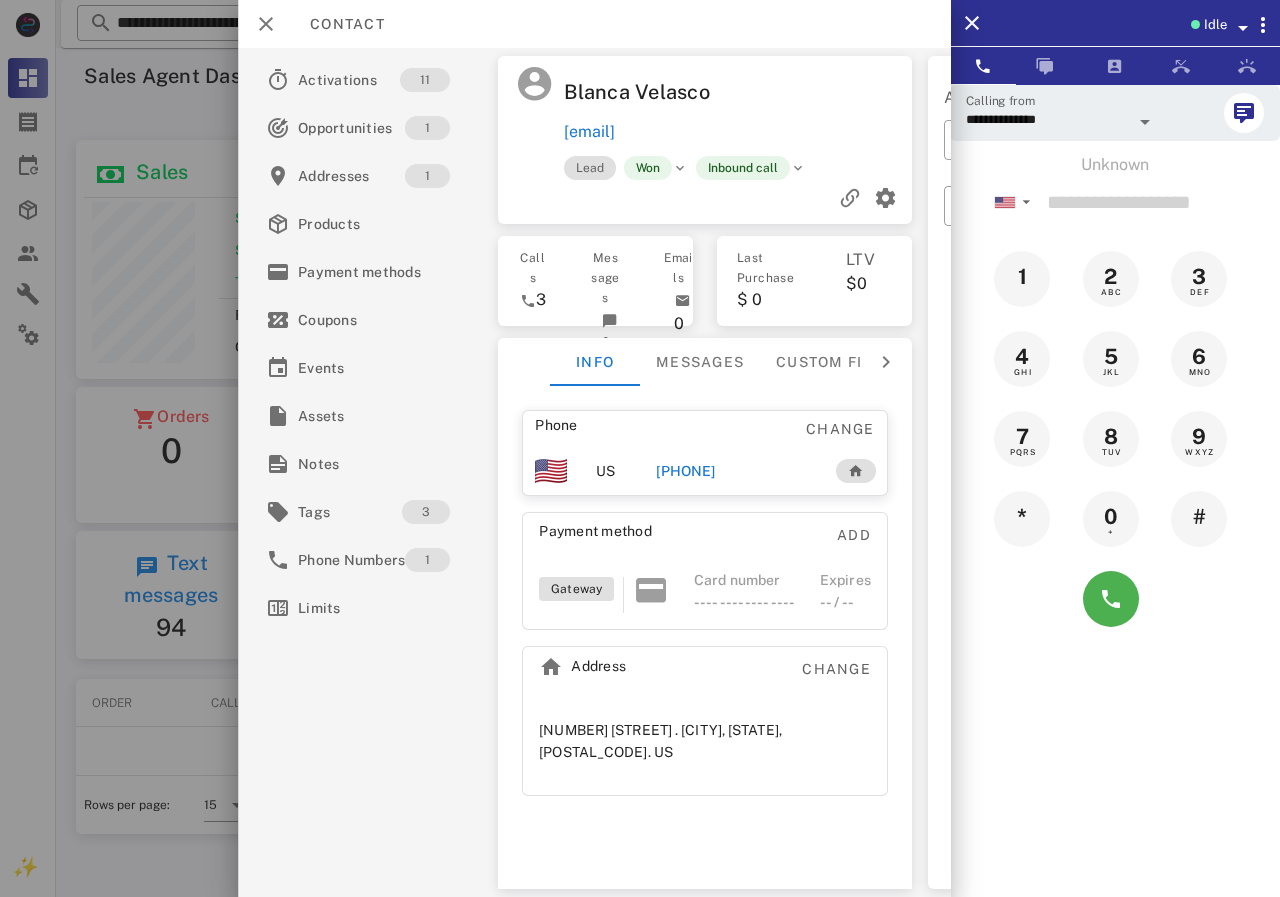 click on "[PHONE]" at bounding box center [685, 471] 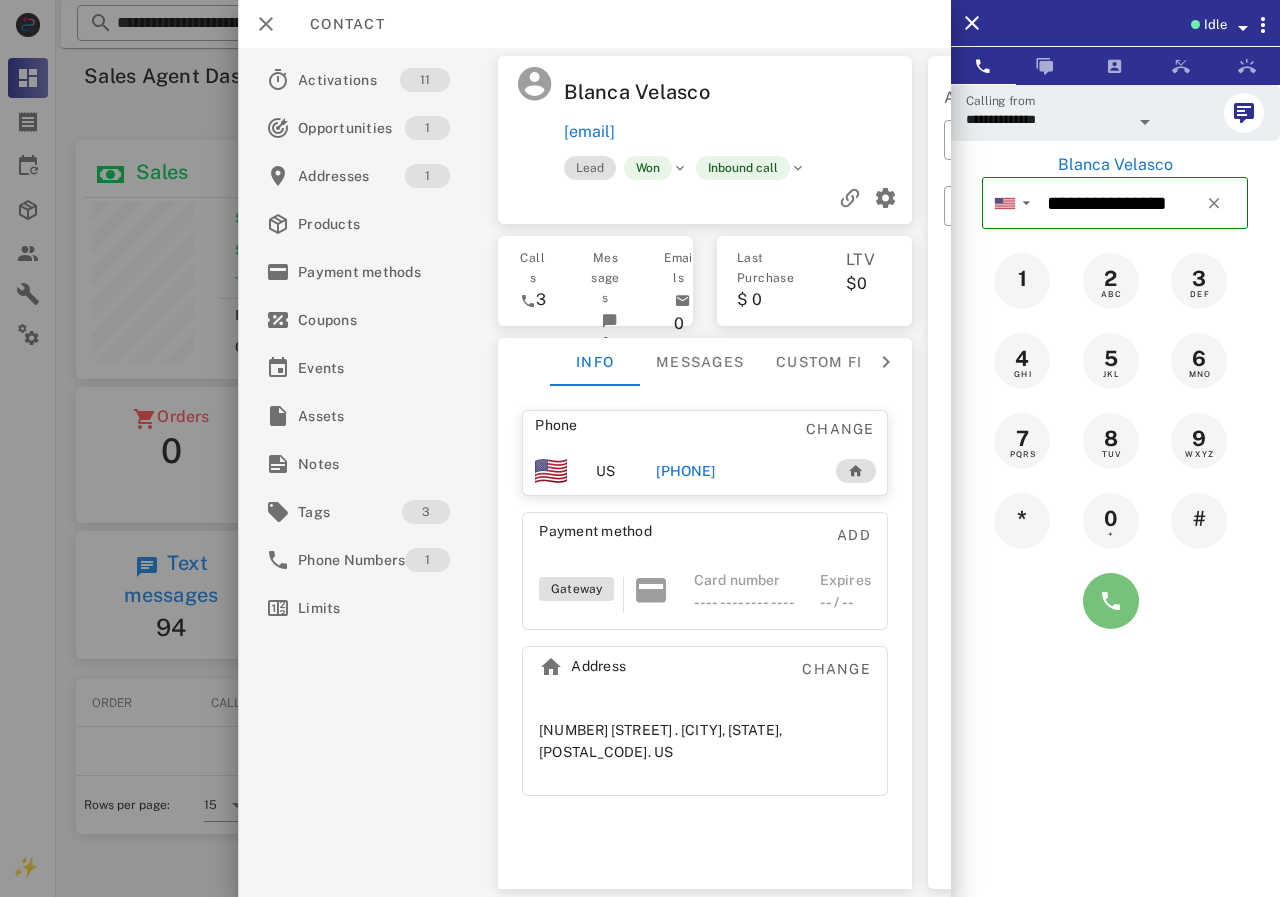 click at bounding box center (1111, 601) 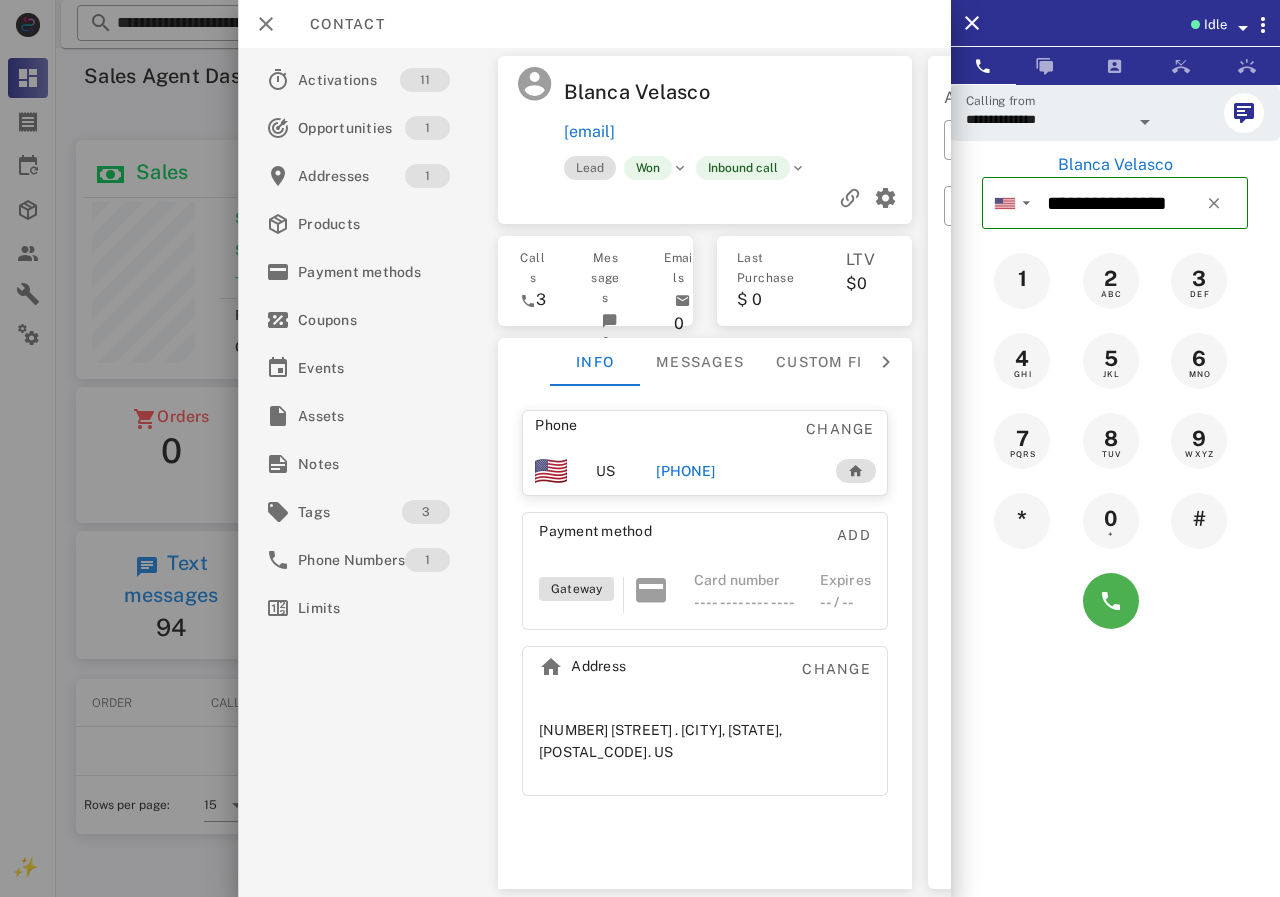 type 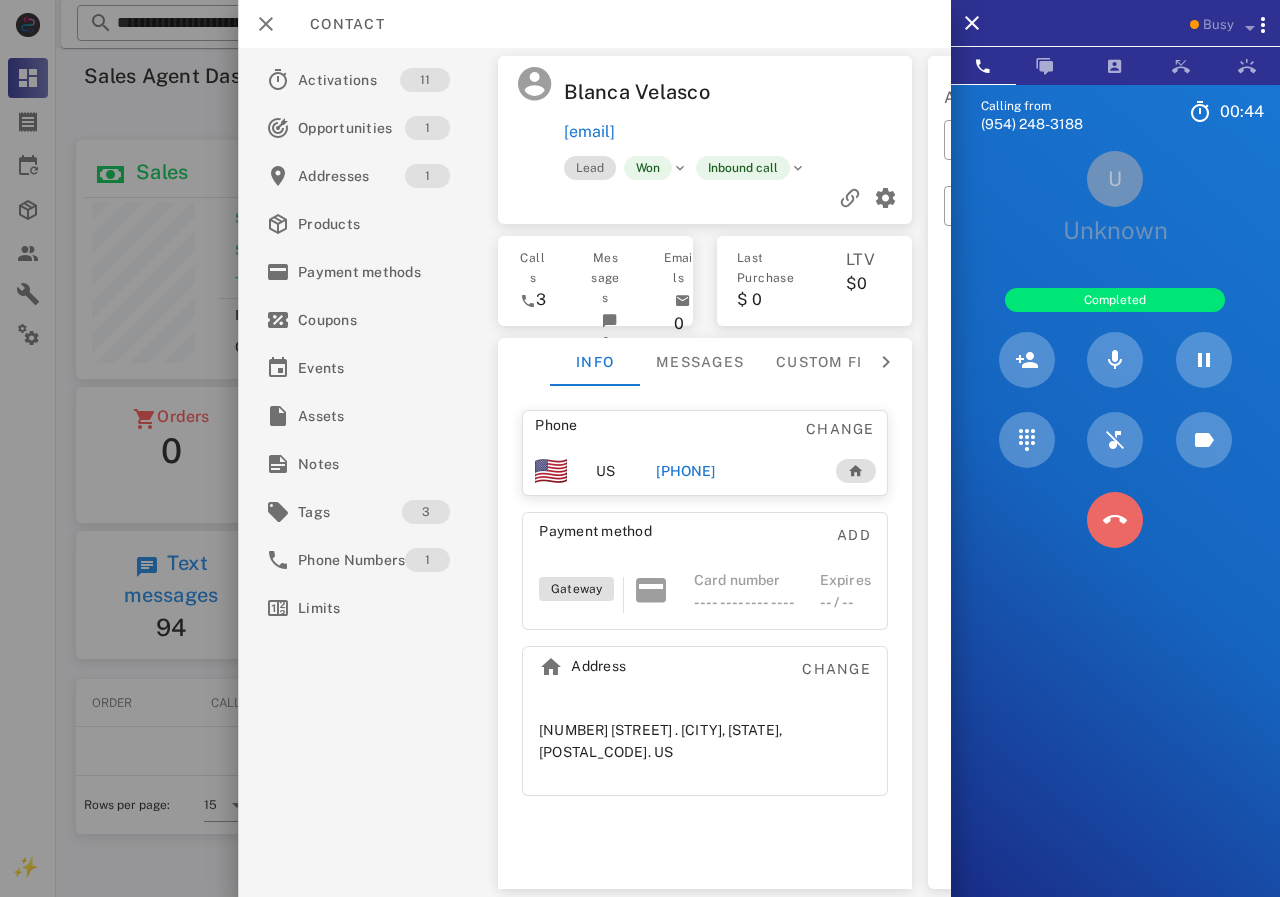 click at bounding box center (1115, 520) 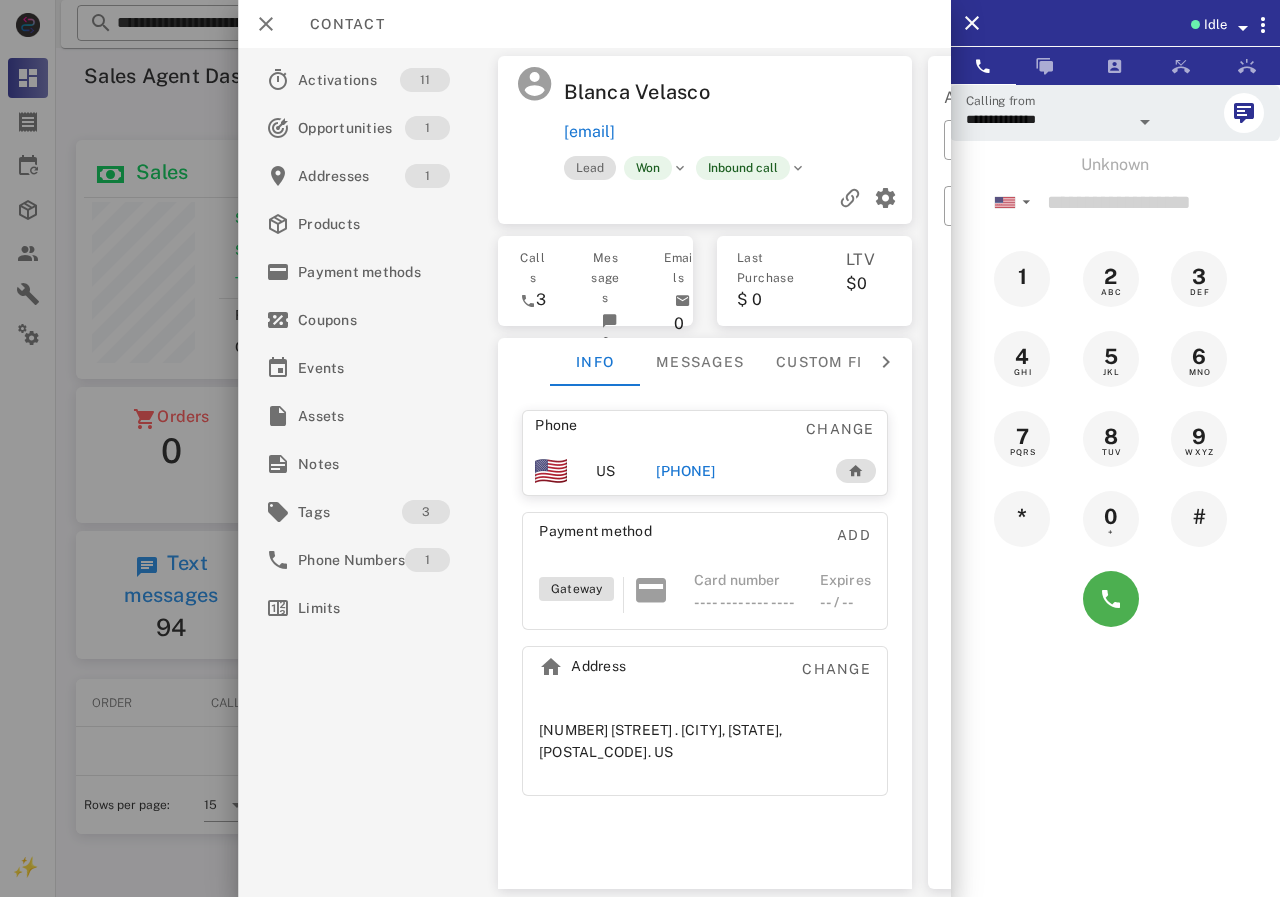 scroll, scrollTop: 999761, scrollLeft: 999611, axis: both 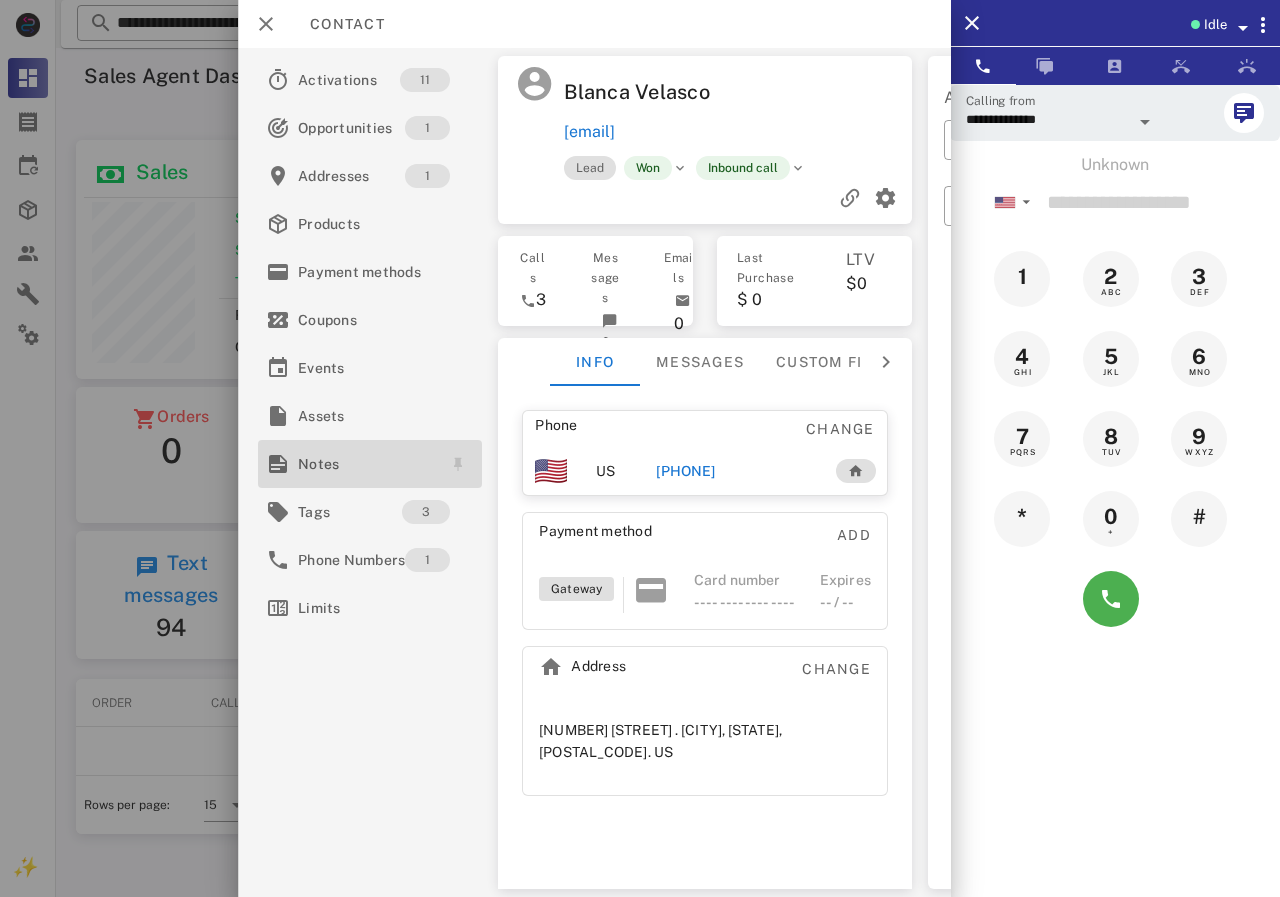 click on "Notes" at bounding box center (366, 464) 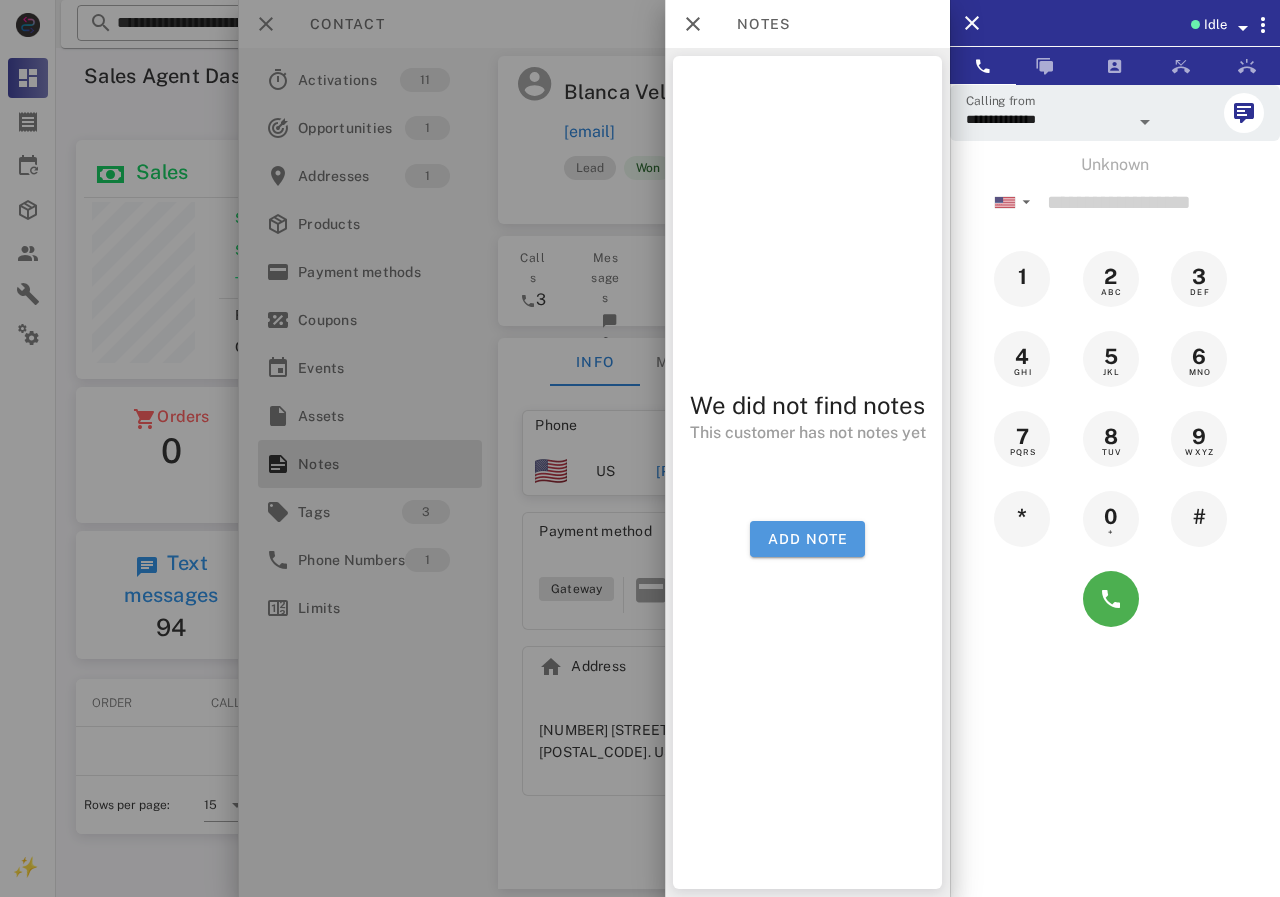 click on "Add note" at bounding box center (807, 539) 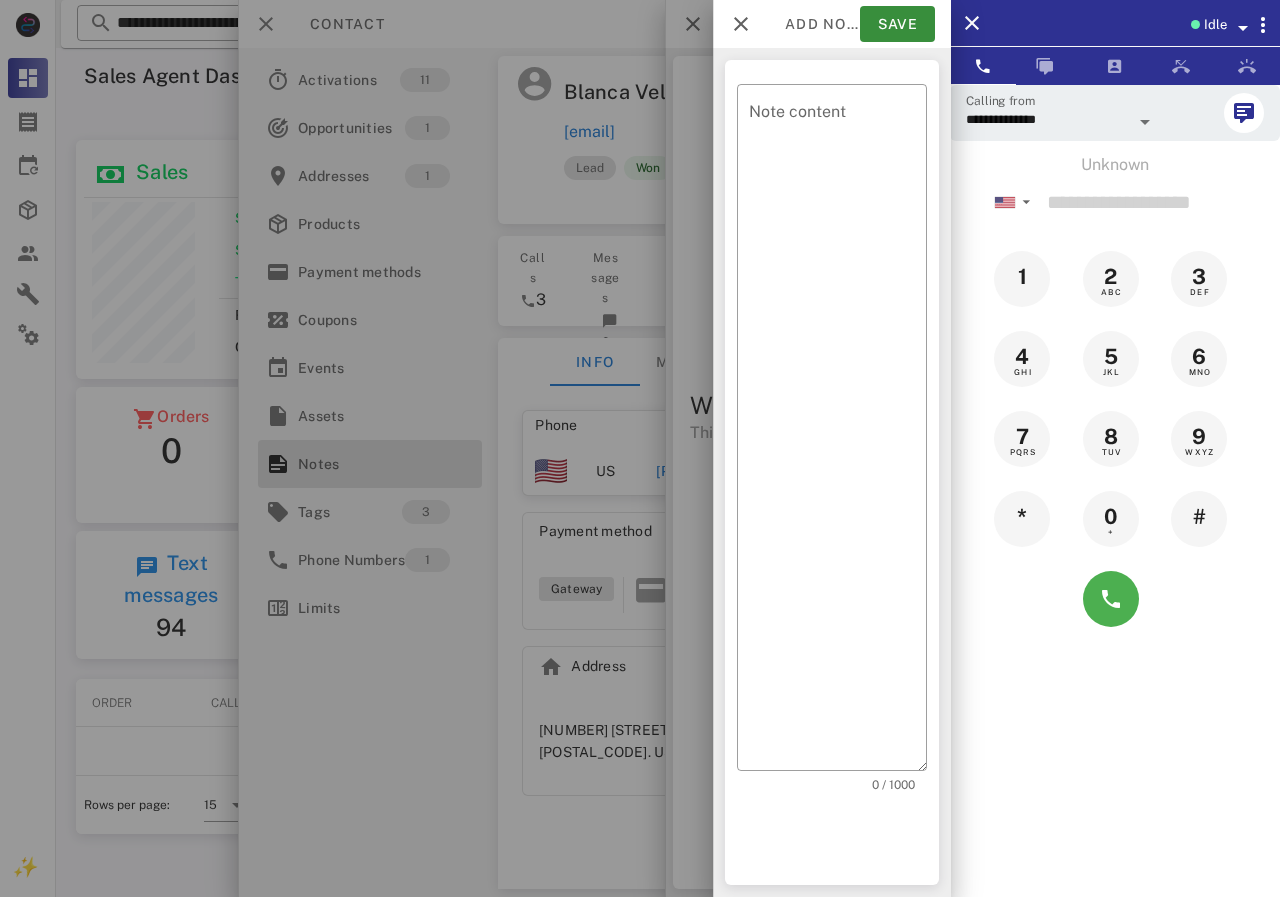 click at bounding box center [640, 448] 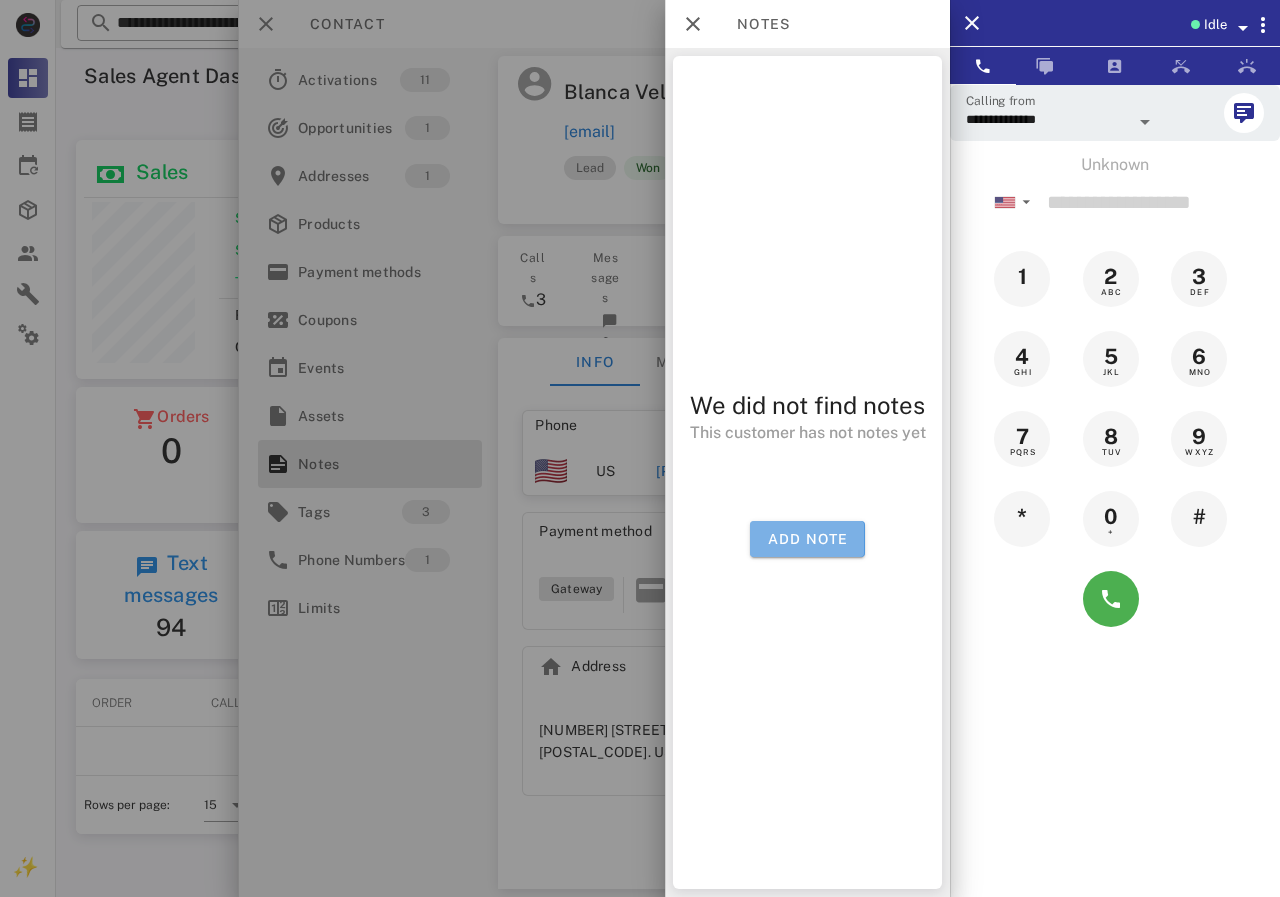 click on "Add note" at bounding box center (807, 539) 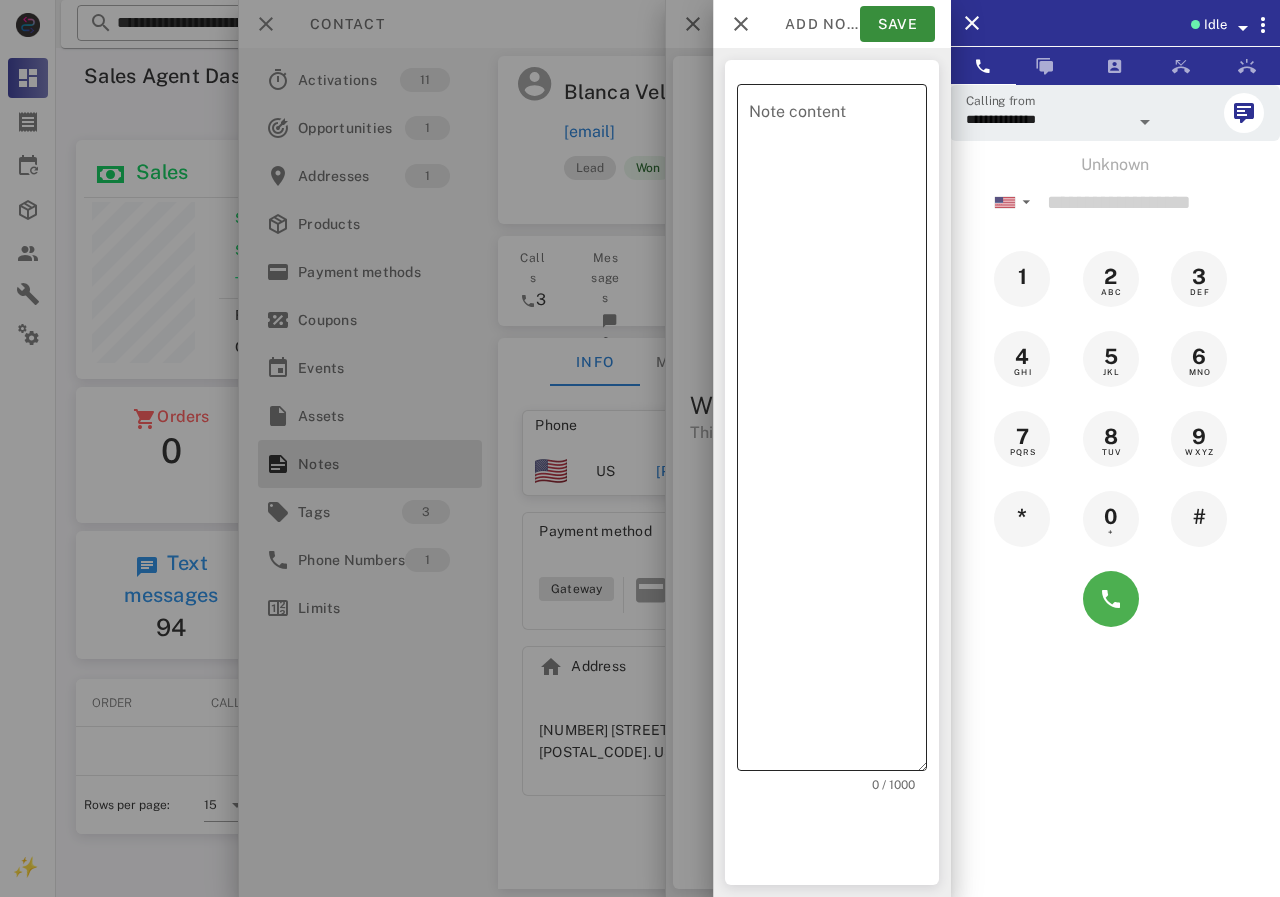 click on "Note content" at bounding box center [838, 432] 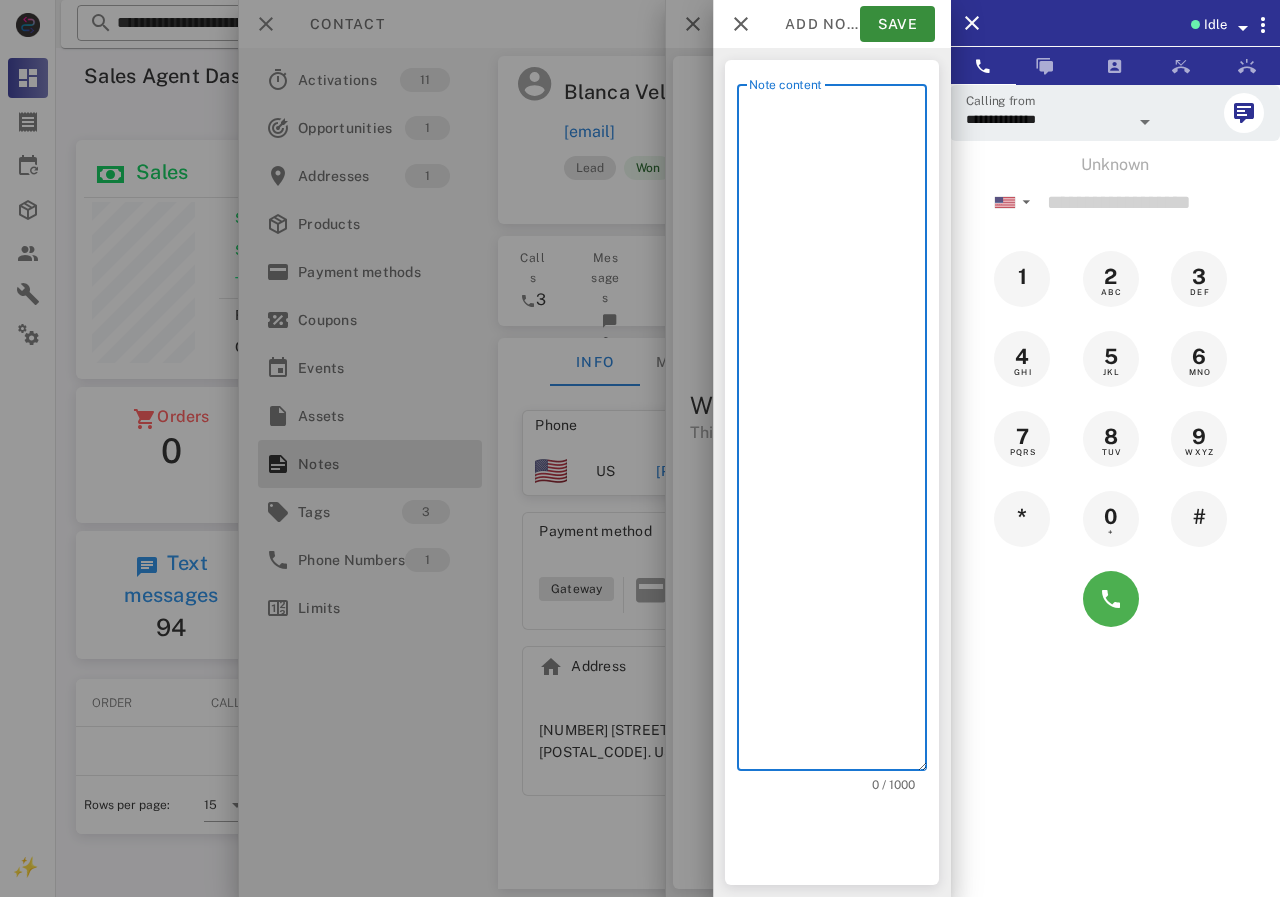 scroll, scrollTop: 240, scrollLeft: 390, axis: both 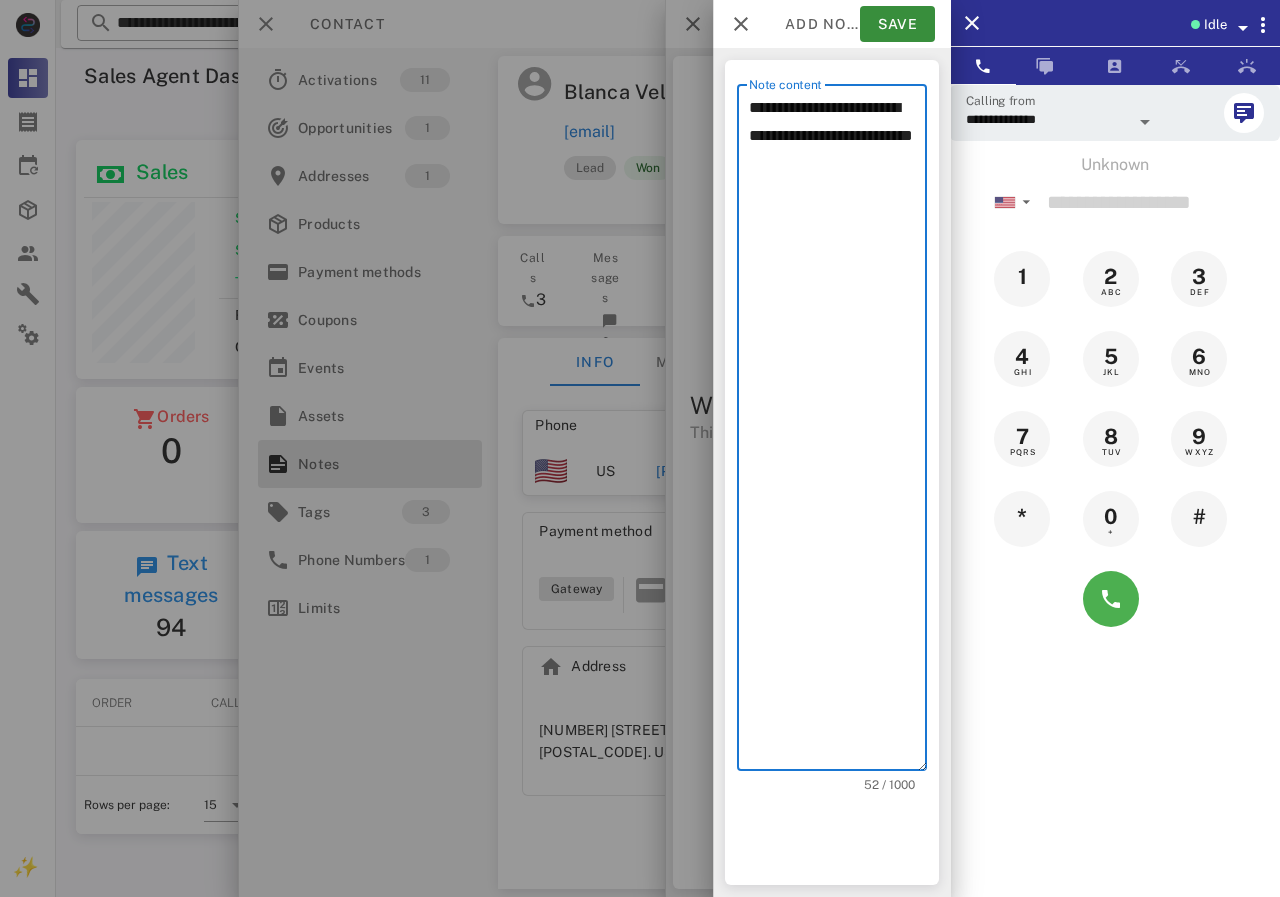 click on "**********" at bounding box center (838, 432) 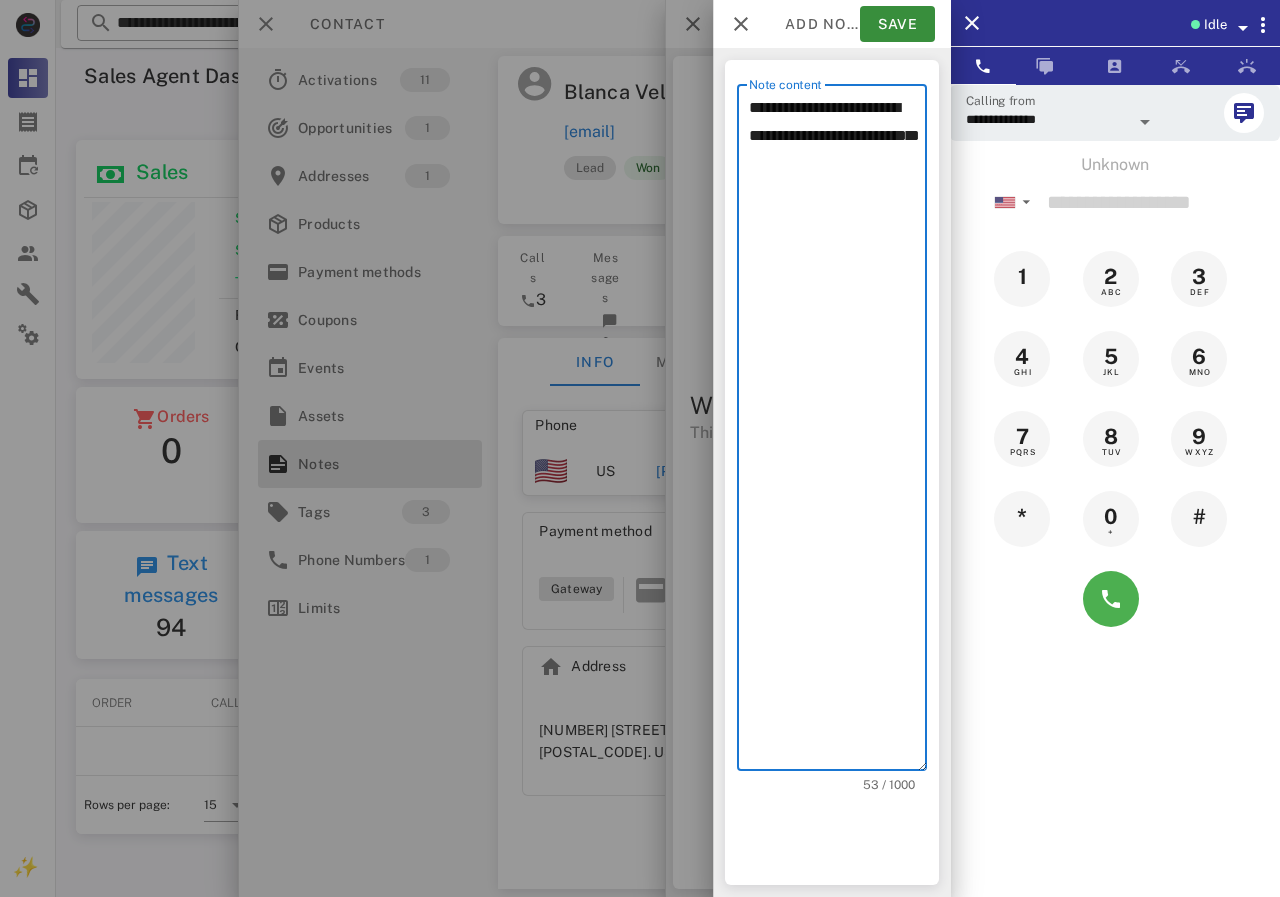 paste on "**********" 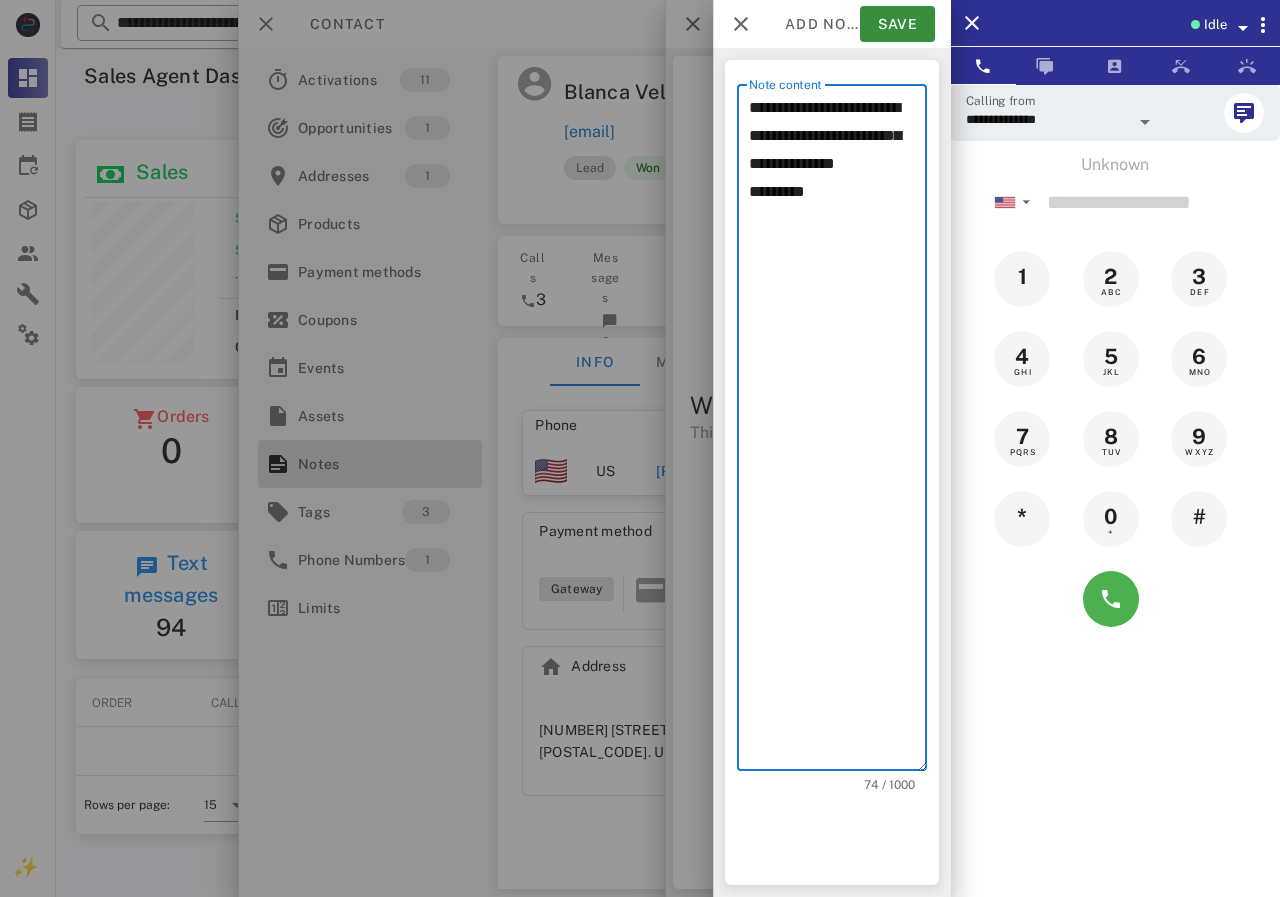drag, startPoint x: 830, startPoint y: 218, endPoint x: 723, endPoint y: 223, distance: 107.11676 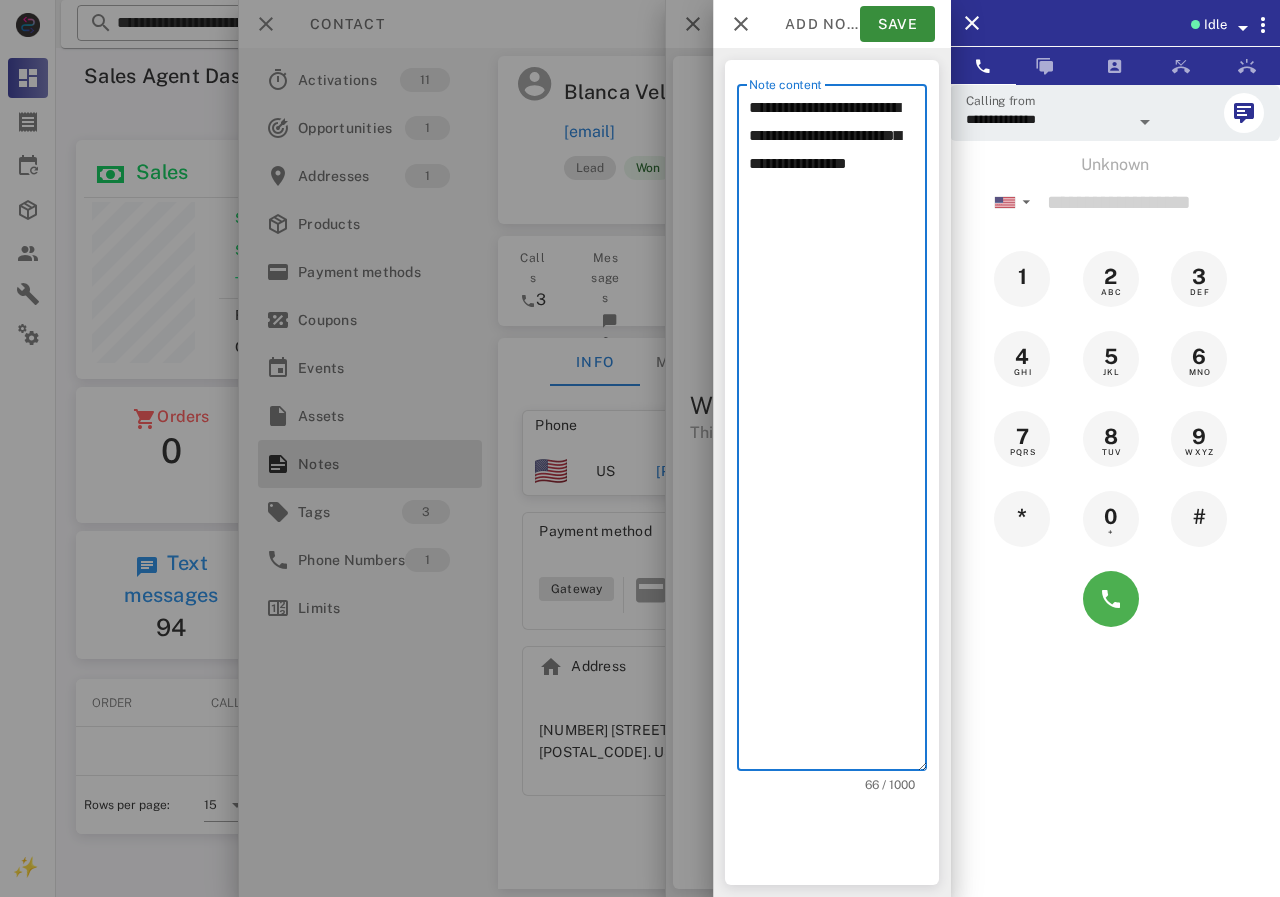 click on "**********" at bounding box center [838, 432] 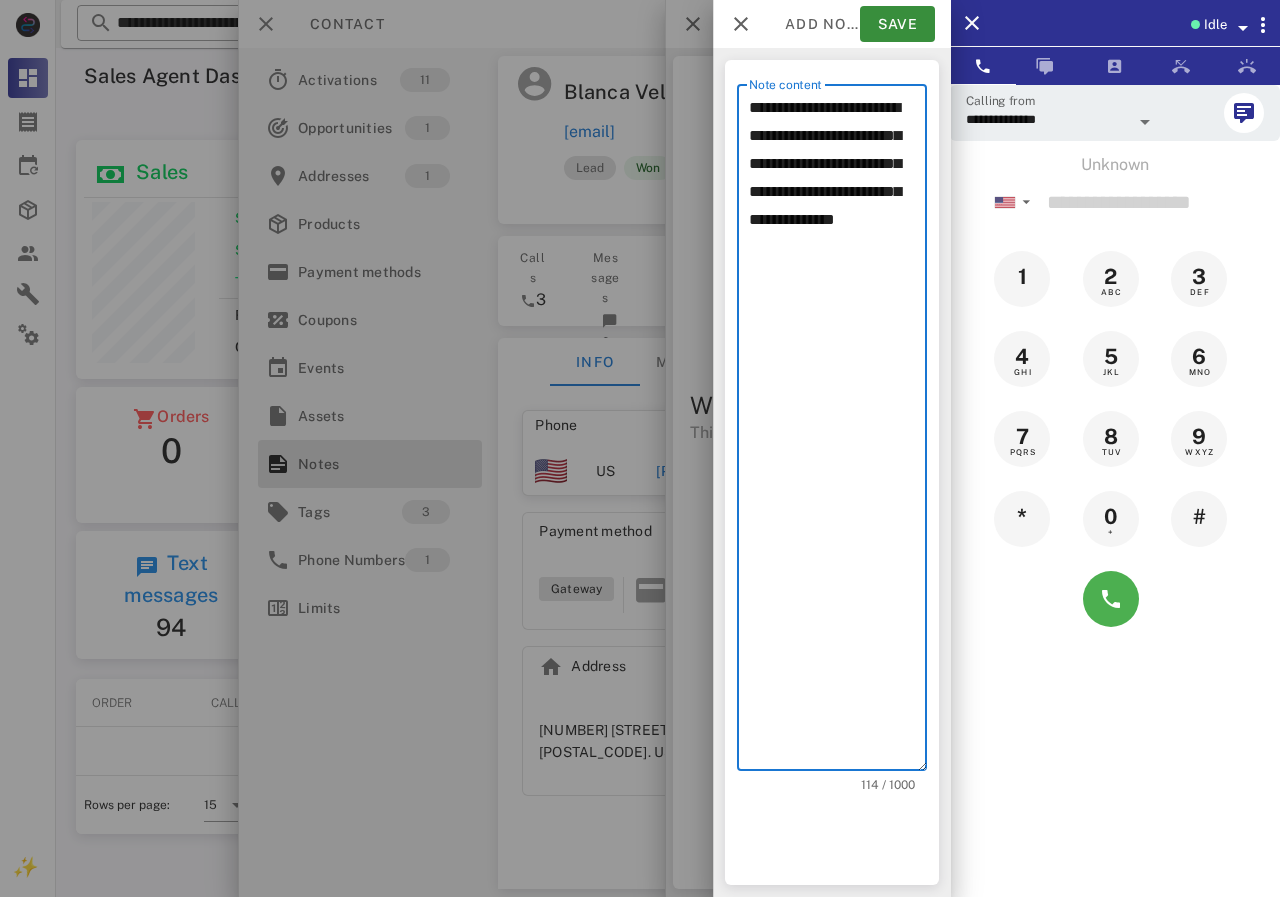 click on "**********" at bounding box center [838, 432] 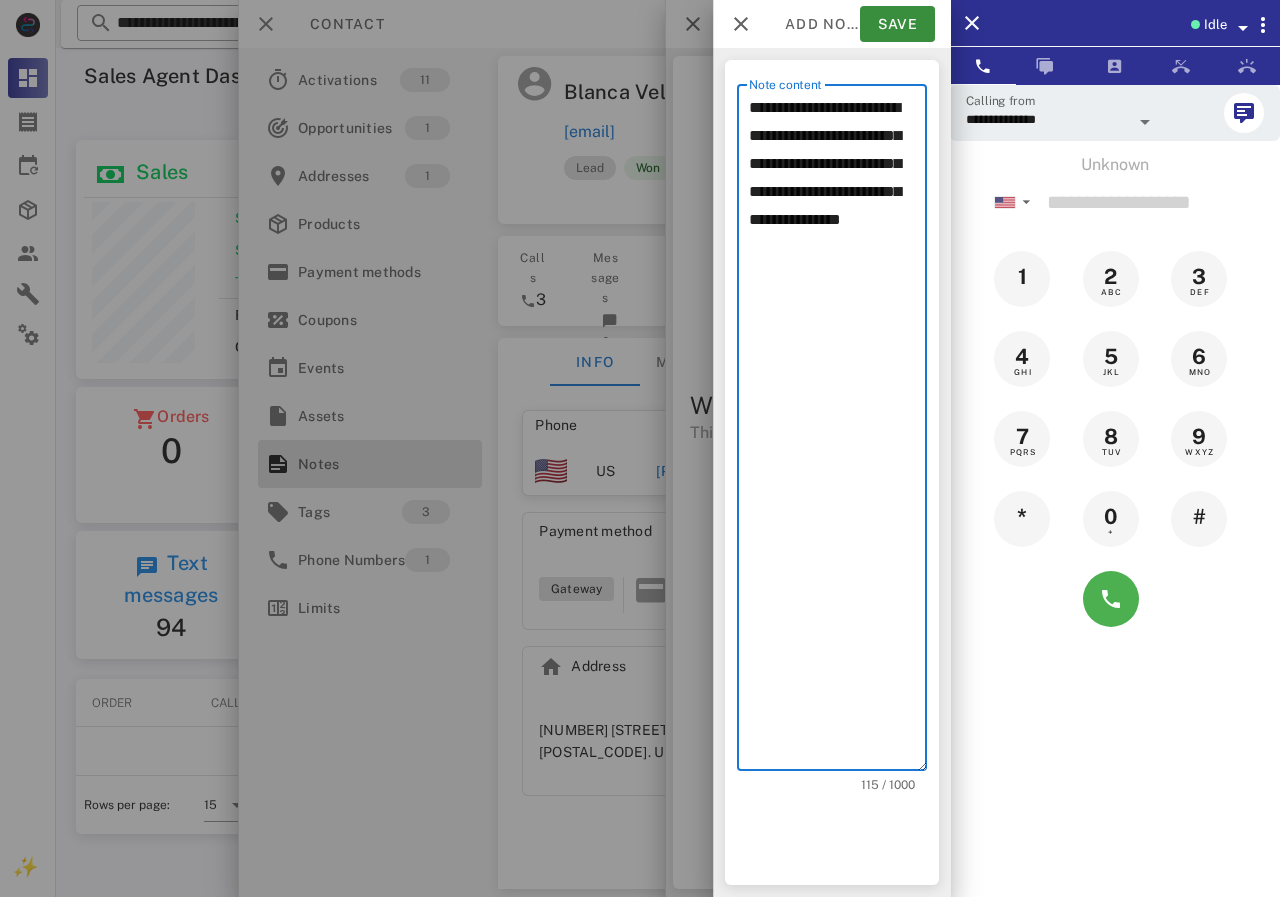 click on "**********" at bounding box center [838, 432] 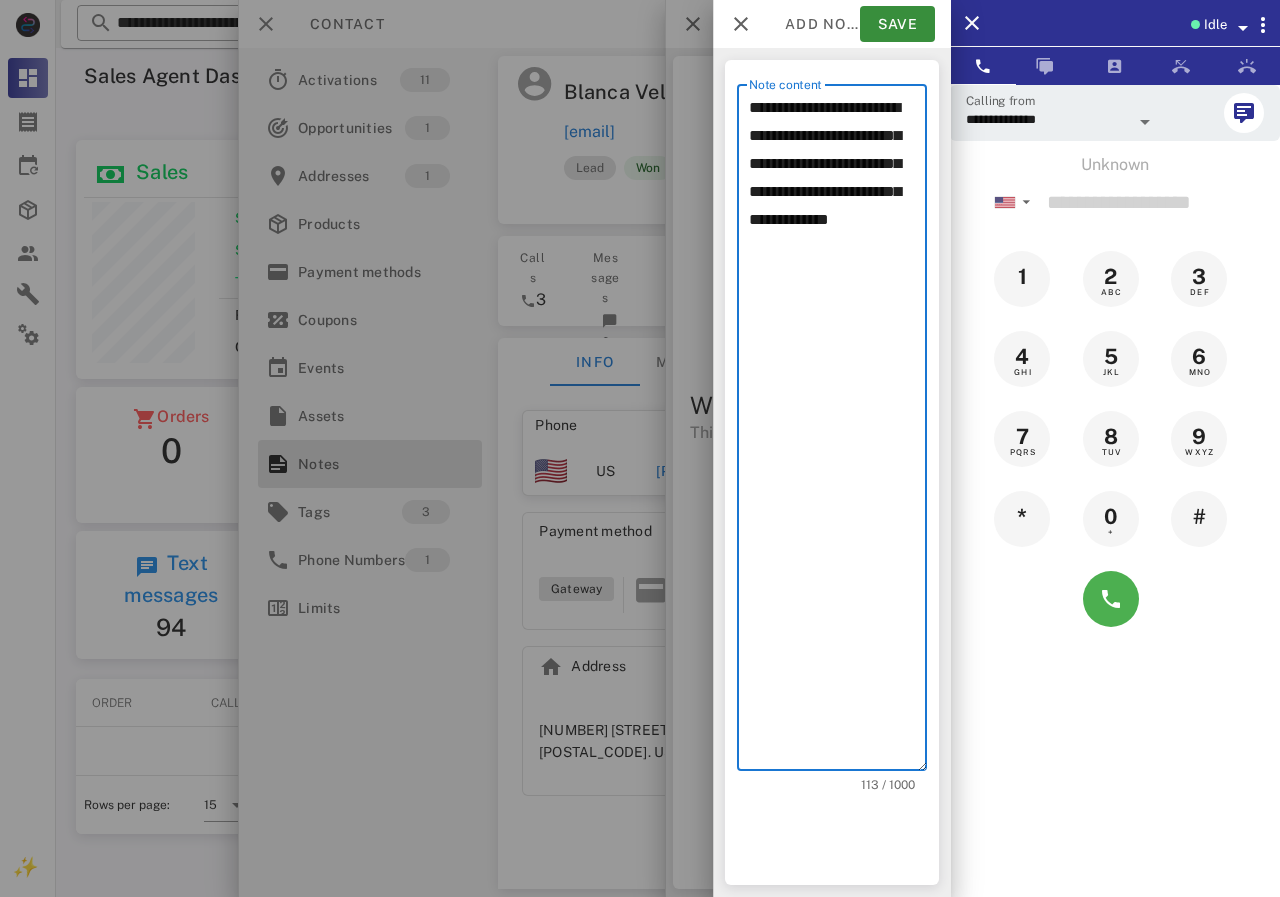 click on "**********" at bounding box center (838, 432) 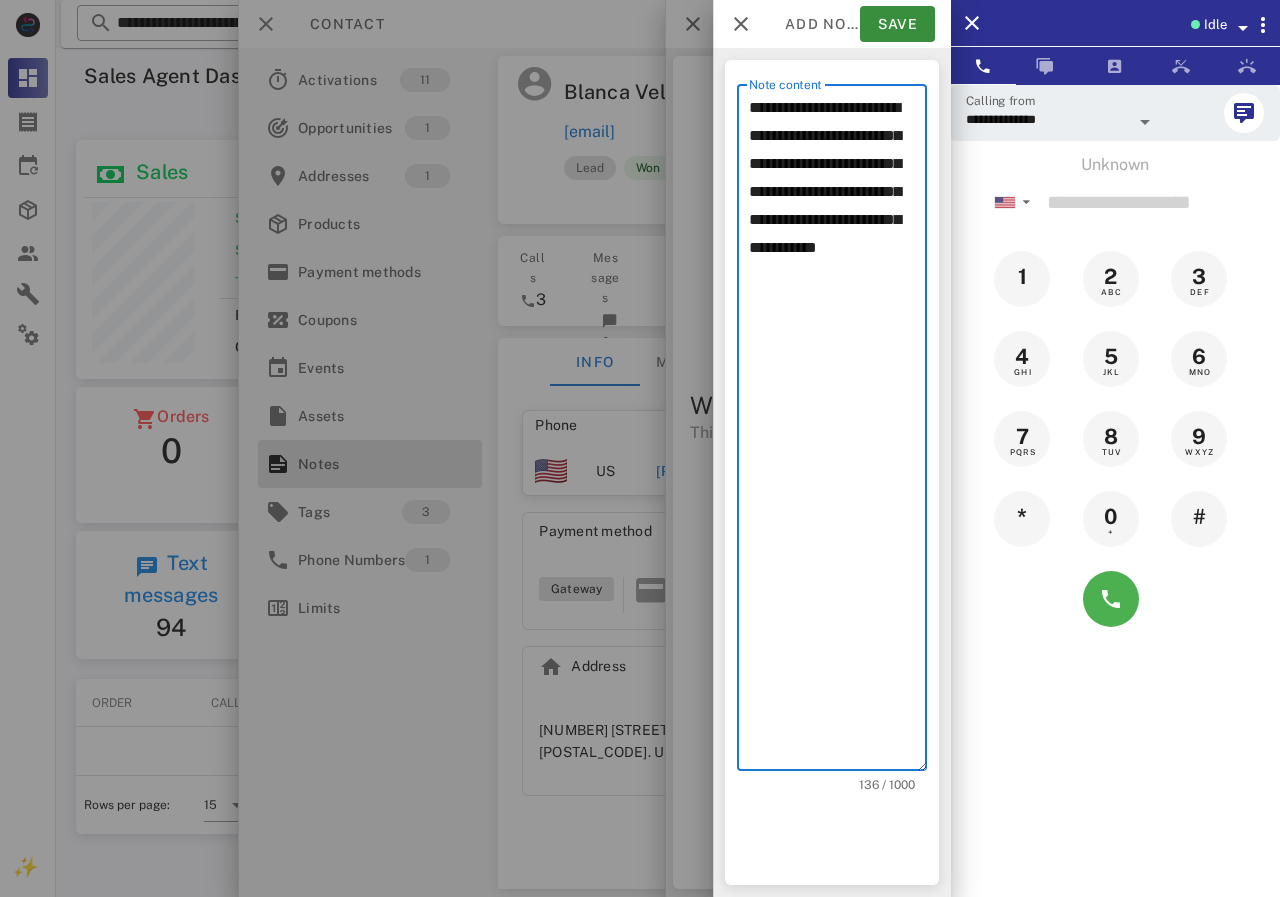 drag, startPoint x: 785, startPoint y: 283, endPoint x: 873, endPoint y: 286, distance: 88.051125 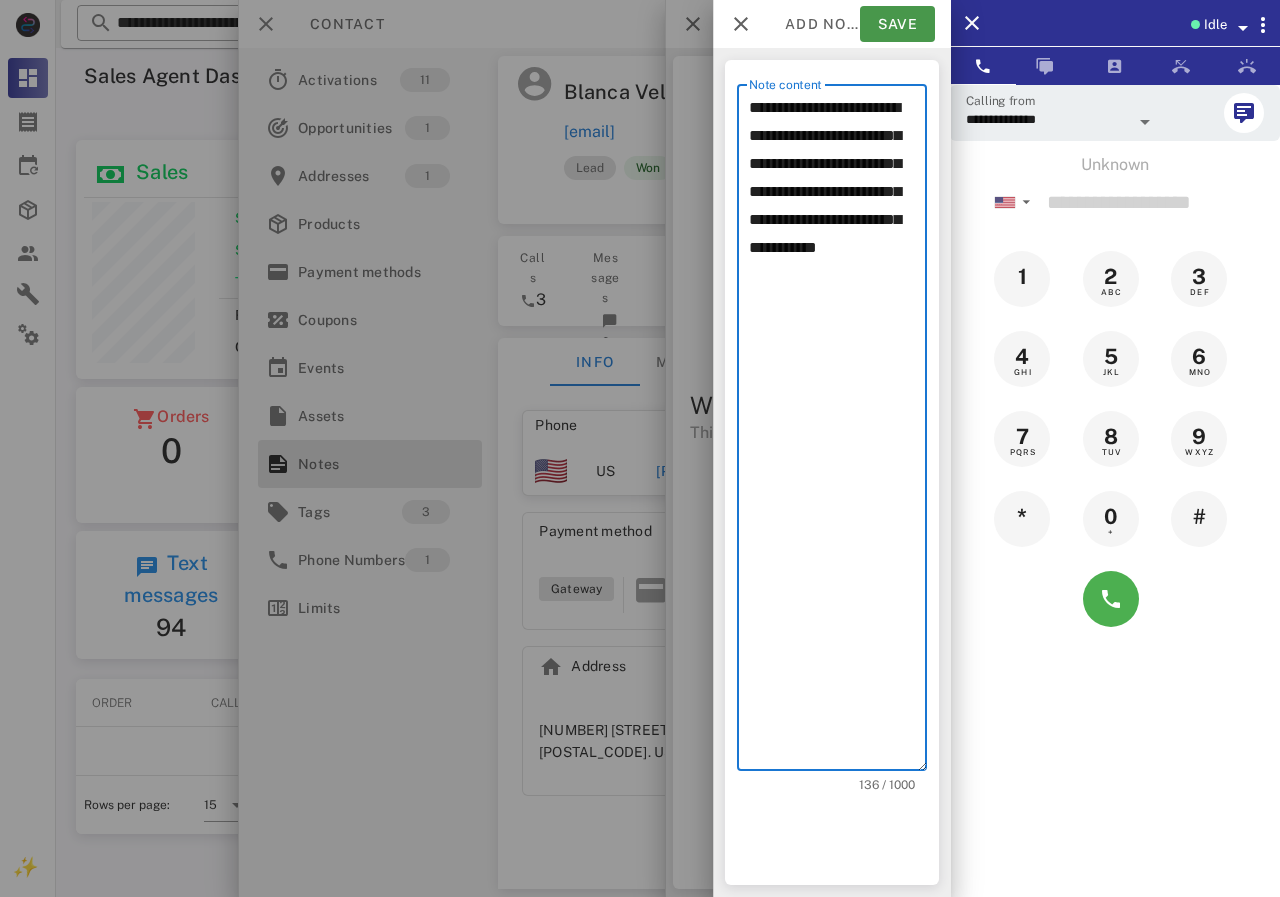 type on "**********" 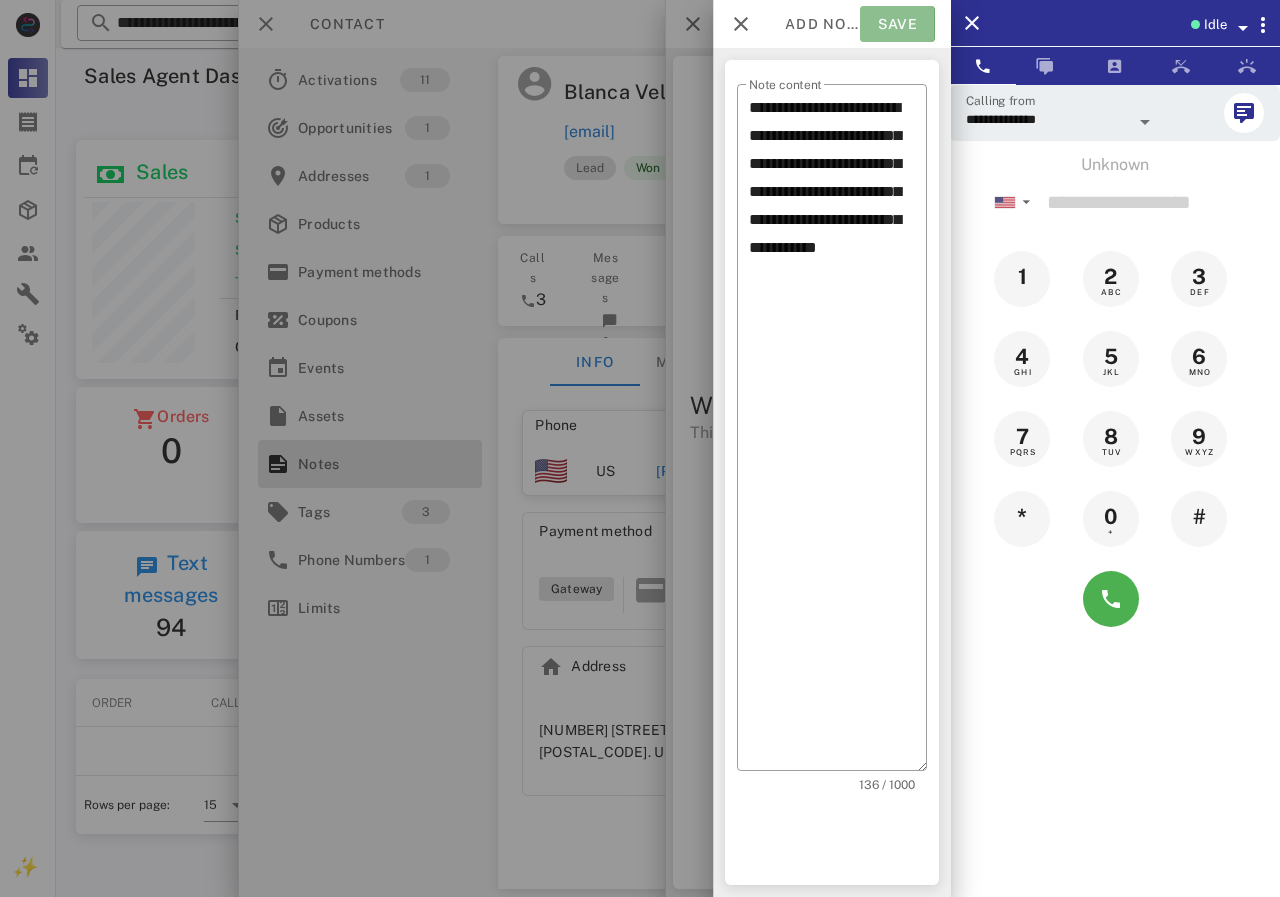 click on "Save" at bounding box center (897, 24) 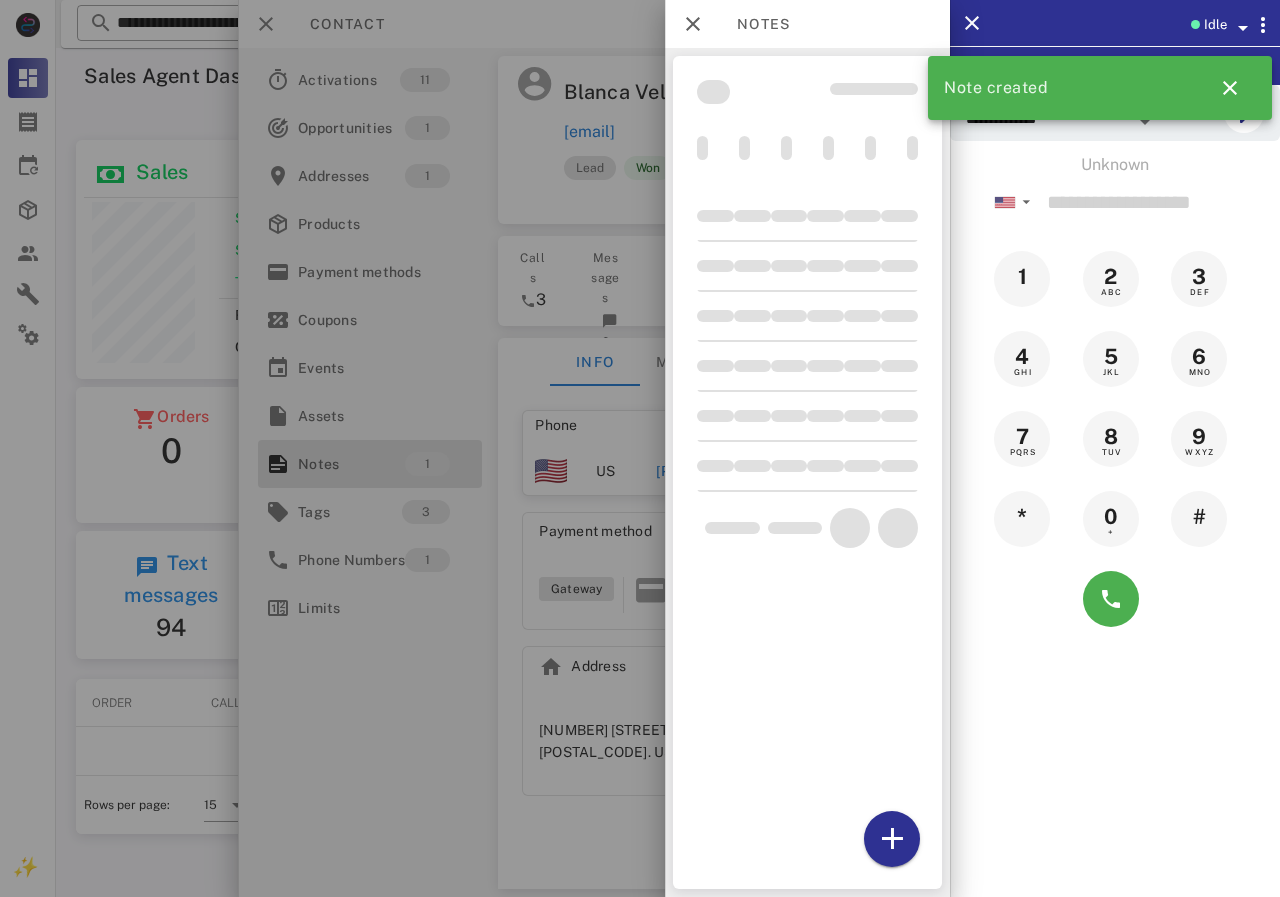 click at bounding box center (640, 448) 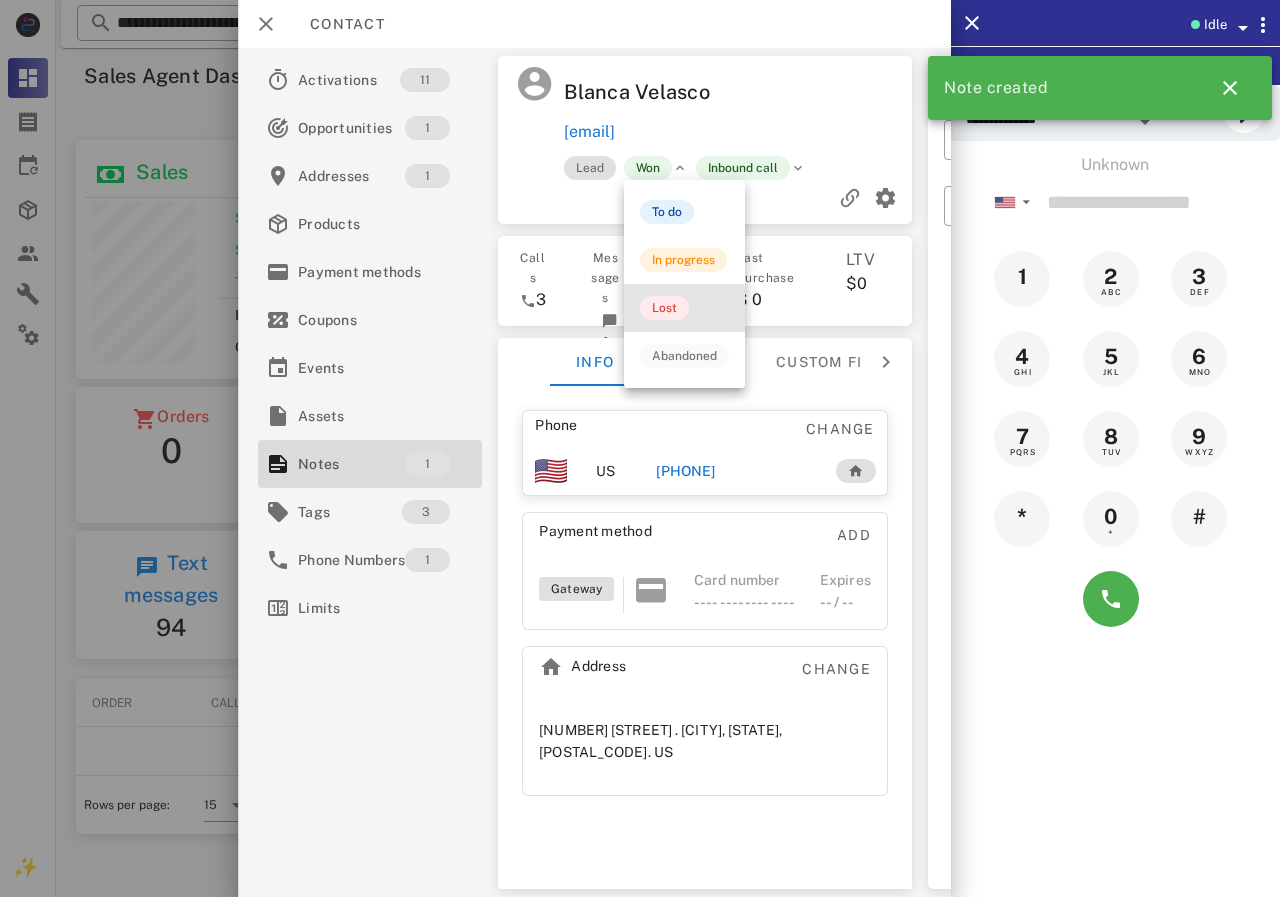 drag, startPoint x: 661, startPoint y: 307, endPoint x: 698, endPoint y: 272, distance: 50.931328 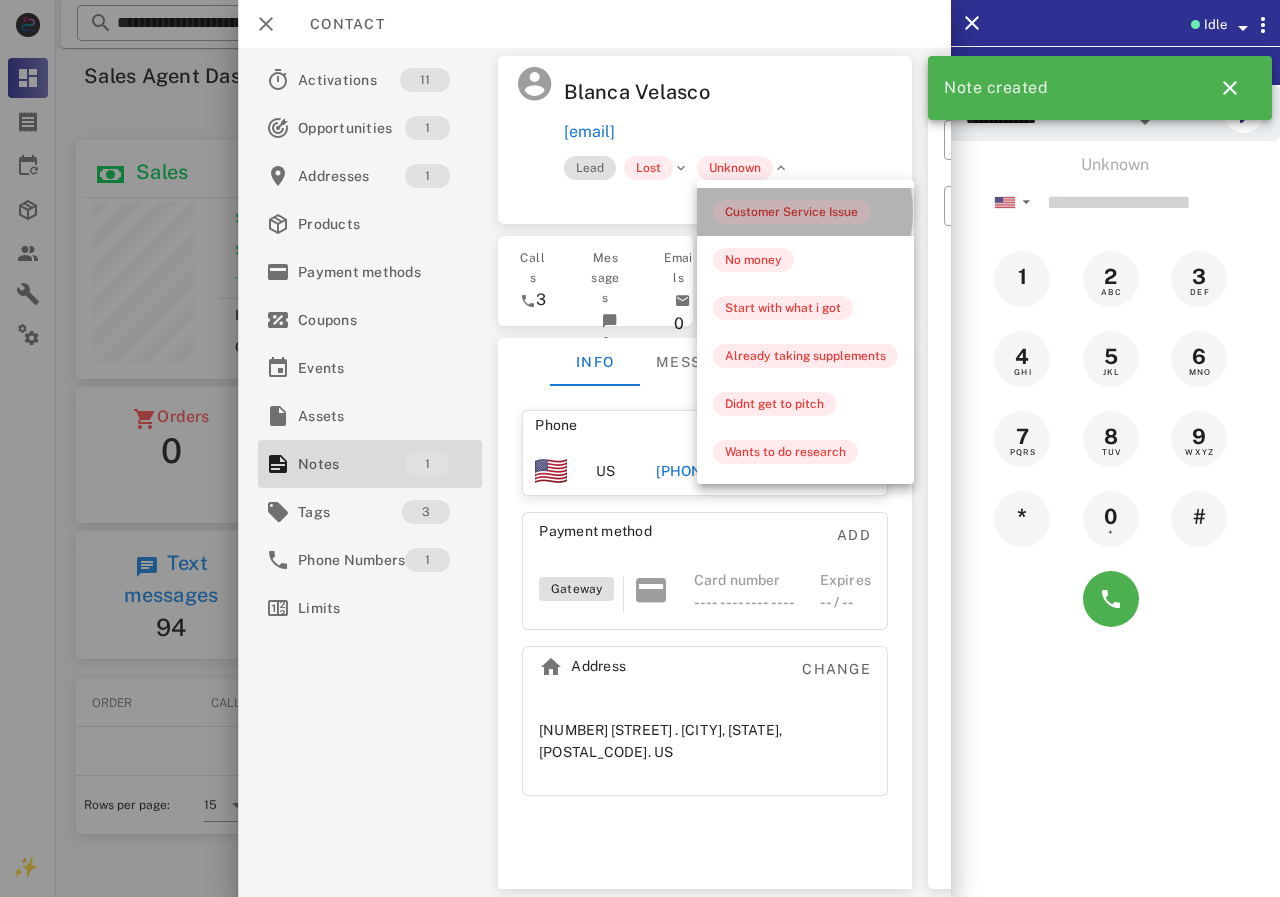 click on "Customer Service Issue" at bounding box center [791, 212] 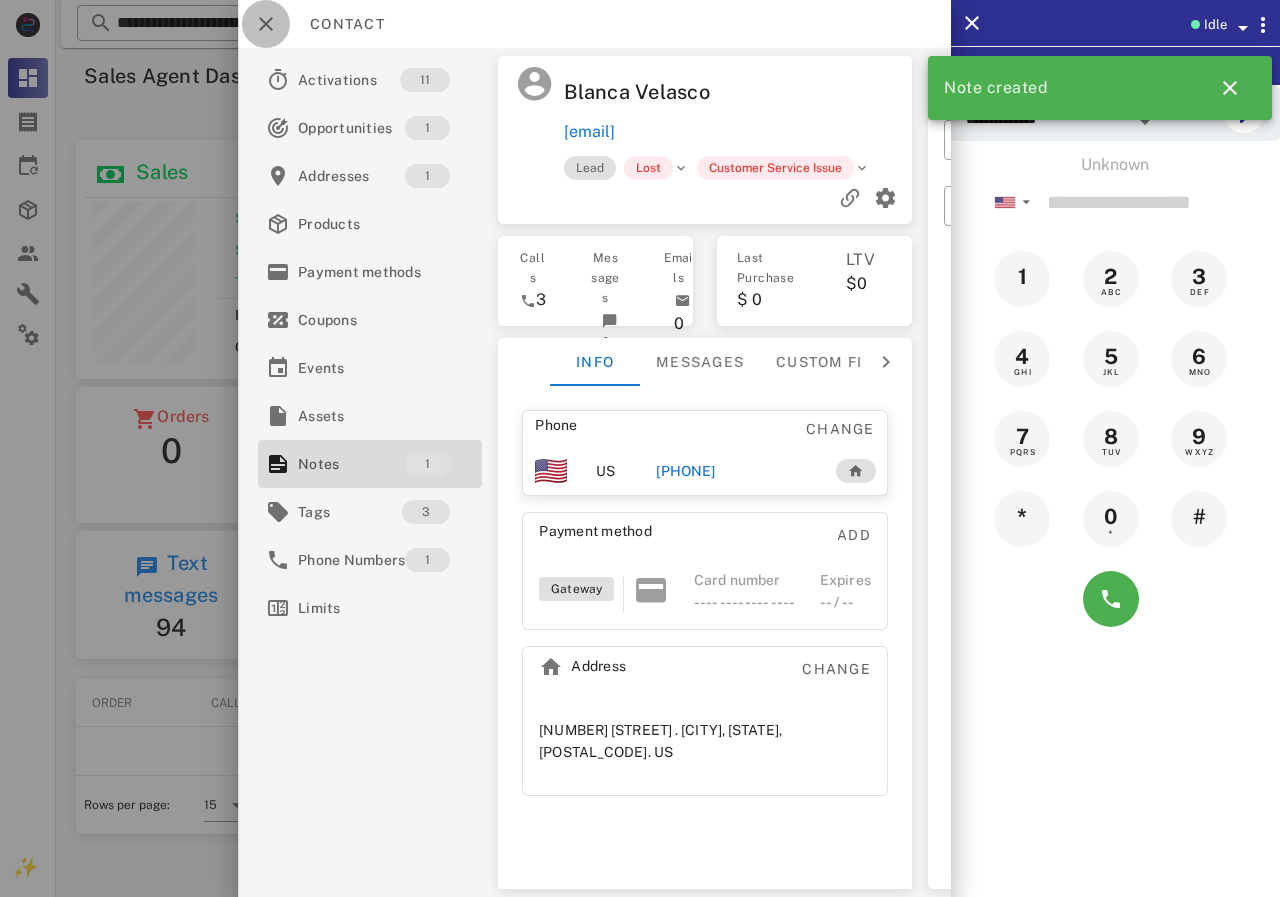 click at bounding box center (266, 24) 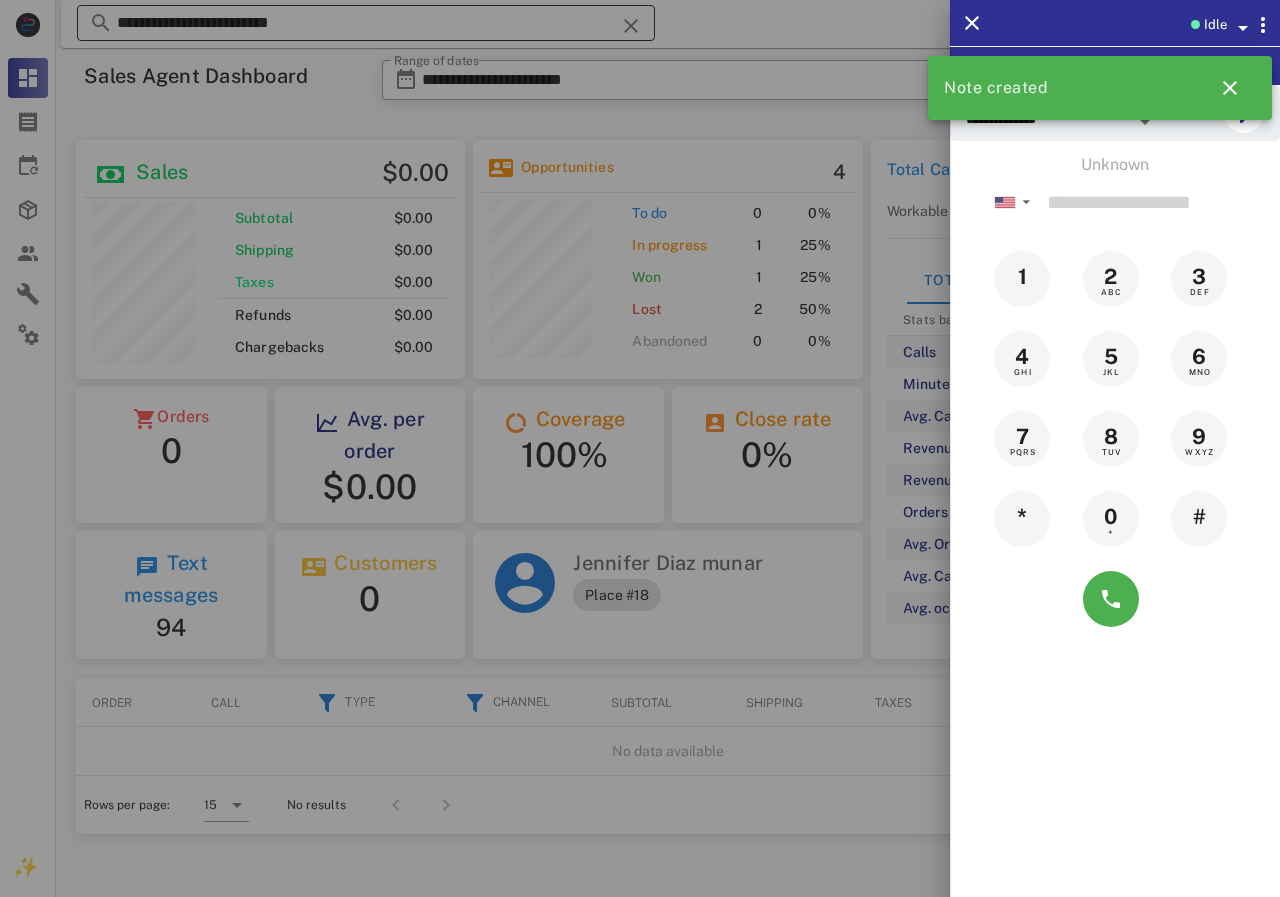 click at bounding box center (640, 448) 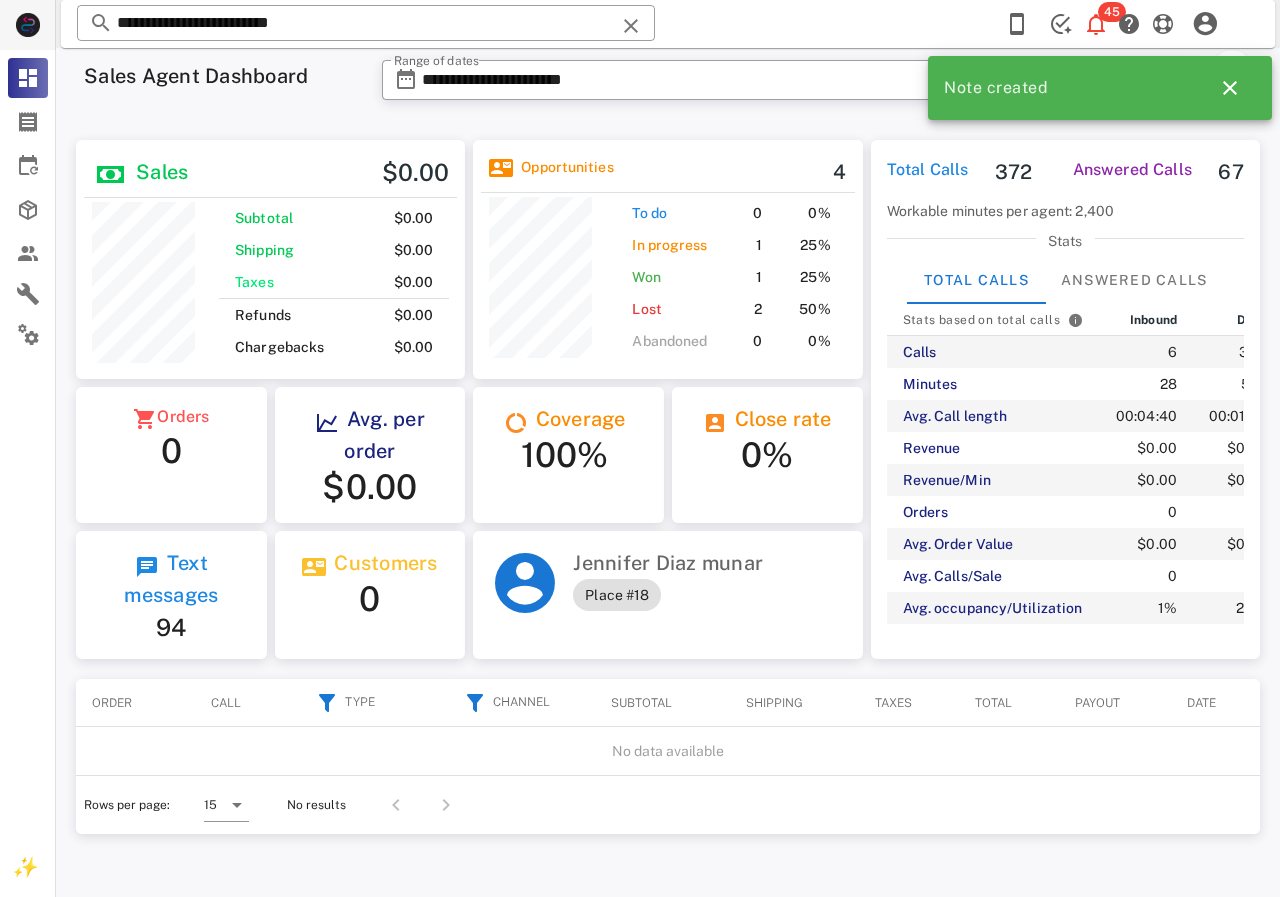 drag, startPoint x: 202, startPoint y: 24, endPoint x: 28, endPoint y: 27, distance: 174.02586 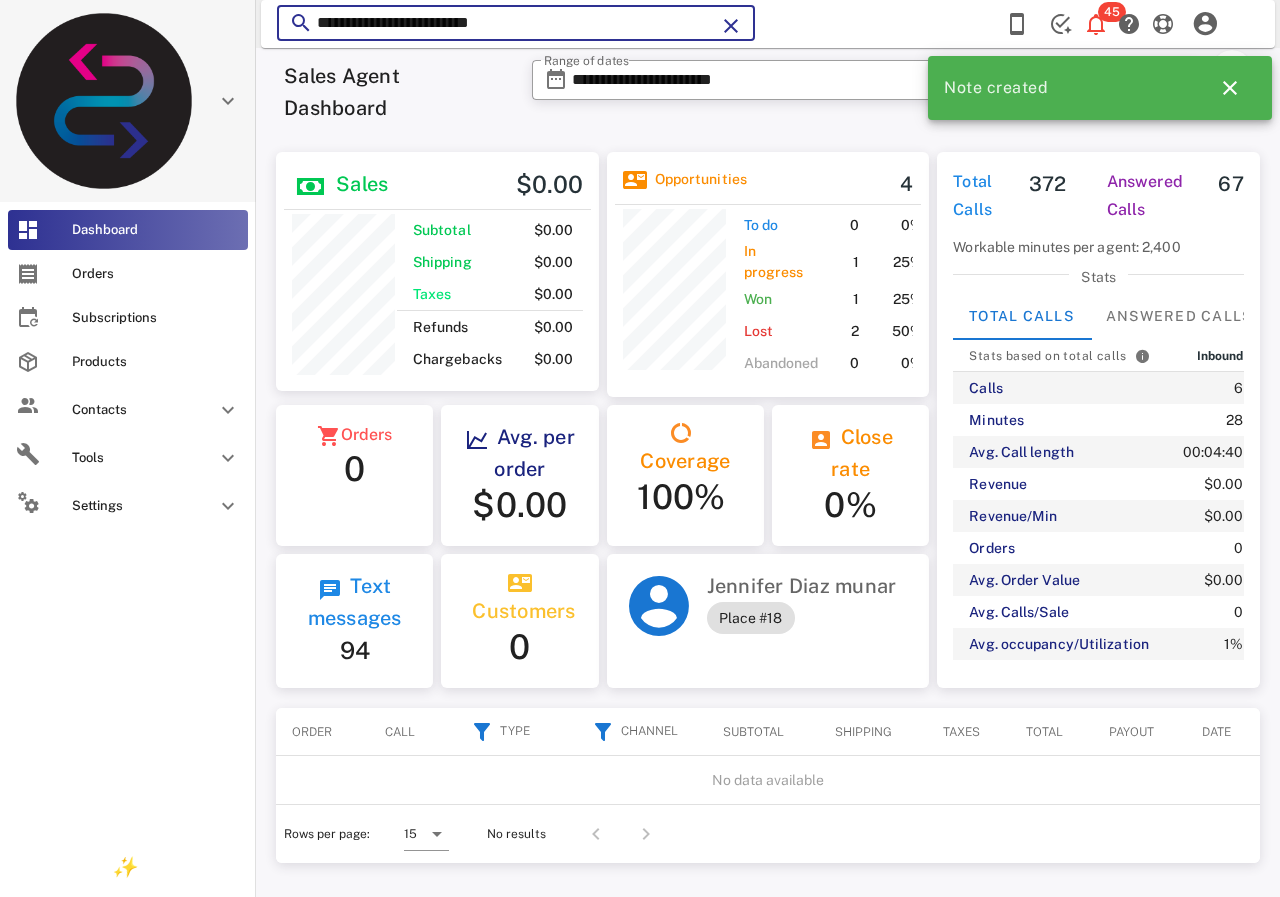 scroll, scrollTop: 255, scrollLeft: 324, axis: both 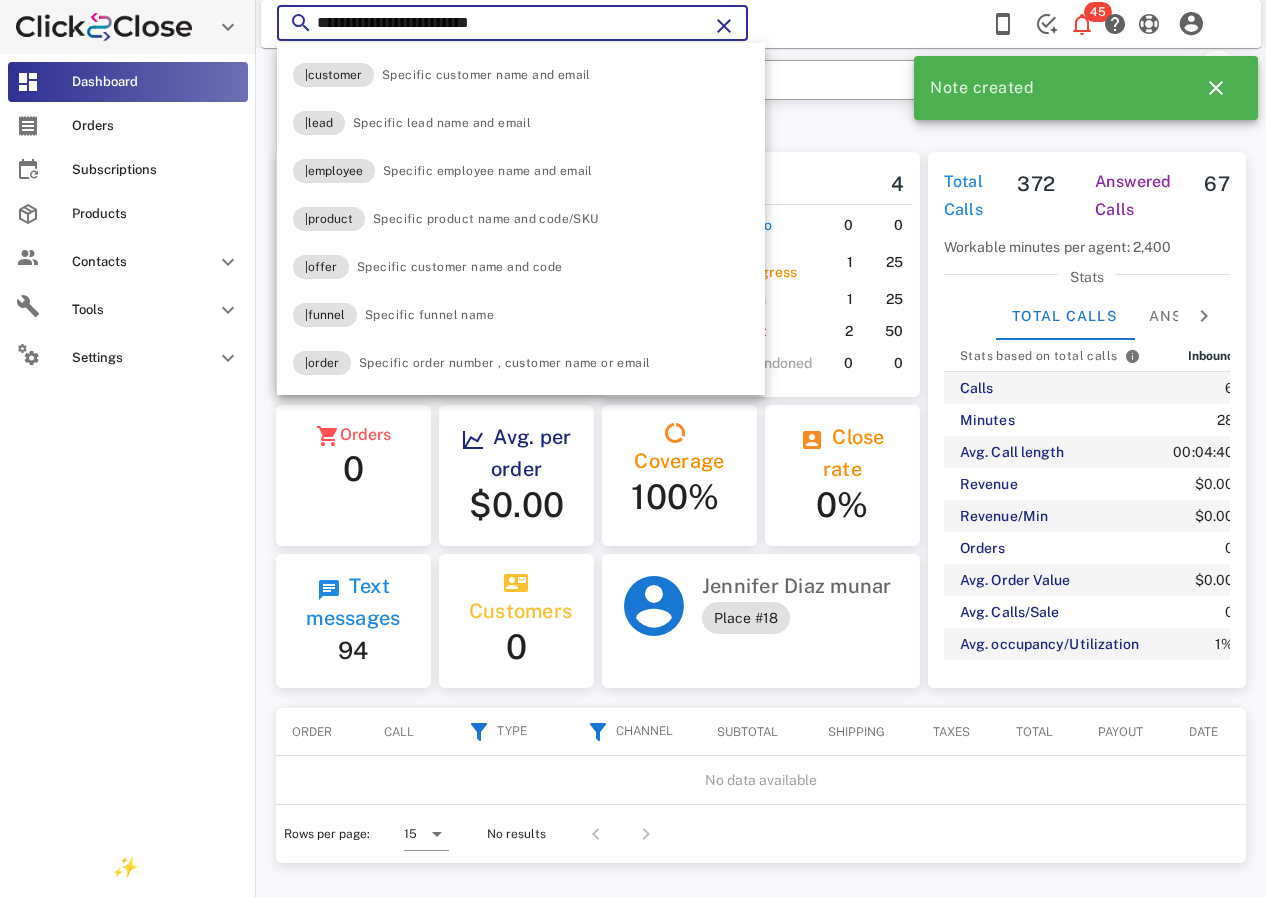 paste on "**" 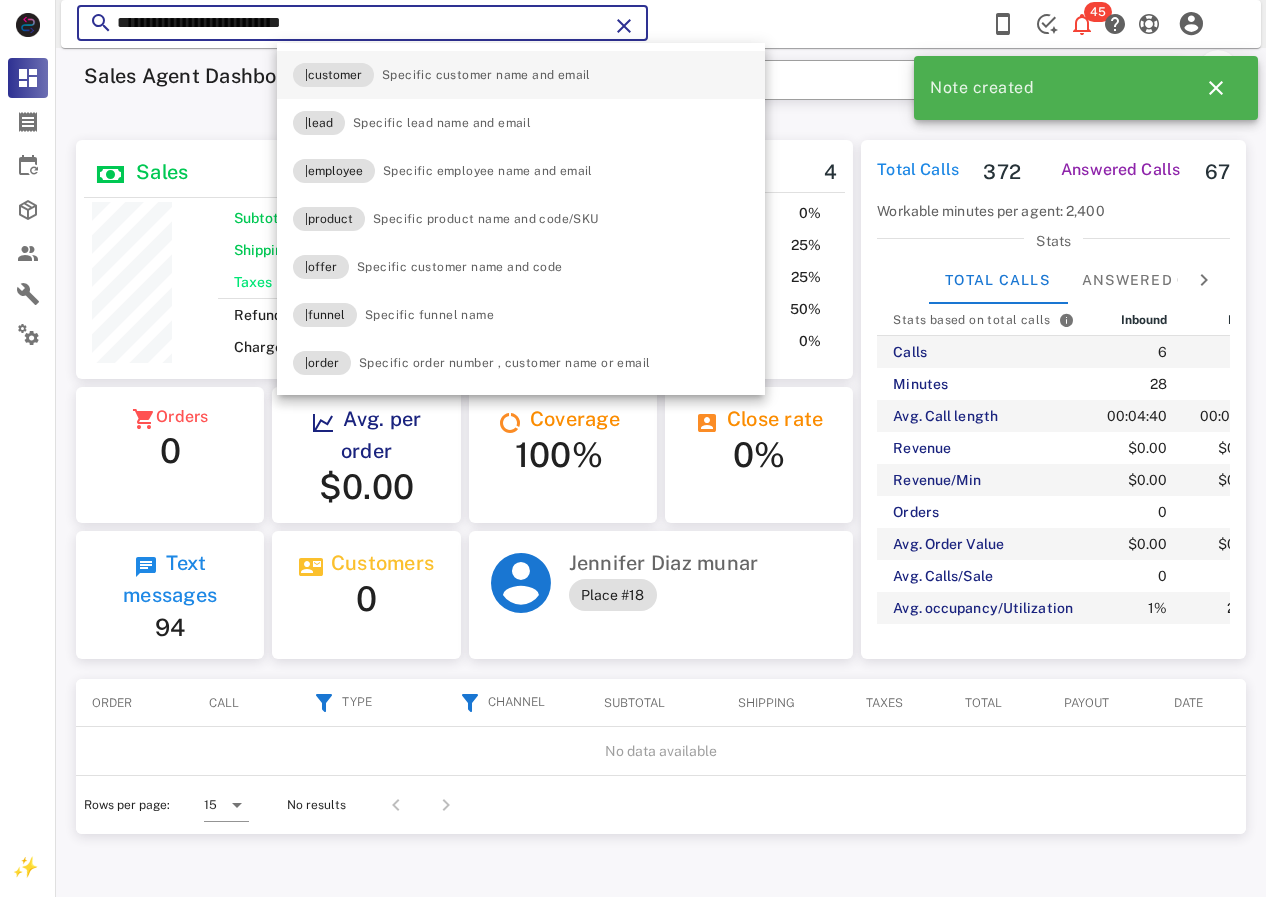 scroll, scrollTop: 999761, scrollLeft: 999611, axis: both 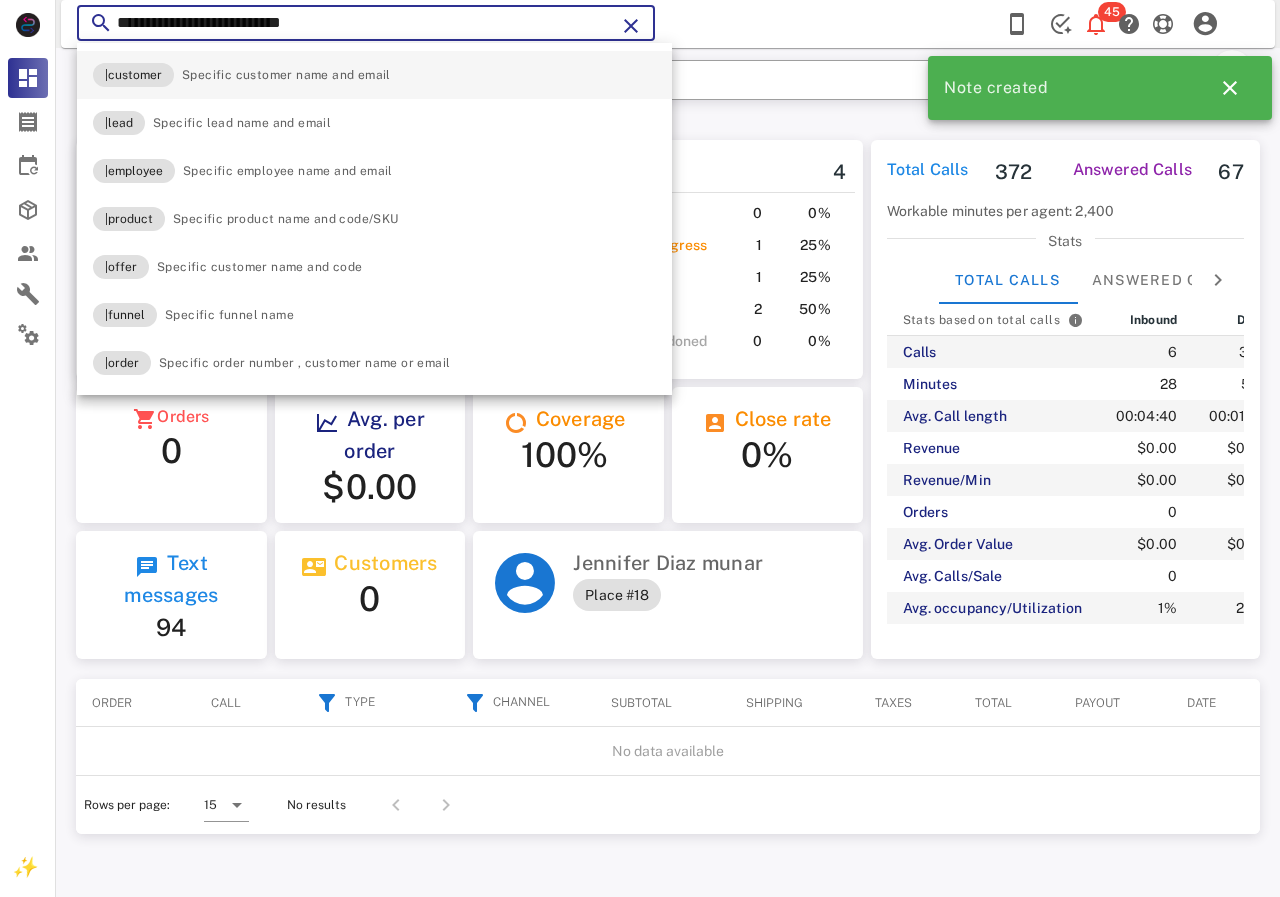 type on "**********" 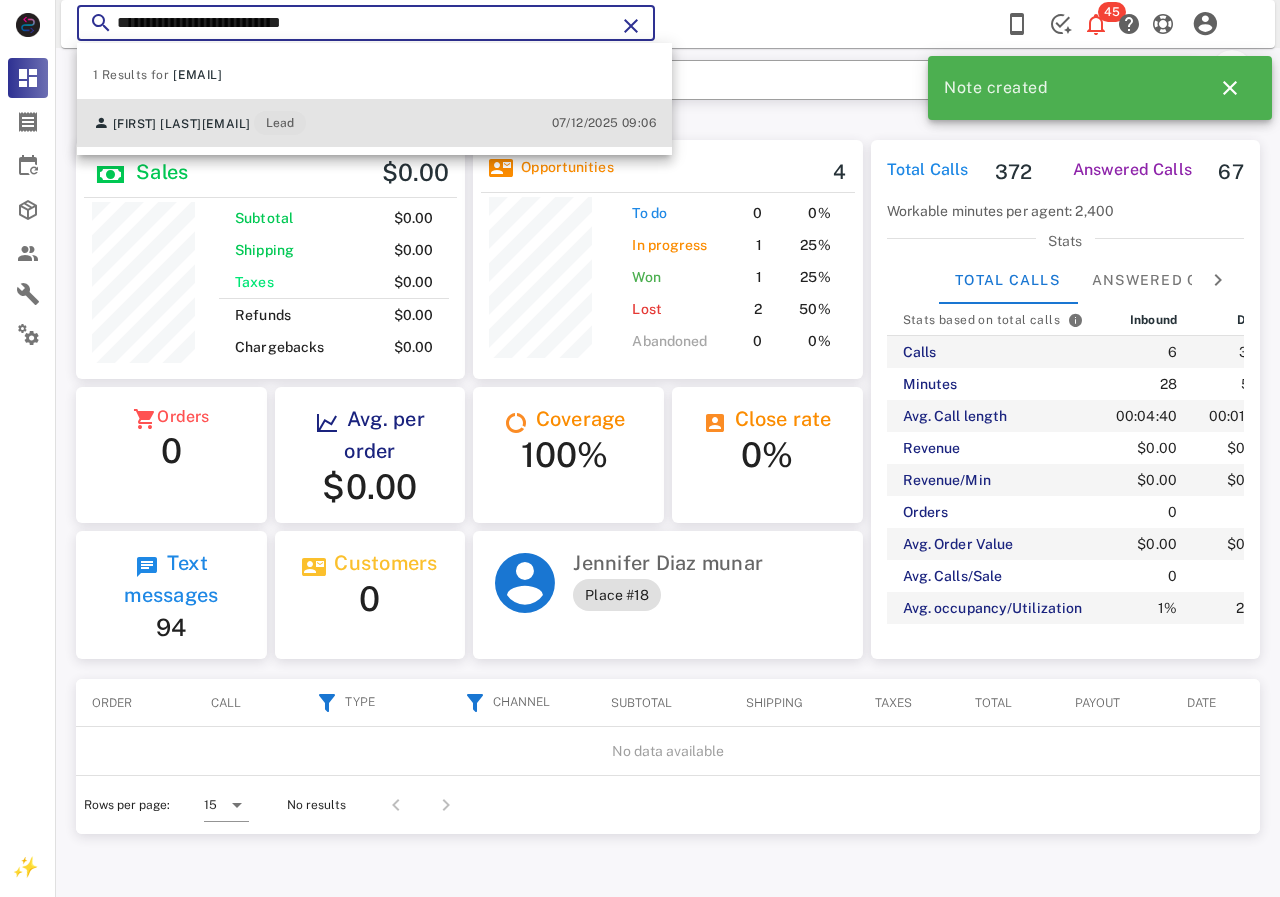 click on "[EMAIL]" at bounding box center [226, 124] 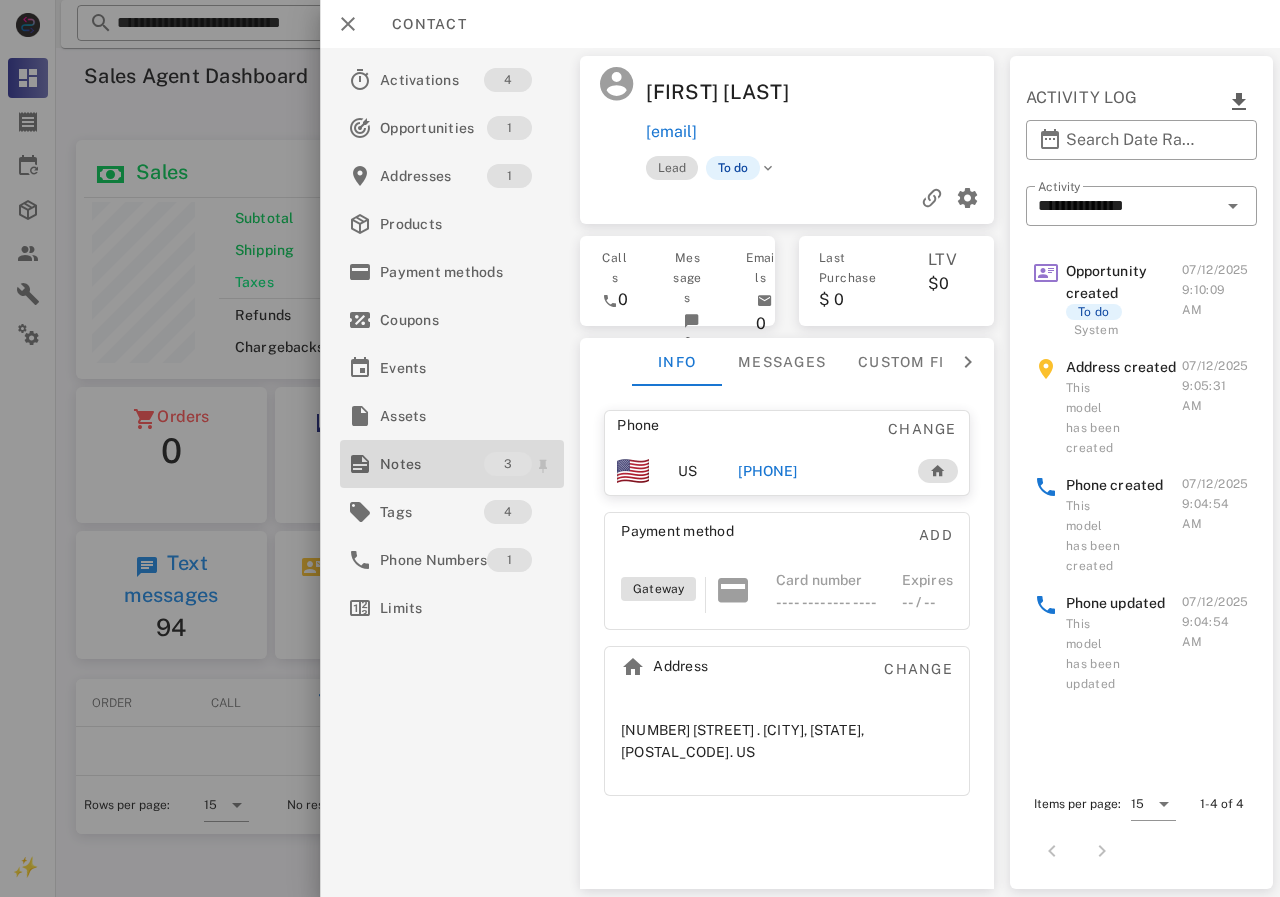 click on "Notes" at bounding box center [432, 464] 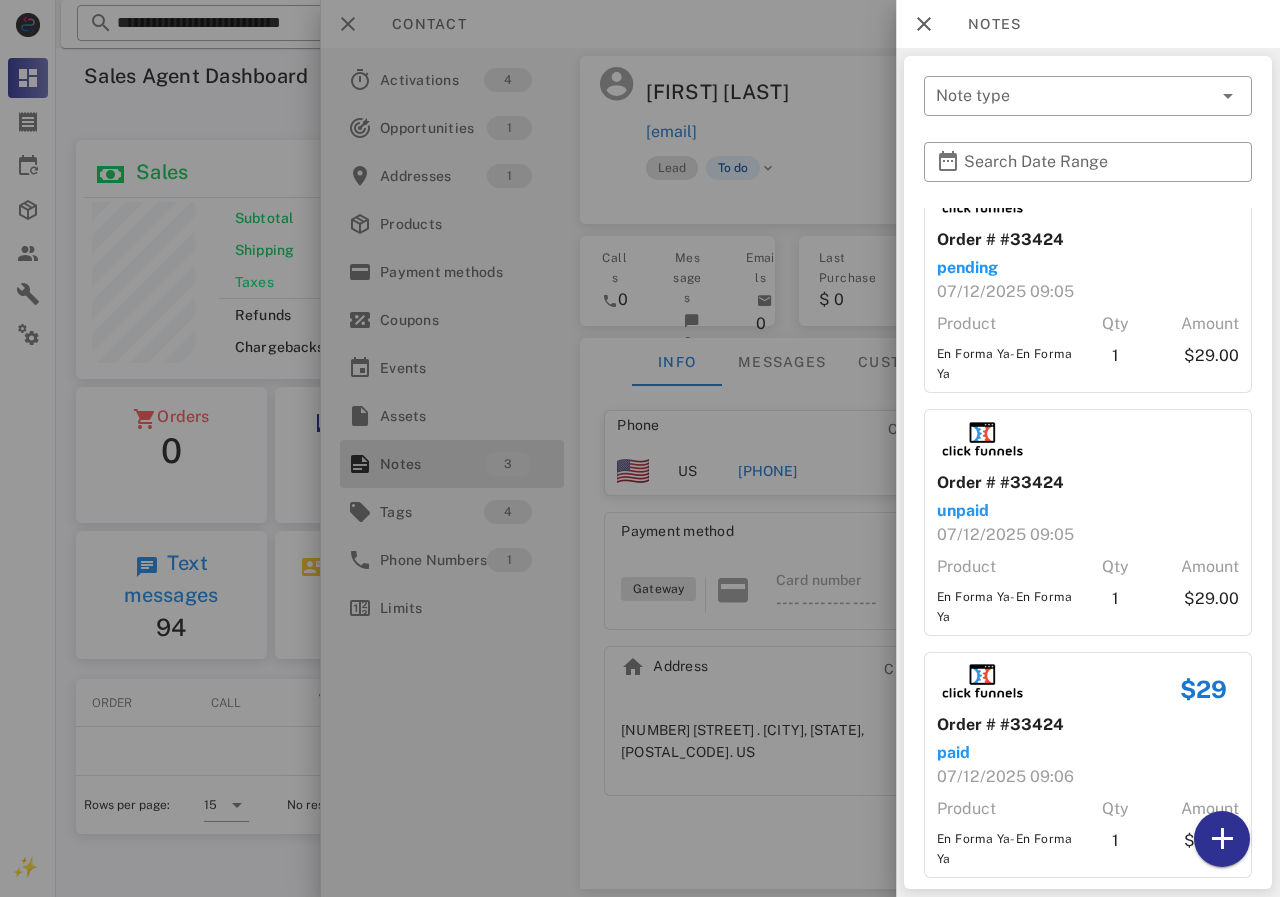 scroll, scrollTop: 63, scrollLeft: 0, axis: vertical 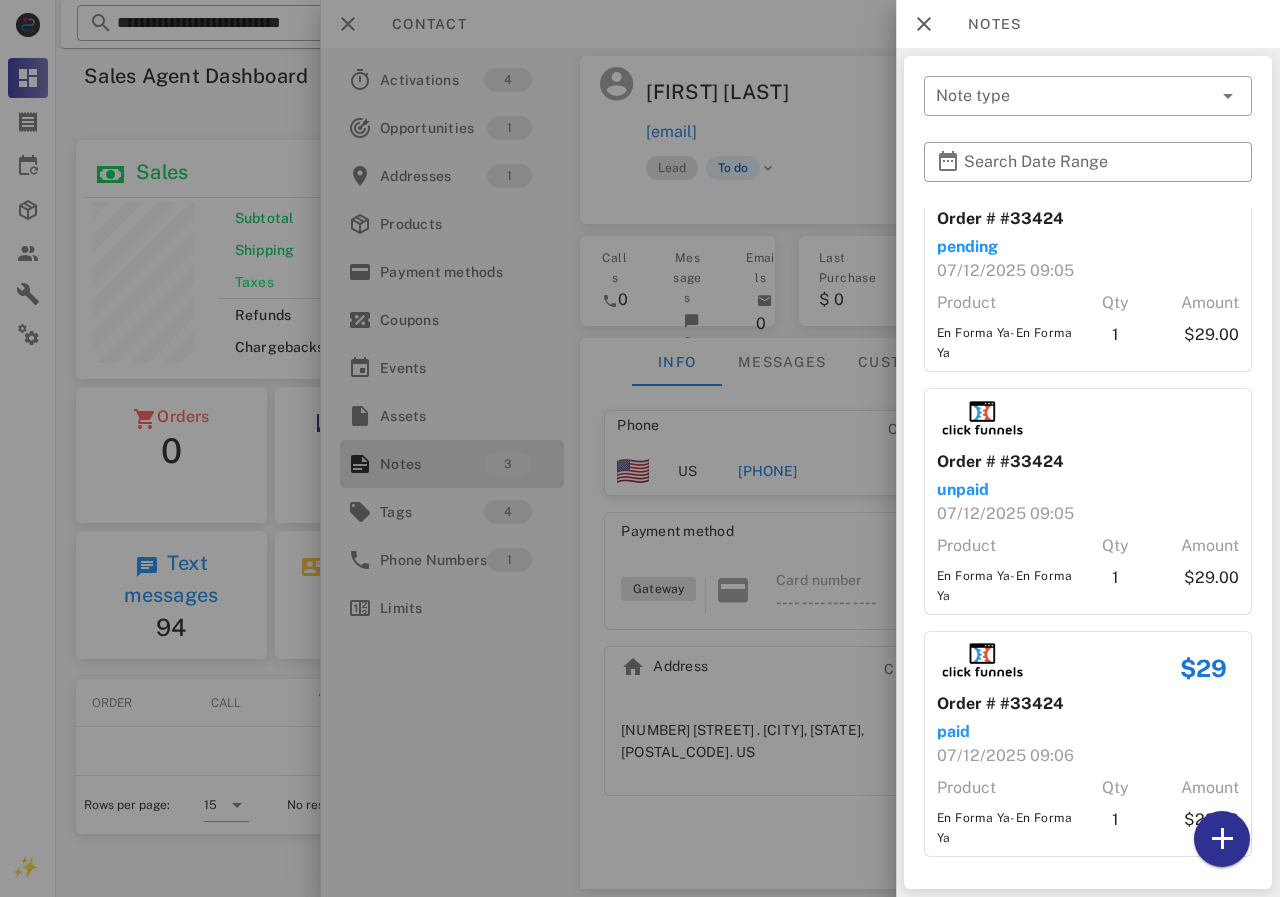 click at bounding box center (640, 448) 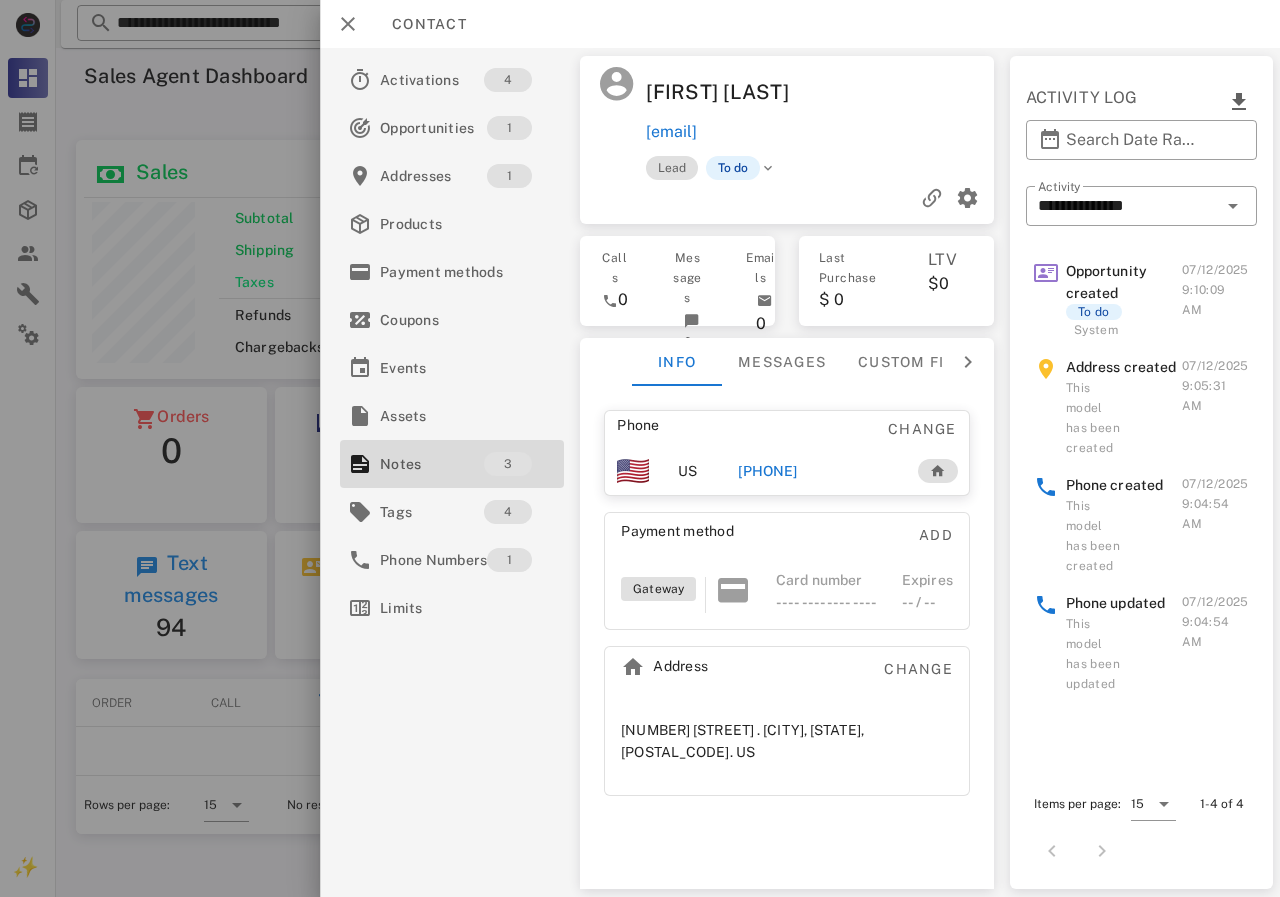 click on "[PHONE]" at bounding box center [767, 471] 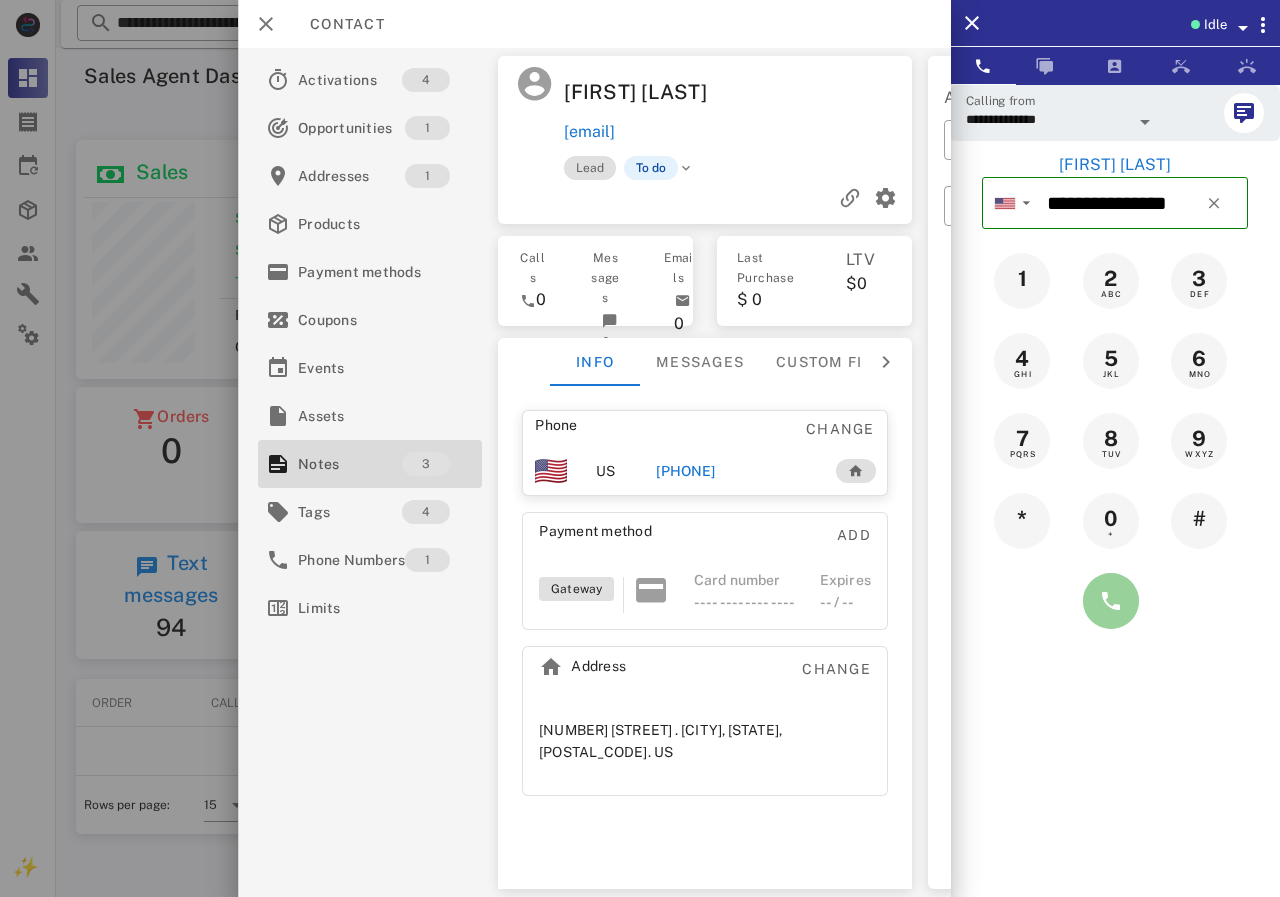 click at bounding box center [1111, 601] 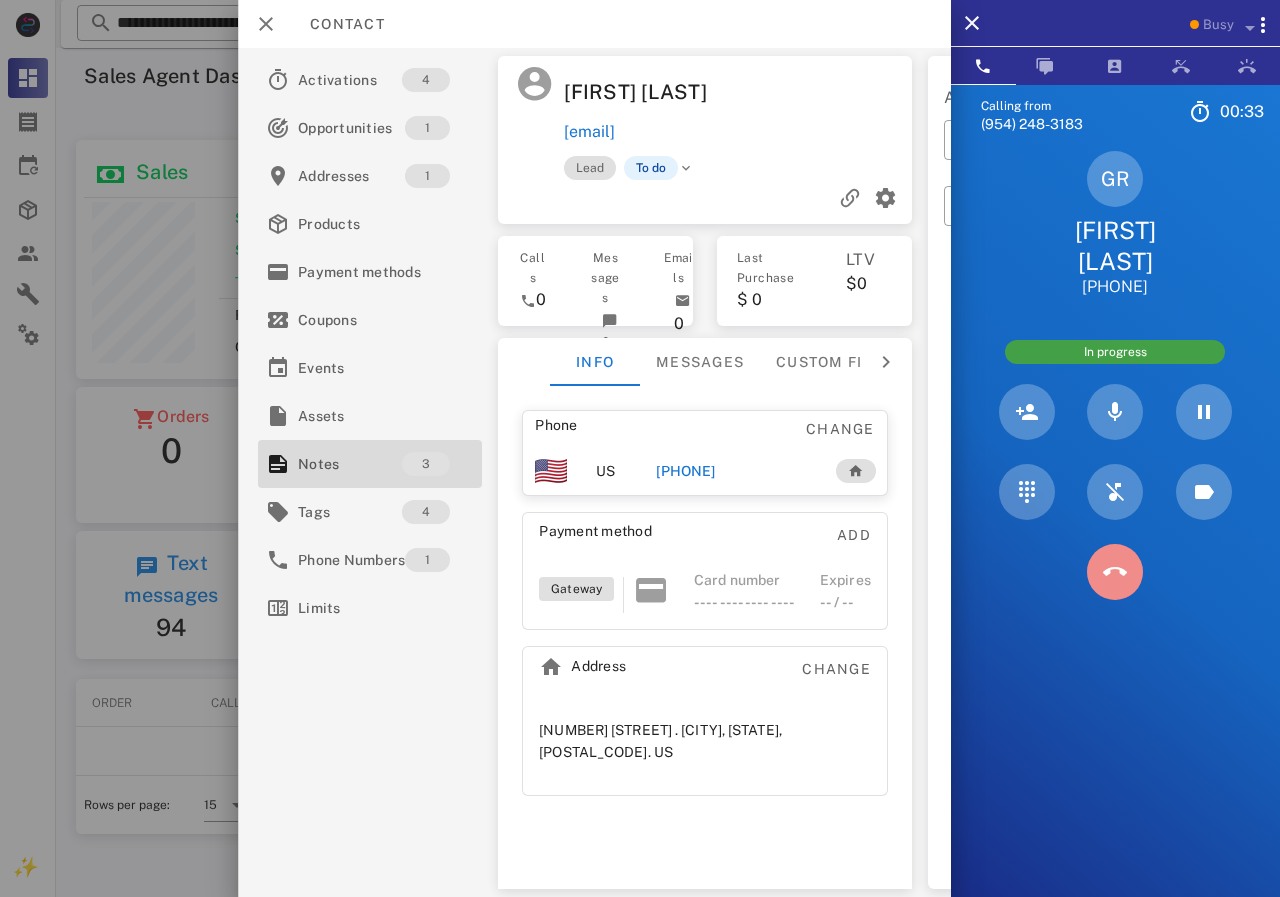click at bounding box center (1115, 572) 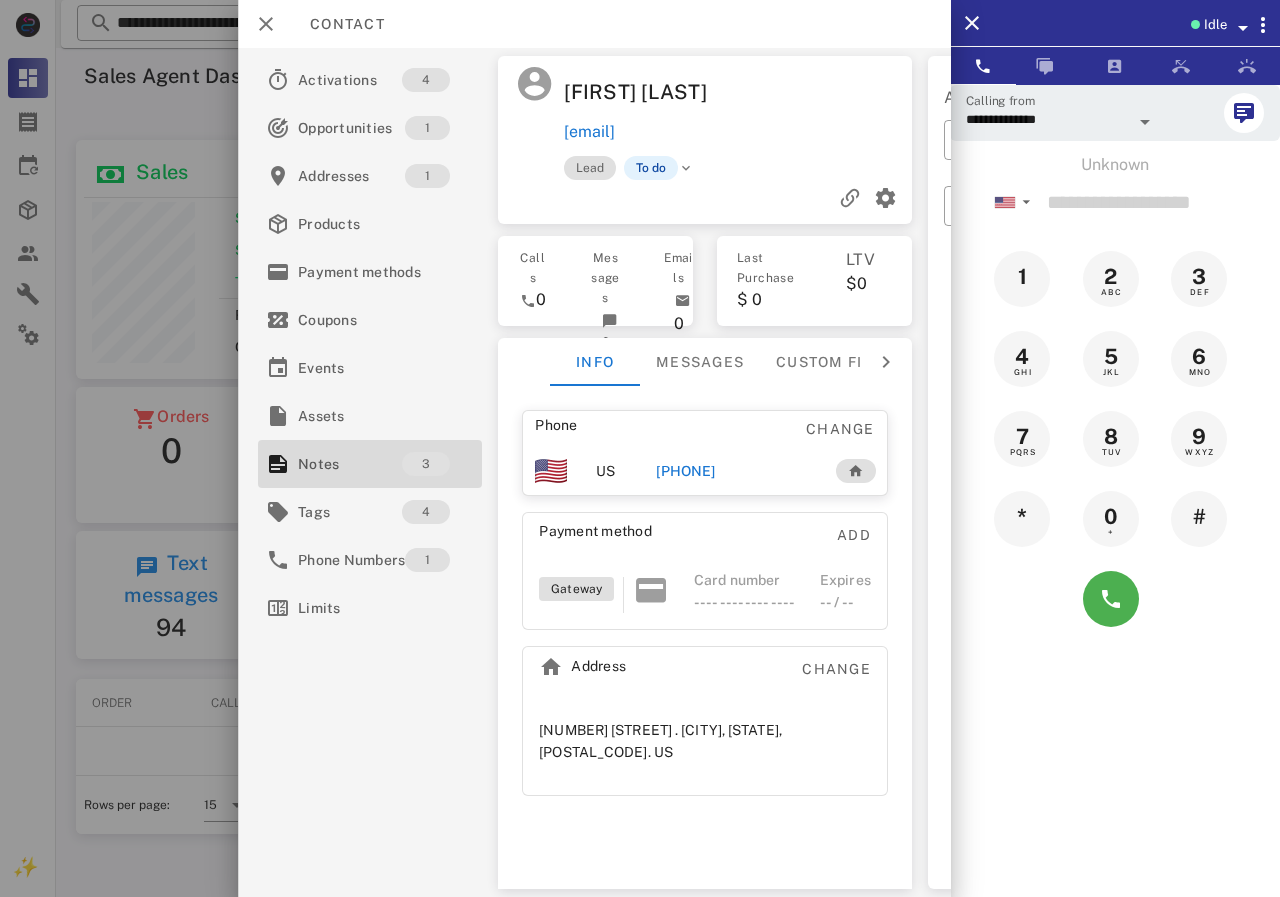 click on "[PHONE]" at bounding box center [685, 471] 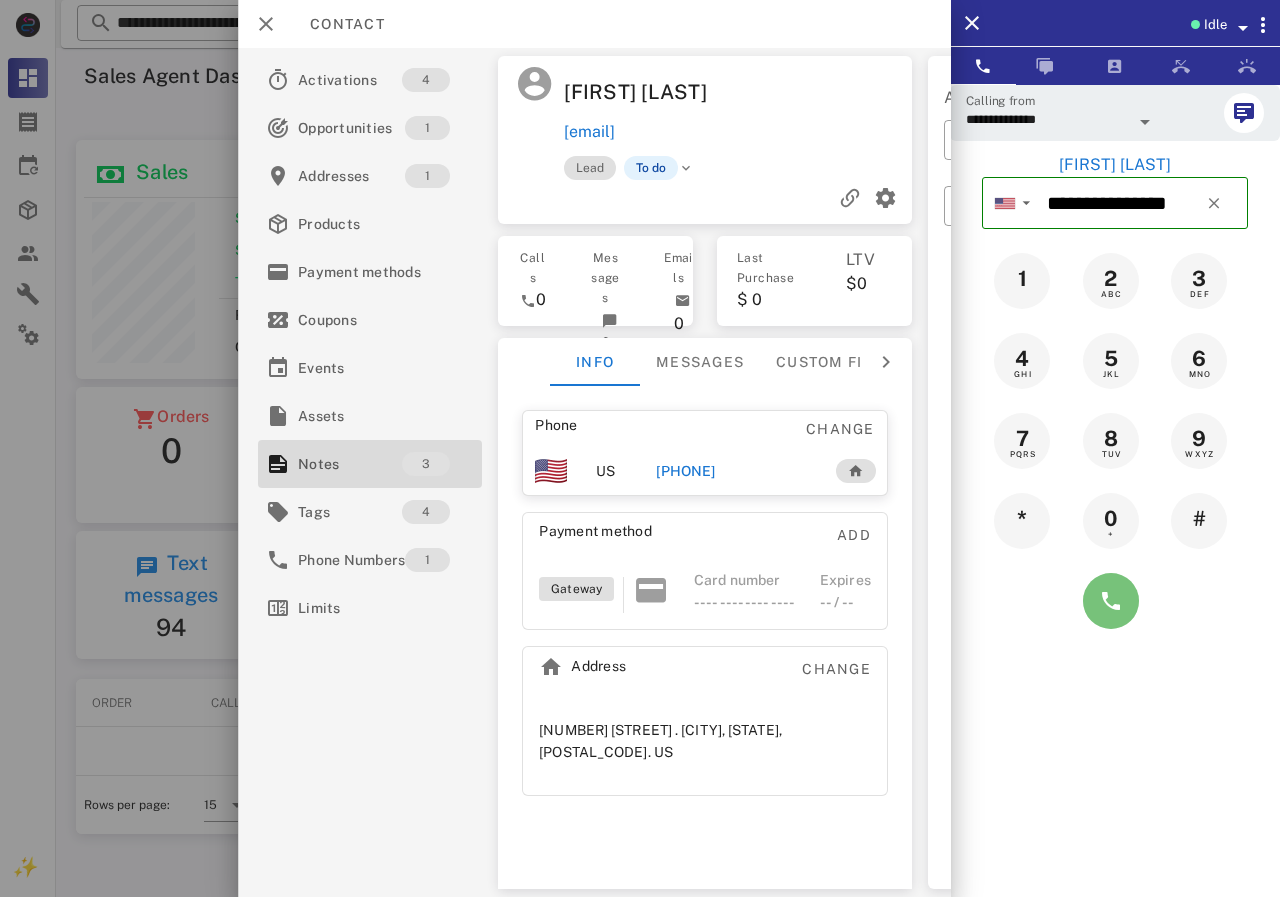 click at bounding box center [1111, 601] 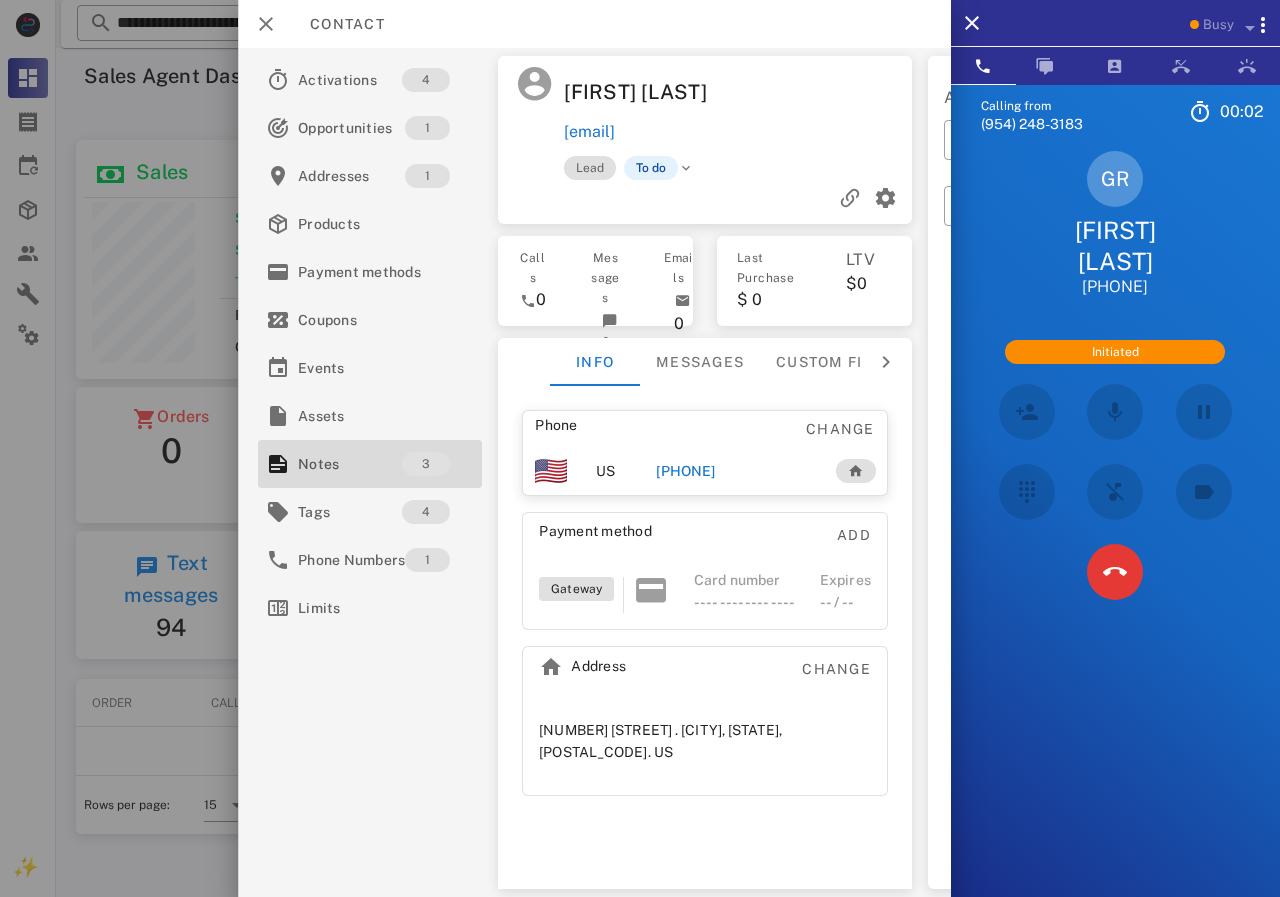 click at bounding box center (1115, 572) 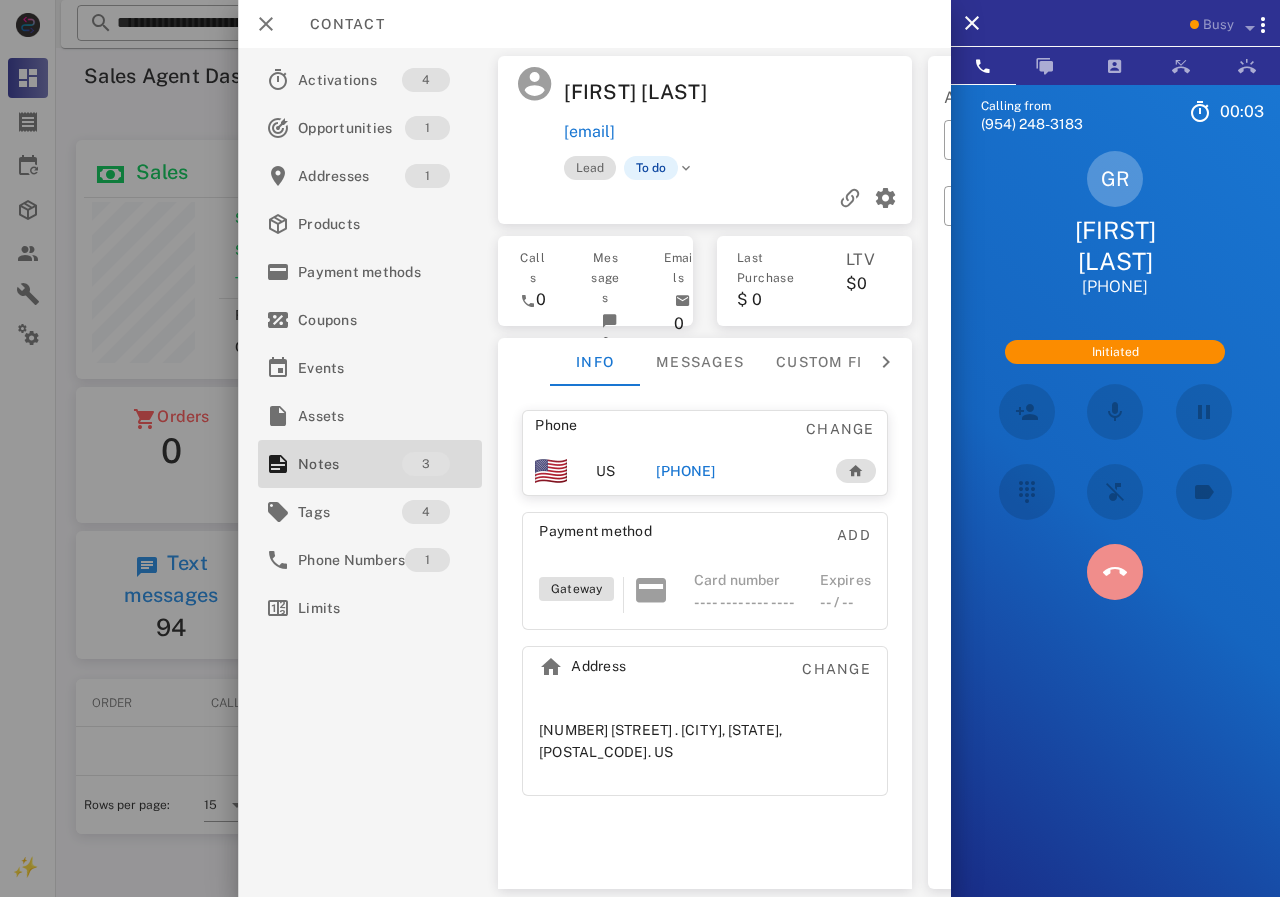 click at bounding box center [1115, 572] 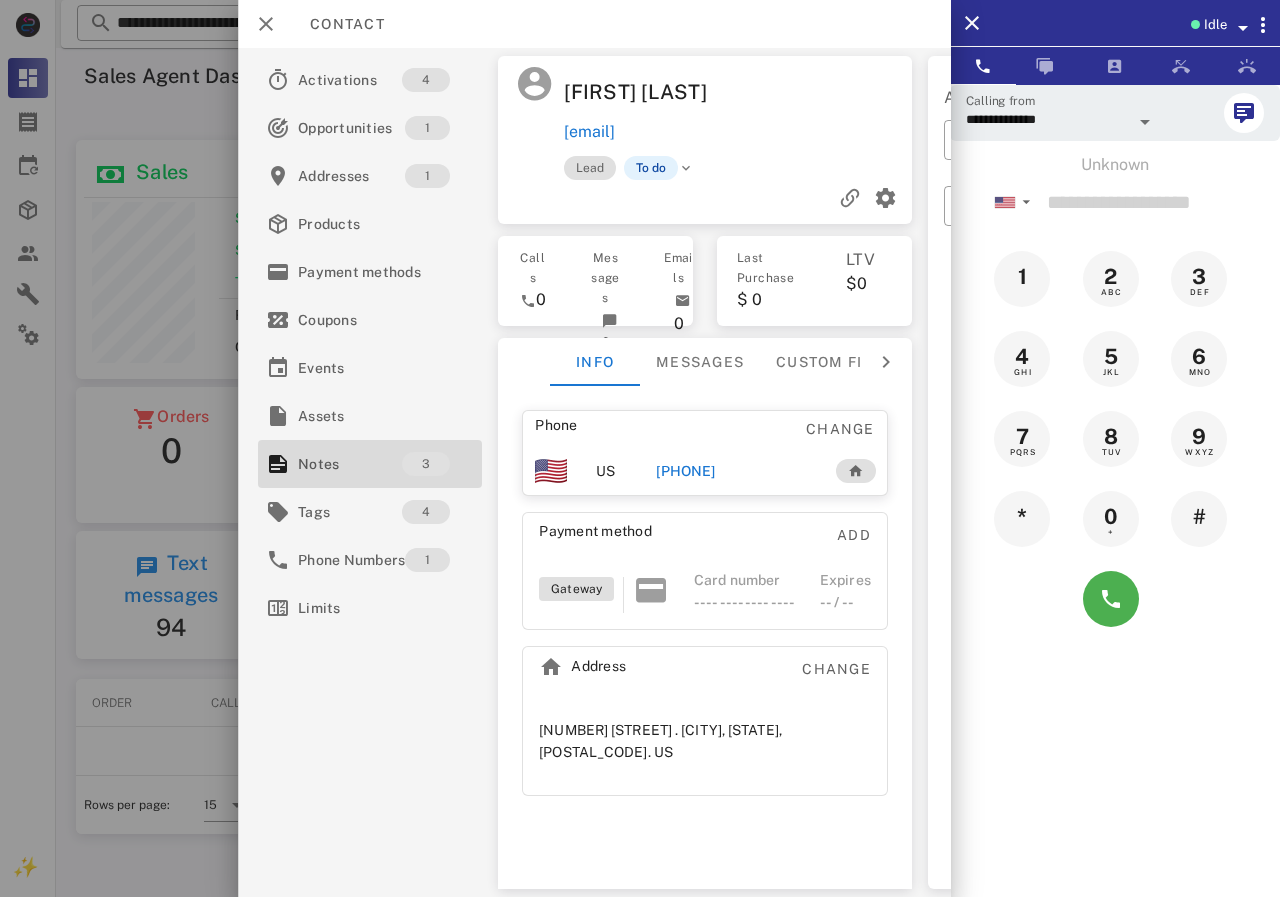 click on "[PHONE]" at bounding box center (685, 471) 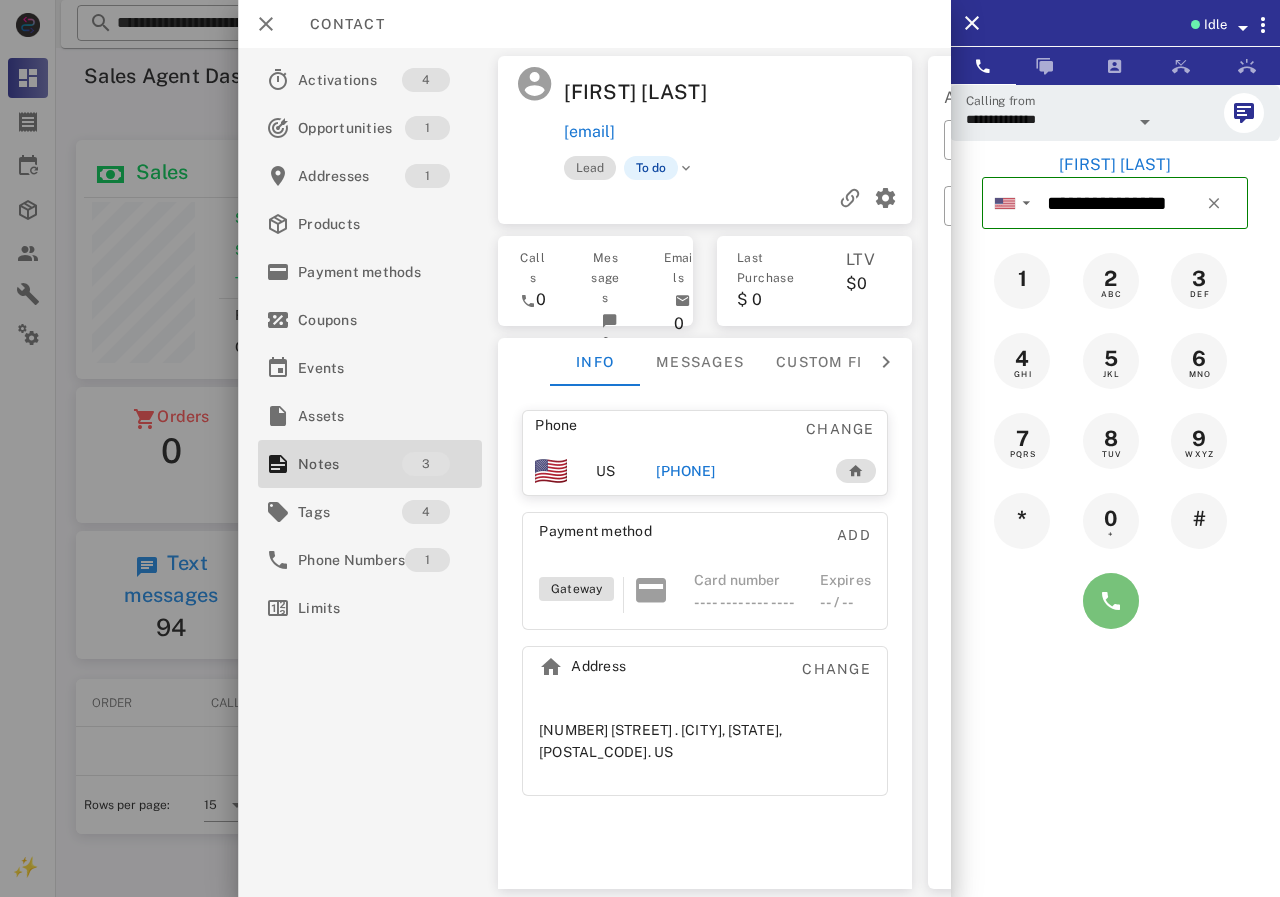 click at bounding box center [1111, 601] 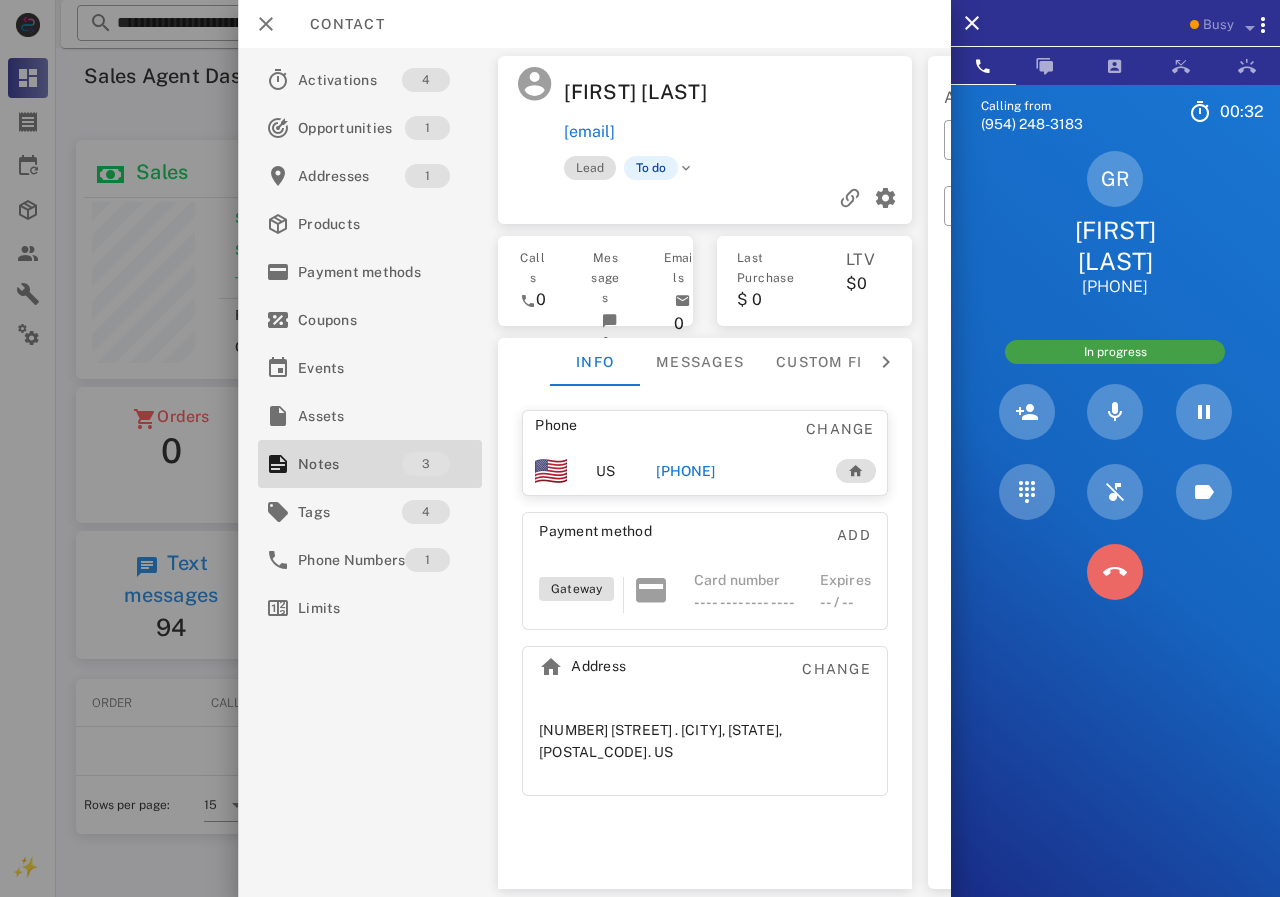 click at bounding box center [1115, 572] 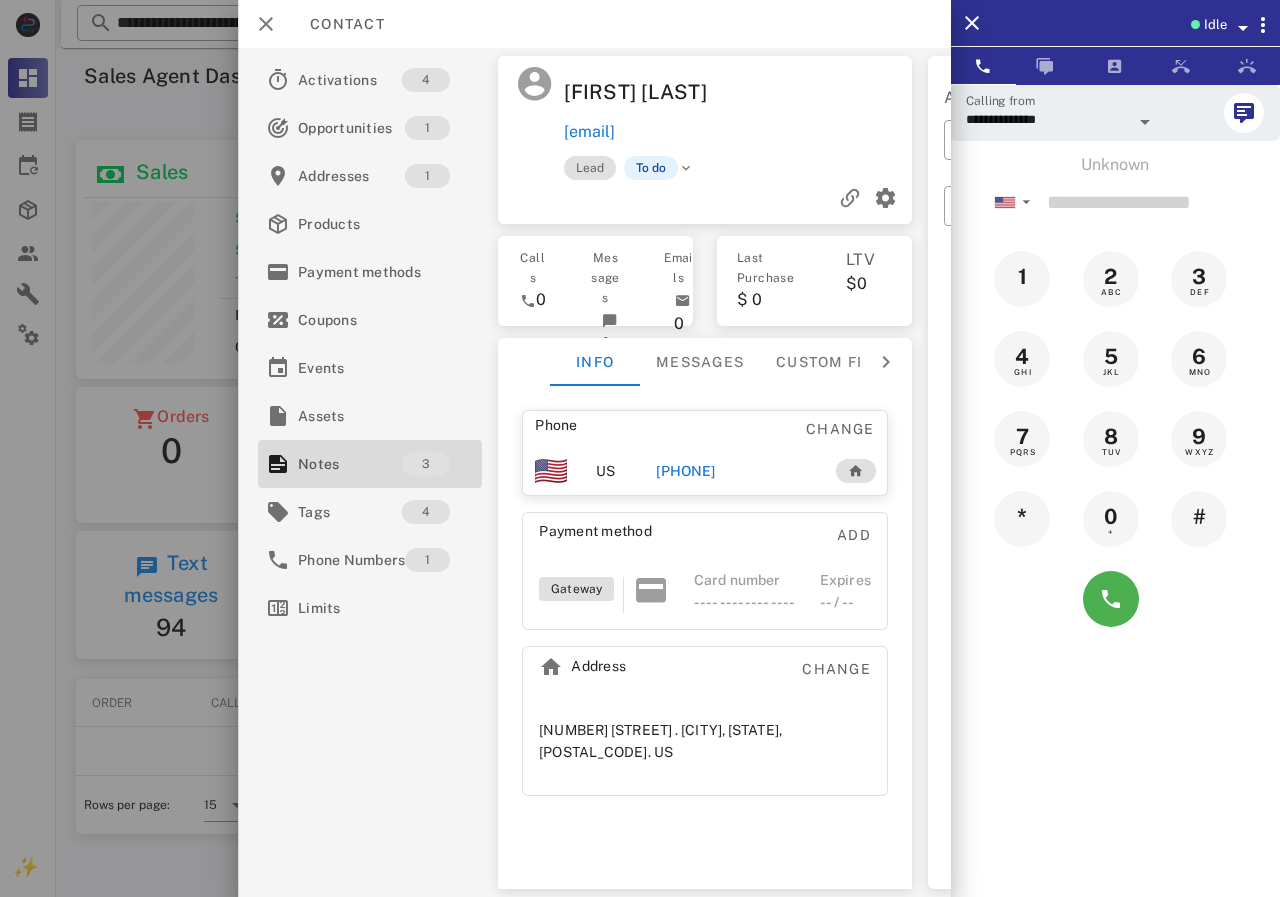 click on "[PHONE]" at bounding box center [685, 471] 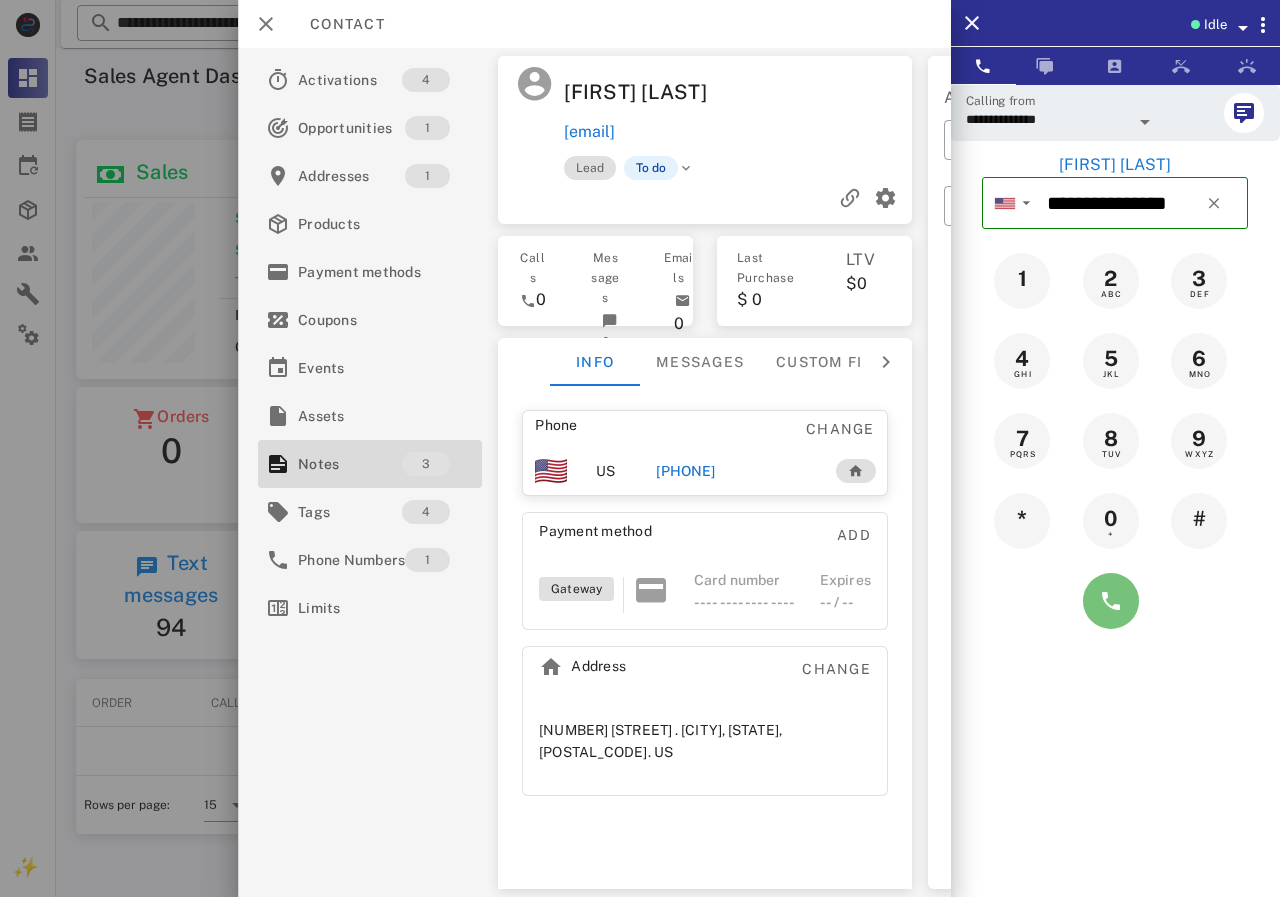 click at bounding box center (1111, 601) 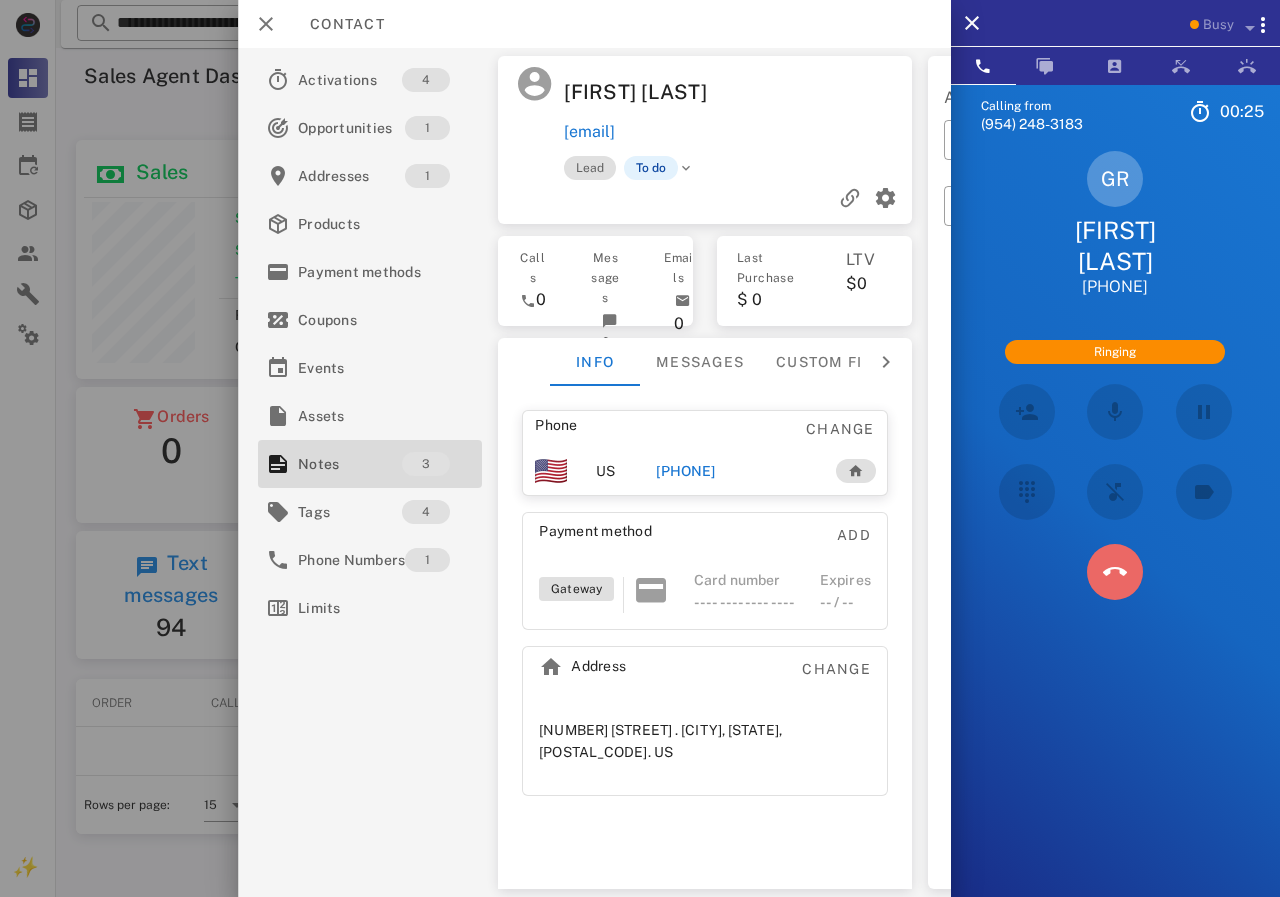 click at bounding box center [1115, 572] 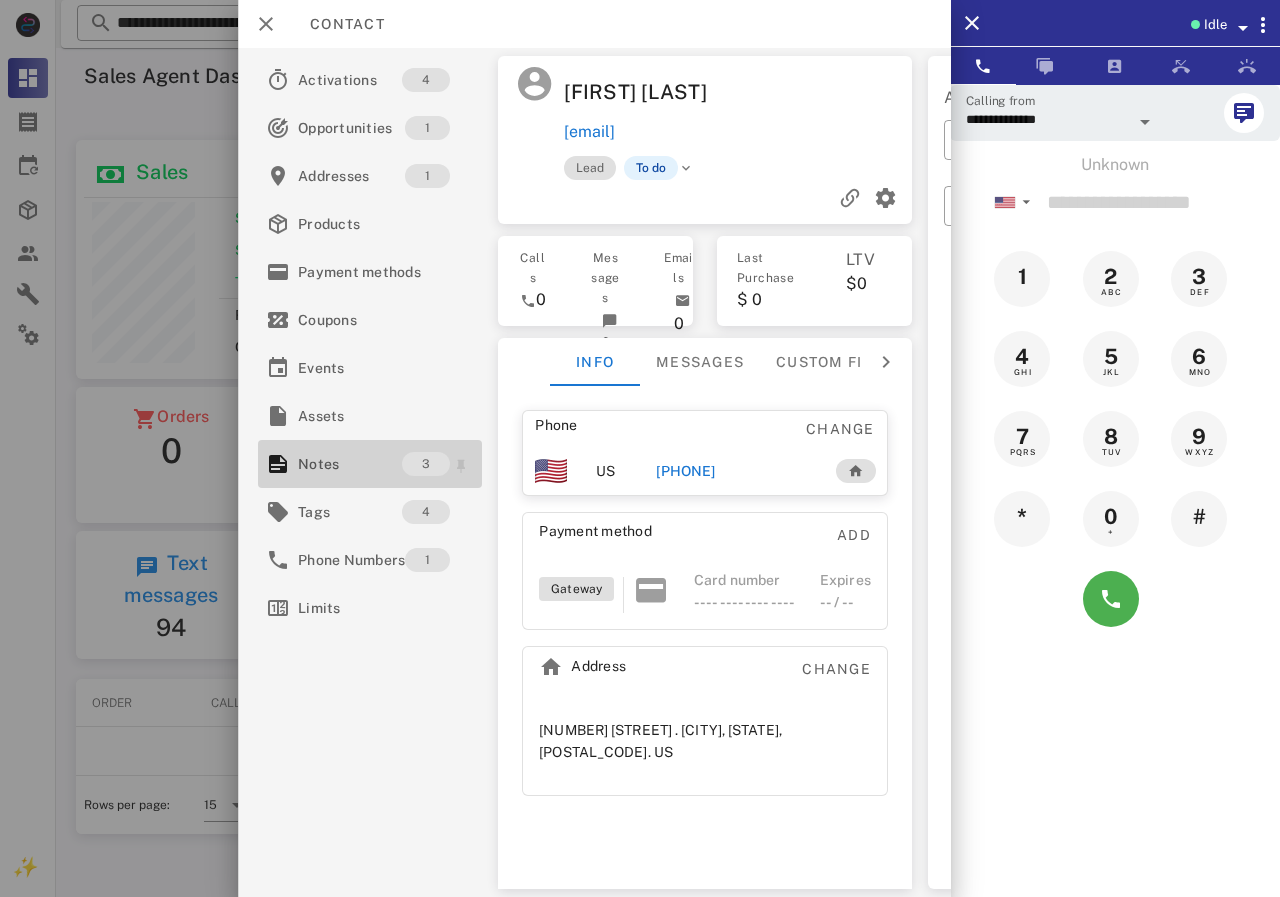 click on "Notes" at bounding box center [350, 464] 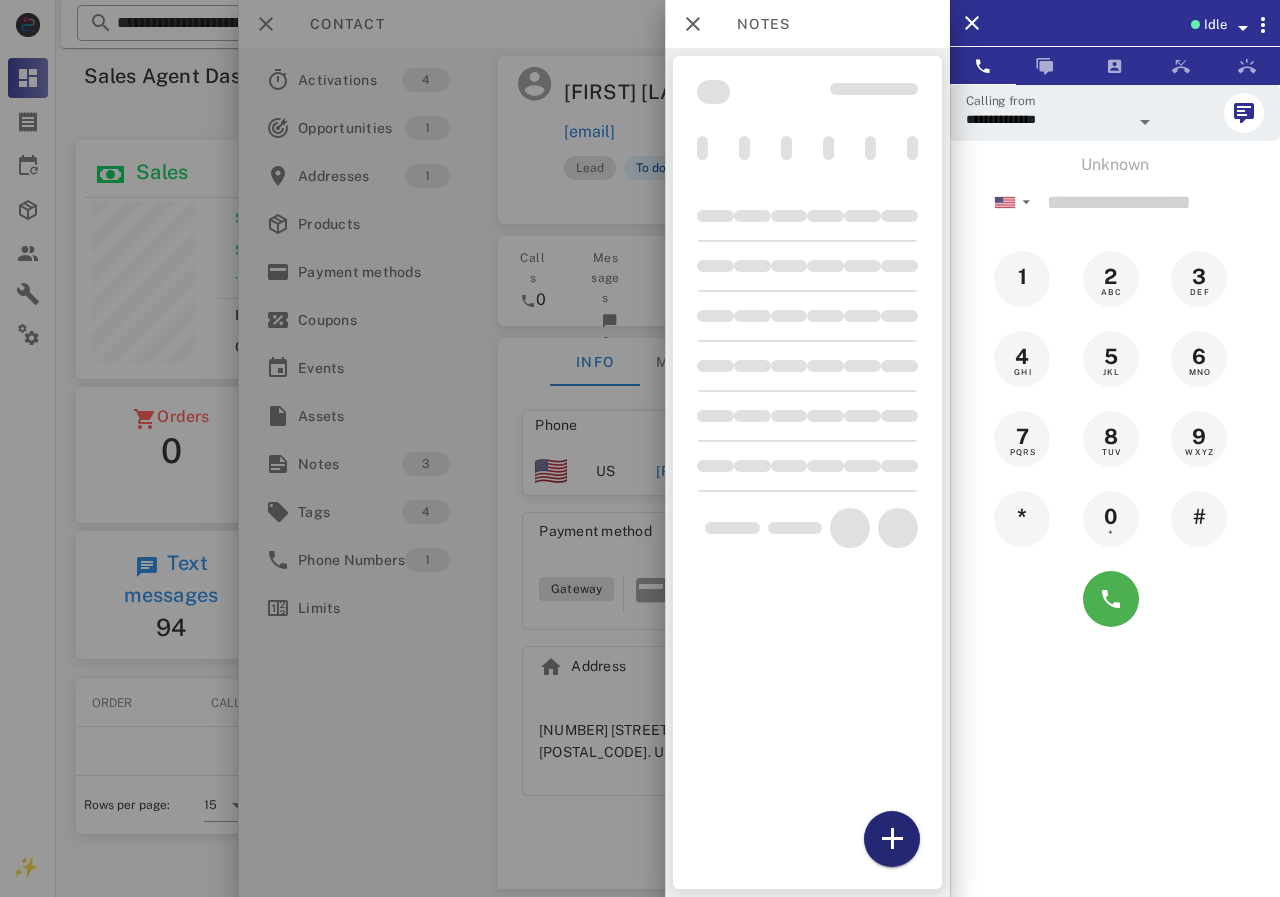 click at bounding box center [892, 839] 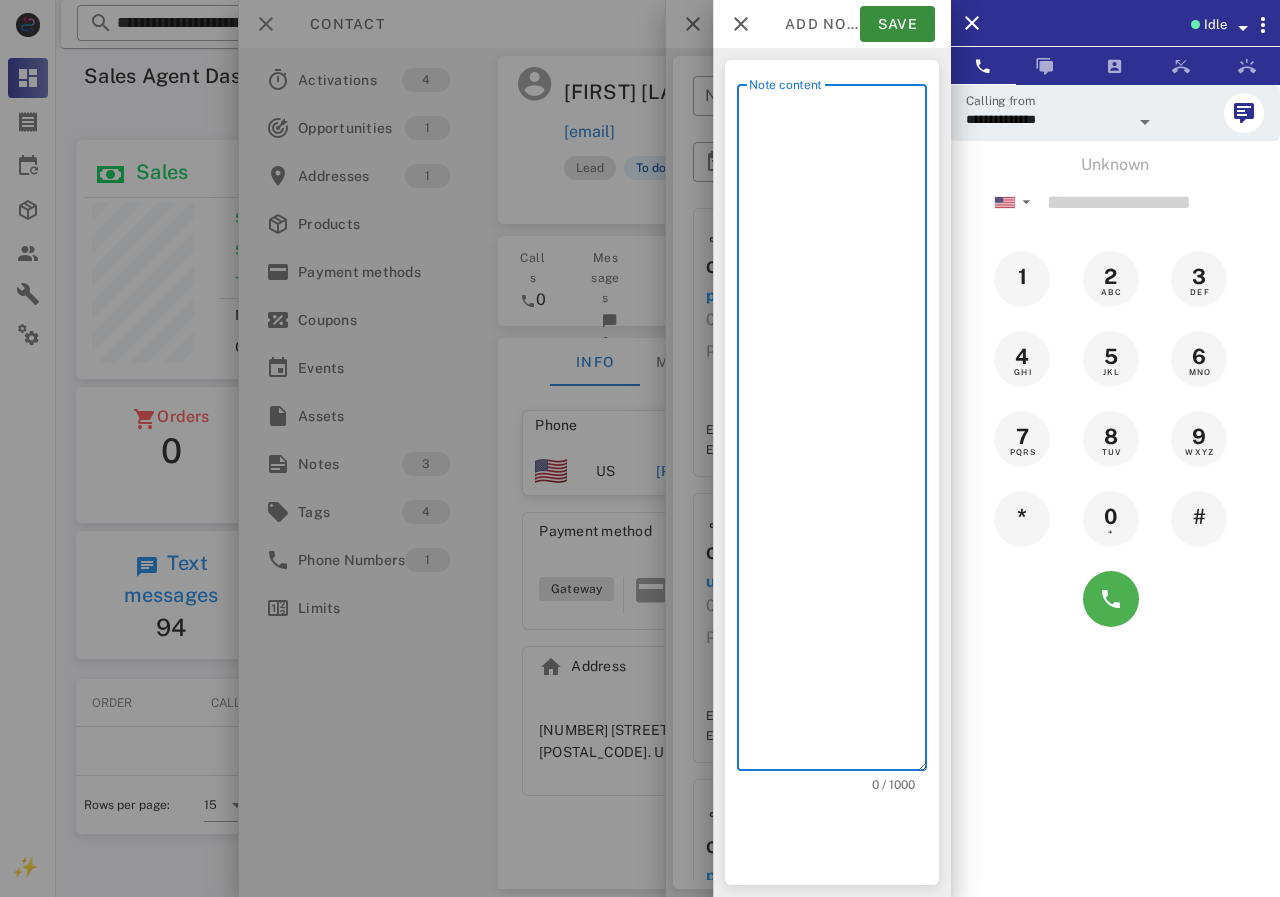 scroll, scrollTop: 240, scrollLeft: 390, axis: both 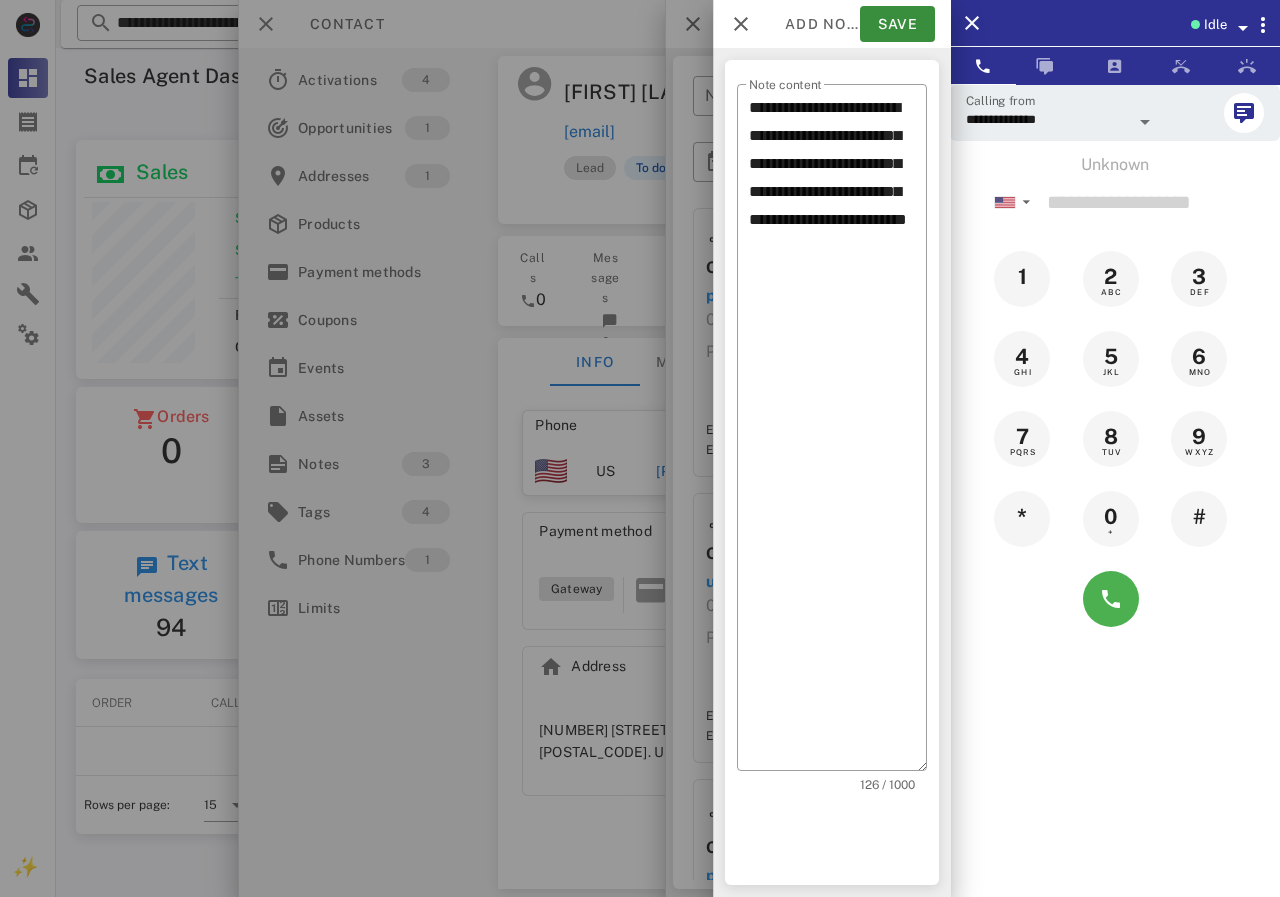 click on "Add note Save" at bounding box center [832, 24] 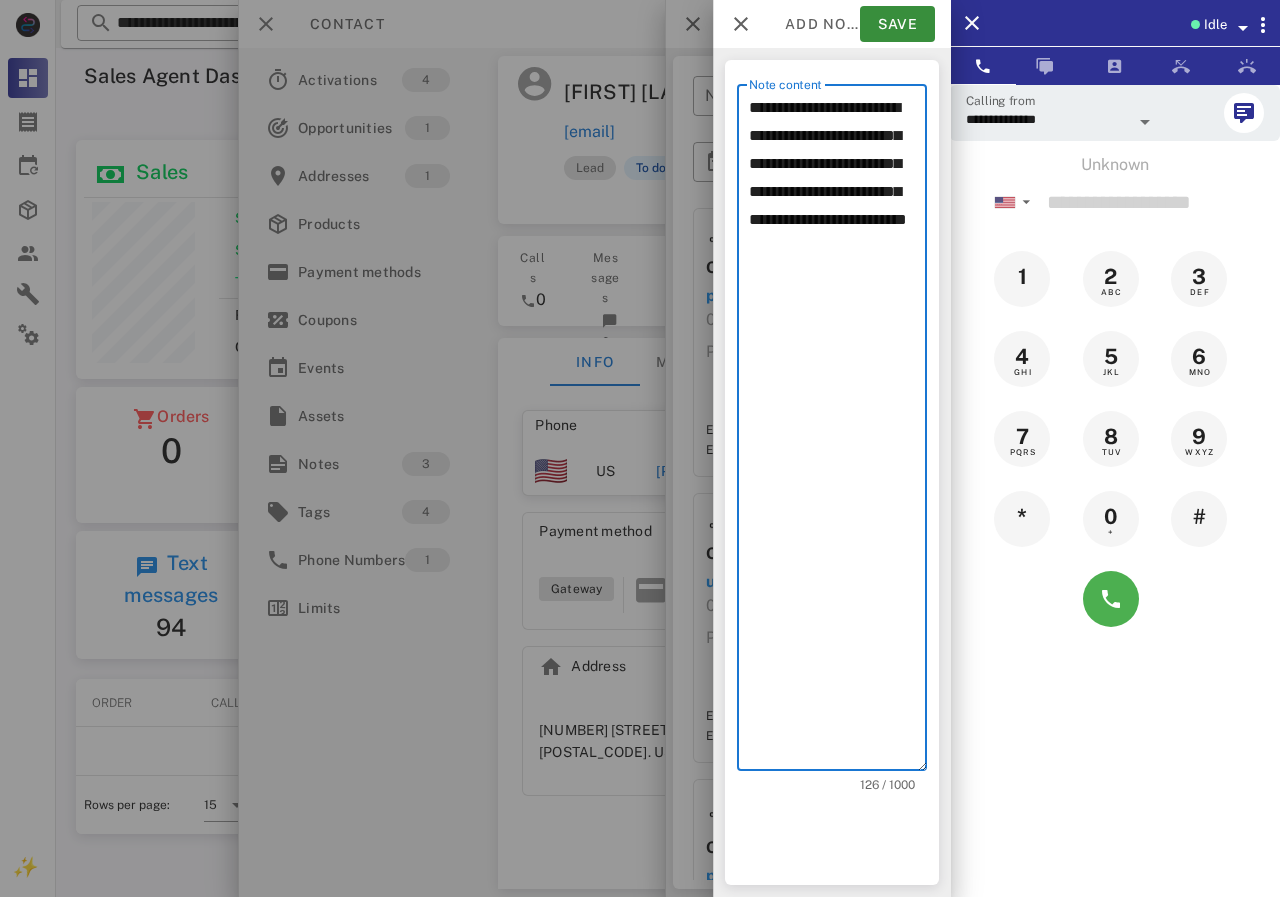 drag, startPoint x: 810, startPoint y: 191, endPoint x: 933, endPoint y: 404, distance: 245.96341 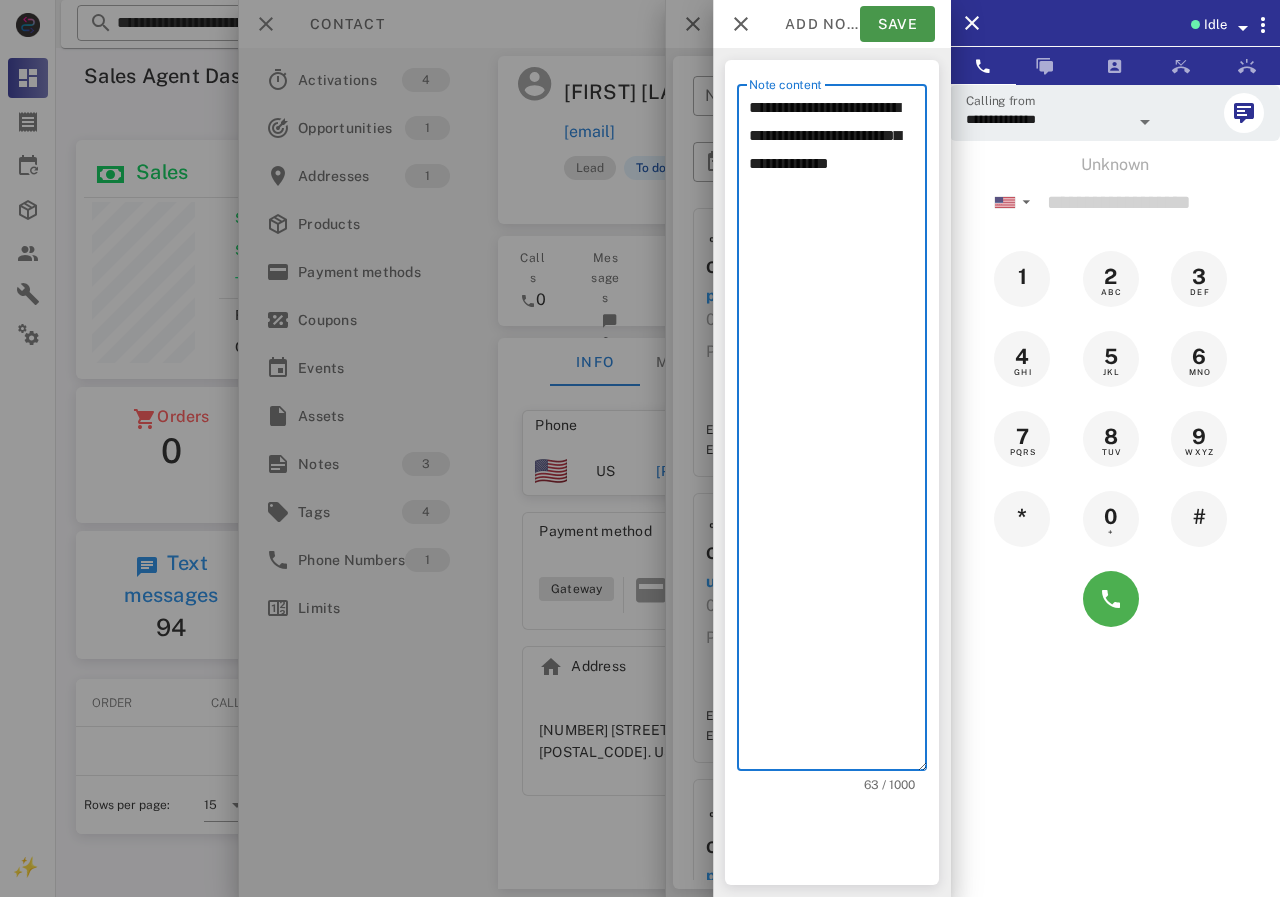 type on "**********" 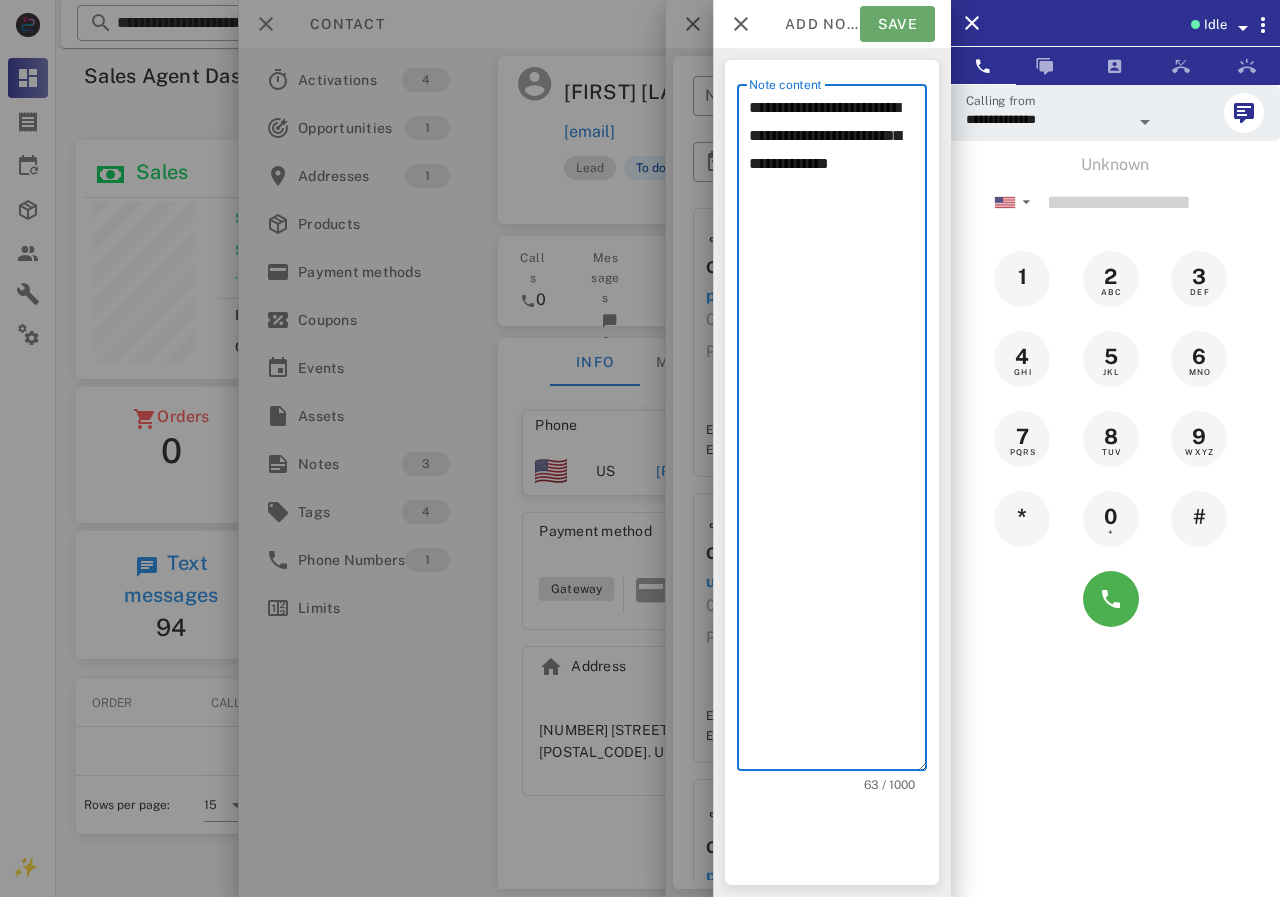 click on "Save" at bounding box center [897, 24] 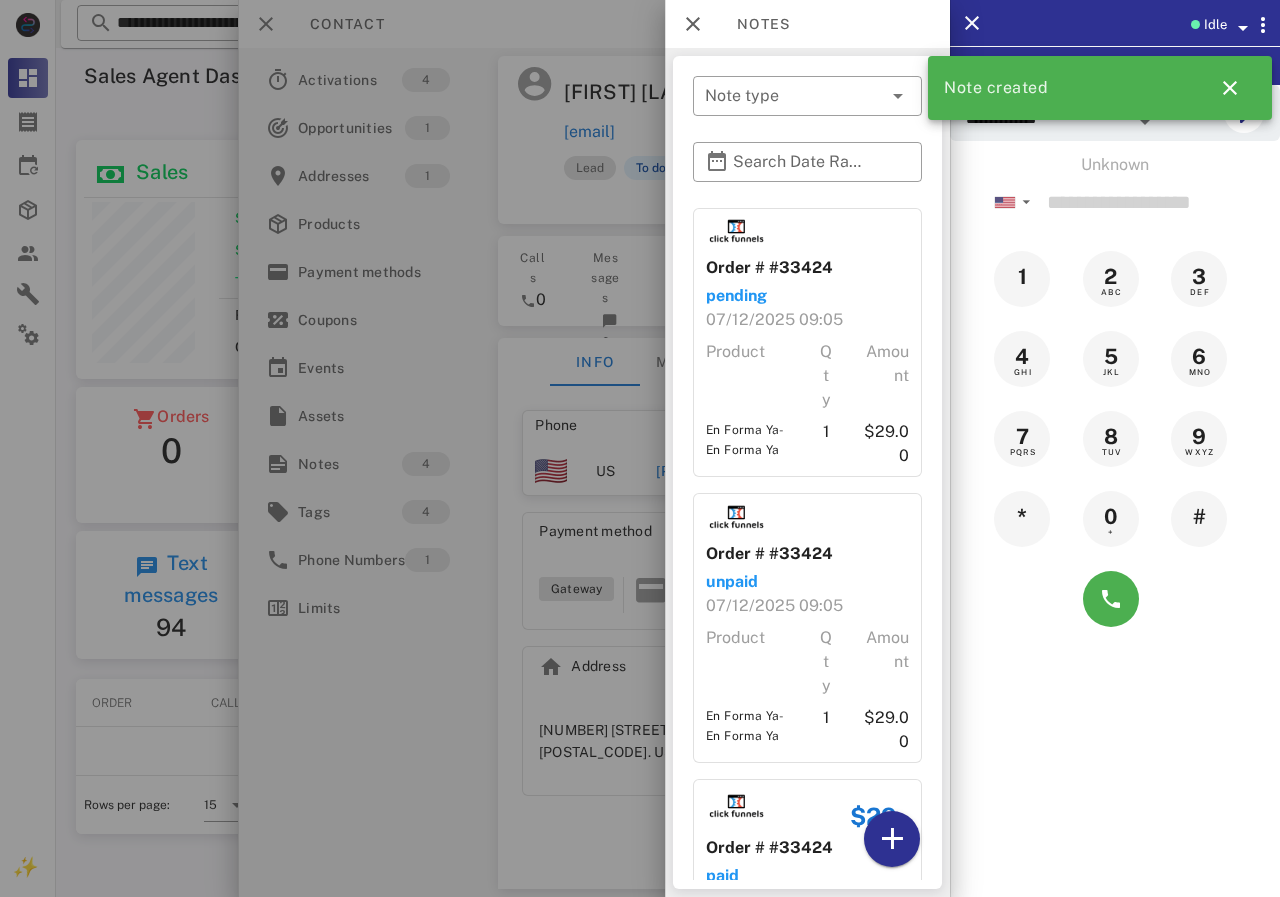click at bounding box center (640, 448) 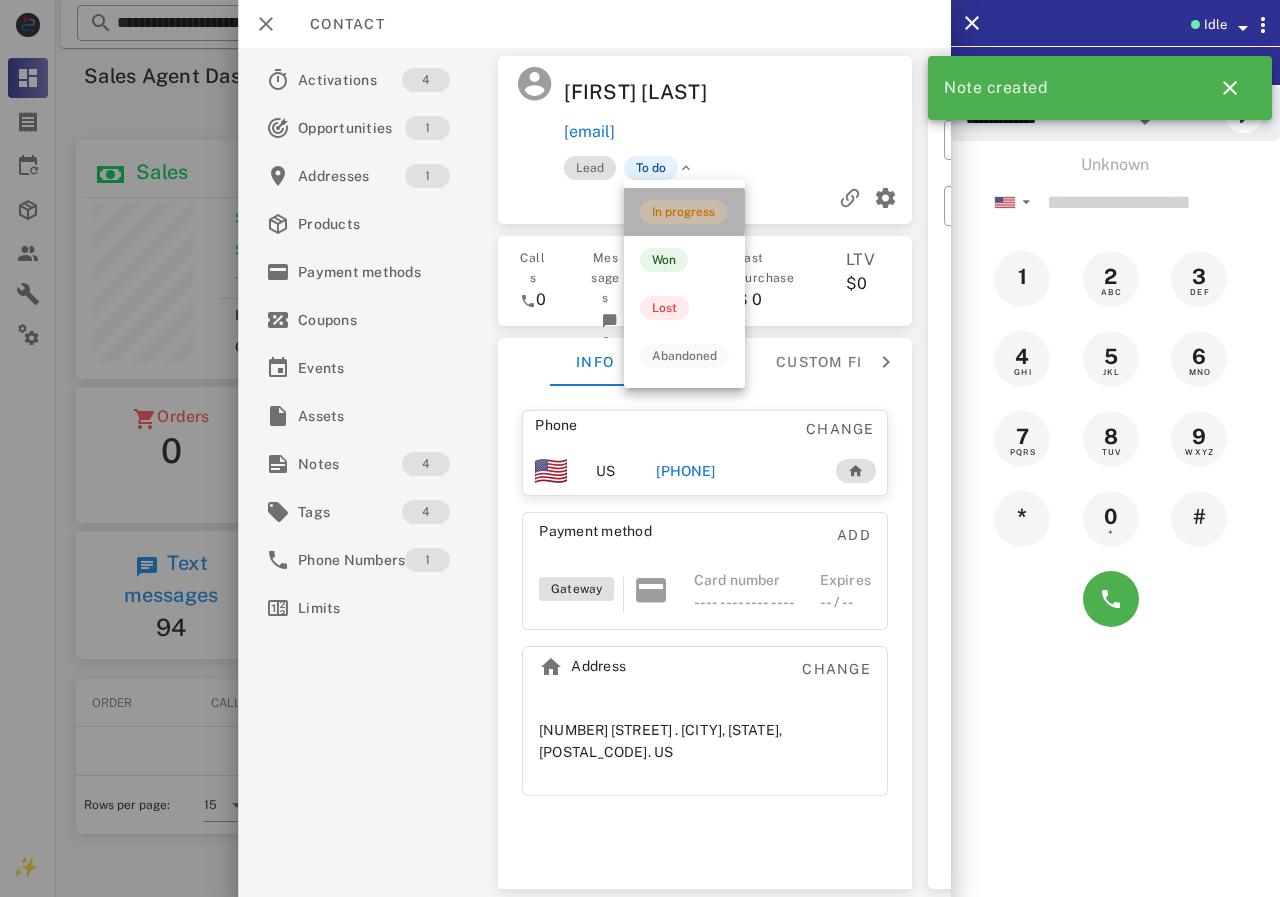 click on "In progress" at bounding box center (683, 212) 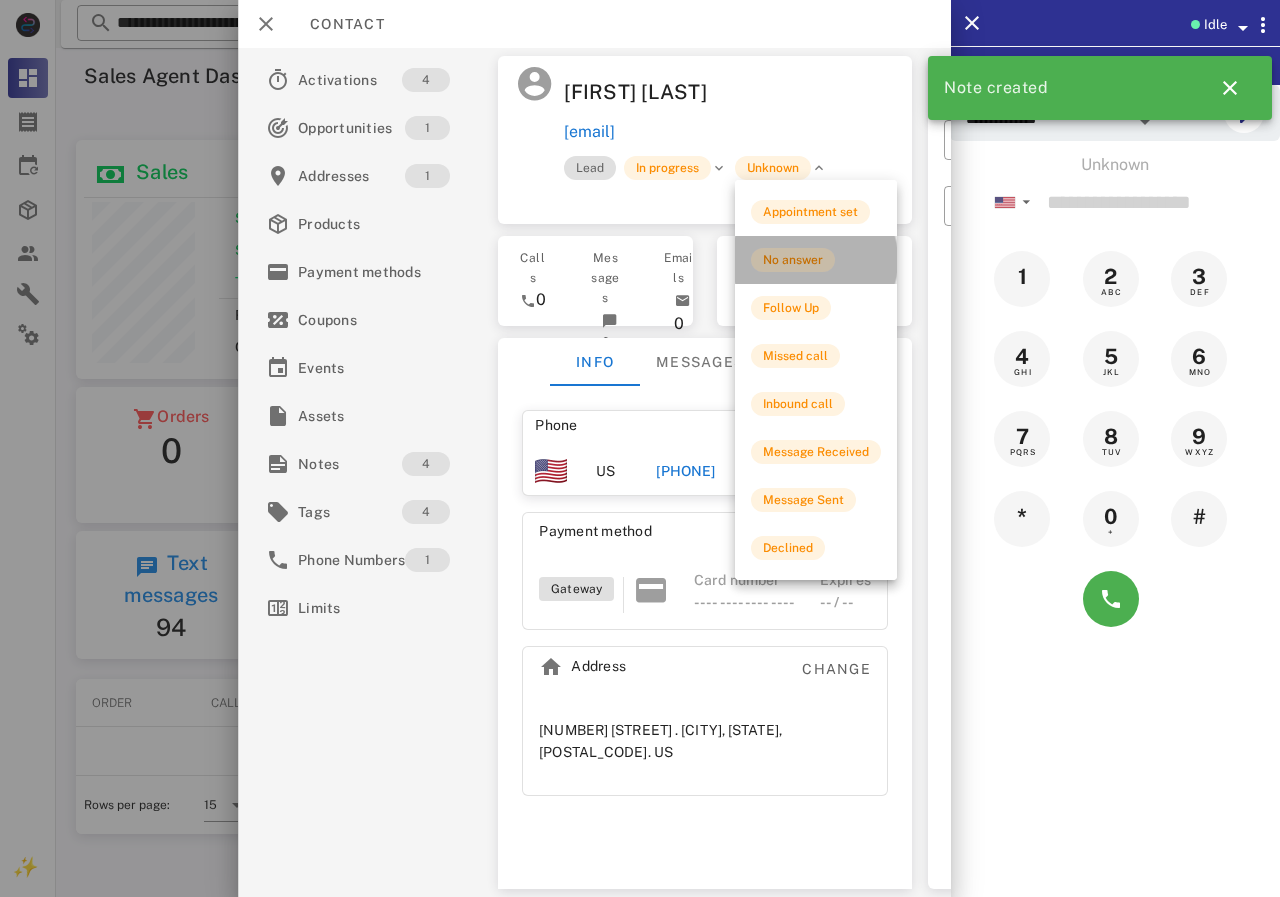 click on "No answer" at bounding box center [793, 260] 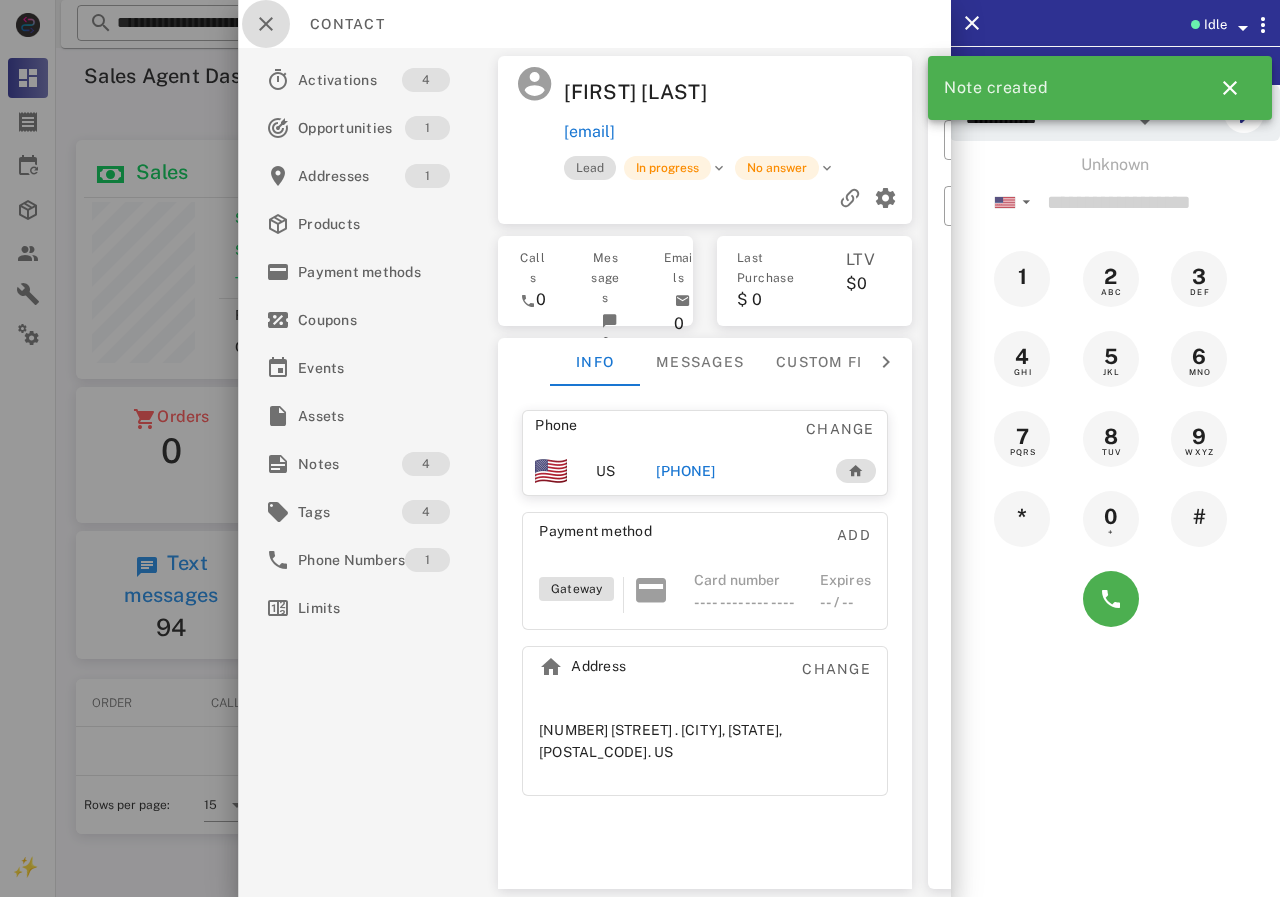 click at bounding box center [266, 24] 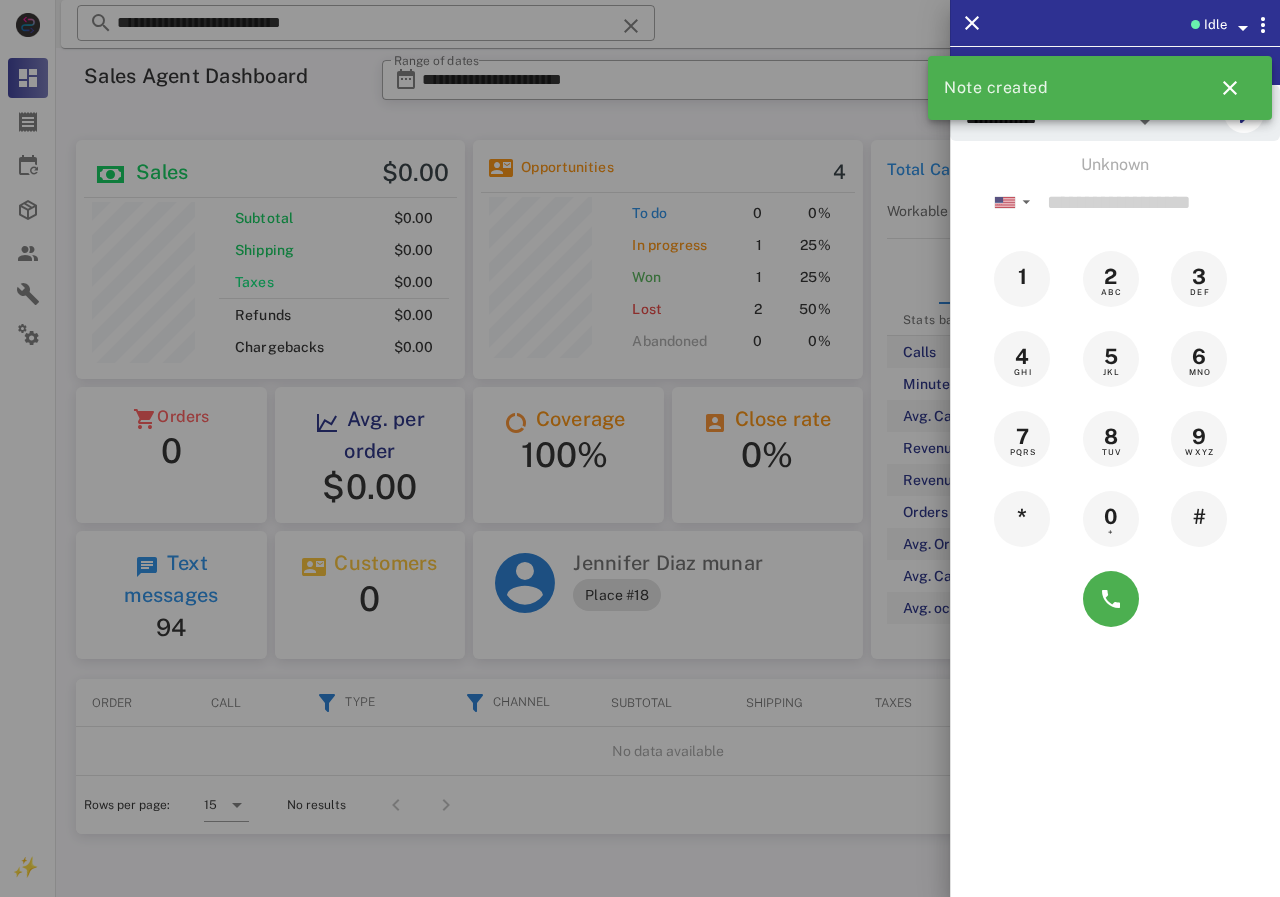 click at bounding box center [640, 448] 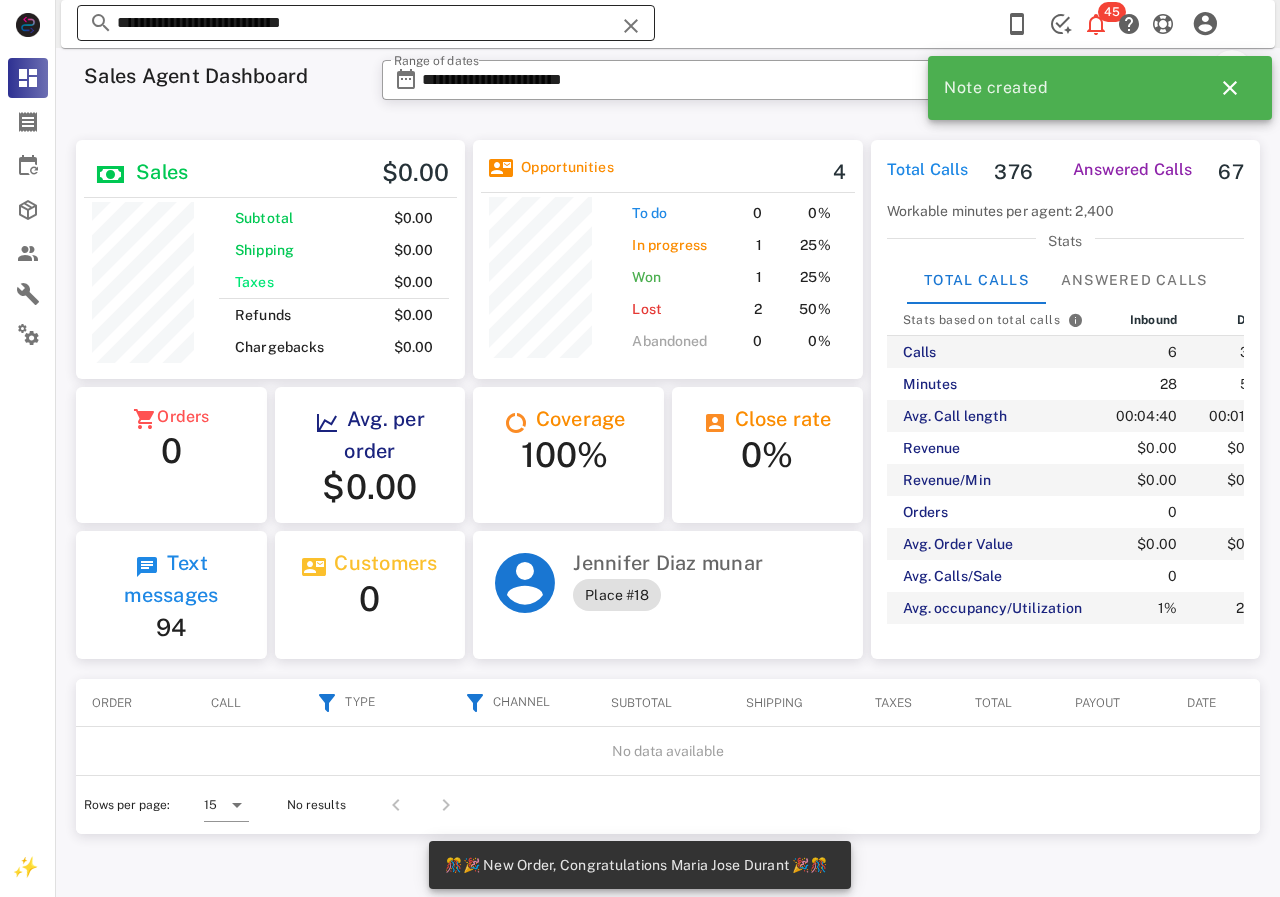 scroll, scrollTop: 999761, scrollLeft: 999611, axis: both 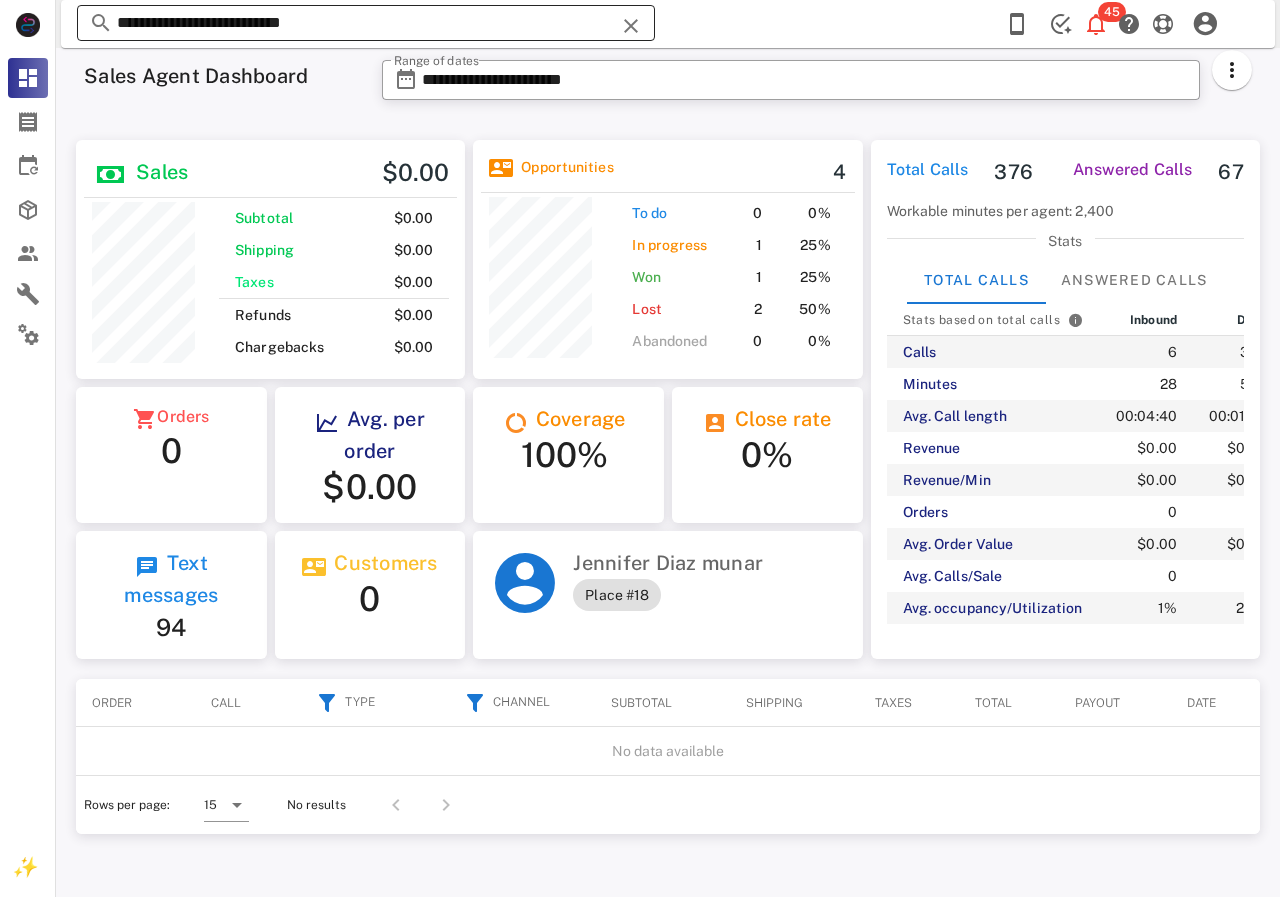 click on "**********" at bounding box center [366, 23] 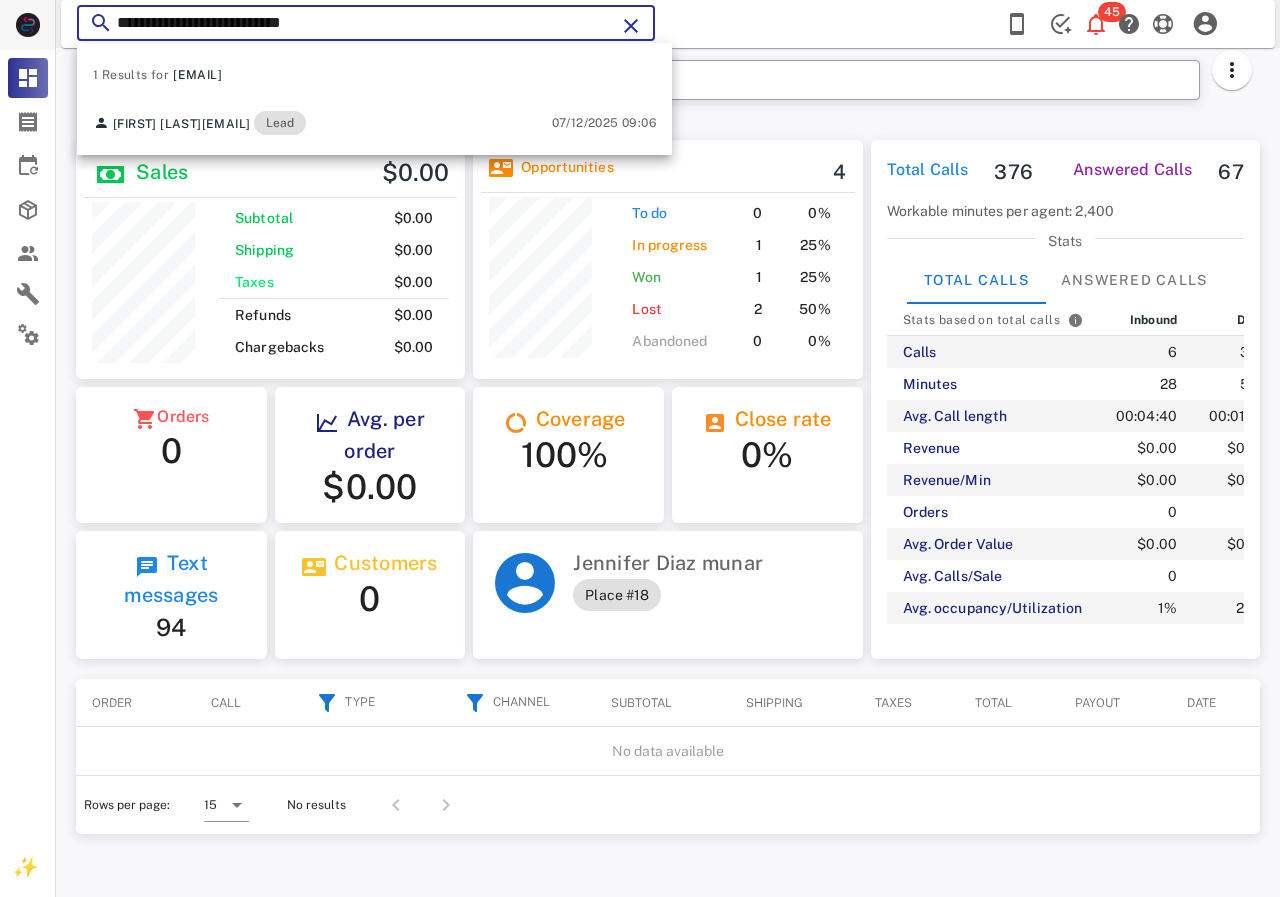 drag, startPoint x: 397, startPoint y: 25, endPoint x: 39, endPoint y: 43, distance: 358.45224 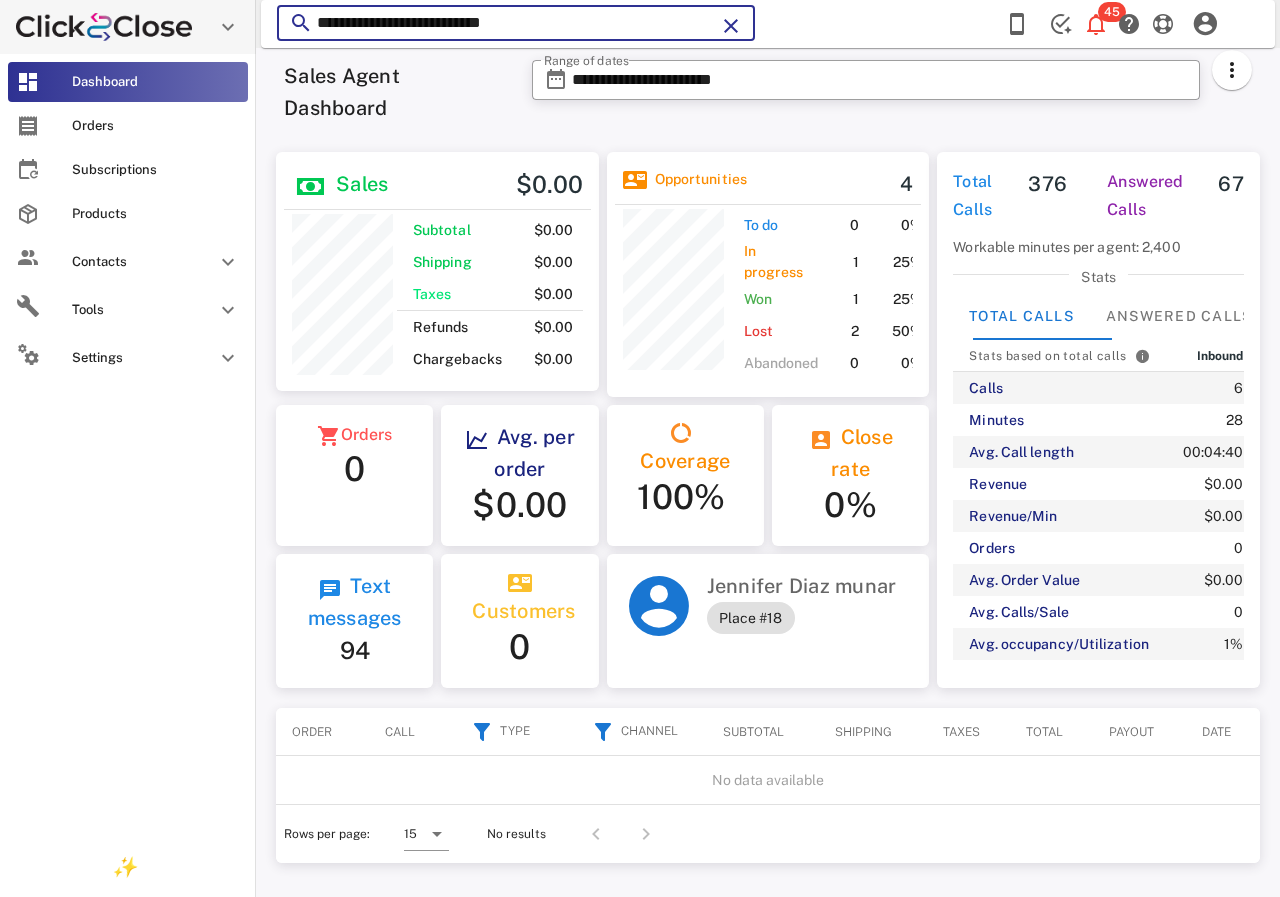 paste 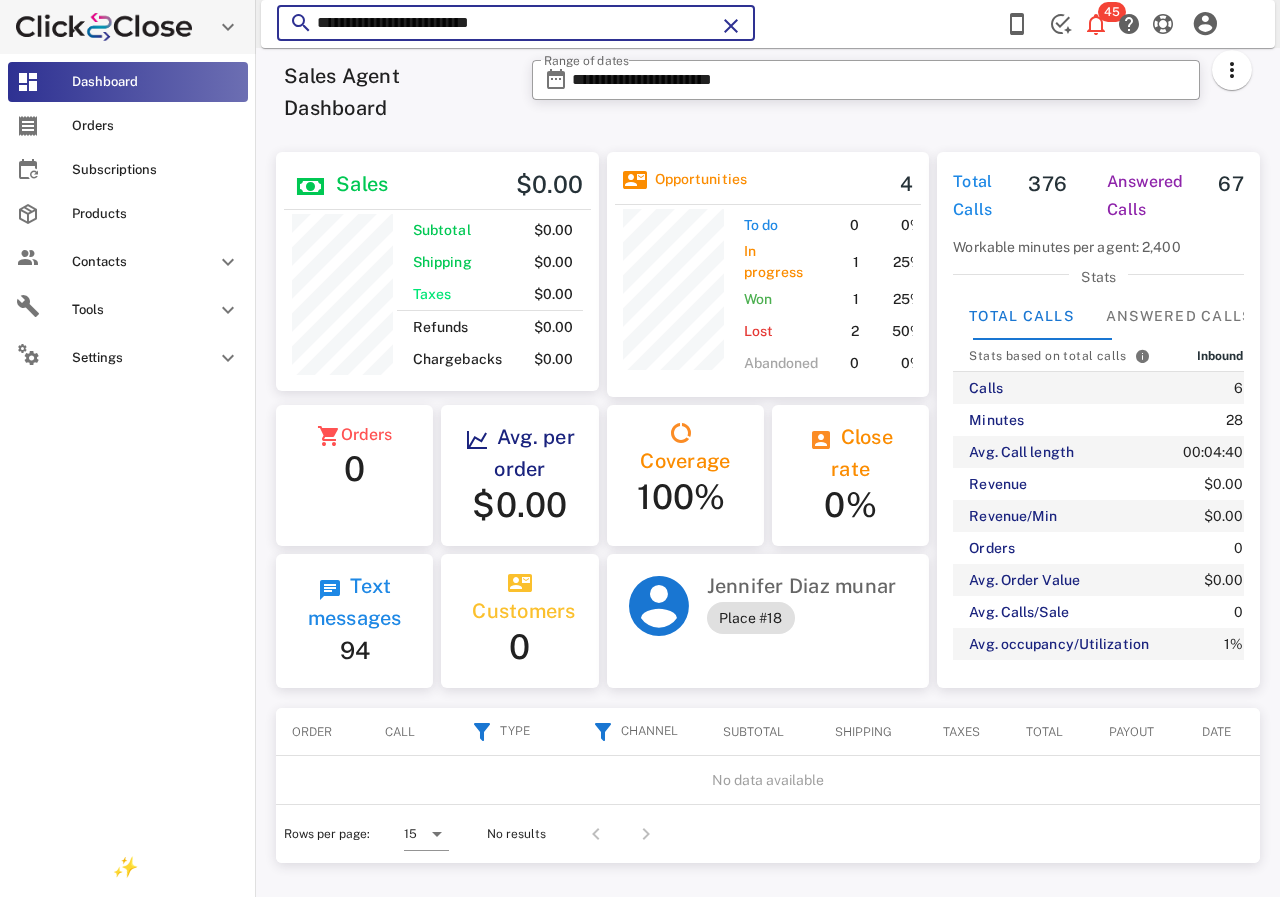 scroll, scrollTop: 255, scrollLeft: 318, axis: both 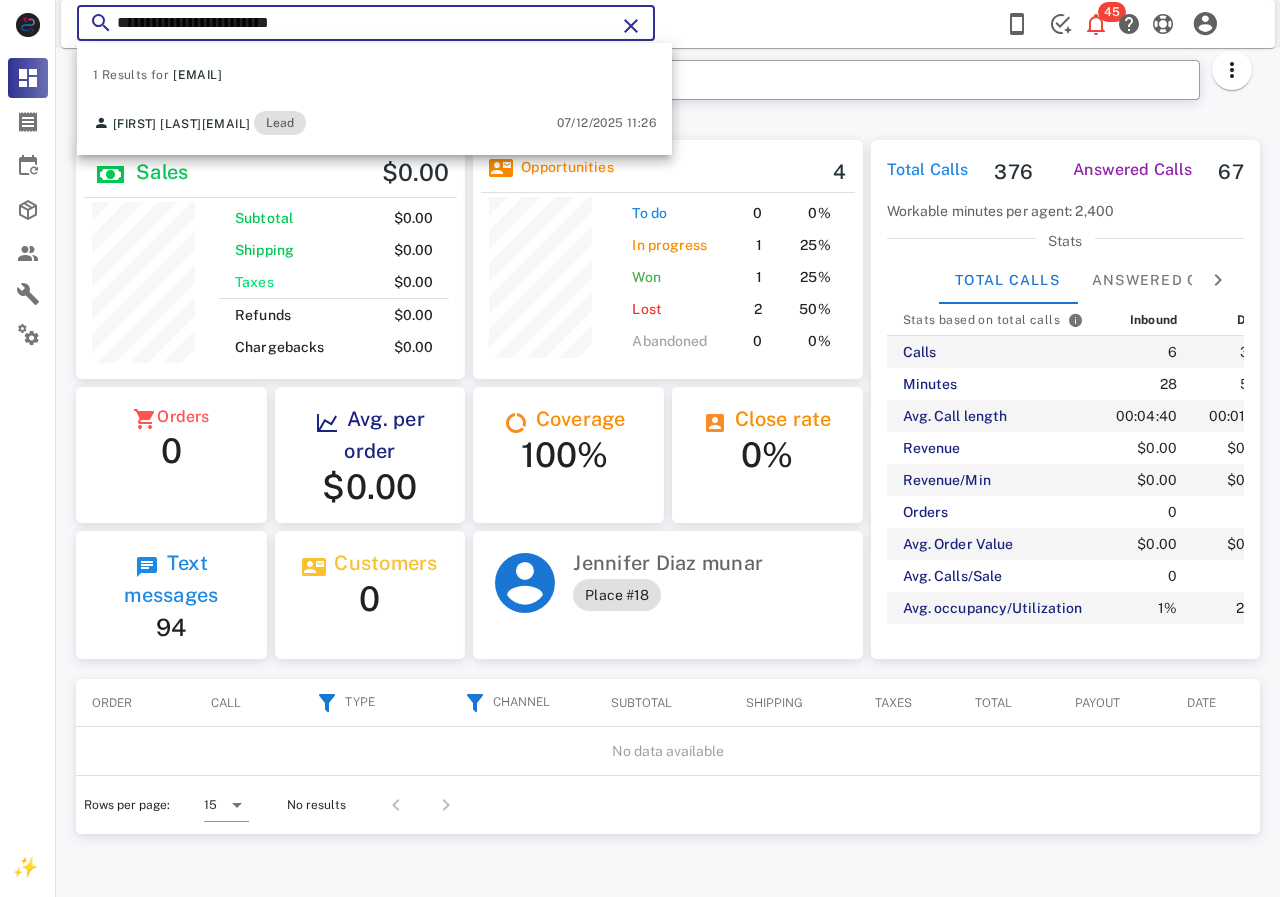 type on "**********" 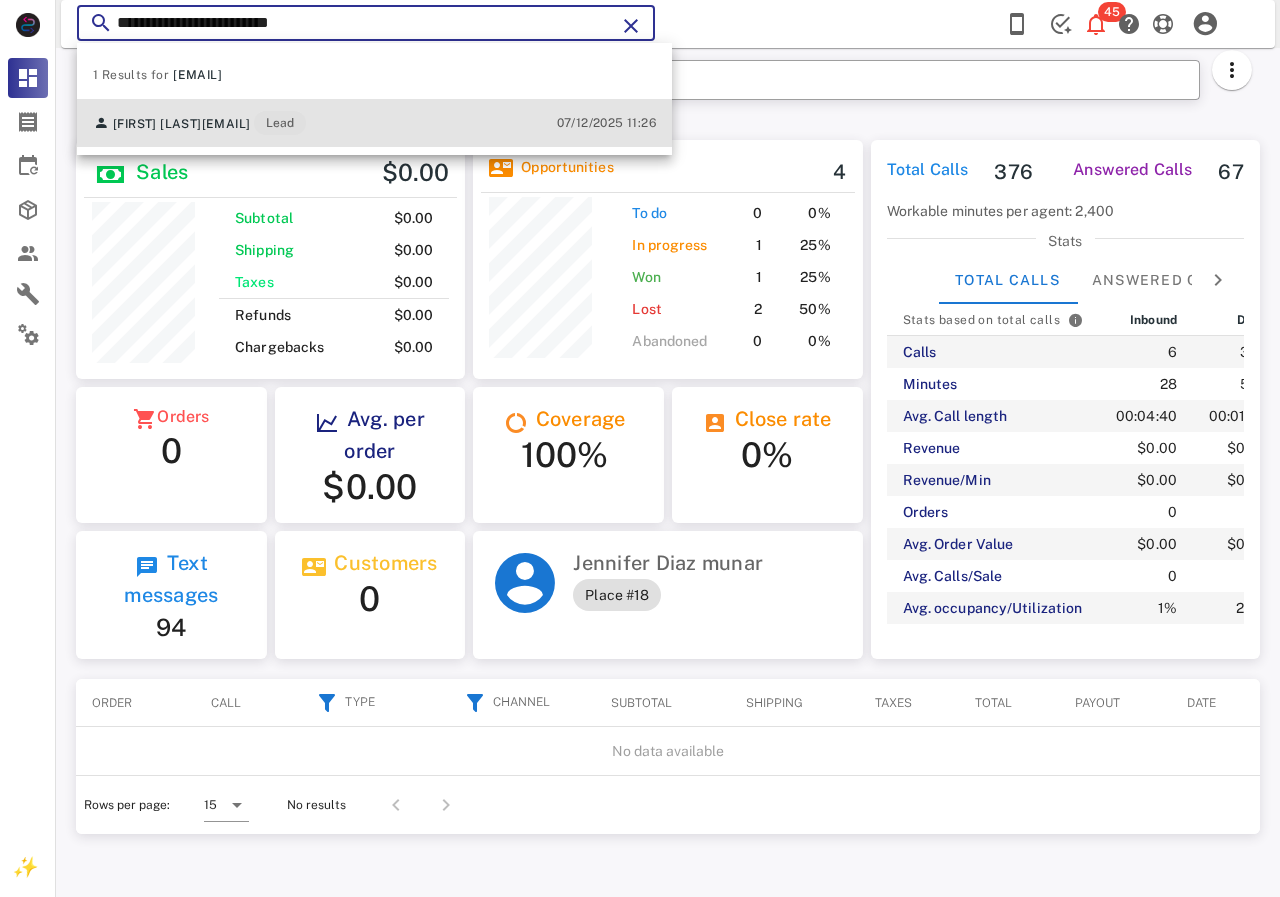 click on "[FIRST] [LAST]   [EMAIL]   Lead   [DATE] [TIME]" at bounding box center (374, 123) 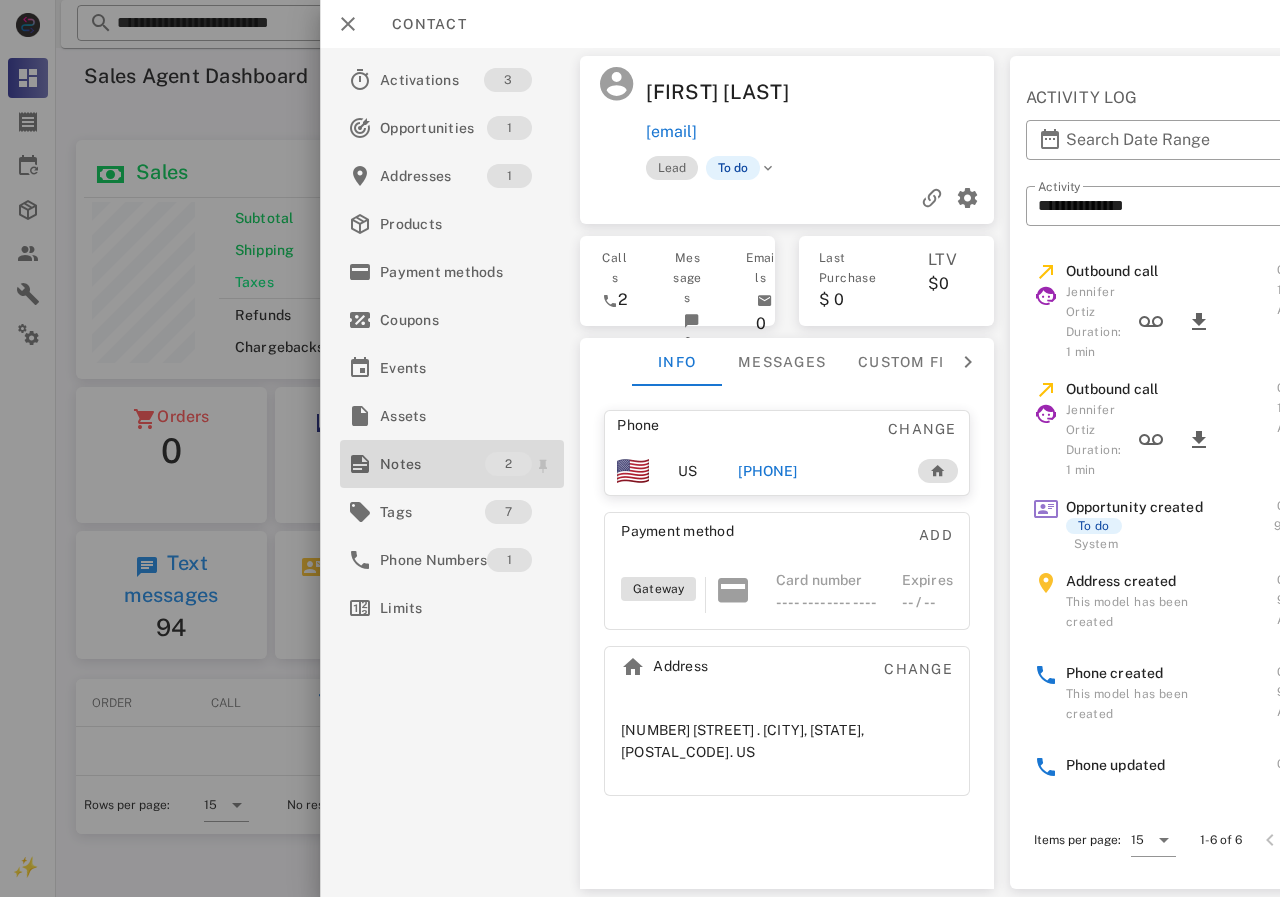 click on "Notes" at bounding box center [432, 464] 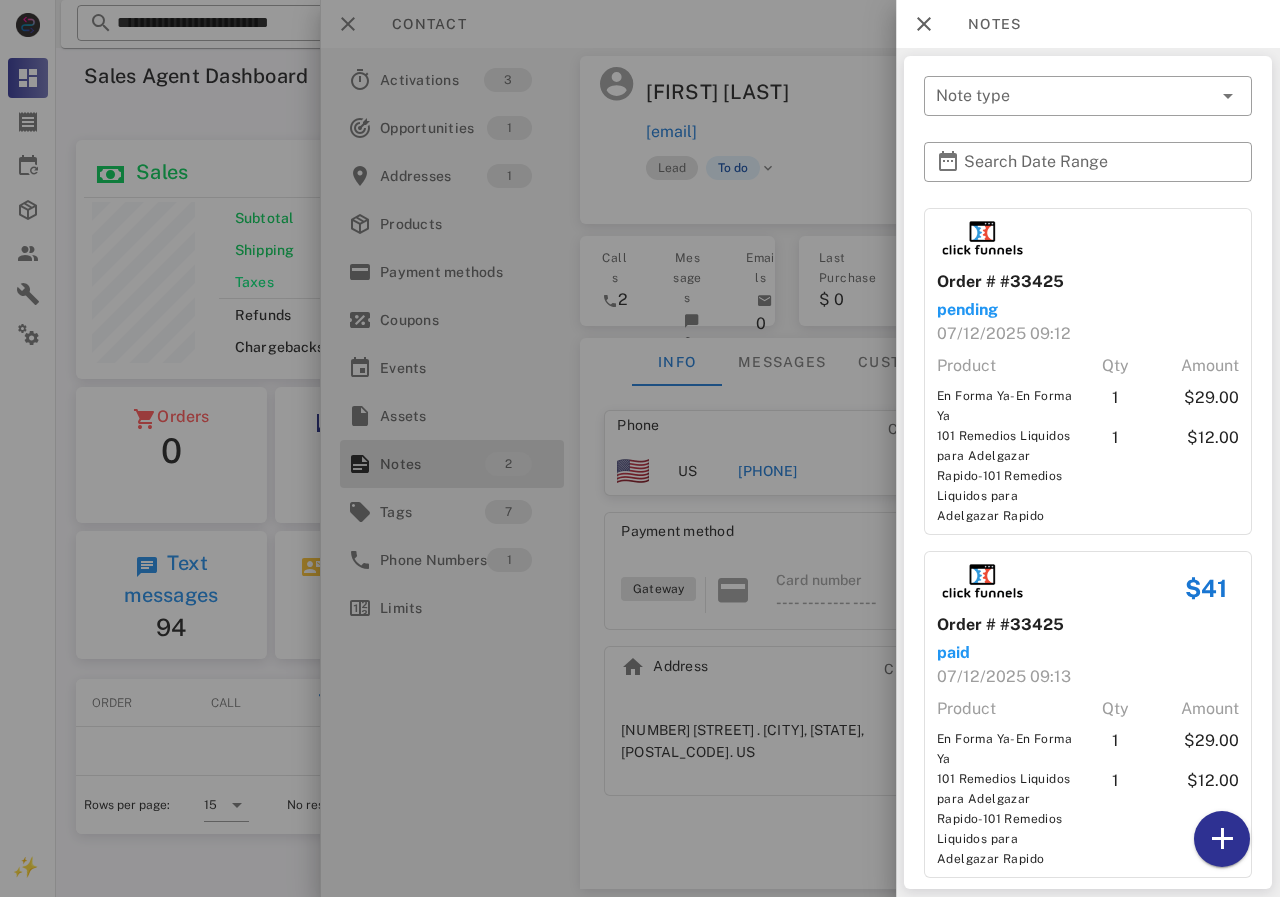click at bounding box center [640, 448] 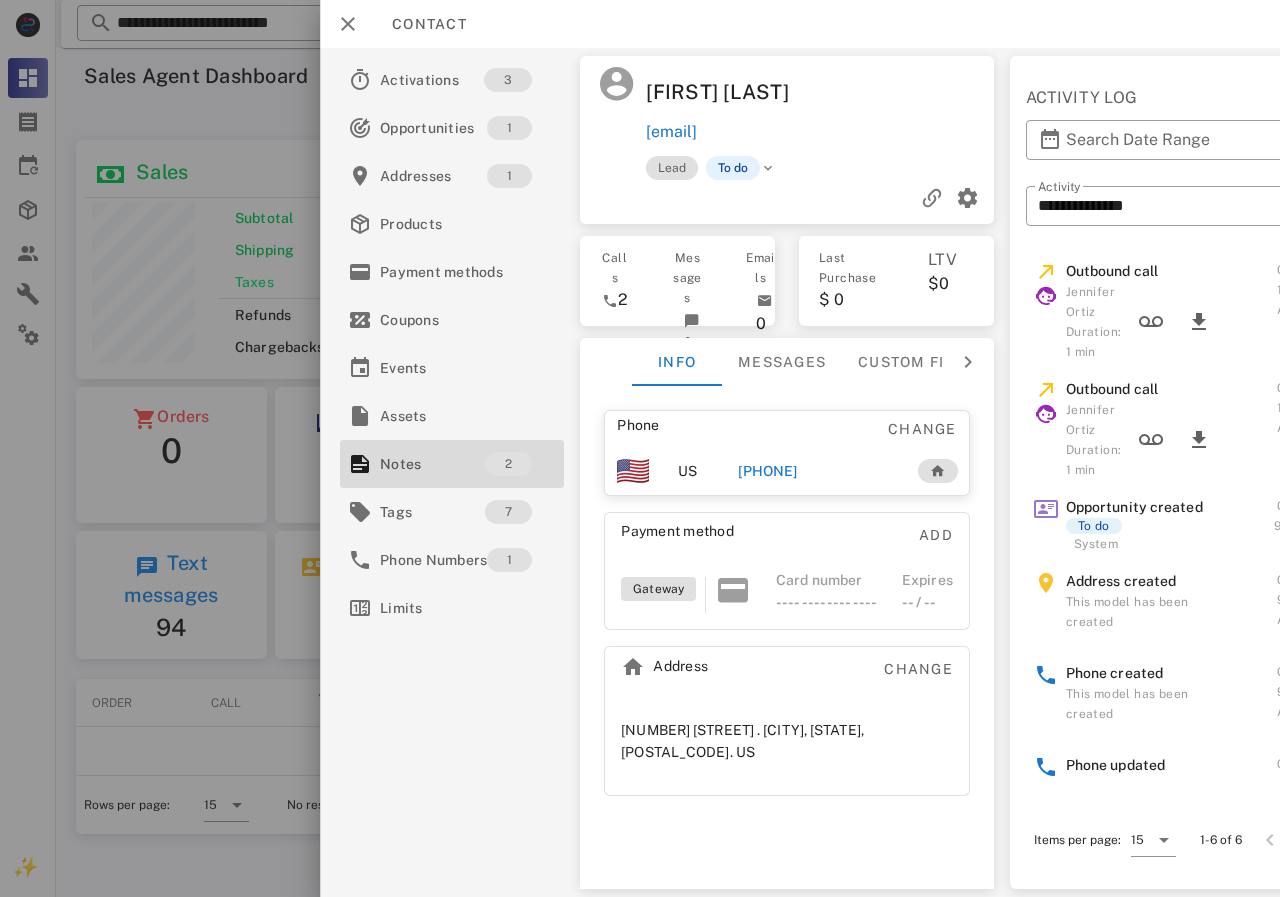 click on "[PHONE]" at bounding box center (767, 471) 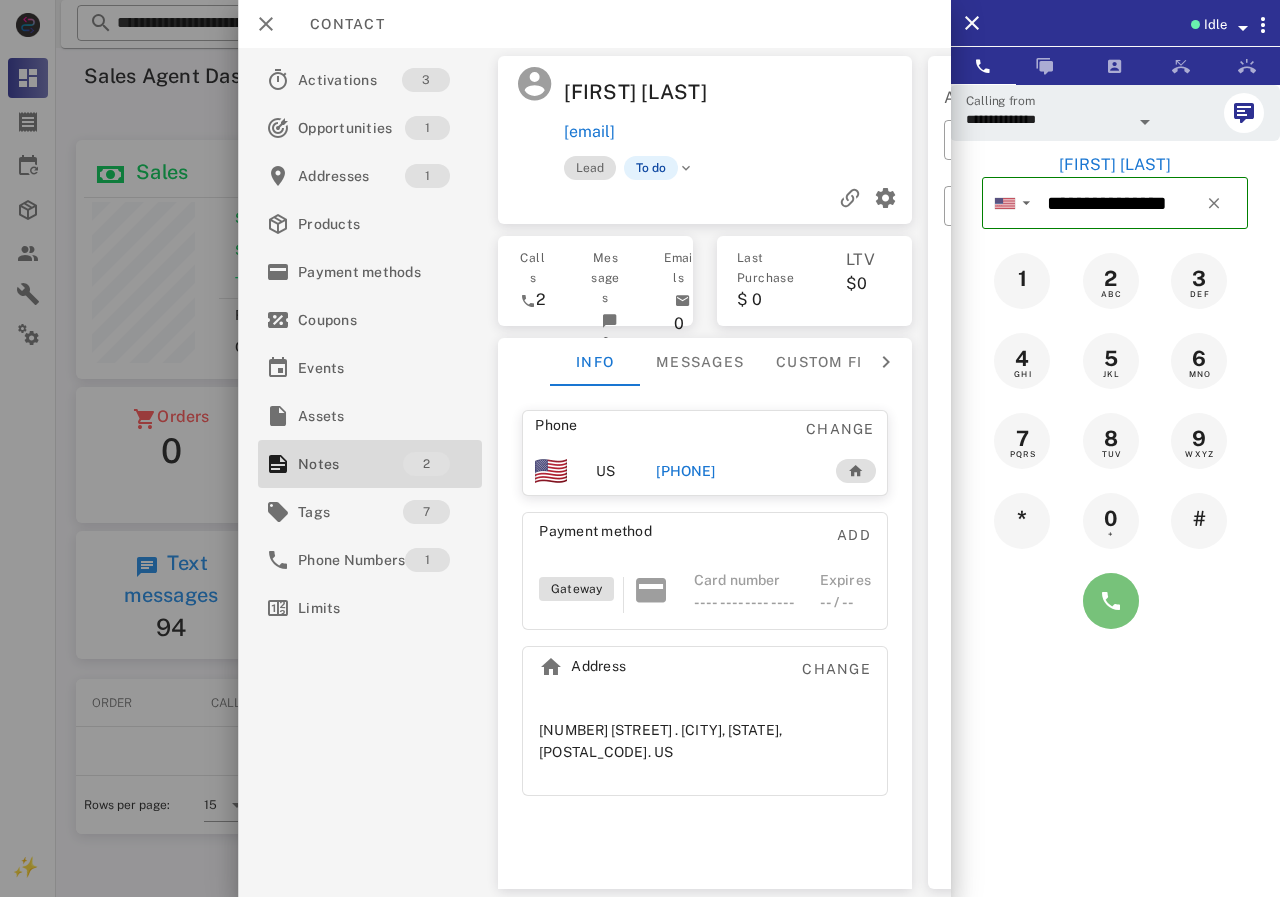 click at bounding box center [1111, 601] 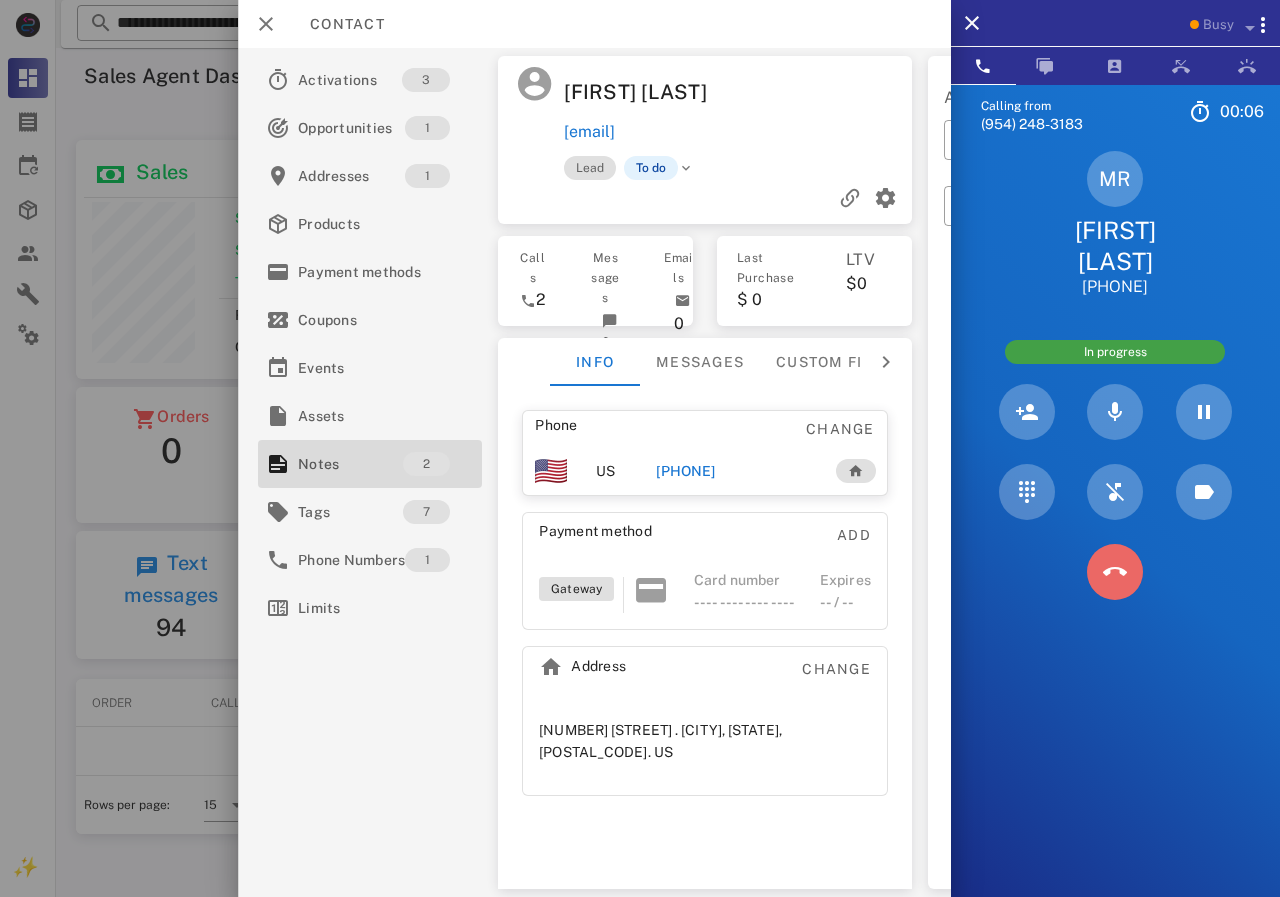 click at bounding box center [1115, 572] 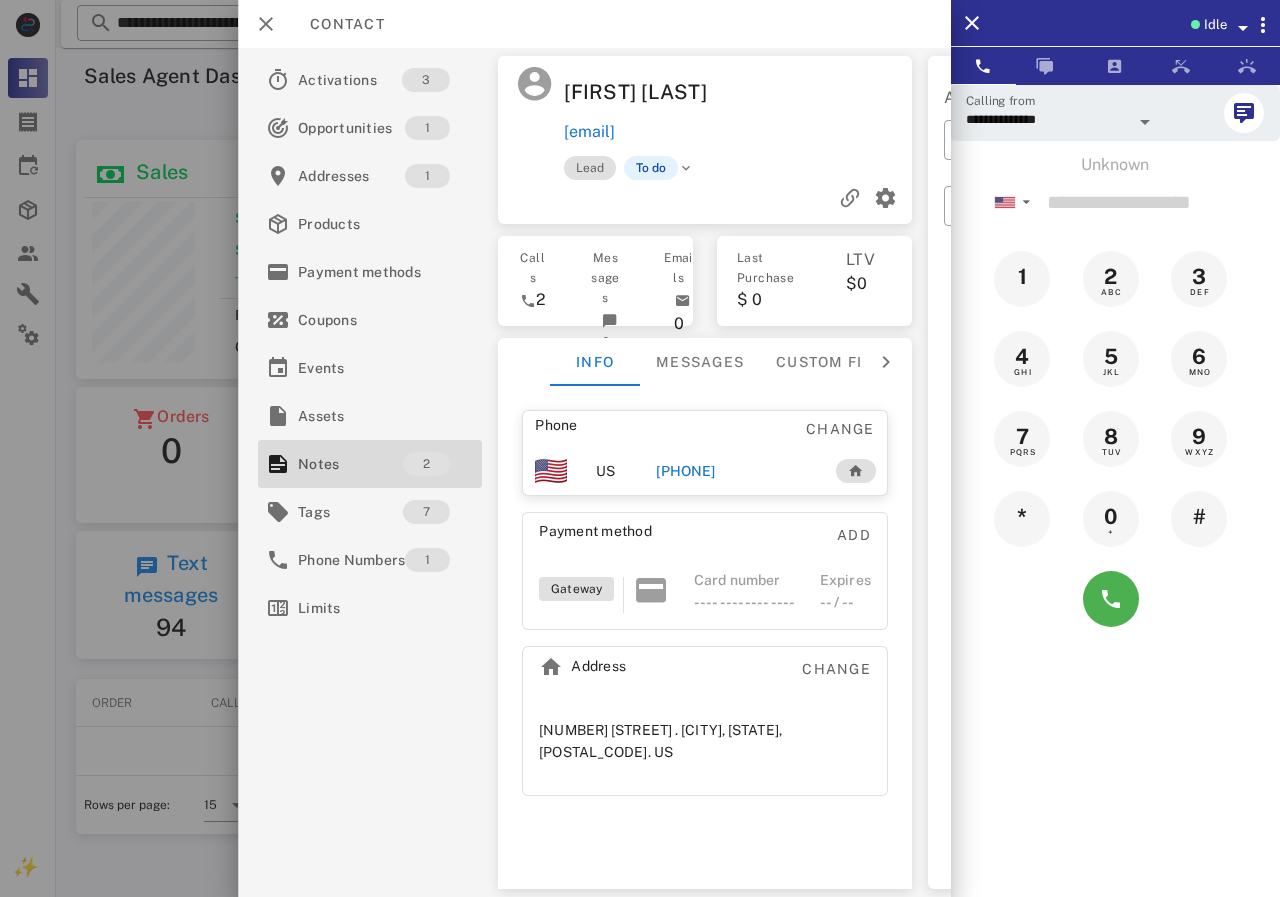 click on "[PHONE]" at bounding box center (685, 471) 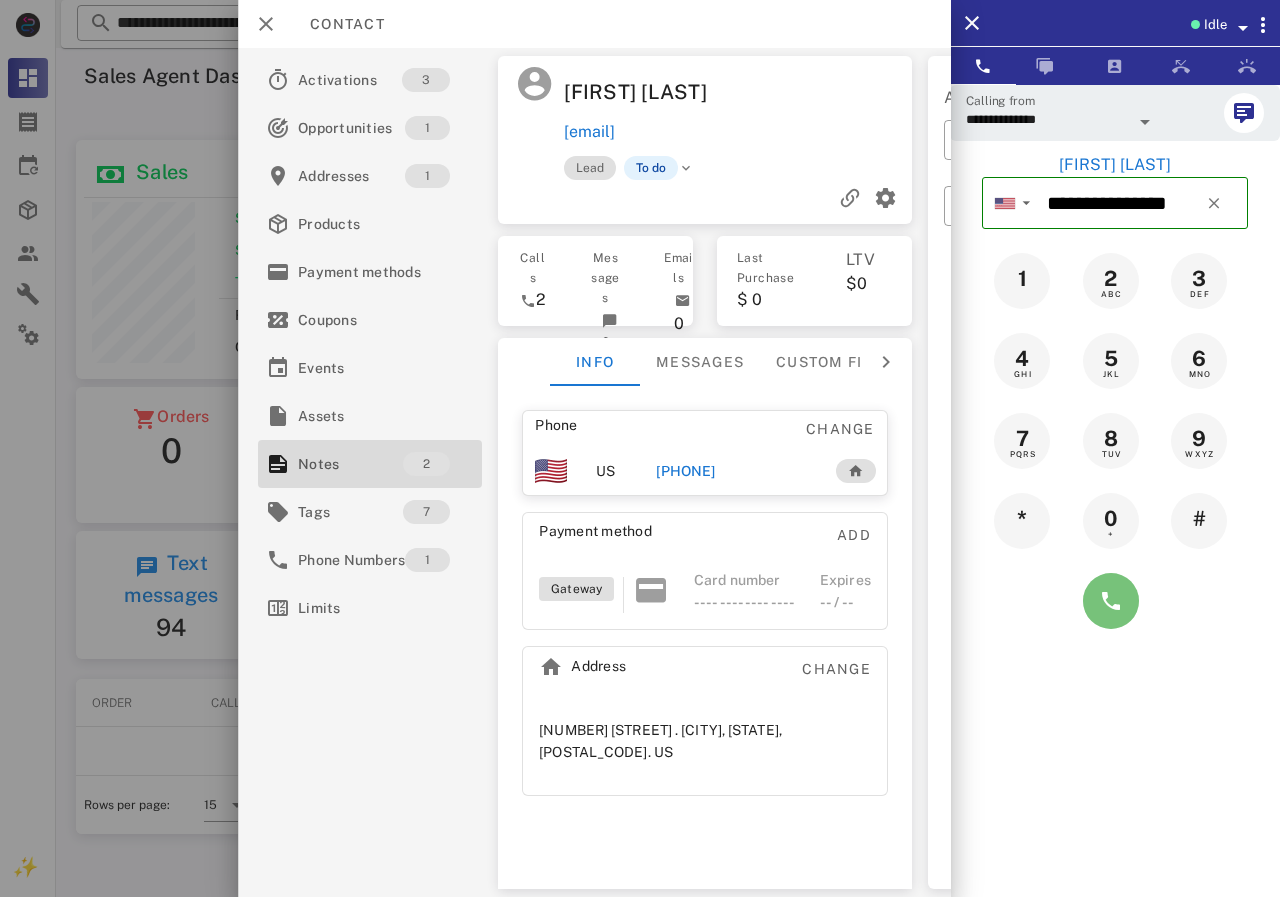 click at bounding box center [1111, 601] 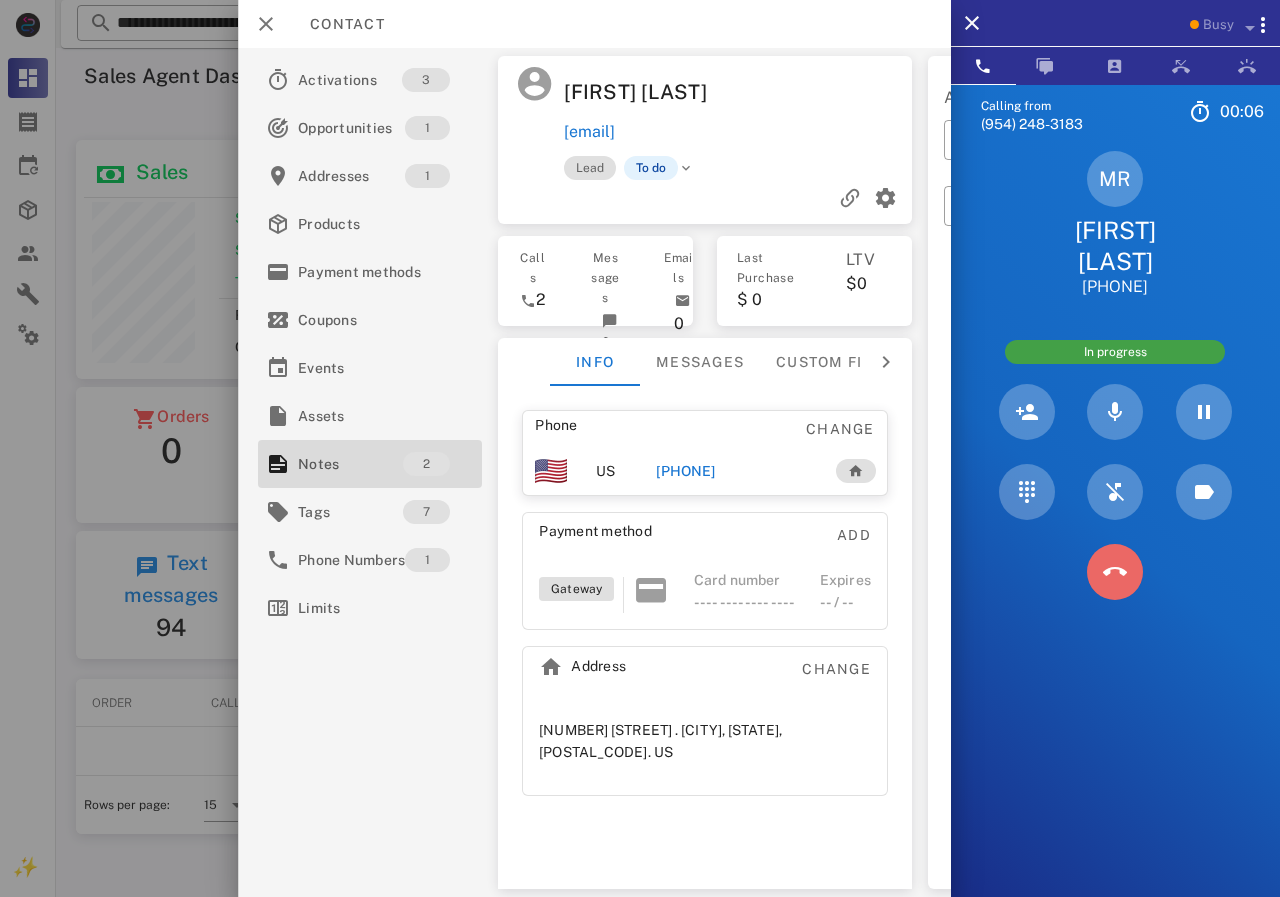 click at bounding box center [1115, 572] 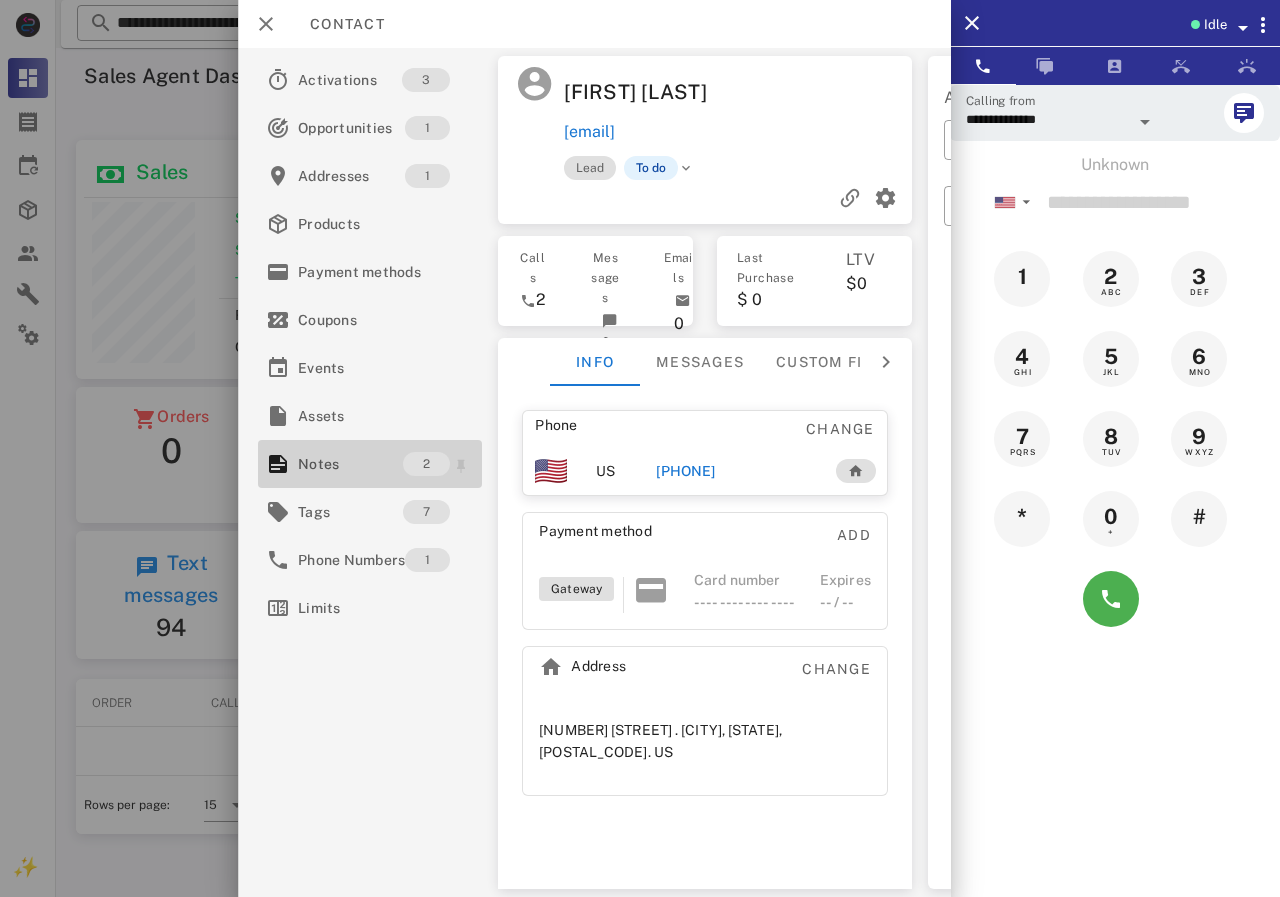 click on "Notes  2" at bounding box center (370, 464) 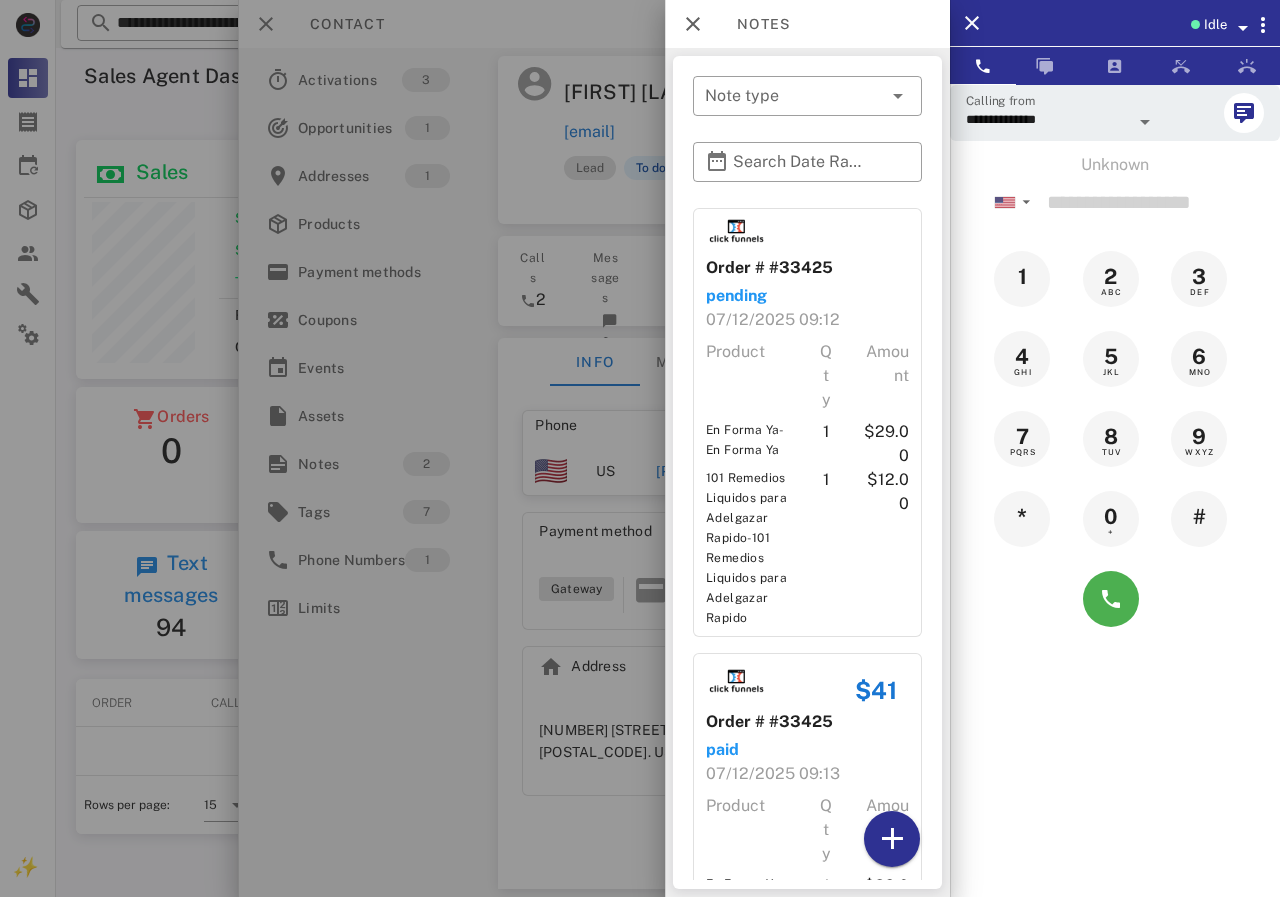 scroll, scrollTop: 238, scrollLeft: 0, axis: vertical 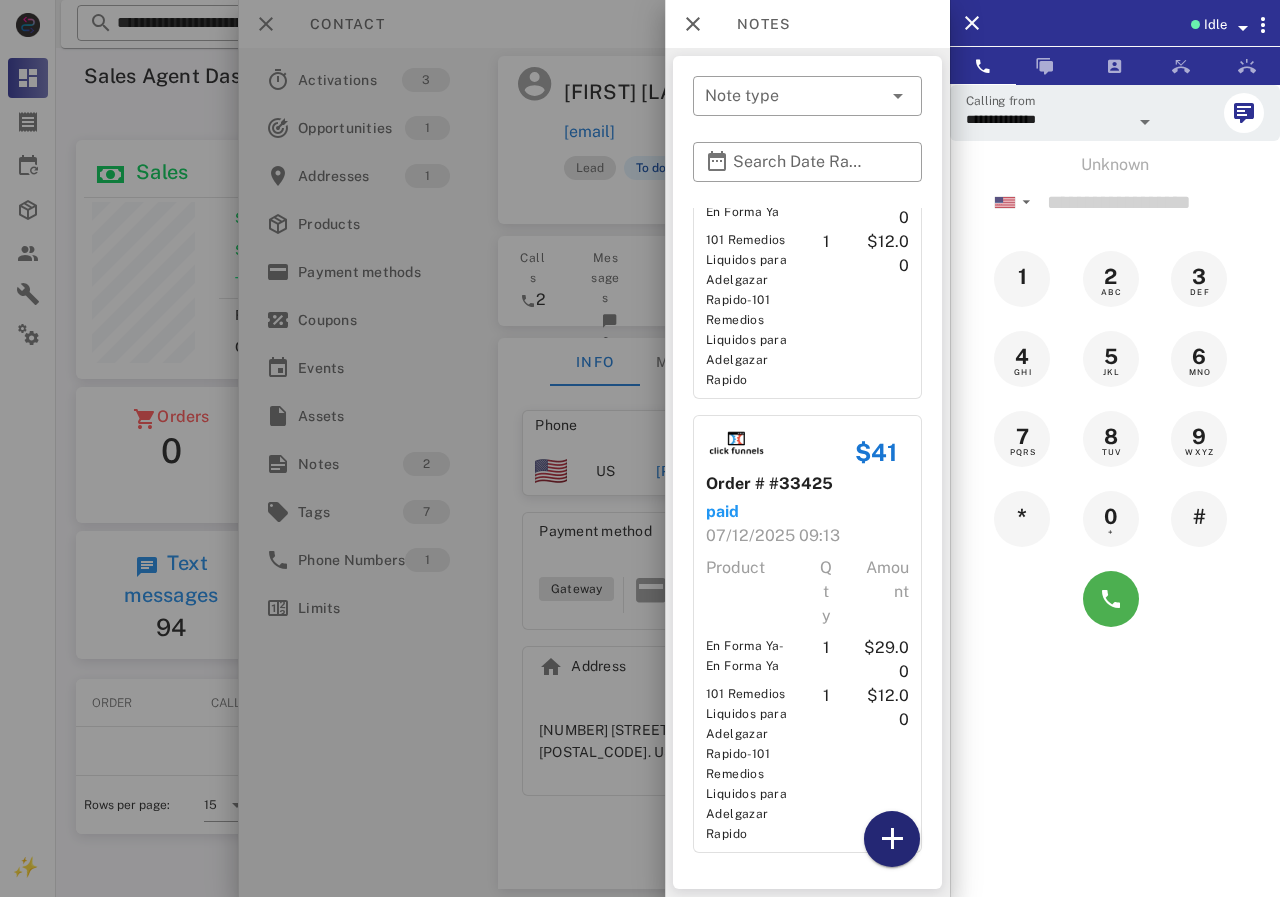 click at bounding box center [892, 839] 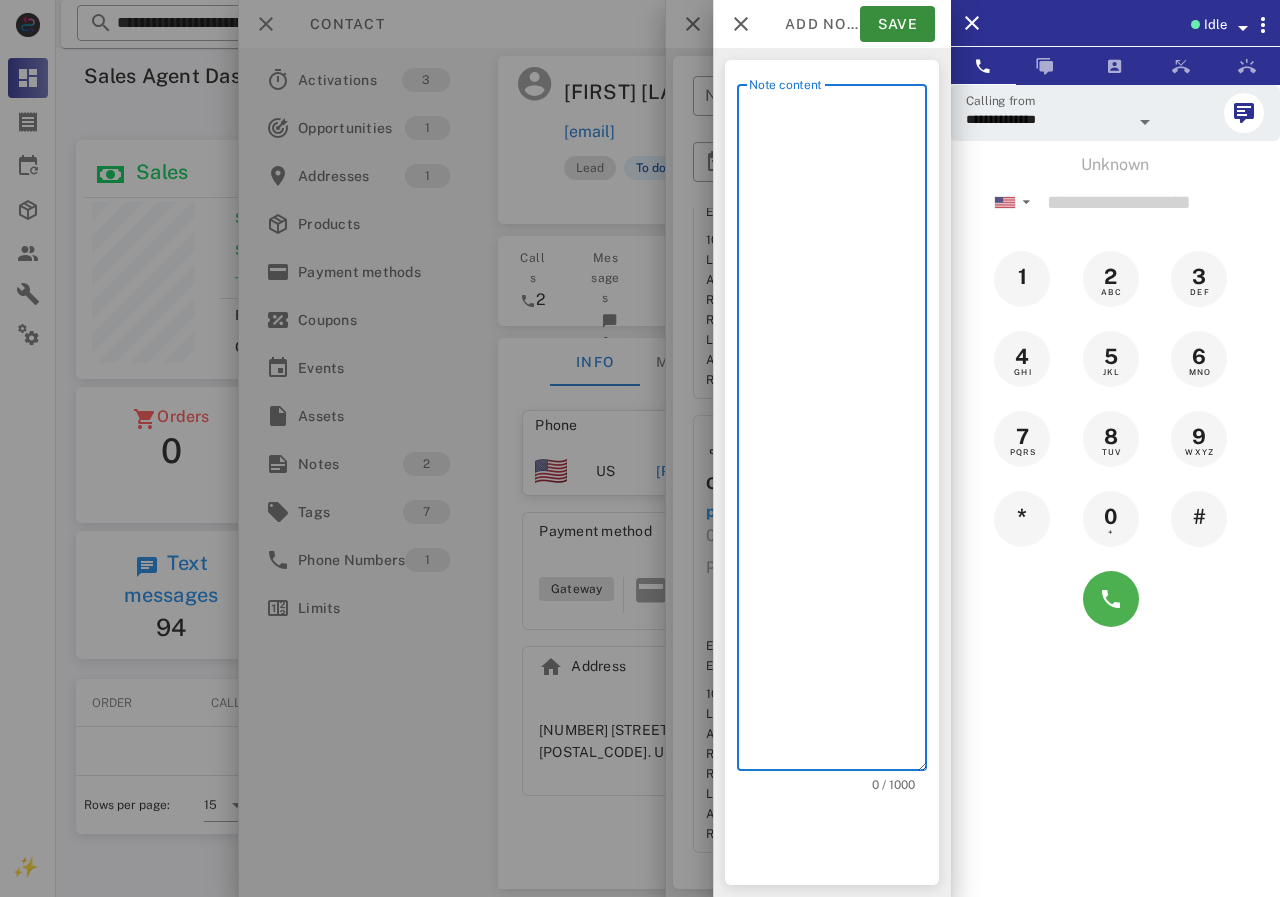 click on "Note content" at bounding box center [838, 432] 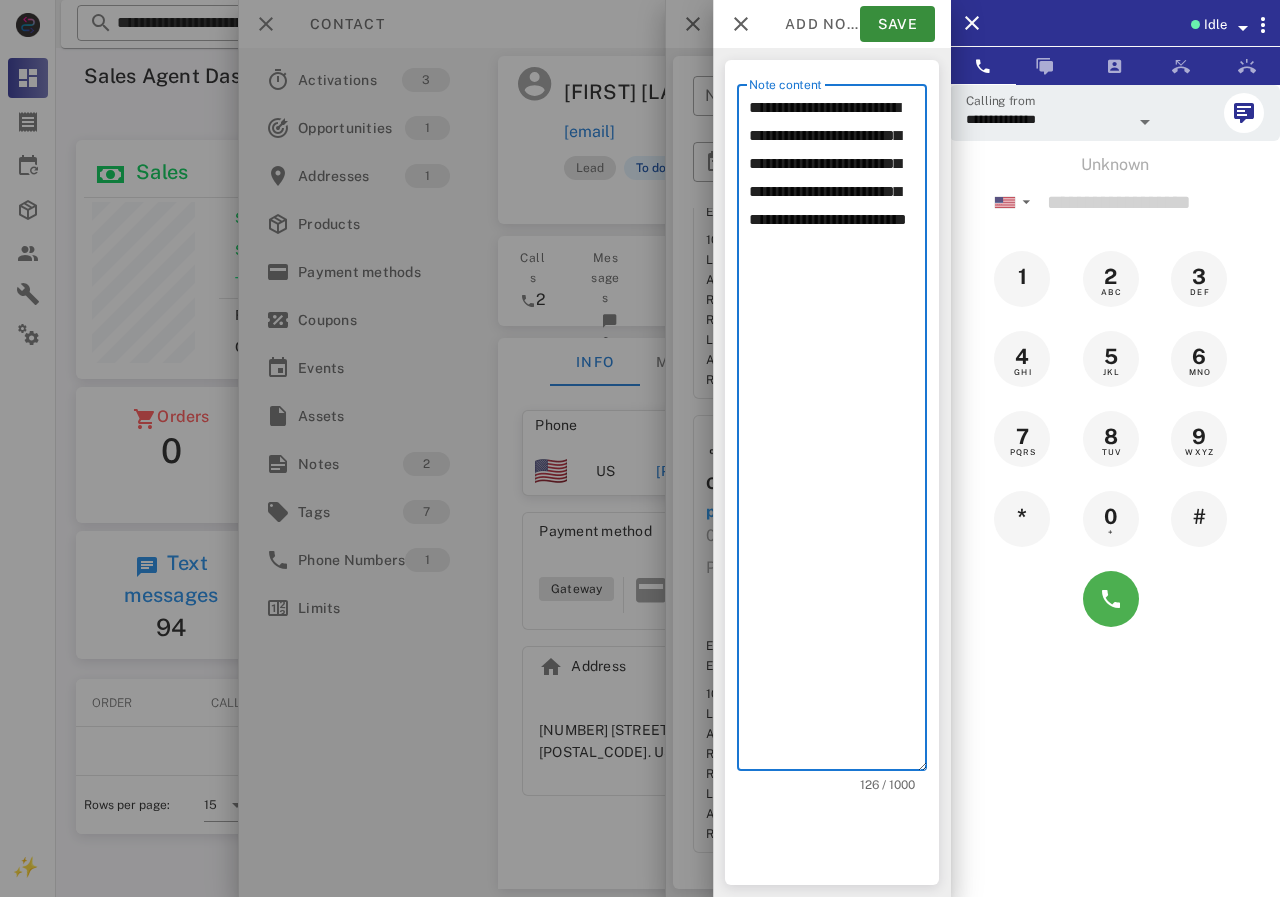 drag, startPoint x: 814, startPoint y: 192, endPoint x: 857, endPoint y: 335, distance: 149.32515 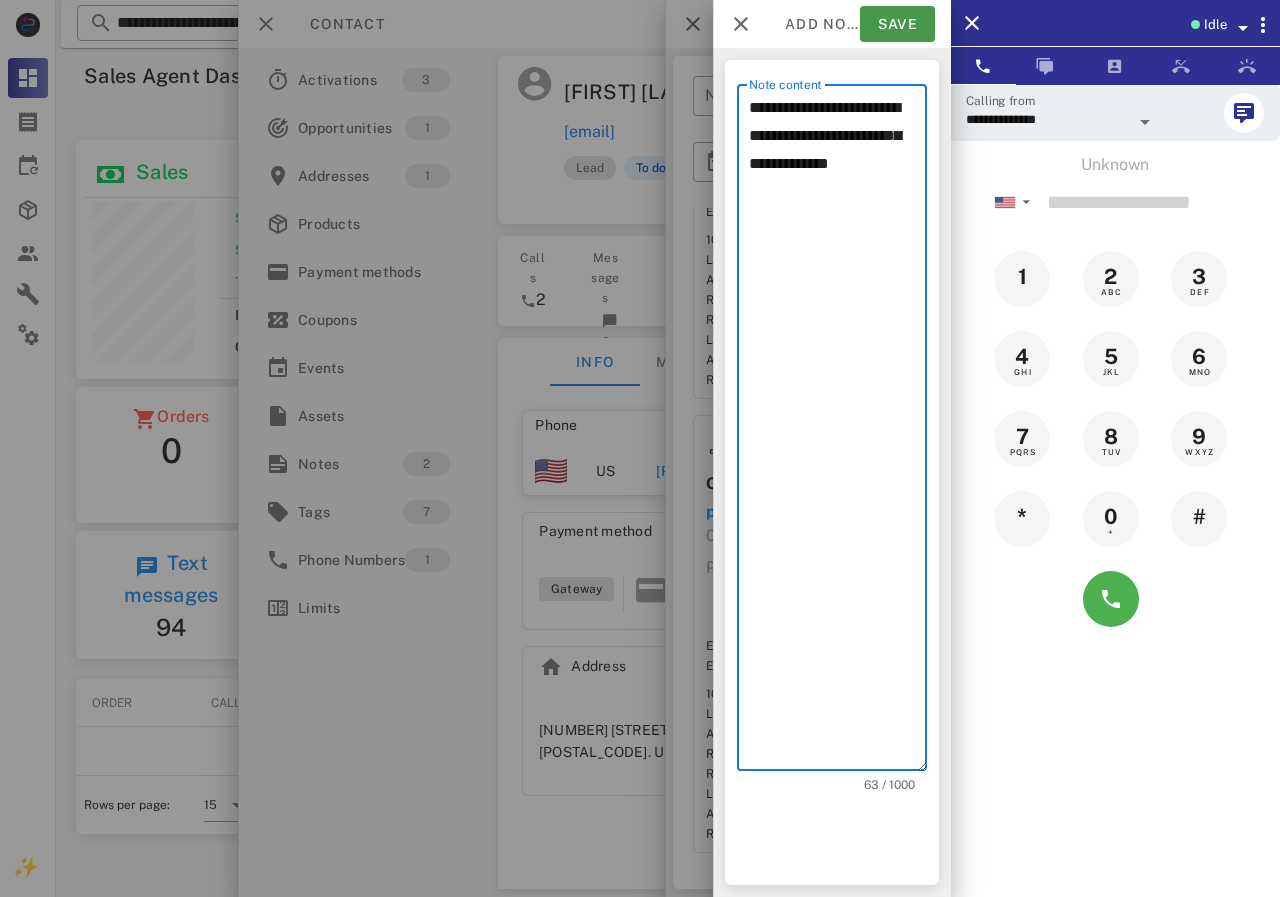 type on "**********" 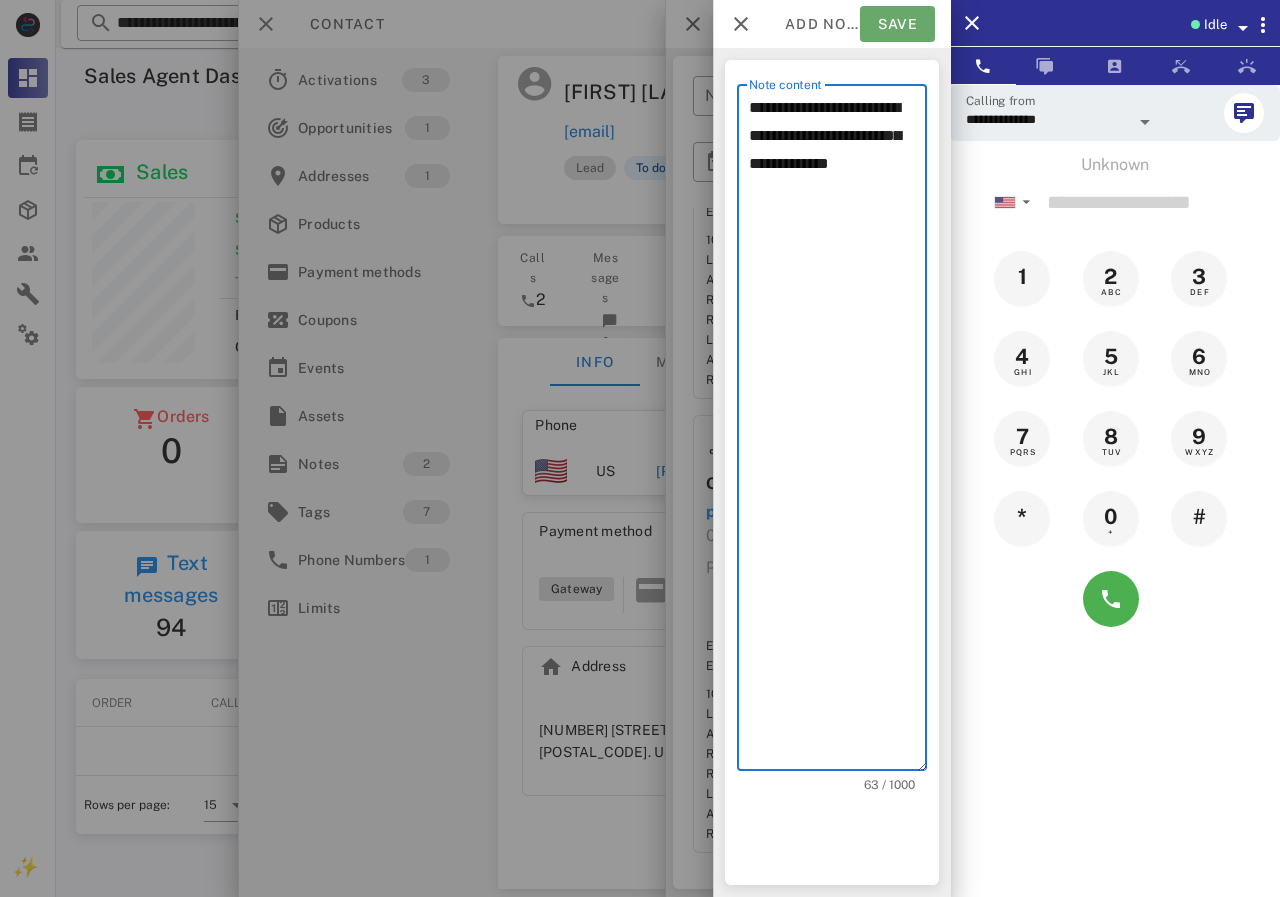 click on "Save" at bounding box center [897, 24] 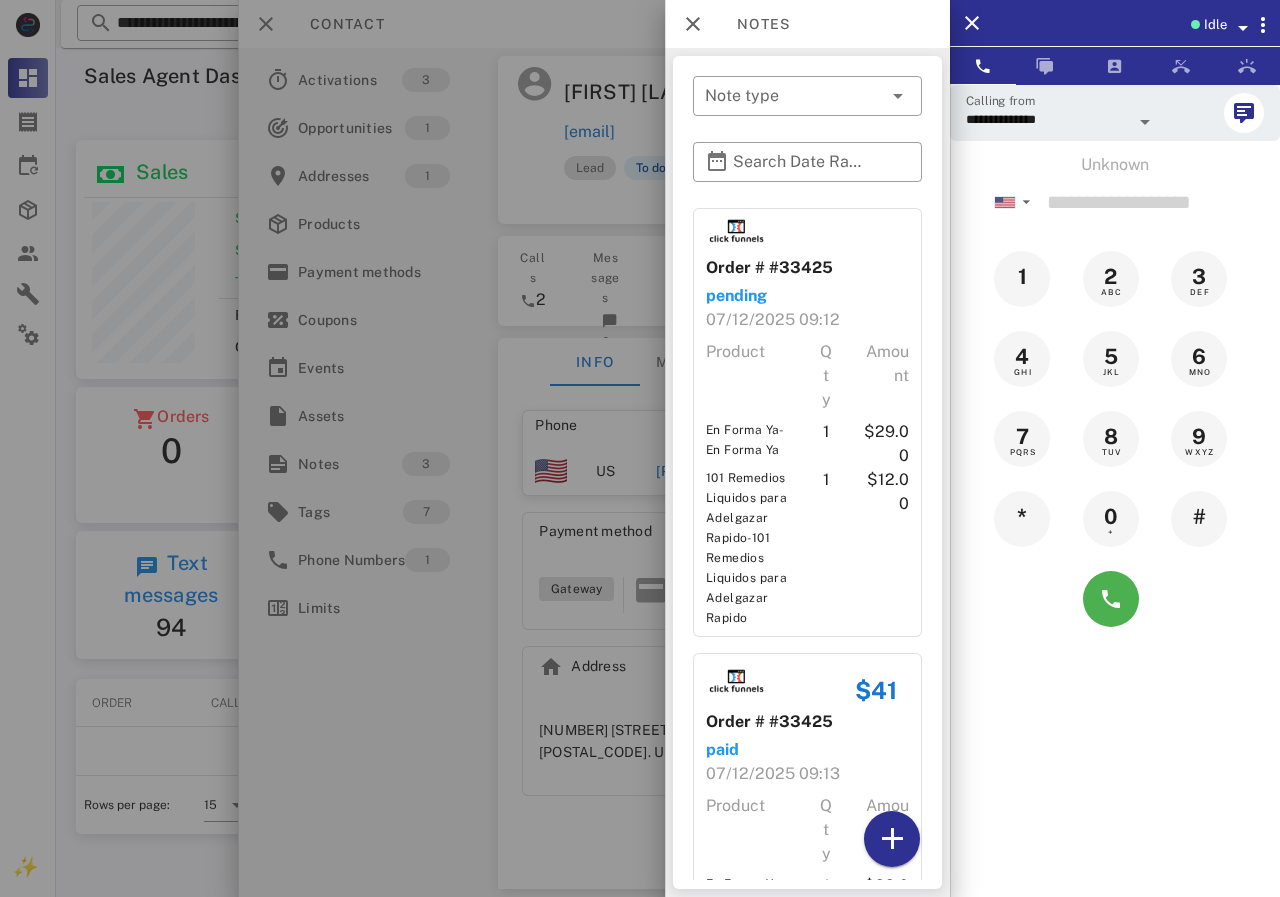 click at bounding box center [640, 448] 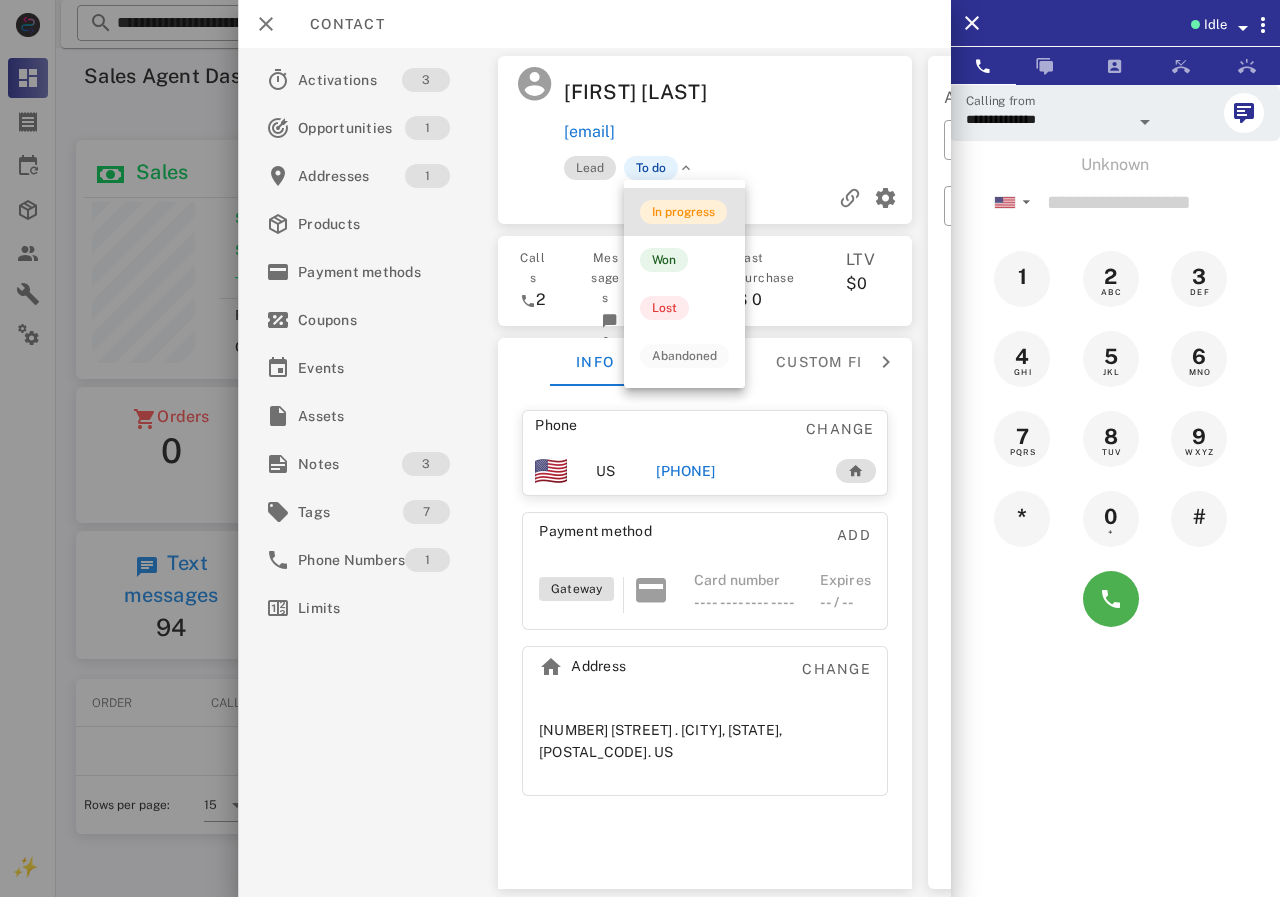 click on "In progress" at bounding box center (683, 212) 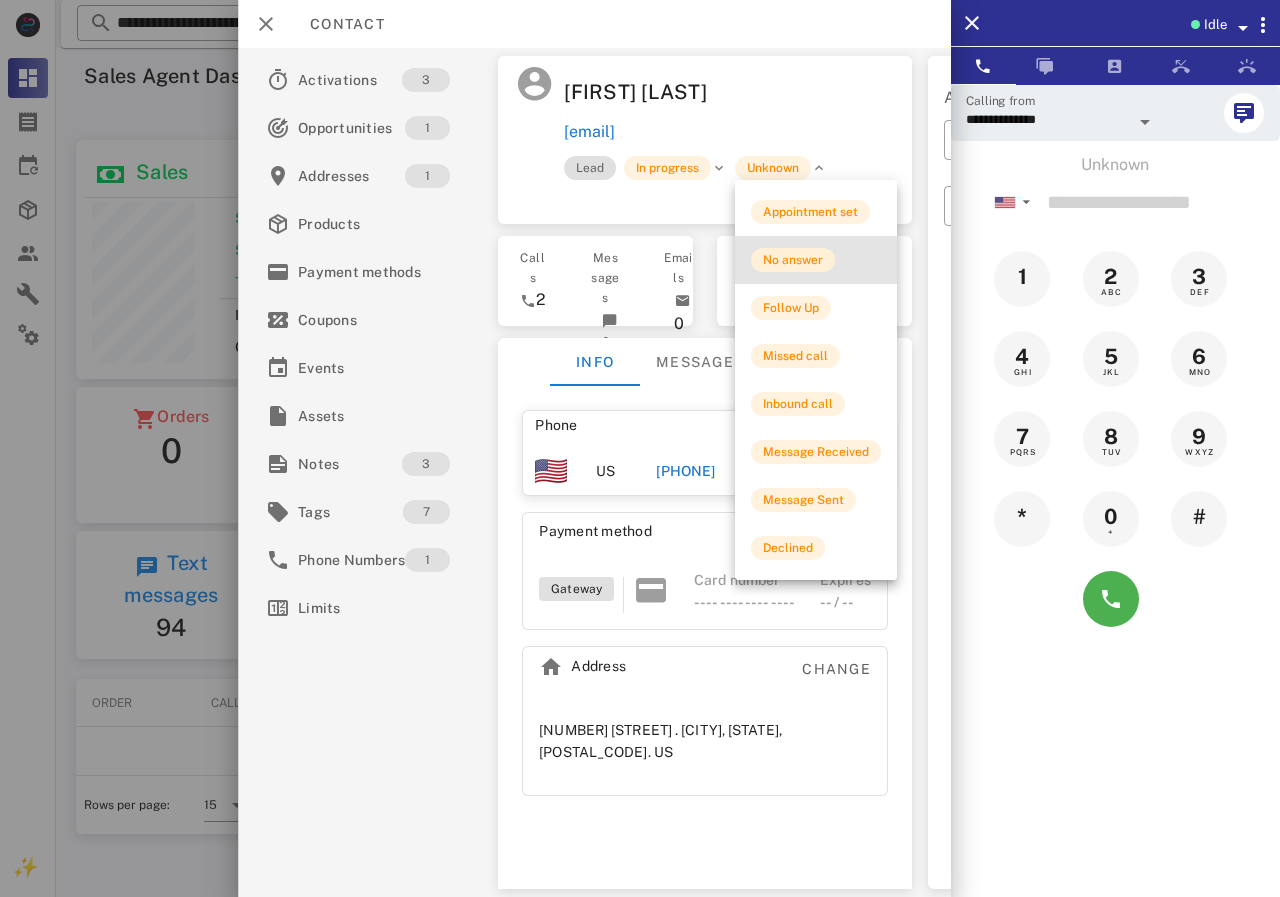 click on "No answer" at bounding box center [793, 260] 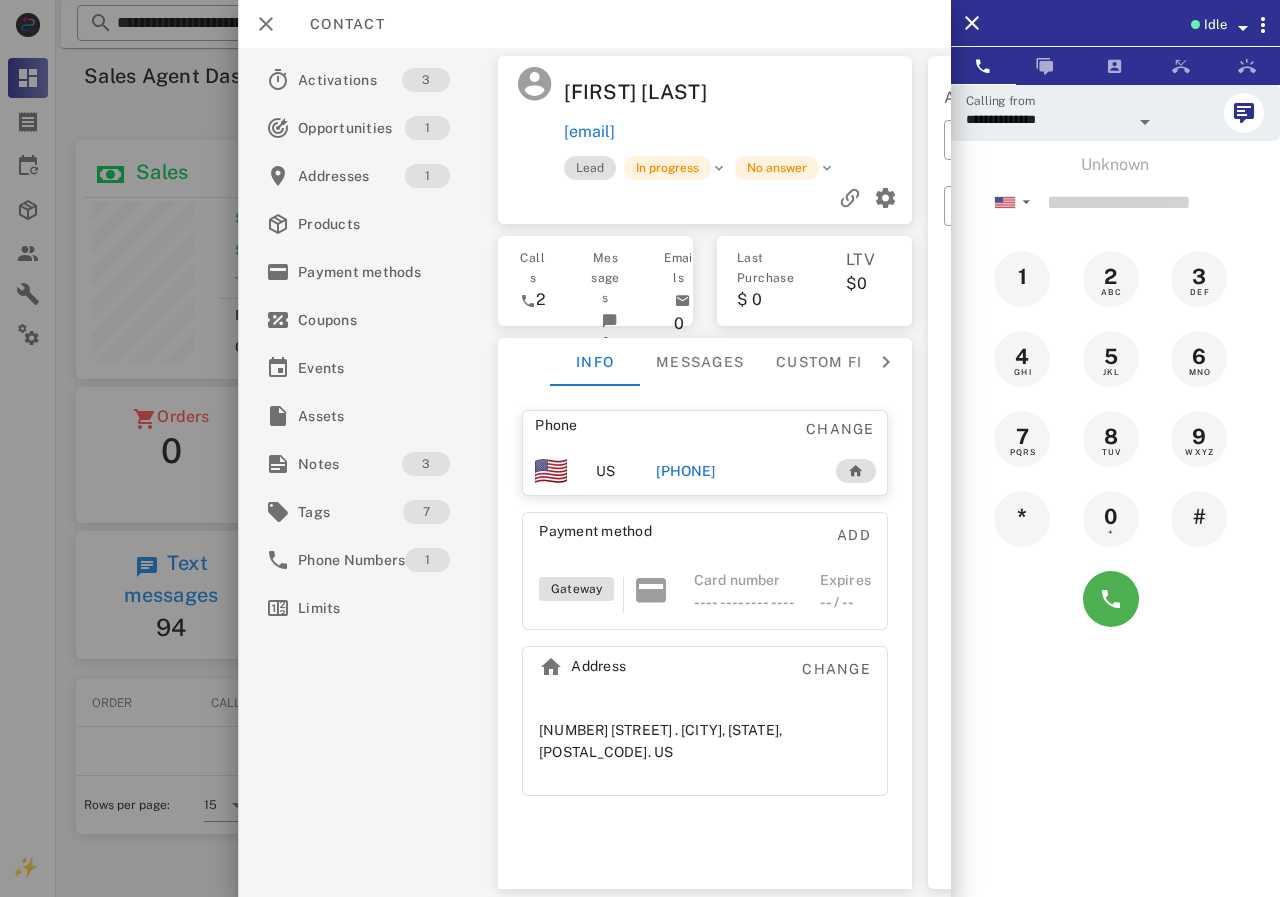 drag, startPoint x: 832, startPoint y: 136, endPoint x: 570, endPoint y: 146, distance: 262.19077 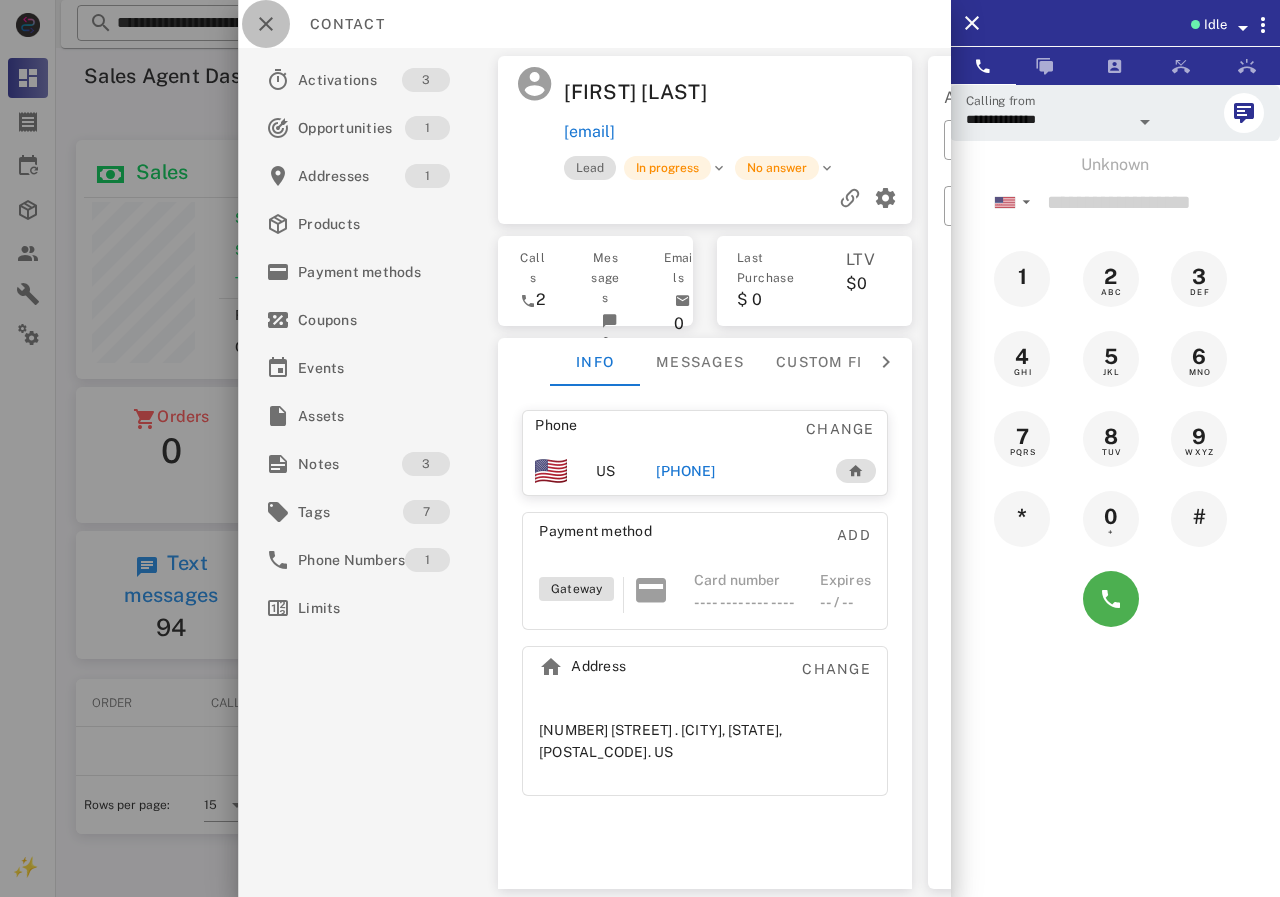 click at bounding box center (266, 24) 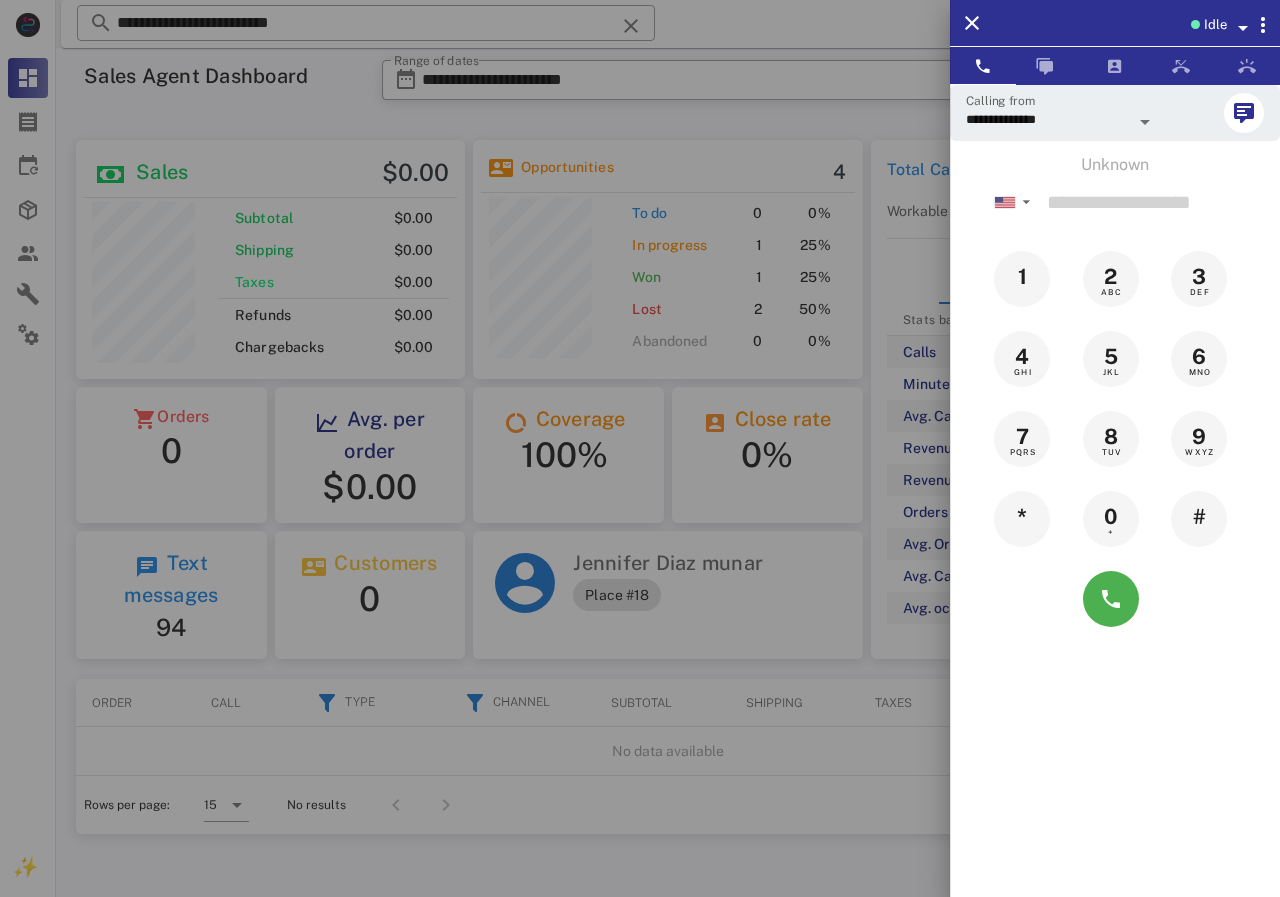 click at bounding box center (640, 448) 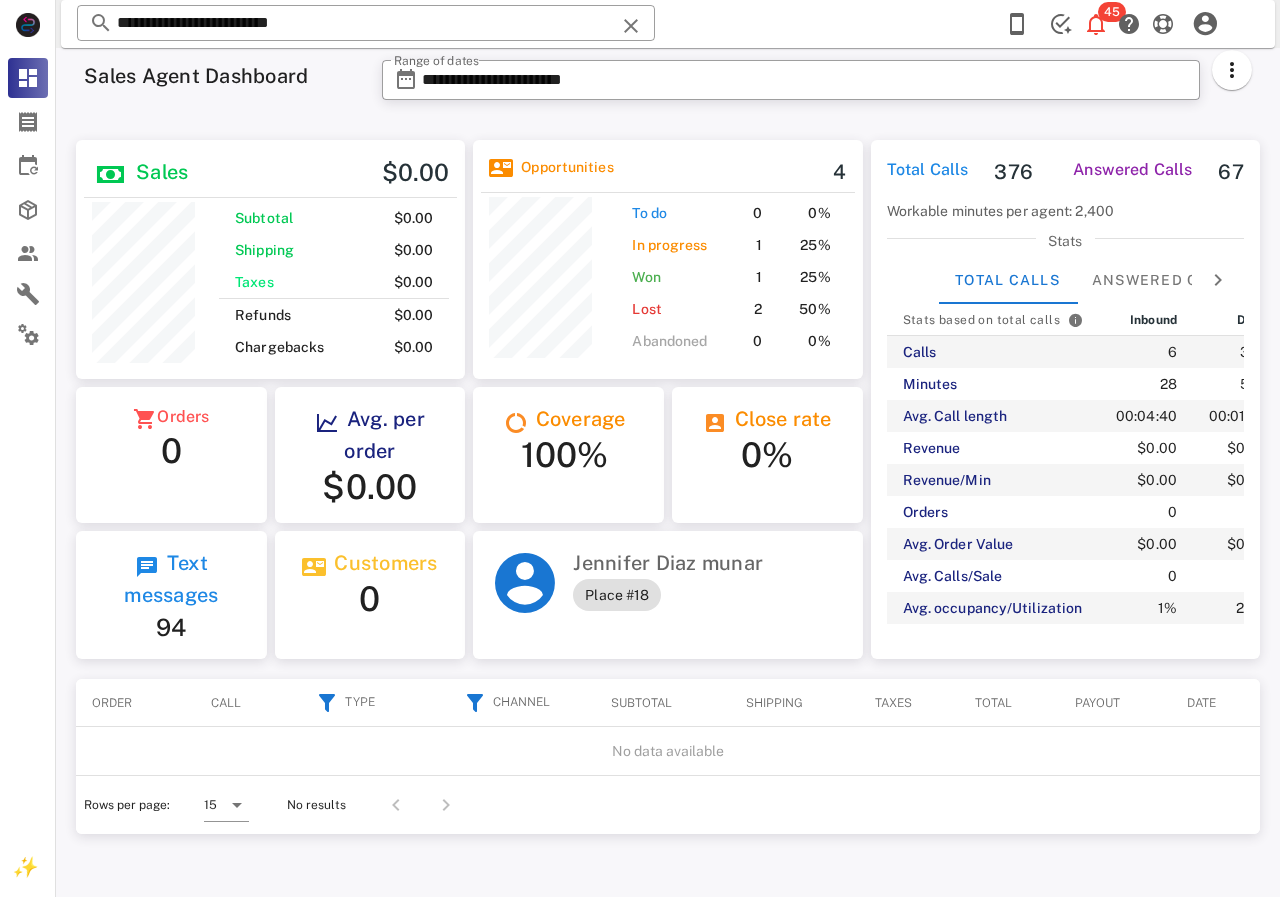 drag, startPoint x: 294, startPoint y: 27, endPoint x: 65, endPoint y: 28, distance: 229.00218 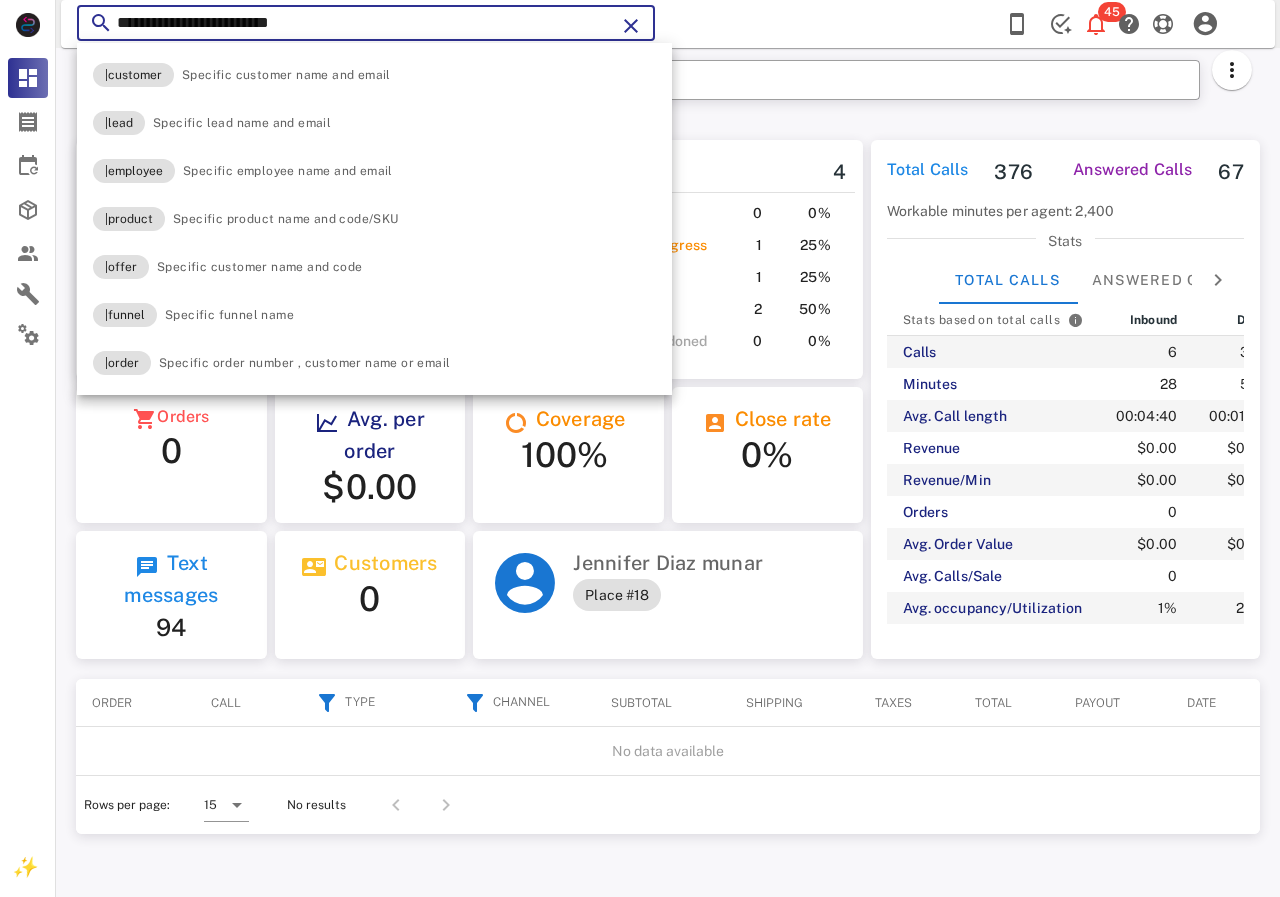 paste 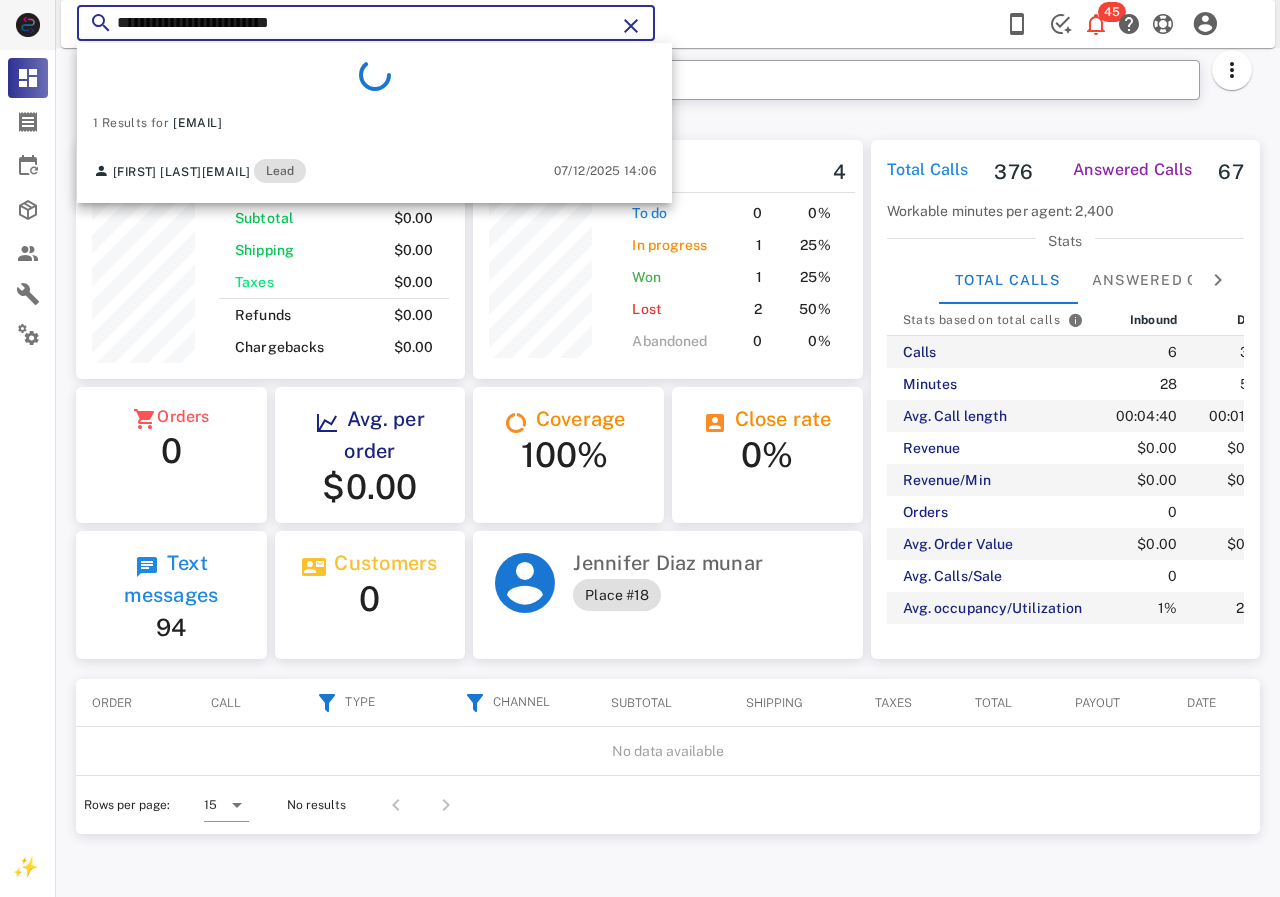 drag, startPoint x: 380, startPoint y: 25, endPoint x: 0, endPoint y: 25, distance: 380 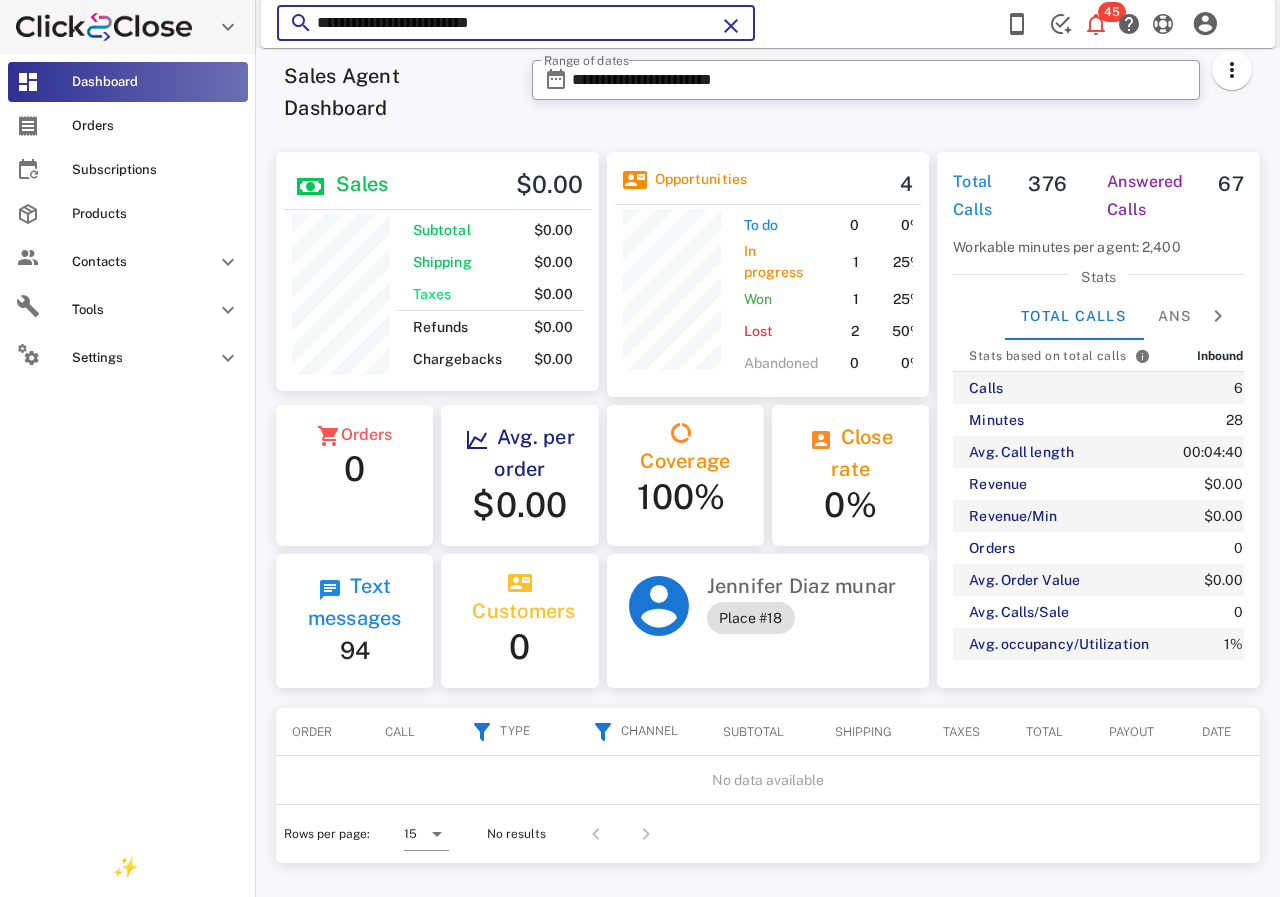 scroll, scrollTop: 255, scrollLeft: 318, axis: both 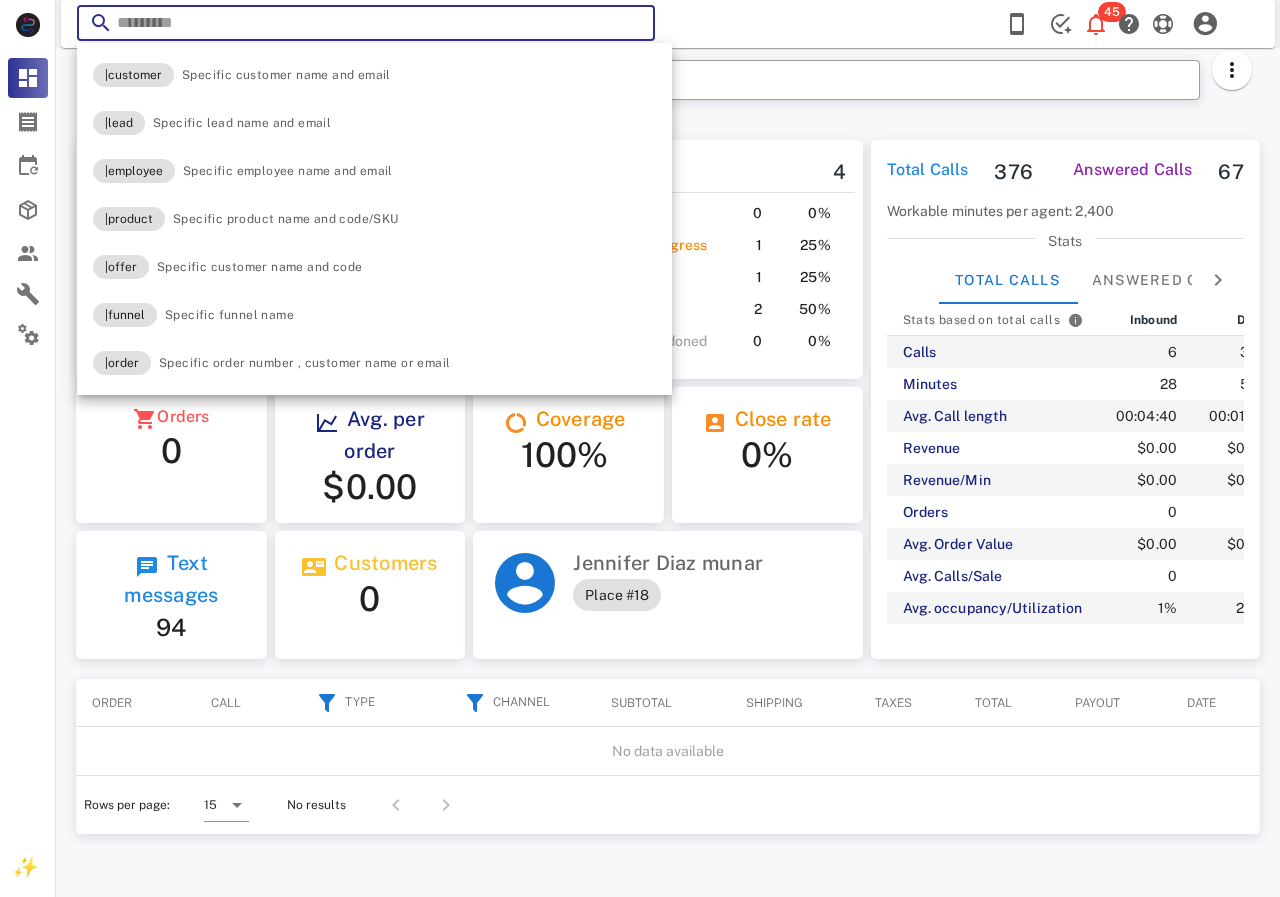 click at bounding box center (366, 23) 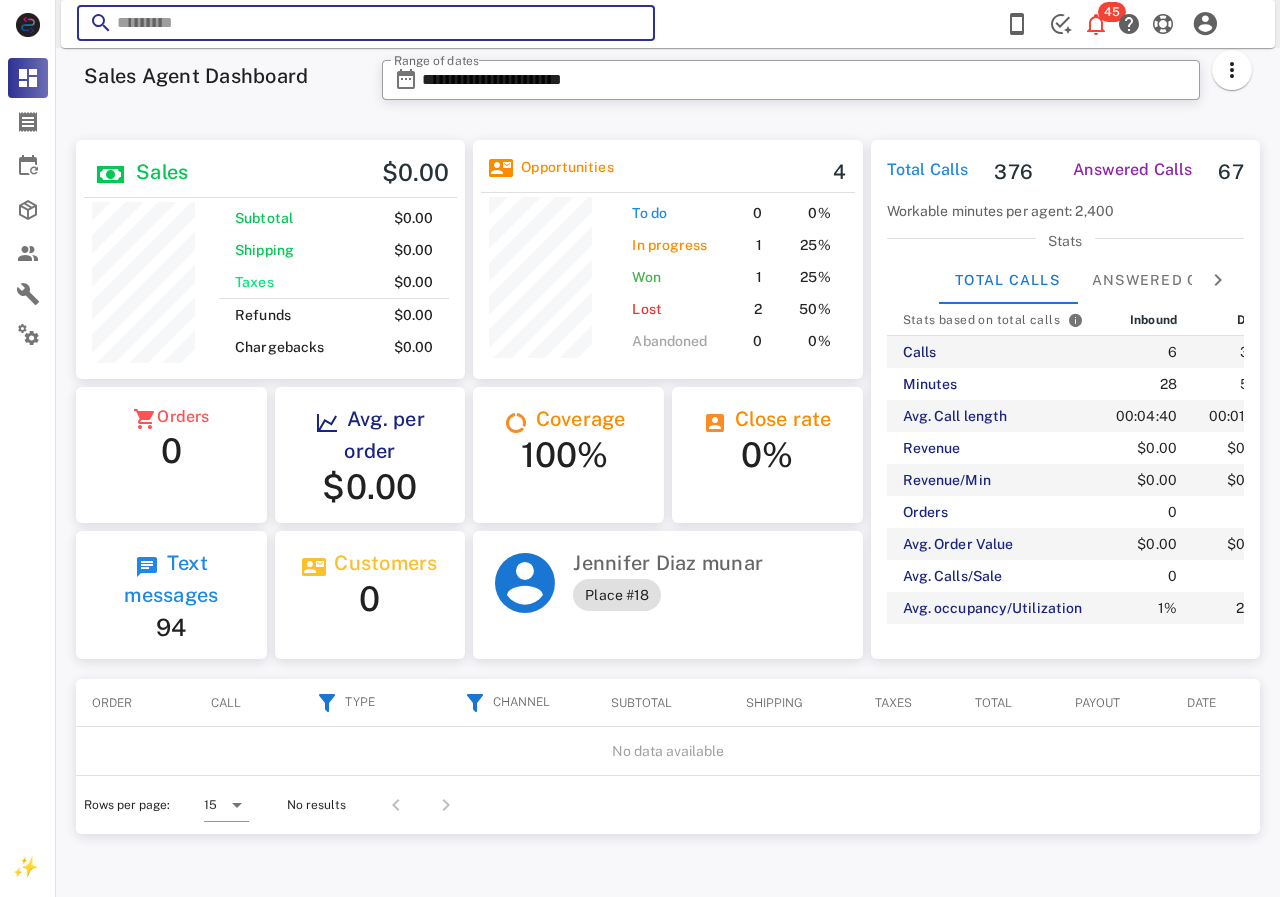 paste on "**********" 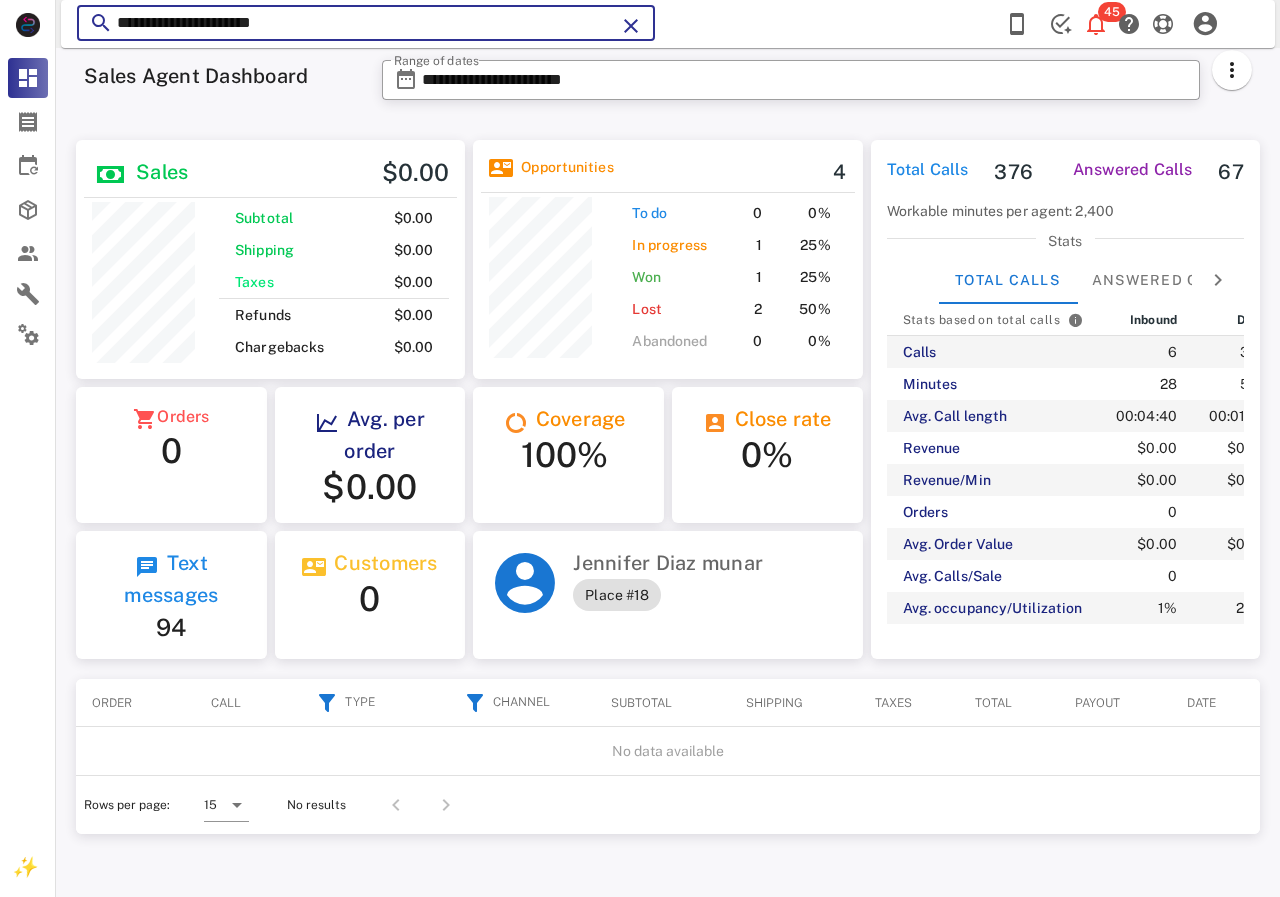 click on "**********" at bounding box center [366, 23] 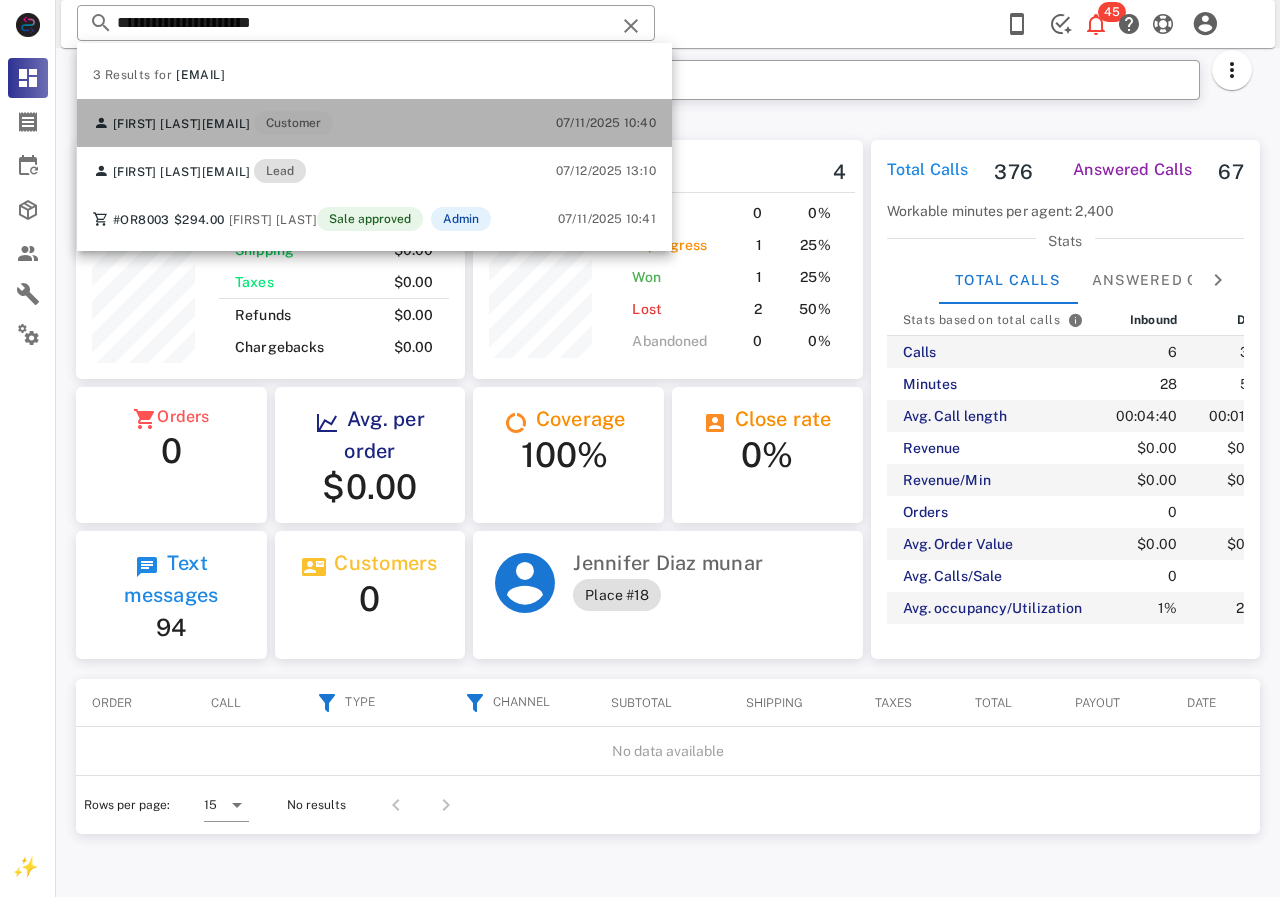 click on "[EMAIL]" at bounding box center (226, 124) 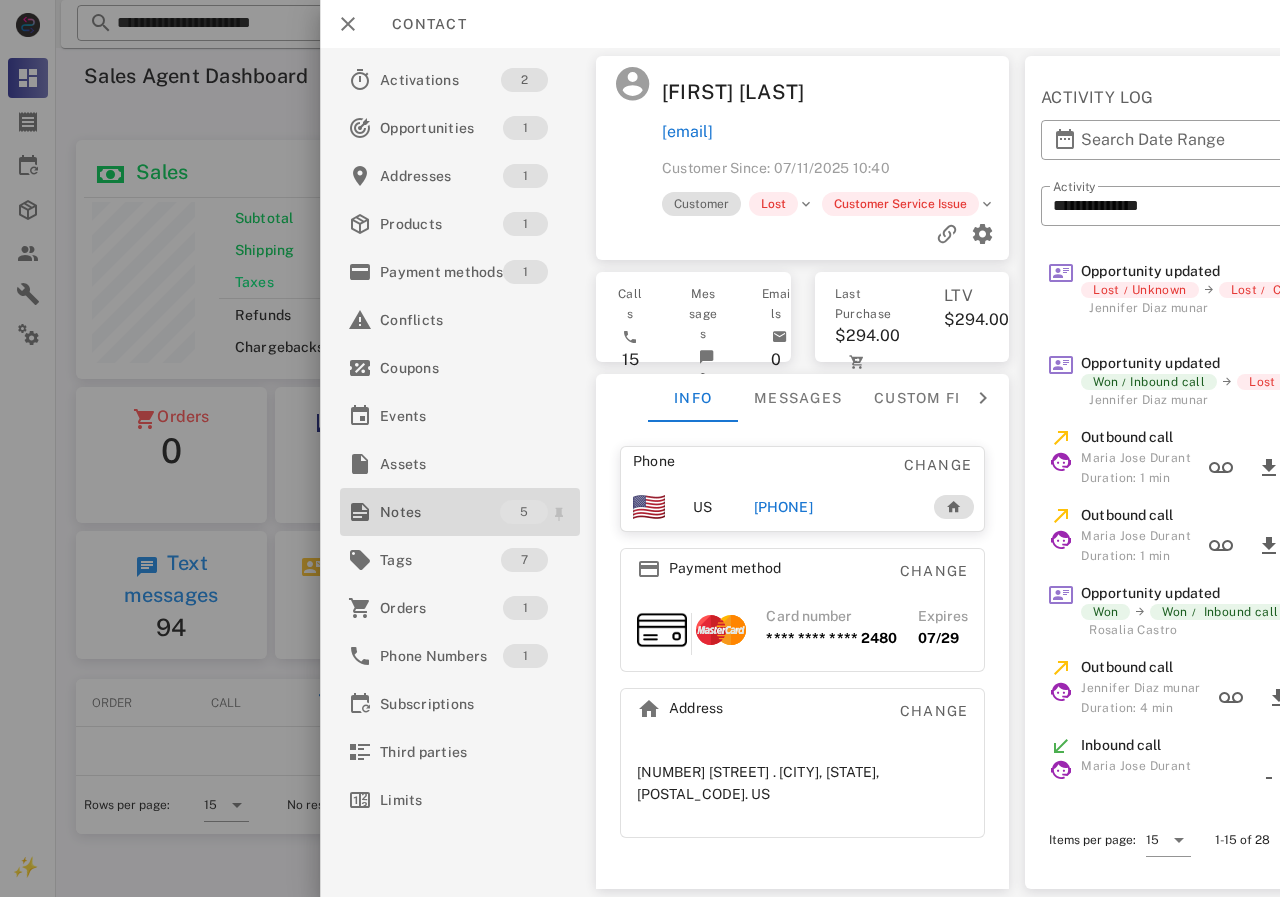click on "Notes" at bounding box center [440, 512] 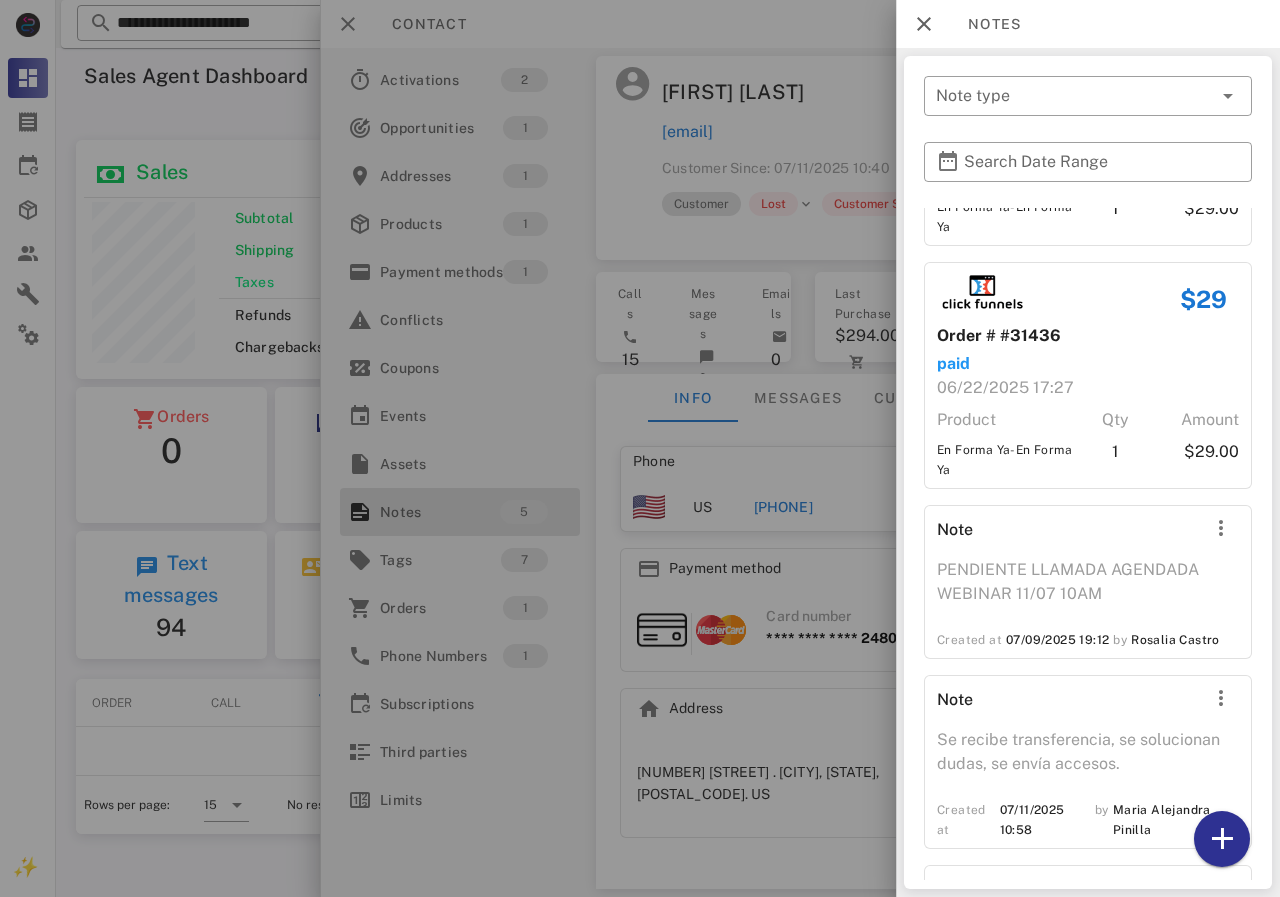 scroll, scrollTop: 444, scrollLeft: 0, axis: vertical 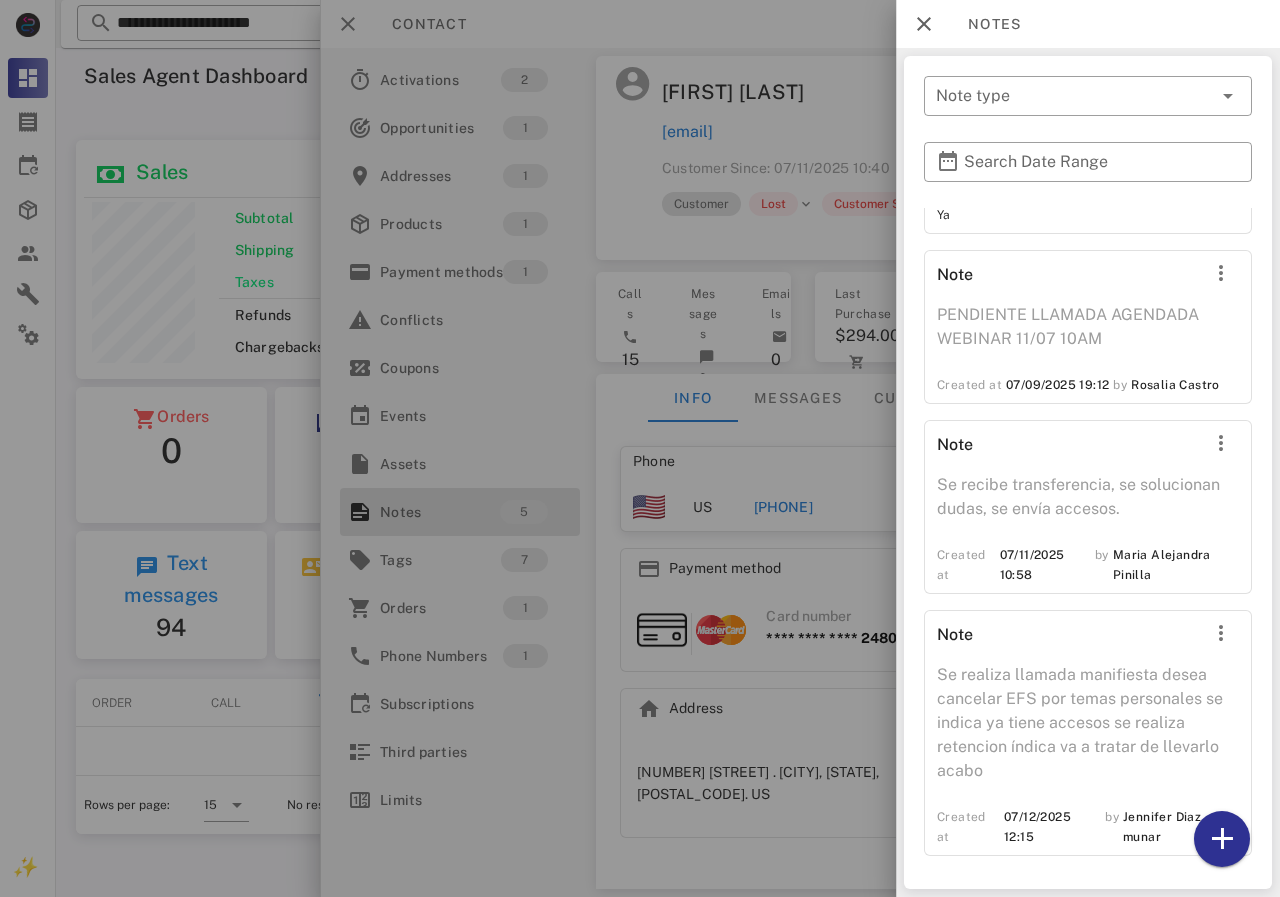 click at bounding box center [640, 448] 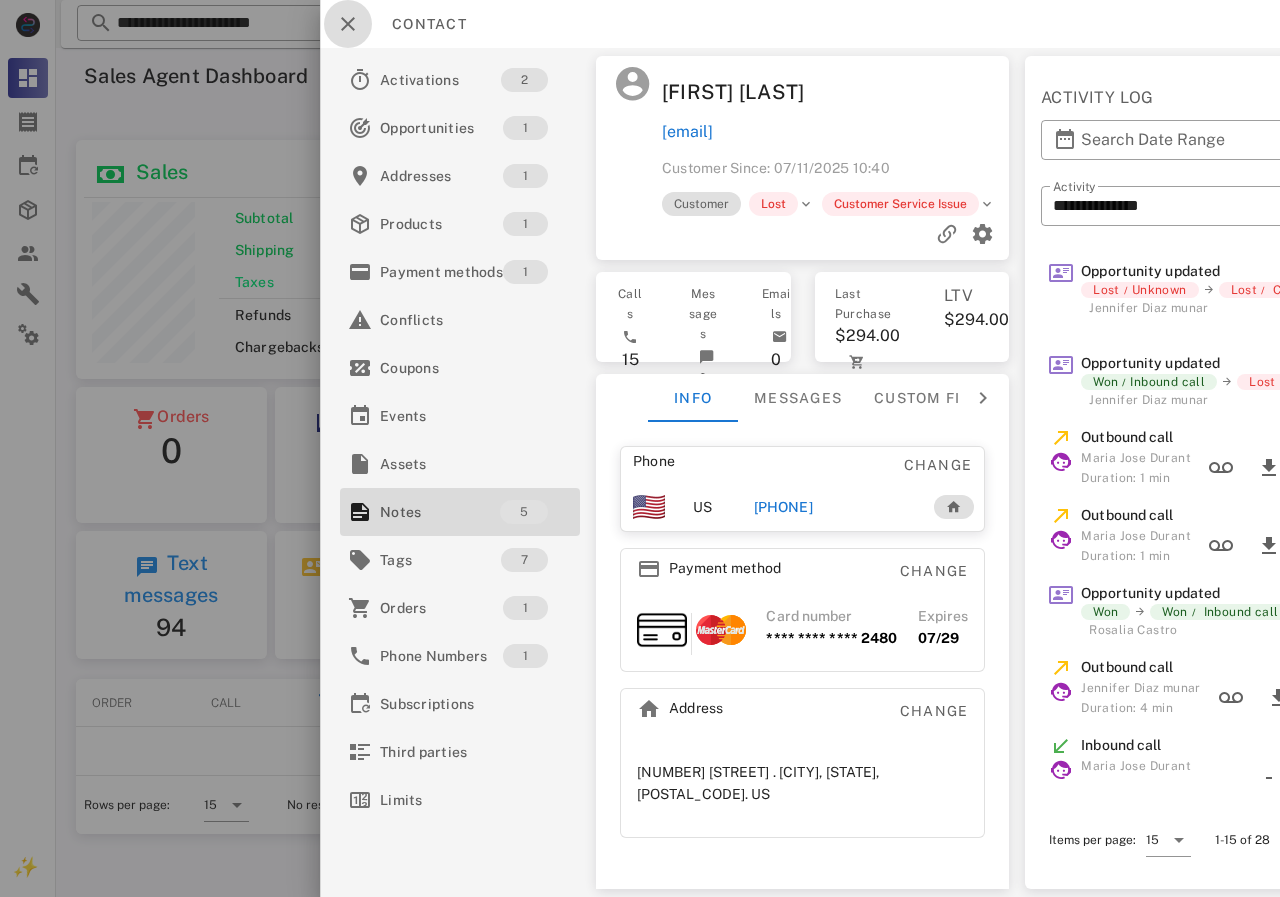 click at bounding box center [348, 24] 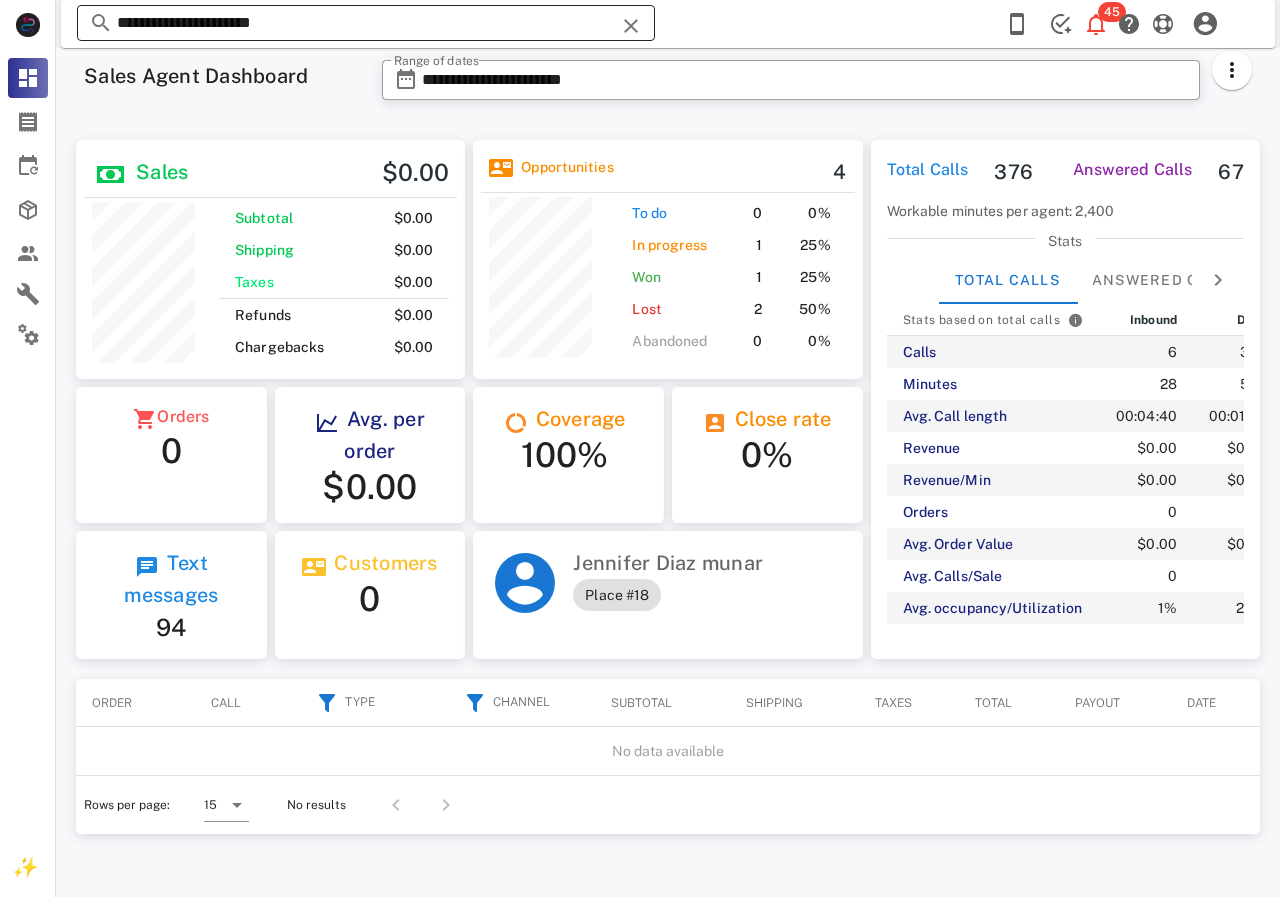 click on "**********" at bounding box center (366, 23) 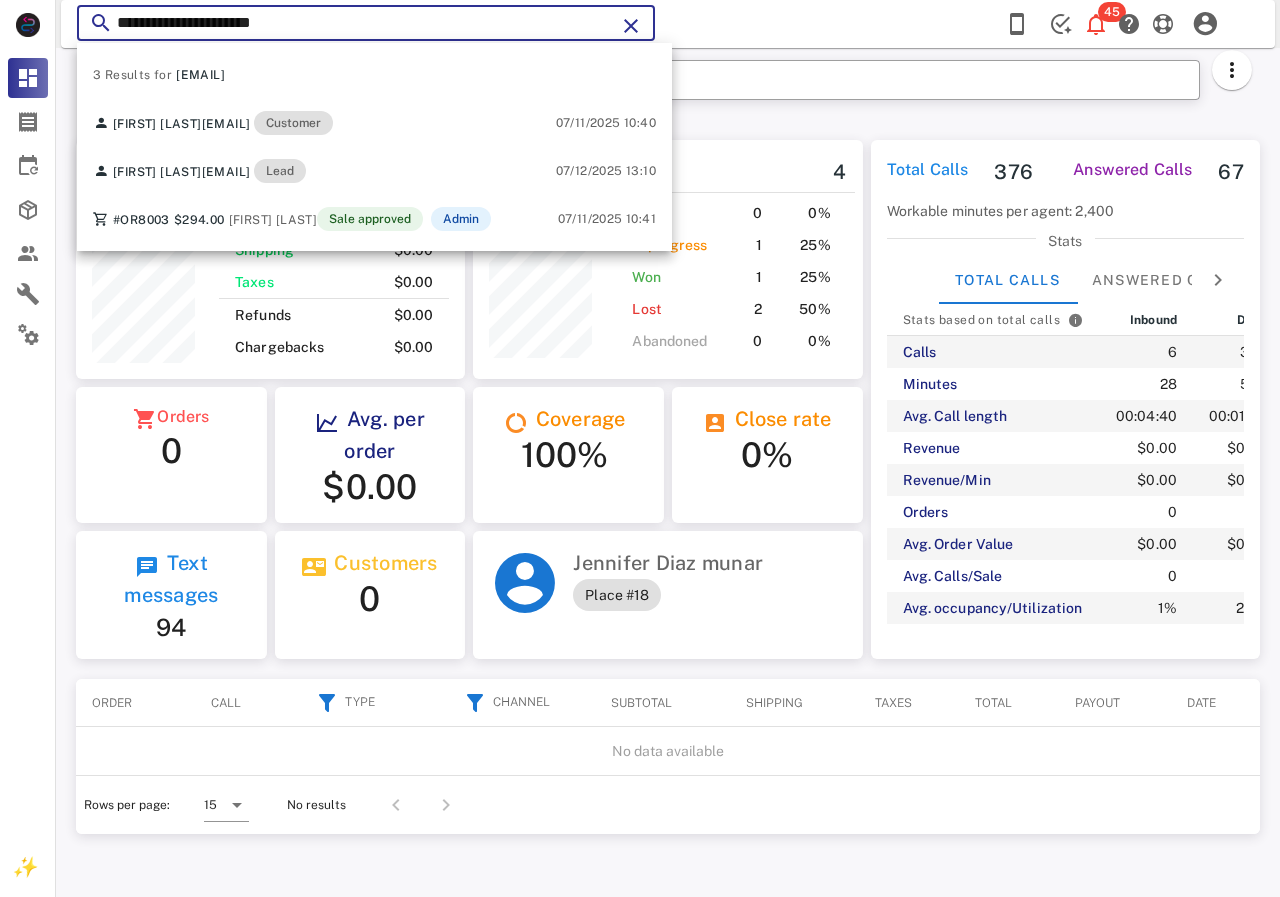 drag, startPoint x: 408, startPoint y: 31, endPoint x: 60, endPoint y: 27, distance: 348.02298 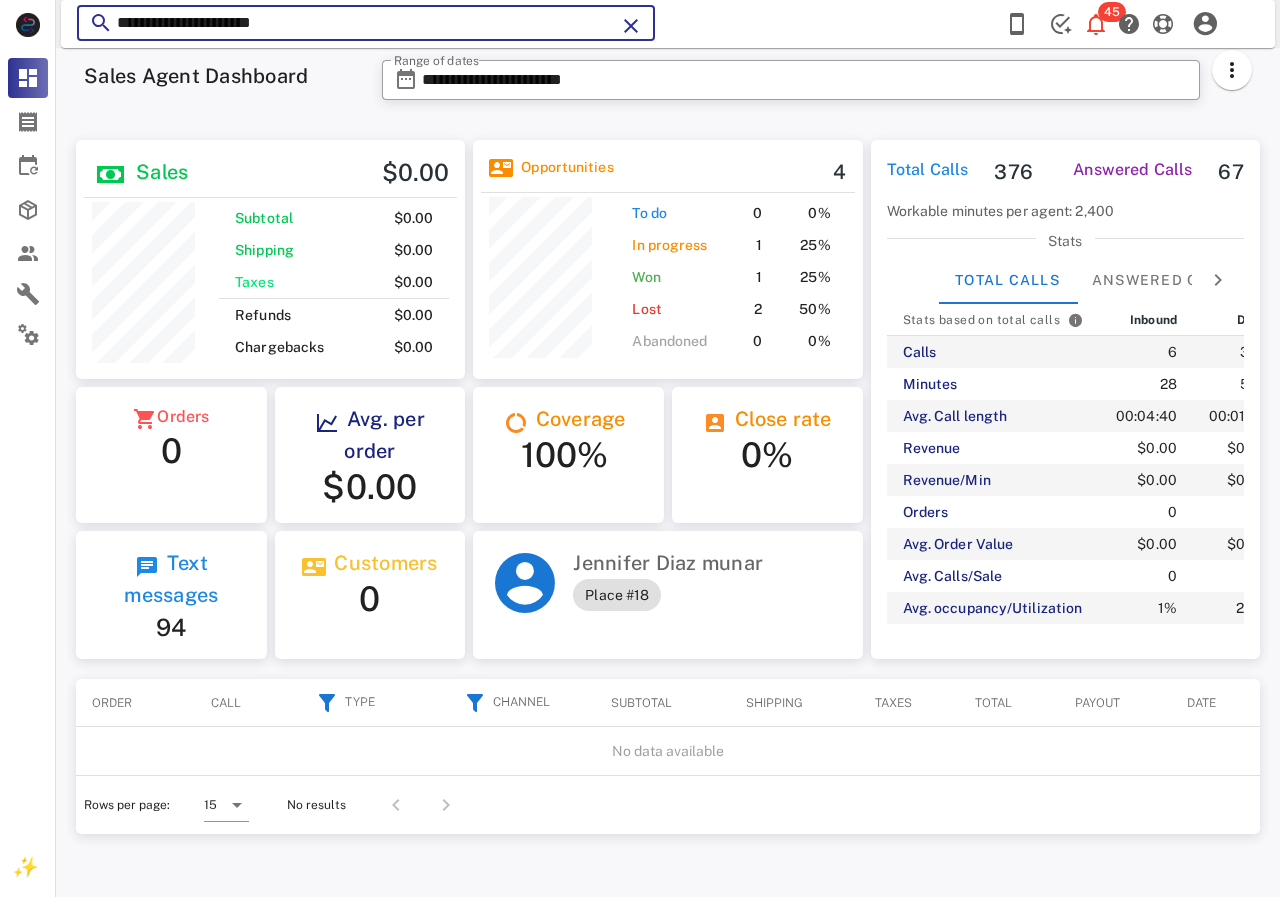 paste 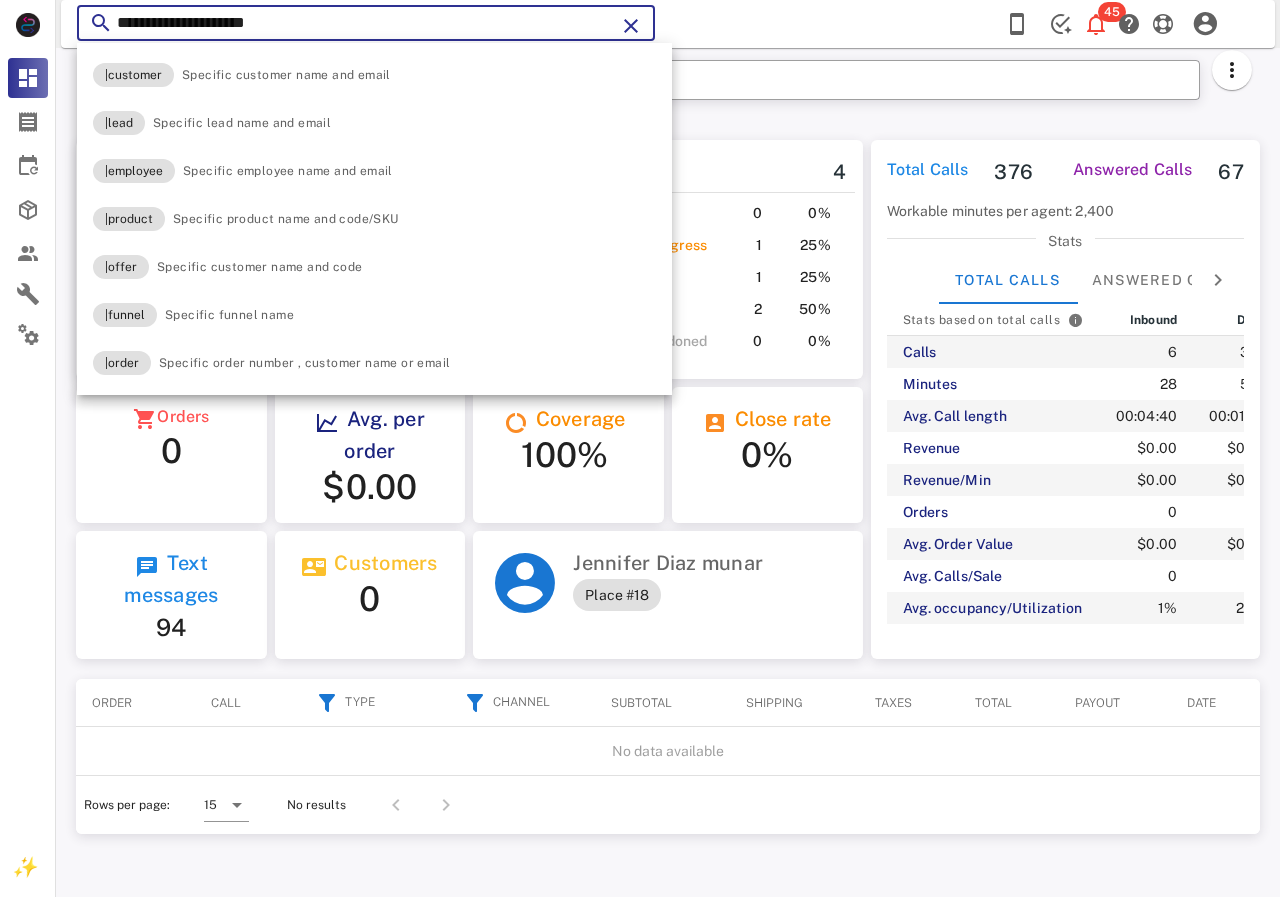 type on "**********" 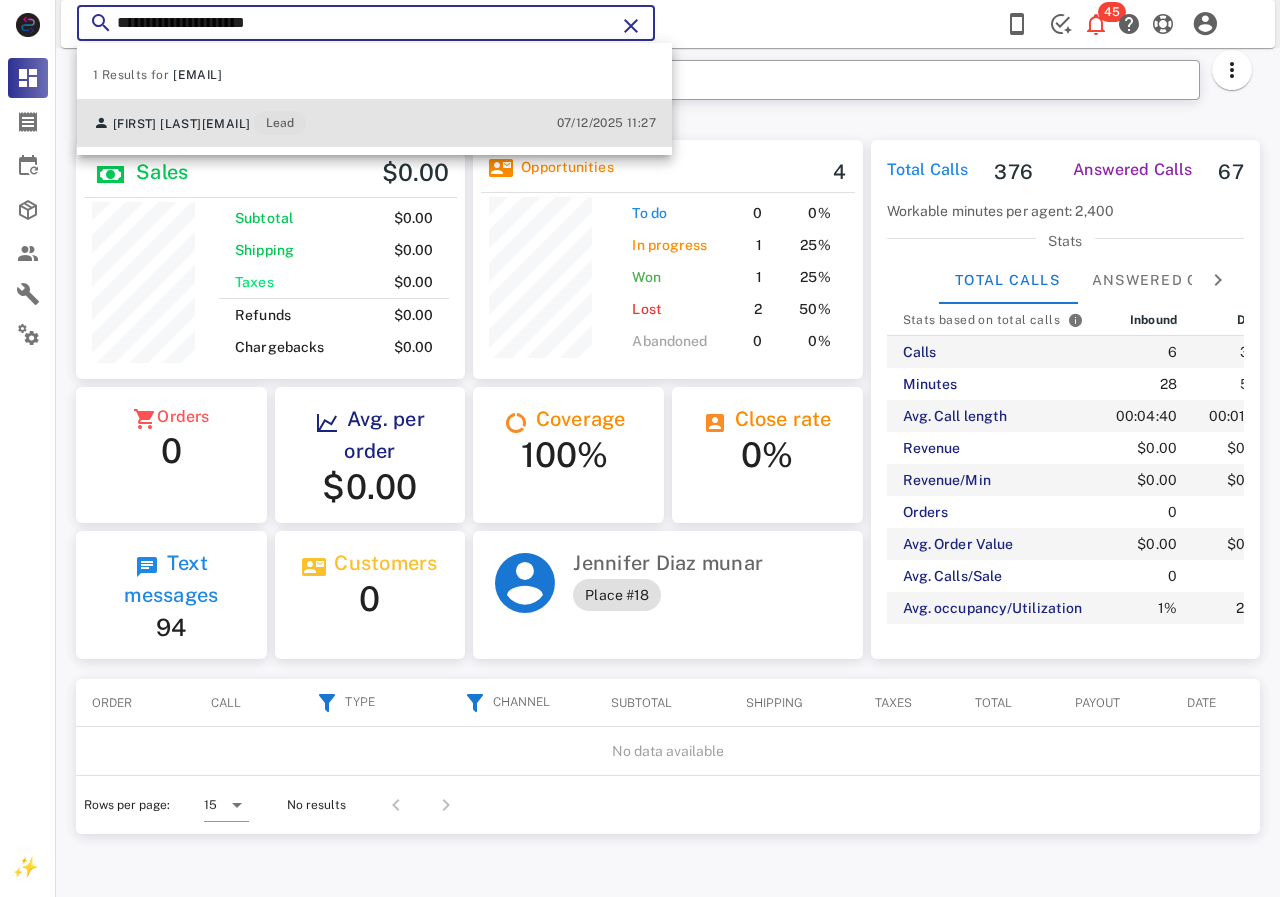 click on "[EMAIL]" at bounding box center (226, 124) 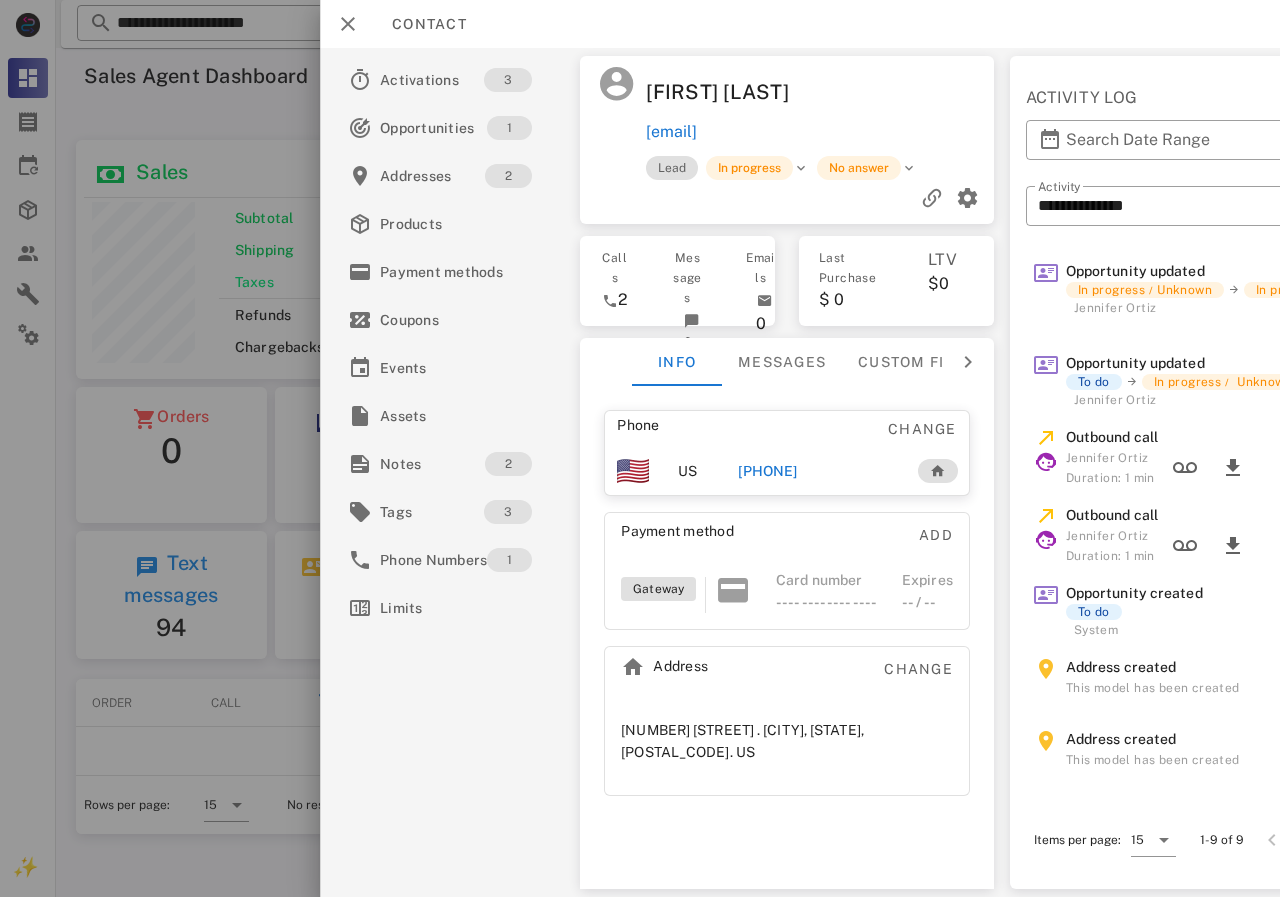 click on "[PHONE]" at bounding box center (767, 471) 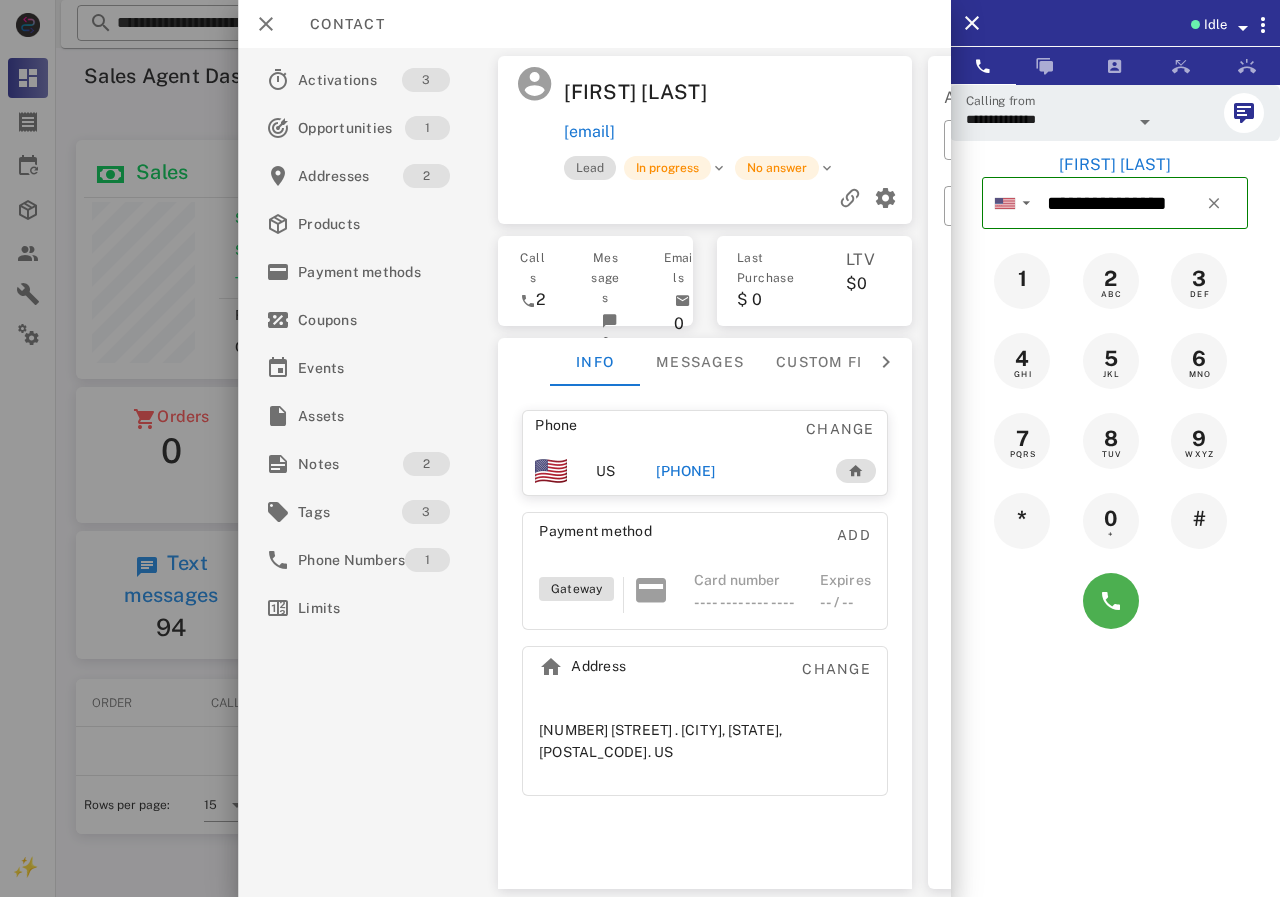 click on "[PHONE]" at bounding box center (685, 471) 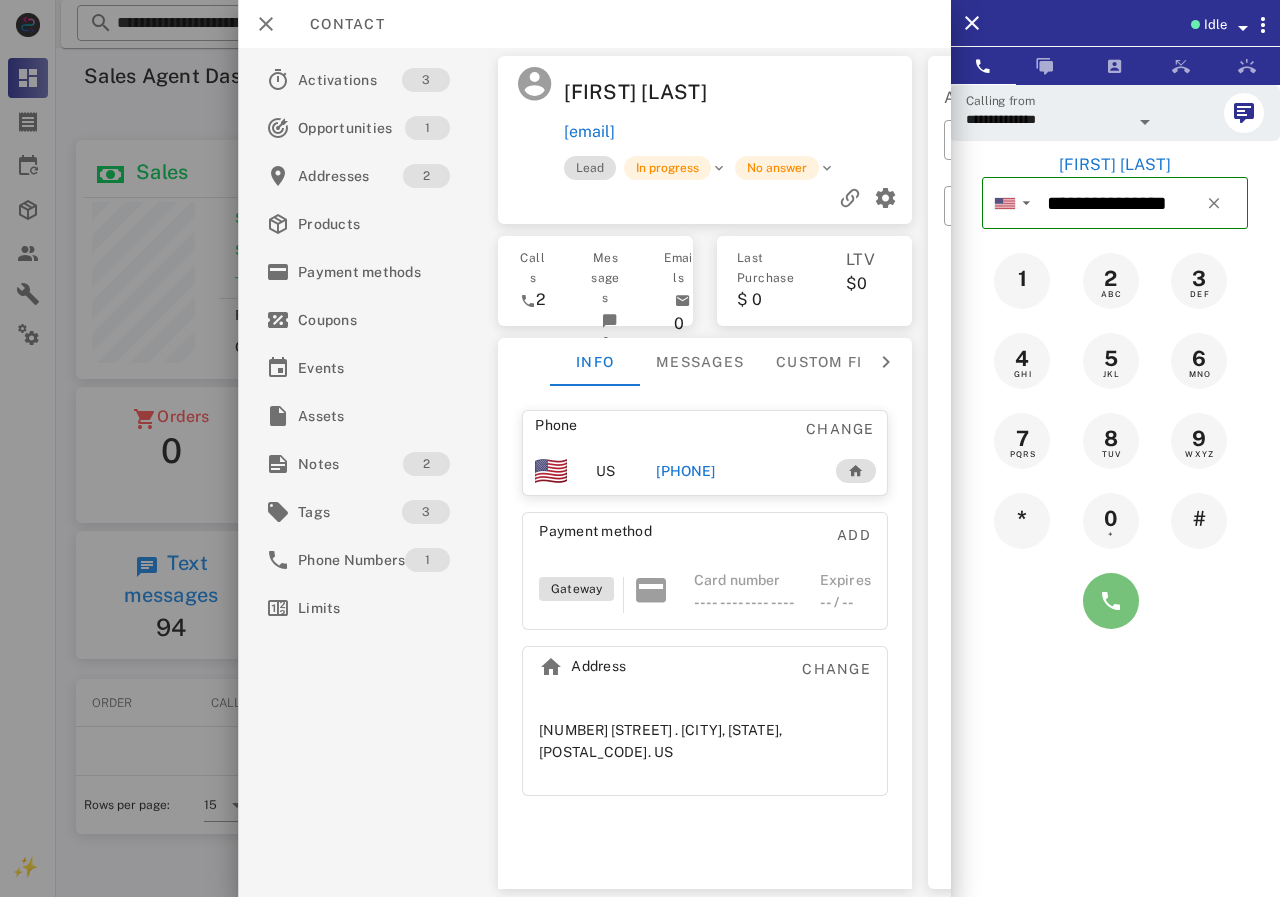 click at bounding box center [1111, 601] 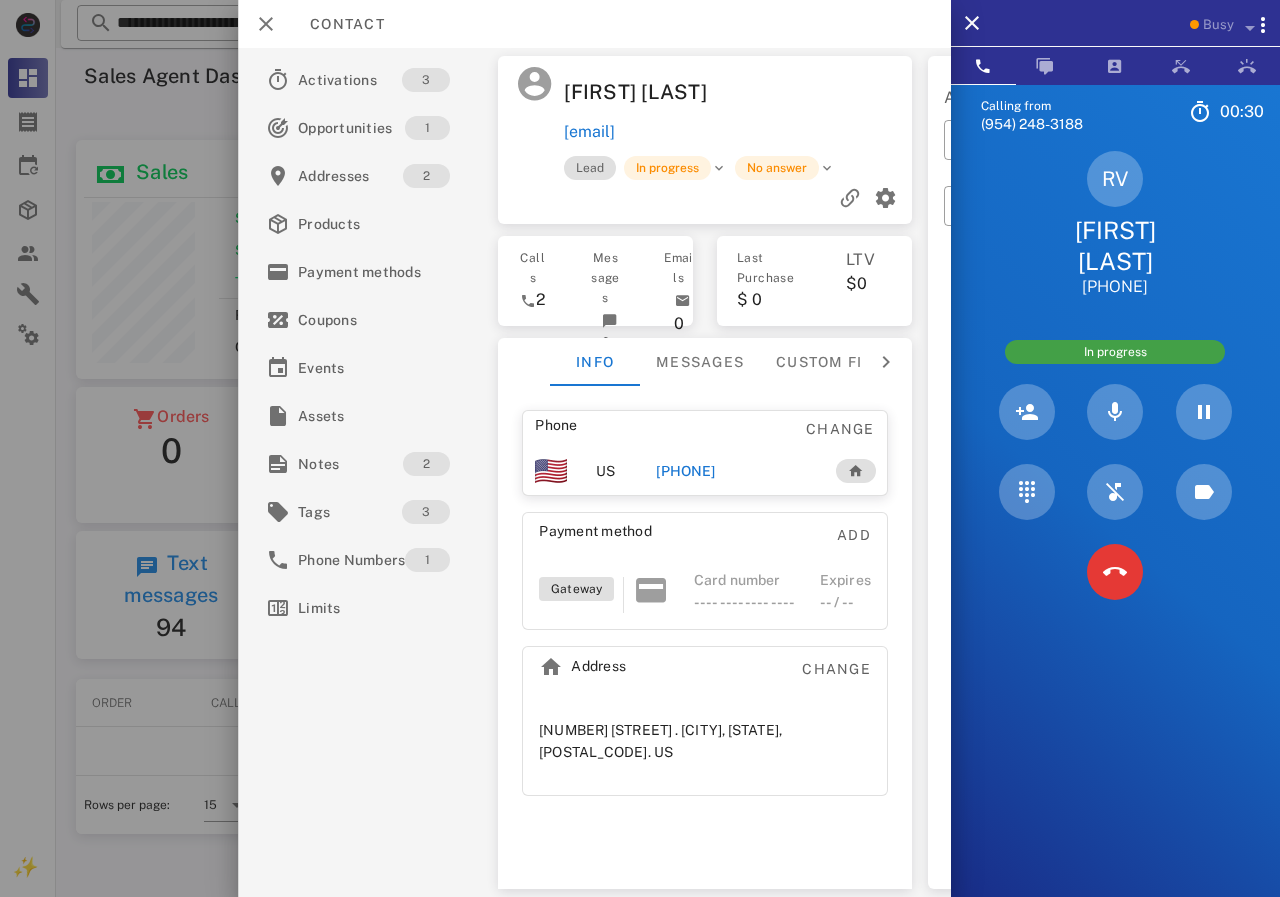 click at bounding box center [1115, 572] 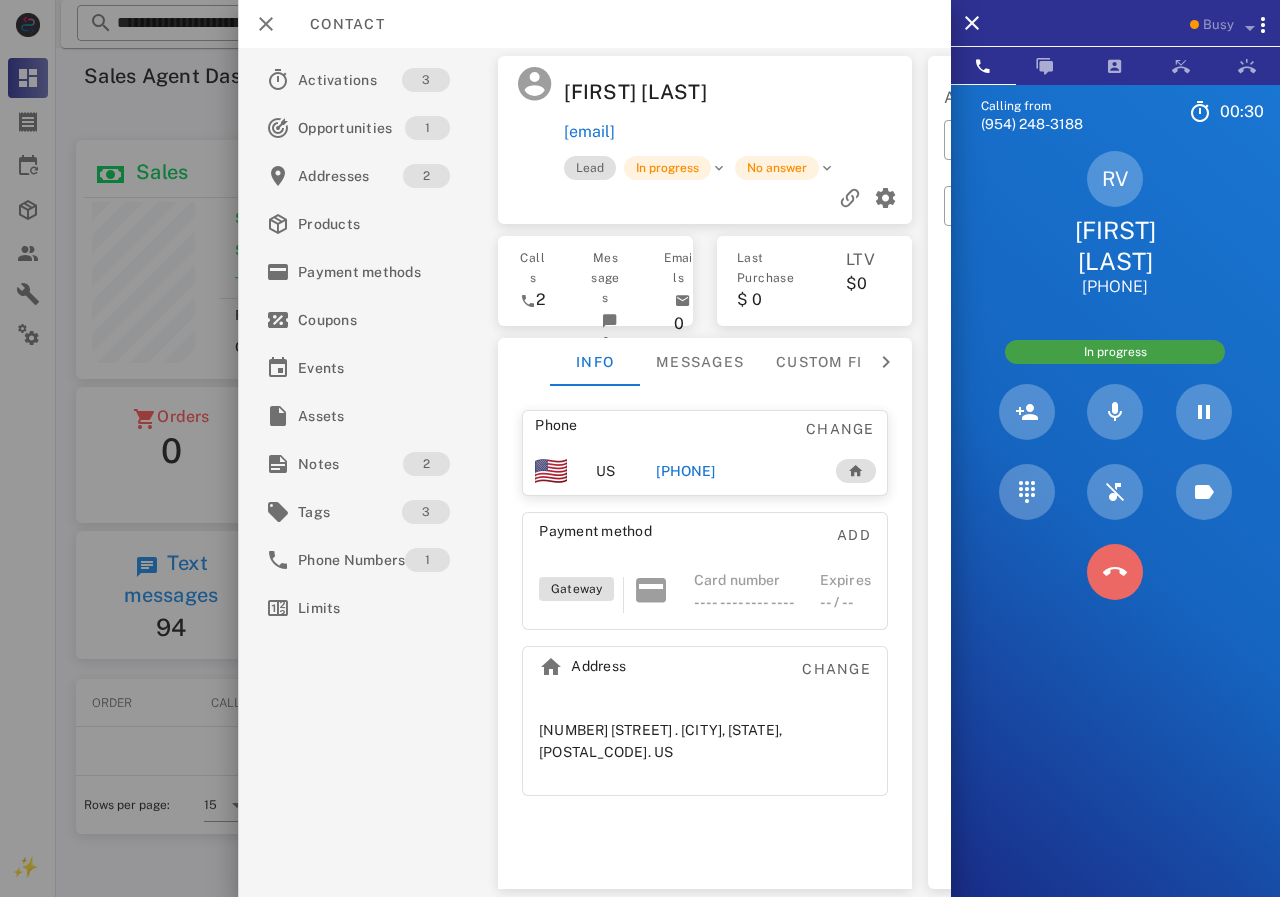 click at bounding box center [1115, 572] 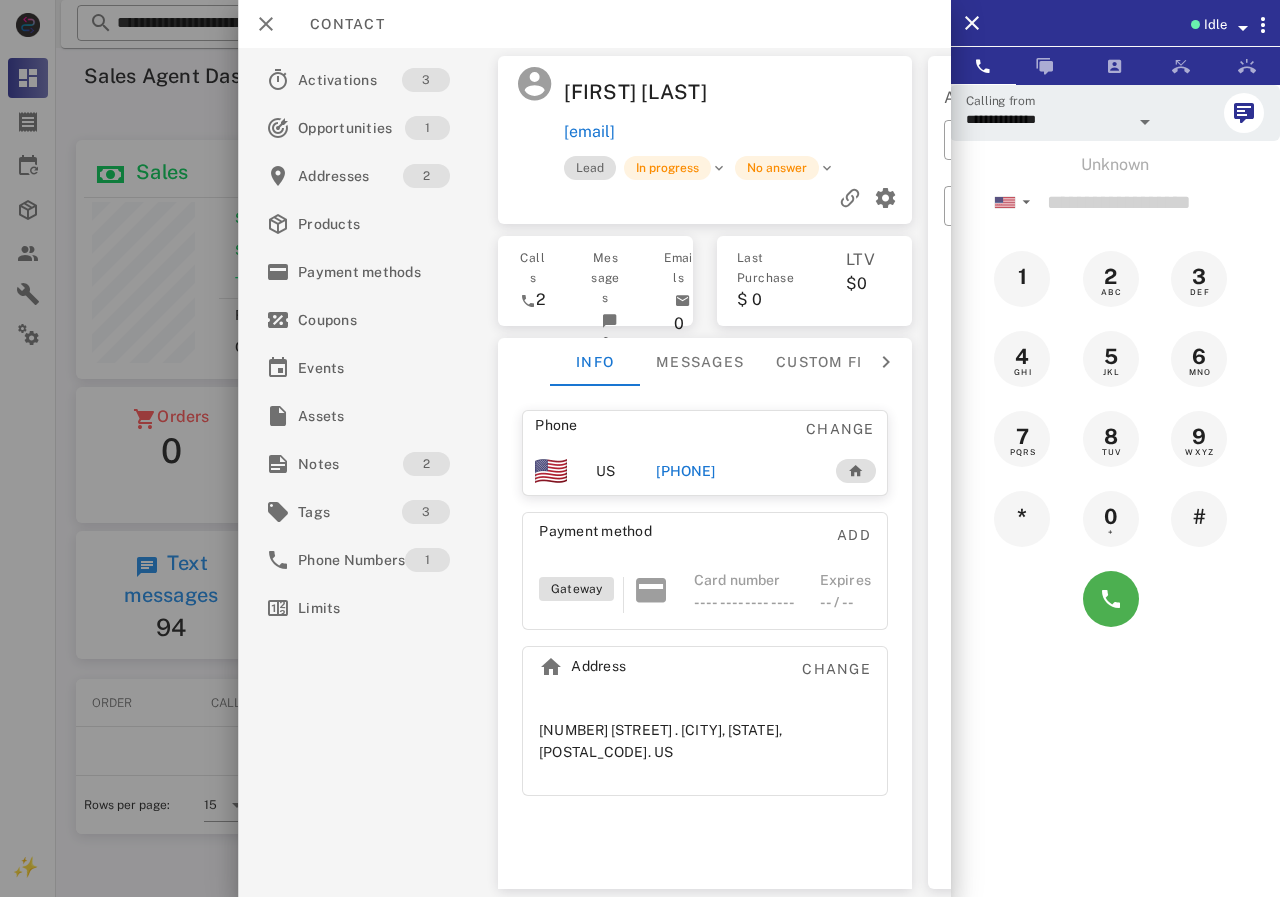 click on "[PHONE]" at bounding box center [685, 471] 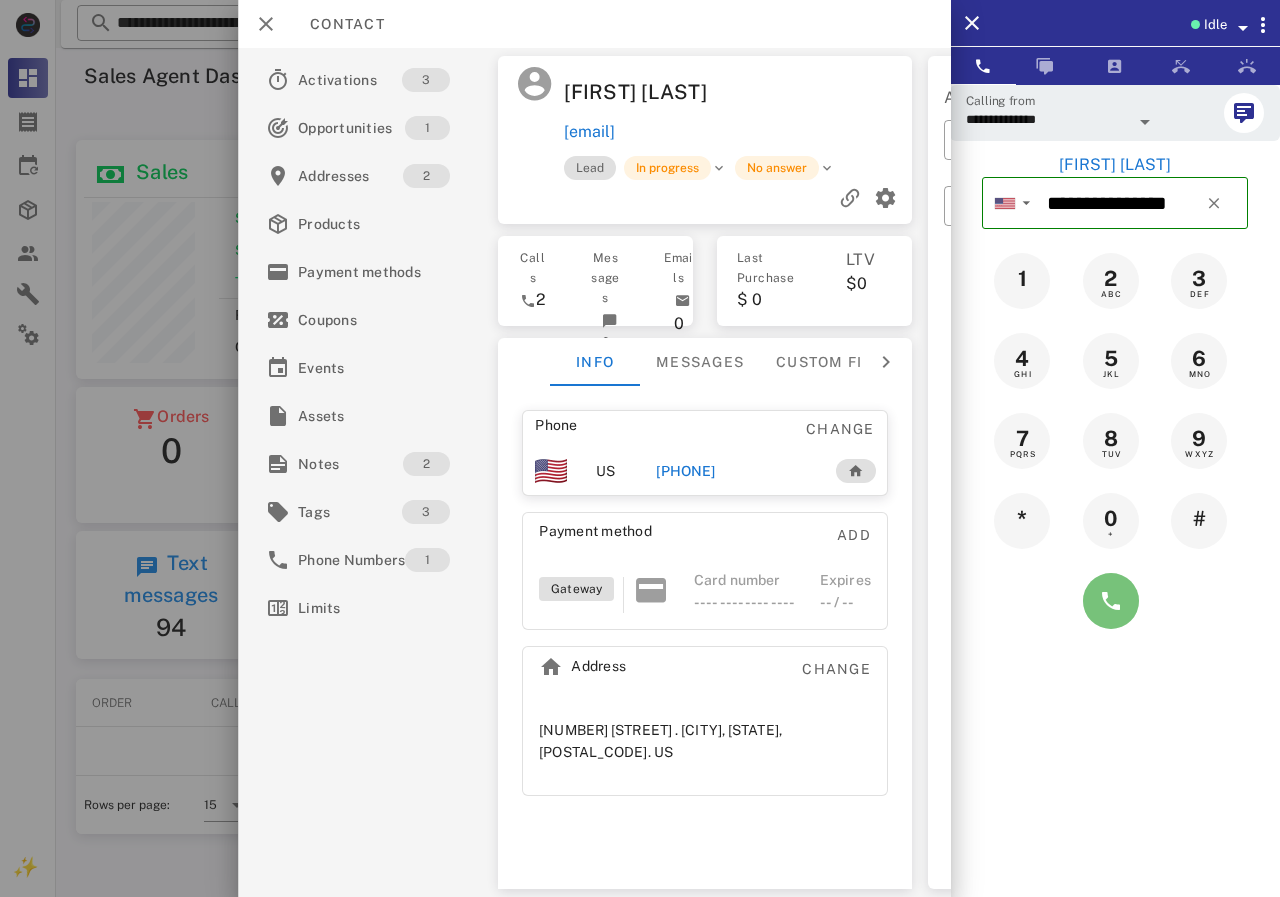 click at bounding box center (1111, 601) 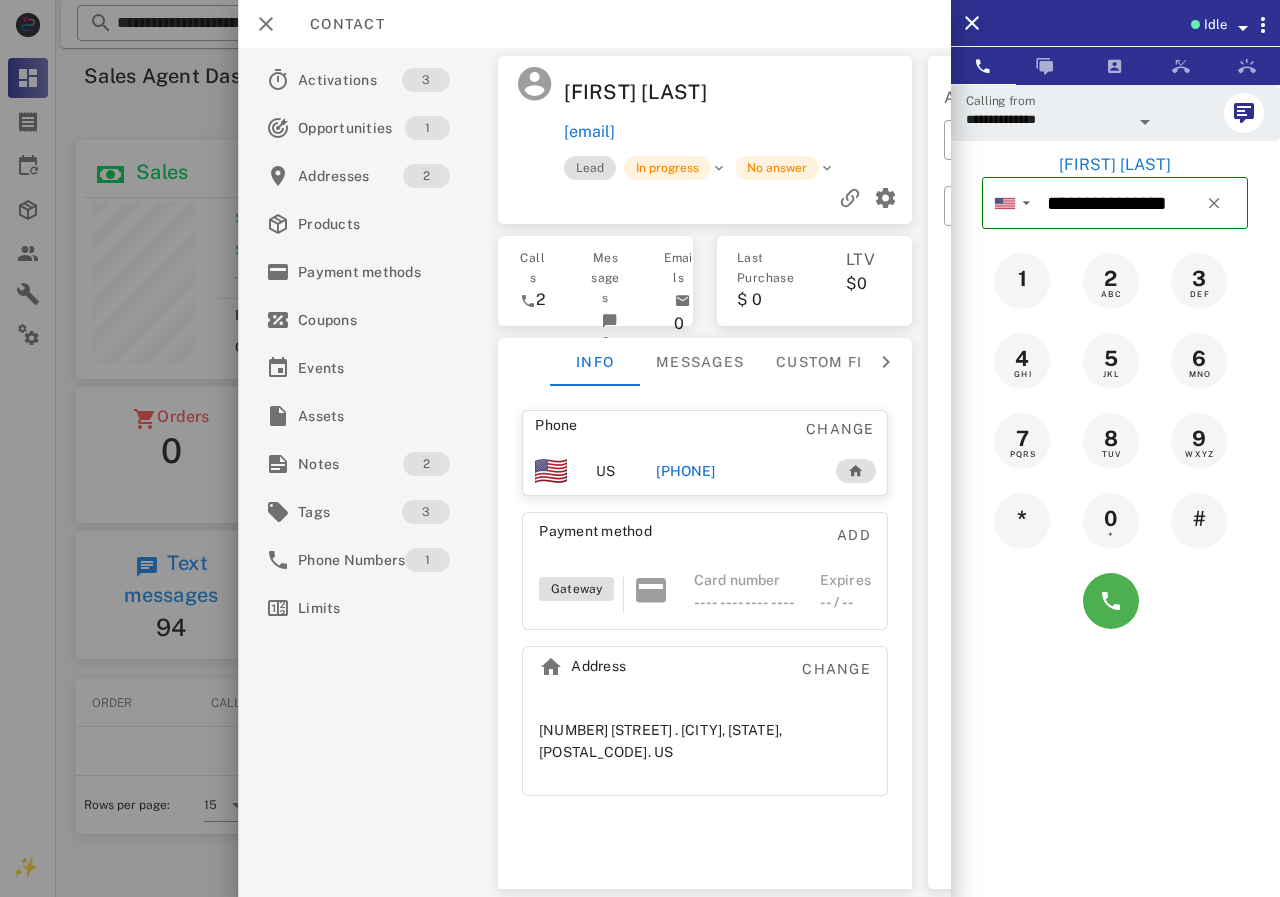 type 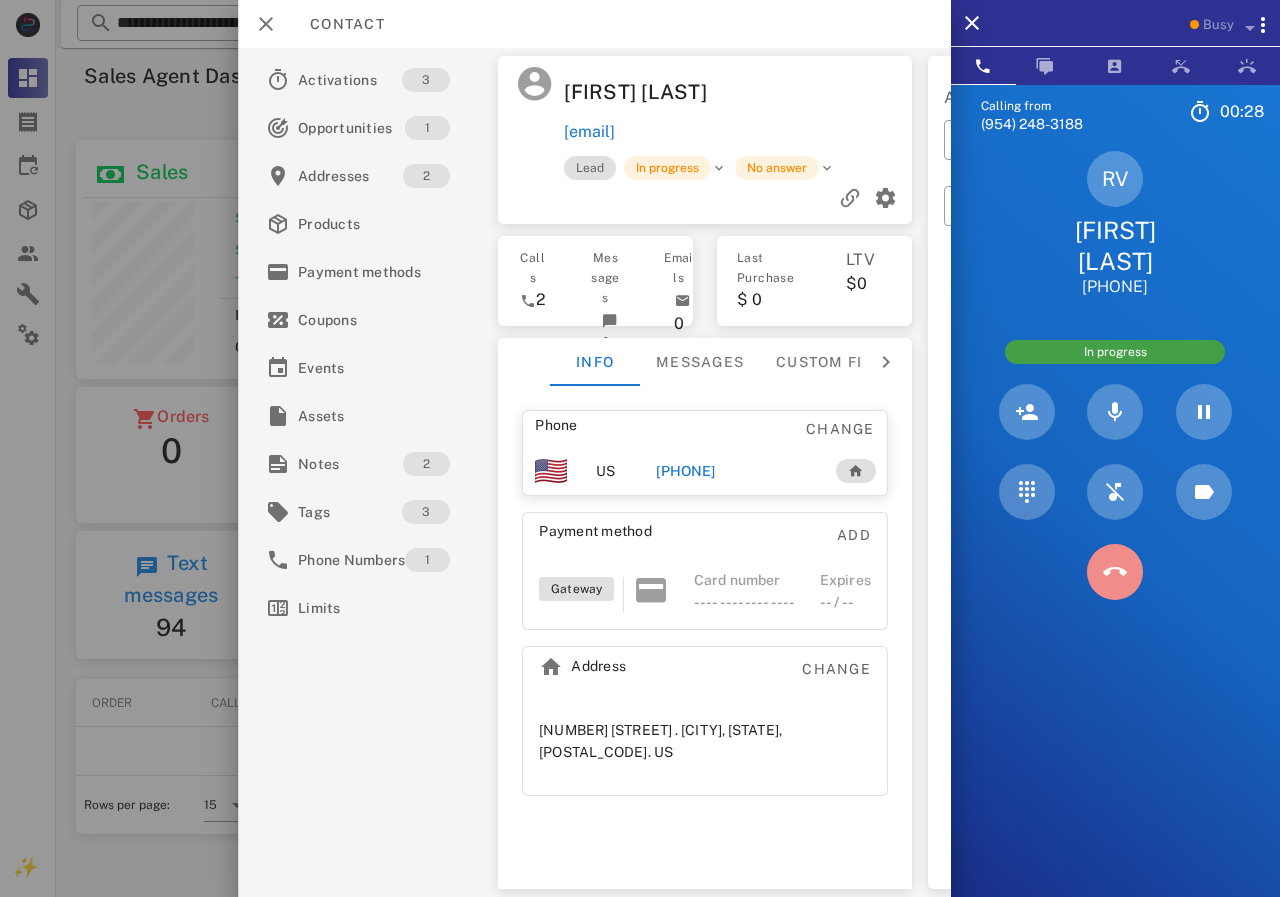 click at bounding box center [1115, 572] 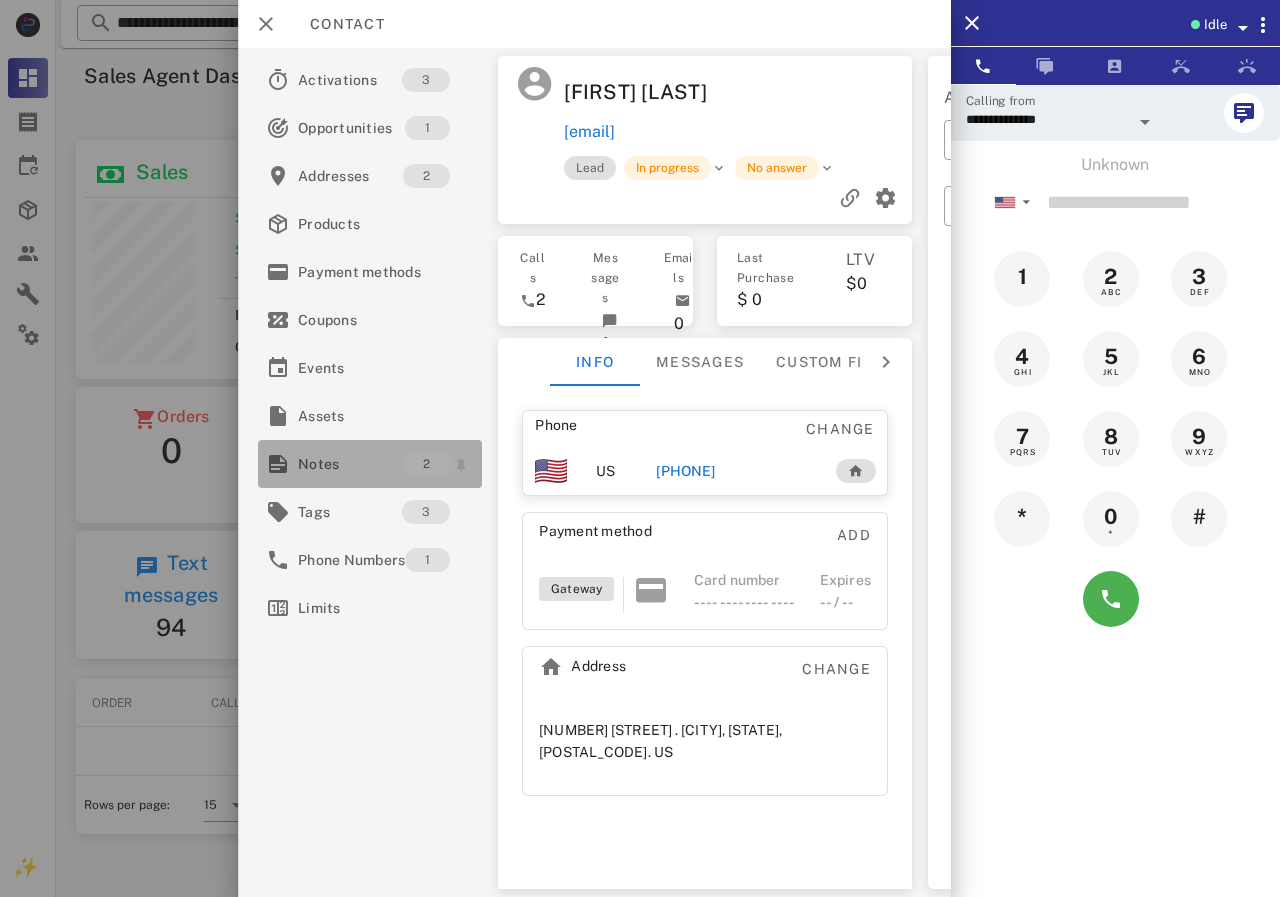 click on "Notes" at bounding box center [350, 464] 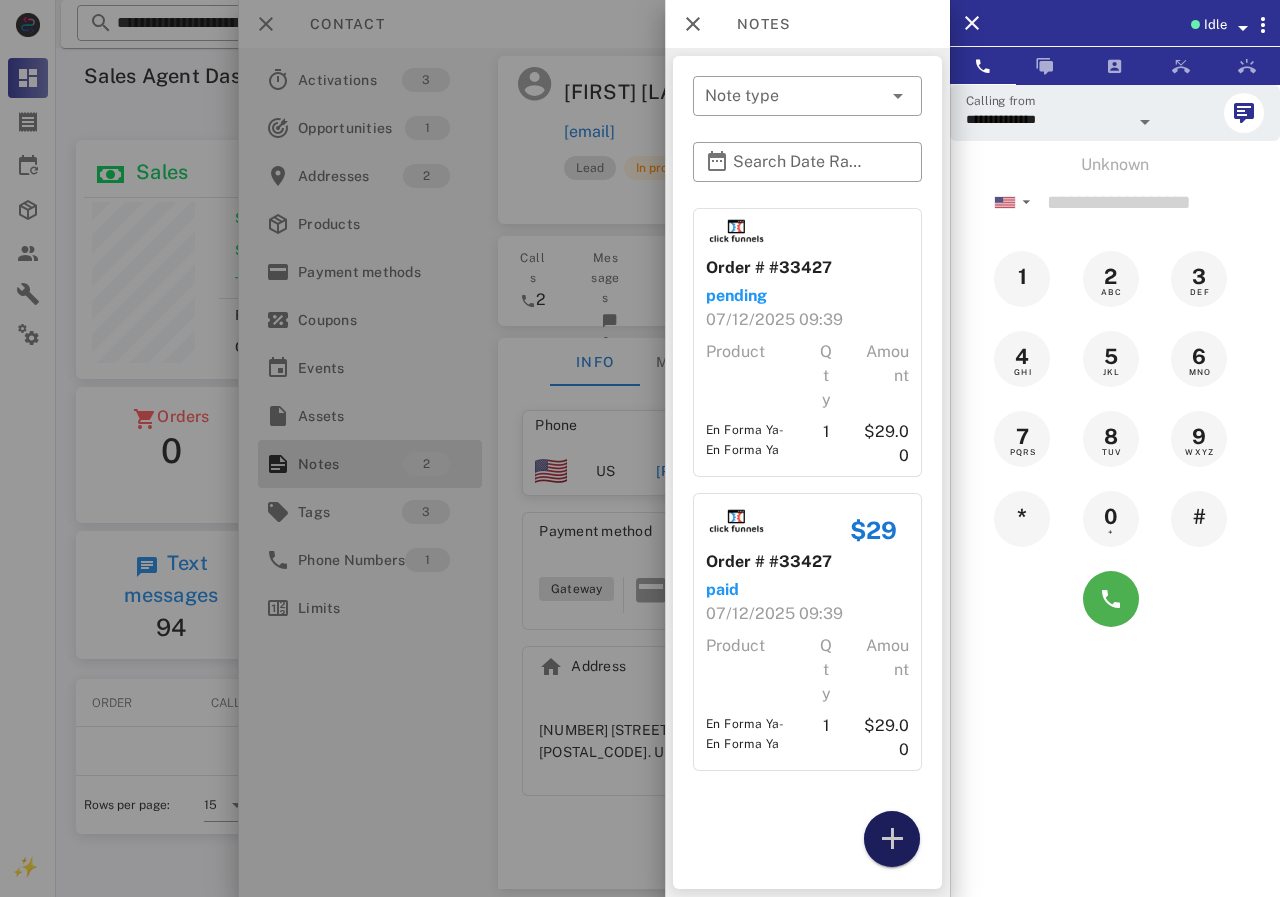 click at bounding box center [892, 839] 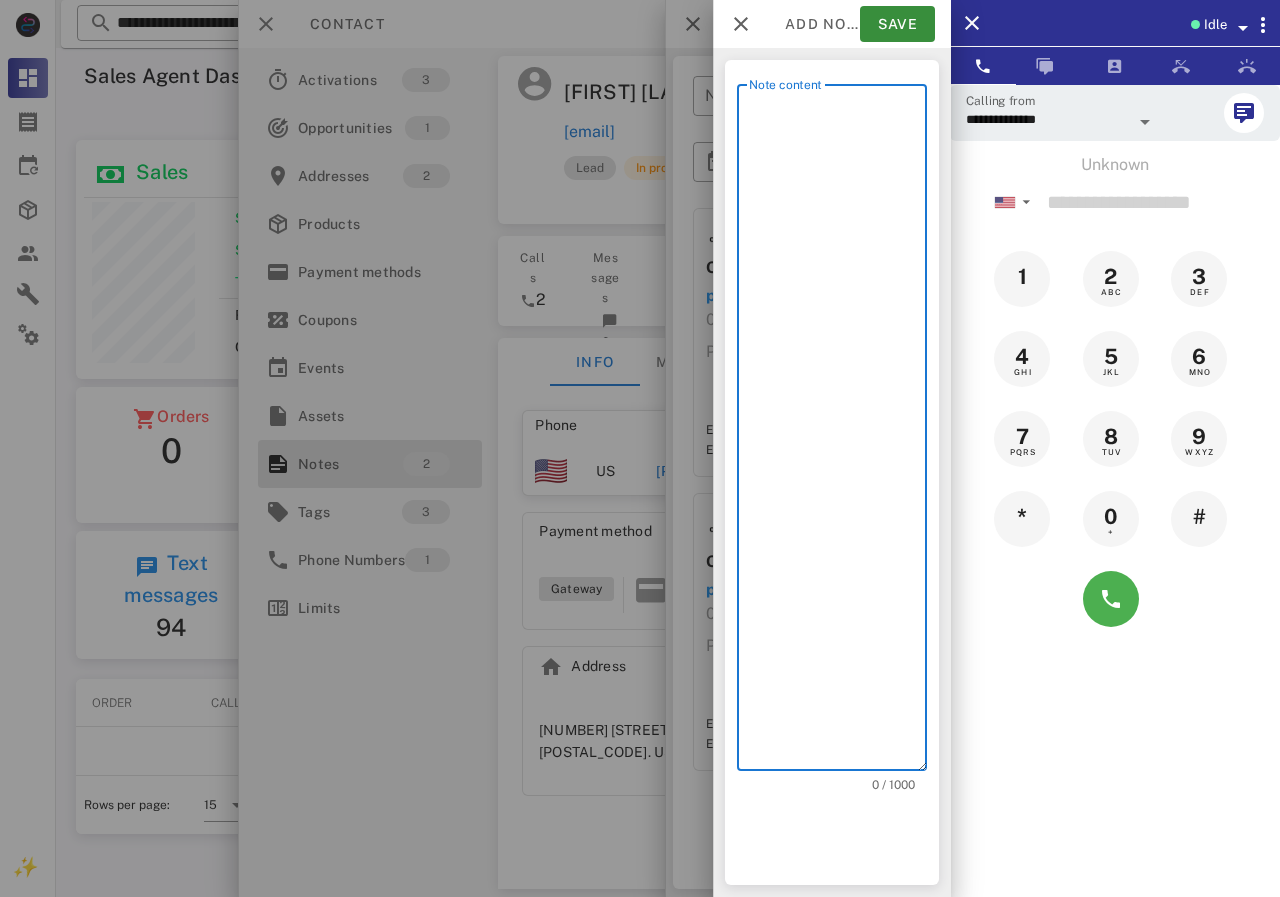 scroll, scrollTop: 240, scrollLeft: 390, axis: both 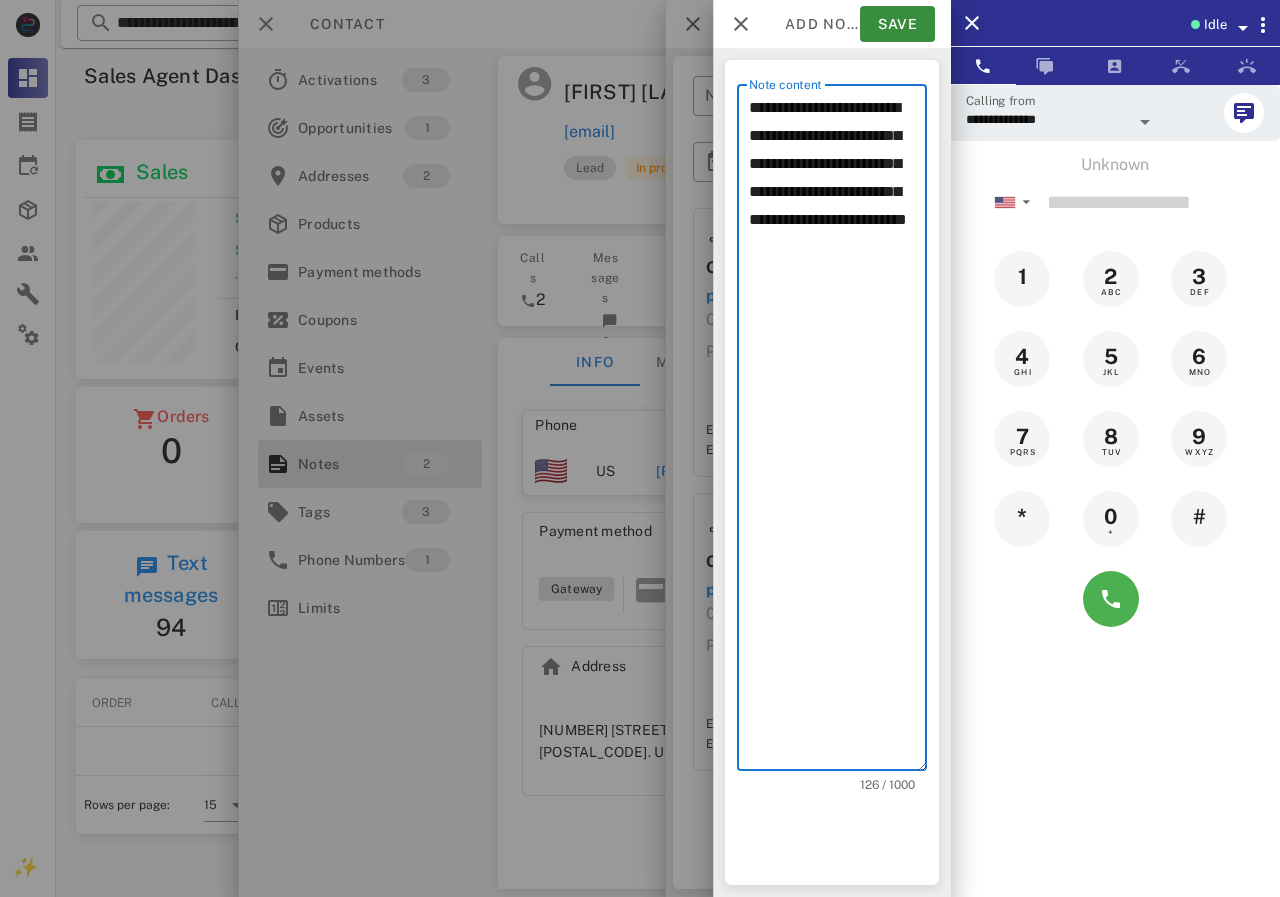 drag, startPoint x: 815, startPoint y: 191, endPoint x: 864, endPoint y: 393, distance: 207.85812 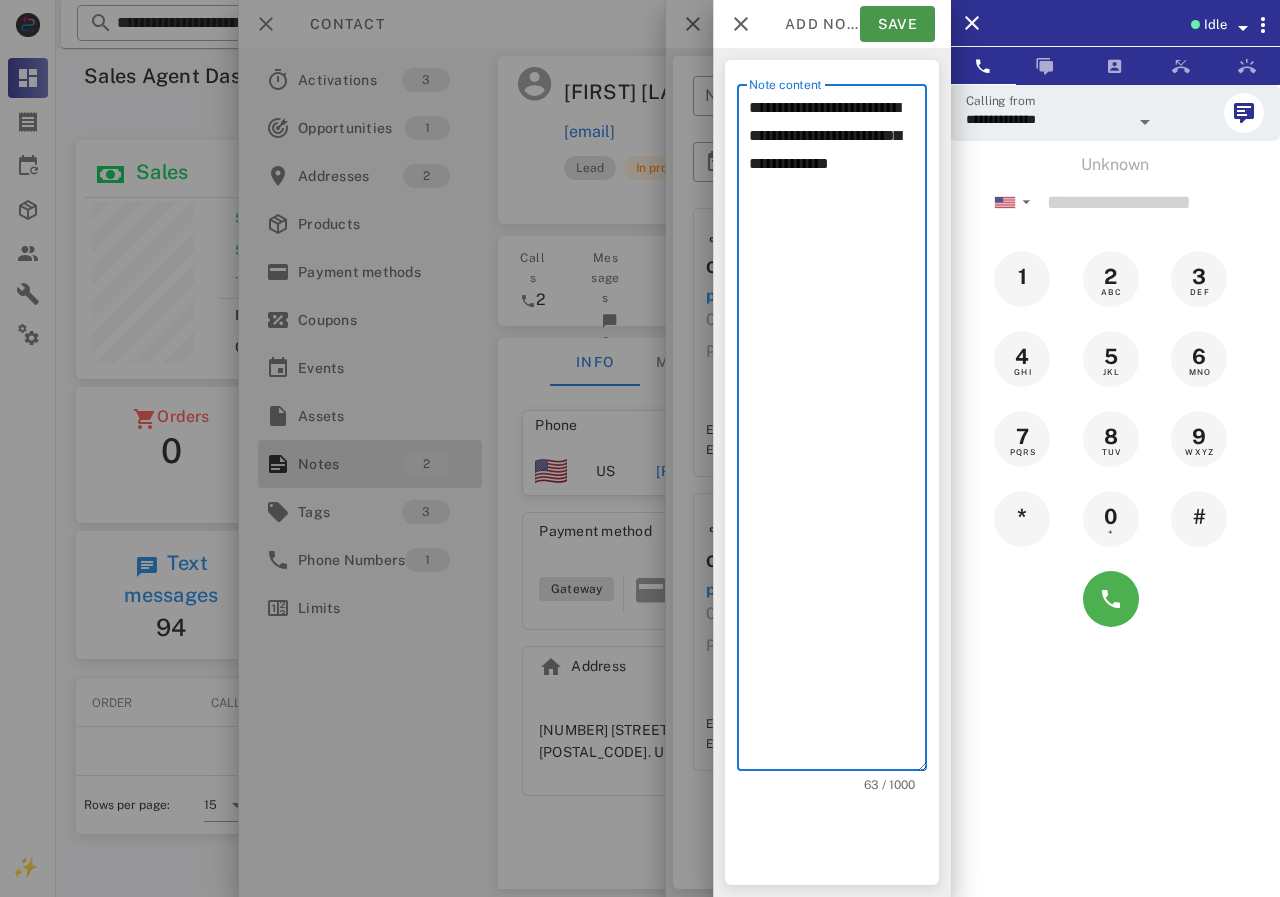 type on "**********" 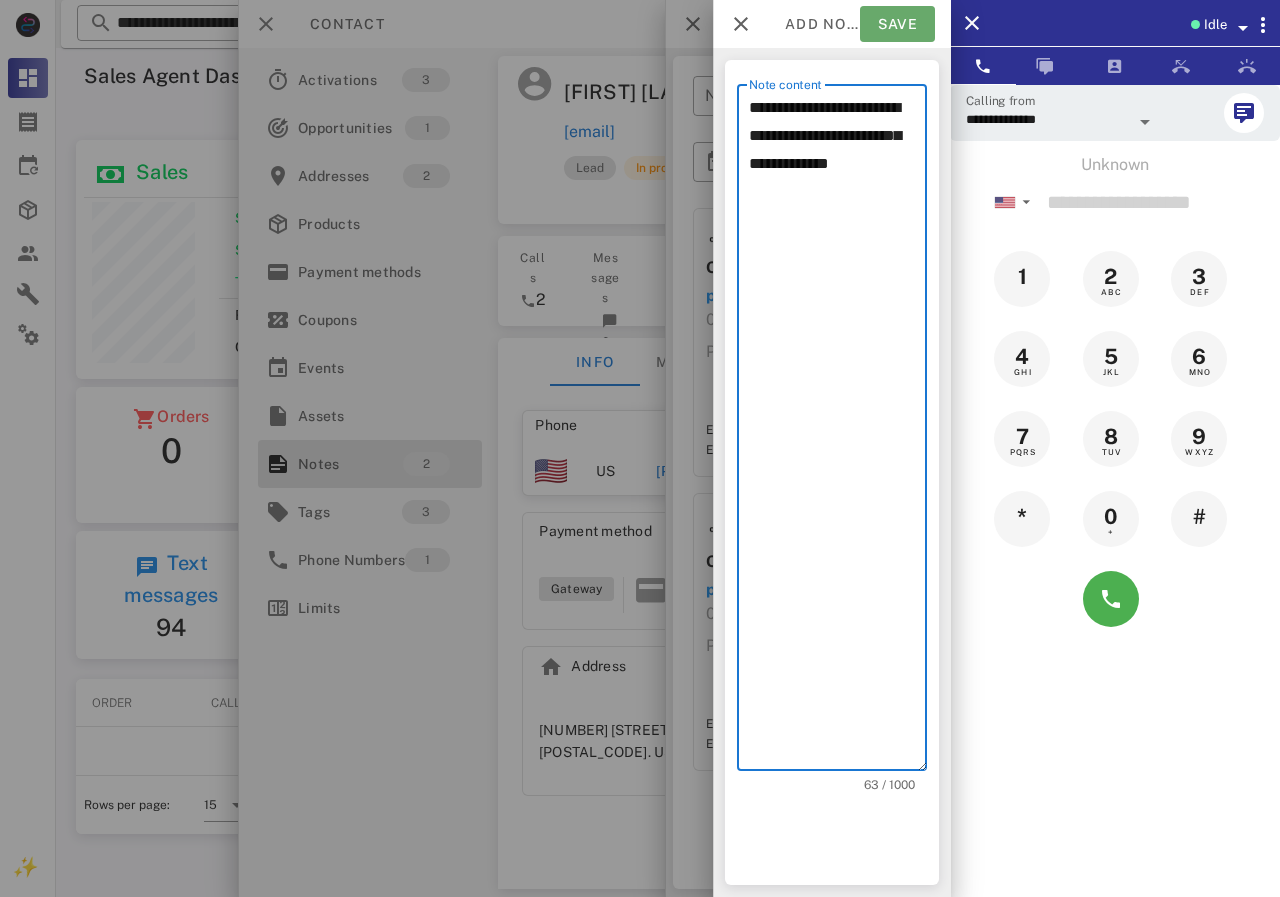 click on "Save" at bounding box center (897, 24) 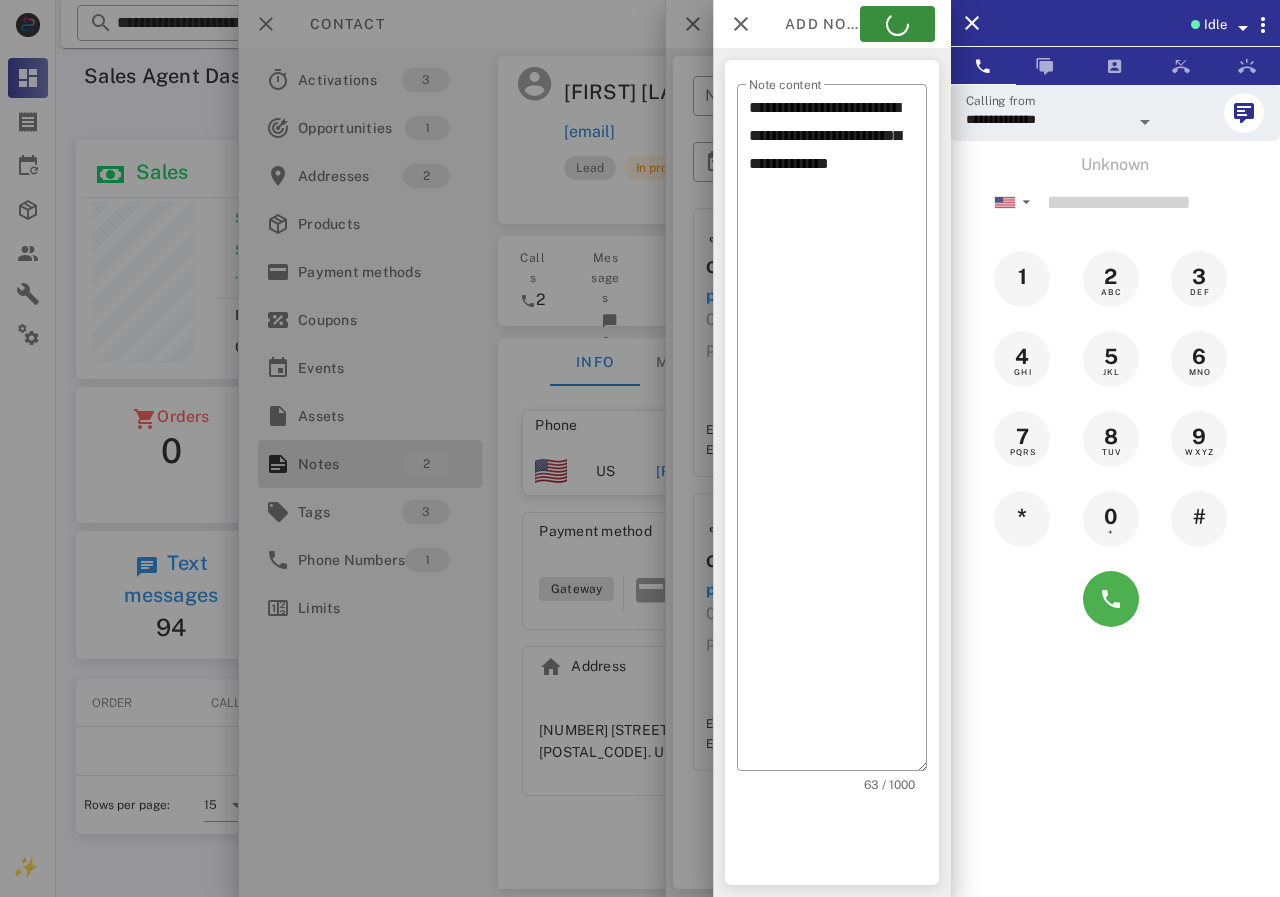 click at bounding box center (640, 448) 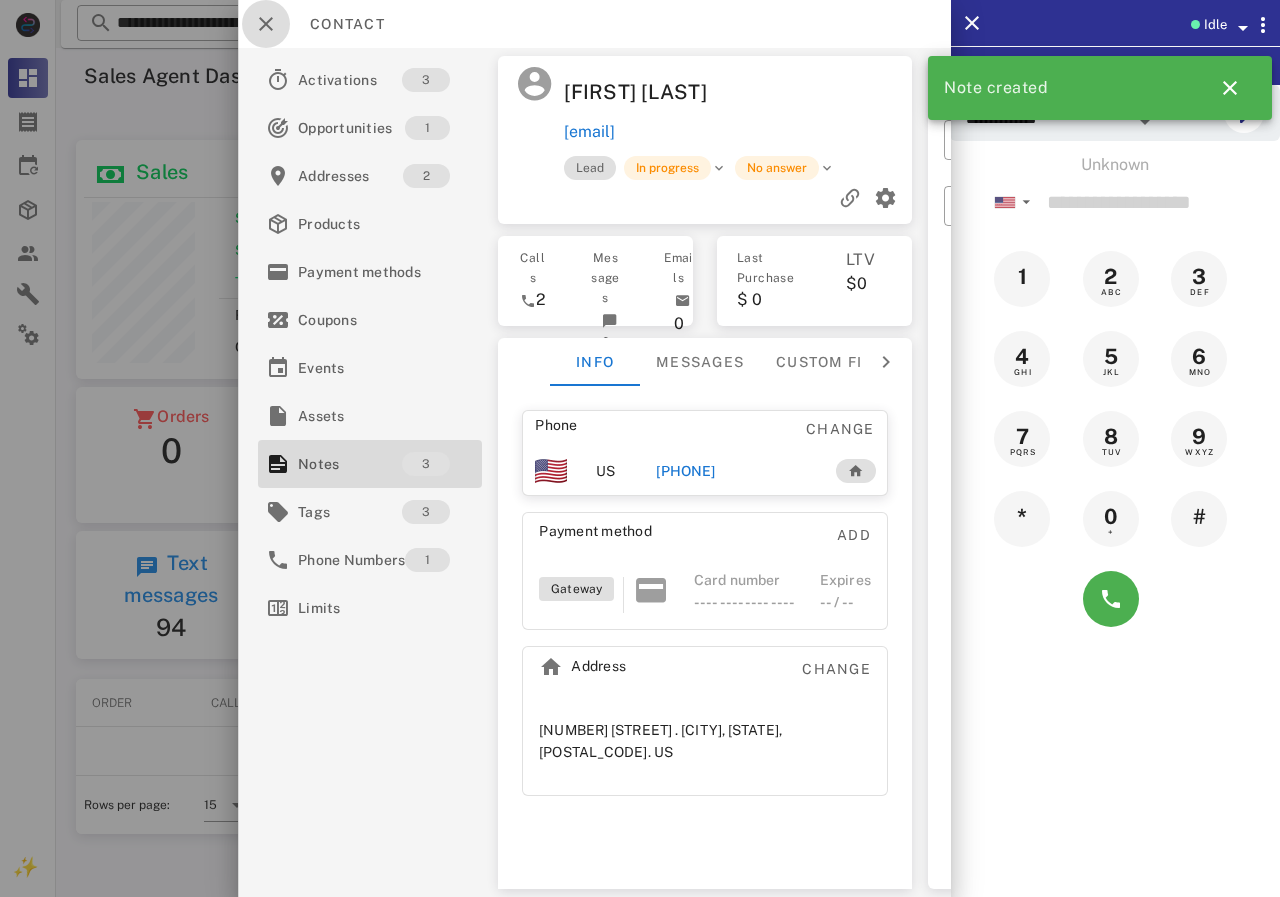 click at bounding box center (266, 24) 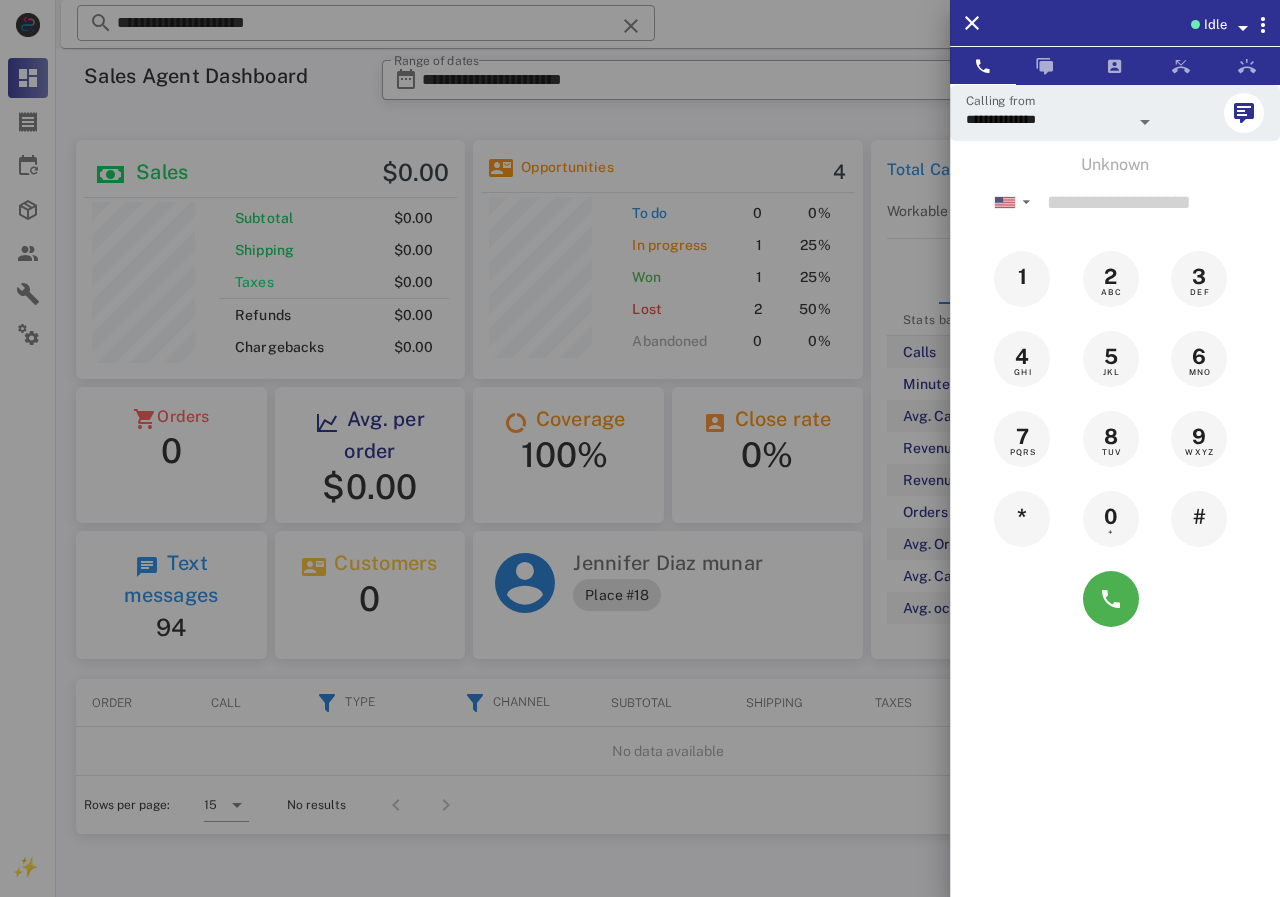 click at bounding box center (640, 448) 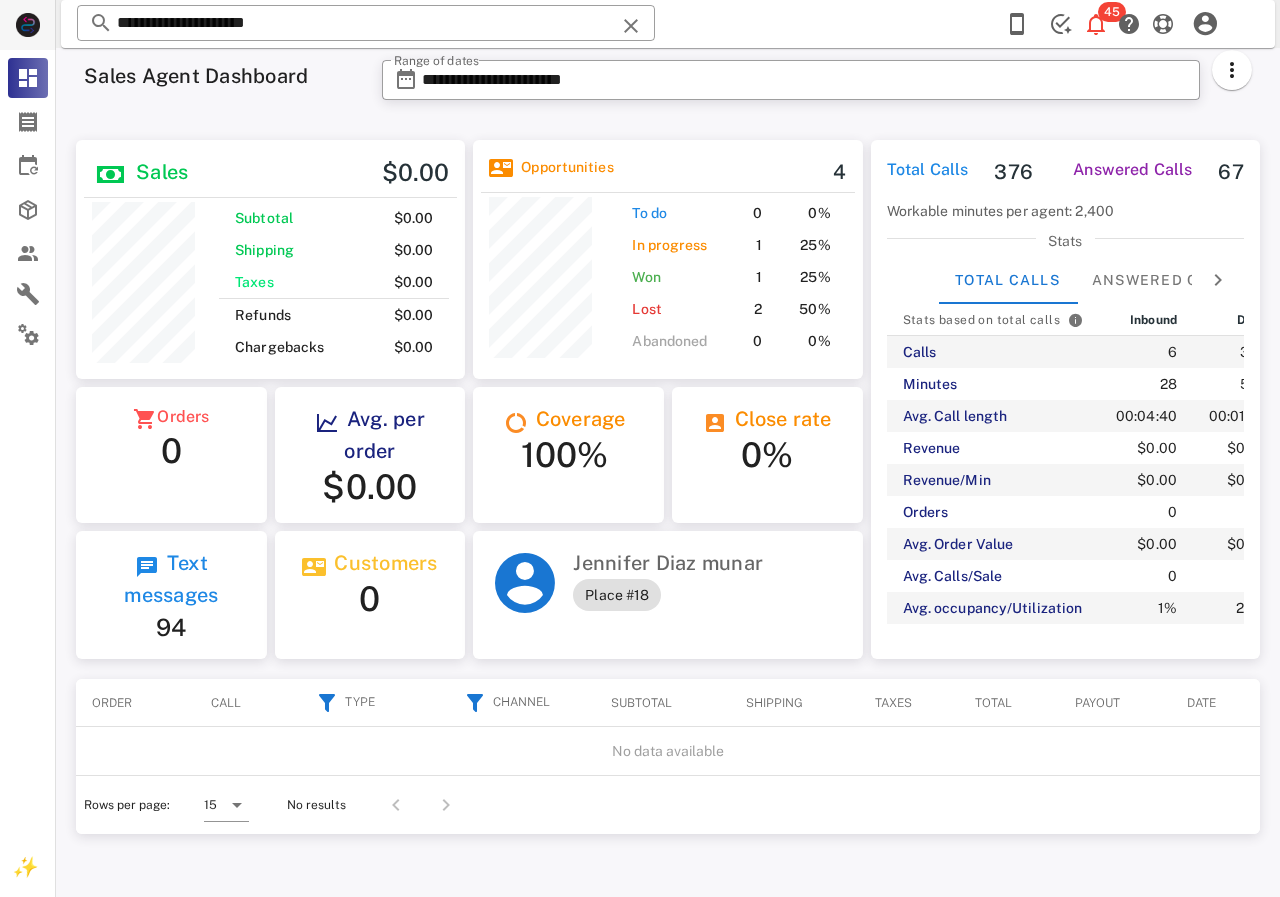 drag, startPoint x: 253, startPoint y: 36, endPoint x: 0, endPoint y: 65, distance: 254.65663 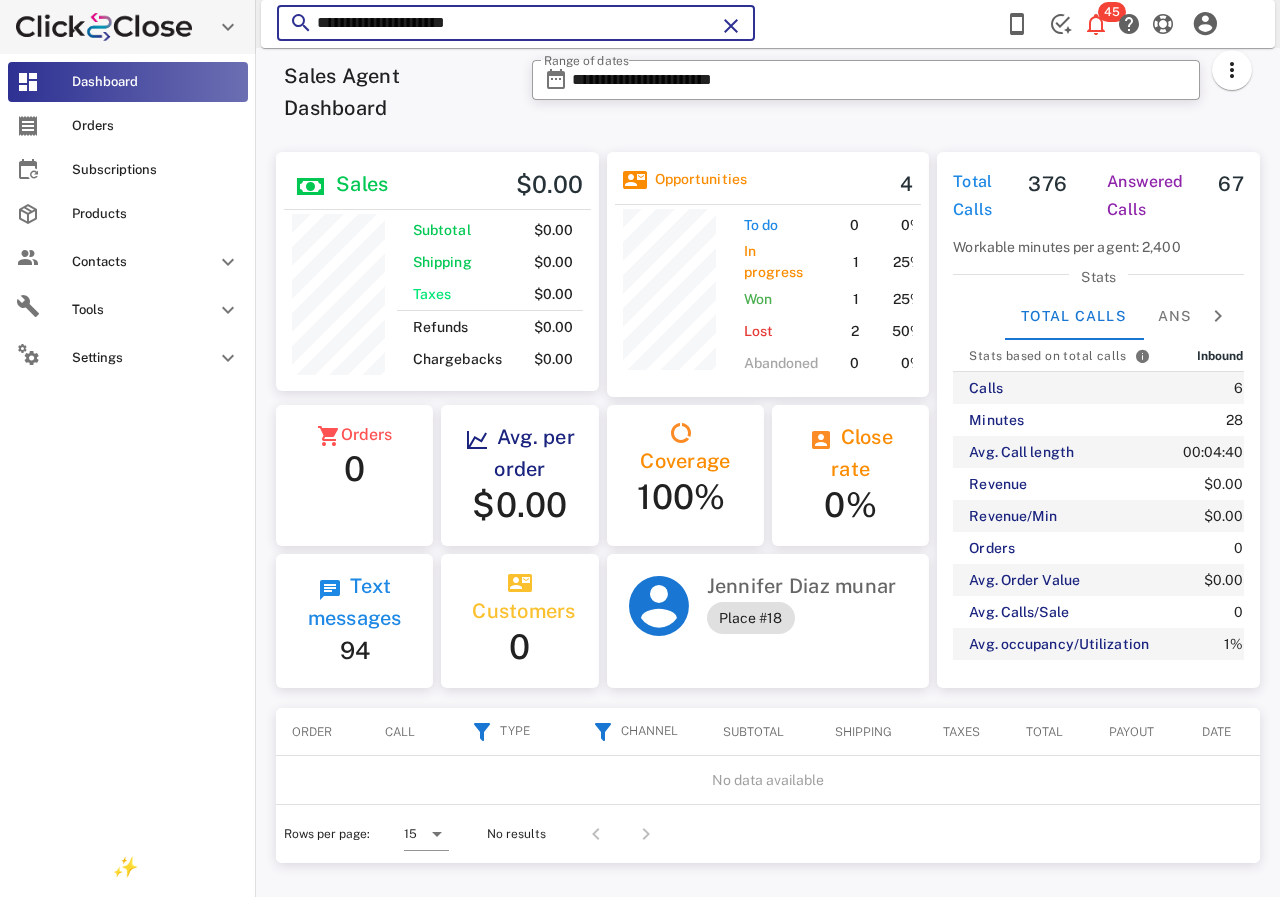 scroll, scrollTop: 255, scrollLeft: 318, axis: both 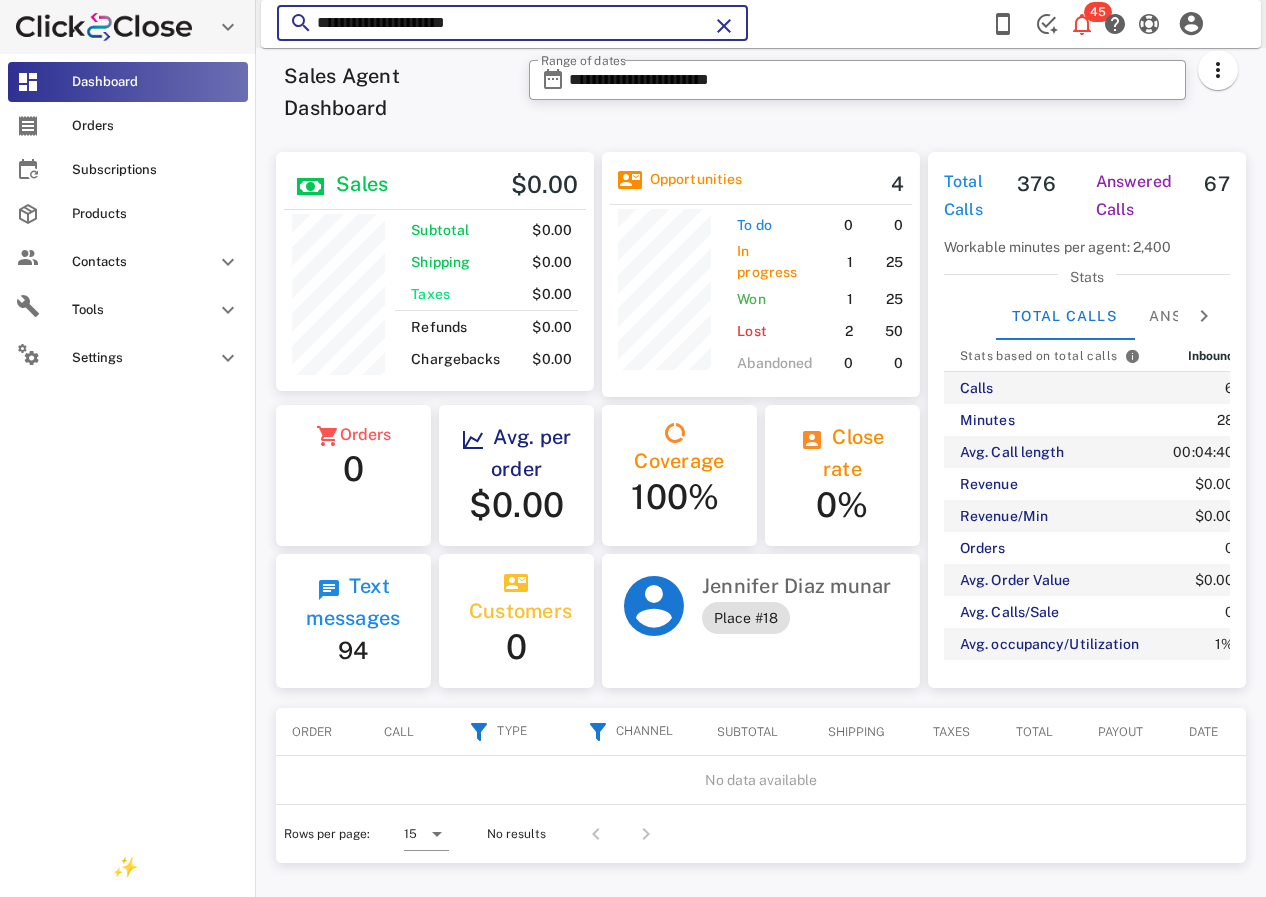 paste 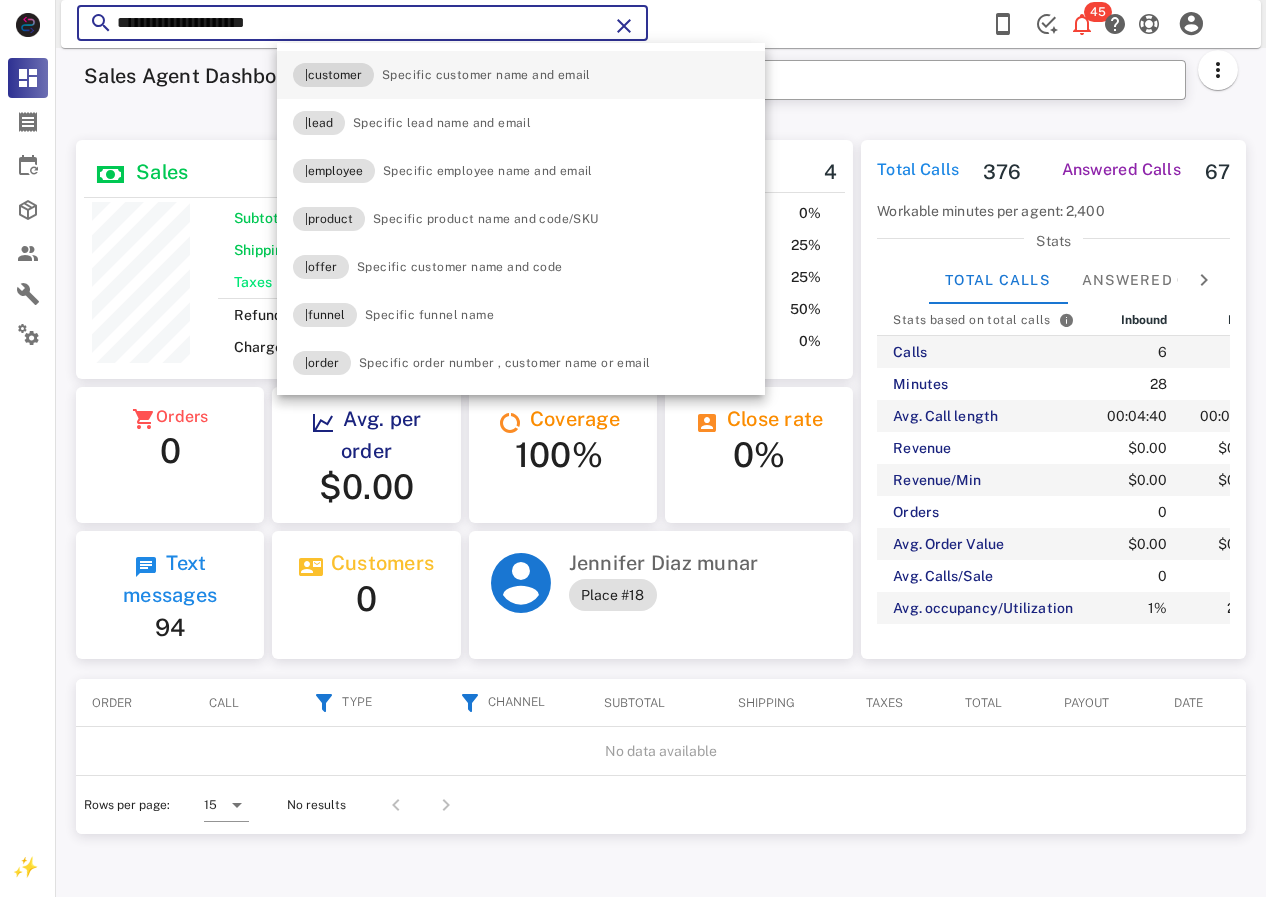 scroll, scrollTop: 999761, scrollLeft: 999611, axis: both 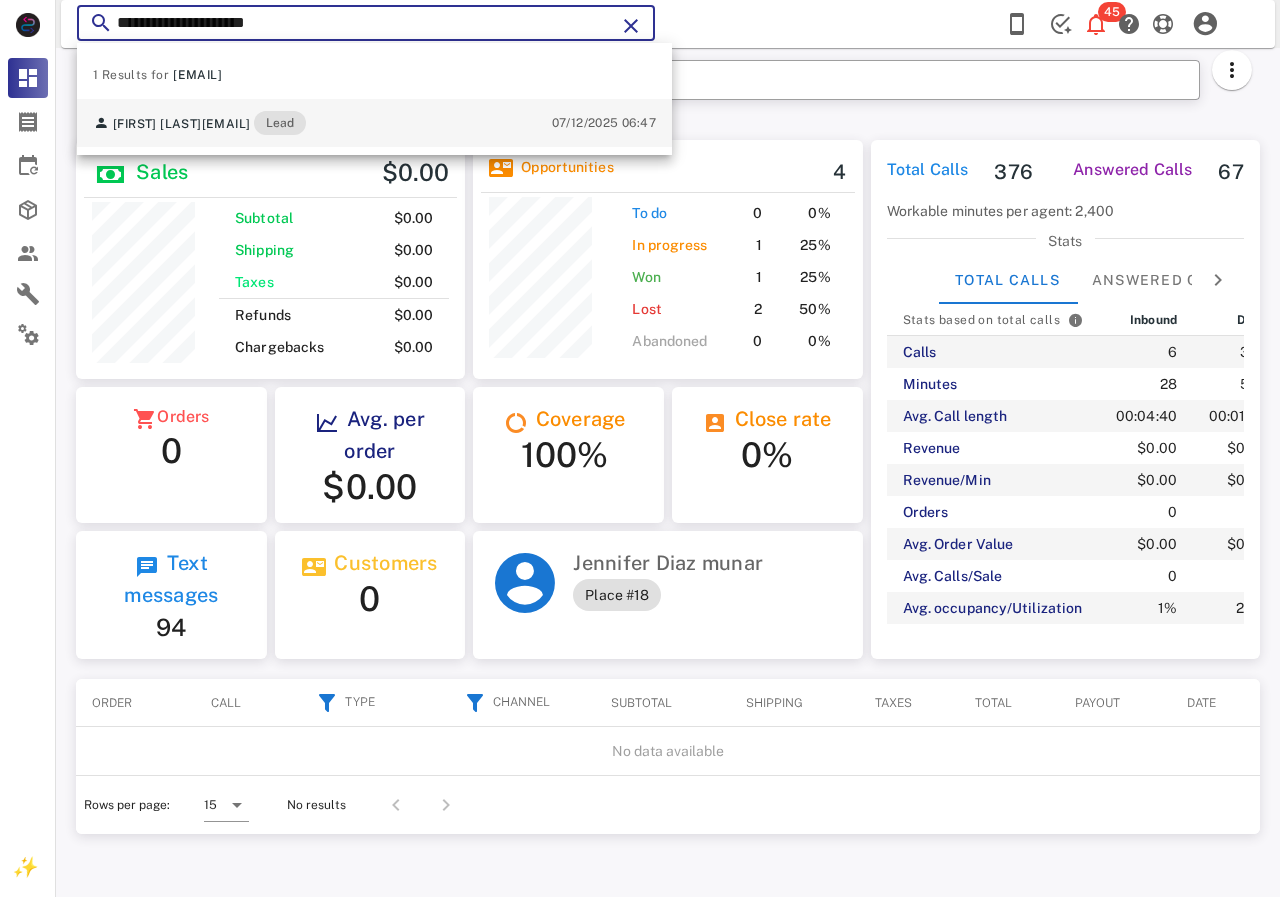 type on "**********" 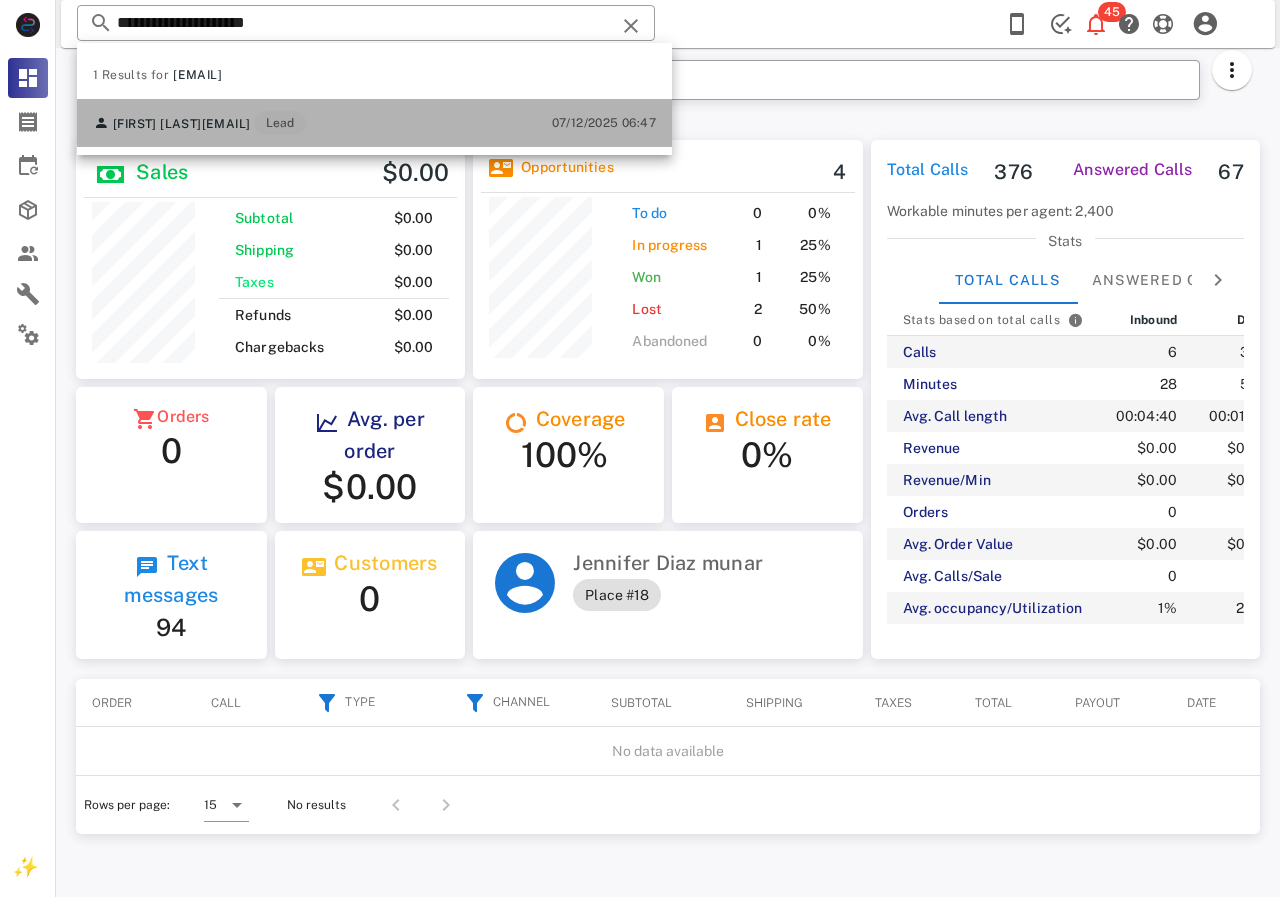click on "[EMAIL]" at bounding box center [226, 124] 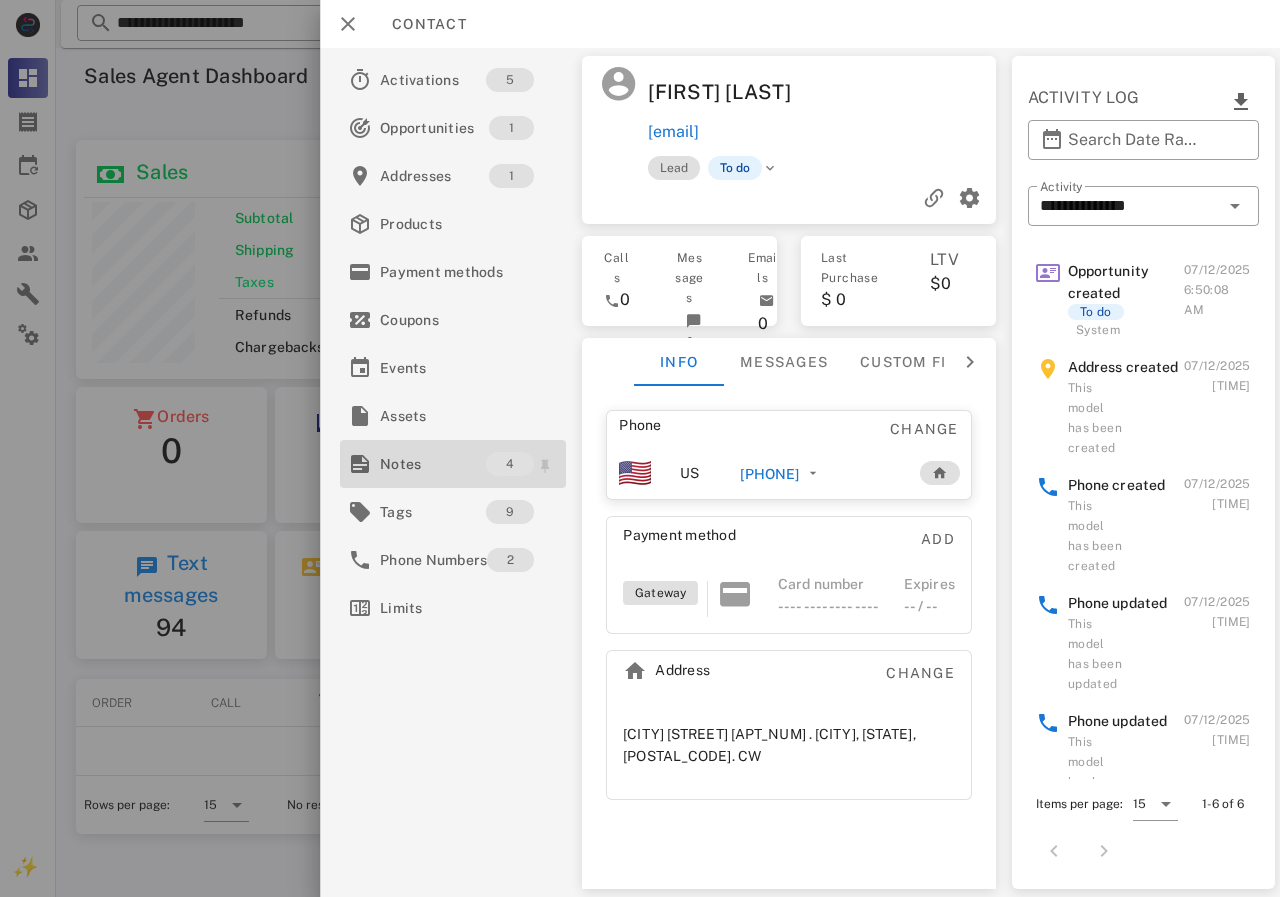 click on "Notes" at bounding box center [433, 464] 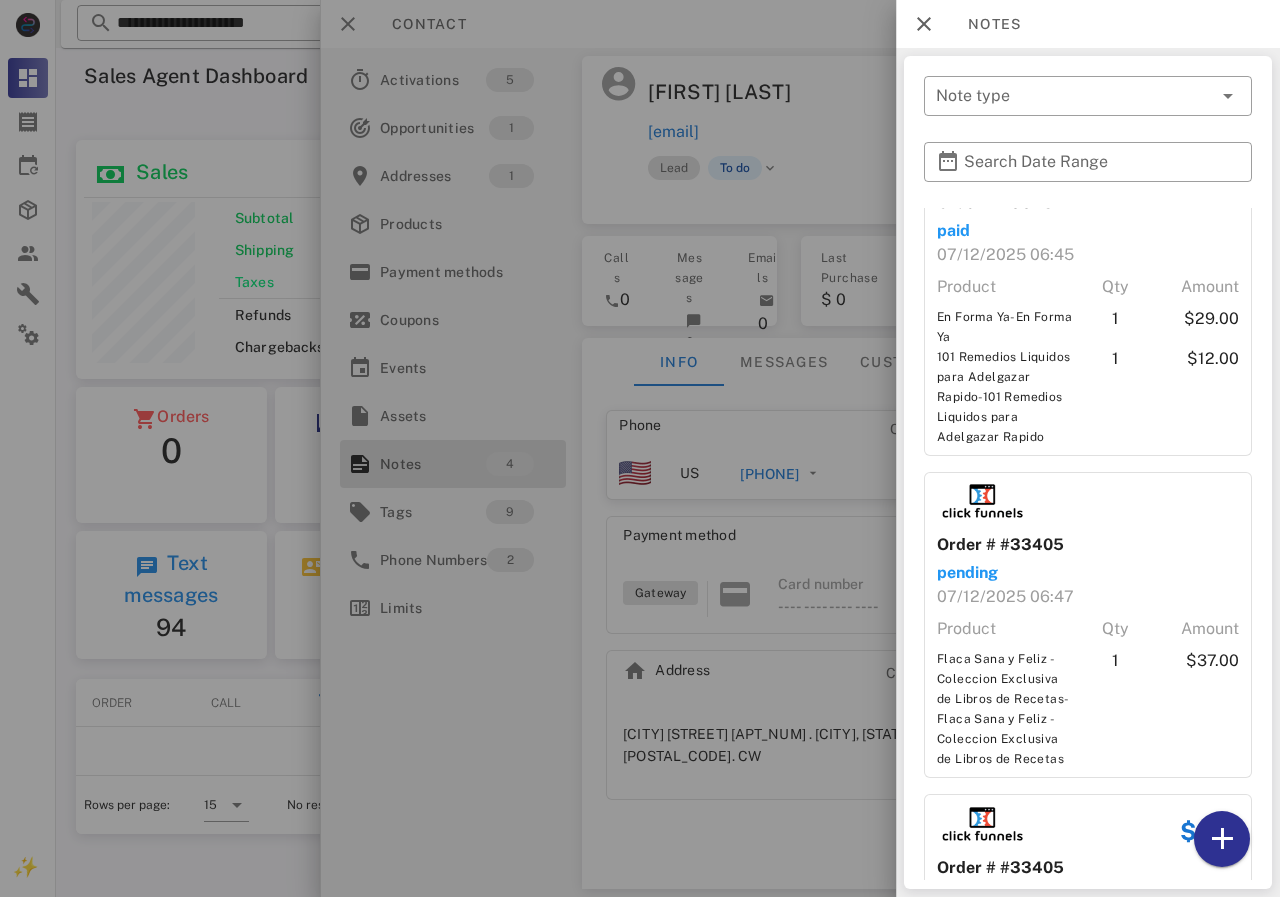 scroll, scrollTop: 404, scrollLeft: 0, axis: vertical 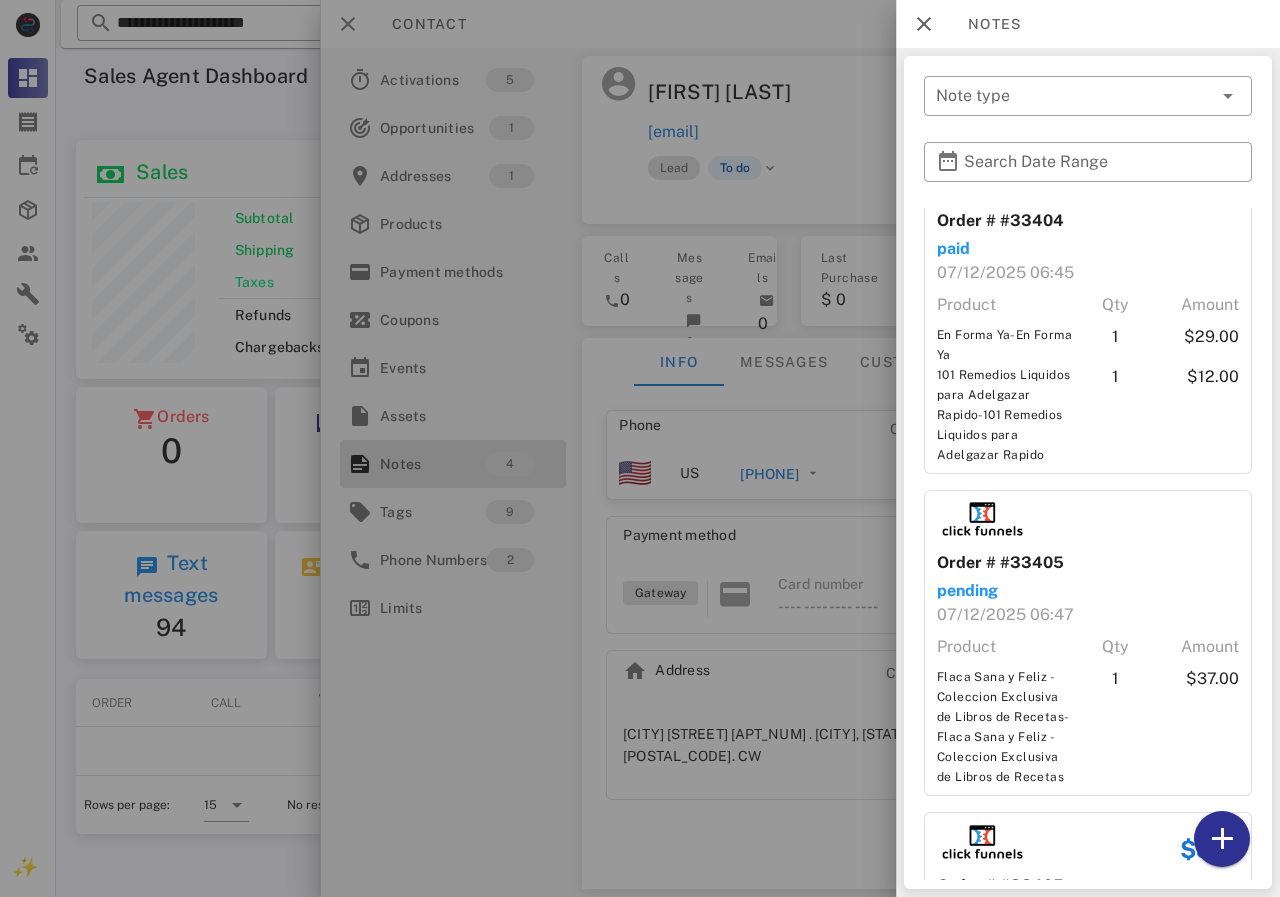 click at bounding box center (640, 448) 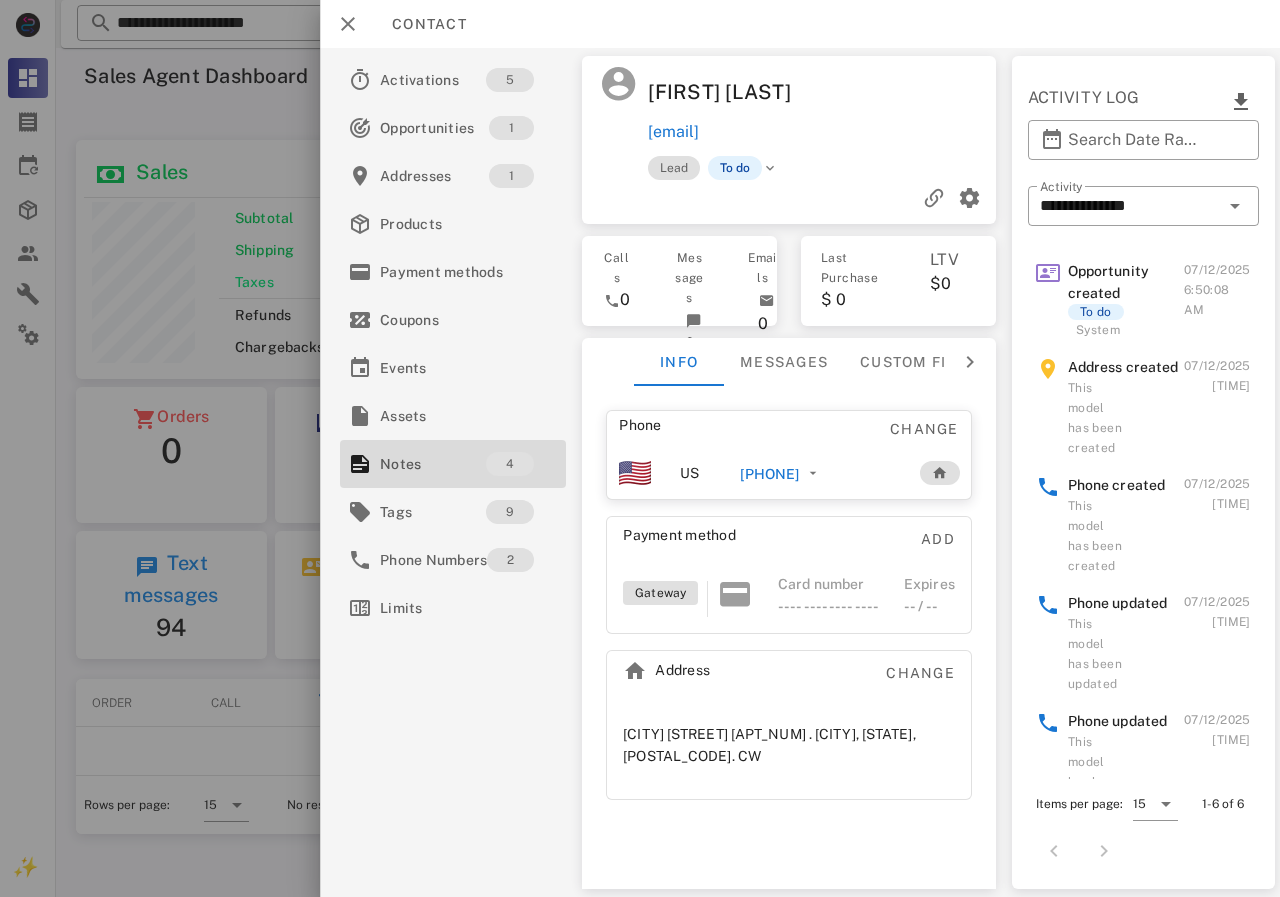 click on "[PHONE]" at bounding box center [769, 474] 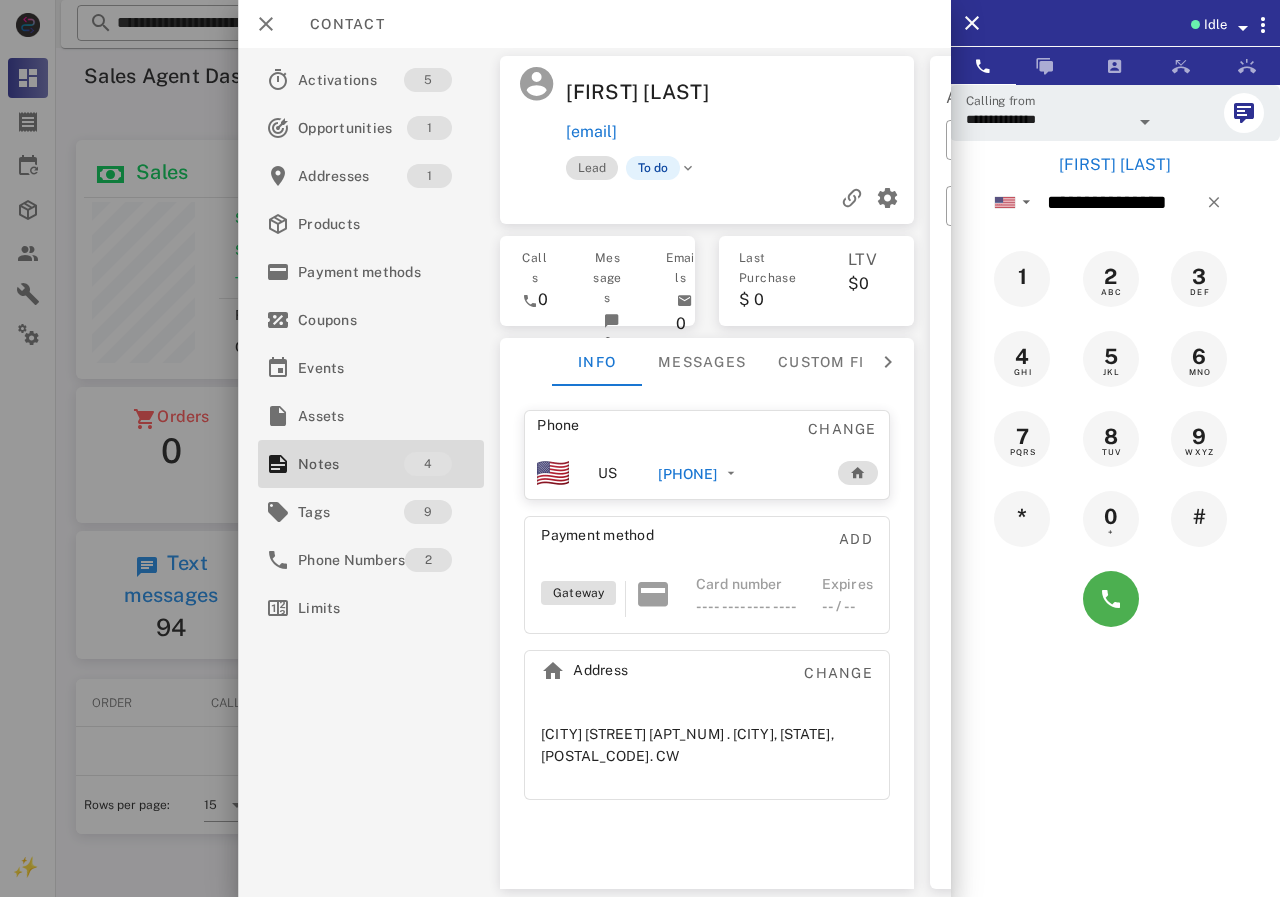 click at bounding box center [1115, 599] 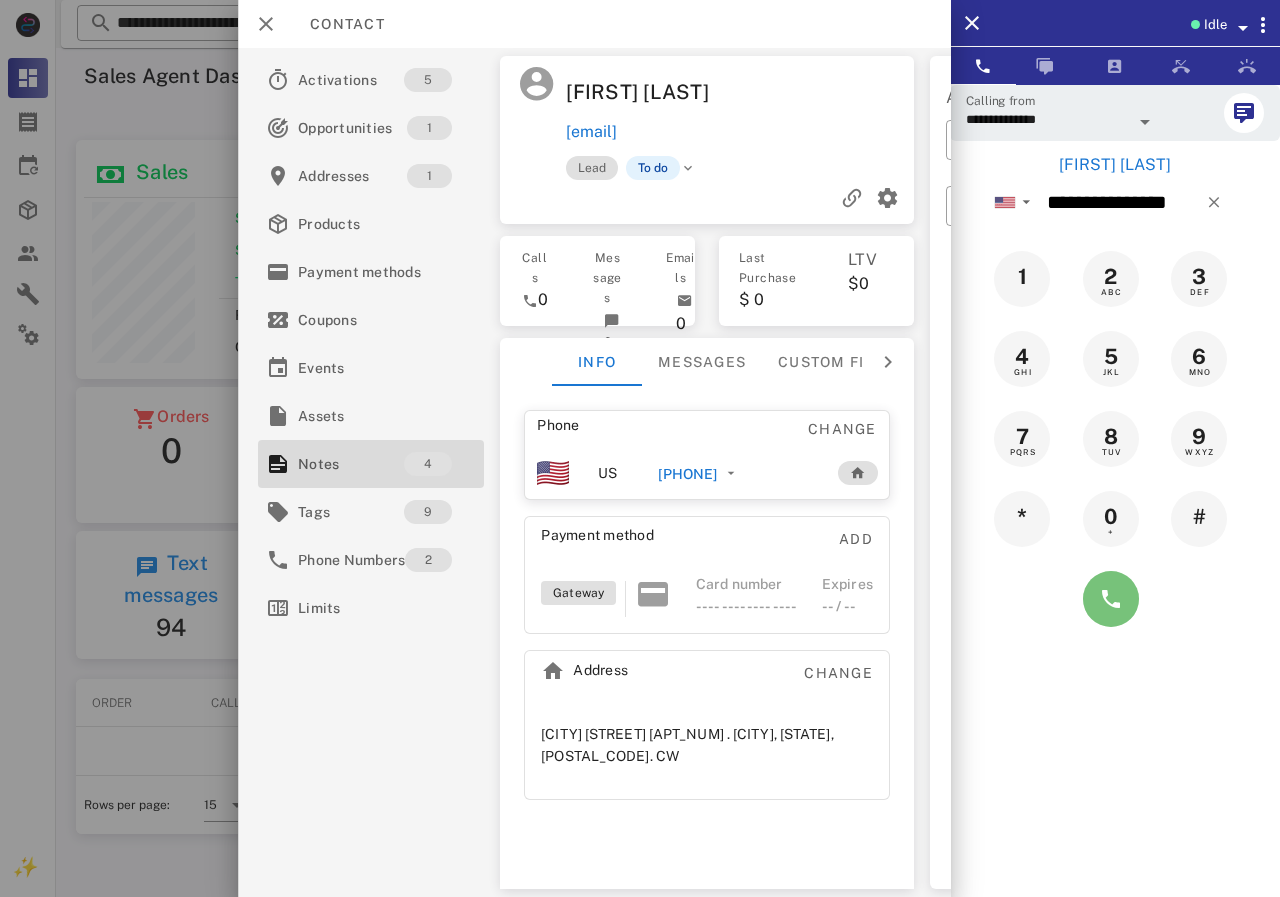 click at bounding box center (1111, 599) 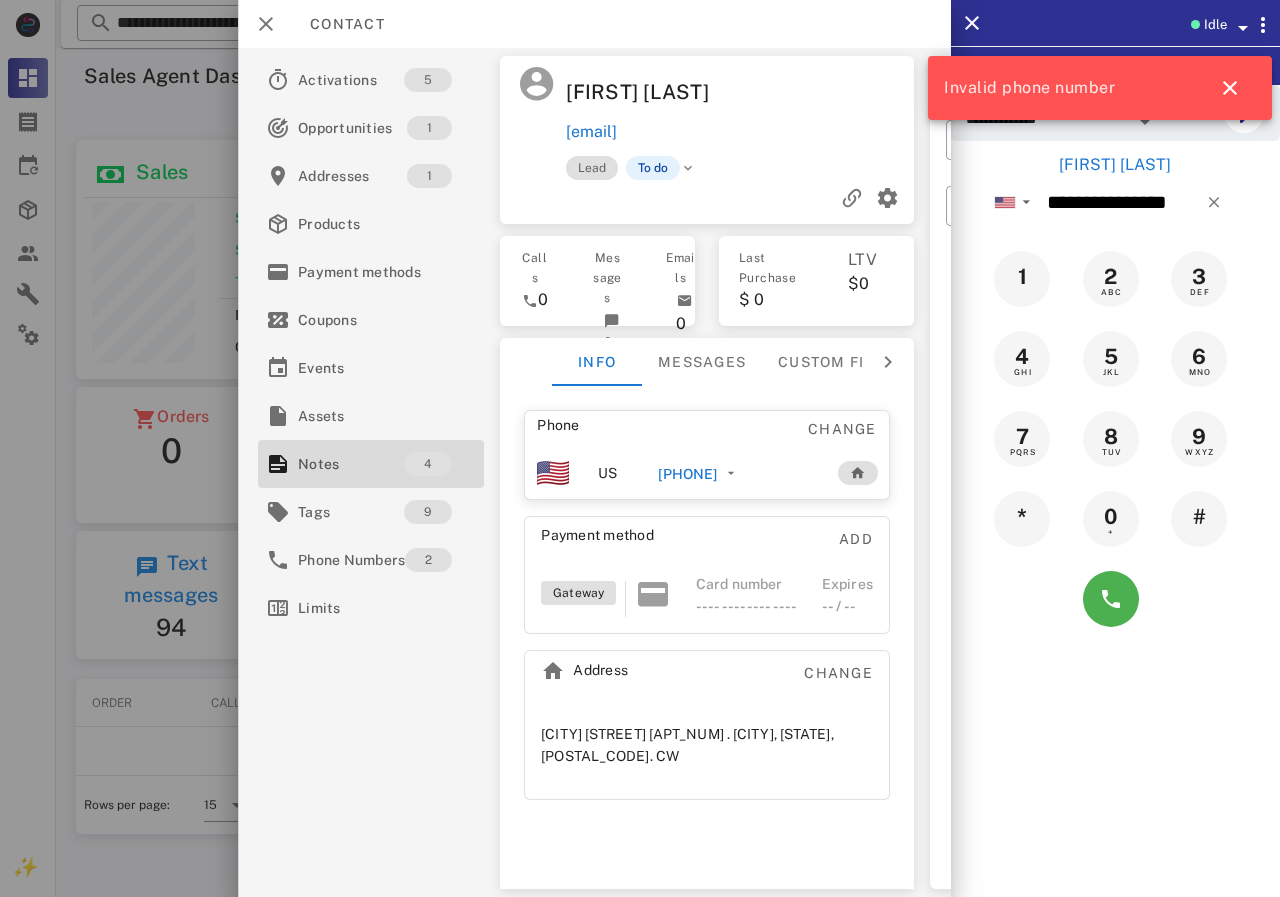 click on "[PHONE]" at bounding box center [687, 474] 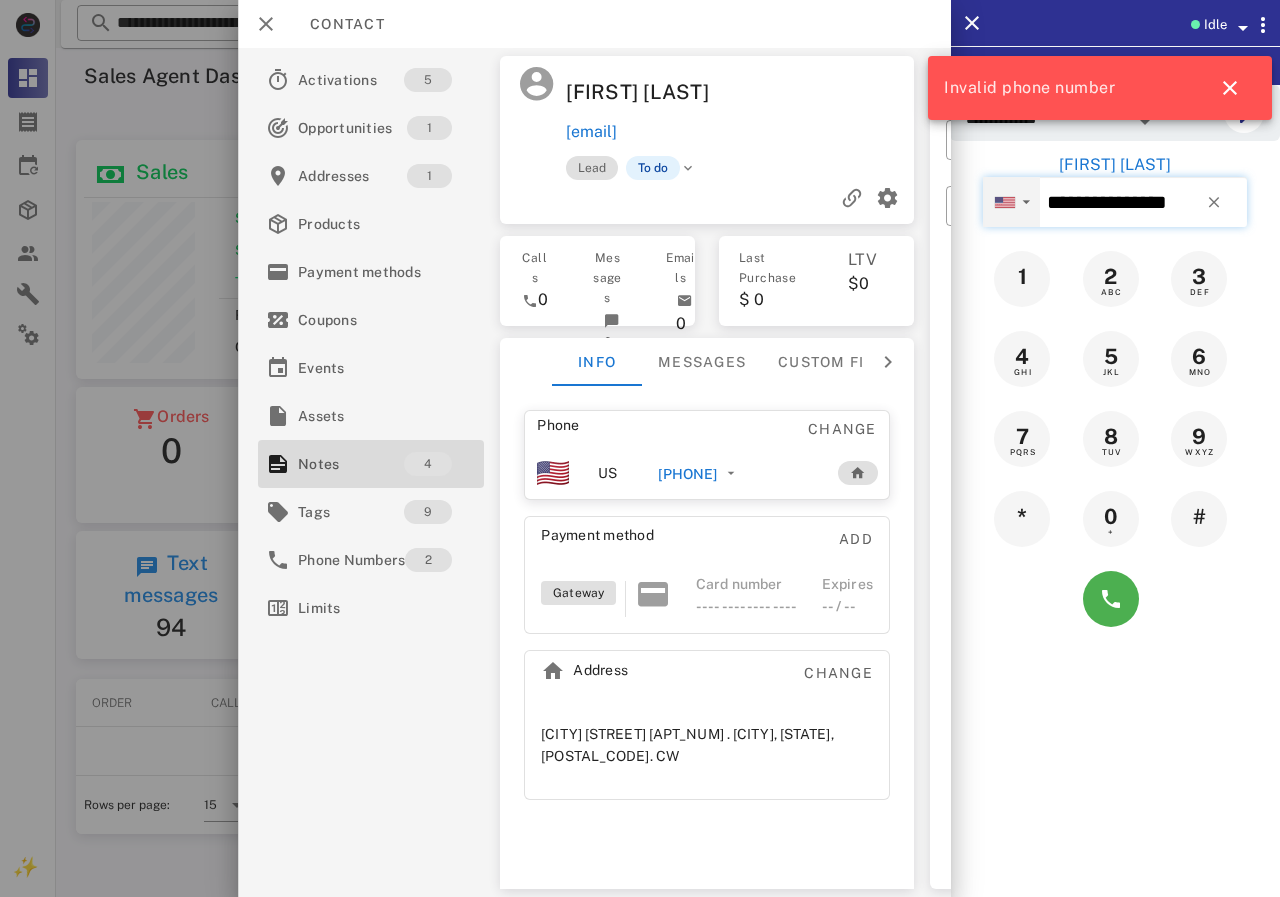click on "▼     Andorra
+376
Argentina
+54
Aruba
+297
Australia
+61
Belgium (België)
+32
Bolivia
+591
Brazil (Brasil)
+55
Canada
+1
Chile
+56
Colombia
+57
Costa Rica
+506
Dominican Republic (República Dominicana)
+1
Ecuador
+593
El Salvador
+503
France
+33
Germany (Deutschland)
+49
Guadeloupe
+590
Guatemala
+502
Honduras
+504
Iceland (Ísland)
+354
India (भारत)
+91
Israel (‫ישראל‬‎)
+972
Italy (Italia)
+39
Japan (日本)
+81" at bounding box center (1011, 202) 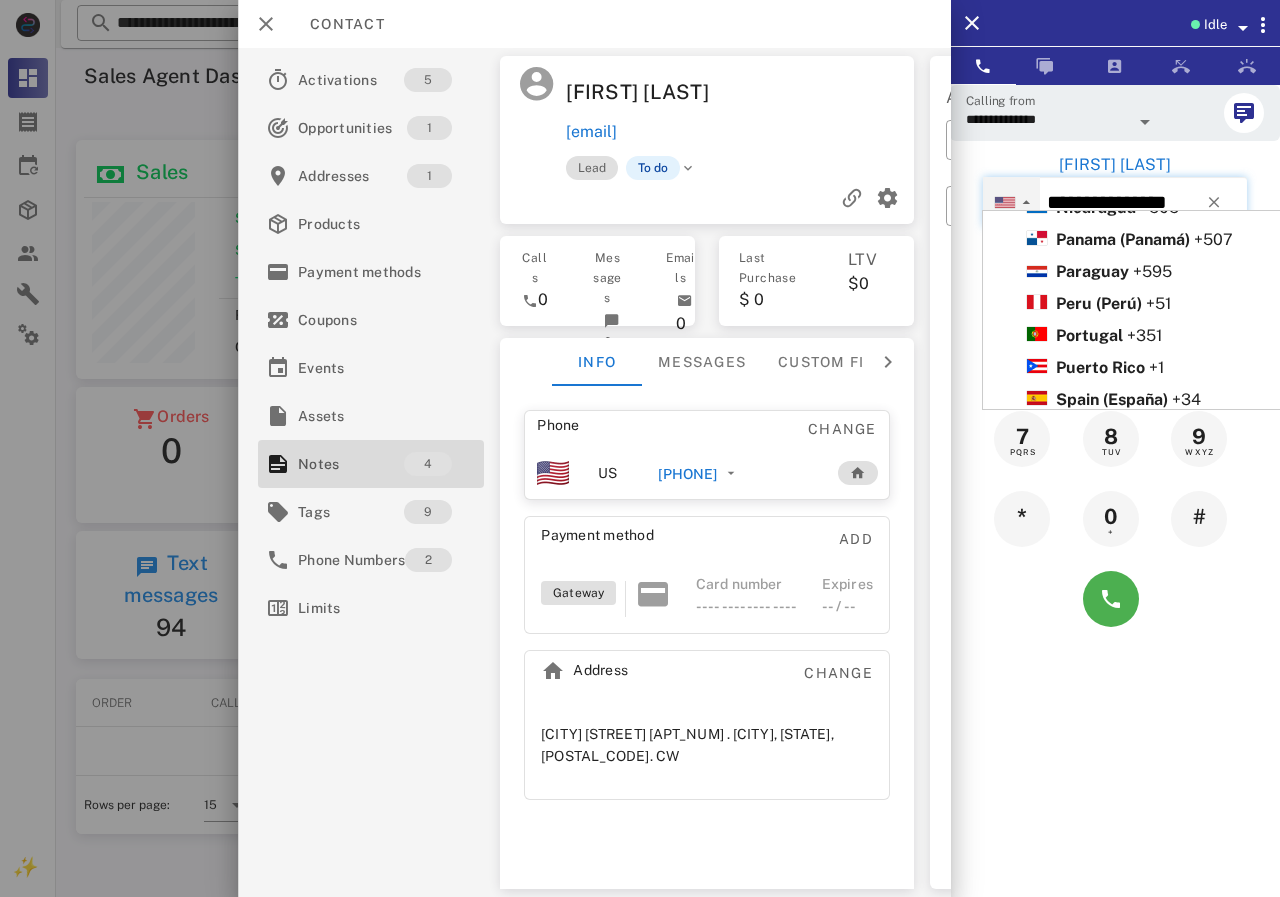 scroll, scrollTop: 1074, scrollLeft: 0, axis: vertical 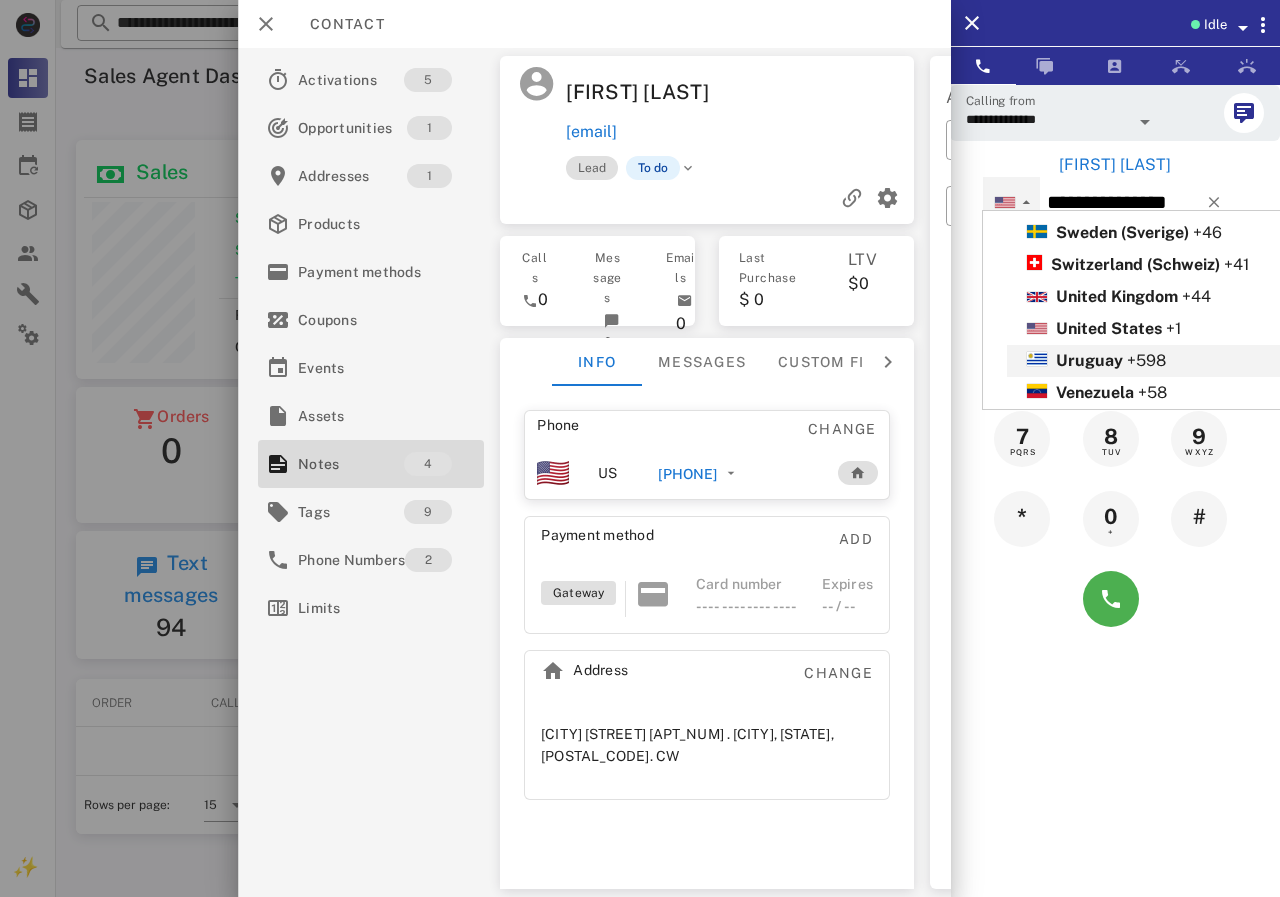 click on "[PHONE]" at bounding box center (687, 474) 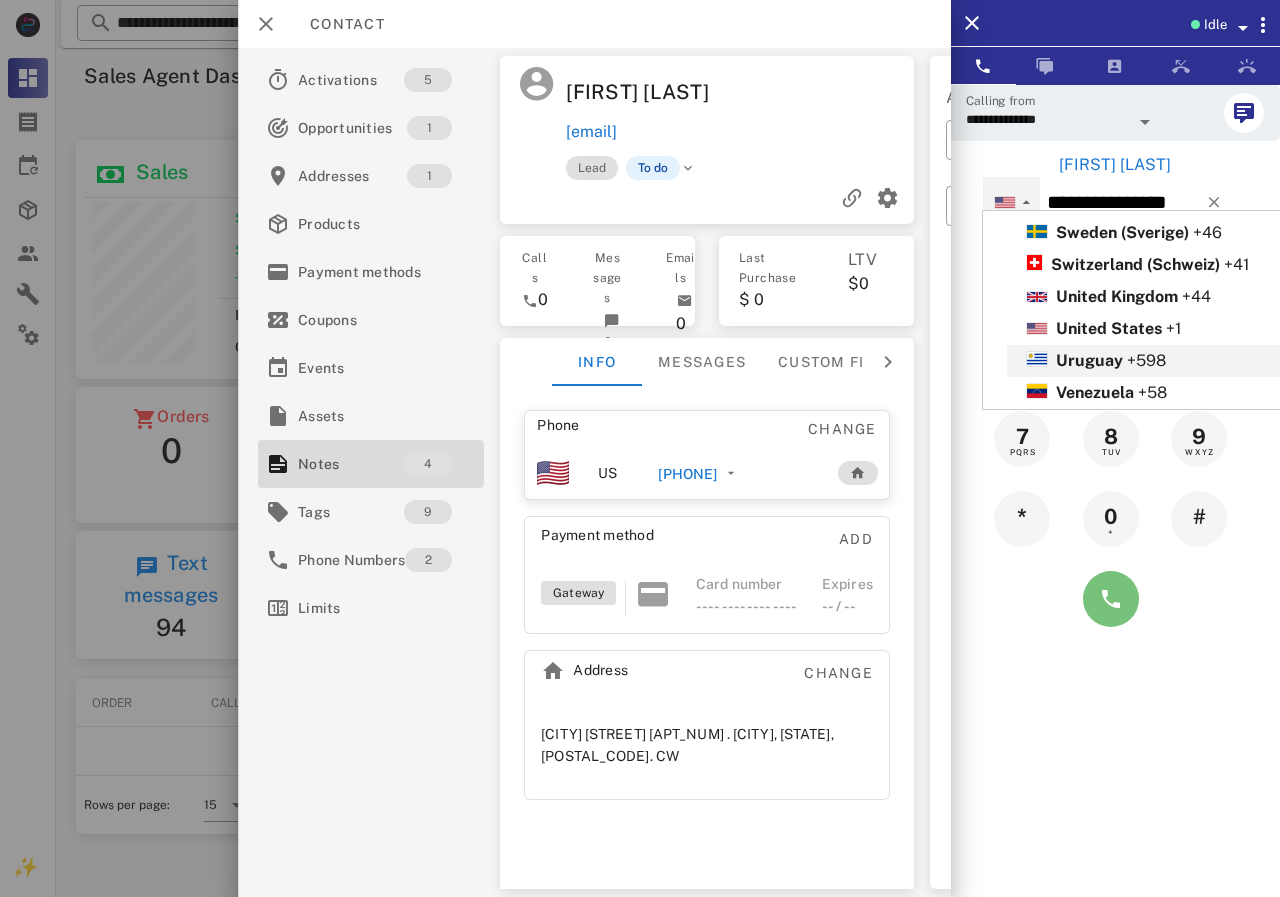 click at bounding box center (1111, 599) 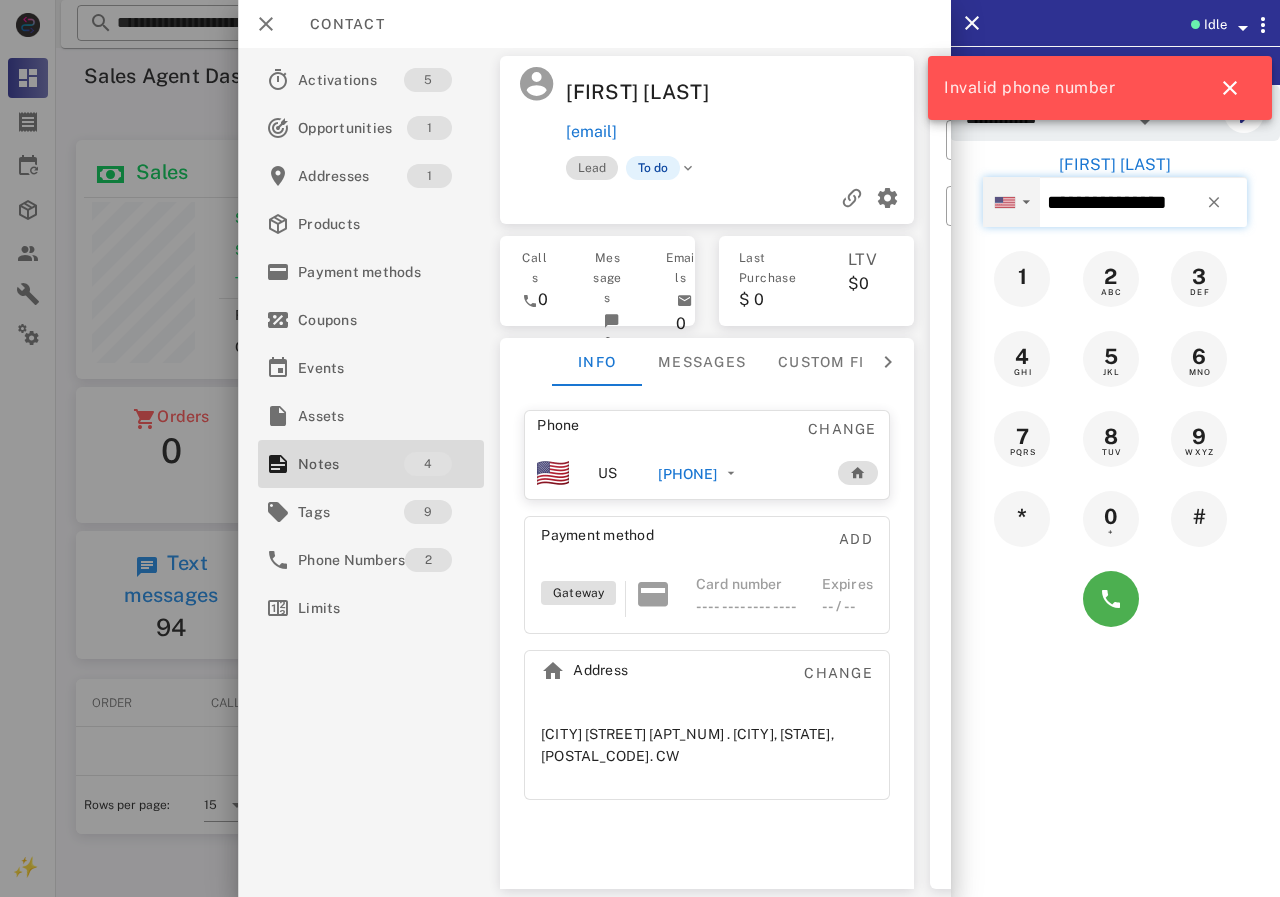 click on "▼" at bounding box center [1026, 202] 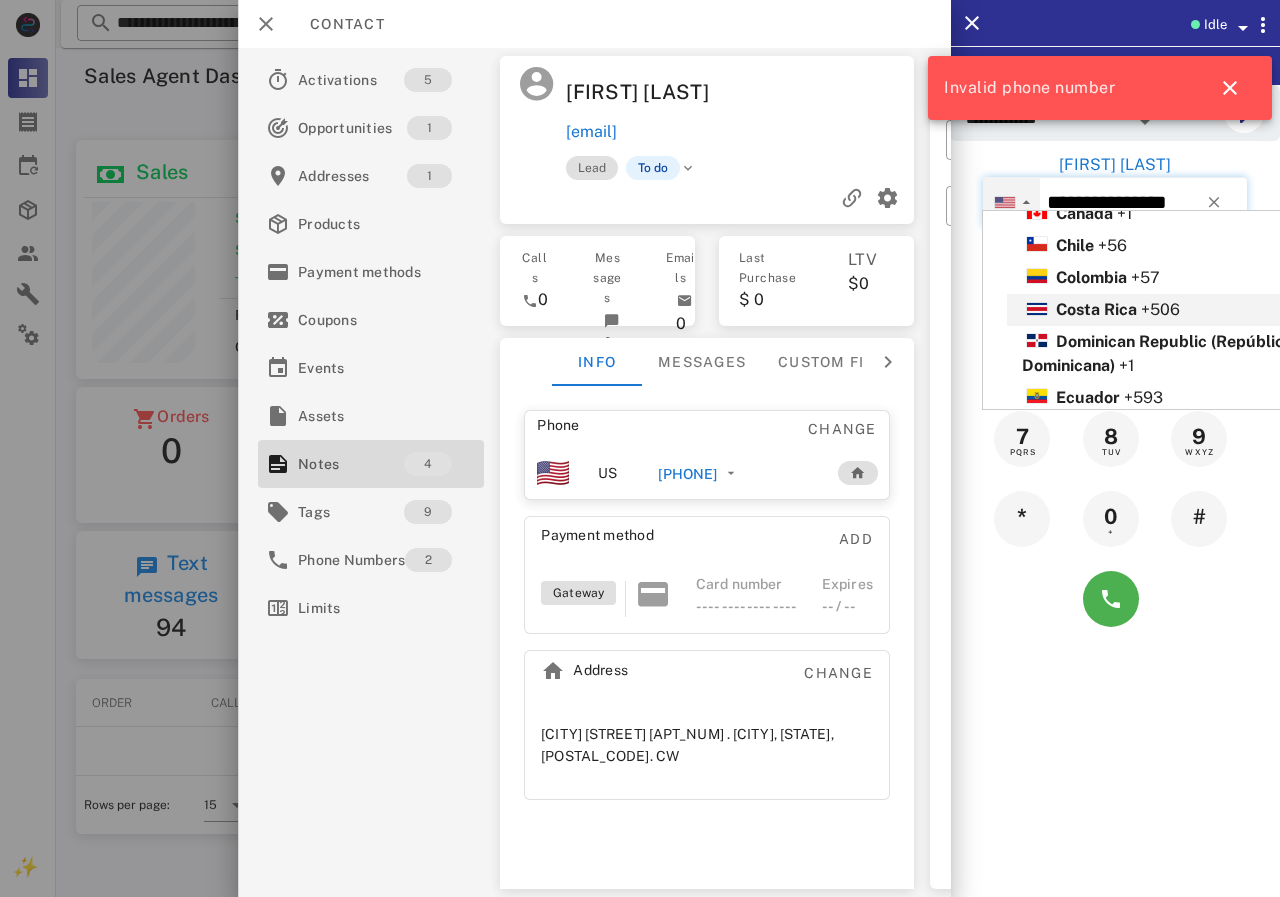 scroll, scrollTop: 300, scrollLeft: 0, axis: vertical 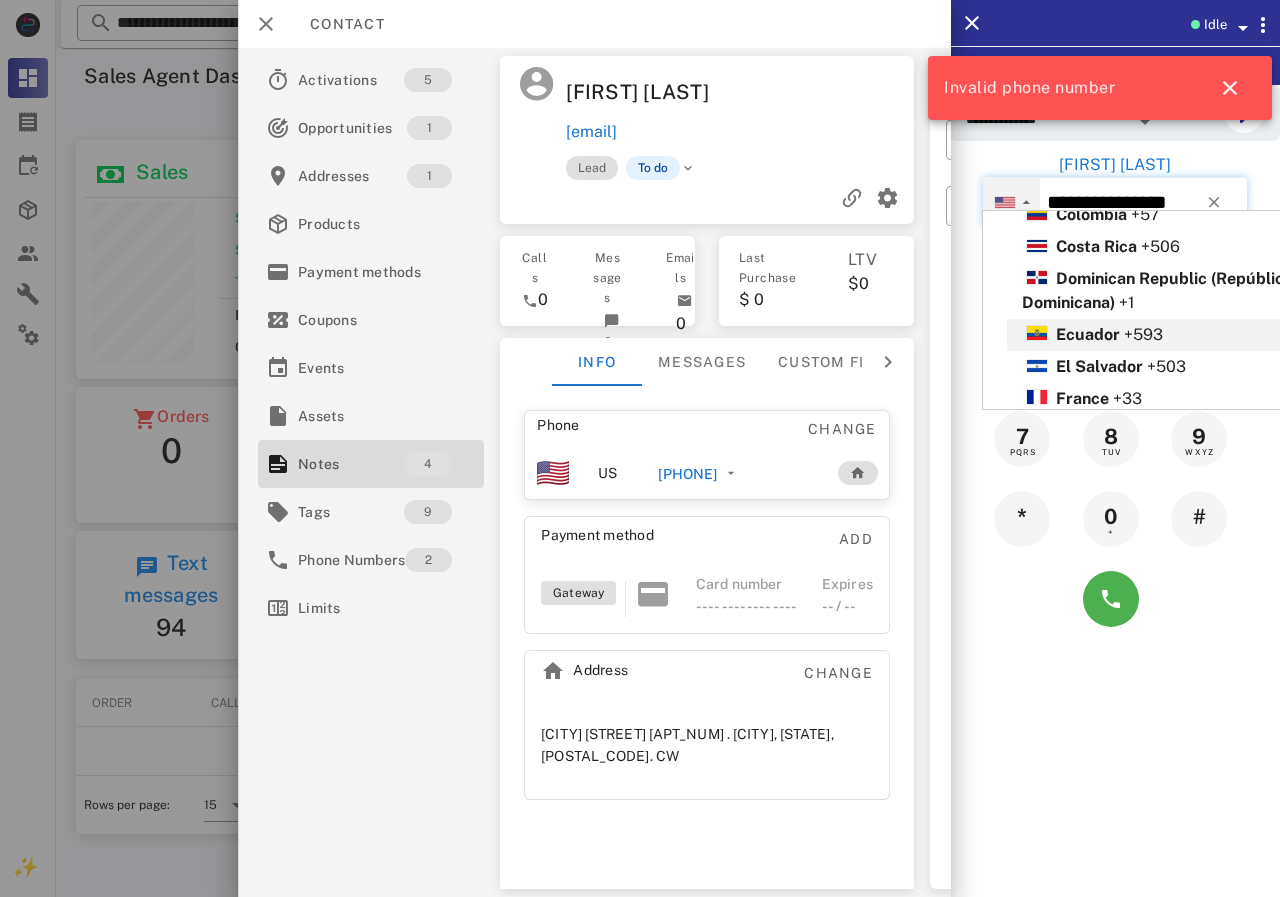 click on "Ecuador
+593" at bounding box center [1189, 335] 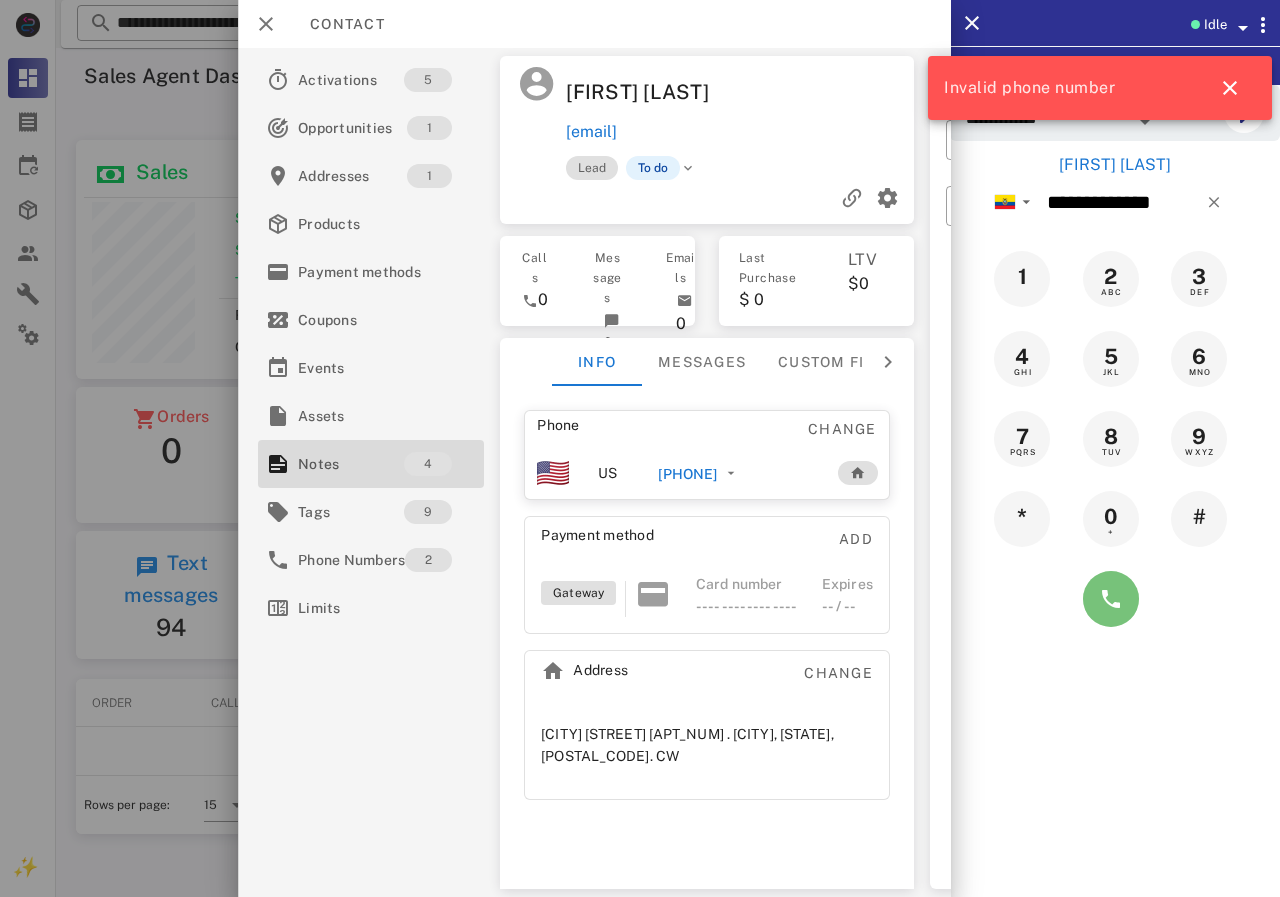 click at bounding box center (1111, 599) 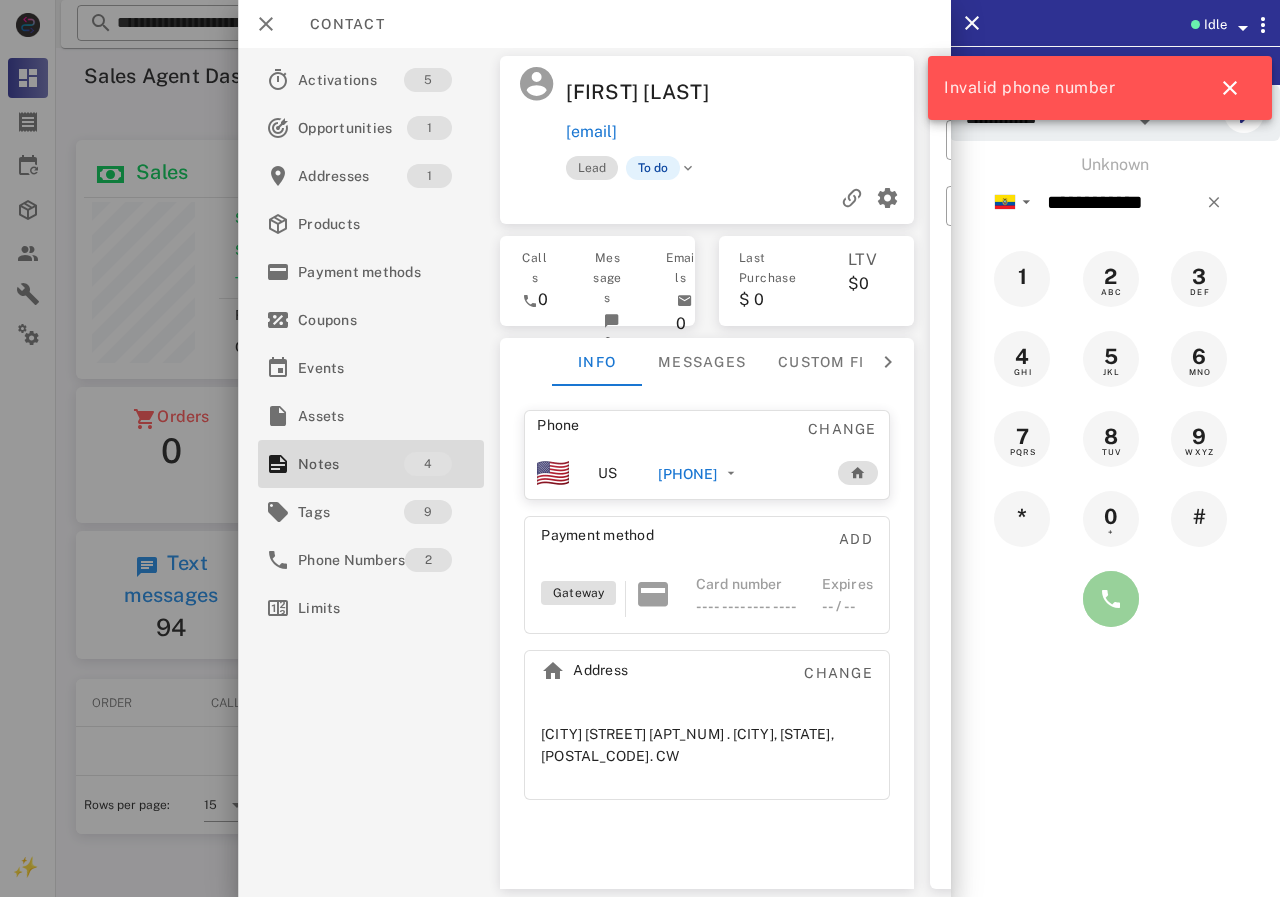 click at bounding box center (1111, 599) 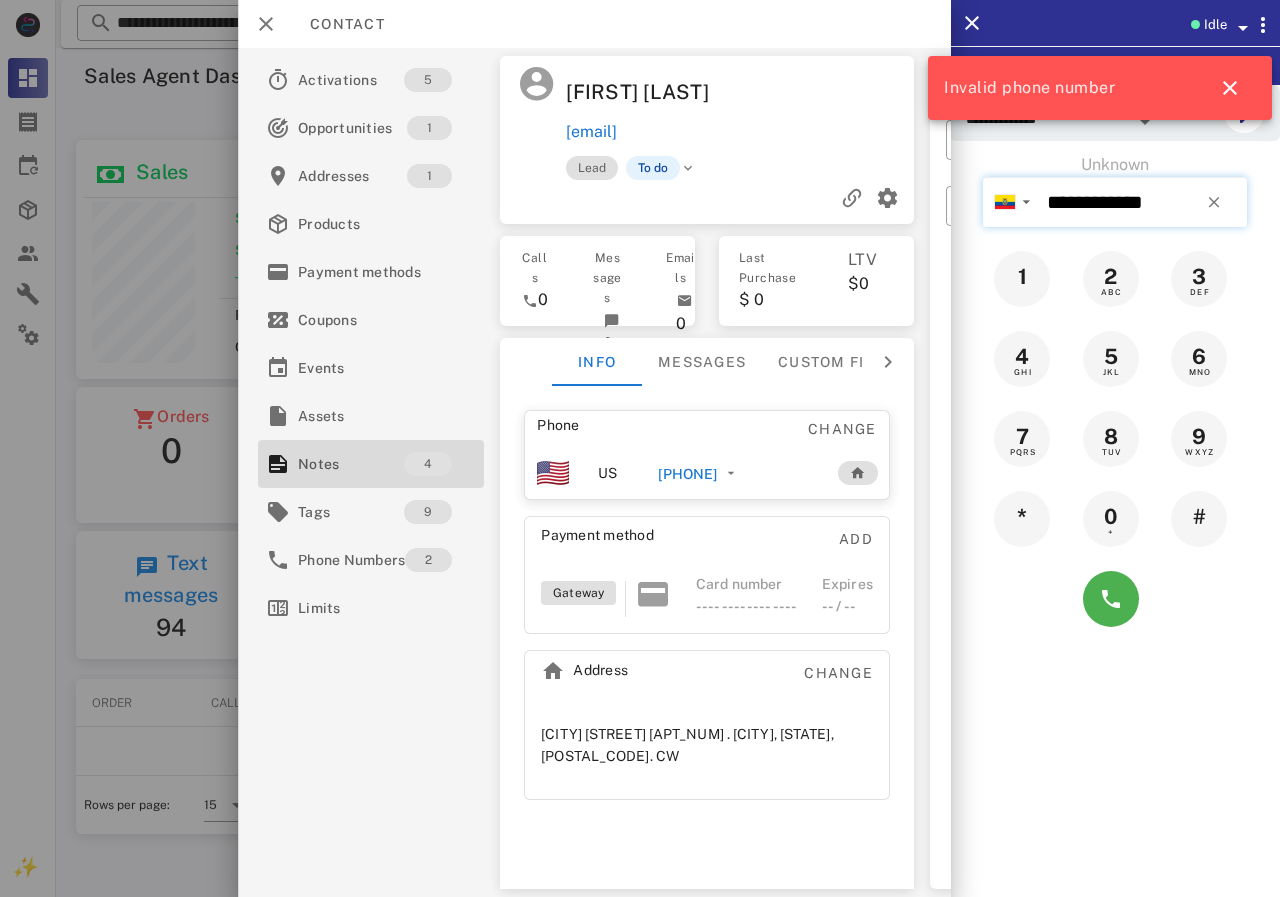 drag, startPoint x: 1045, startPoint y: 209, endPoint x: 1184, endPoint y: 225, distance: 139.91783 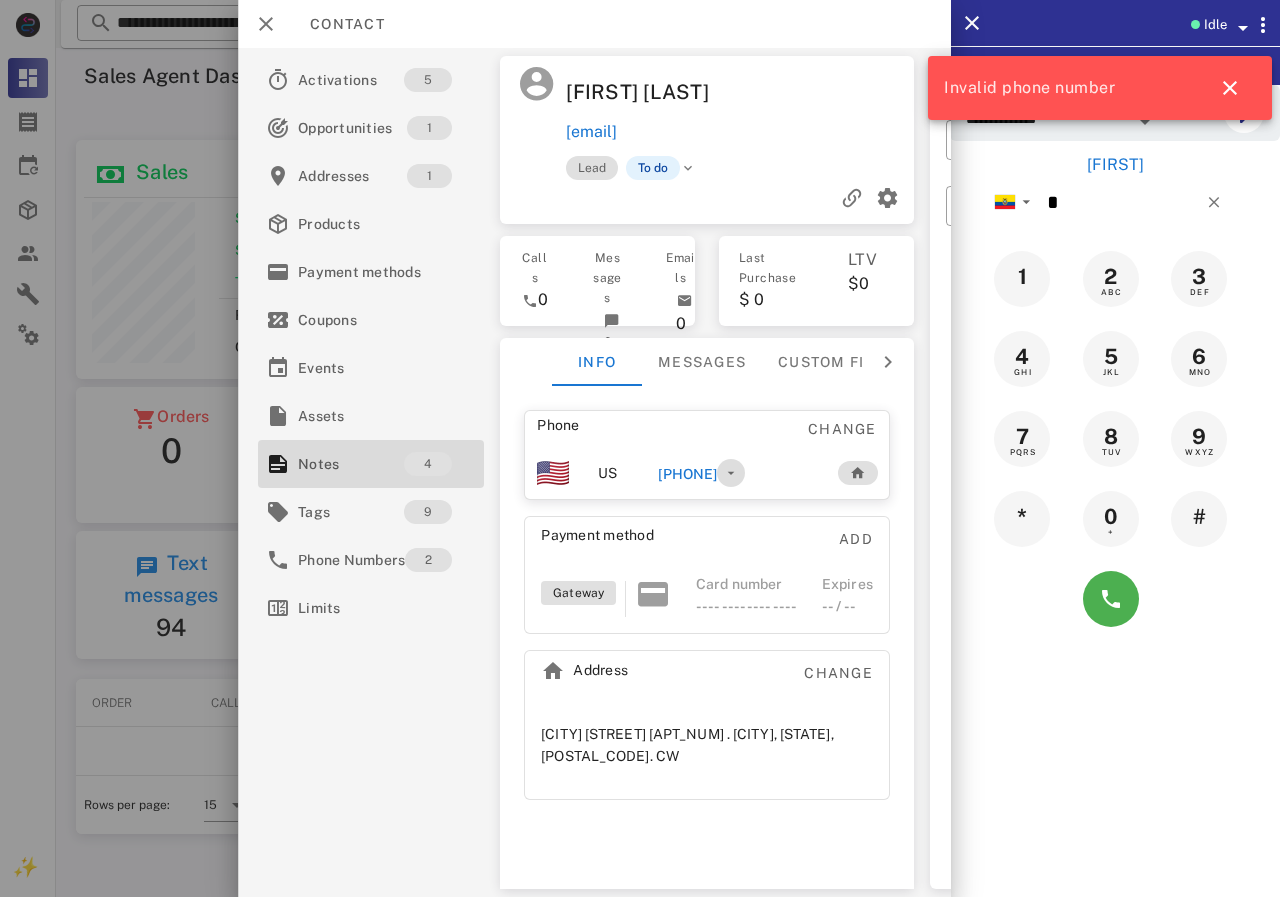 drag, startPoint x: 766, startPoint y: 480, endPoint x: 669, endPoint y: 471, distance: 97.41663 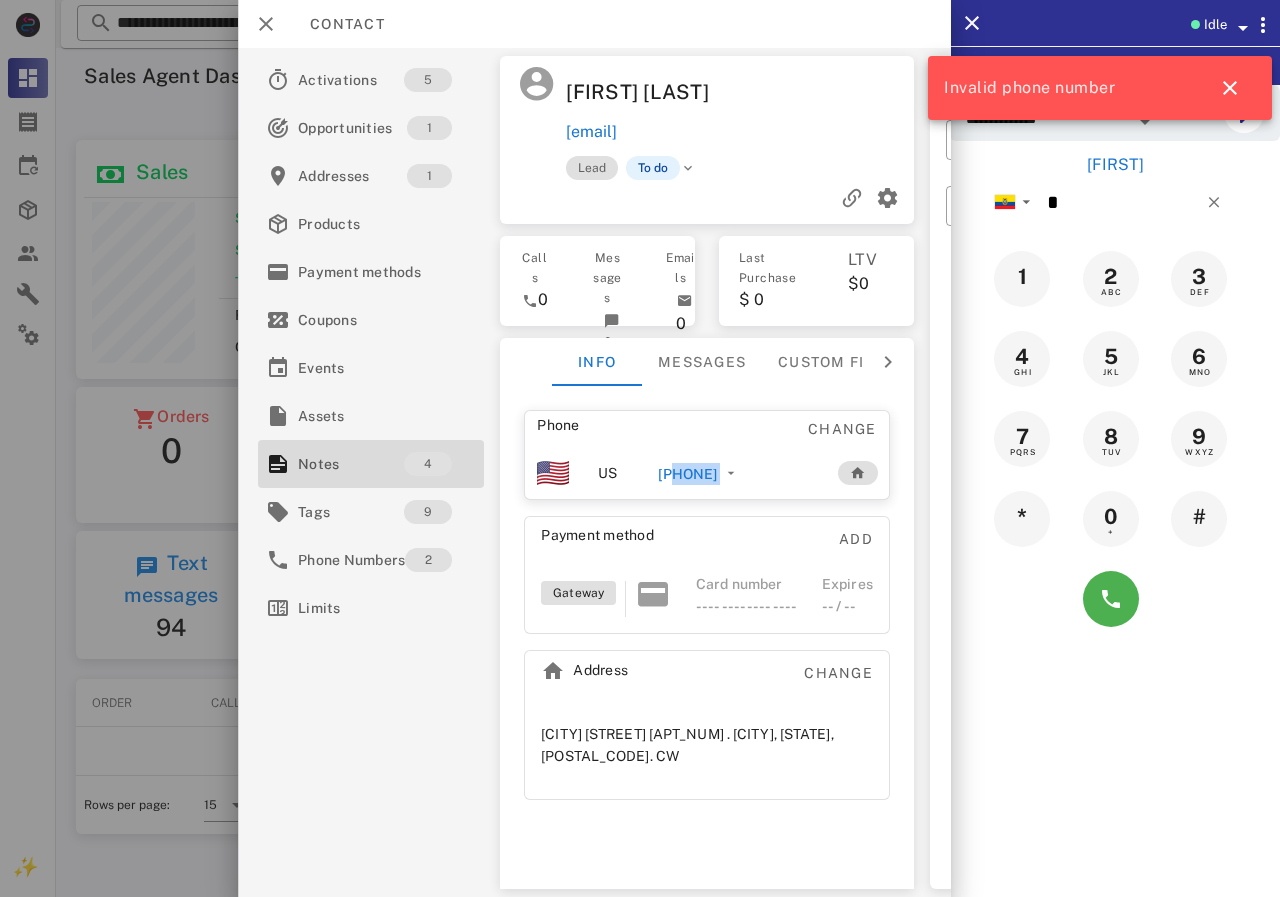 drag, startPoint x: 669, startPoint y: 471, endPoint x: 803, endPoint y: 480, distance: 134.3019 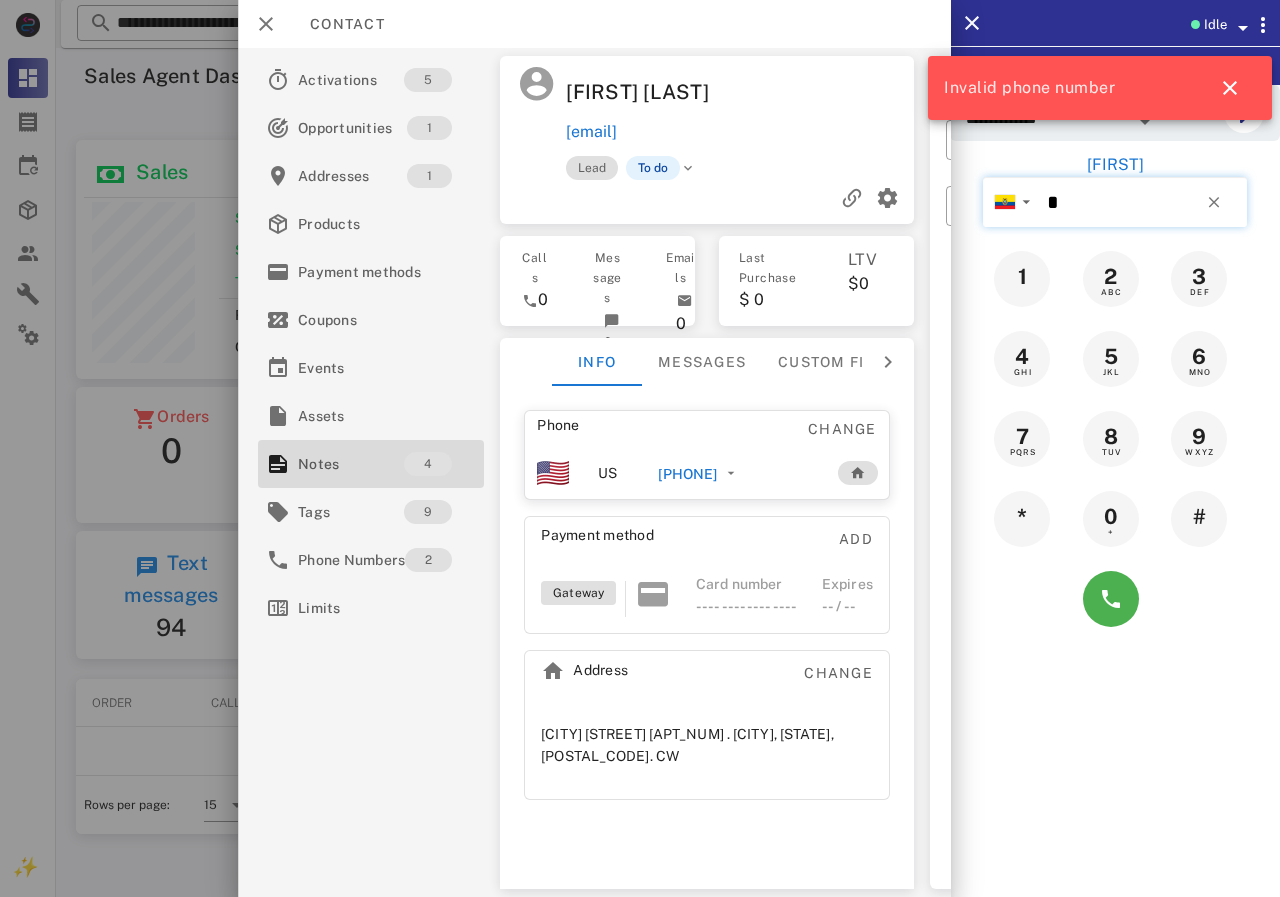 click on "*" at bounding box center (1143, 202) 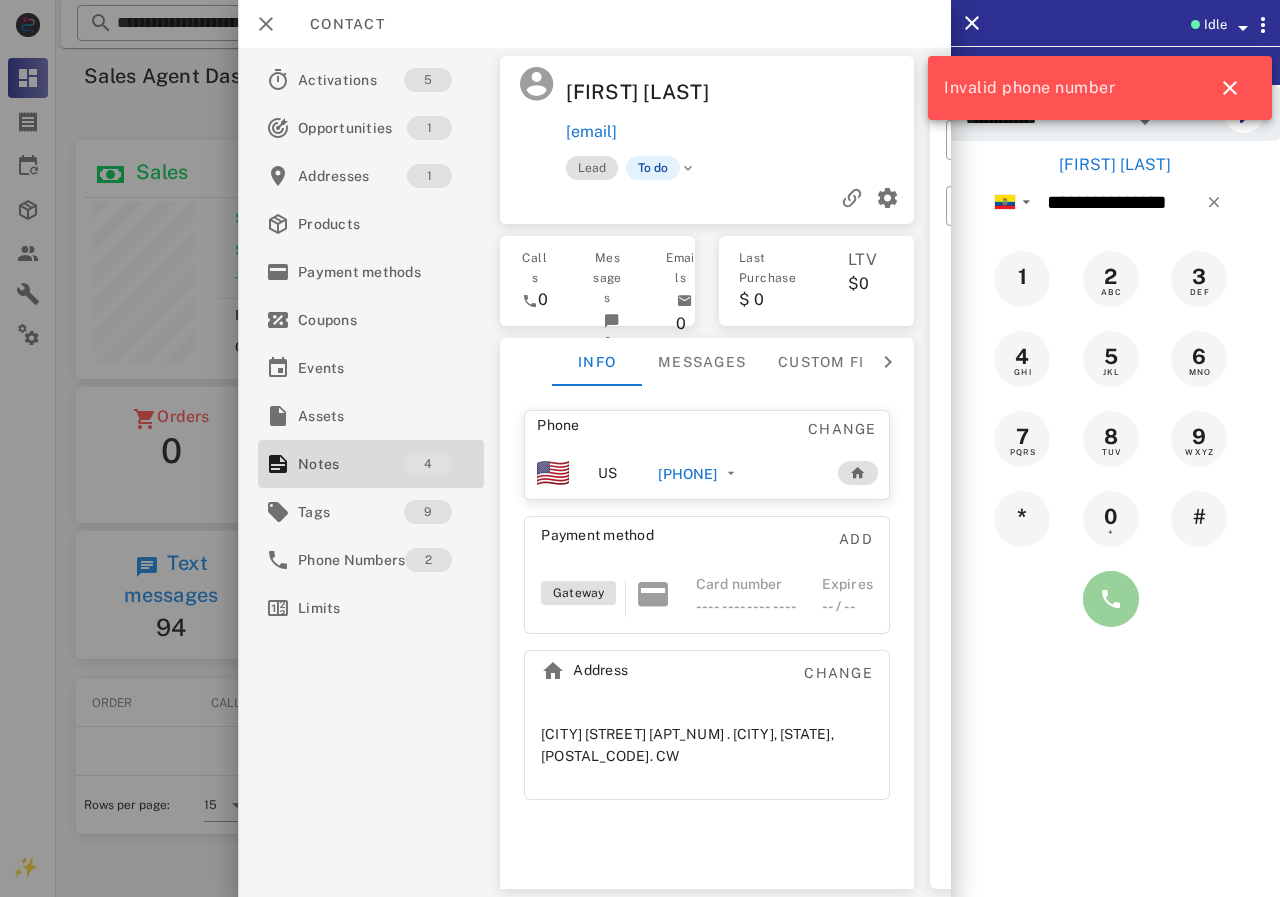 click at bounding box center (1111, 599) 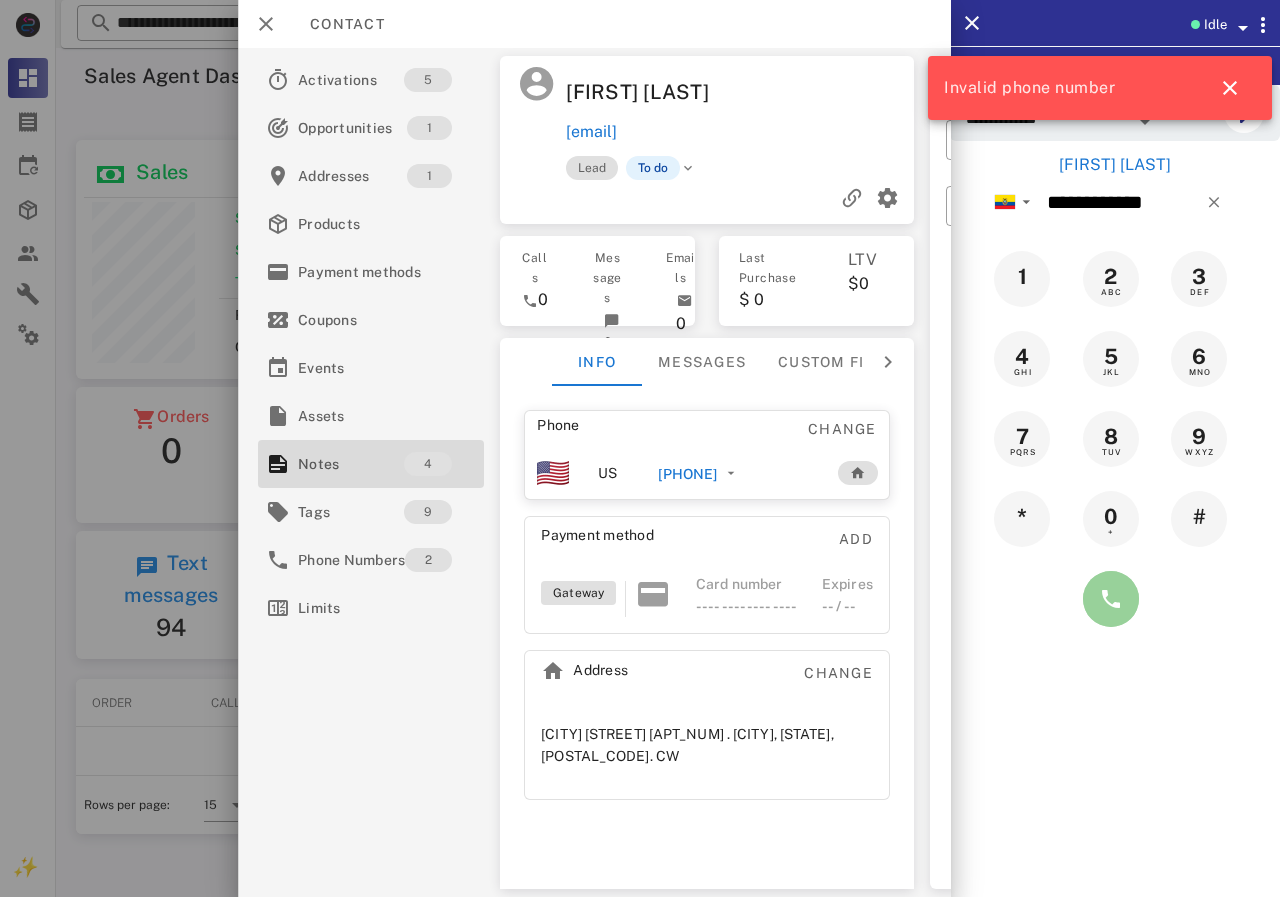 click at bounding box center [1111, 599] 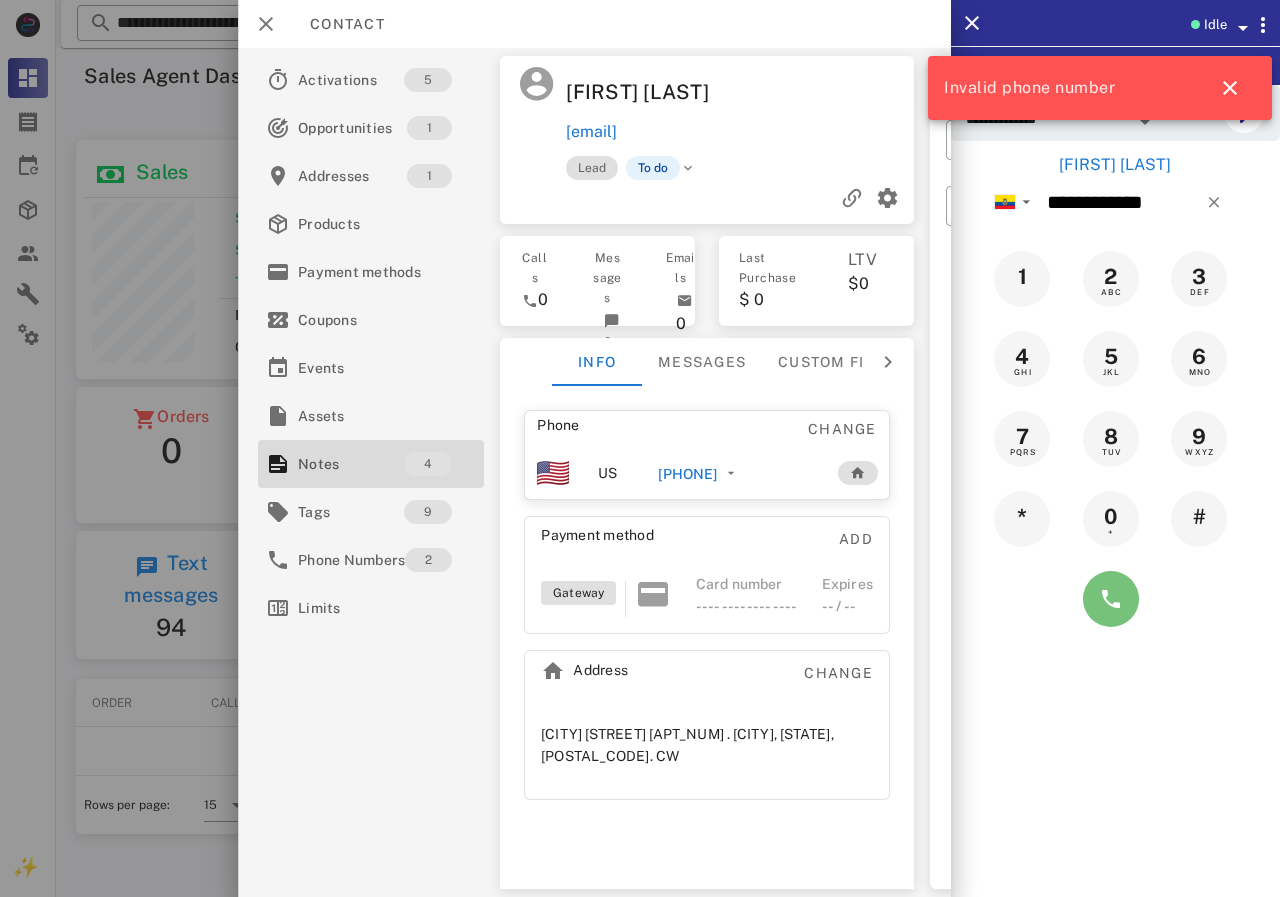 click at bounding box center [1111, 599] 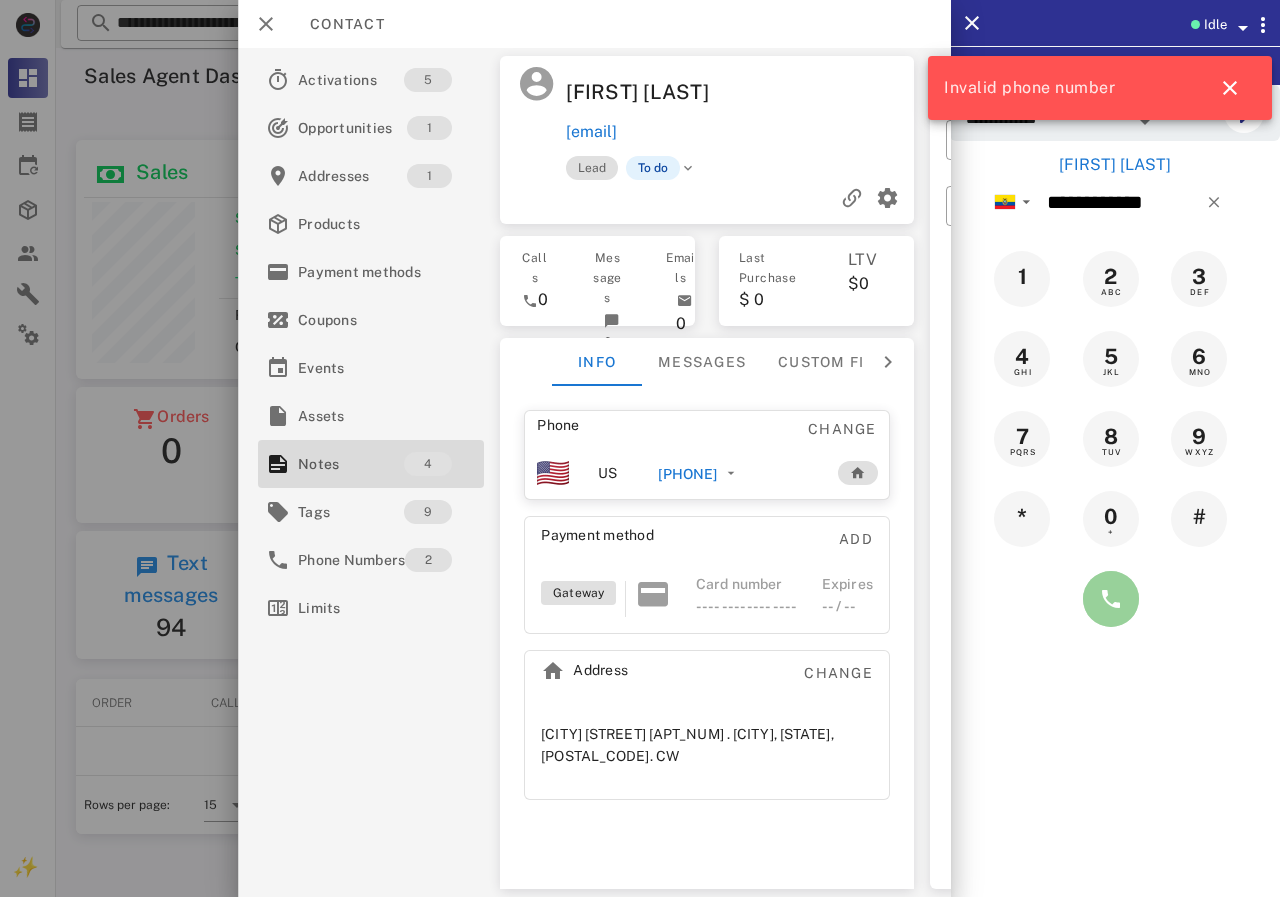 click at bounding box center (1111, 599) 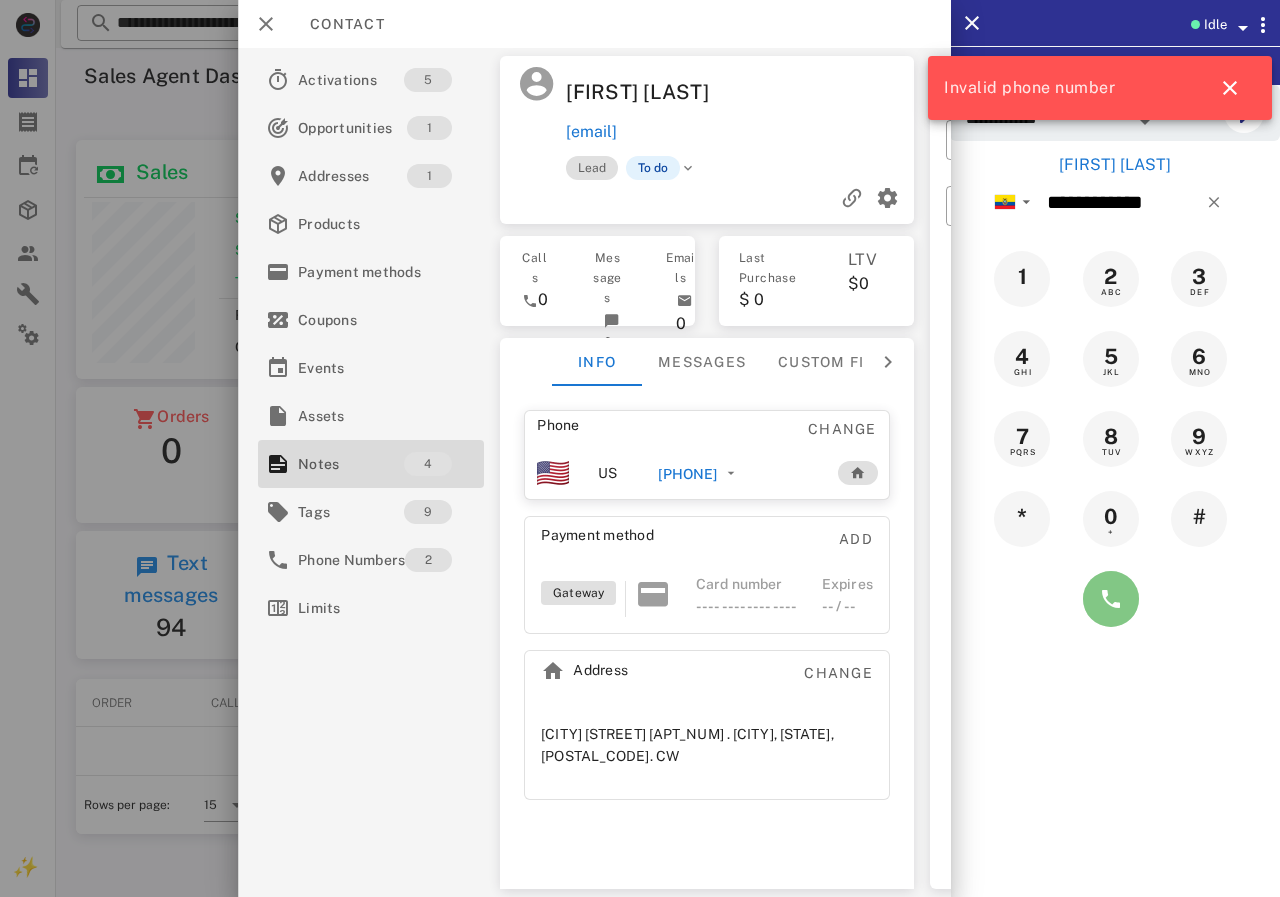 type on "**********" 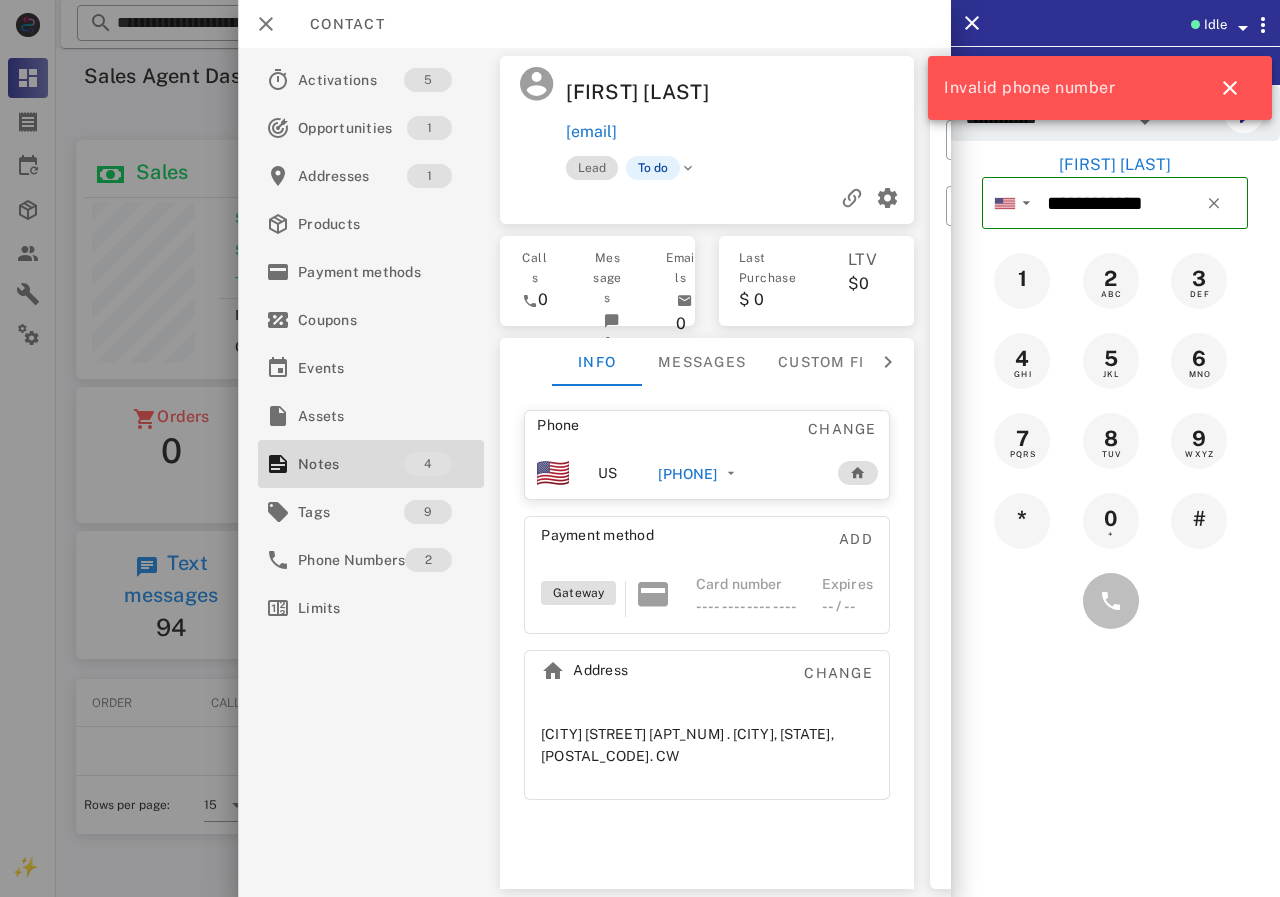 click at bounding box center (1115, 601) 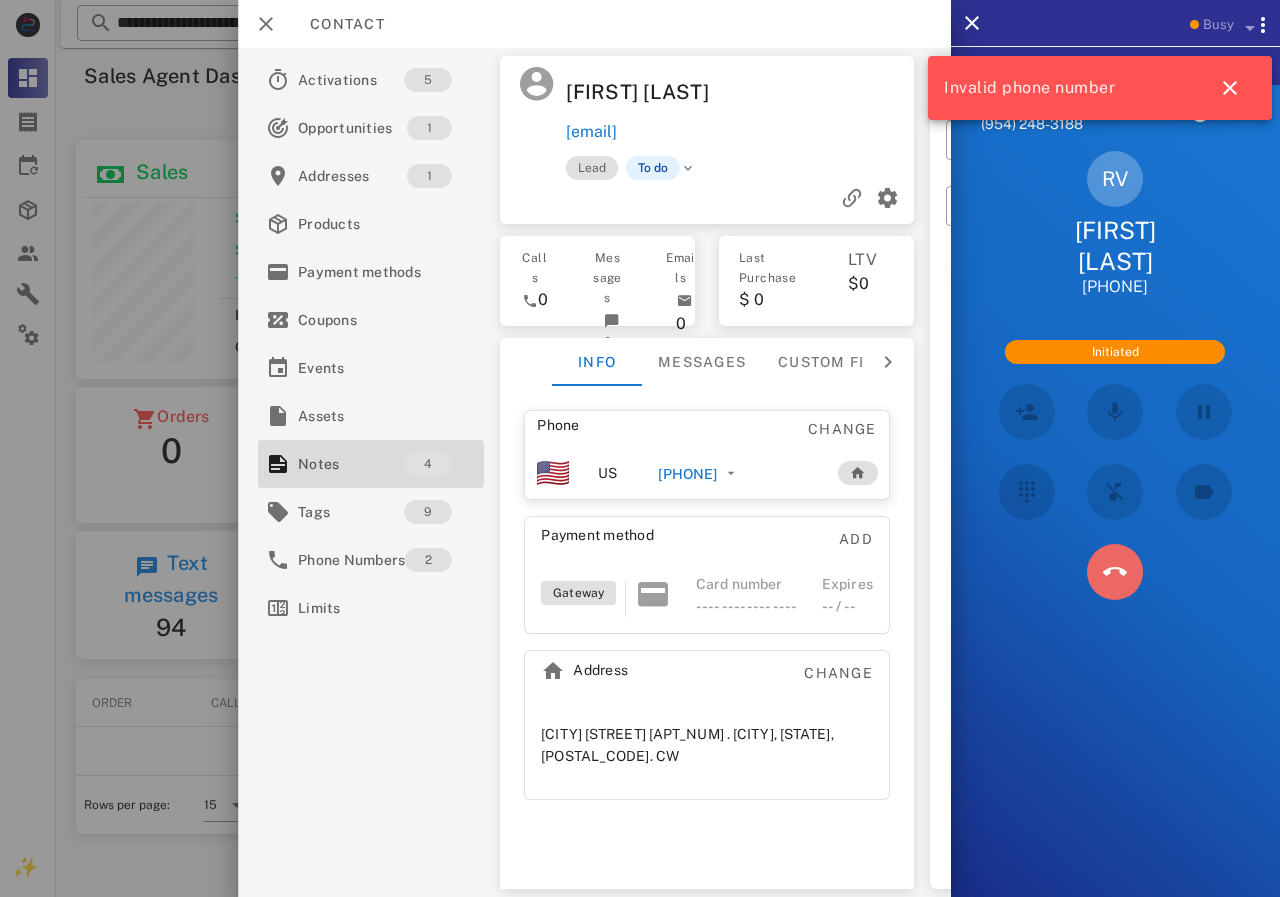 click at bounding box center [1115, 572] 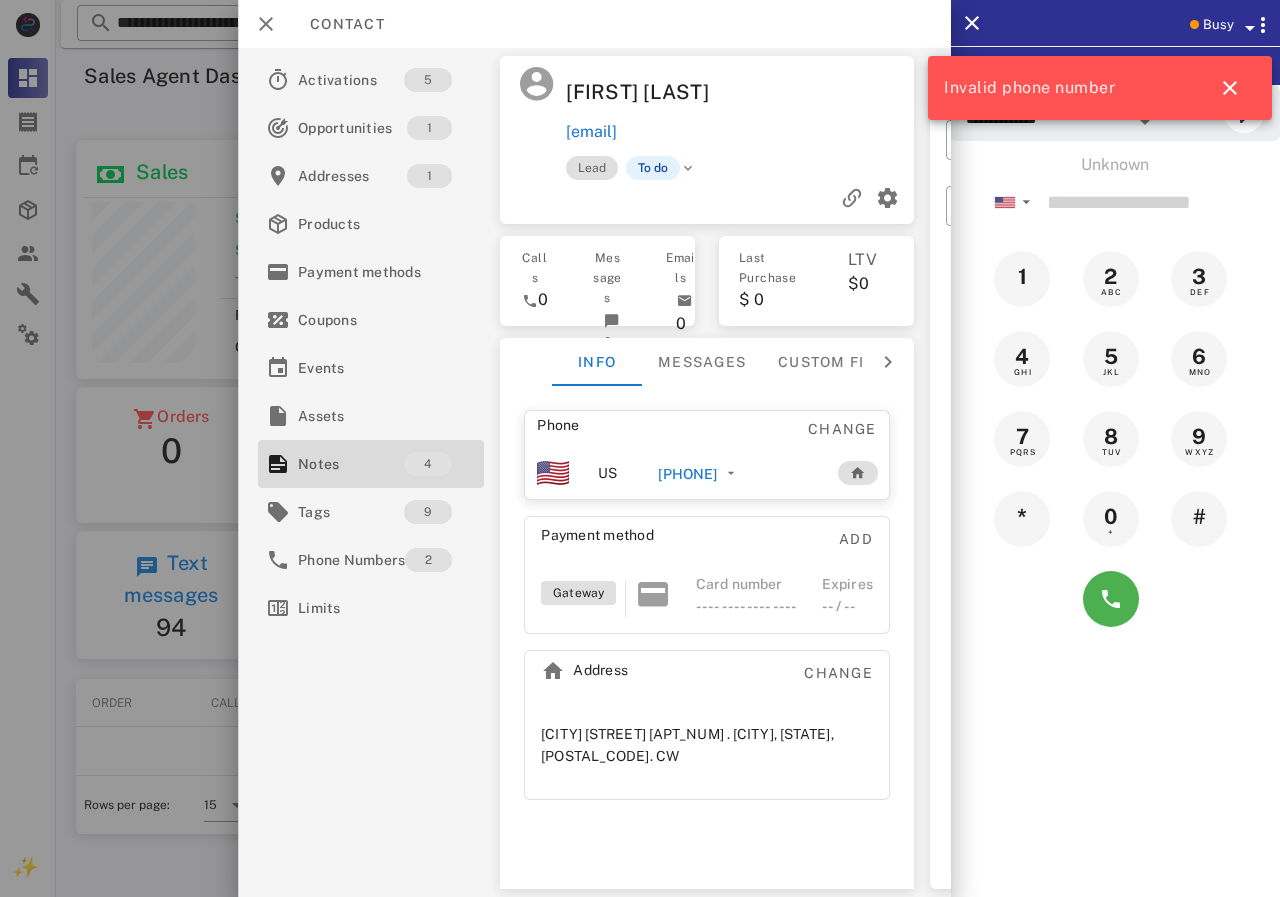 click on "Change" at bounding box center (827, 429) 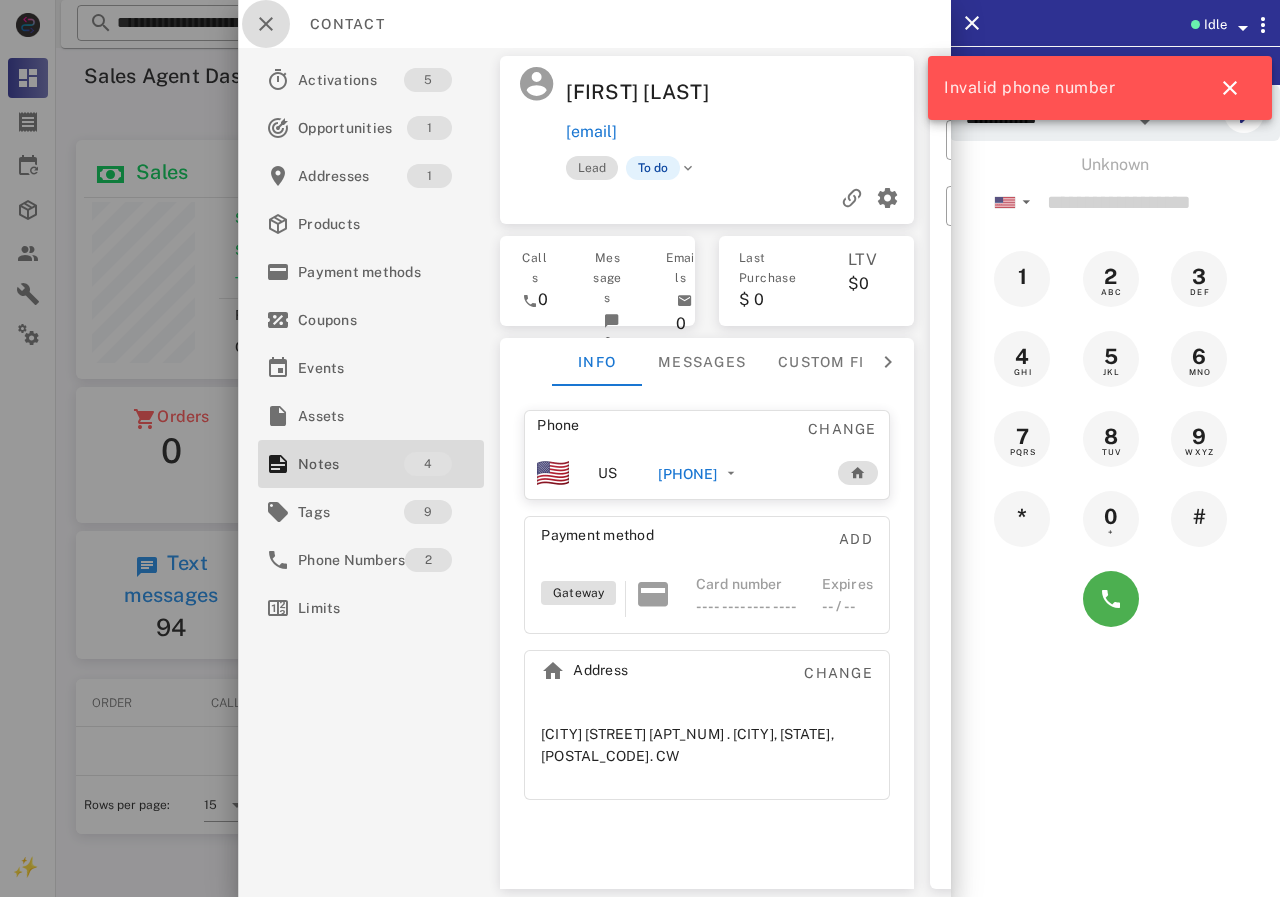 click at bounding box center [266, 24] 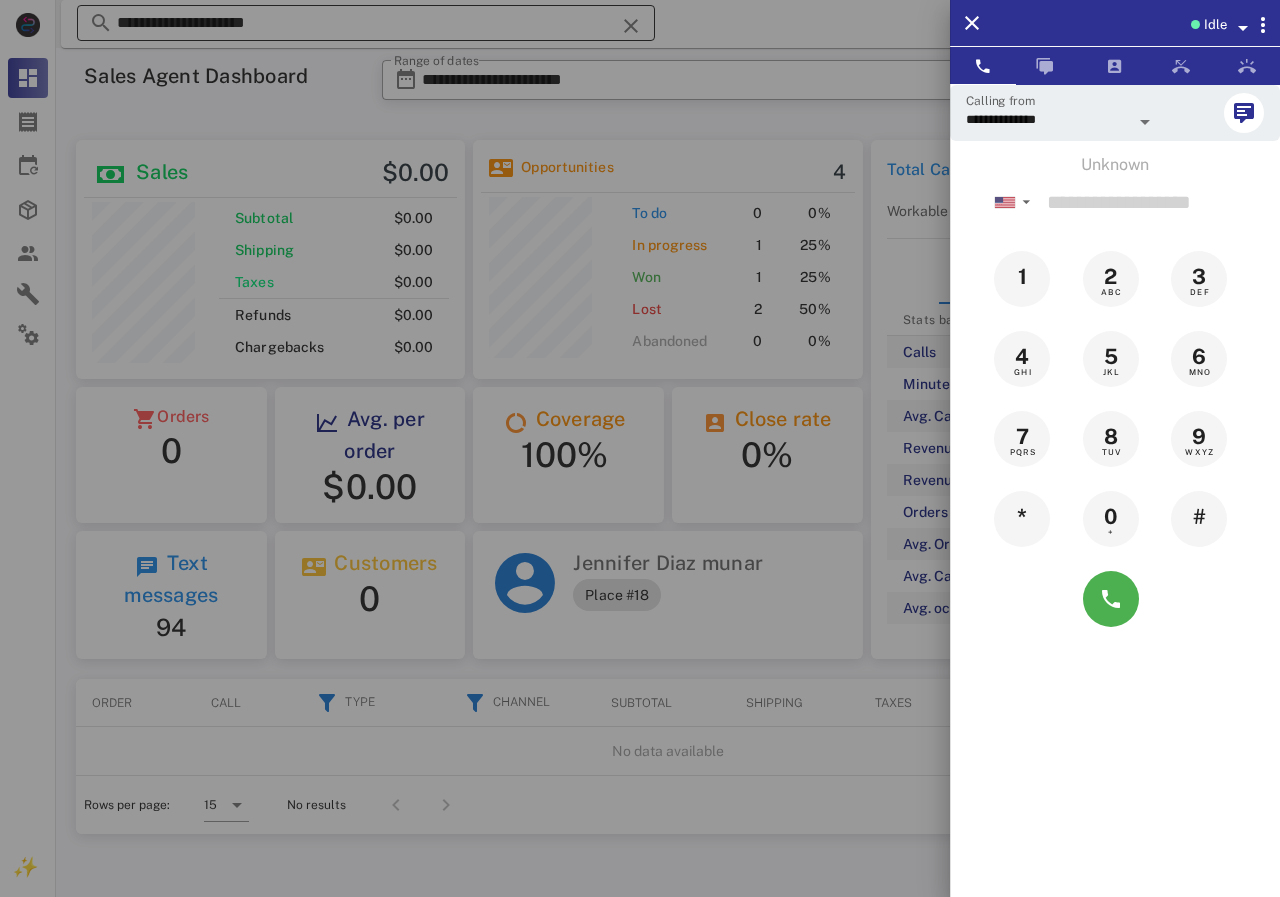 drag, startPoint x: 400, startPoint y: 29, endPoint x: 437, endPoint y: 29, distance: 37 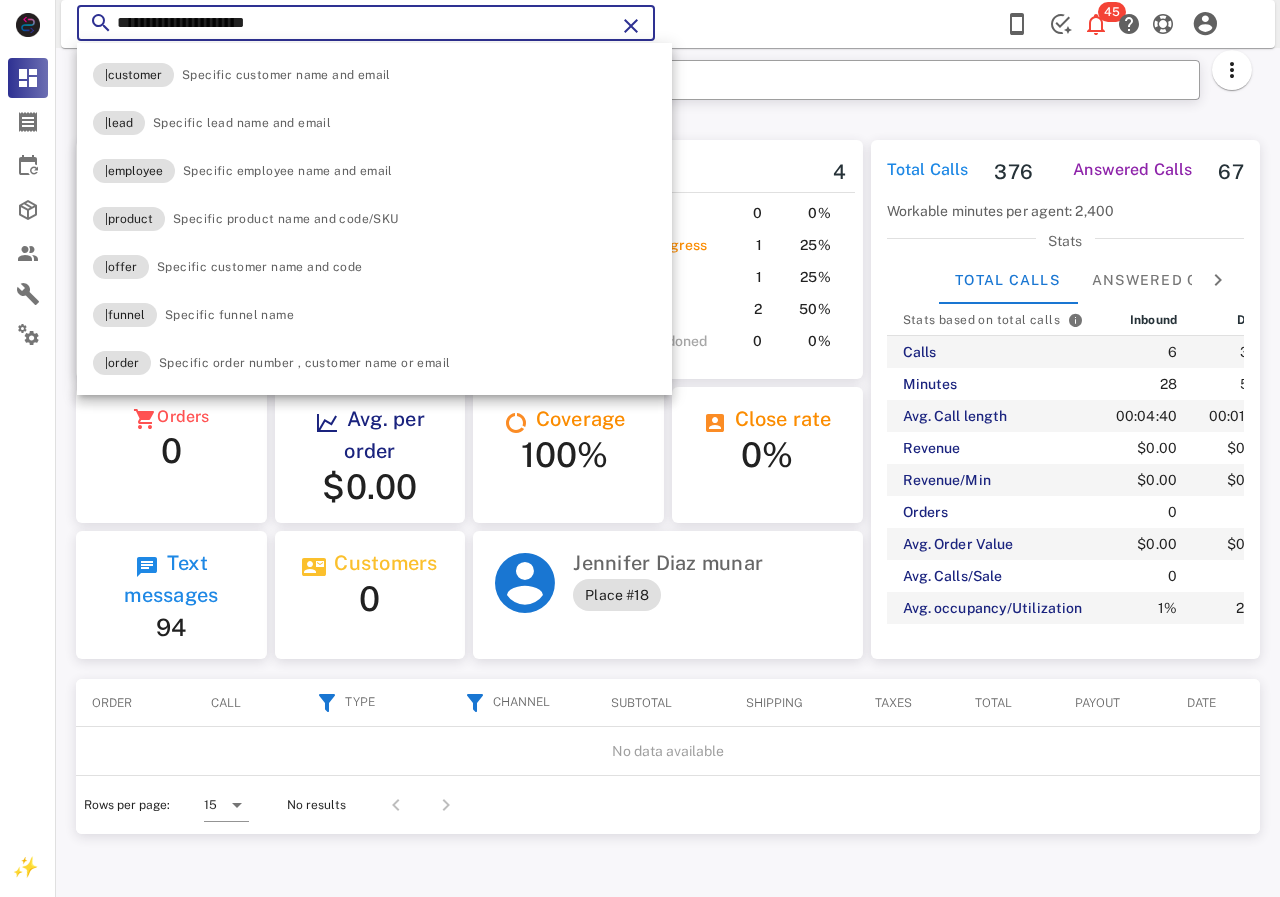 paste on "*****" 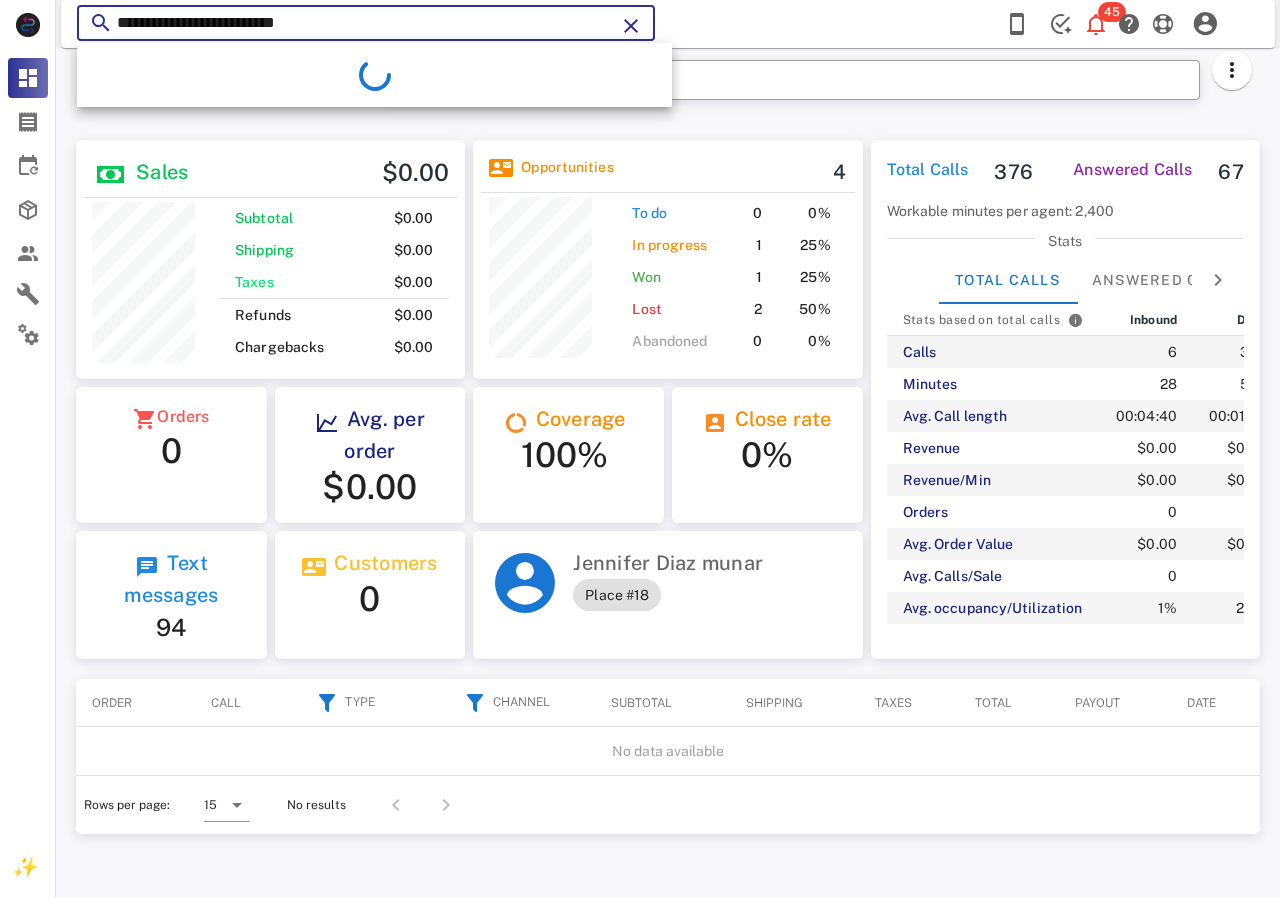 type on "**********" 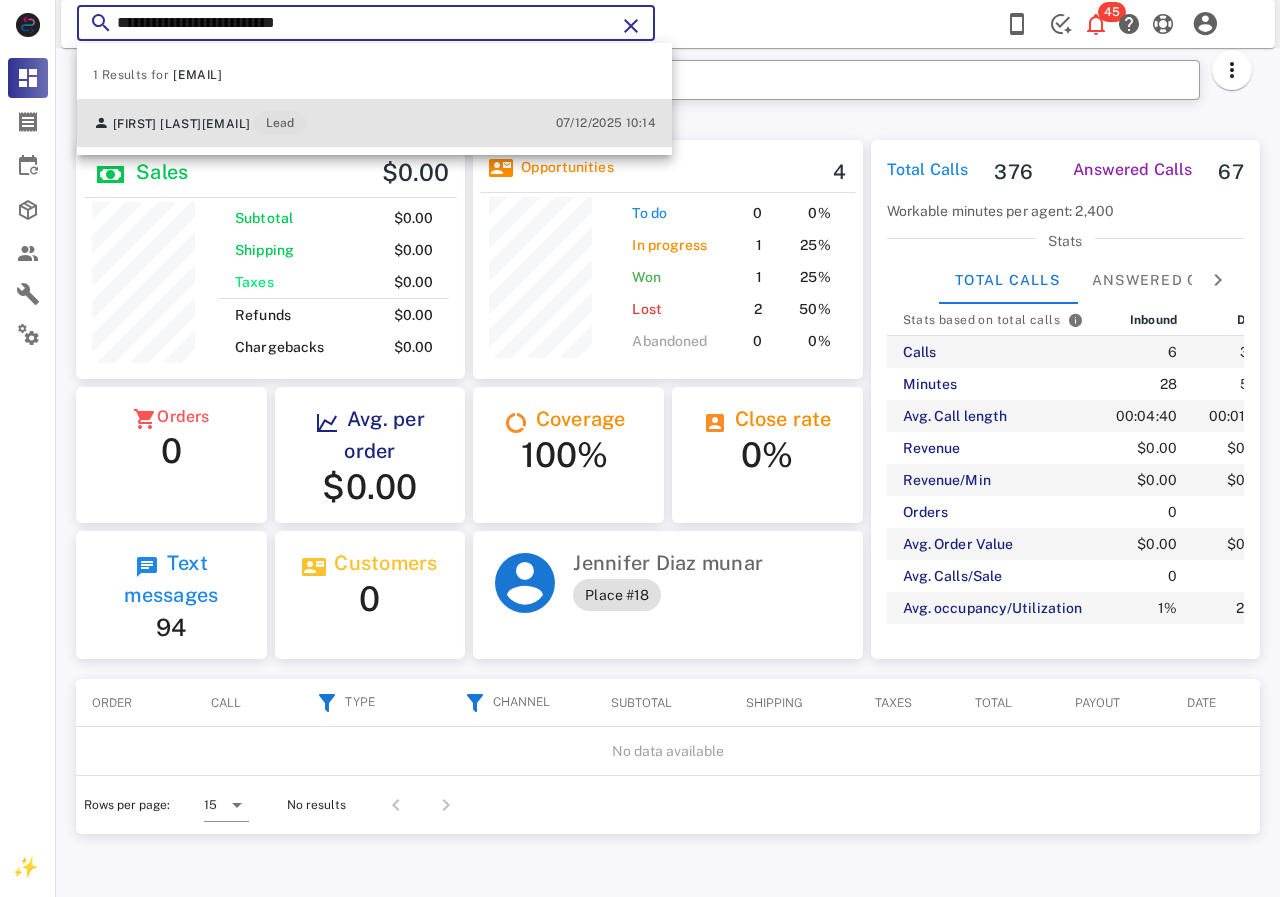 click on "[EMAIL]" at bounding box center (226, 124) 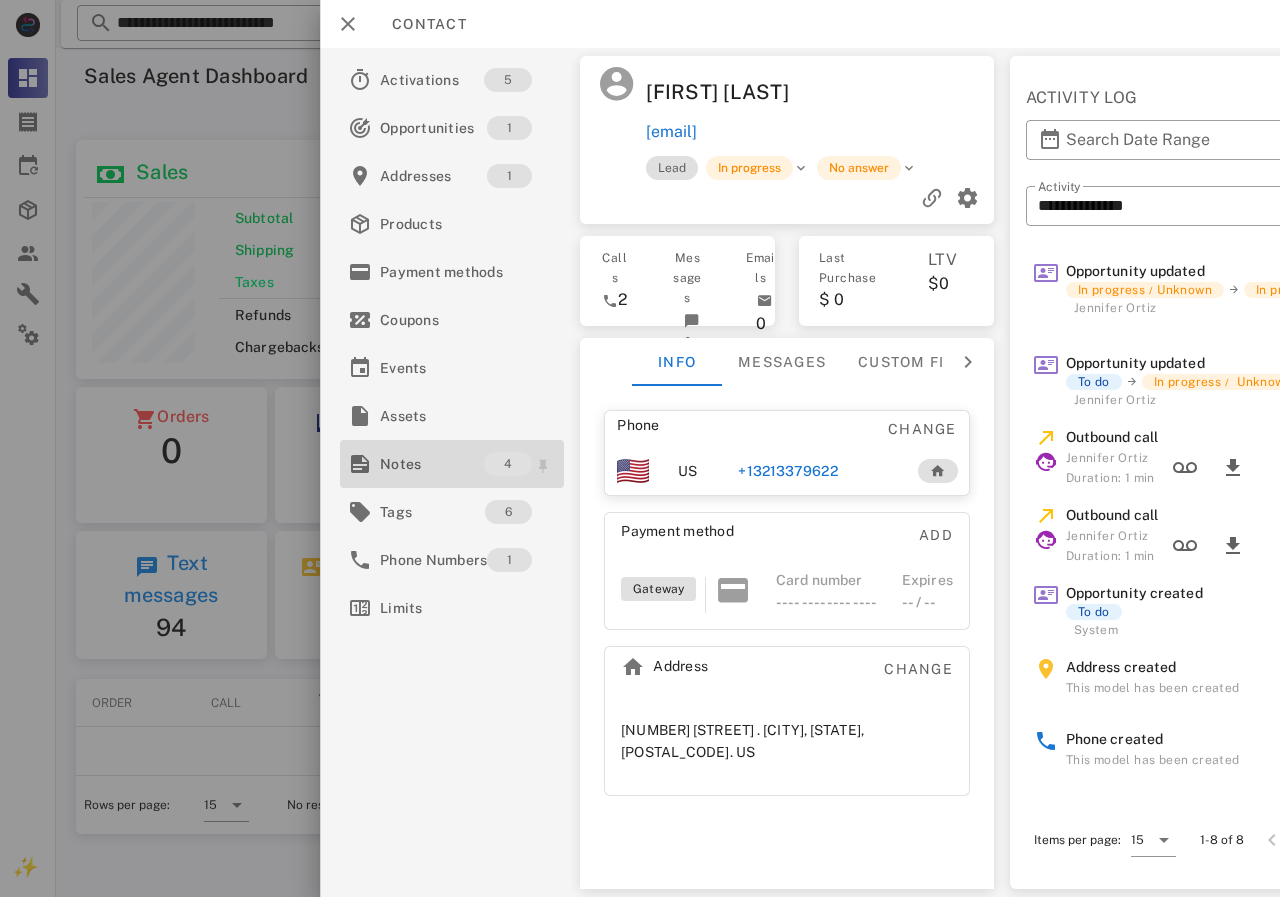 click on "Notes" at bounding box center (432, 464) 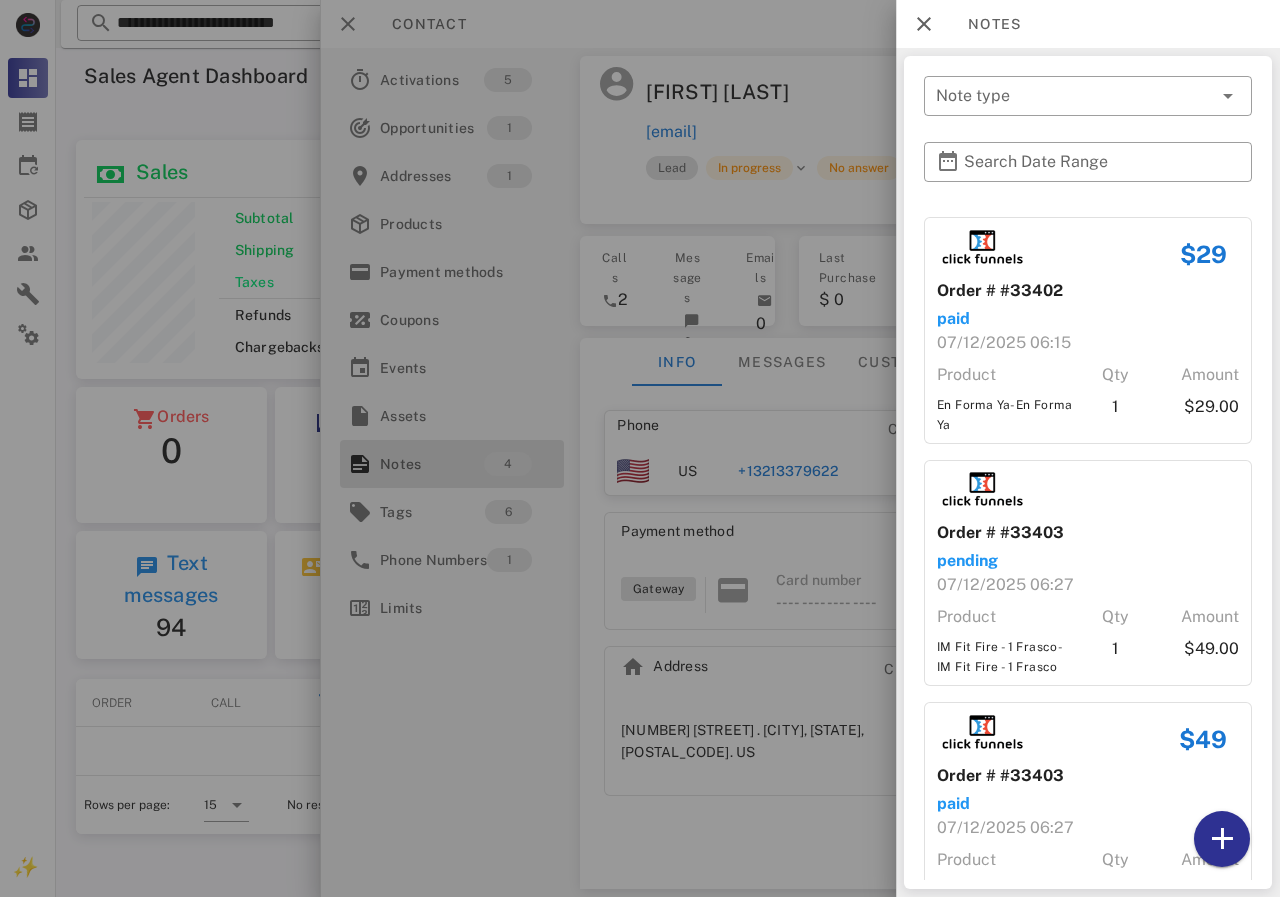 scroll, scrollTop: 204, scrollLeft: 0, axis: vertical 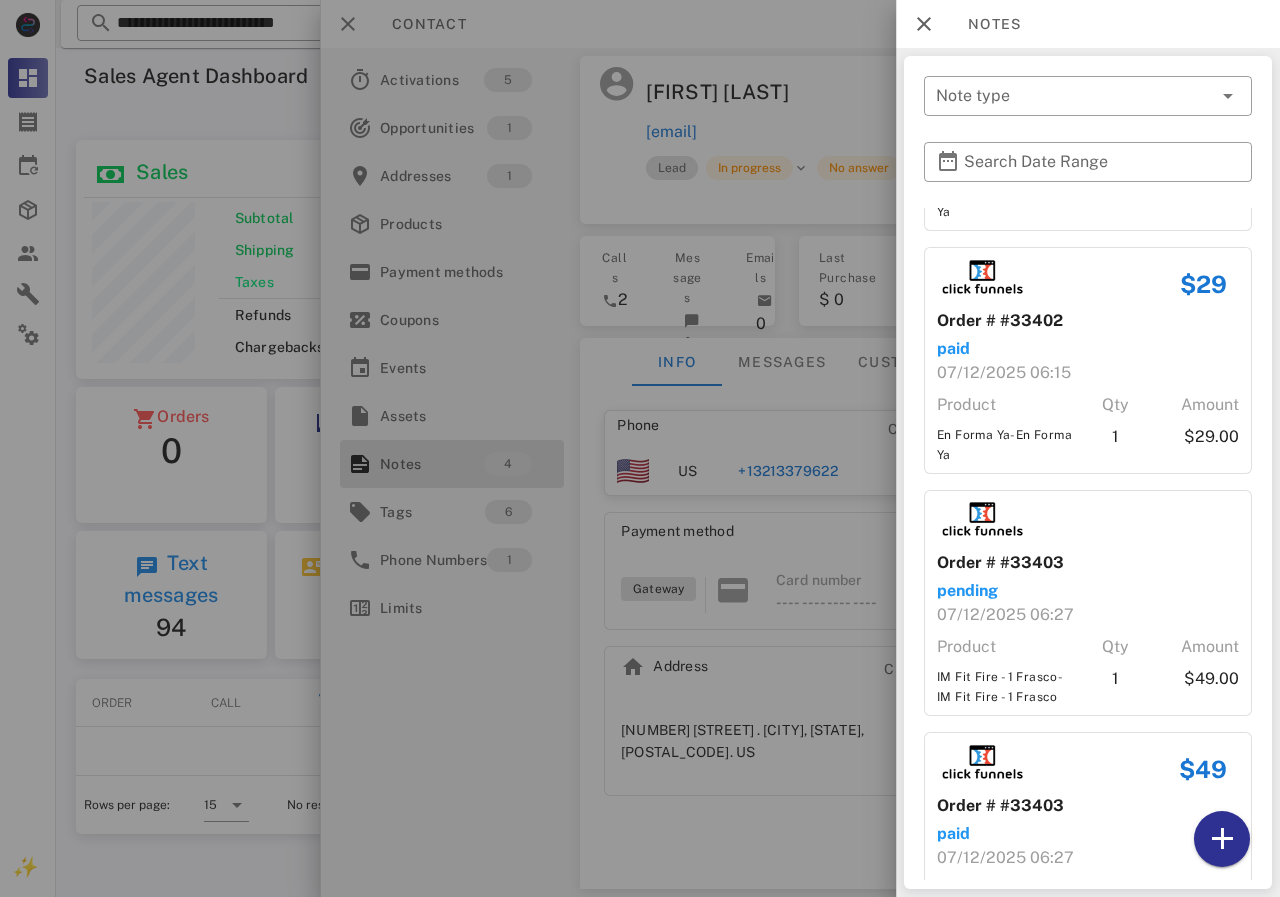 drag, startPoint x: 796, startPoint y: 429, endPoint x: 796, endPoint y: 442, distance: 13 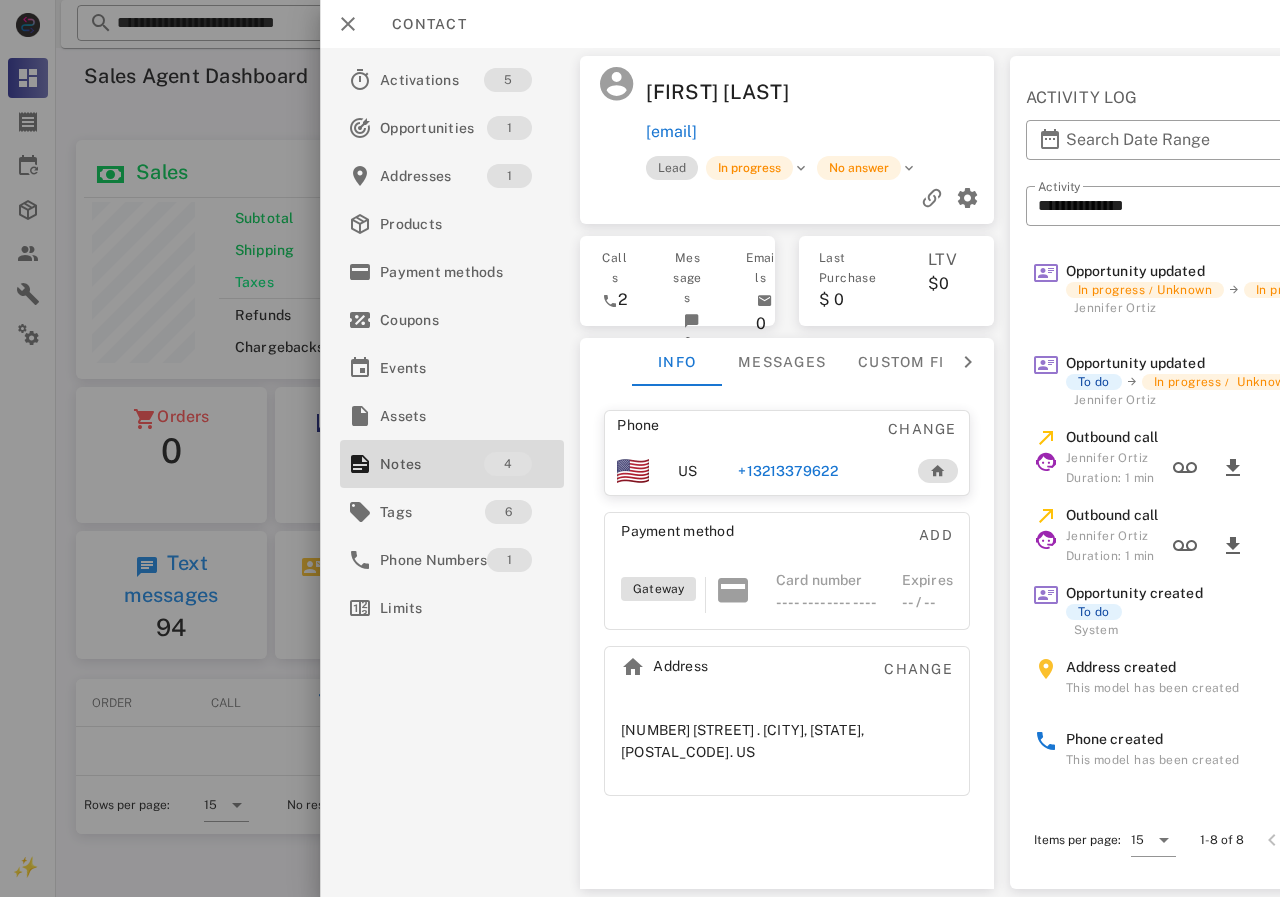 click on "+13213379622" at bounding box center (787, 471) 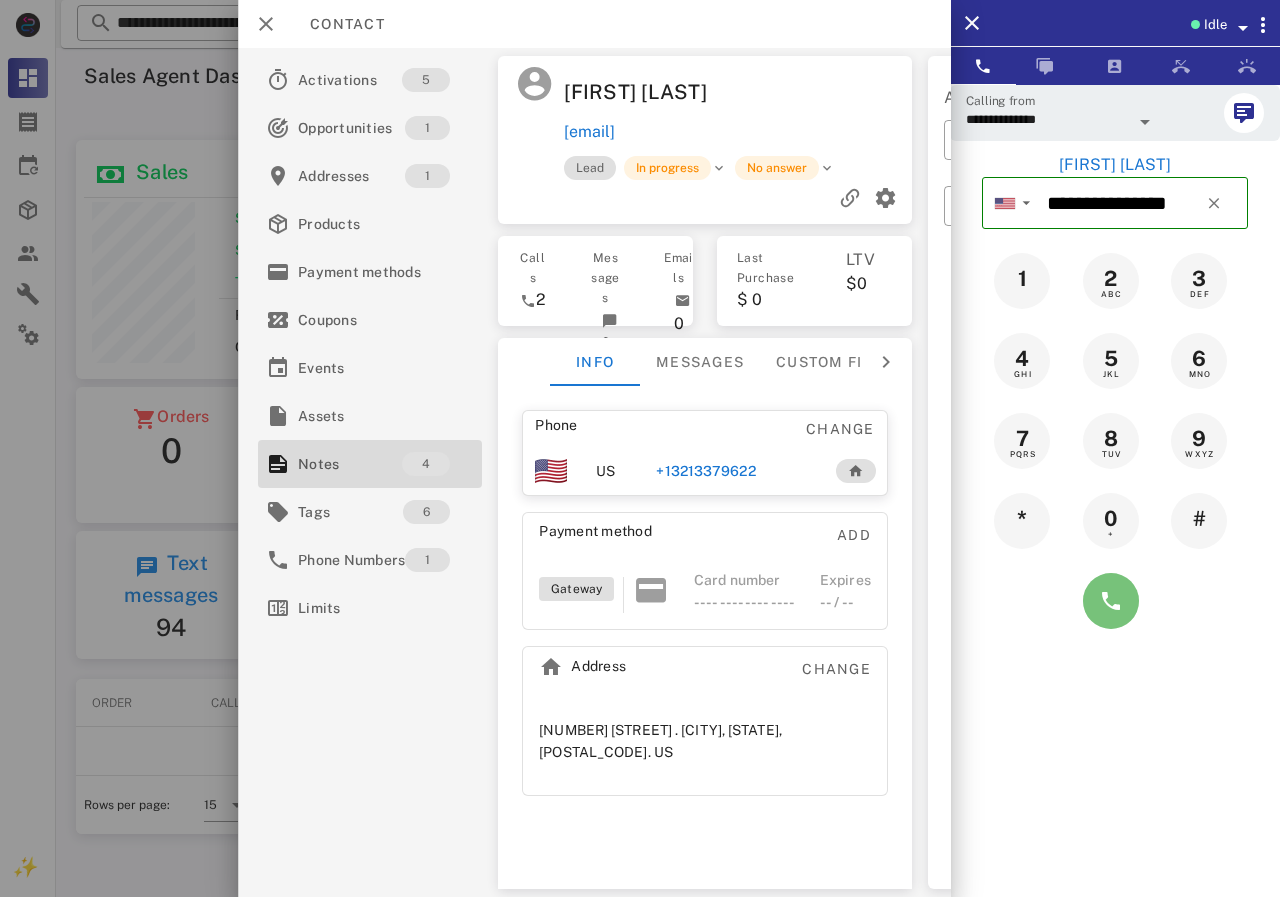 click at bounding box center (1111, 601) 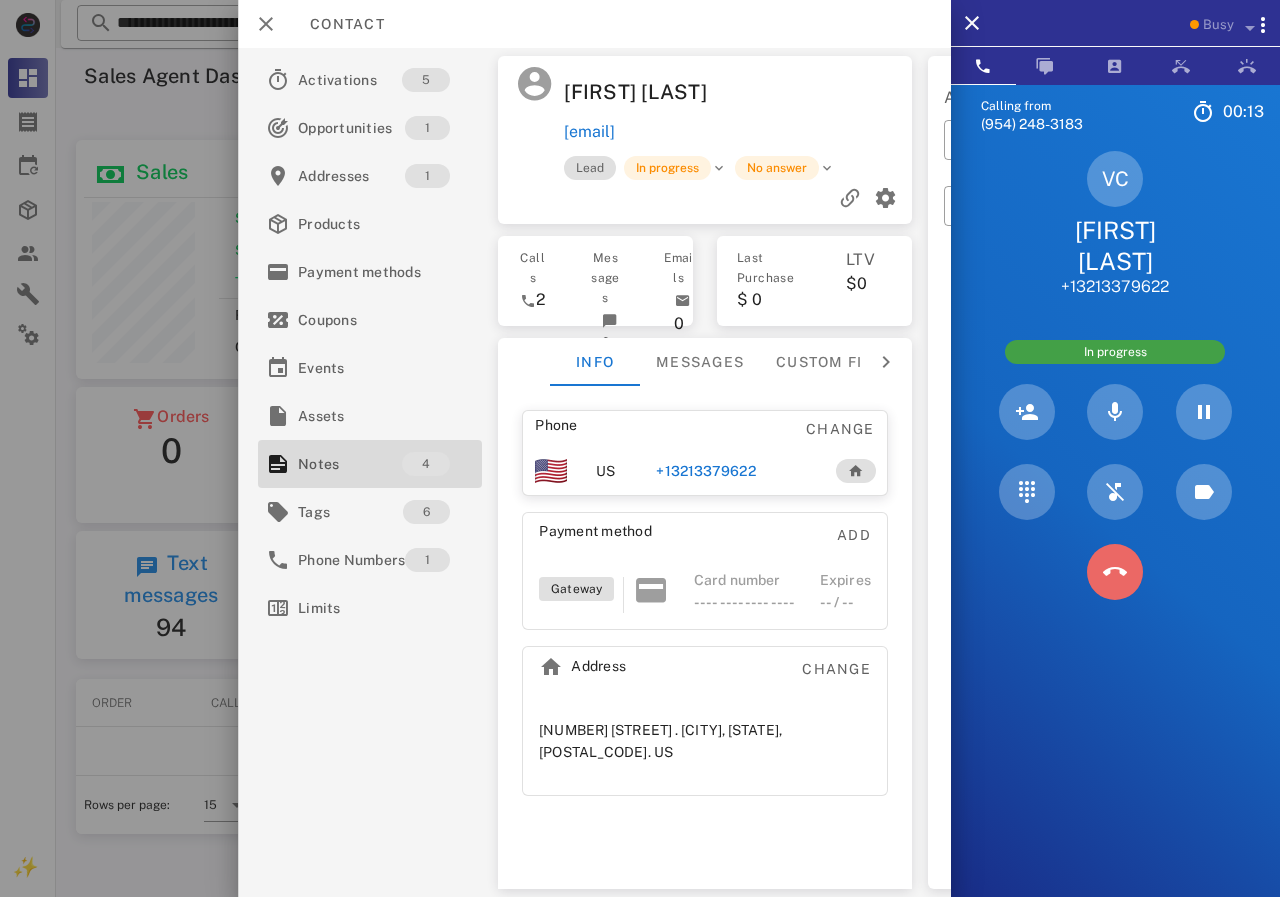 drag, startPoint x: 1123, startPoint y: 575, endPoint x: 1068, endPoint y: 528, distance: 72.34639 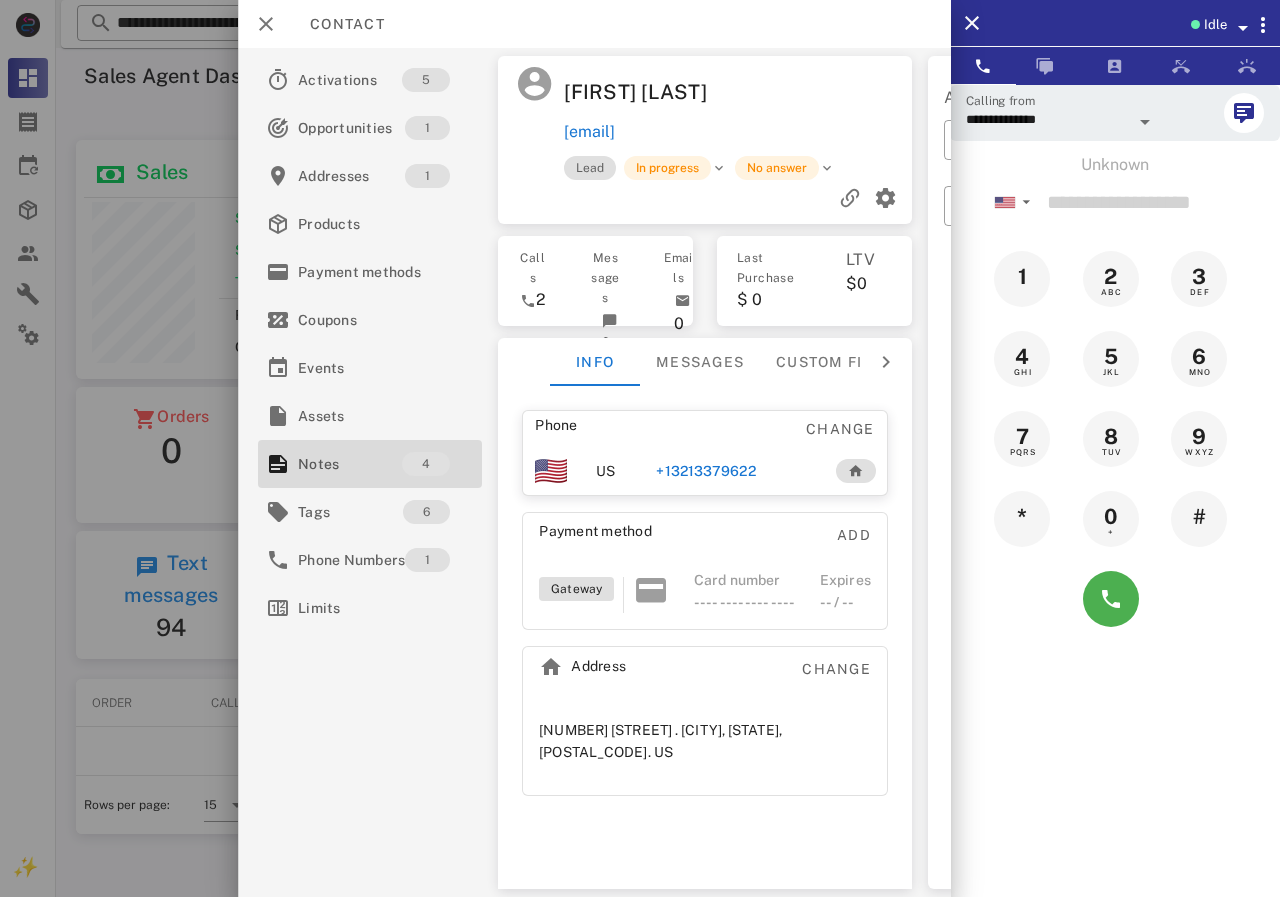 click on "+13213379622" at bounding box center [705, 471] 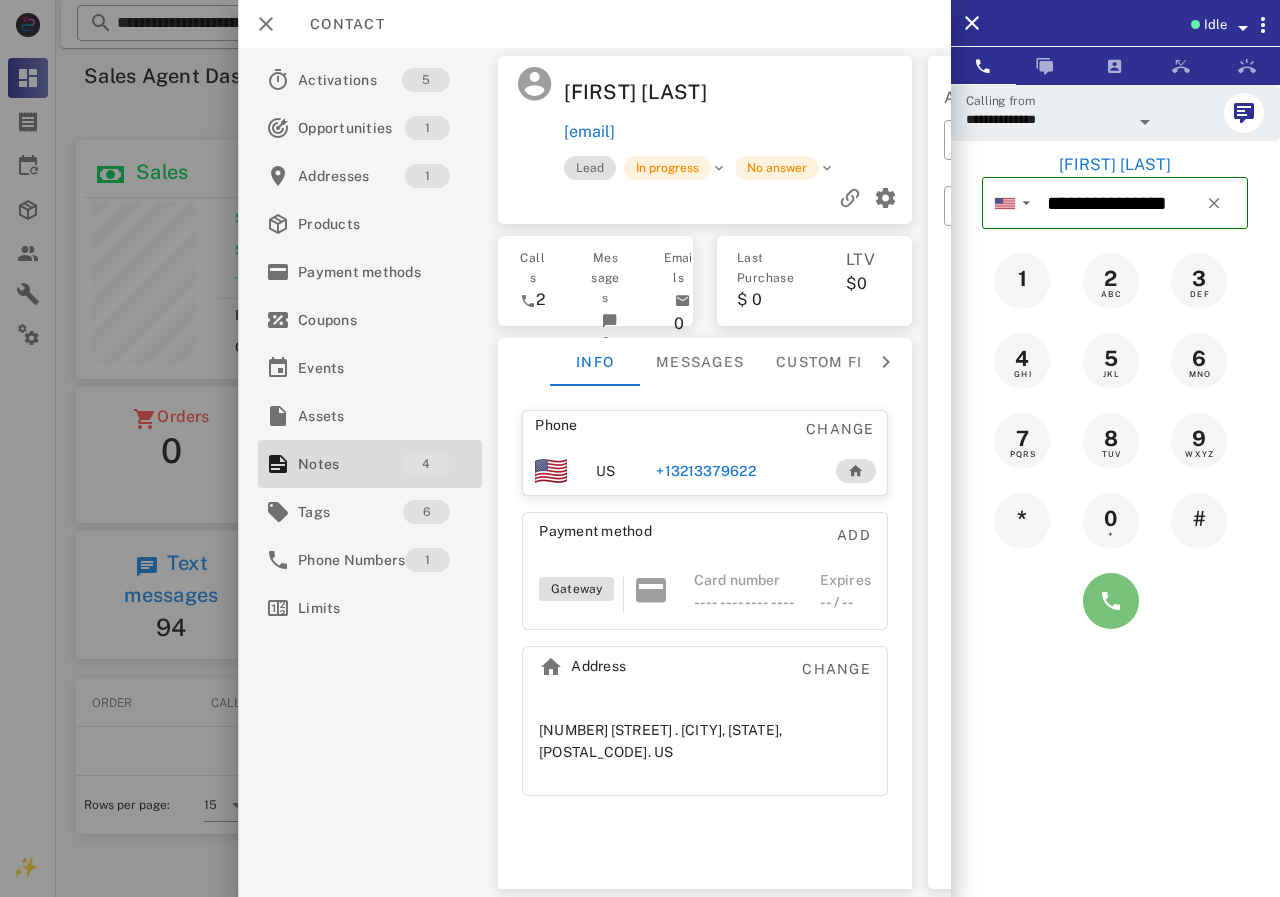 click at bounding box center (1111, 601) 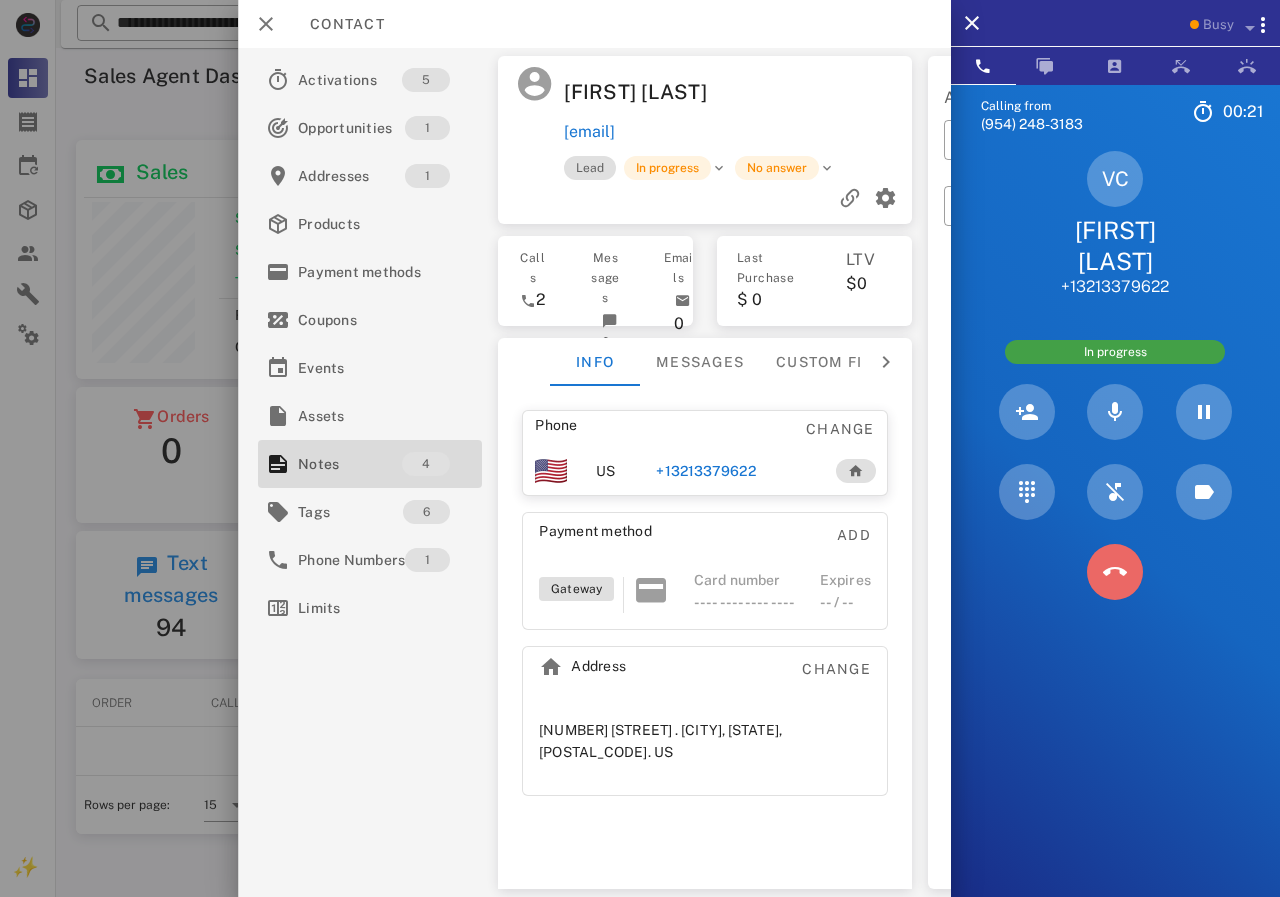 click at bounding box center [1115, 572] 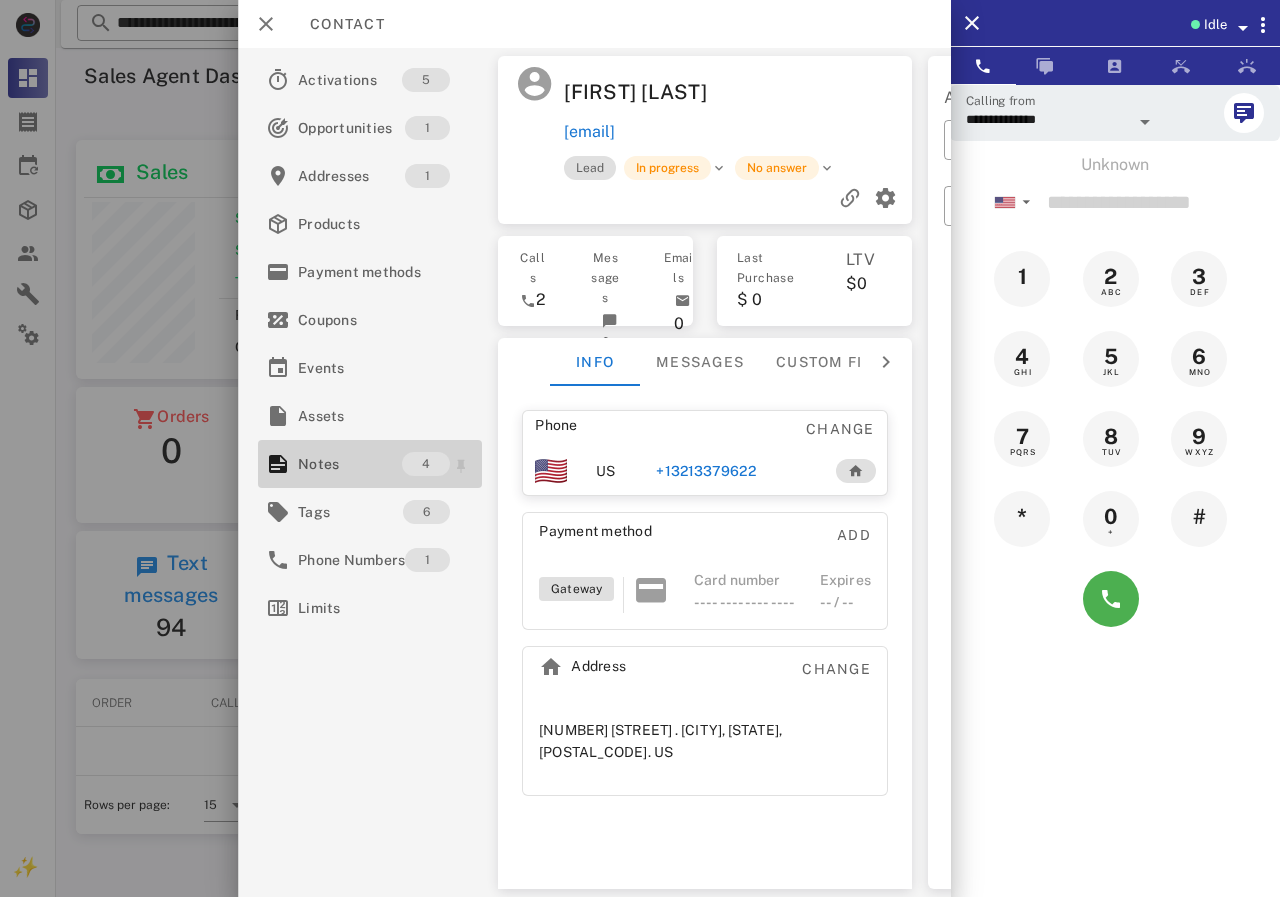 click on "Notes" at bounding box center [350, 464] 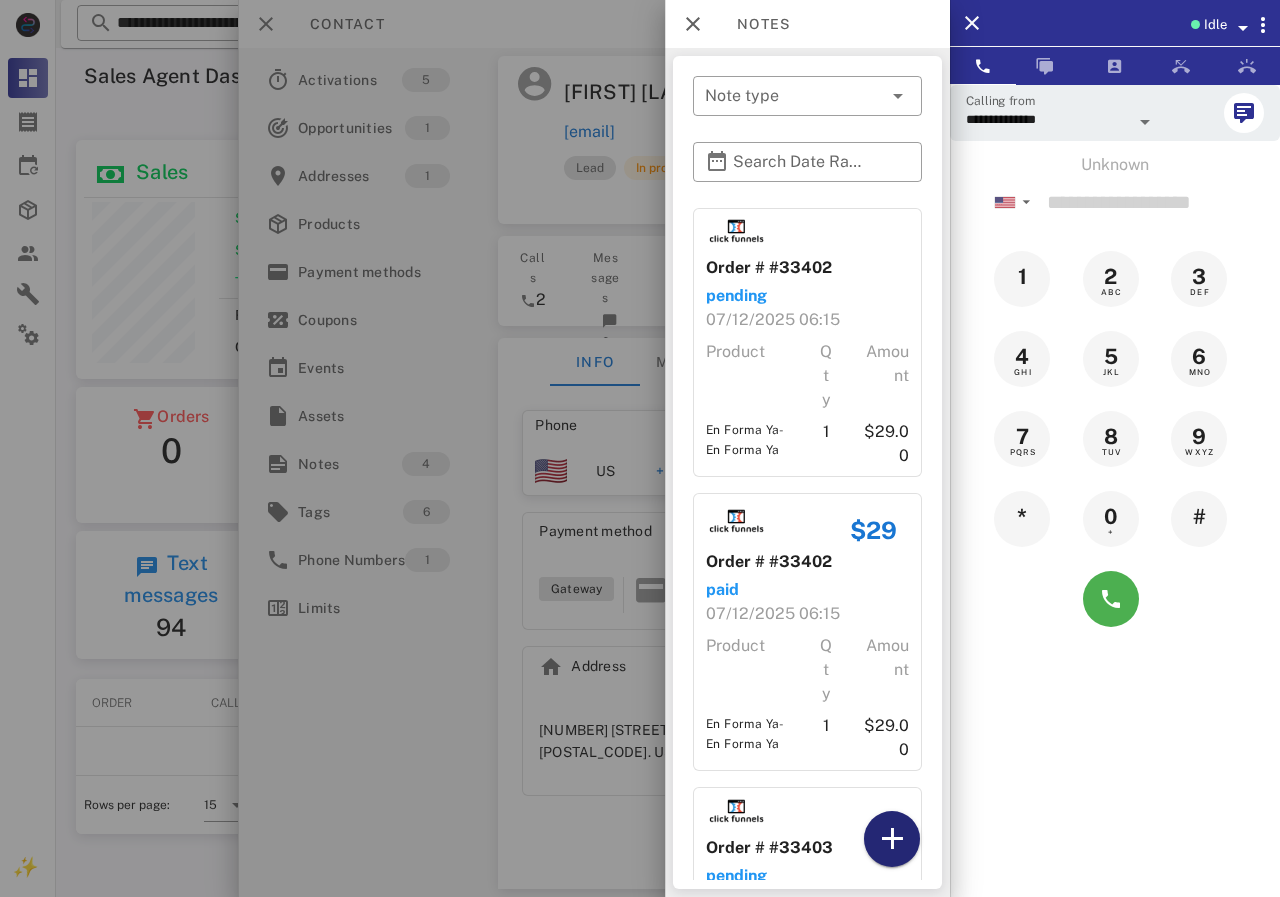 click at bounding box center [892, 839] 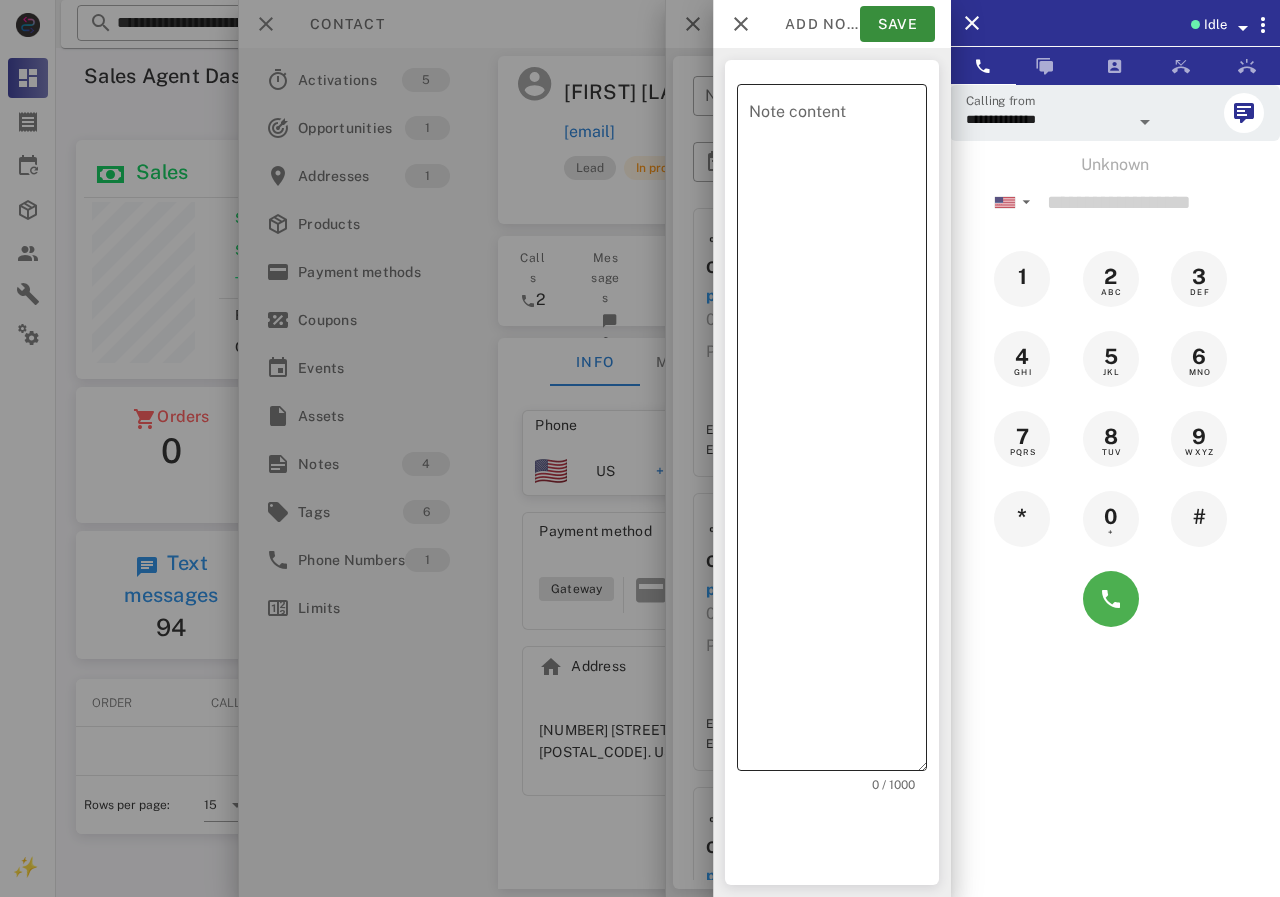 click on "Note content" at bounding box center (838, 432) 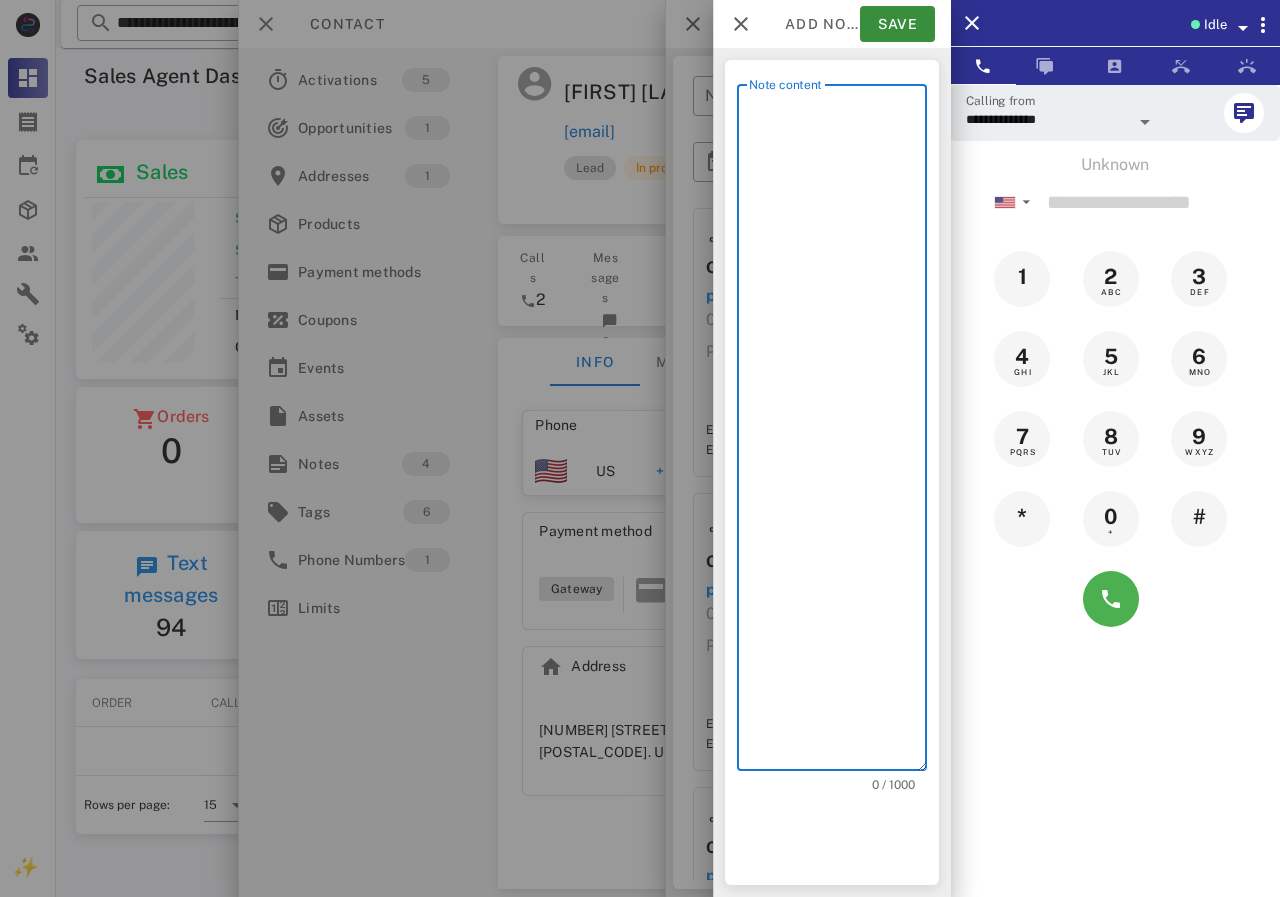 scroll, scrollTop: 240, scrollLeft: 390, axis: both 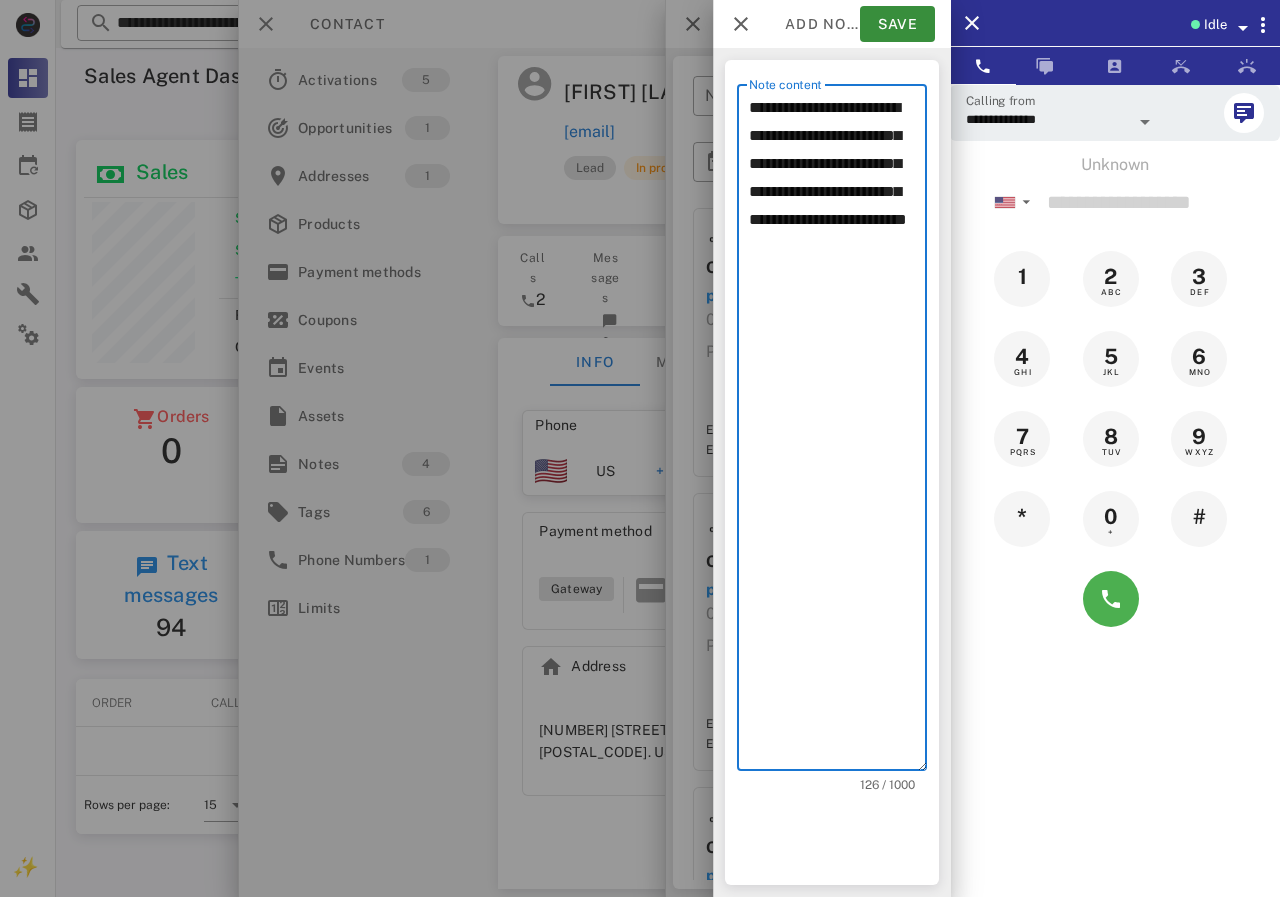 drag, startPoint x: 811, startPoint y: 191, endPoint x: 905, endPoint y: 407, distance: 235.5674 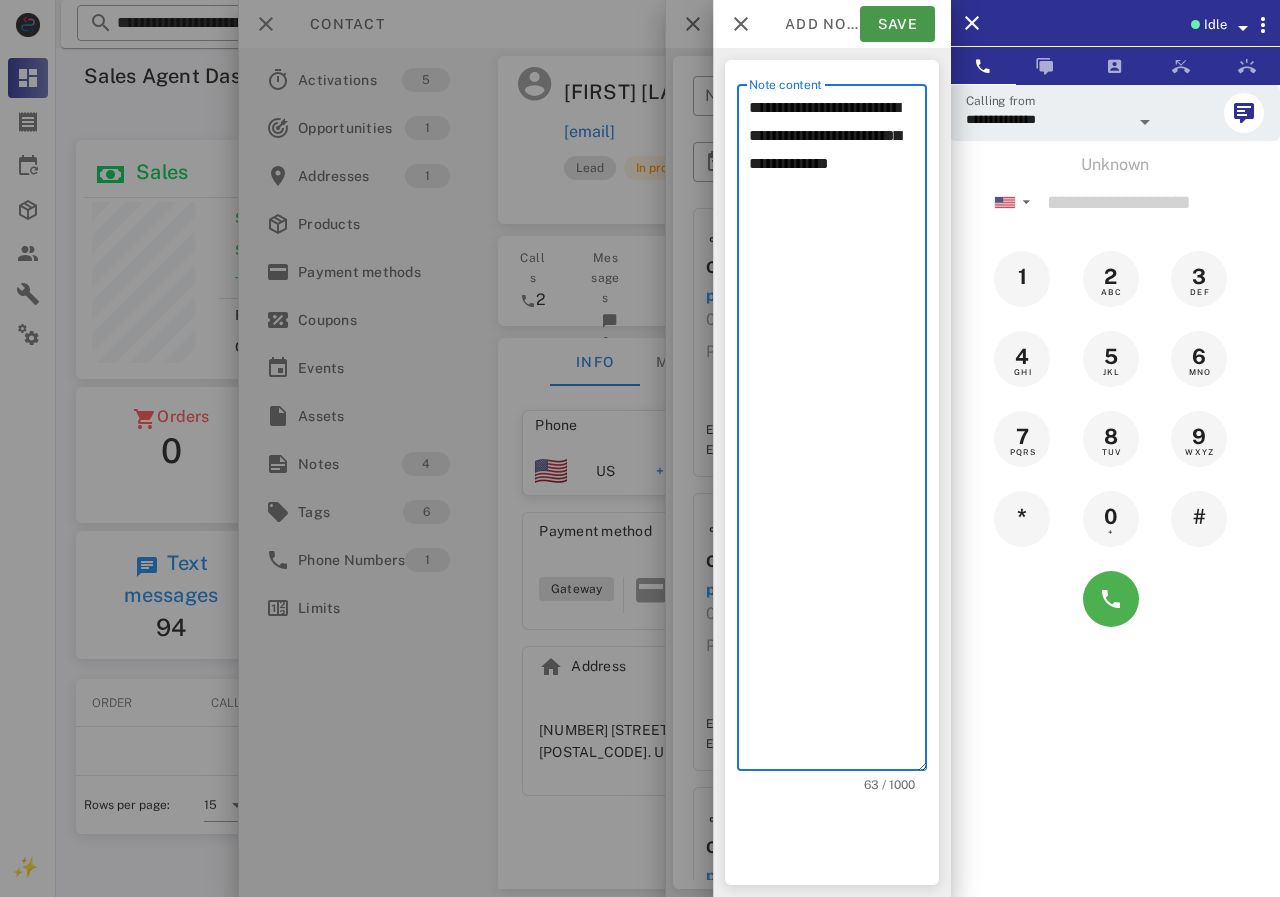 type on "**********" 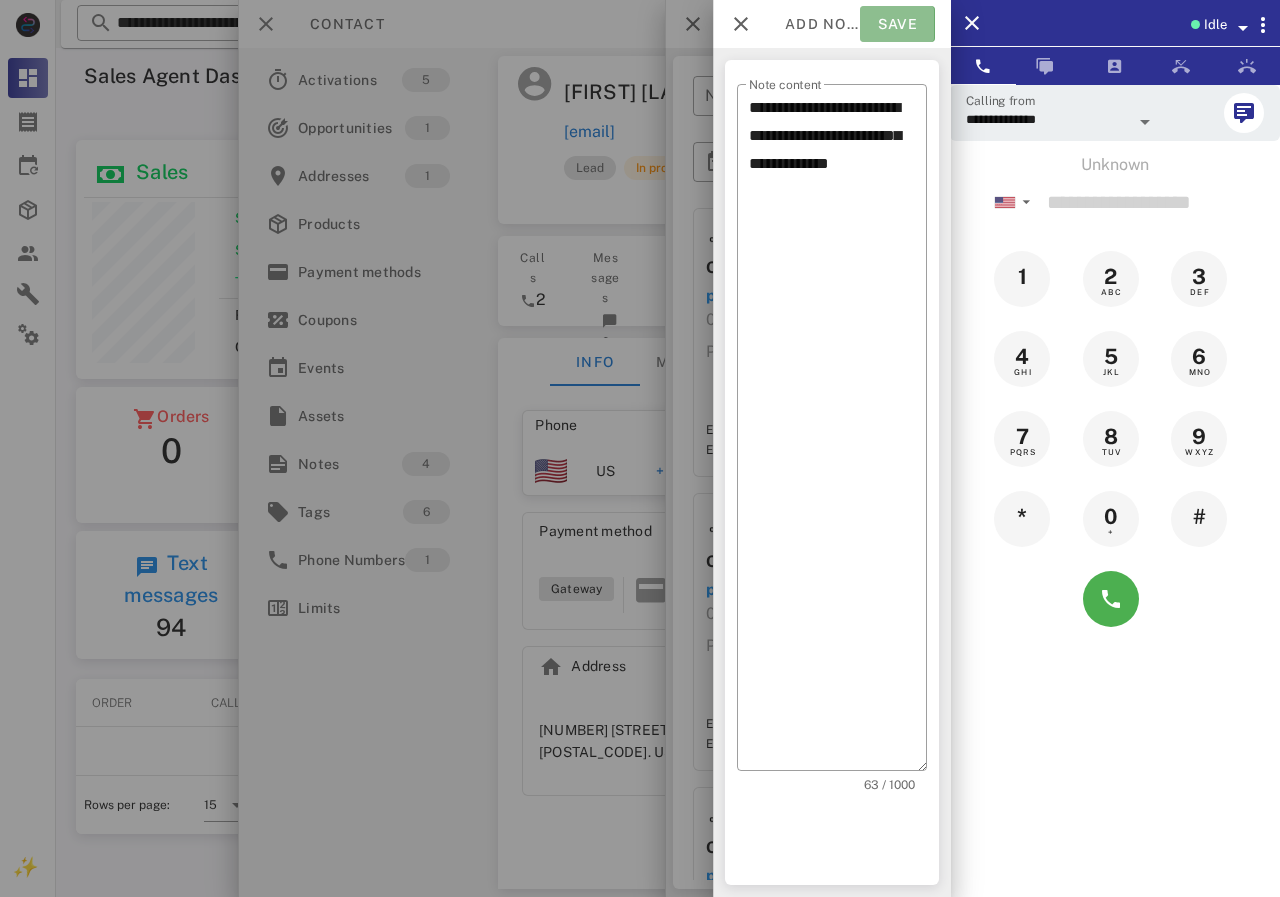 click on "Save" at bounding box center (897, 24) 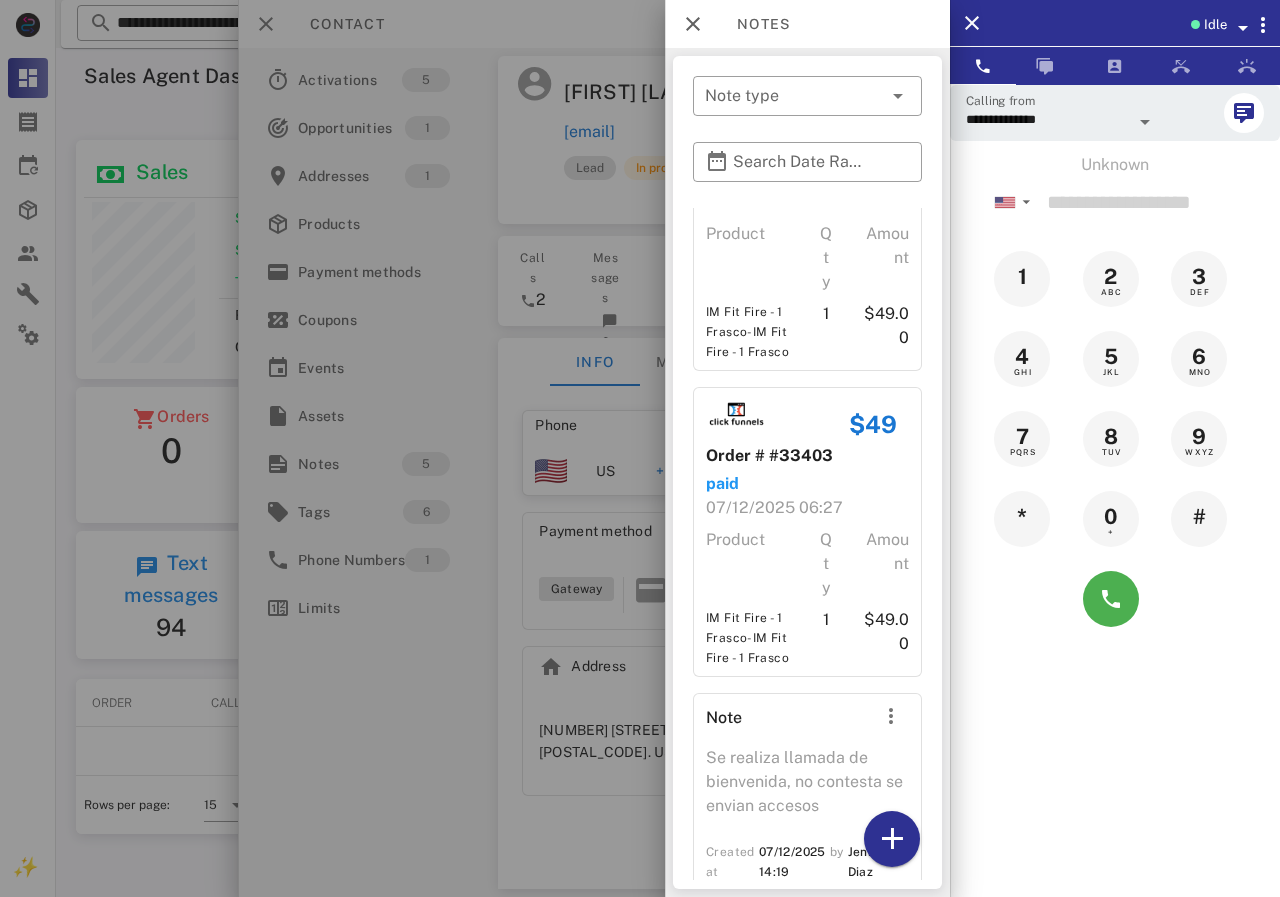 scroll, scrollTop: 753, scrollLeft: 0, axis: vertical 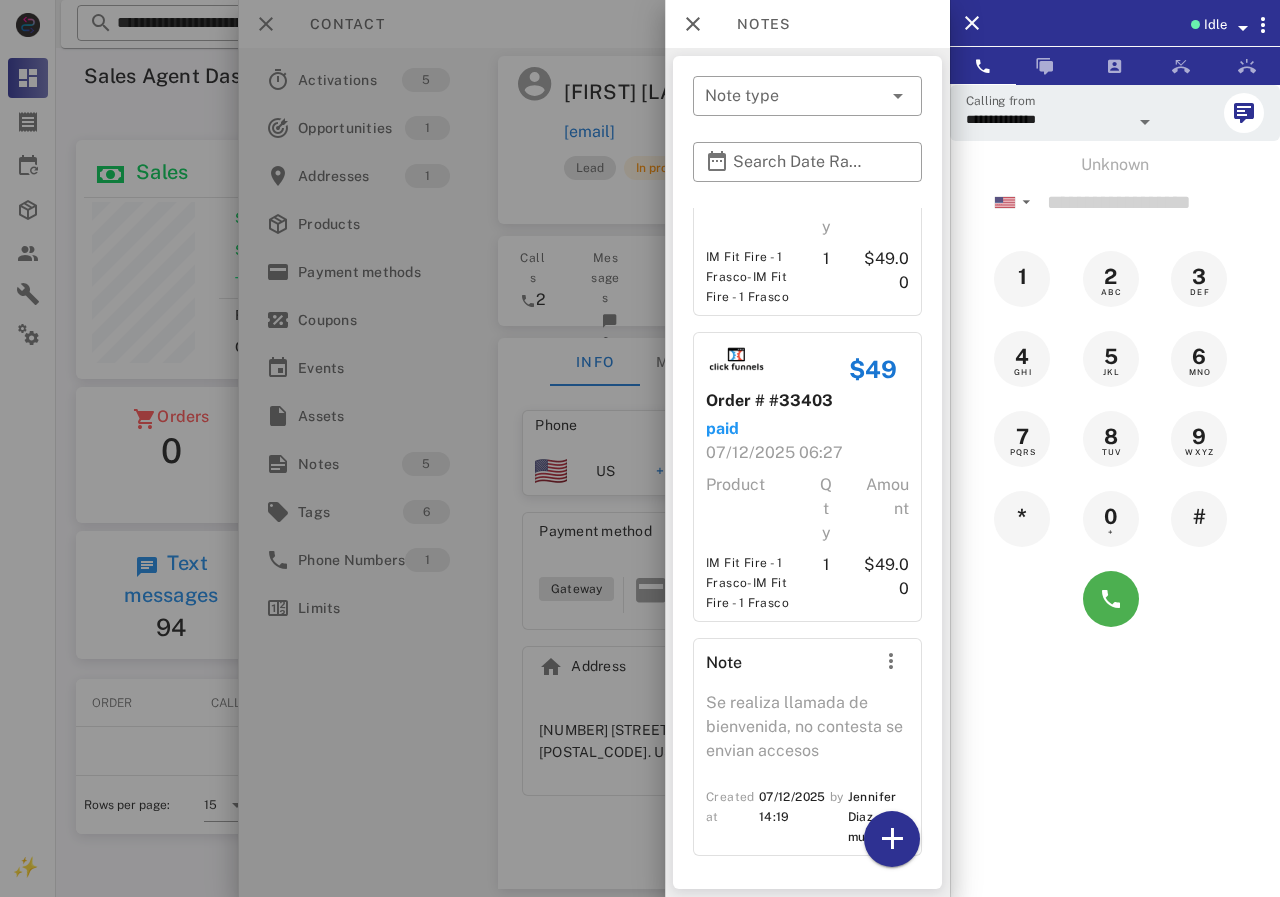 click at bounding box center (640, 448) 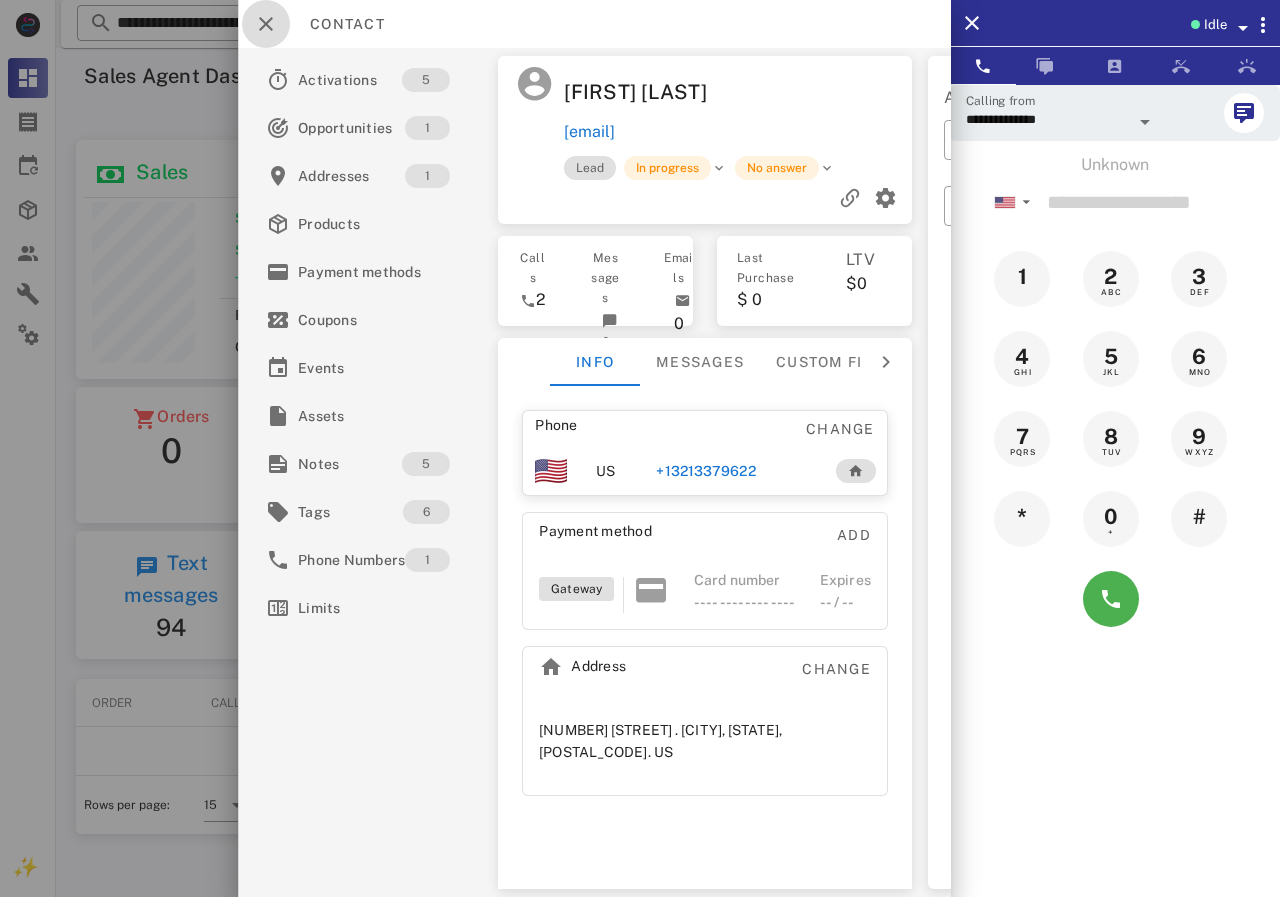 click at bounding box center (266, 24) 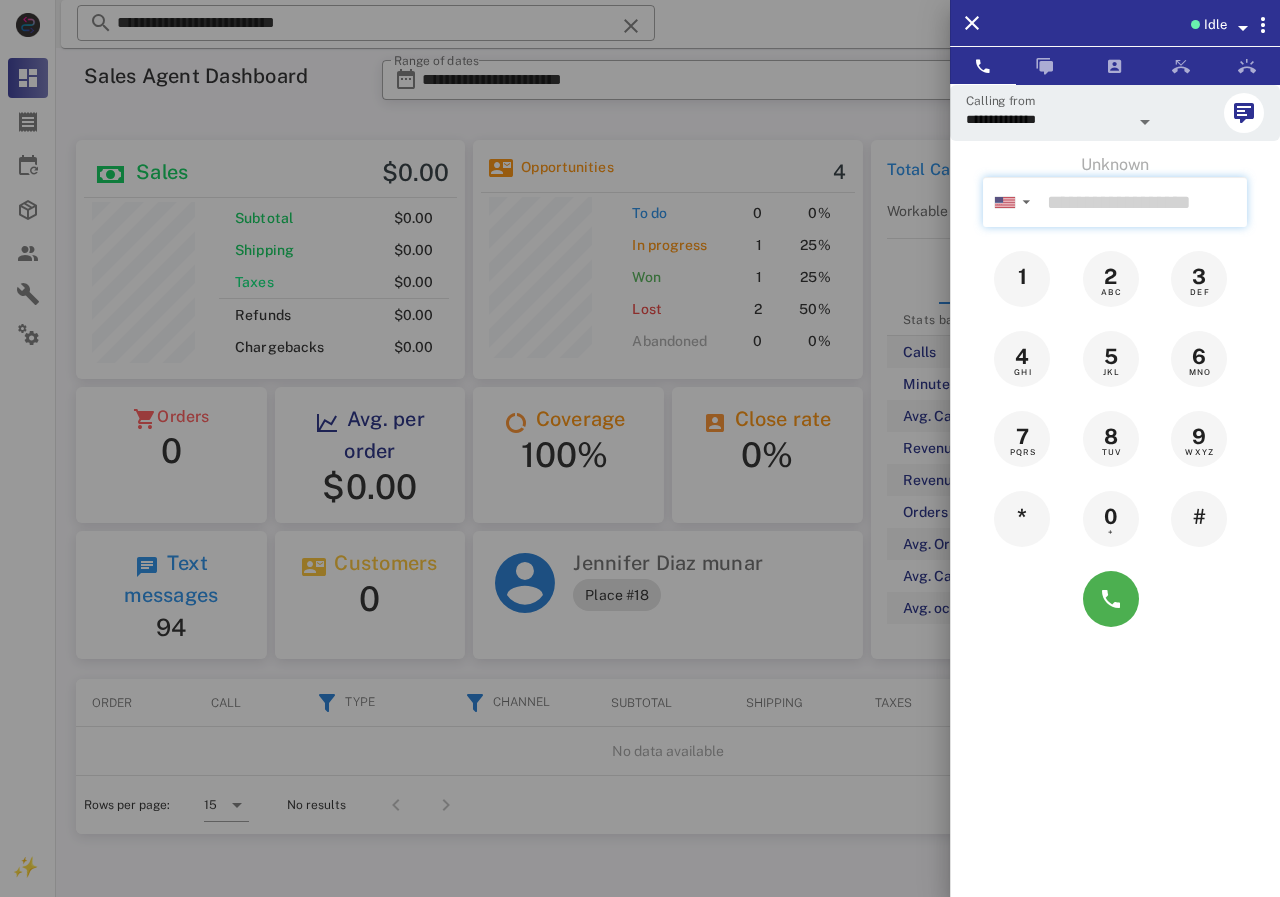 click at bounding box center [1143, 202] 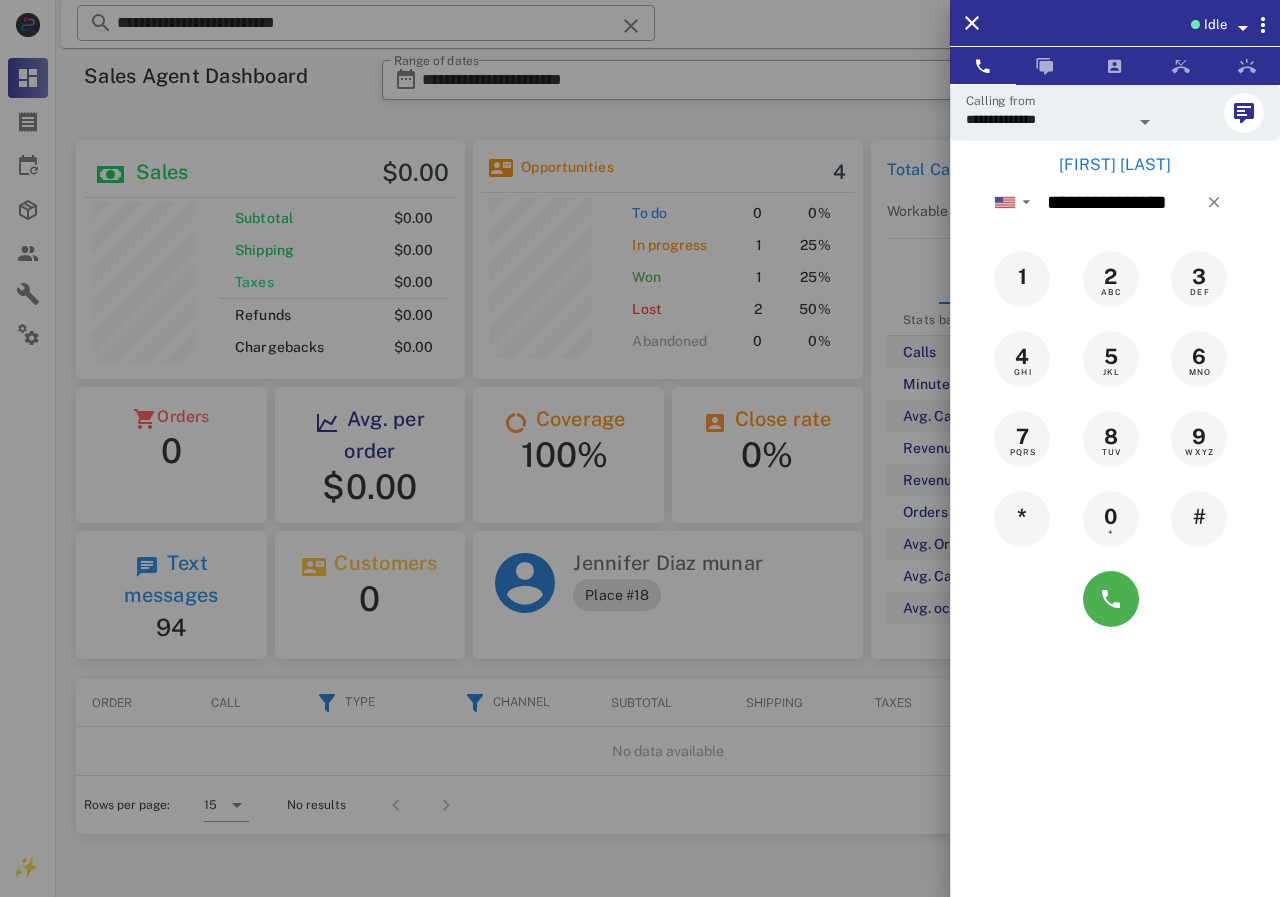 click on "[FIRST] [LAST]" at bounding box center (1115, 165) 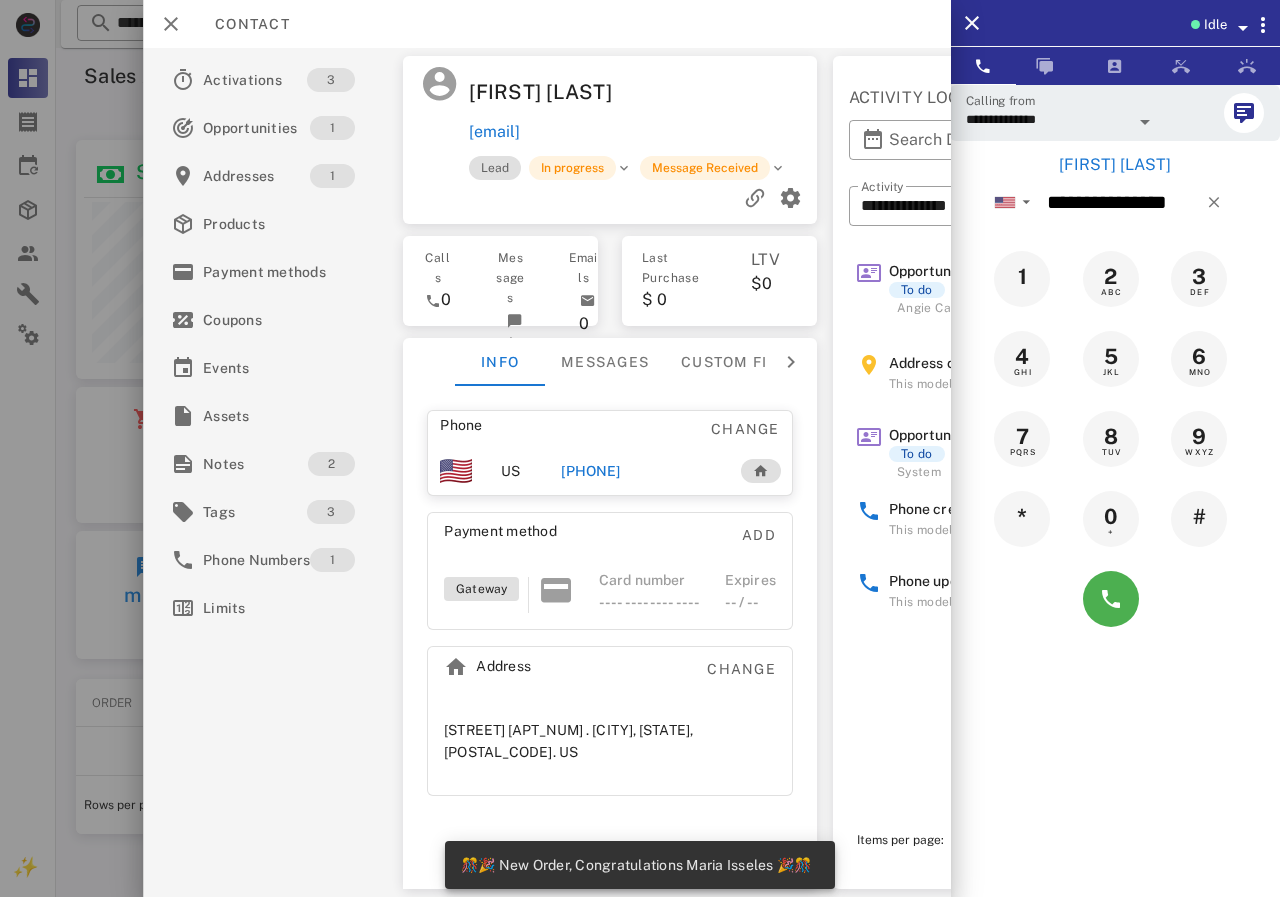 scroll, scrollTop: 999755, scrollLeft: 999611, axis: both 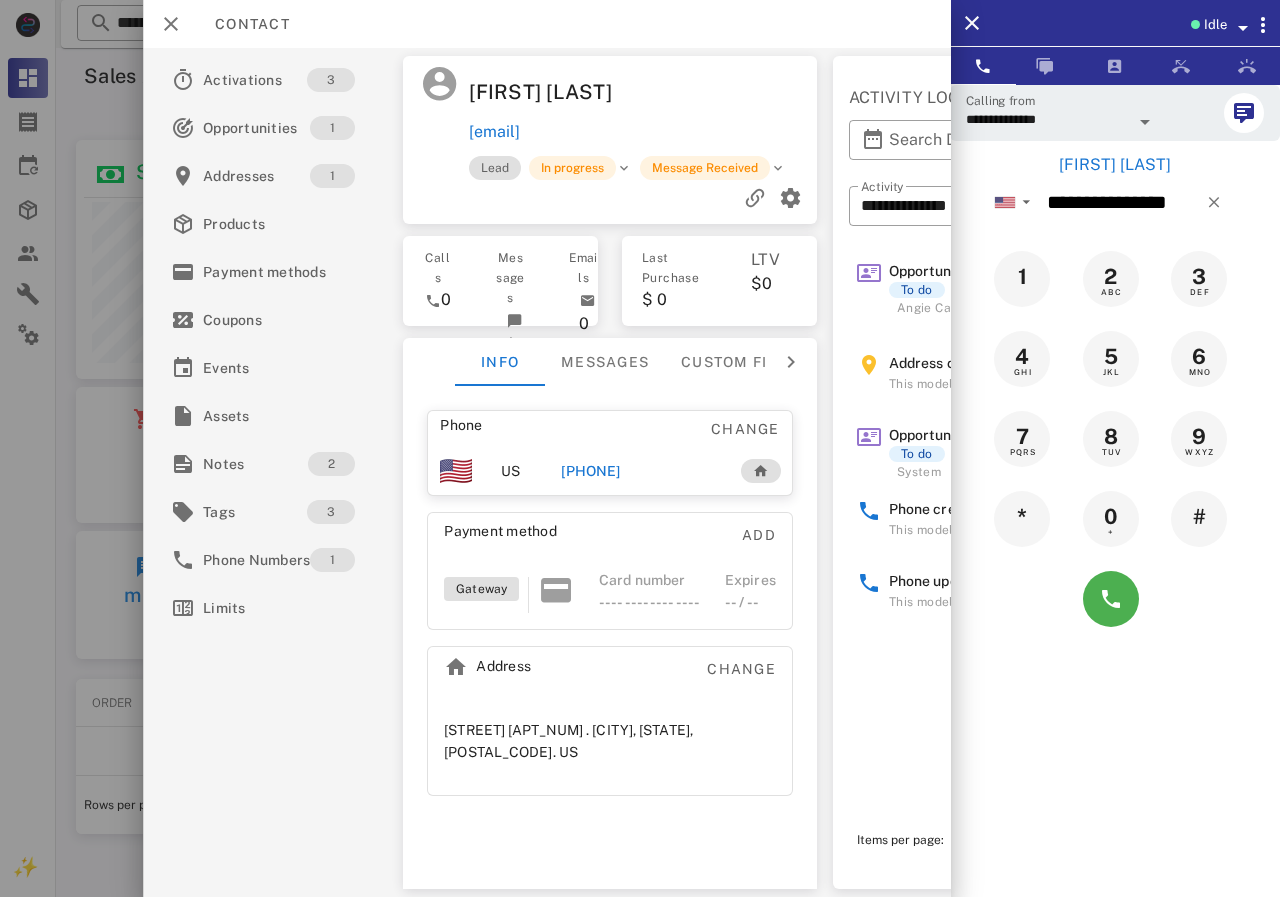 drag, startPoint x: 617, startPoint y: 467, endPoint x: 649, endPoint y: 510, distance: 53.600372 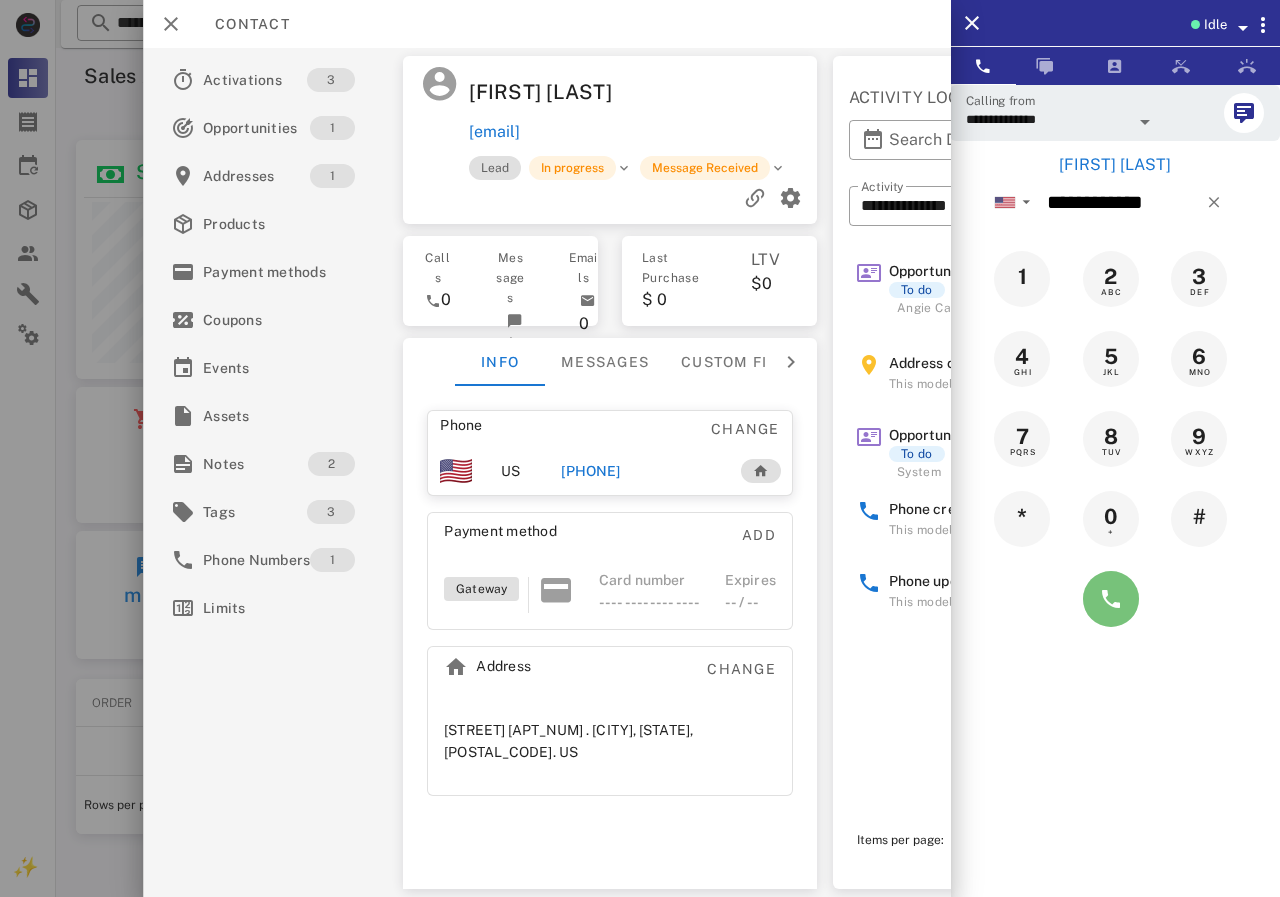 click at bounding box center (1111, 599) 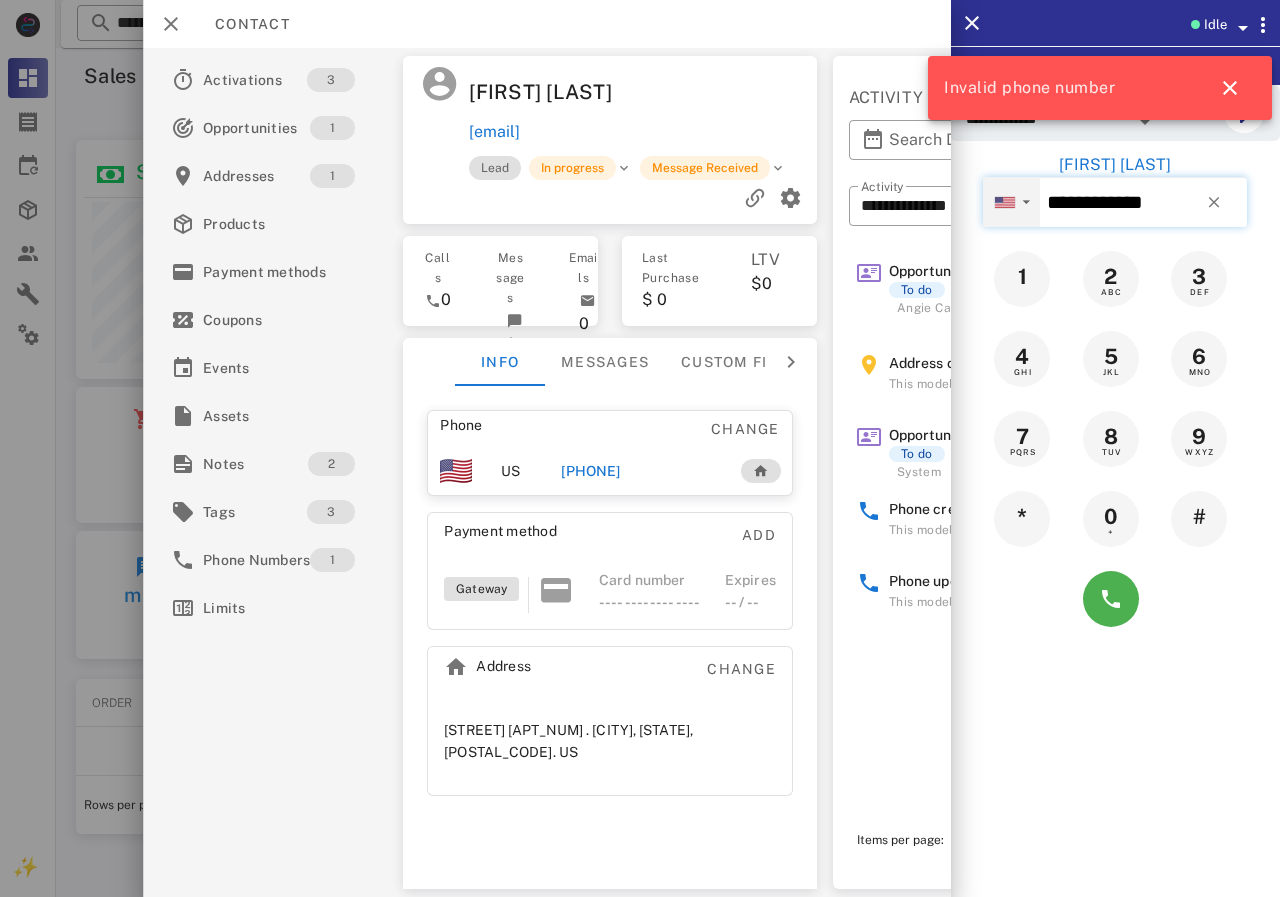 click on "▼" at bounding box center [1011, 201] 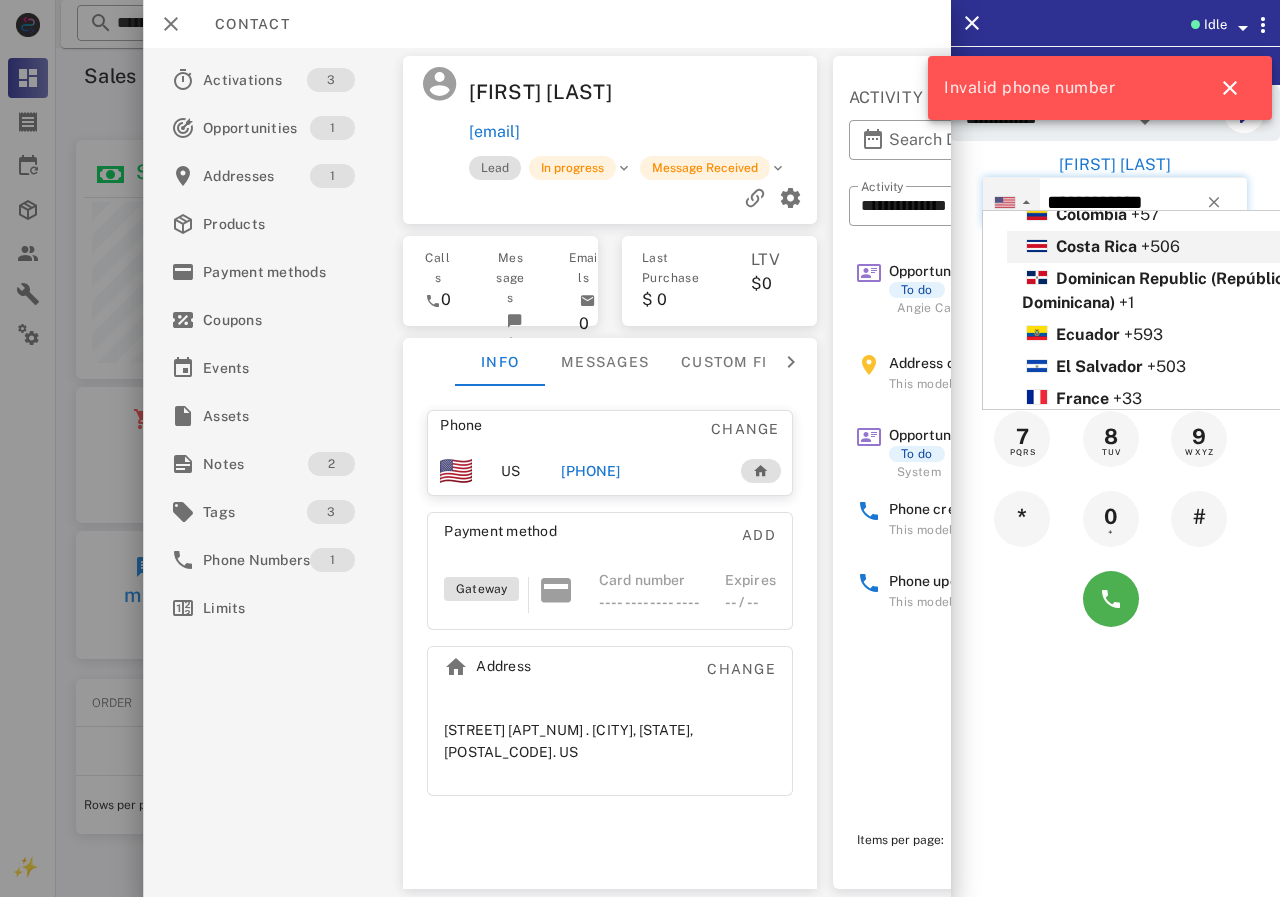 click on "Andorra
+376
Argentina
+54
Aruba
+297
Australia
+61
Belgium (België)
+32
Bolivia
+591
Brazil (Brasil)
+55
Canada
+1
Chile
+56
Colombia
+57
Costa Rica
+506
Dominican Republic (República Dominicana)
+1
Ecuador
+593
El Salvador
+503
France
+33
Germany (Deutschland)
+49
Guadeloupe
+590
Guatemala
+502
Honduras
+504
Iceland (Ísland)
+354
India (भारत)
+91
Israel (‫ישראל‬‎)
+972
Italy (Italia)
+39
Japan (日本)
+81" at bounding box center (1177, 310) 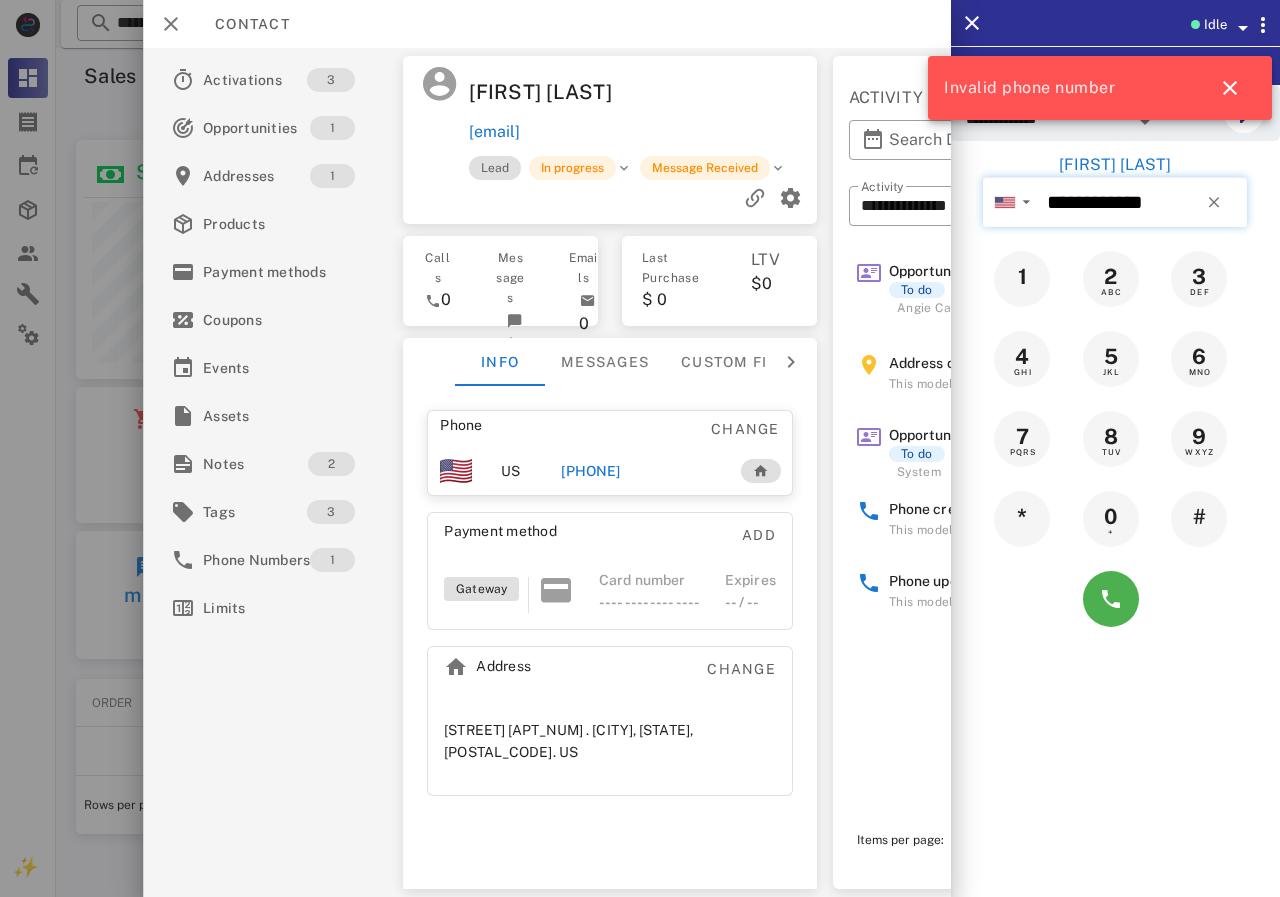 drag, startPoint x: 1178, startPoint y: 198, endPoint x: 1044, endPoint y: 207, distance: 134.3019 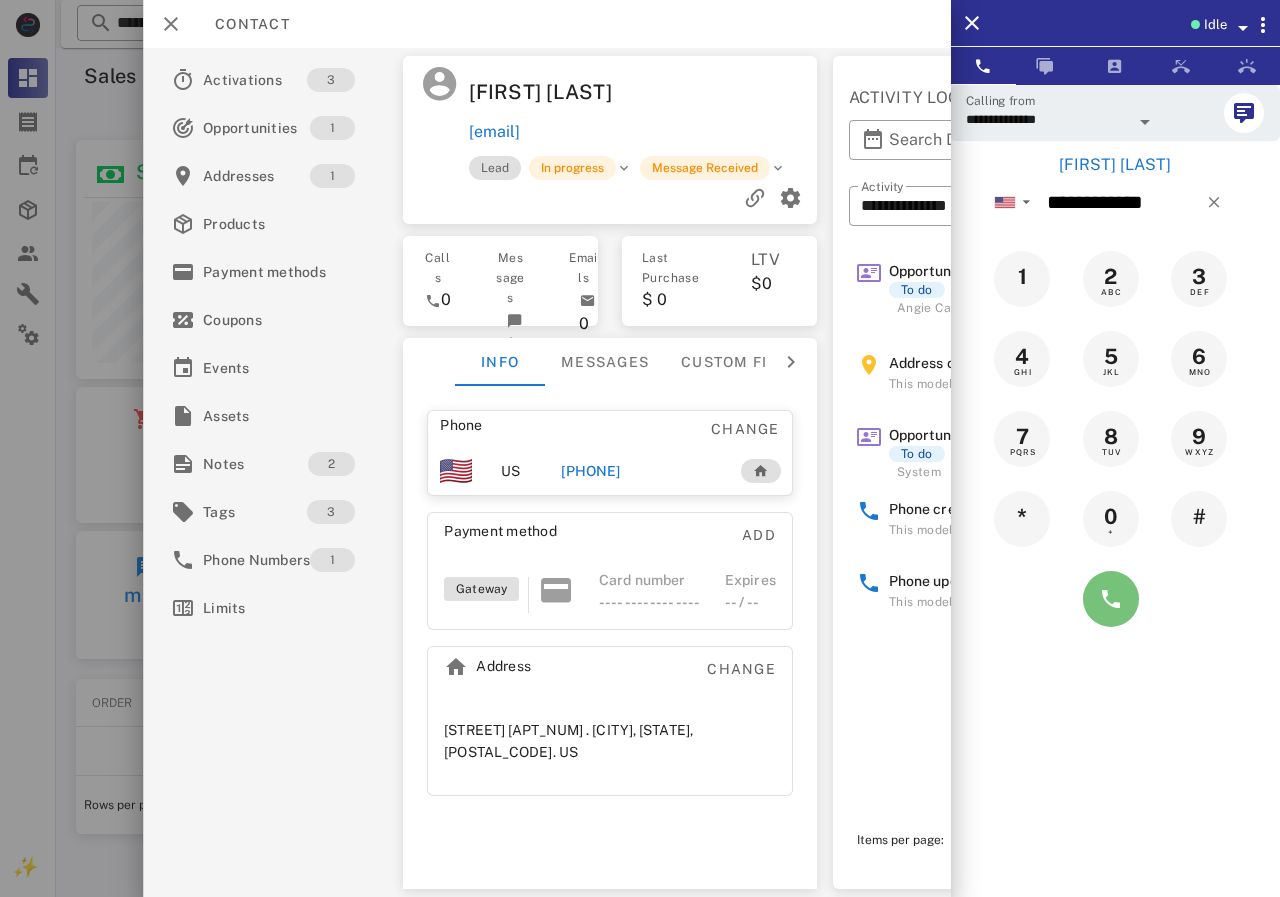 click at bounding box center [1111, 599] 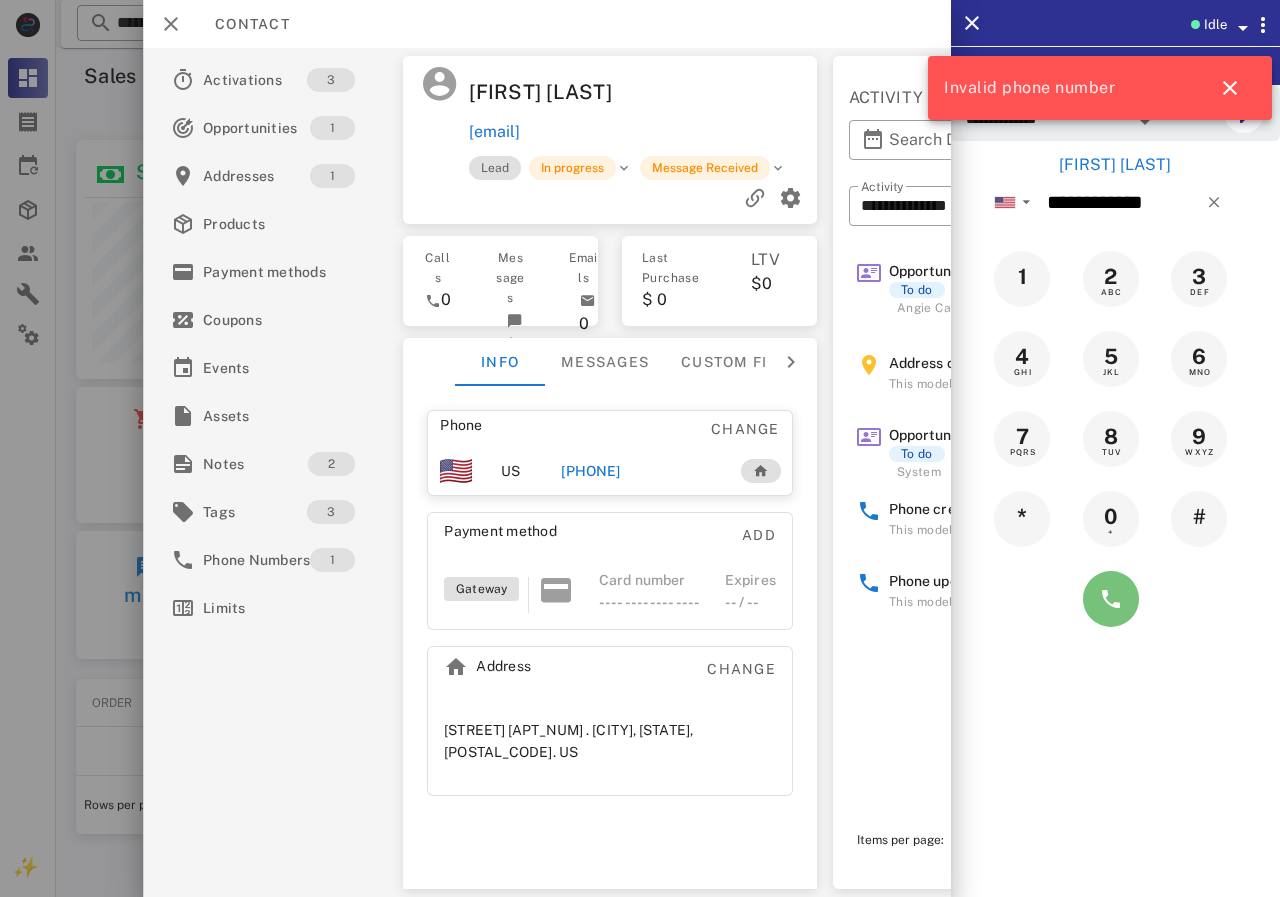 click at bounding box center [1111, 599] 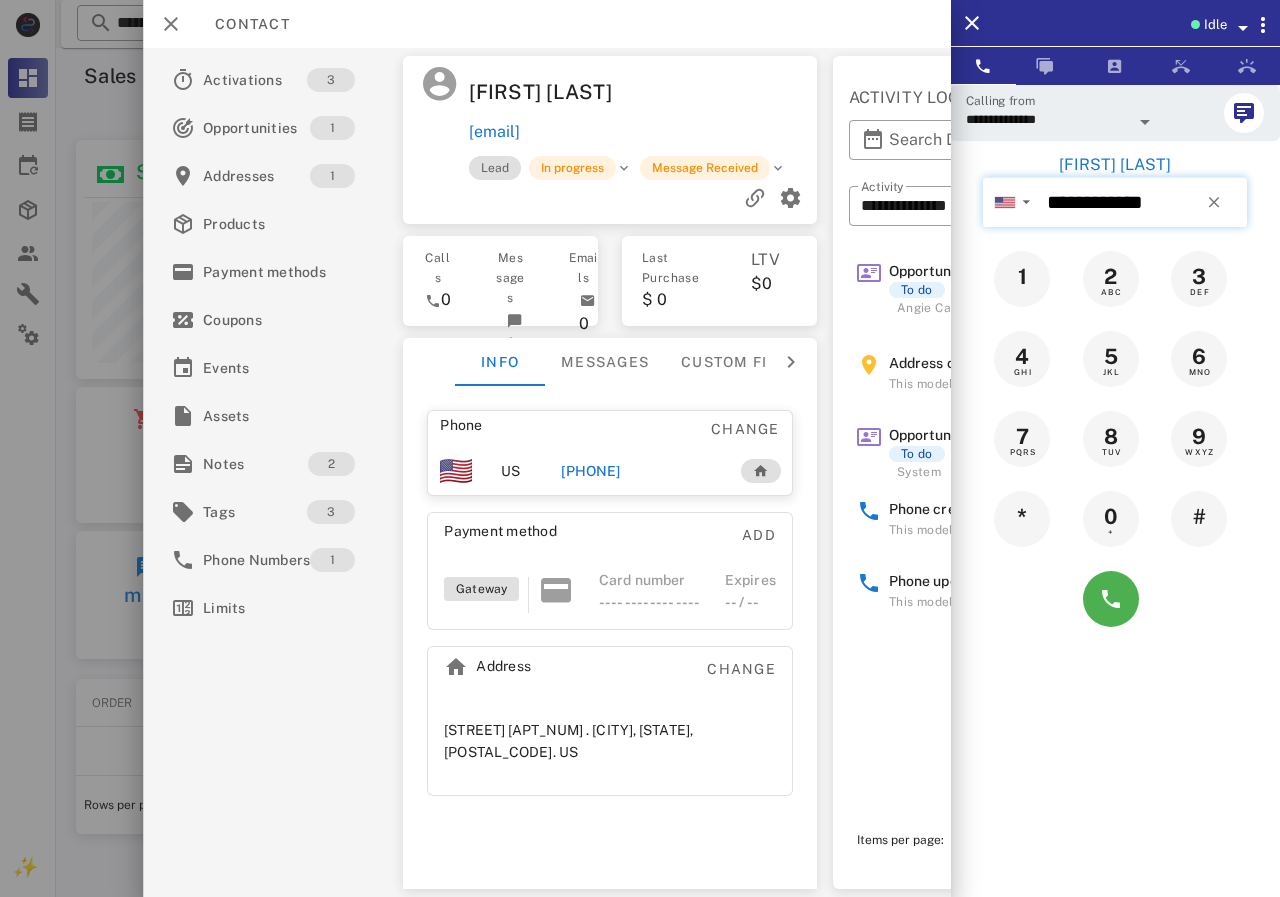 click on "**********" at bounding box center (1143, 202) 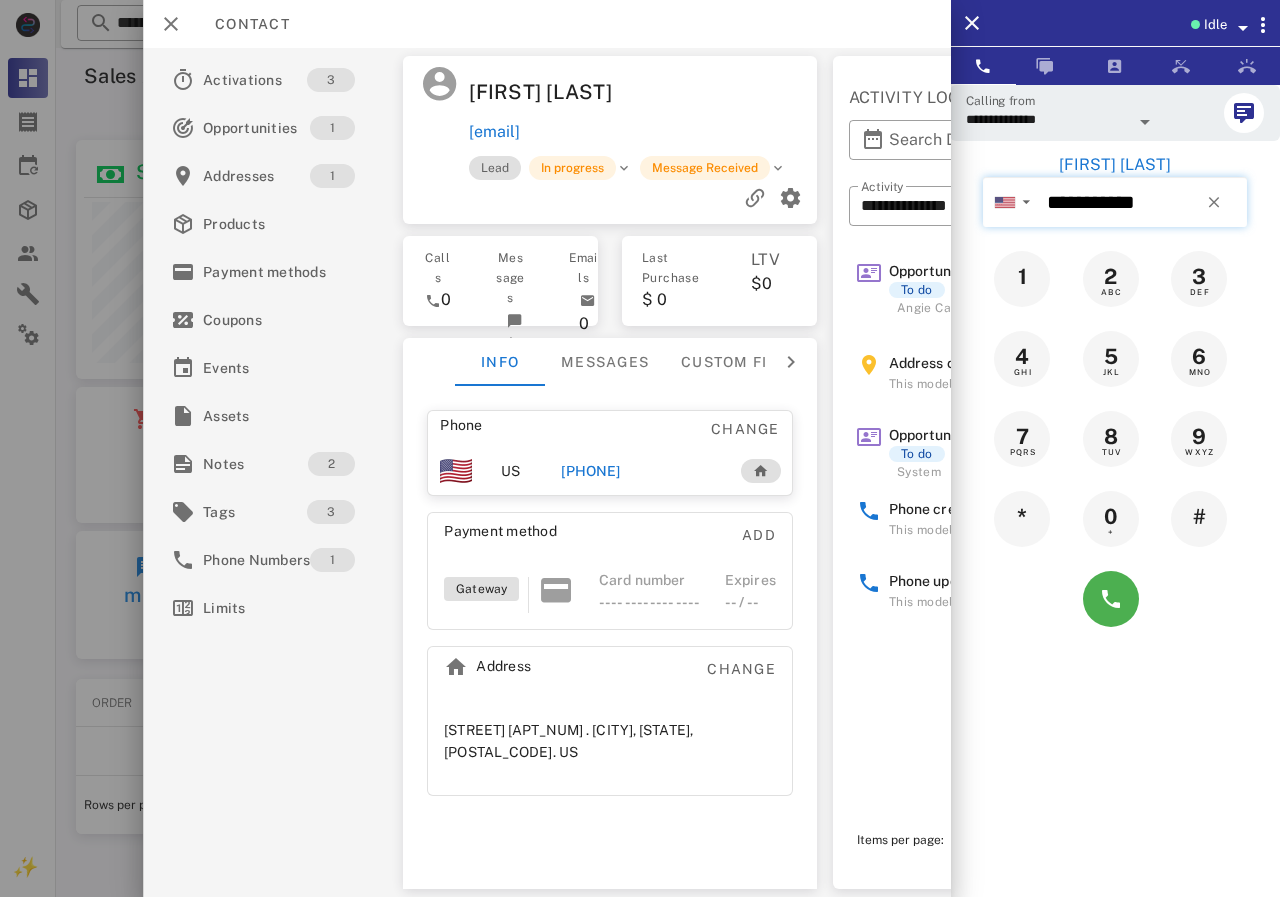 drag, startPoint x: 1156, startPoint y: 214, endPoint x: 1037, endPoint y: 207, distance: 119.2057 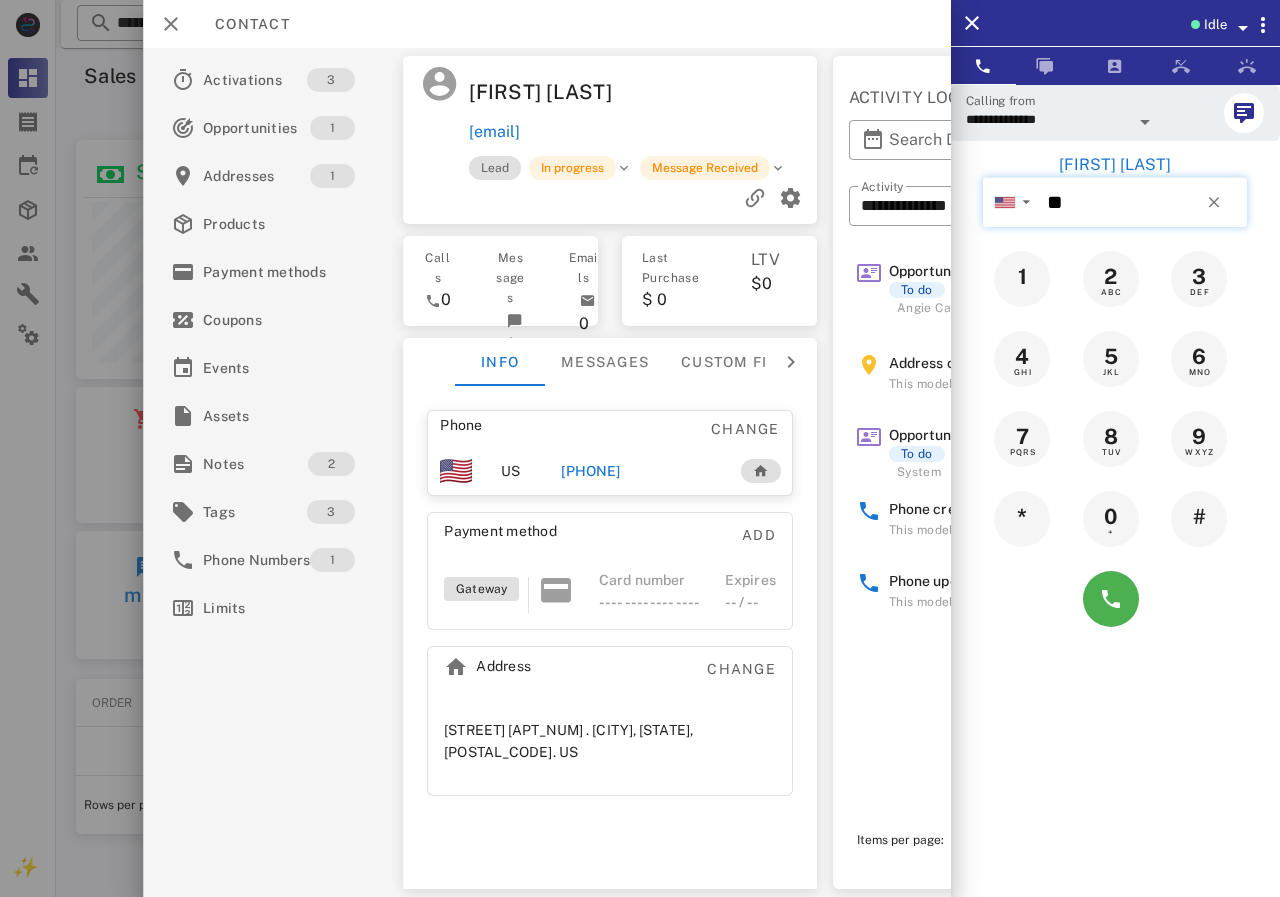 click on "**" at bounding box center (1143, 202) 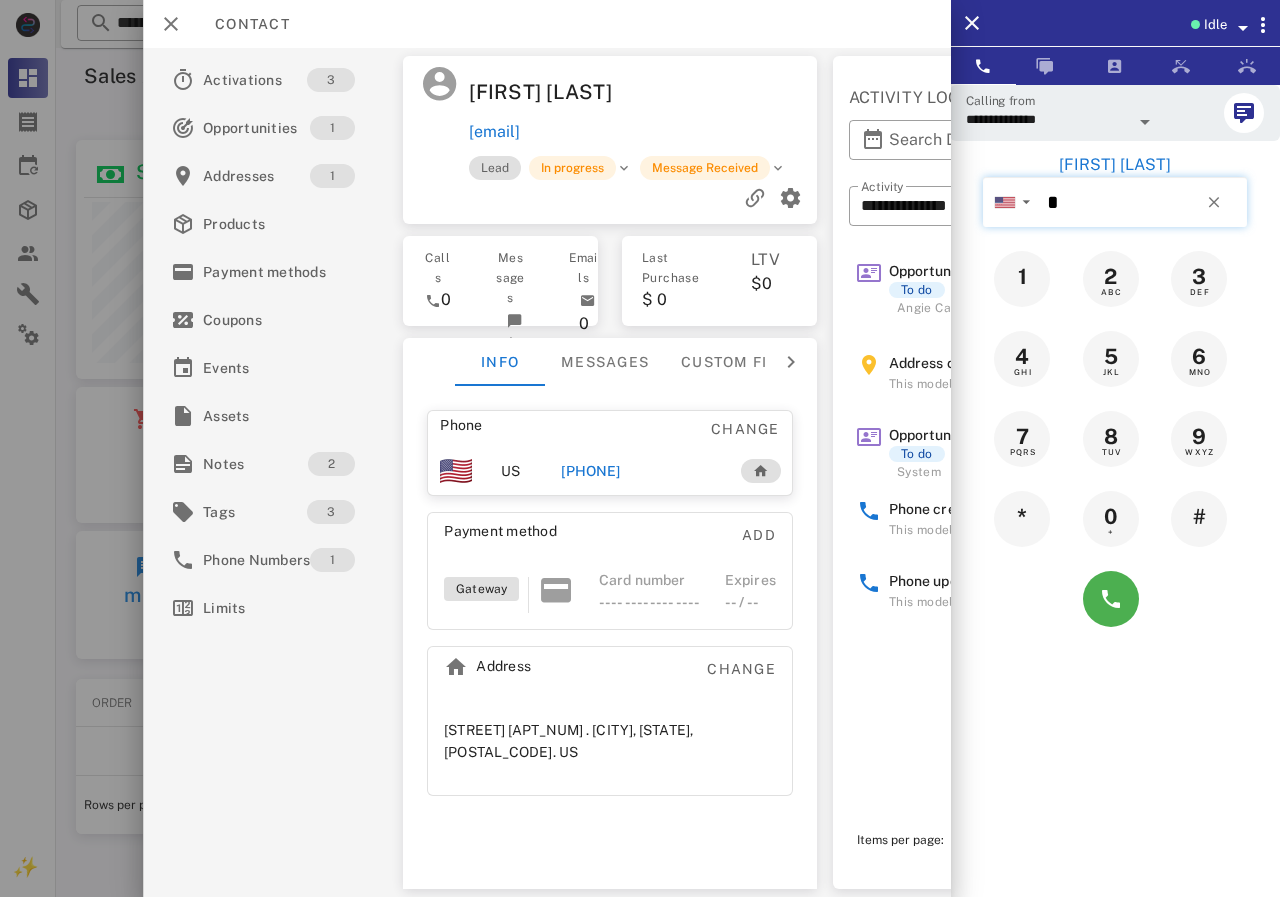 paste on "**********" 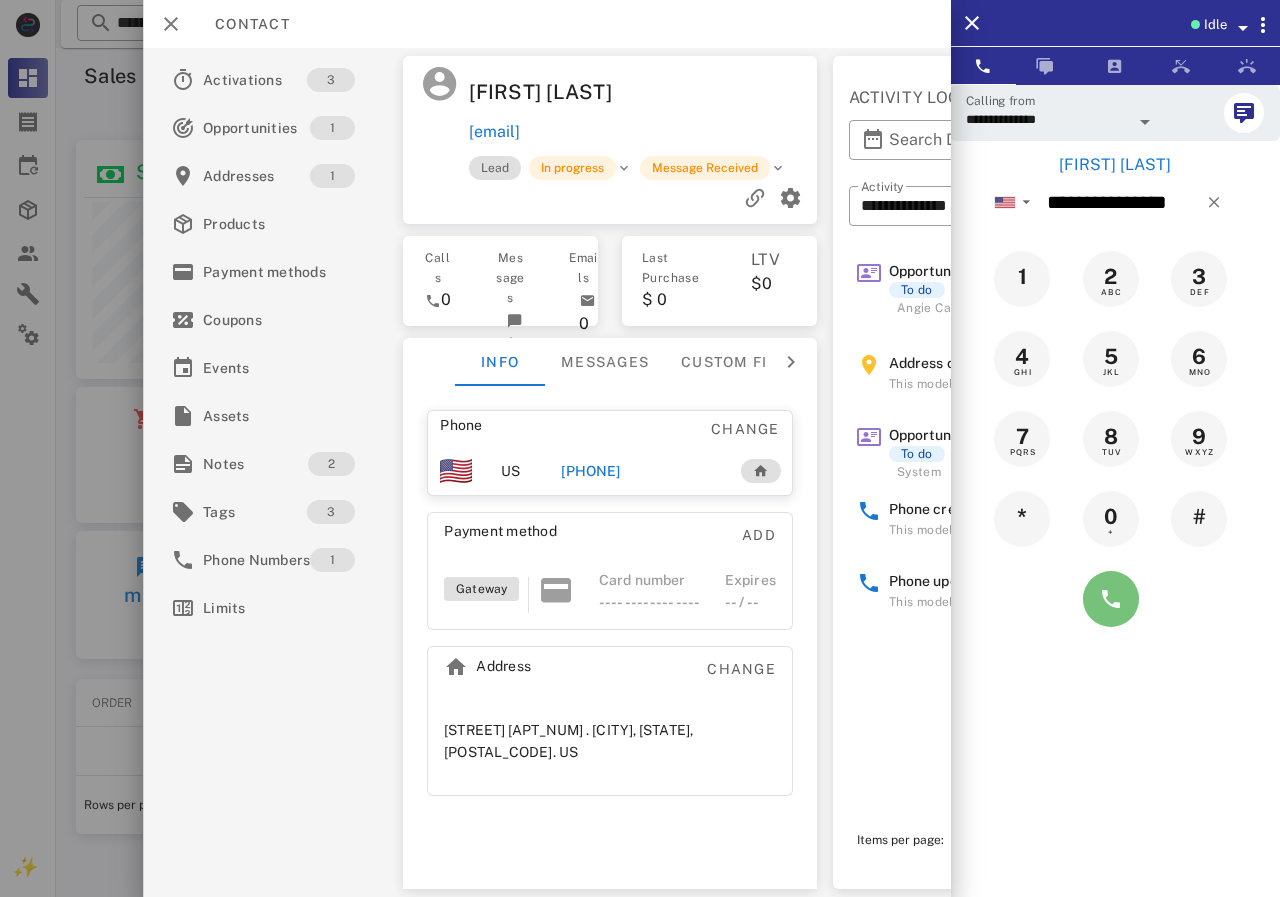 click at bounding box center (1111, 599) 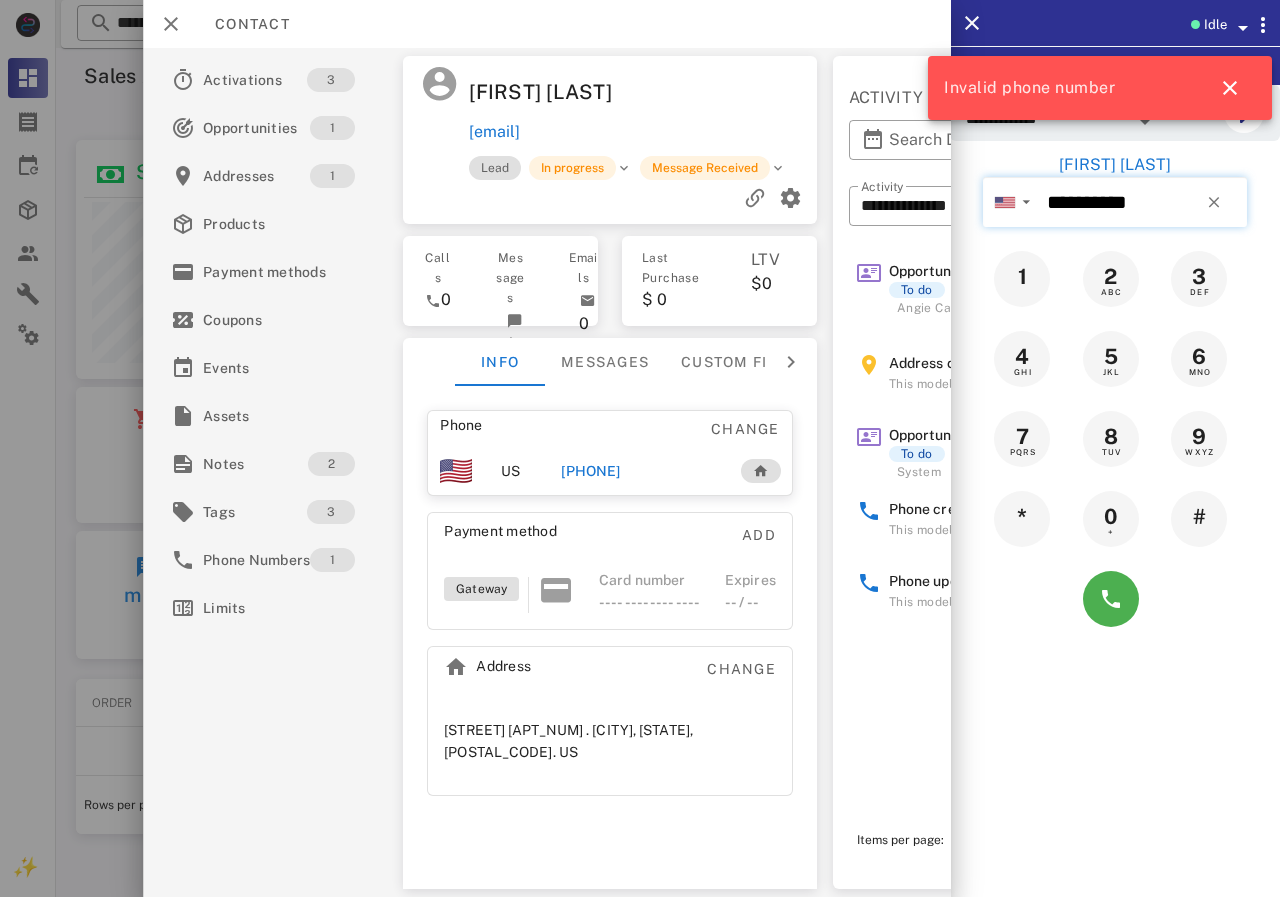 drag, startPoint x: 1164, startPoint y: 197, endPoint x: 1045, endPoint y: 206, distance: 119.33985 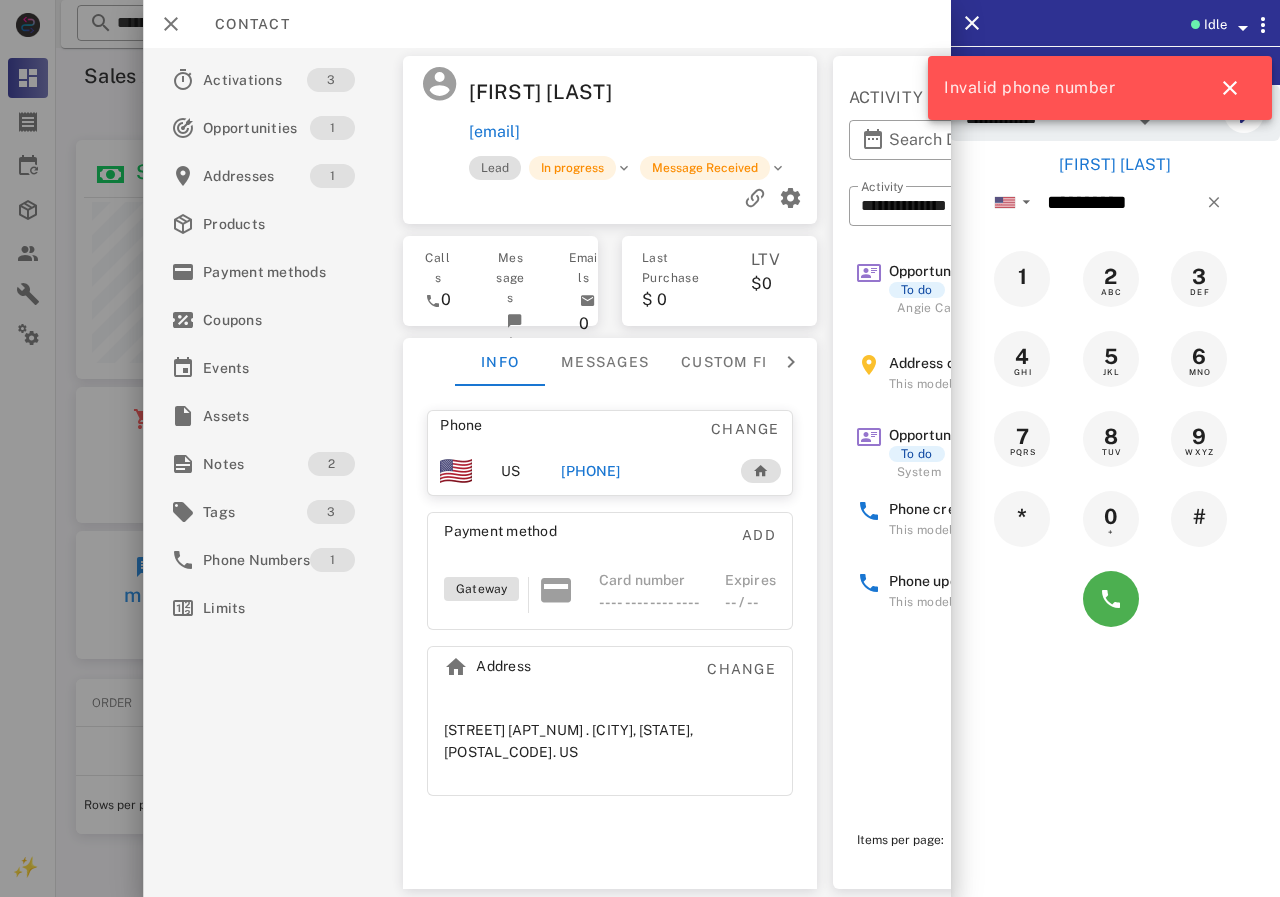 click on "[PHONE]" at bounding box center (590, 471) 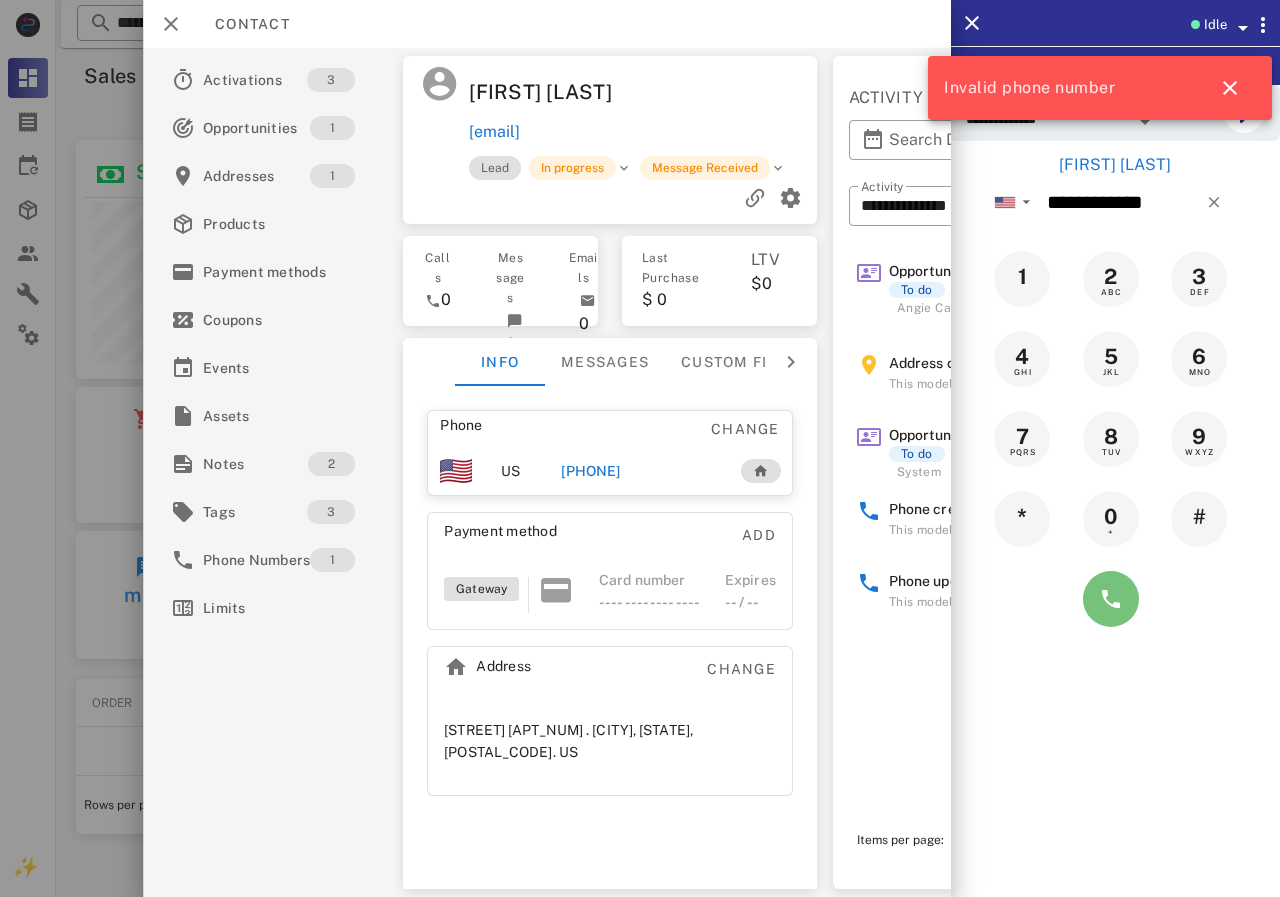 click at bounding box center (1111, 599) 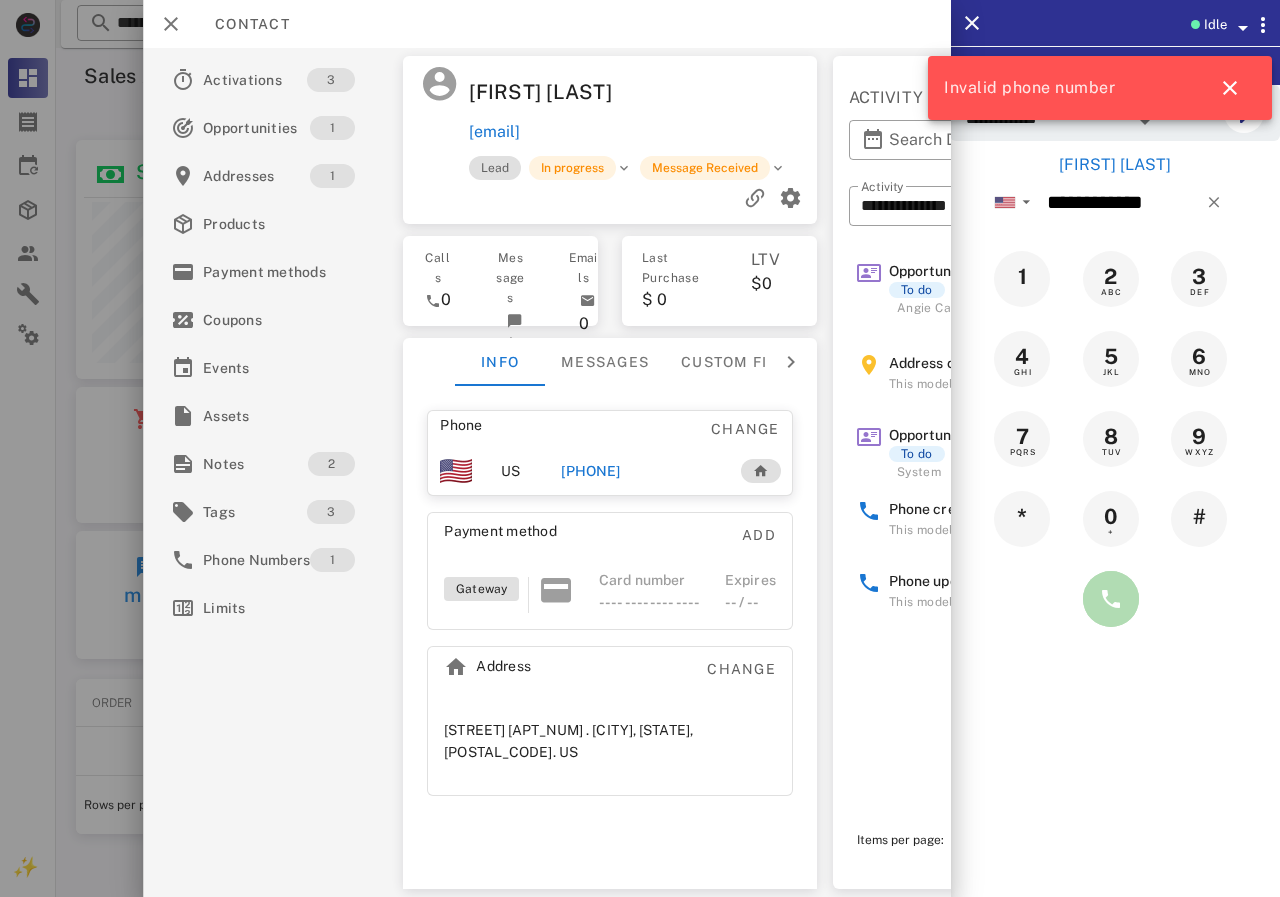click at bounding box center (1111, 599) 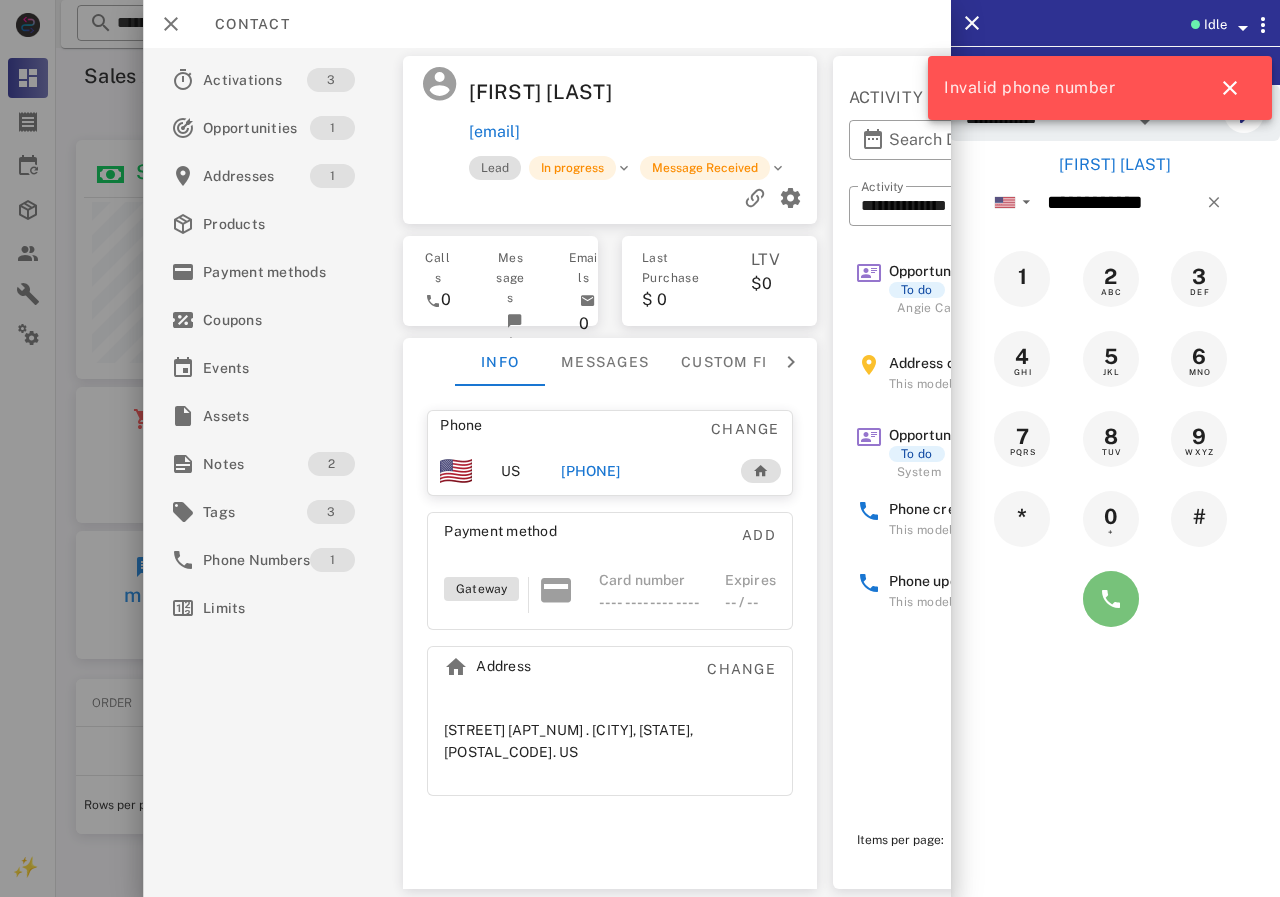 click at bounding box center (1111, 599) 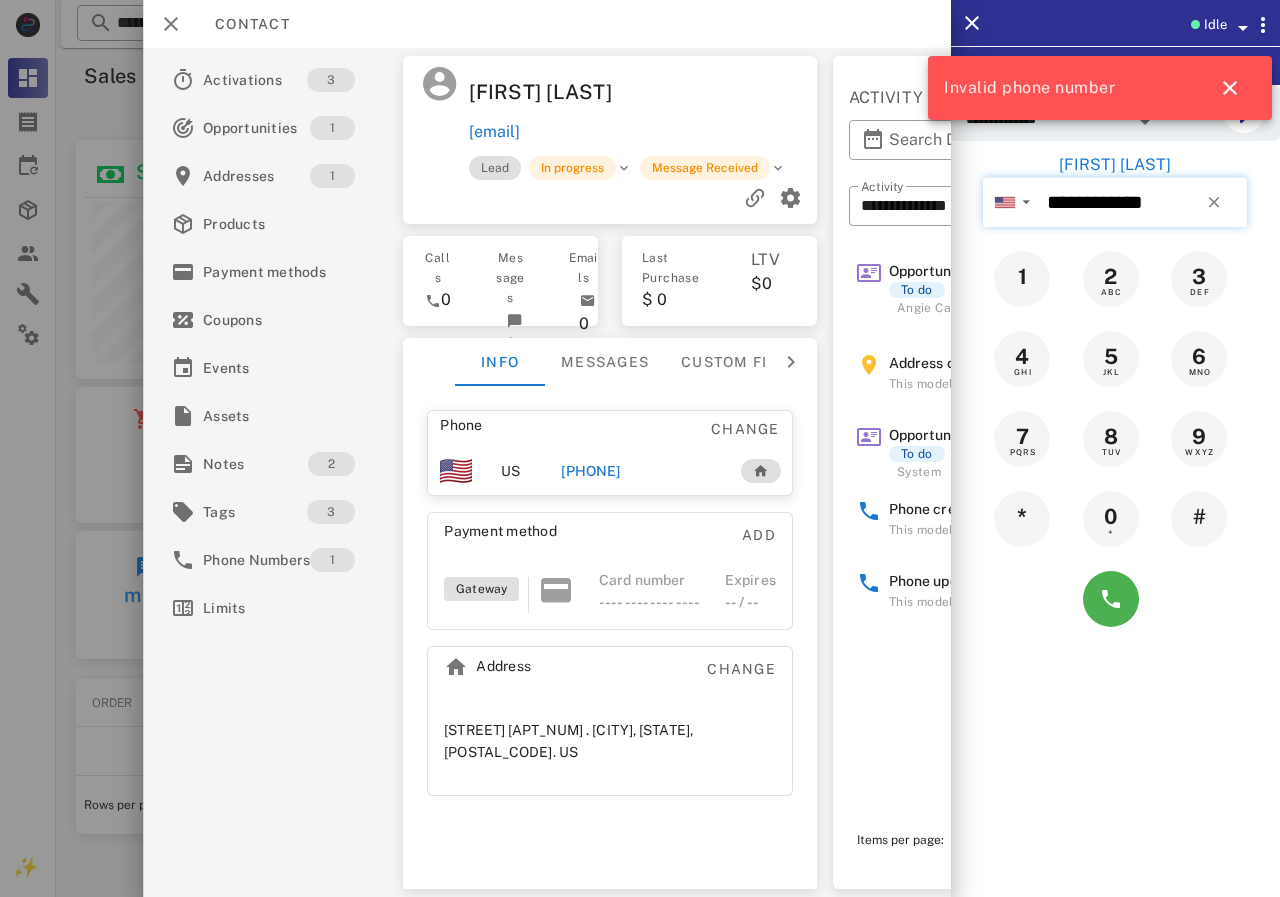 click on "**********" at bounding box center [1143, 202] 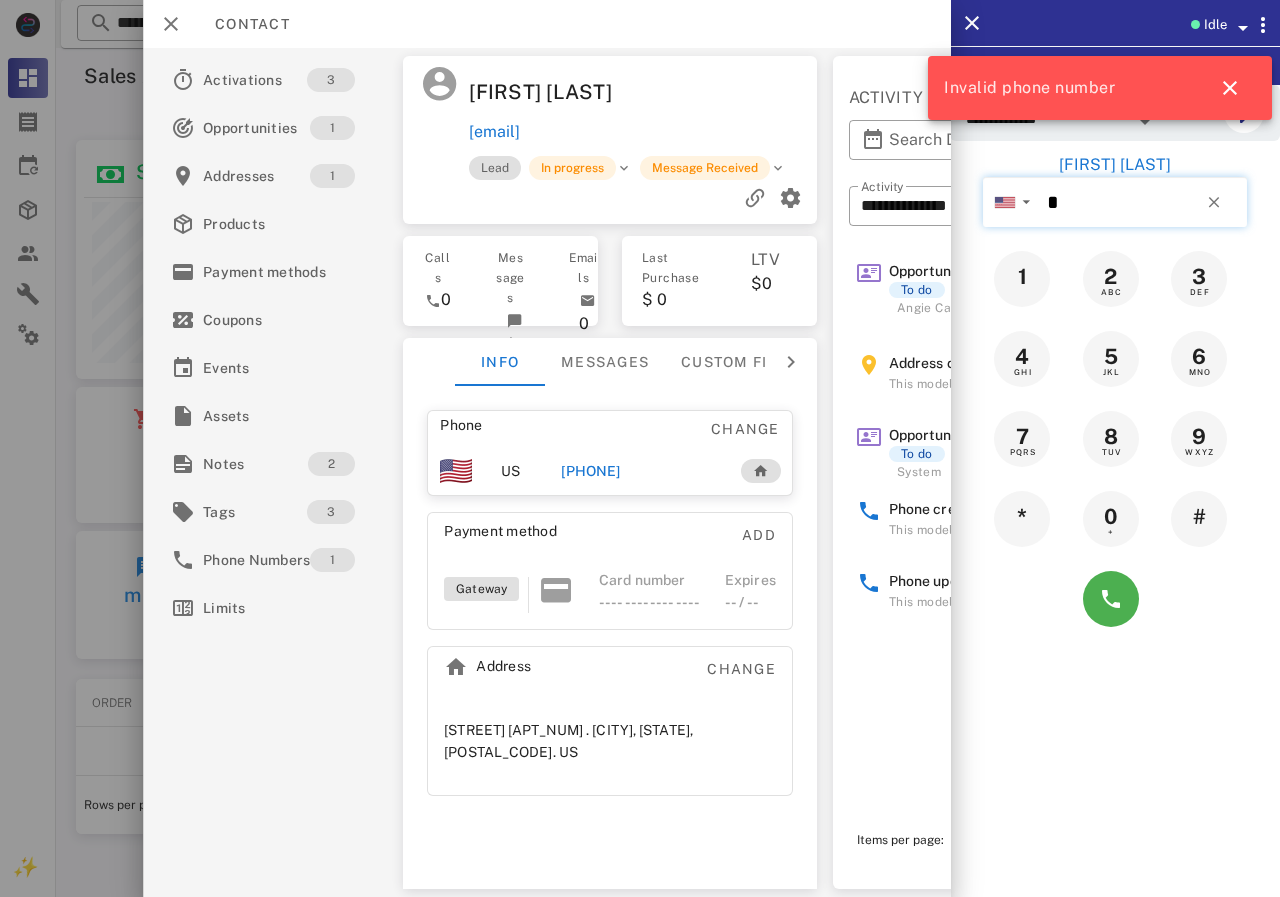 click on "*" at bounding box center [1143, 202] 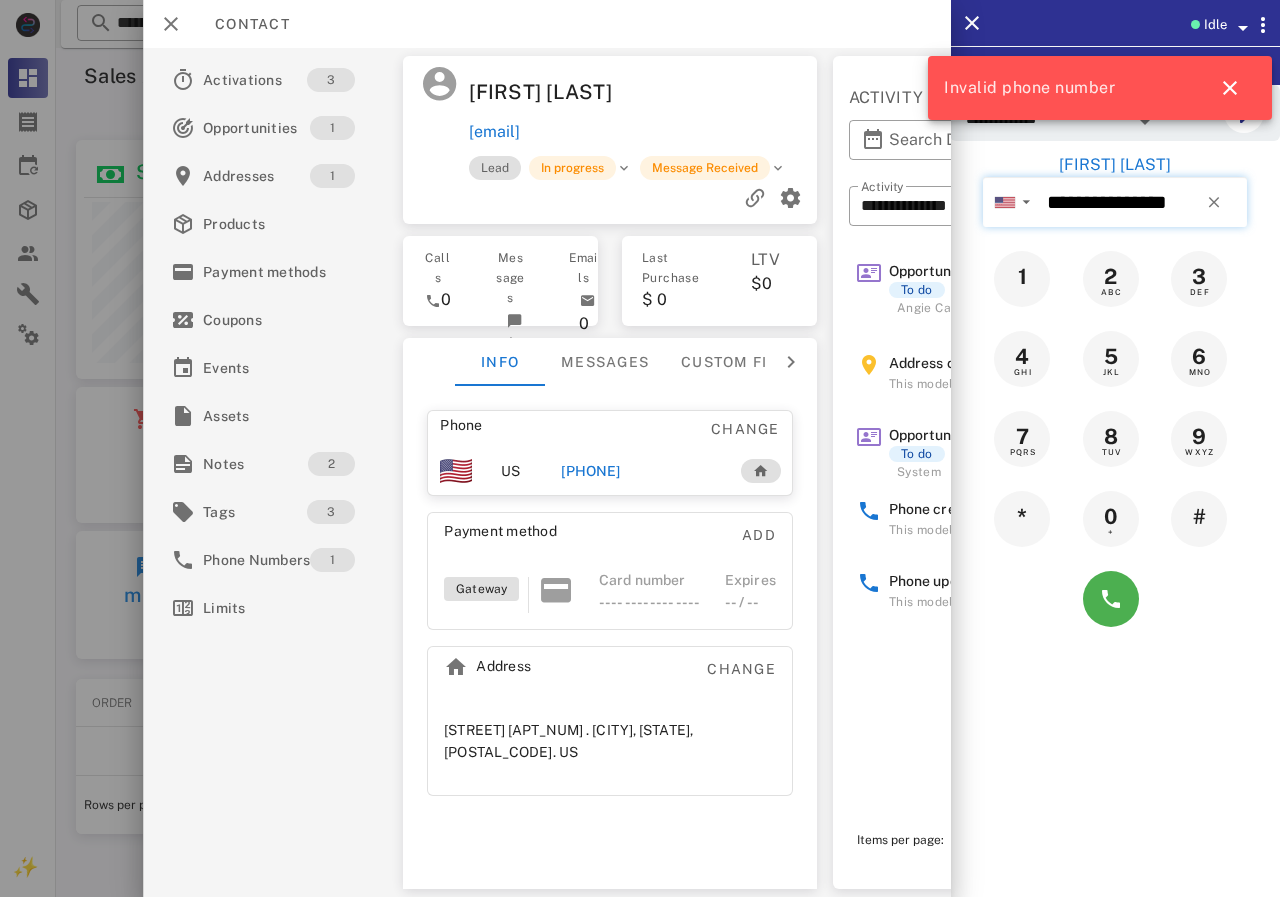 click on "**********" at bounding box center [1143, 202] 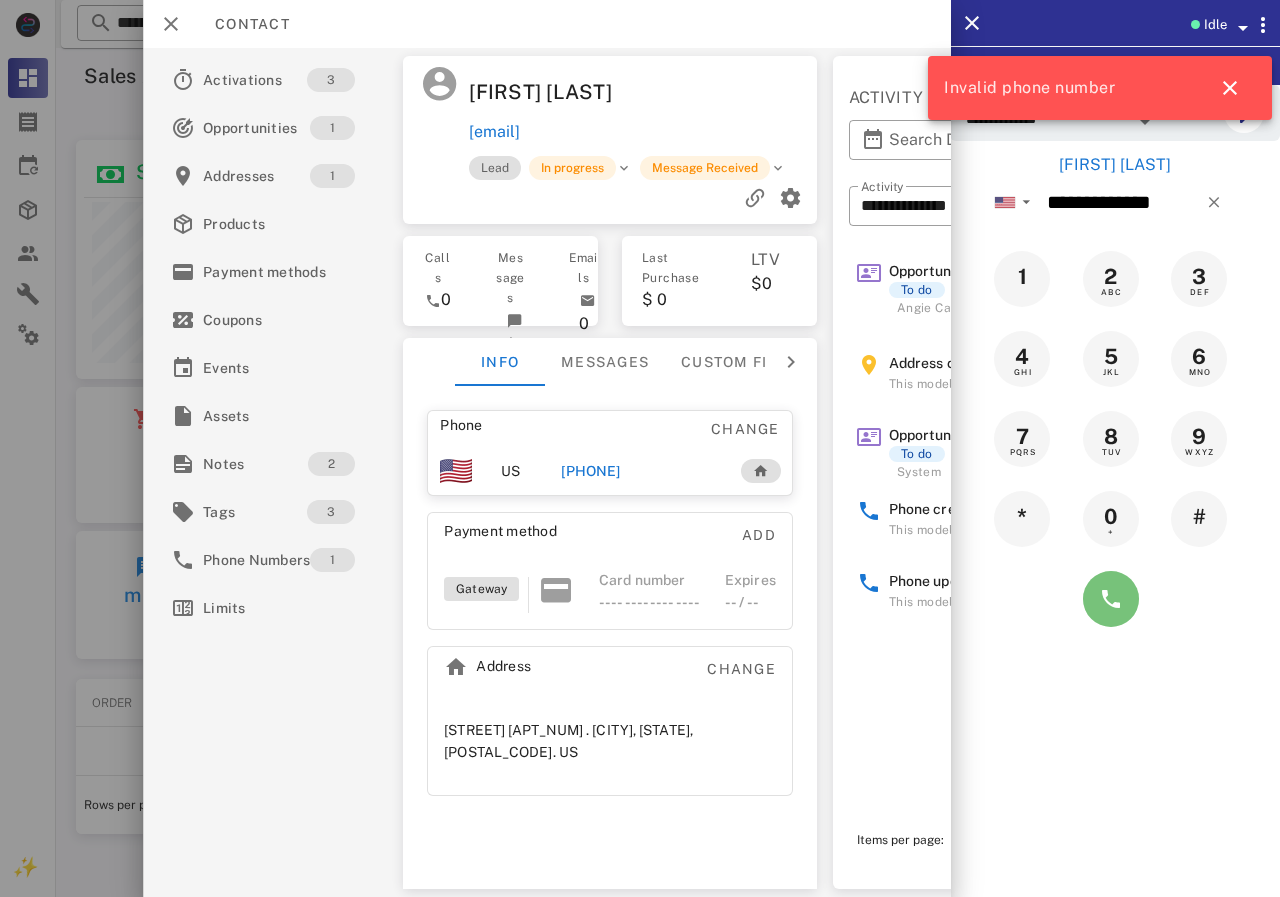 click at bounding box center [1111, 599] 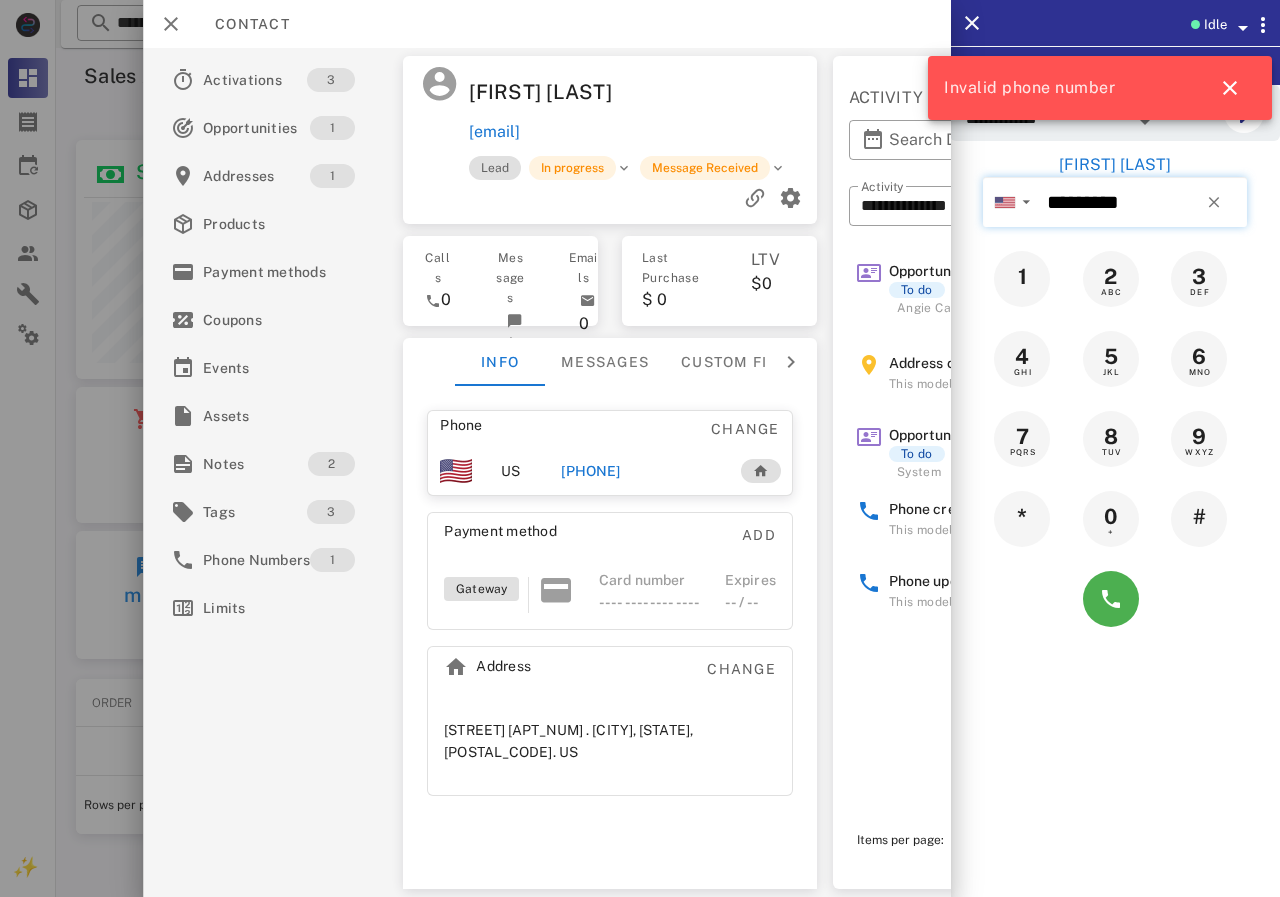 drag, startPoint x: 1149, startPoint y: 202, endPoint x: 1041, endPoint y: 198, distance: 108.07405 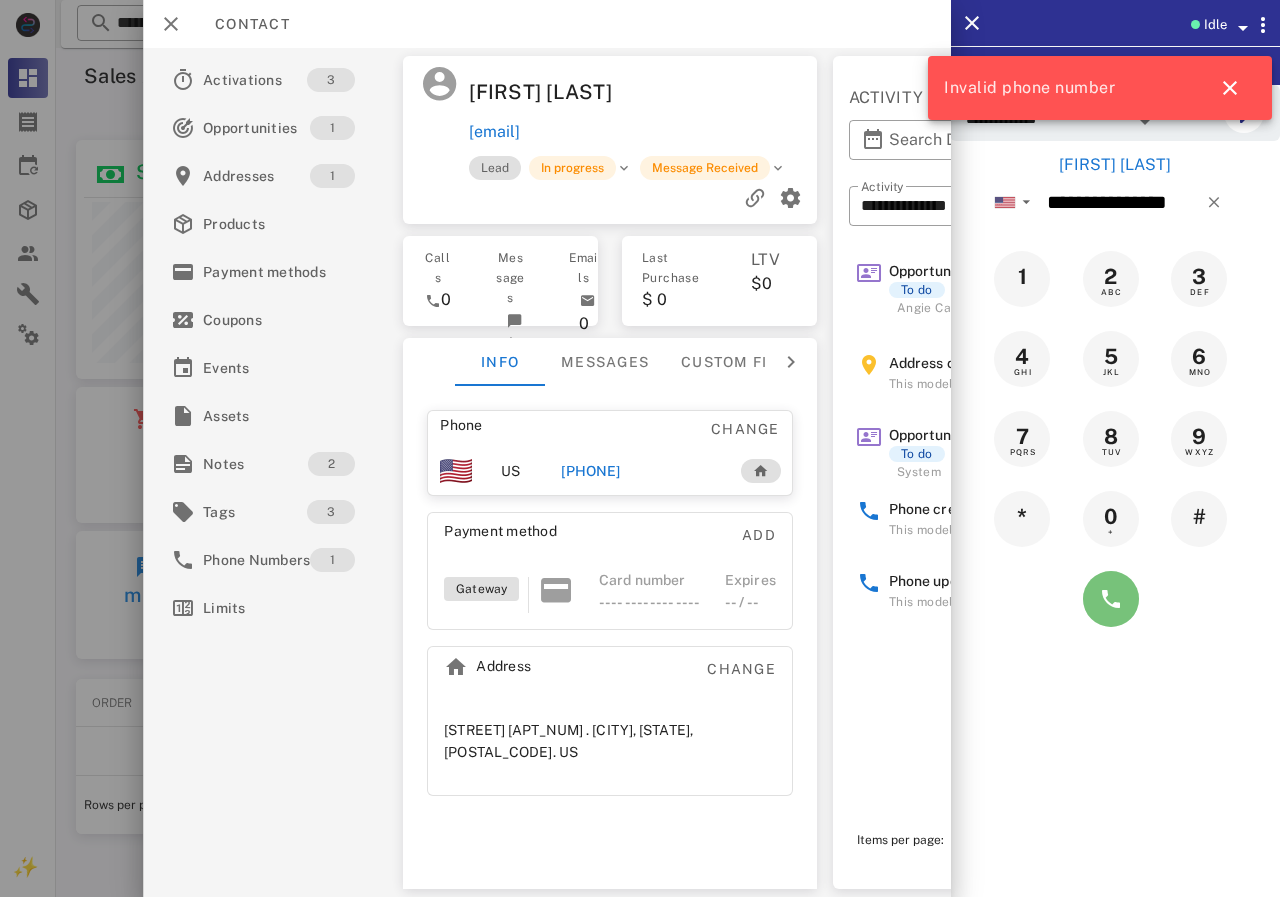 click at bounding box center [1111, 599] 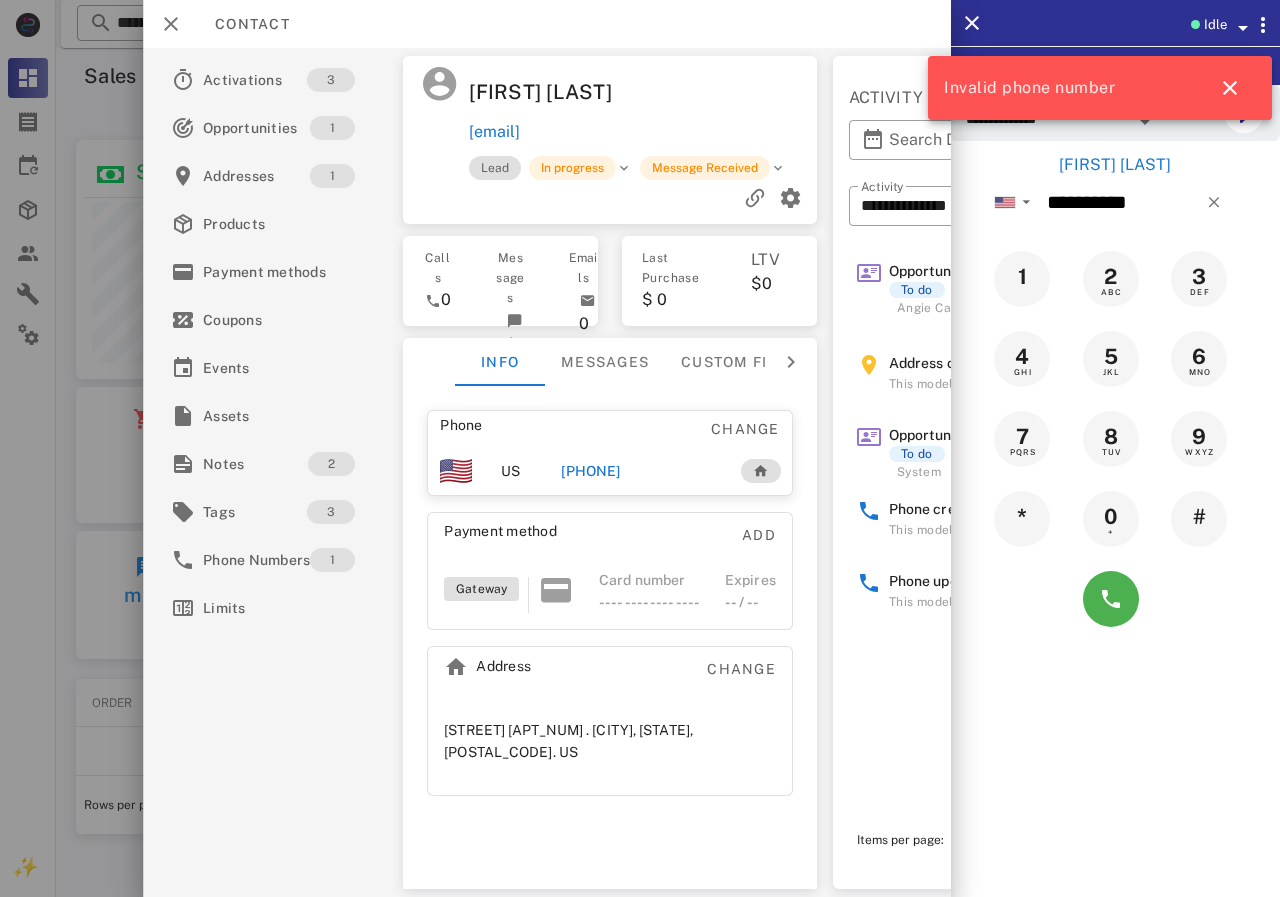 click on "[PHONE]" at bounding box center (590, 471) 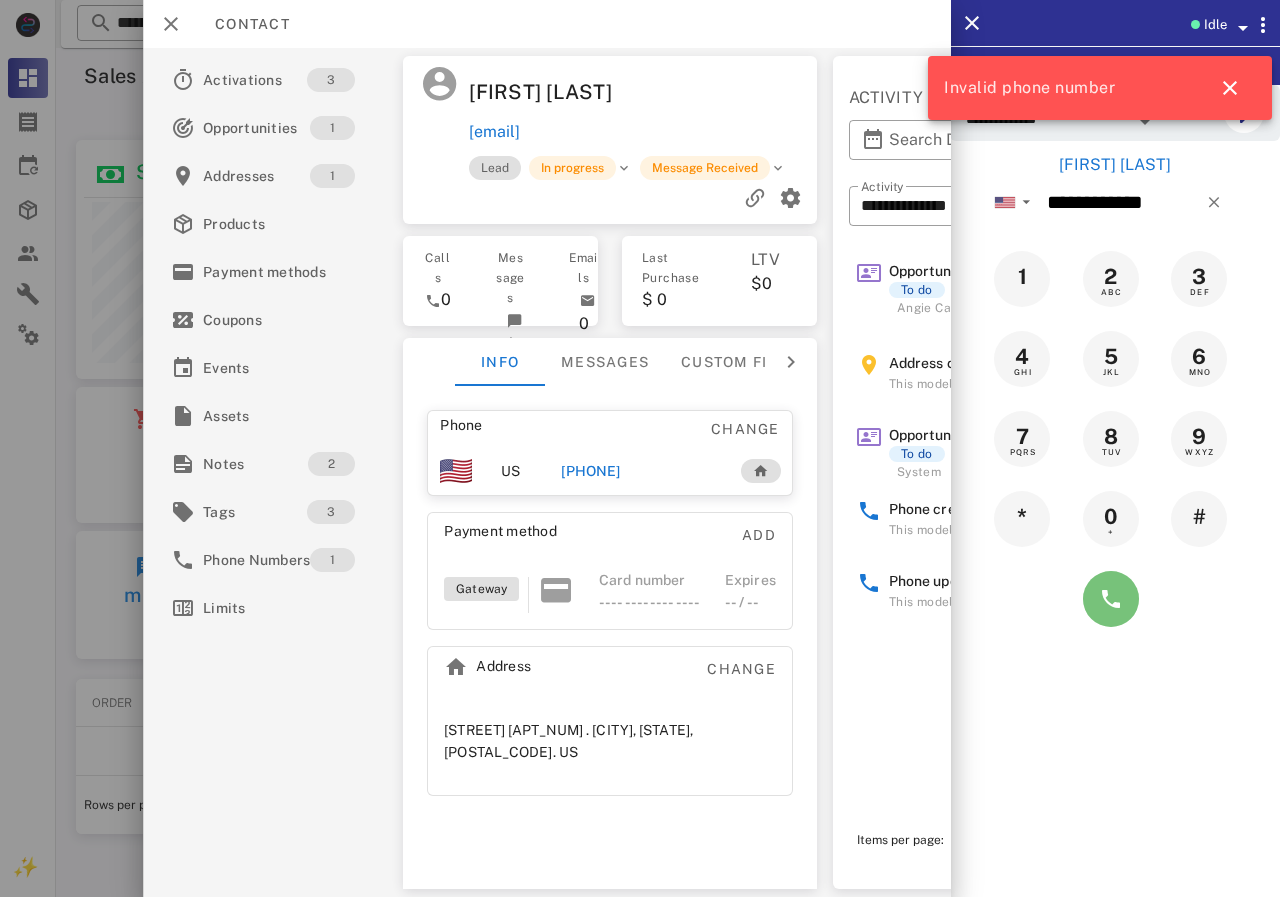 click at bounding box center (1111, 599) 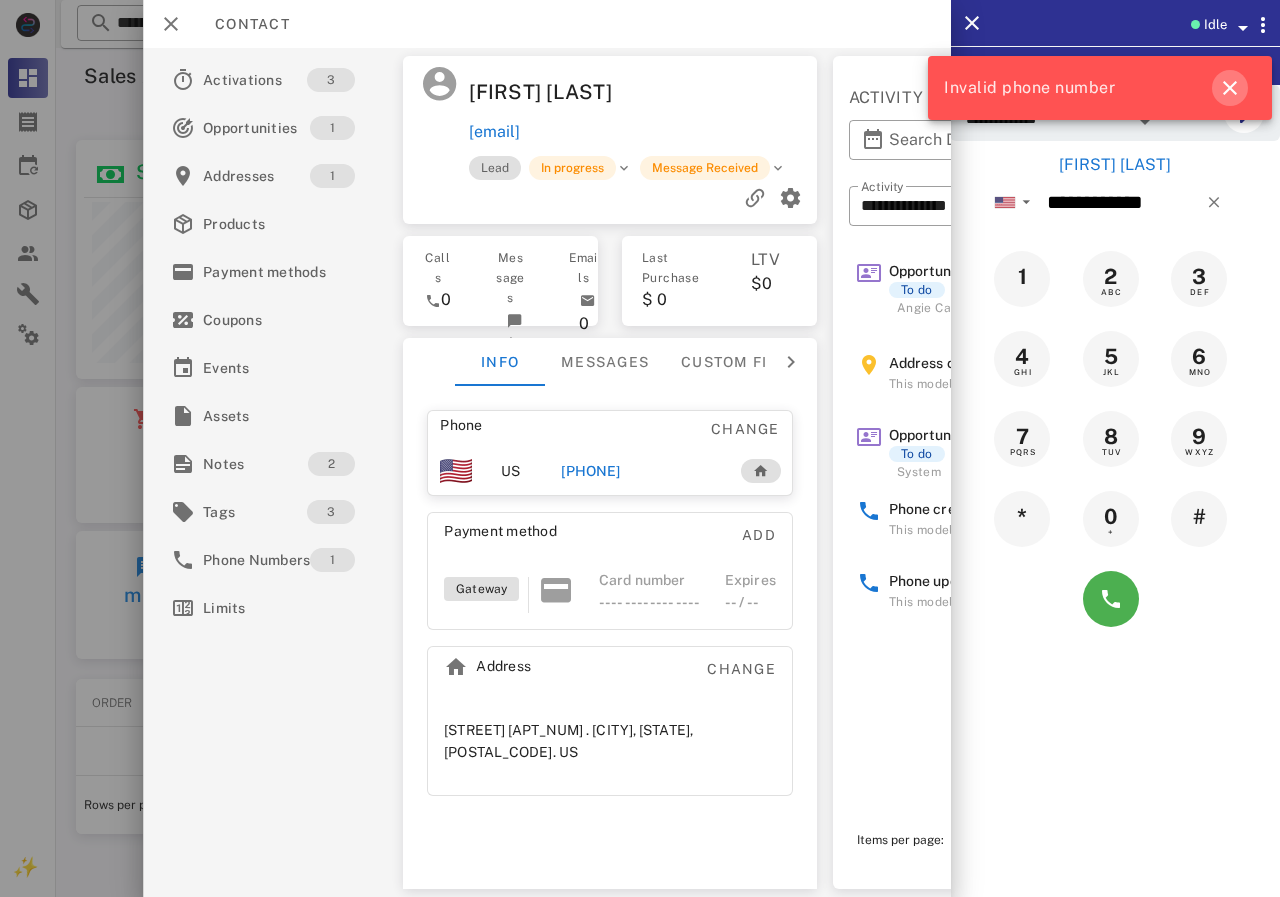 click at bounding box center (1230, 88) 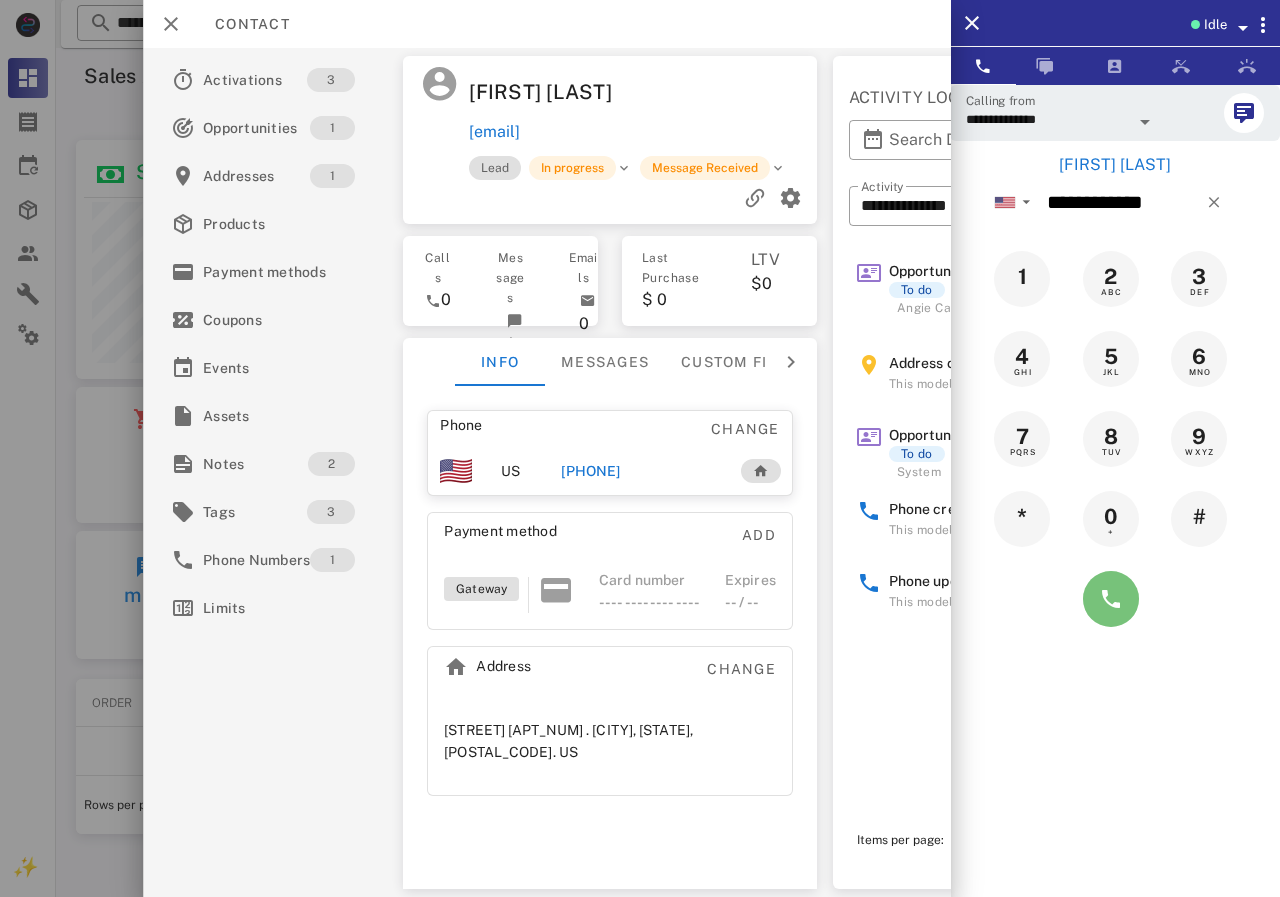 click at bounding box center [1111, 599] 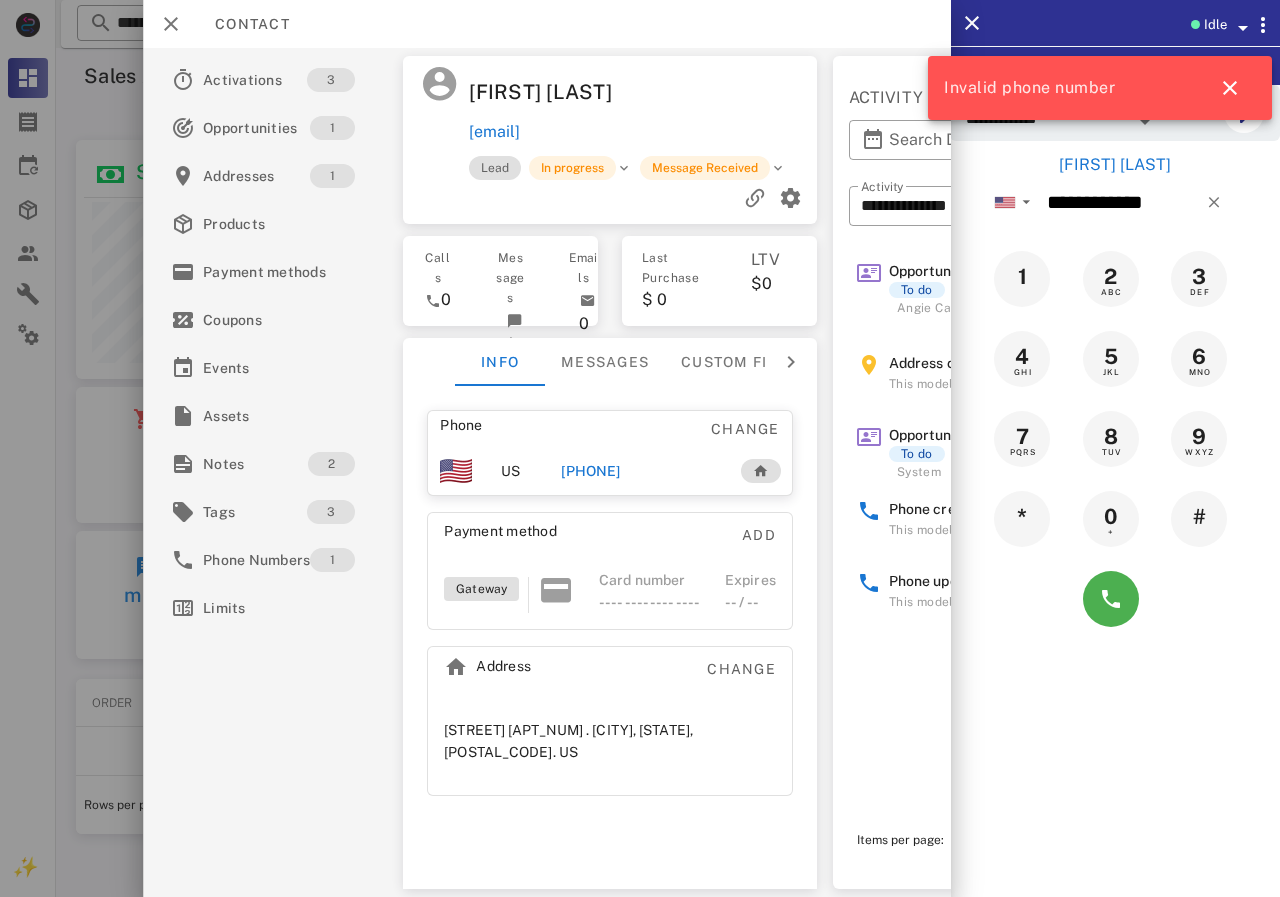 click on "[PHONE]" at bounding box center (590, 471) 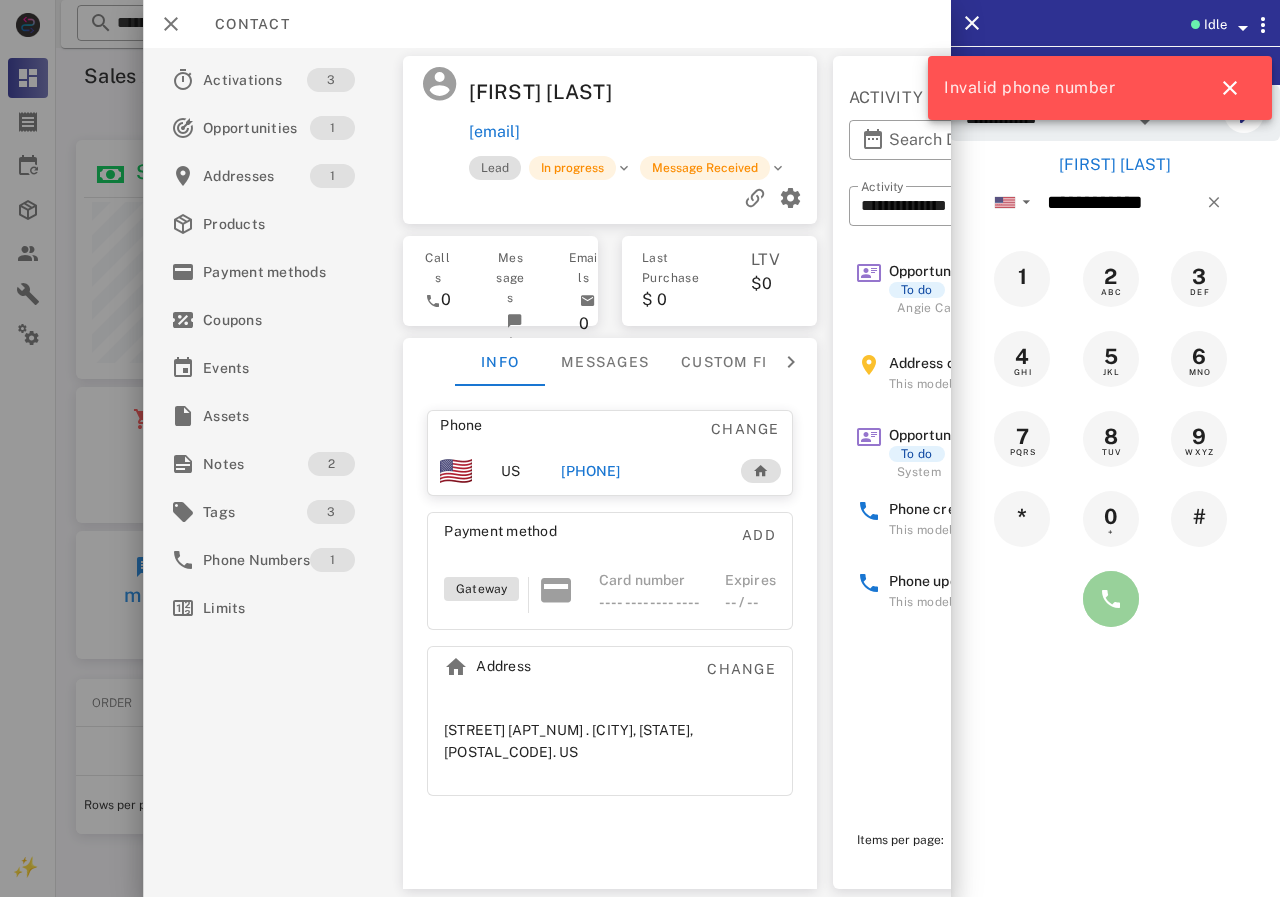 click at bounding box center [1111, 599] 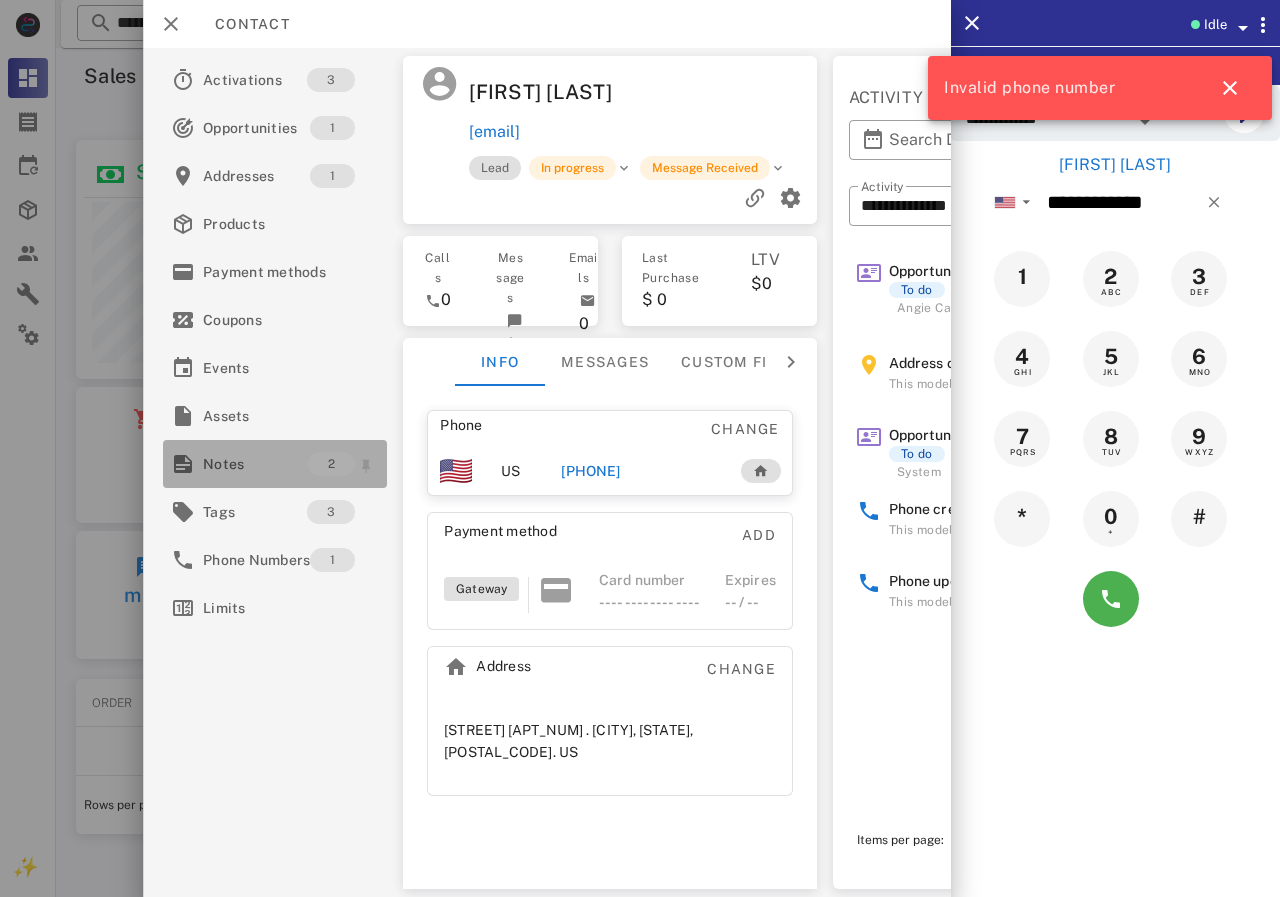 click on "Notes" at bounding box center (255, 464) 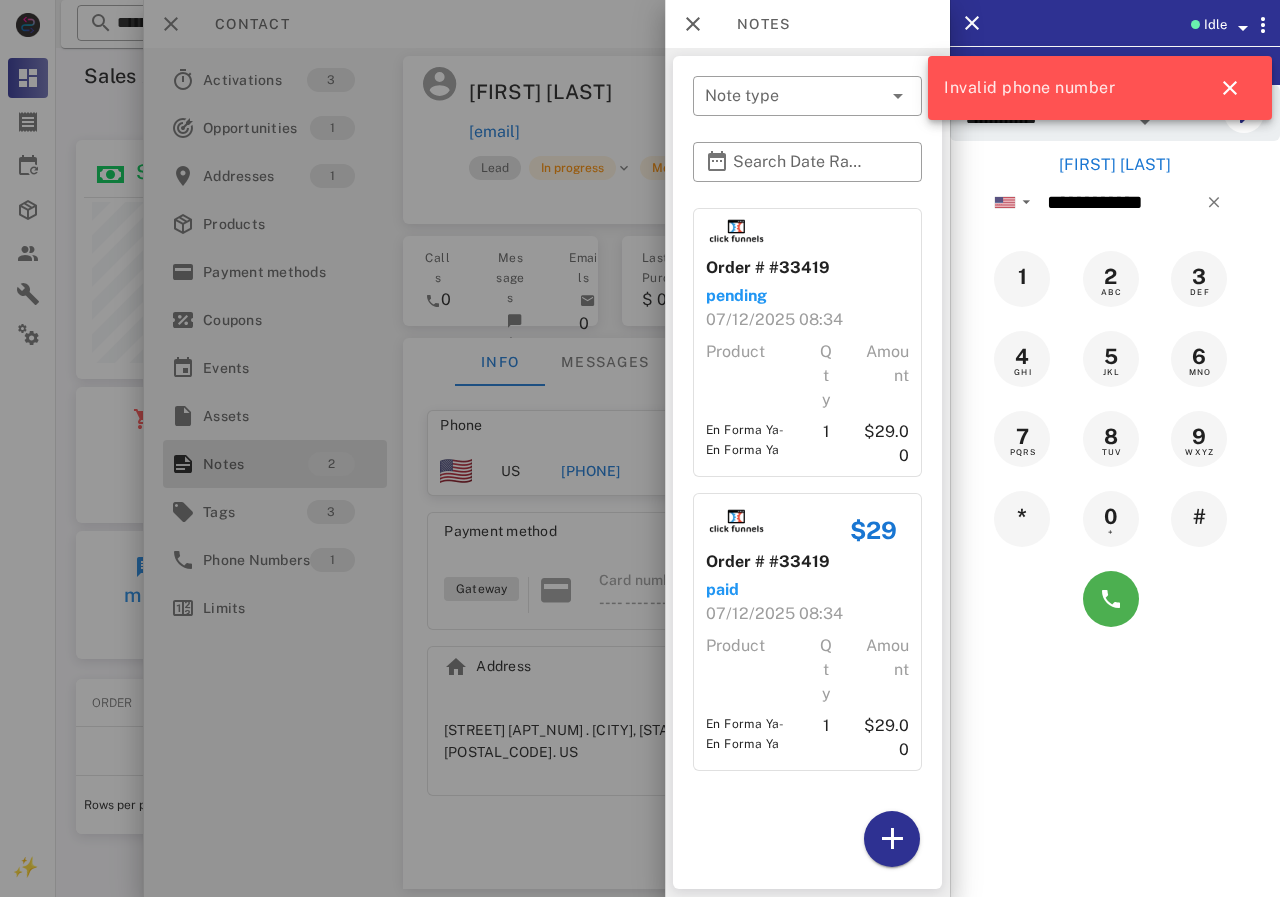 click at bounding box center (640, 448) 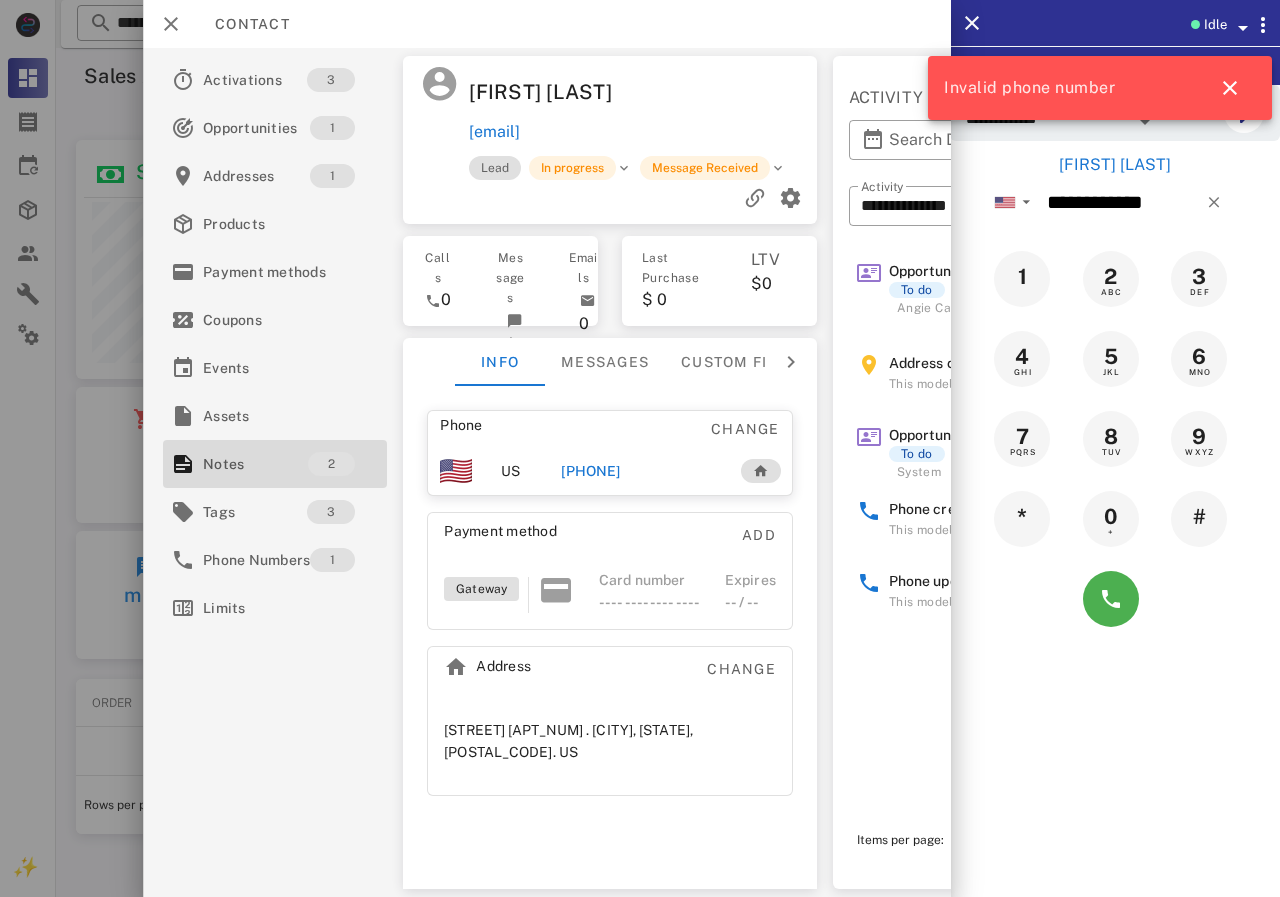 drag, startPoint x: 704, startPoint y: 129, endPoint x: 467, endPoint y: 128, distance: 237.0021 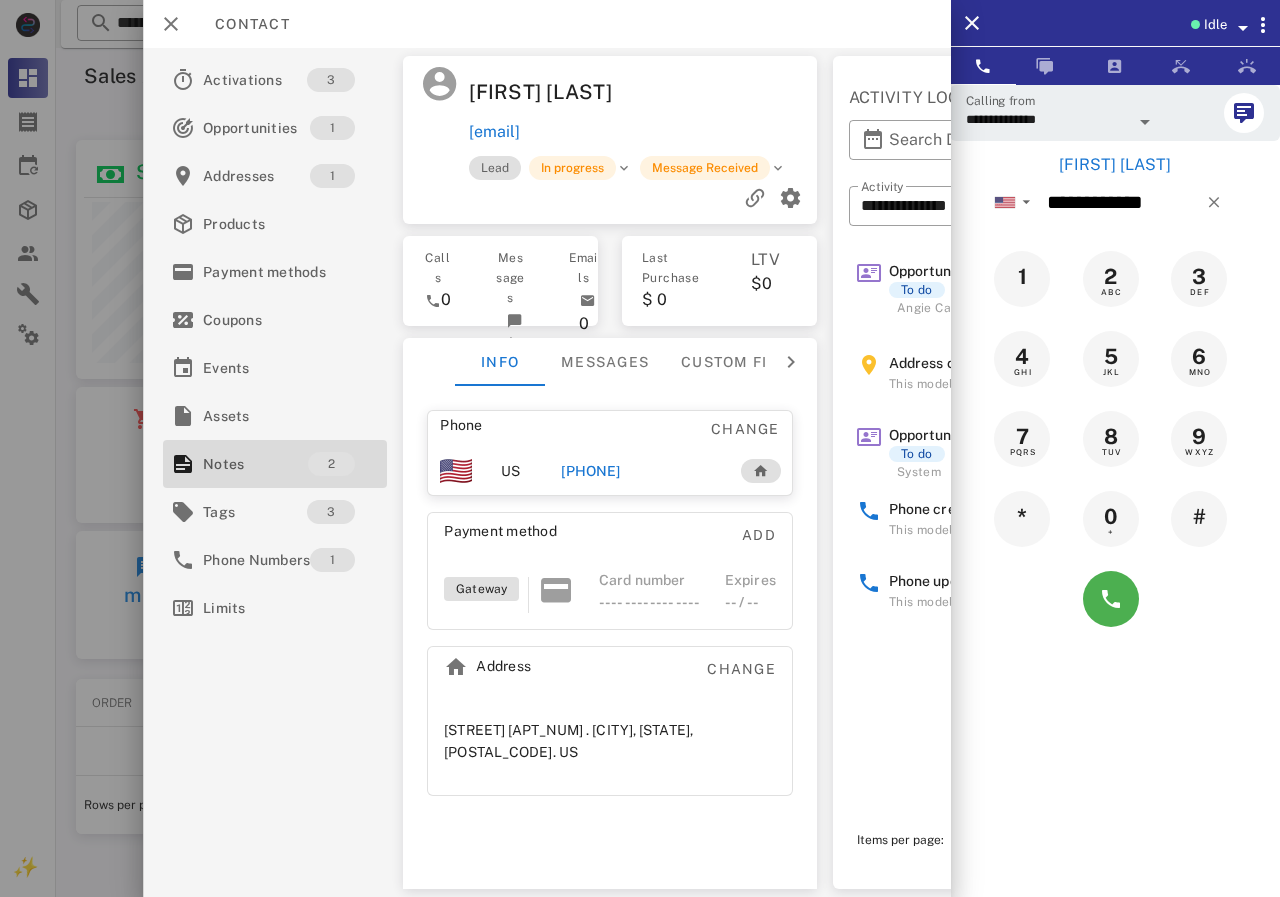 click on "[EMAIL]" at bounding box center [638, 132] 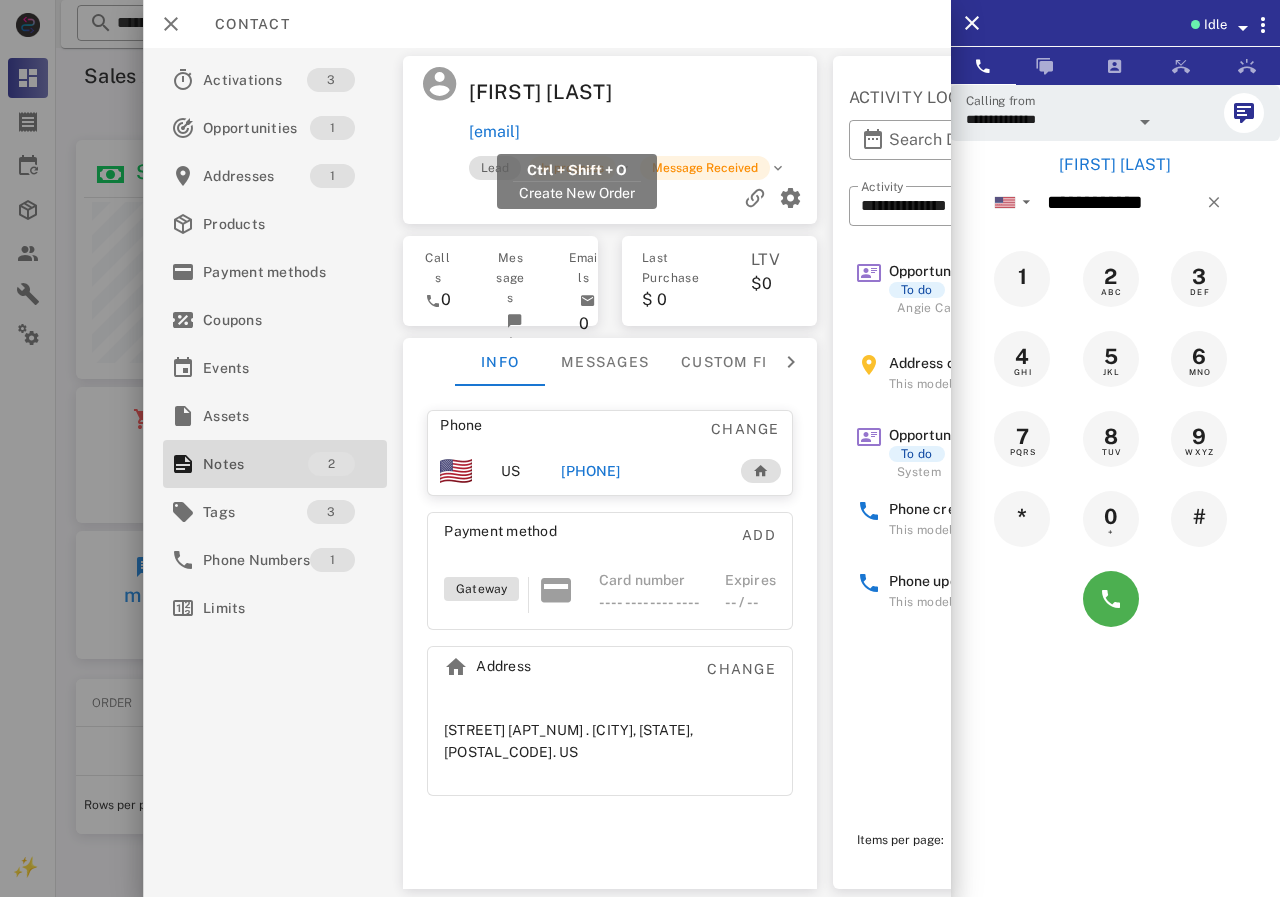 drag, startPoint x: 598, startPoint y: 130, endPoint x: 475, endPoint y: 133, distance: 123.03658 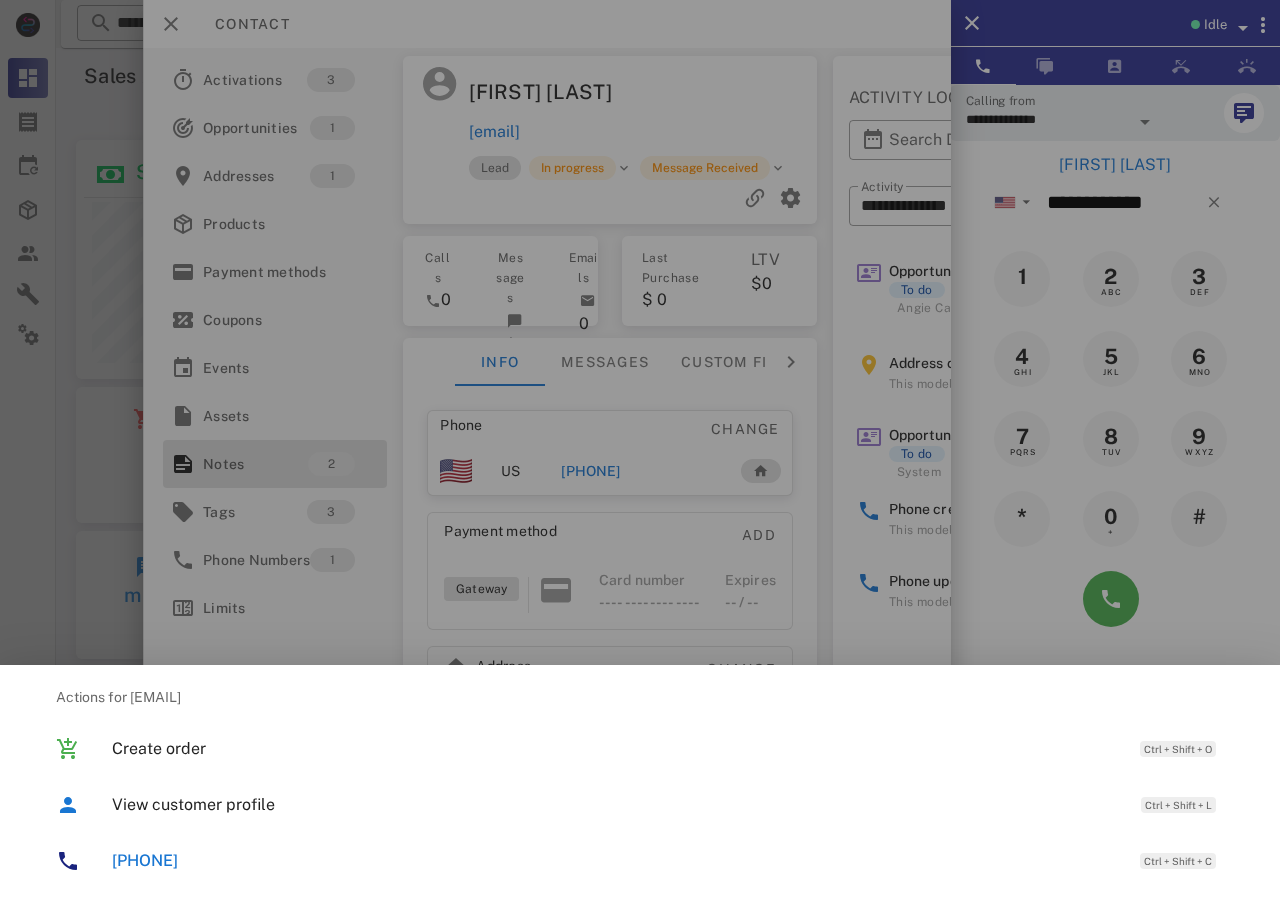click at bounding box center (640, 448) 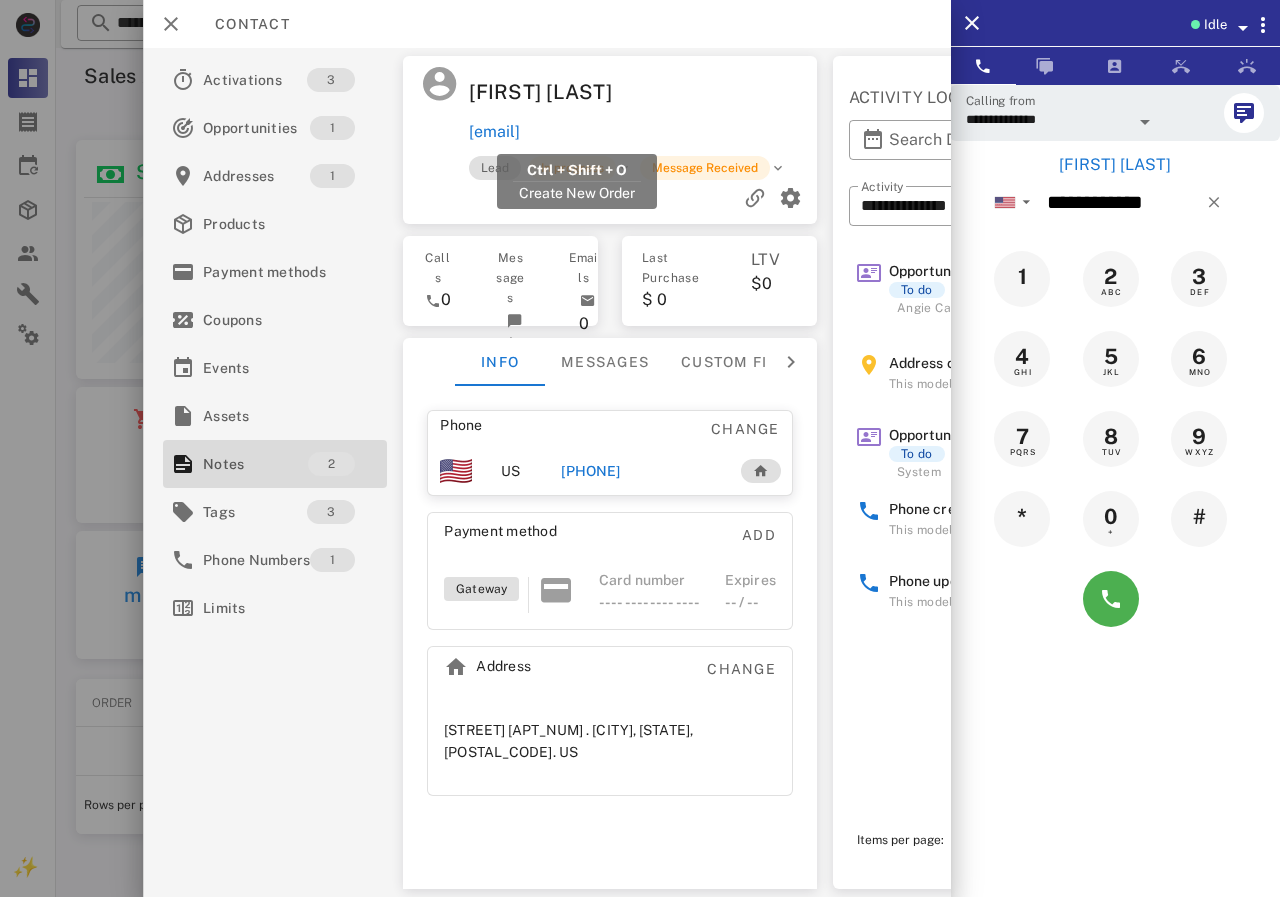 drag, startPoint x: 730, startPoint y: 133, endPoint x: 473, endPoint y: 136, distance: 257.01752 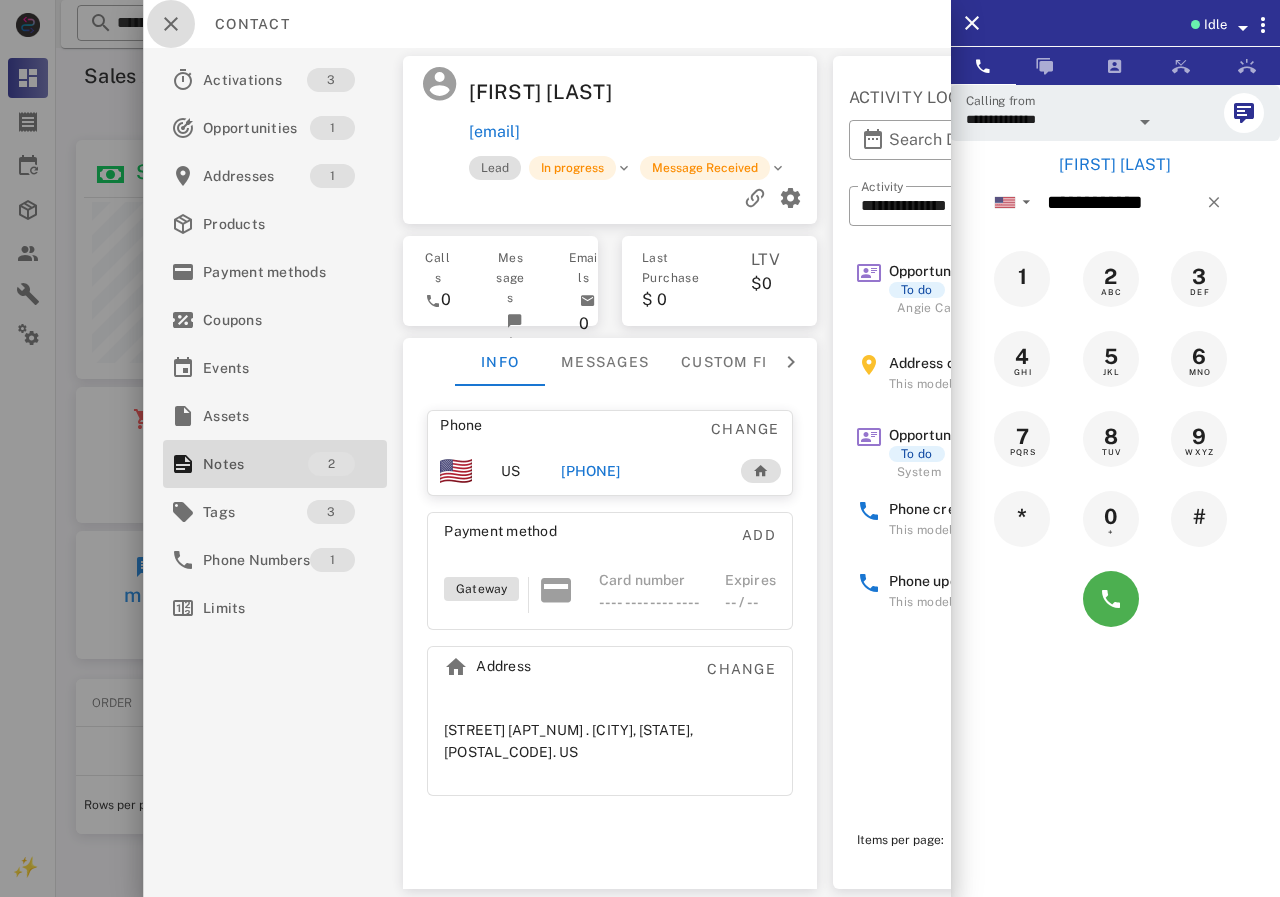 click at bounding box center (171, 24) 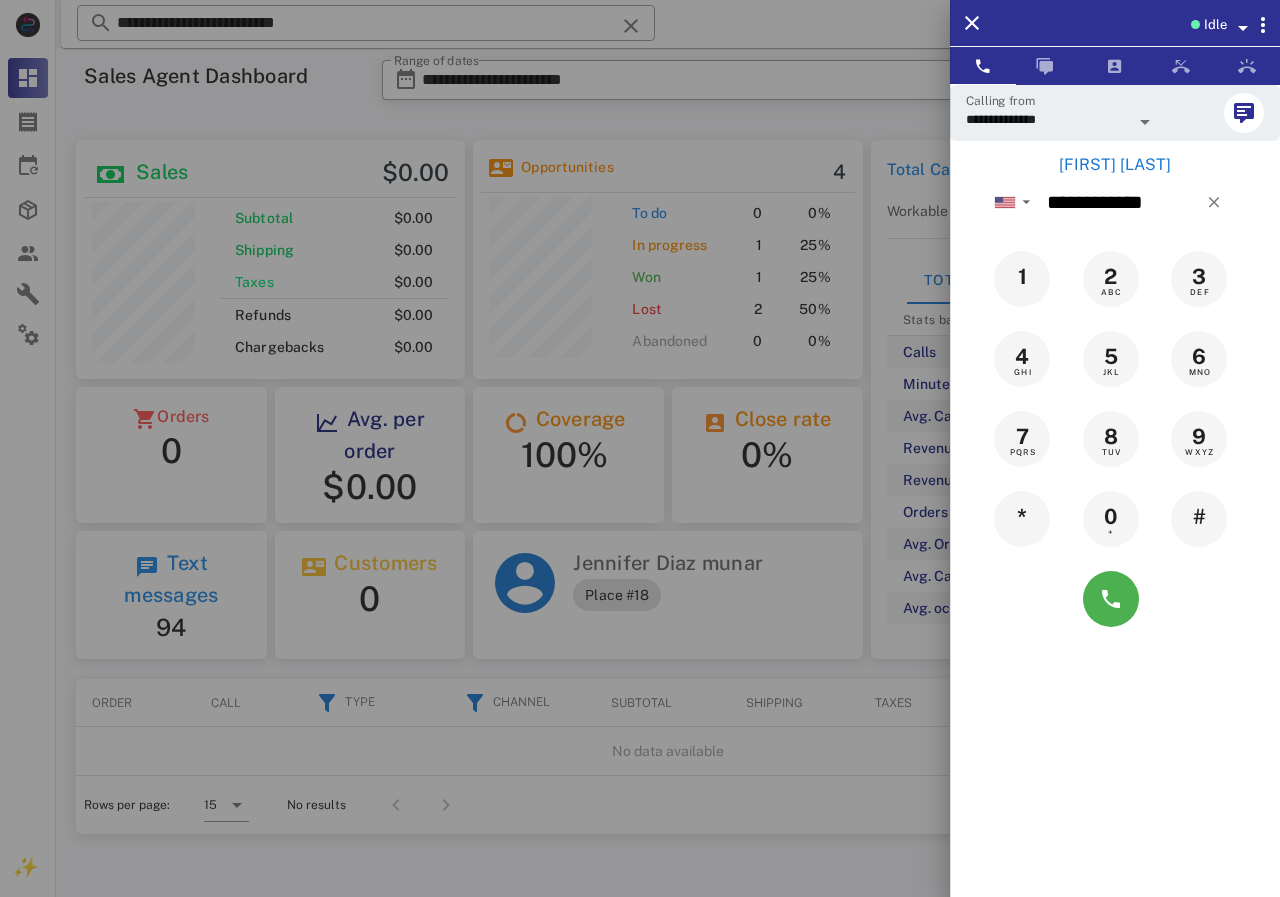 click at bounding box center (640, 448) 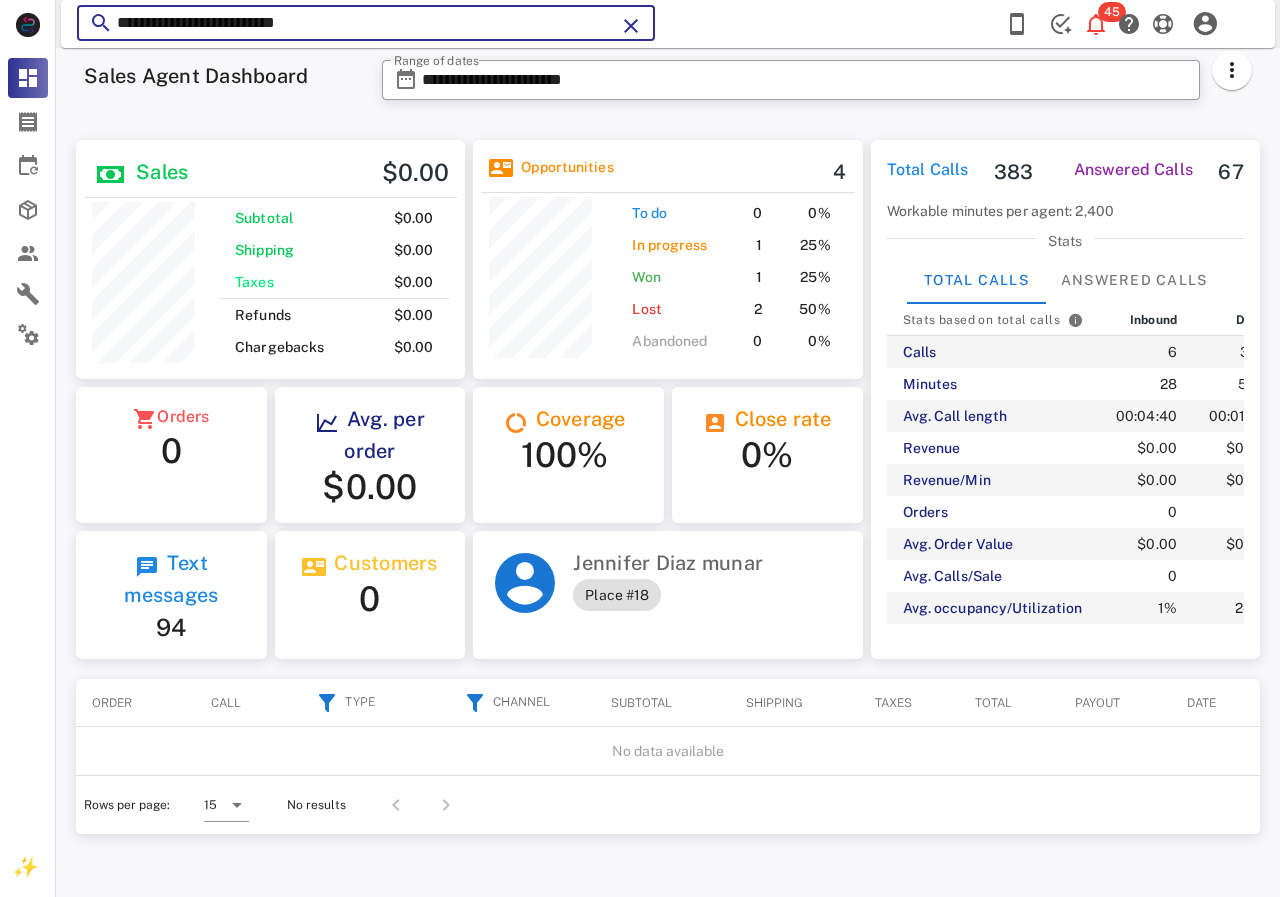 drag, startPoint x: 459, startPoint y: 19, endPoint x: 55, endPoint y: -12, distance: 405.18762 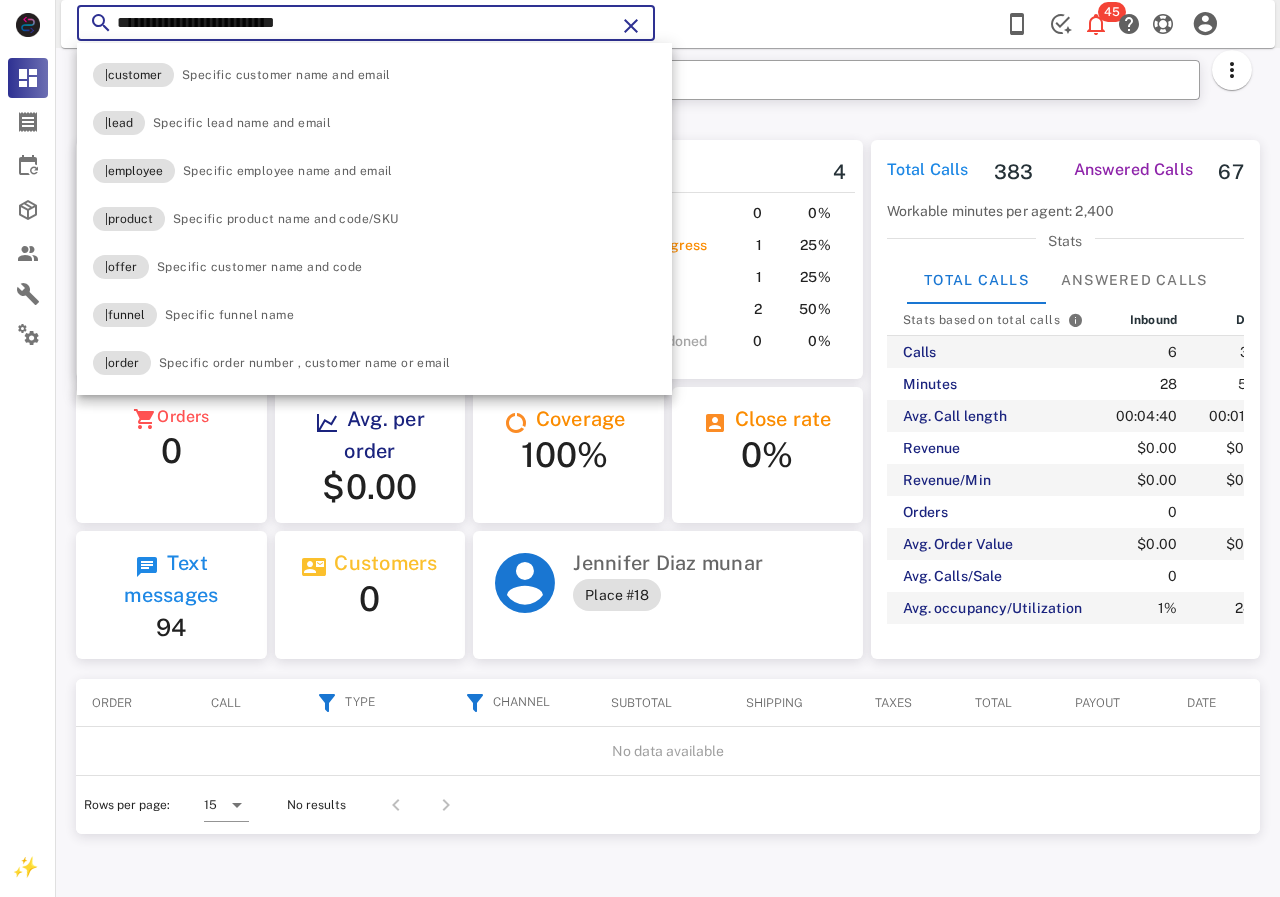 paste 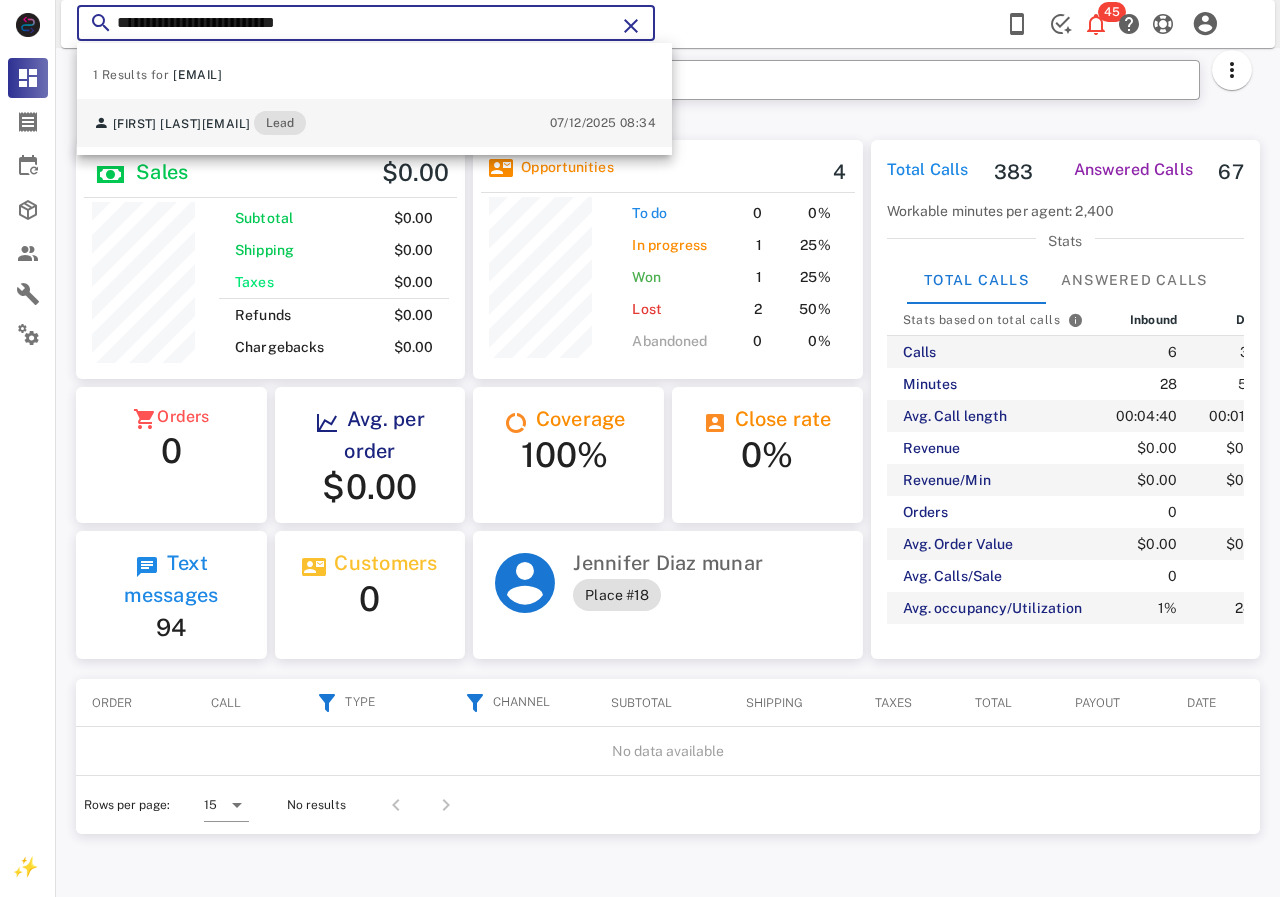 type on "**********" 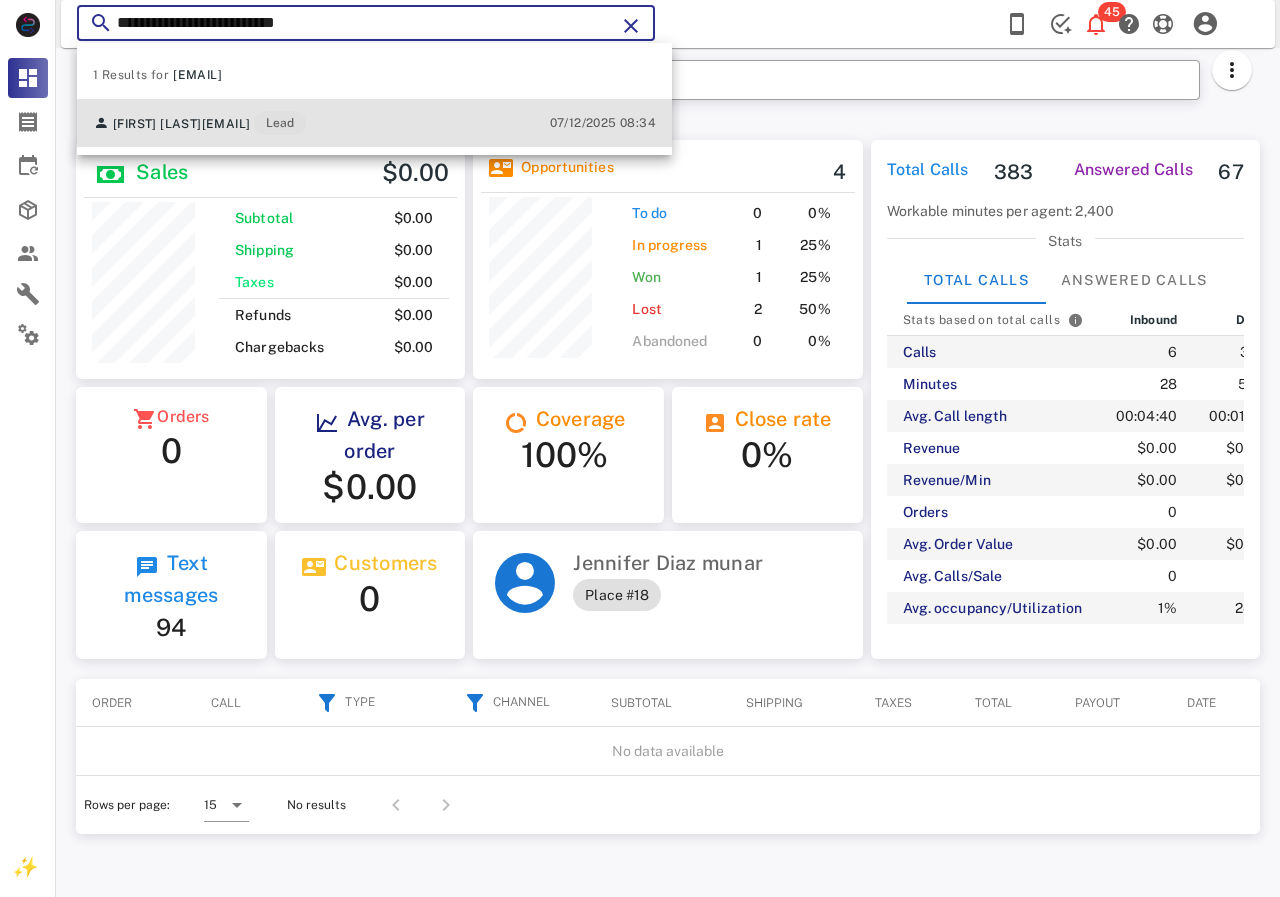 click on "[EMAIL]" at bounding box center (226, 124) 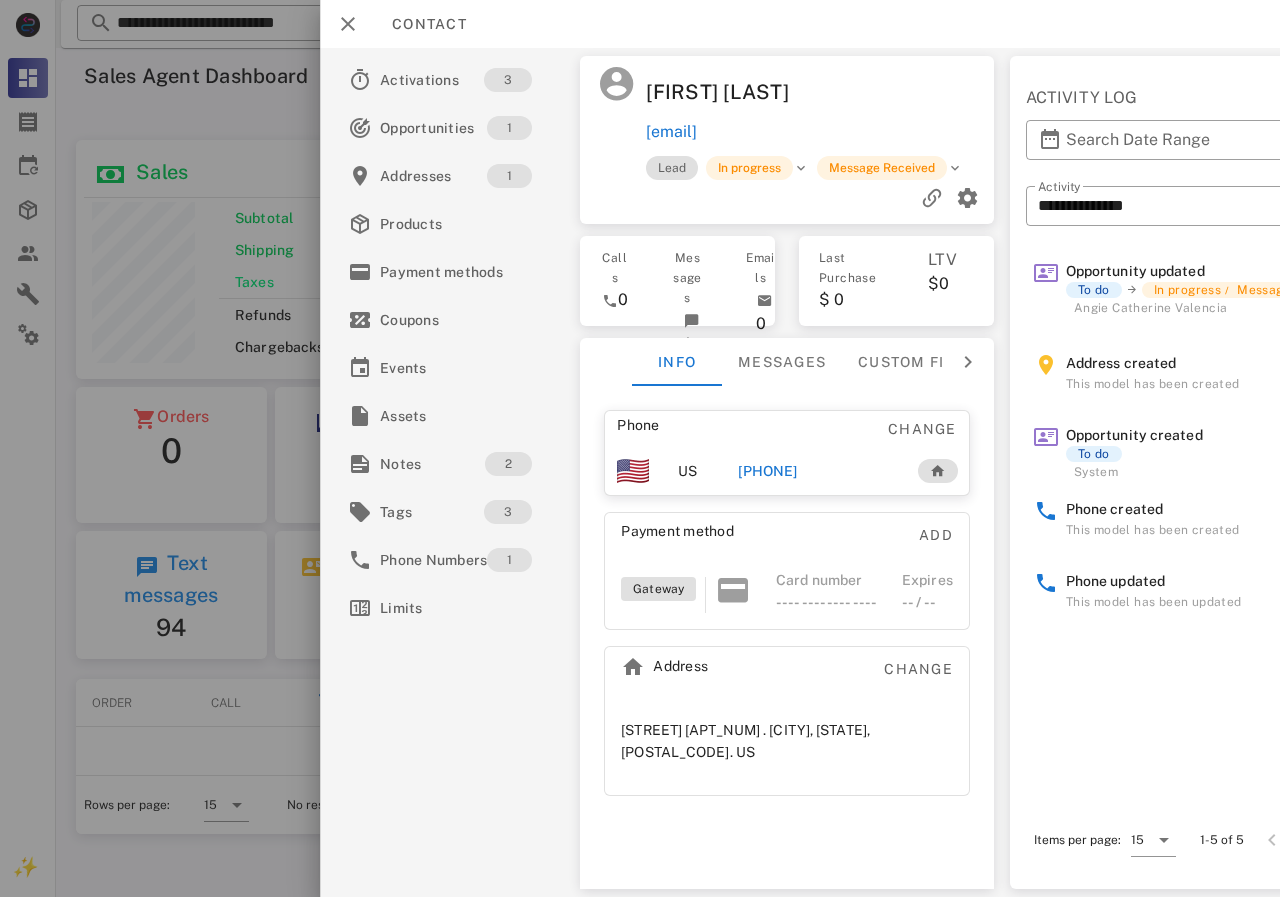 click on "[PHONE]" at bounding box center (767, 471) 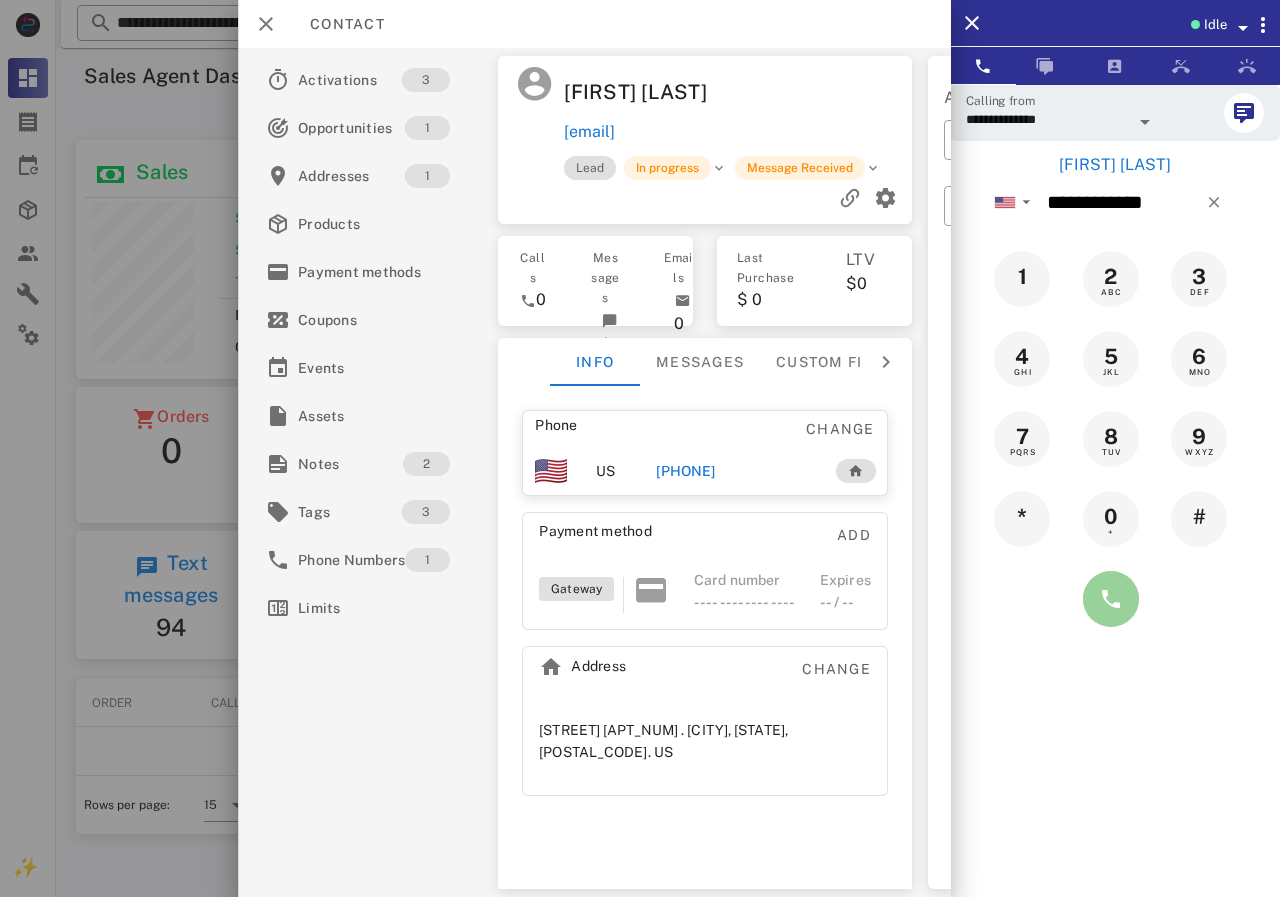 click at bounding box center [1111, 599] 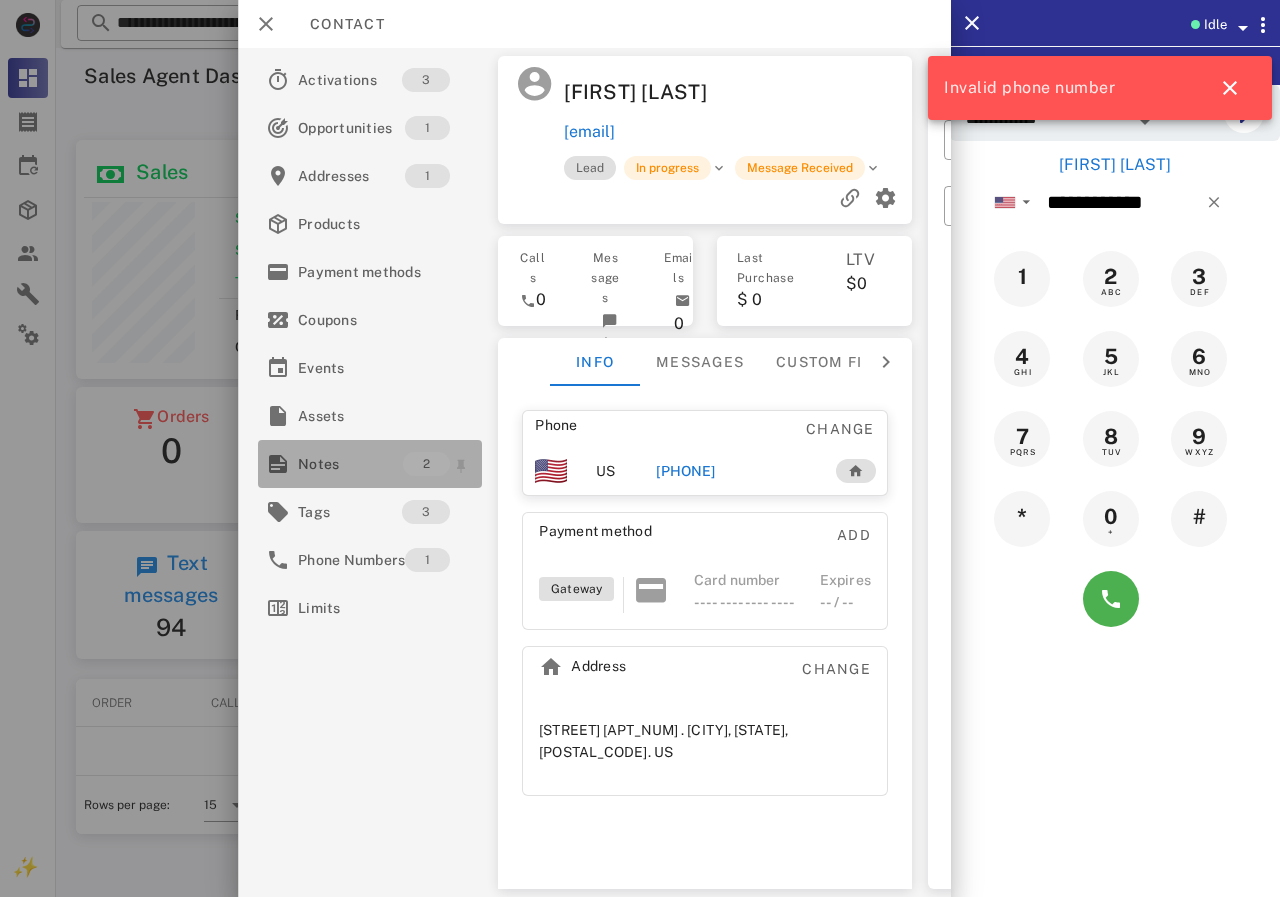 click on "Notes" at bounding box center (350, 464) 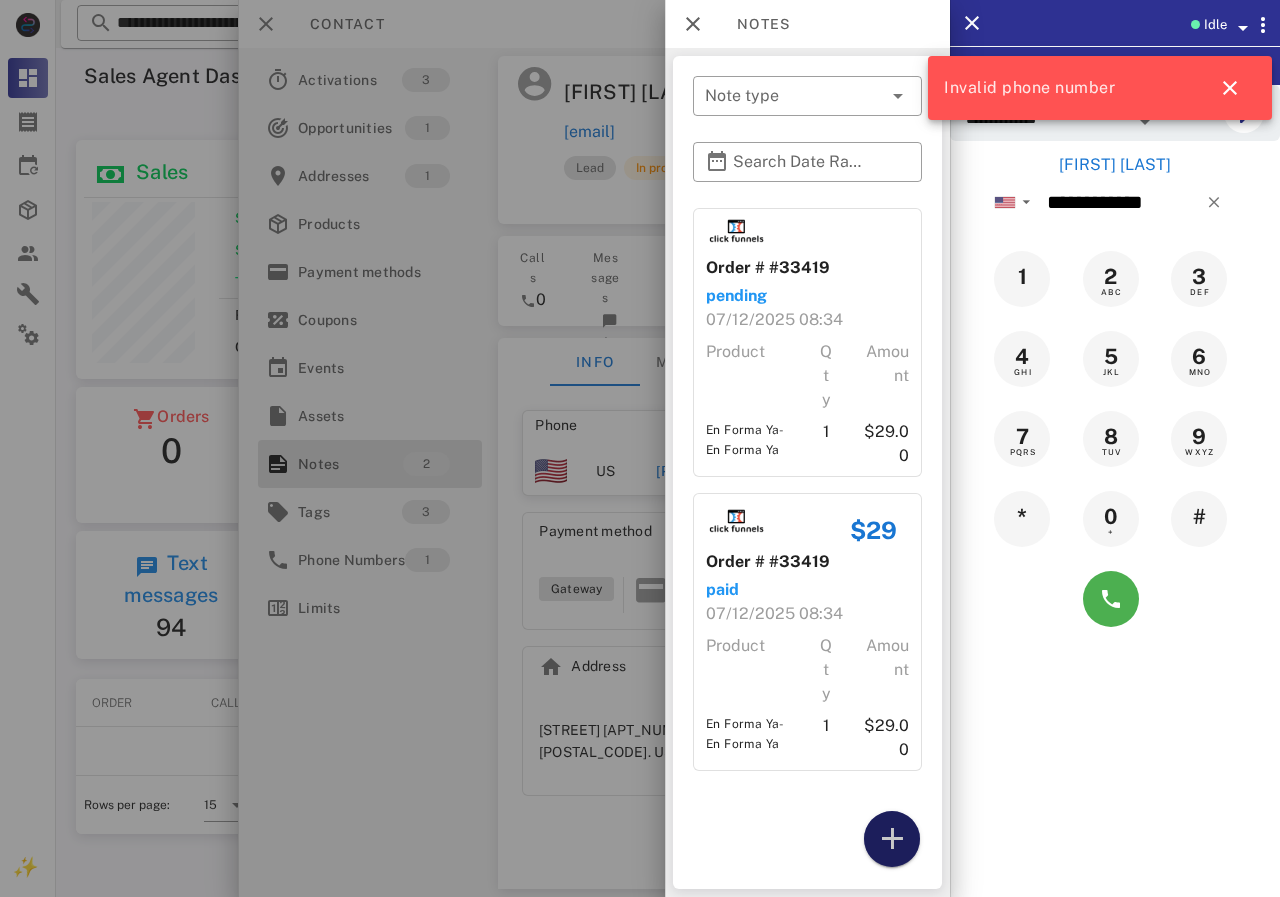 click at bounding box center [892, 839] 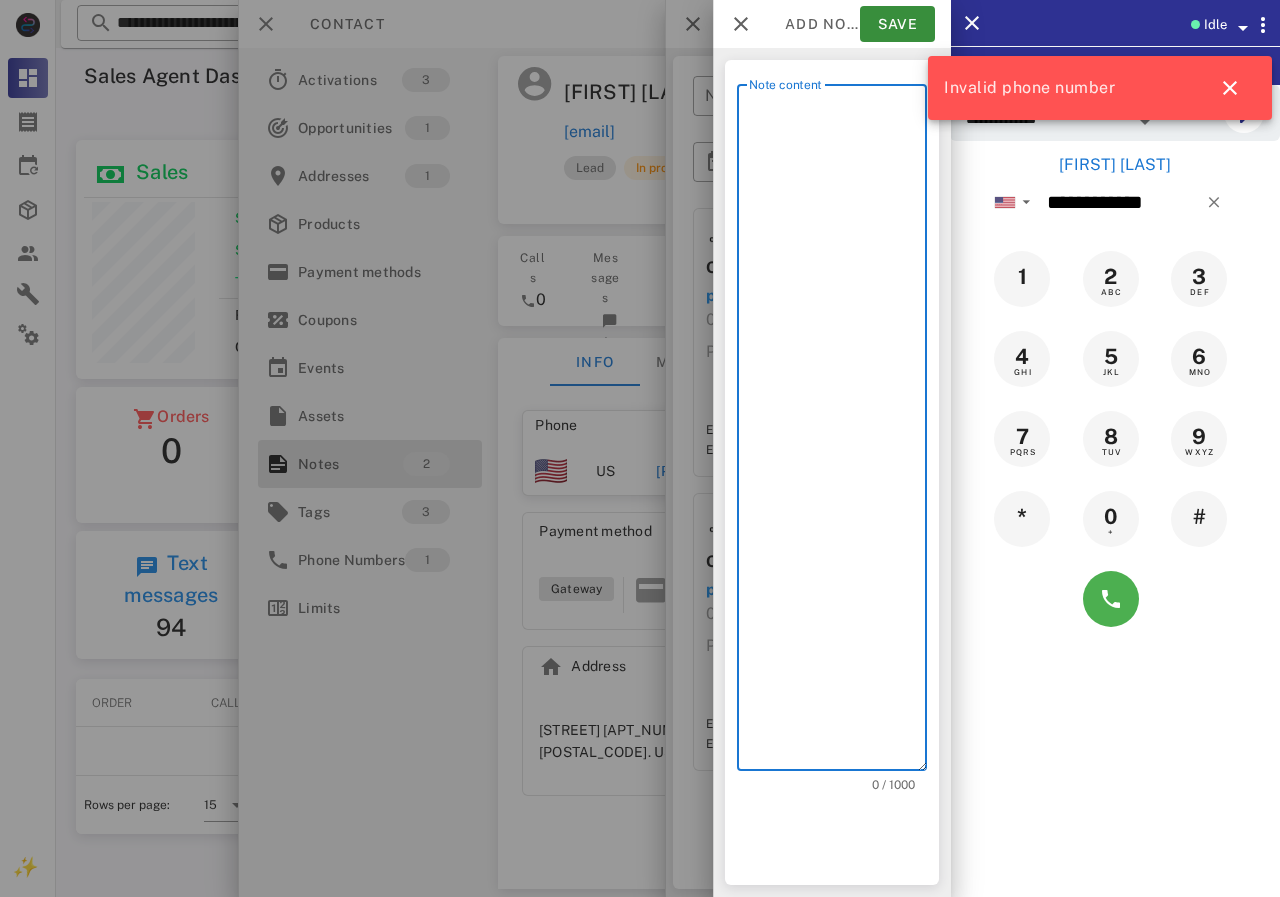 click on "Note content" at bounding box center [838, 432] 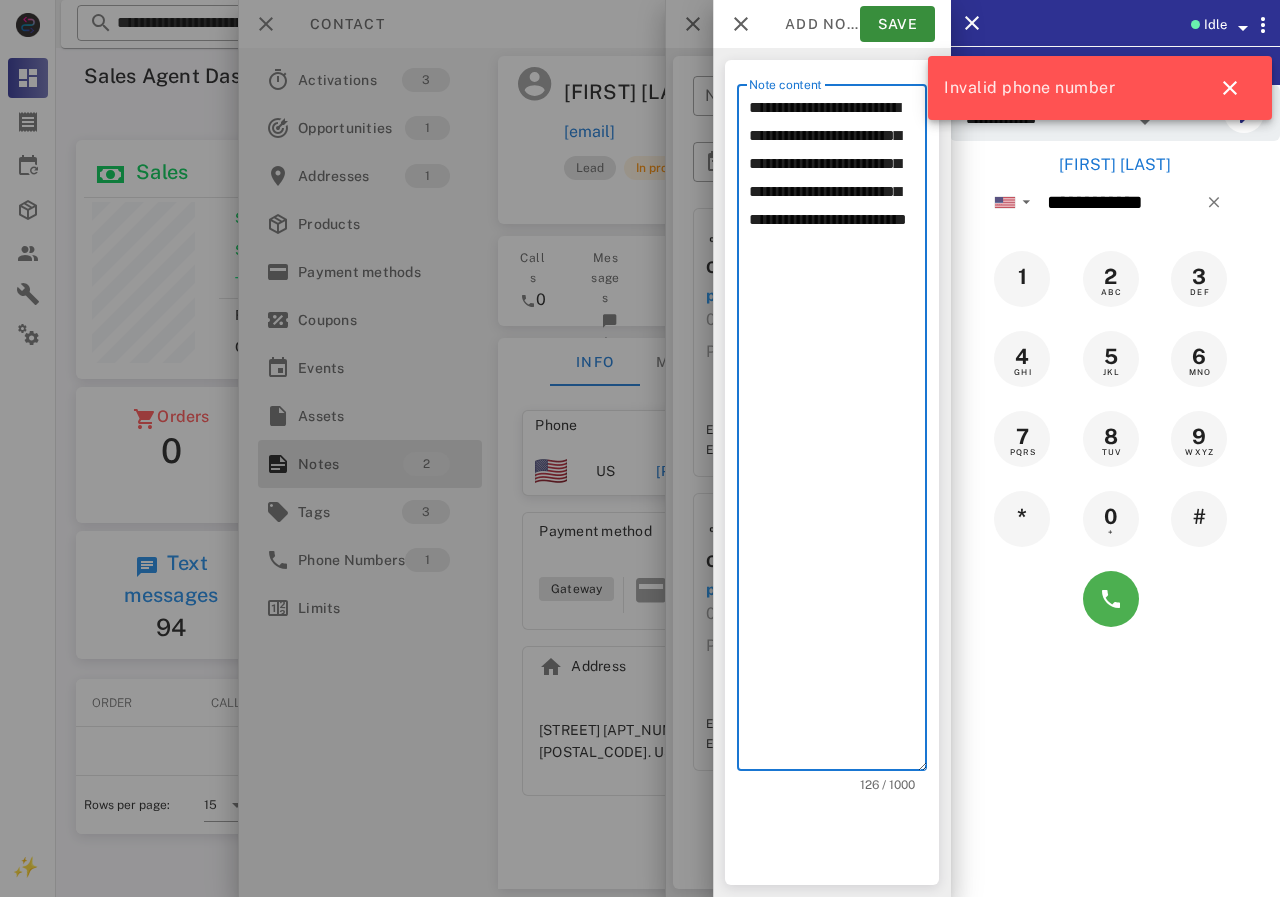 drag, startPoint x: 815, startPoint y: 197, endPoint x: 840, endPoint y: 327, distance: 132.38202 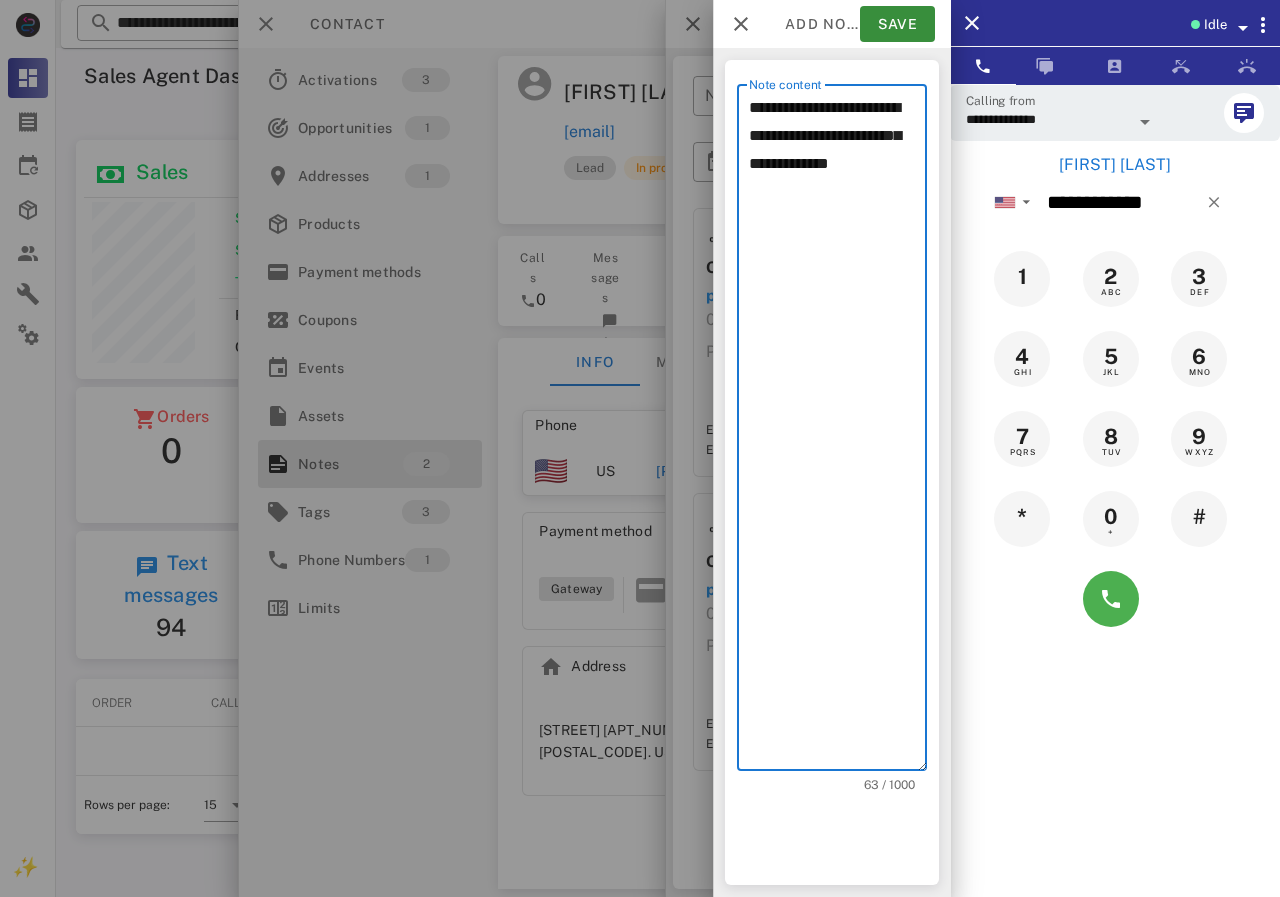 click on "**********" at bounding box center (838, 432) 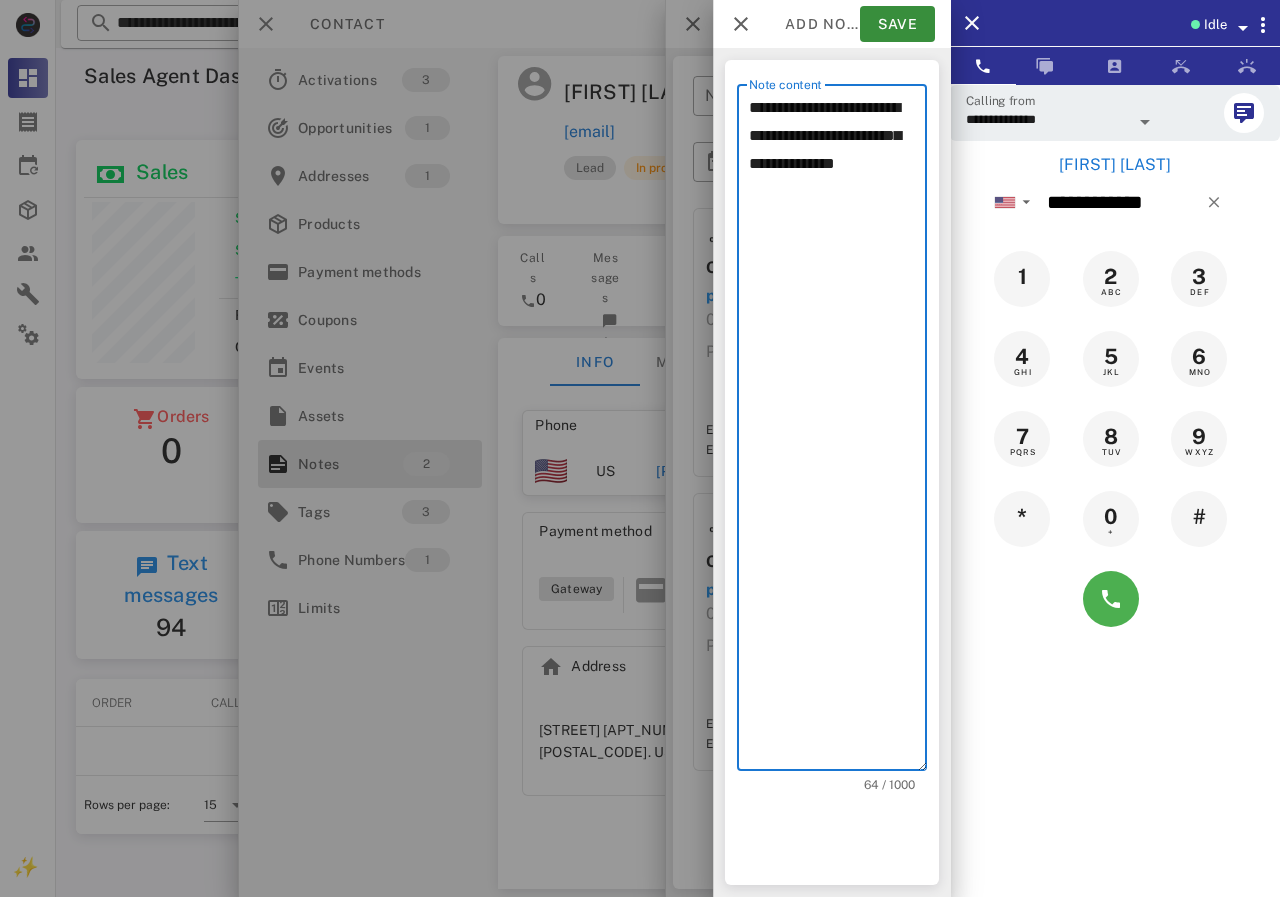 click on "**********" at bounding box center (838, 432) 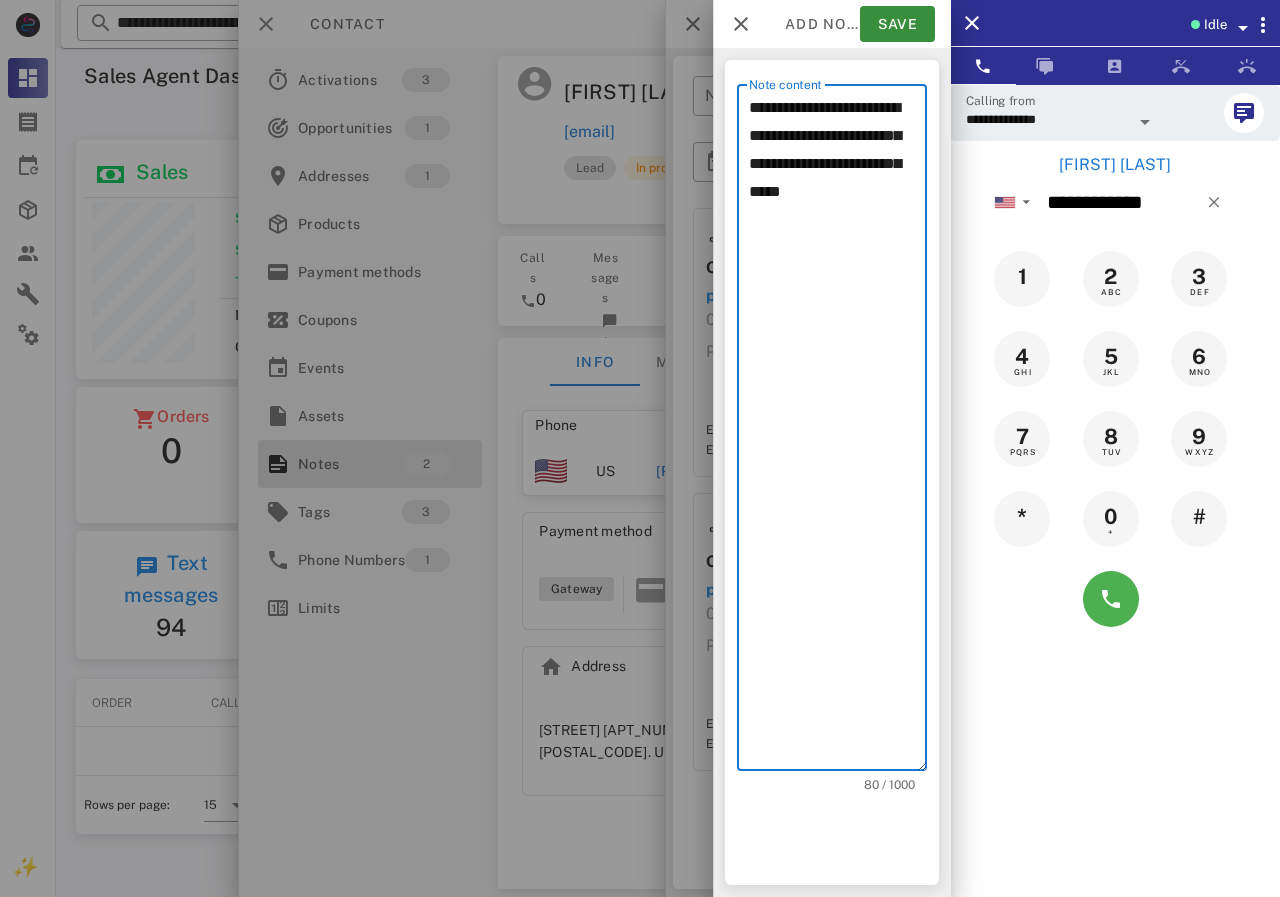 click on "**********" at bounding box center [838, 432] 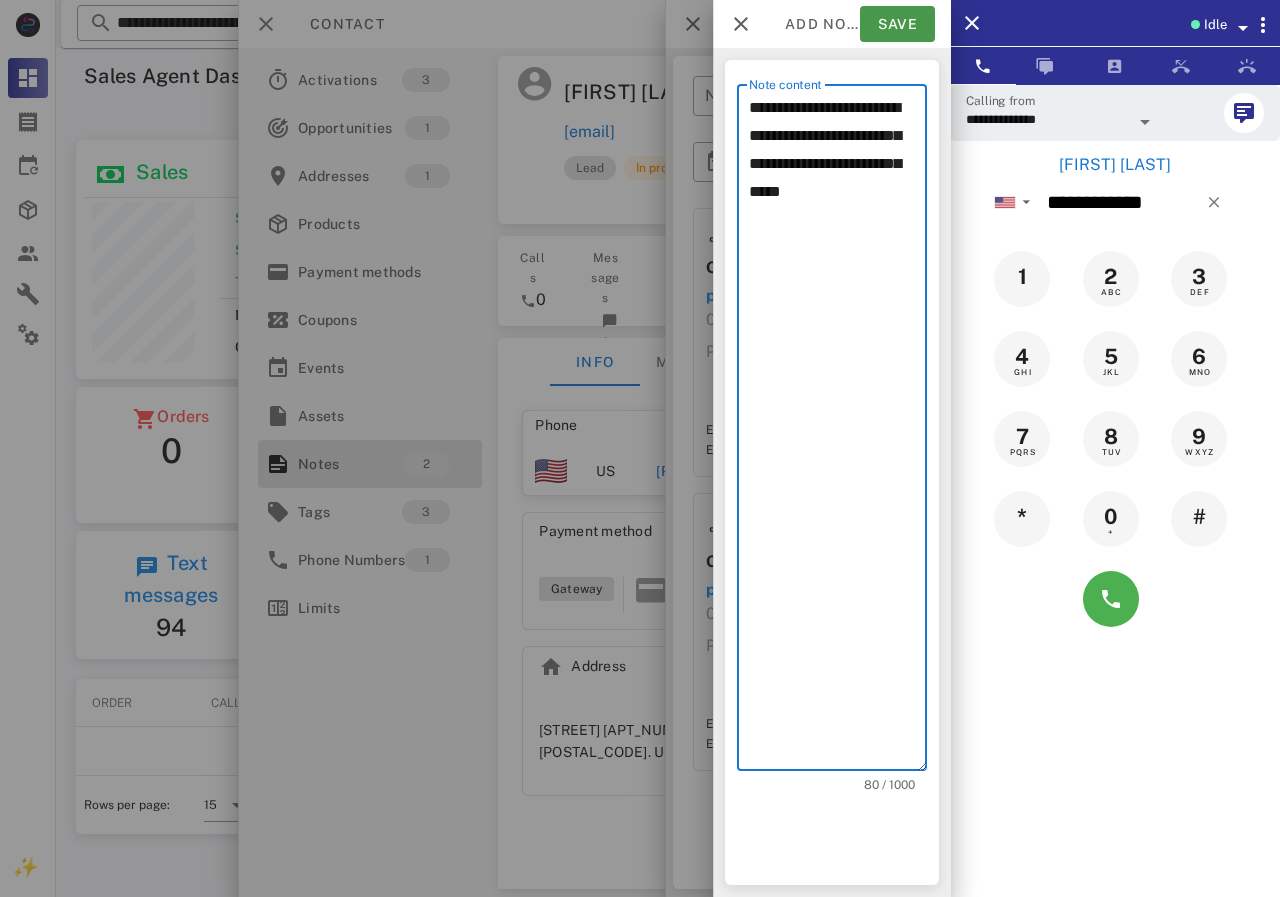 type on "**********" 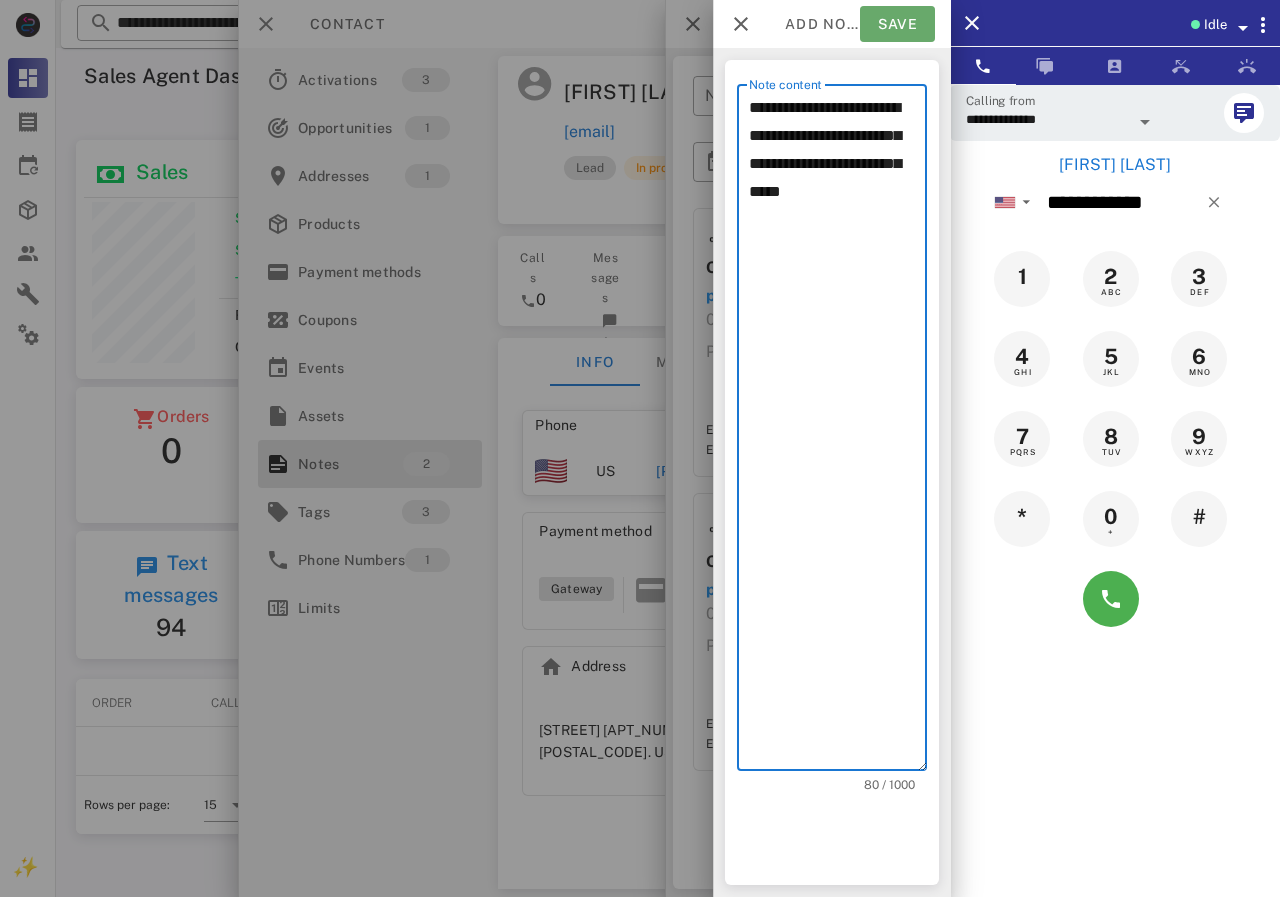 click on "Save" at bounding box center (897, 24) 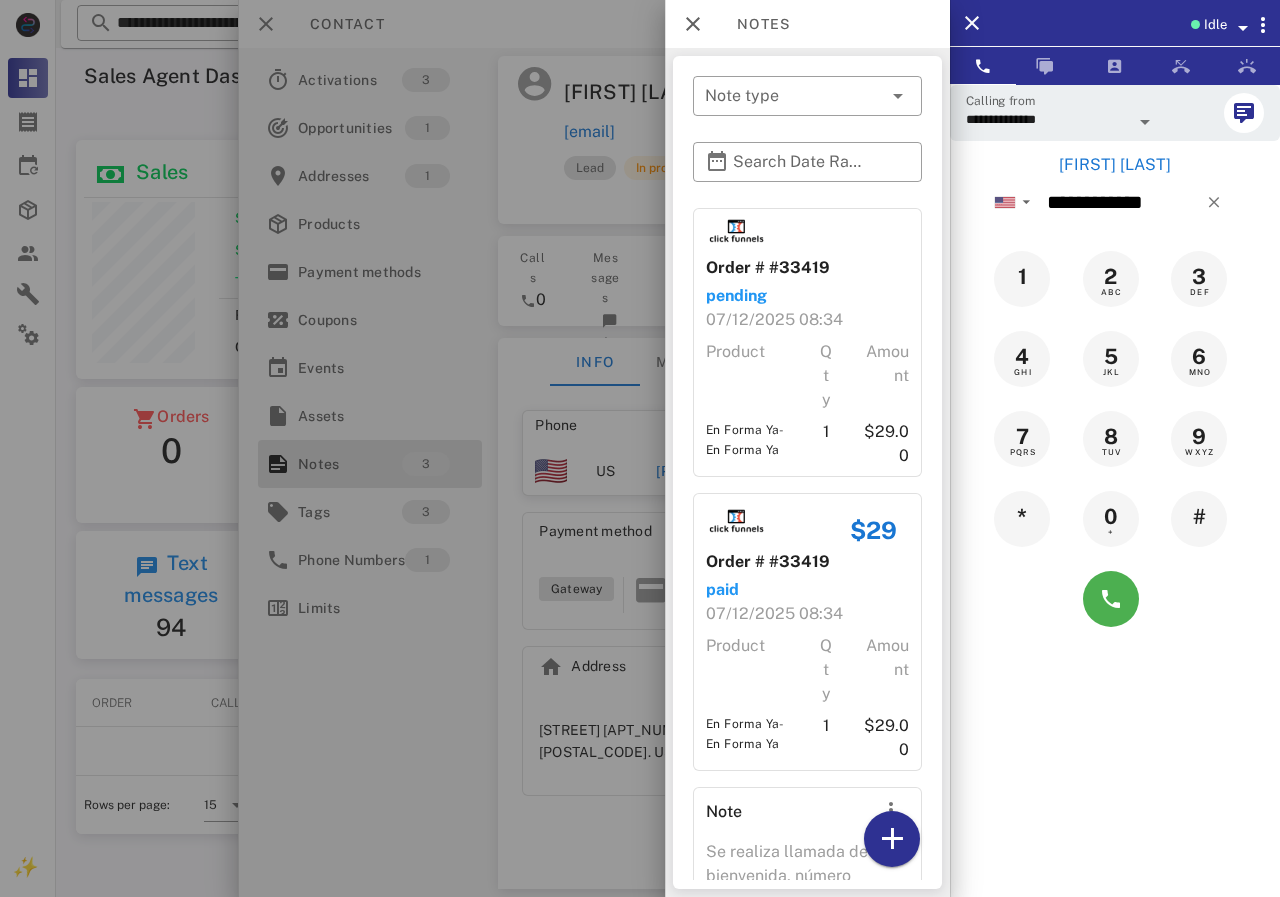 scroll, scrollTop: 999761, scrollLeft: 999611, axis: both 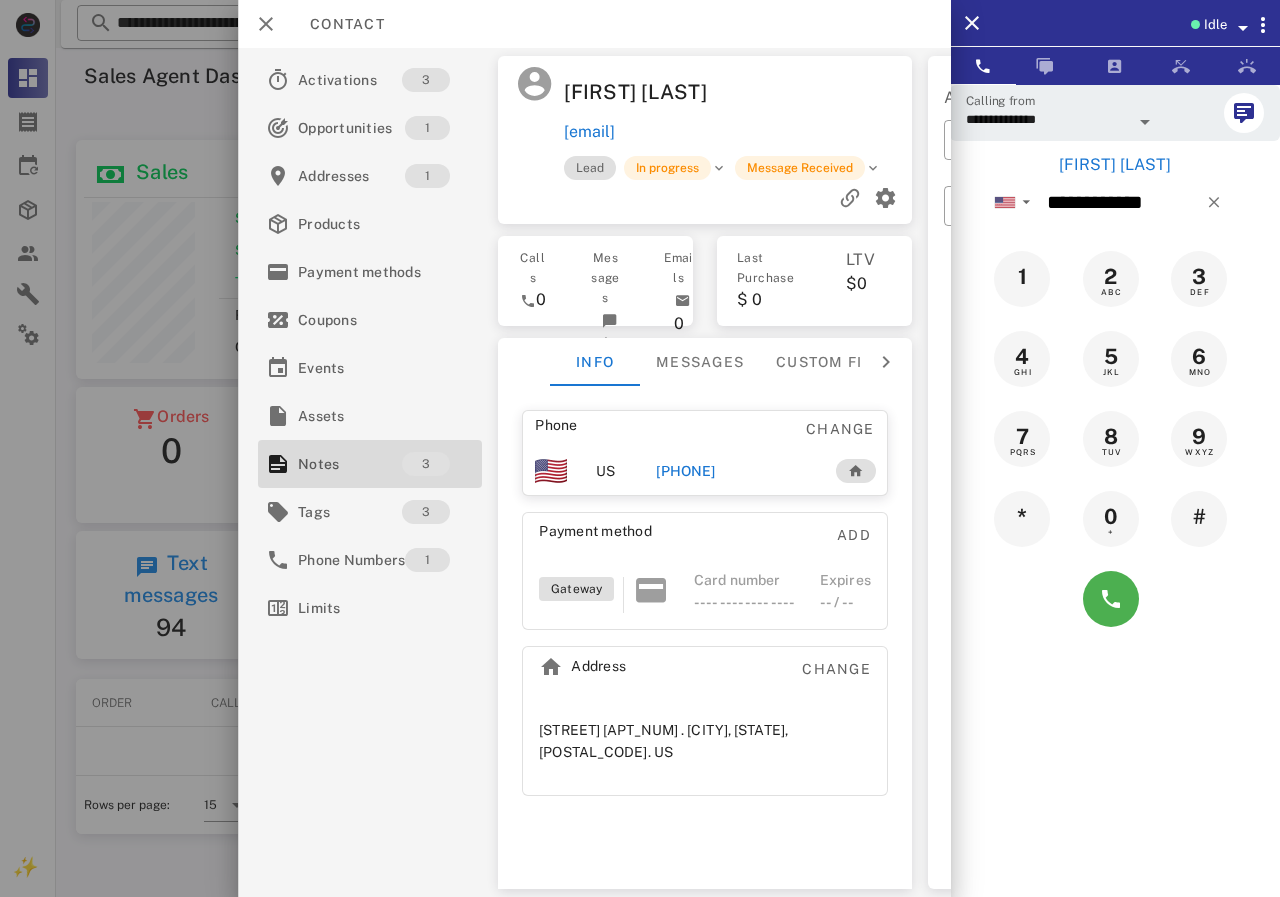 click on "[PHONE]" at bounding box center (685, 471) 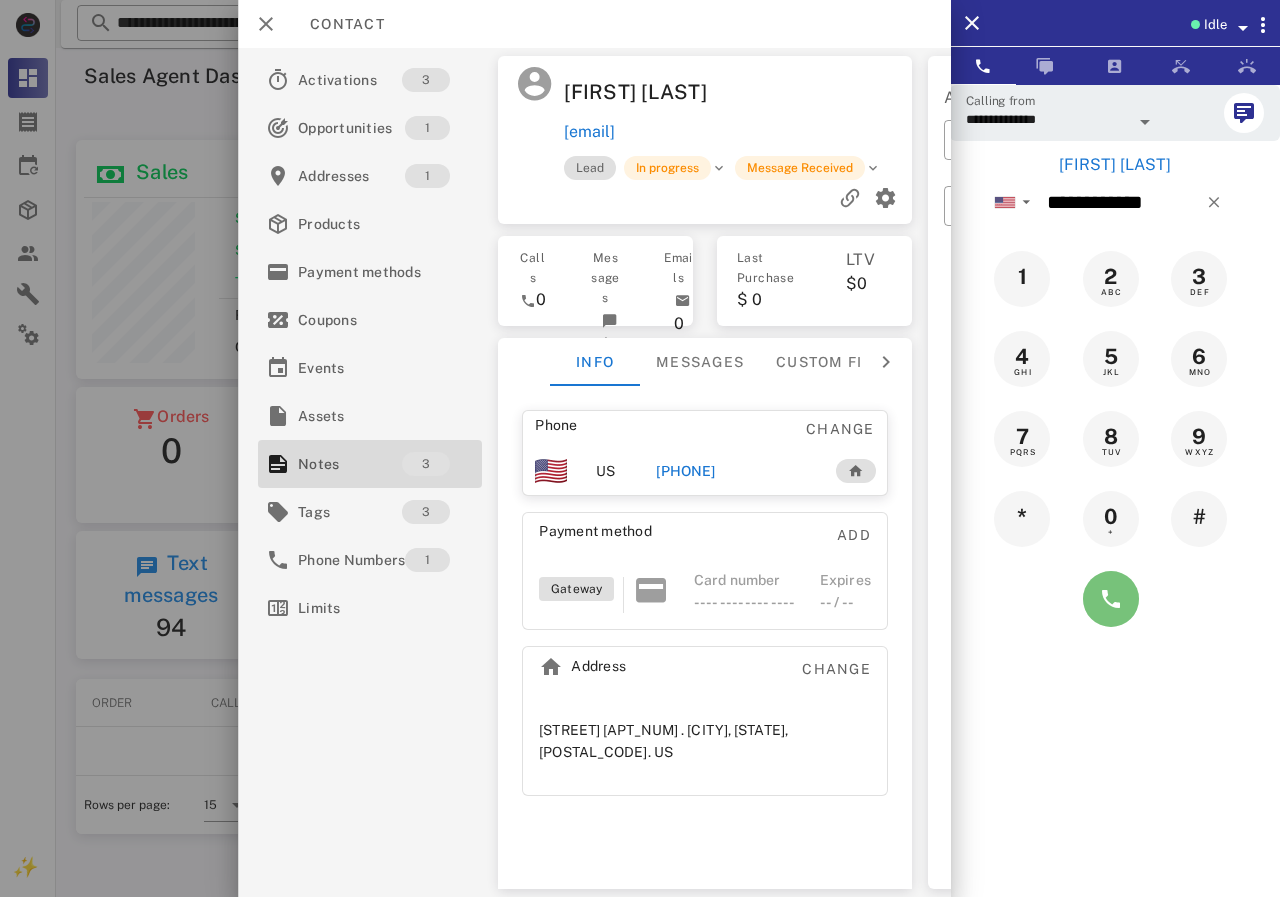 click at bounding box center (1111, 599) 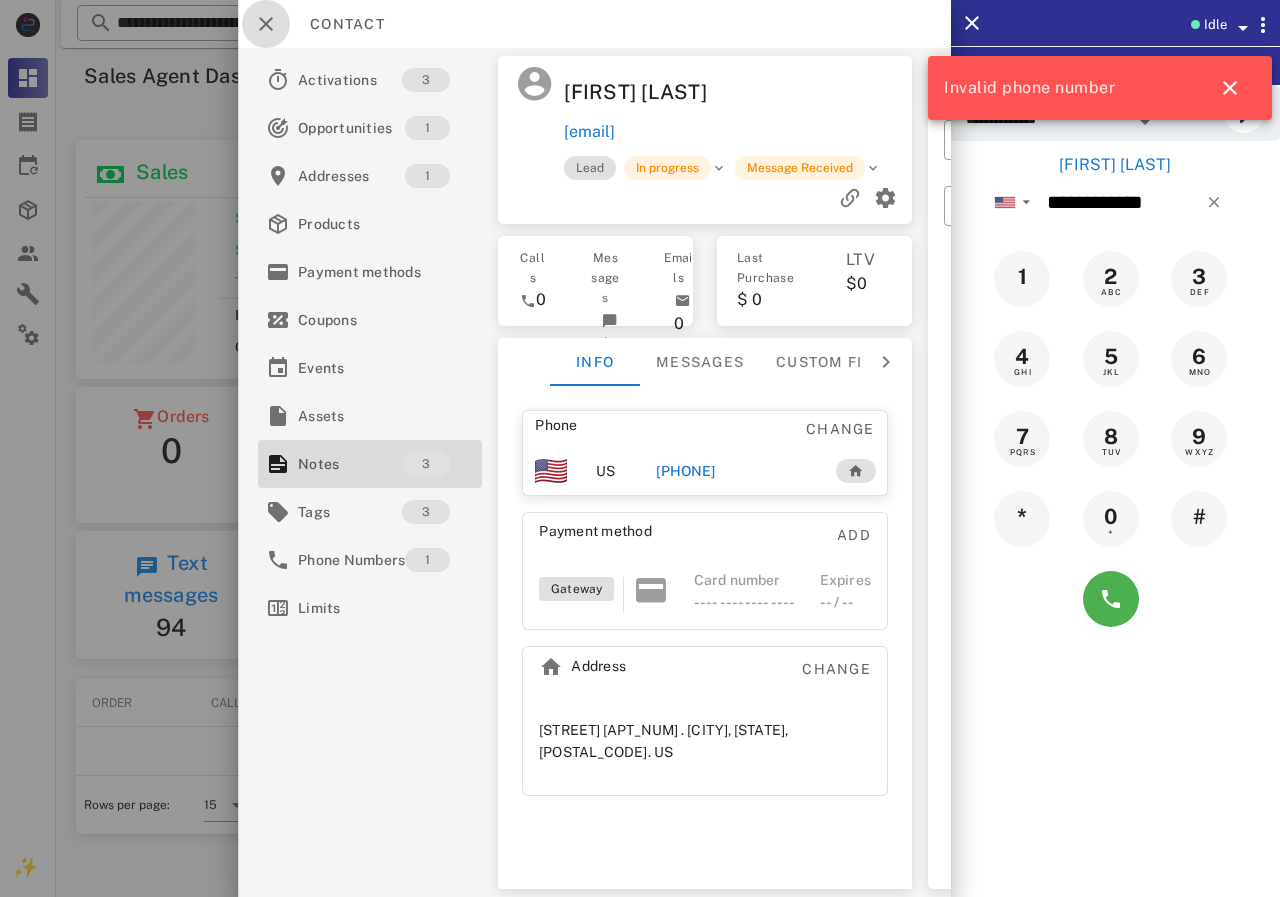 click at bounding box center (266, 24) 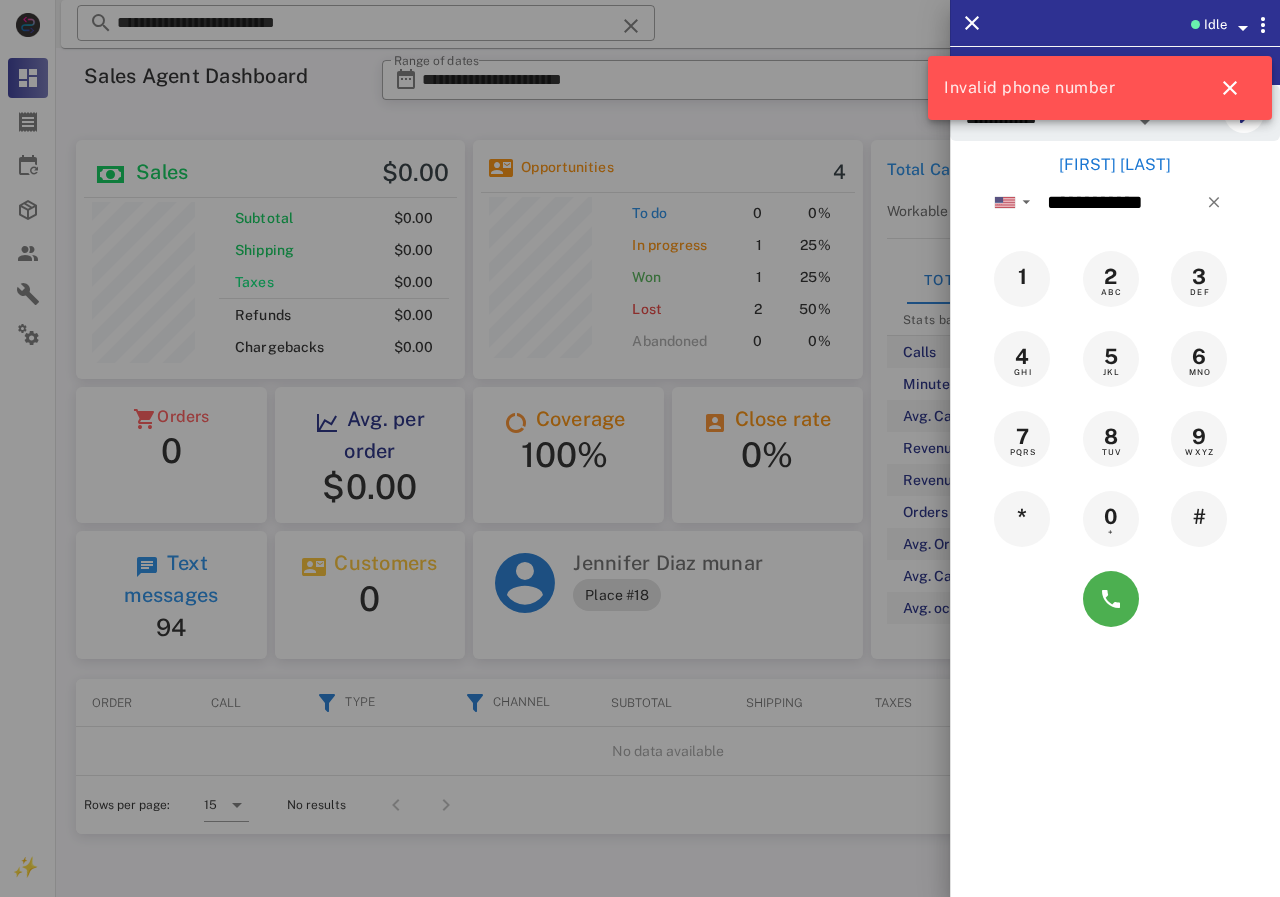 click at bounding box center [640, 448] 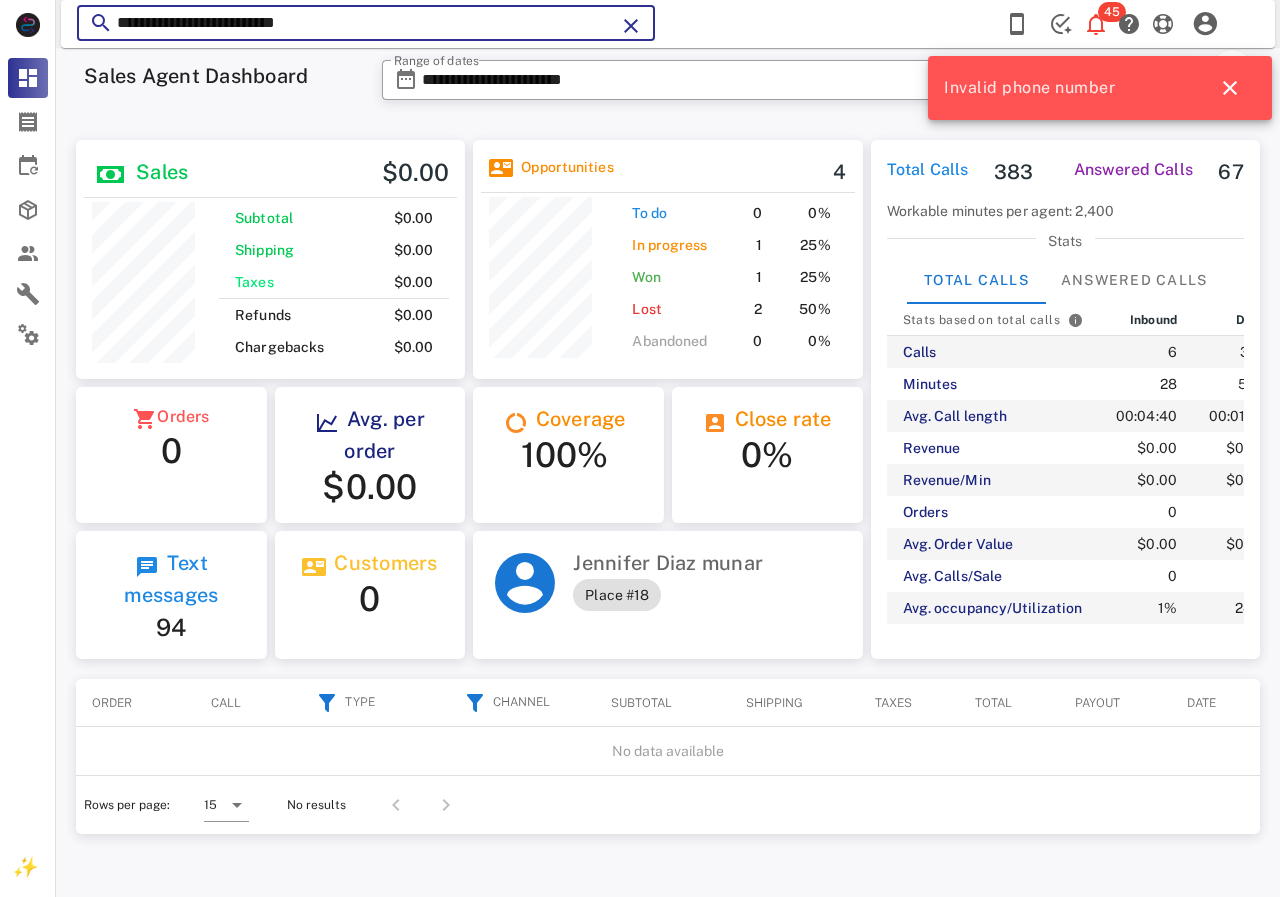 drag, startPoint x: 442, startPoint y: 31, endPoint x: 137, endPoint y: 31, distance: 305 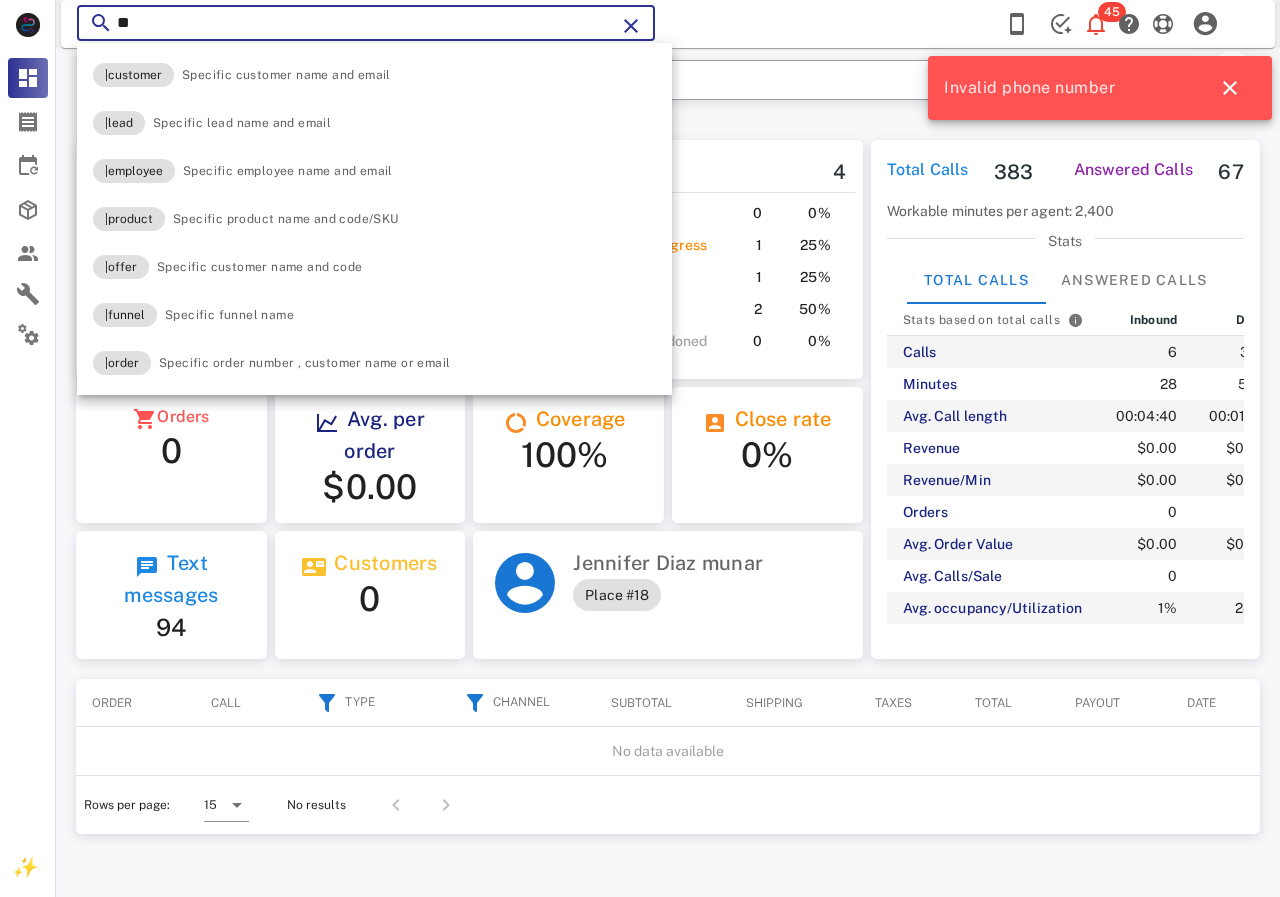 type on "*" 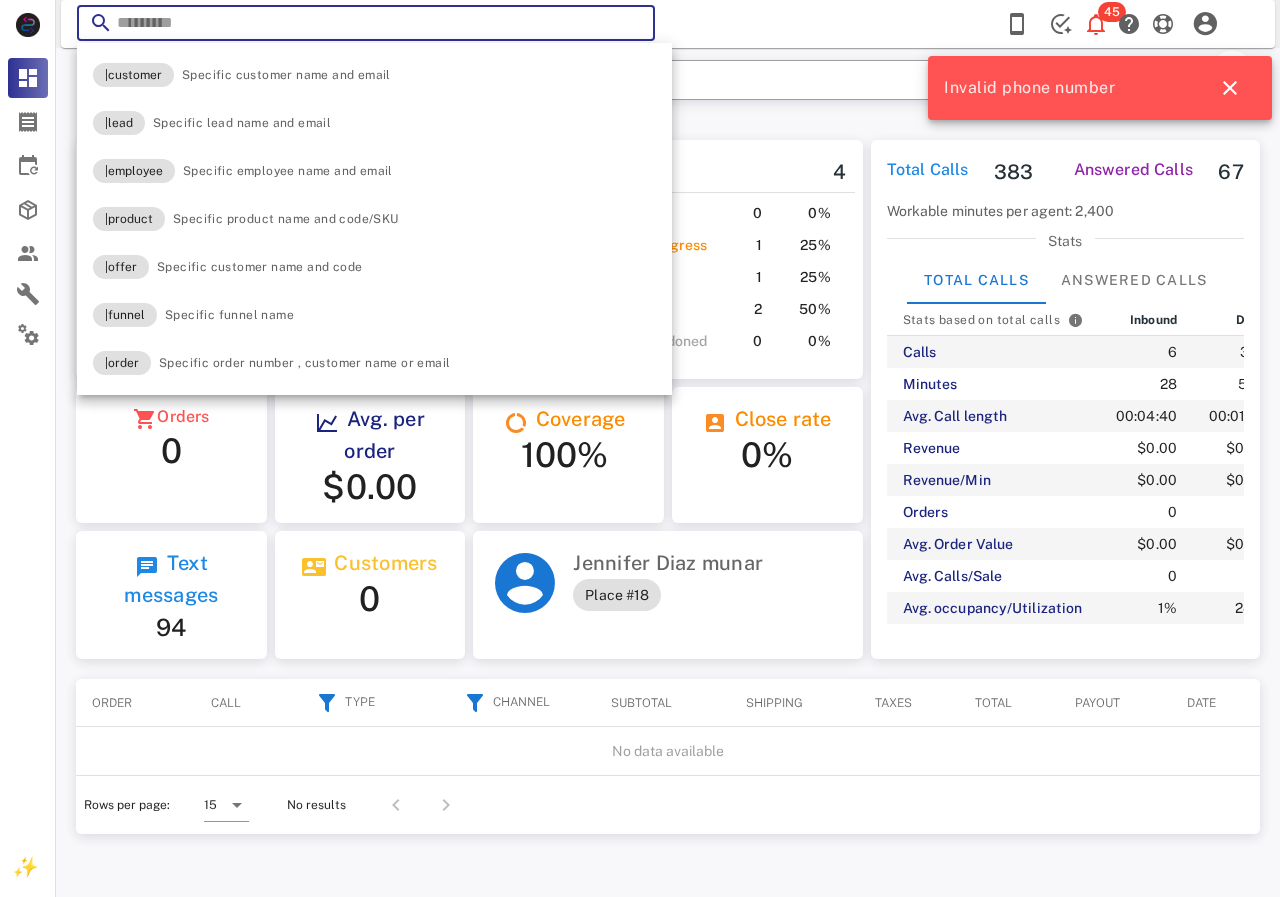 paste on "******" 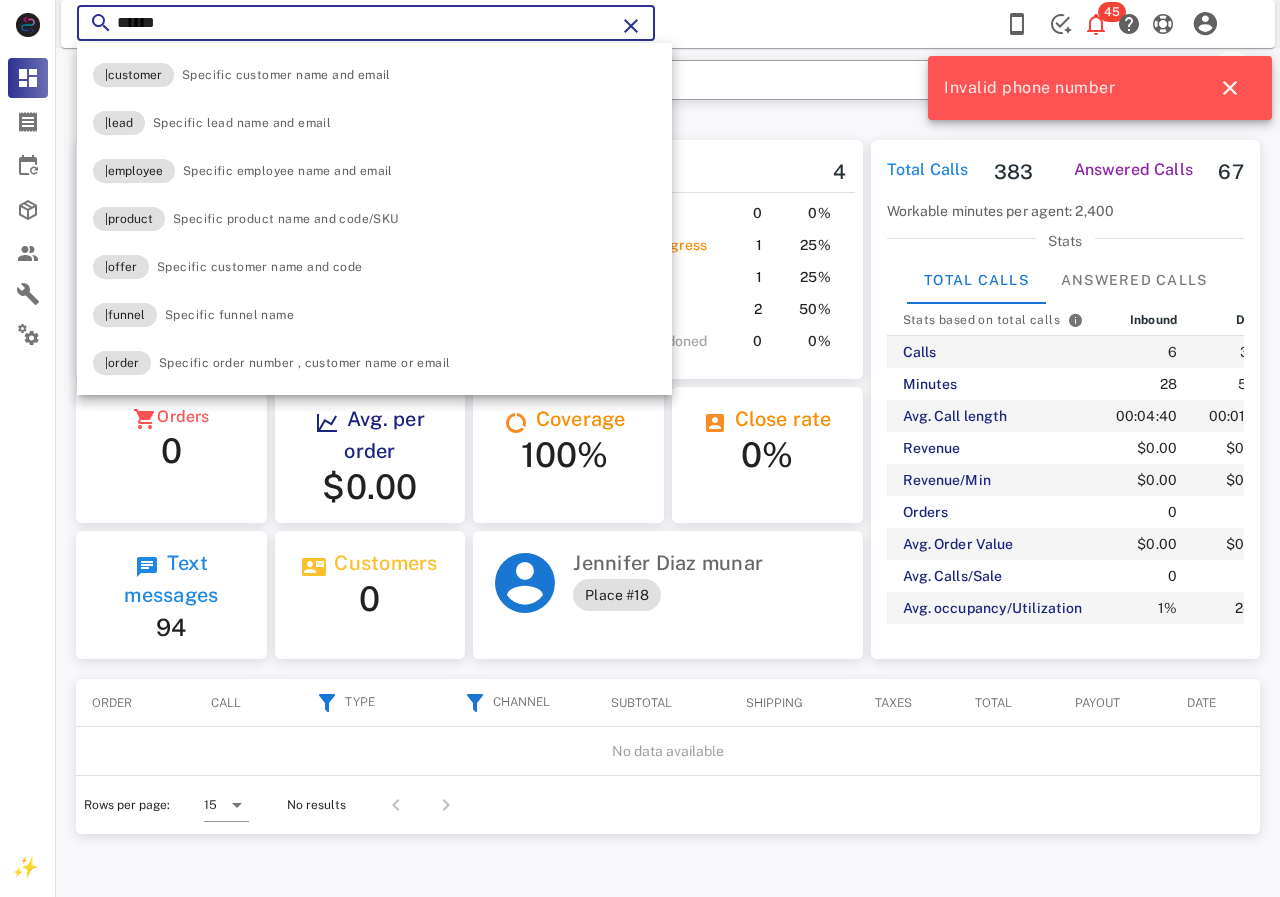 type on "******" 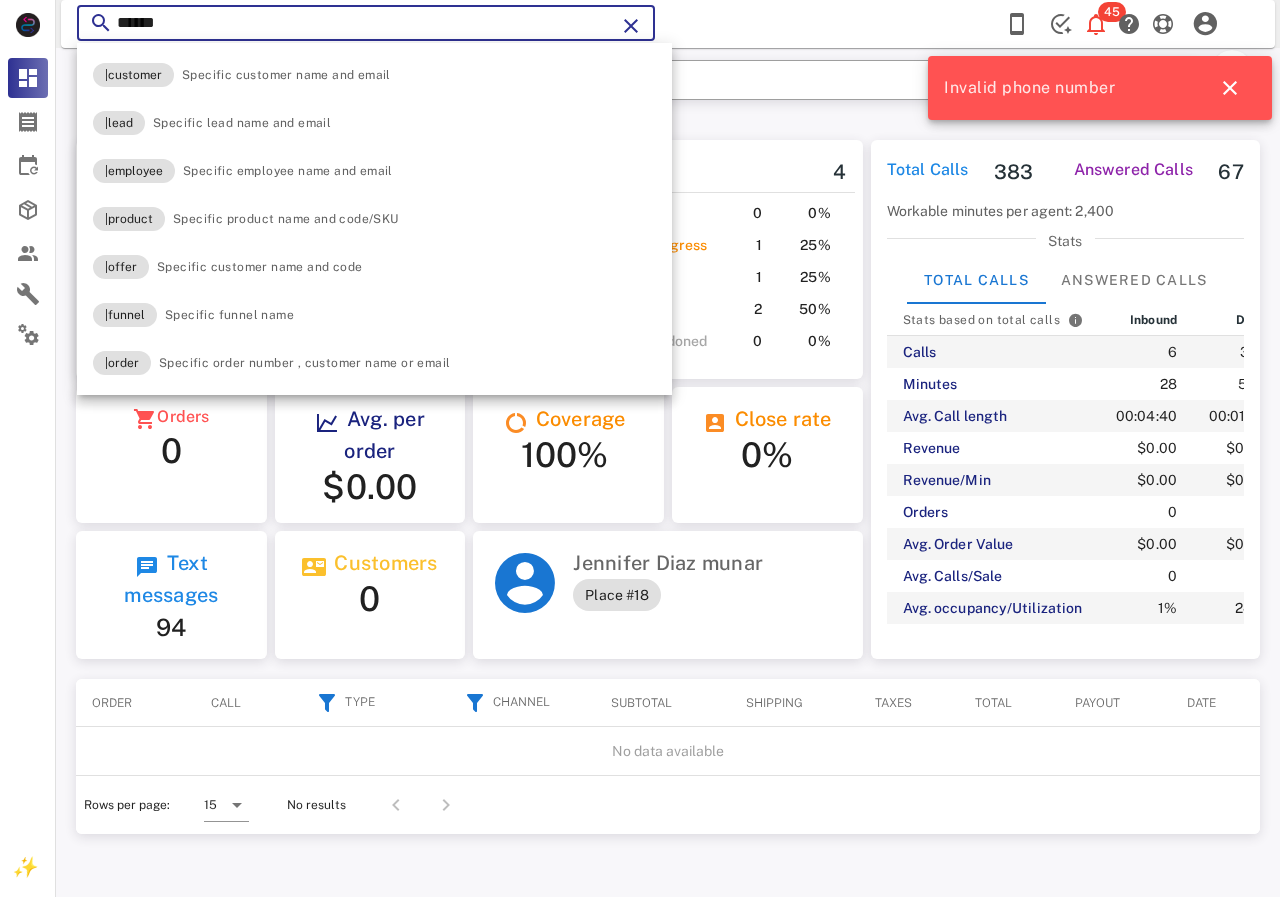 click on "******" at bounding box center [366, 23] 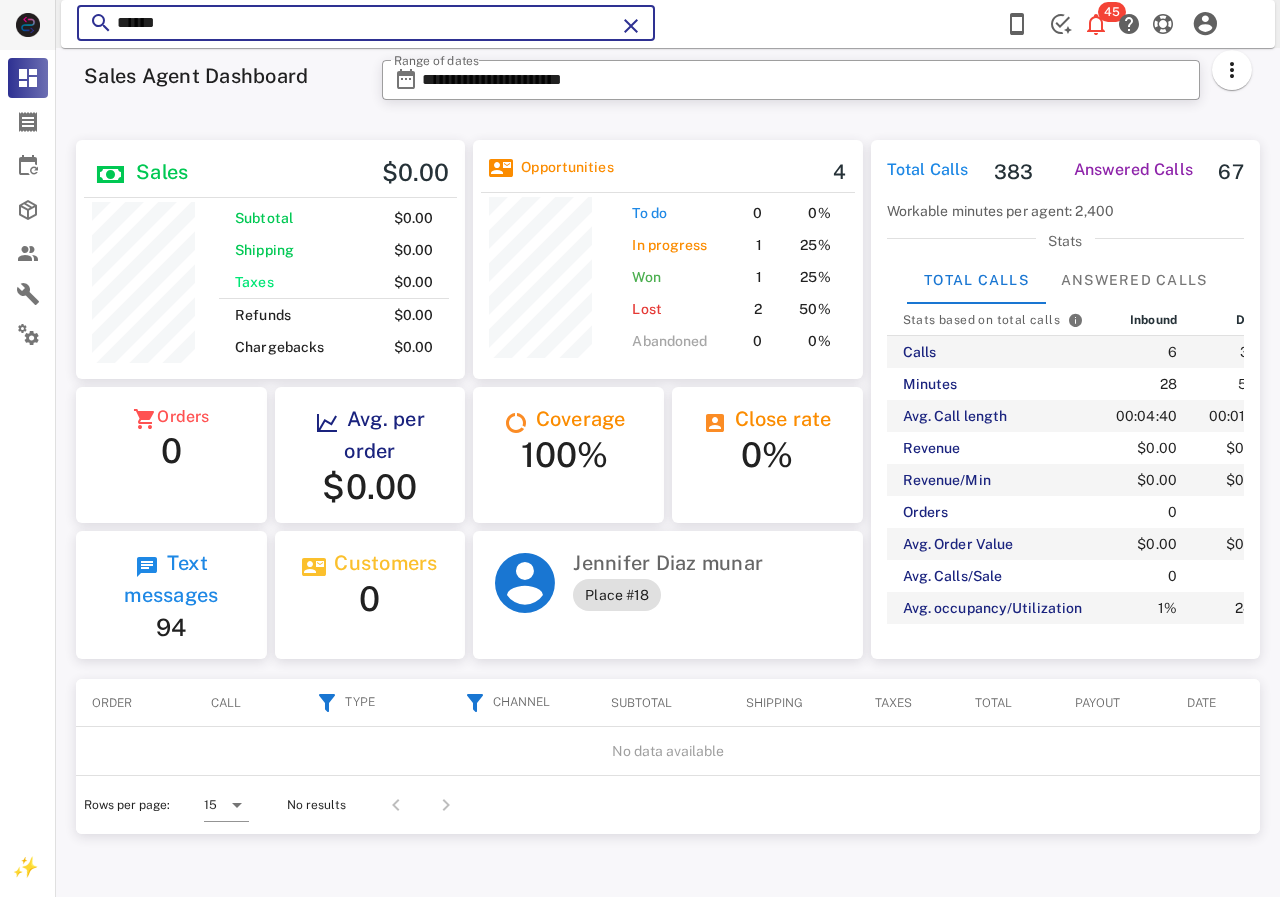 drag, startPoint x: 303, startPoint y: 26, endPoint x: 48, endPoint y: 26, distance: 255 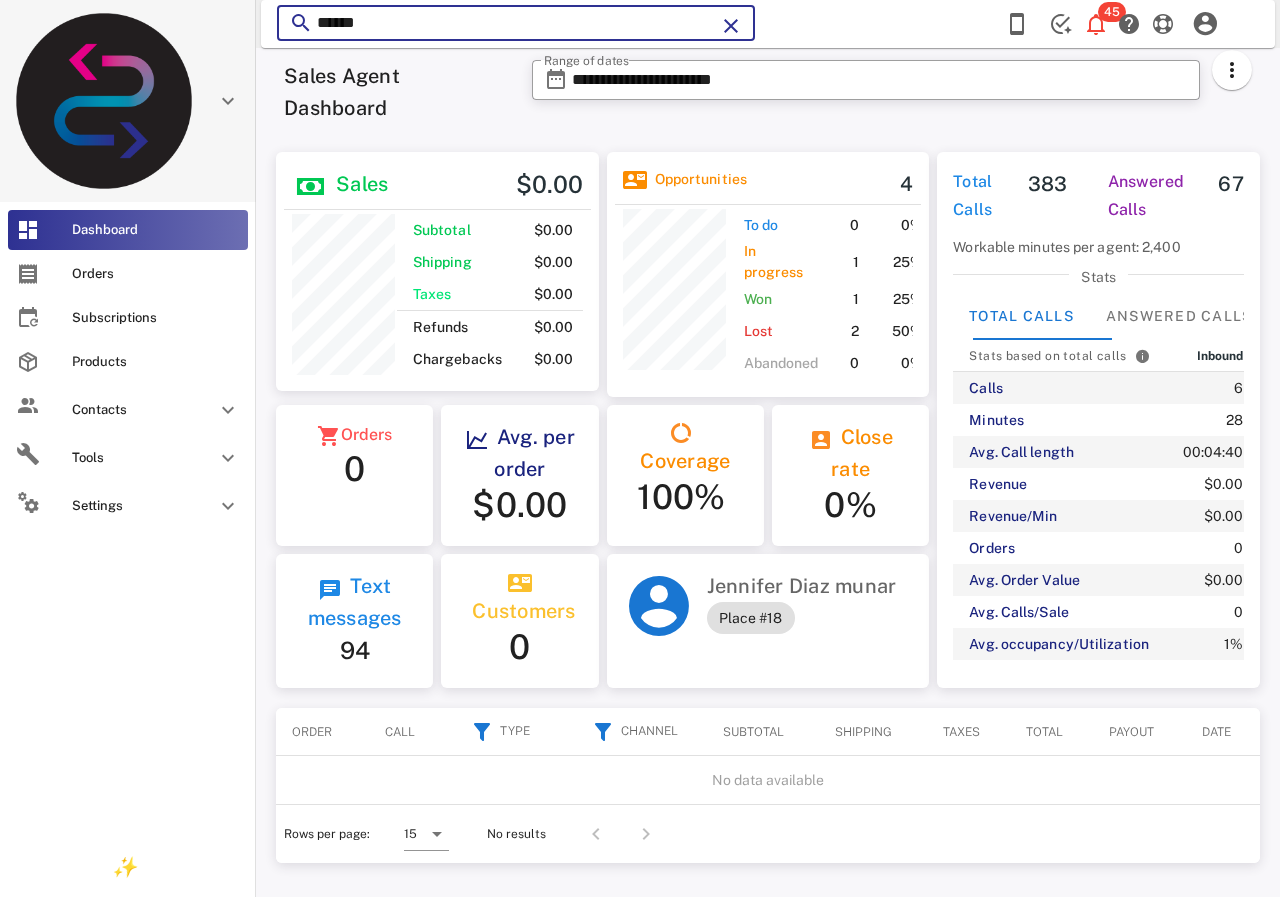 scroll, scrollTop: 255, scrollLeft: 326, axis: both 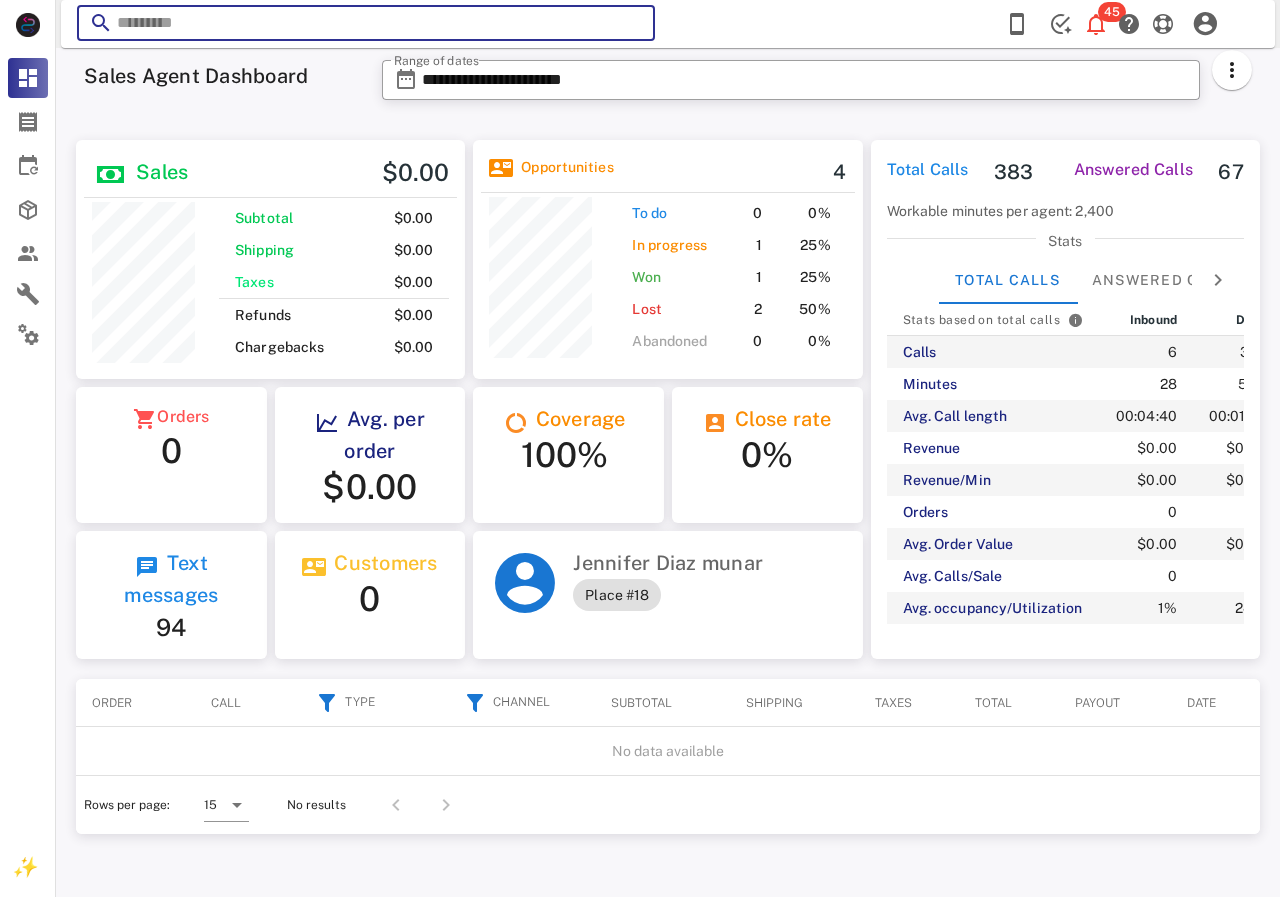 paste on "**********" 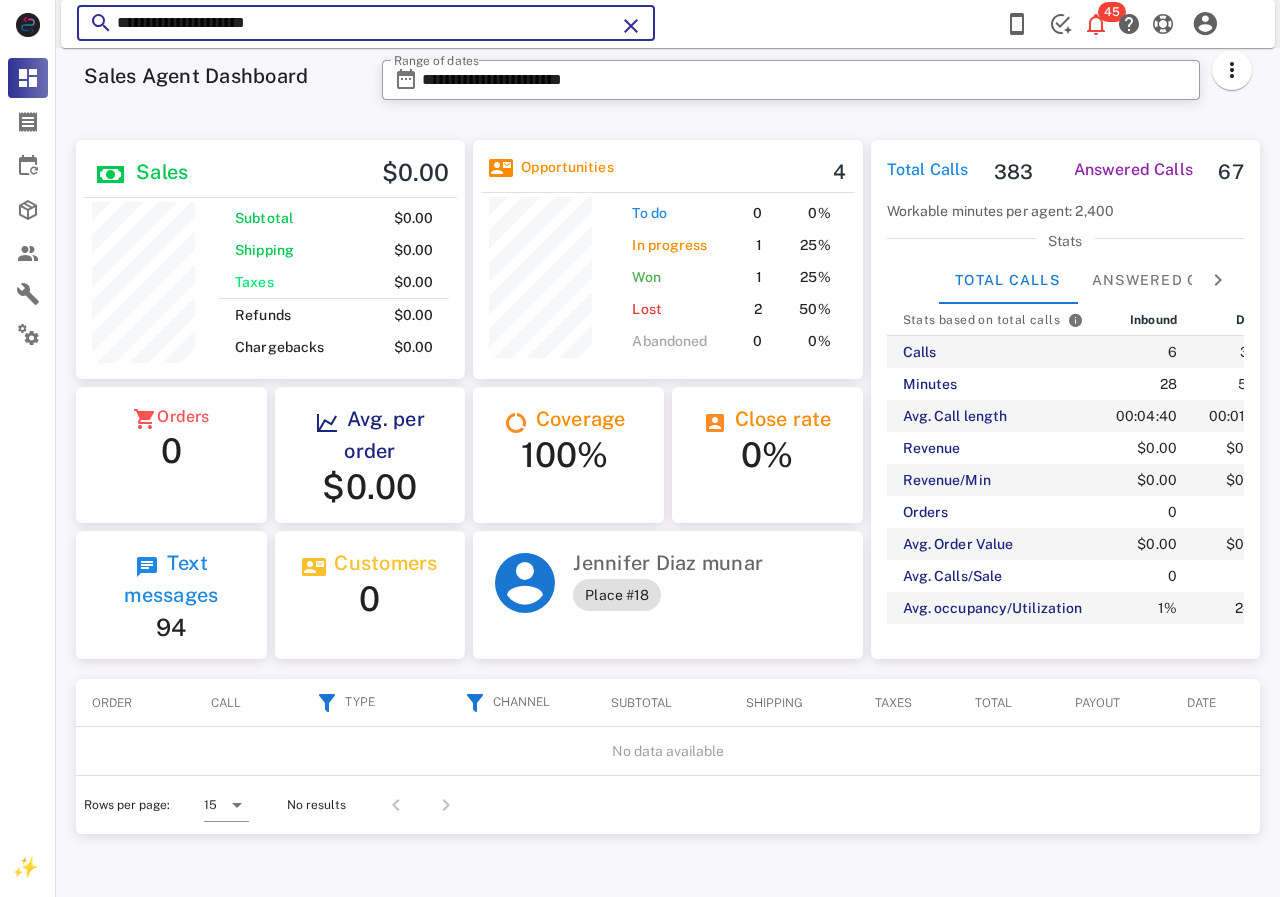 type on "**********" 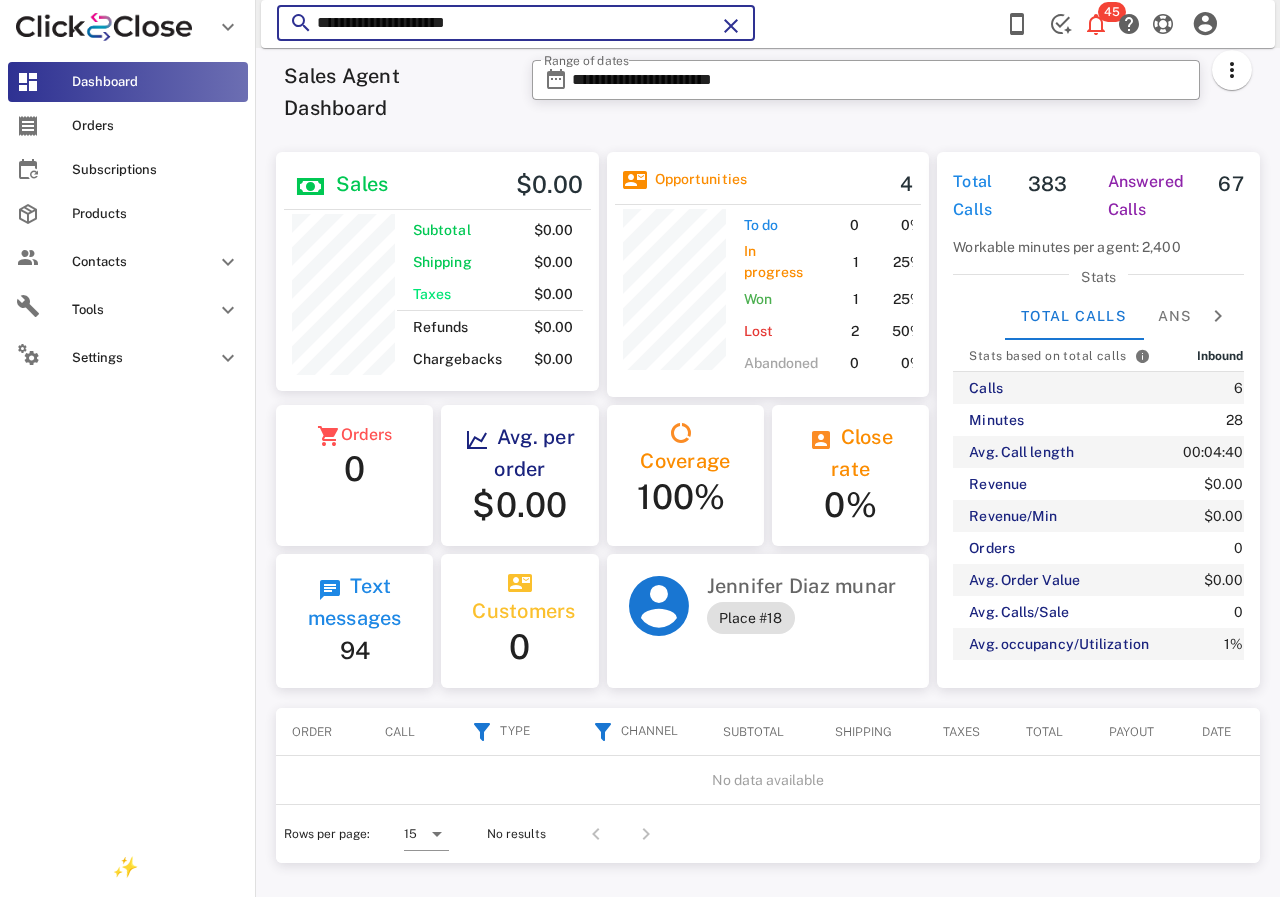 scroll, scrollTop: 240, scrollLeft: 319, axis: both 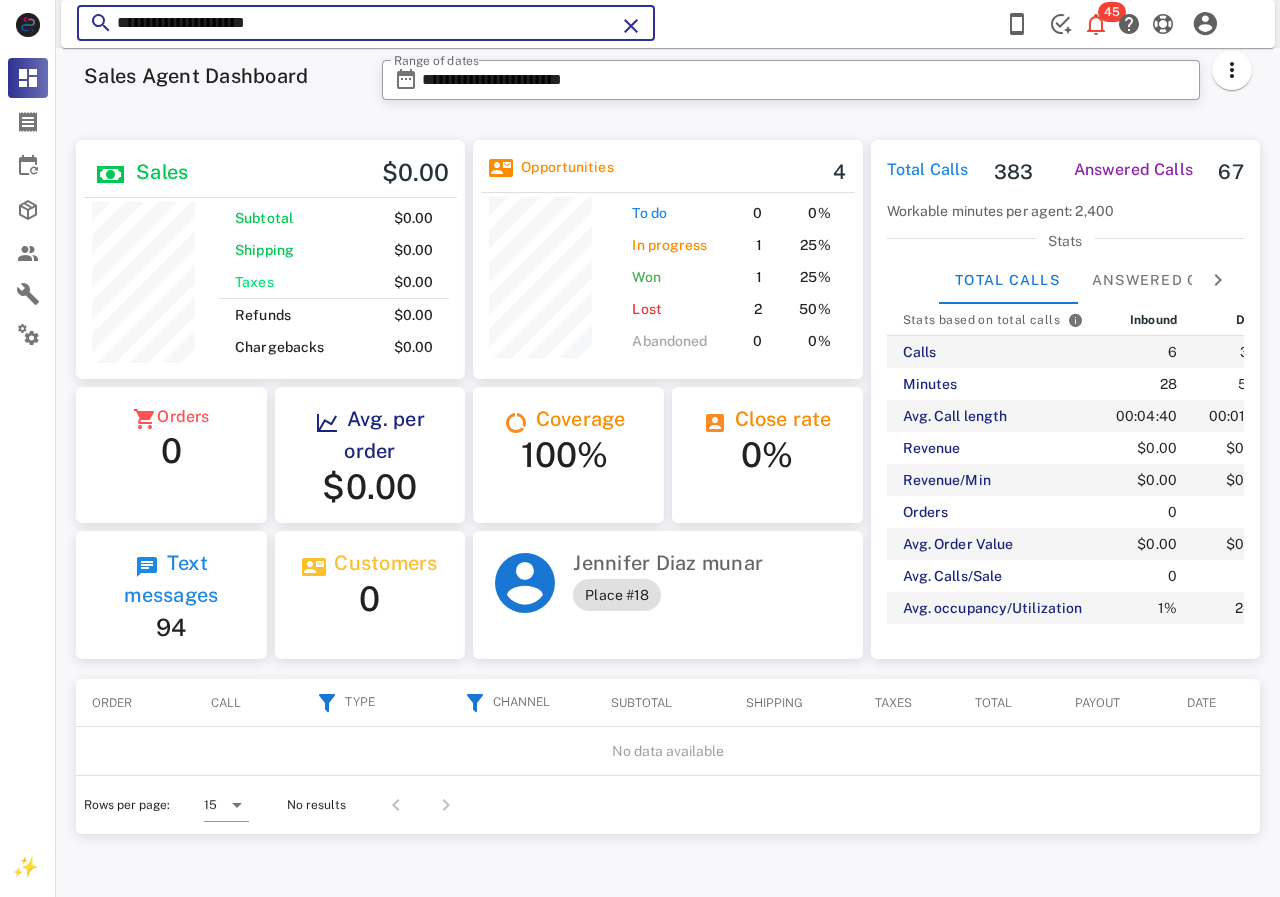 click on "**********" at bounding box center (366, 23) 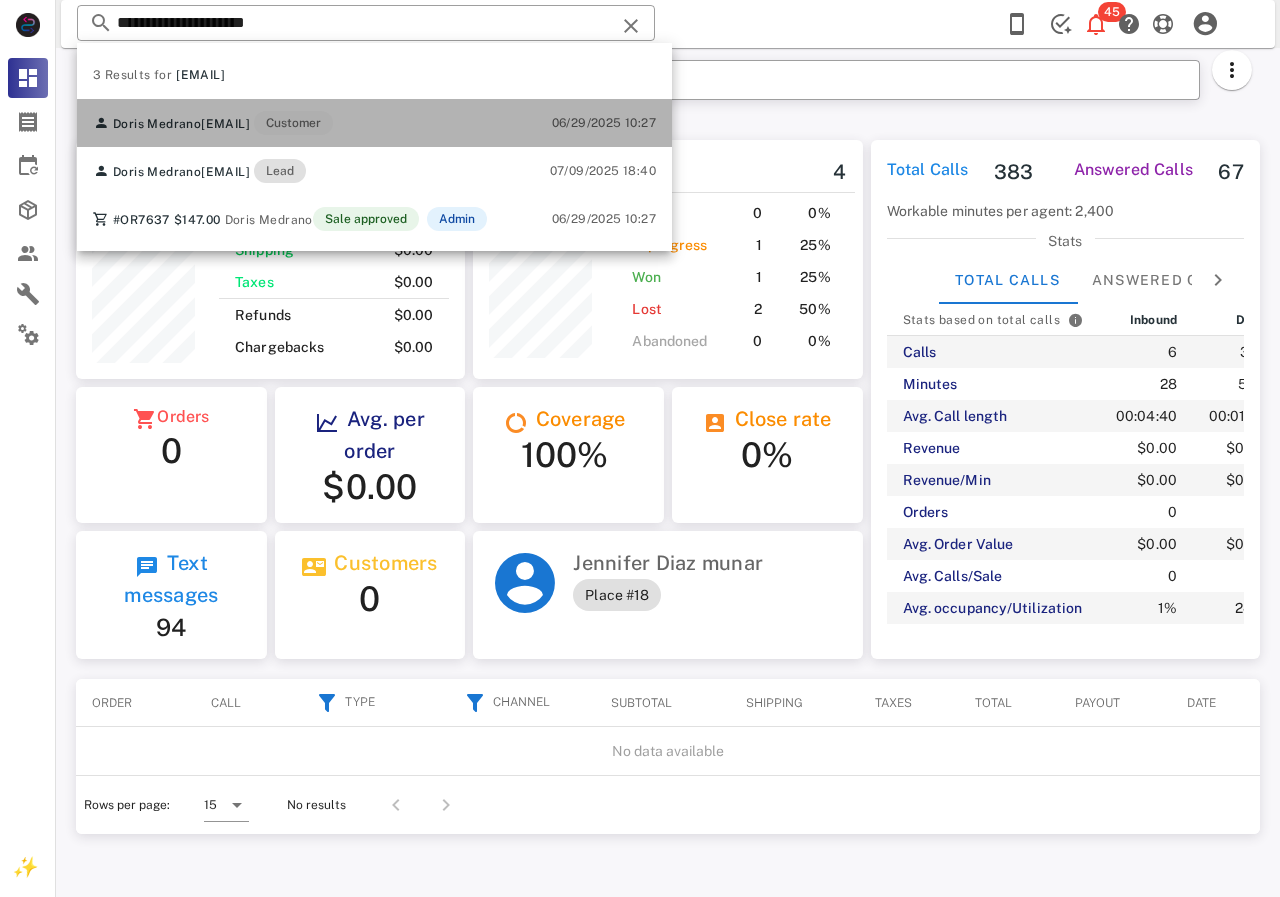 click on "Doris Medrano" at bounding box center [157, 124] 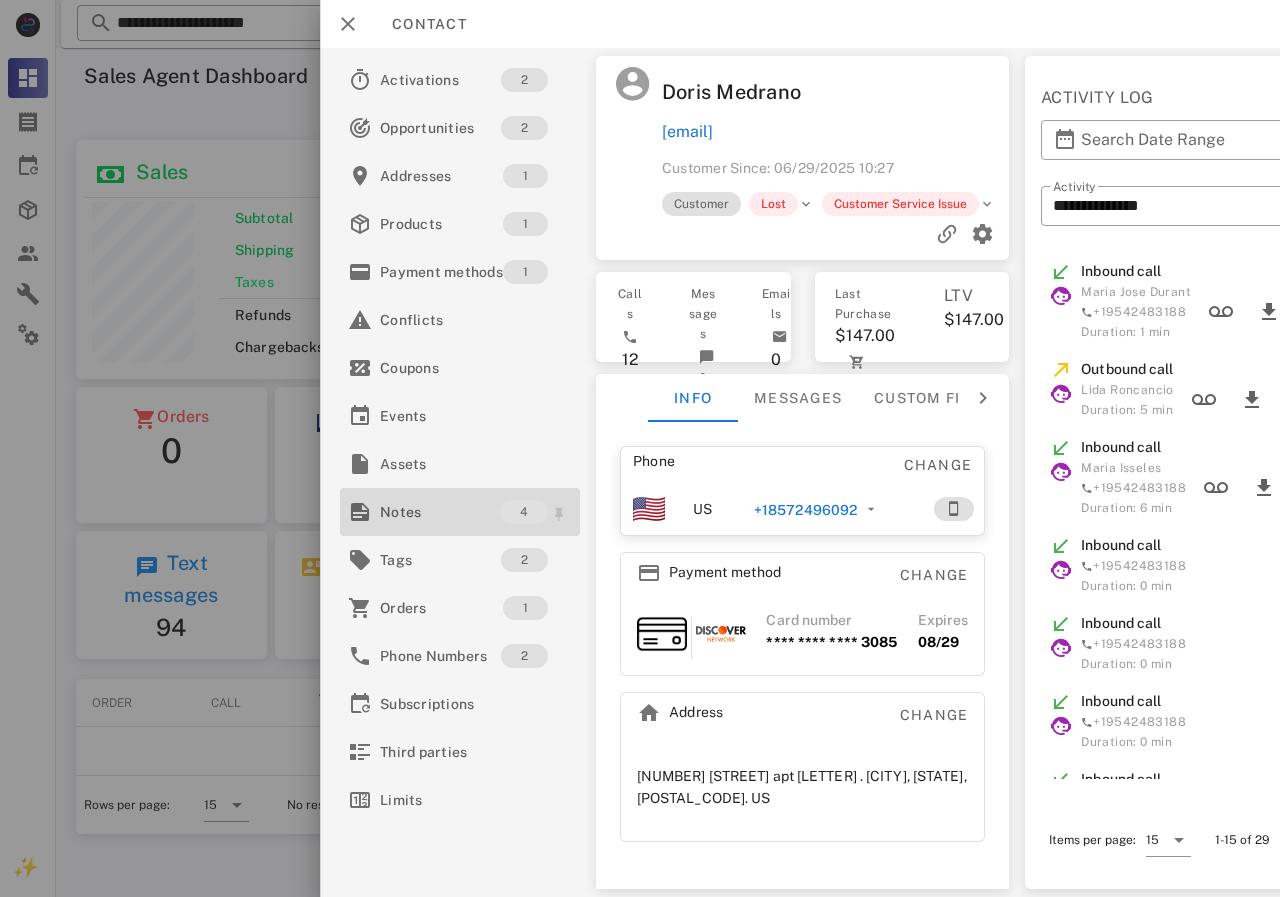 click on "Notes" at bounding box center (440, 512) 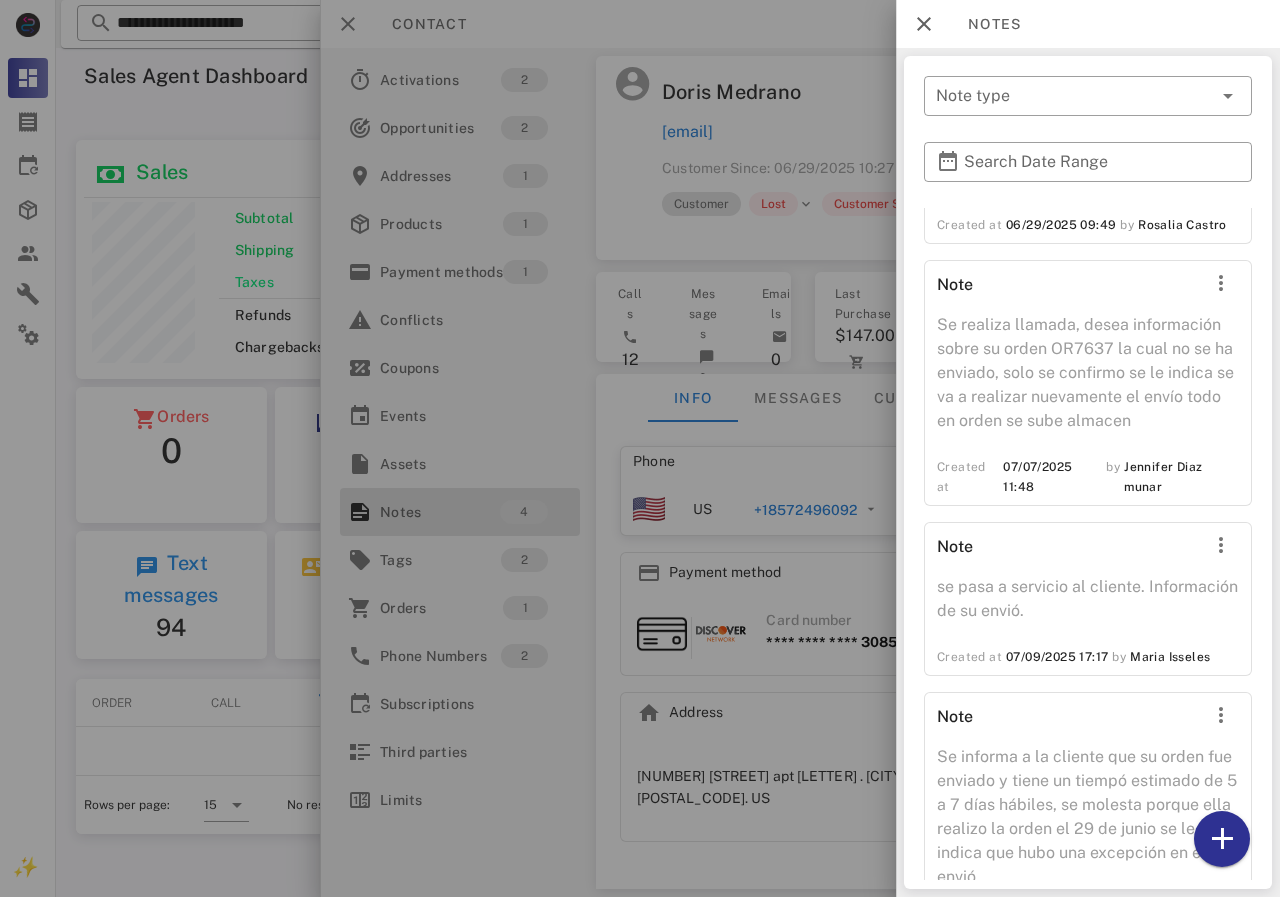 scroll, scrollTop: 184, scrollLeft: 0, axis: vertical 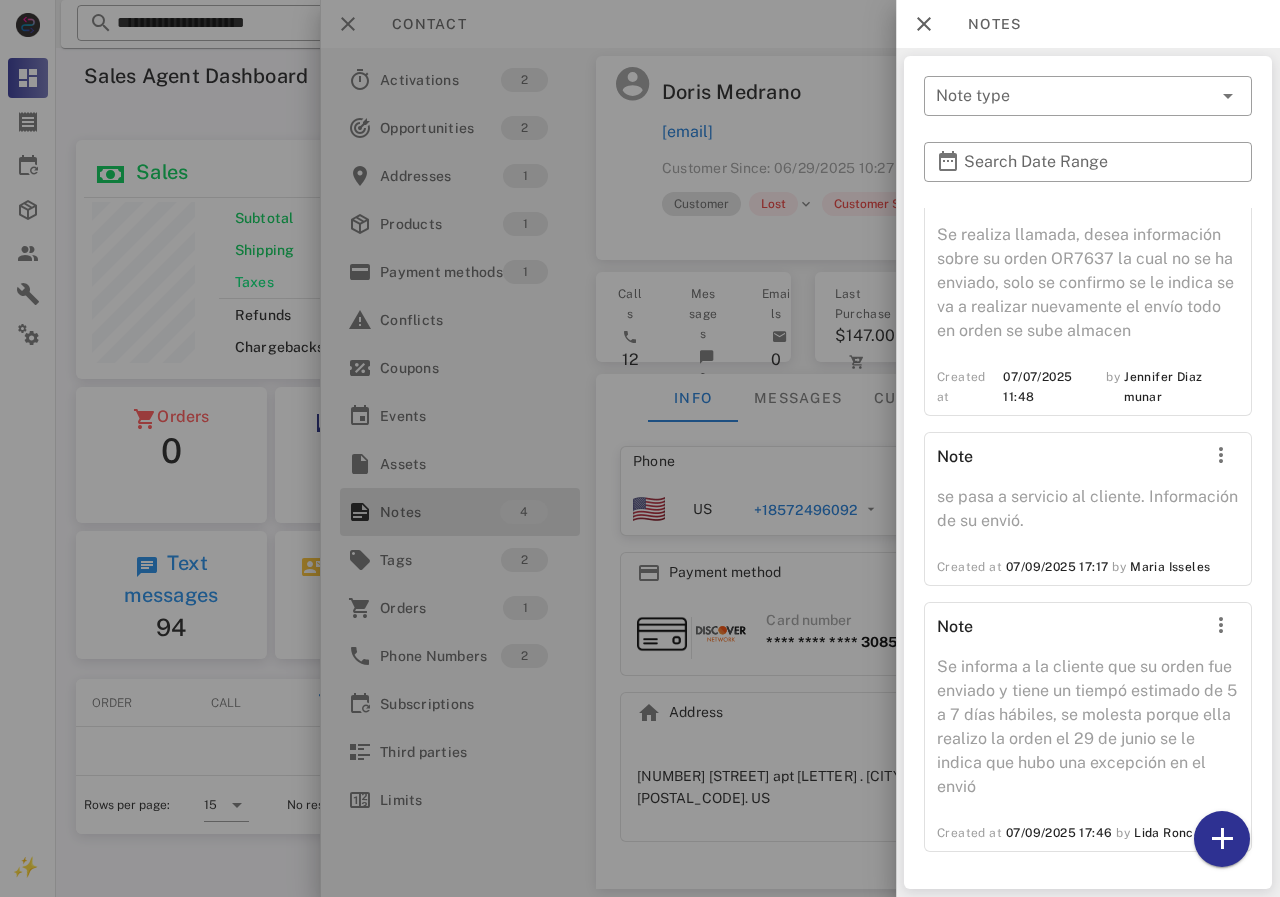 drag, startPoint x: 787, startPoint y: 456, endPoint x: 789, endPoint y: 469, distance: 13.152946 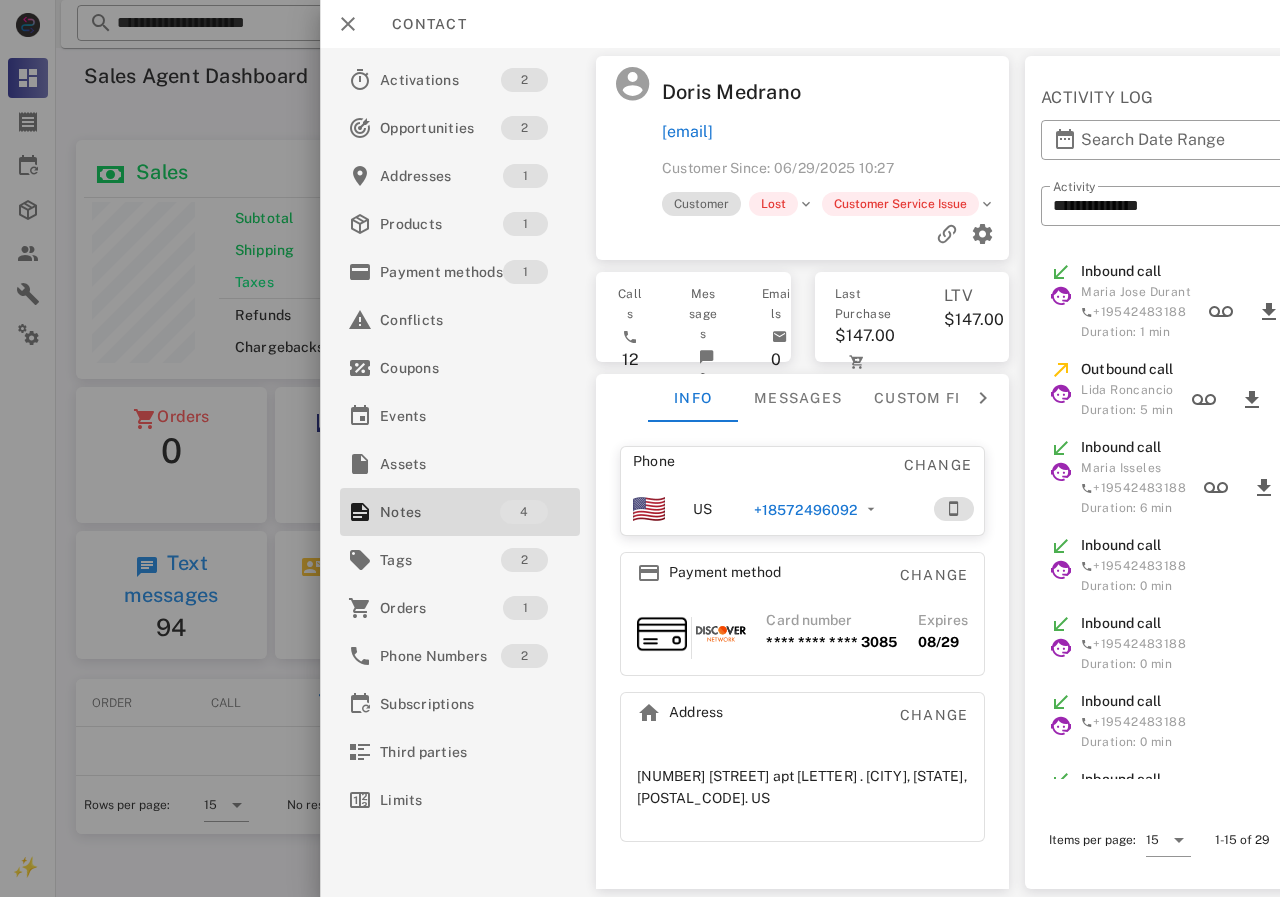 click on "+18572496092" at bounding box center [805, 510] 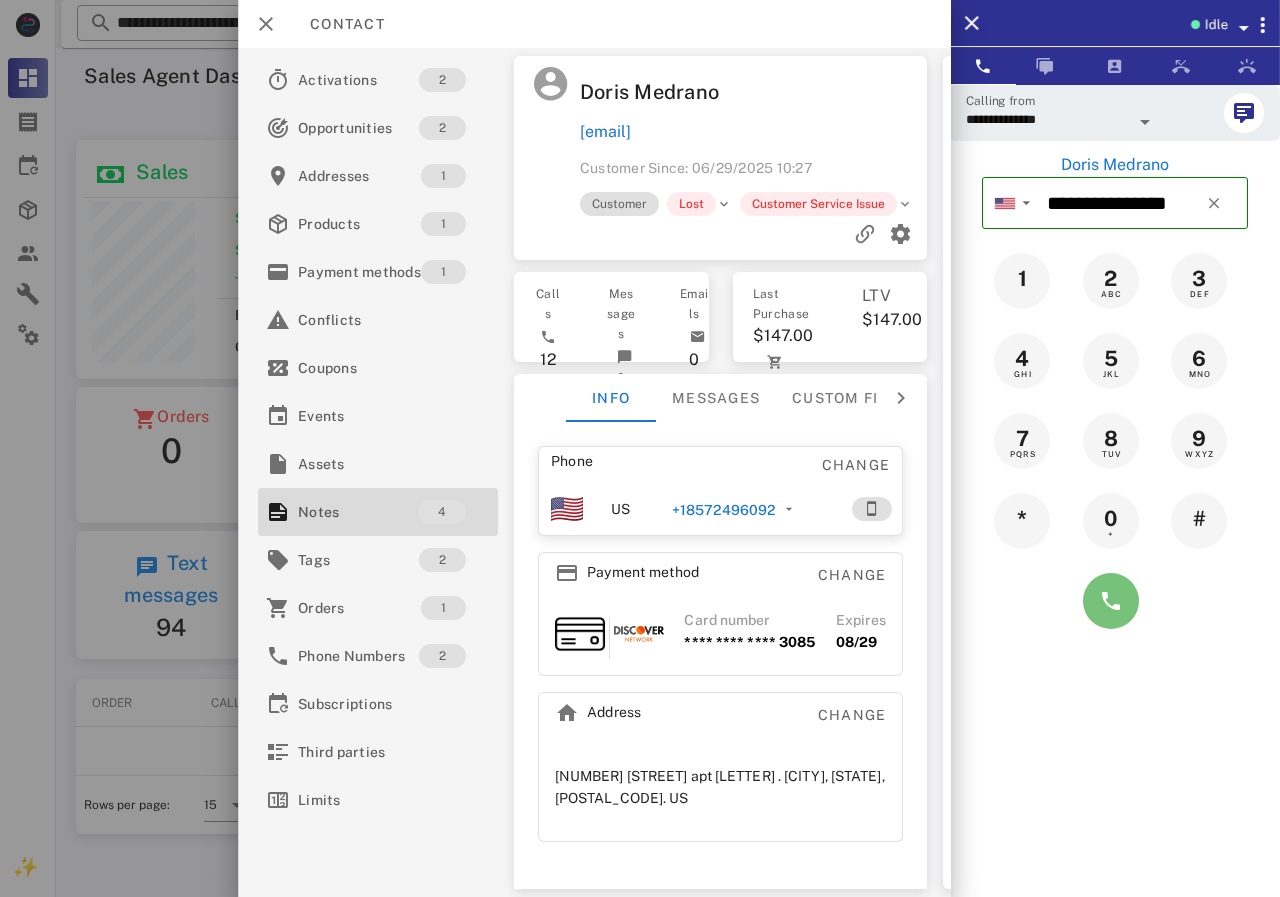 click at bounding box center (1111, 601) 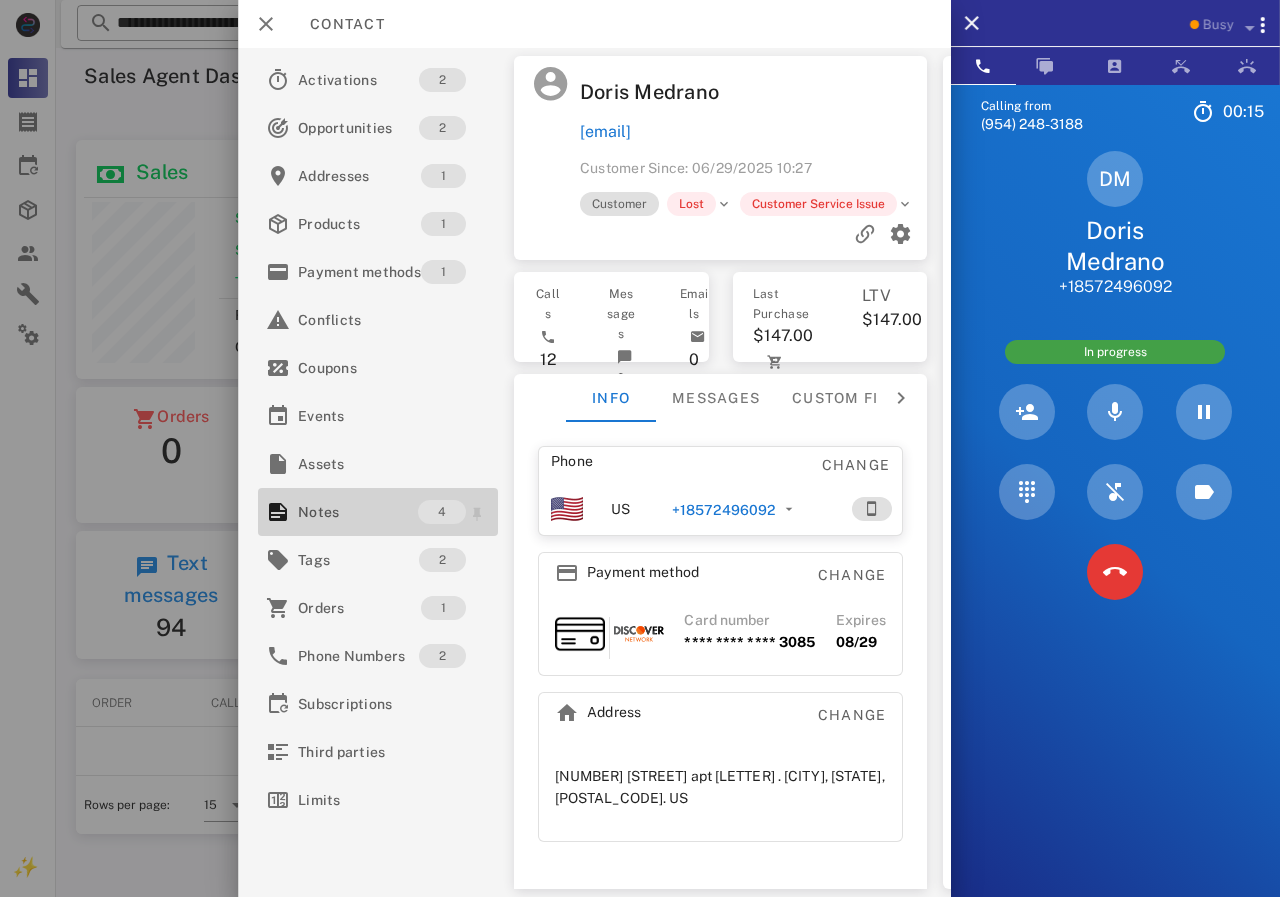 click on "Notes" at bounding box center [358, 512] 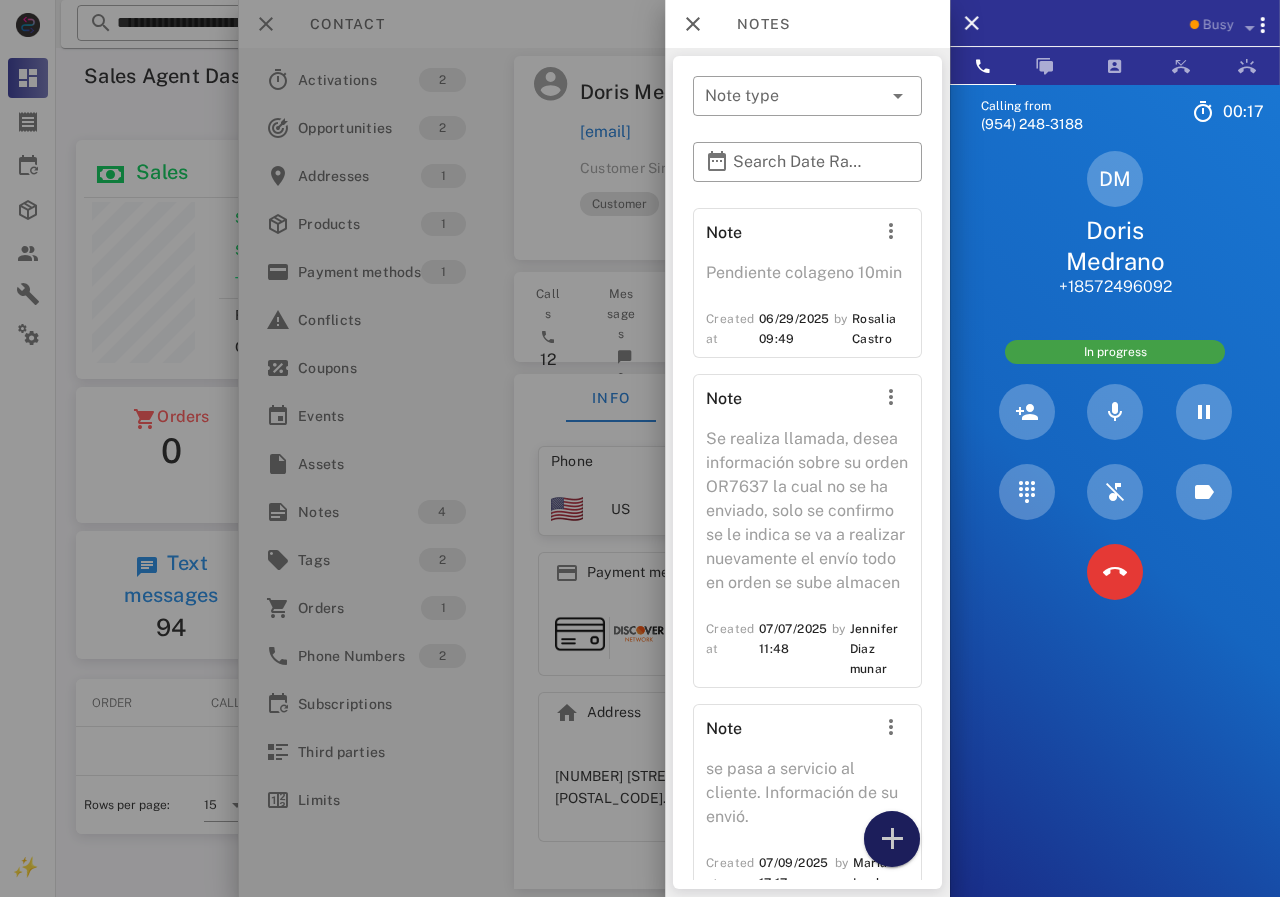 click at bounding box center (892, 839) 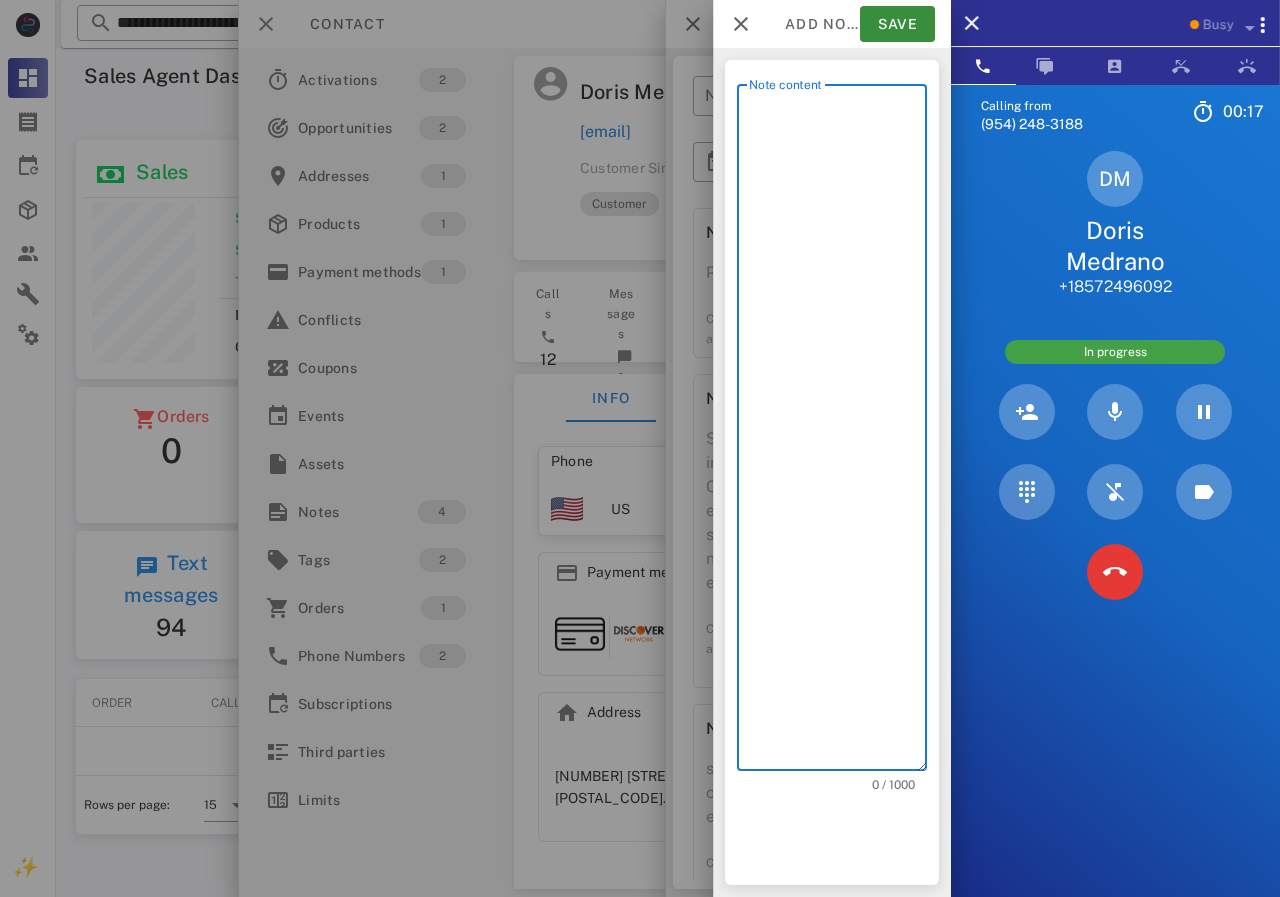 click on "Note content" at bounding box center [838, 432] 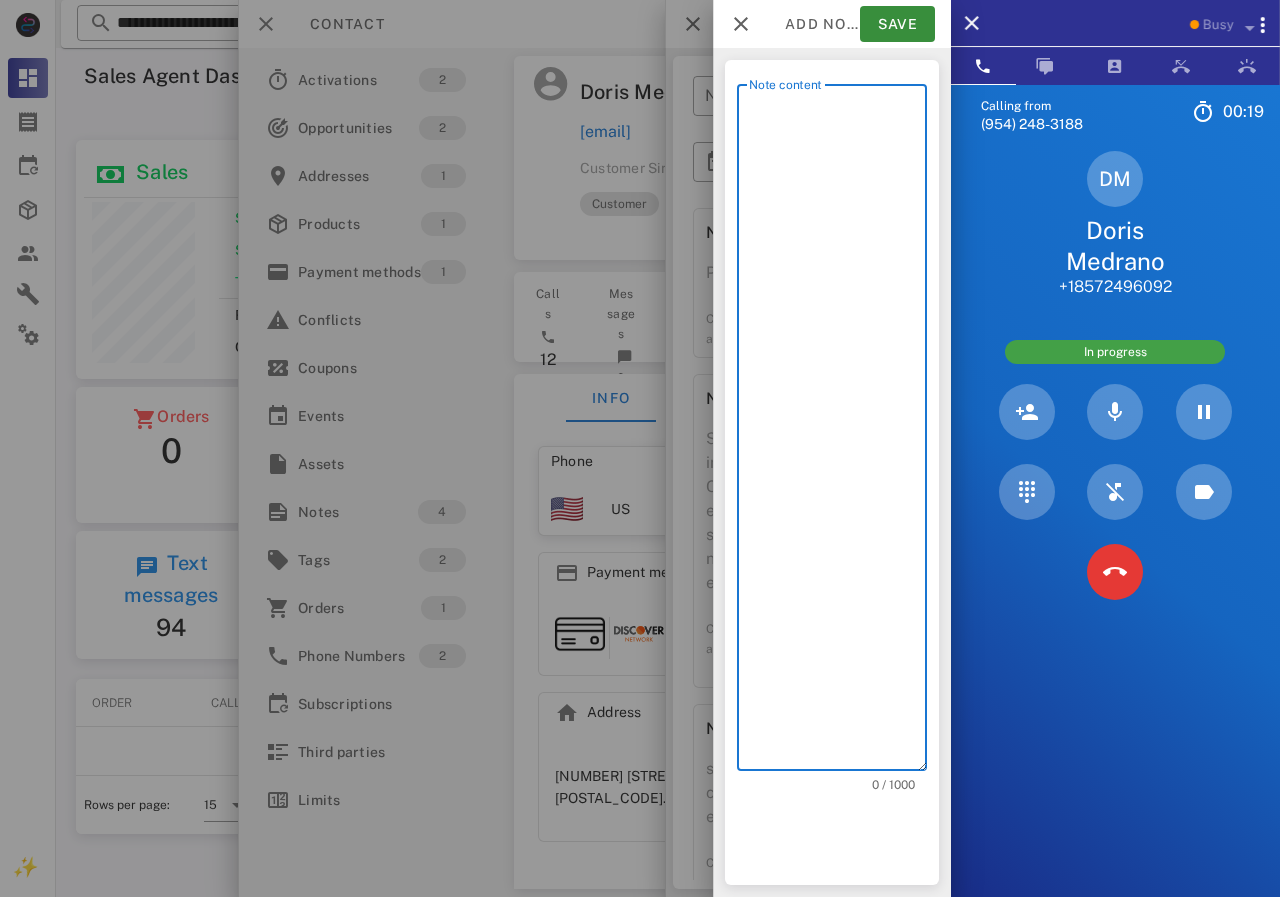 drag, startPoint x: 843, startPoint y: 398, endPoint x: 822, endPoint y: 399, distance: 21.023796 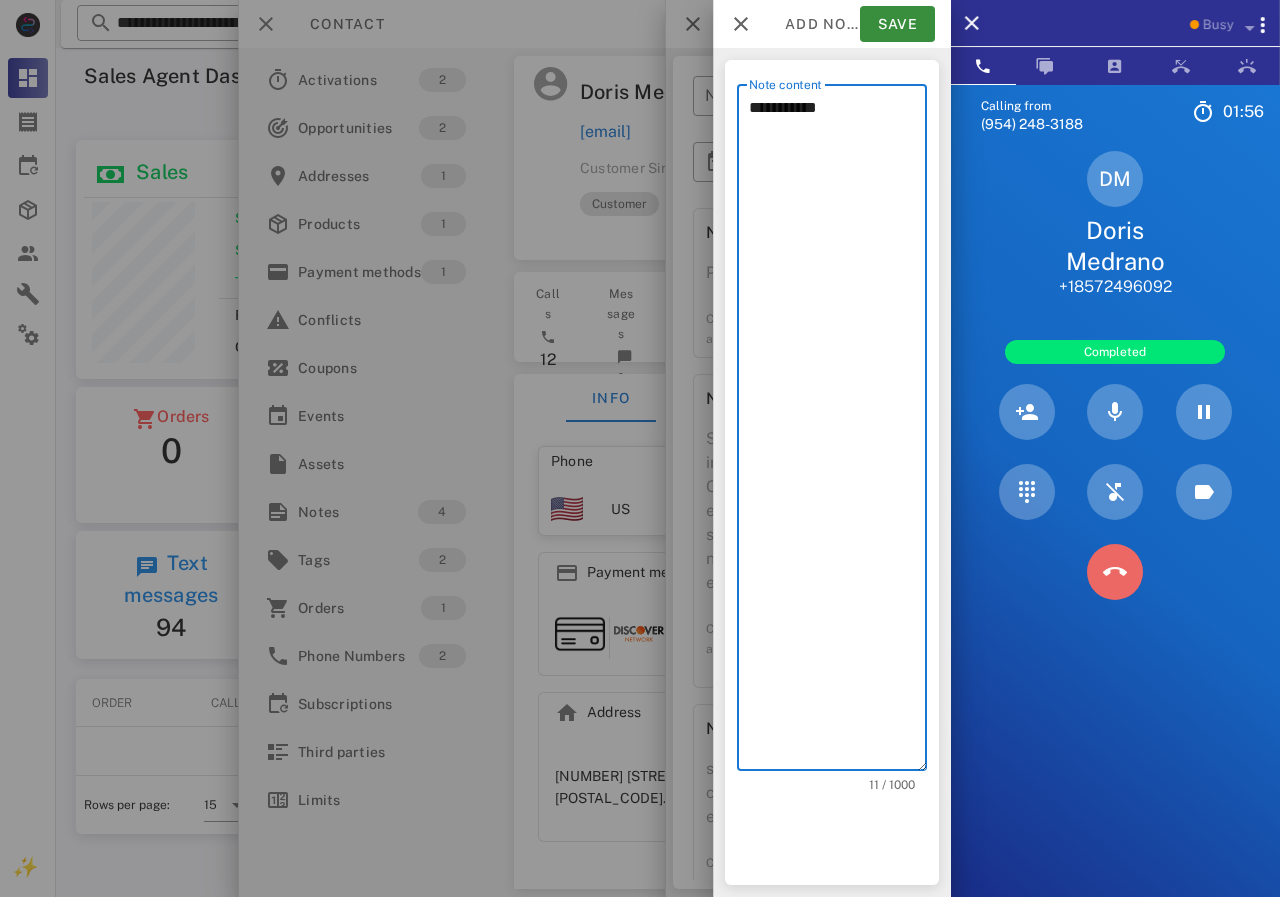 click at bounding box center (1115, 572) 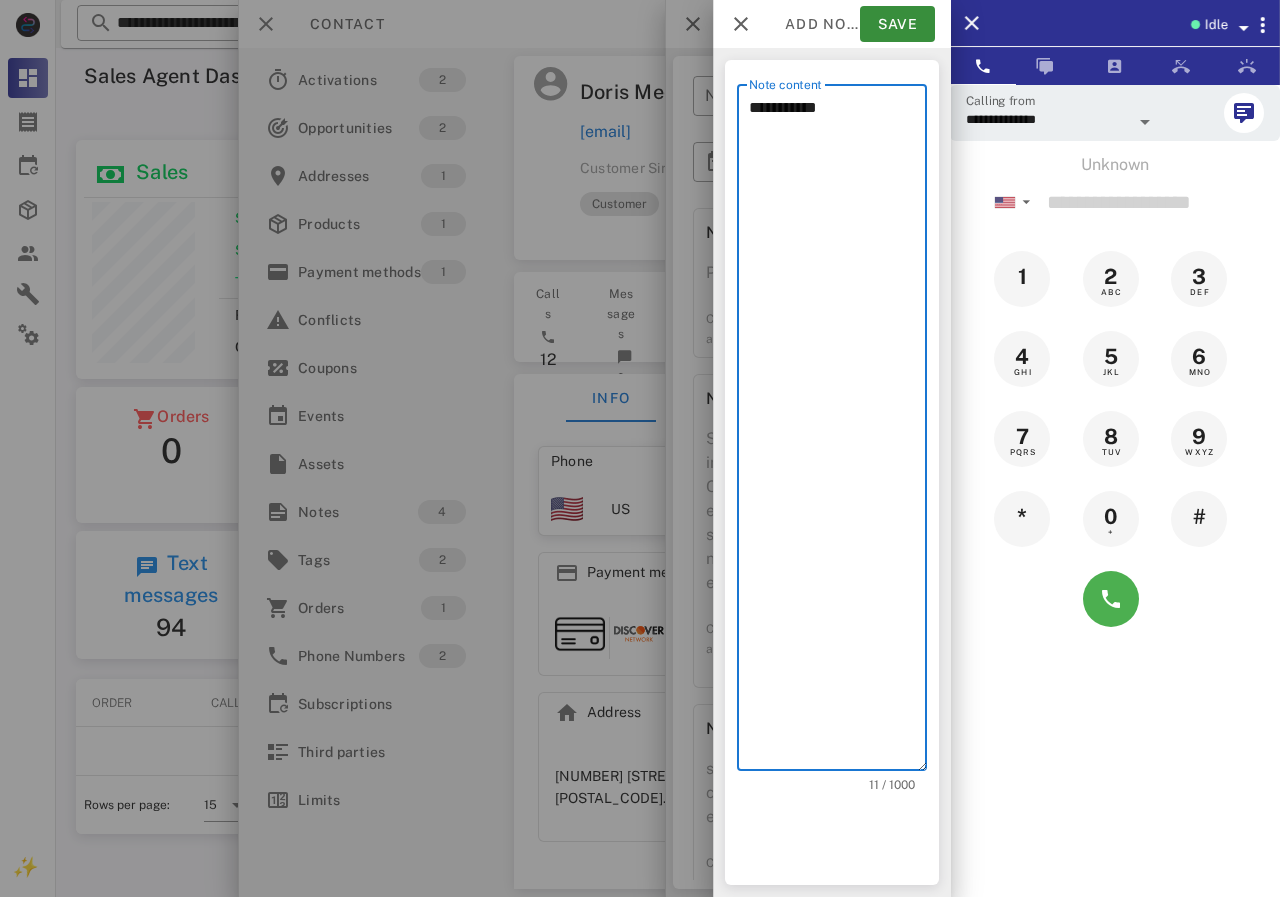 click on "**********" at bounding box center [838, 432] 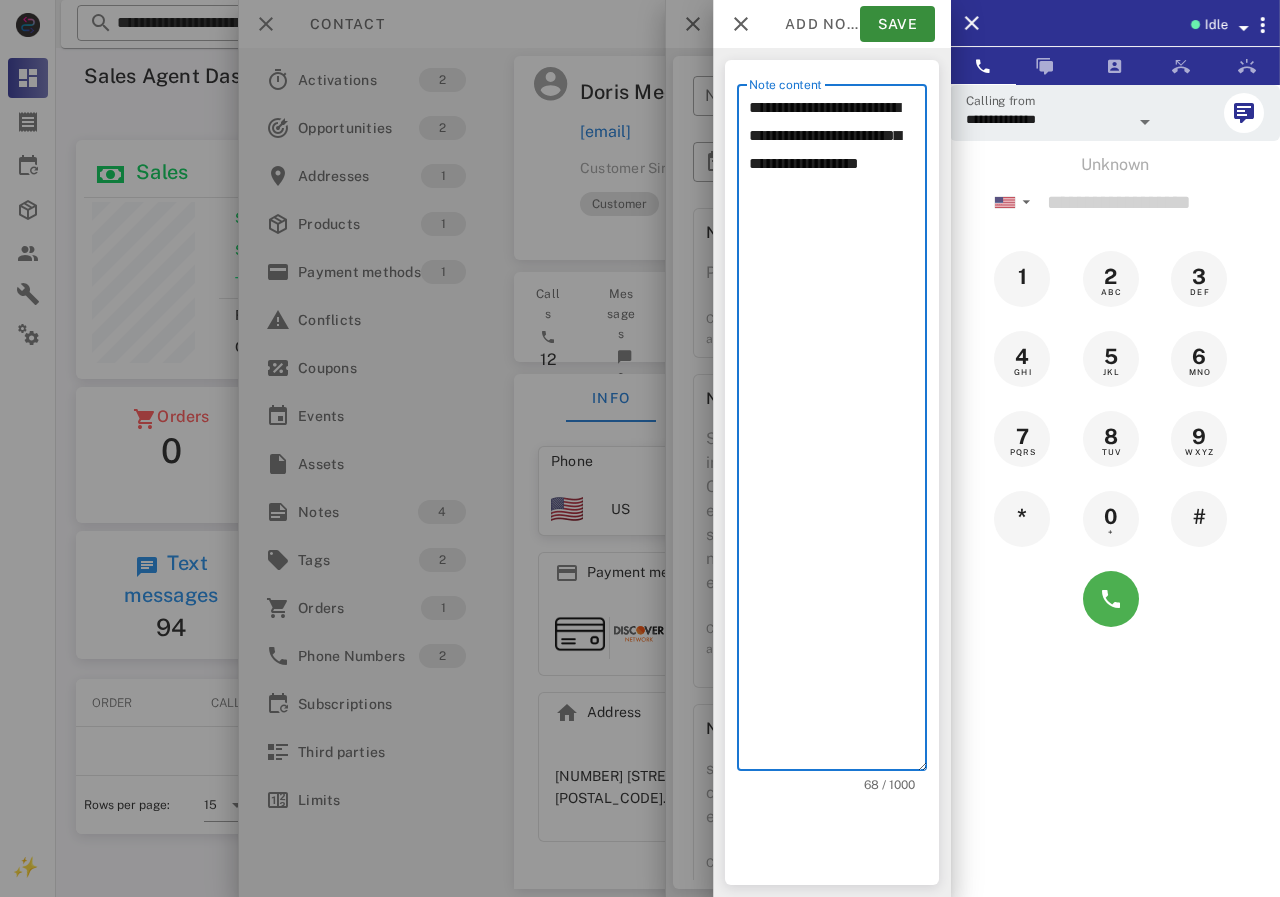click on "**********" at bounding box center (838, 432) 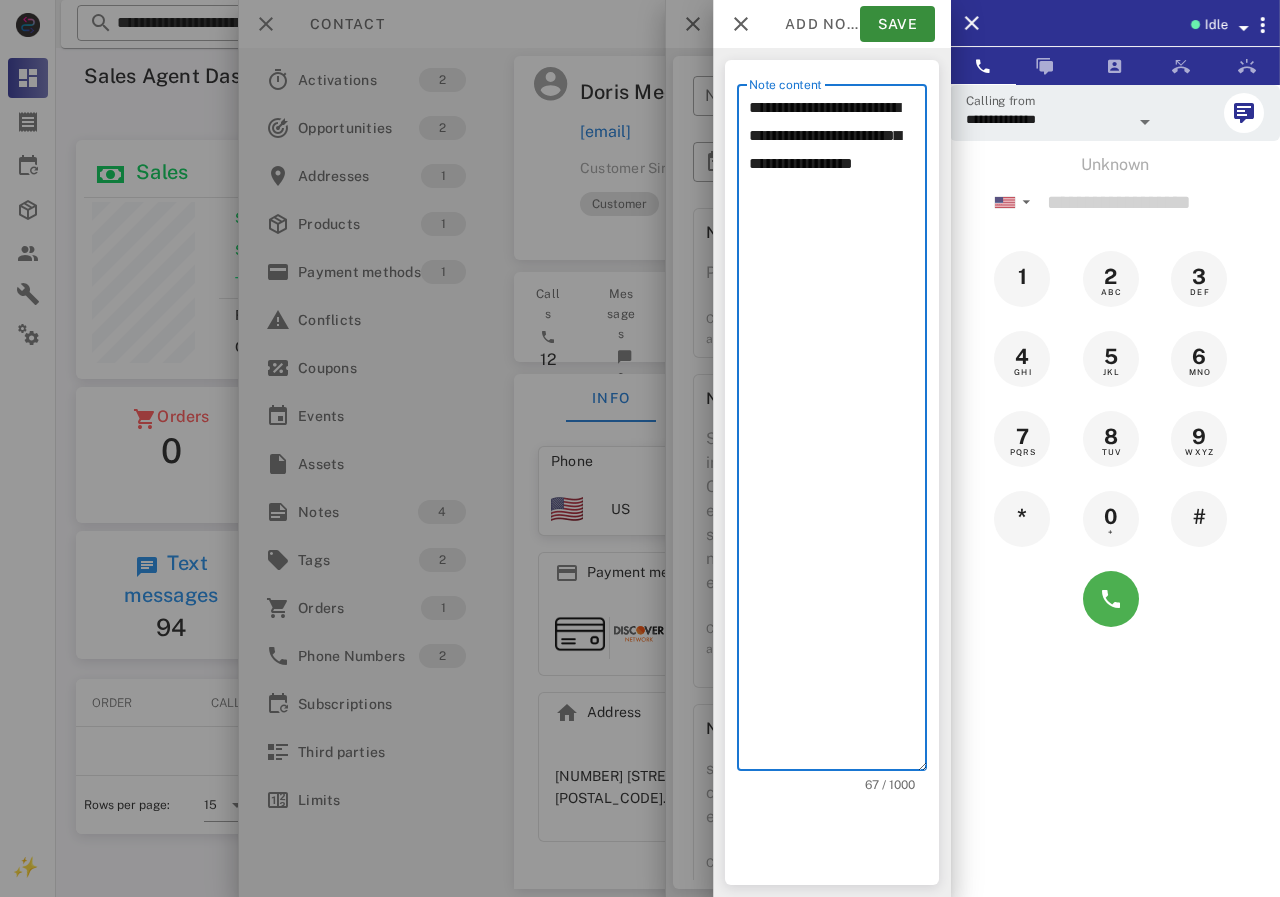 click on "**********" at bounding box center [838, 432] 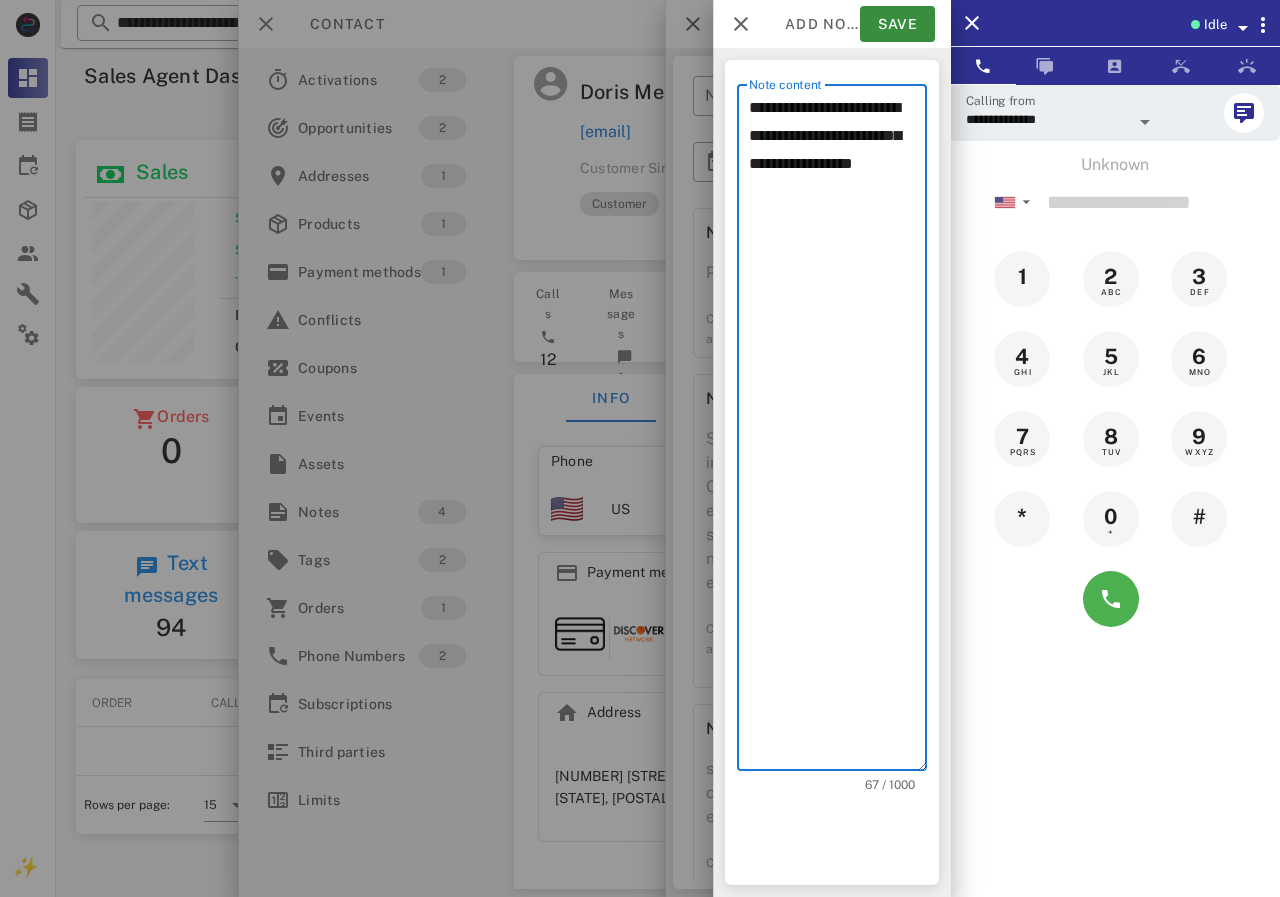 scroll, scrollTop: 0, scrollLeft: 0, axis: both 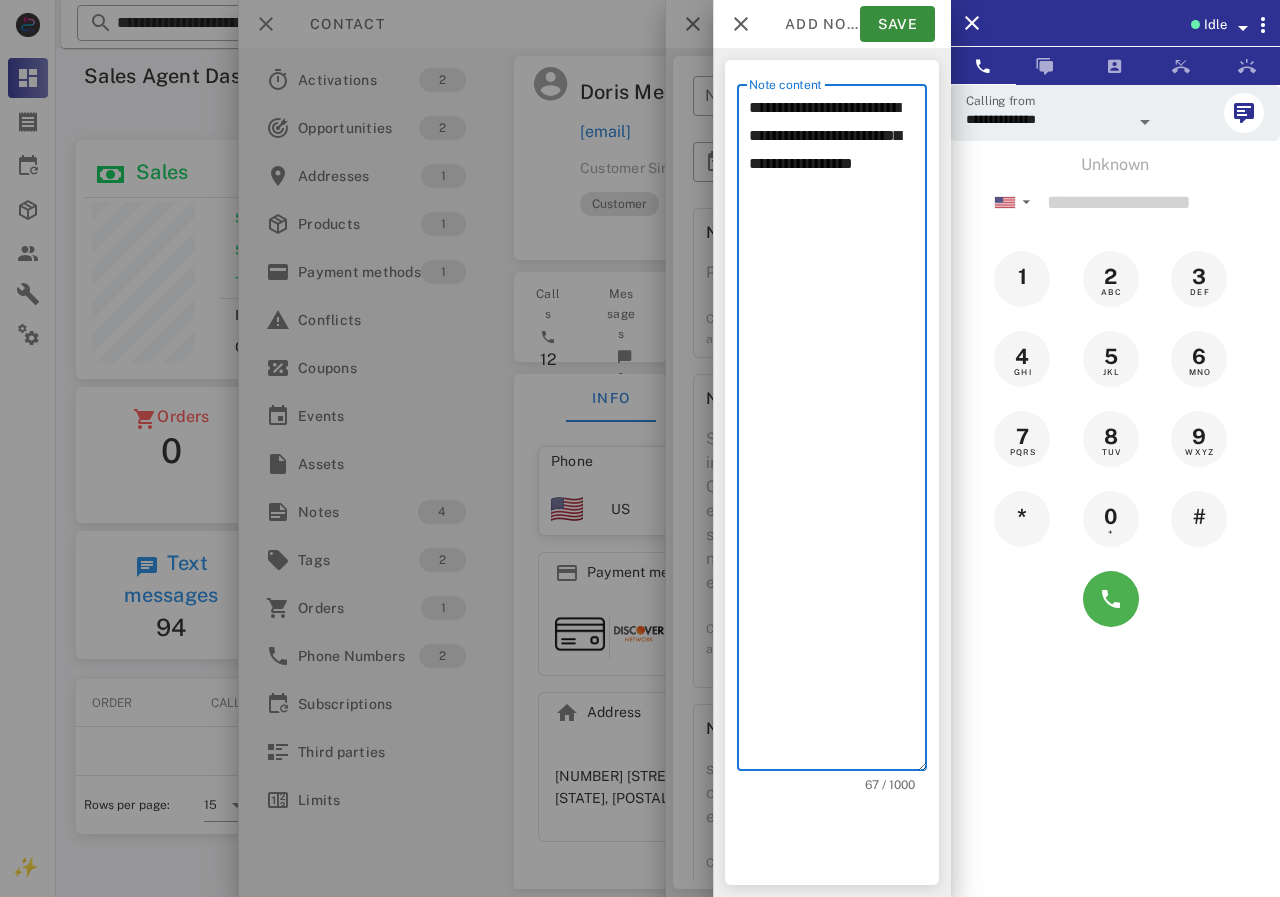 click on "**********" at bounding box center (838, 432) 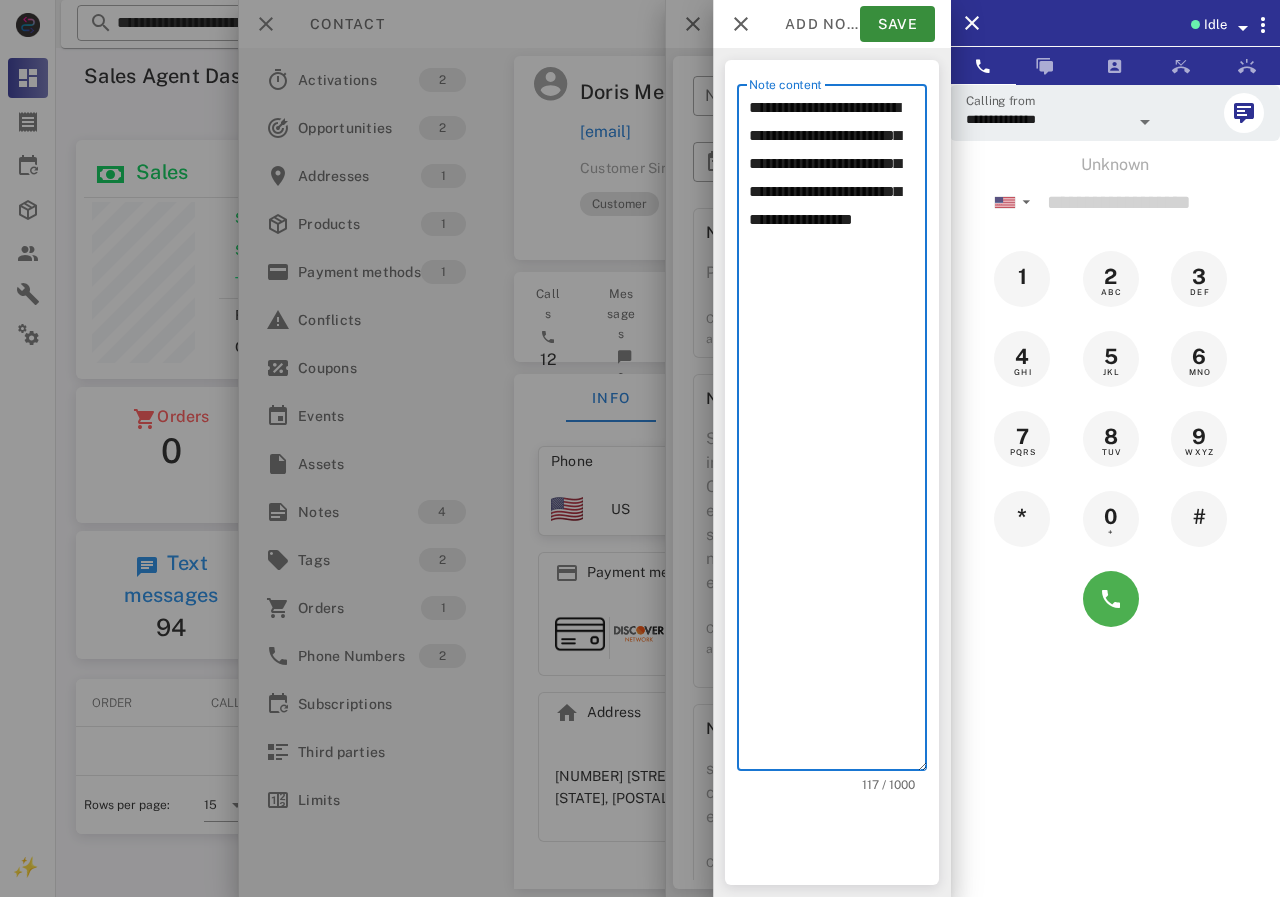 click on "**********" at bounding box center [838, 432] 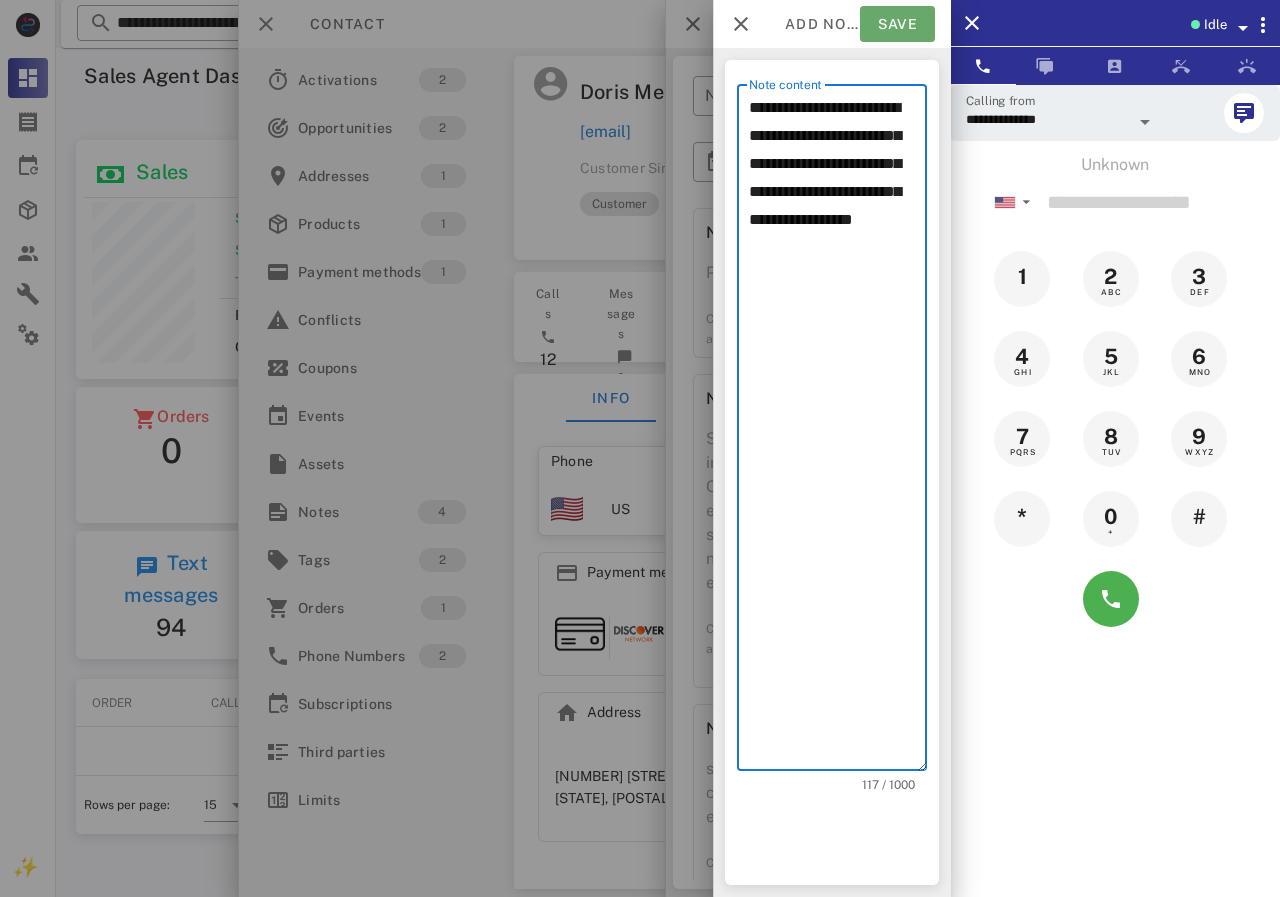 click on "Save" at bounding box center (897, 24) 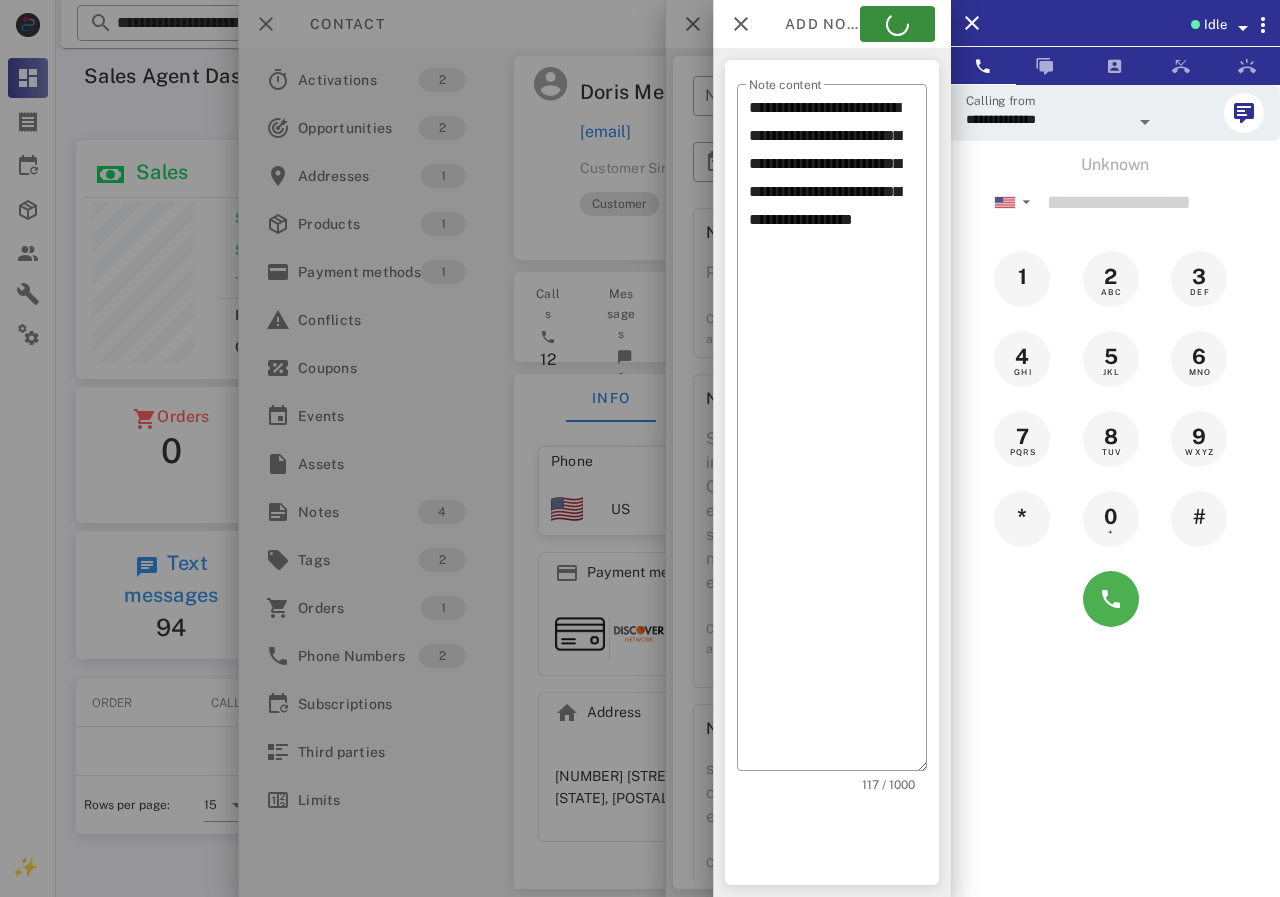 click at bounding box center (640, 448) 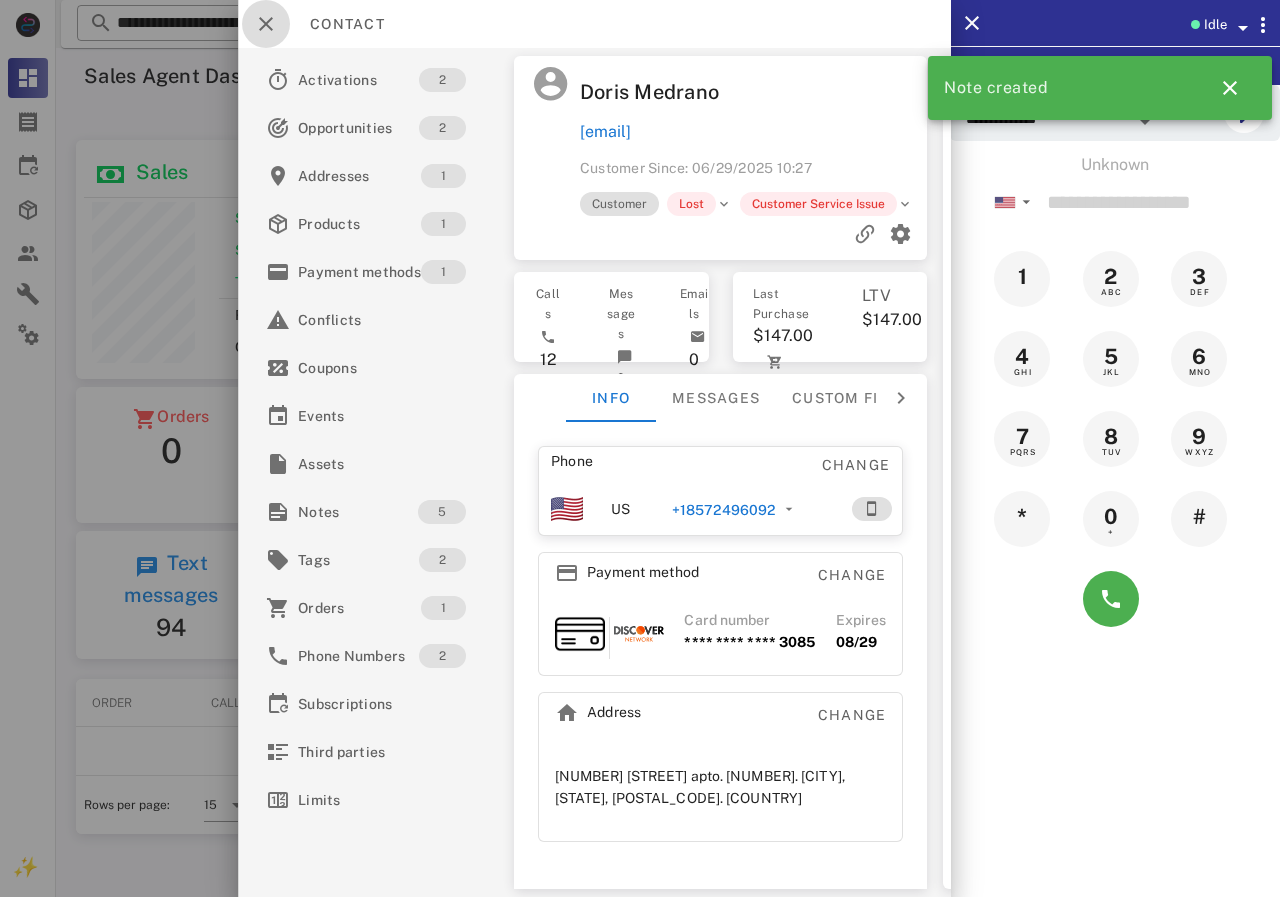 click at bounding box center (266, 24) 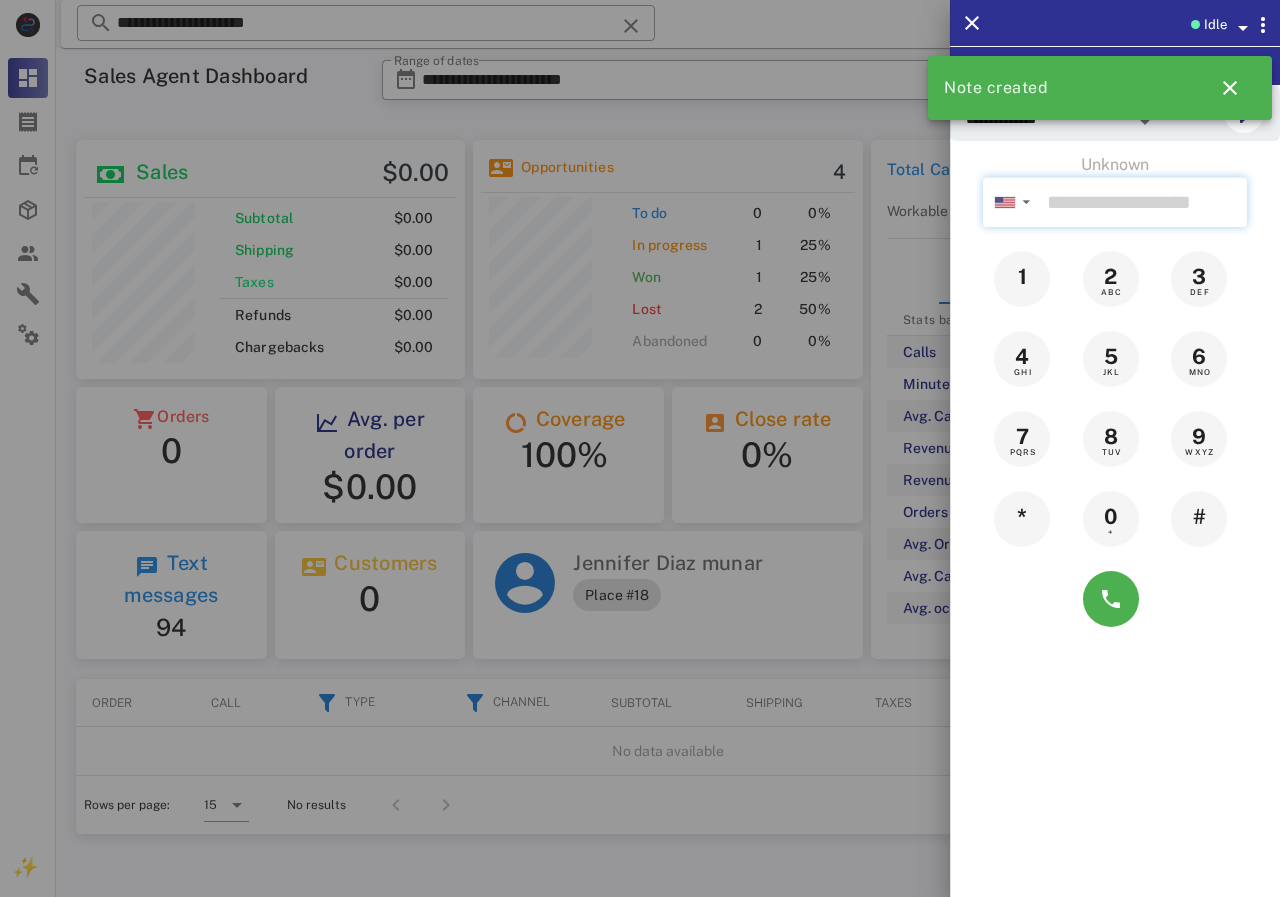 click at bounding box center (1143, 202) 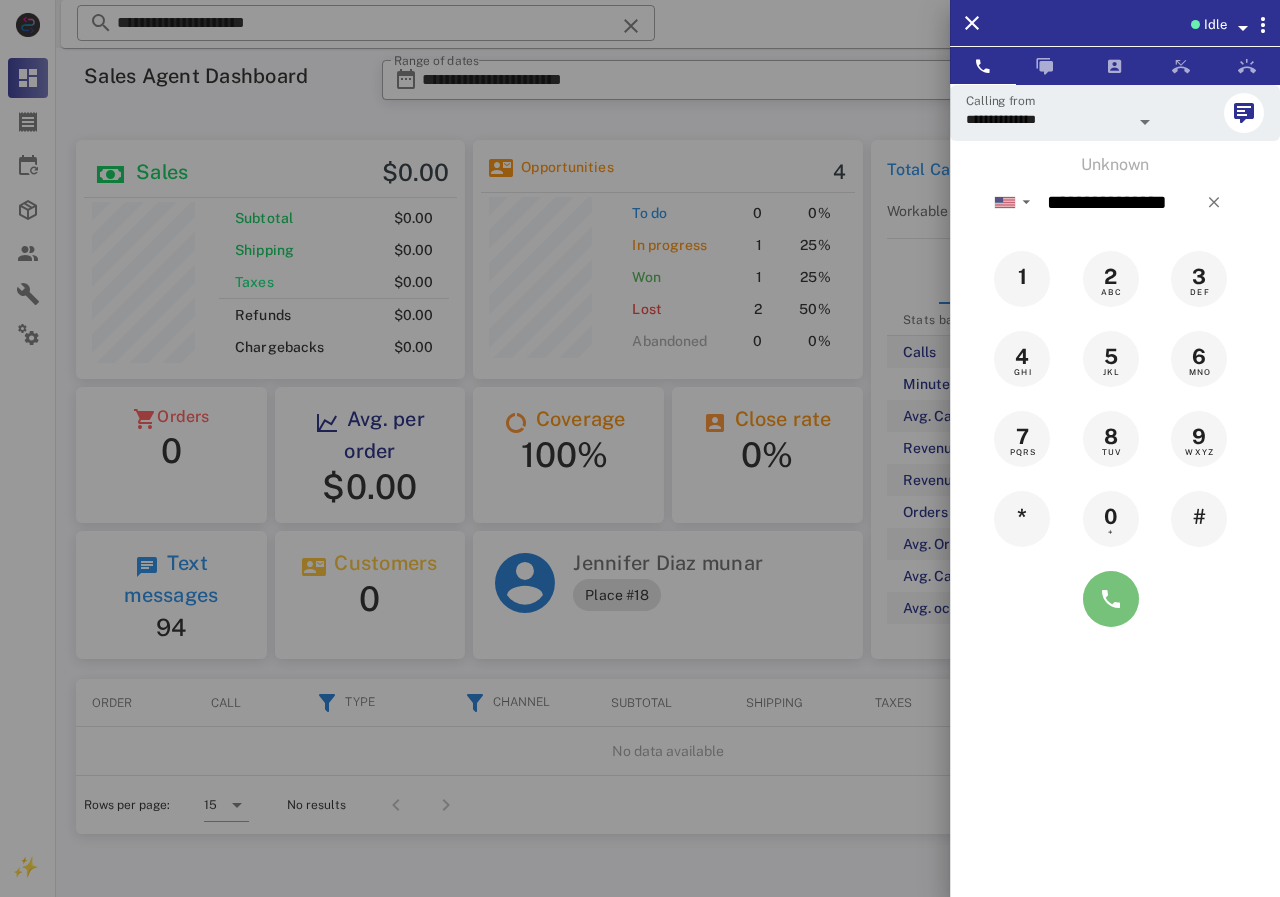 click at bounding box center (1111, 599) 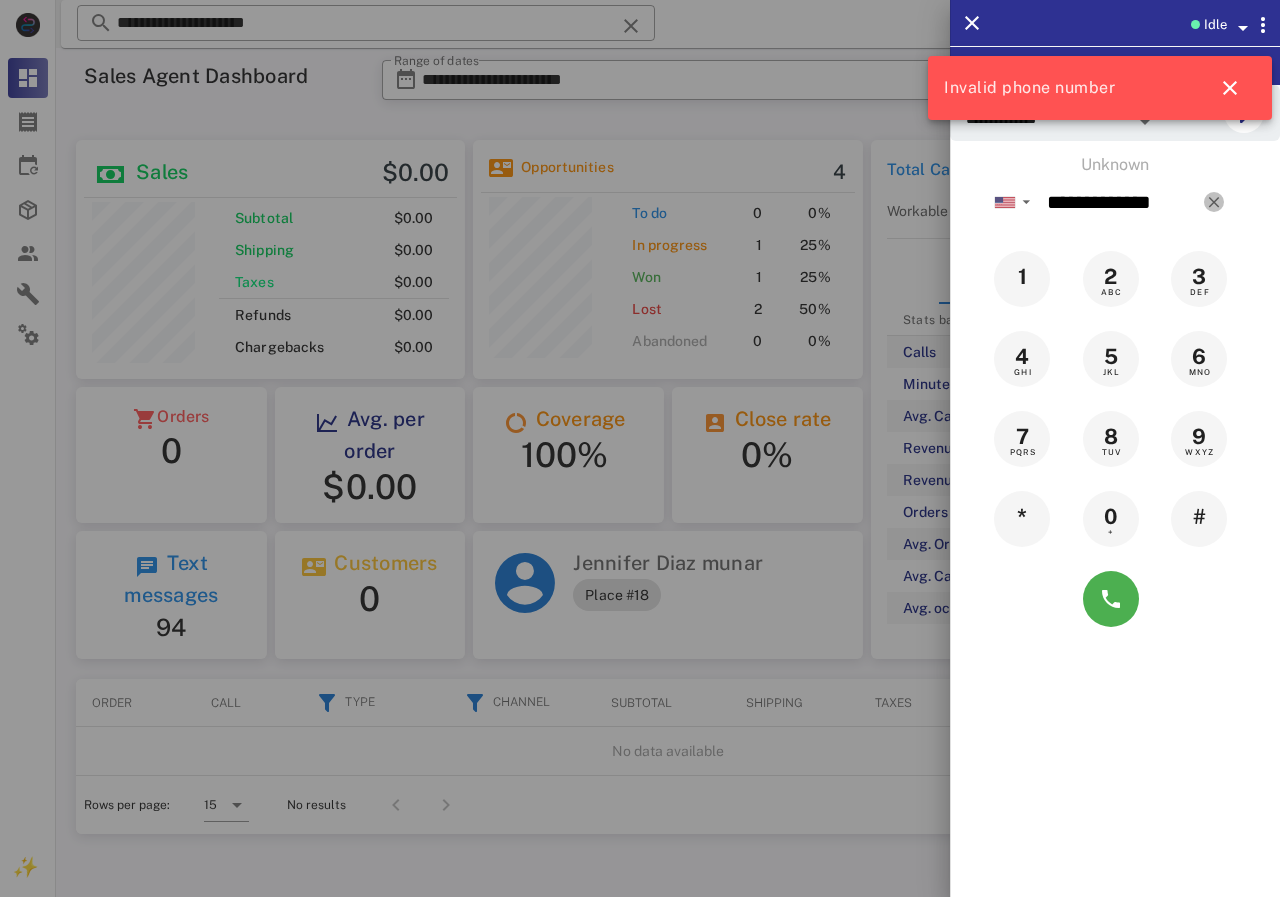 click at bounding box center (1214, 202) 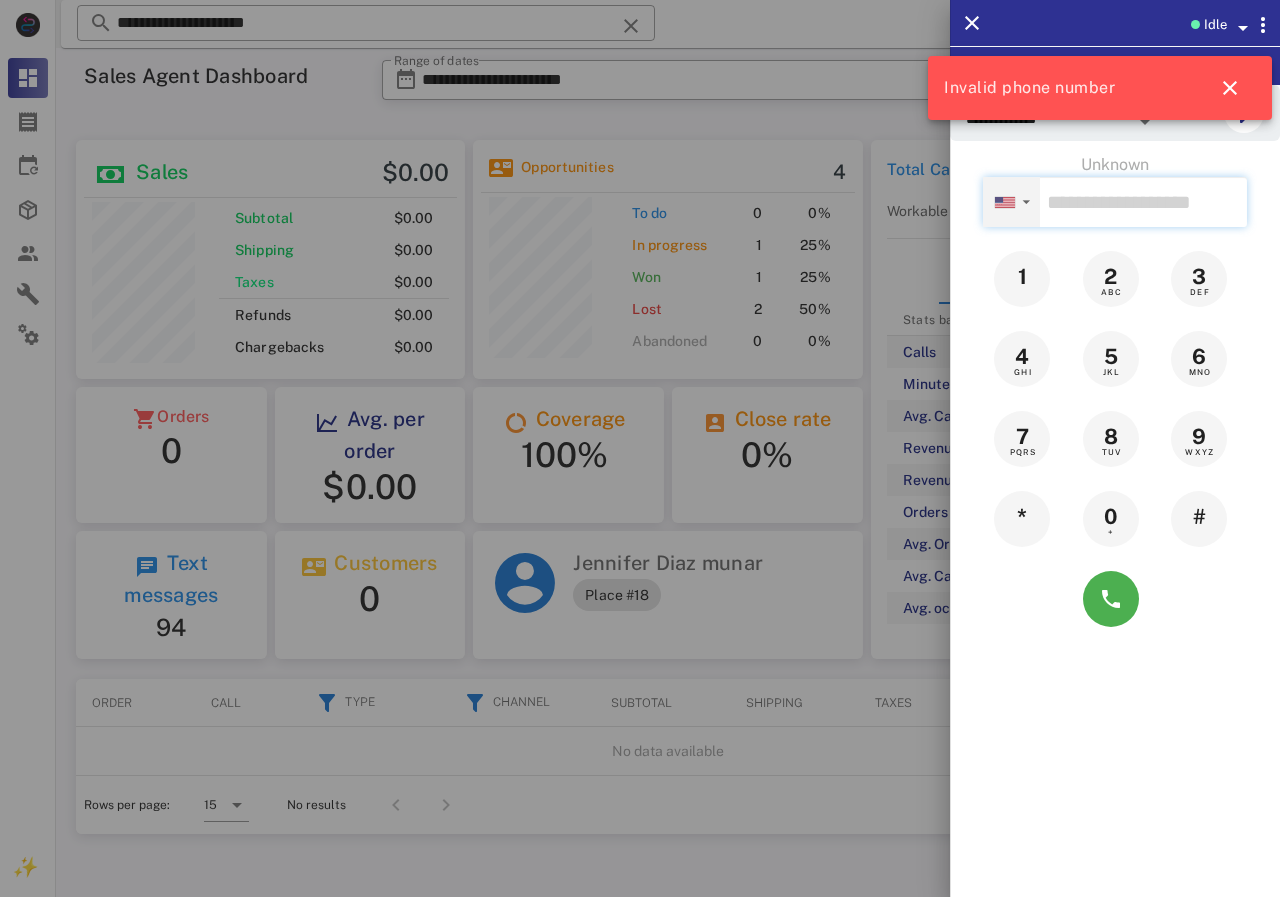 click on "▼" at bounding box center [1026, 202] 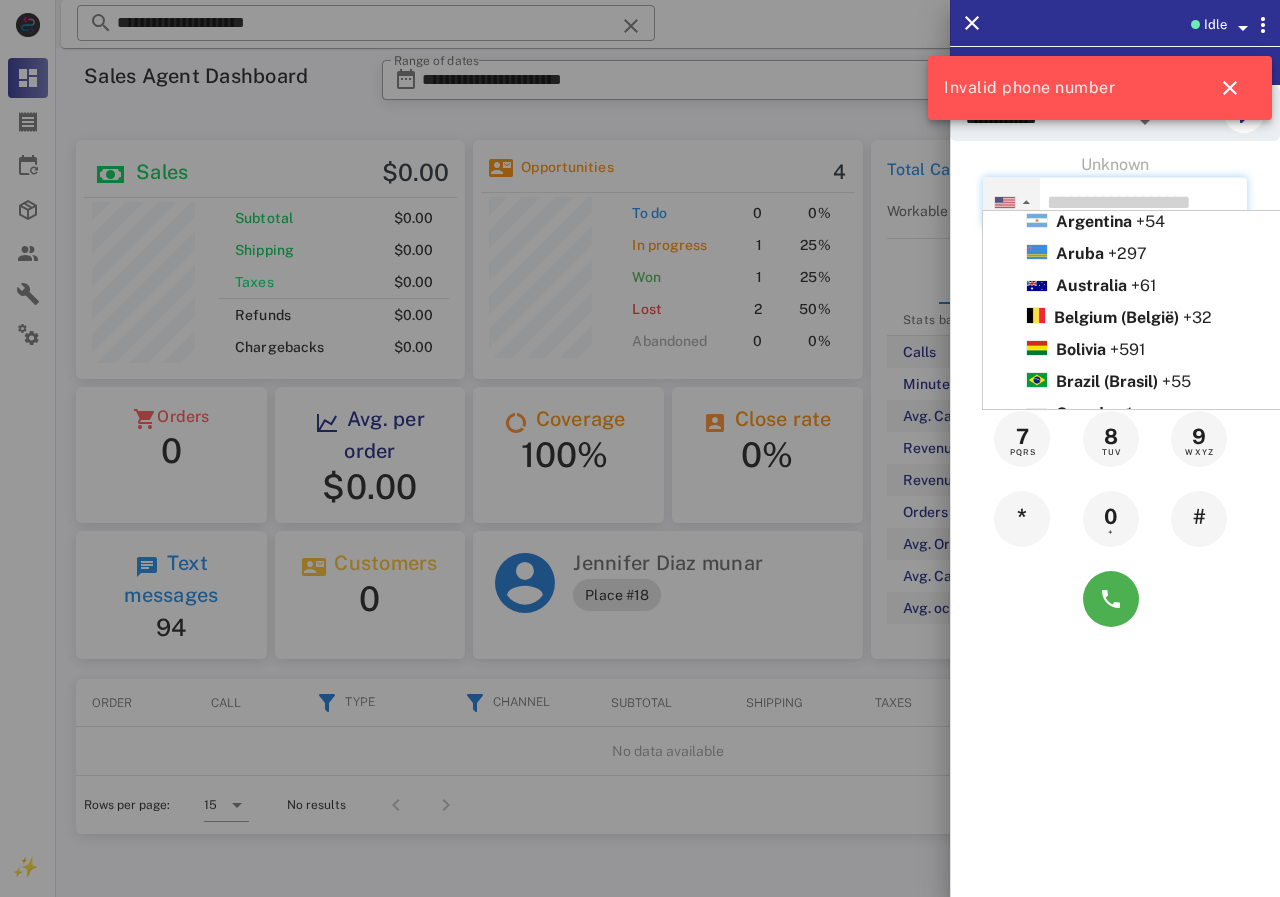 scroll, scrollTop: 0, scrollLeft: 0, axis: both 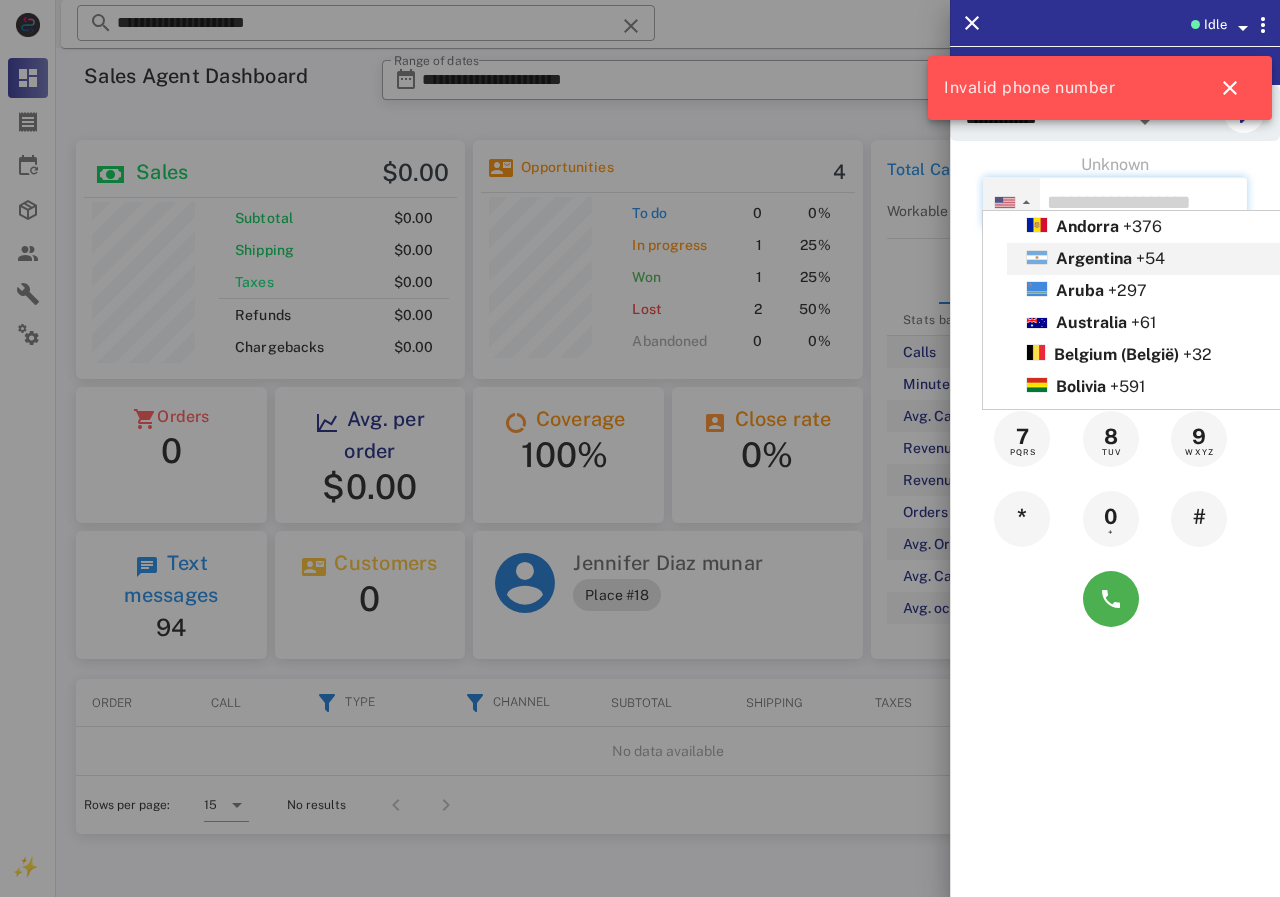 click on "Argentina
+54" at bounding box center (1189, 259) 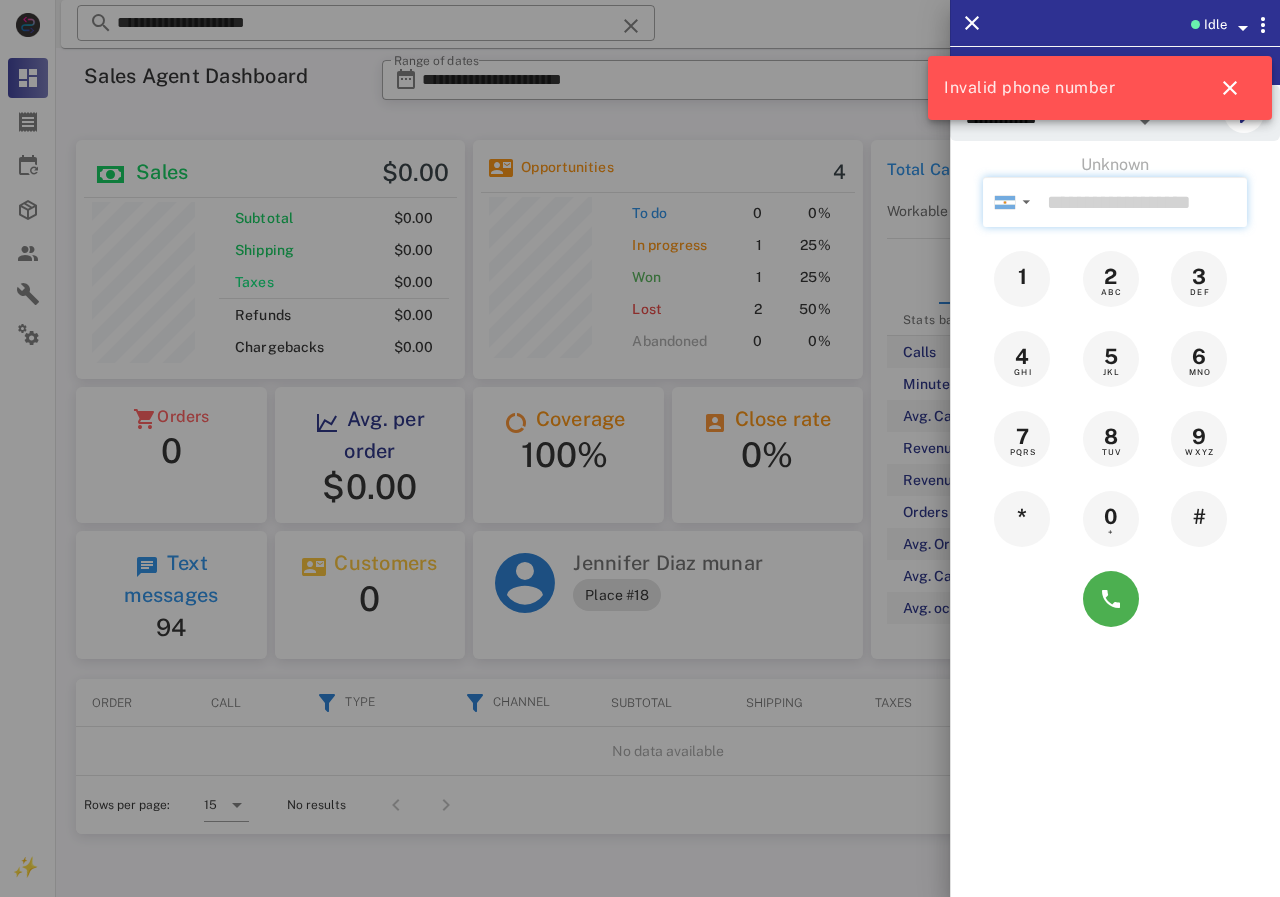 click at bounding box center [1143, 202] 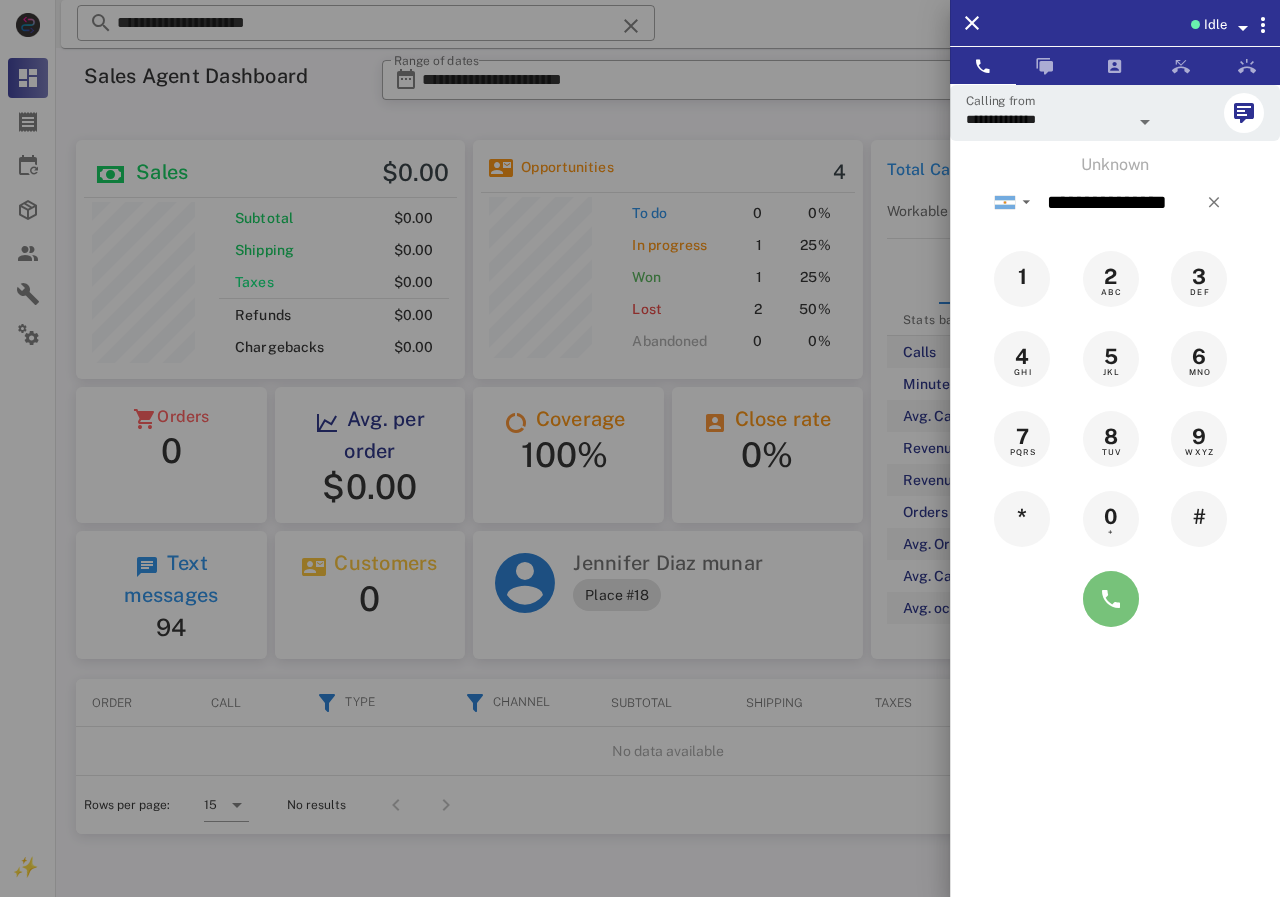 click at bounding box center (1111, 599) 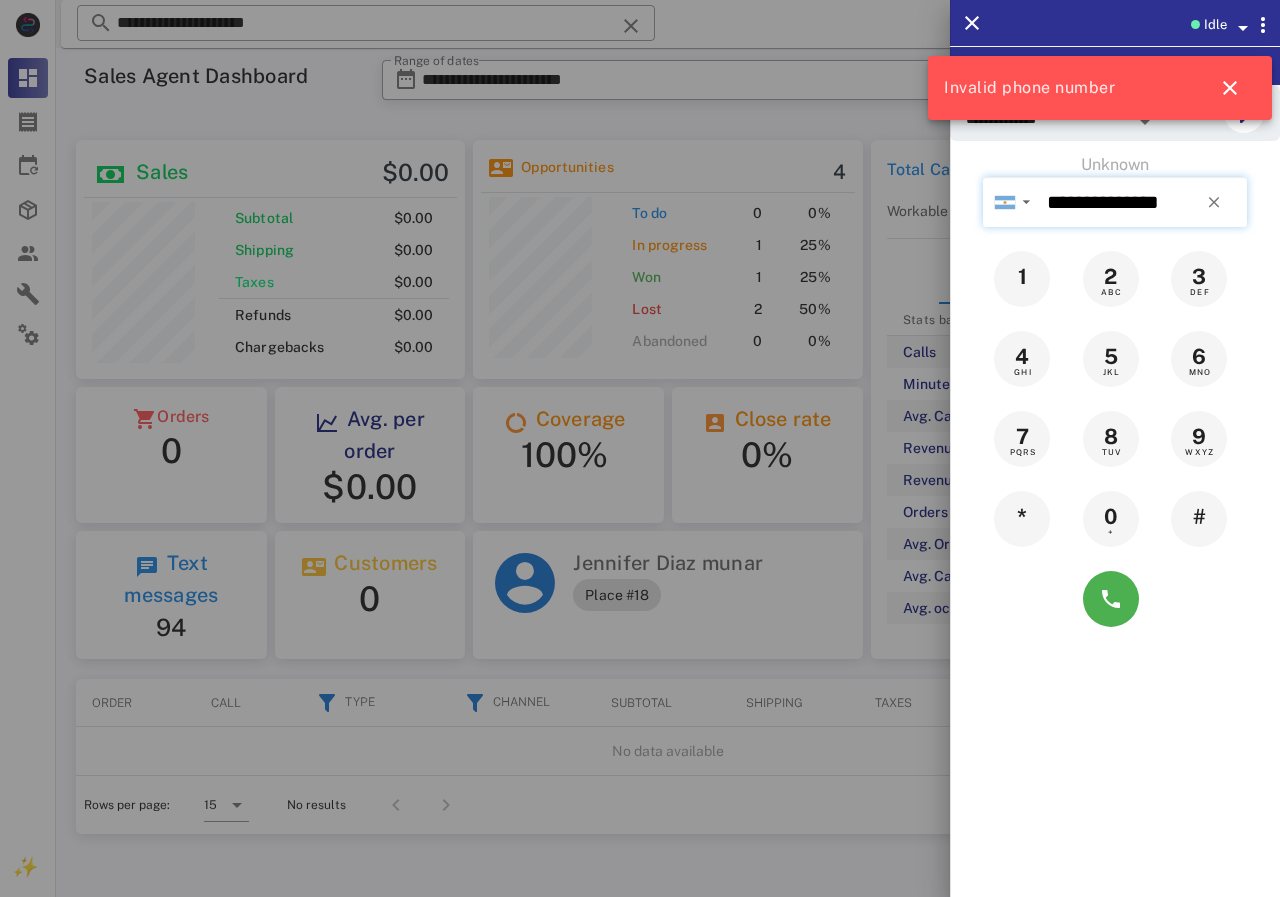 drag, startPoint x: 1045, startPoint y: 200, endPoint x: 1196, endPoint y: 211, distance: 151.40013 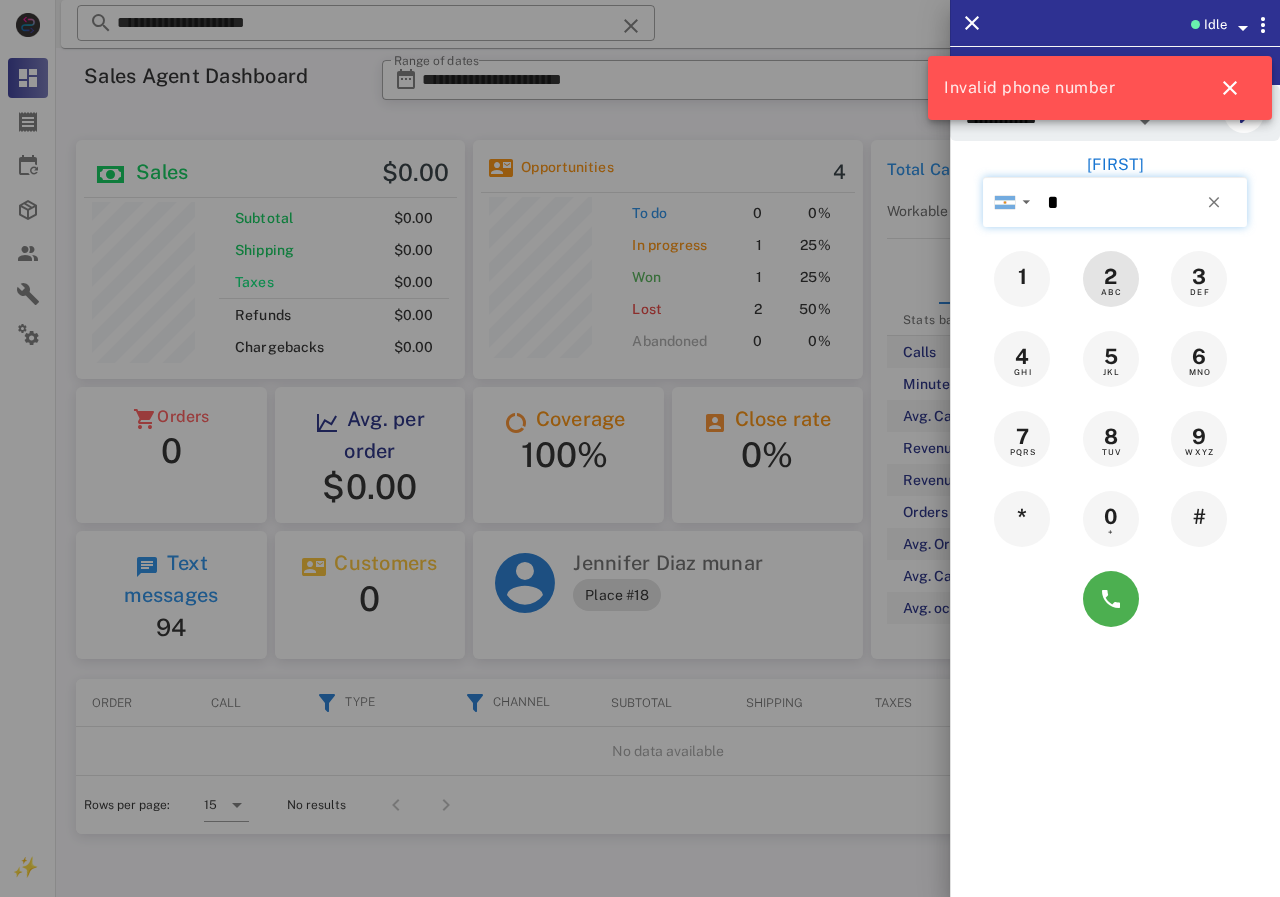 paste on "**********" 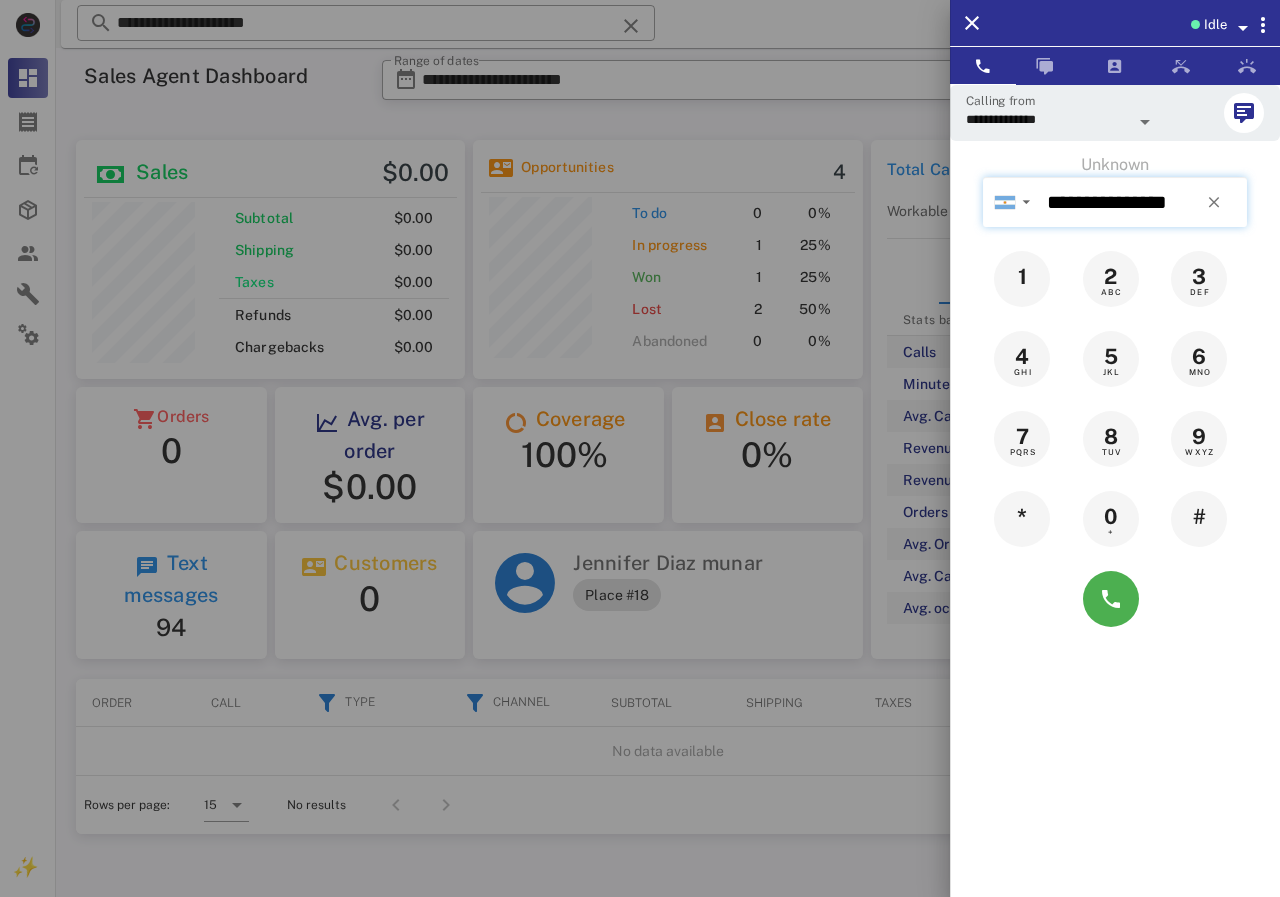 click on "**********" at bounding box center [1143, 202] 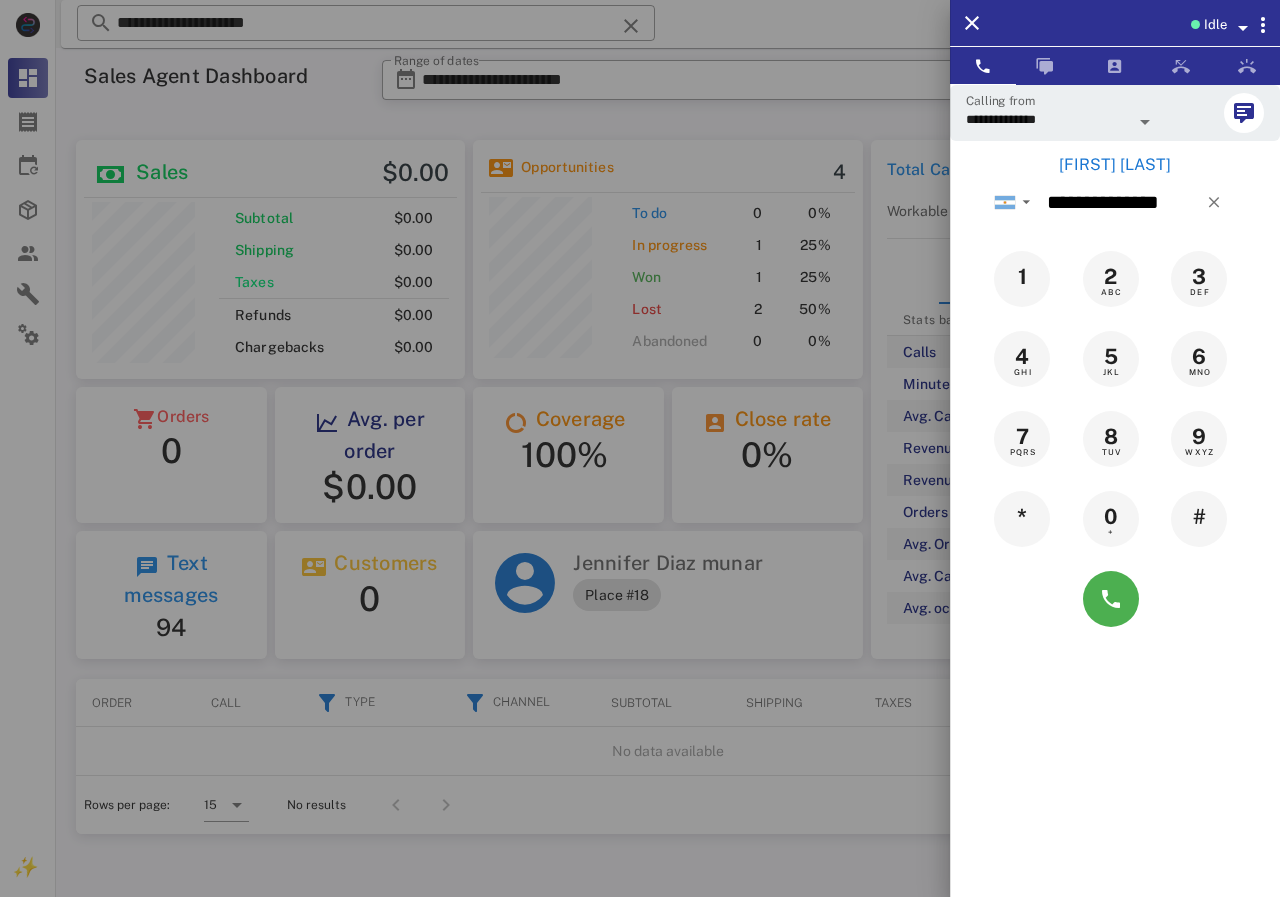 click on "RUTH PORTALES" at bounding box center (1115, 165) 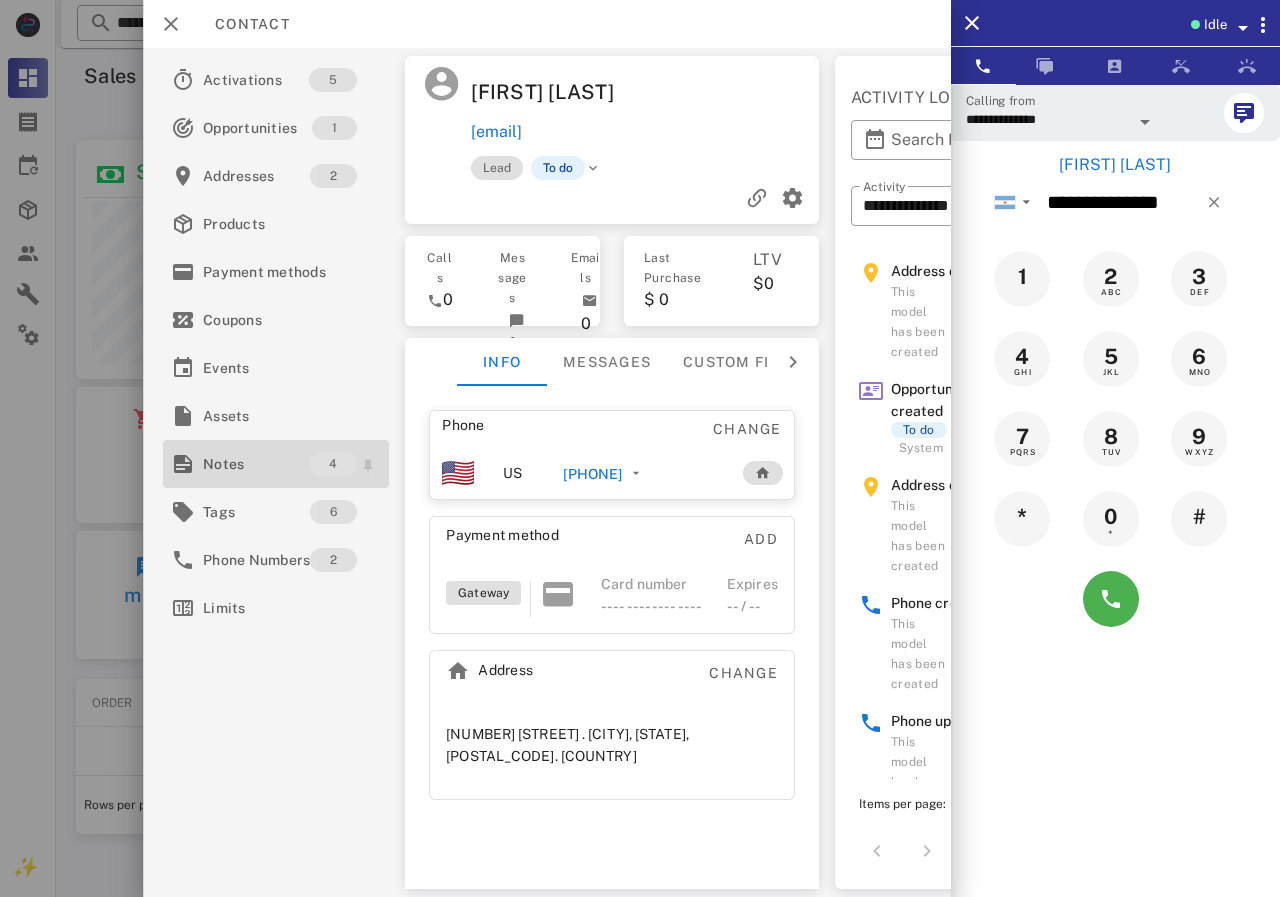 click on "Notes" at bounding box center [256, 464] 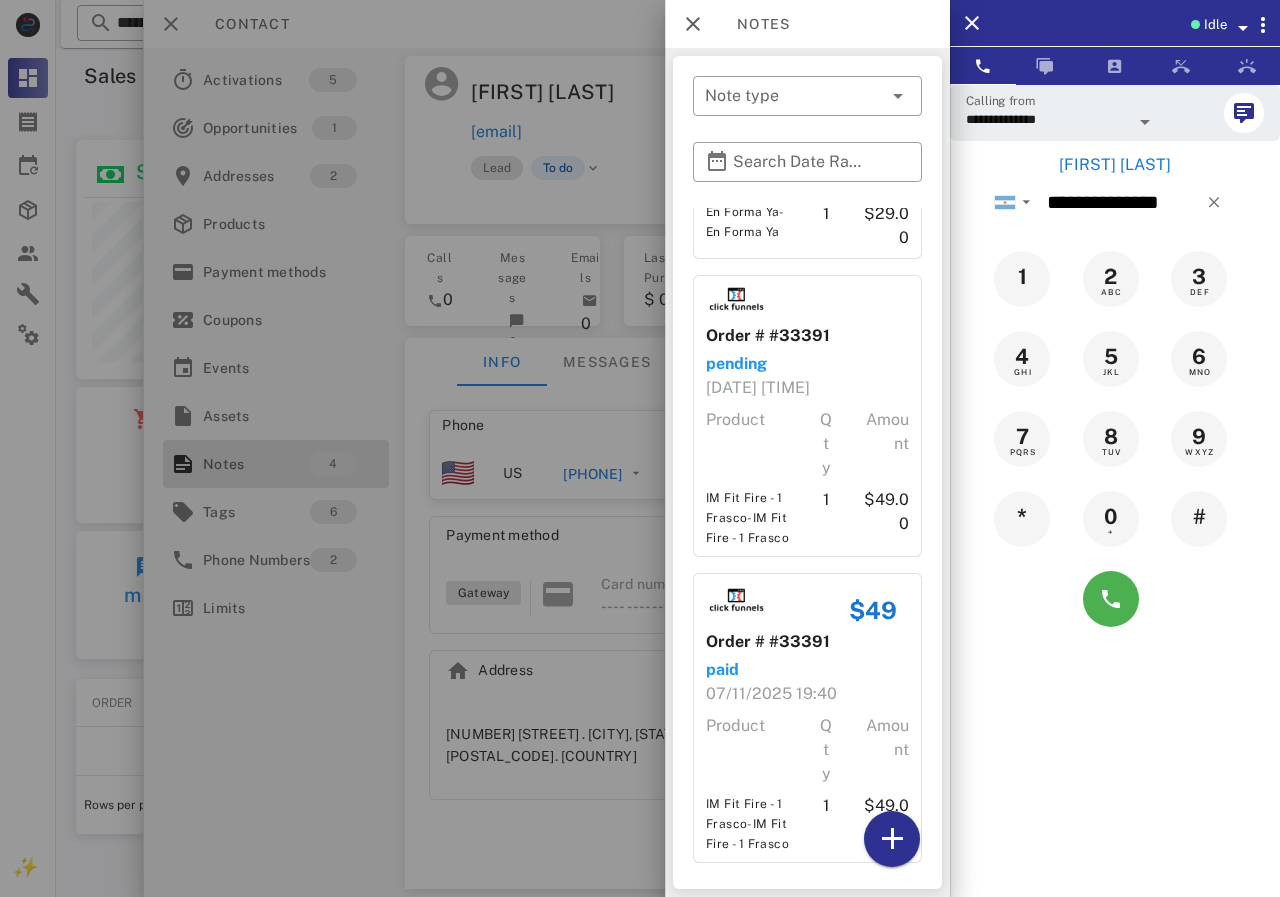 scroll, scrollTop: 519, scrollLeft: 0, axis: vertical 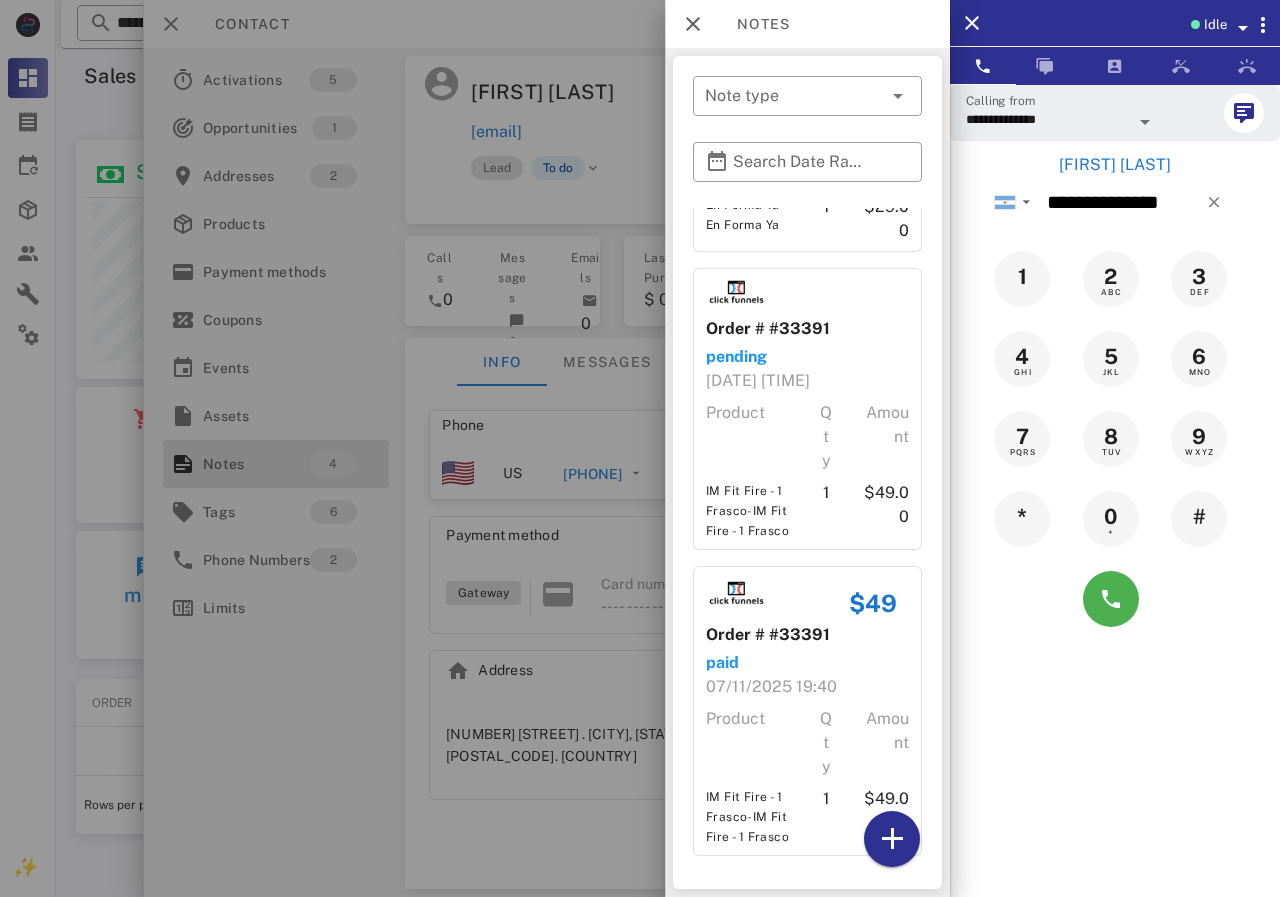 click at bounding box center (640, 448) 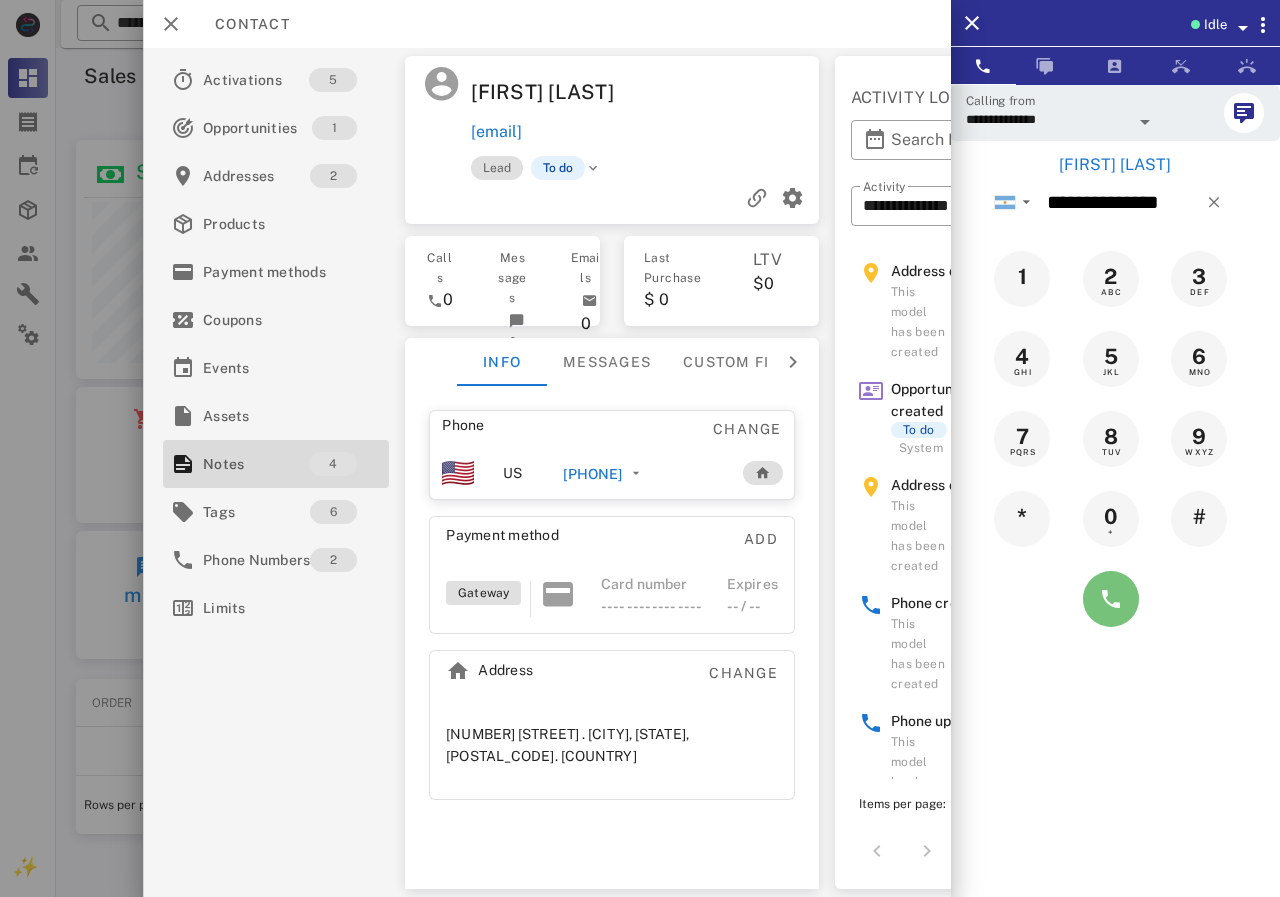 click at bounding box center [1111, 599] 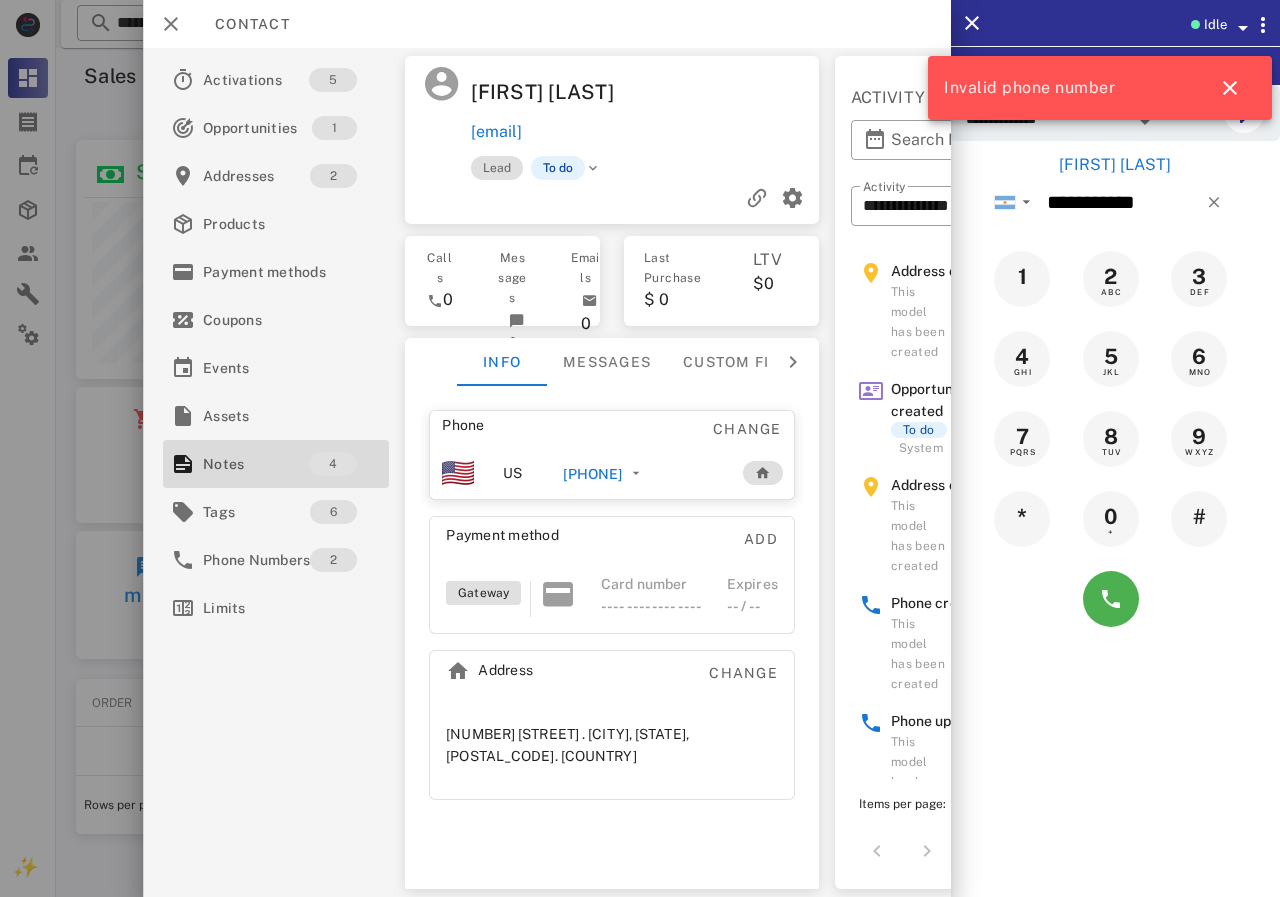 click on "+543814786935" at bounding box center (592, 474) 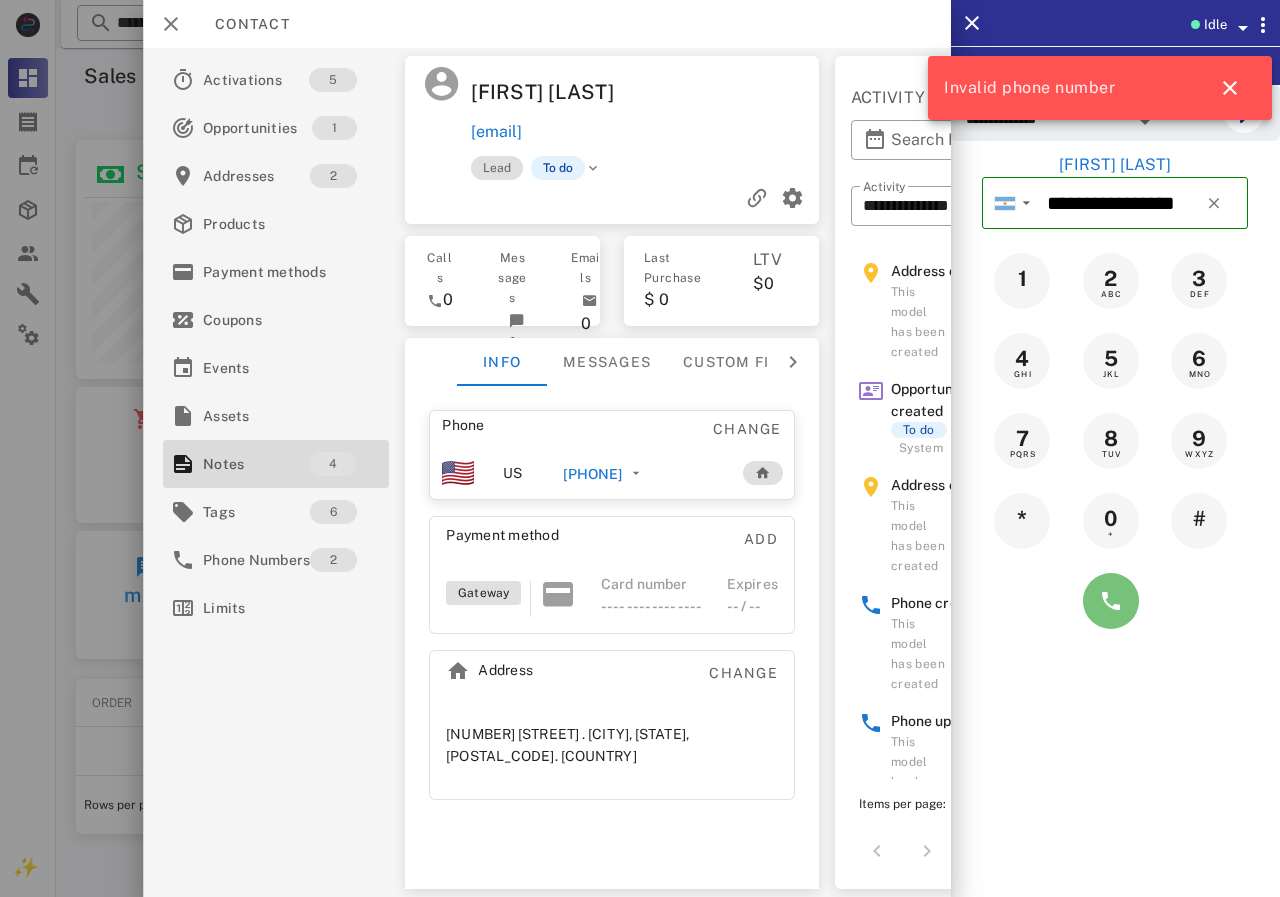 click at bounding box center [1111, 601] 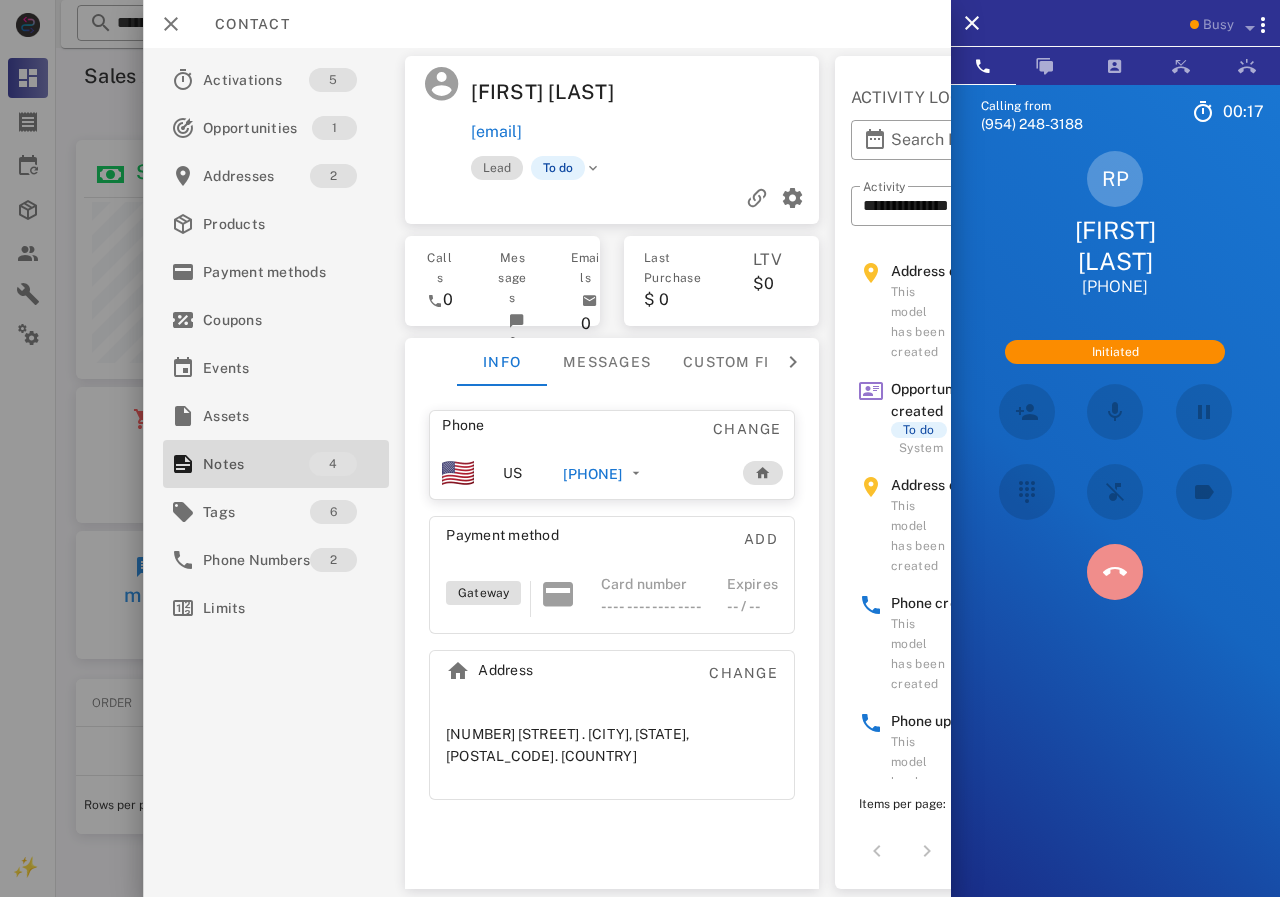 click at bounding box center [1115, 572] 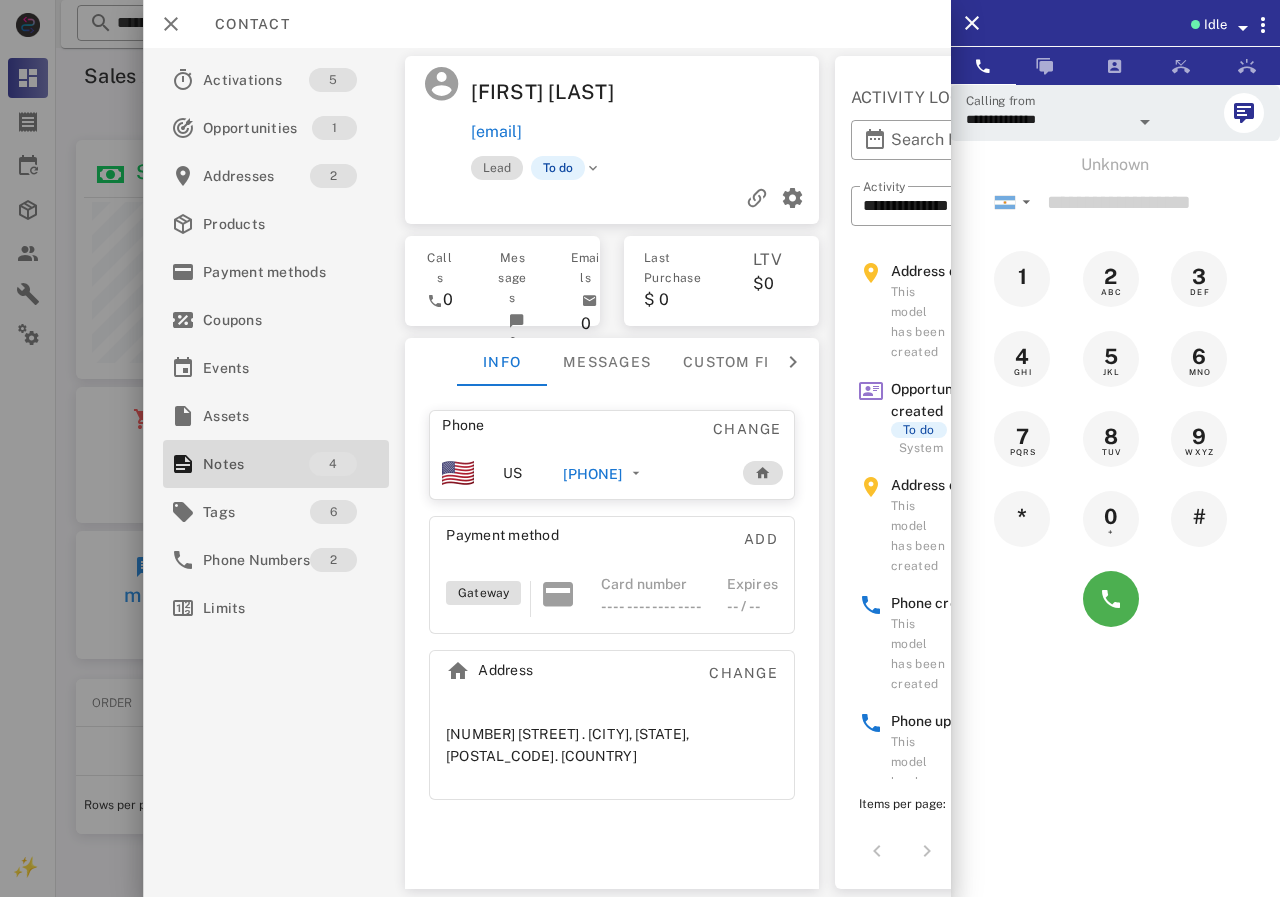 click on "+543814786935" at bounding box center [592, 474] 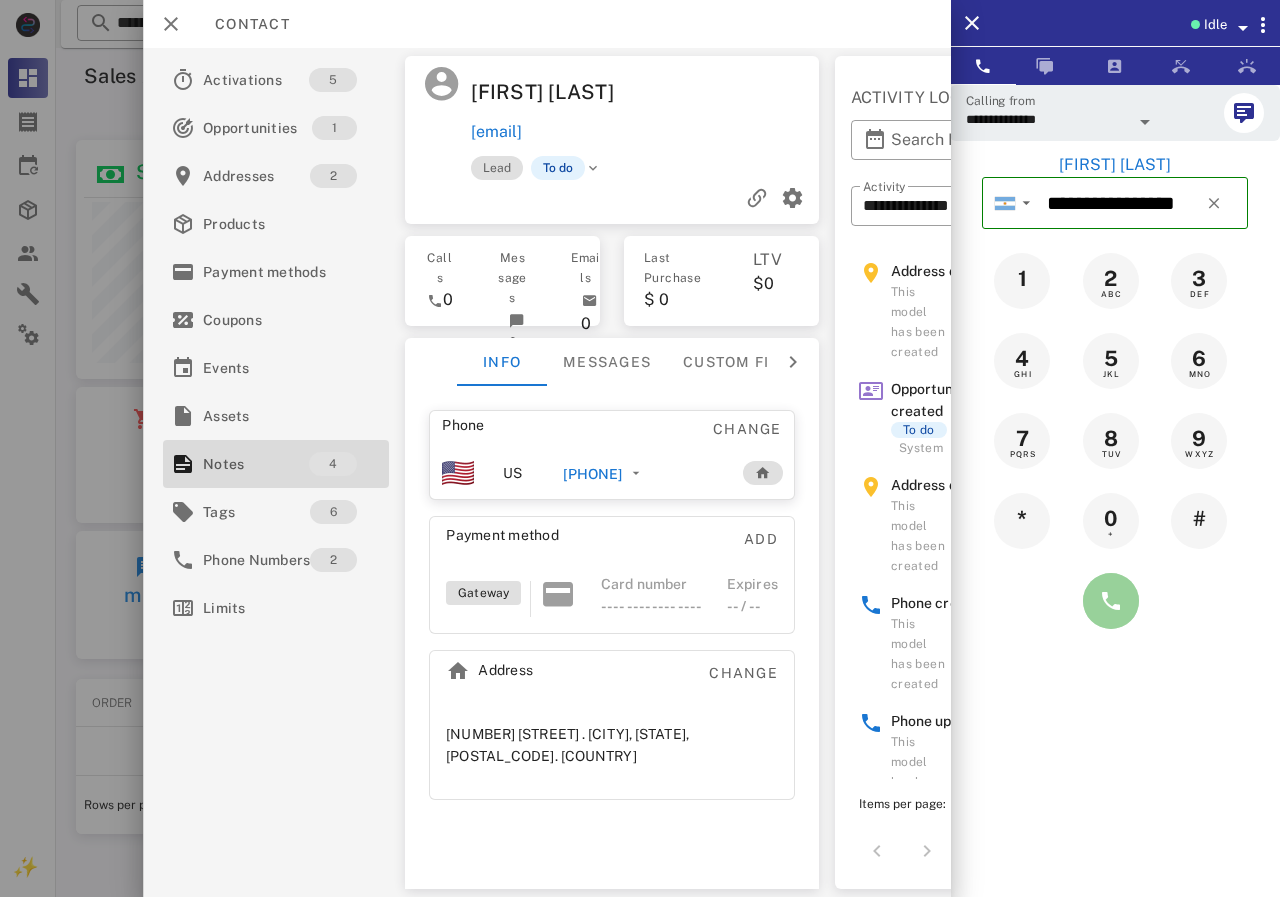 click at bounding box center [1111, 601] 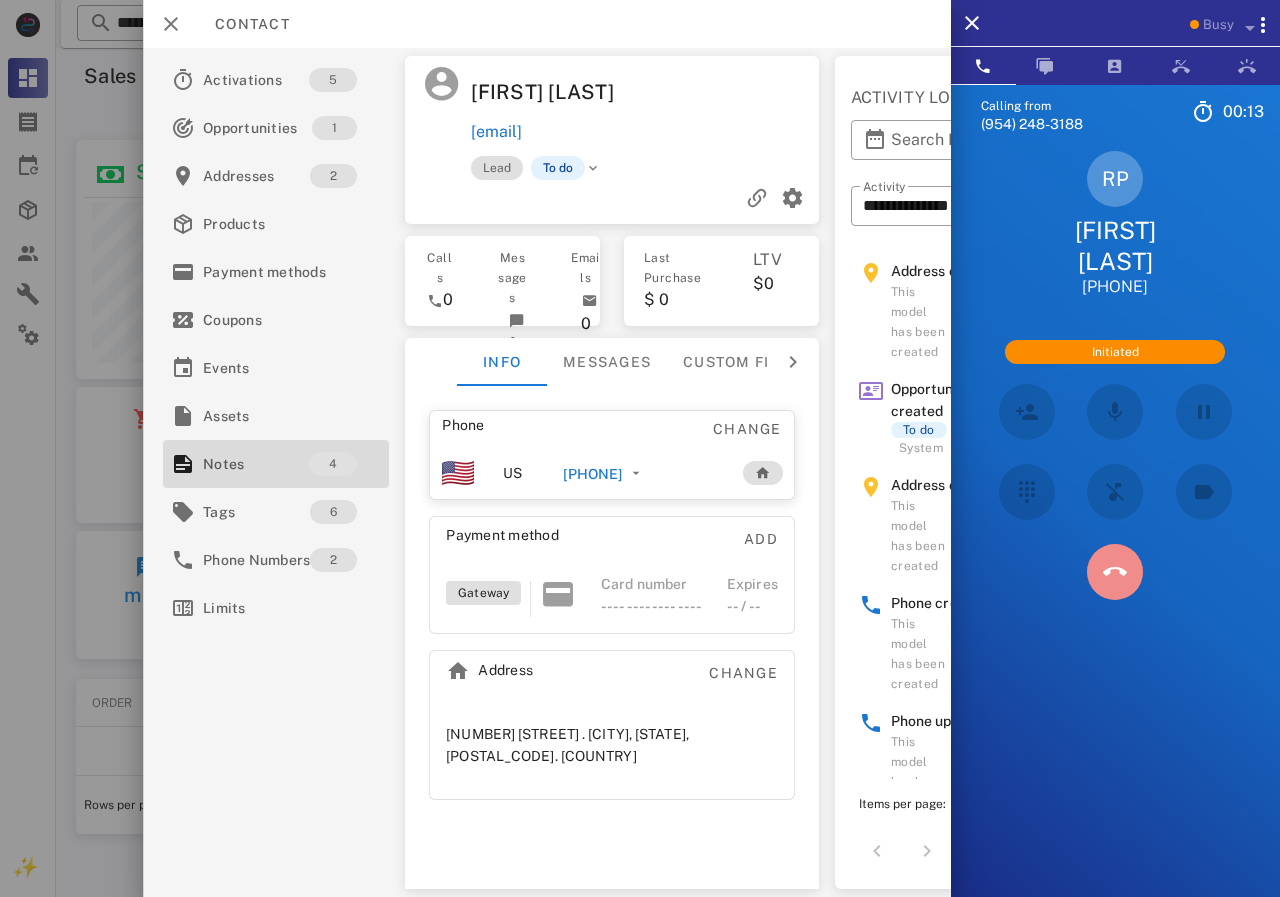 click at bounding box center [1115, 572] 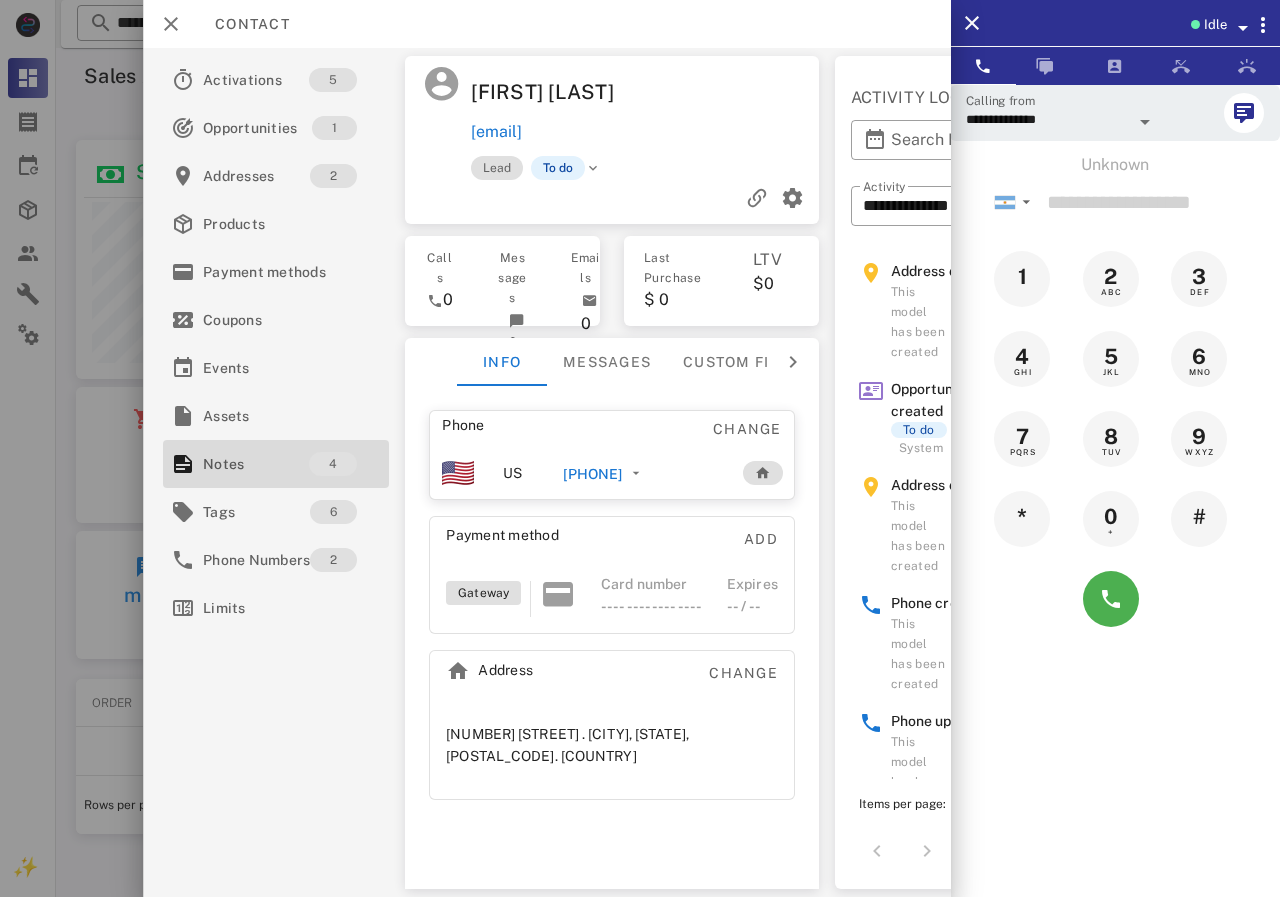 click on "+543814786935" at bounding box center (592, 474) 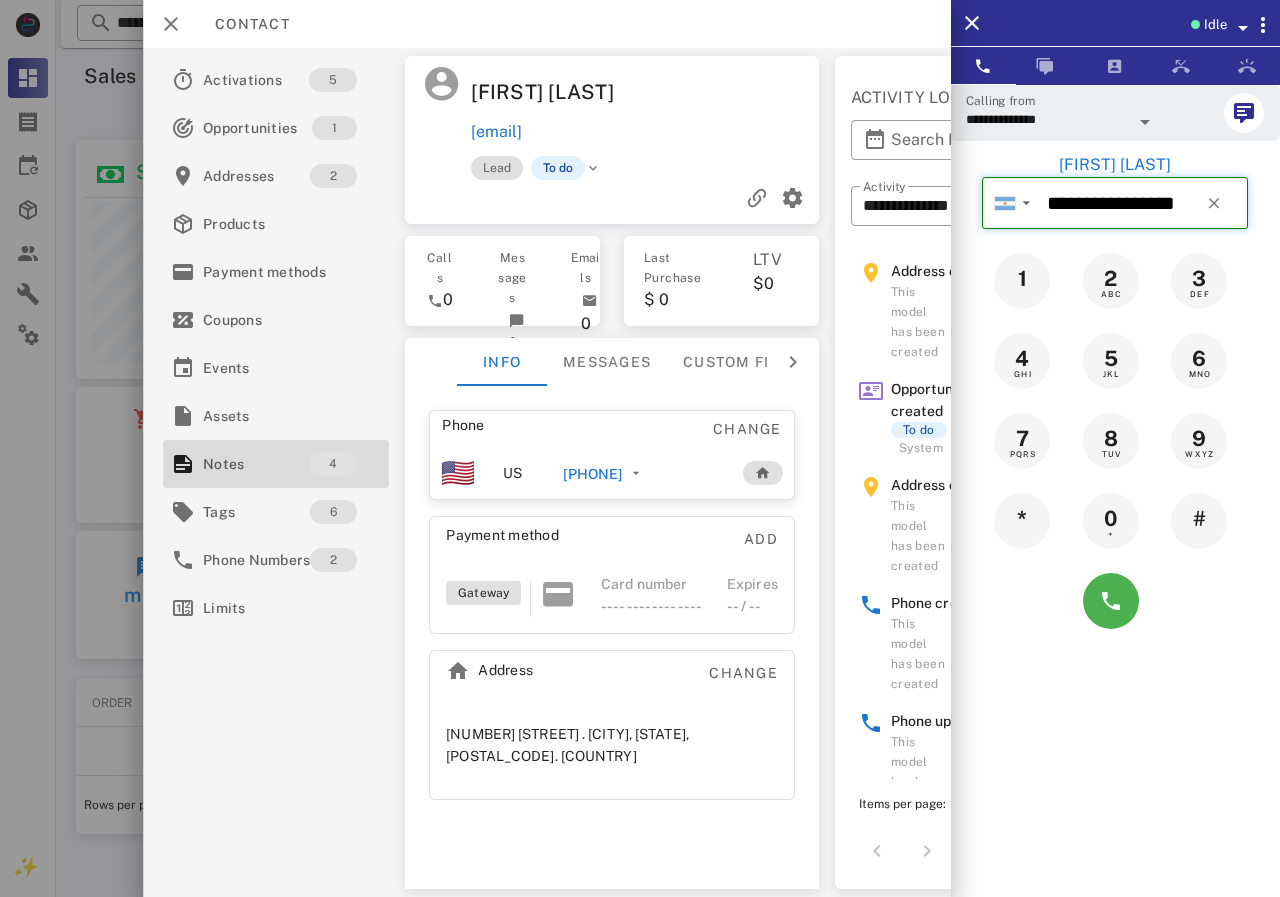 click on "**********" at bounding box center (1143, 203) 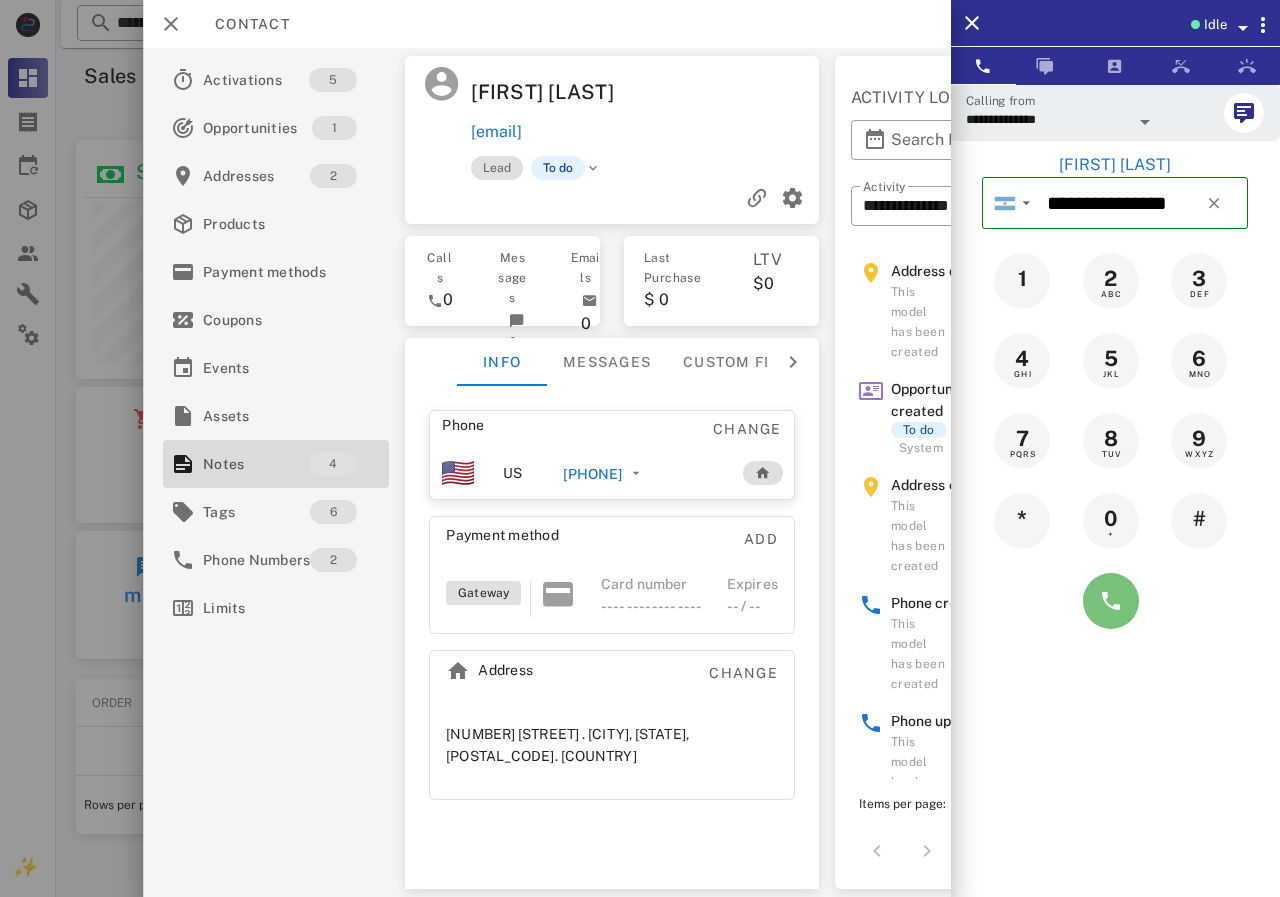 click at bounding box center (1111, 601) 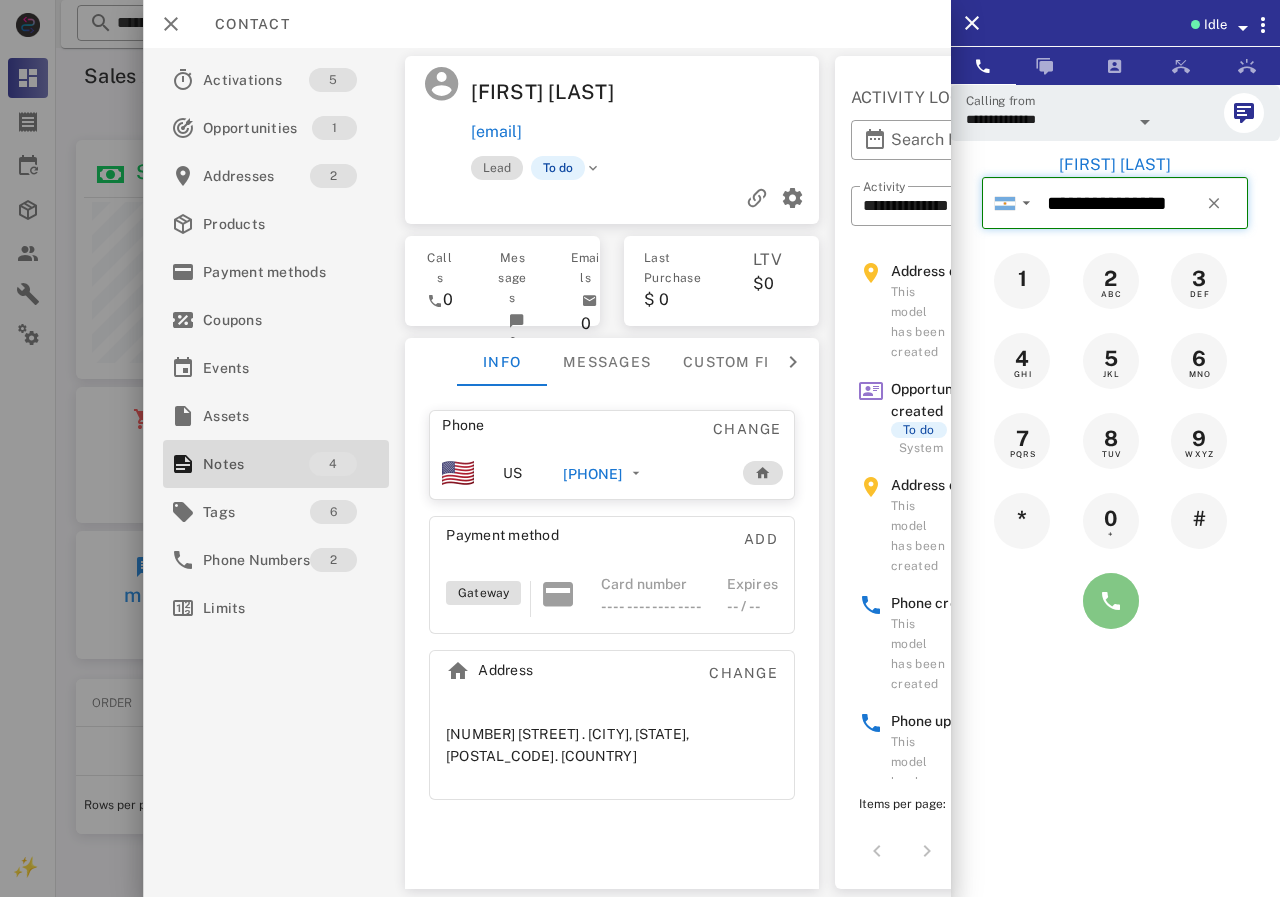 type on "**********" 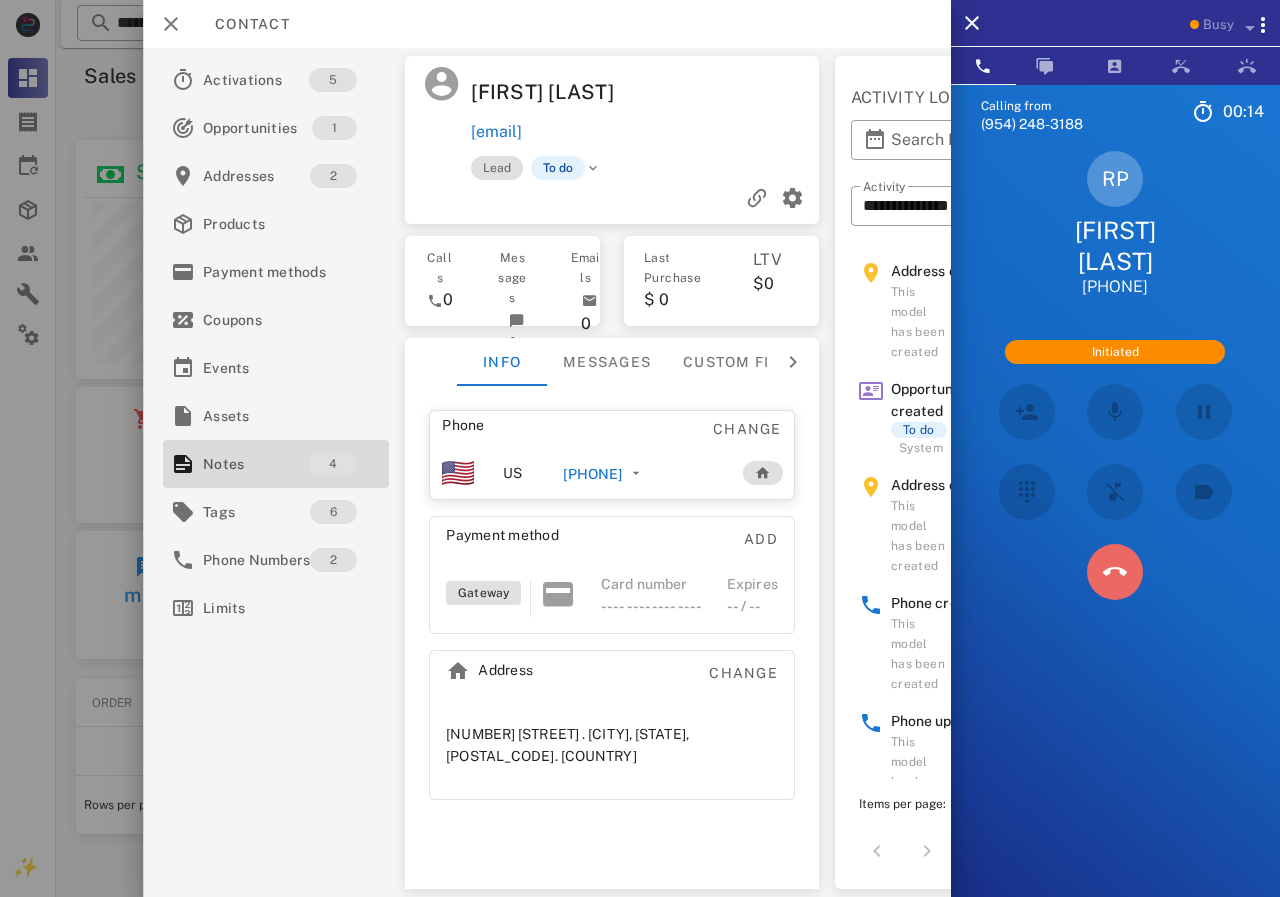 click at bounding box center (1115, 572) 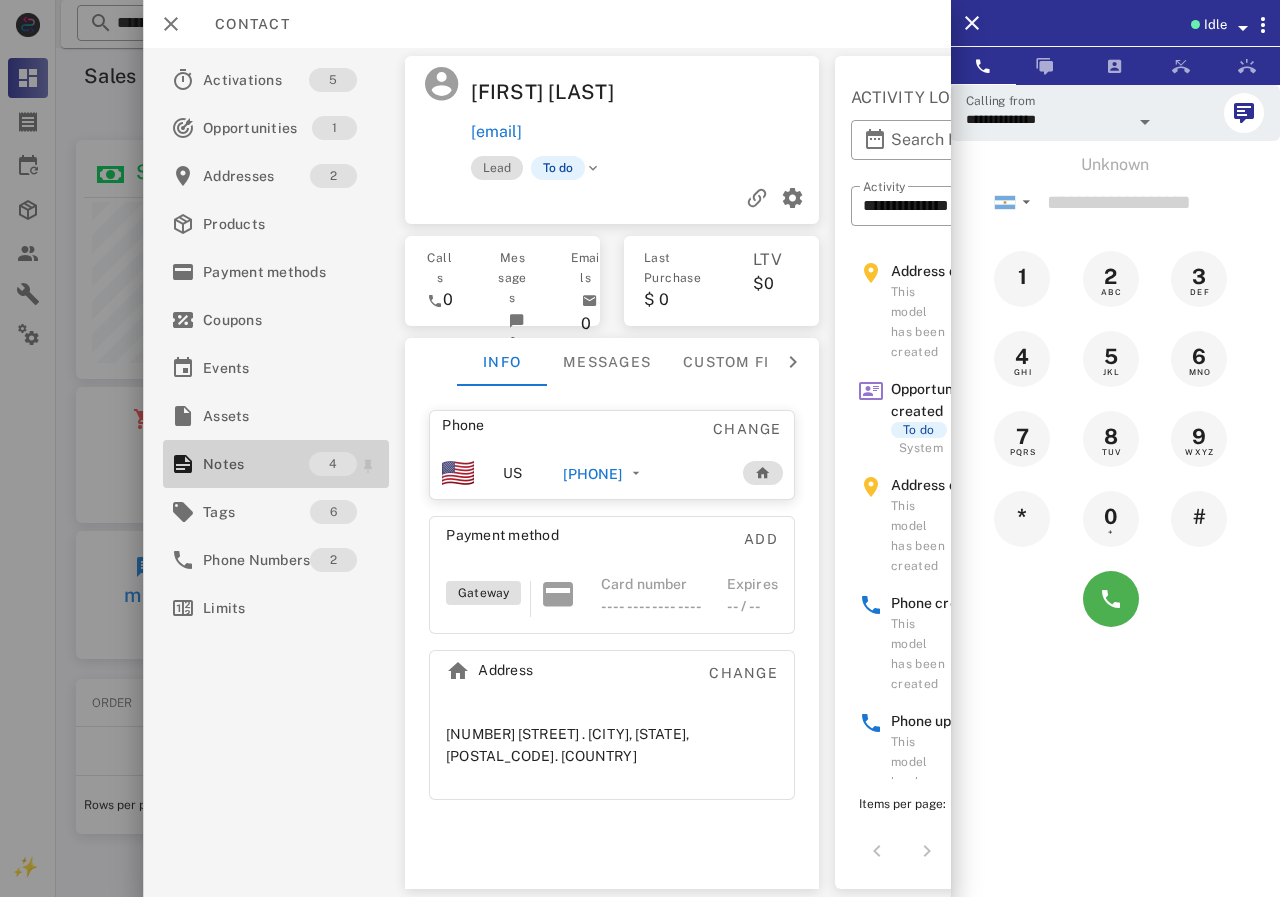click on "Notes" at bounding box center (256, 464) 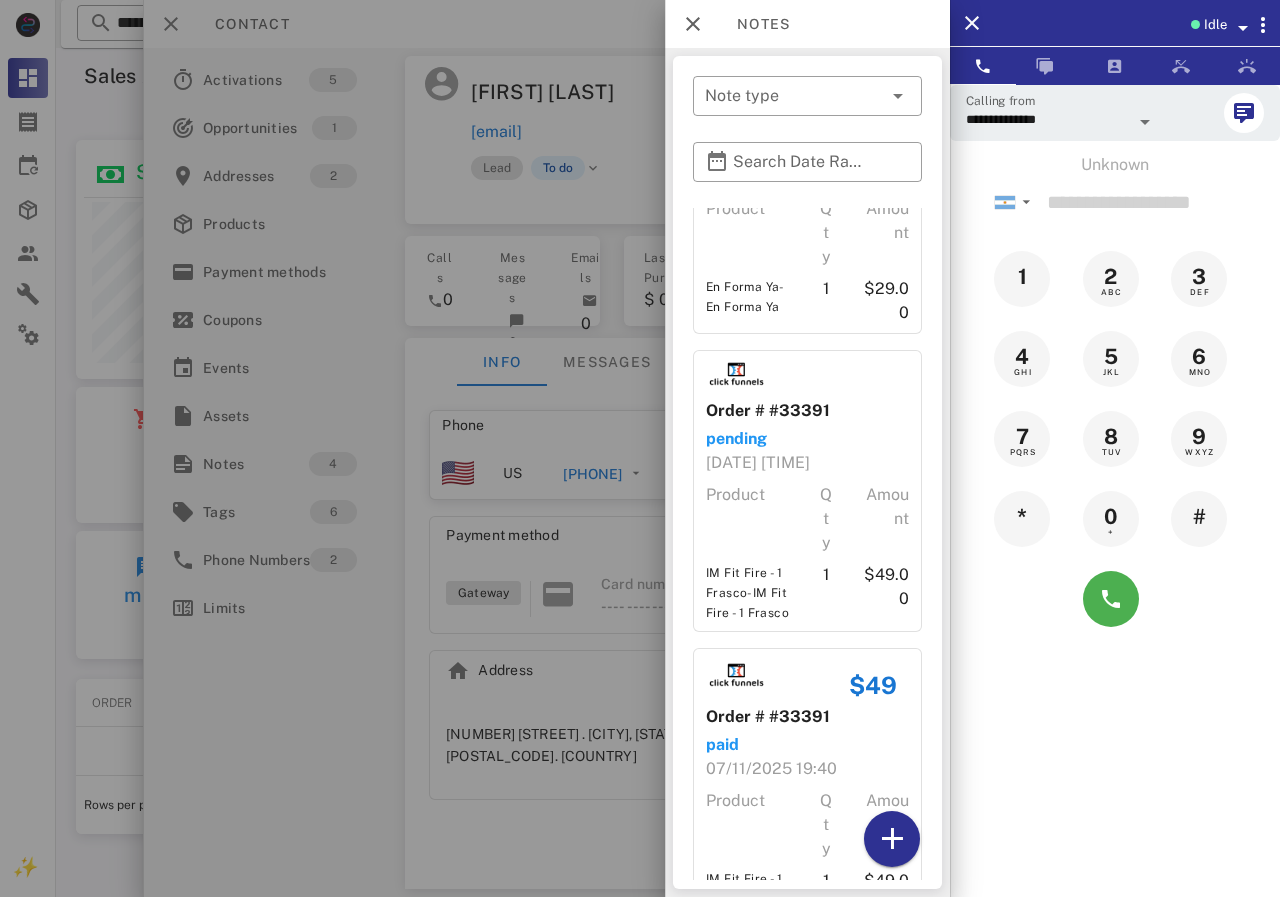 scroll, scrollTop: 519, scrollLeft: 0, axis: vertical 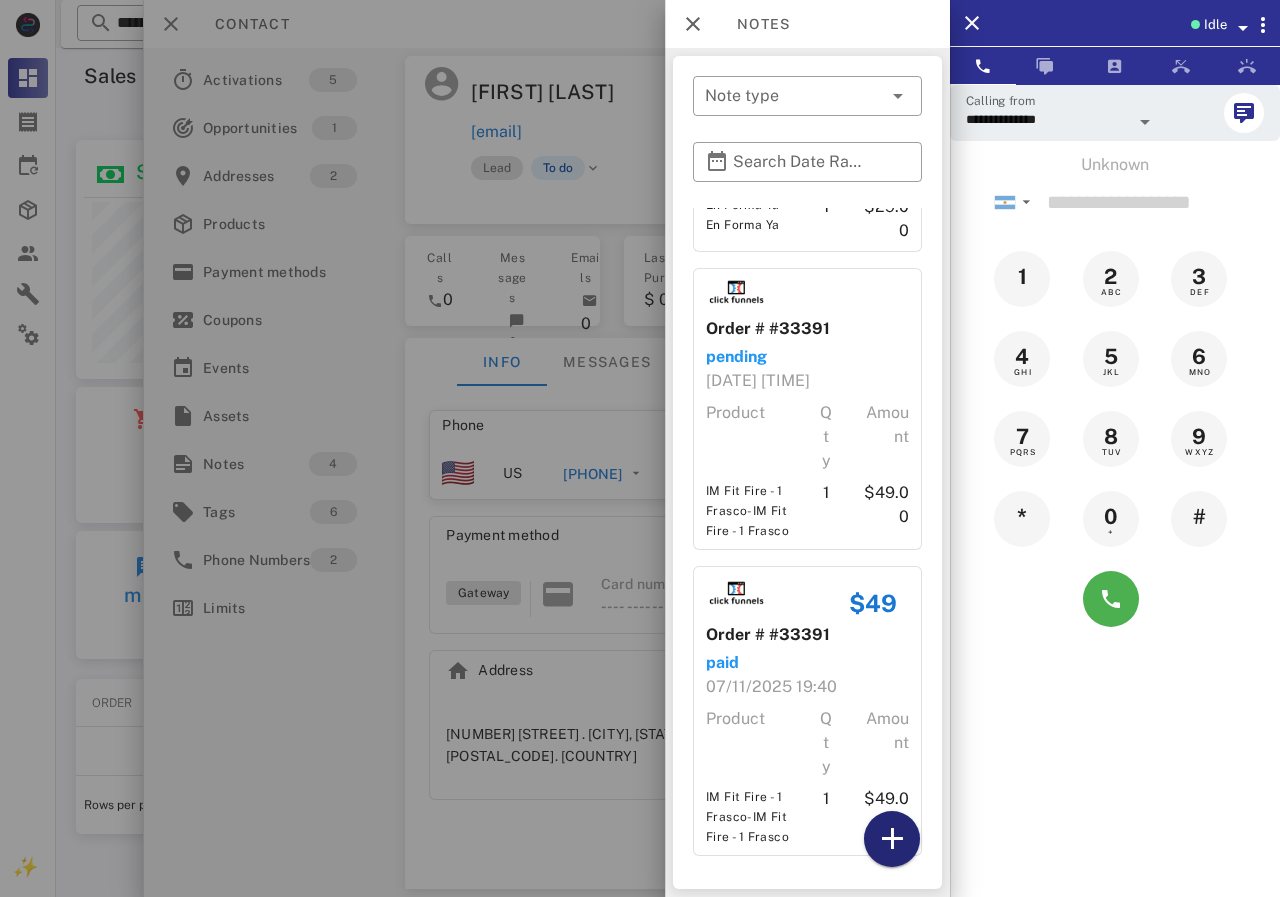 click at bounding box center (892, 839) 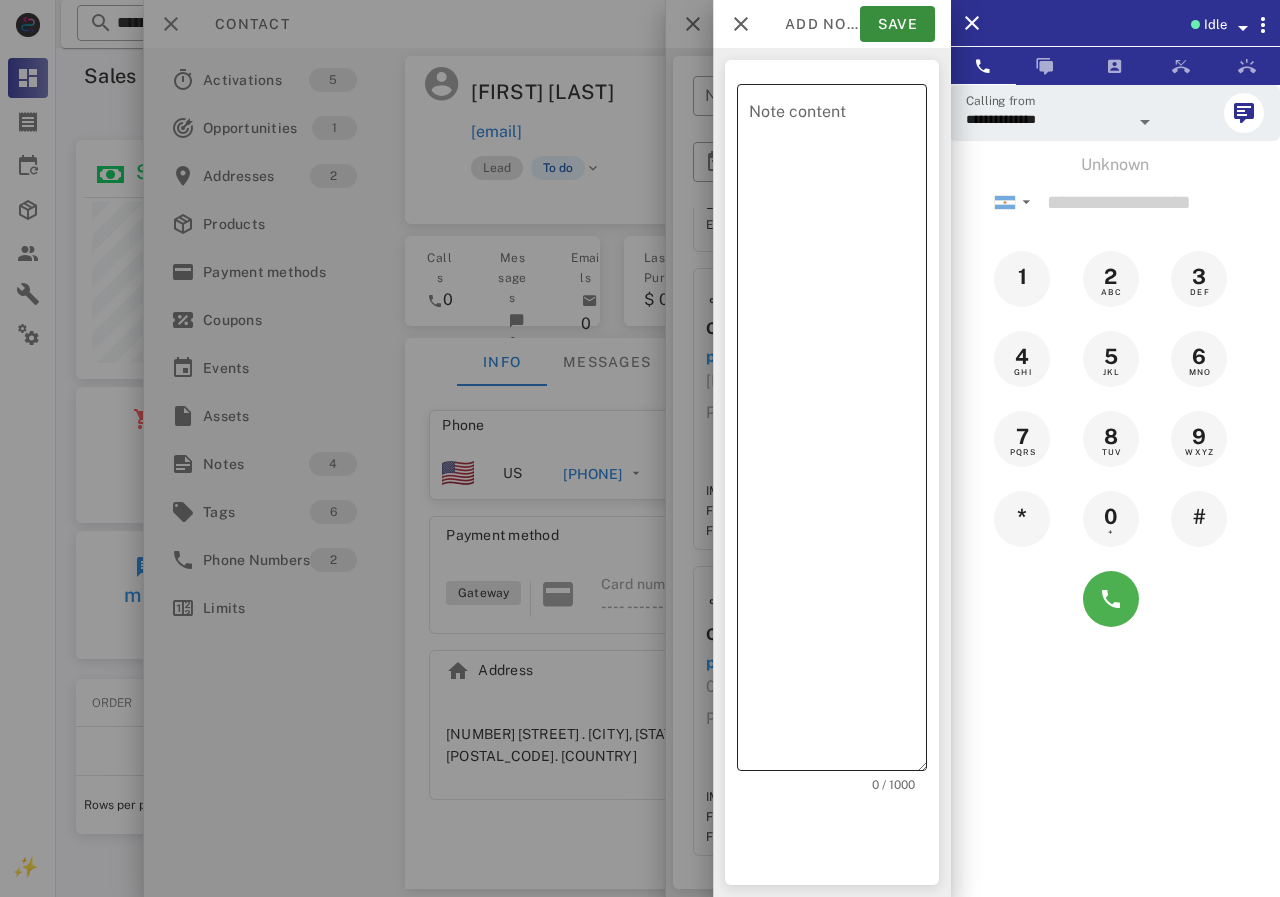 click on "Note content" at bounding box center (838, 432) 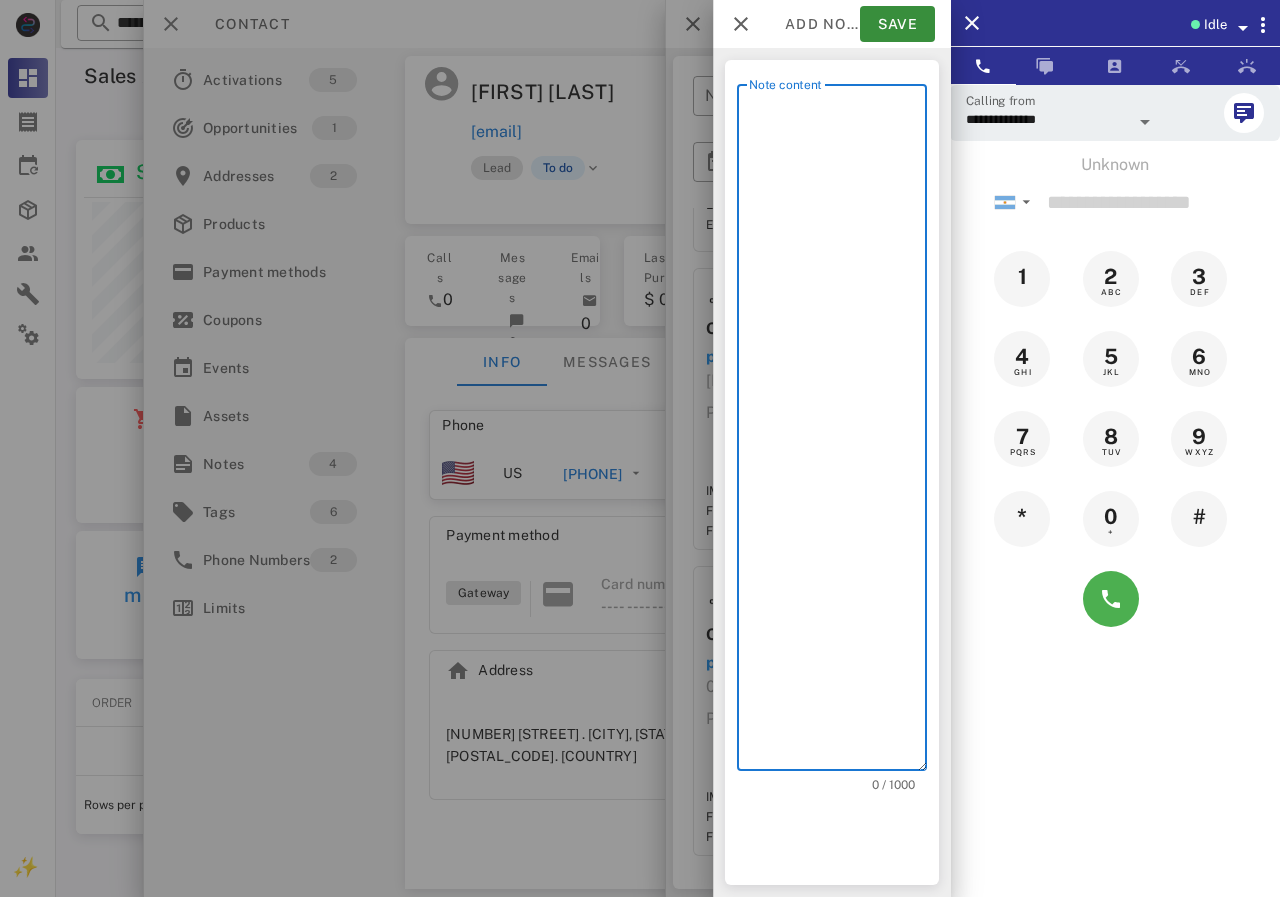 scroll, scrollTop: 240, scrollLeft: 390, axis: both 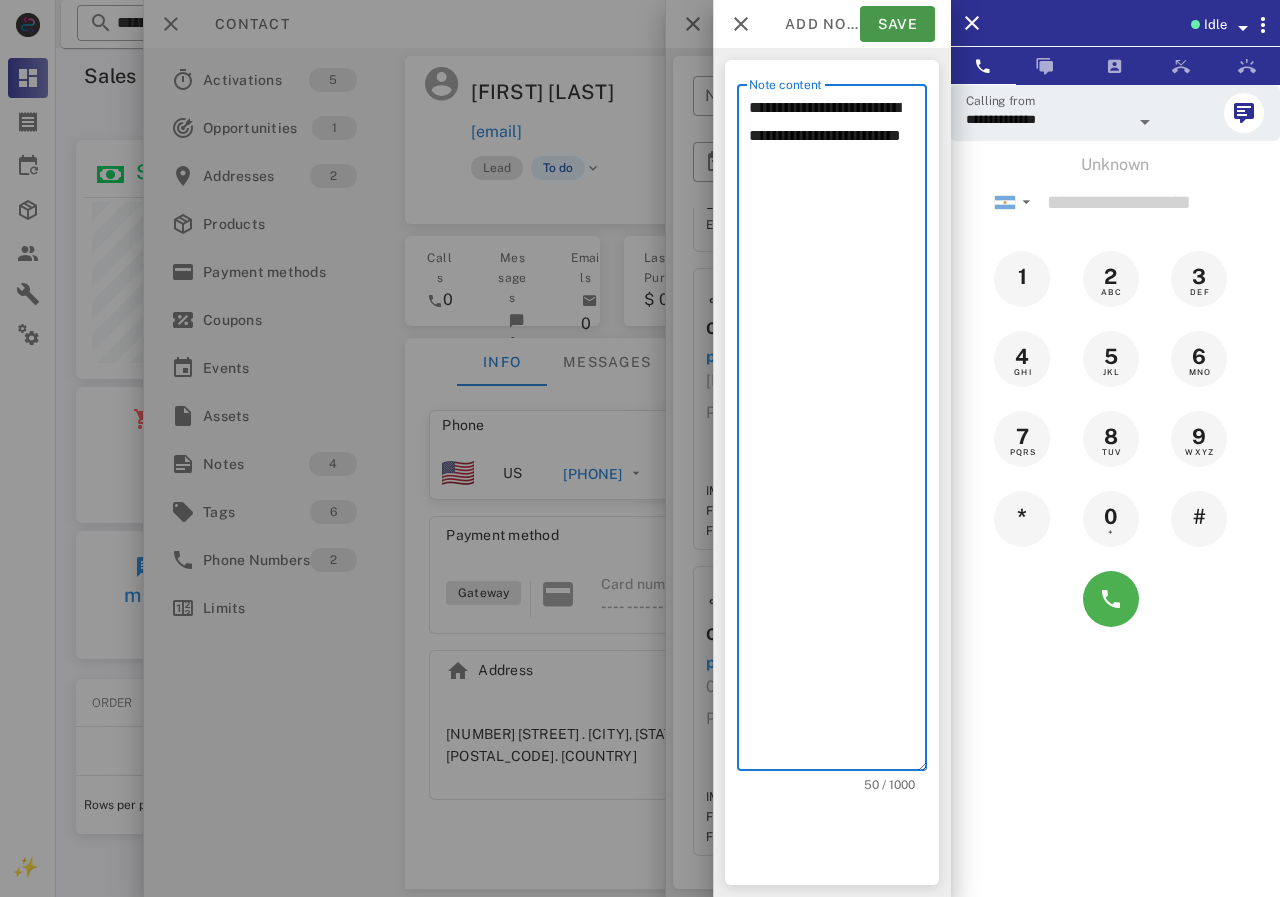 type on "**********" 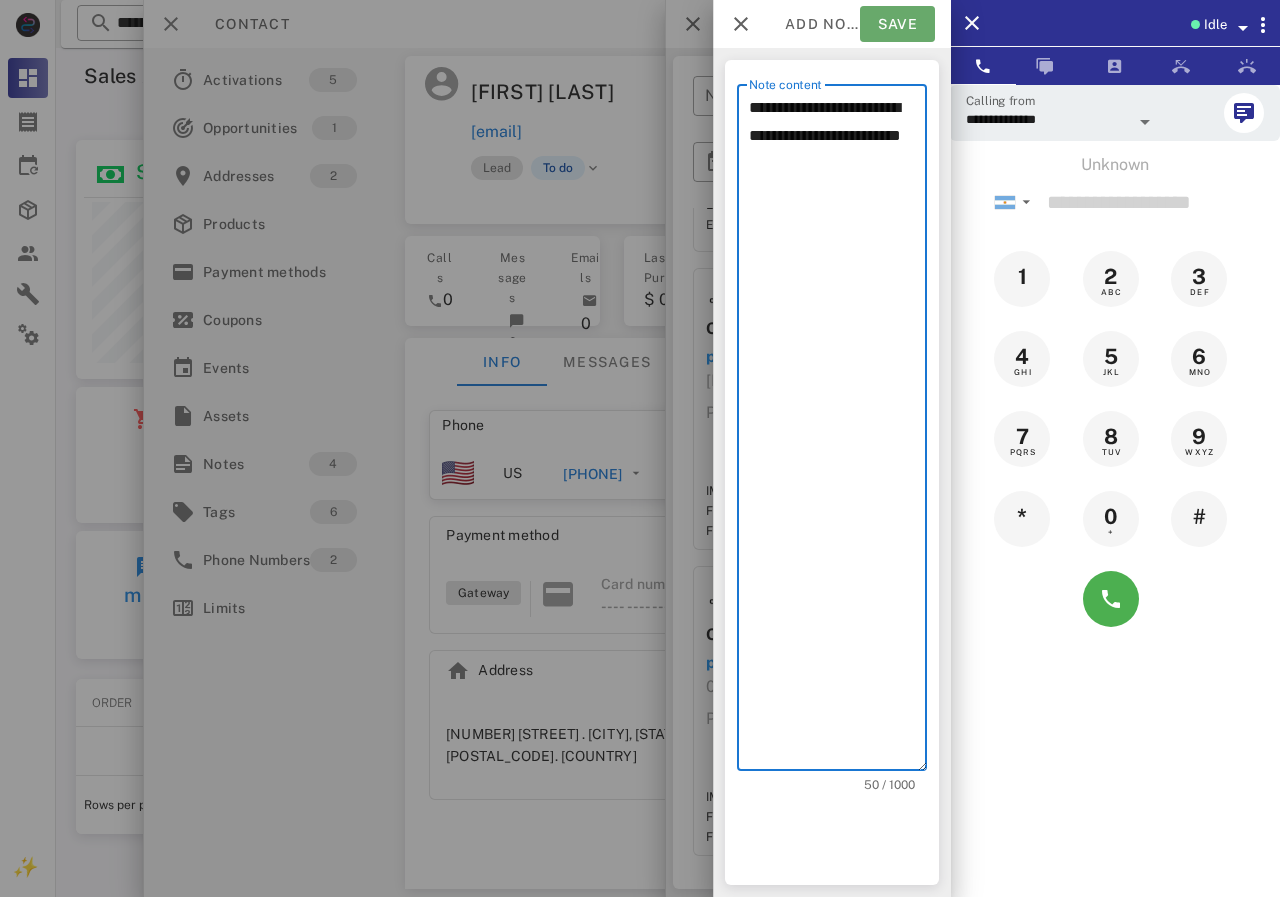 click on "Save" at bounding box center [897, 24] 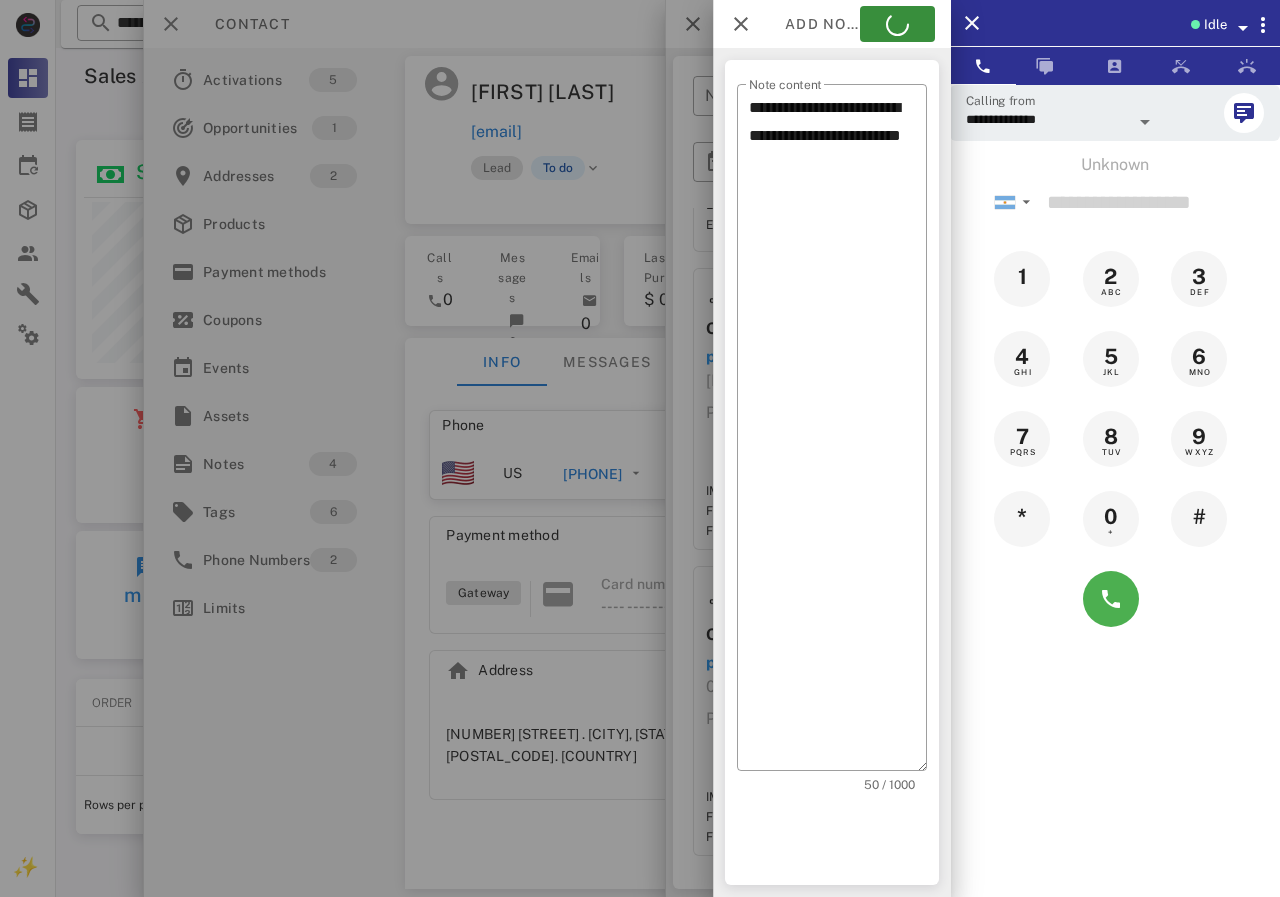 click at bounding box center [640, 448] 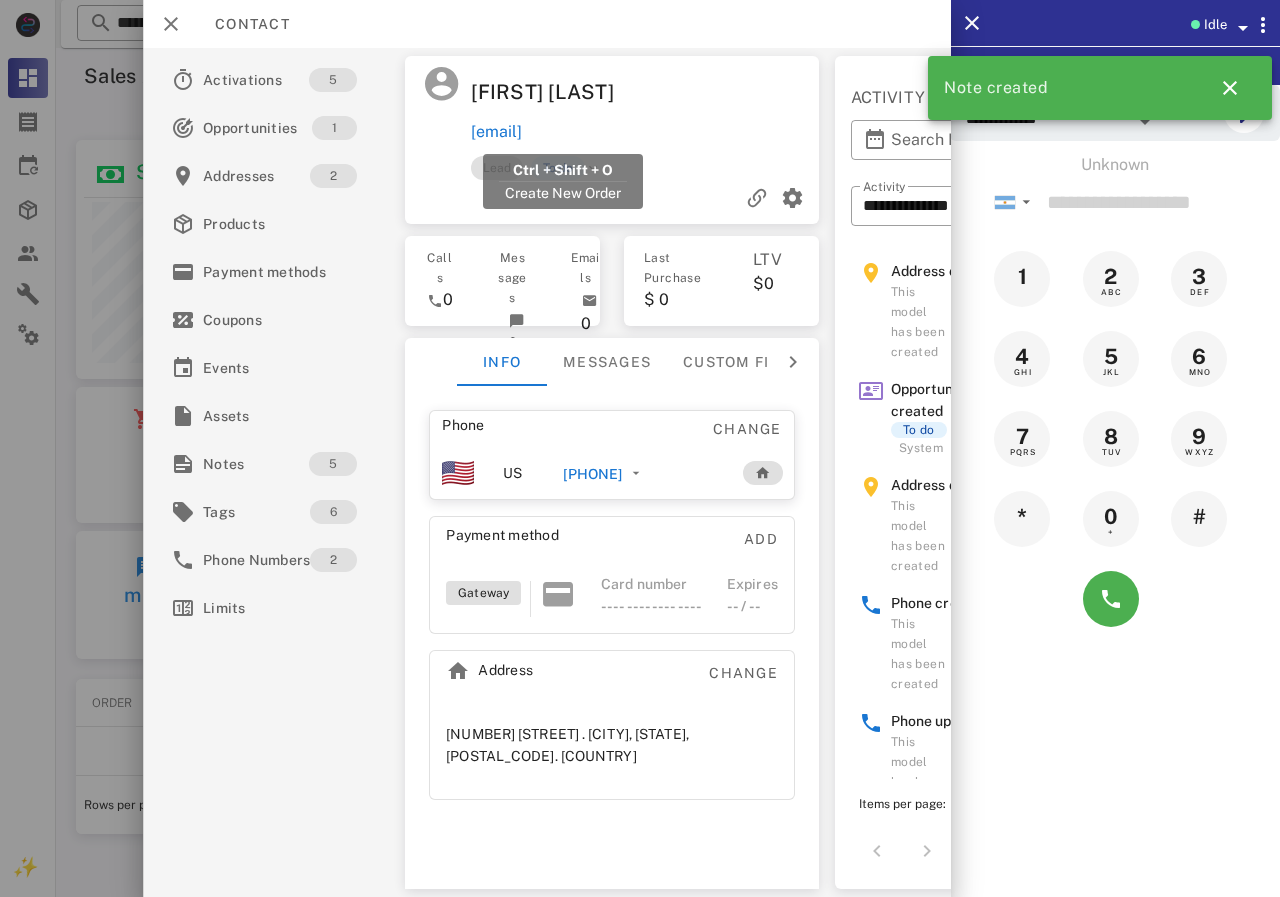 drag, startPoint x: 692, startPoint y: 138, endPoint x: 476, endPoint y: 134, distance: 216.03703 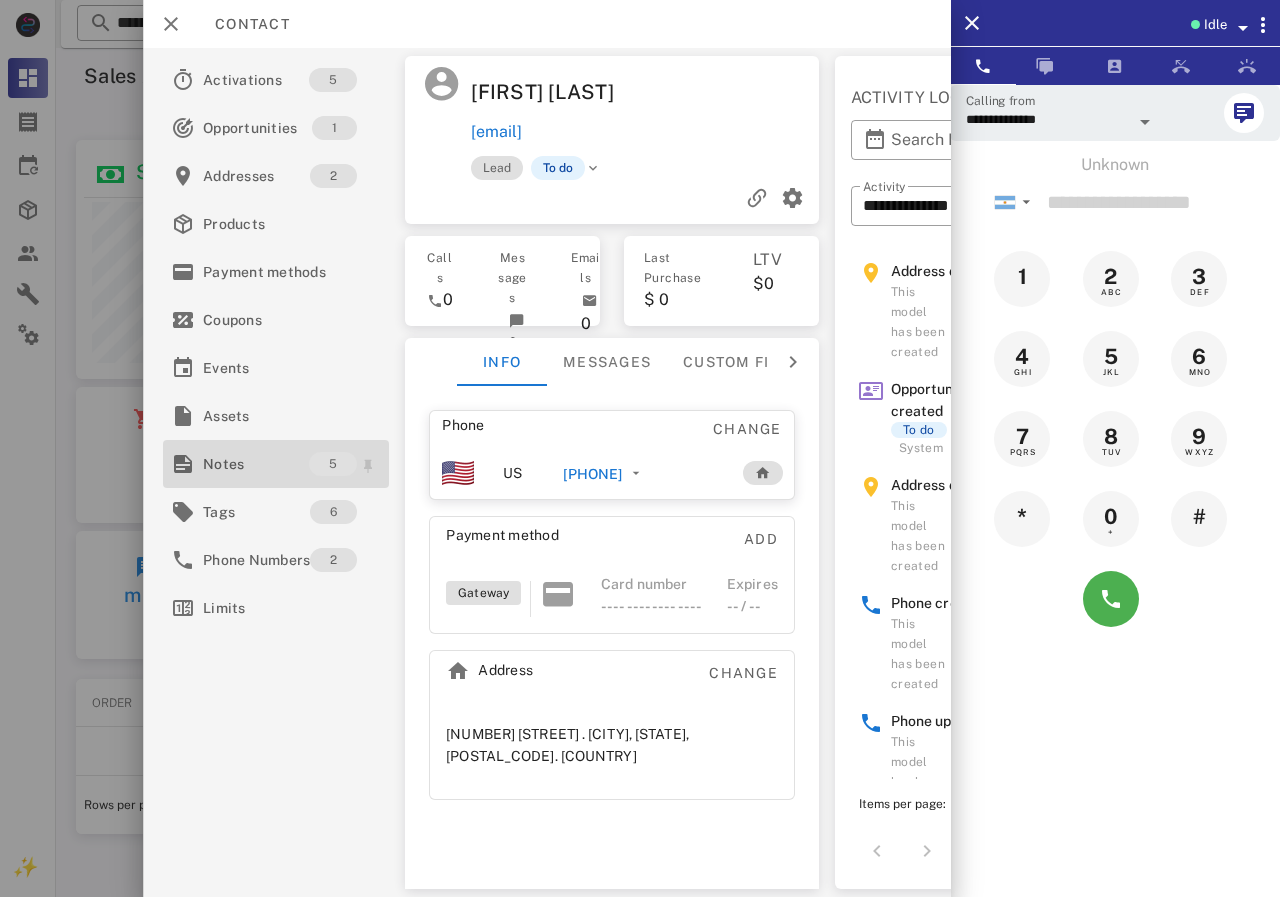 click on "Notes" at bounding box center (256, 464) 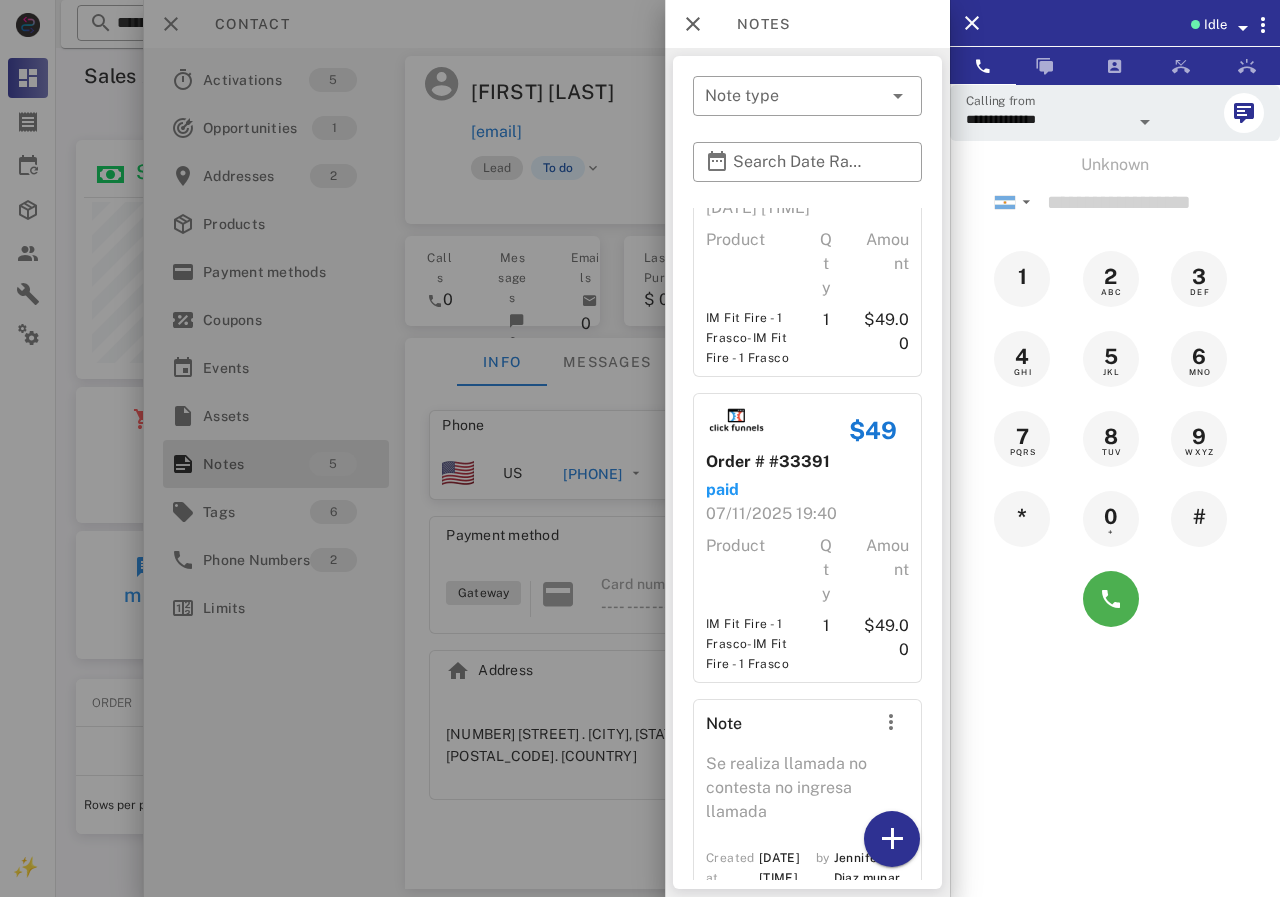 scroll, scrollTop: 753, scrollLeft: 0, axis: vertical 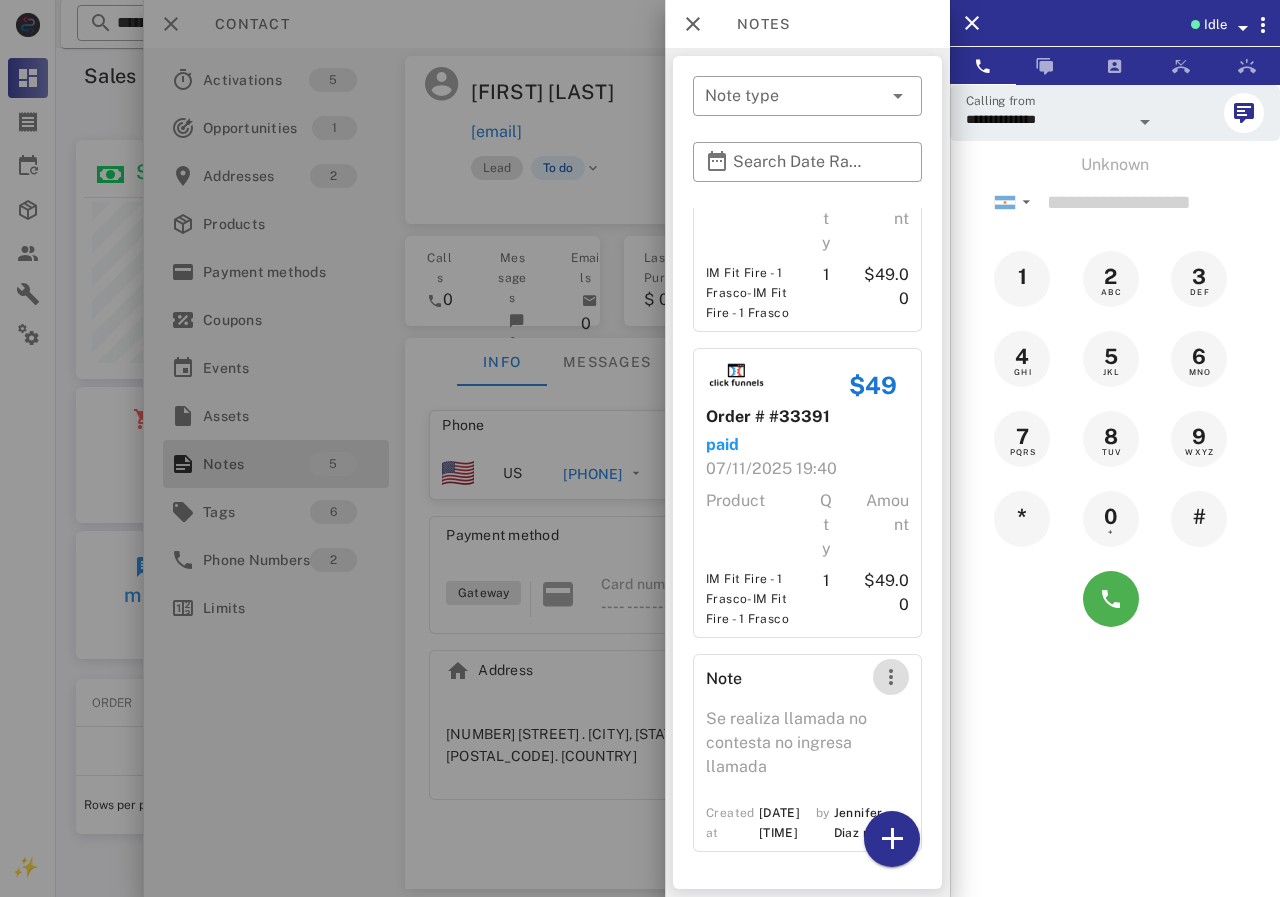 click at bounding box center (891, 677) 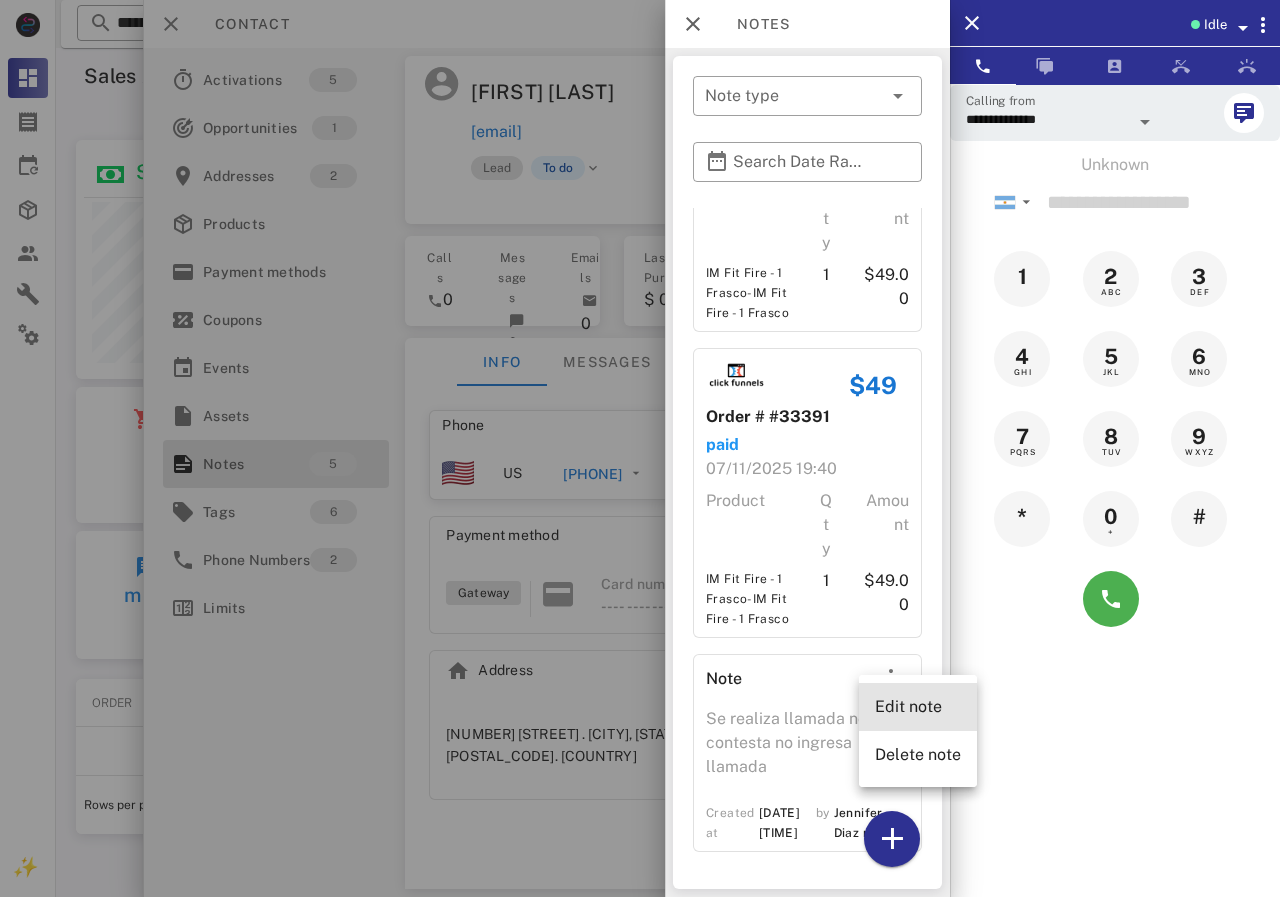 click on "Edit note" at bounding box center (918, 706) 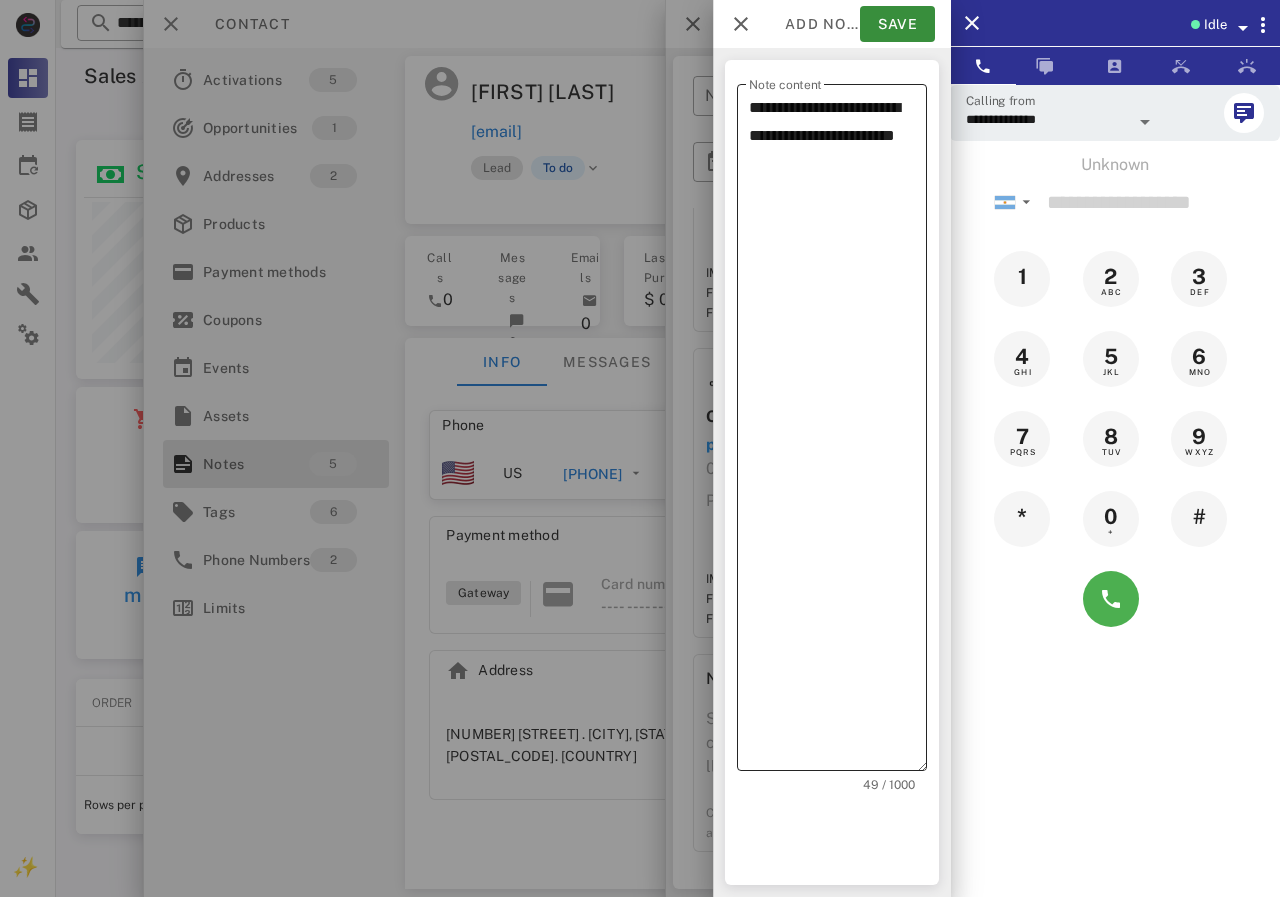 click on "**********" at bounding box center (838, 432) 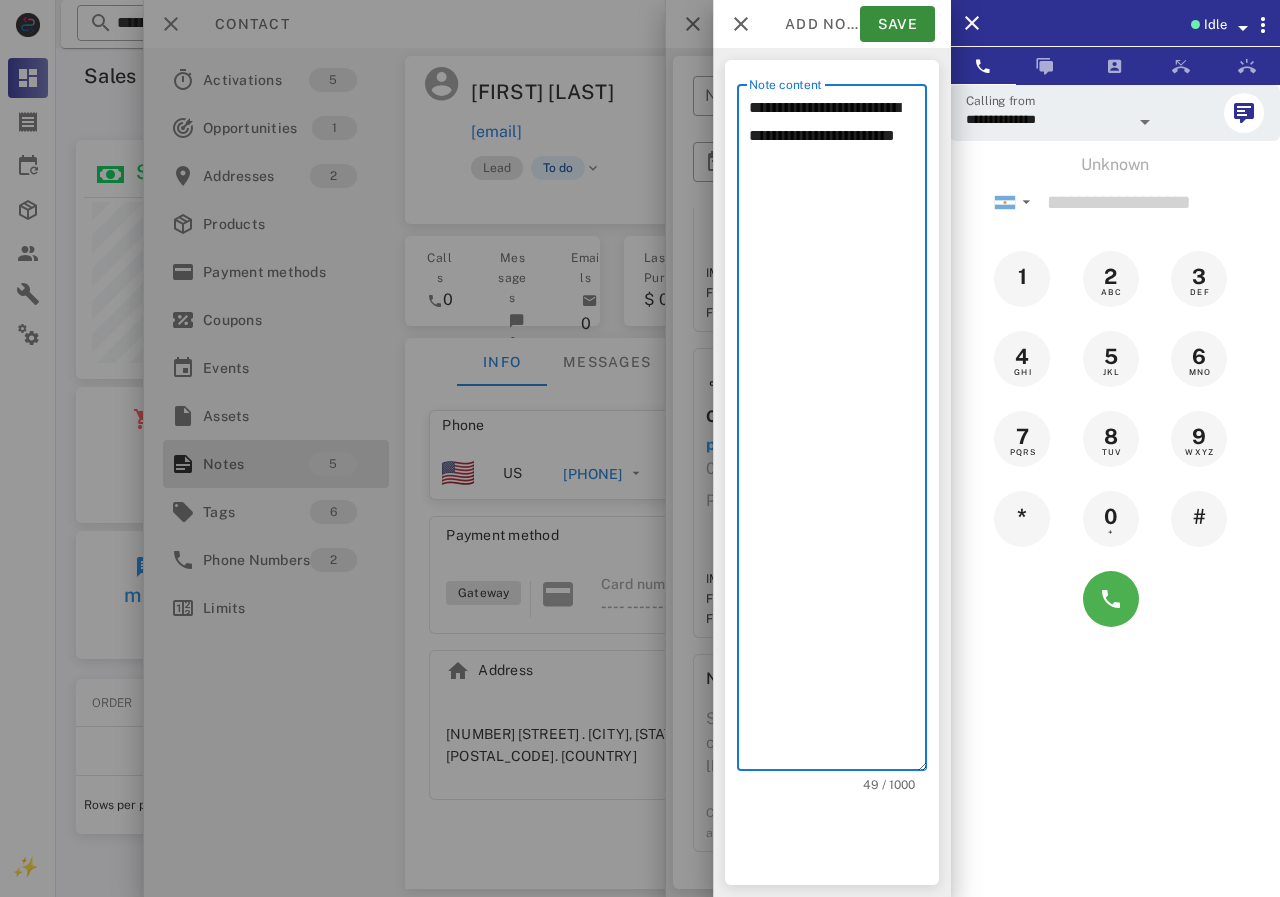 scroll, scrollTop: 240, scrollLeft: 390, axis: both 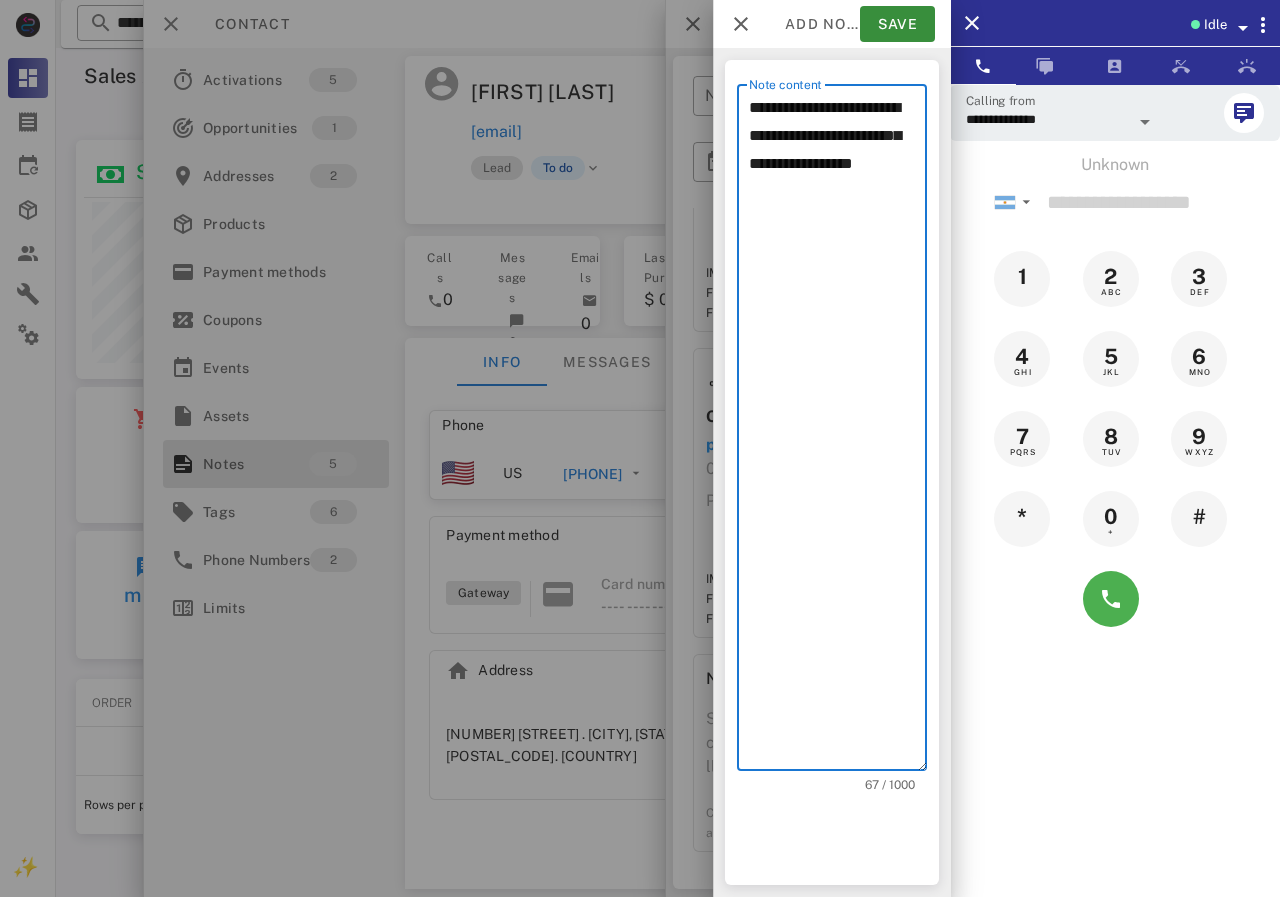paste on "**********" 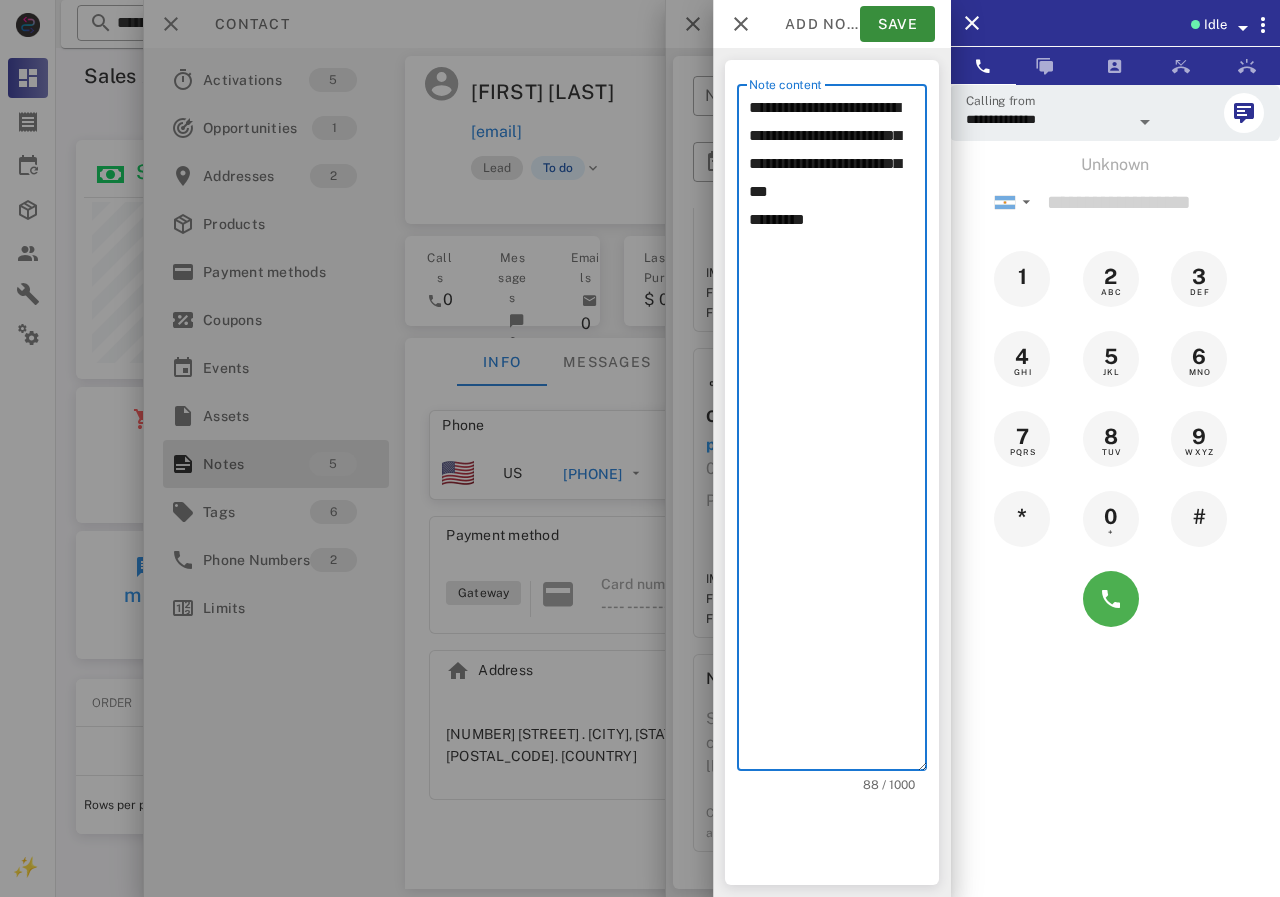 drag, startPoint x: 838, startPoint y: 231, endPoint x: 679, endPoint y: 227, distance: 159.05031 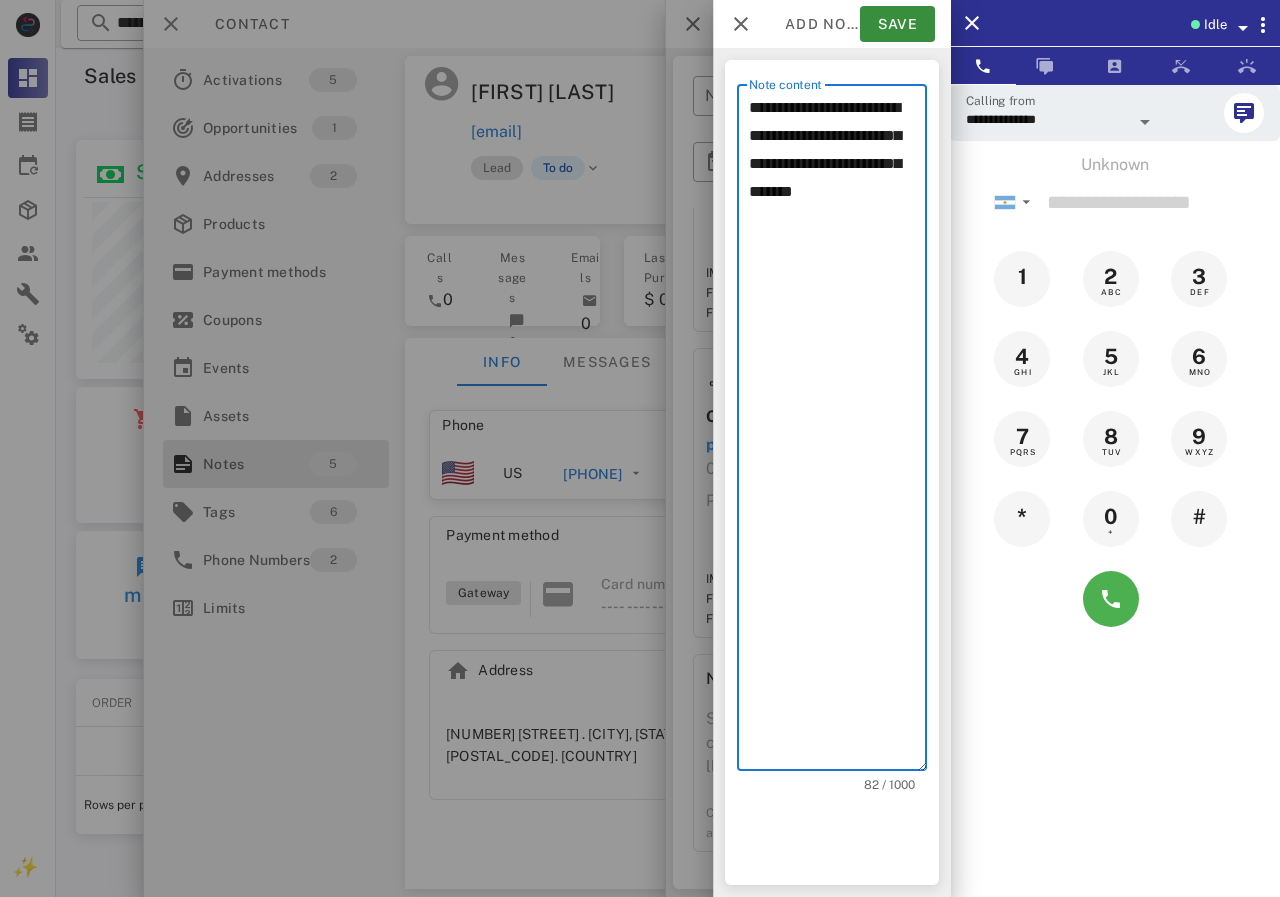 click on "**********" at bounding box center (838, 432) 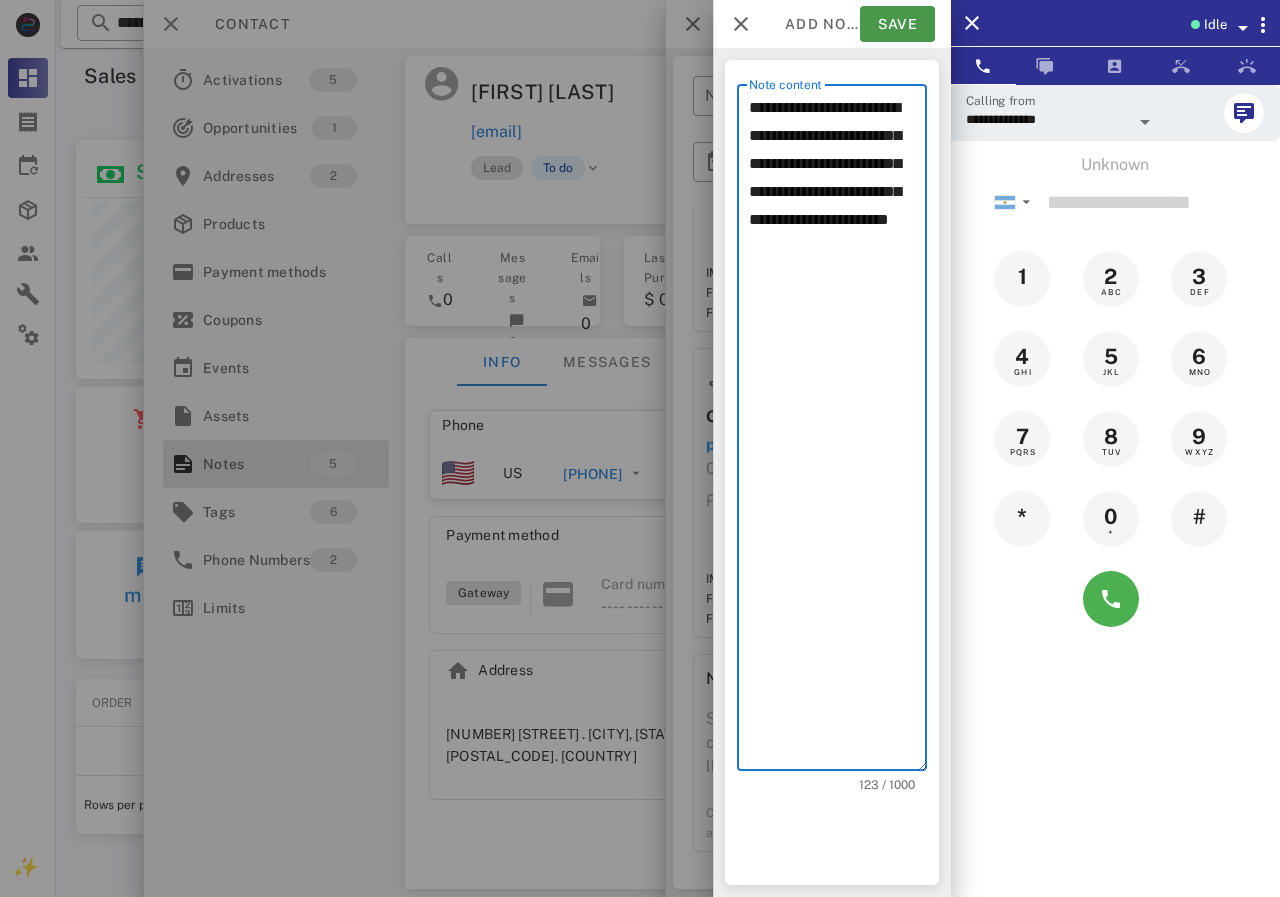 type on "**********" 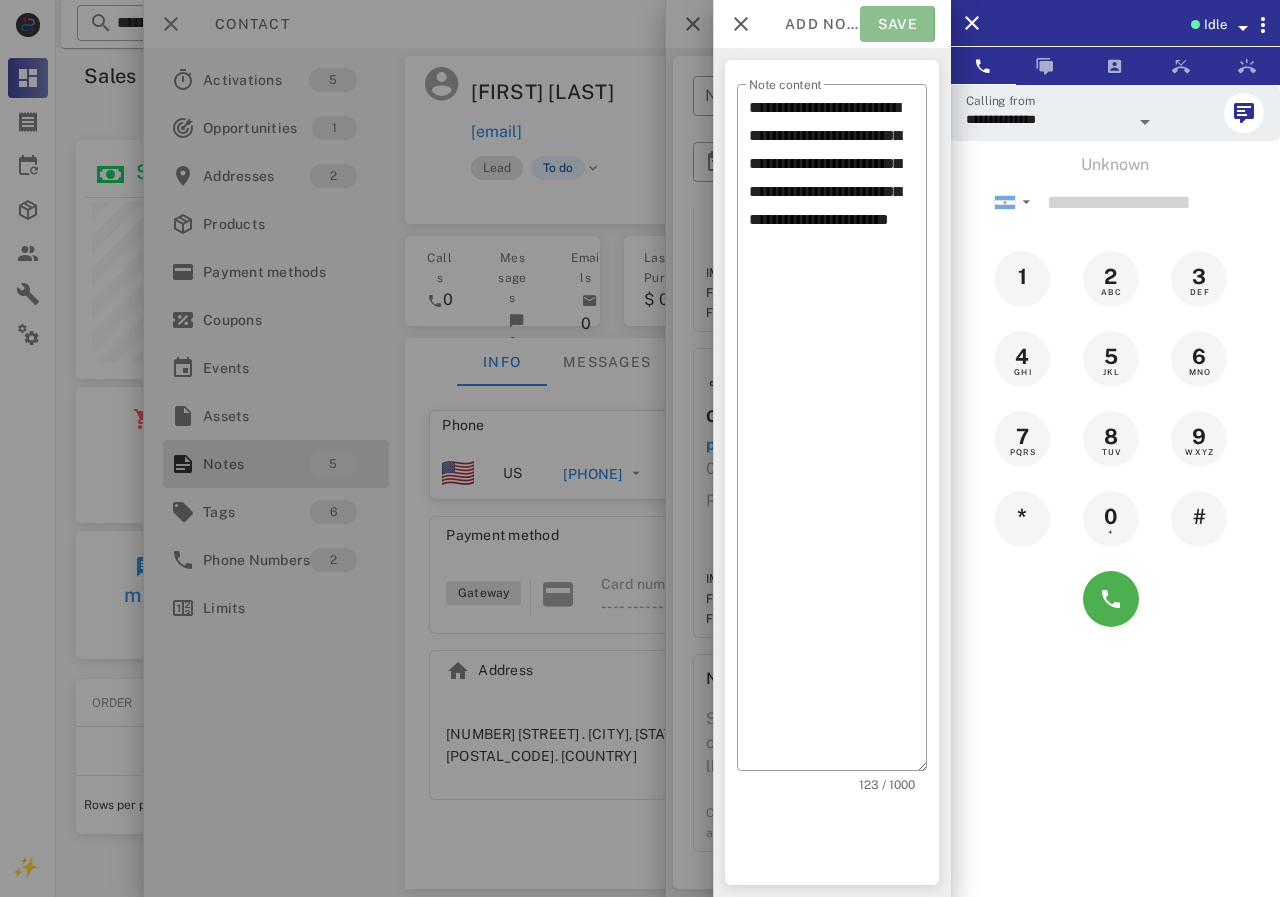 click on "Save" at bounding box center [897, 24] 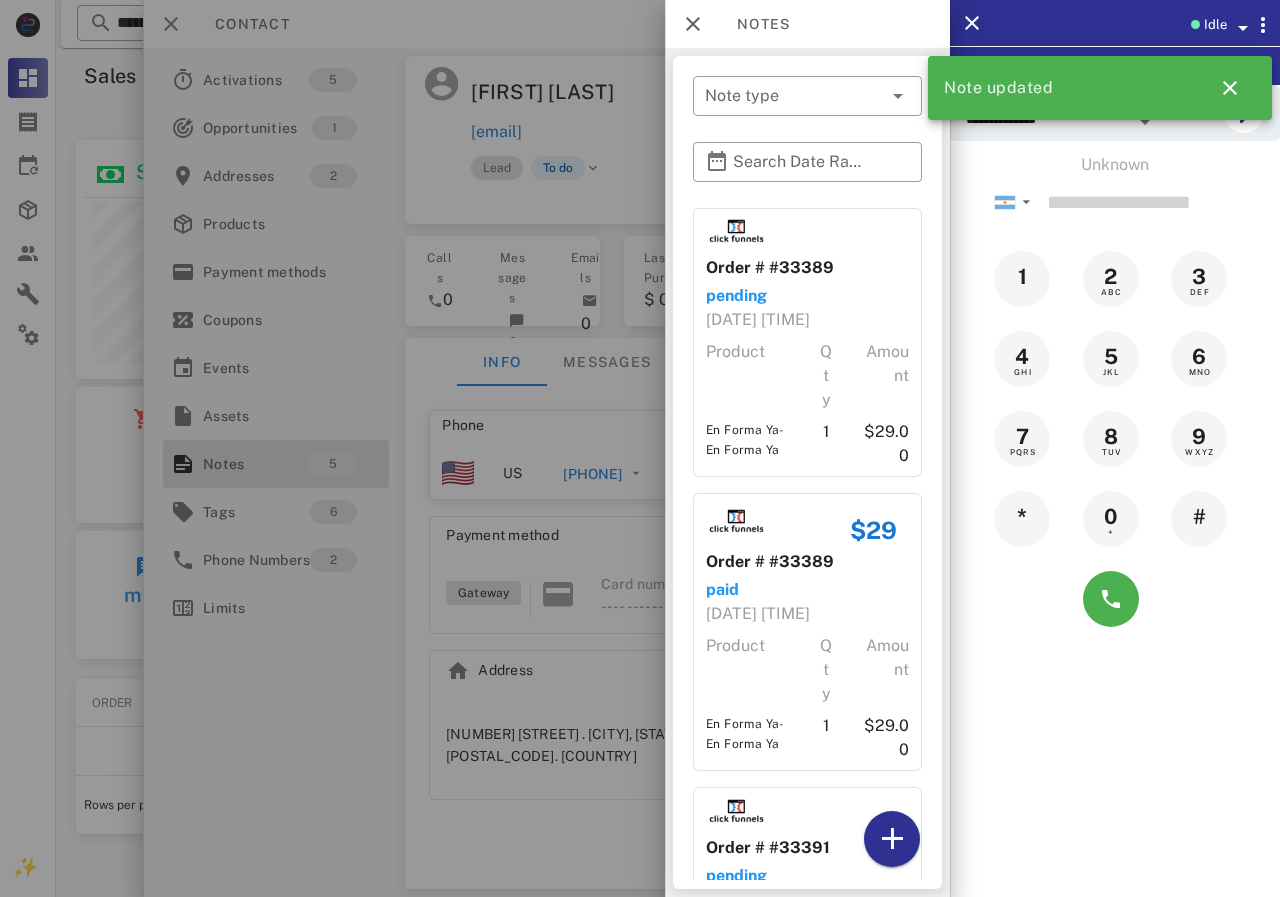 click at bounding box center [640, 448] 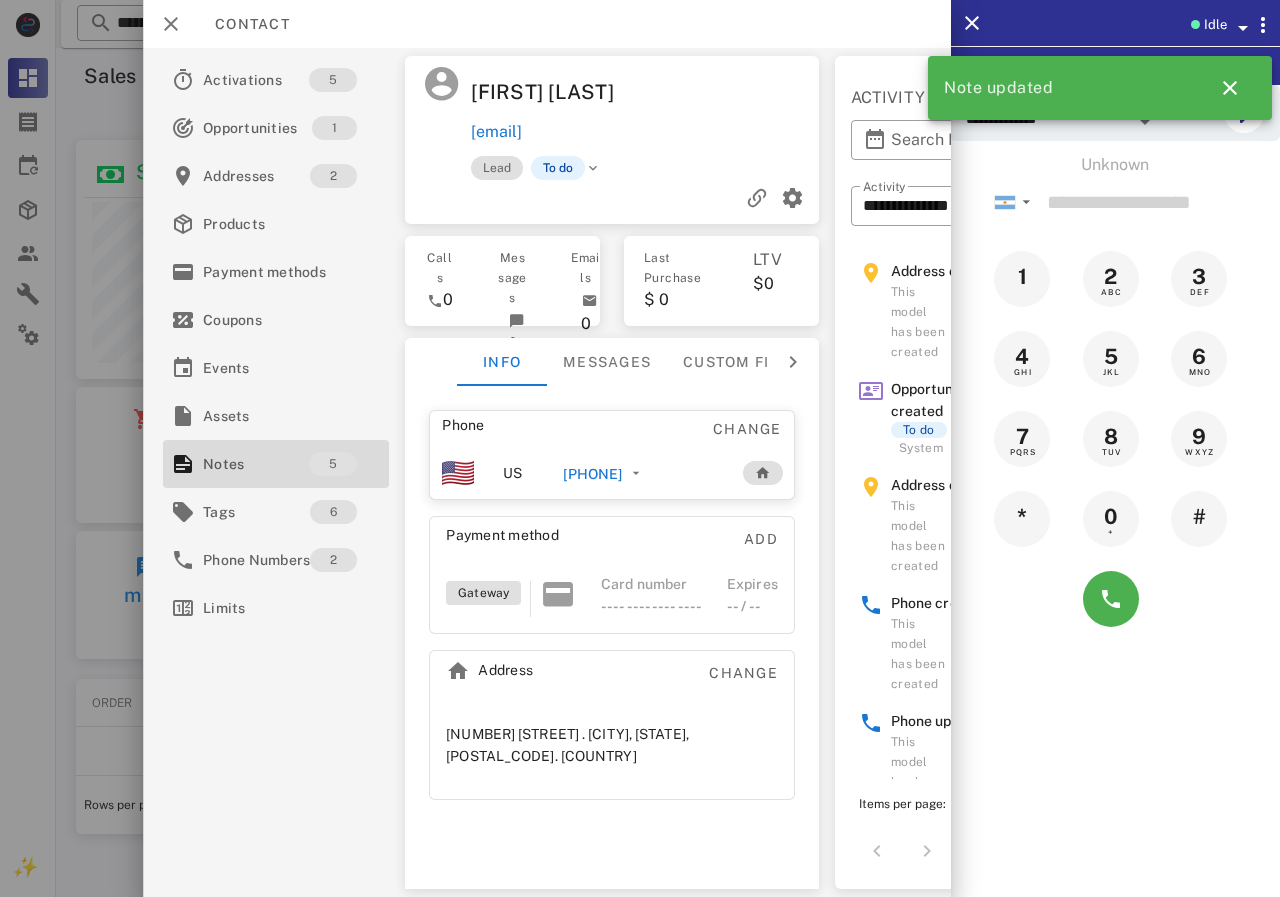 drag, startPoint x: 656, startPoint y: 131, endPoint x: 472, endPoint y: 130, distance: 184.00272 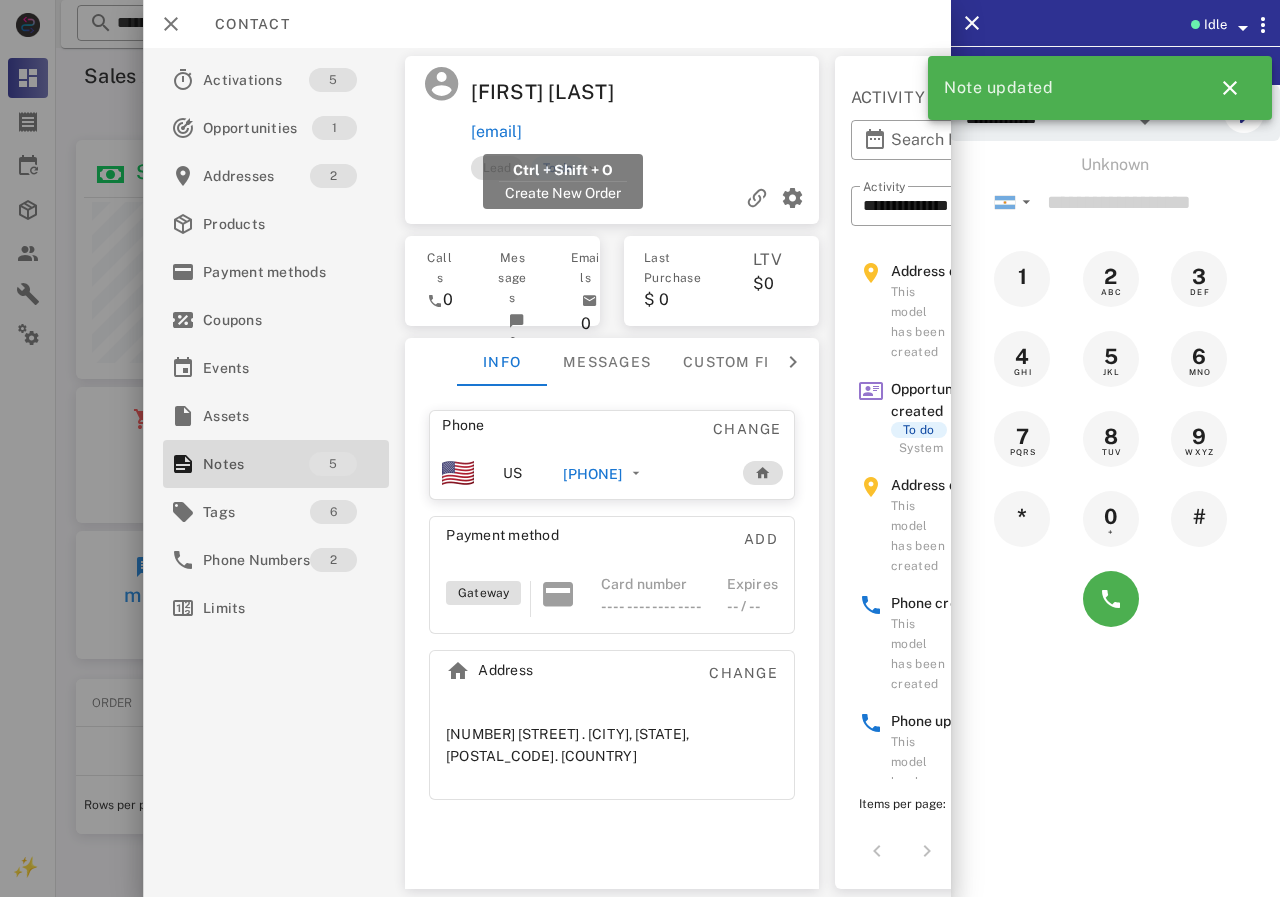copy on "crims.style5@gmail.com" 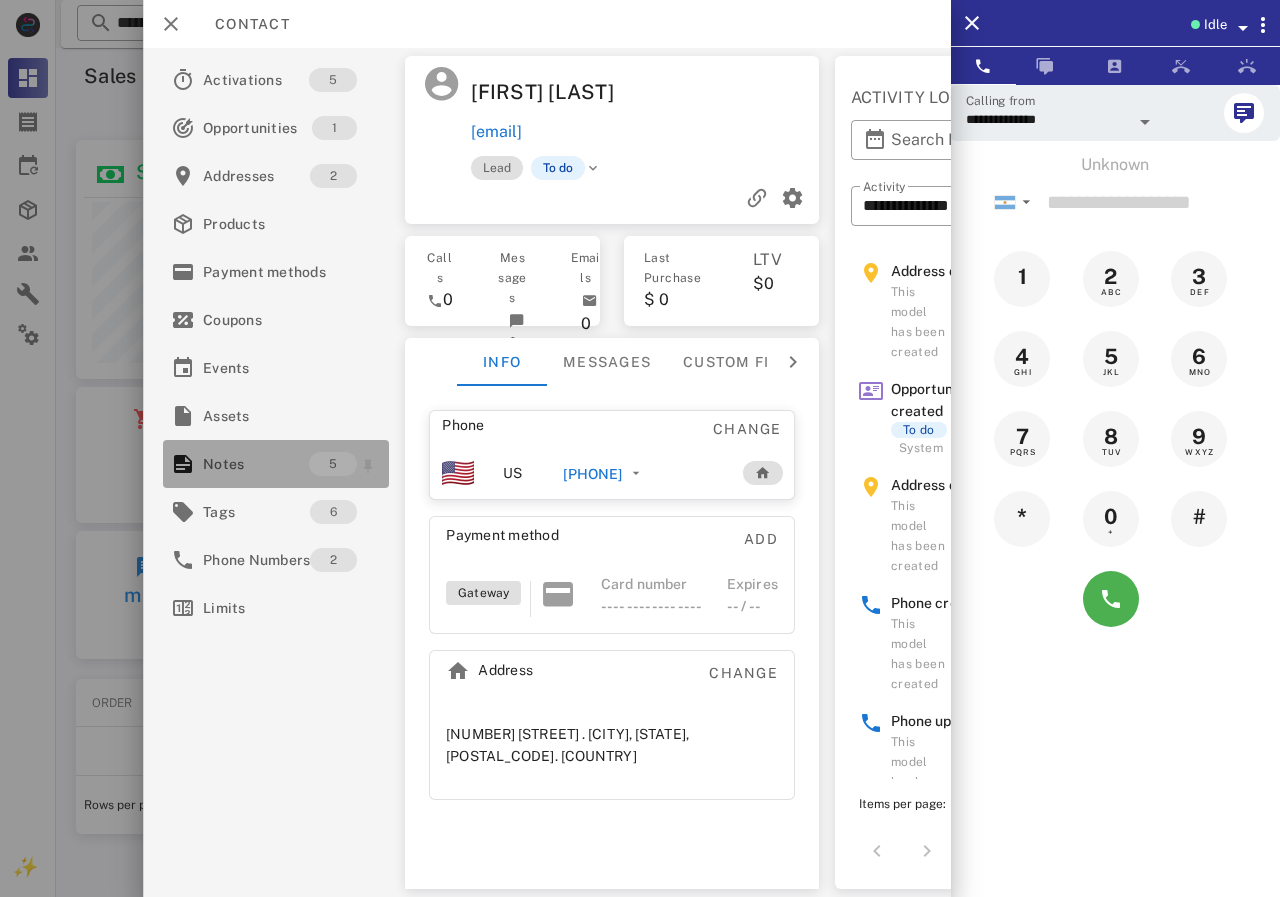 click on "Notes" at bounding box center [256, 464] 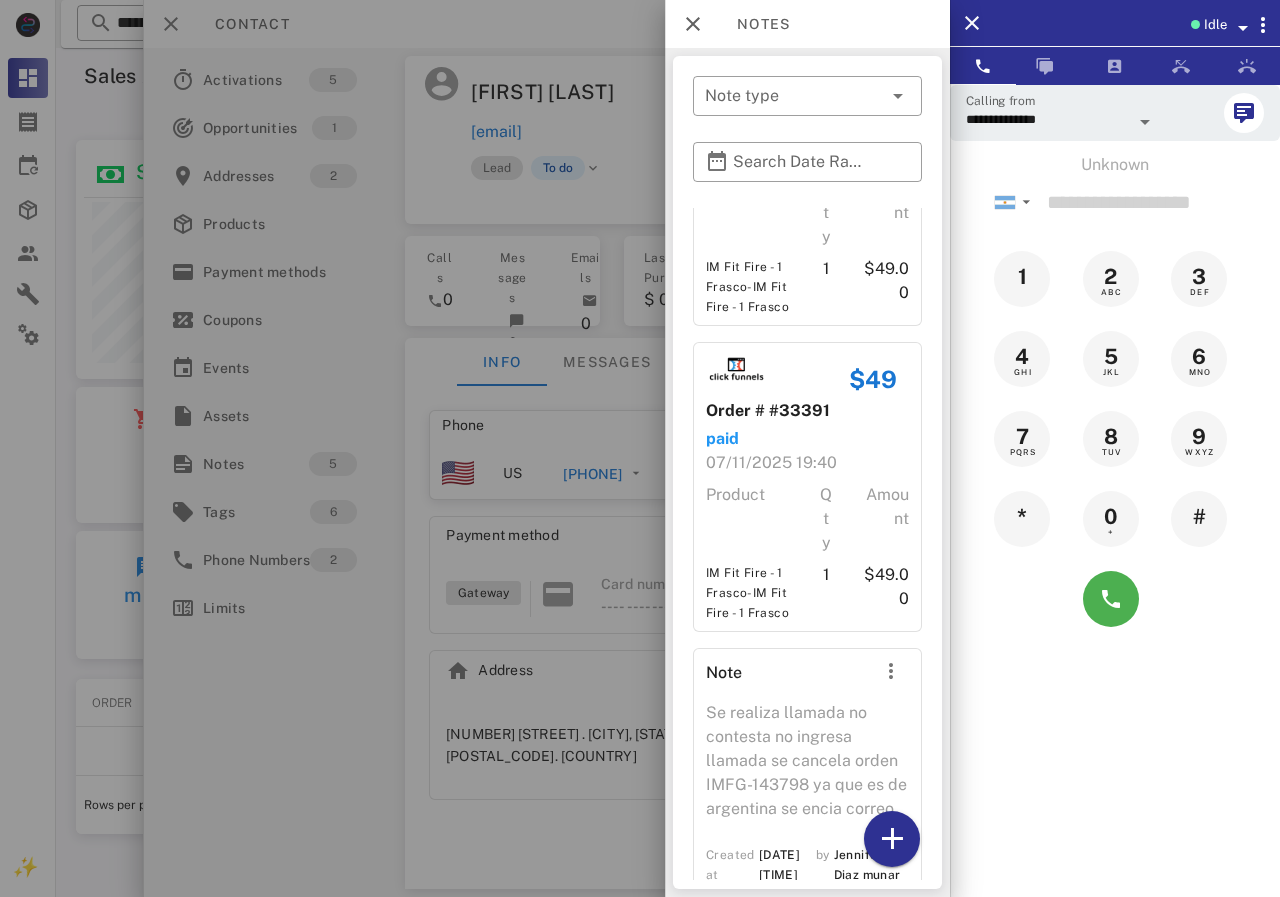 scroll, scrollTop: 825, scrollLeft: 0, axis: vertical 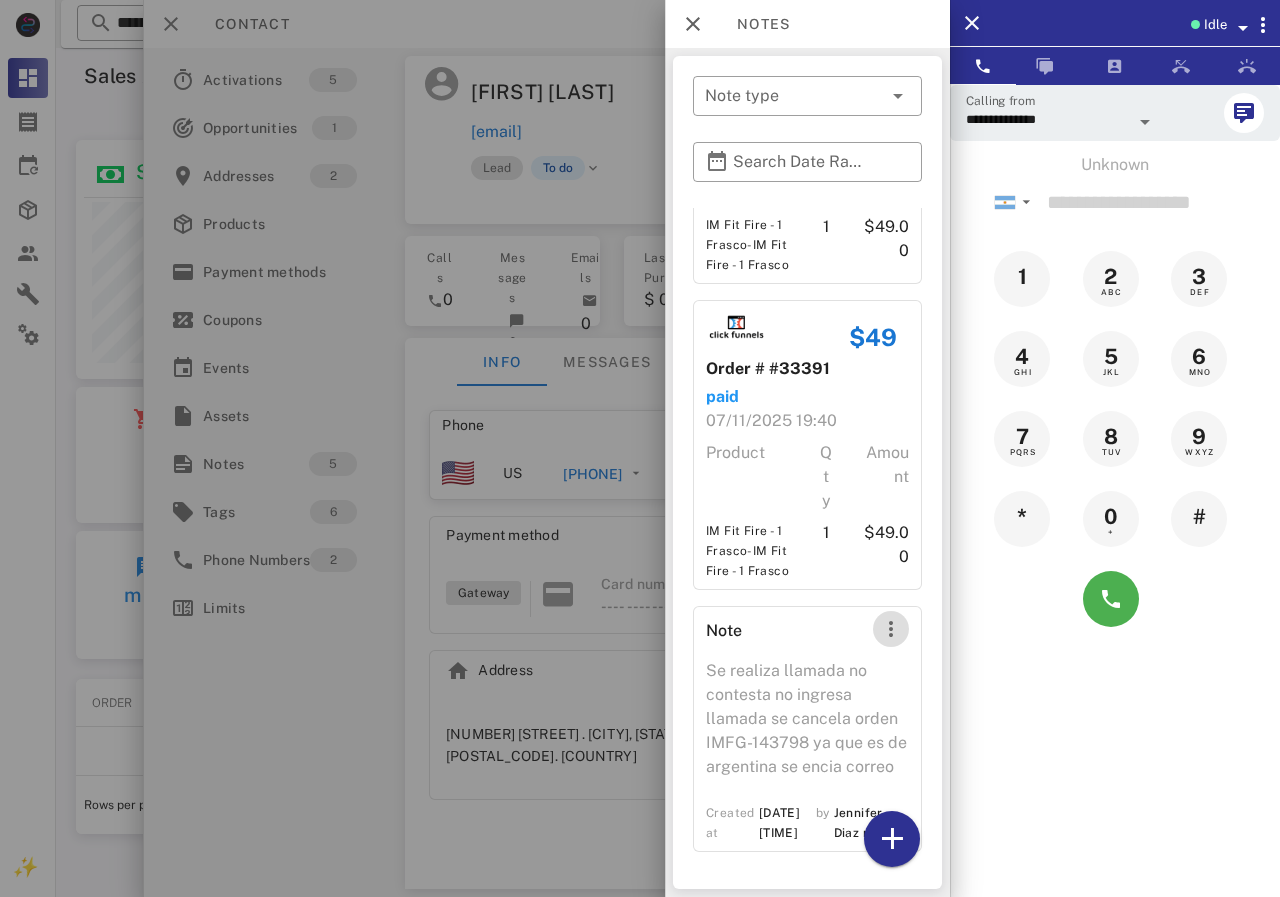 click at bounding box center (891, 629) 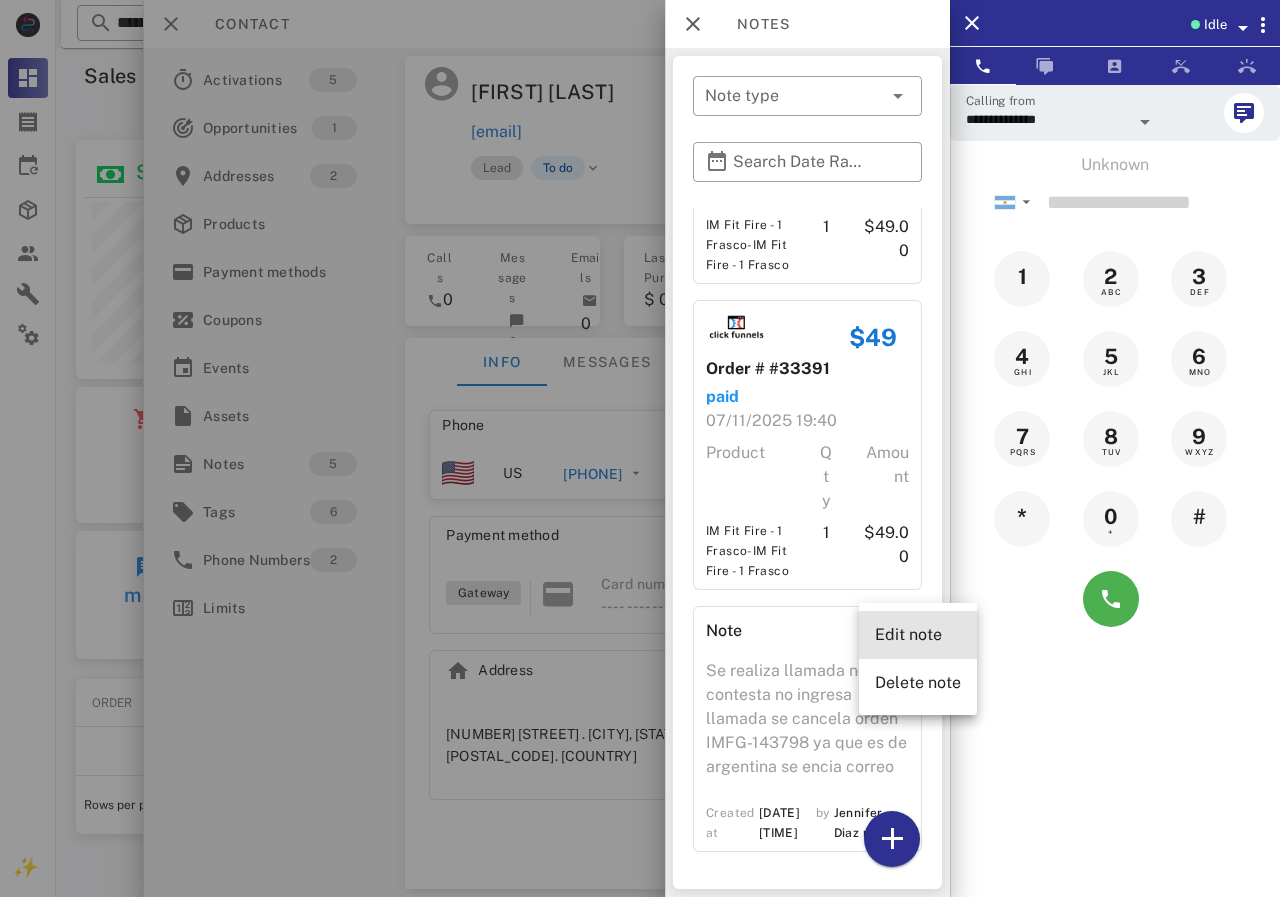 click on "Edit note" at bounding box center (918, 634) 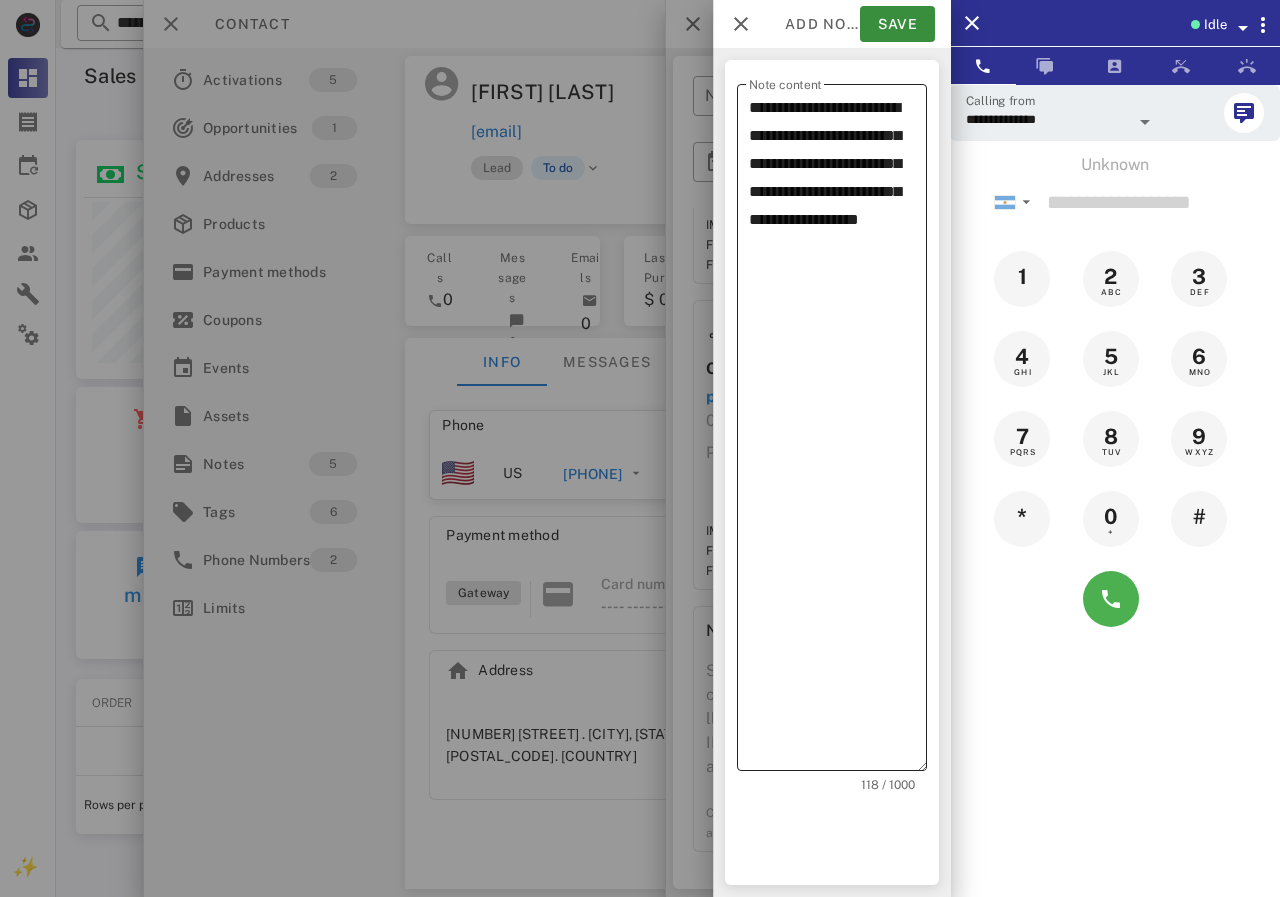 click on "**********" at bounding box center [838, 432] 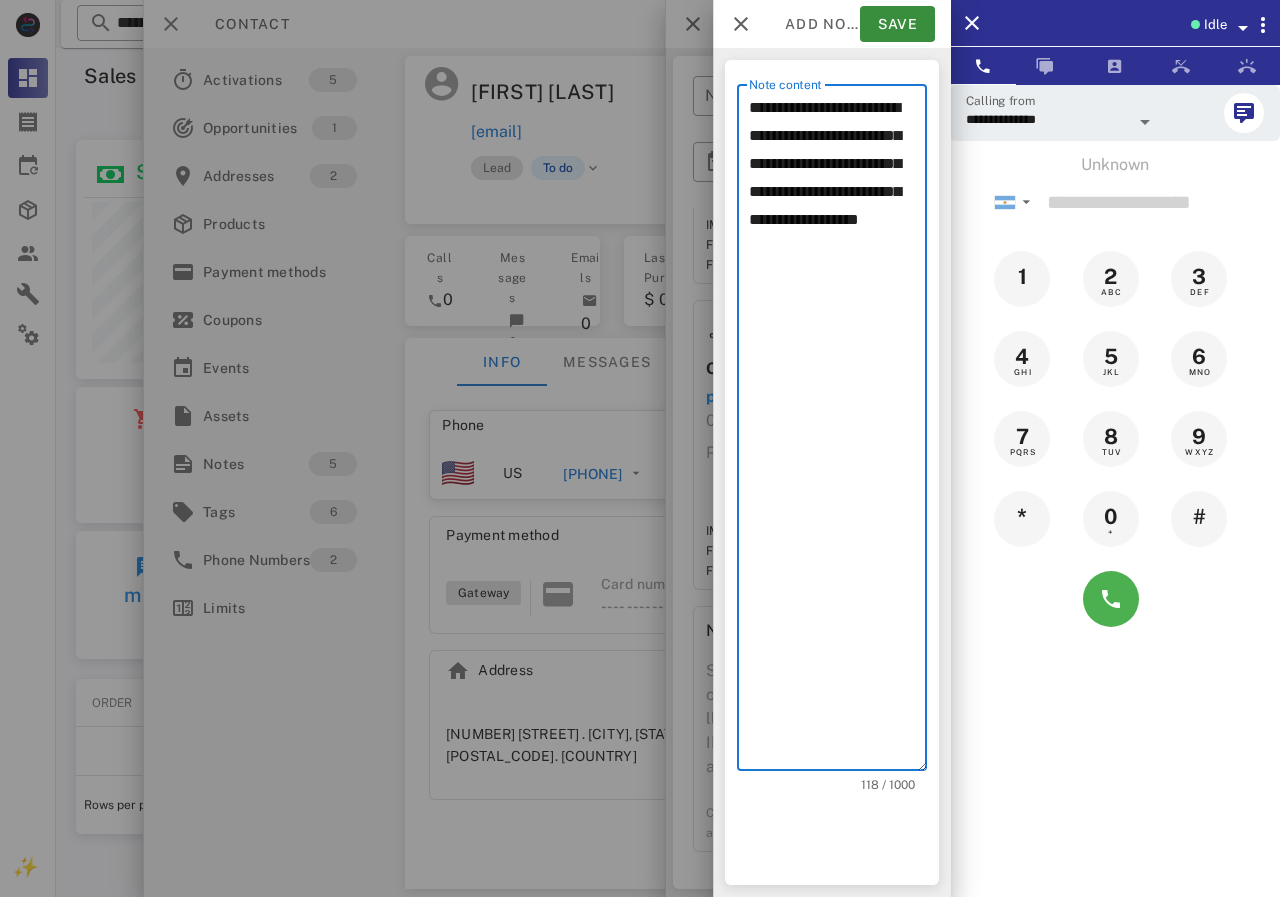 scroll, scrollTop: 240, scrollLeft: 390, axis: both 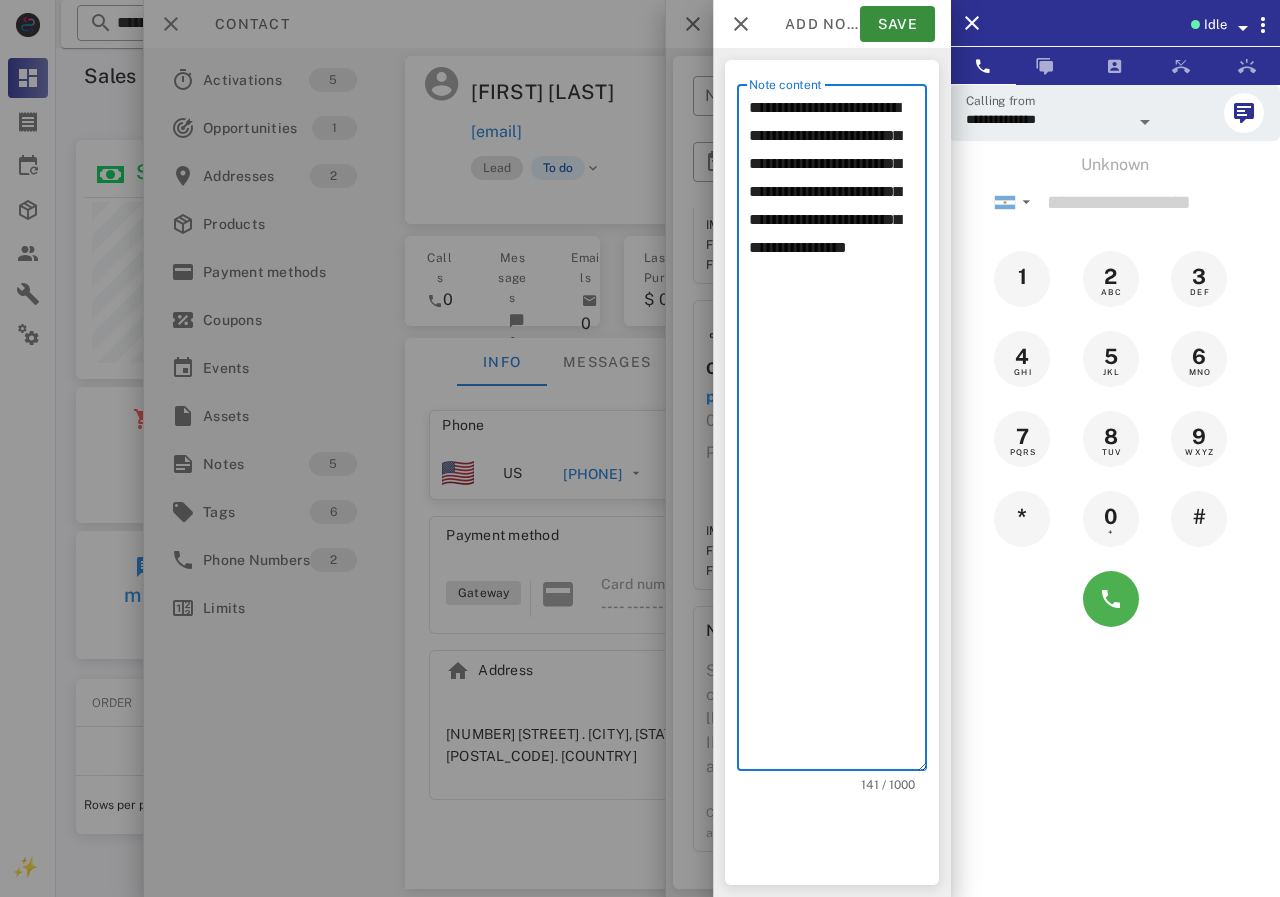 type on "**********" 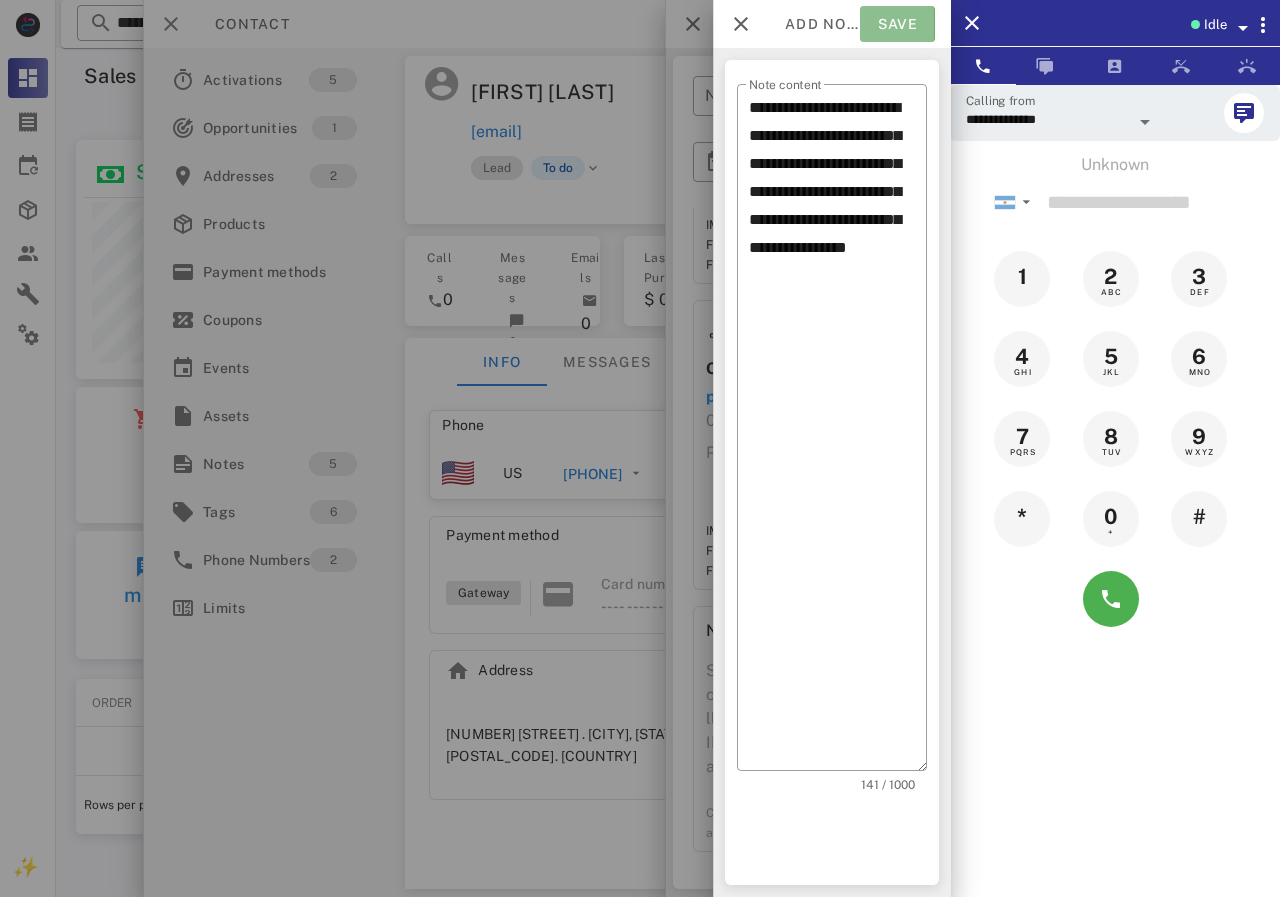 click on "Save" at bounding box center [897, 24] 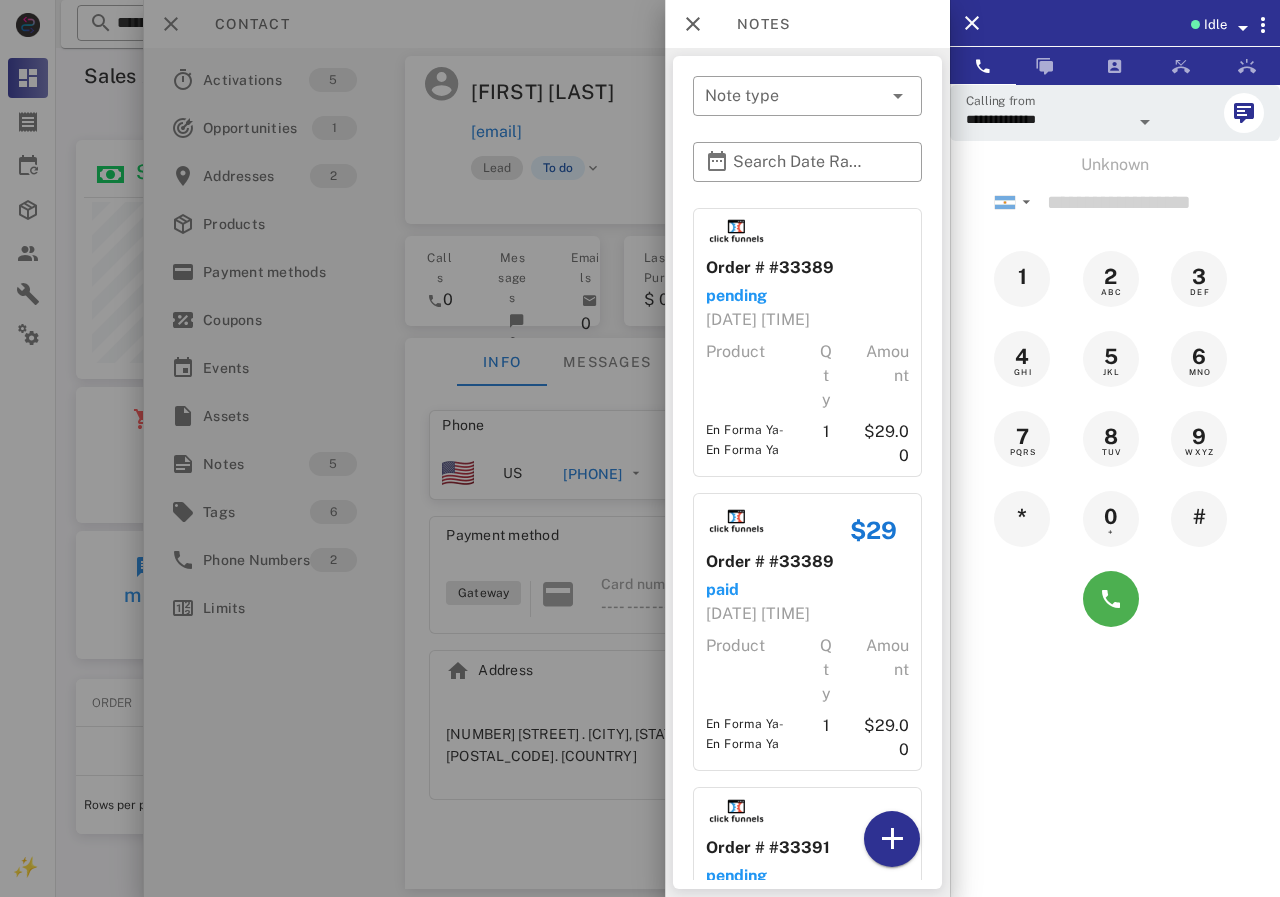 click at bounding box center (640, 448) 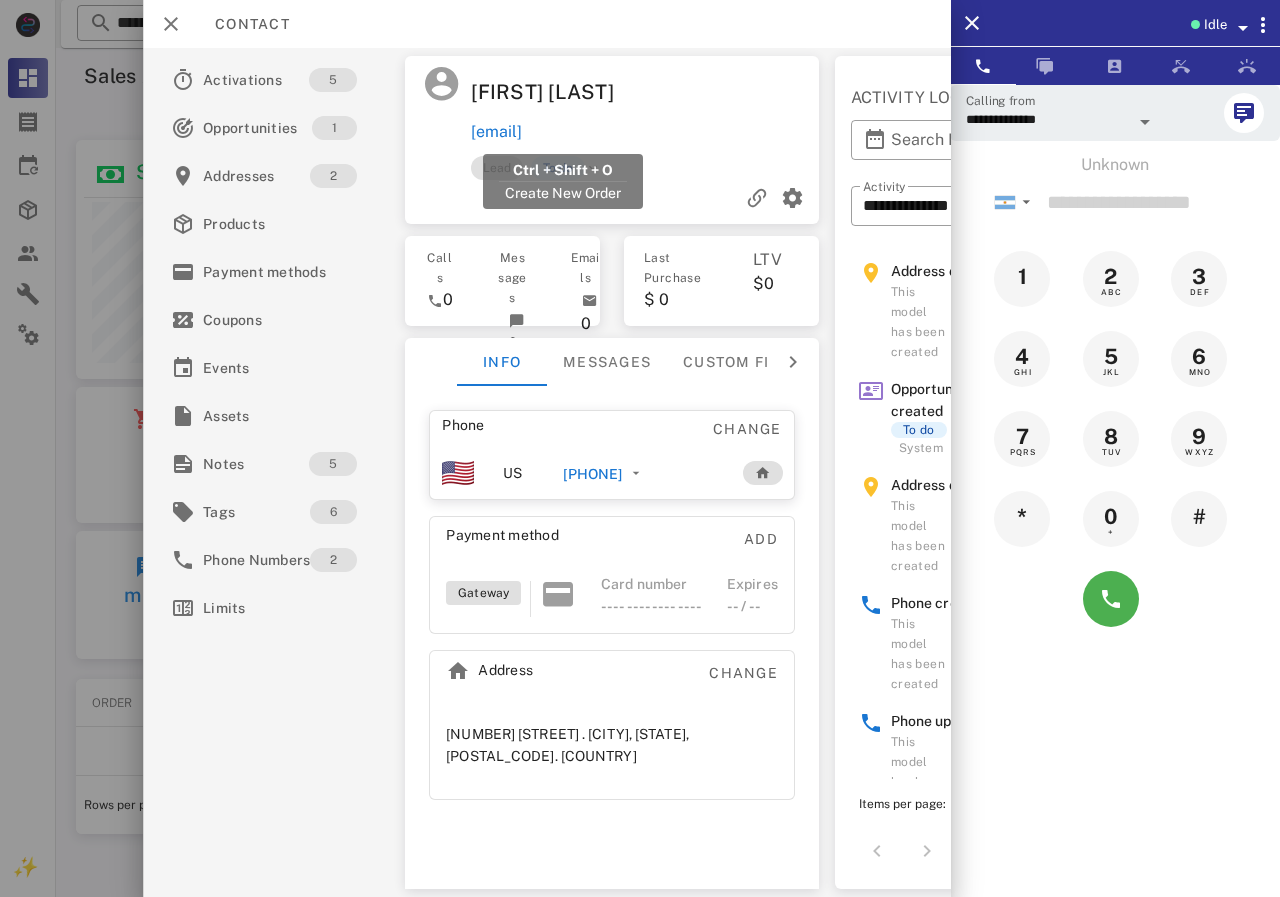 drag, startPoint x: 694, startPoint y: 132, endPoint x: 476, endPoint y: 141, distance: 218.1857 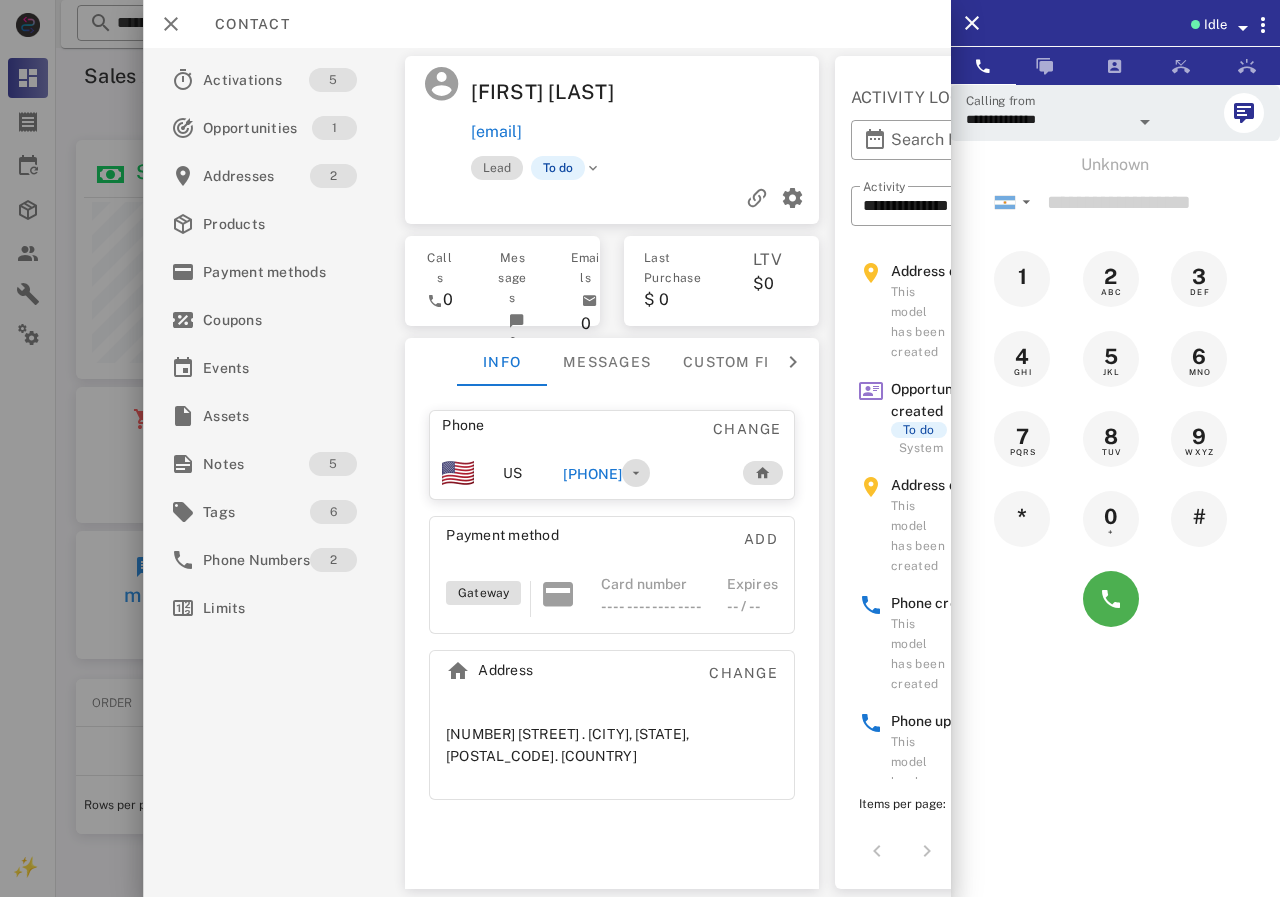 drag, startPoint x: 680, startPoint y: 473, endPoint x: 574, endPoint y: 472, distance: 106.004715 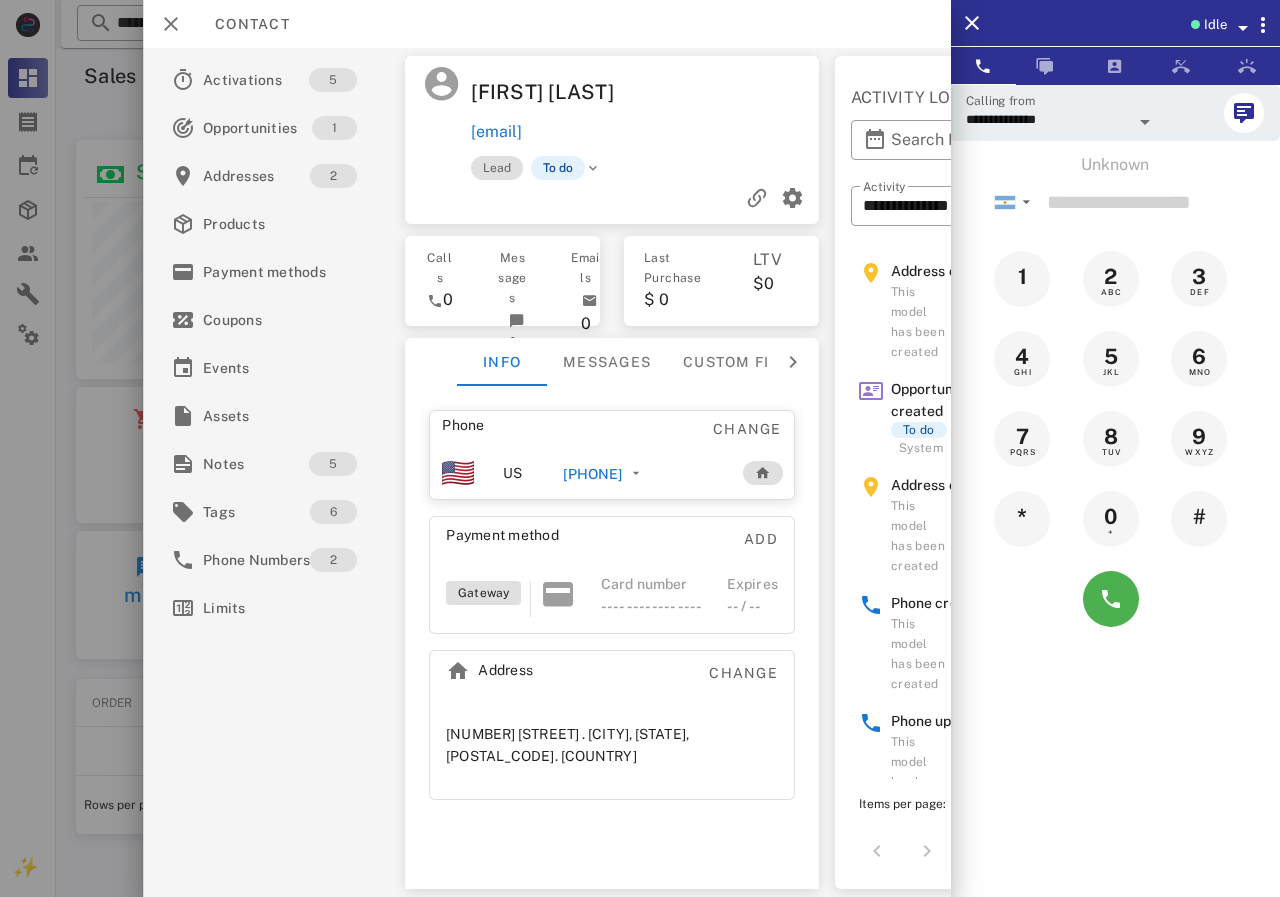 drag, startPoint x: 573, startPoint y: 478, endPoint x: 675, endPoint y: 473, distance: 102.122475 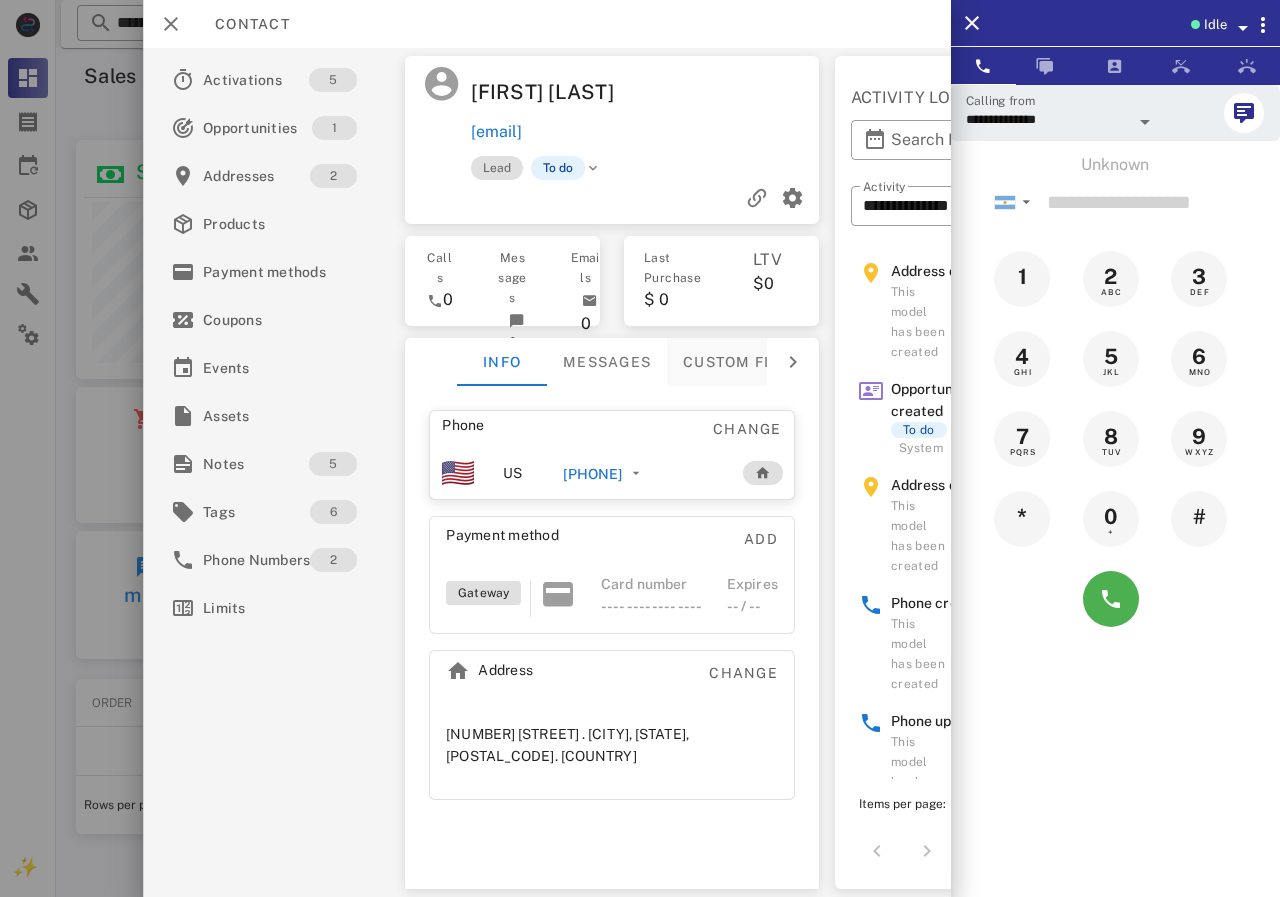 type on "**********" 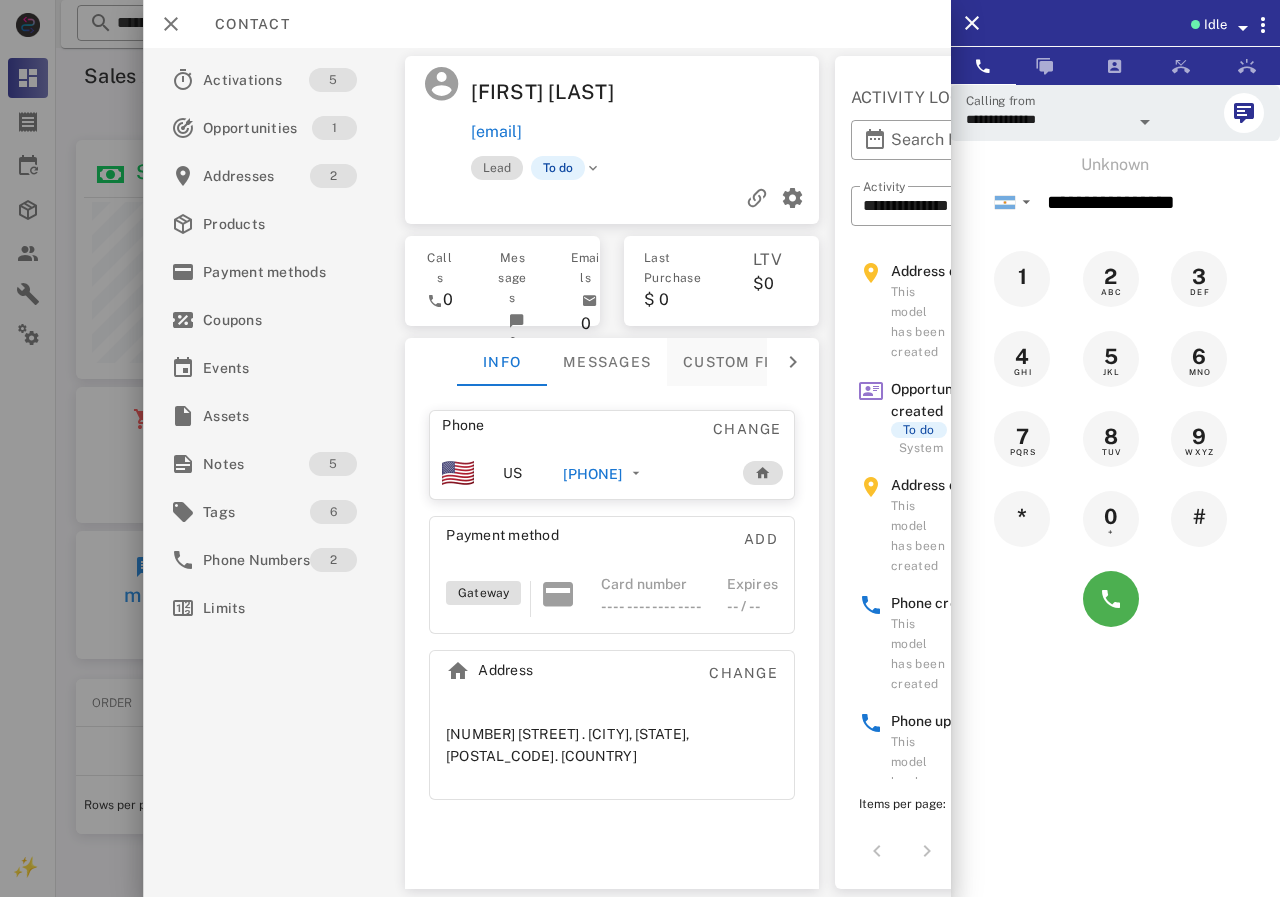 copy on "543814786935" 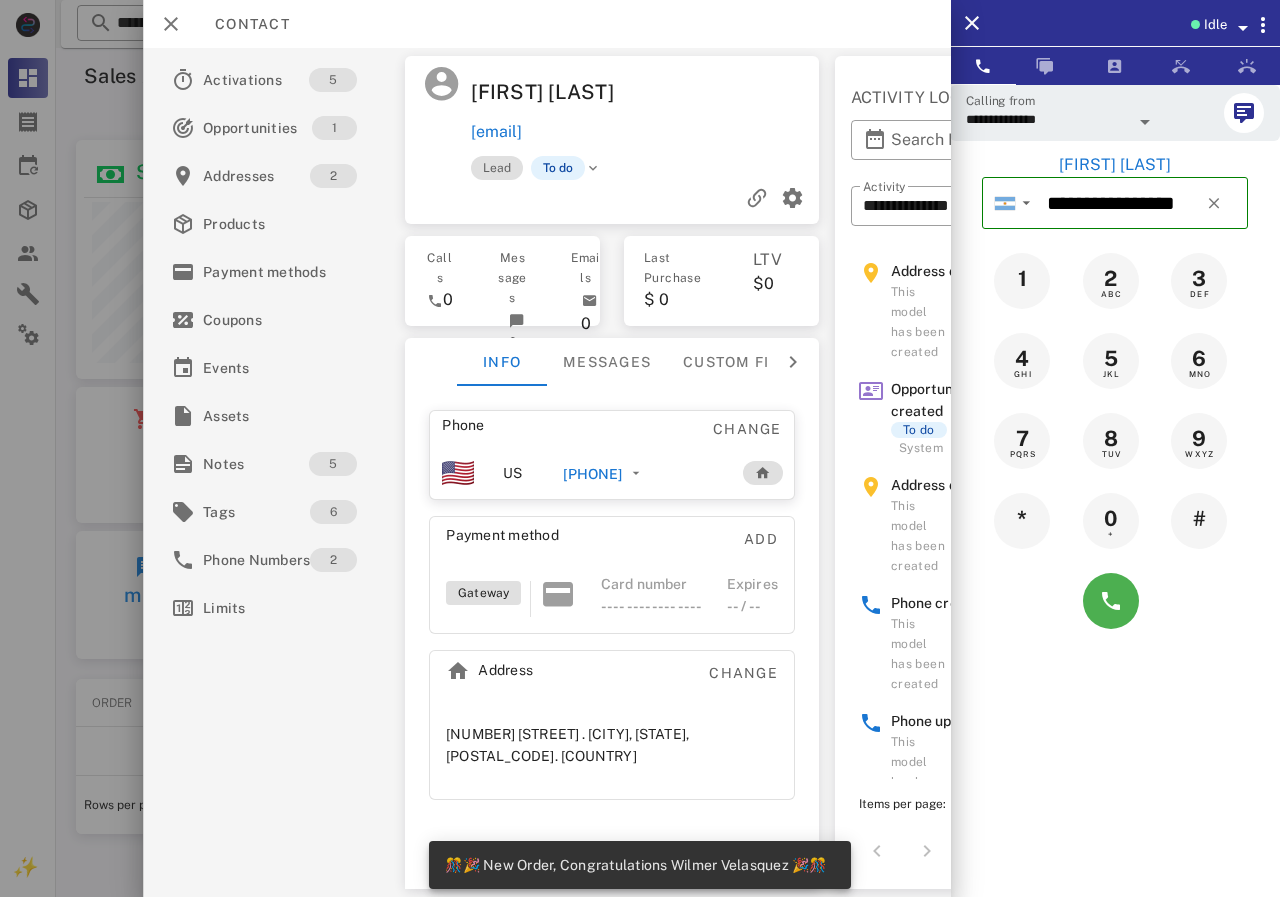 scroll, scrollTop: 999761, scrollLeft: 999611, axis: both 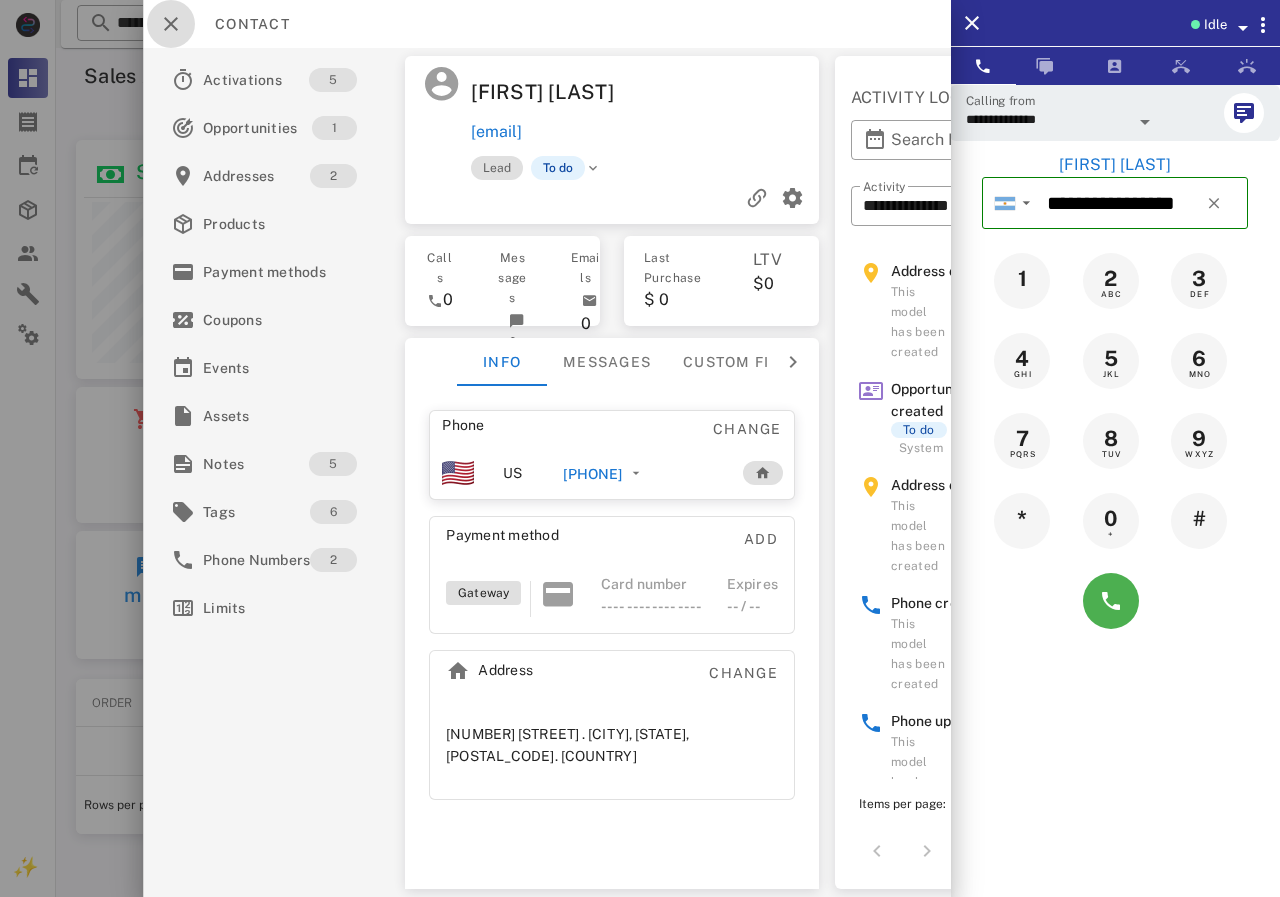 click at bounding box center (171, 24) 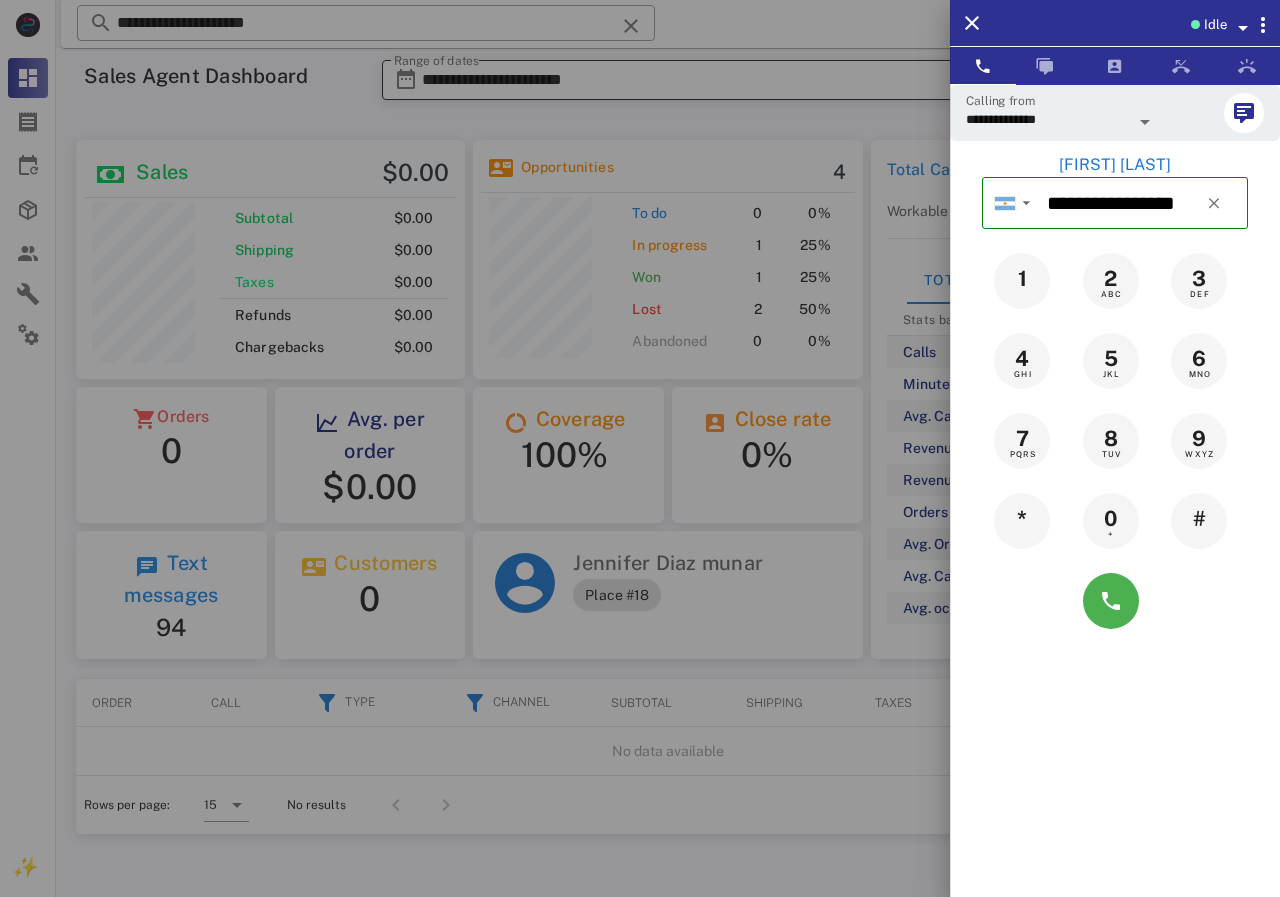 drag, startPoint x: 444, startPoint y: 57, endPoint x: 537, endPoint y: 68, distance: 93.64828 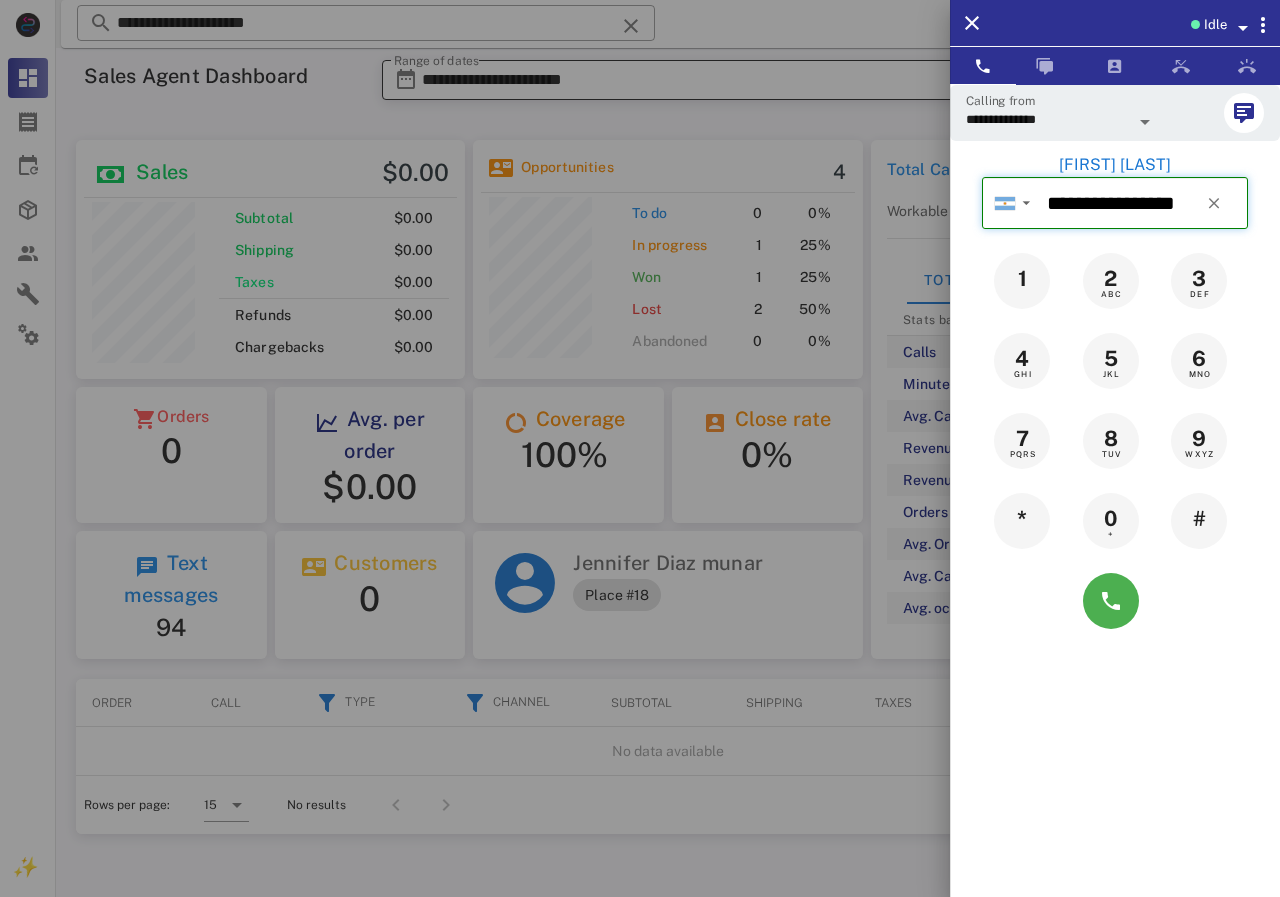 type 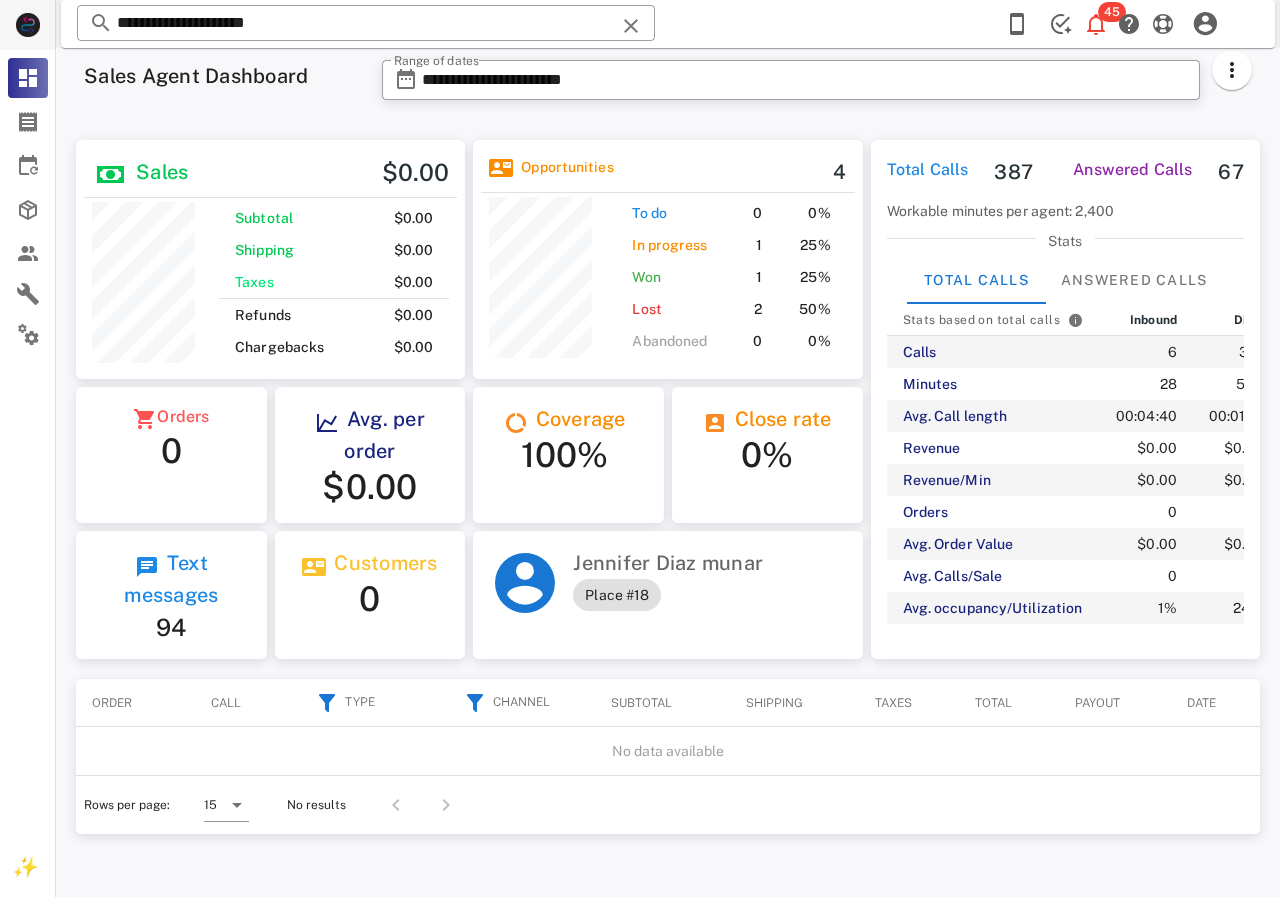 drag, startPoint x: 296, startPoint y: 16, endPoint x: 46, endPoint y: 16, distance: 250 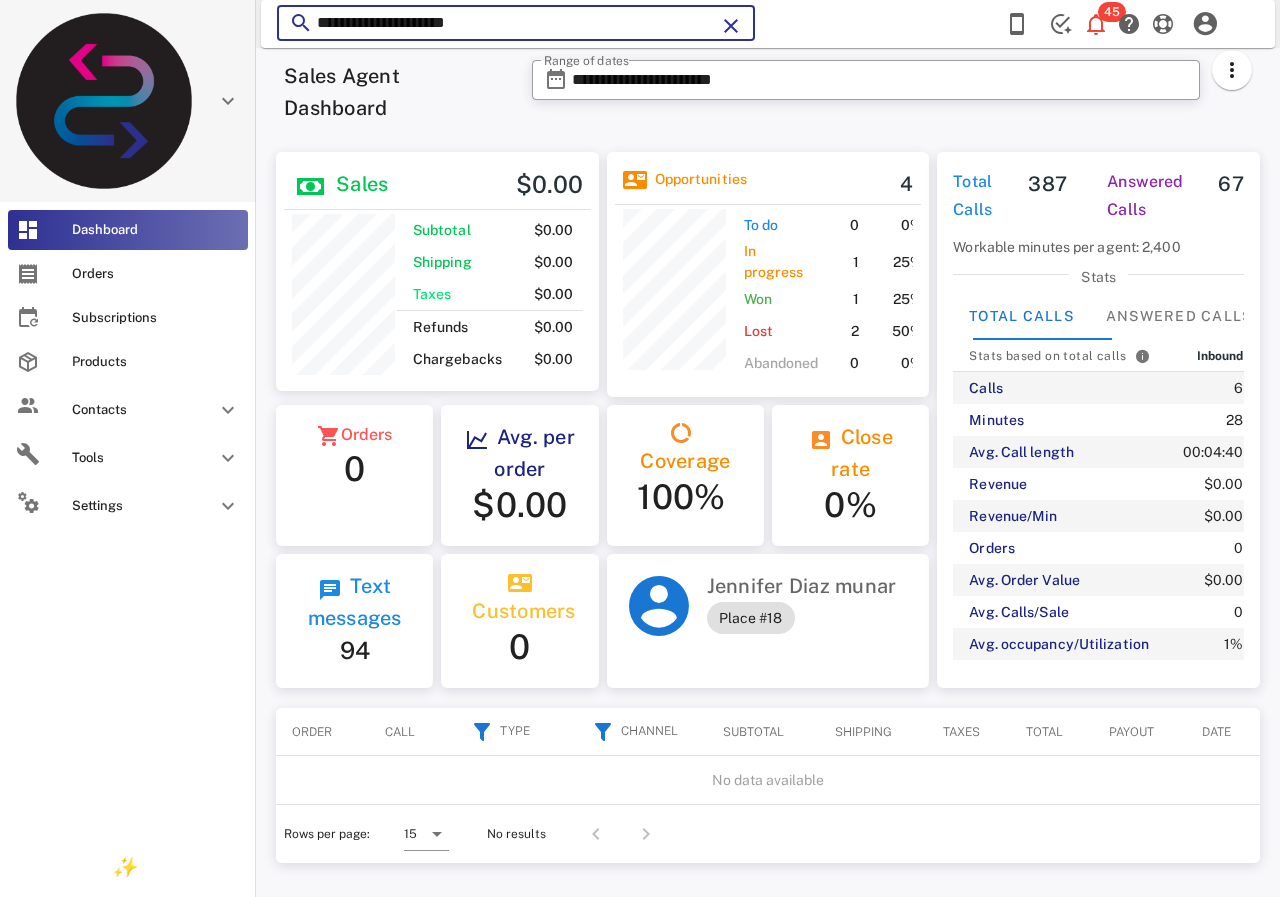 paste 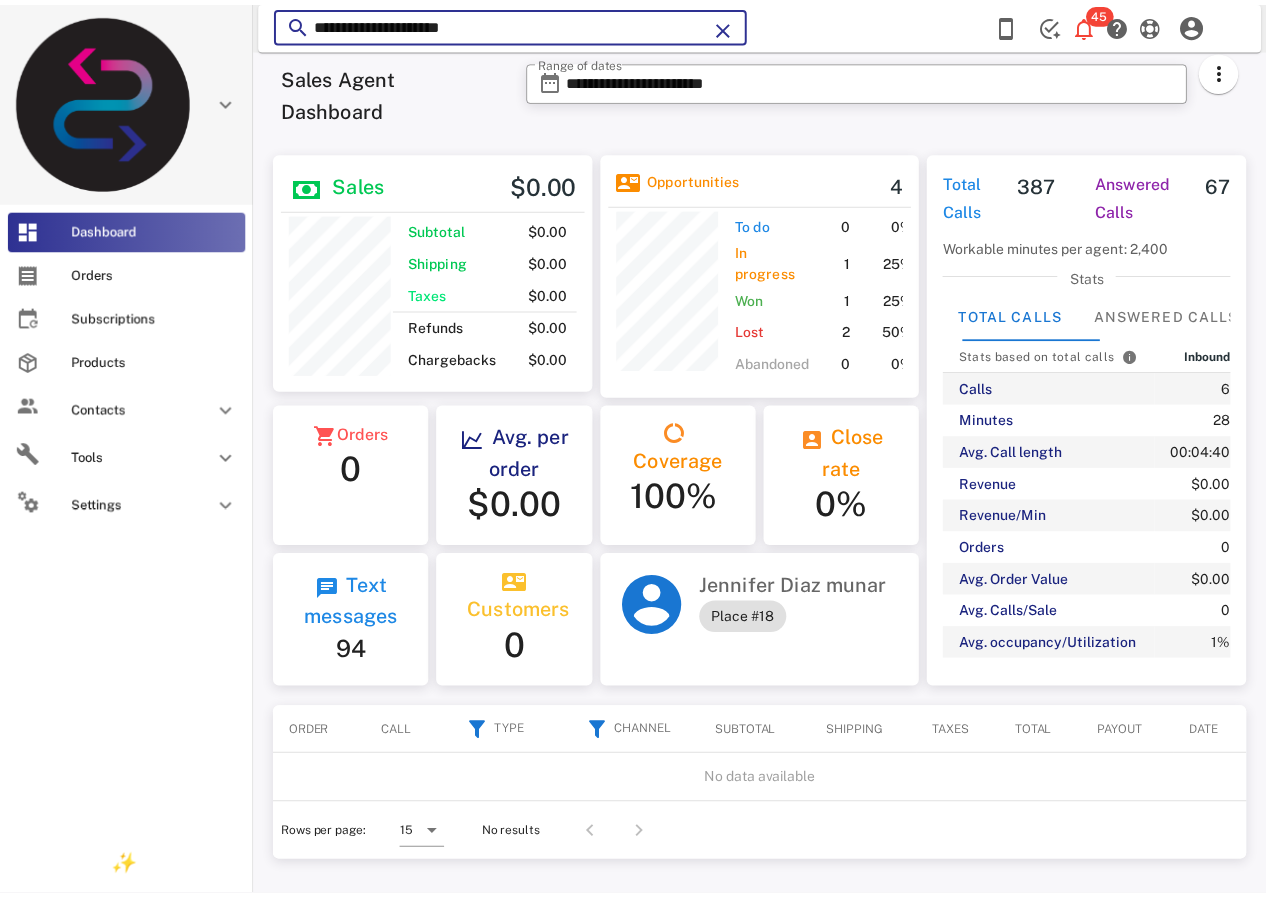 scroll, scrollTop: 999739, scrollLeft: 999682, axis: both 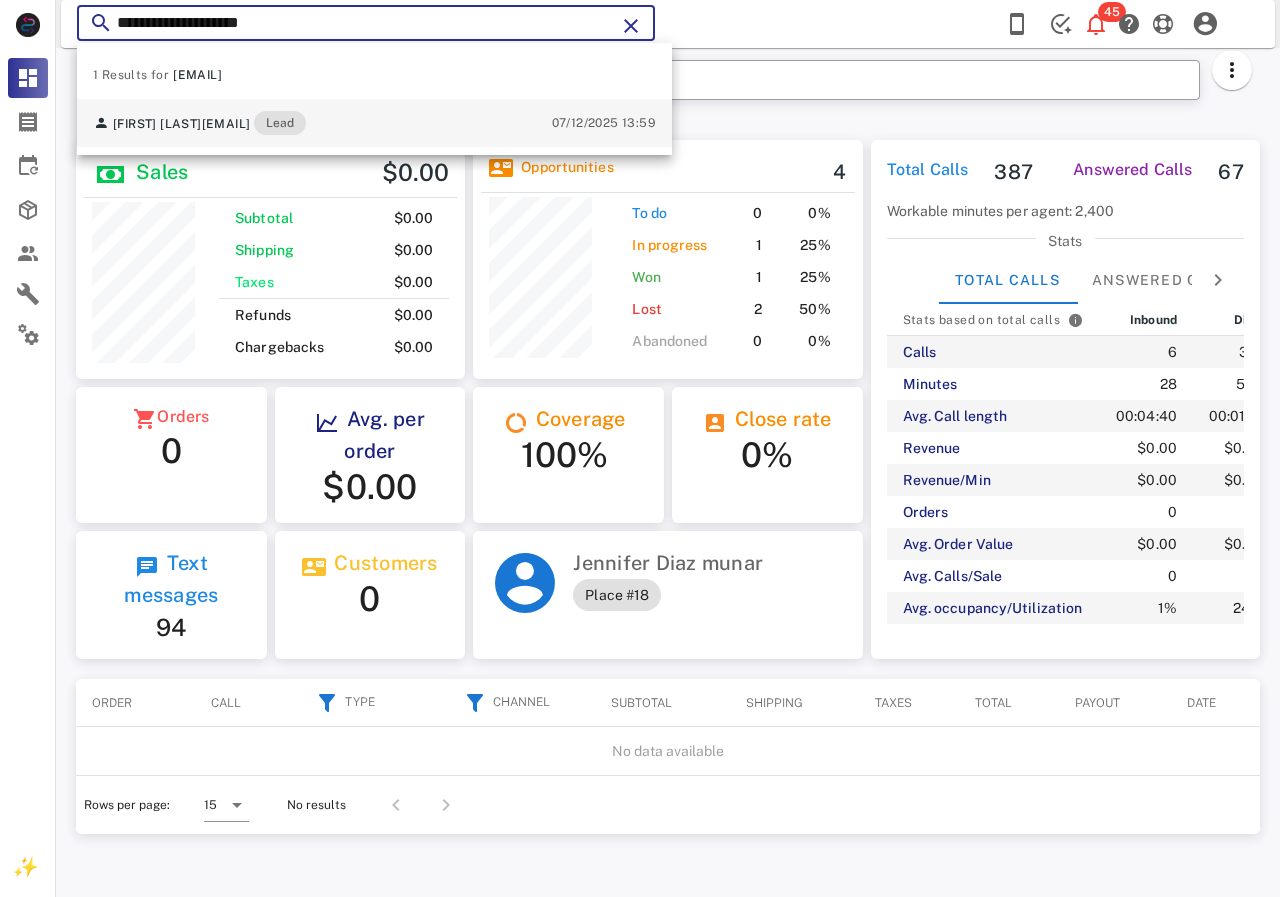 type on "**********" 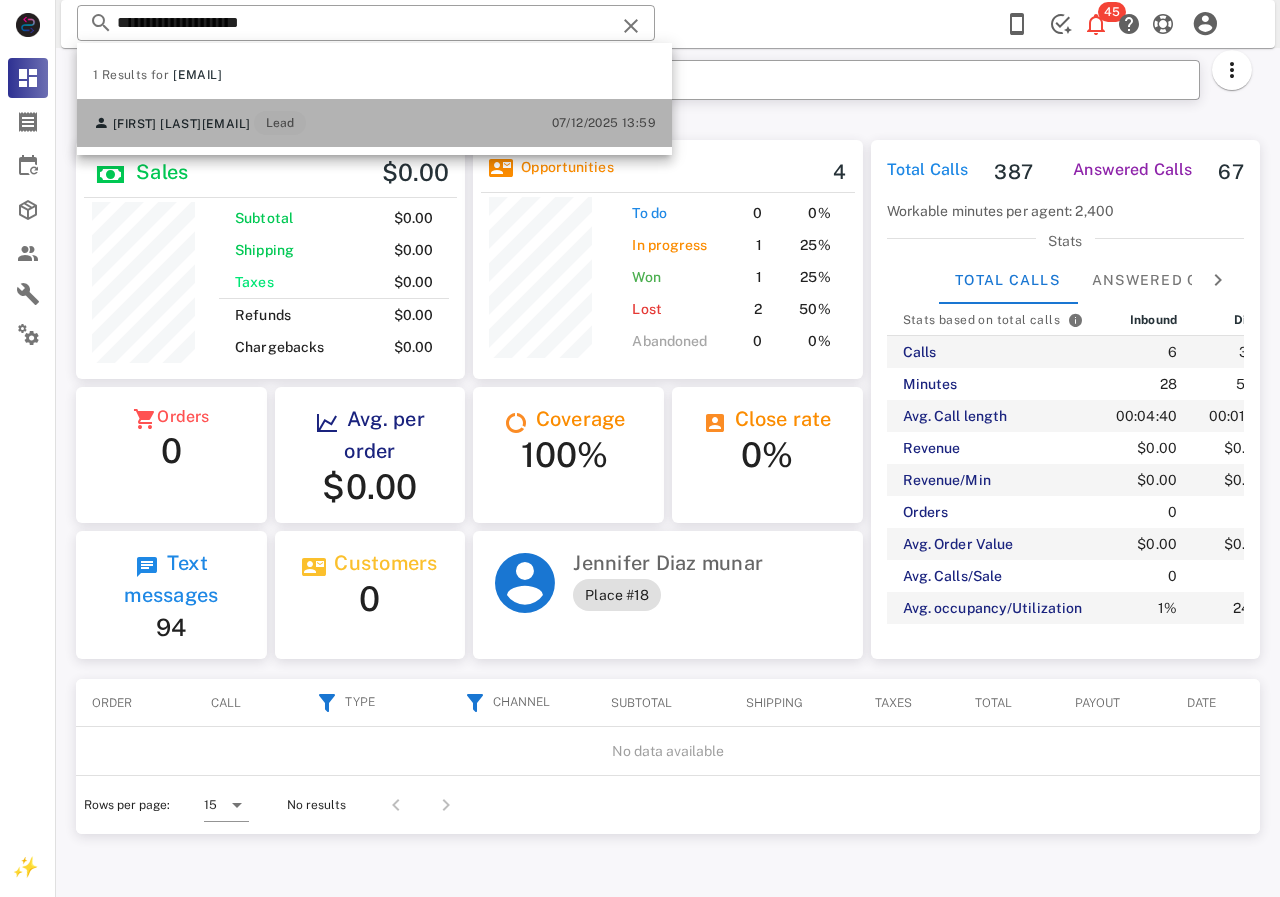 click on "Maria Pagan   paganincle@gmail.com   Lead" at bounding box center (199, 123) 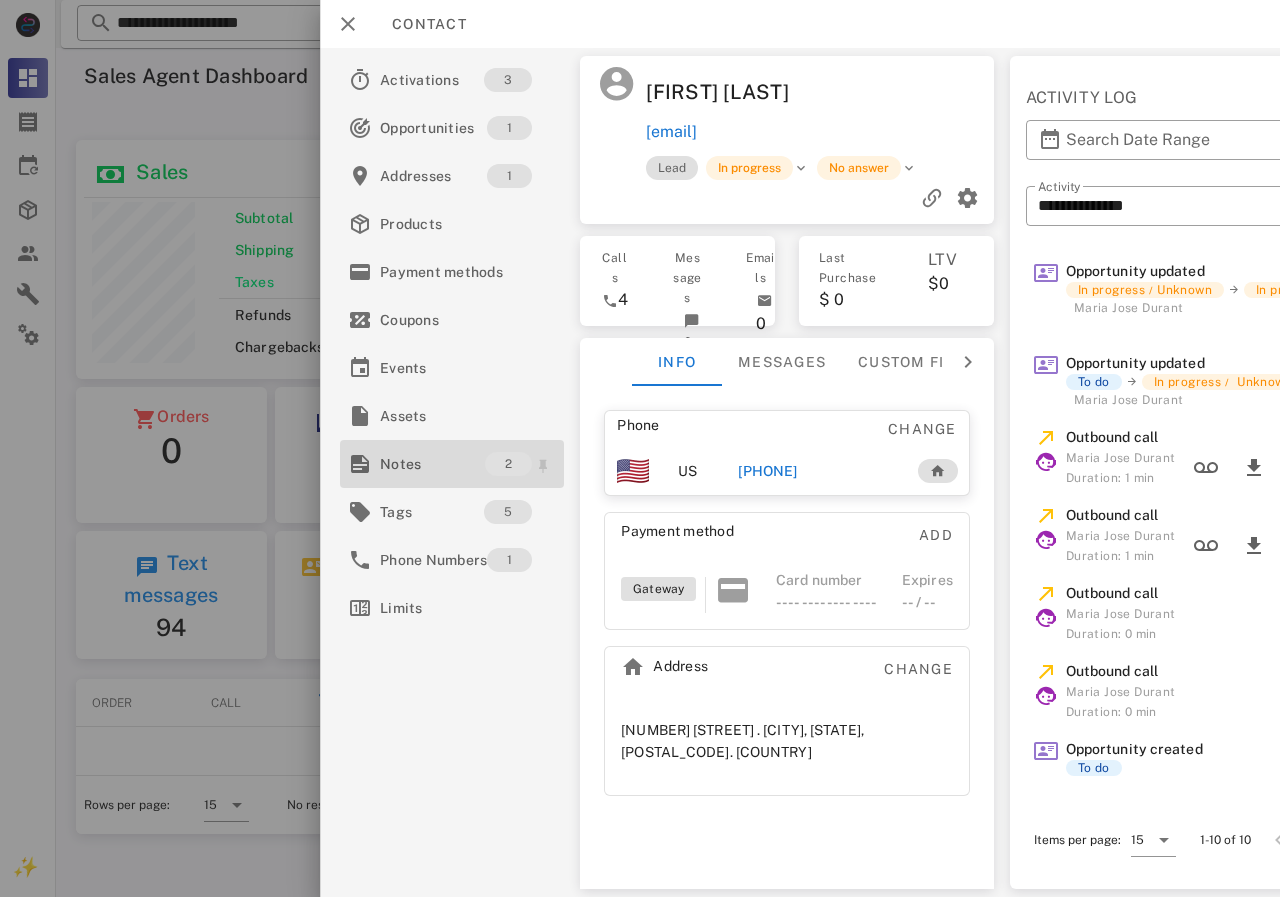 click on "Notes" at bounding box center (432, 464) 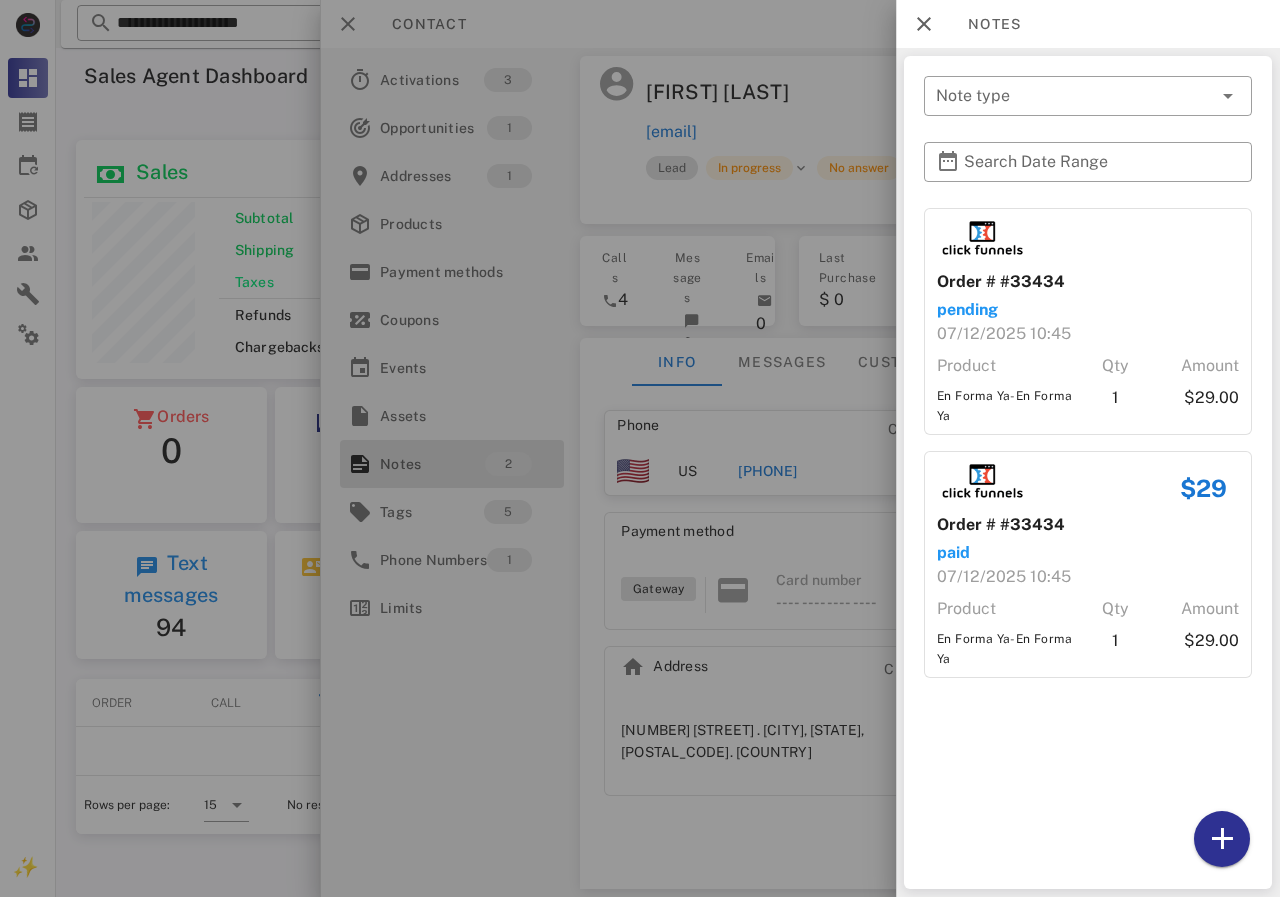 drag, startPoint x: 805, startPoint y: 395, endPoint x: 809, endPoint y: 449, distance: 54.147945 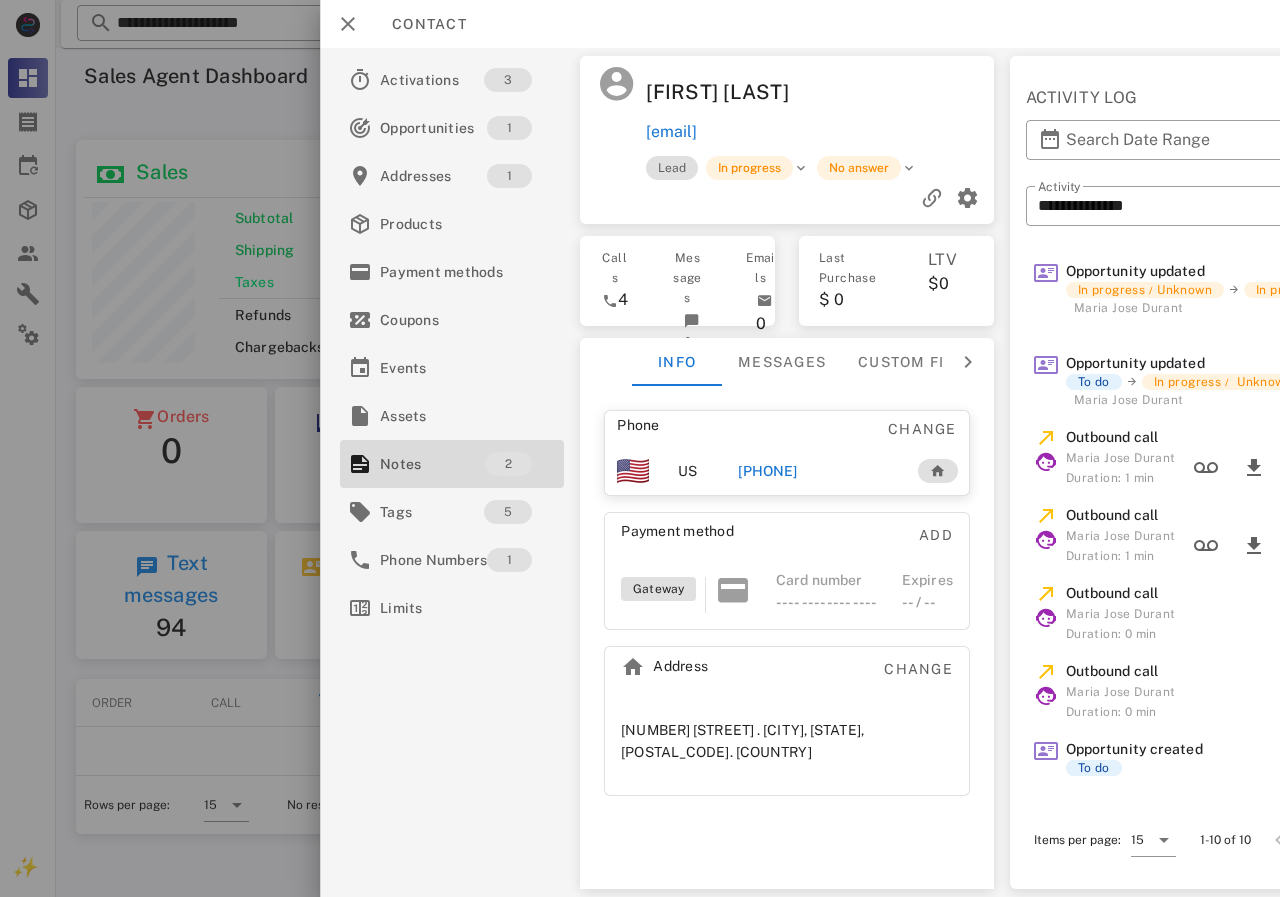 click on "+13522291486" at bounding box center [767, 471] 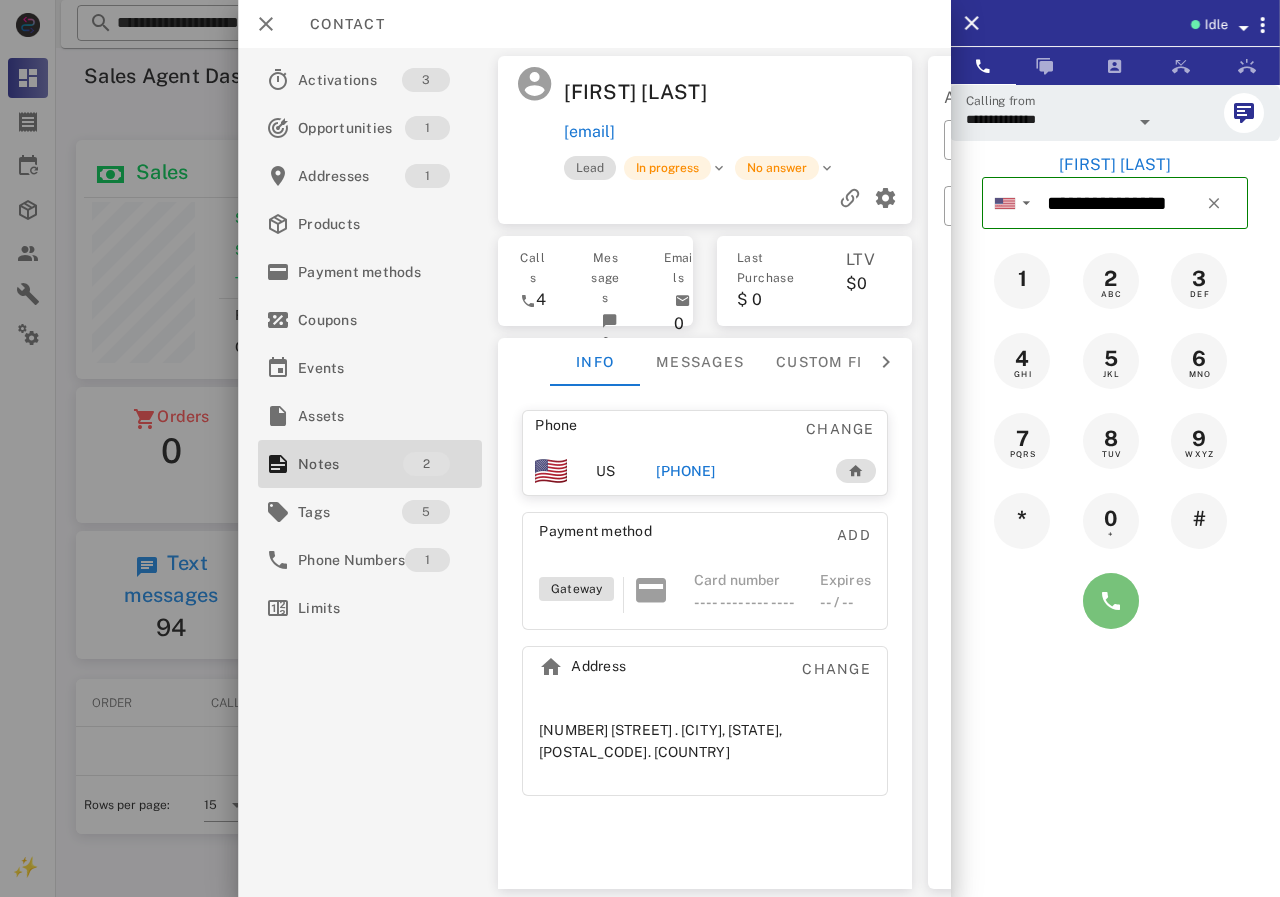 click at bounding box center [1111, 601] 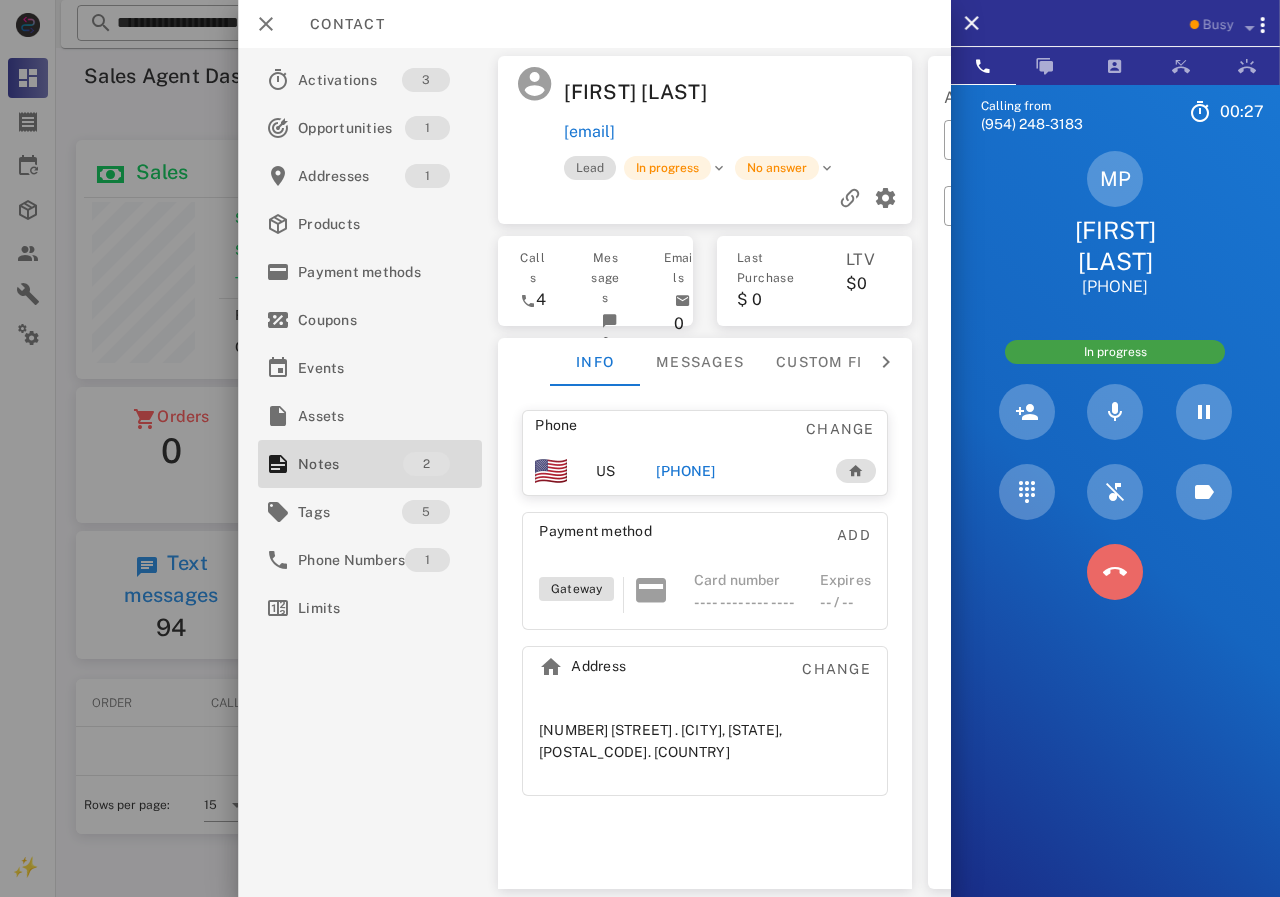 click at bounding box center (1115, 572) 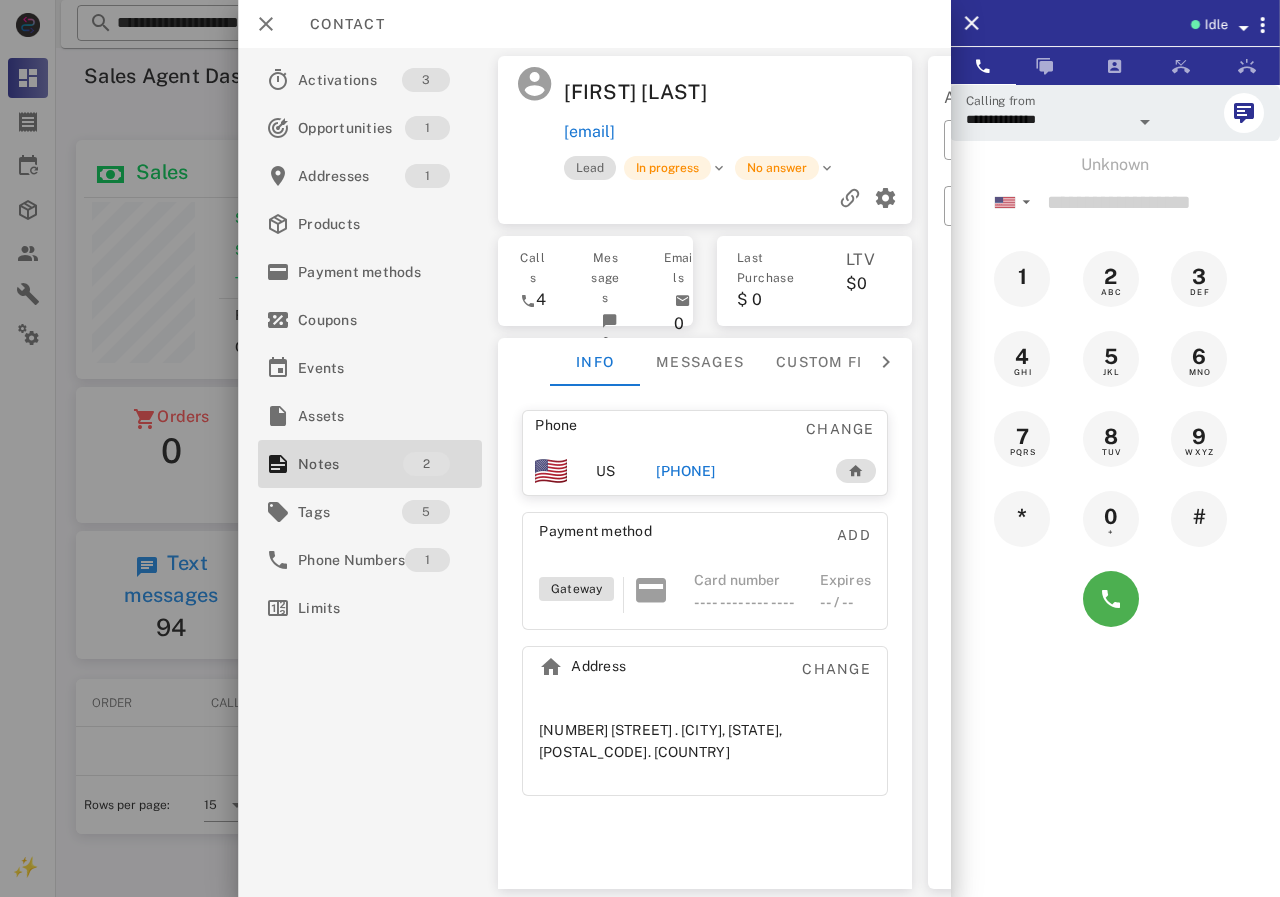 click on "+13522291486" at bounding box center [685, 471] 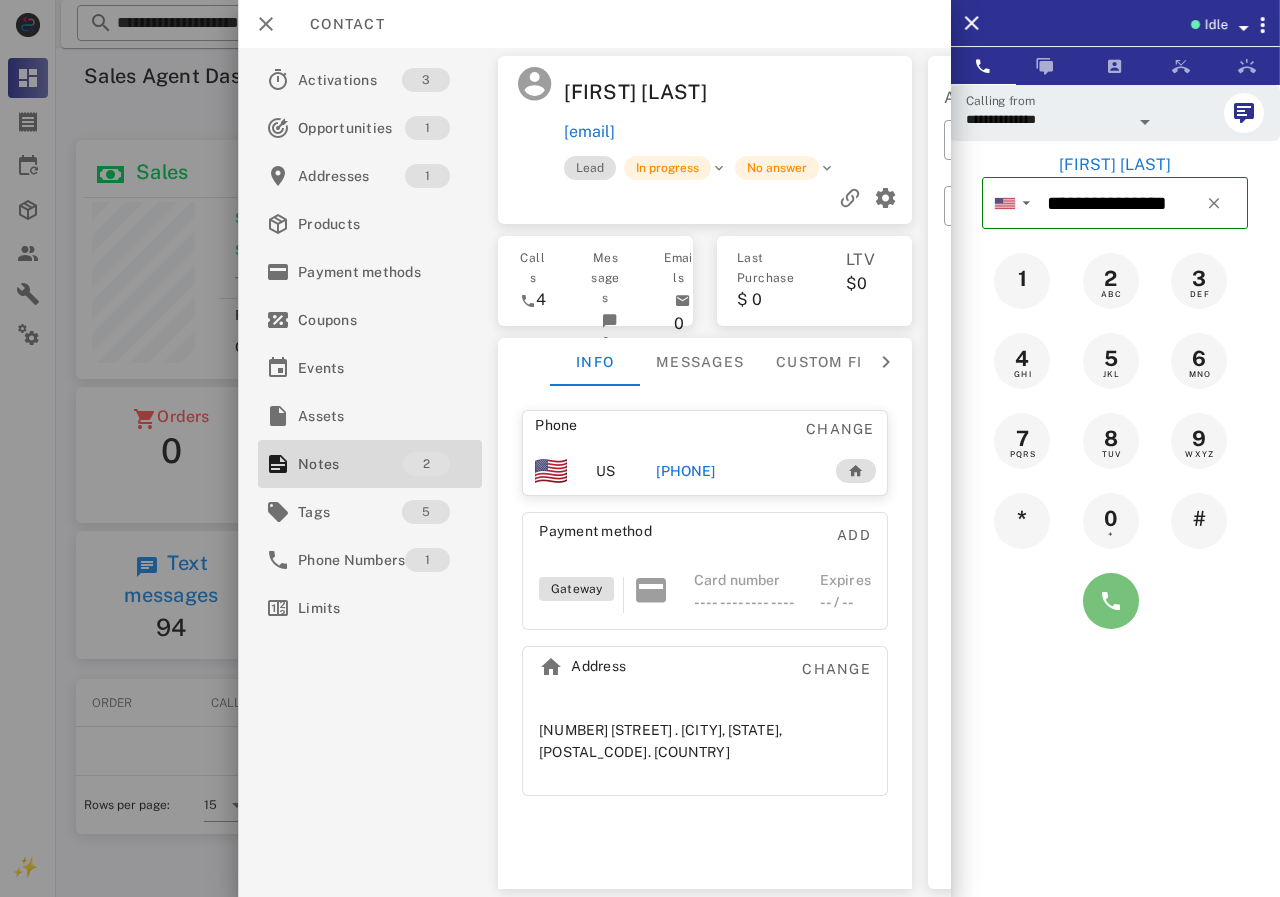click at bounding box center (1111, 601) 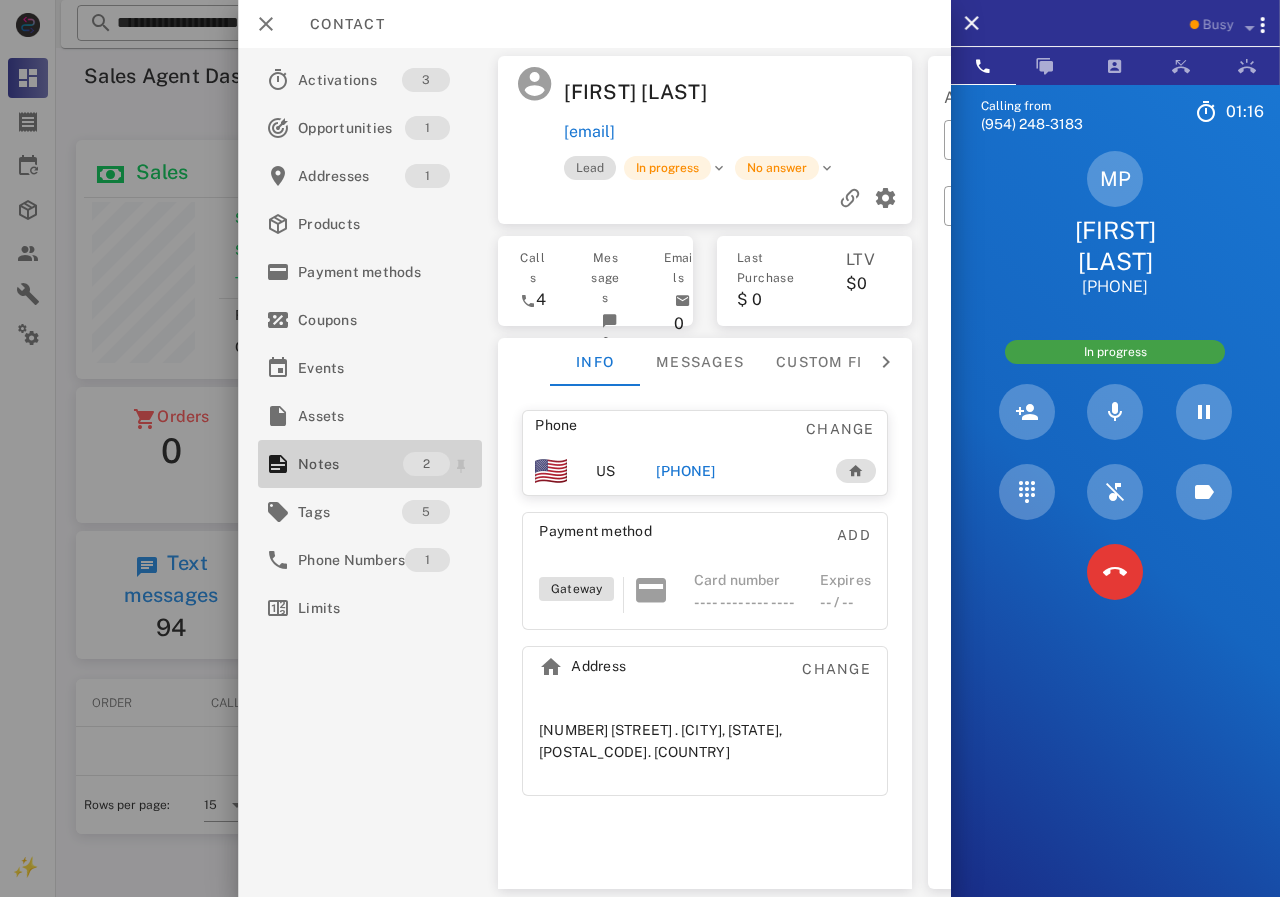 click on "Notes" at bounding box center (350, 464) 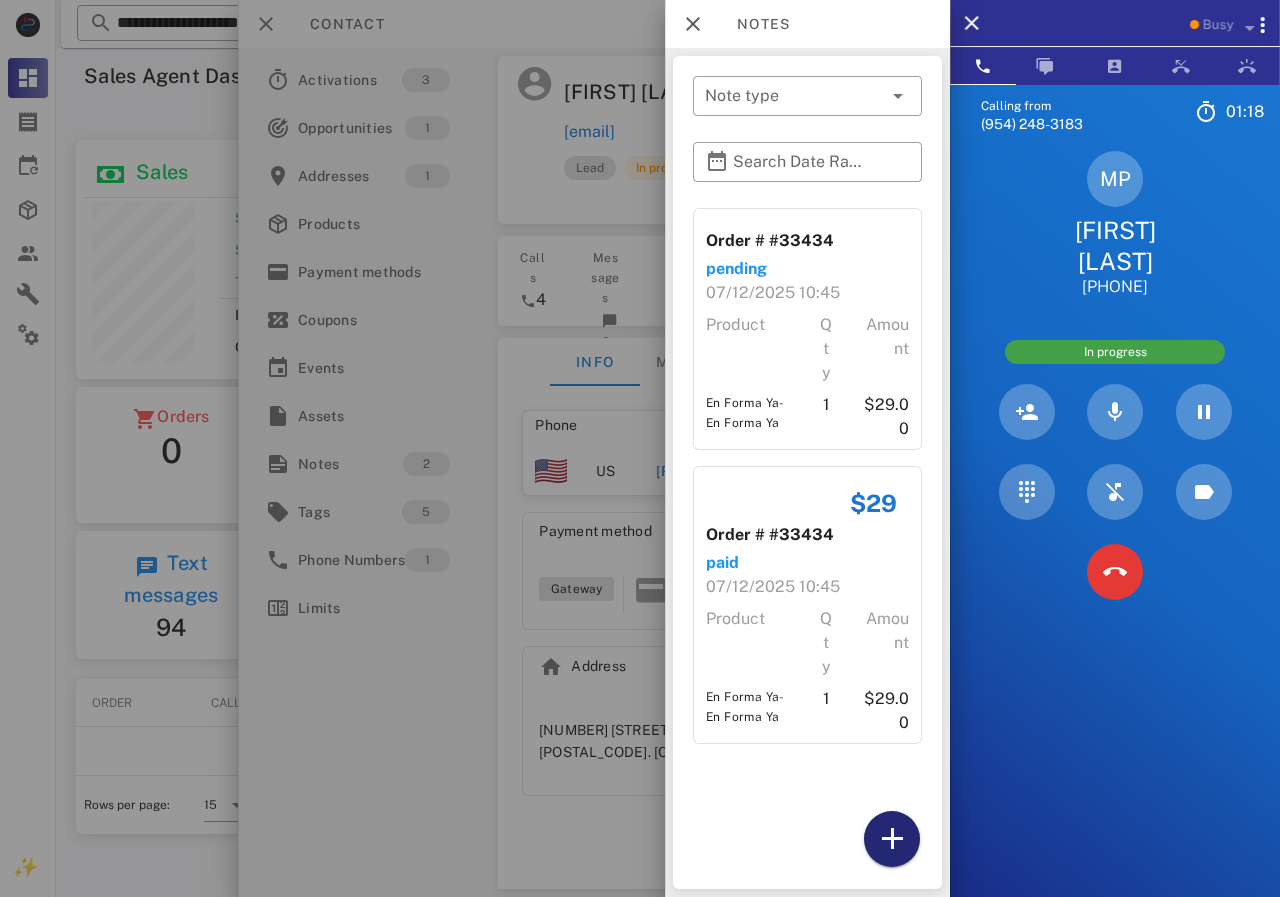 click at bounding box center [892, 839] 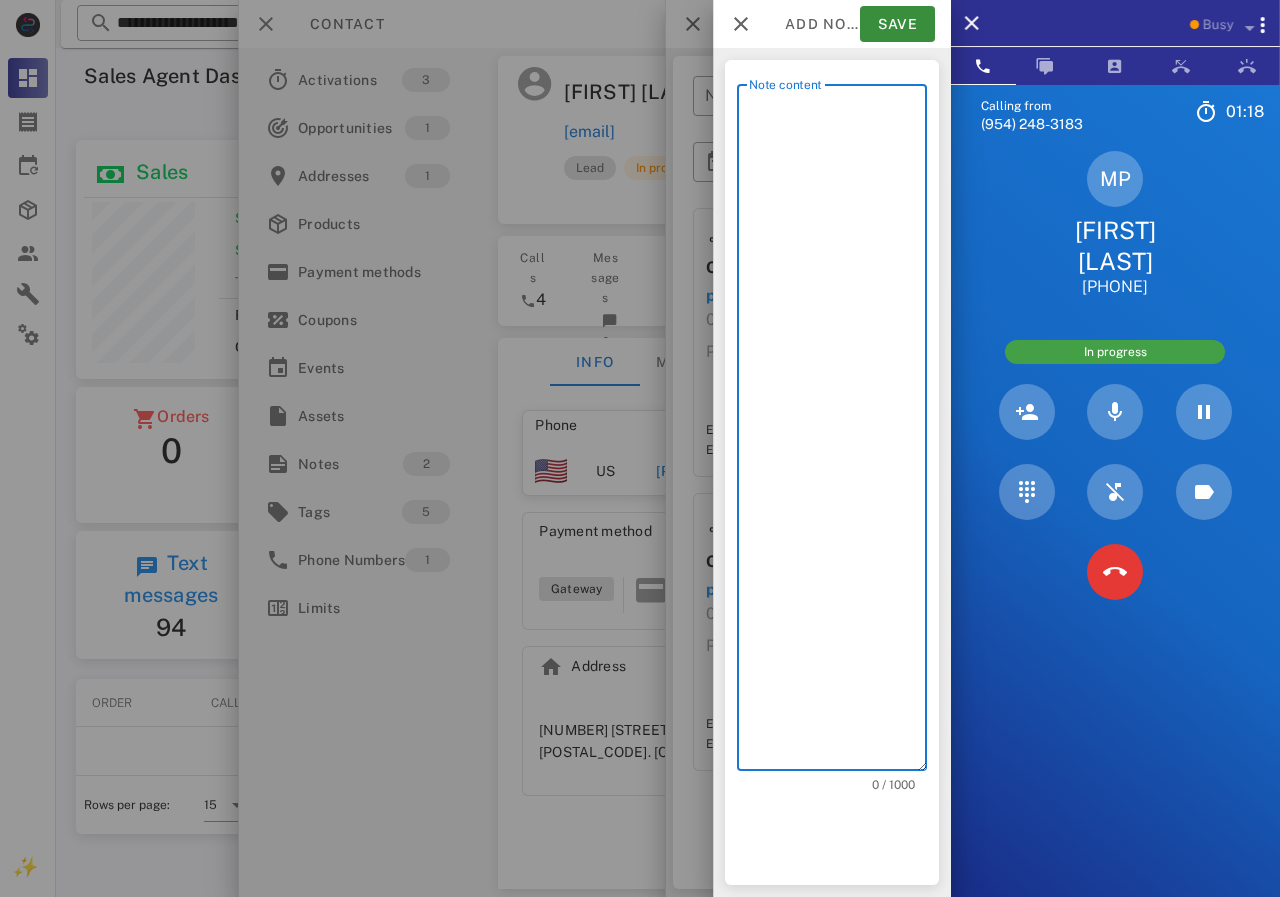 scroll, scrollTop: 240, scrollLeft: 390, axis: both 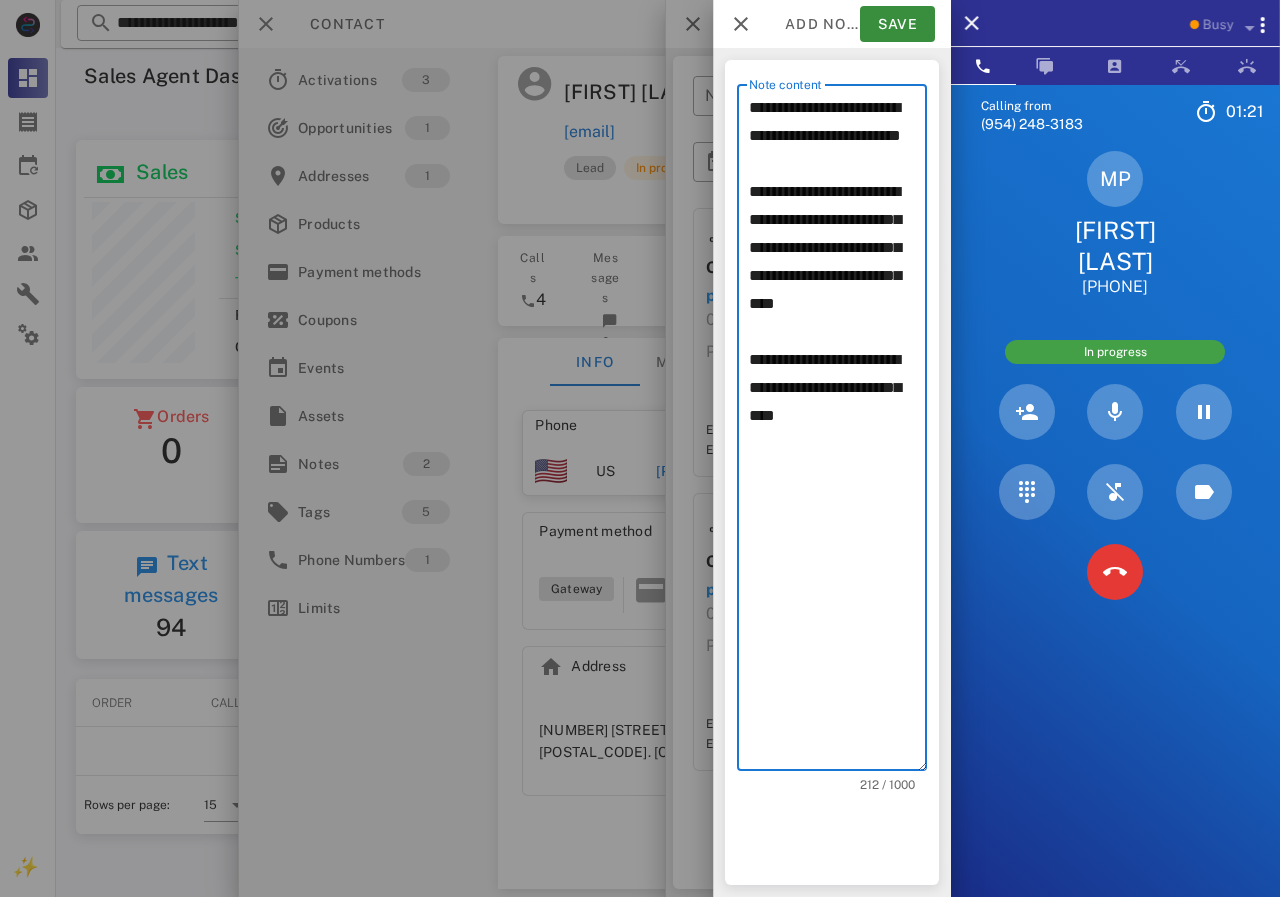 drag, startPoint x: 757, startPoint y: 221, endPoint x: 917, endPoint y: 514, distance: 333.83978 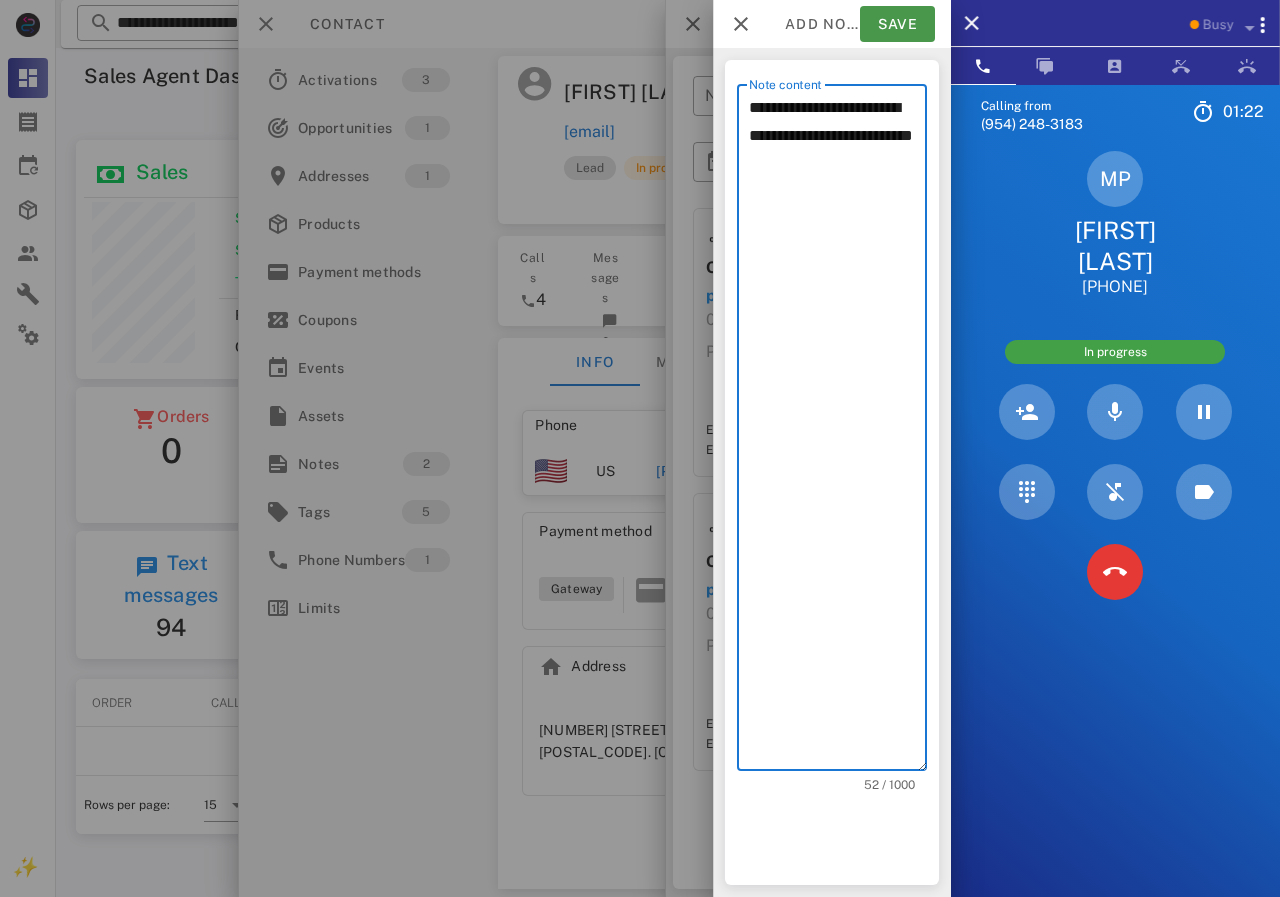 type on "**********" 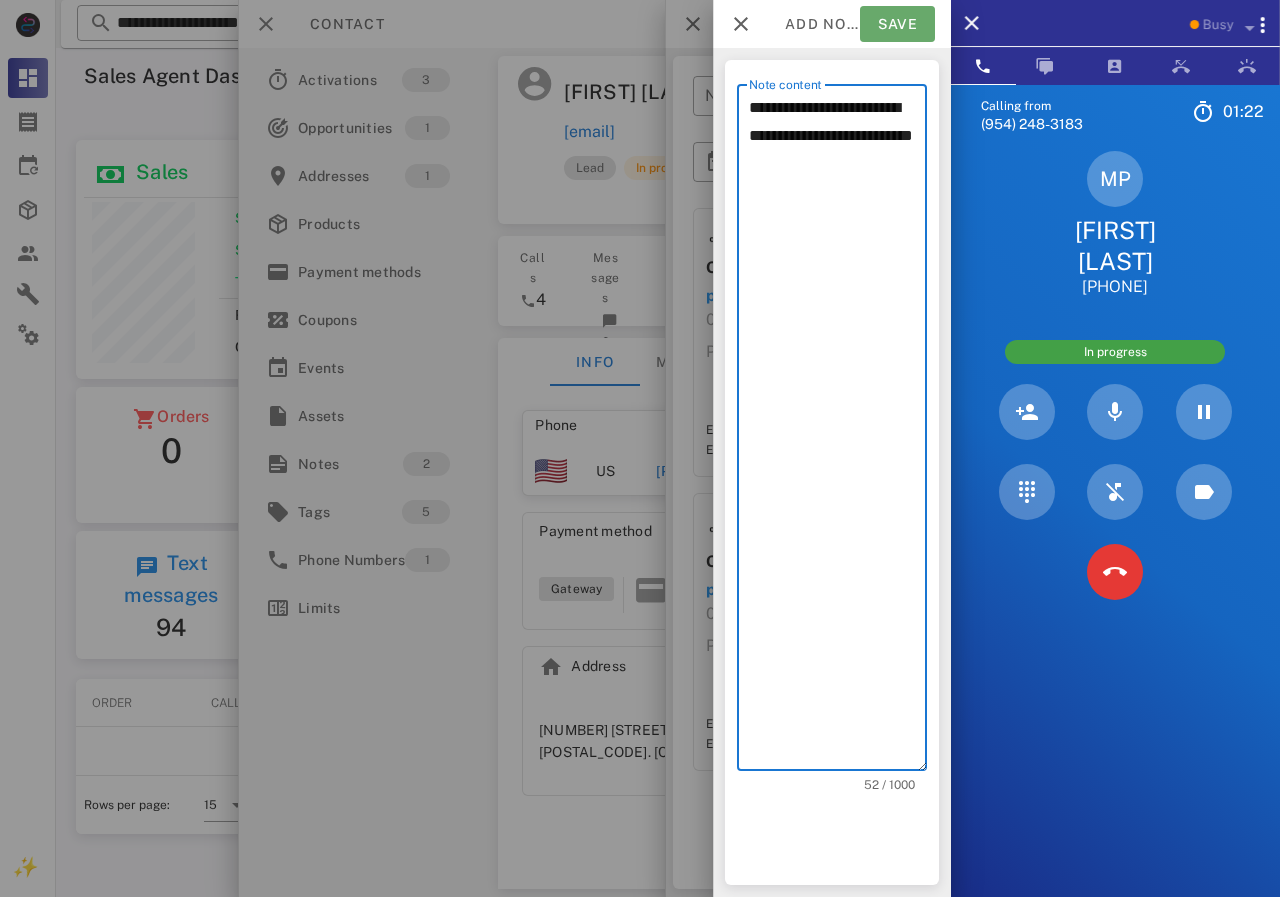 click on "Save" at bounding box center (897, 24) 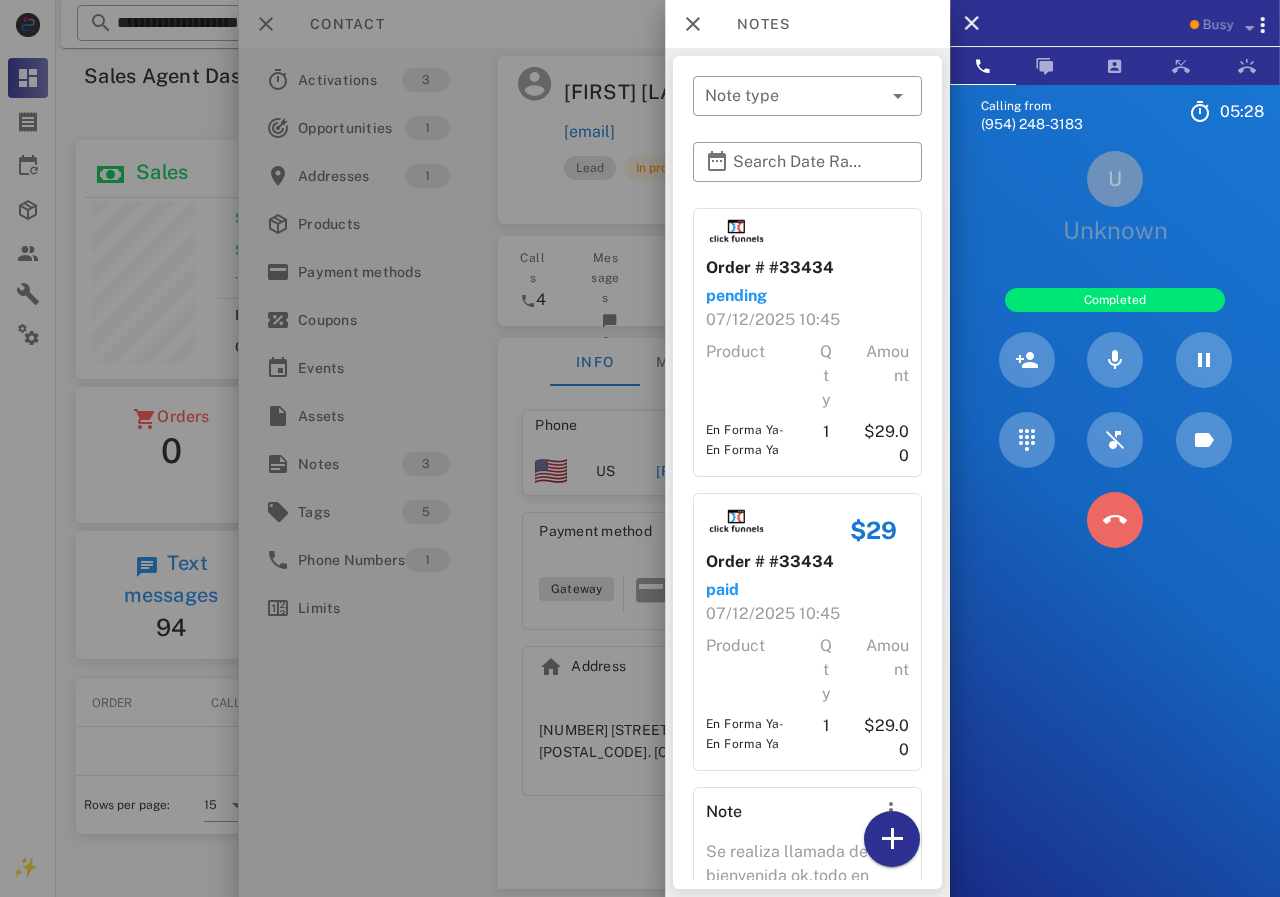 click at bounding box center (1115, 520) 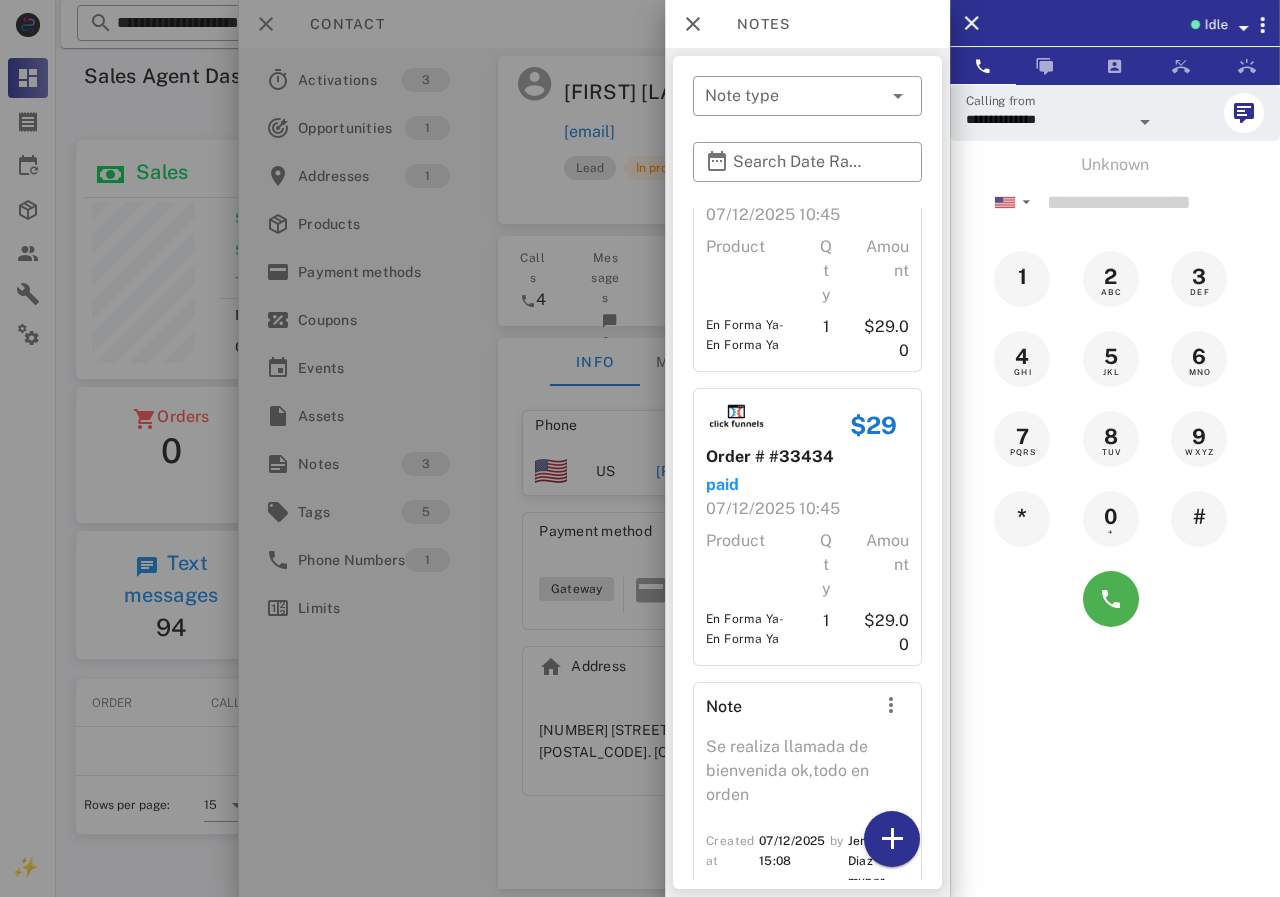scroll, scrollTop: 152, scrollLeft: 0, axis: vertical 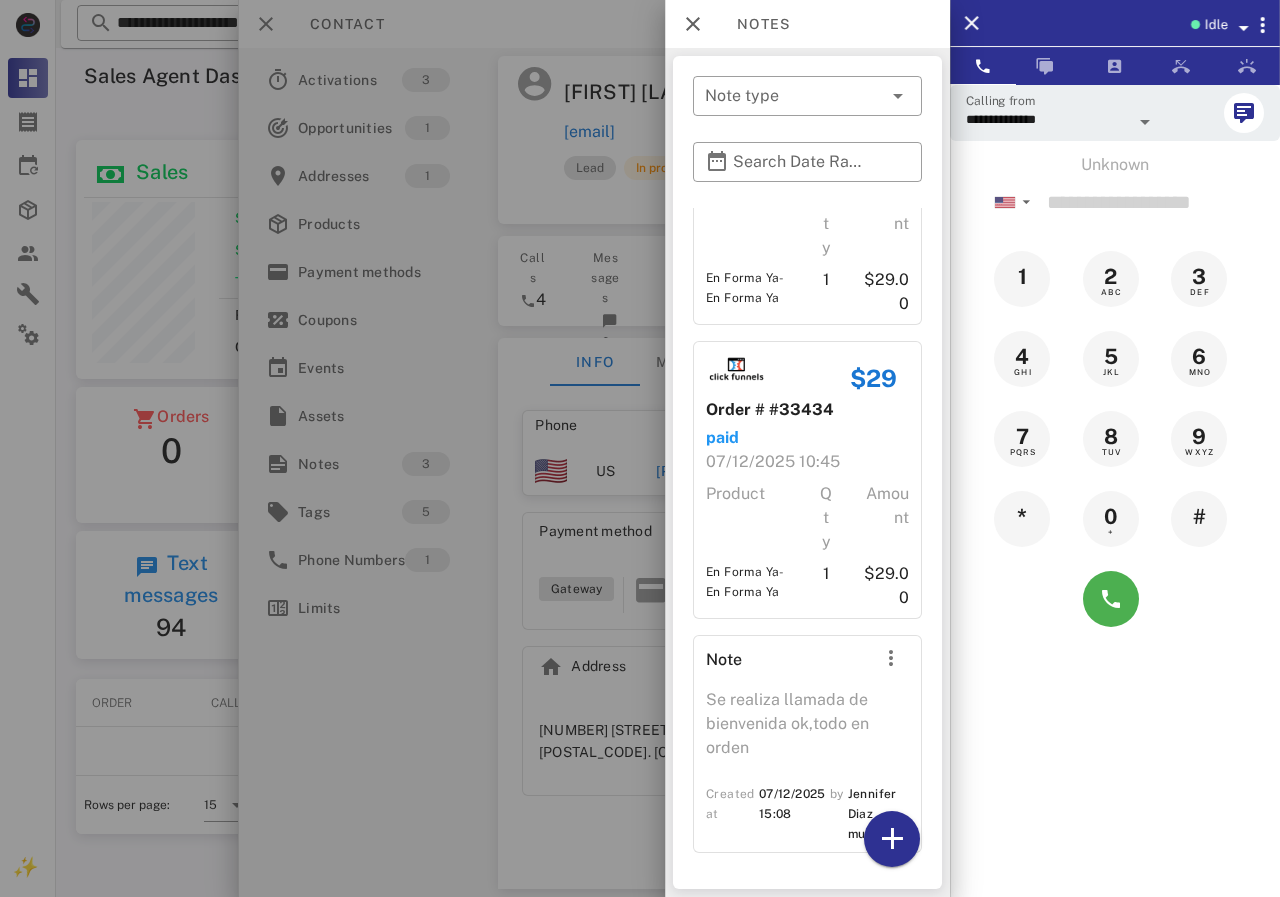 click at bounding box center [640, 448] 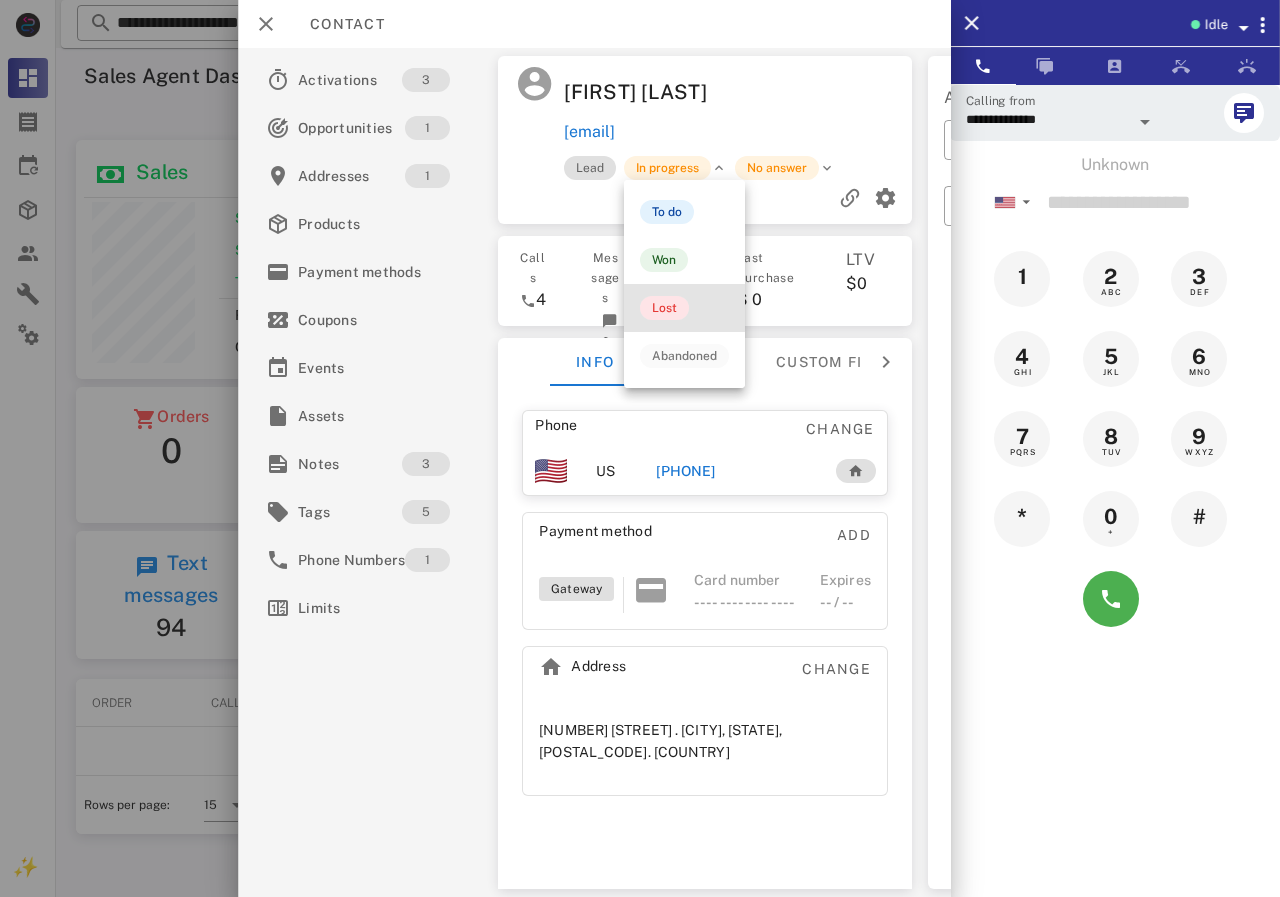 click on "Lost" at bounding box center (664, 308) 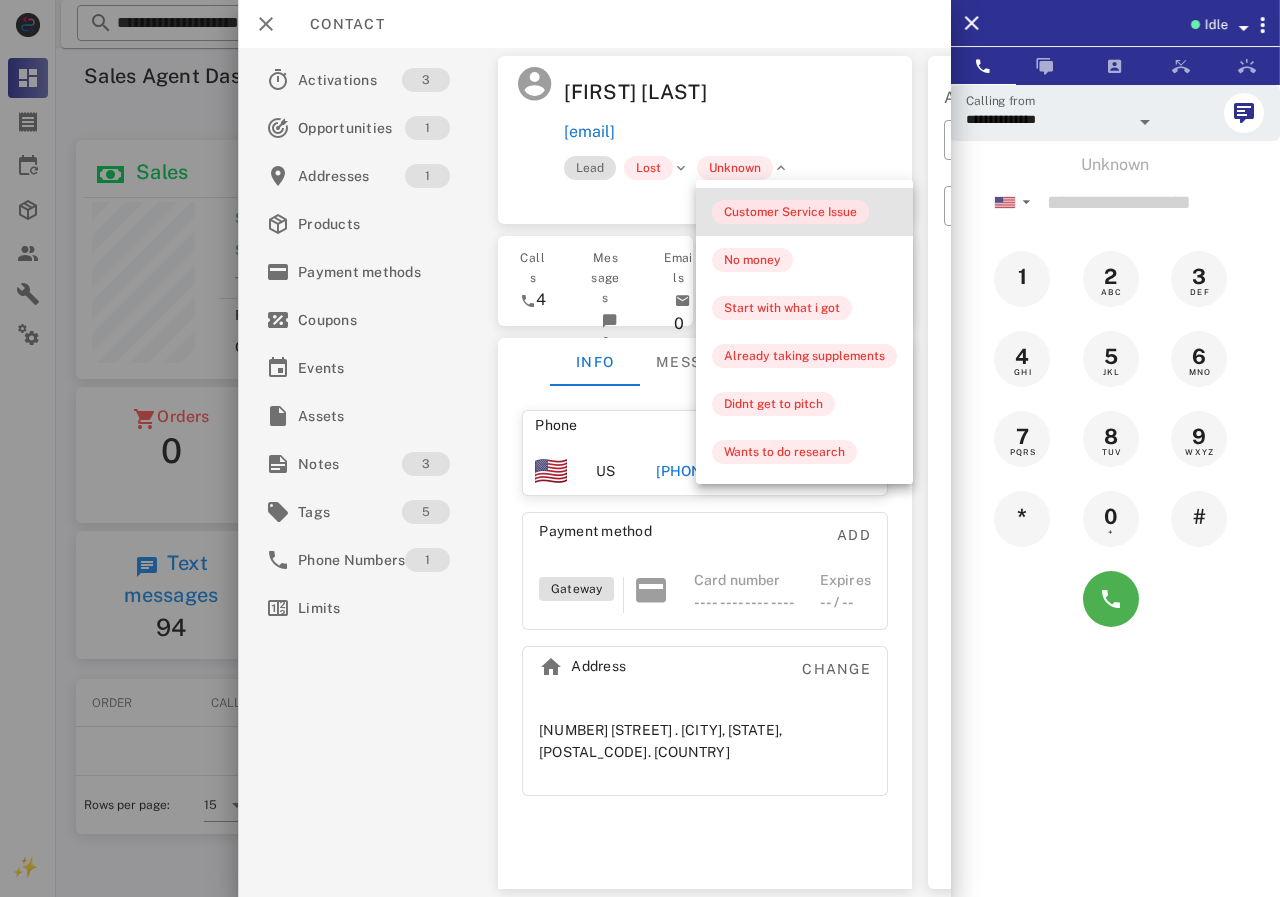 click on "Customer Service Issue" at bounding box center [790, 212] 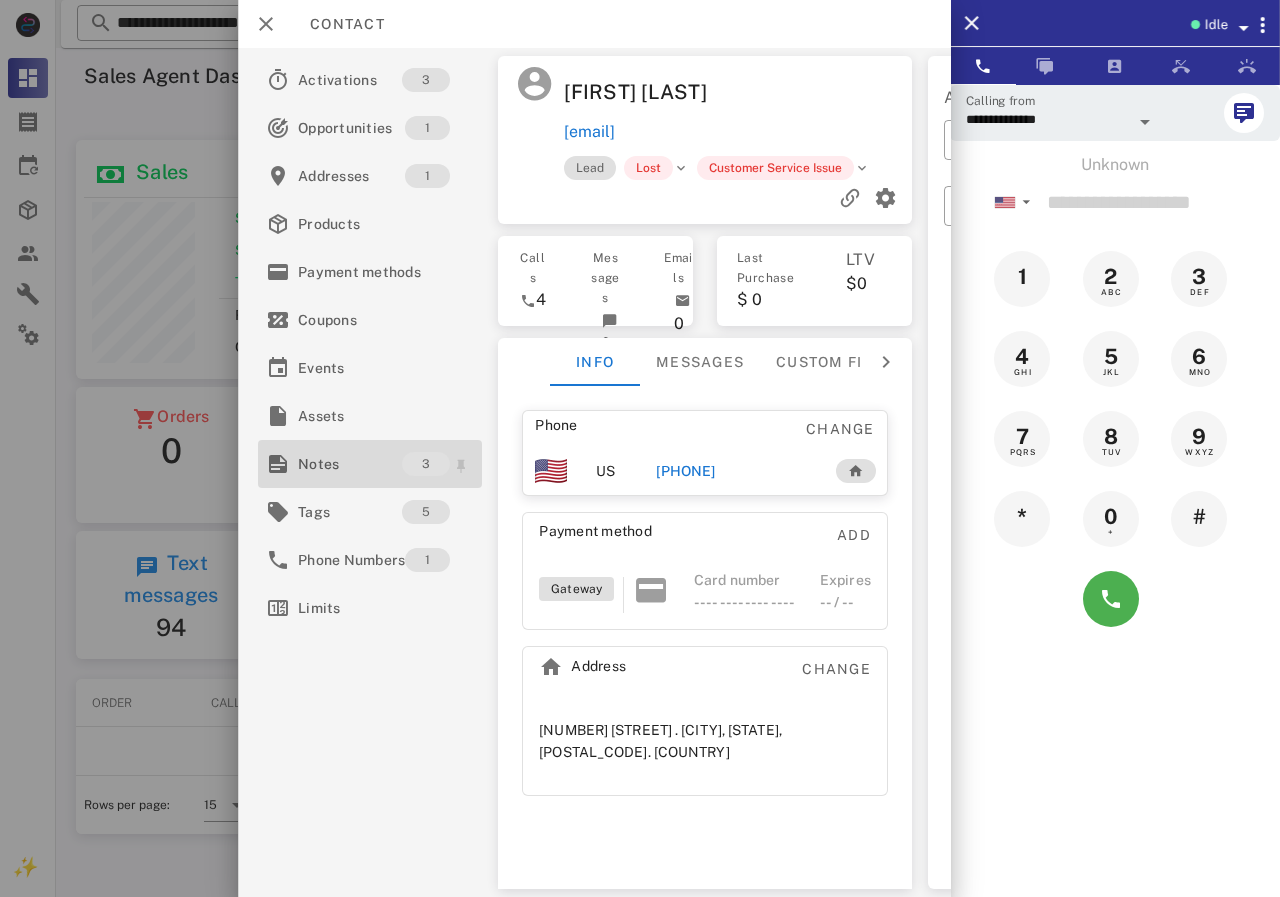 click on "Notes" at bounding box center (350, 464) 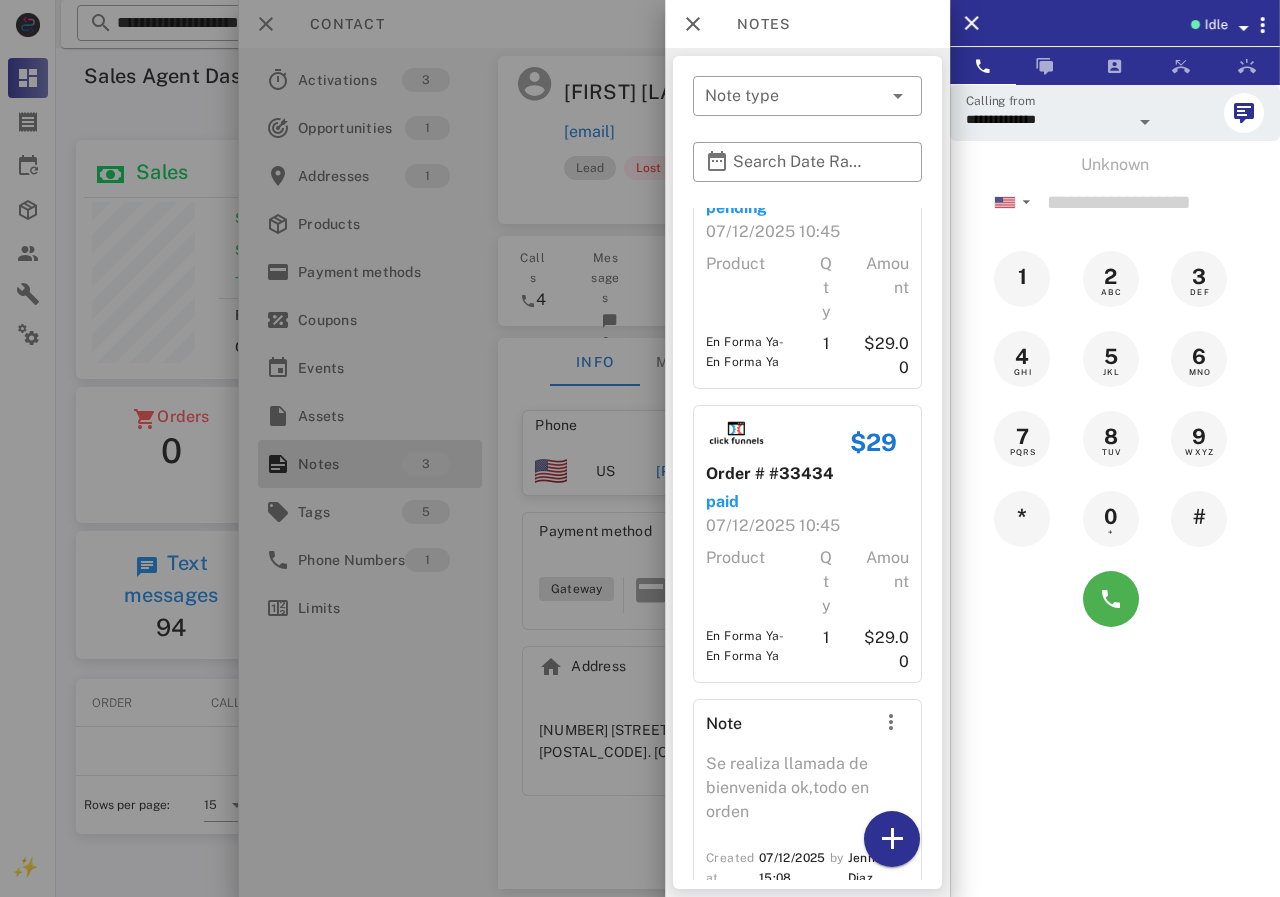 scroll, scrollTop: 152, scrollLeft: 0, axis: vertical 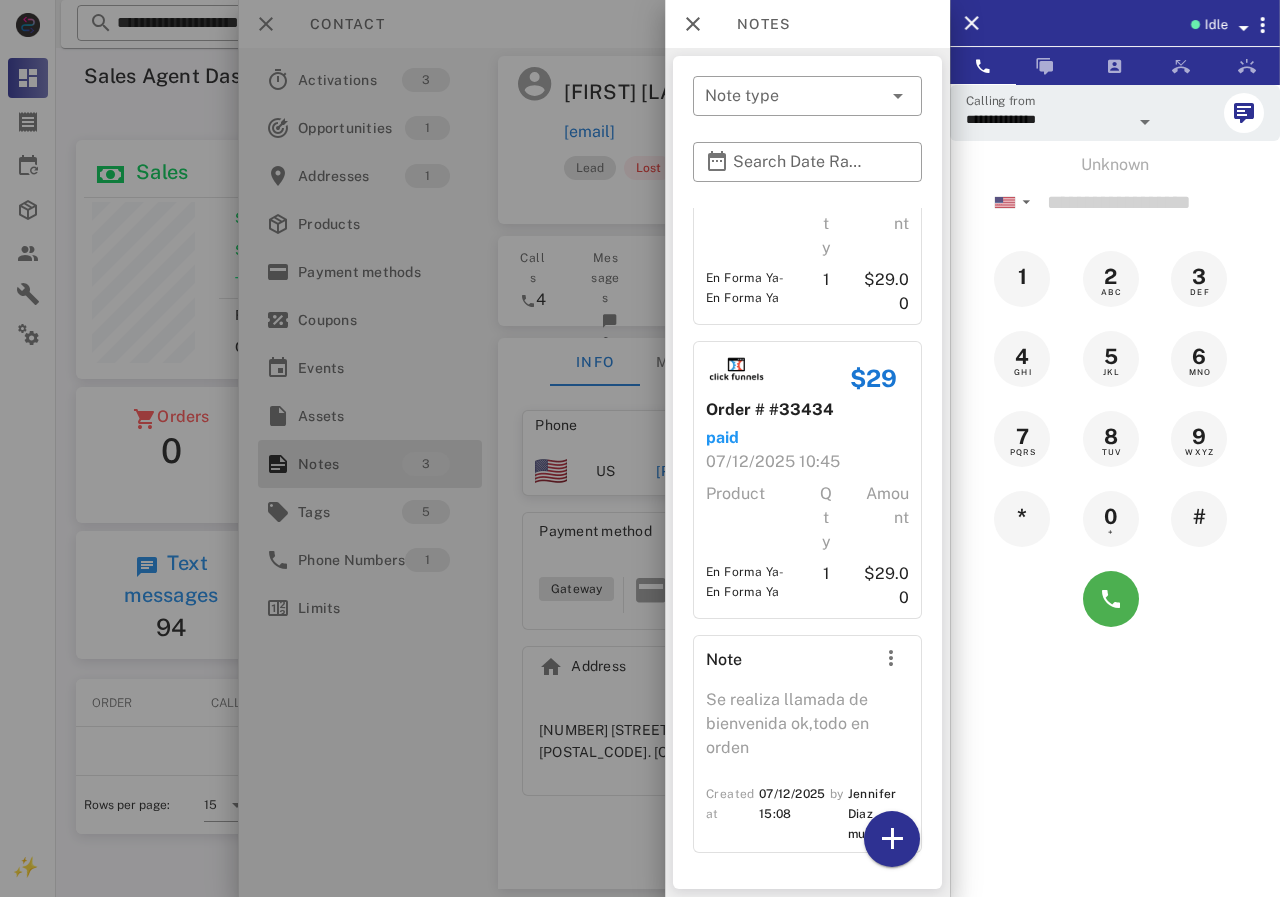 click at bounding box center [640, 448] 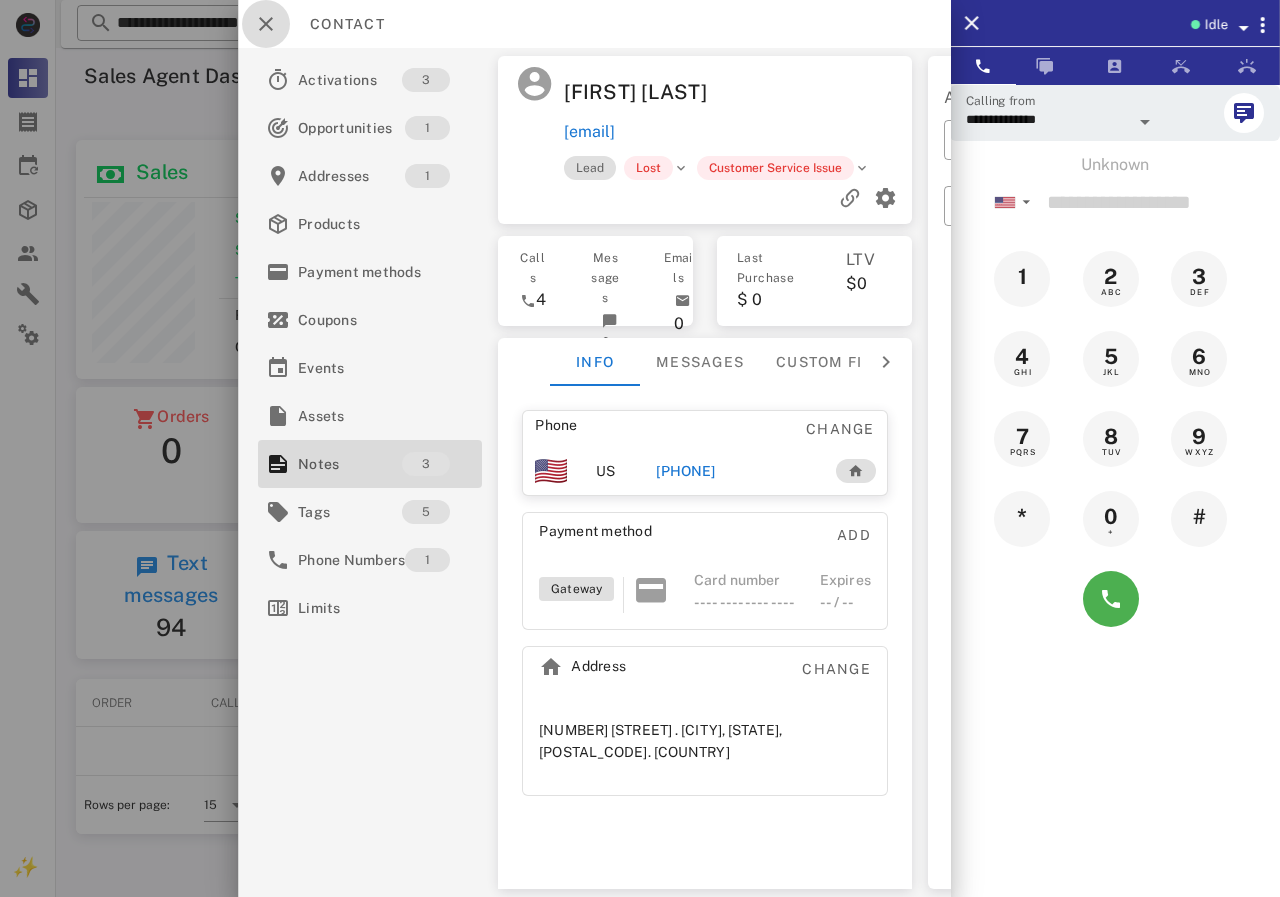 click at bounding box center (266, 24) 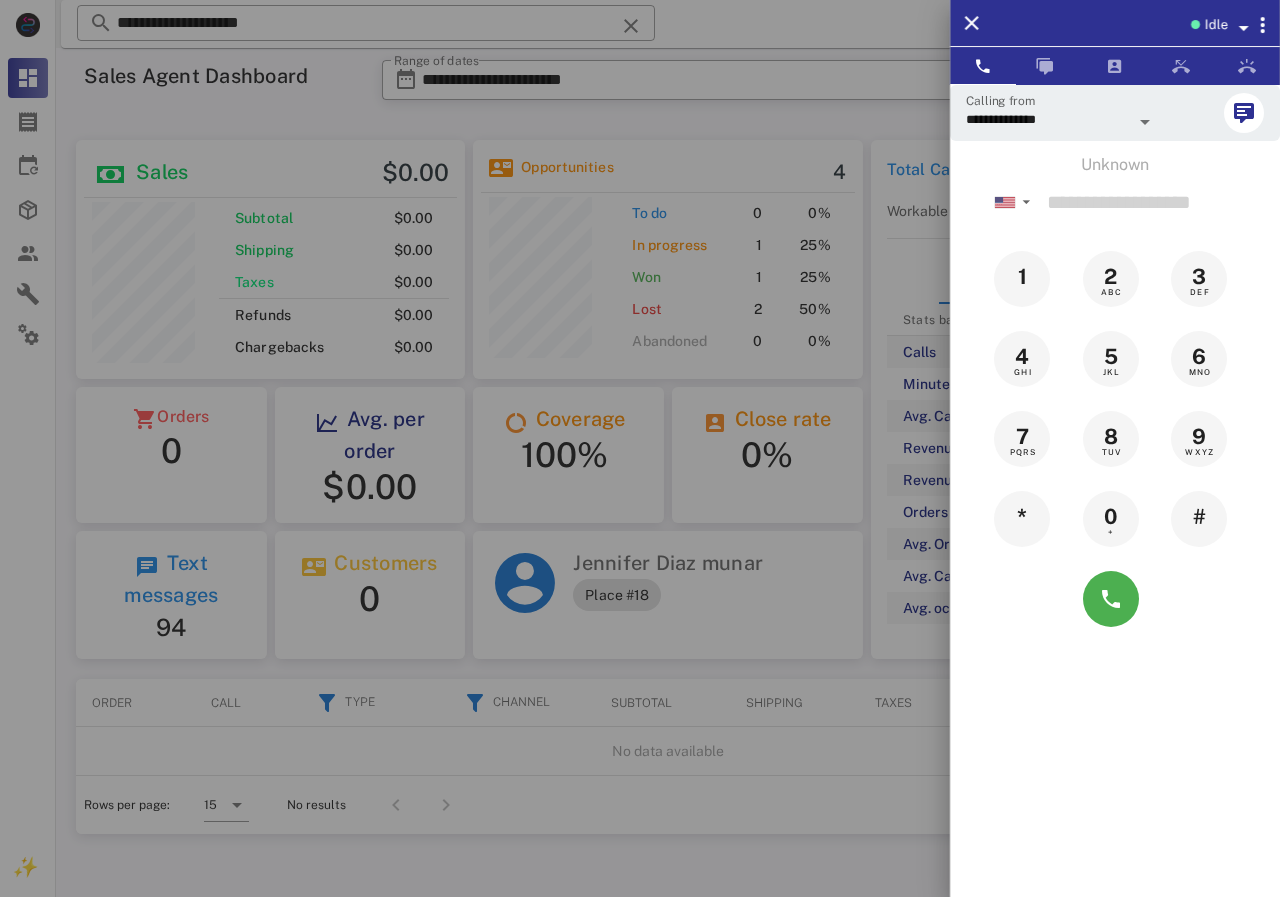 click at bounding box center (640, 448) 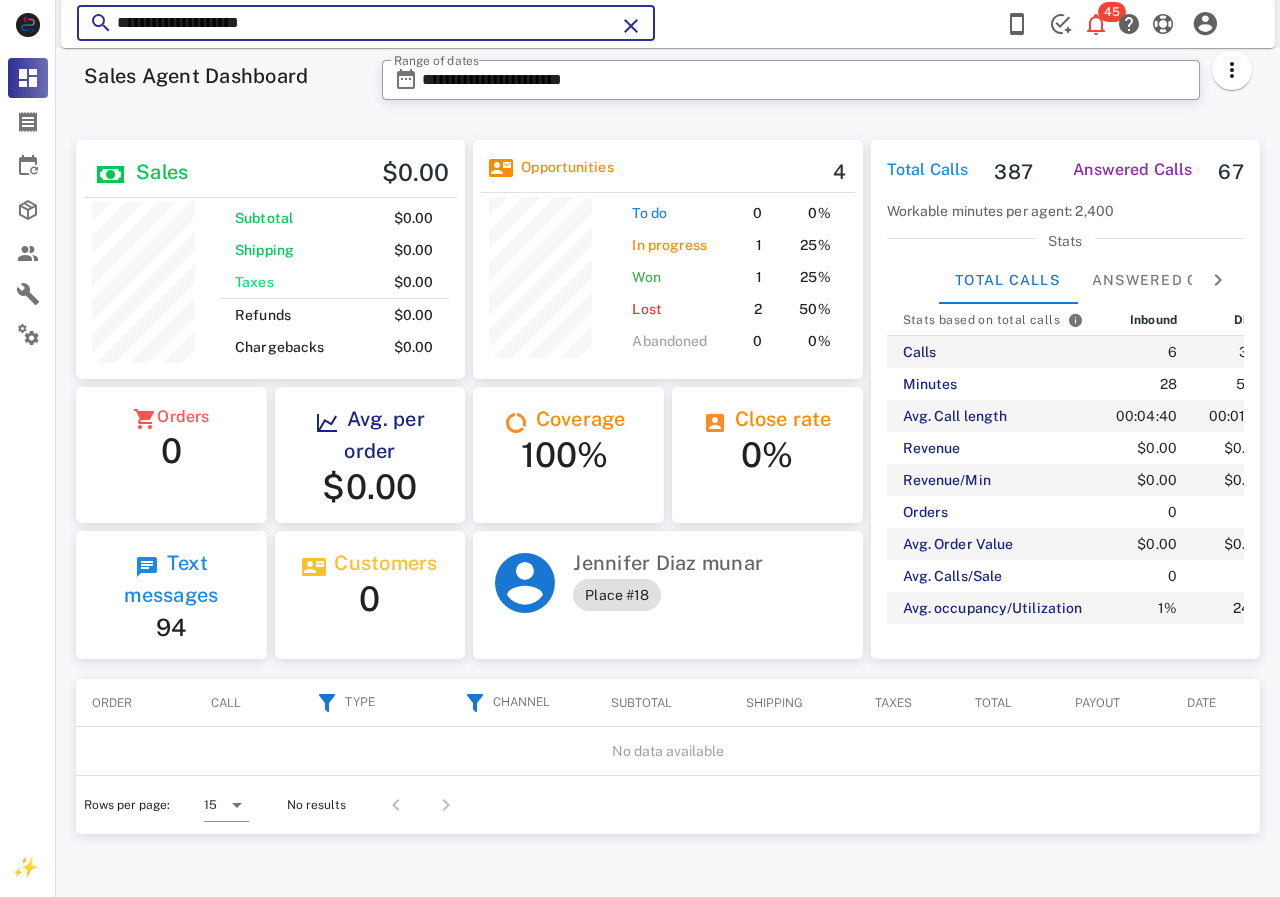 drag, startPoint x: 391, startPoint y: 23, endPoint x: 94, endPoint y: 40, distance: 297.48615 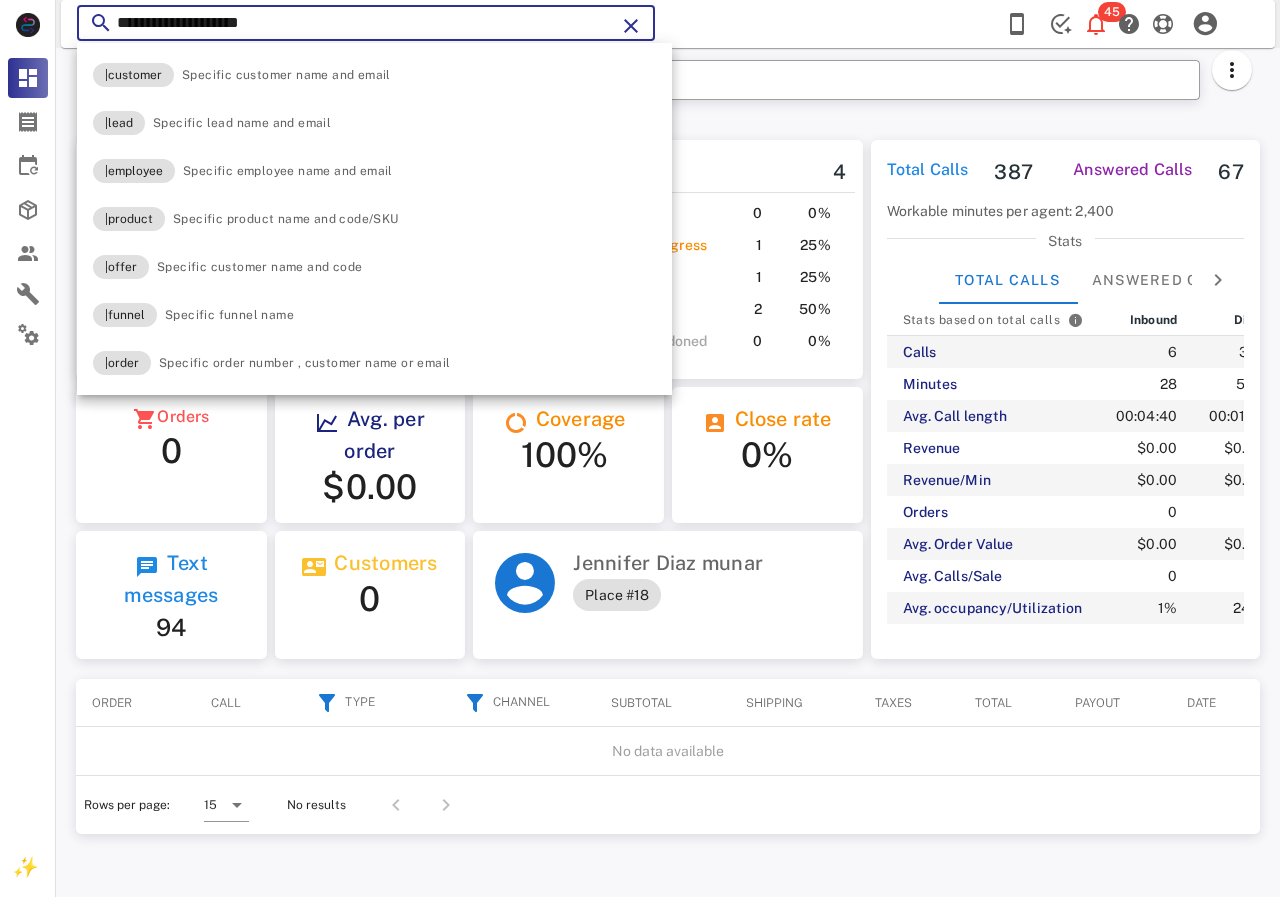 paste on "******" 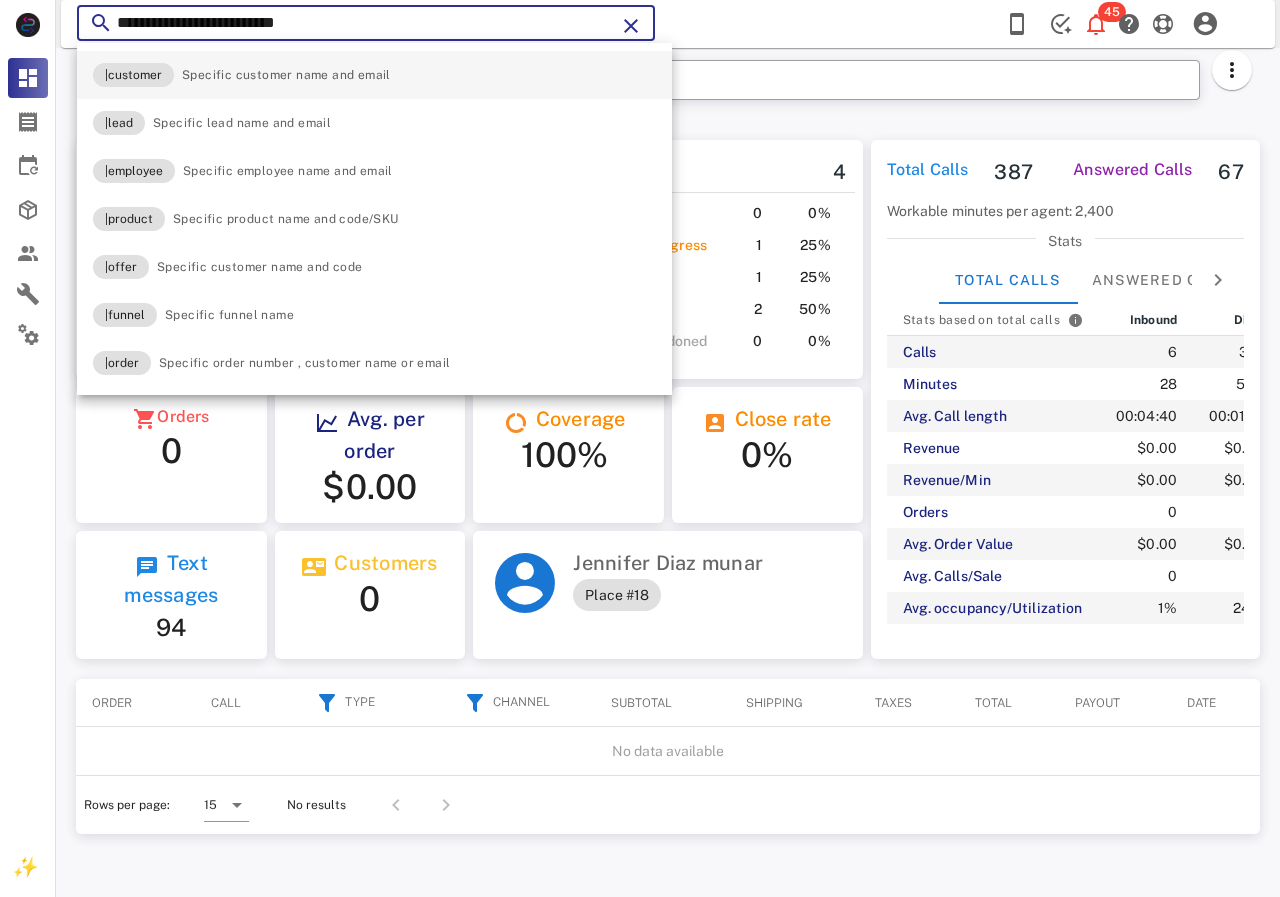 type on "**********" 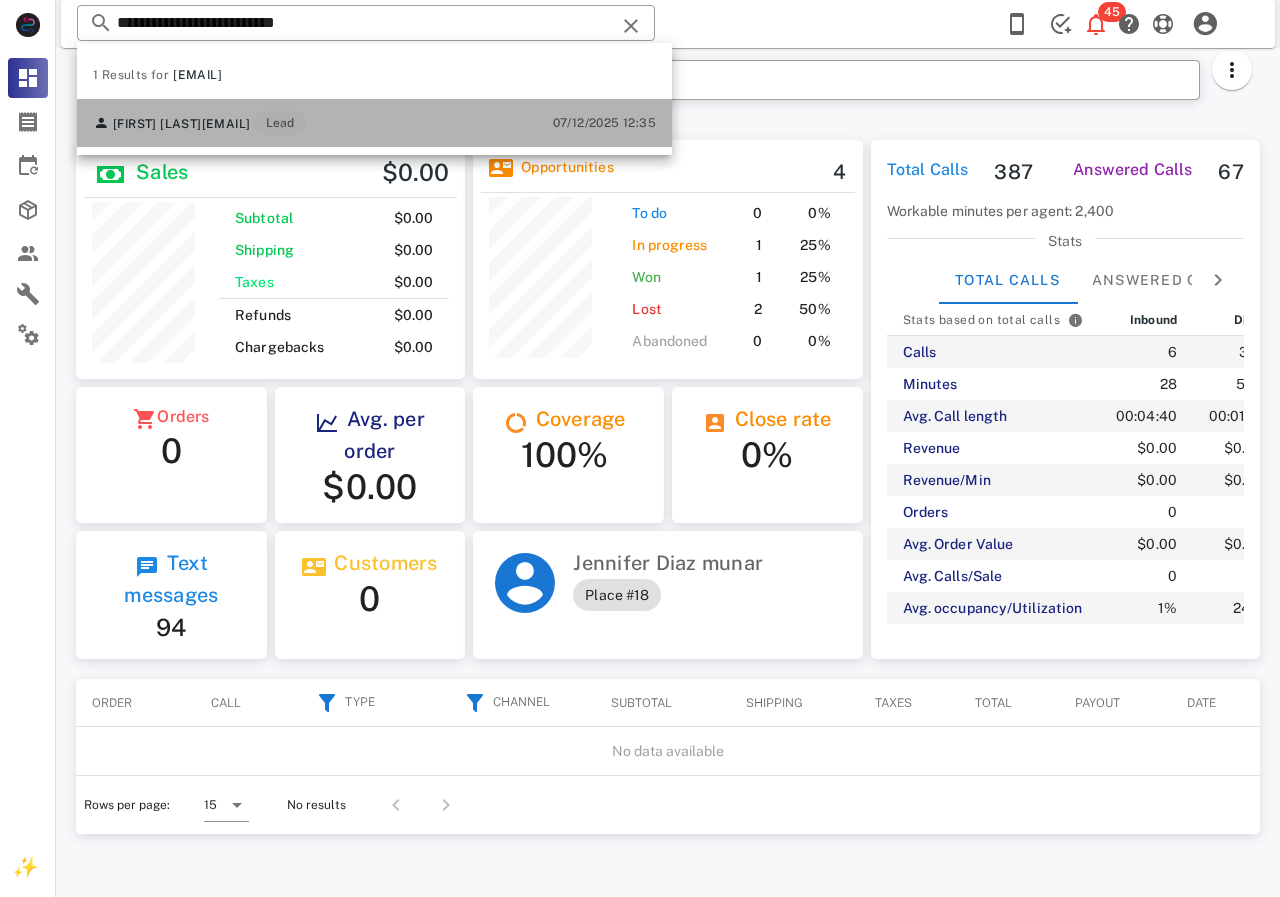 click on "Rosie Perales   rosieperales1120@gmail.com   Lead   07/12/2025 12:35" at bounding box center [374, 123] 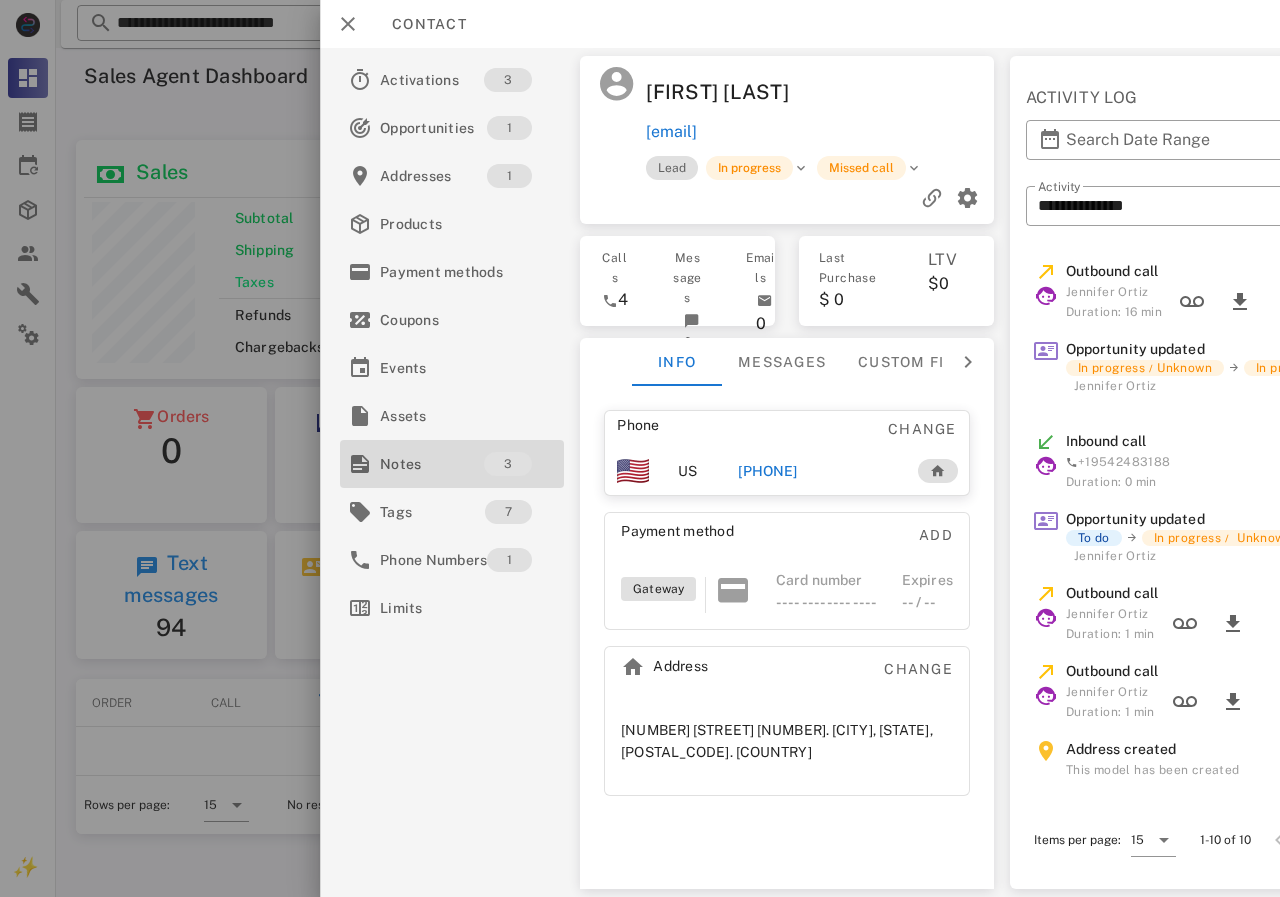 click on "Notes" at bounding box center [432, 464] 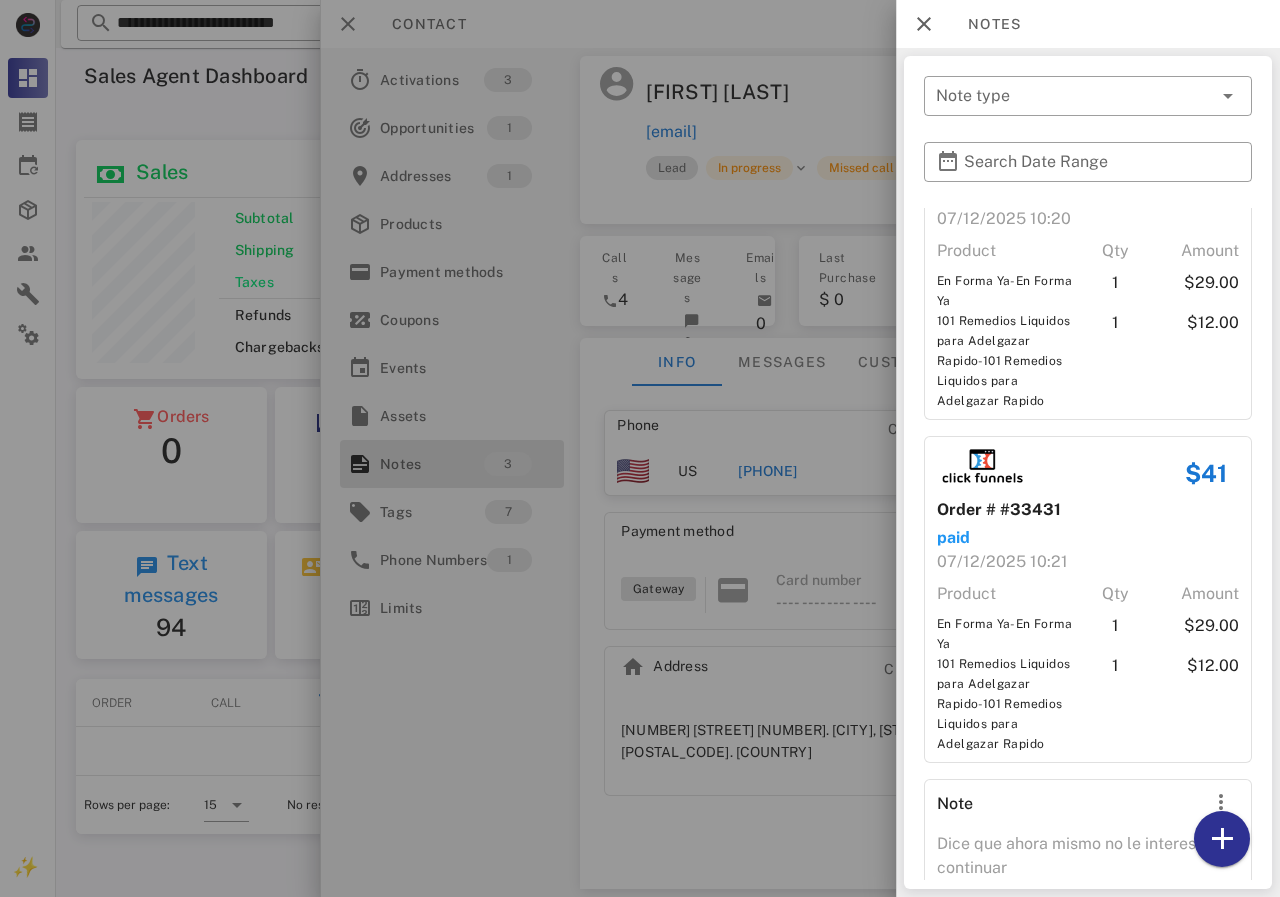 scroll, scrollTop: 232, scrollLeft: 0, axis: vertical 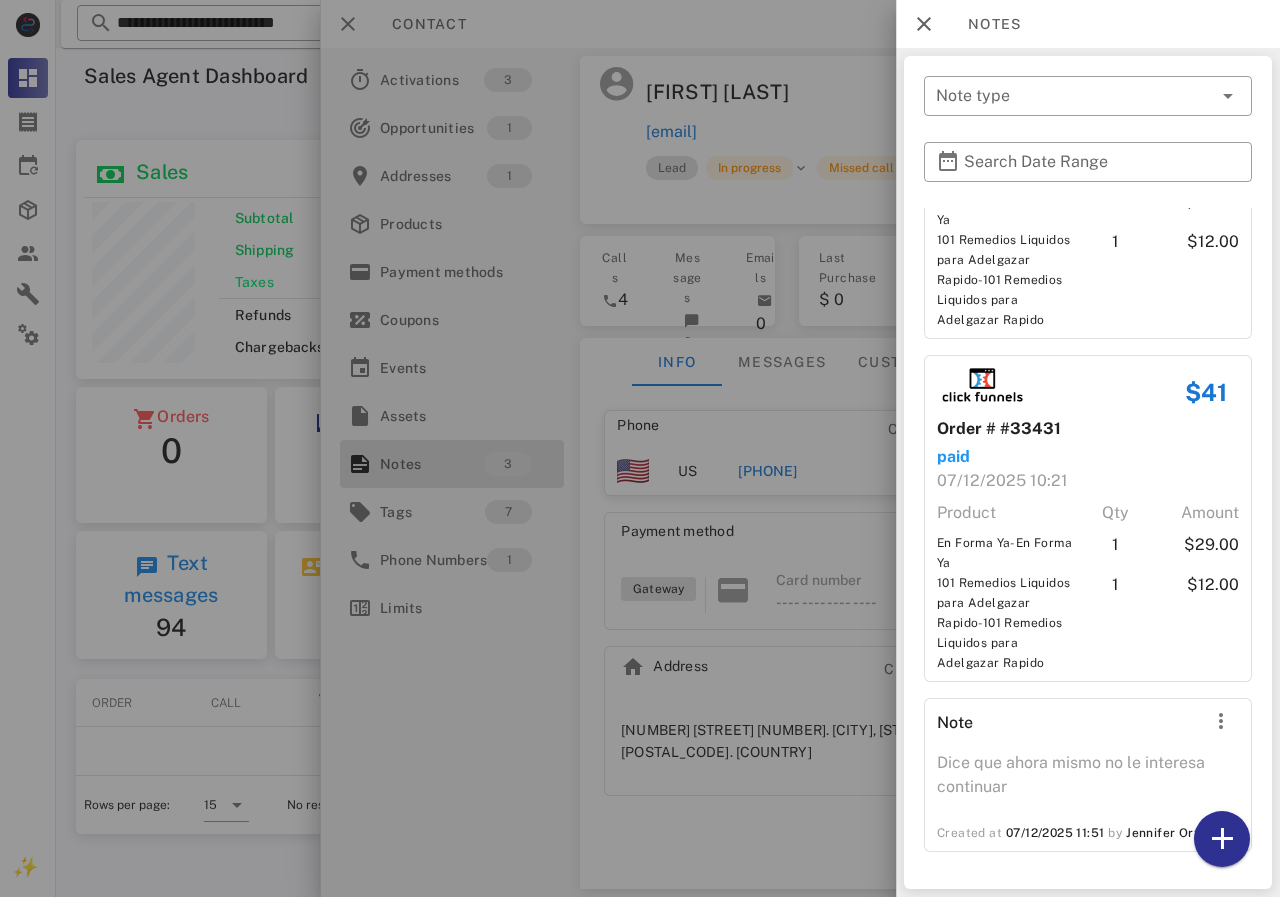 click at bounding box center [640, 448] 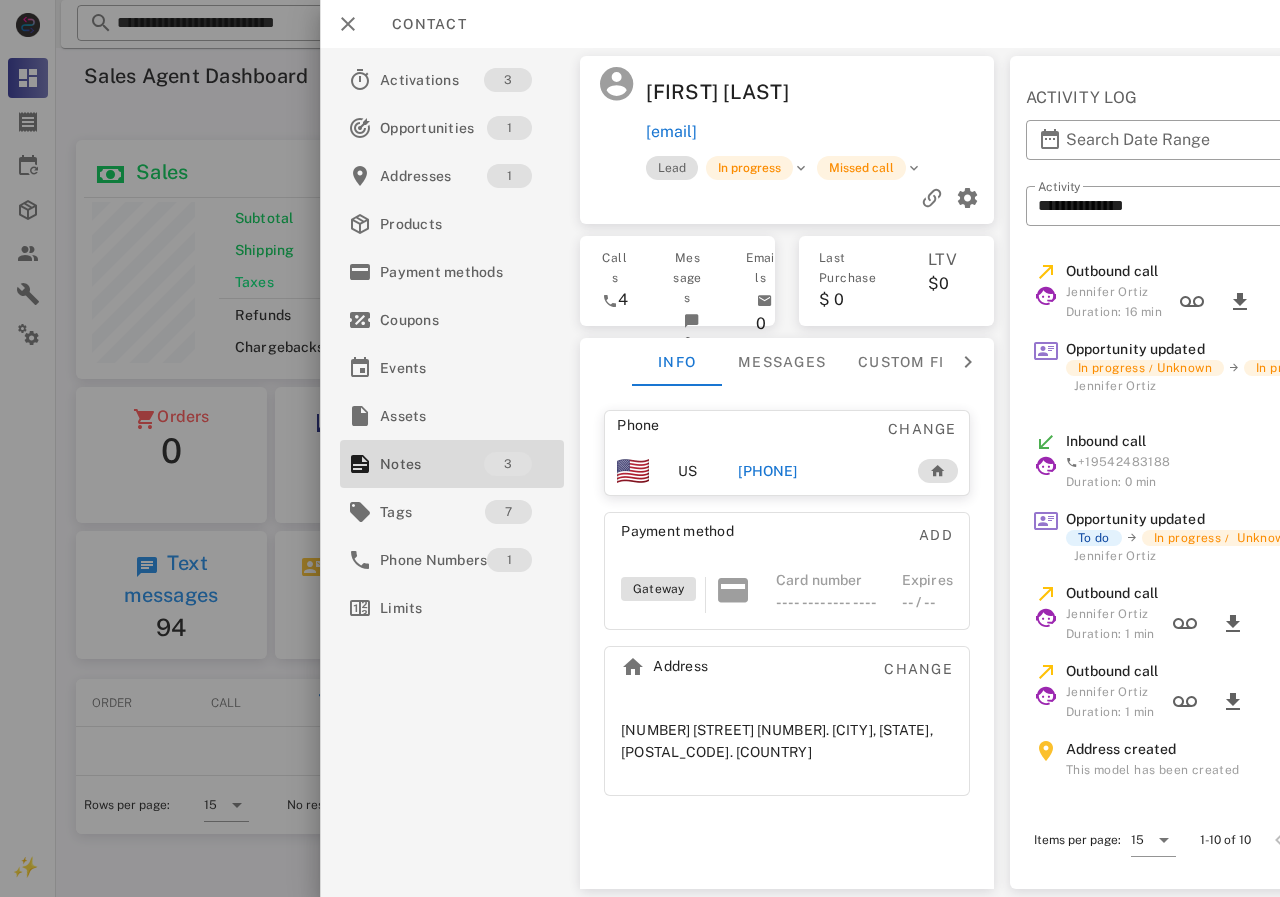 click on "+18327929240" at bounding box center [817, 471] 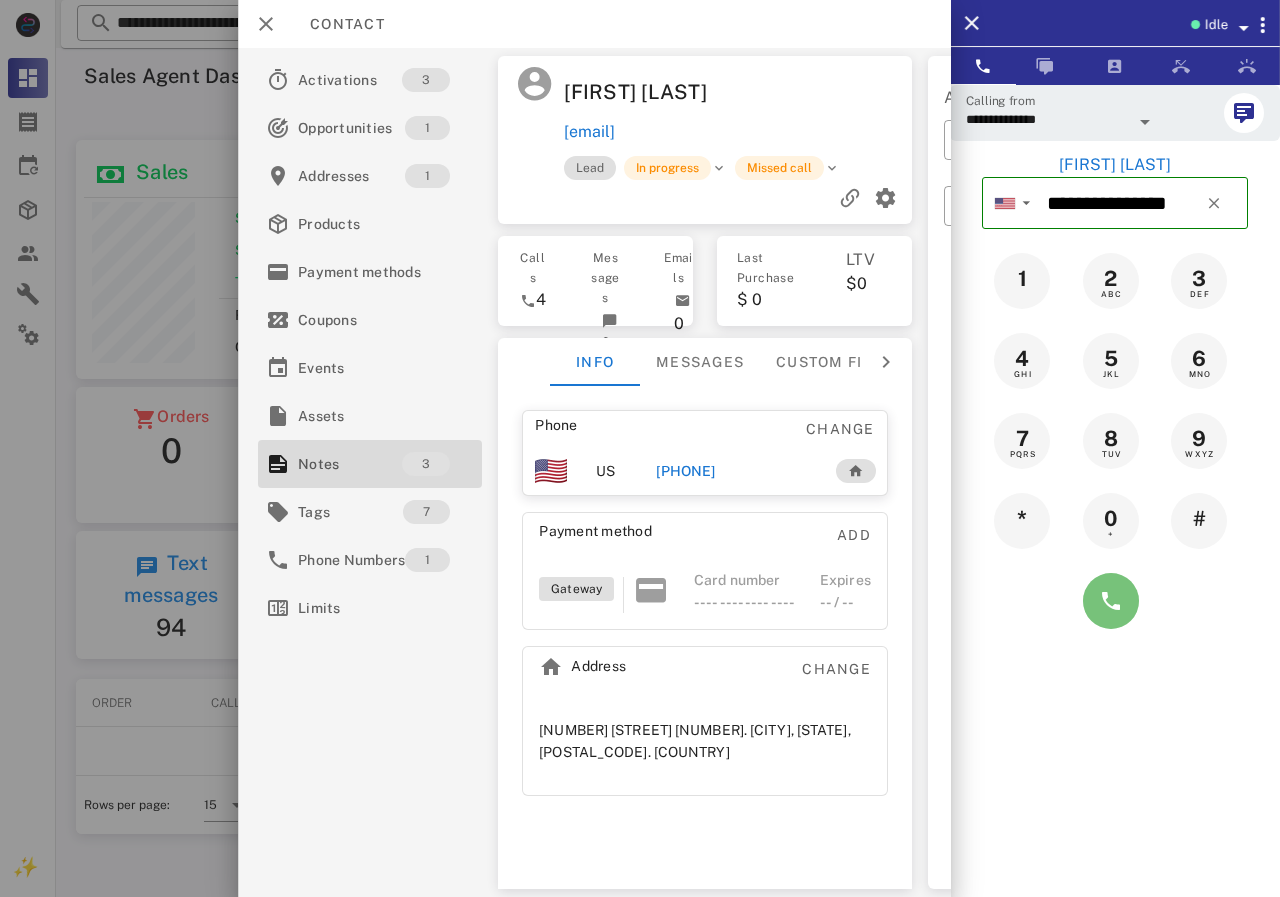 click at bounding box center (1111, 601) 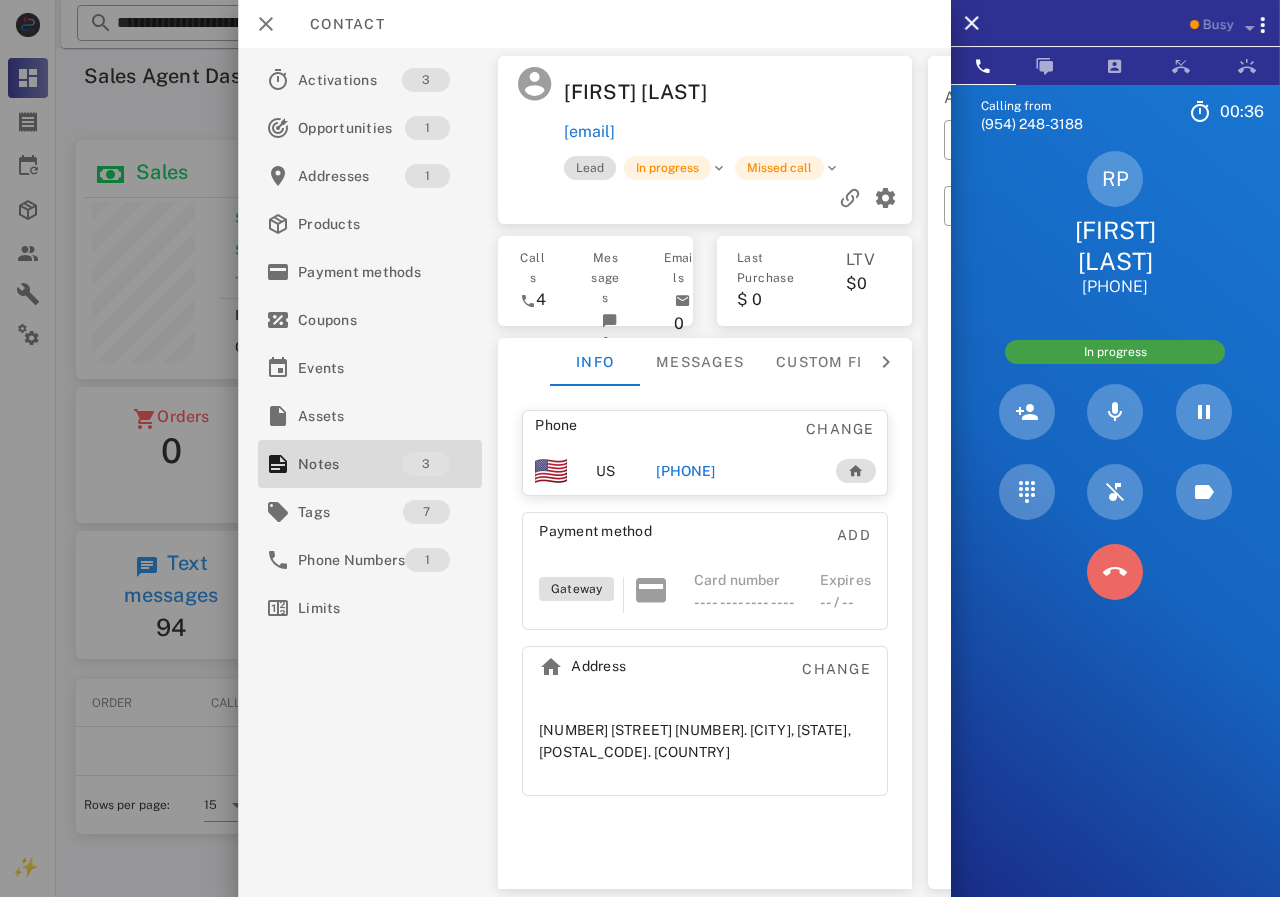 click at bounding box center [1115, 572] 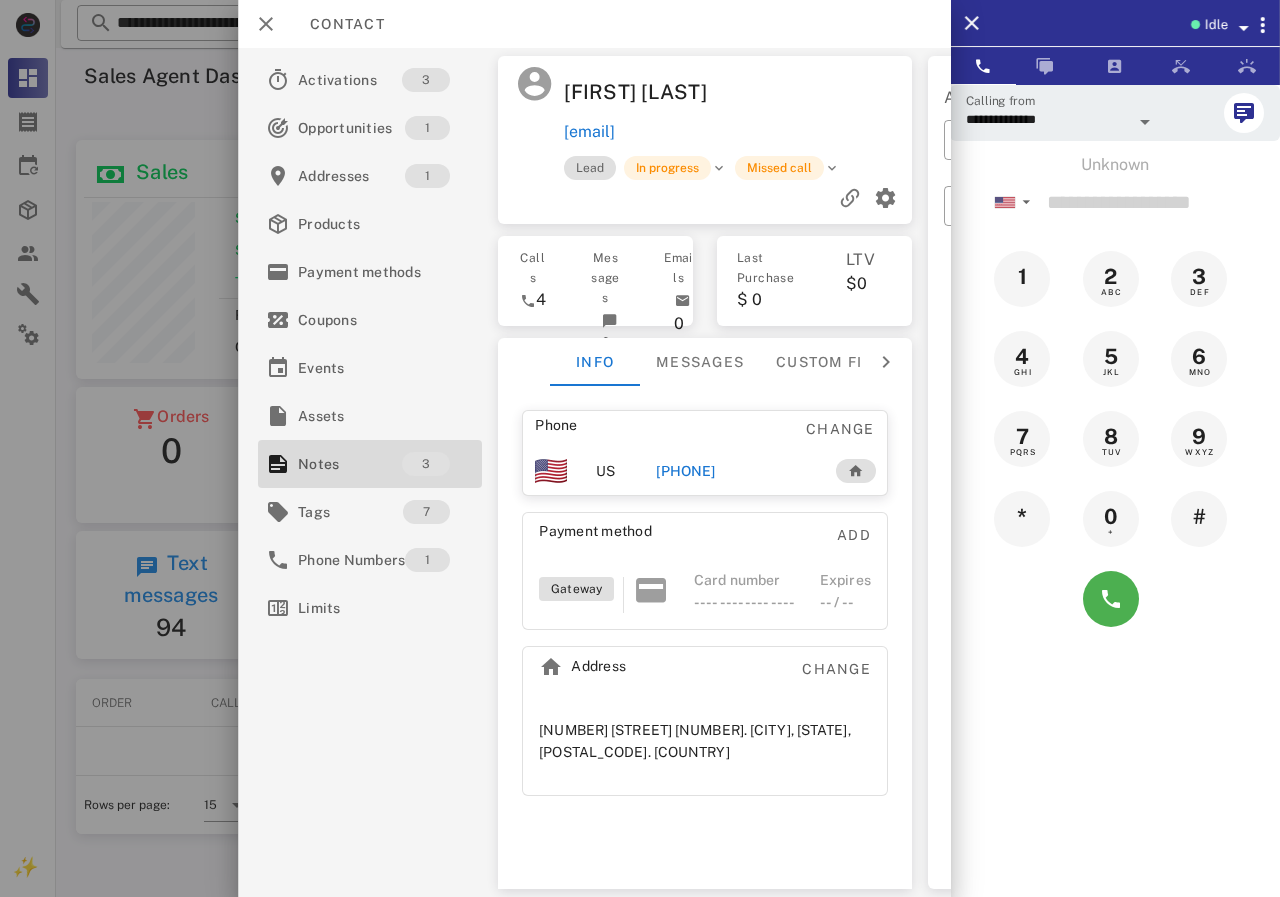 click on "+18327929240" at bounding box center [685, 471] 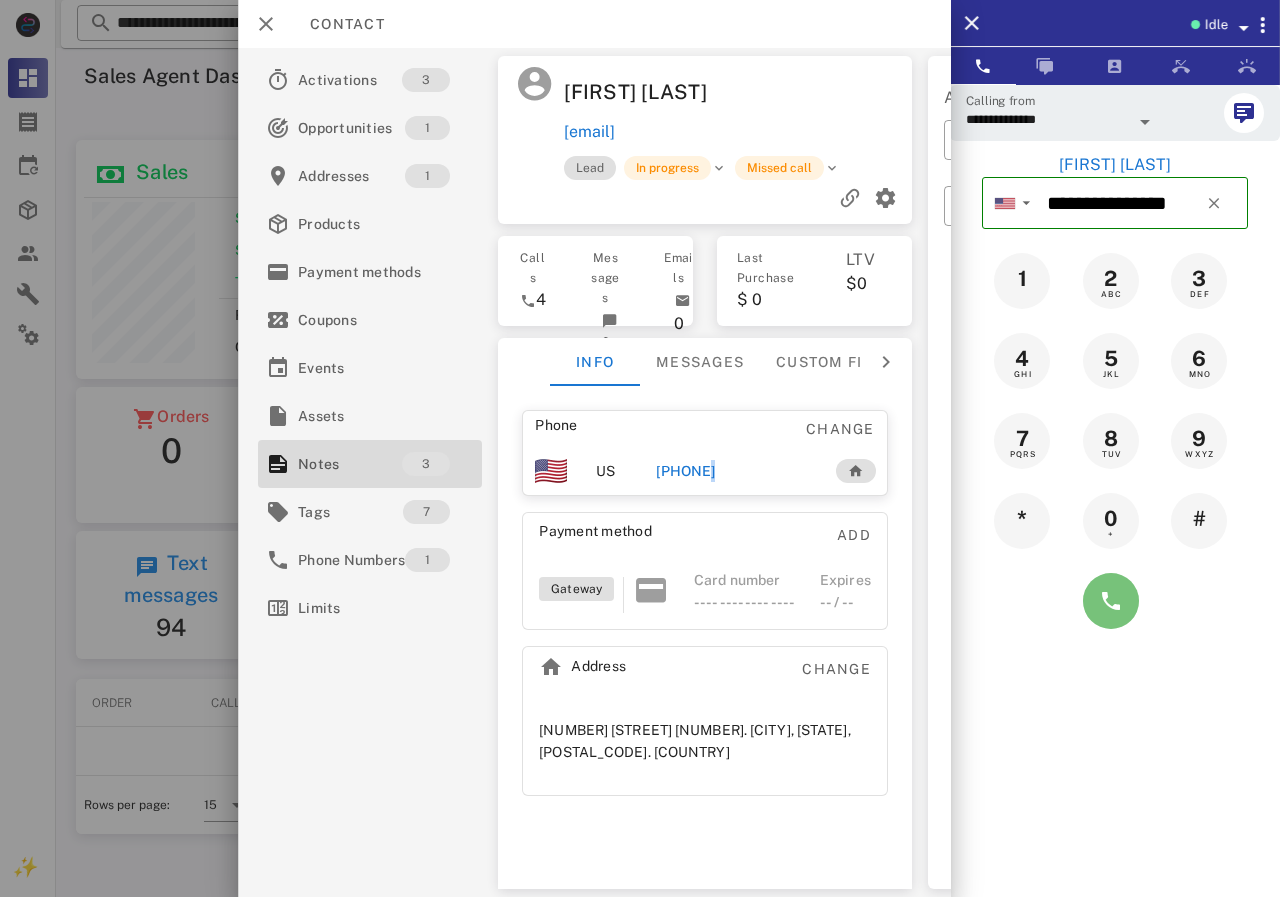 click at bounding box center [1111, 601] 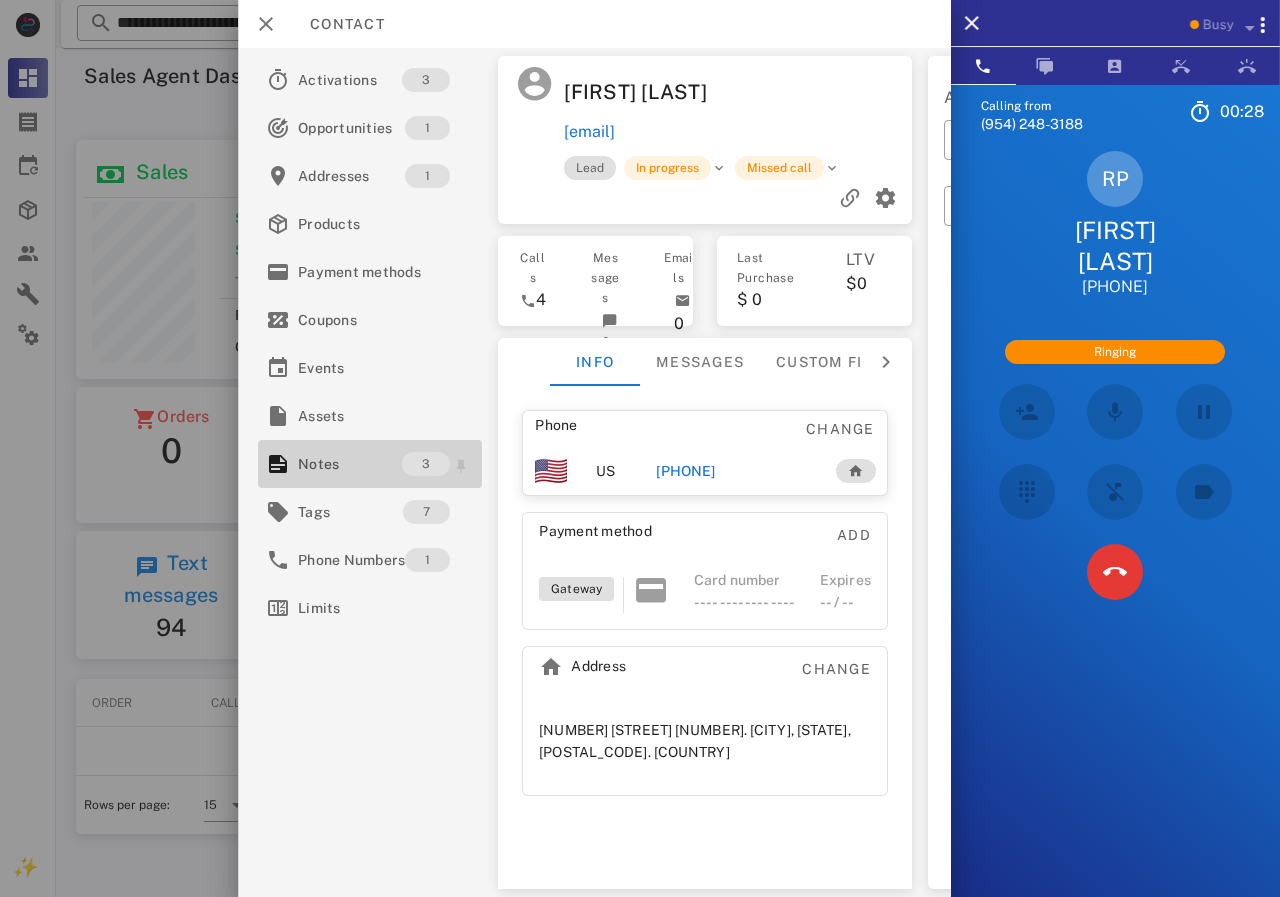 click on "Notes" at bounding box center [350, 464] 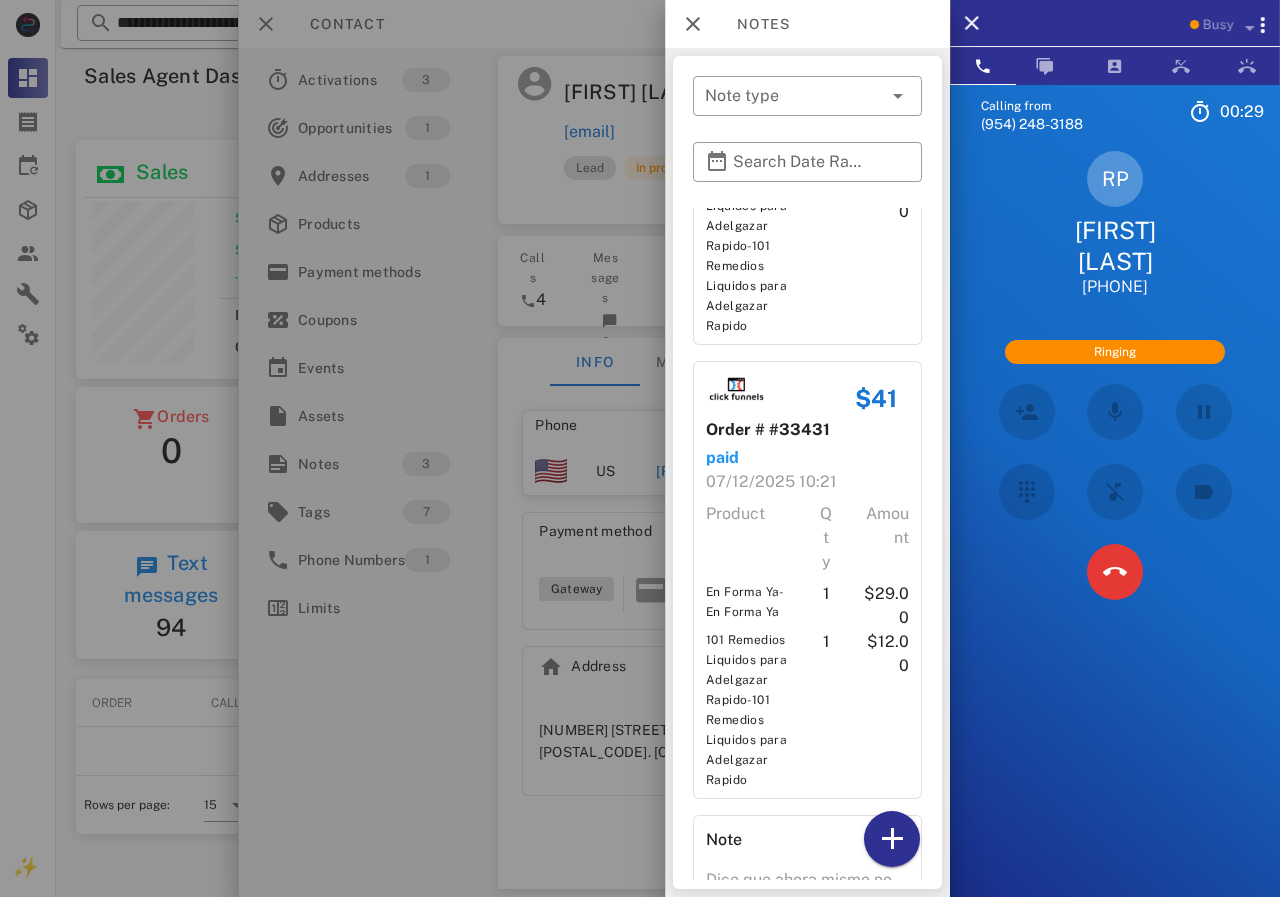 scroll, scrollTop: 428, scrollLeft: 0, axis: vertical 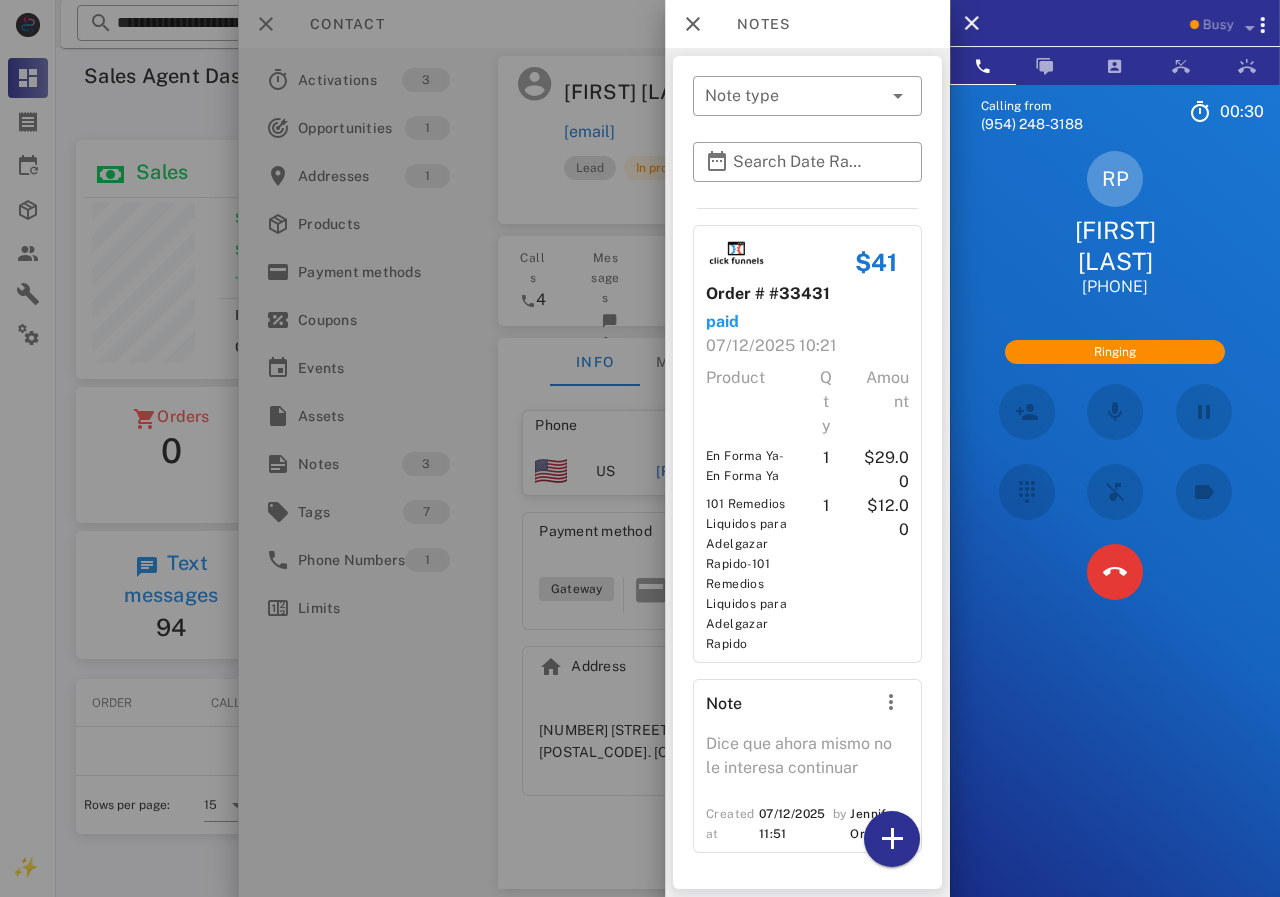 click at bounding box center (640, 448) 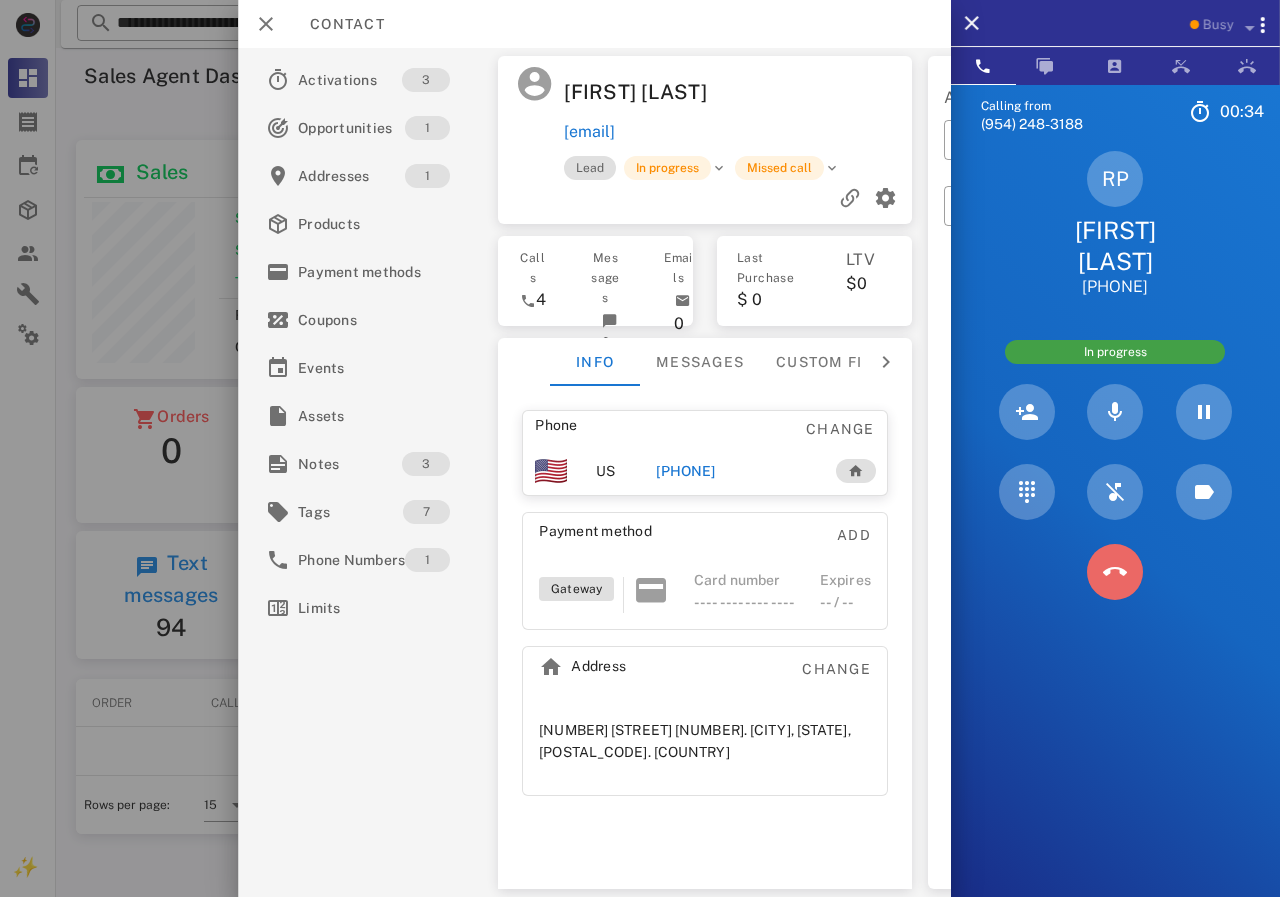 click at bounding box center (1115, 572) 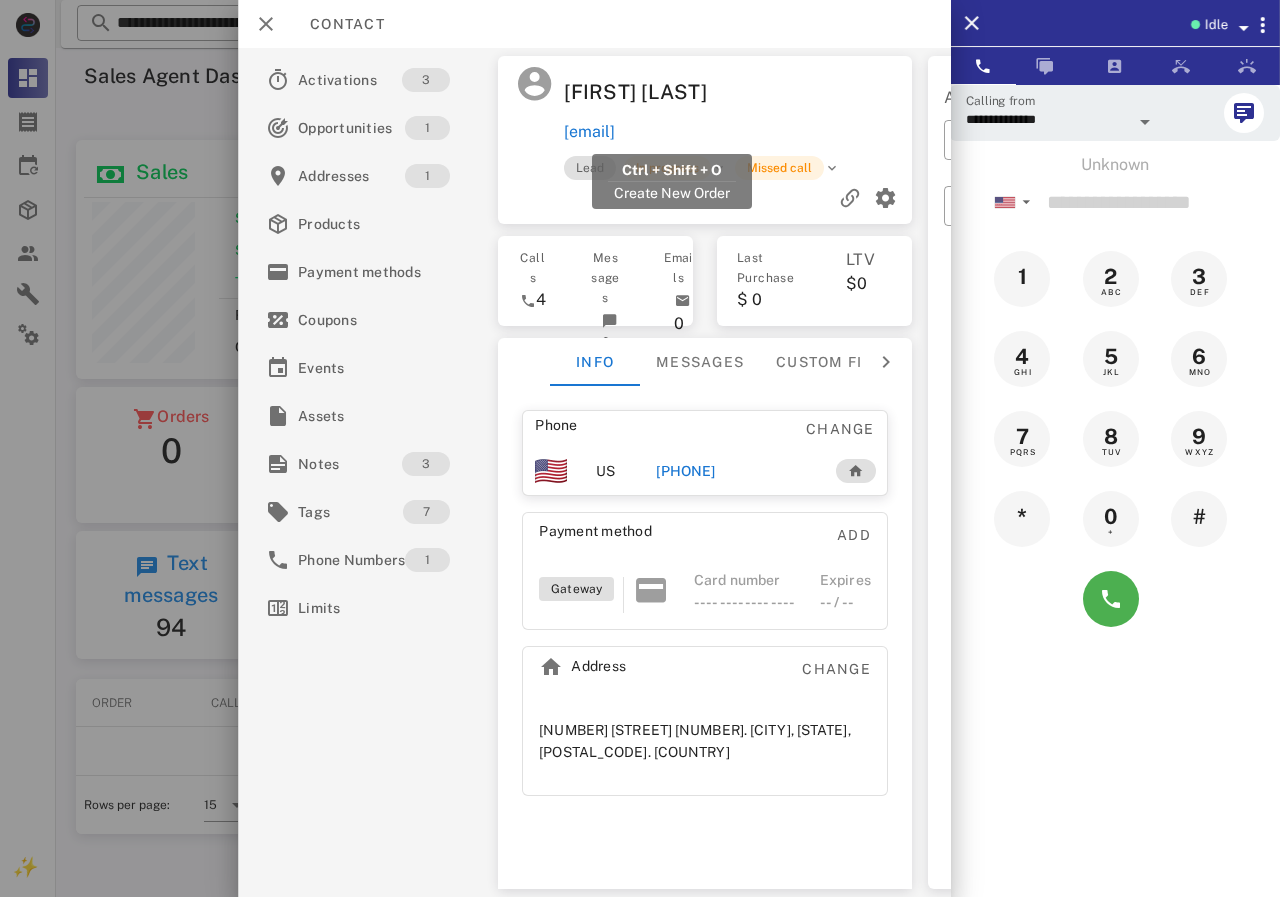 drag, startPoint x: 796, startPoint y: 134, endPoint x: 566, endPoint y: 138, distance: 230.03477 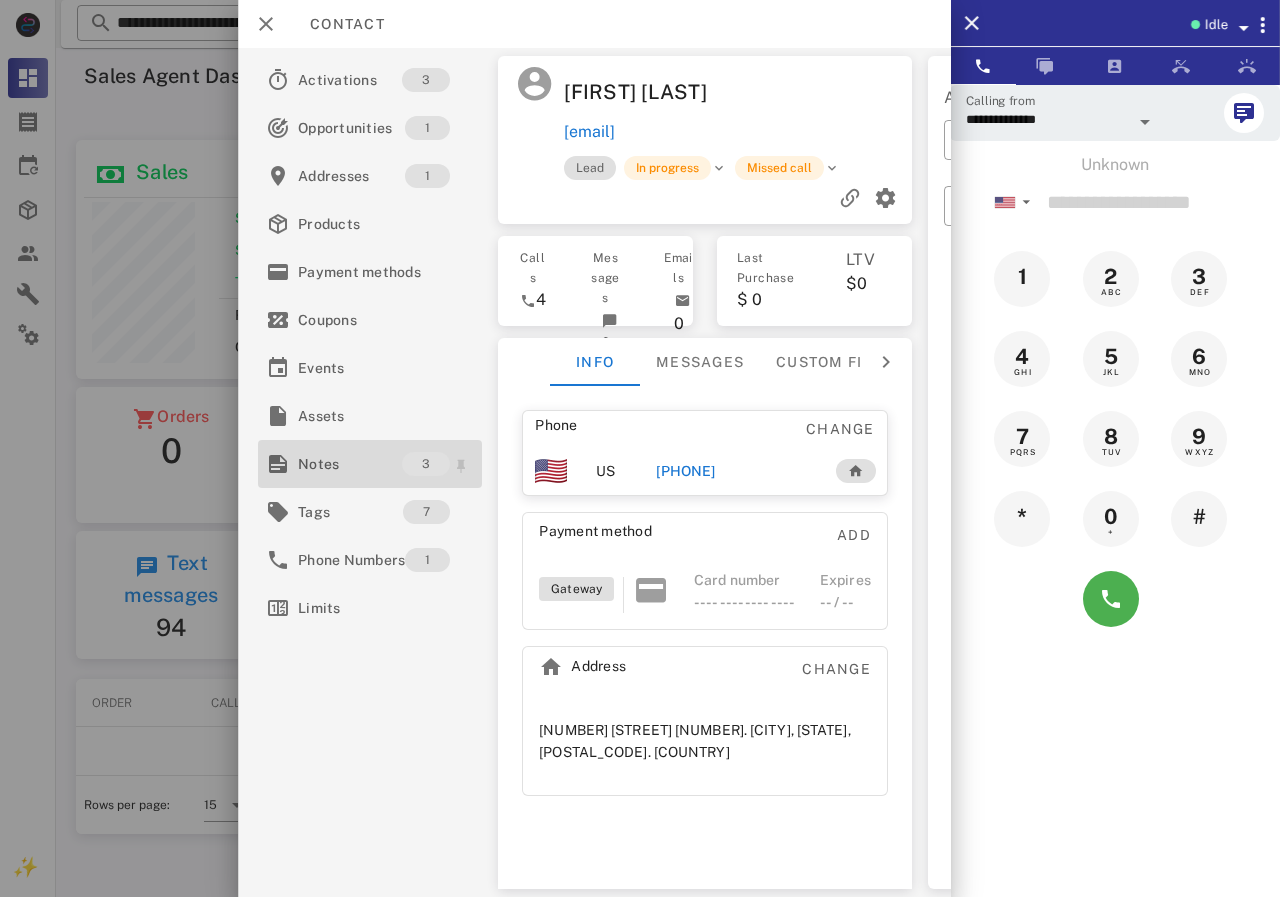 click on "Notes" at bounding box center (350, 464) 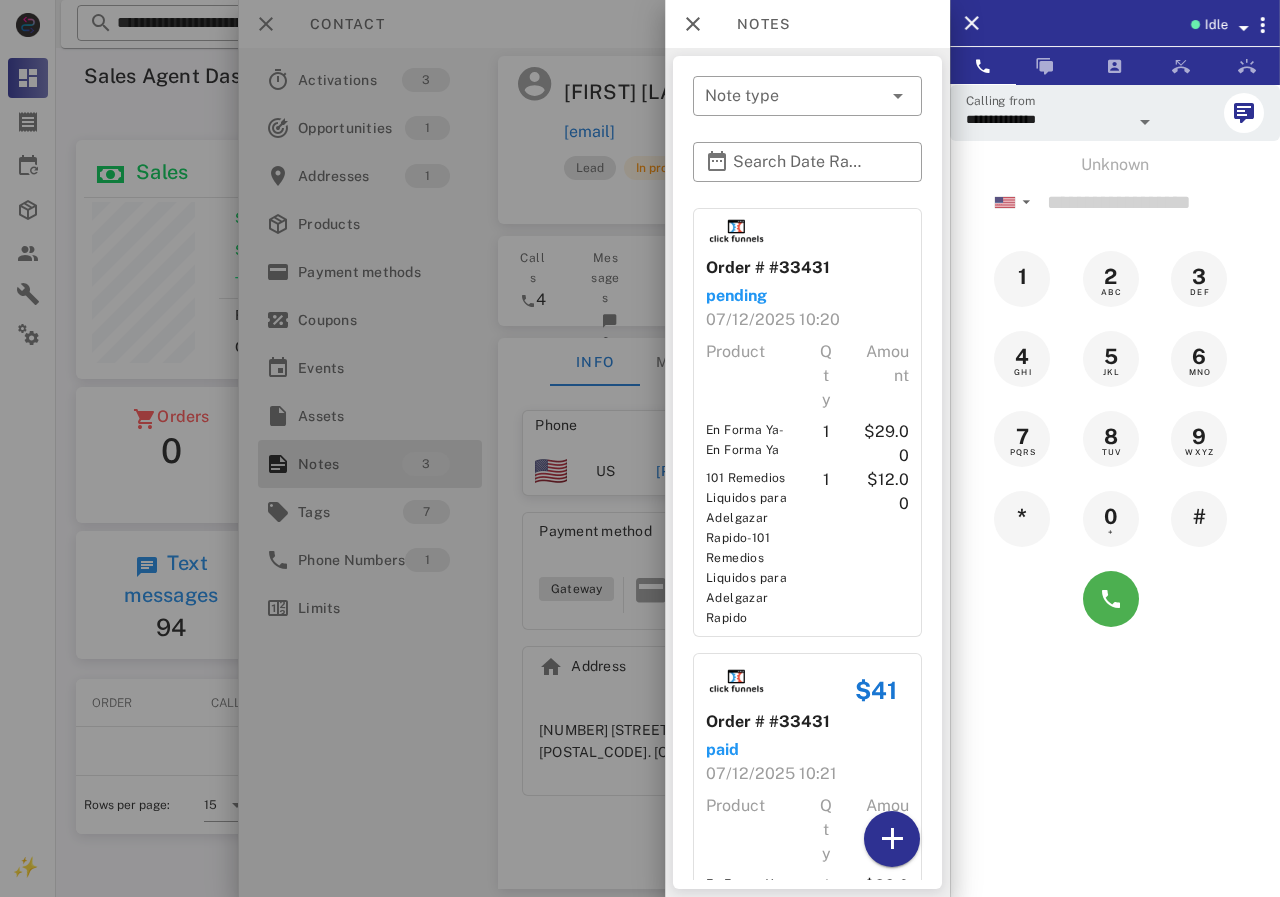 scroll, scrollTop: 428, scrollLeft: 0, axis: vertical 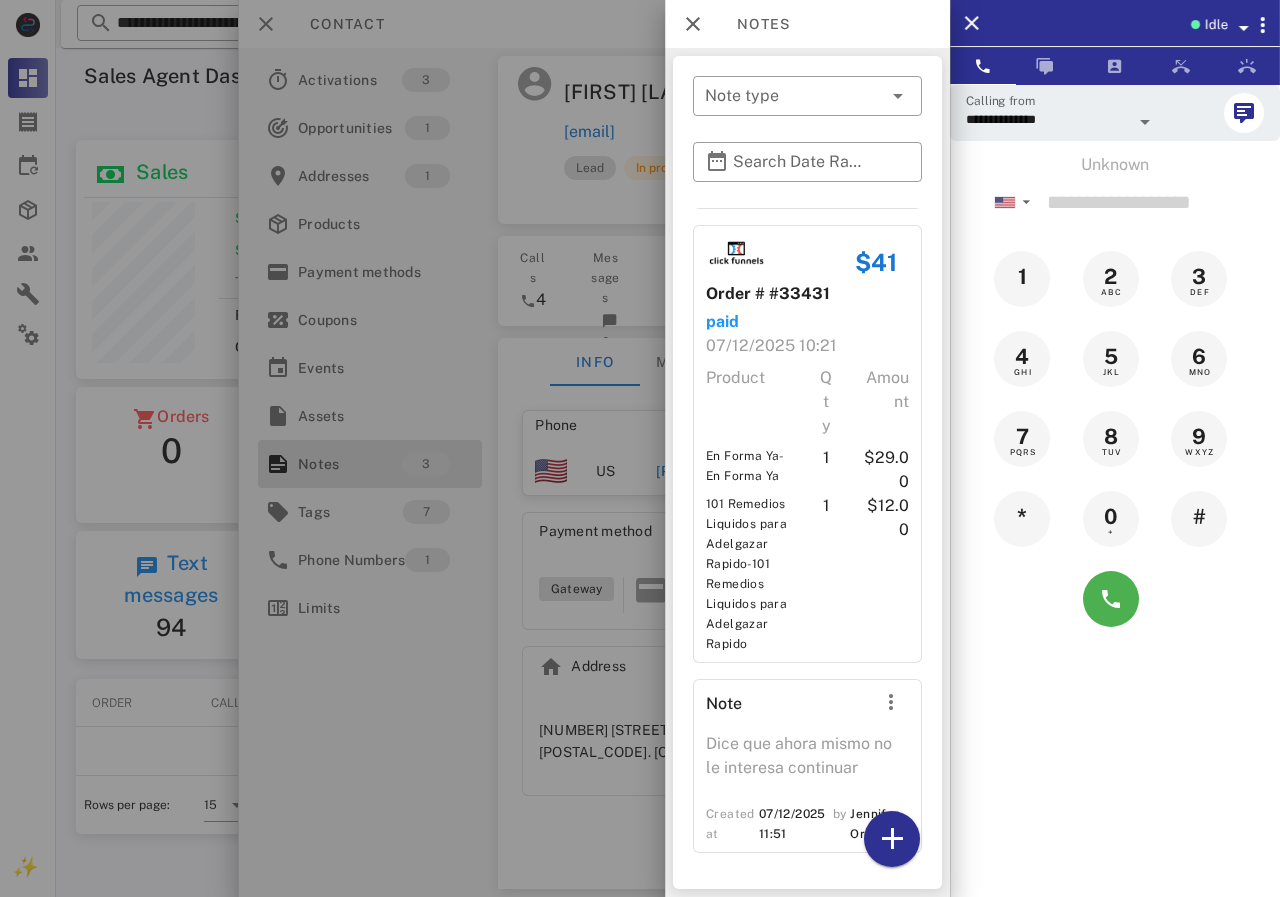 click at bounding box center [640, 448] 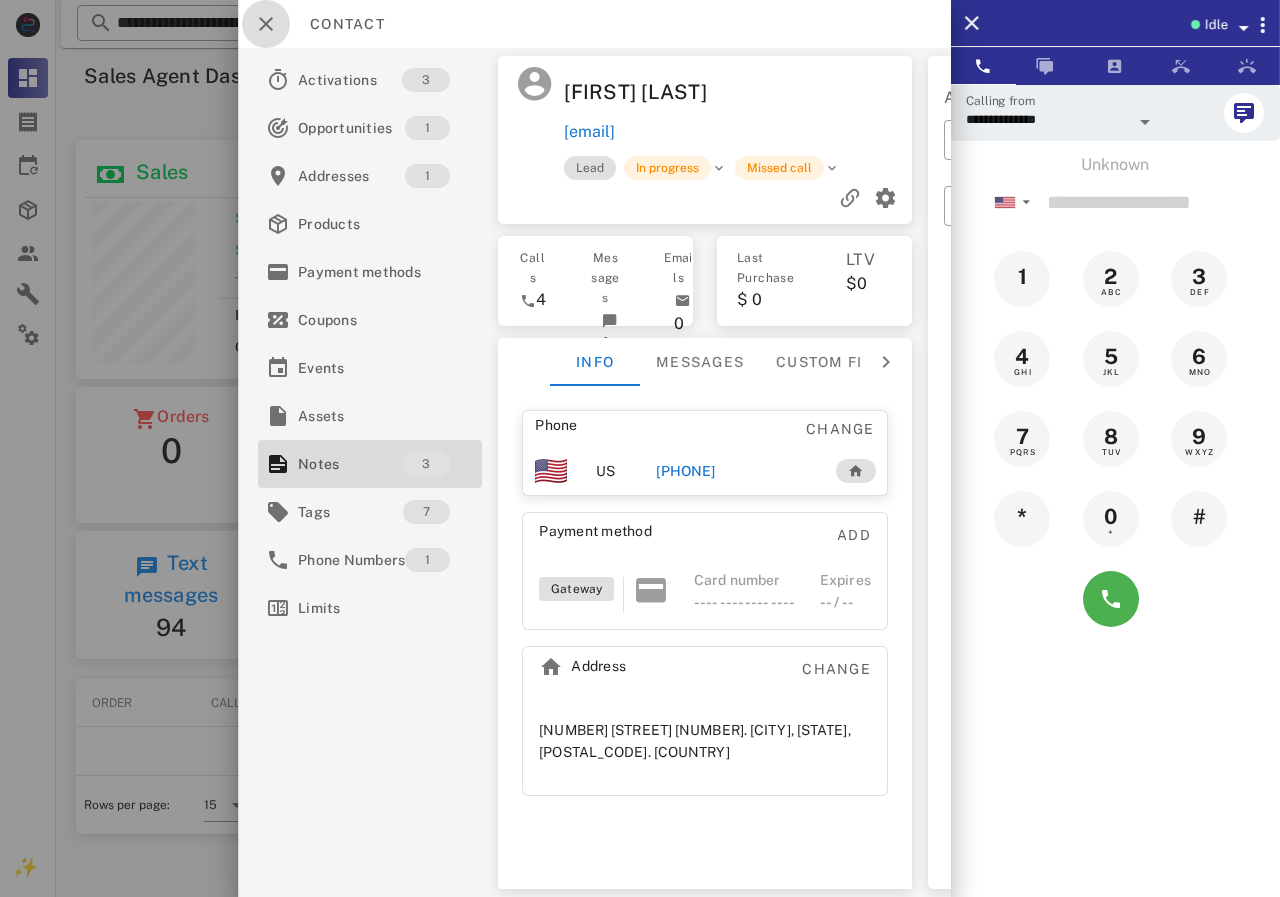 click at bounding box center (266, 24) 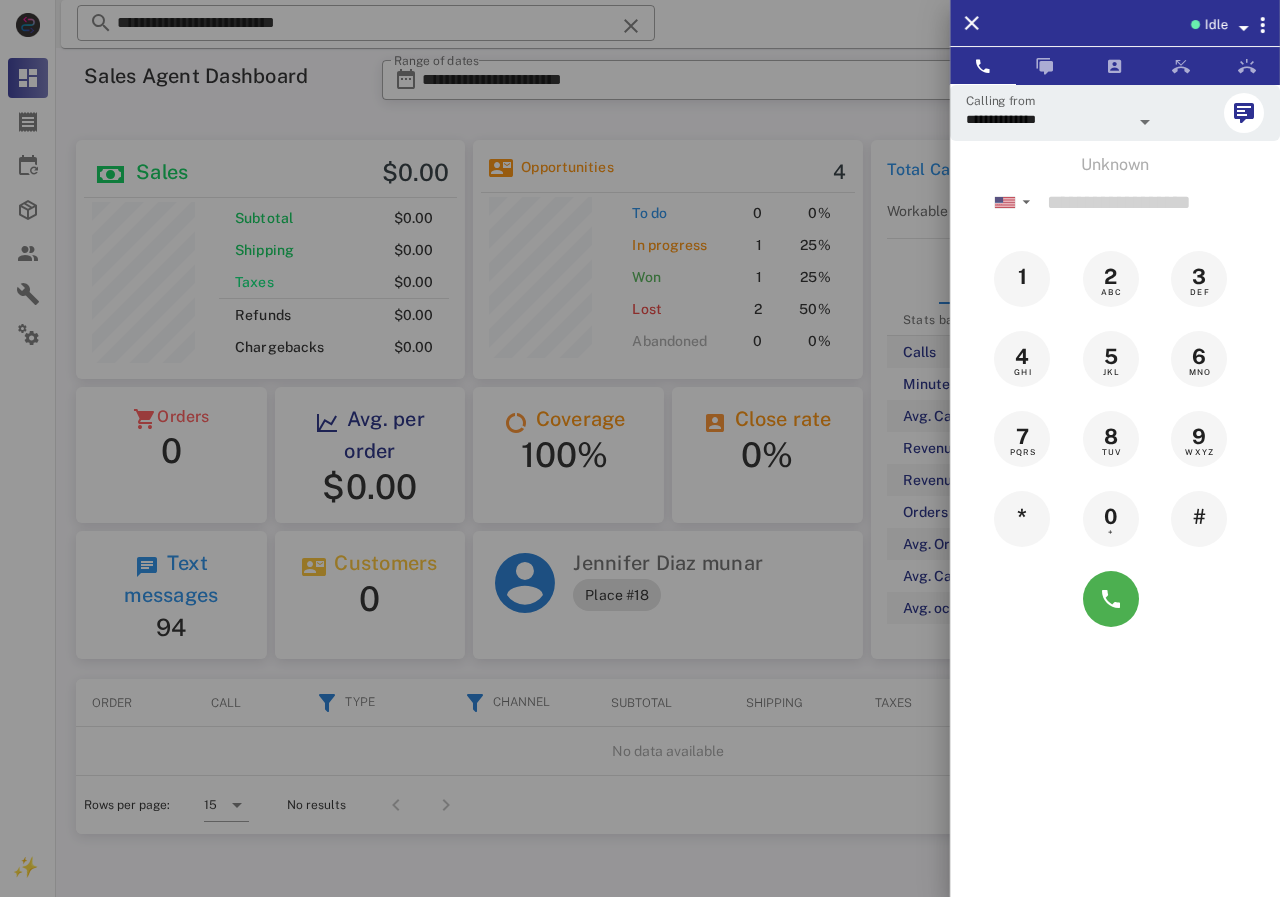 click at bounding box center [640, 448] 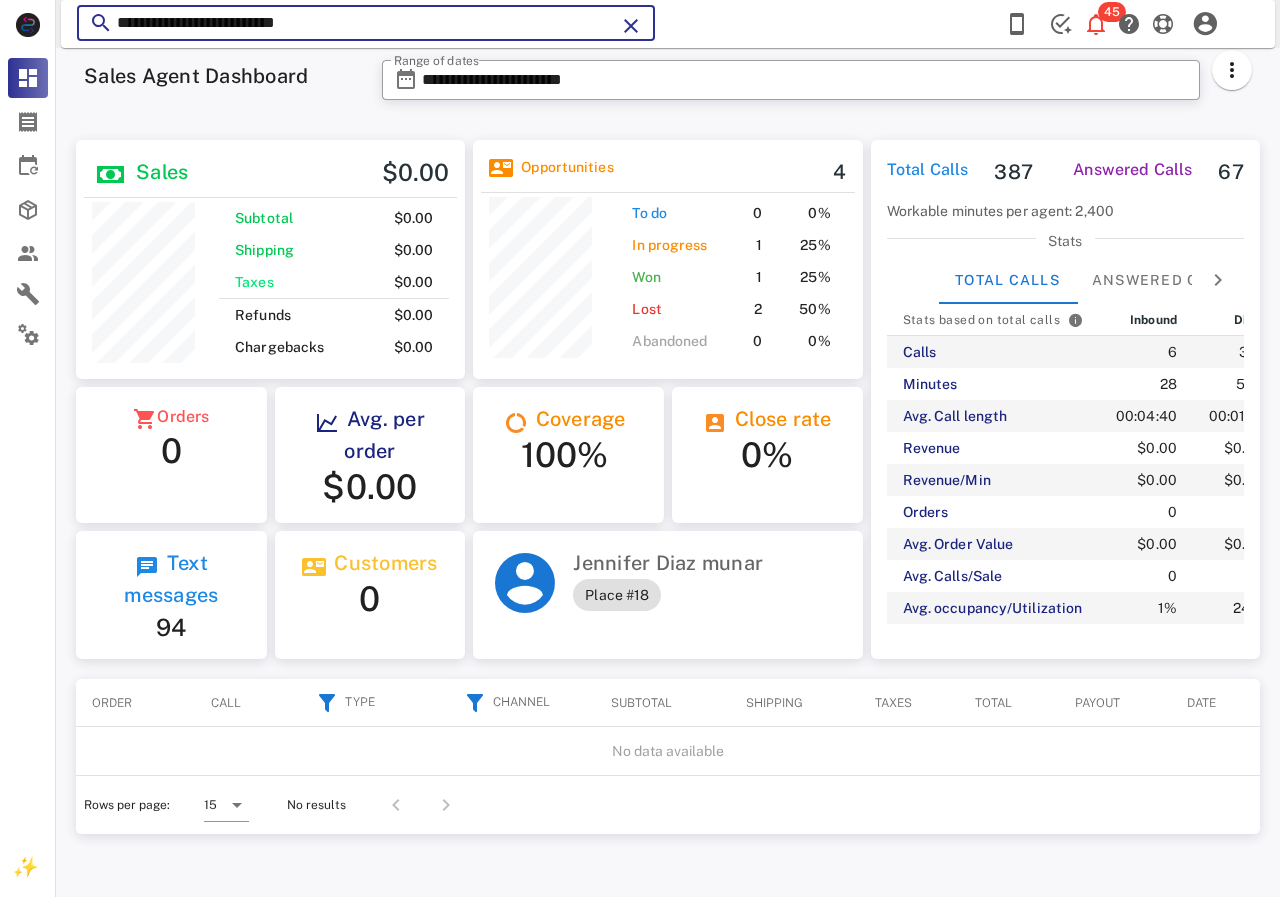 drag, startPoint x: 390, startPoint y: 23, endPoint x: 215, endPoint y: 36, distance: 175.4822 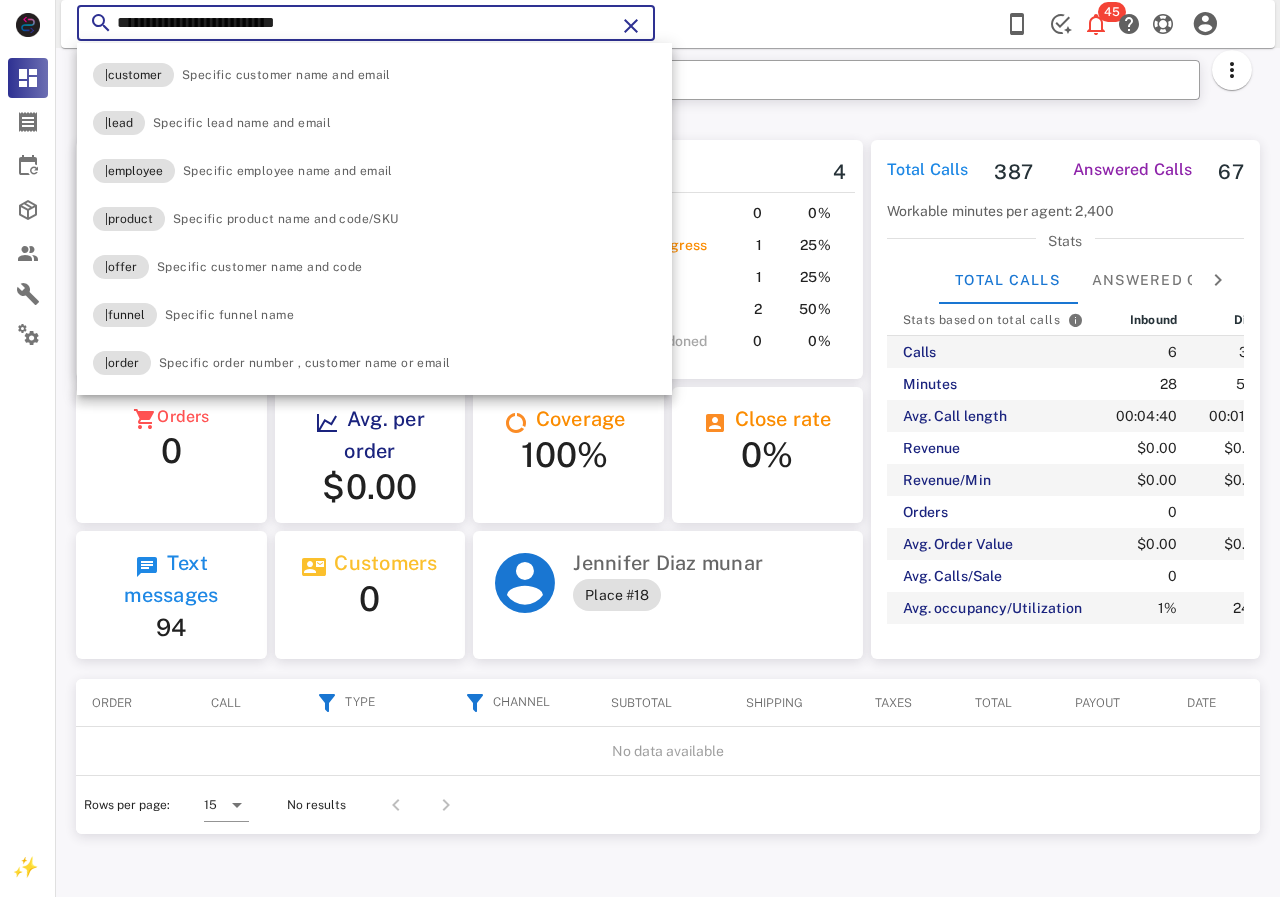 click on "**********" at bounding box center [366, 23] 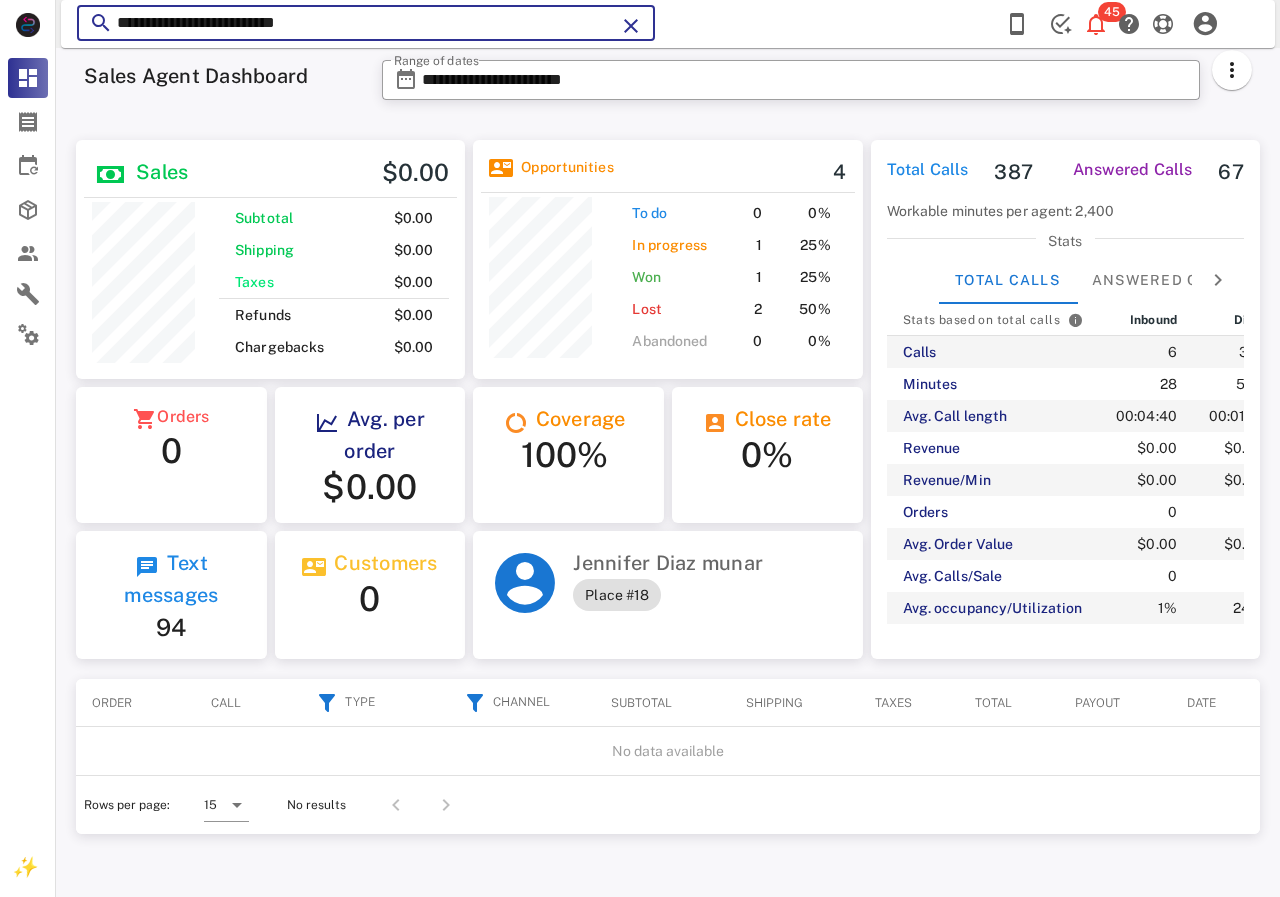drag, startPoint x: 425, startPoint y: 22, endPoint x: 159, endPoint y: 44, distance: 266.90823 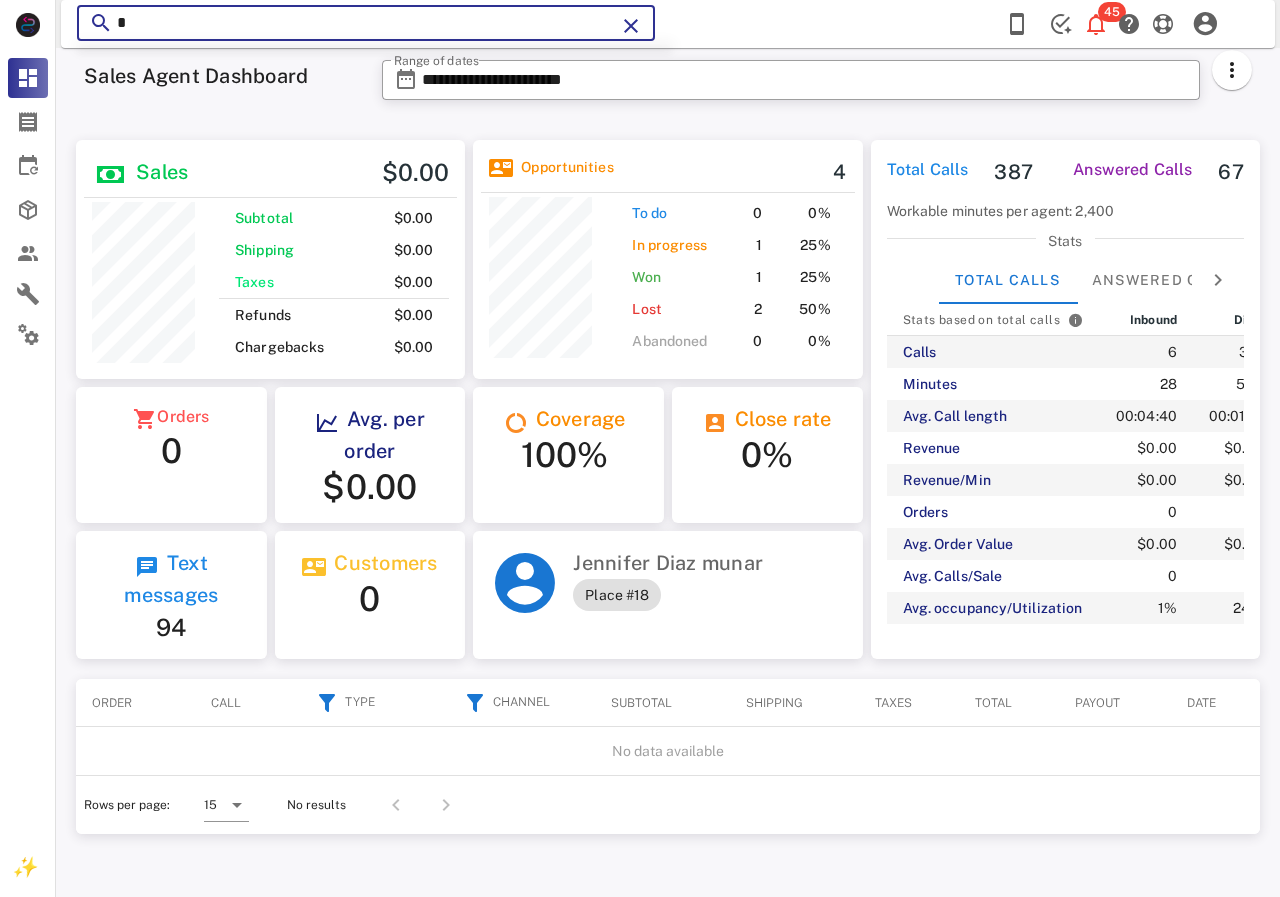 paste on "**********" 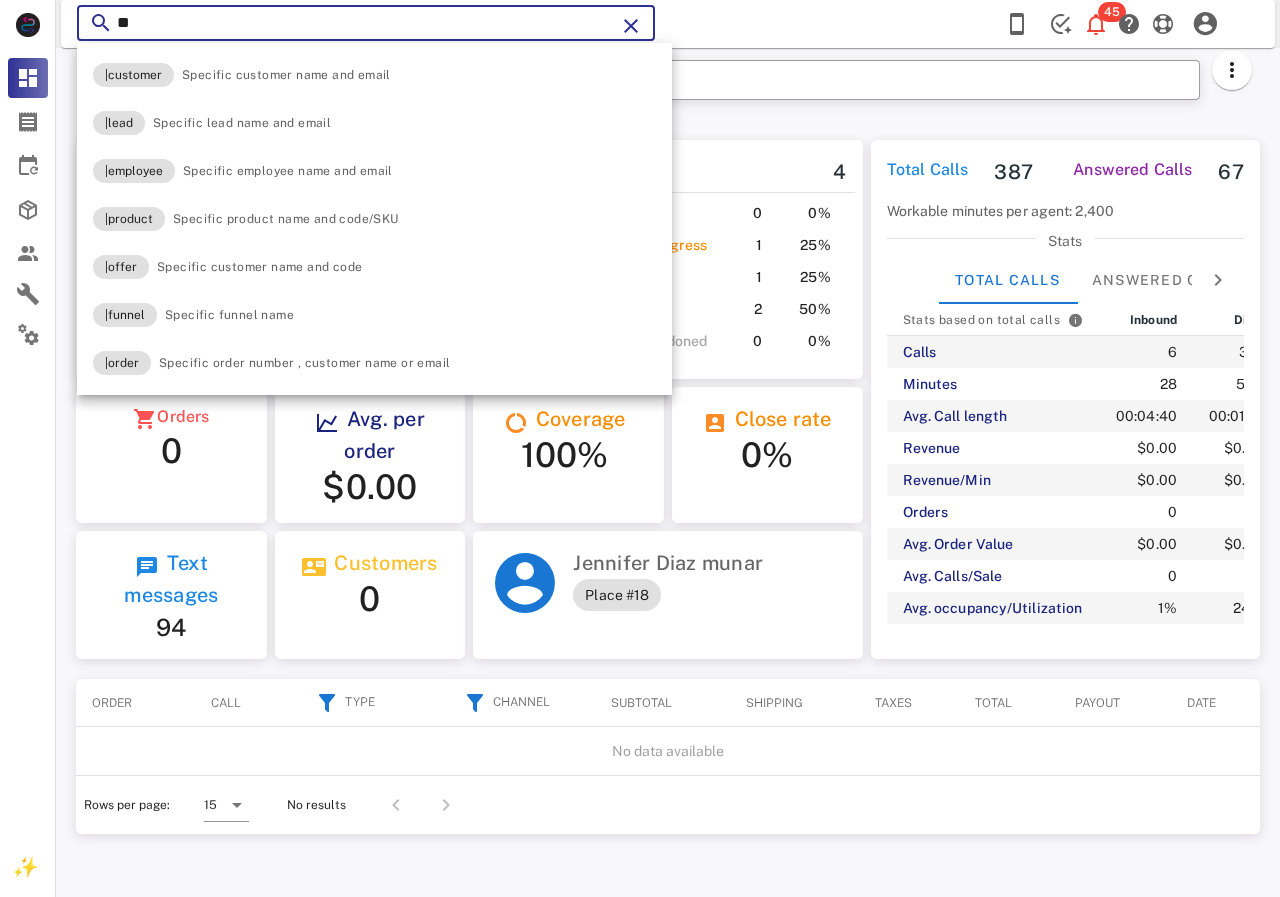 type on "*" 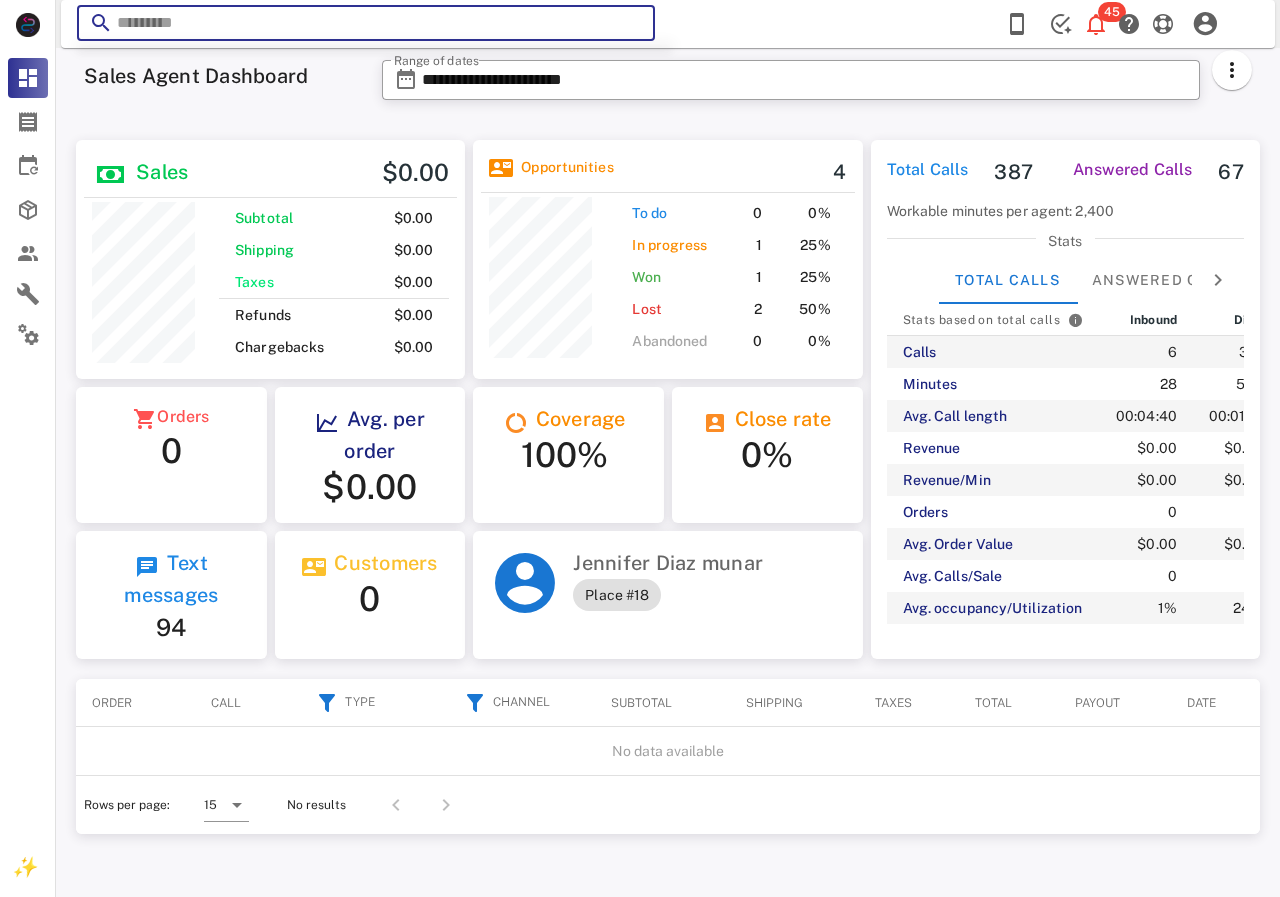 paste on "**********" 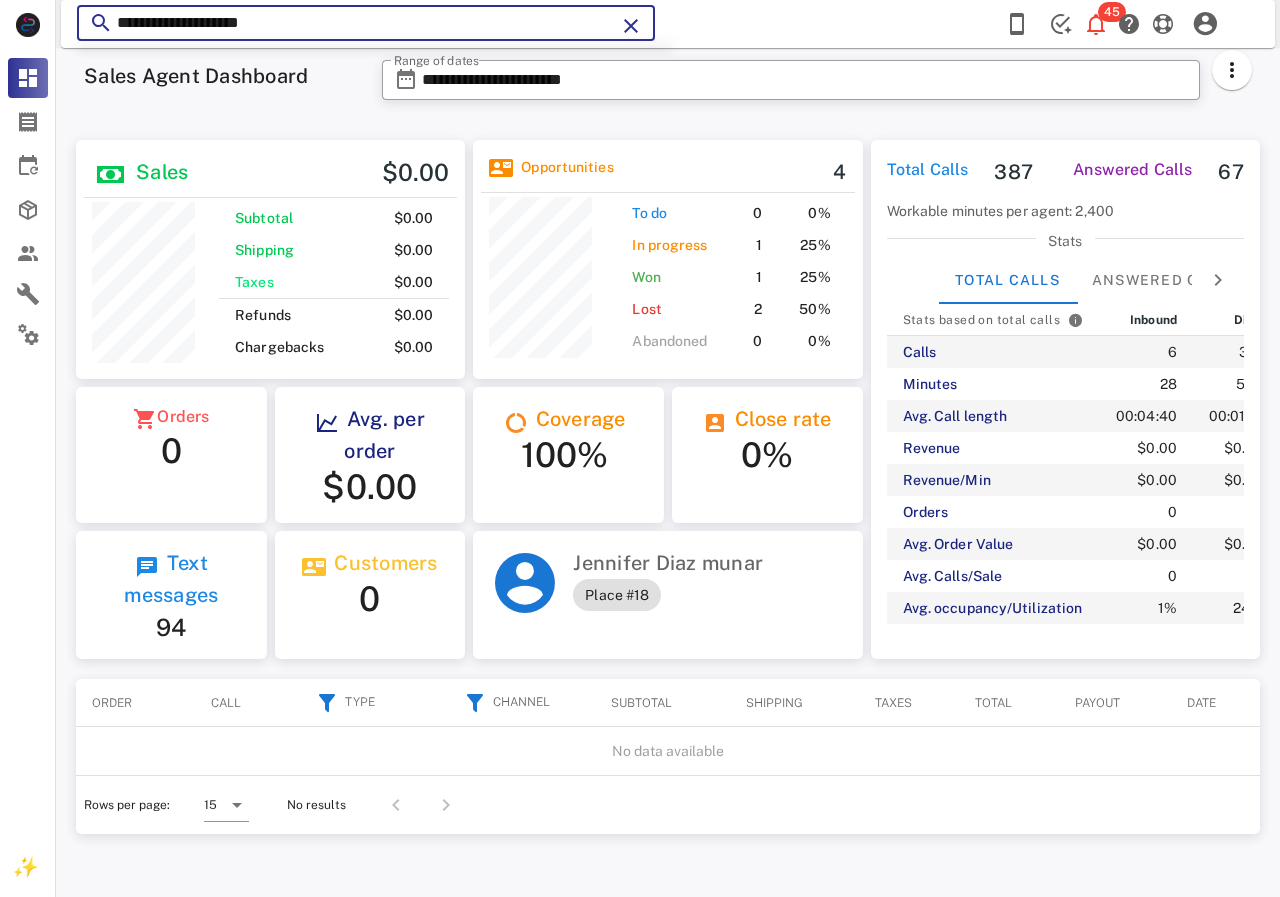 type on "**********" 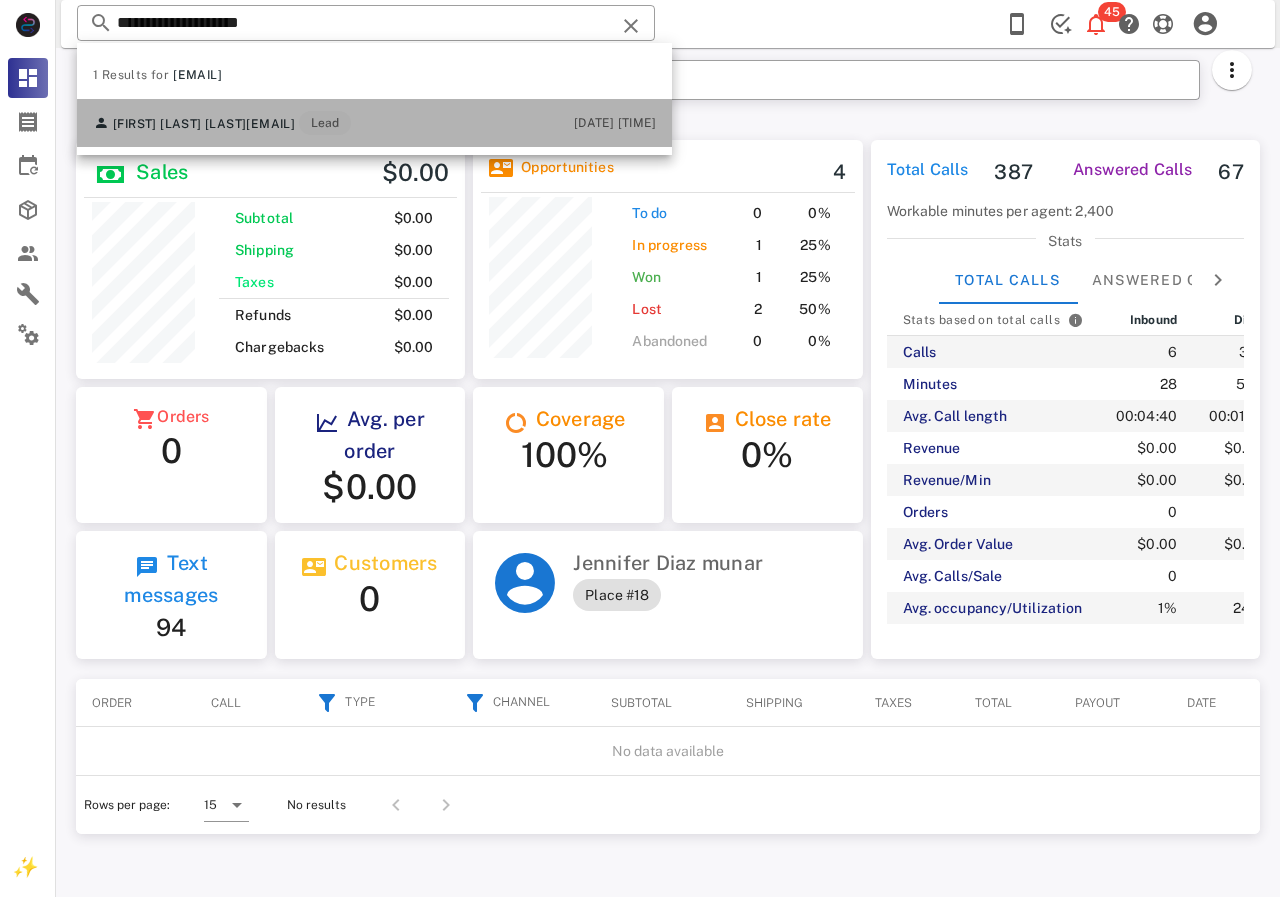 click on "marluzmartinba@gmail.com" at bounding box center [270, 124] 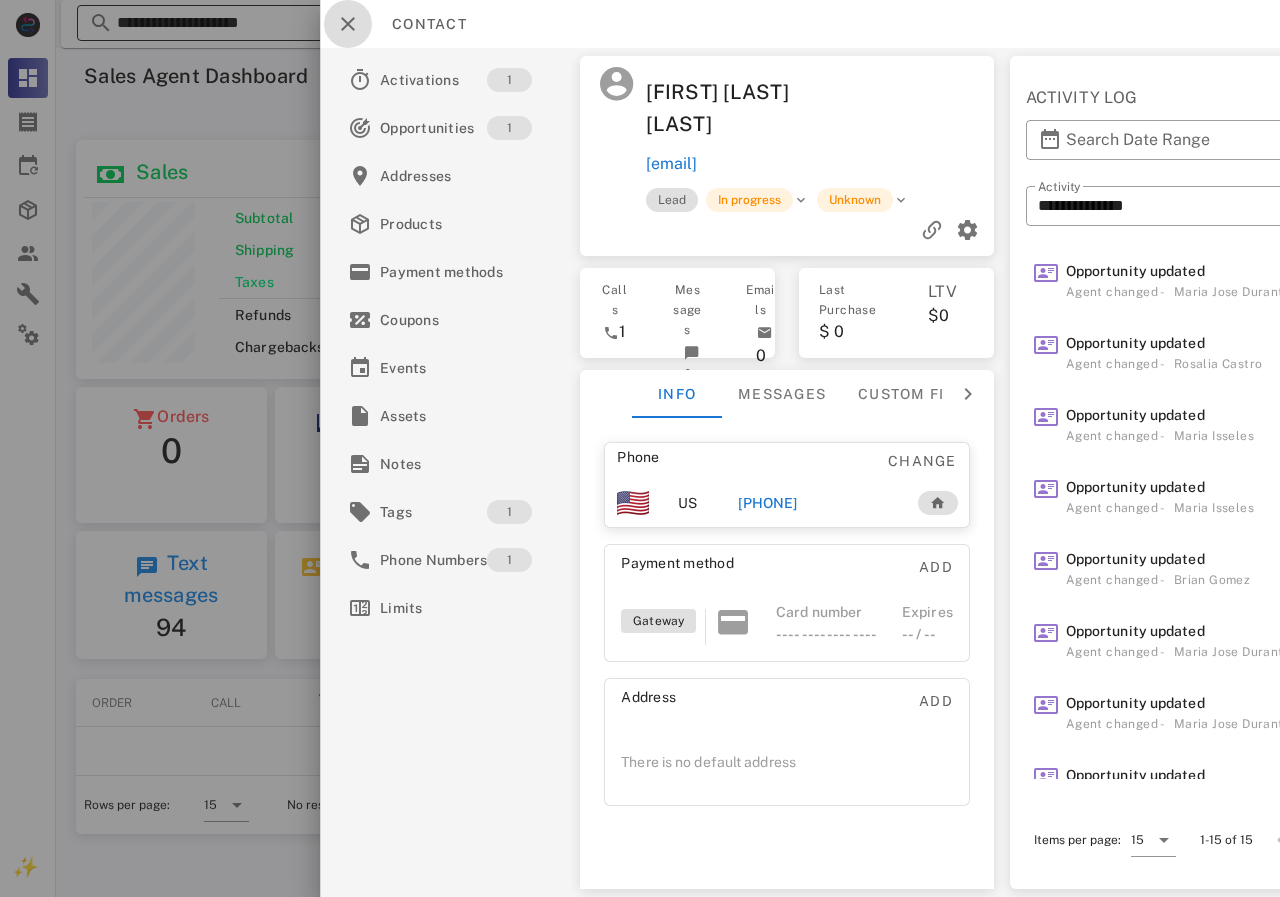 click at bounding box center [348, 24] 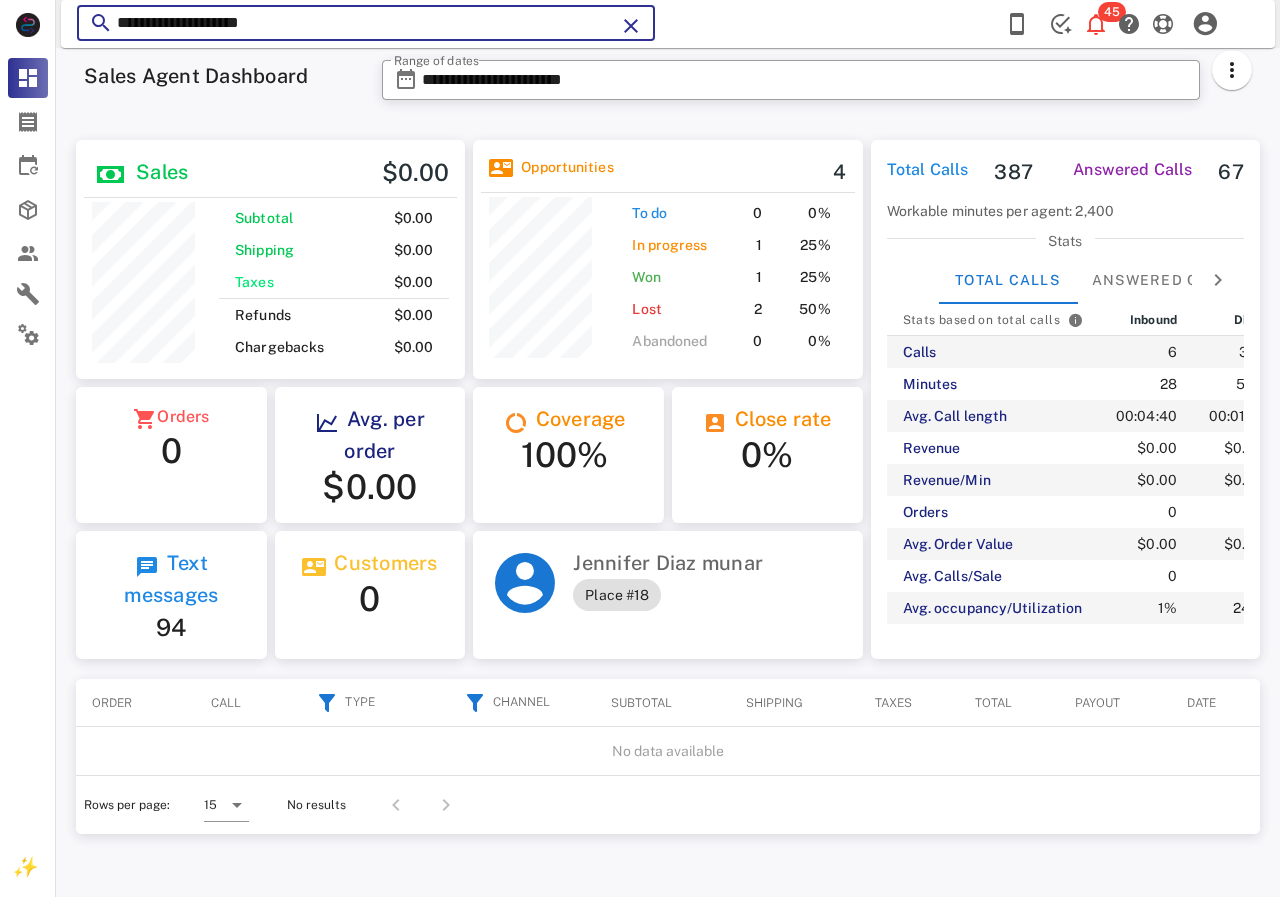 drag, startPoint x: 404, startPoint y: 21, endPoint x: 115, endPoint y: 27, distance: 289.0623 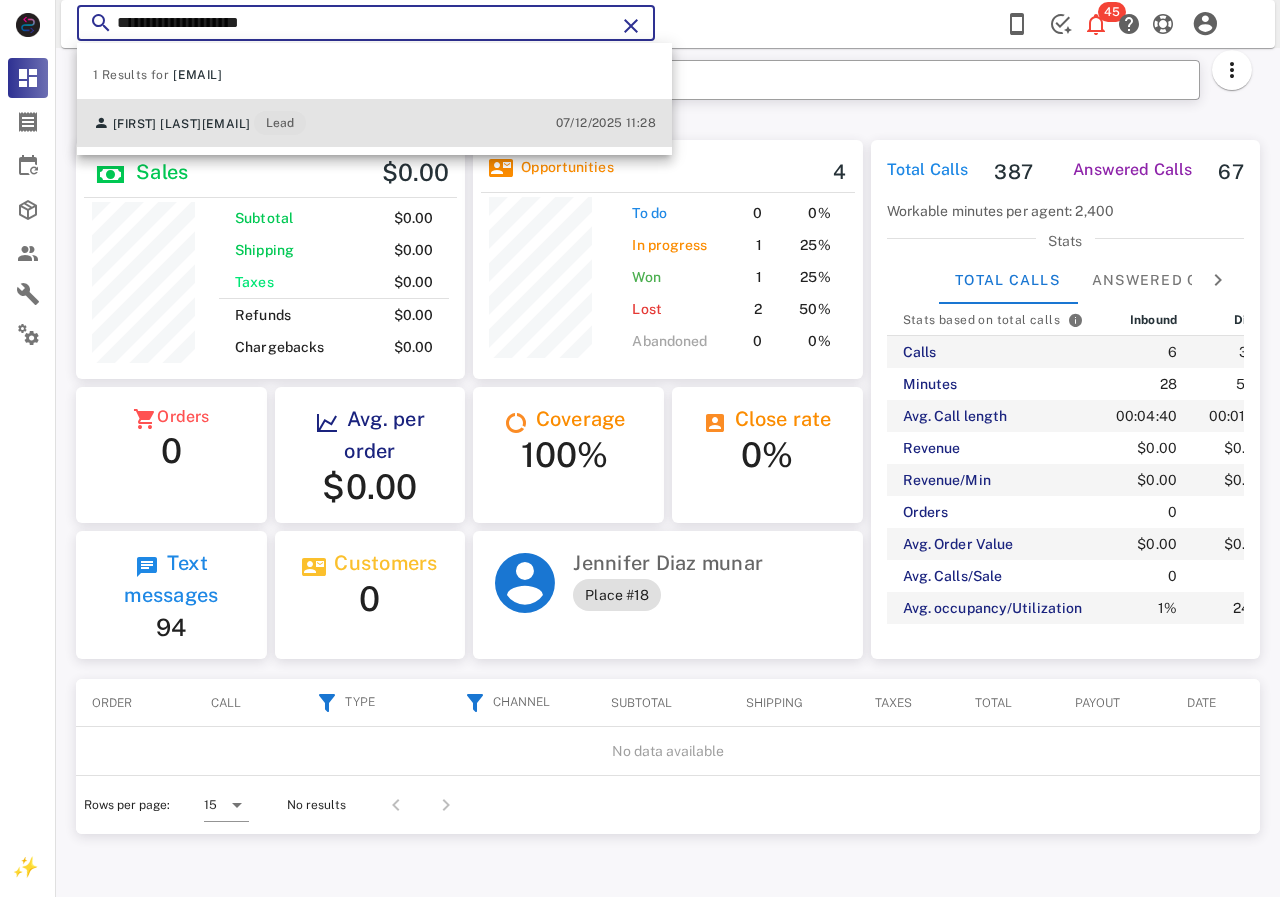 click on "luzmguidry@gmail.com" at bounding box center [226, 124] 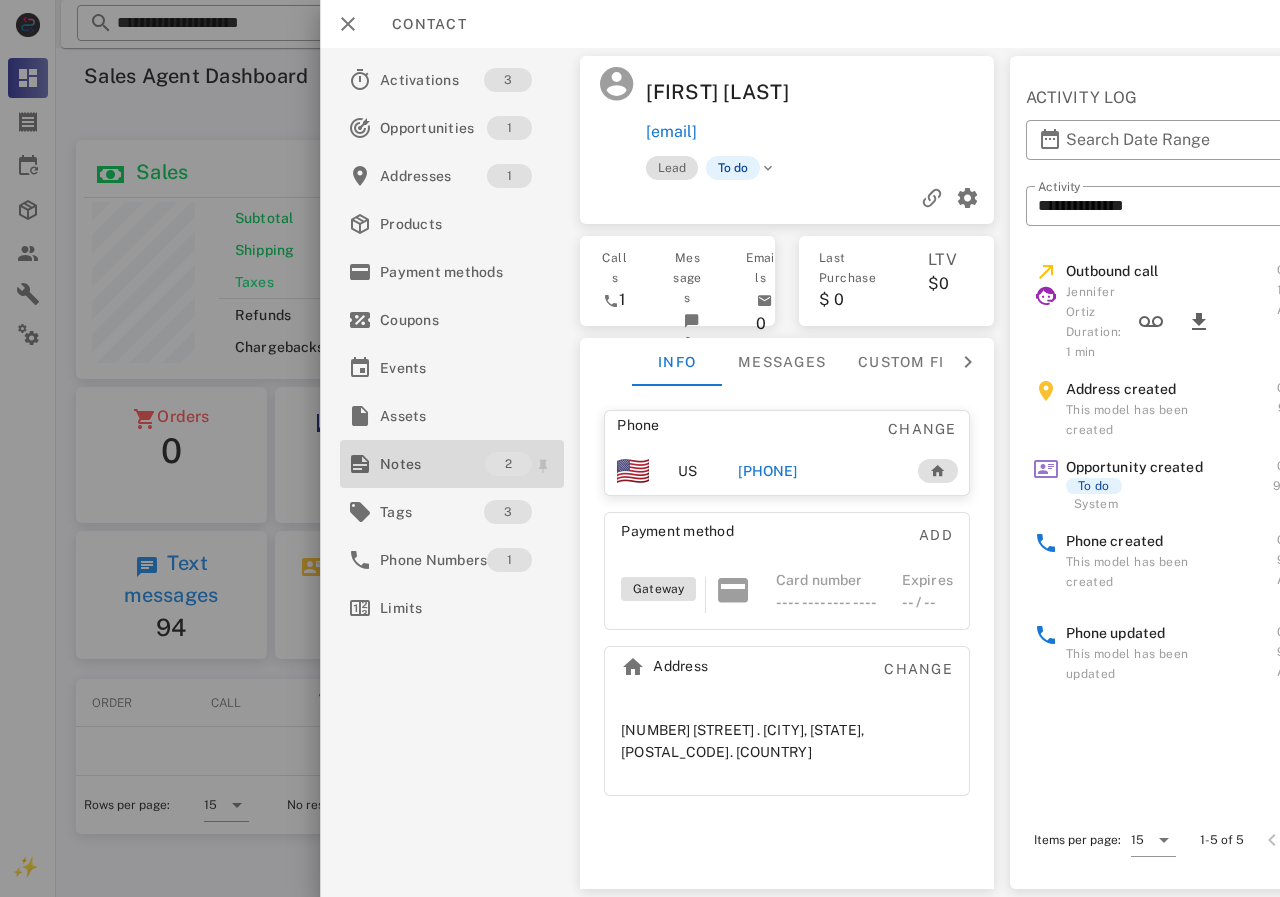 click on "Notes" at bounding box center [432, 464] 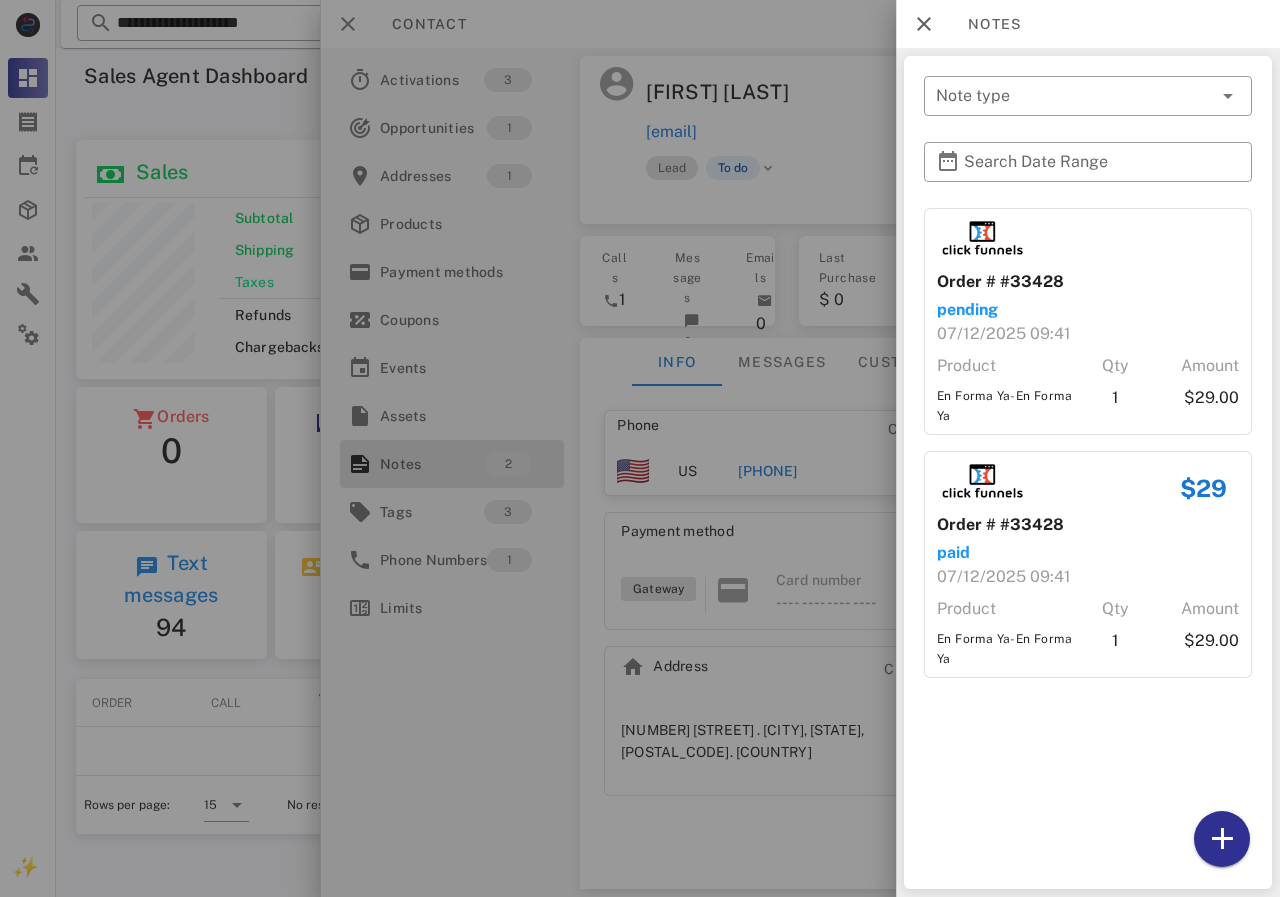 click at bounding box center [640, 448] 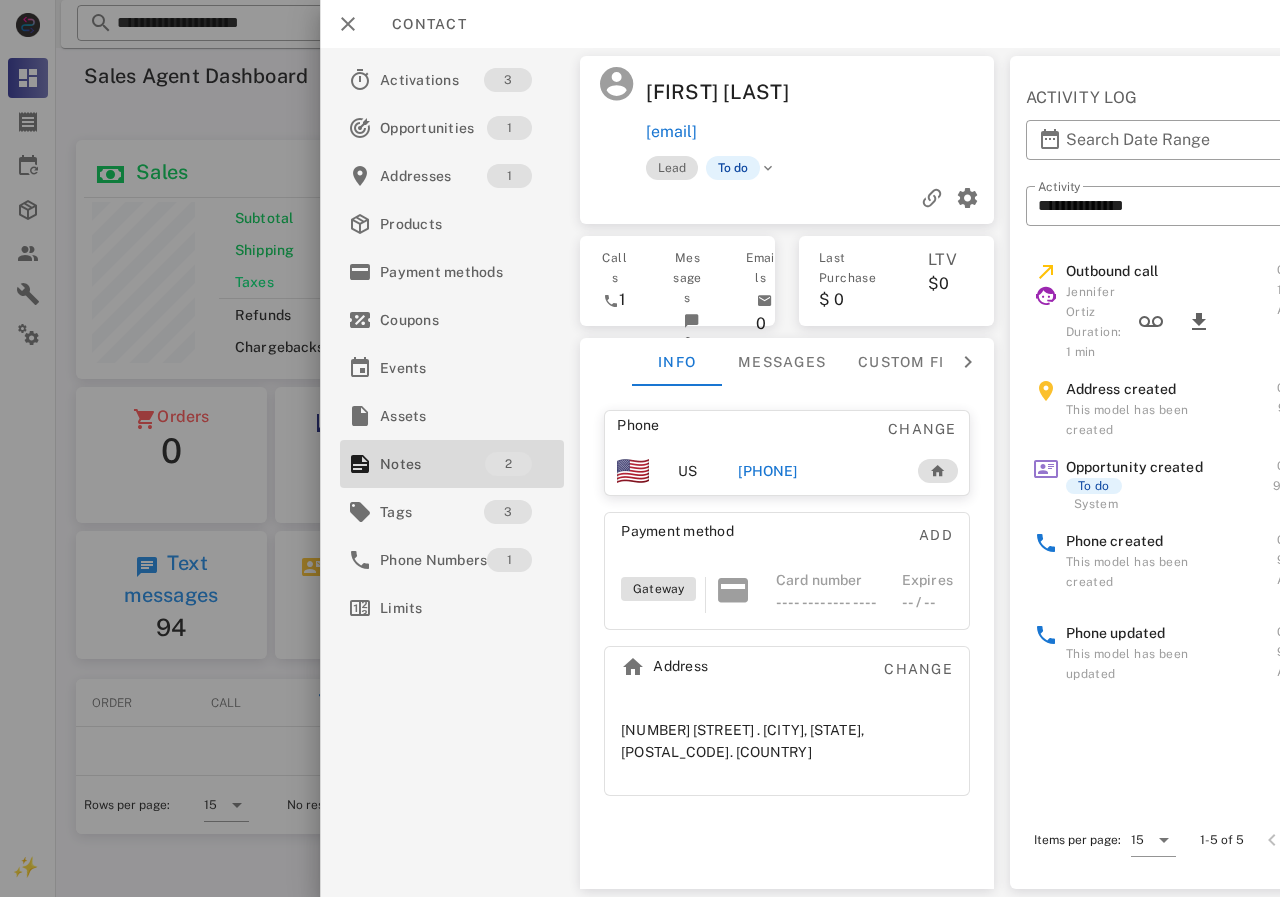 click on "+19703020314" at bounding box center (767, 471) 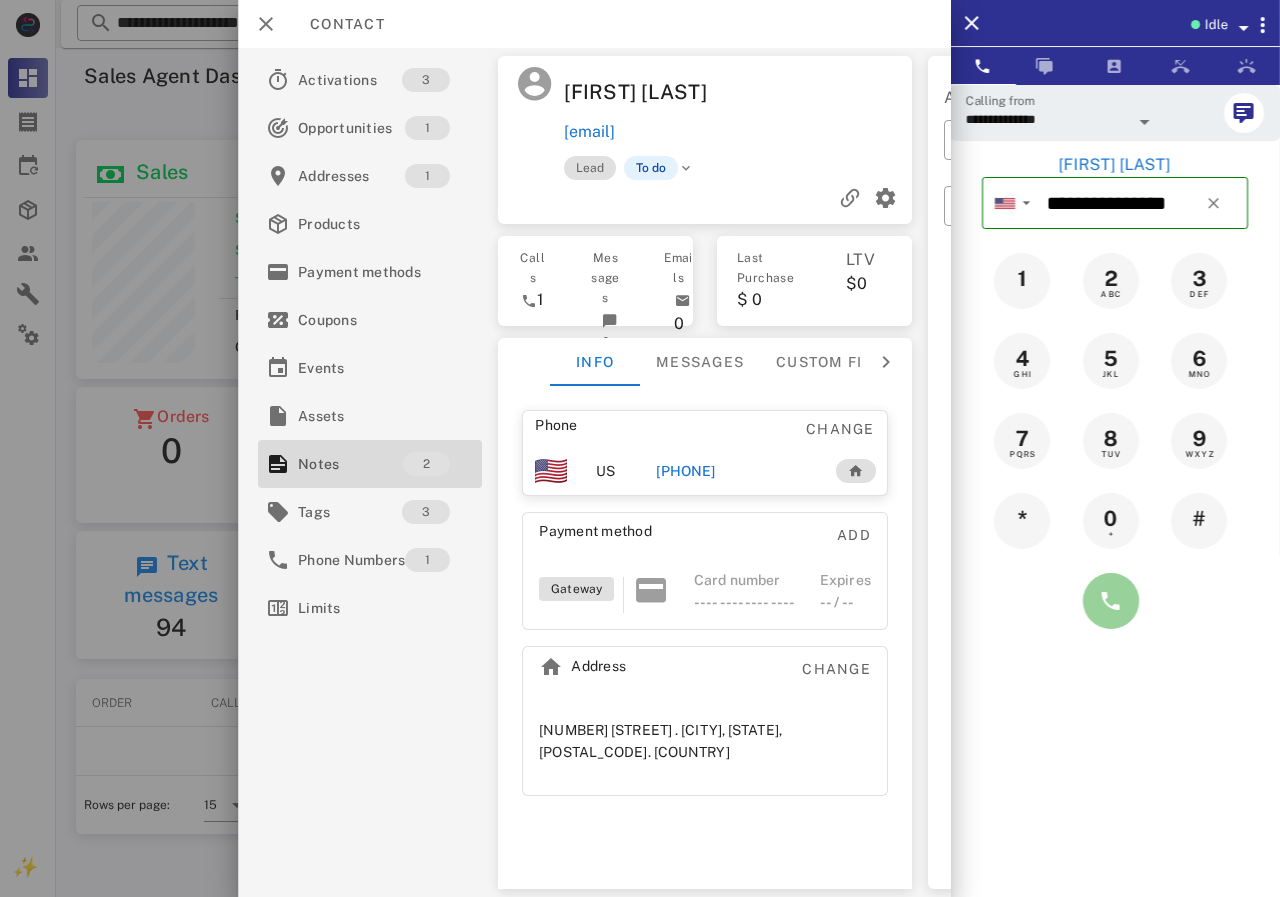 click at bounding box center [1111, 601] 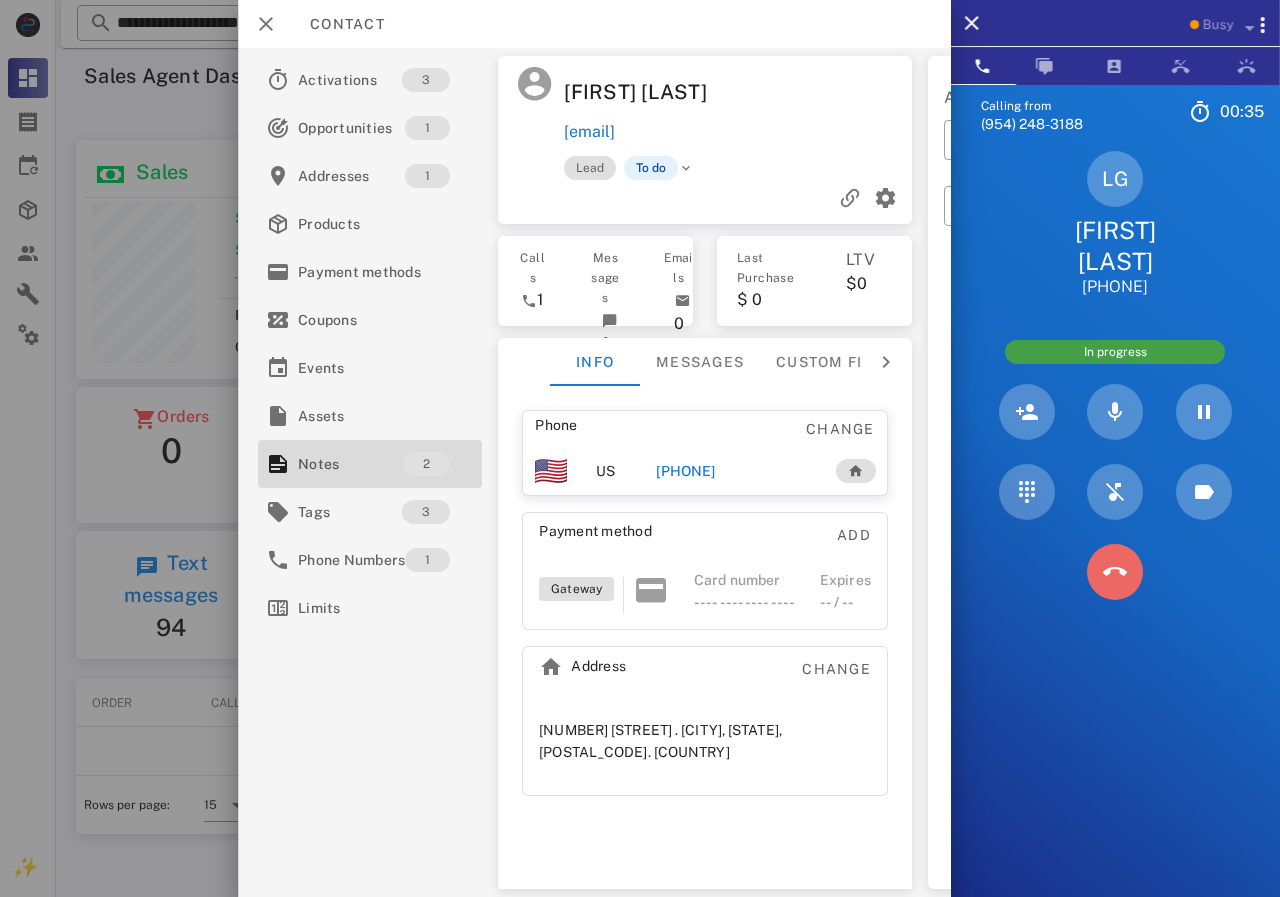 click at bounding box center [1115, 572] 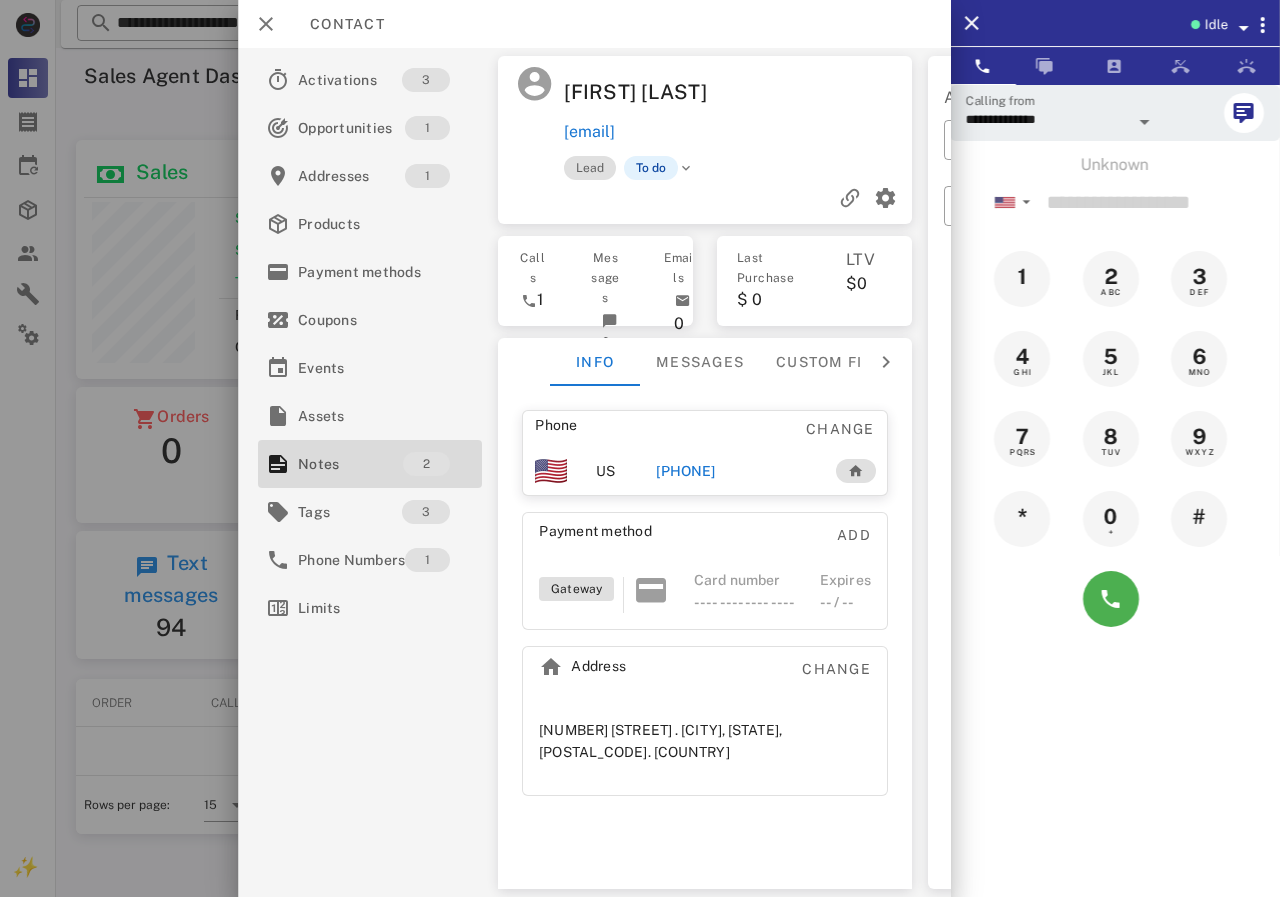 click on "+19703020314" at bounding box center [685, 471] 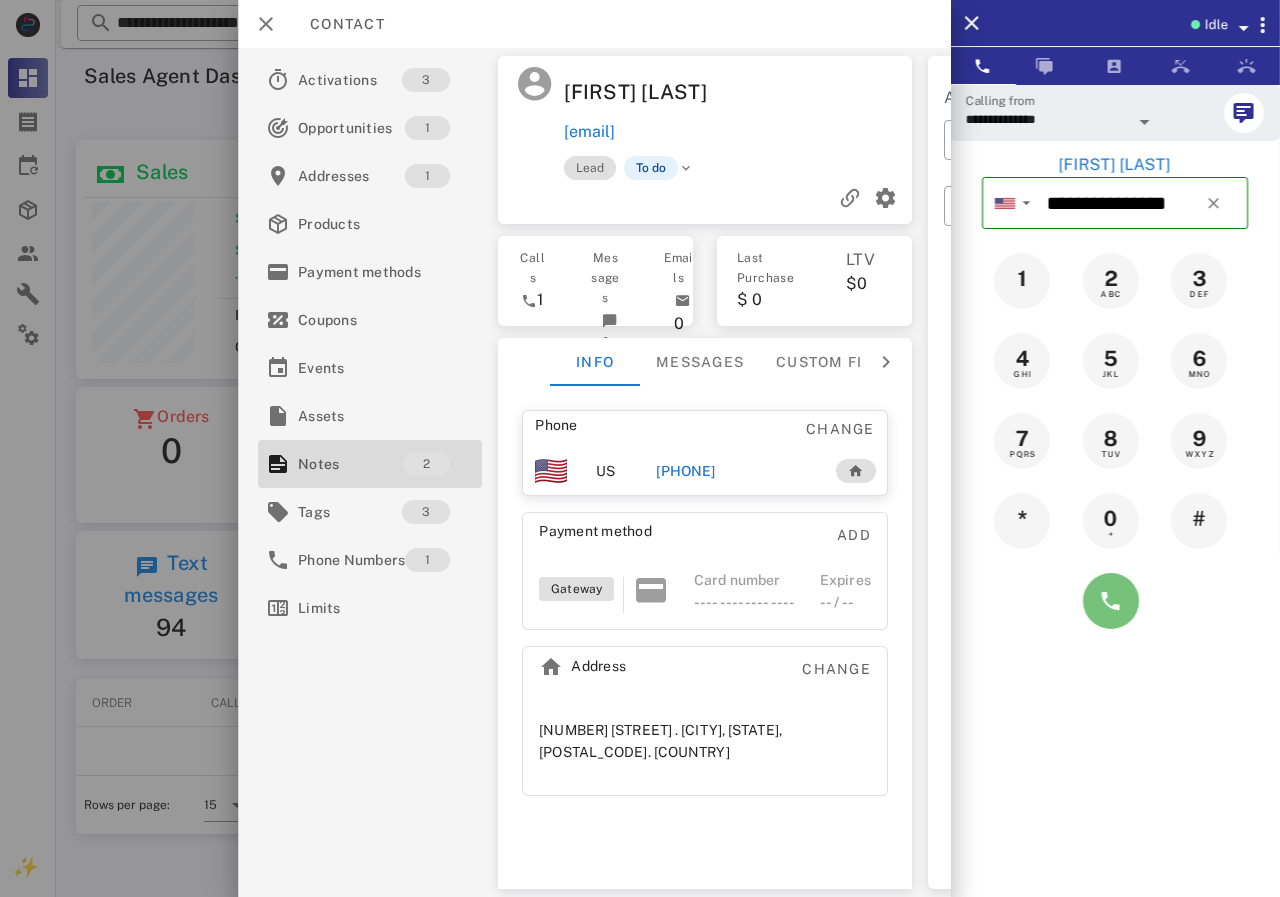 click at bounding box center (1111, 601) 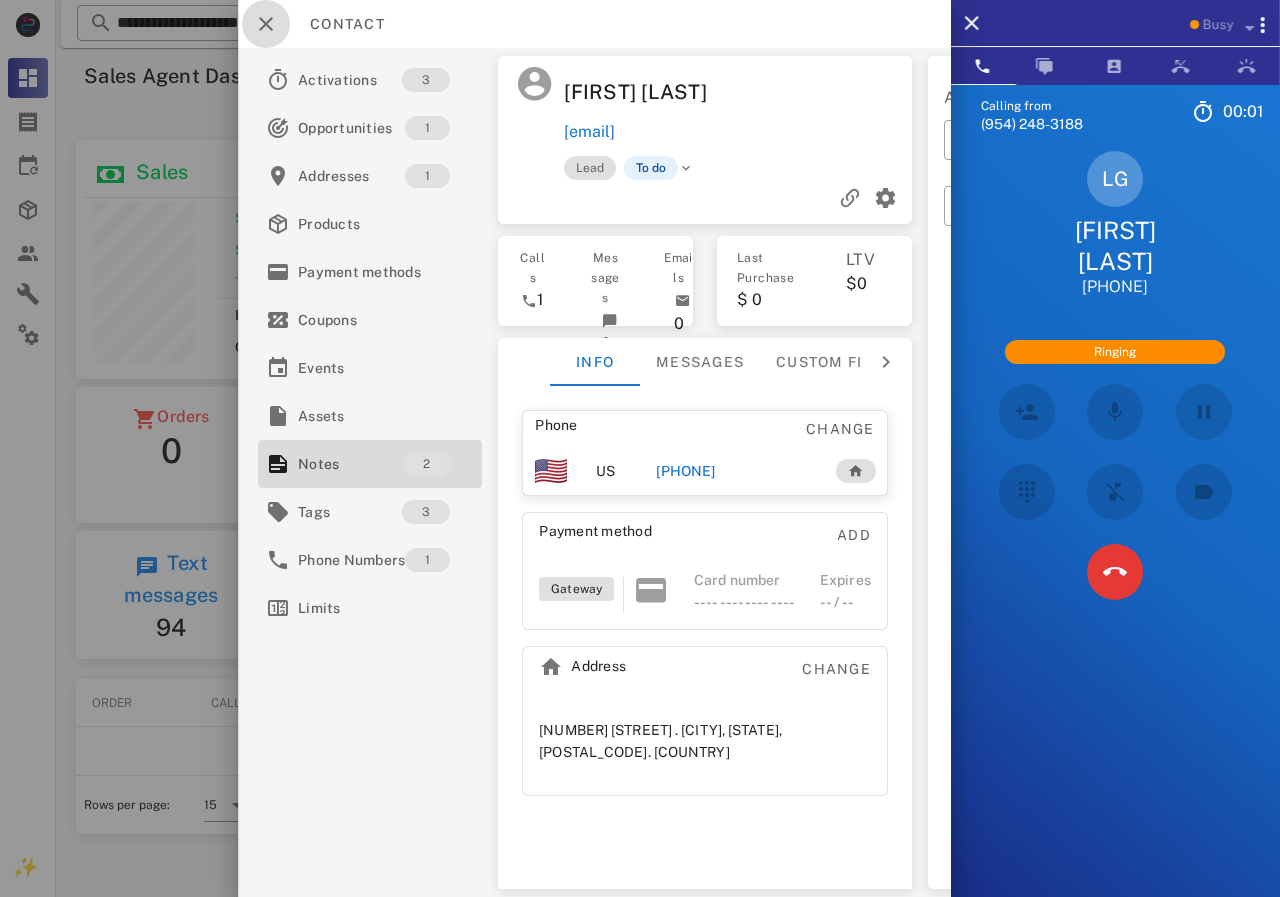 click at bounding box center [266, 24] 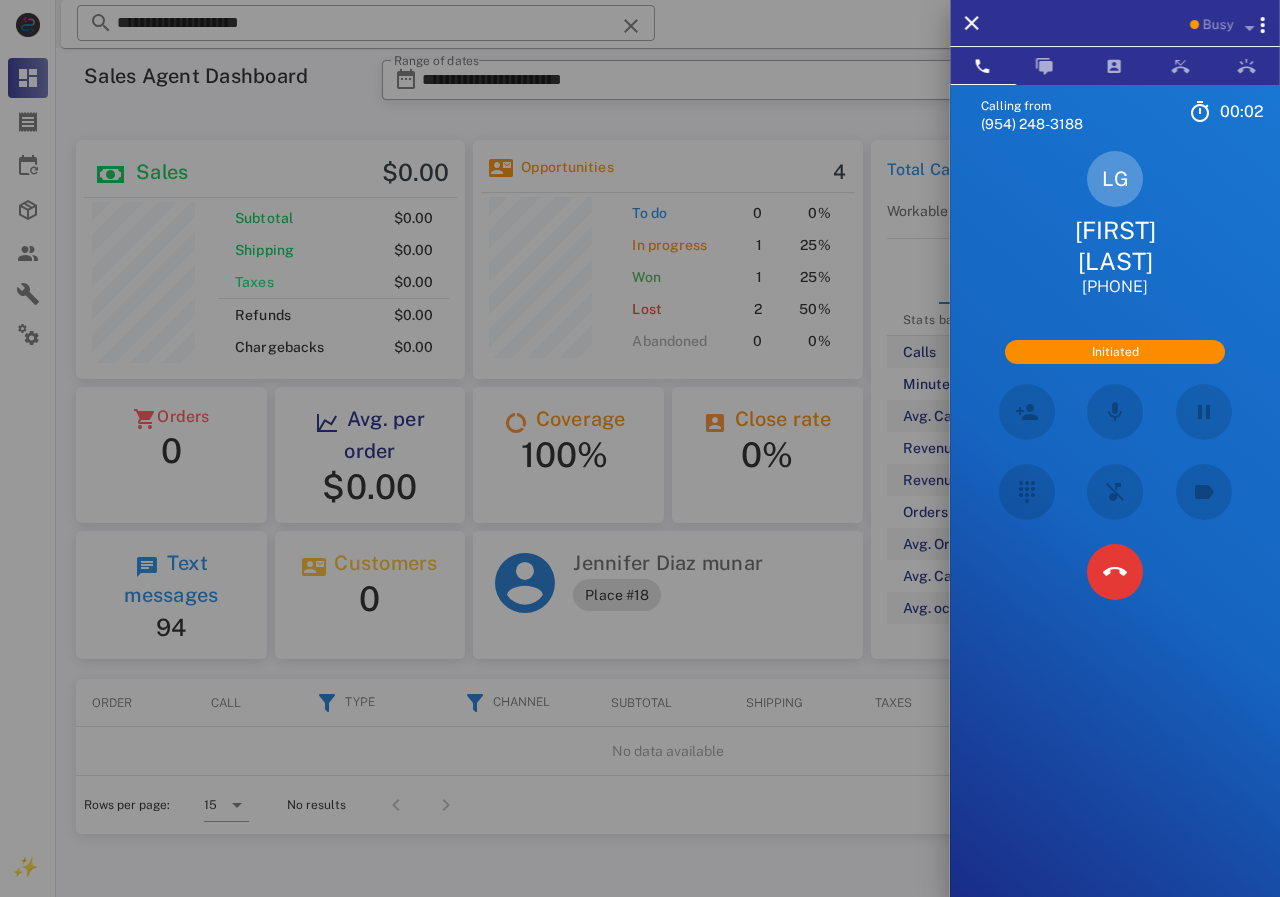 click at bounding box center [640, 448] 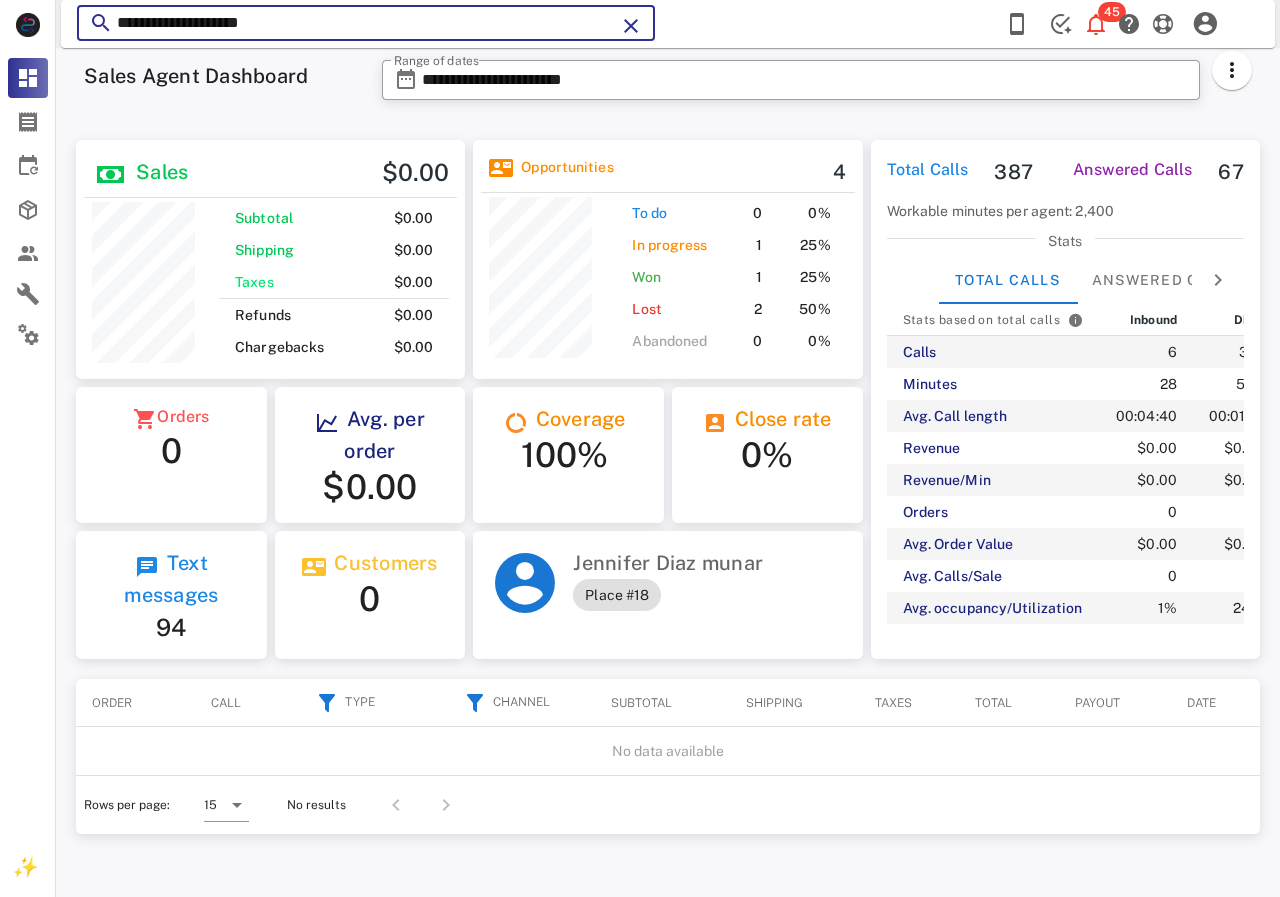 click on "**********" at bounding box center [366, 23] 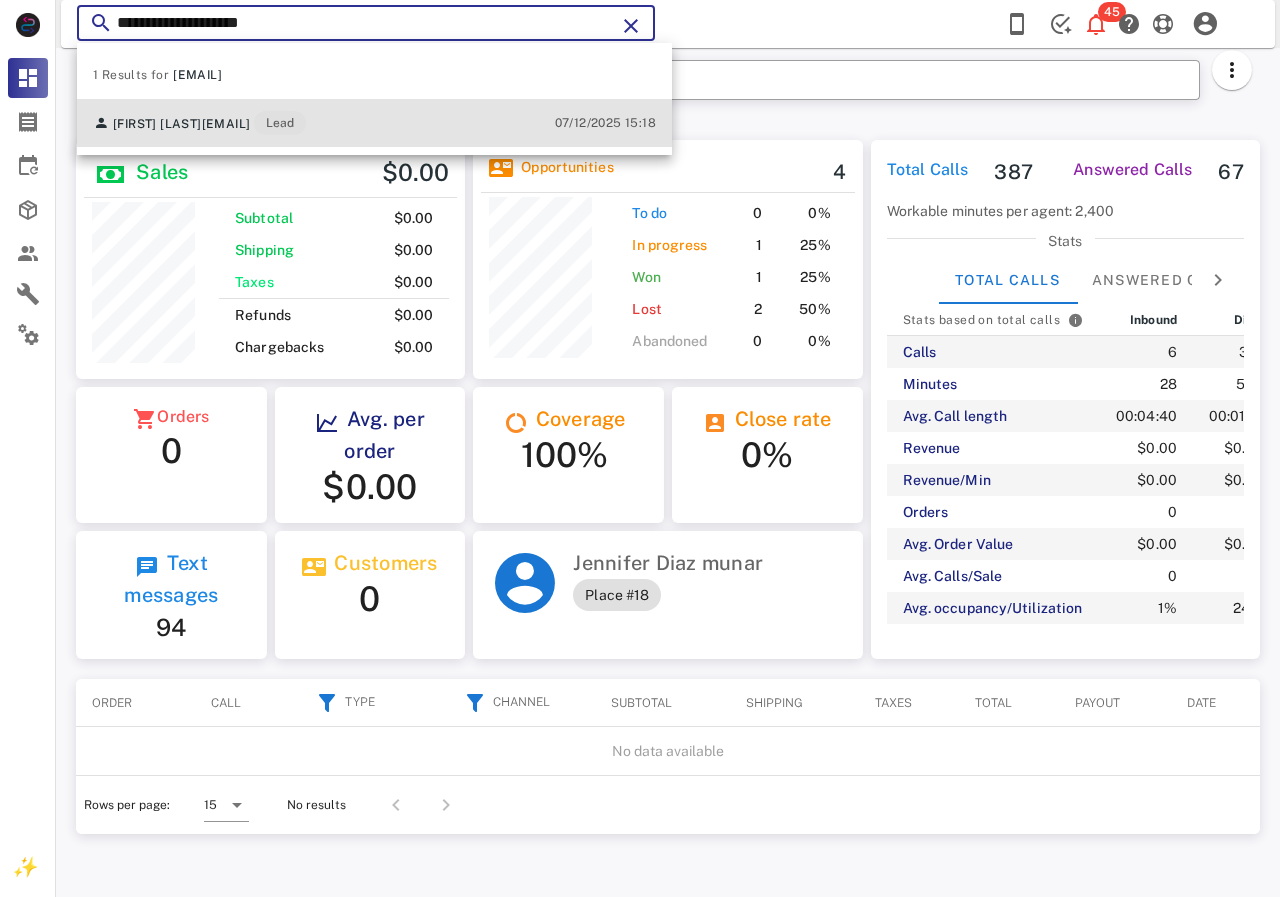 click on "Luz Guidry   luzmguidry@gmail.com   Lead" at bounding box center (199, 123) 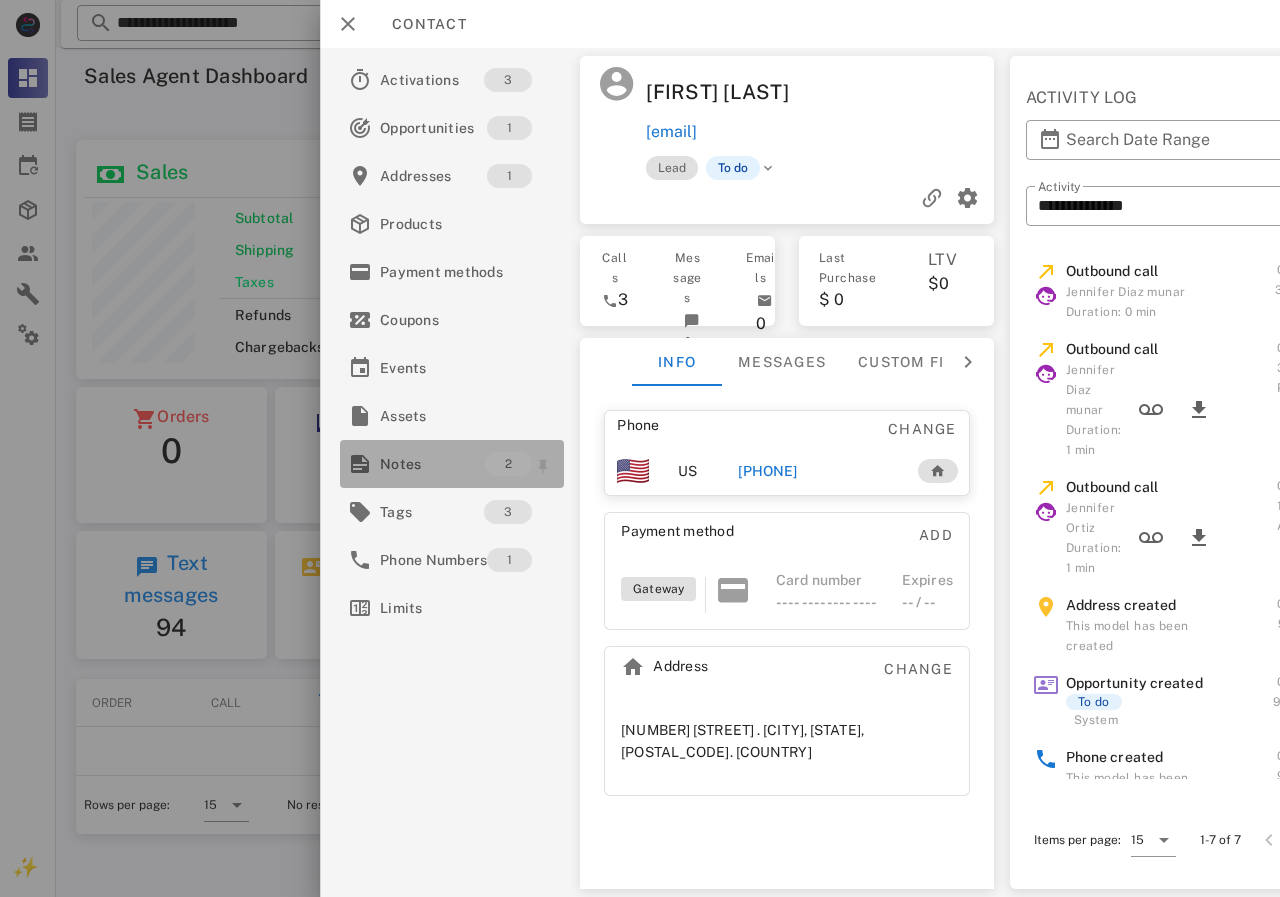 click on "Notes" at bounding box center (432, 464) 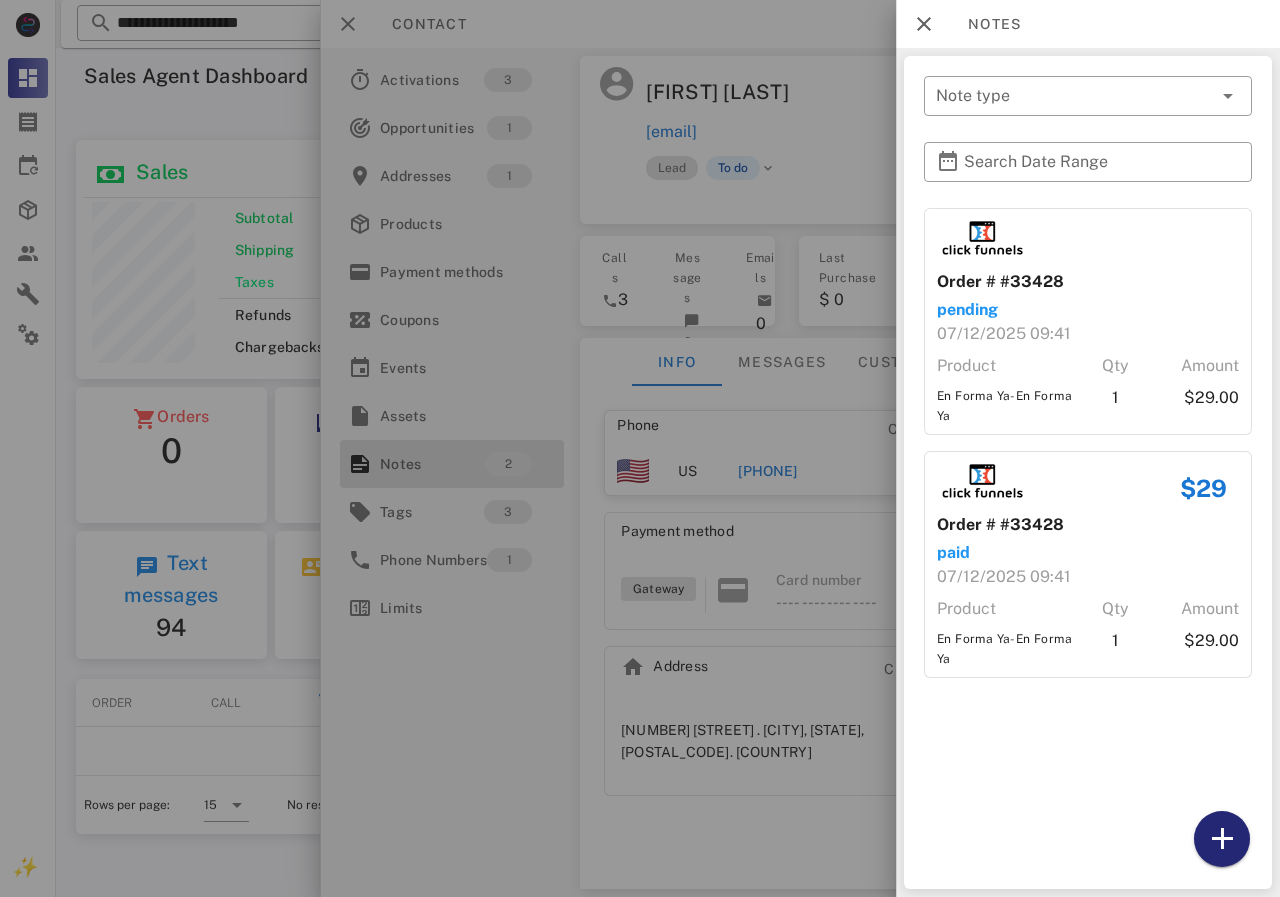 click at bounding box center (1222, 839) 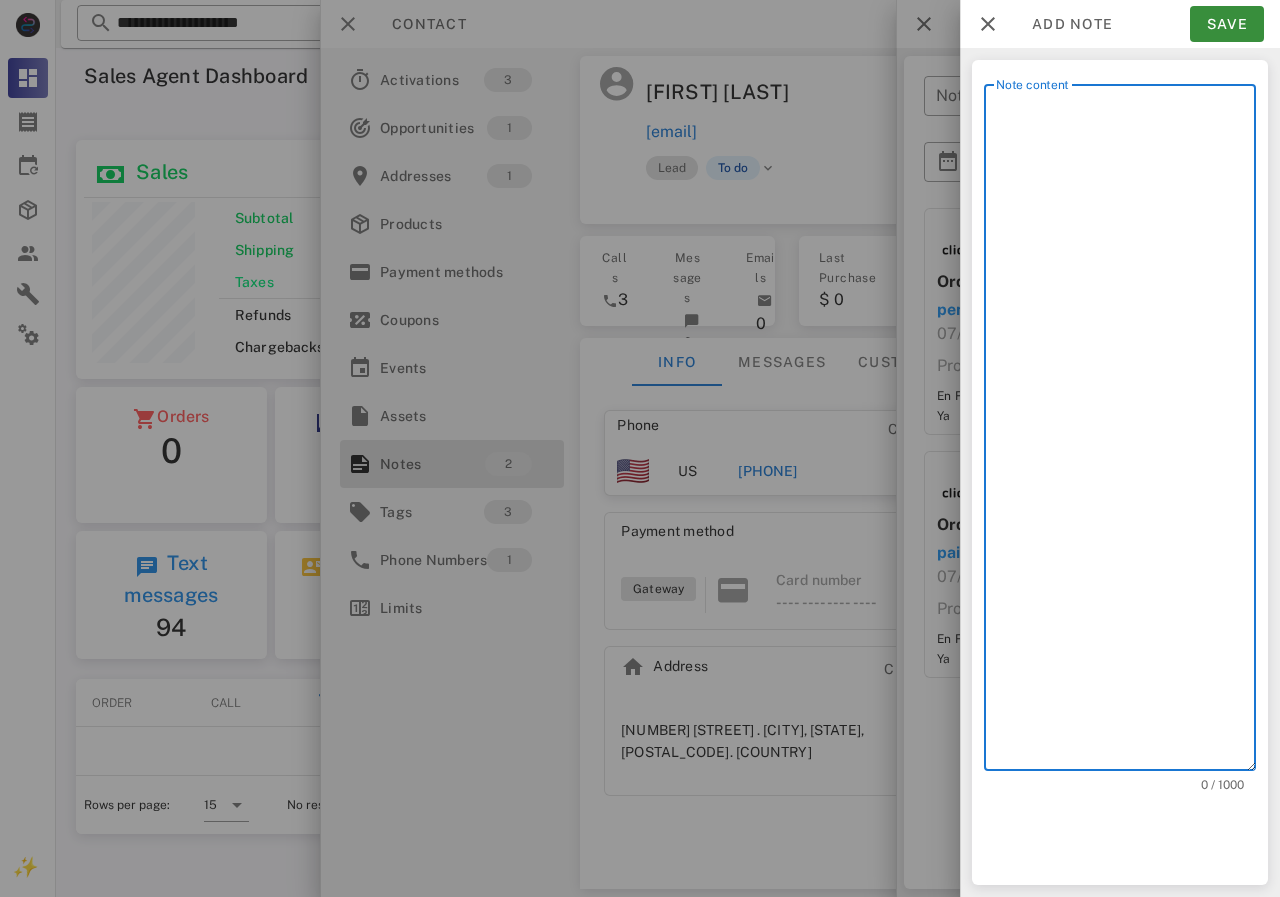 scroll, scrollTop: 240, scrollLeft: 390, axis: both 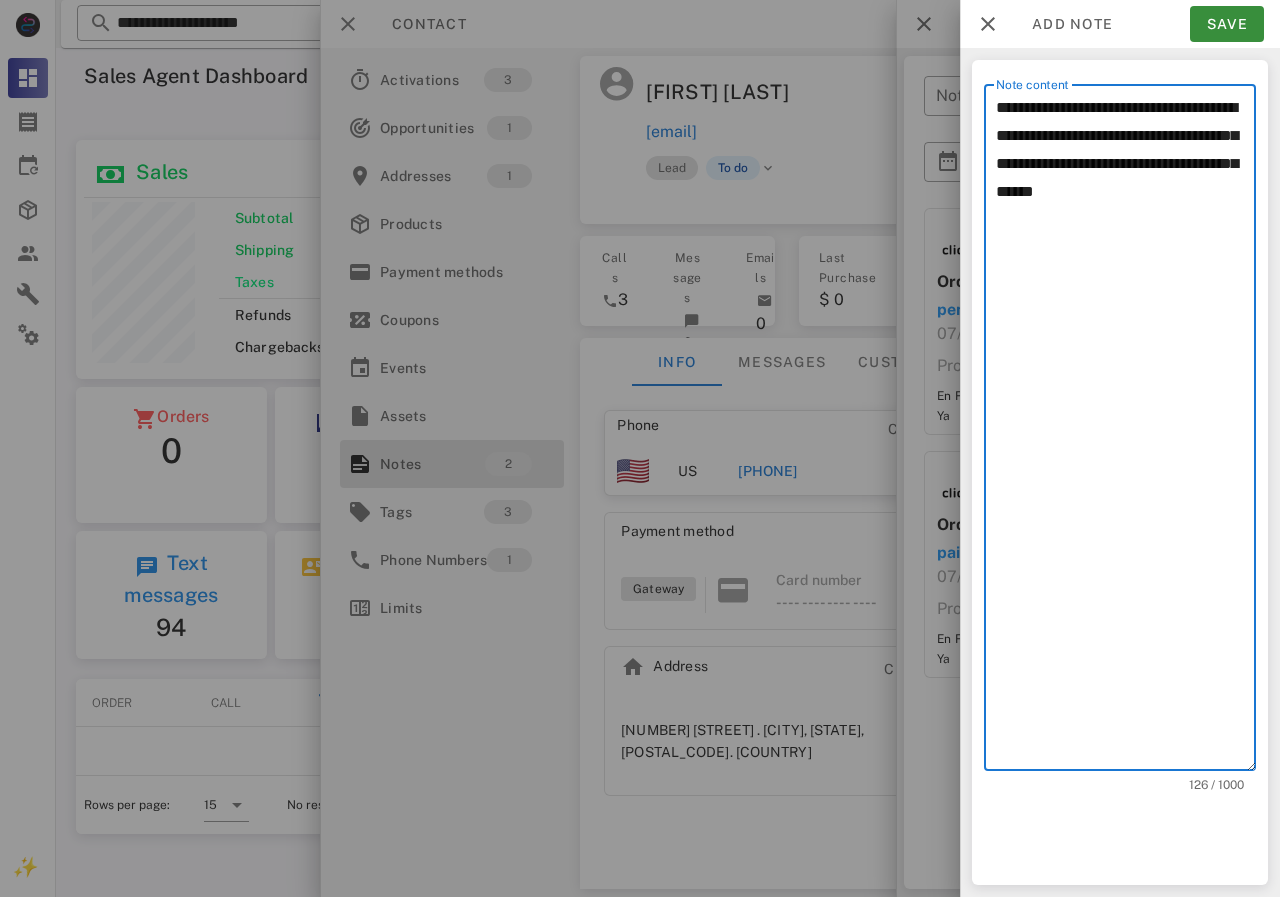 drag, startPoint x: 1222, startPoint y: 136, endPoint x: 1244, endPoint y: 211, distance: 78.160095 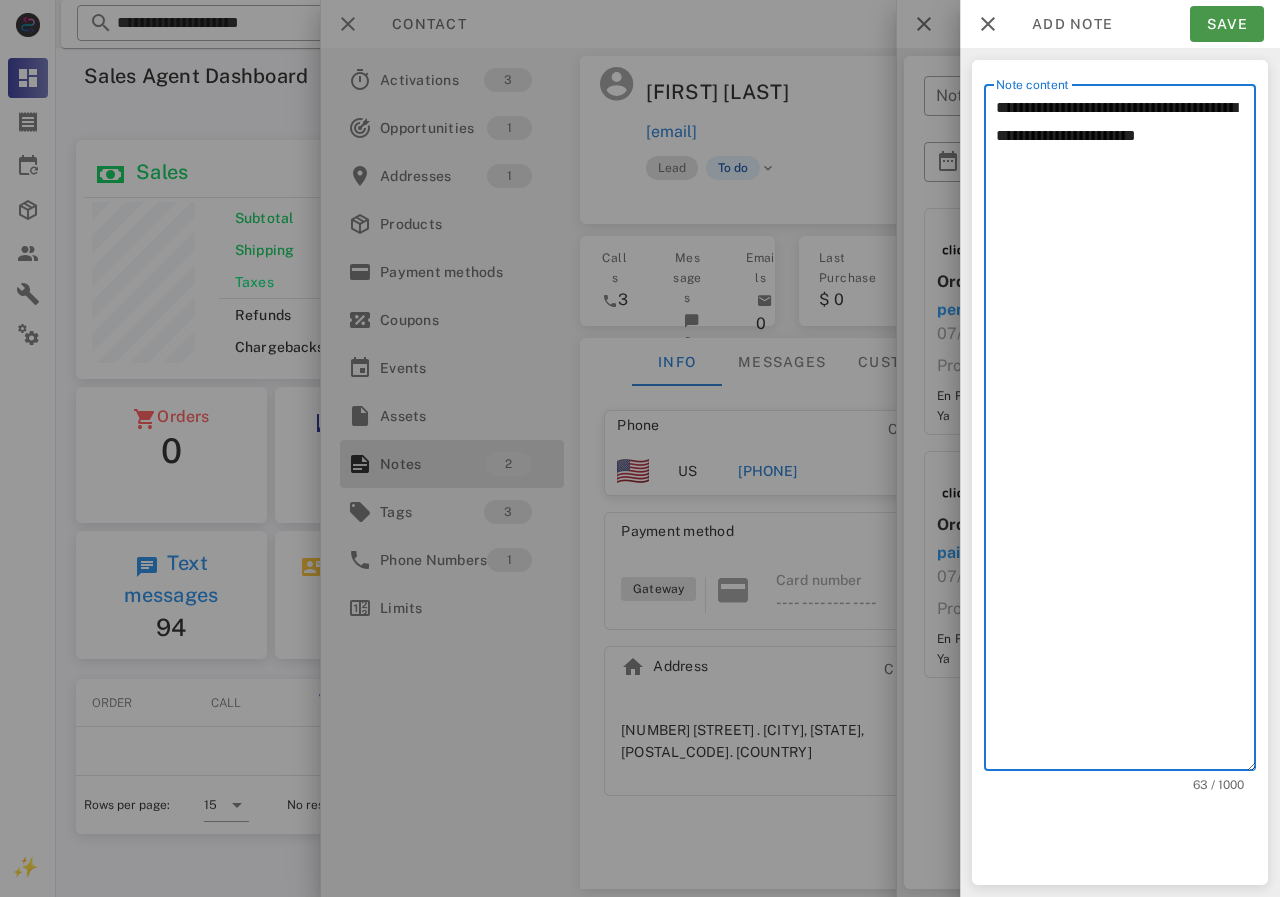 type on "**********" 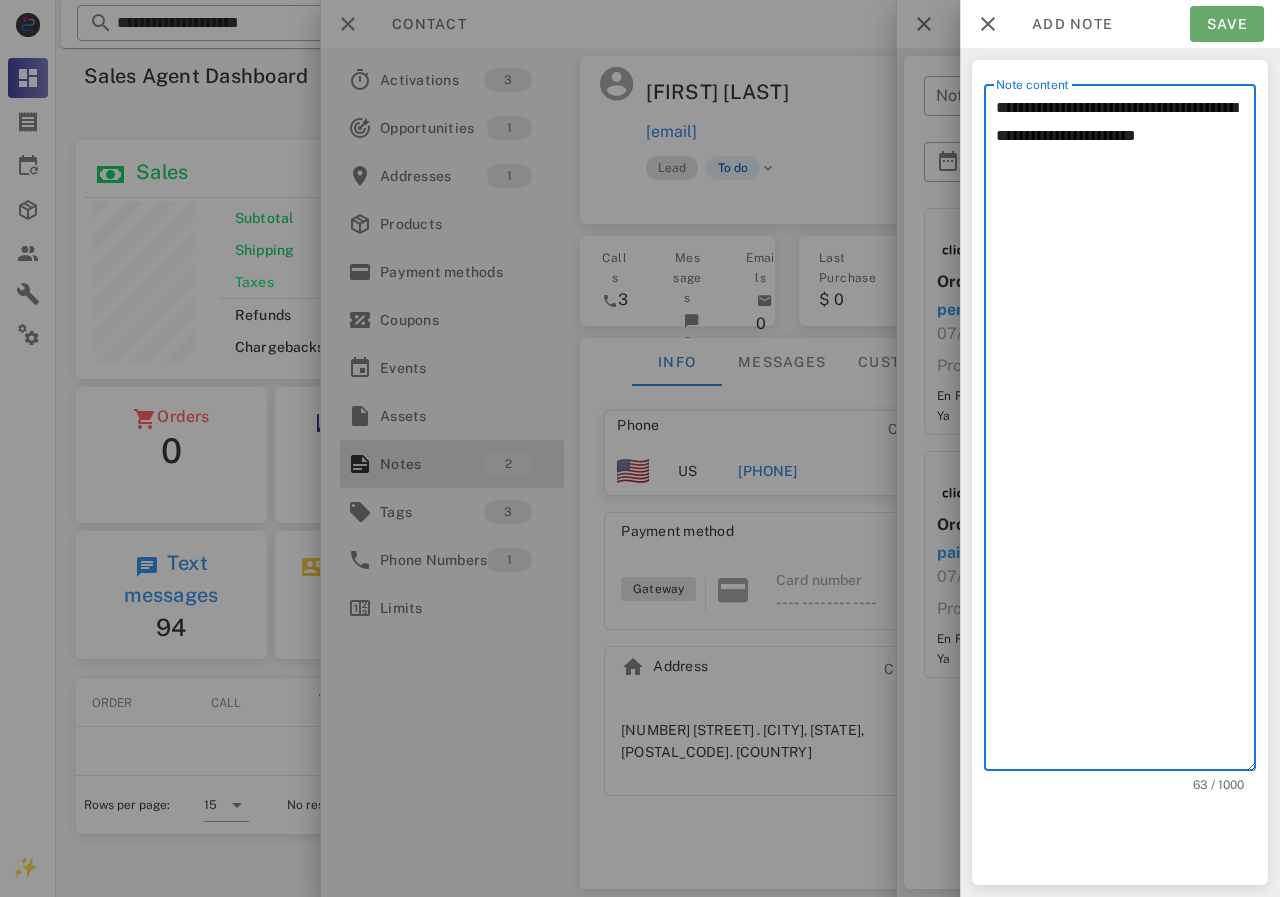 click on "Save" at bounding box center (1227, 24) 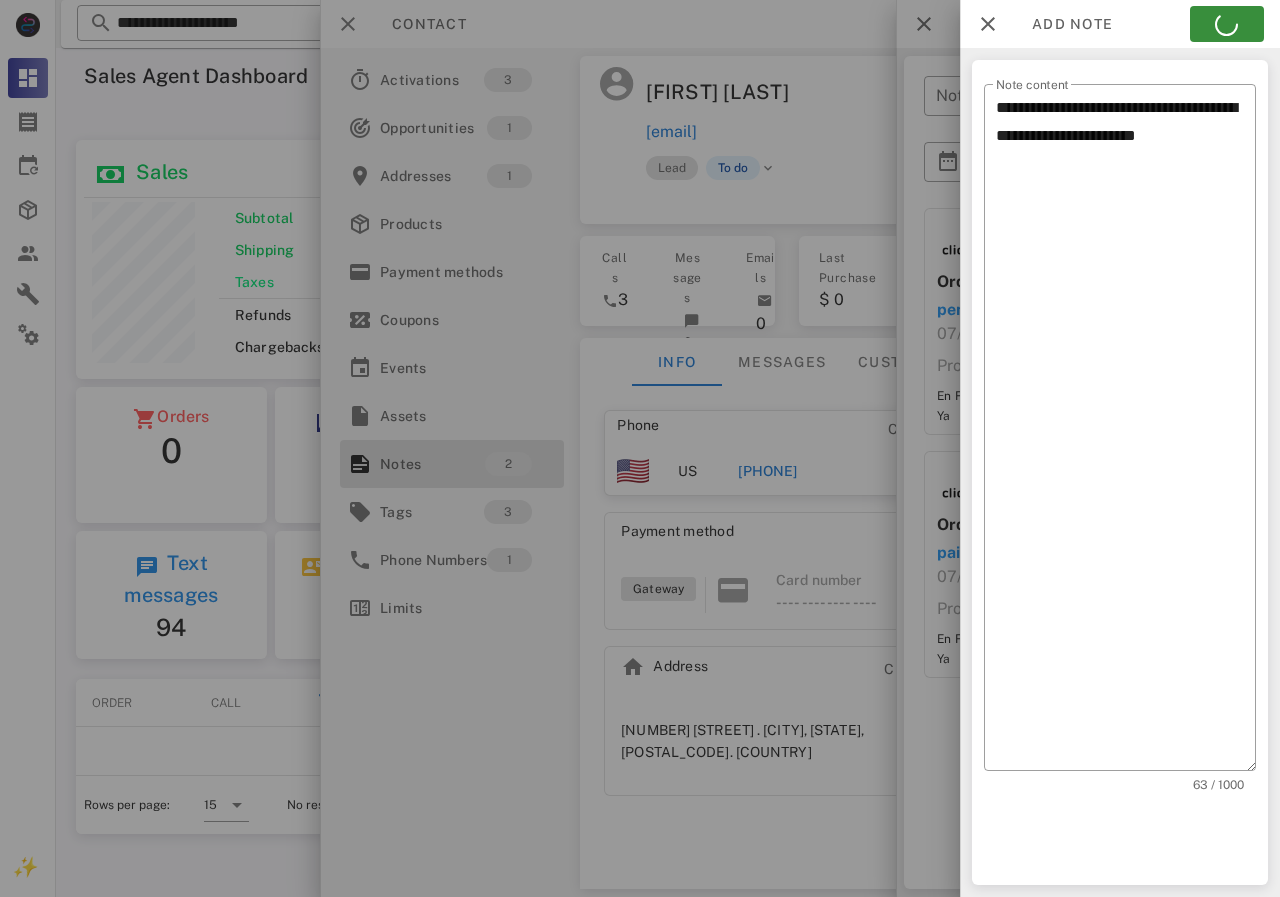 click at bounding box center (640, 448) 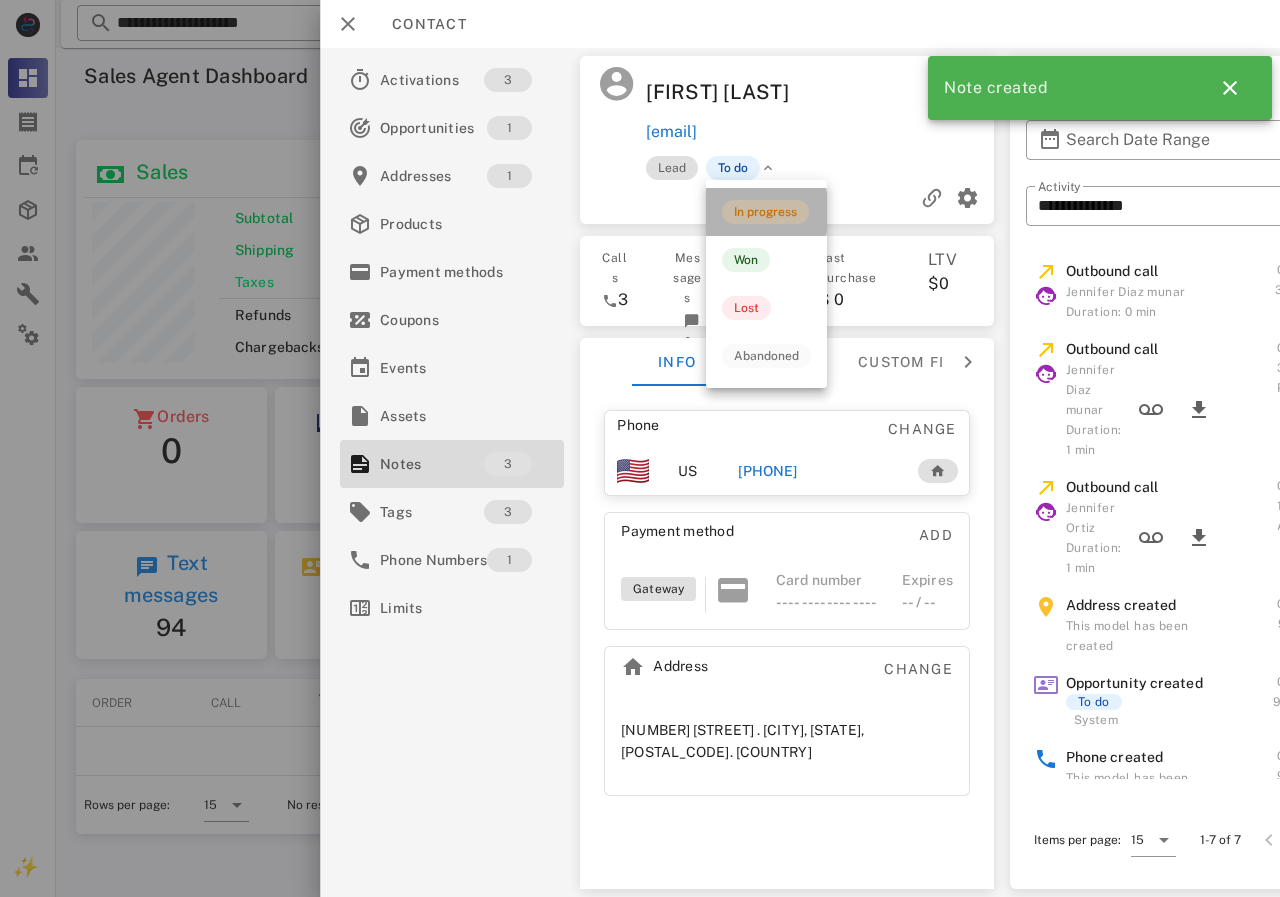 click on "In progress" at bounding box center (765, 212) 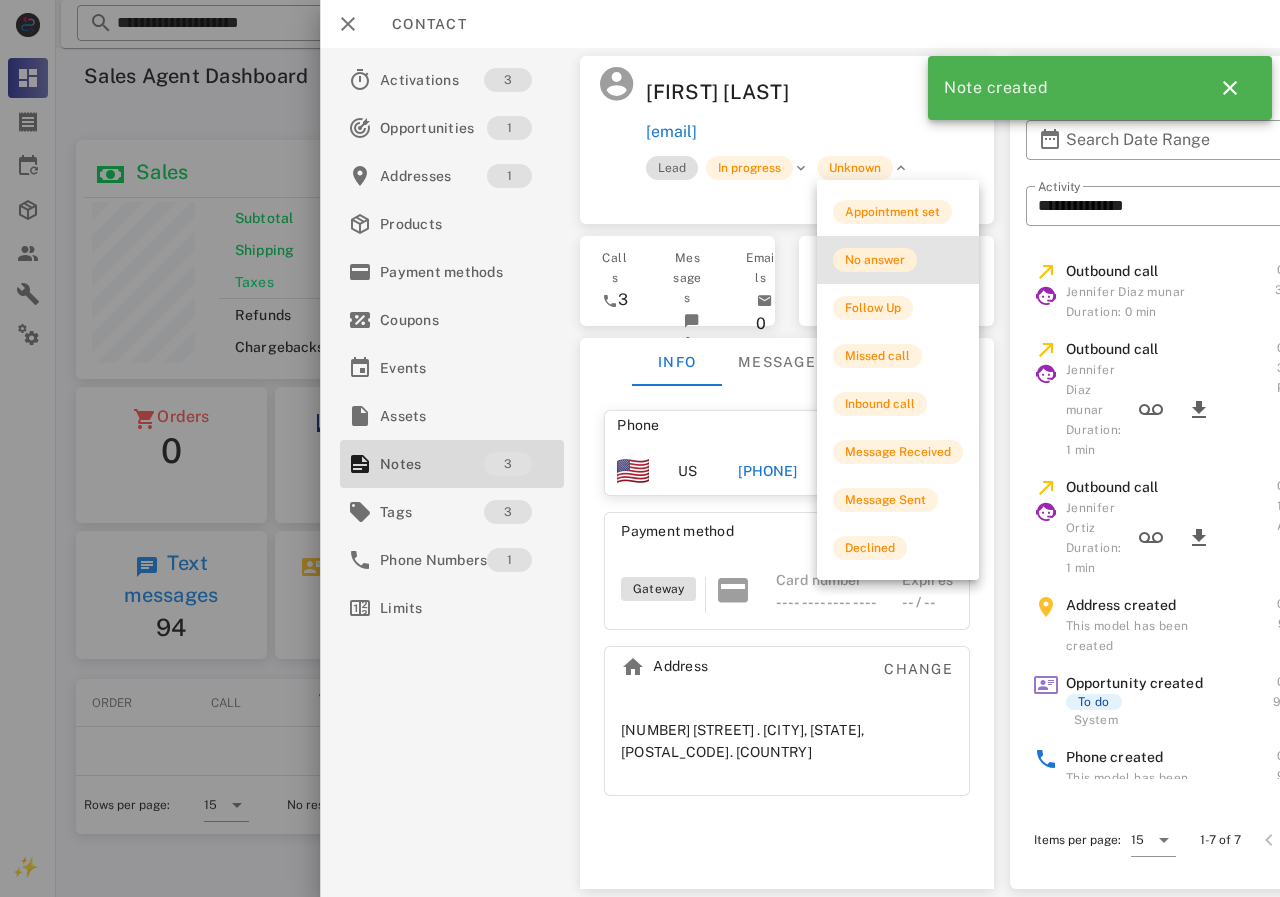 click on "No answer" at bounding box center [875, 260] 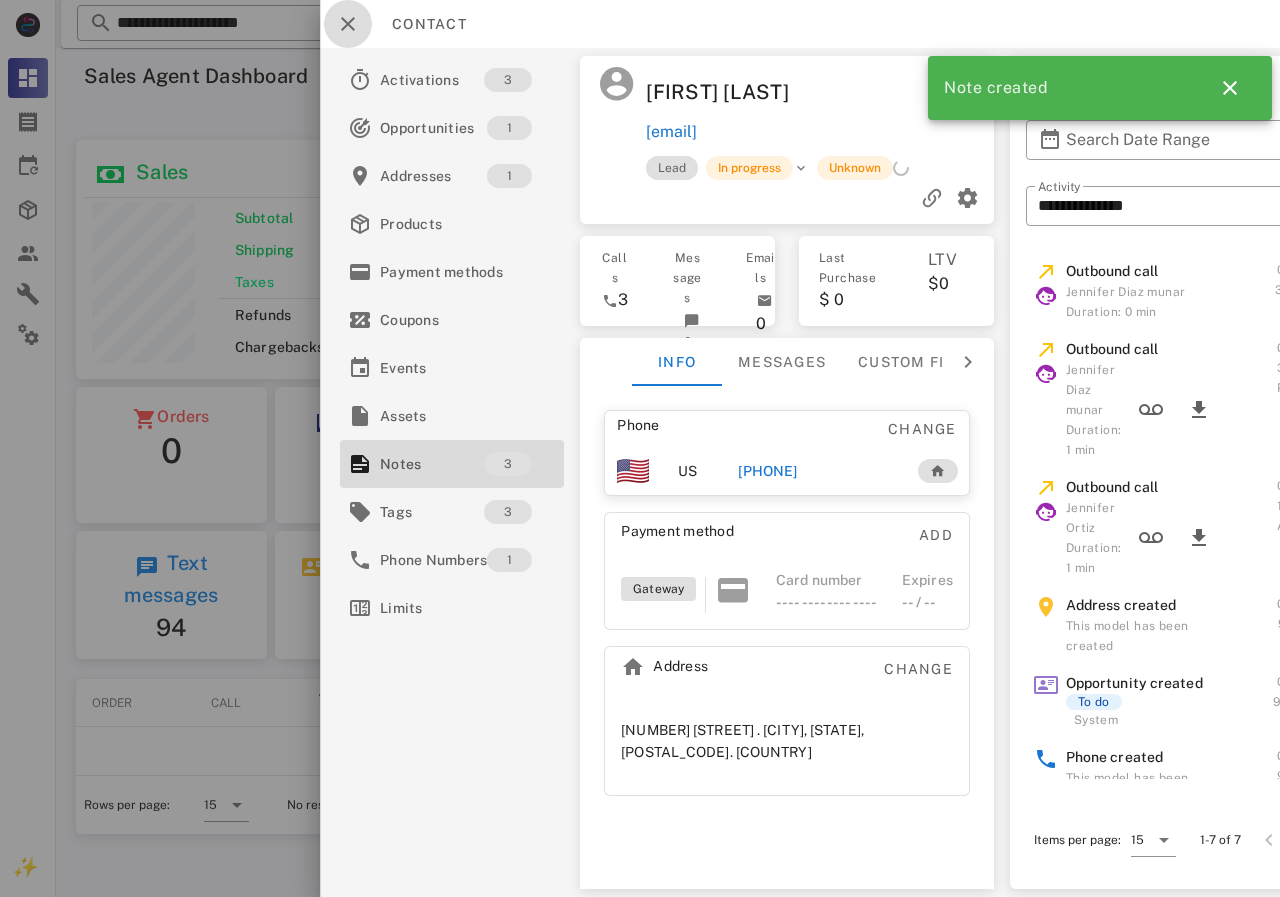 drag, startPoint x: 351, startPoint y: 20, endPoint x: 304, endPoint y: 94, distance: 87.66413 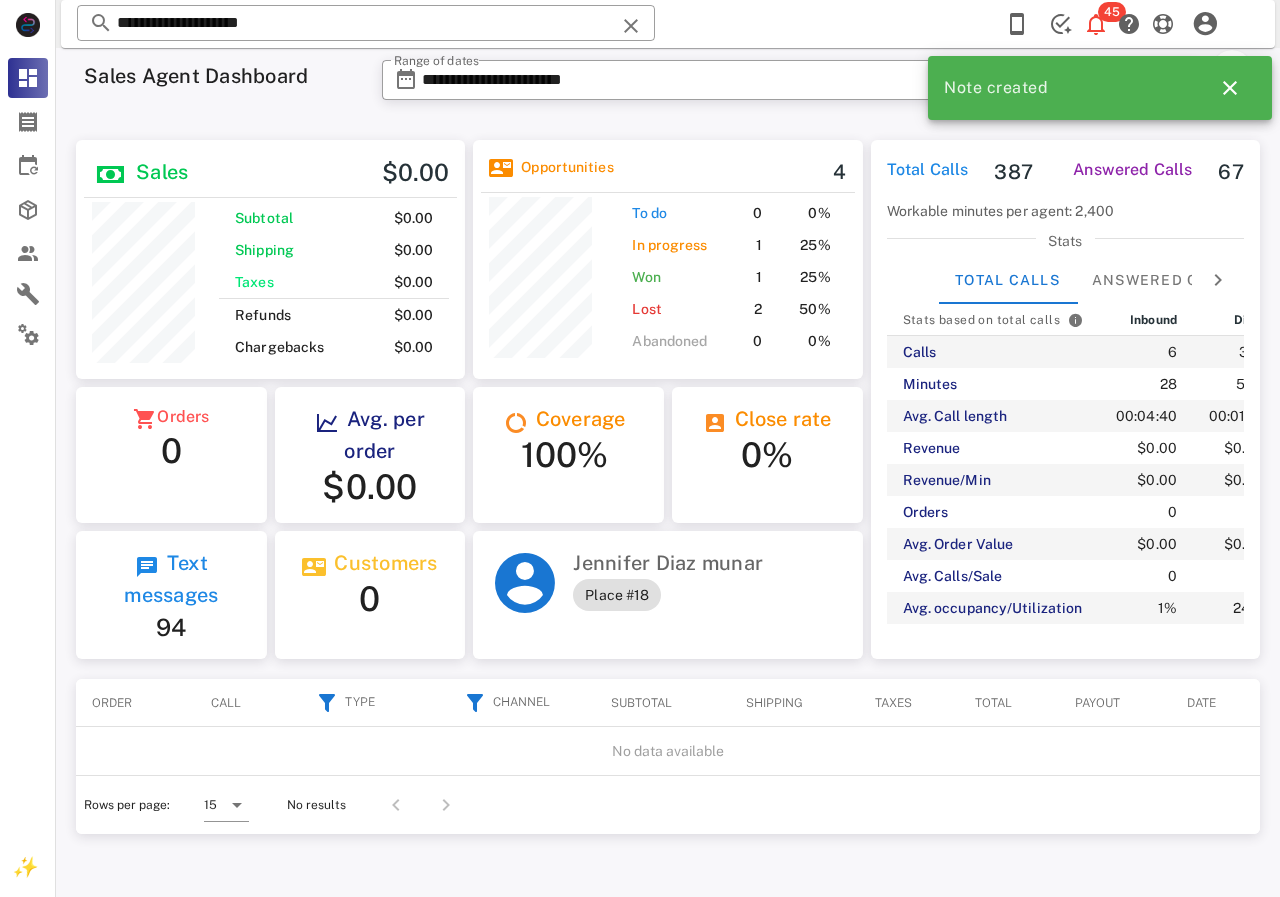 click on "Sales Agent Dashboard" at bounding box center [221, 86] 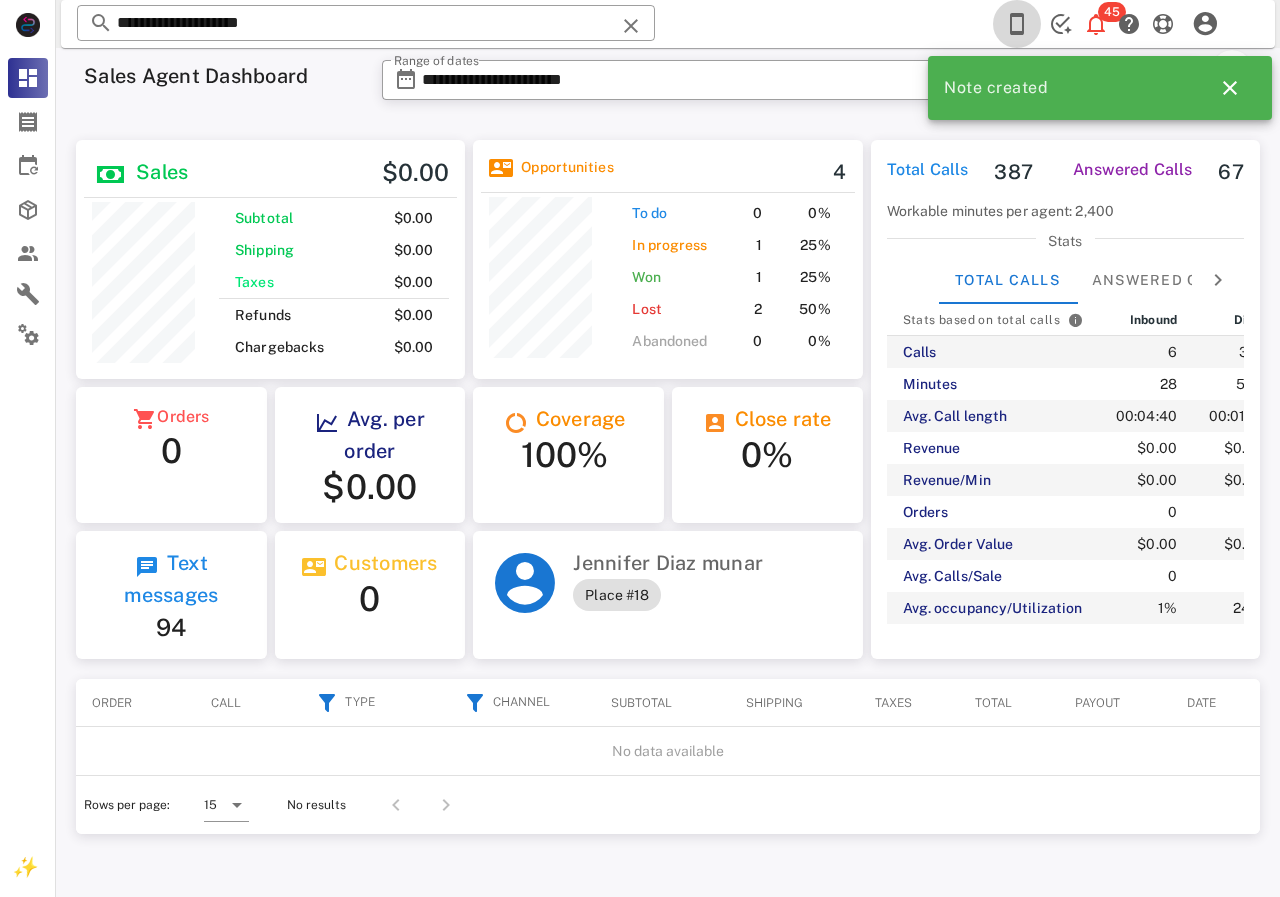 click at bounding box center [1017, 24] 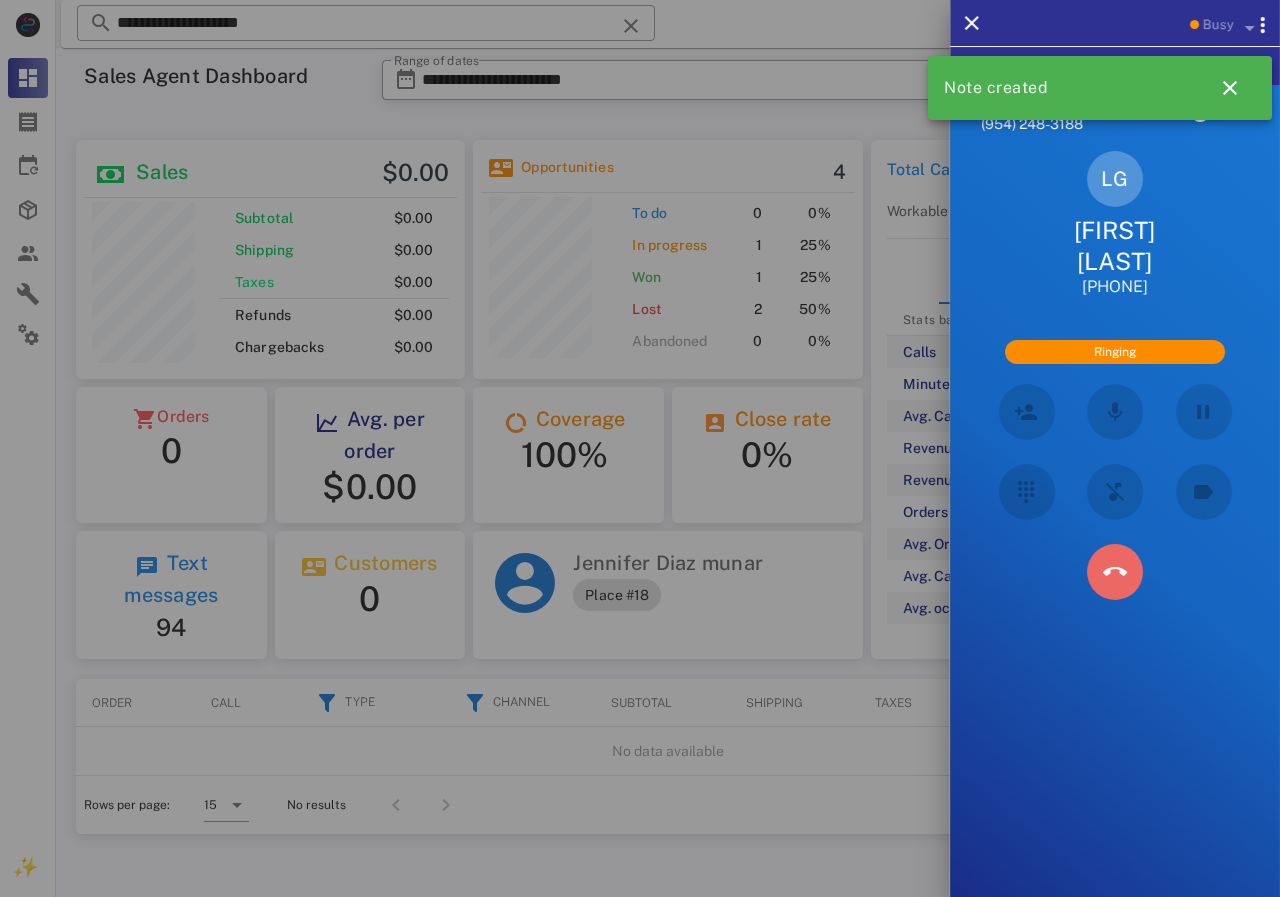 click at bounding box center (1115, 572) 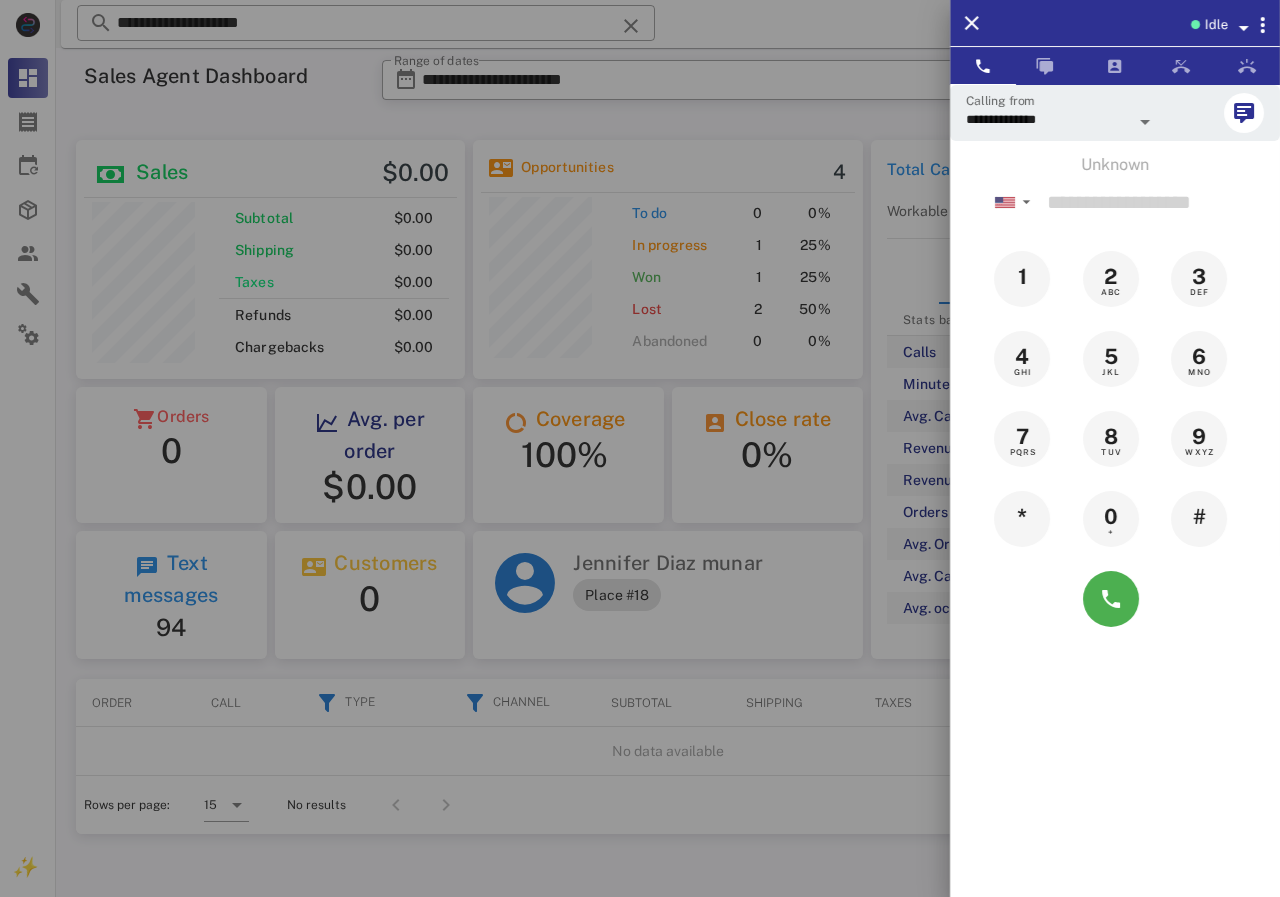 click at bounding box center (640, 448) 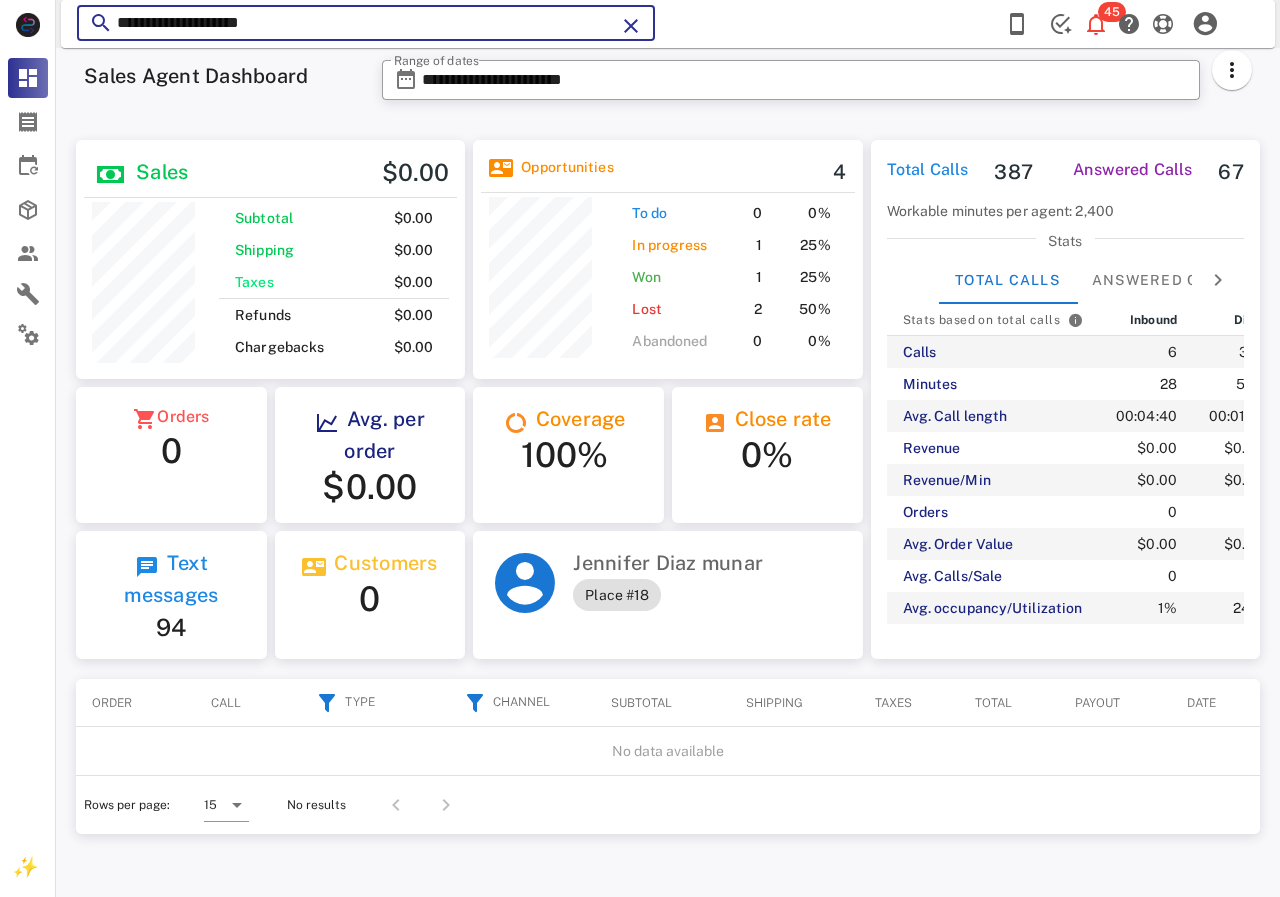 drag, startPoint x: 316, startPoint y: 23, endPoint x: 157, endPoint y: 24, distance: 159.00314 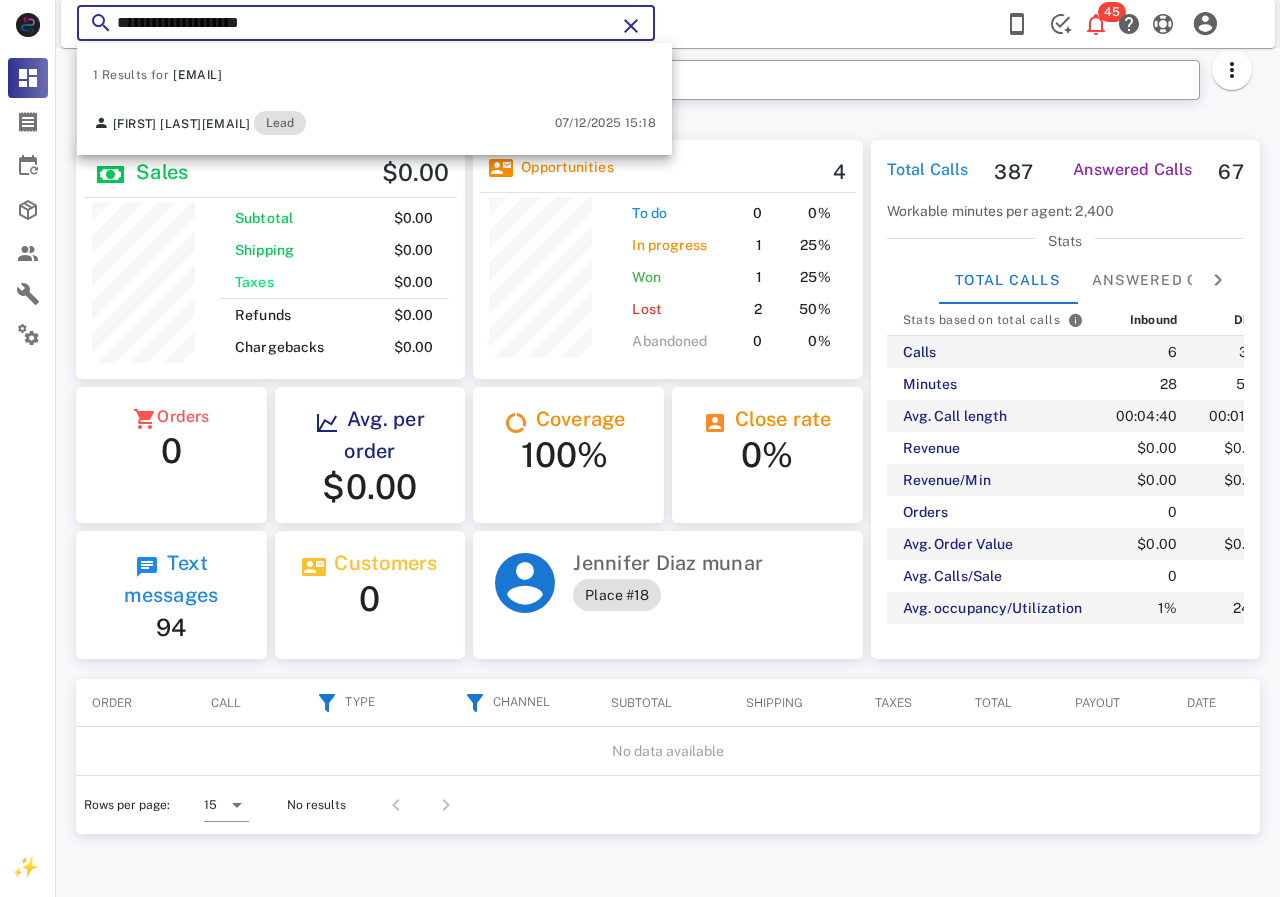 click on "**********" at bounding box center [366, 23] 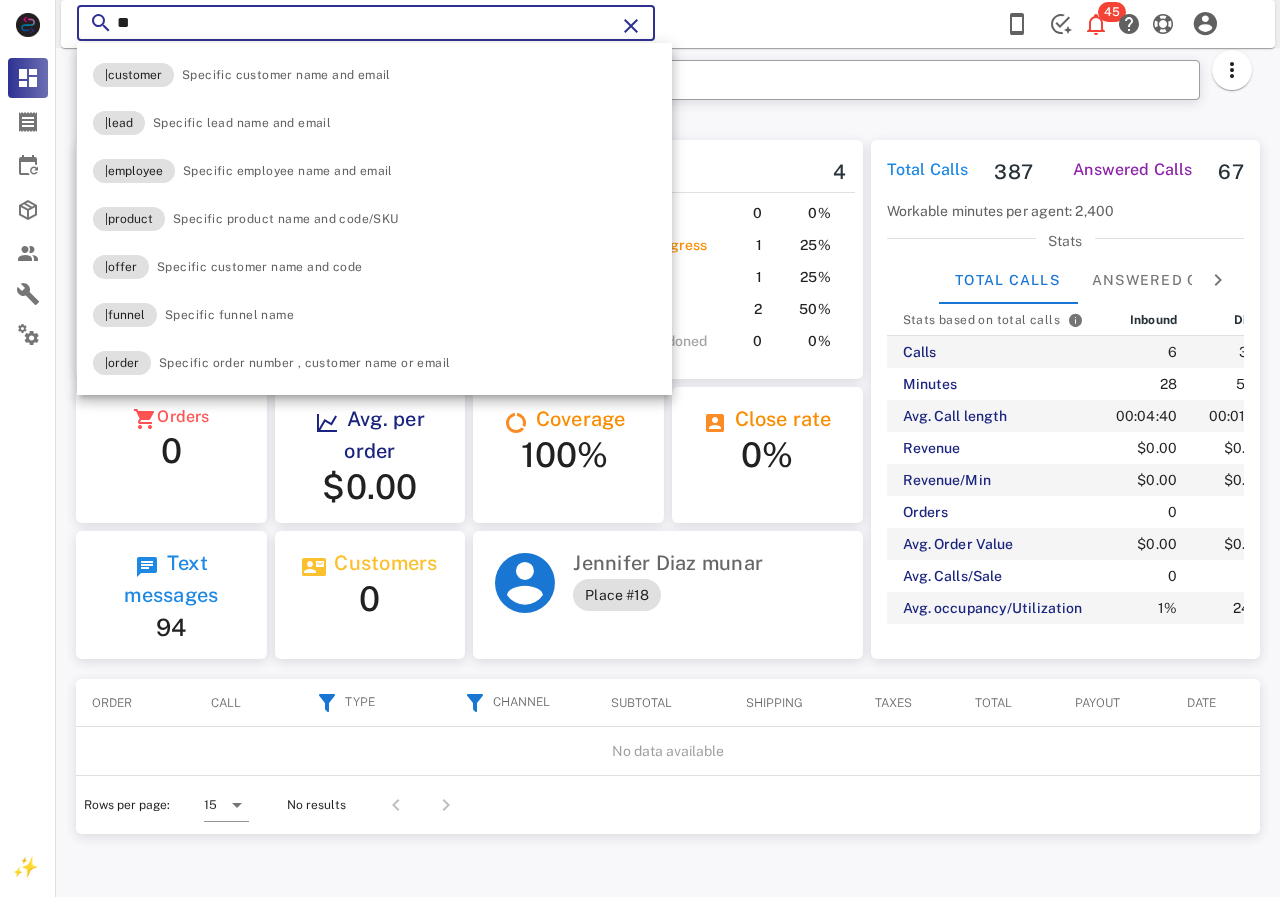 type on "*" 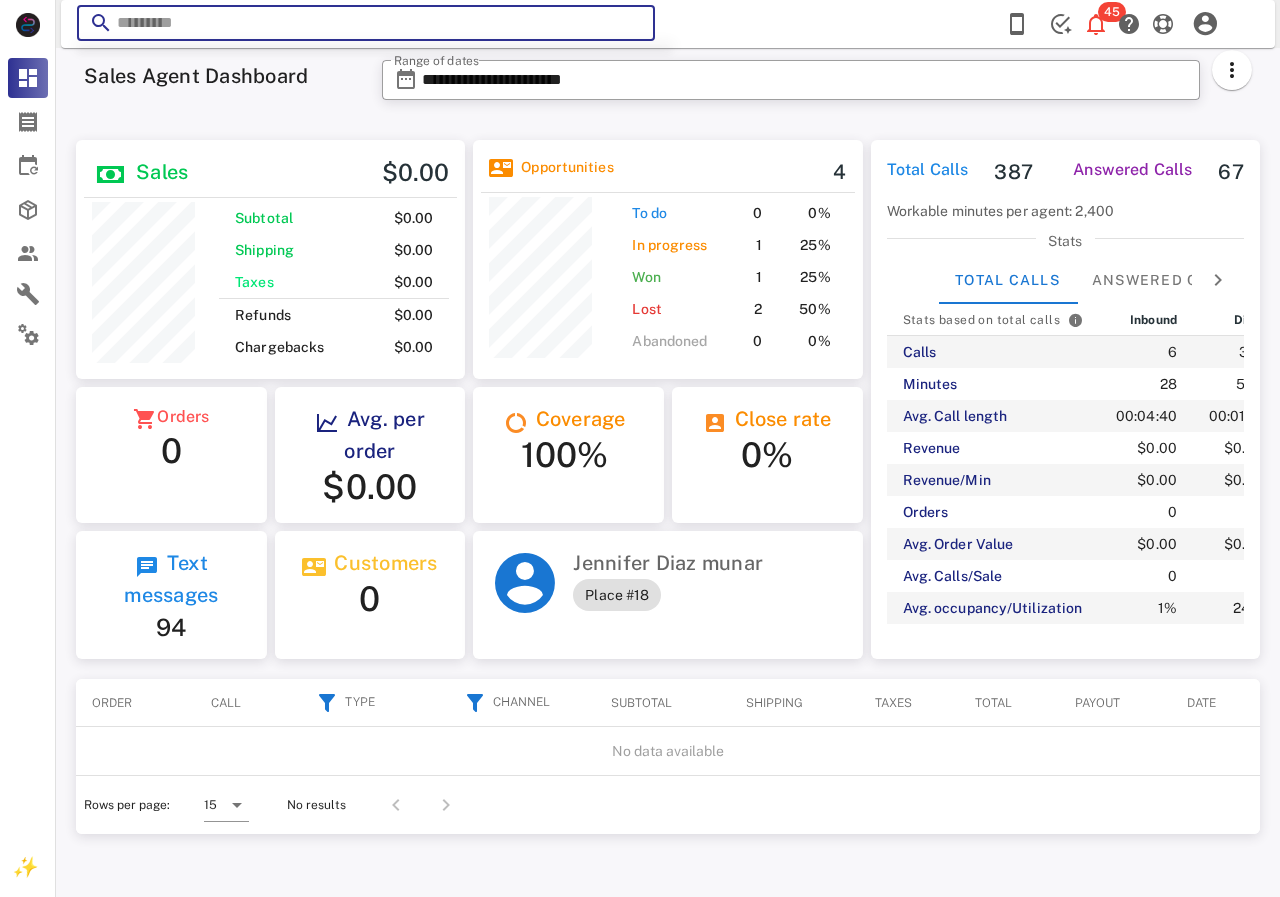 paste on "**********" 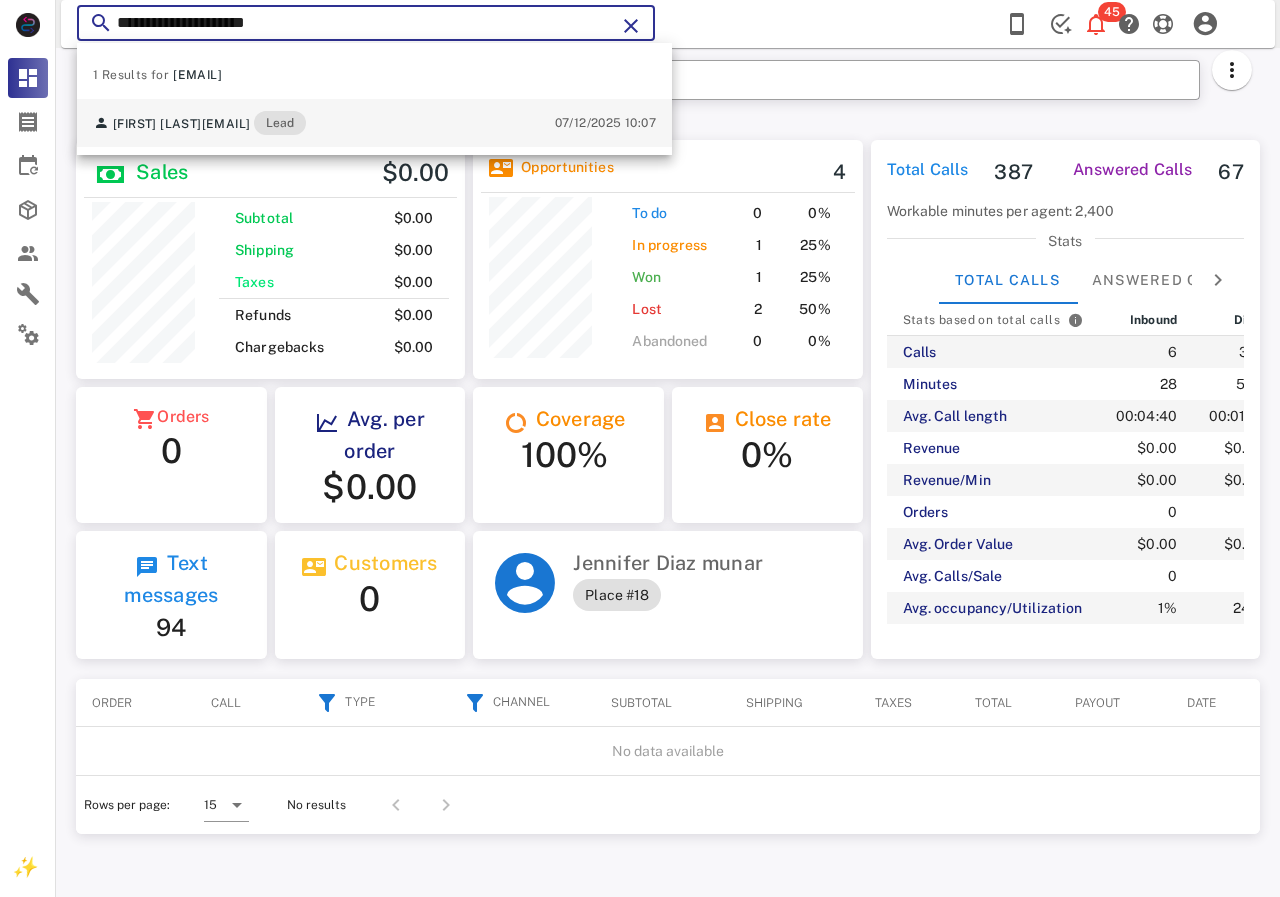 type on "**********" 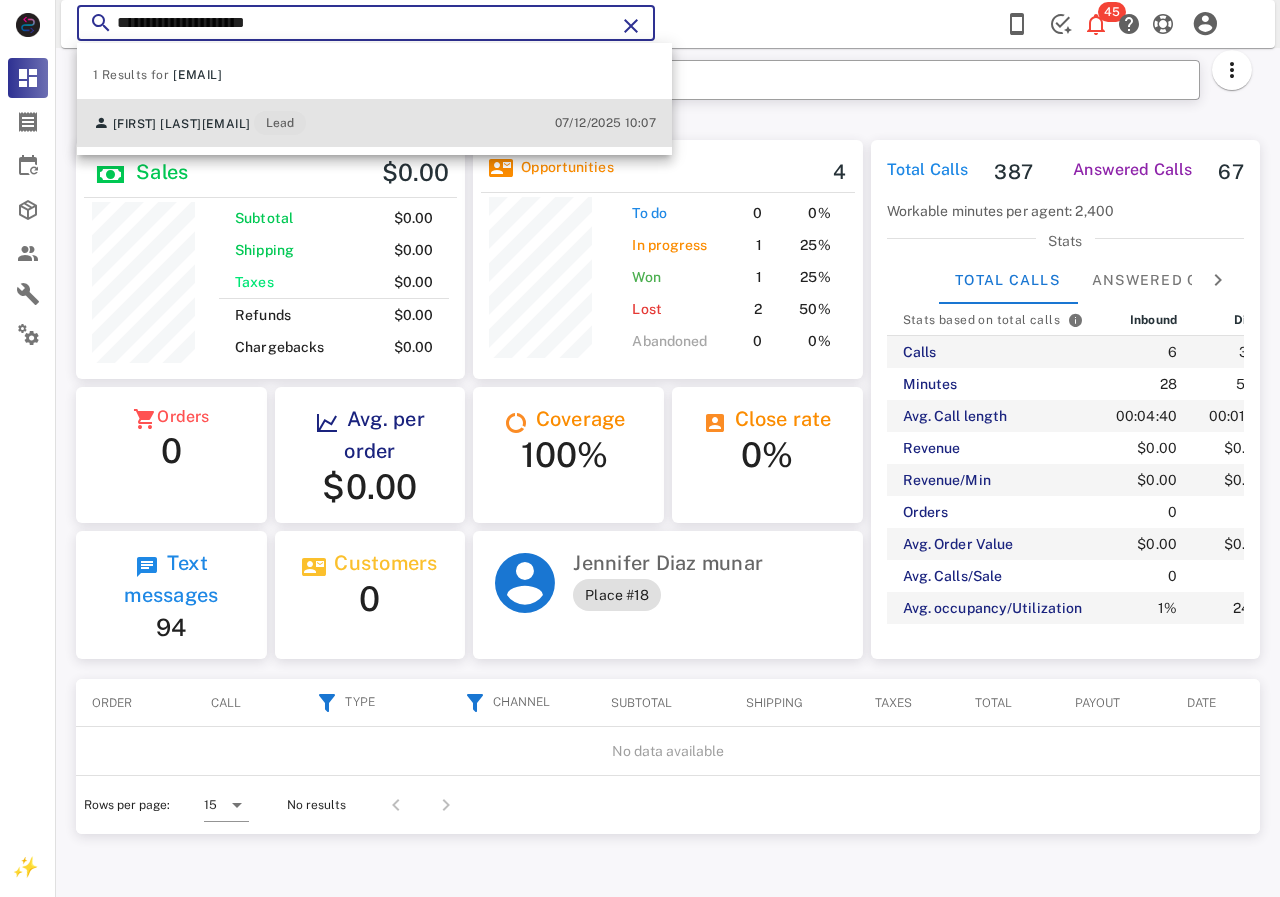 click on "Leonela Lanz   leonelalanz@gmail.com   Lead" at bounding box center [199, 123] 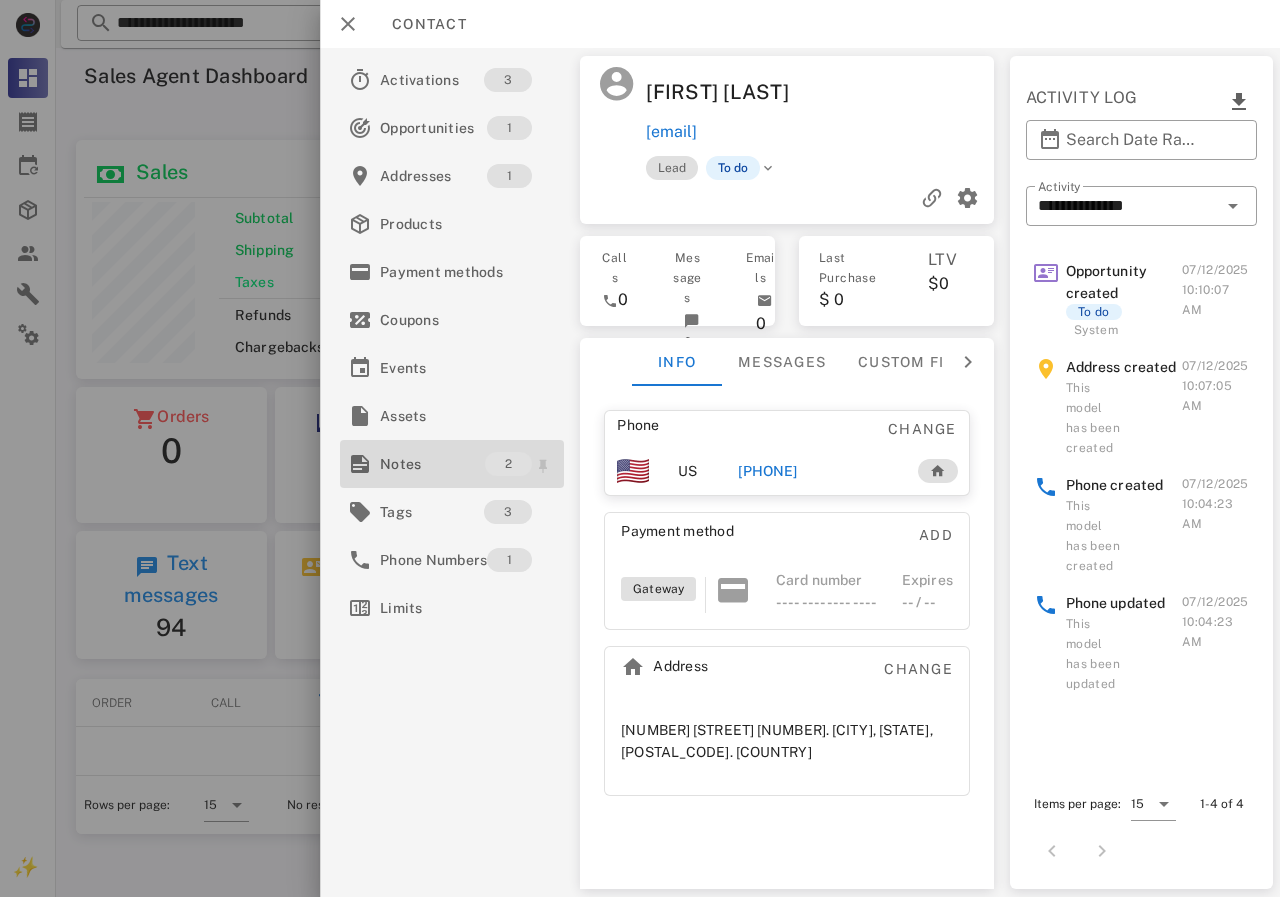 click on "Notes" at bounding box center [432, 464] 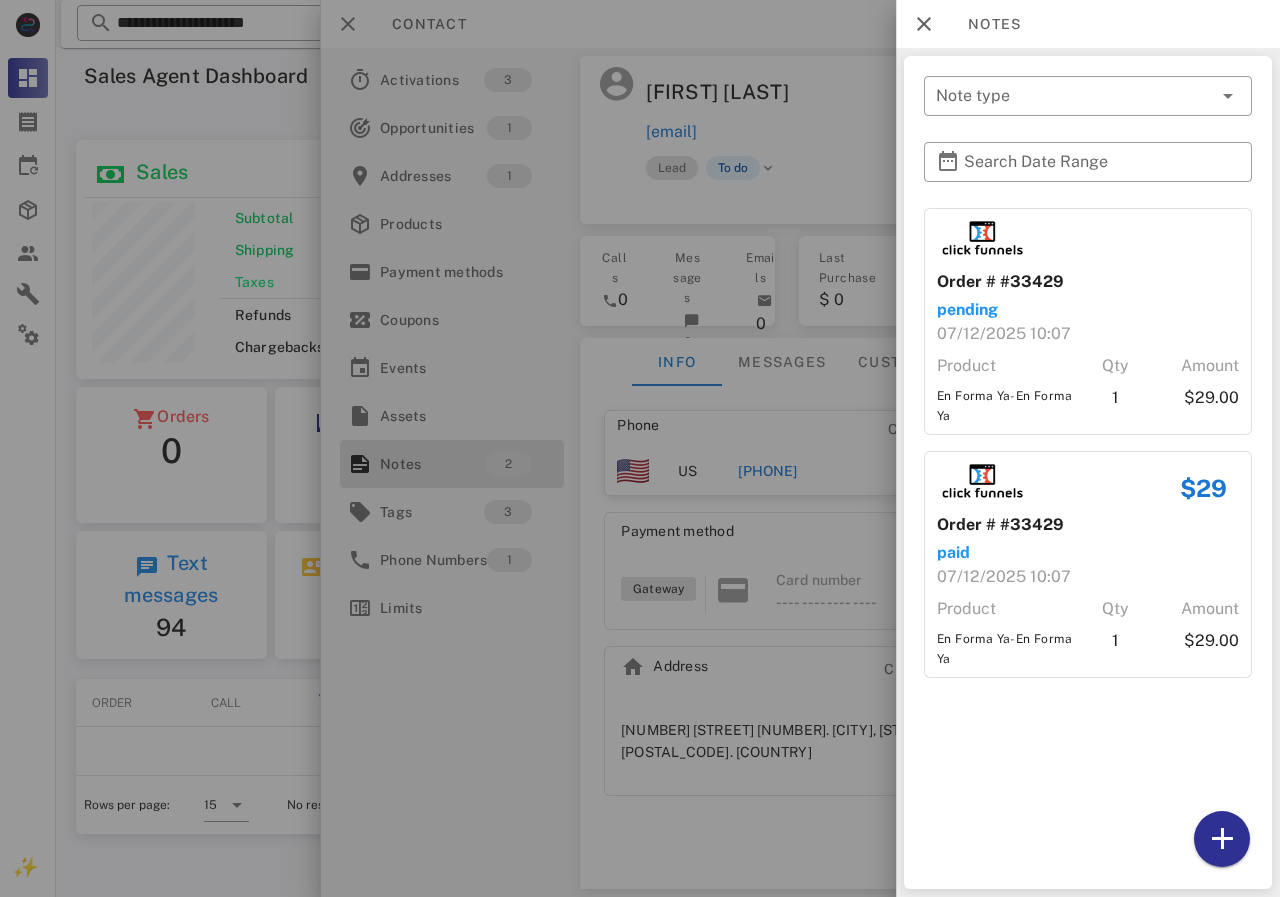 click at bounding box center [640, 448] 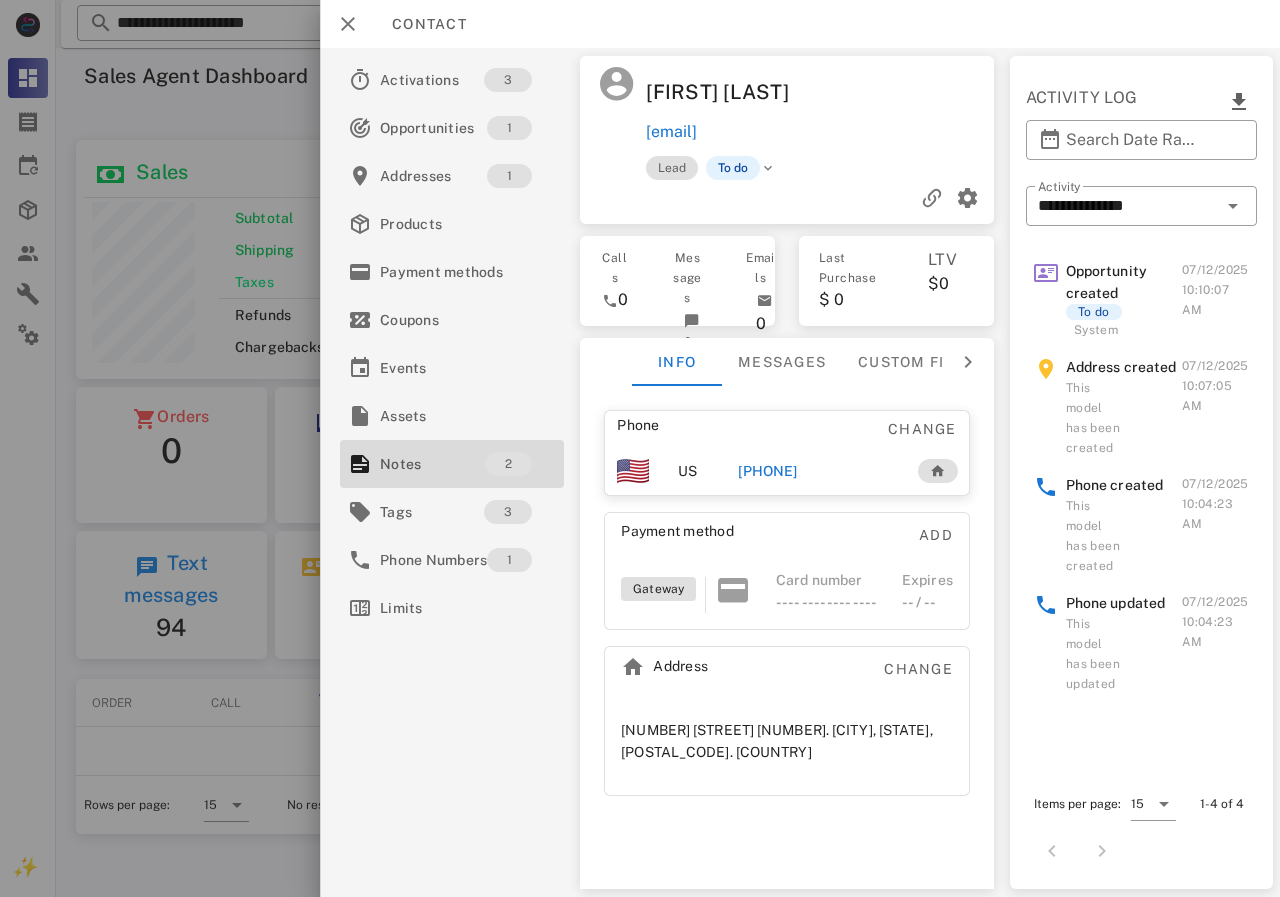 click on "+19543307053" at bounding box center [767, 471] 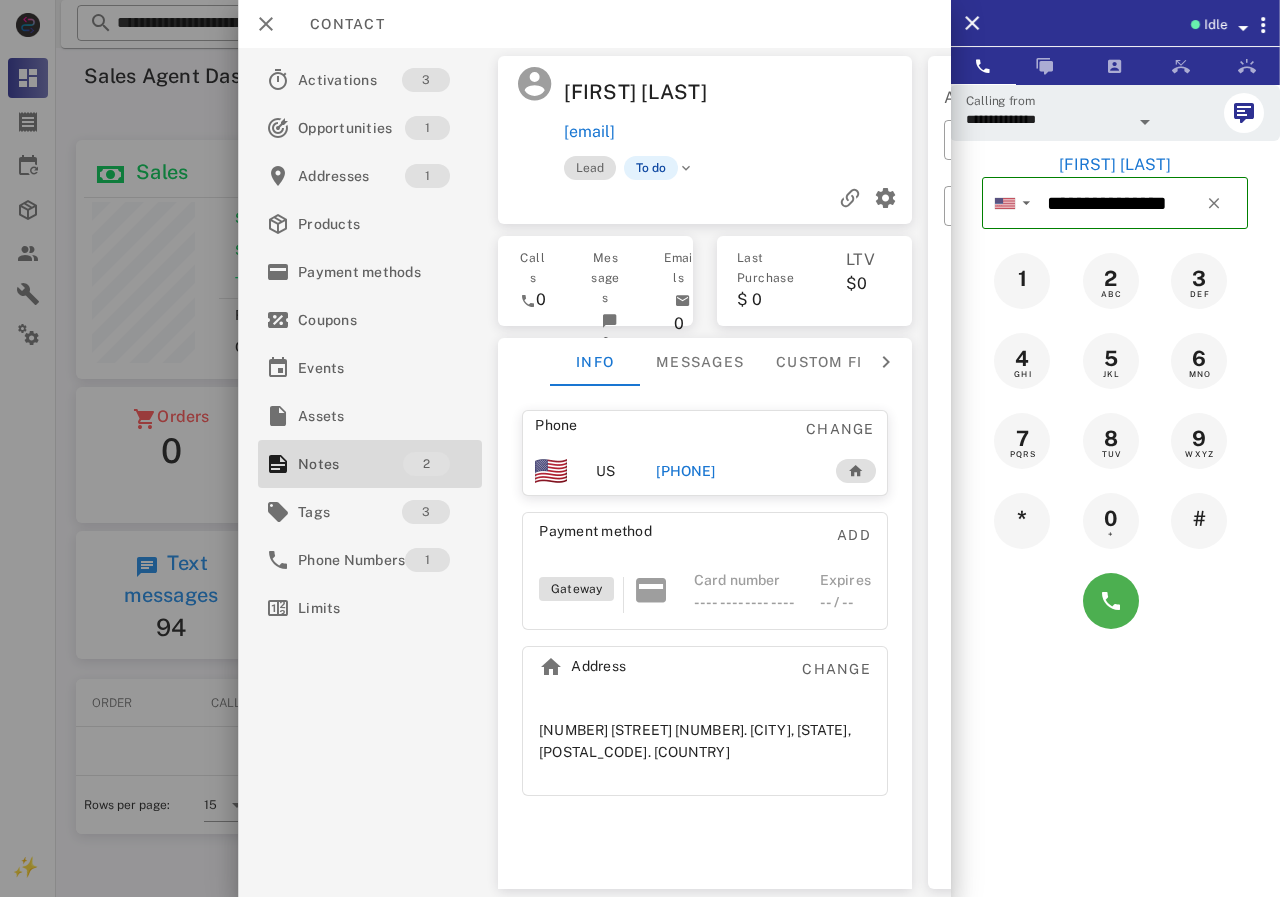 click at bounding box center (1115, 601) 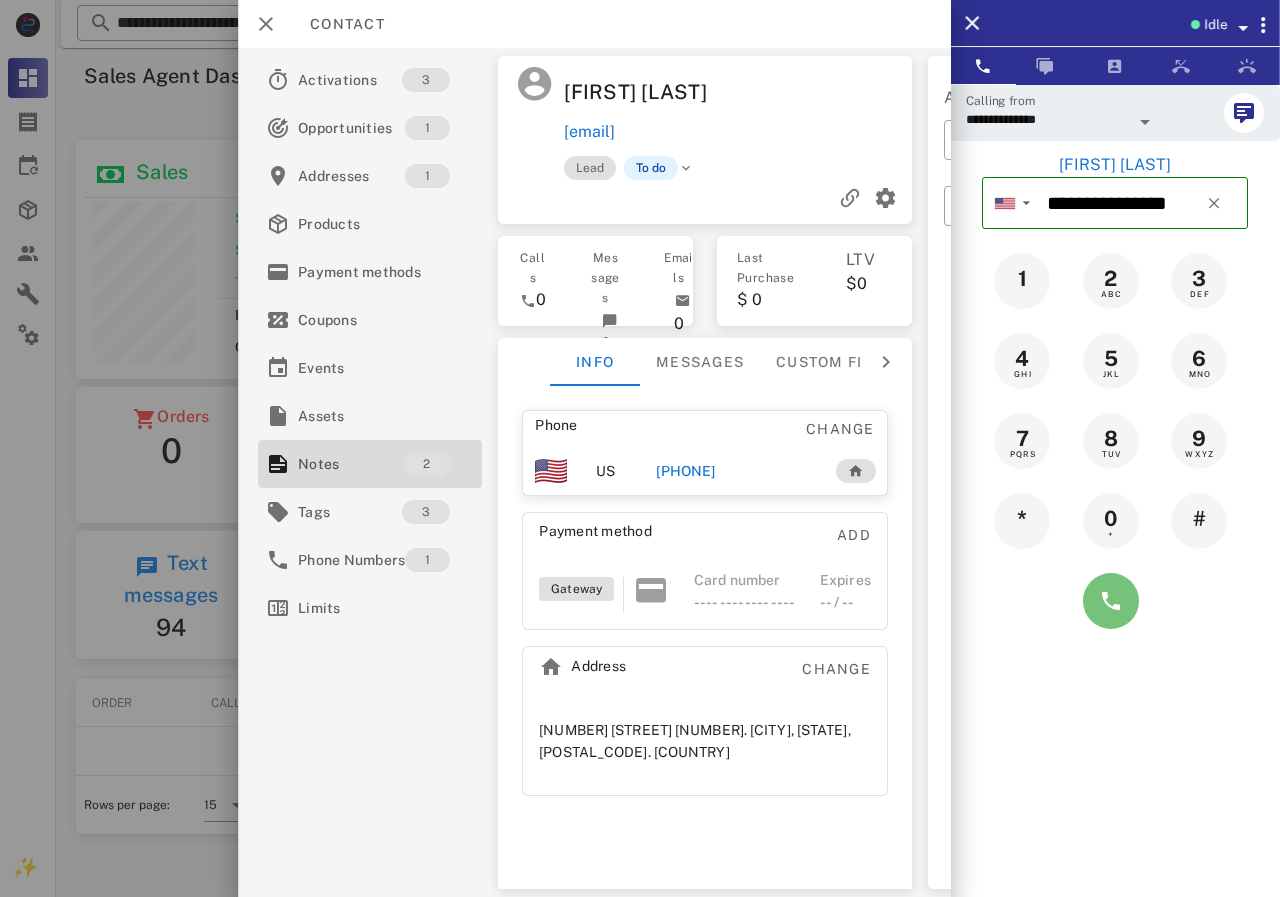 click at bounding box center [1111, 601] 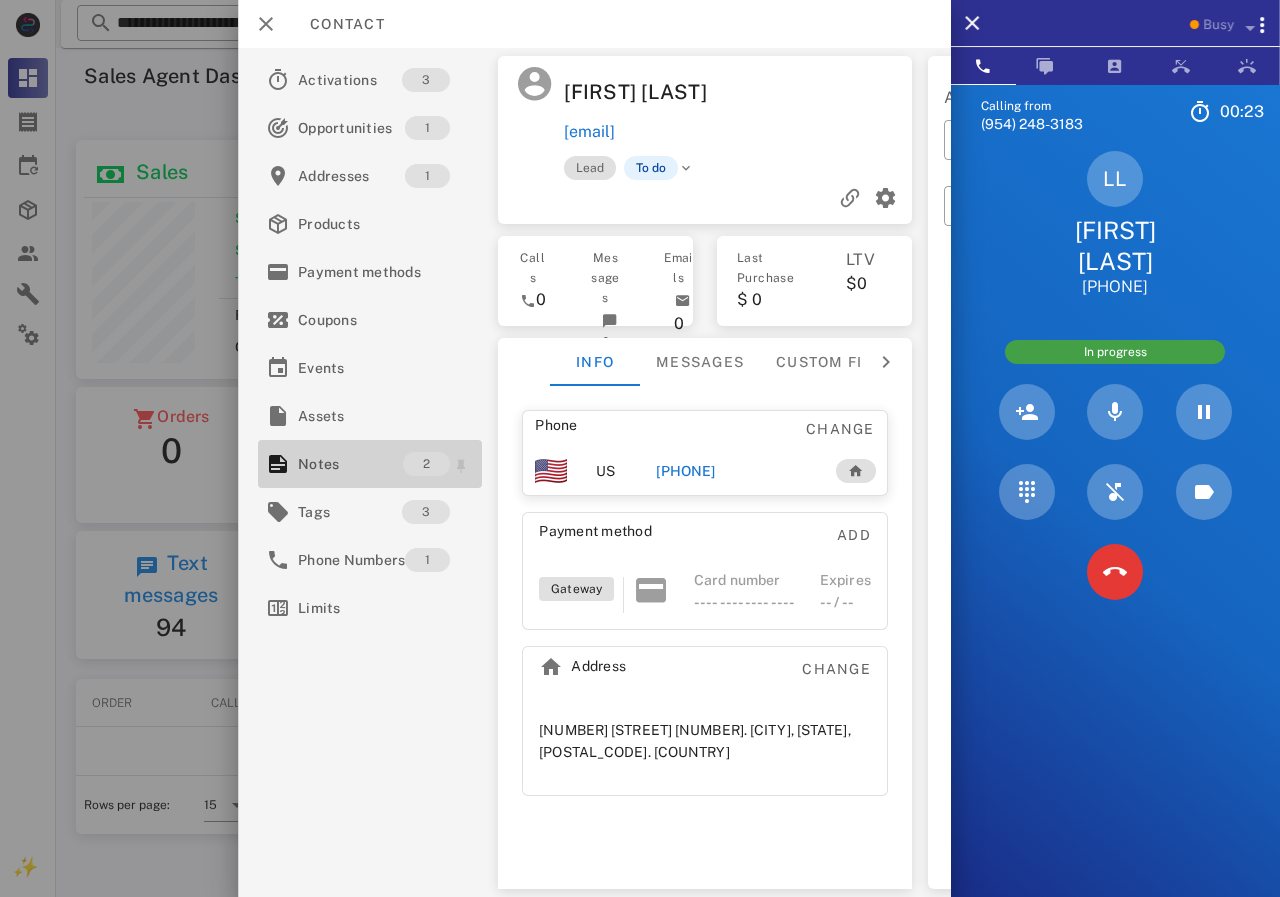 click on "2" at bounding box center (426, 464) 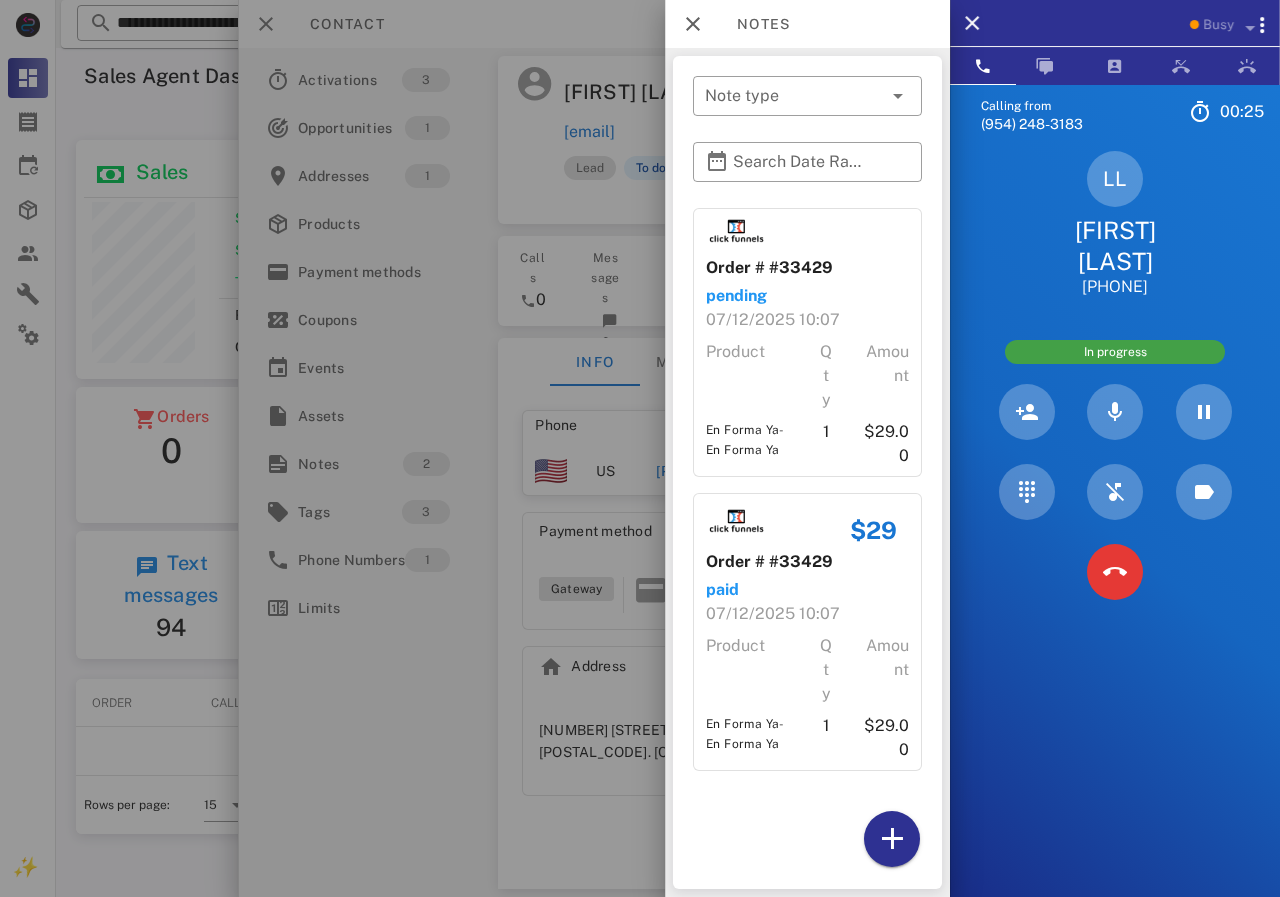 click at bounding box center [640, 448] 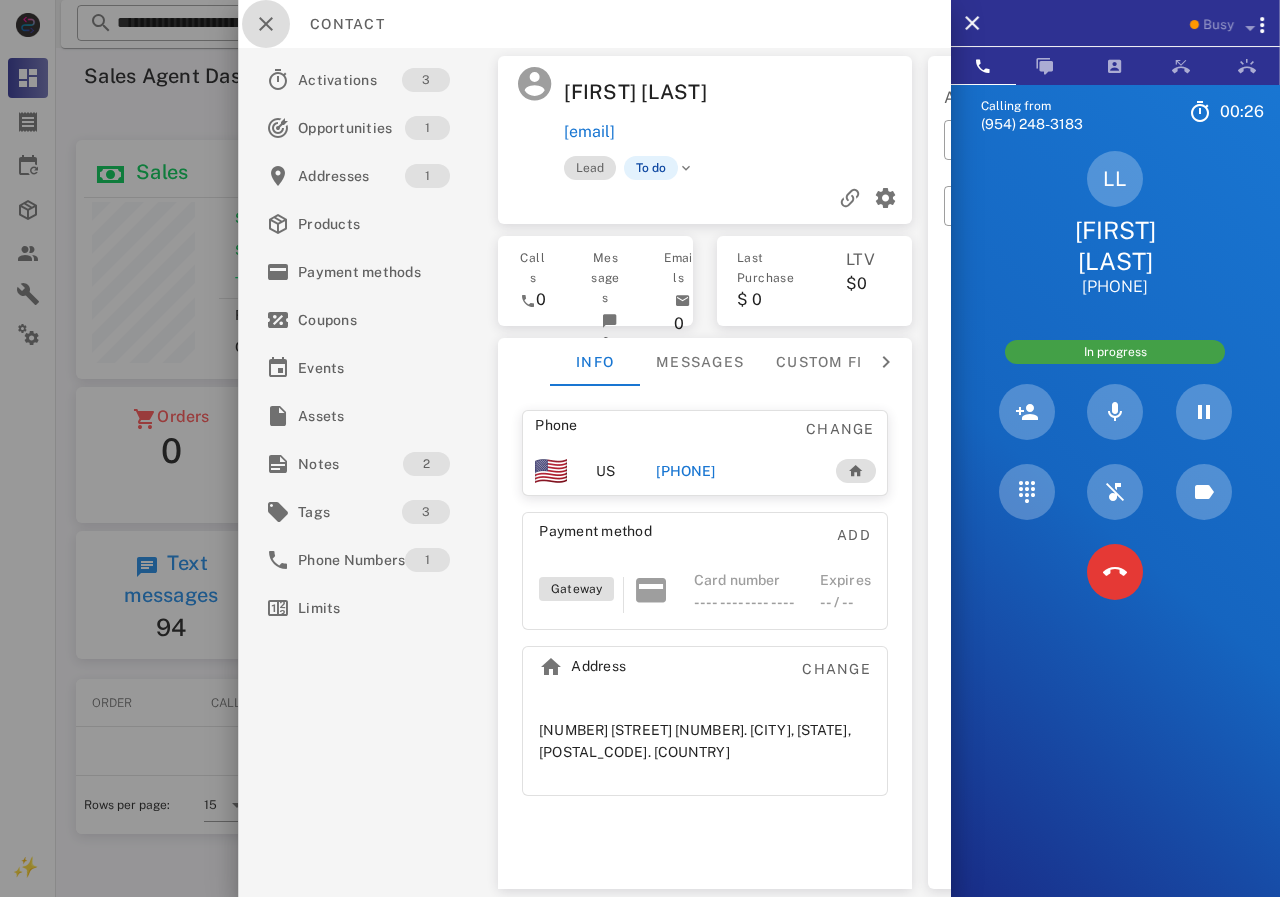 click at bounding box center [266, 24] 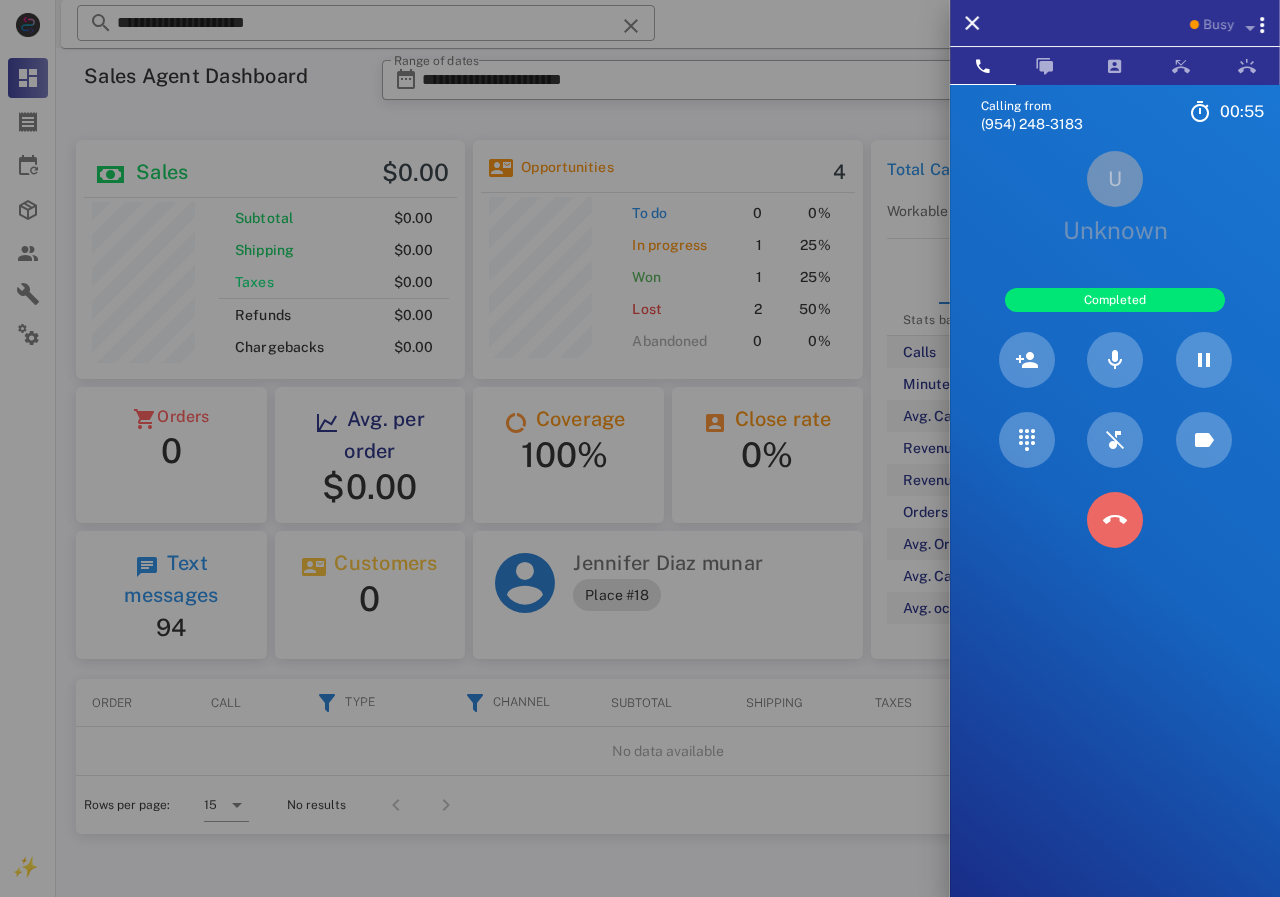 click at bounding box center (1115, 520) 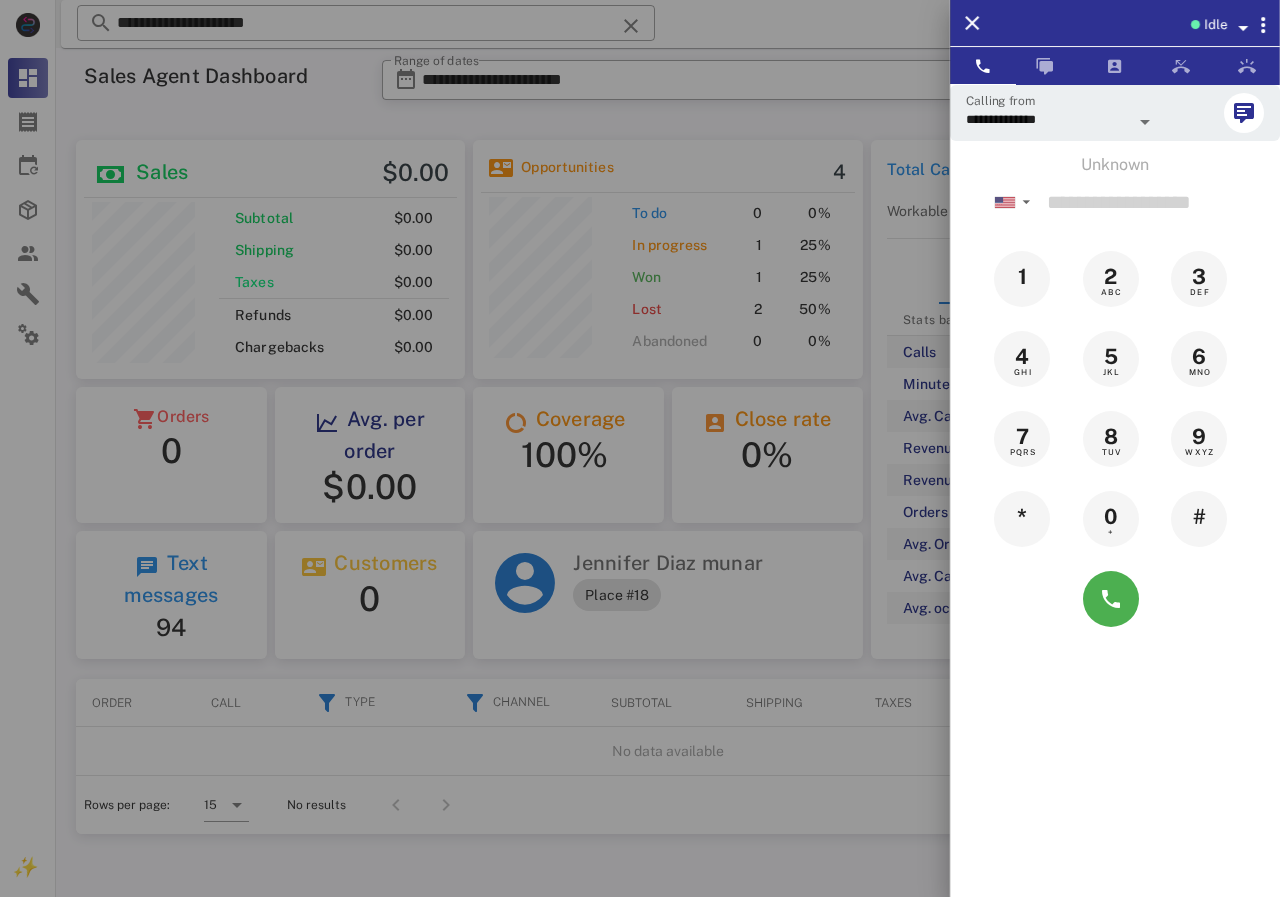 click at bounding box center [640, 448] 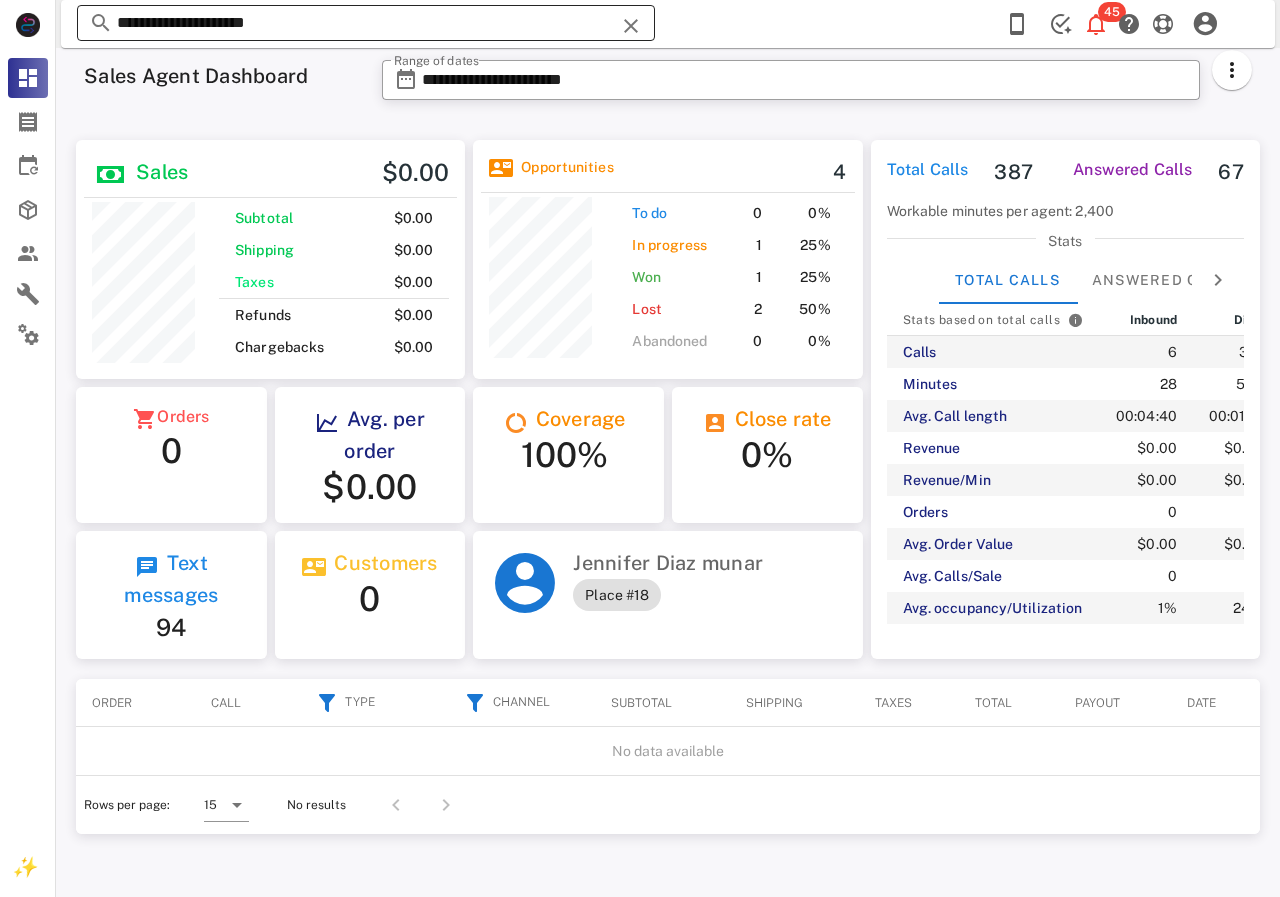 click on "**********" at bounding box center (366, 23) 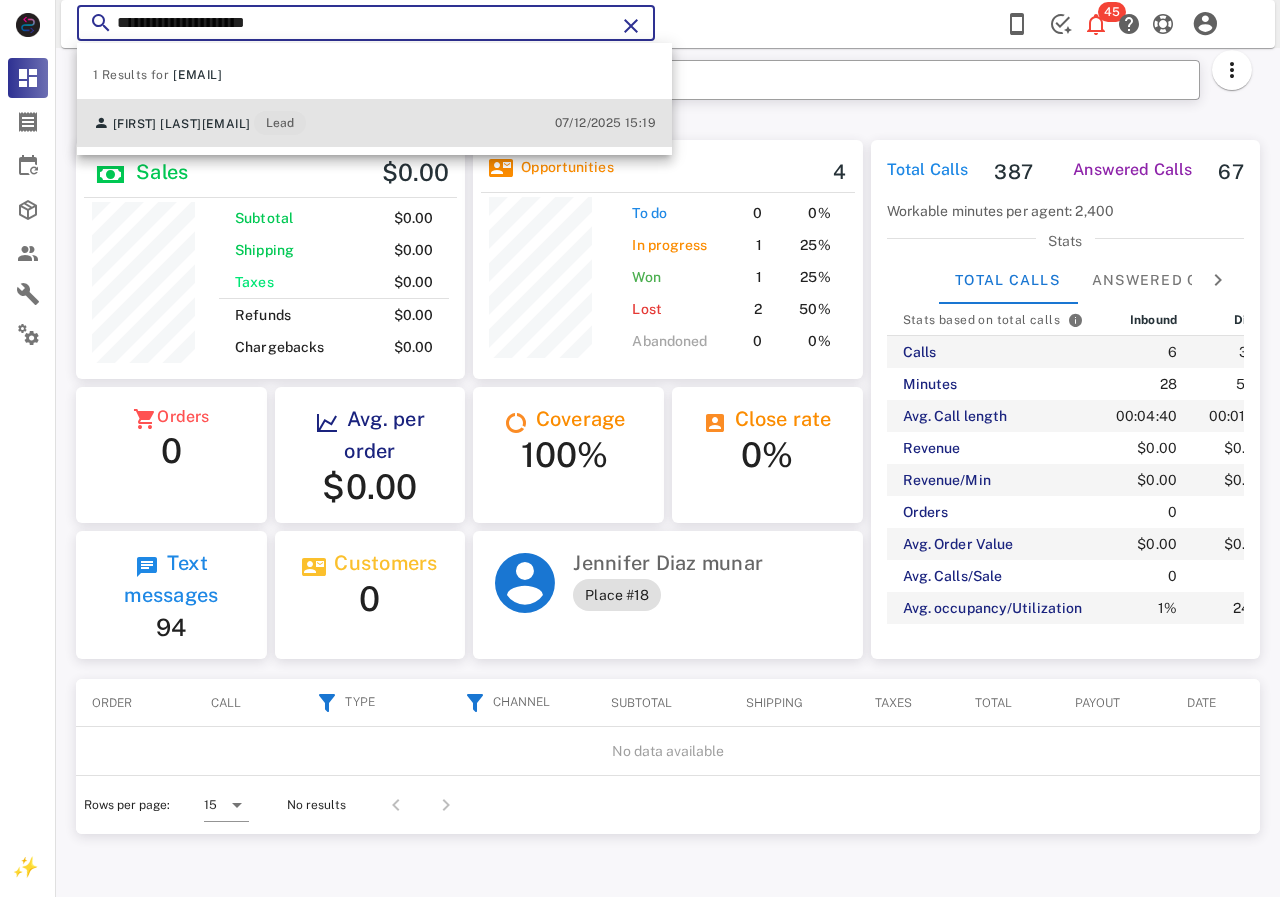 click on "leonelalanz@gmail.com" at bounding box center (226, 124) 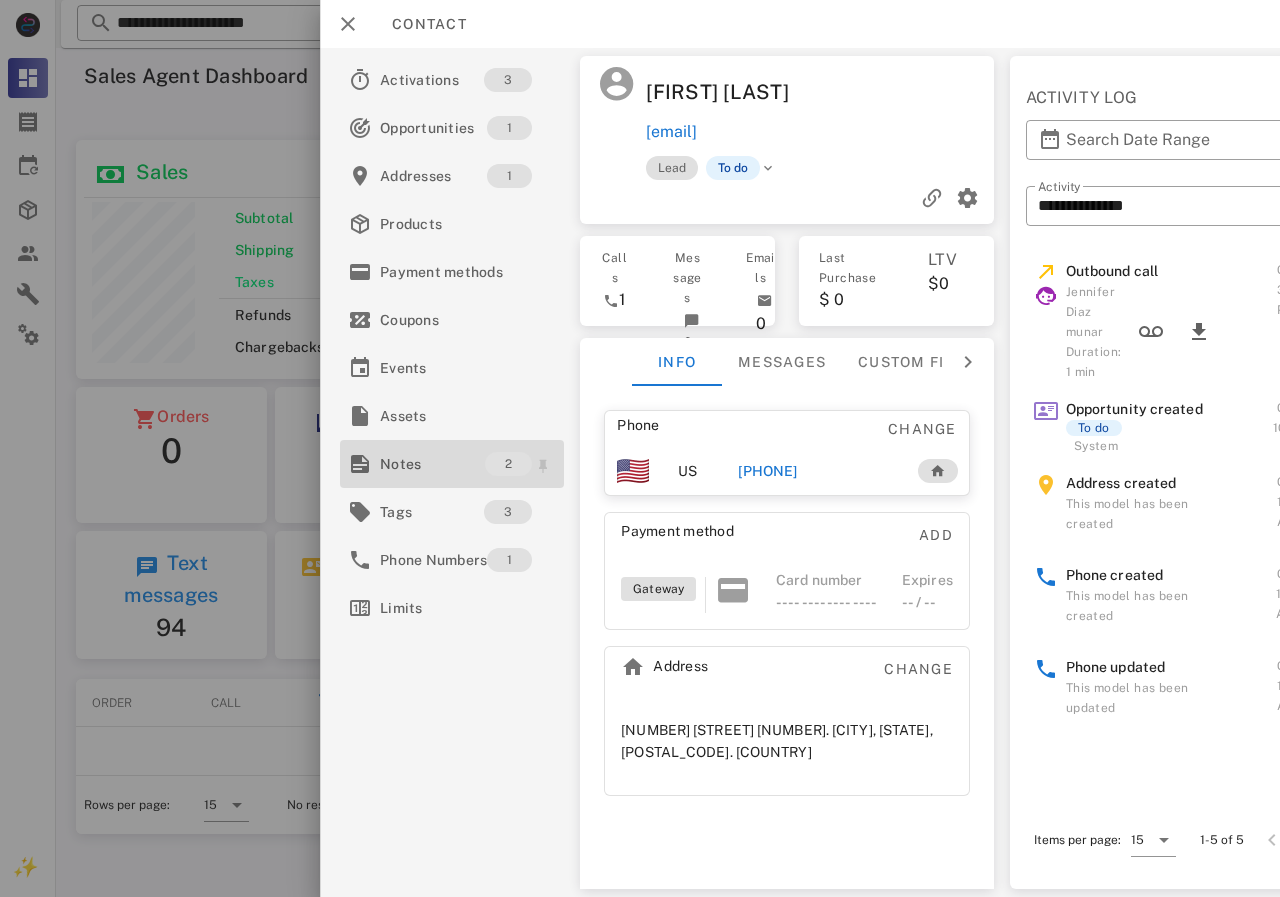 click on "Notes" at bounding box center [432, 464] 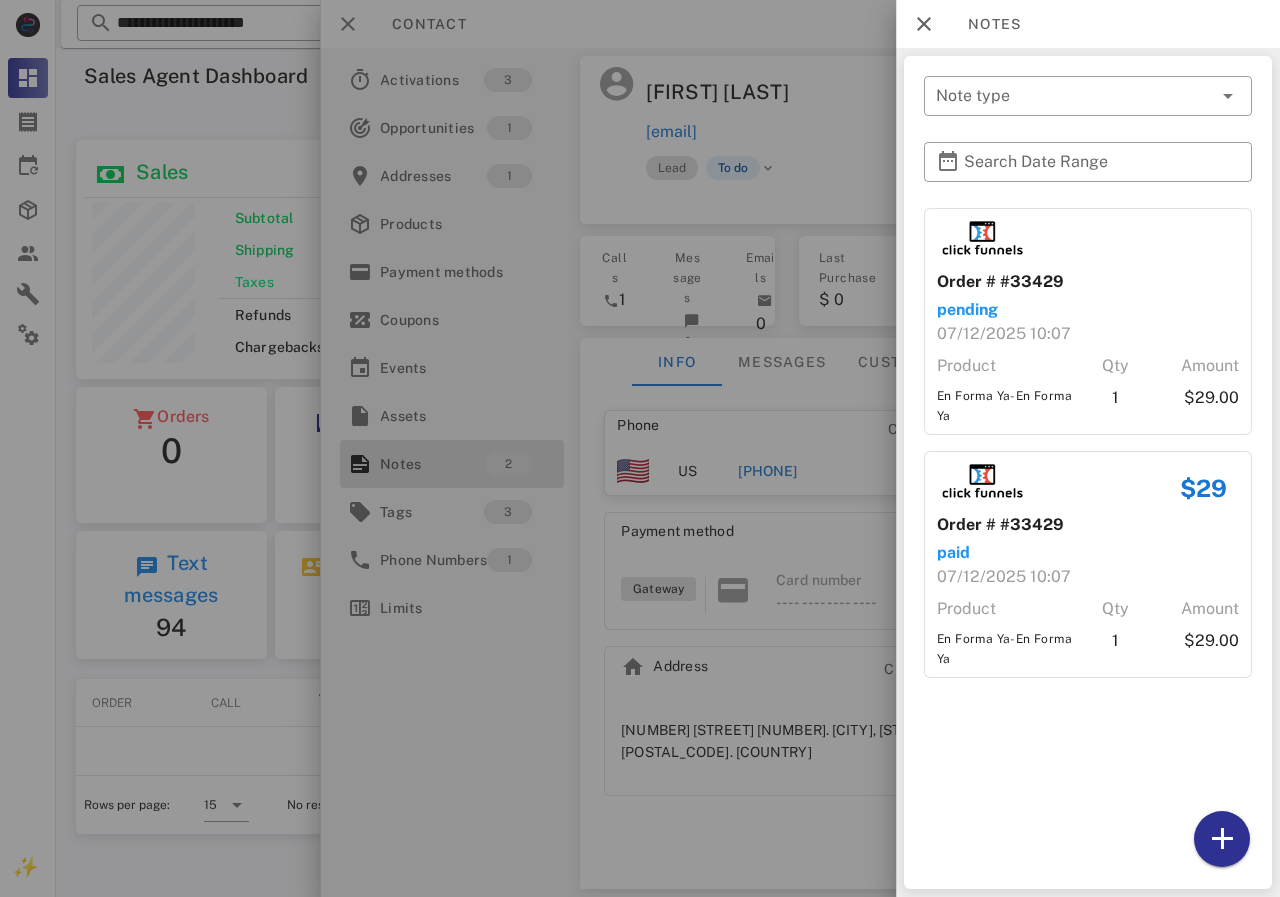 click at bounding box center [640, 448] 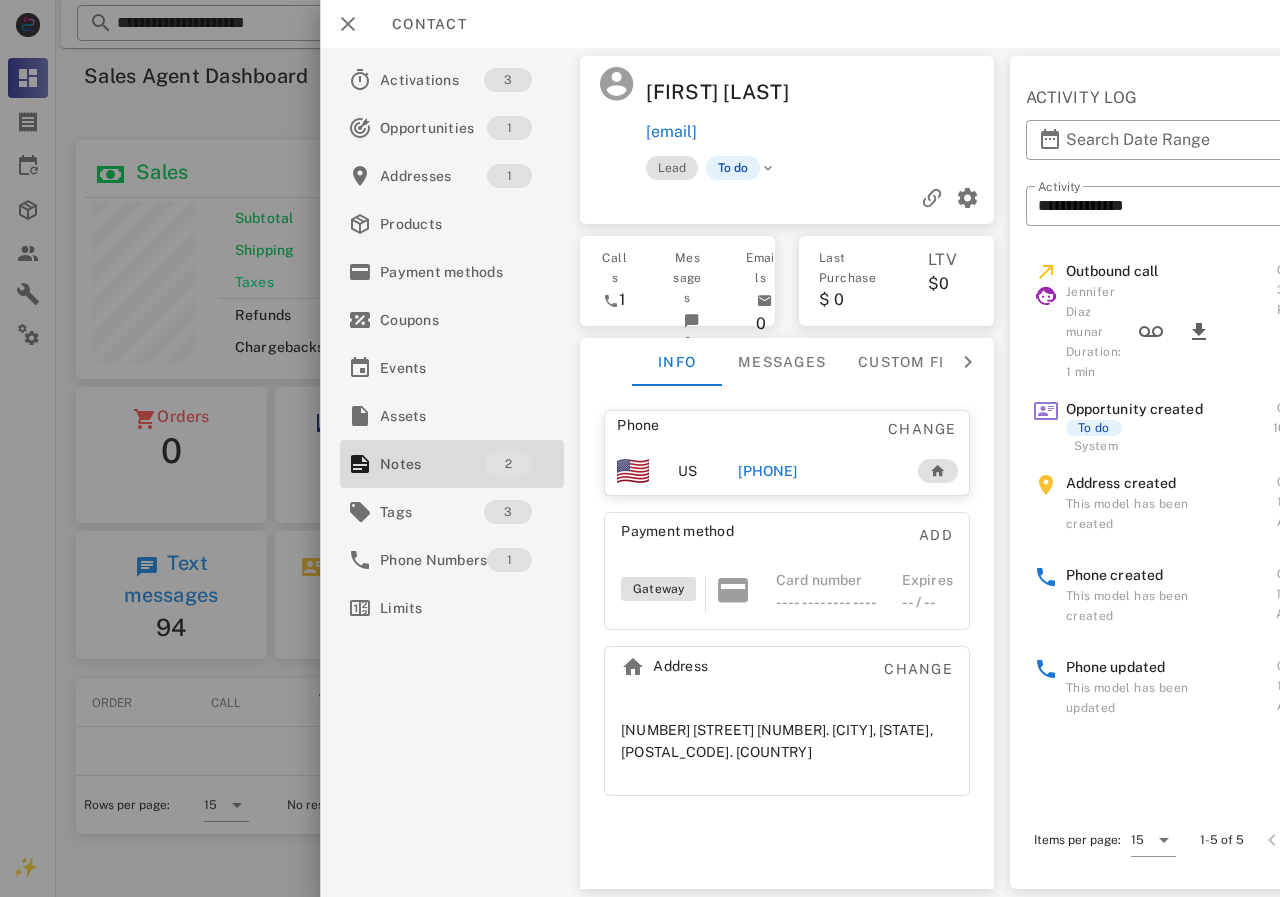 drag, startPoint x: 784, startPoint y: 481, endPoint x: 785, endPoint y: 471, distance: 10.049875 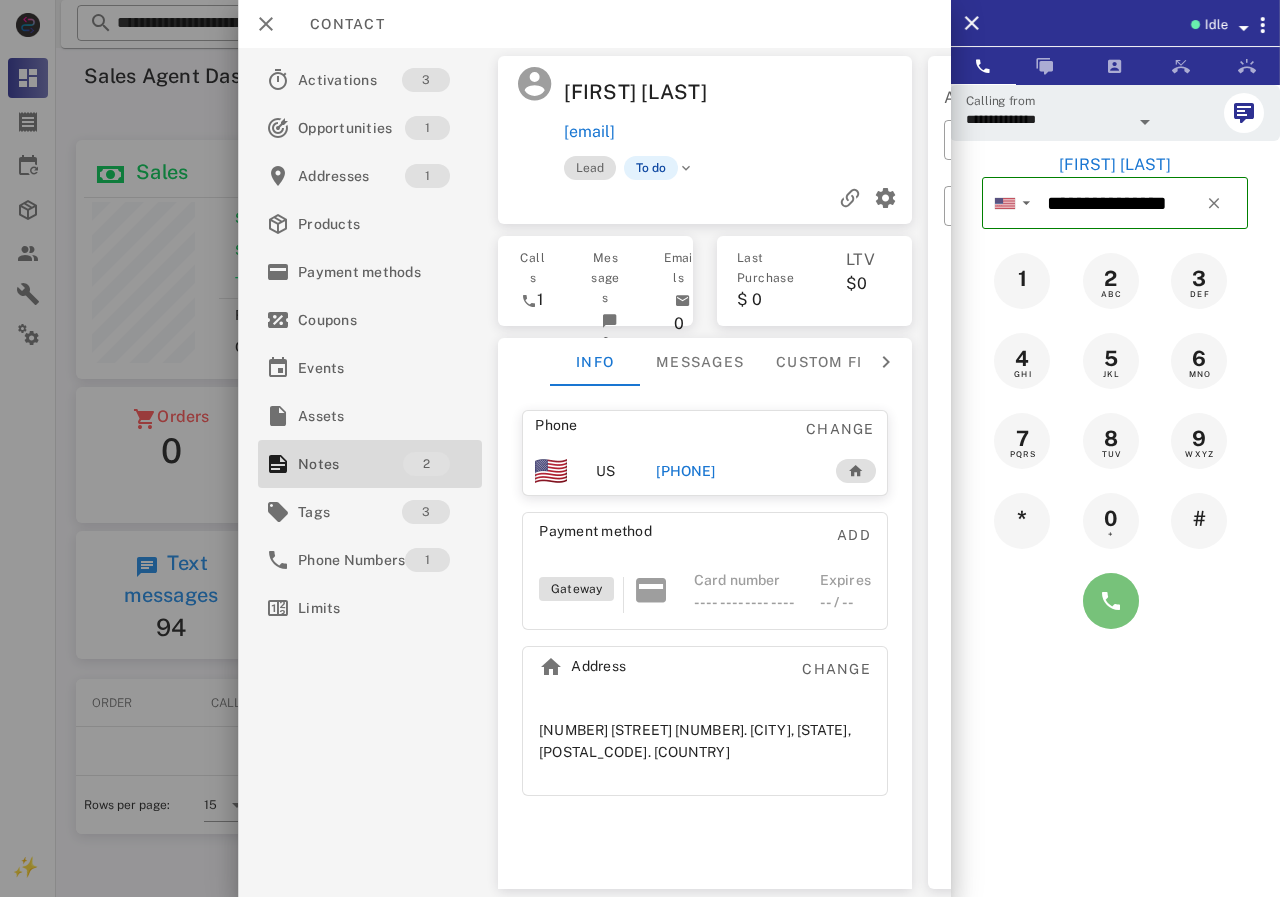 click at bounding box center [1111, 601] 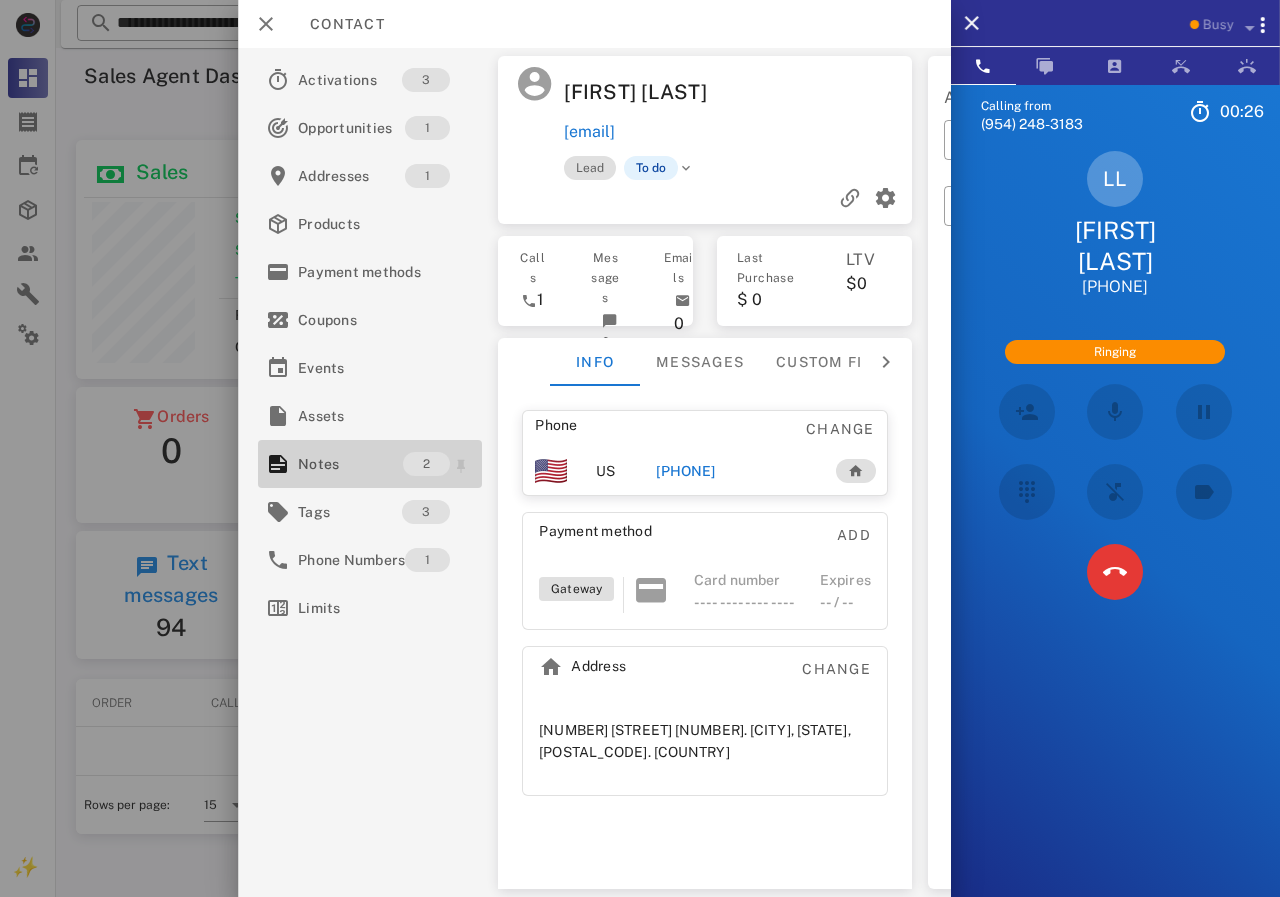 click on "Notes" at bounding box center (350, 464) 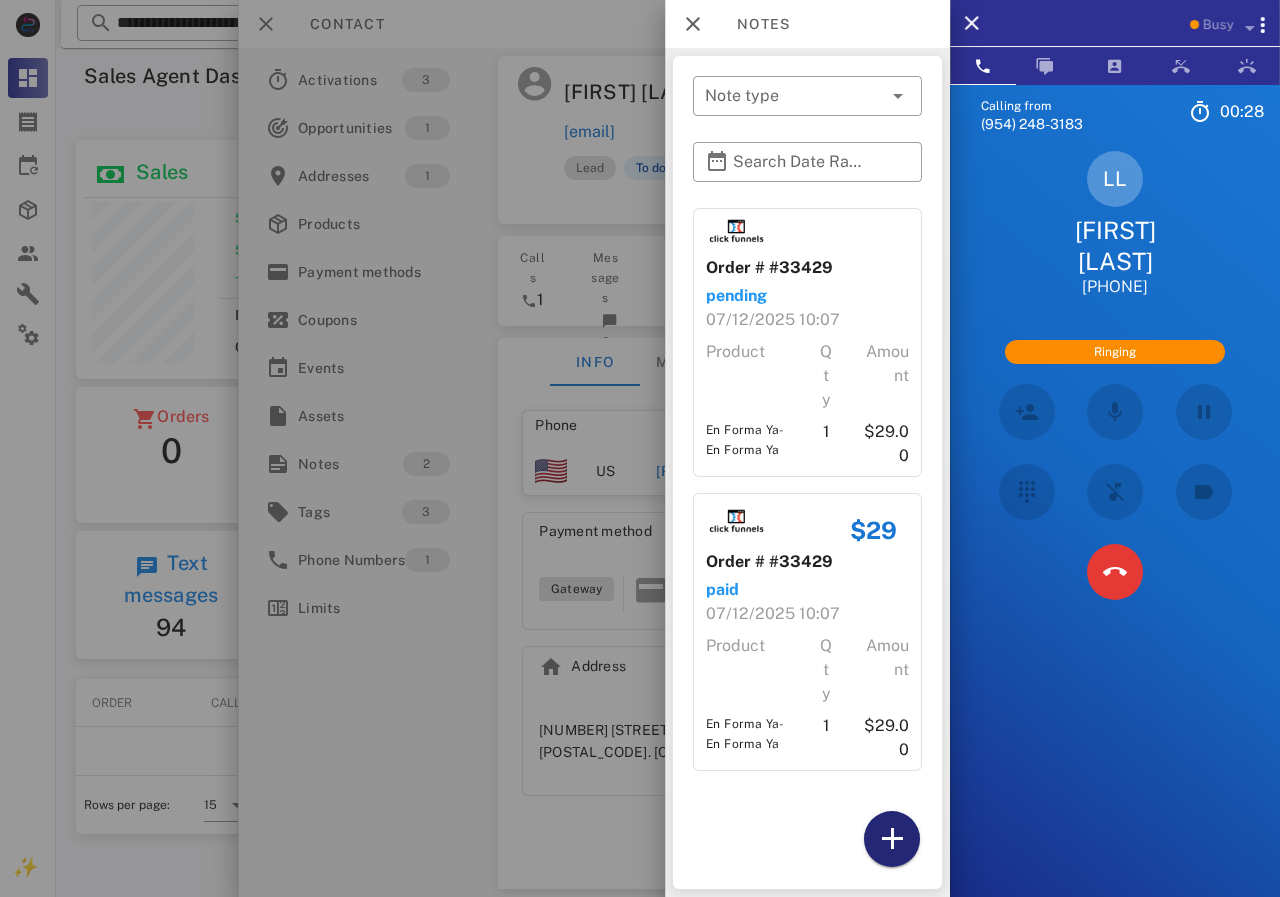 click at bounding box center [892, 839] 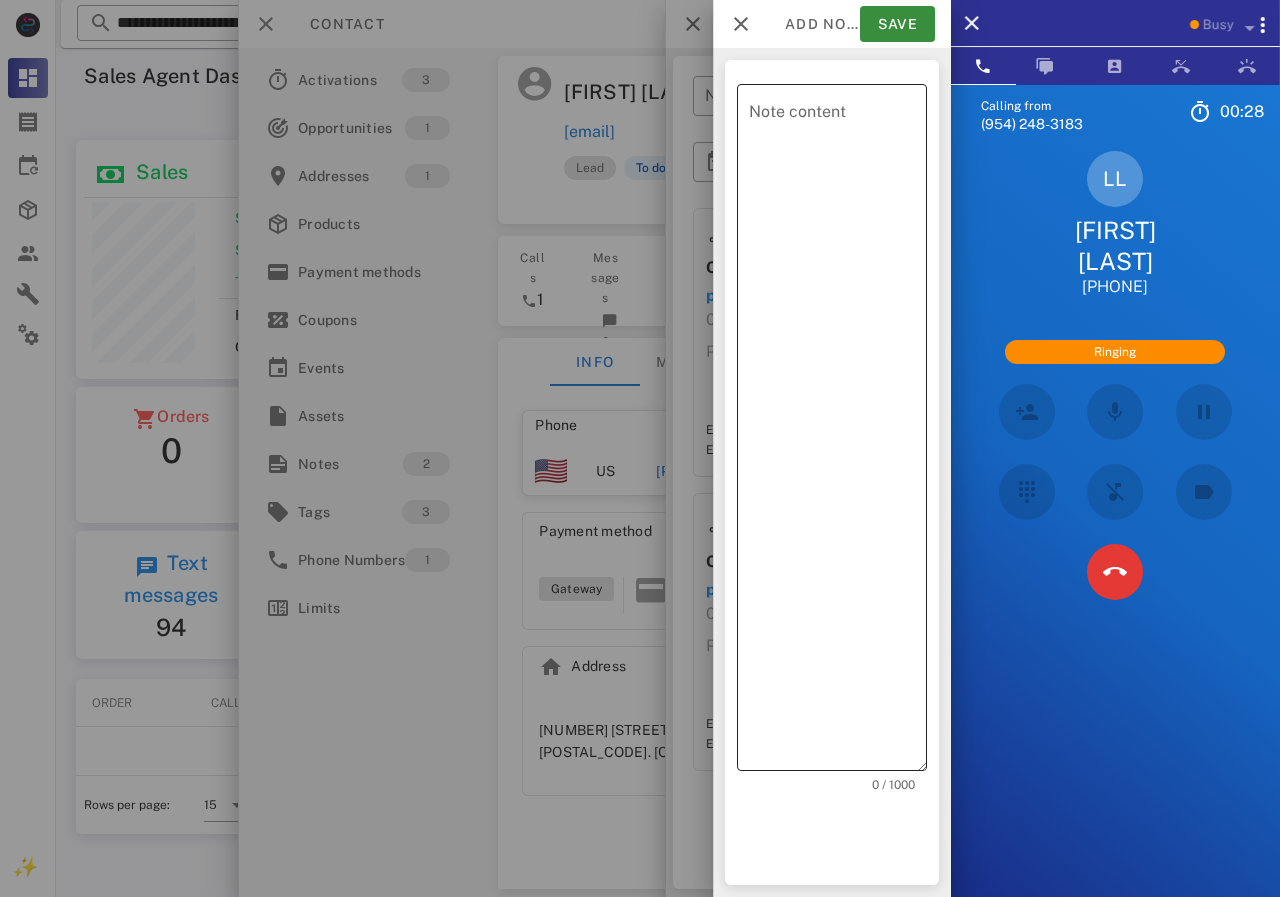 click on "Note content" at bounding box center [838, 432] 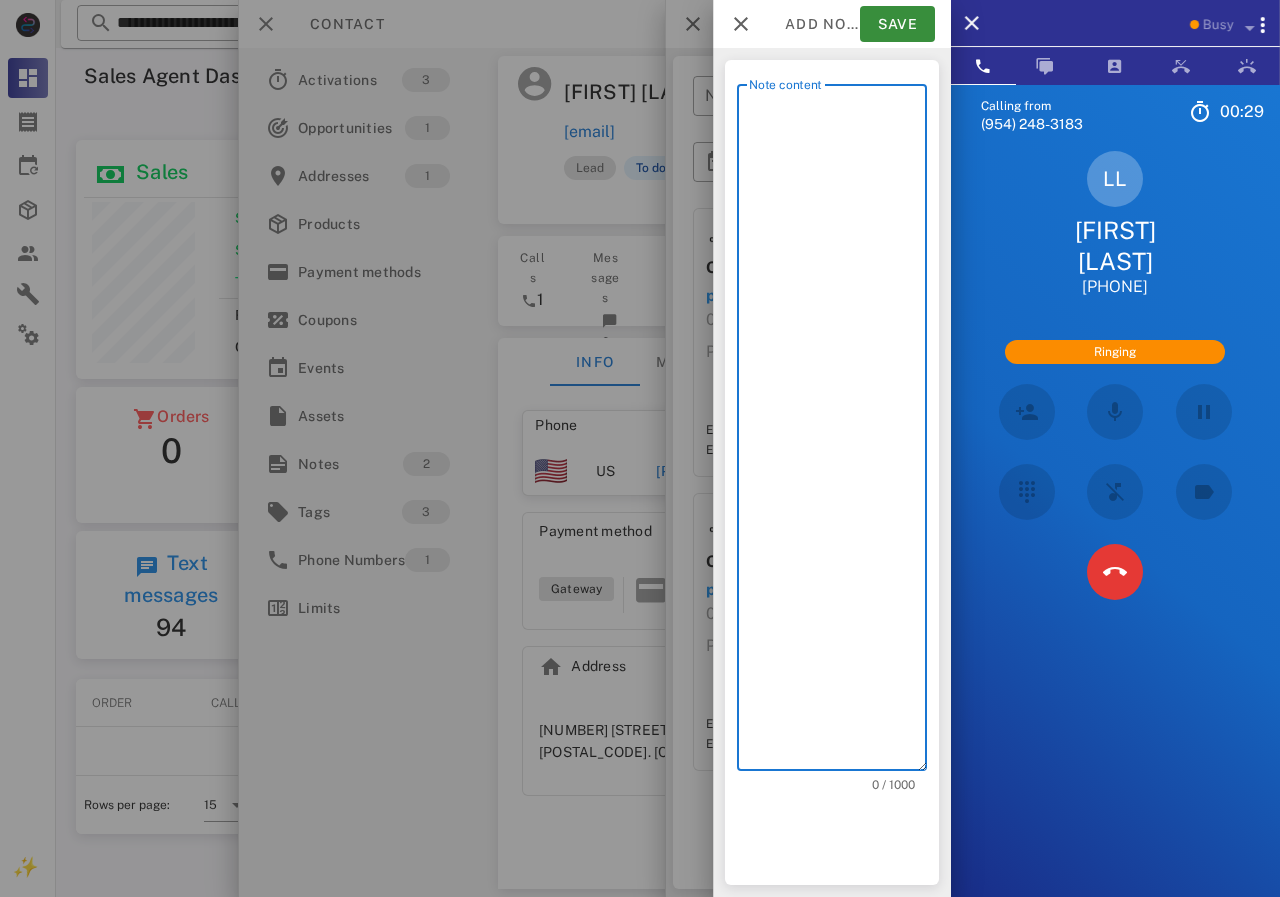 scroll, scrollTop: 240, scrollLeft: 390, axis: both 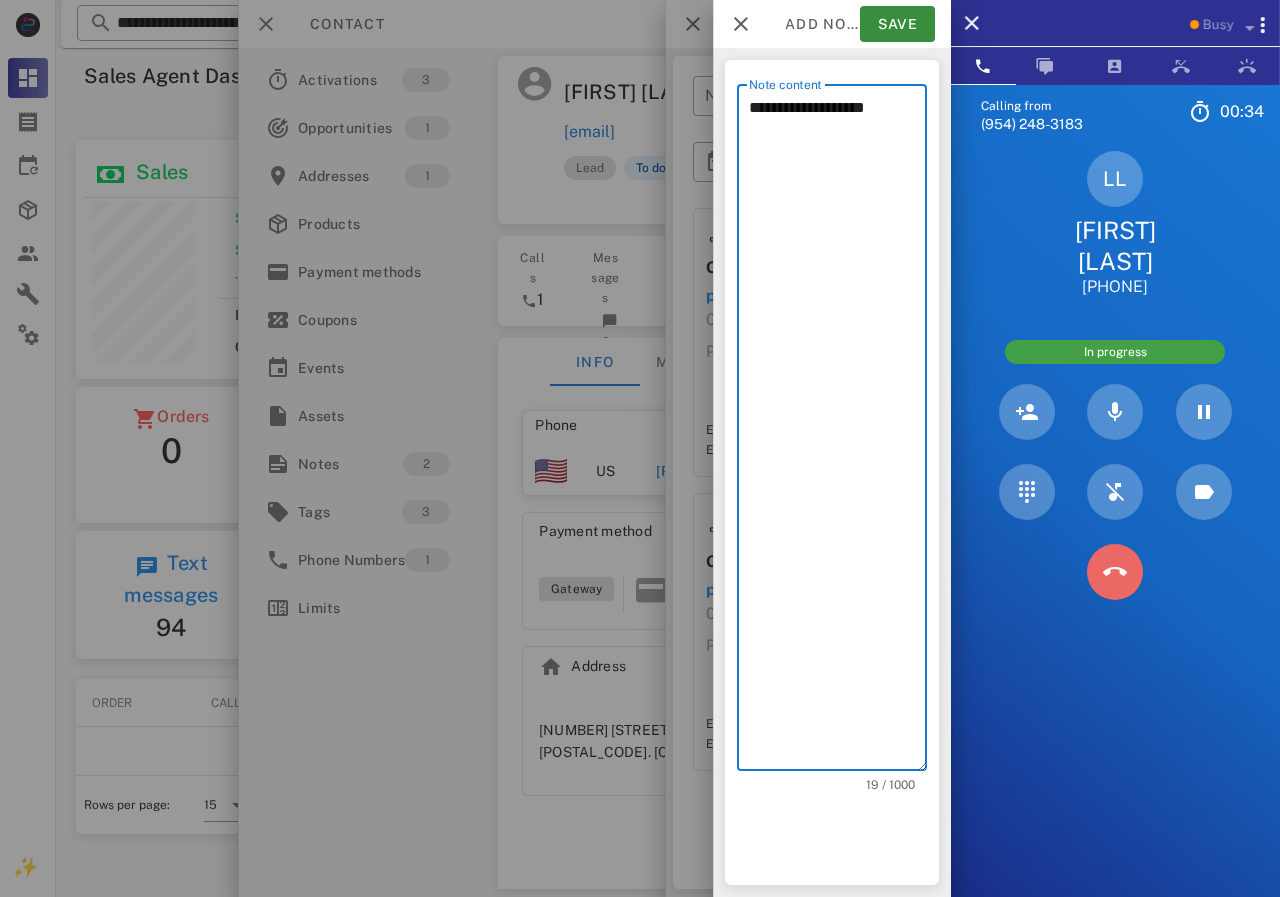 click at bounding box center (1115, 572) 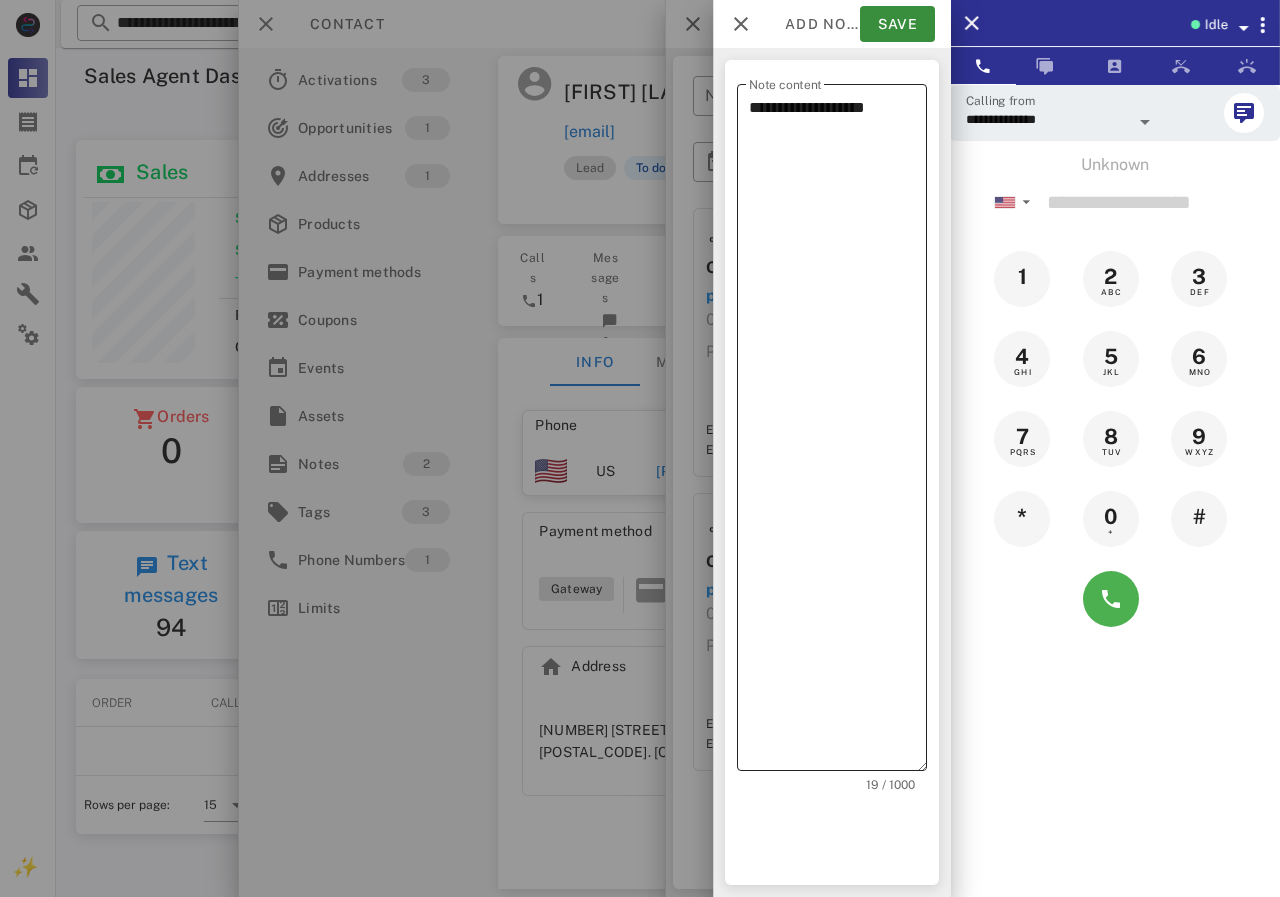 click on "**********" at bounding box center [838, 432] 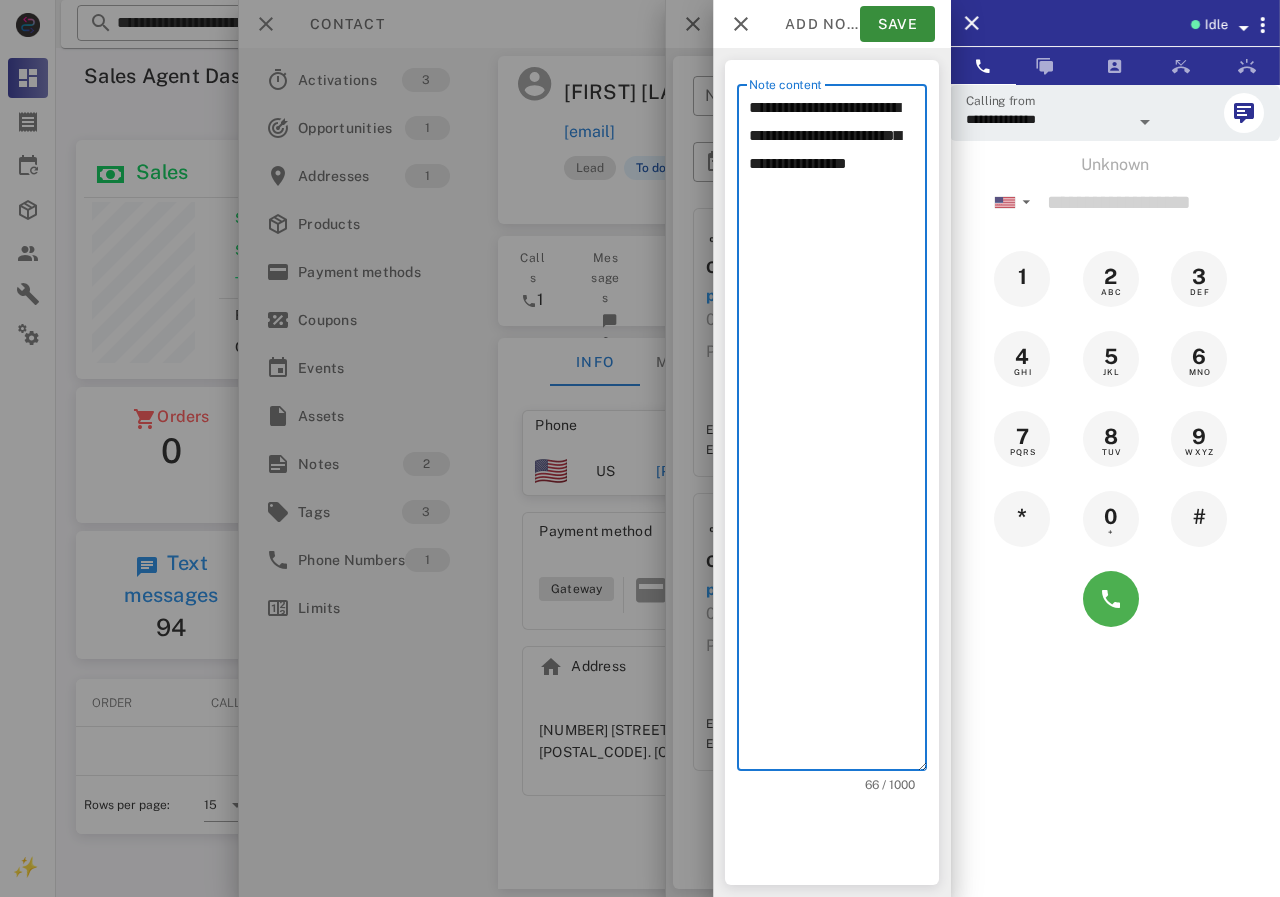 click on "**********" at bounding box center (838, 432) 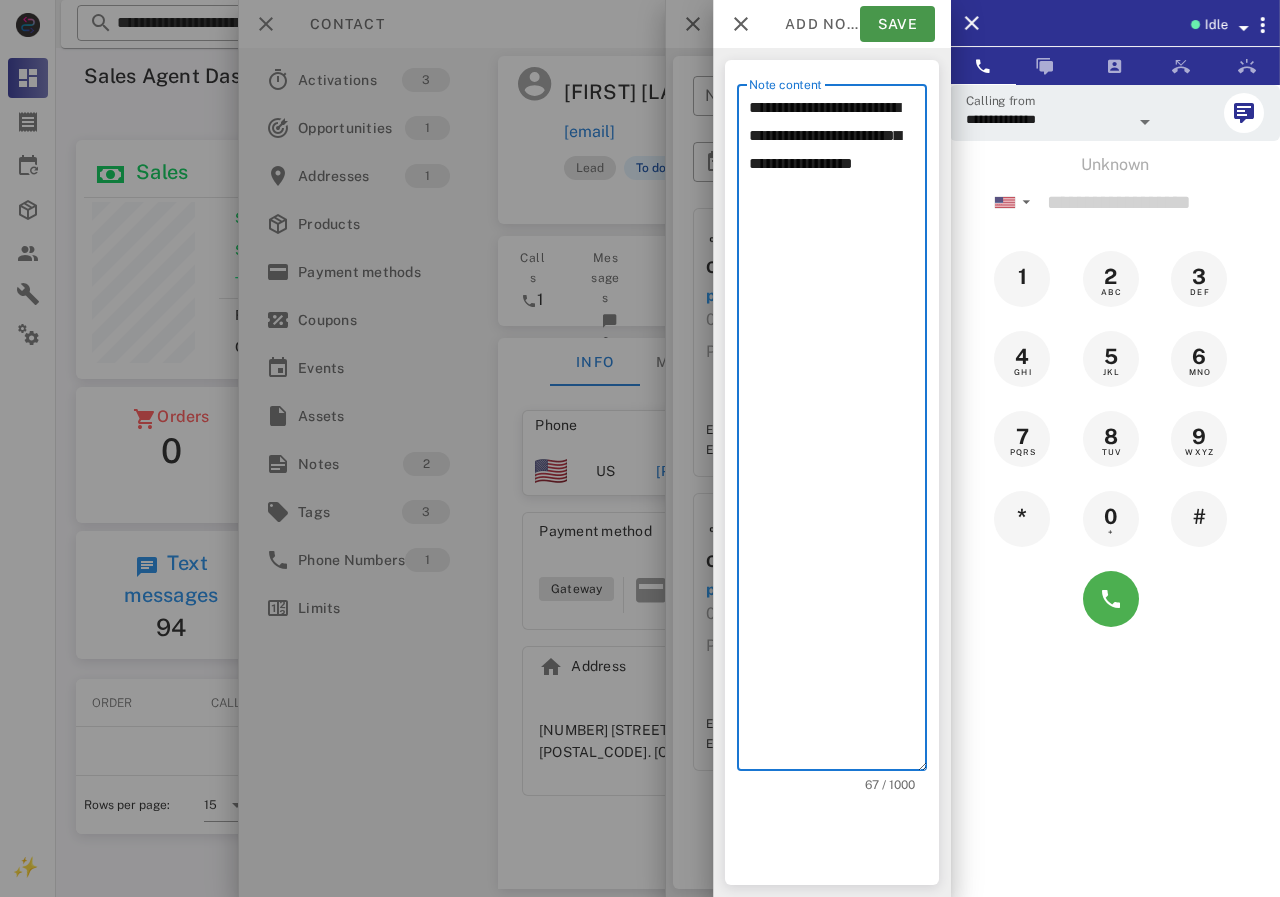 type on "**********" 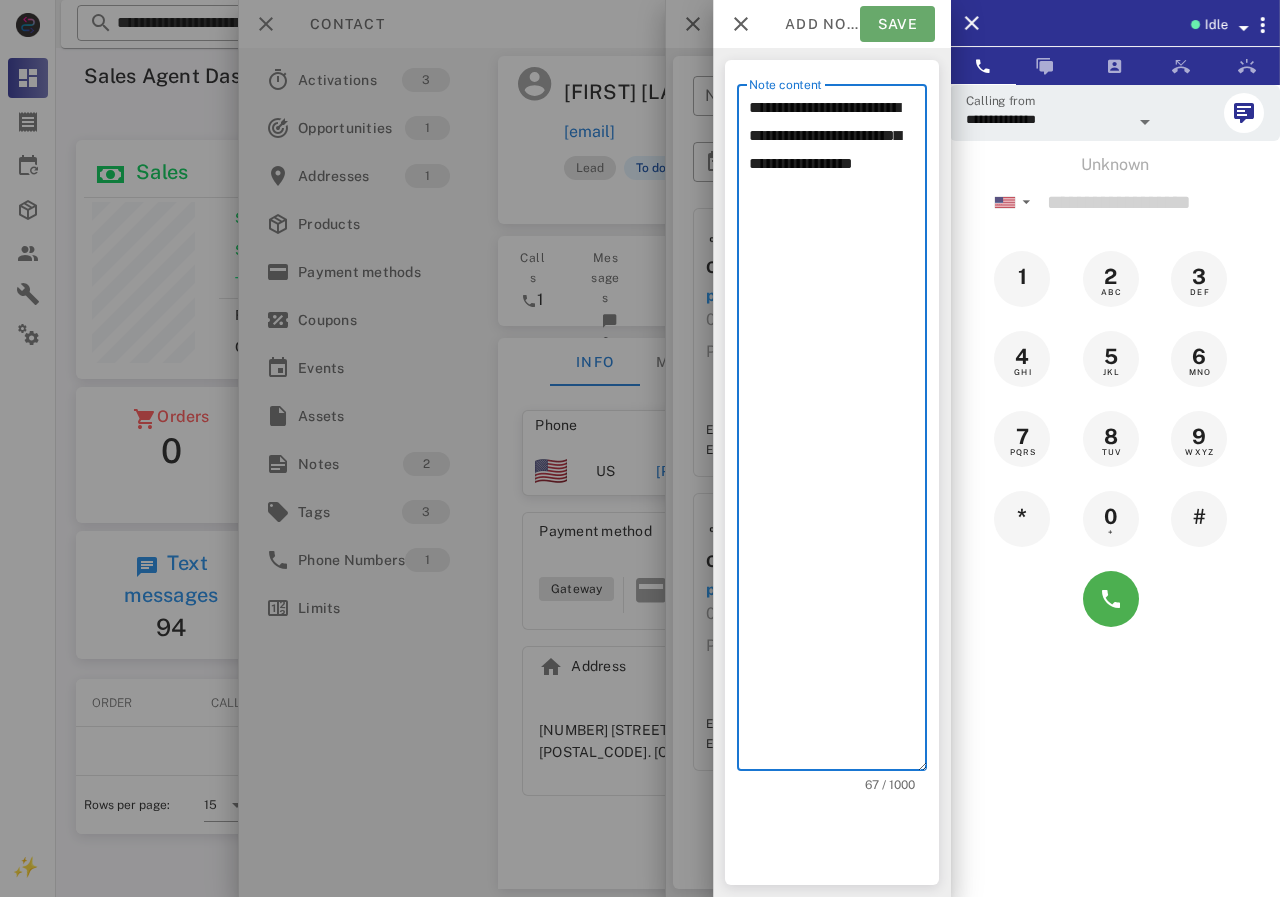 click on "Save" at bounding box center [897, 24] 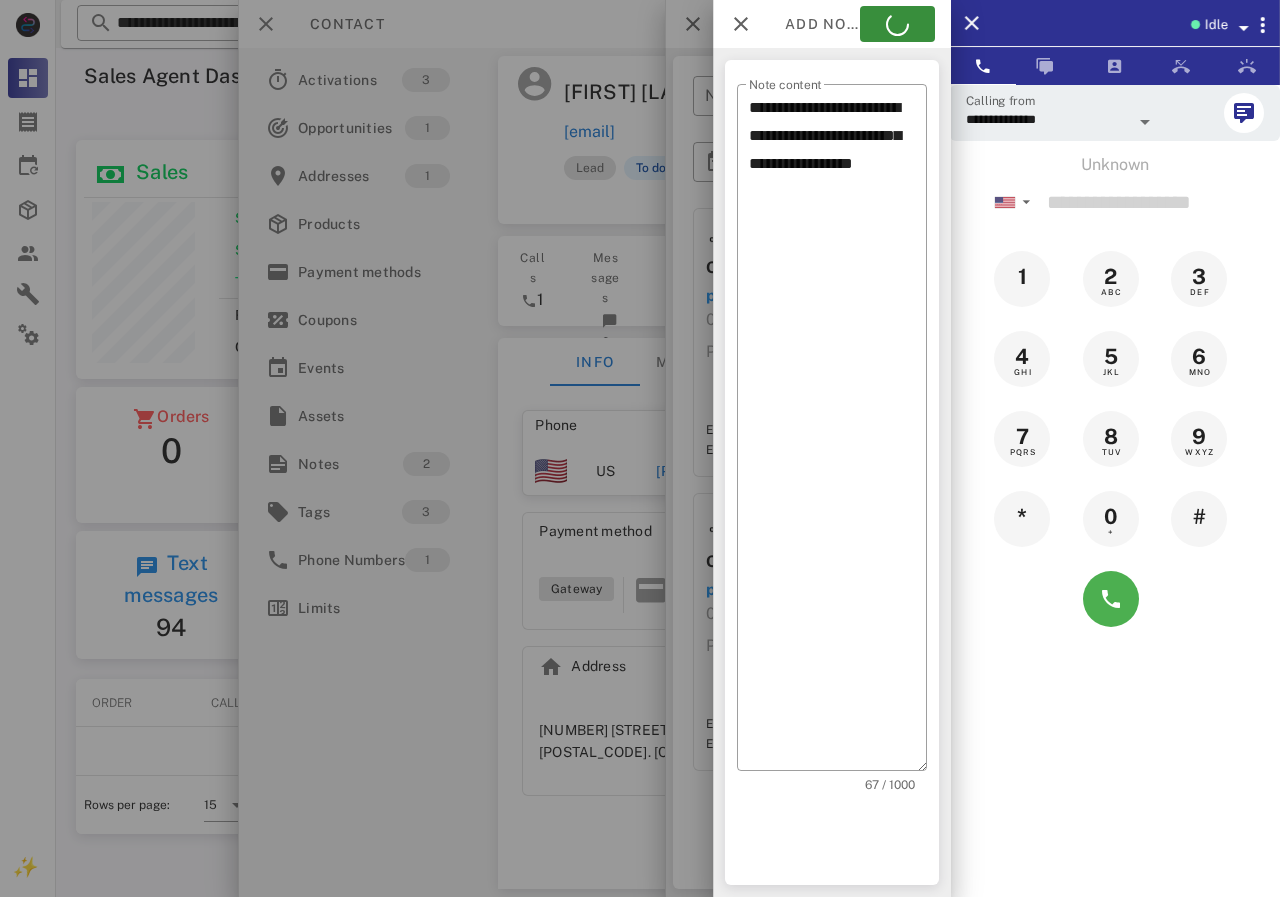 click at bounding box center [640, 448] 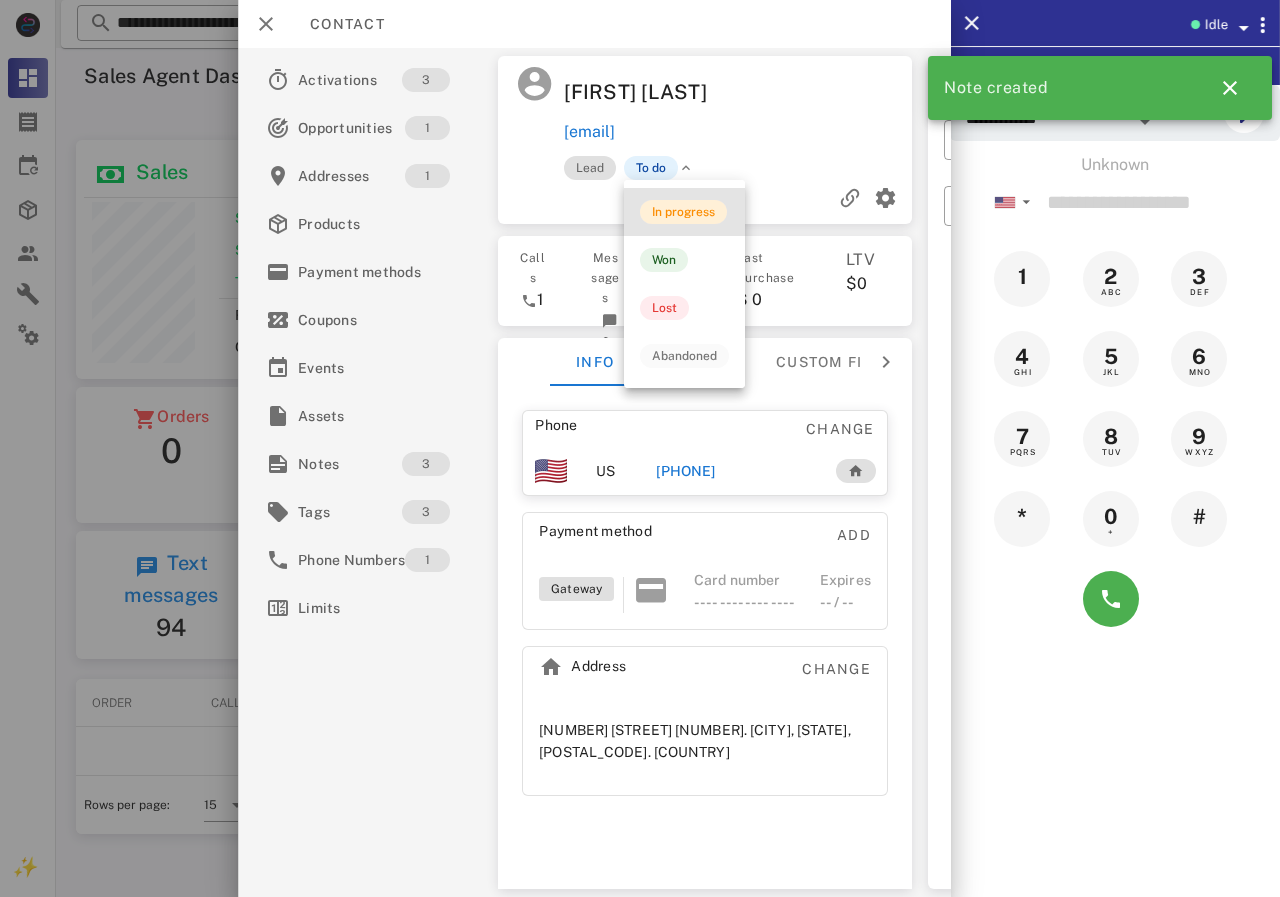 click on "In progress" at bounding box center (683, 212) 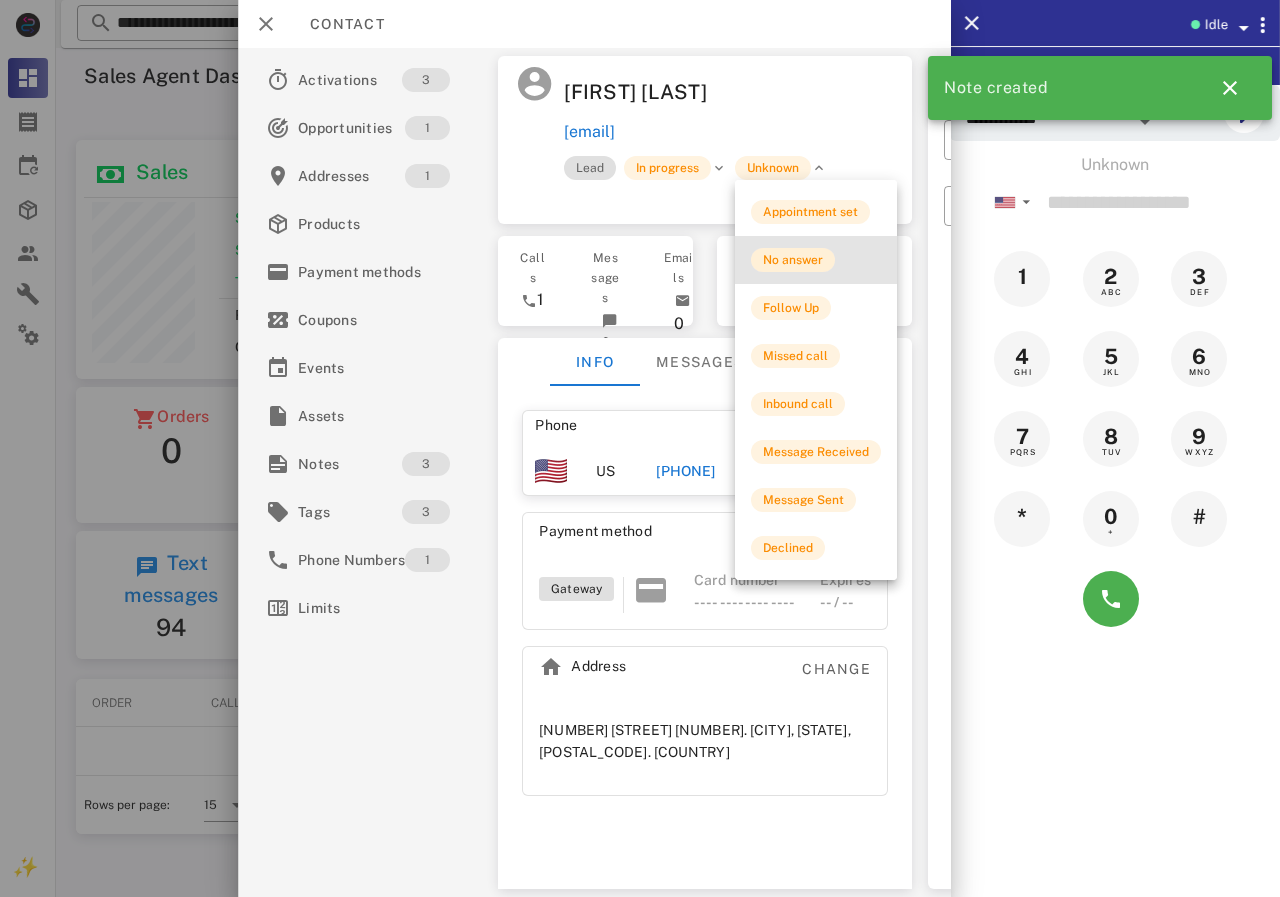 click on "No answer" at bounding box center [793, 260] 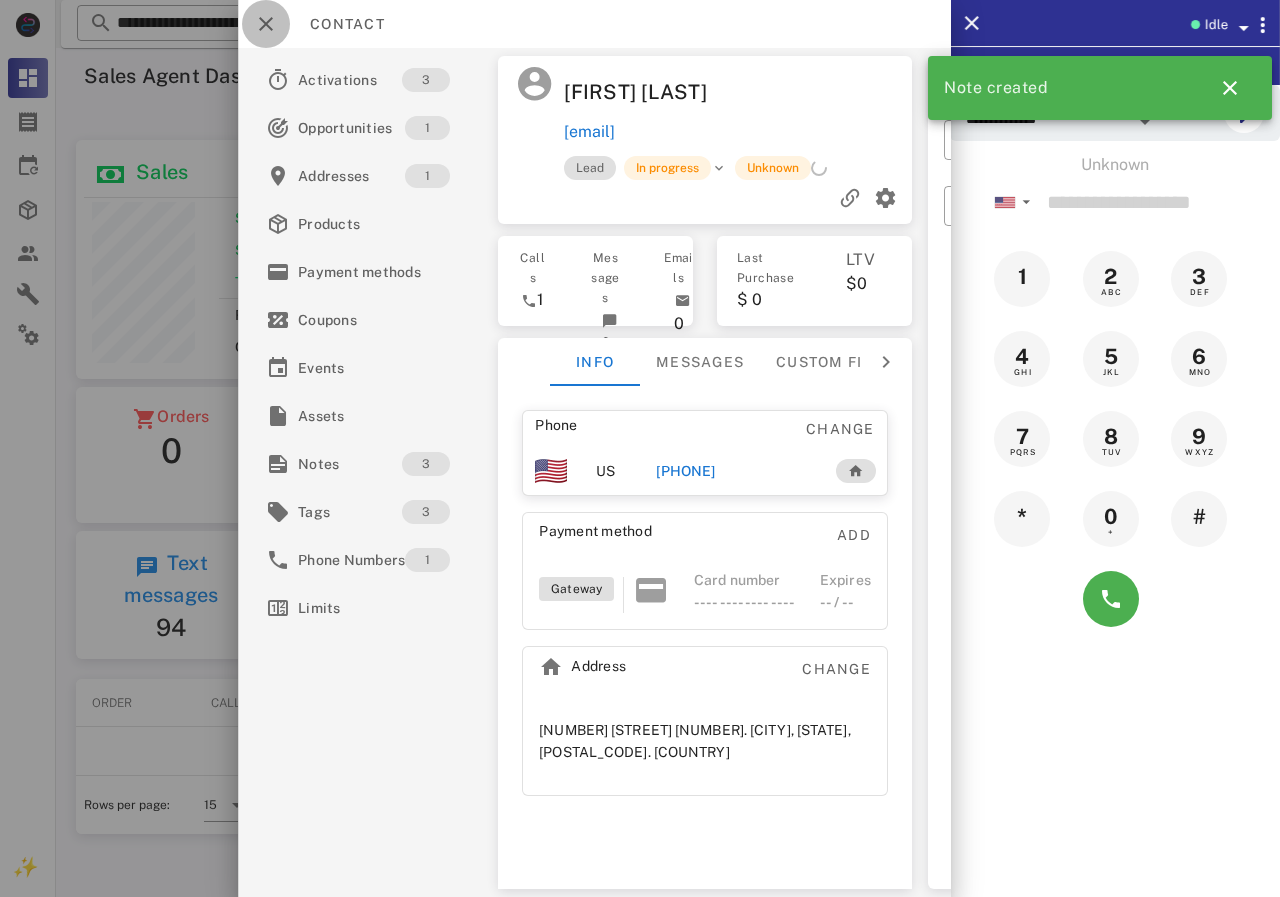 drag, startPoint x: 267, startPoint y: 34, endPoint x: 275, endPoint y: 6, distance: 29.12044 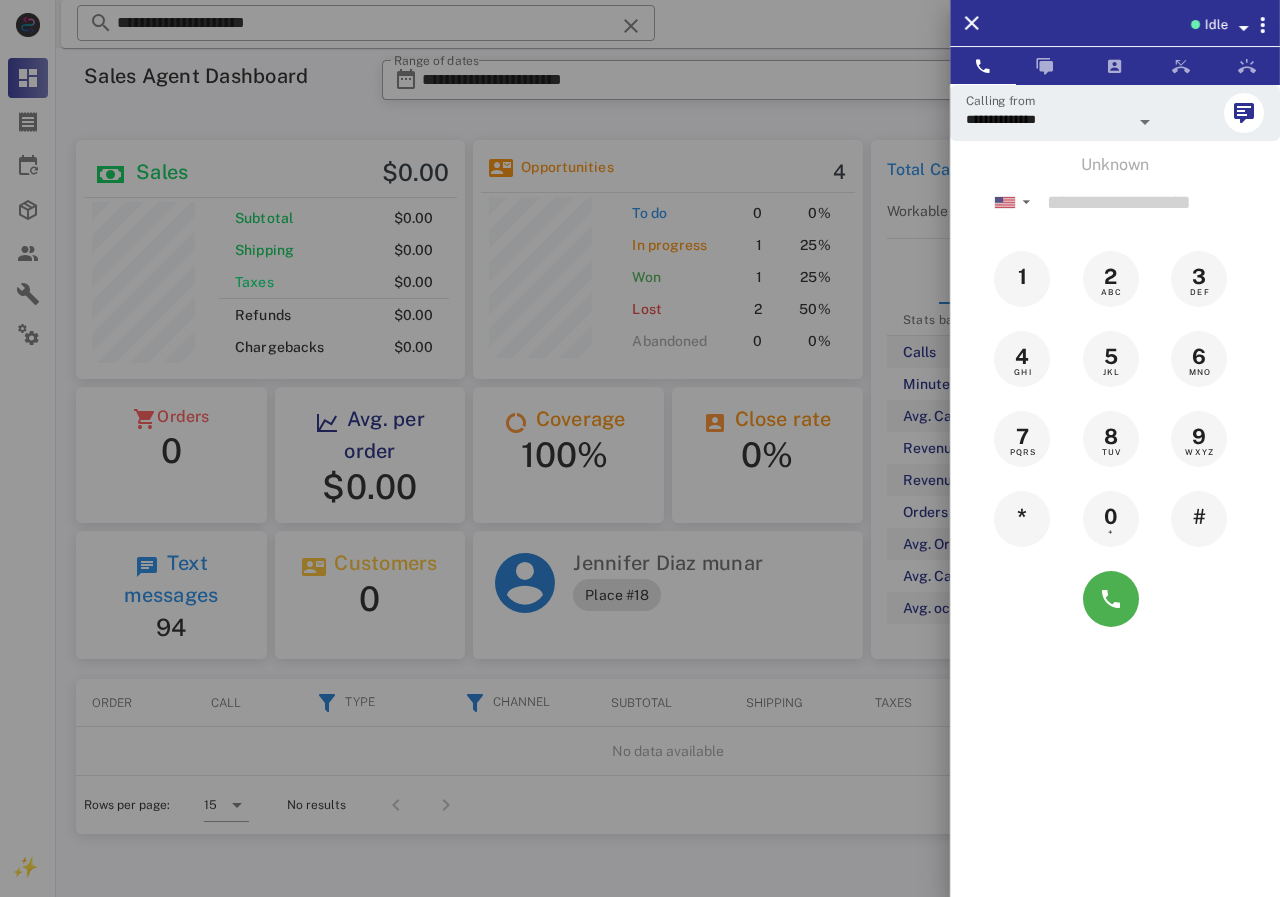 click at bounding box center [640, 448] 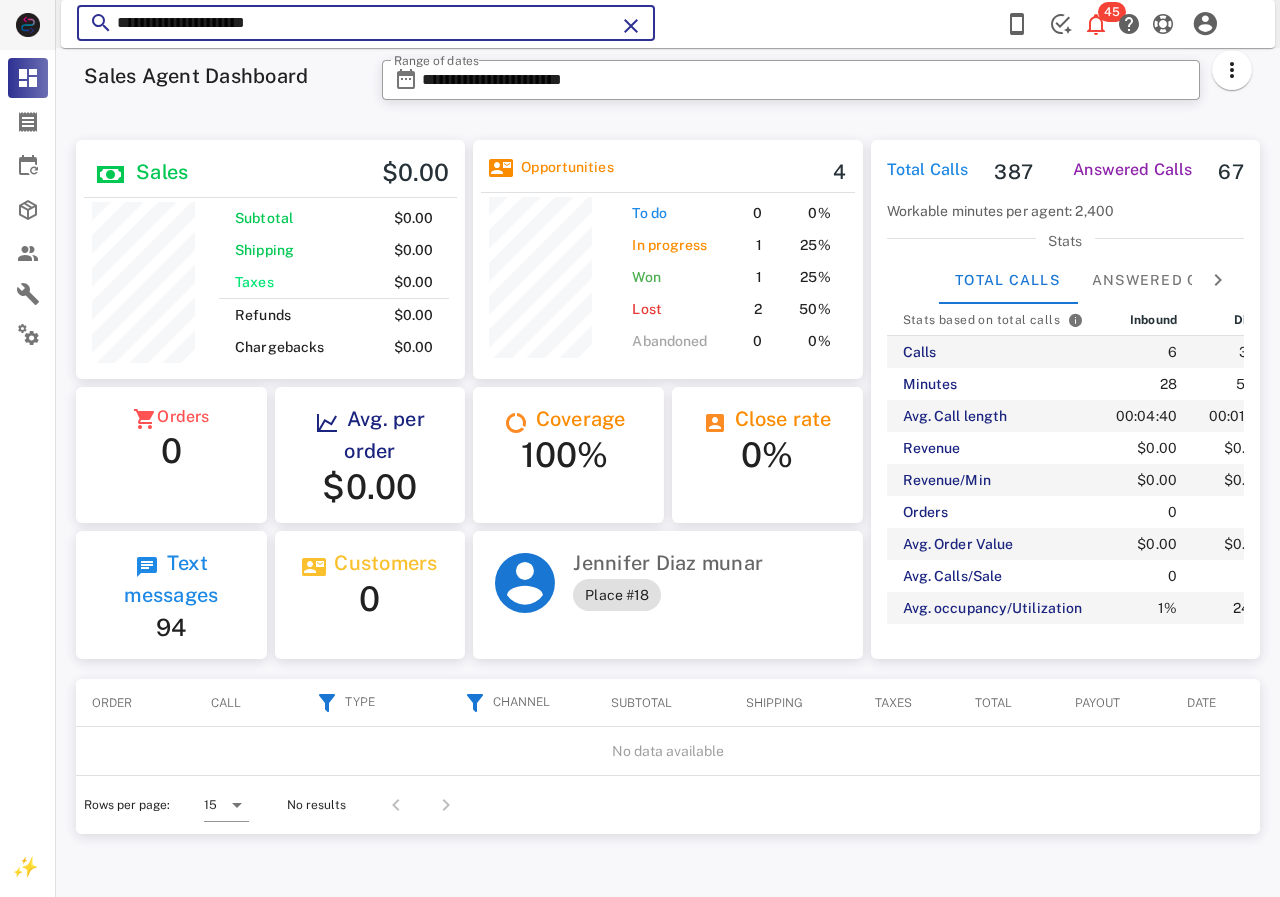 drag, startPoint x: 357, startPoint y: 24, endPoint x: 0, endPoint y: 22, distance: 357.0056 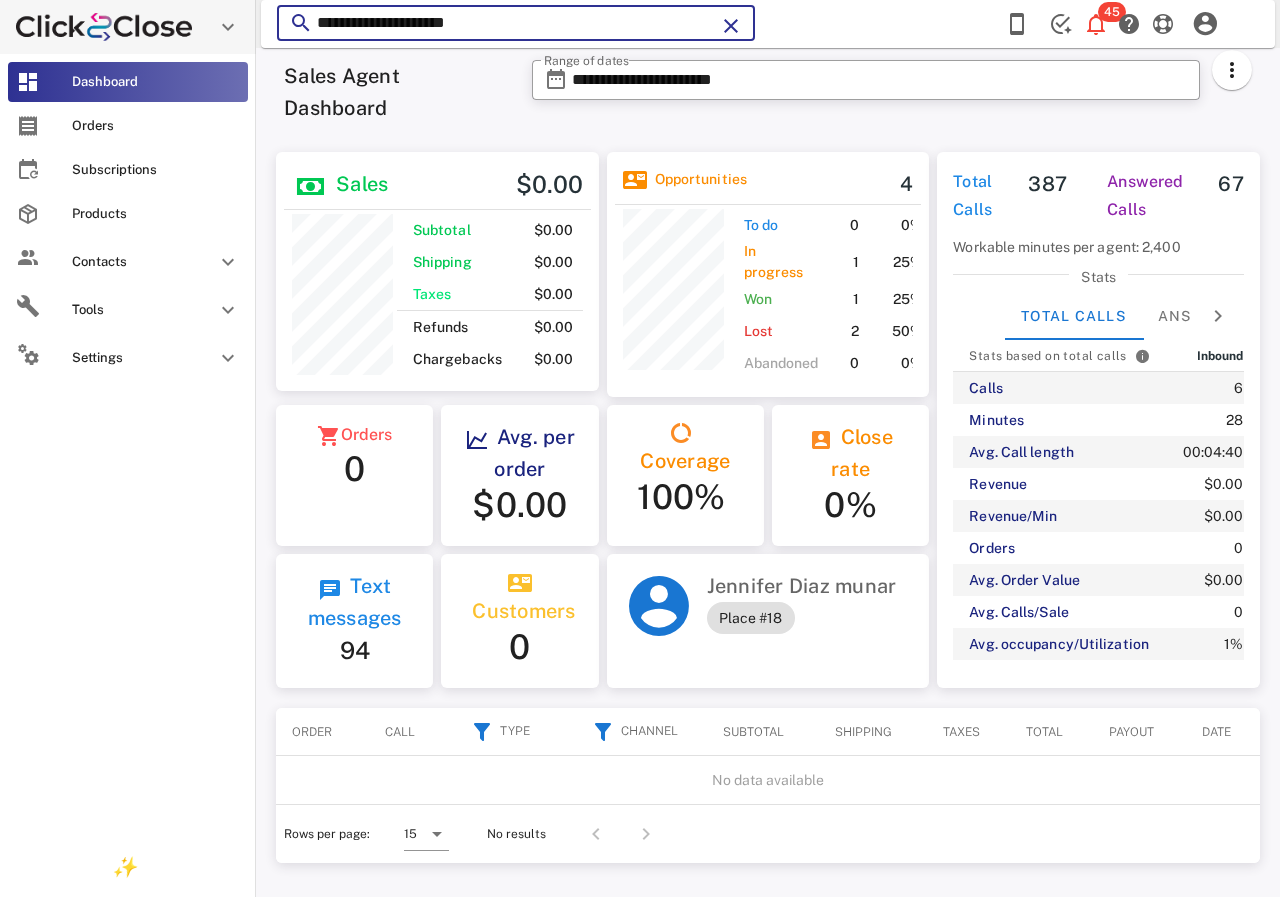 scroll, scrollTop: 255, scrollLeft: 318, axis: both 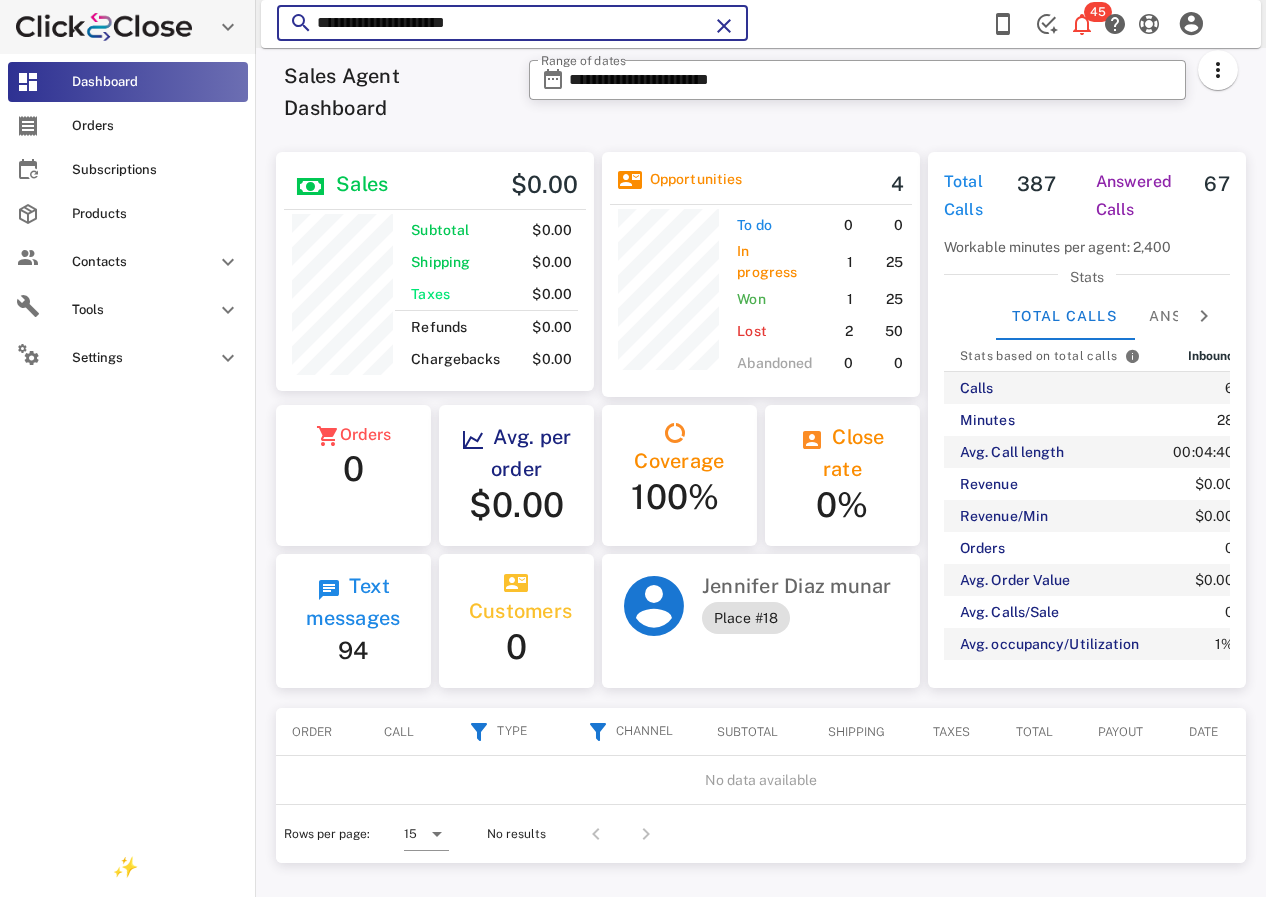 paste 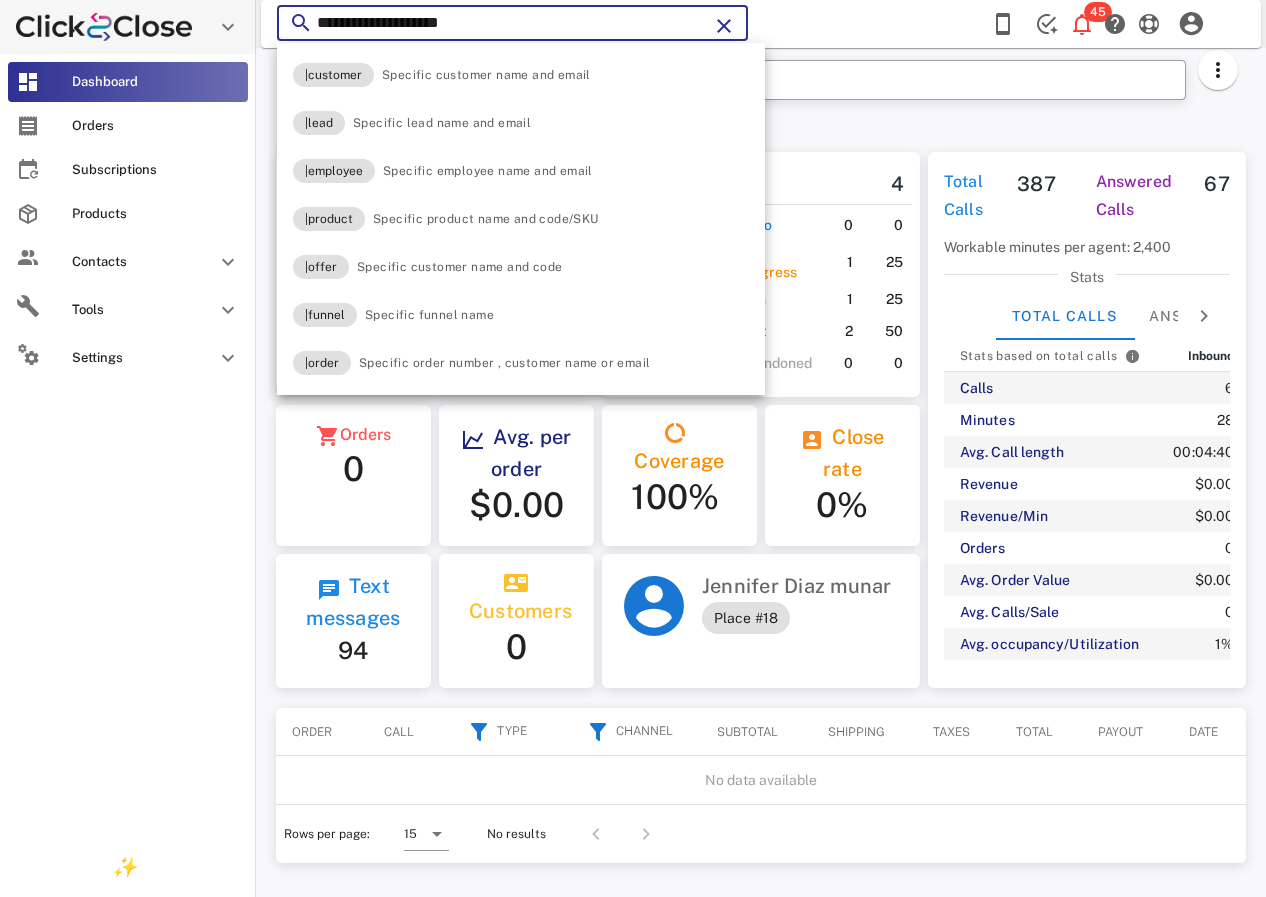 type on "**********" 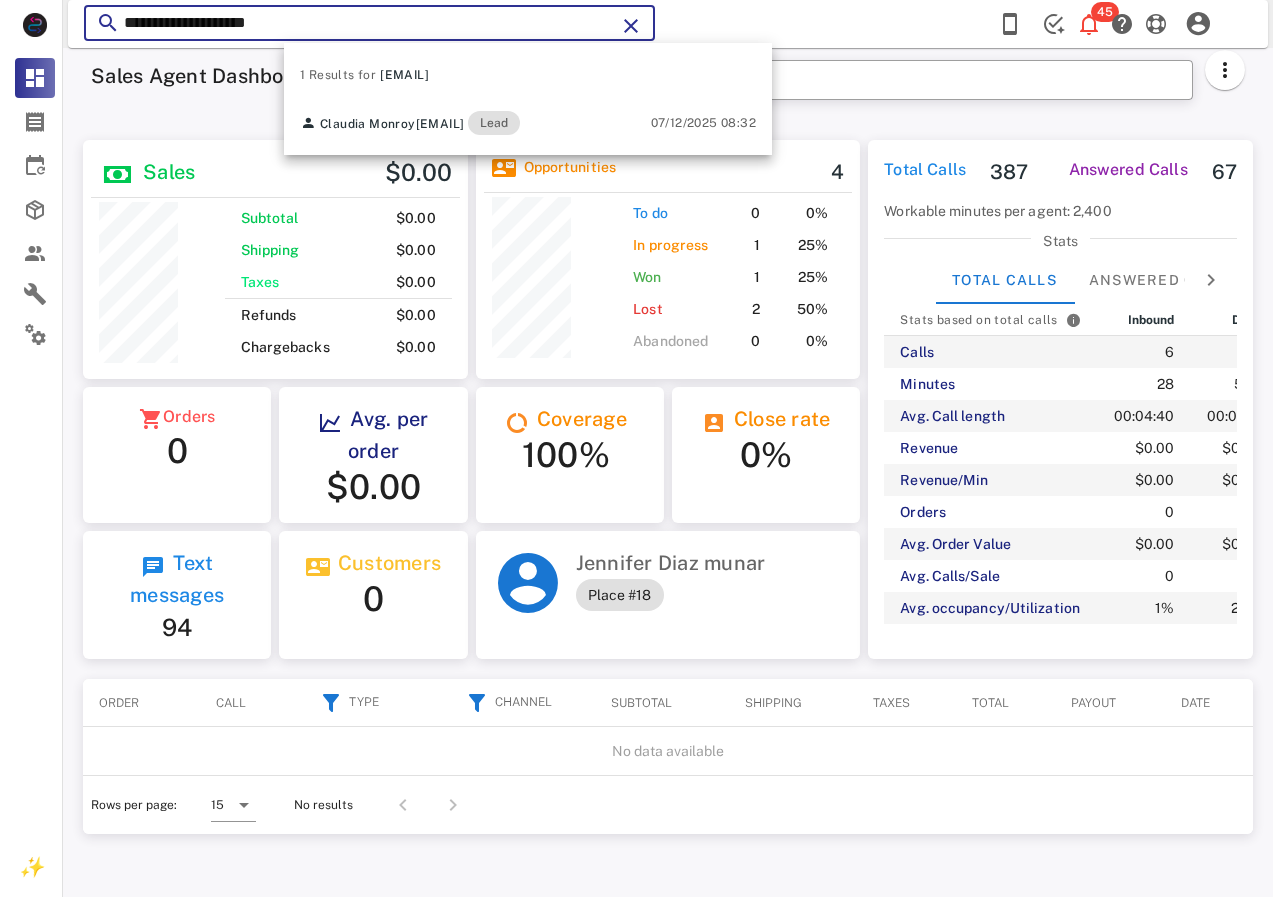 scroll, scrollTop: 999761, scrollLeft: 999611, axis: both 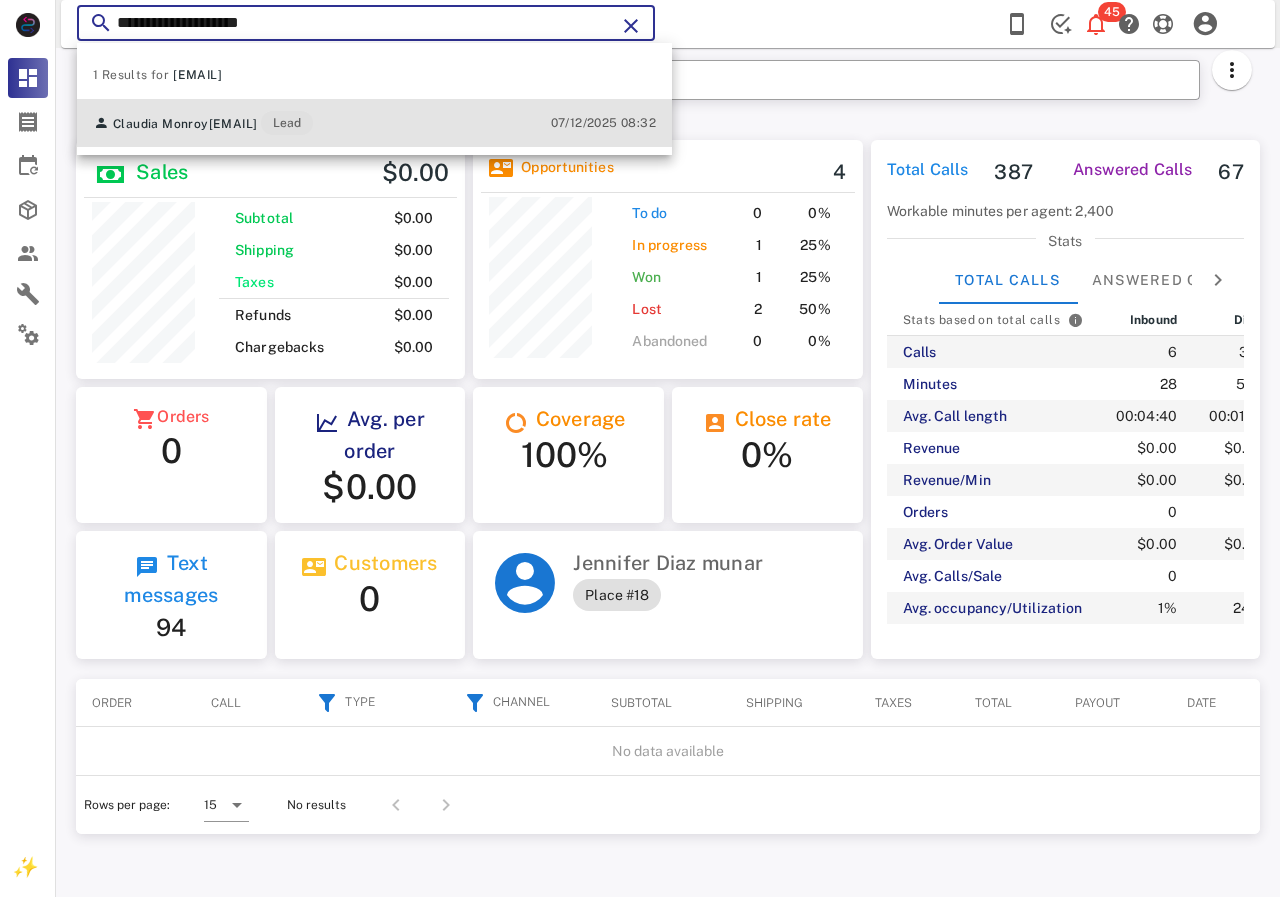 click on "Claudia Monroy" at bounding box center (161, 124) 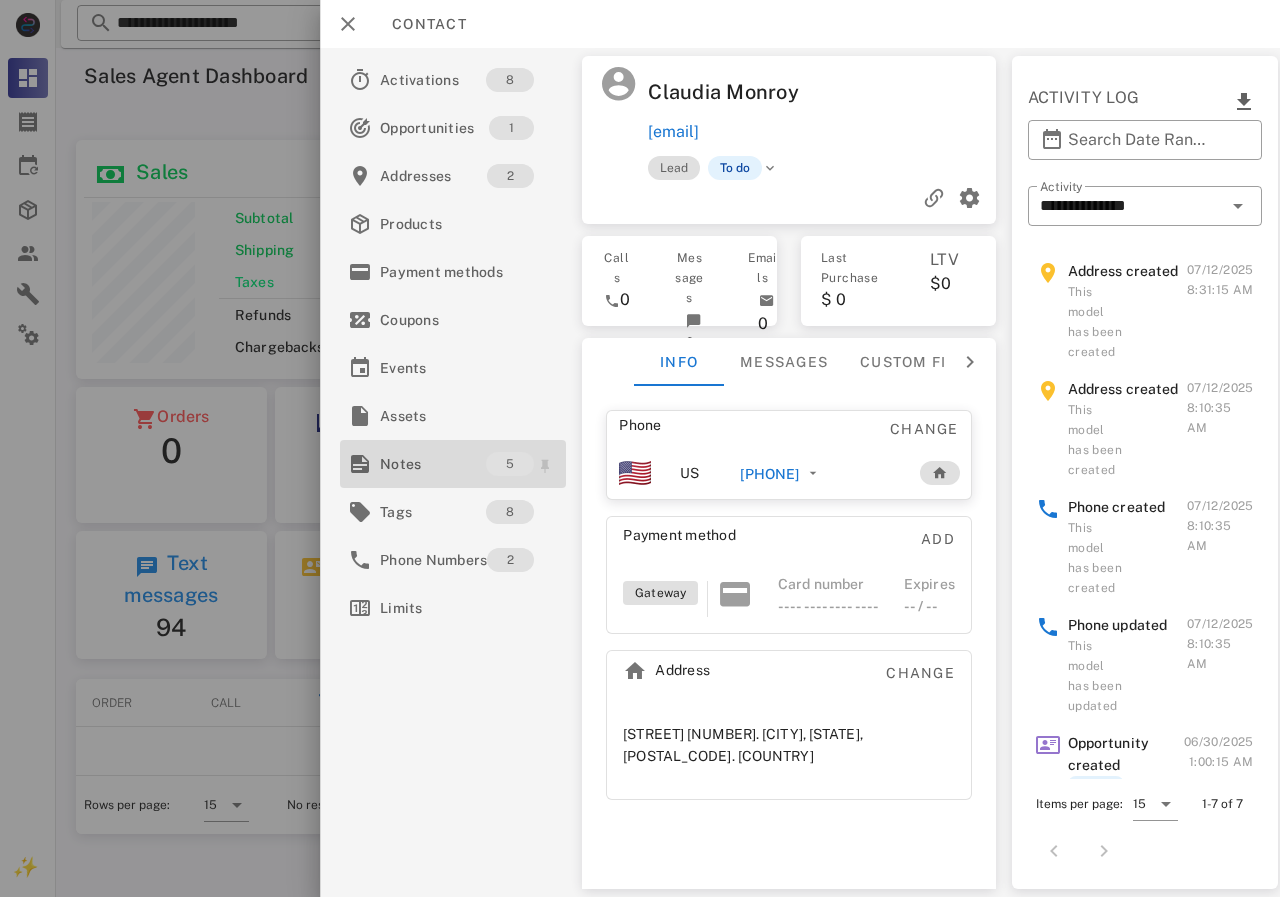click on "Notes" at bounding box center (433, 464) 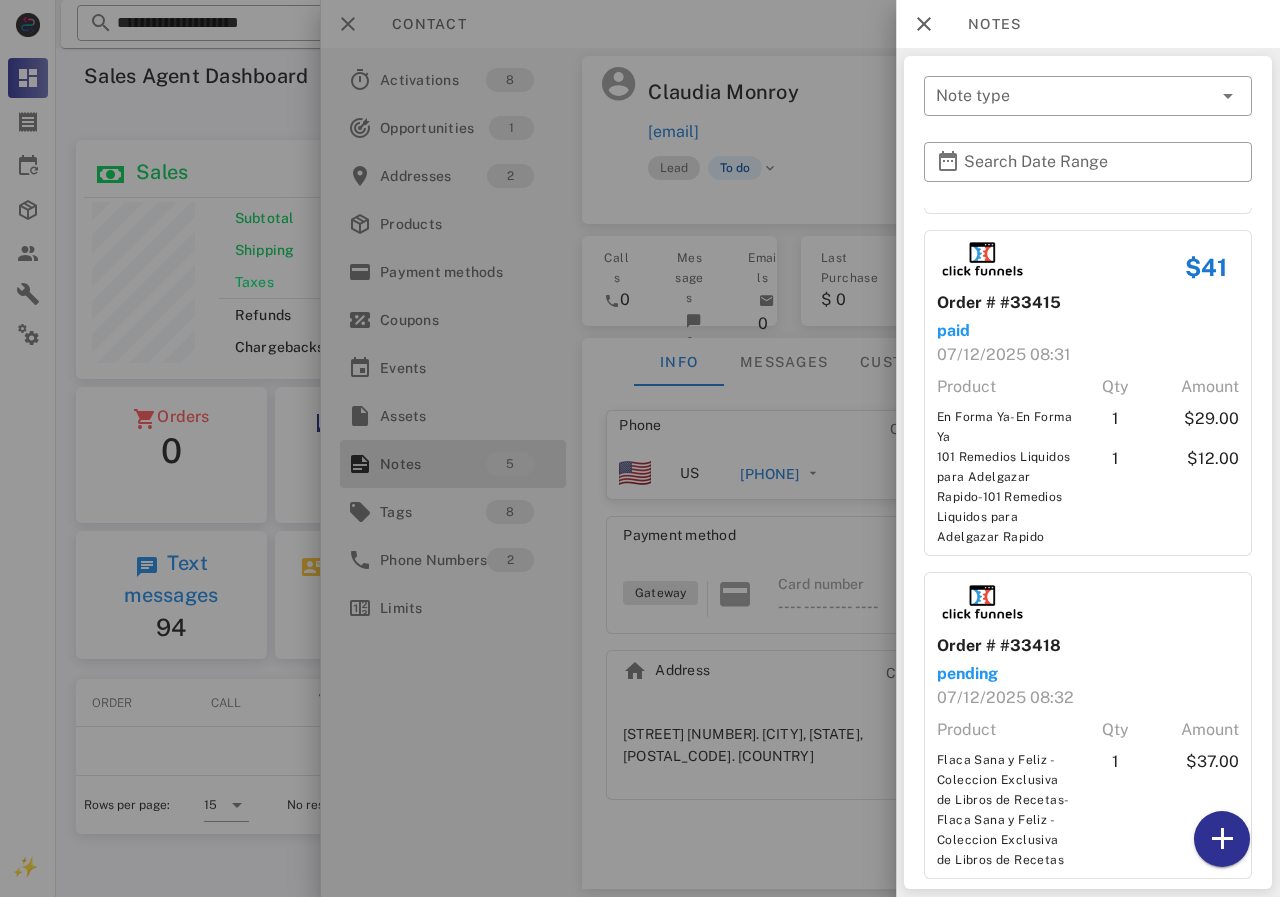 scroll, scrollTop: 364, scrollLeft: 0, axis: vertical 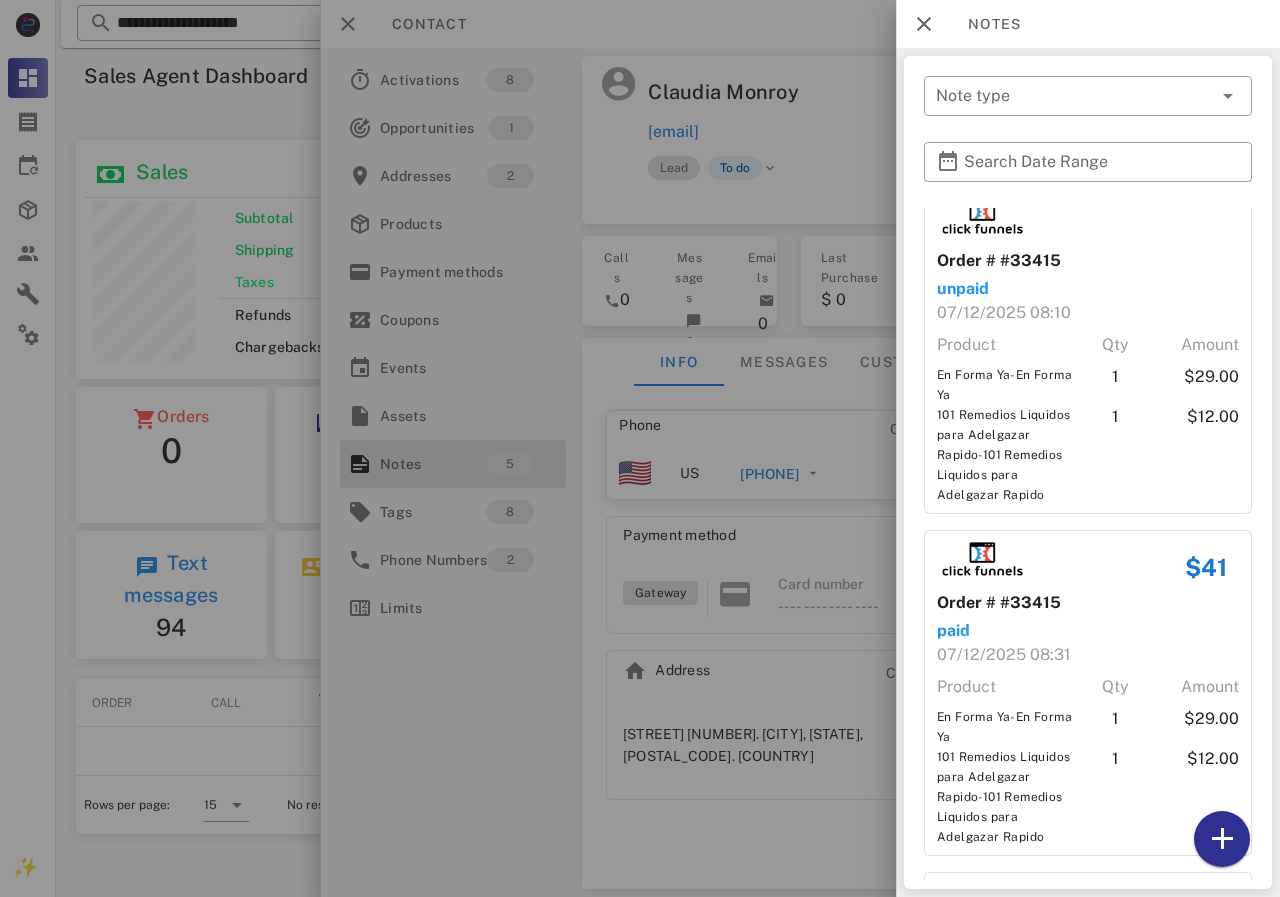 click at bounding box center [640, 448] 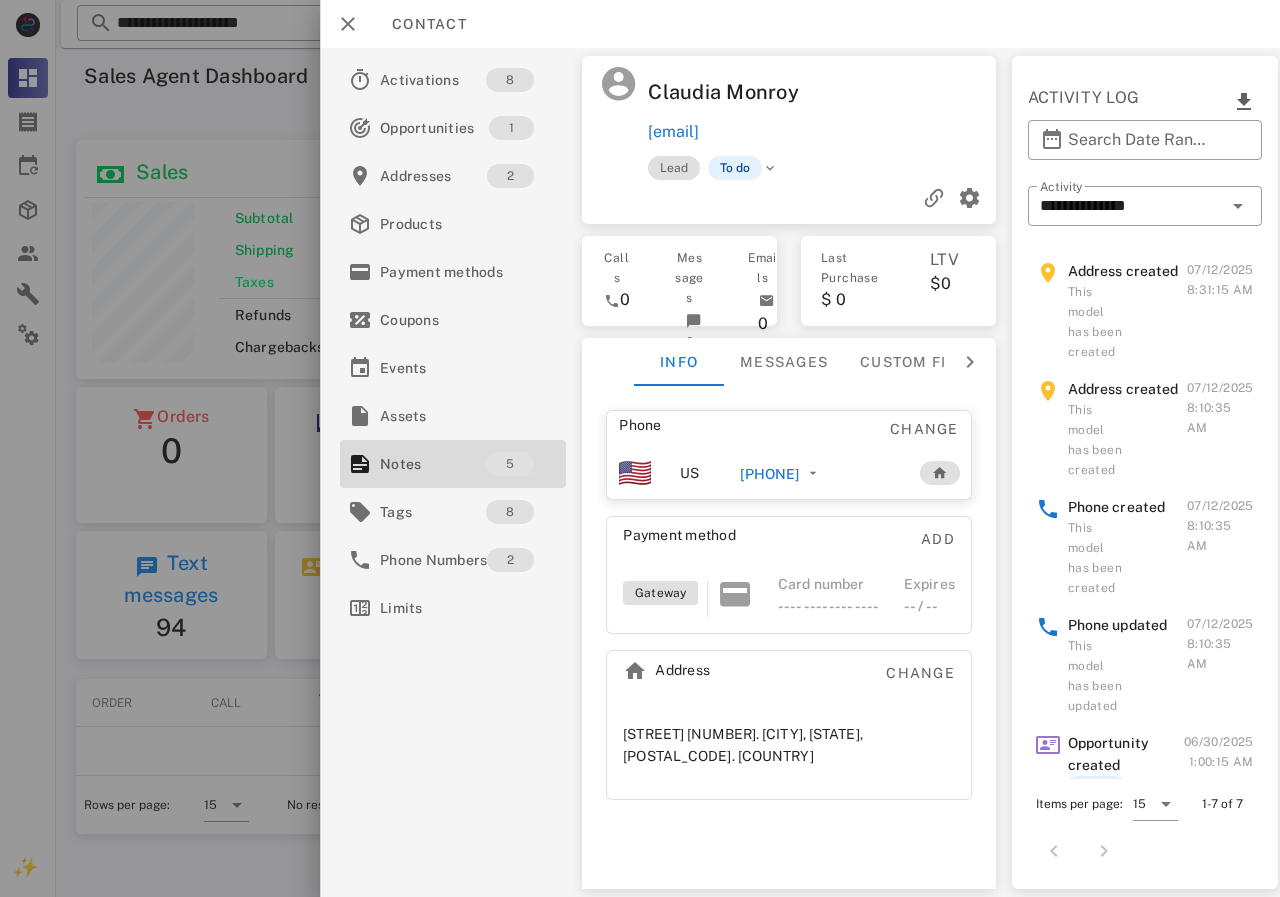 click on "+525545459981" at bounding box center (769, 474) 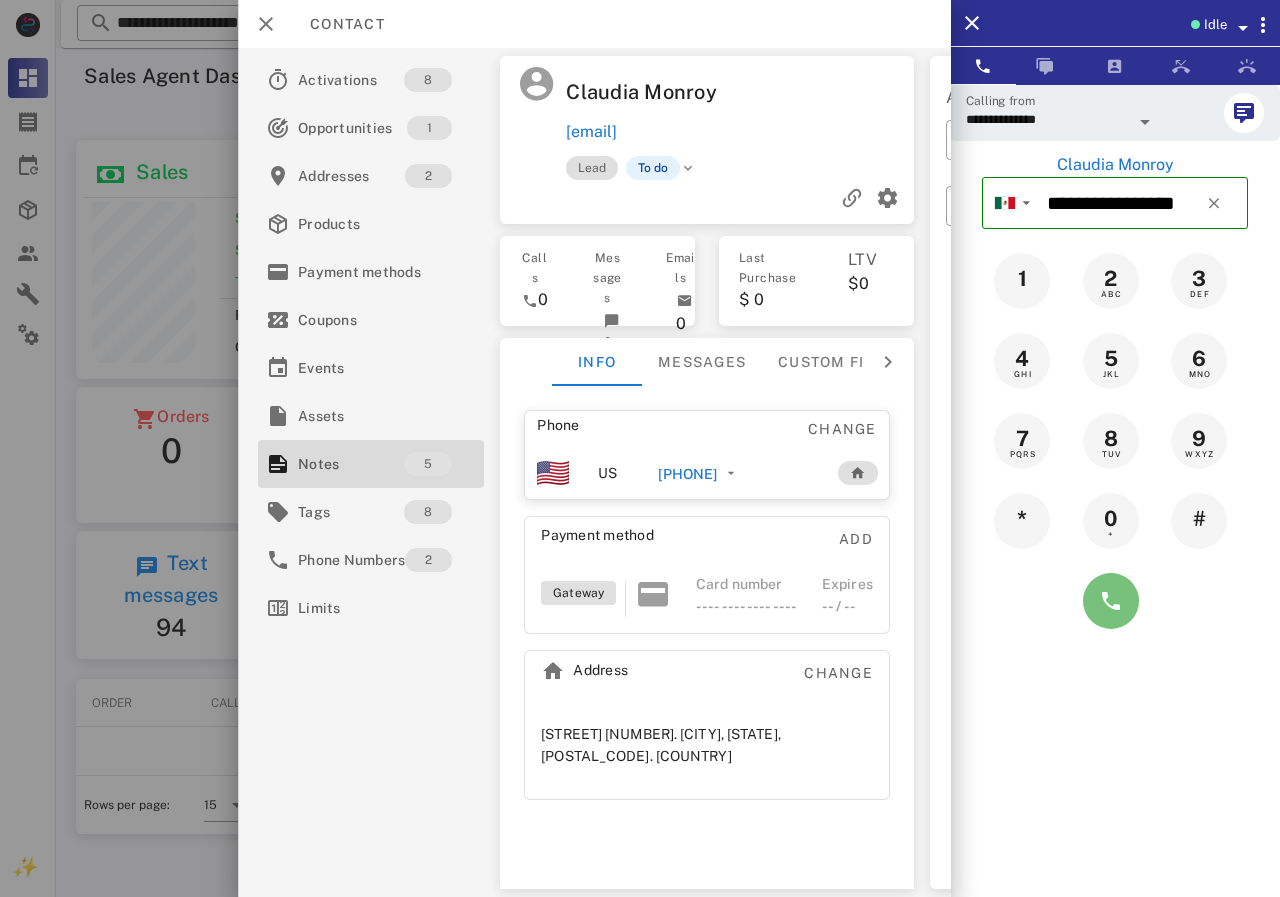click at bounding box center [1111, 601] 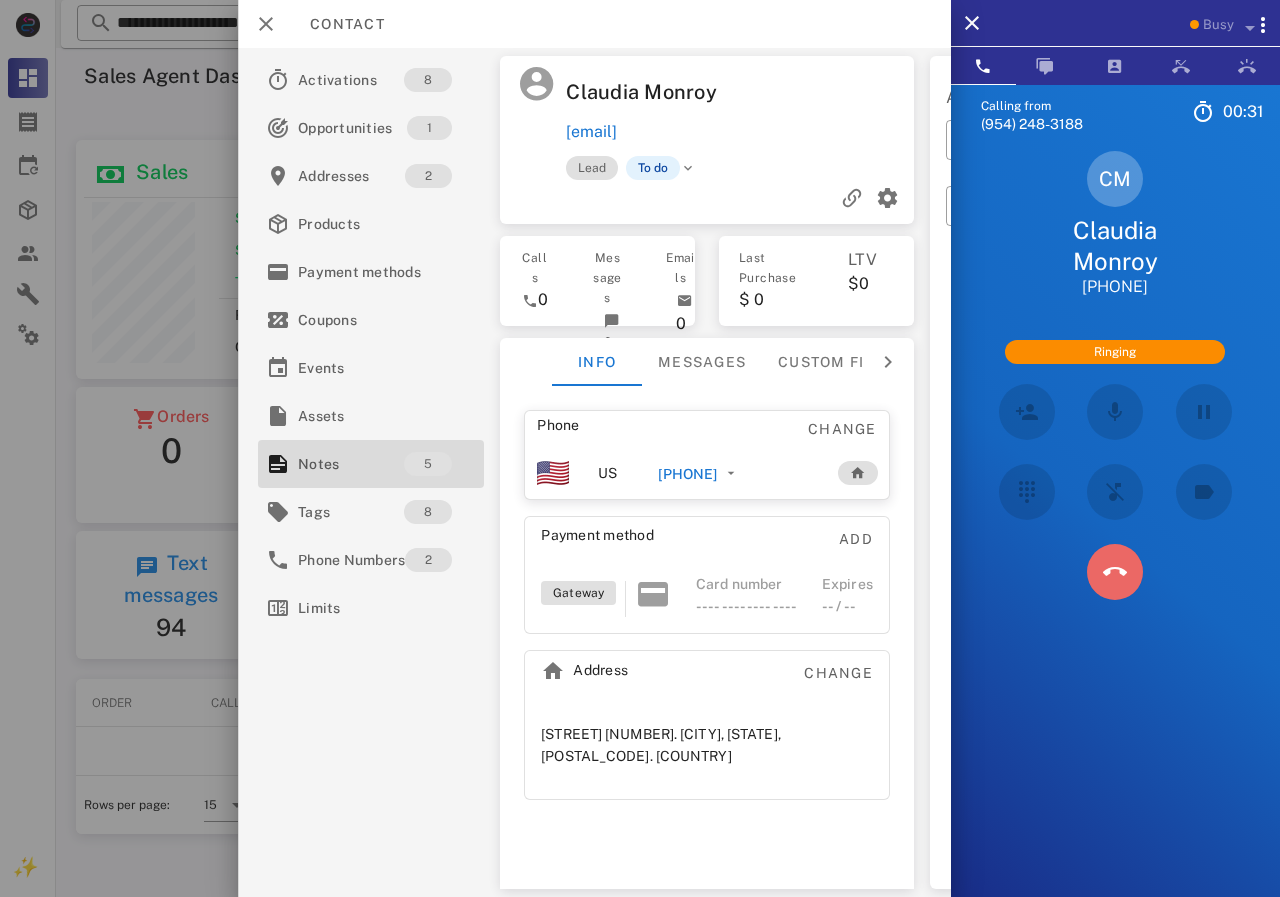 click at bounding box center [1115, 572] 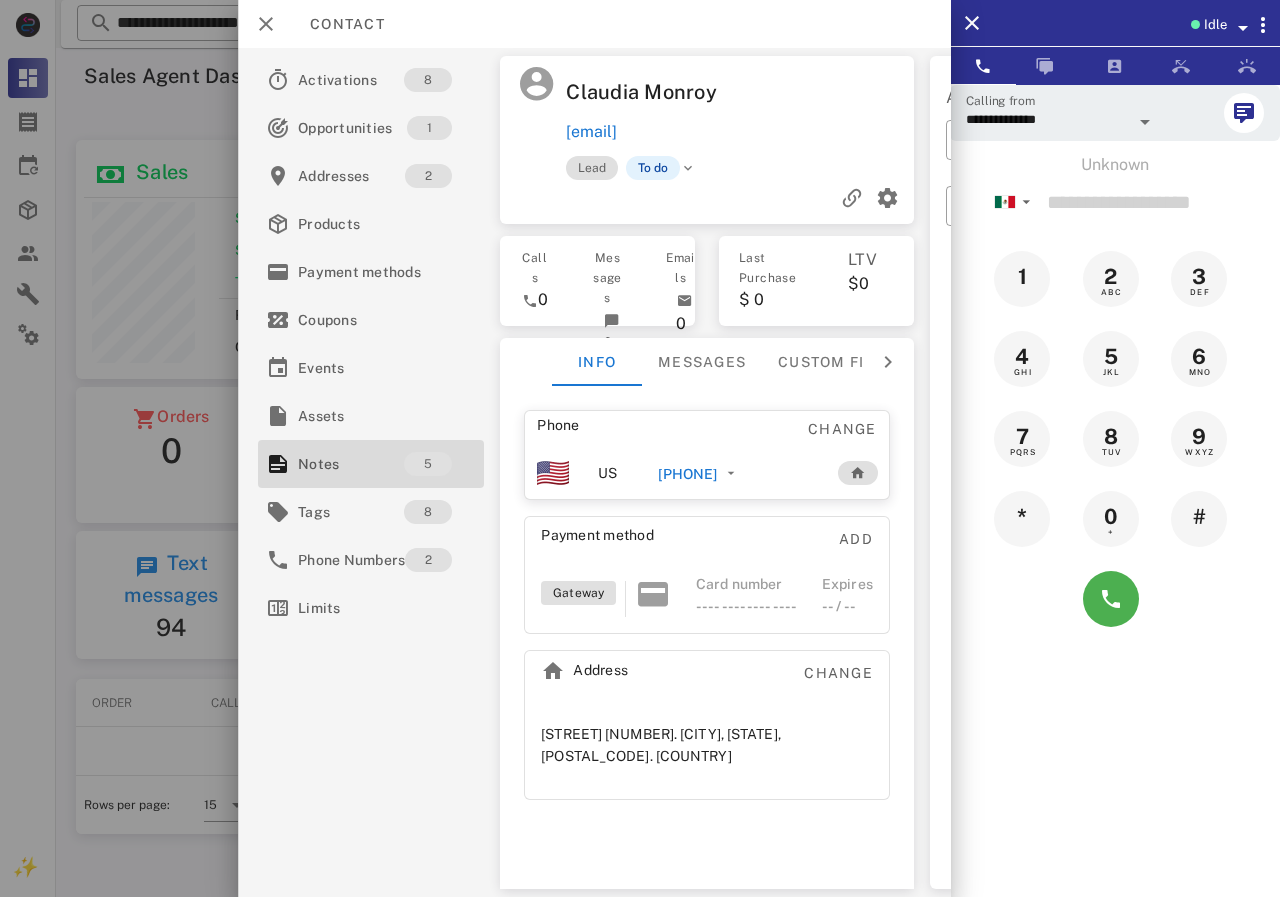 click on "+525545459981" at bounding box center (687, 474) 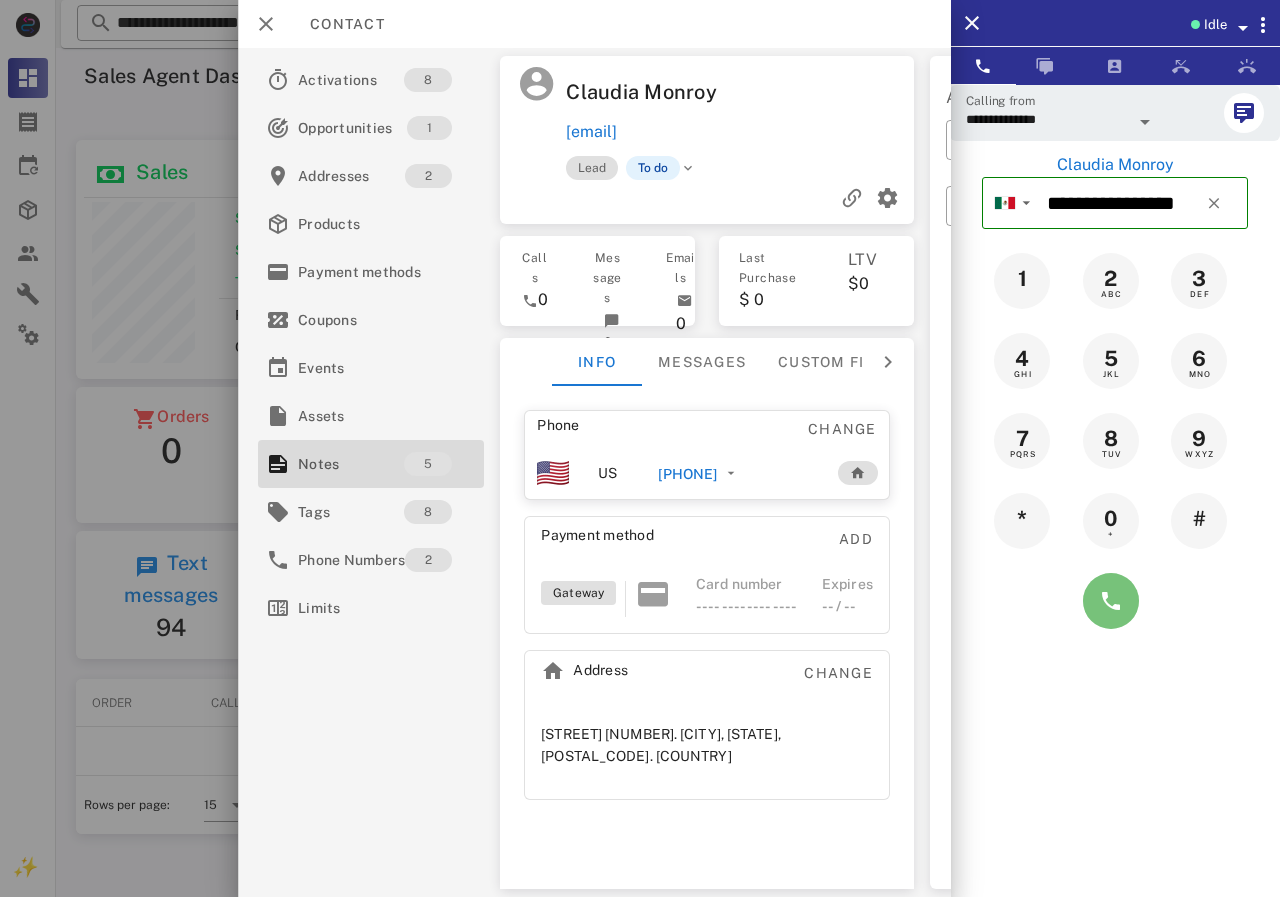 click at bounding box center (1111, 601) 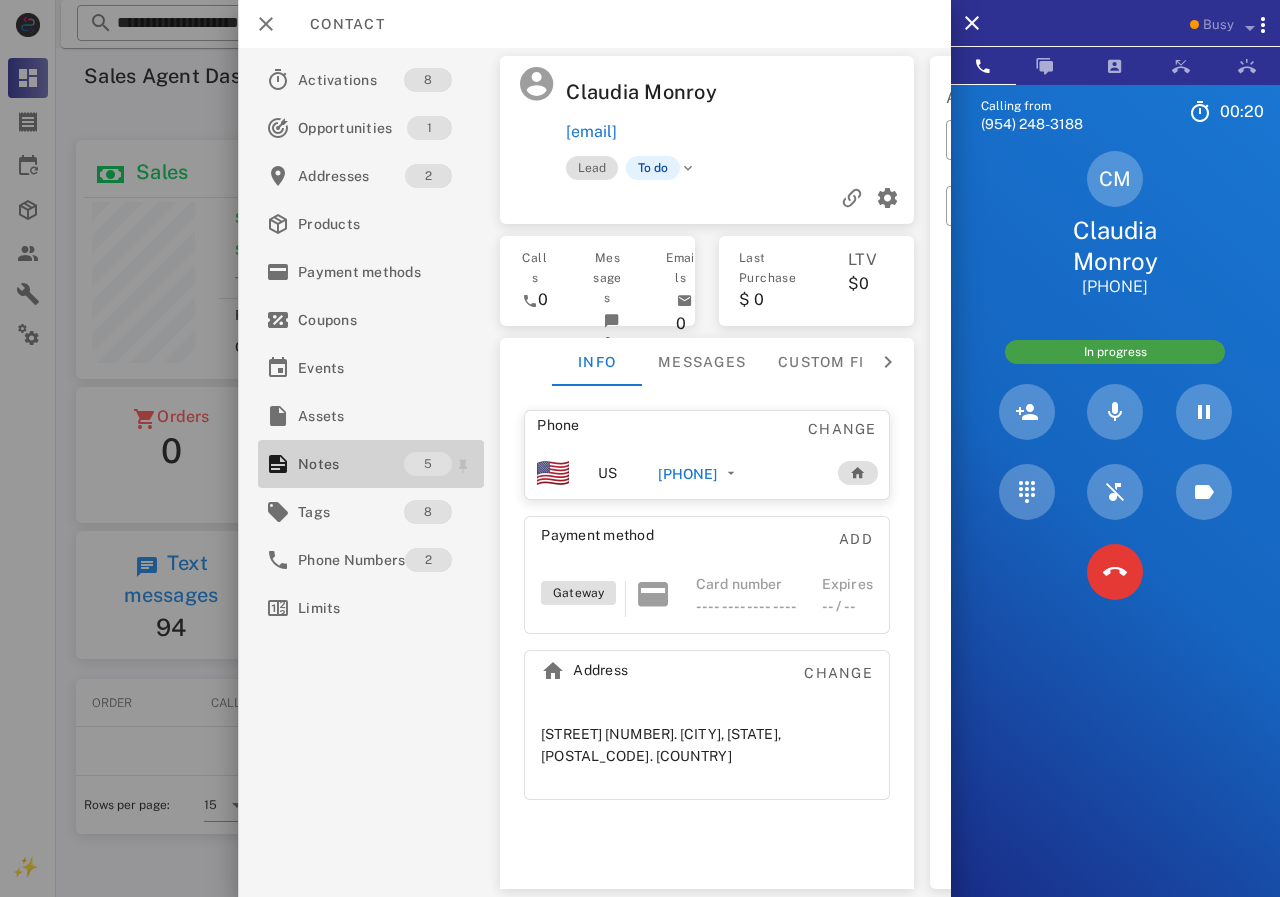 click on "Notes" at bounding box center (351, 464) 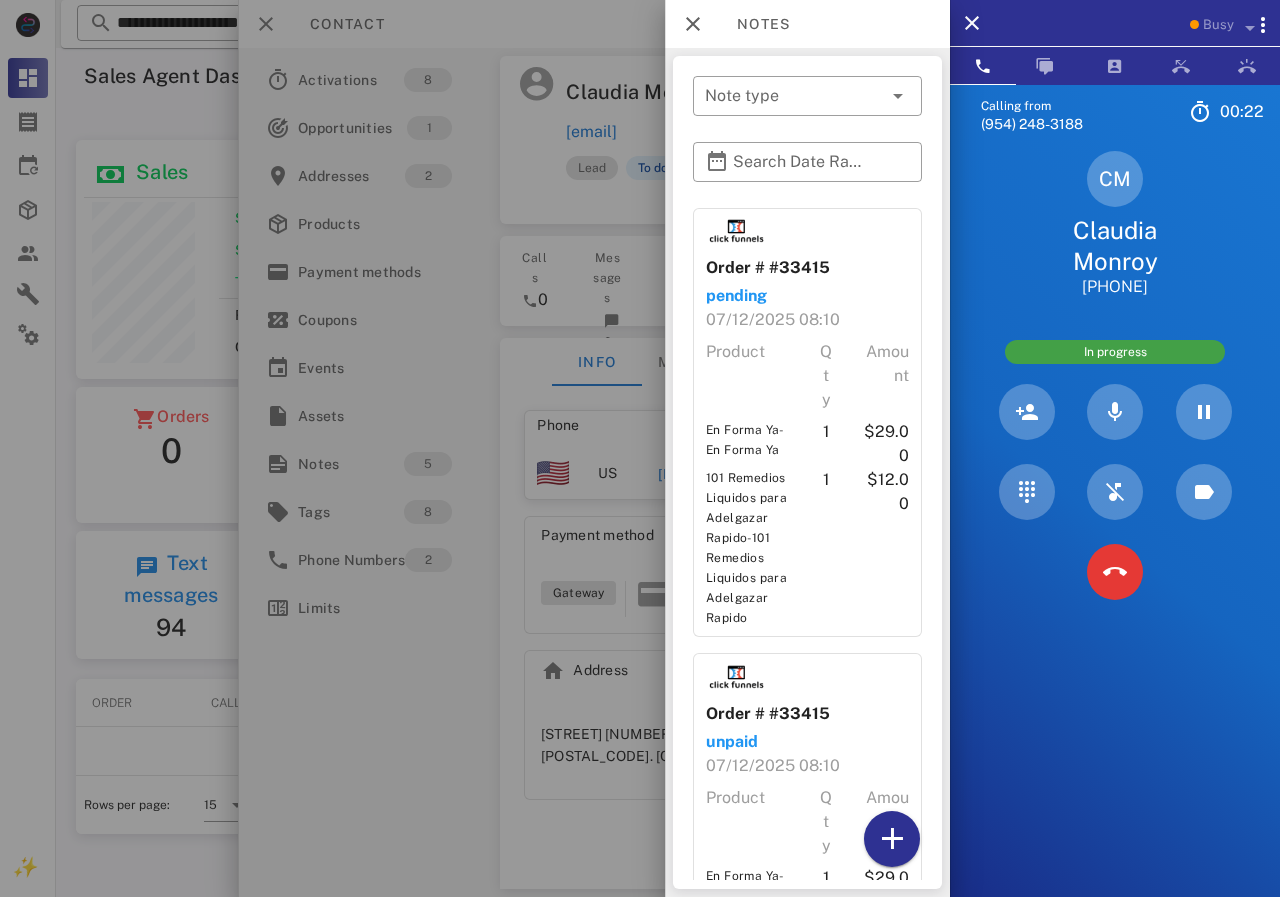 scroll, scrollTop: 200, scrollLeft: 0, axis: vertical 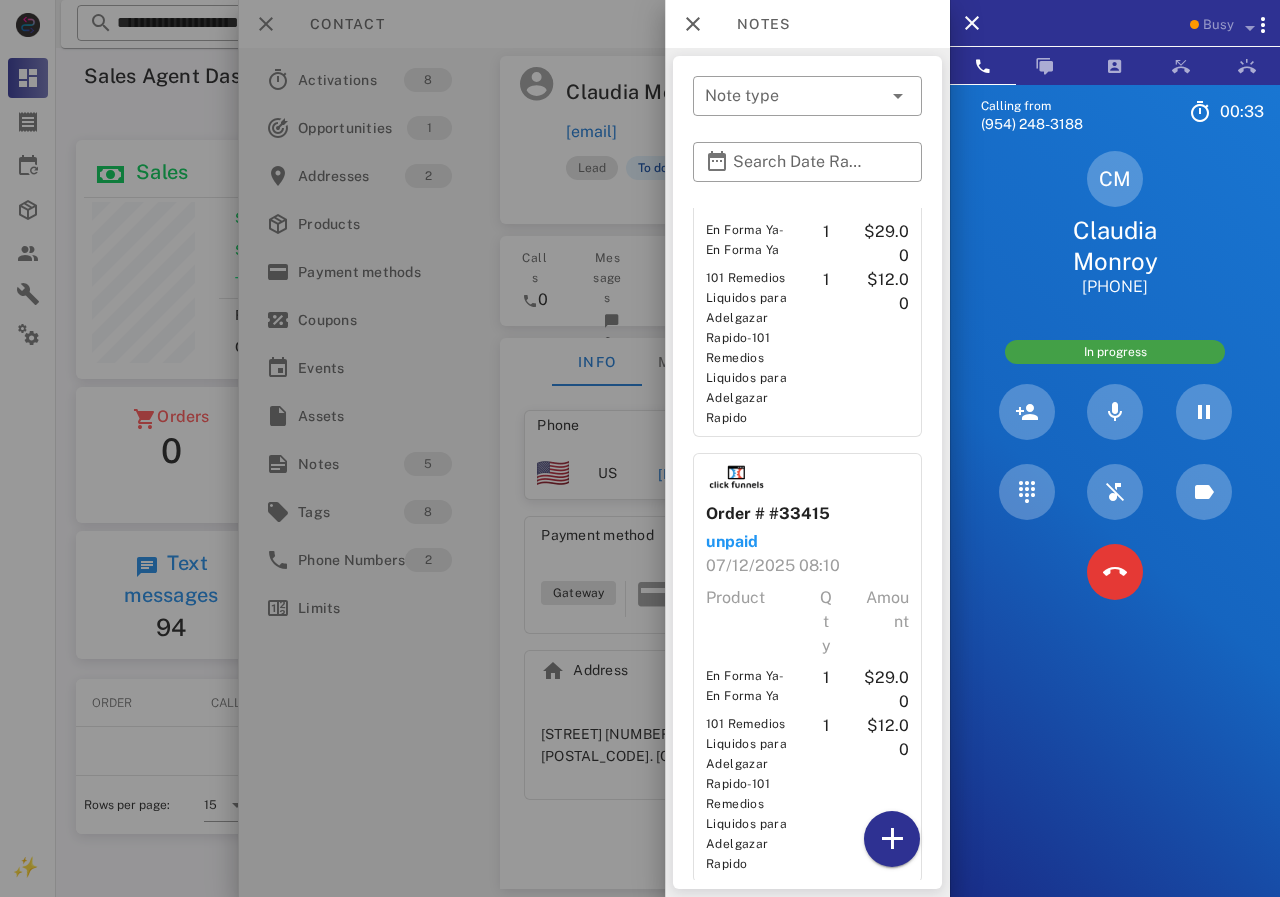 click at bounding box center [640, 448] 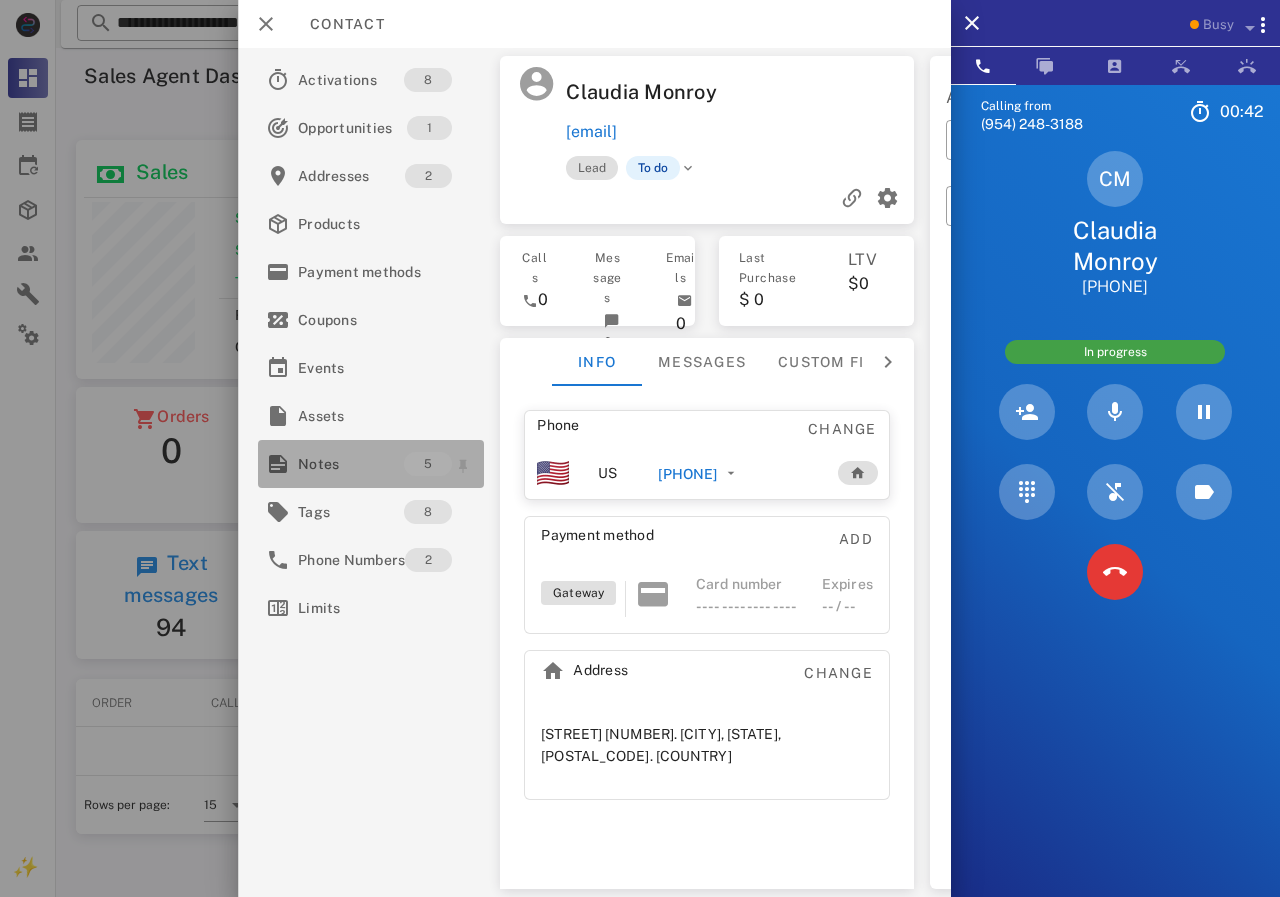 click on "Notes" at bounding box center (351, 464) 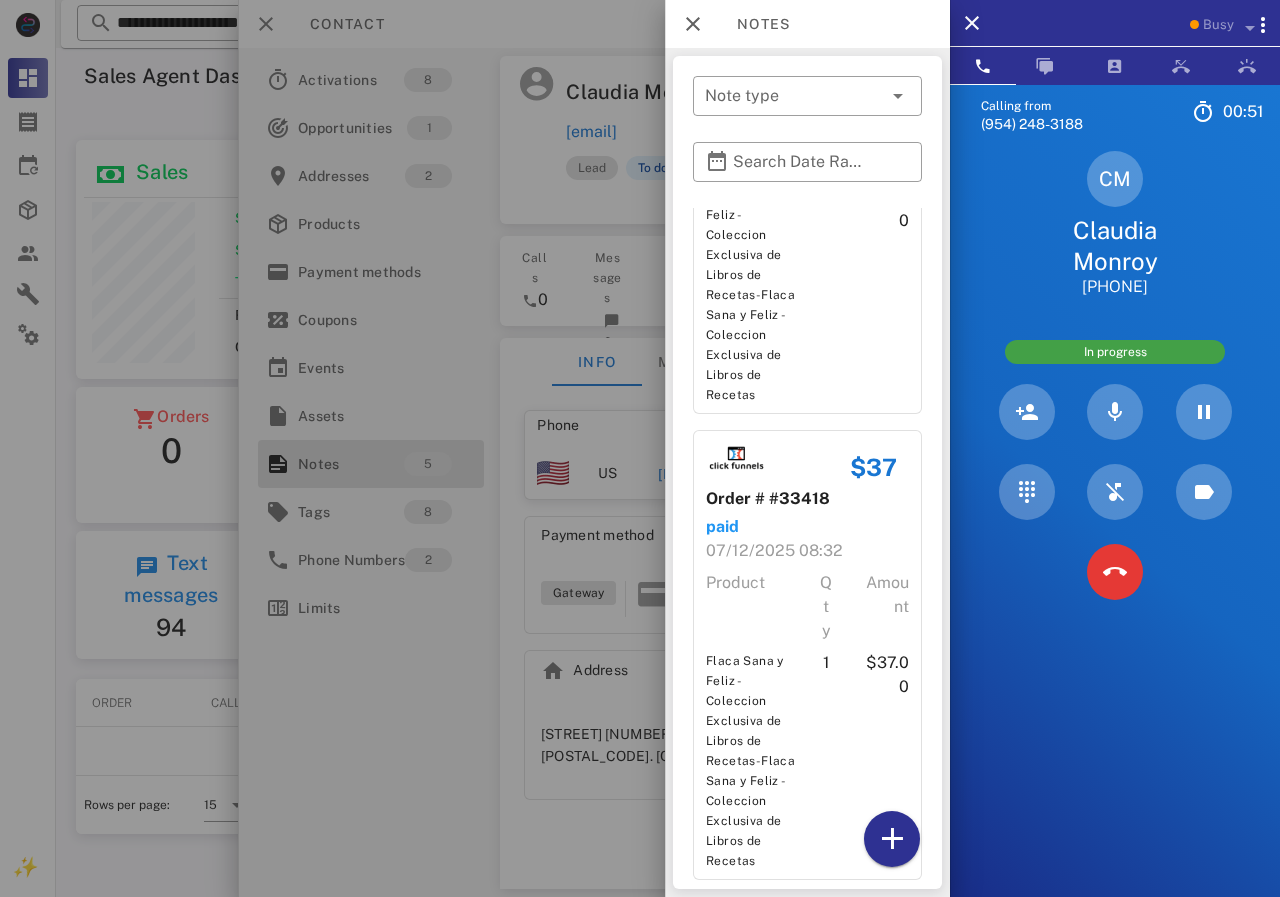 scroll, scrollTop: 1643, scrollLeft: 0, axis: vertical 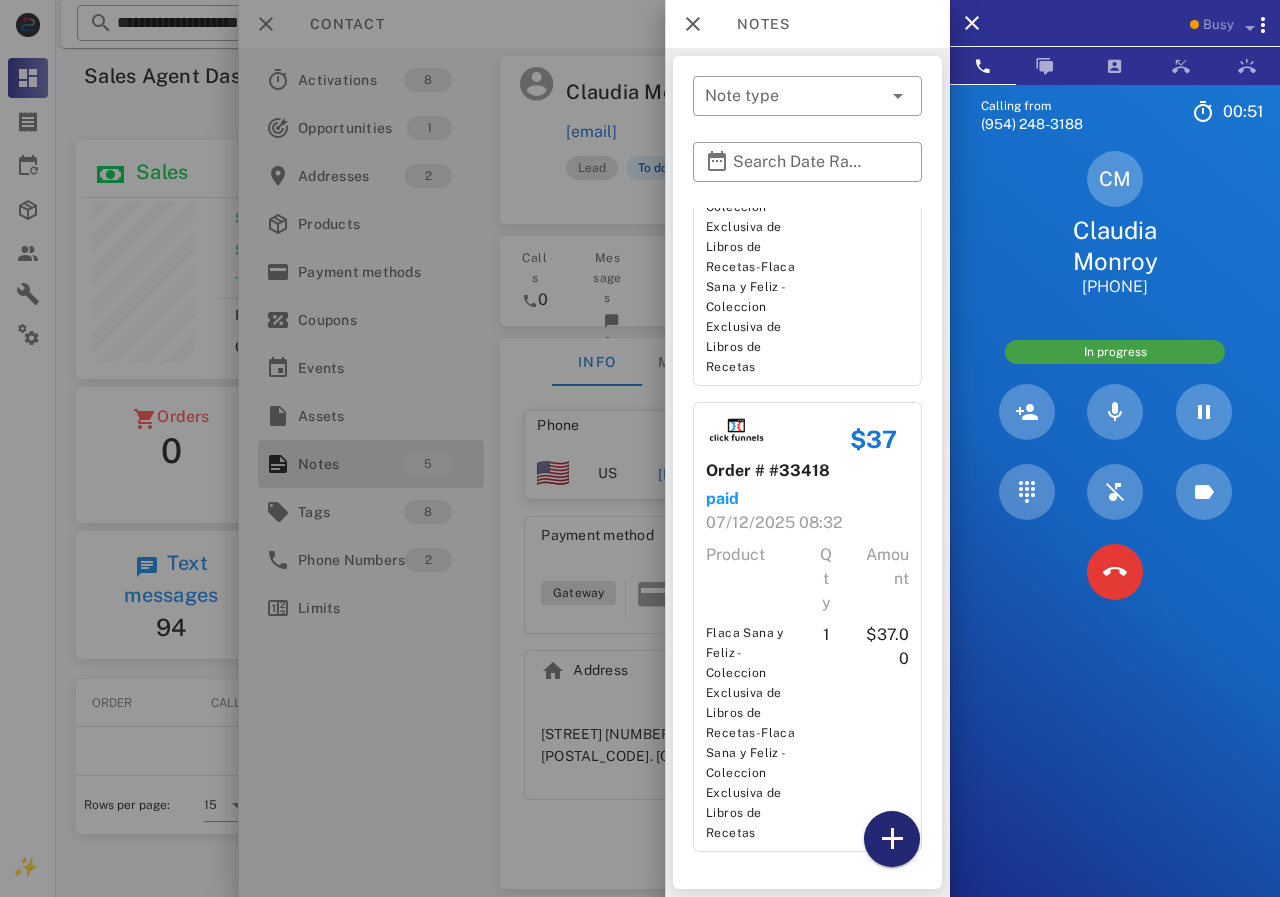 drag, startPoint x: 889, startPoint y: 844, endPoint x: 911, endPoint y: 777, distance: 70.5195 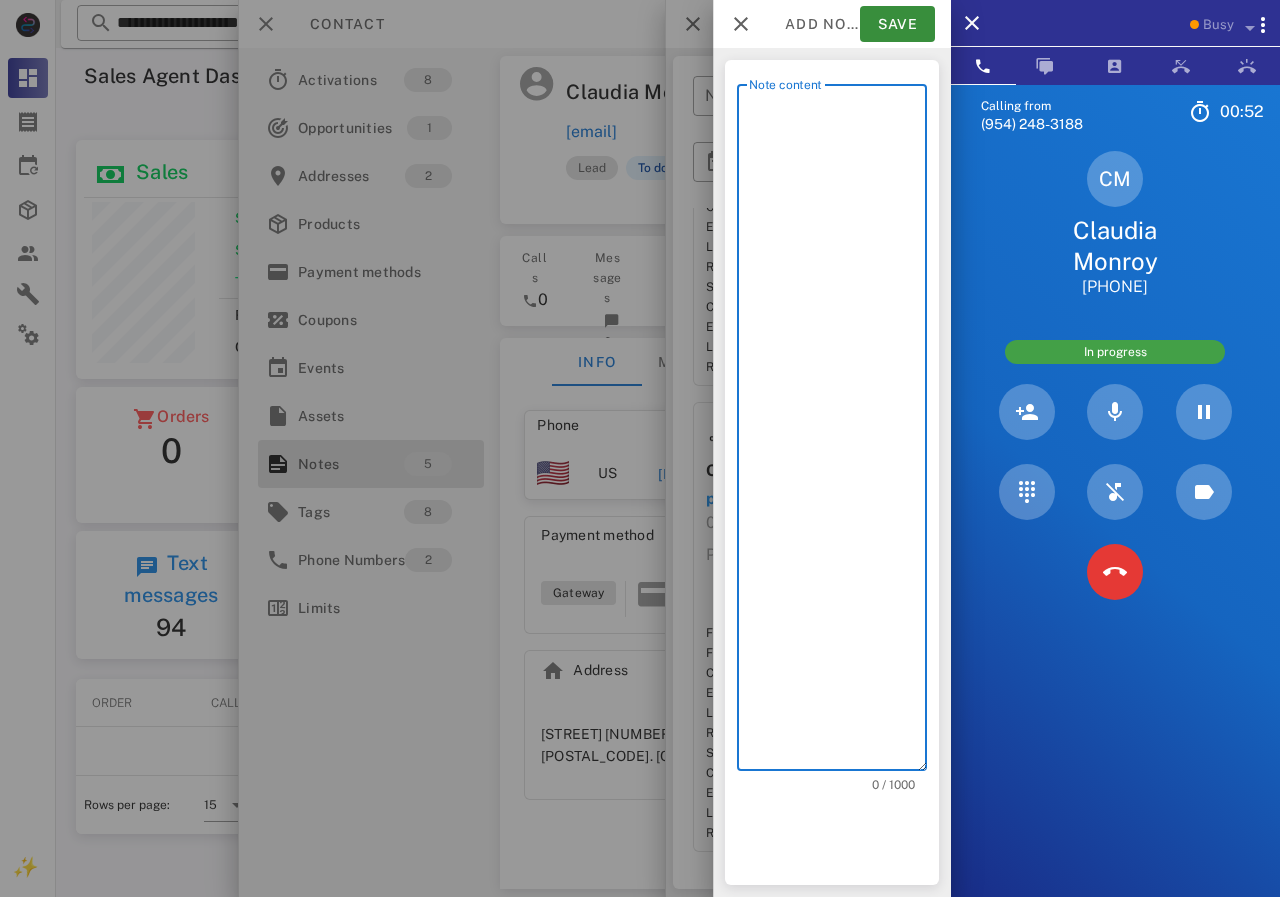 scroll, scrollTop: 240, scrollLeft: 390, axis: both 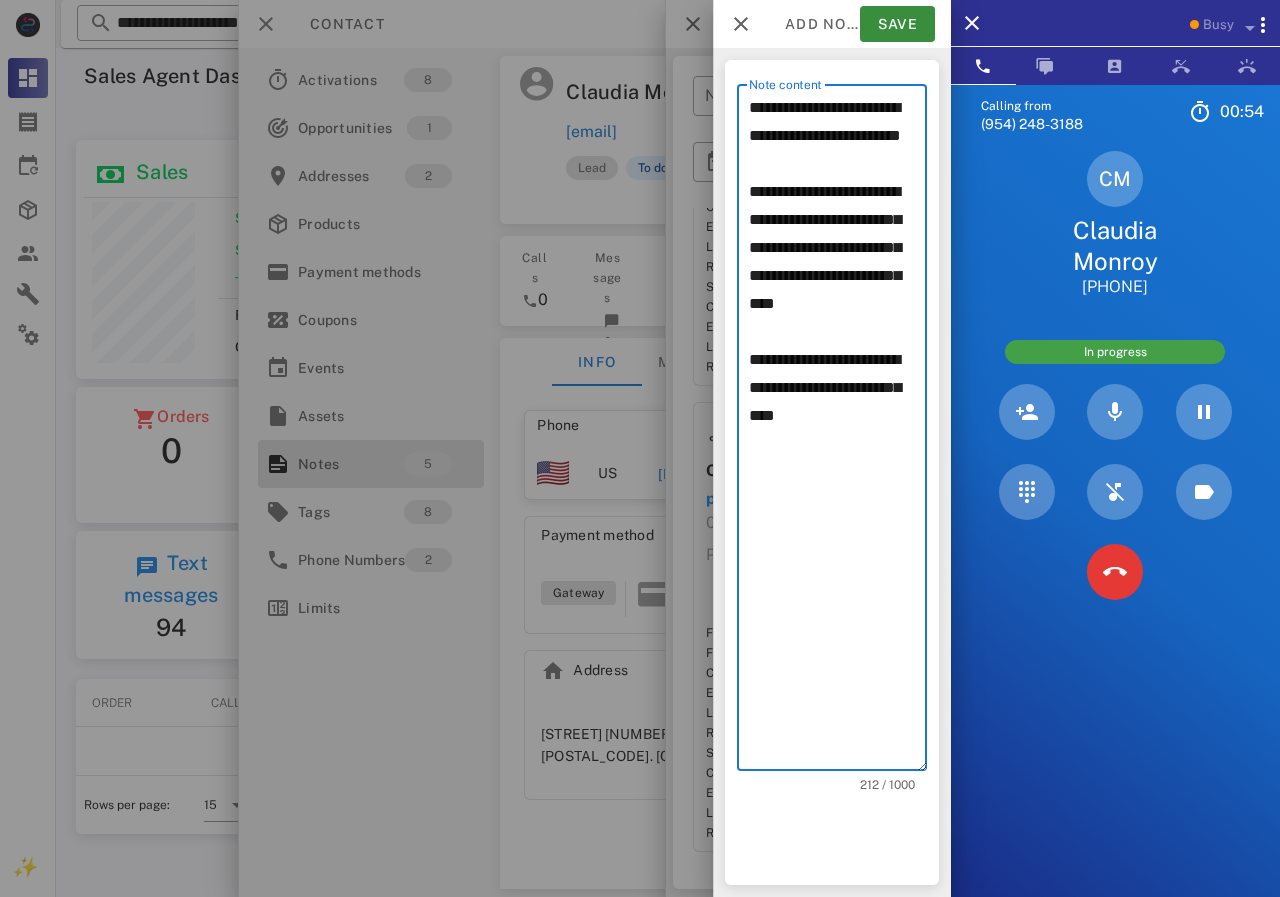 drag, startPoint x: 827, startPoint y: 323, endPoint x: 910, endPoint y: 712, distance: 397.7562 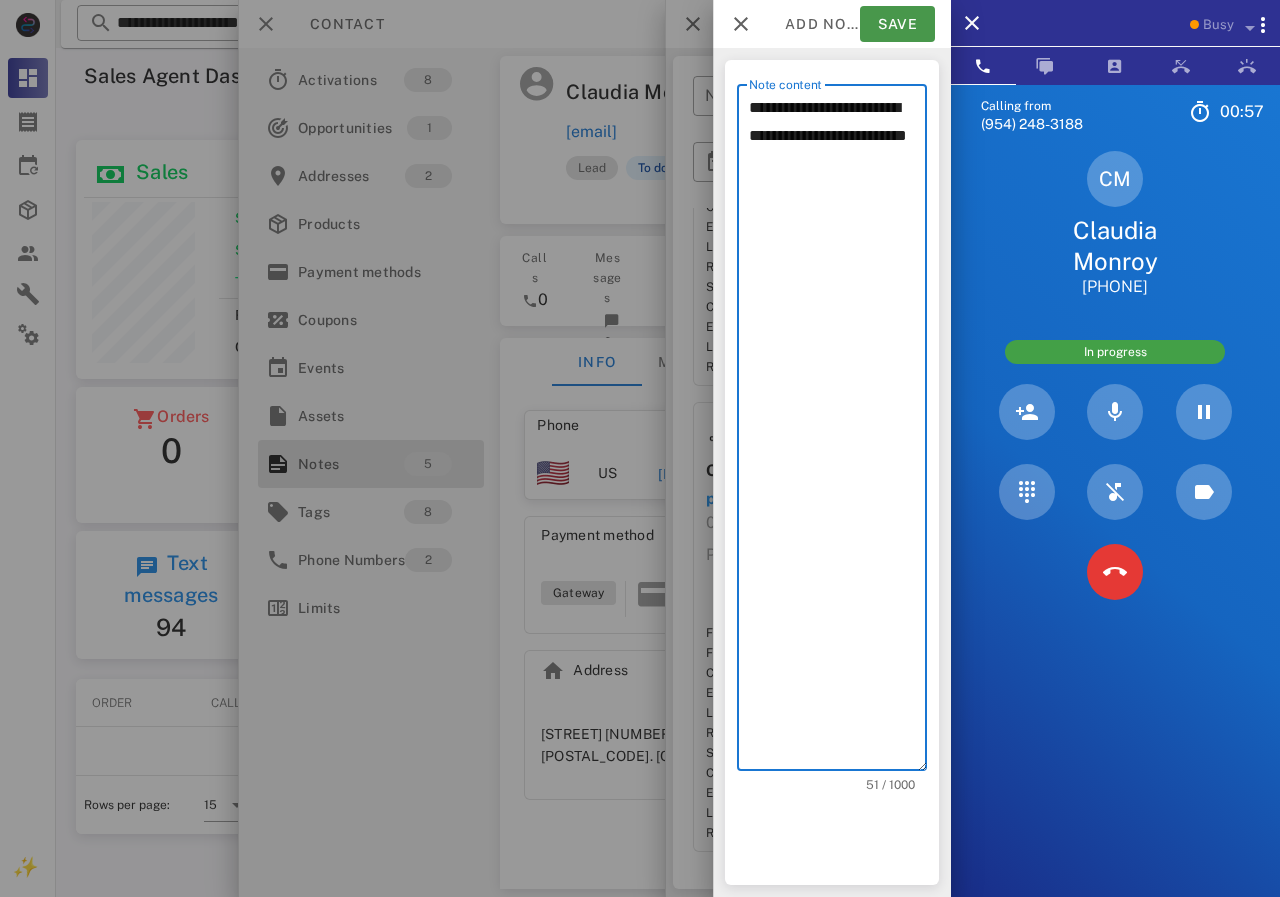 type on "**********" 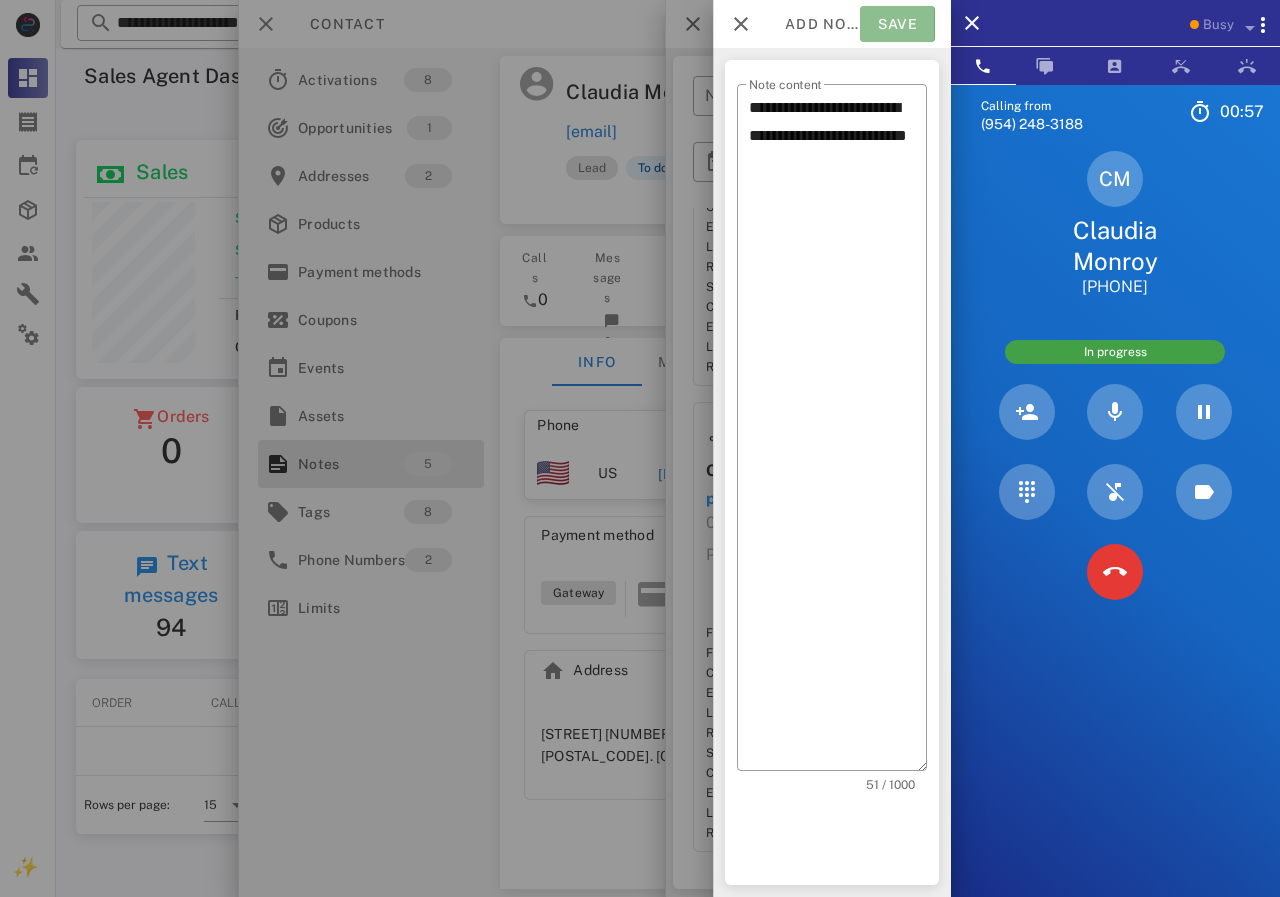drag, startPoint x: 894, startPoint y: 24, endPoint x: 811, endPoint y: 4, distance: 85.37564 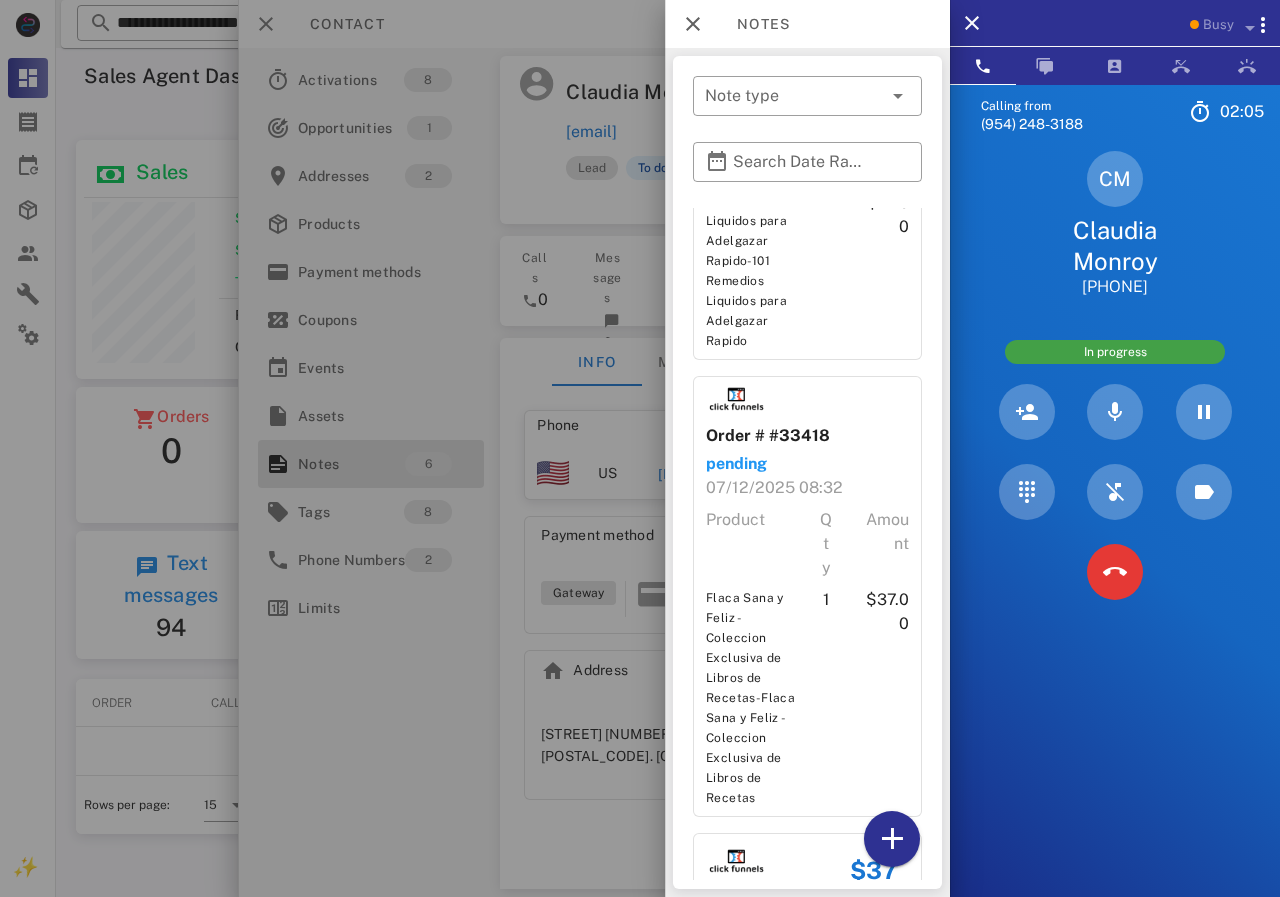scroll, scrollTop: 777, scrollLeft: 0, axis: vertical 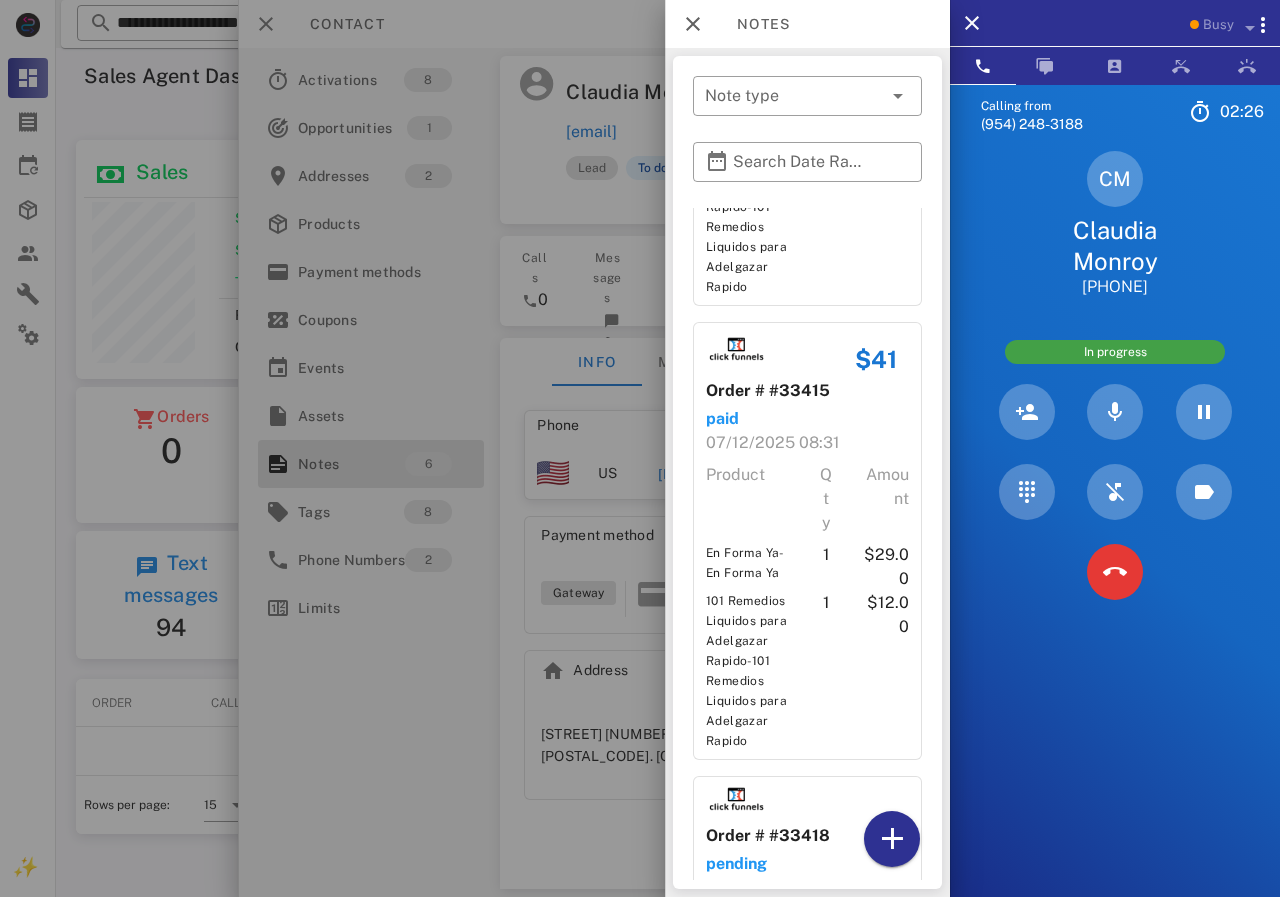 click at bounding box center (640, 448) 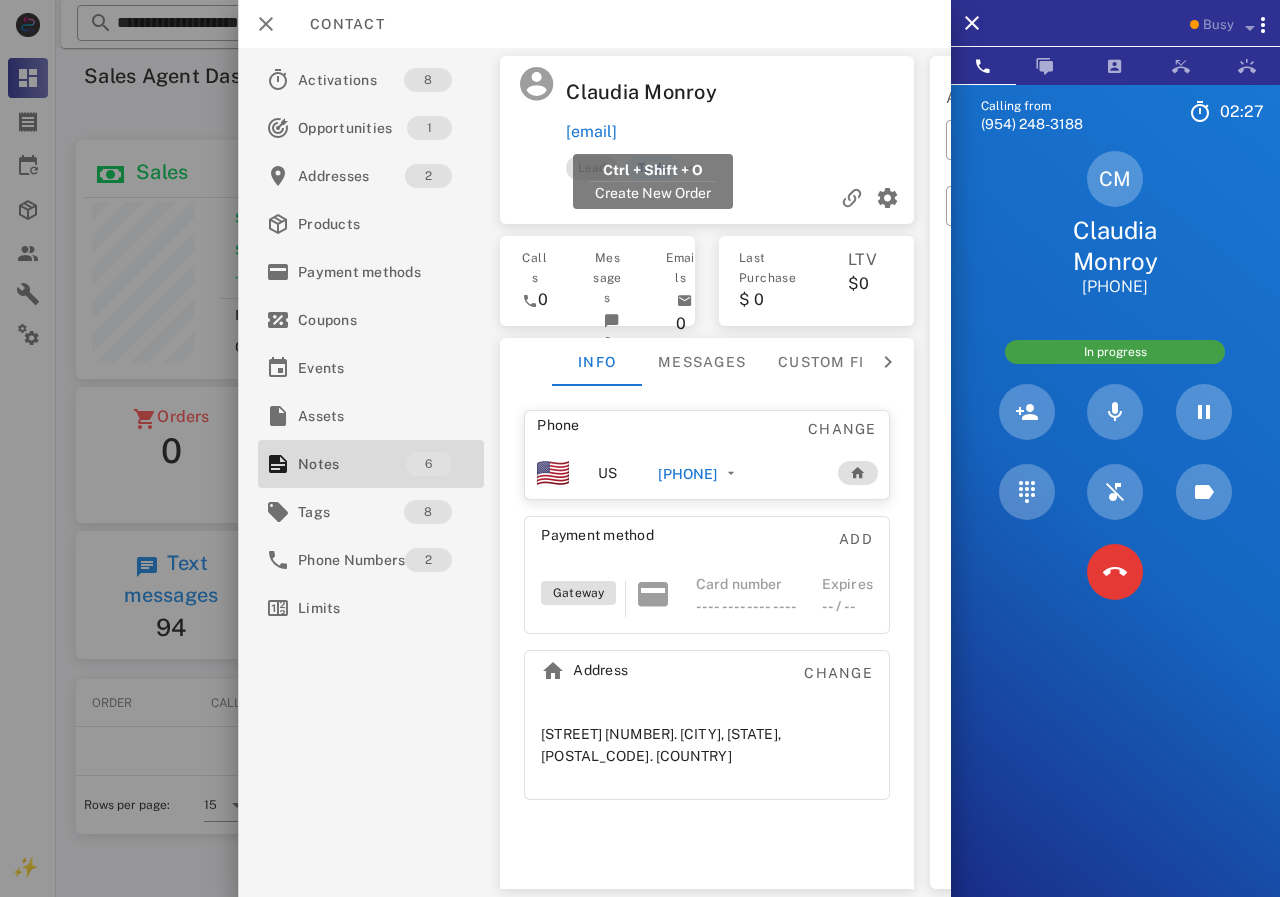 drag, startPoint x: 723, startPoint y: 131, endPoint x: 568, endPoint y: 137, distance: 155.11609 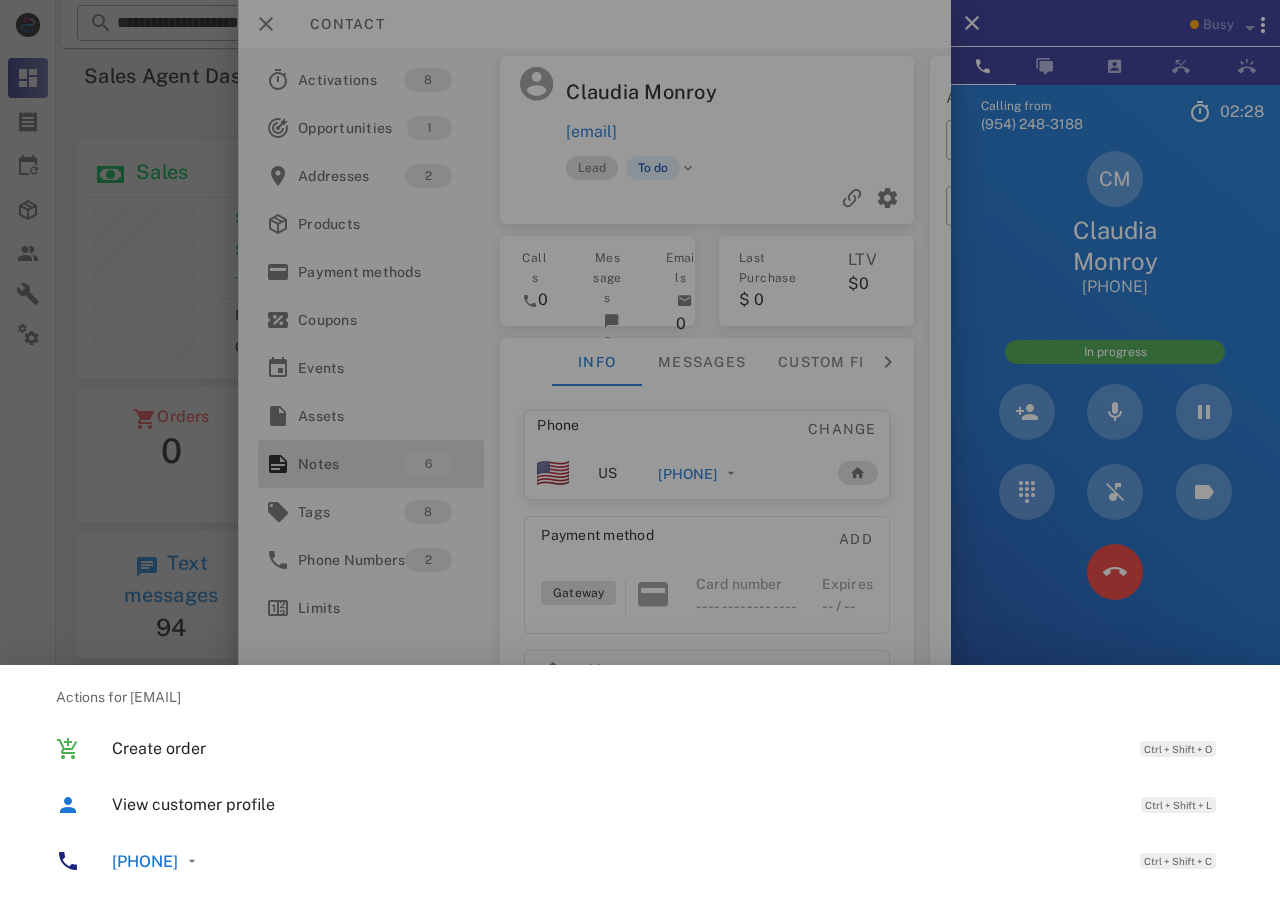 click at bounding box center (640, 448) 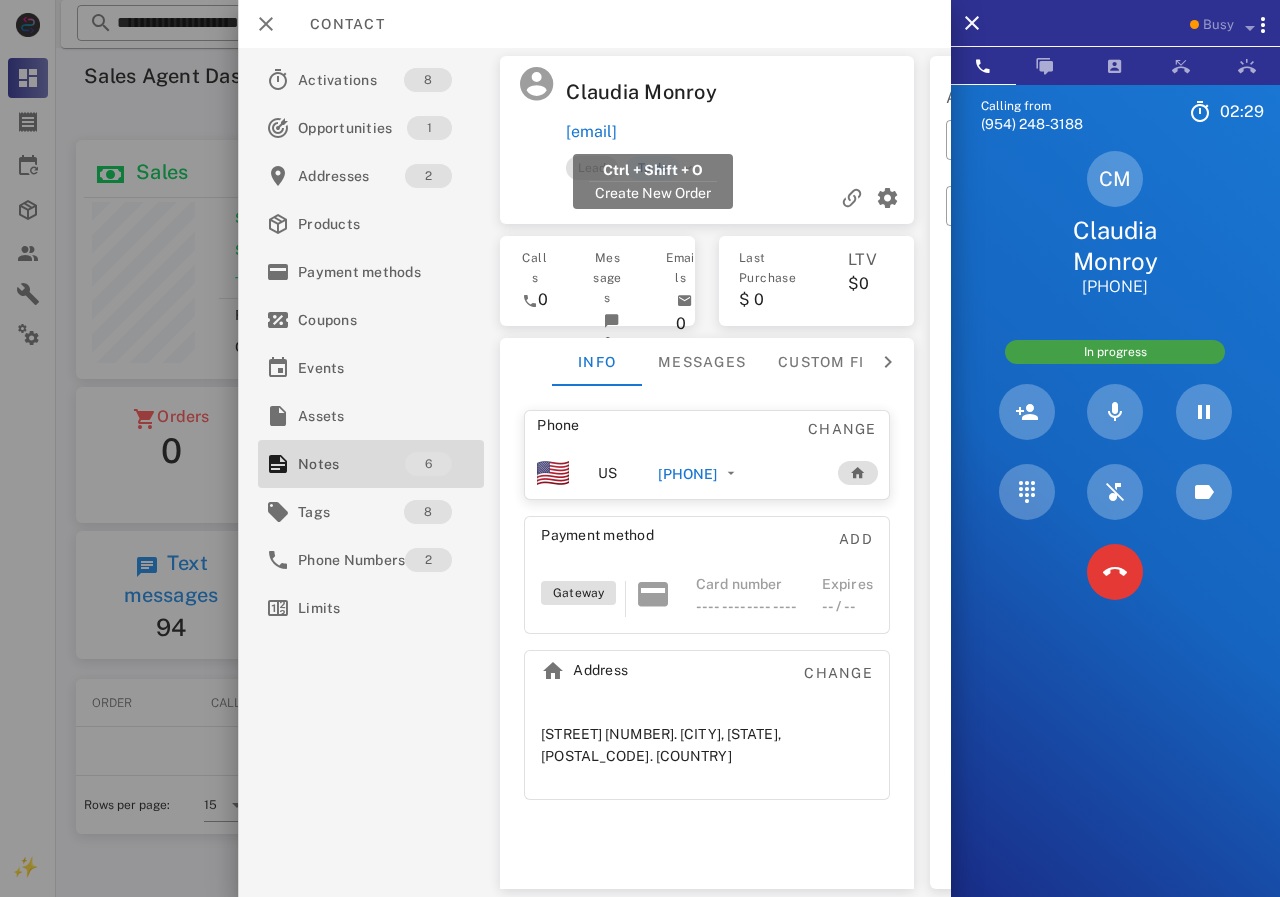 drag, startPoint x: 778, startPoint y: 125, endPoint x: 569, endPoint y: 126, distance: 209.0024 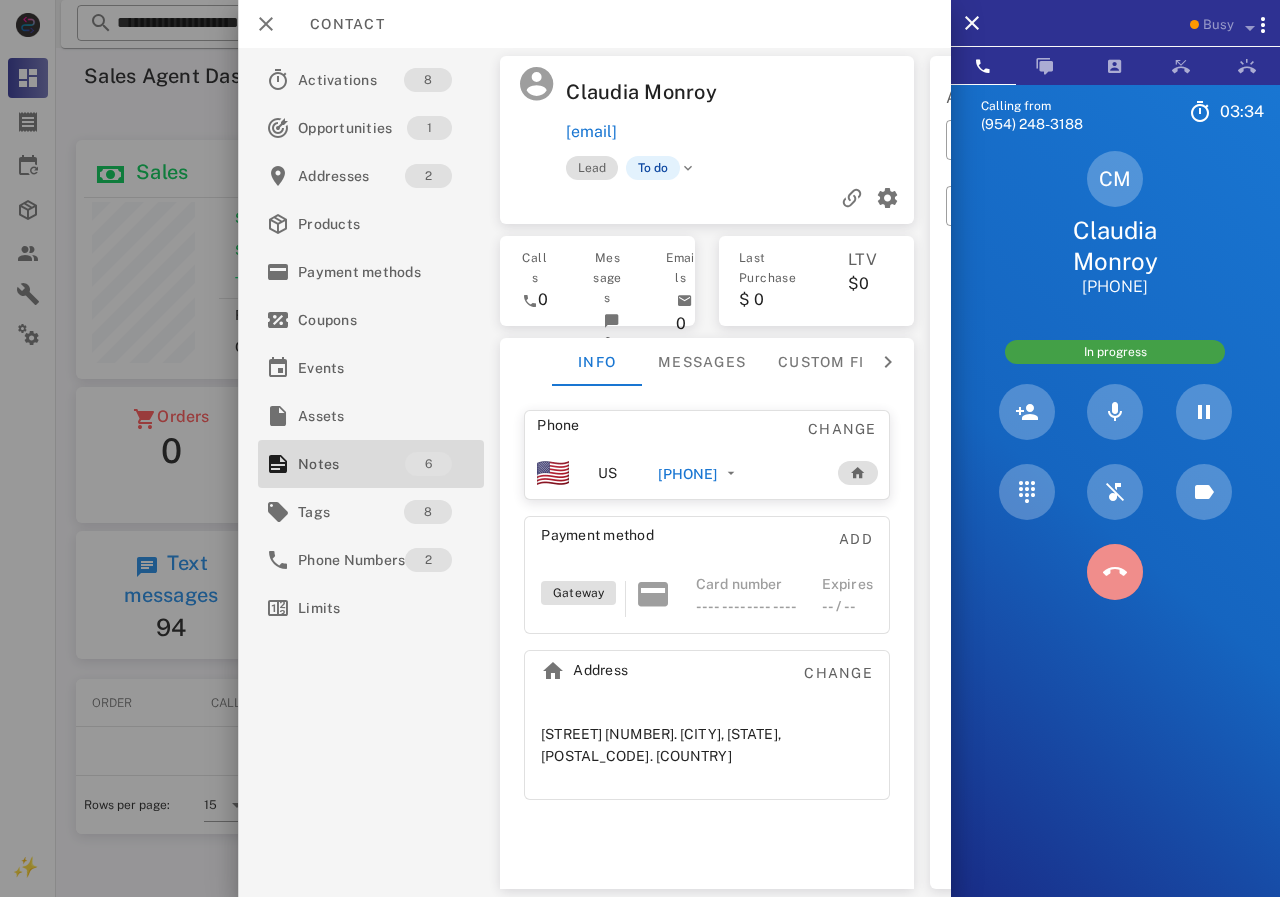 click at bounding box center (1115, 572) 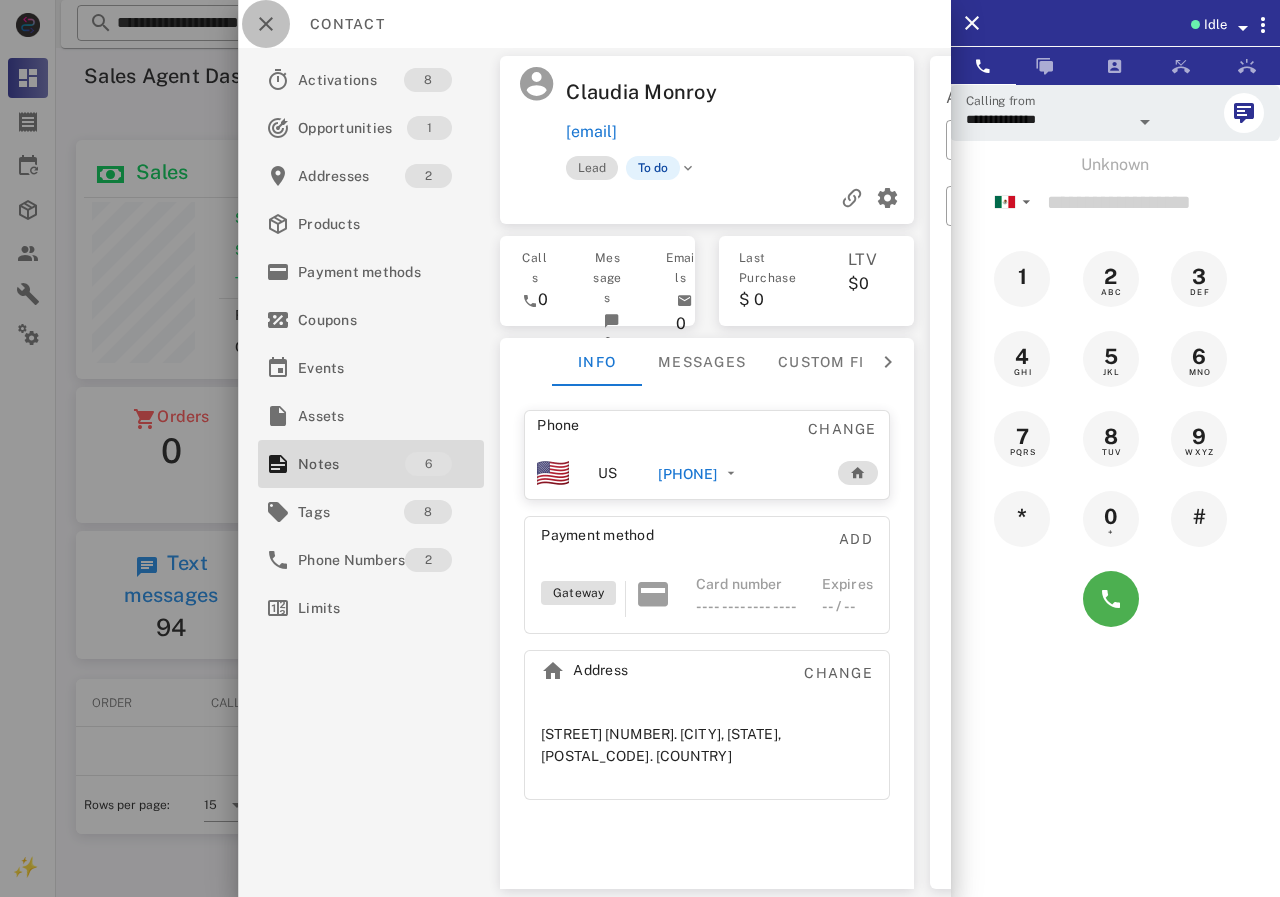 drag, startPoint x: 272, startPoint y: 23, endPoint x: 272, endPoint y: 4, distance: 19 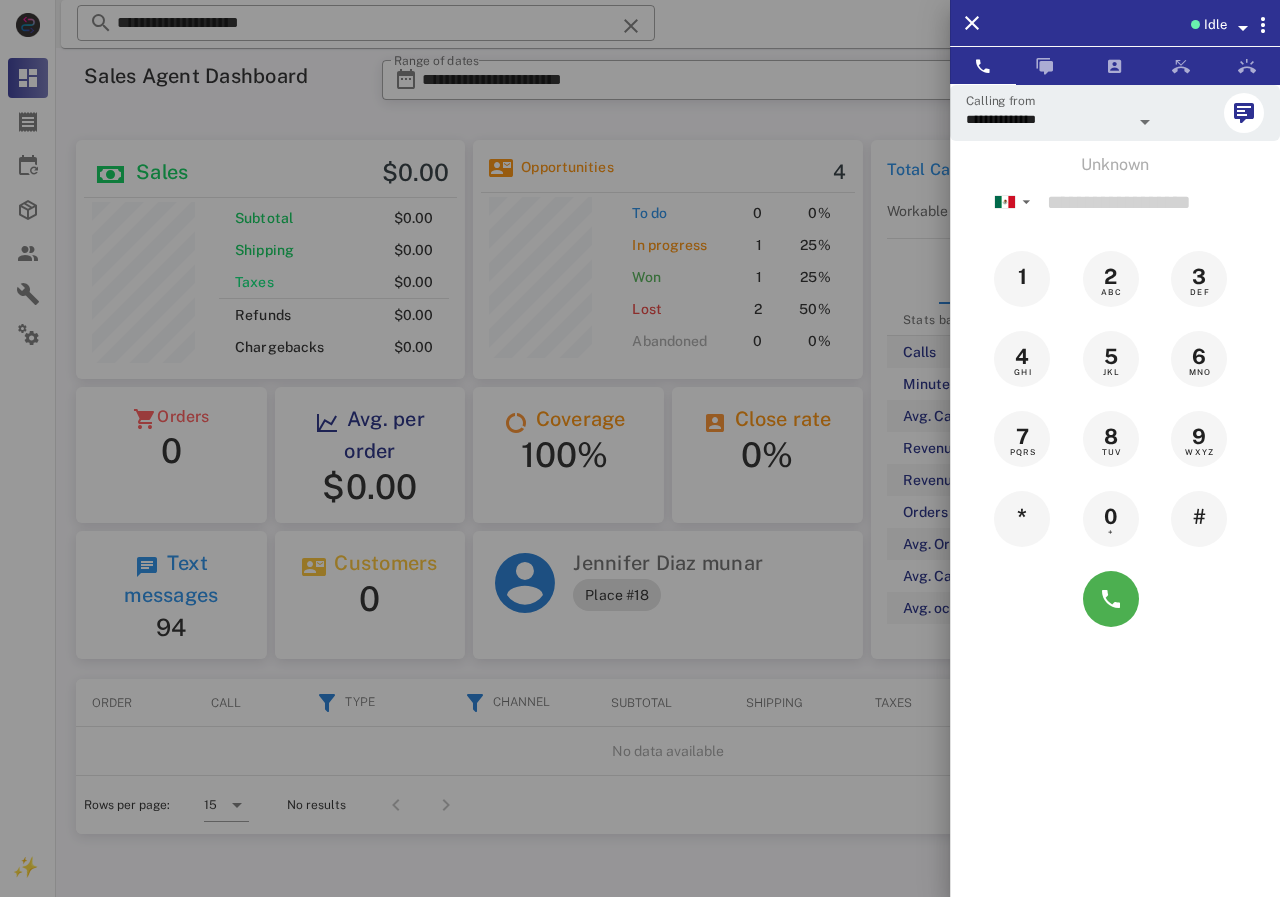 click at bounding box center (640, 448) 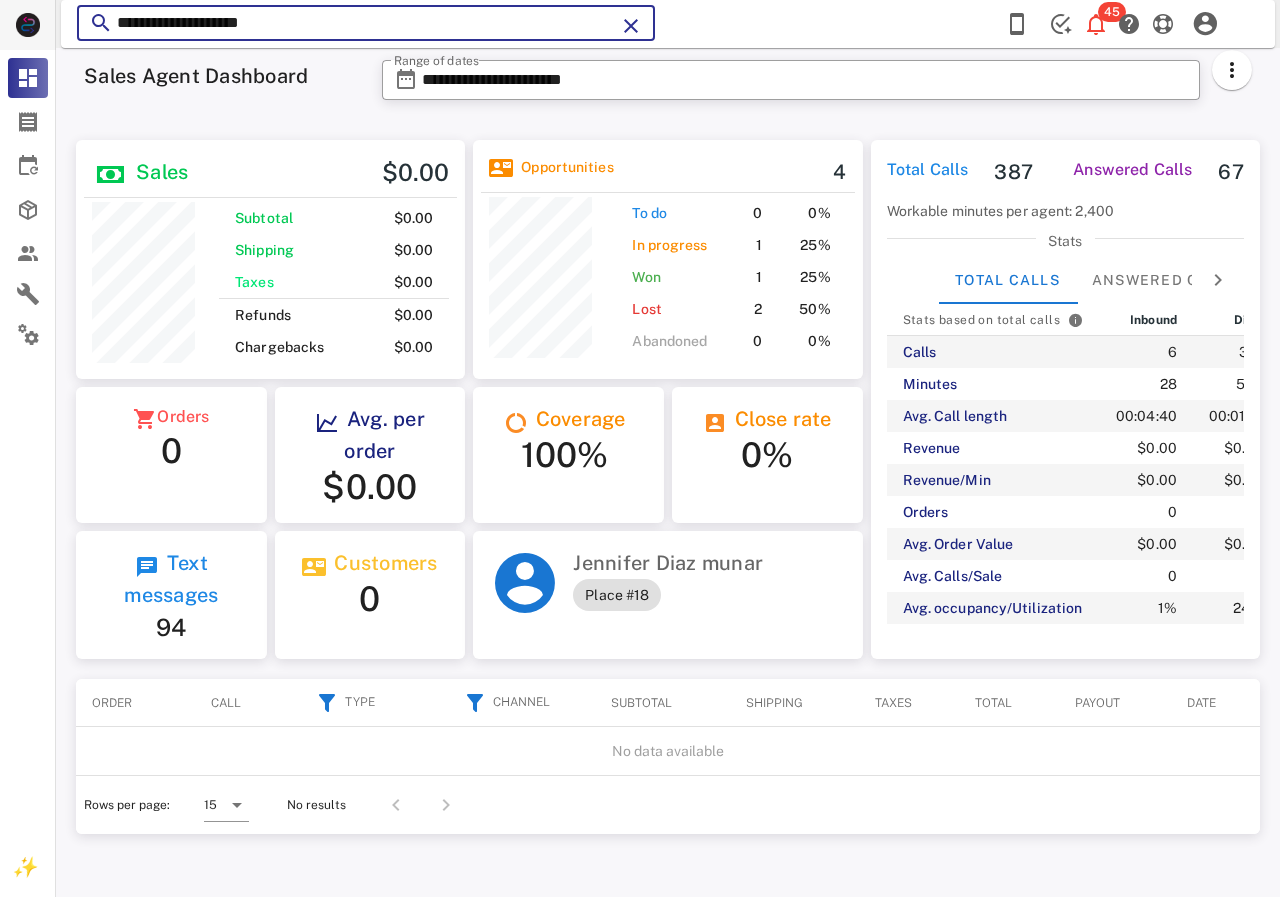 drag, startPoint x: 324, startPoint y: 33, endPoint x: 42, endPoint y: 33, distance: 282 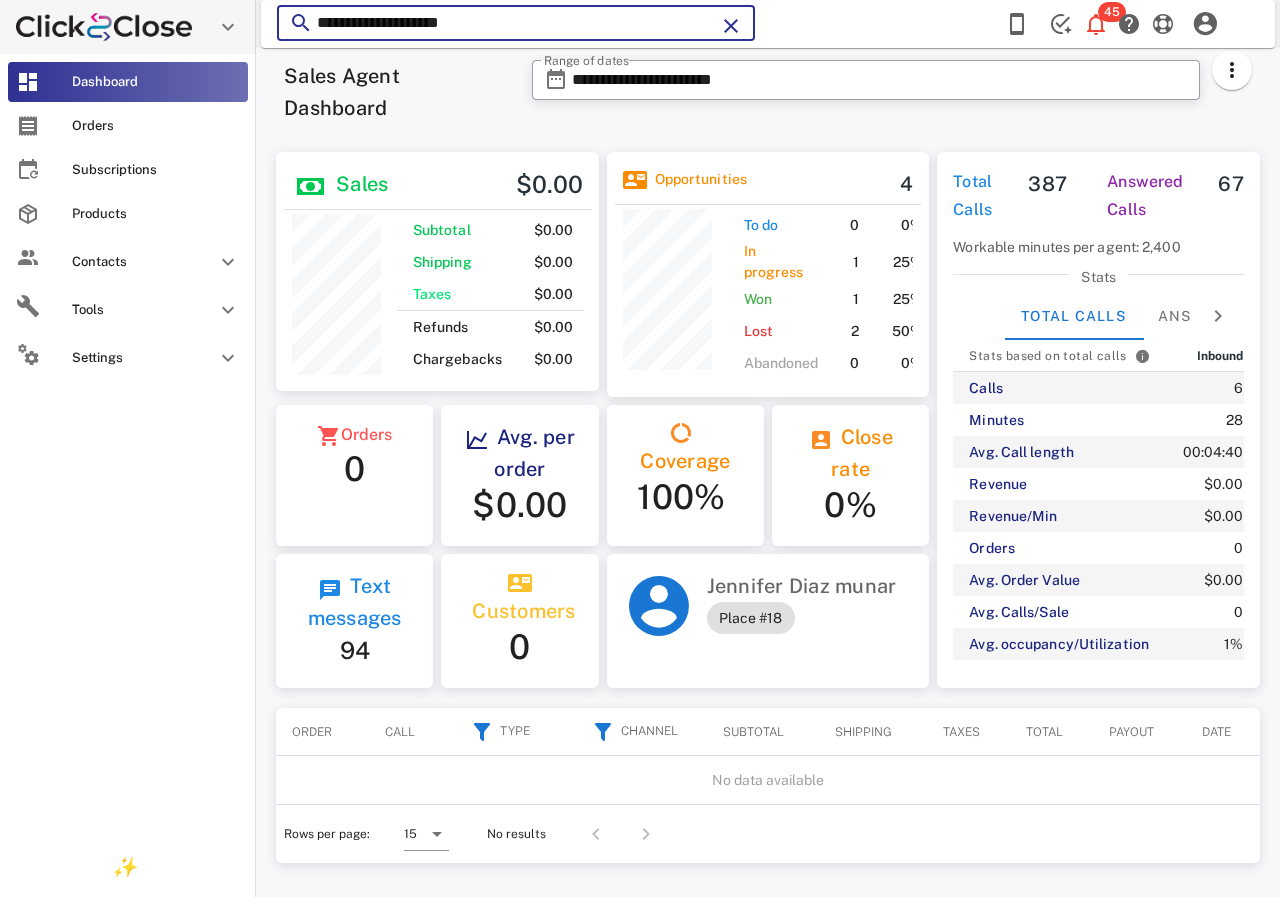 scroll, scrollTop: 255, scrollLeft: 318, axis: both 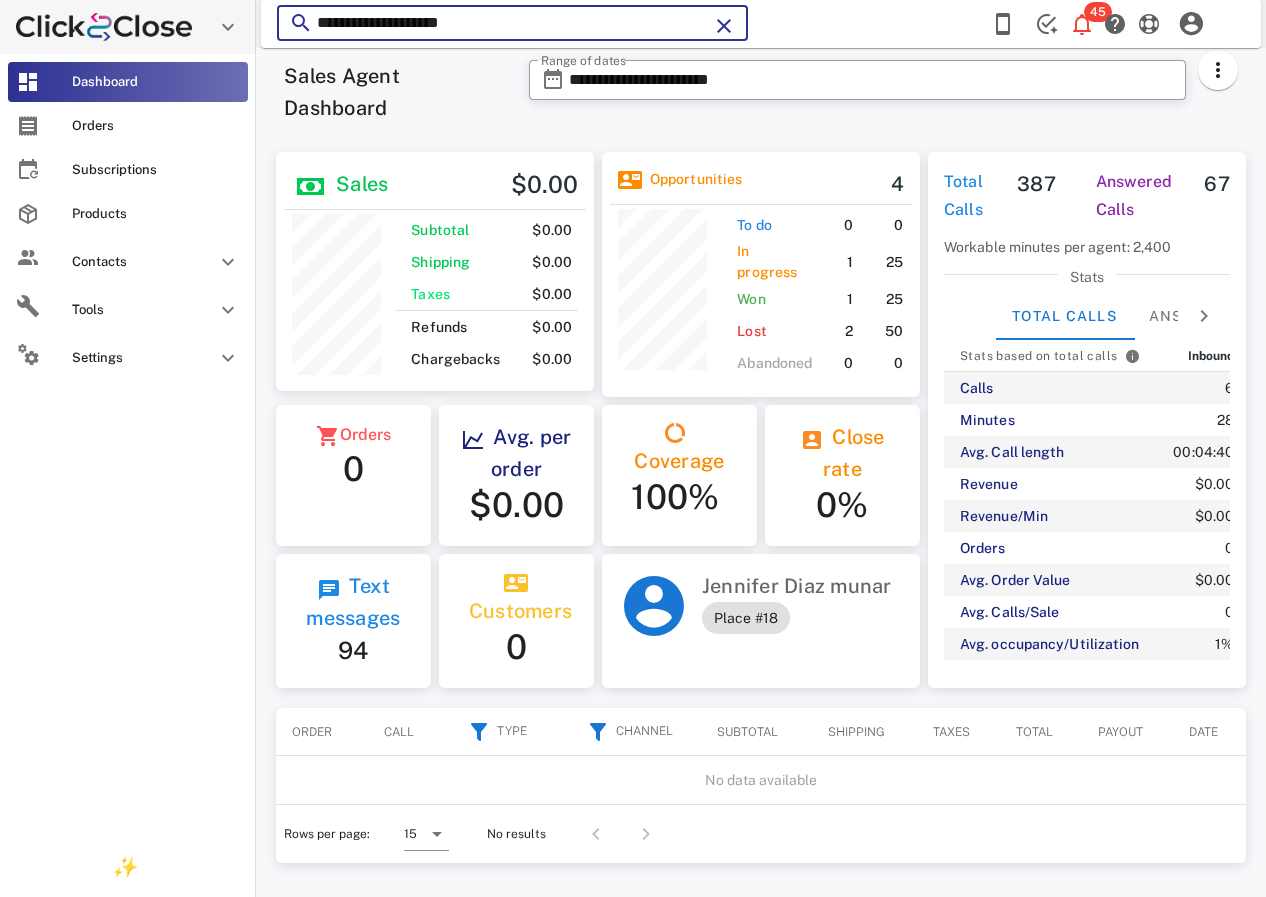 paste on "***" 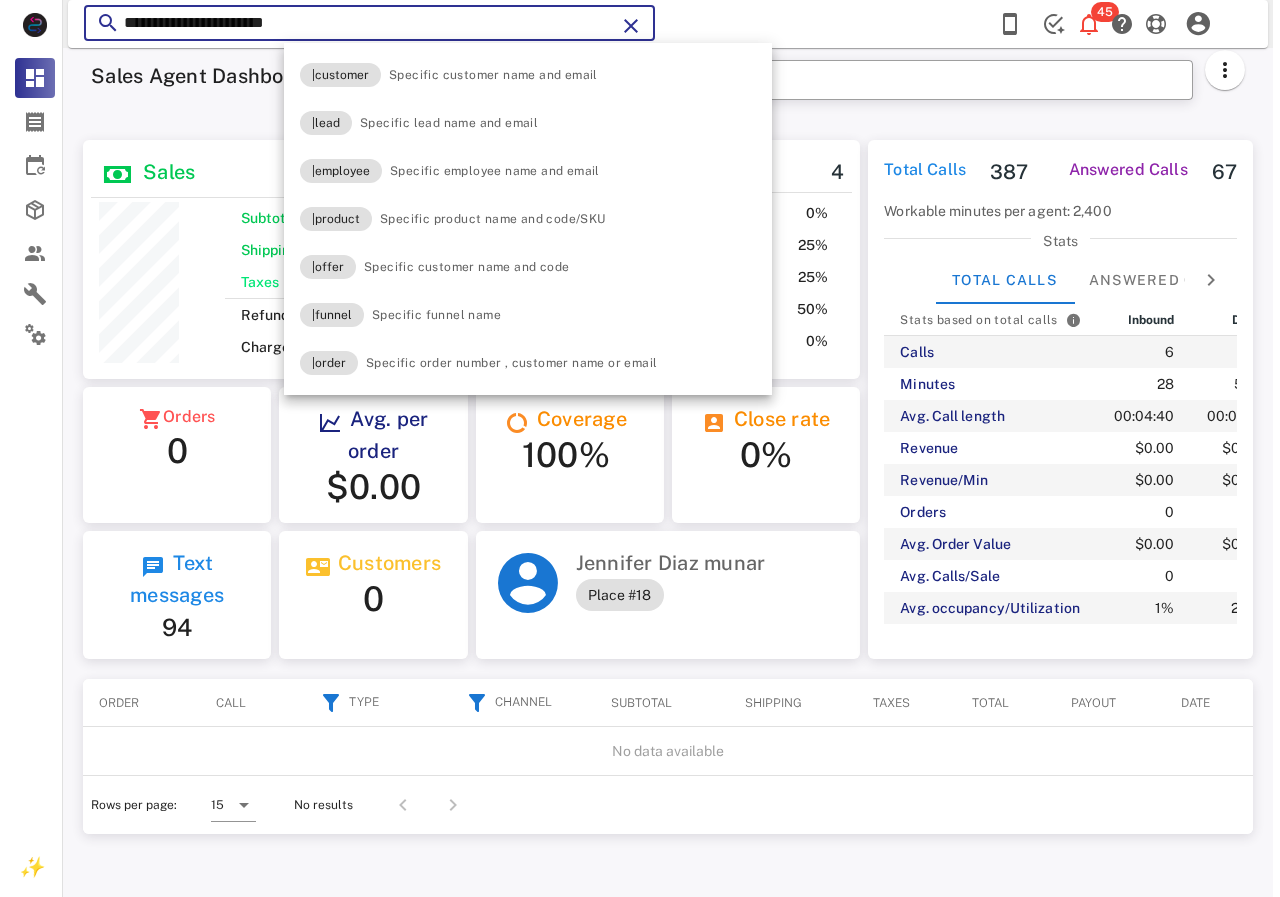 scroll, scrollTop: 999761, scrollLeft: 999611, axis: both 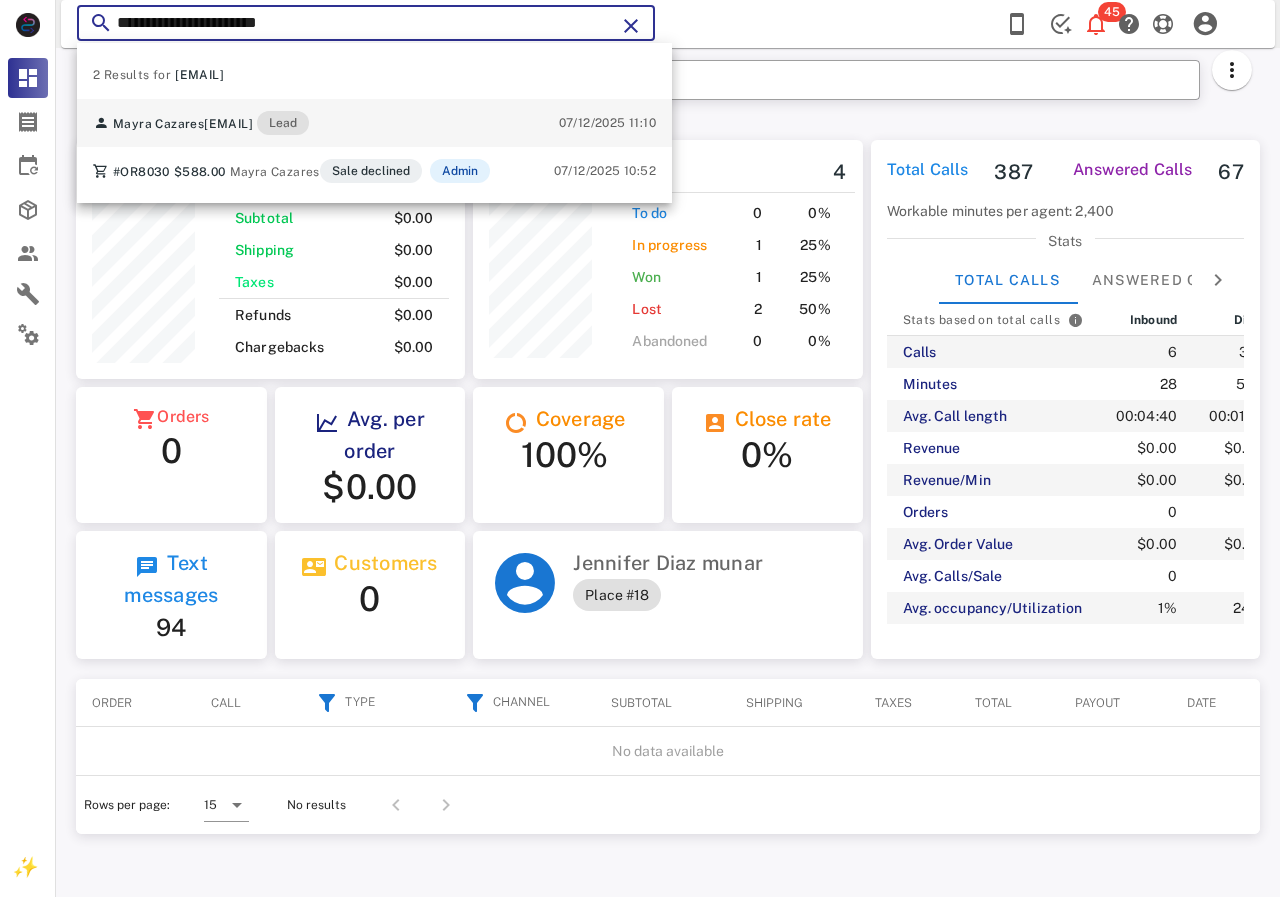 type on "**********" 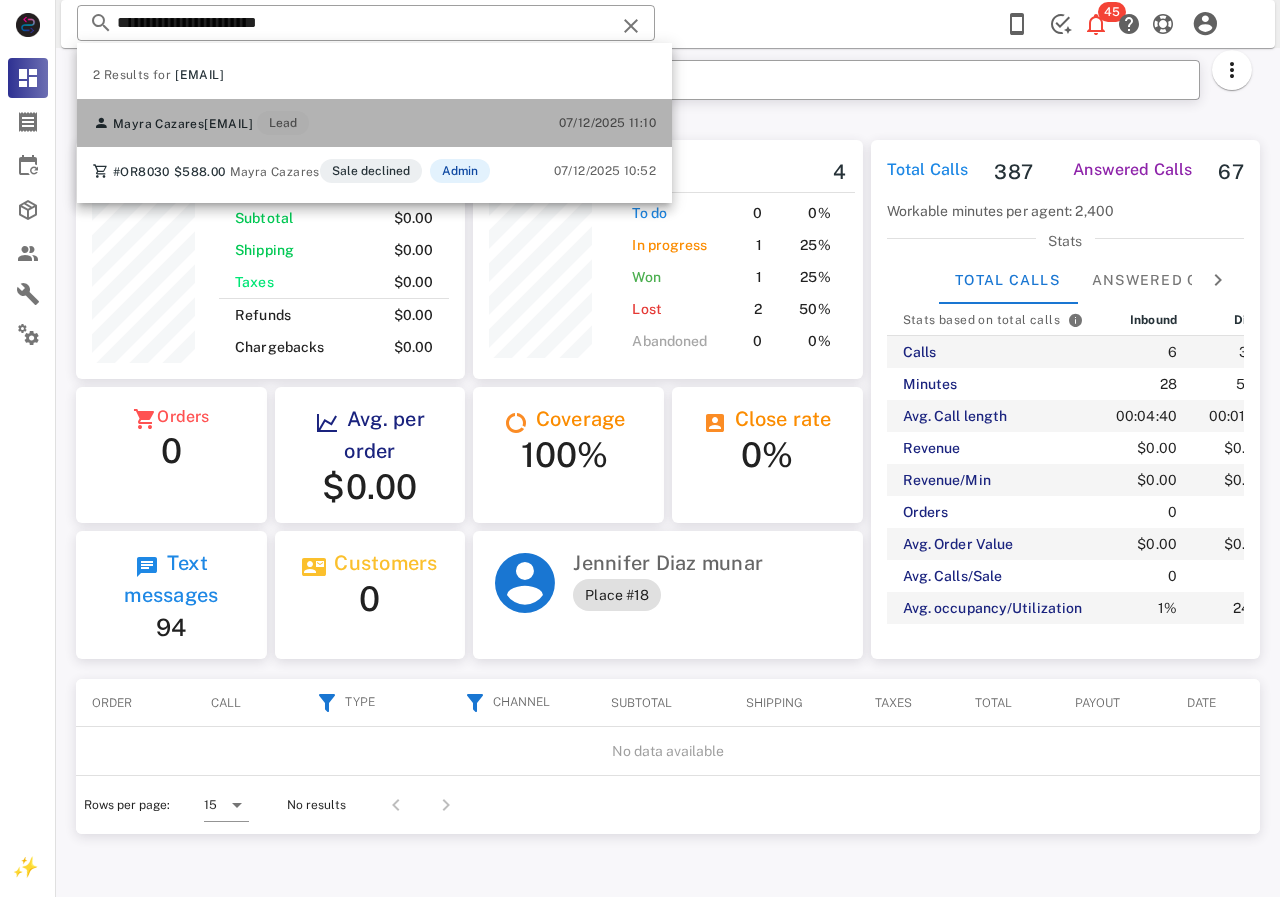 click on "[EMAIL]" at bounding box center [228, 124] 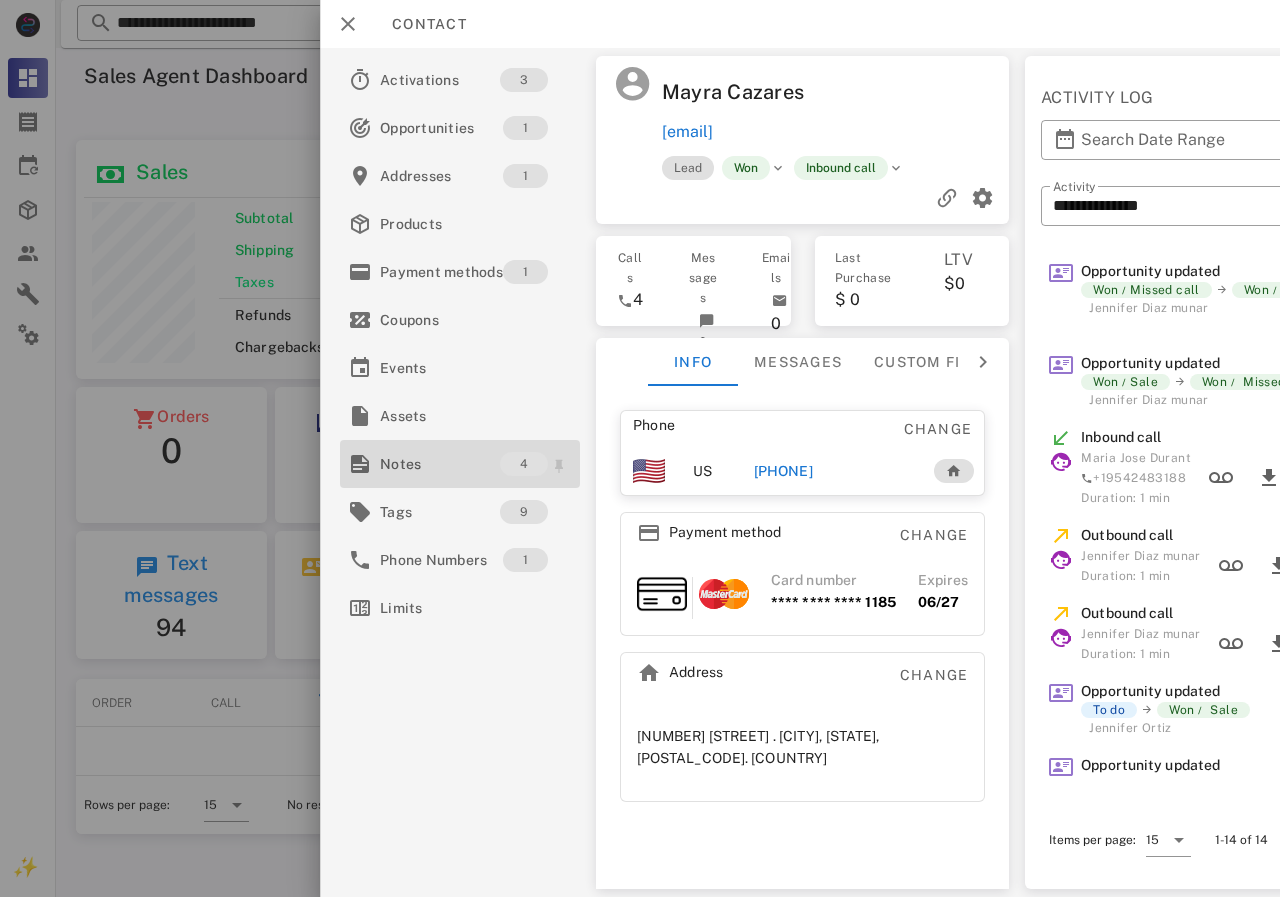 click on "Notes" at bounding box center (440, 464) 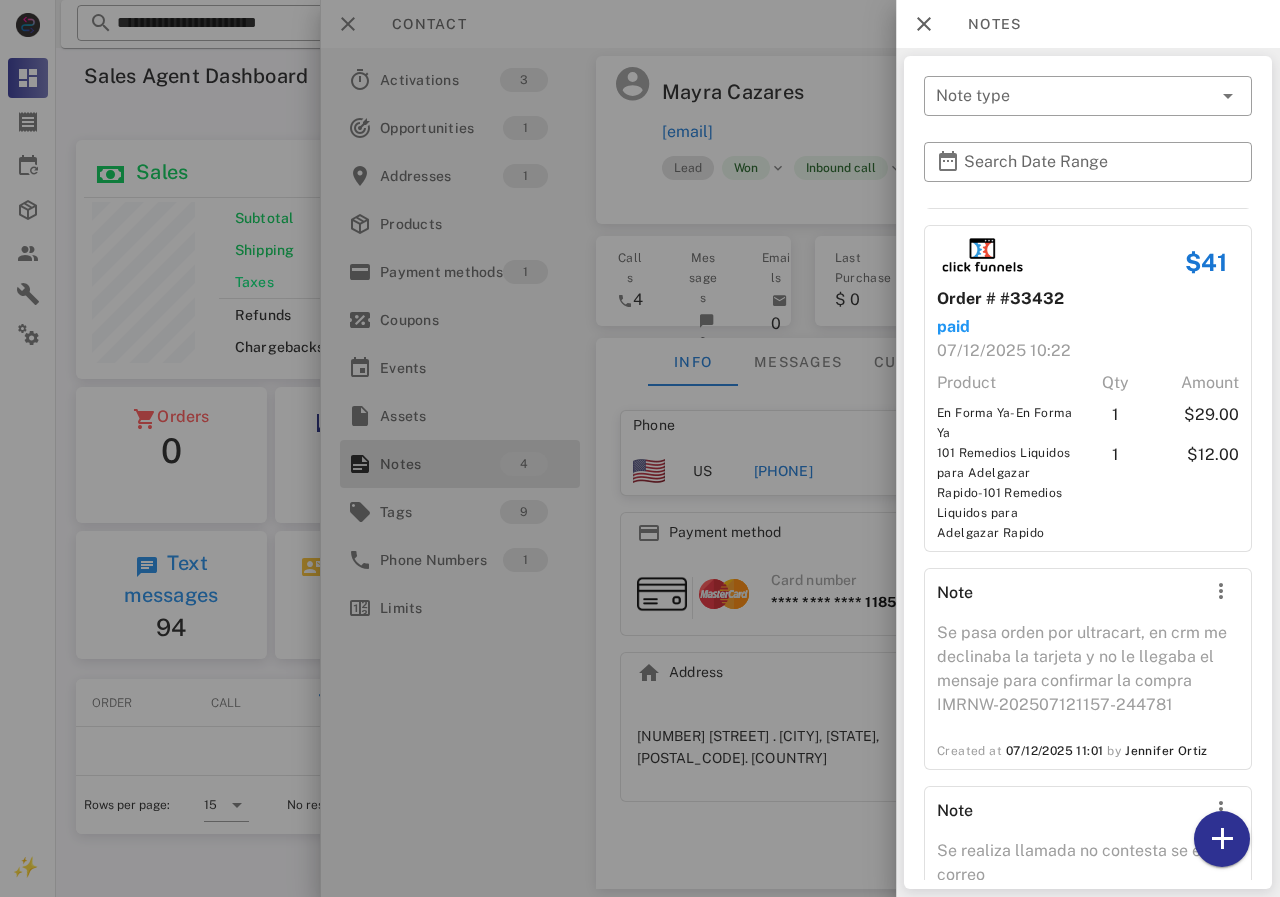 scroll, scrollTop: 470, scrollLeft: 0, axis: vertical 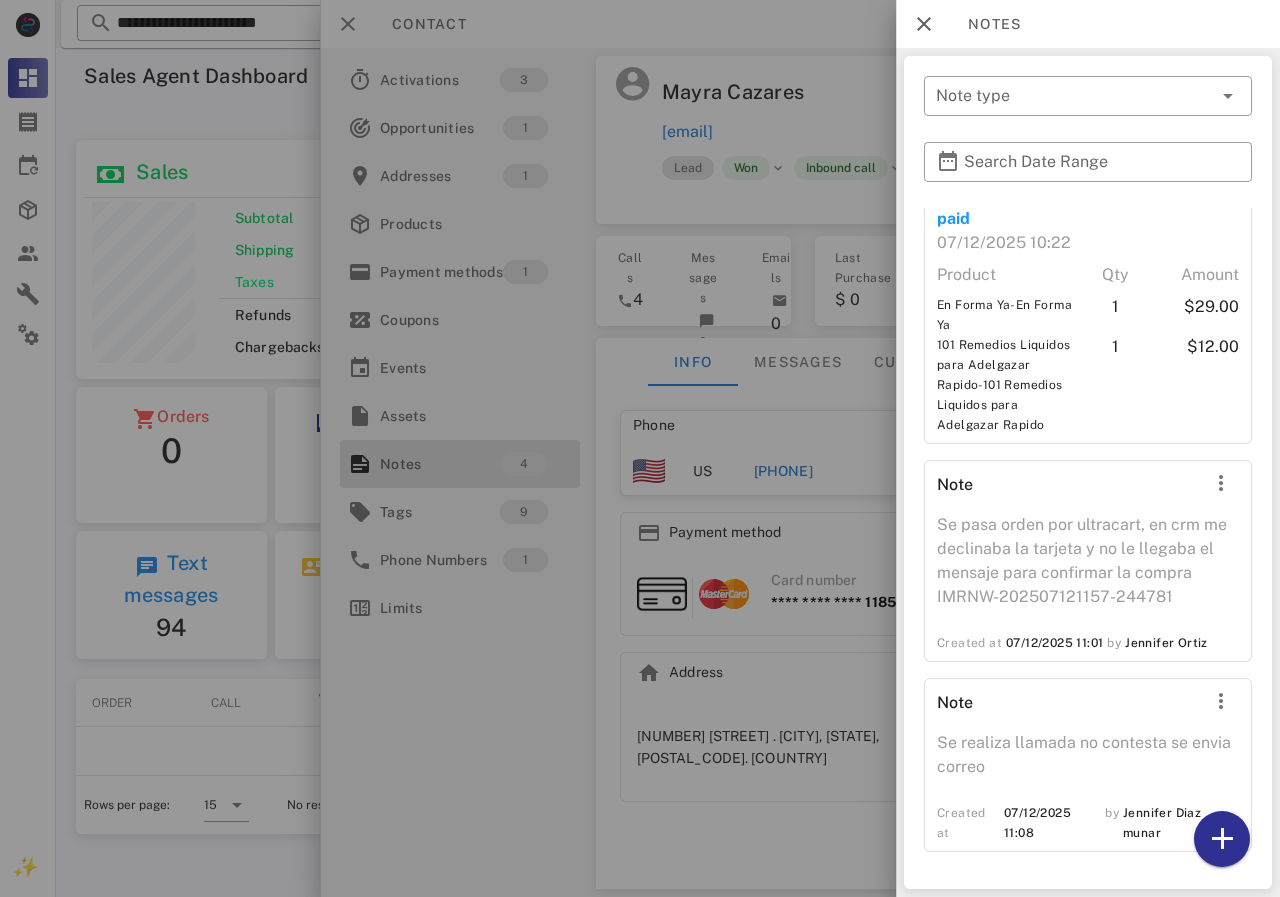 click at bounding box center (640, 448) 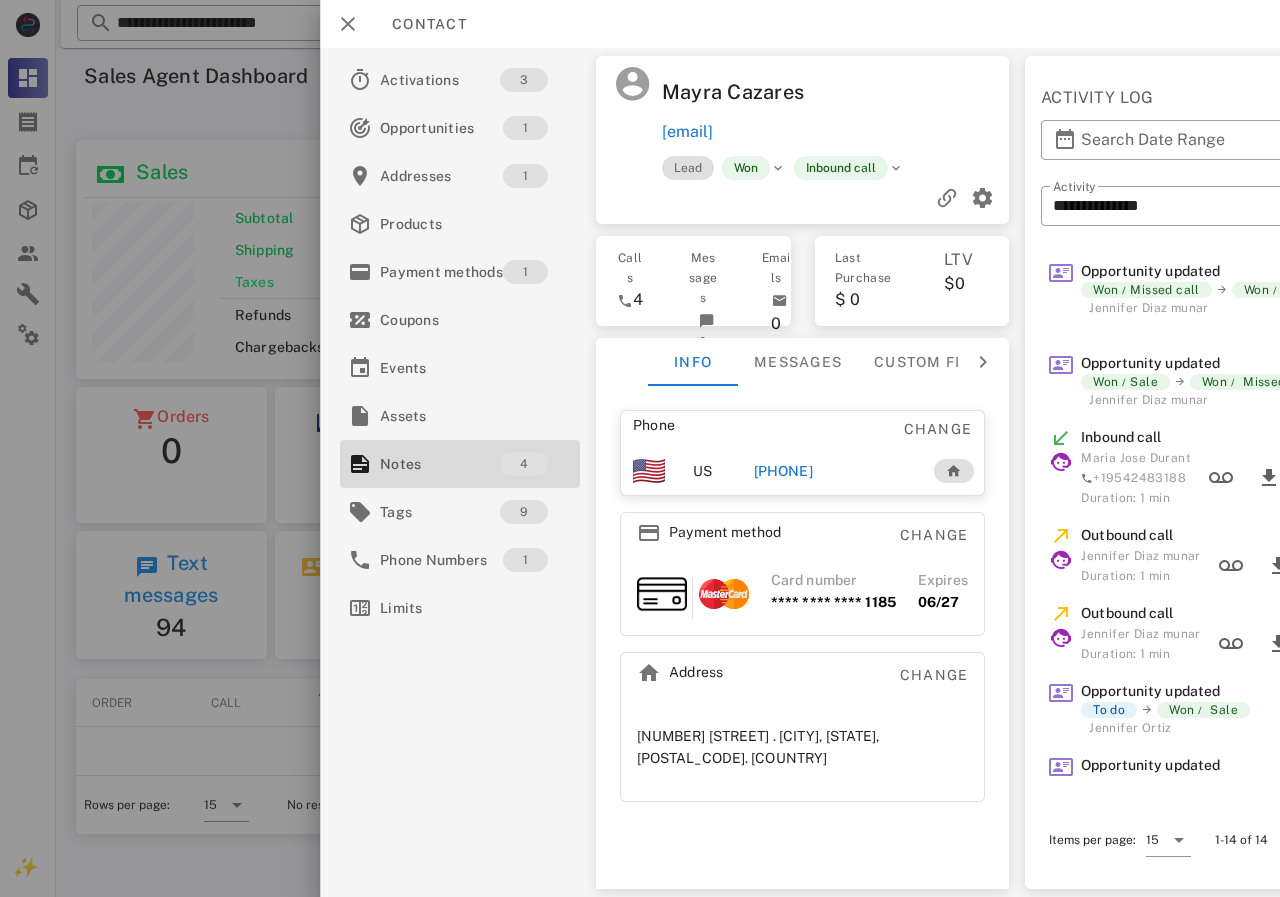 click on "[PHONE]" at bounding box center [783, 471] 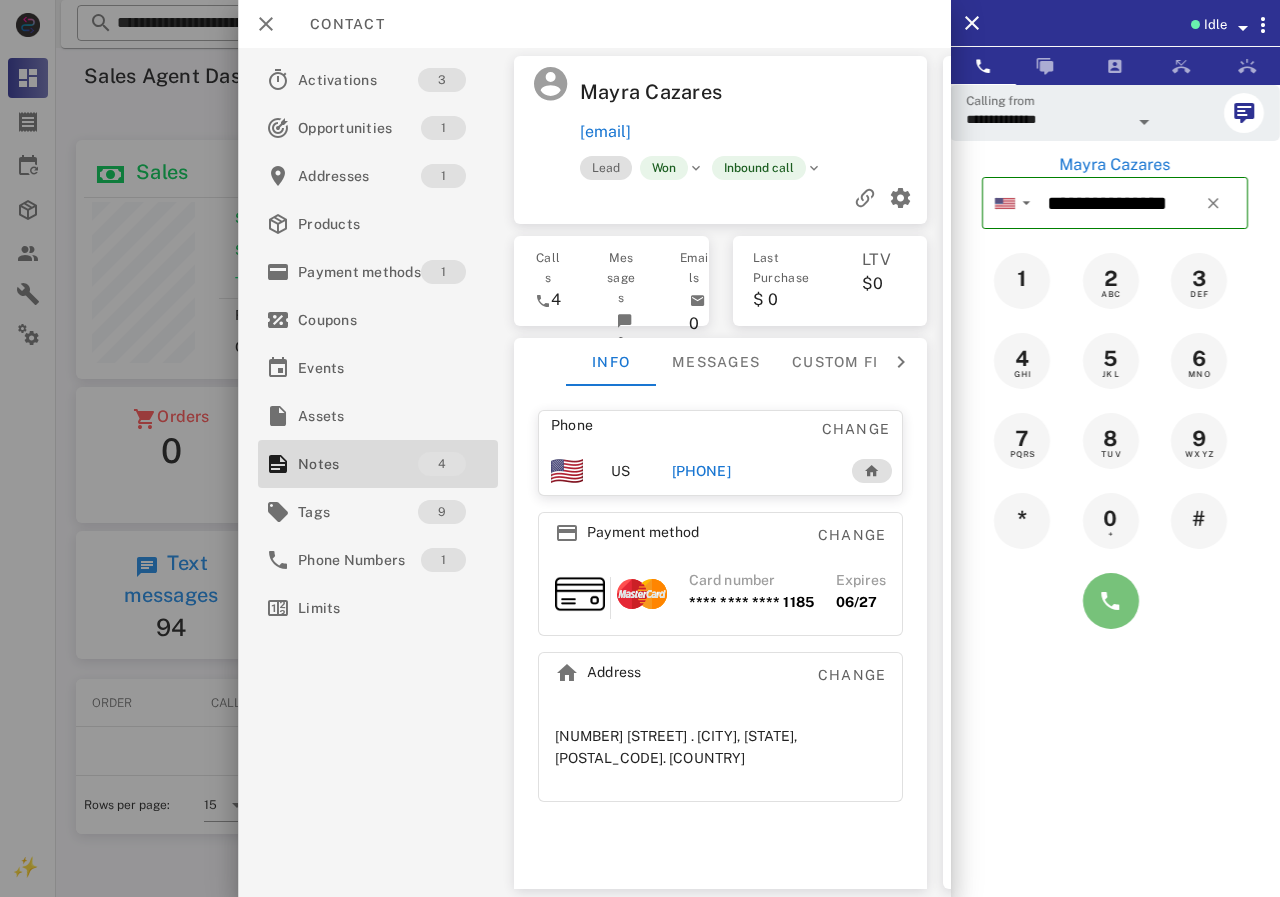 click at bounding box center [1111, 601] 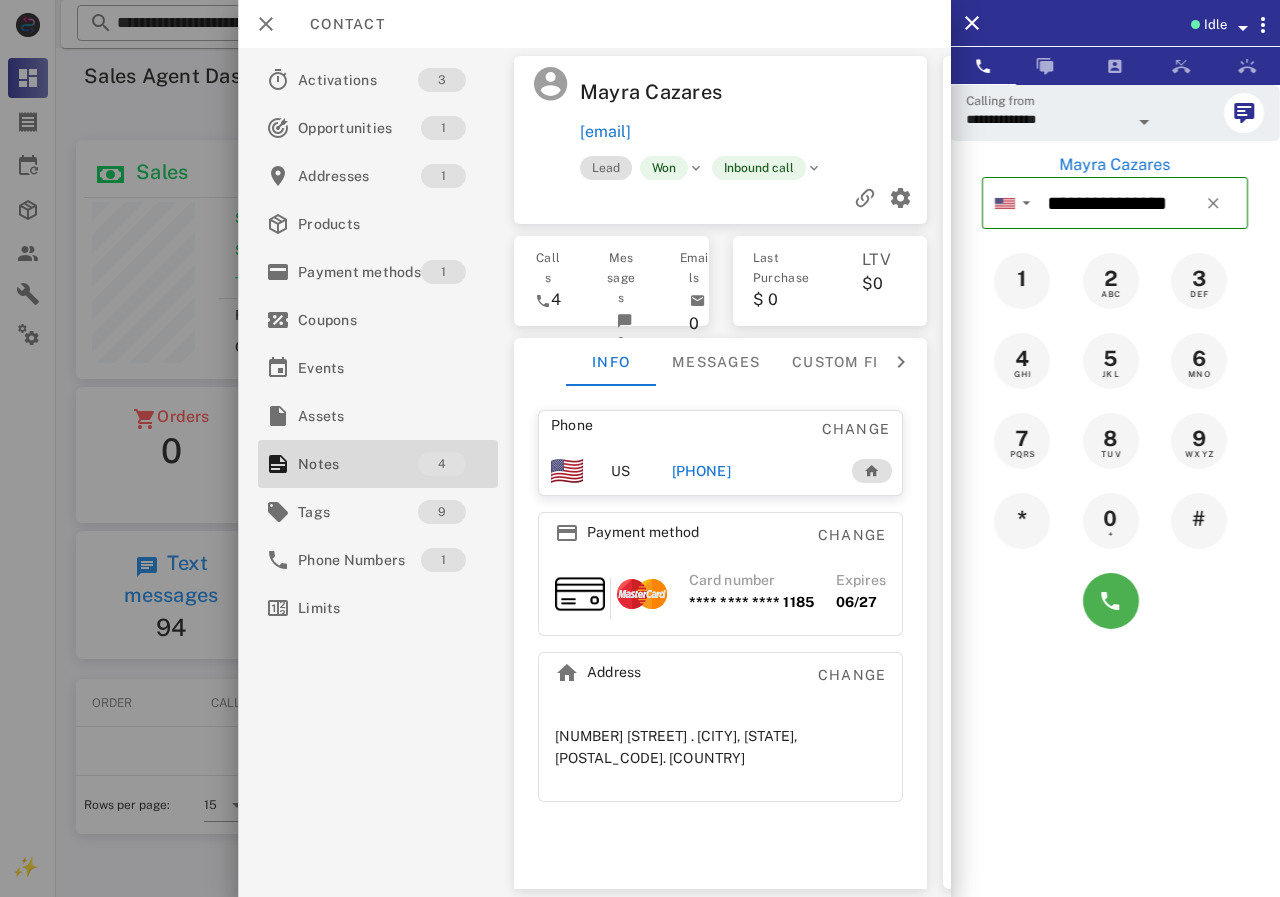 type 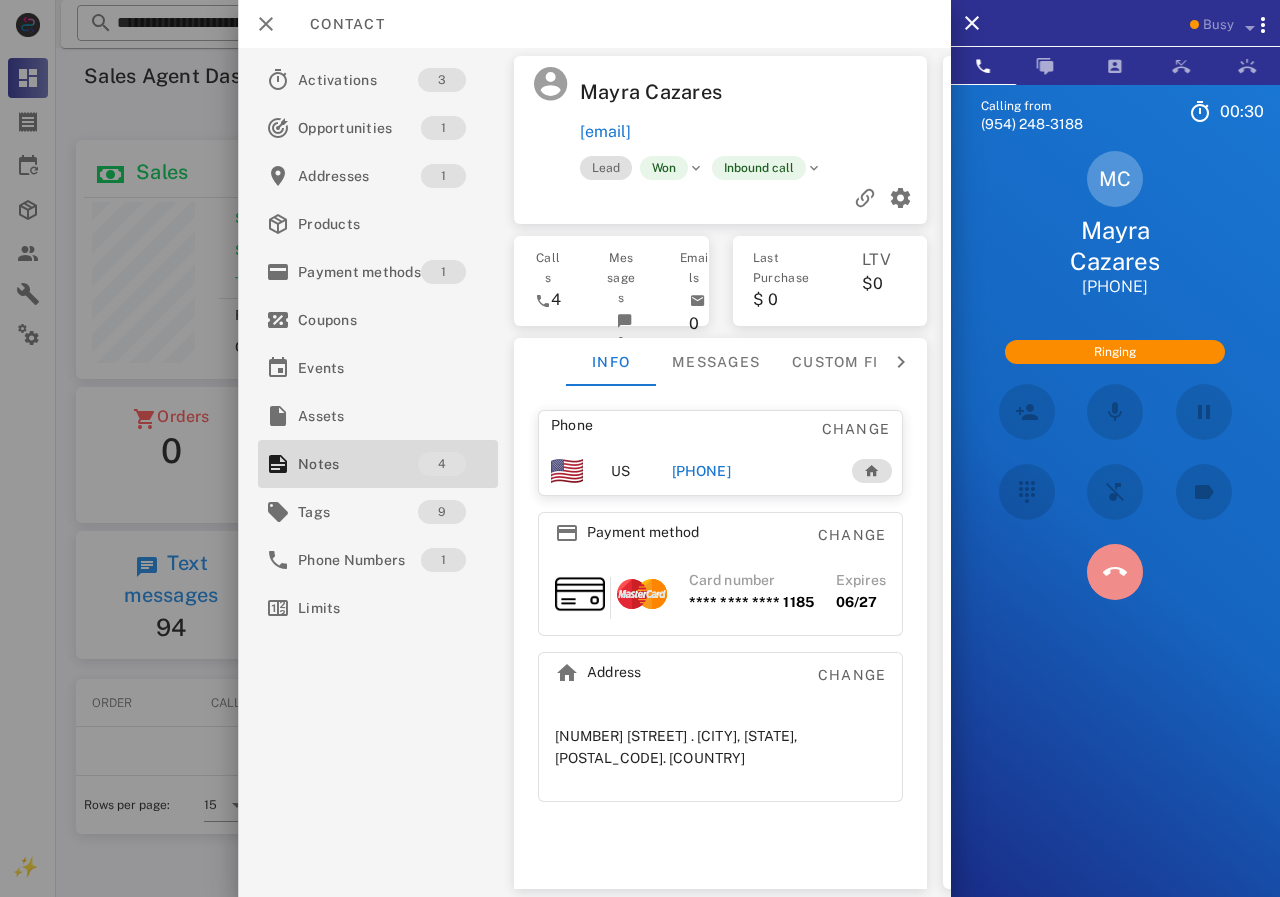 click at bounding box center (1115, 572) 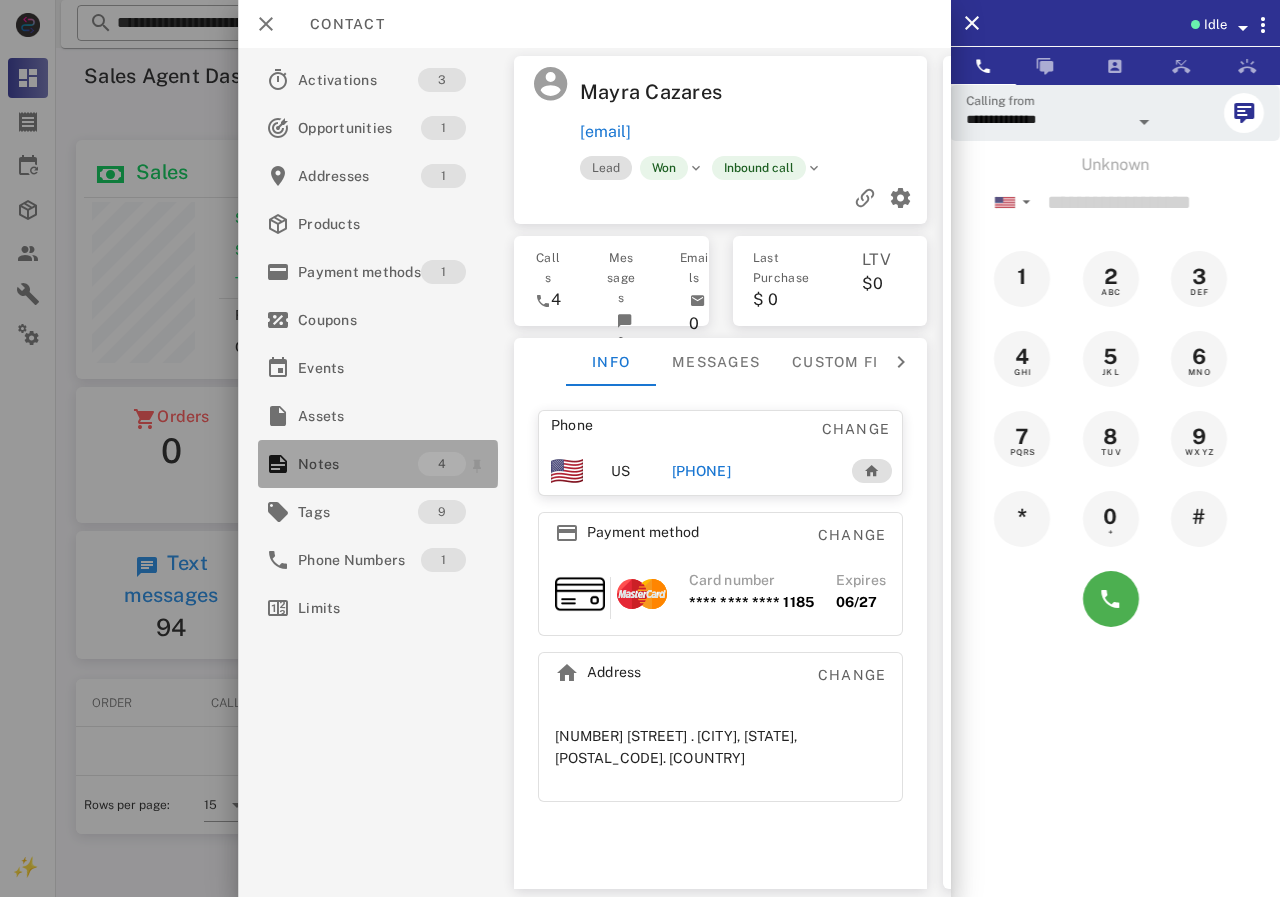 click on "Notes" at bounding box center (358, 464) 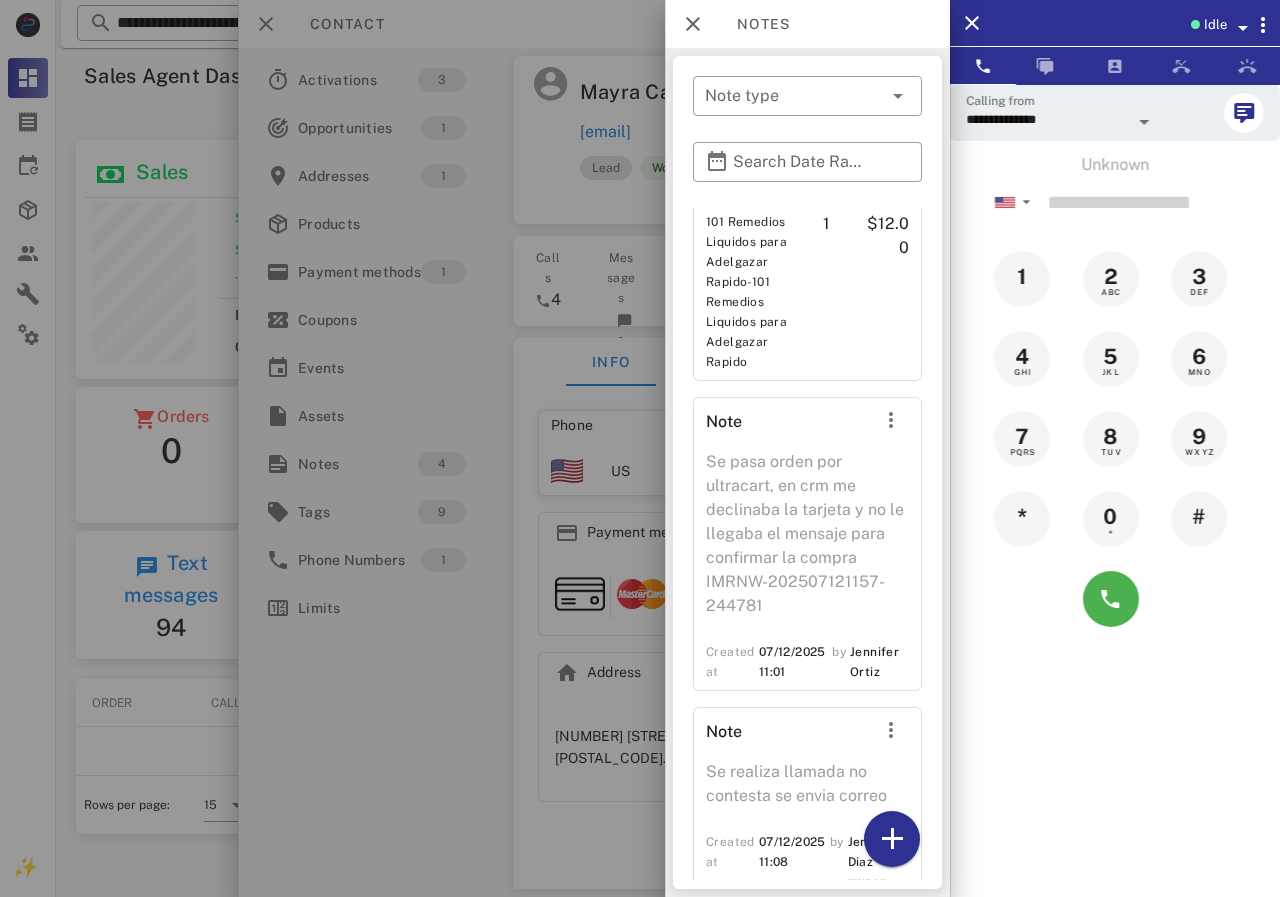 scroll, scrollTop: 758, scrollLeft: 0, axis: vertical 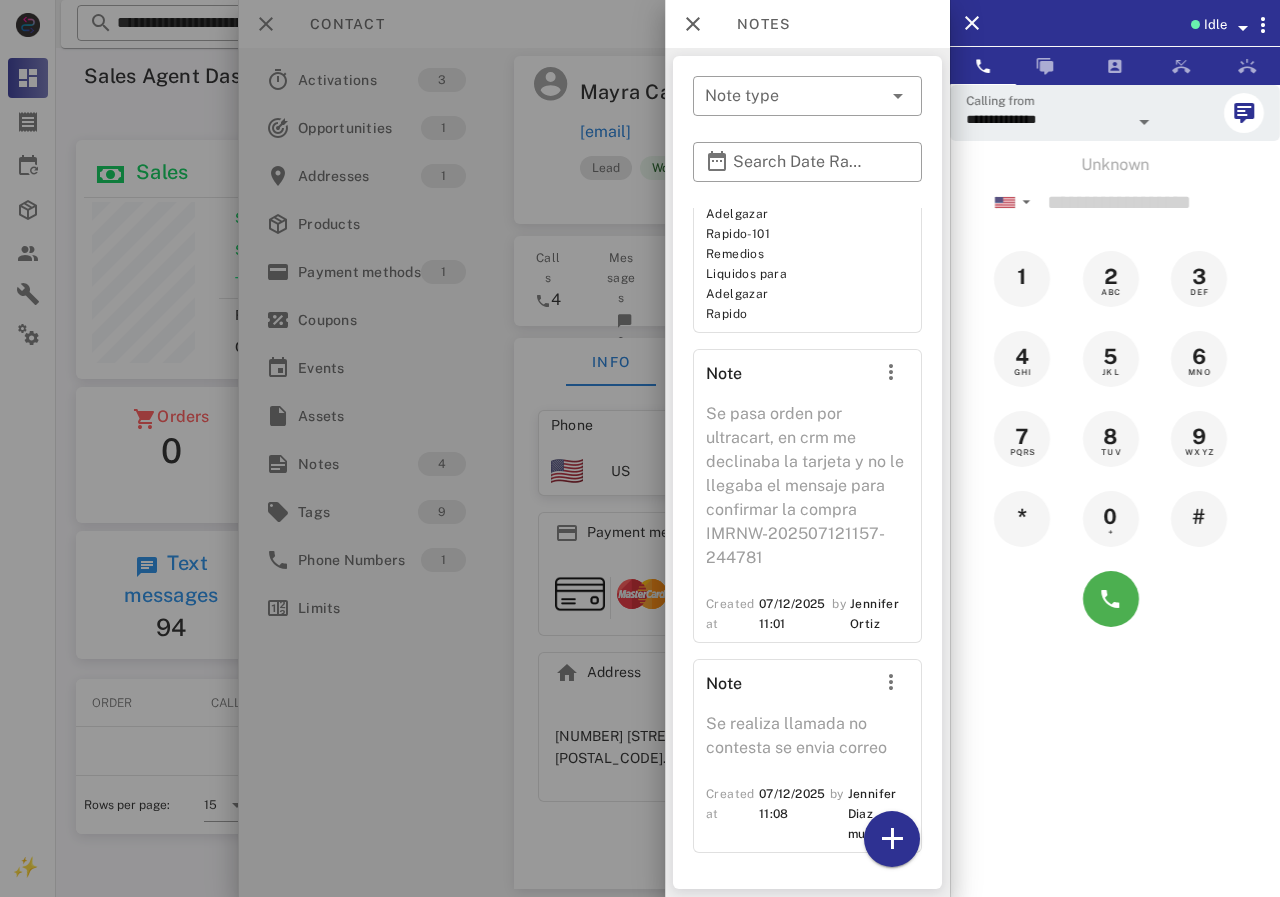 click at bounding box center [640, 448] 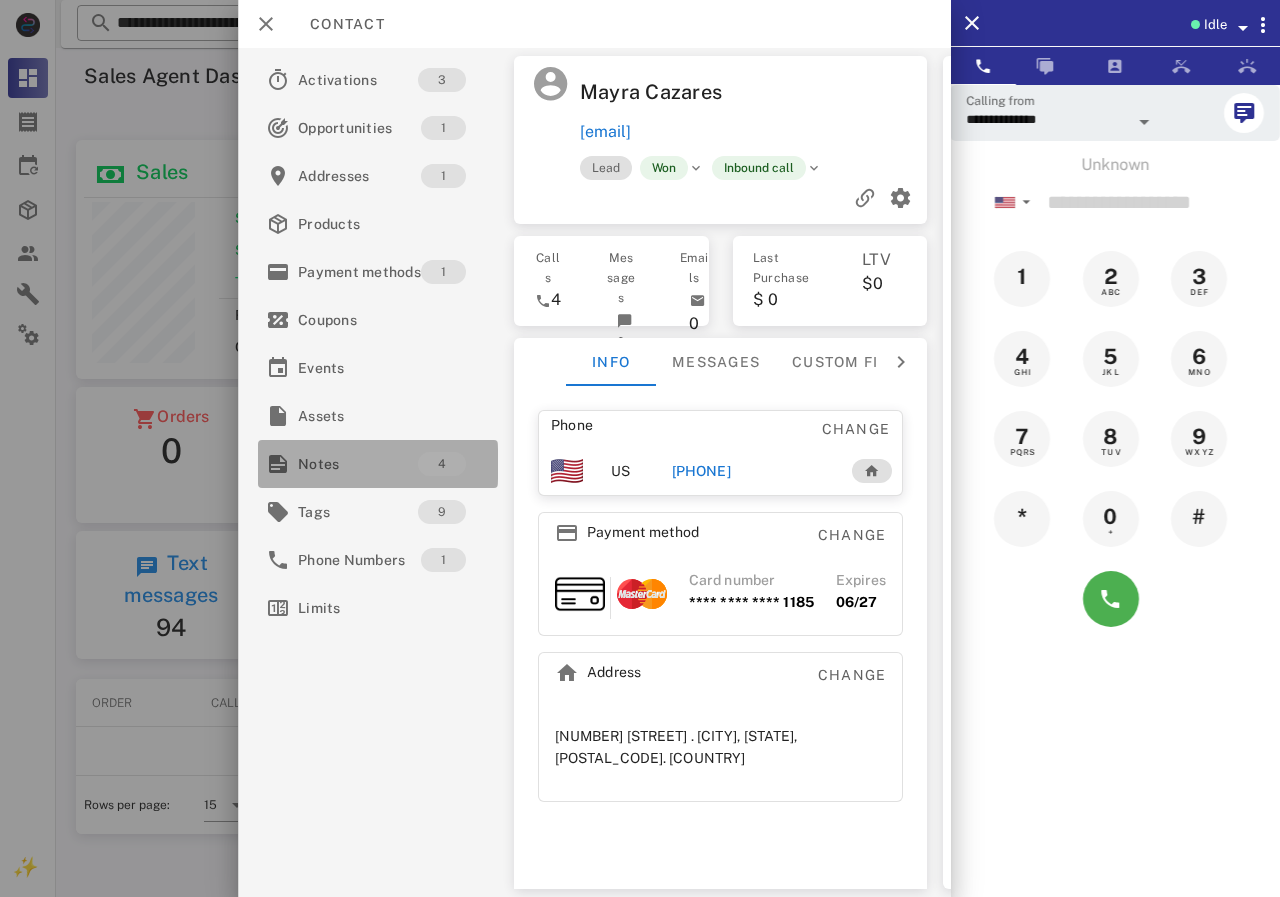 drag, startPoint x: 373, startPoint y: 476, endPoint x: 392, endPoint y: 461, distance: 24.207438 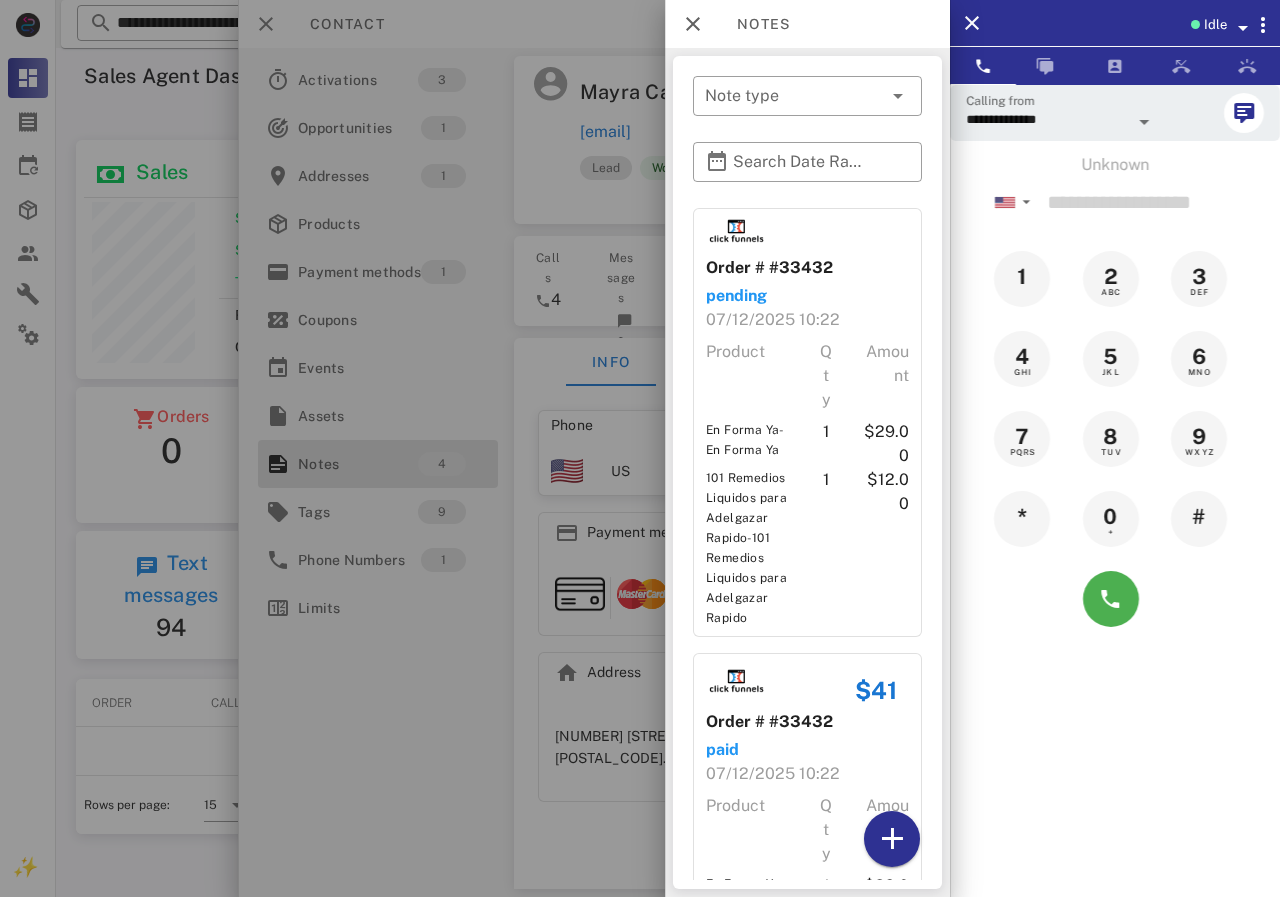 click at bounding box center (640, 448) 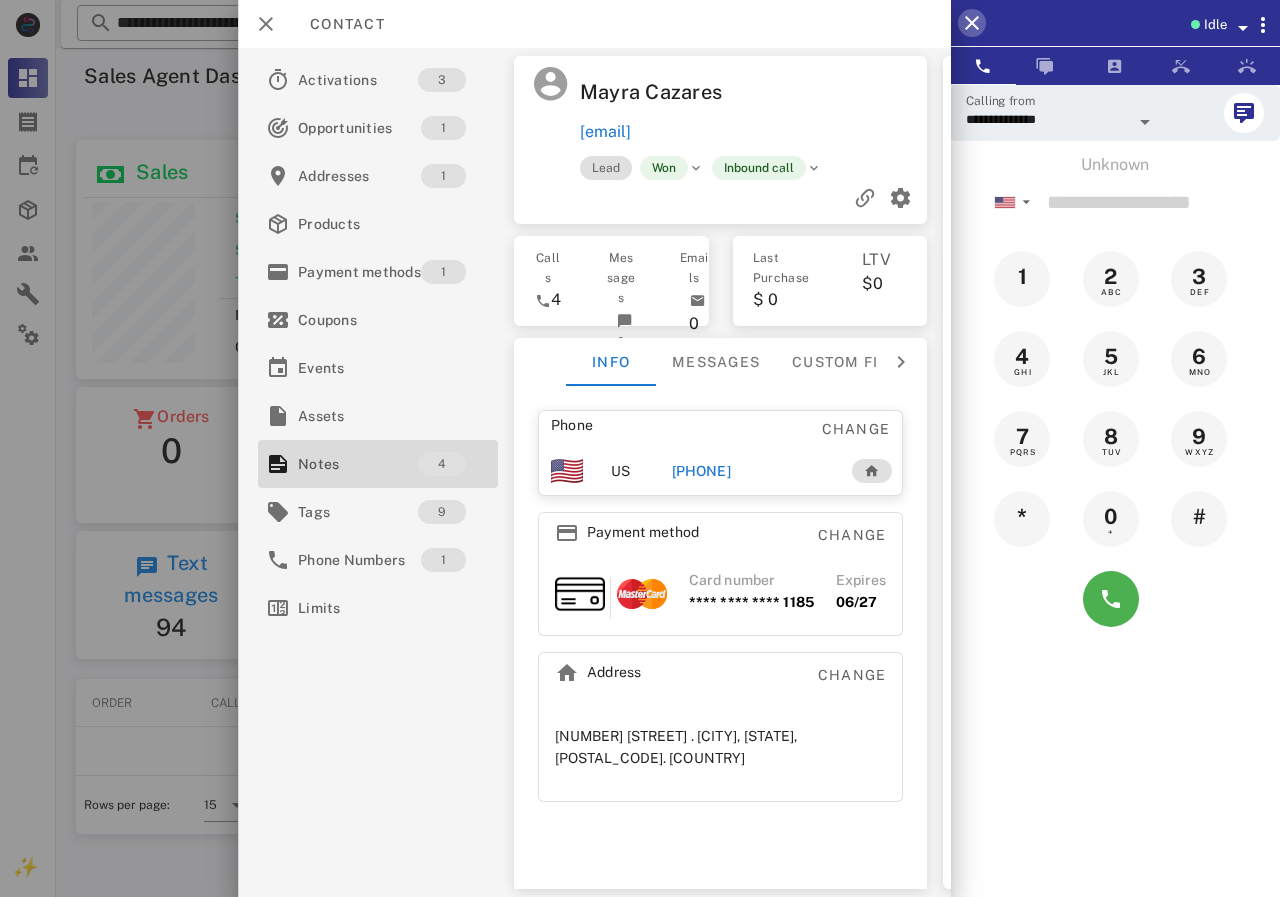 click at bounding box center [972, 23] 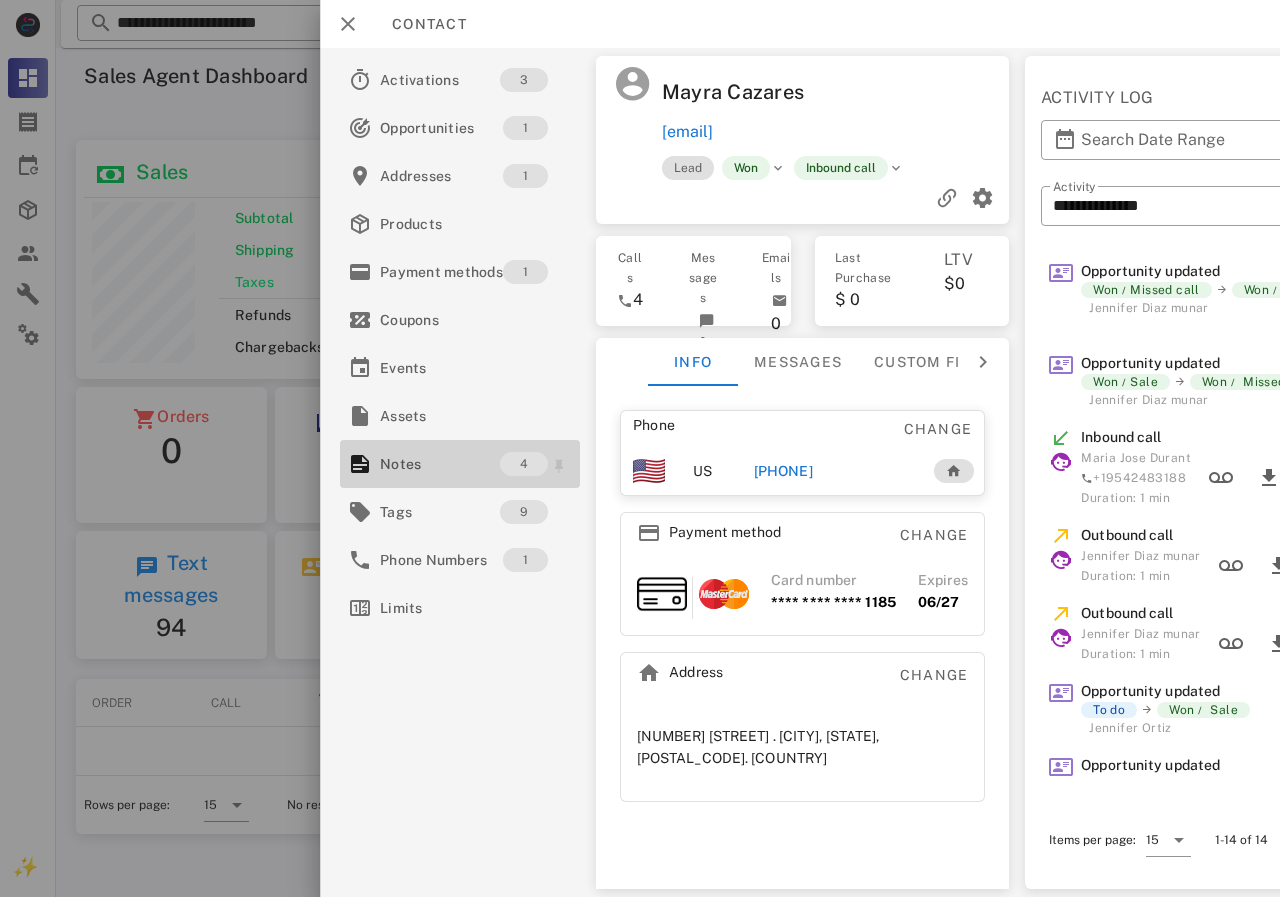 click on "Notes" at bounding box center [440, 464] 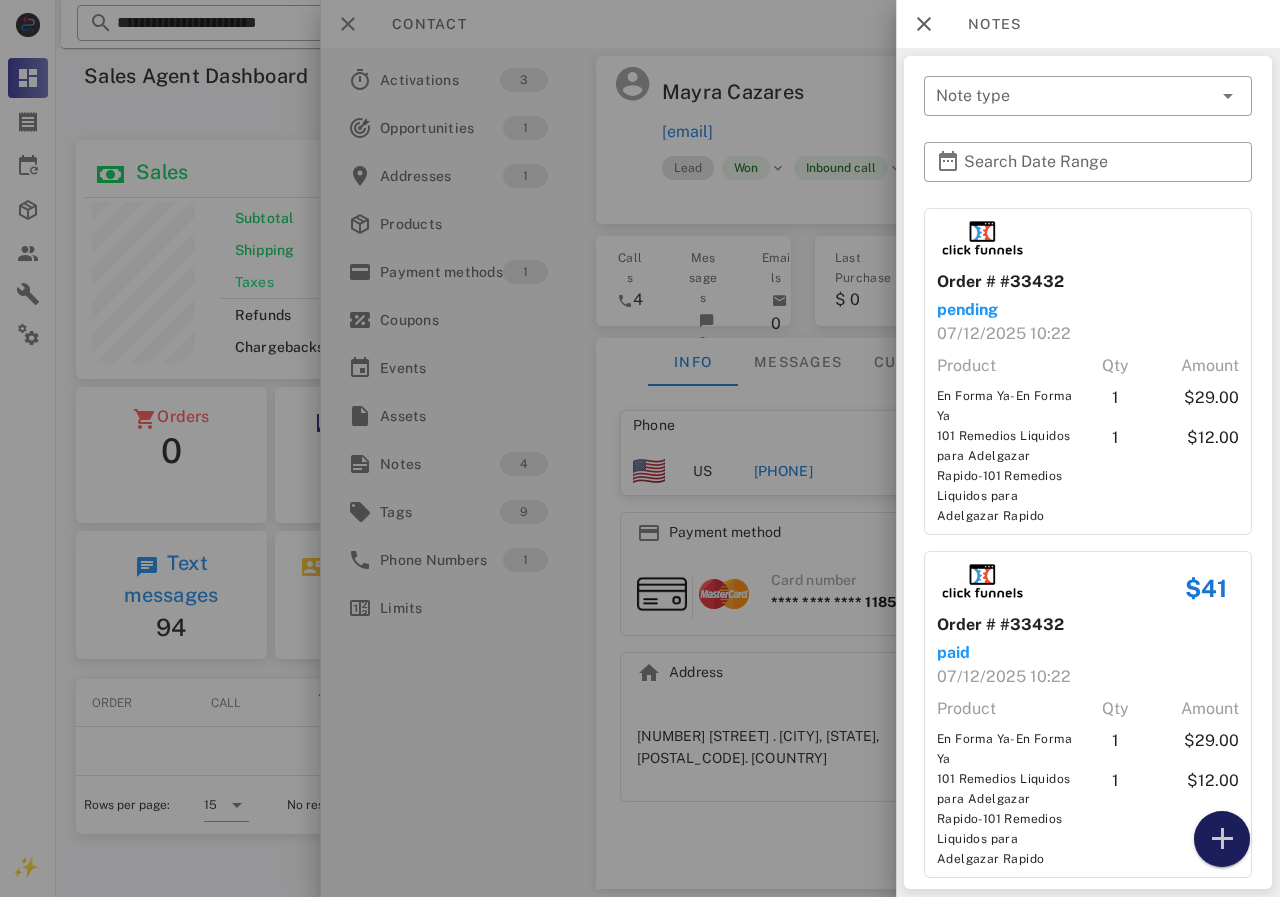 click at bounding box center (1222, 839) 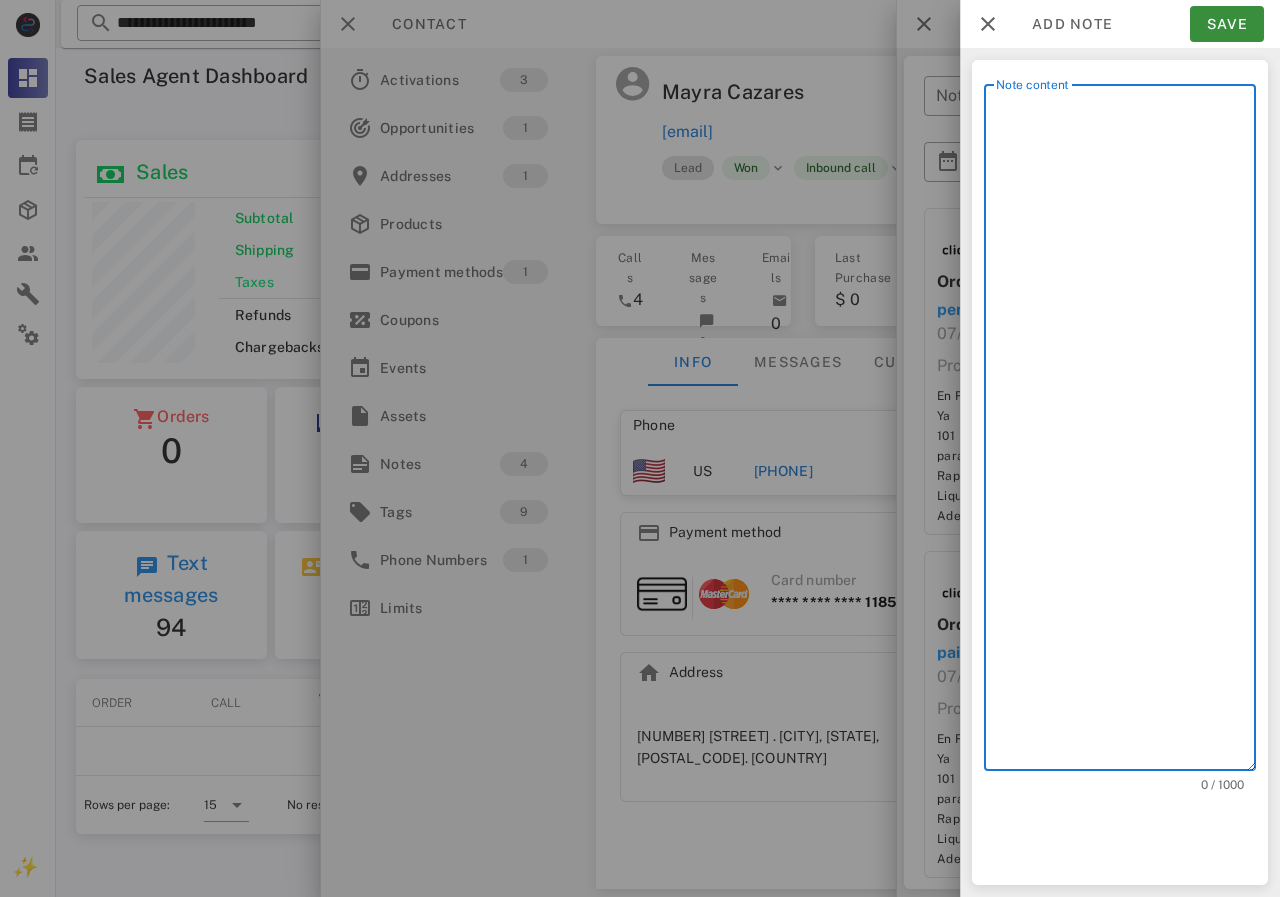 scroll, scrollTop: 240, scrollLeft: 390, axis: both 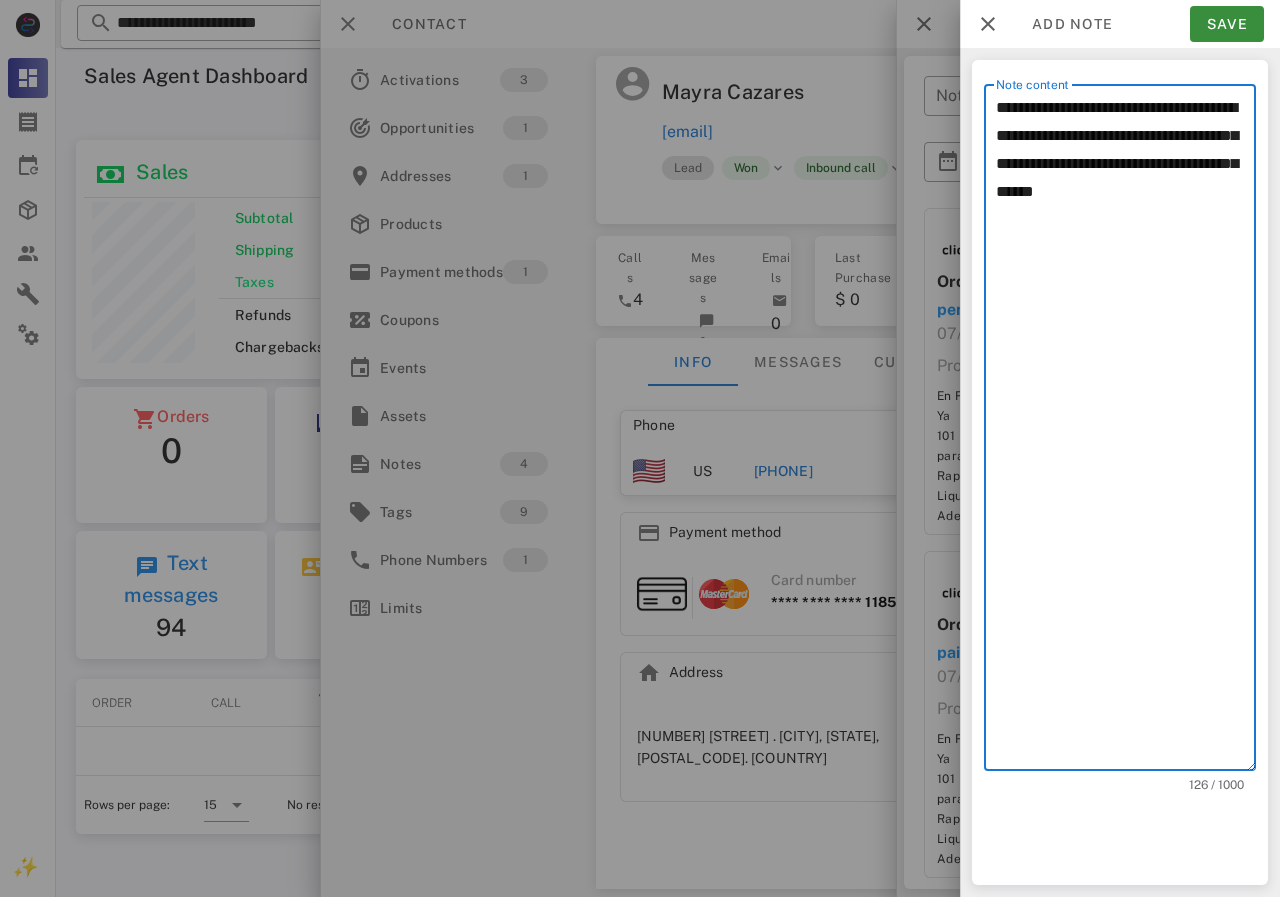 drag, startPoint x: 1225, startPoint y: 141, endPoint x: 1236, endPoint y: 223, distance: 82.73451 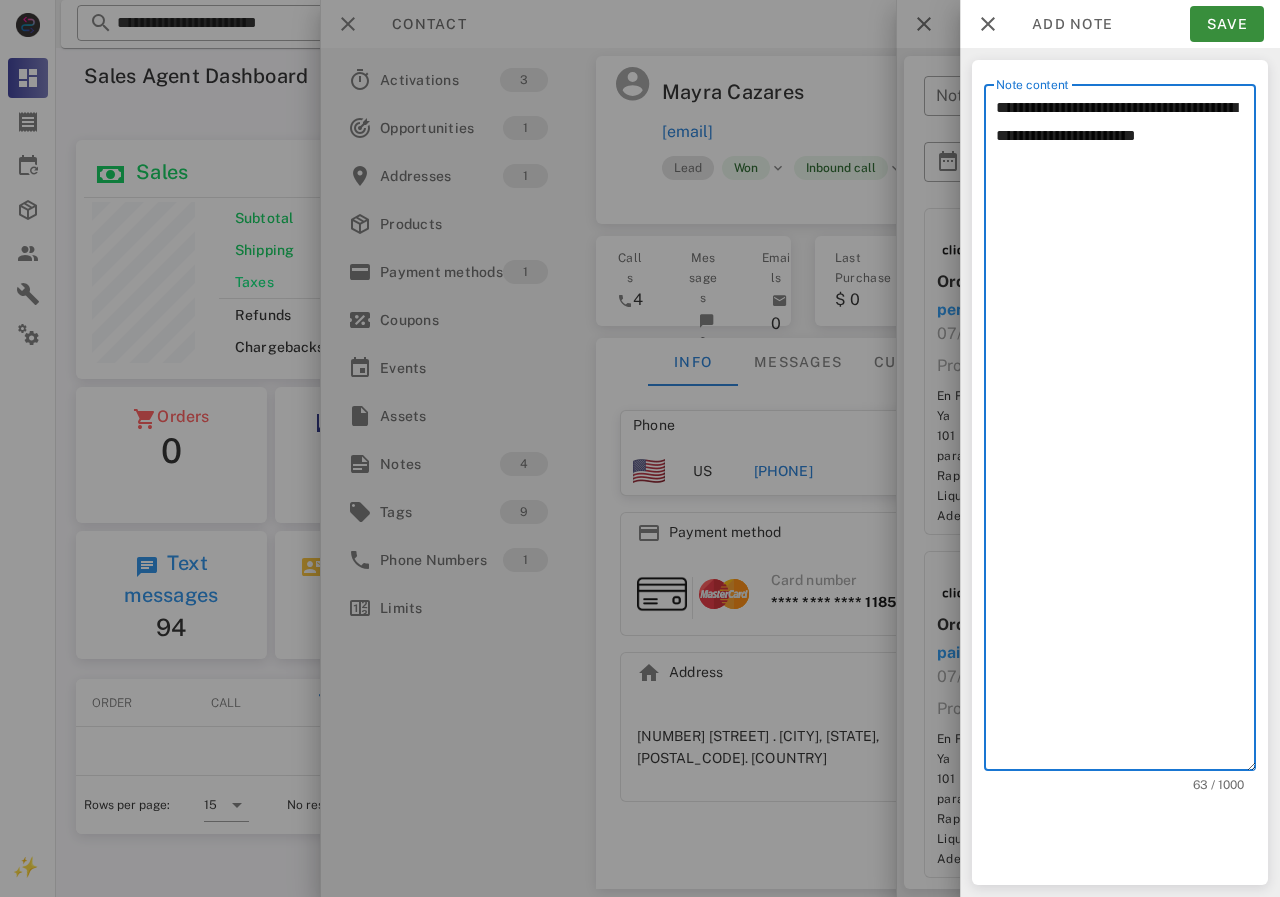 type on "**********" 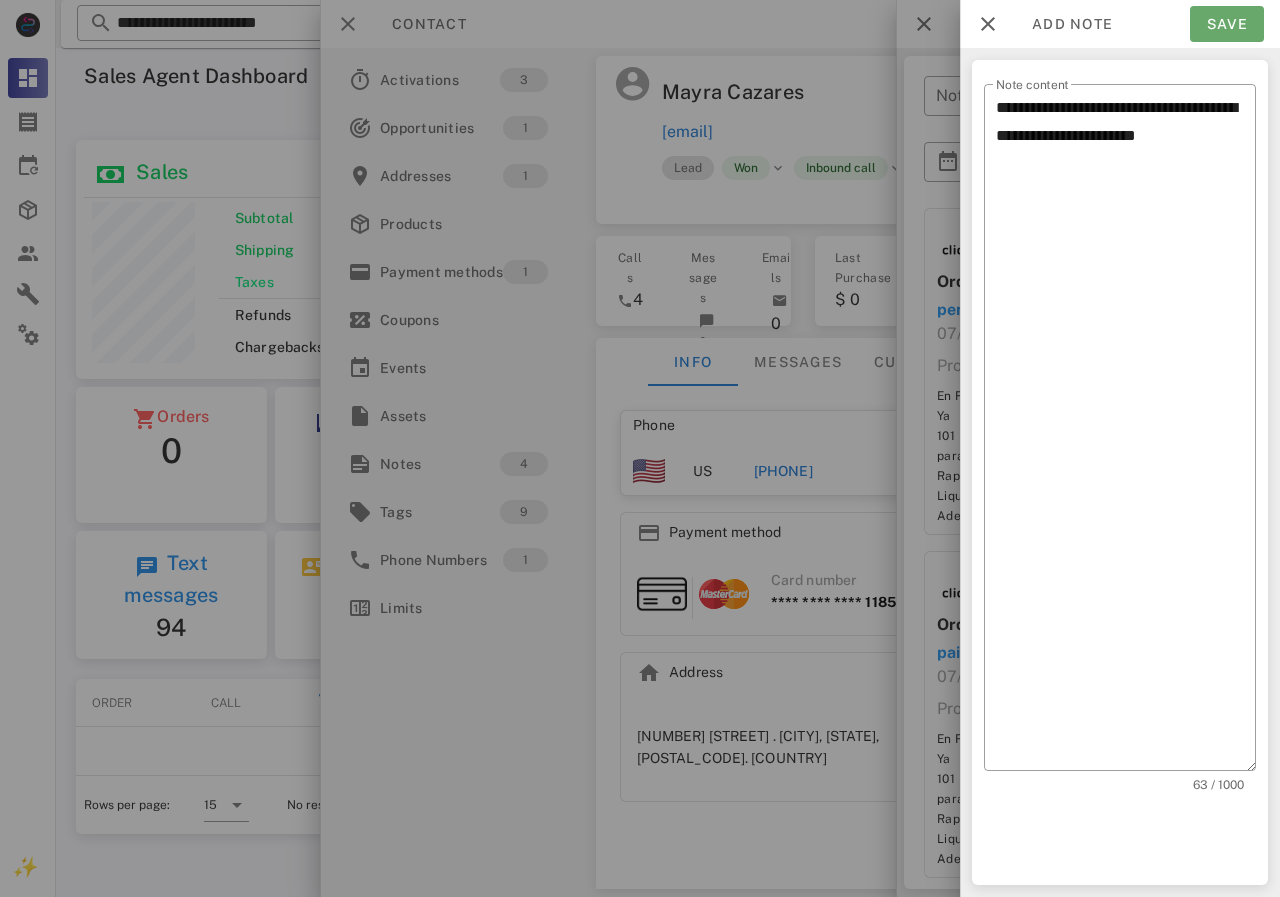 drag, startPoint x: 1222, startPoint y: 27, endPoint x: 1149, endPoint y: 29, distance: 73.02739 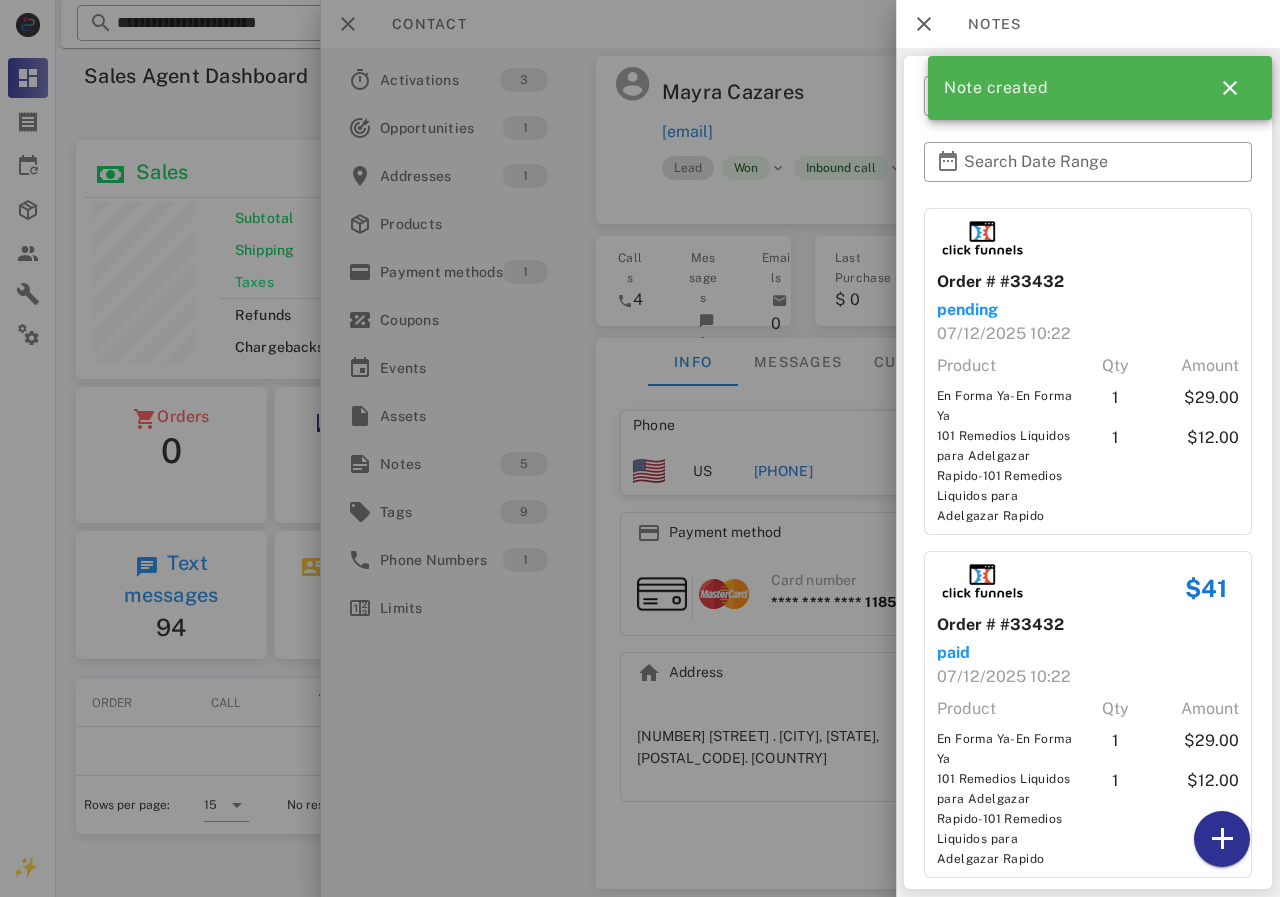 click at bounding box center (640, 448) 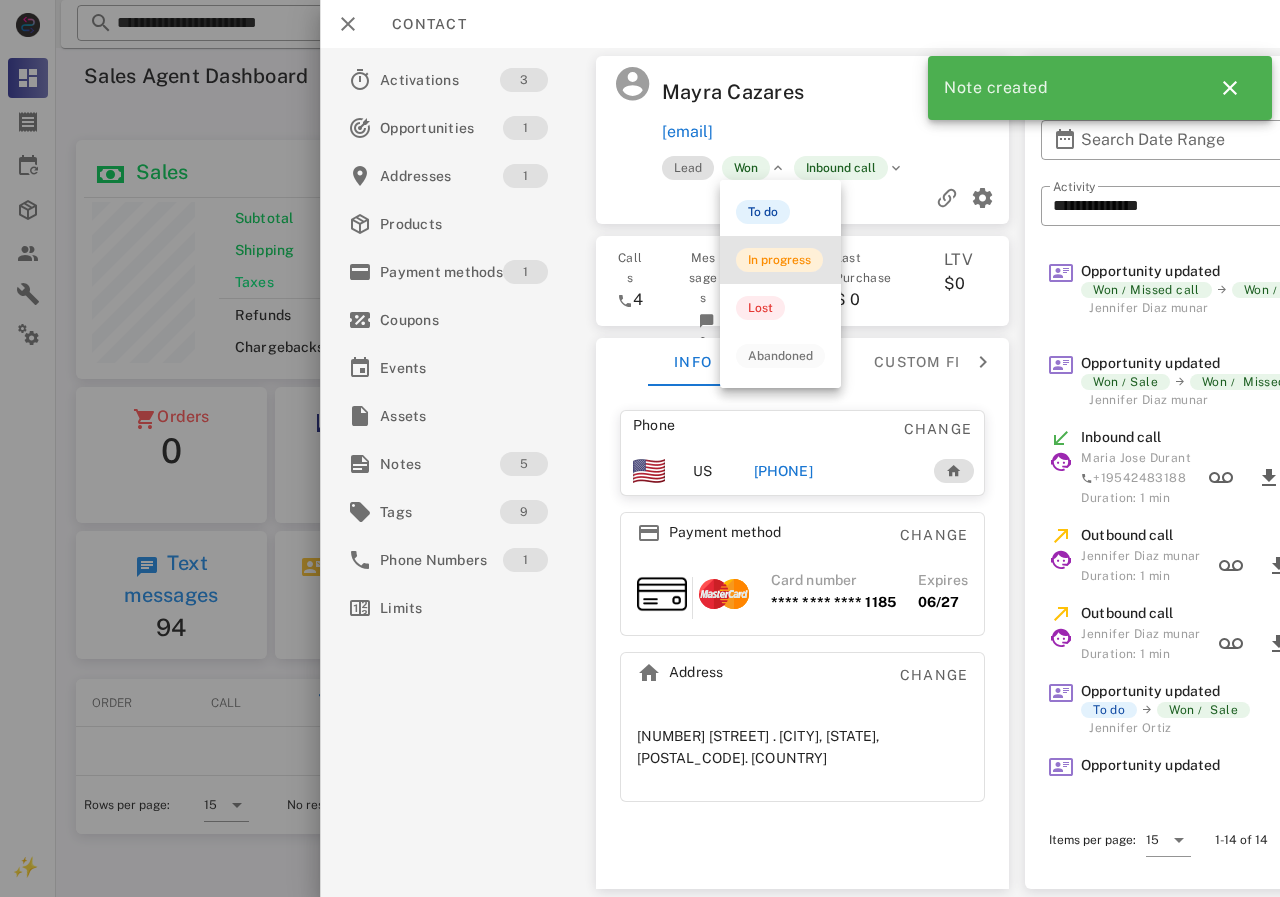 click on "In progress" at bounding box center [779, 260] 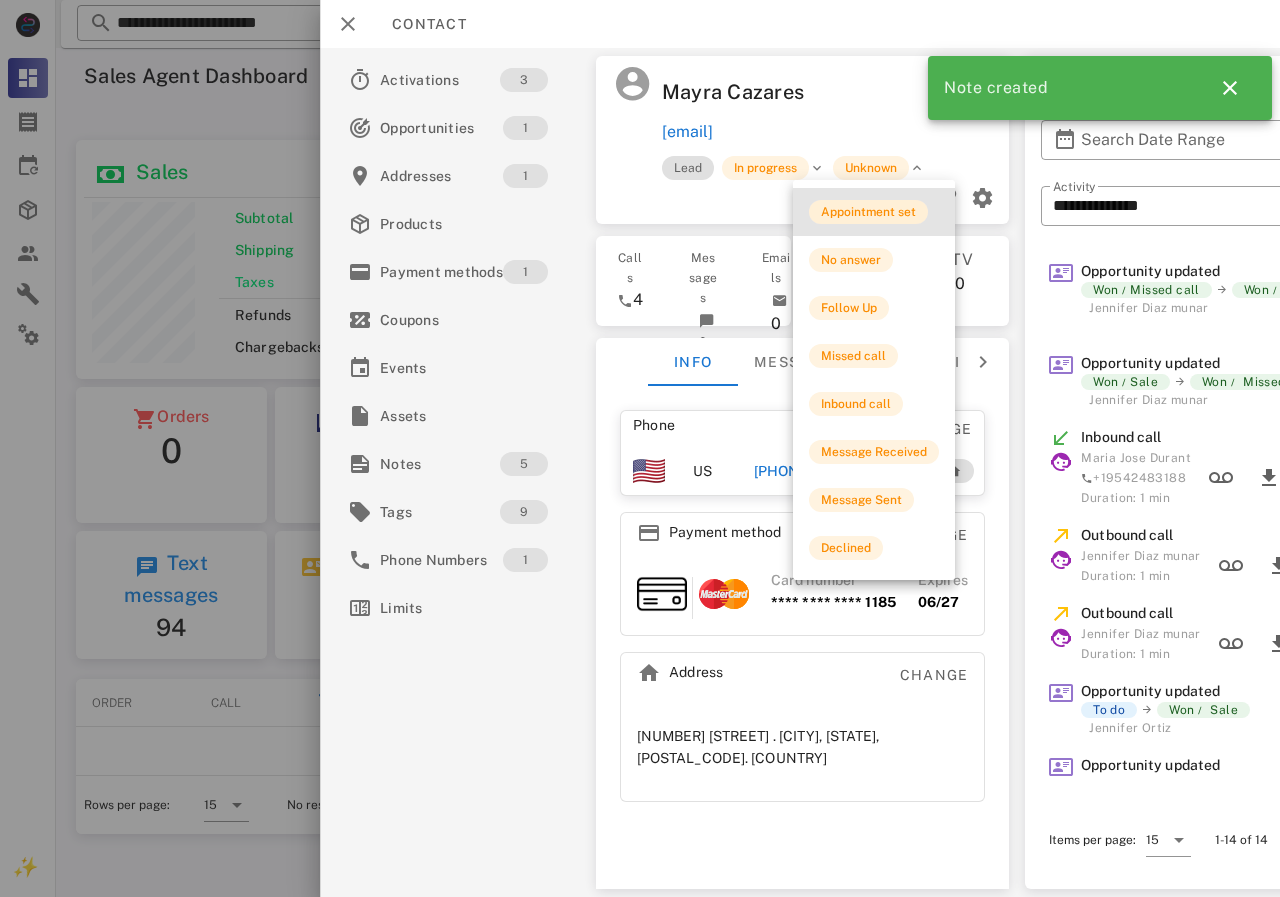 click on "Appointment set" at bounding box center [868, 212] 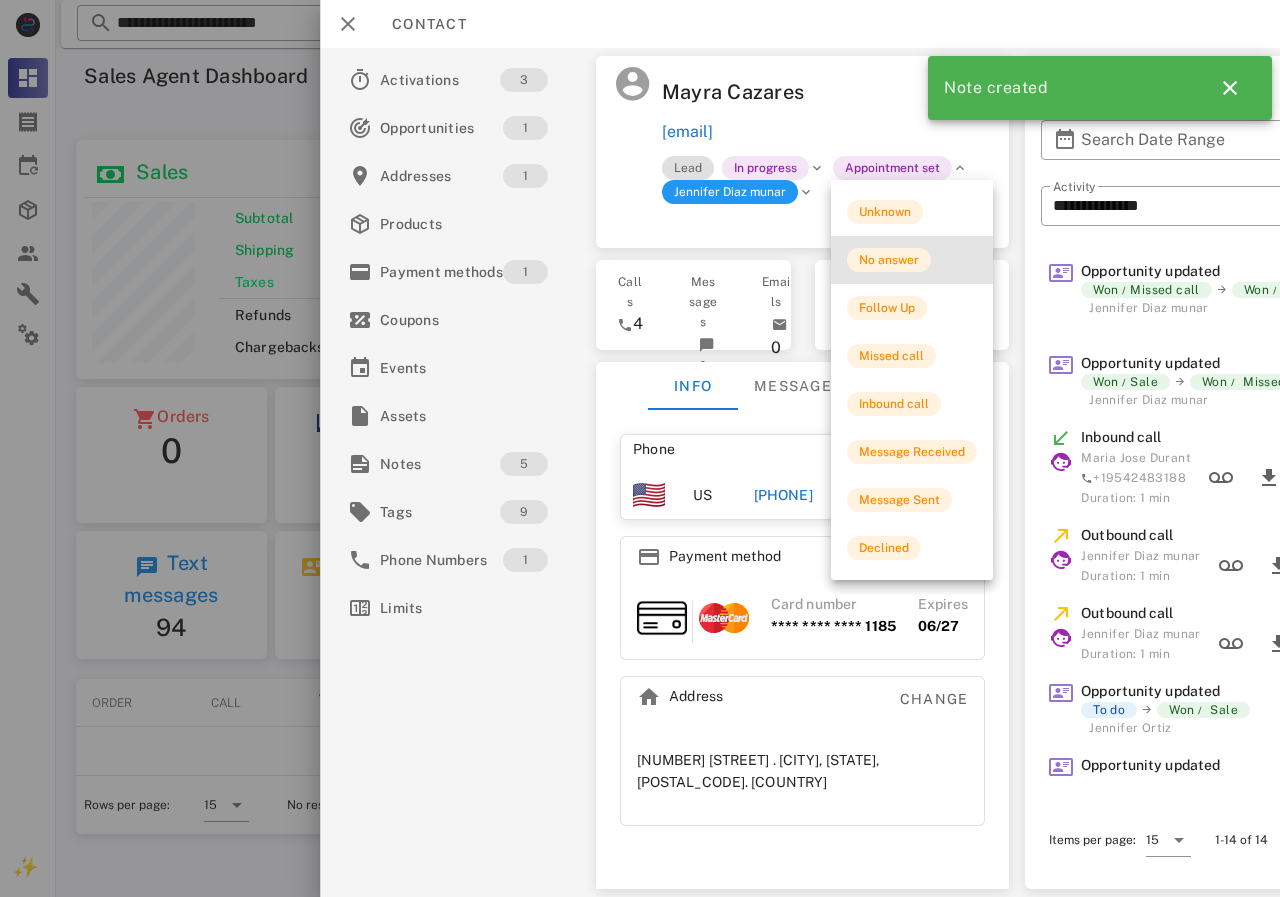 click on "No answer" at bounding box center (912, 260) 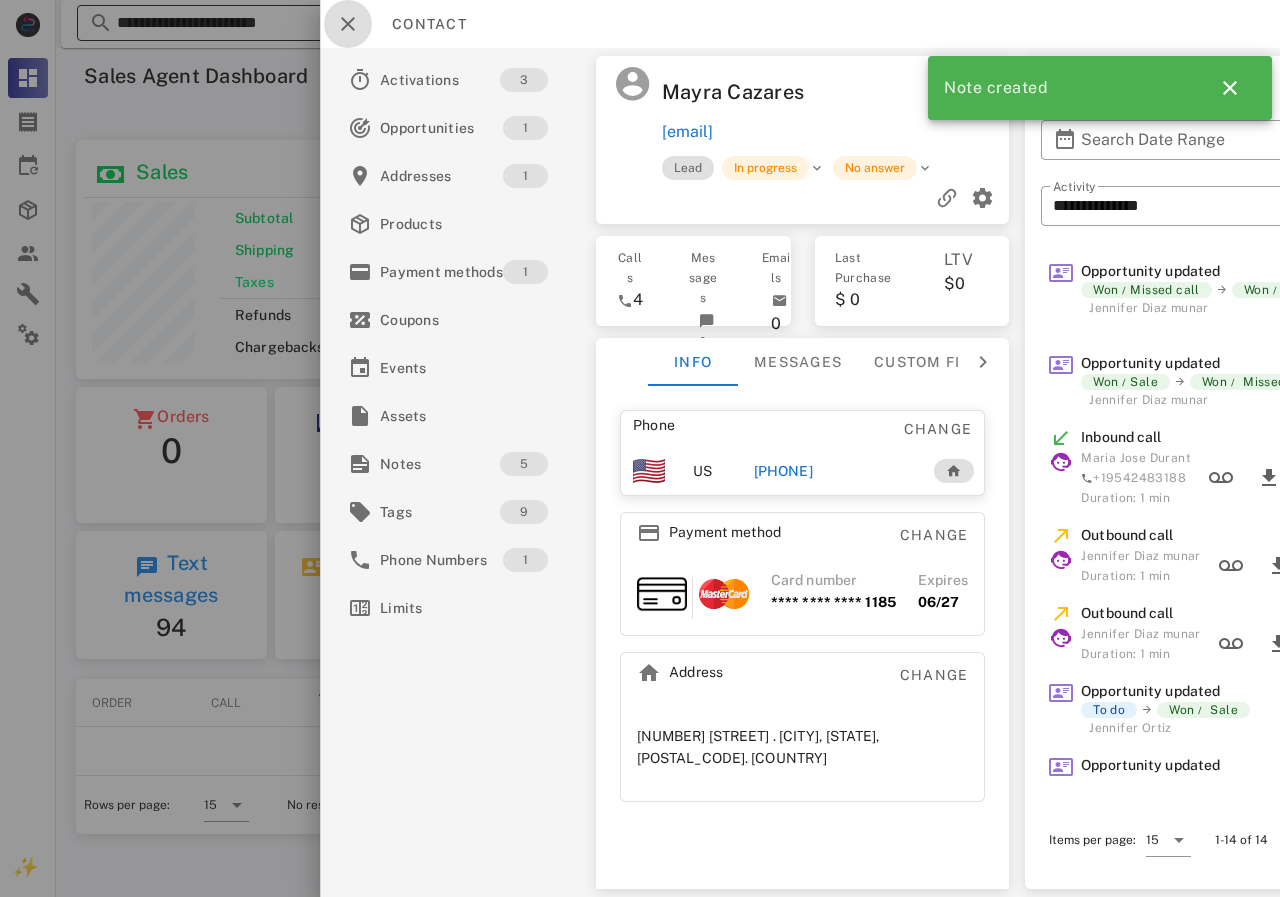 click at bounding box center [348, 24] 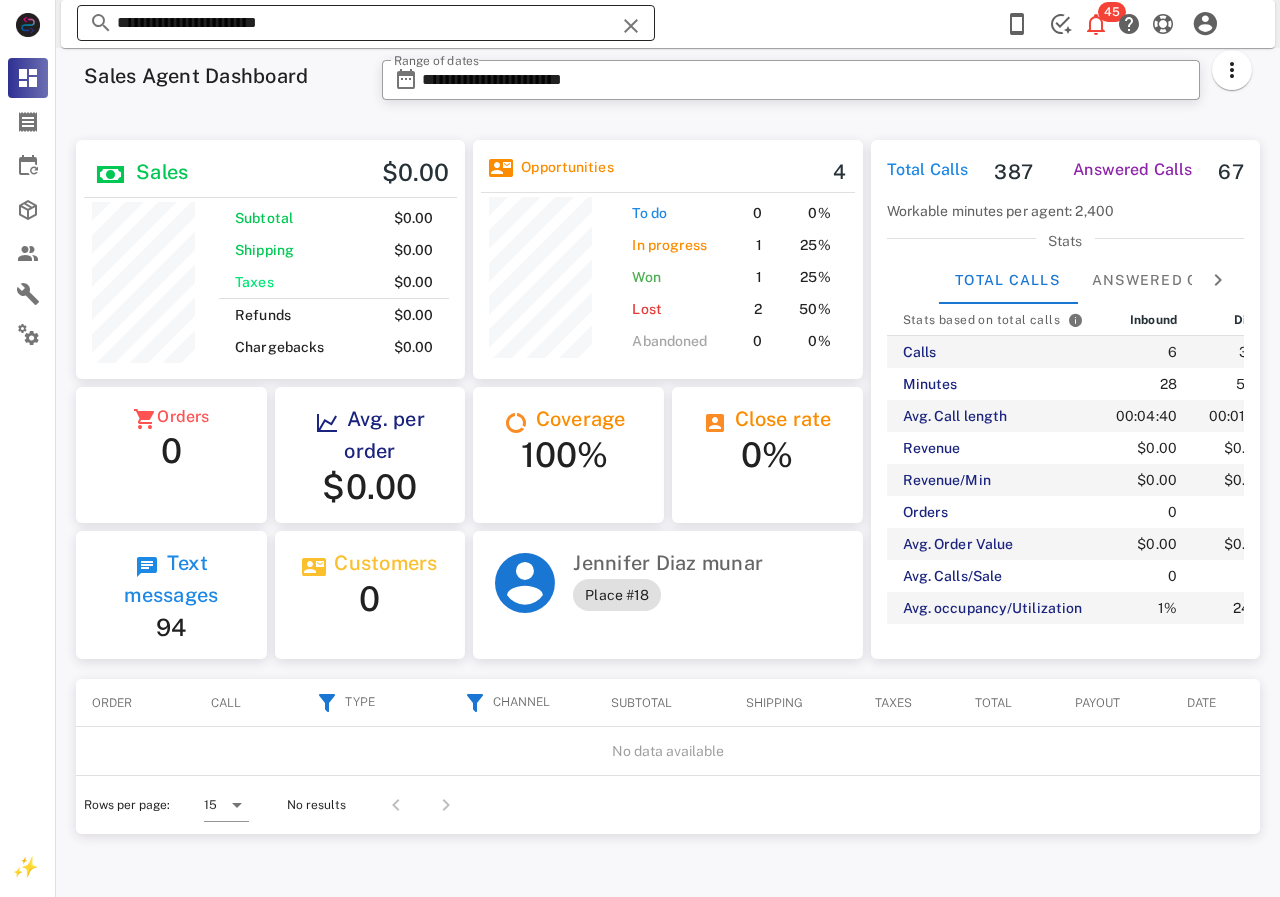click on "**********" at bounding box center (366, 23) 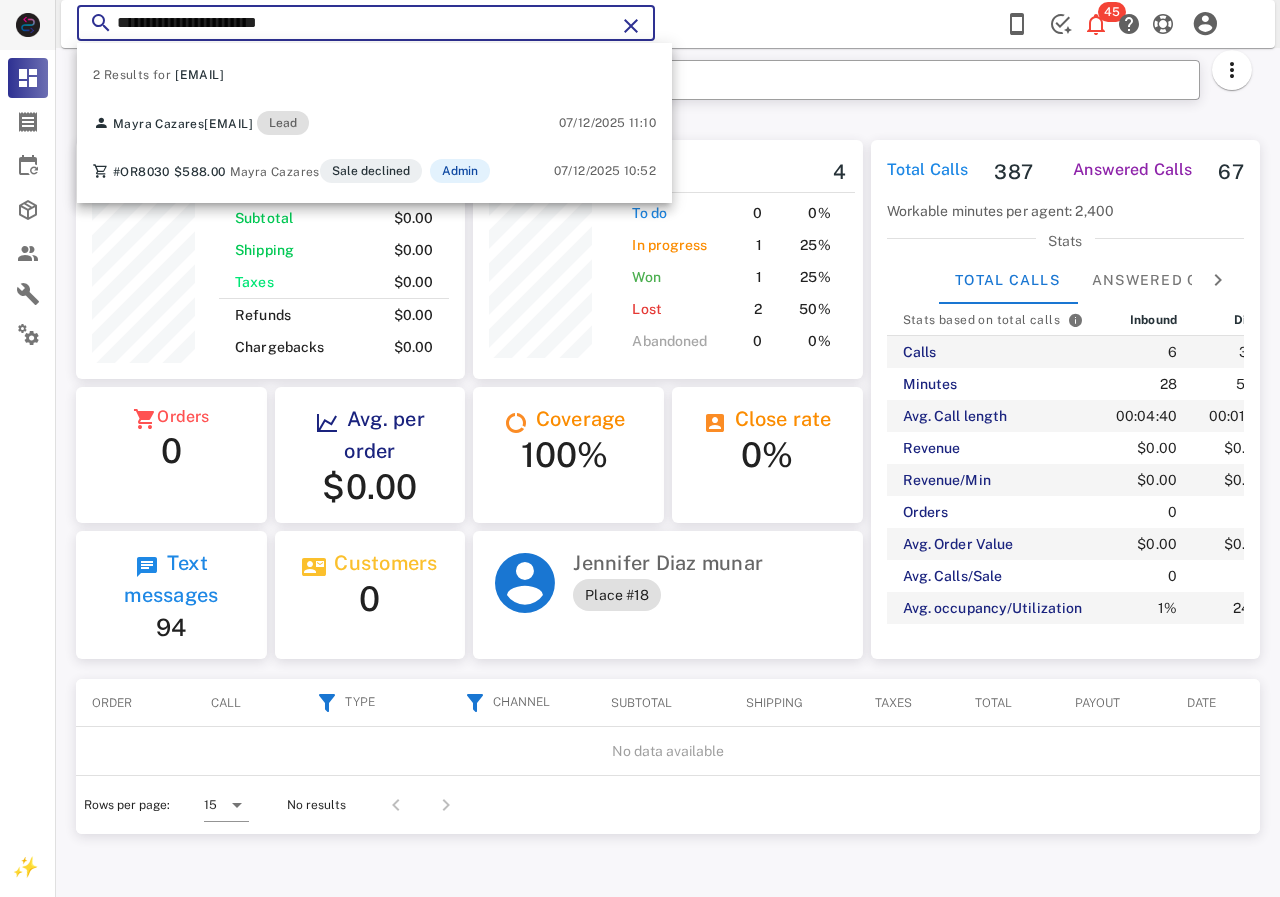 drag, startPoint x: 393, startPoint y: 23, endPoint x: 55, endPoint y: 28, distance: 338.037 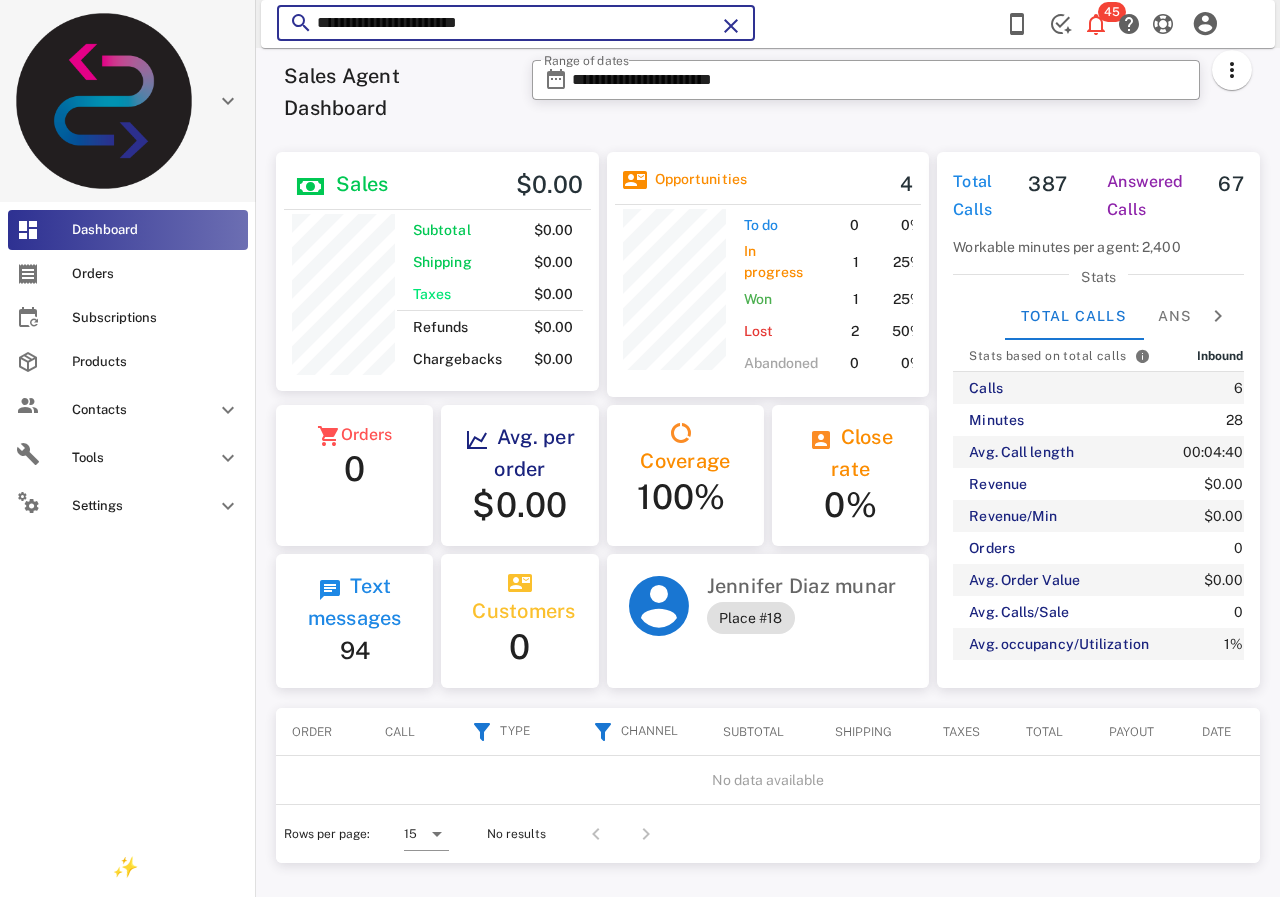 paste on "*" 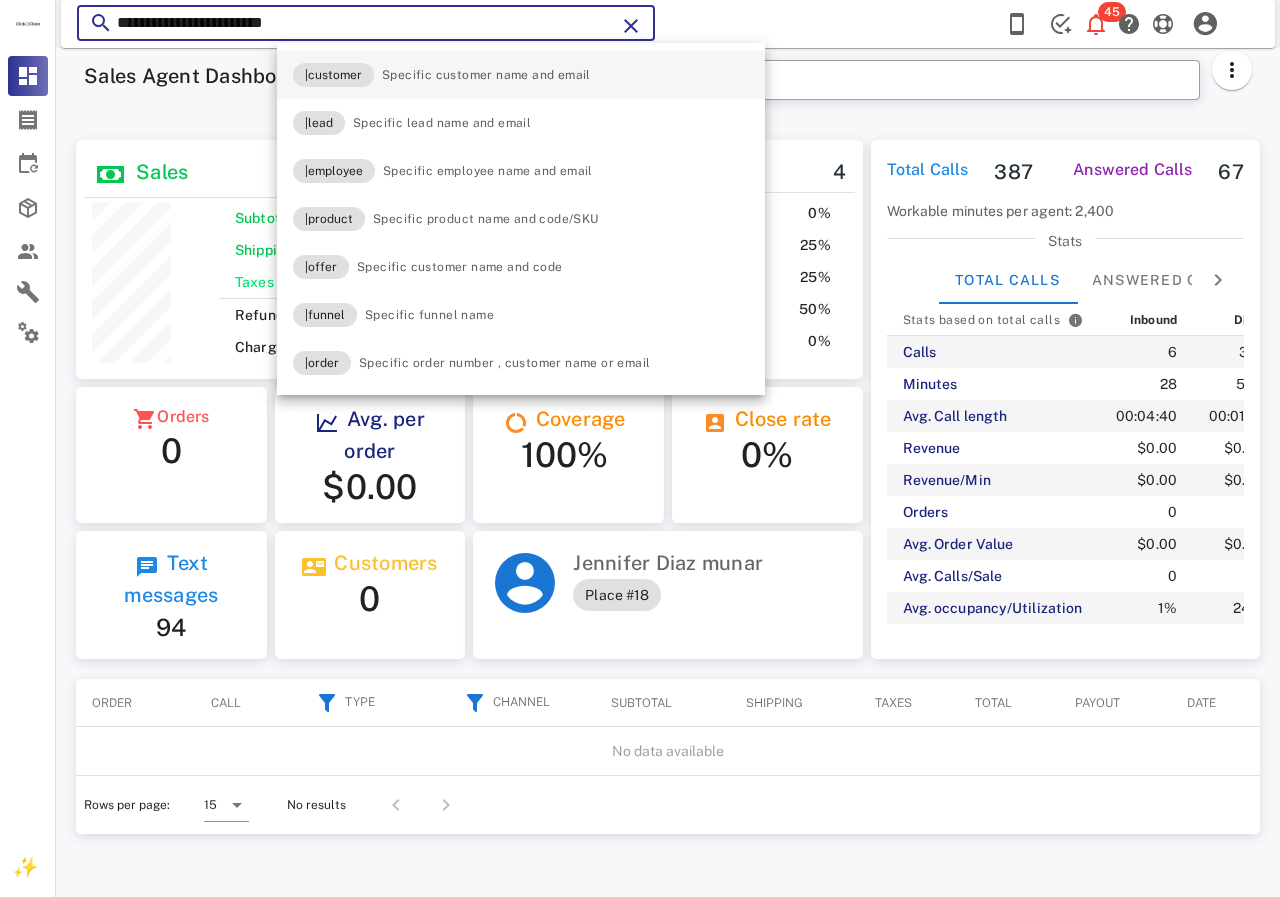scroll, scrollTop: 999761, scrollLeft: 999611, axis: both 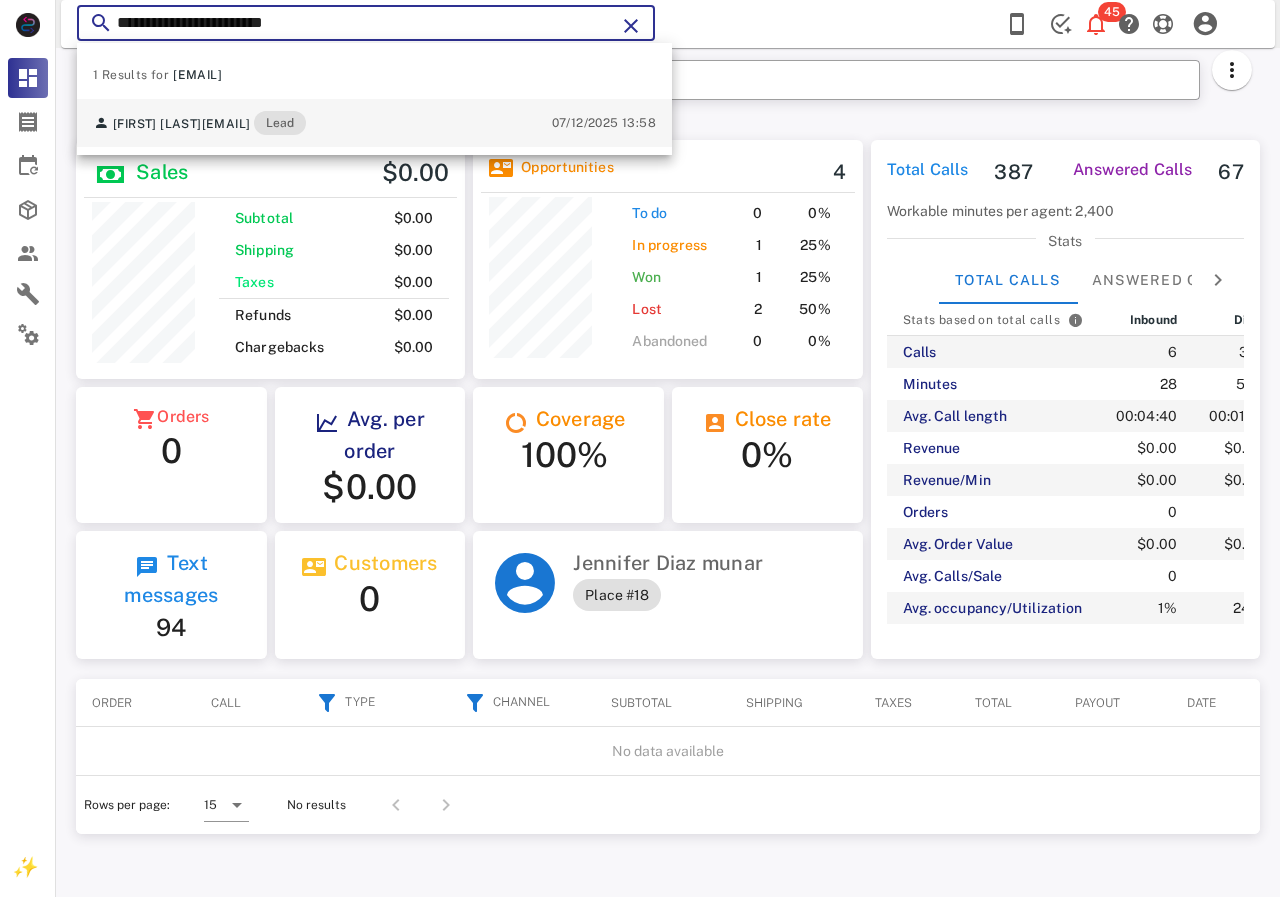 type on "**********" 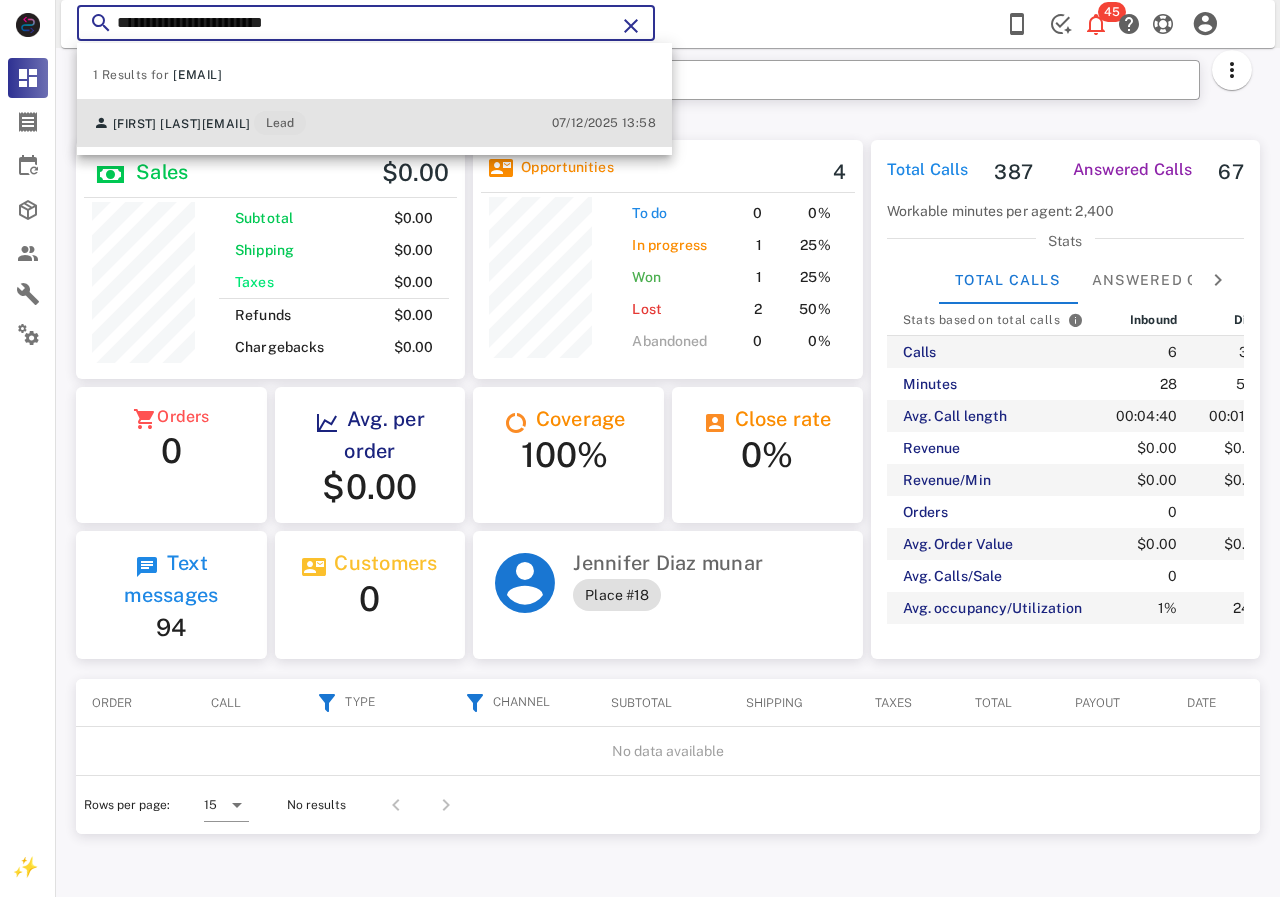 click on "Jannette Correa   janettcorrea70@gmail.com   Lead" at bounding box center [199, 123] 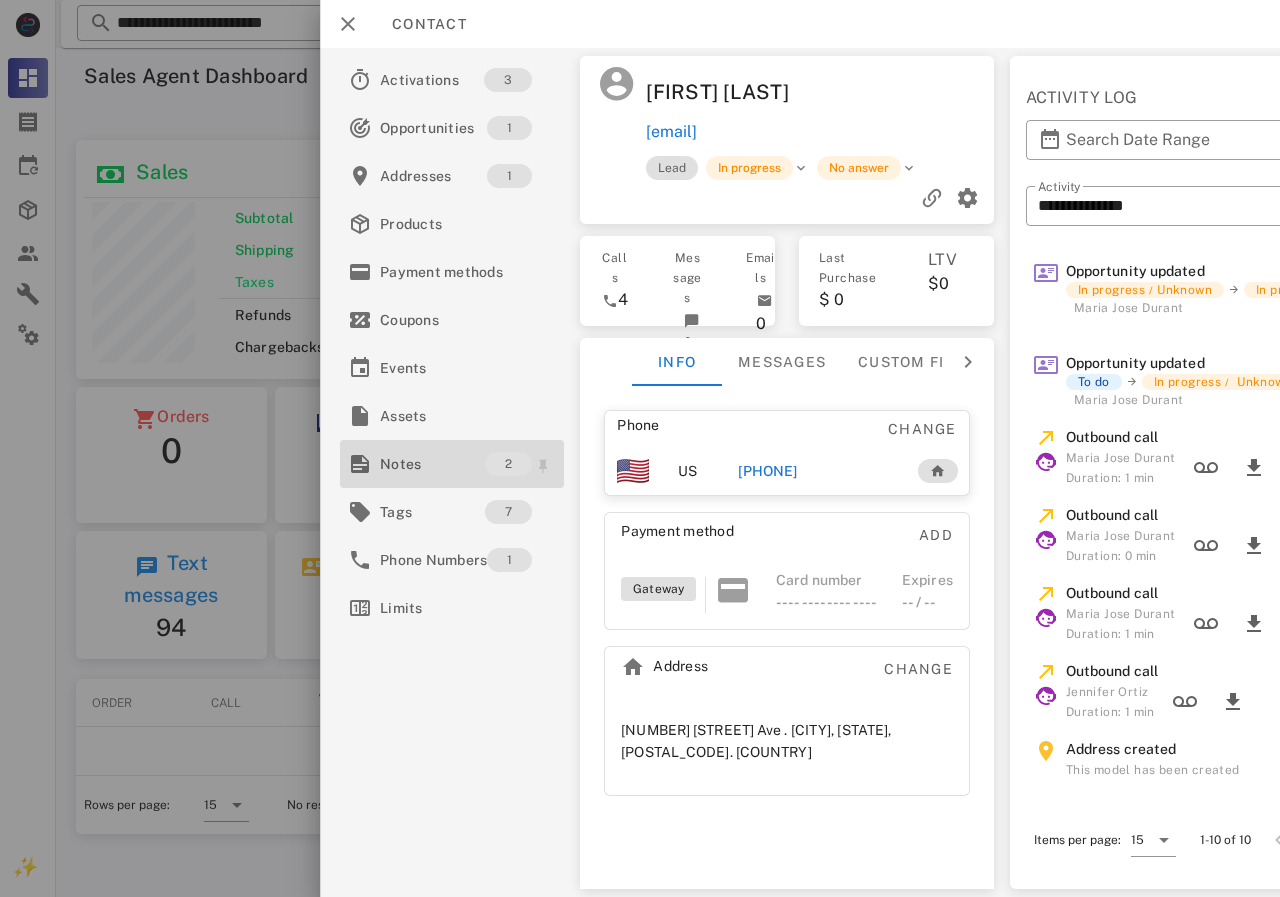 click on "Notes" at bounding box center [432, 464] 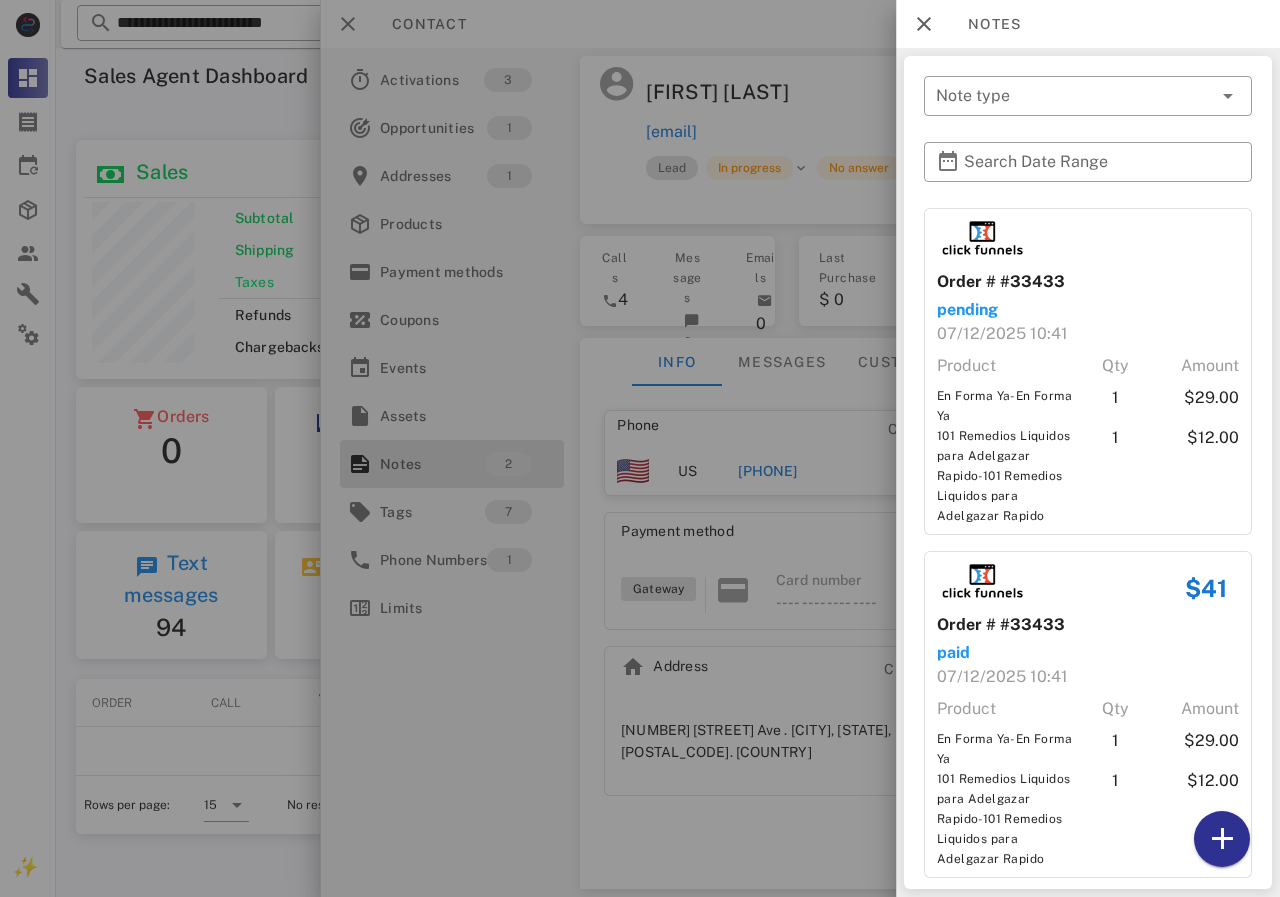 click at bounding box center [640, 448] 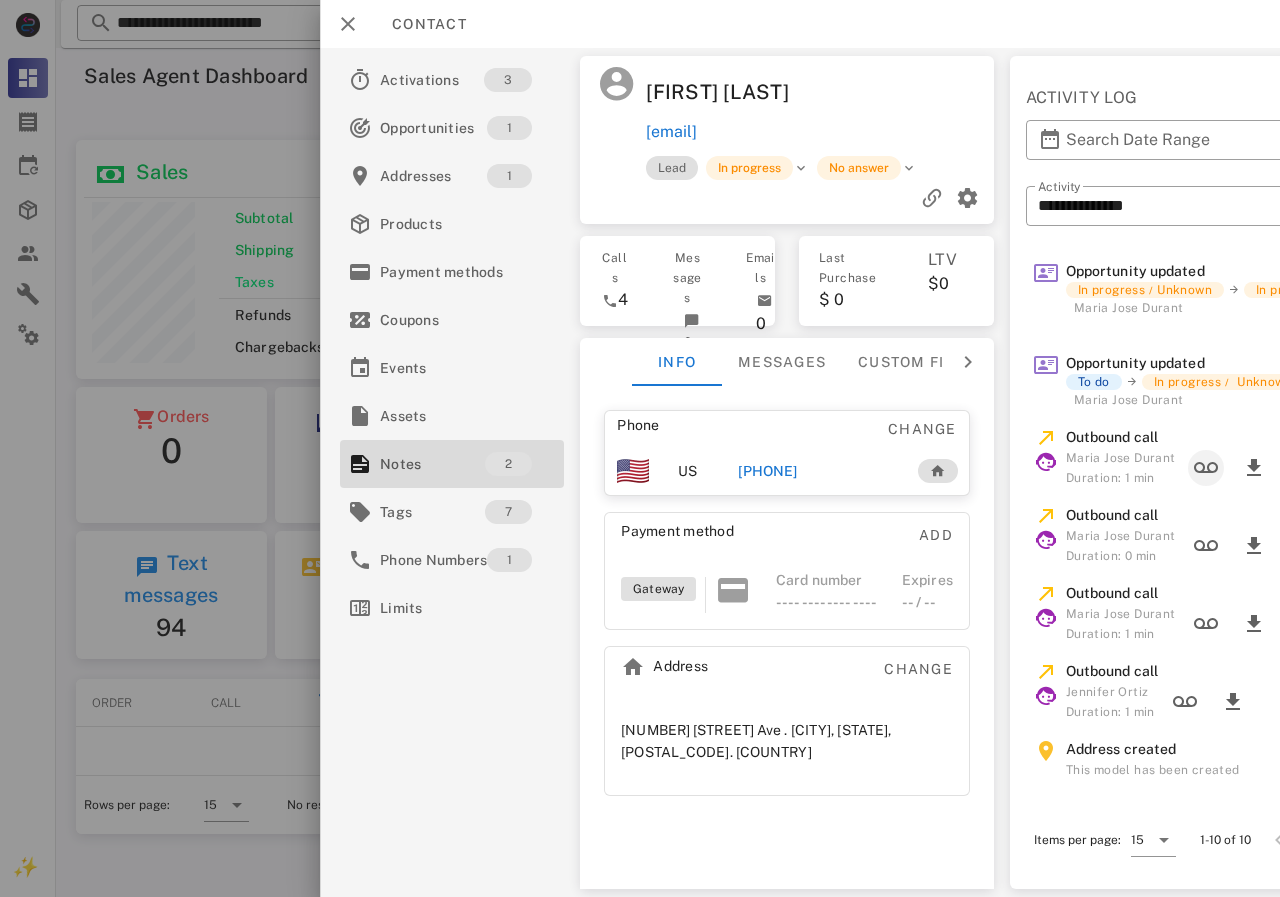 drag, startPoint x: 790, startPoint y: 471, endPoint x: 890, endPoint y: 470, distance: 100.005 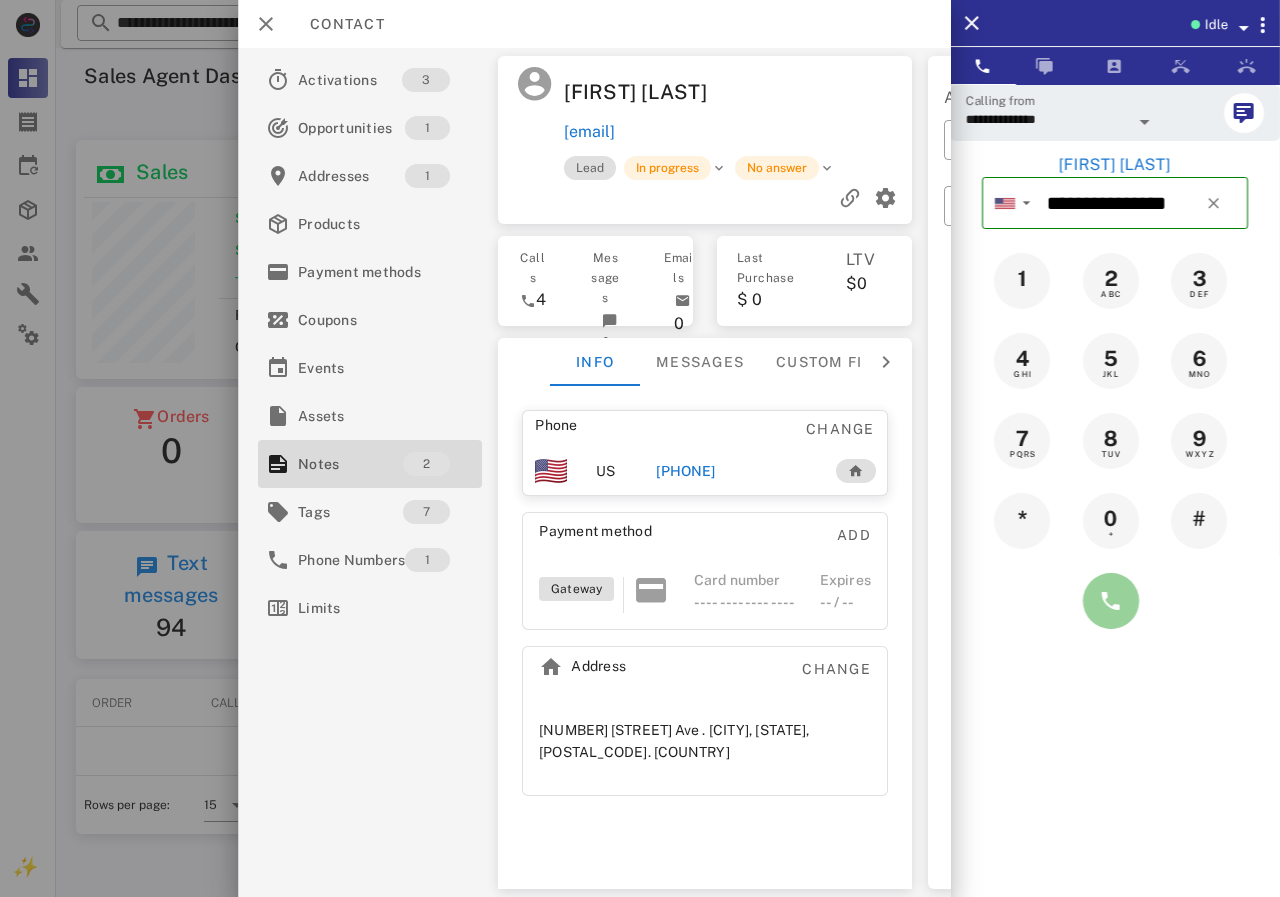 click at bounding box center [1111, 601] 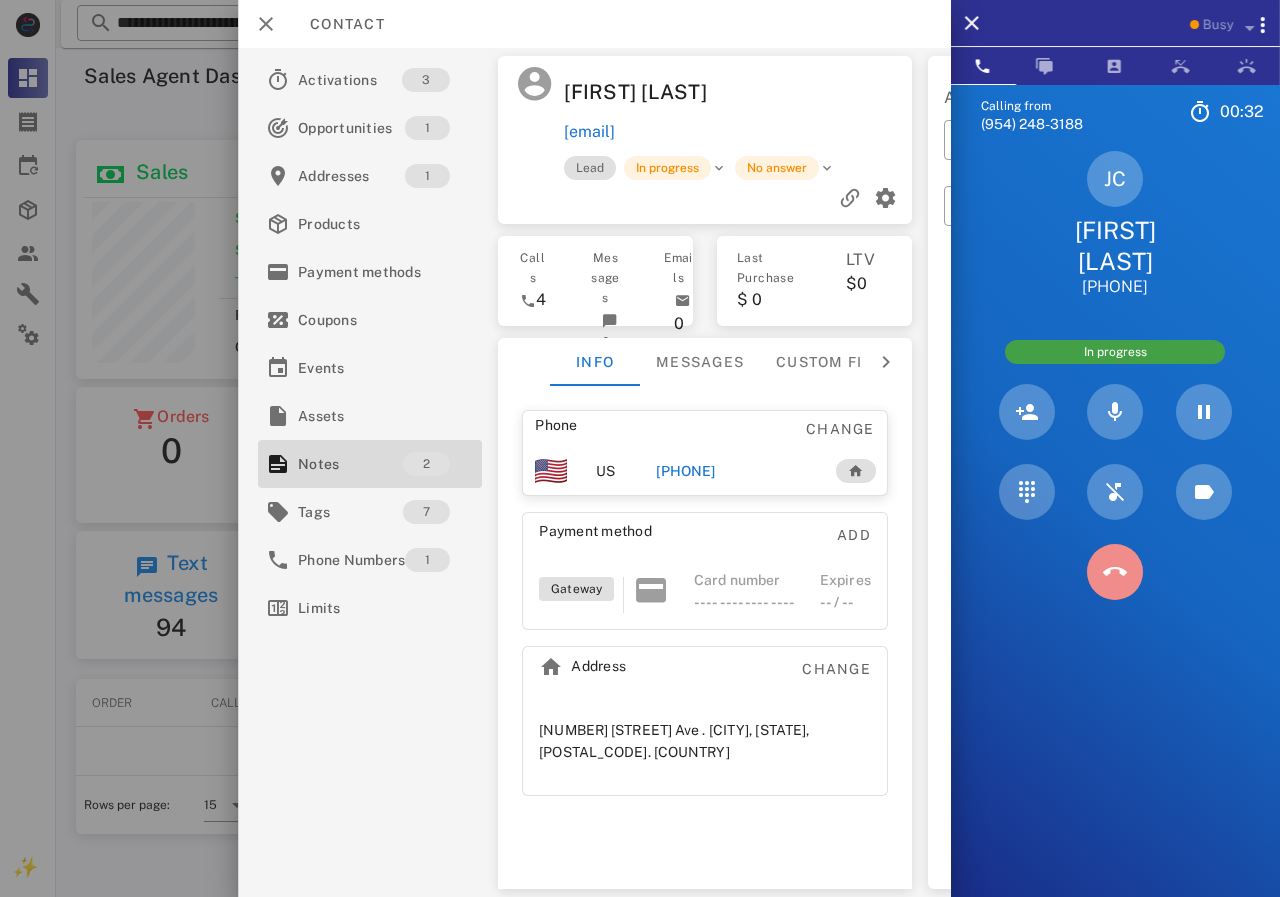 click at bounding box center [1115, 572] 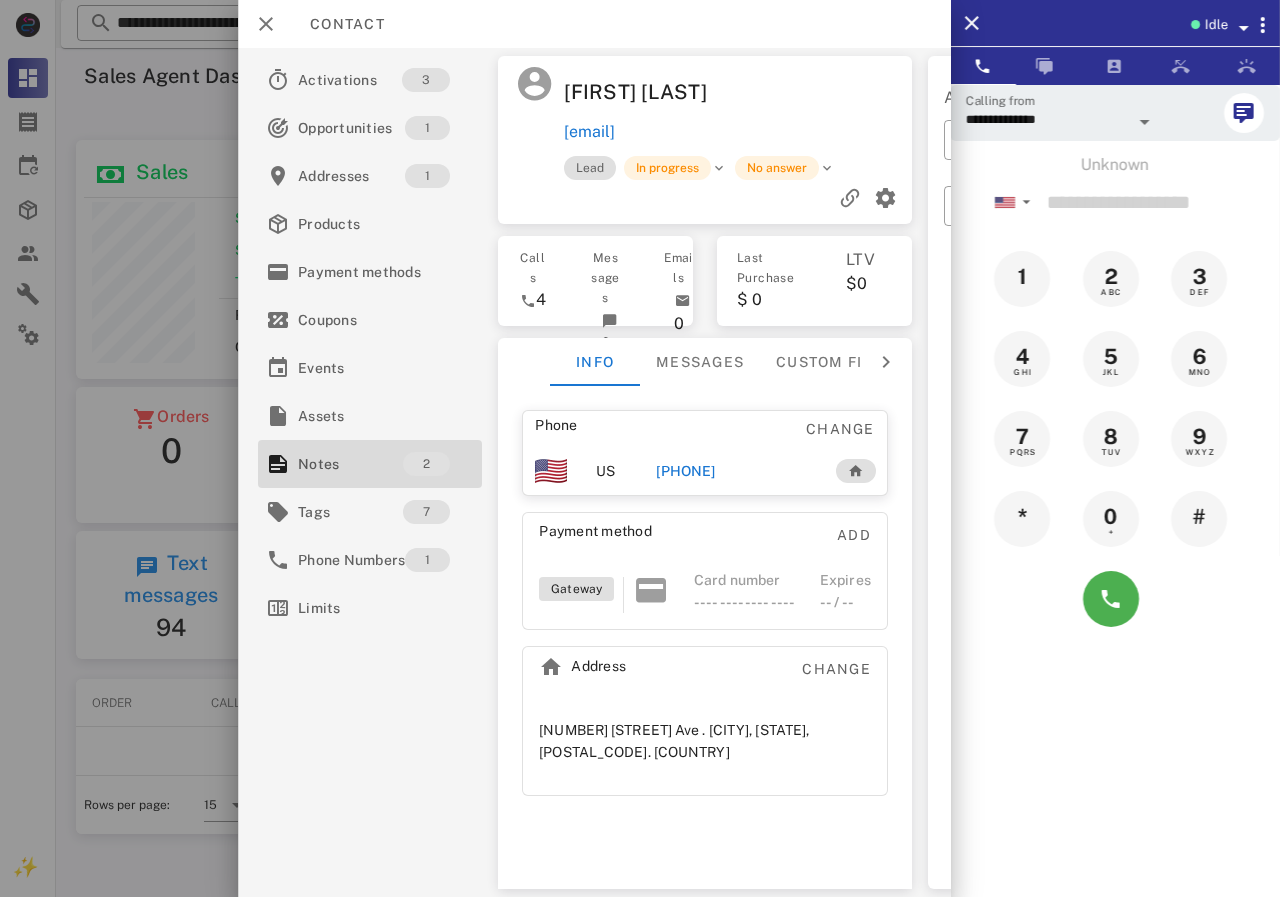 click on "+13238474248" at bounding box center [685, 471] 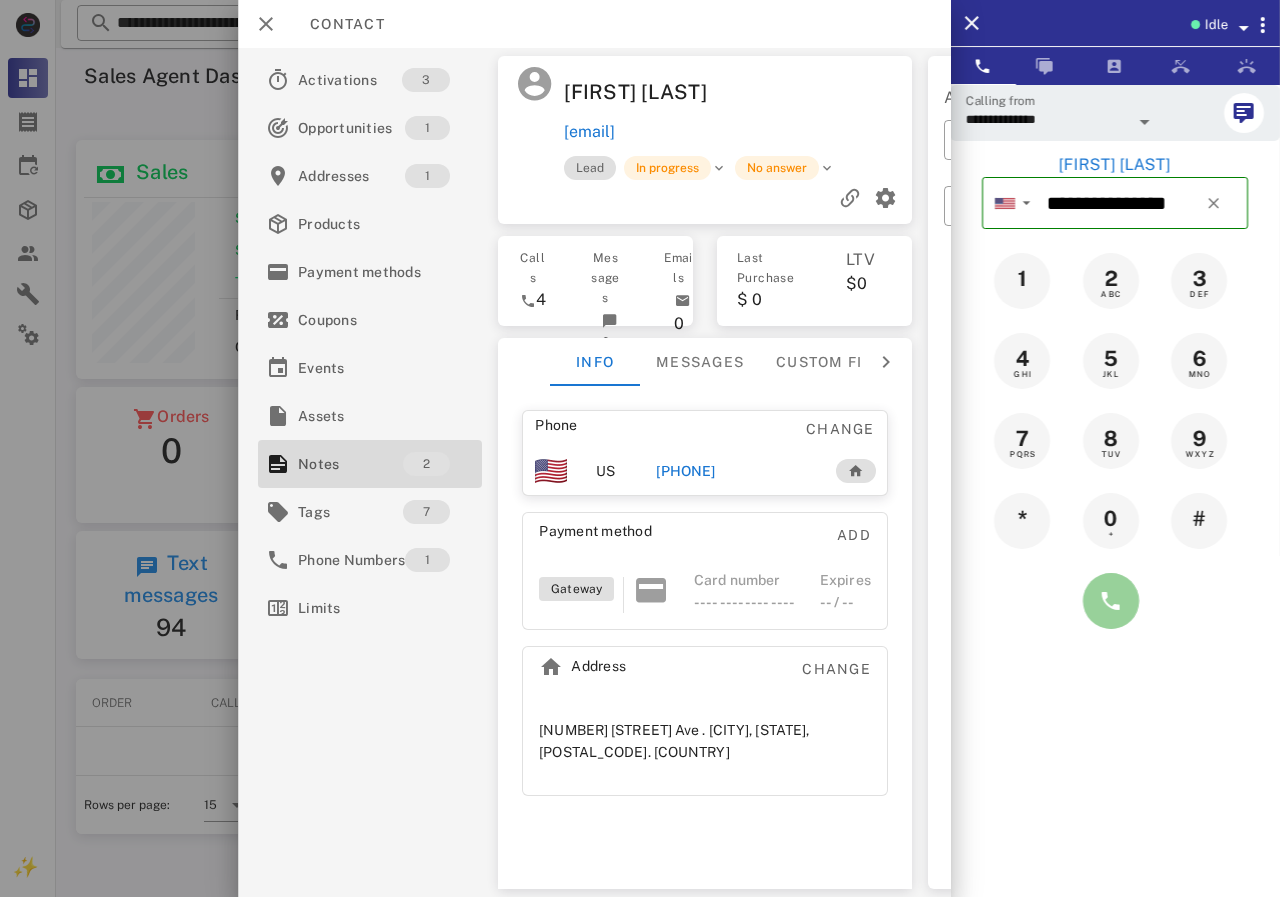 click at bounding box center (1111, 601) 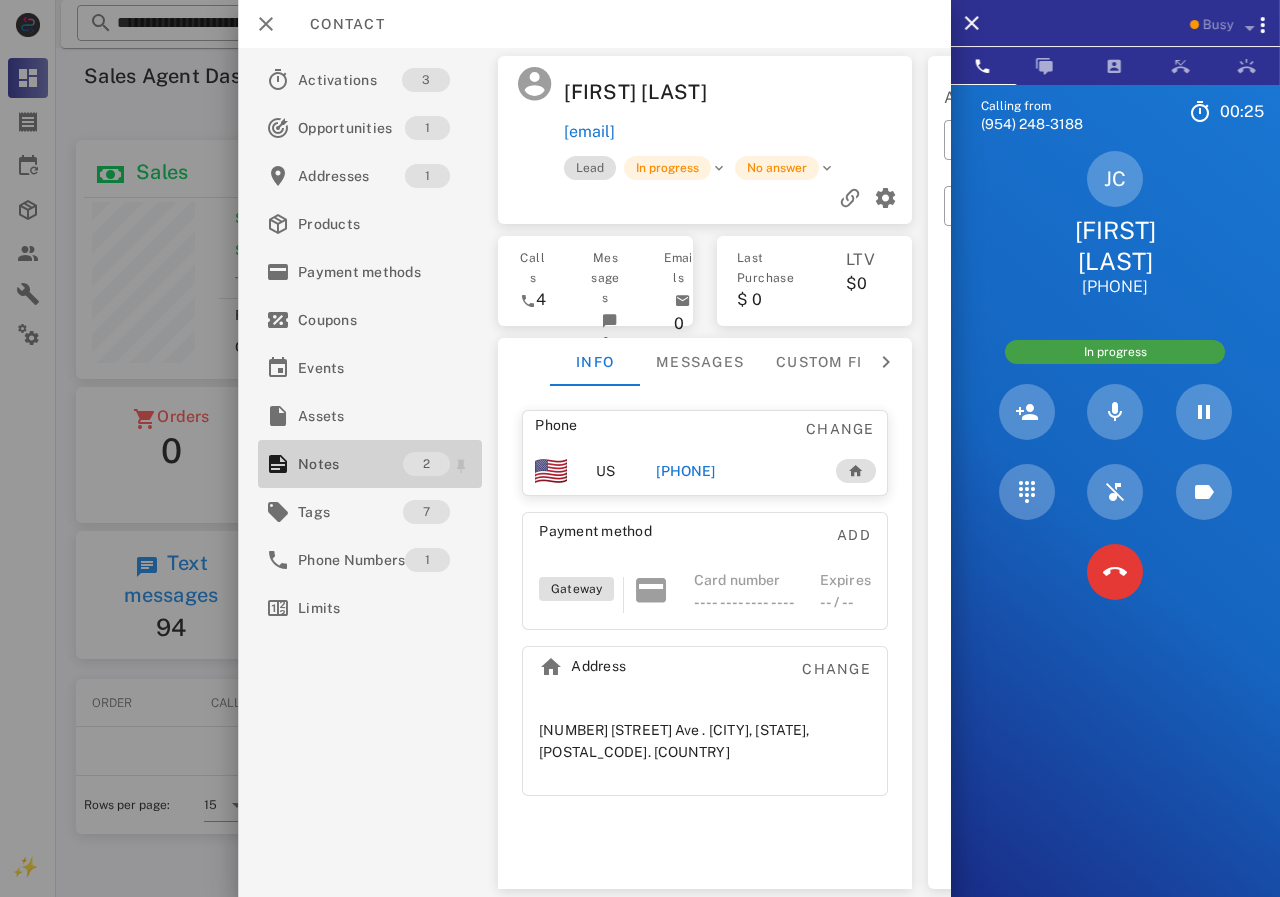 click on "Notes" at bounding box center [350, 464] 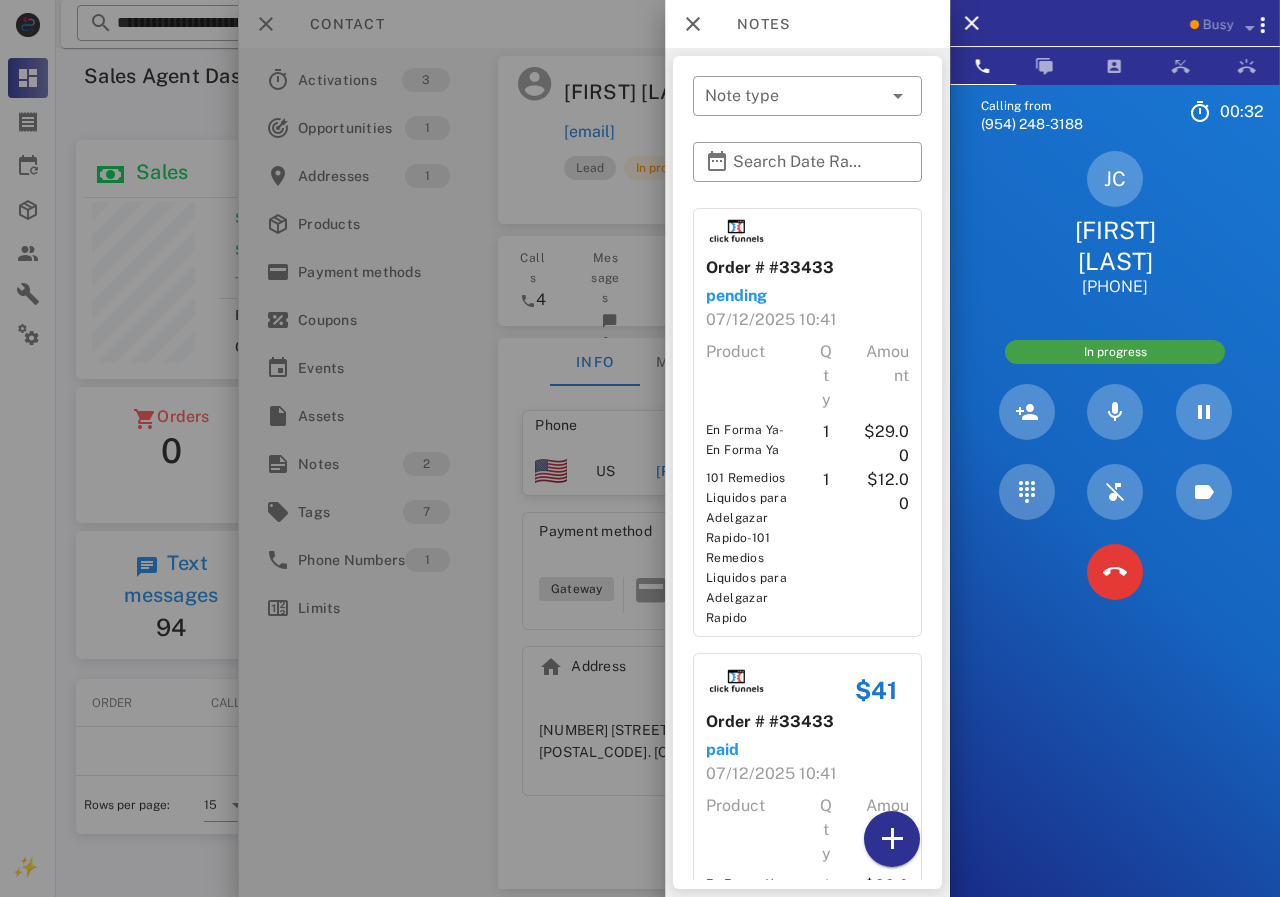 click at bounding box center [640, 448] 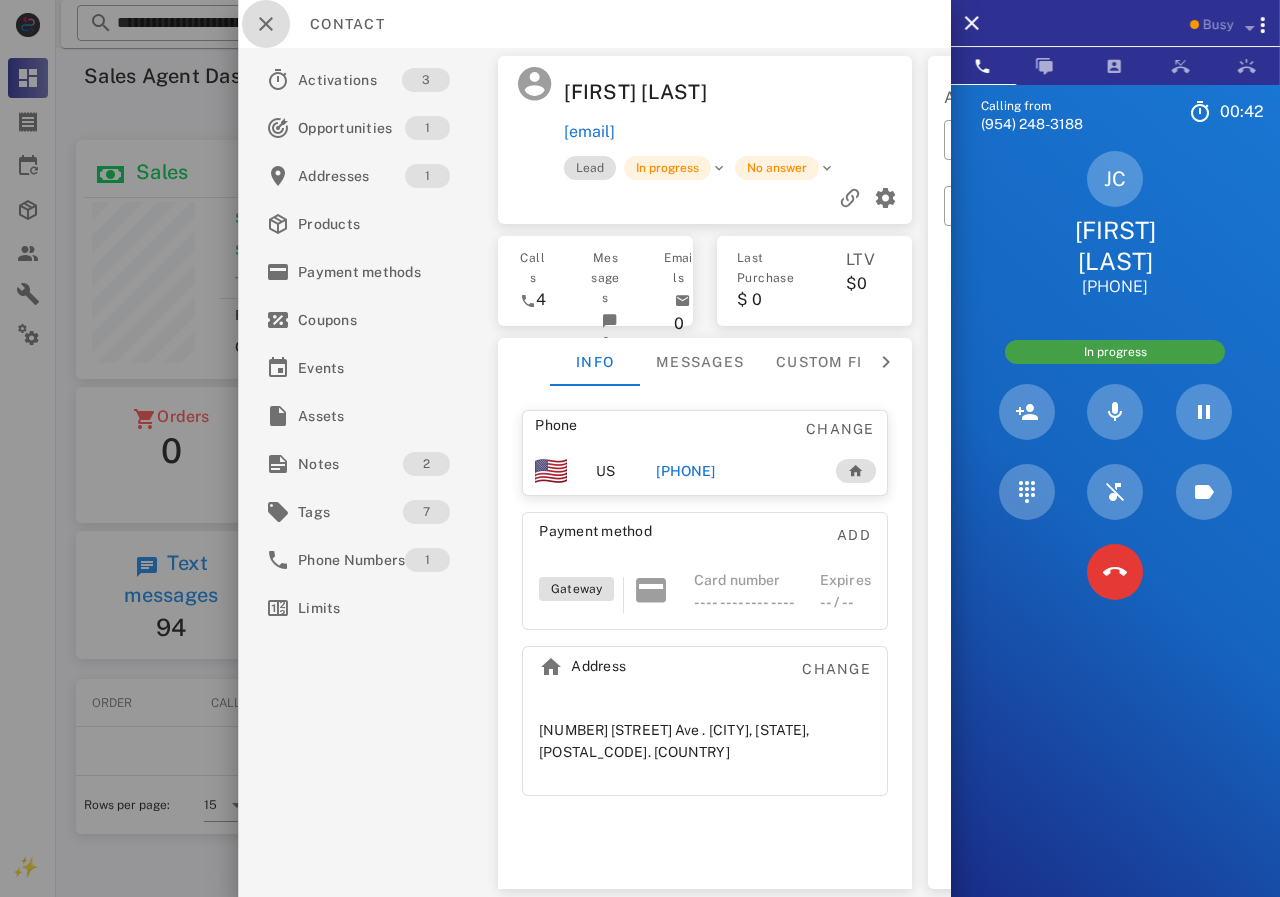 click at bounding box center (266, 24) 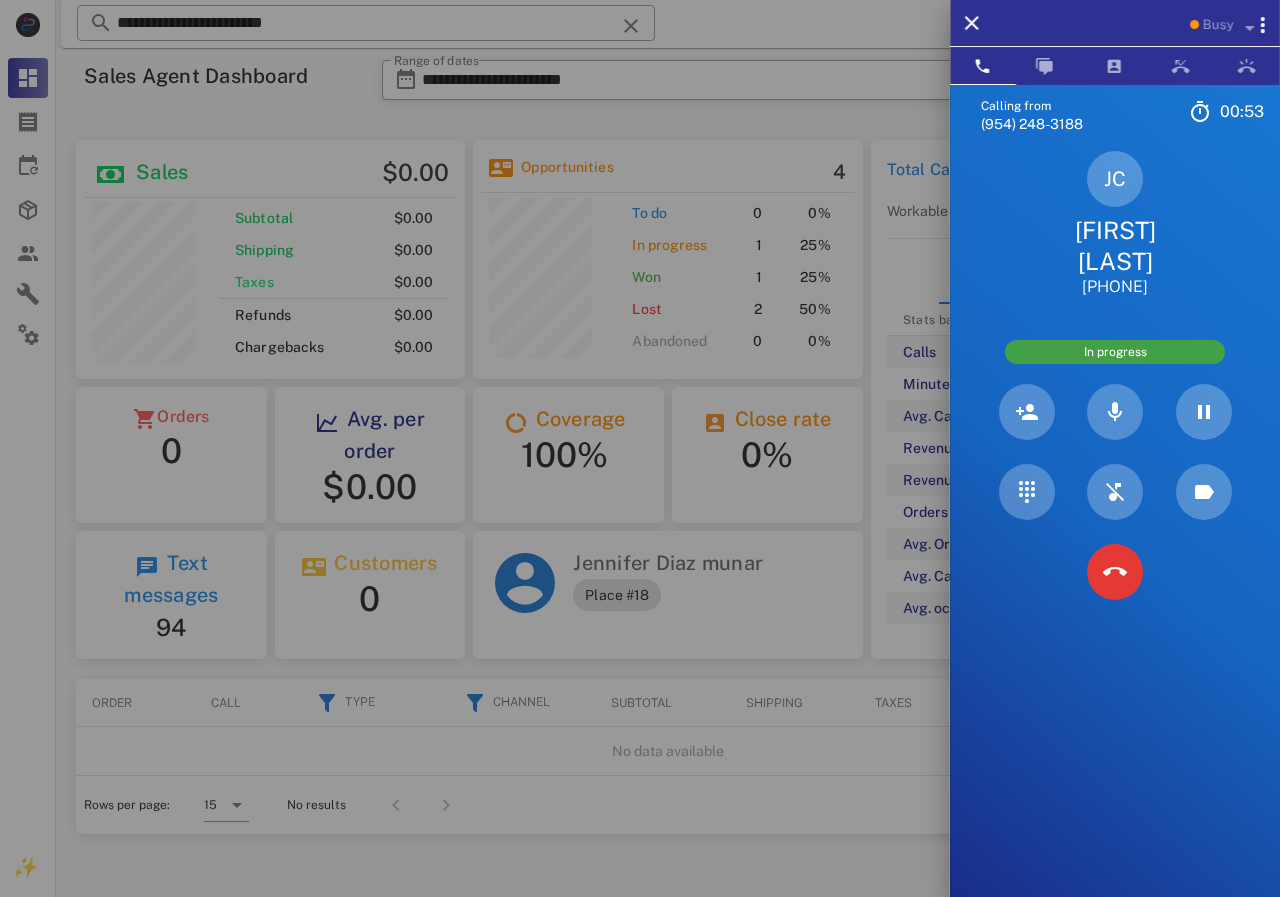 click at bounding box center (640, 448) 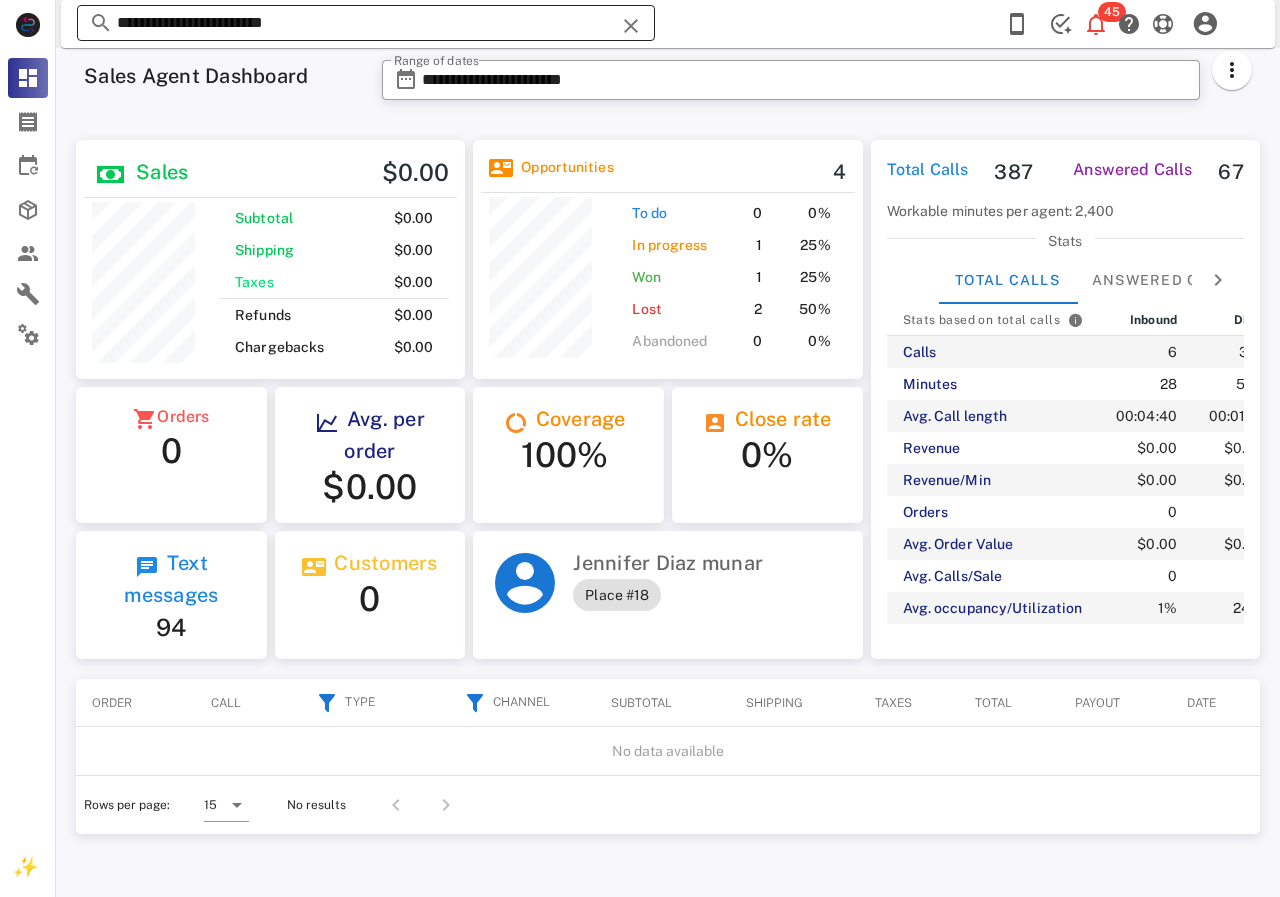 click on "**********" at bounding box center [366, 23] 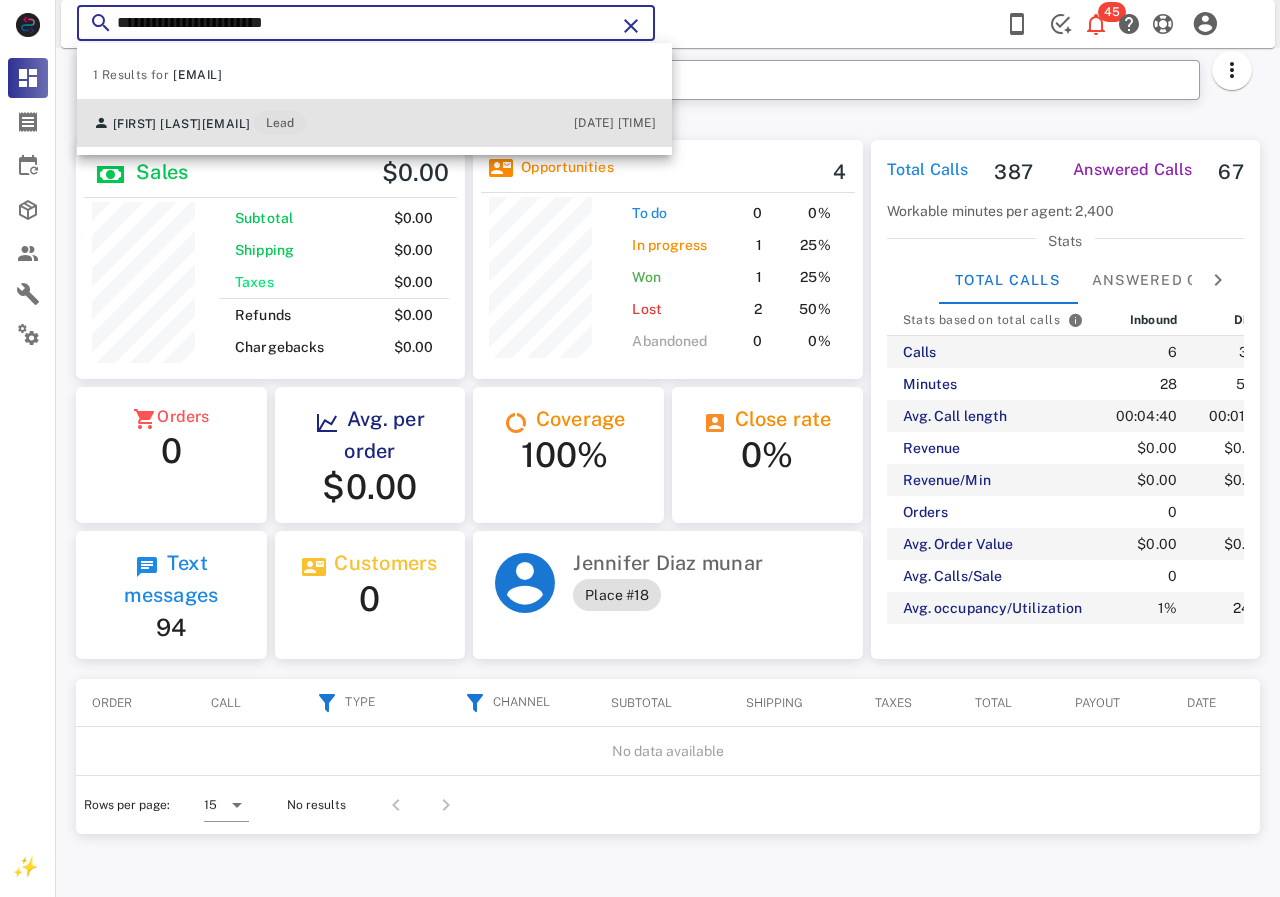click on "janettcorrea70@gmail.com" at bounding box center (226, 124) 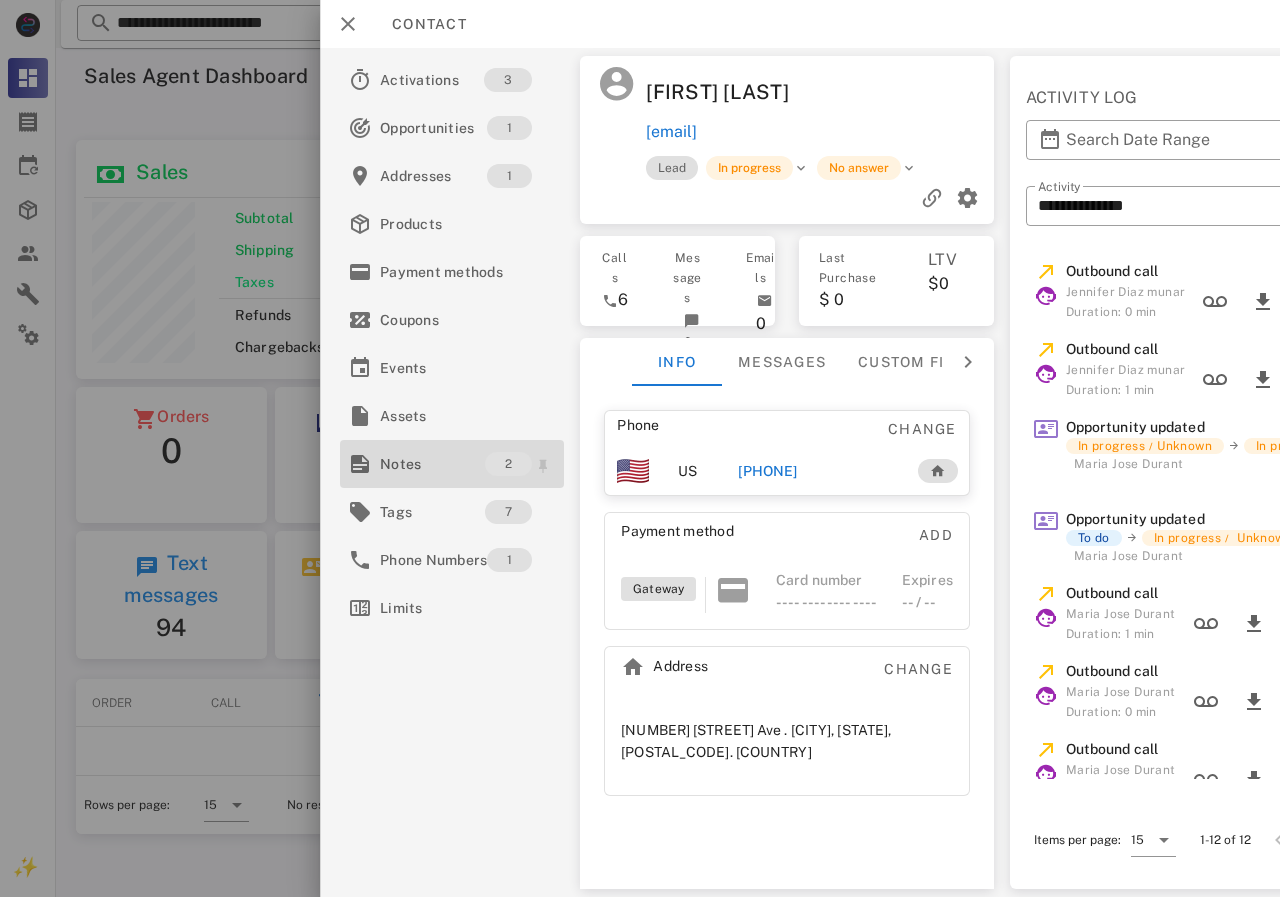 click on "Notes" at bounding box center [432, 464] 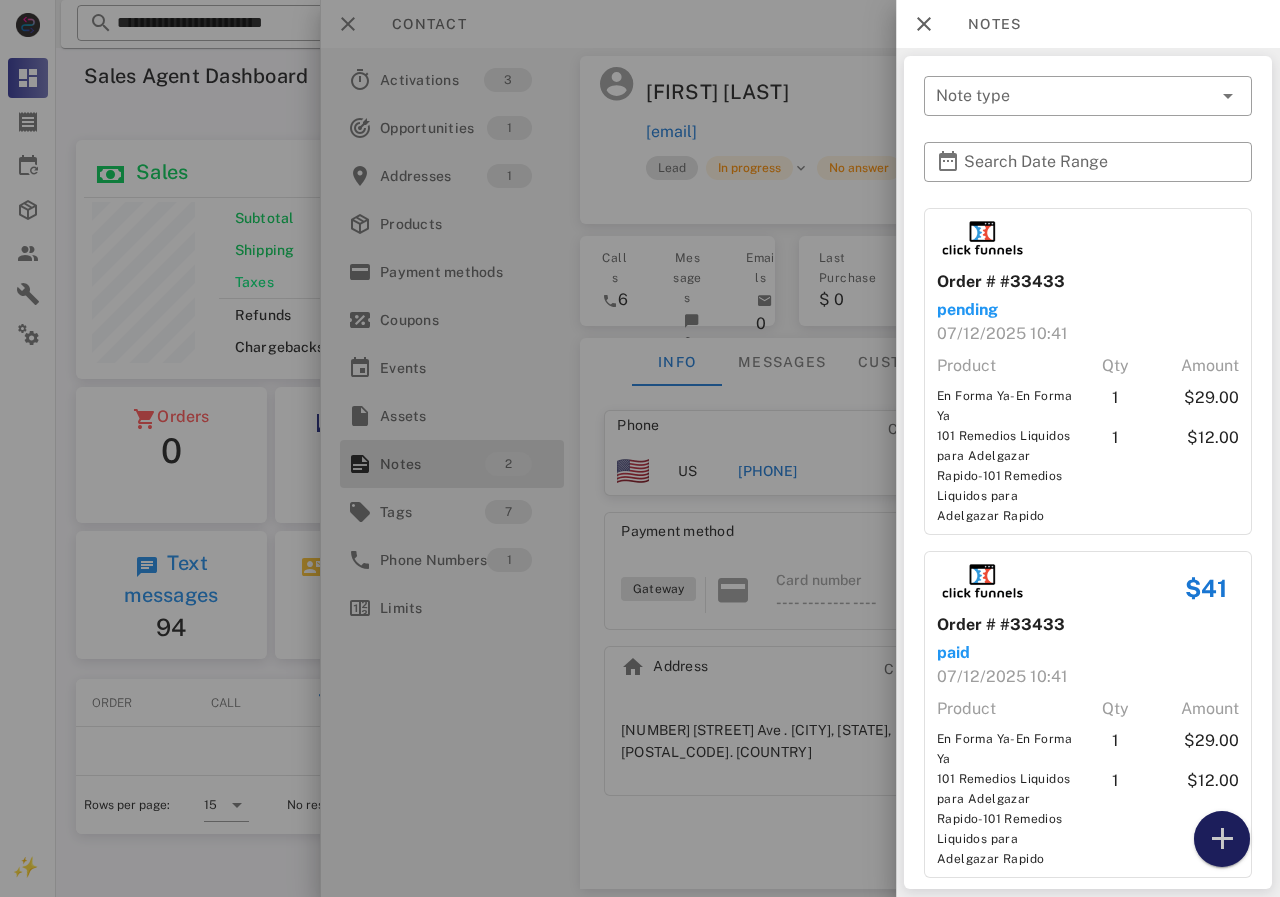 drag, startPoint x: 1216, startPoint y: 828, endPoint x: 1218, endPoint y: 798, distance: 30.066593 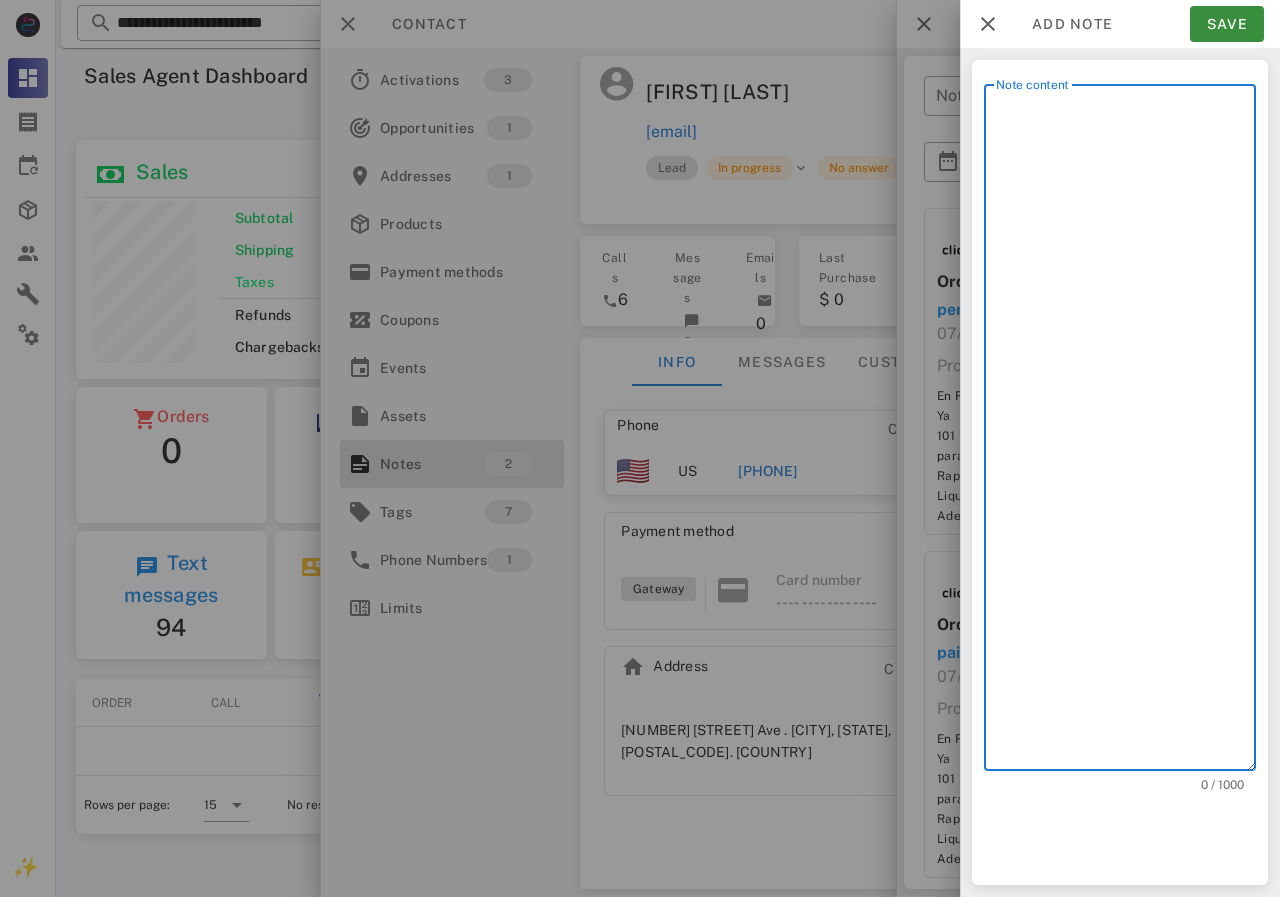 scroll, scrollTop: 240, scrollLeft: 390, axis: both 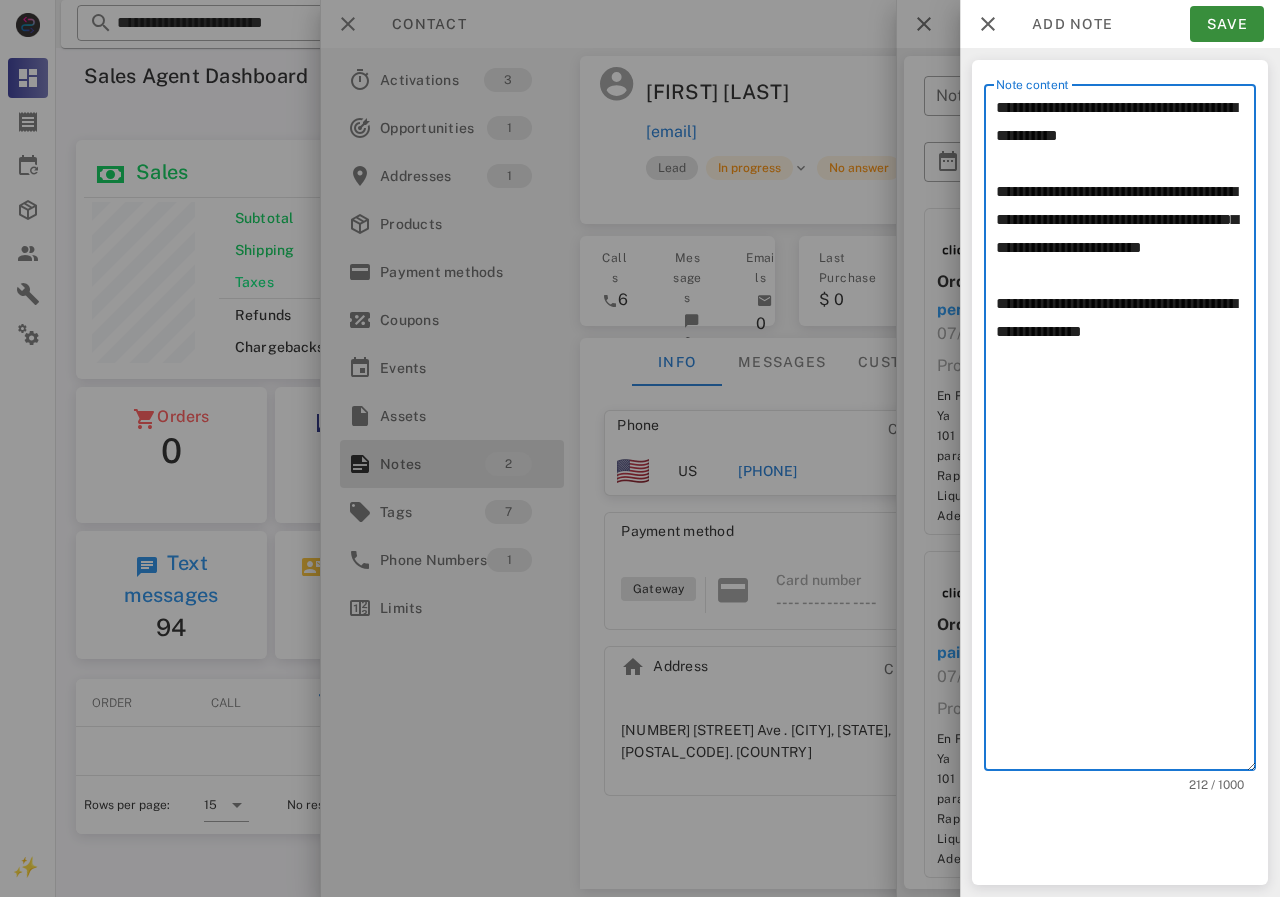drag, startPoint x: 1007, startPoint y: 192, endPoint x: 1162, endPoint y: 475, distance: 322.66702 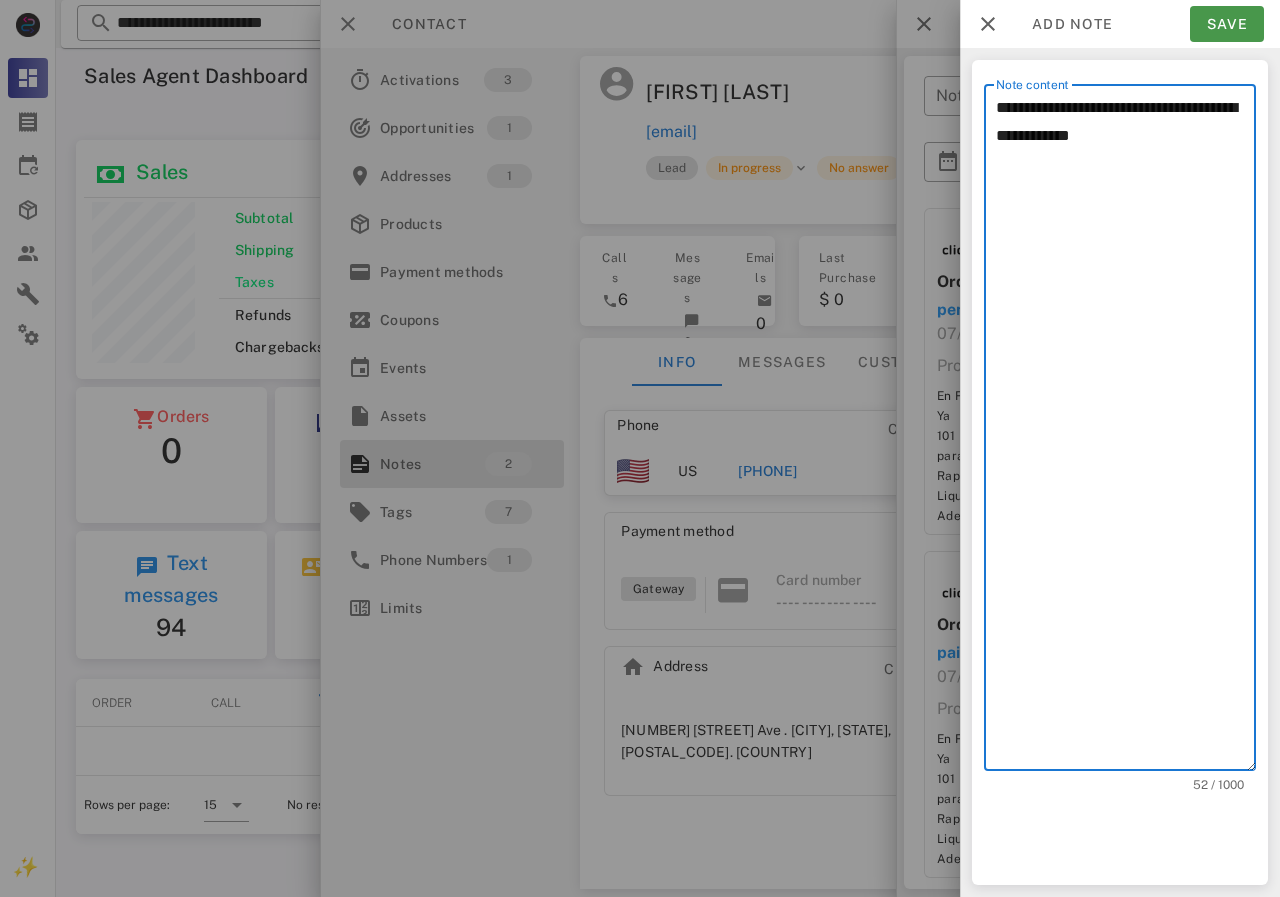 type on "**********" 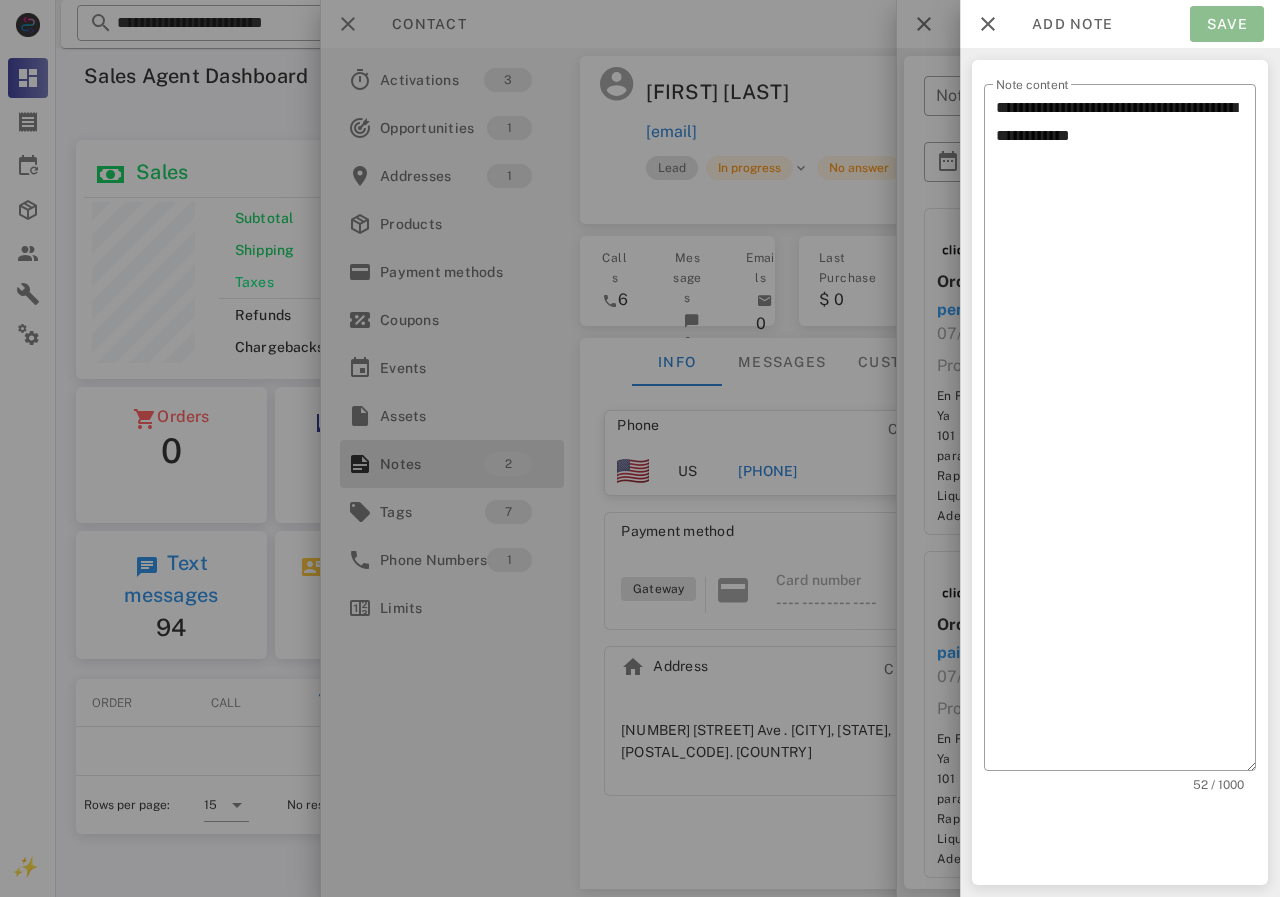 click on "Save" at bounding box center (1227, 24) 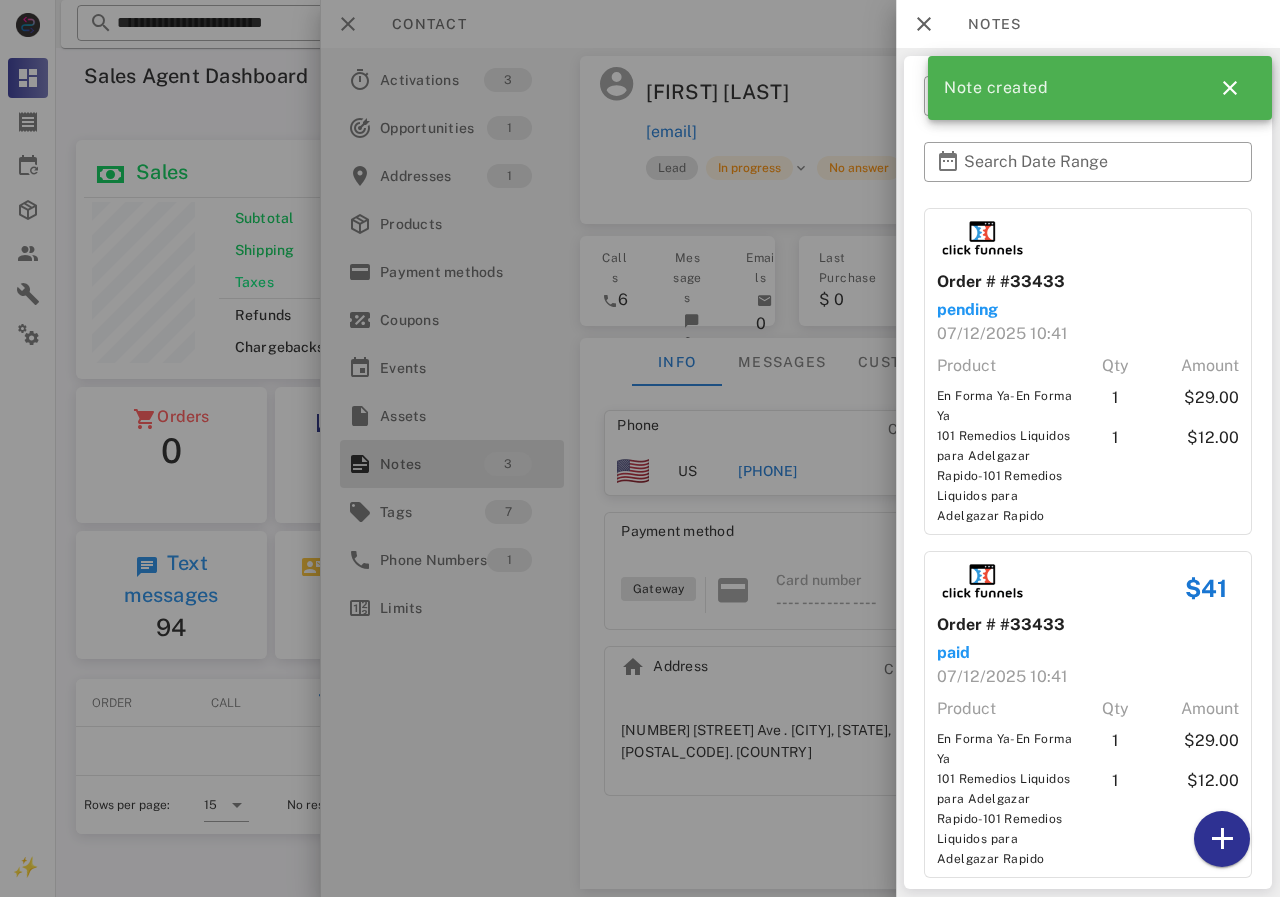 click at bounding box center [640, 448] 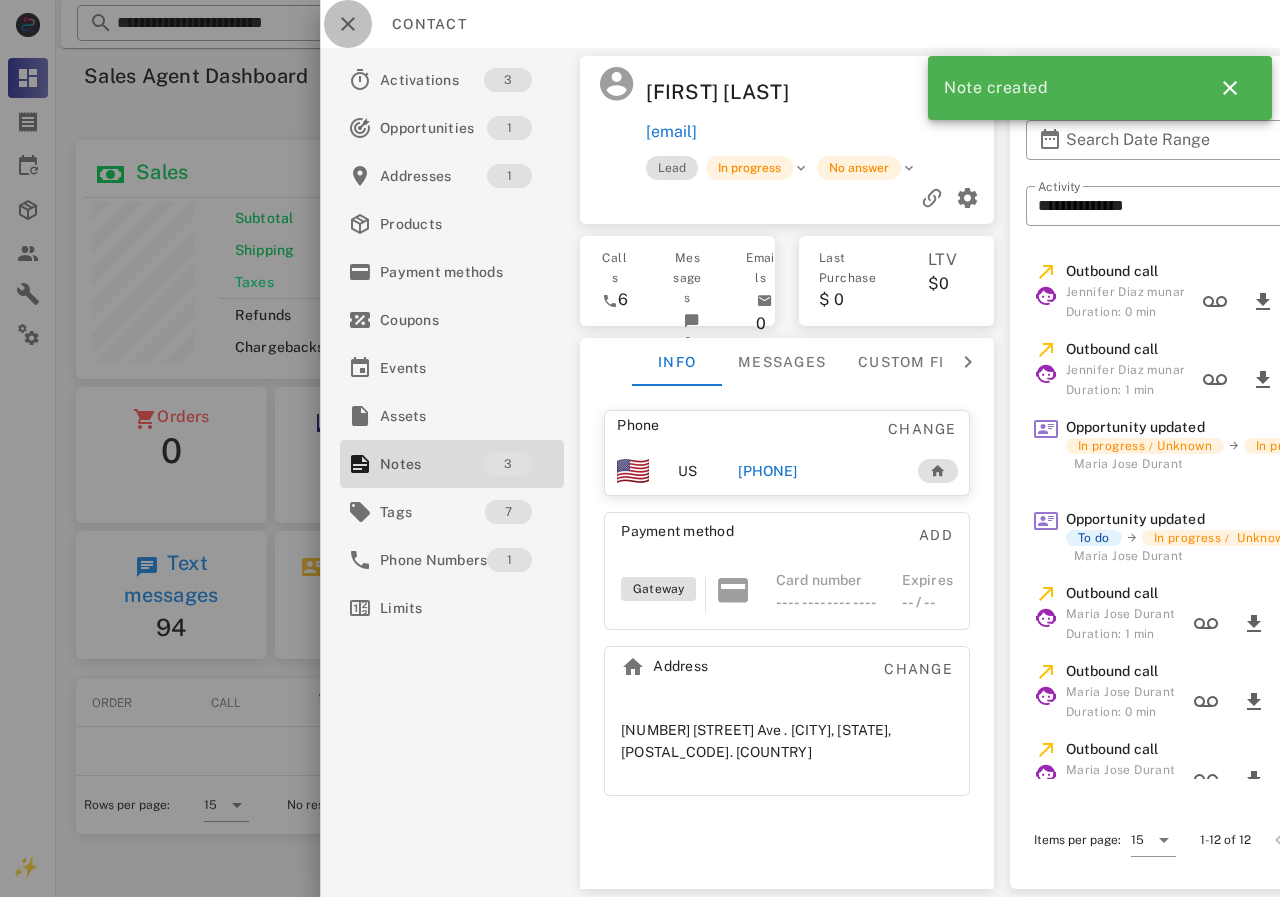 click at bounding box center (348, 24) 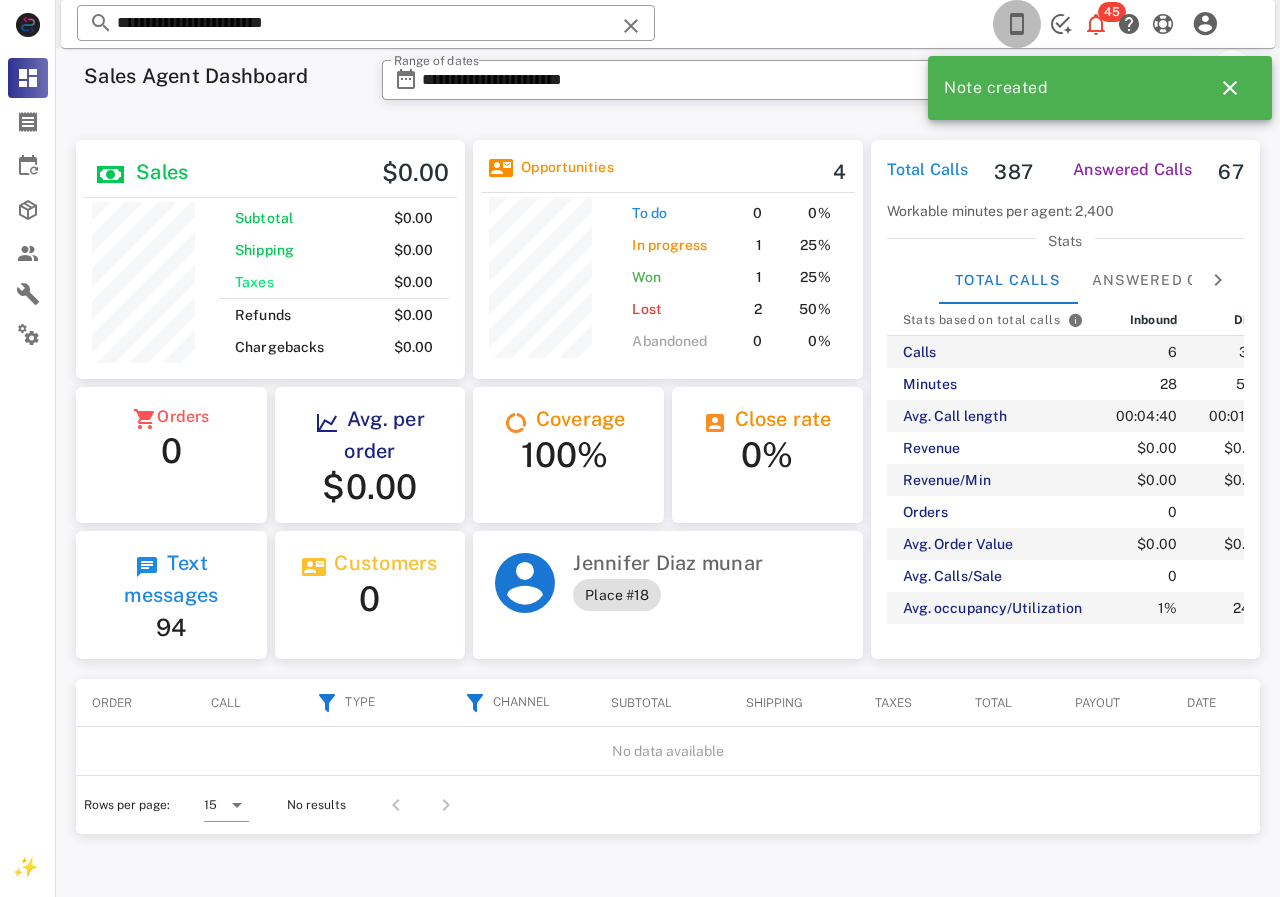 click at bounding box center (1017, 24) 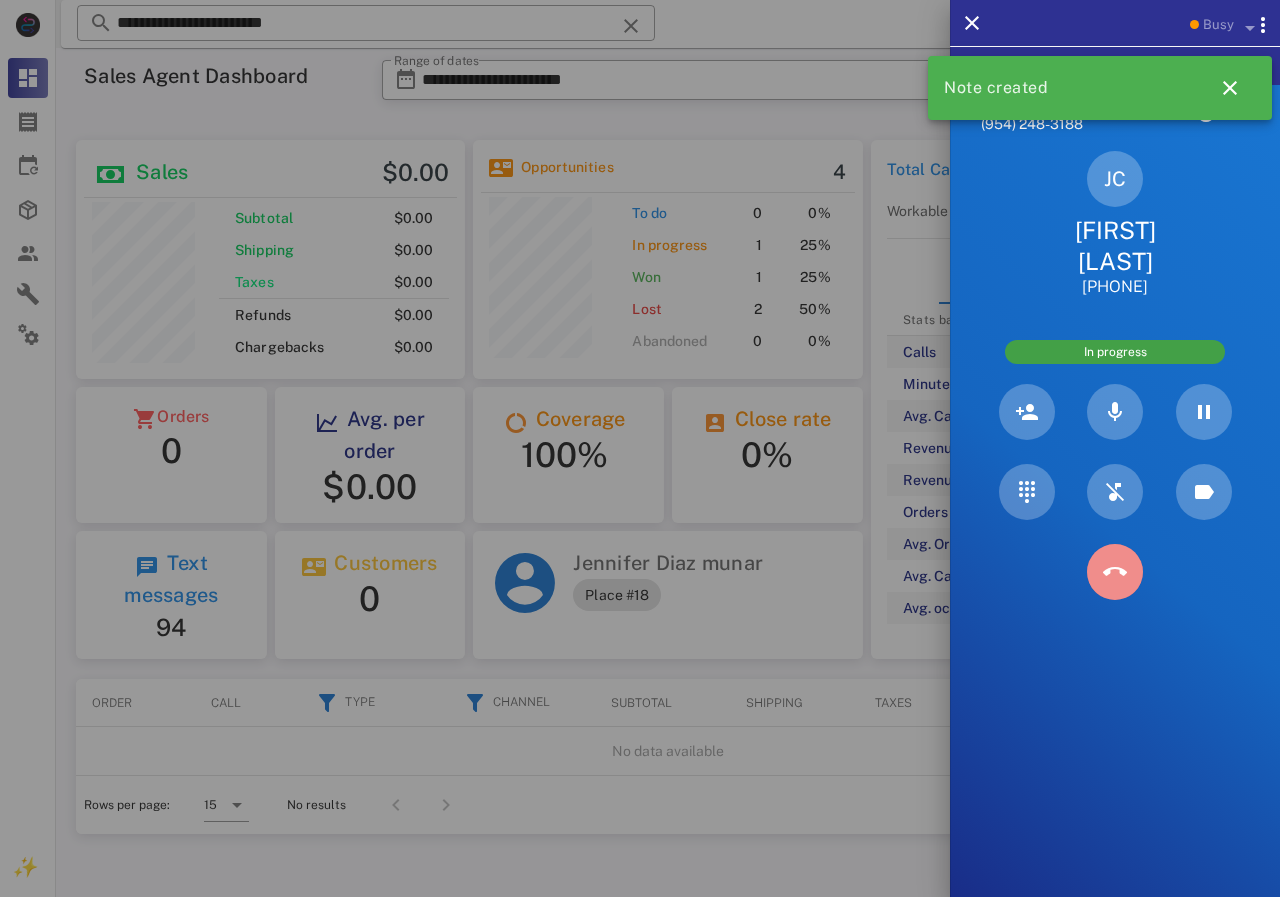 click at bounding box center [1115, 572] 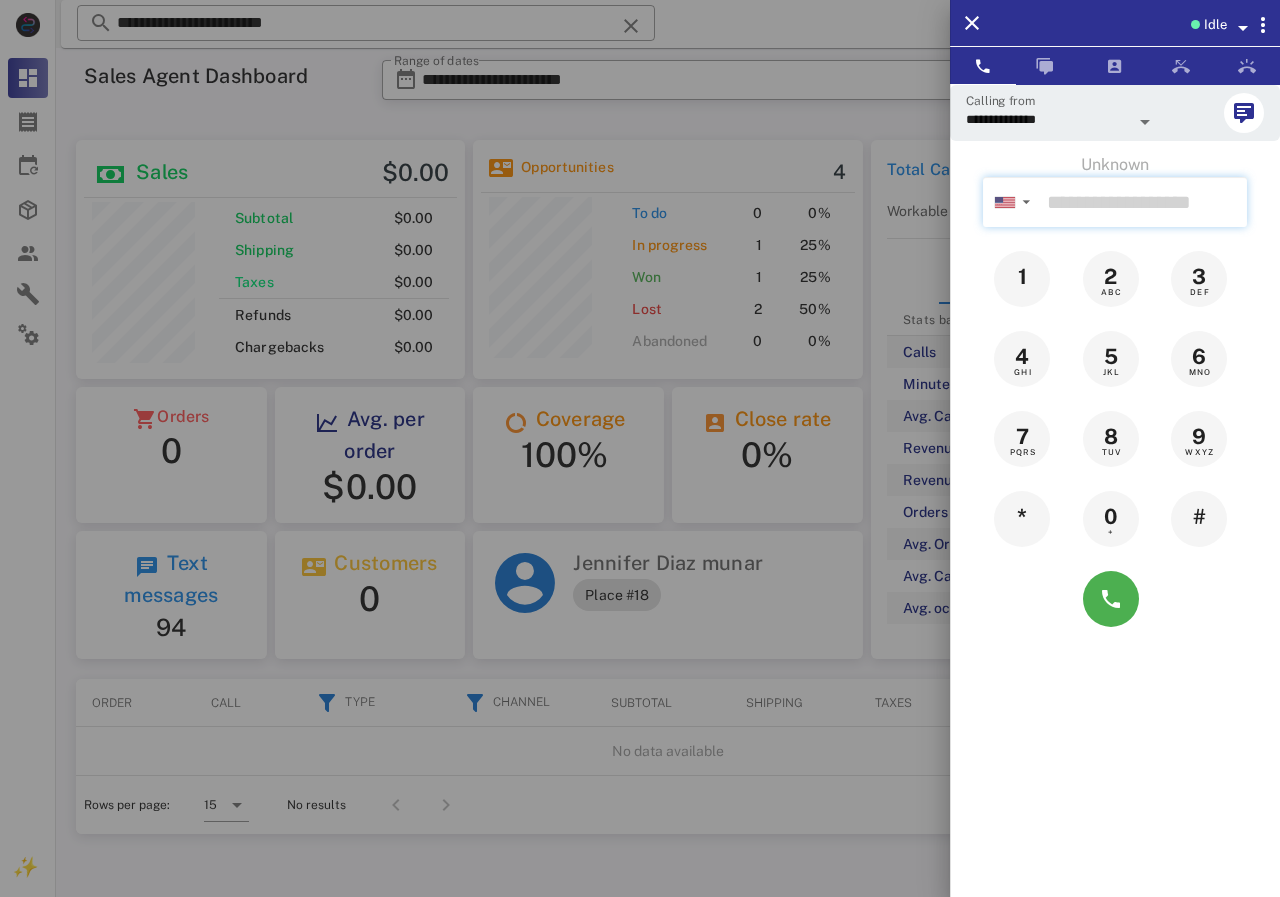 click at bounding box center [1143, 202] 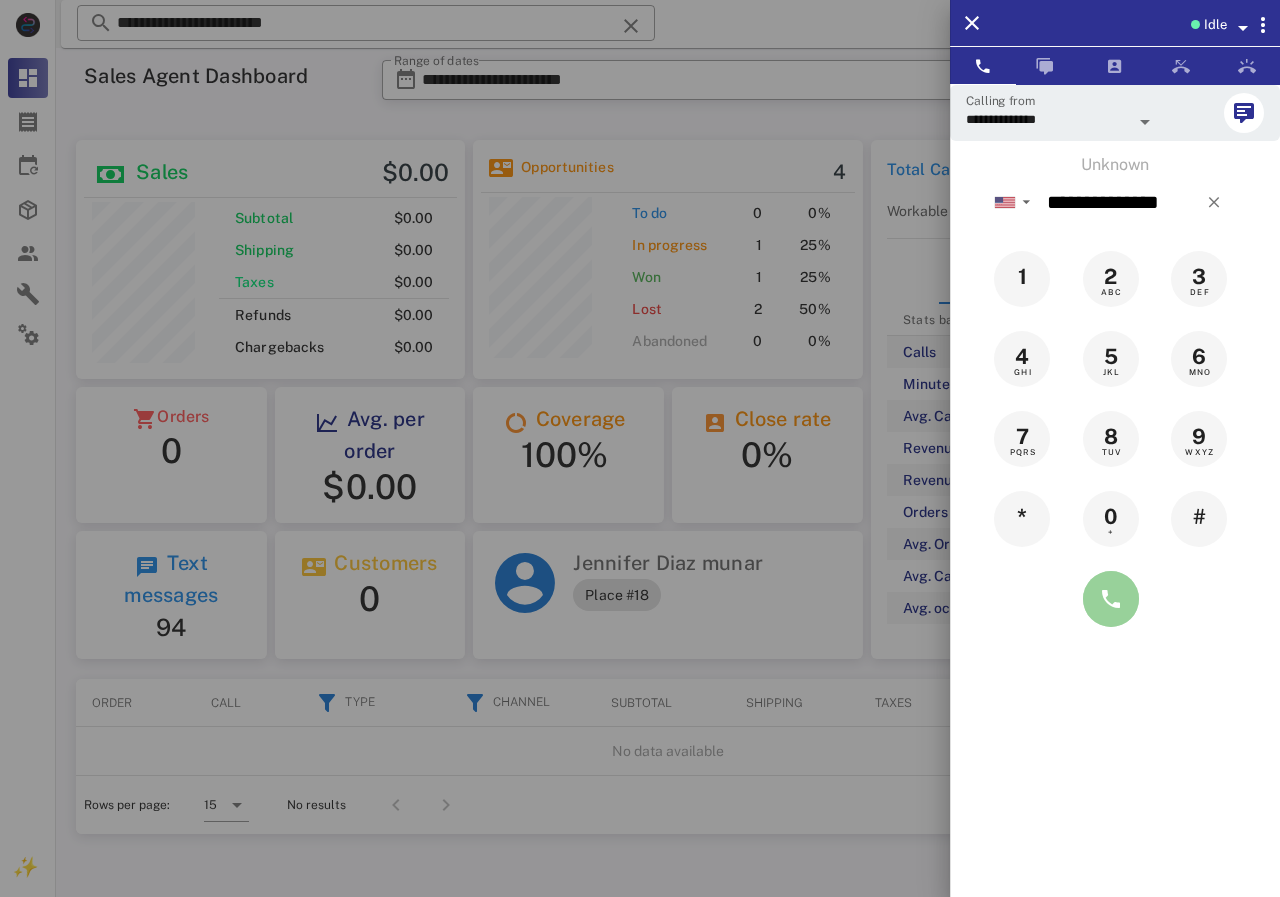 click at bounding box center (1111, 599) 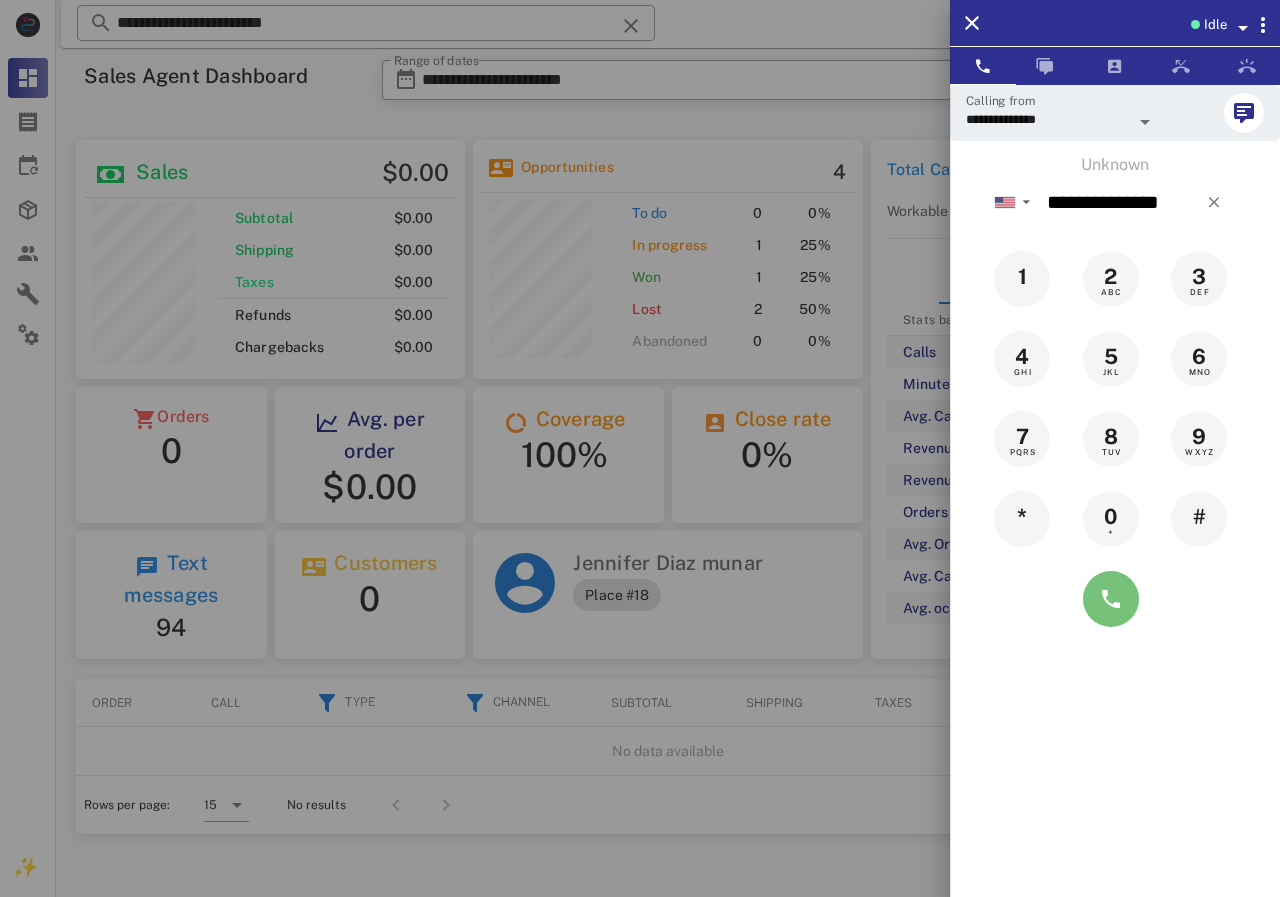 type on "**********" 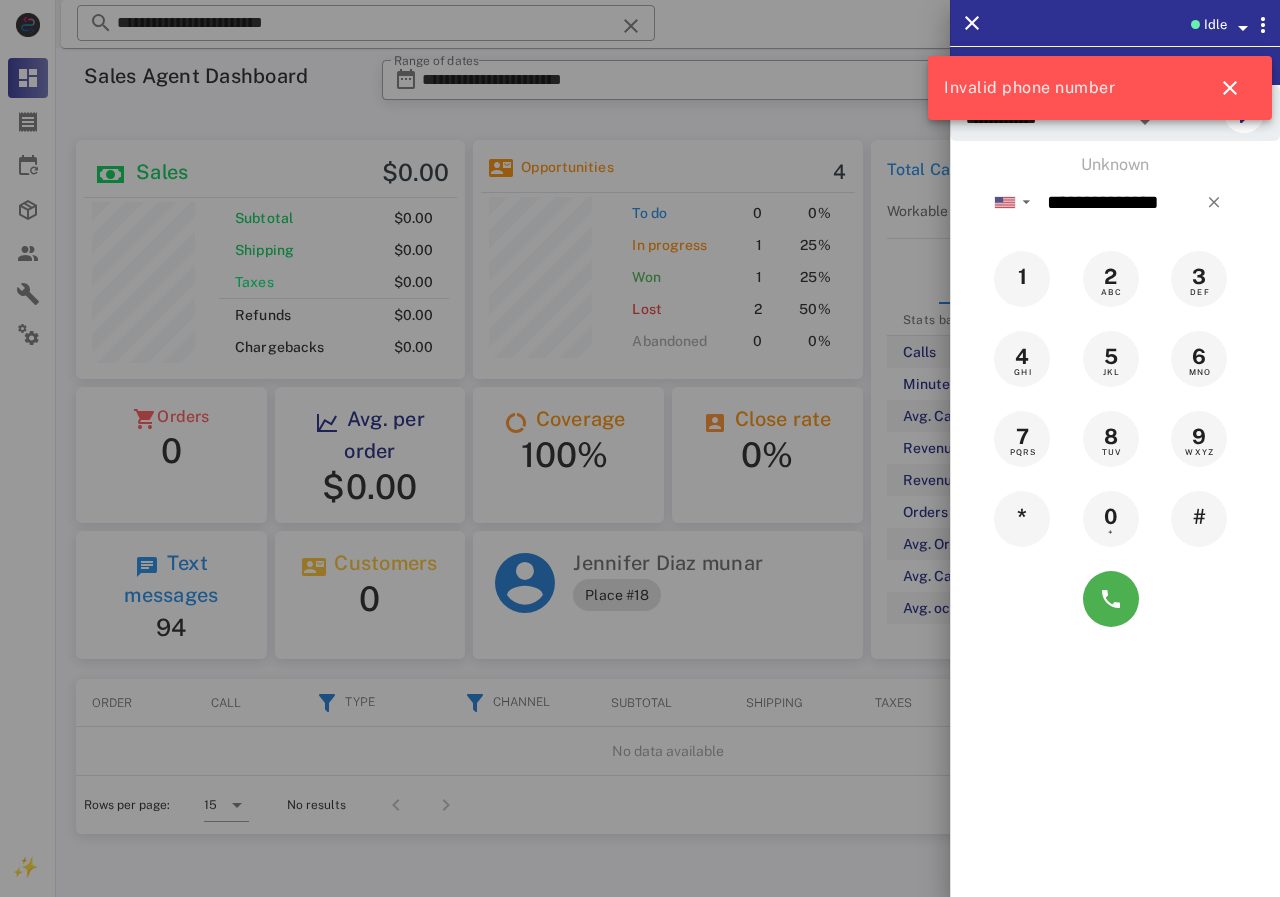click on "Unknown" at bounding box center (1115, 165) 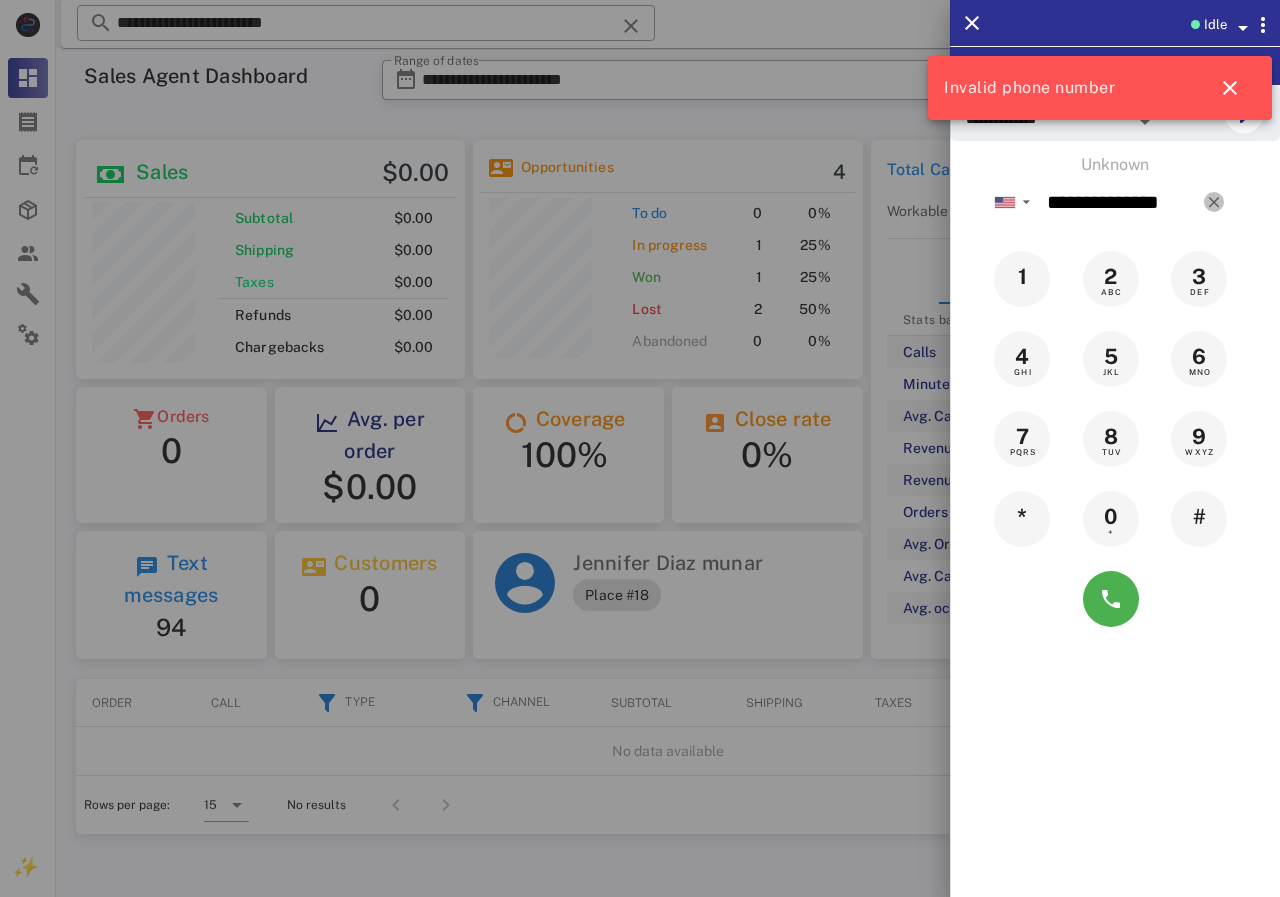 click at bounding box center (1214, 202) 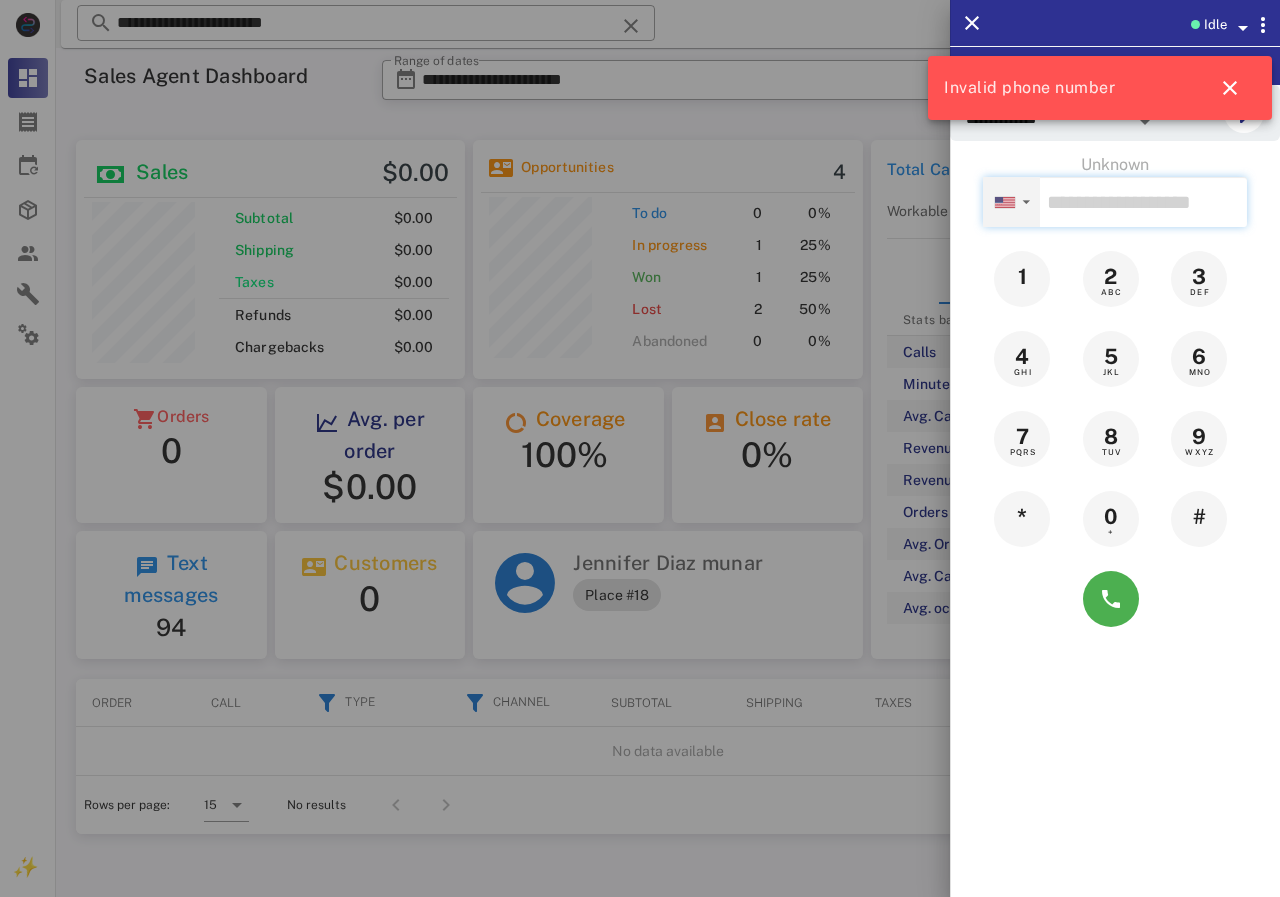 click on "▼" at bounding box center (1026, 202) 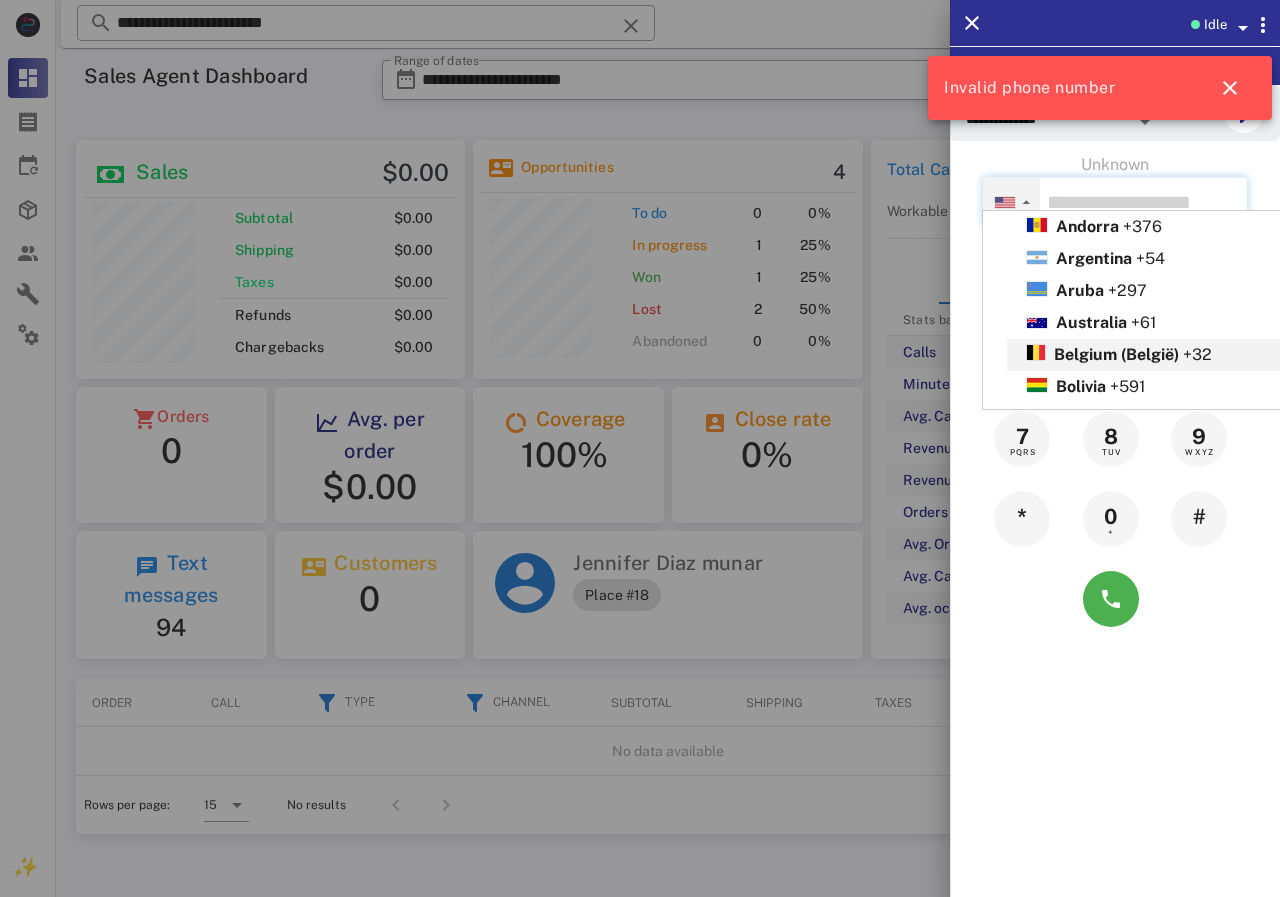 scroll, scrollTop: 300, scrollLeft: 0, axis: vertical 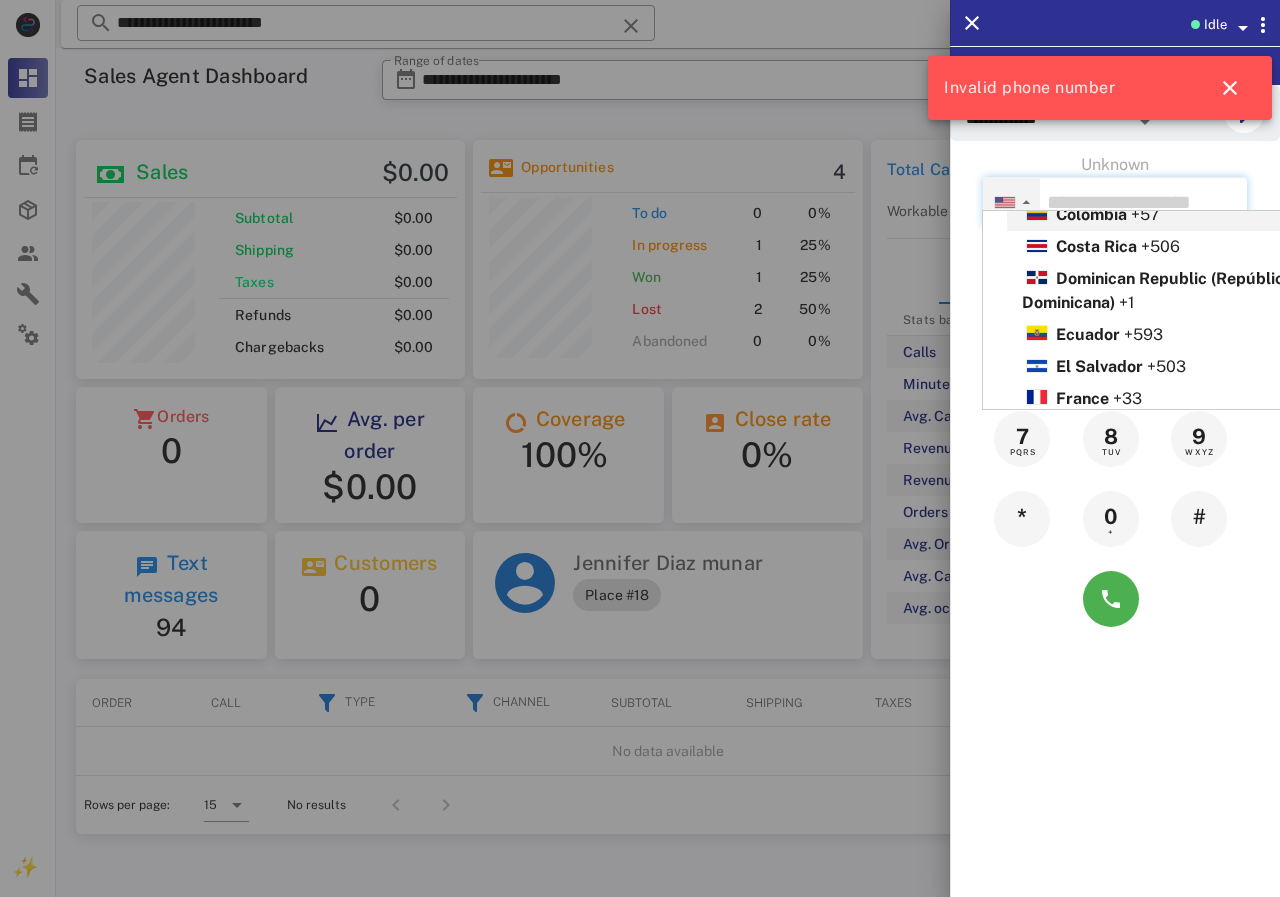 click on "Colombia" at bounding box center [1091, 214] 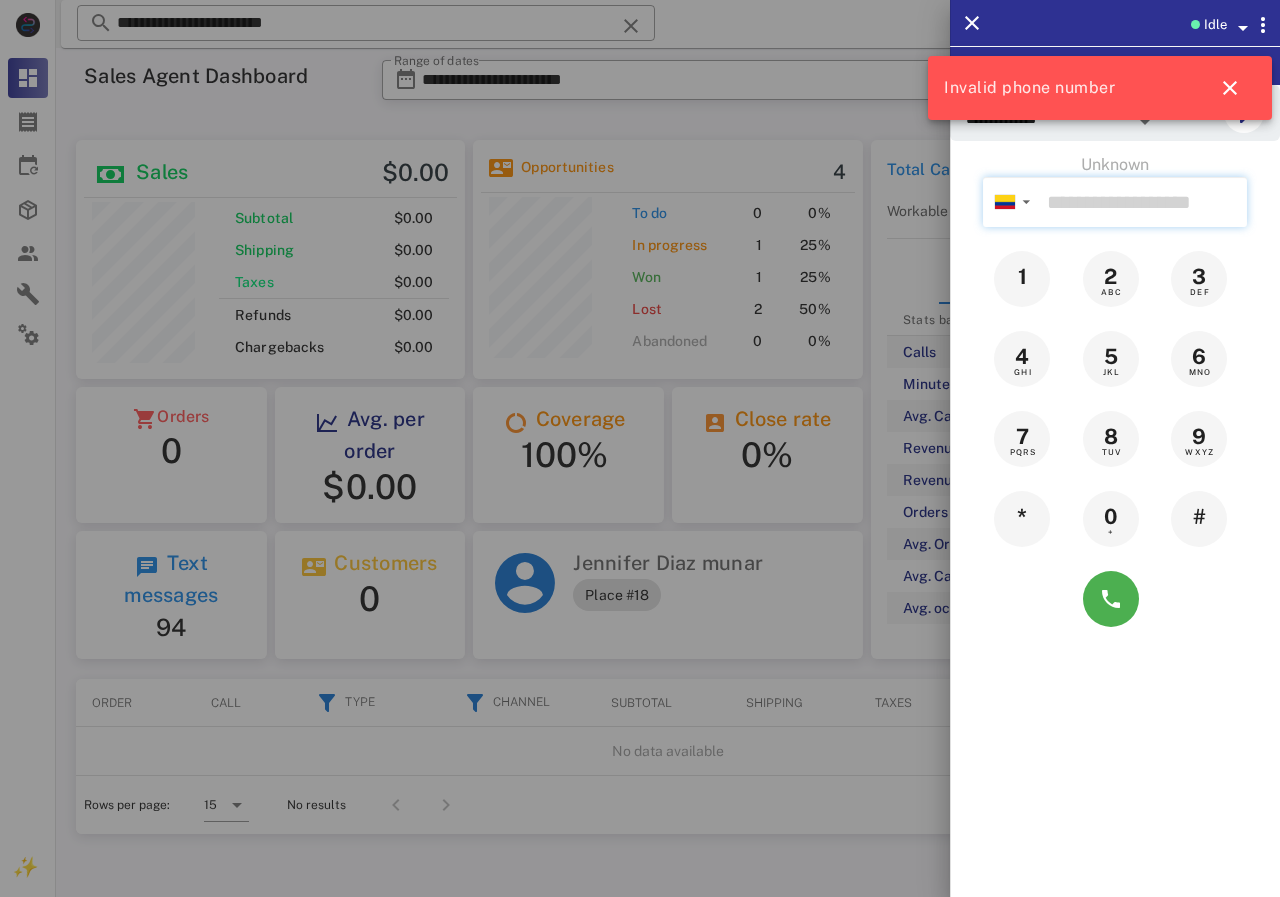 click at bounding box center (1143, 202) 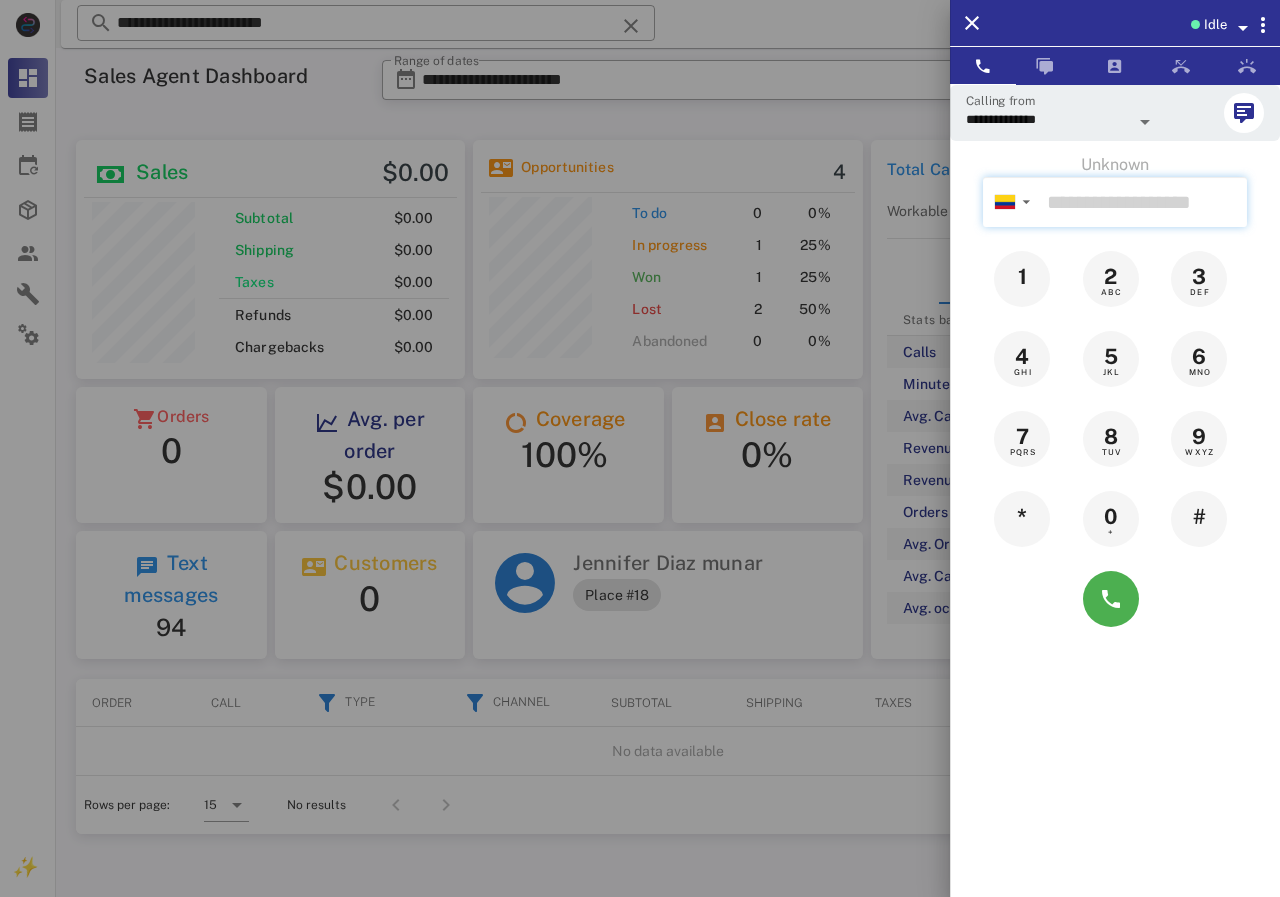 paste on "**********" 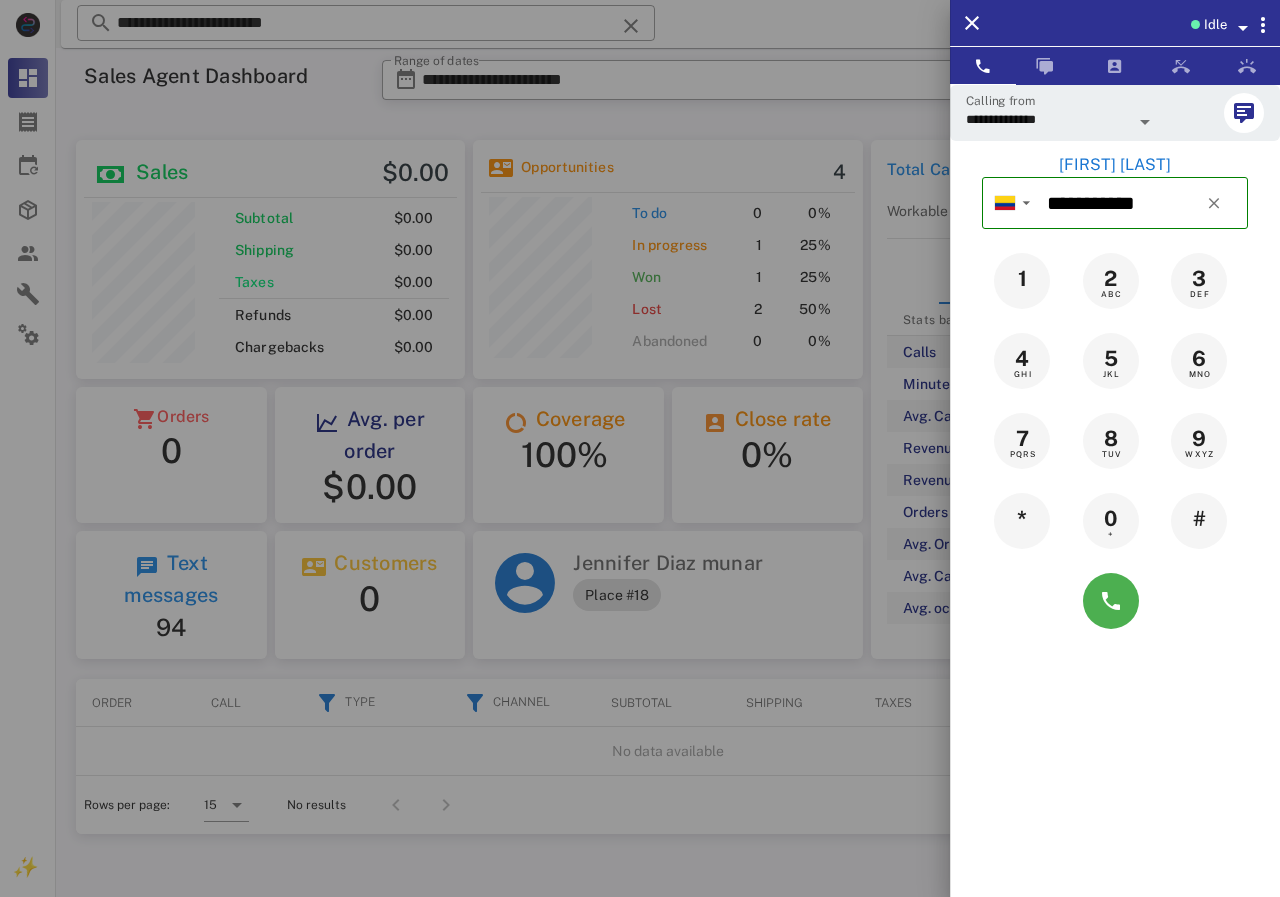 click on "[FIRST] [LAST]" at bounding box center [1115, 165] 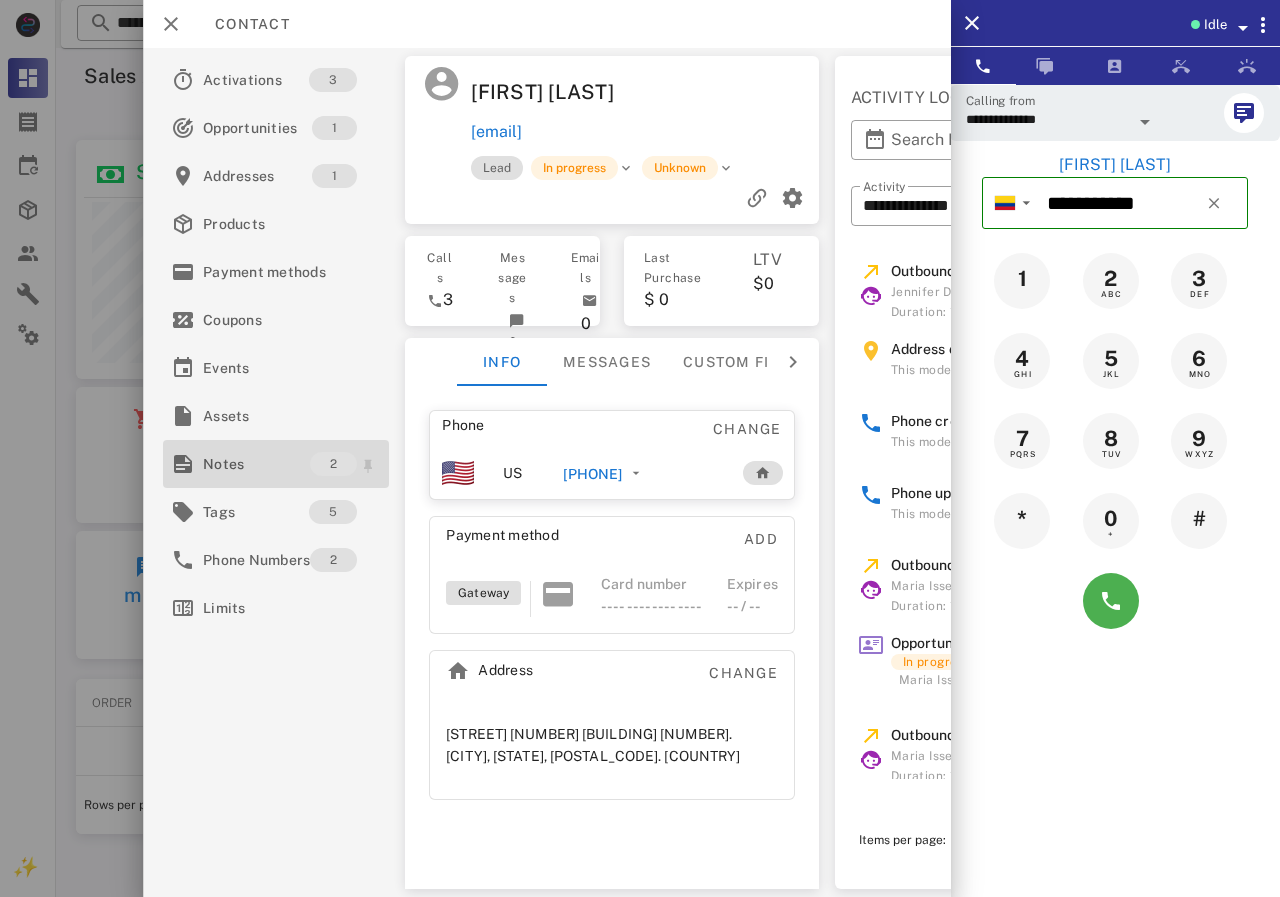 click on "Notes" at bounding box center [256, 464] 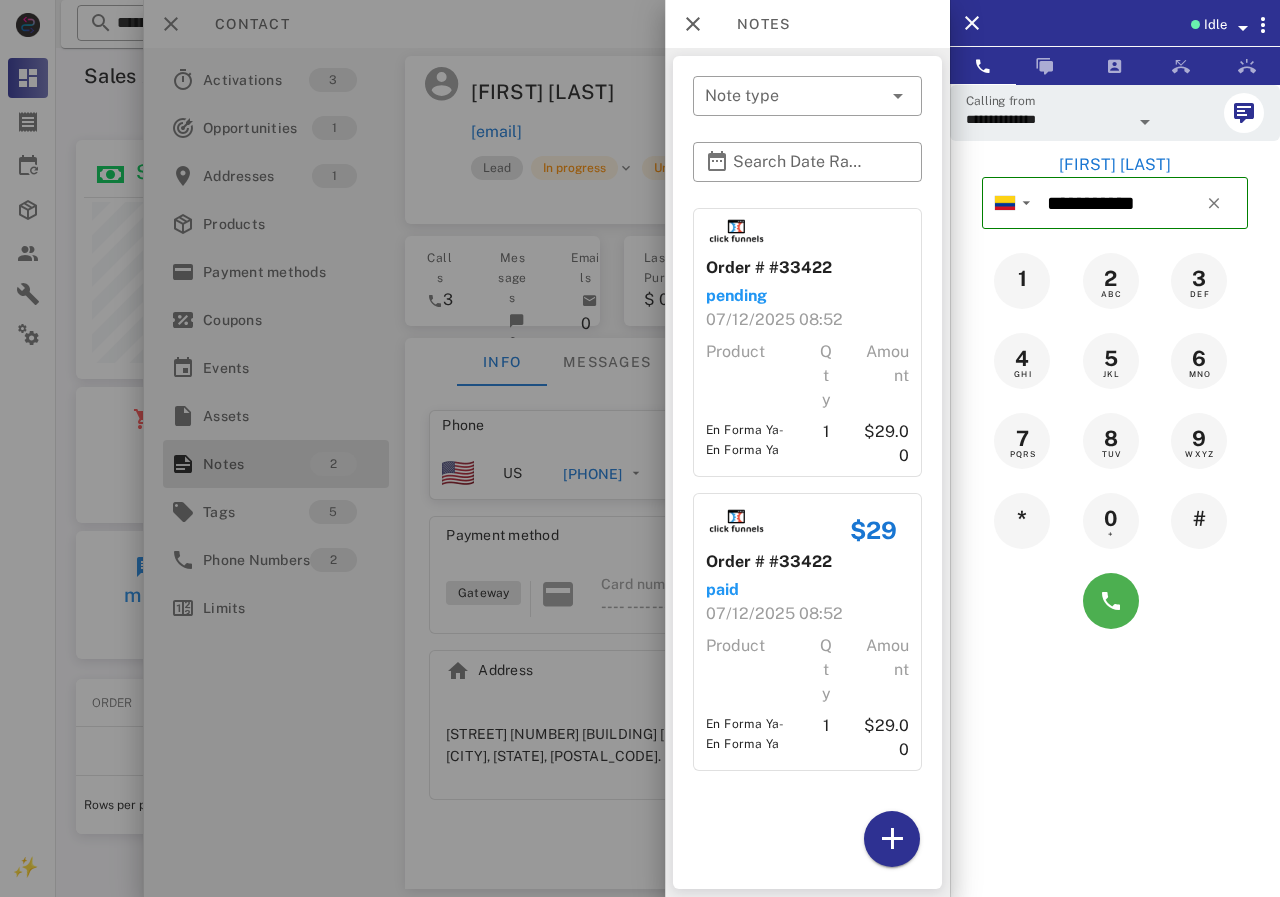 click at bounding box center (640, 448) 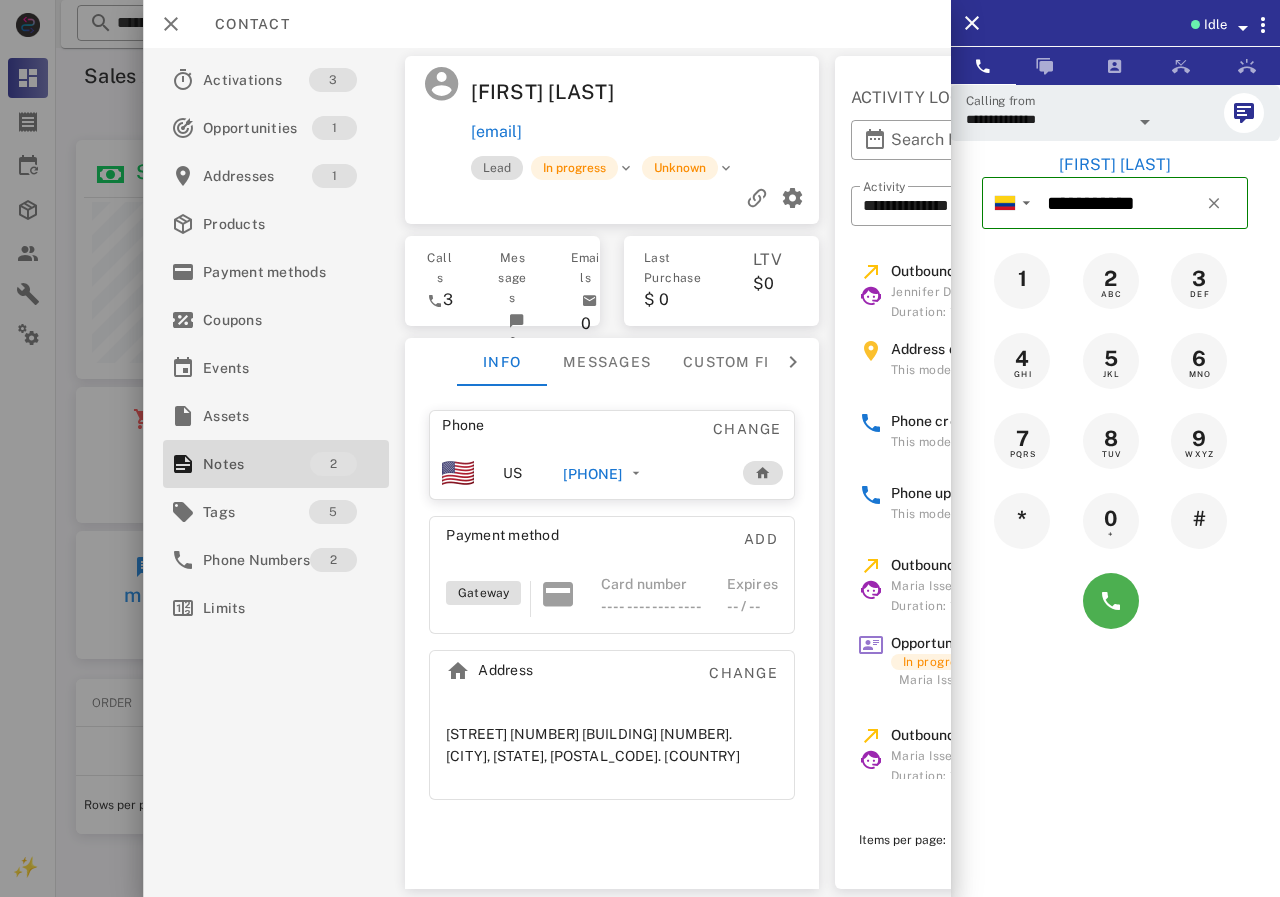 click on "[PHONE]" at bounding box center [592, 474] 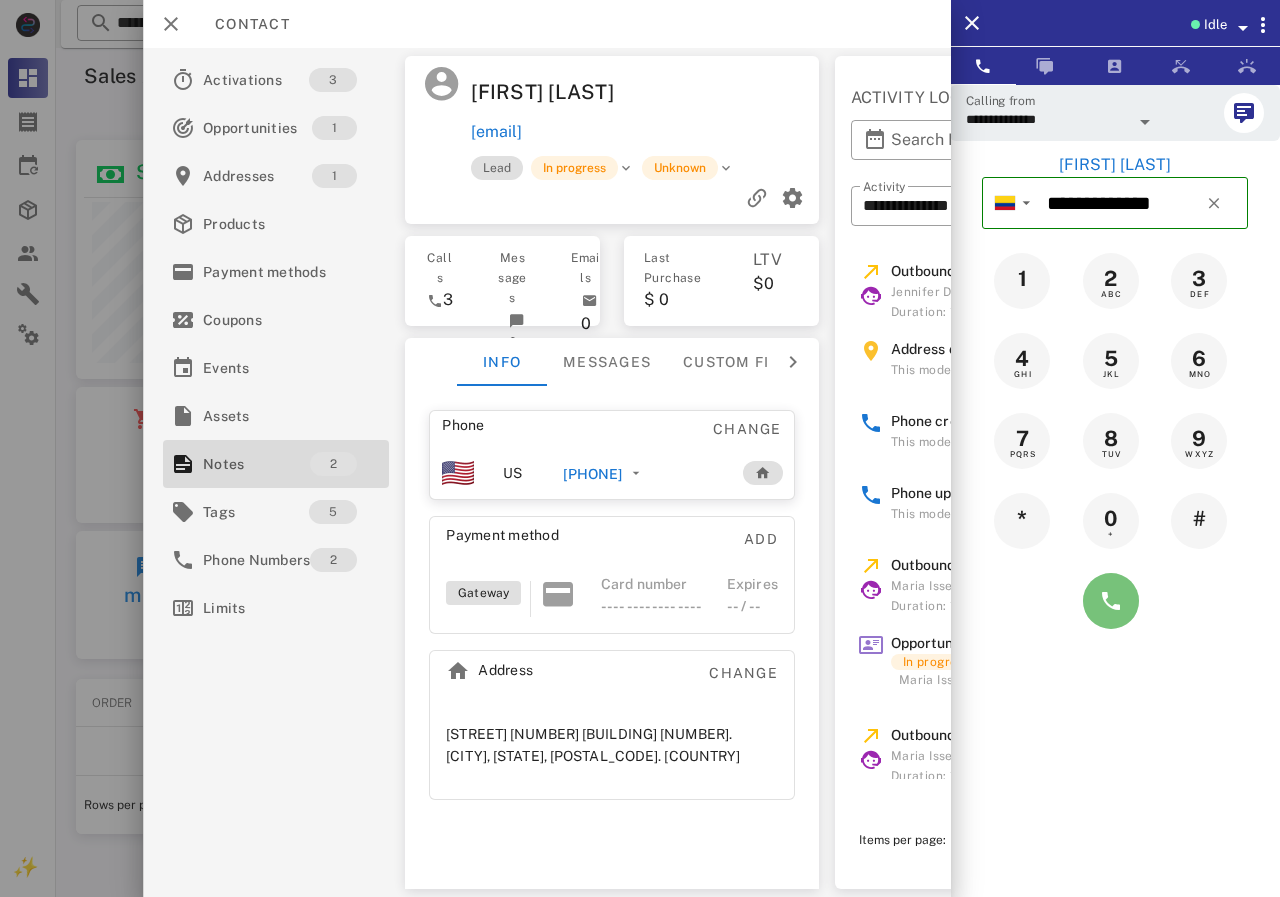 click at bounding box center [1111, 601] 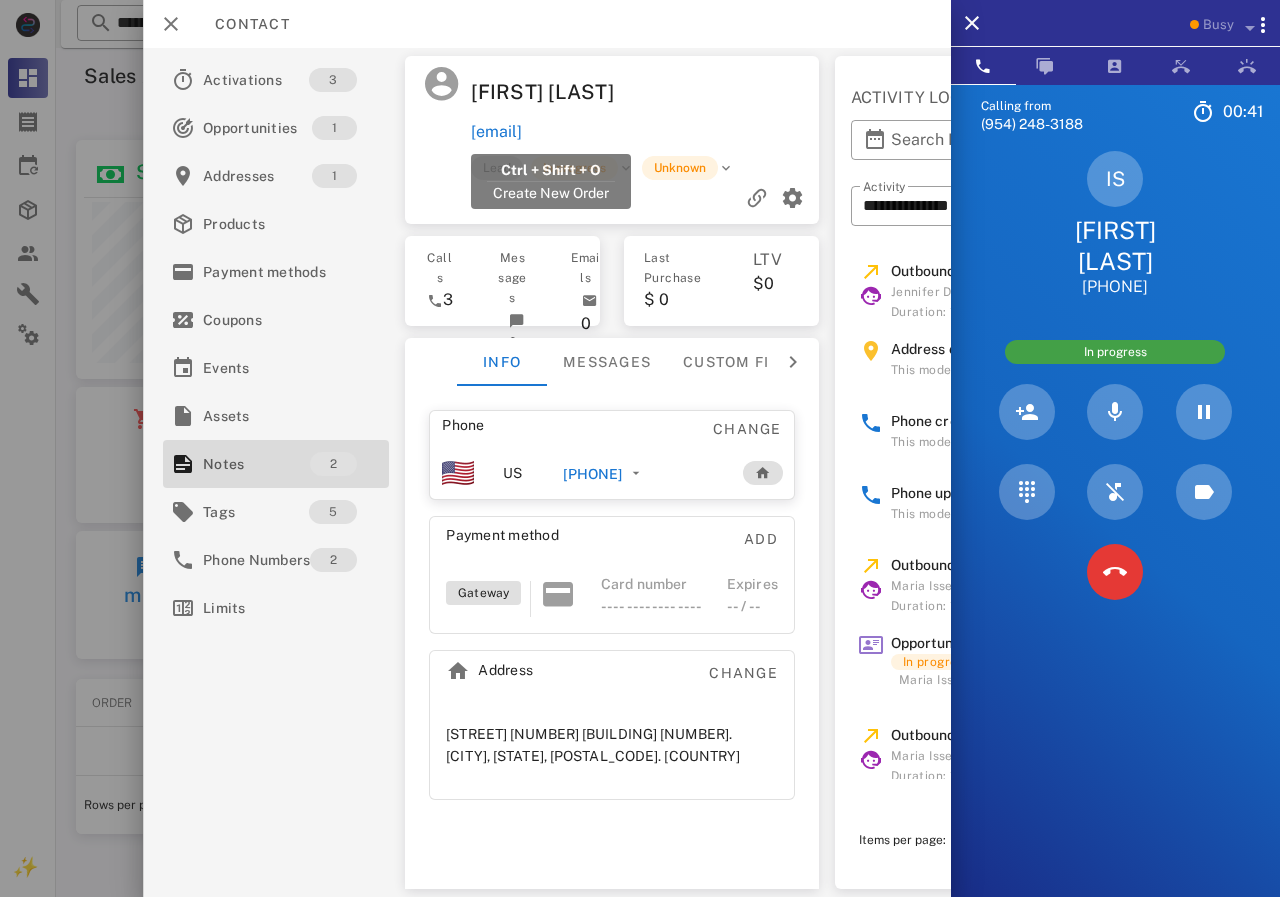 drag, startPoint x: 537, startPoint y: 125, endPoint x: 472, endPoint y: 127, distance: 65.03076 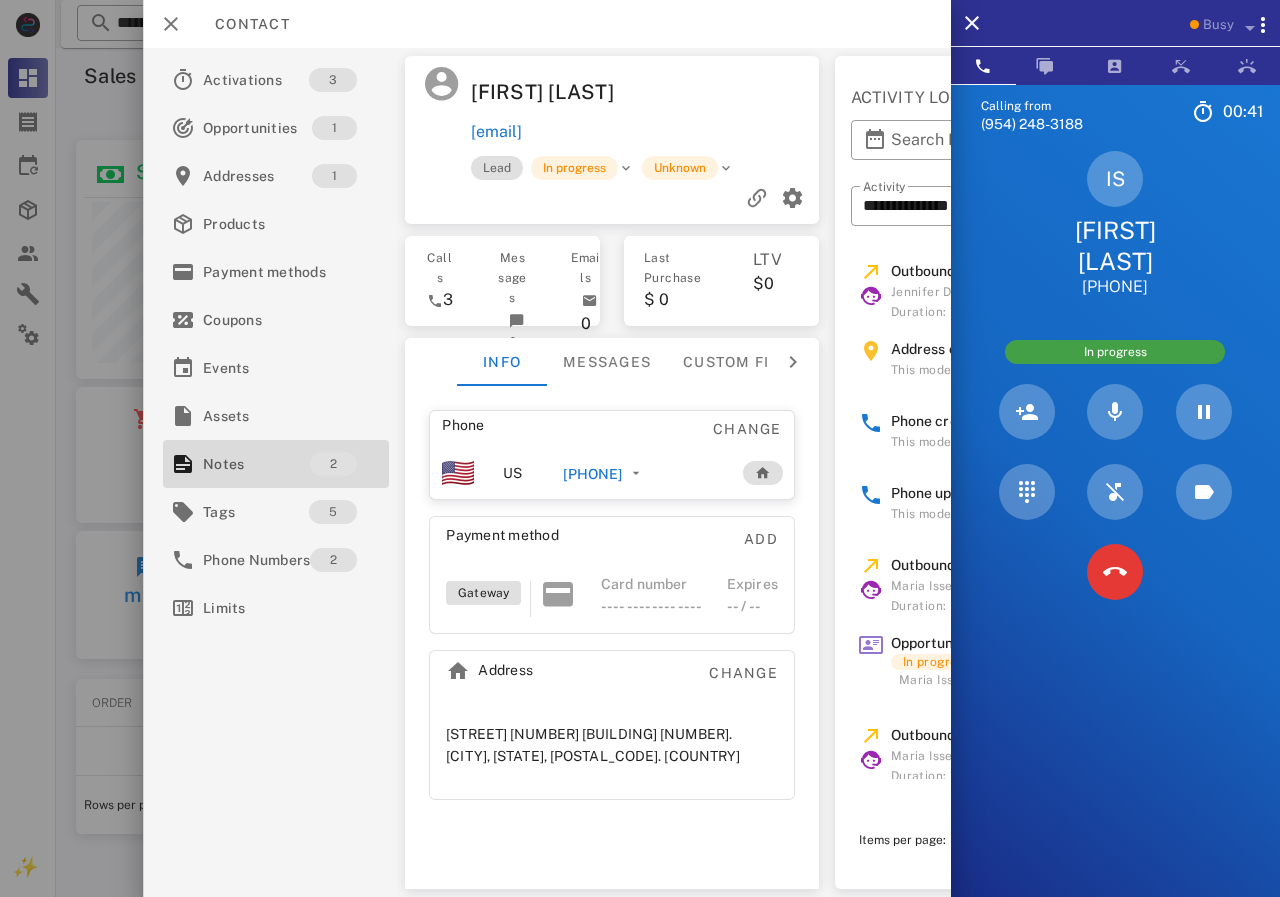copy on "[EMAIL]" 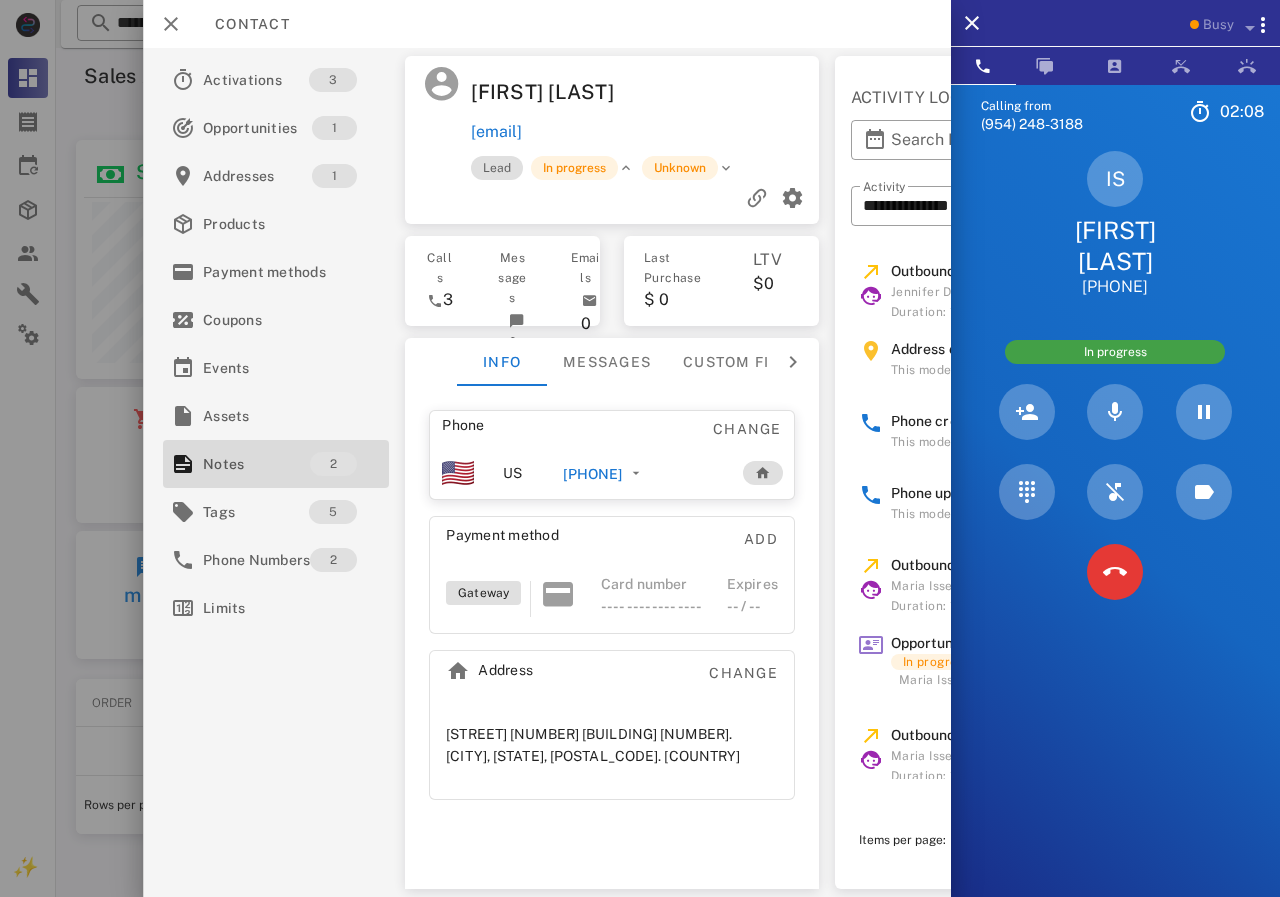 click on "[EMAIL]" at bounding box center [640, 132] 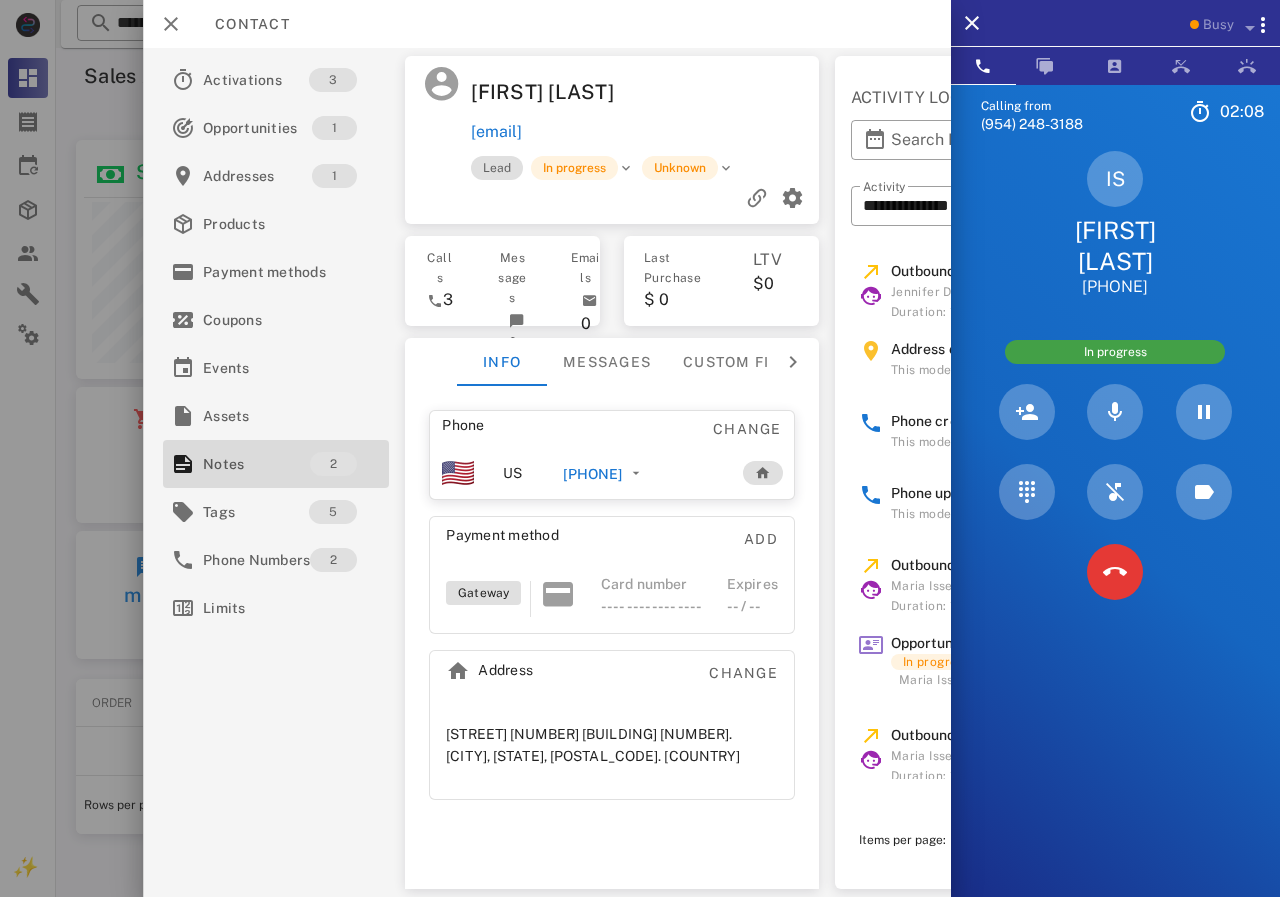click on "[EMAIL]" at bounding box center (640, 132) 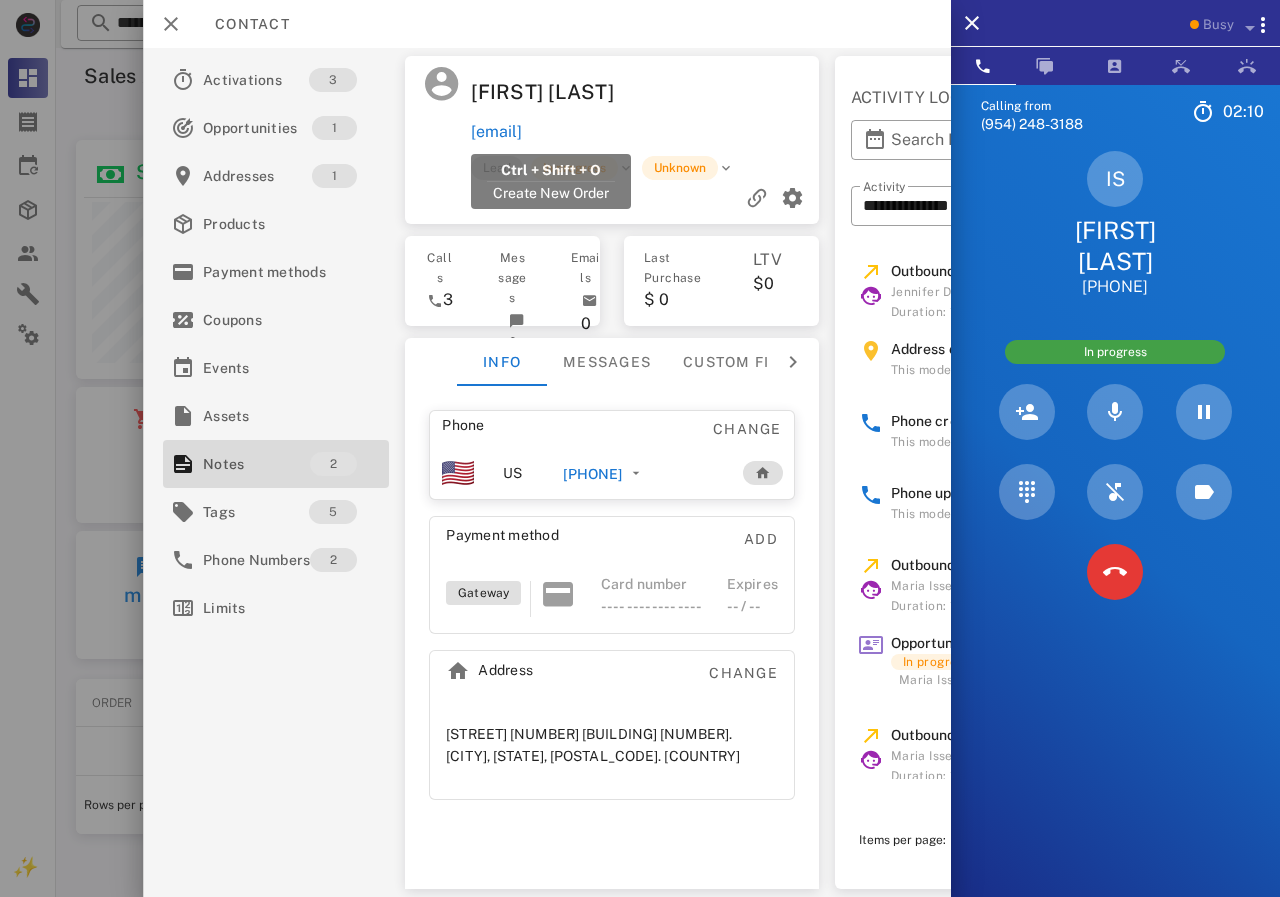 drag, startPoint x: 571, startPoint y: 132, endPoint x: 473, endPoint y: 136, distance: 98.0816 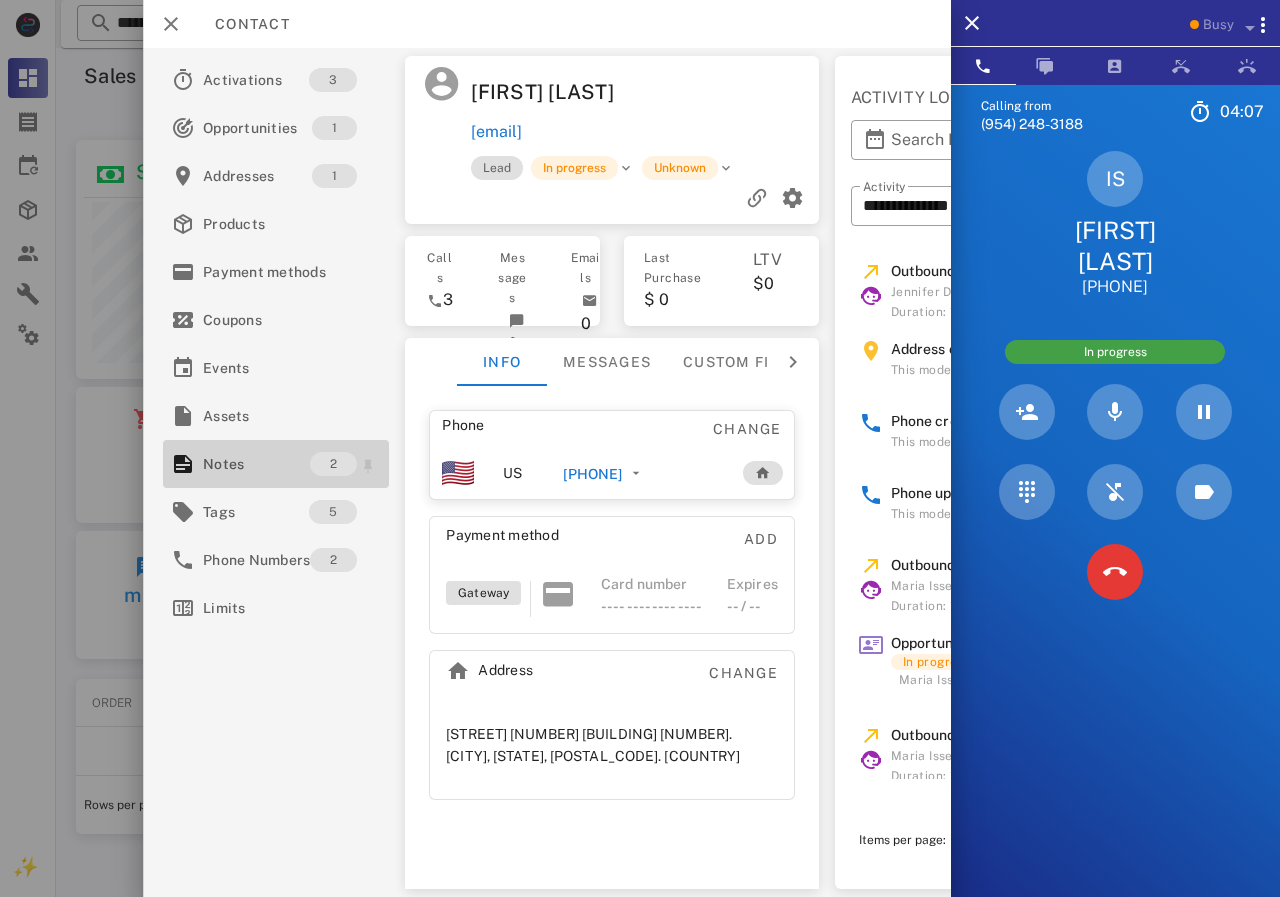 click on "Notes" at bounding box center (256, 464) 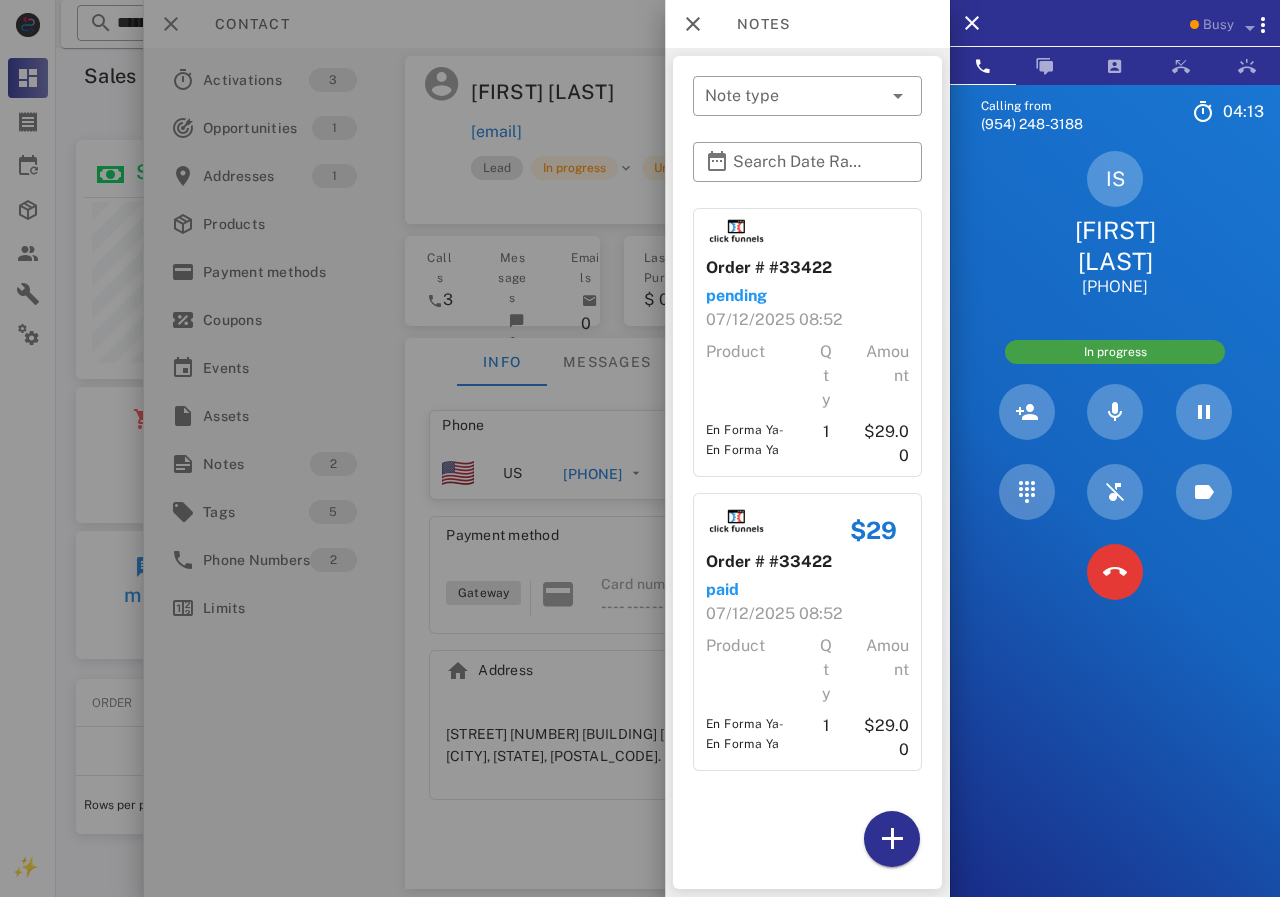 click at bounding box center (640, 448) 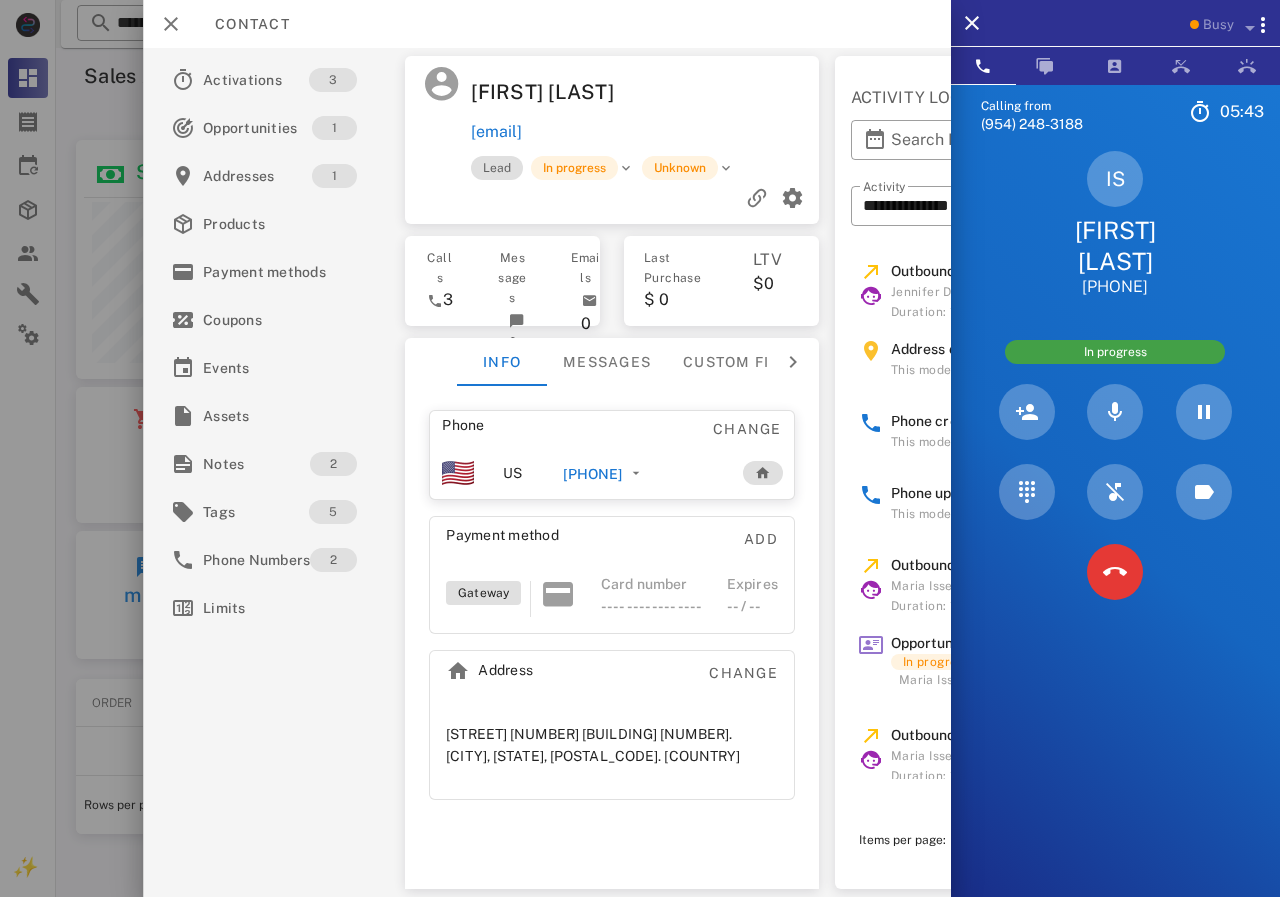 click on "[EMAIL]" at bounding box center (640, 132) 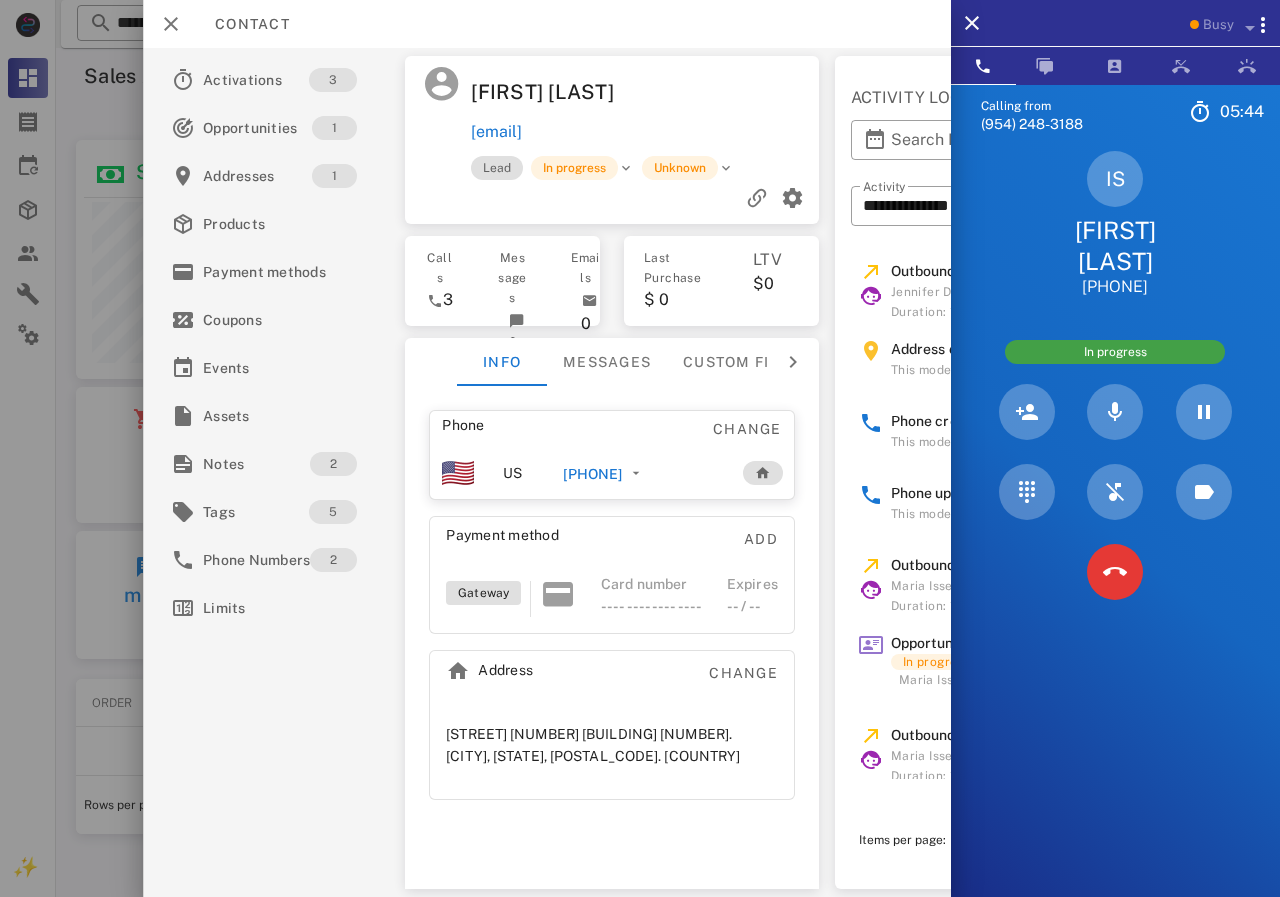 drag, startPoint x: 695, startPoint y: 136, endPoint x: 471, endPoint y: 135, distance: 224.00223 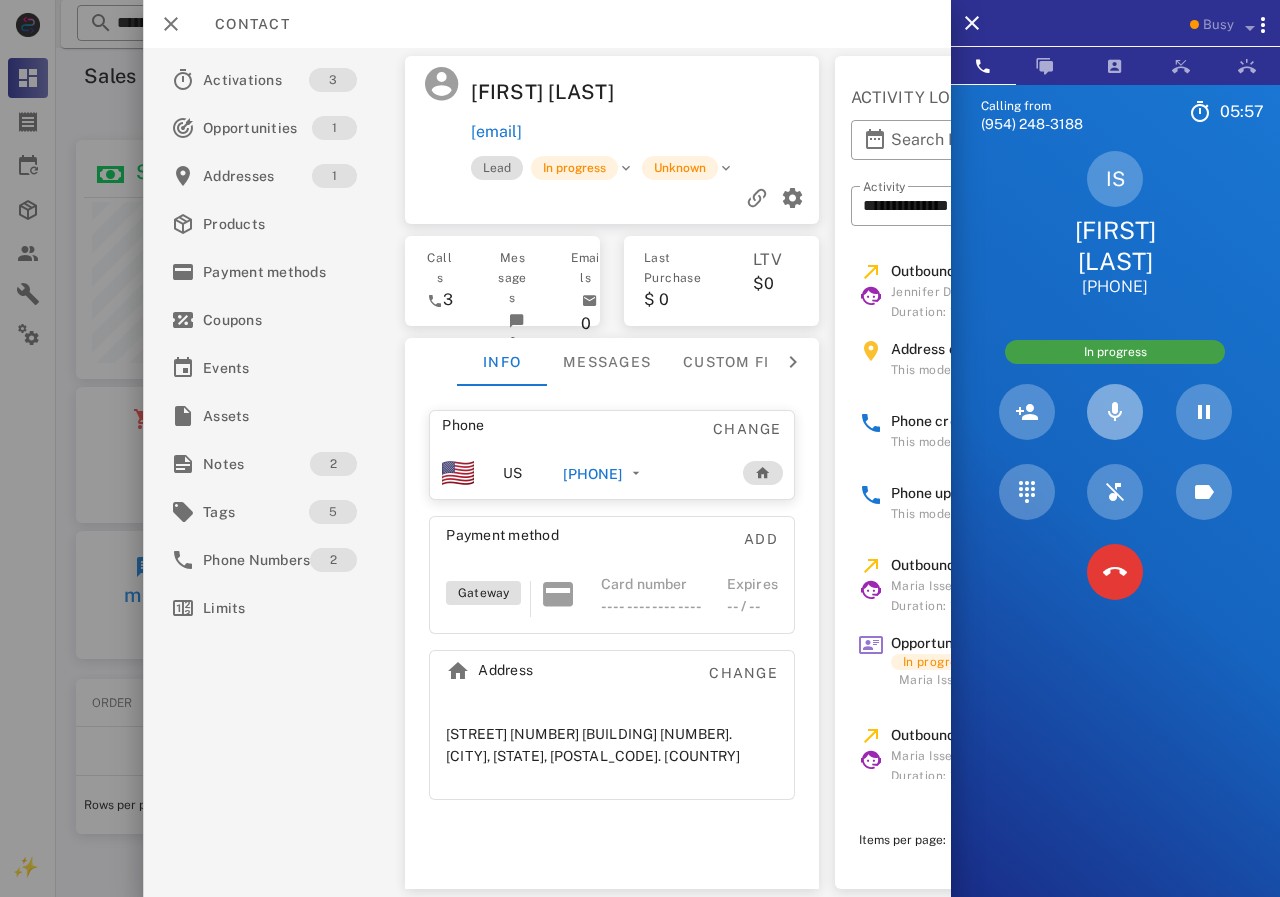 click at bounding box center [1115, 412] 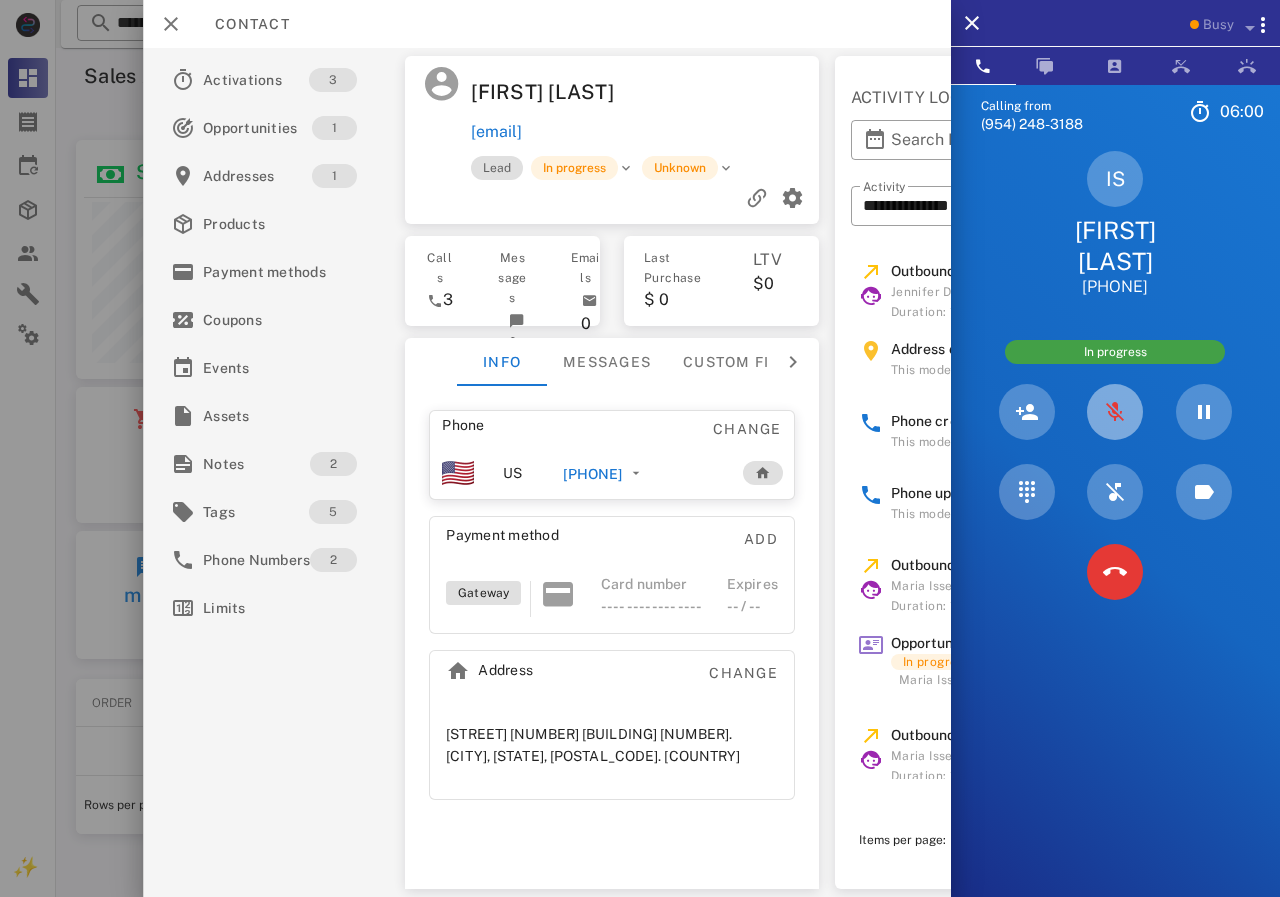 click at bounding box center (1115, 412) 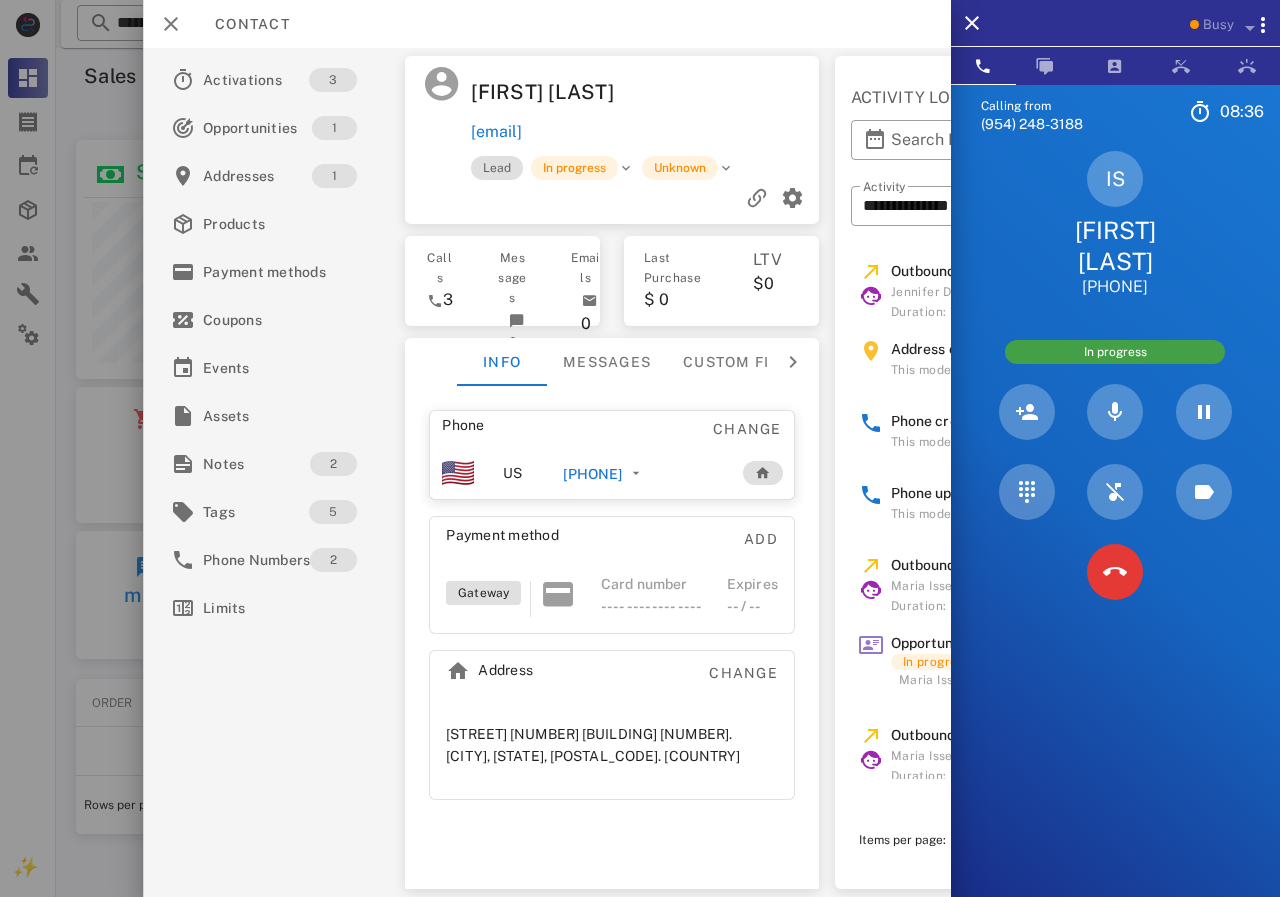 click at bounding box center (738, 92) 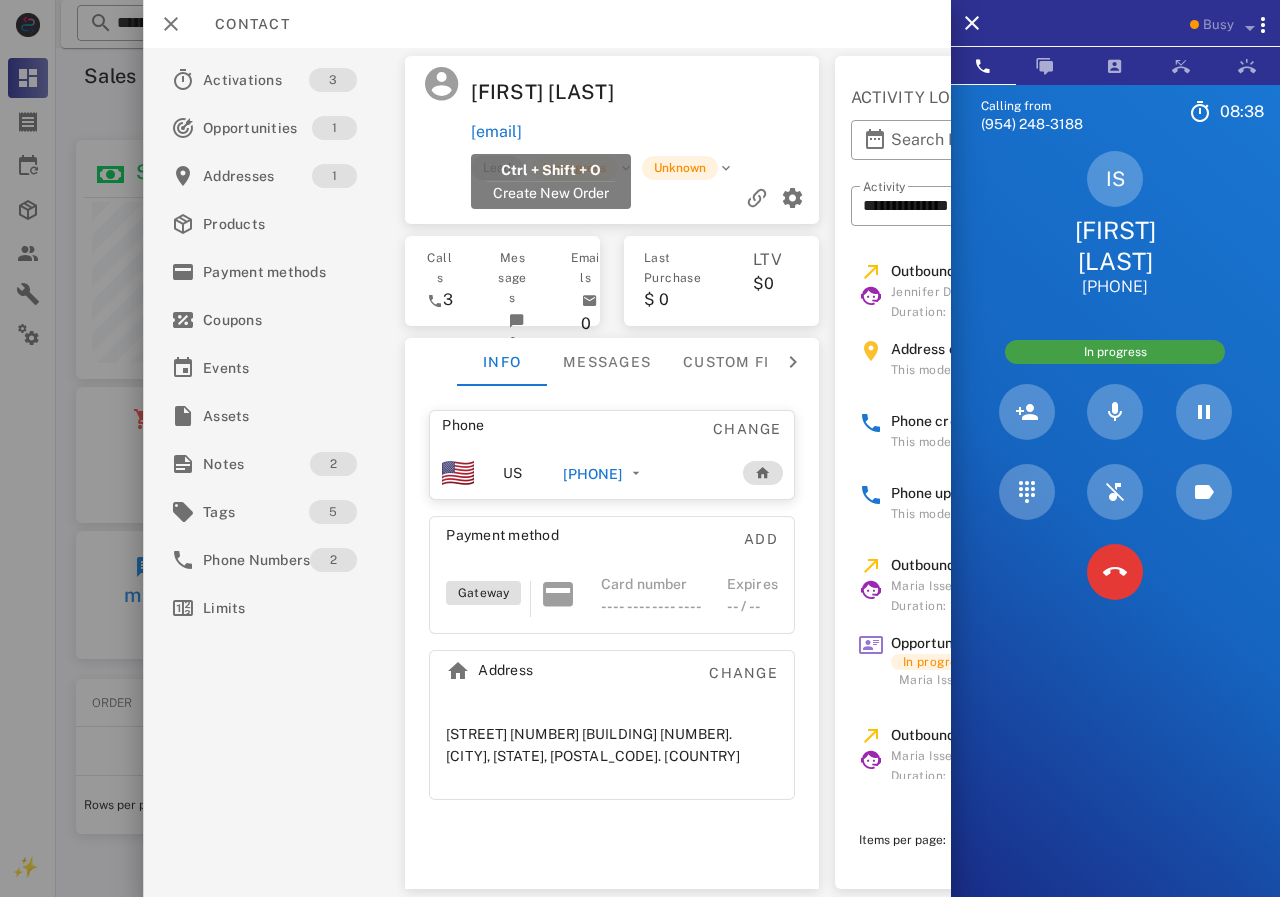 drag, startPoint x: 543, startPoint y: 124, endPoint x: 472, endPoint y: 132, distance: 71.44928 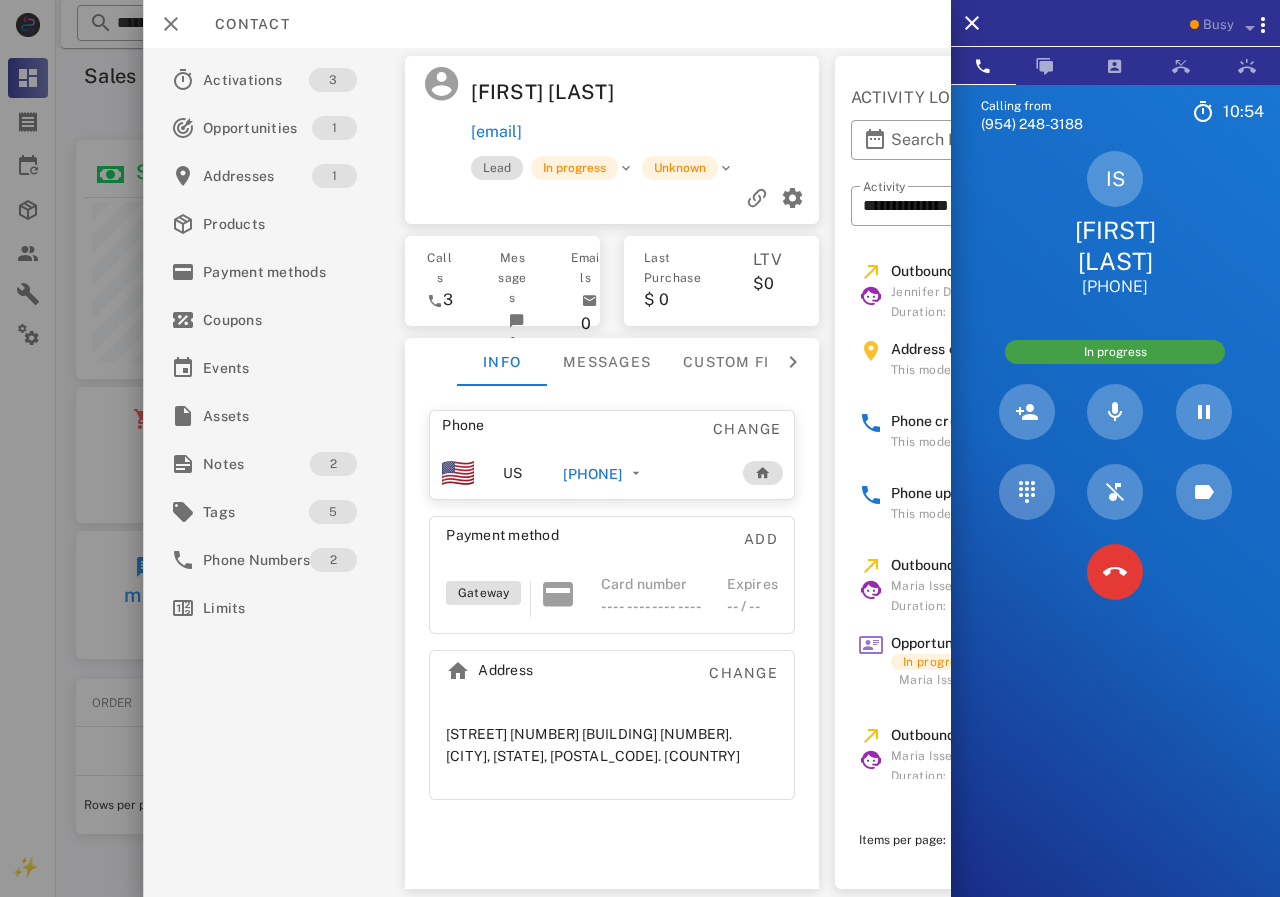 click at bounding box center [738, 92] 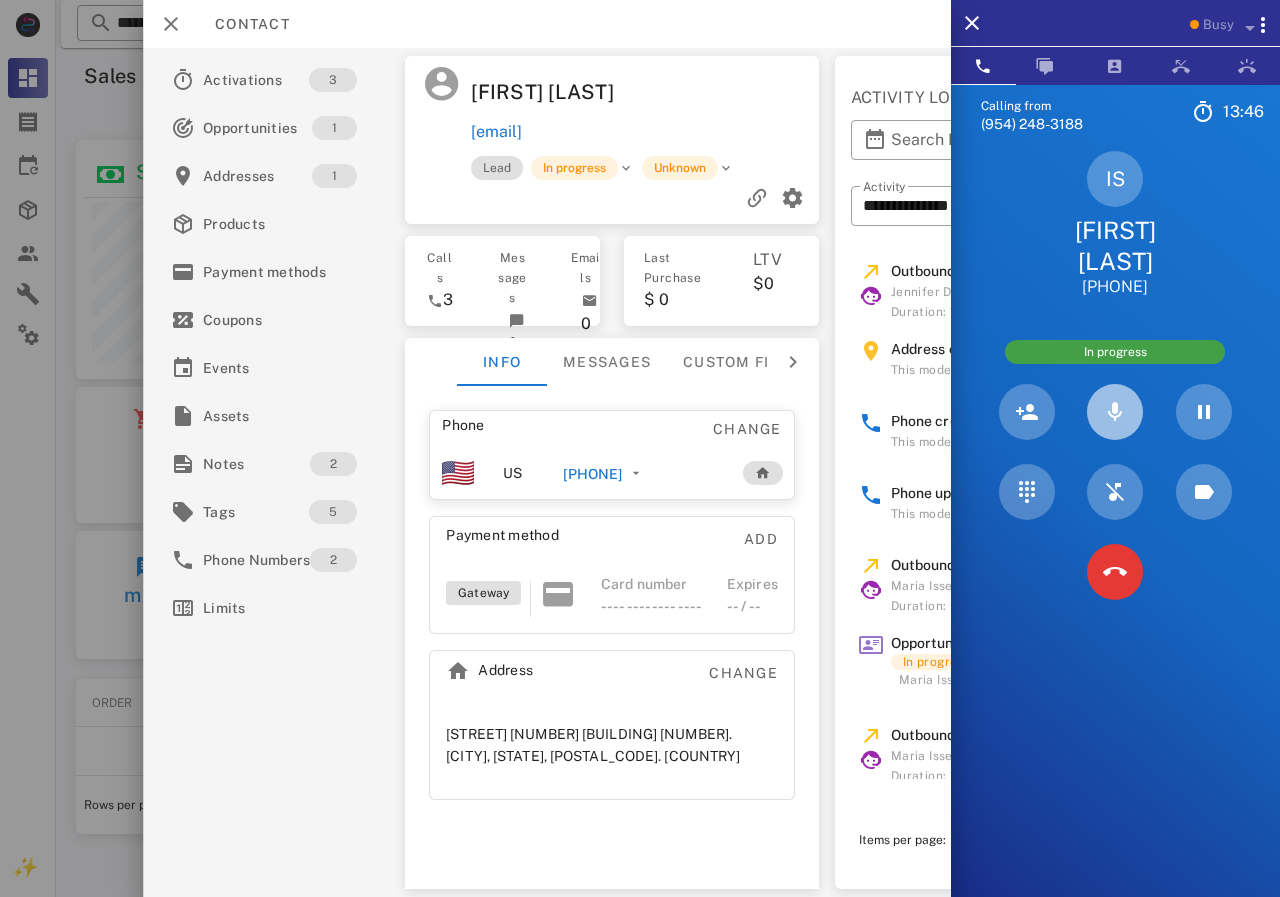 click at bounding box center (1115, 412) 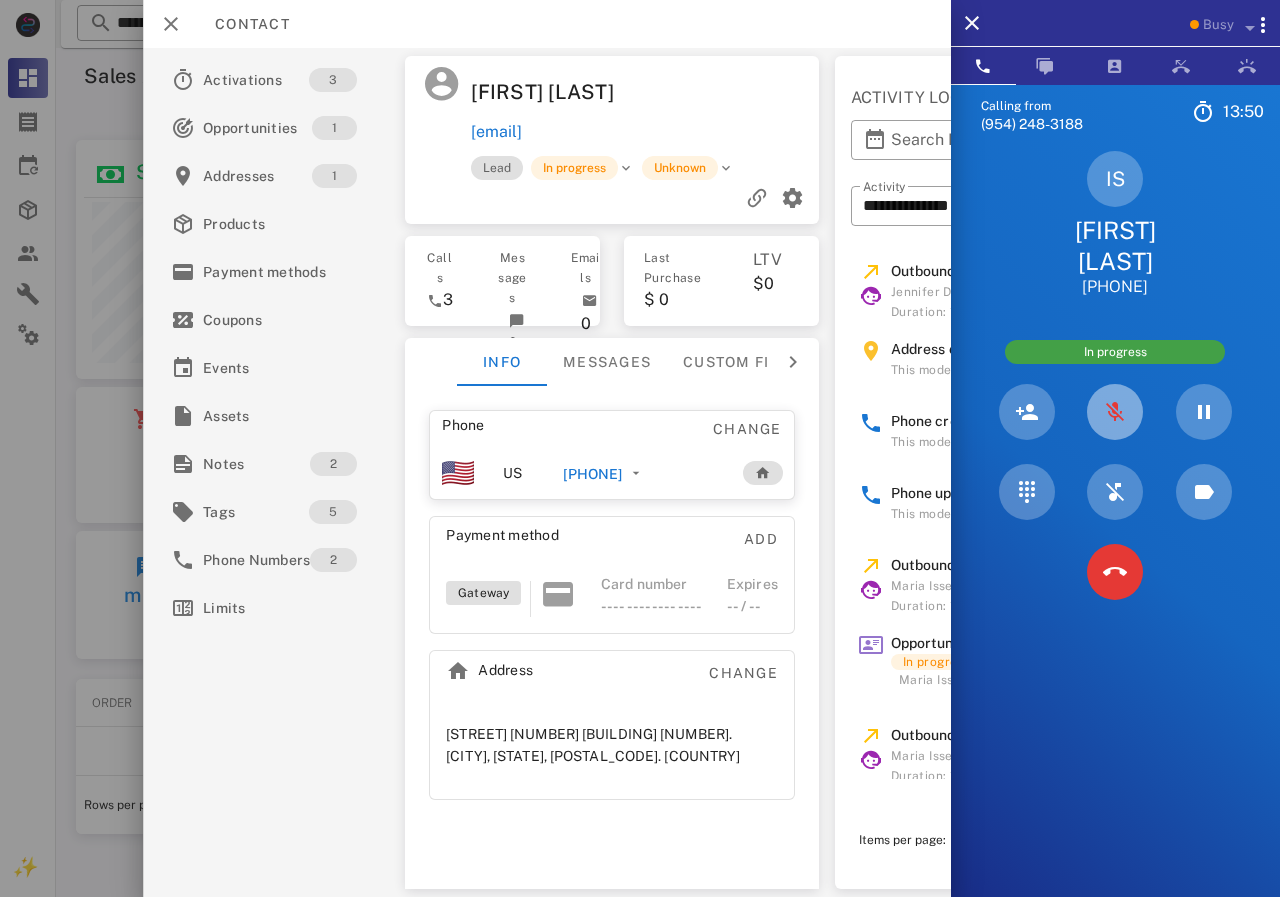 click at bounding box center [1115, 412] 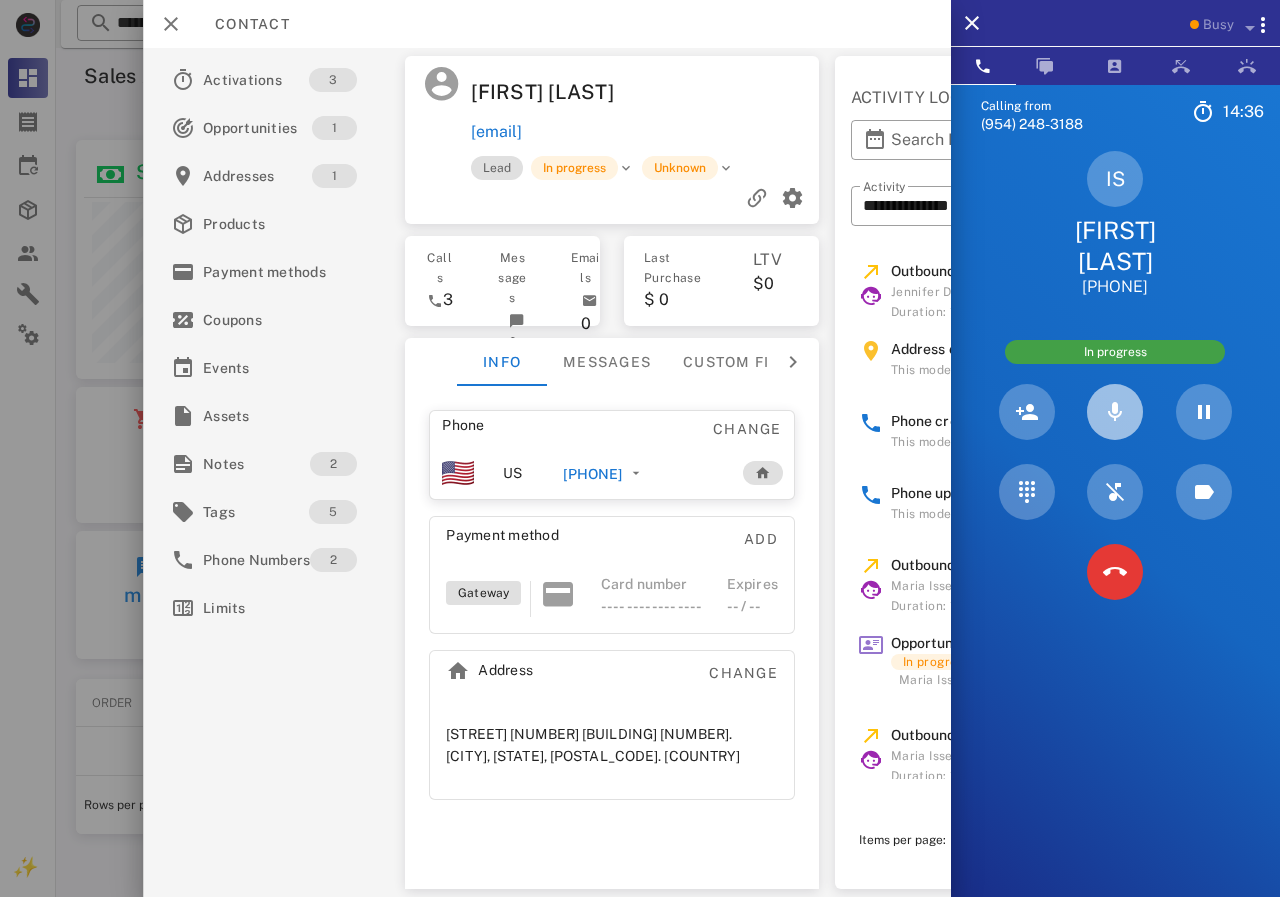 click at bounding box center [1115, 412] 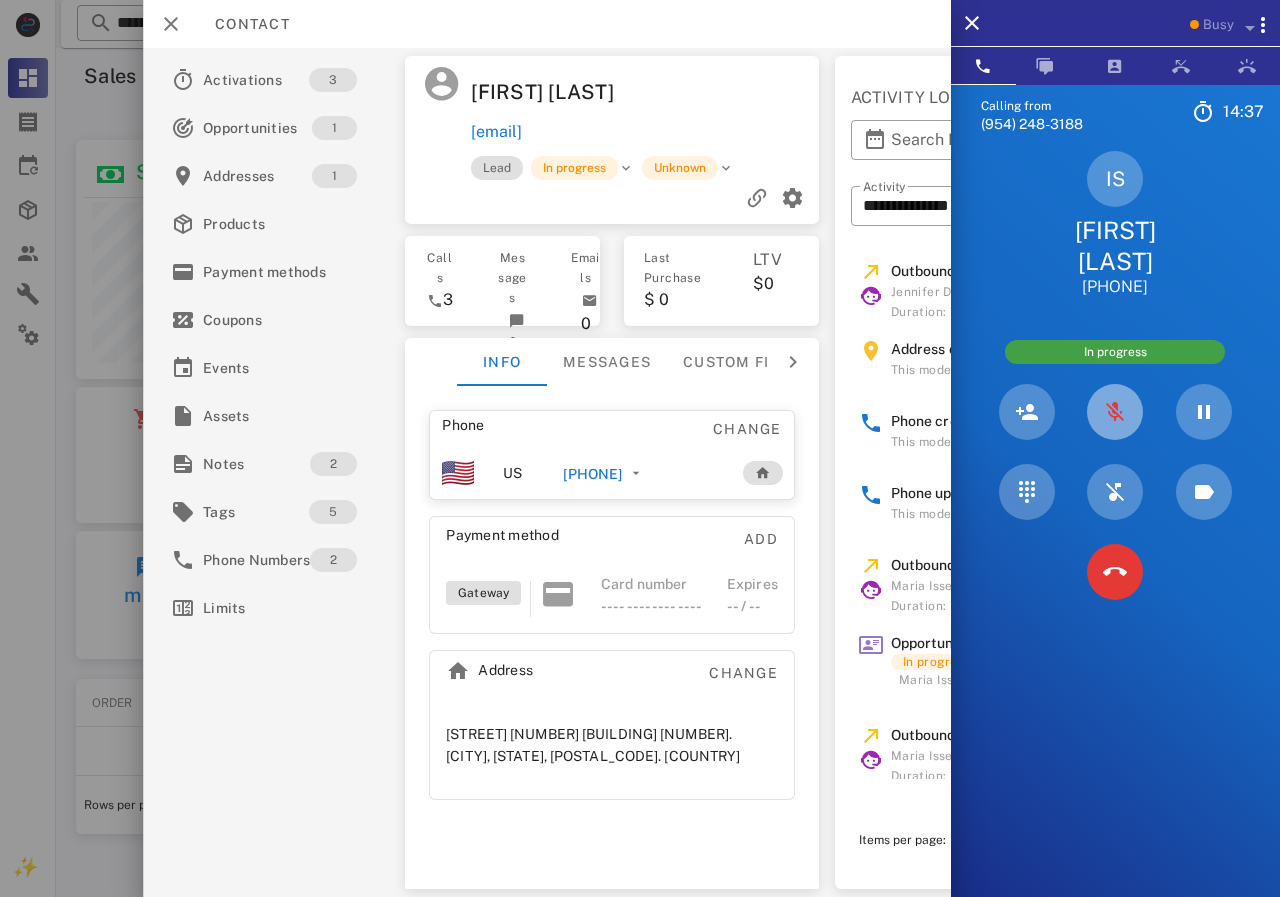 click at bounding box center (1115, 412) 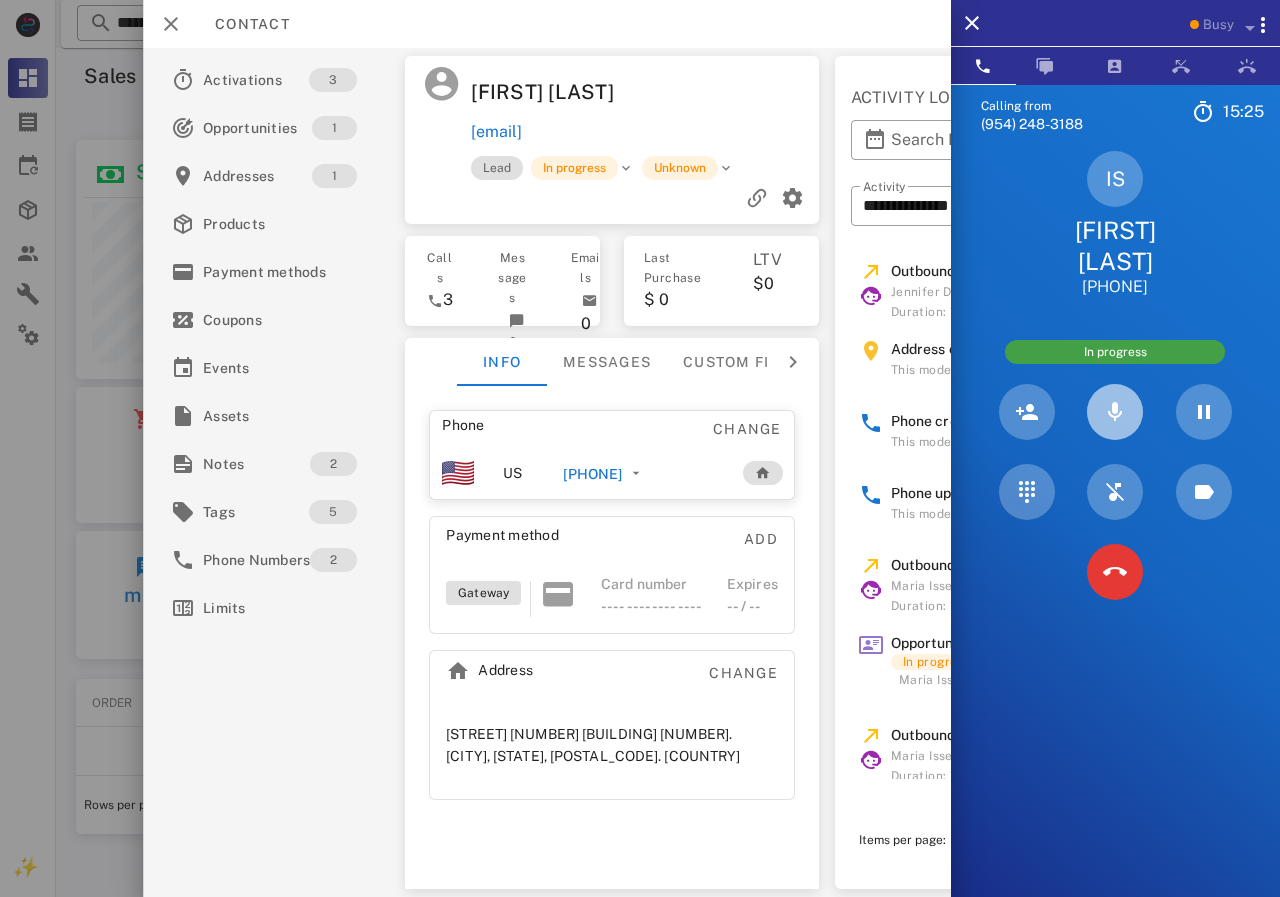 click at bounding box center [1115, 412] 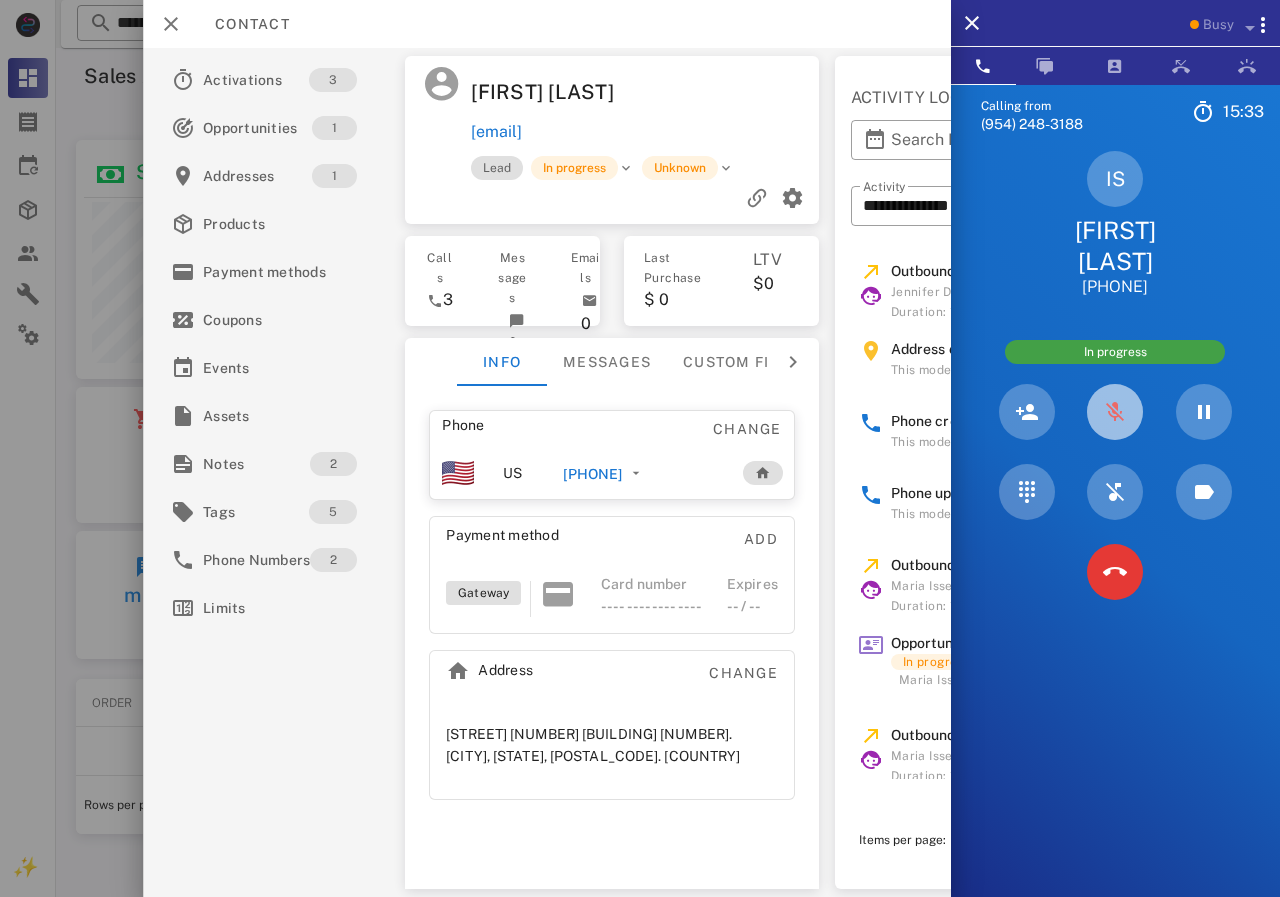 click at bounding box center [1115, 412] 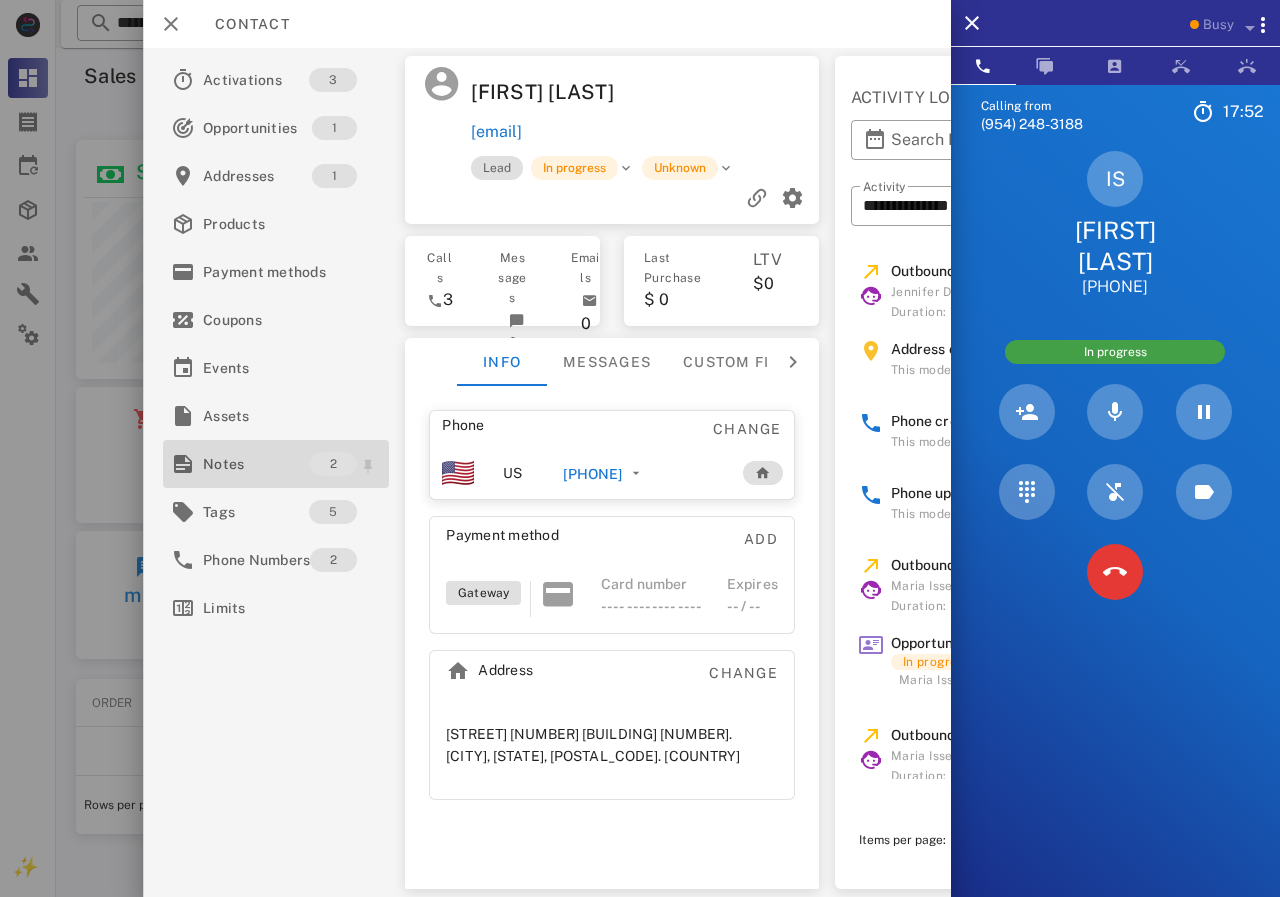 click on "Notes" at bounding box center [256, 464] 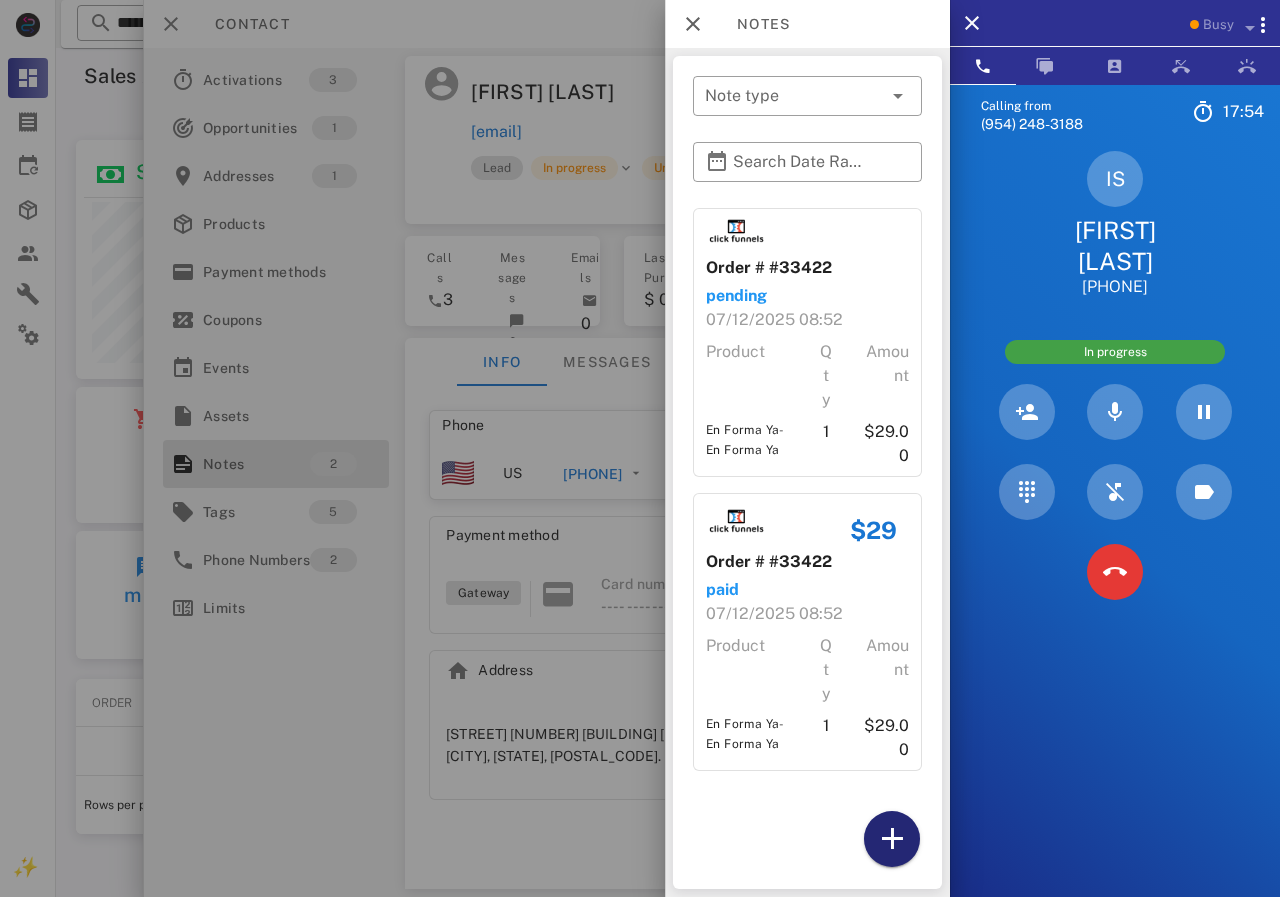 click at bounding box center (892, 839) 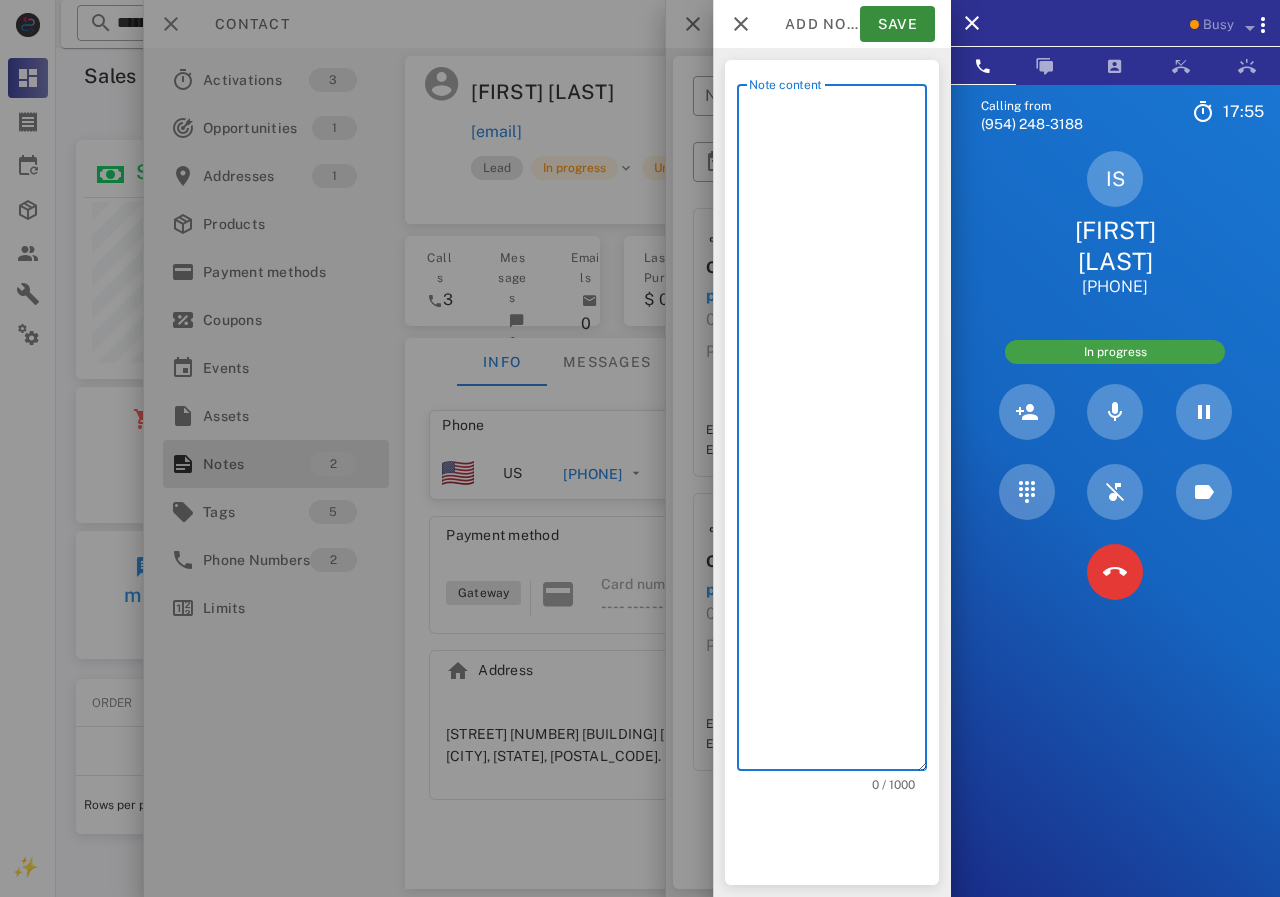 scroll, scrollTop: 240, scrollLeft: 390, axis: both 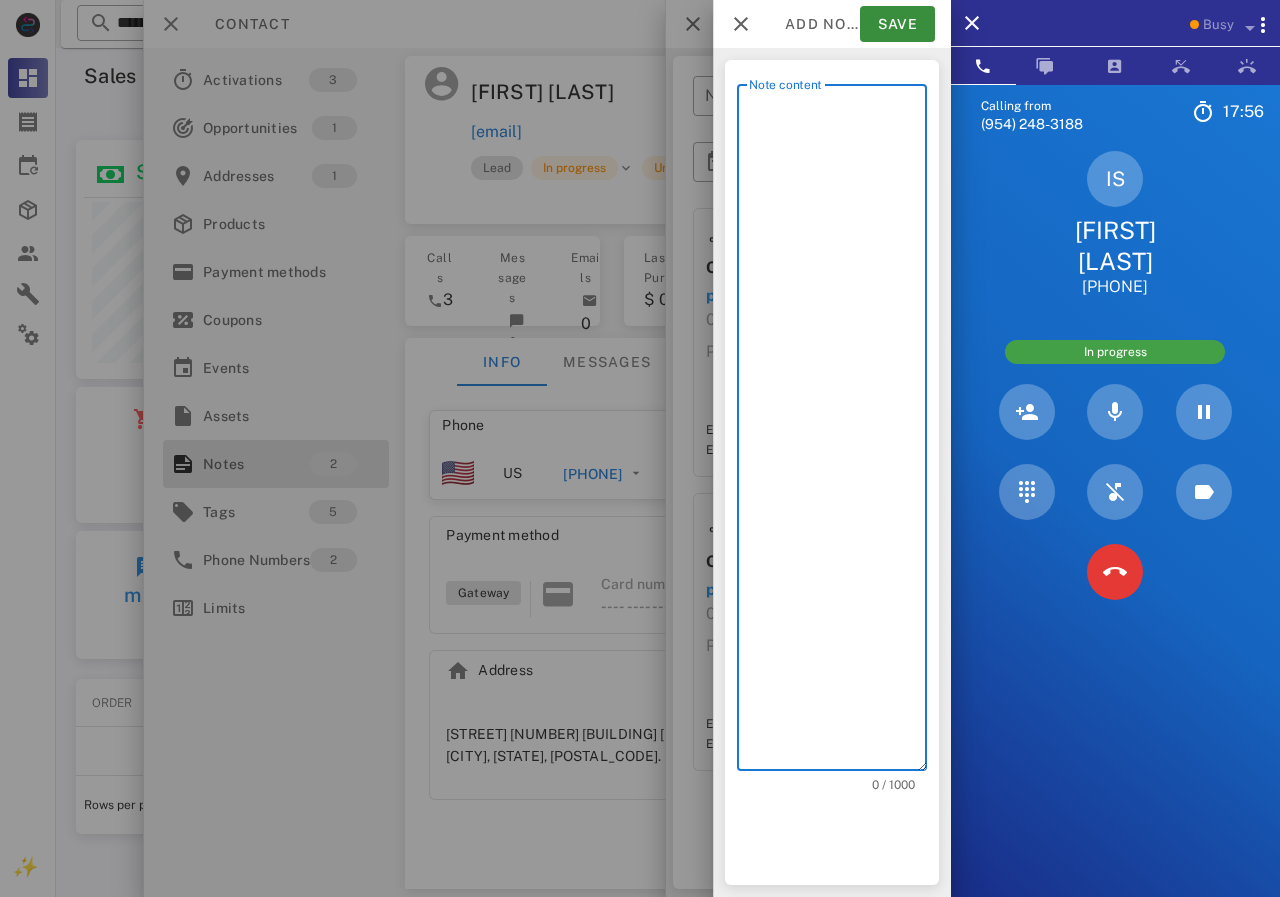 drag, startPoint x: 740, startPoint y: 252, endPoint x: 842, endPoint y: 196, distance: 116.3615 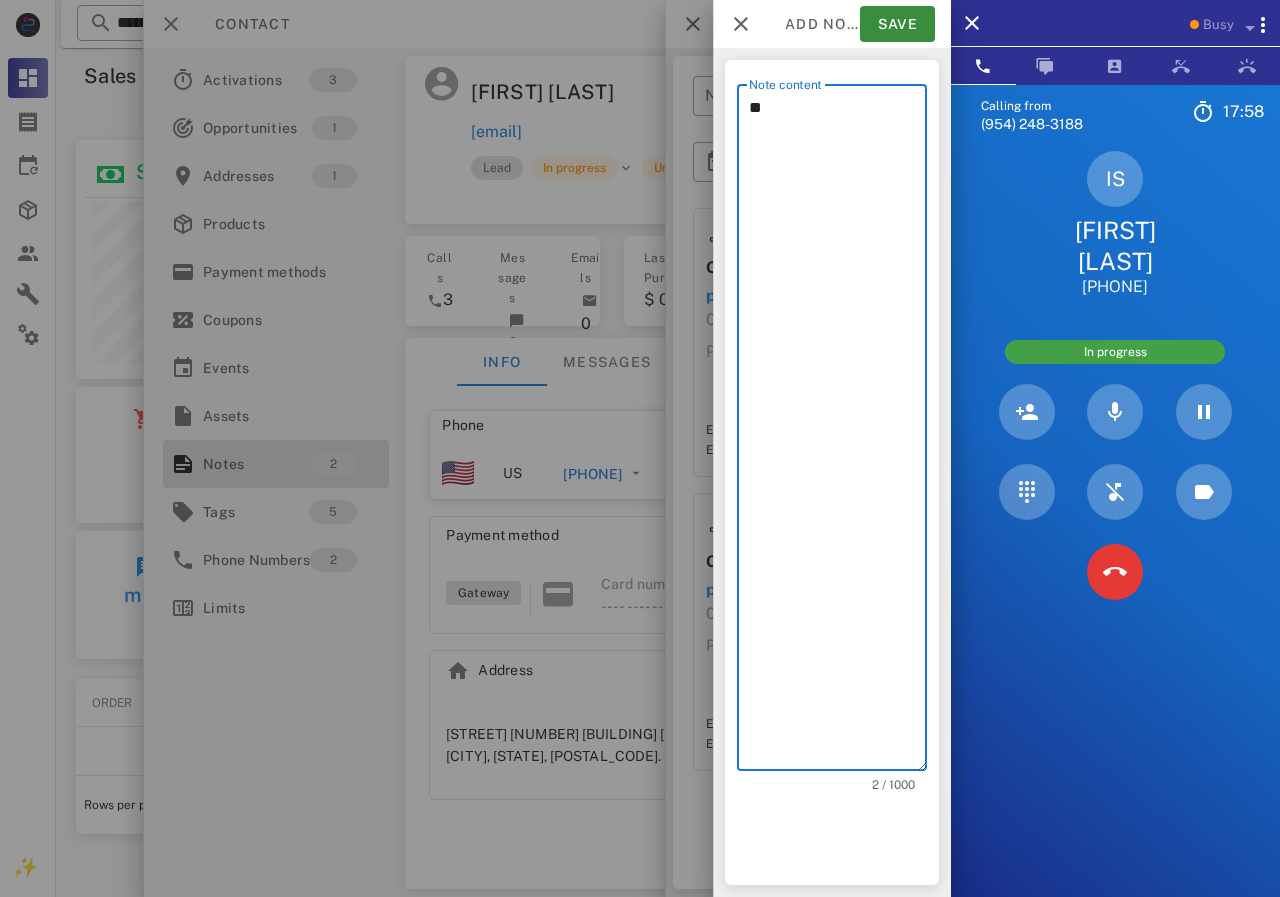 type on "*" 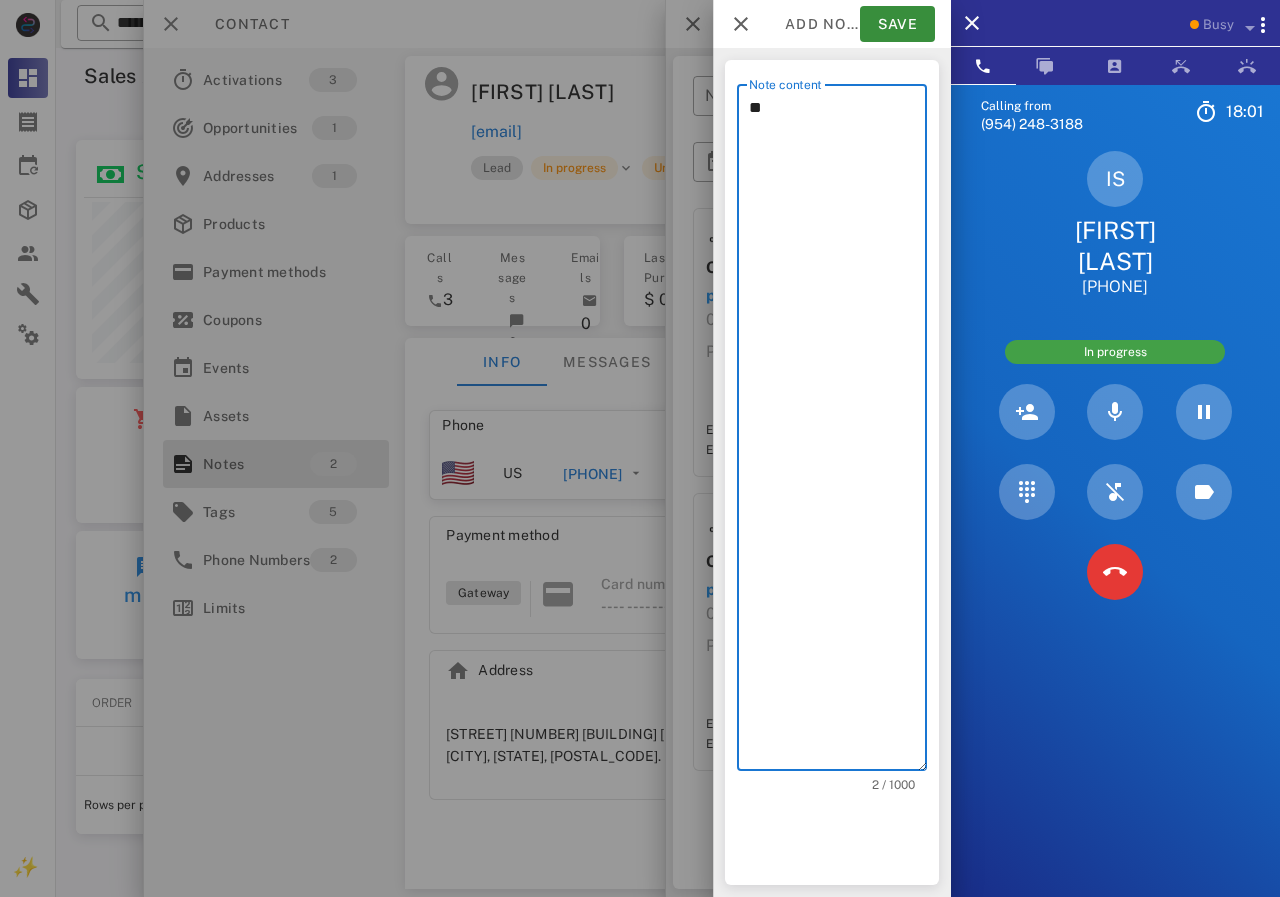 type on "*" 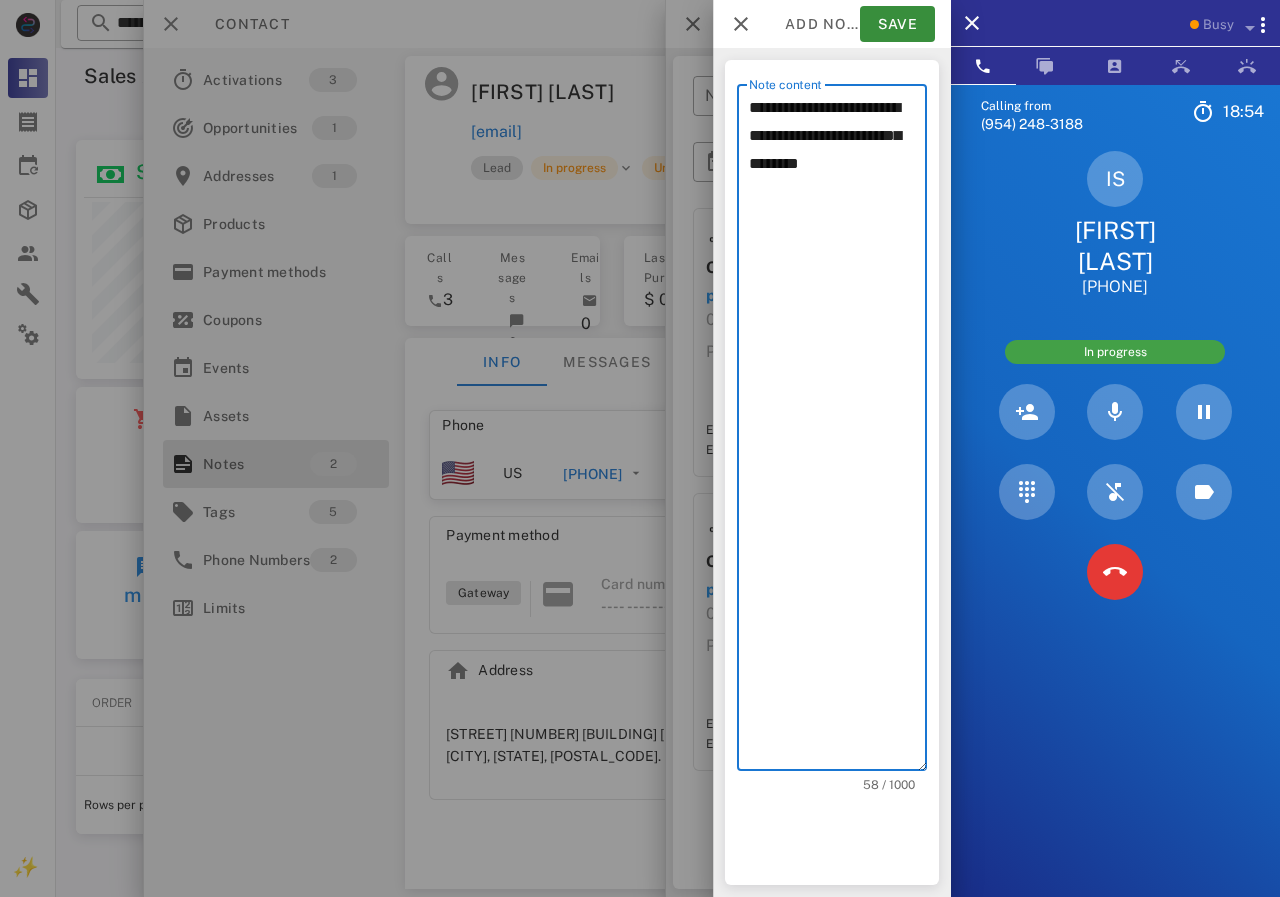 click on "**********" at bounding box center (838, 432) 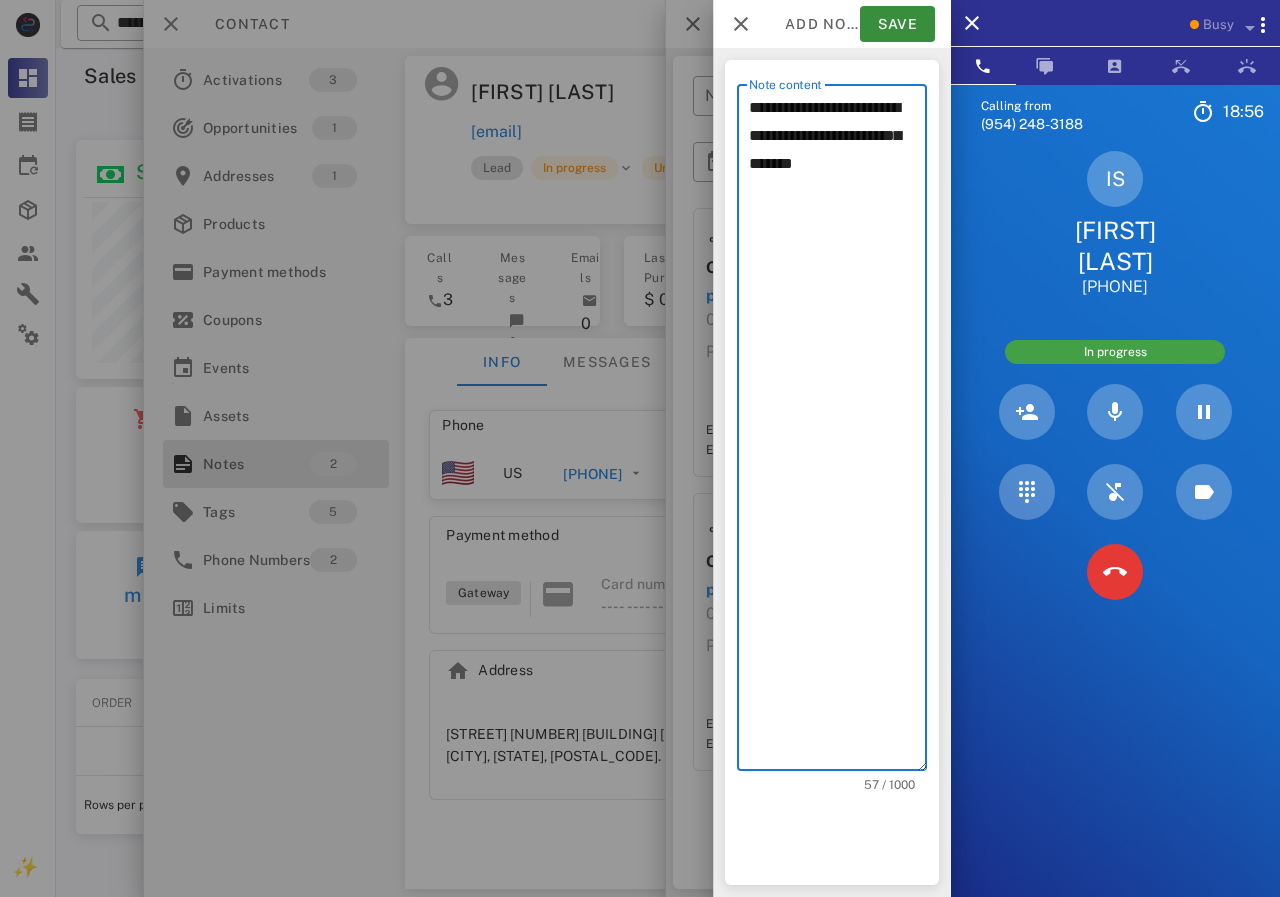 click on "**********" at bounding box center (838, 432) 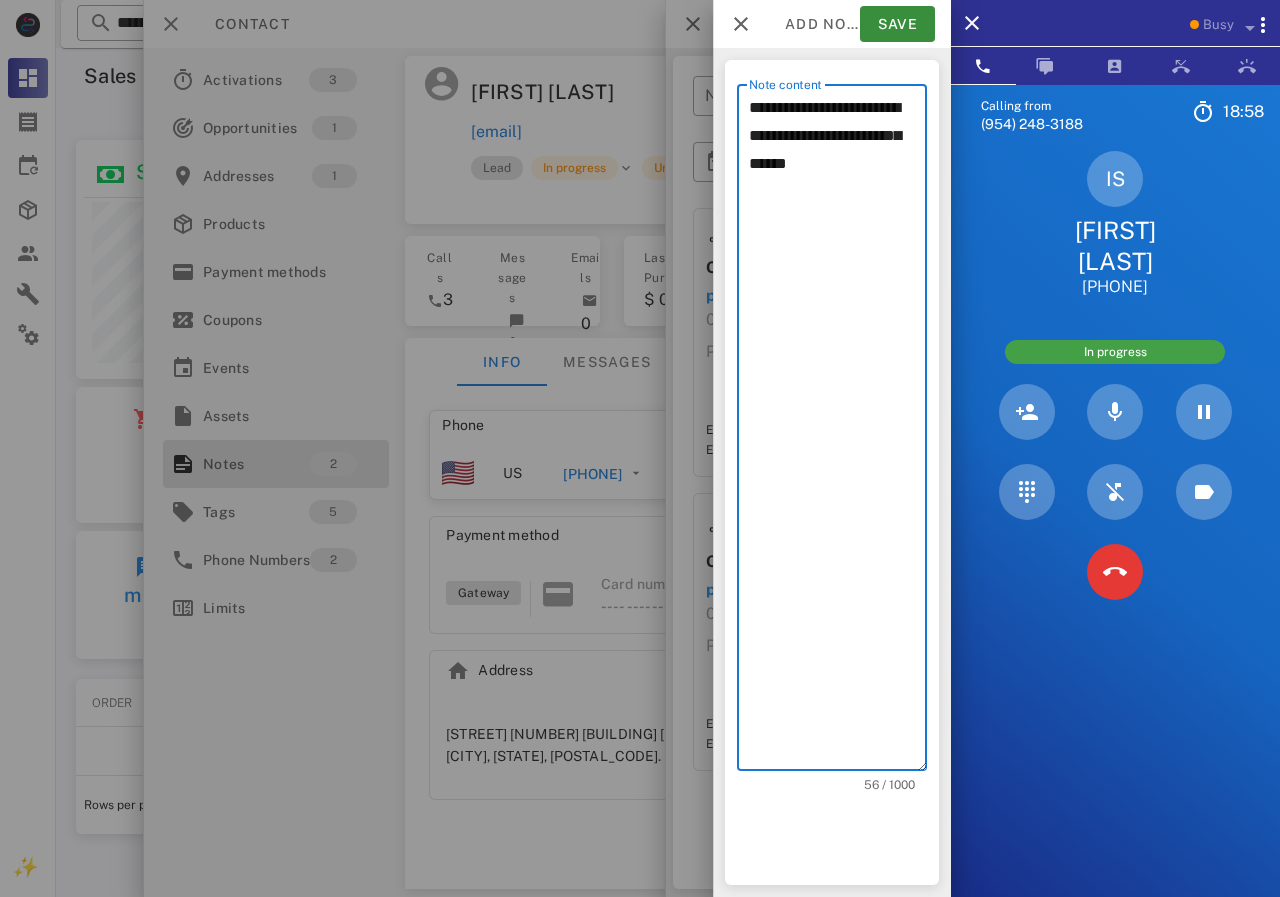click on "**********" at bounding box center [838, 432] 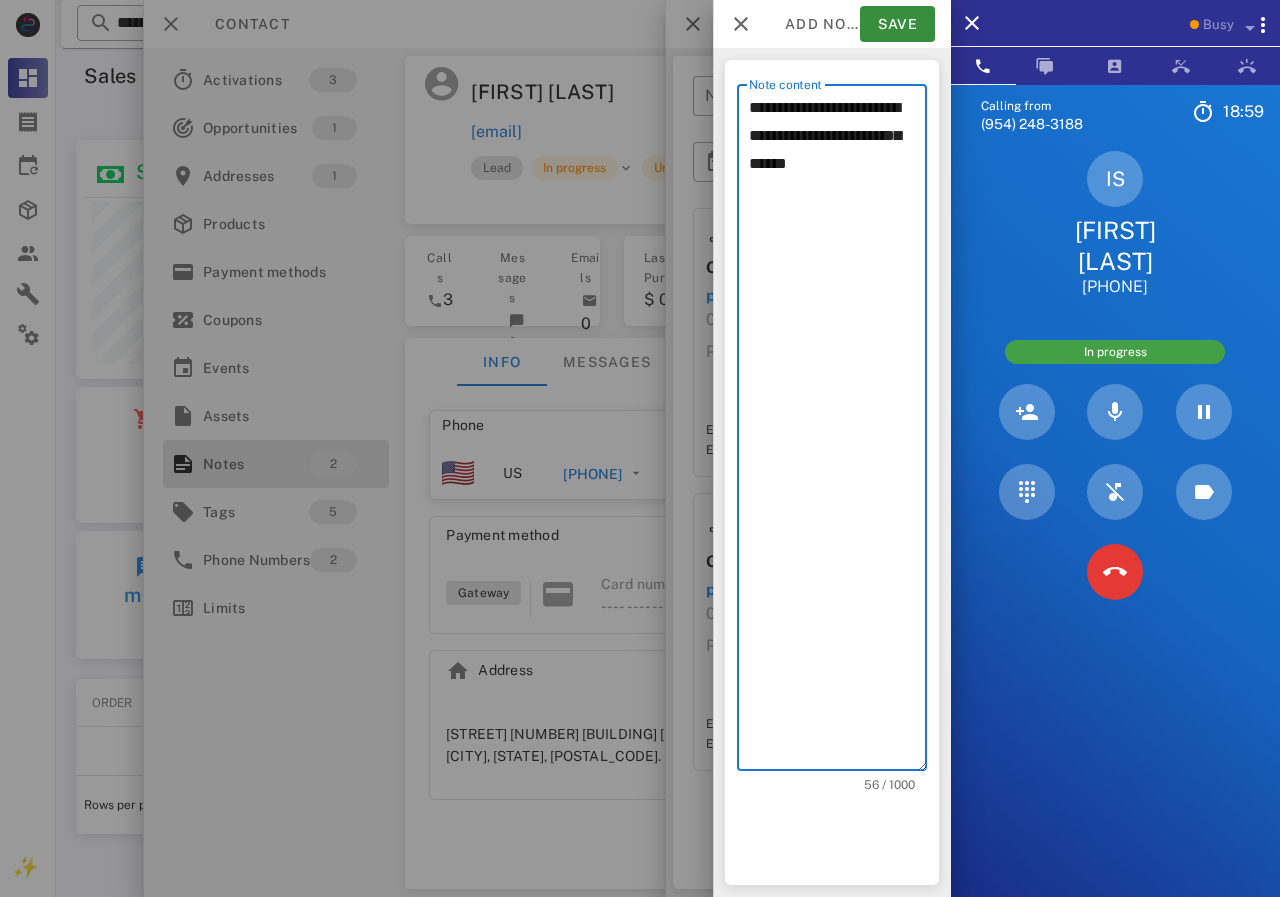 click on "******" 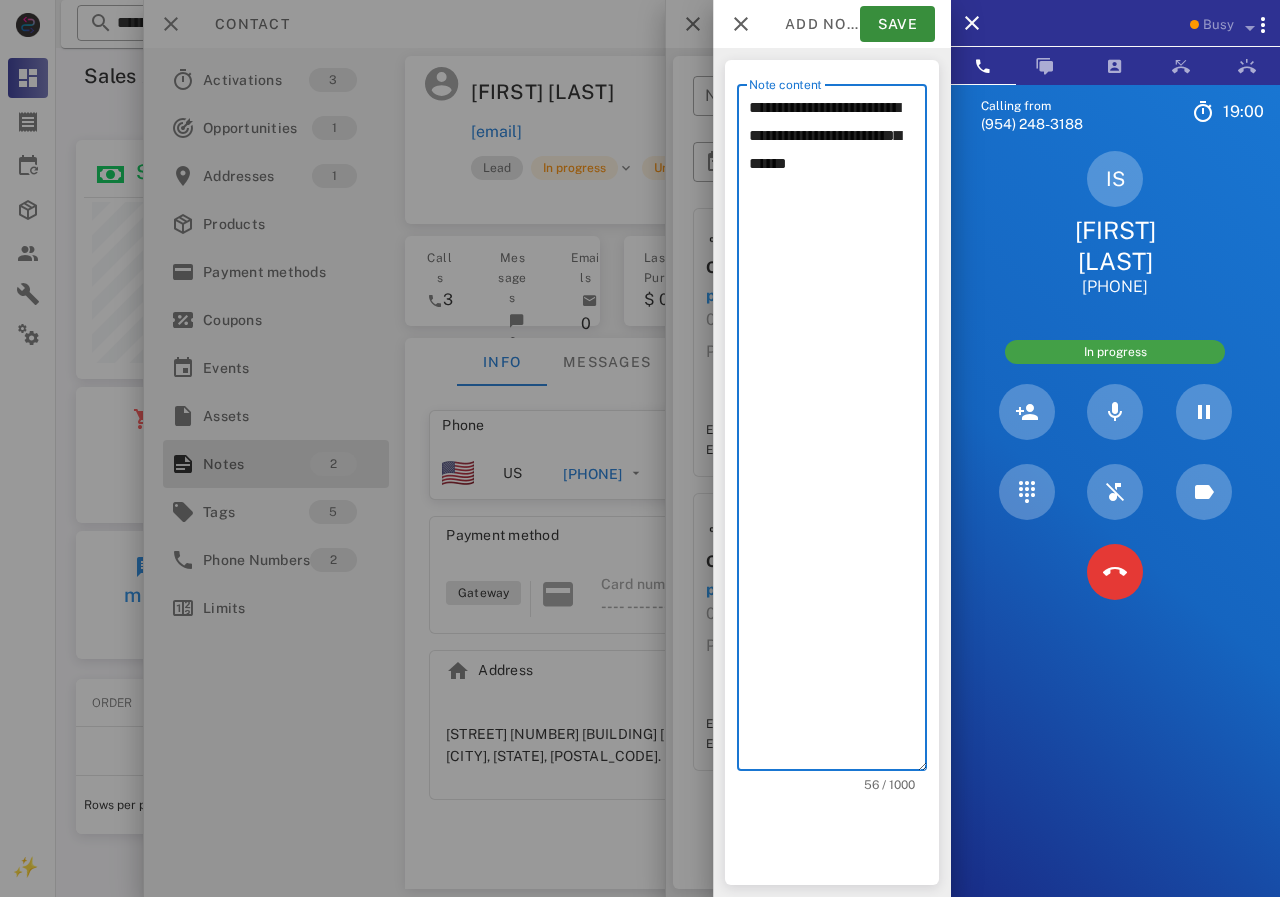click on "**********" at bounding box center [838, 432] 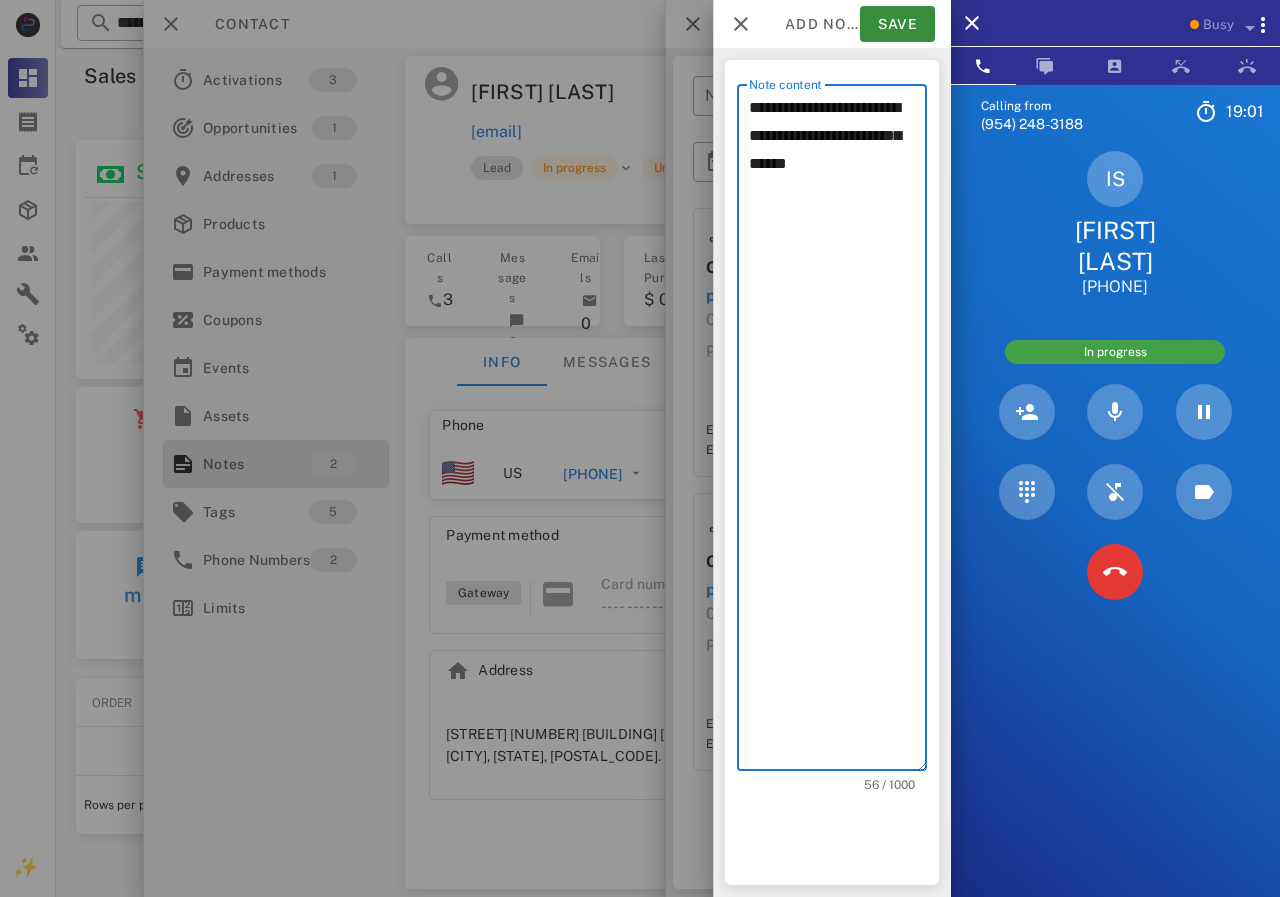 click on "**********" at bounding box center (838, 432) 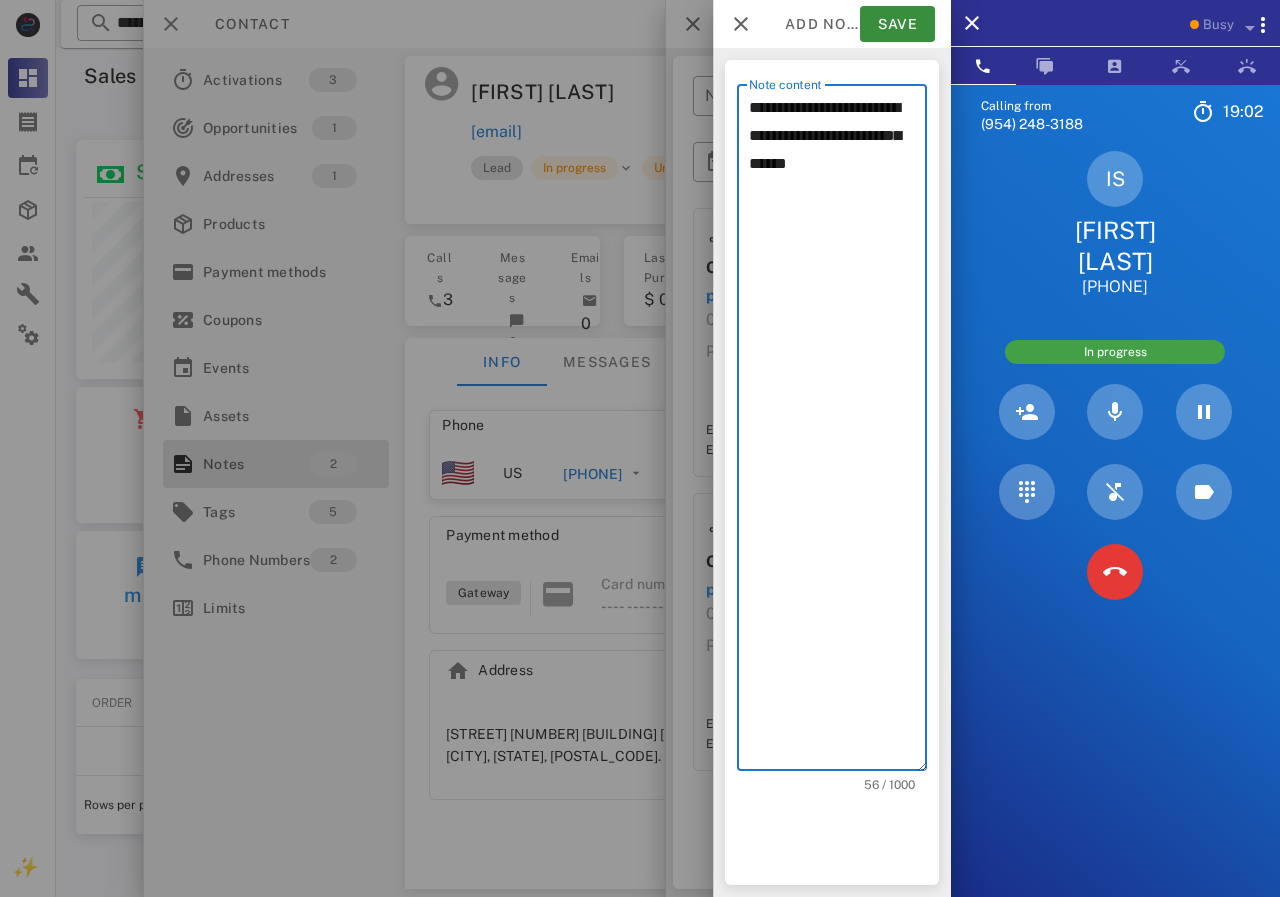 click on "******* * **" 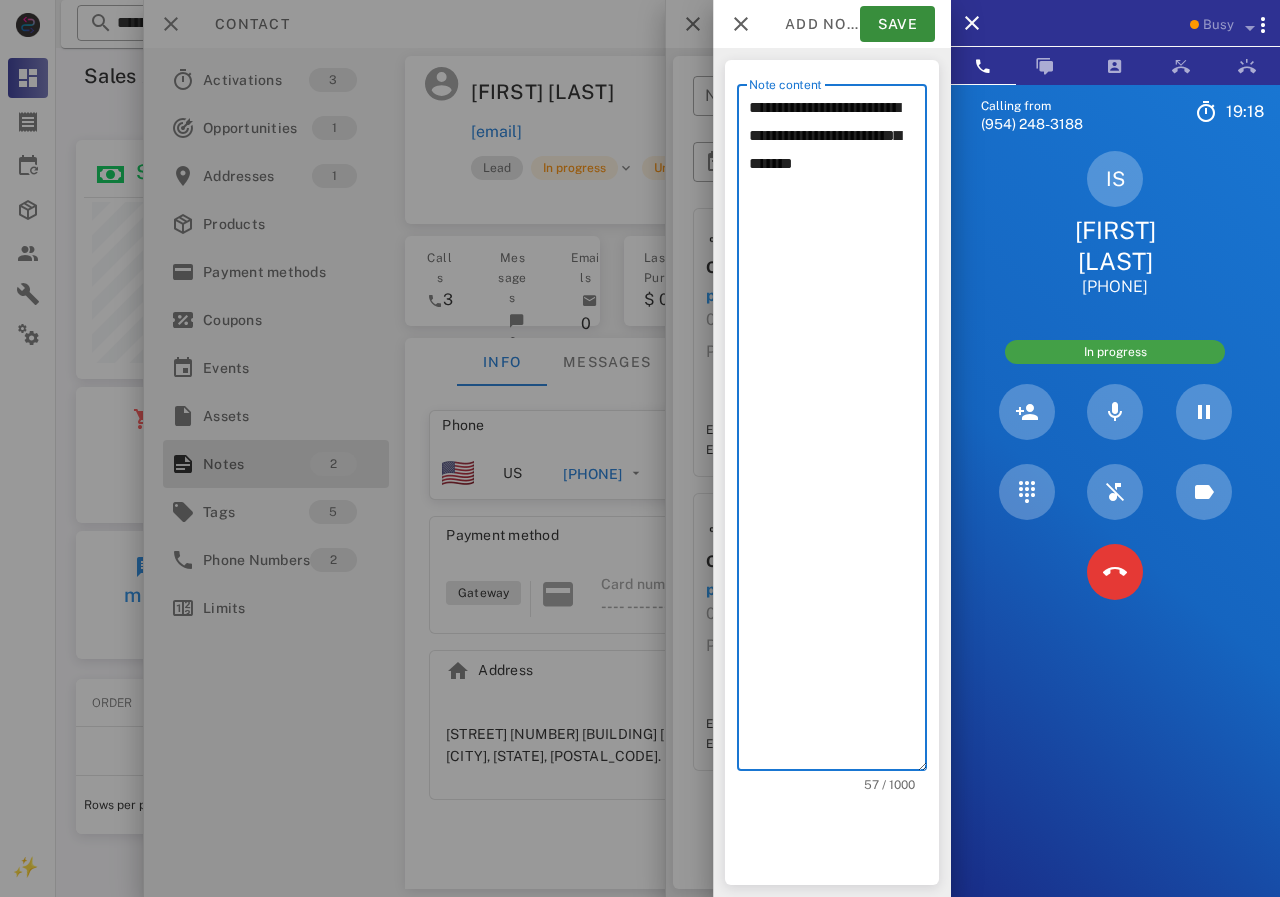 click on "**********" at bounding box center (838, 432) 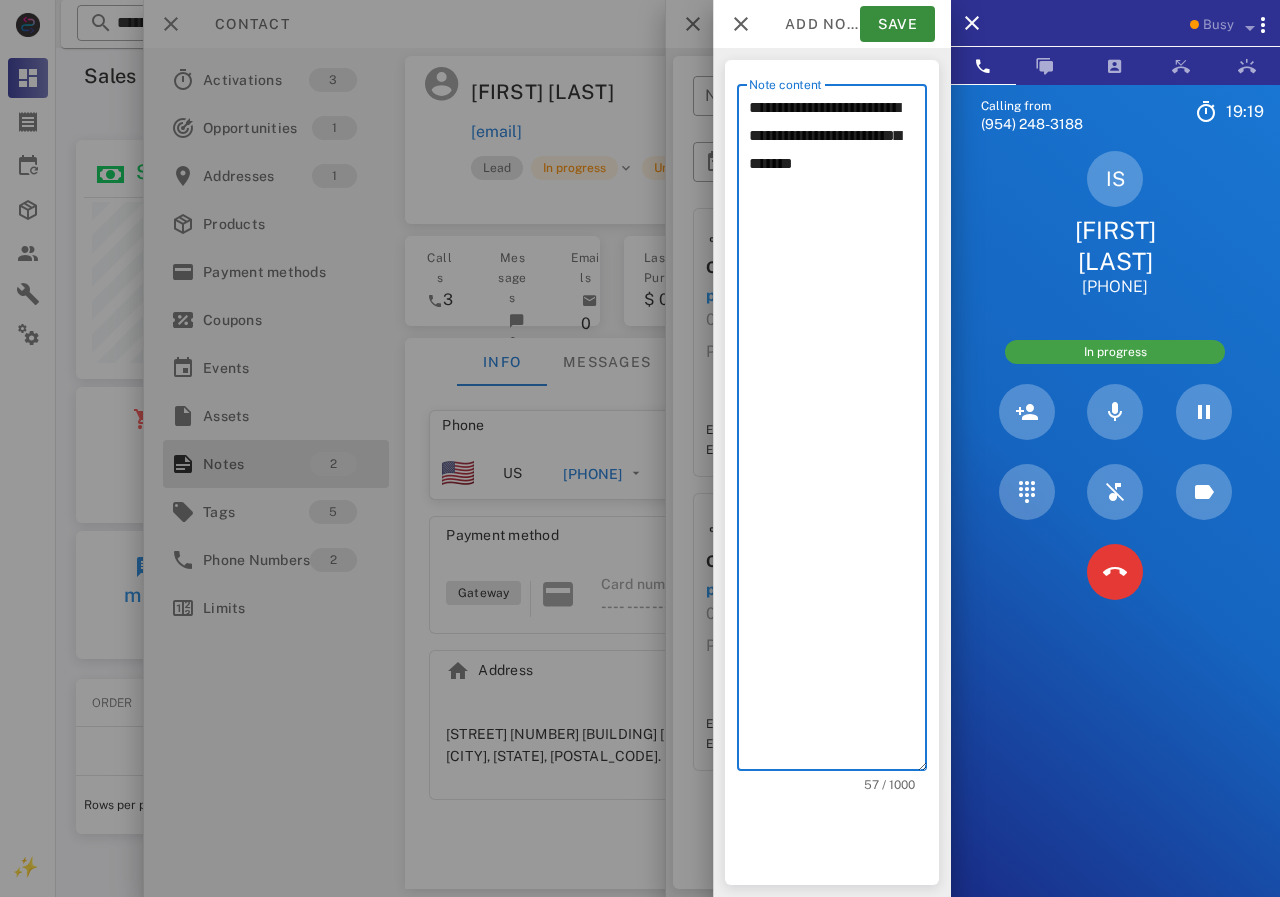 click on "******* *" 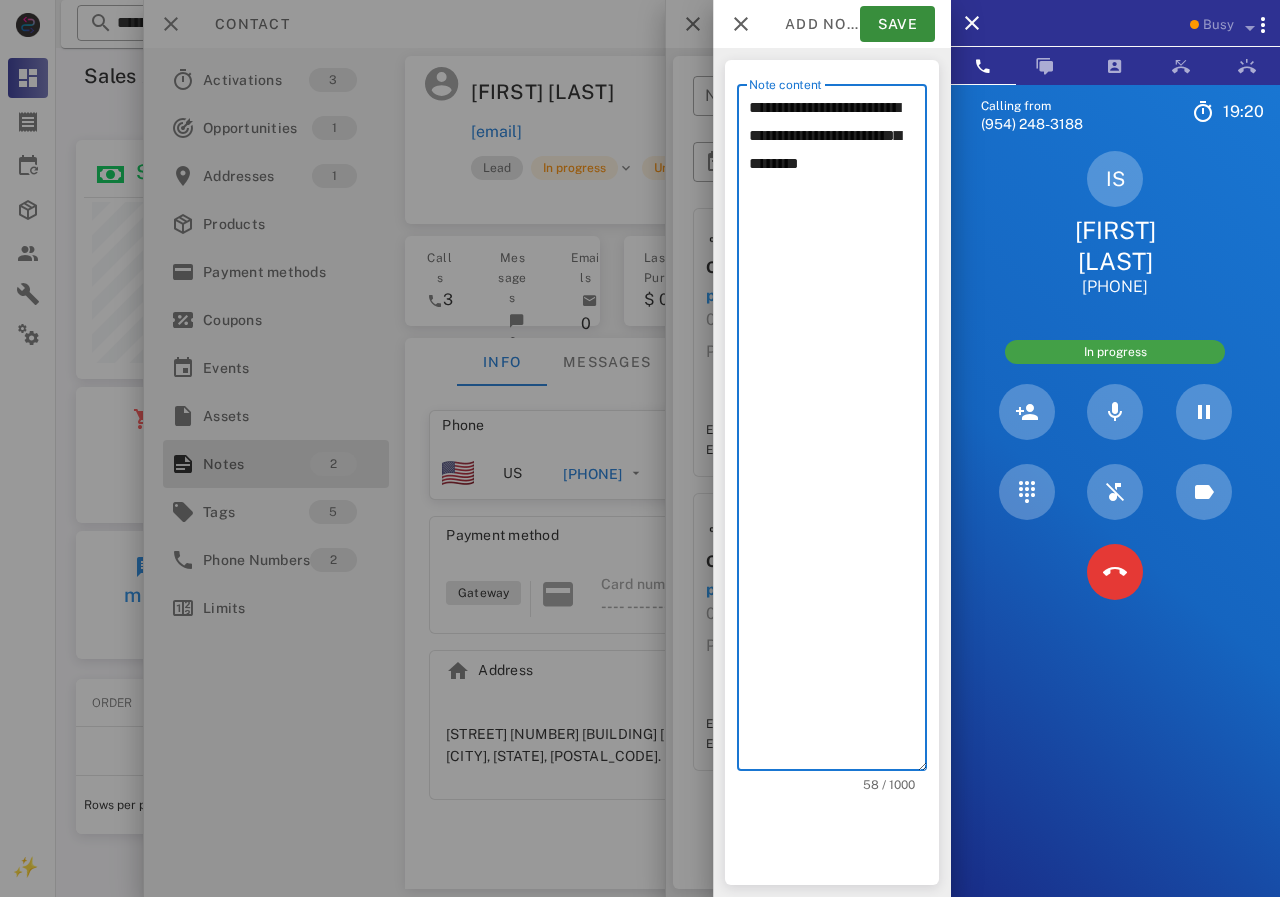 click on "**********" at bounding box center [838, 432] 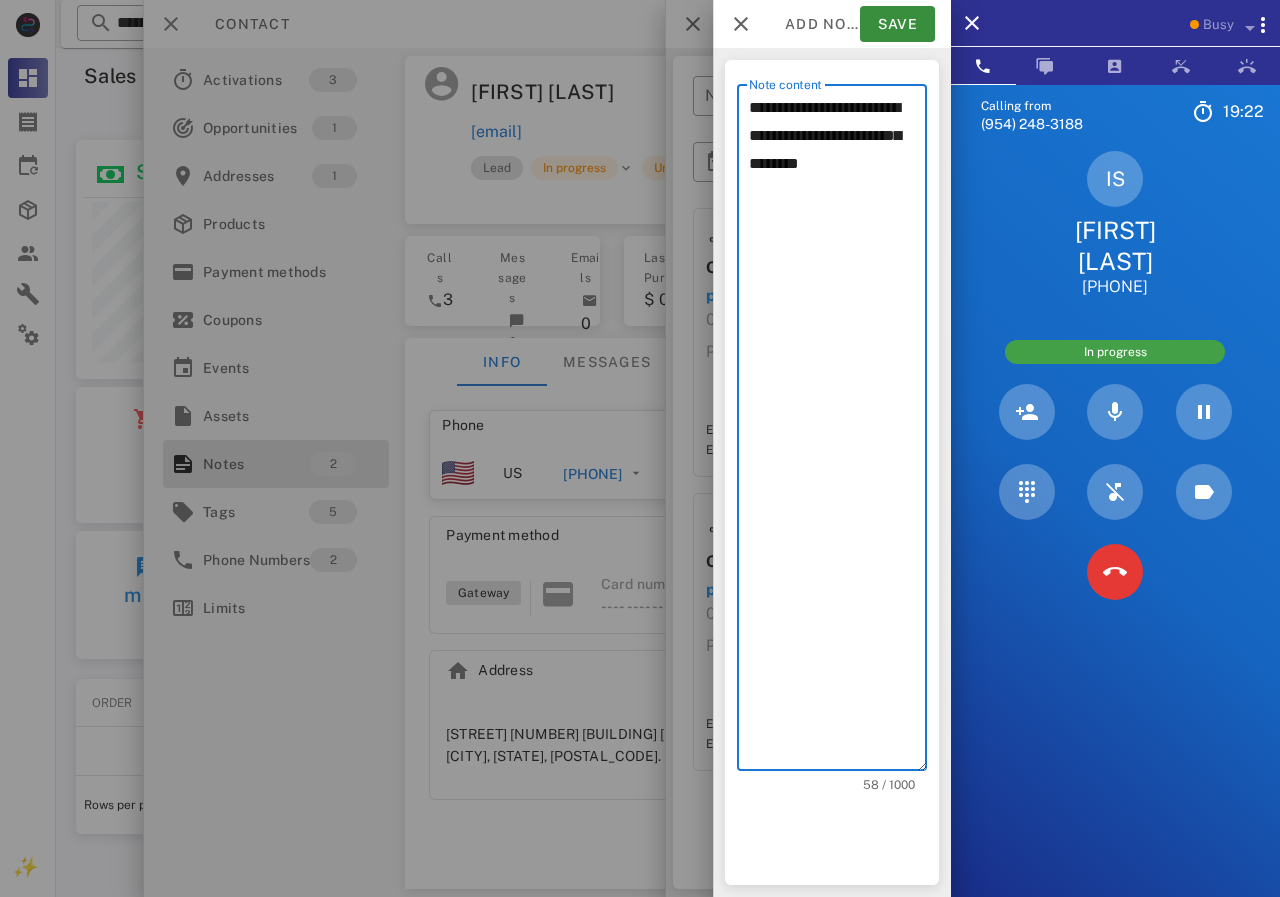 click on "**********" at bounding box center (838, 432) 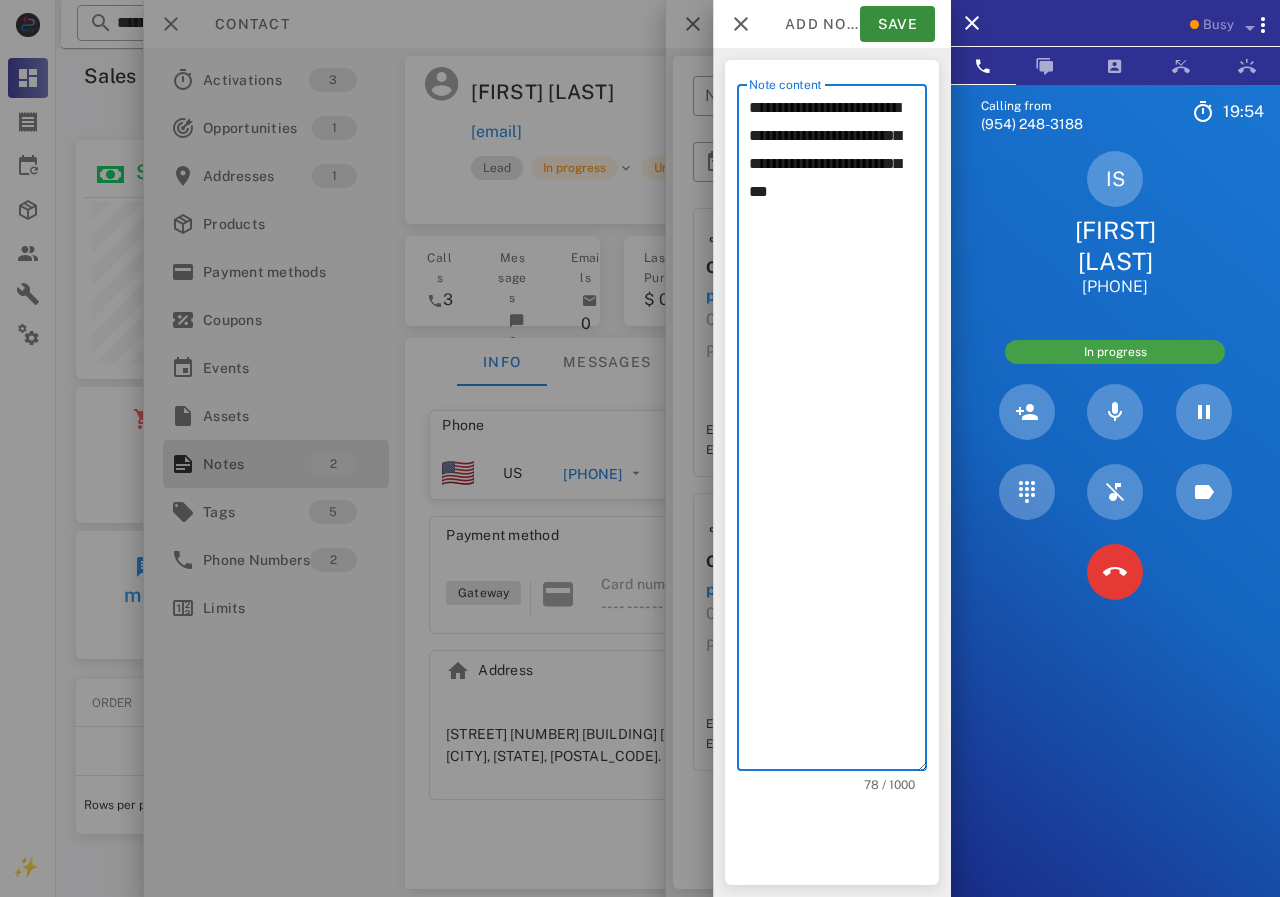 click on "**********" at bounding box center [838, 432] 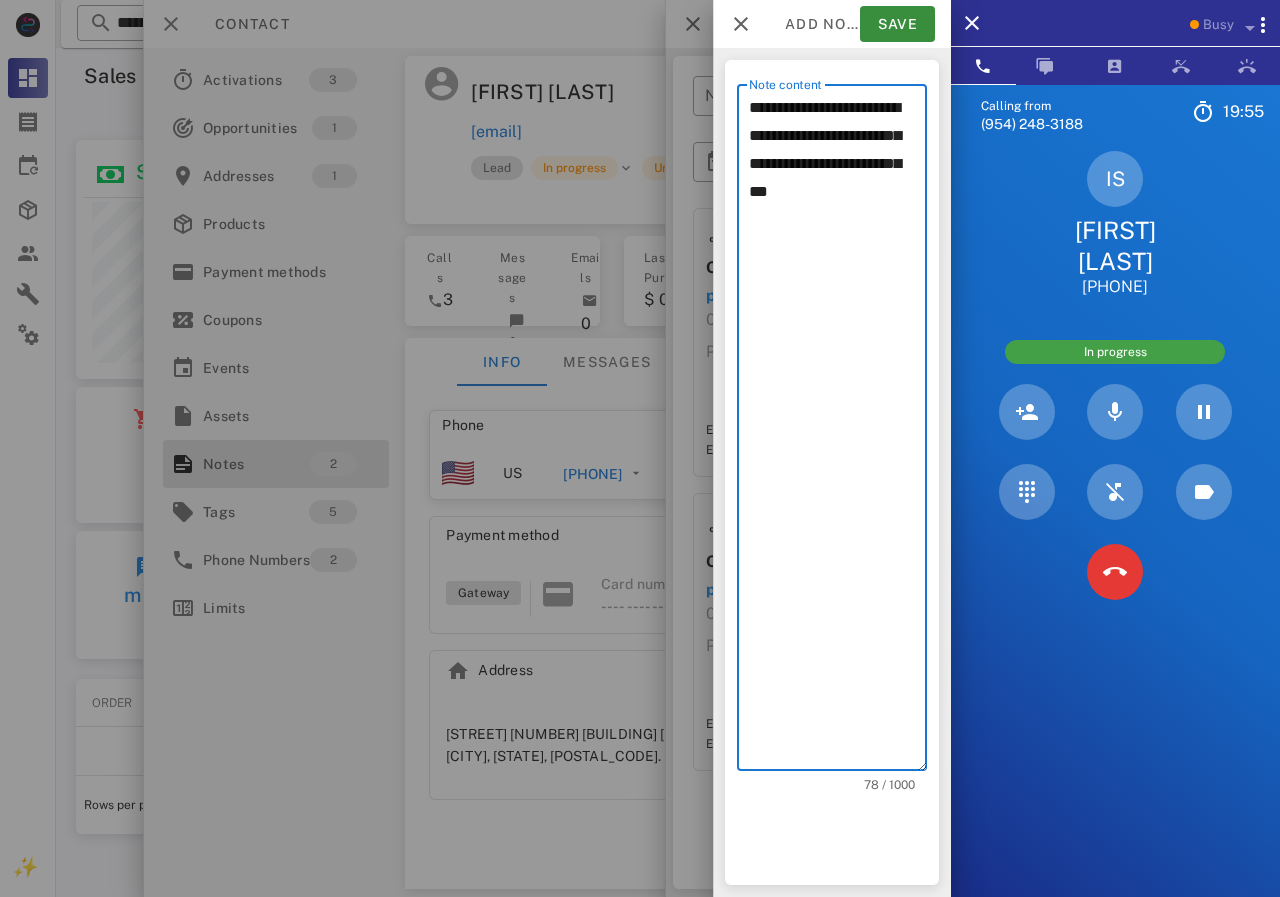 scroll, scrollTop: 240, scrollLeft: 390, axis: both 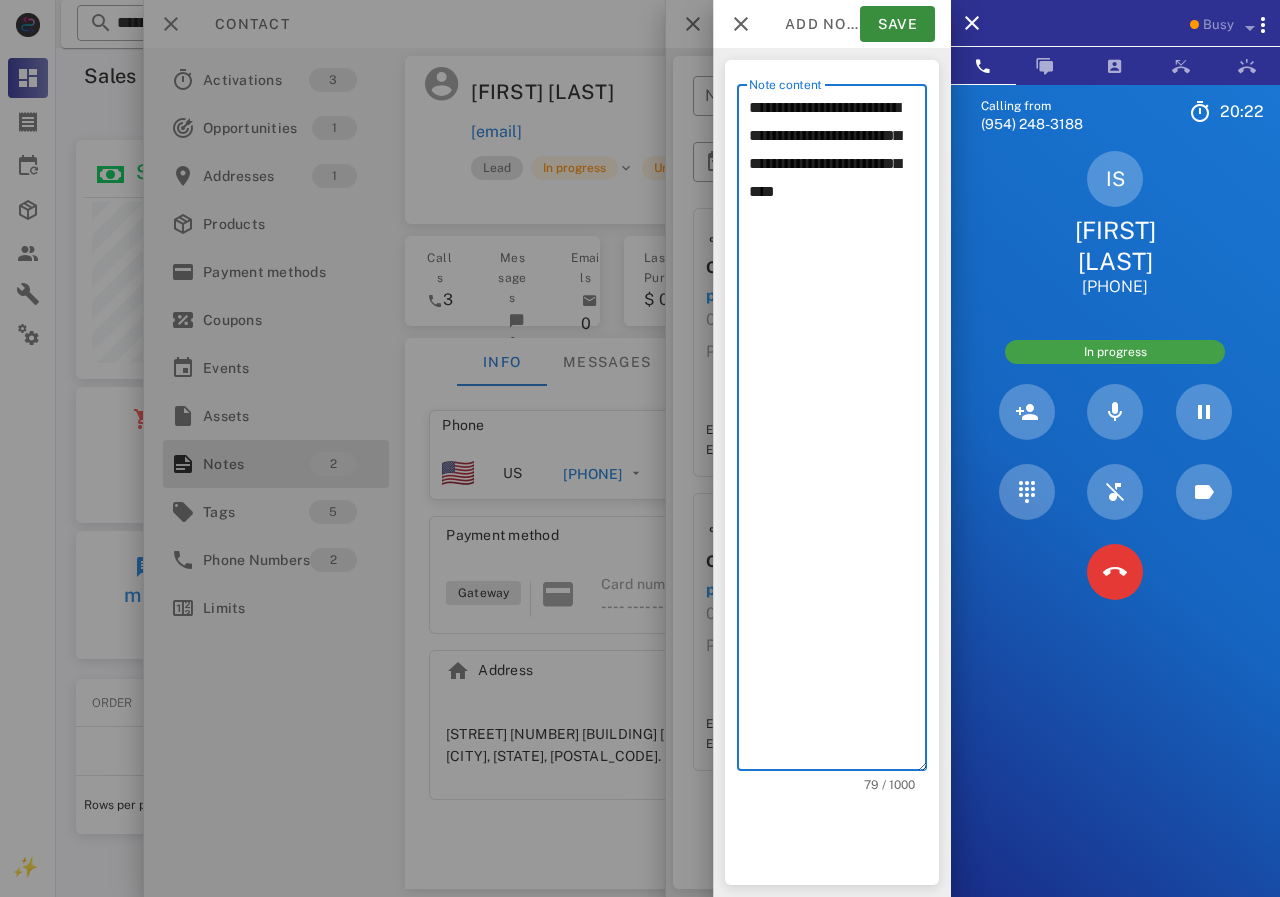 click on "**********" at bounding box center (838, 432) 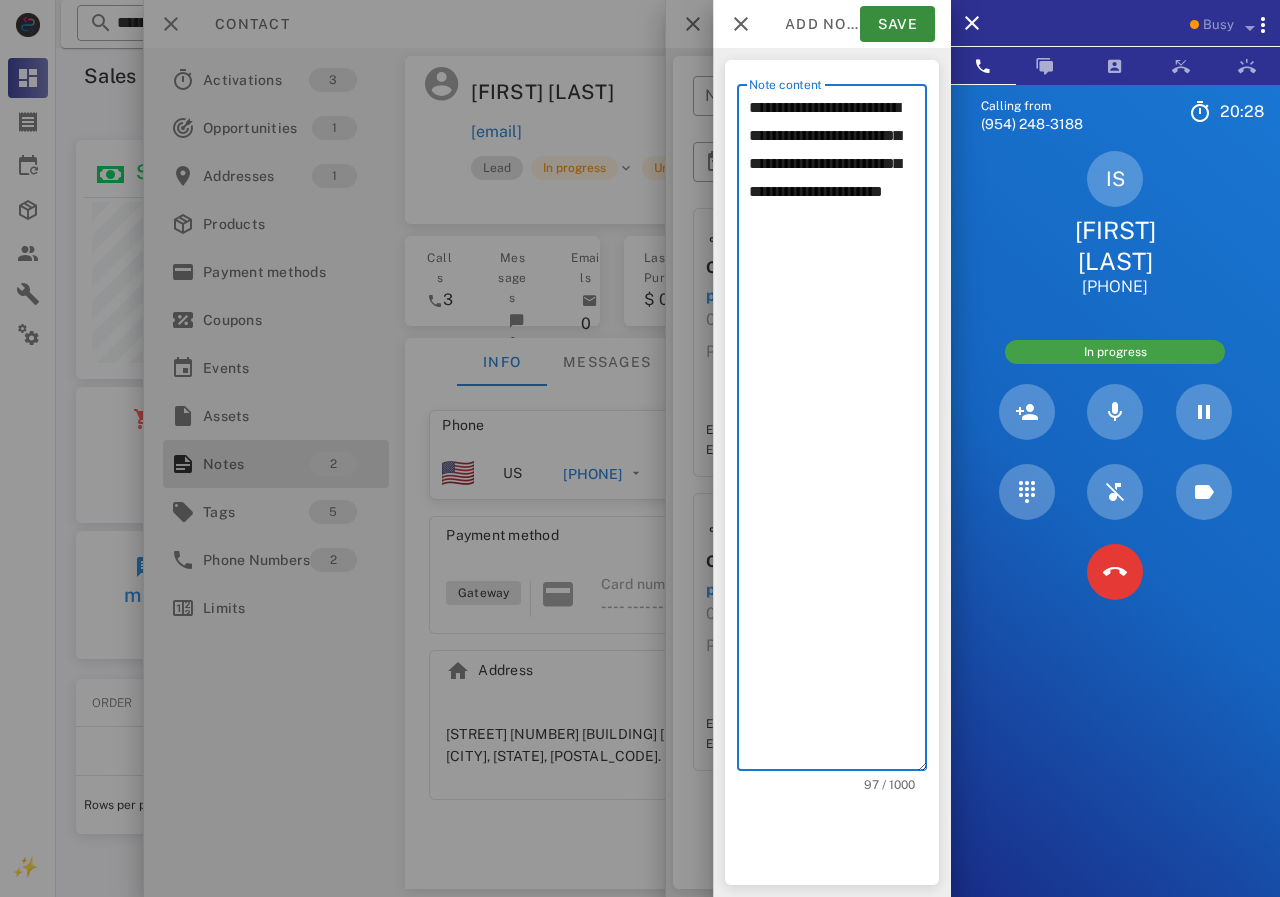 drag, startPoint x: 892, startPoint y: 220, endPoint x: 720, endPoint y: 98, distance: 210.87437 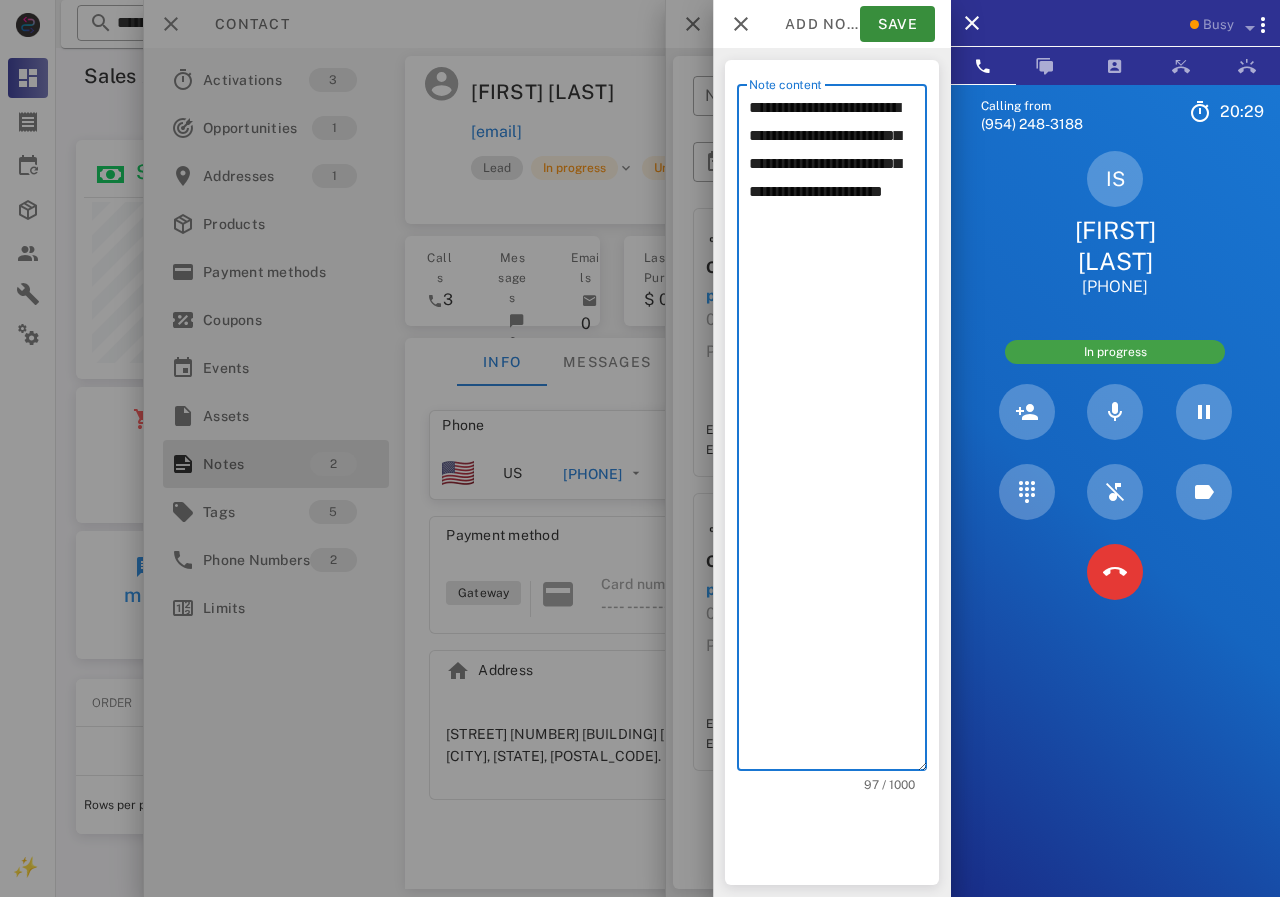 type on "**********" 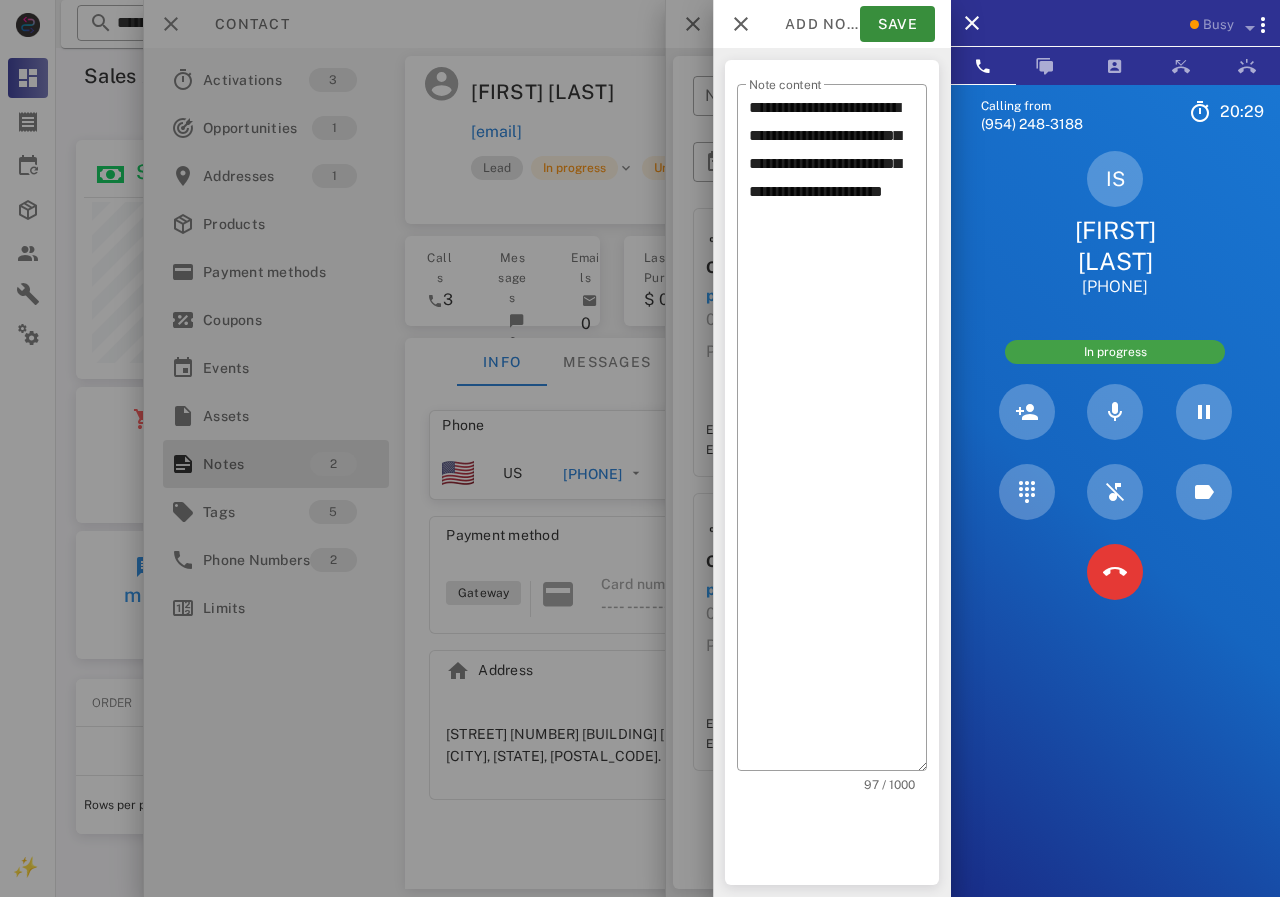 click on "**********" at bounding box center (832, 472) 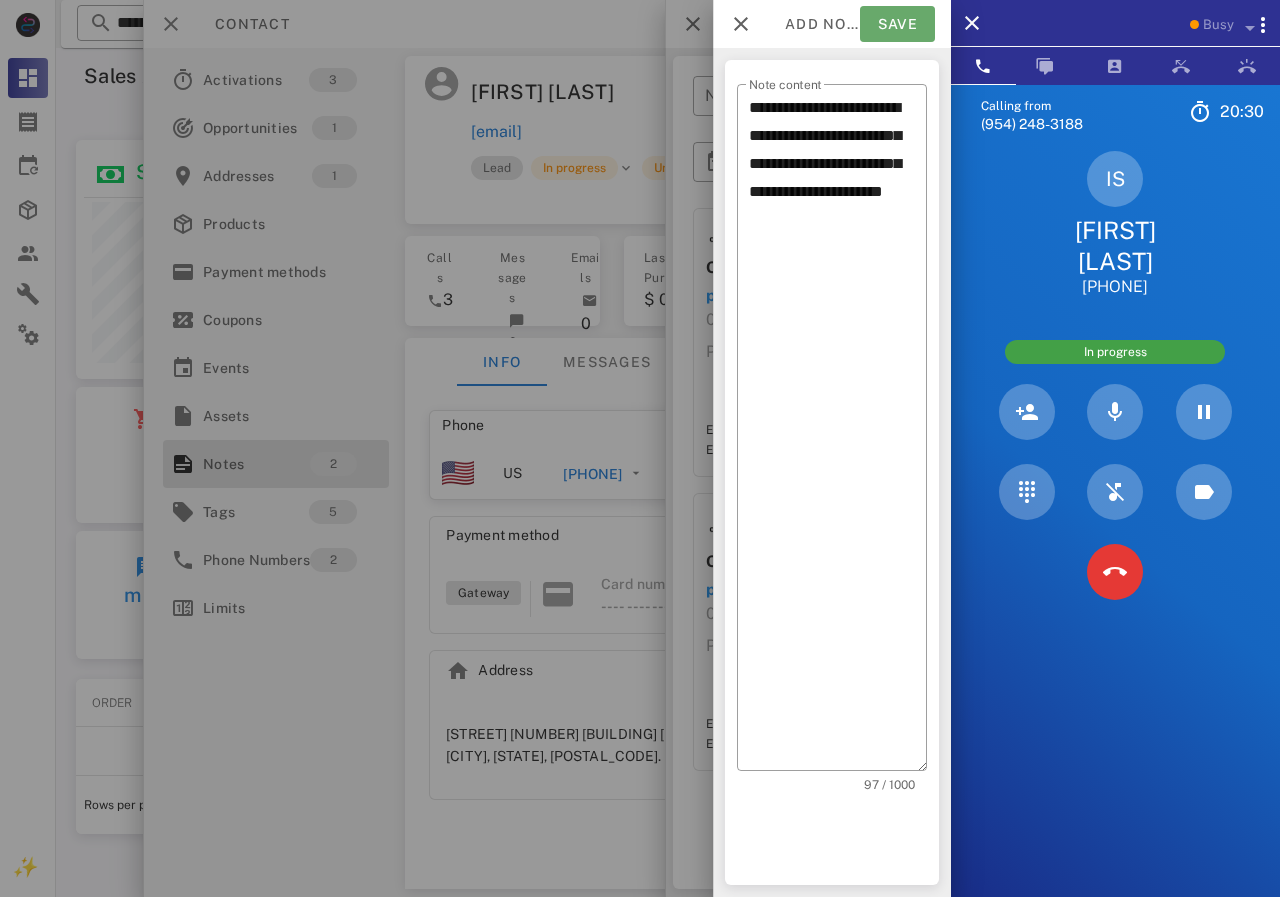 click on "Save" at bounding box center (897, 24) 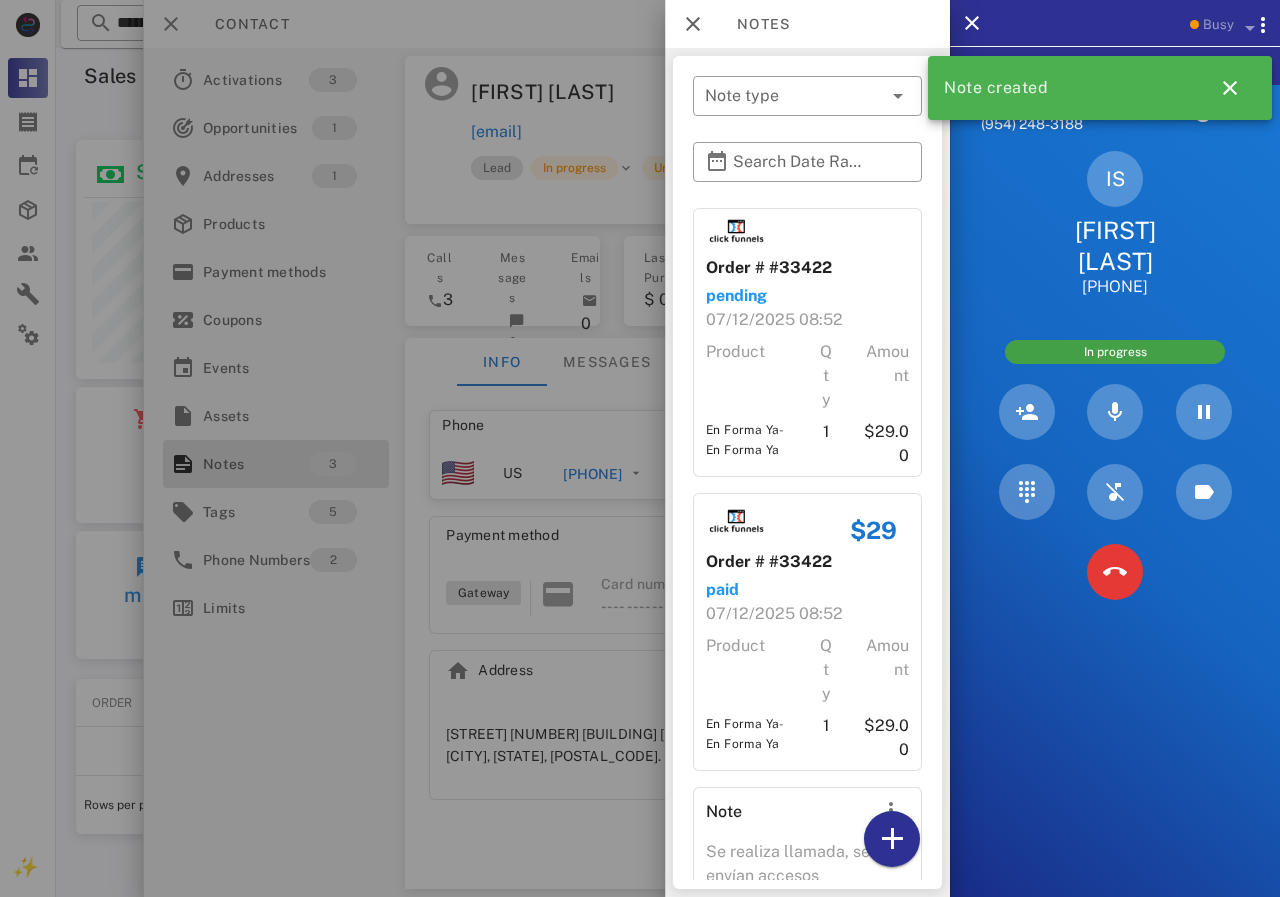 click at bounding box center [640, 448] 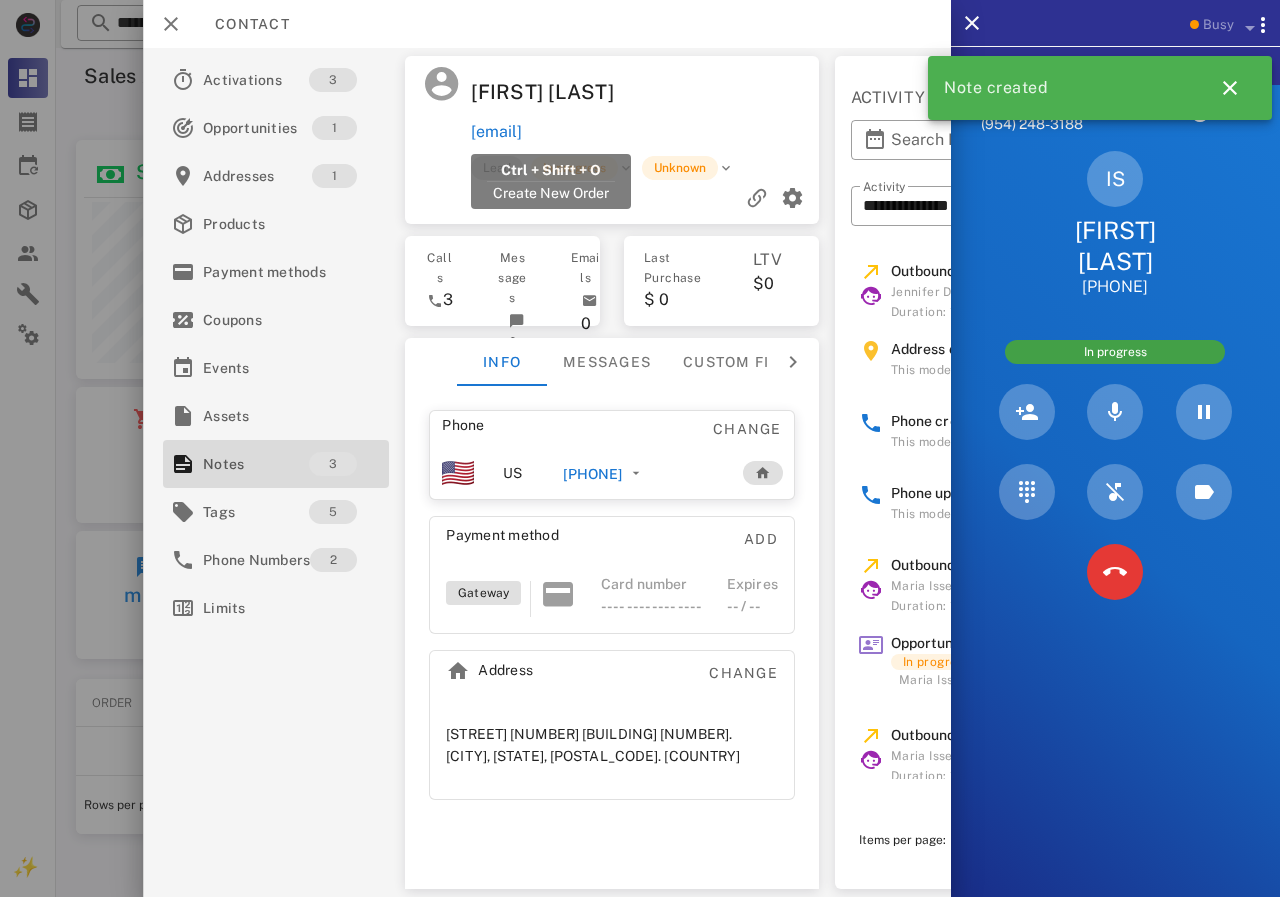 drag, startPoint x: 632, startPoint y: 136, endPoint x: 474, endPoint y: 141, distance: 158.0791 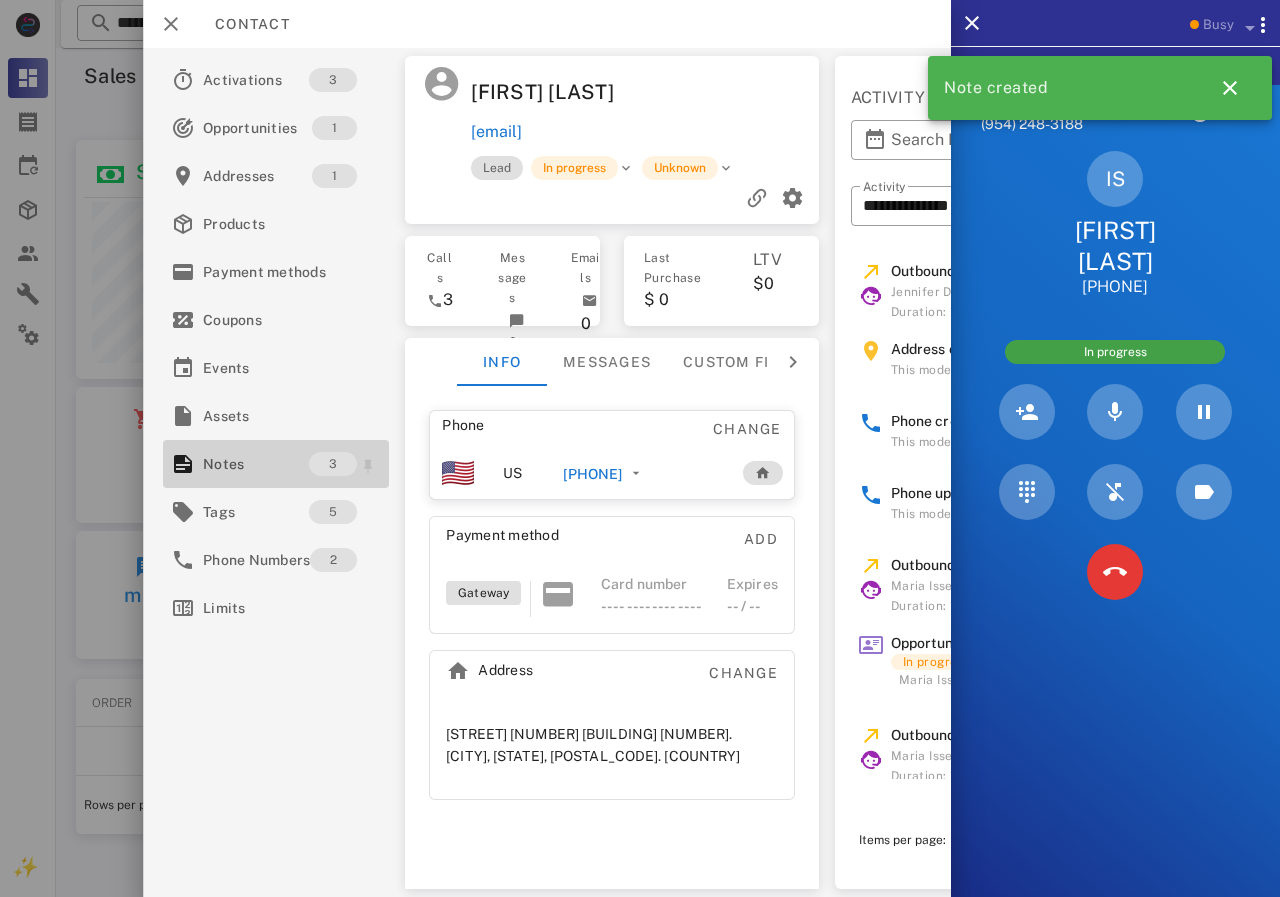 click on "Notes" at bounding box center (256, 464) 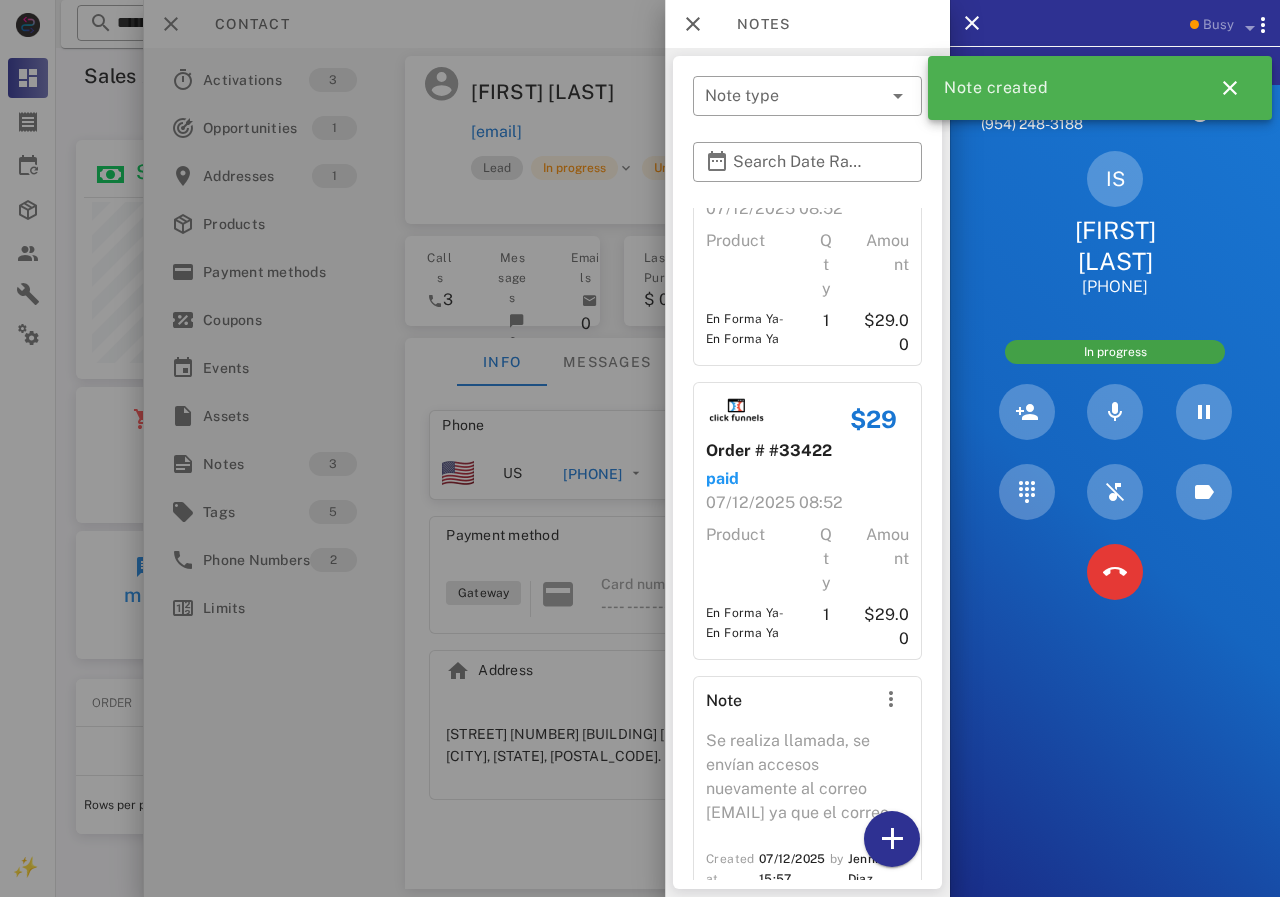 scroll, scrollTop: 200, scrollLeft: 0, axis: vertical 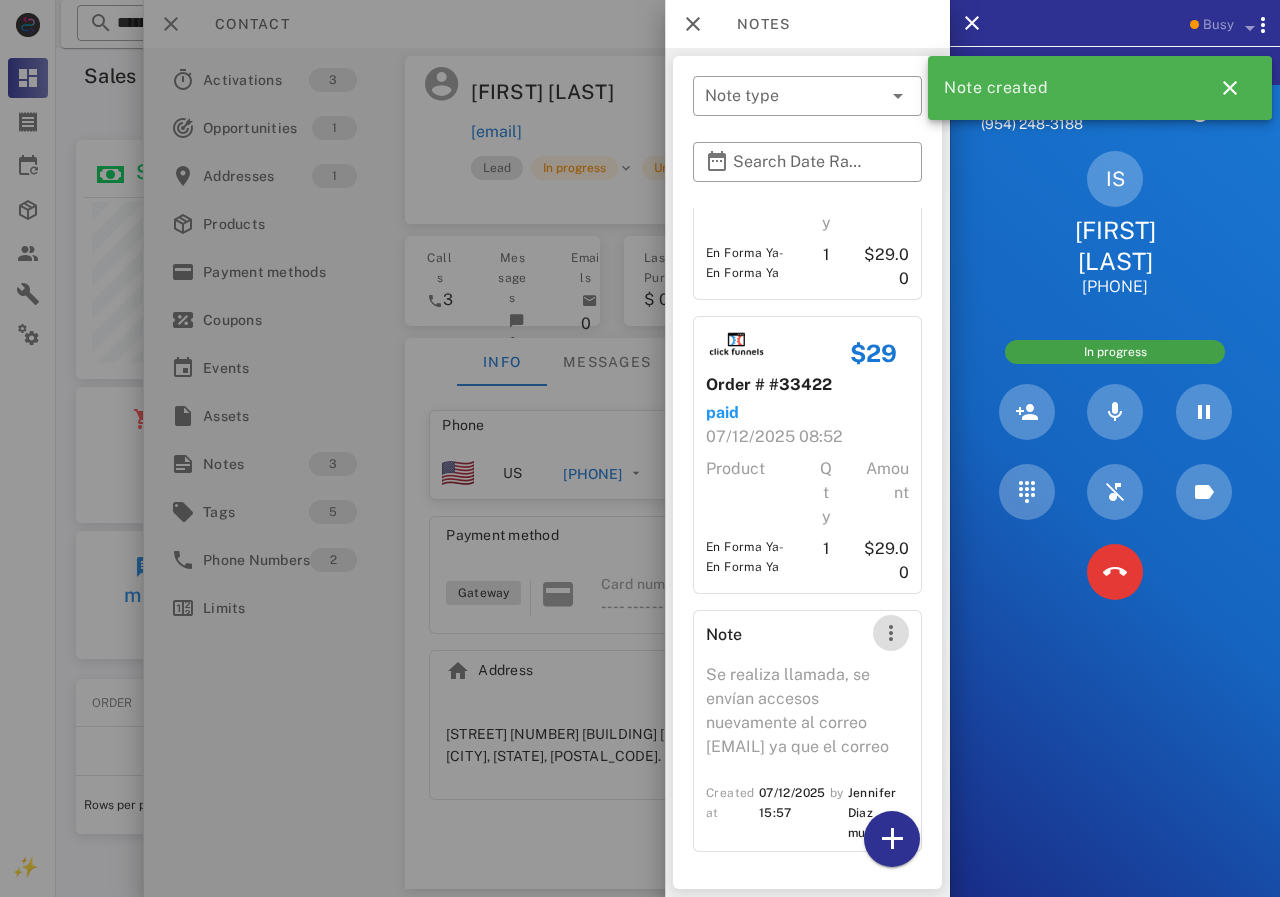 click at bounding box center (891, 633) 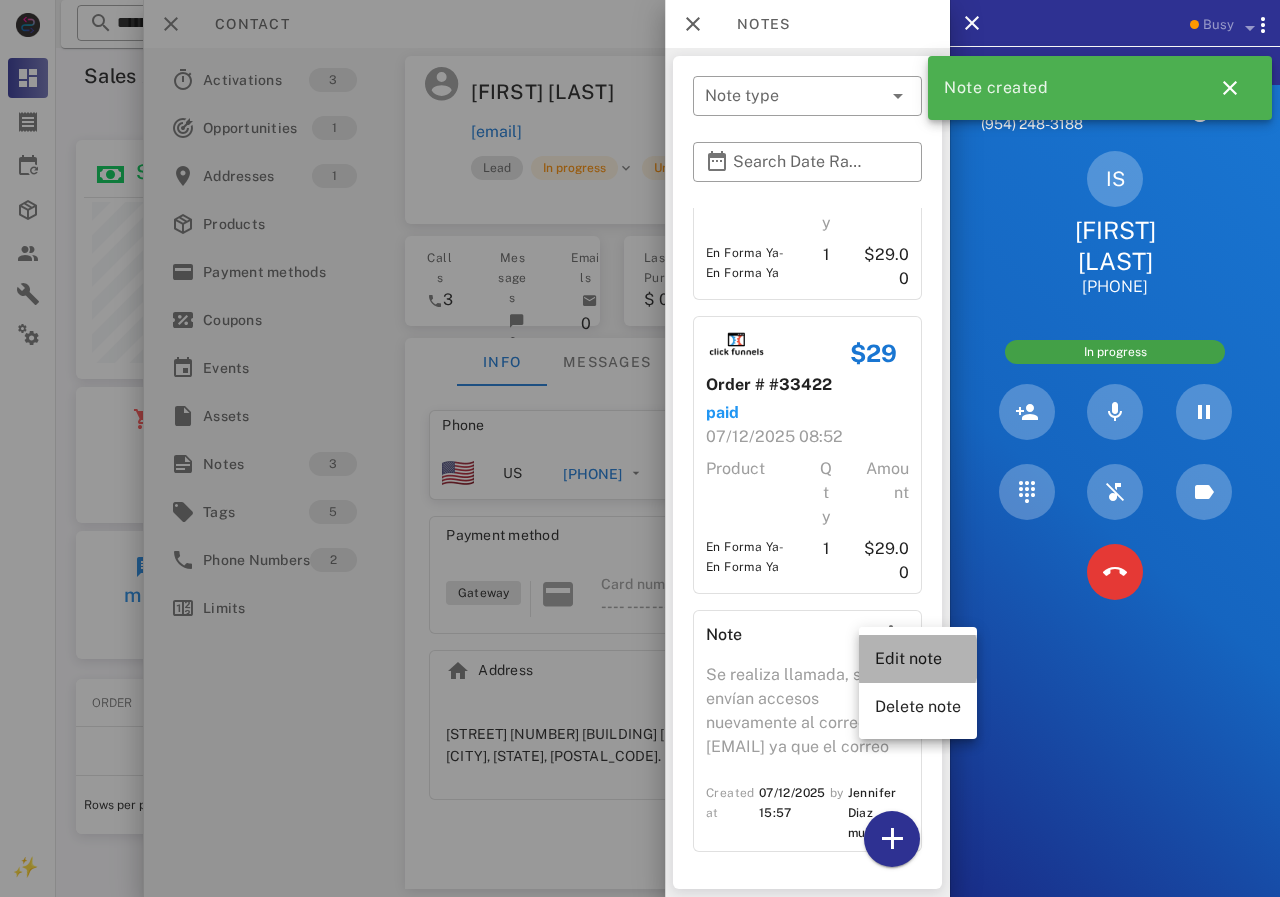 click on "Edit note" at bounding box center [918, 658] 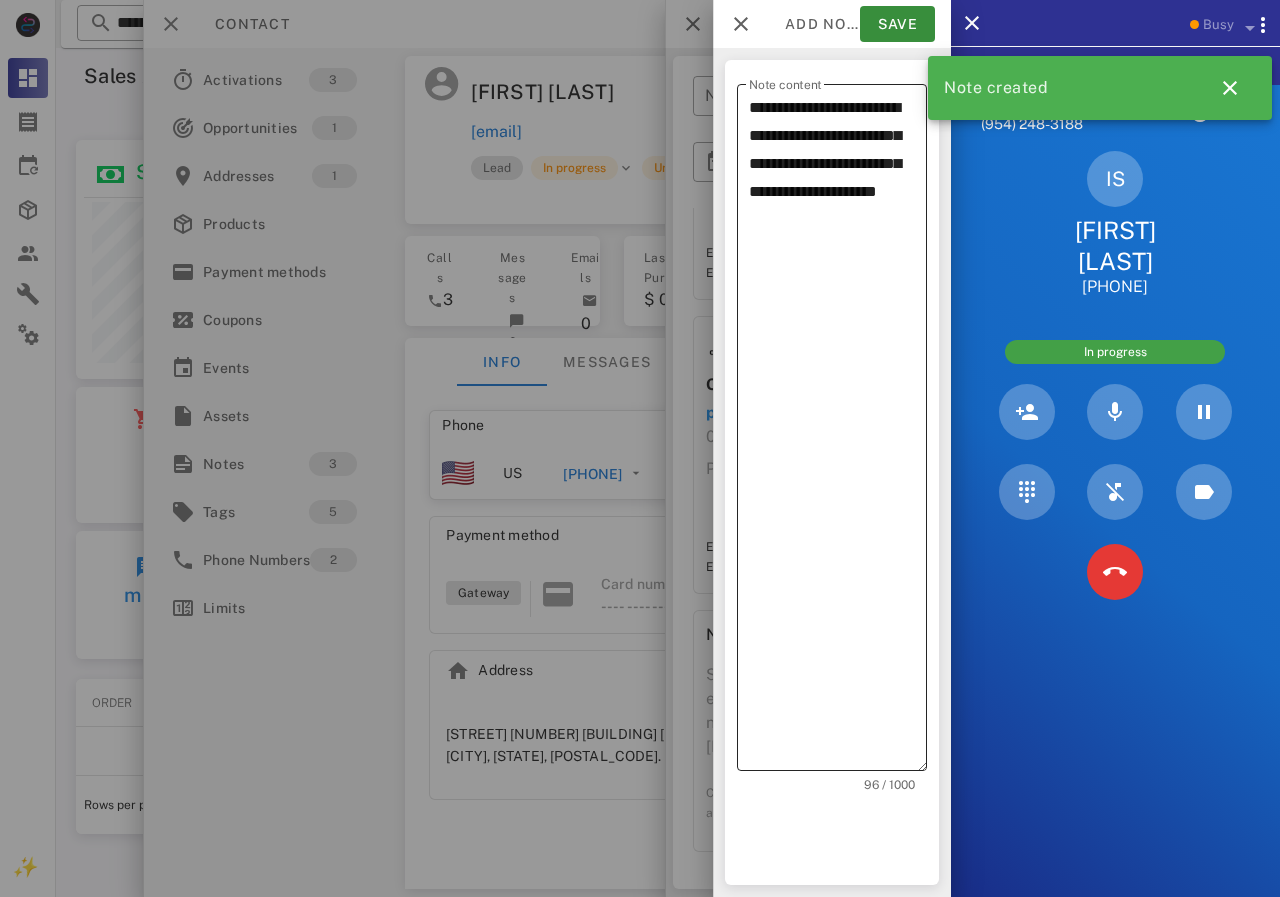 click on "**********" at bounding box center [838, 432] 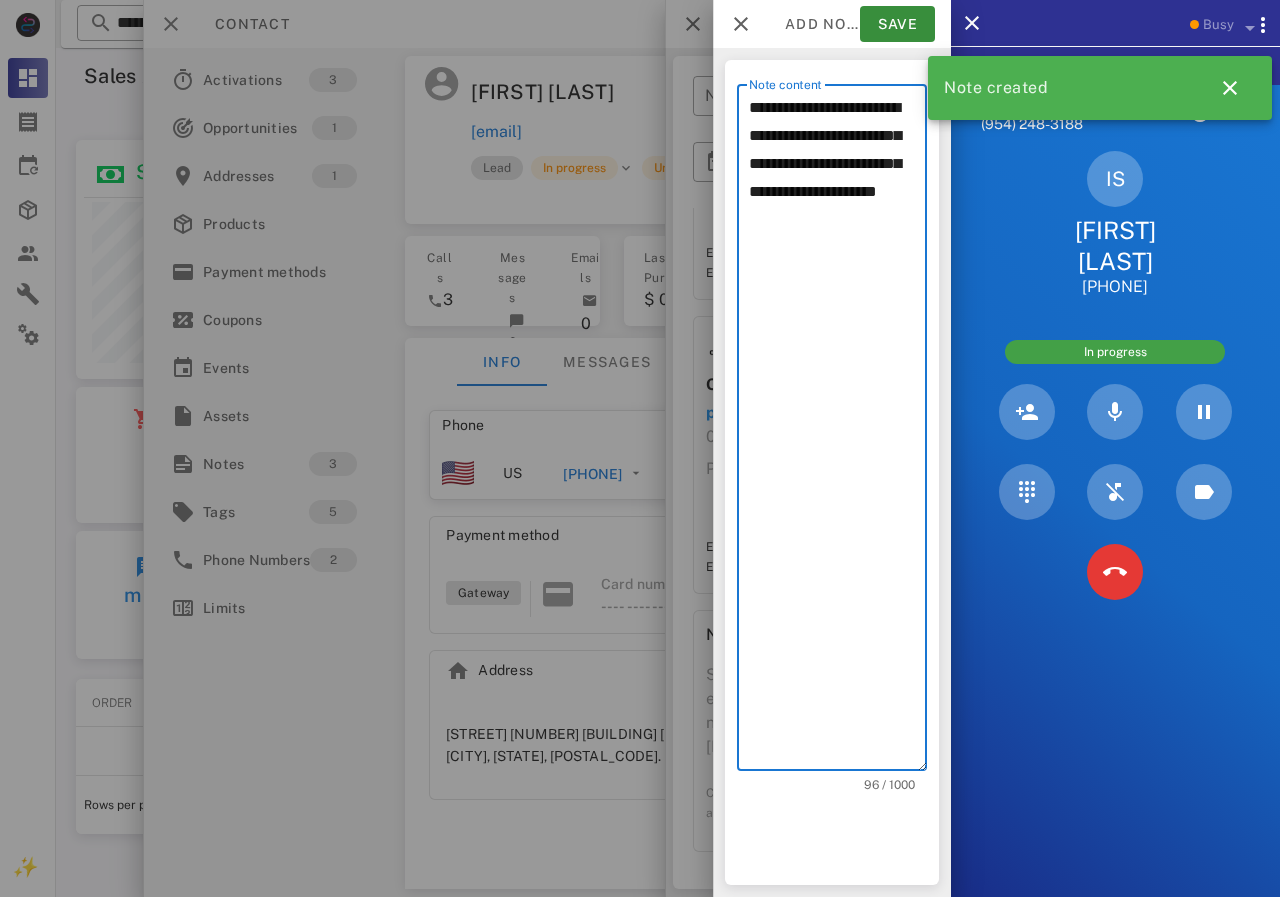scroll, scrollTop: 240, scrollLeft: 390, axis: both 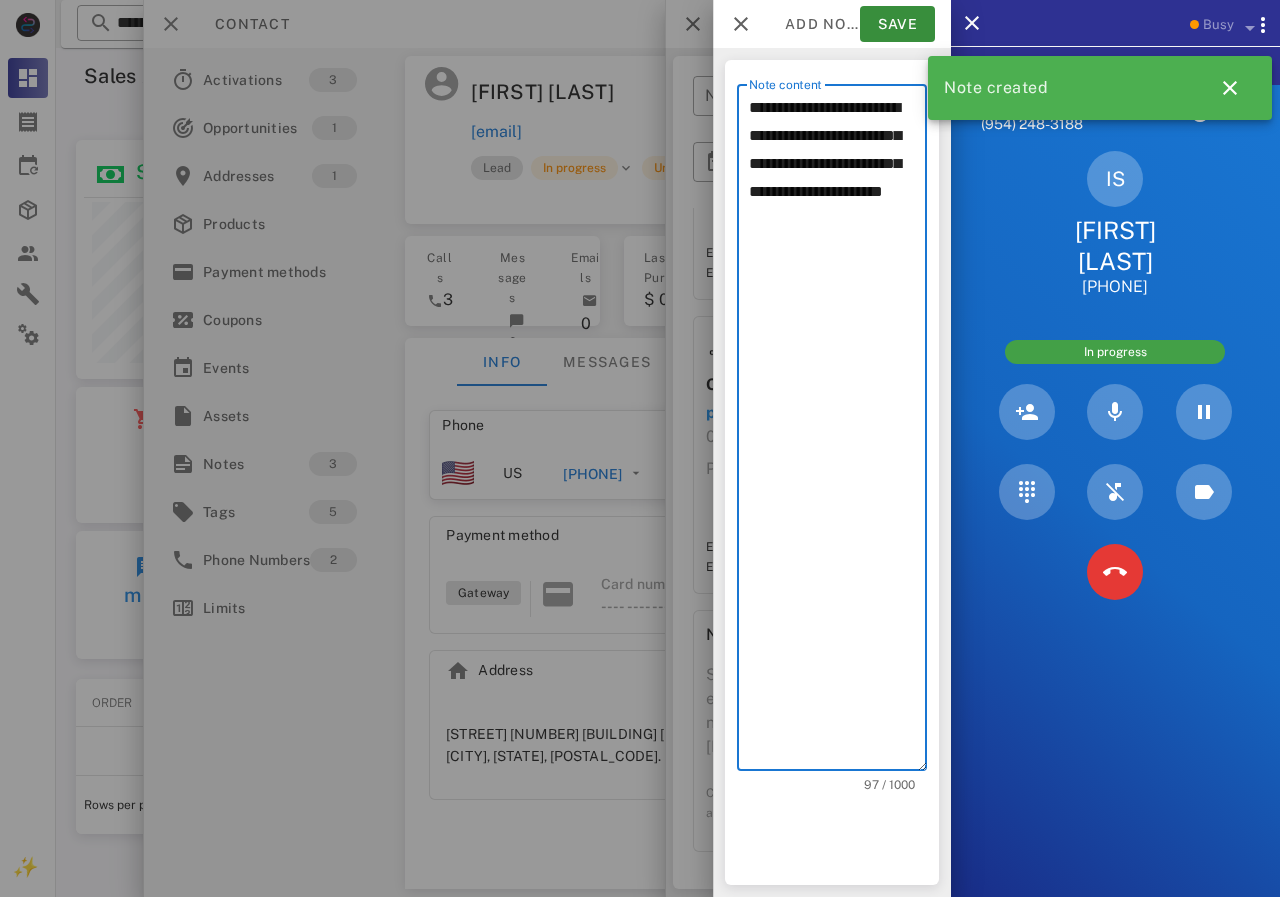 paste on "**********" 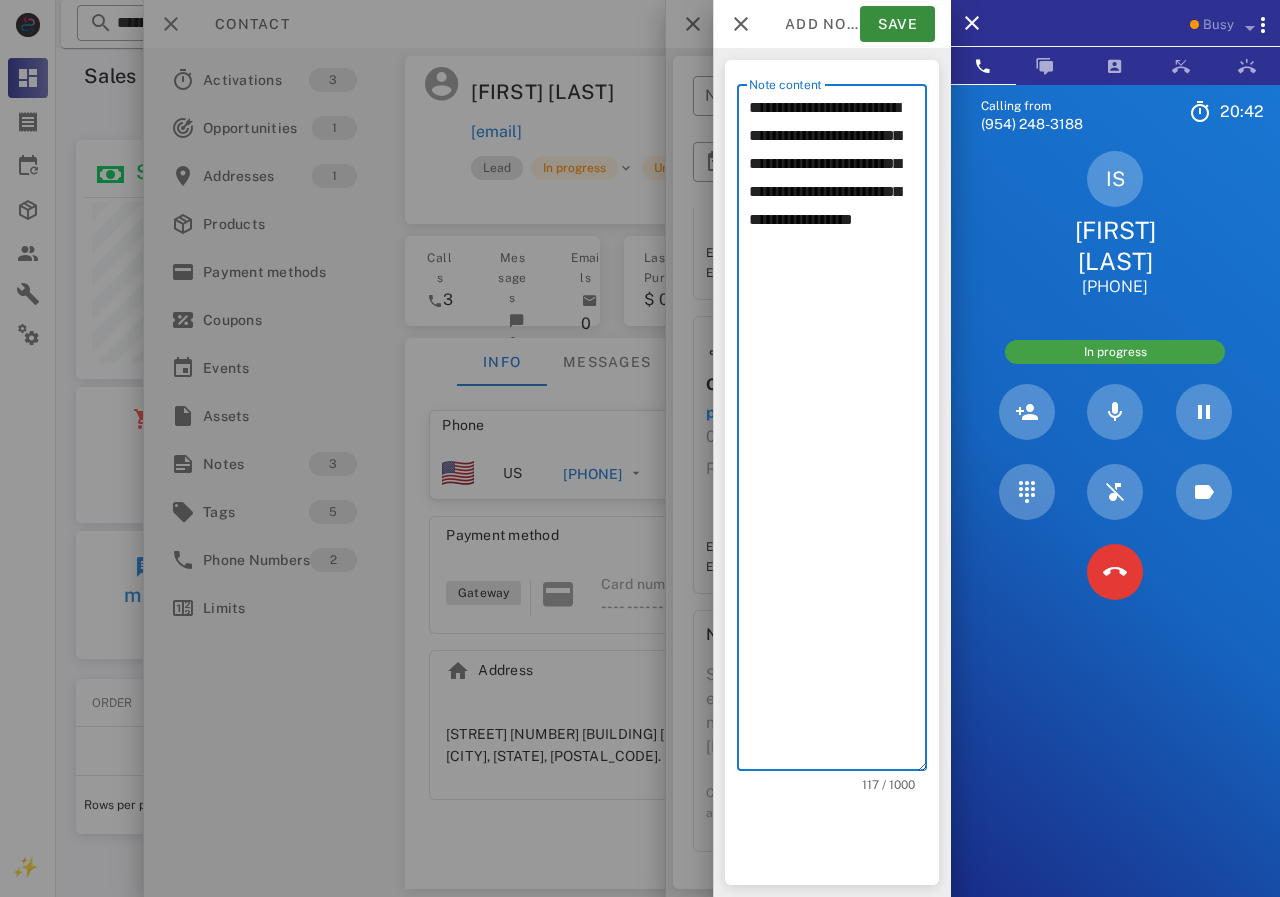 click on "**********" at bounding box center [838, 432] 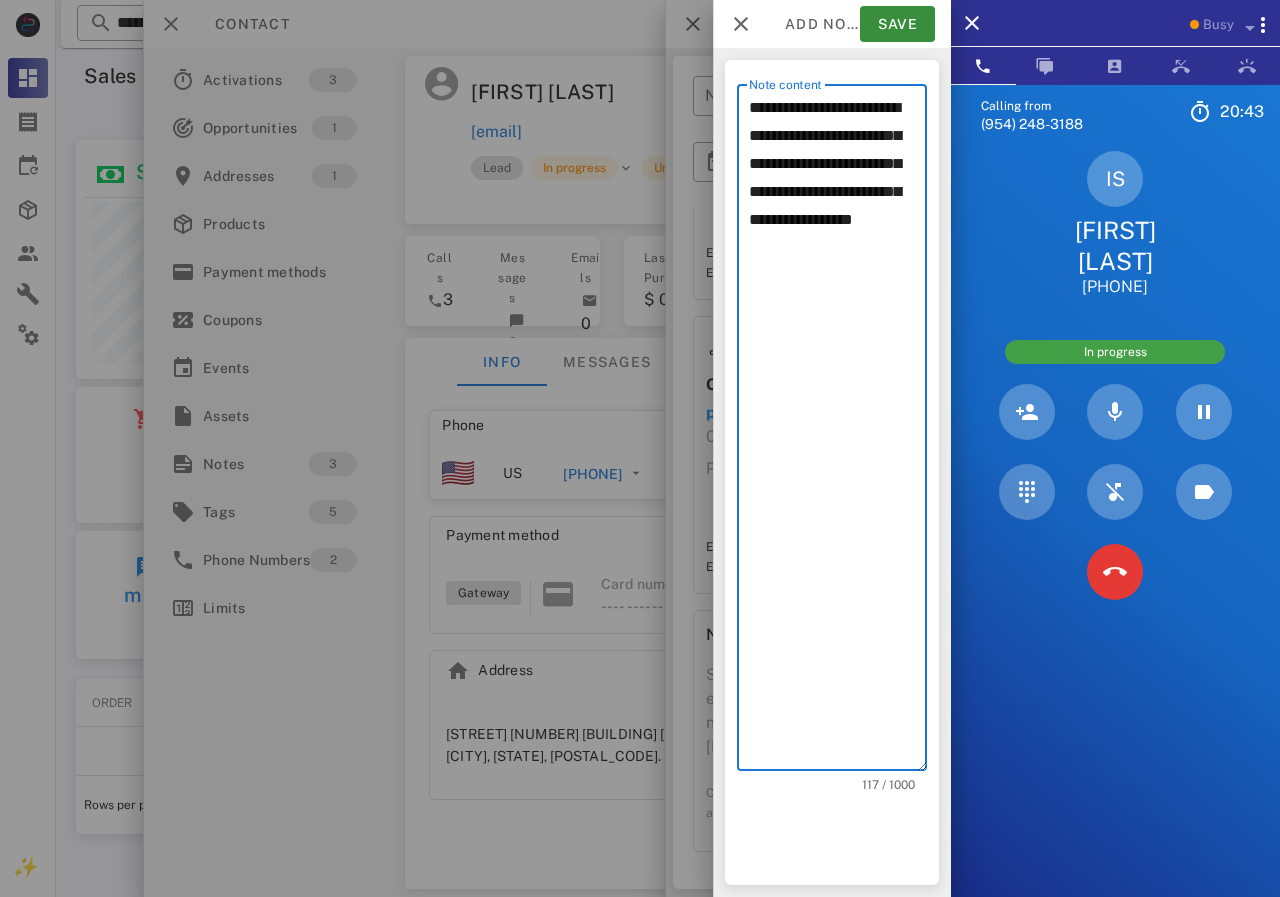 click on "* ******" 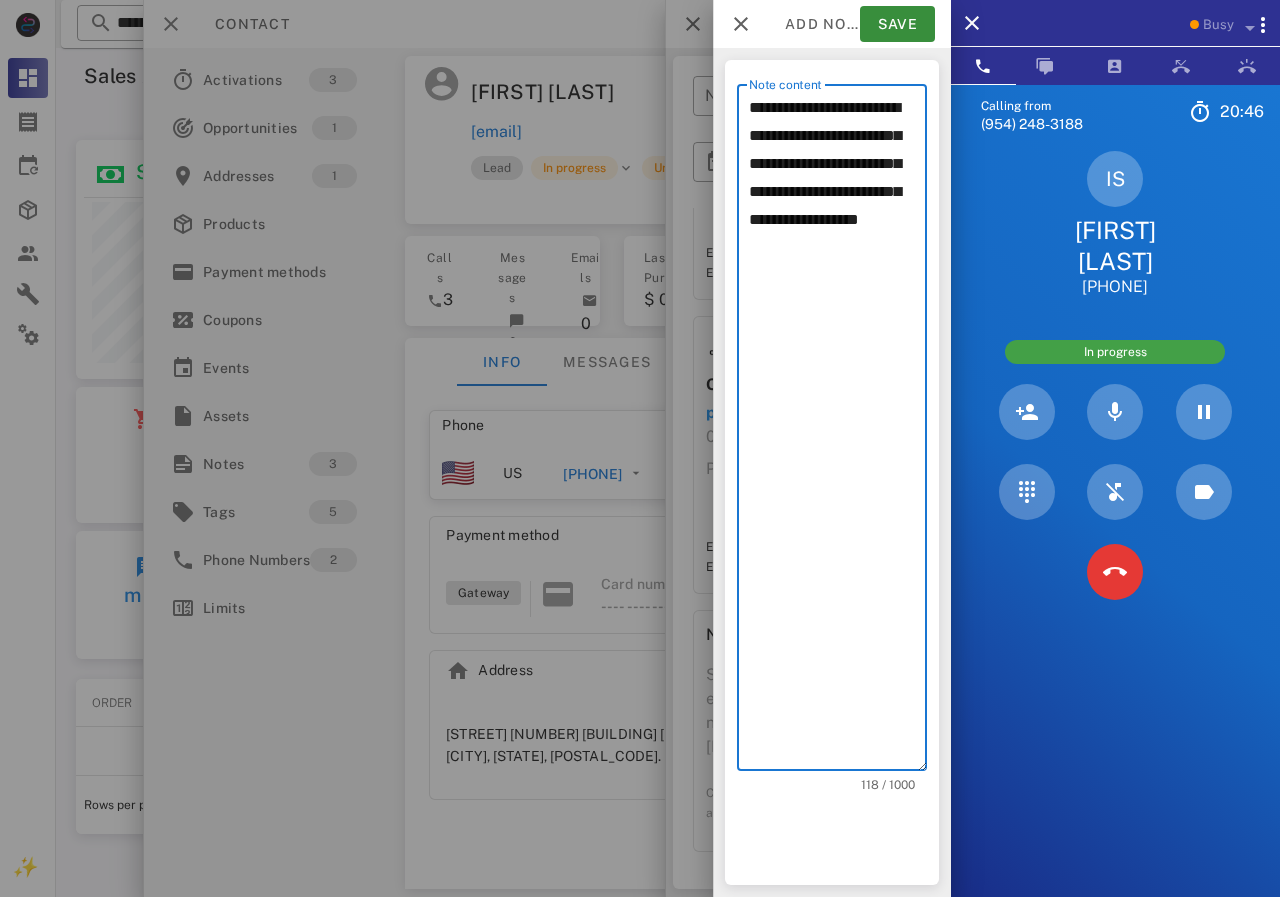 click on "**********" at bounding box center [838, 432] 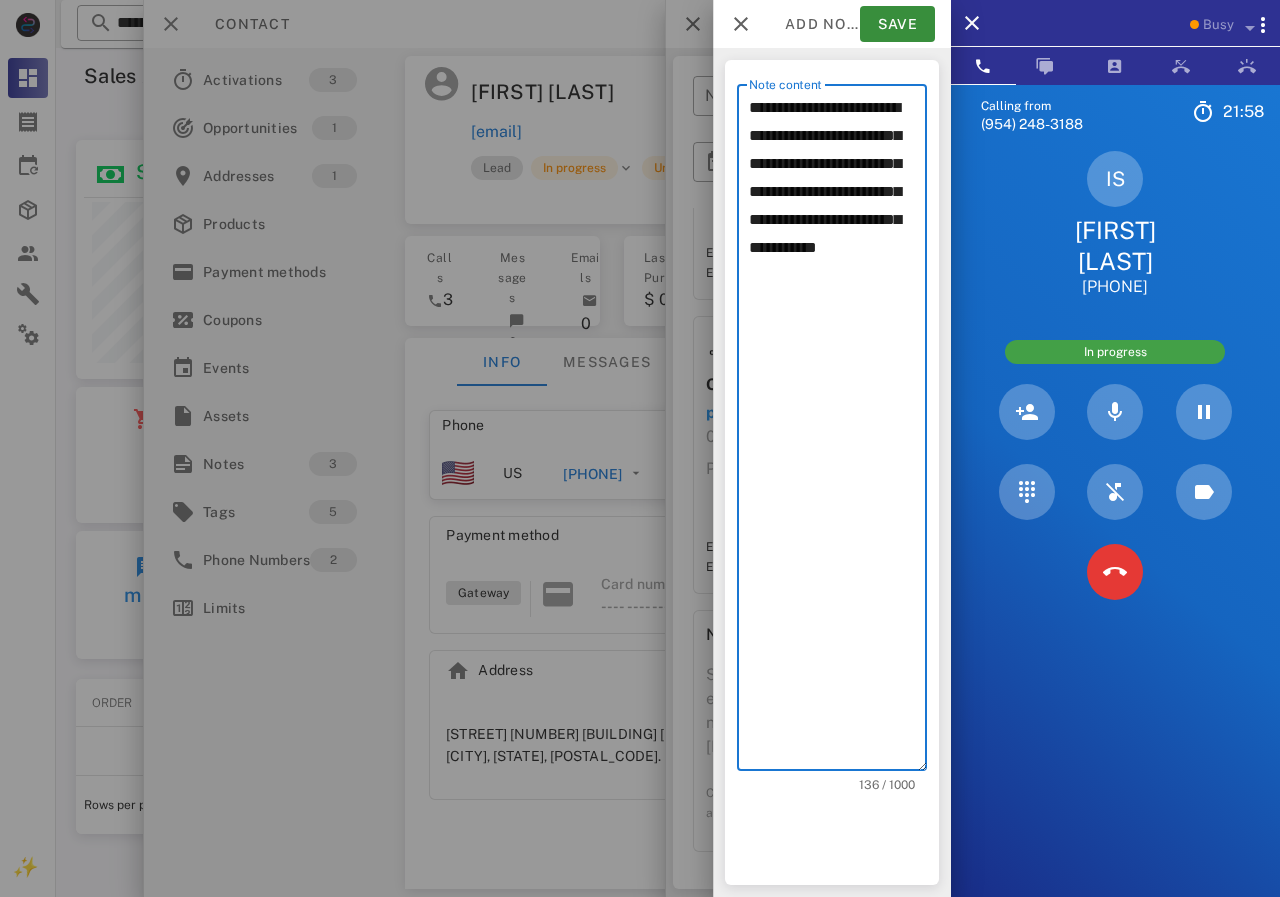 click on "**********" at bounding box center [838, 432] 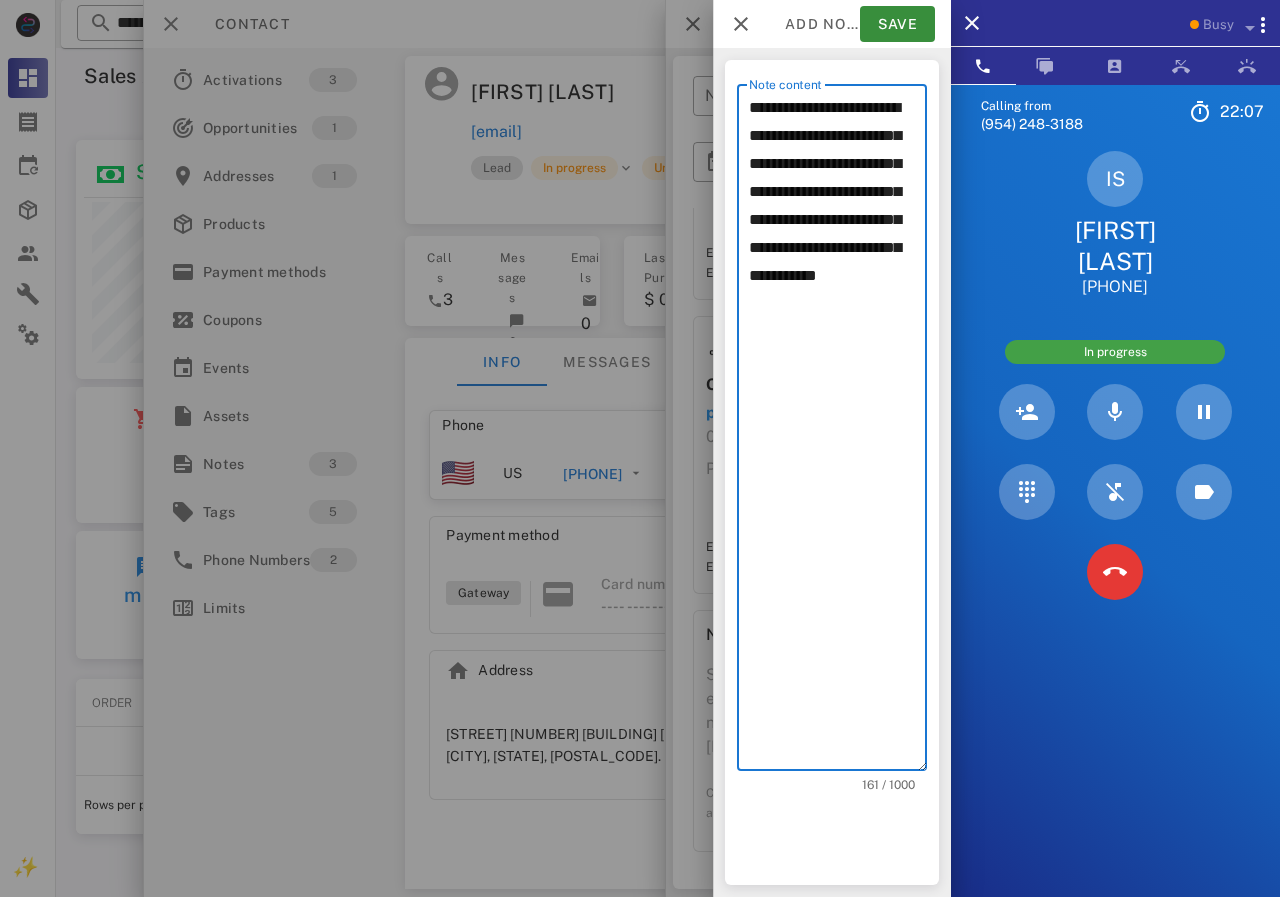 click on "**********" at bounding box center [838, 432] 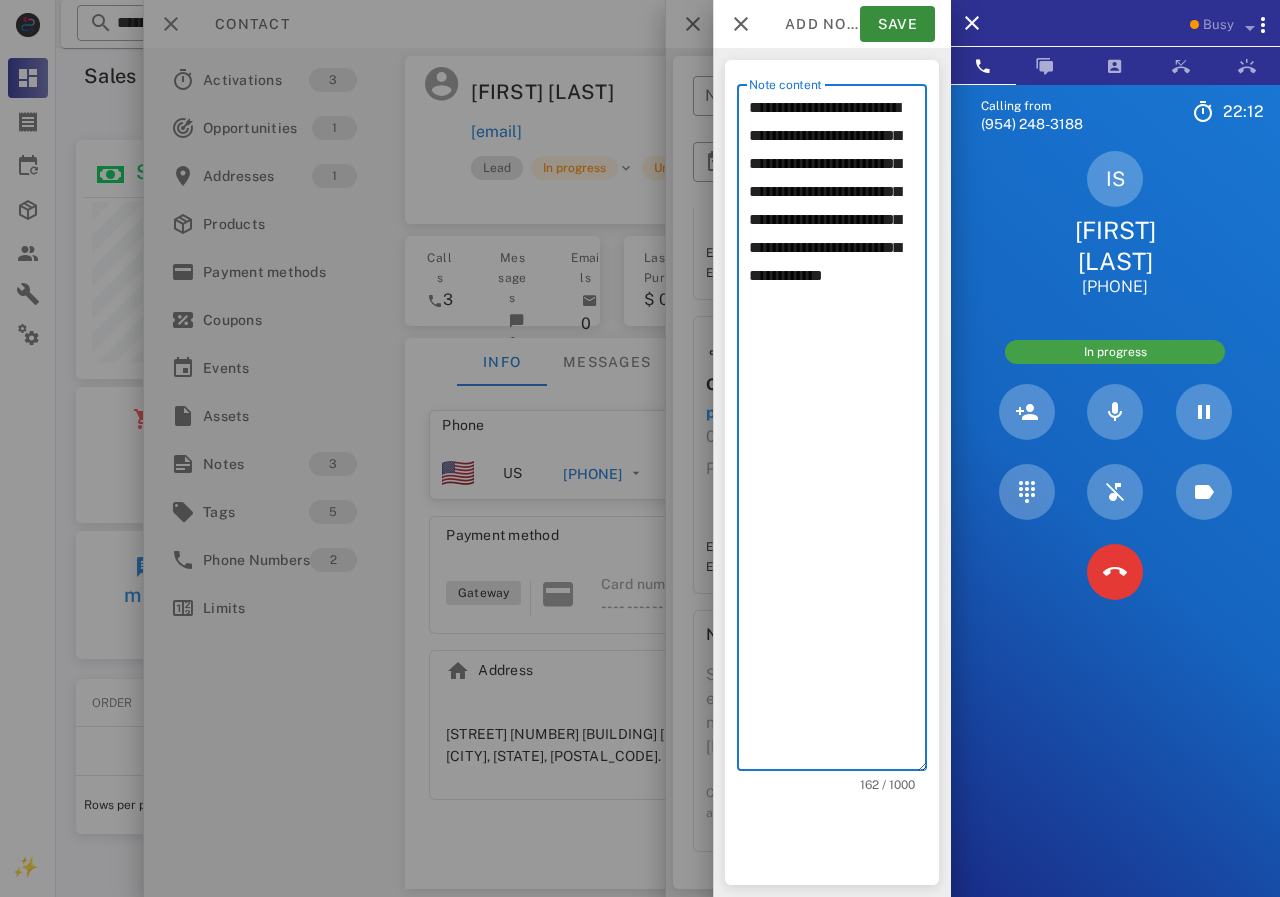 click on "**********" at bounding box center (838, 432) 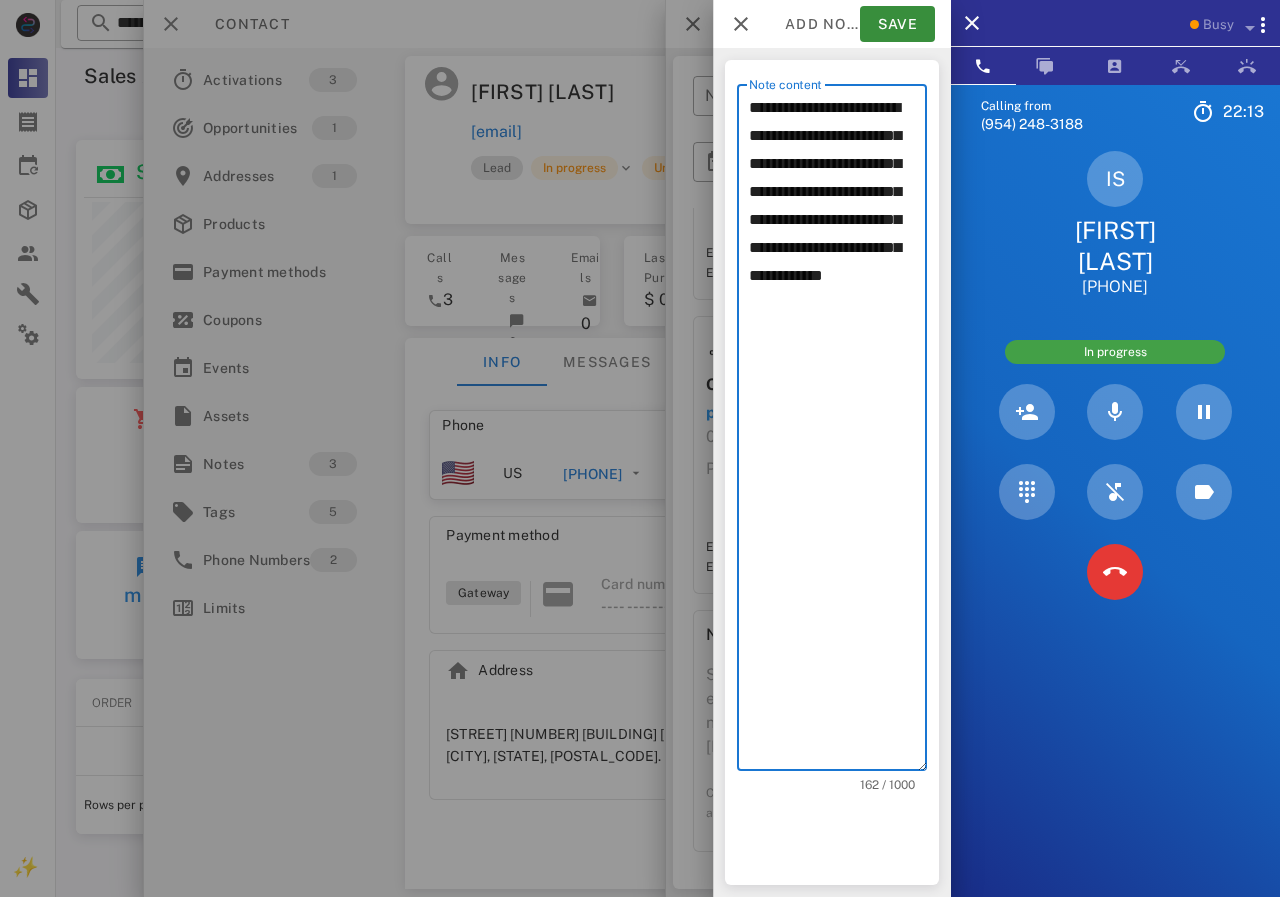 click on "********* * *" 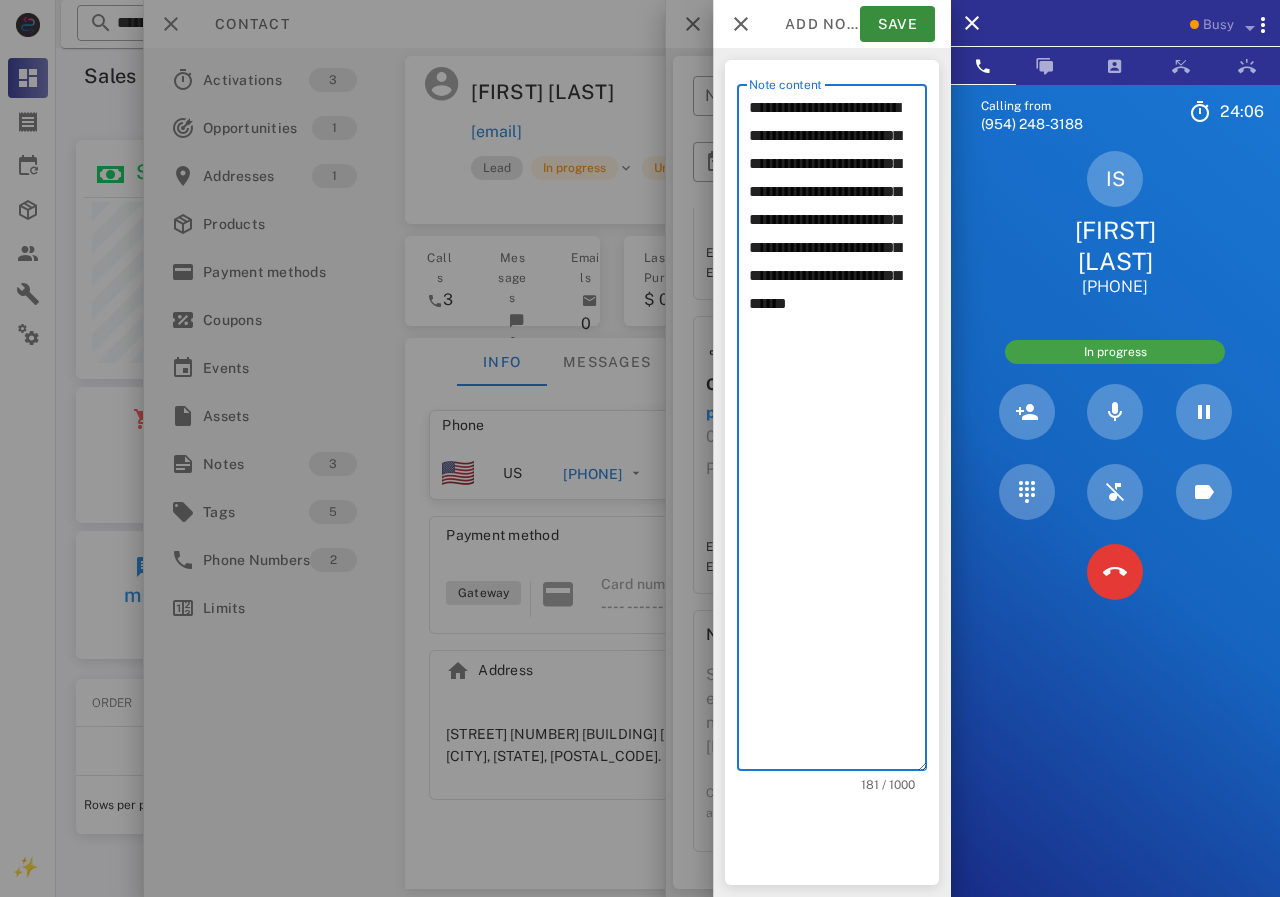 click on "**********" at bounding box center [838, 432] 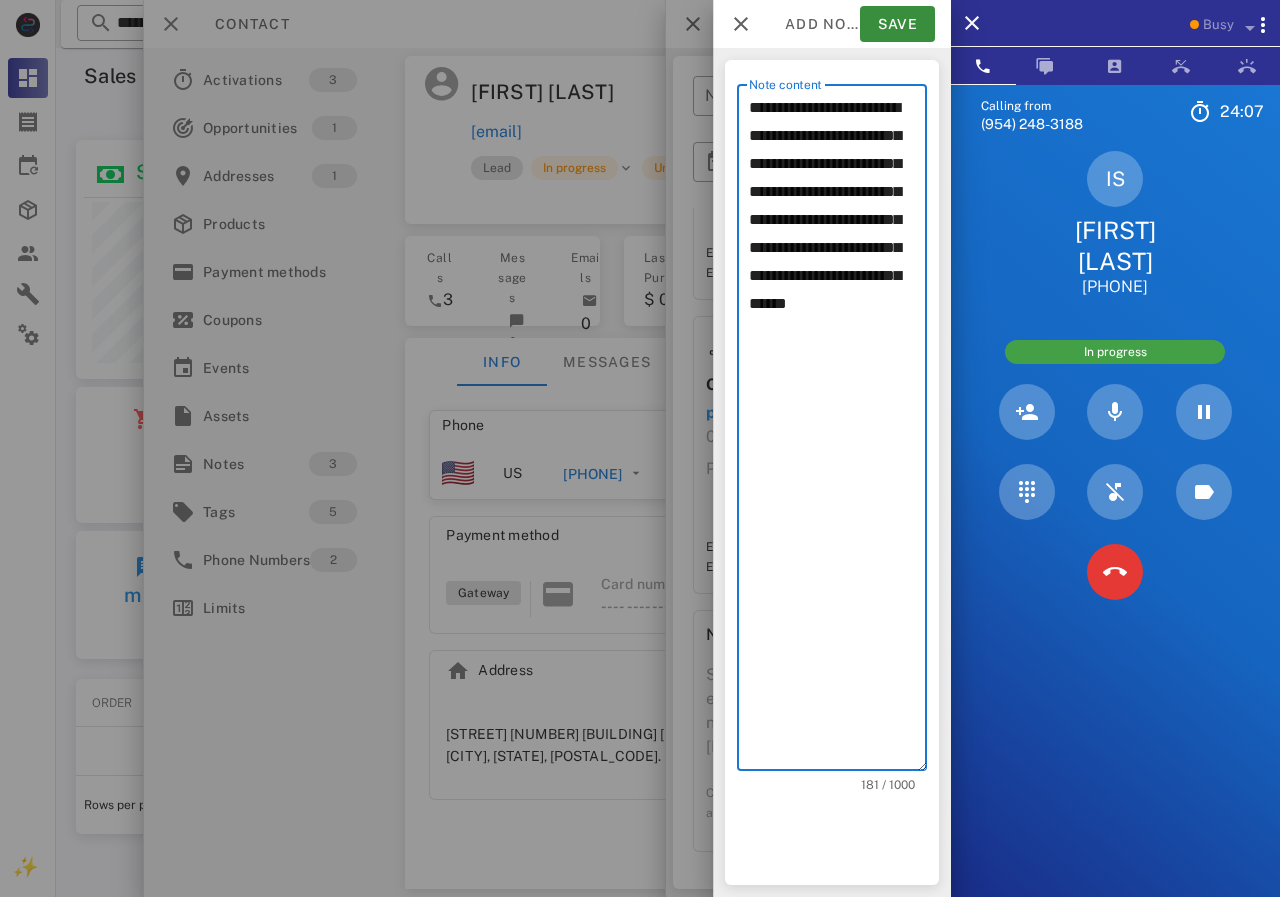 click on "**********" 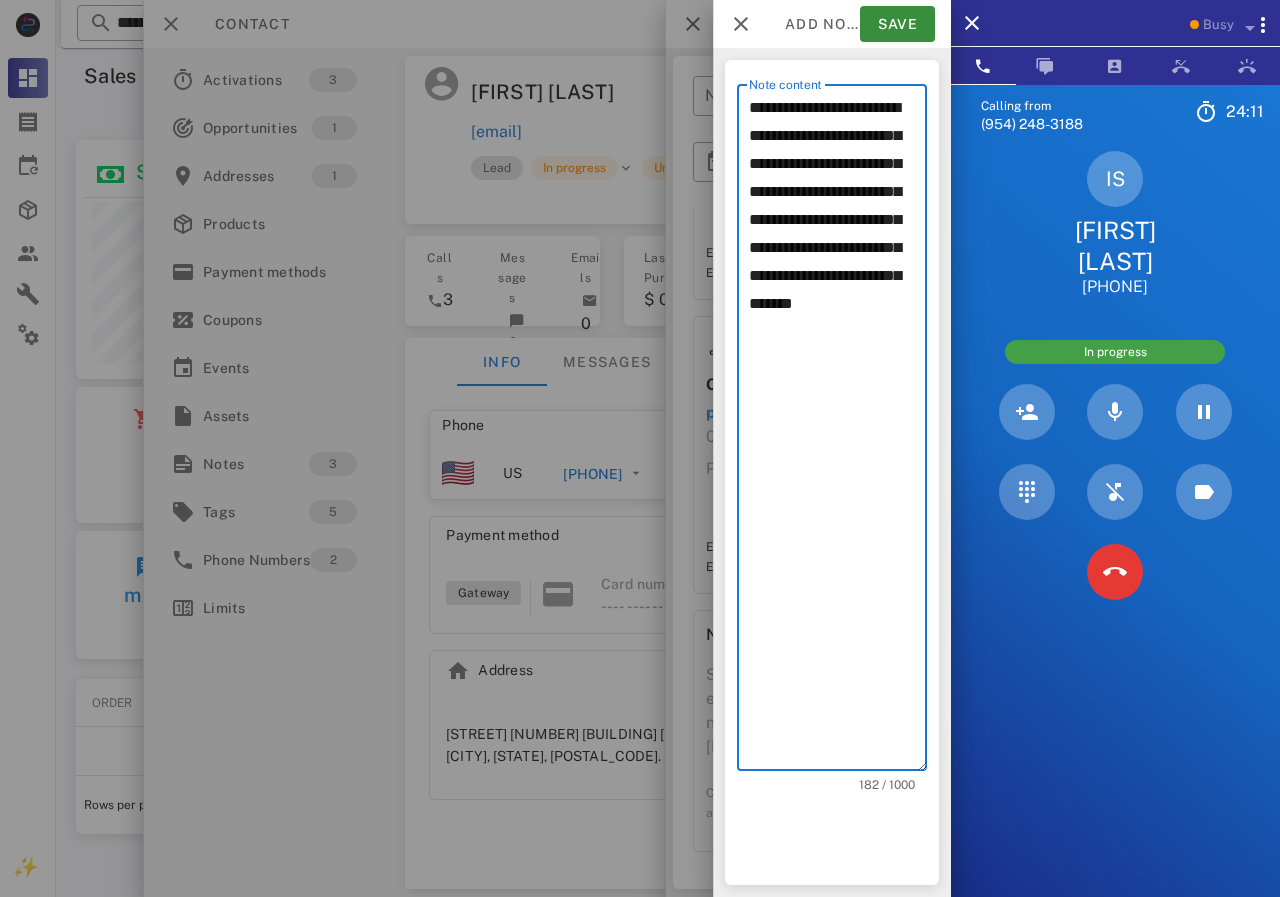 click on "**********" at bounding box center (838, 432) 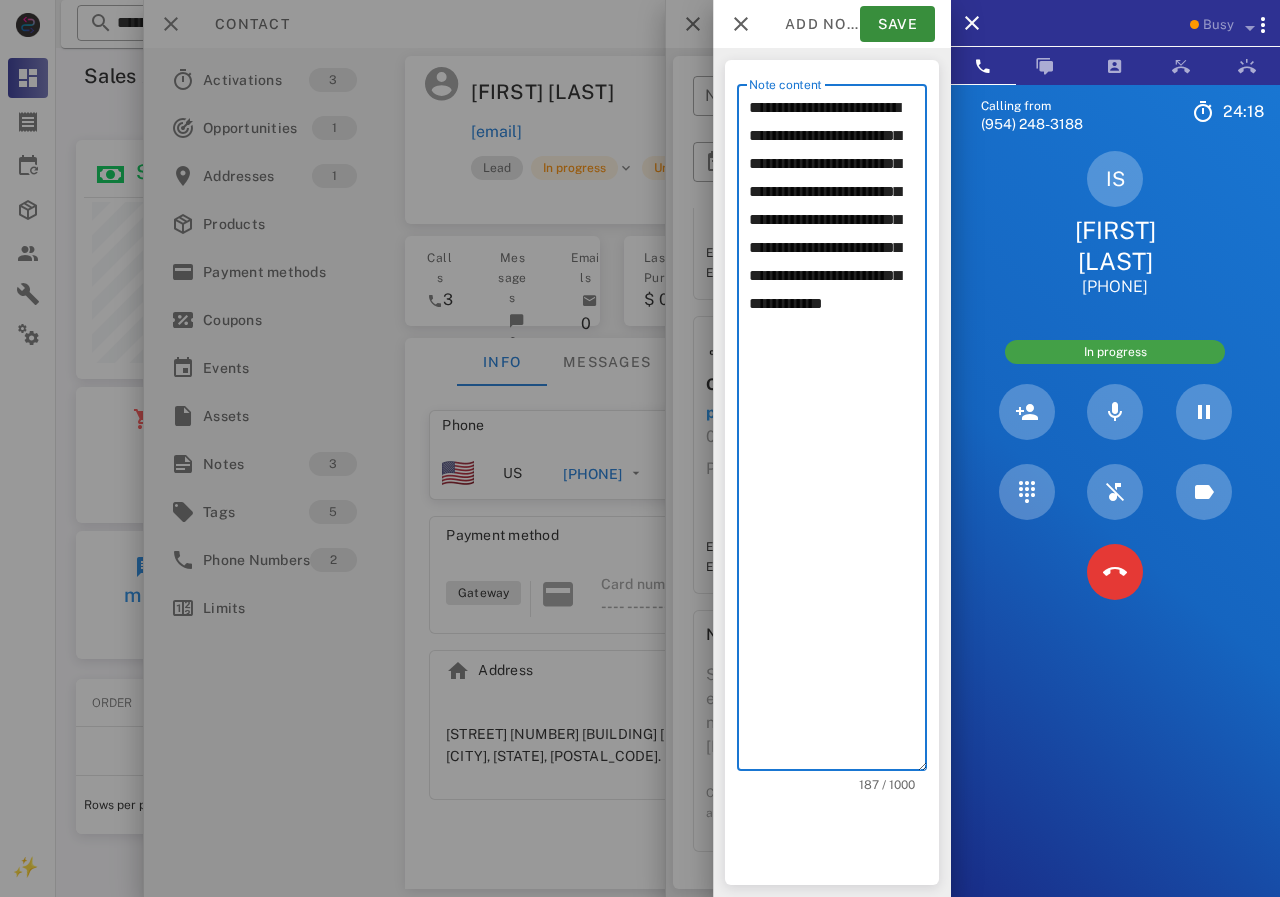 click on "**********" at bounding box center [838, 432] 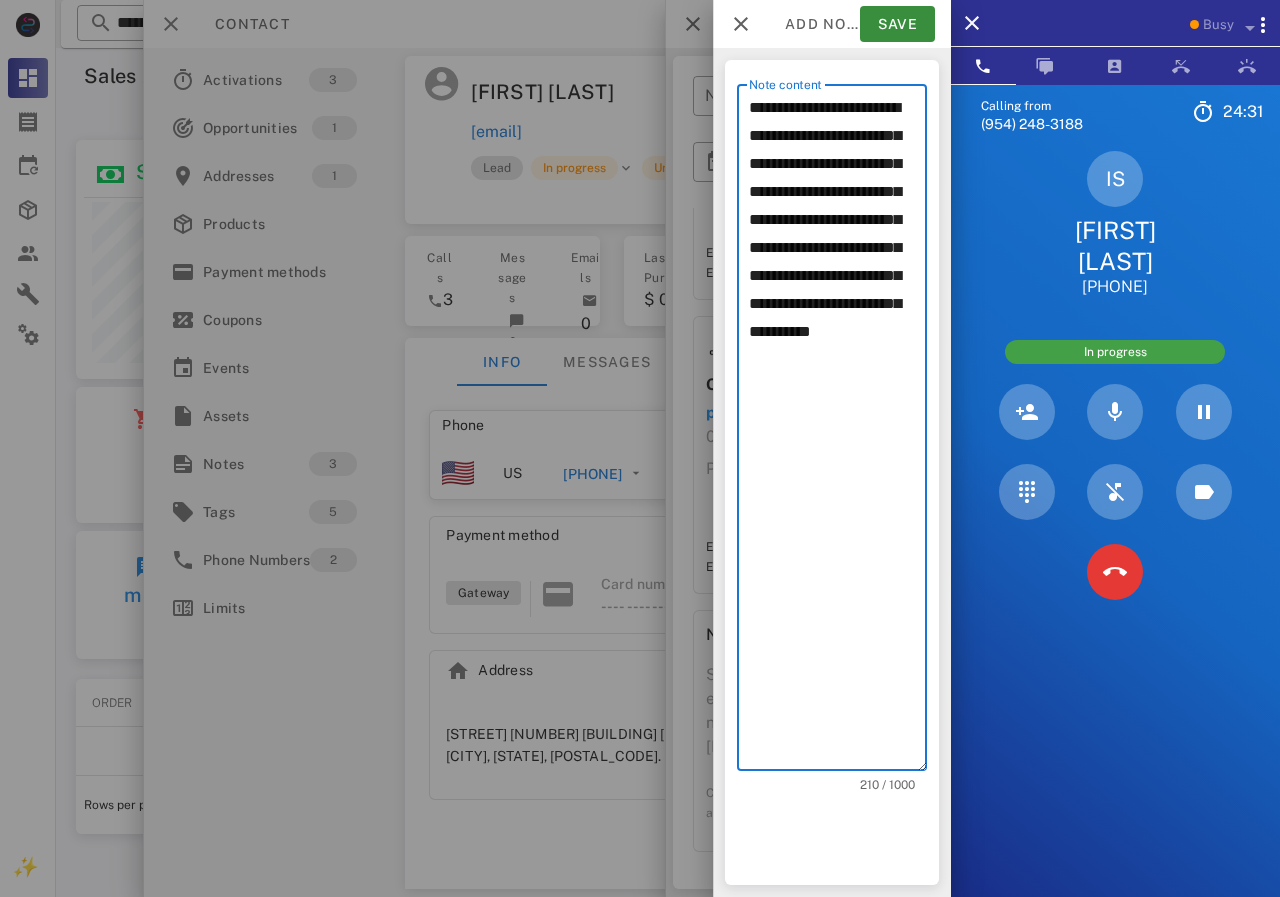 click on "**********" at bounding box center [838, 432] 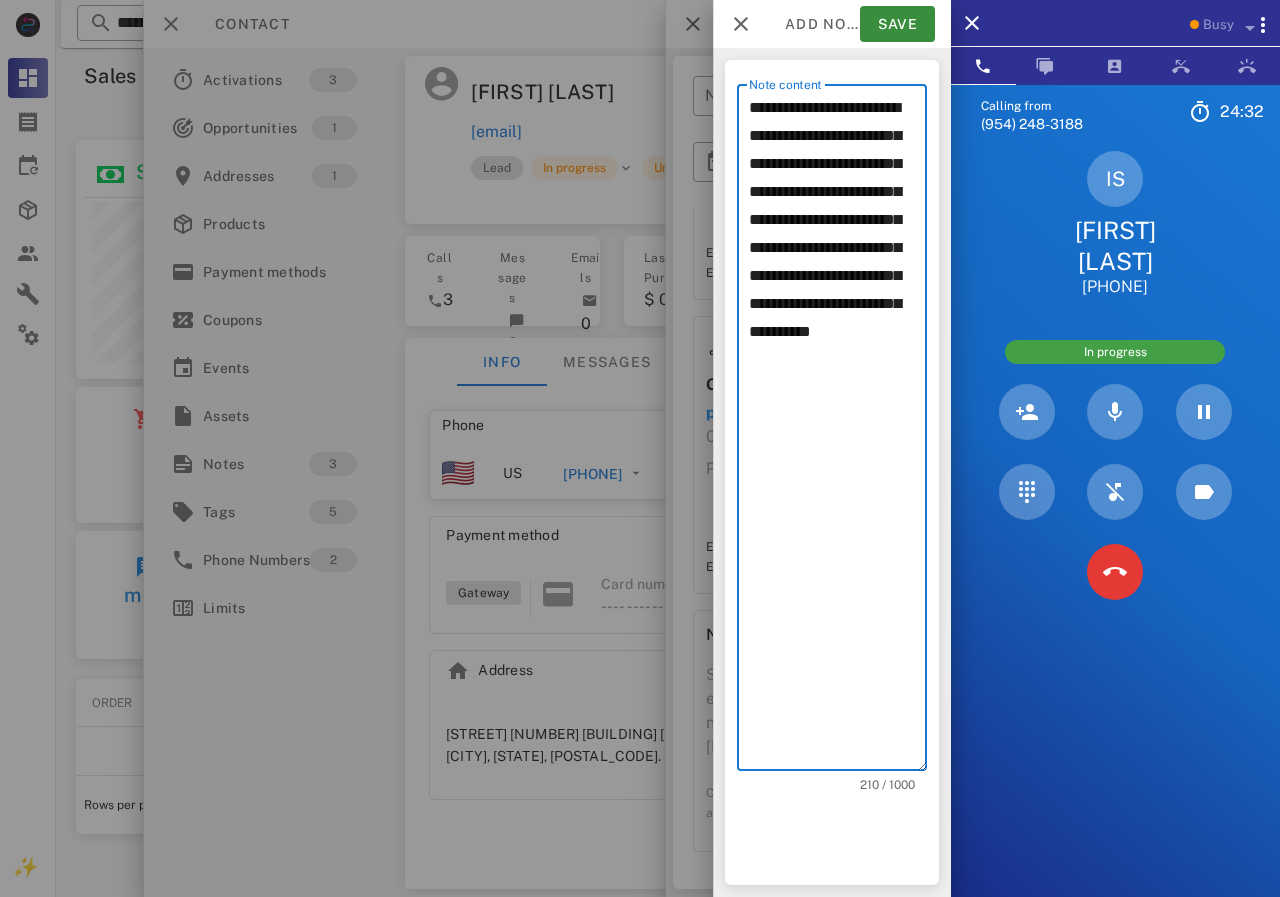 click on "****" 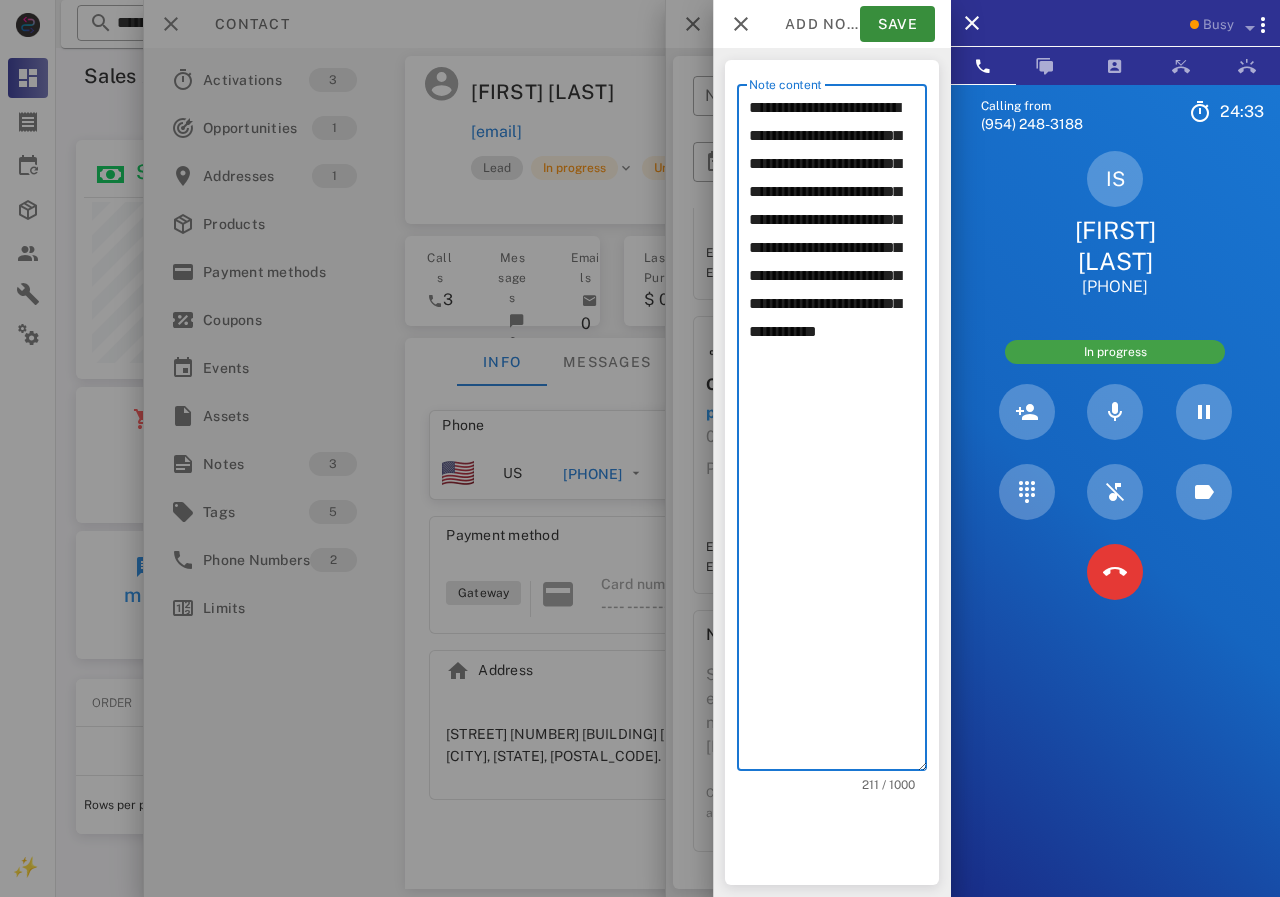 click on "**********" at bounding box center [838, 432] 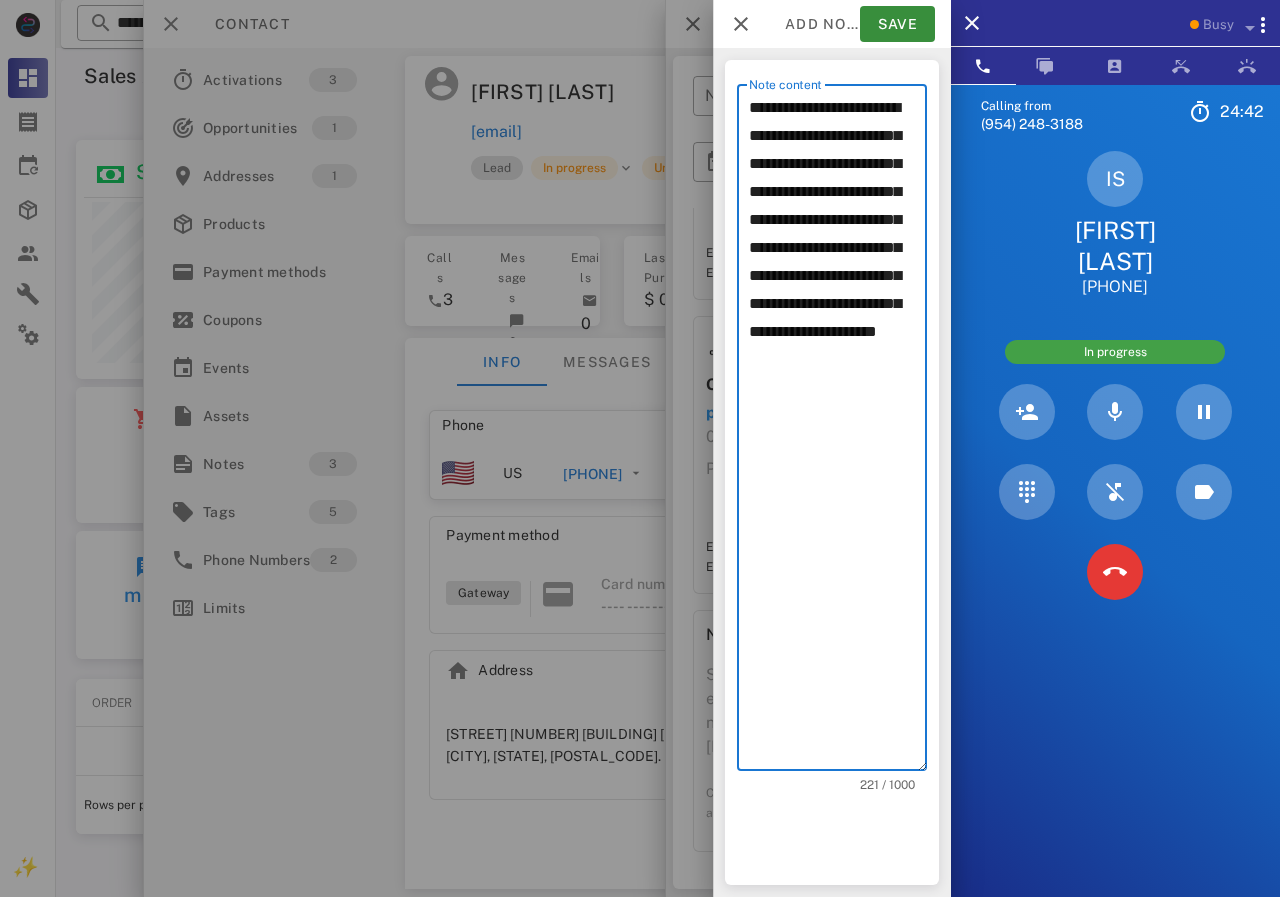 drag, startPoint x: 751, startPoint y: 192, endPoint x: 868, endPoint y: 225, distance: 121.5648 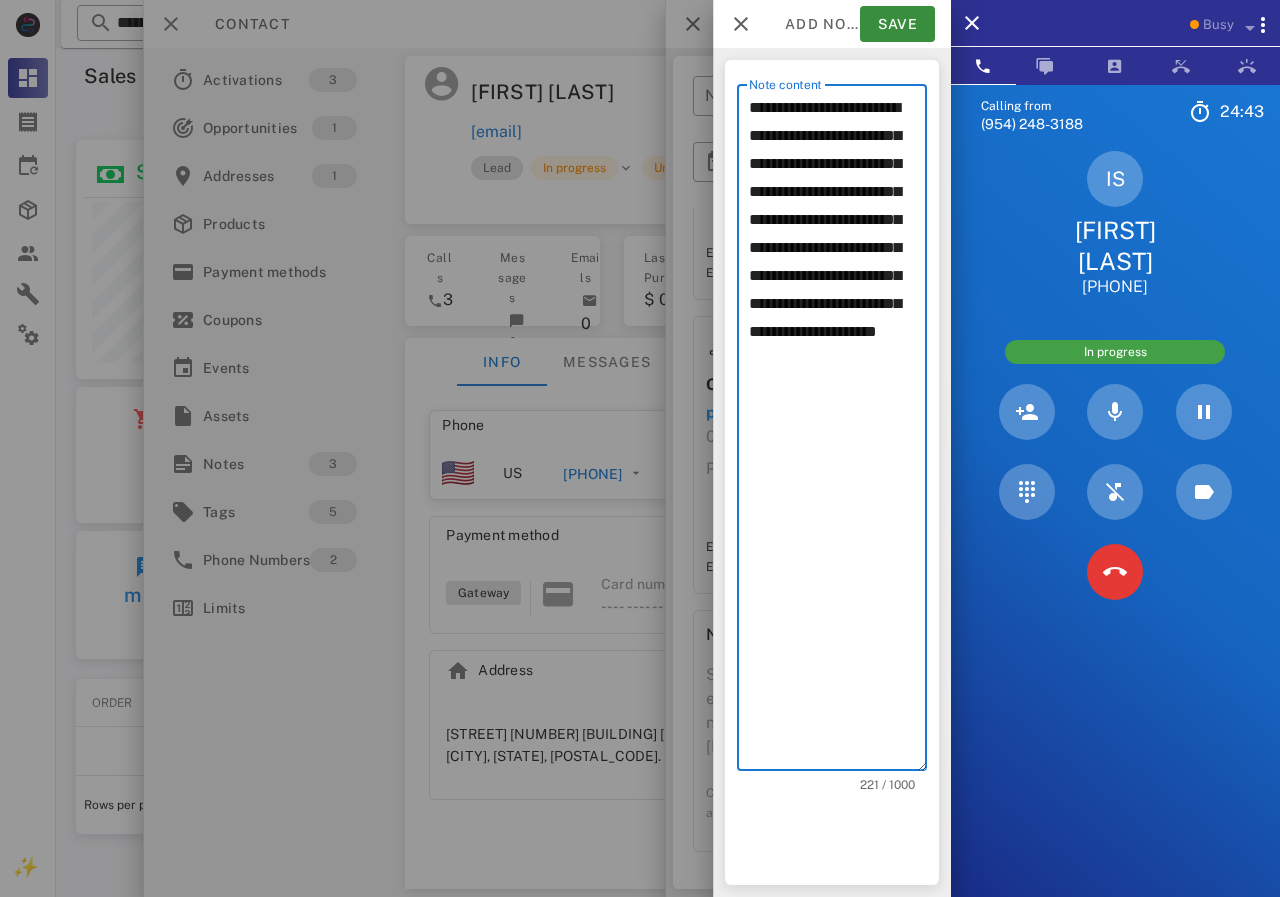 click on "**********" at bounding box center (832, 427) 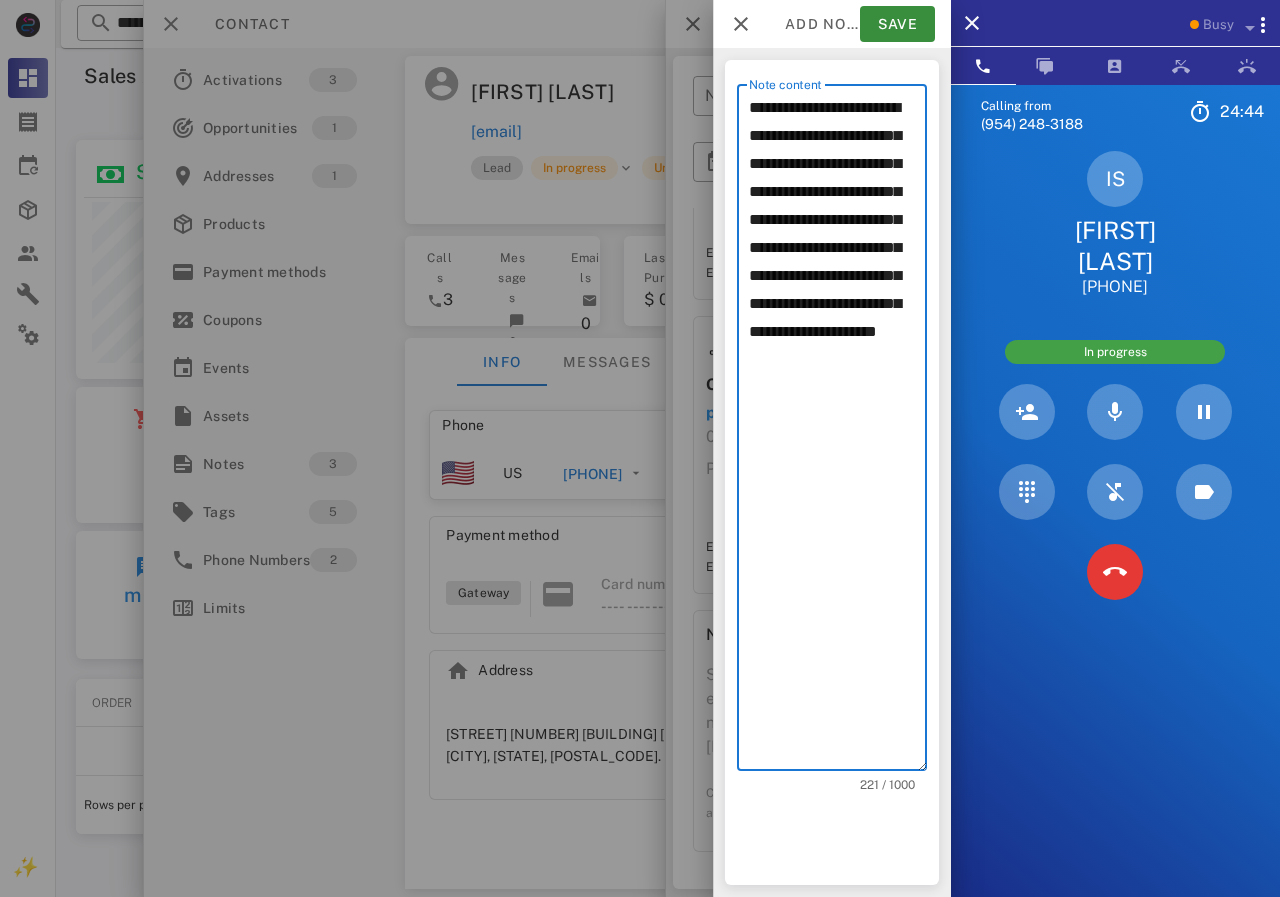 click on "**********" at bounding box center (838, 432) 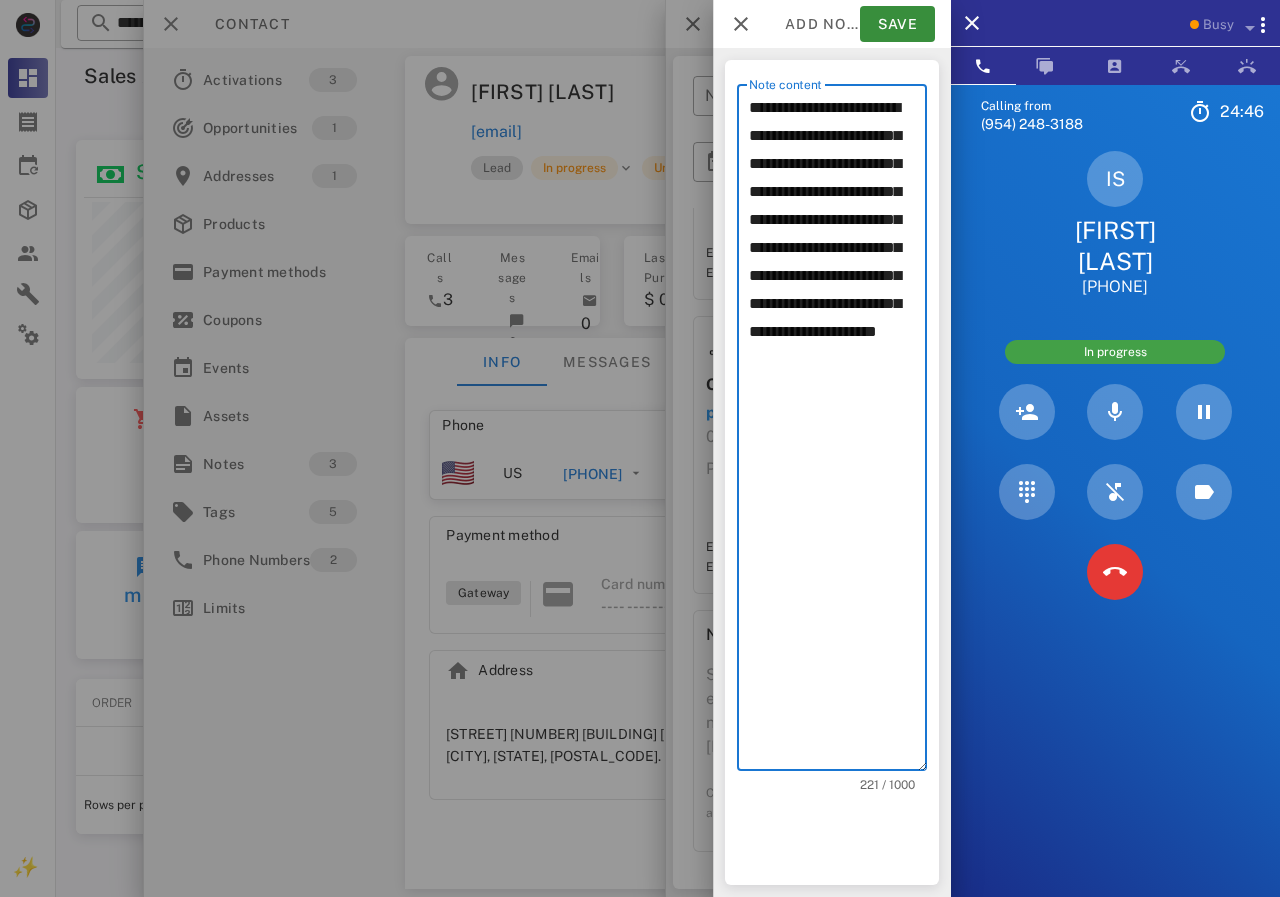 drag, startPoint x: 747, startPoint y: 189, endPoint x: 904, endPoint y: 206, distance: 157.9177 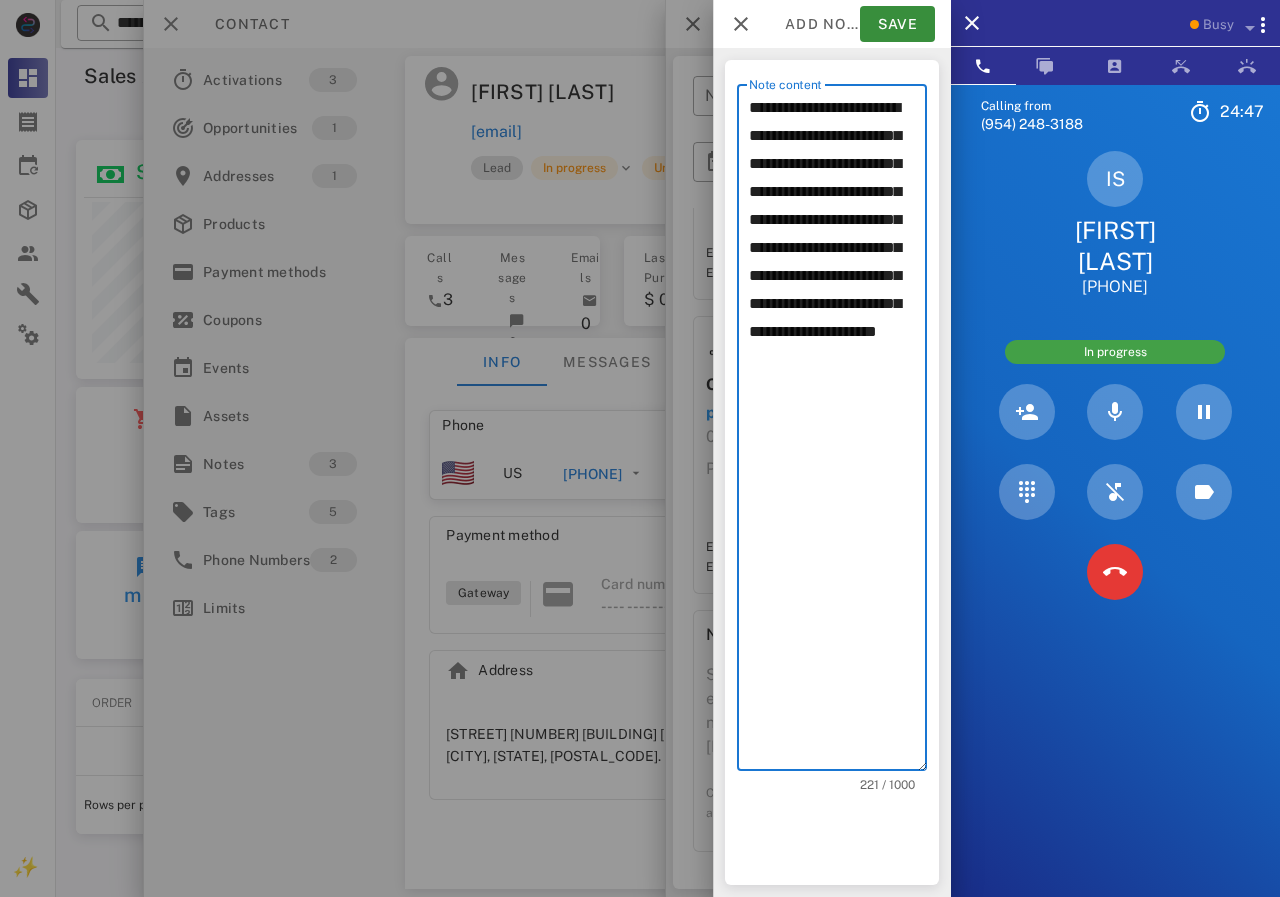 drag, startPoint x: 748, startPoint y: 189, endPoint x: 931, endPoint y: 206, distance: 183.78792 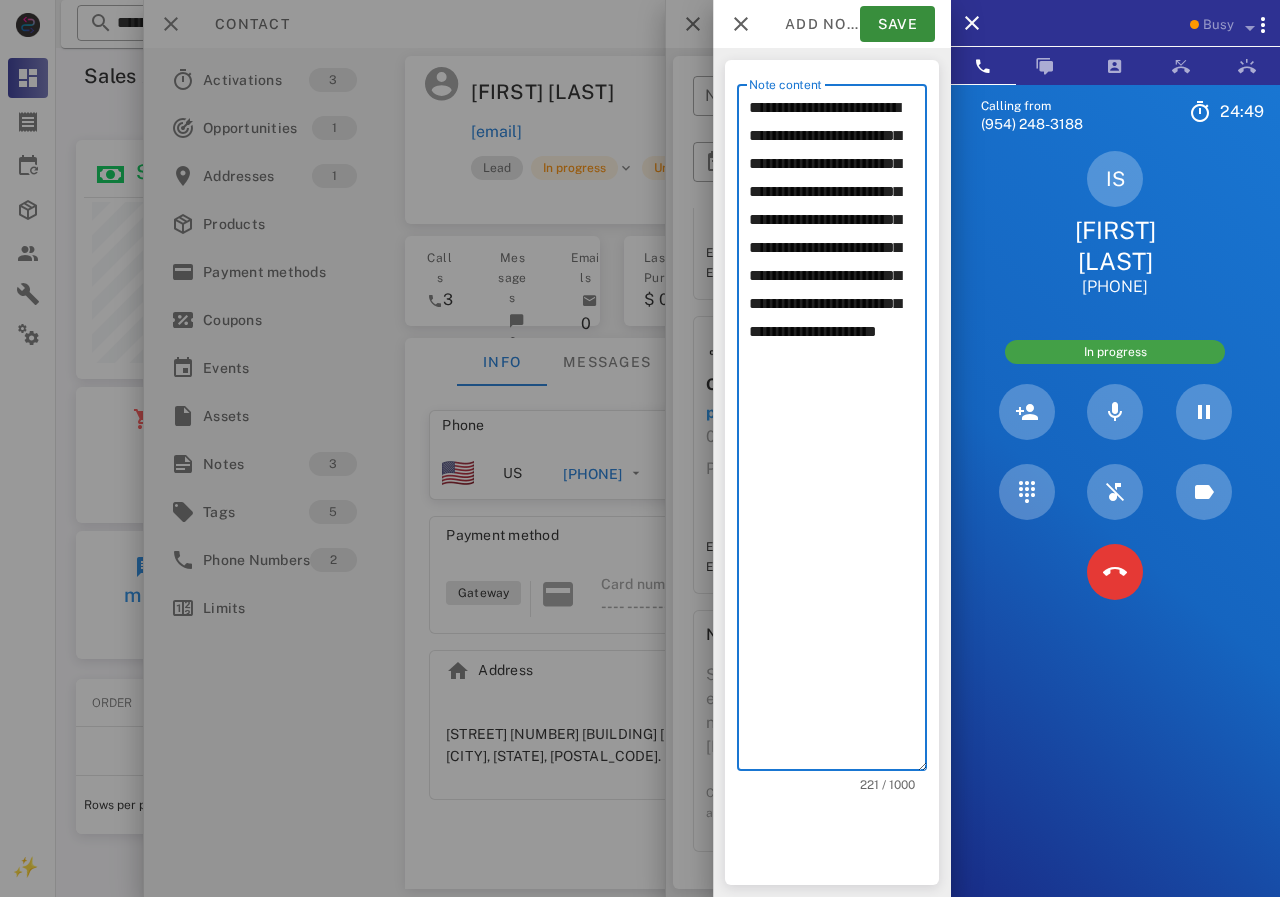 drag, startPoint x: 749, startPoint y: 193, endPoint x: 762, endPoint y: 214, distance: 24.698177 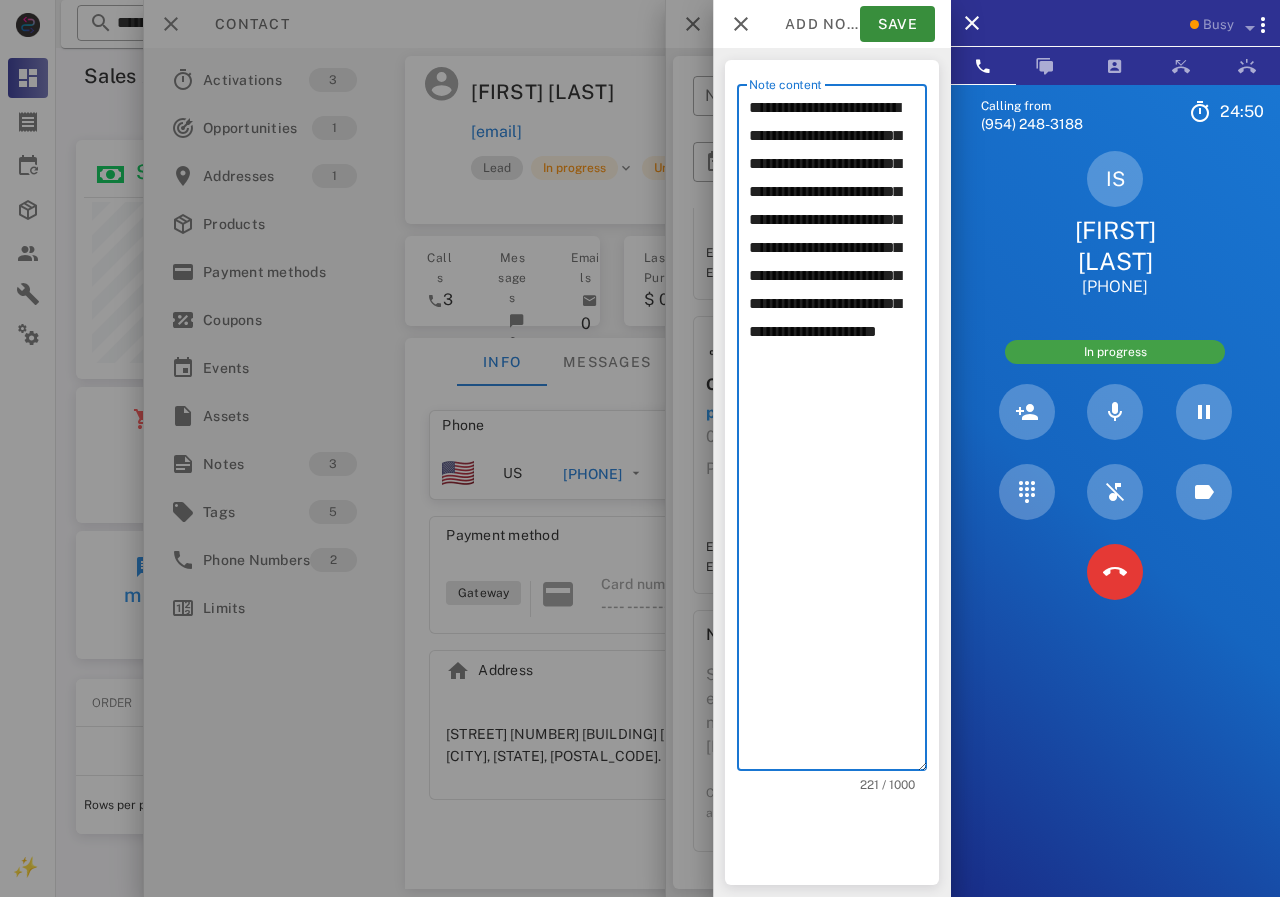 click on "**********" at bounding box center (838, 432) 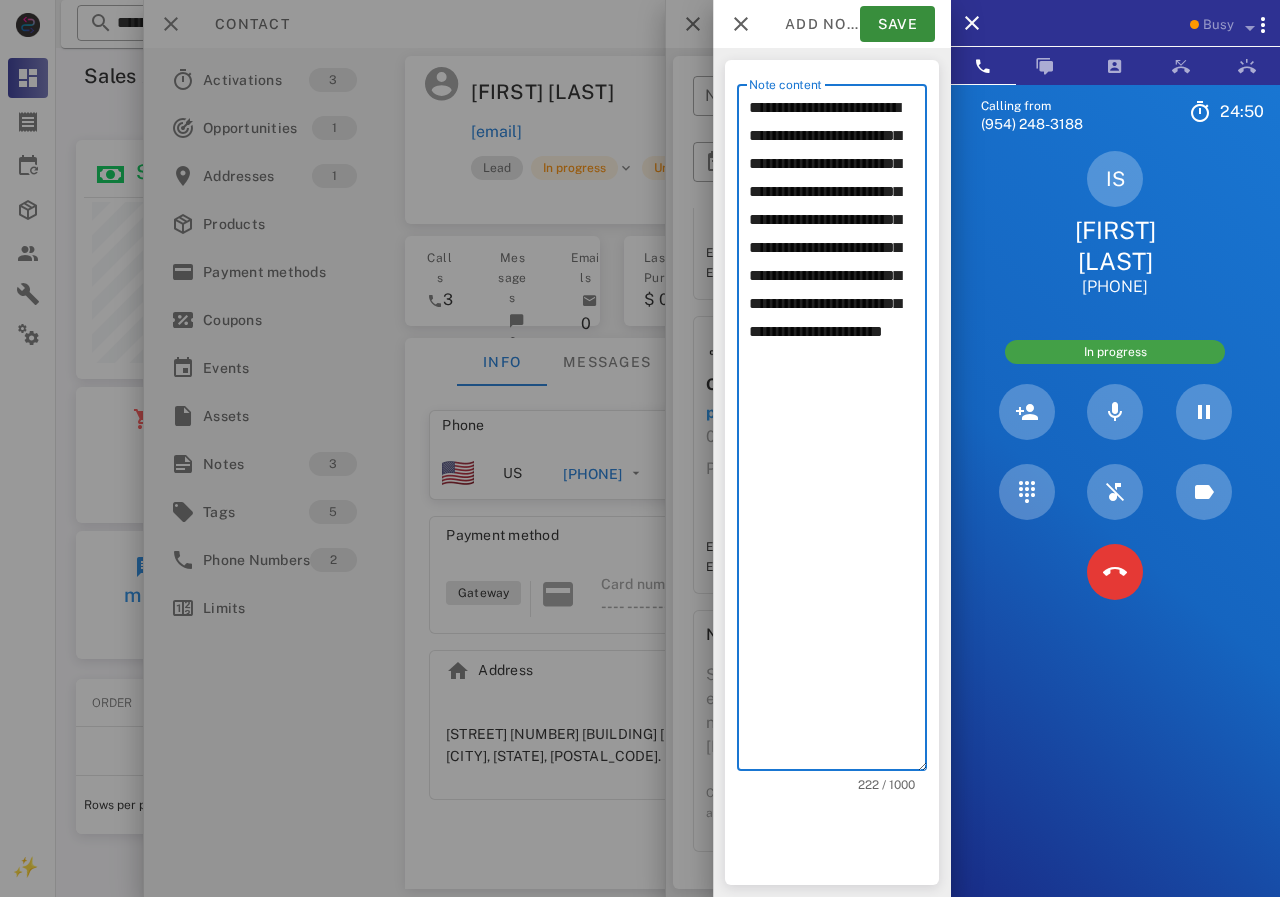 paste on "**********" 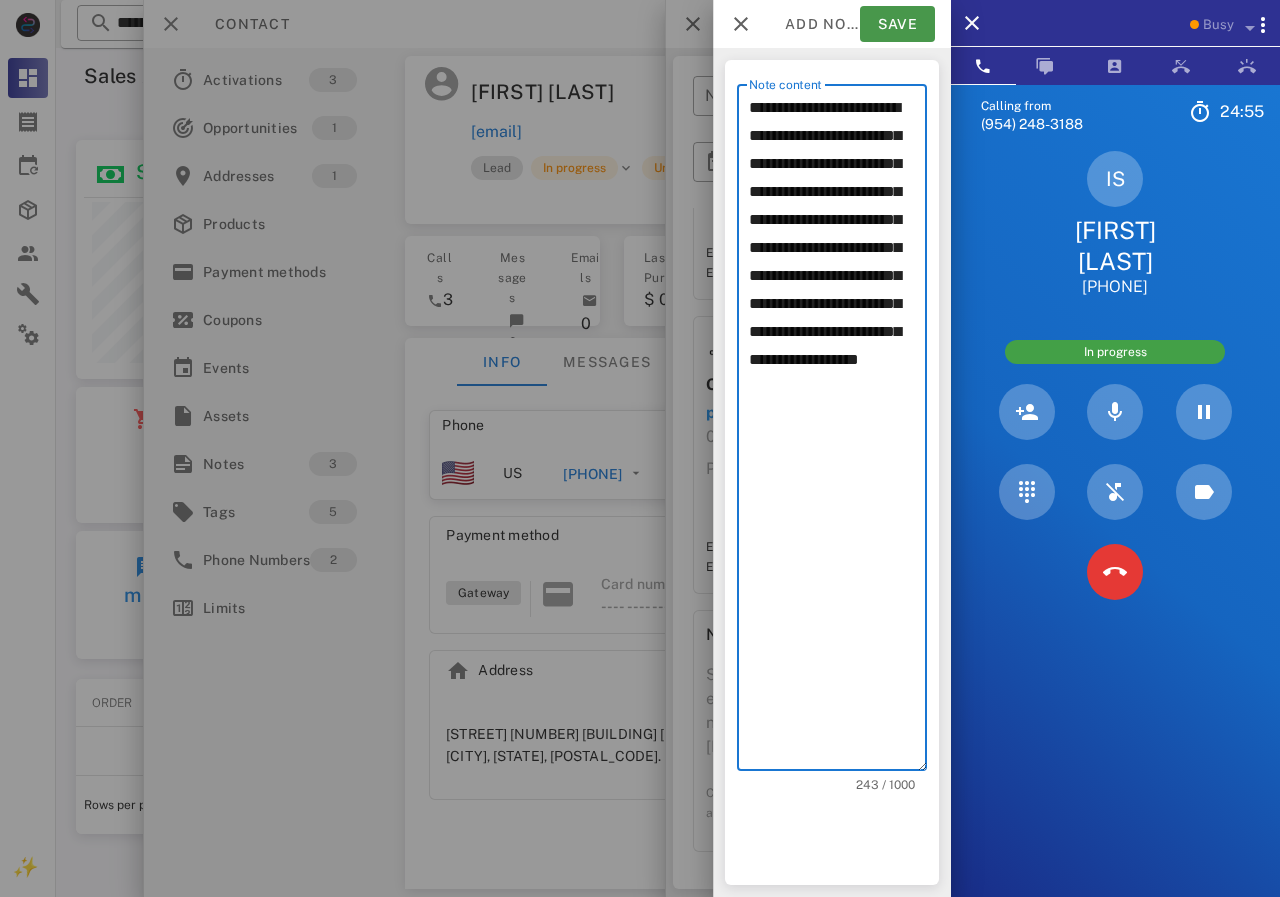 type on "**********" 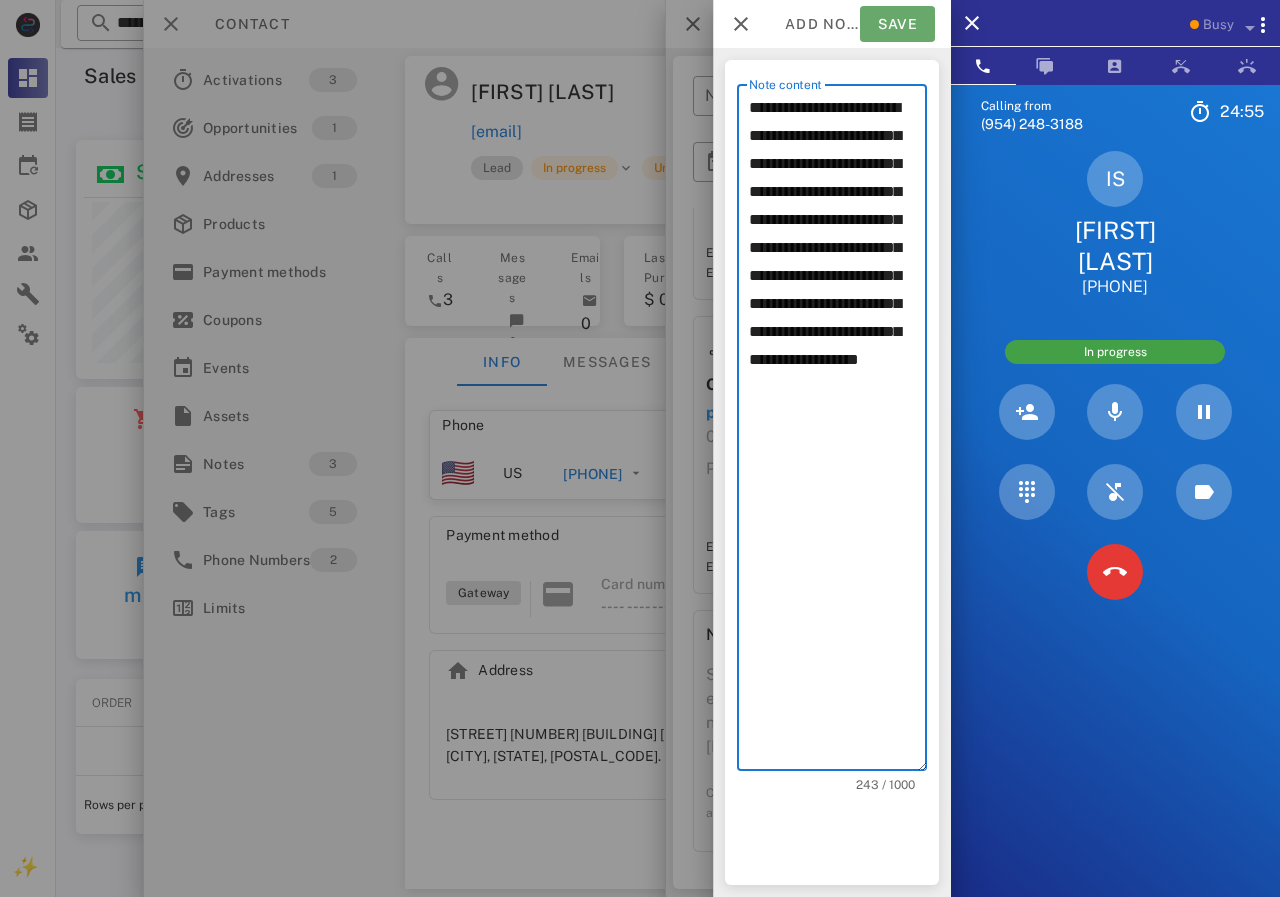 click on "Save" at bounding box center [897, 24] 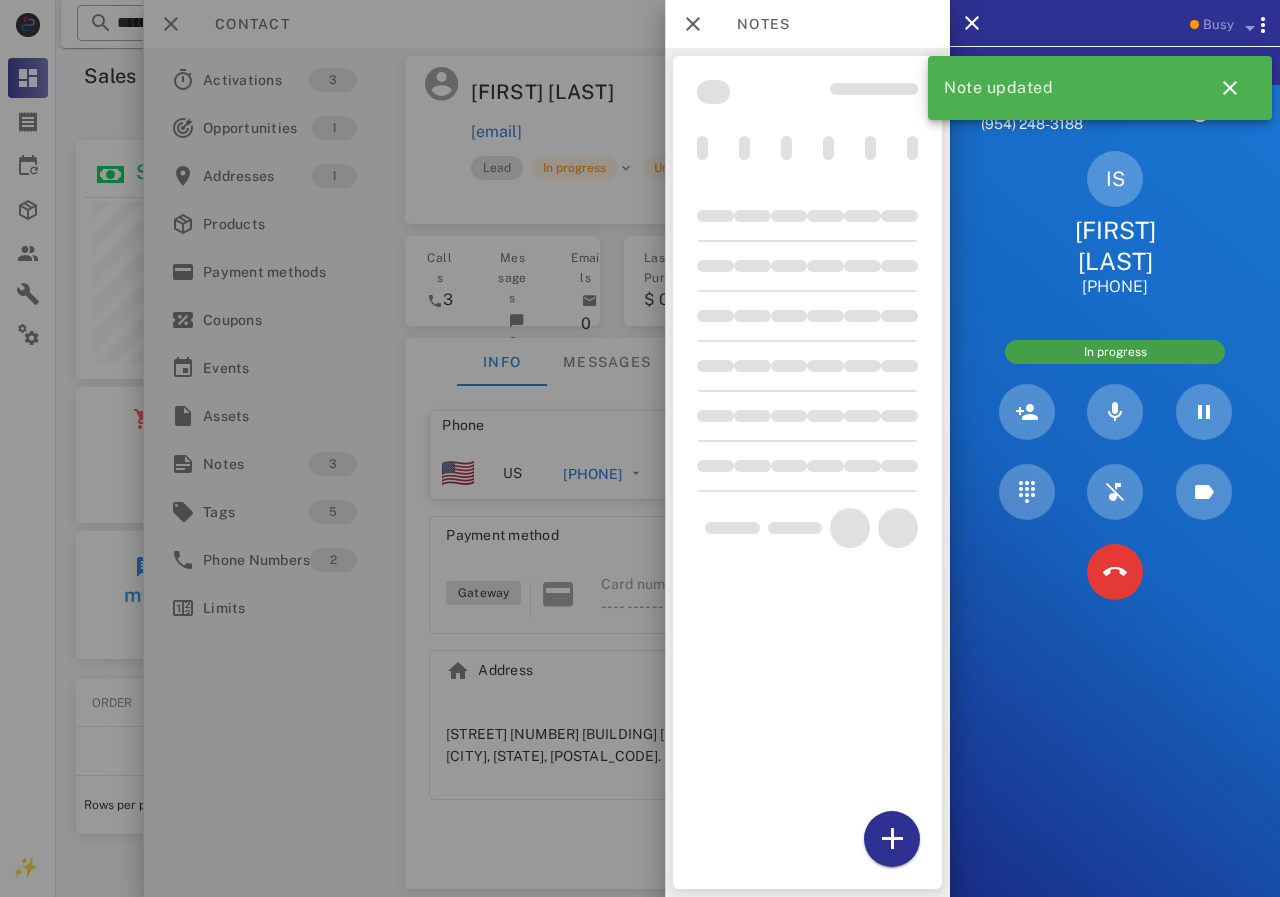 click at bounding box center [640, 448] 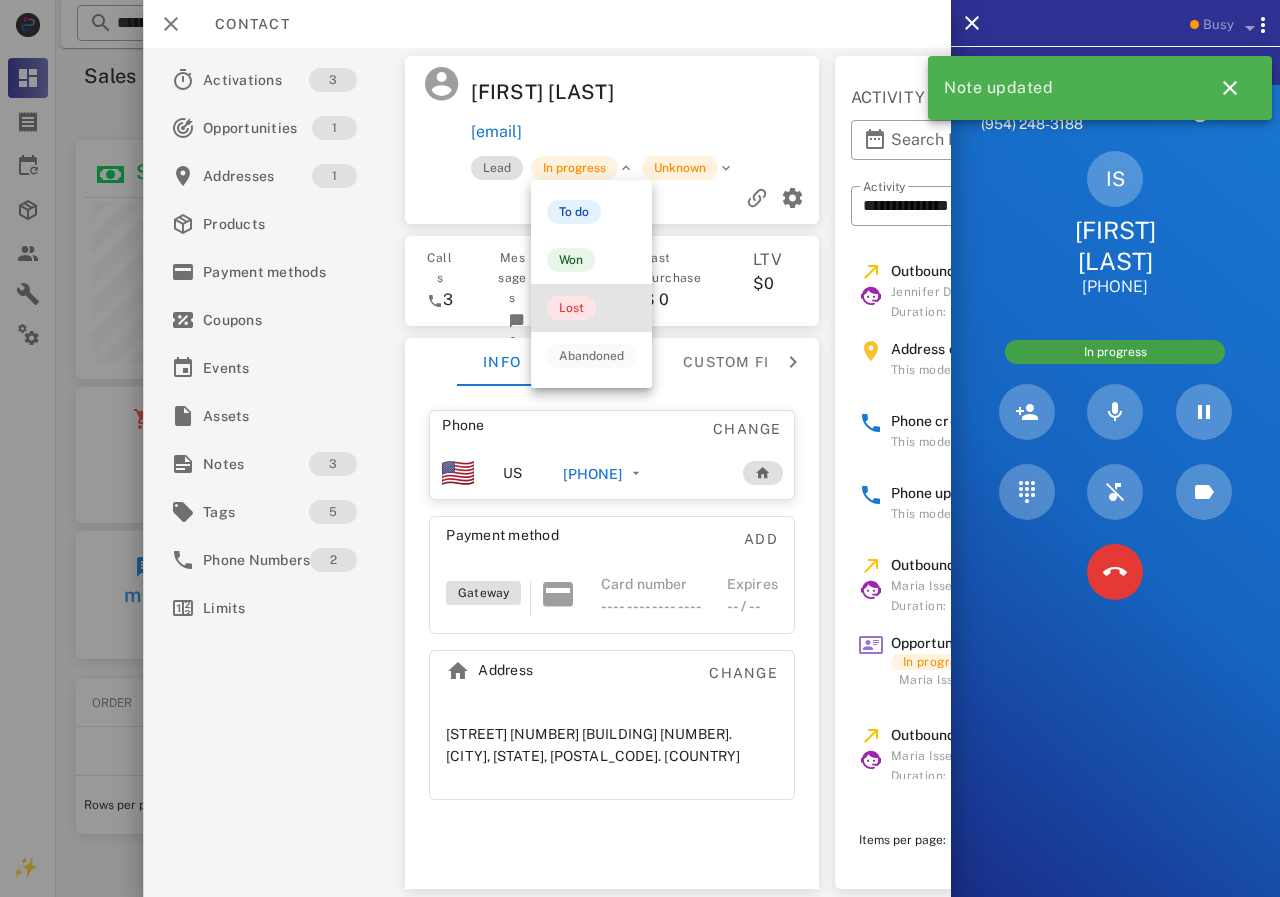 click on "Lost" at bounding box center (571, 308) 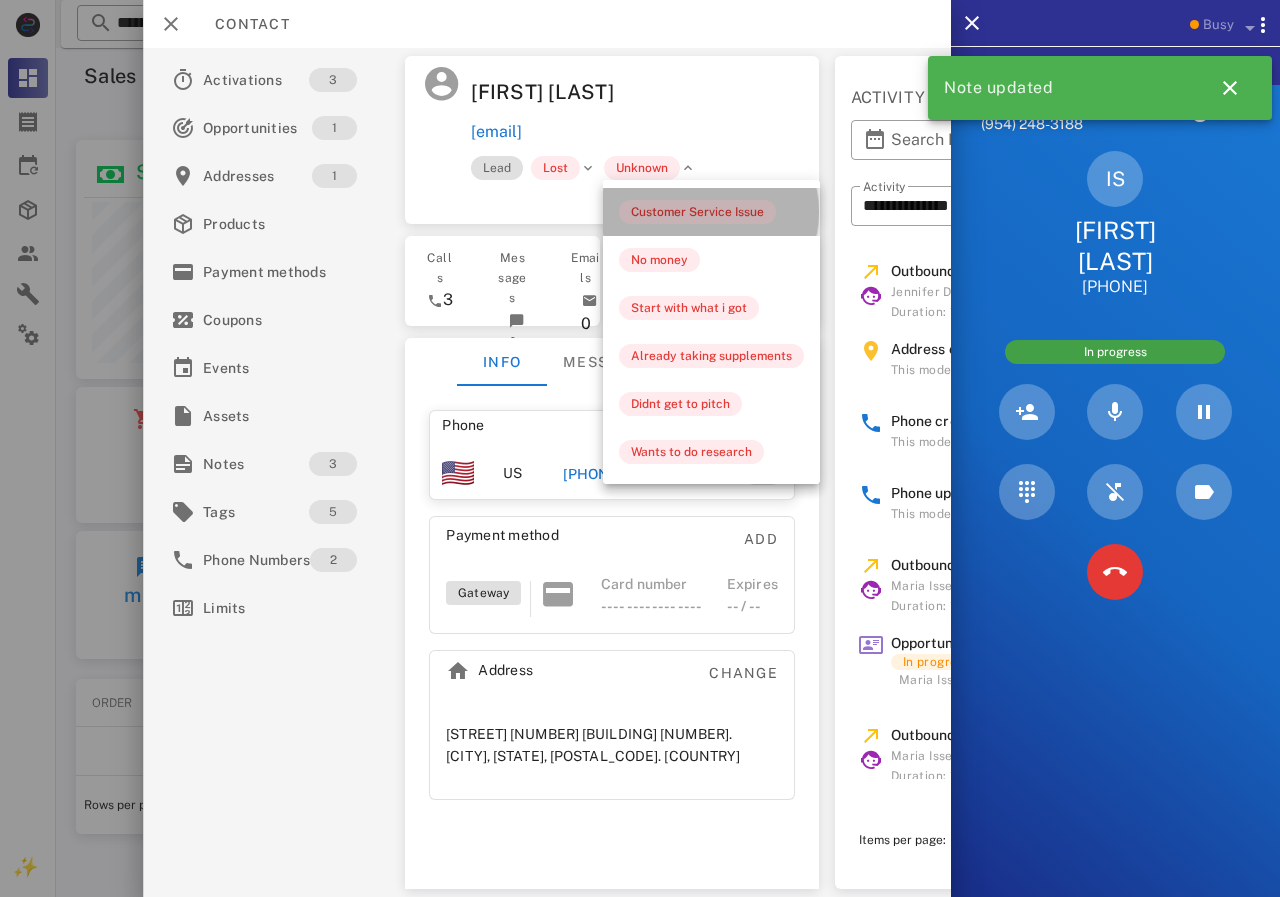 click on "Customer Service Issue" at bounding box center [697, 212] 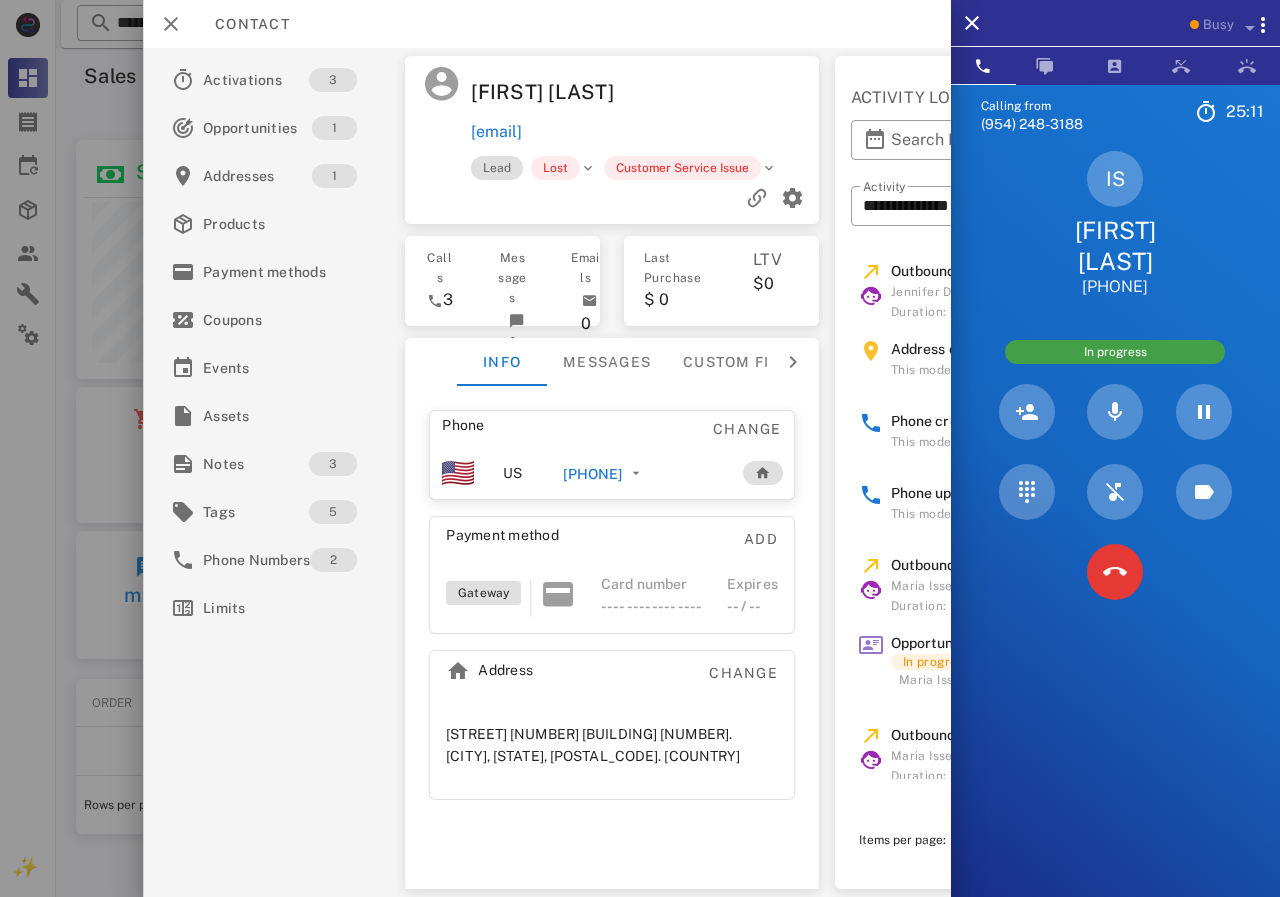 click at bounding box center (640, 448) 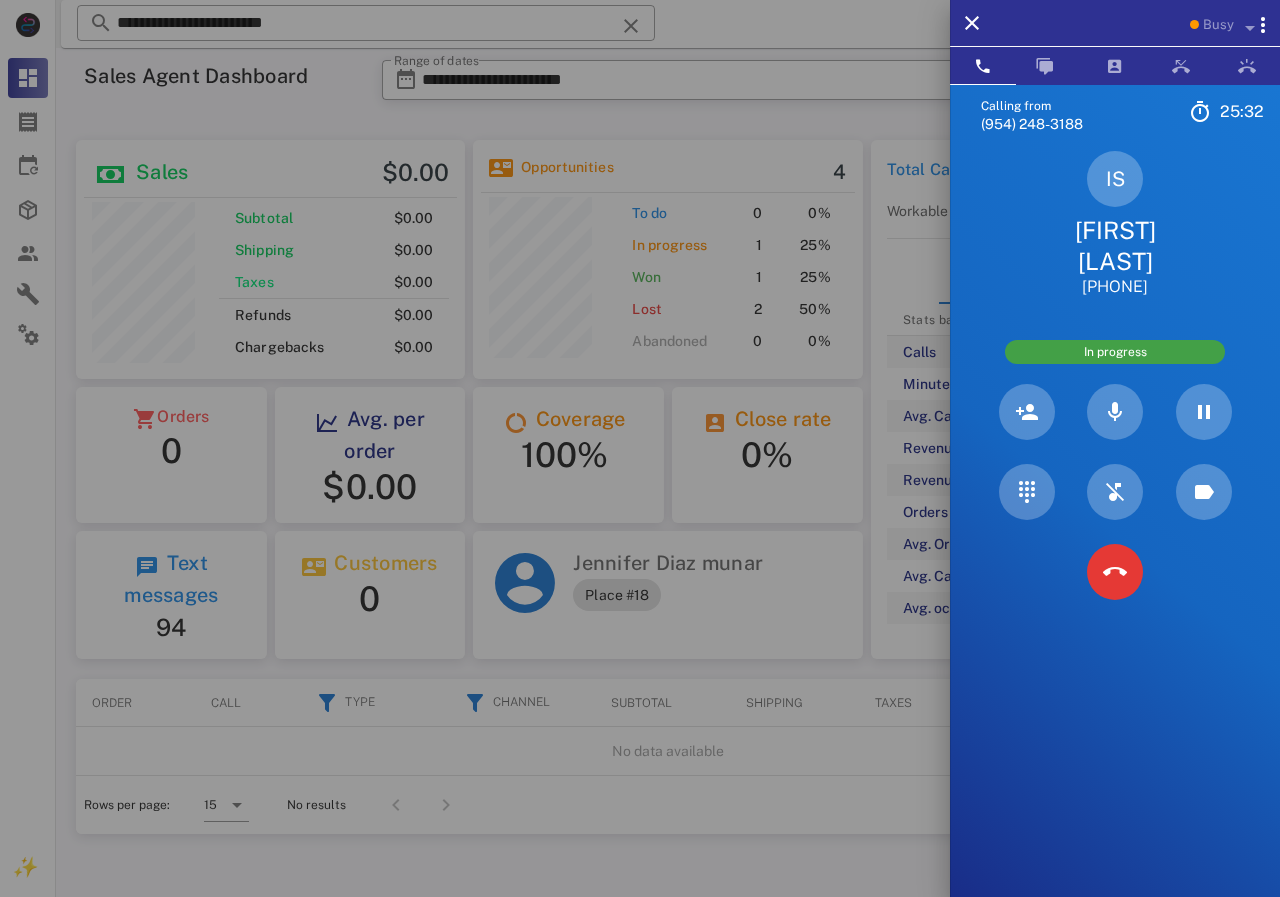 click at bounding box center (640, 448) 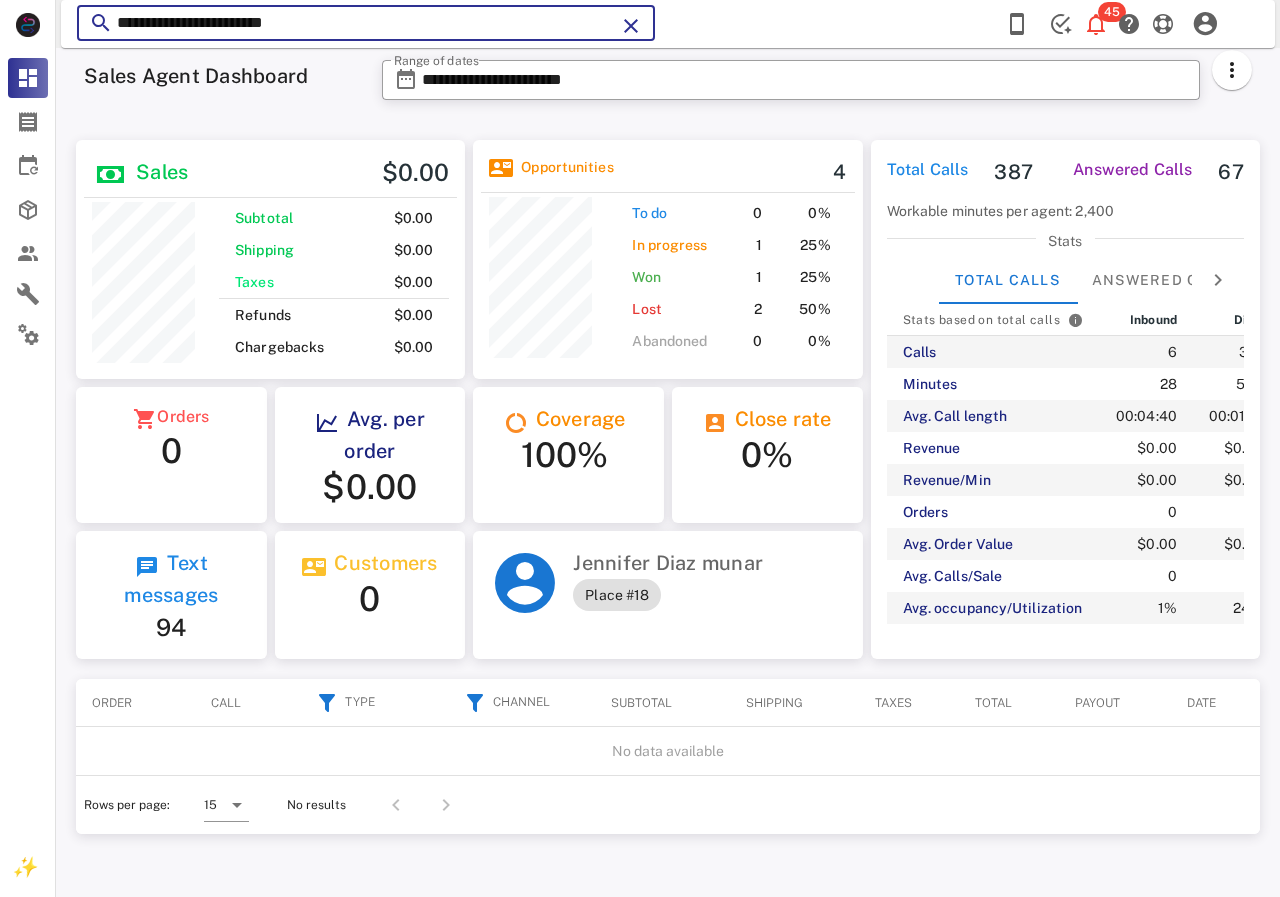 drag, startPoint x: 400, startPoint y: 19, endPoint x: 63, endPoint y: 20, distance: 337.0015 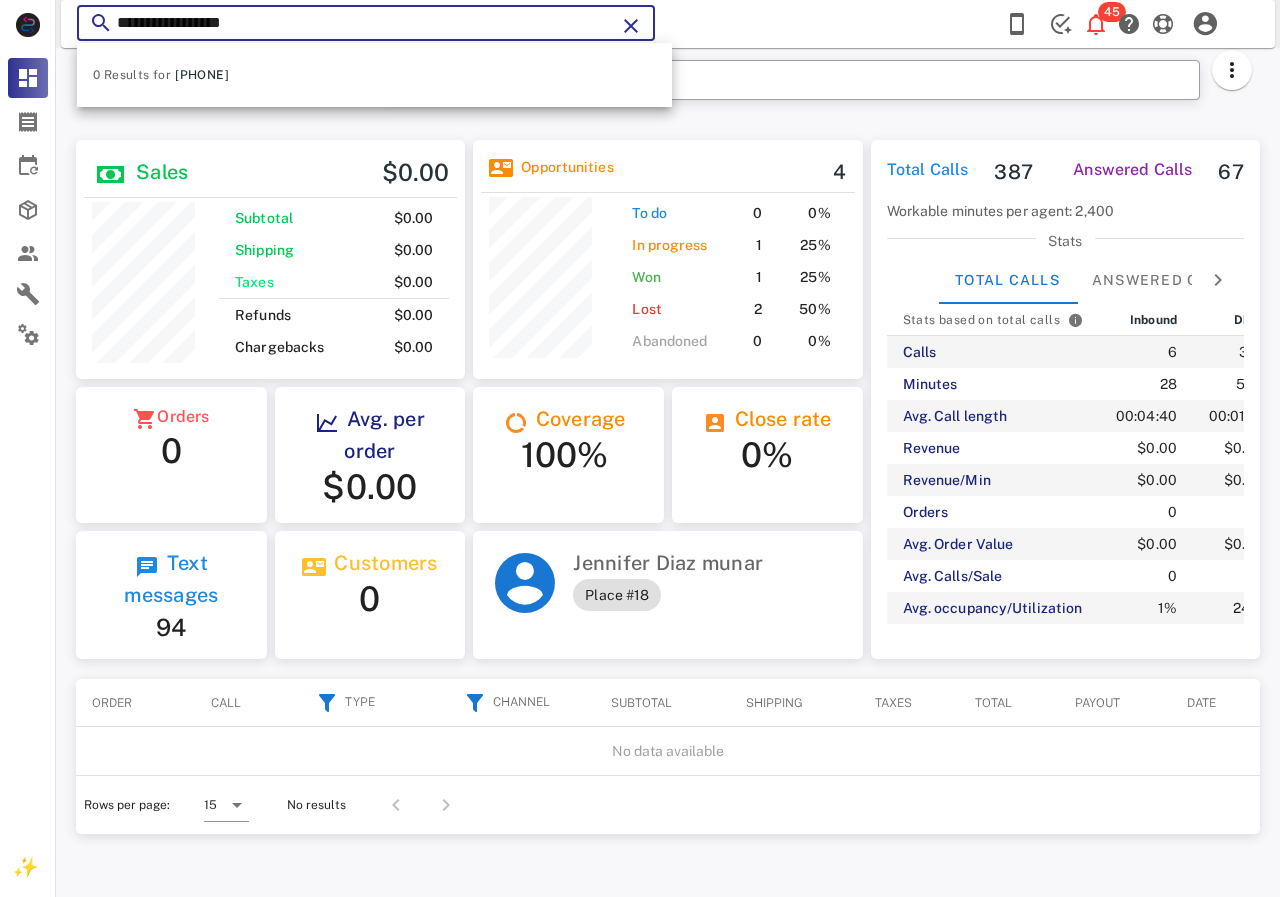 type on "**********" 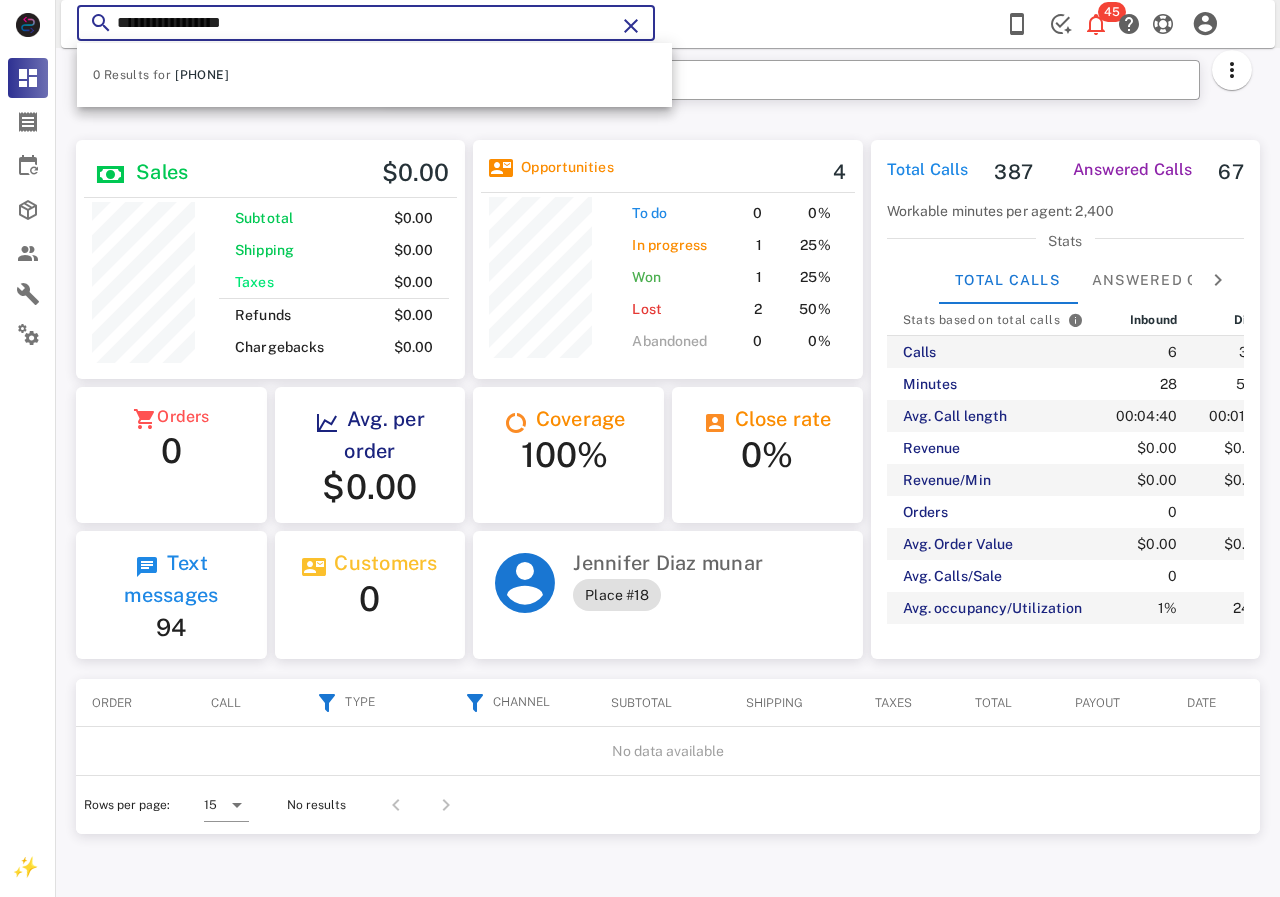 drag, startPoint x: 269, startPoint y: 31, endPoint x: 109, endPoint y: 27, distance: 160.04999 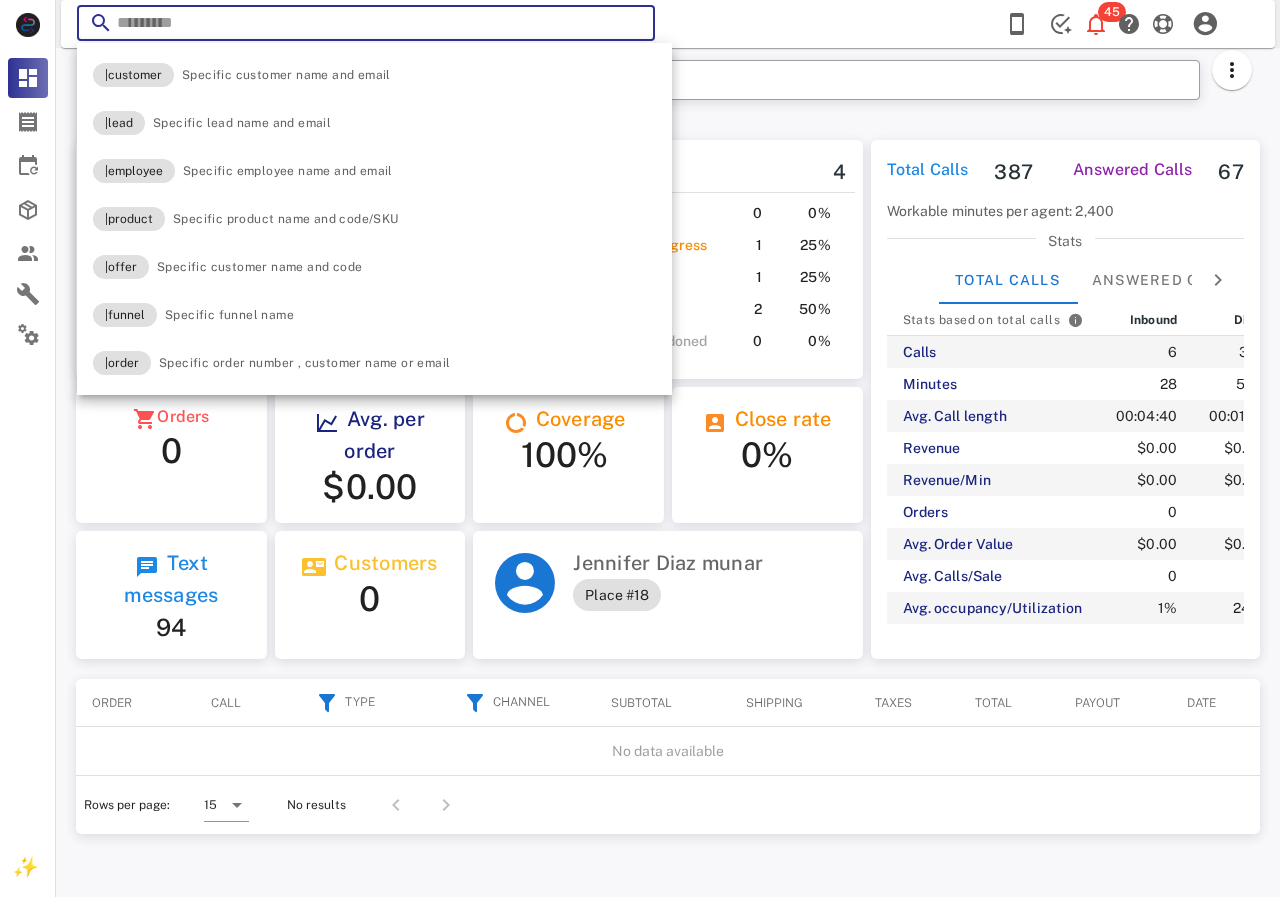 paste on "**********" 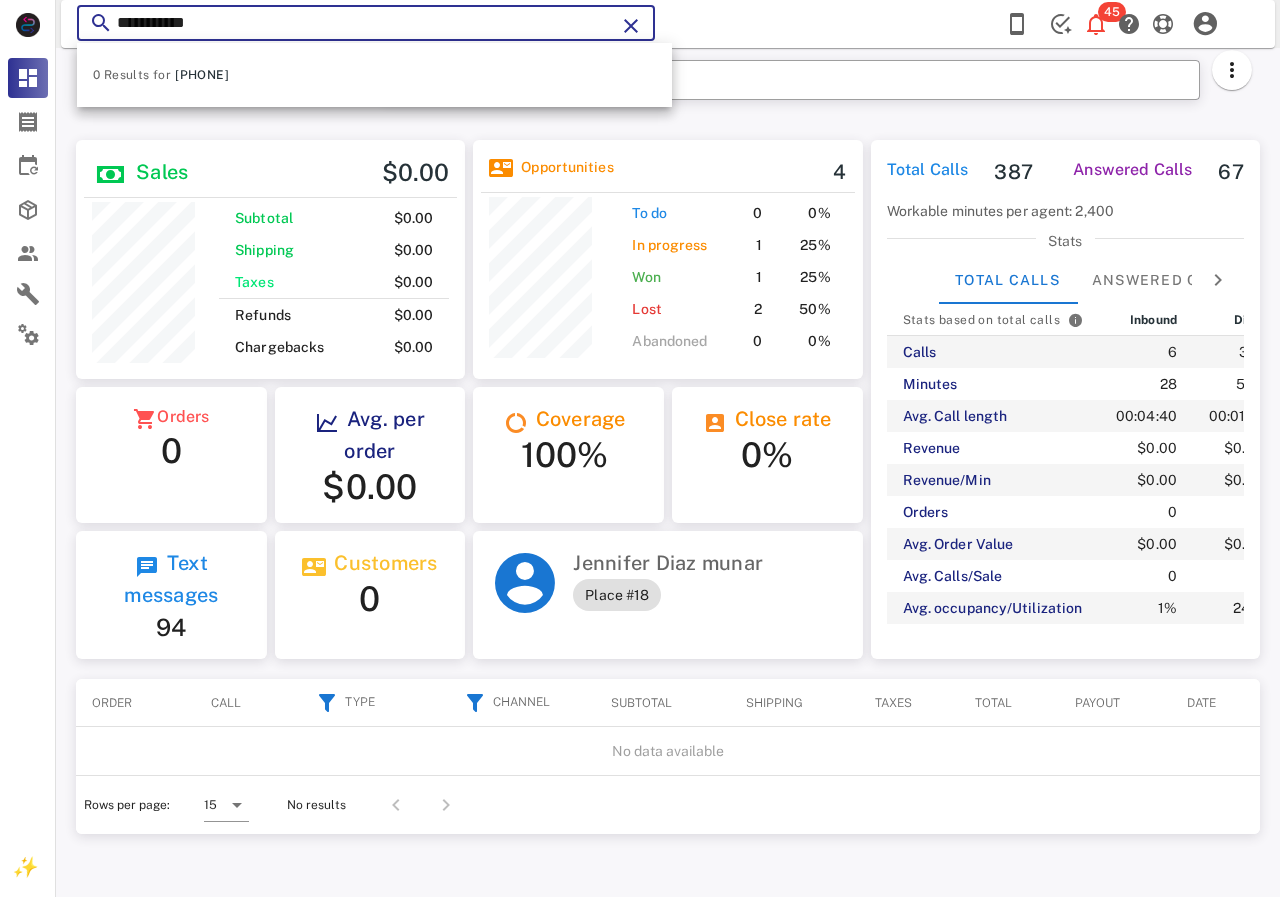 drag, startPoint x: 264, startPoint y: 24, endPoint x: 116, endPoint y: 25, distance: 148.00337 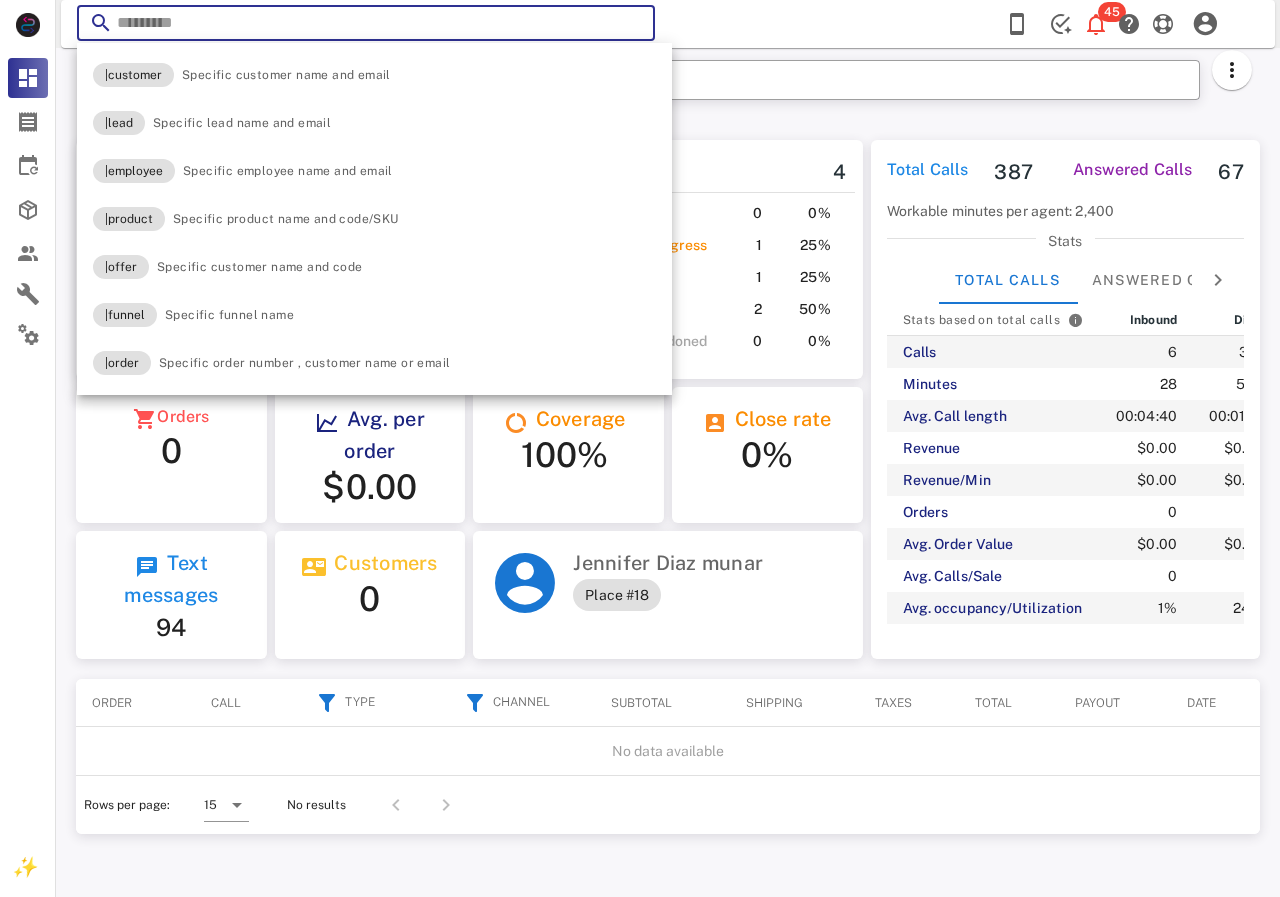 click on "​ 45 Reload browser Accept" at bounding box center [668, 24] 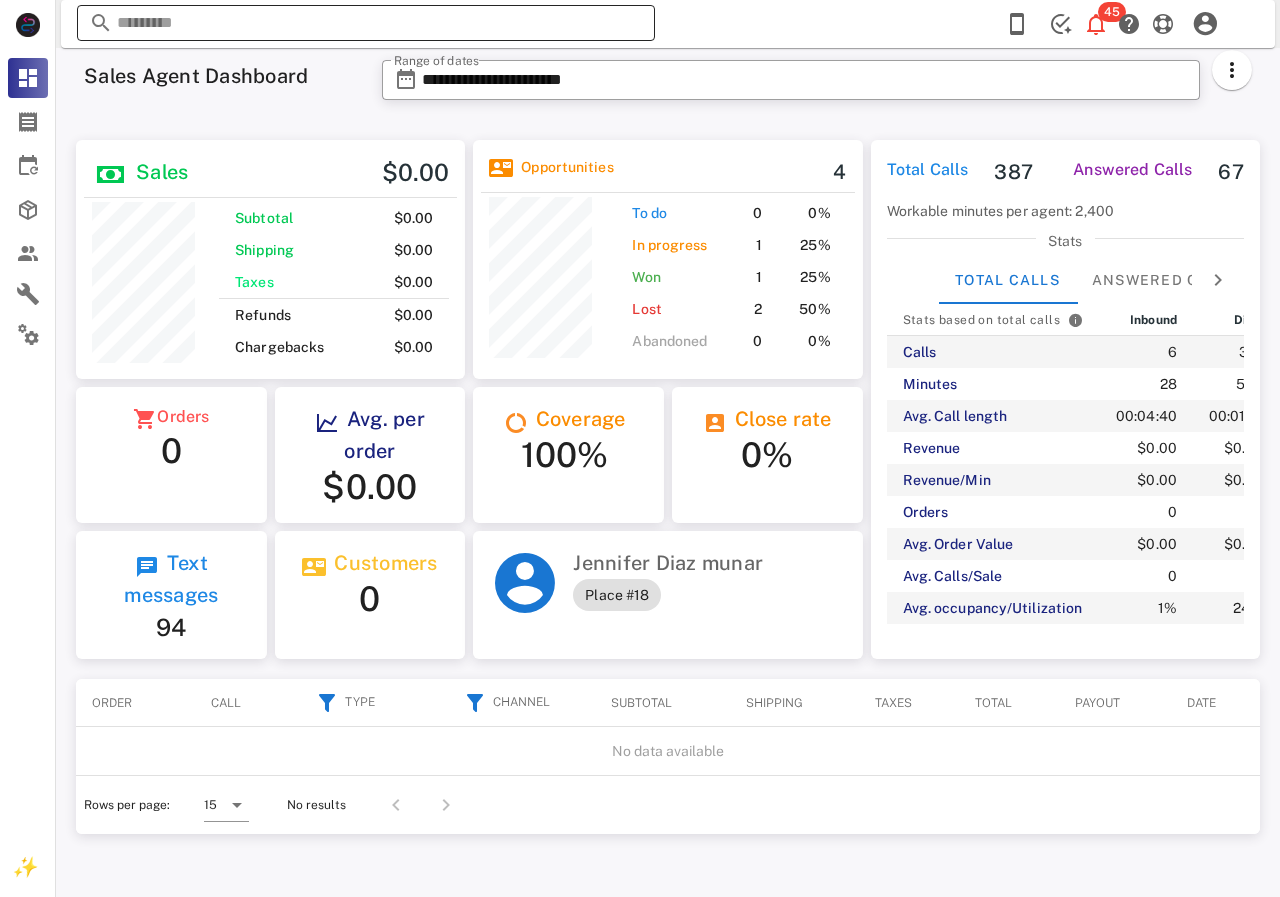 click at bounding box center [366, 23] 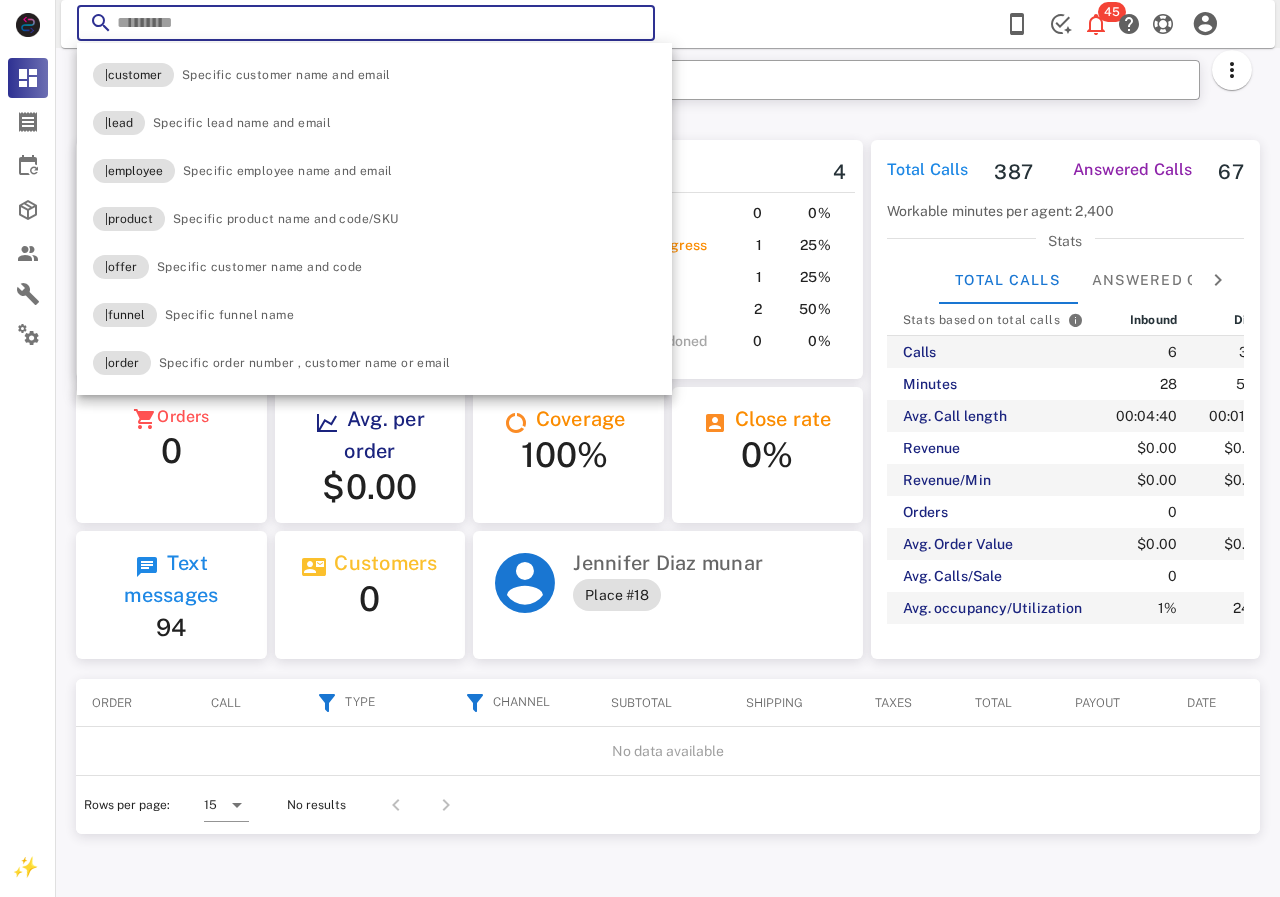 paste on "**********" 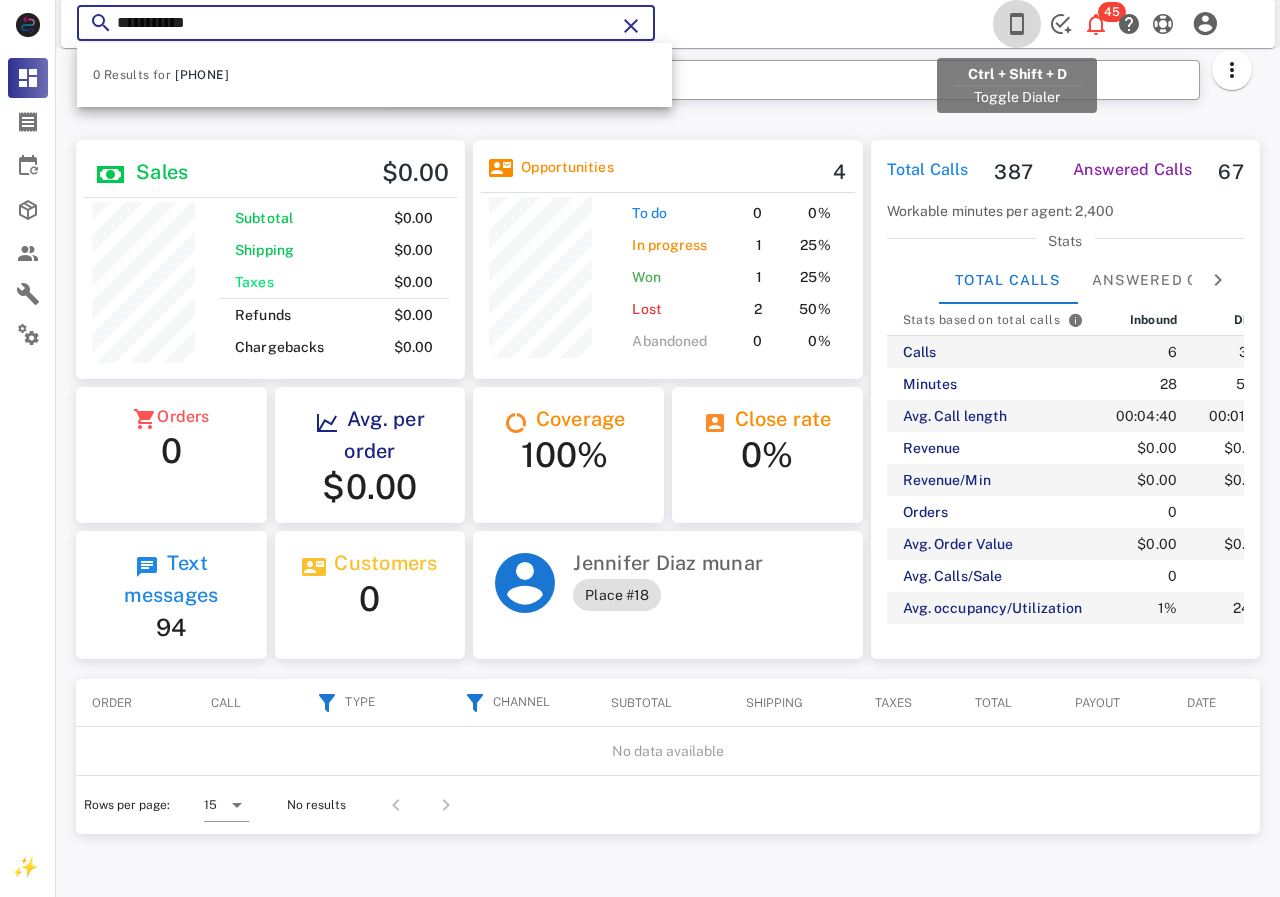 click at bounding box center [1017, 24] 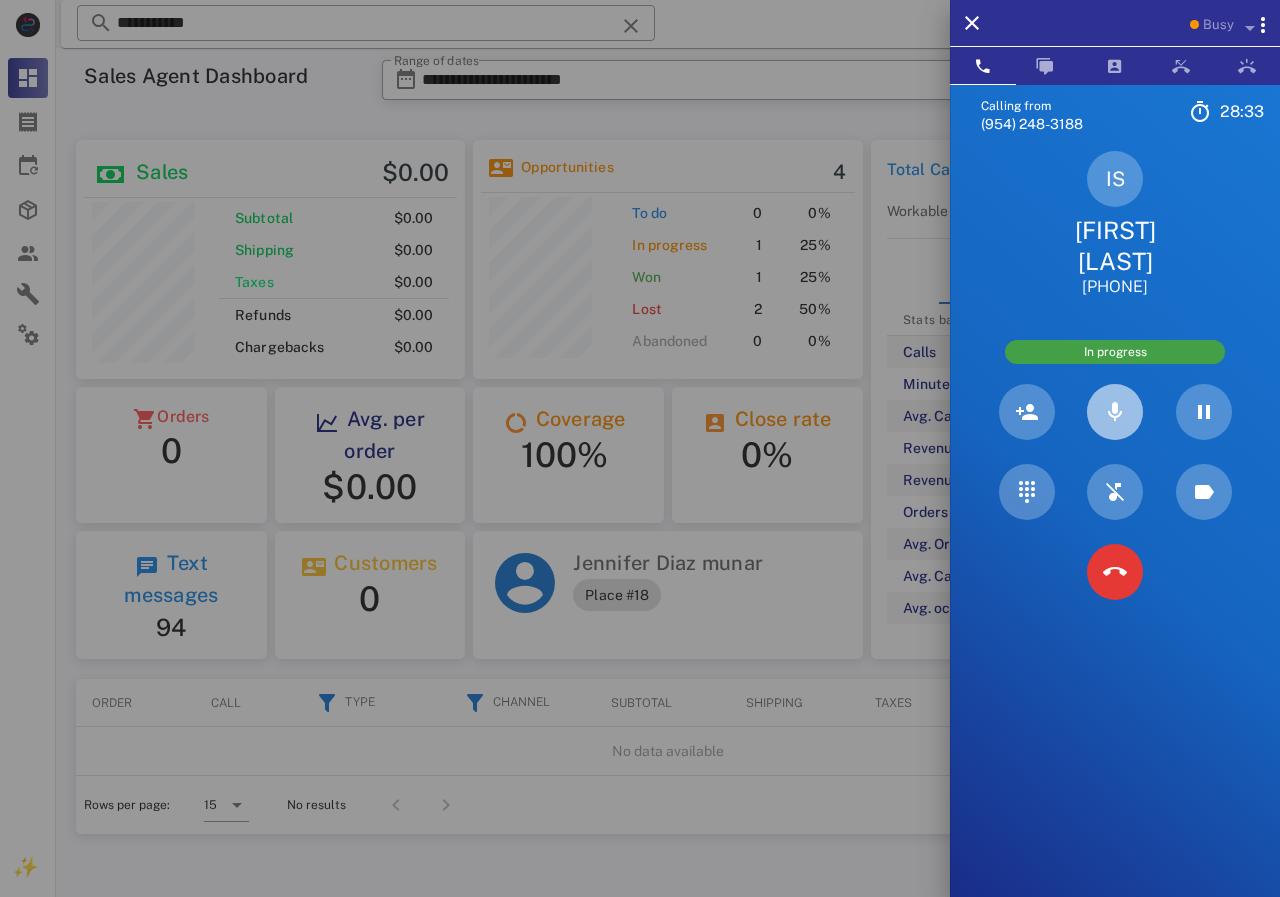 click at bounding box center [1115, 412] 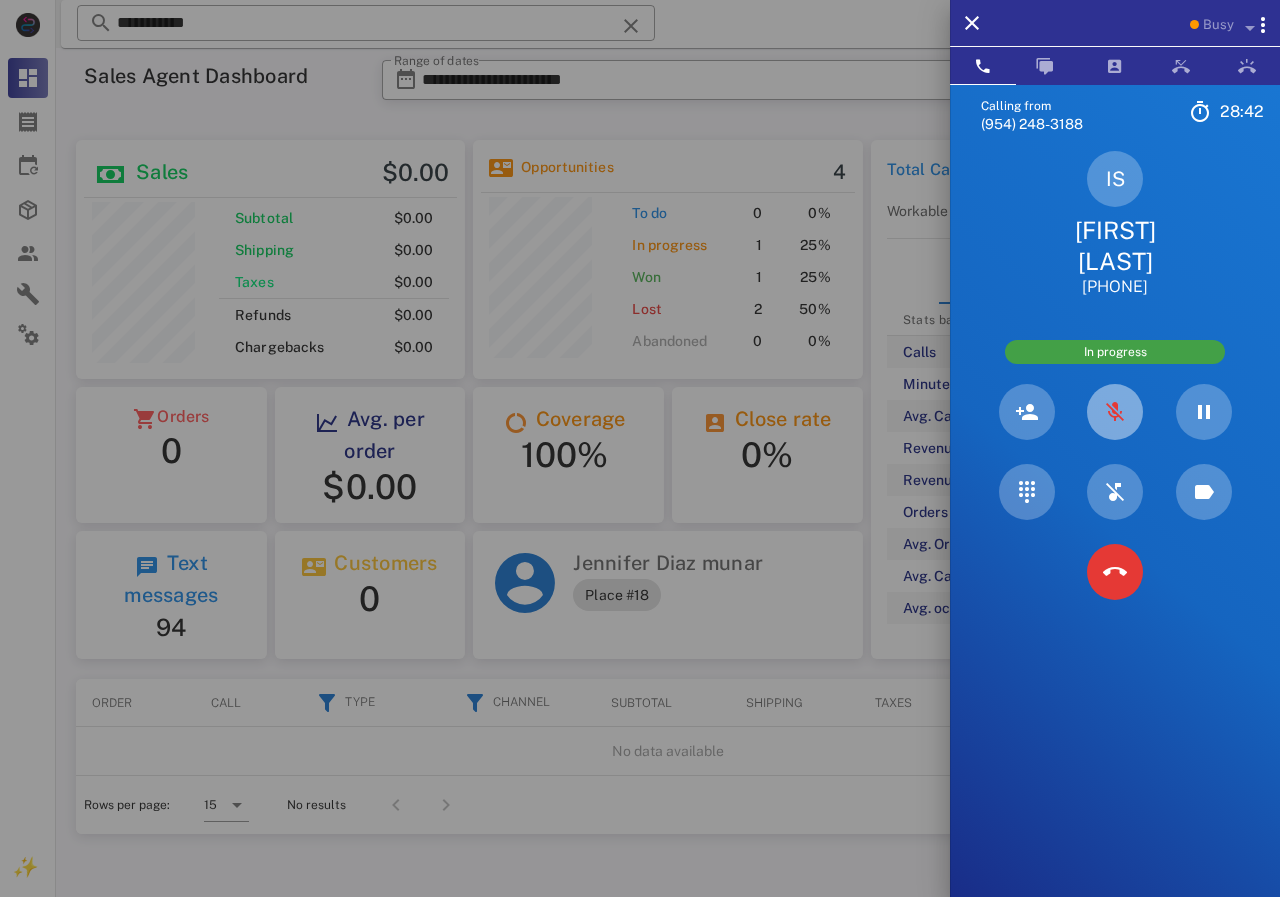 click at bounding box center (1115, 412) 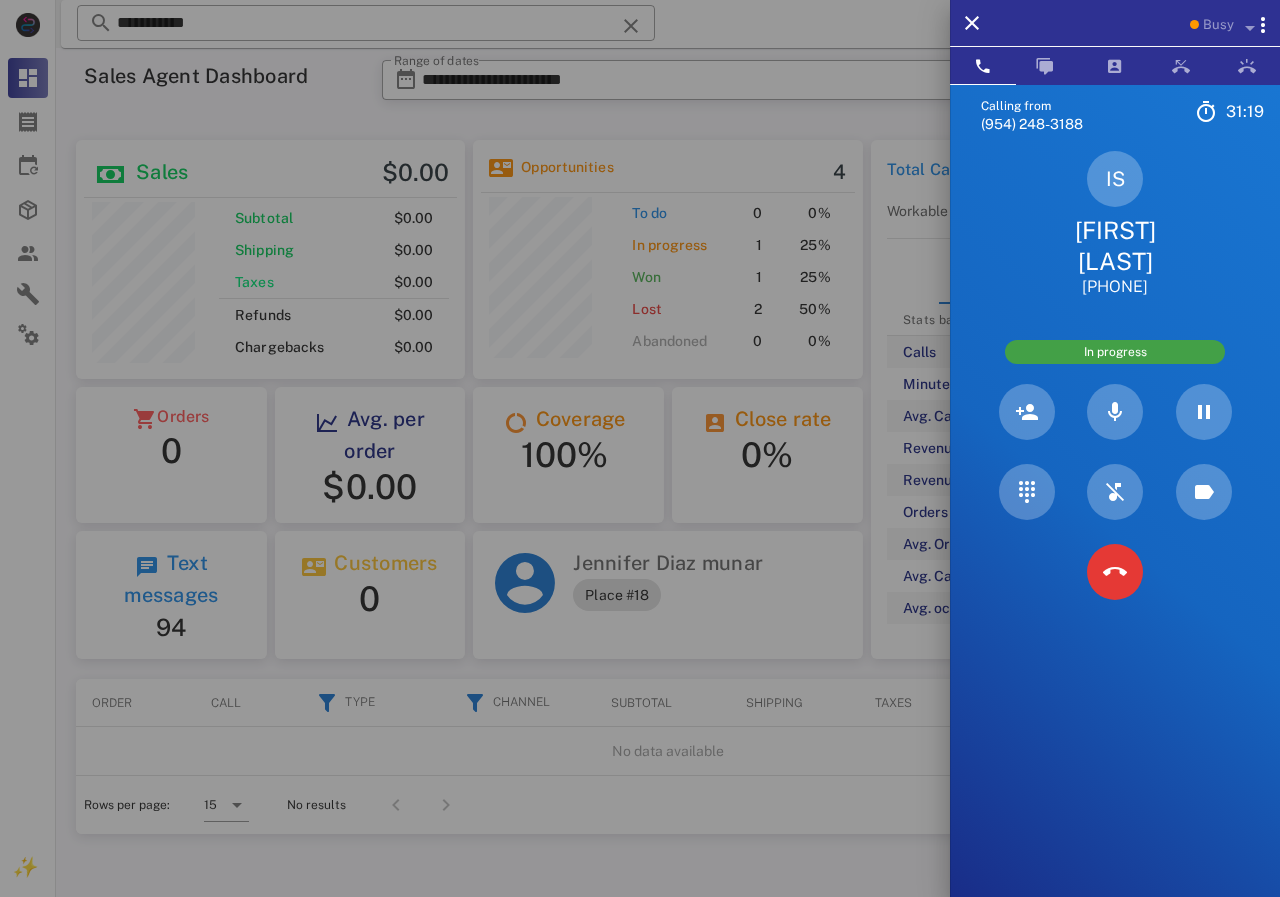 drag, startPoint x: 458, startPoint y: 65, endPoint x: 689, endPoint y: 106, distance: 234.61032 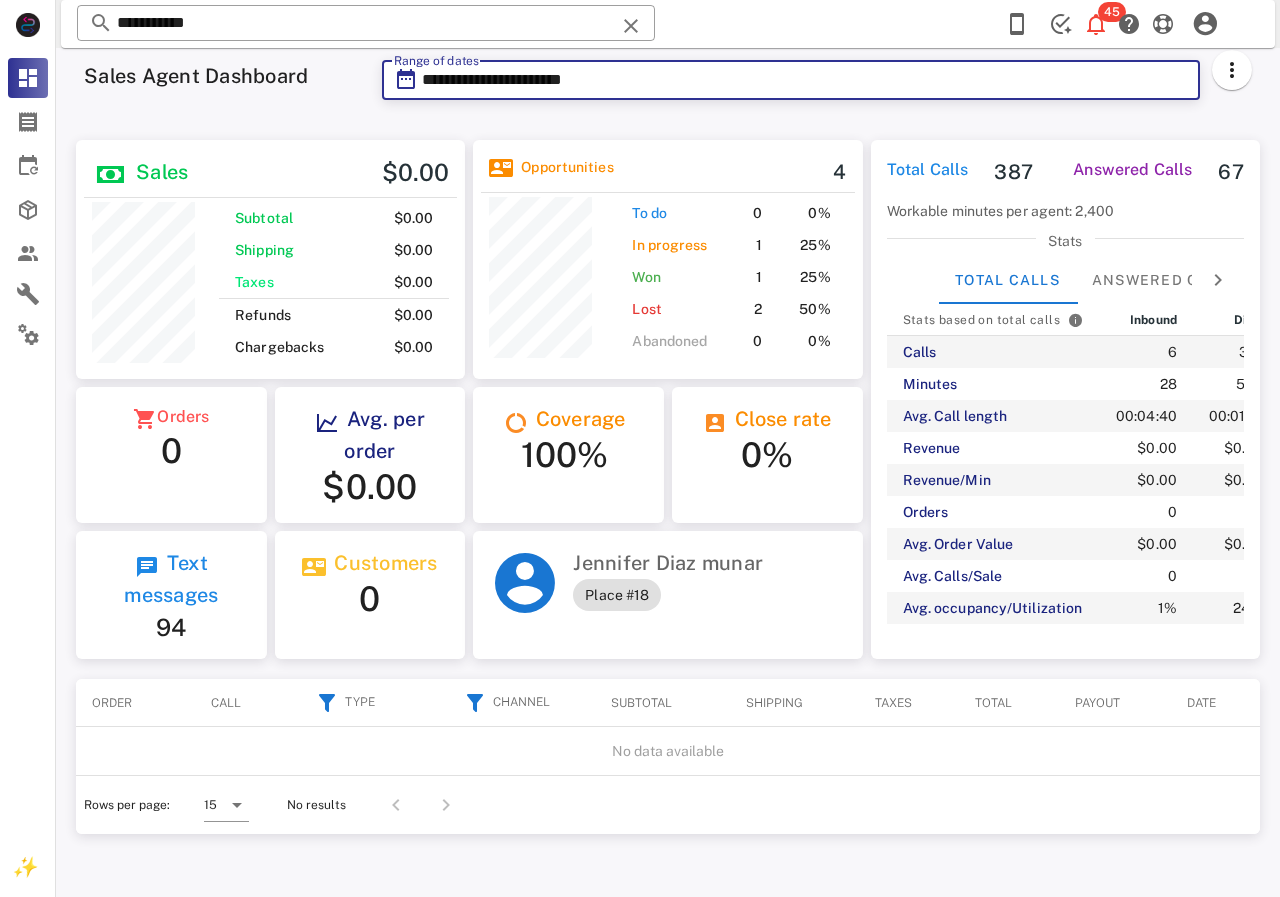 drag, startPoint x: 639, startPoint y: 90, endPoint x: 235, endPoint y: 62, distance: 404.96915 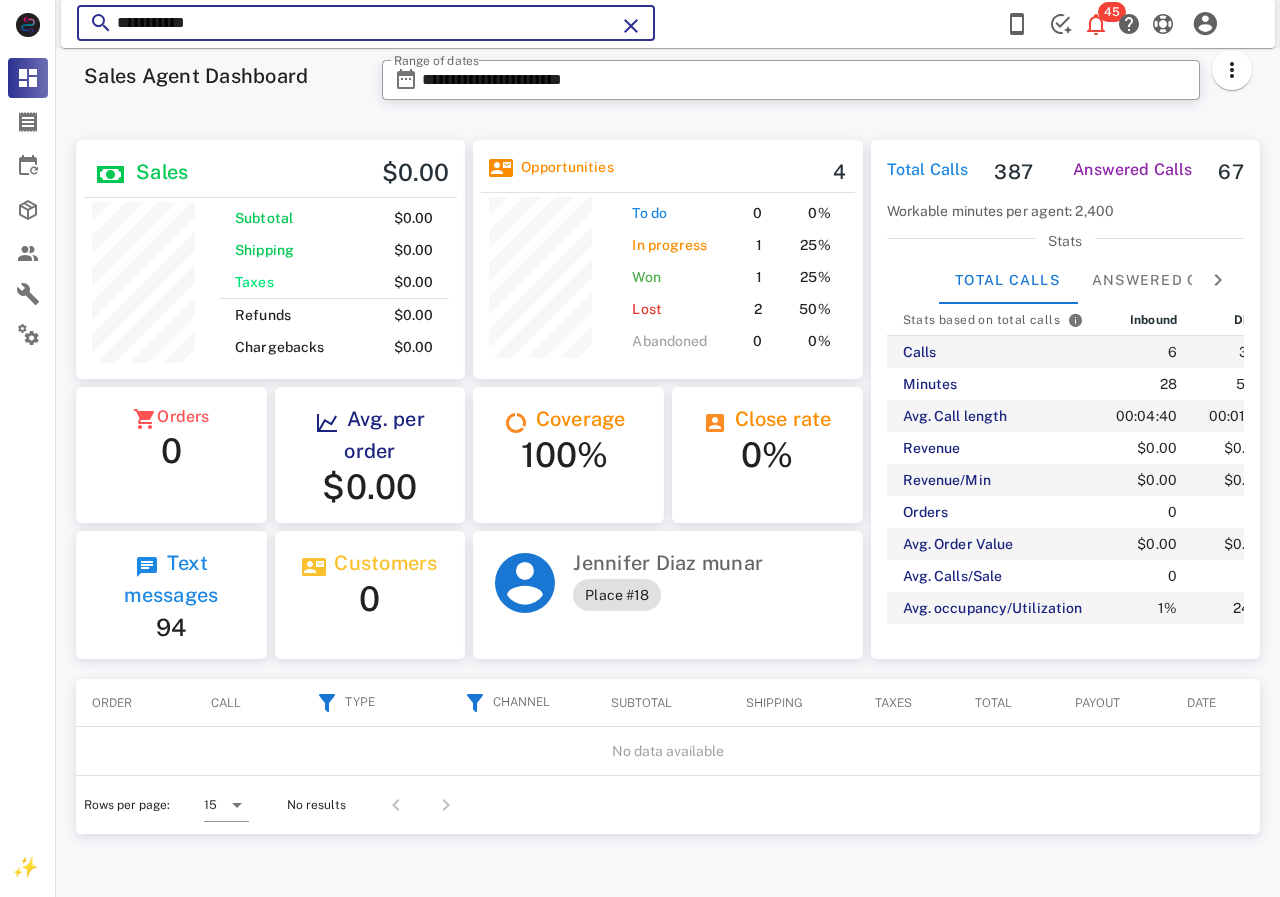 click on "**********" at bounding box center (366, 23) 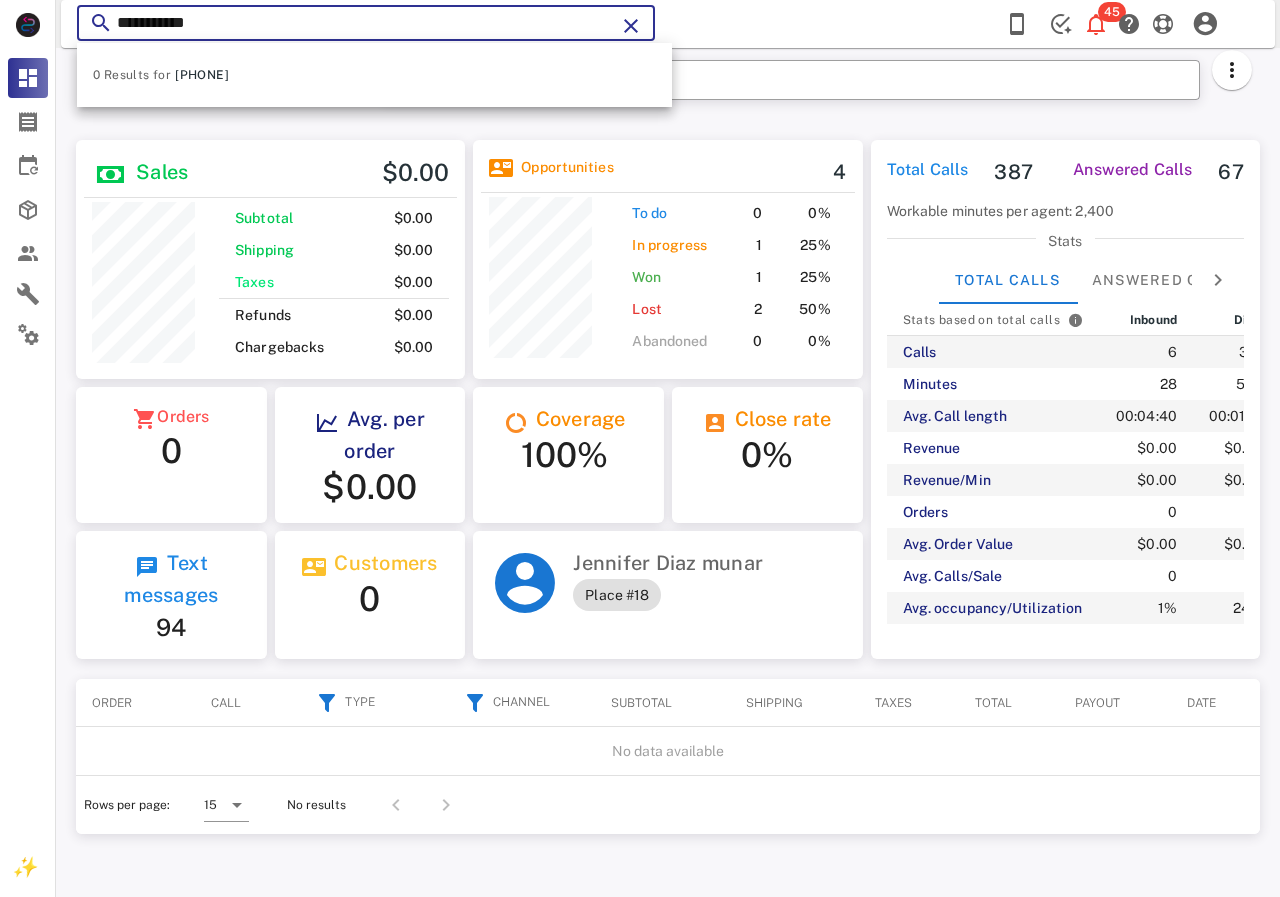 click on "**********" at bounding box center [366, 23] 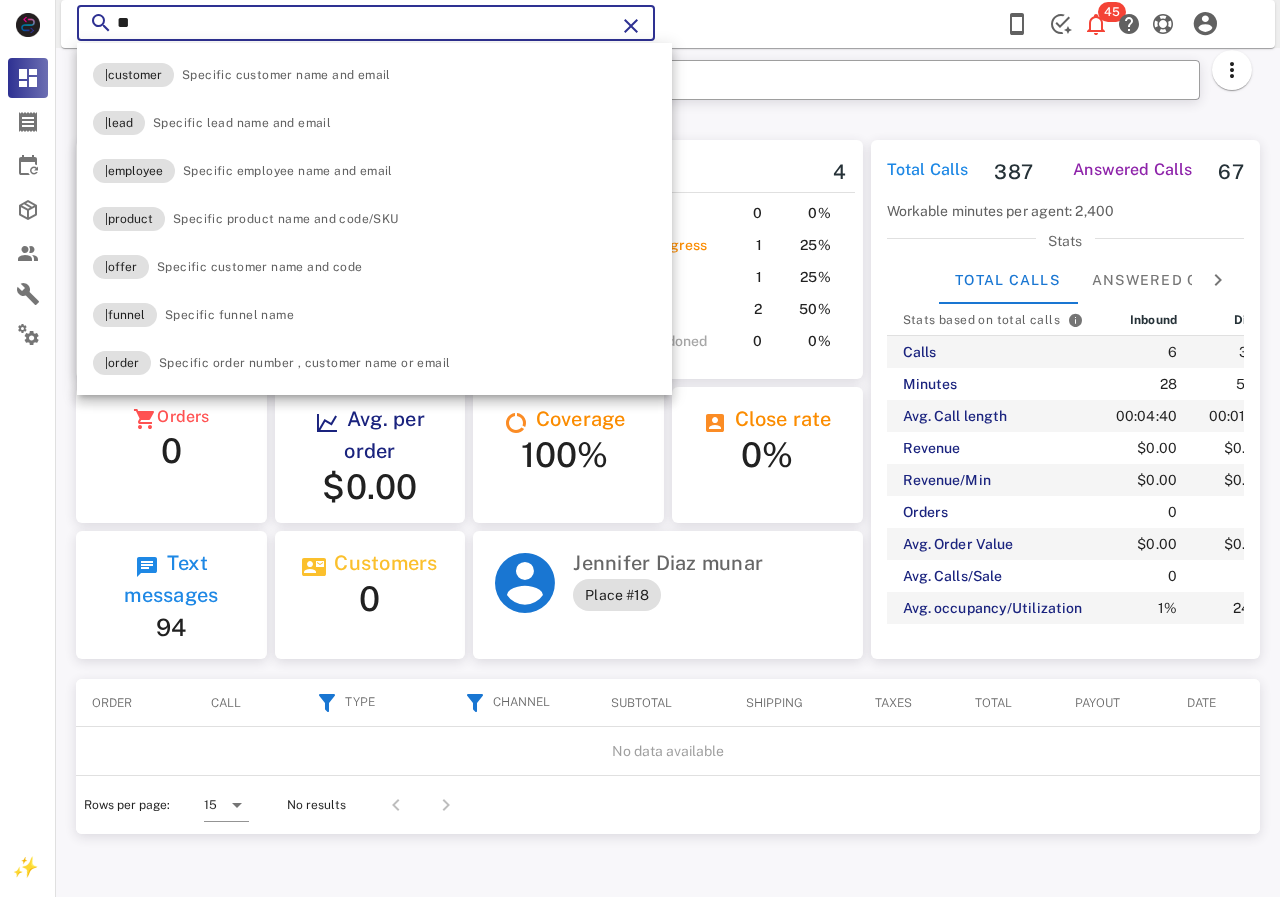 type on "*" 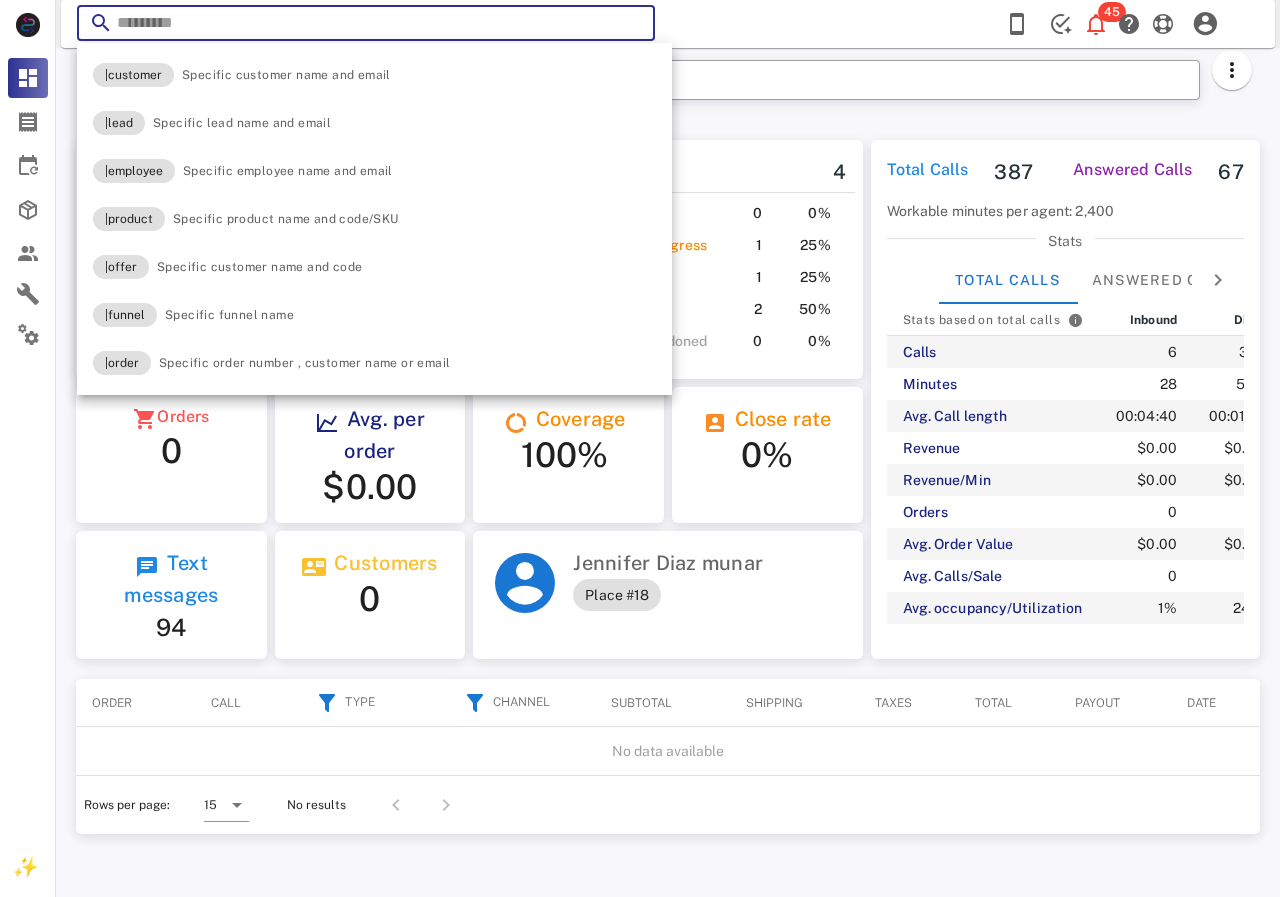 paste on "**********" 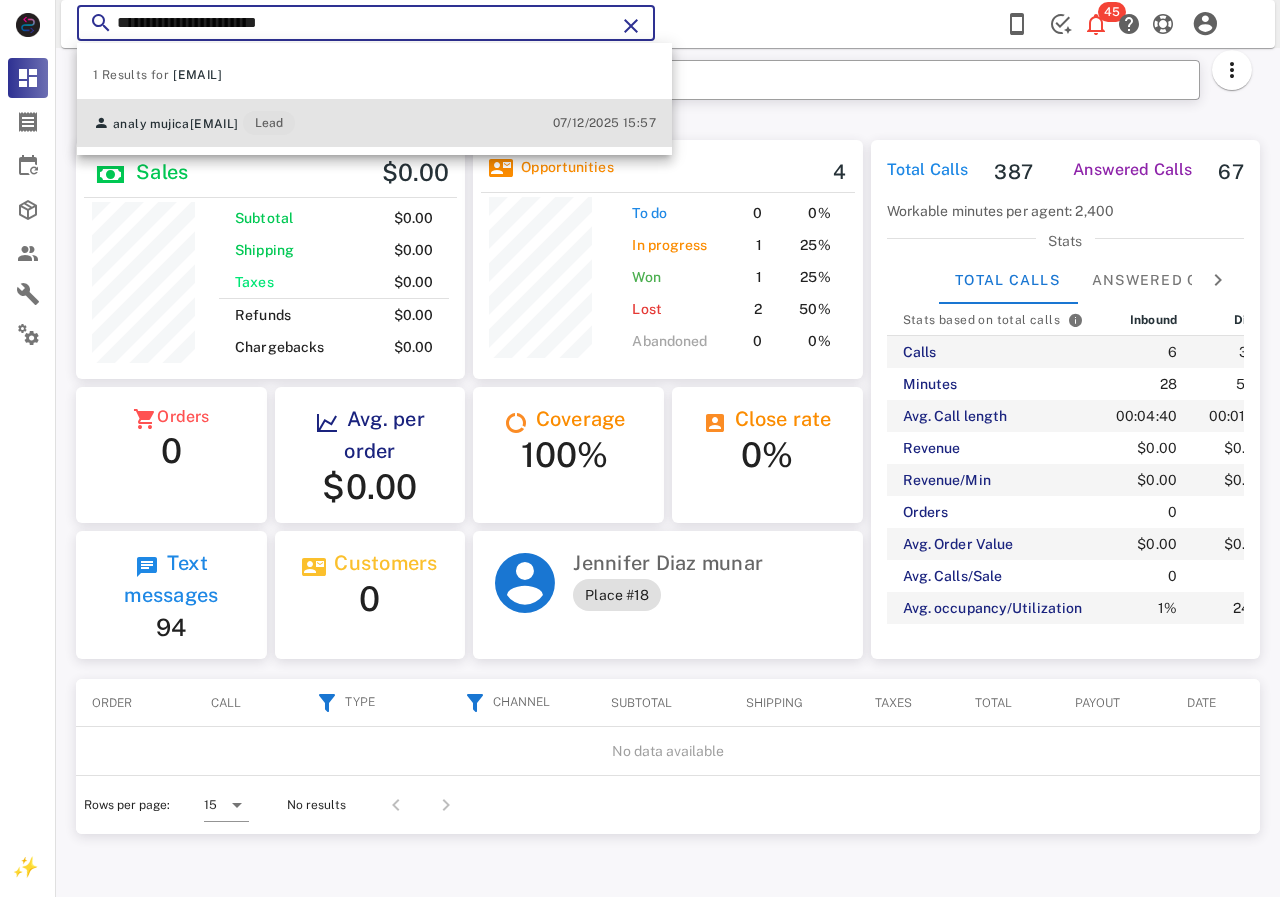 click on "analymujica19@gmail.com" at bounding box center [214, 124] 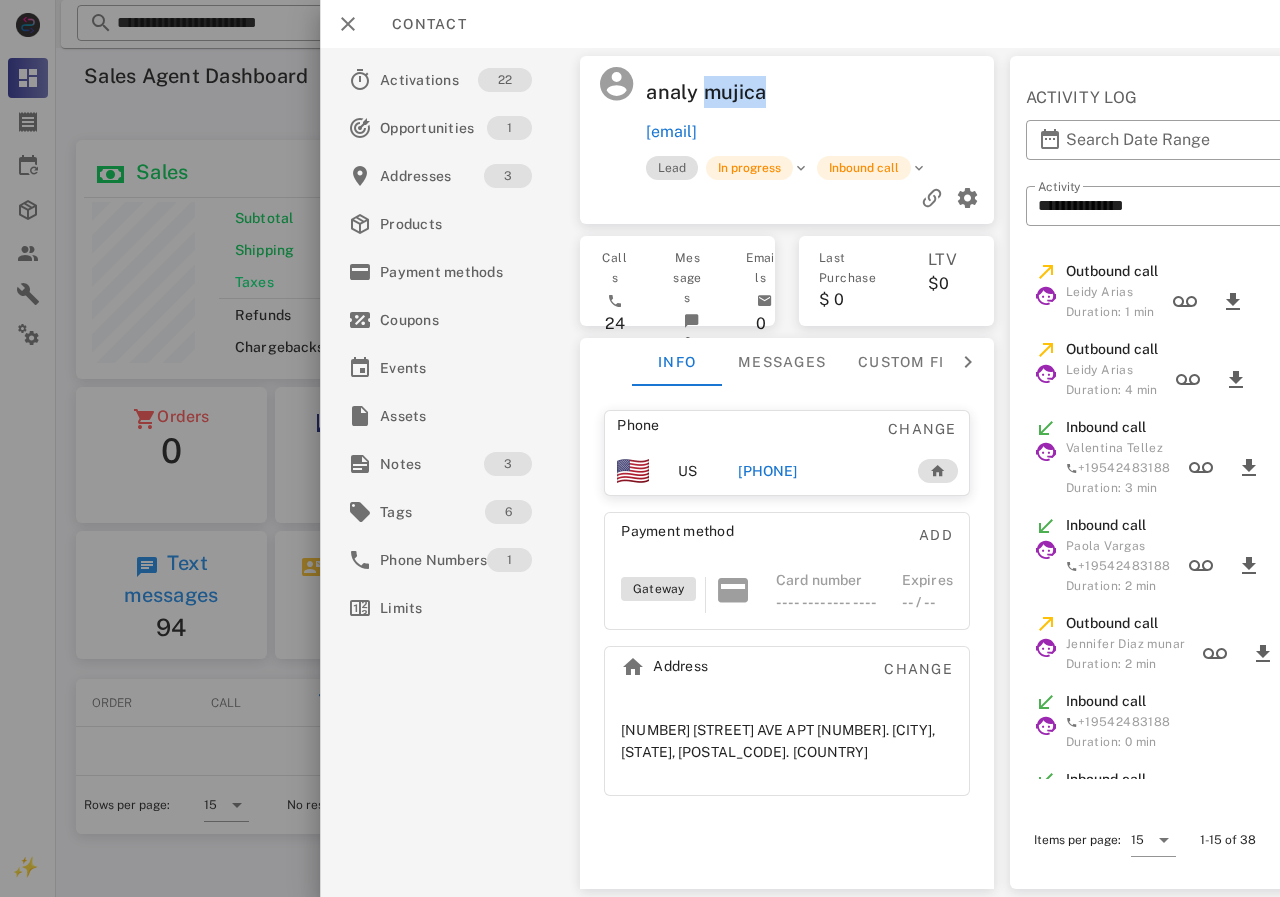 drag, startPoint x: 834, startPoint y: 92, endPoint x: 763, endPoint y: 120, distance: 76.321686 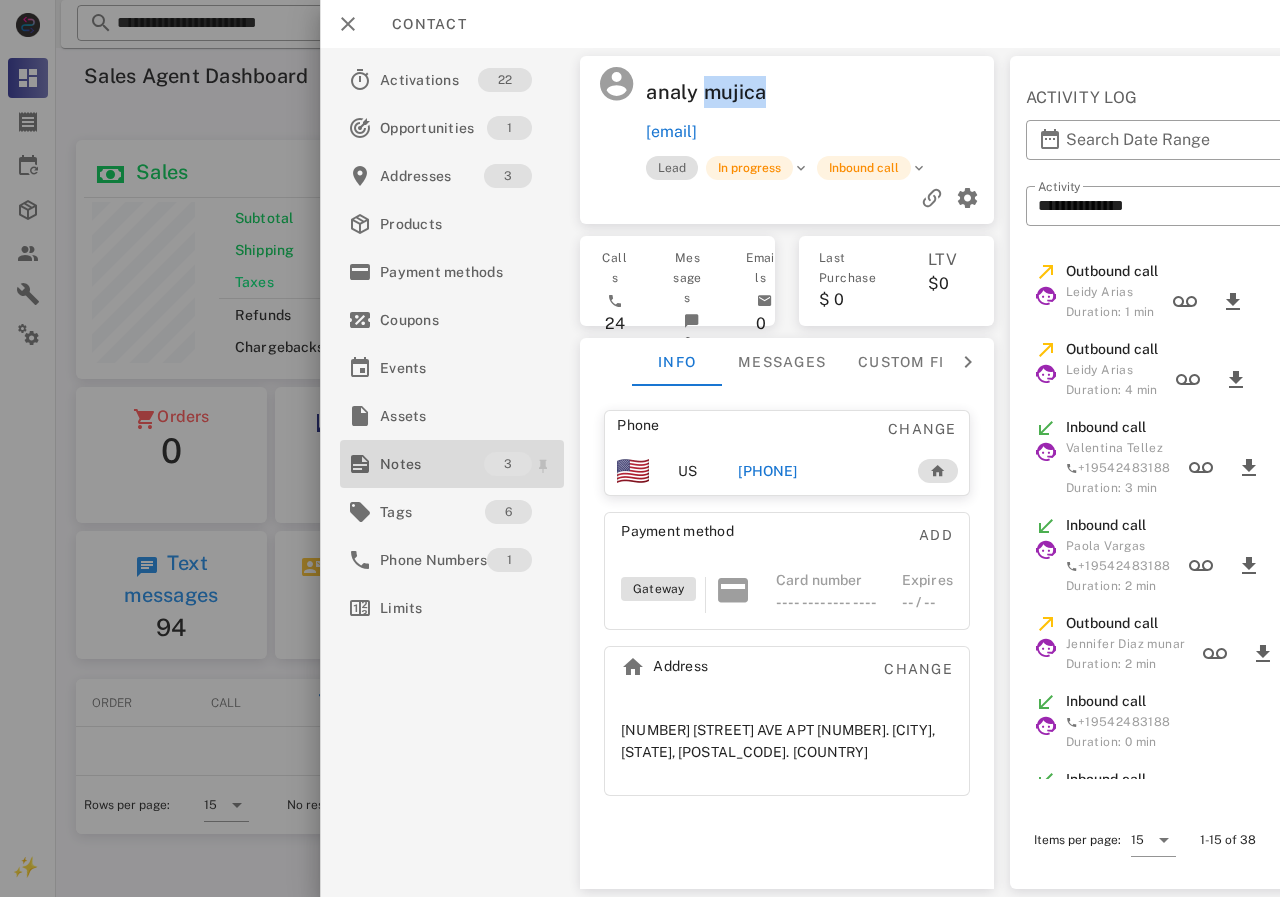 drag, startPoint x: 452, startPoint y: 453, endPoint x: 499, endPoint y: 441, distance: 48.507732 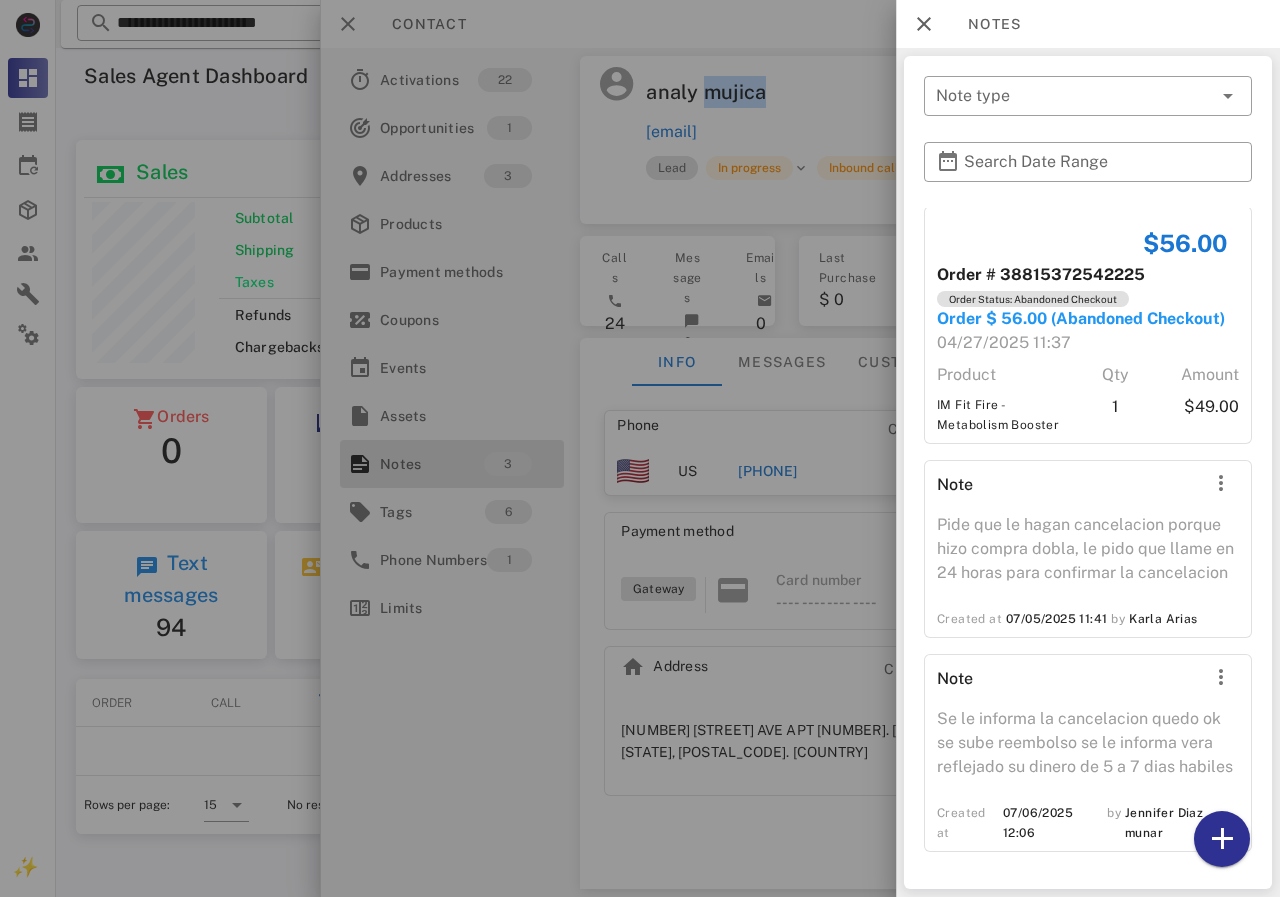 scroll, scrollTop: 50, scrollLeft: 0, axis: vertical 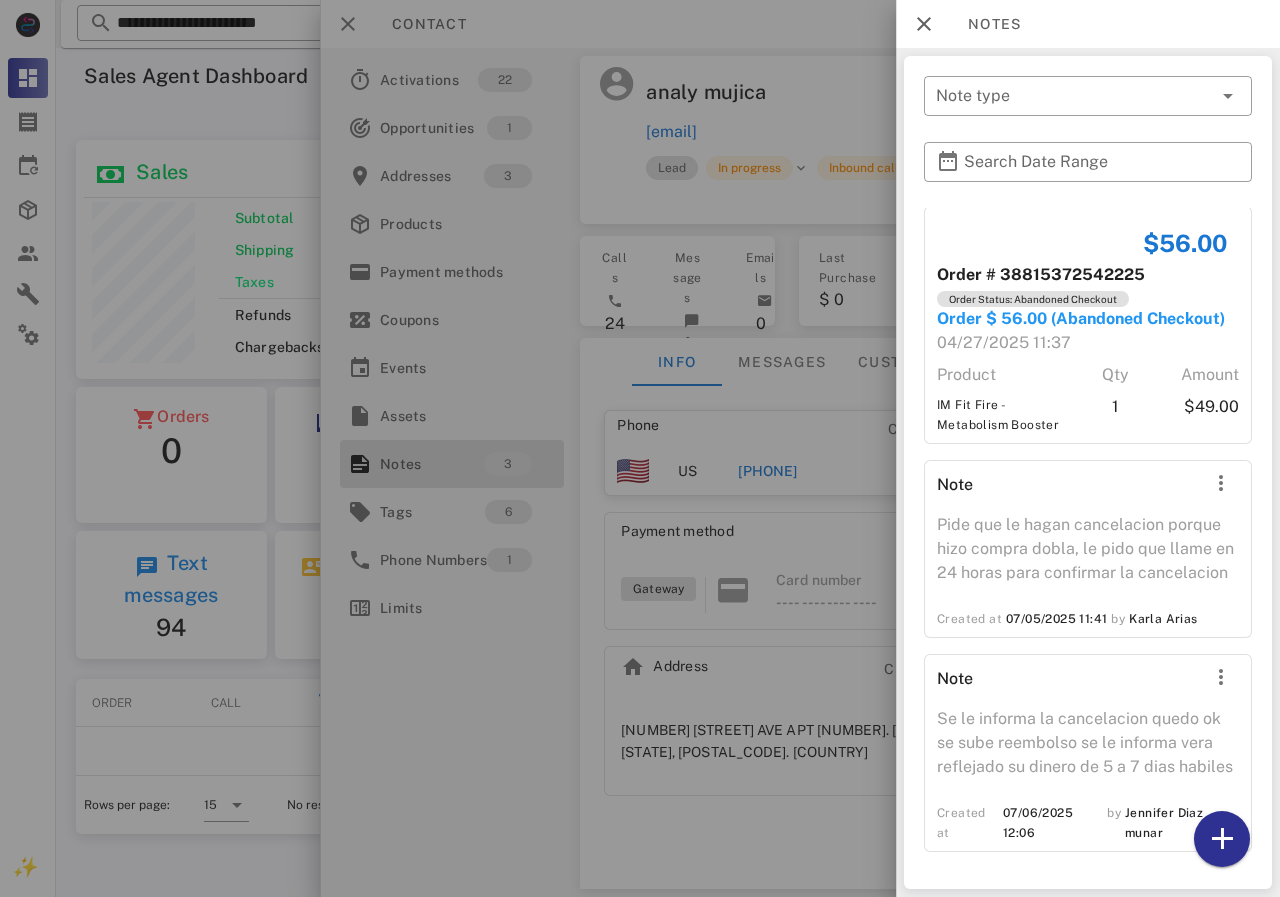 click at bounding box center (640, 448) 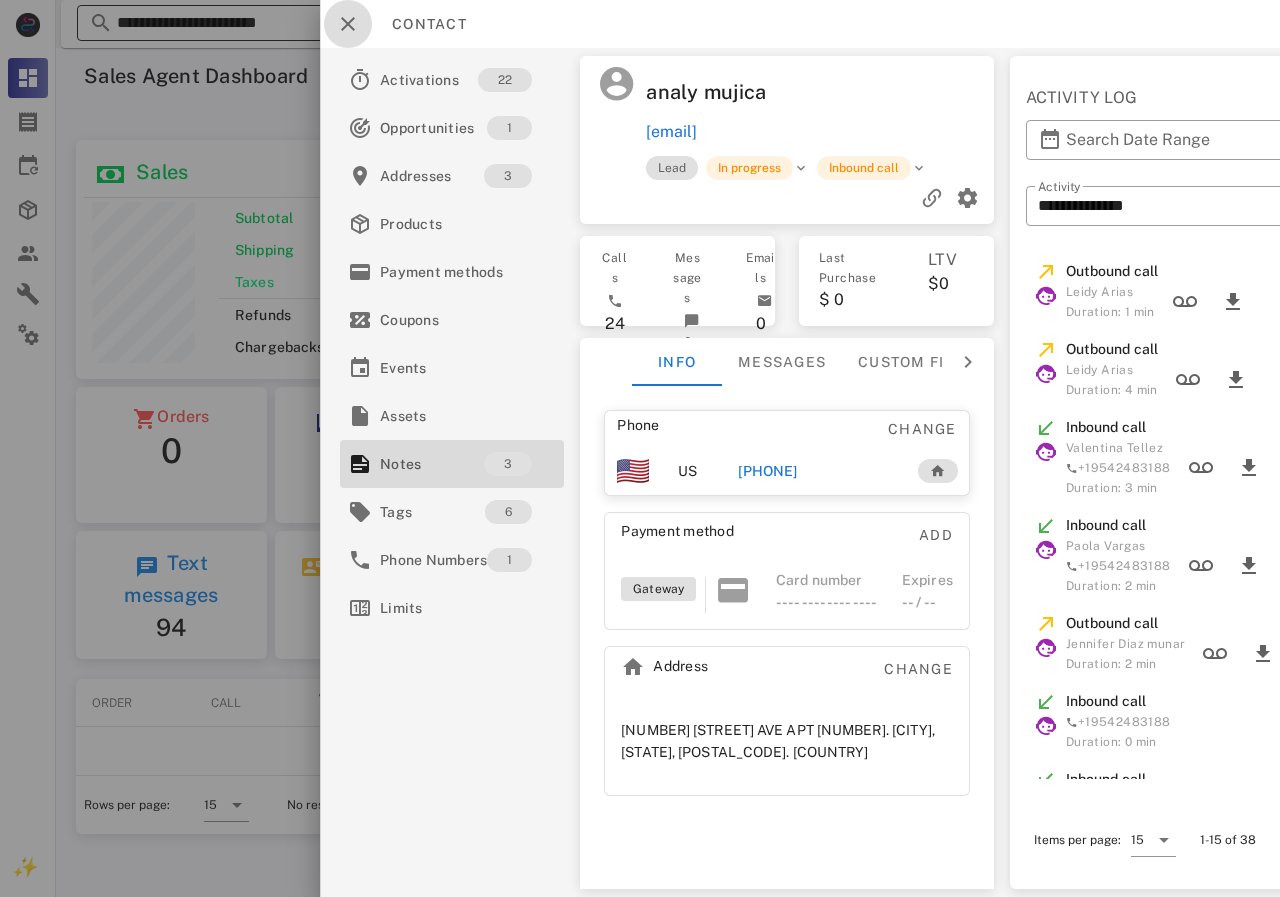 drag, startPoint x: 343, startPoint y: 19, endPoint x: 381, endPoint y: 28, distance: 39.051247 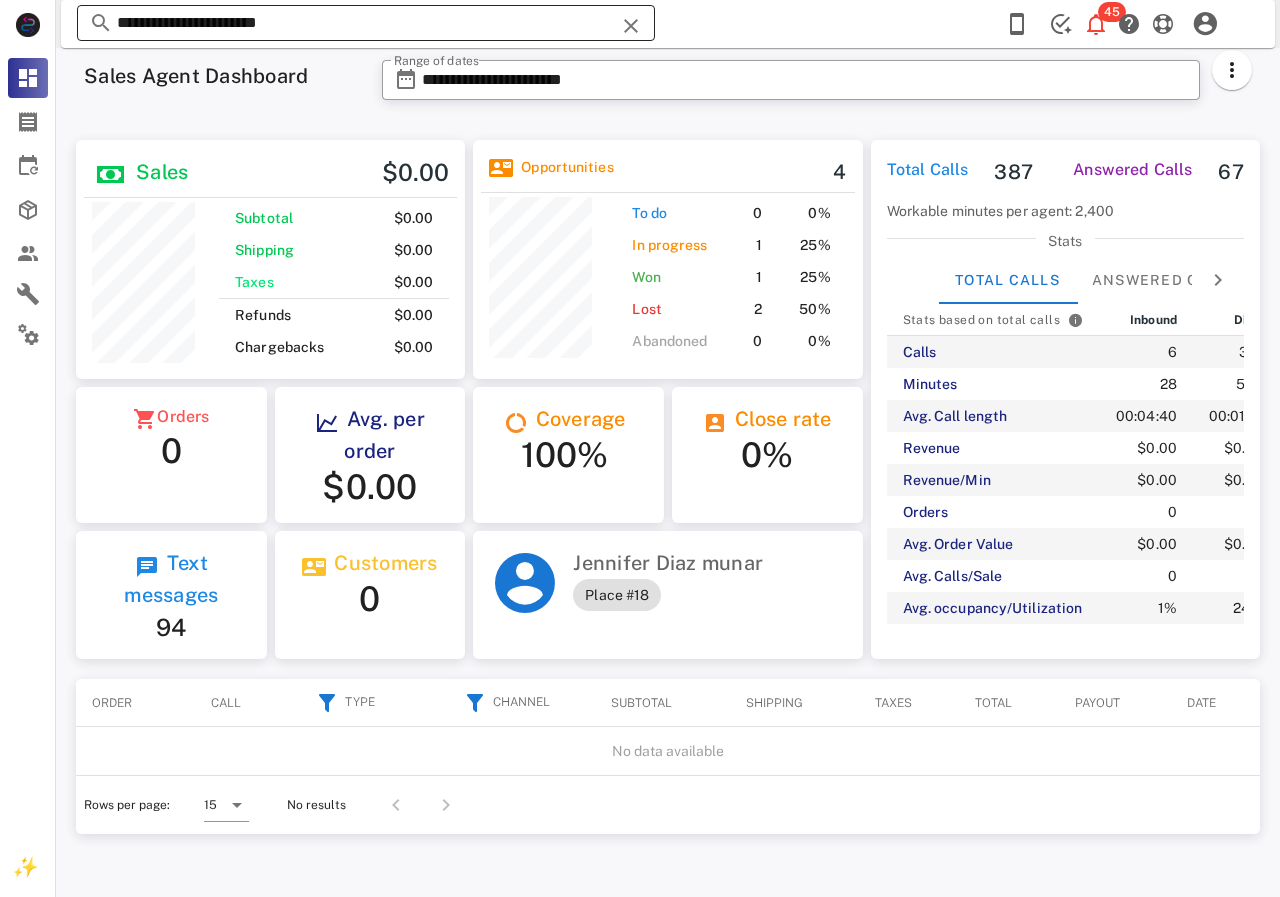 click on "**********" at bounding box center (366, 23) 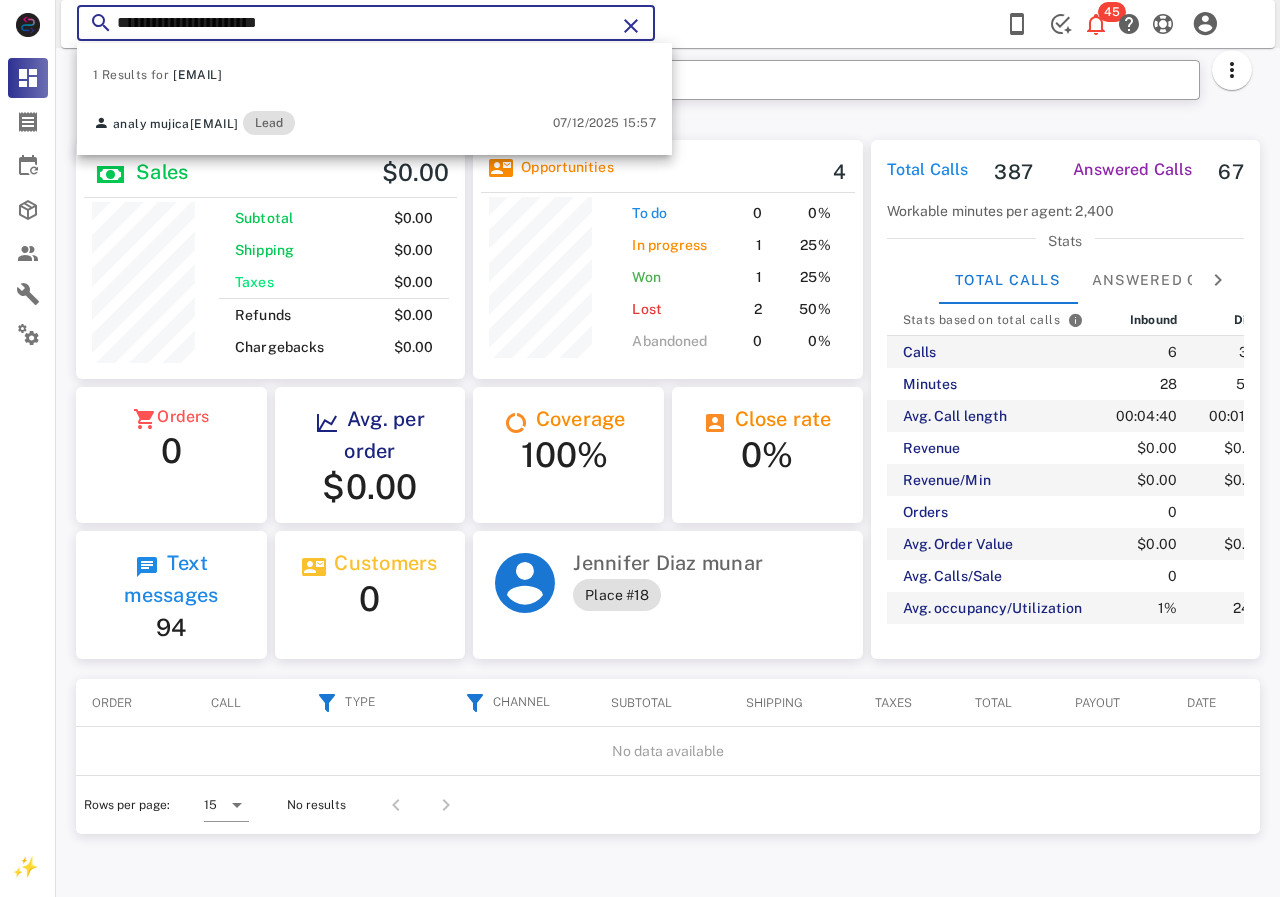 click on "**********" at bounding box center (366, 23) 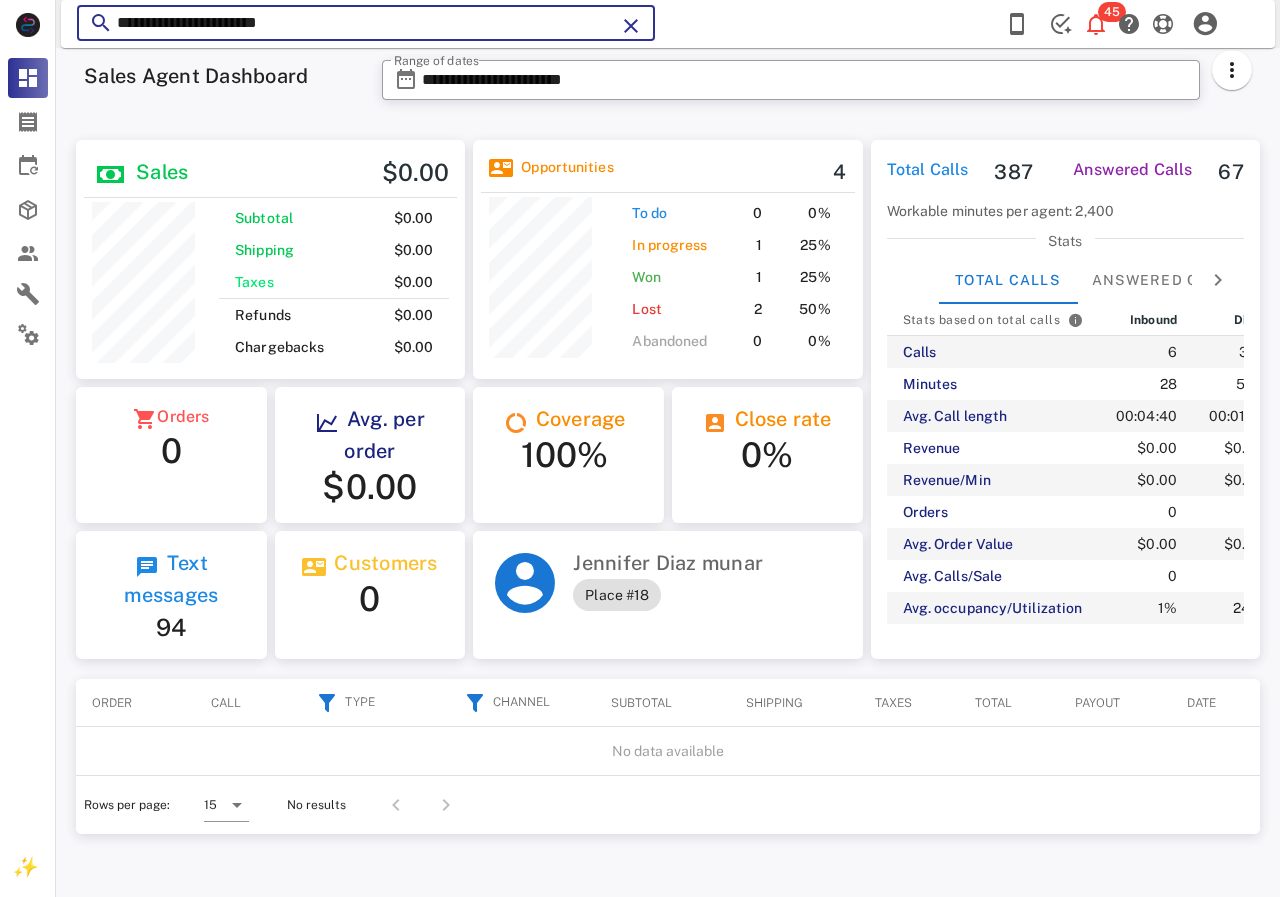 paste 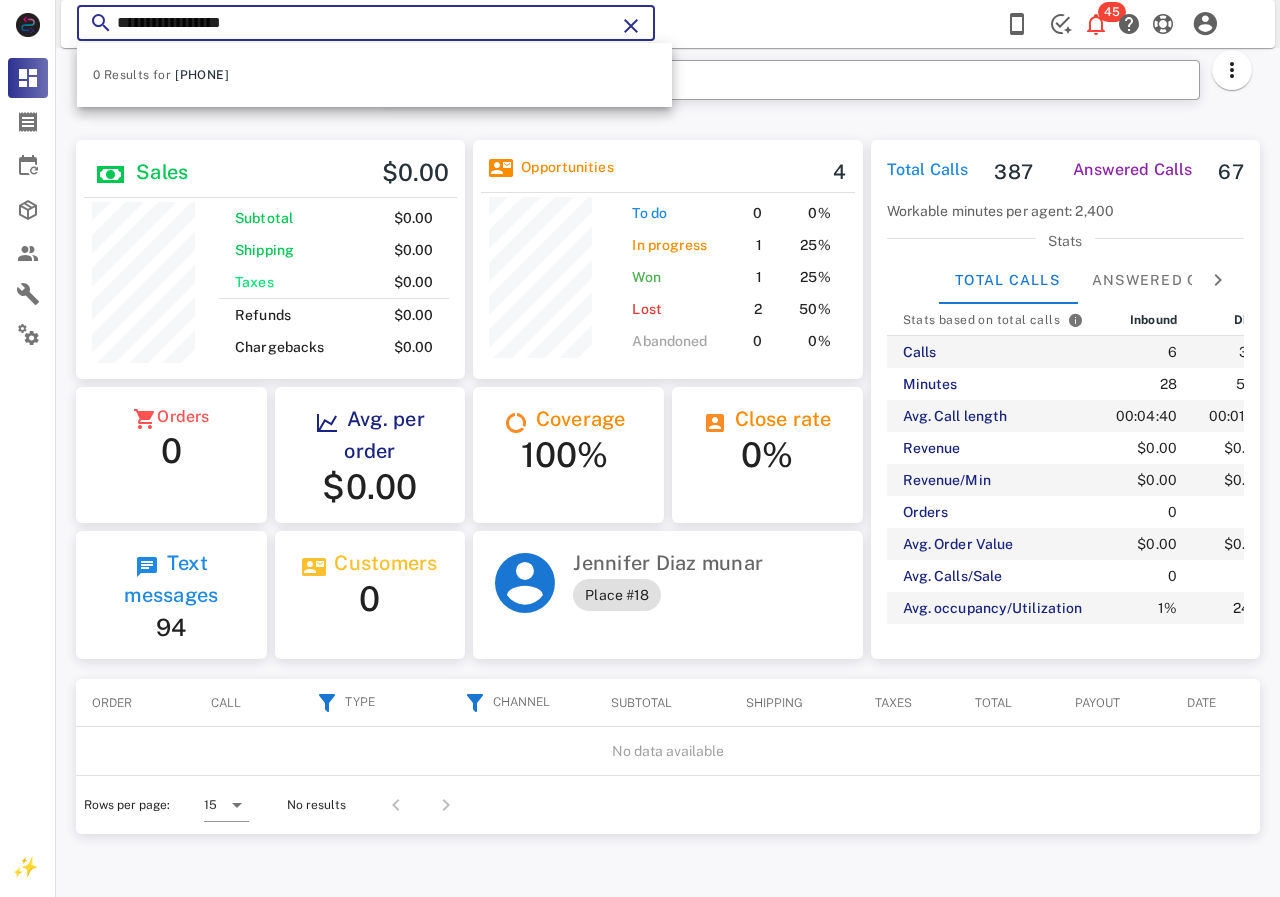 drag, startPoint x: 271, startPoint y: 25, endPoint x: 124, endPoint y: 26, distance: 147.0034 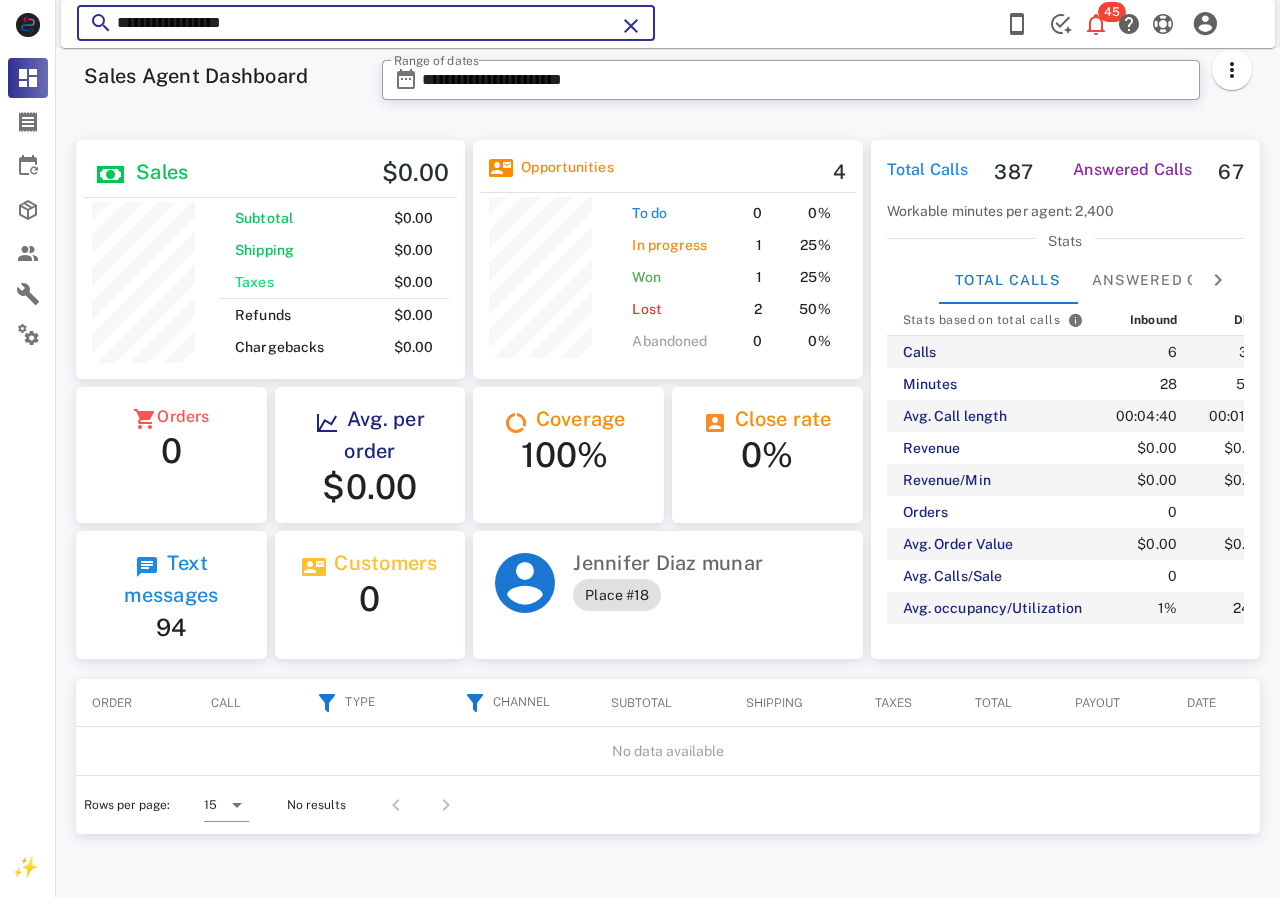 type on "*" 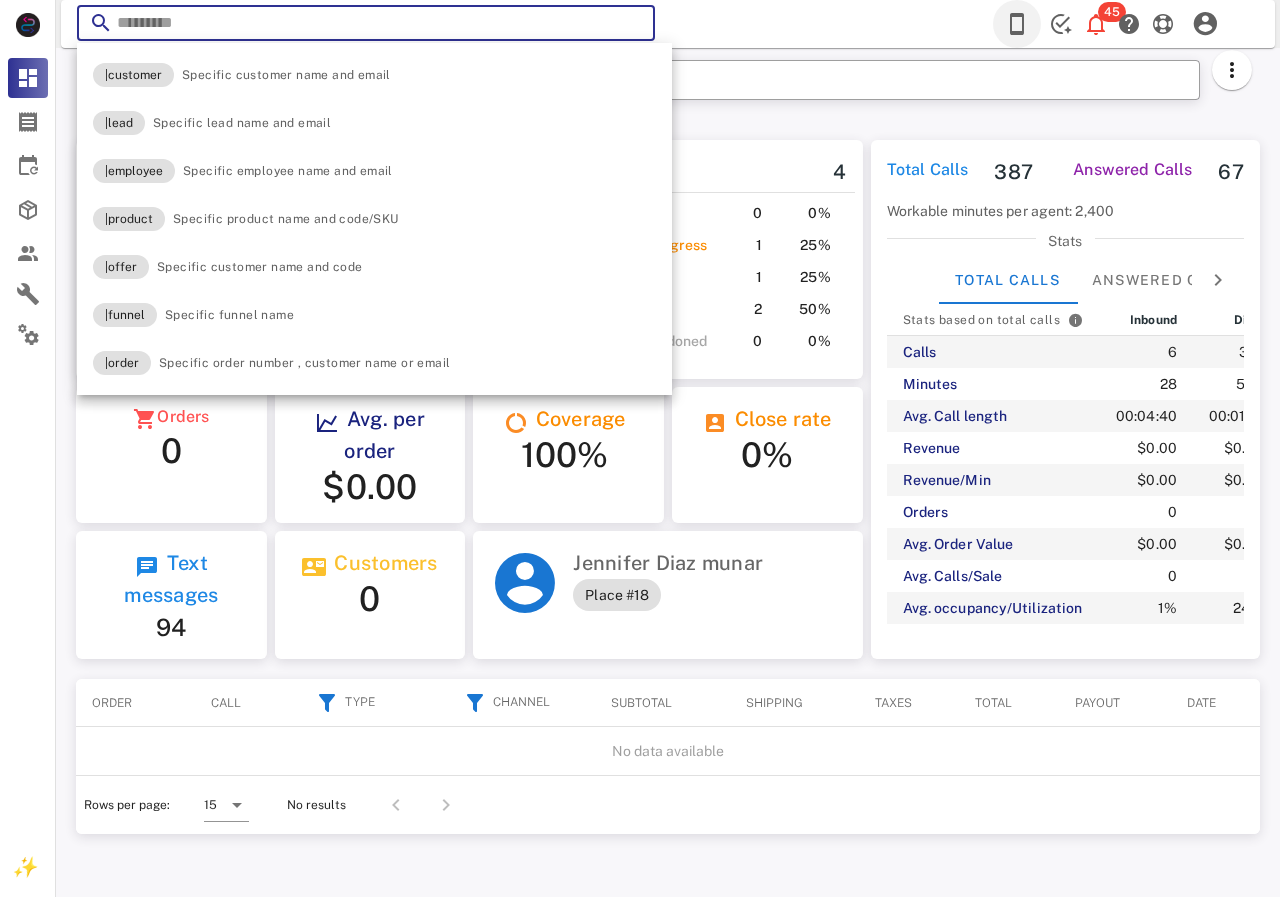 type 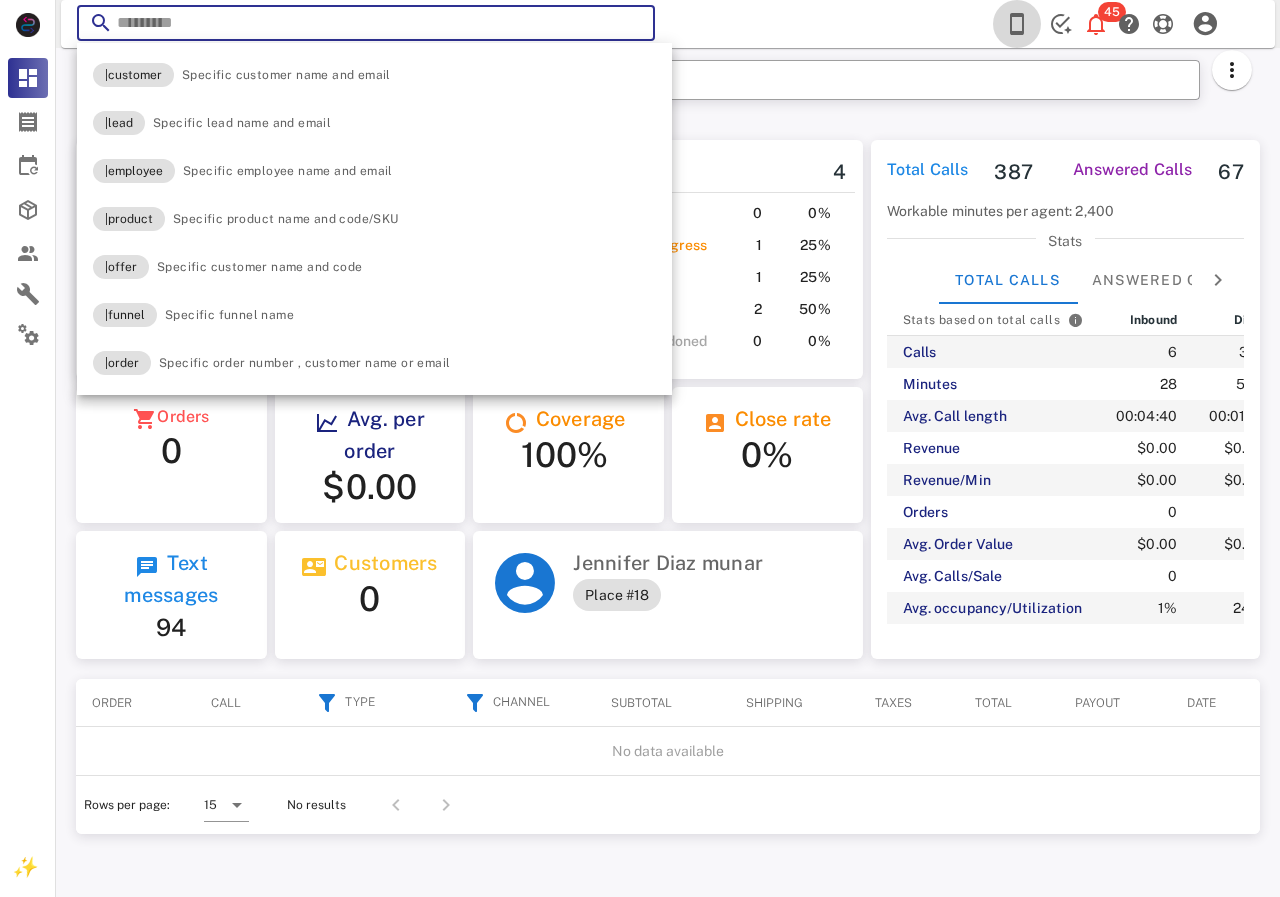 click at bounding box center (1017, 24) 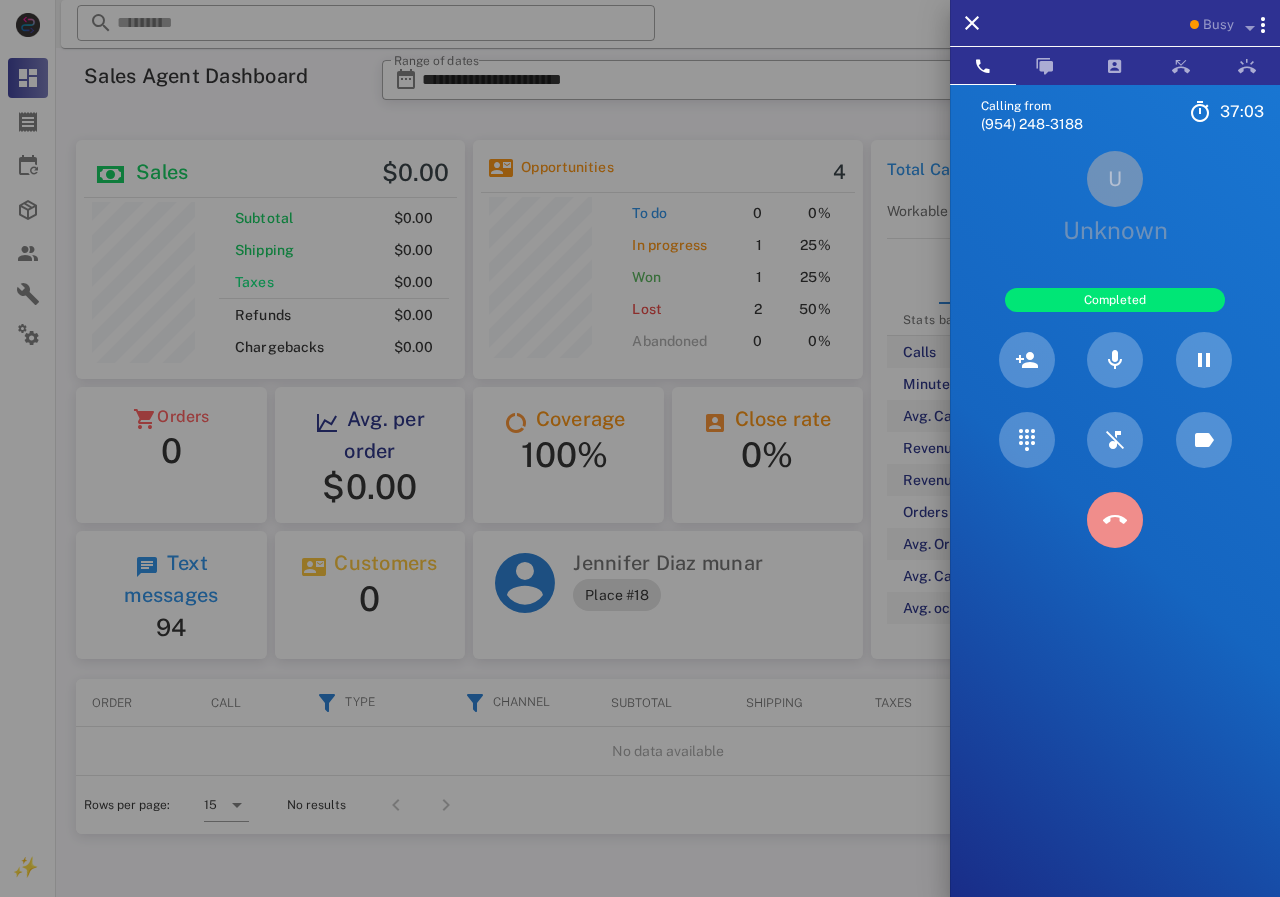 click at bounding box center [1115, 520] 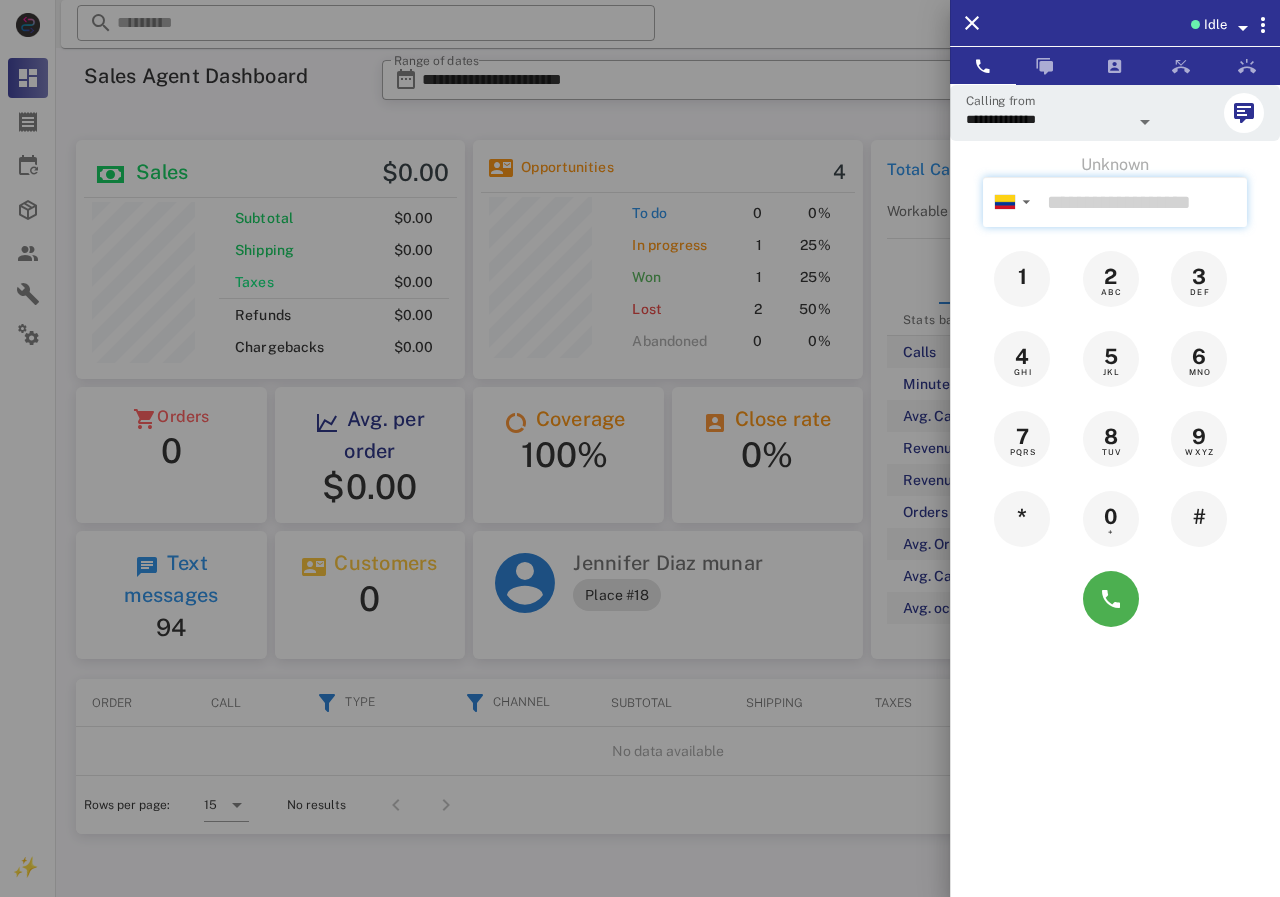 click at bounding box center (1143, 202) 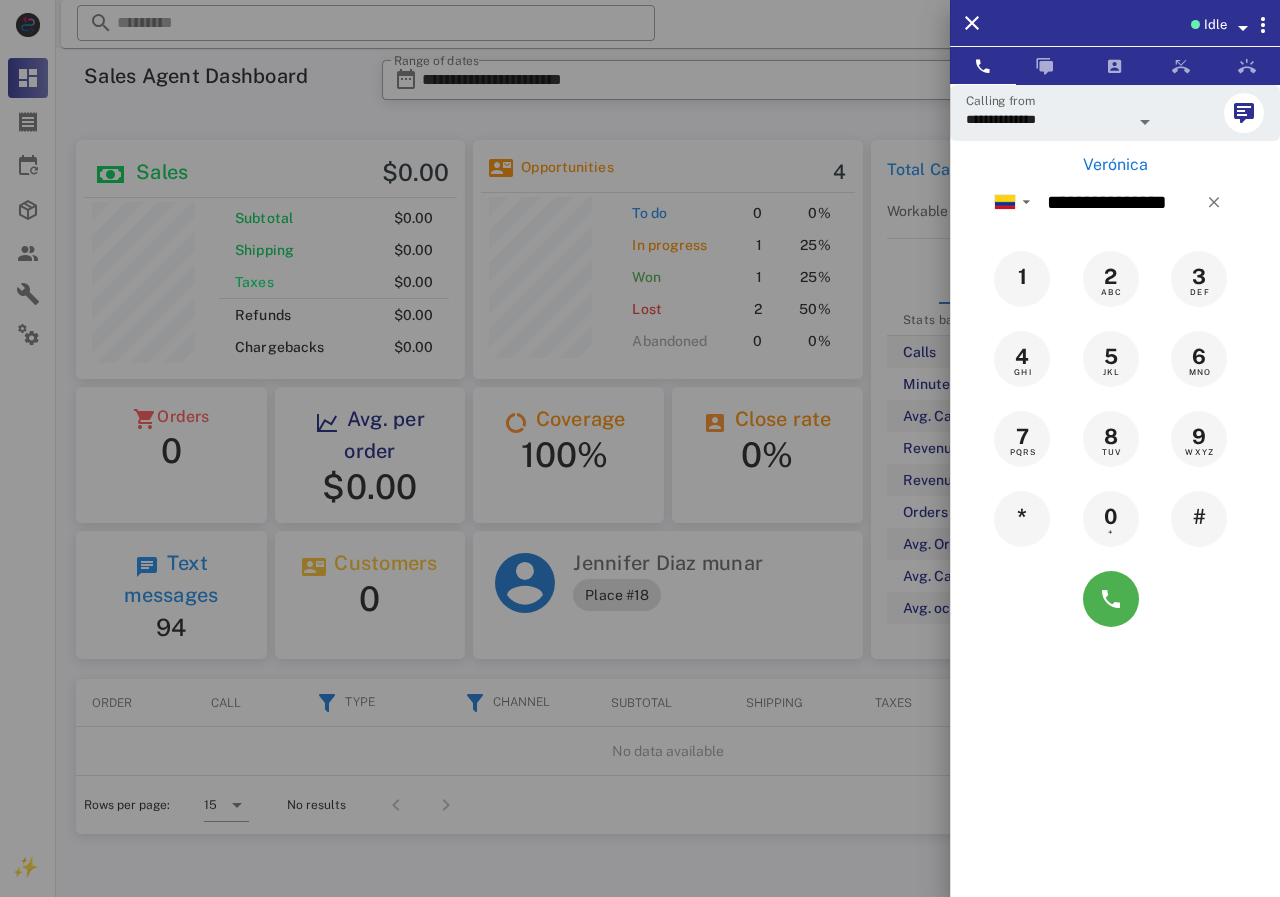 click on "Verónica" at bounding box center (1115, 165) 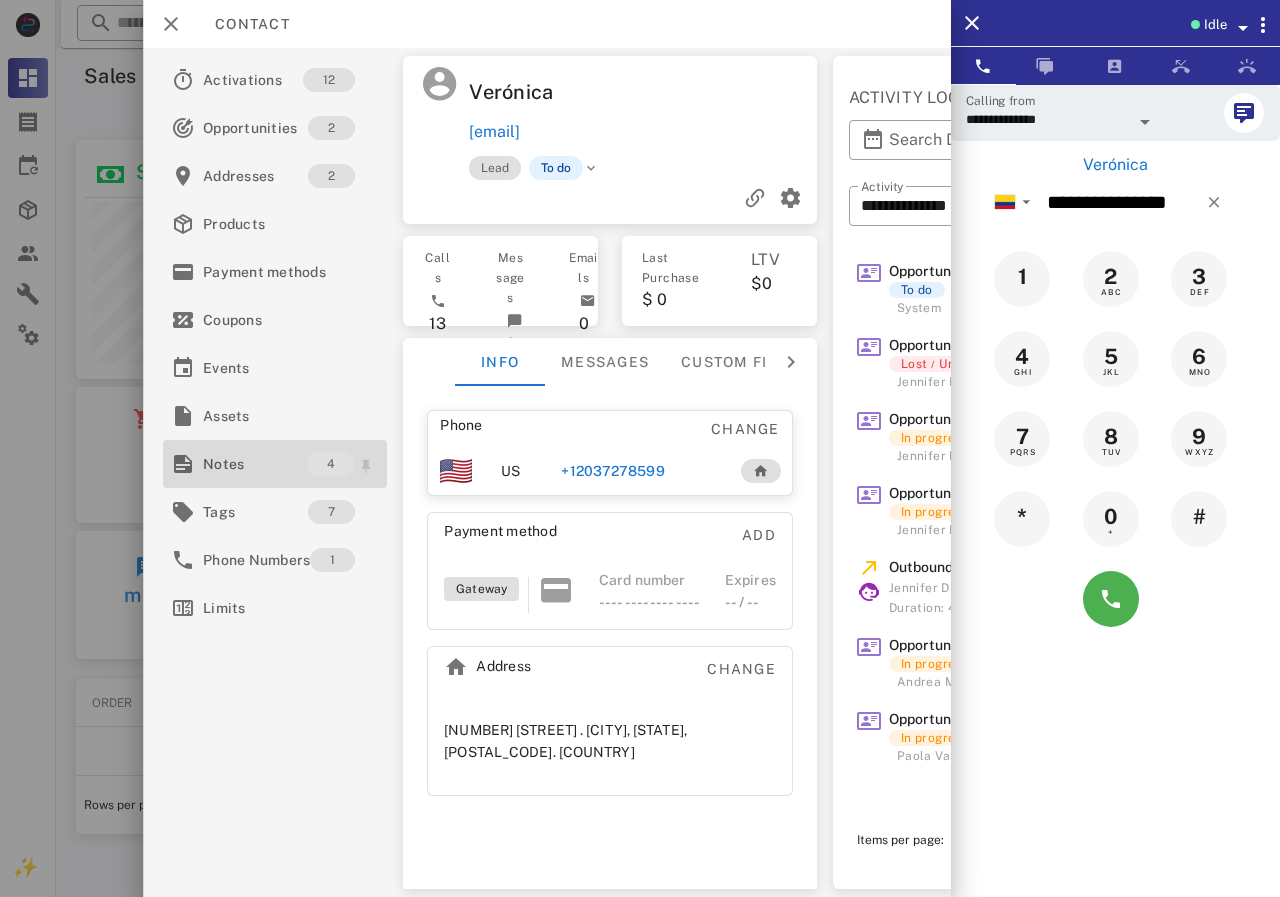 click on "Notes" at bounding box center (255, 464) 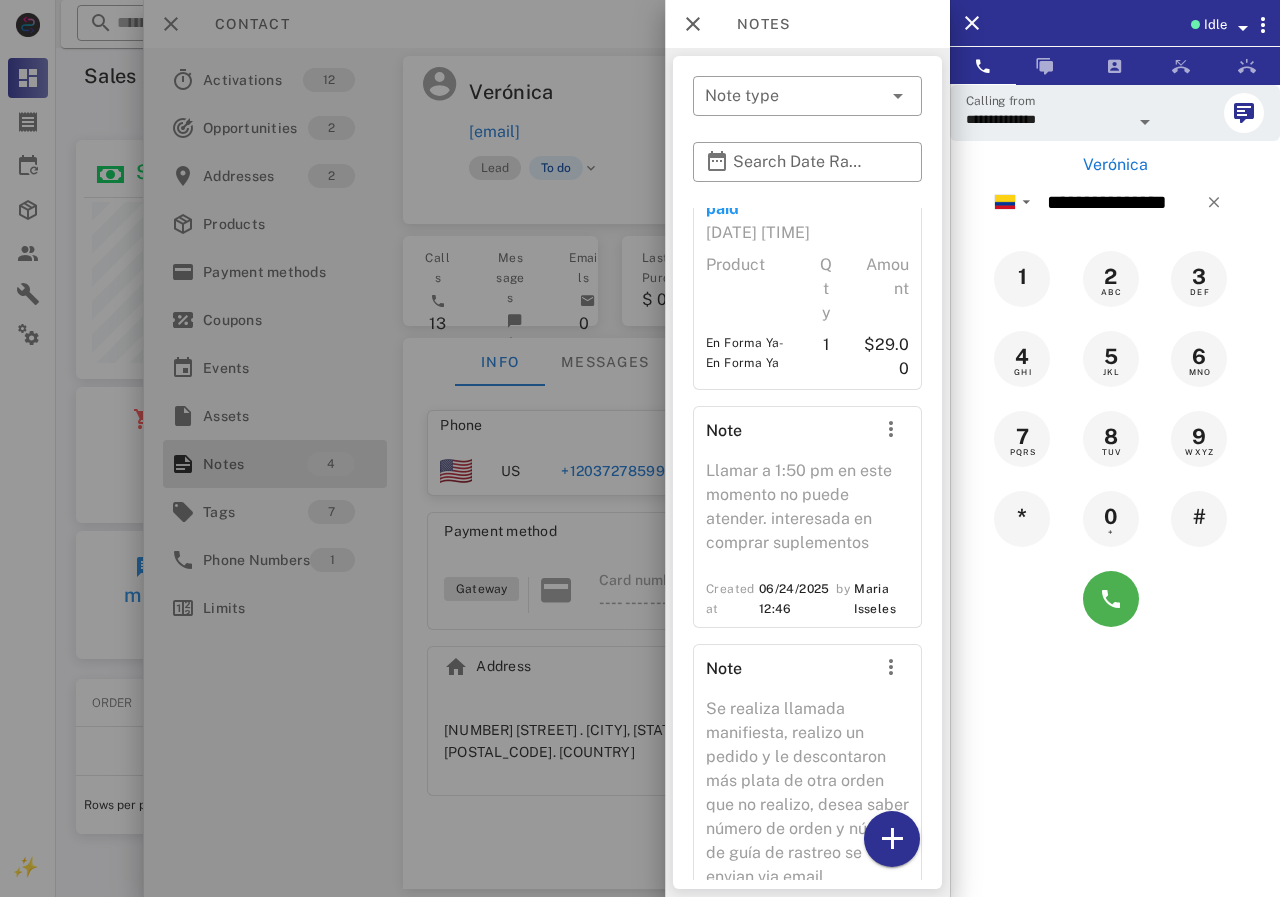 scroll, scrollTop: 534, scrollLeft: 0, axis: vertical 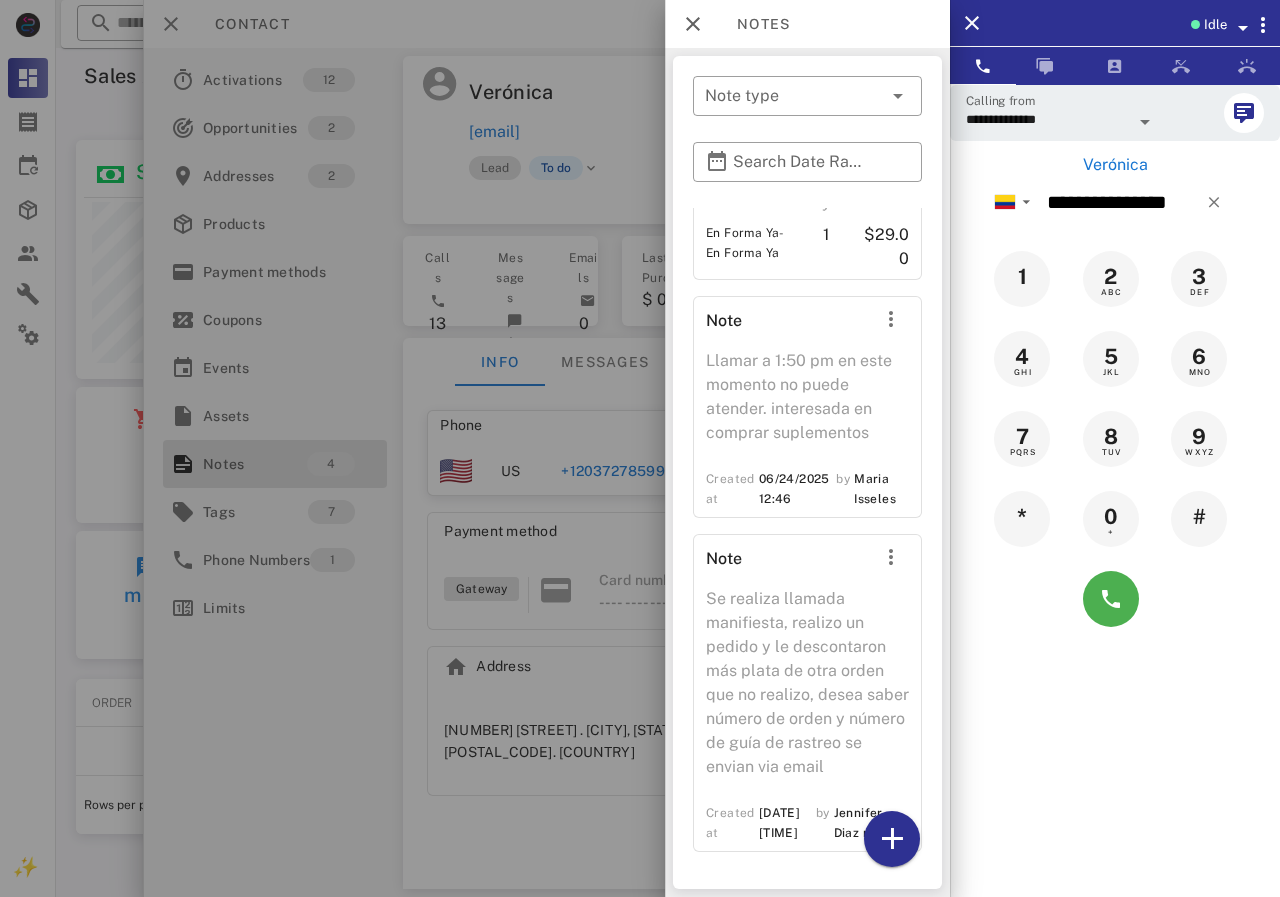 click at bounding box center (640, 448) 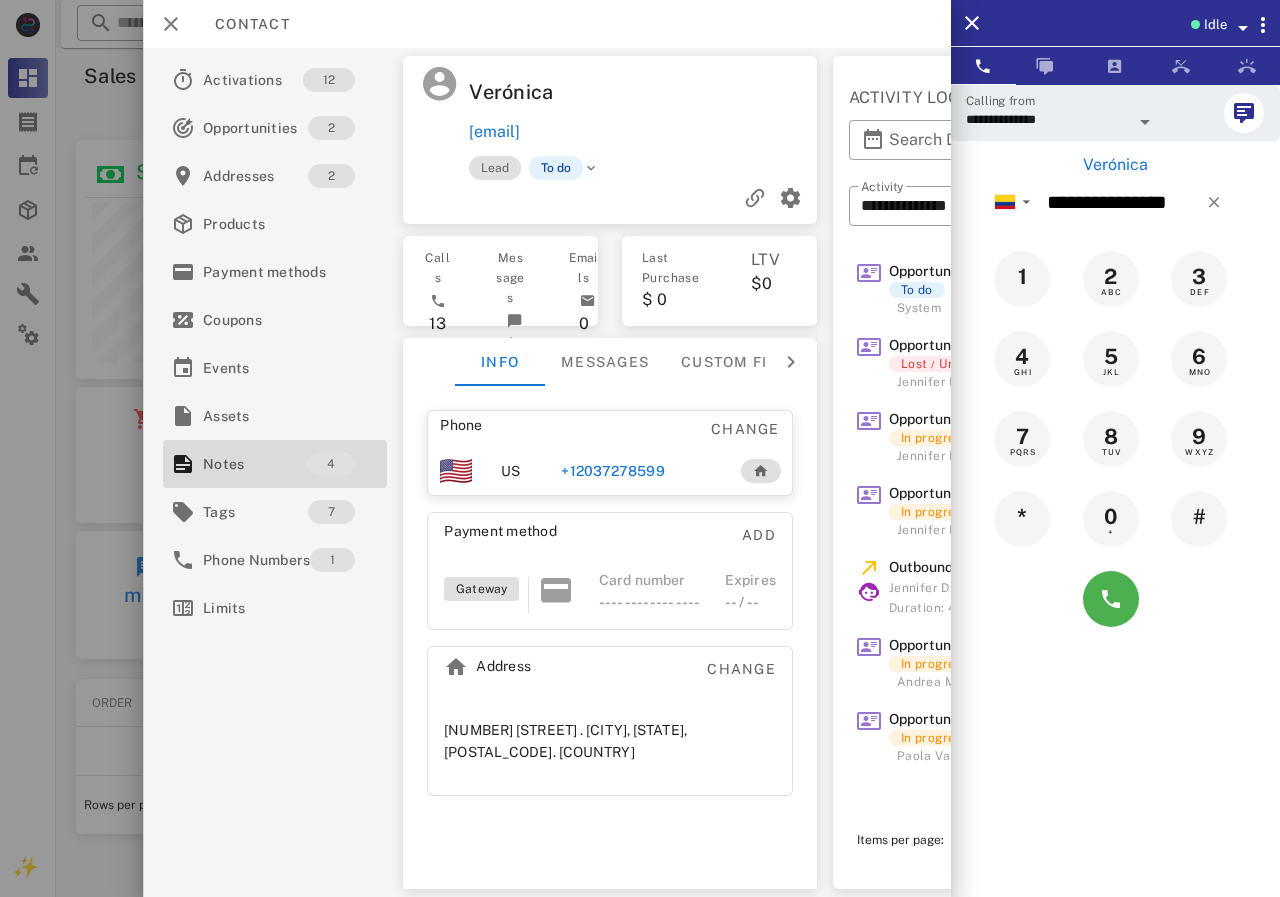 click on "+12037278599" at bounding box center [612, 471] 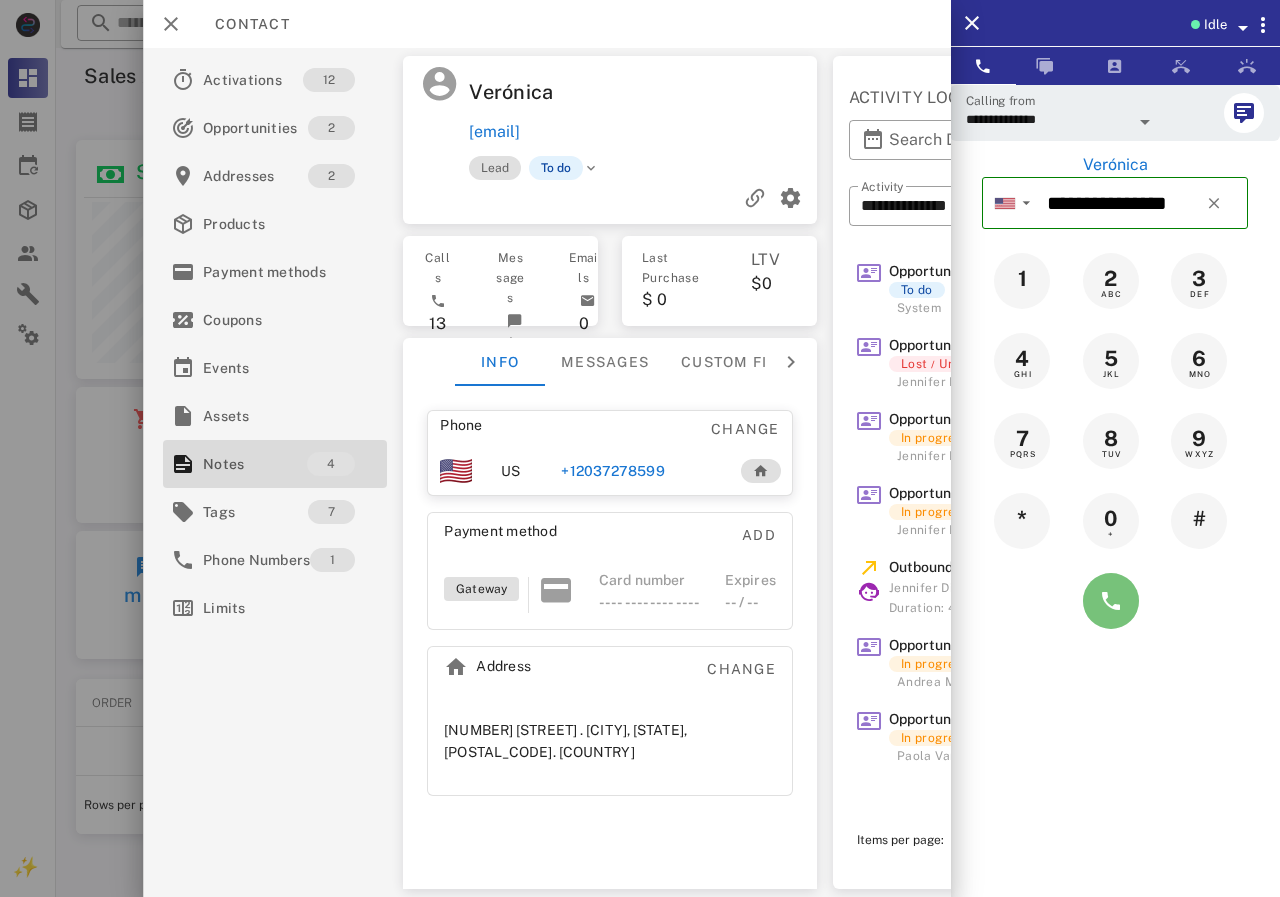 click at bounding box center (1111, 601) 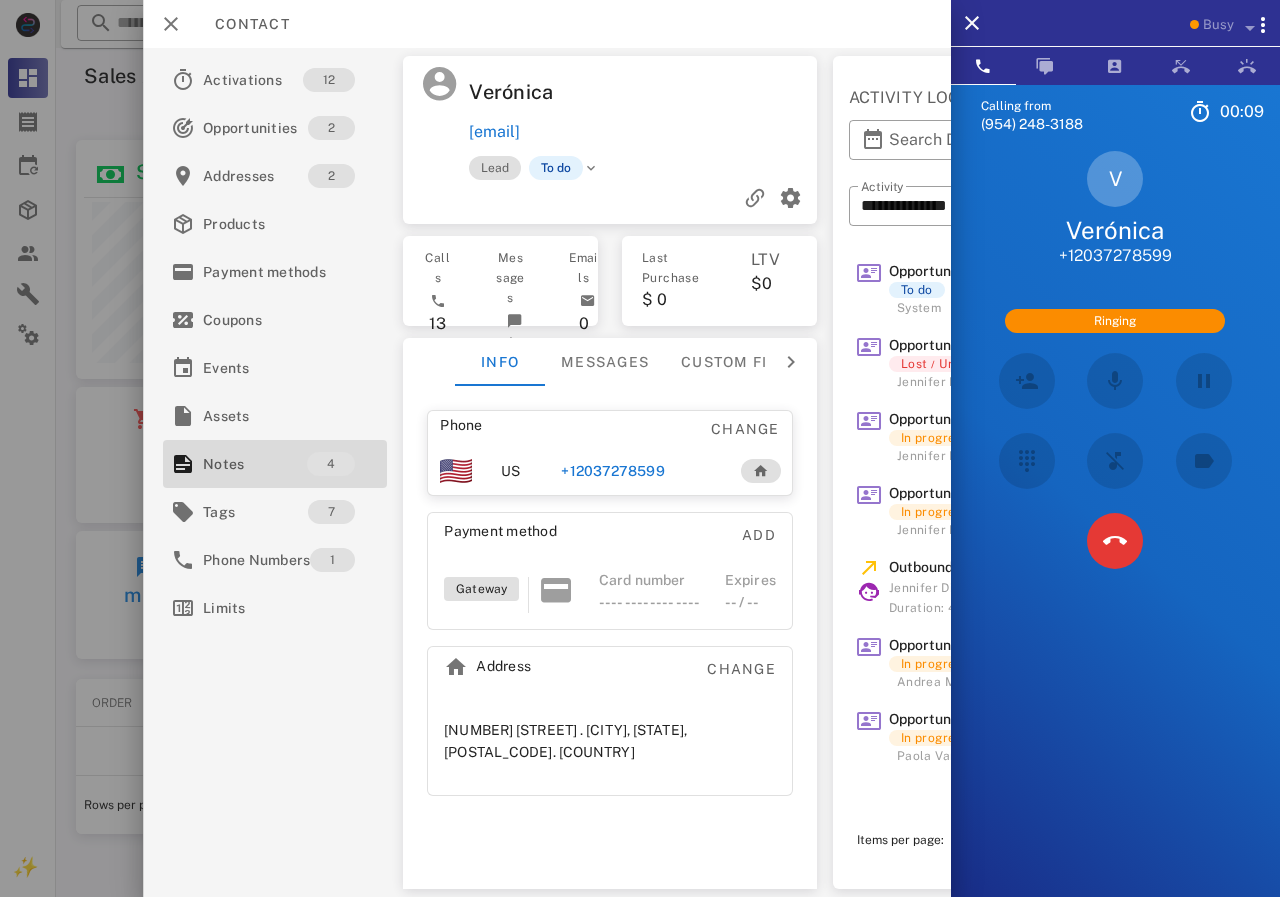drag, startPoint x: 599, startPoint y: 475, endPoint x: 582, endPoint y: 476, distance: 17.029387 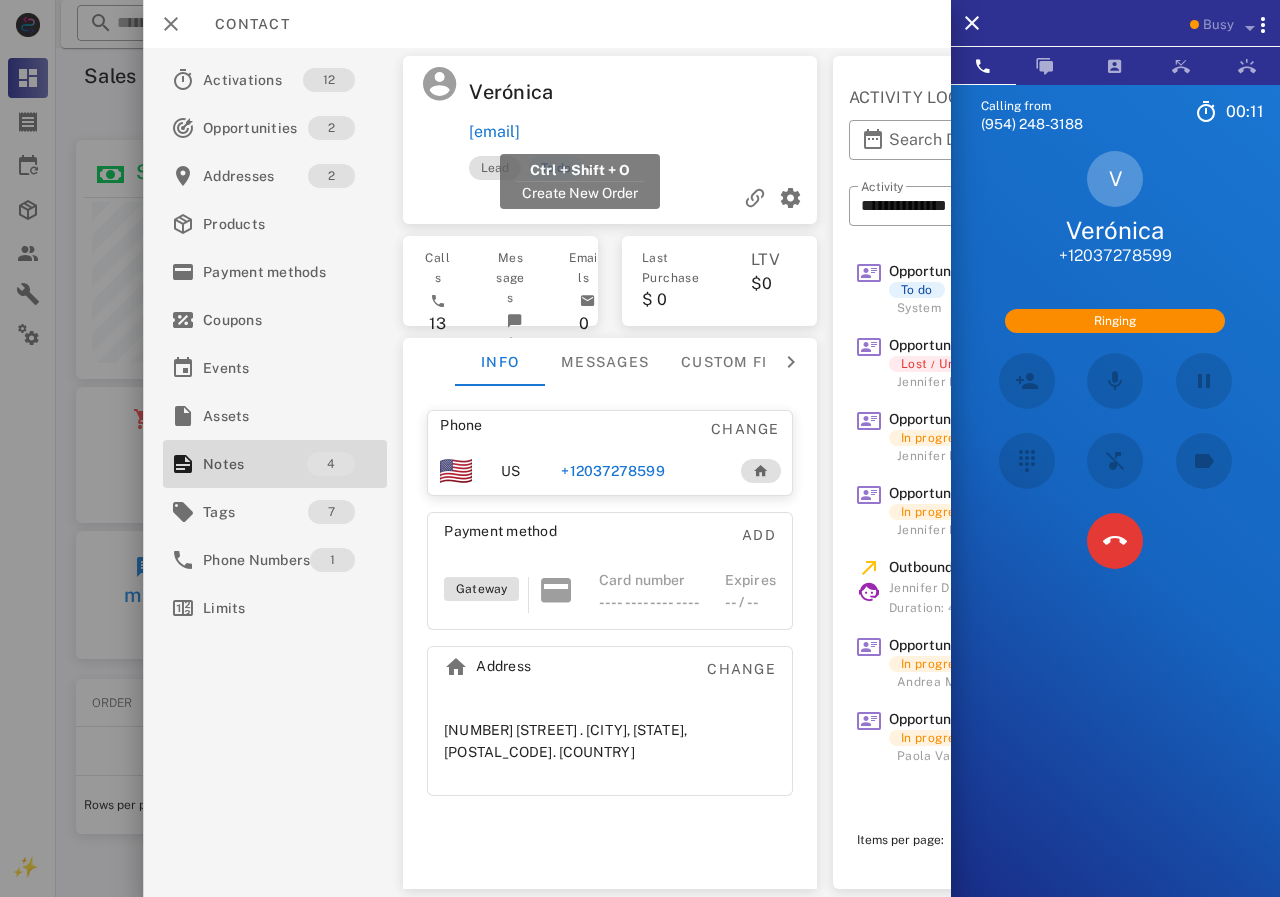 drag, startPoint x: 717, startPoint y: 133, endPoint x: 479, endPoint y: 132, distance: 238.0021 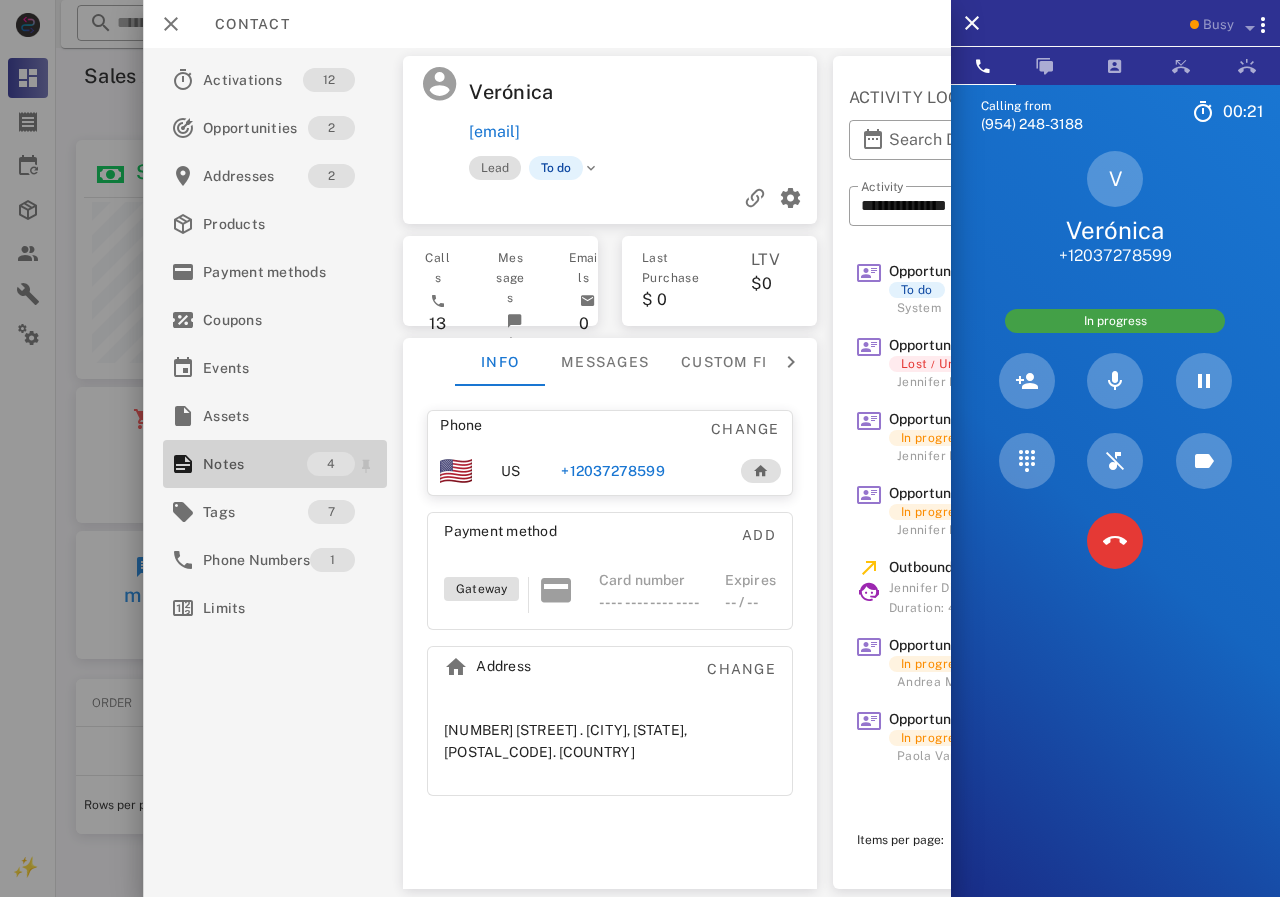 click on "Notes" at bounding box center [255, 464] 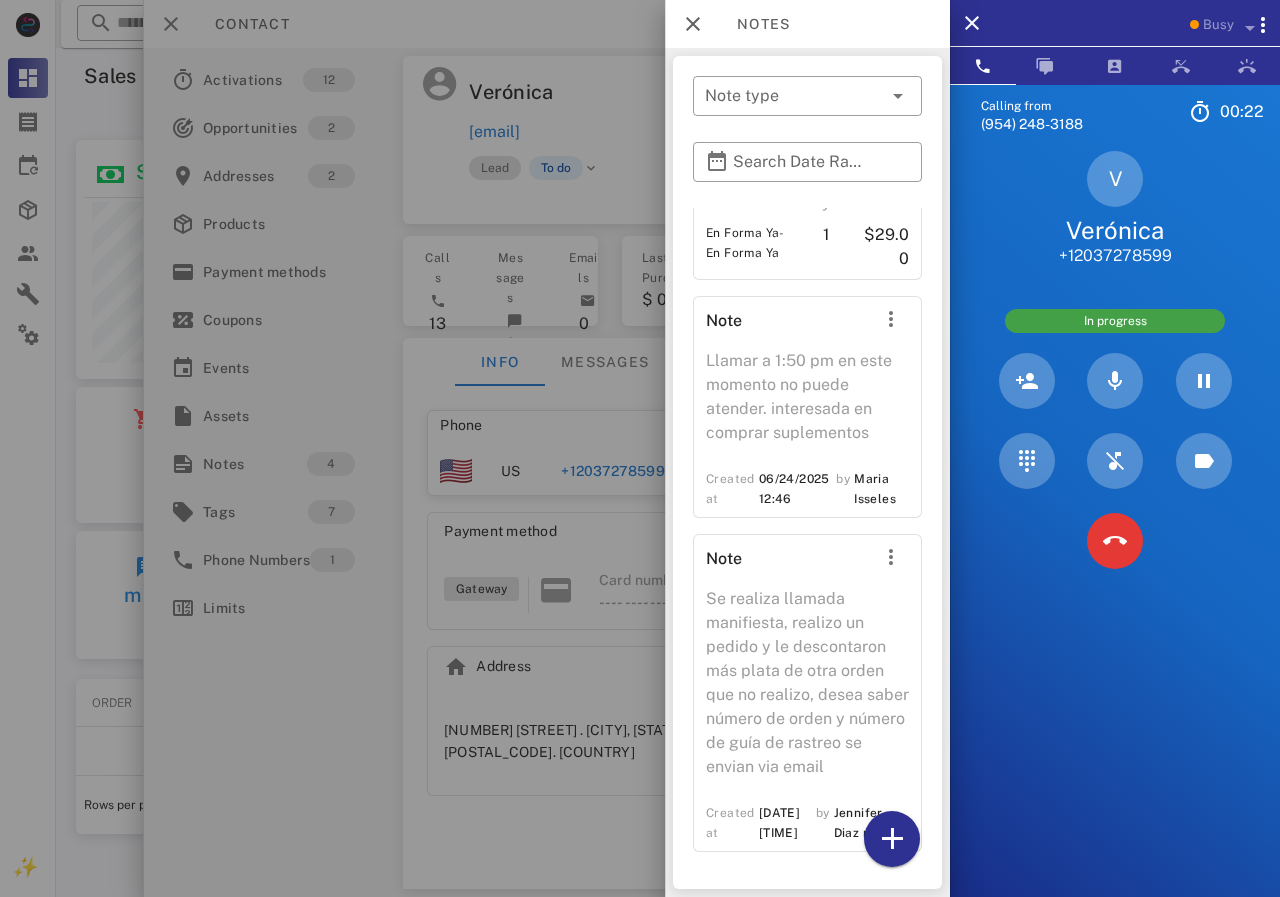 scroll, scrollTop: 534, scrollLeft: 0, axis: vertical 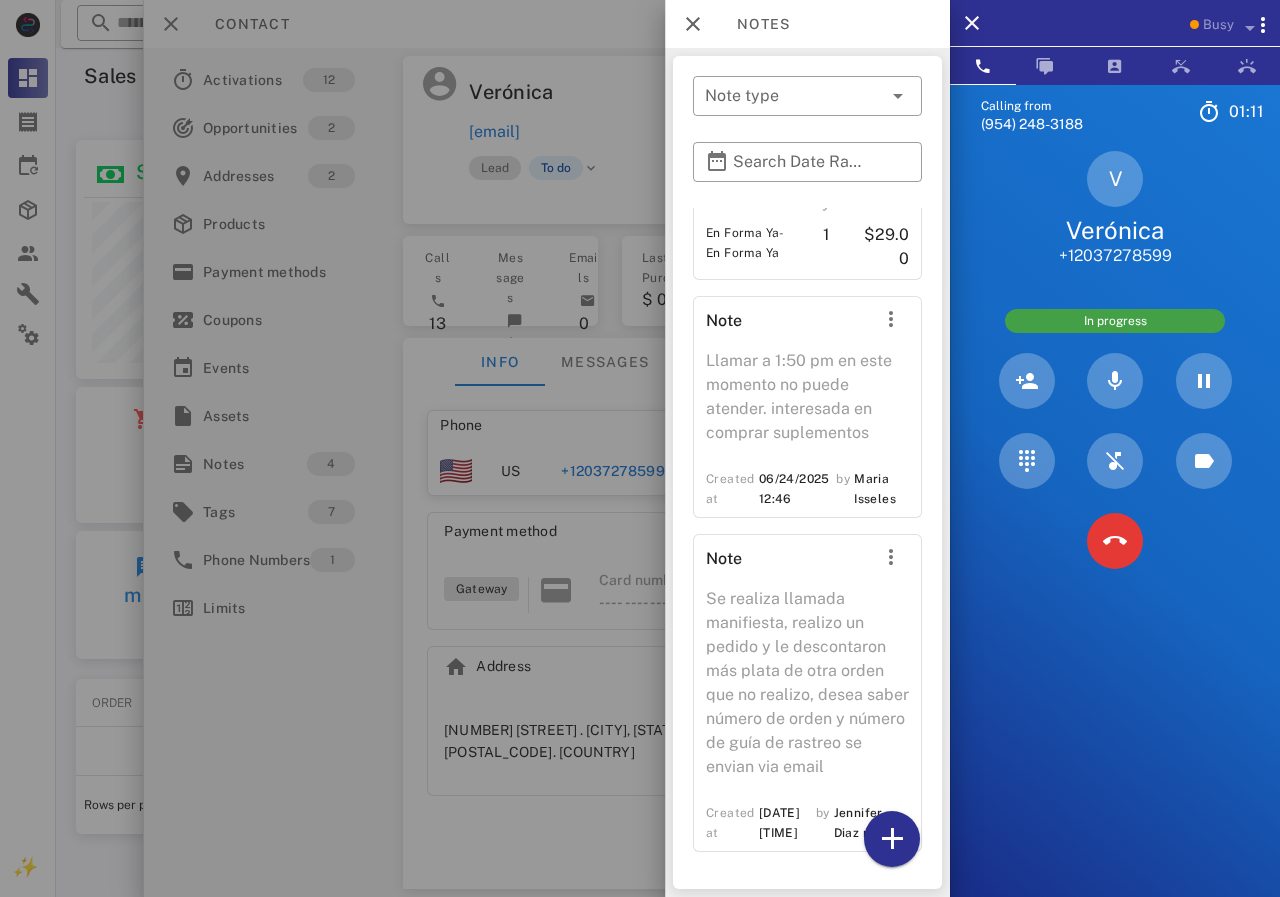 click on "Se realiza llamada manifiesta, realizo un pedido y le descontaron más plata de otra orden que no realizo, desea saber número de orden y número de guía de rastreo se envian via email" at bounding box center (807, 689) 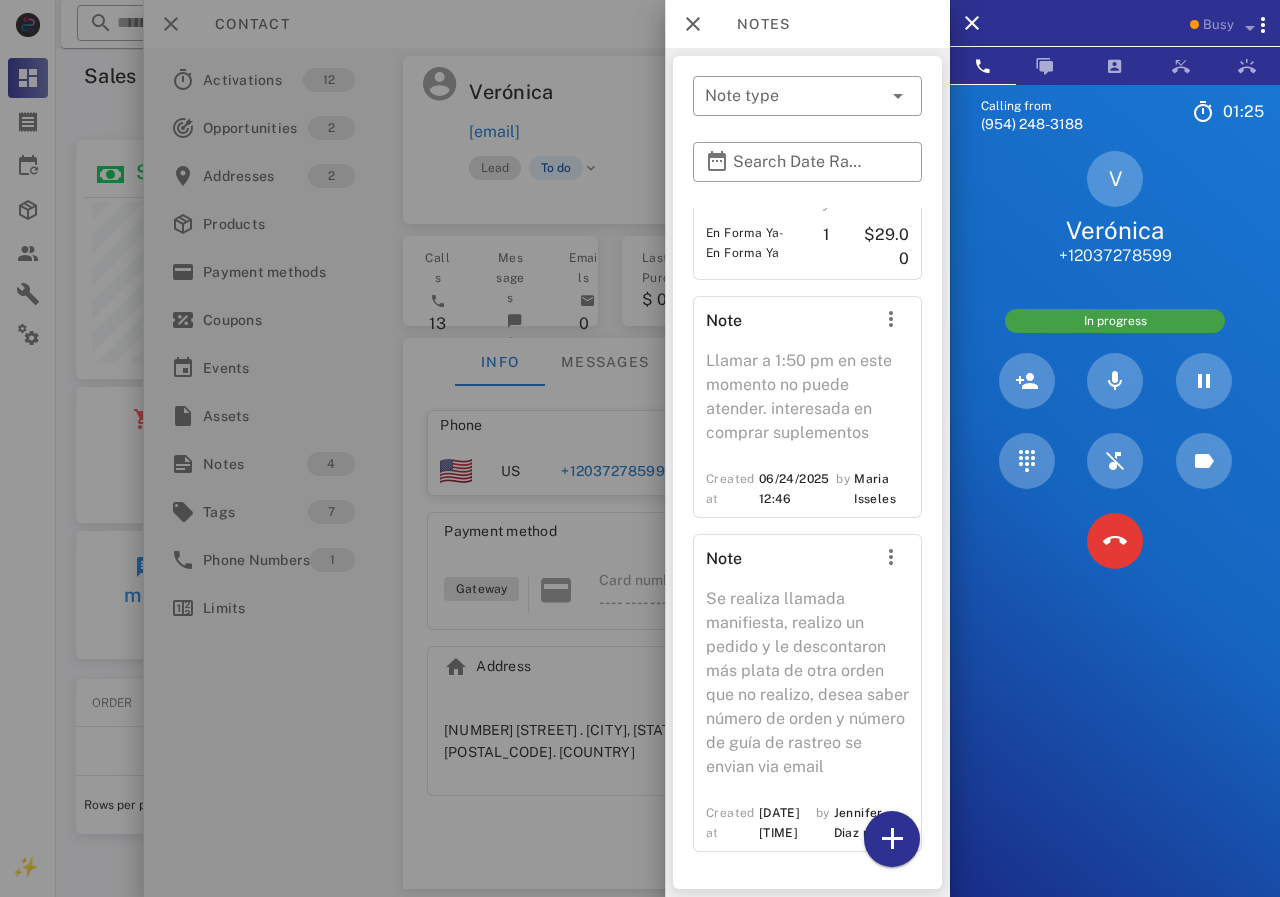 click at bounding box center [640, 448] 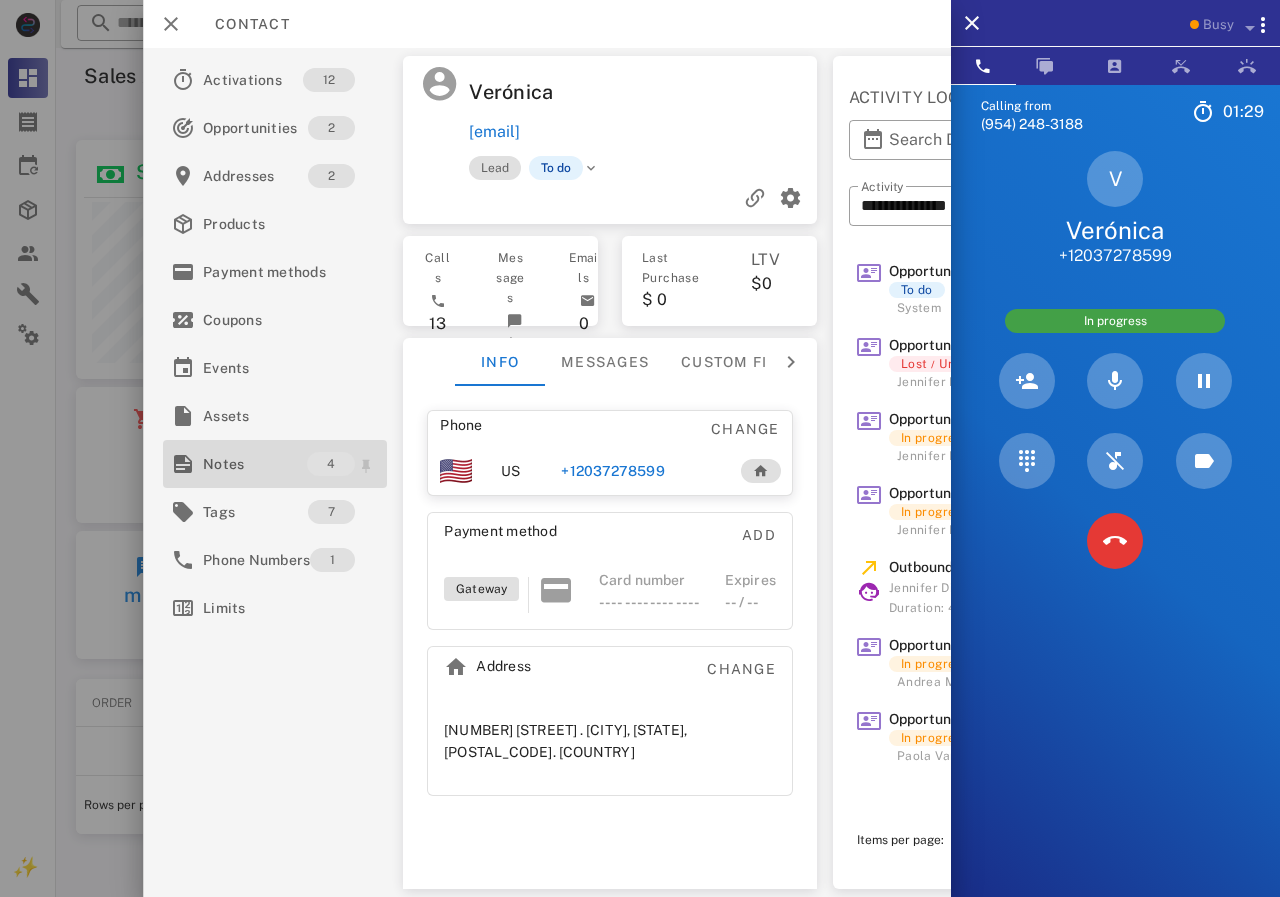click on "Notes" at bounding box center (255, 464) 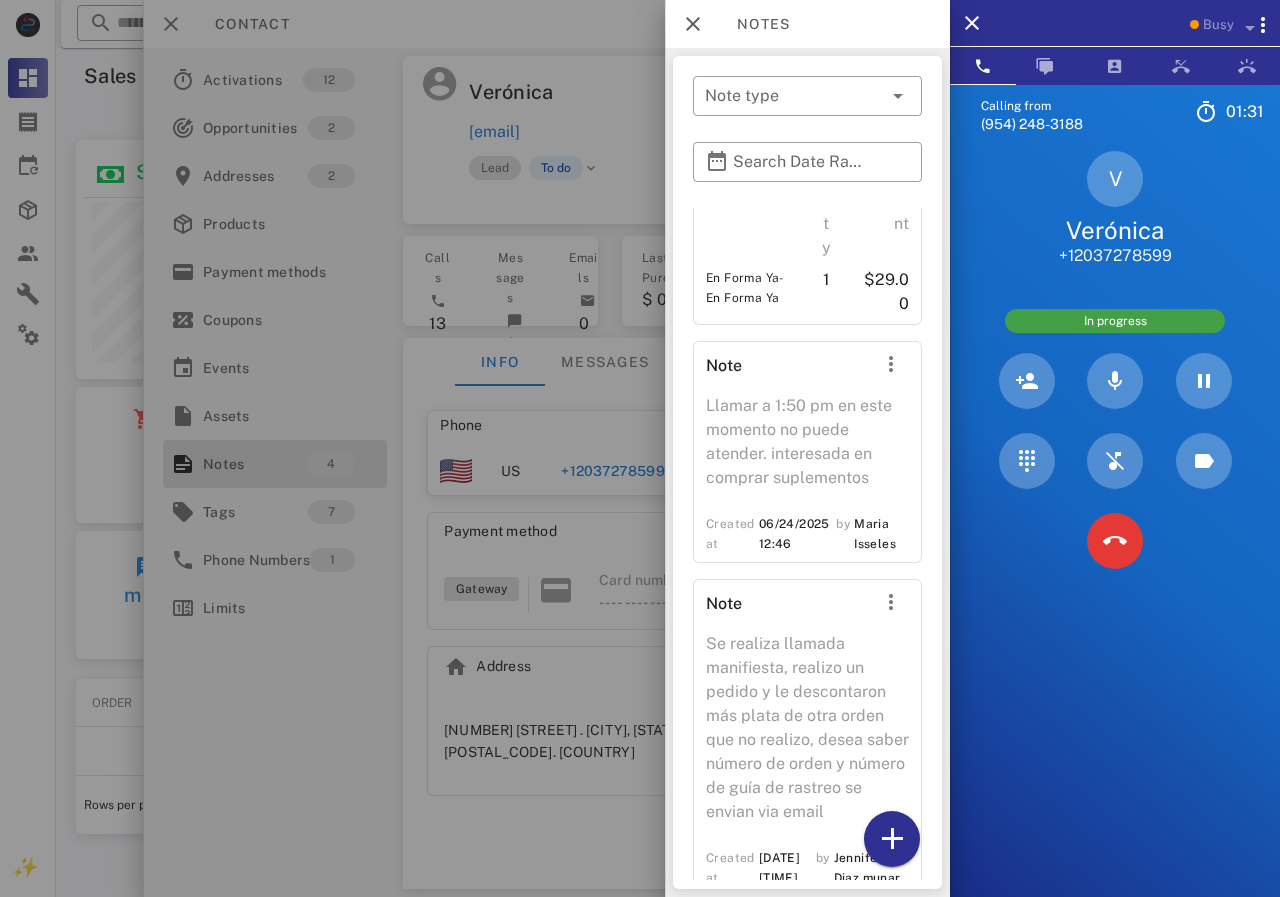 scroll, scrollTop: 534, scrollLeft: 0, axis: vertical 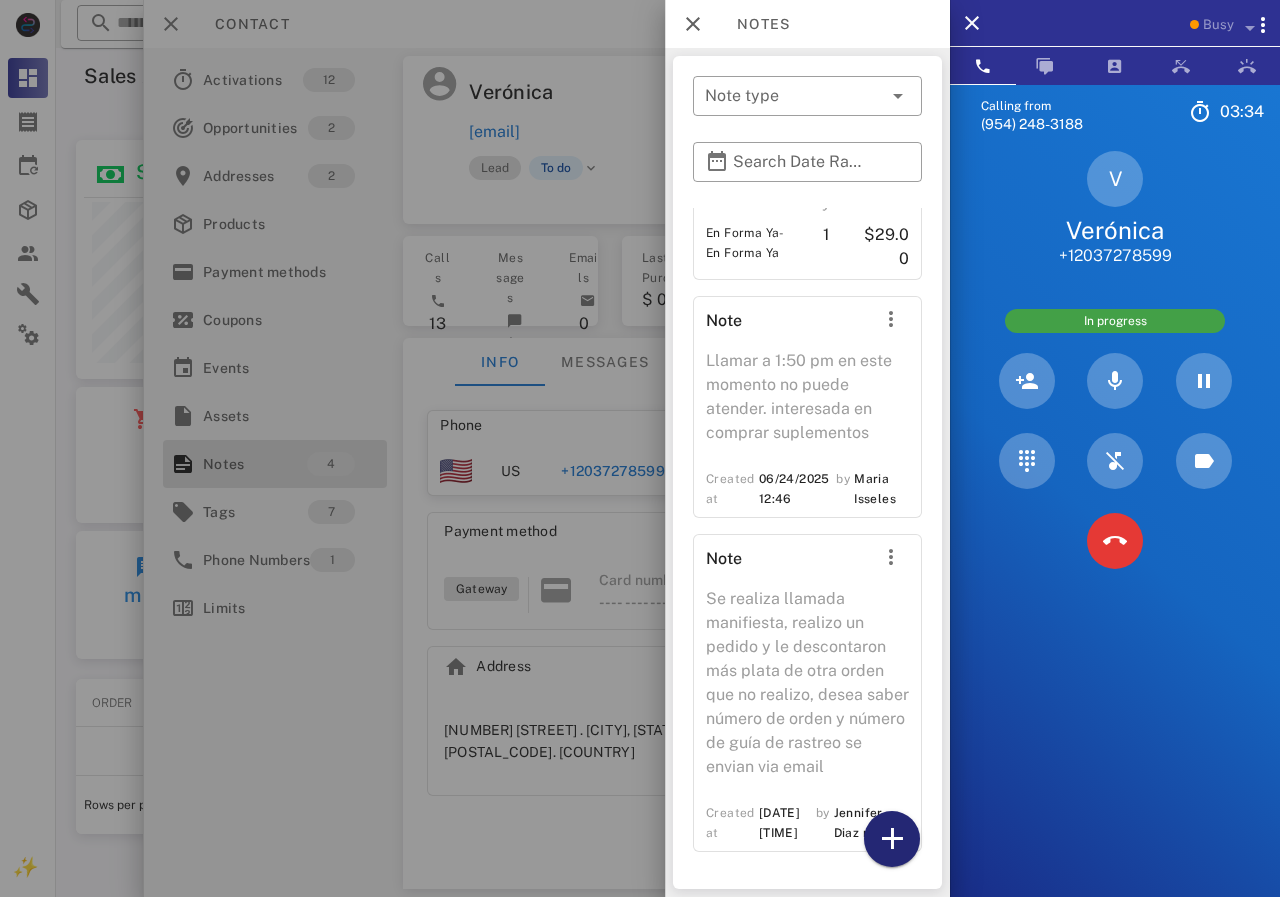 click at bounding box center (892, 839) 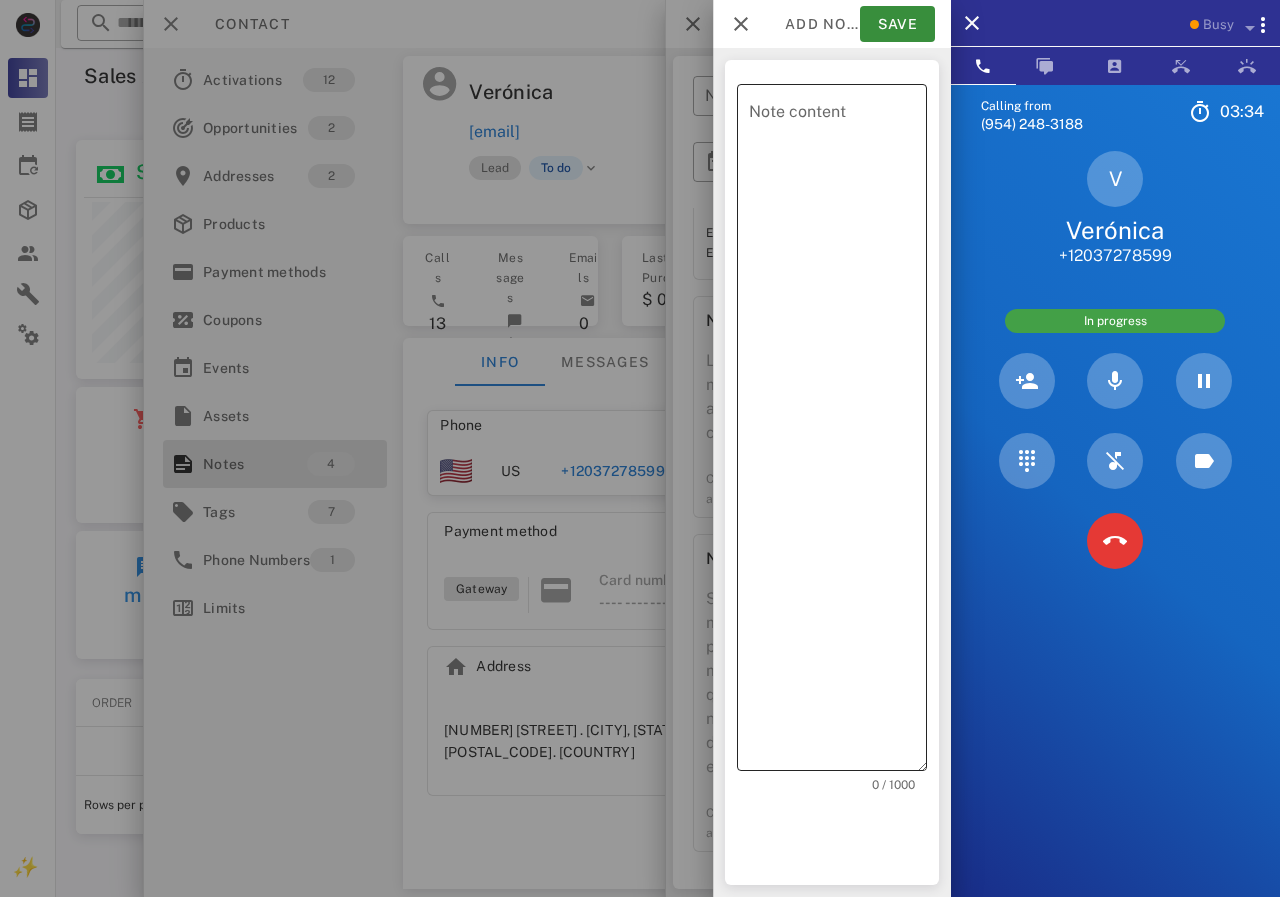 click on "Note content" at bounding box center [838, 432] 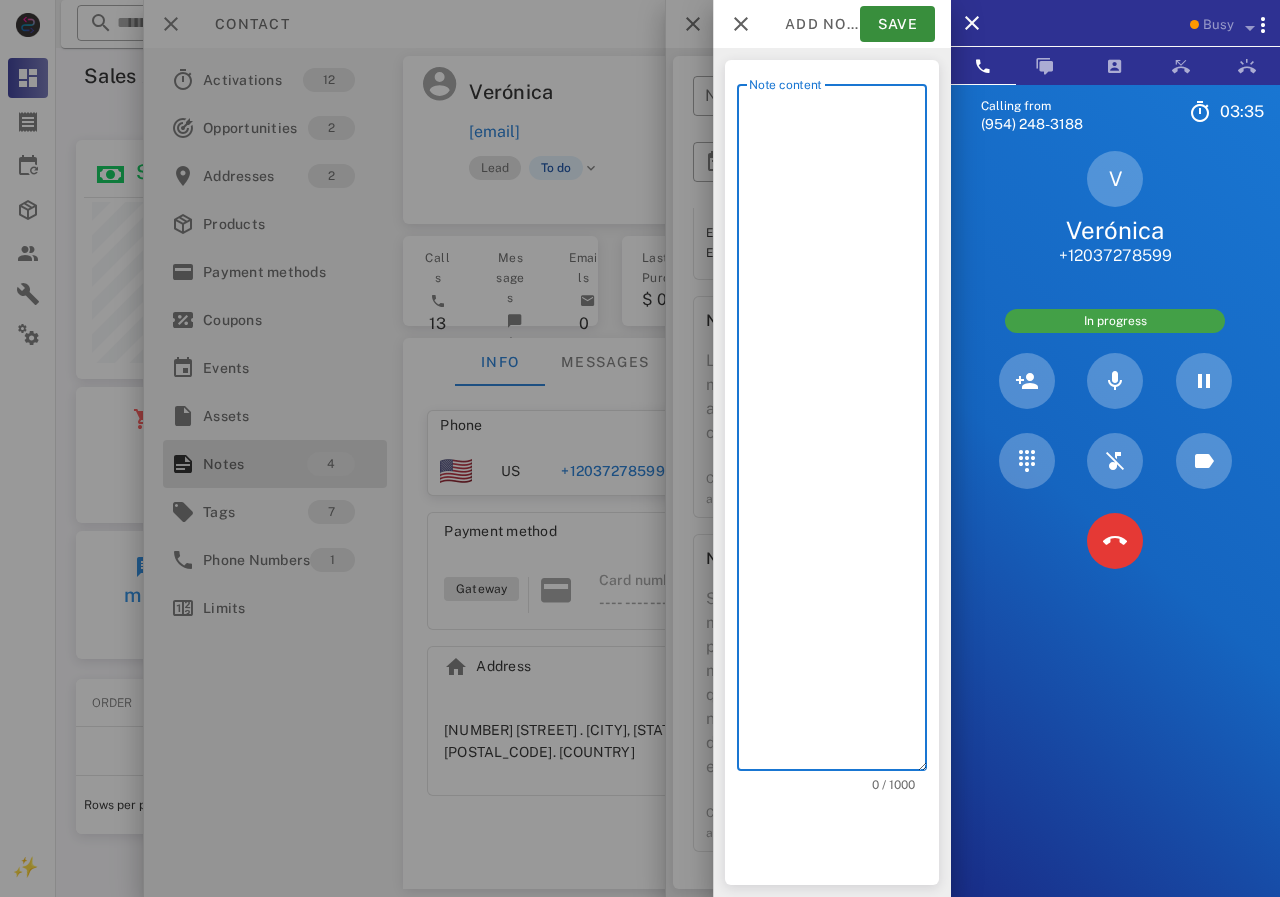 scroll, scrollTop: 240, scrollLeft: 390, axis: both 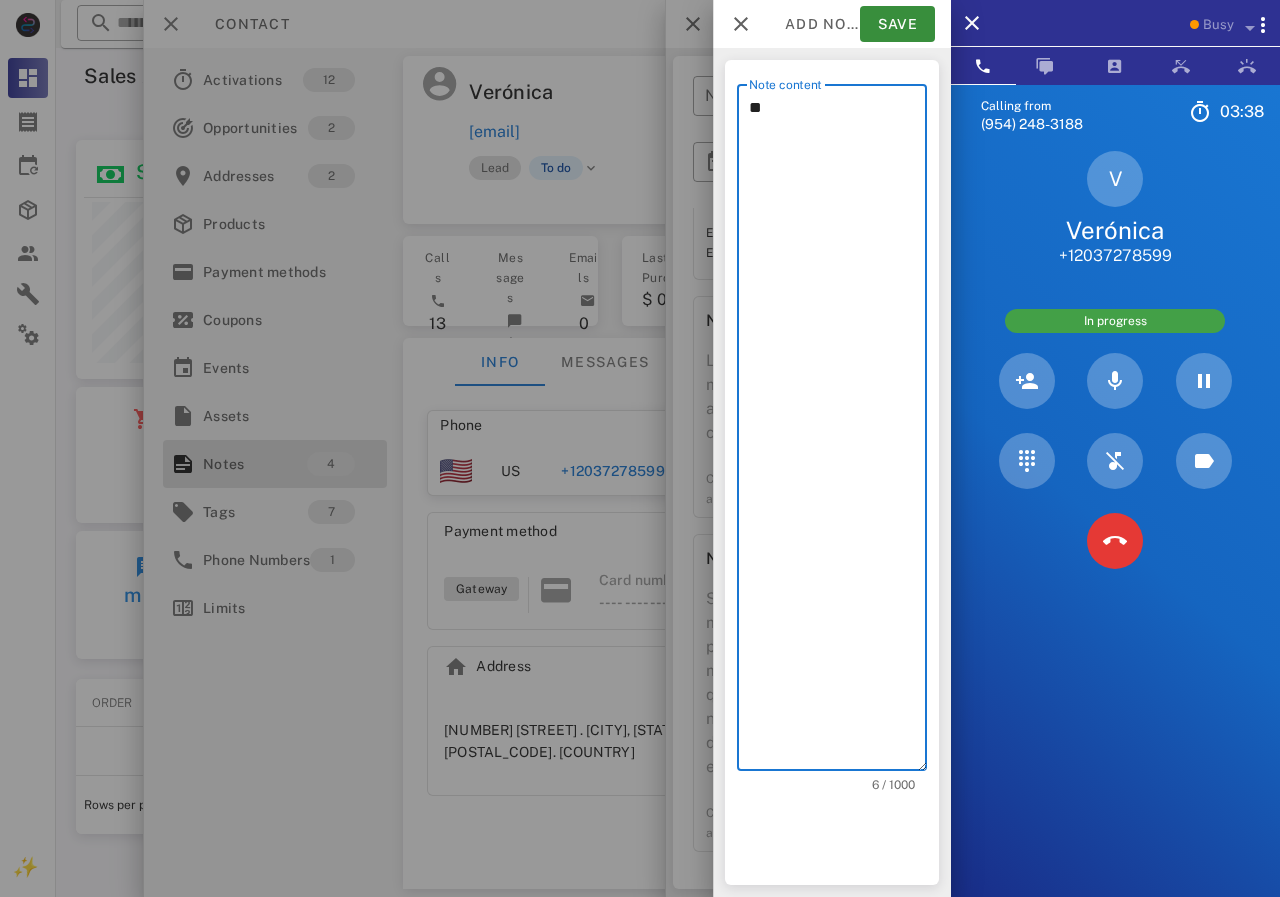 type on "*" 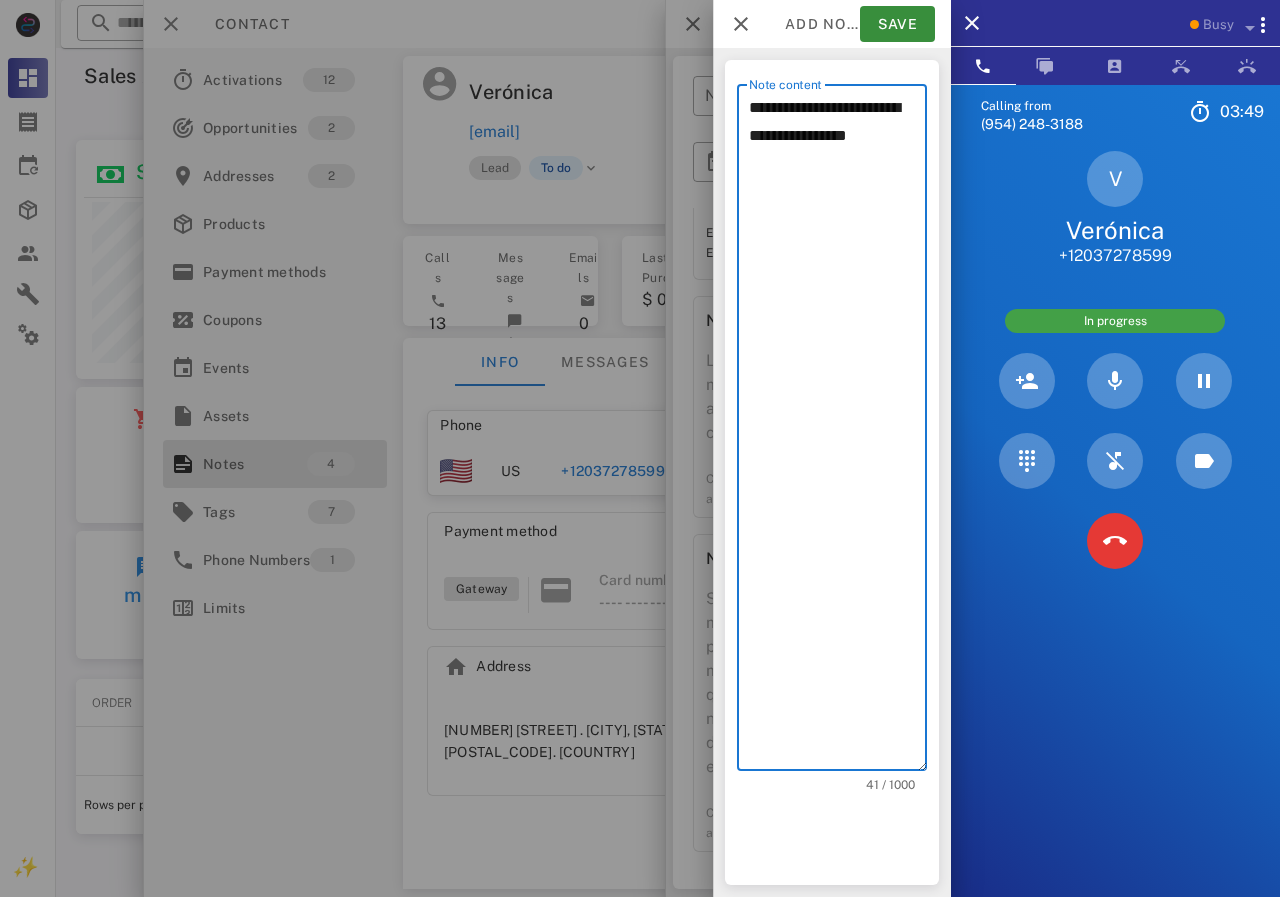 drag, startPoint x: 802, startPoint y: 143, endPoint x: 742, endPoint y: 137, distance: 60.299255 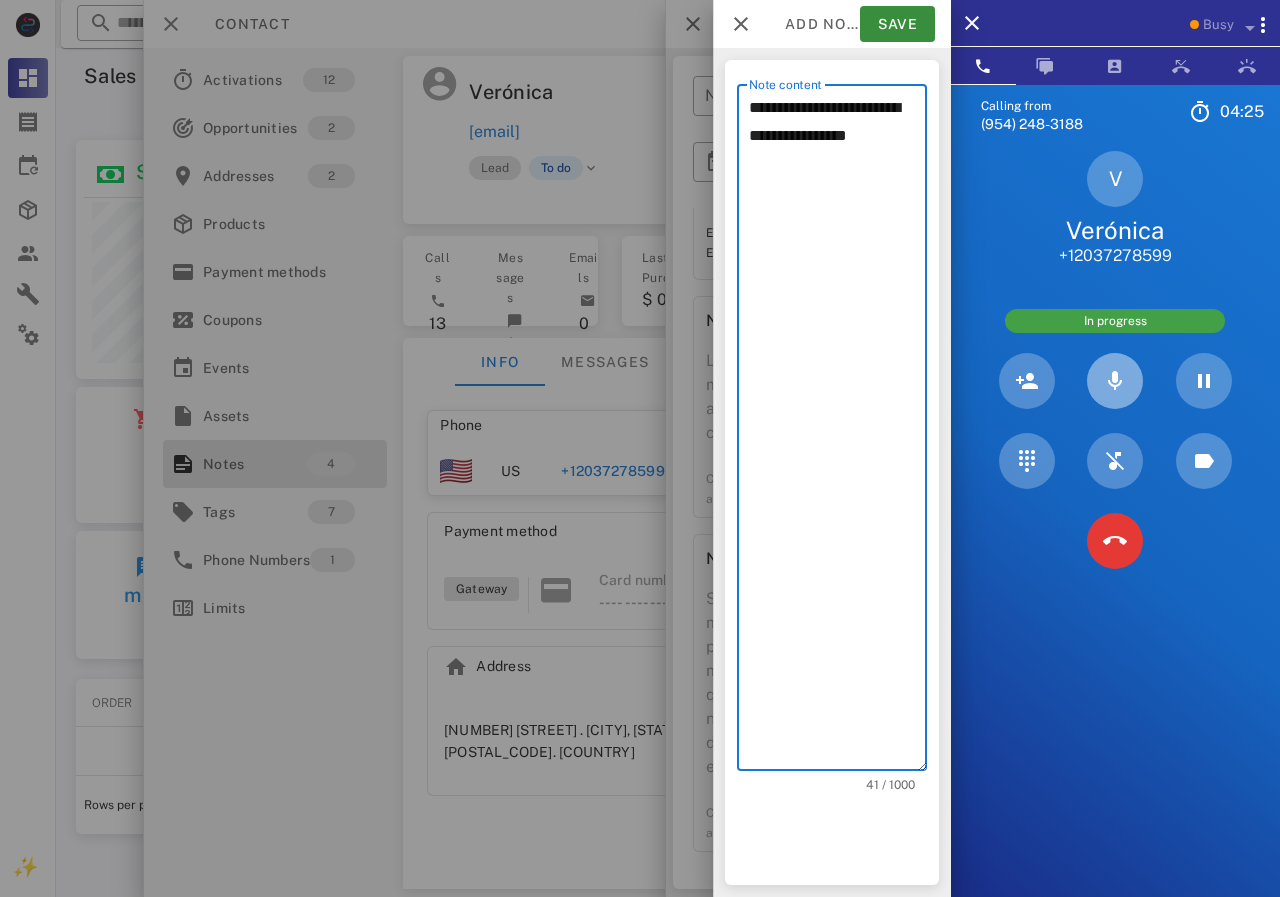 click at bounding box center (1115, 381) 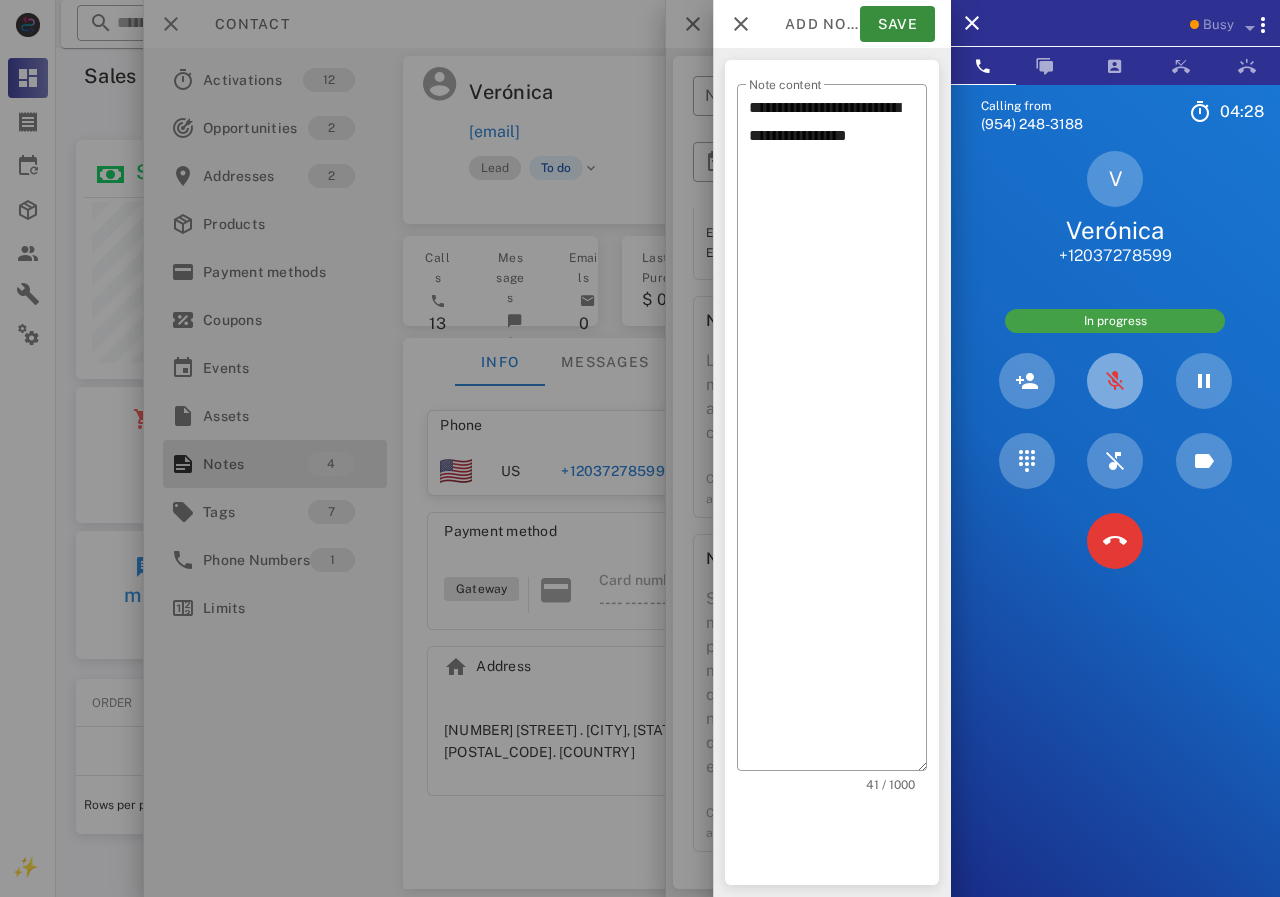 click at bounding box center [1115, 381] 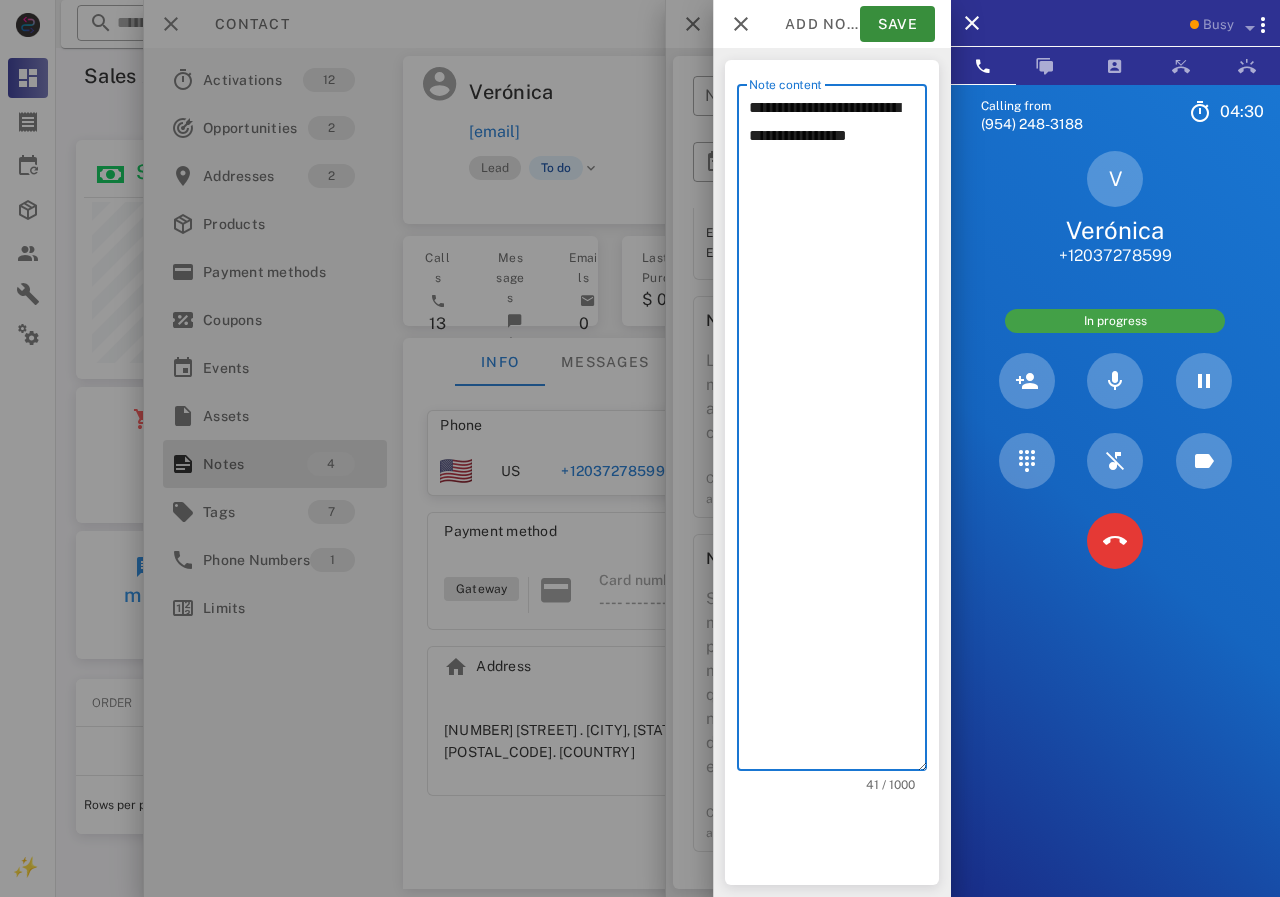 click on "**********" at bounding box center (838, 432) 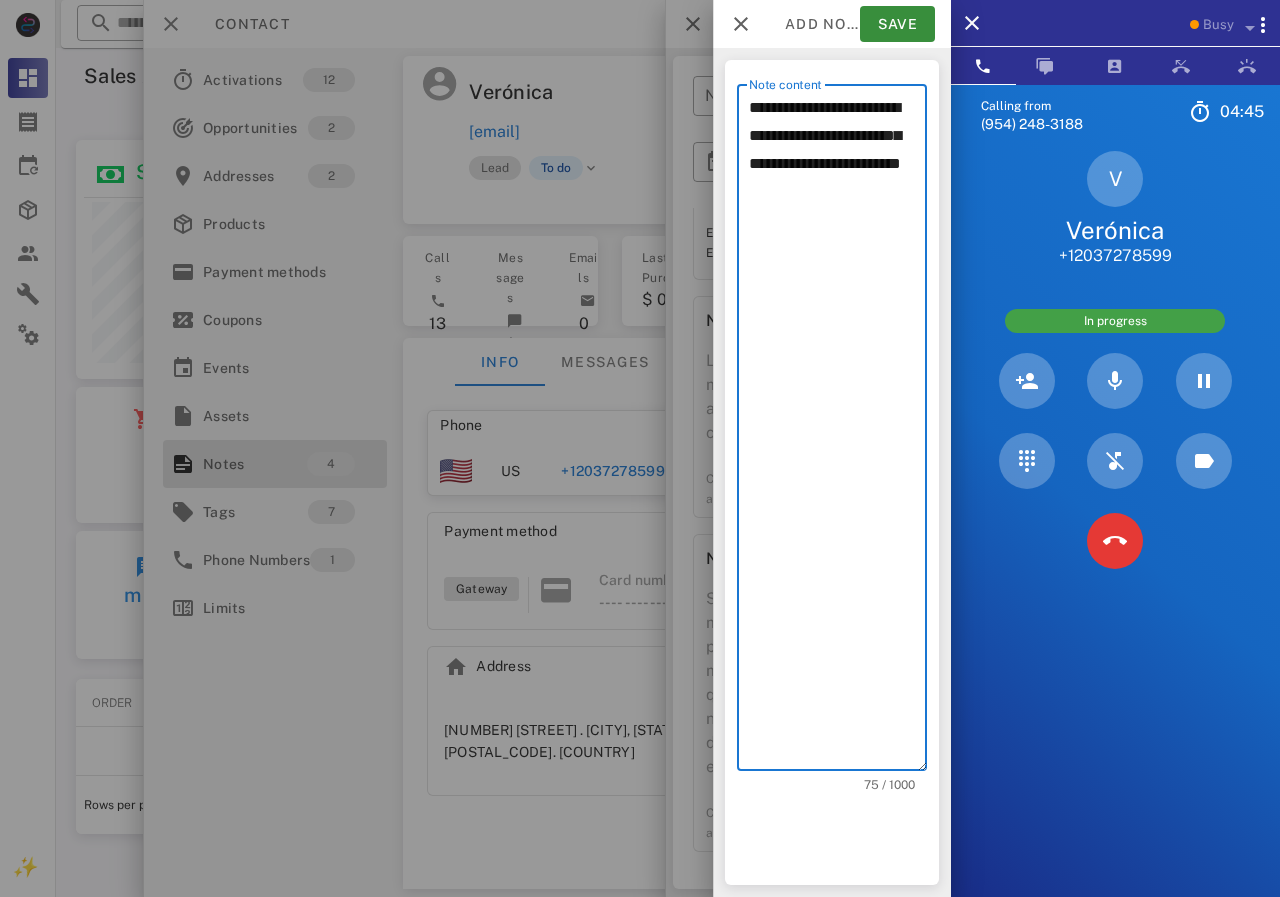 drag, startPoint x: 811, startPoint y: 193, endPoint x: 901, endPoint y: 193, distance: 90 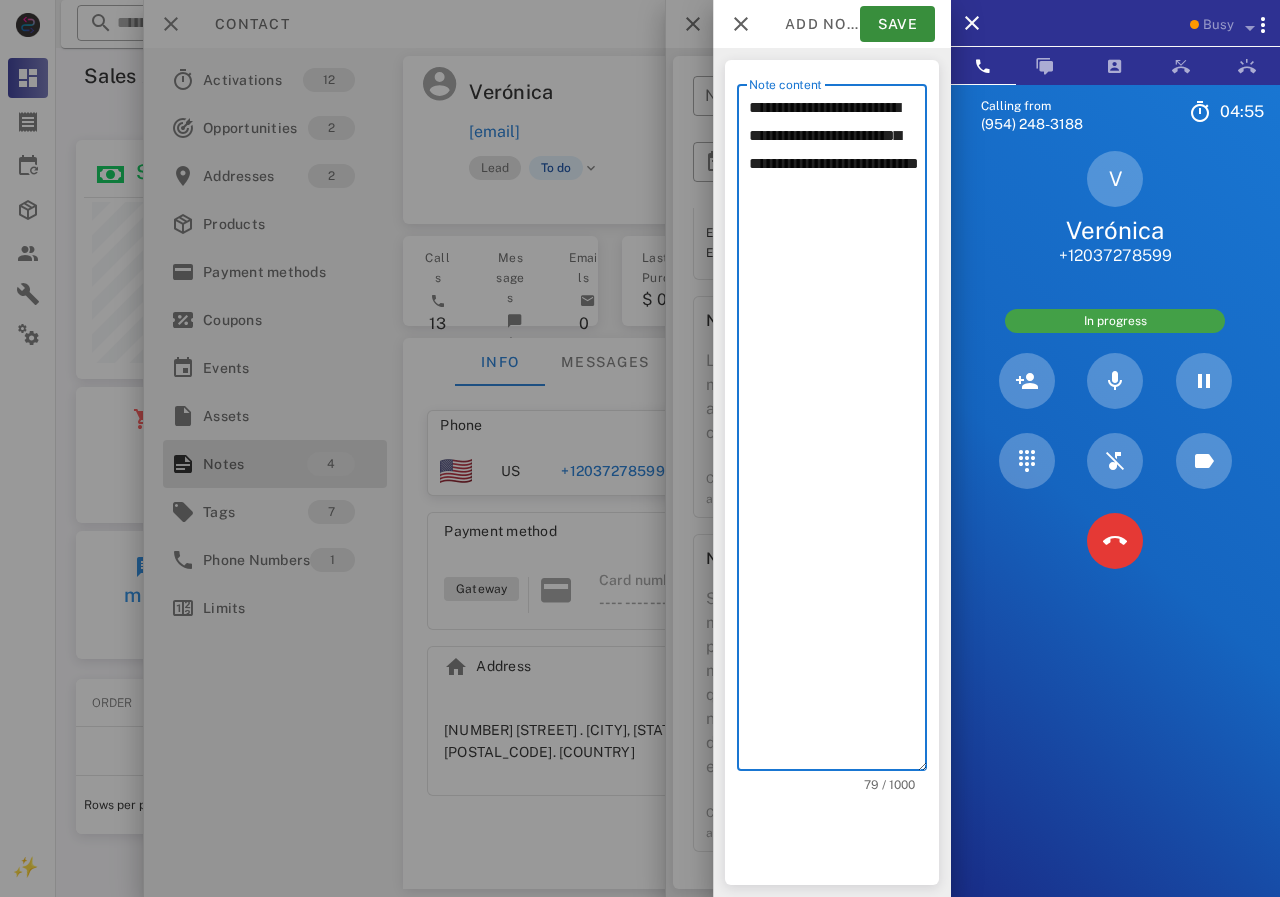 drag, startPoint x: 860, startPoint y: 197, endPoint x: 879, endPoint y: 196, distance: 19.026299 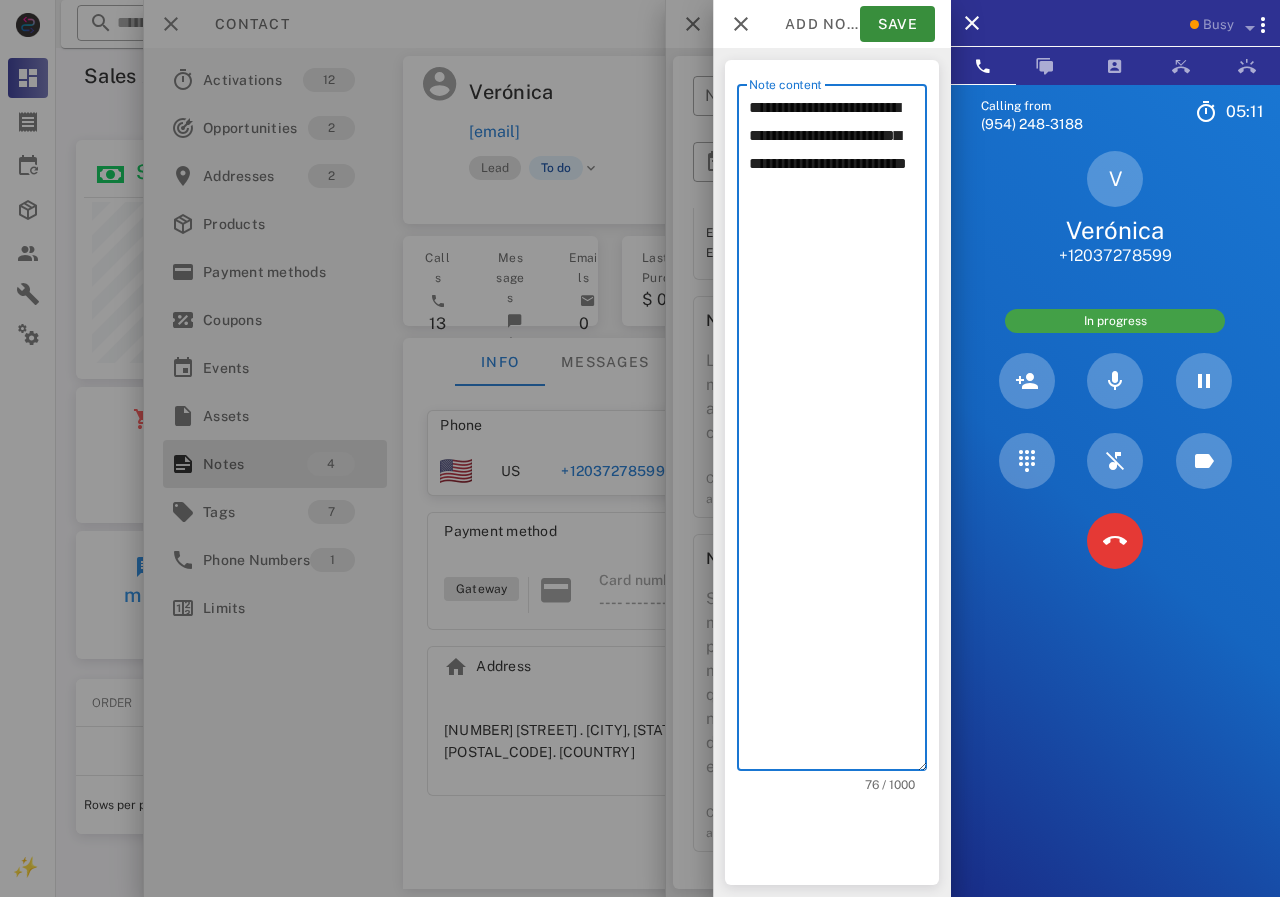 click on "**********" at bounding box center (838, 432) 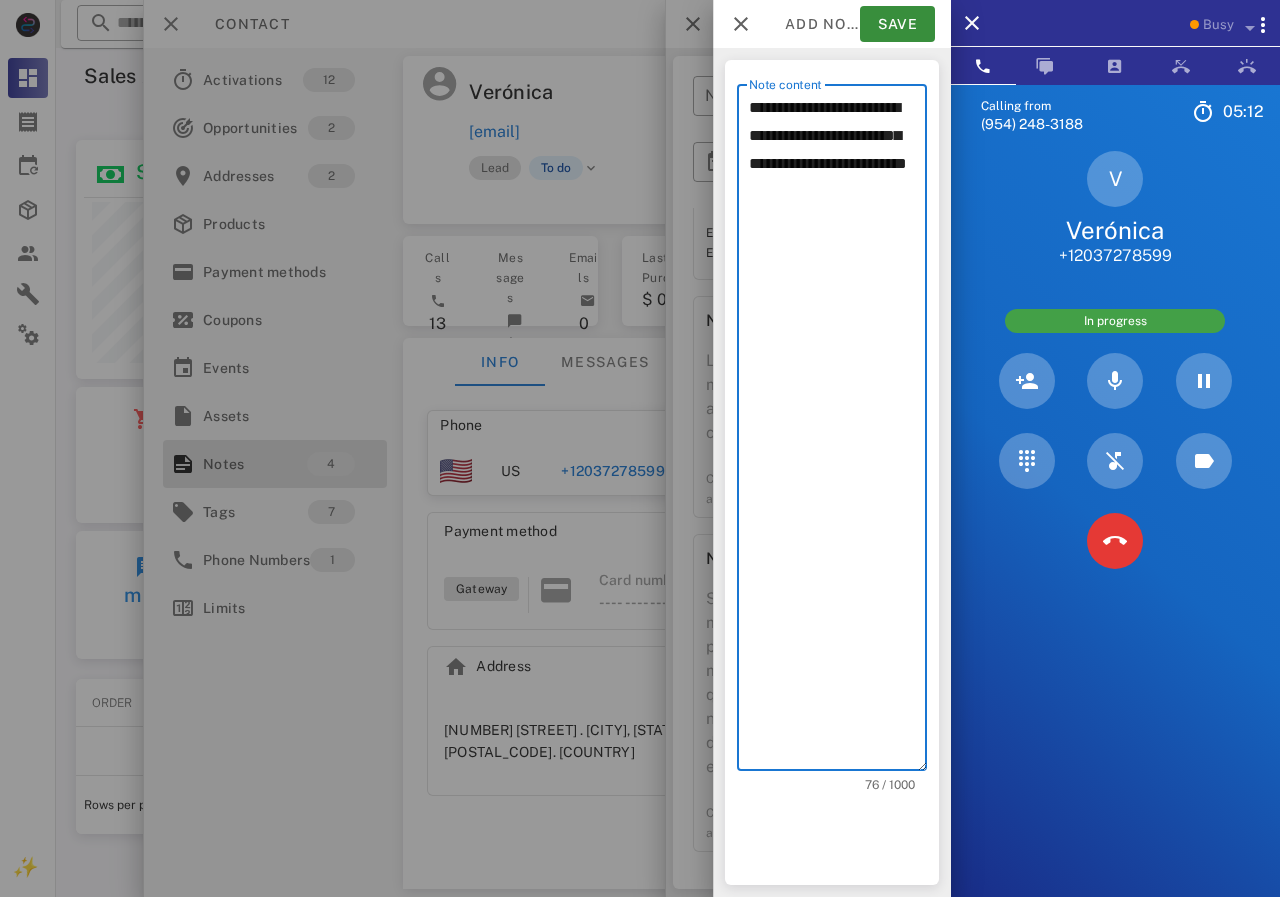 click on "**********" at bounding box center (838, 432) 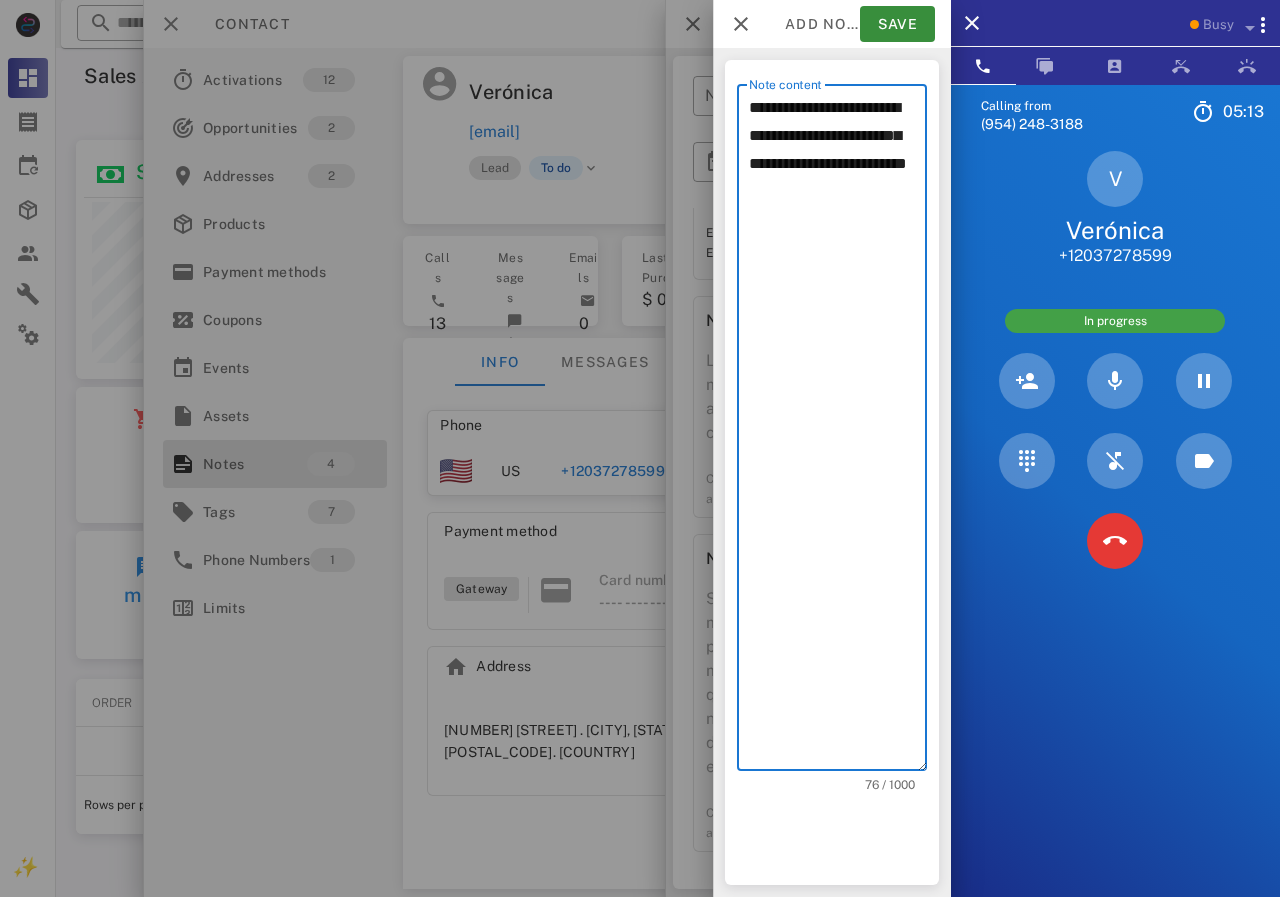 click on "********* * *" 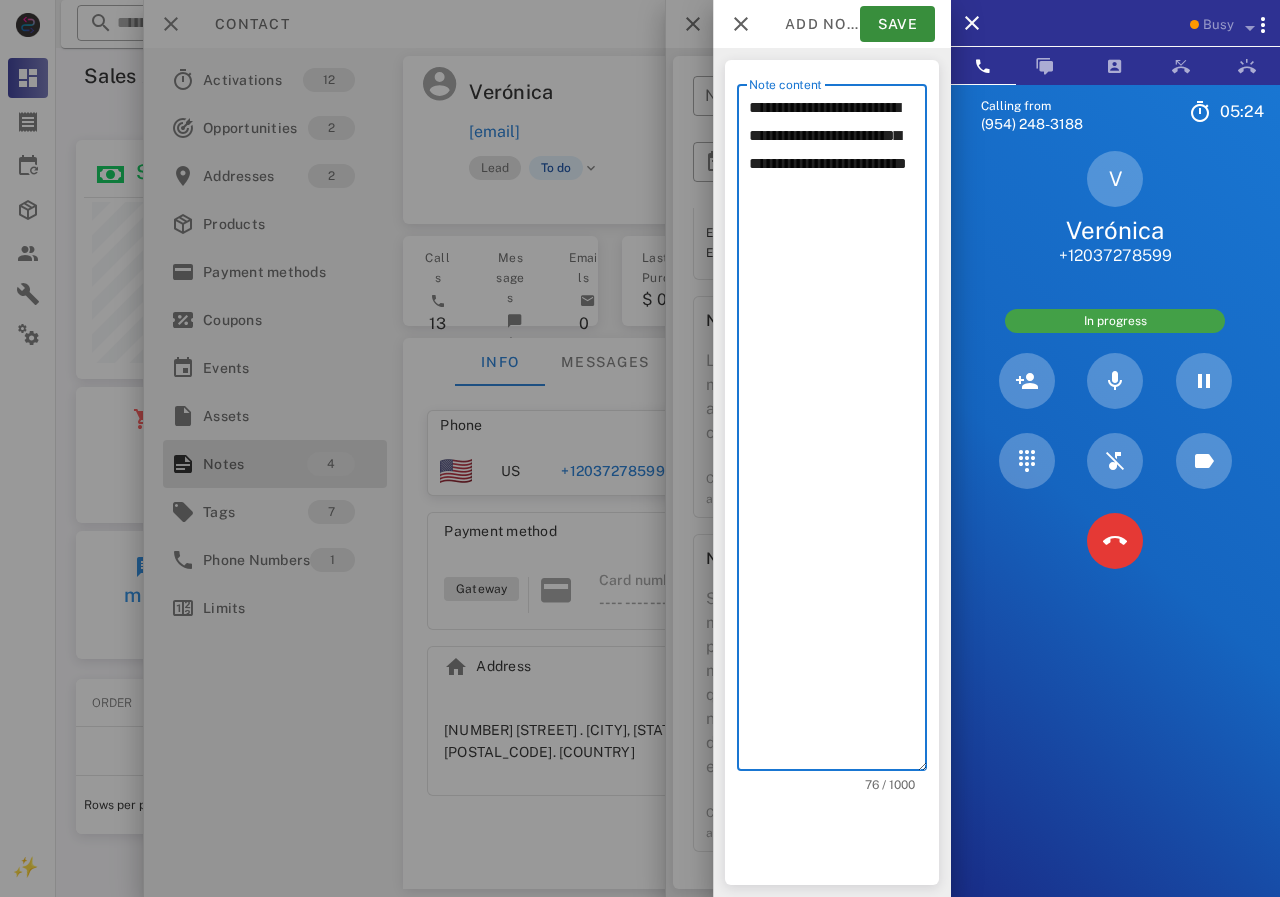 drag, startPoint x: 773, startPoint y: 194, endPoint x: 748, endPoint y: 194, distance: 25 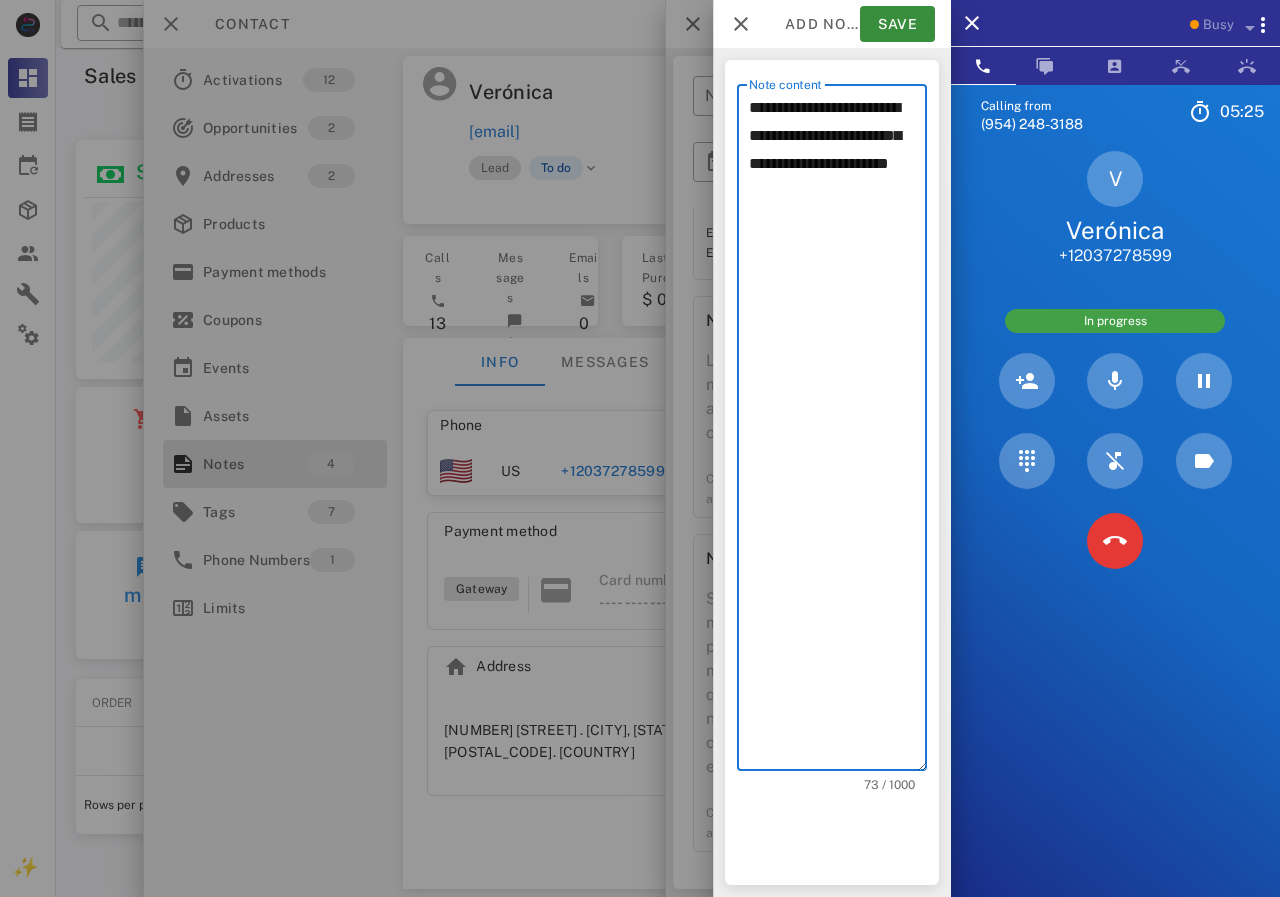 click on "**********" at bounding box center (838, 432) 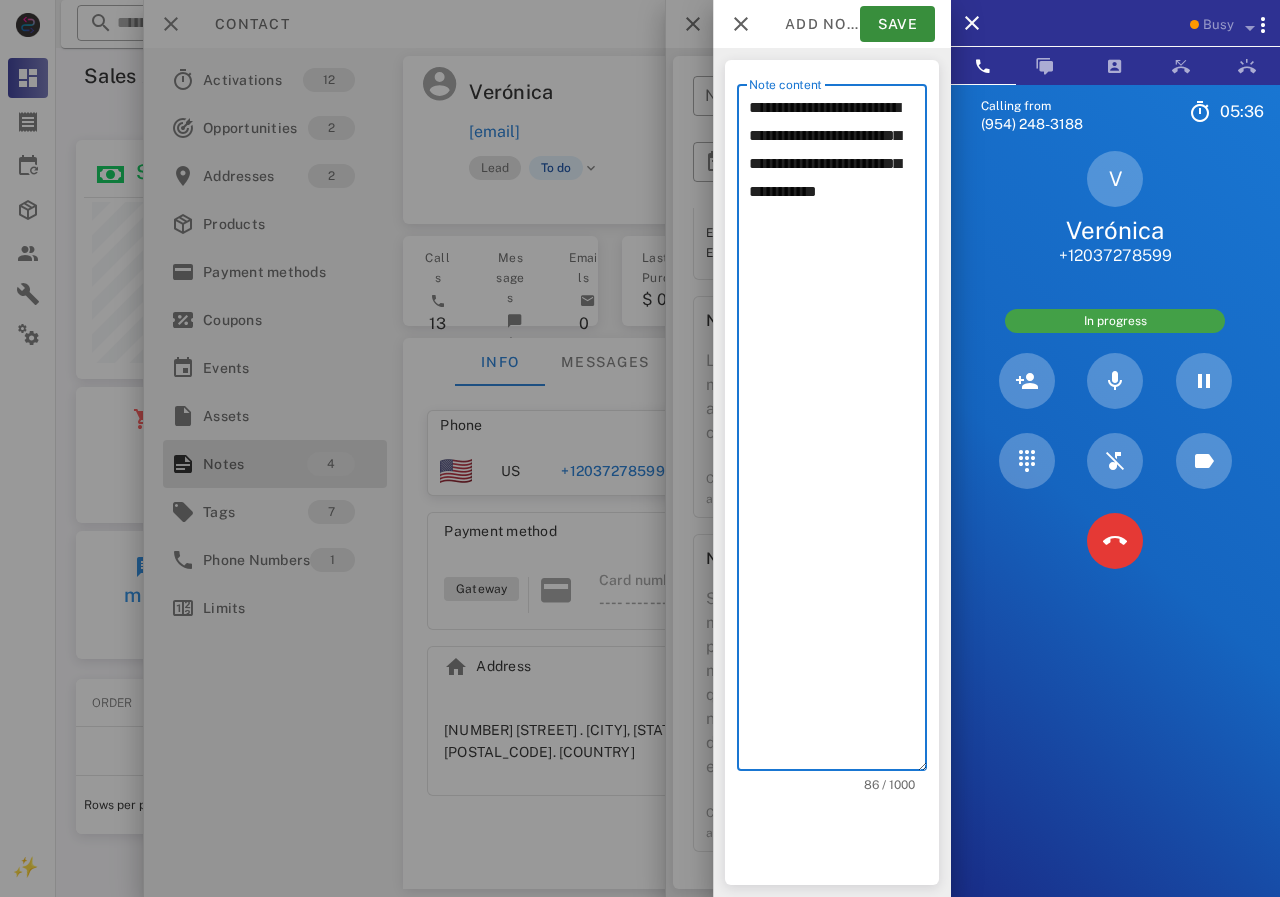 click on "**********" at bounding box center (838, 432) 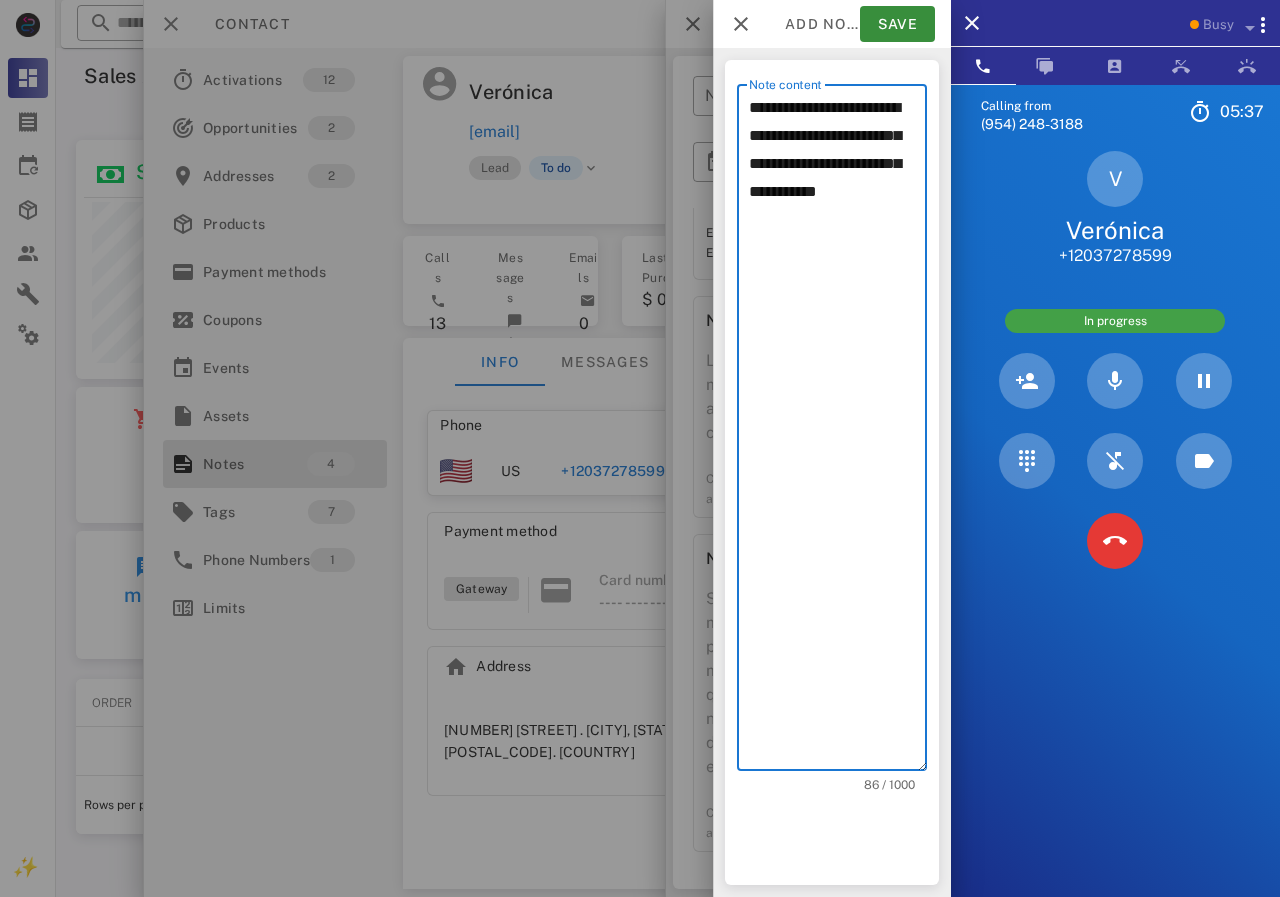 scroll, scrollTop: 240, scrollLeft: 390, axis: both 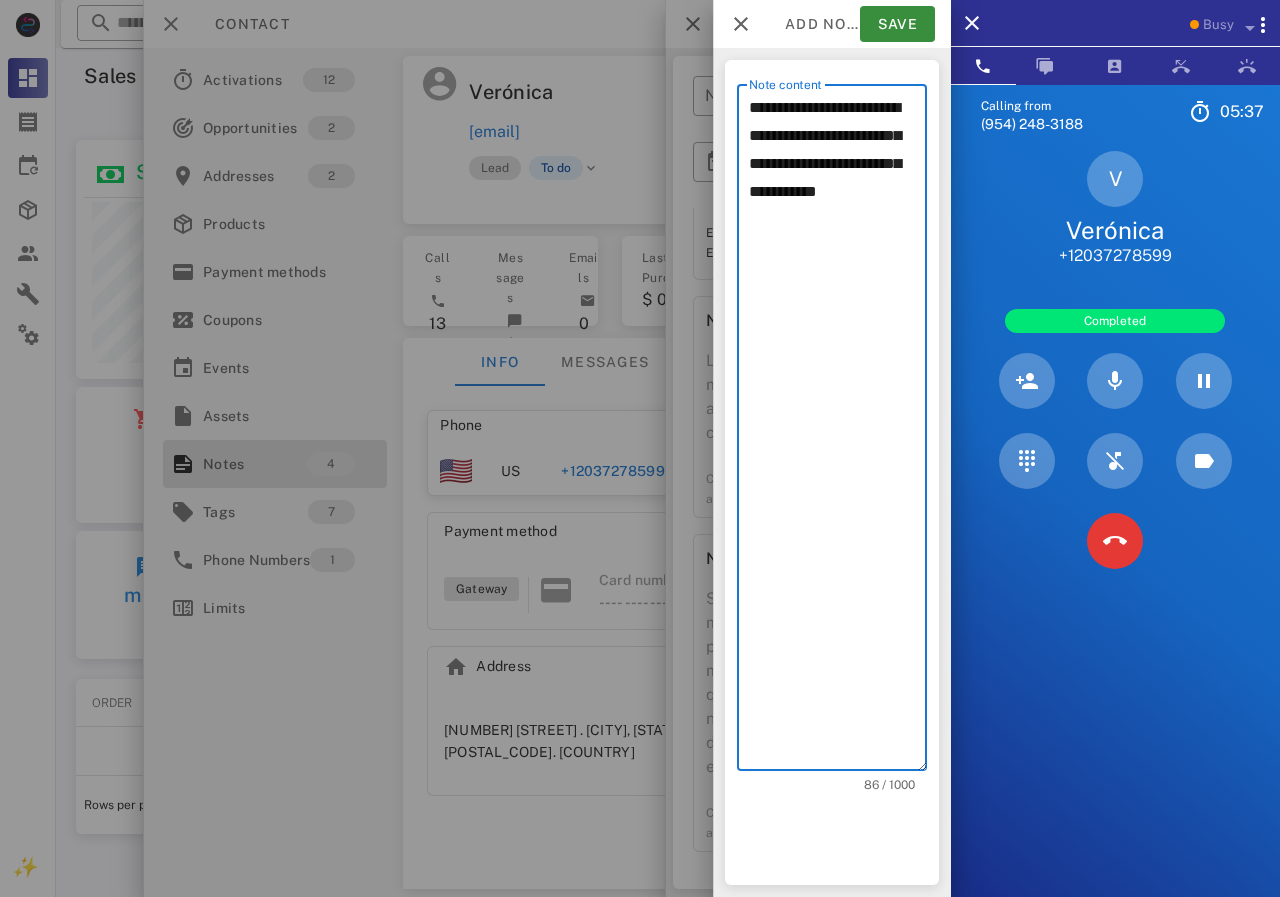 click on "******** * *" 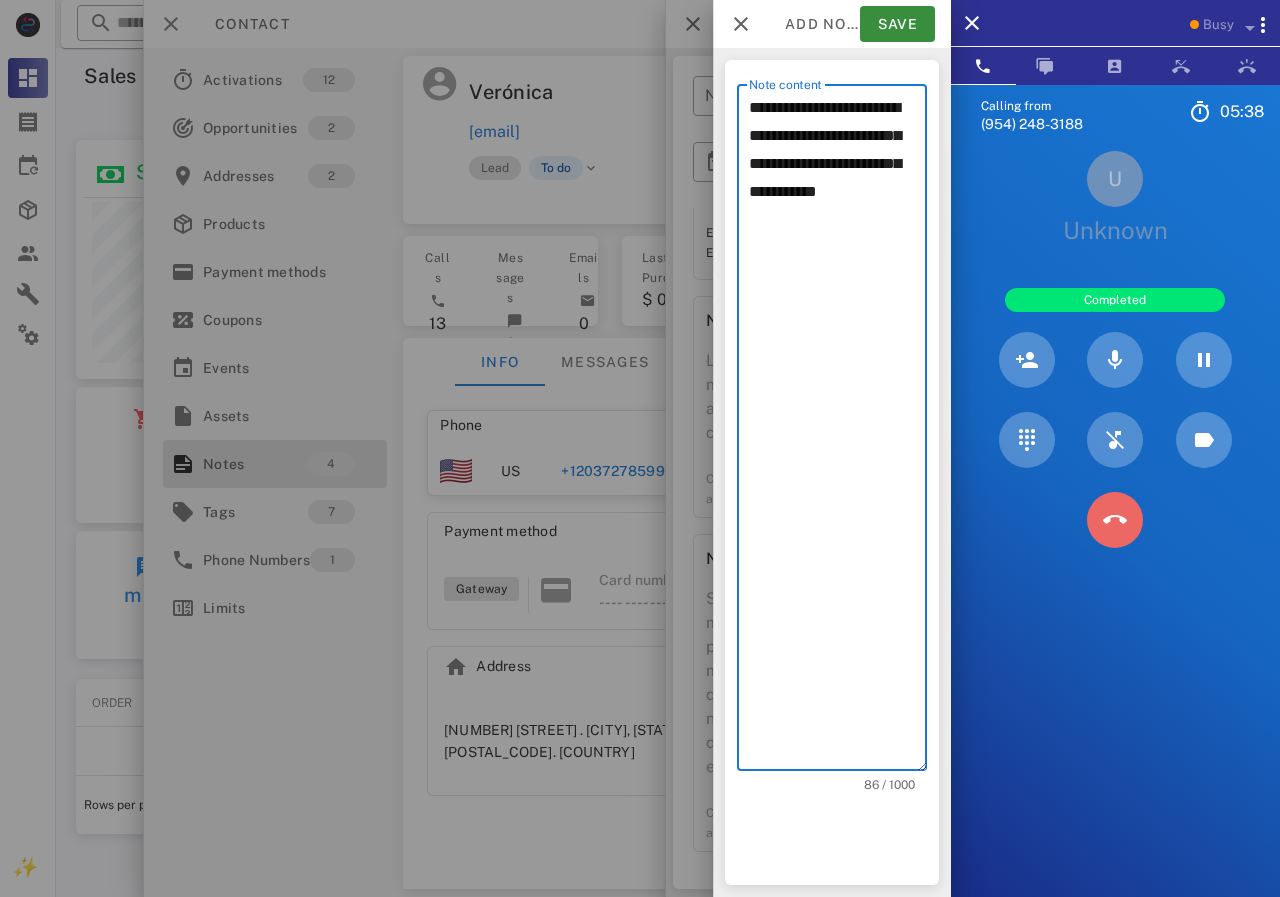 click at bounding box center (1115, 520) 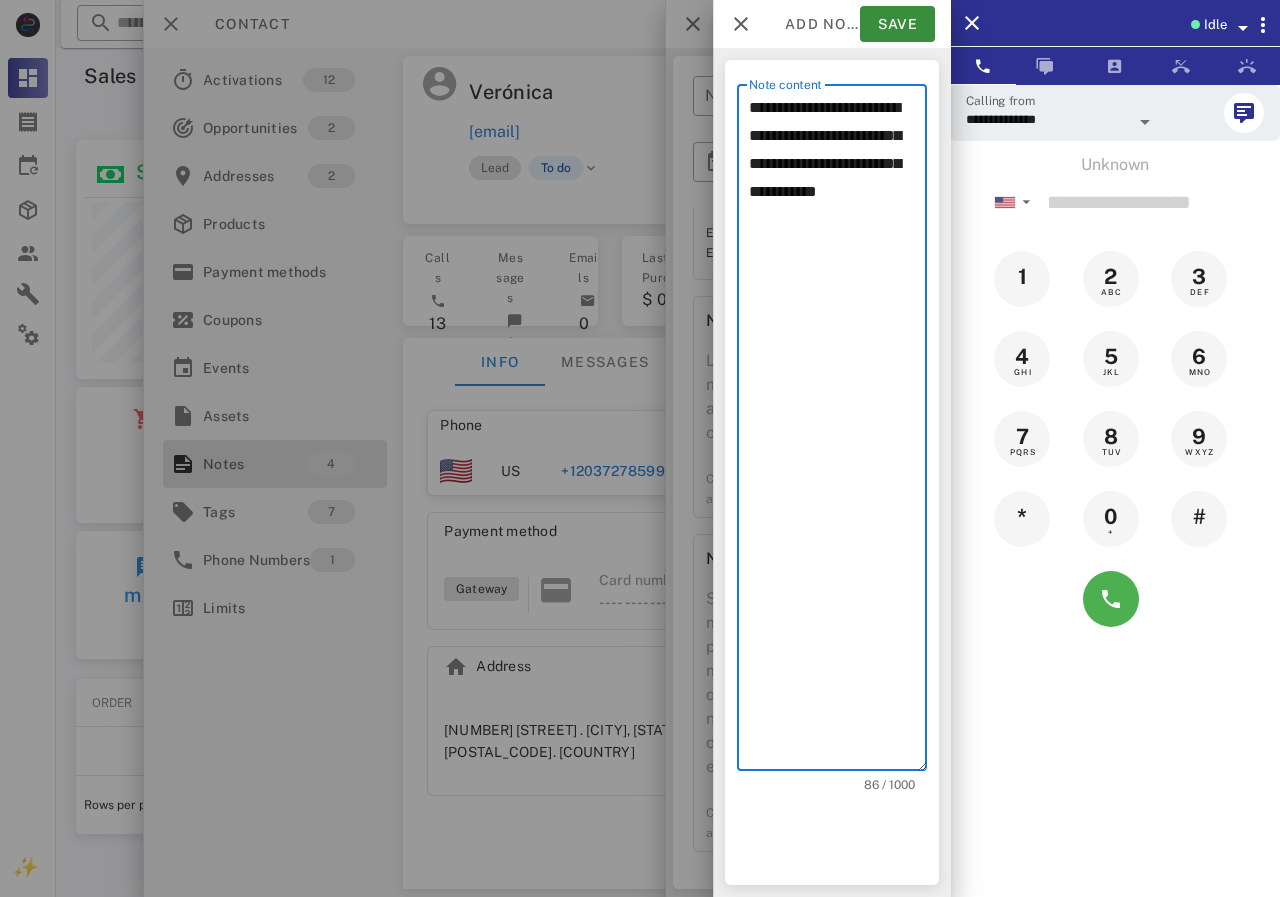 click on "**********" at bounding box center (838, 432) 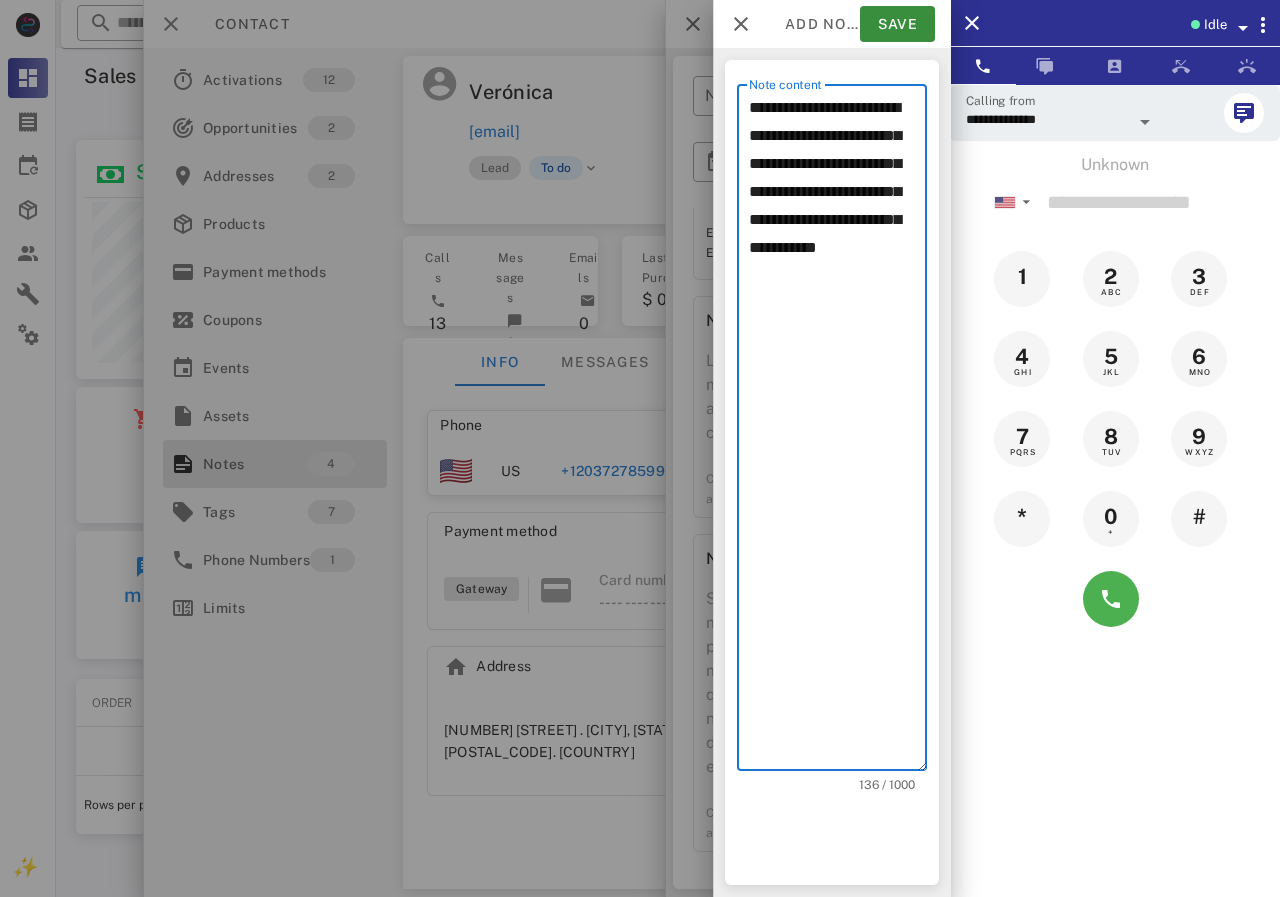 click on "**********" at bounding box center [838, 432] 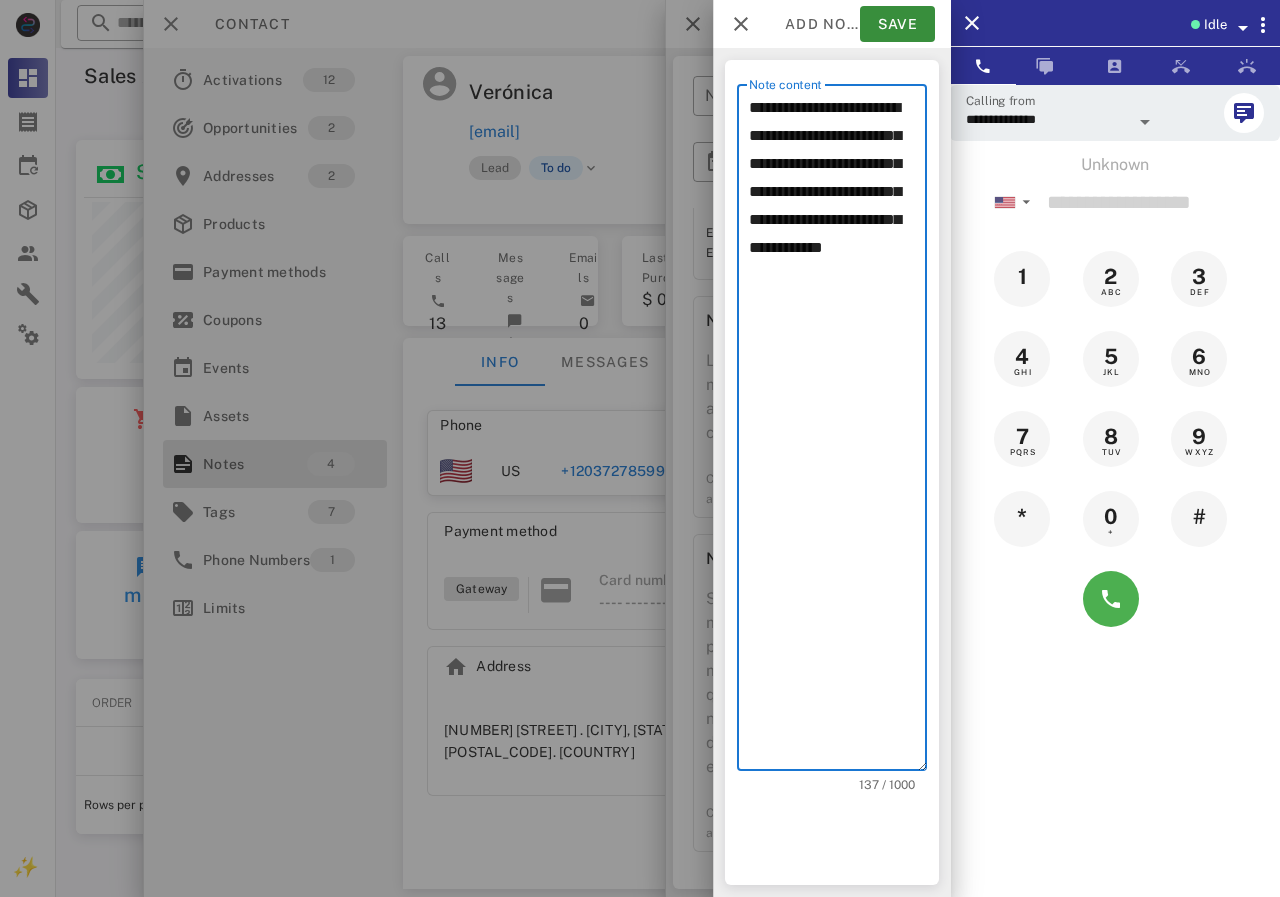 click on "**********" at bounding box center (838, 432) 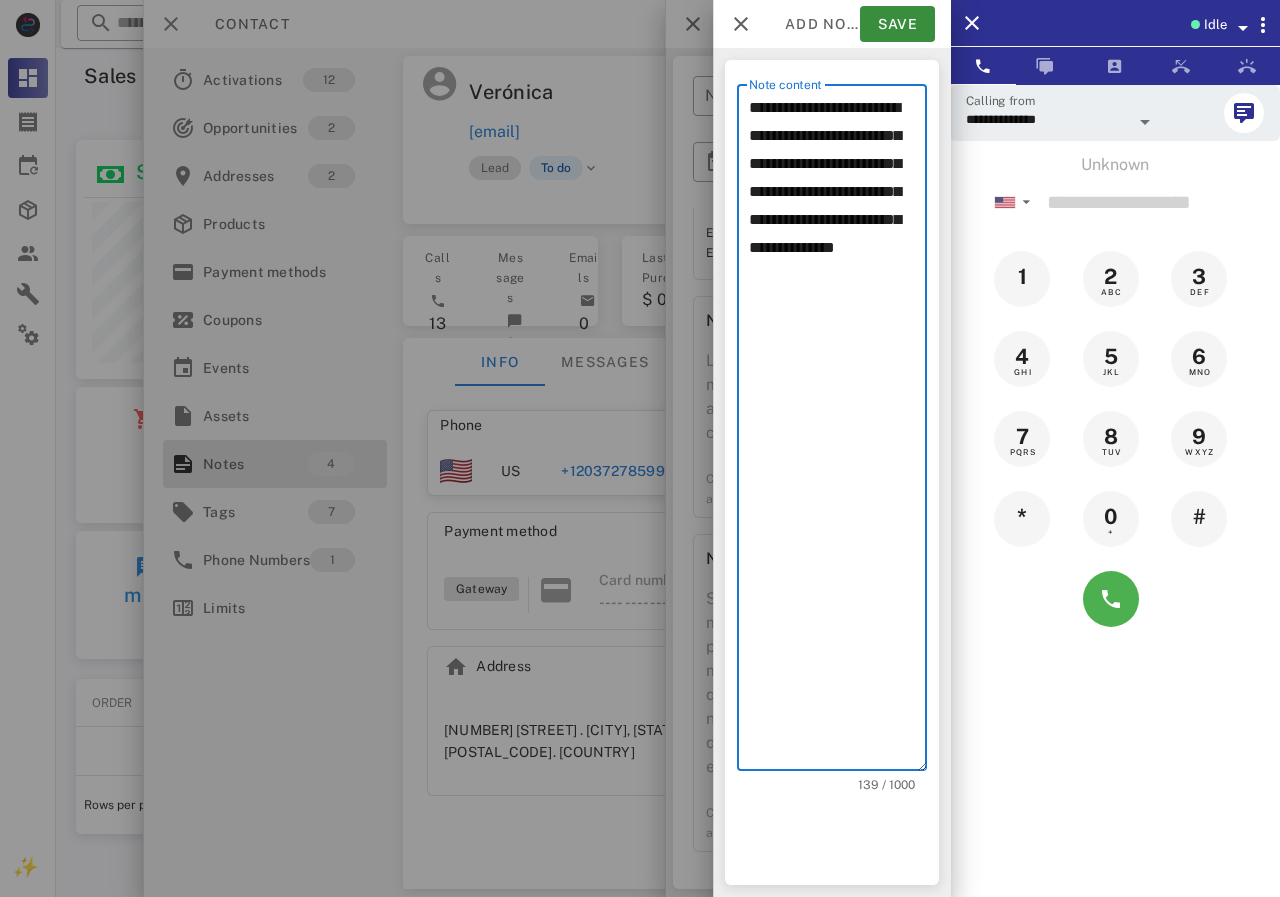 click on "**********" at bounding box center (838, 432) 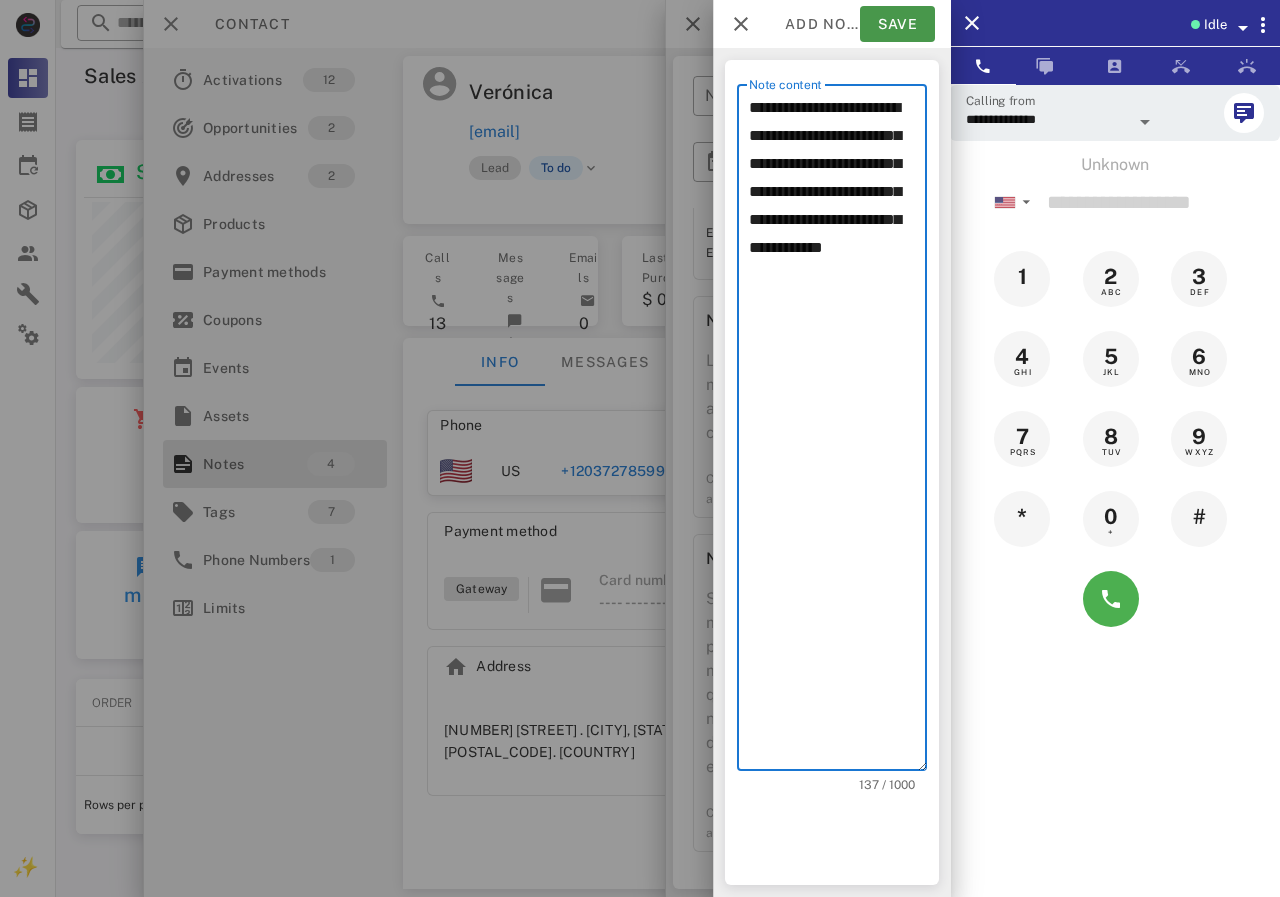 type on "**********" 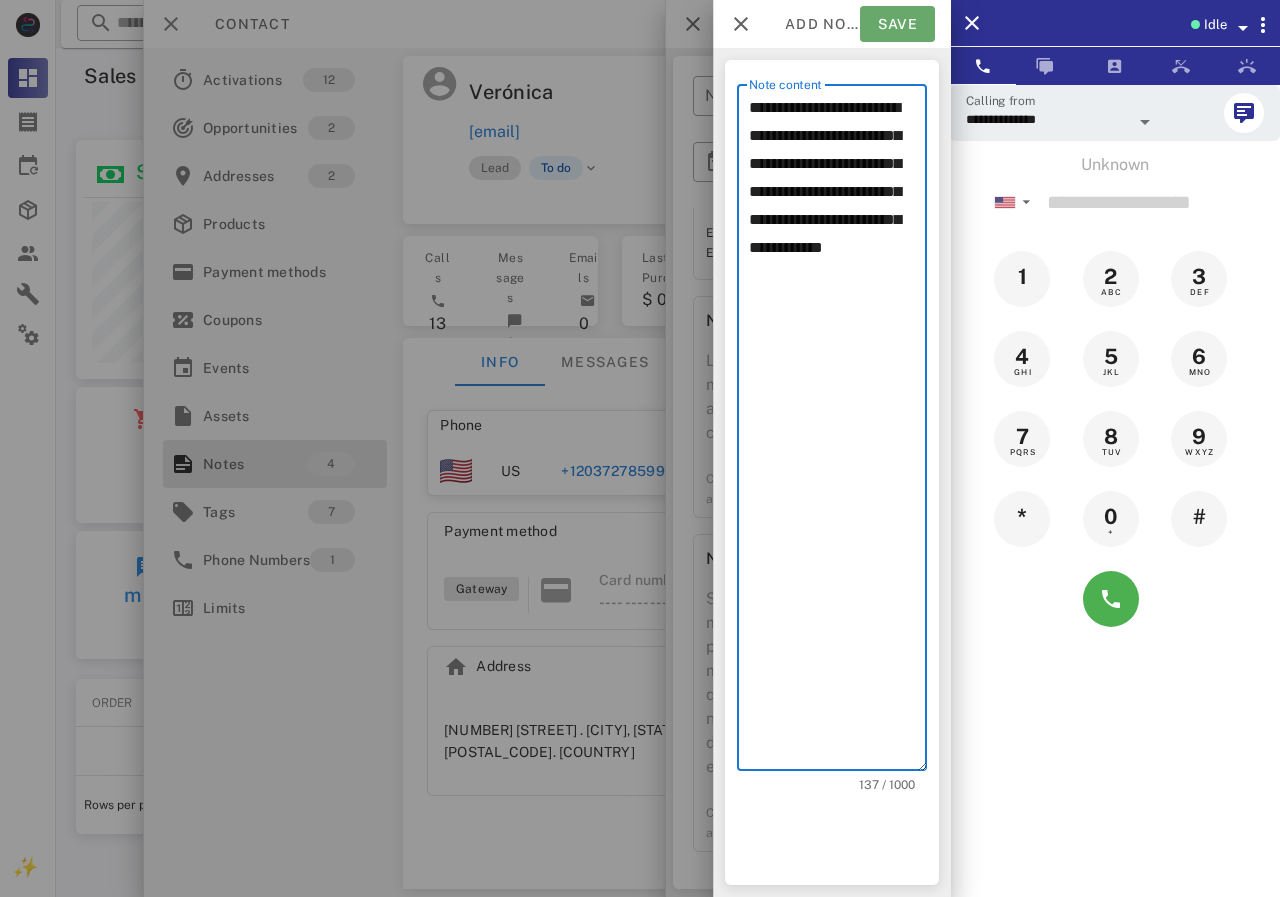 click on "Save" at bounding box center (897, 24) 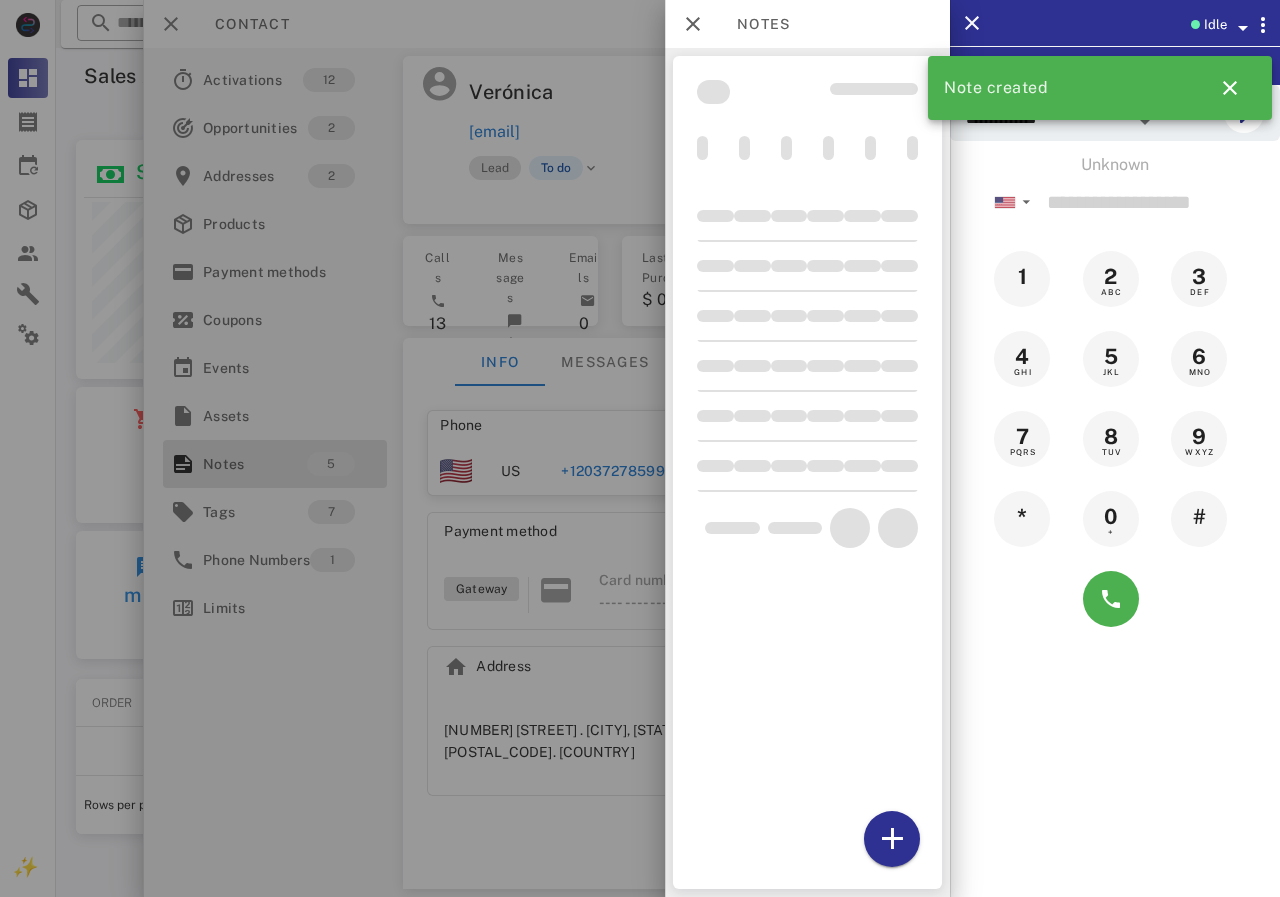 click at bounding box center [640, 448] 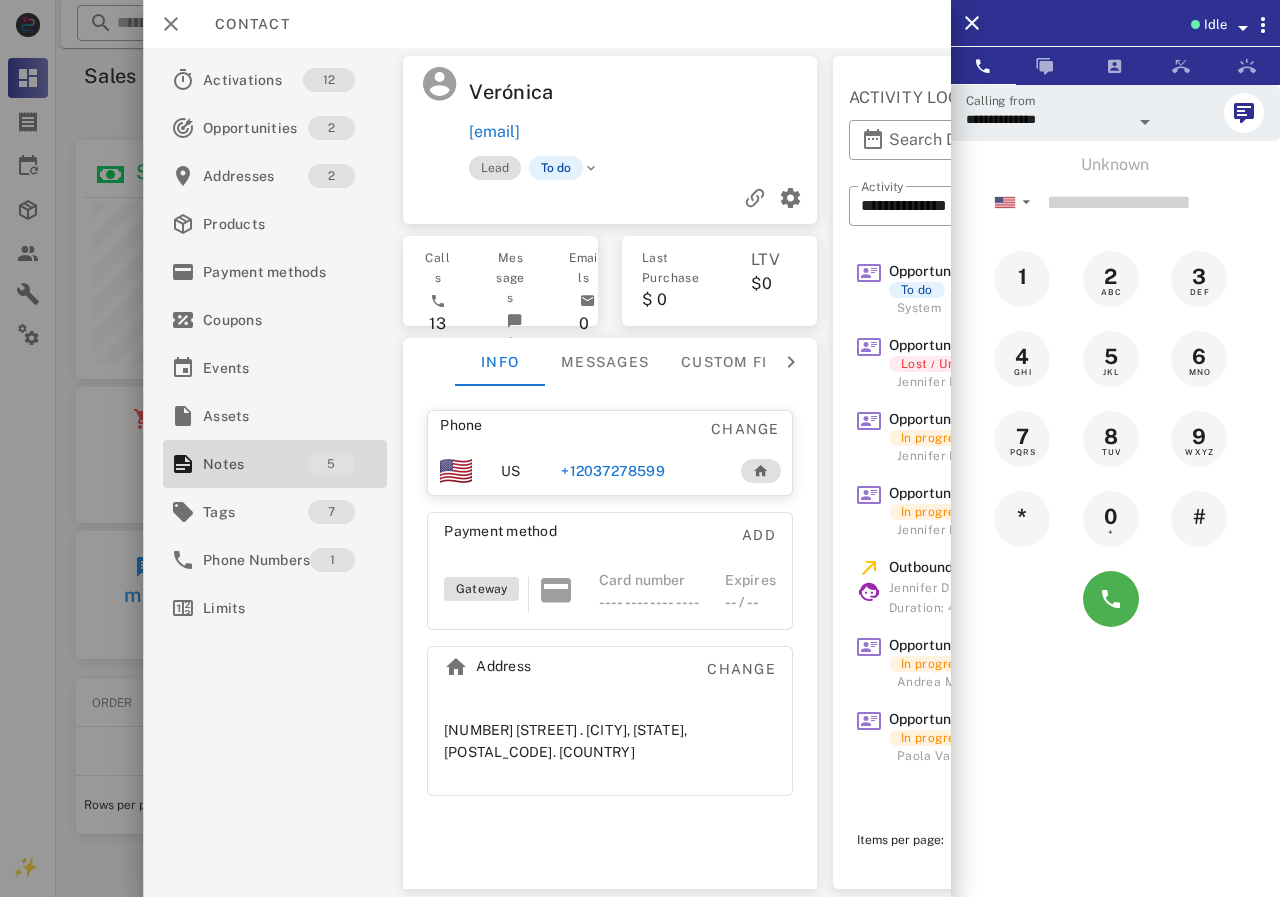drag, startPoint x: 711, startPoint y: 134, endPoint x: 473, endPoint y: 144, distance: 238.20999 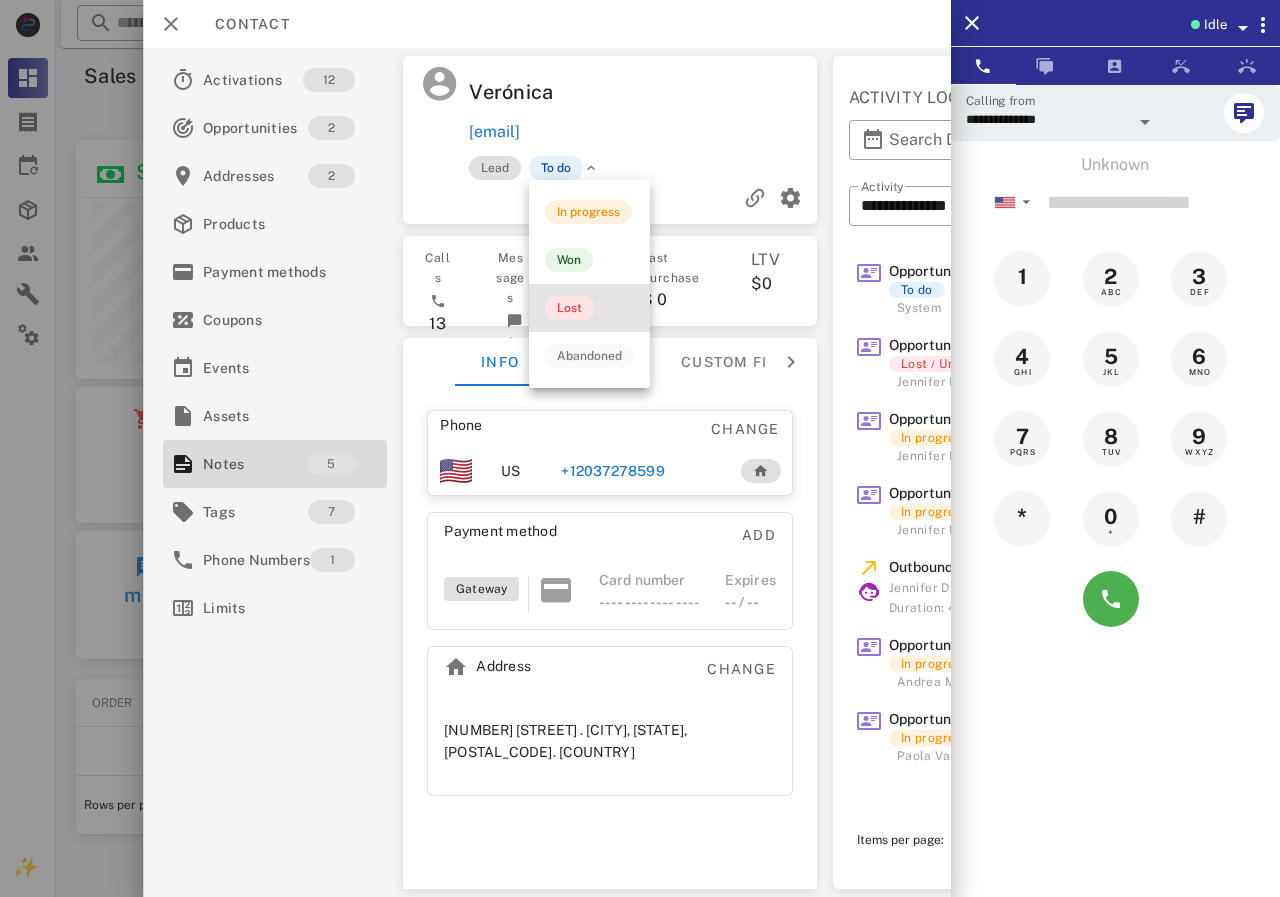 drag, startPoint x: 566, startPoint y: 307, endPoint x: 614, endPoint y: 179, distance: 136.70406 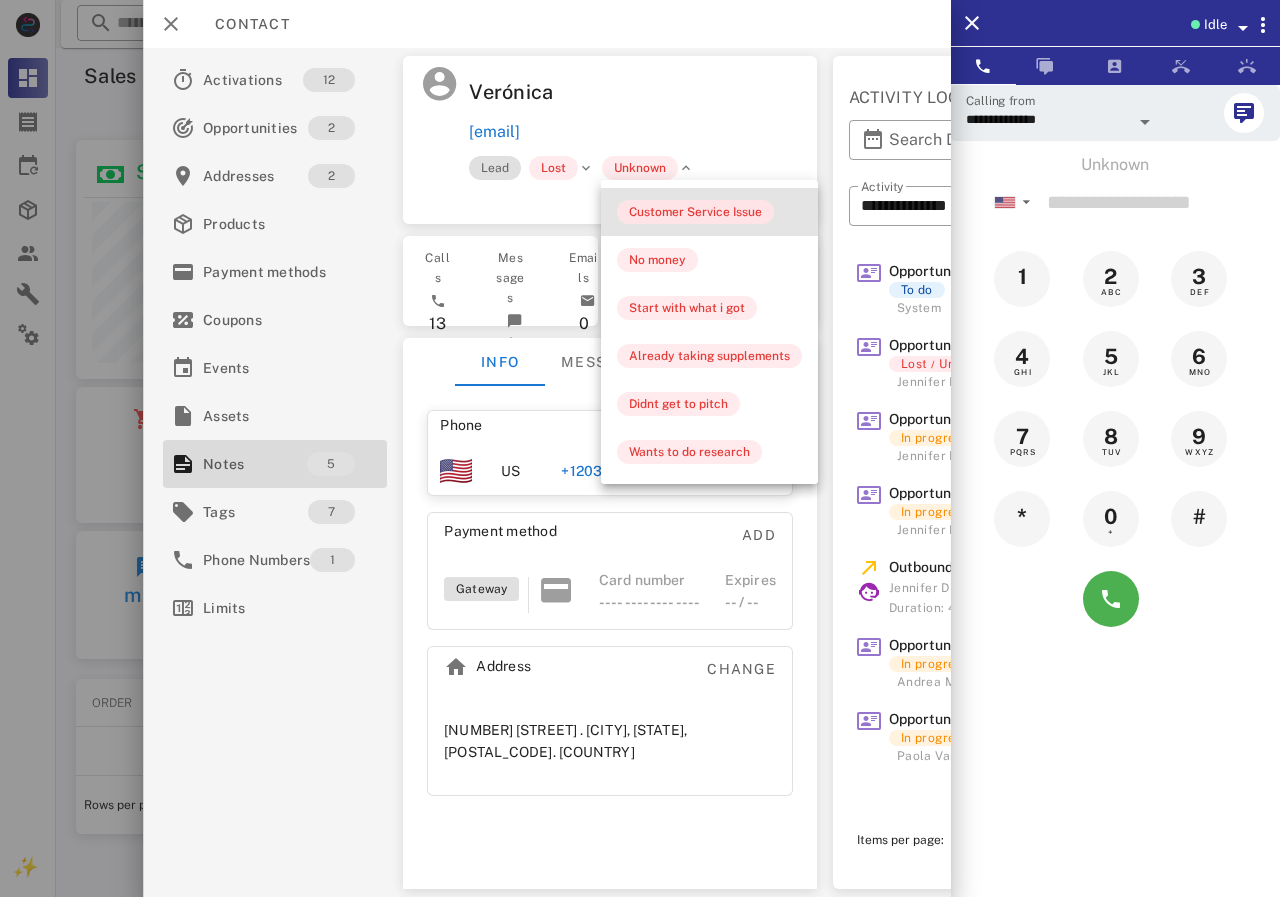 click on "Customer Service Issue" at bounding box center [695, 212] 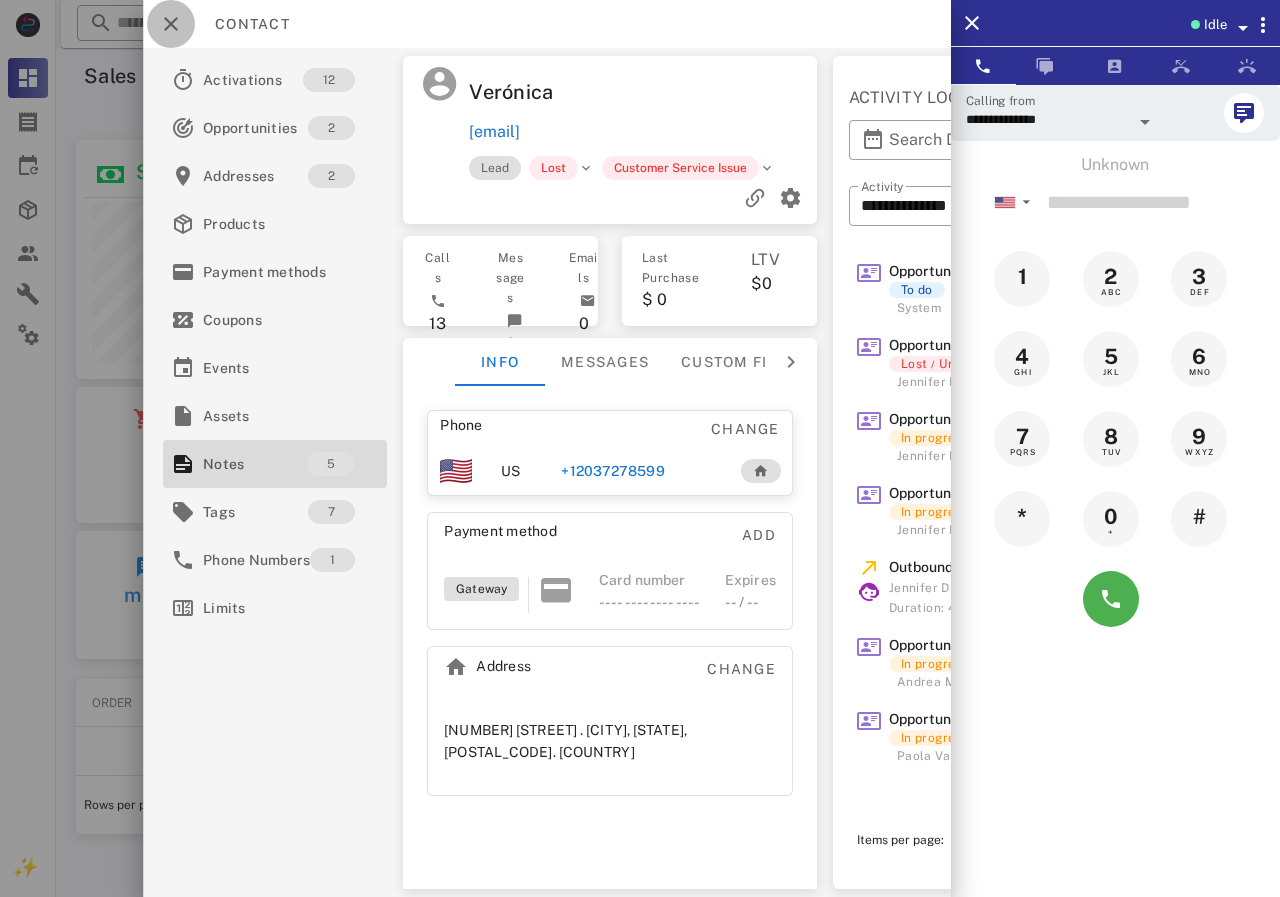 click at bounding box center (171, 24) 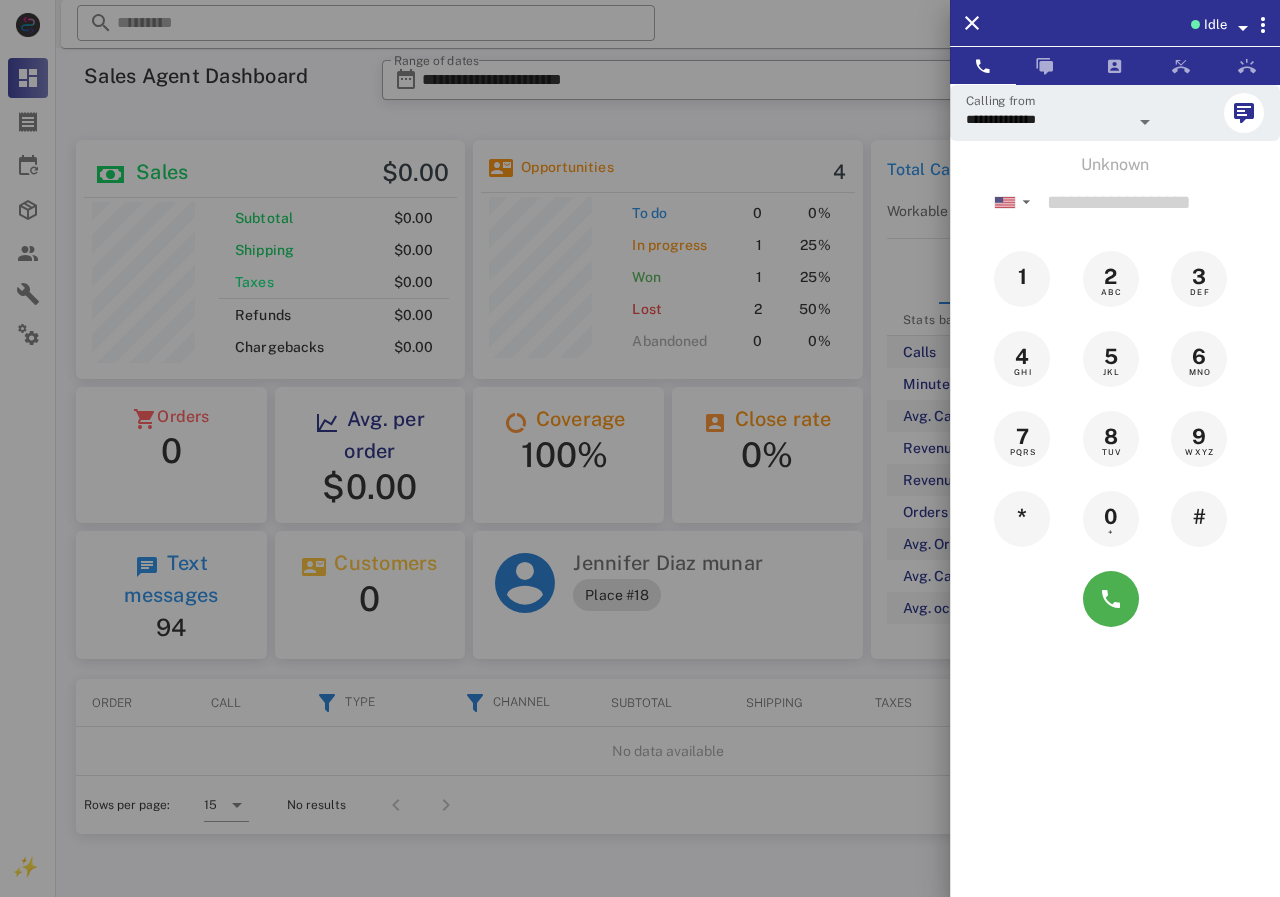 click at bounding box center [640, 448] 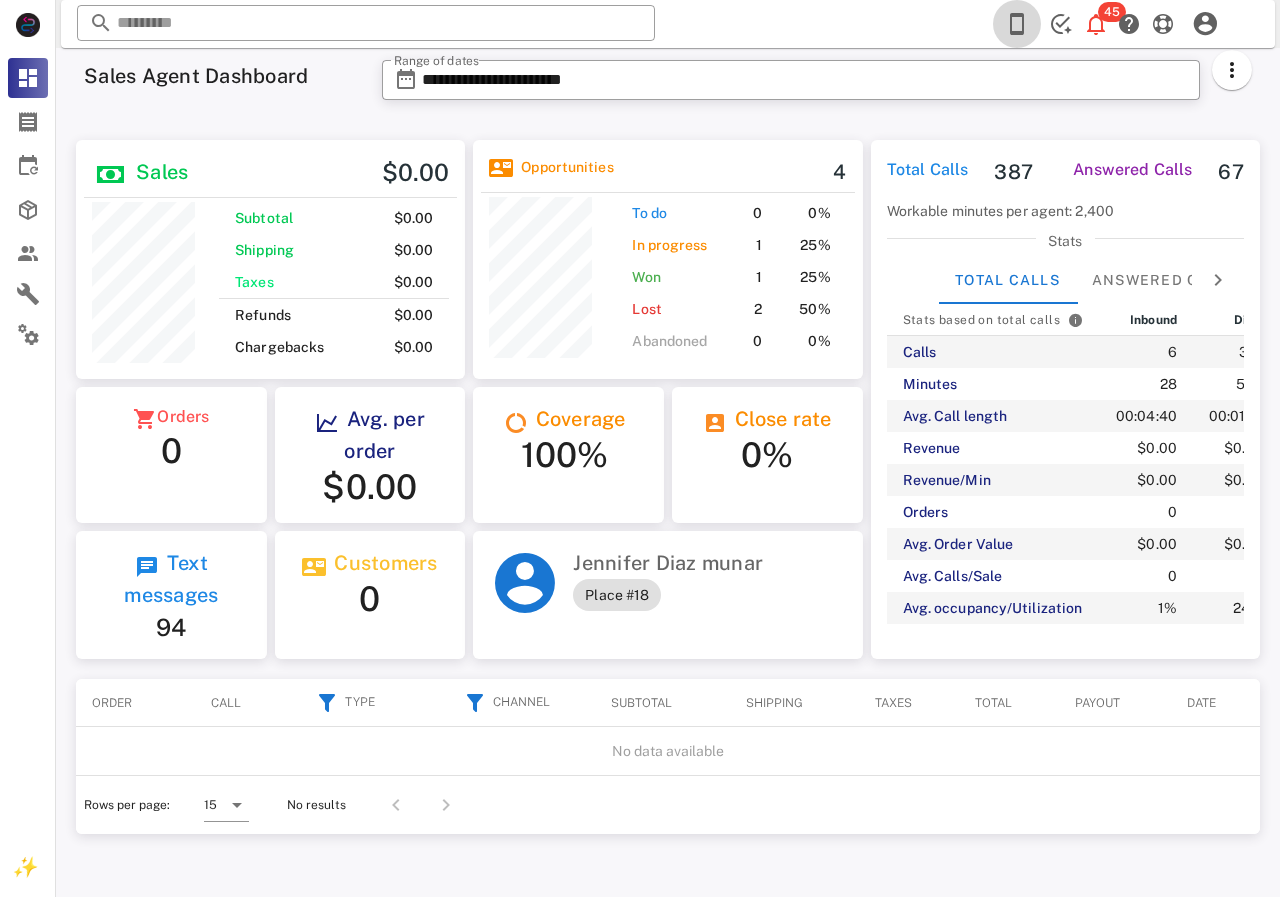 click at bounding box center [1017, 24] 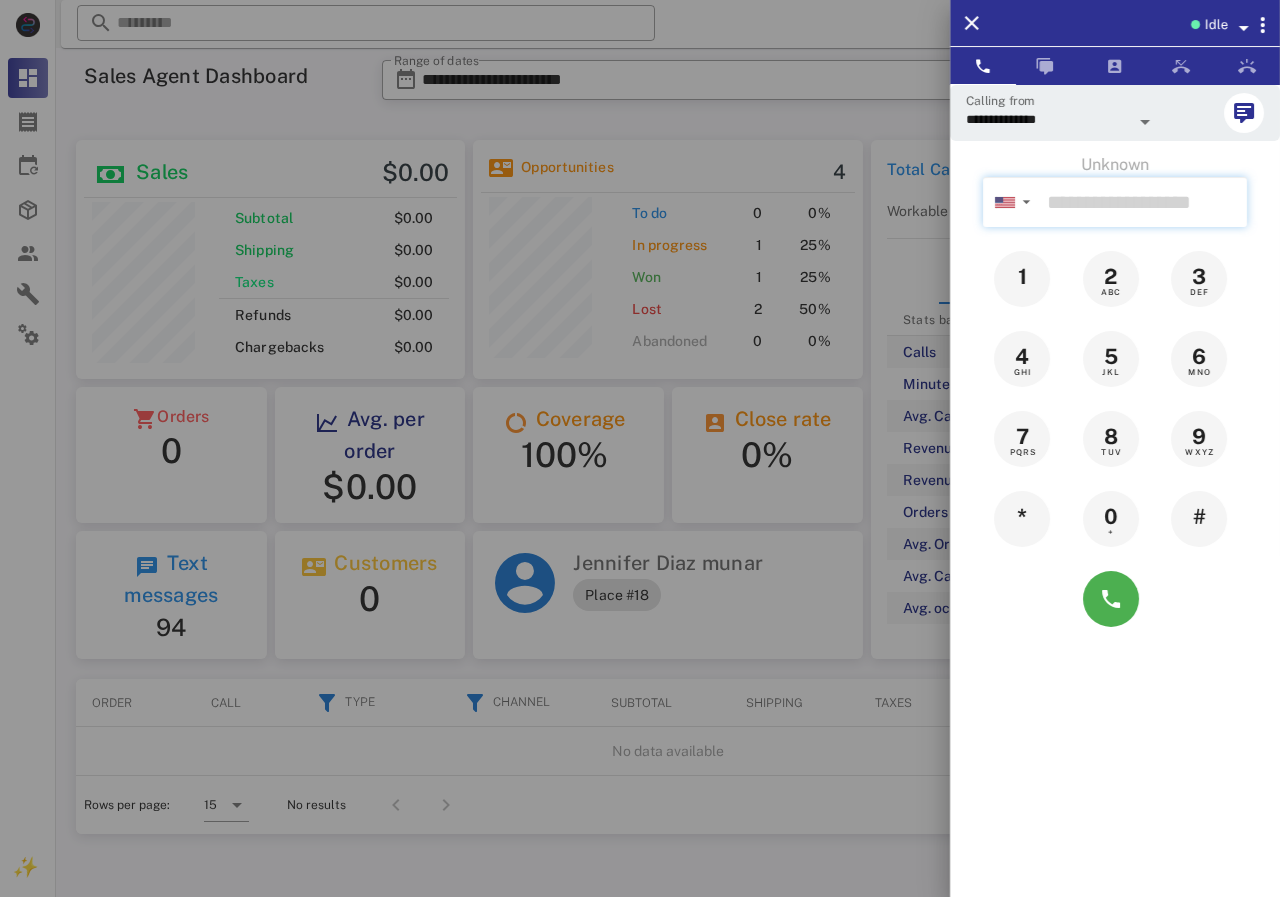 click at bounding box center [1143, 202] 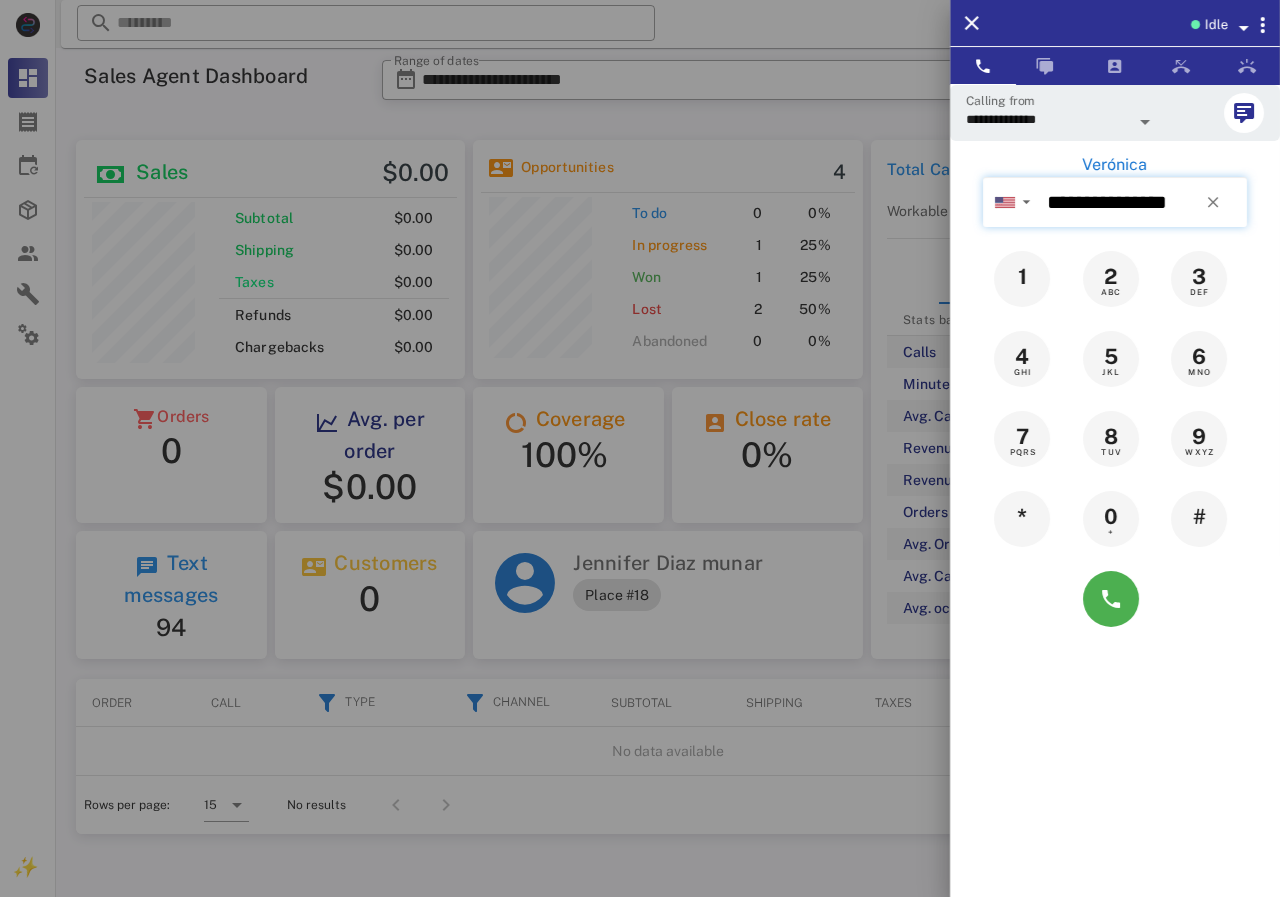 type on "**********" 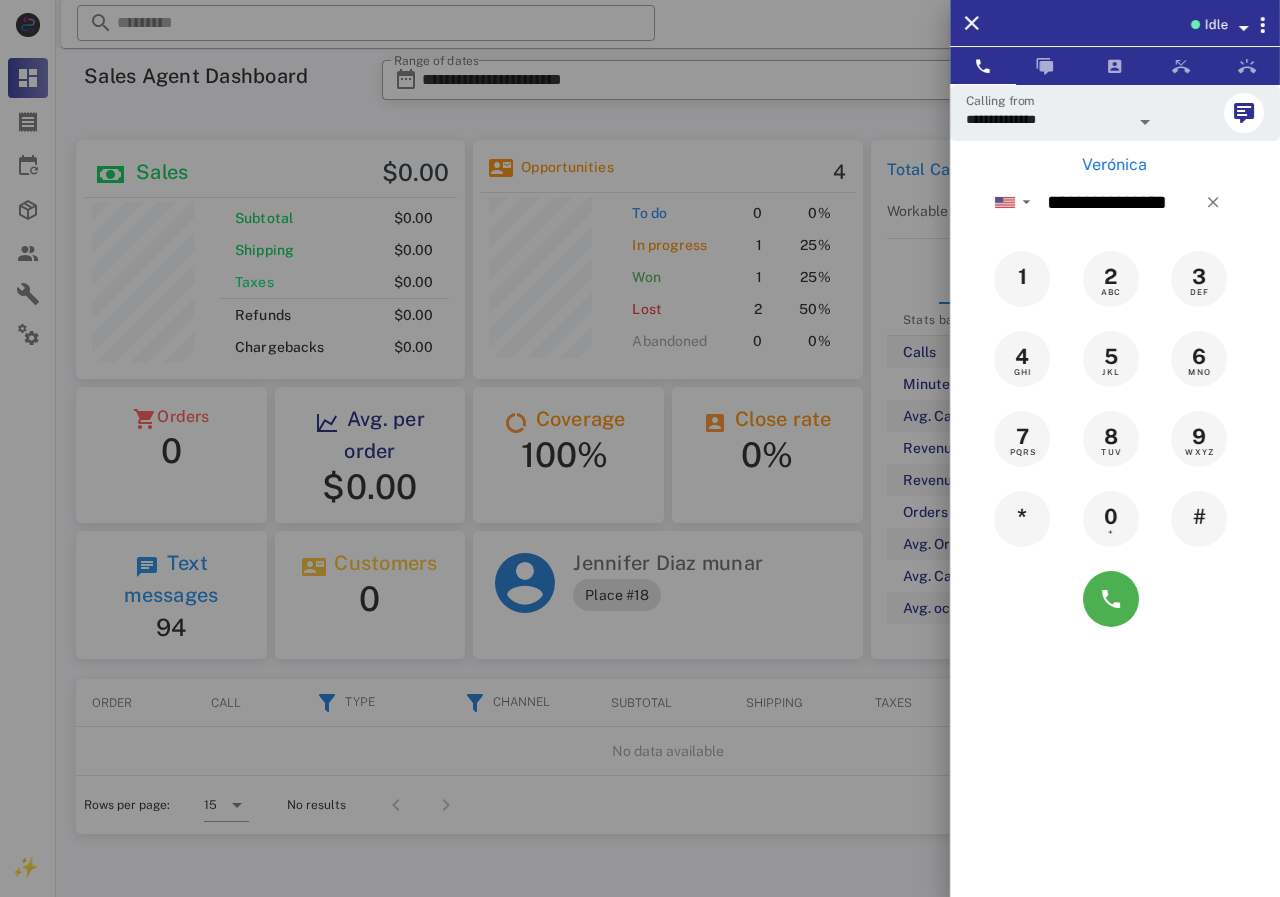 click at bounding box center (640, 448) 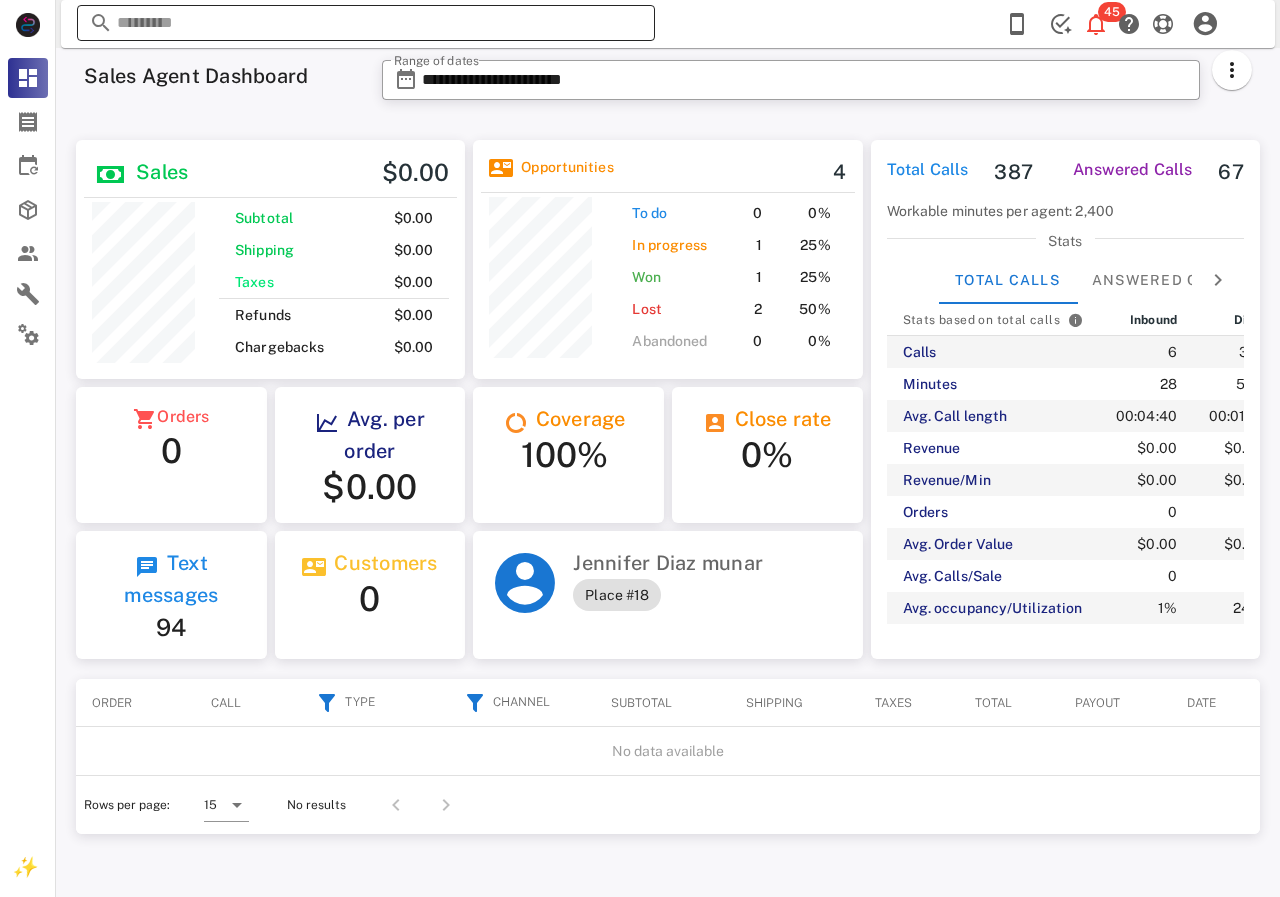 click at bounding box center (366, 23) 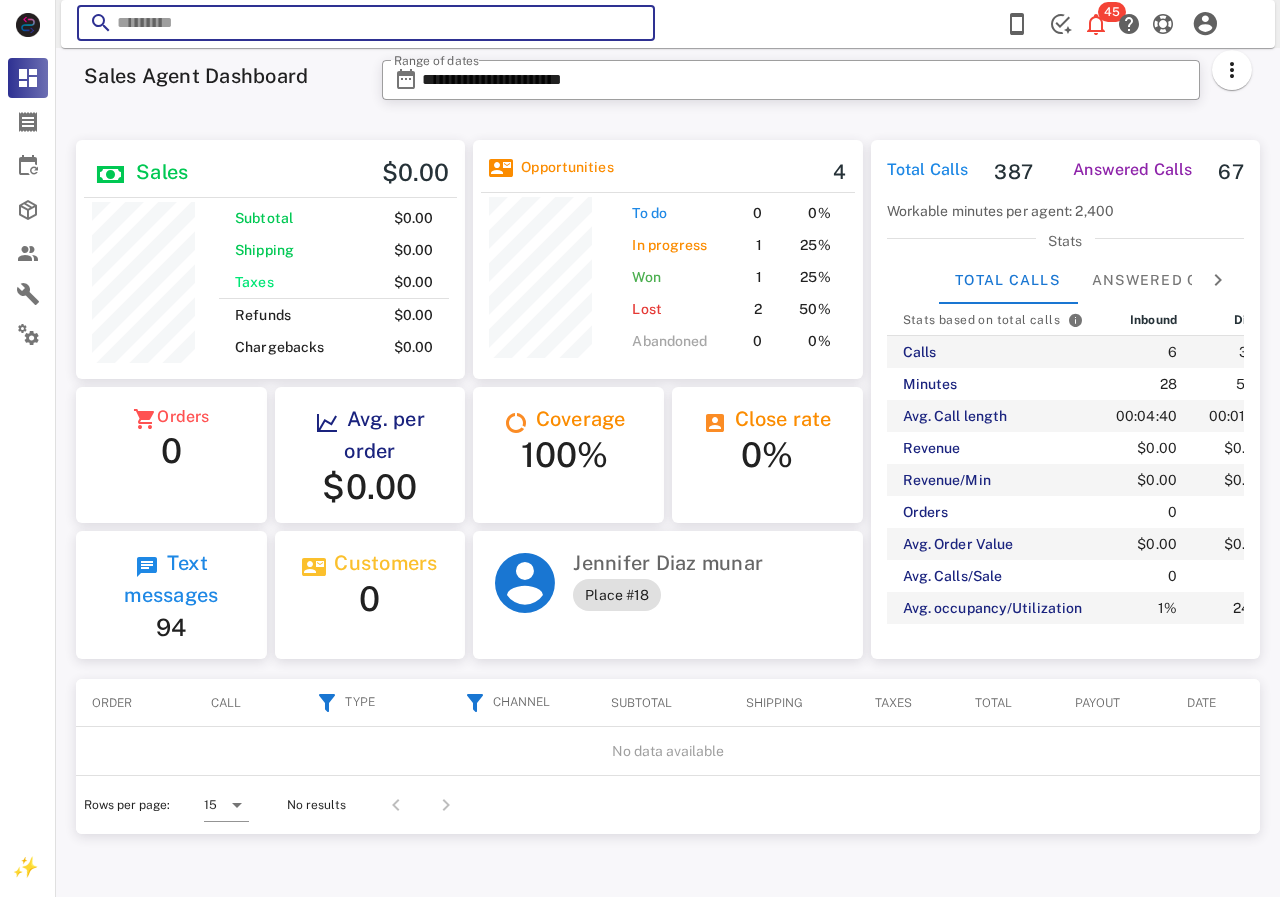 paste on "**********" 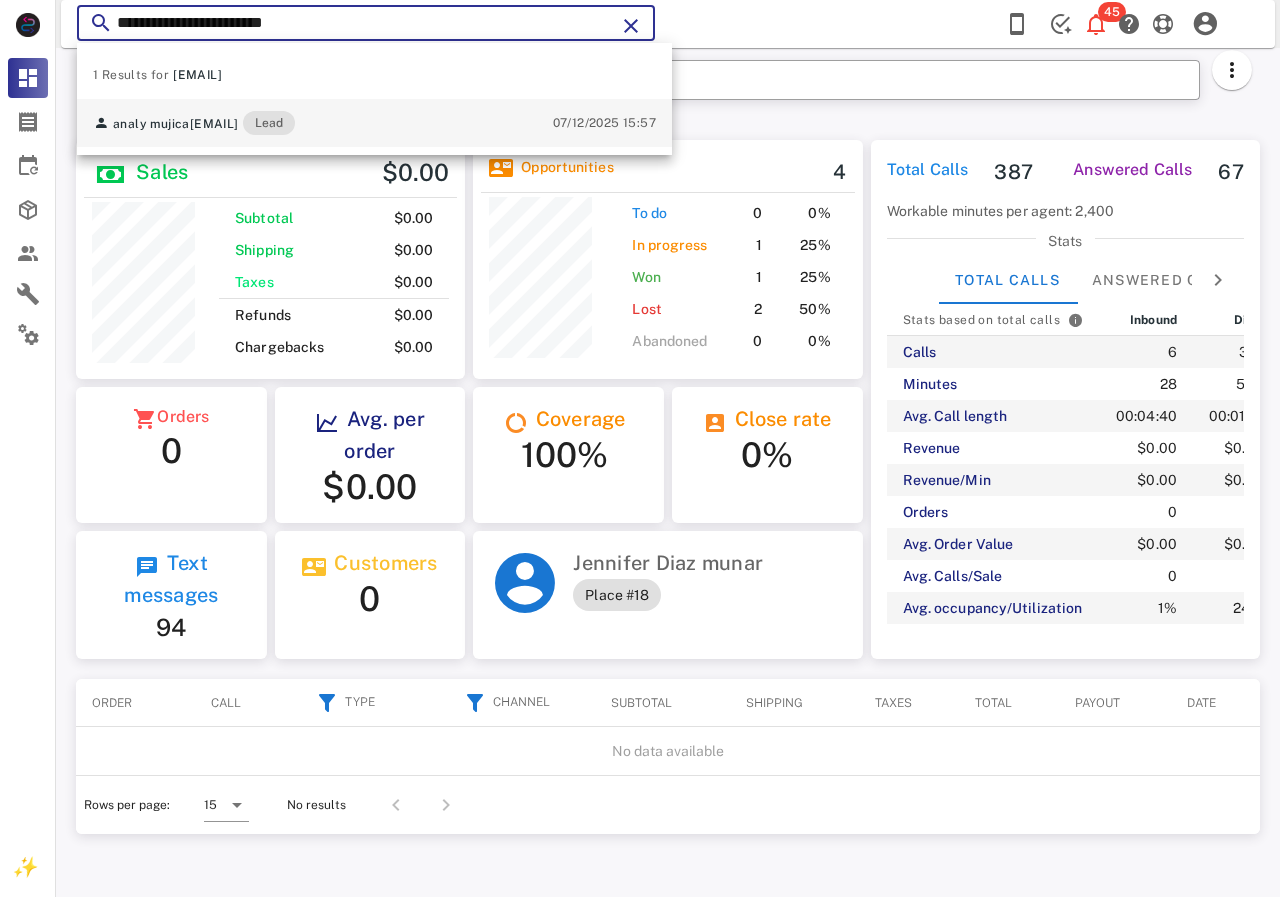 type on "**********" 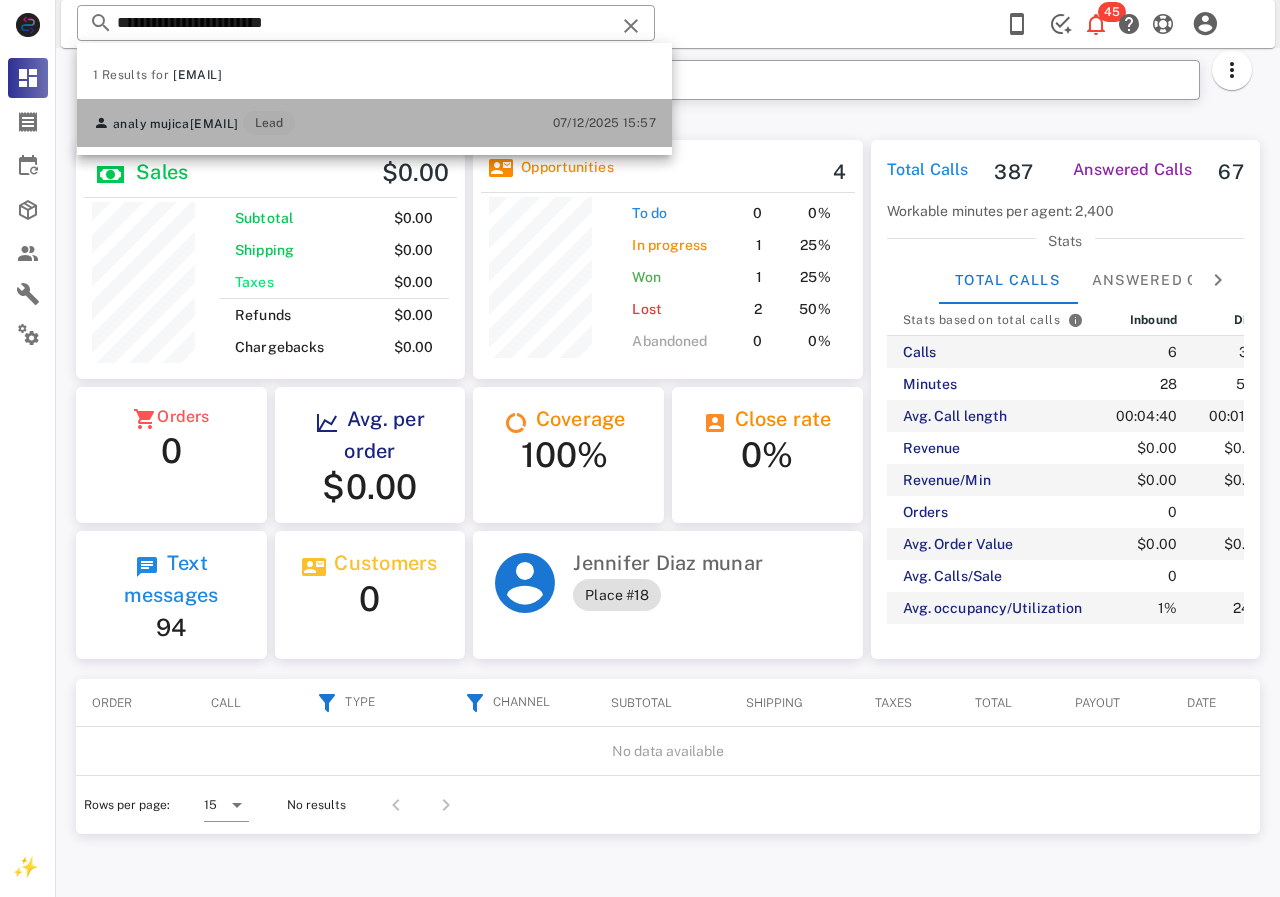 click on "analy mujica   analymujica19@gmail.com   Lead" at bounding box center [194, 123] 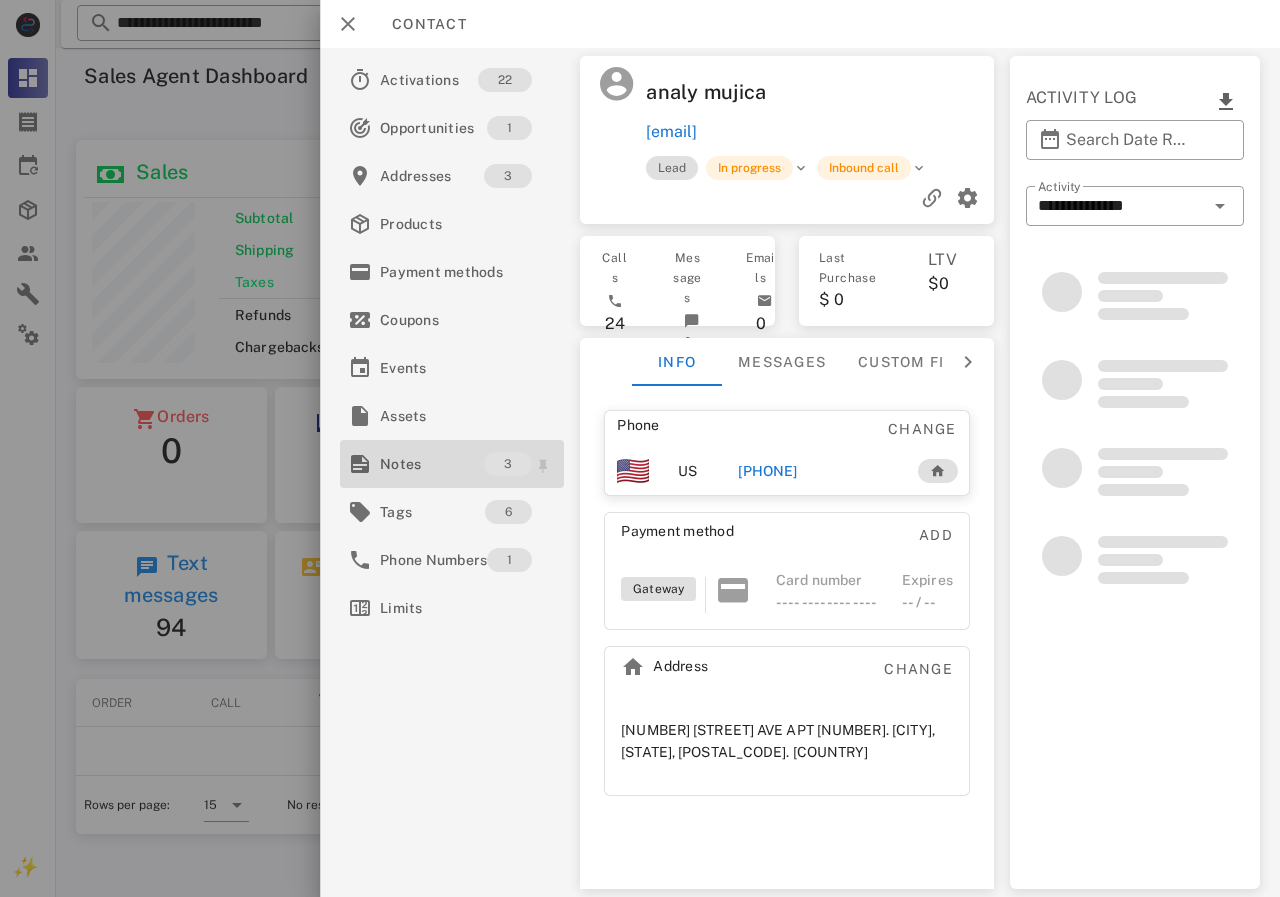 click on "Notes" at bounding box center [432, 464] 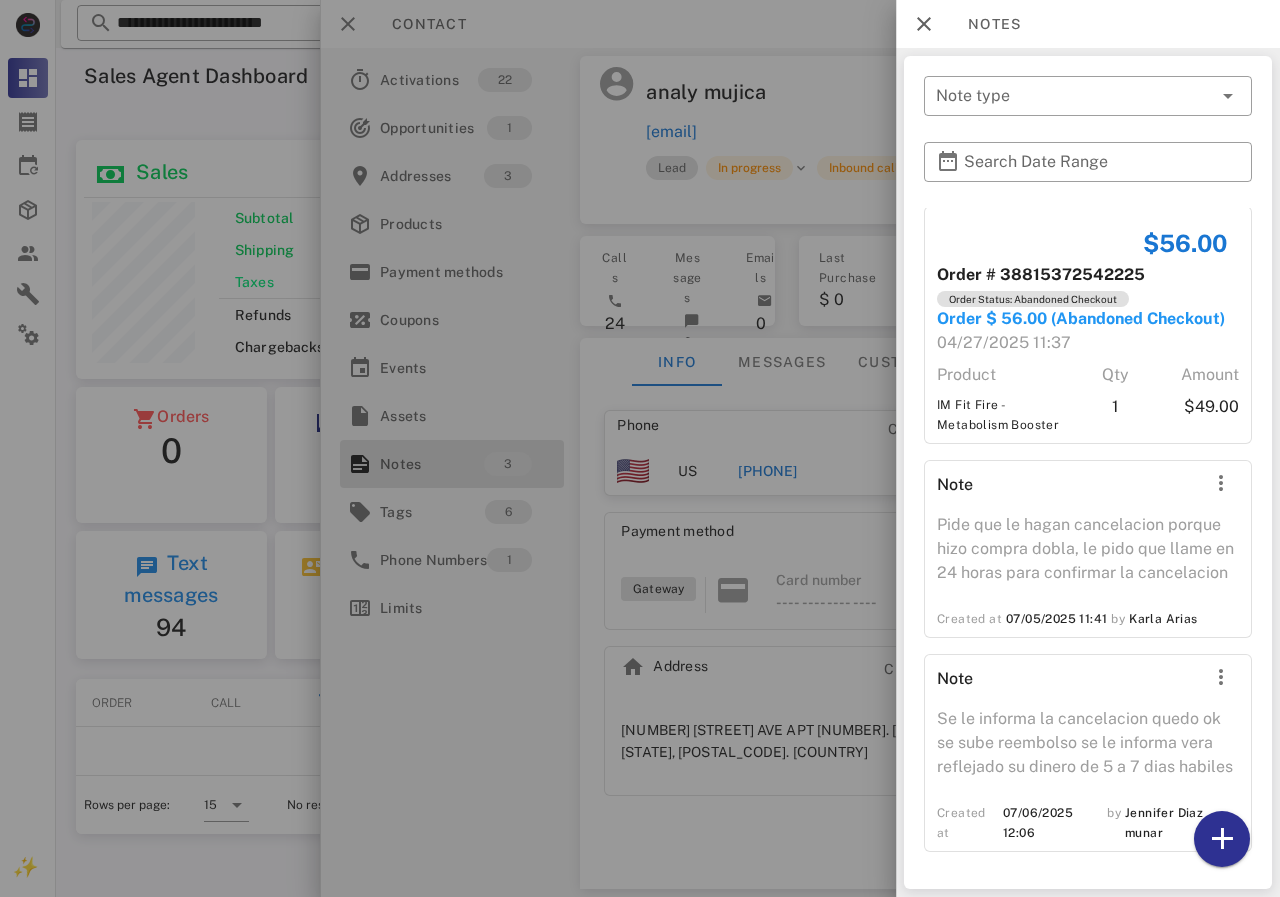 scroll, scrollTop: 50, scrollLeft: 0, axis: vertical 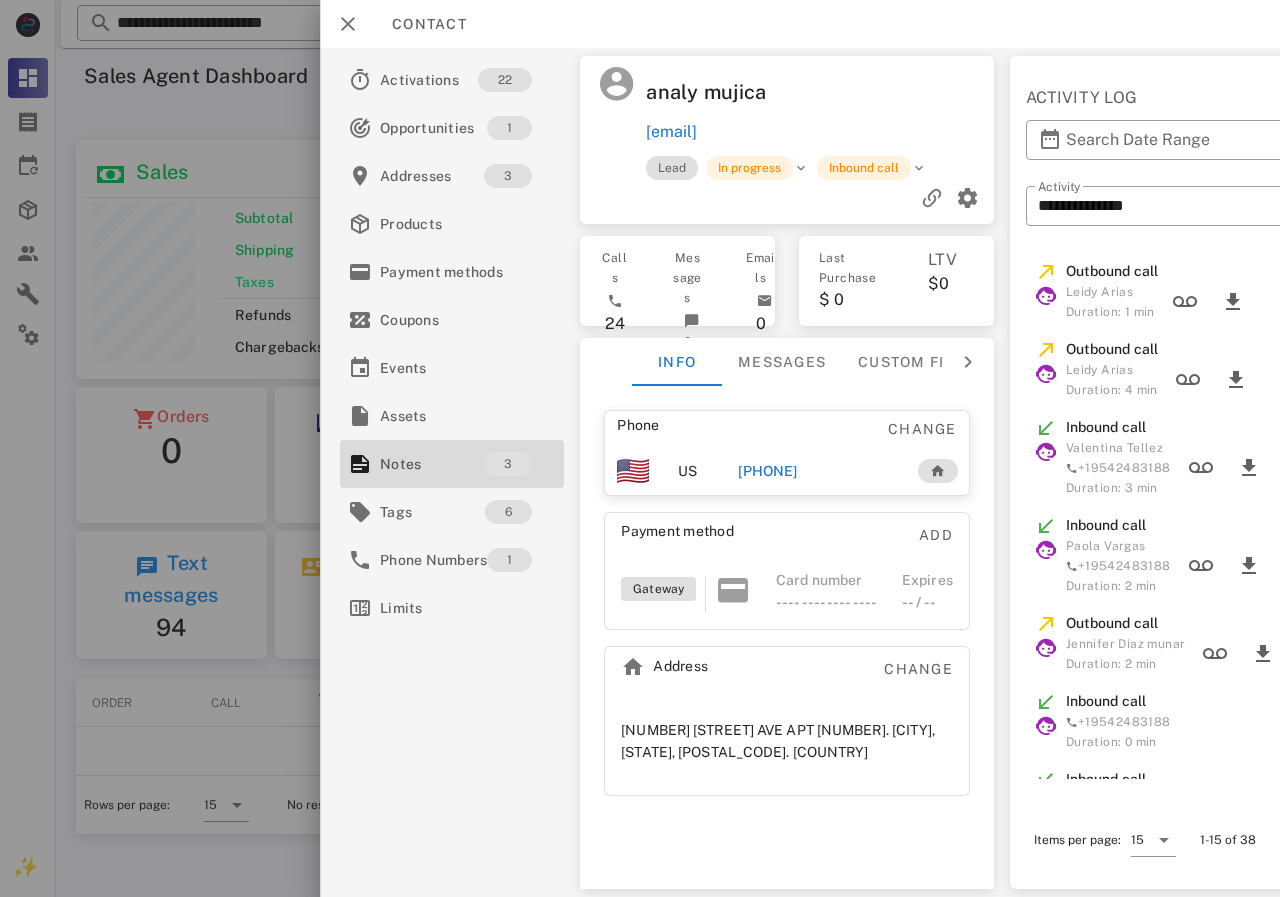 click on "+18477694268" at bounding box center [767, 471] 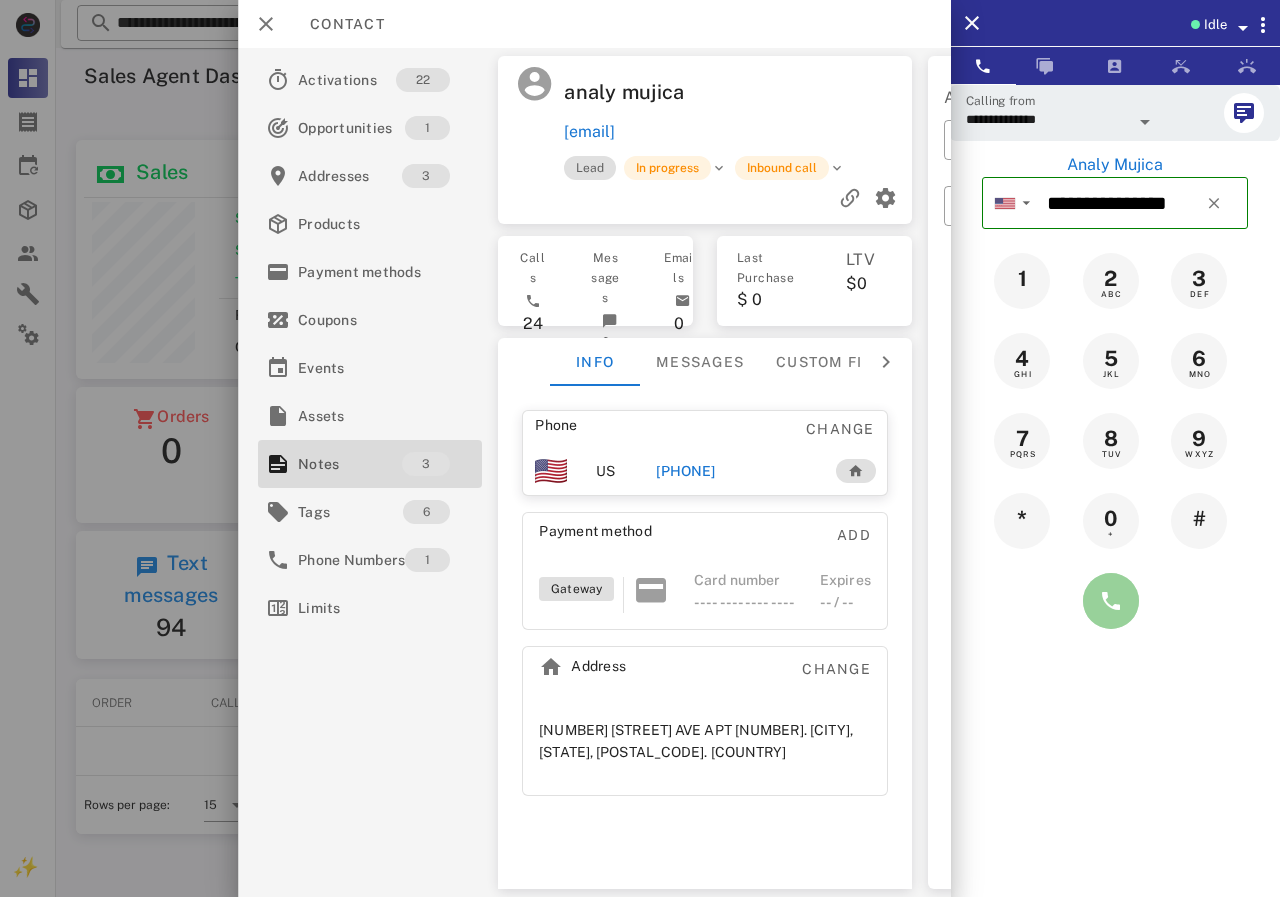 click at bounding box center (1111, 601) 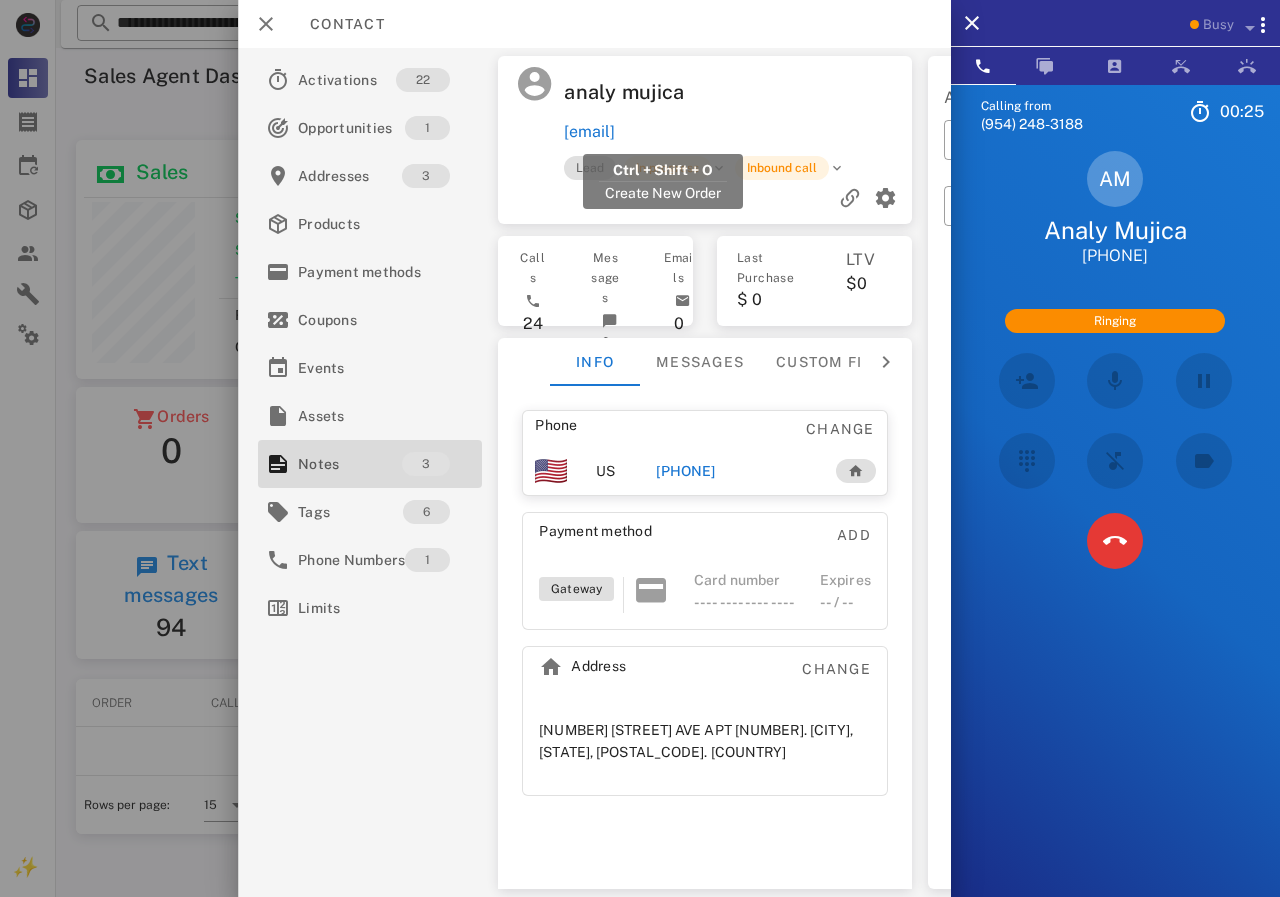 drag, startPoint x: 780, startPoint y: 131, endPoint x: 568, endPoint y: 133, distance: 212.00943 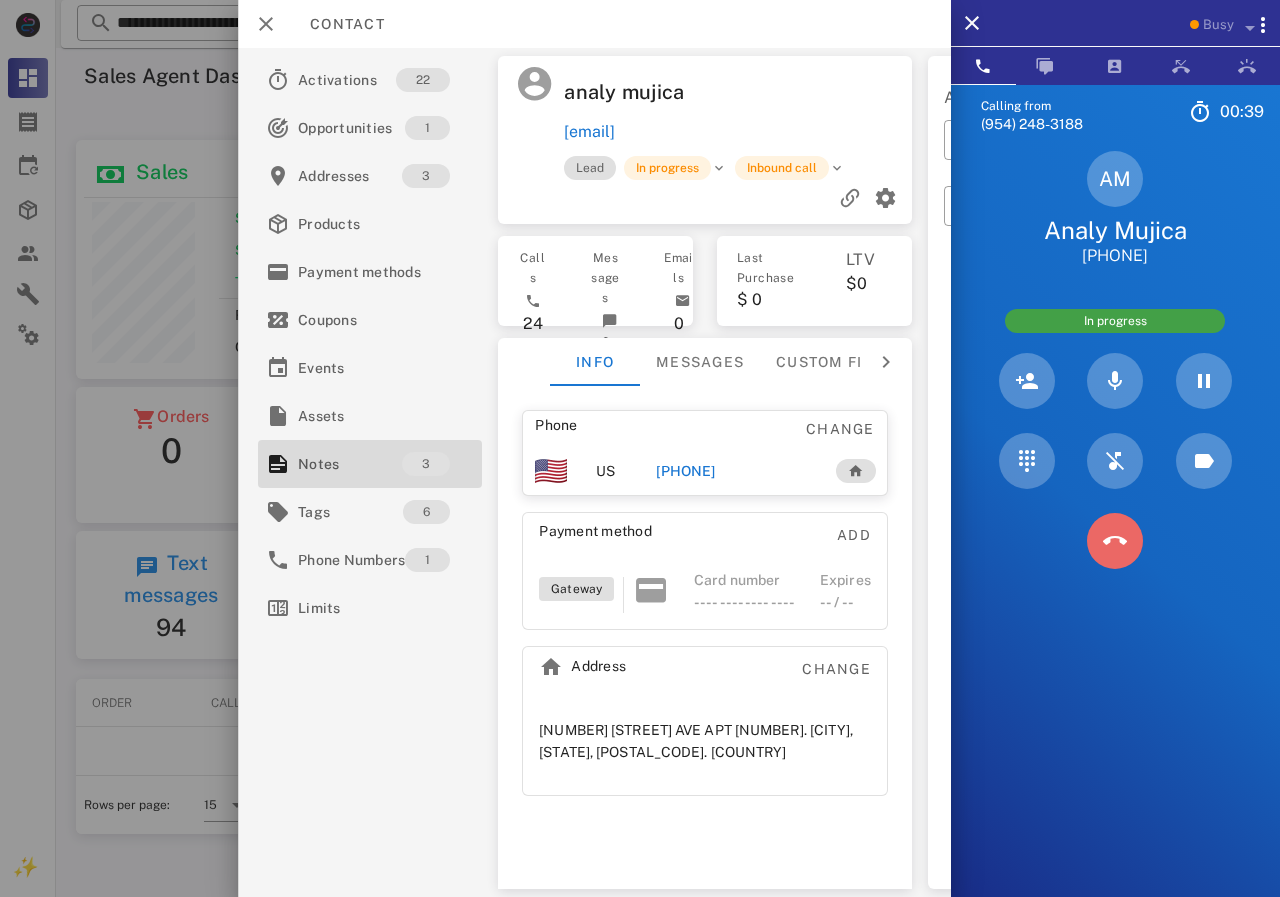 click at bounding box center (1115, 541) 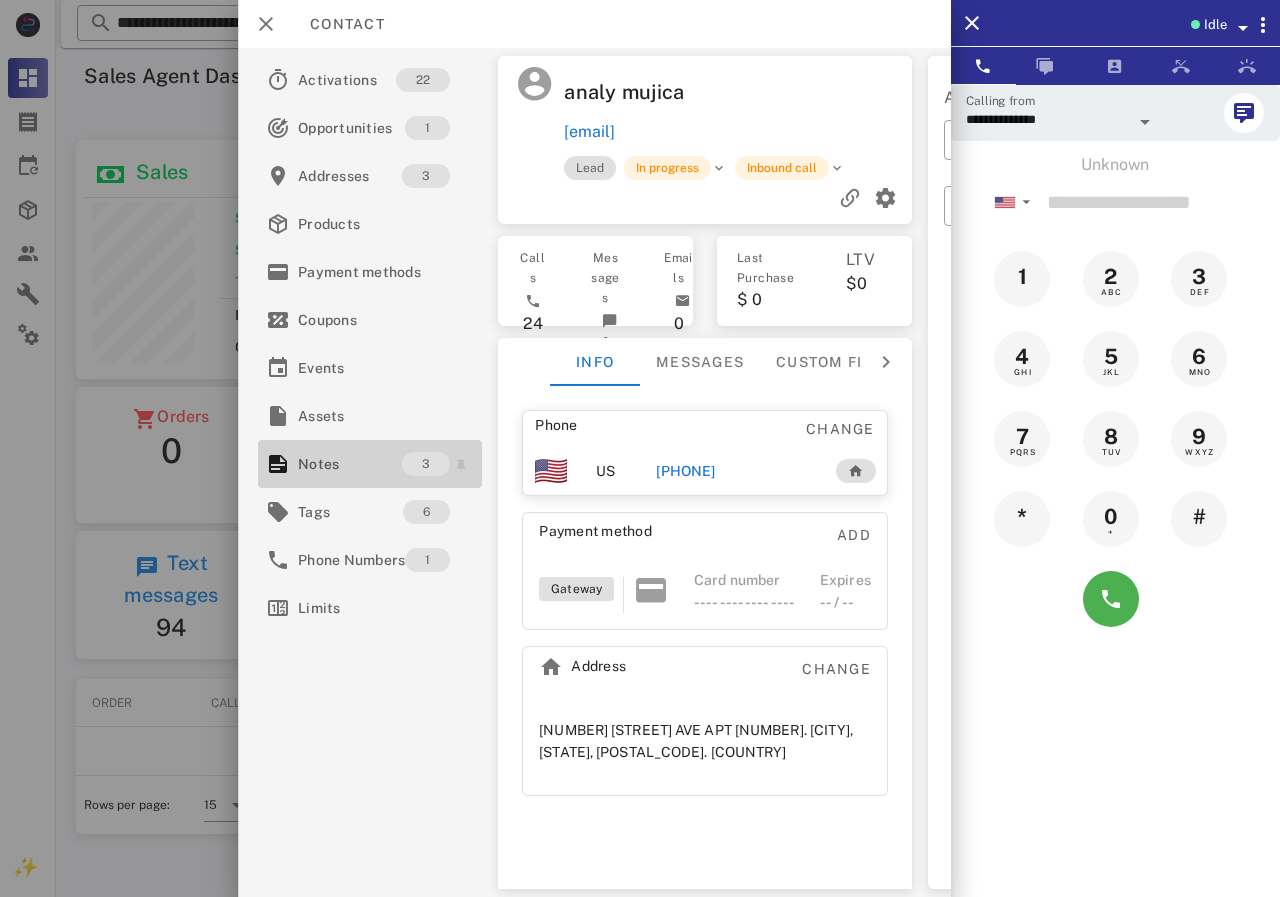 click on "Notes" at bounding box center [350, 464] 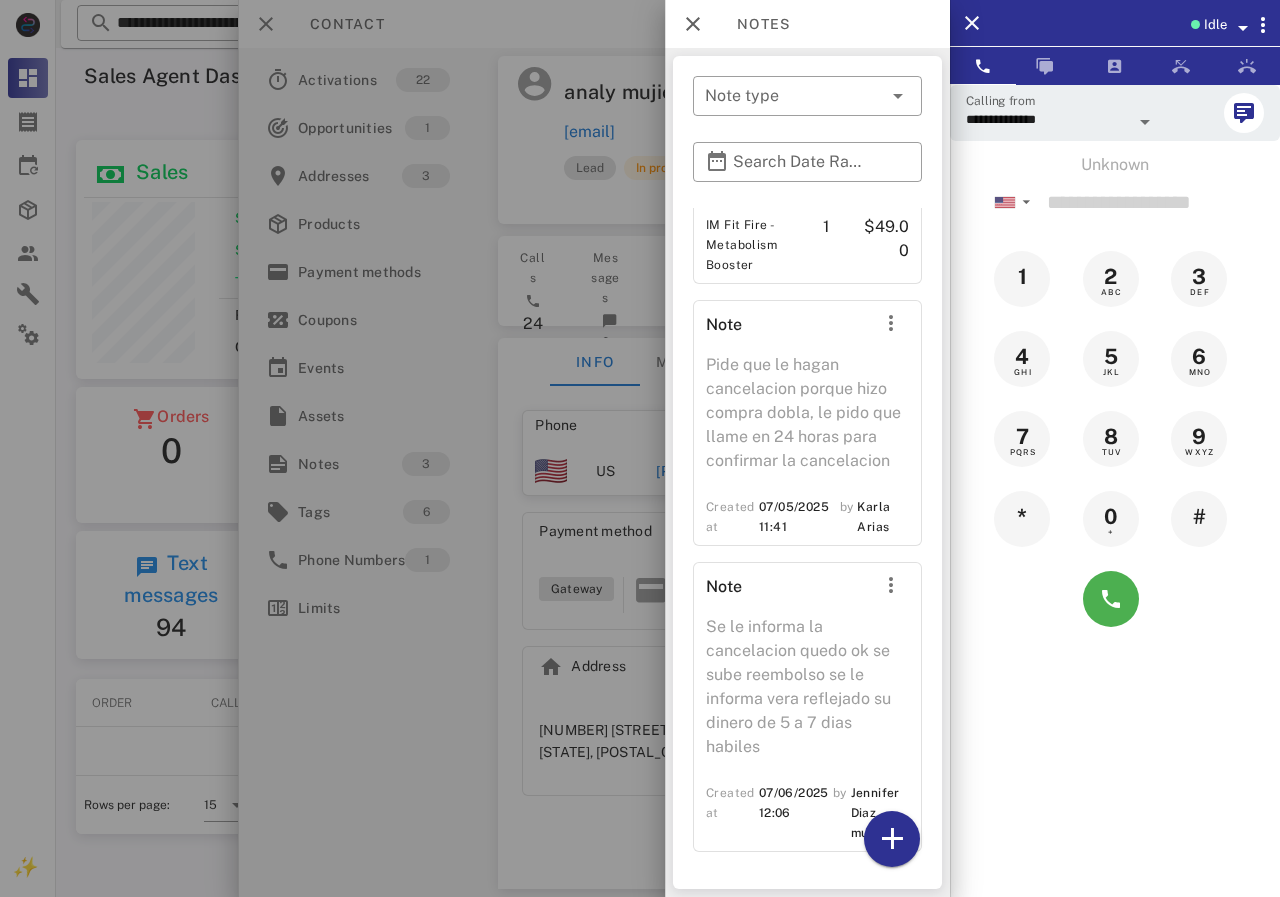 scroll, scrollTop: 302, scrollLeft: 0, axis: vertical 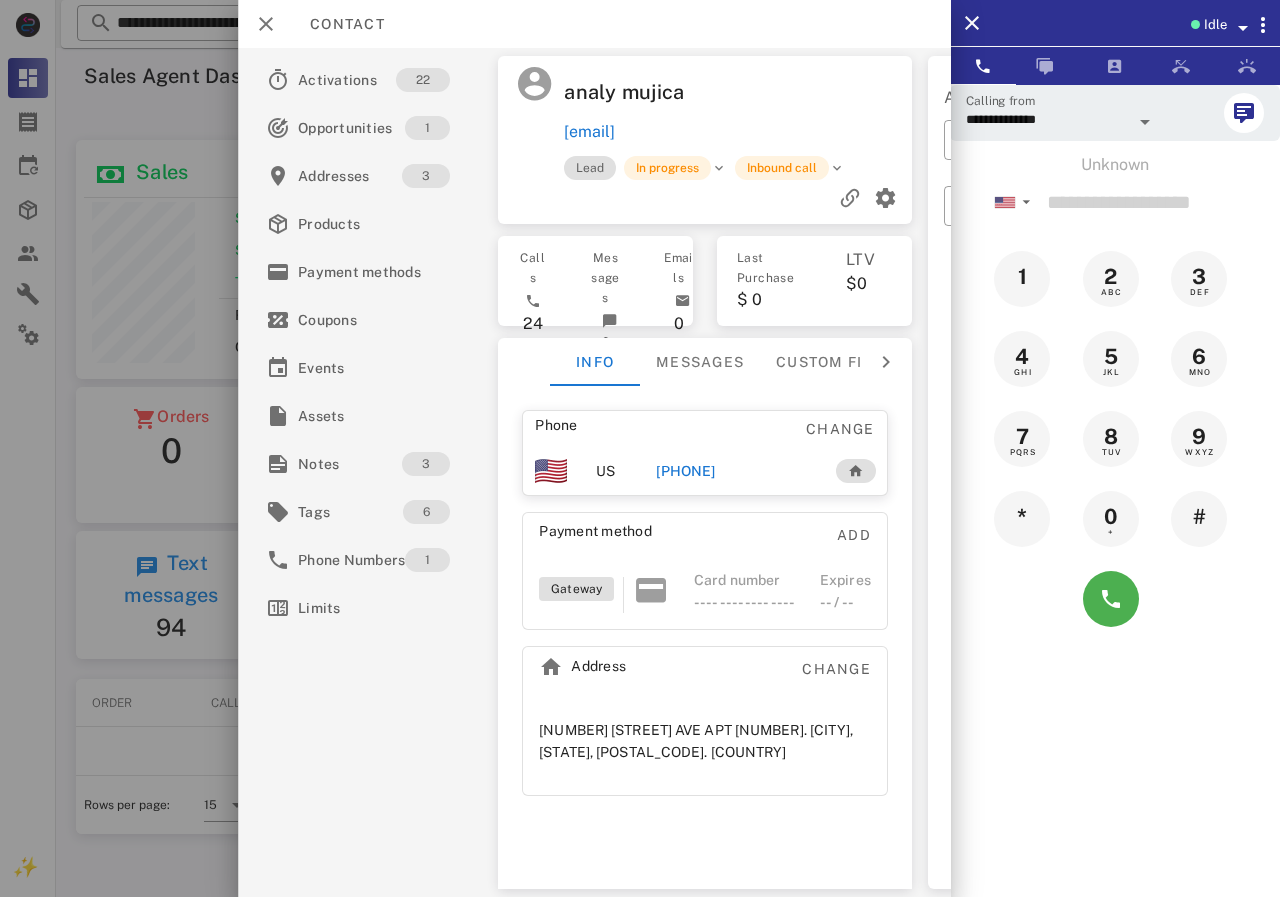 click on "+18477694268" at bounding box center (685, 471) 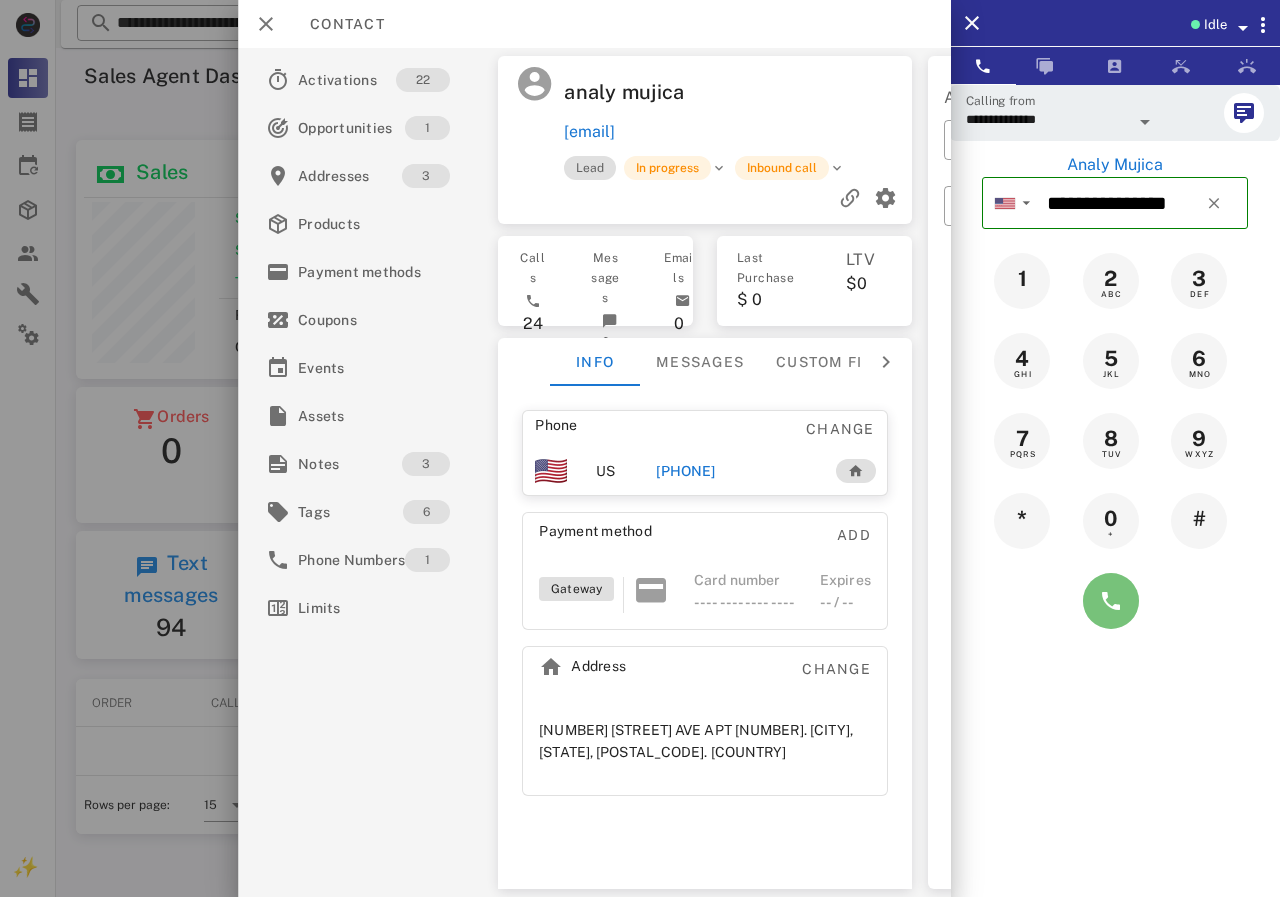 click at bounding box center (1111, 601) 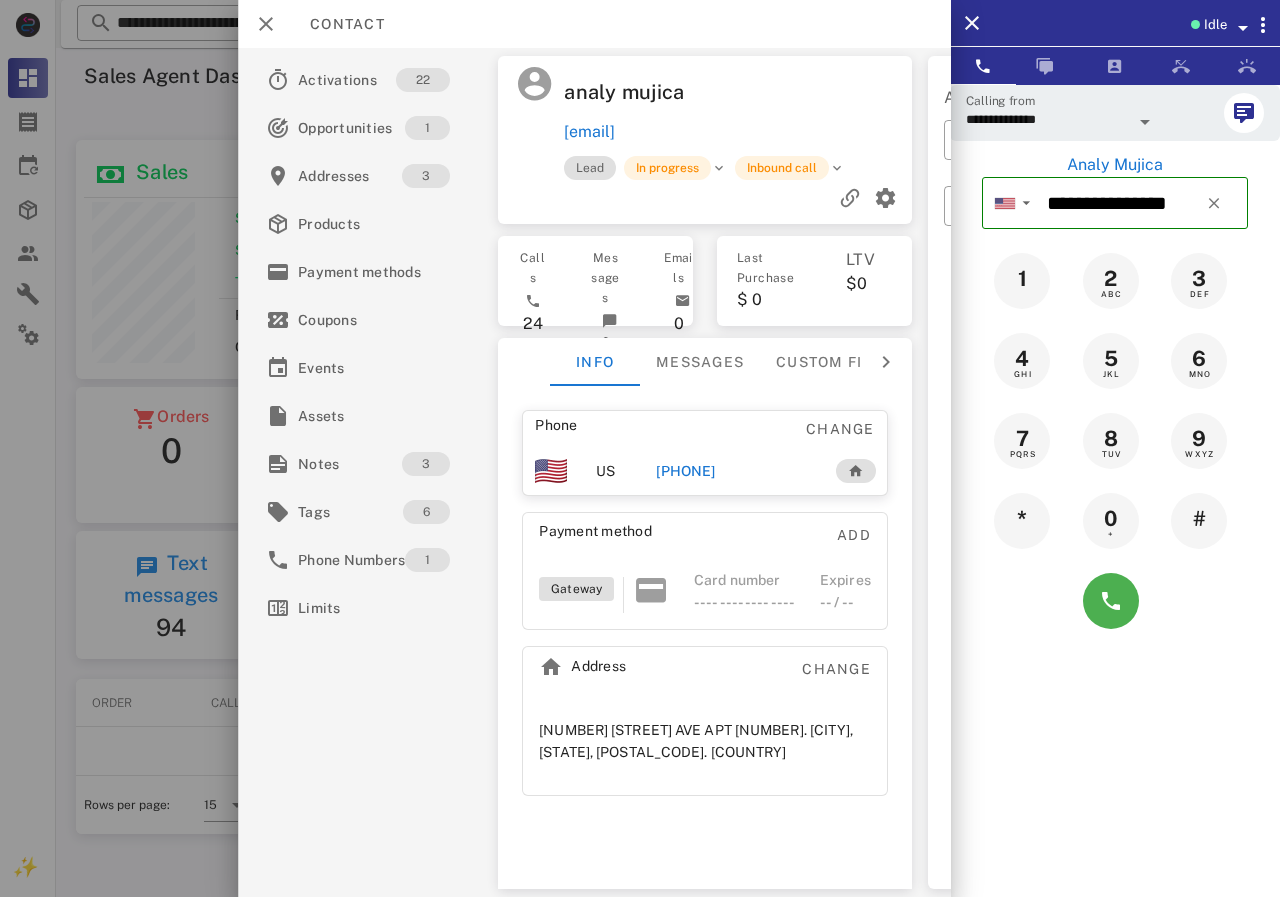 click at bounding box center [640, 448] 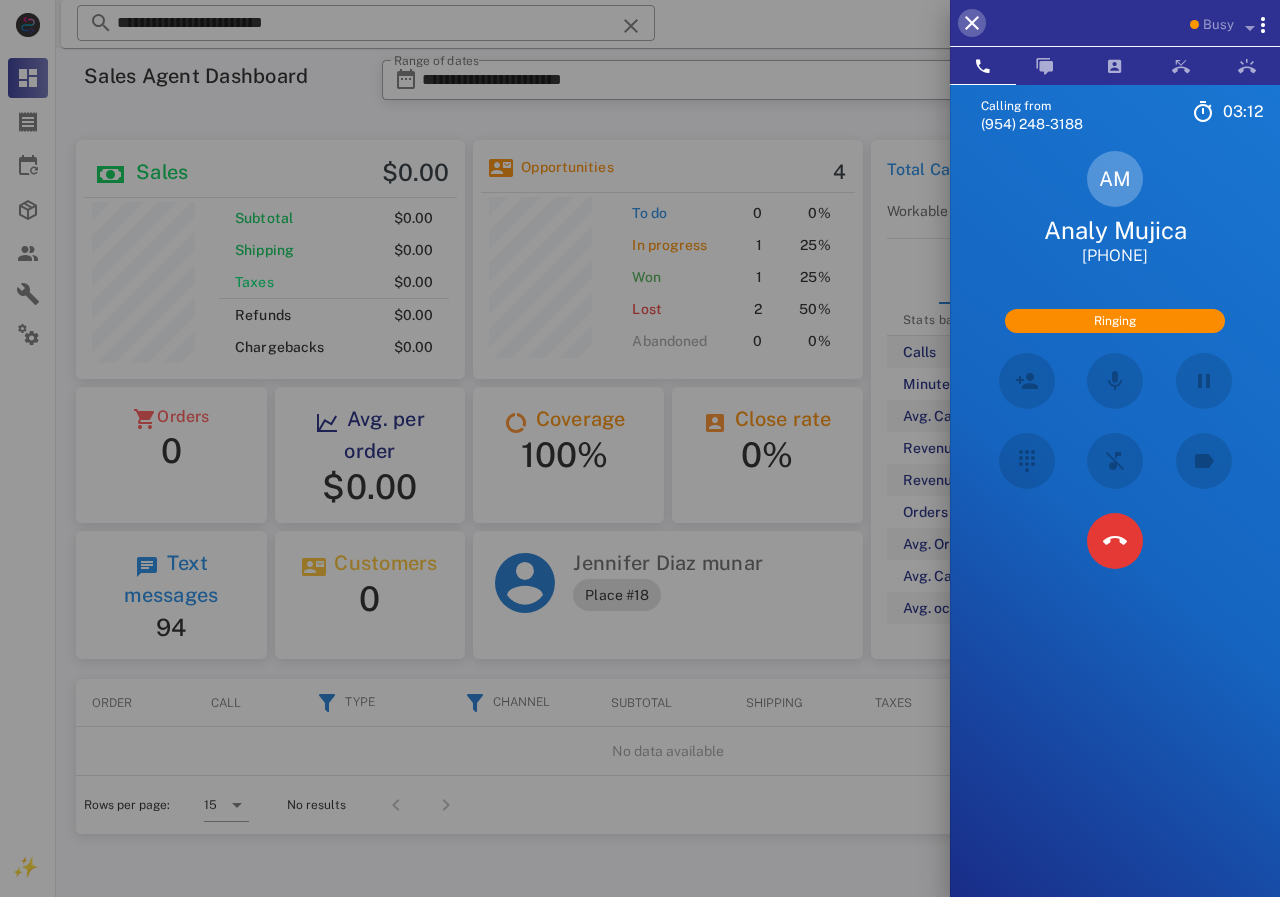 click at bounding box center (972, 23) 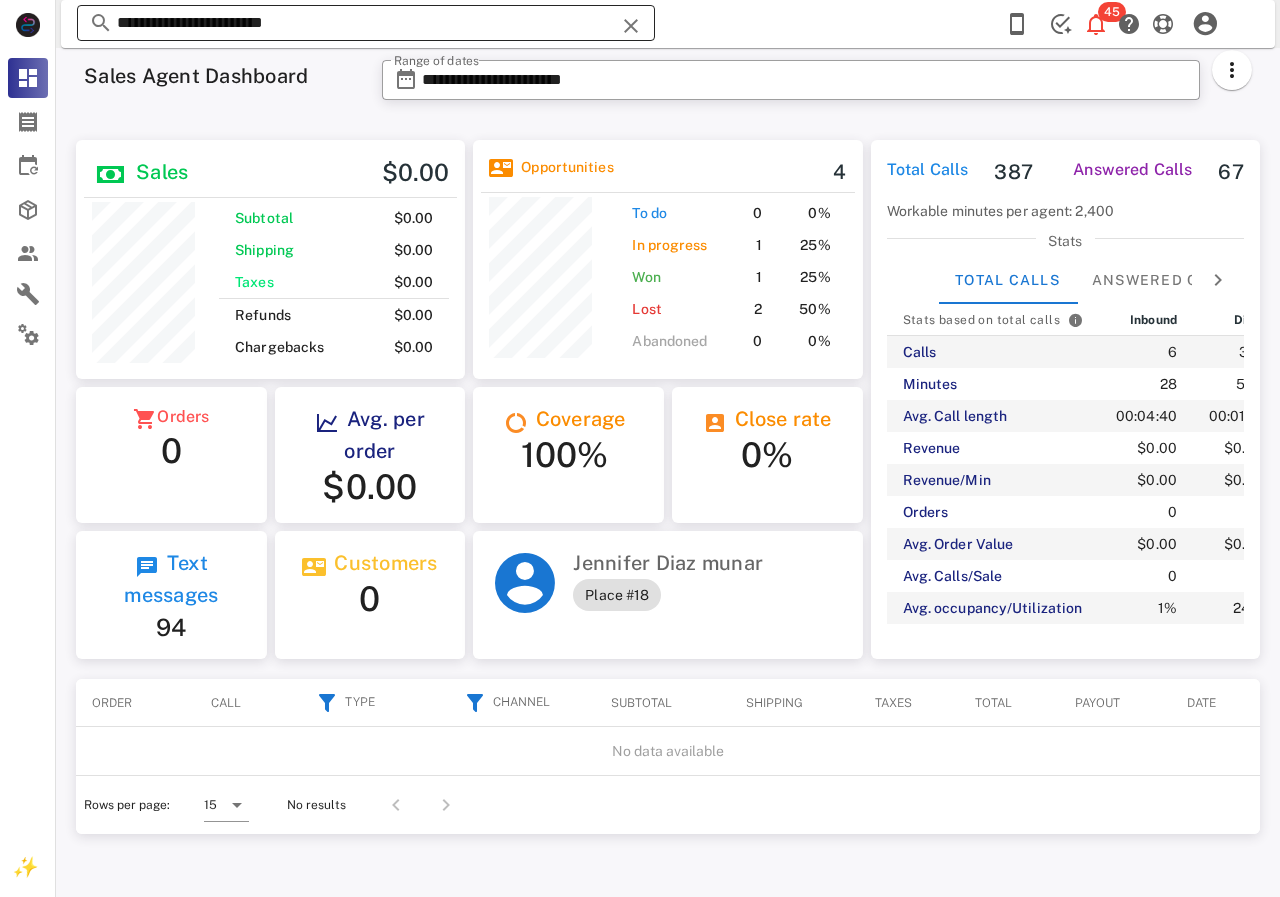 click on "**********" at bounding box center (366, 23) 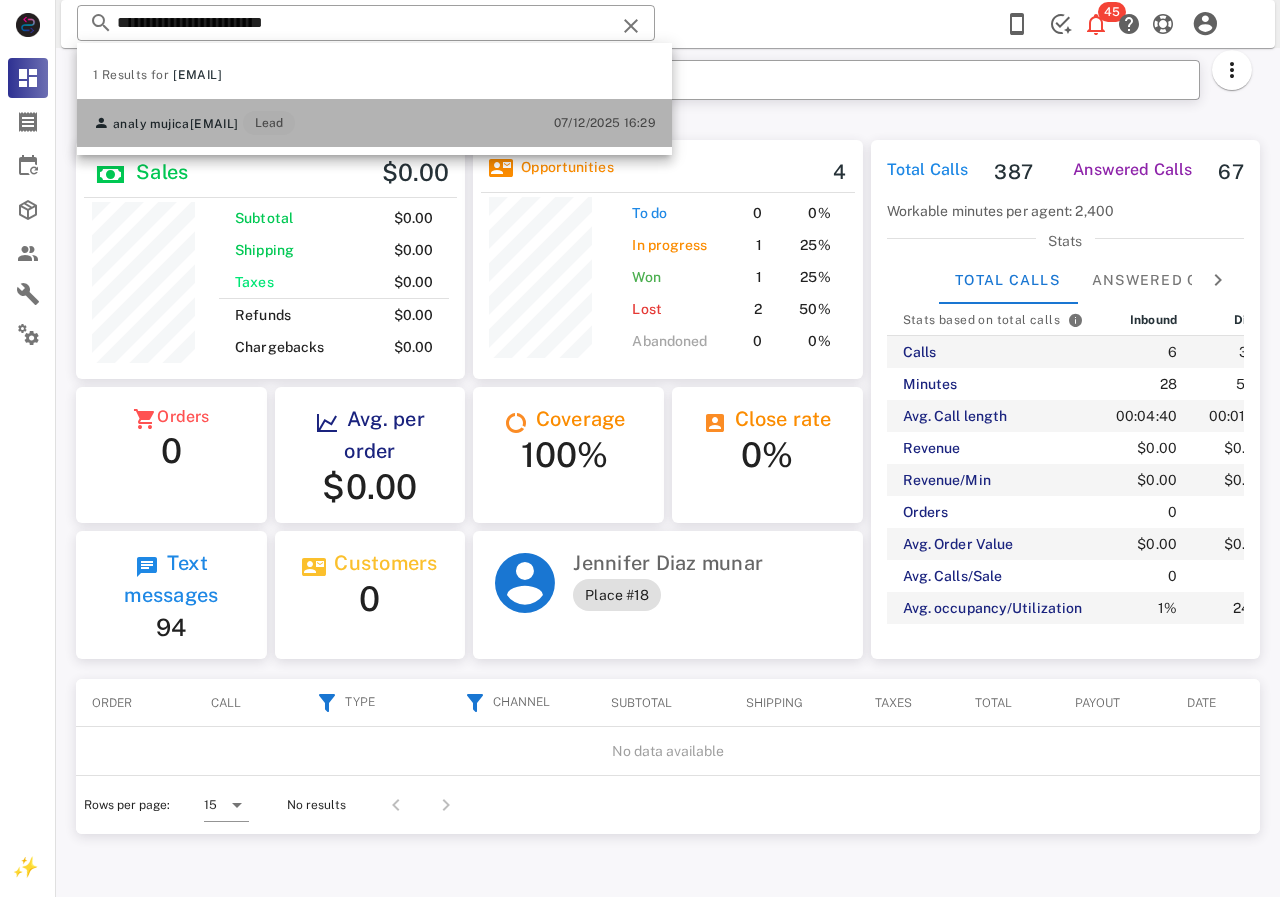 click on "analy mujica   analymujica19@gmail.com   Lead" at bounding box center [194, 123] 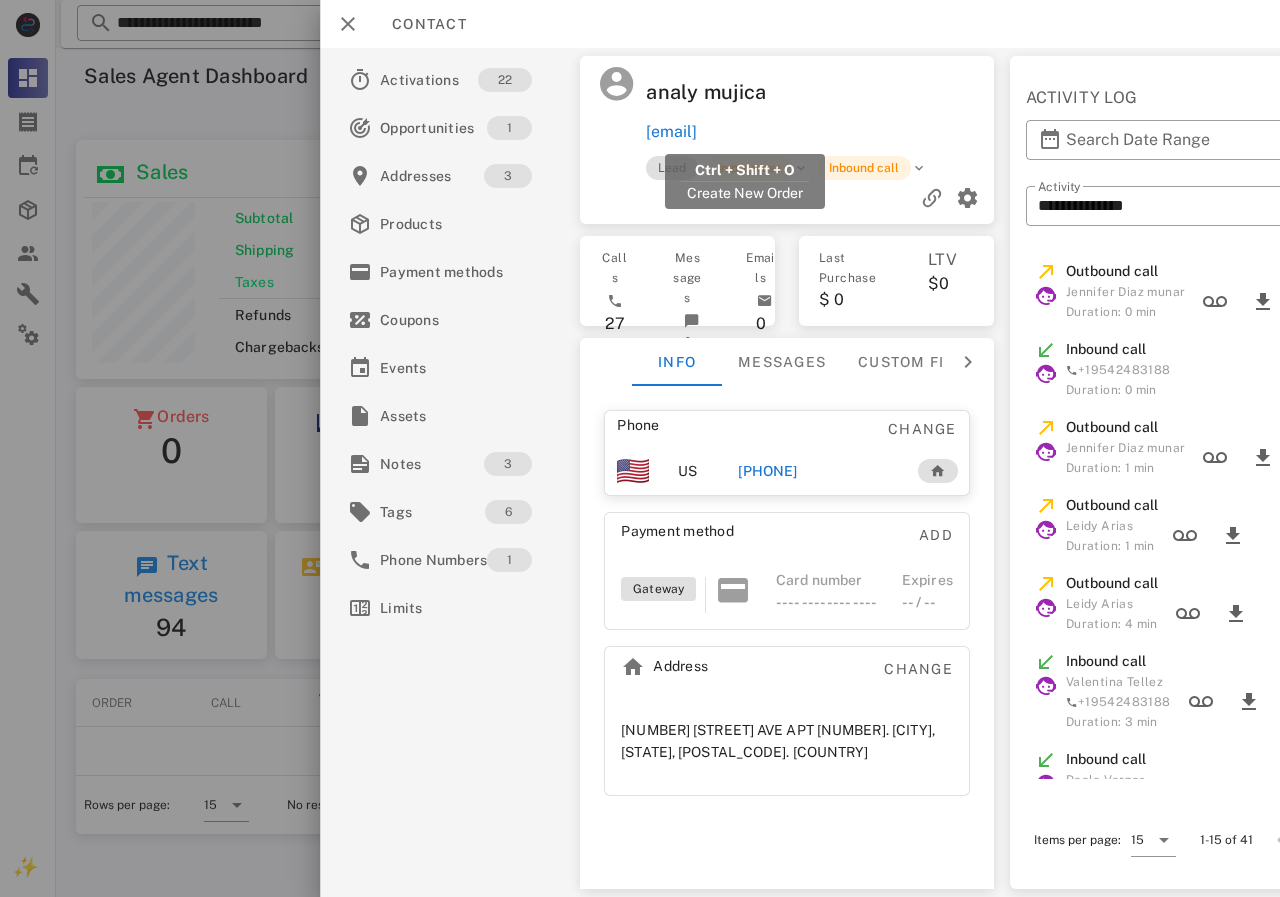 drag, startPoint x: 884, startPoint y: 131, endPoint x: 648, endPoint y: 138, distance: 236.10379 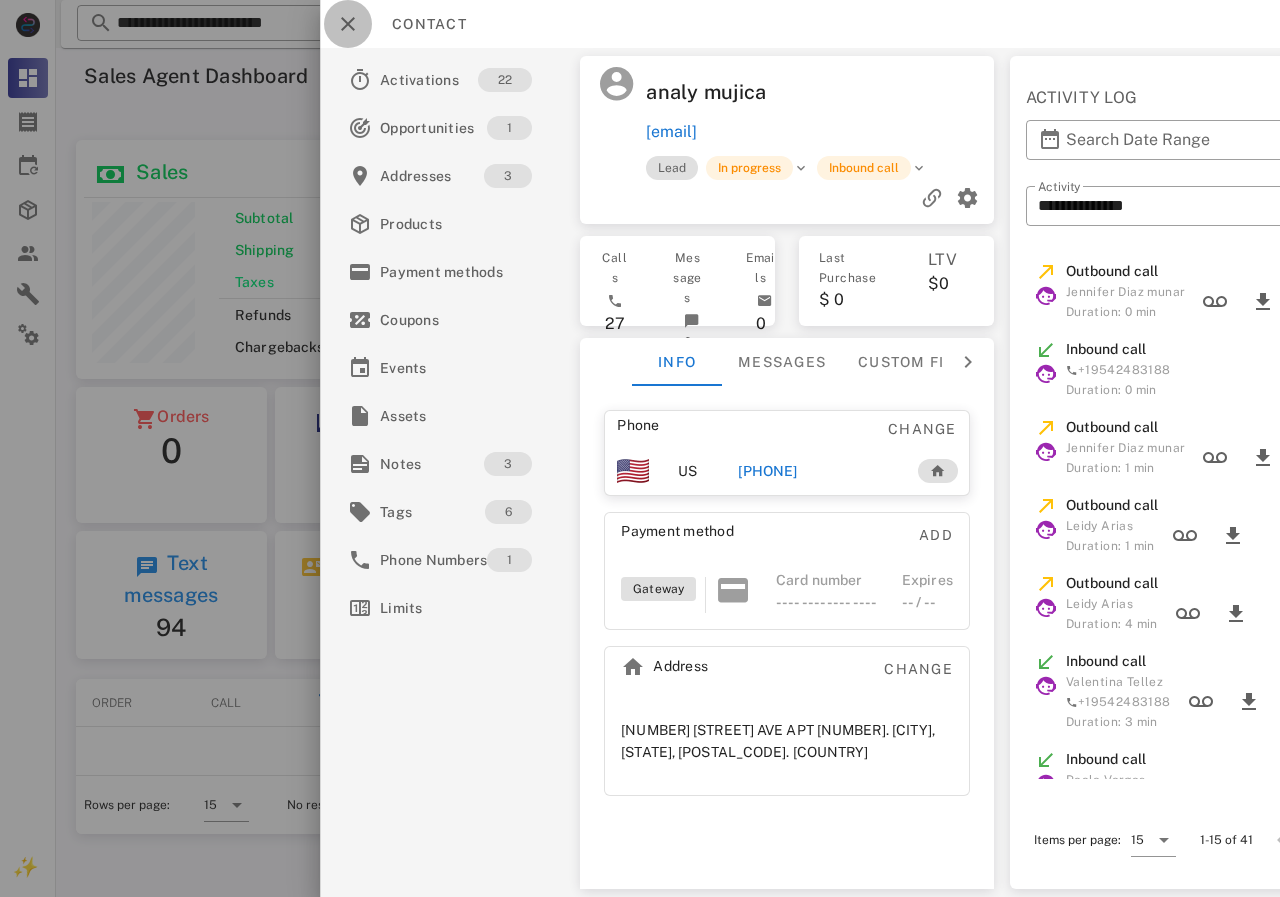 click at bounding box center (348, 24) 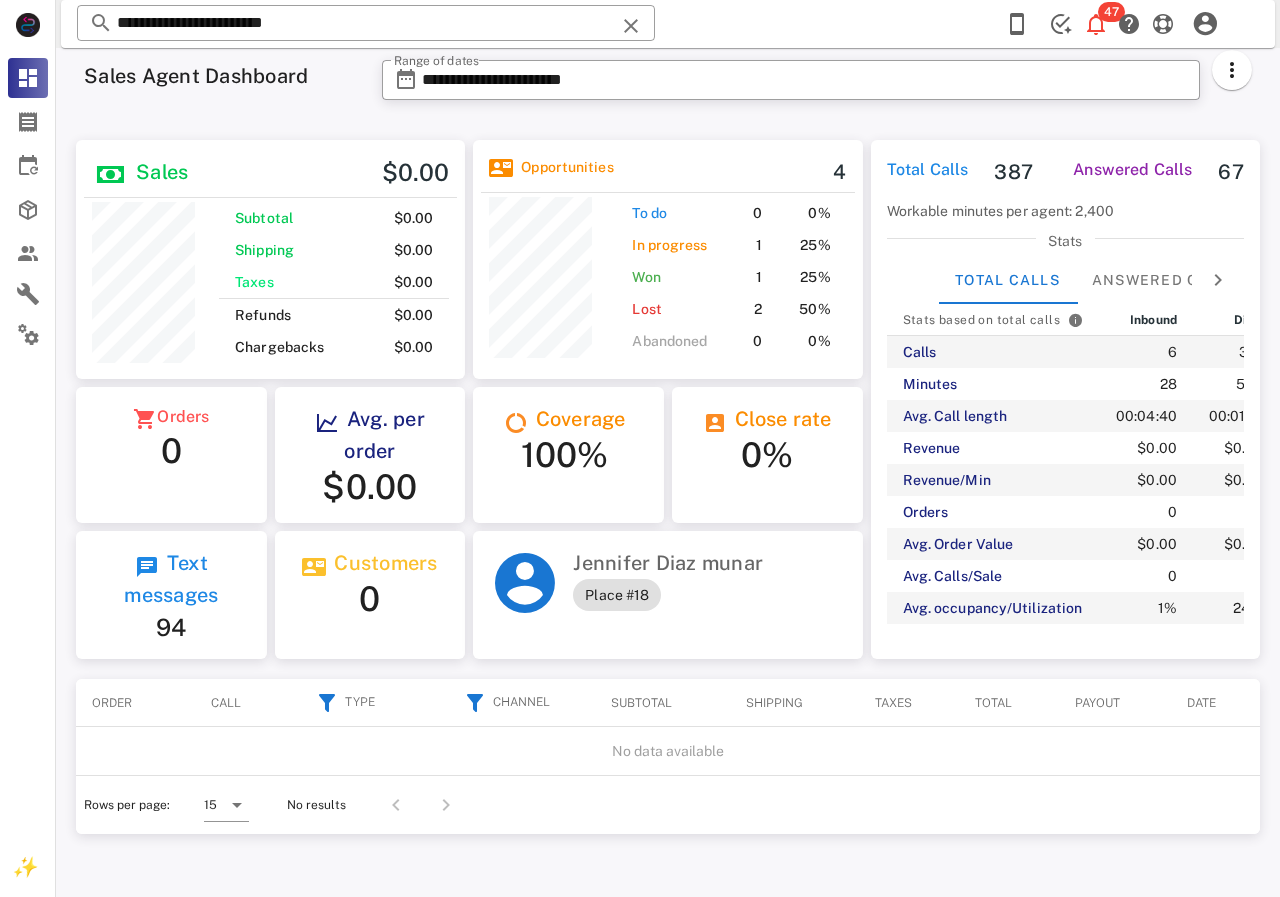 click on "Sales Agent Dashboard" at bounding box center (221, 86) 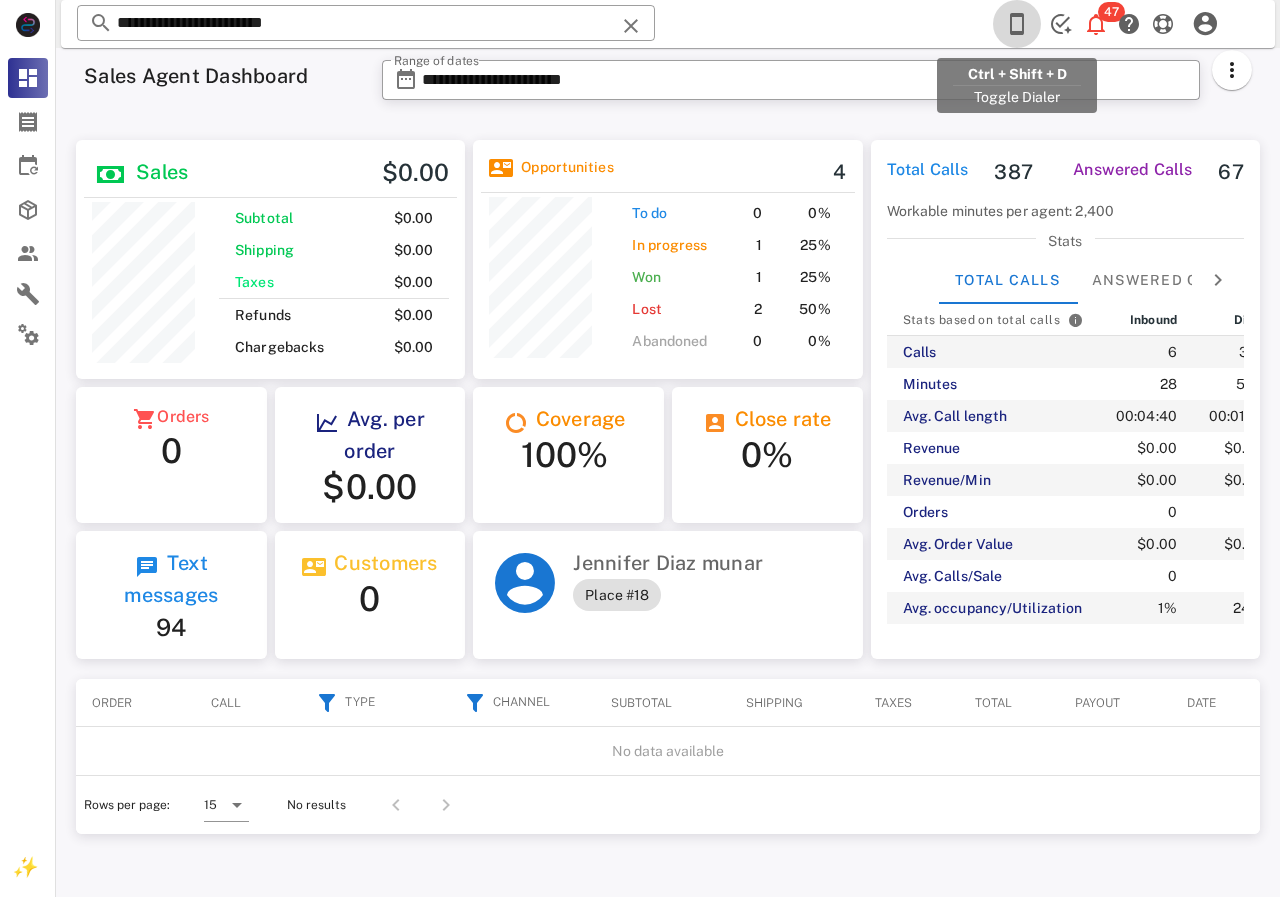 click at bounding box center [1017, 24] 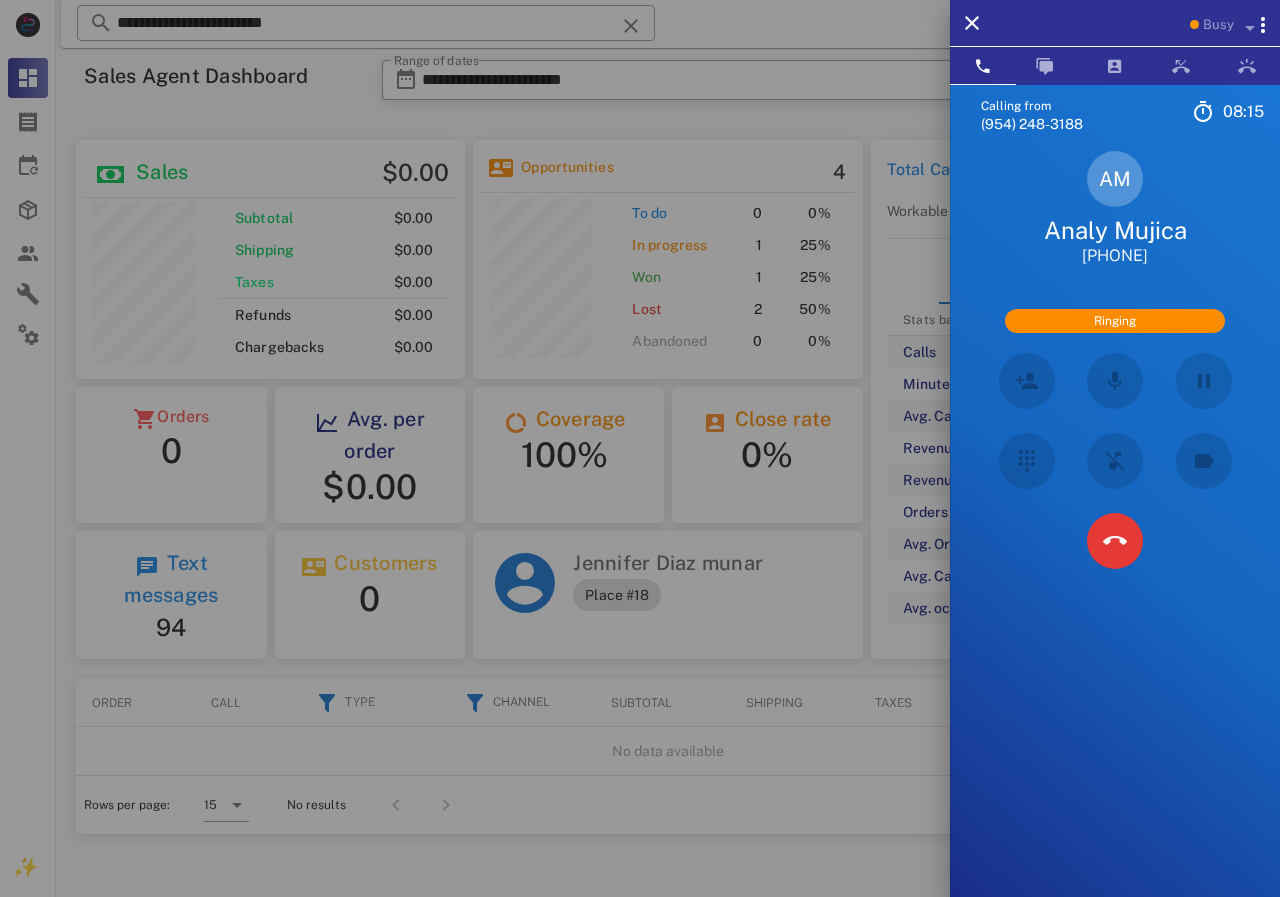 click at bounding box center [640, 448] 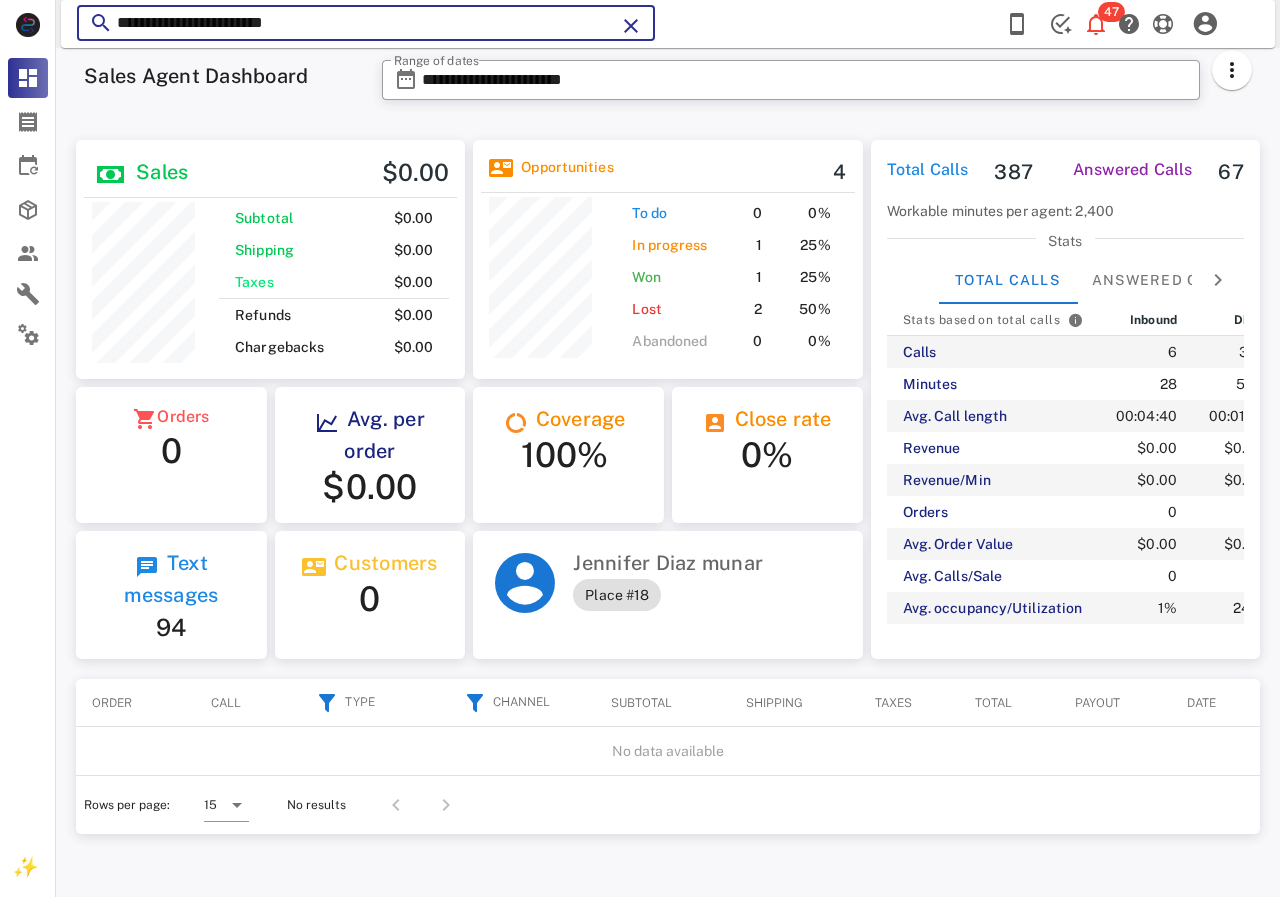 click on "**********" at bounding box center (366, 23) 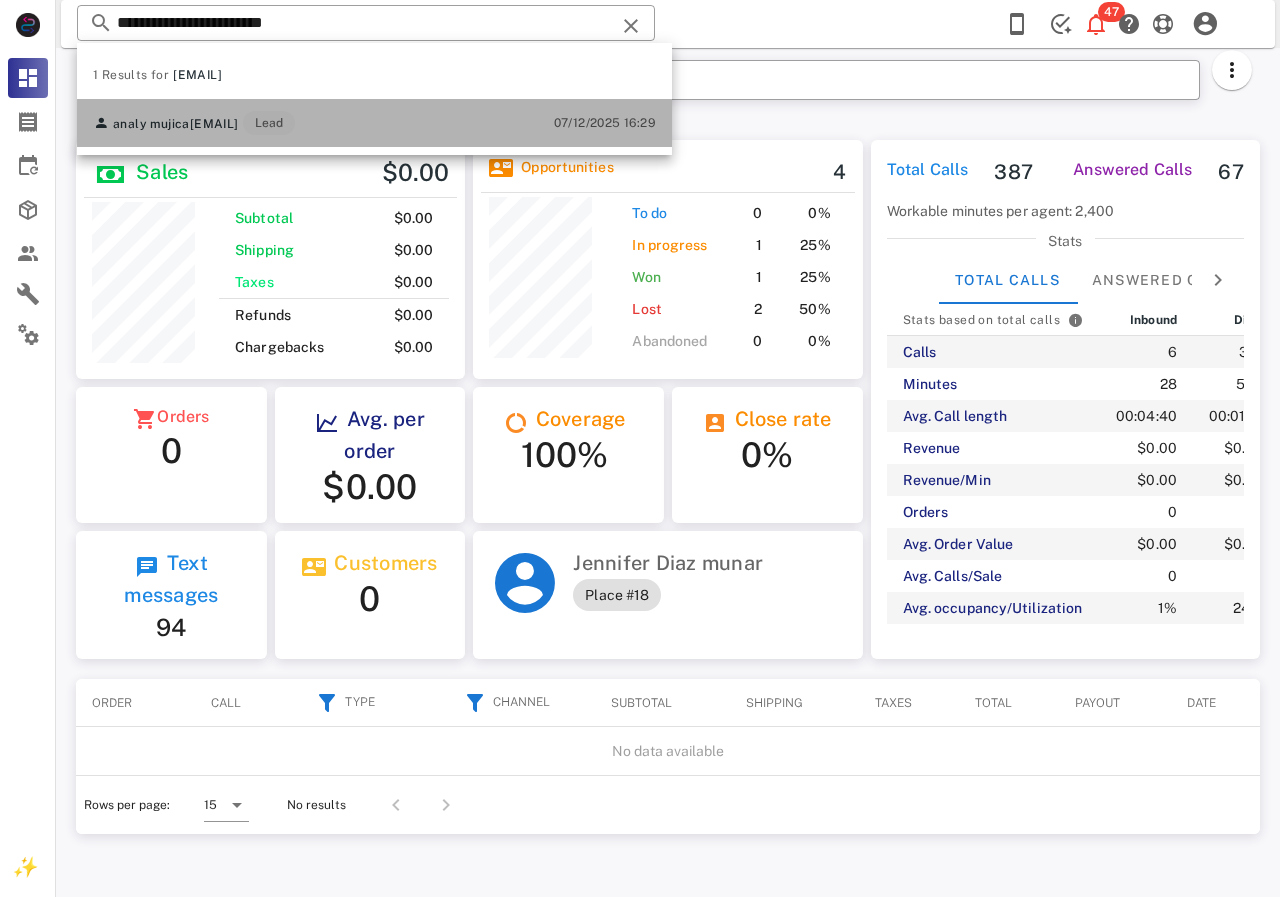 click on "analymujica19@gmail.com" at bounding box center [214, 124] 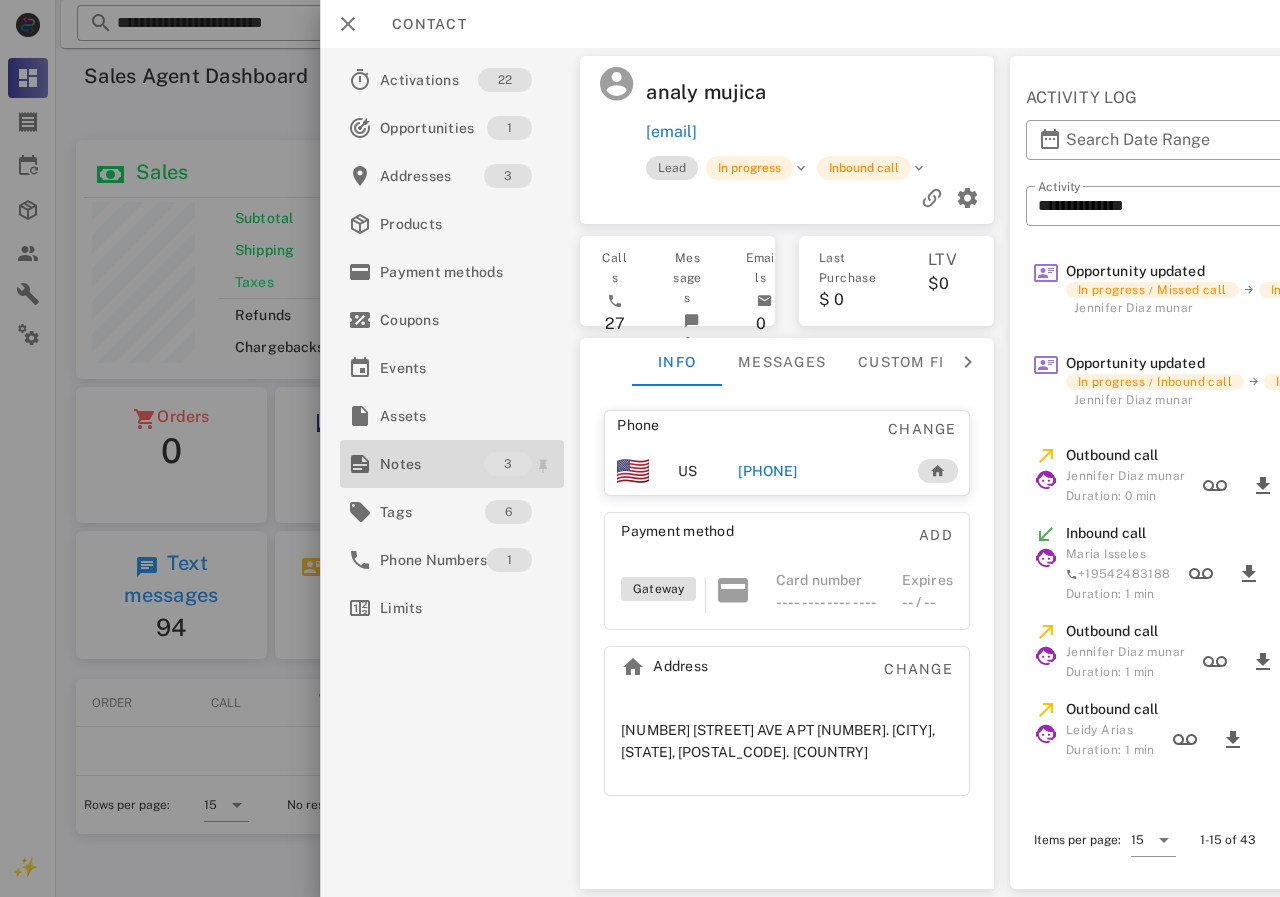 click on "Notes" at bounding box center [432, 464] 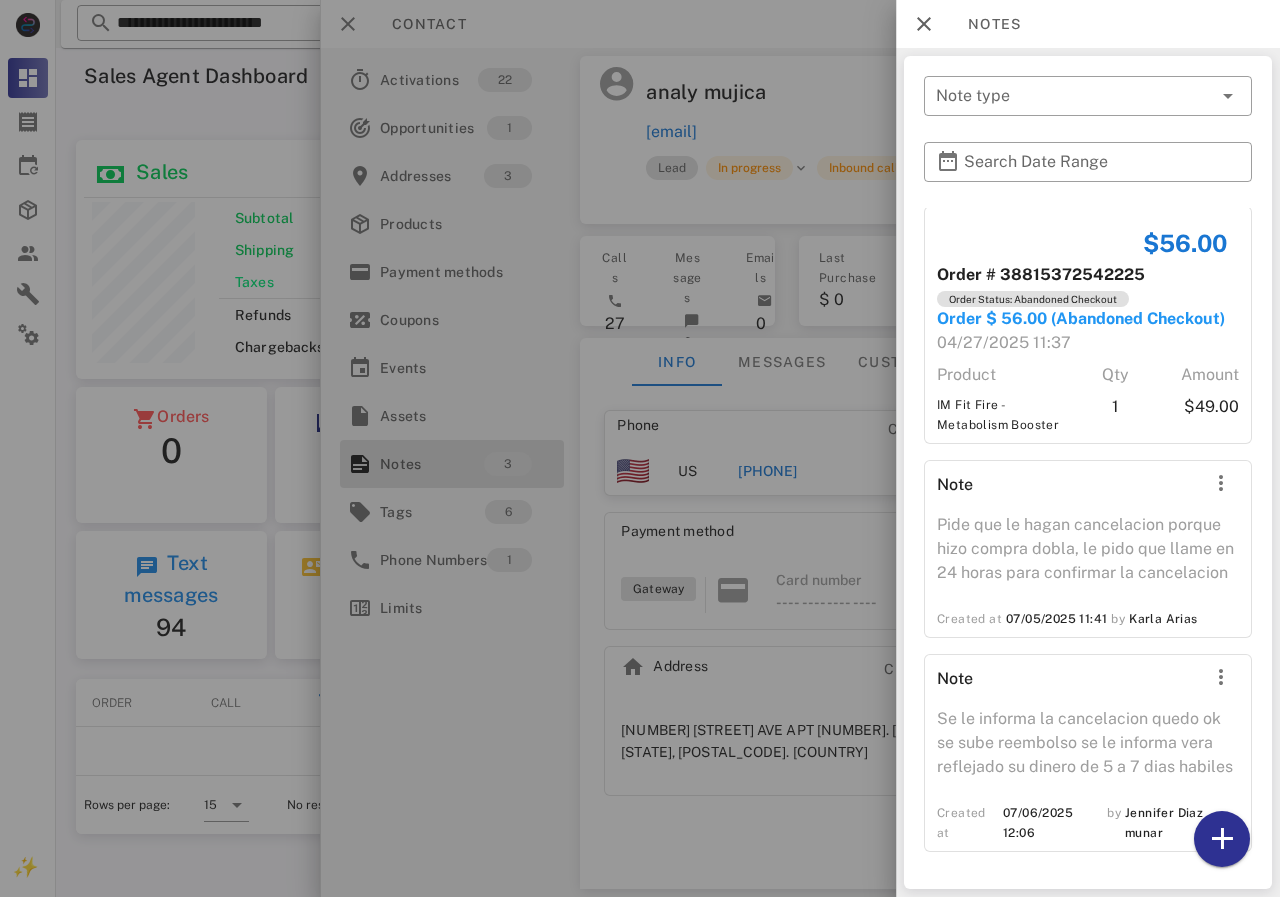 scroll, scrollTop: 50, scrollLeft: 0, axis: vertical 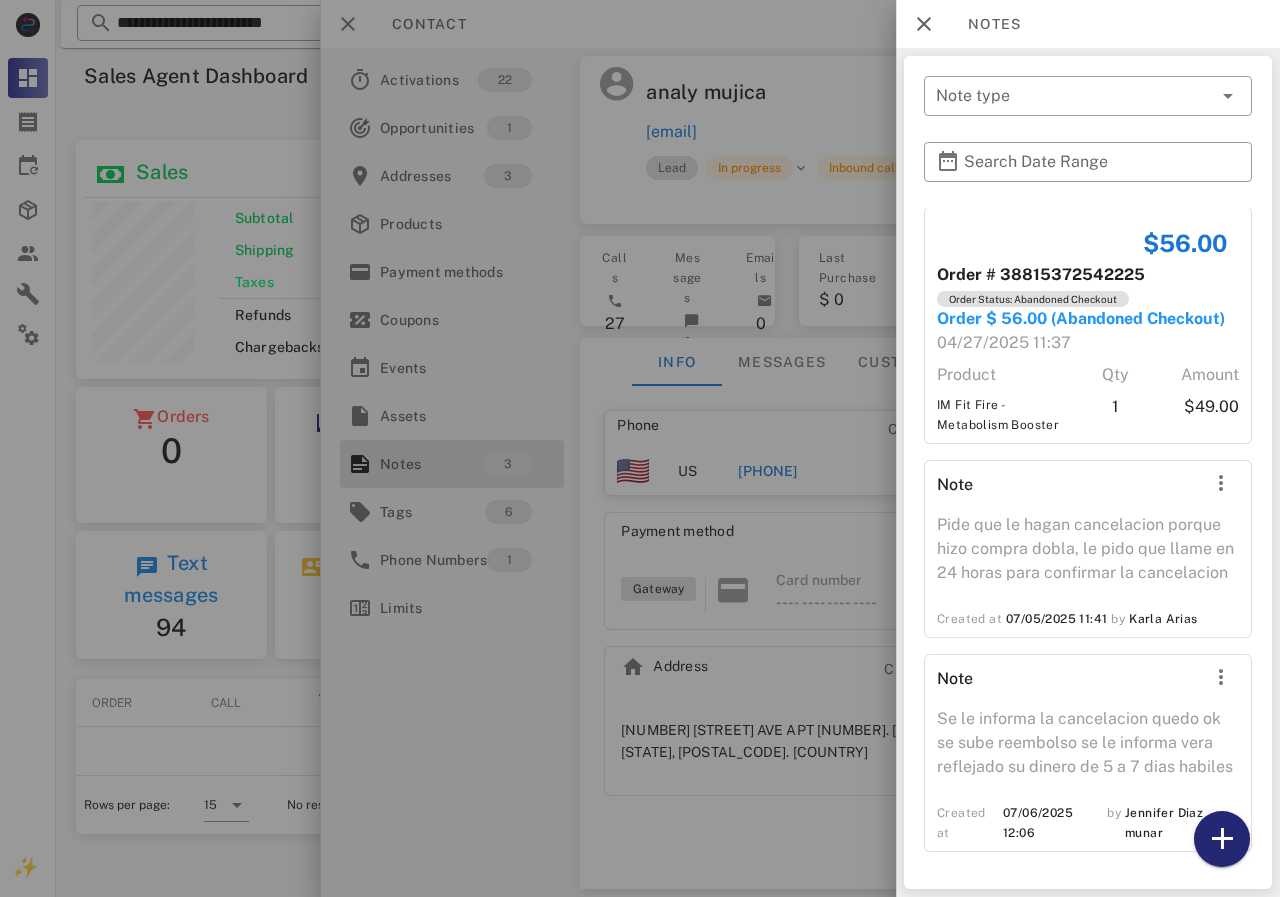 click at bounding box center [1222, 839] 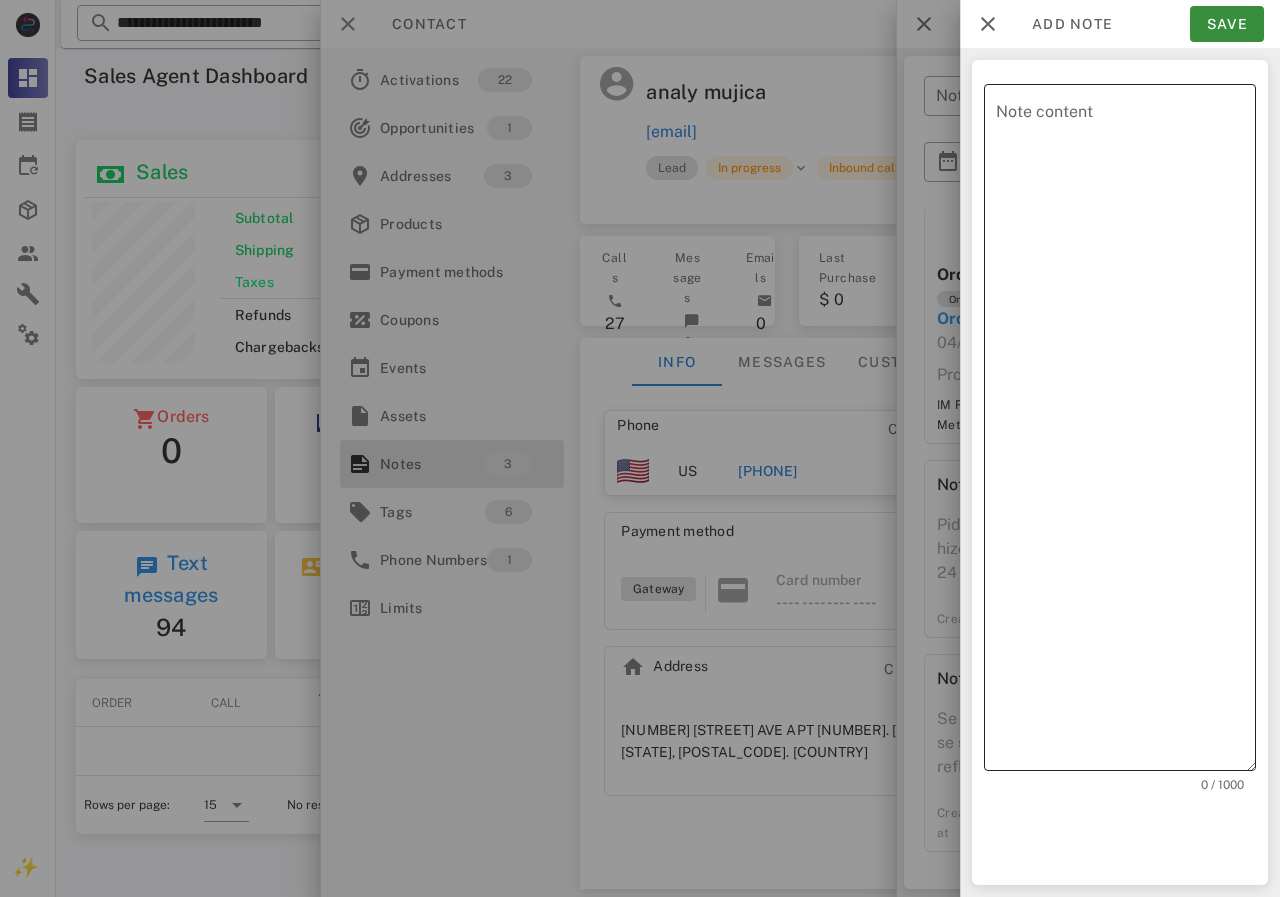 click on "Note content" at bounding box center [1126, 432] 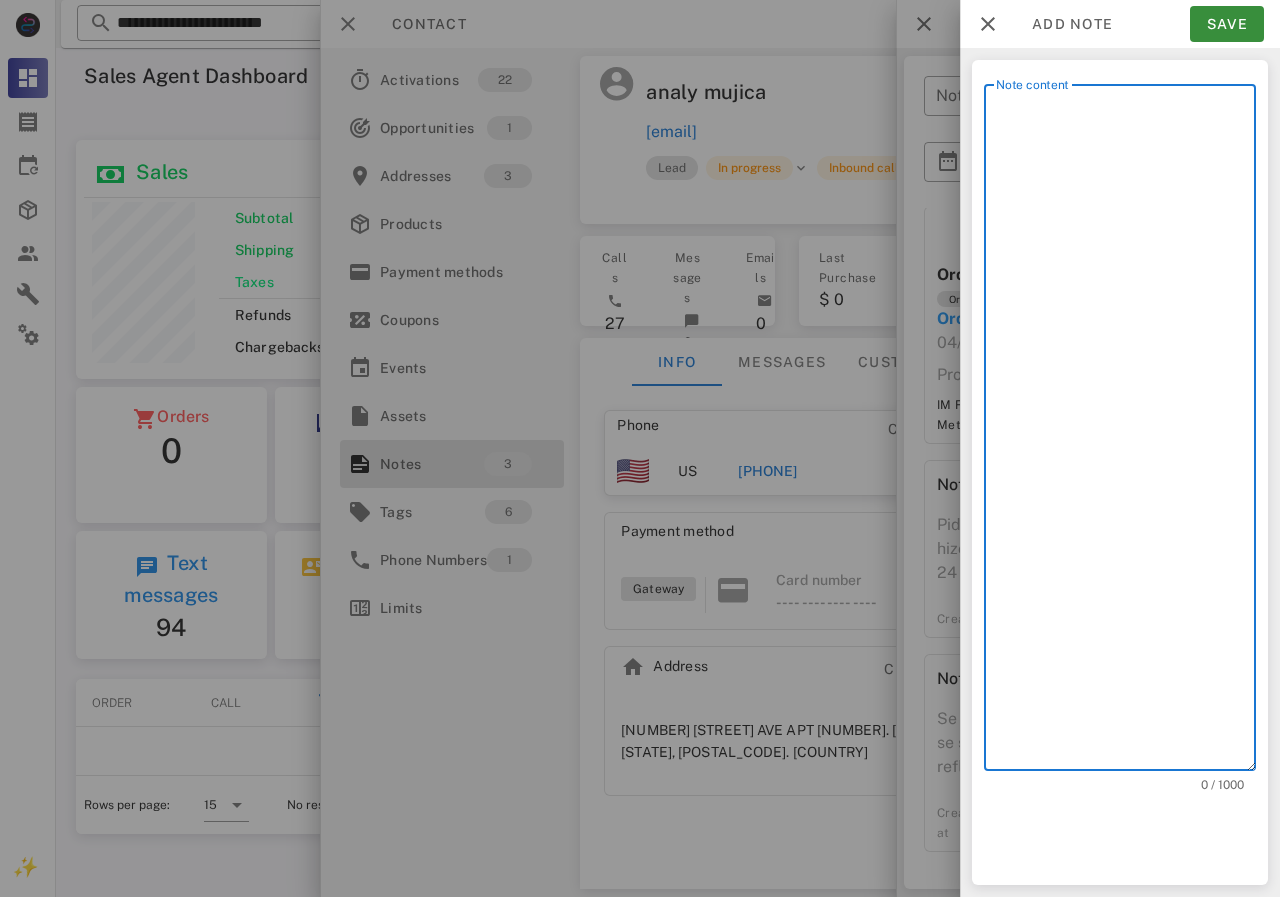 scroll, scrollTop: 240, scrollLeft: 390, axis: both 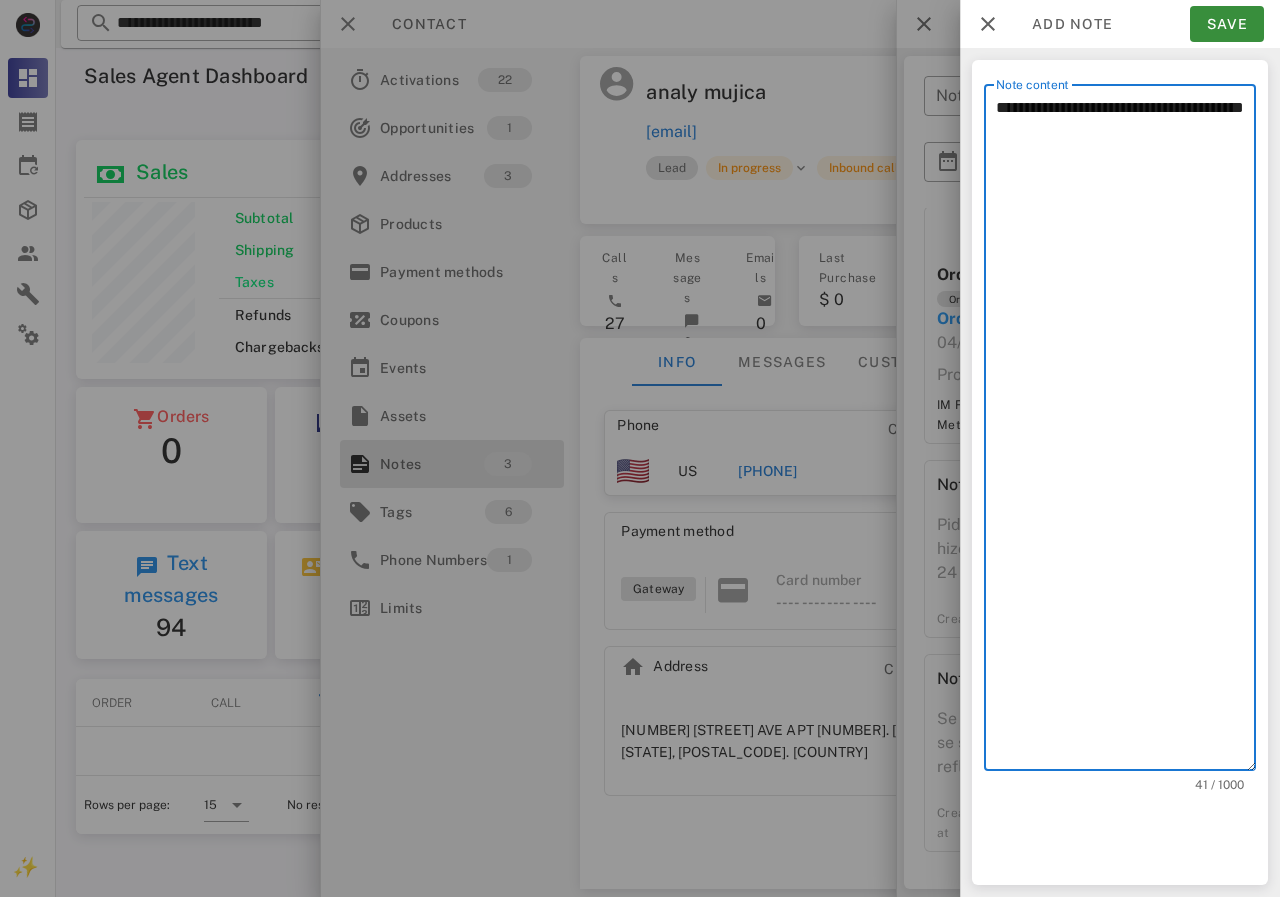 drag, startPoint x: 961, startPoint y: 124, endPoint x: 949, endPoint y: 109, distance: 19.209373 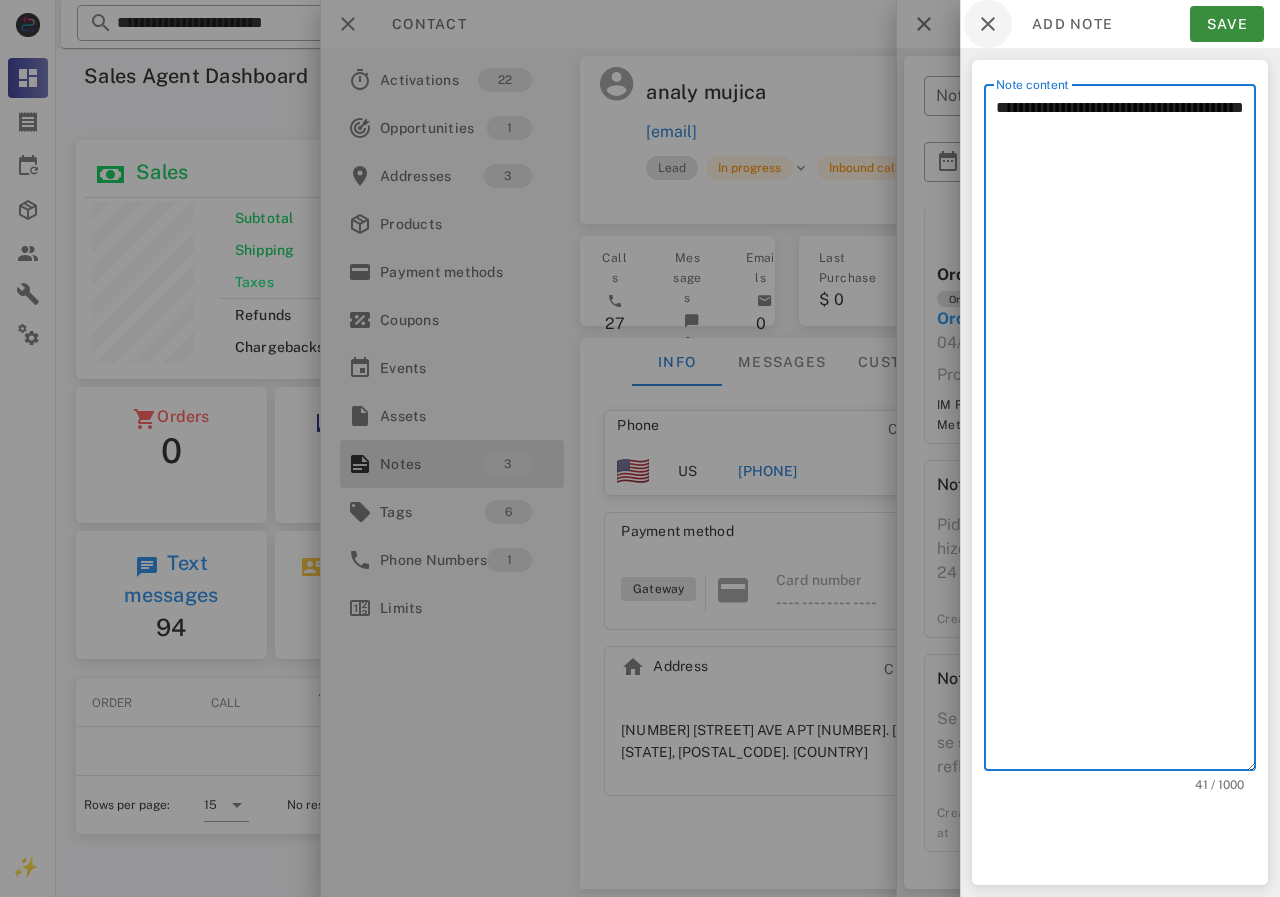 paste on "**********" 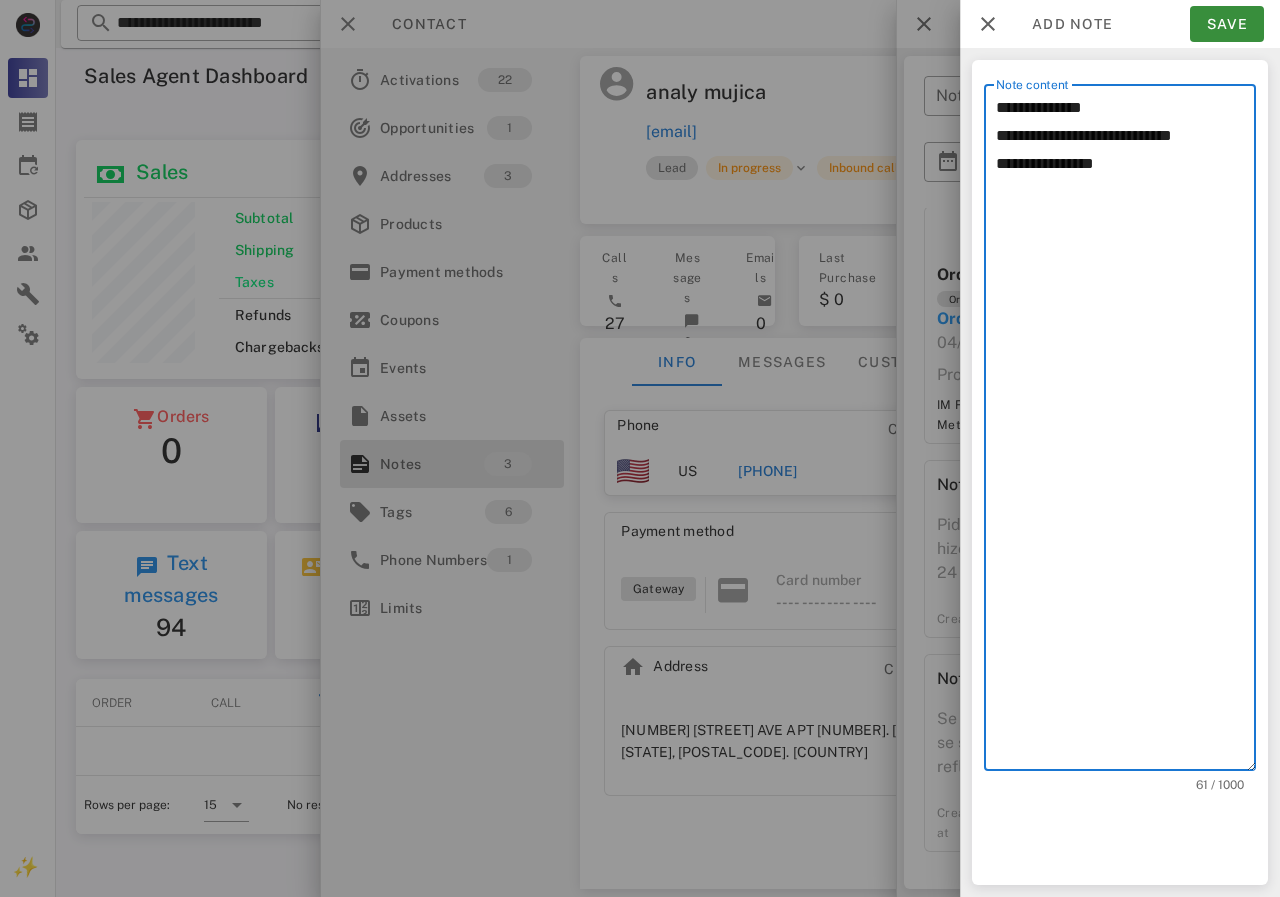 drag, startPoint x: 1107, startPoint y: 166, endPoint x: 950, endPoint y: 105, distance: 168.43396 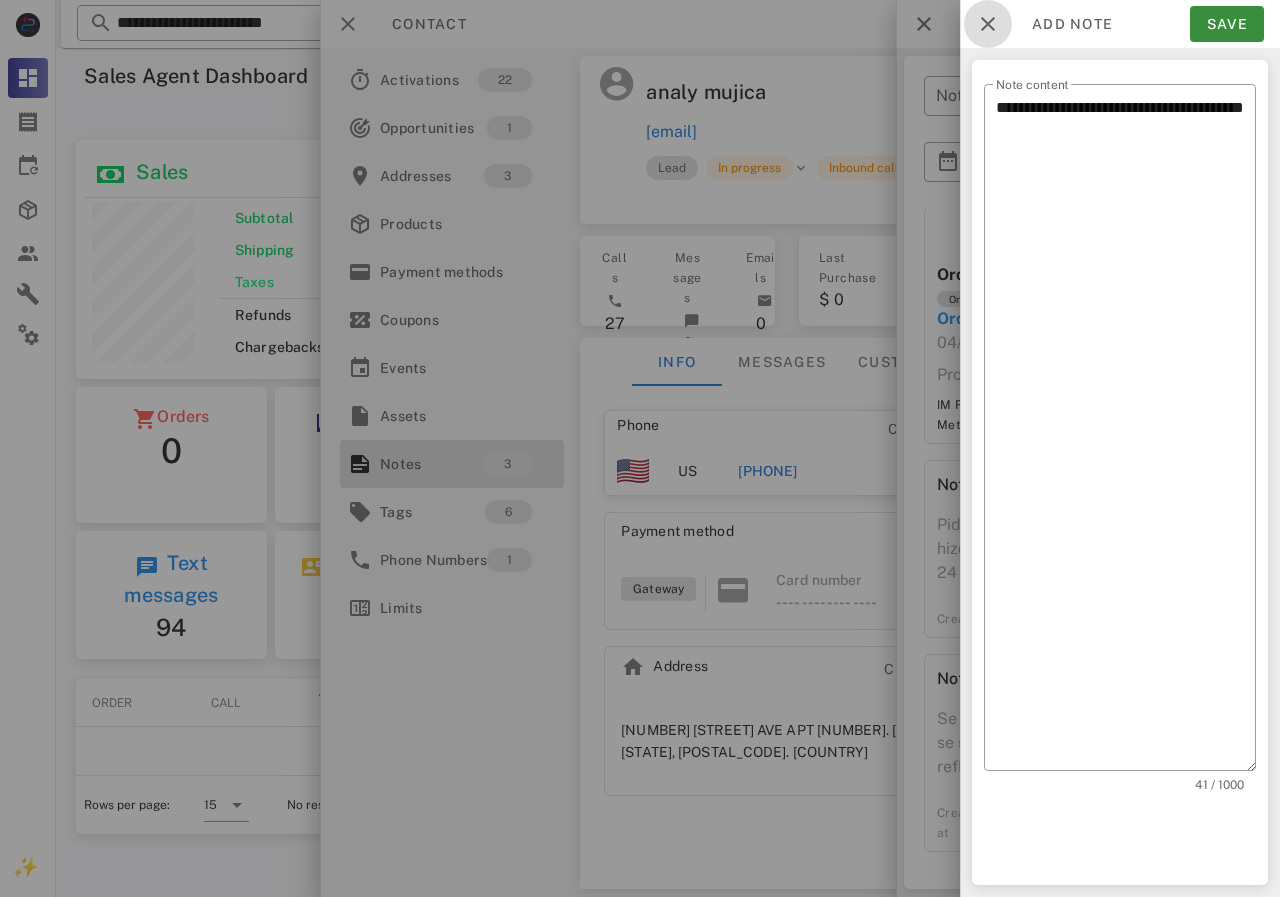 click at bounding box center (988, 24) 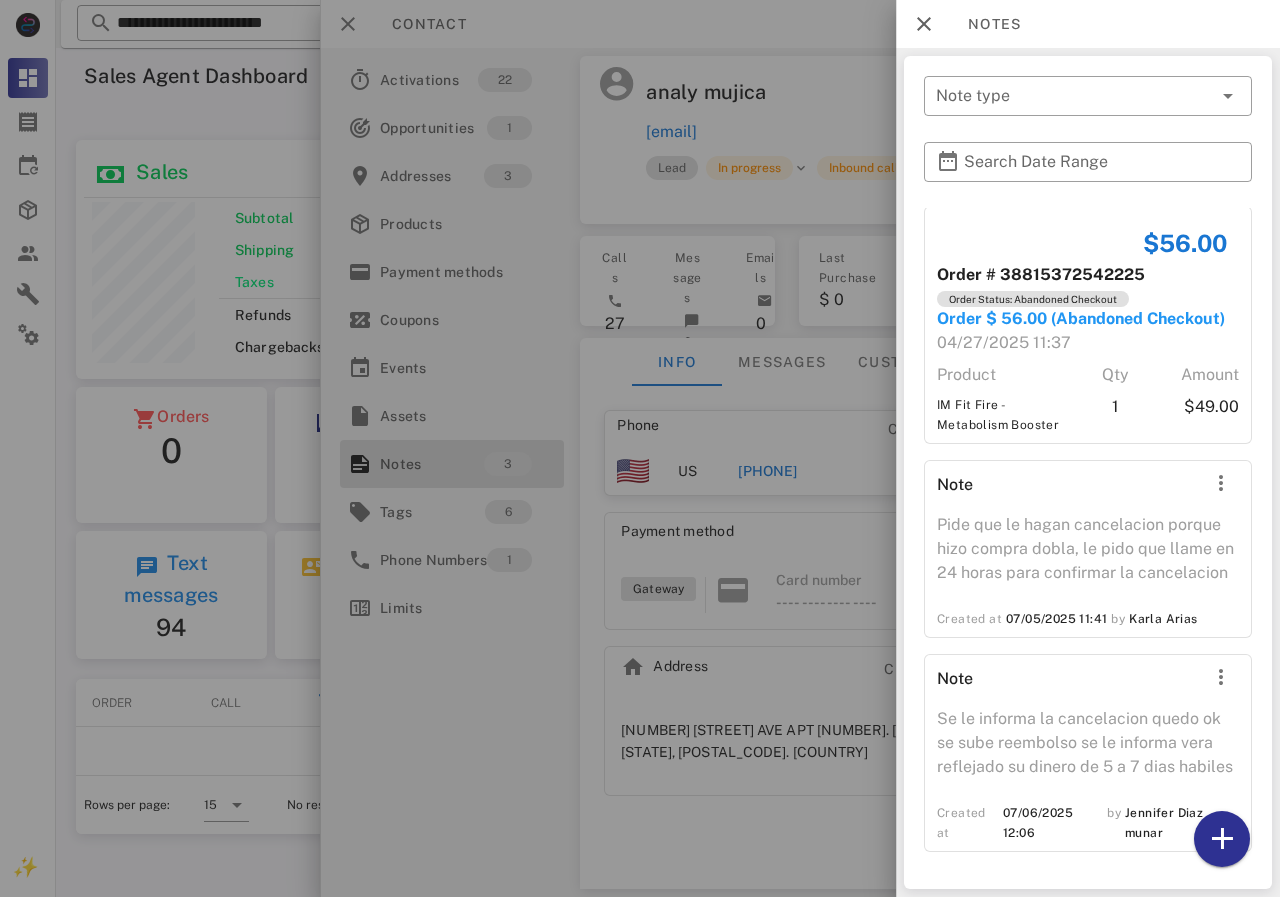 click at bounding box center [640, 448] 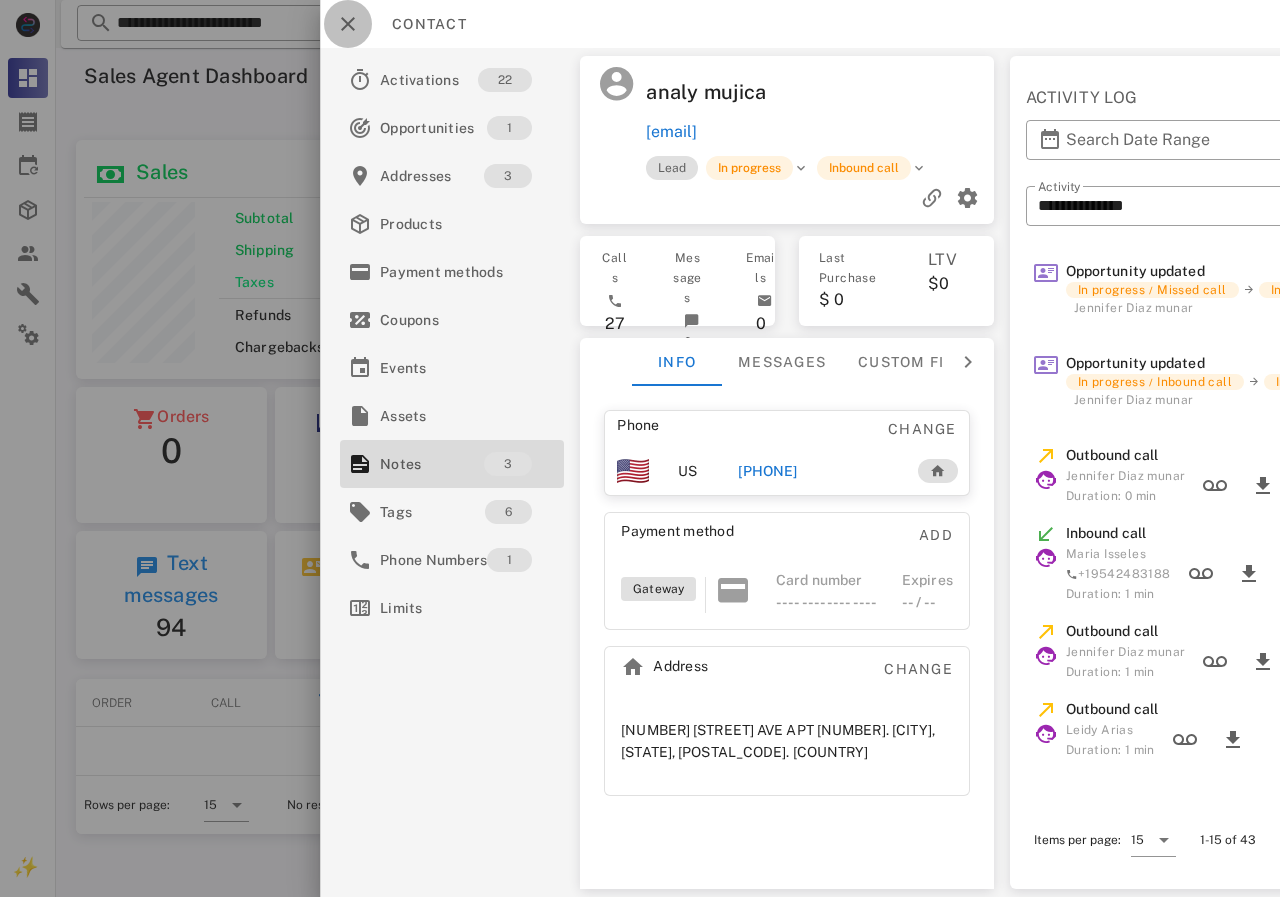 click at bounding box center [348, 24] 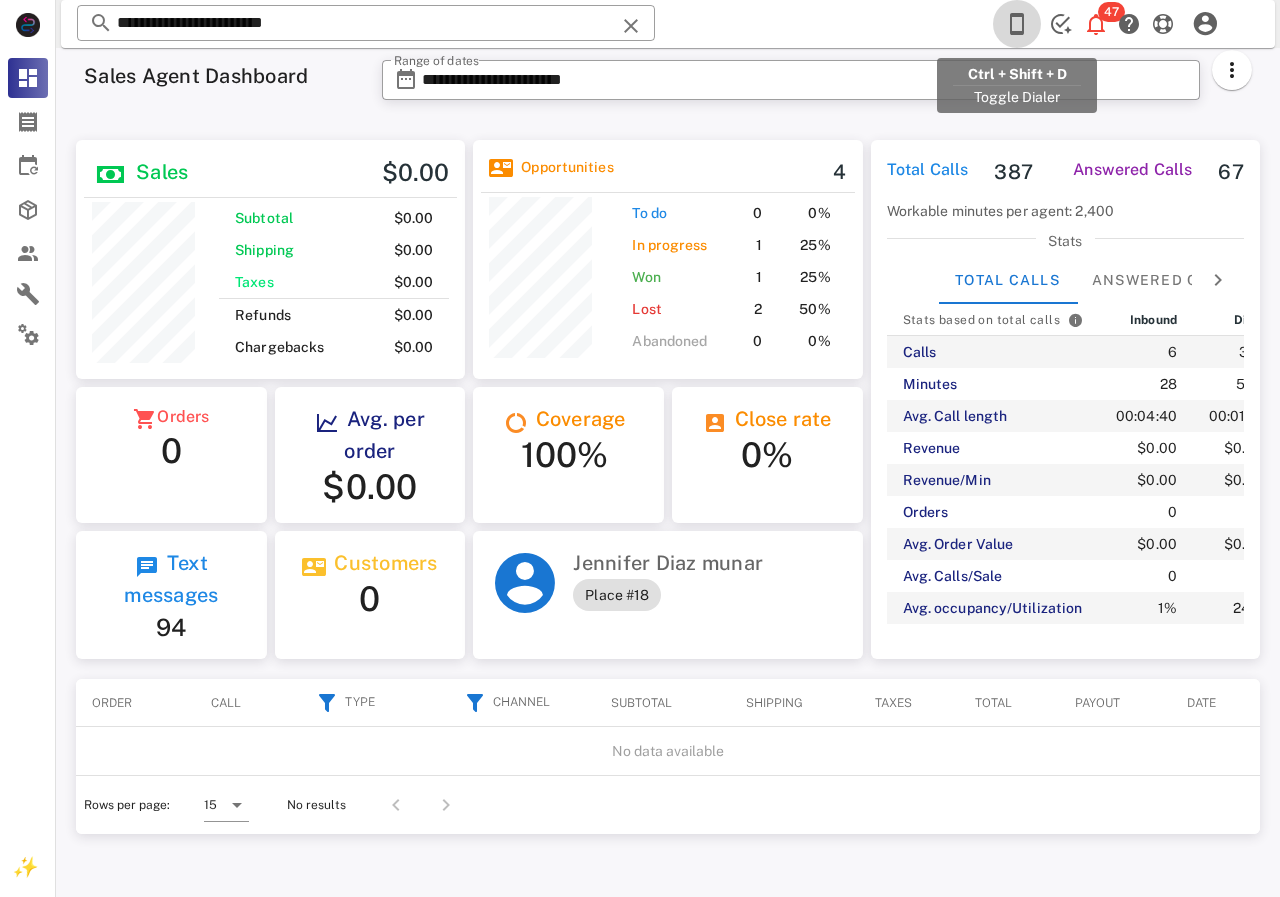 click at bounding box center (1017, 24) 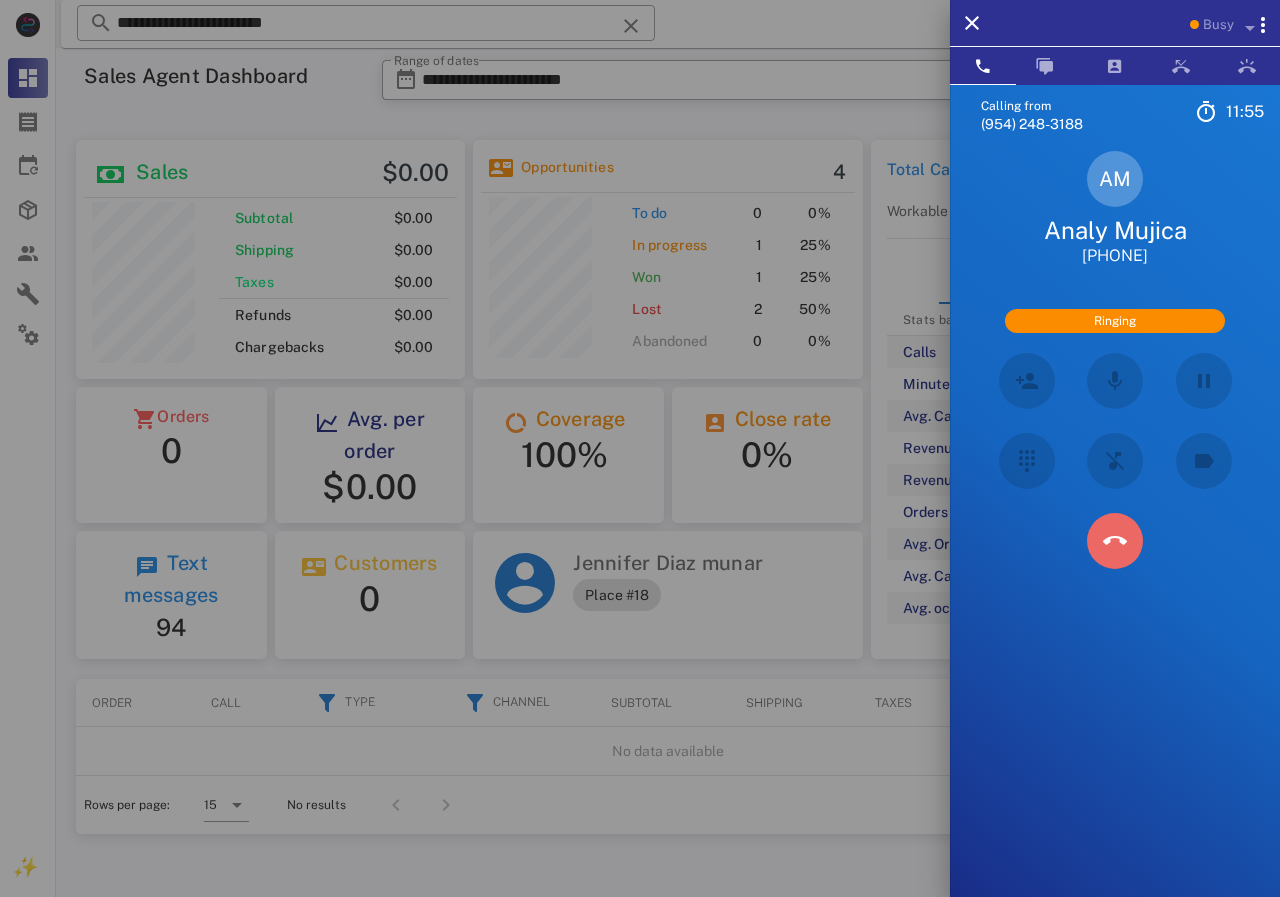 click at bounding box center [1115, 541] 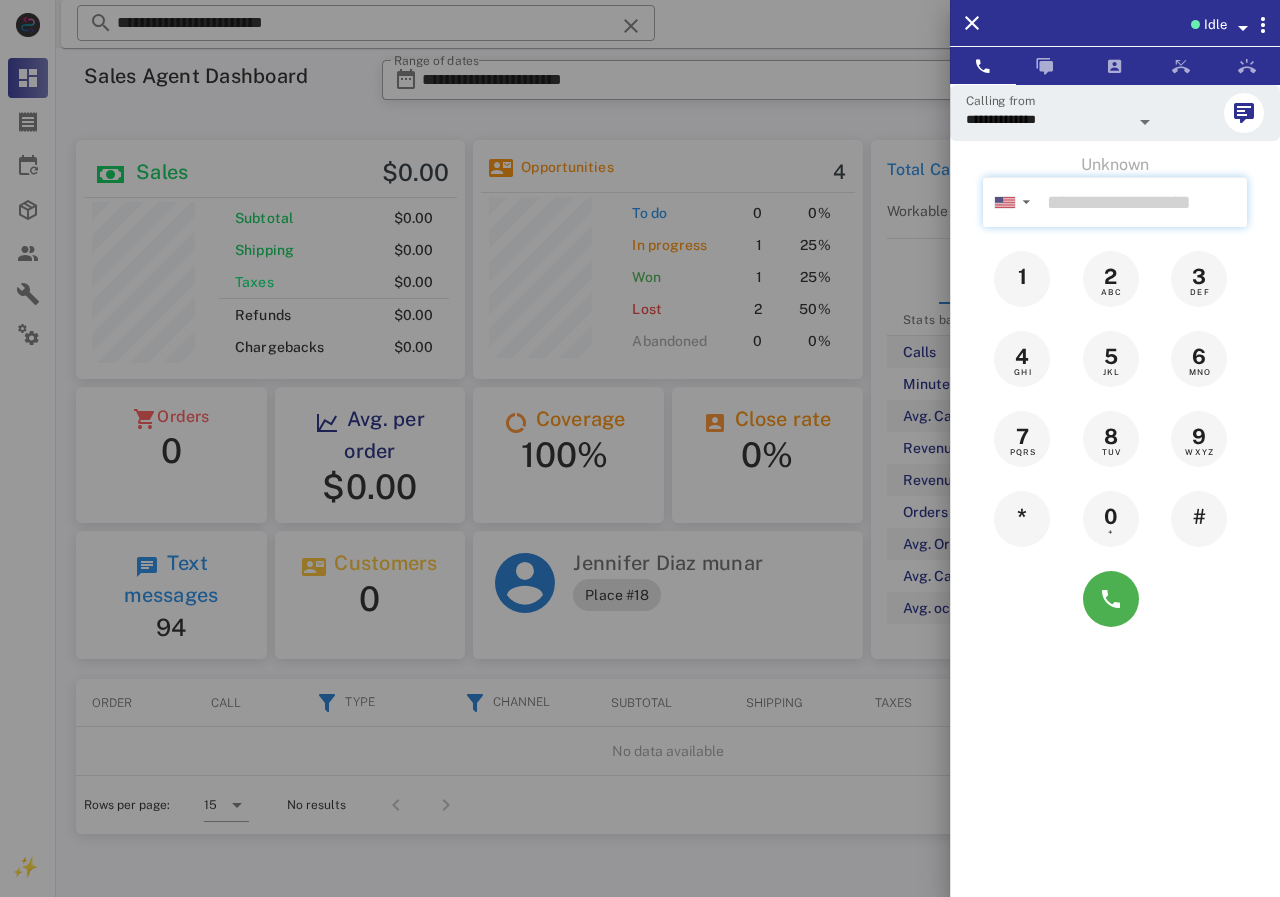 click at bounding box center [1143, 202] 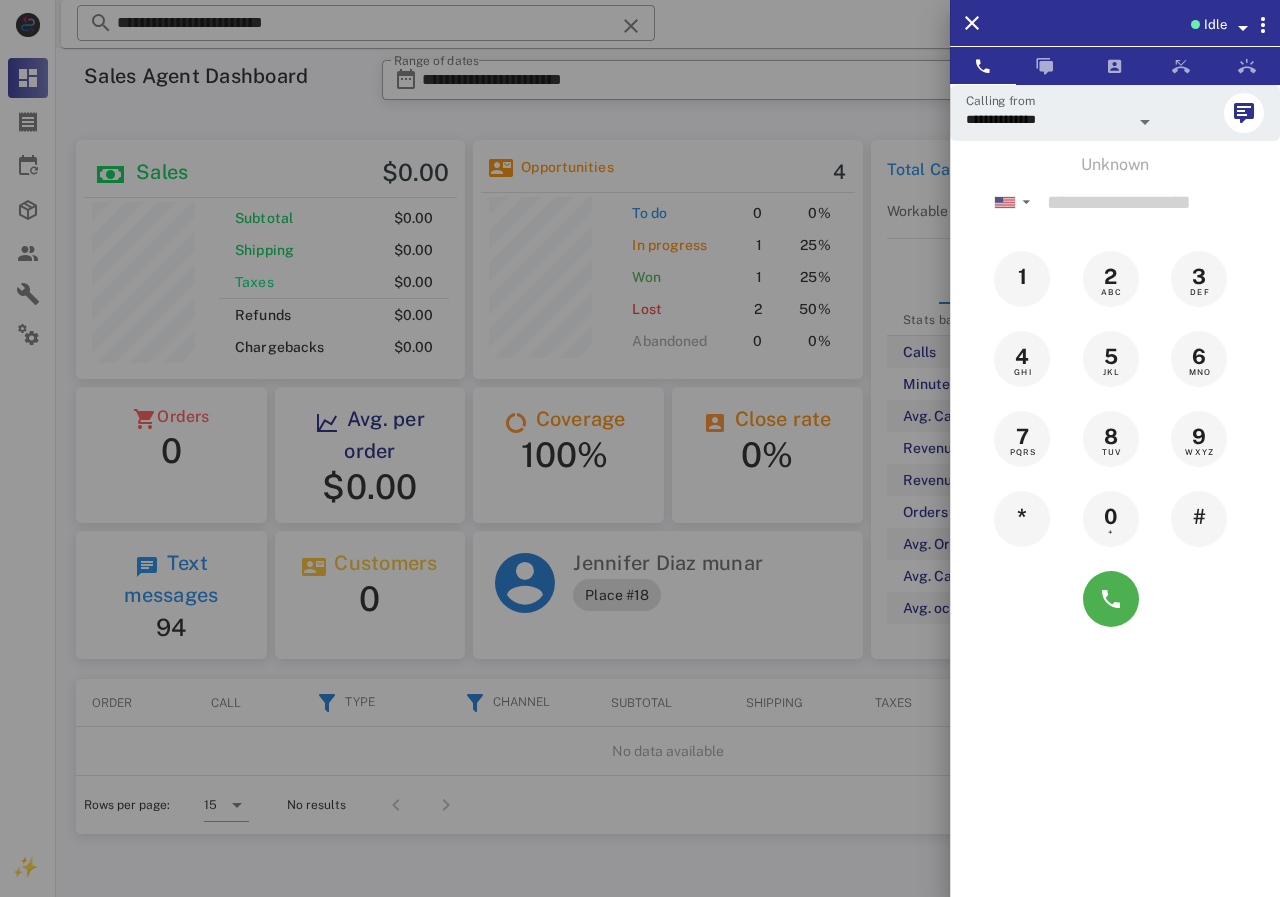 drag, startPoint x: 315, startPoint y: 7, endPoint x: 330, endPoint y: 16, distance: 17.492855 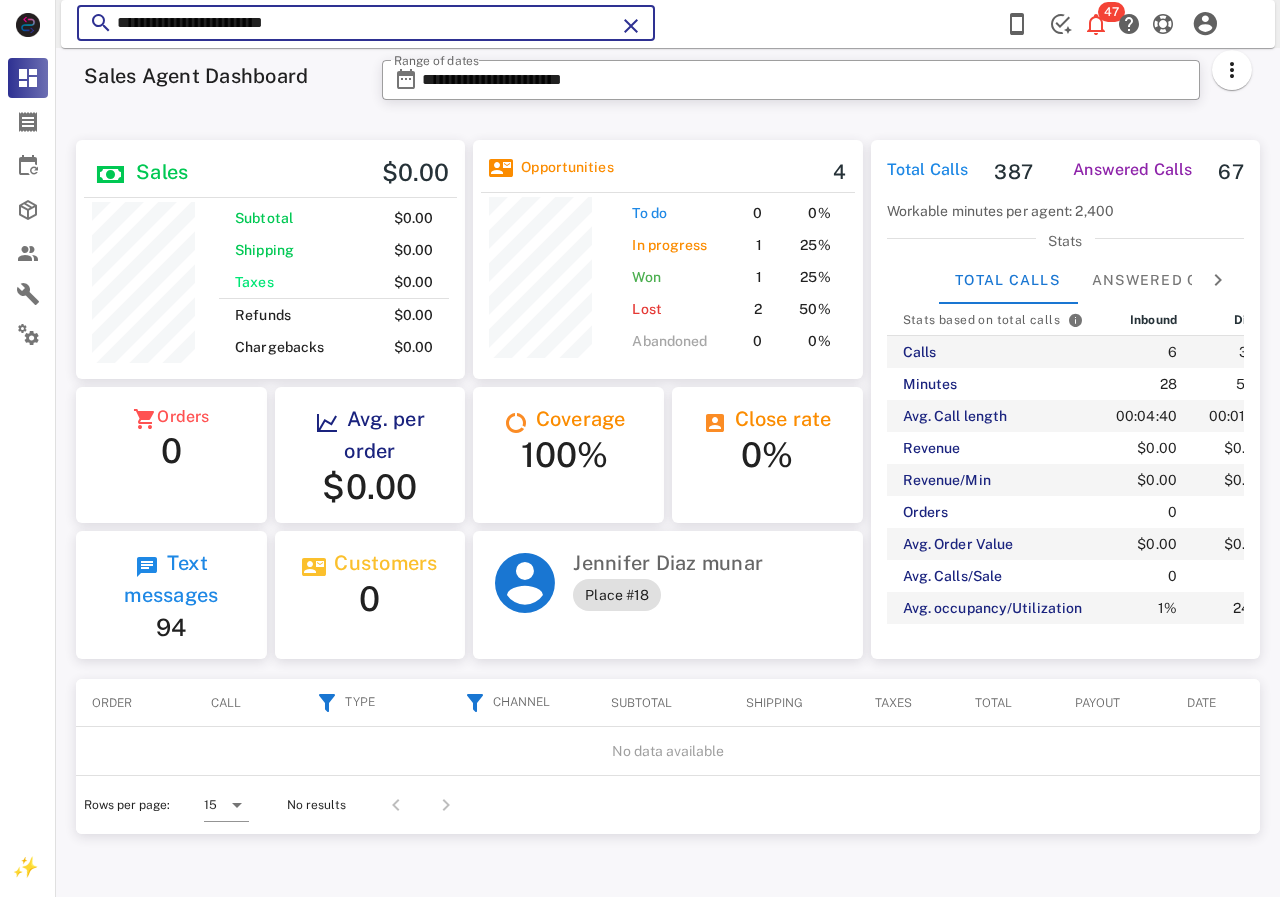 click on "**********" at bounding box center [366, 23] 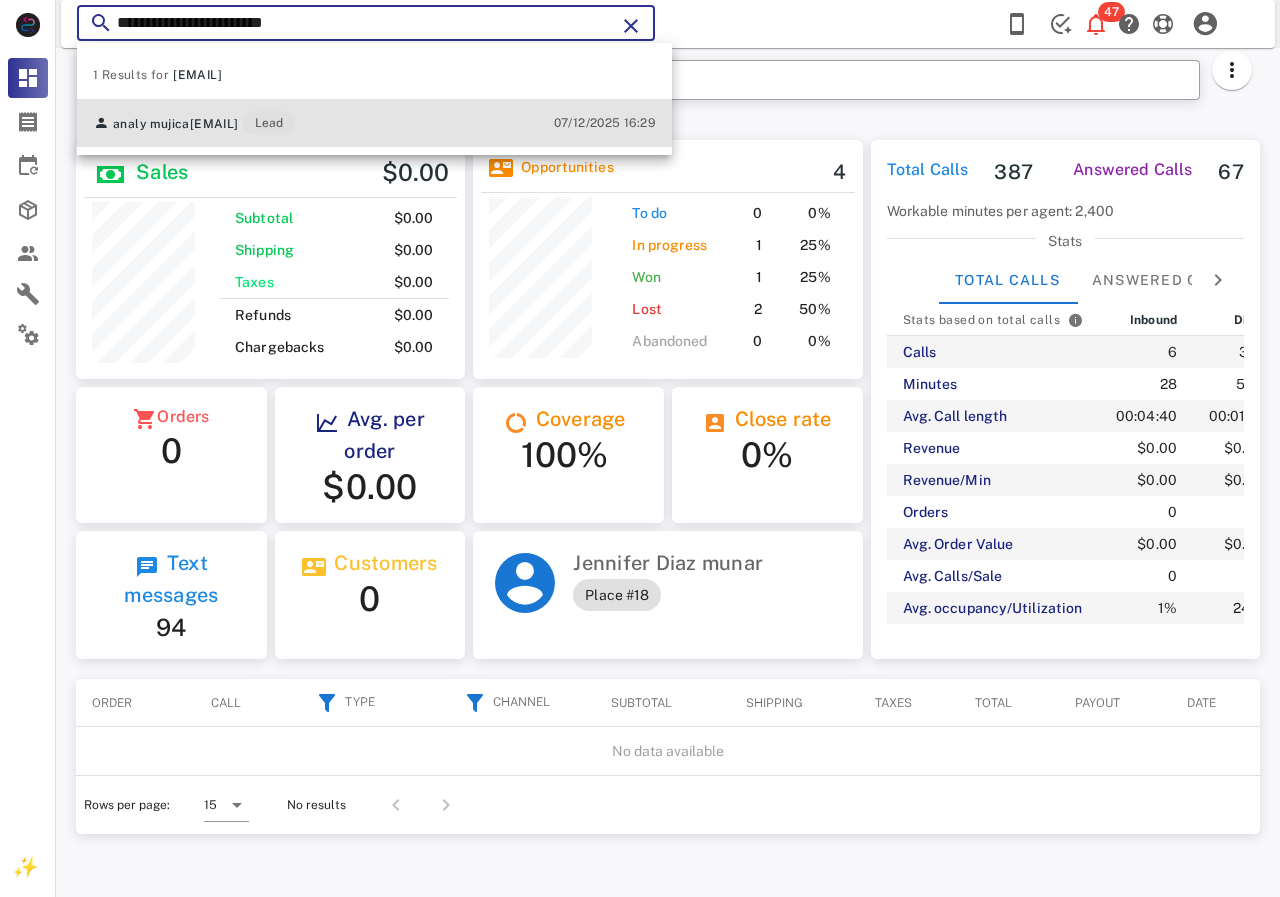 click on "analymujica19@gmail.com" at bounding box center [214, 124] 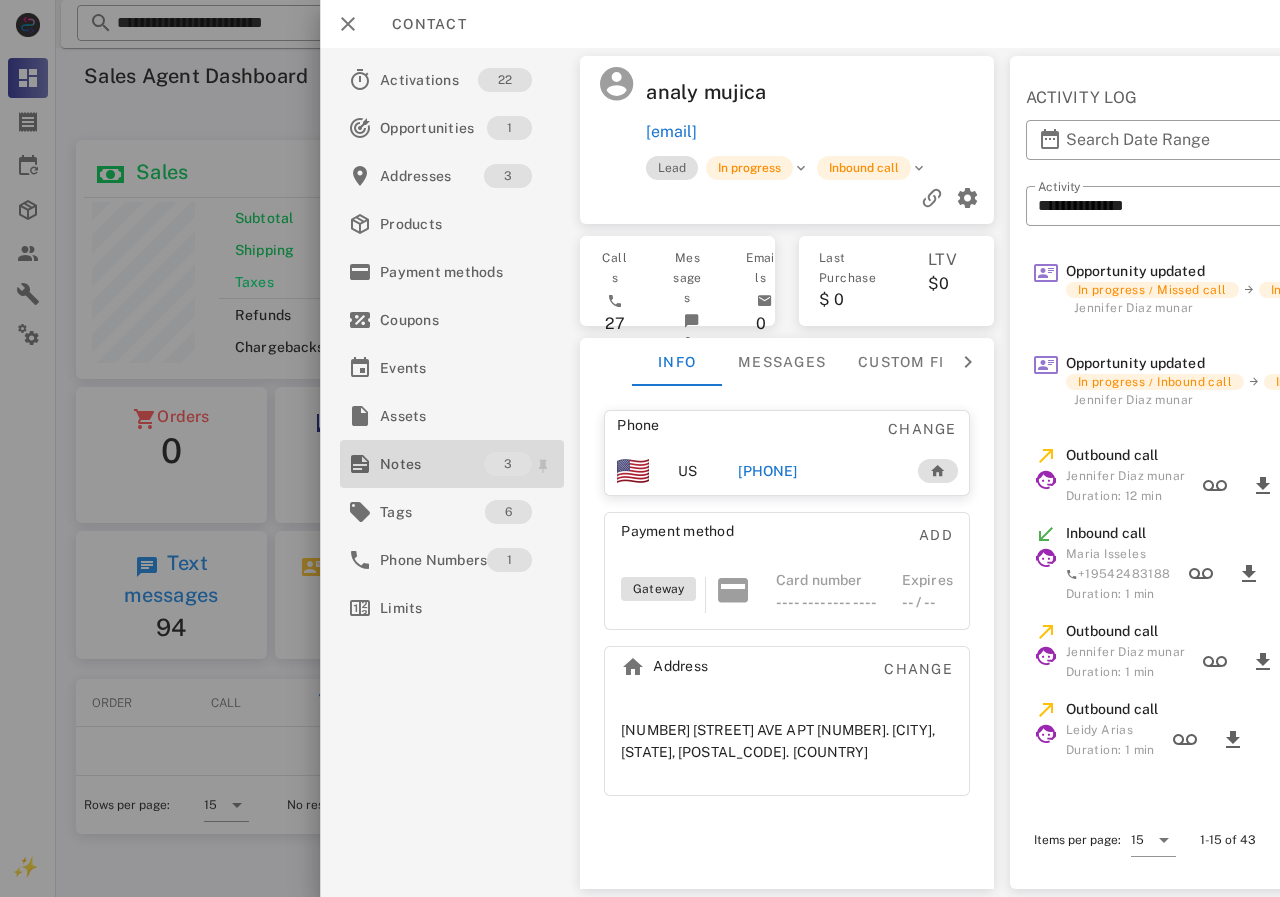 click on "Notes" at bounding box center [432, 464] 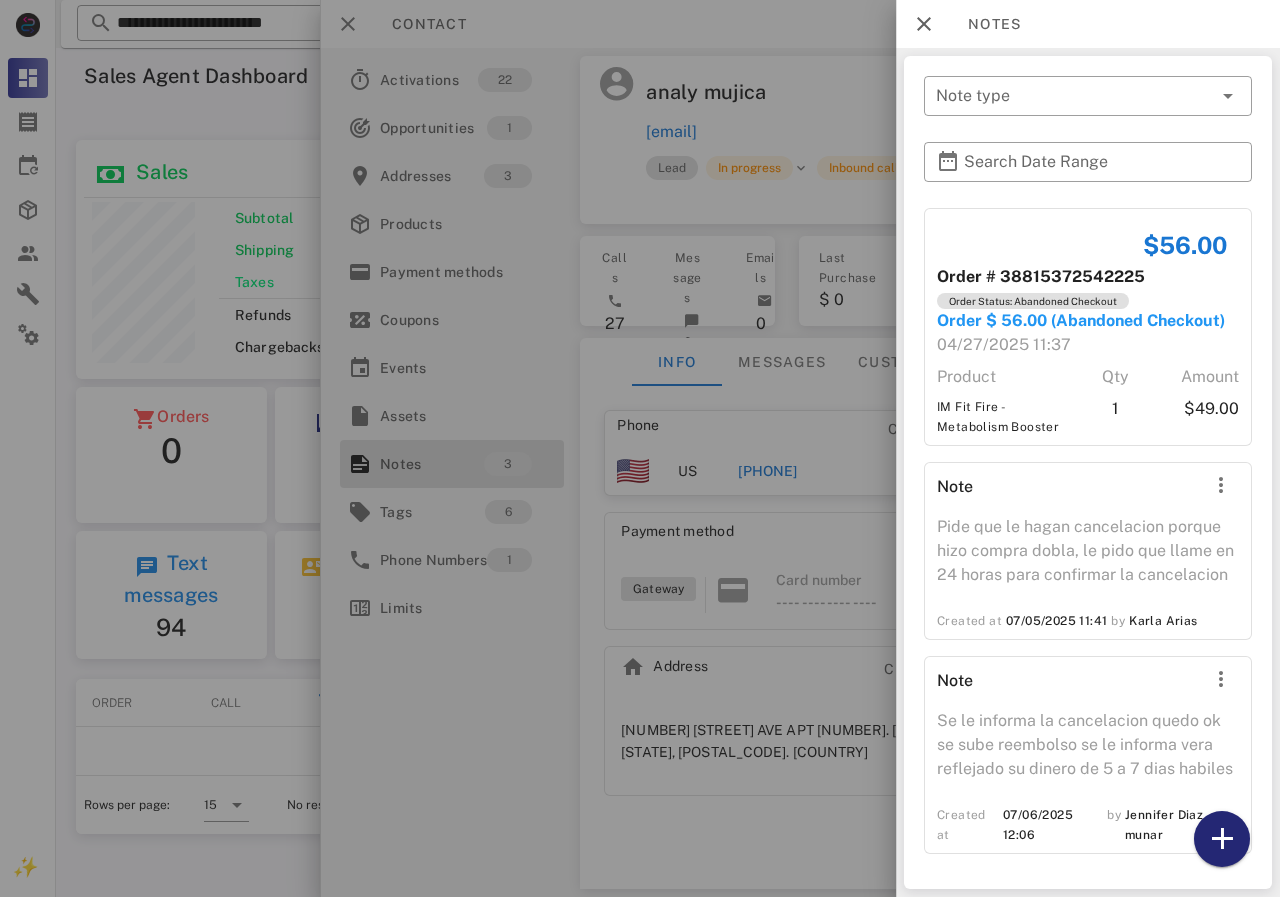 click at bounding box center [1222, 839] 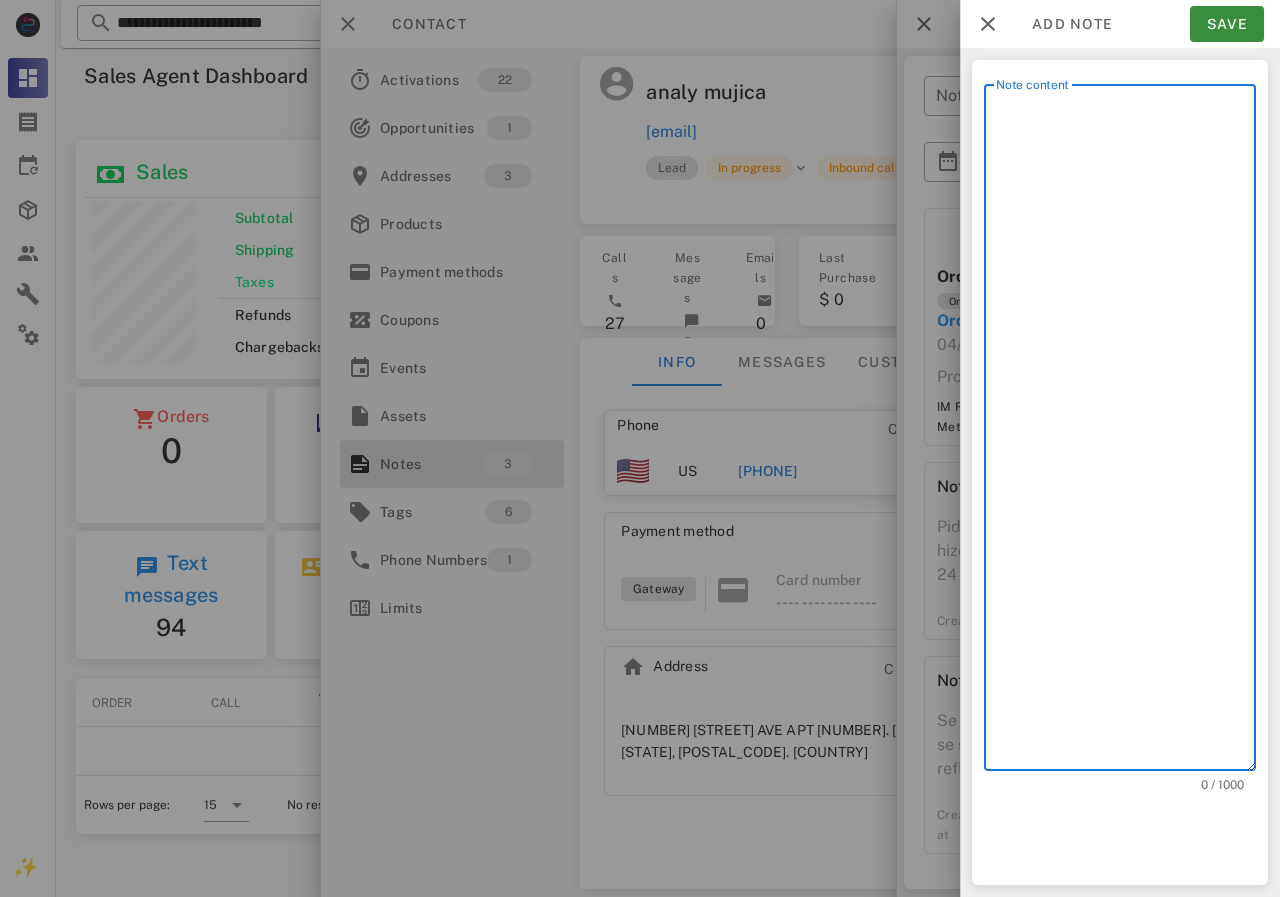 click on "Note content" at bounding box center (1126, 432) 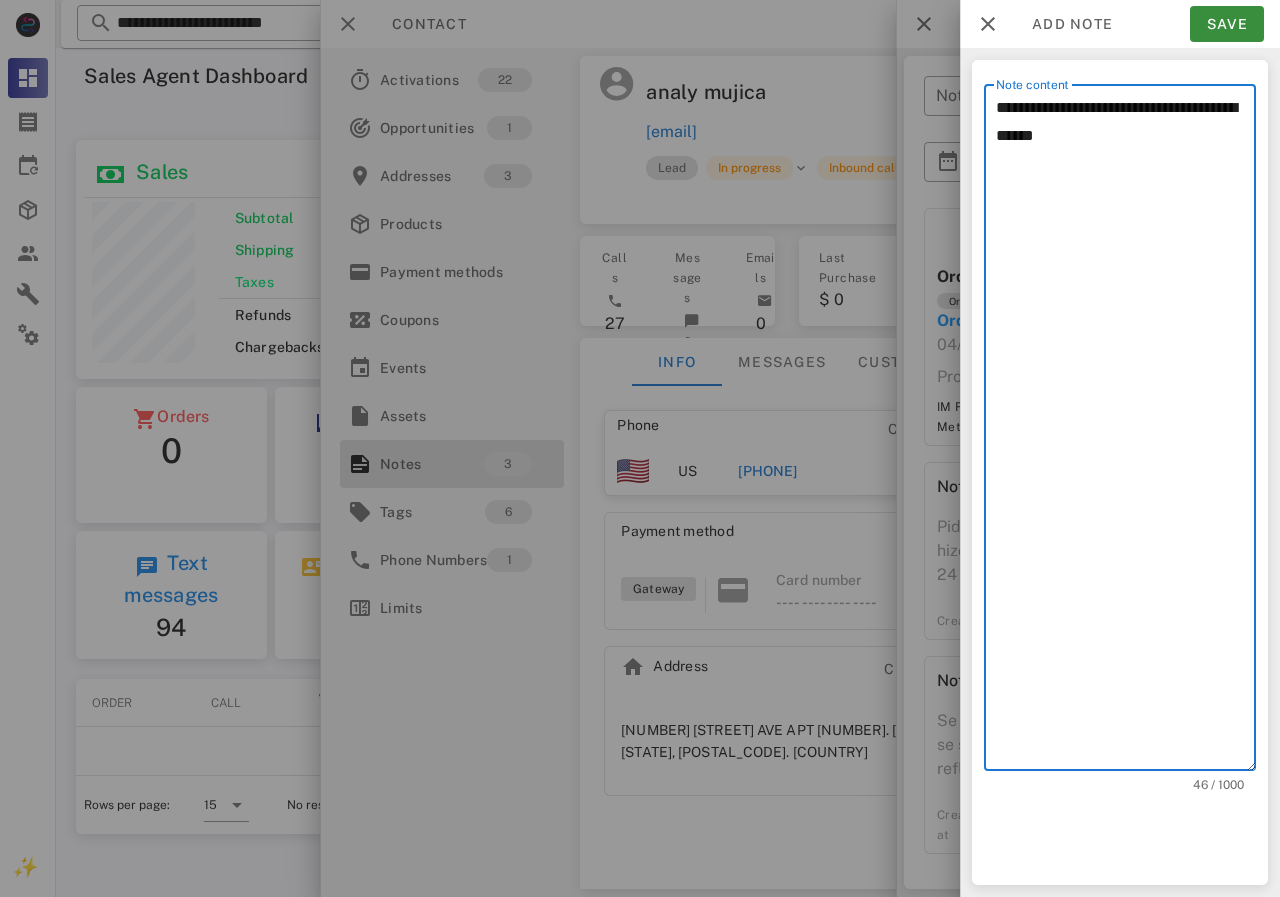 paste on "**********" 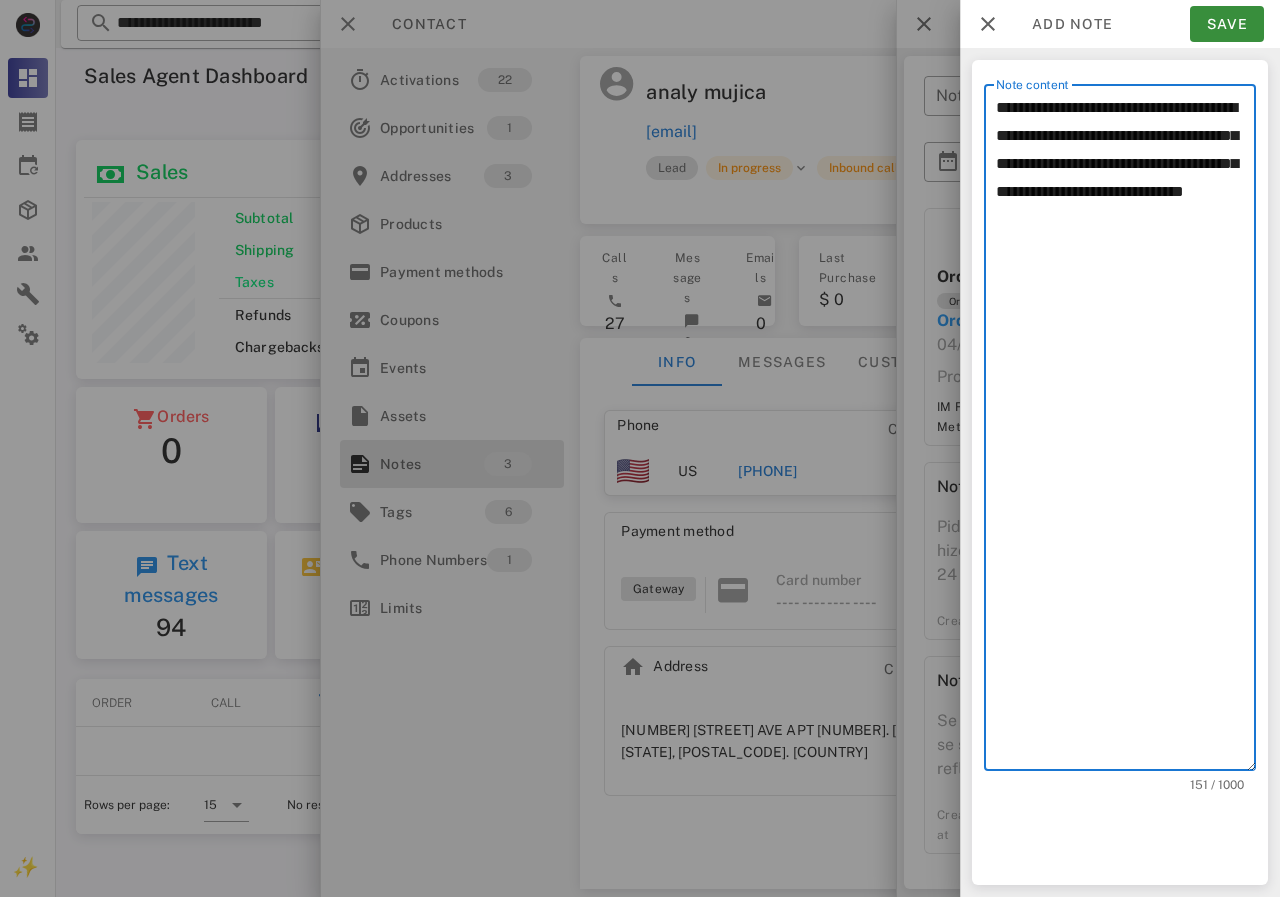 click on "**********" at bounding box center (1126, 432) 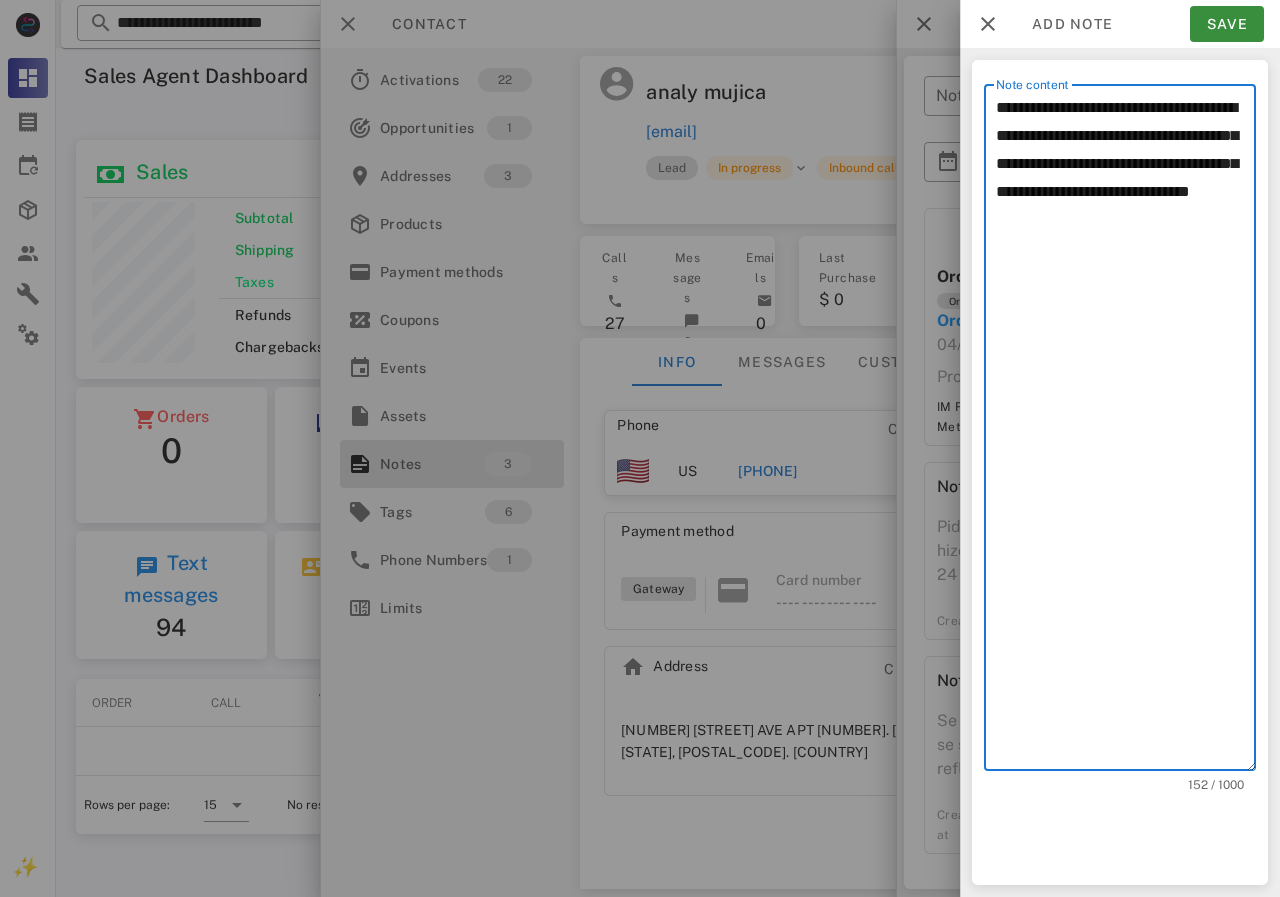 click on "**********" at bounding box center [1126, 432] 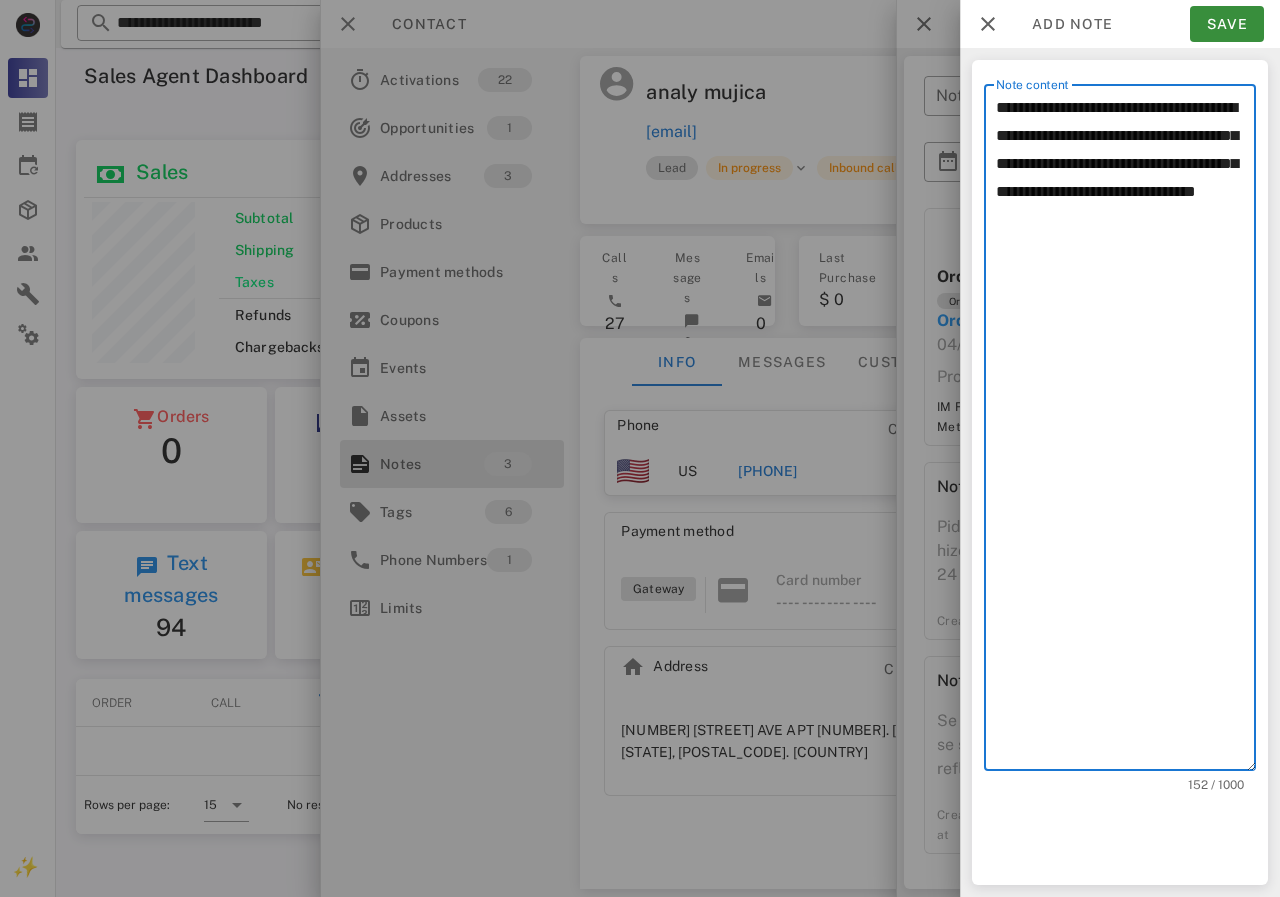 scroll, scrollTop: 240, scrollLeft: 390, axis: both 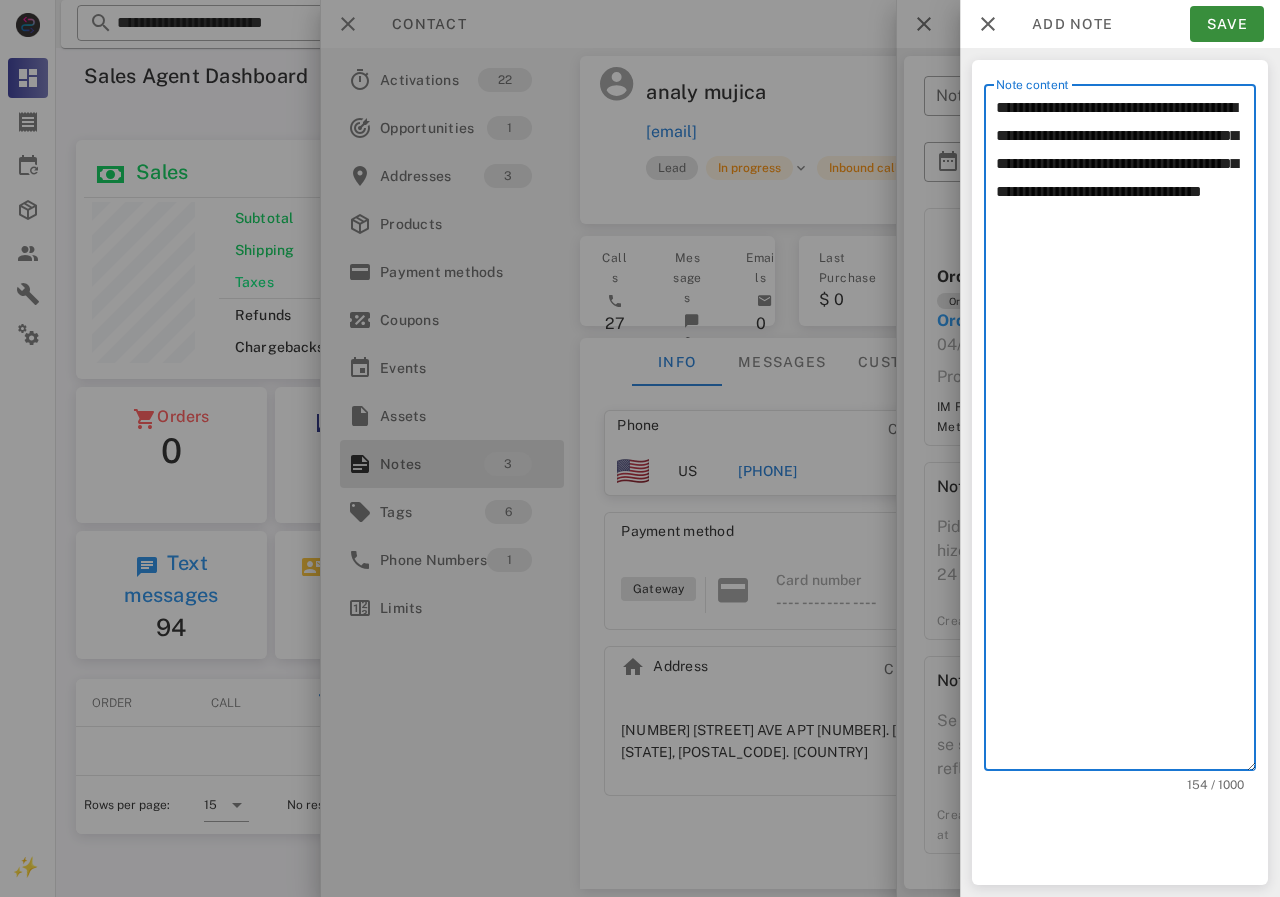 click on "**********" at bounding box center (1126, 432) 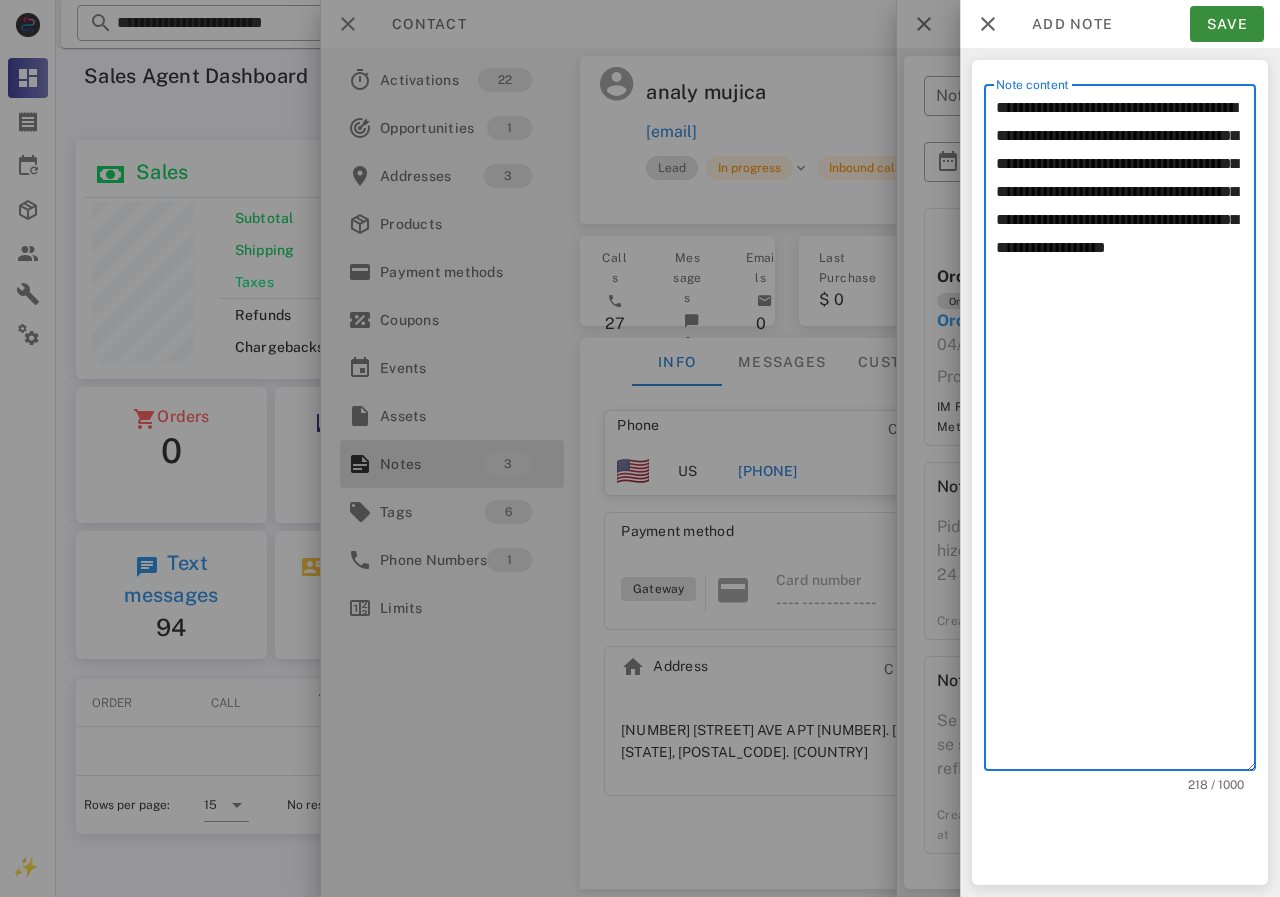 click on "**********" at bounding box center [1126, 432] 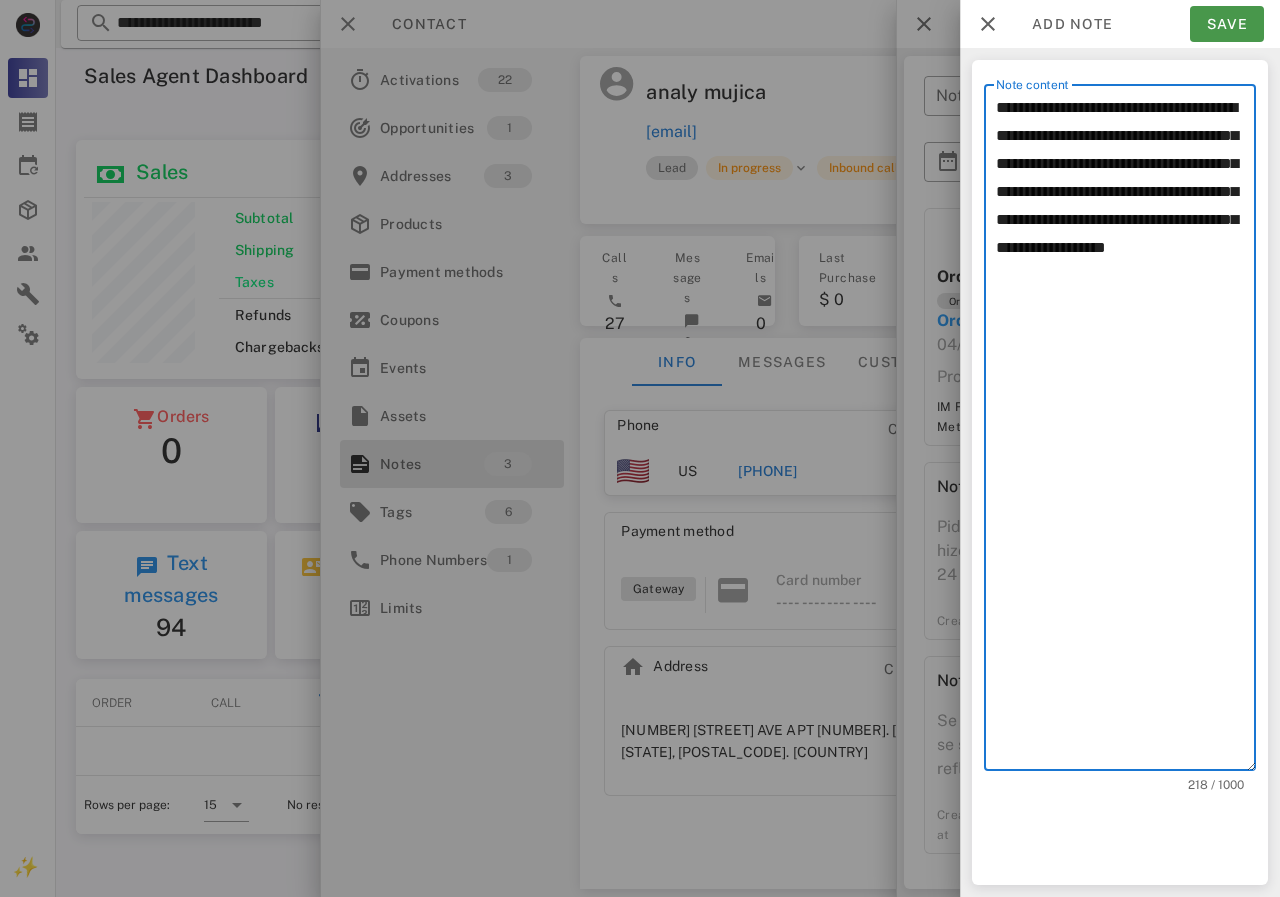 type on "**********" 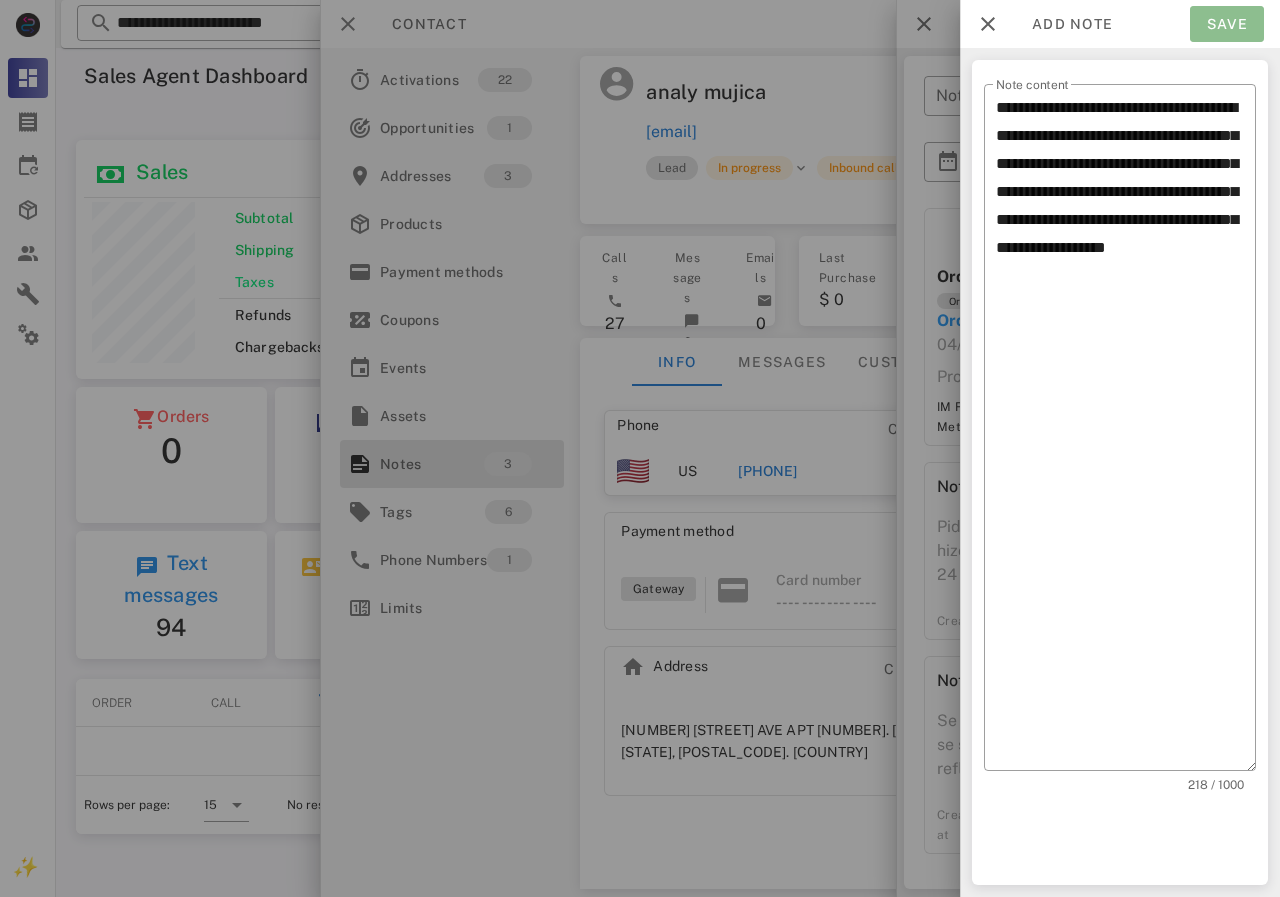 click on "Save" at bounding box center (1227, 24) 